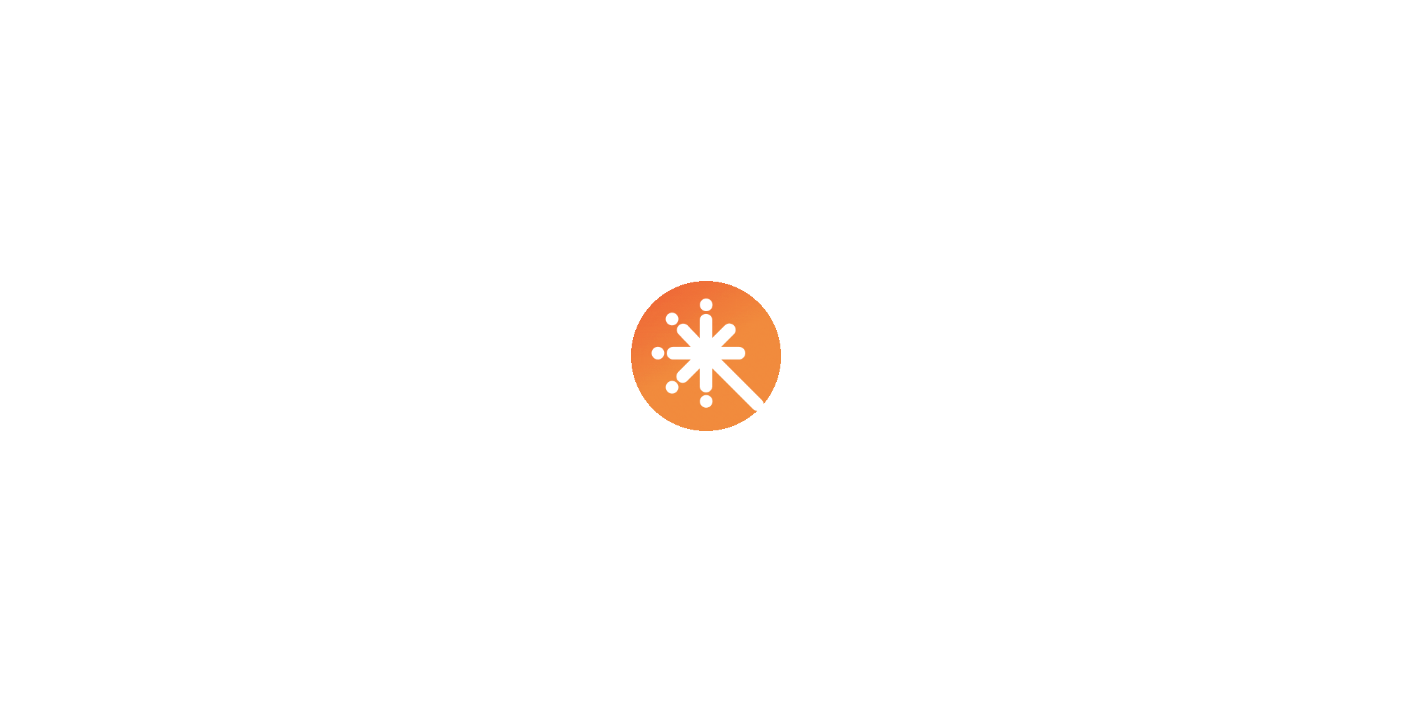 scroll, scrollTop: 0, scrollLeft: 0, axis: both 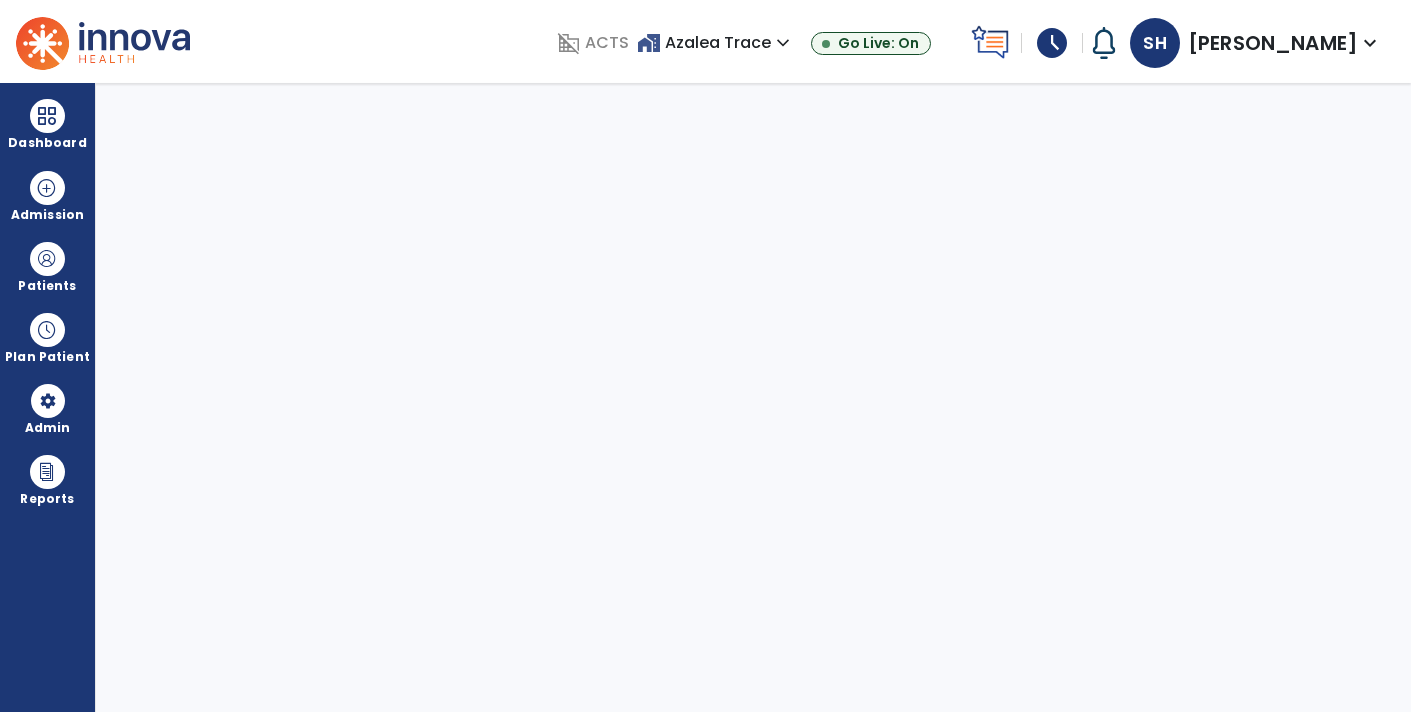select on "****" 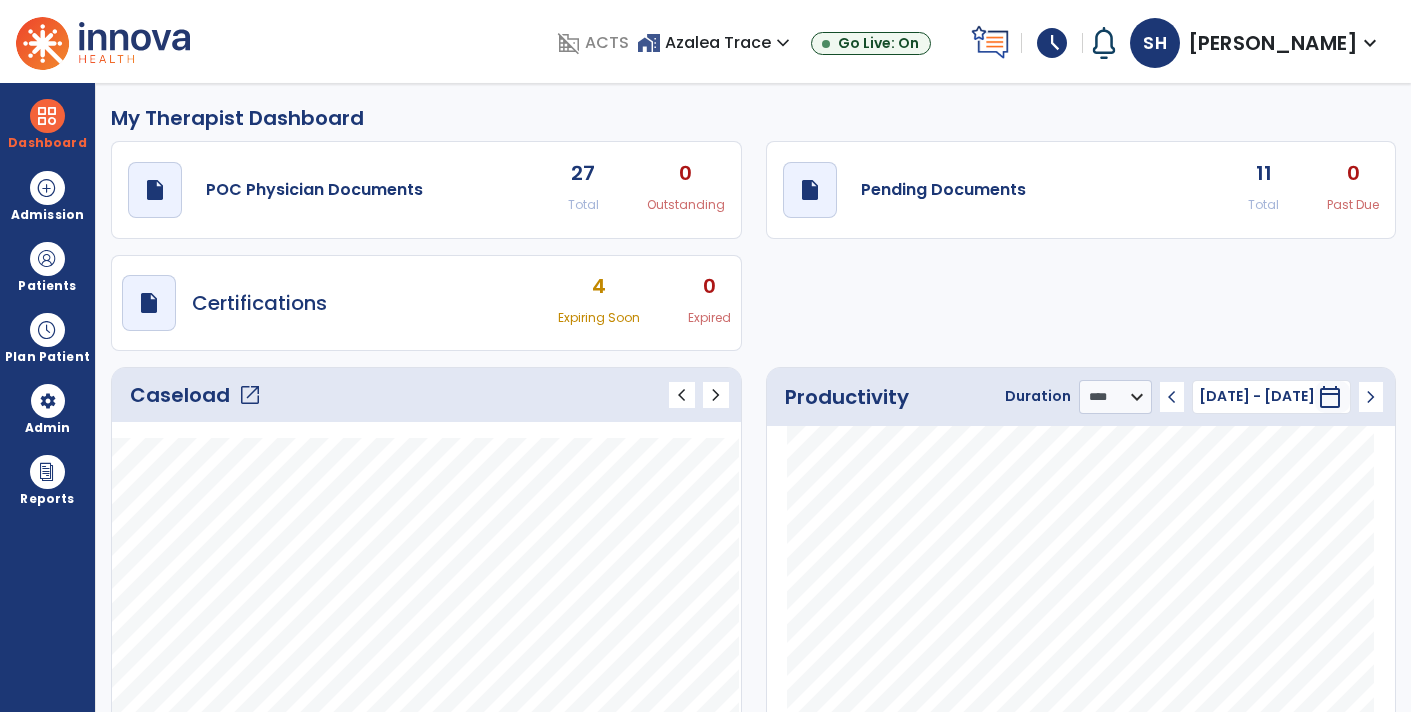 click on "schedule" at bounding box center [1052, 43] 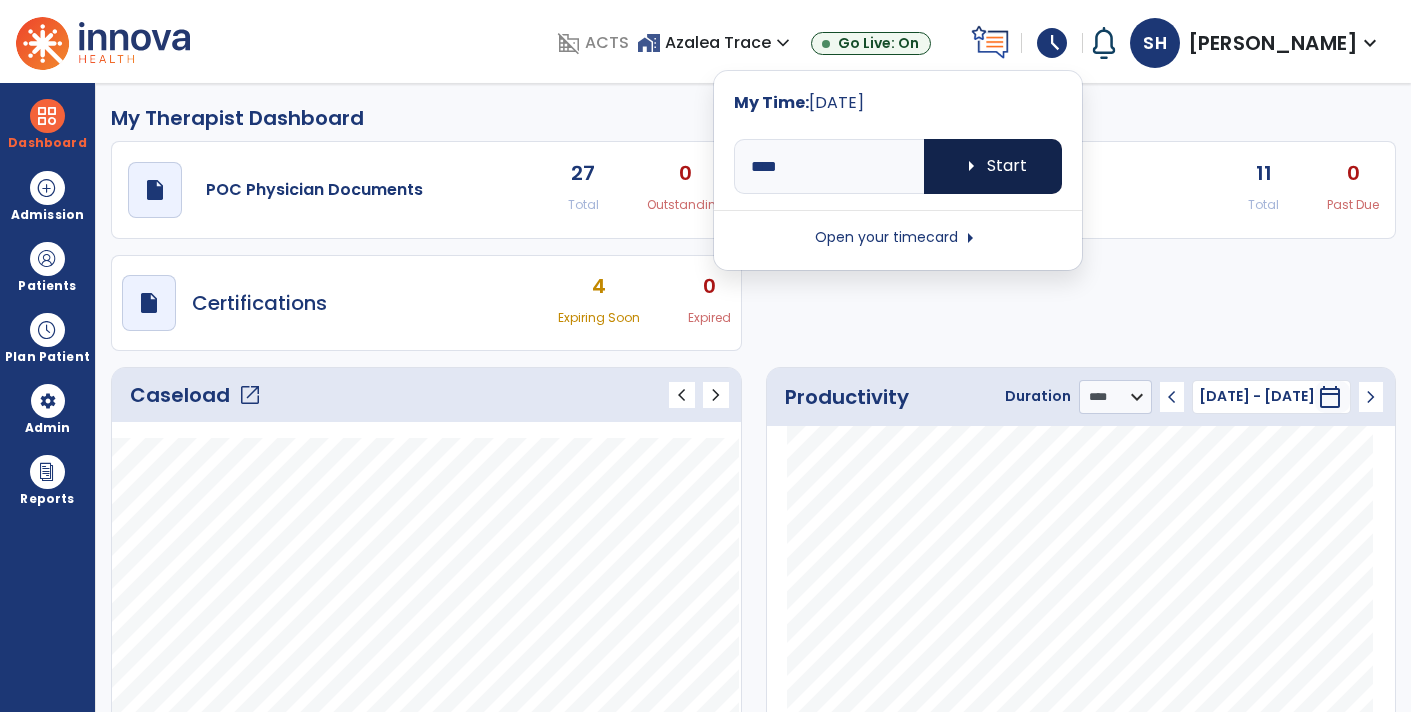 click on "arrow_right  Start" at bounding box center [993, 166] 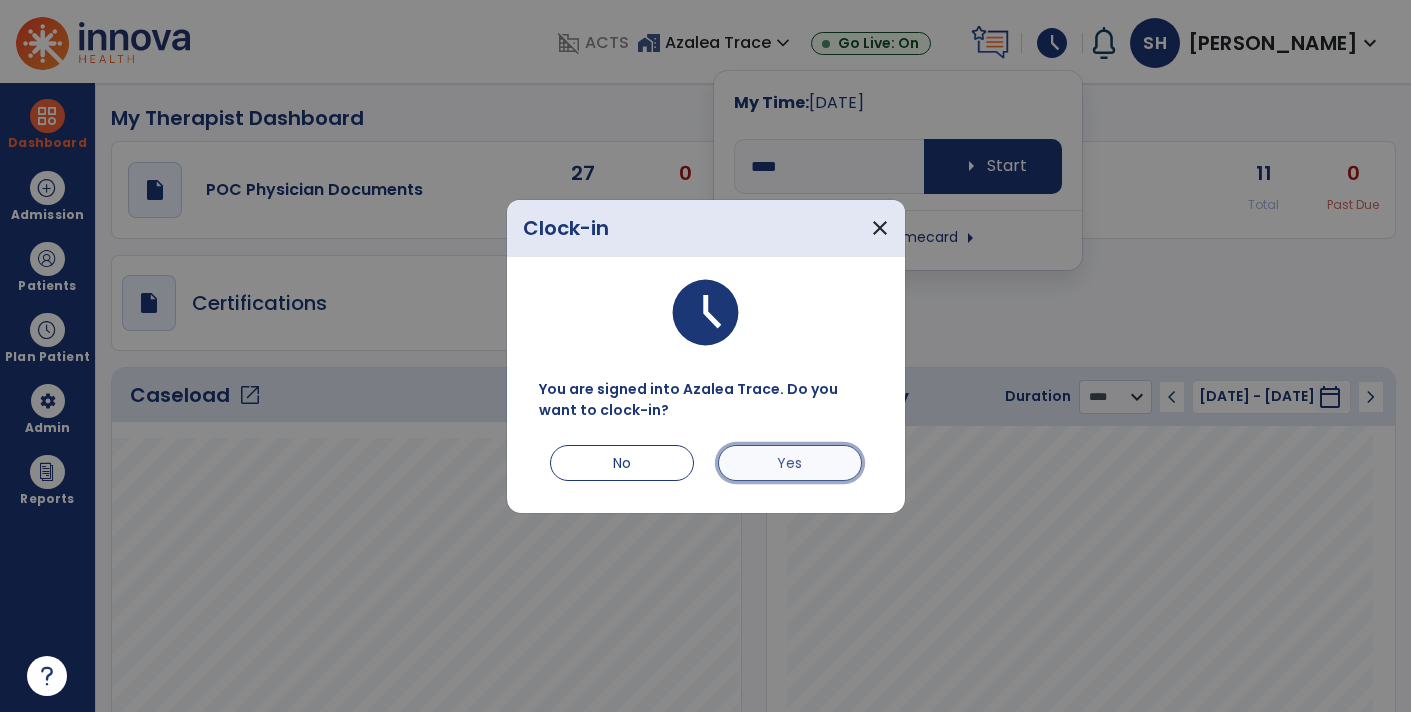 click on "Yes" at bounding box center [790, 463] 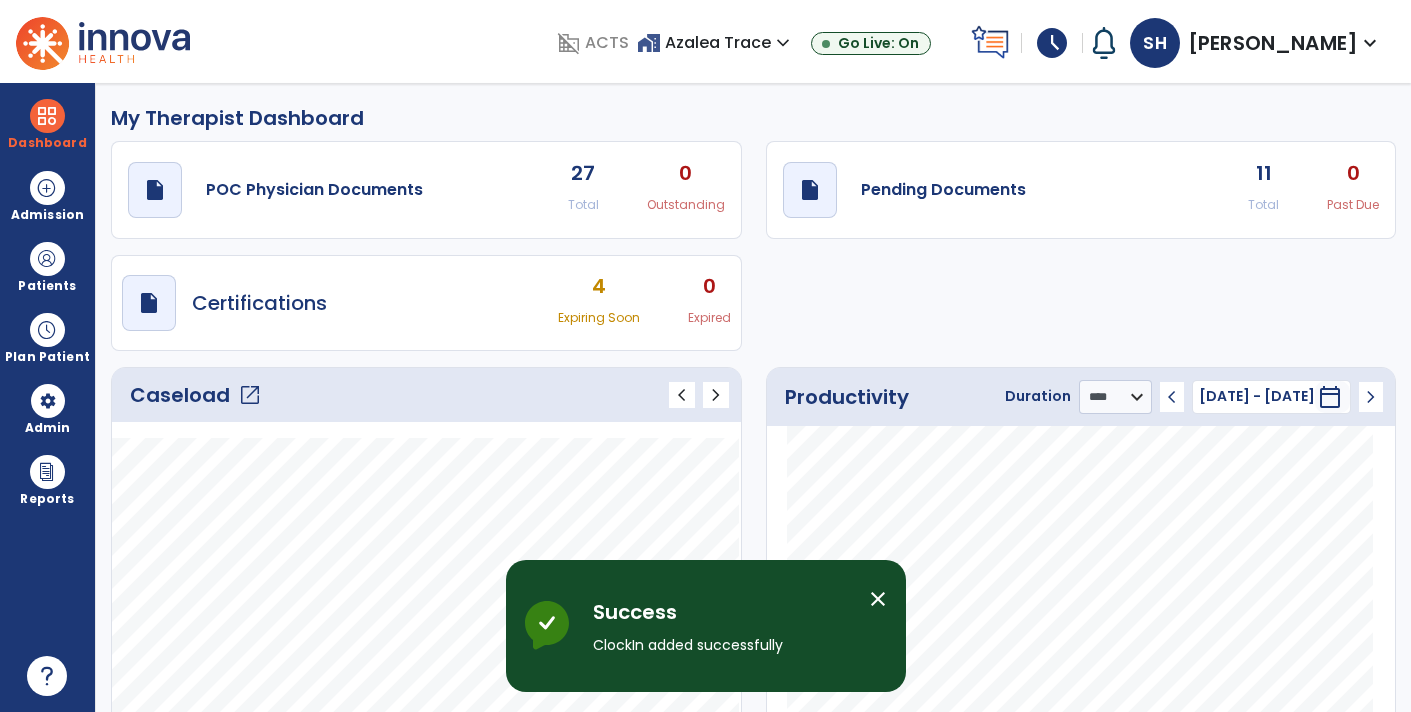 click on "close" at bounding box center [878, 599] 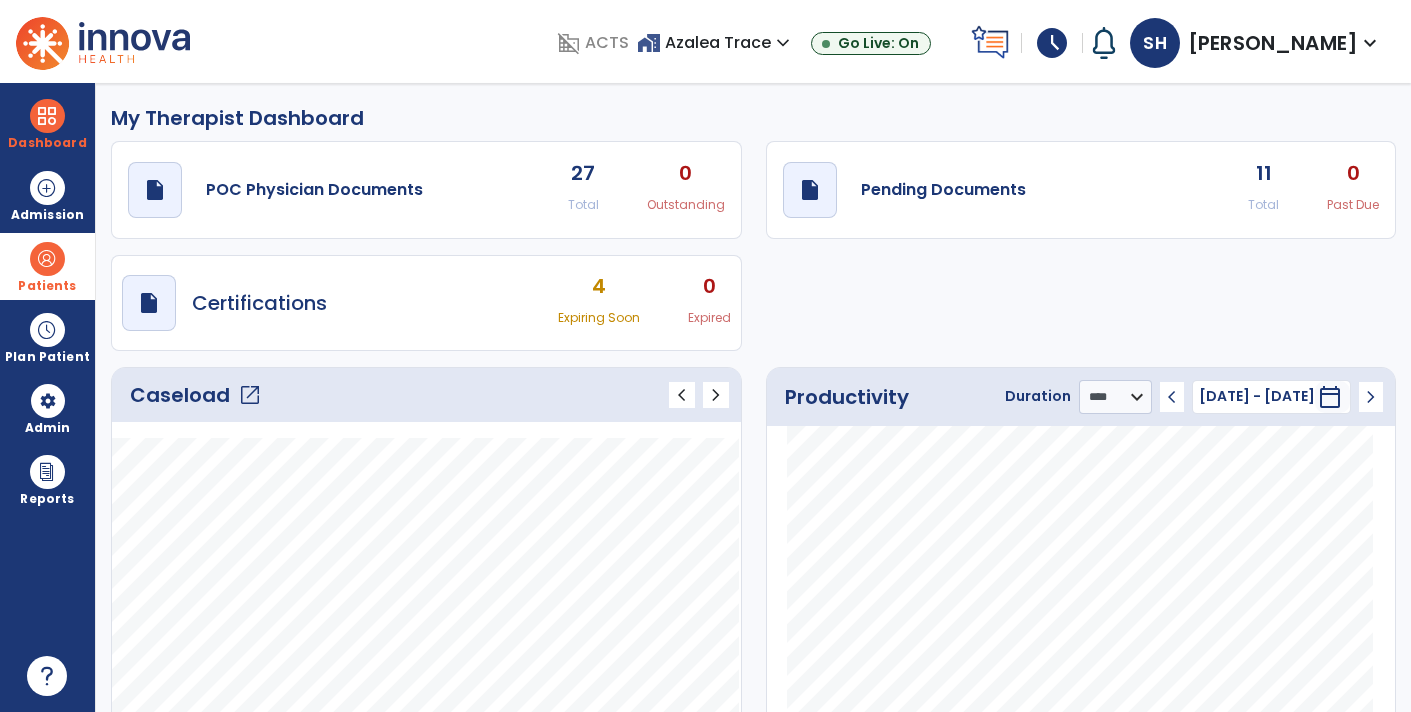 click at bounding box center [47, 259] 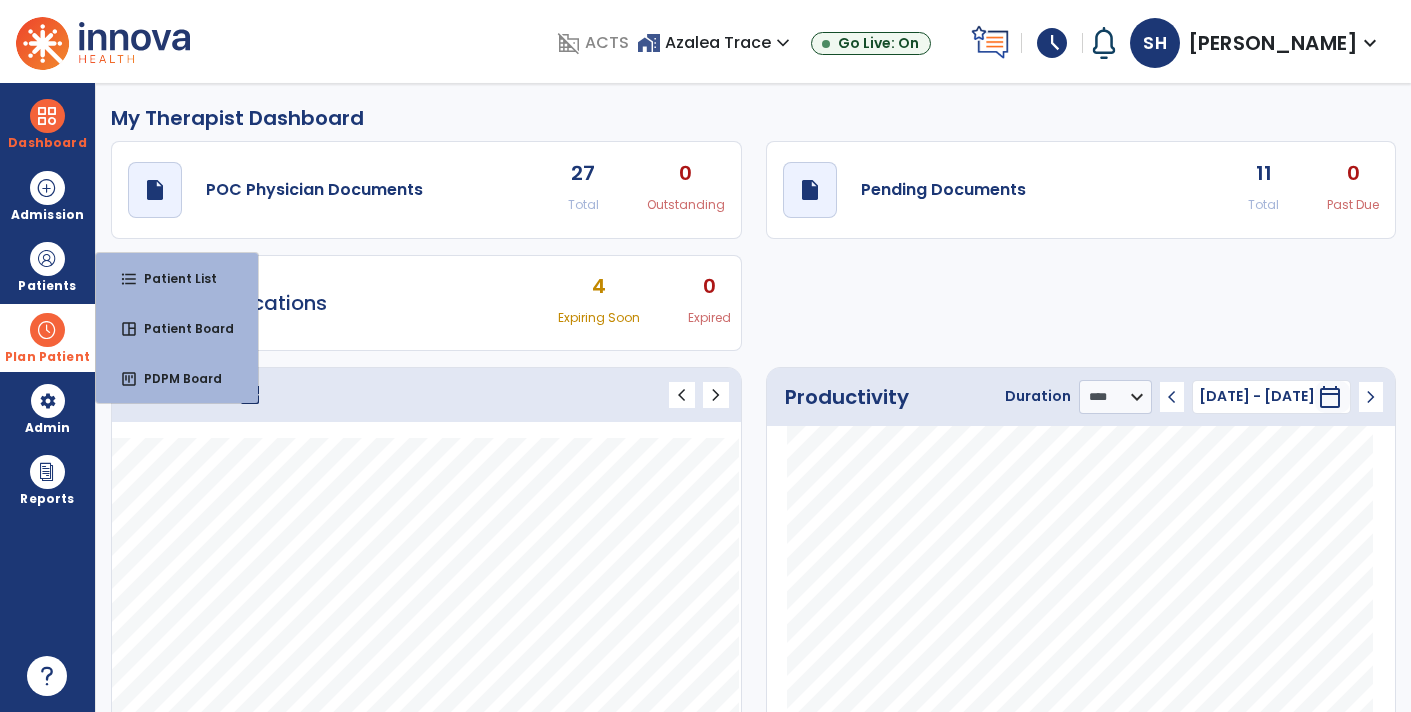 click at bounding box center (47, 330) 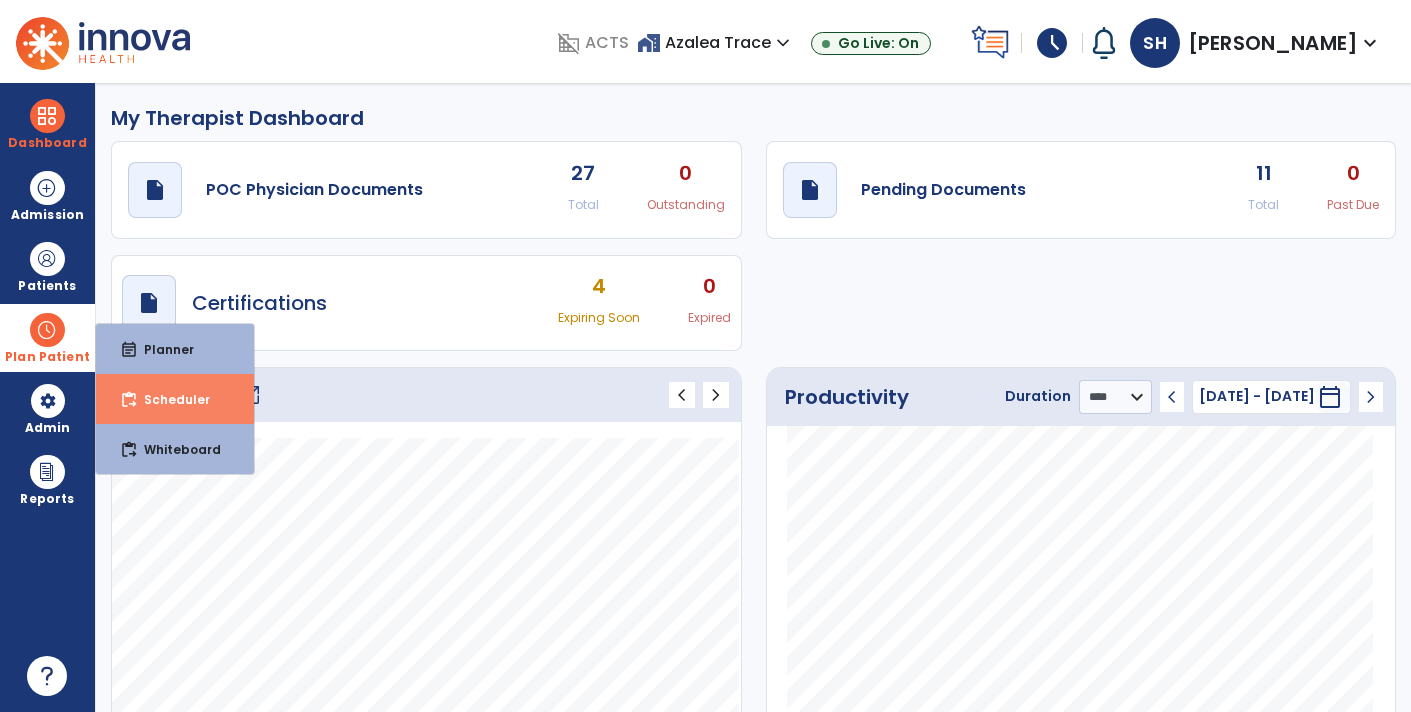 click on "Scheduler" at bounding box center [169, 399] 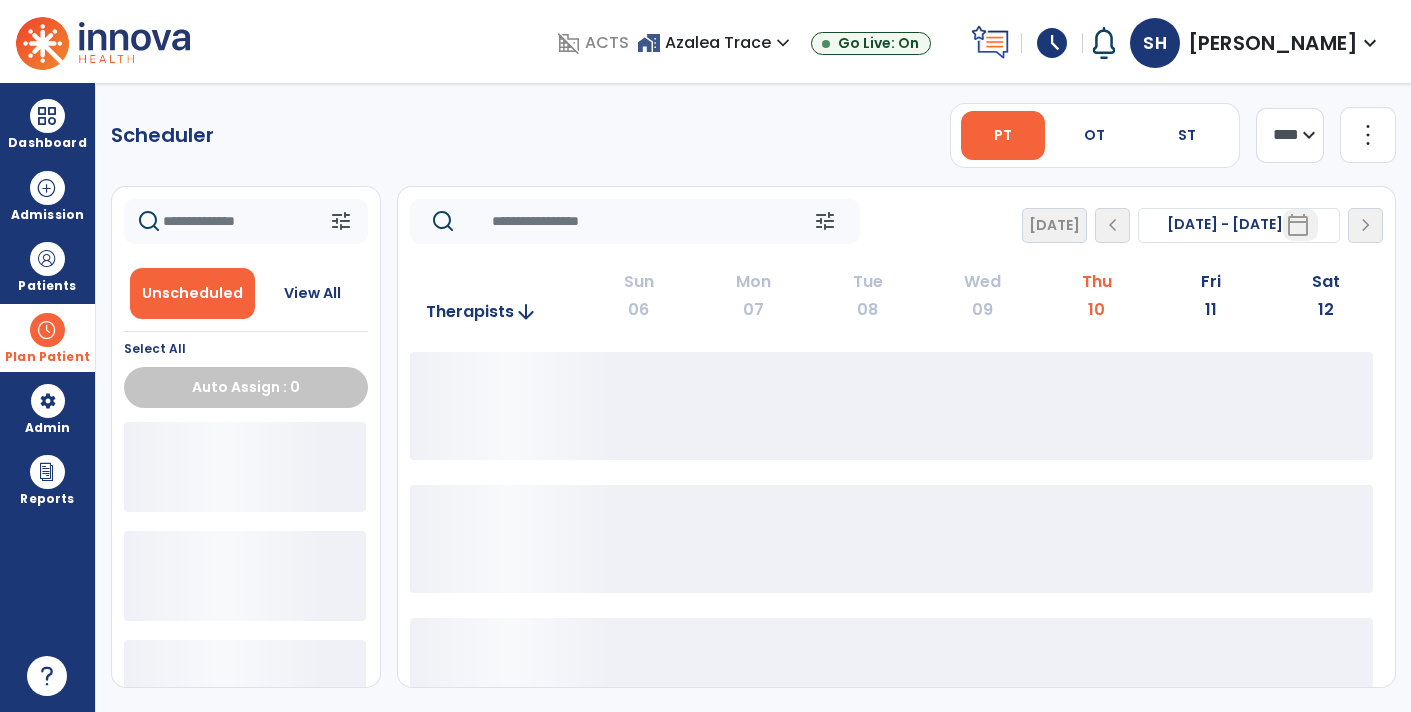 click 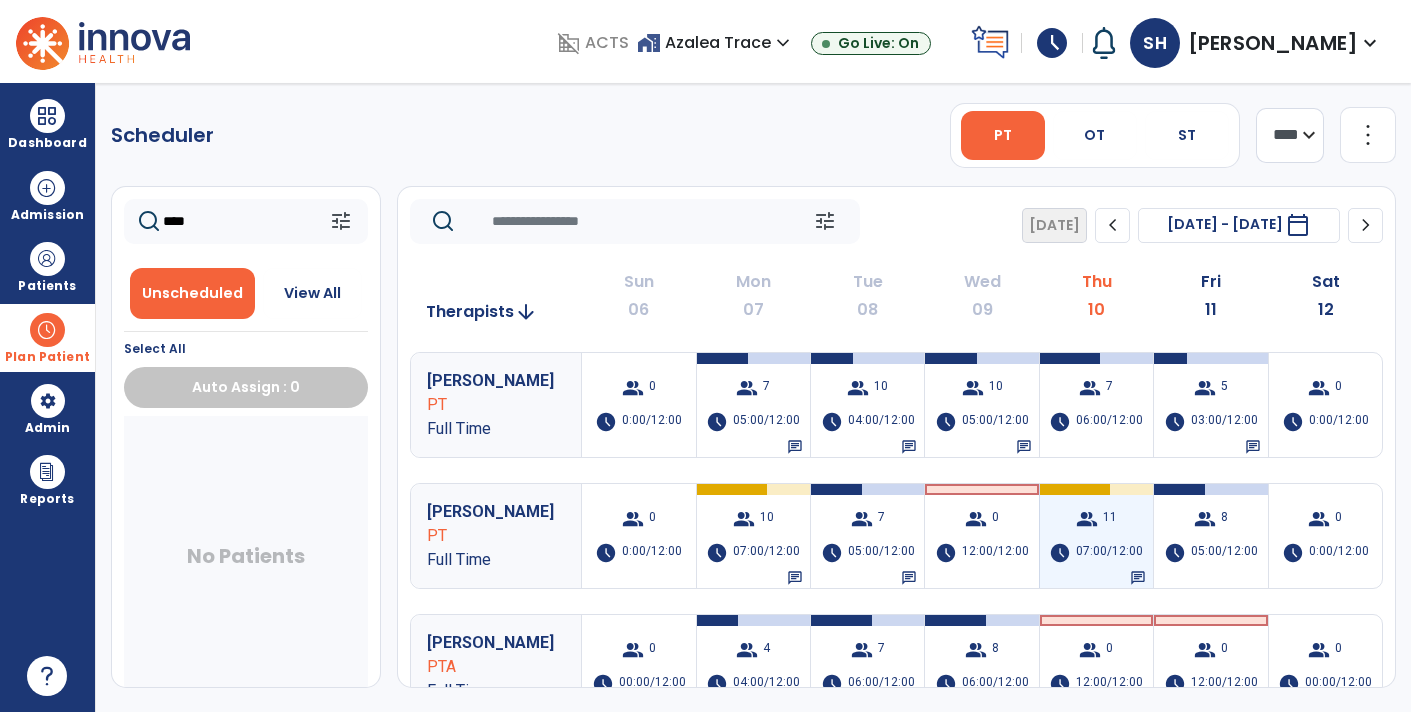 type on "****" 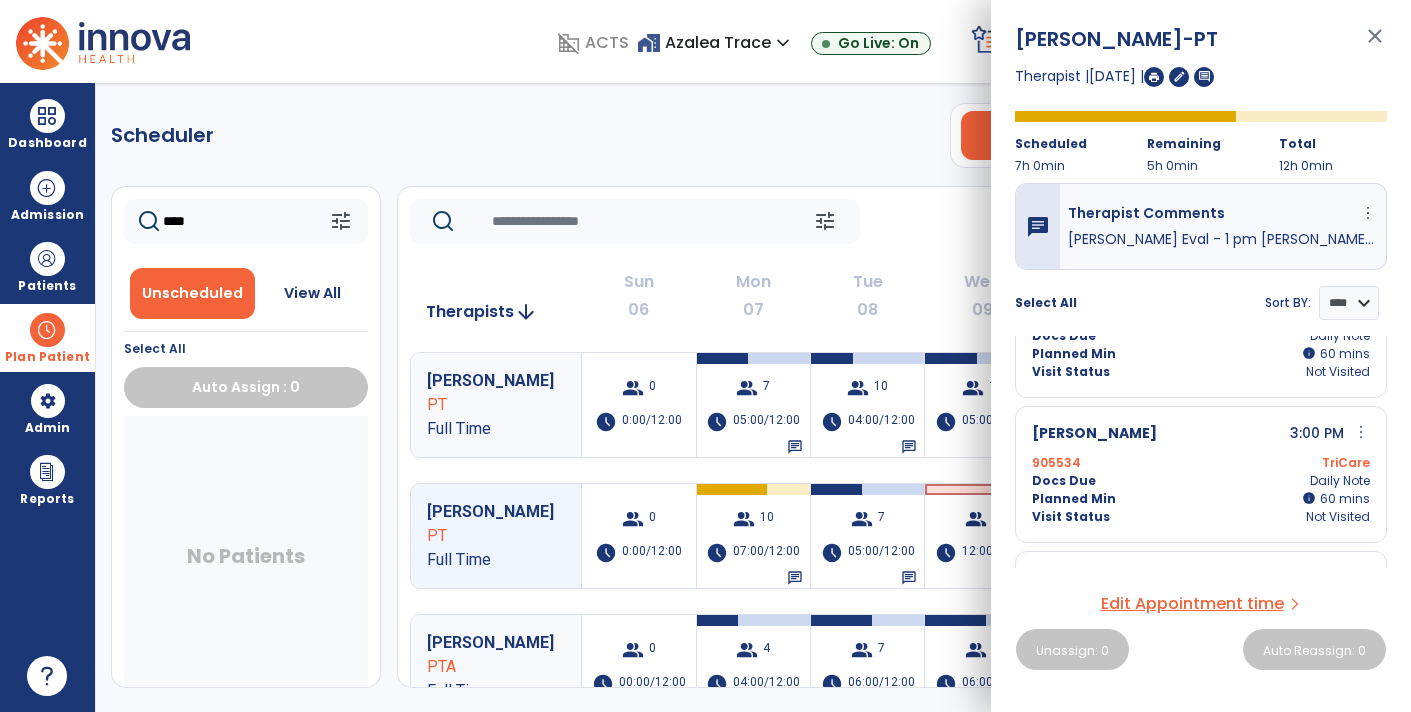 scroll, scrollTop: 642, scrollLeft: 0, axis: vertical 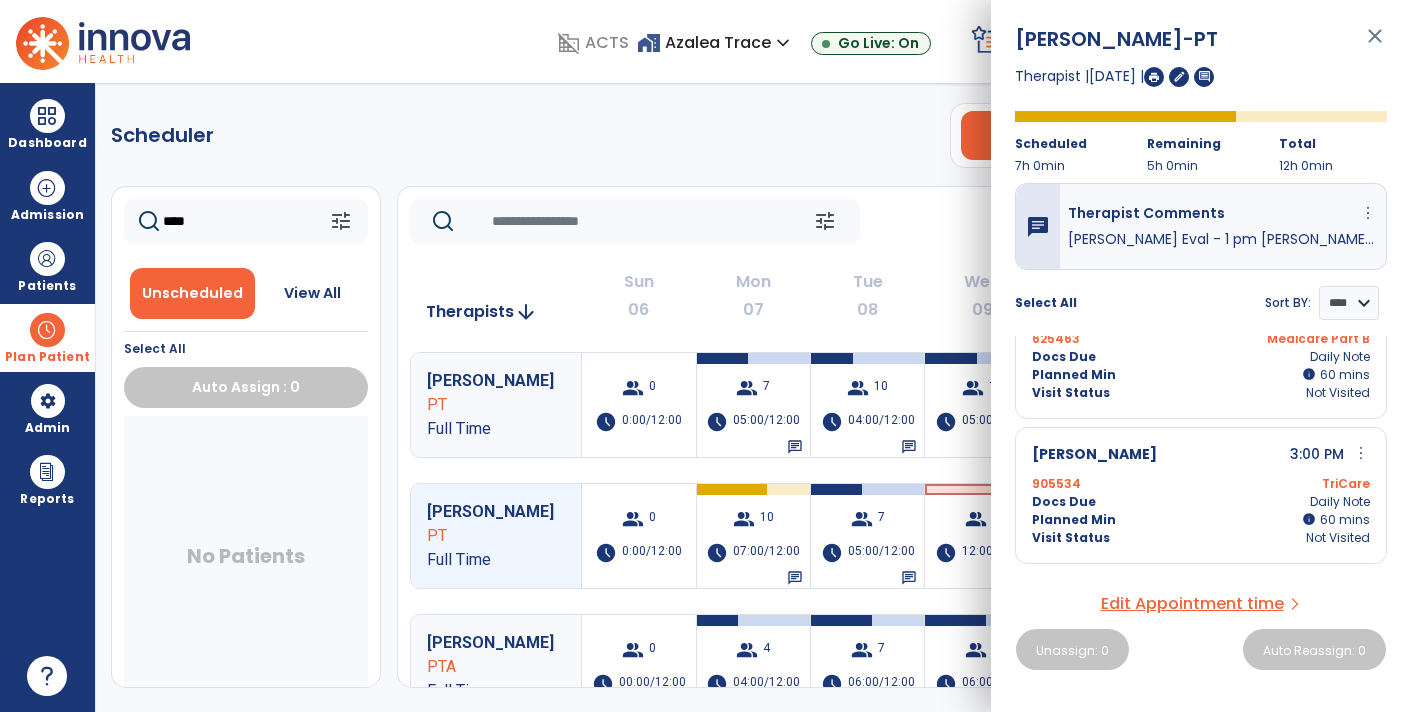 click on "close" at bounding box center (1375, 45) 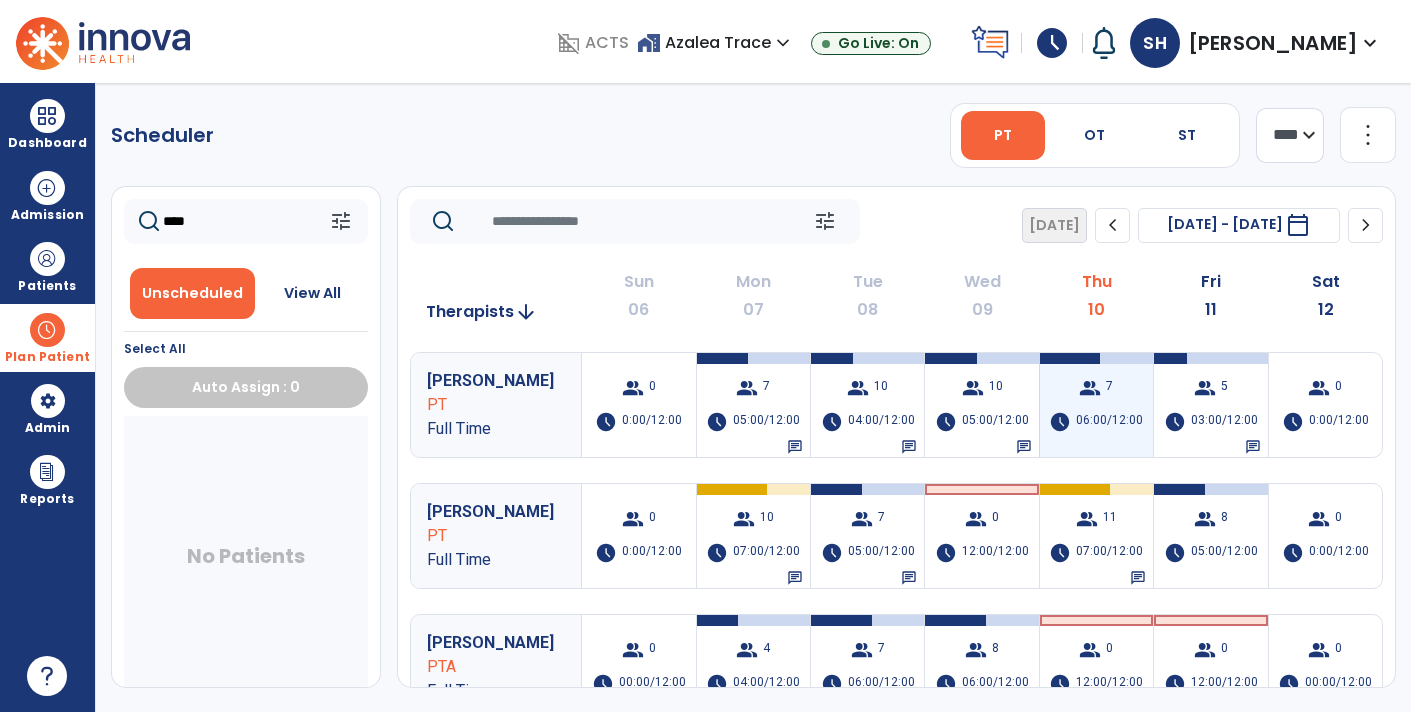 click on "06:00/12:00" at bounding box center (1109, 422) 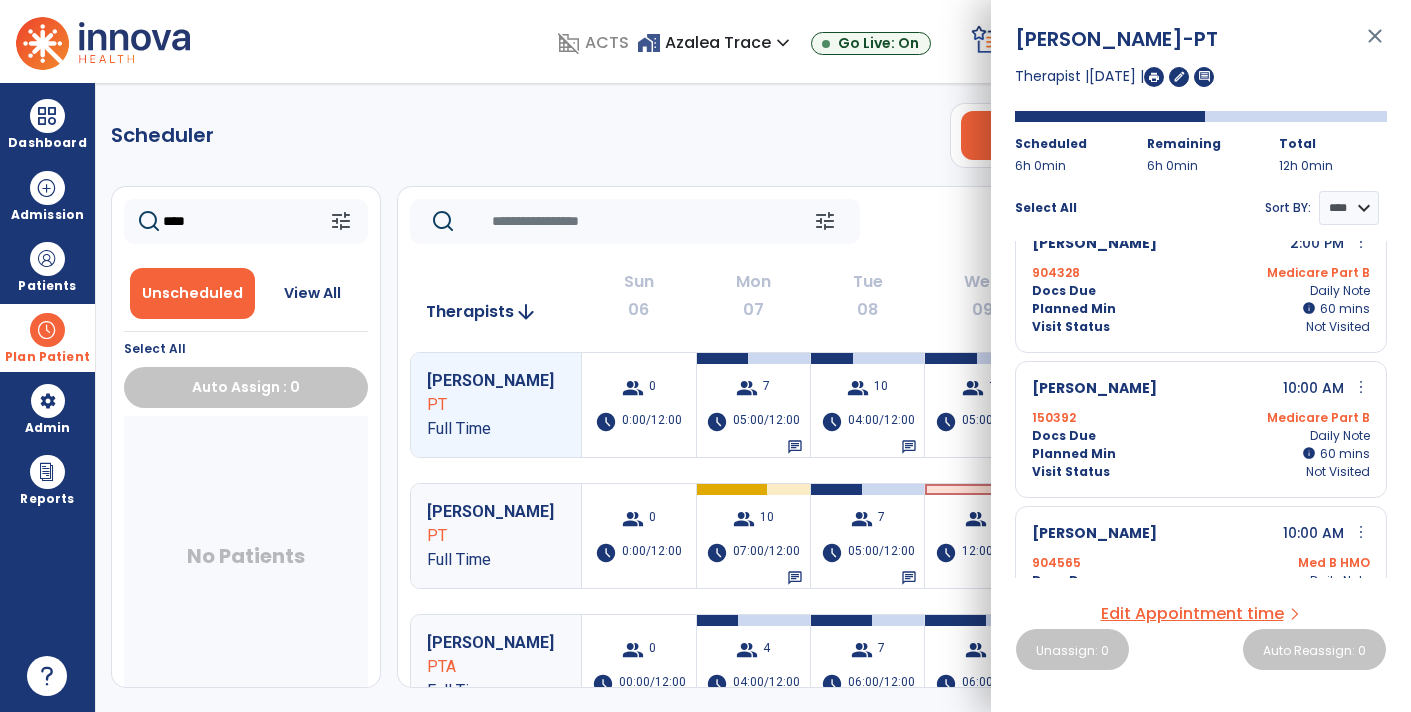 scroll, scrollTop: 0, scrollLeft: 0, axis: both 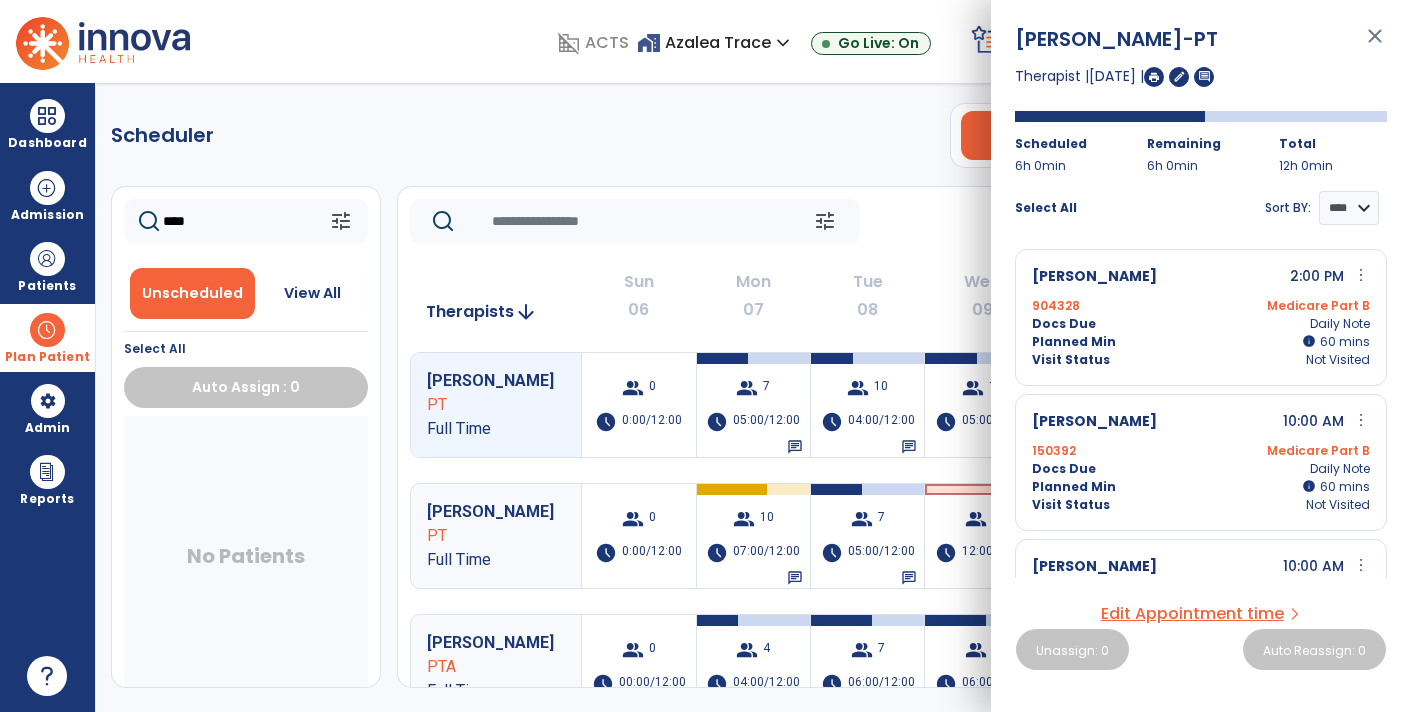 click on "close" at bounding box center (1375, 45) 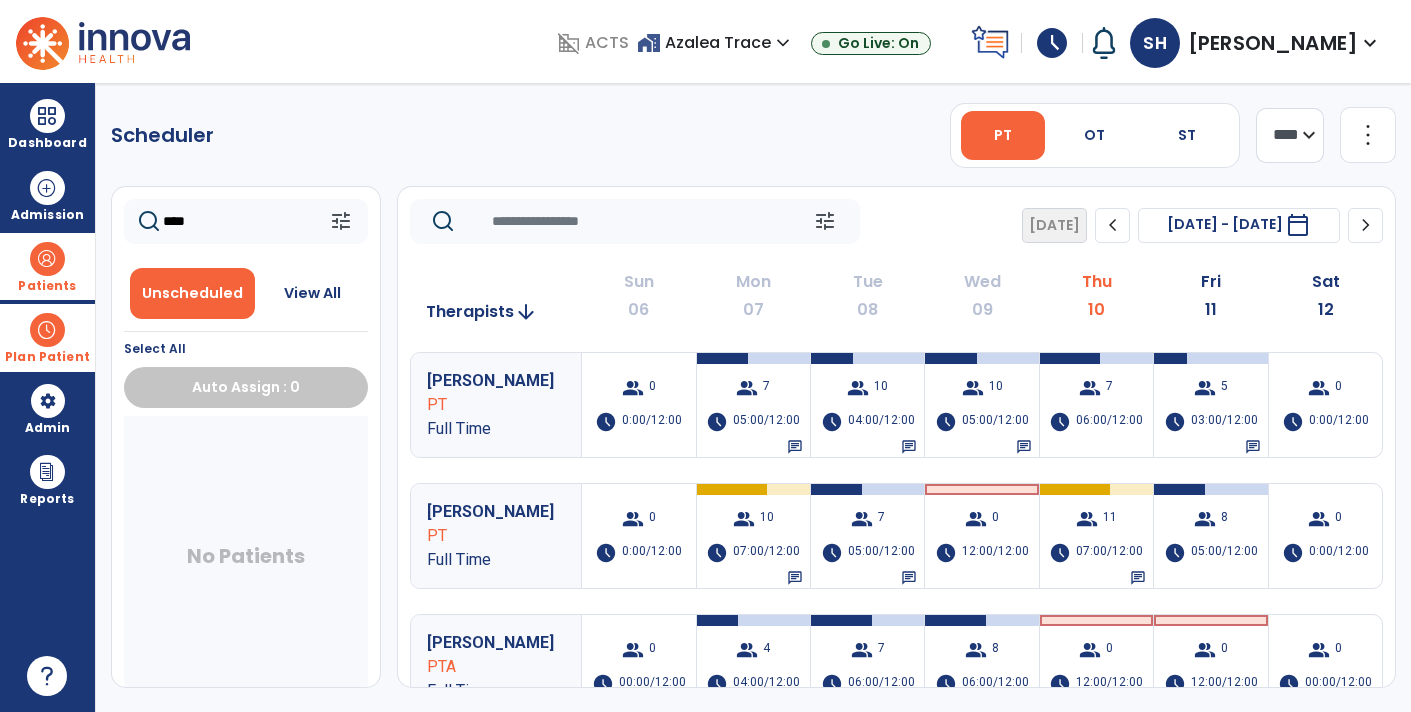click at bounding box center [47, 259] 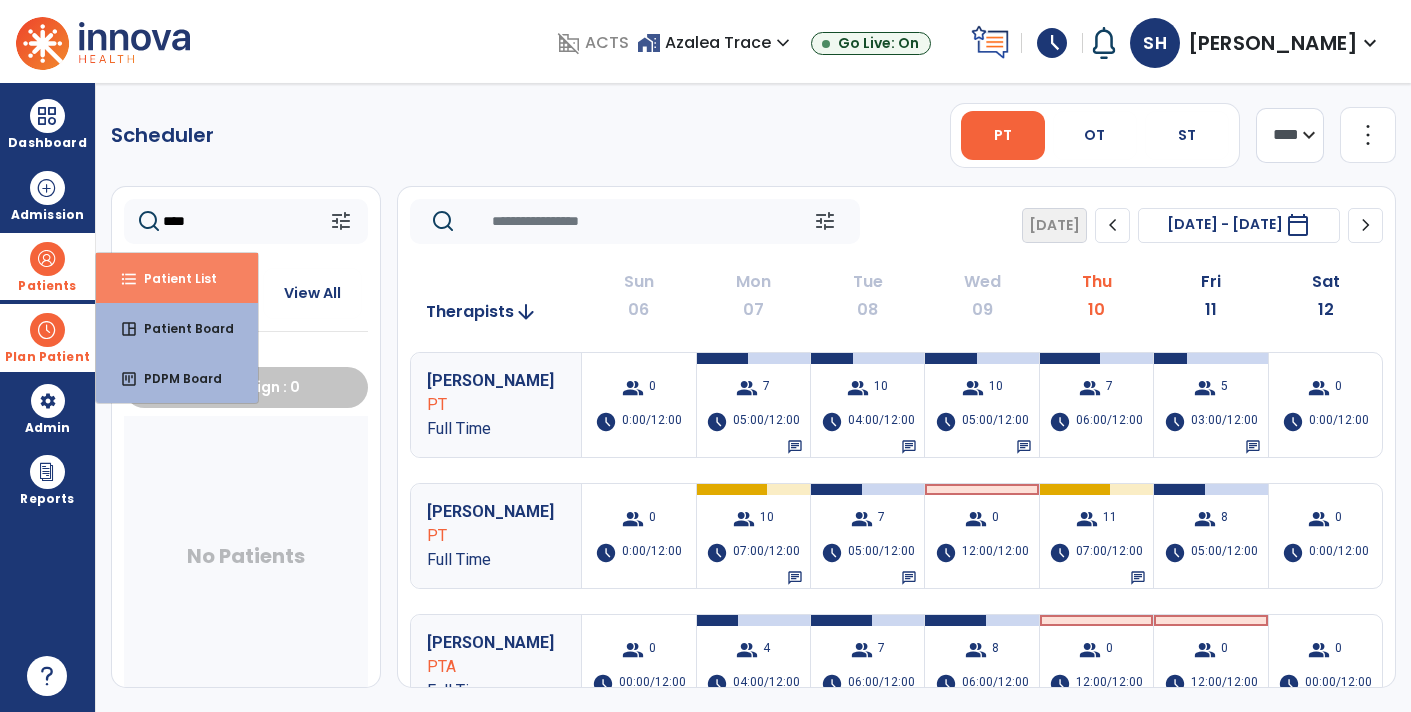 click on "Patient List" at bounding box center [172, 278] 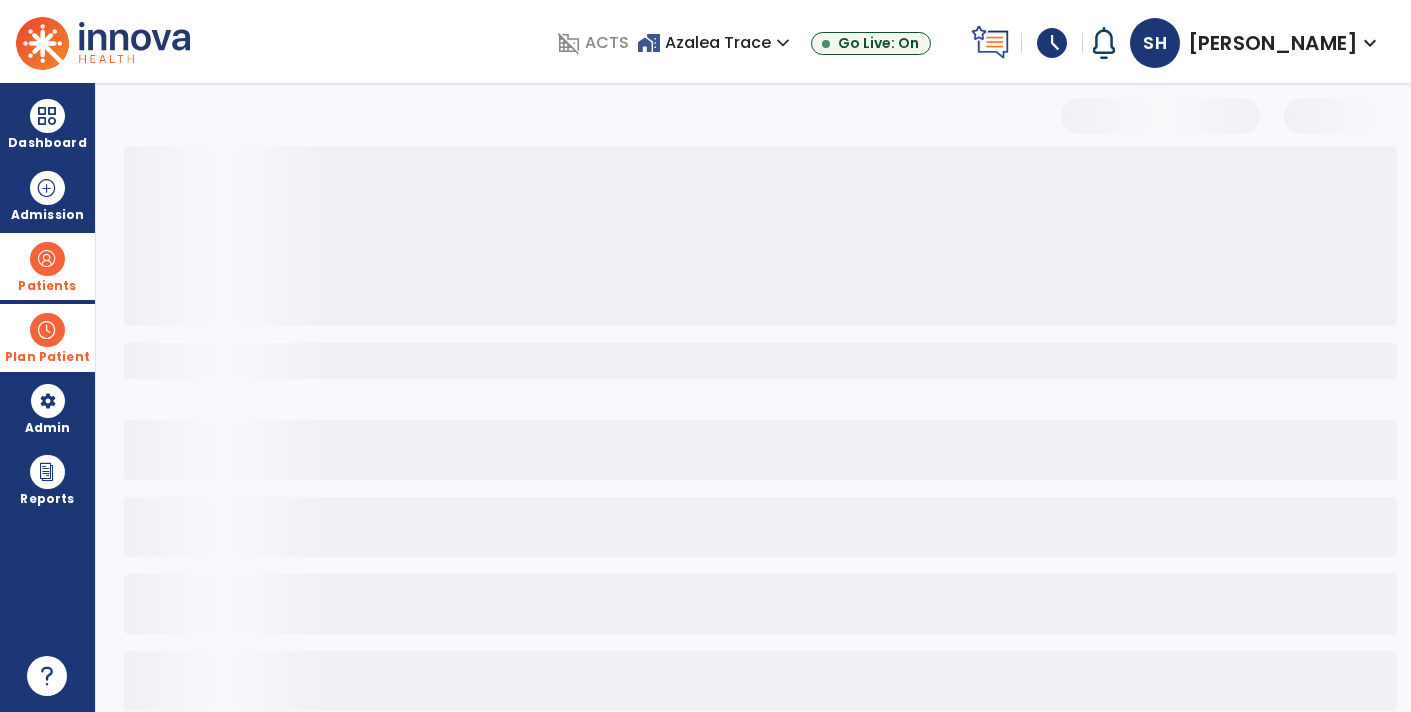select on "***" 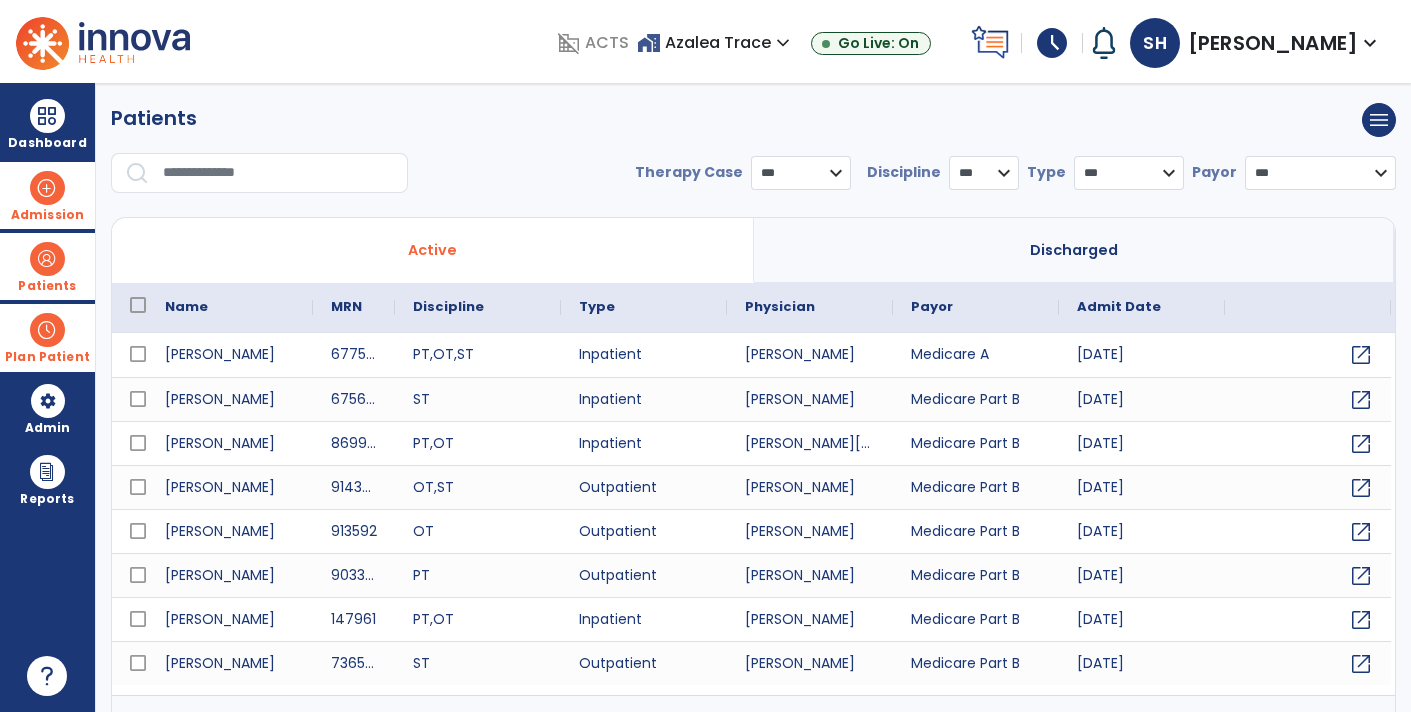 click on "Admission" at bounding box center (47, 215) 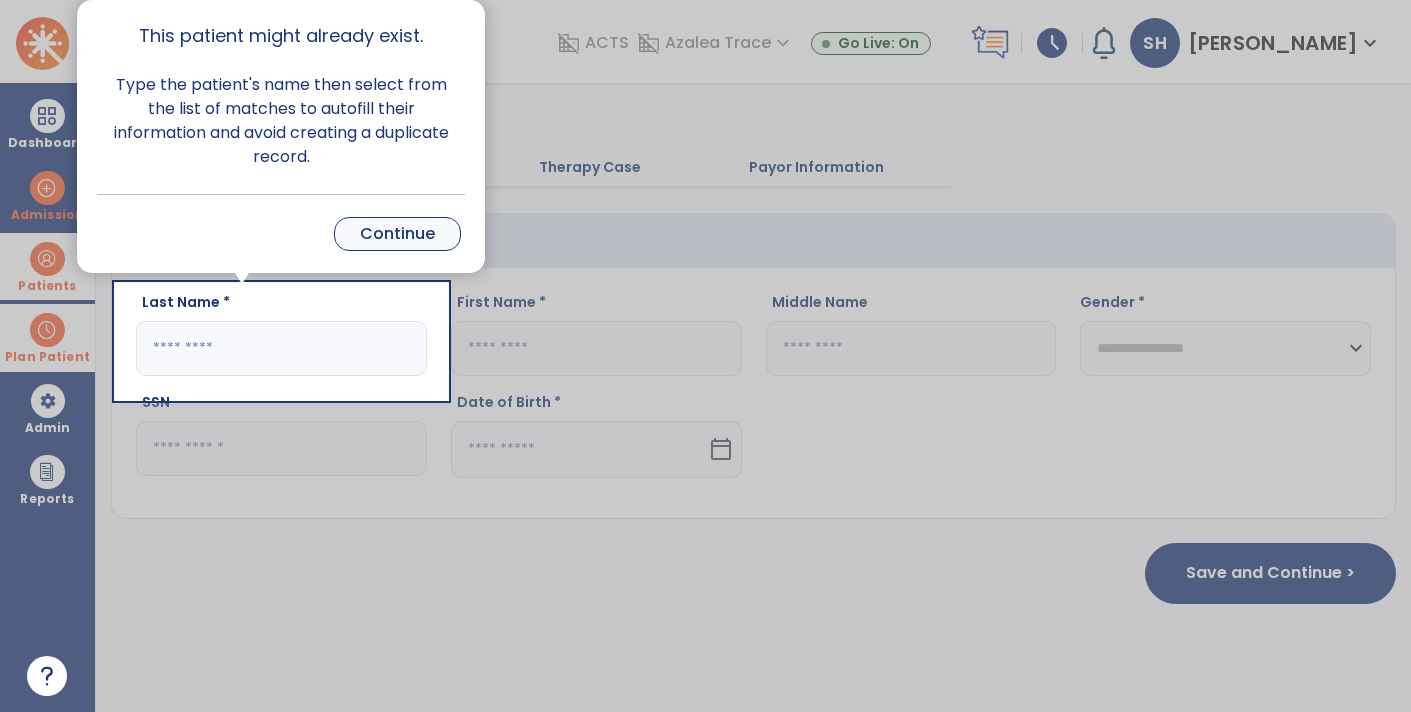 click on "Continue" at bounding box center [397, 234] 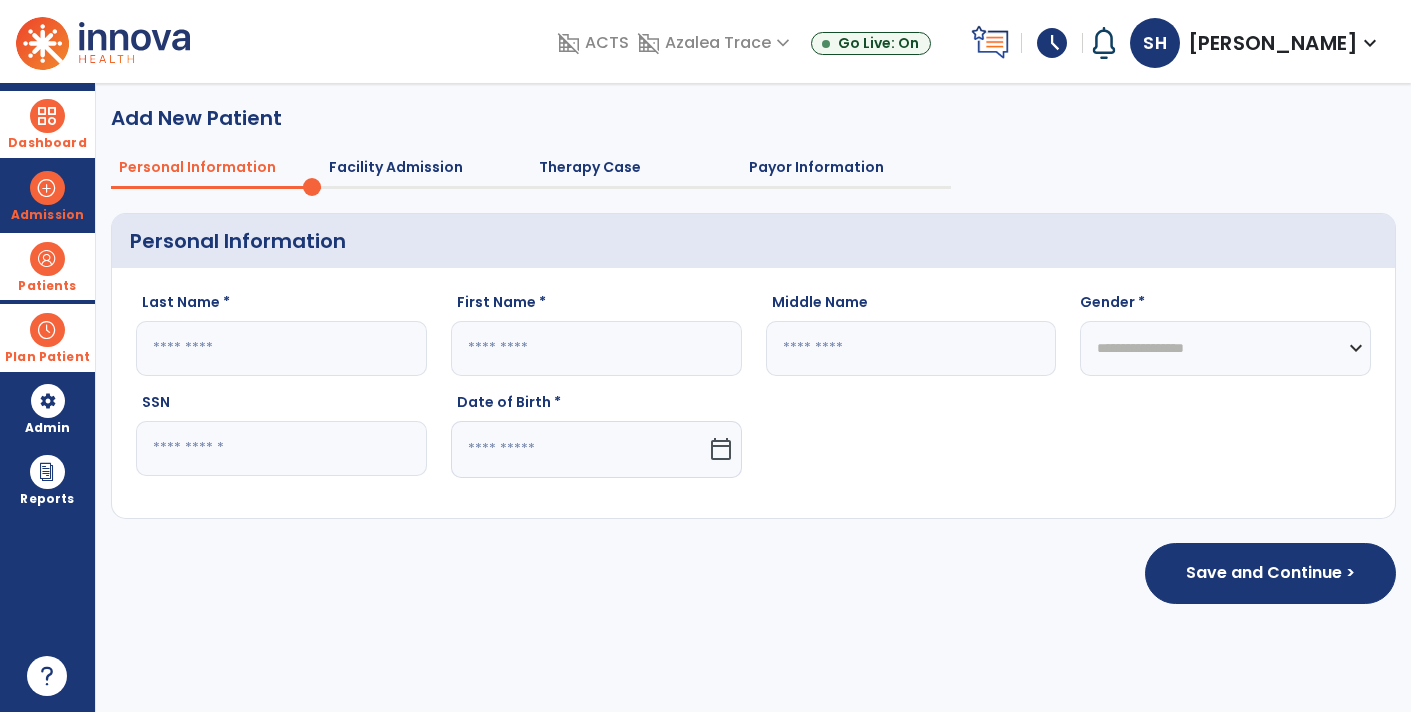 click on "Dashboard" at bounding box center [47, 124] 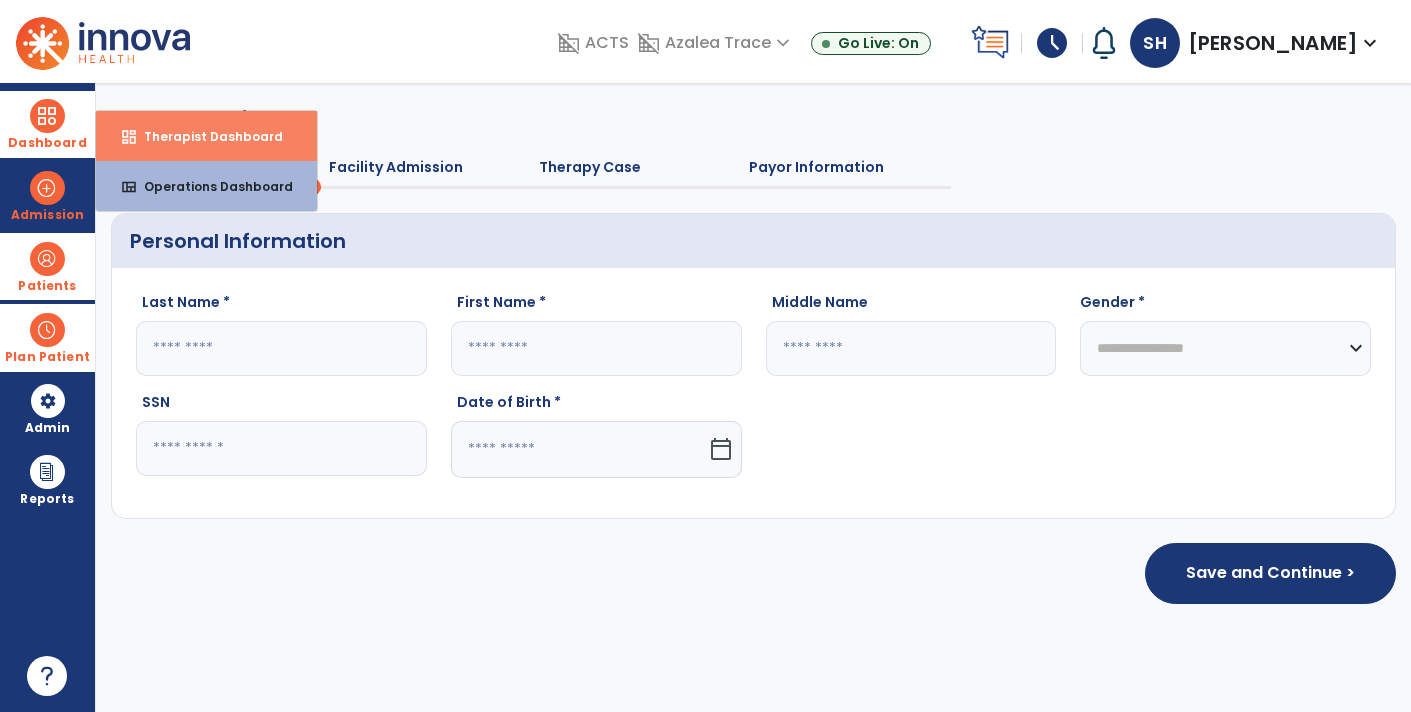 click on "dashboard  Therapist Dashboard" at bounding box center (206, 136) 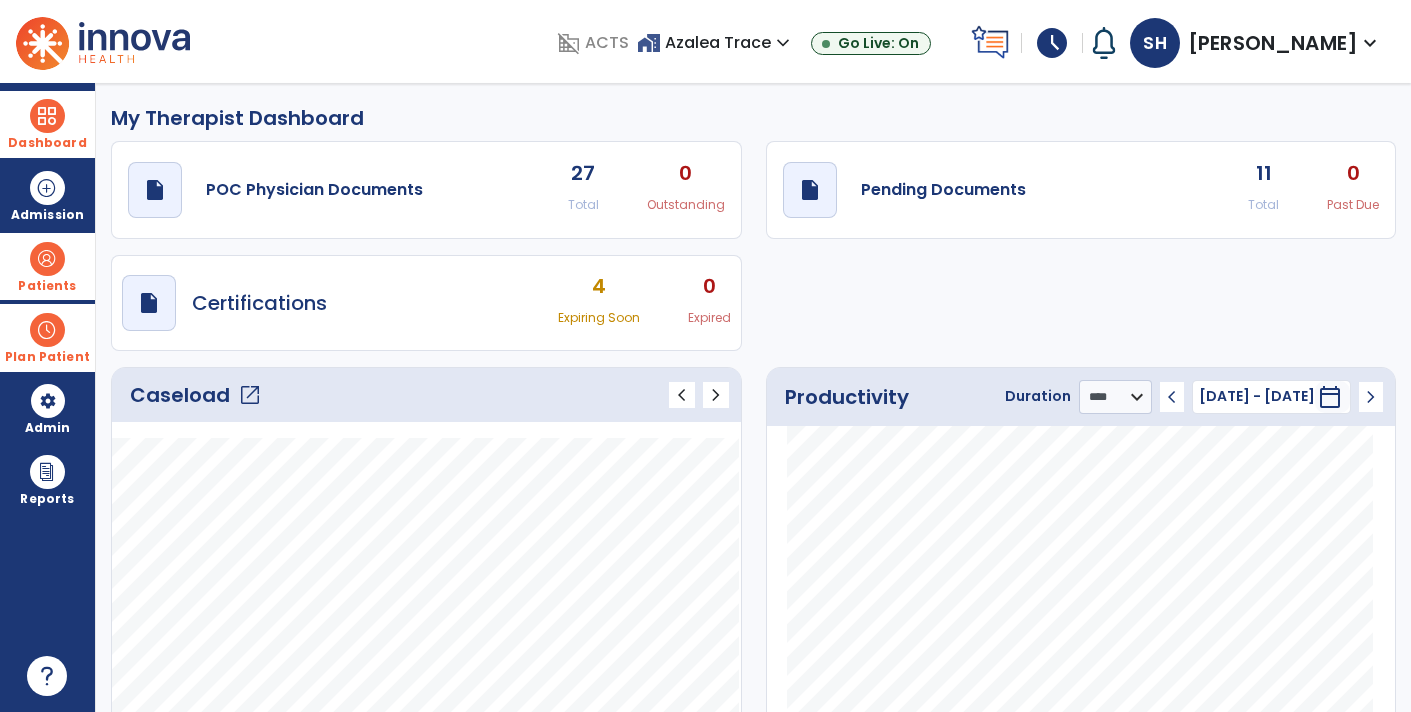 click at bounding box center [47, 116] 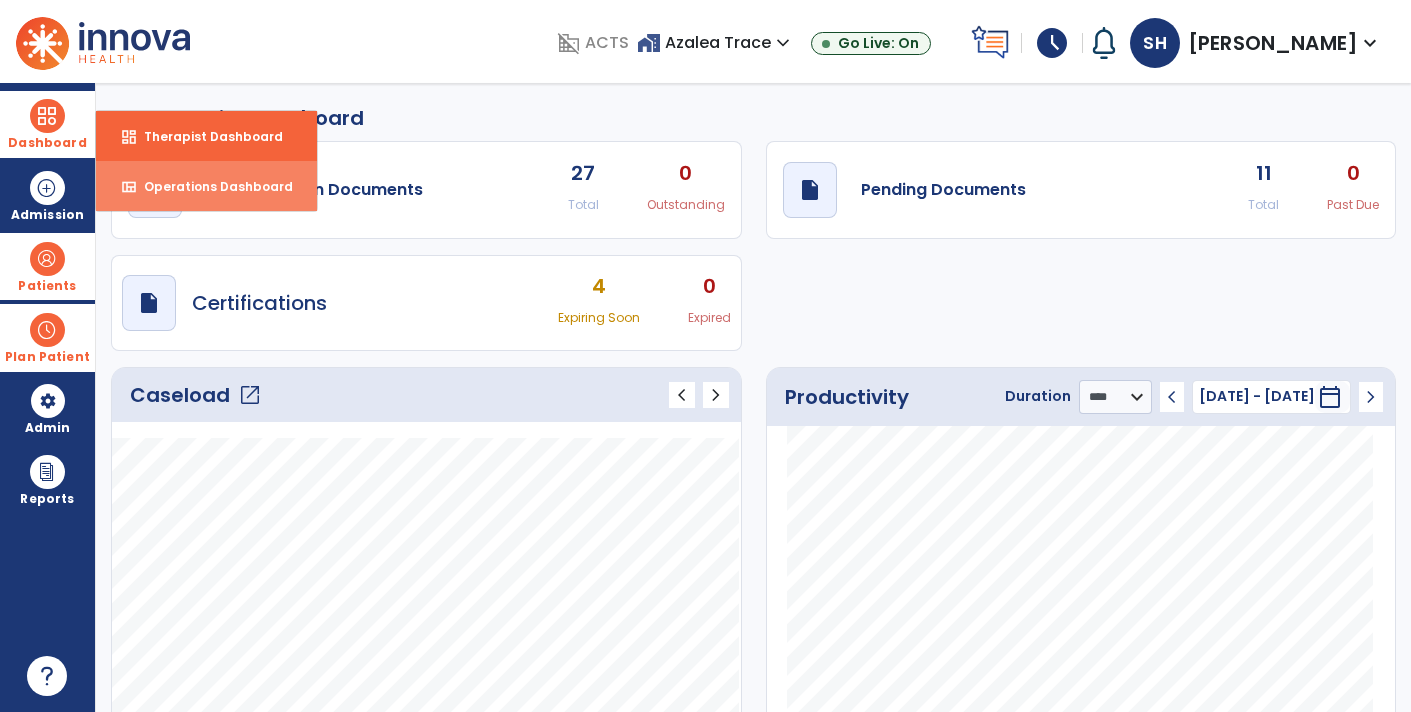 click on "Operations Dashboard" at bounding box center (210, 186) 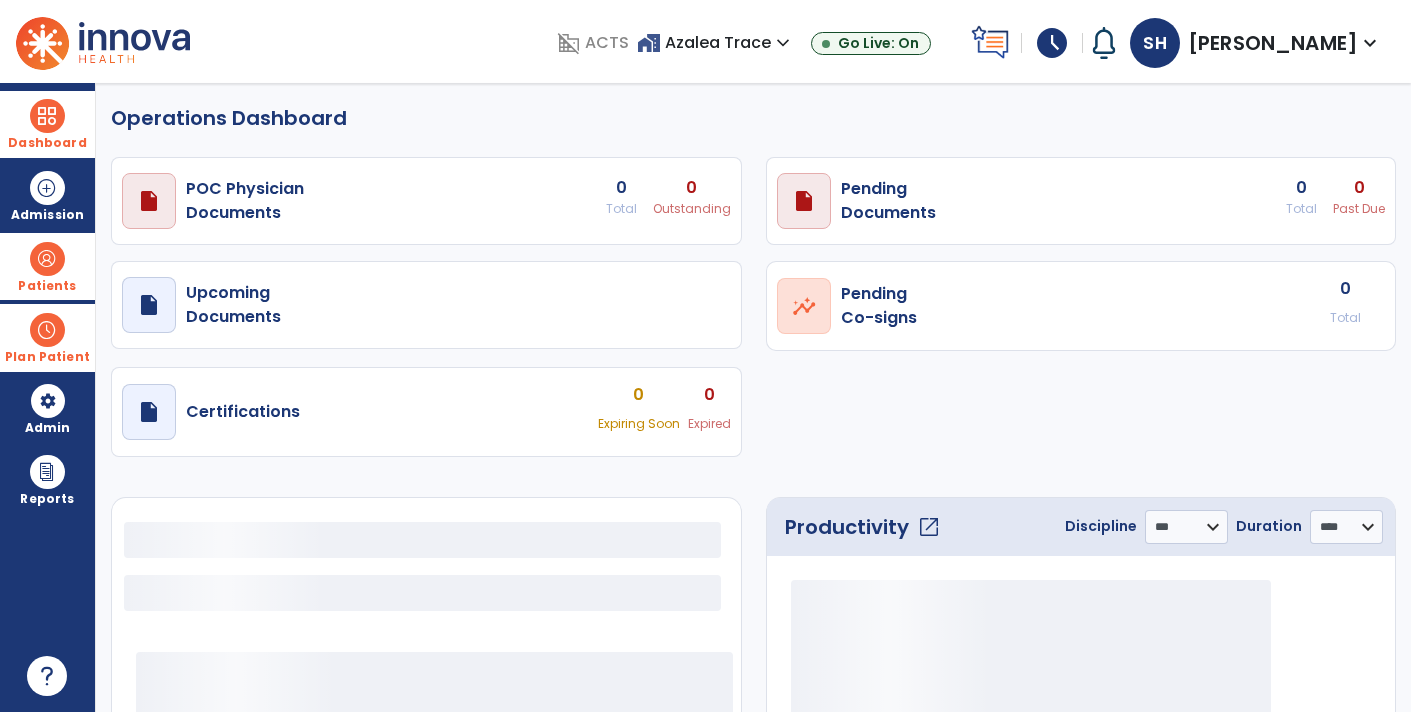 select on "***" 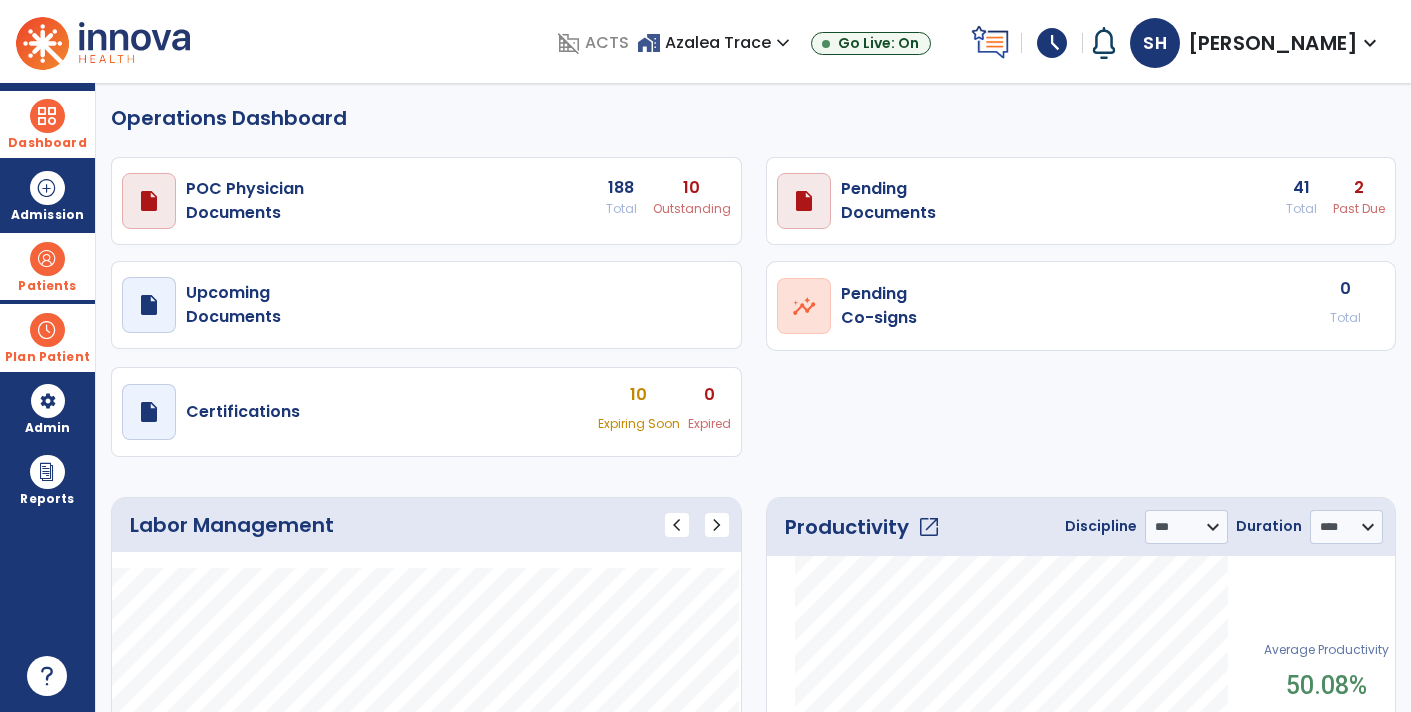 click on "open_in_new" 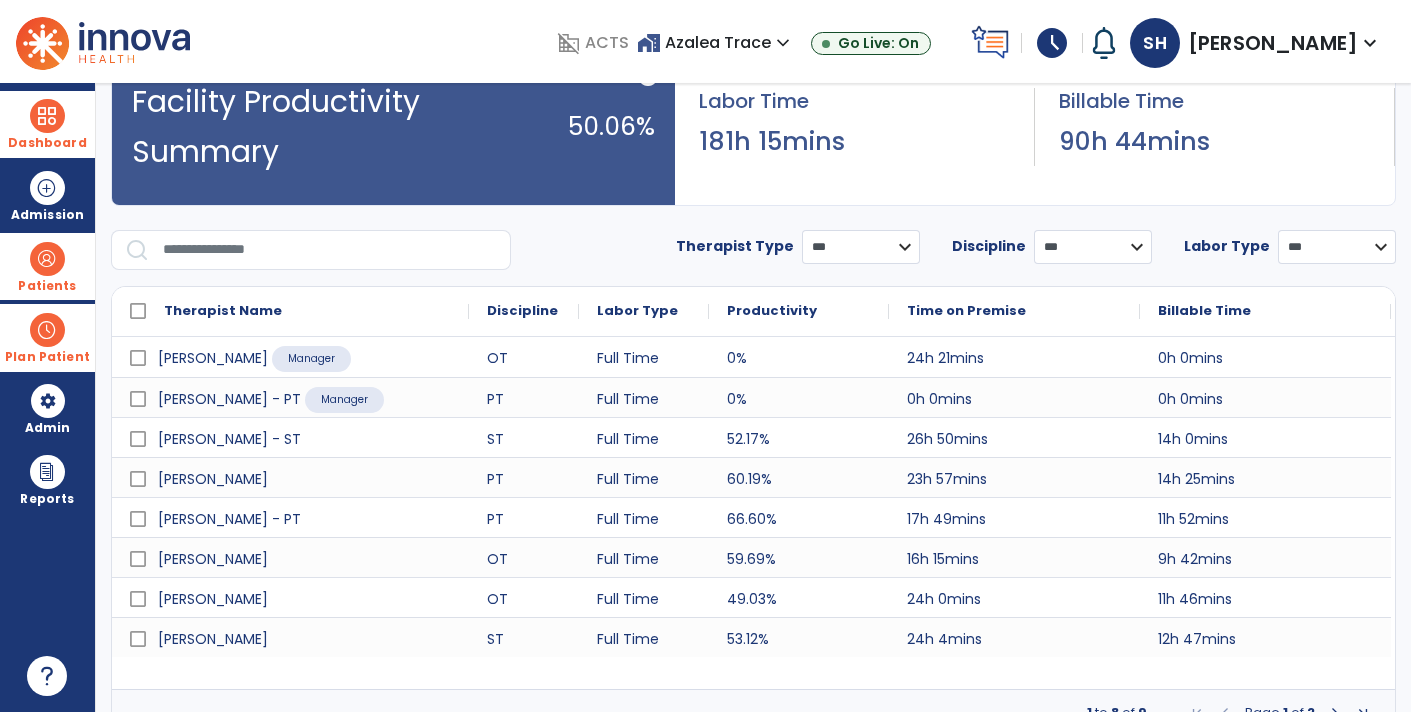scroll, scrollTop: 113, scrollLeft: 0, axis: vertical 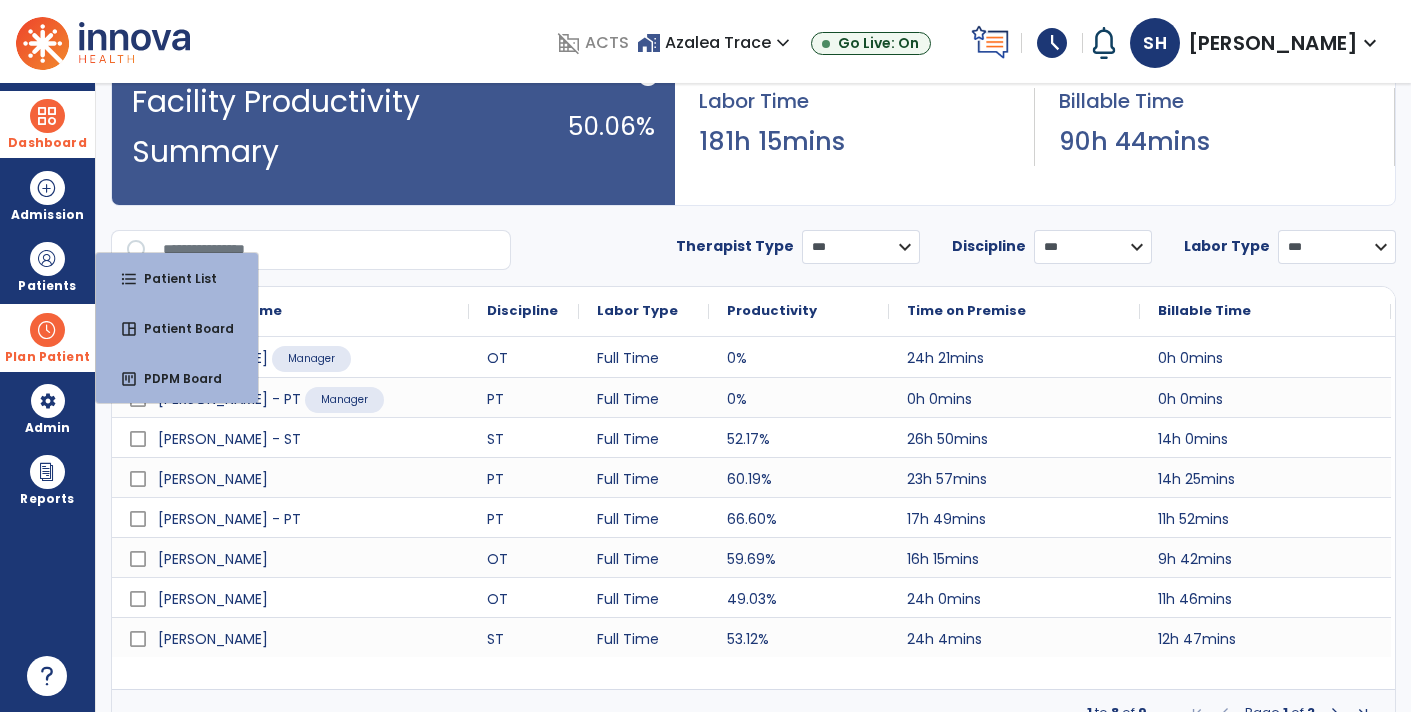 click on "Plan Patient" at bounding box center (47, 286) 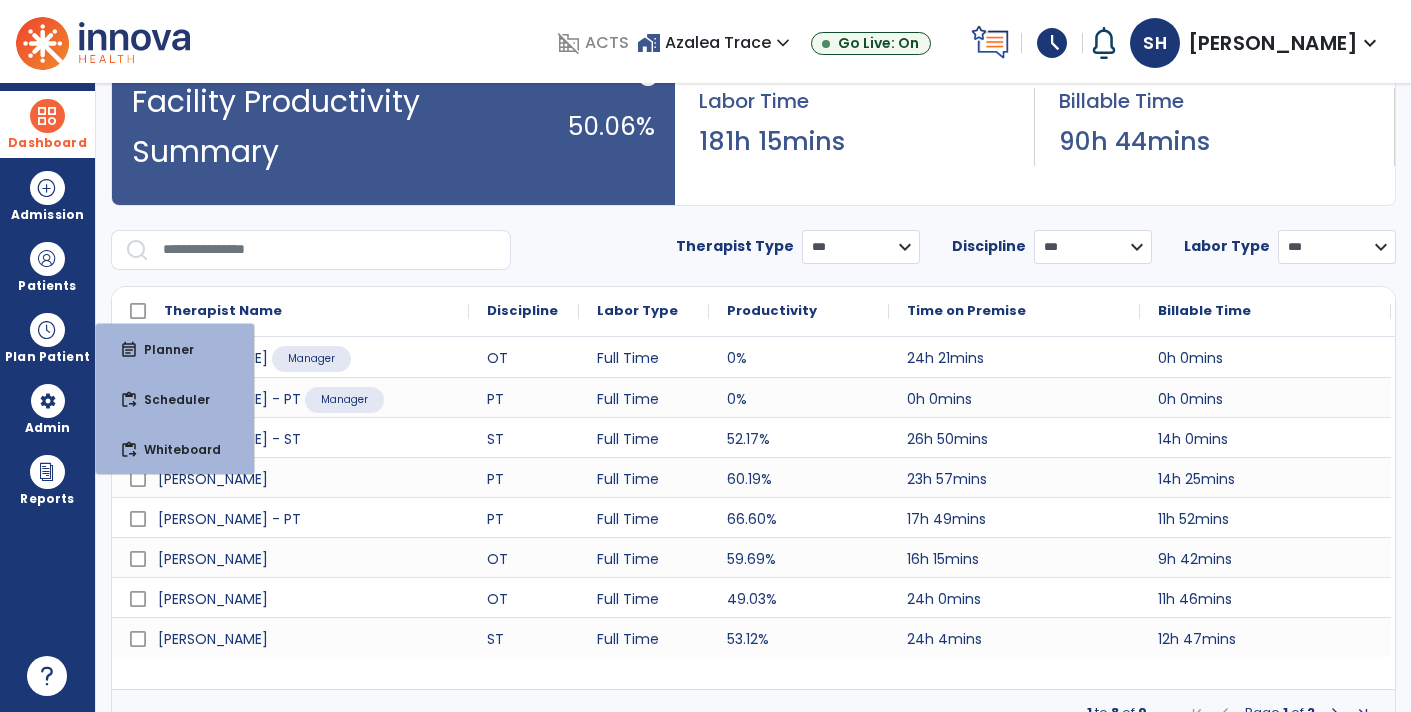 click on "Dashboard" at bounding box center [47, 124] 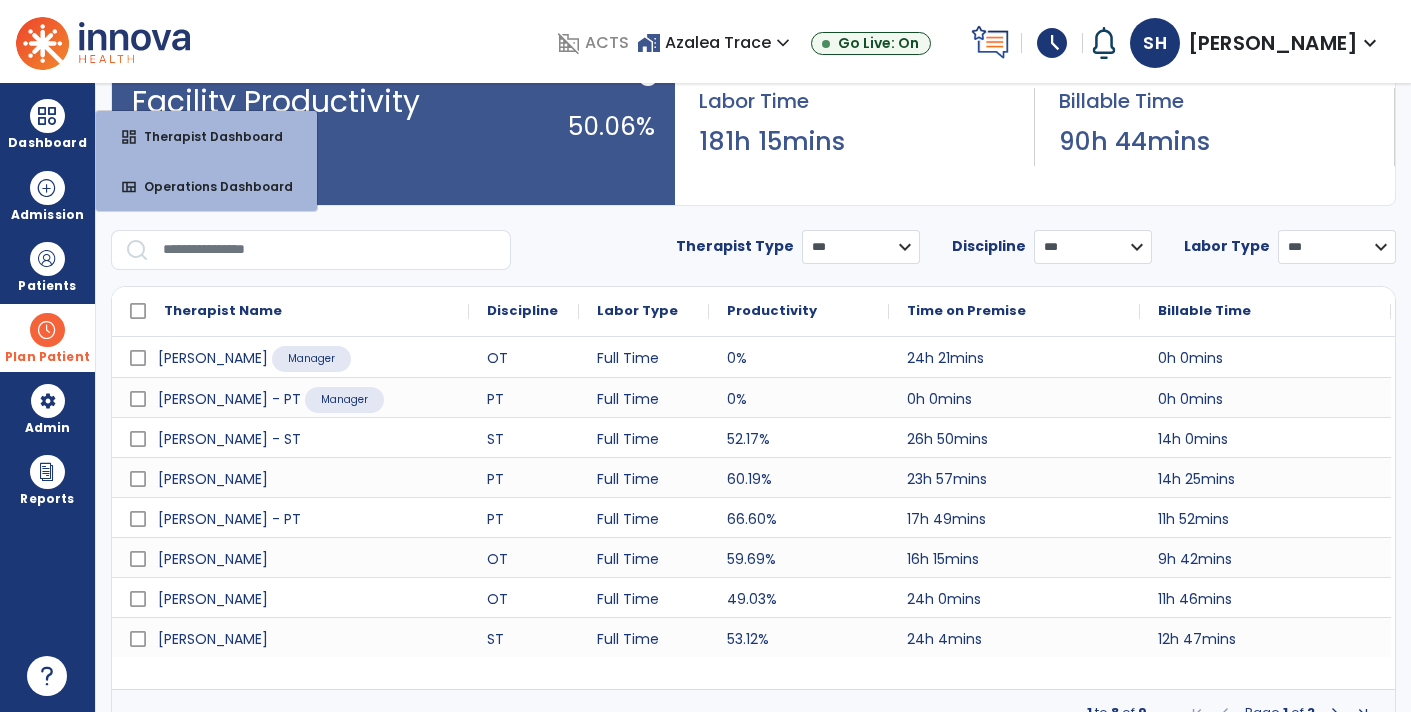 click on "Plan Patient" at bounding box center [47, 286] 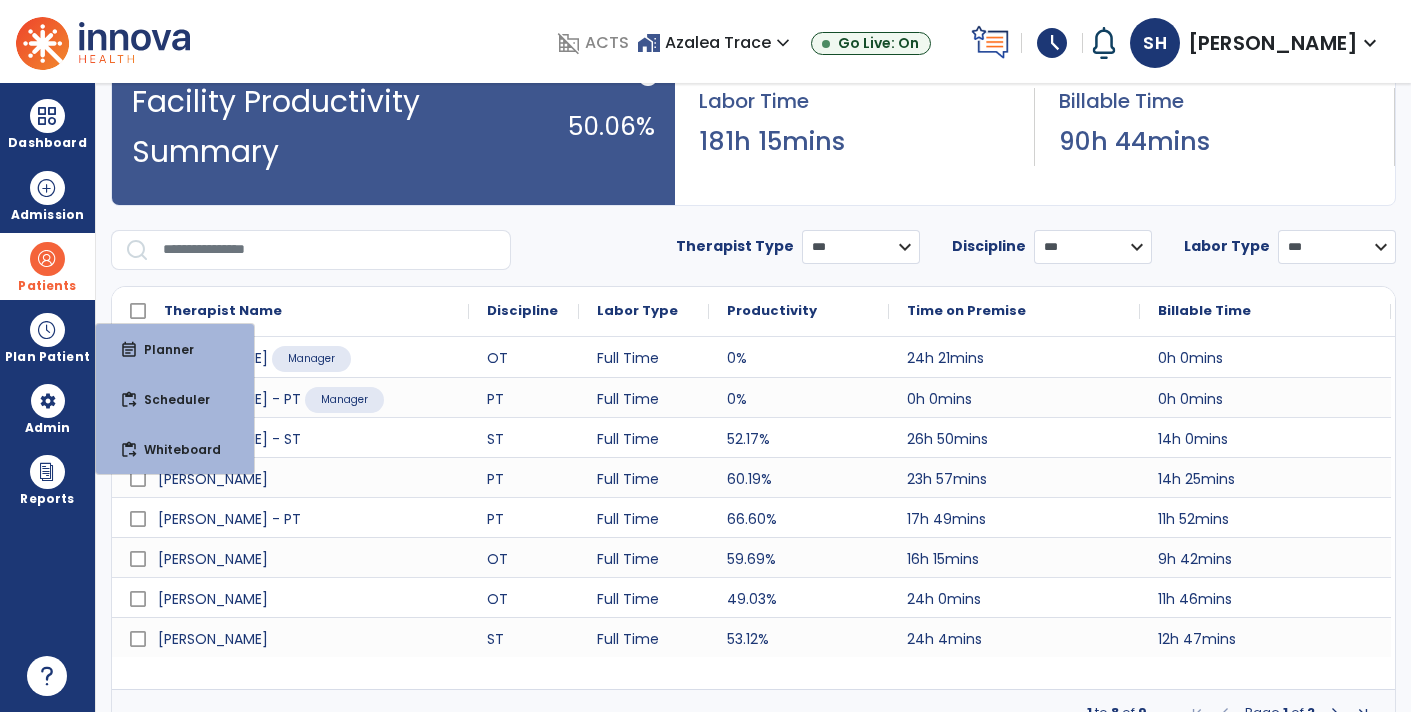 click on "Patients" at bounding box center (47, 266) 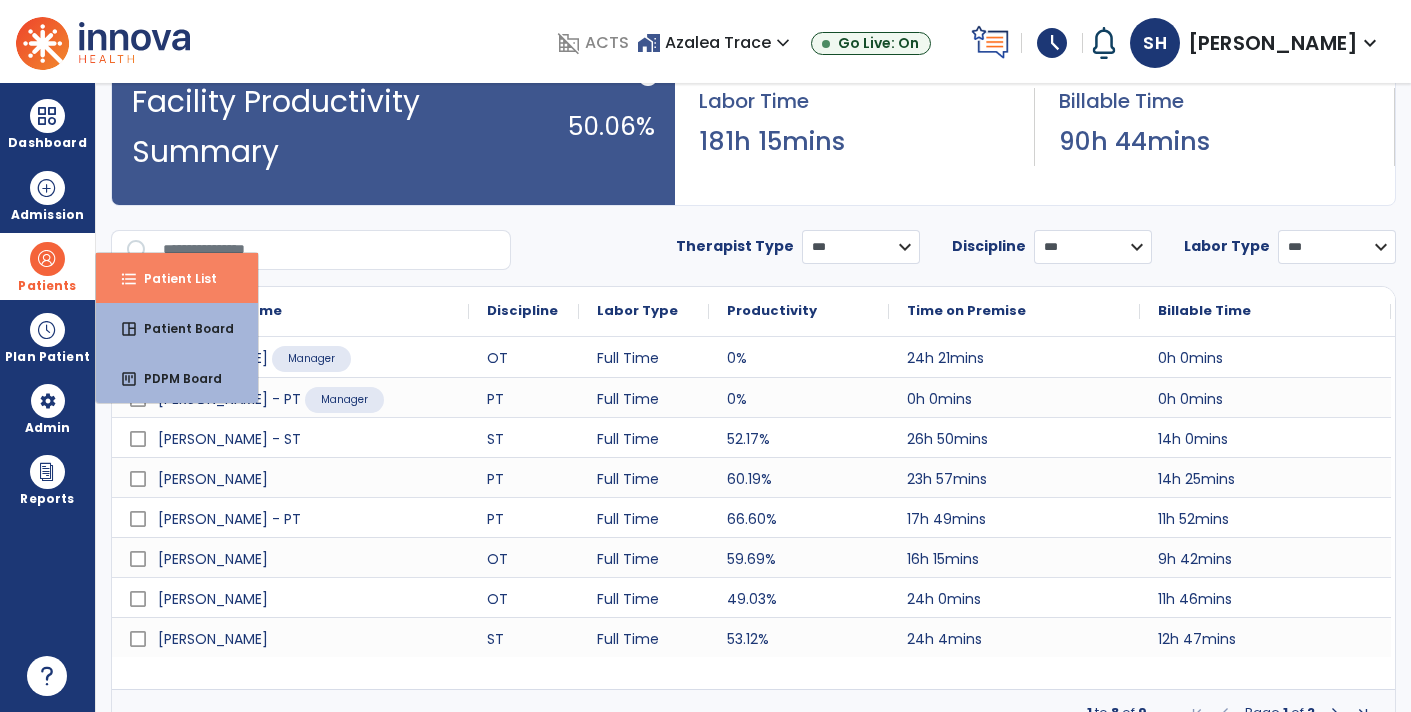 click on "Patient List" at bounding box center [172, 278] 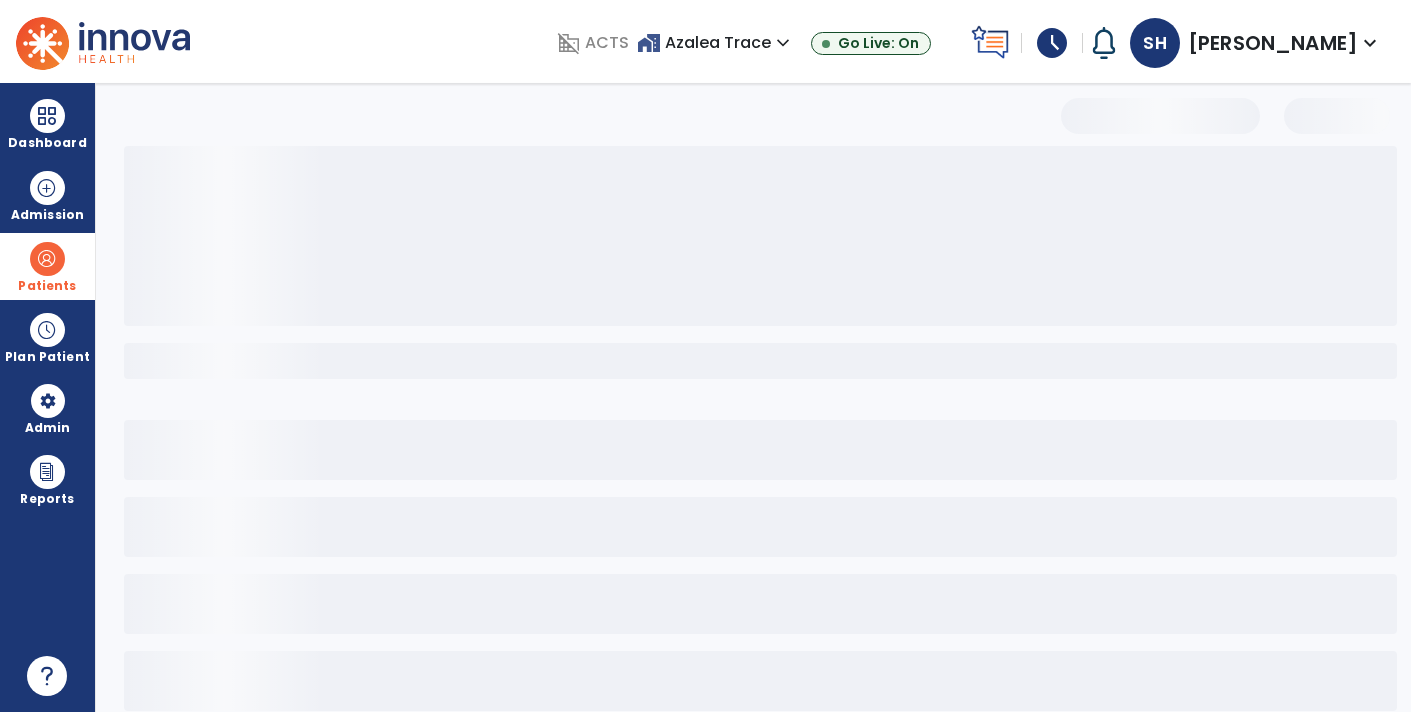 scroll, scrollTop: 30, scrollLeft: 0, axis: vertical 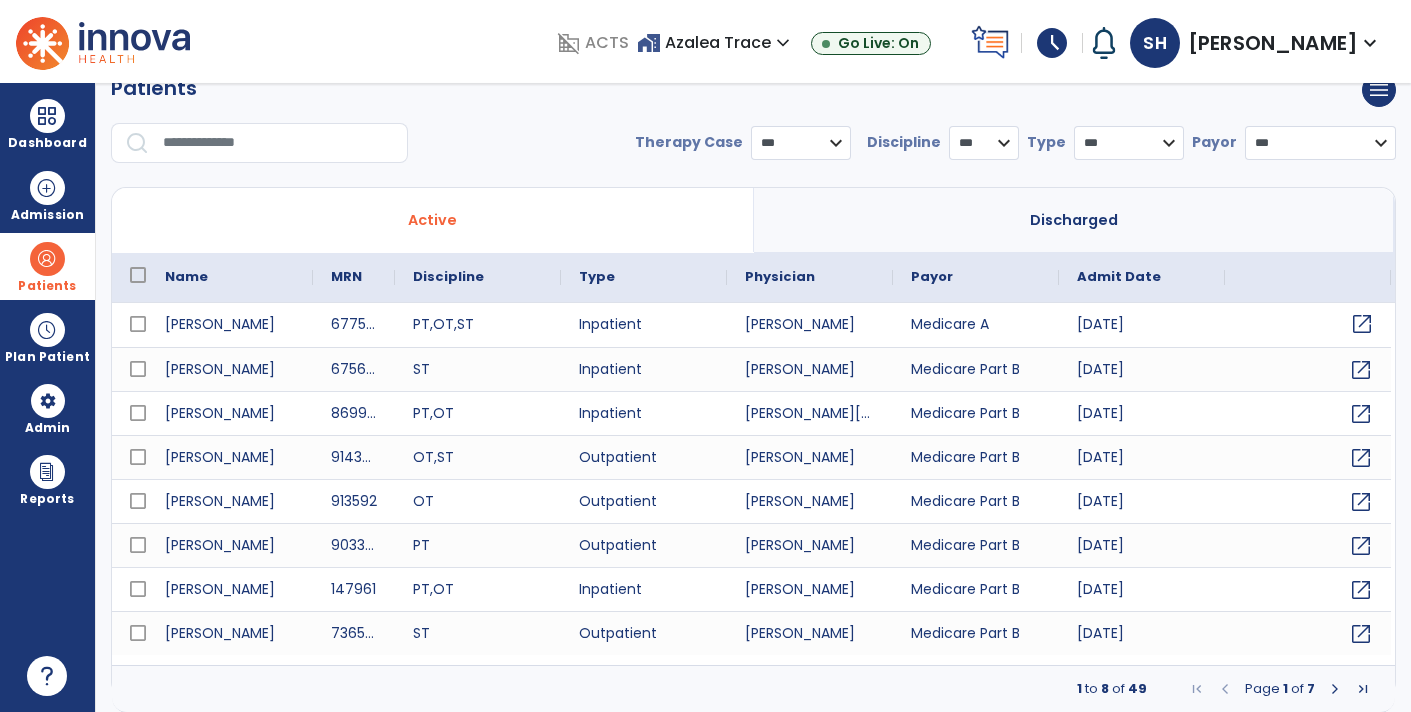click on "open_in_new" at bounding box center [1362, 324] 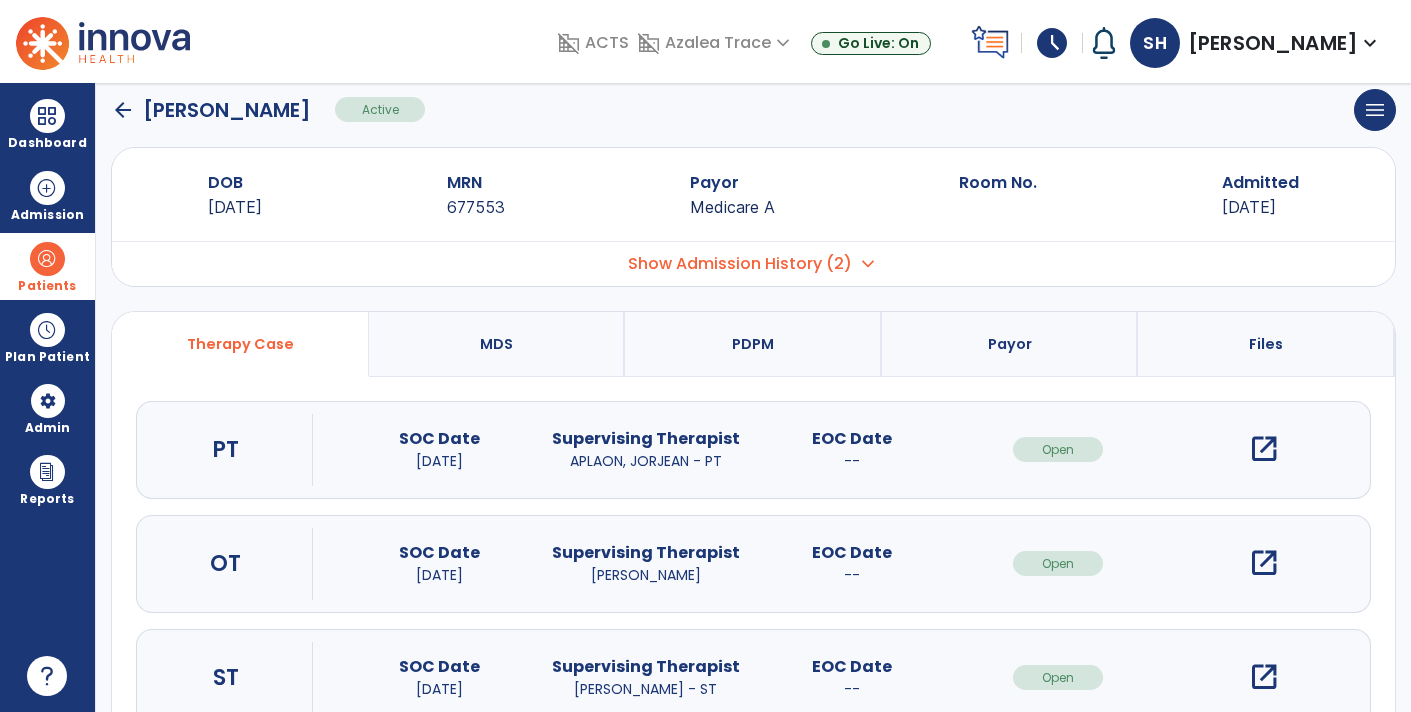 scroll, scrollTop: 0, scrollLeft: 0, axis: both 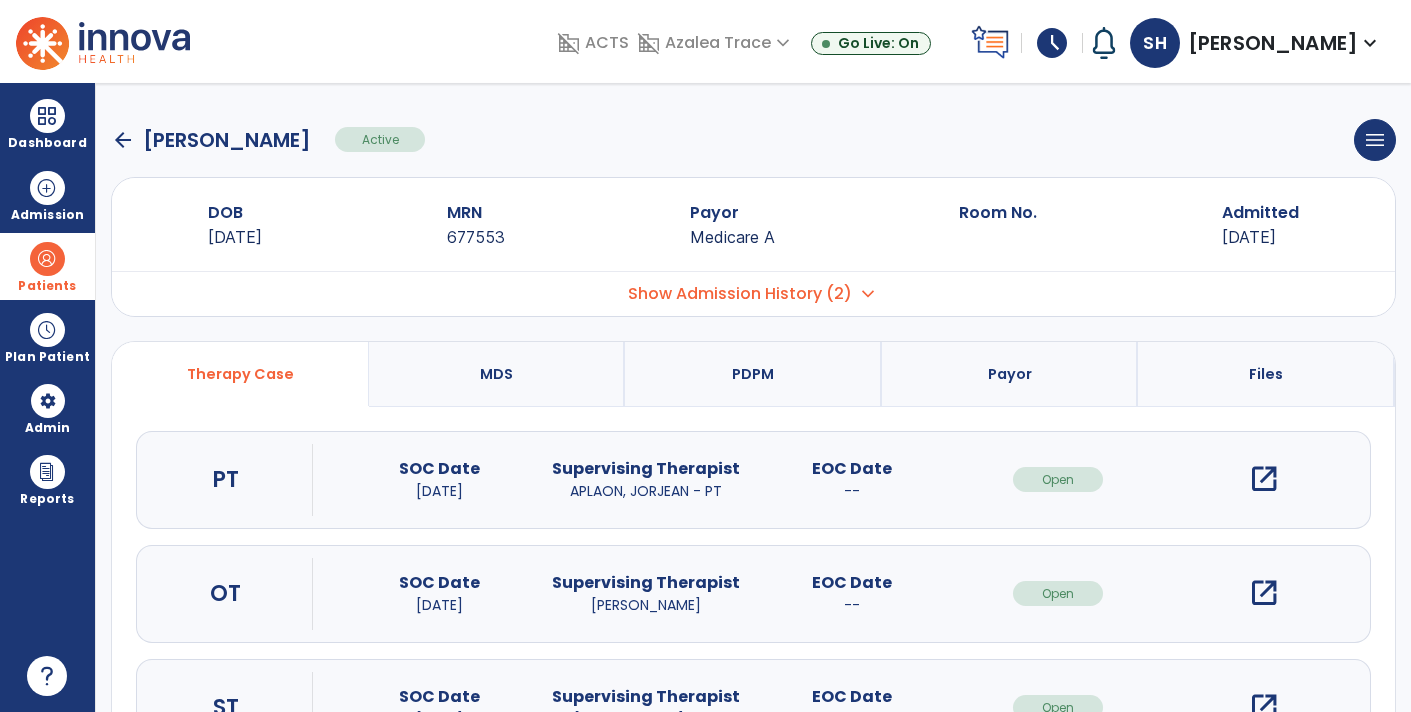 click on "open_in_new" at bounding box center [1264, 479] 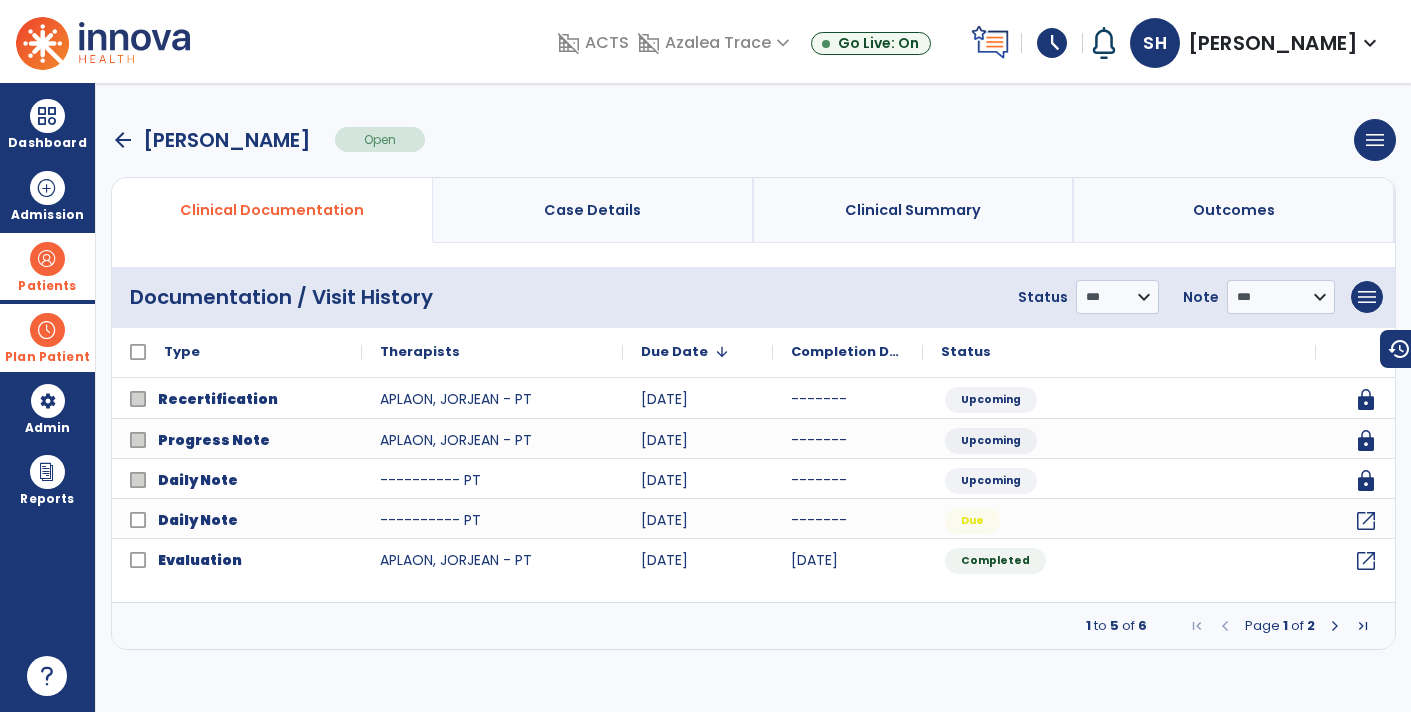 click on "Plan Patient" at bounding box center (47, 266) 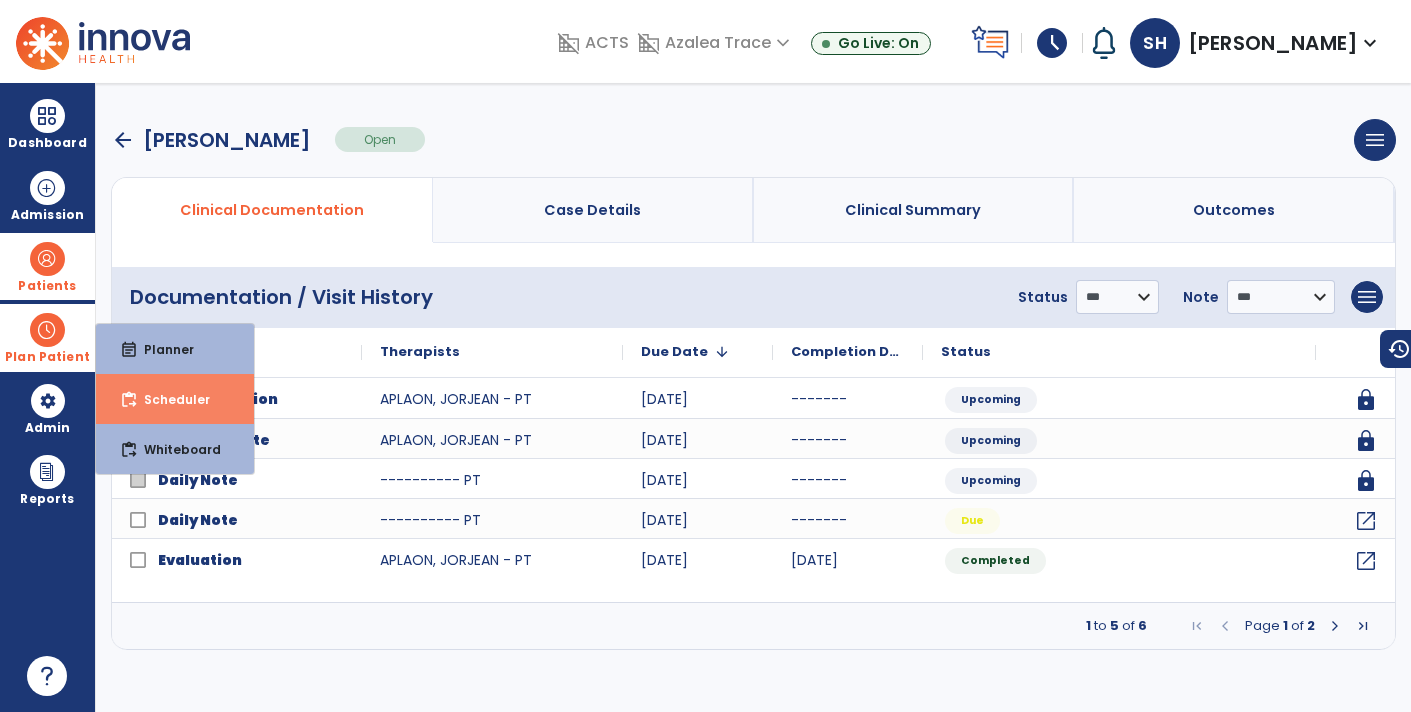 click on "content_paste_go  Scheduler" at bounding box center (175, 399) 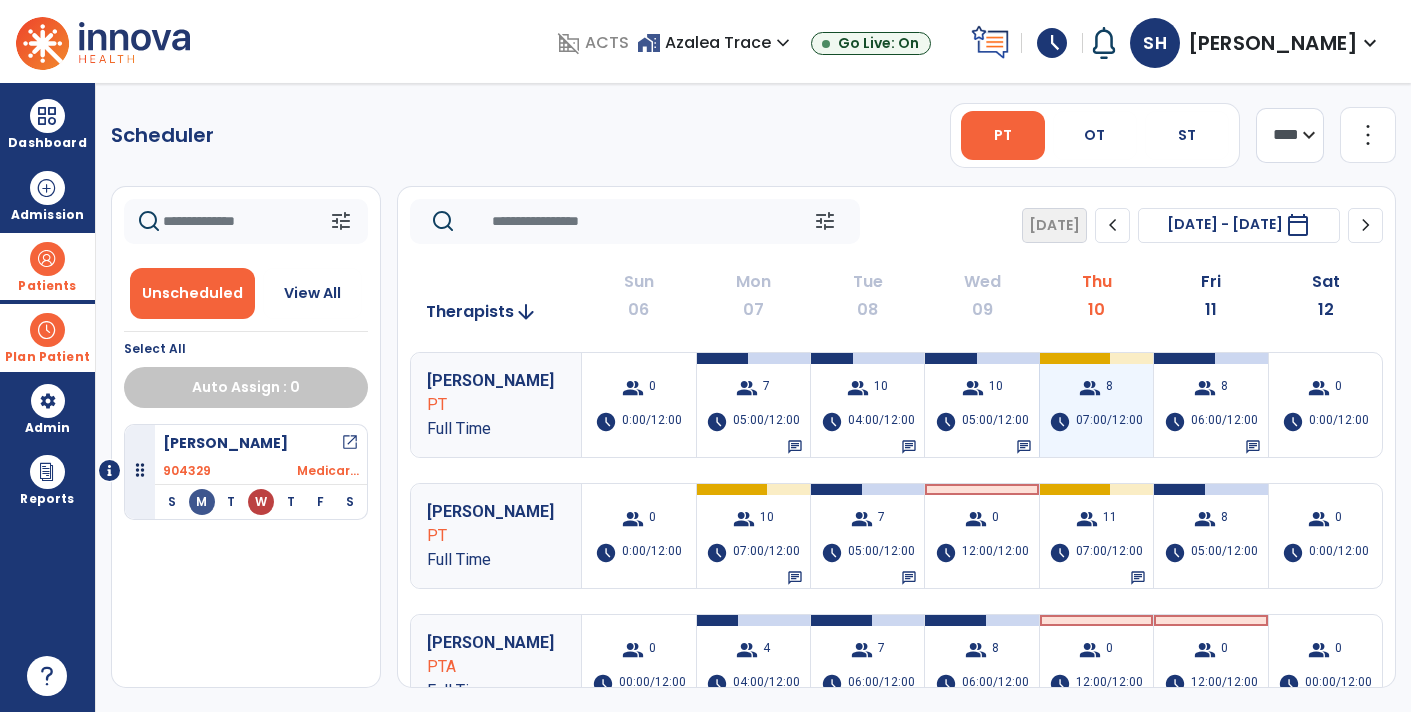 click on "07:00/12:00" at bounding box center [1109, 422] 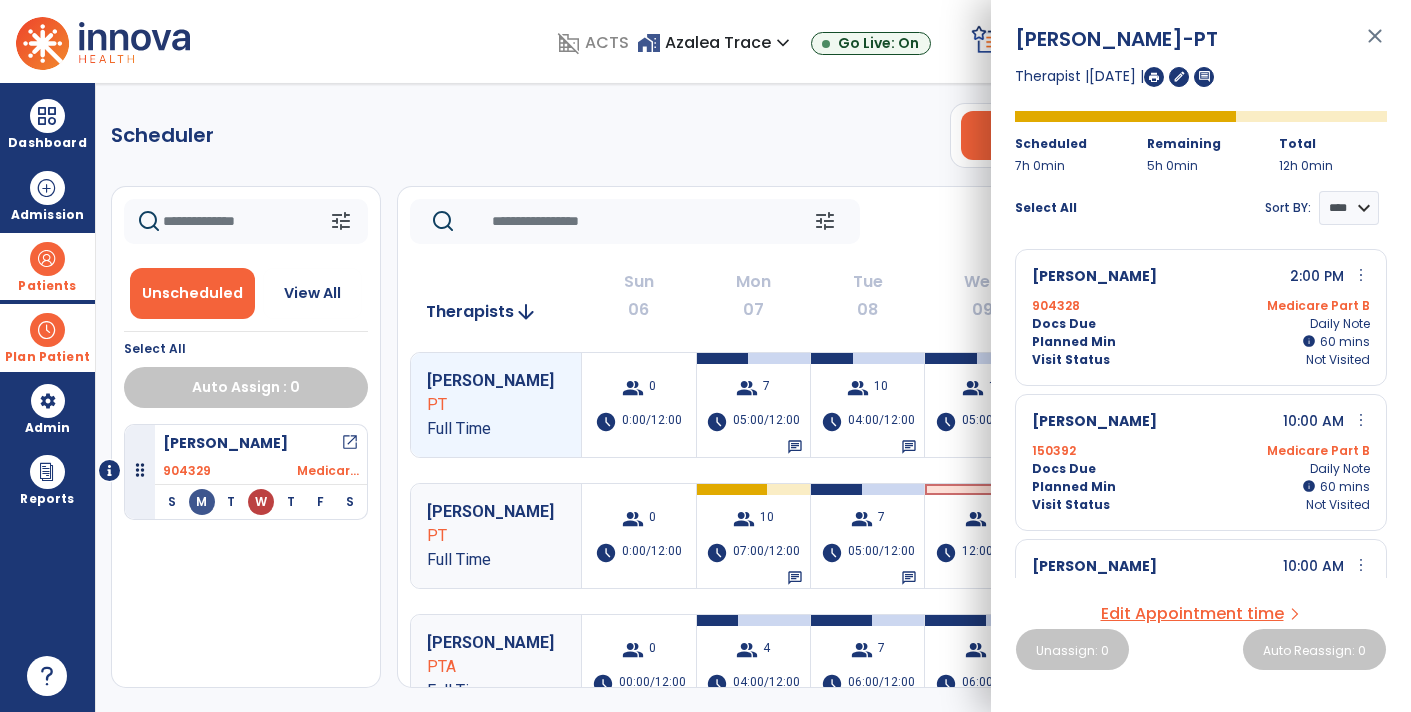 click on "tune   Today  chevron_left Jul 6, 2025 - Jul 12, 2025  *********  calendar_today  chevron_right" 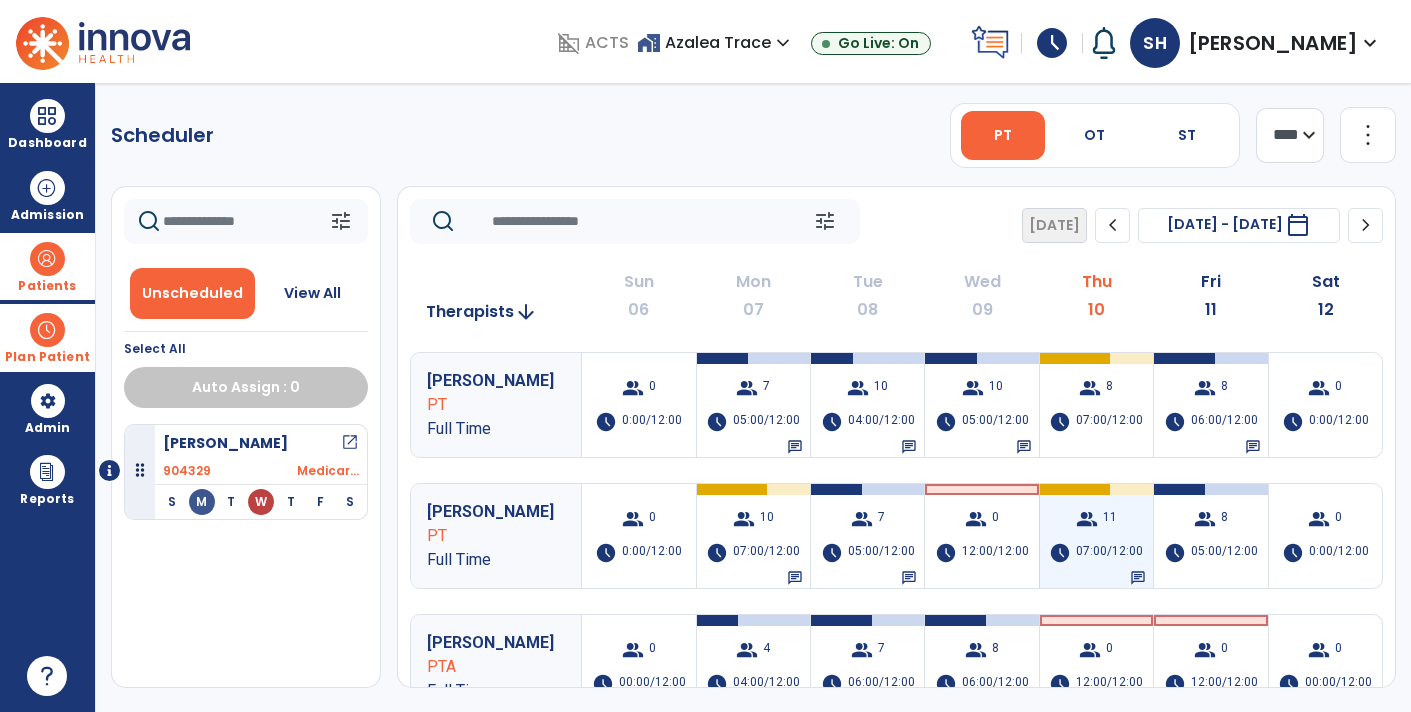 click on "group  11  schedule  07:00/12:00   chat" at bounding box center (1096, 536) 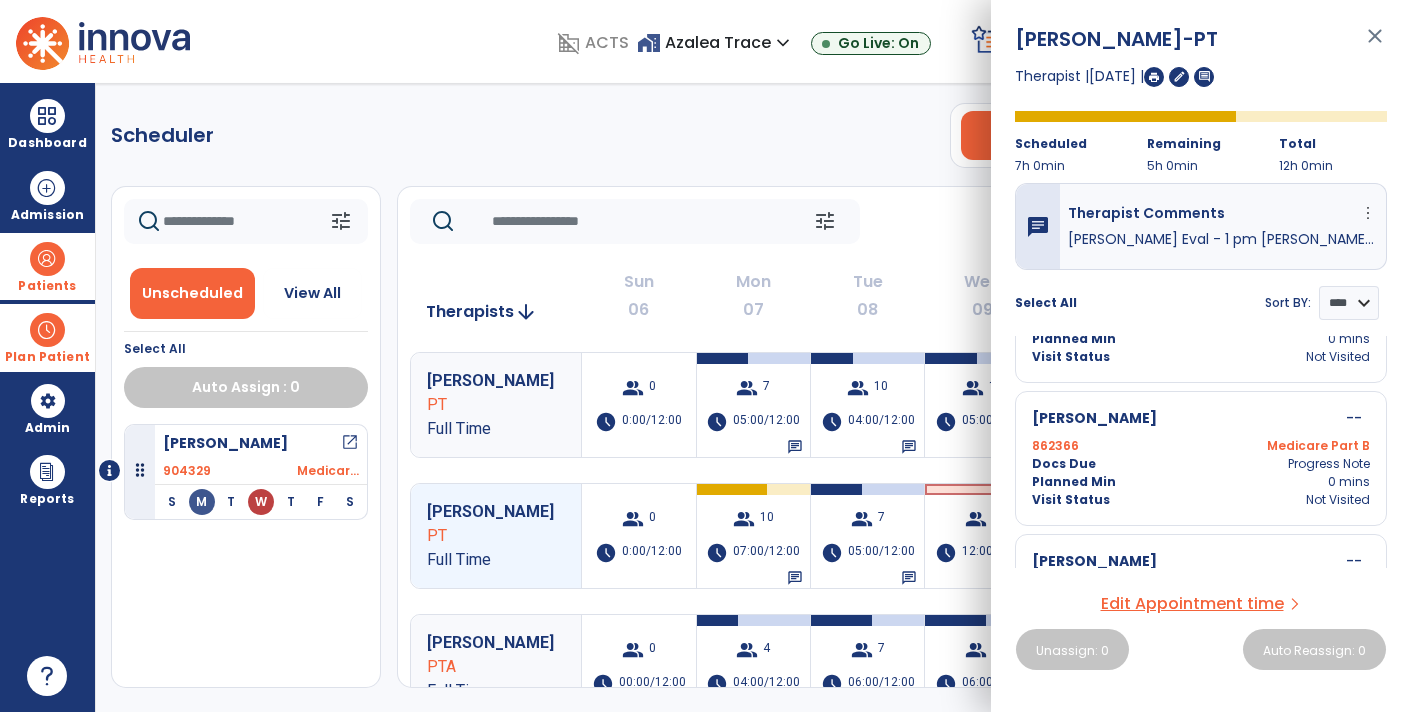 scroll, scrollTop: 1346, scrollLeft: 0, axis: vertical 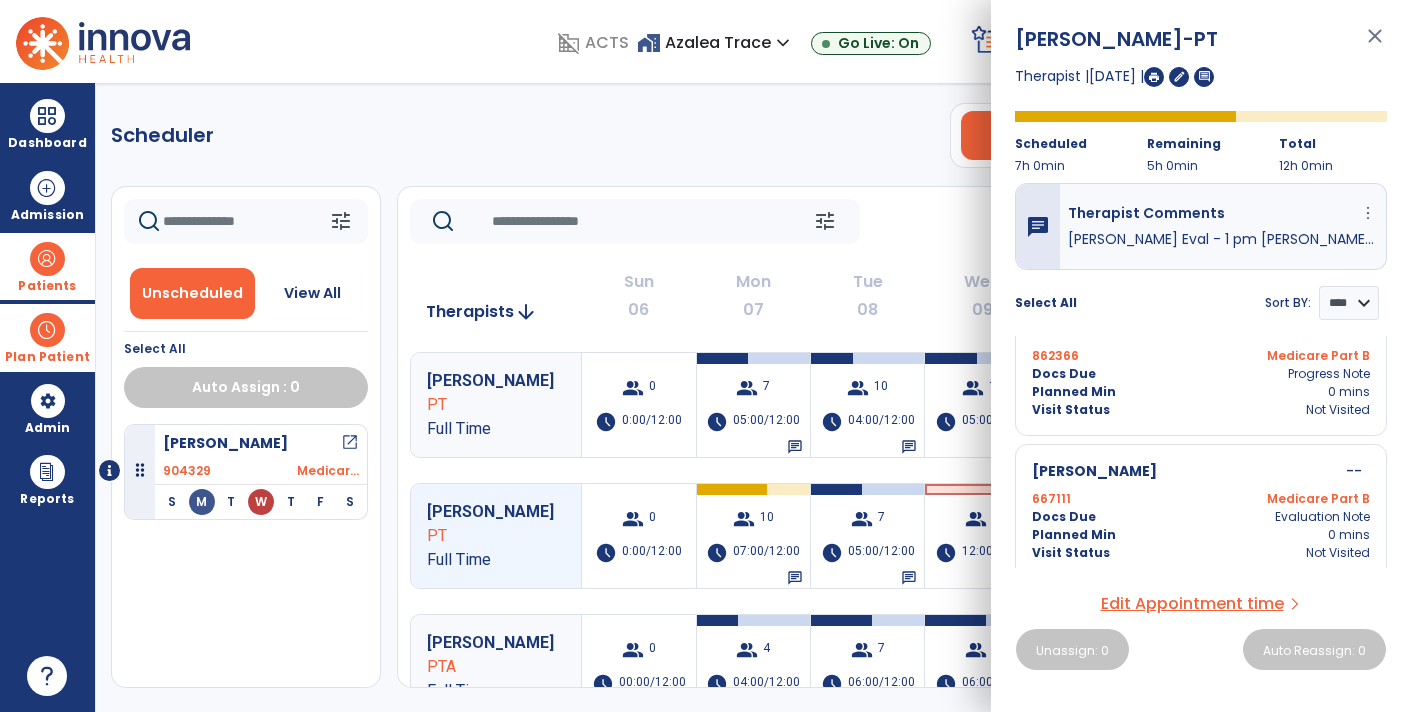 click on "08" 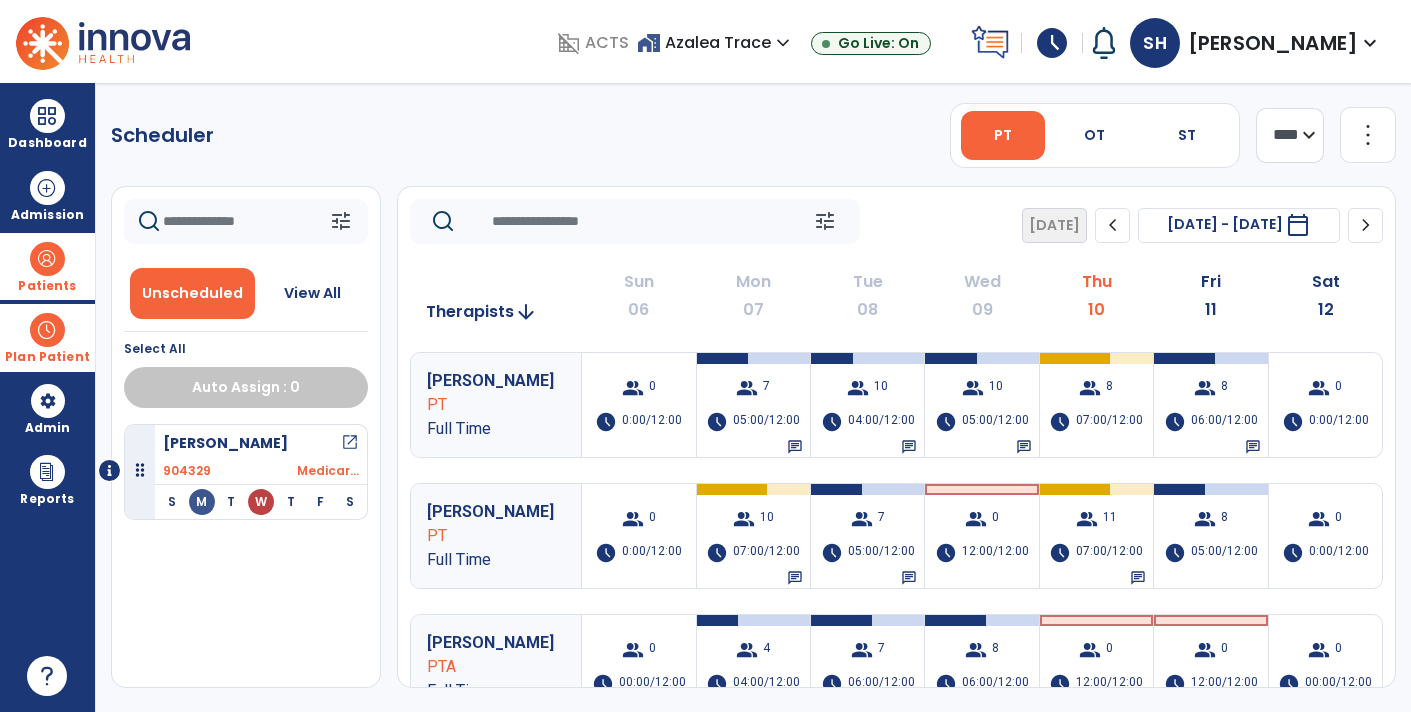 click on "schedule" at bounding box center (1052, 43) 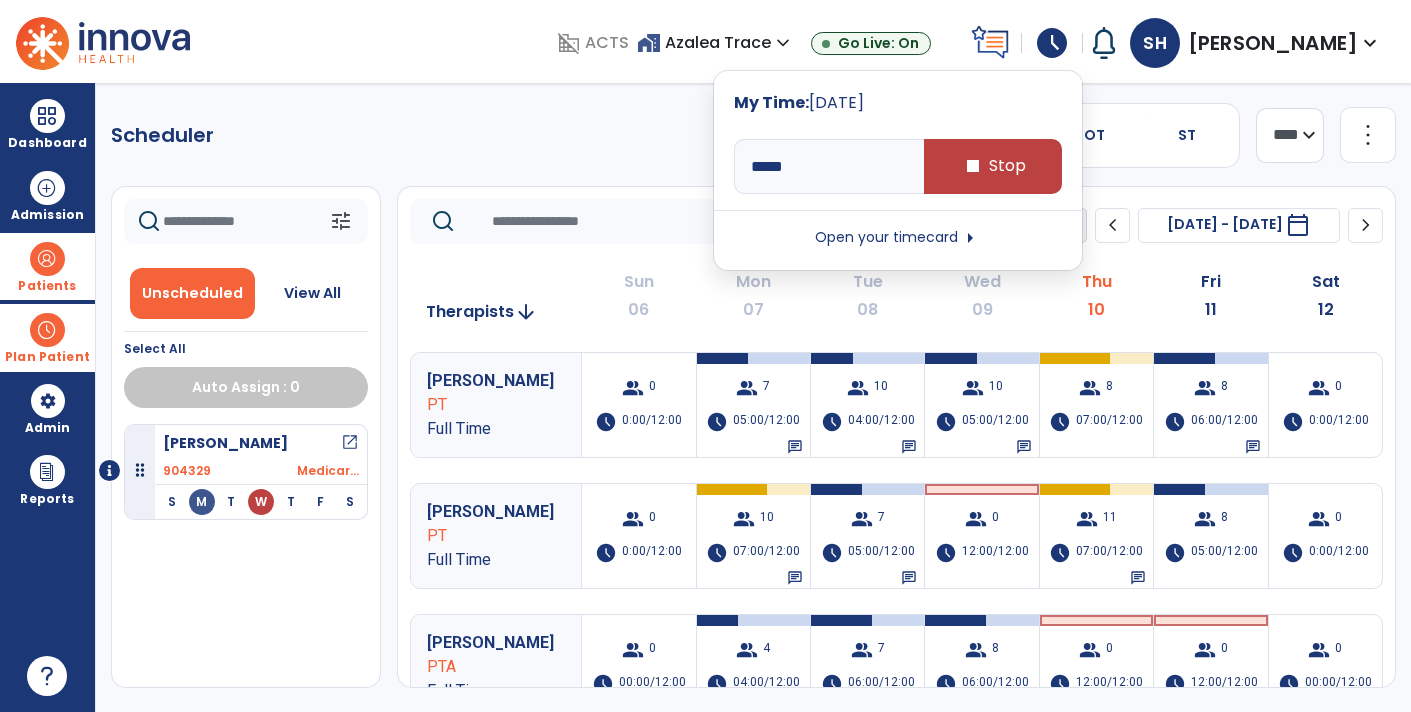 click at bounding box center (103, 41) 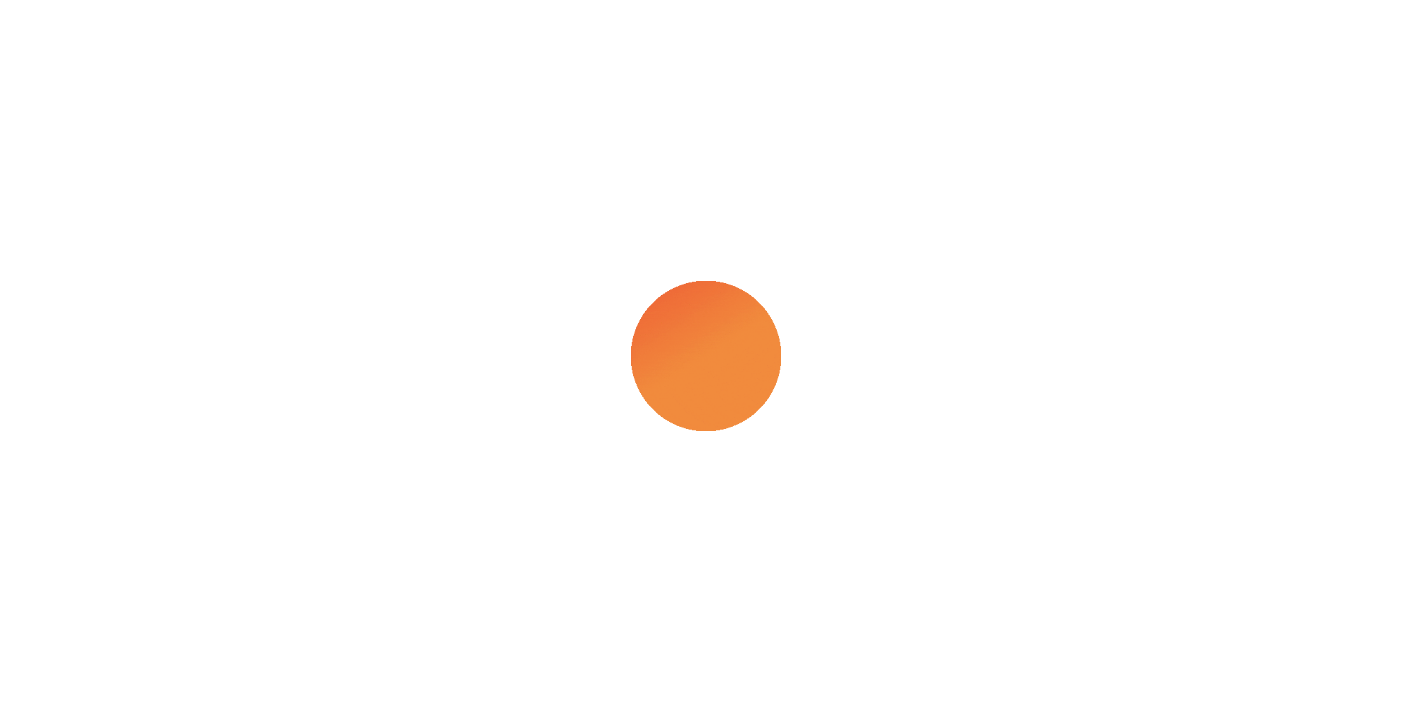 scroll, scrollTop: 0, scrollLeft: 0, axis: both 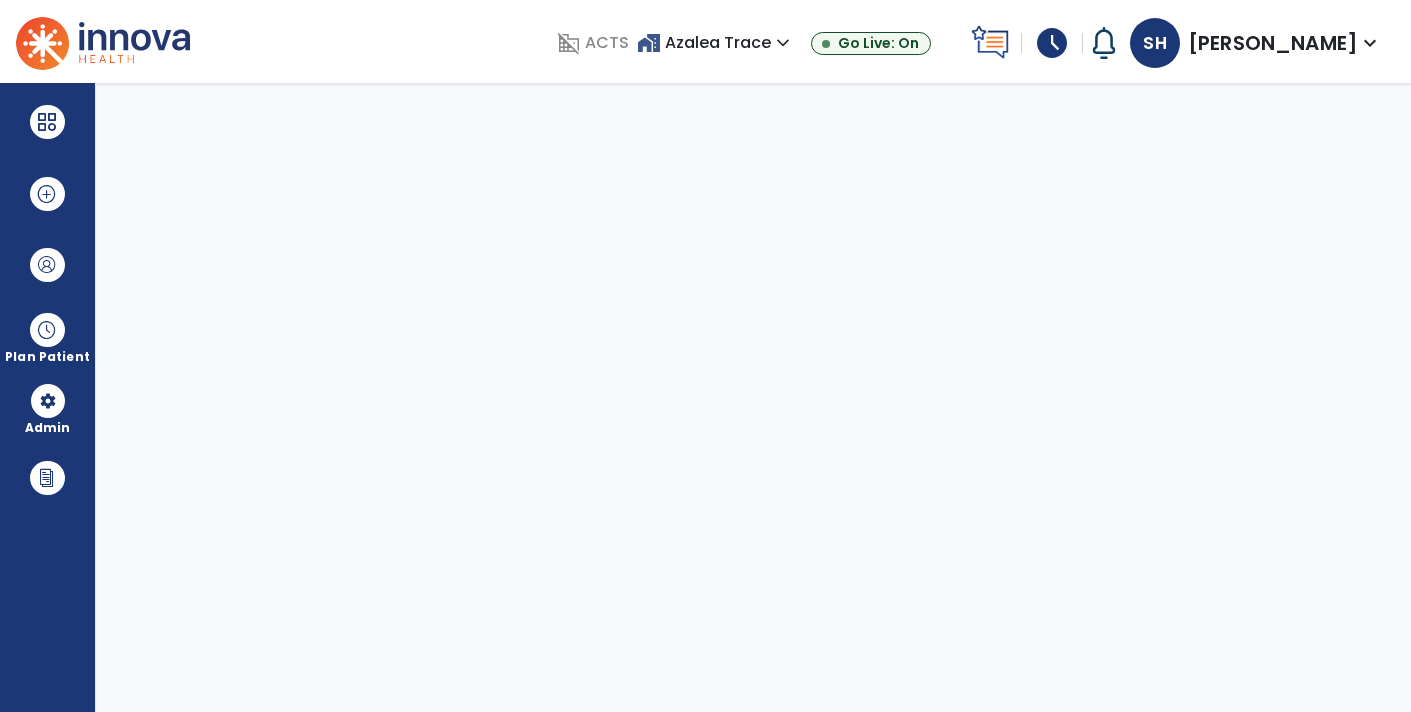 select on "****" 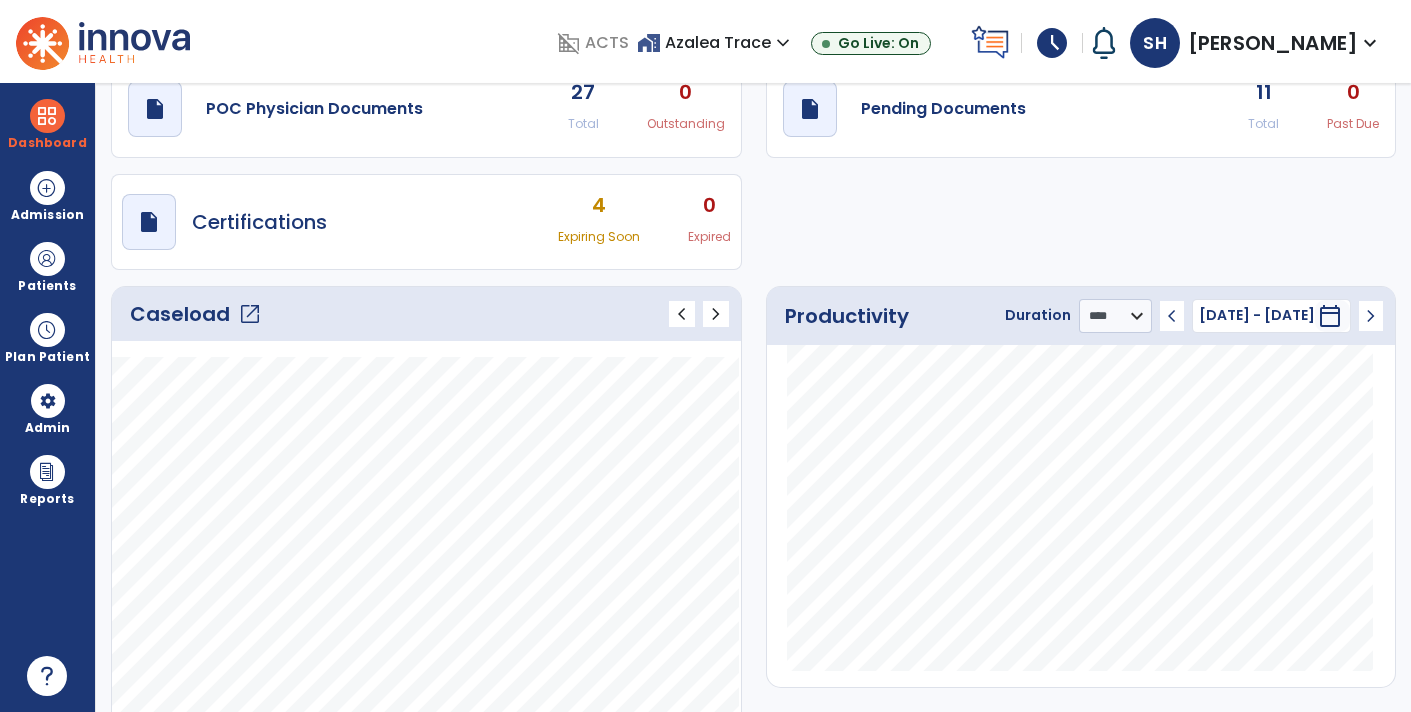 scroll, scrollTop: 0, scrollLeft: 0, axis: both 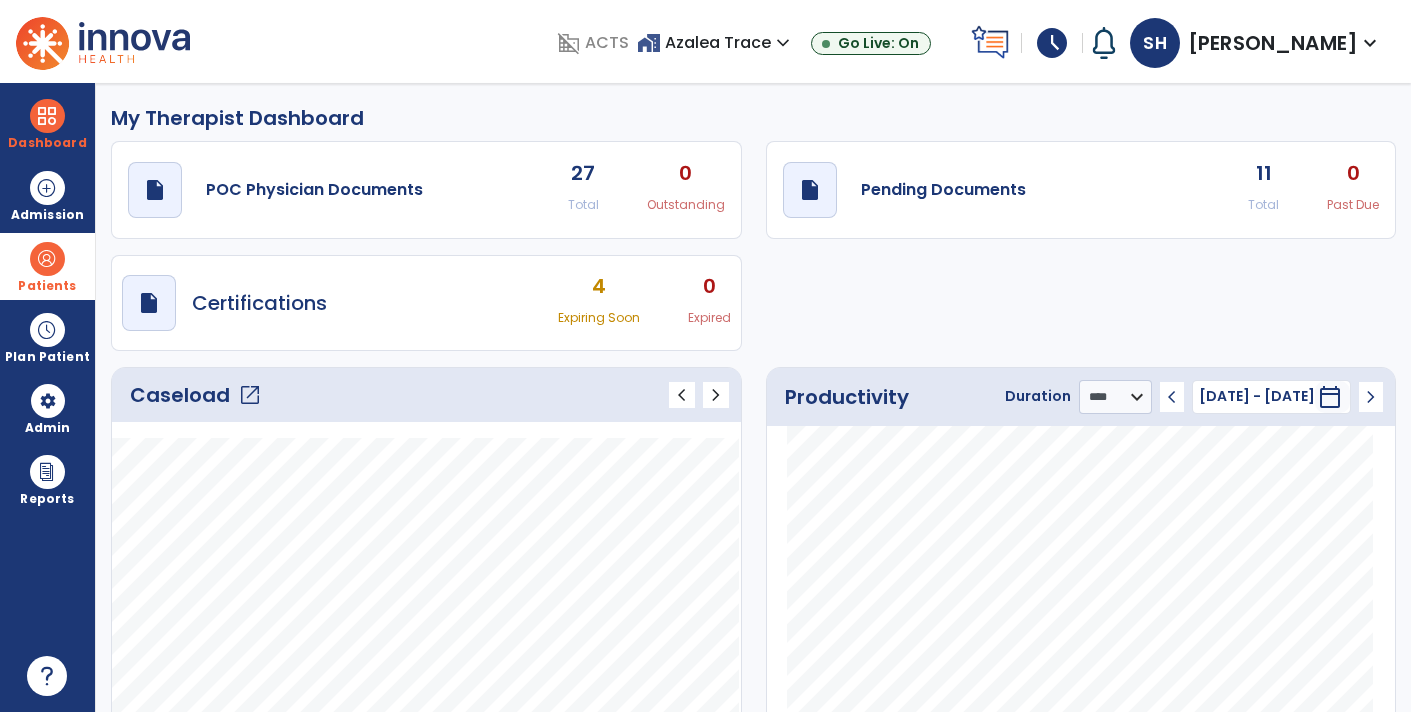 click at bounding box center [47, 259] 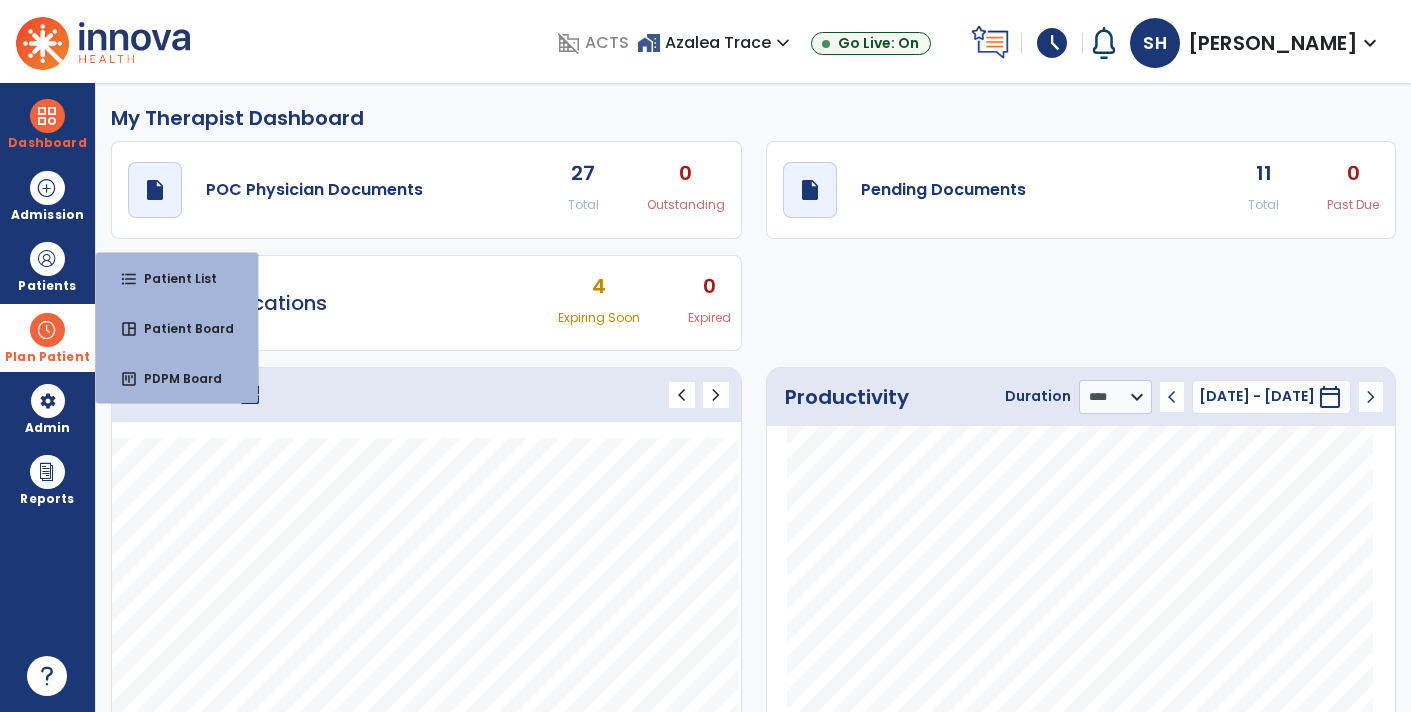 click on "Plan Patient" at bounding box center [47, 286] 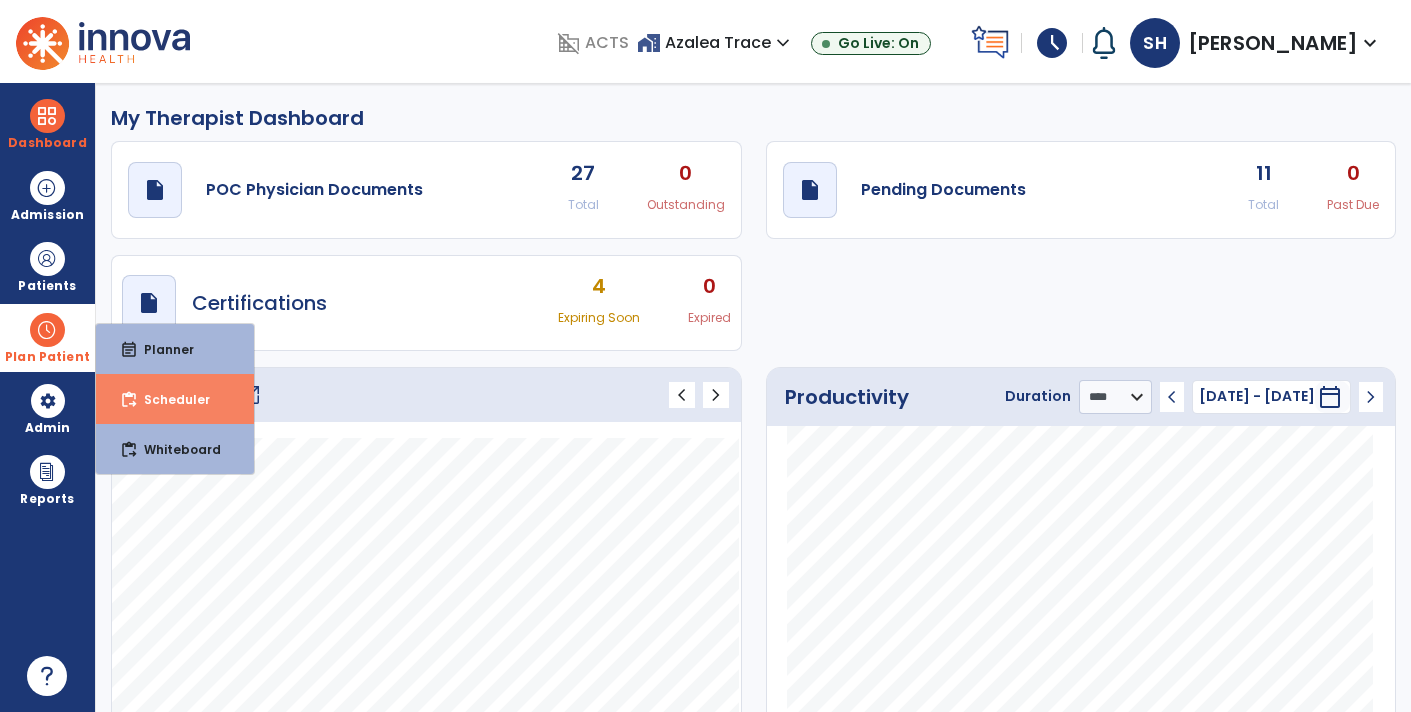 click on "Scheduler" at bounding box center [169, 399] 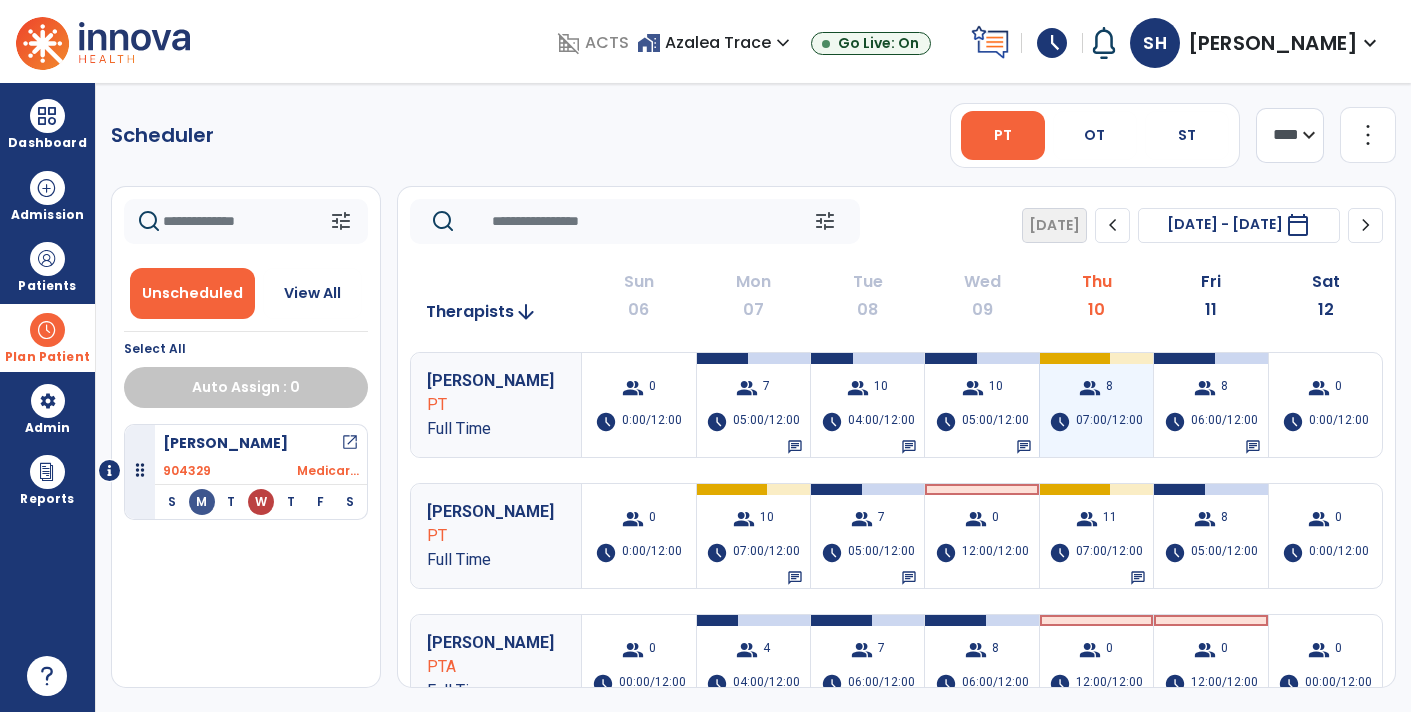 click on "07:00/12:00" at bounding box center [1109, 422] 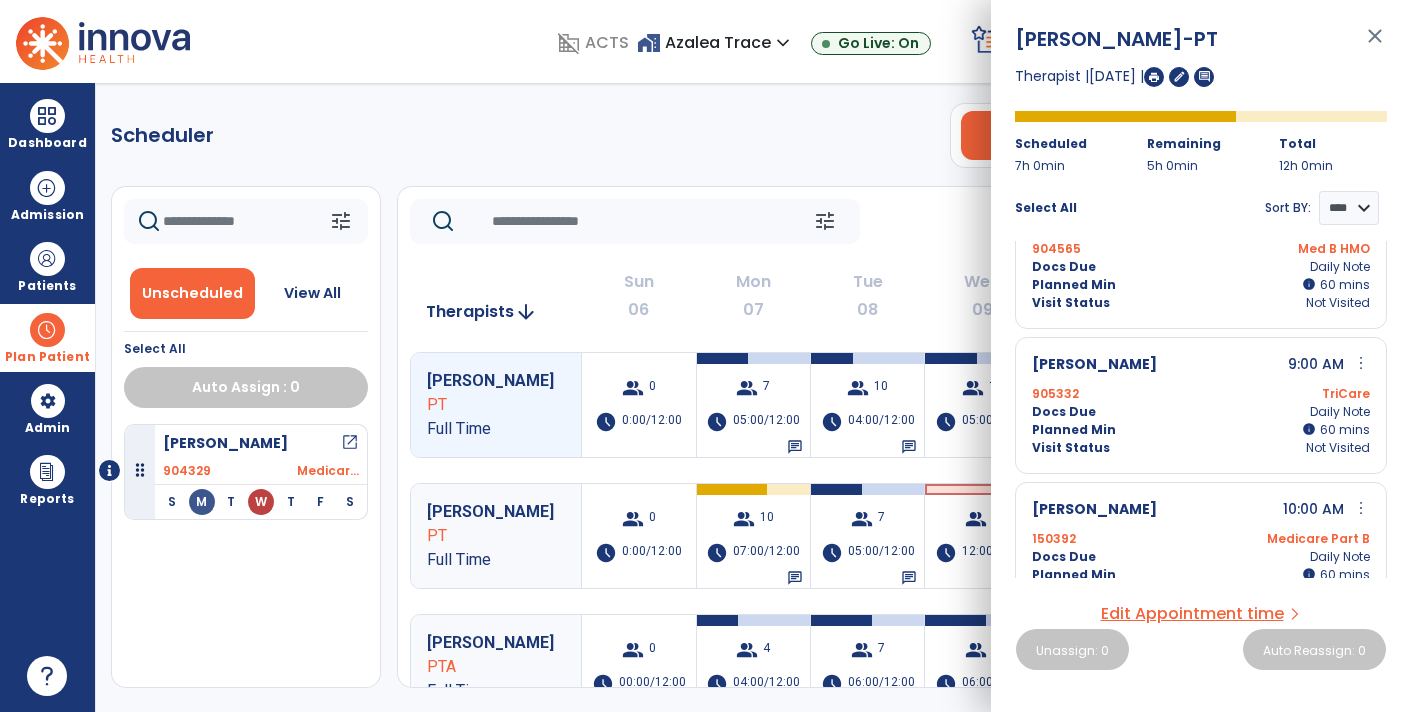 scroll, scrollTop: 27, scrollLeft: 0, axis: vertical 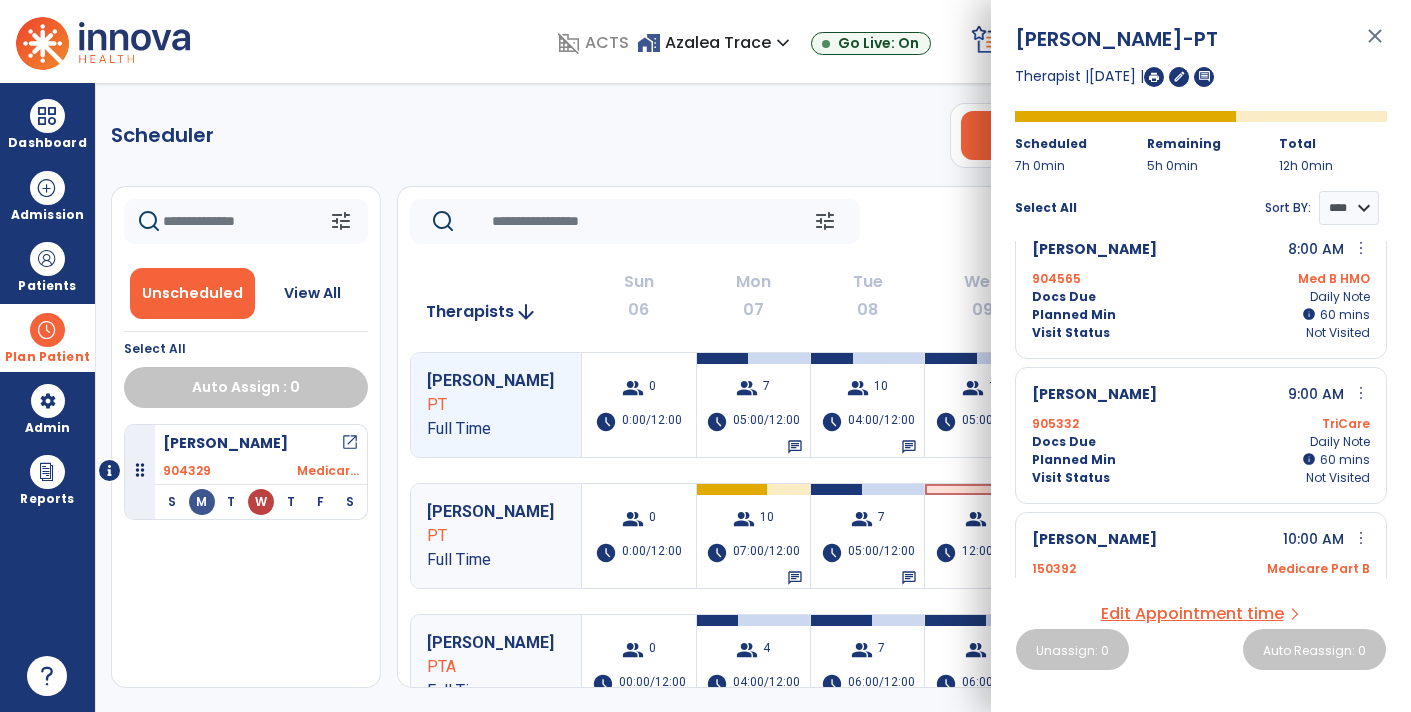 click on "close" at bounding box center [1375, 45] 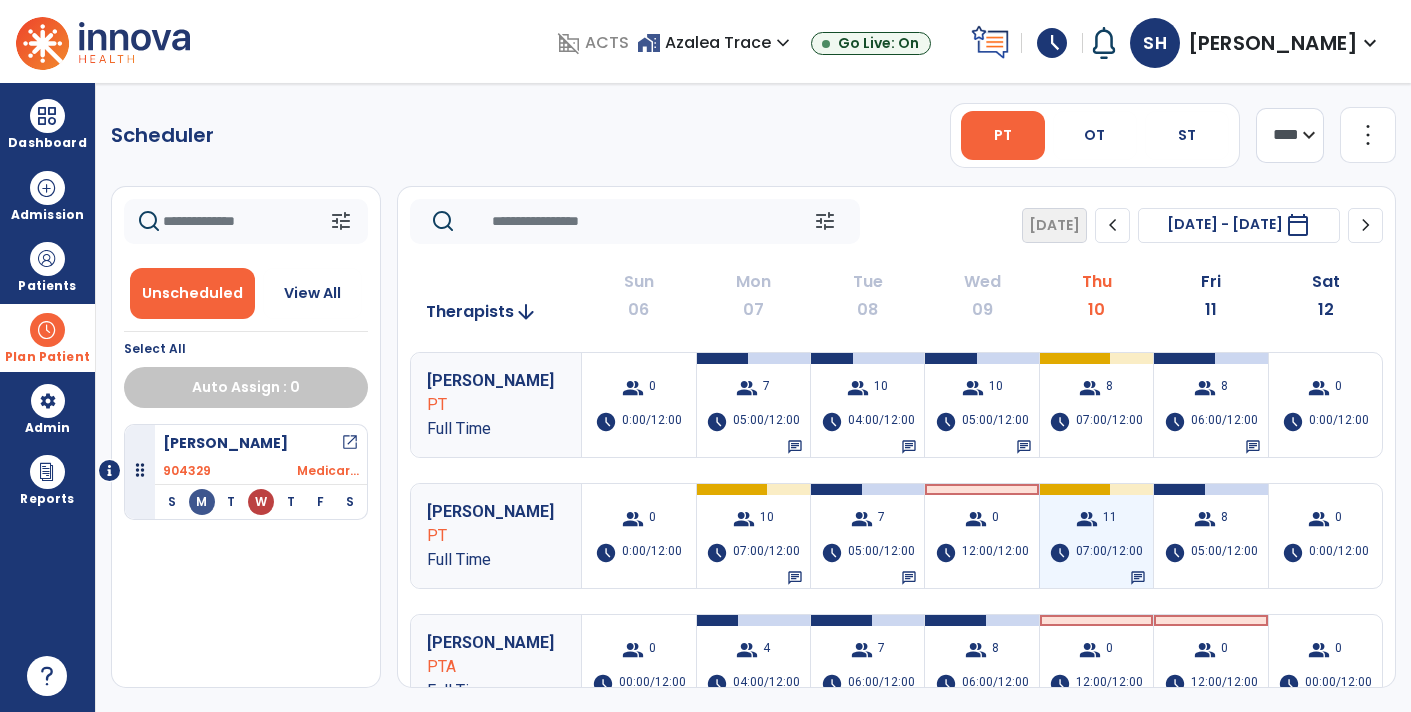click on "07:00/12:00" at bounding box center (1109, 553) 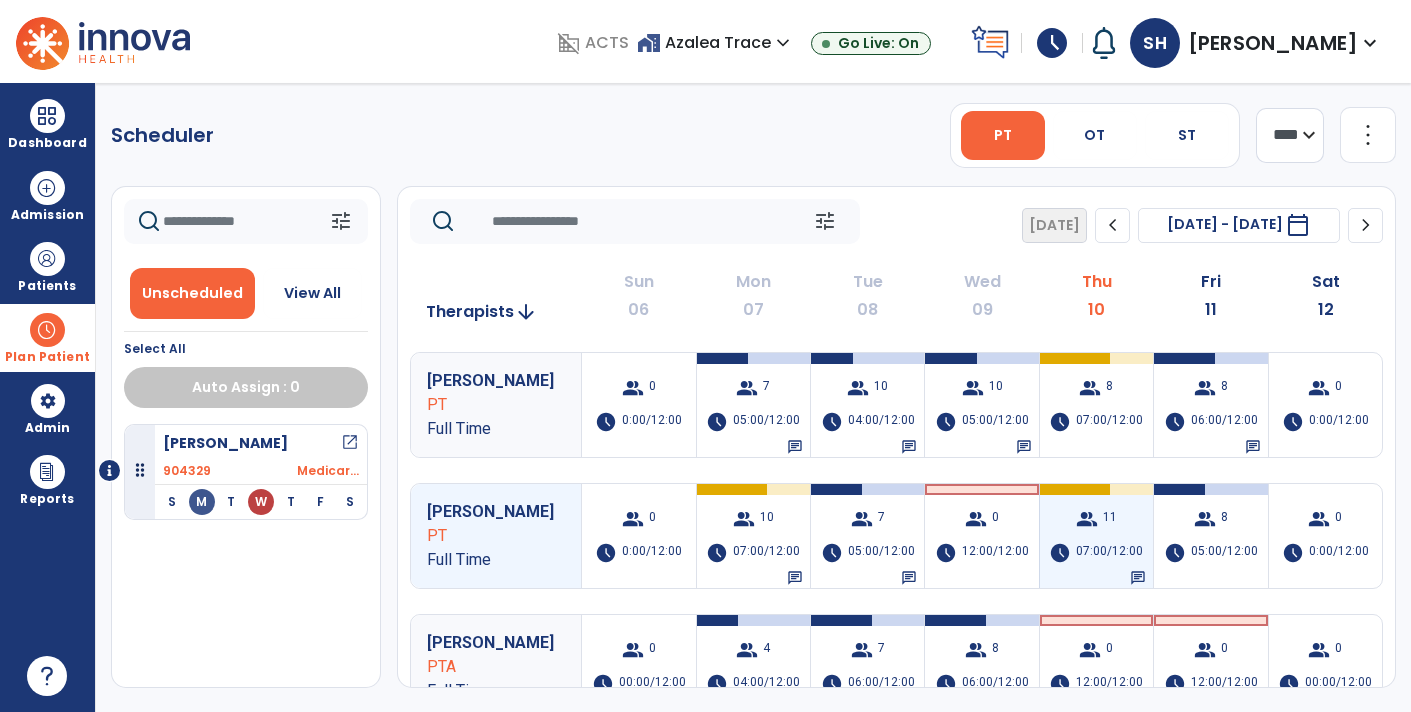 click on "group  11  schedule  07:00/12:00   chat" at bounding box center (1096, 536) 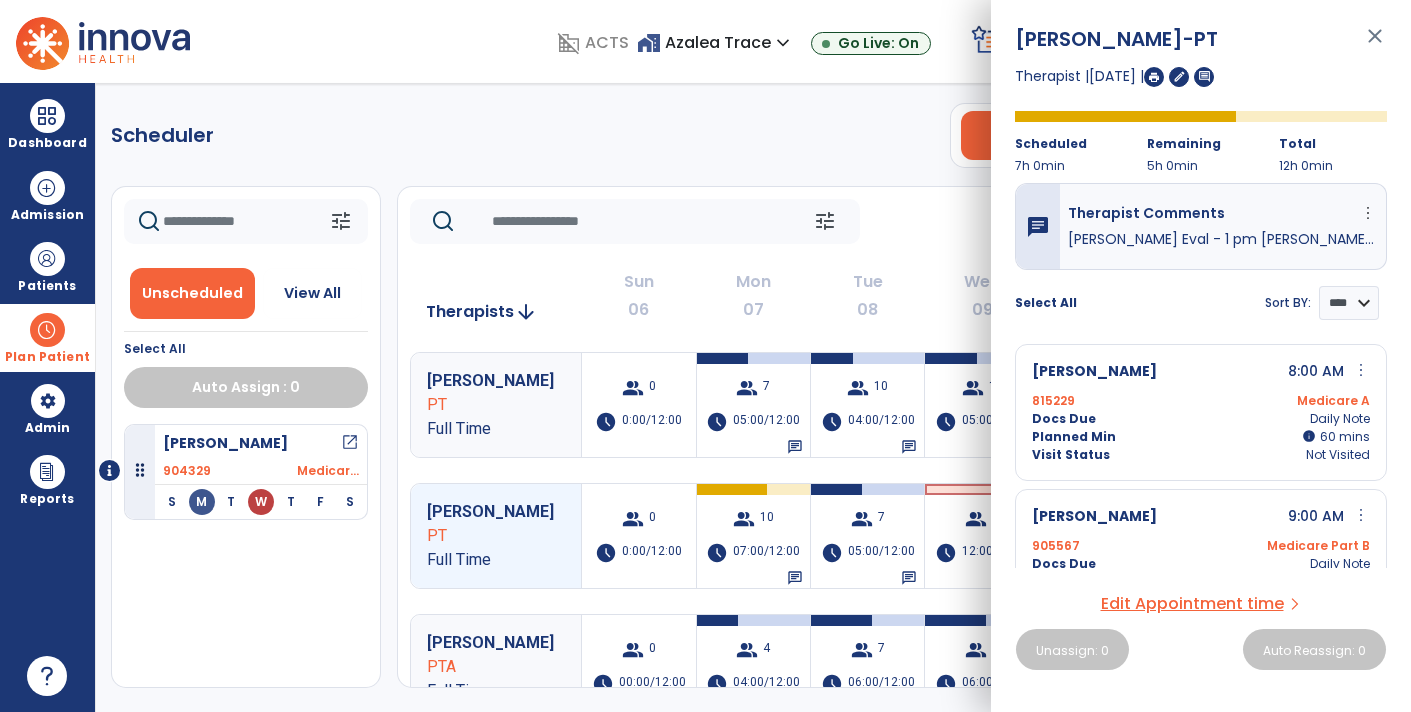 scroll, scrollTop: 1, scrollLeft: 0, axis: vertical 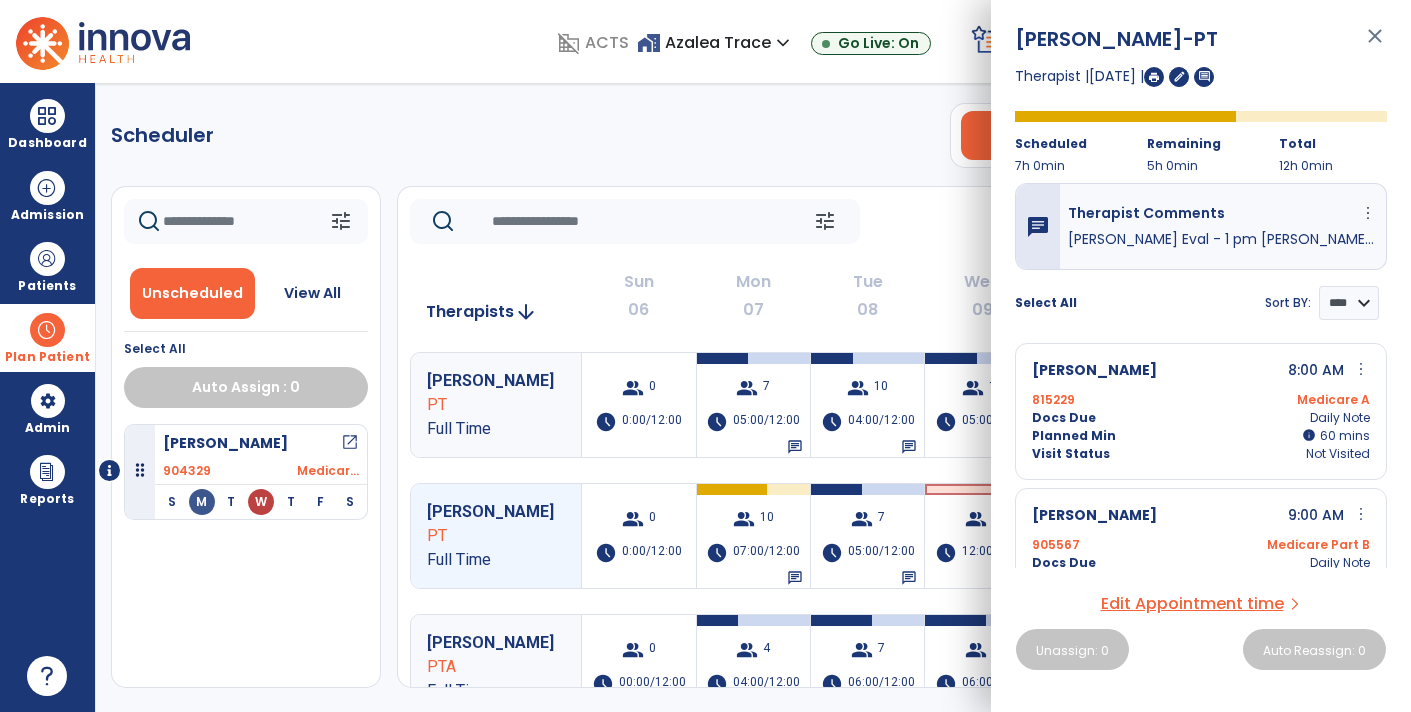 click on "Edit Appointment time" at bounding box center (1192, 604) 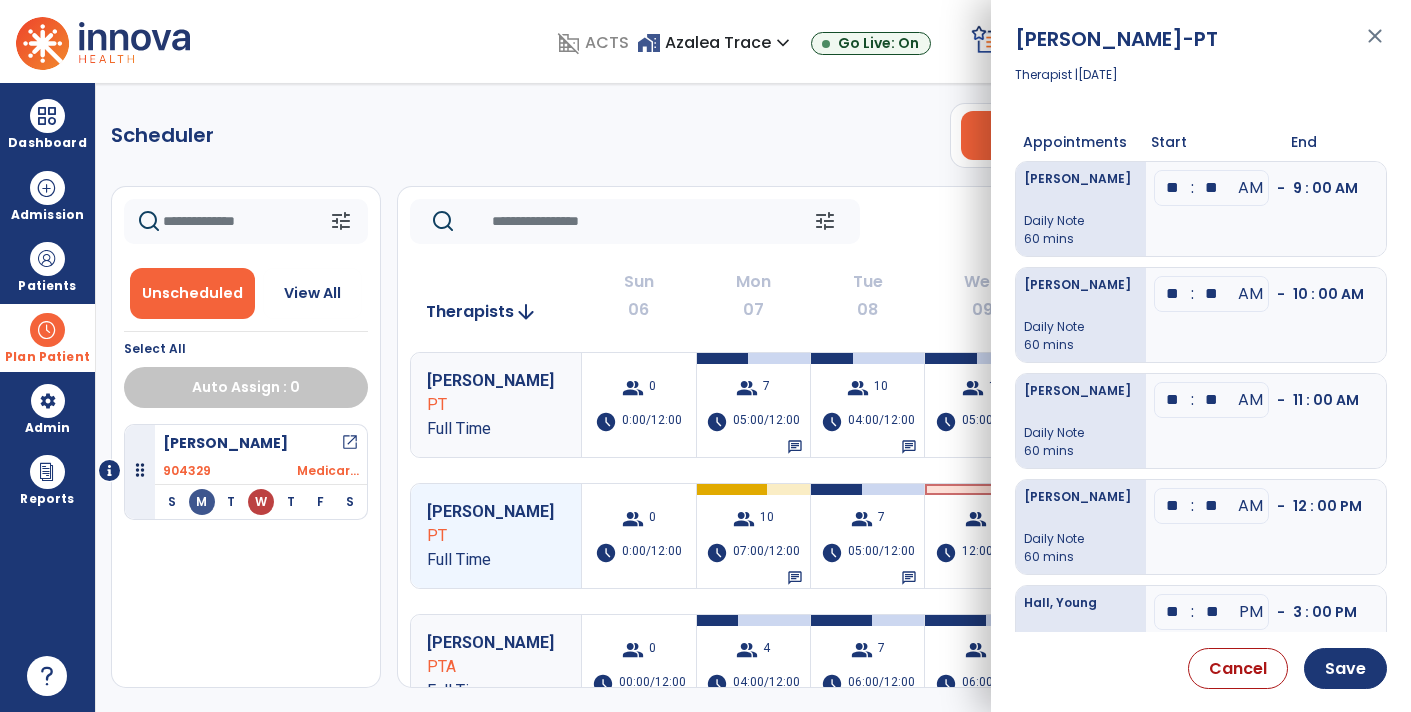 click on "**" at bounding box center [1212, 188] 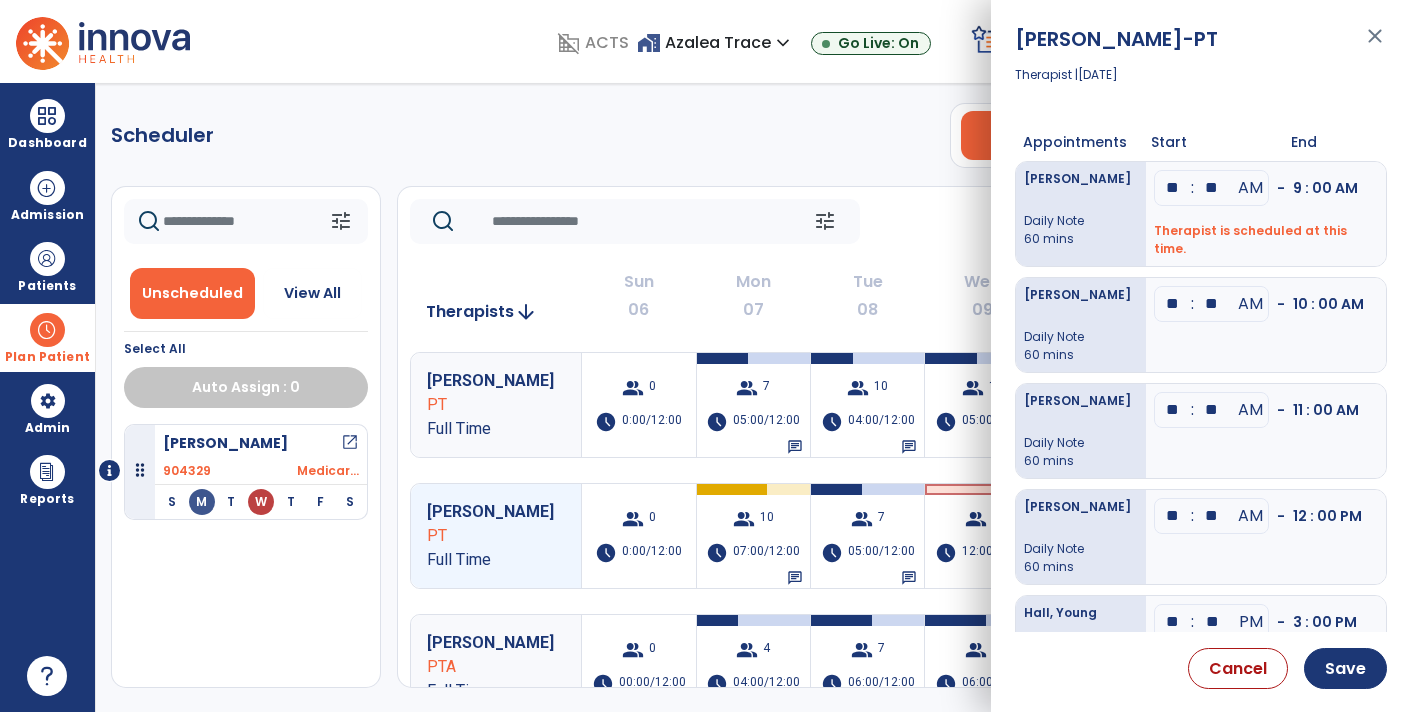 click on "**" at bounding box center (1173, 188) 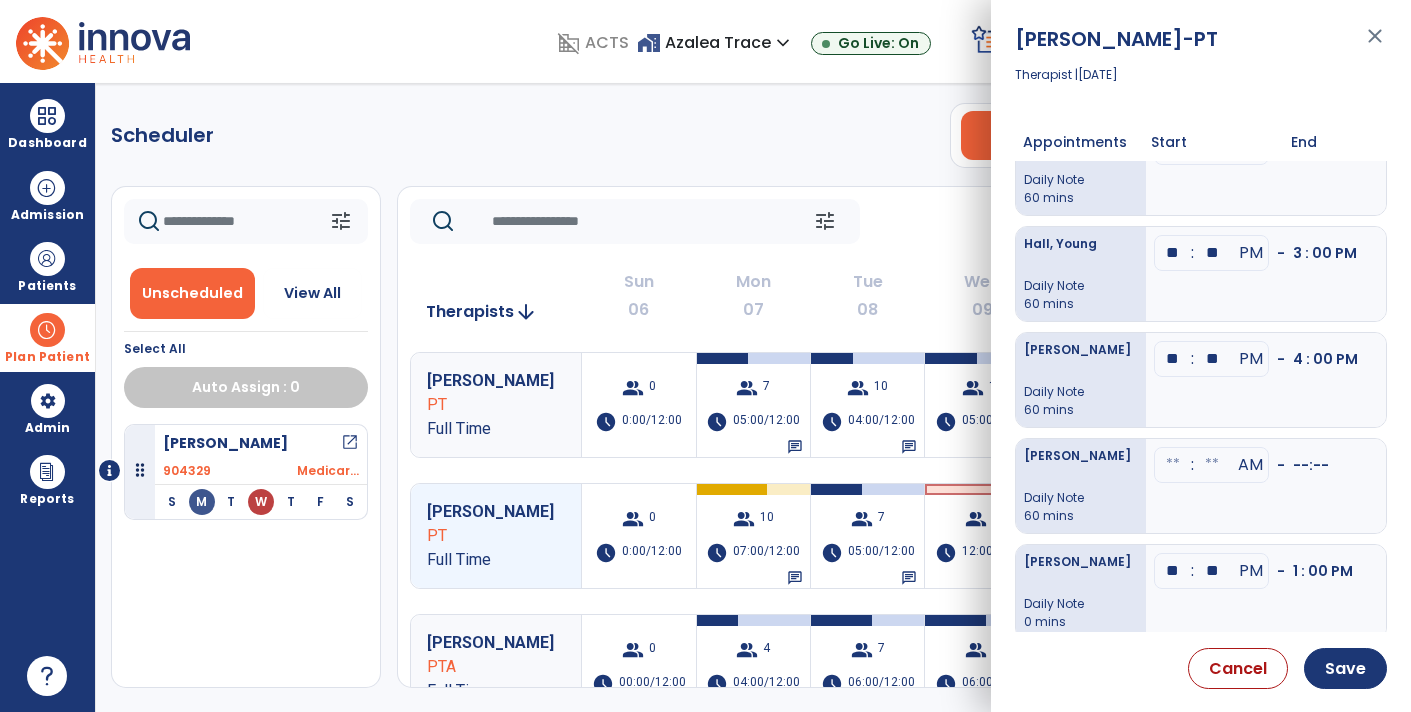 scroll, scrollTop: 372, scrollLeft: 0, axis: vertical 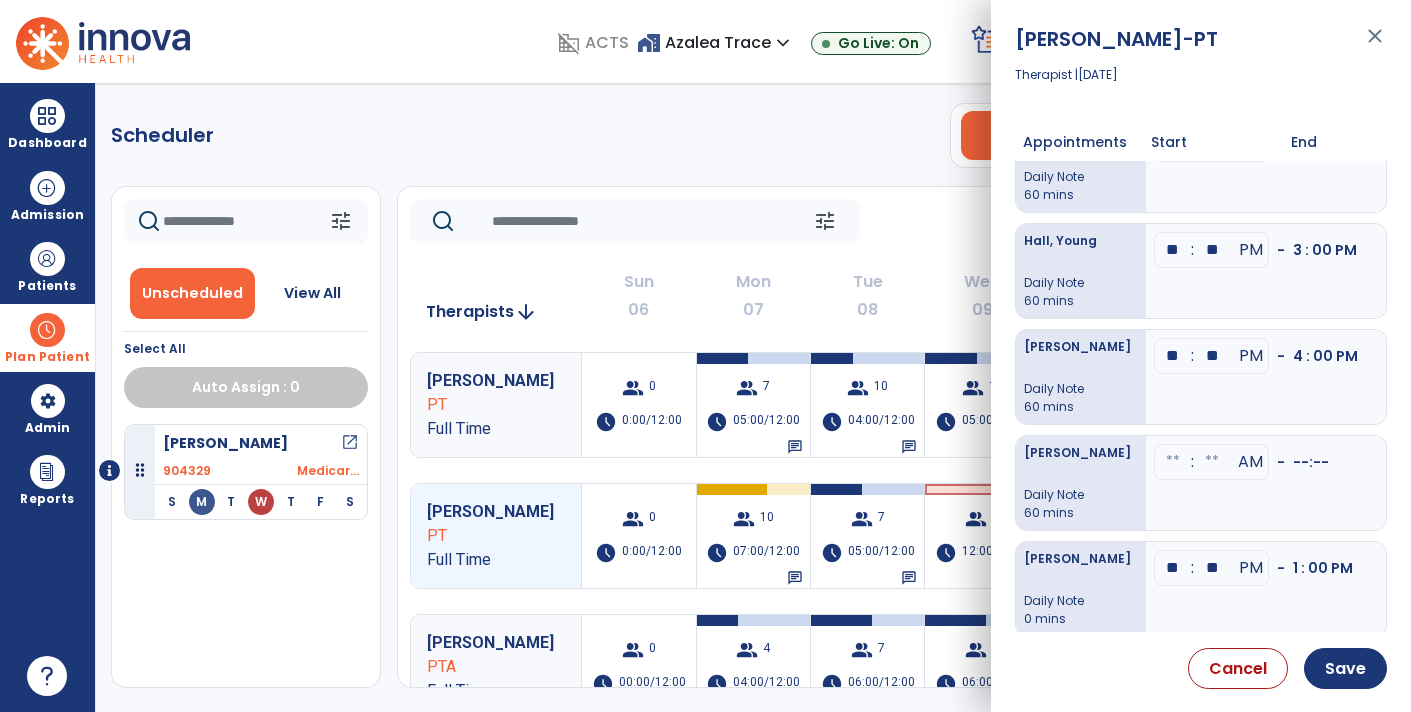click at bounding box center (1173, -68) 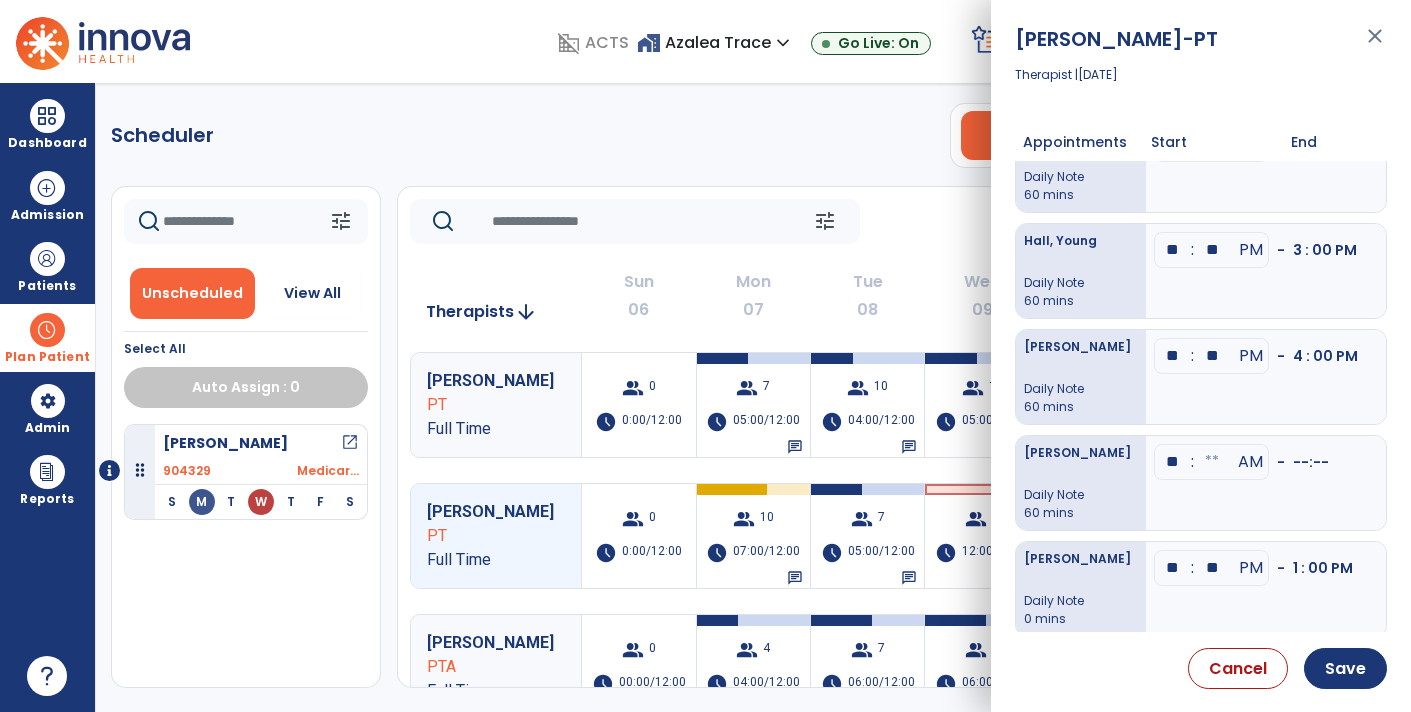 type on "**" 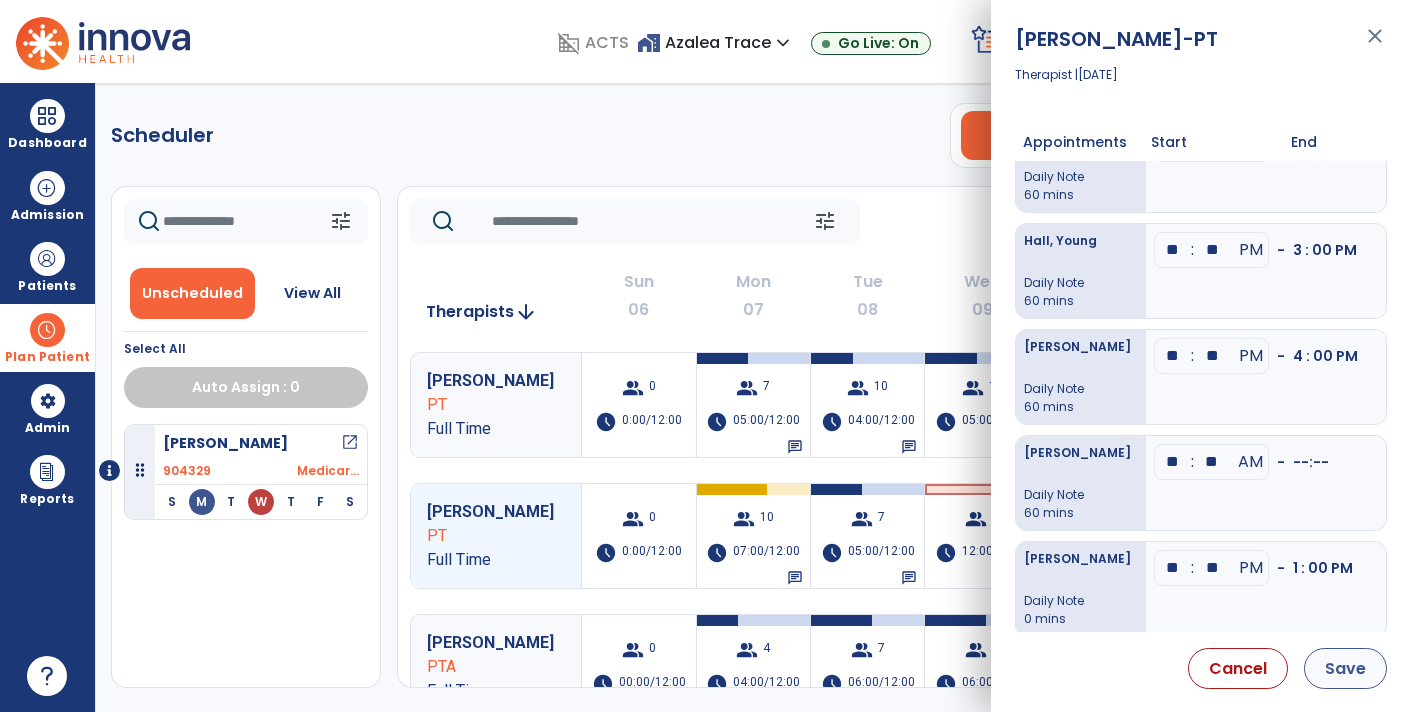type on "**" 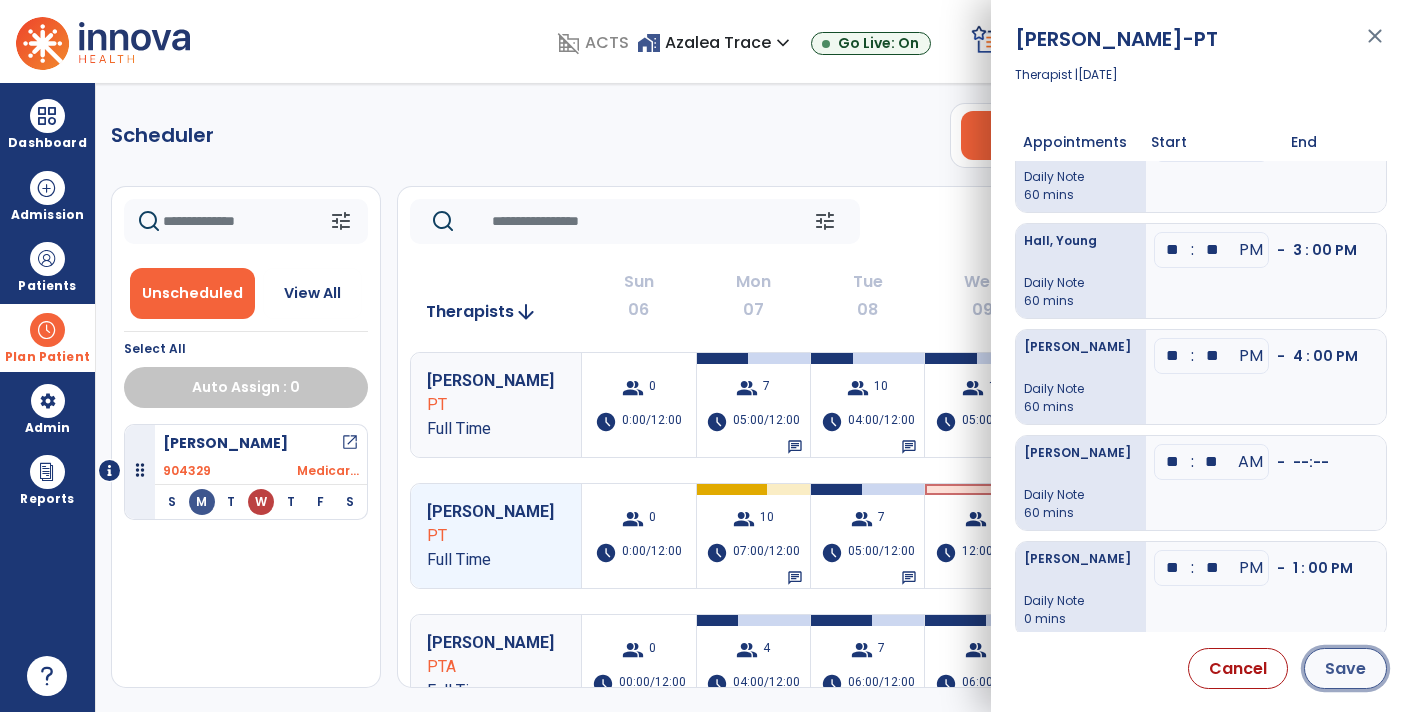 click on "Save" at bounding box center (1345, 668) 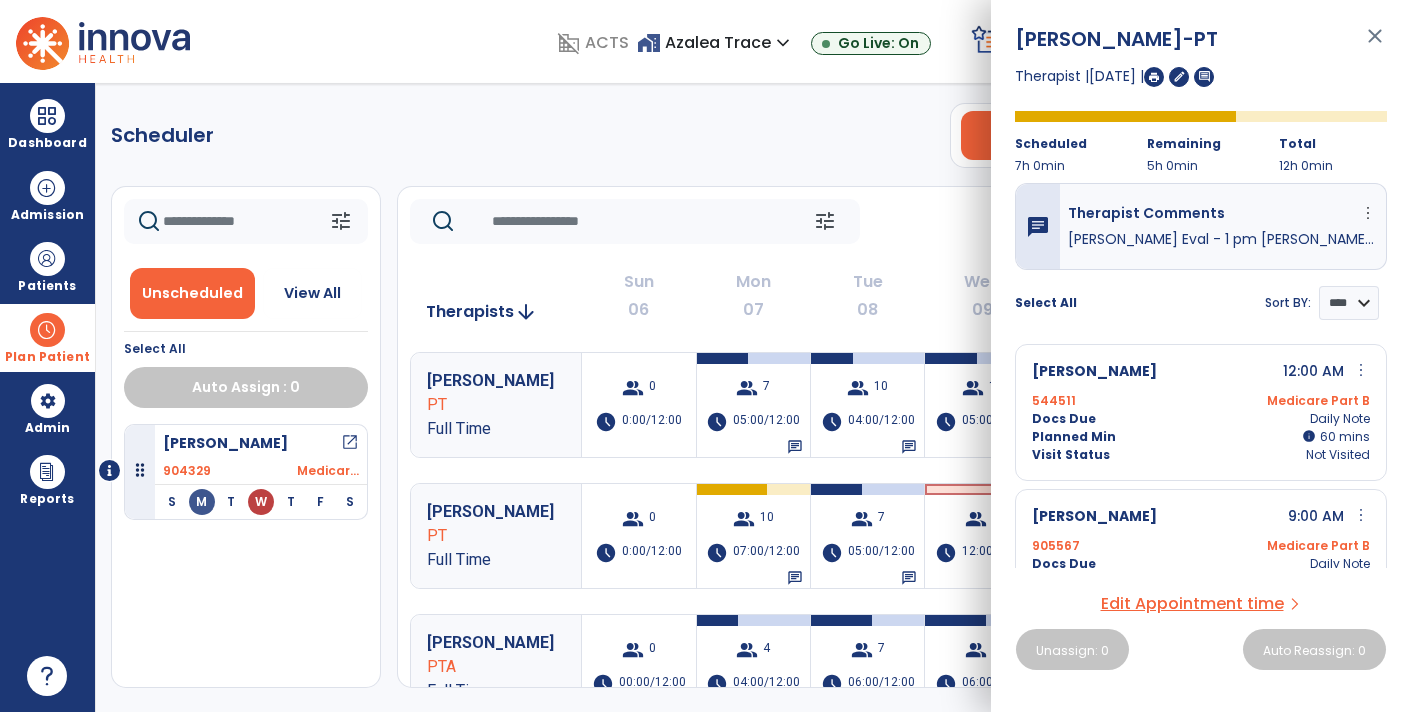click on "close" at bounding box center (1375, 45) 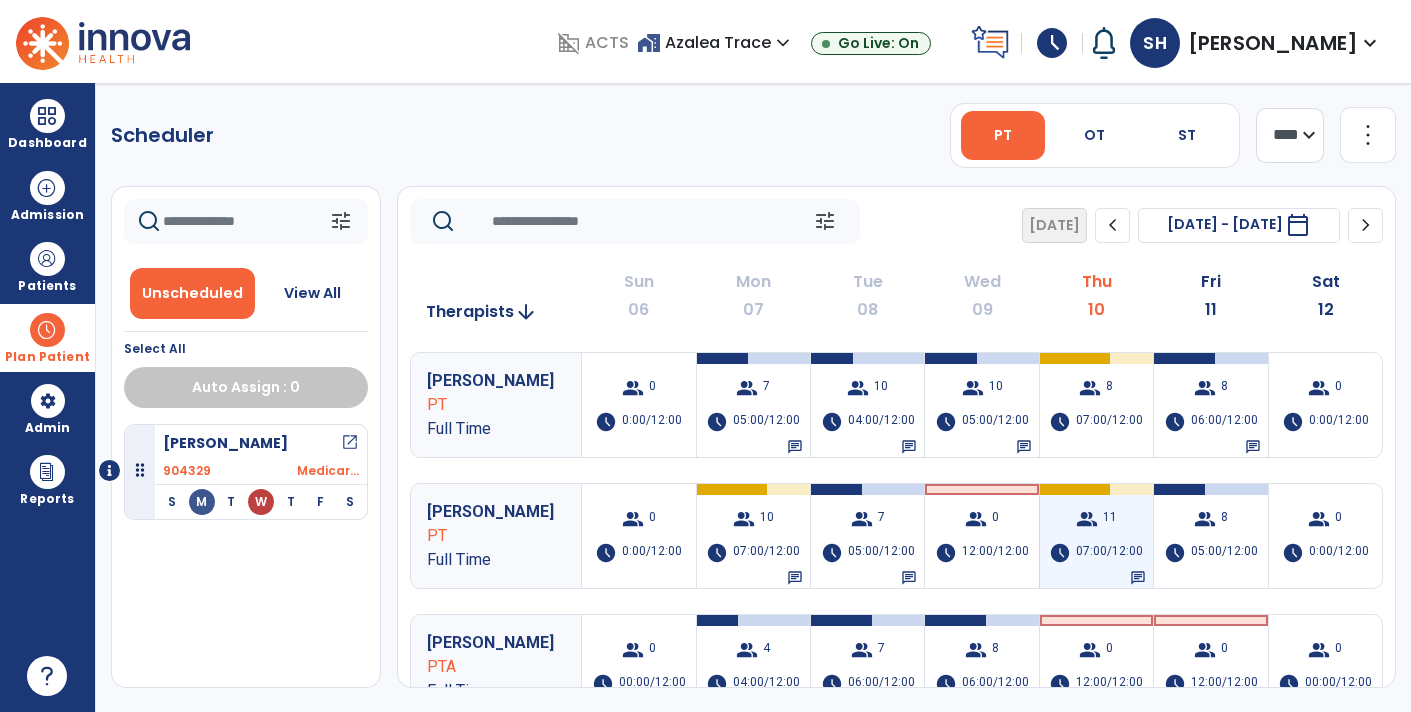 click on "07:00/12:00" at bounding box center (1109, 553) 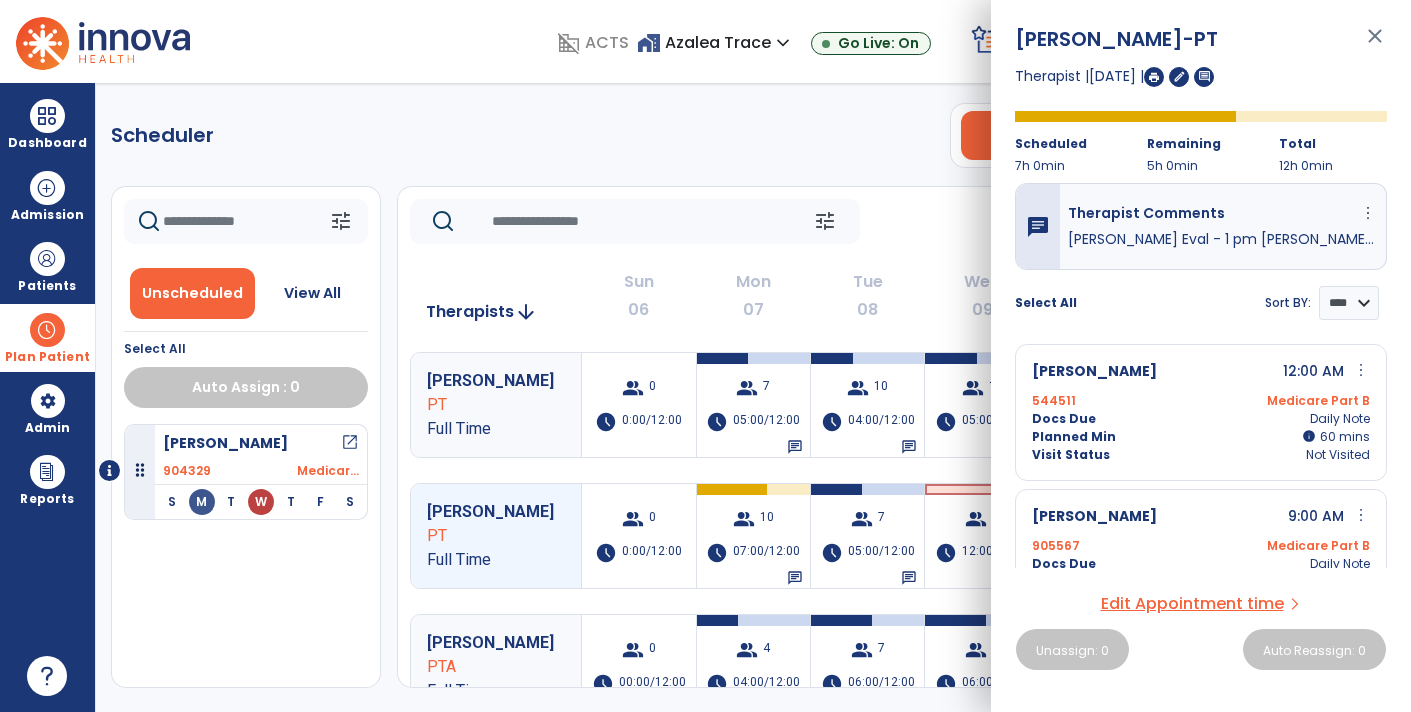 click on "close" at bounding box center [1375, 45] 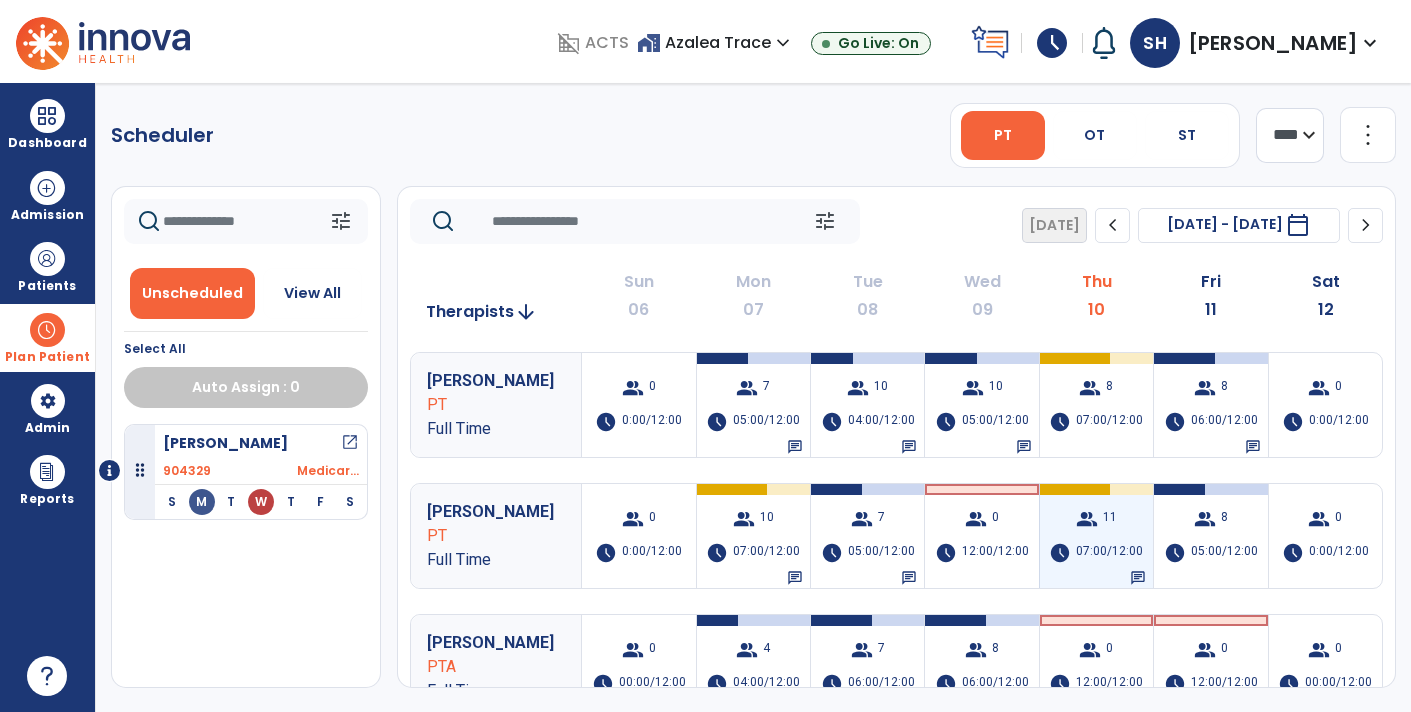 click on "group  11  schedule  07:00/12:00   chat" at bounding box center (1096, 536) 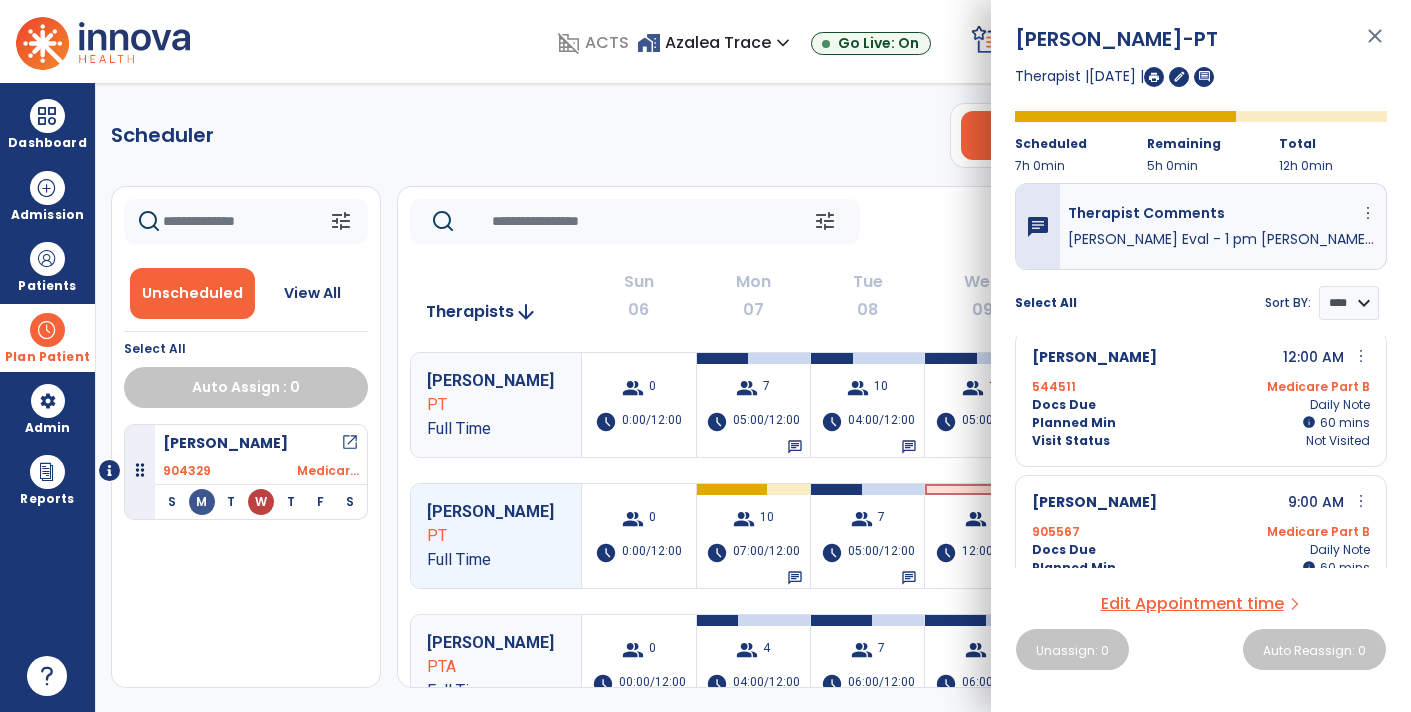scroll, scrollTop: 13, scrollLeft: 0, axis: vertical 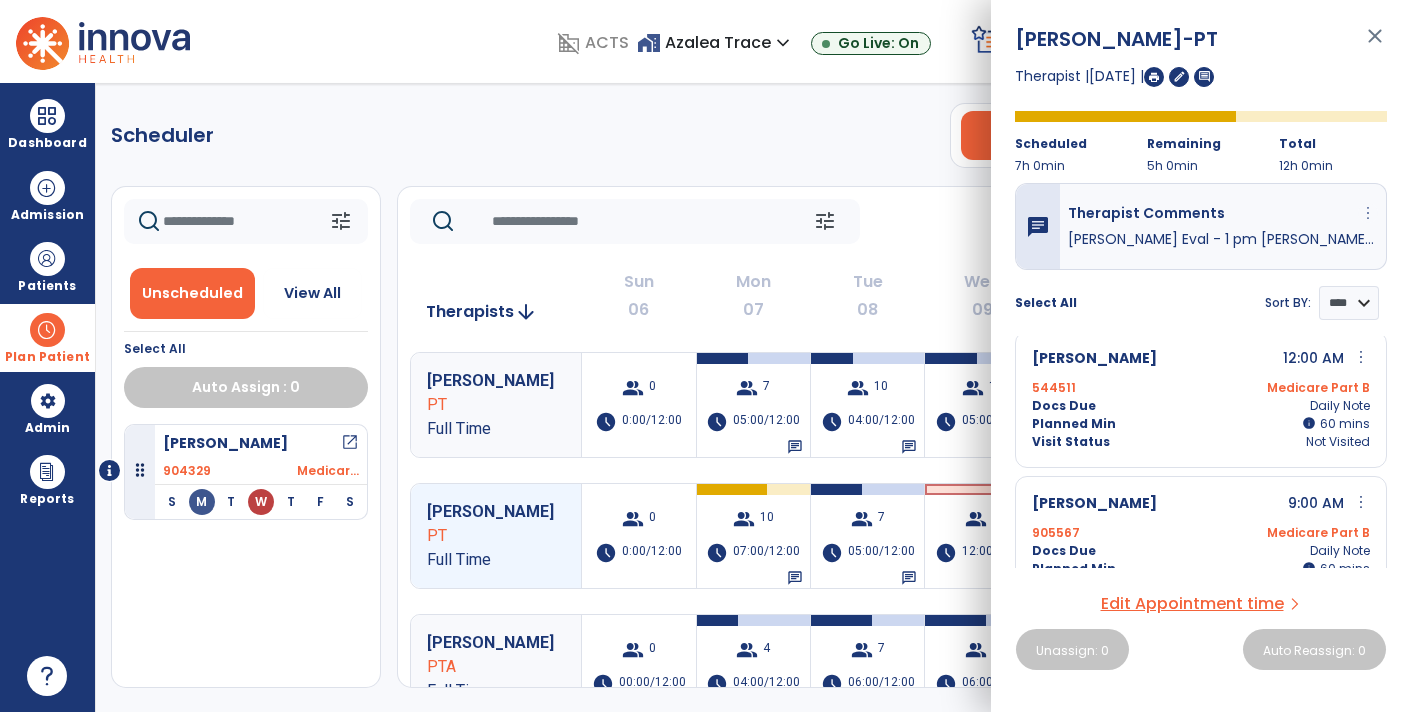 click on "more_vert" at bounding box center (1368, 213) 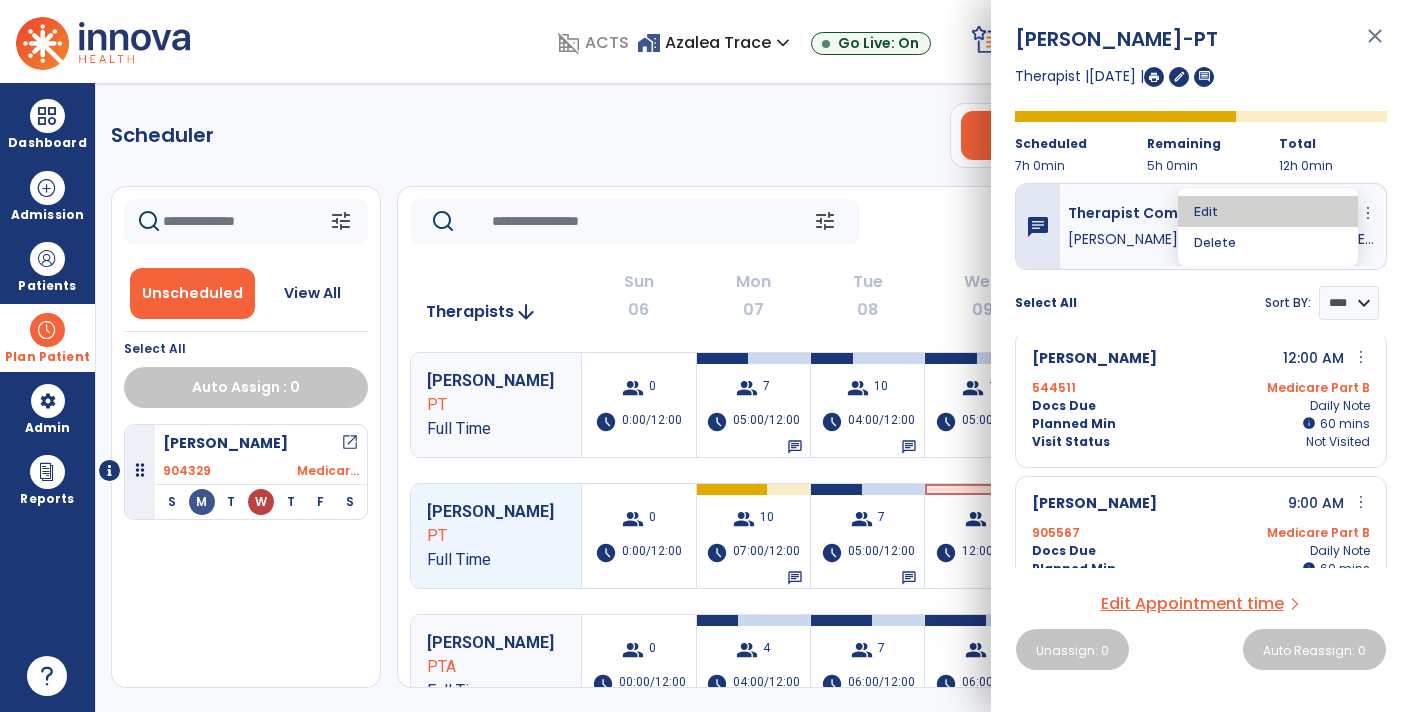click on "Edit" at bounding box center [1268, 211] 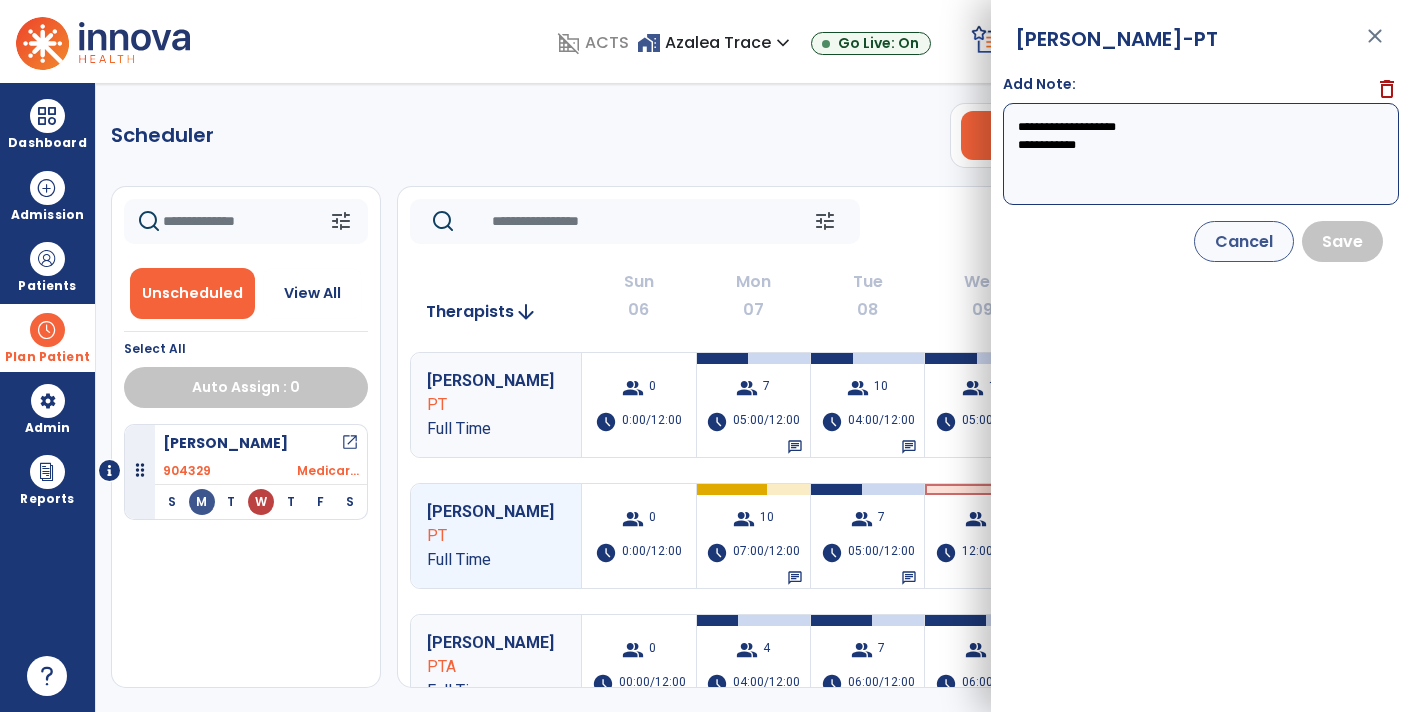 click on "**********" at bounding box center [1201, 154] 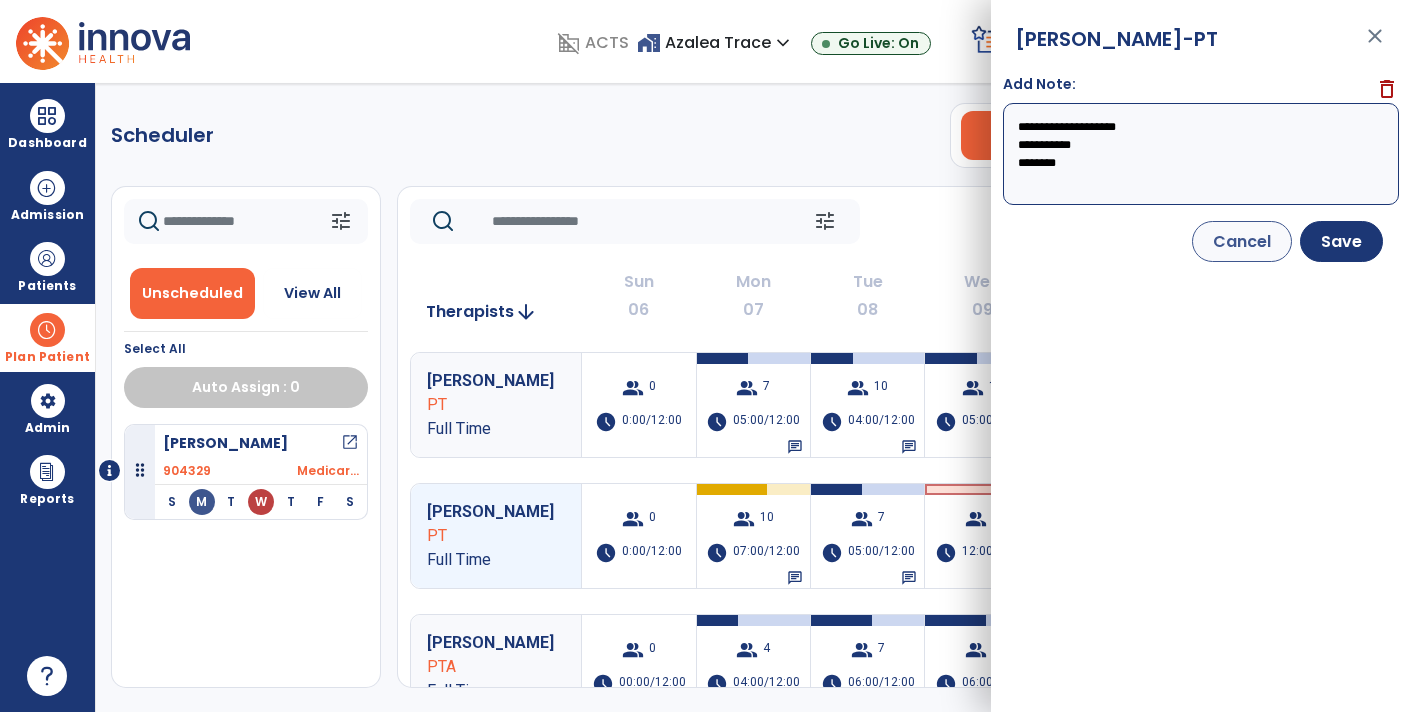type on "**********" 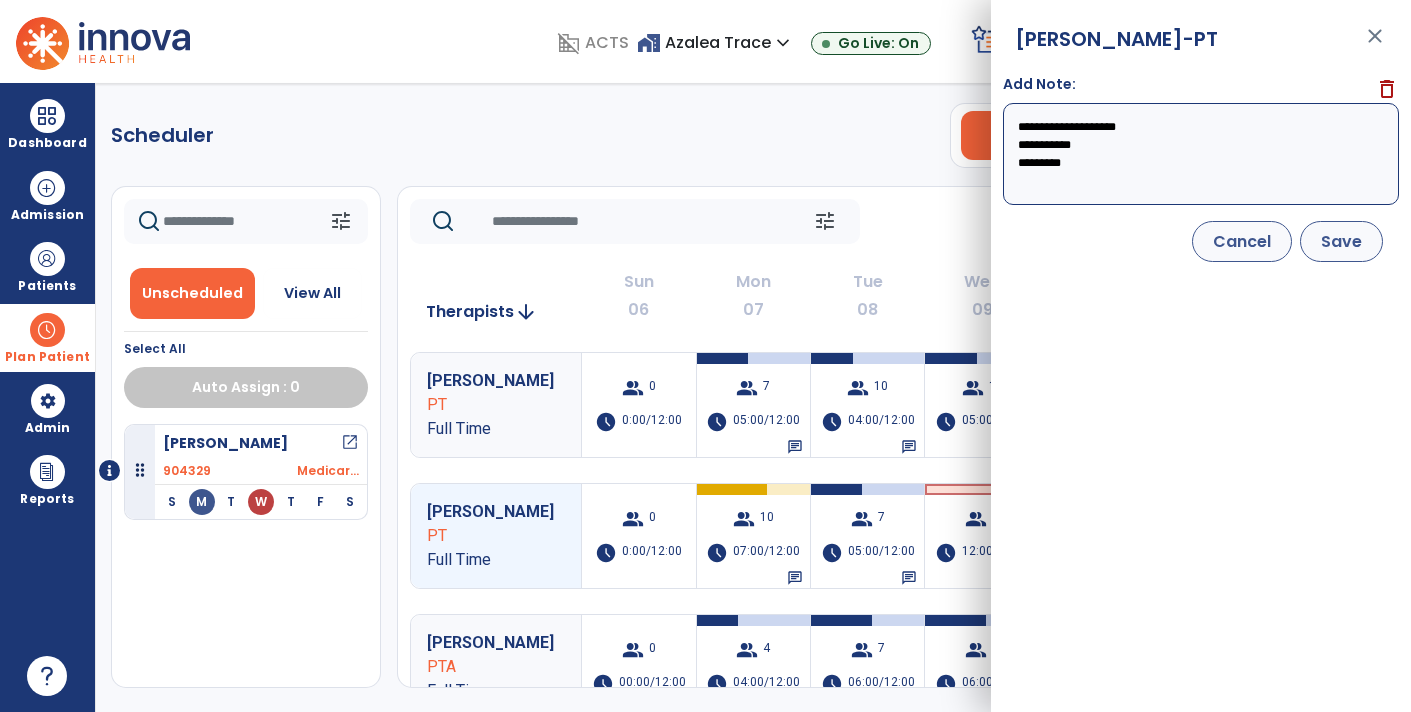 click on "Save" at bounding box center [1341, 241] 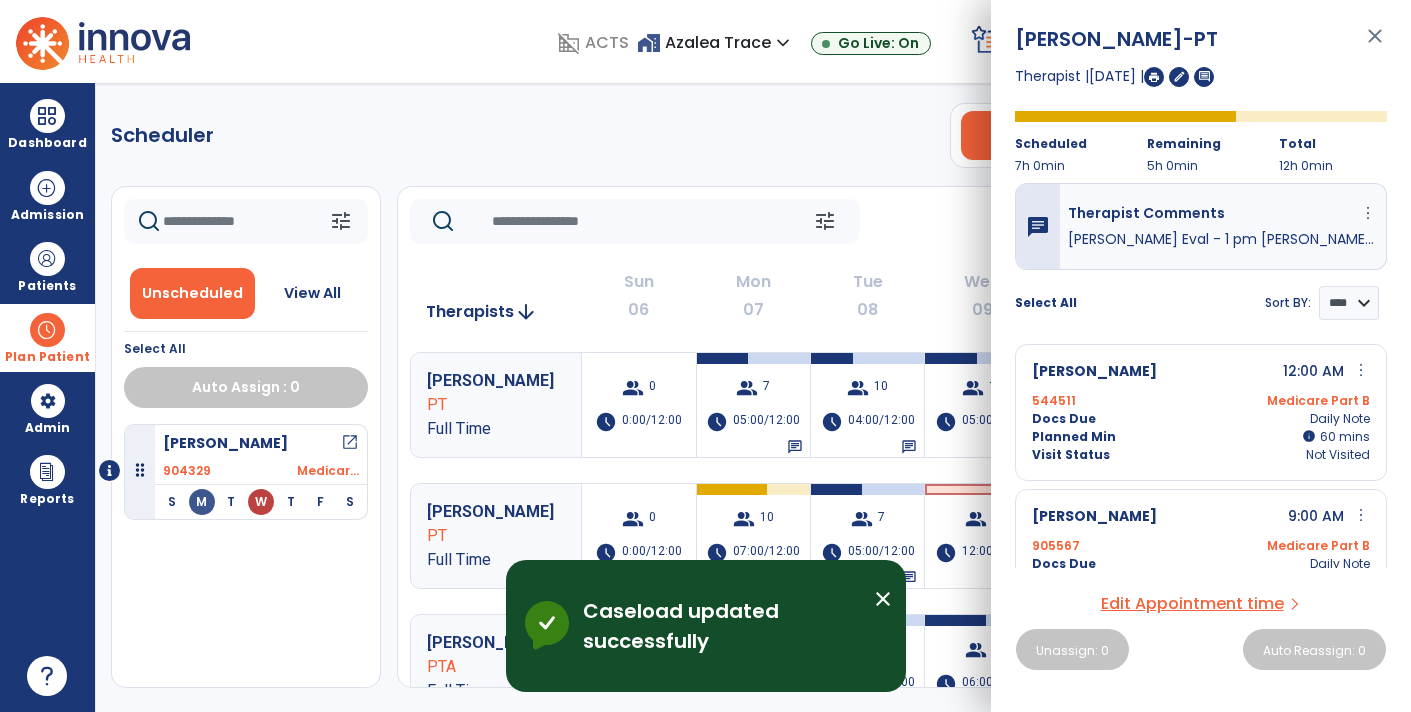 click on "close" at bounding box center [1375, 45] 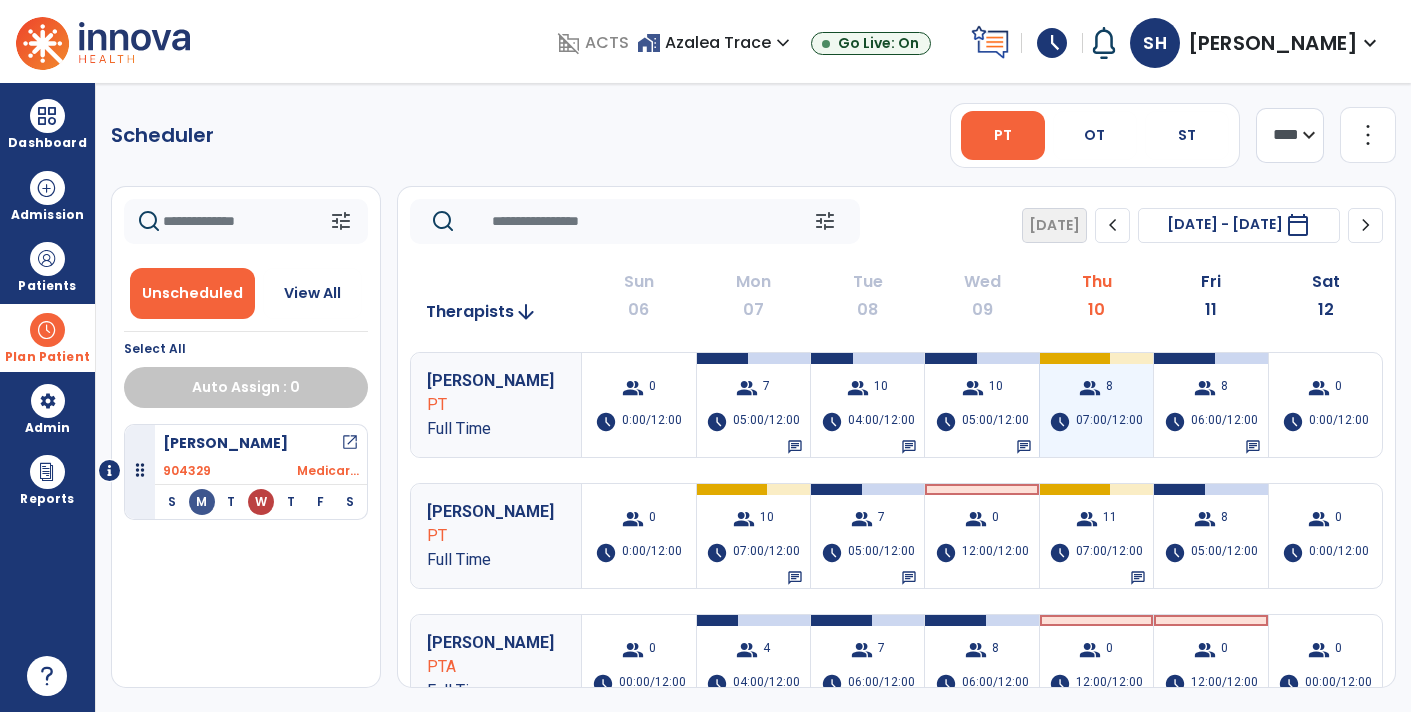 click on "group  8  schedule  07:00/12:00" at bounding box center (1096, 405) 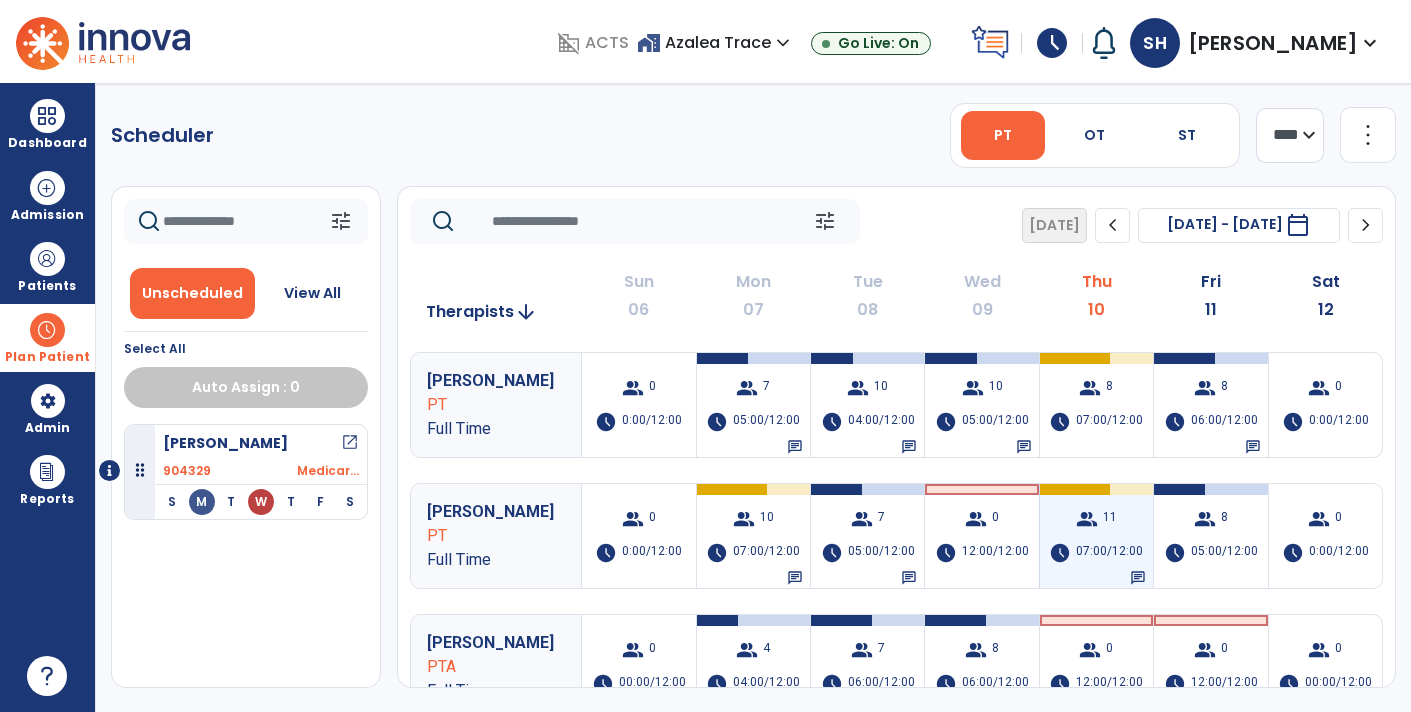 click on "07:00/12:00" at bounding box center (1109, 553) 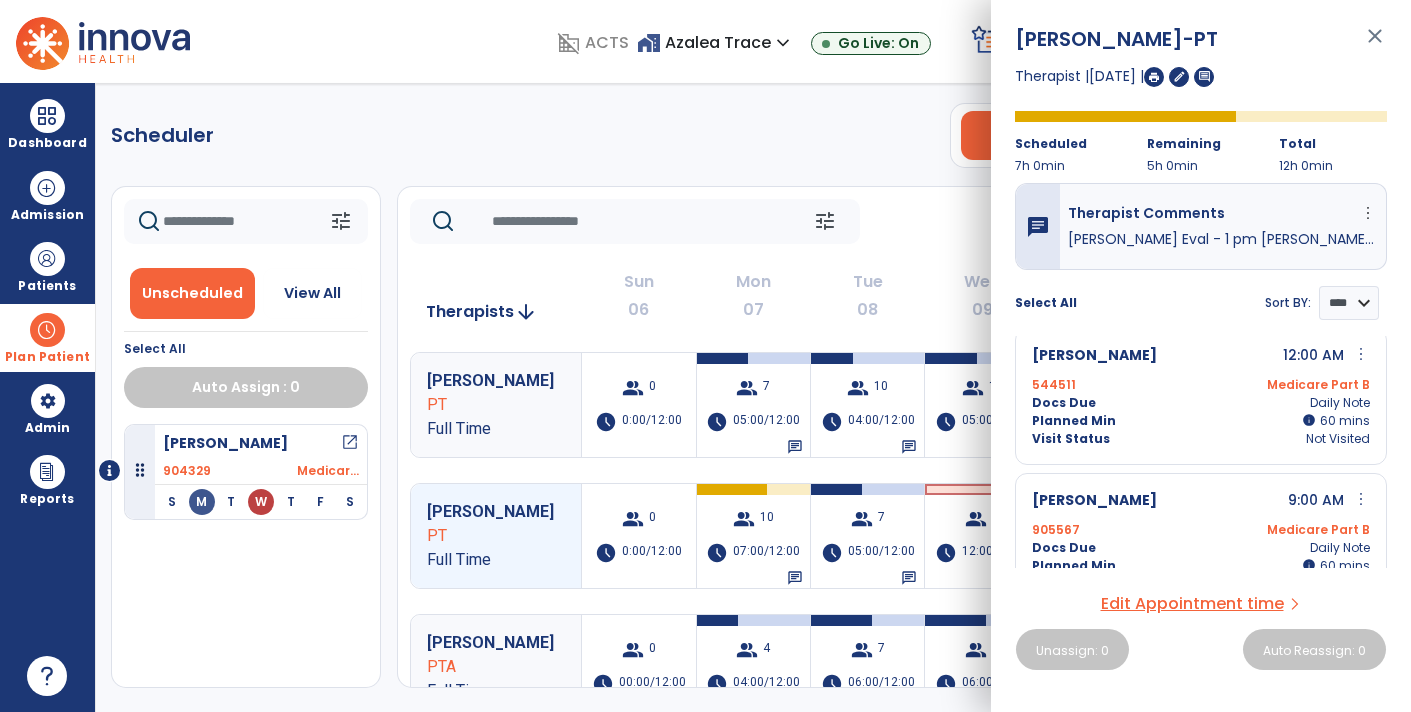 scroll, scrollTop: 0, scrollLeft: 0, axis: both 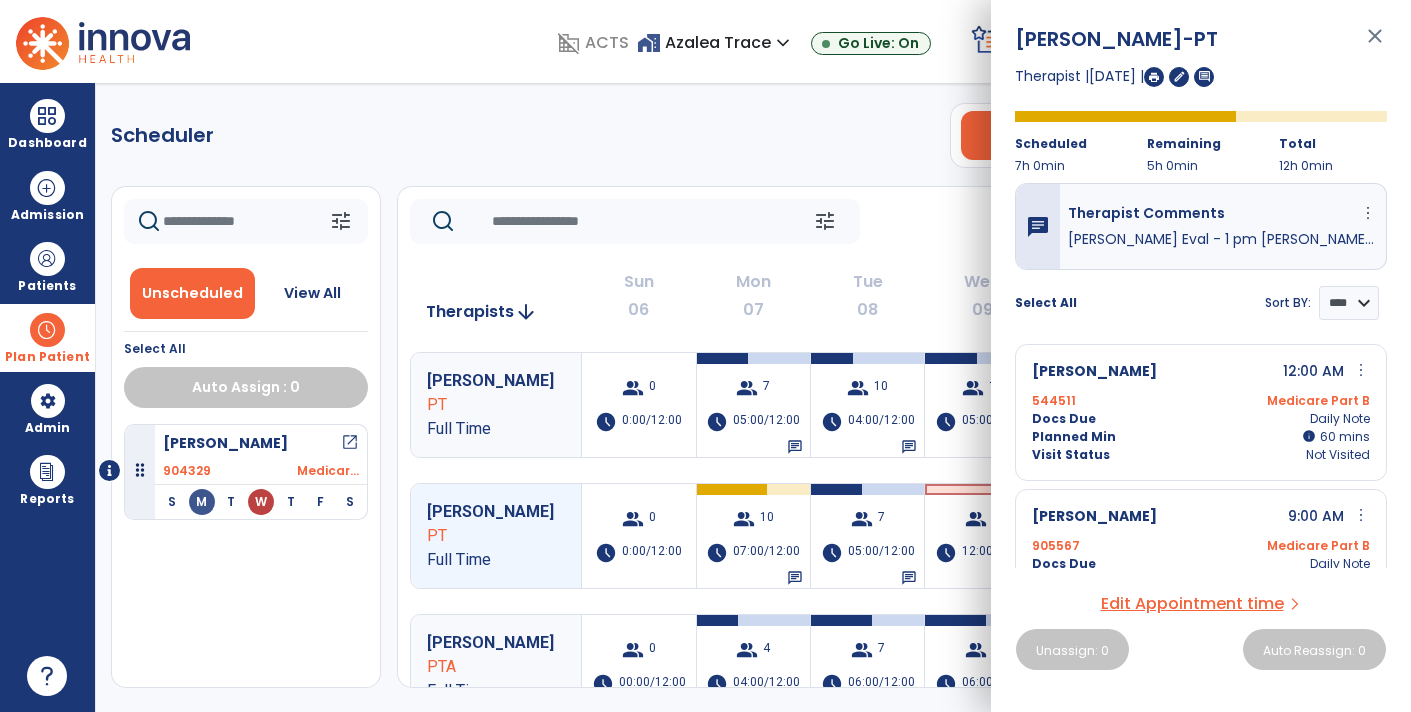 click on "close" at bounding box center (1375, 45) 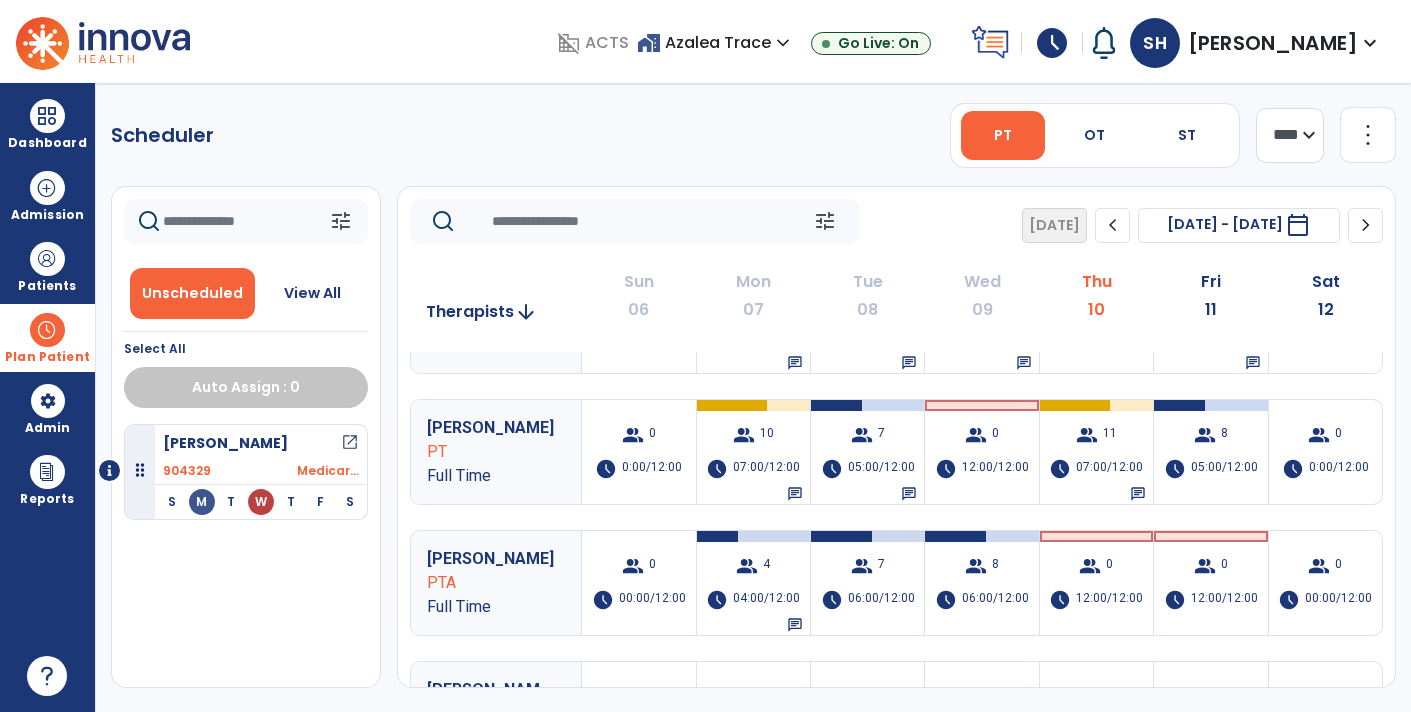 scroll, scrollTop: 0, scrollLeft: 0, axis: both 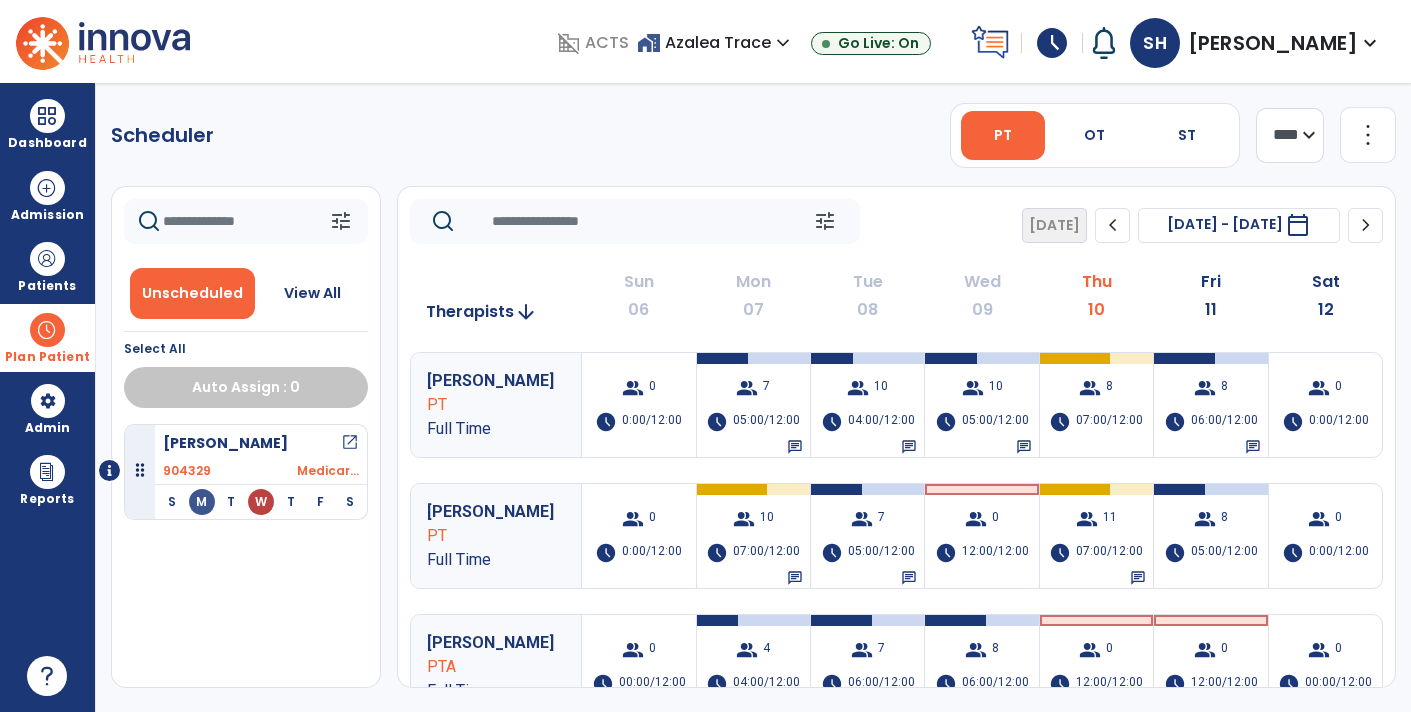 click at bounding box center [103, 41] 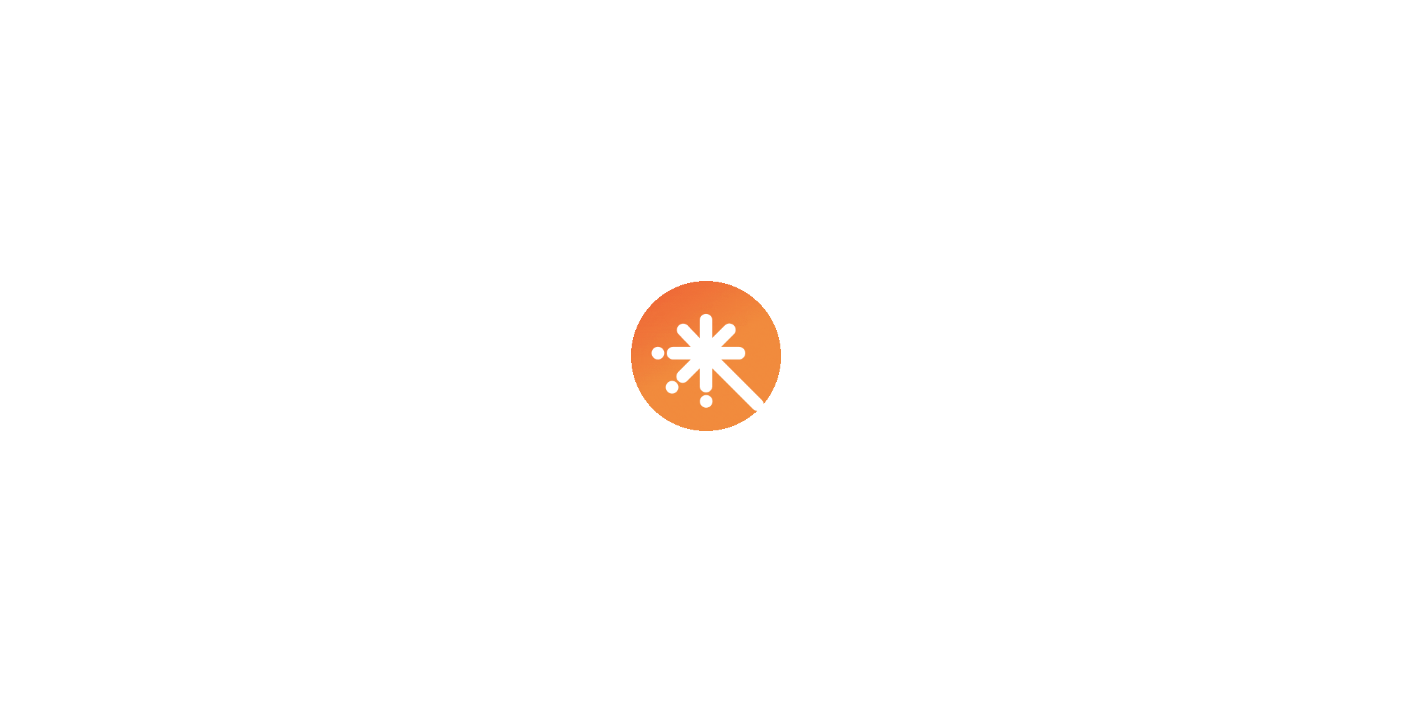 scroll, scrollTop: 0, scrollLeft: 0, axis: both 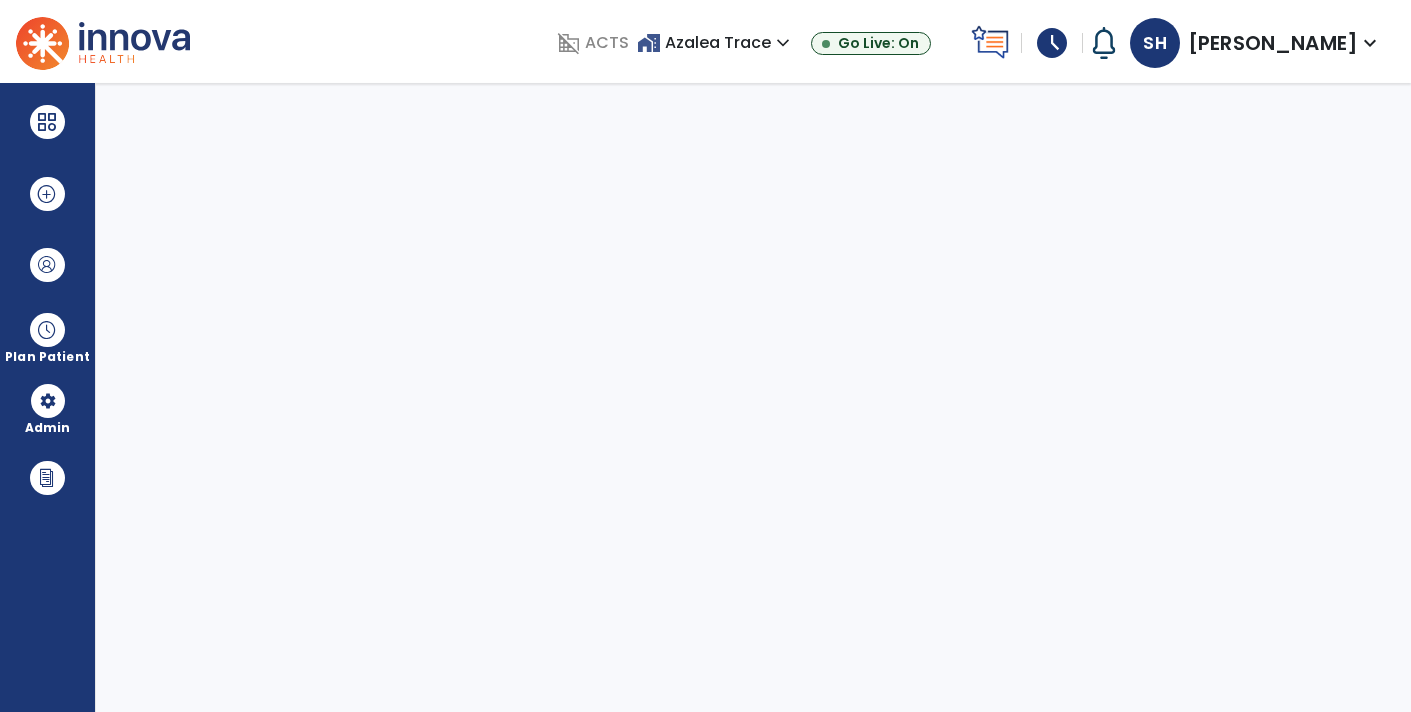 select on "****" 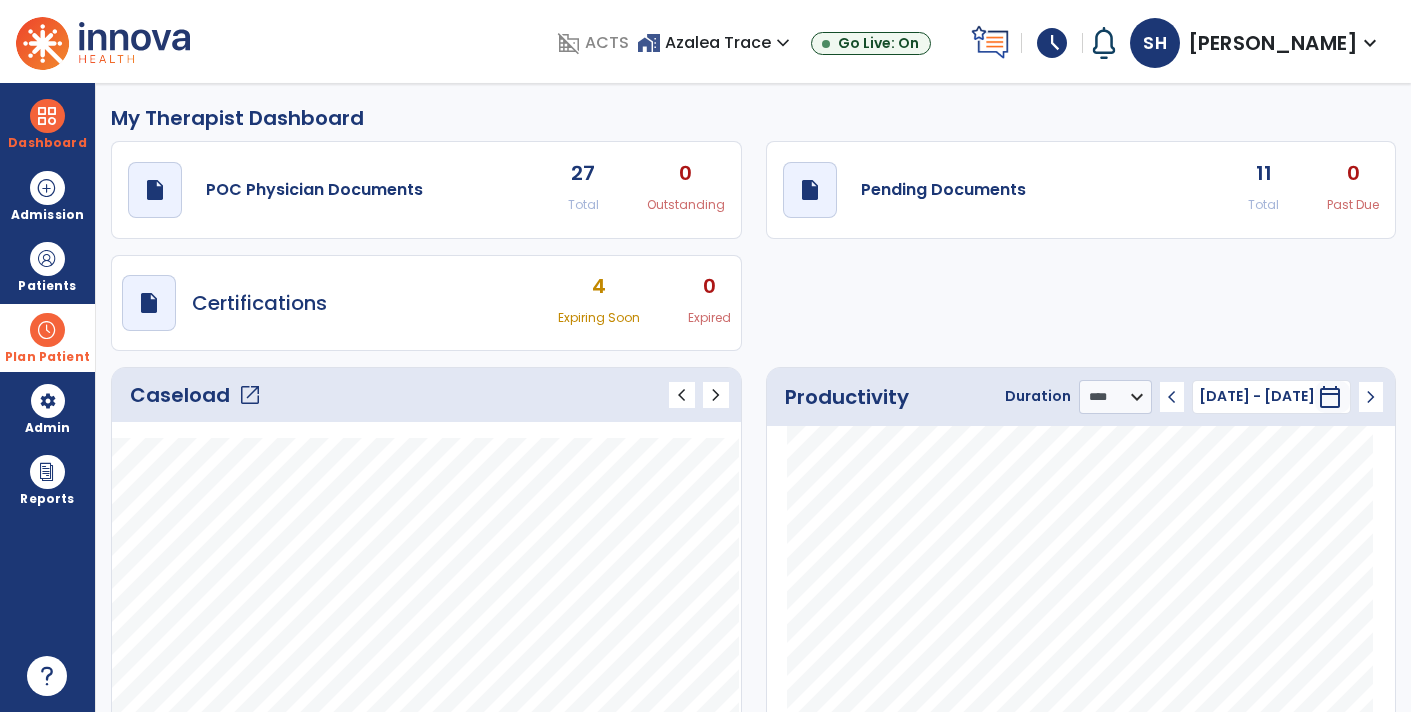 click at bounding box center [47, 330] 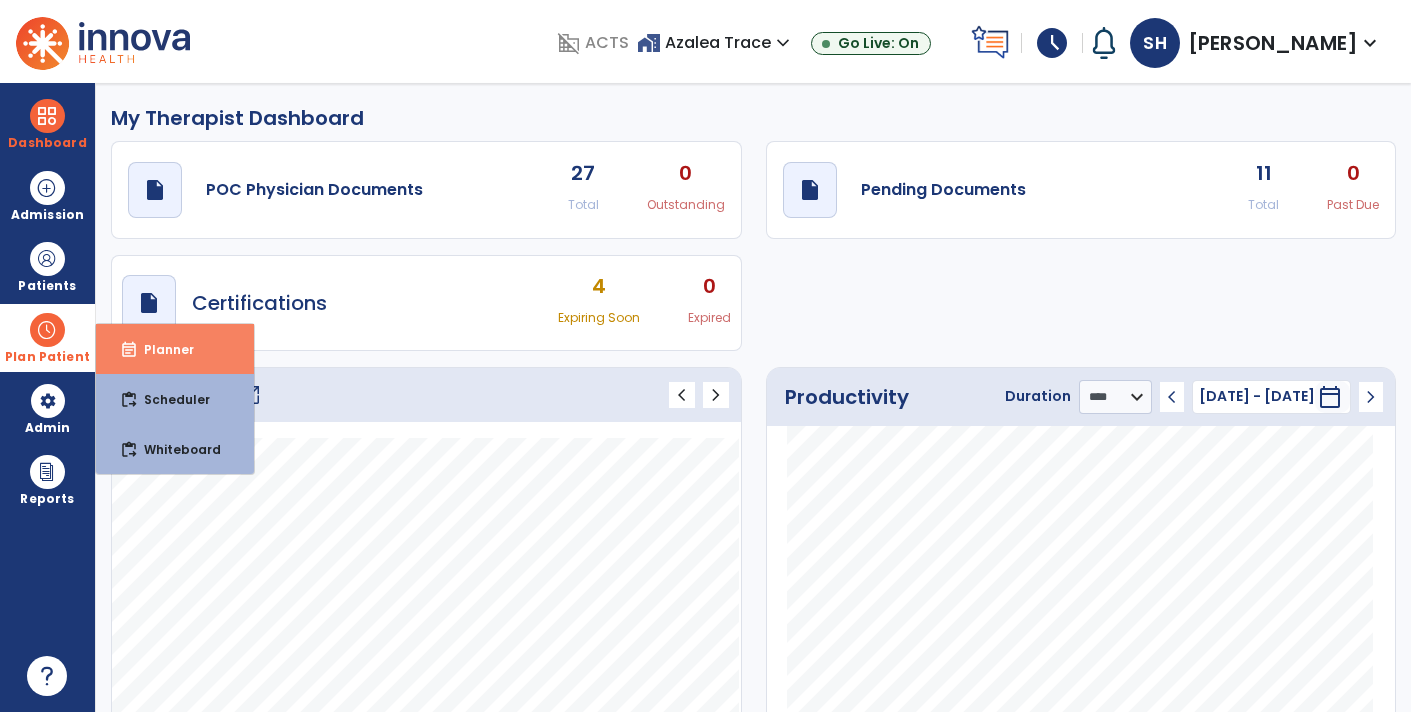 click on "Planner" at bounding box center [161, 349] 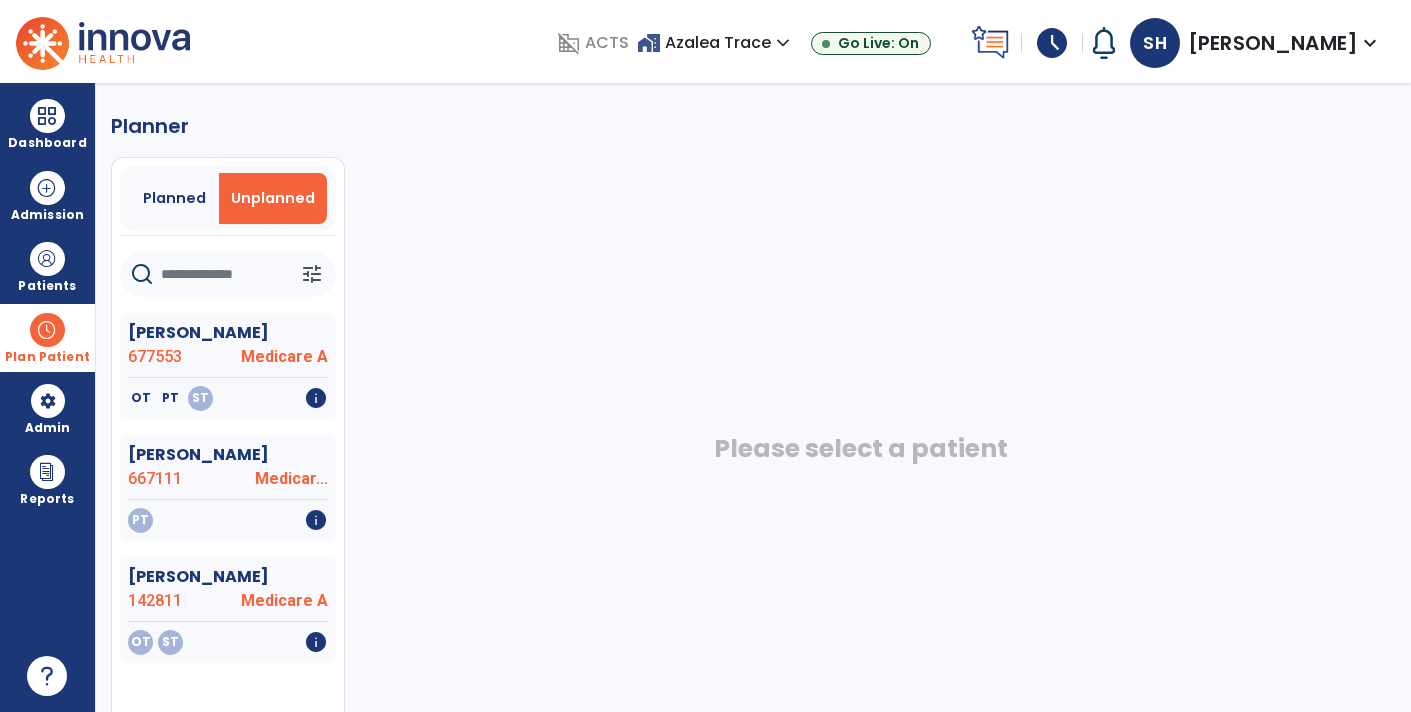 click on "Plan Patient" at bounding box center (47, 337) 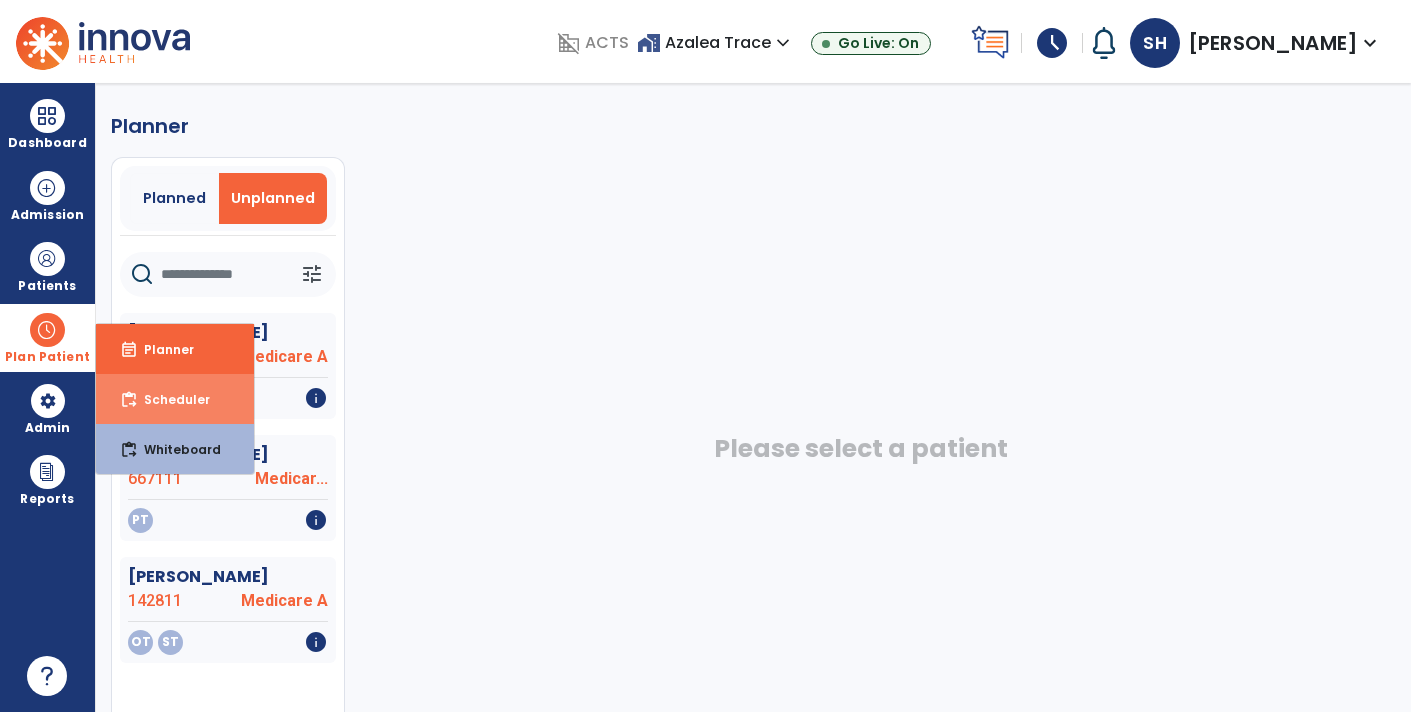 click on "Scheduler" at bounding box center [169, 399] 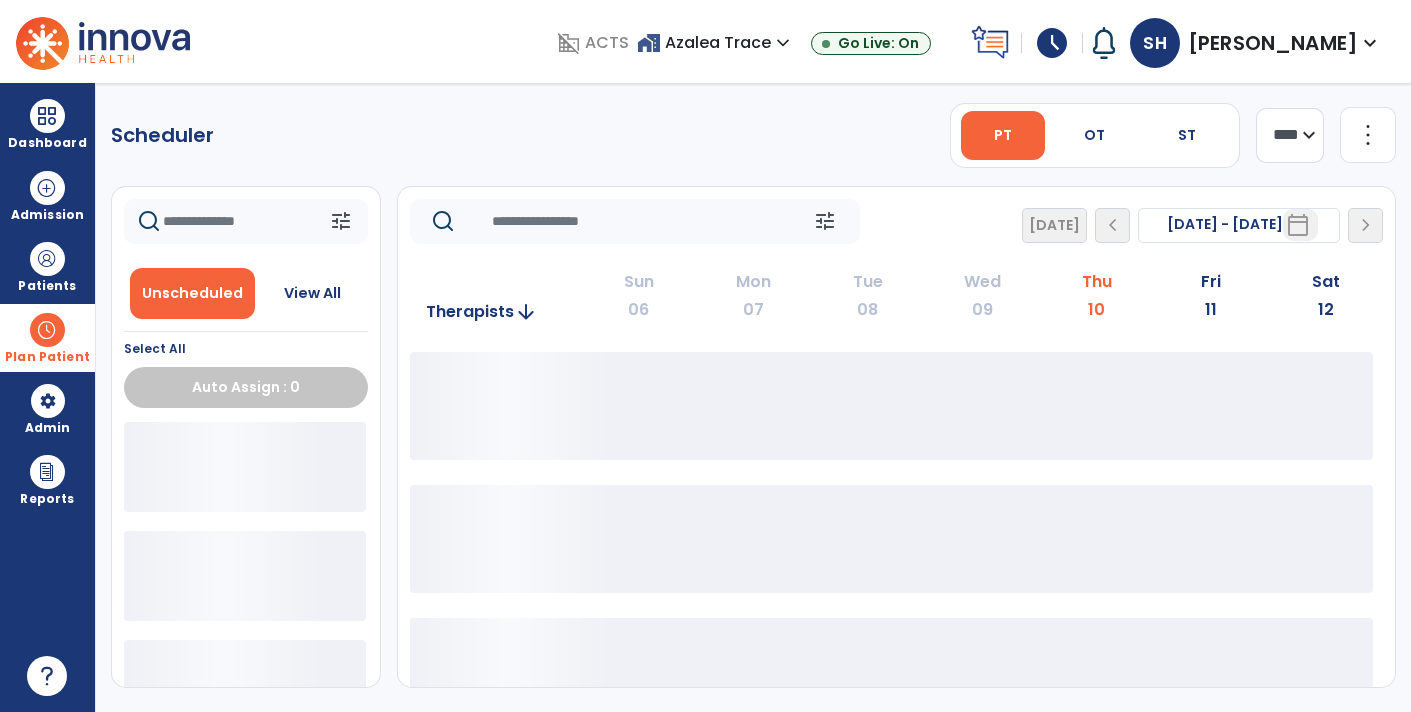 click on "Plan Patient" at bounding box center [47, 357] 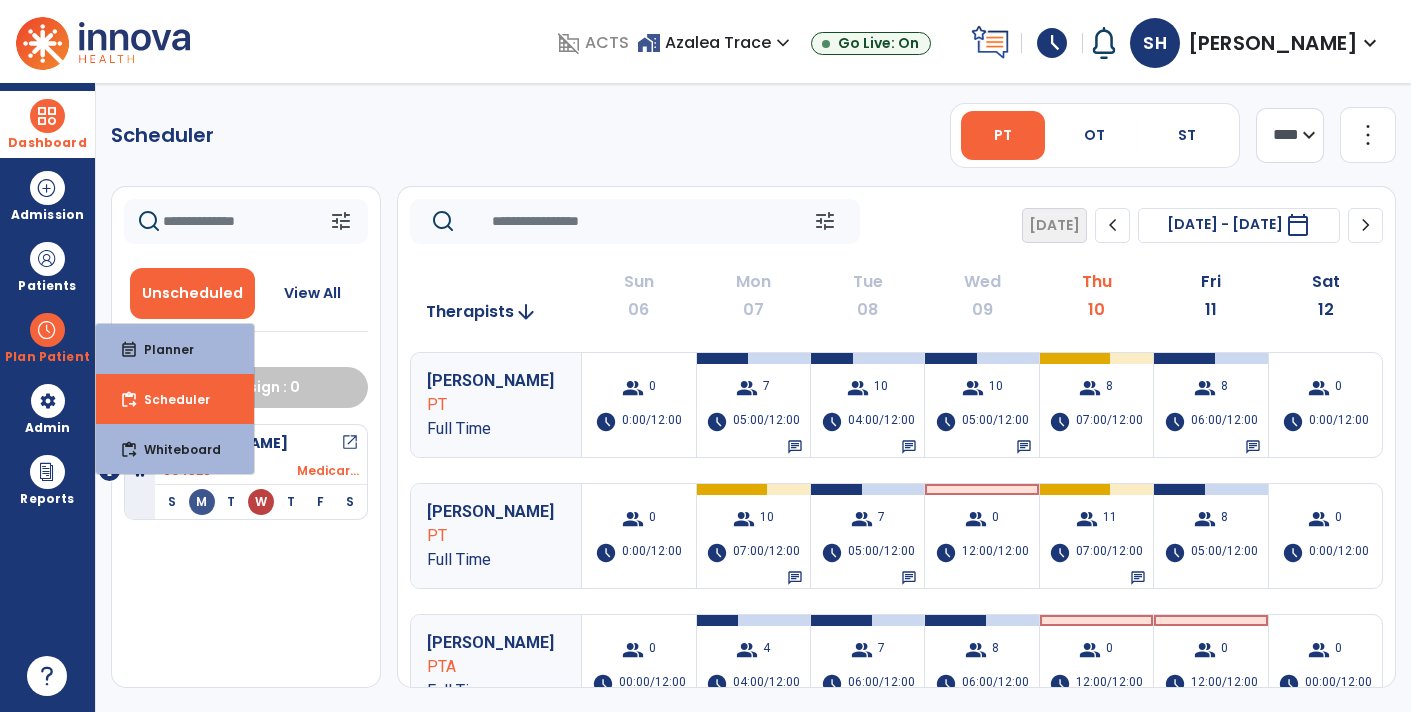 click on "Dashboard" at bounding box center (47, 143) 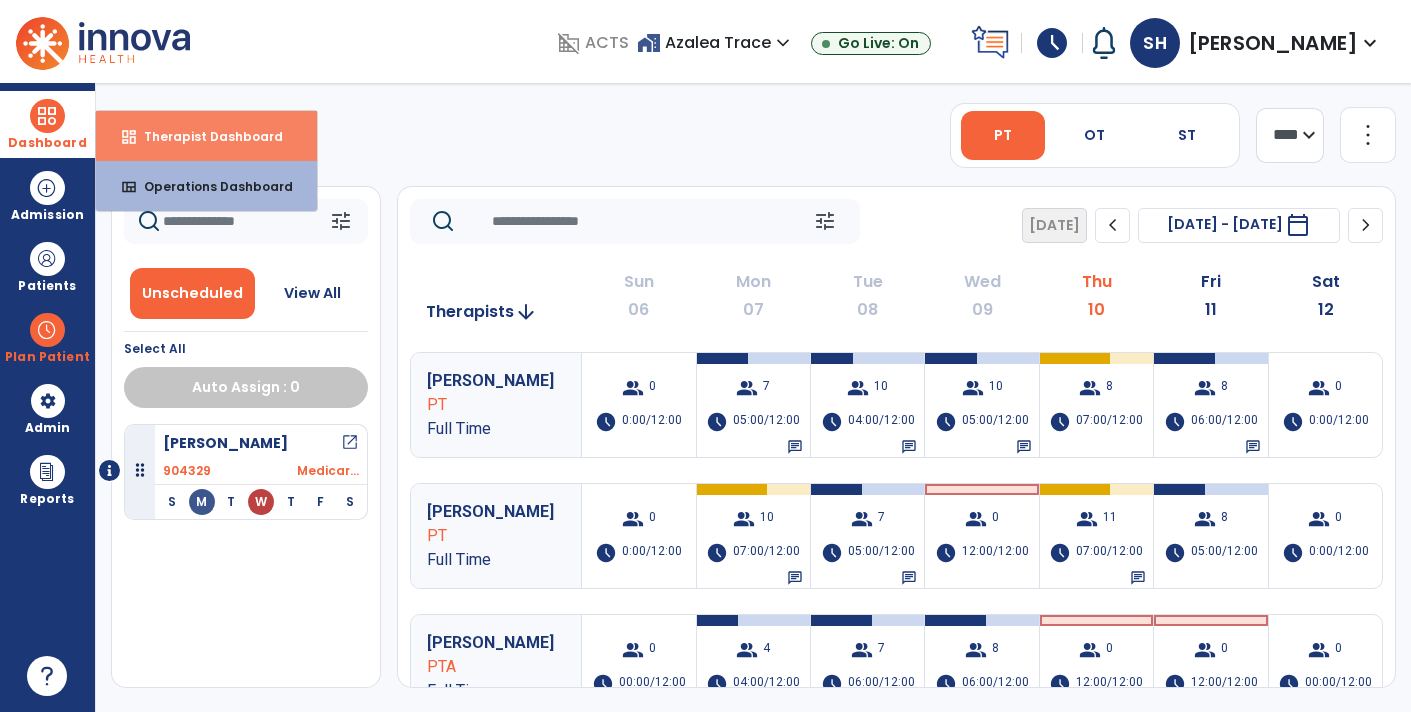 click on "Therapist Dashboard" at bounding box center (205, 136) 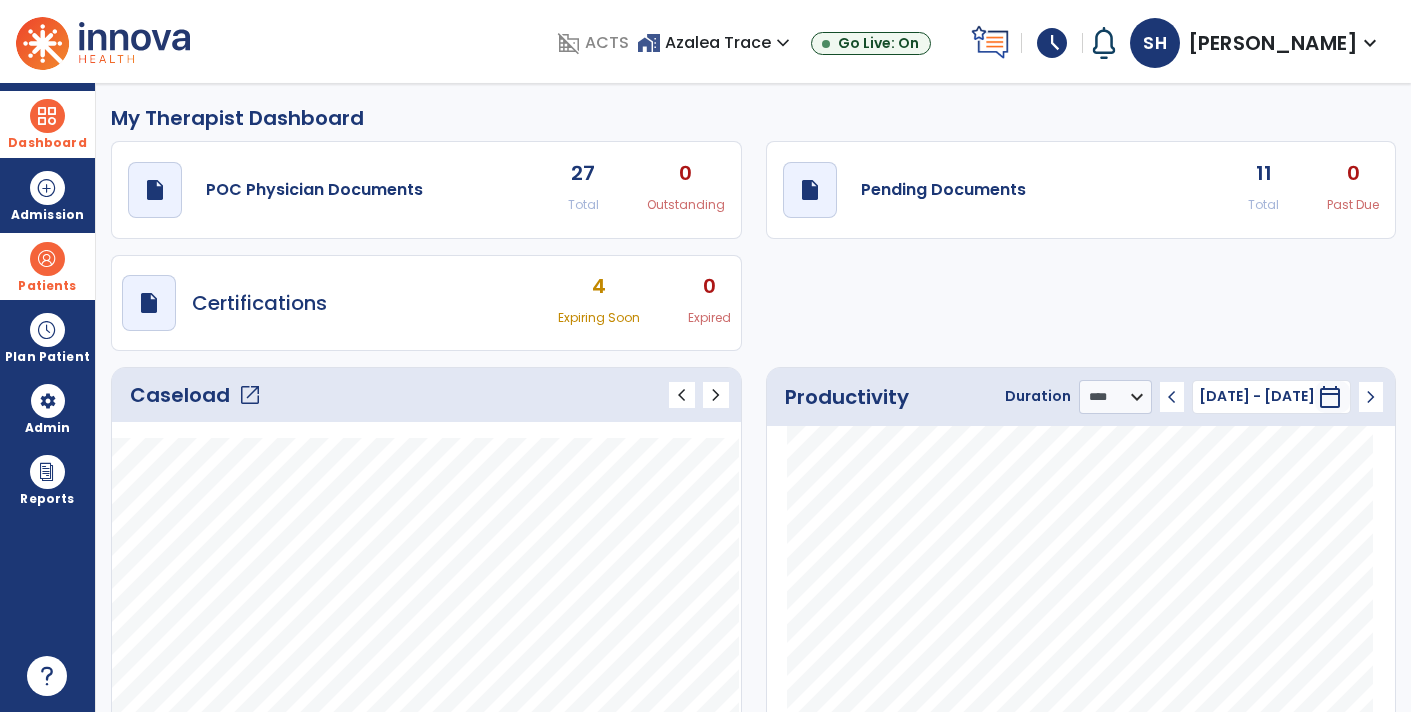 click on "Patients" at bounding box center (47, 286) 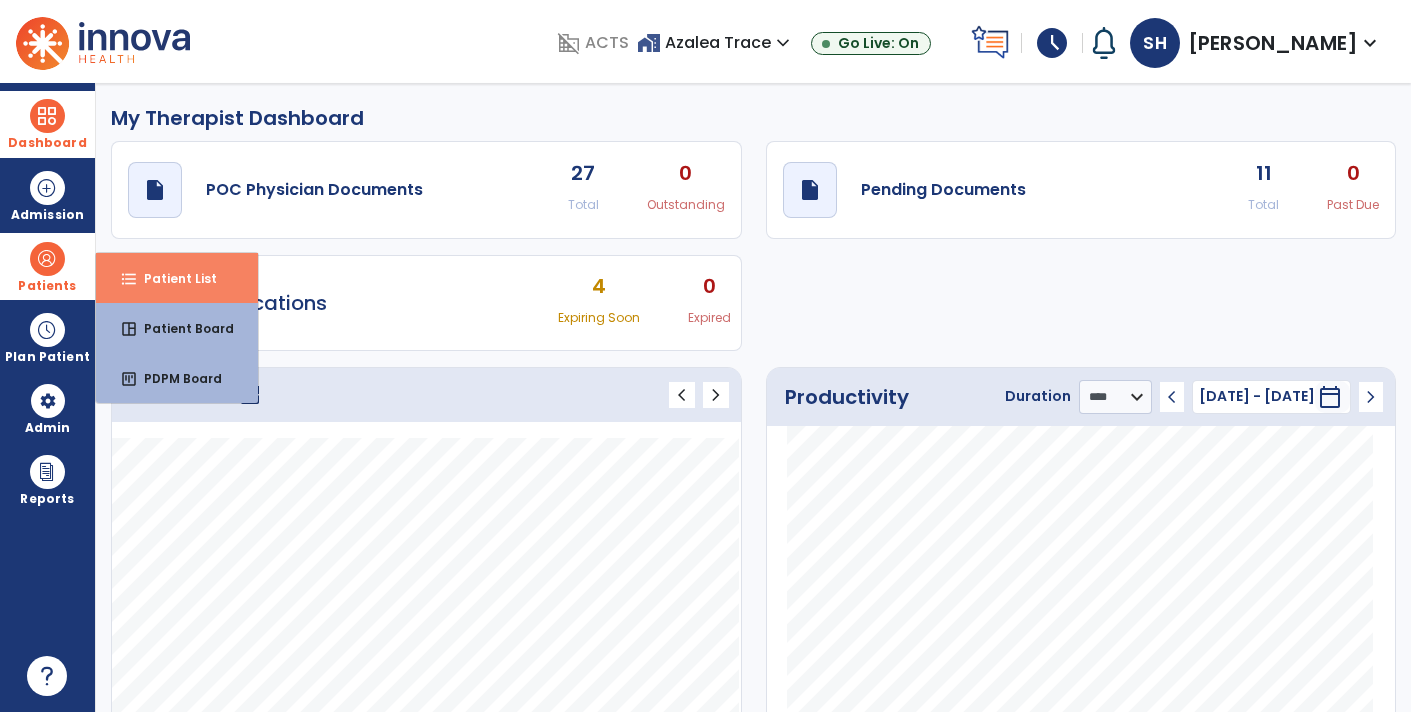 click on "format_list_bulleted  Patient List" at bounding box center [177, 278] 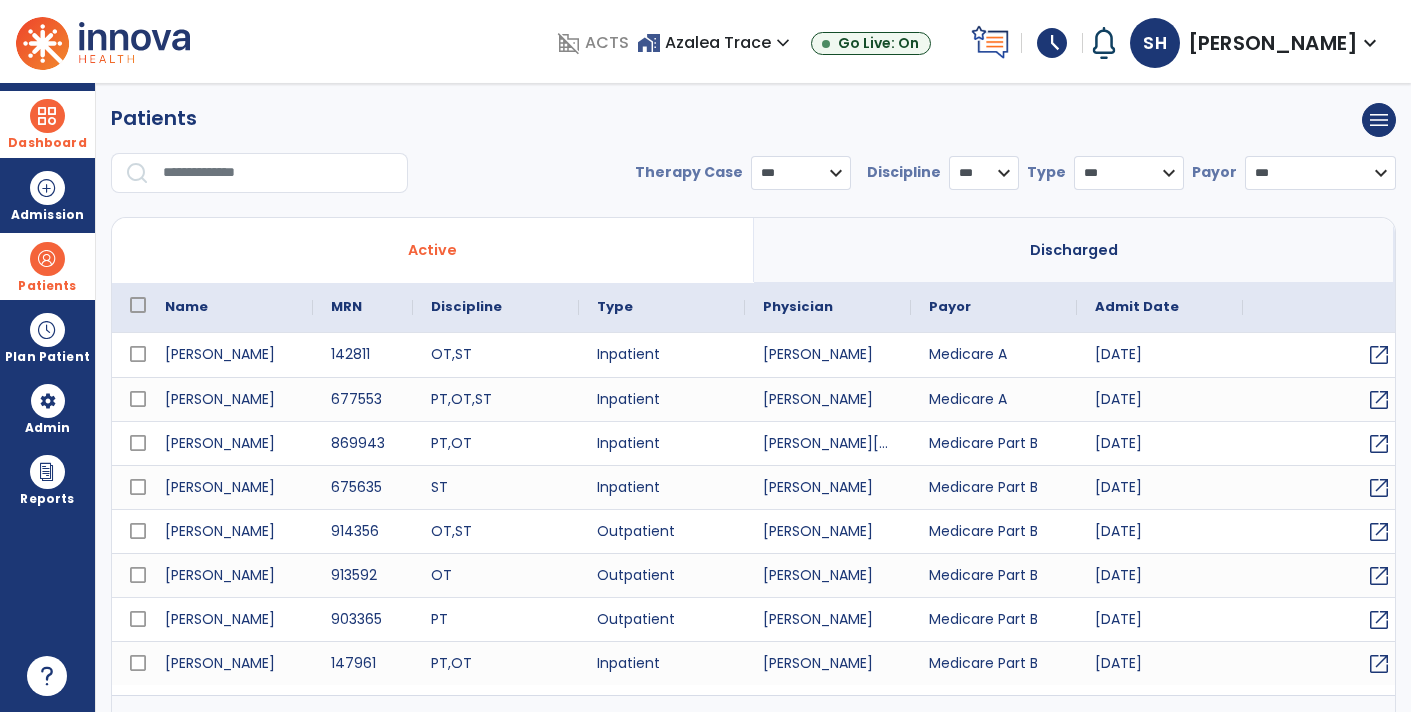 select on "***" 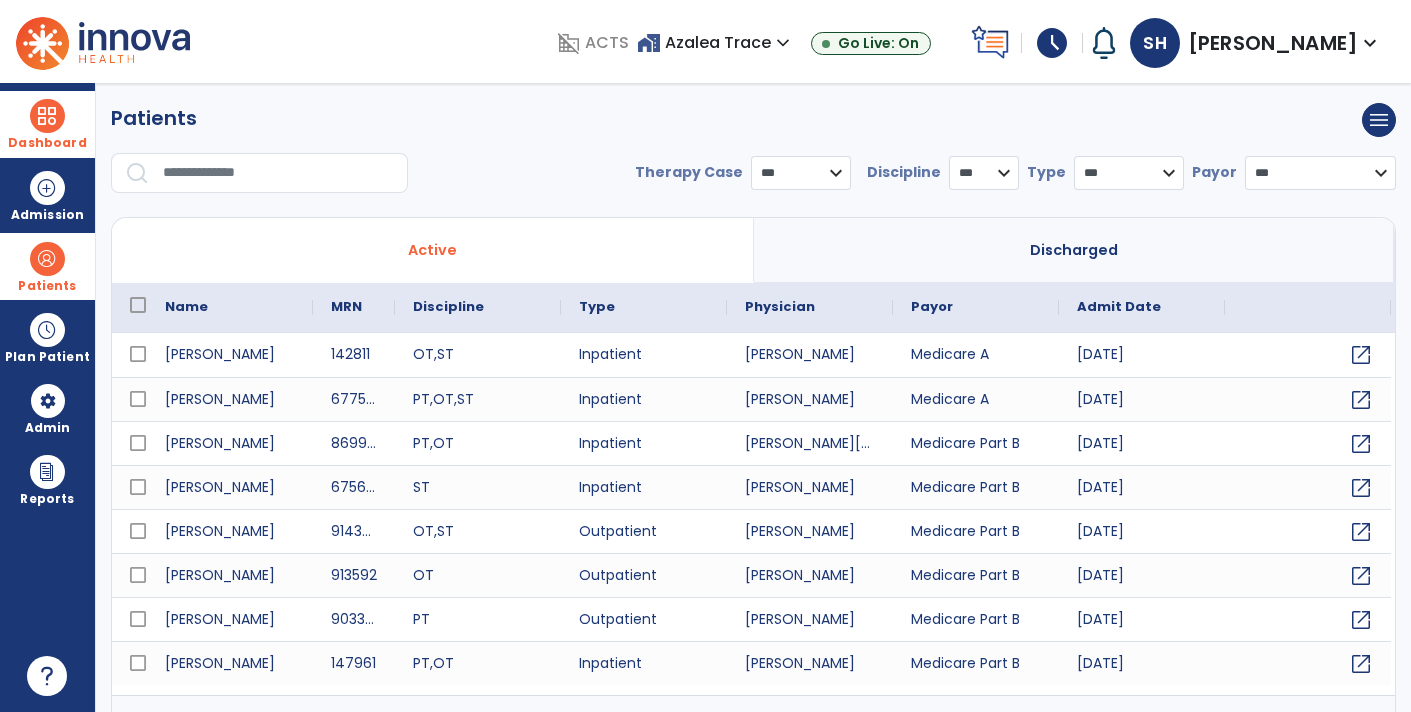 click at bounding box center [278, 173] 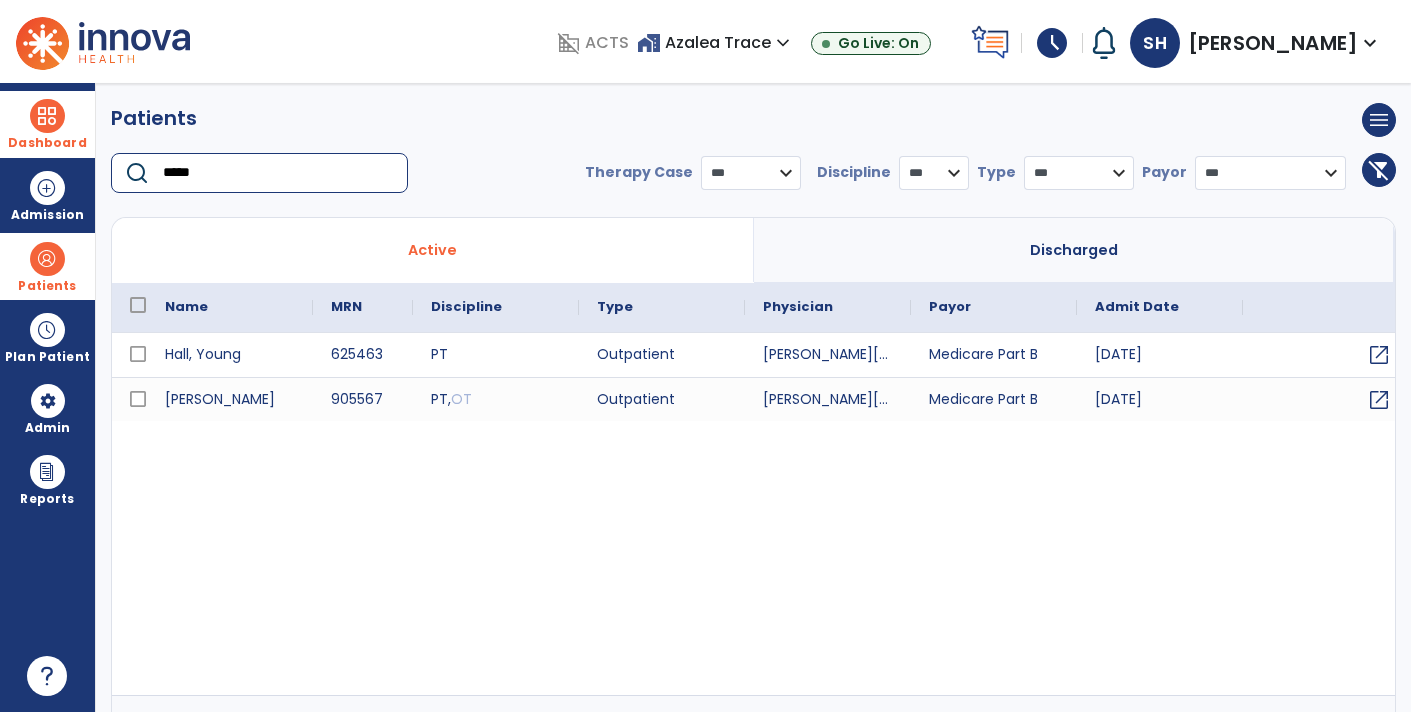 type on "*****" 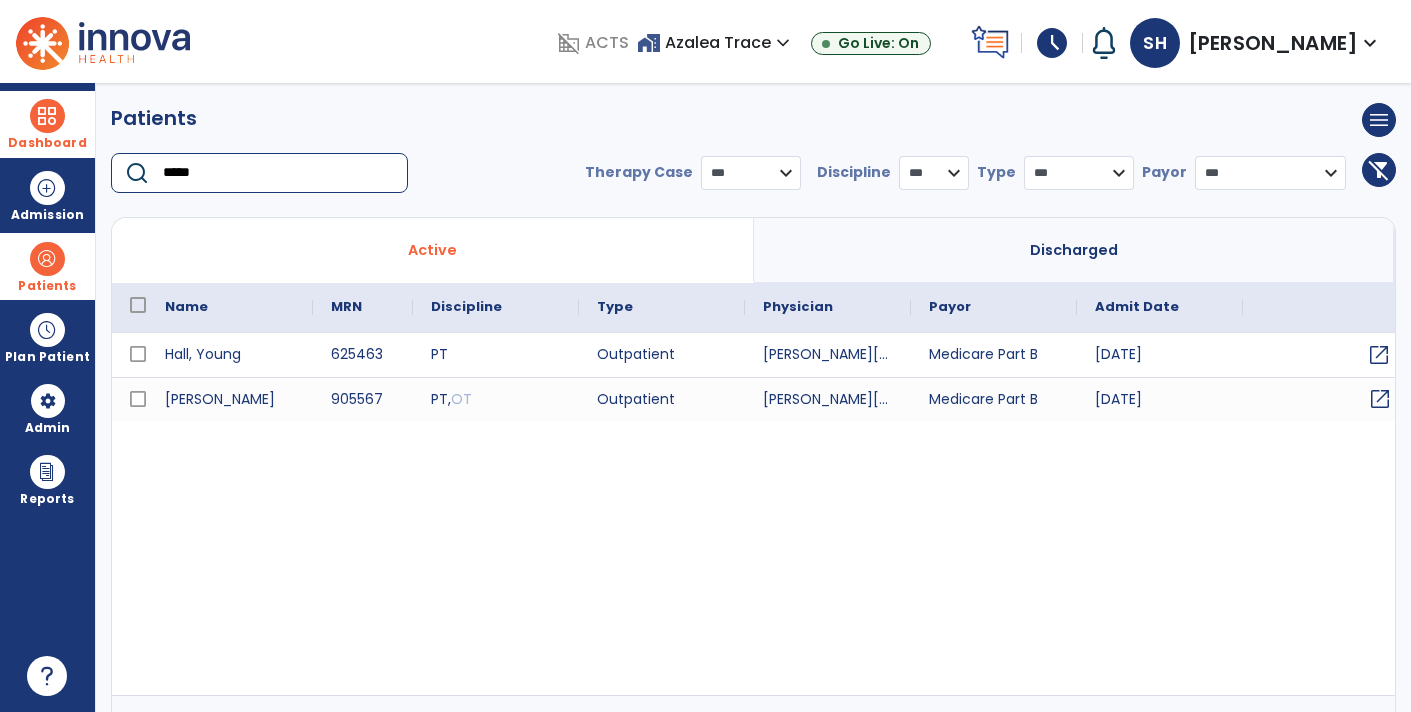 click on "open_in_new" at bounding box center (1380, 399) 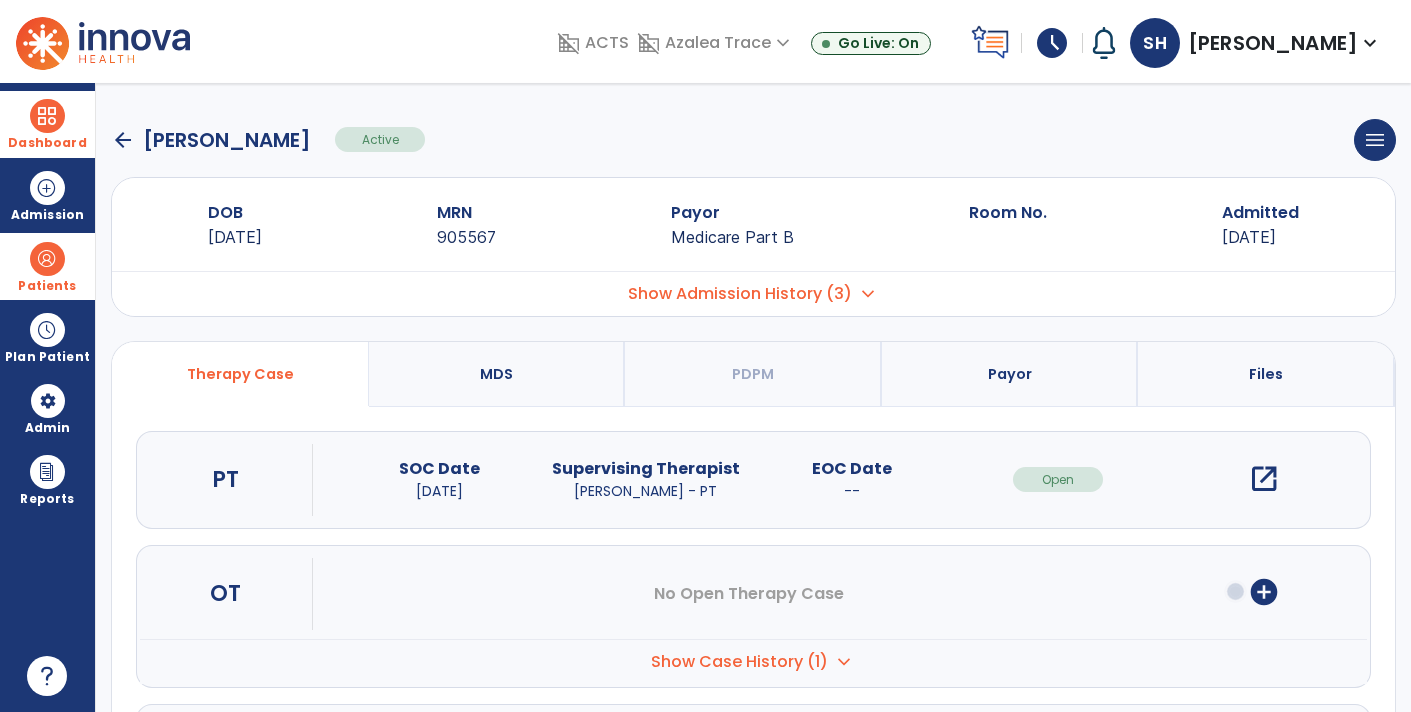 click on "open_in_new" at bounding box center (1264, 479) 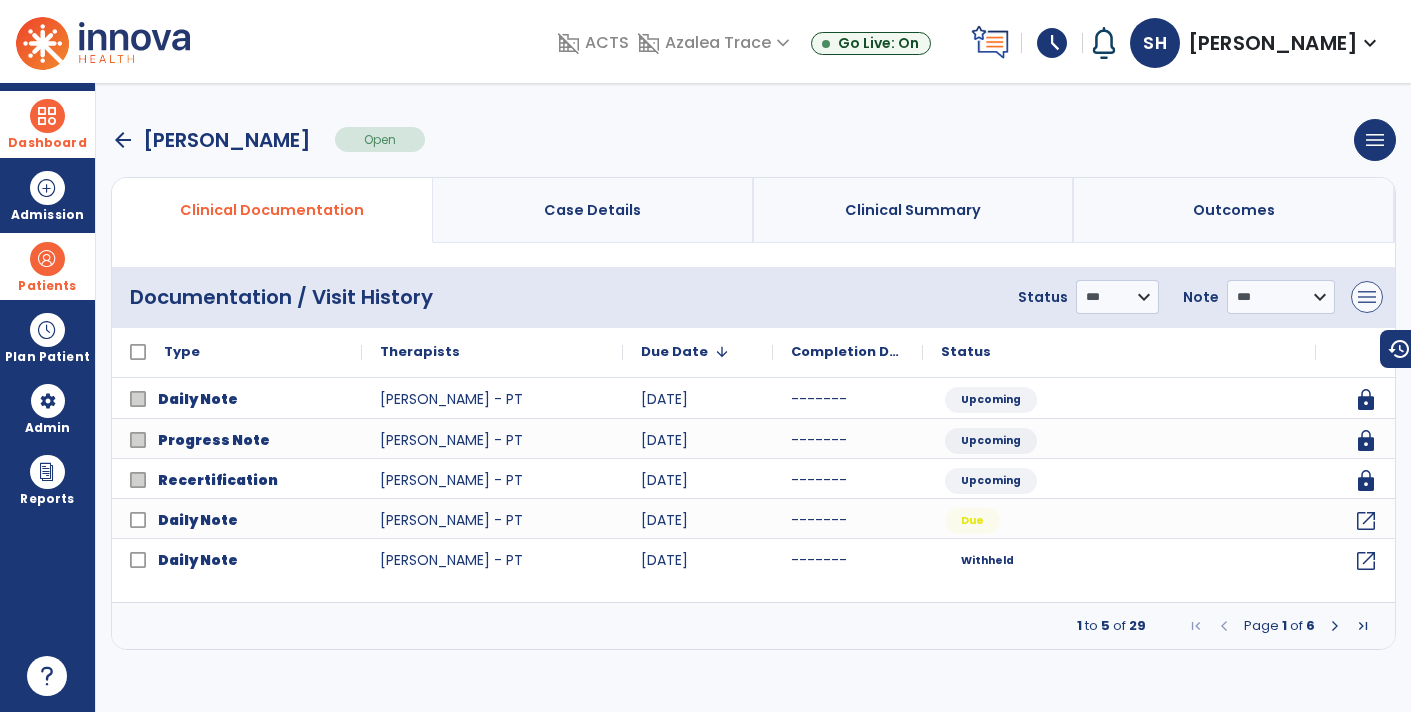 click on "menu" at bounding box center [1367, 297] 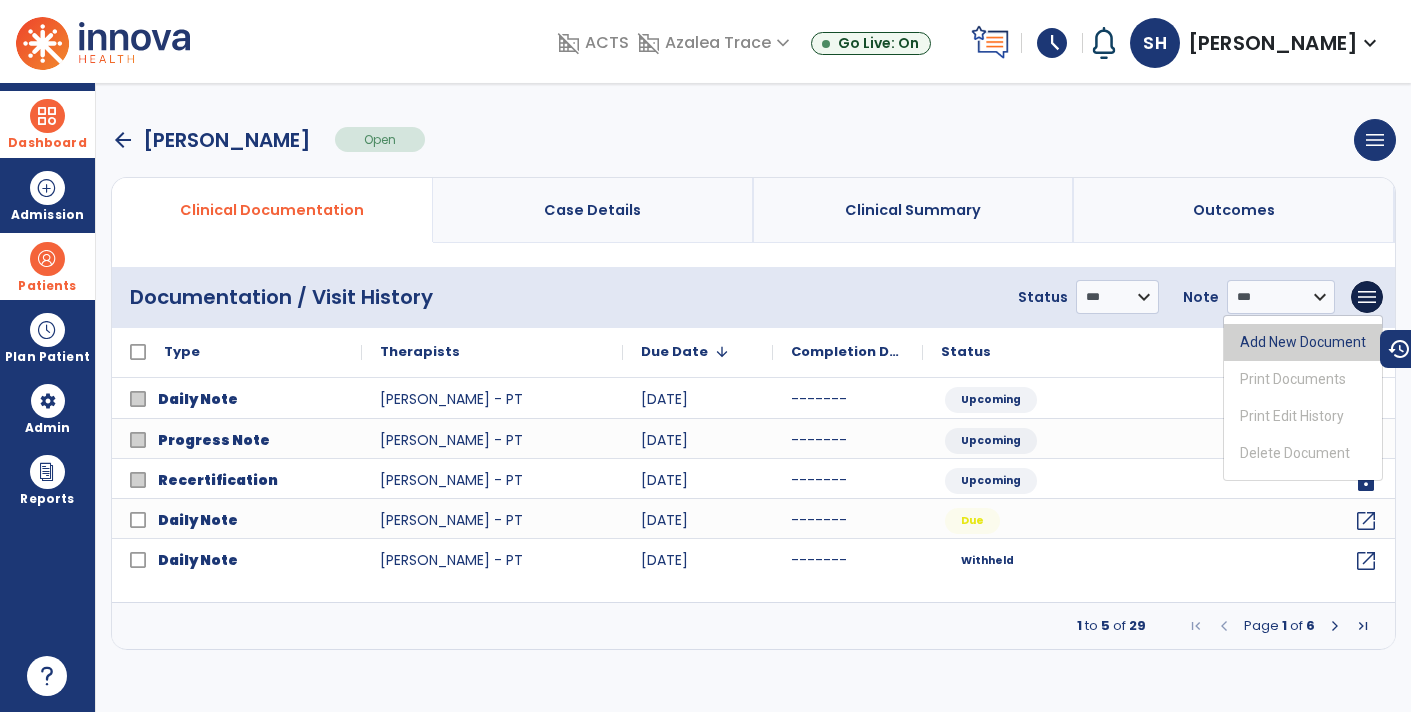 click on "Add New Document" at bounding box center (1303, 342) 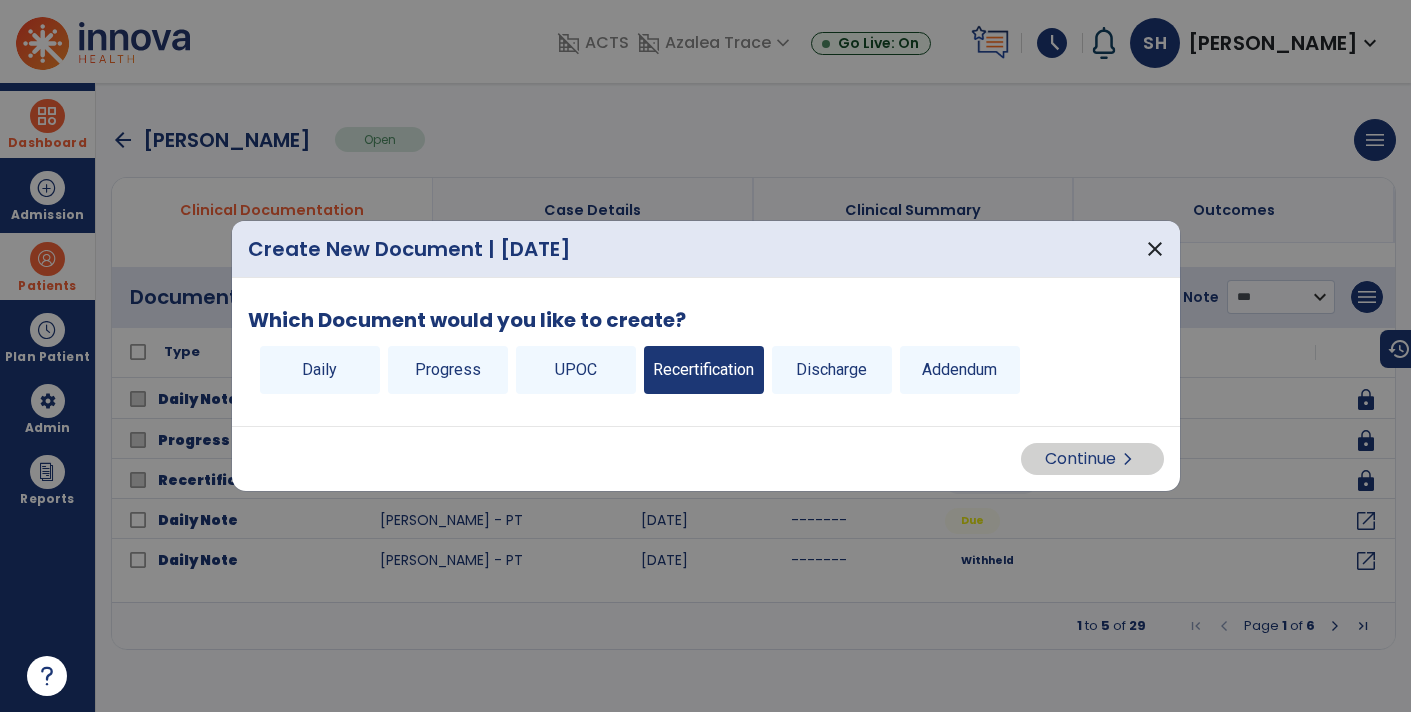 click on "Recertification" at bounding box center (704, 370) 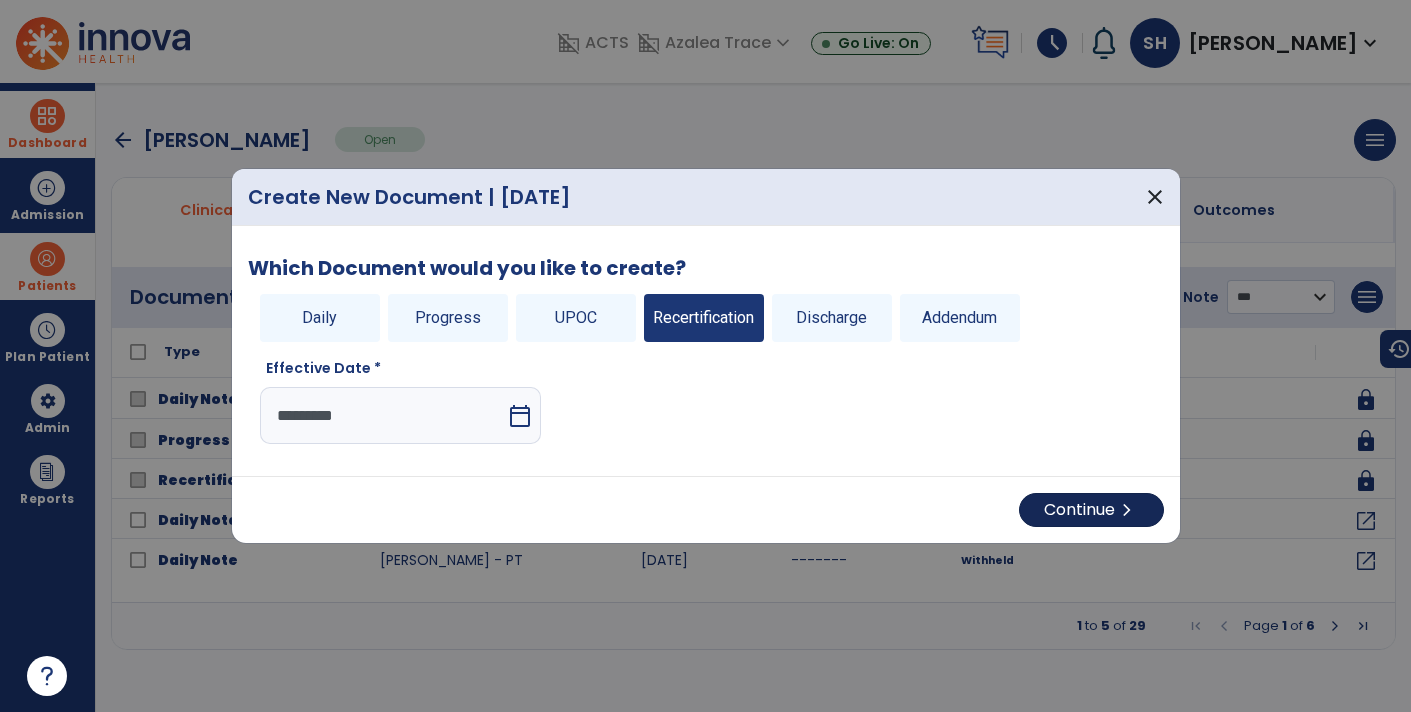 click on "chevron_right" at bounding box center (1127, 510) 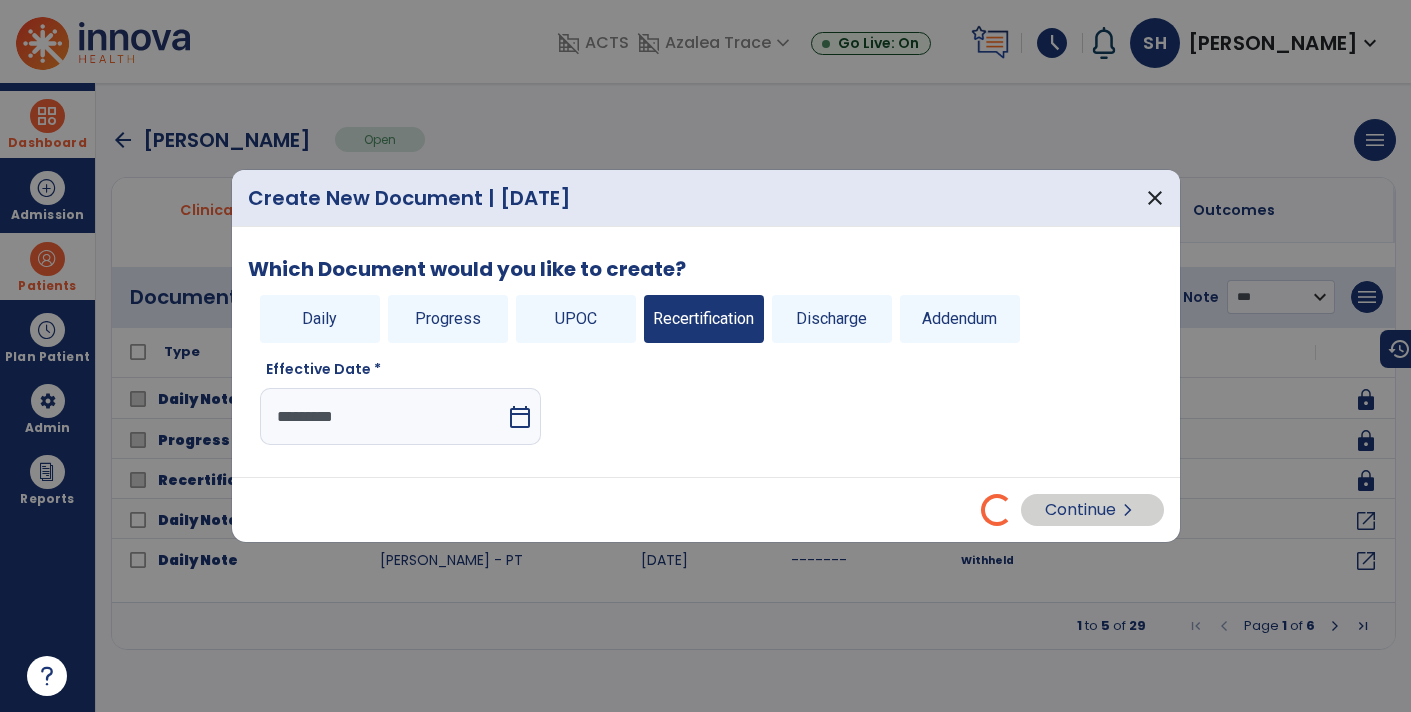 select on "**" 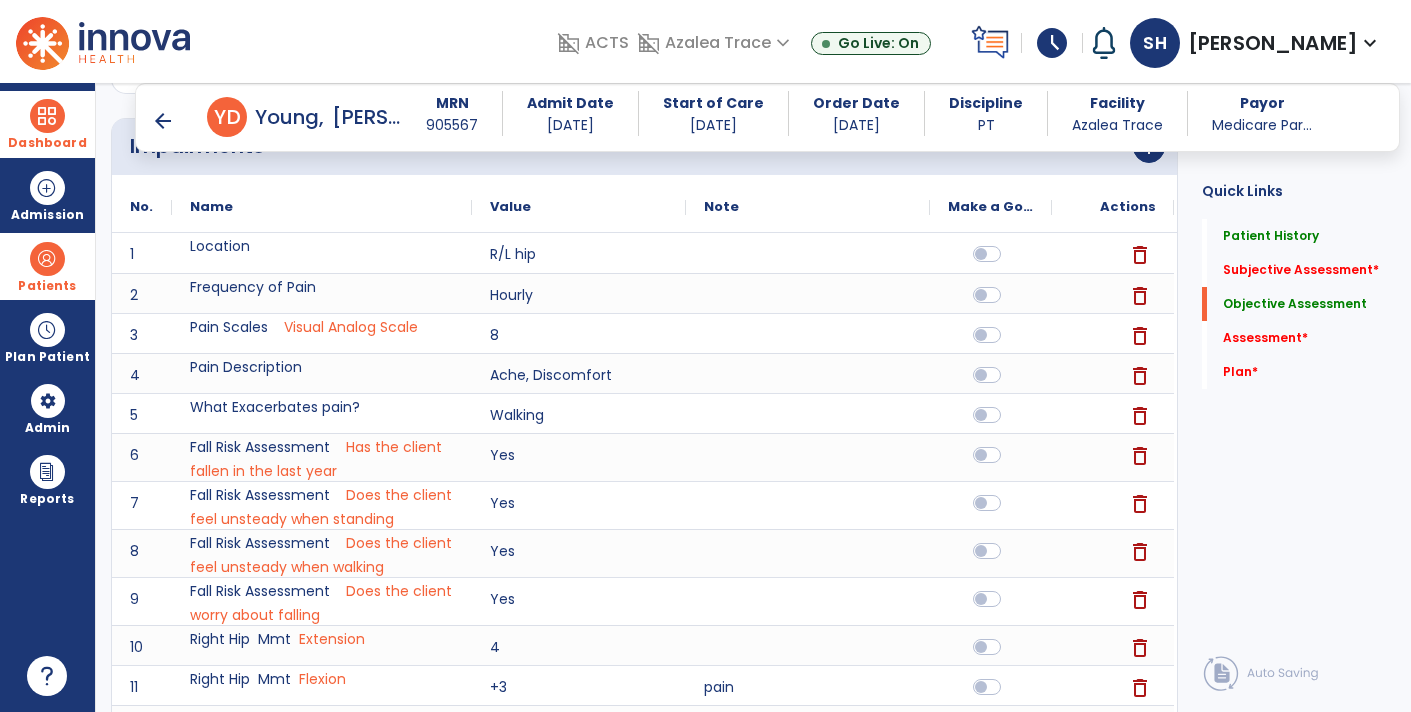 scroll, scrollTop: 864, scrollLeft: 0, axis: vertical 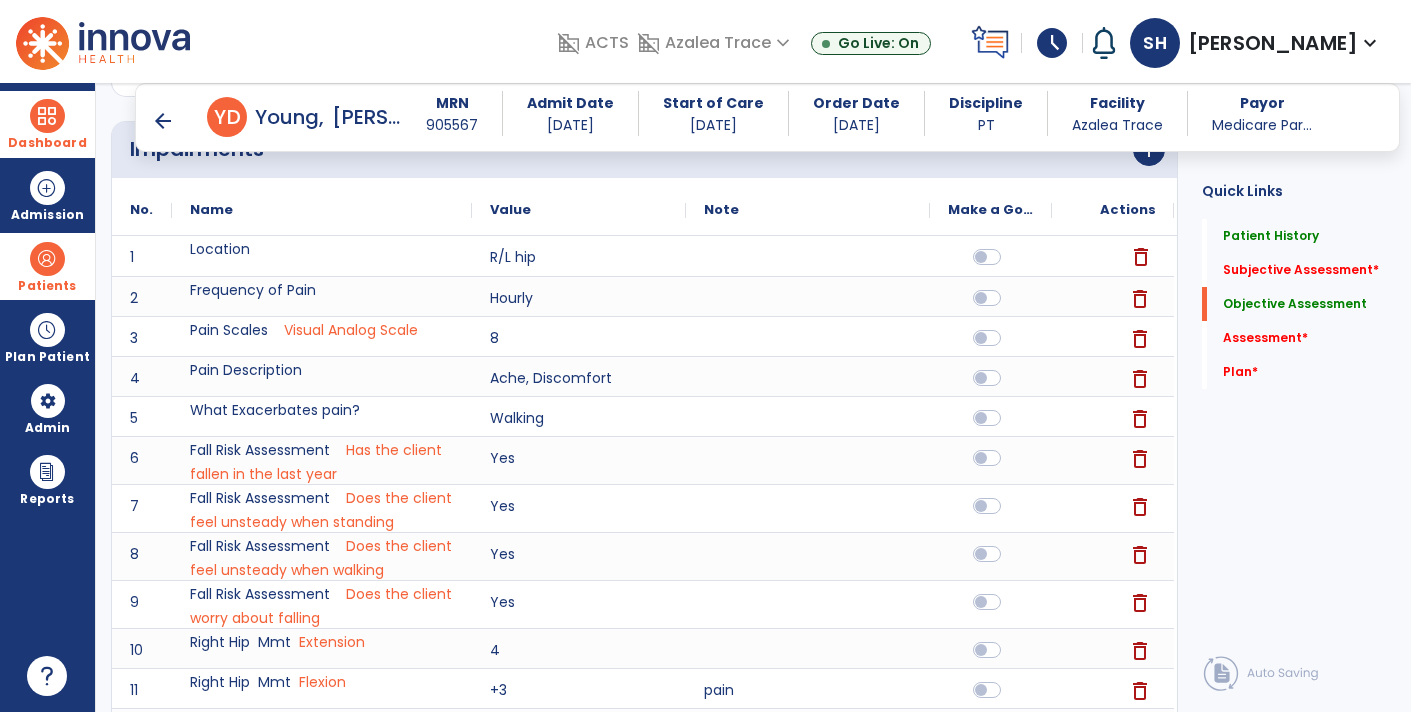 click on "delete" 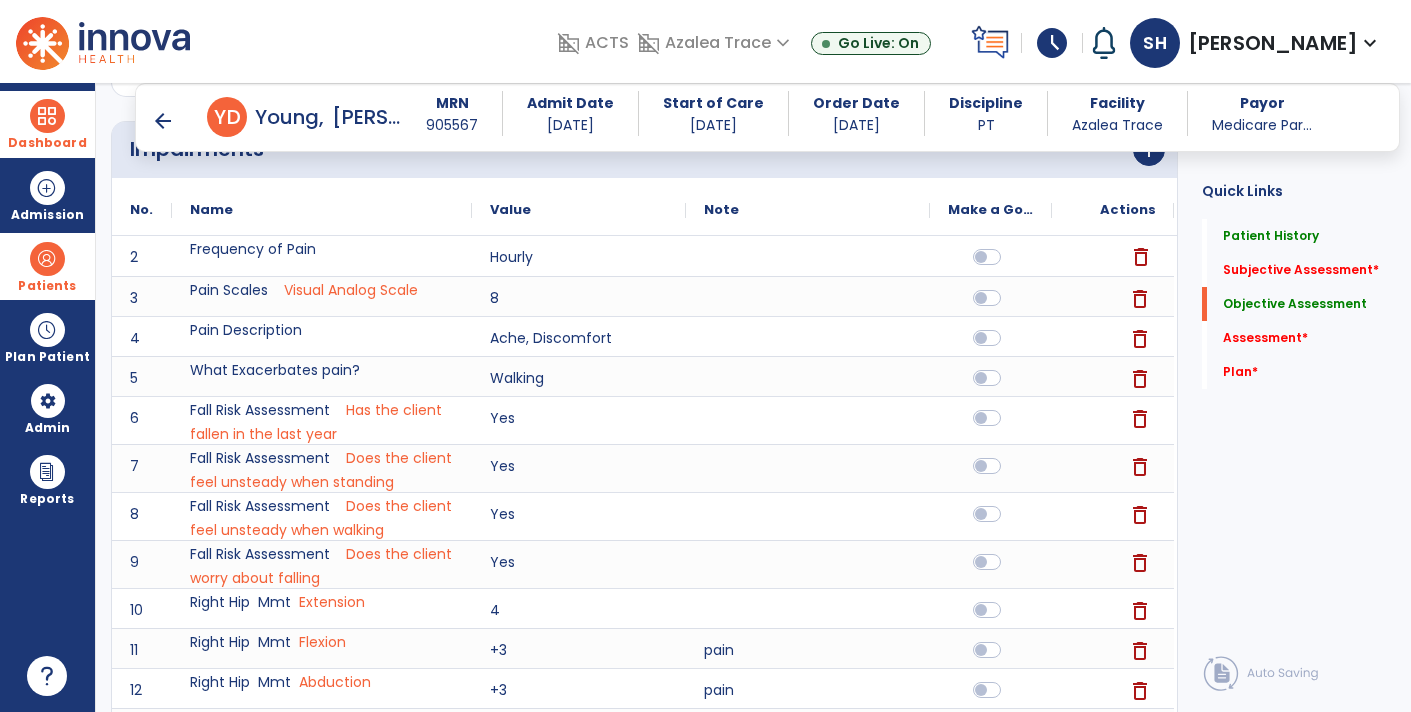 click on "delete" 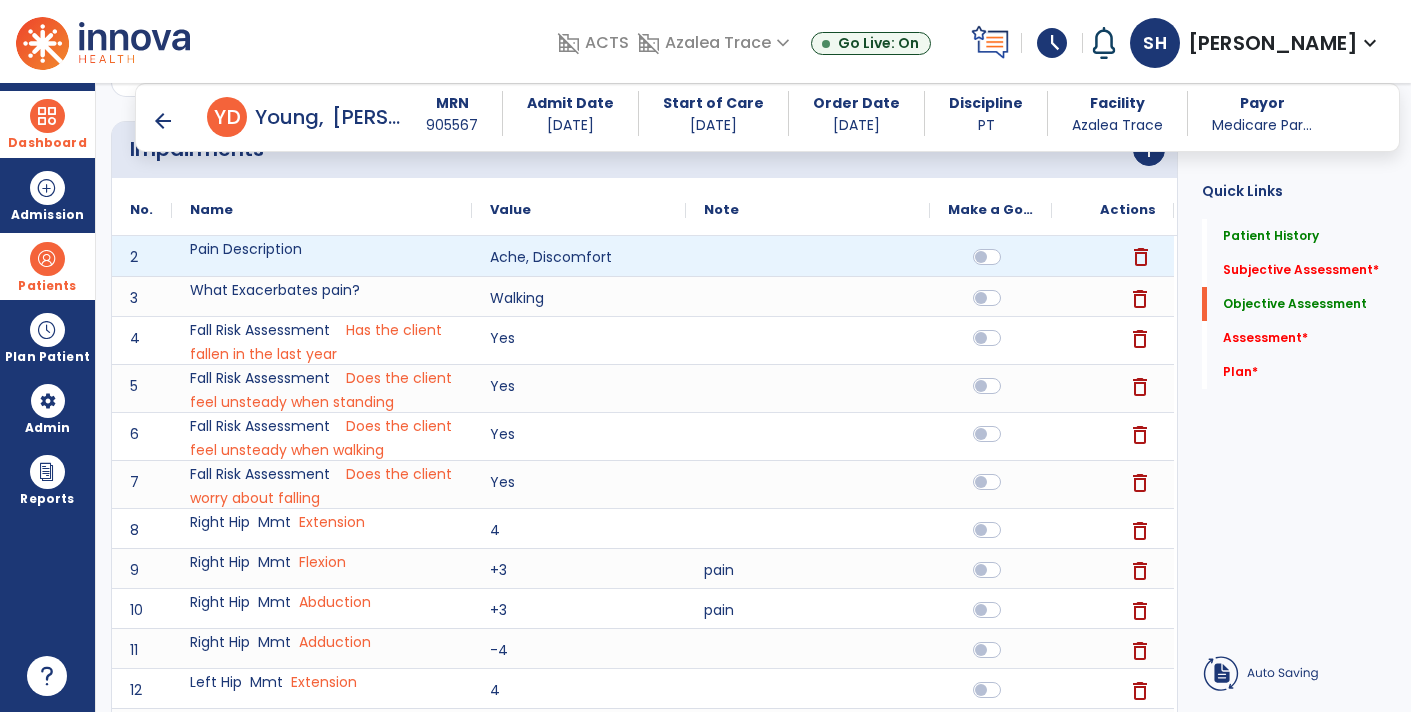 click on "delete" 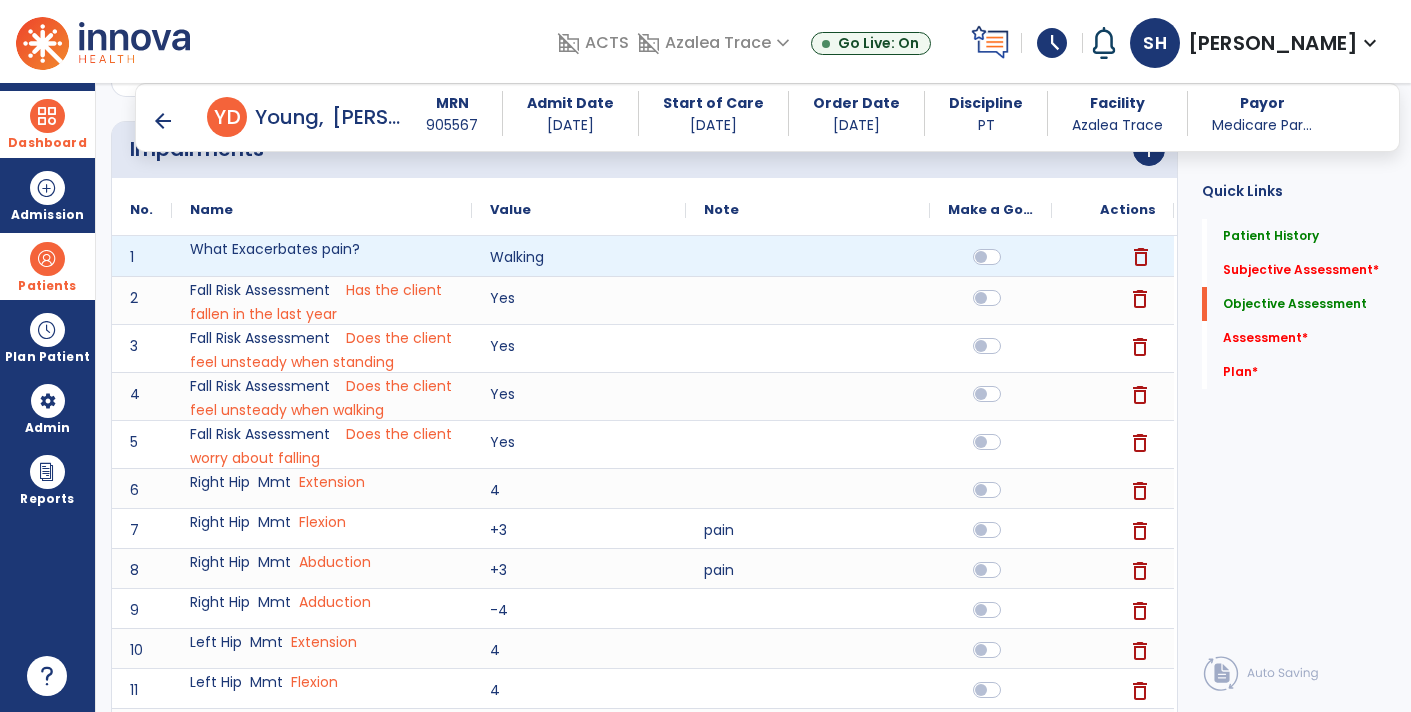 click on "delete" 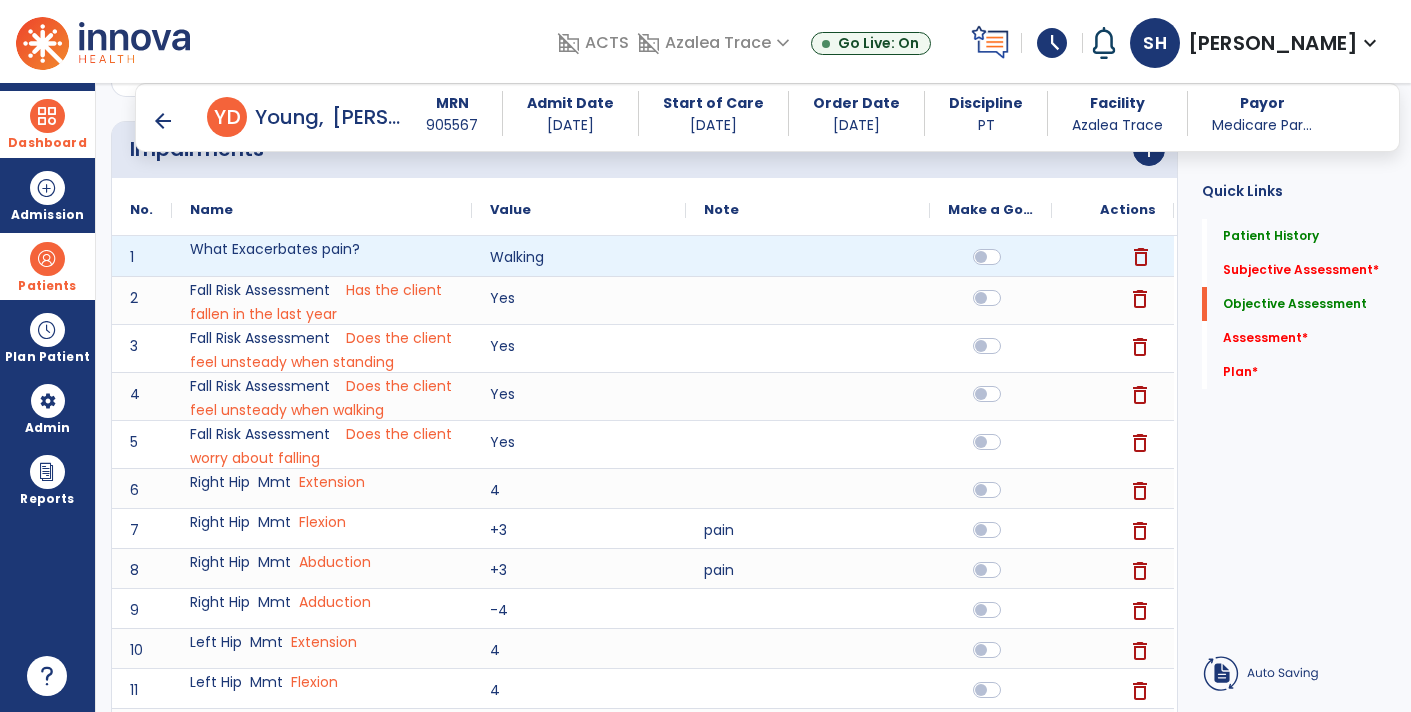 click on "delete" 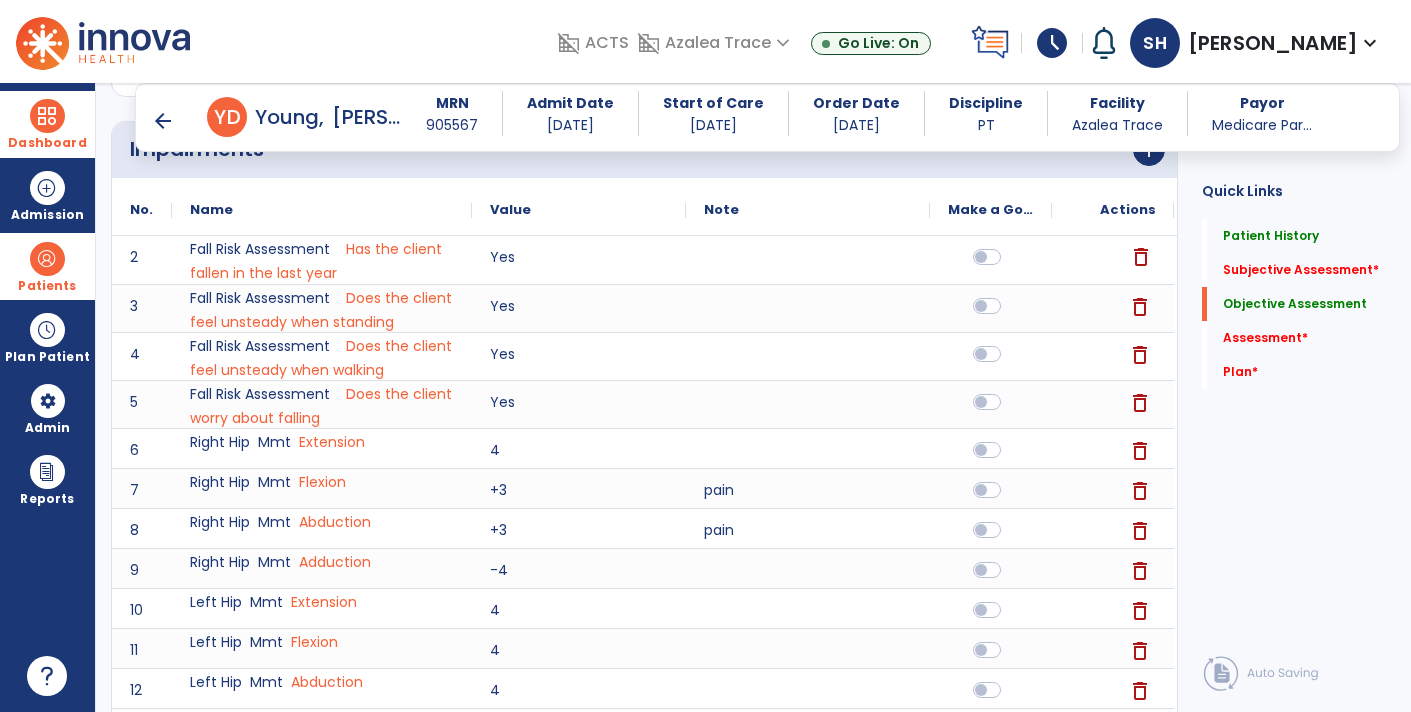 click on "delete" 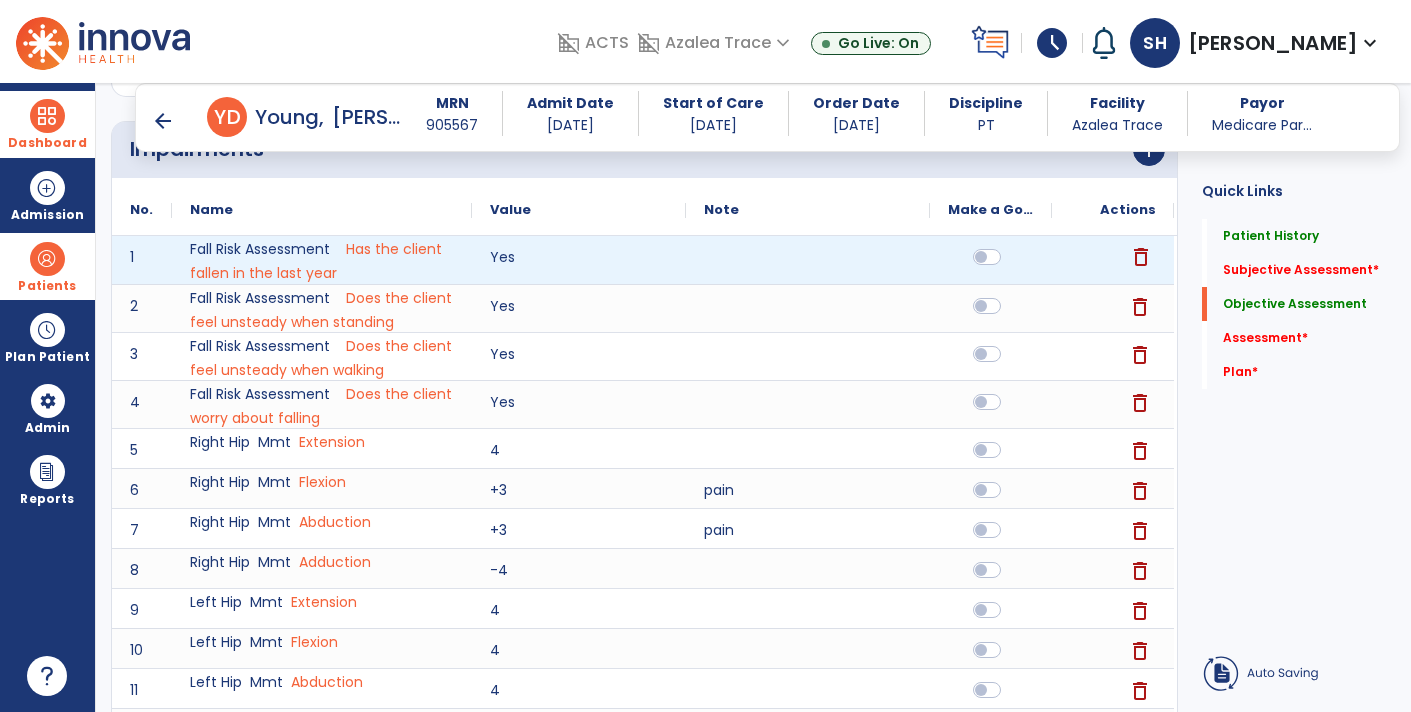 click on "delete" 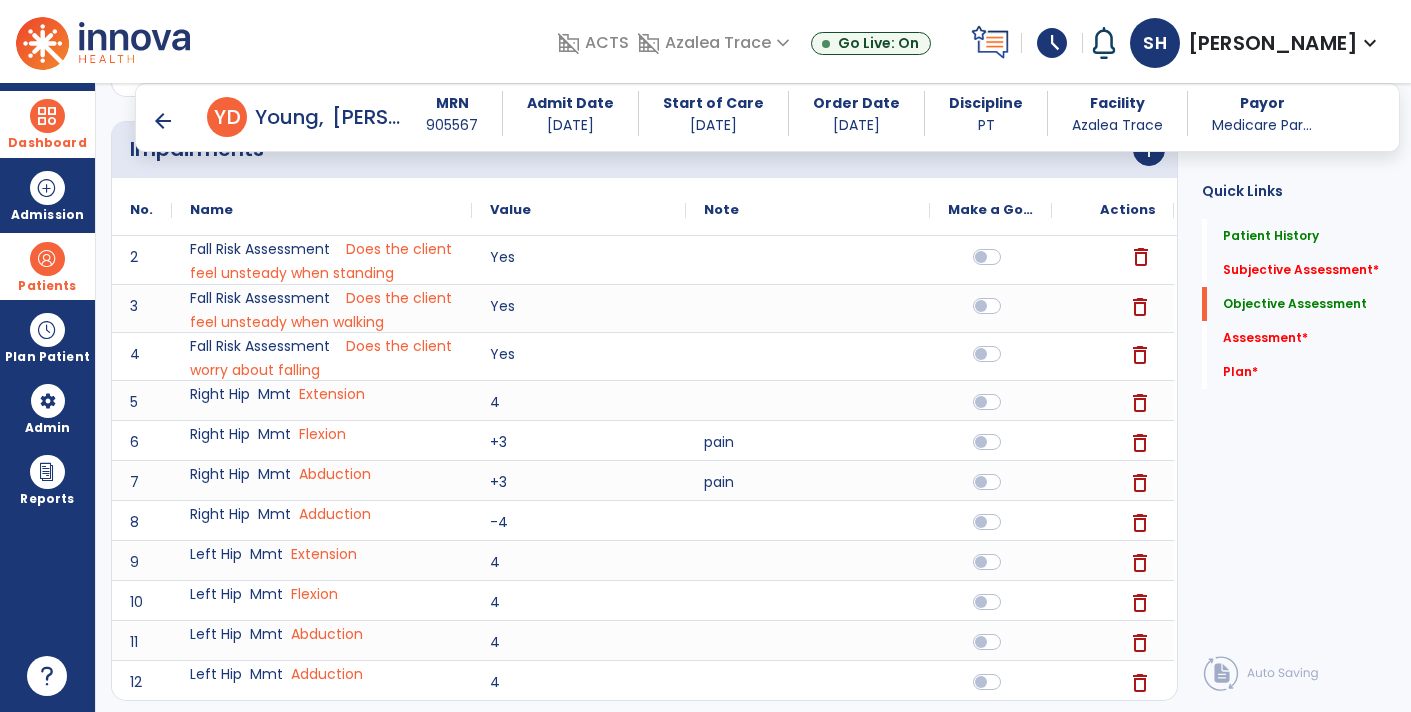 click on "delete" 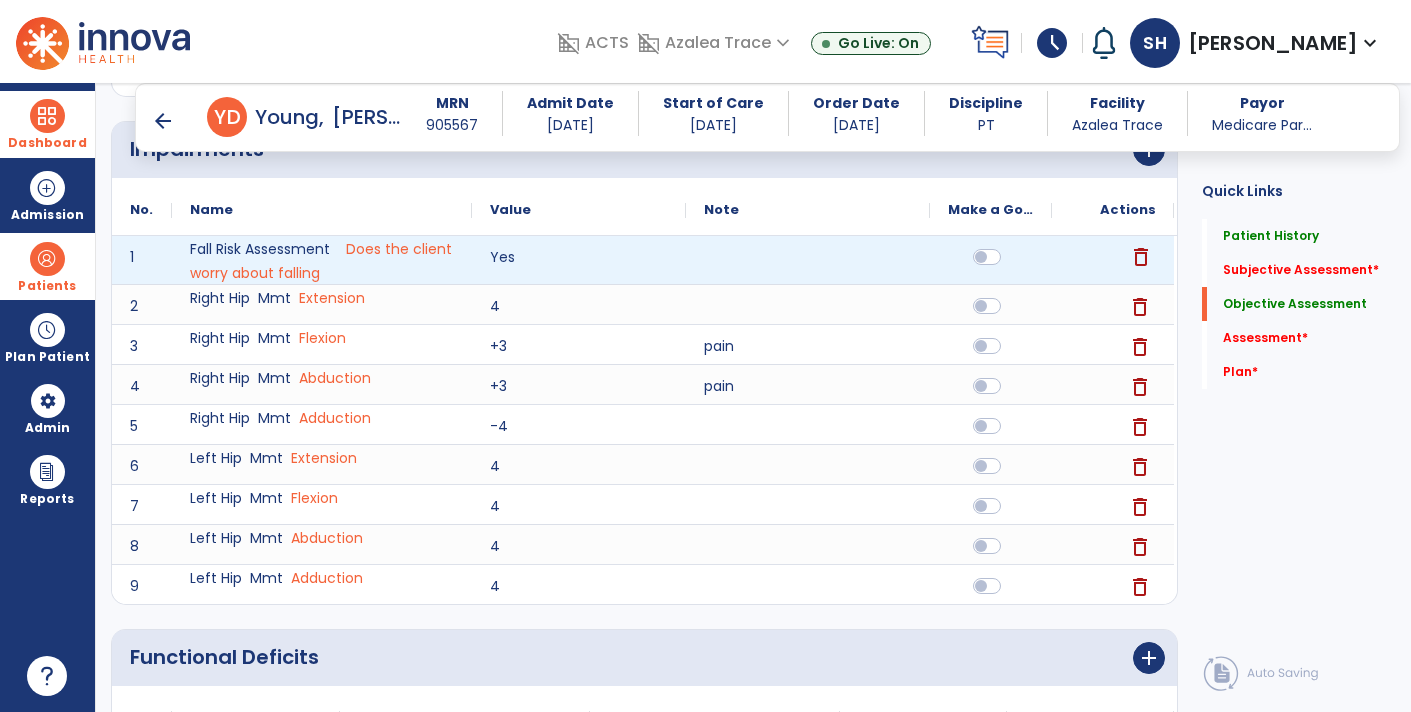 click on "delete" 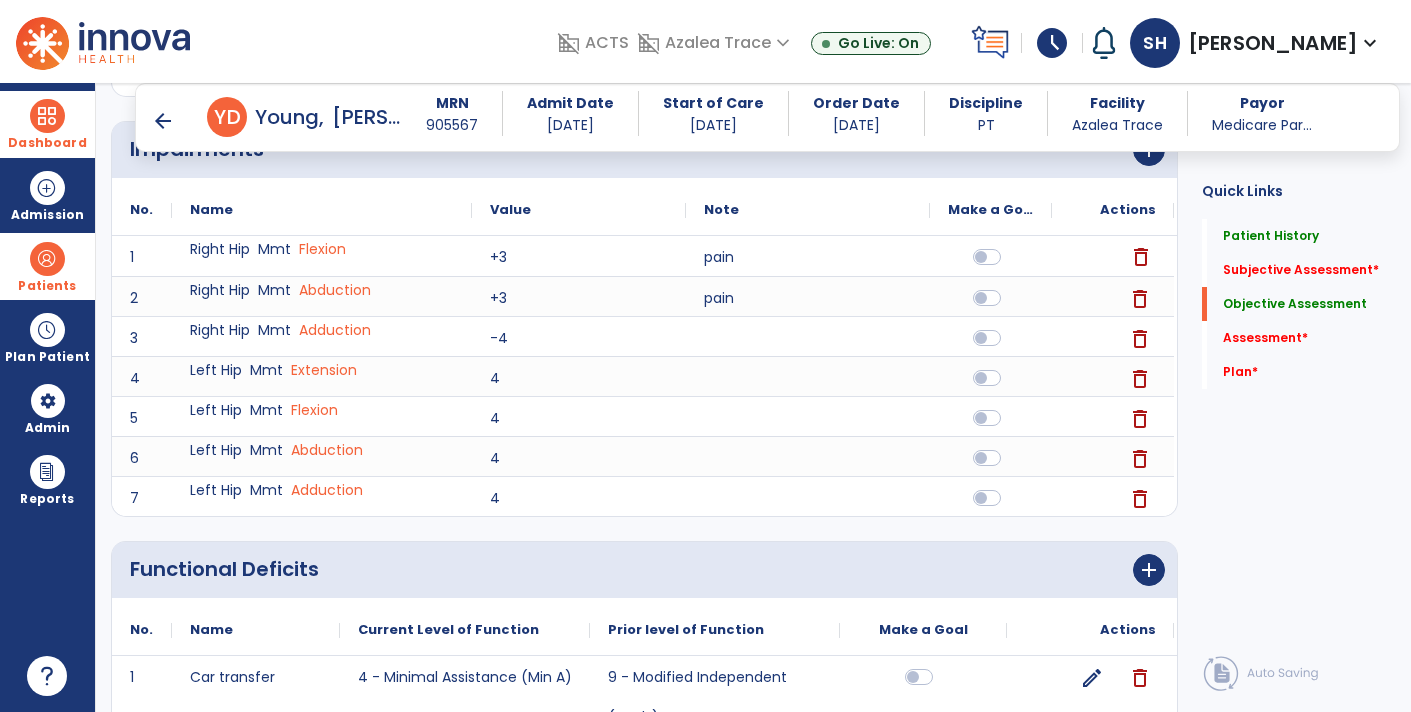 click on "delete" 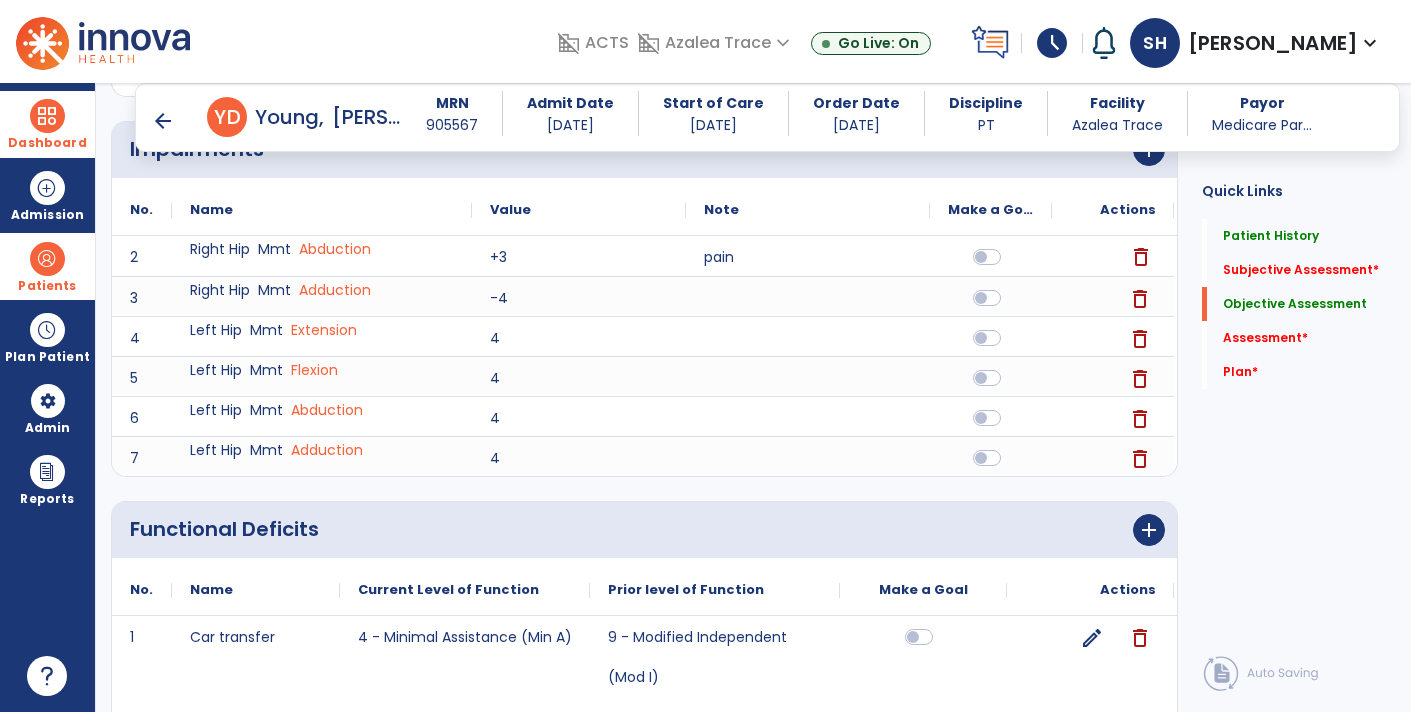 click on "delete" 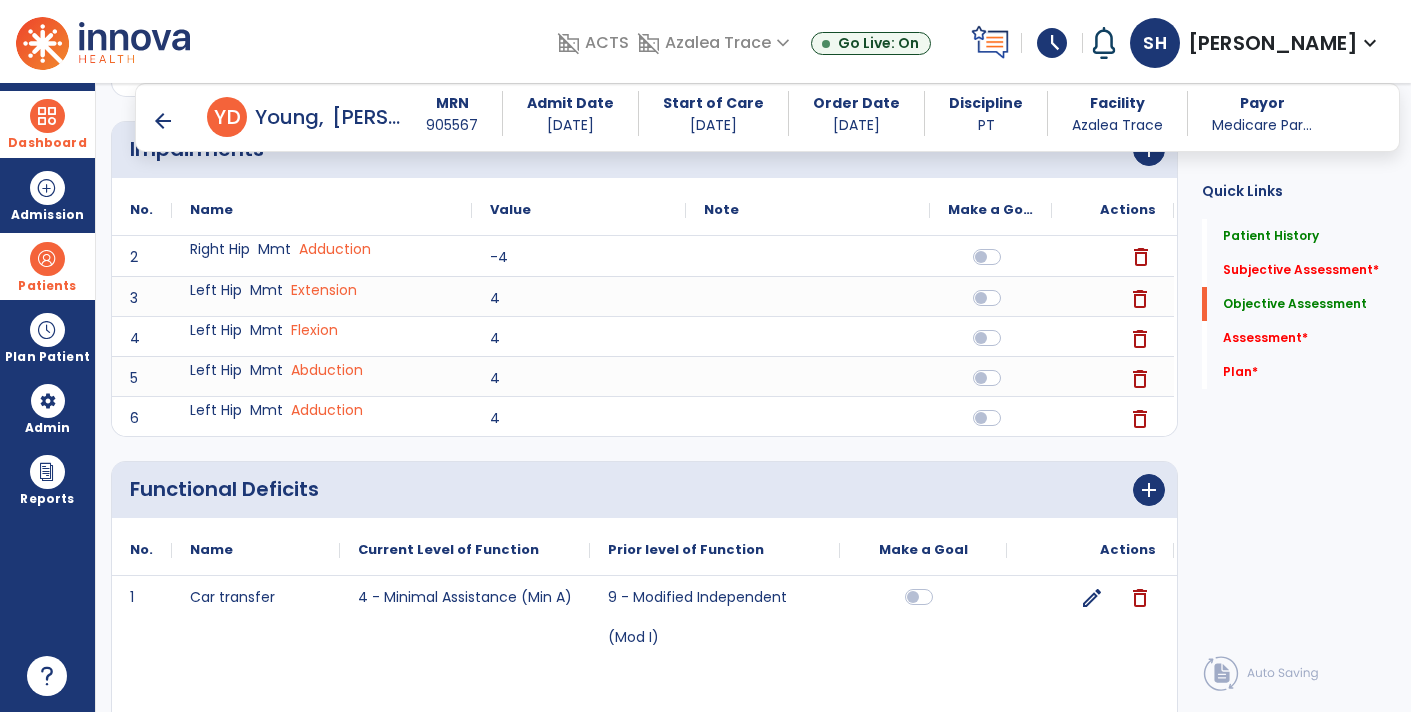 click on "delete" 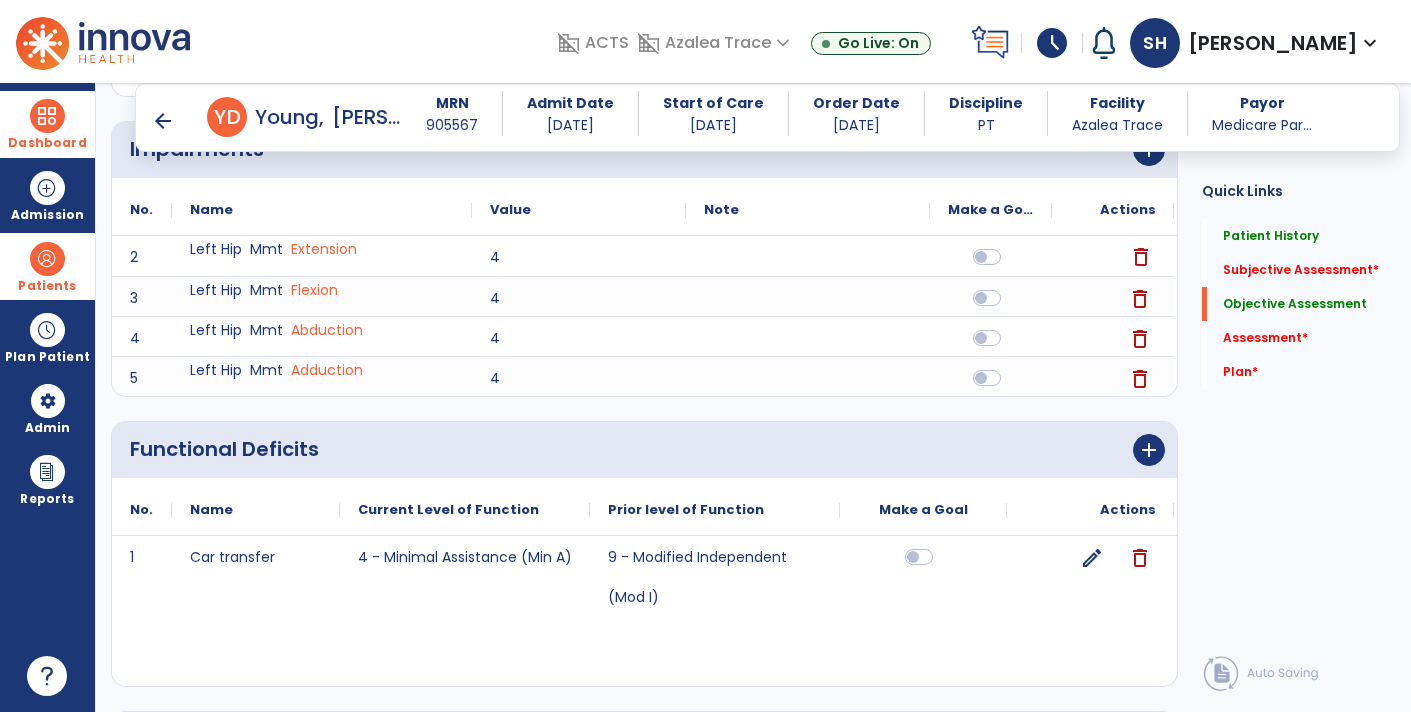 click on "delete" 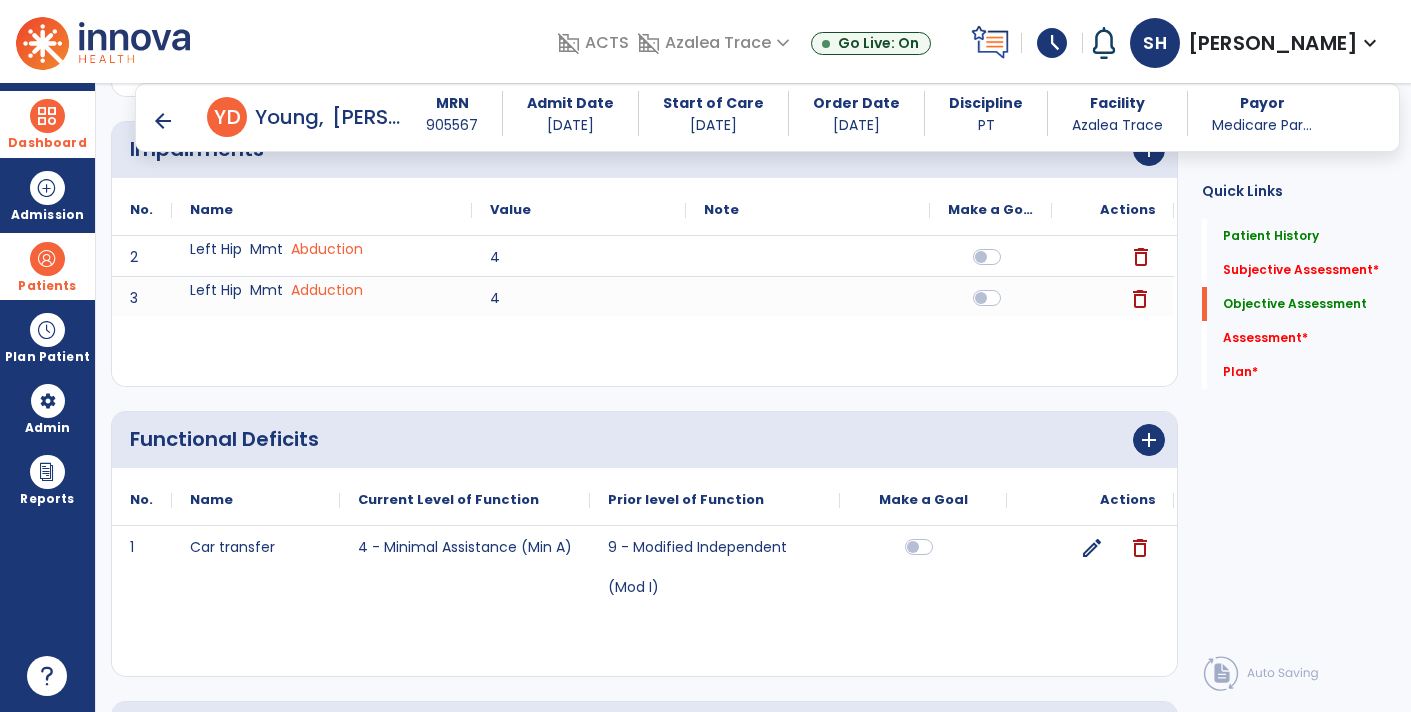 click on "delete" 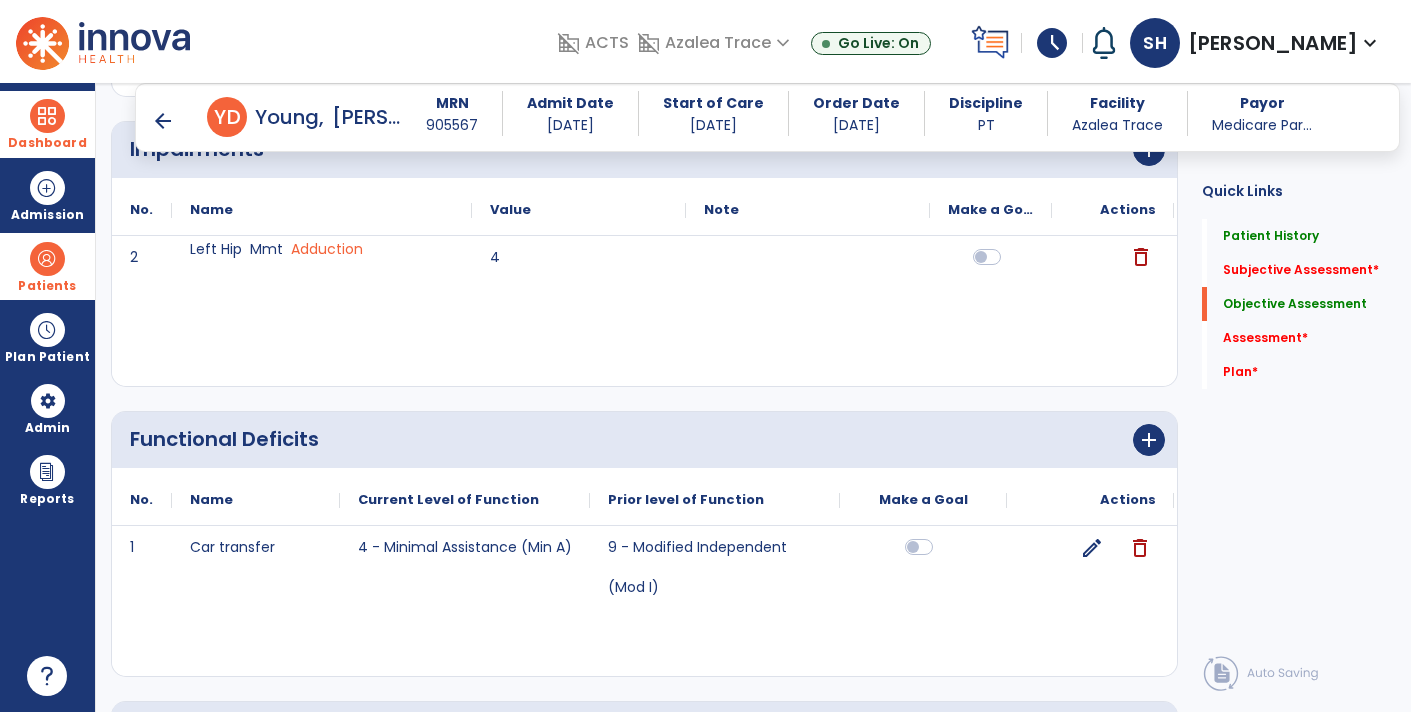 click on "delete" 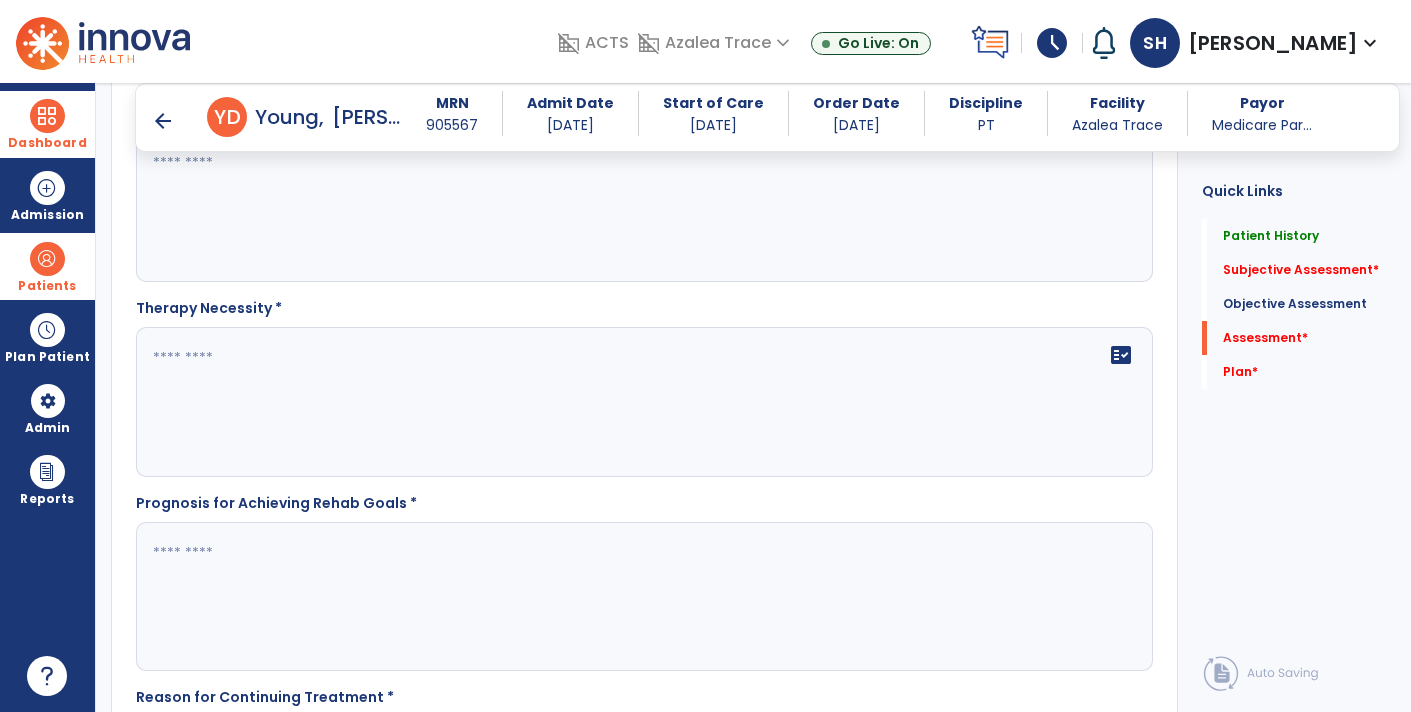 scroll, scrollTop: 1788, scrollLeft: 0, axis: vertical 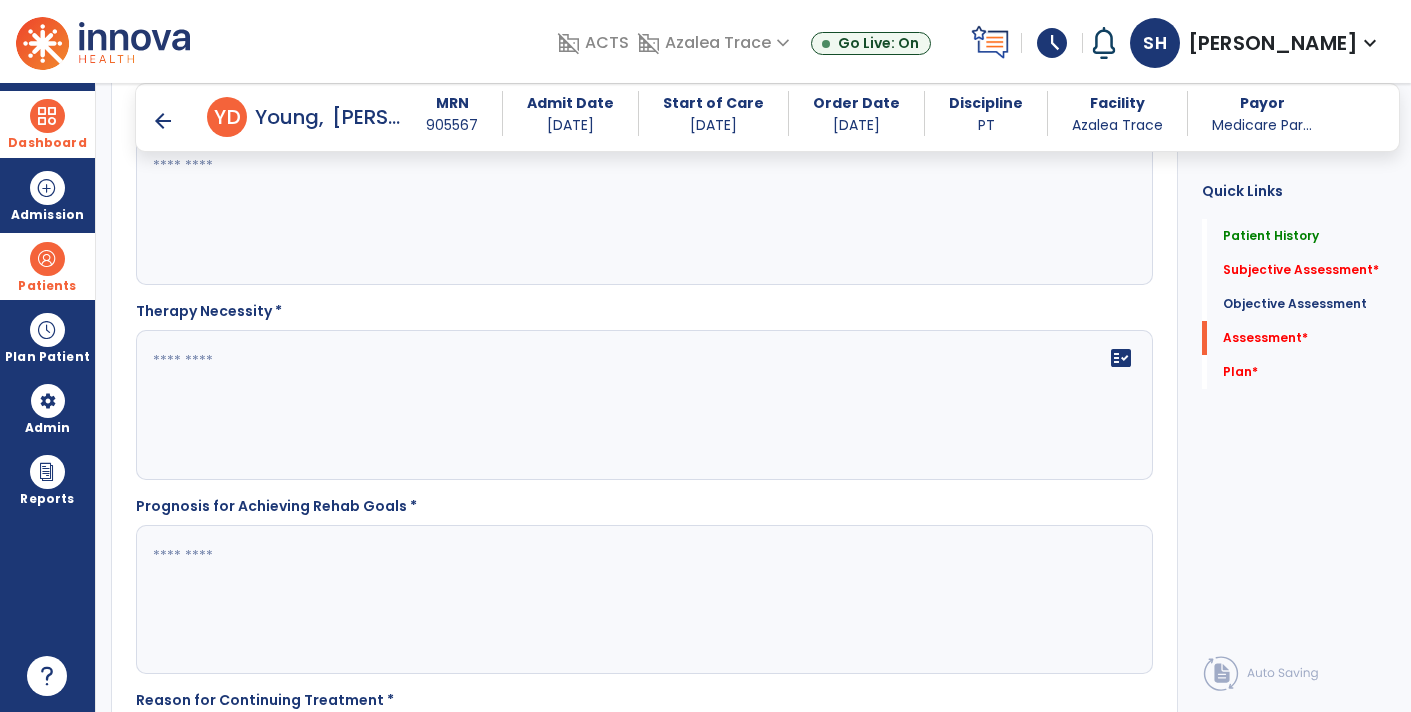 click at bounding box center [47, 676] 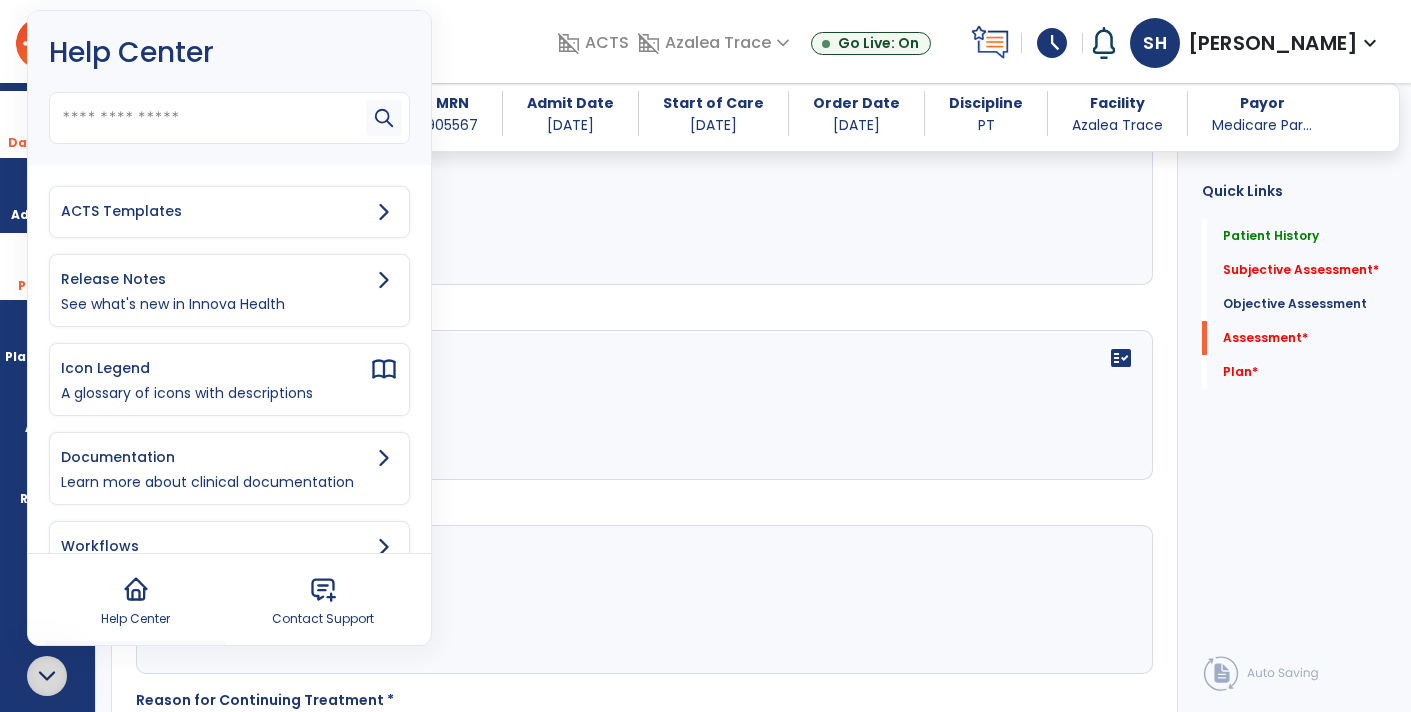 click 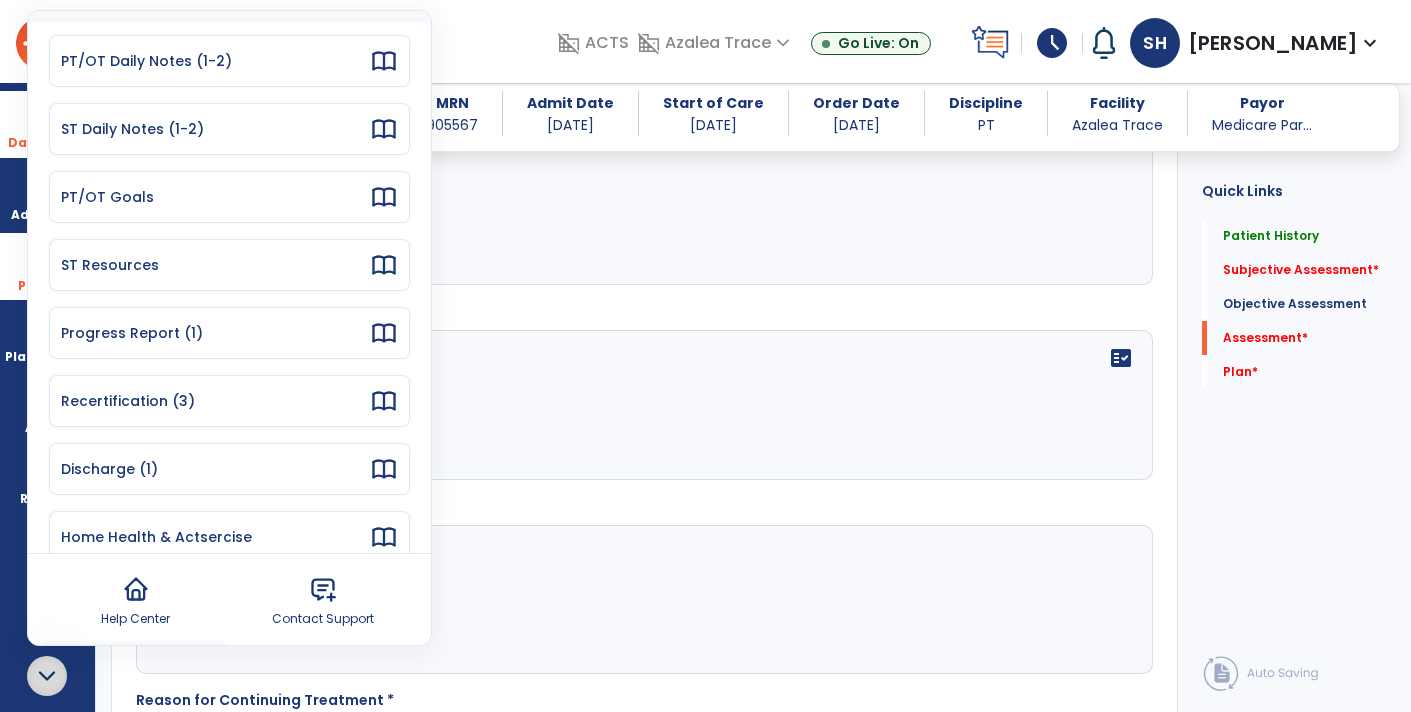 scroll, scrollTop: 157, scrollLeft: 0, axis: vertical 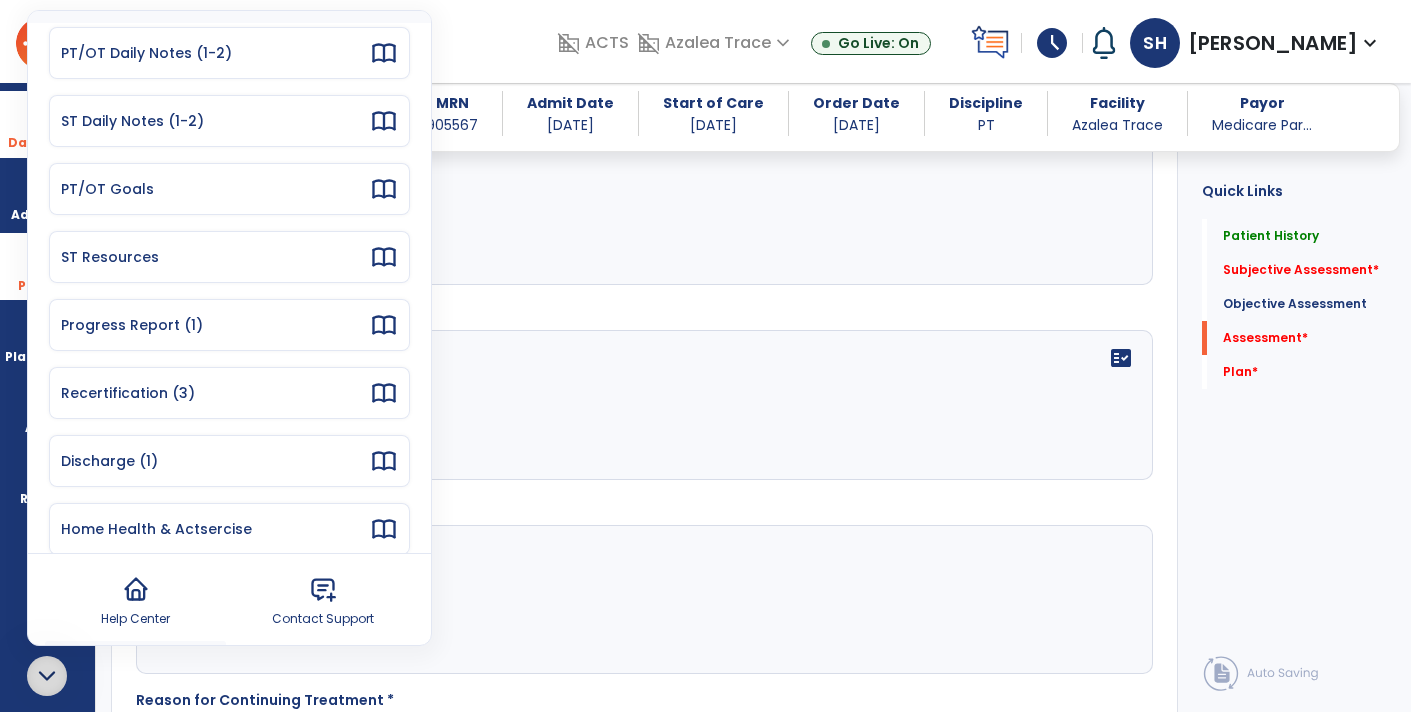 click on "Recertification (3)" at bounding box center (215, 393) 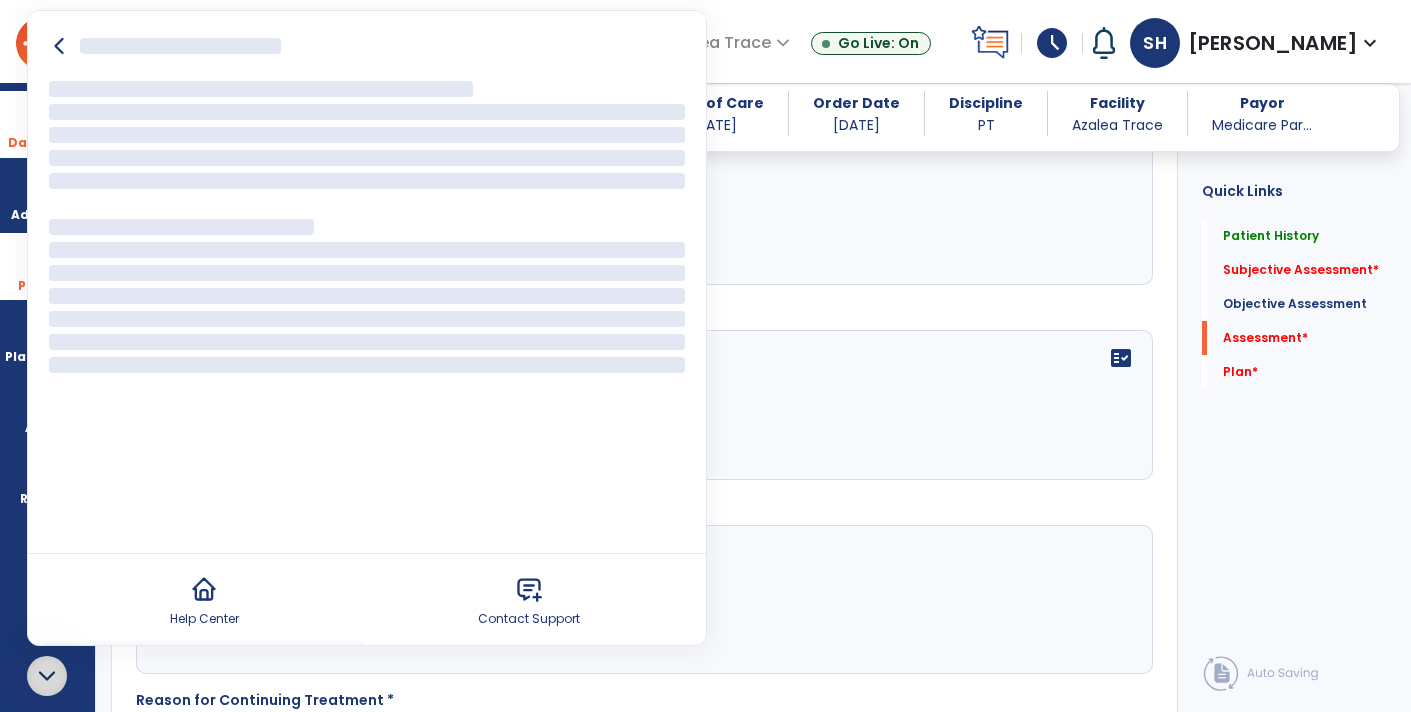 scroll, scrollTop: 0, scrollLeft: 0, axis: both 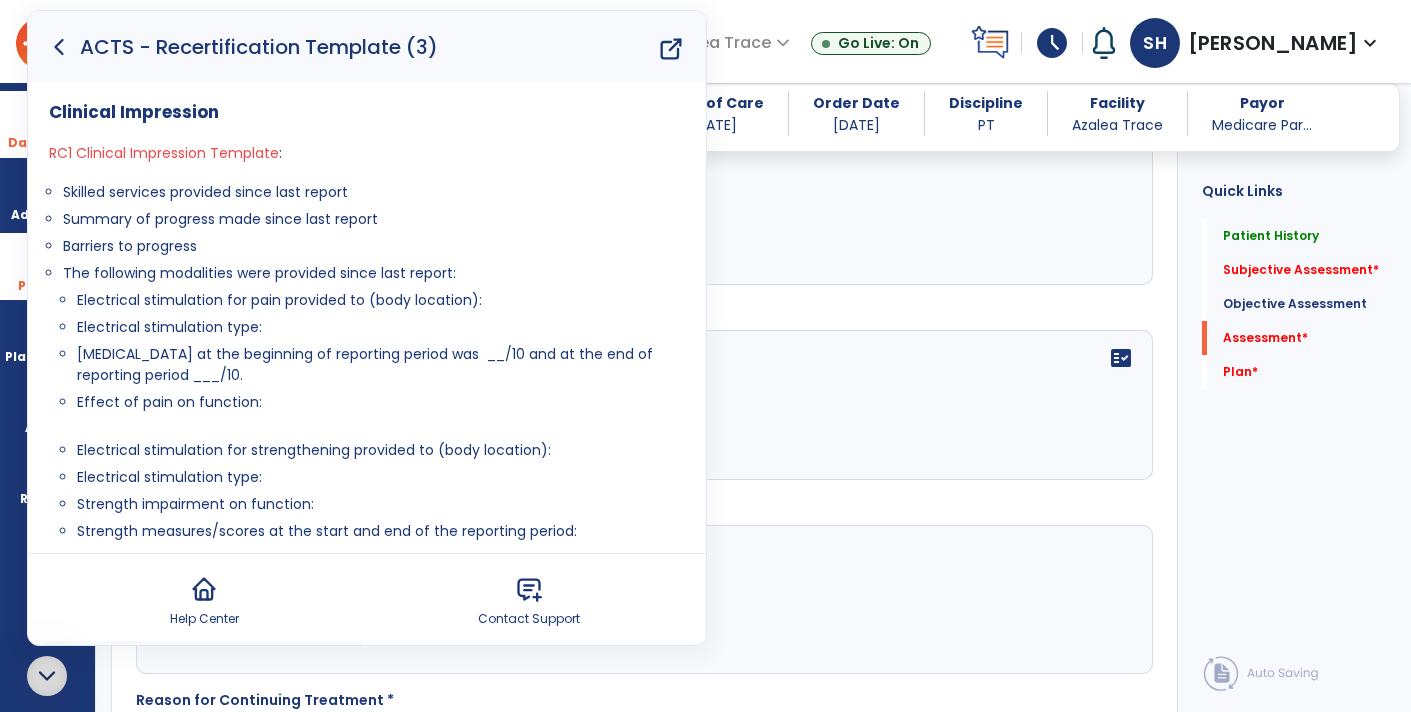 click 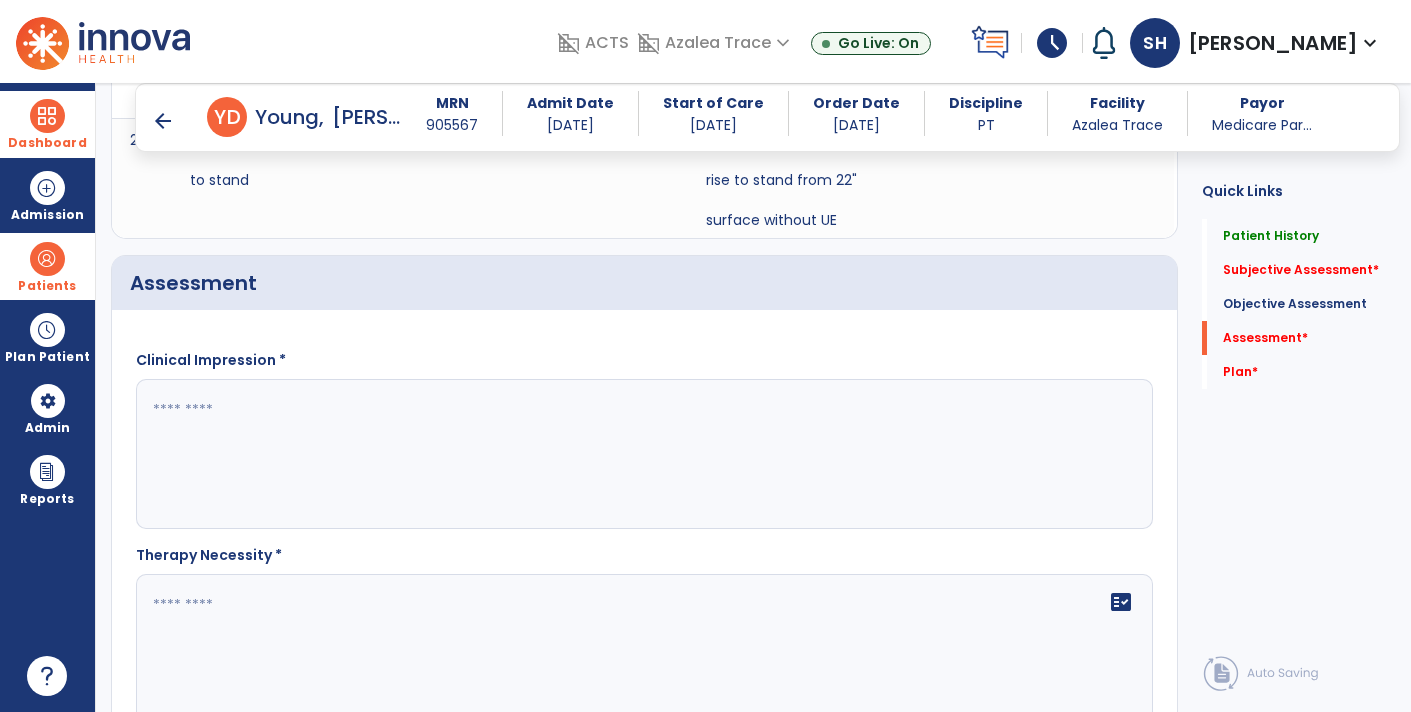 scroll, scrollTop: 1546, scrollLeft: 0, axis: vertical 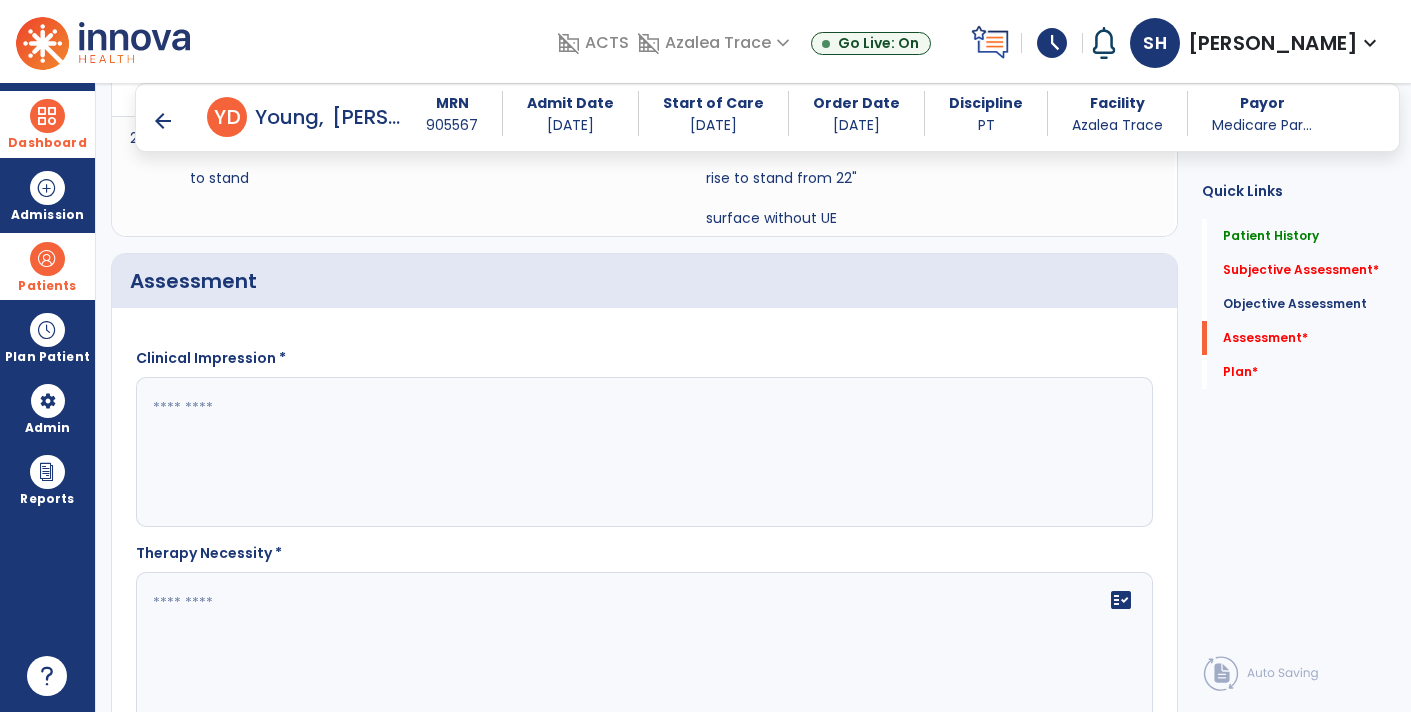 click 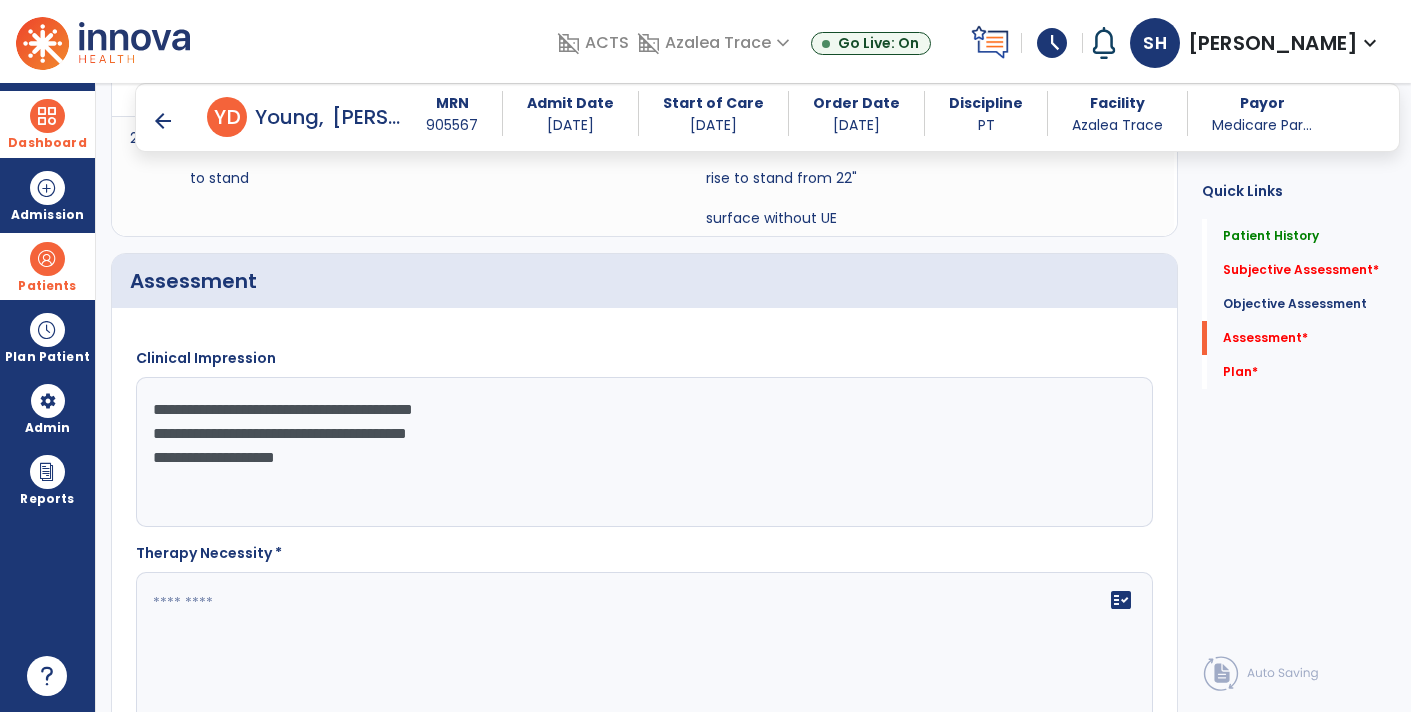click on "**********" 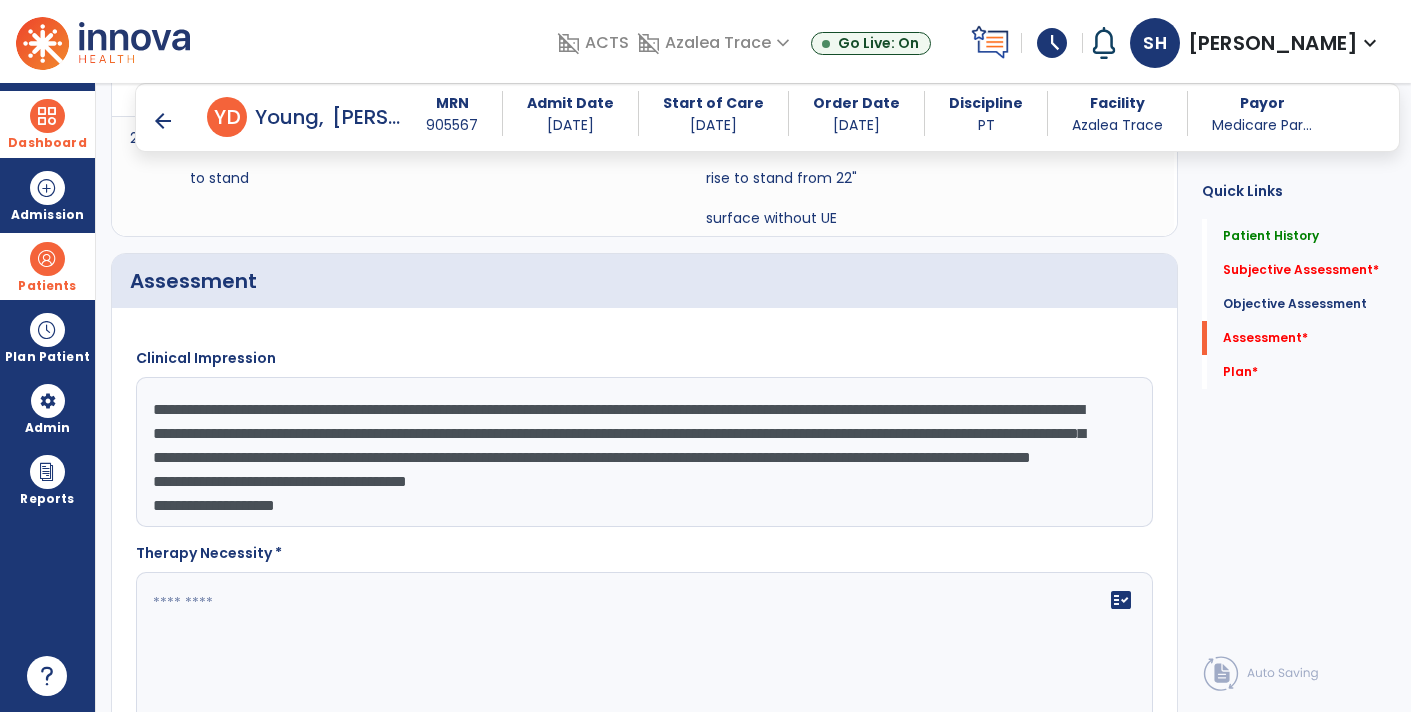 scroll, scrollTop: 24, scrollLeft: 0, axis: vertical 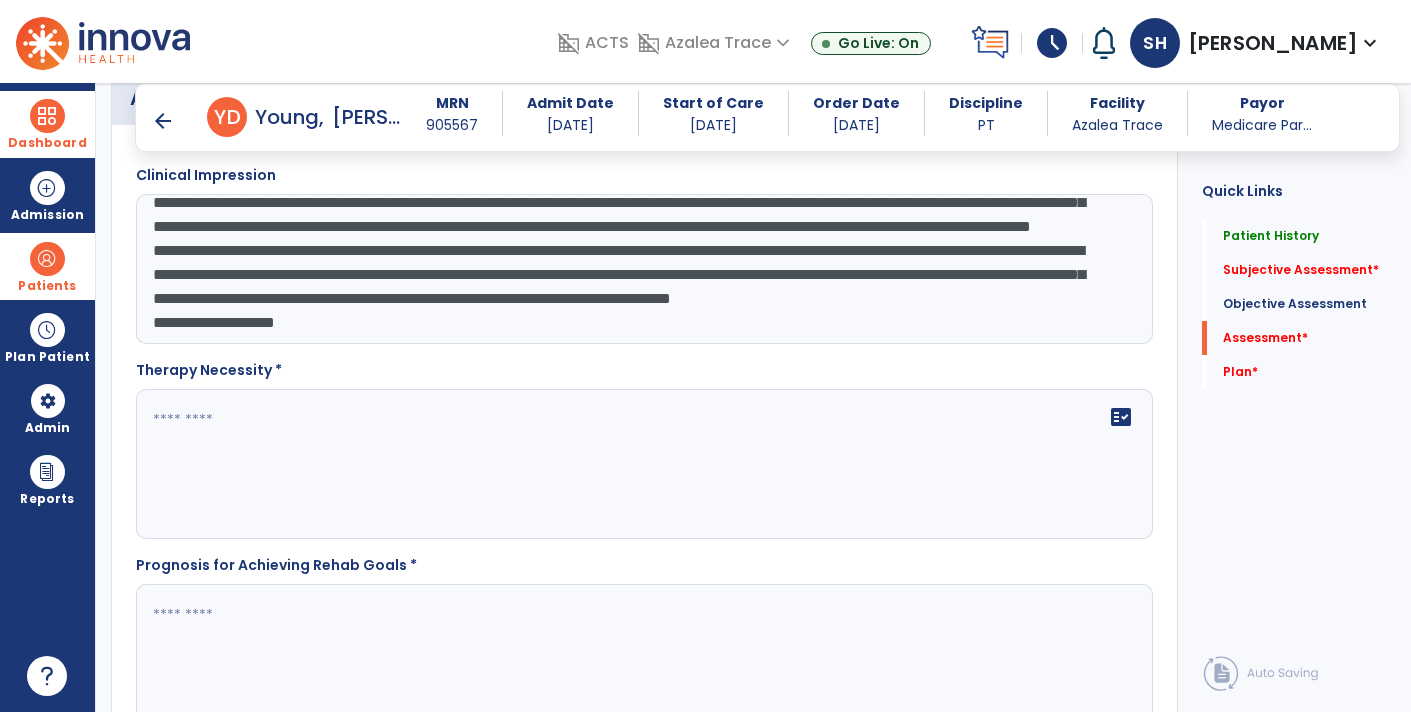 click on "**********" 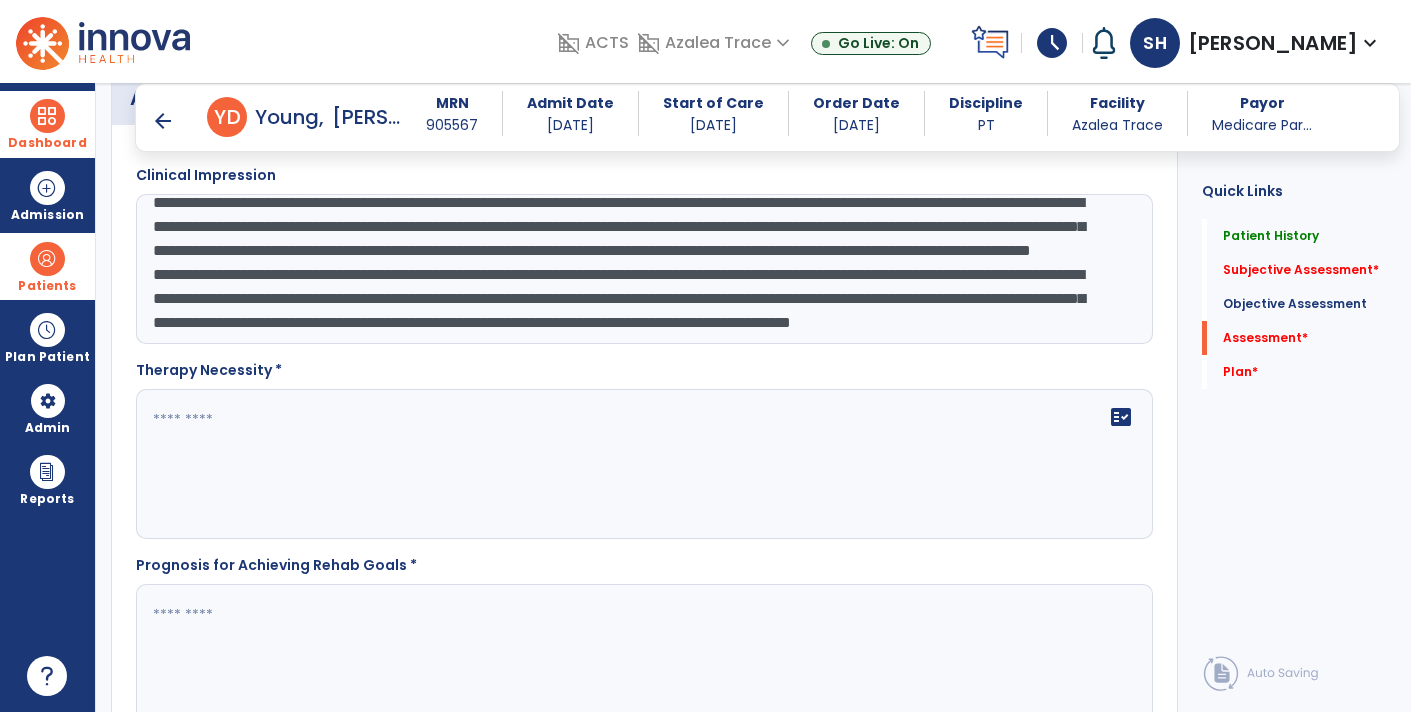 scroll, scrollTop: 72, scrollLeft: 0, axis: vertical 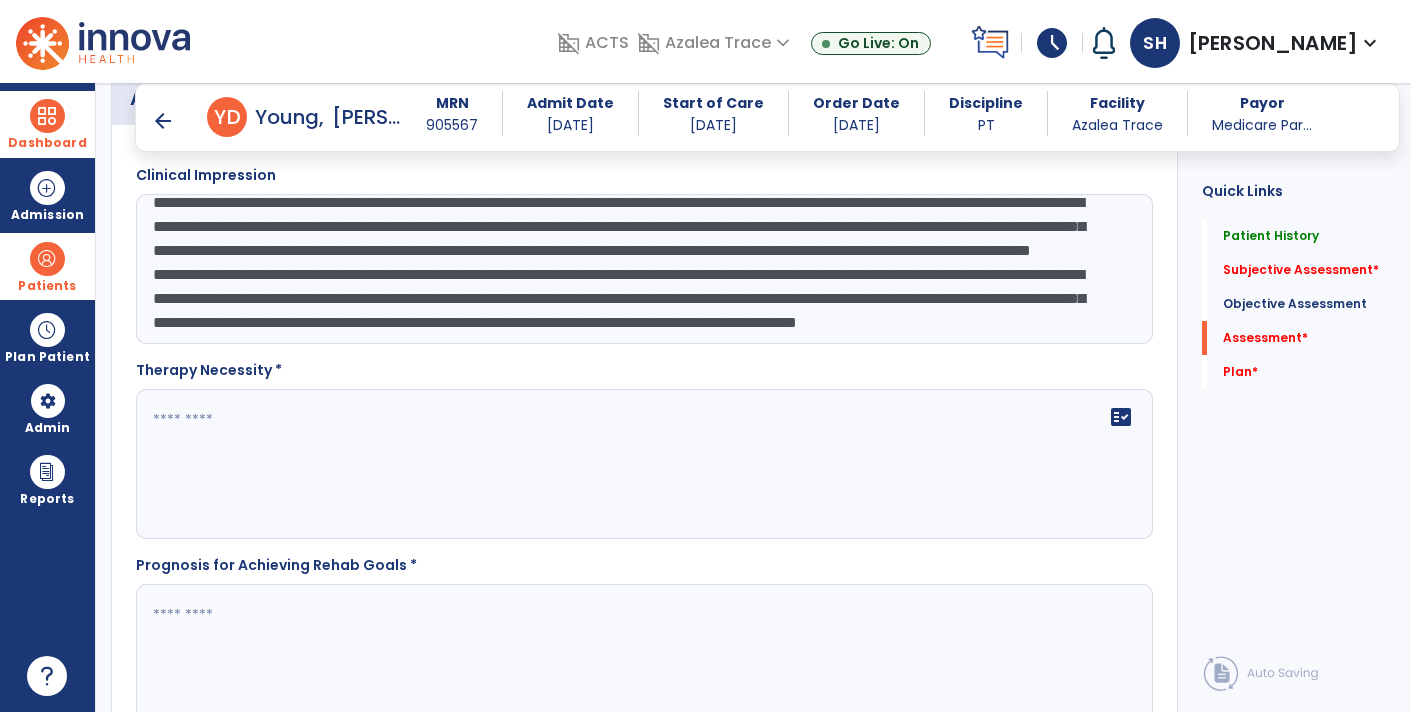 click on "**********" 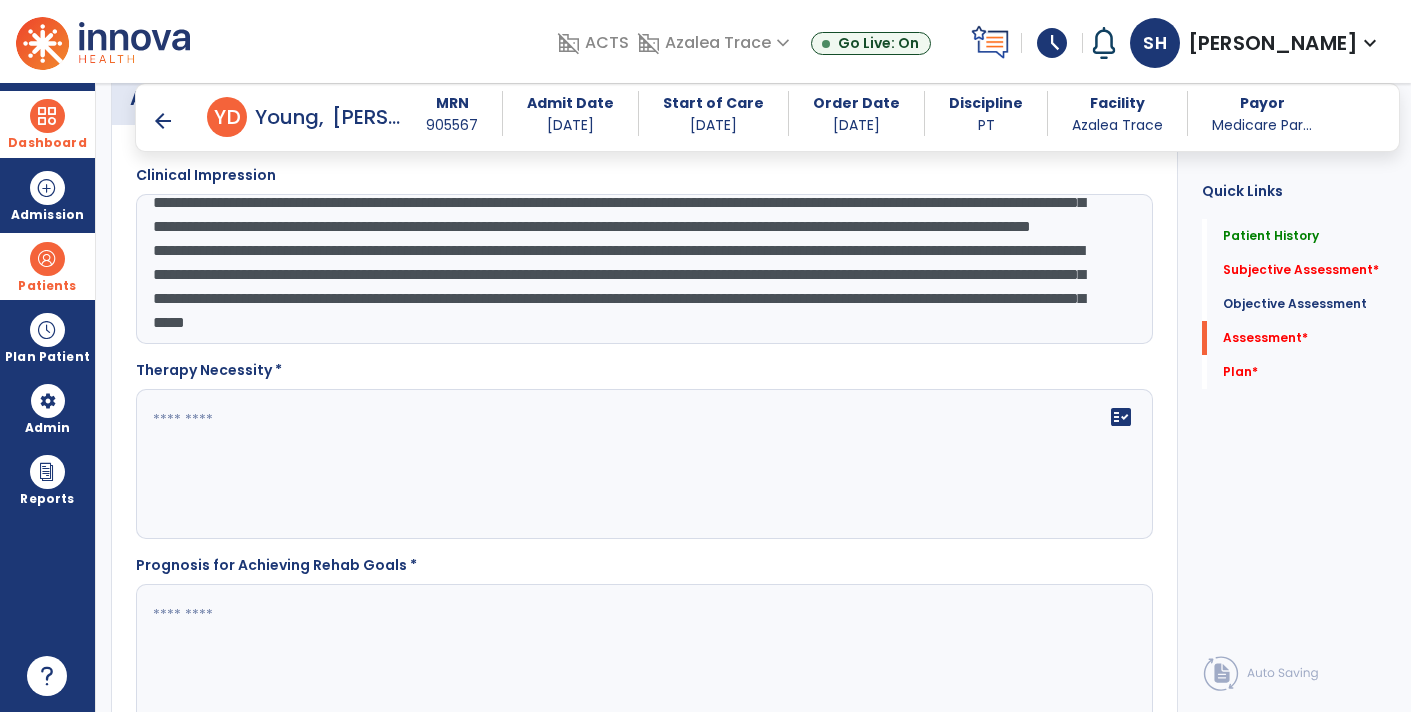 scroll, scrollTop: 94, scrollLeft: 0, axis: vertical 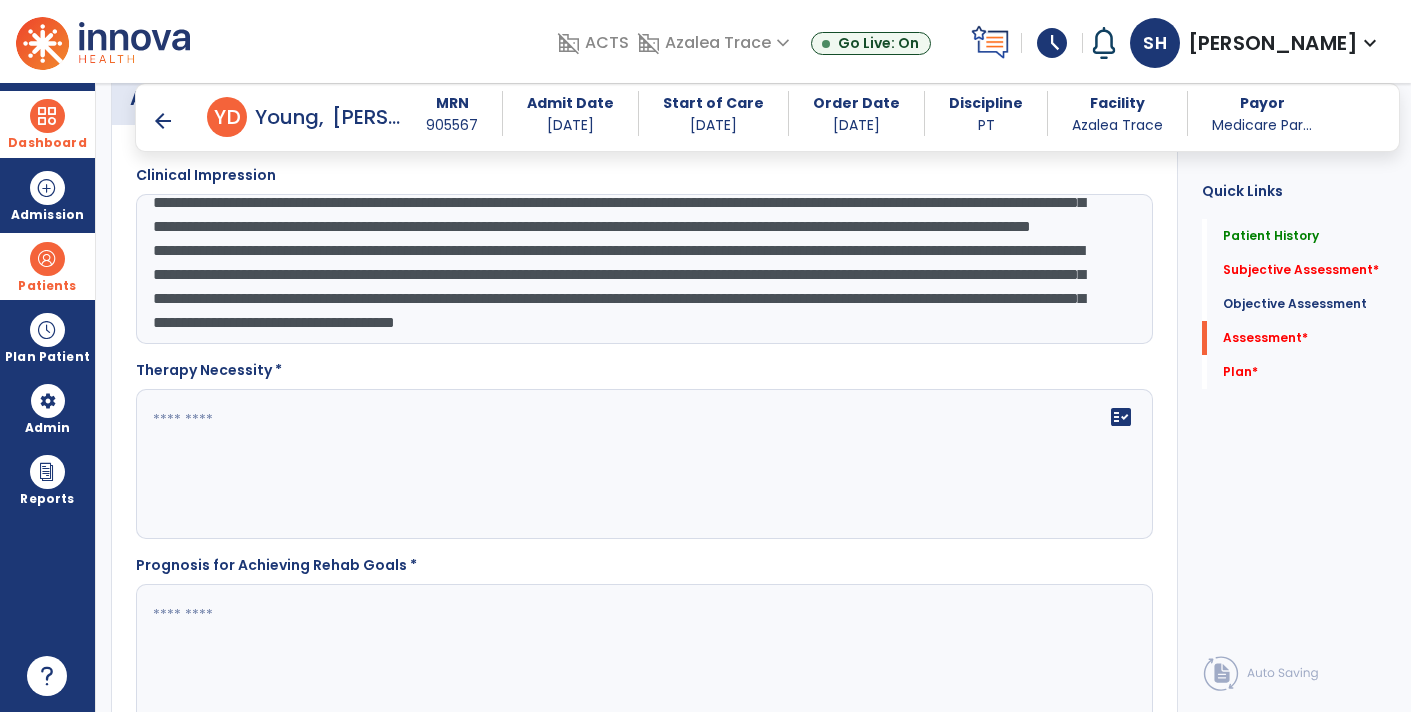 type on "**********" 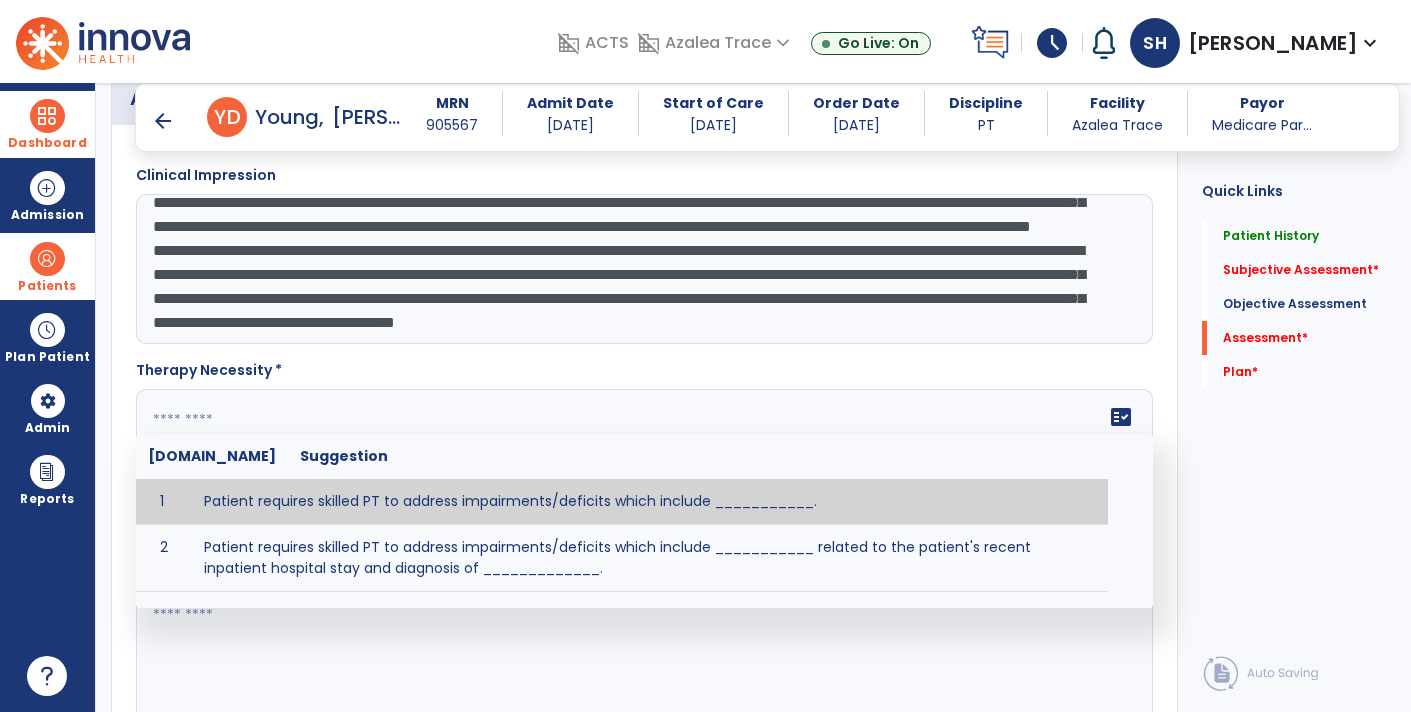 click 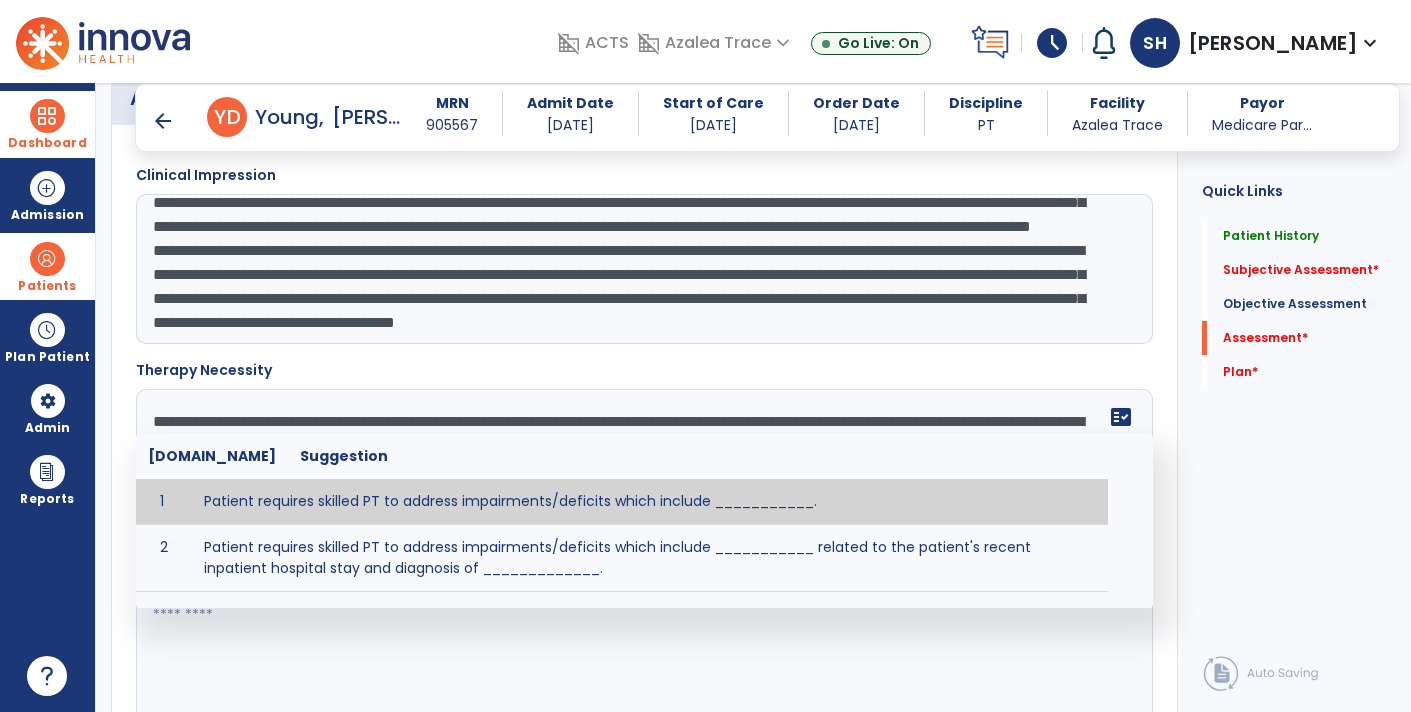 click on "**********" 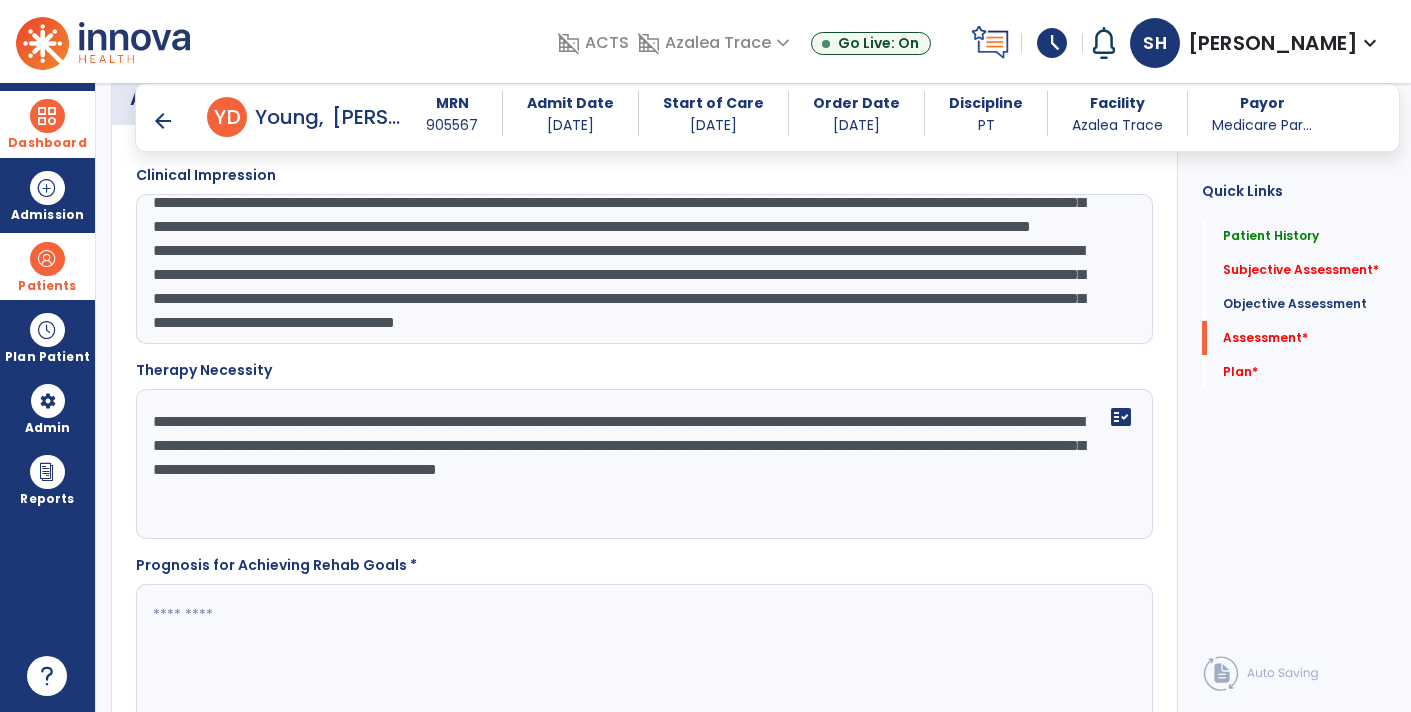 click on "**********" 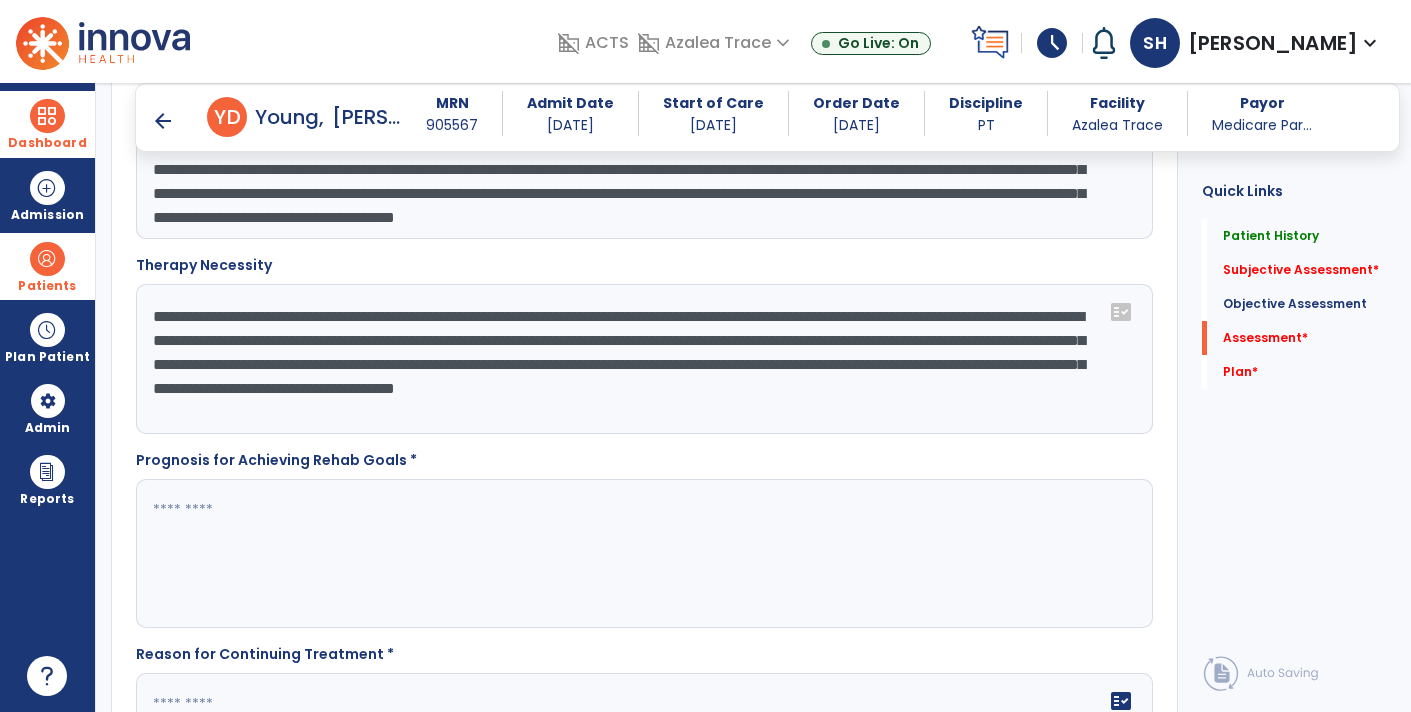 scroll, scrollTop: 1835, scrollLeft: 0, axis: vertical 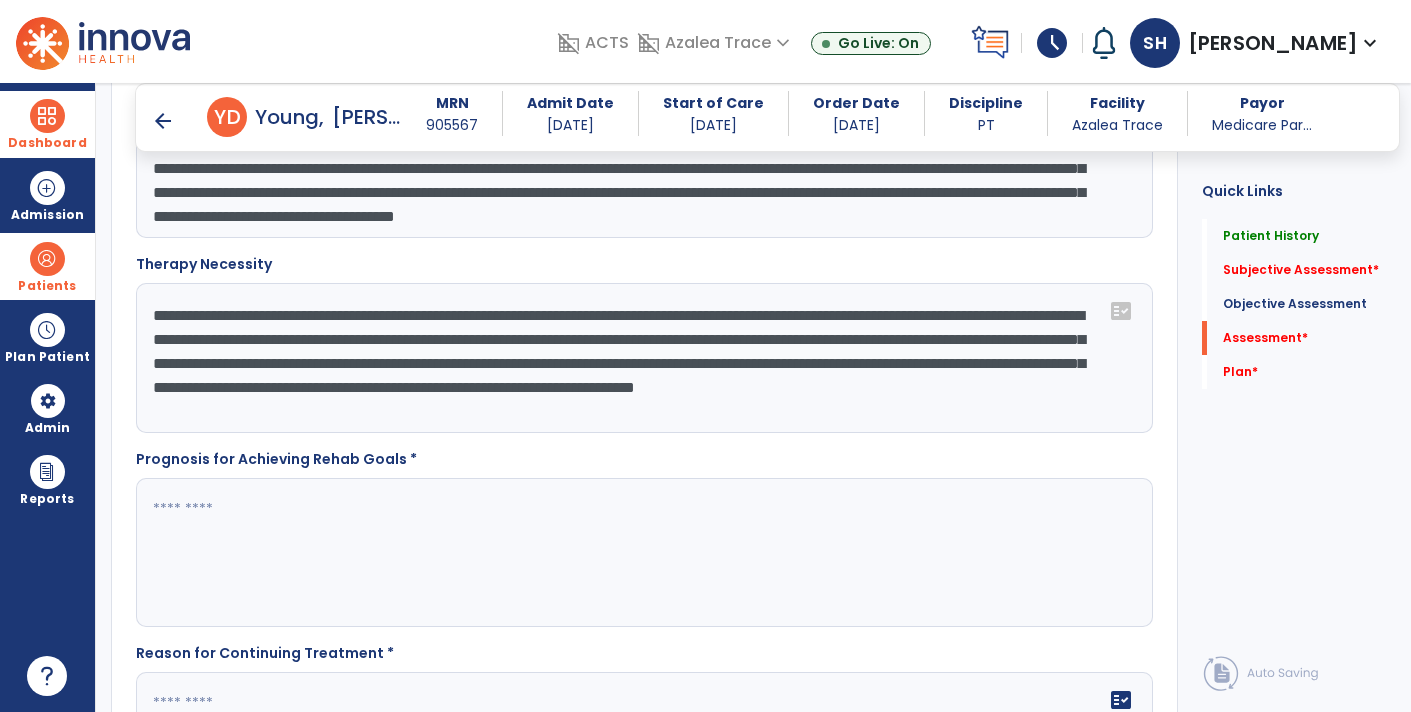 type on "**********" 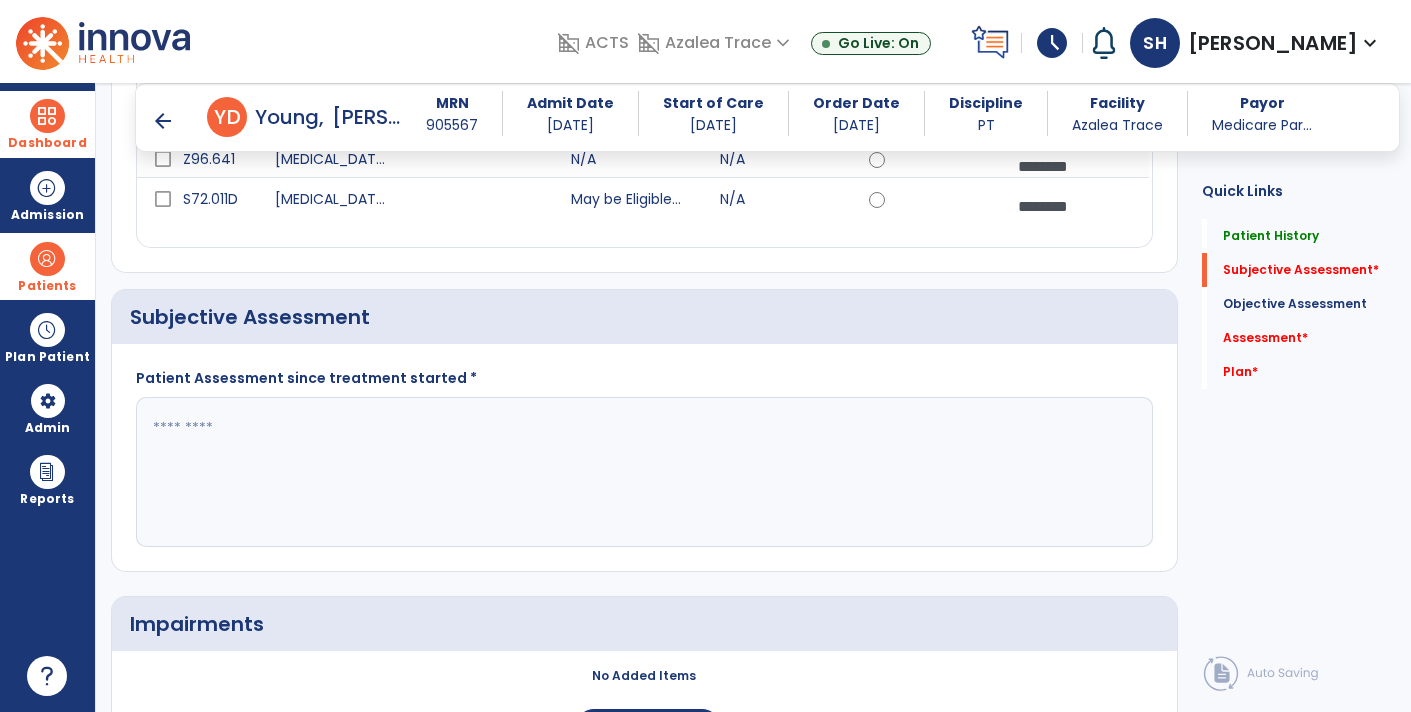 scroll, scrollTop: 390, scrollLeft: 0, axis: vertical 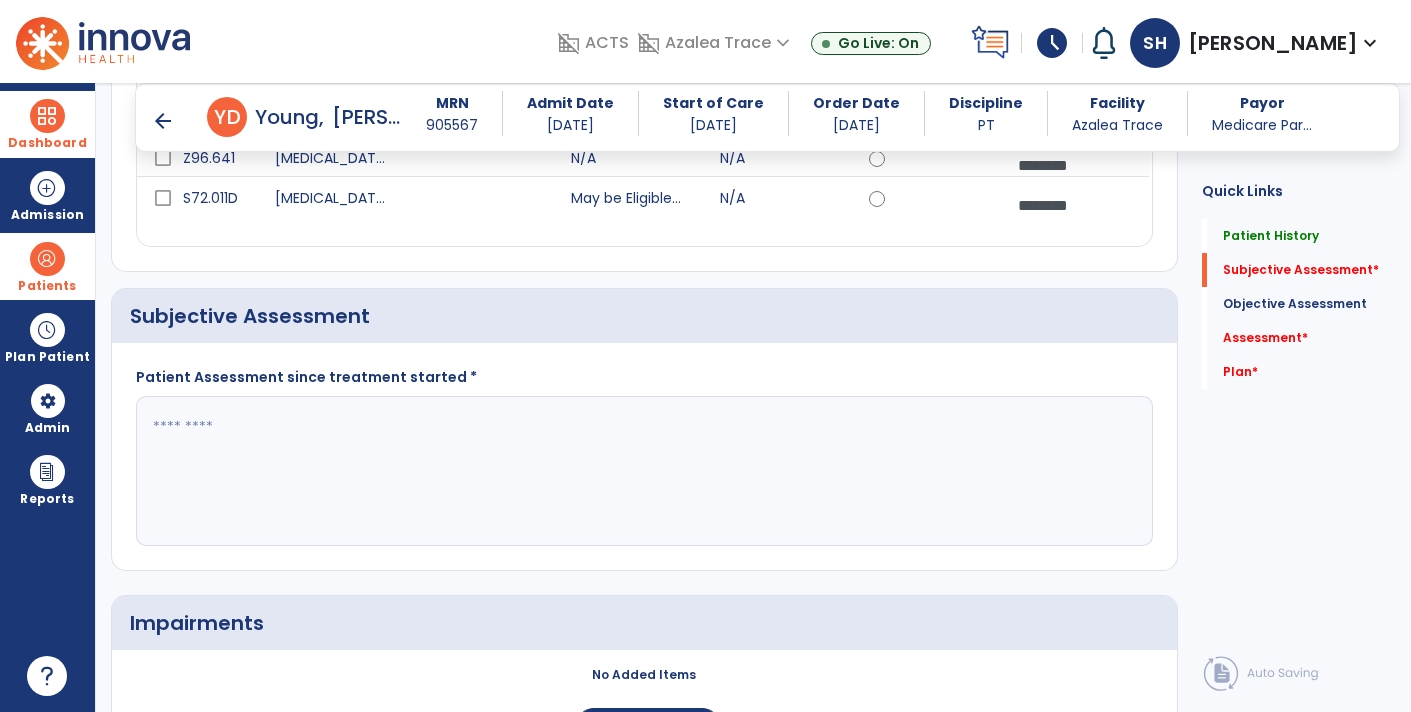 type on "**********" 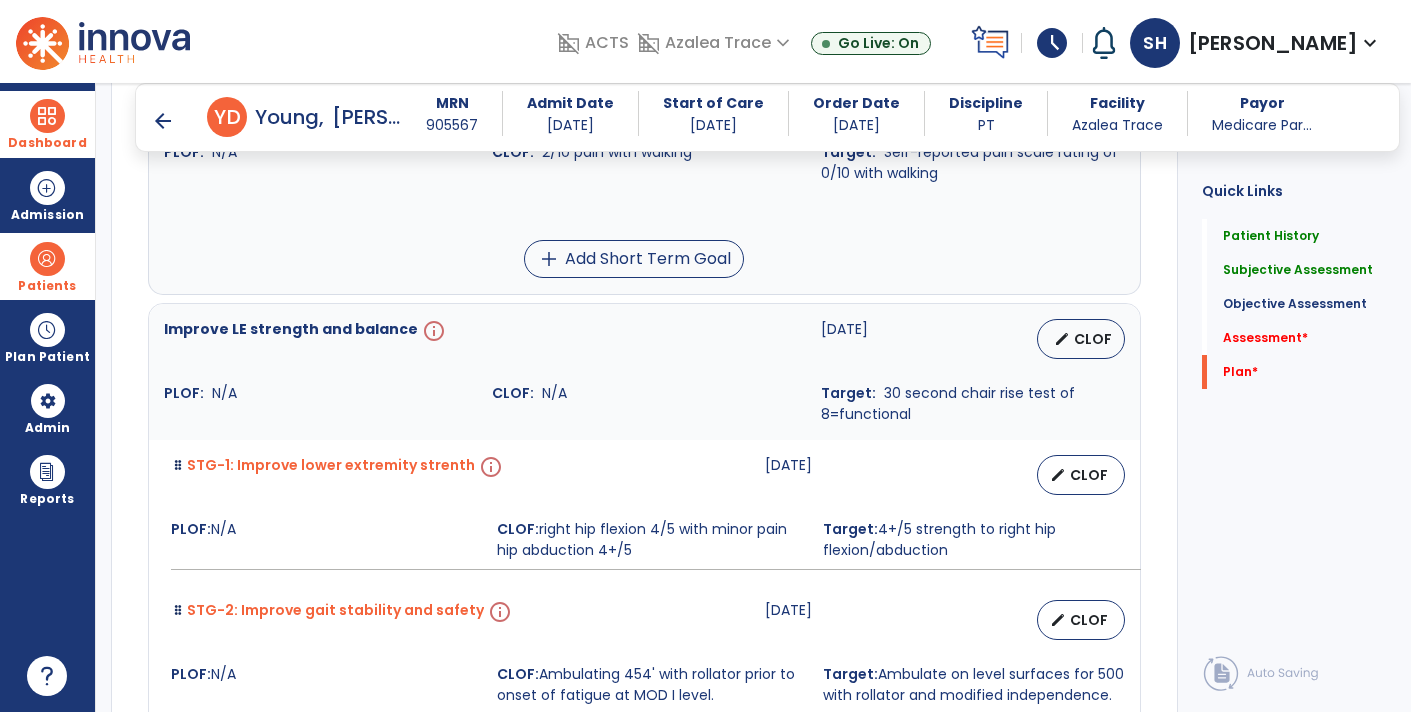 scroll, scrollTop: 3718, scrollLeft: 0, axis: vertical 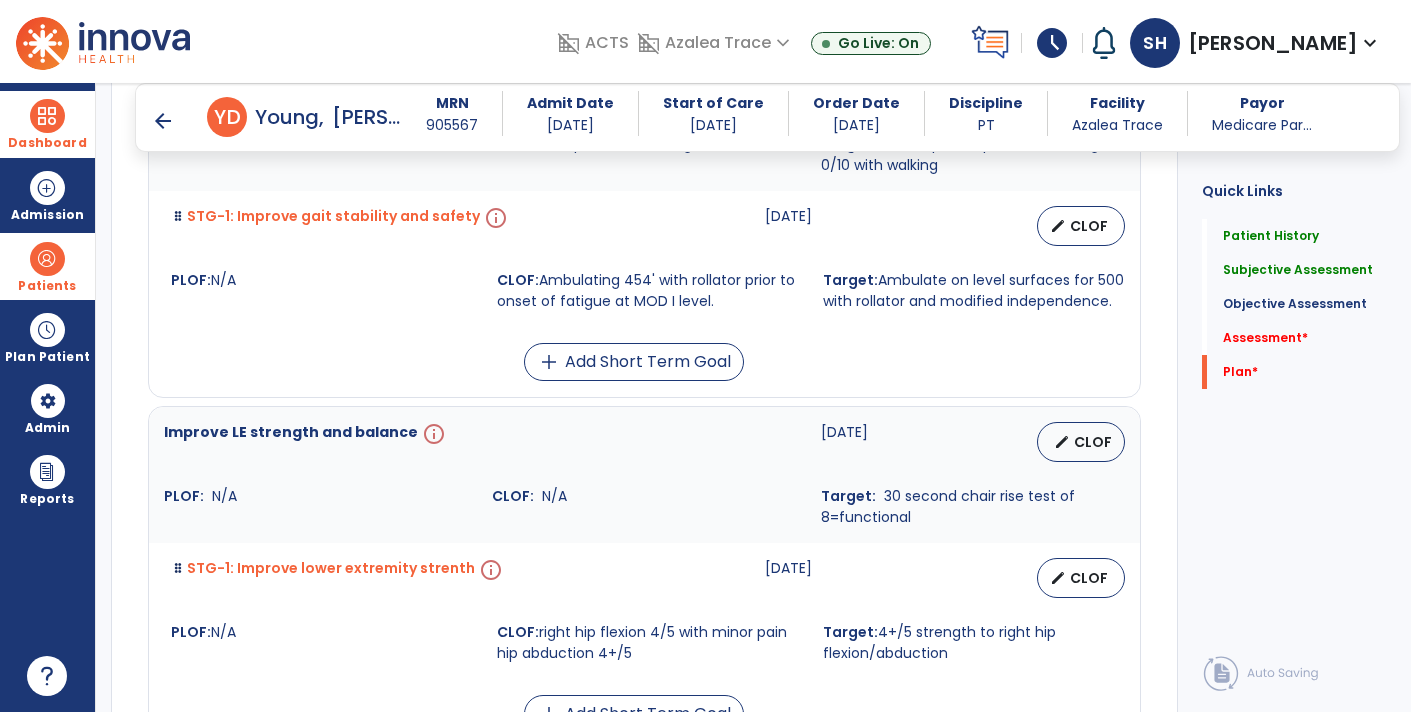 type on "**********" 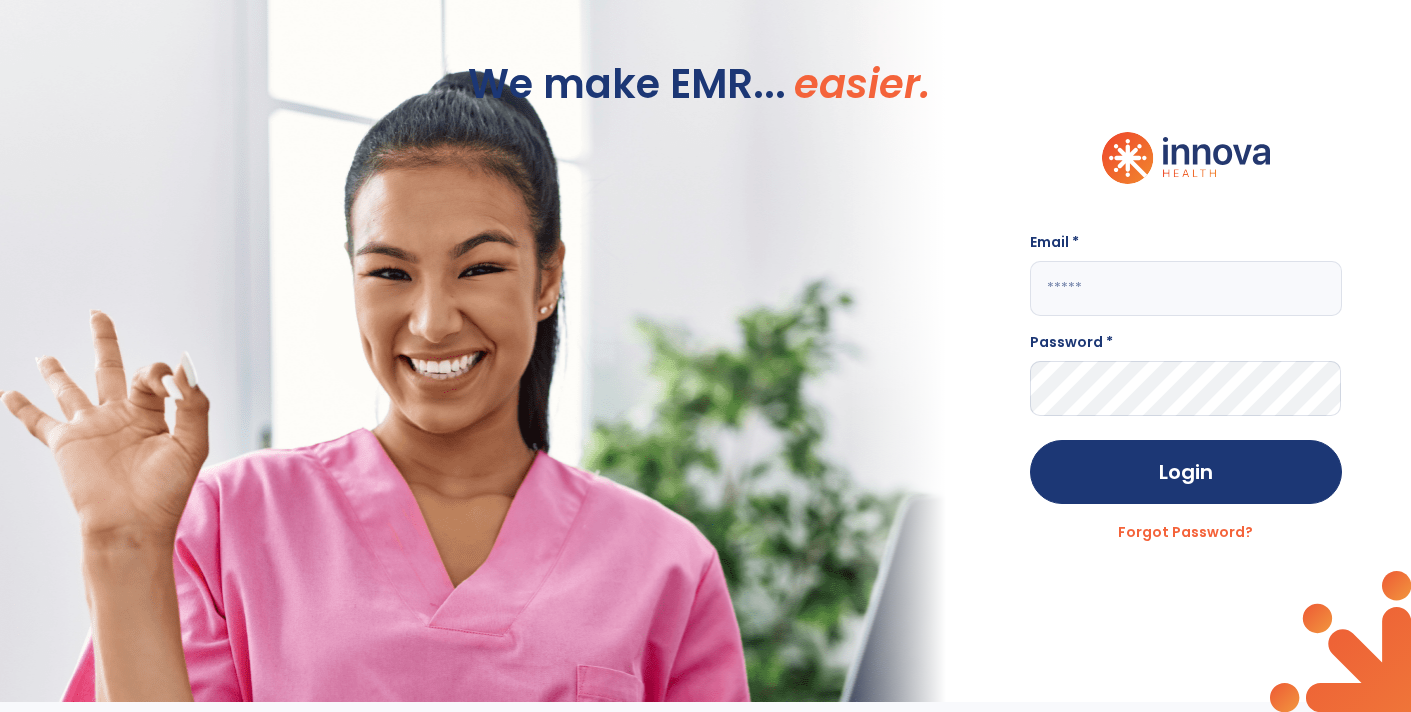 scroll, scrollTop: 0, scrollLeft: 0, axis: both 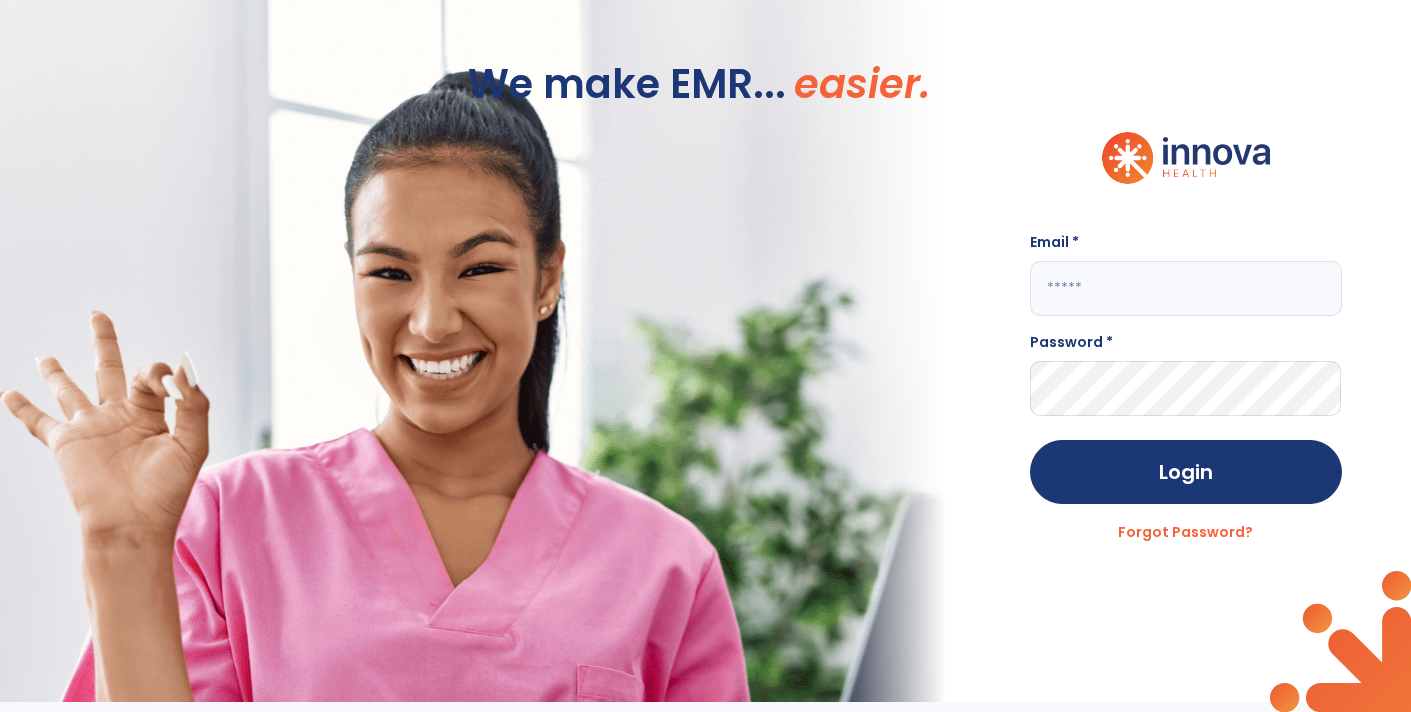 click 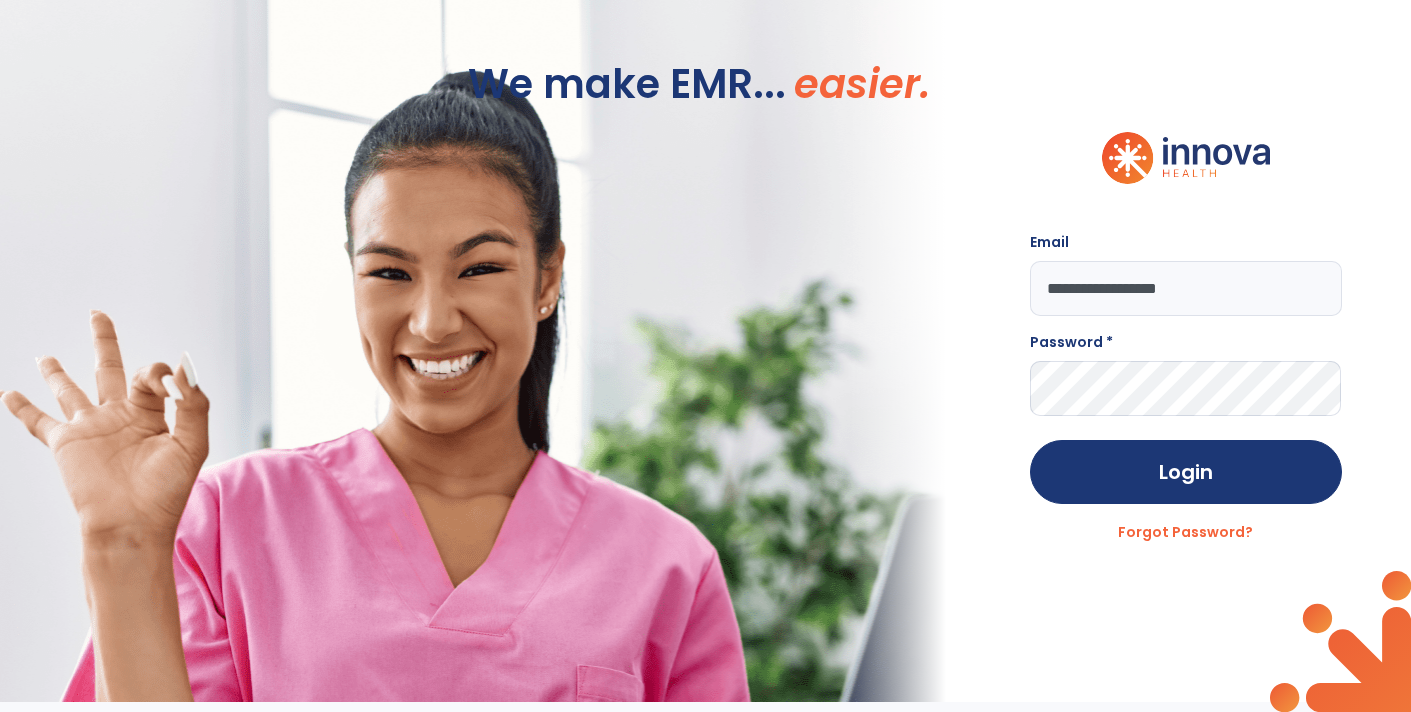type on "**********" 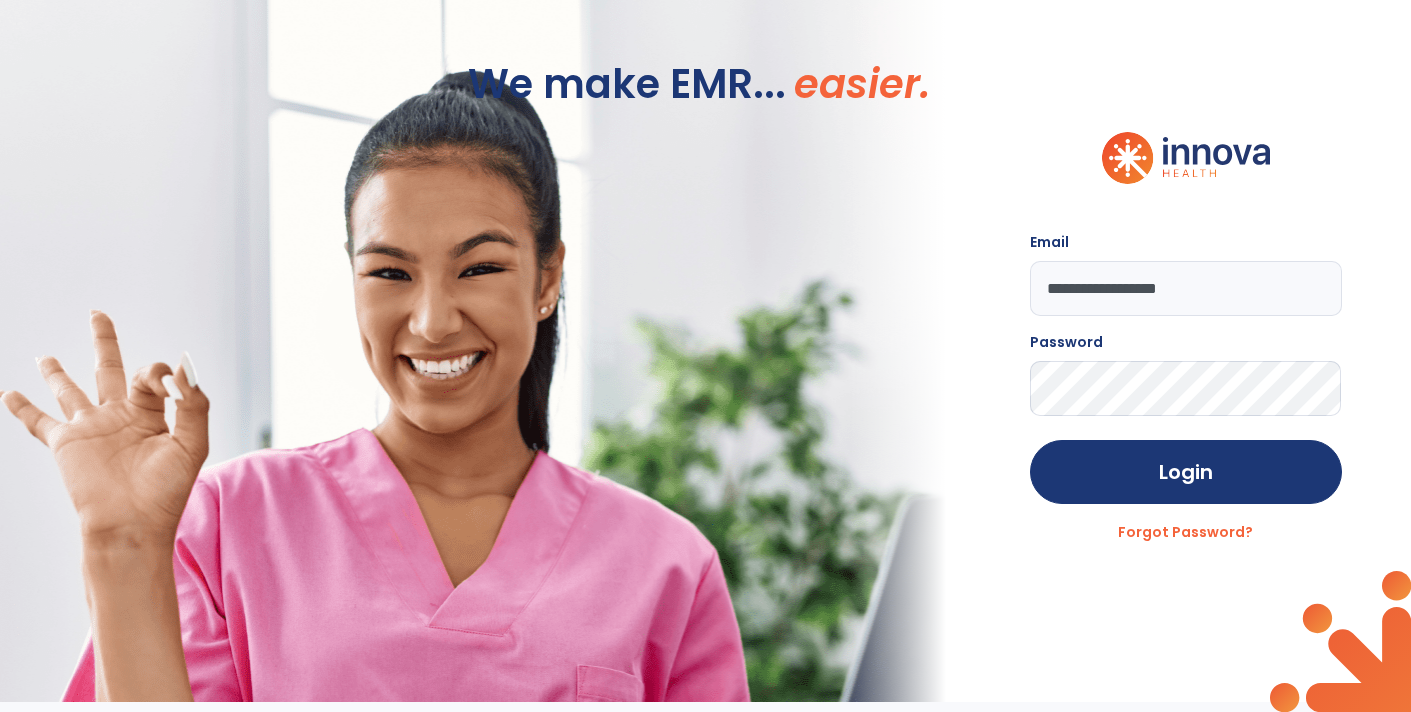 click on "Login" 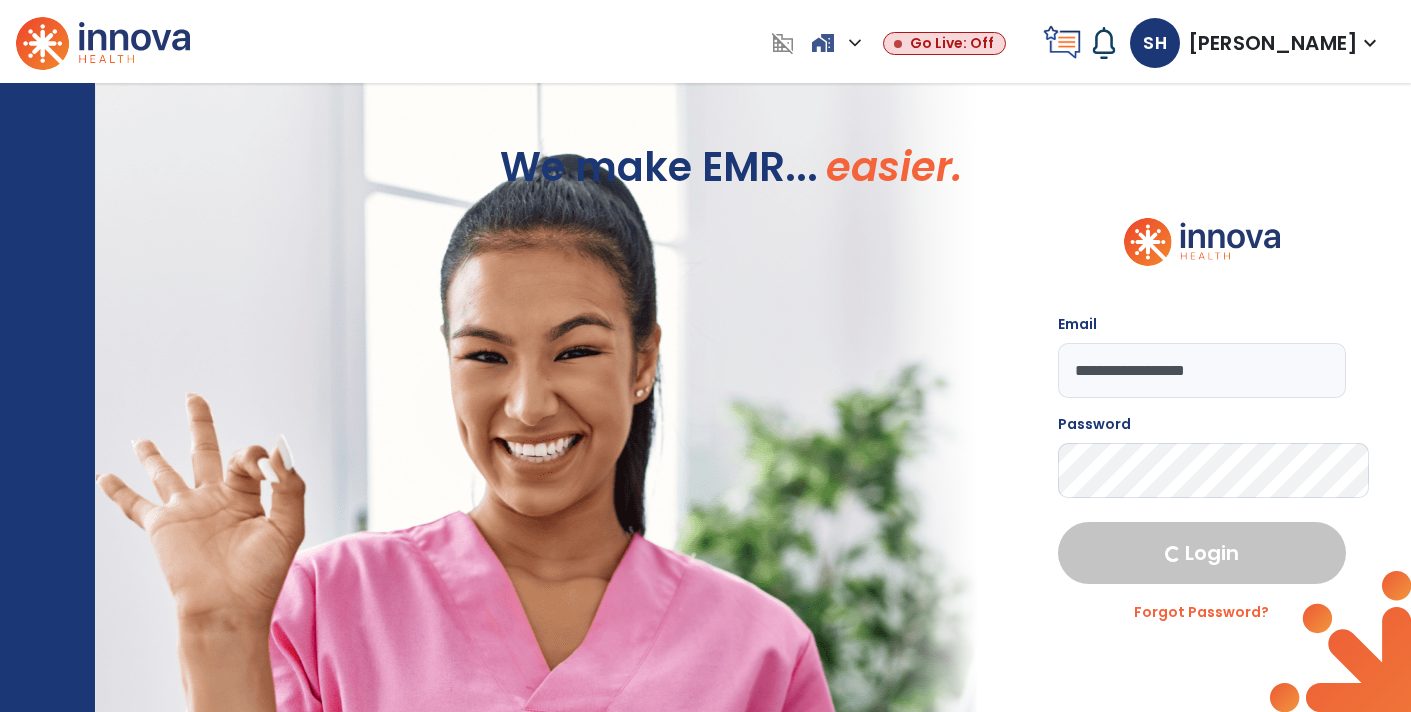 select on "****" 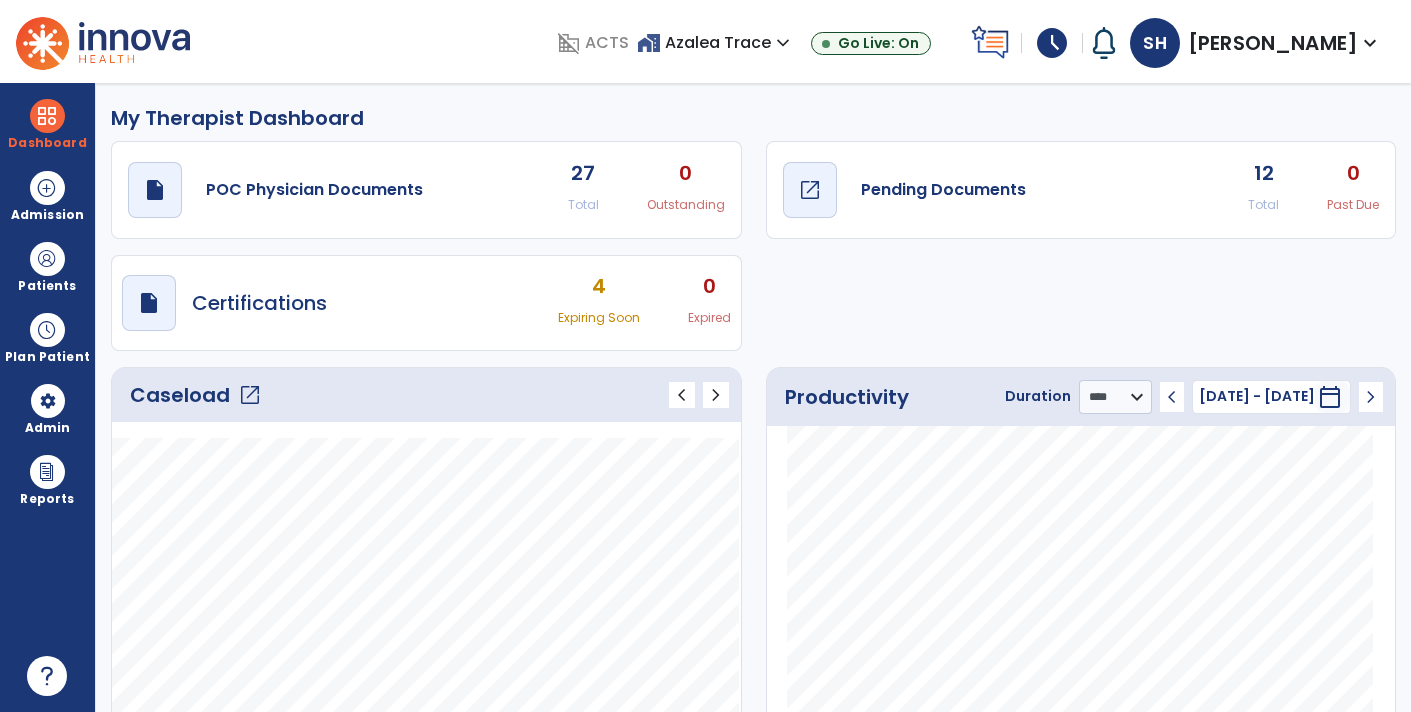 click on "open_in_new" 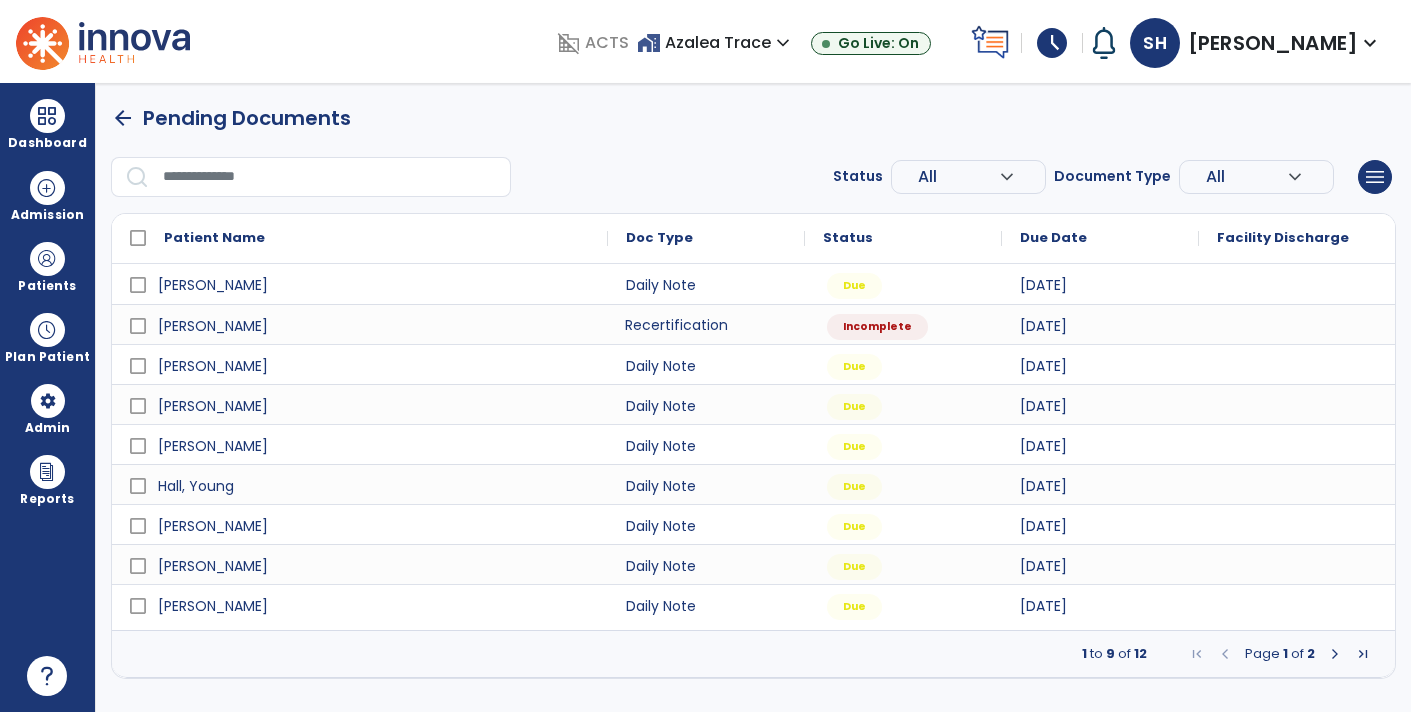 click on "Recertification" at bounding box center [706, 324] 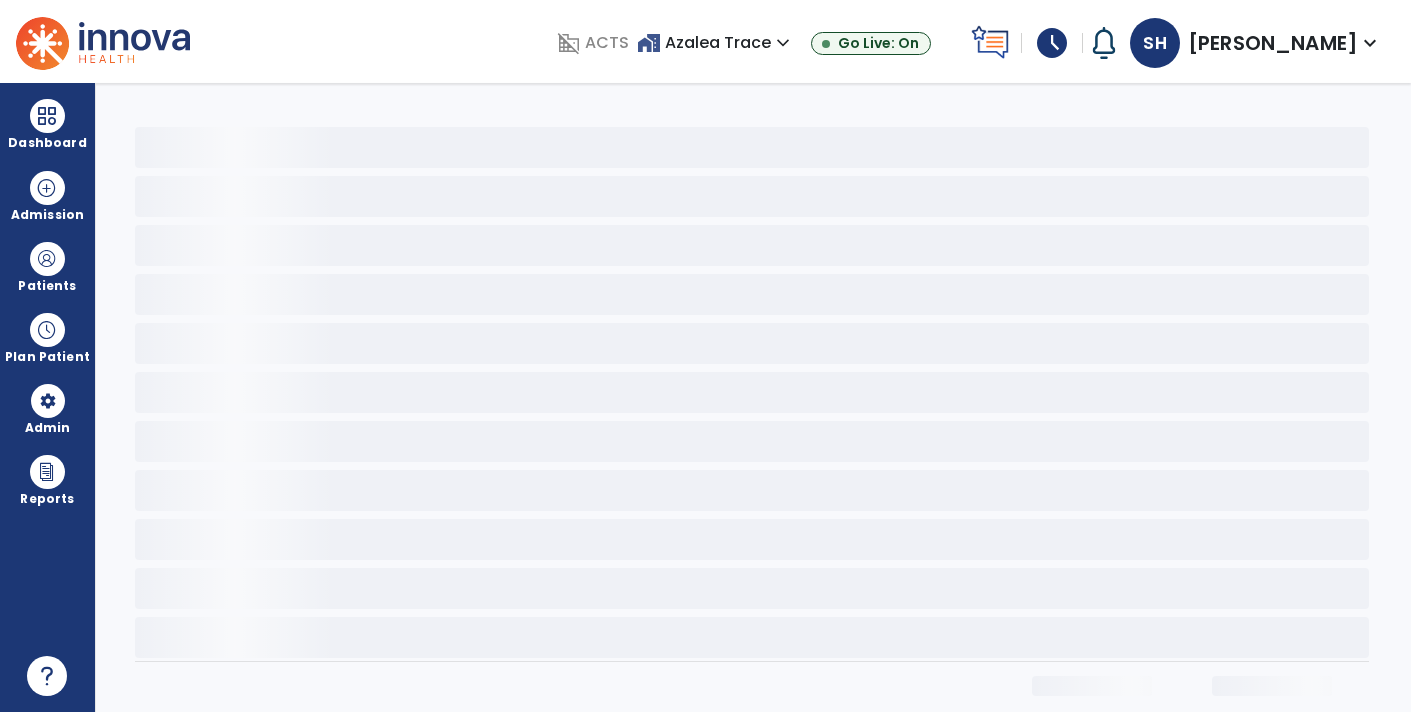 select on "**" 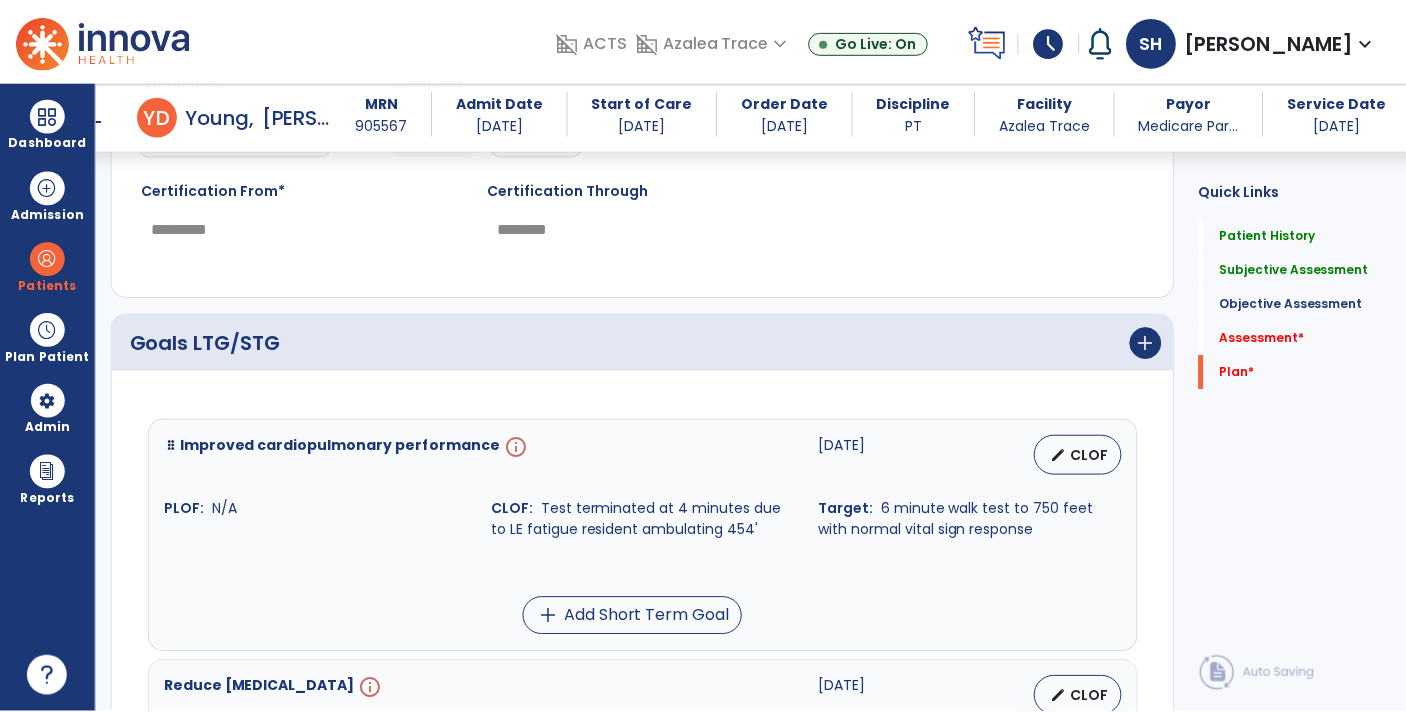 scroll, scrollTop: 3118, scrollLeft: 0, axis: vertical 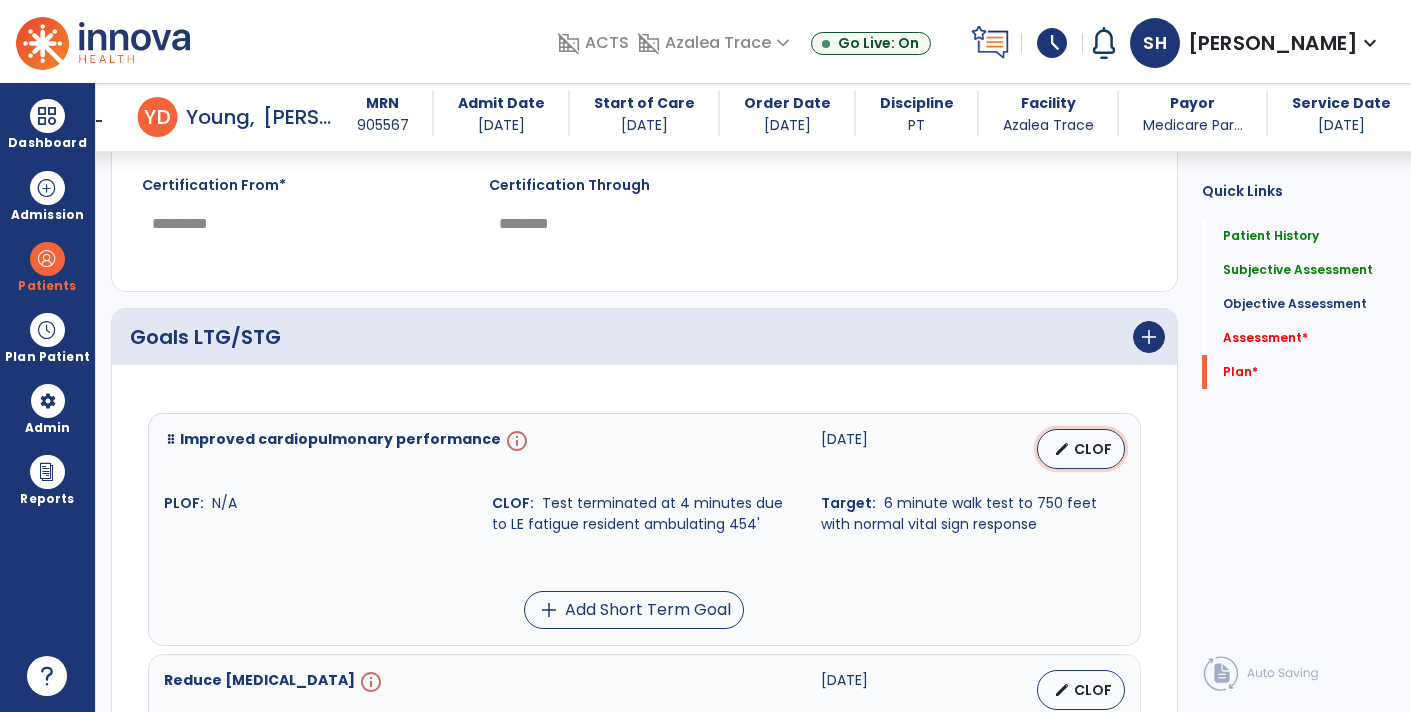 click on "CLOF" at bounding box center [1093, 449] 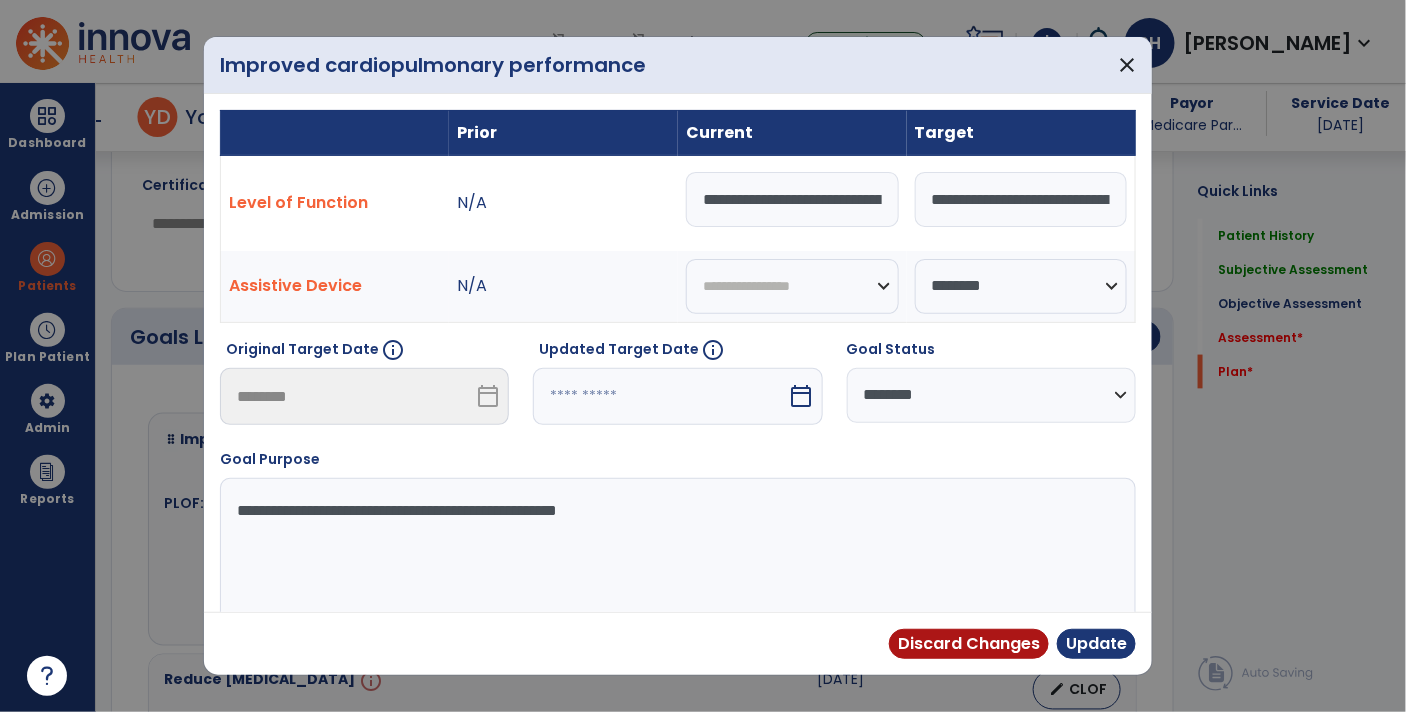 scroll, scrollTop: 3118, scrollLeft: 0, axis: vertical 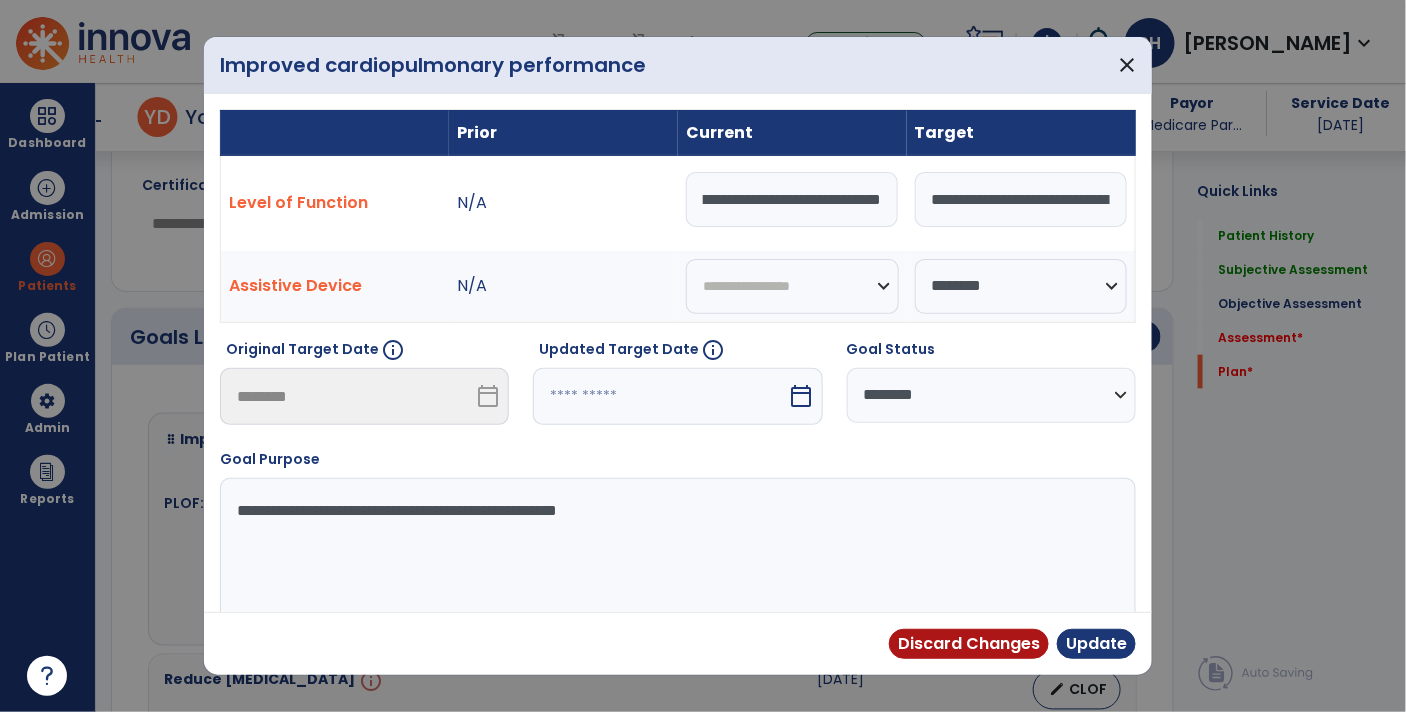 type on "**********" 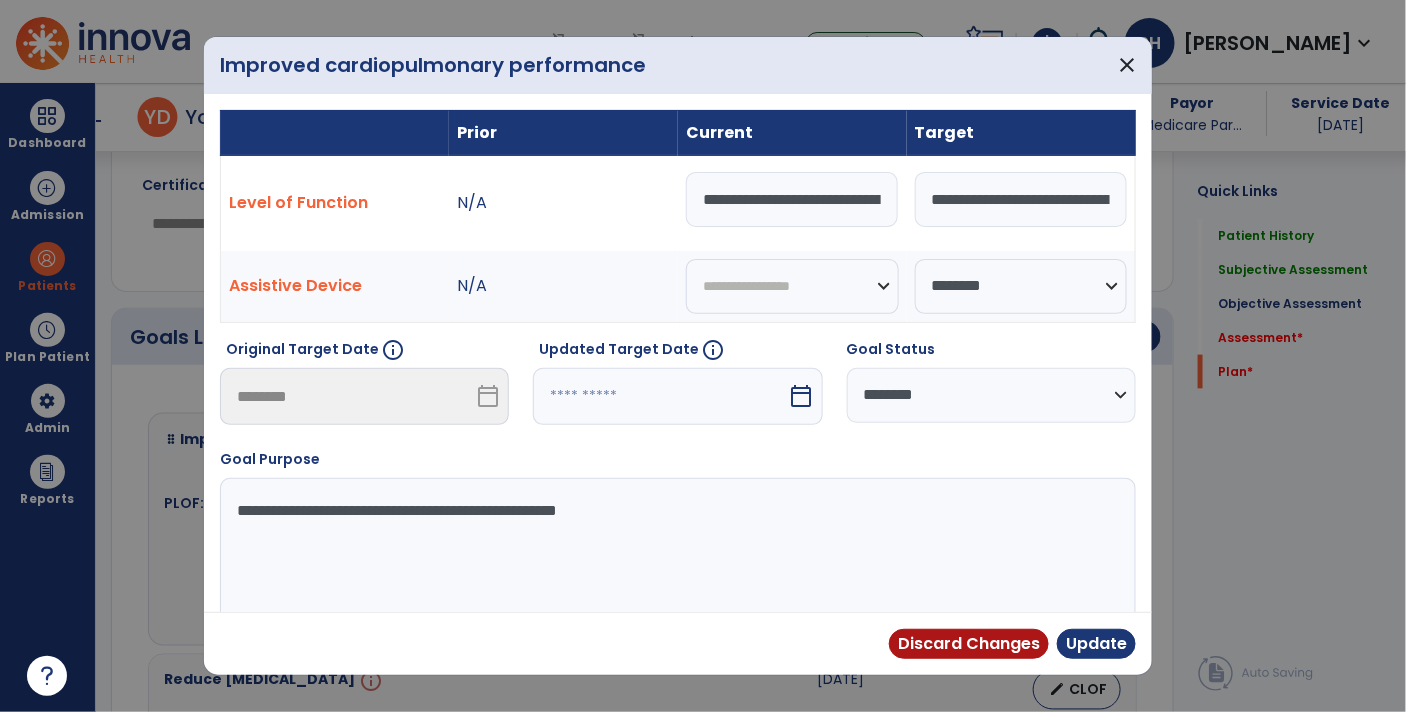 click on "**********" at bounding box center (1021, 199) 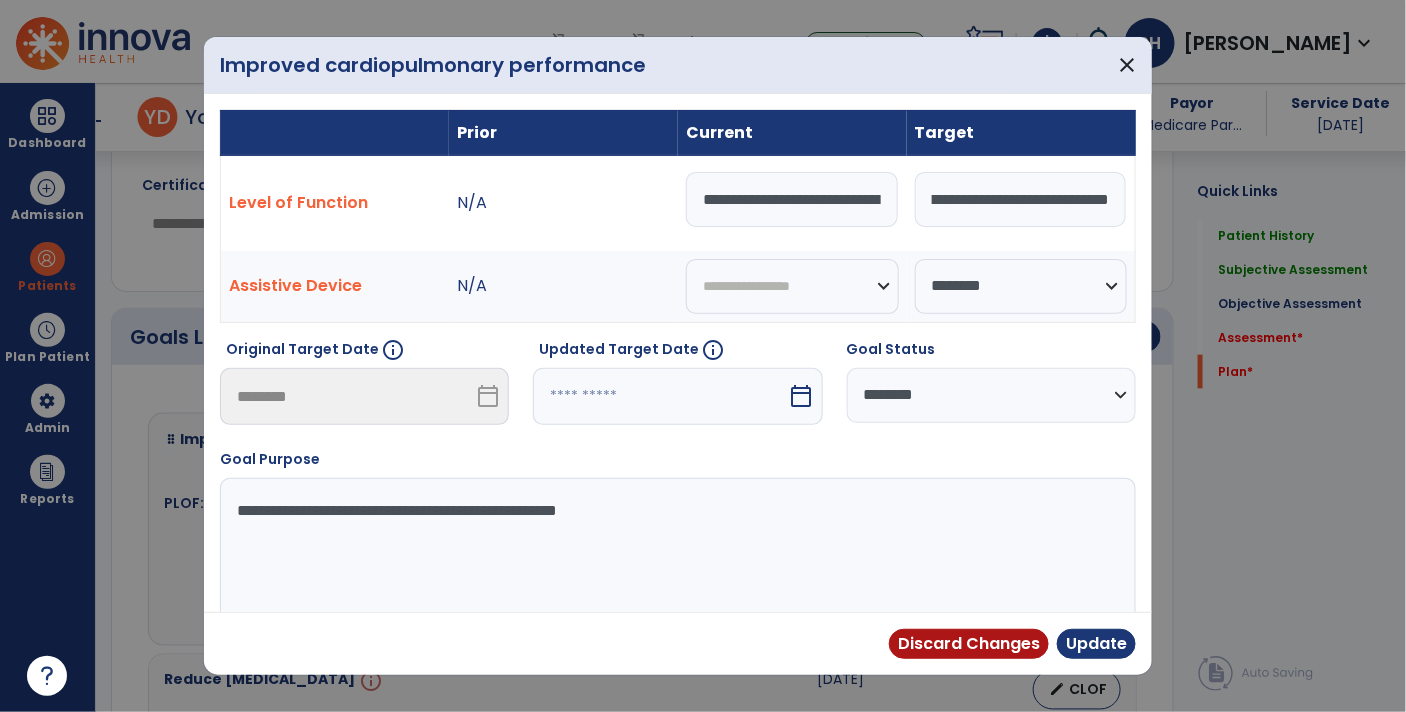 scroll, scrollTop: 0, scrollLeft: 52, axis: horizontal 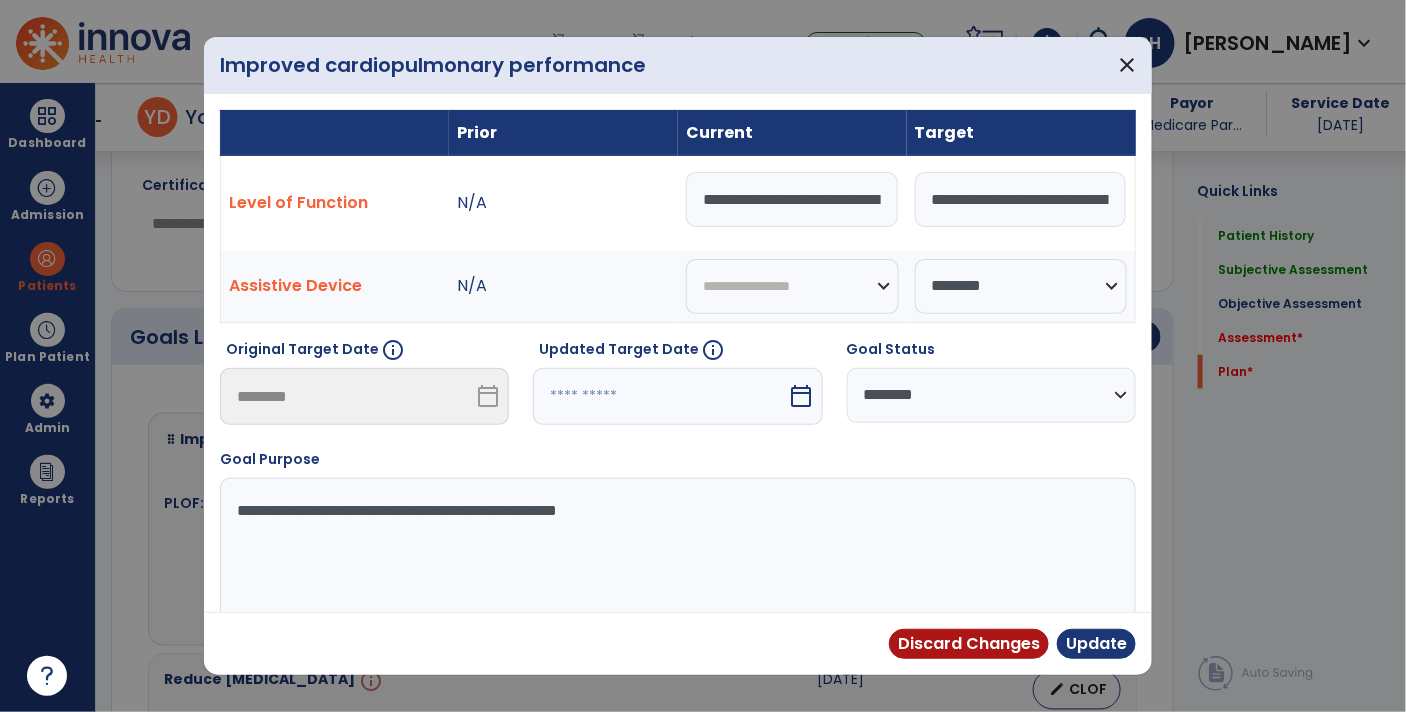 click on "**********" at bounding box center (991, 395) 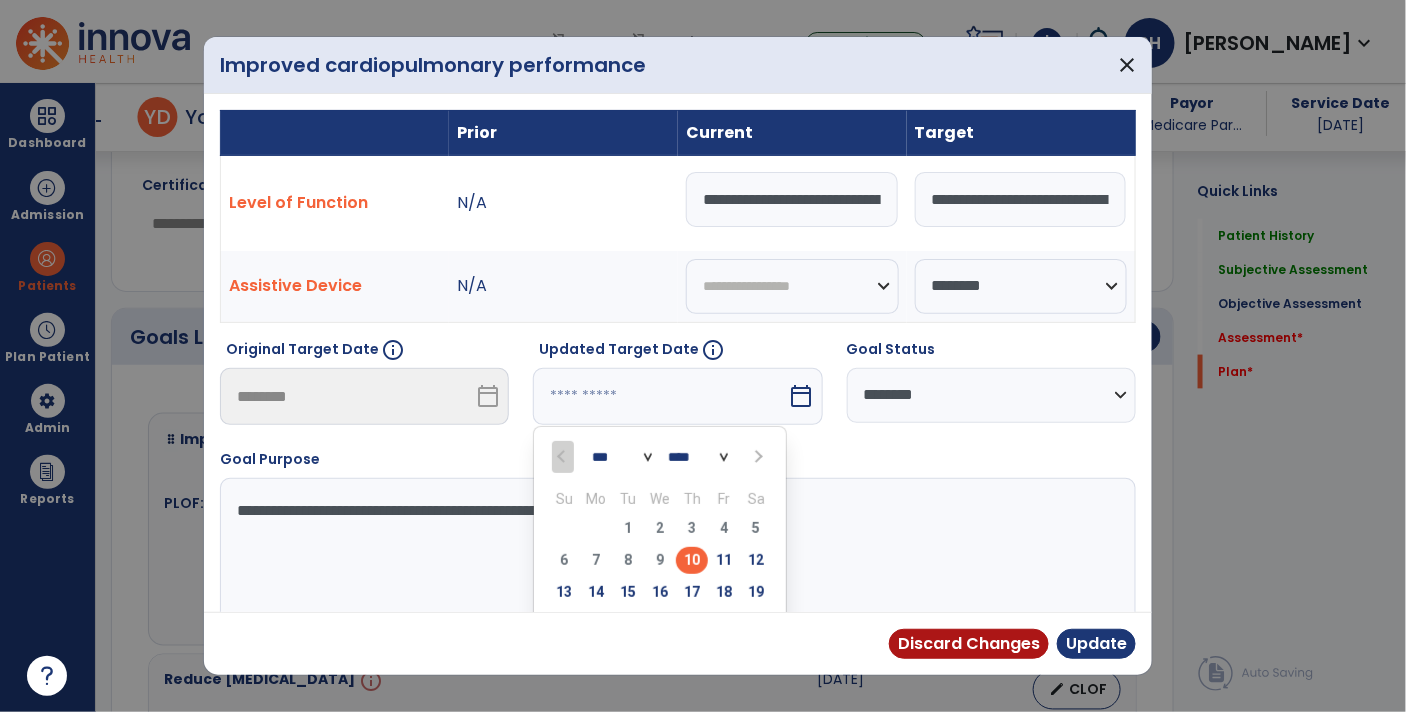 scroll, scrollTop: 105, scrollLeft: 0, axis: vertical 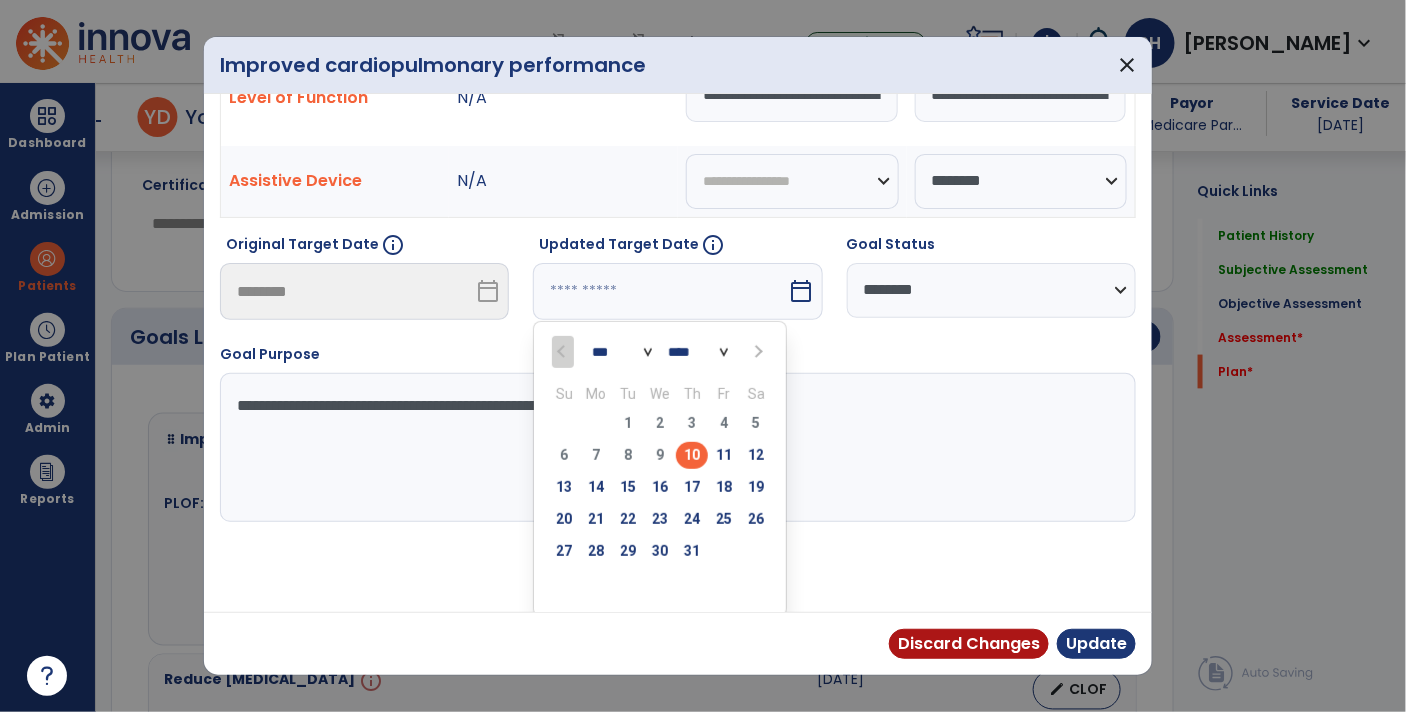 click on "*** *** ***" at bounding box center (622, 352) 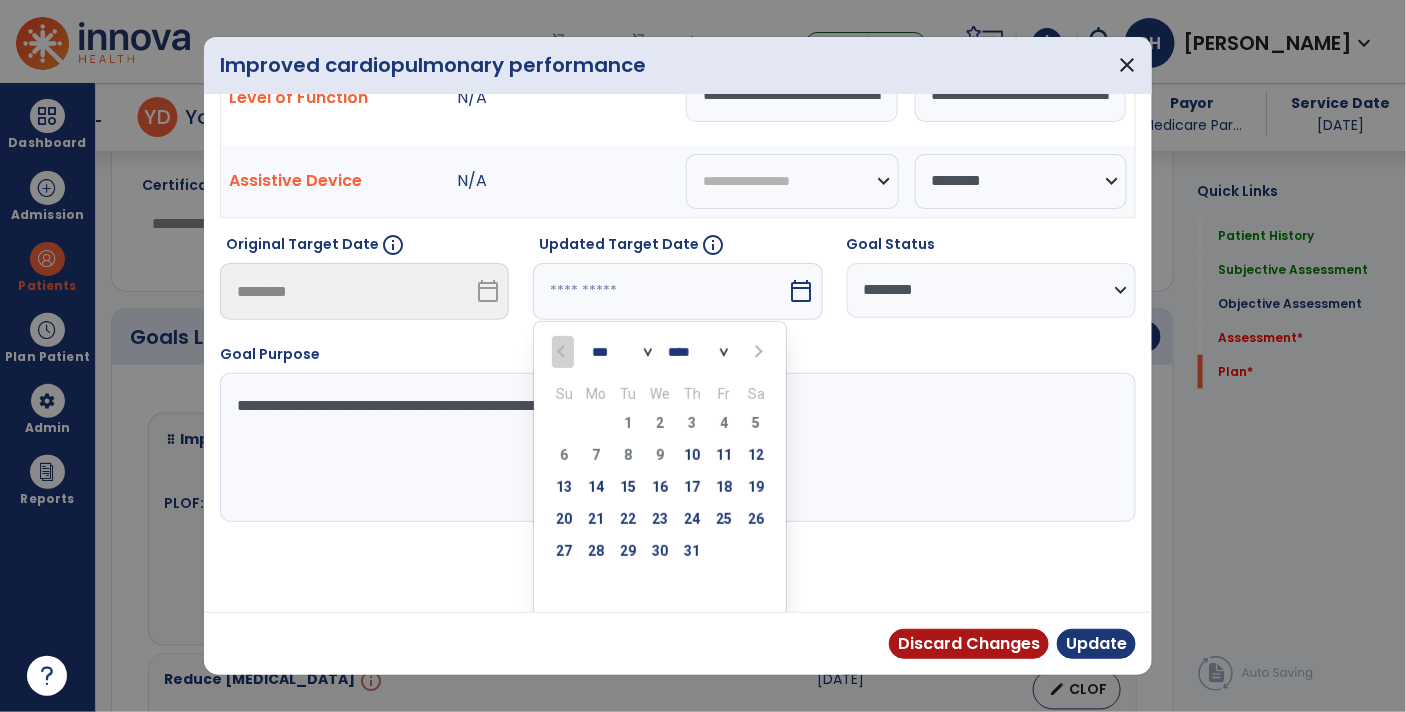 select on "*" 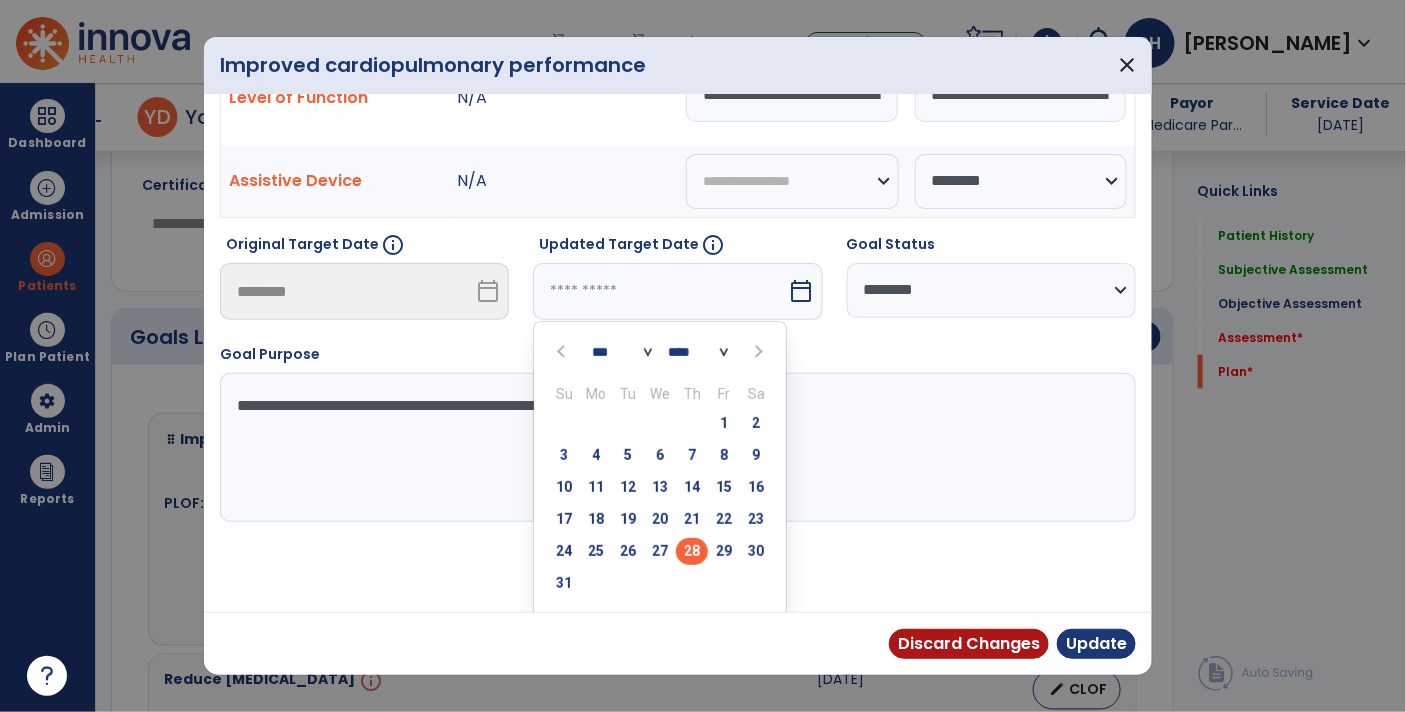 click on "28" at bounding box center [692, 551] 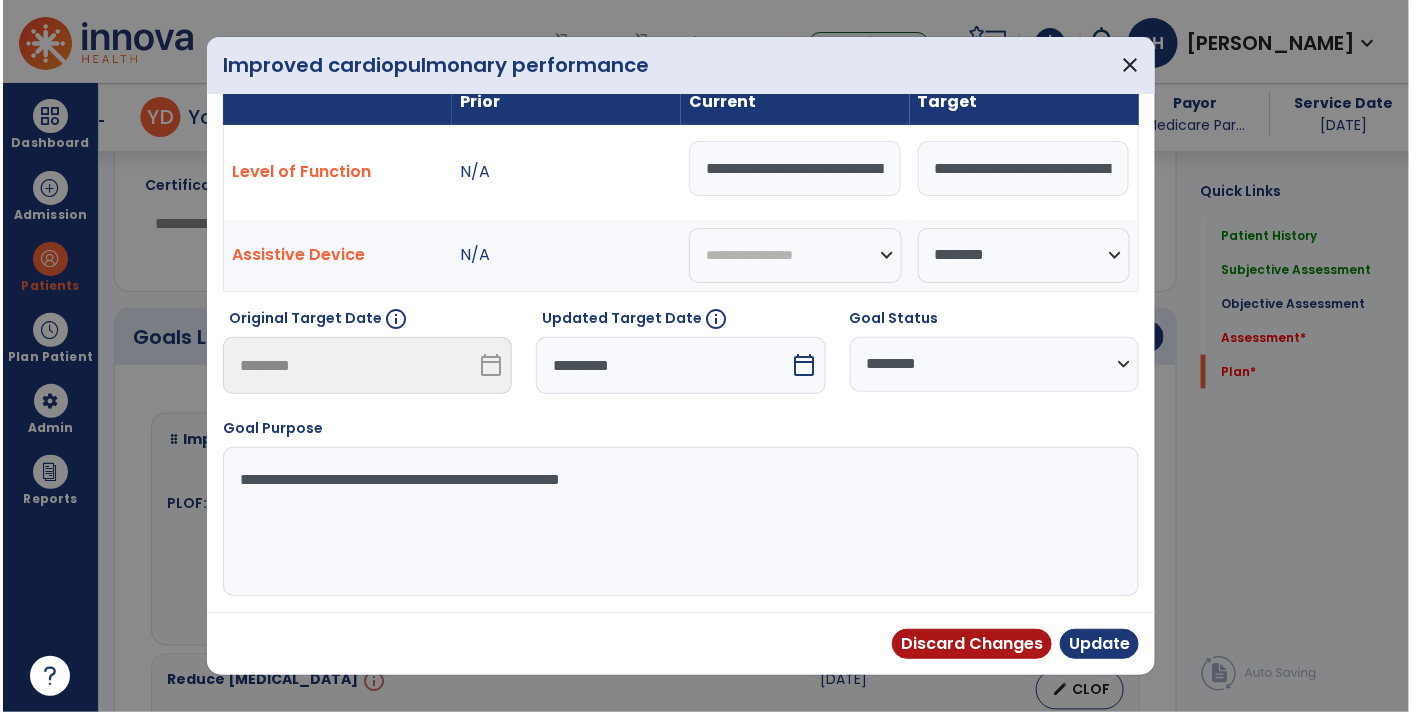 scroll, scrollTop: 27, scrollLeft: 0, axis: vertical 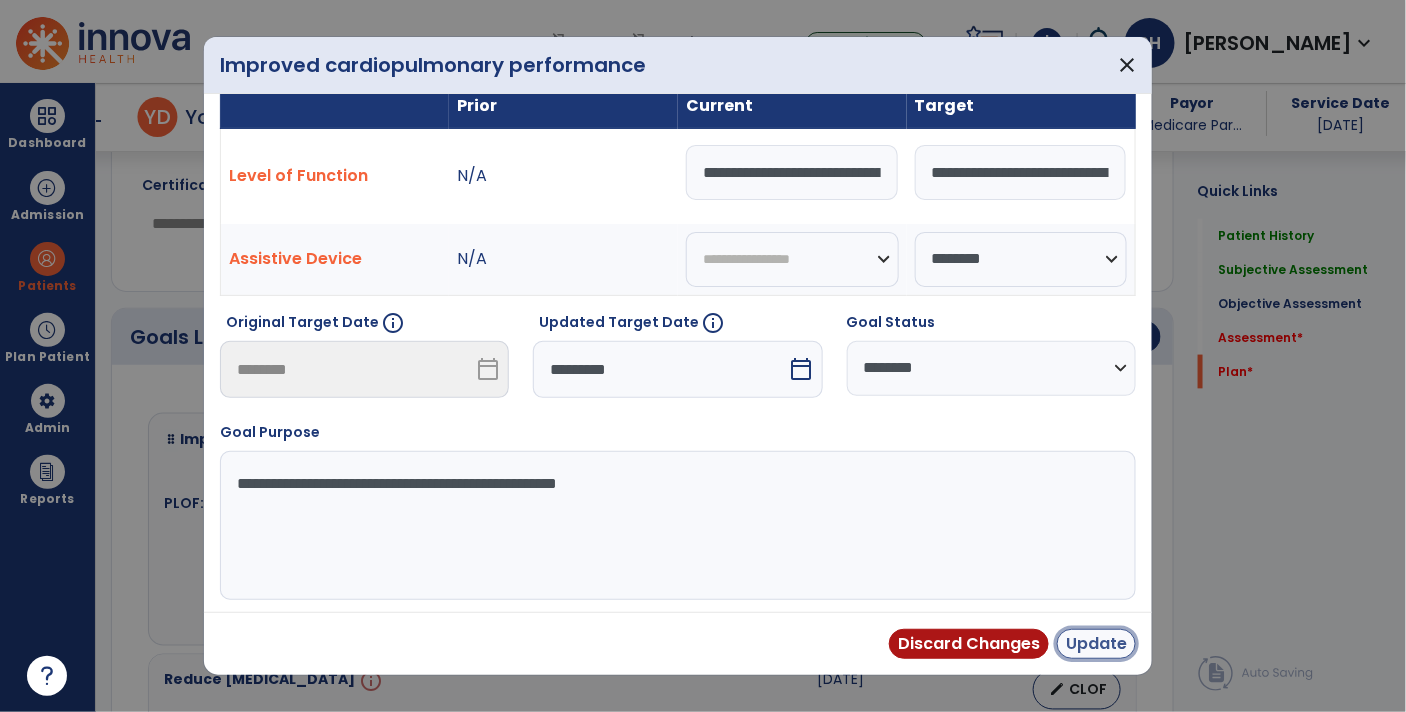 click on "Update" at bounding box center (1096, 644) 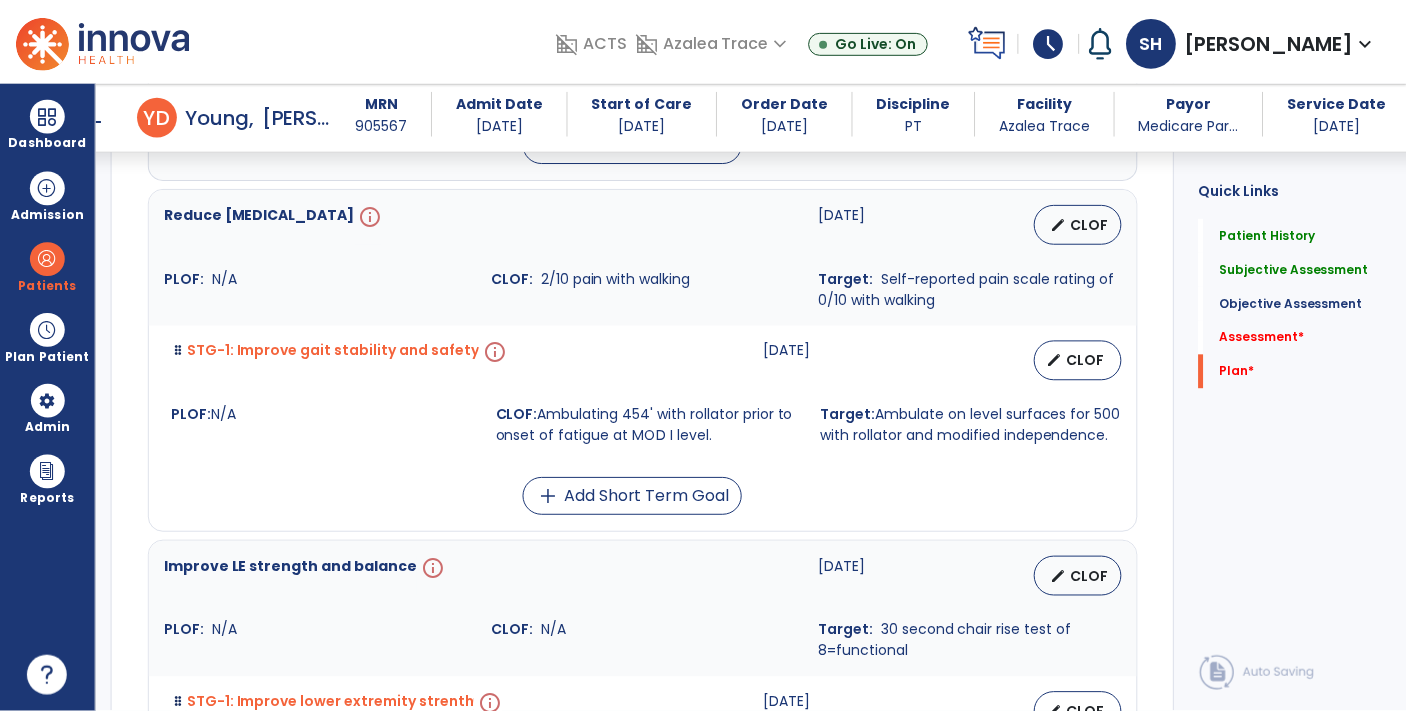scroll, scrollTop: 3587, scrollLeft: 0, axis: vertical 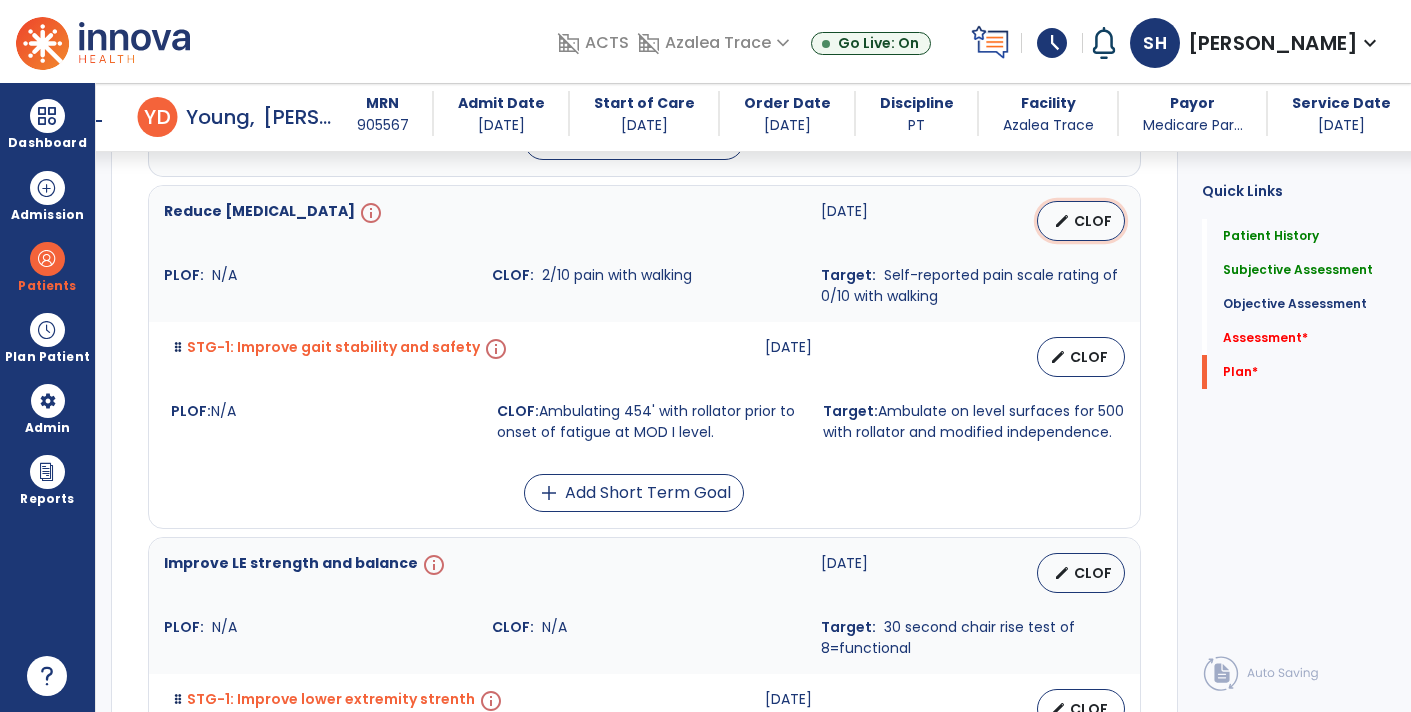 click on "CLOF" at bounding box center (1093, 221) 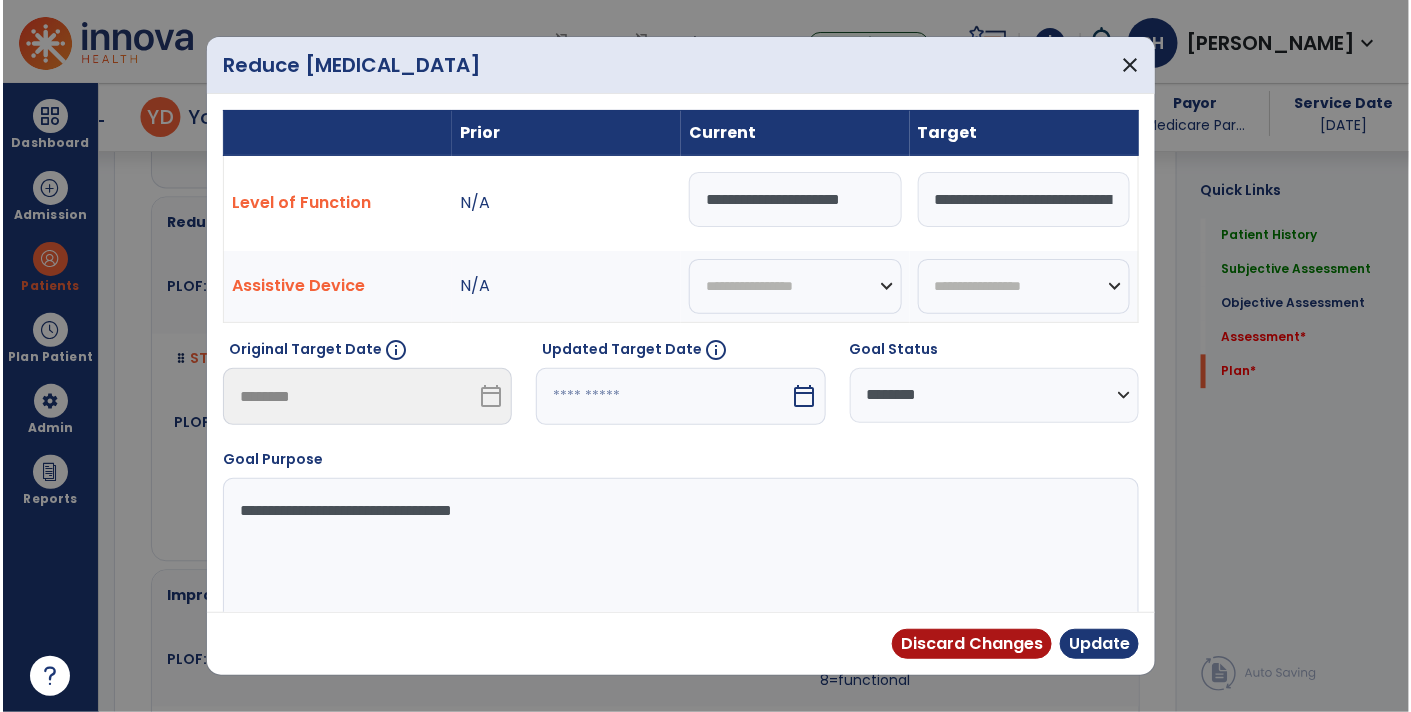 scroll, scrollTop: 3587, scrollLeft: 0, axis: vertical 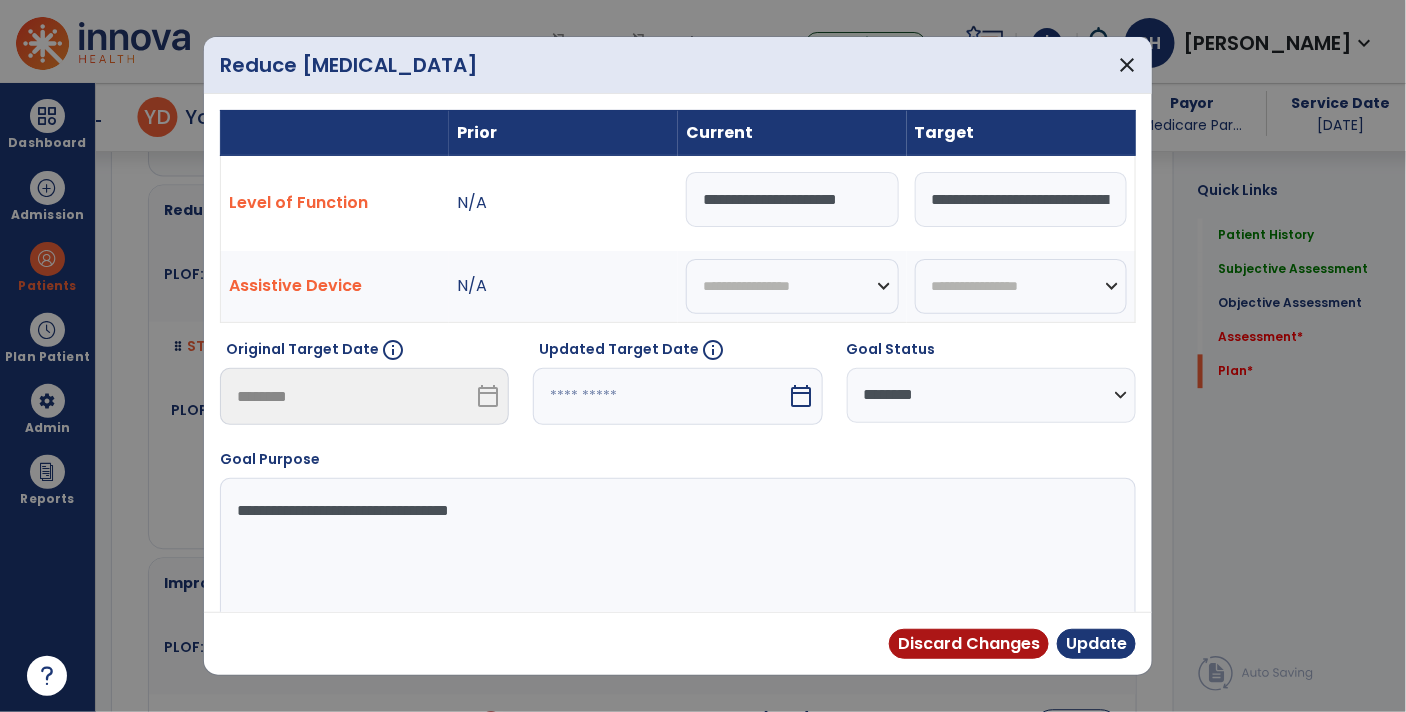 click on "calendar_today" at bounding box center [802, 396] 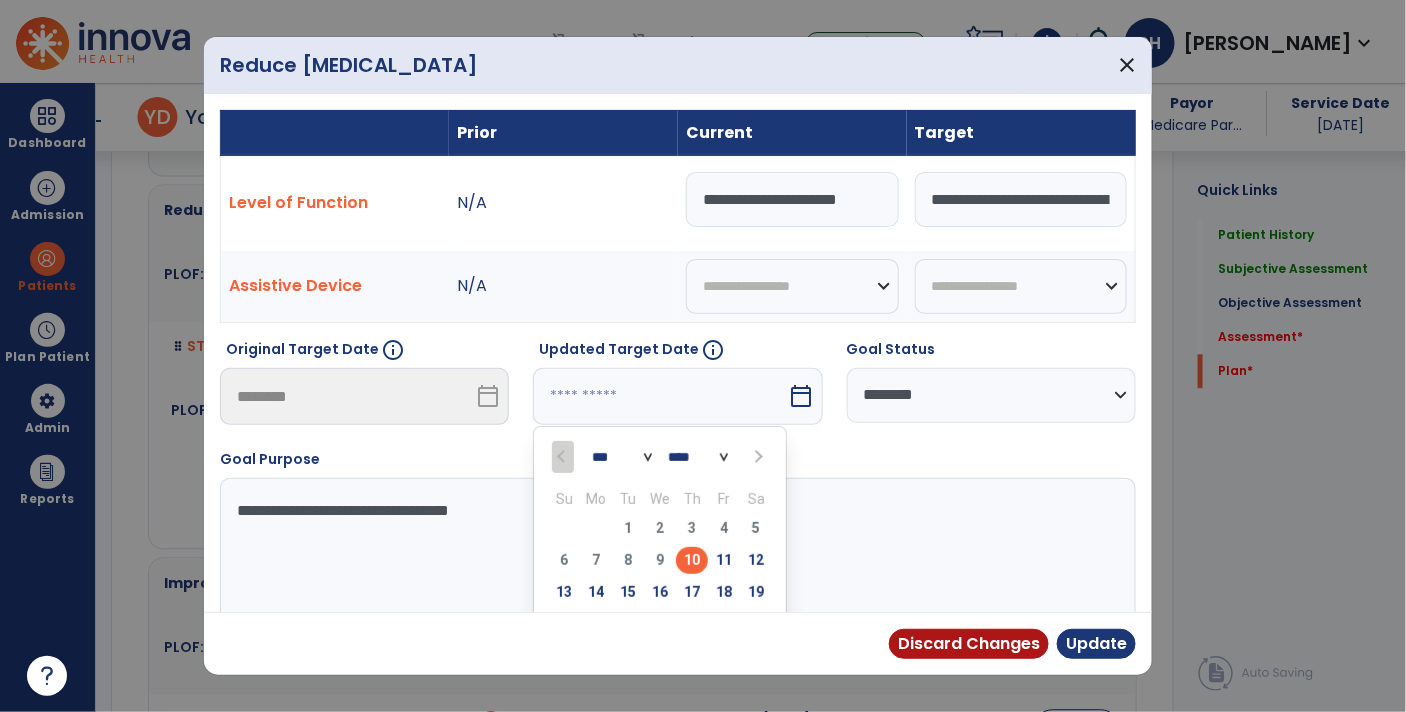 click on "*** *** ***" at bounding box center (622, 457) 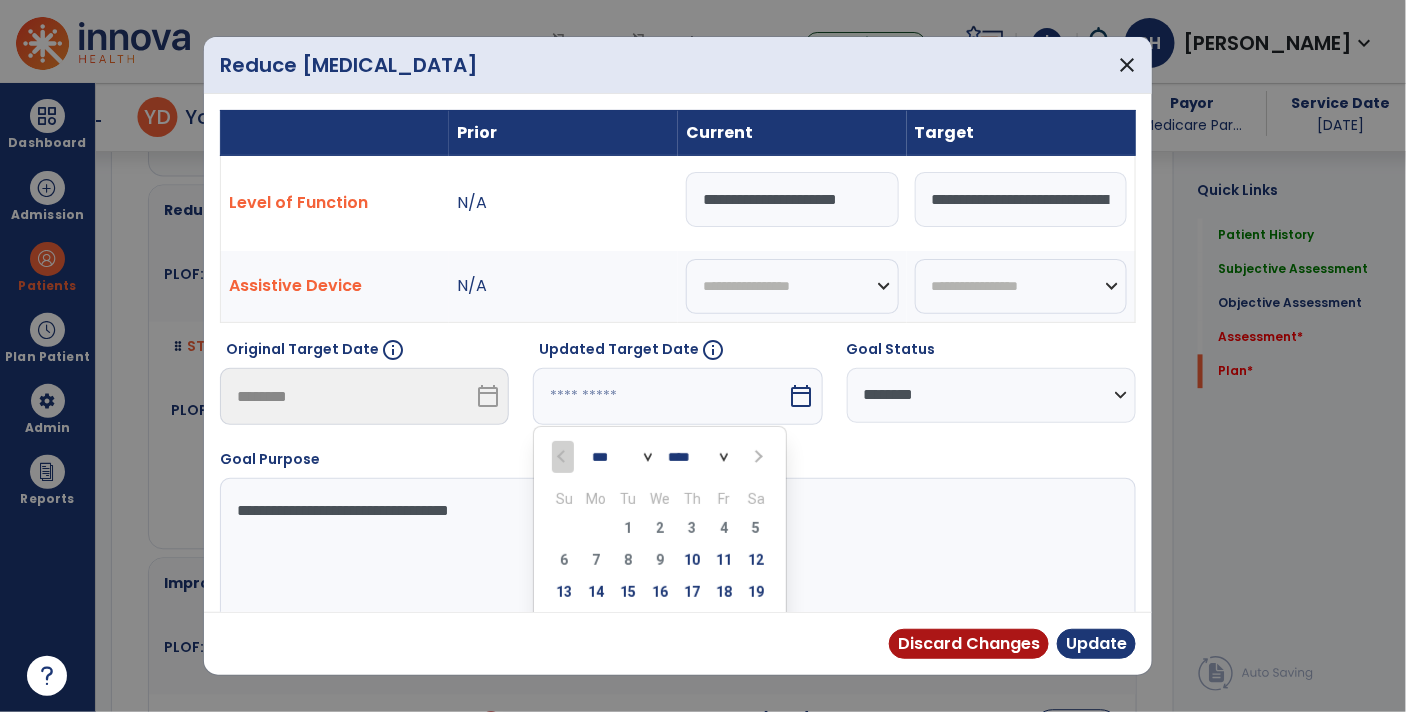 select on "*" 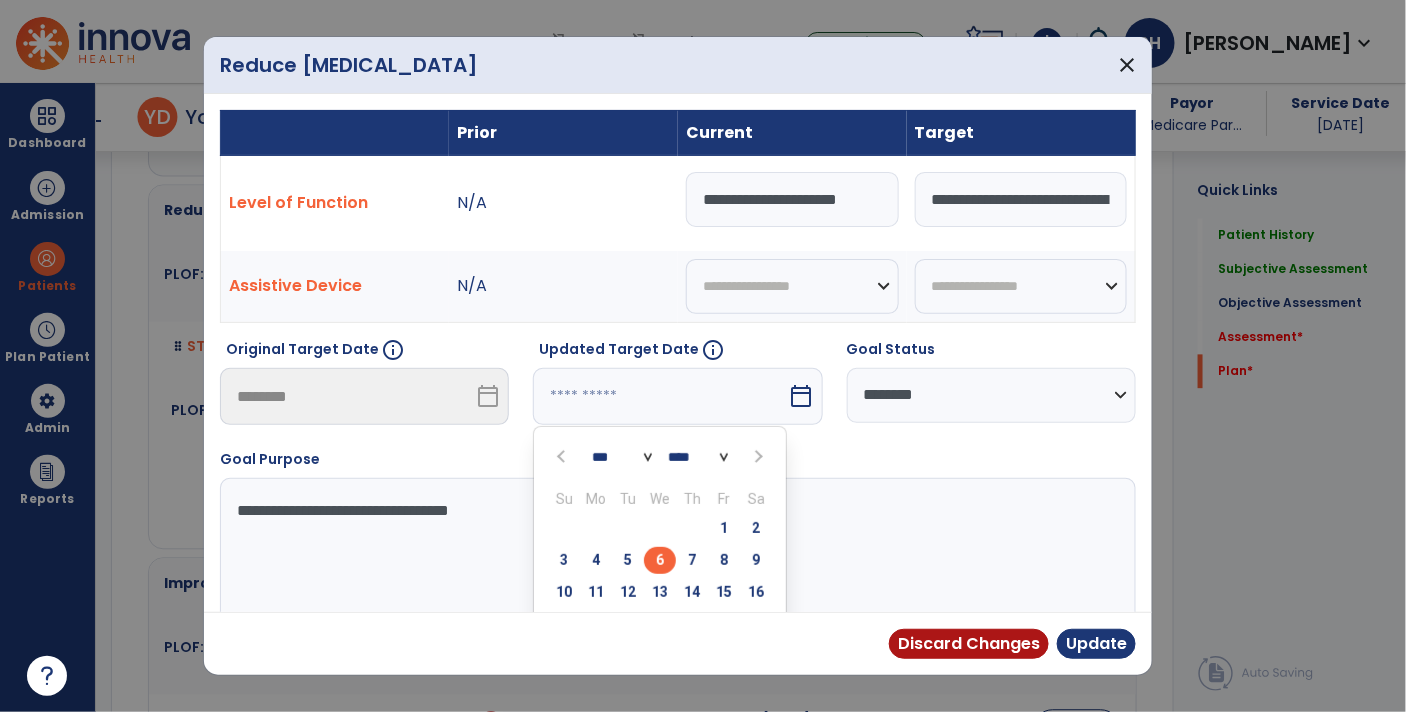 click on "6" at bounding box center (660, 560) 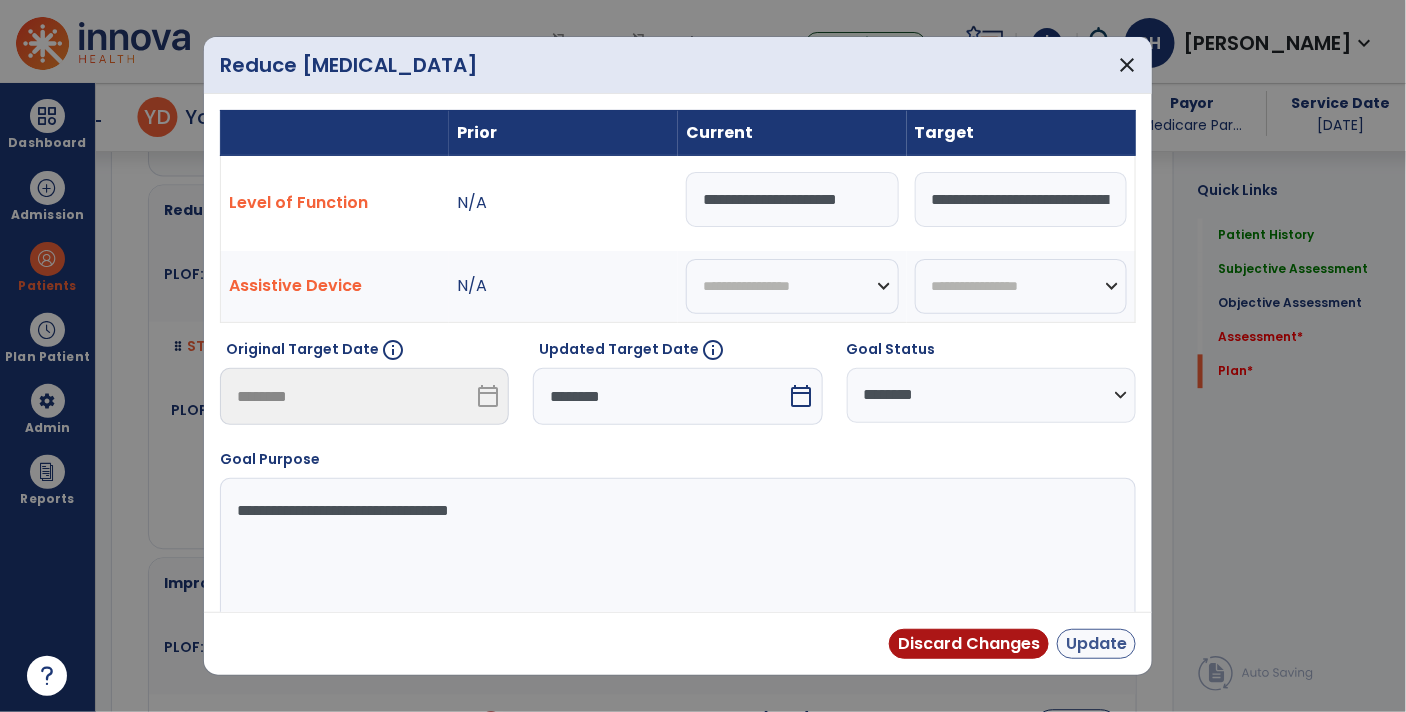 click on "Update" at bounding box center [1096, 644] 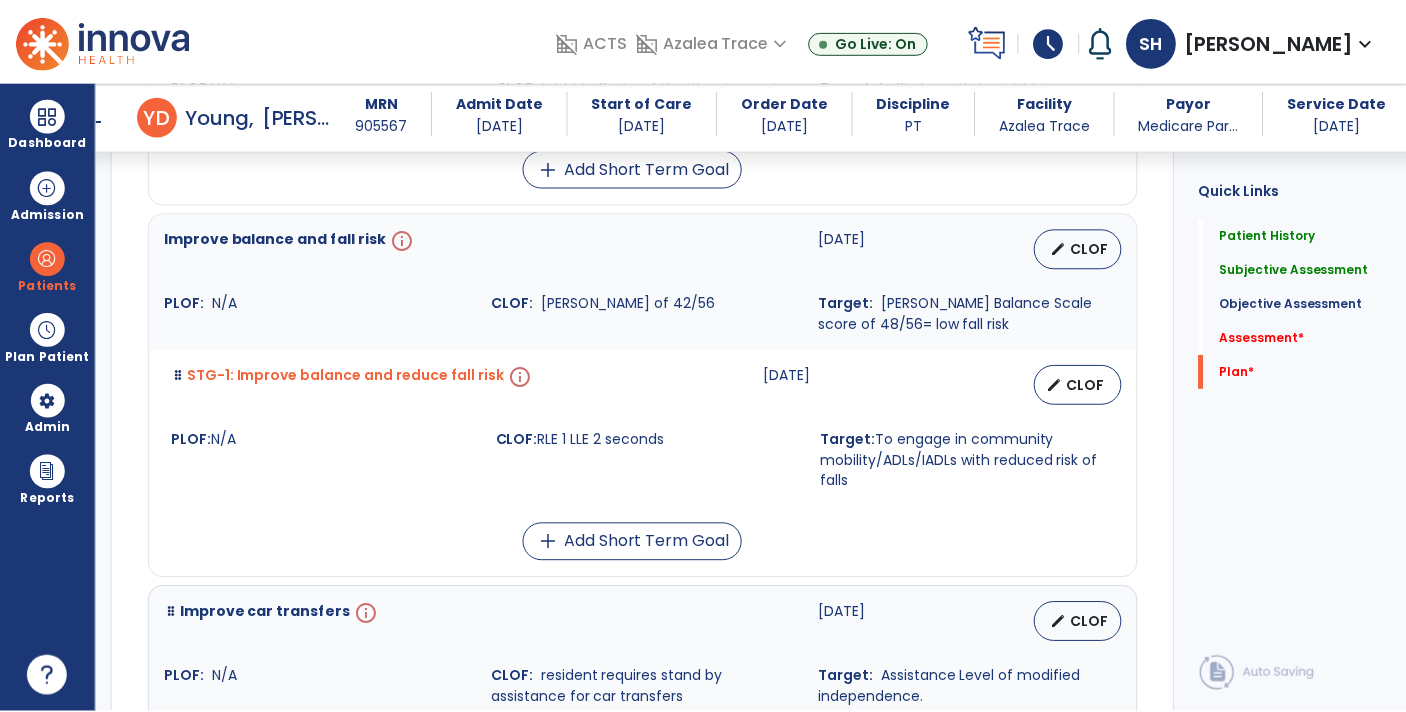 scroll, scrollTop: 4270, scrollLeft: 0, axis: vertical 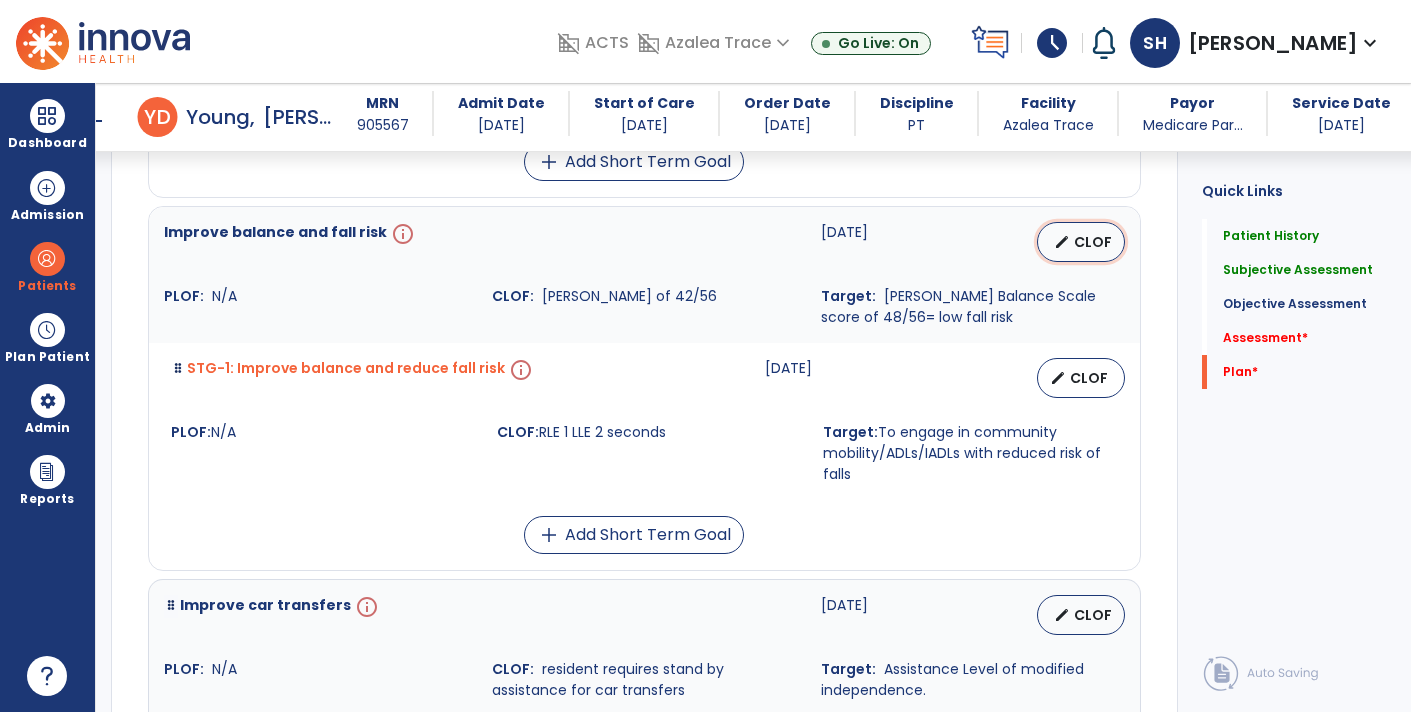 click on "edit   CLOF" at bounding box center (1081, 242) 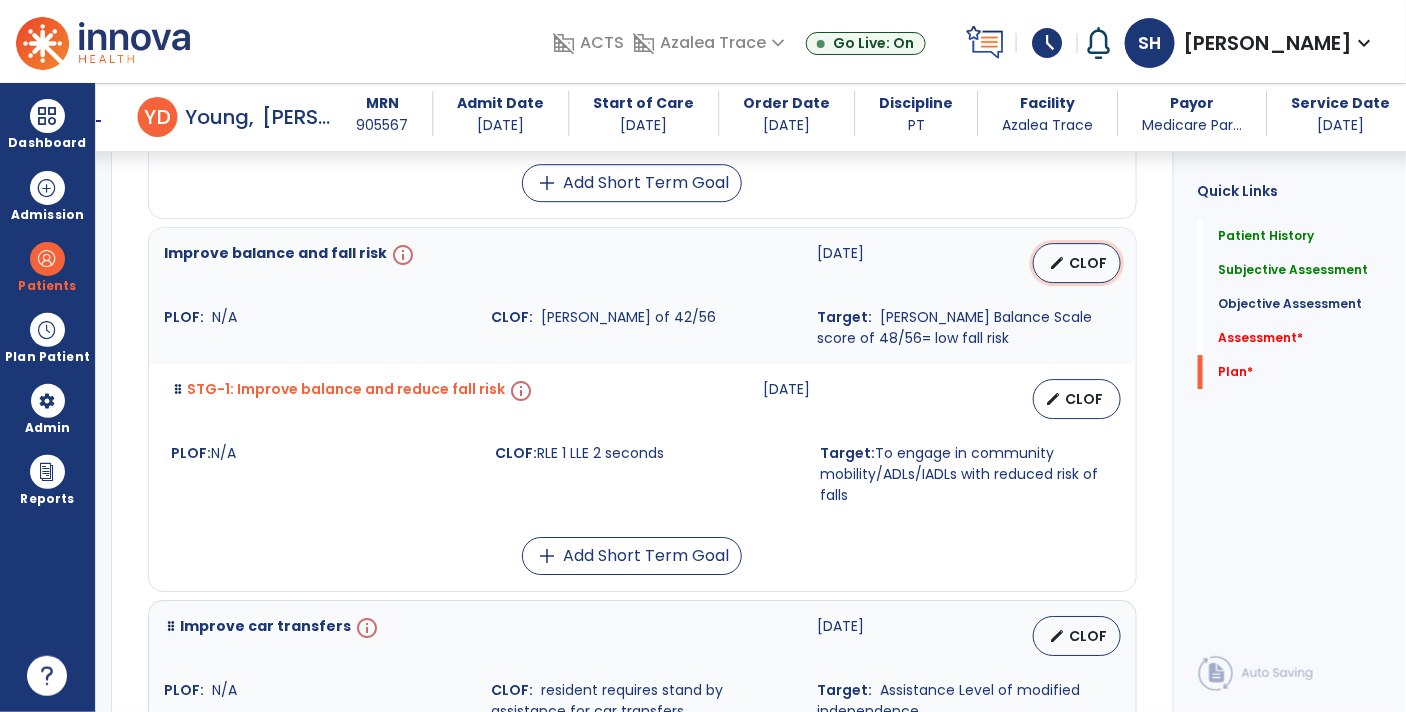 select on "********" 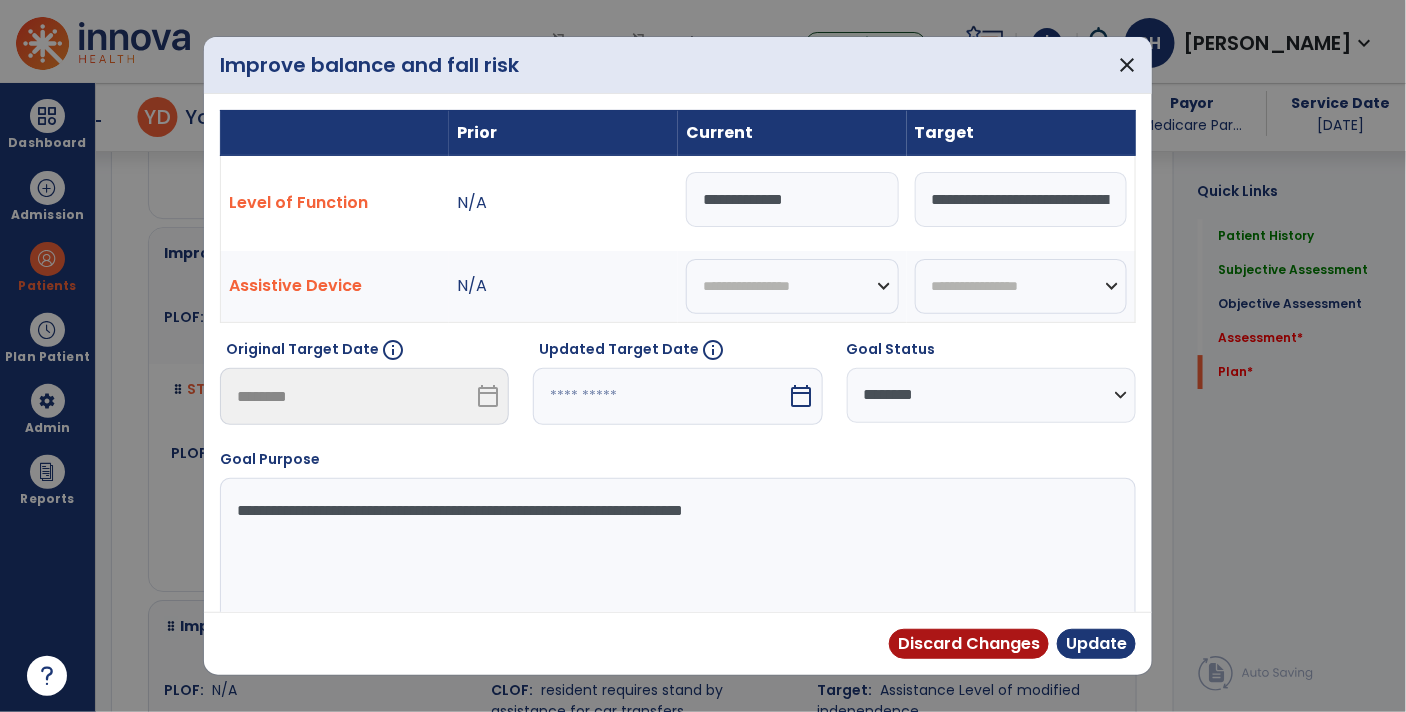 scroll, scrollTop: 4270, scrollLeft: 0, axis: vertical 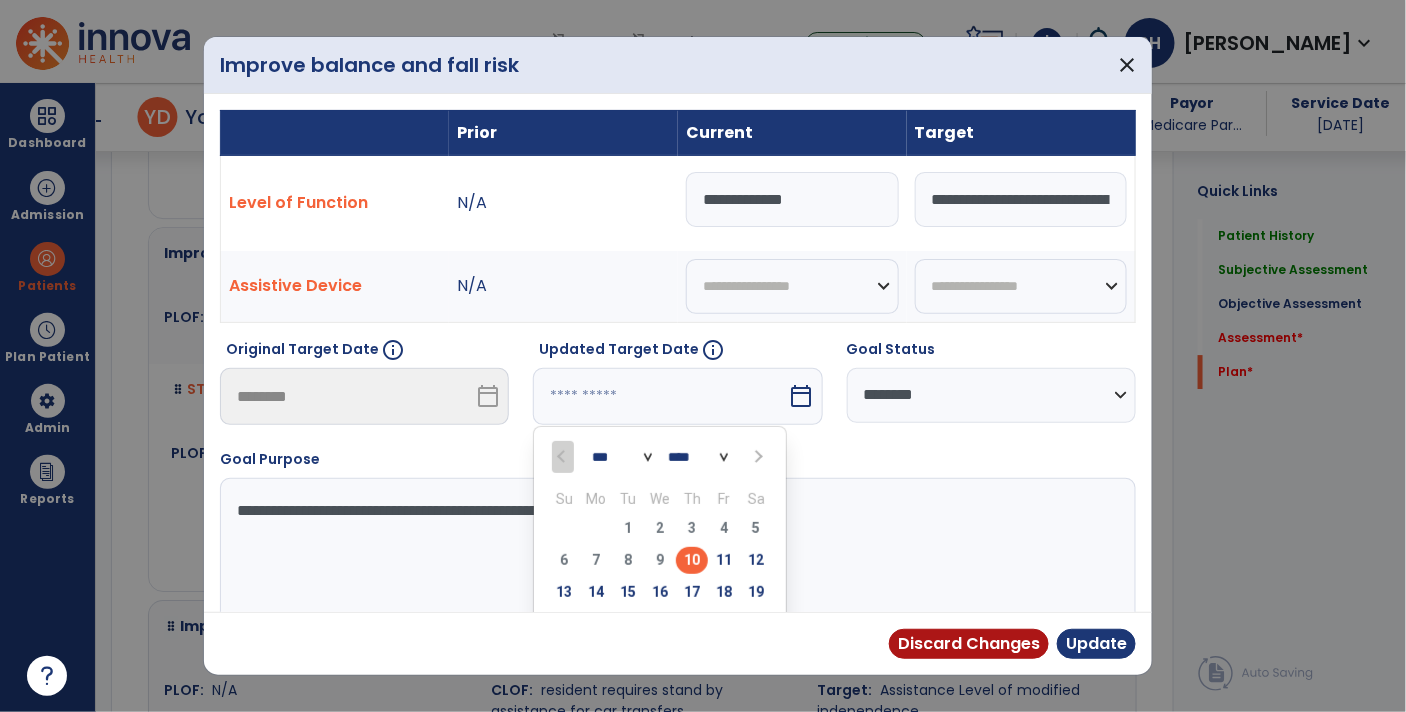 click on "*** *** ***" at bounding box center [622, 457] 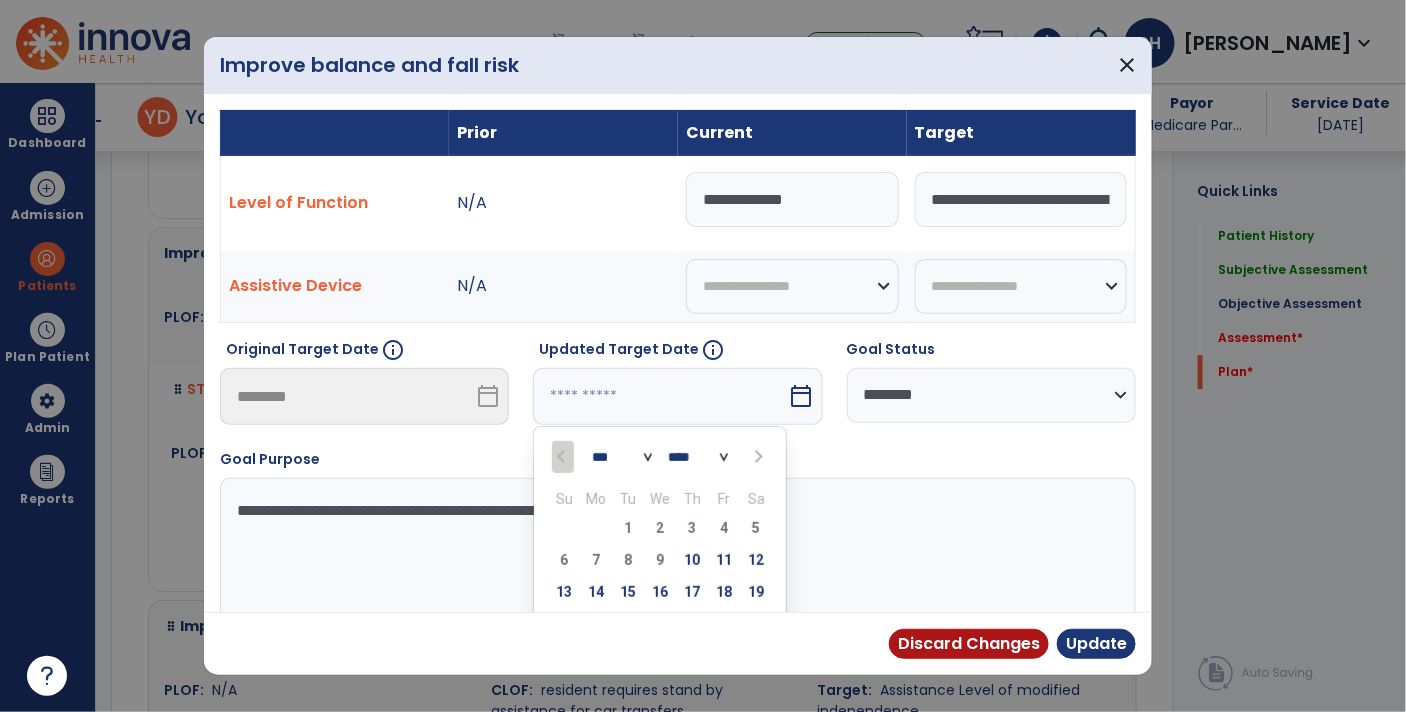 select on "*" 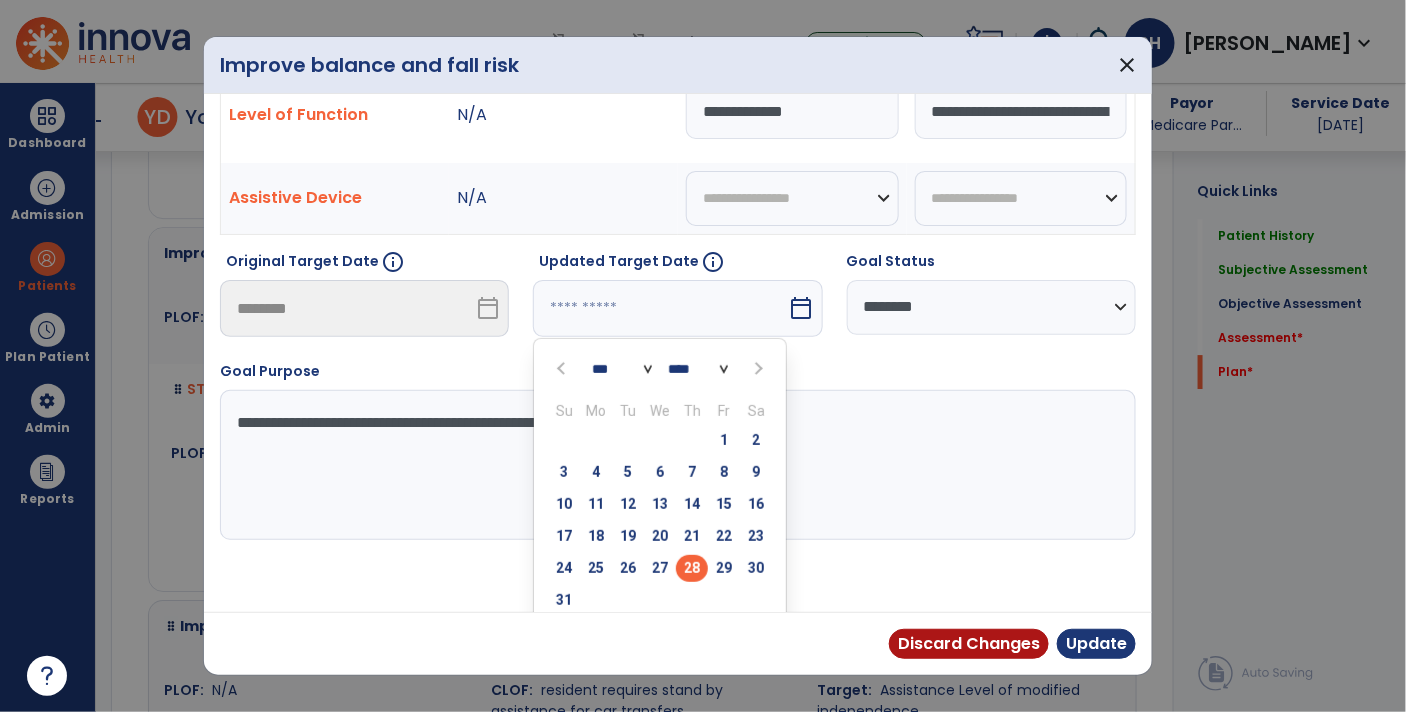 click on "28" at bounding box center [692, 568] 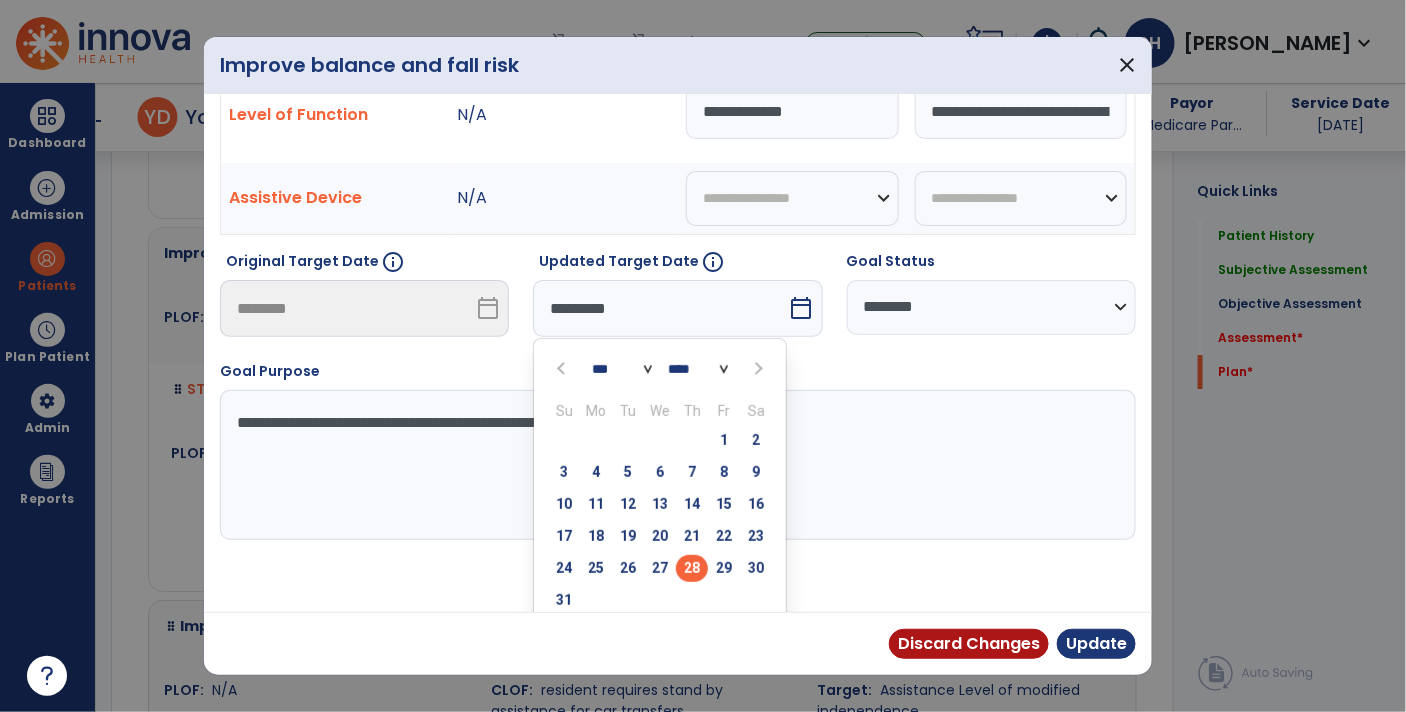 scroll, scrollTop: 27, scrollLeft: 0, axis: vertical 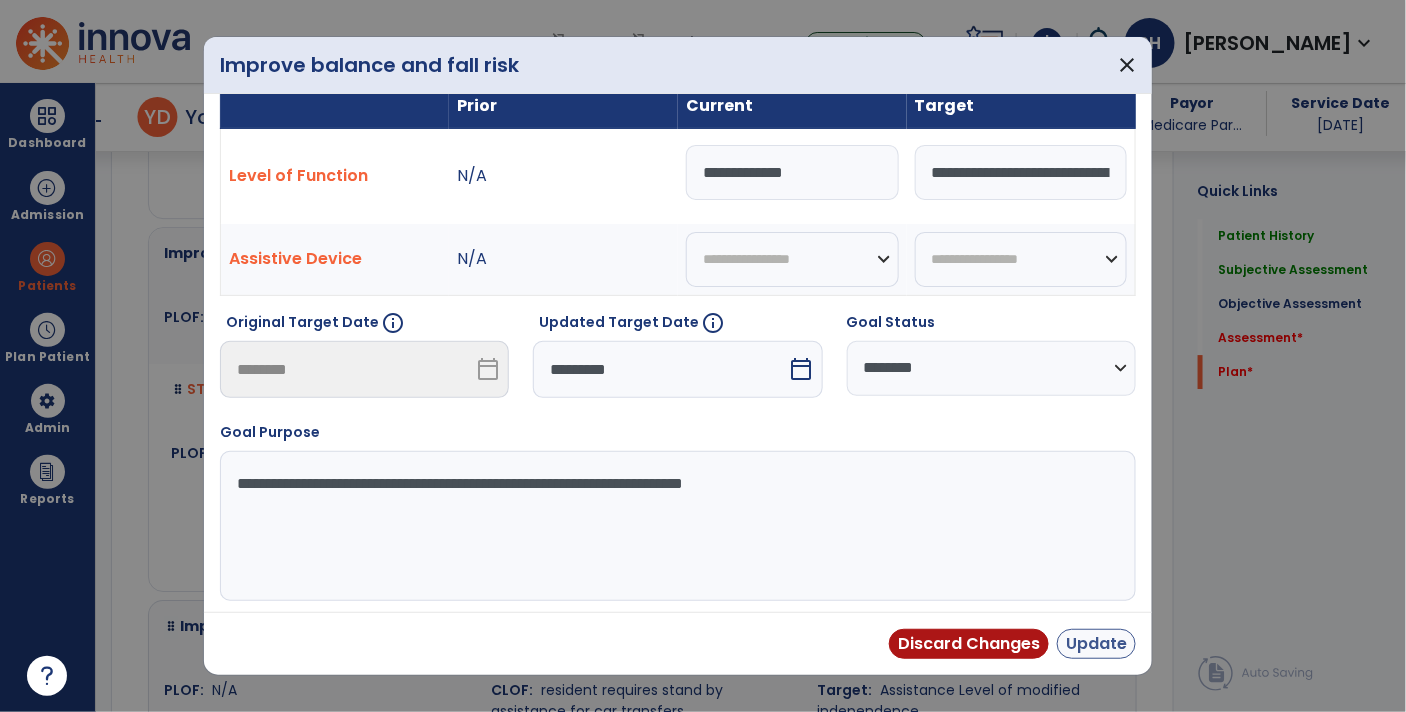 click on "Update" at bounding box center [1096, 644] 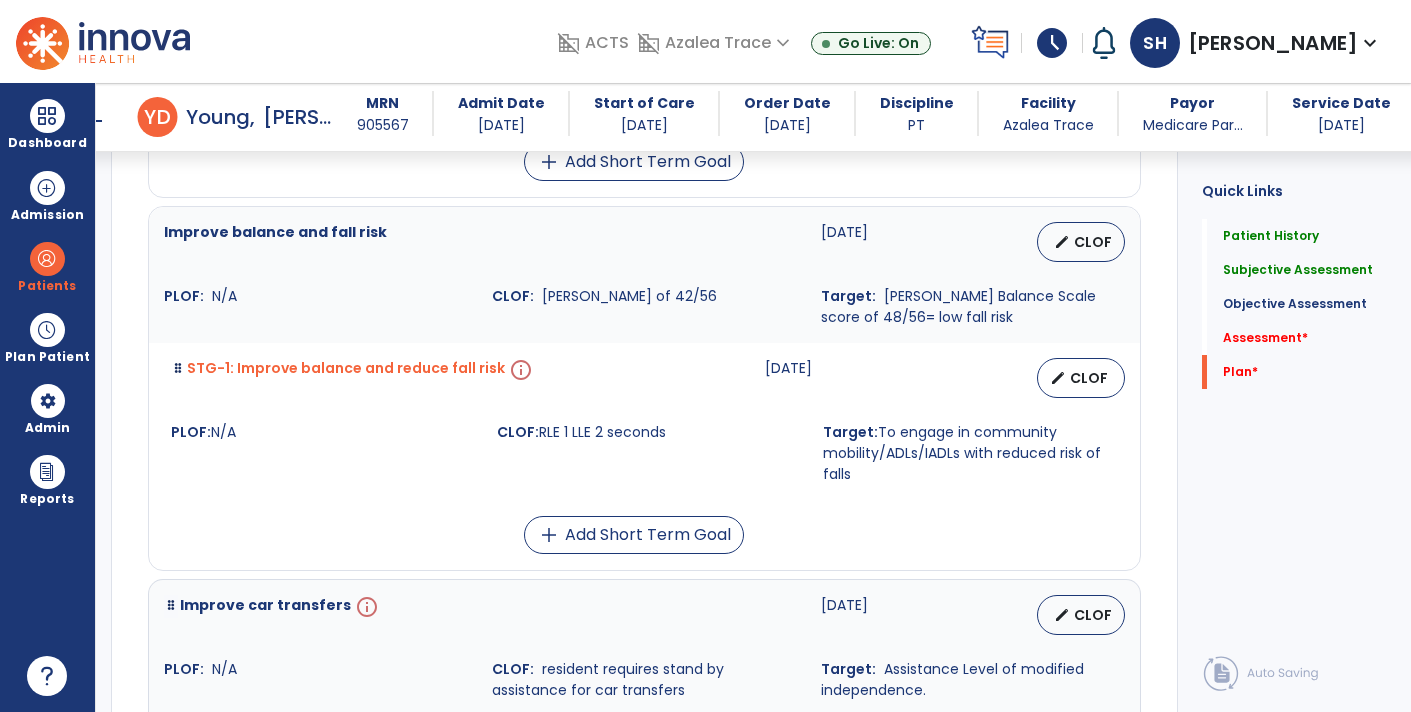 click on "info" at bounding box center [519, 378] 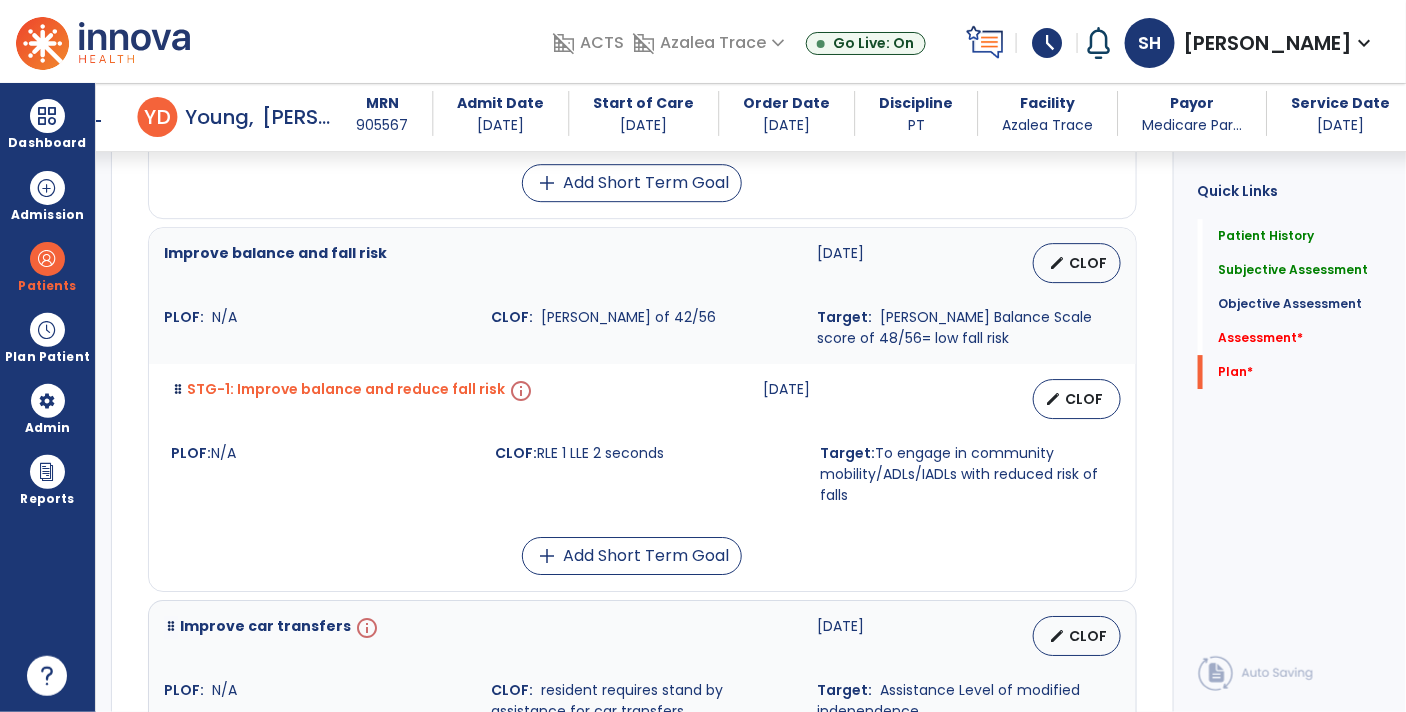 select on "********" 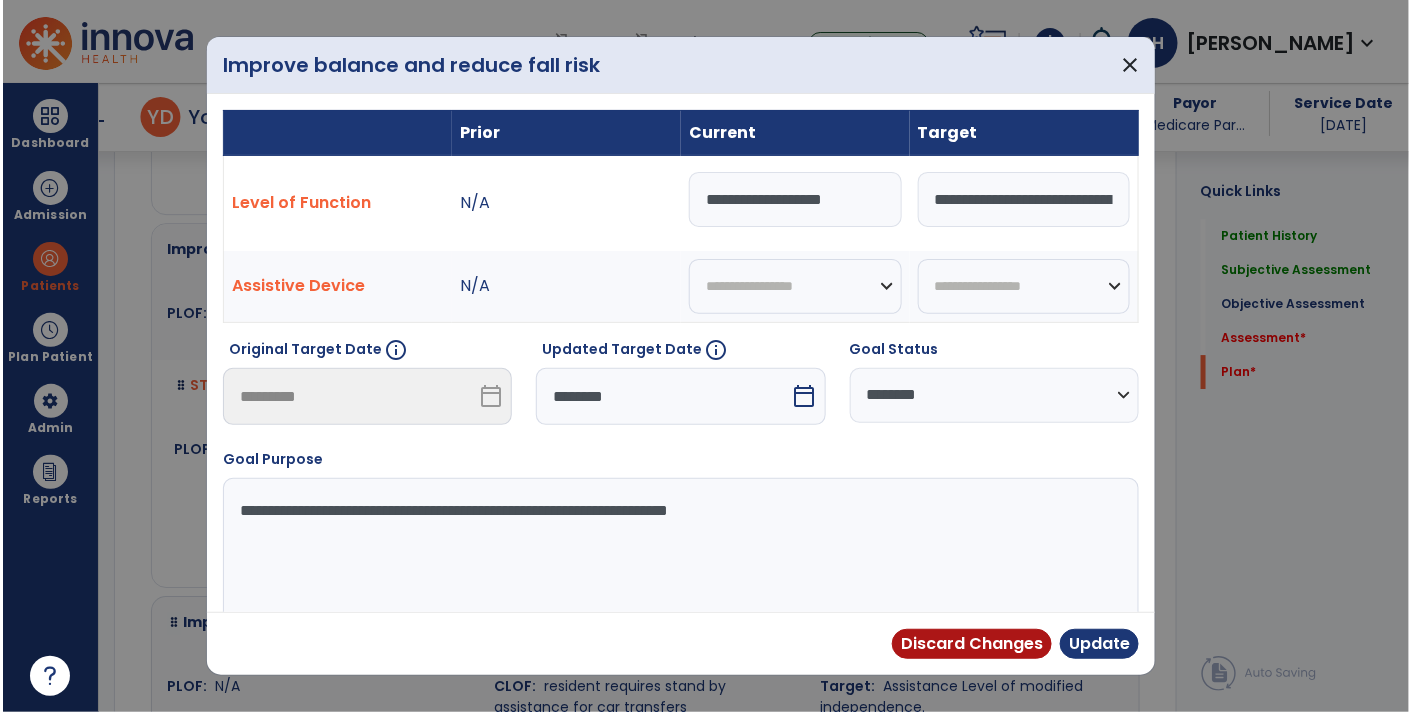 scroll, scrollTop: 4270, scrollLeft: 0, axis: vertical 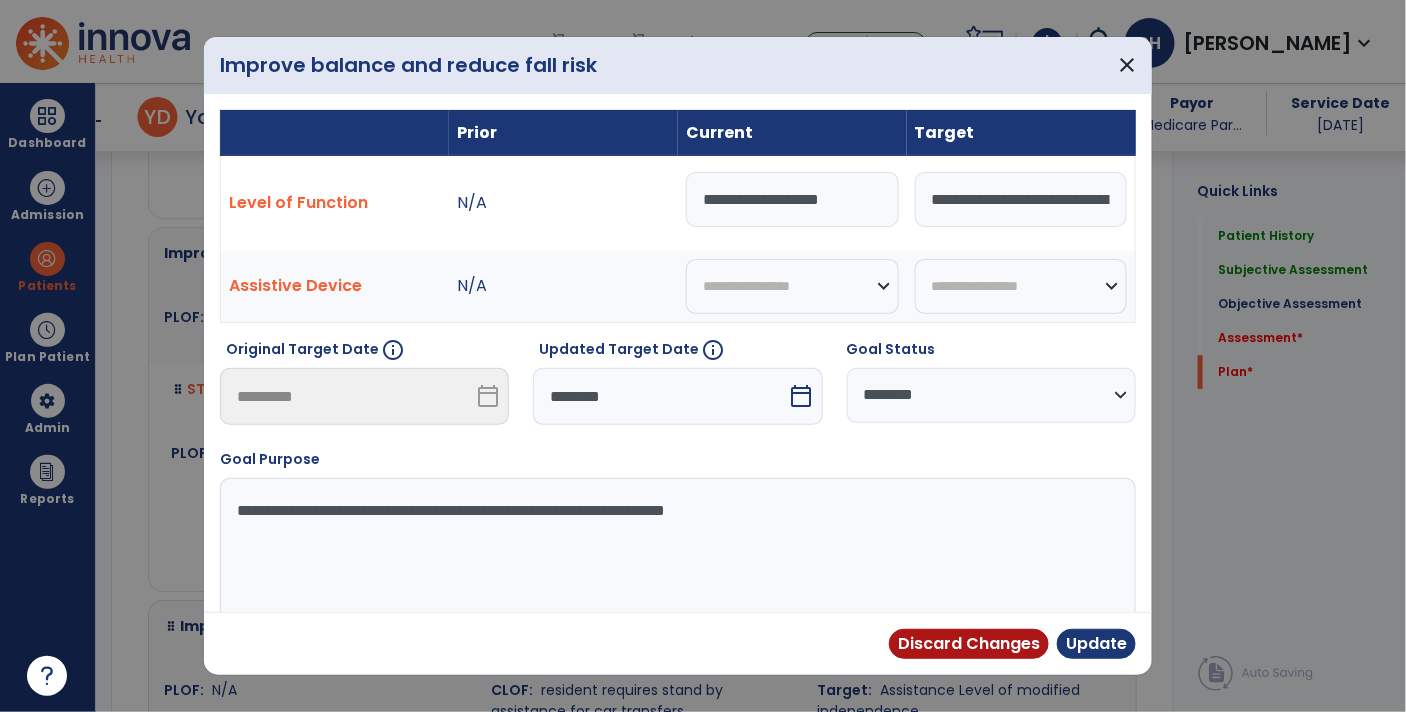click on "calendar_today" at bounding box center (802, 396) 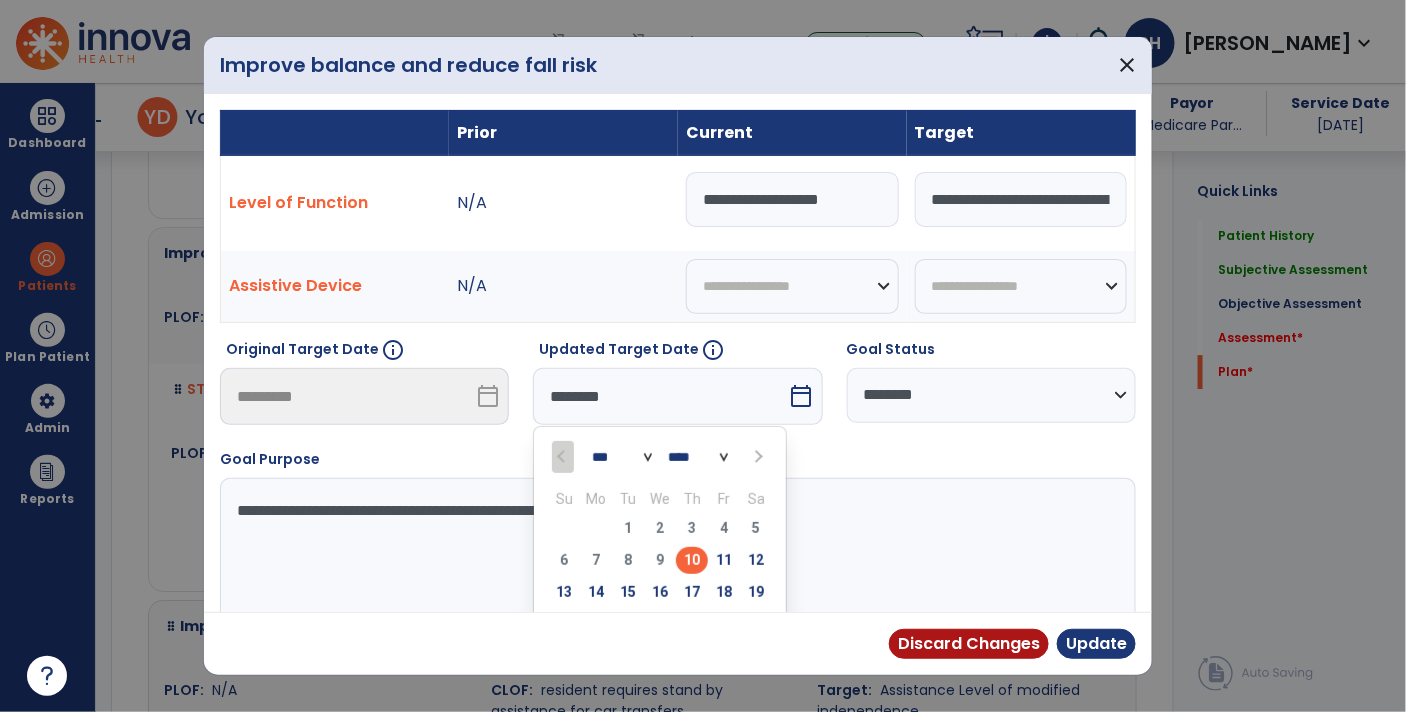 click on "*** *** ***" at bounding box center (622, 457) 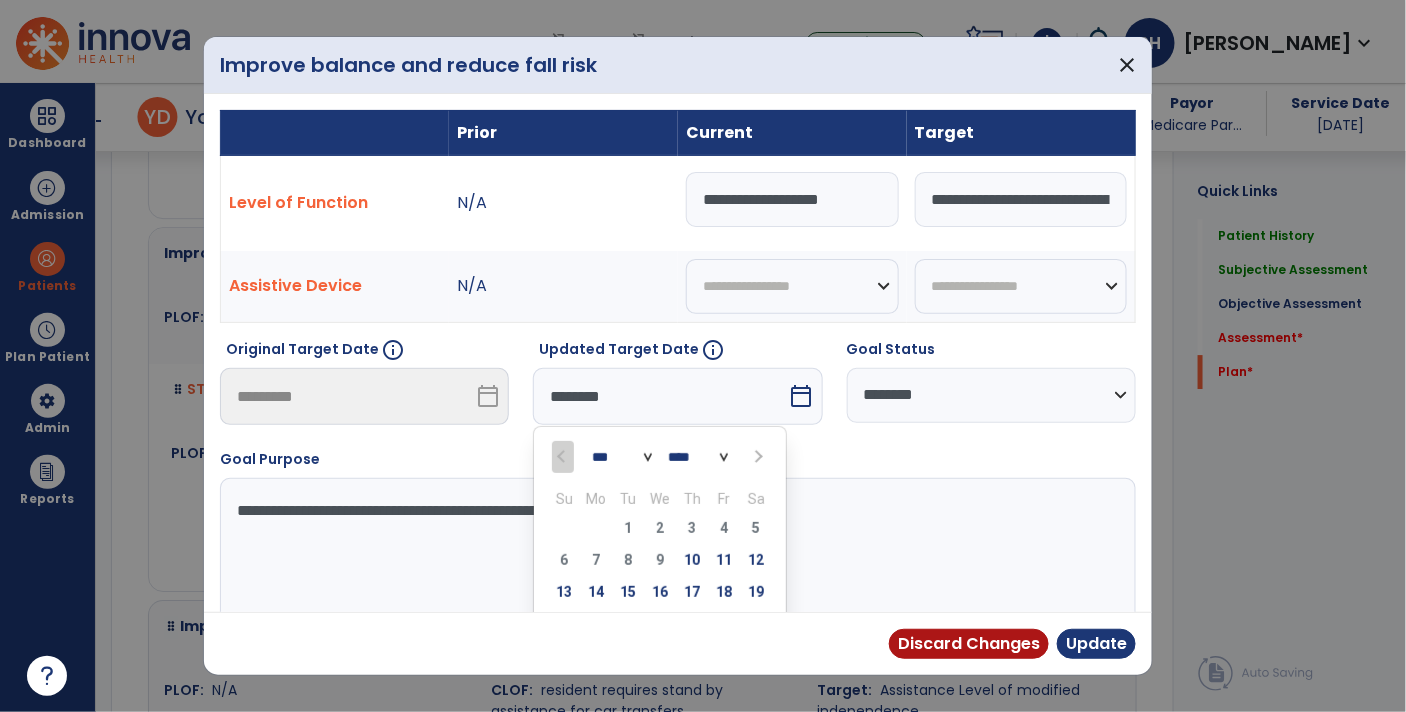 select on "*" 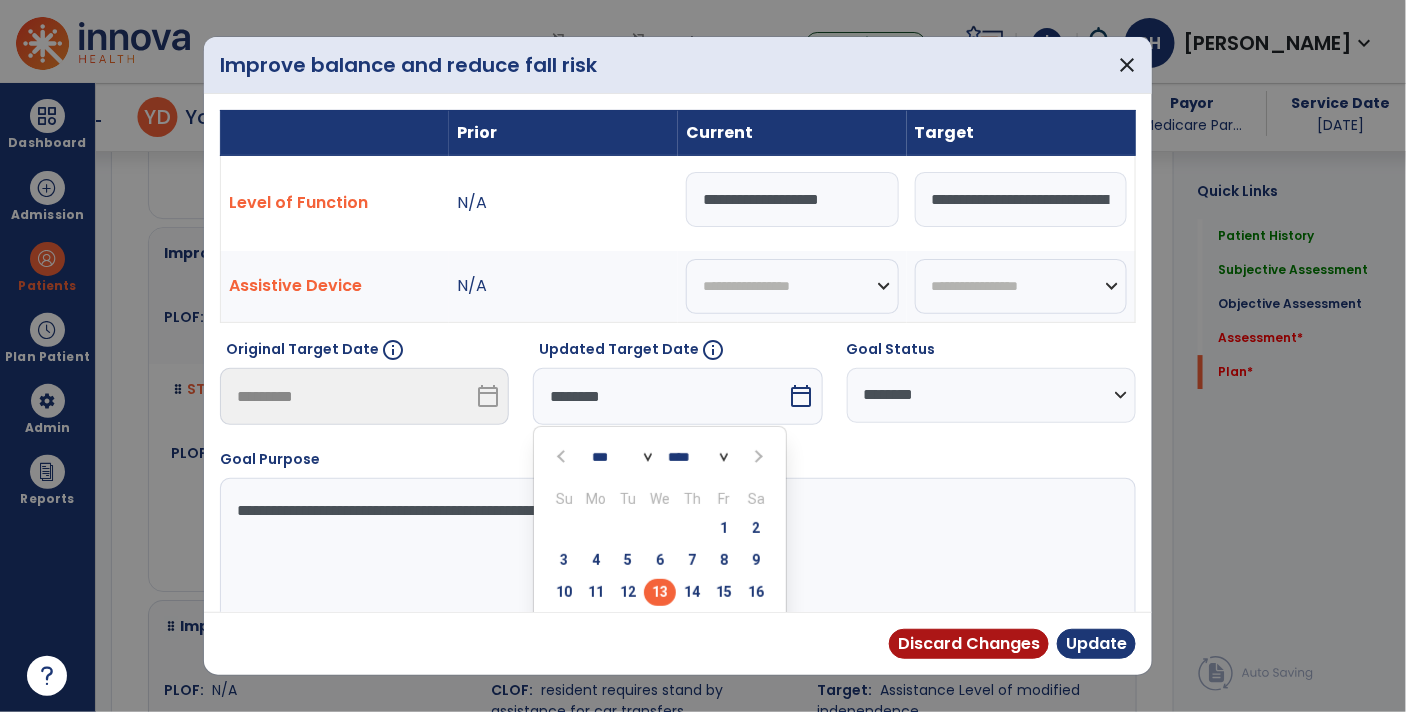 click on "13" at bounding box center (660, 592) 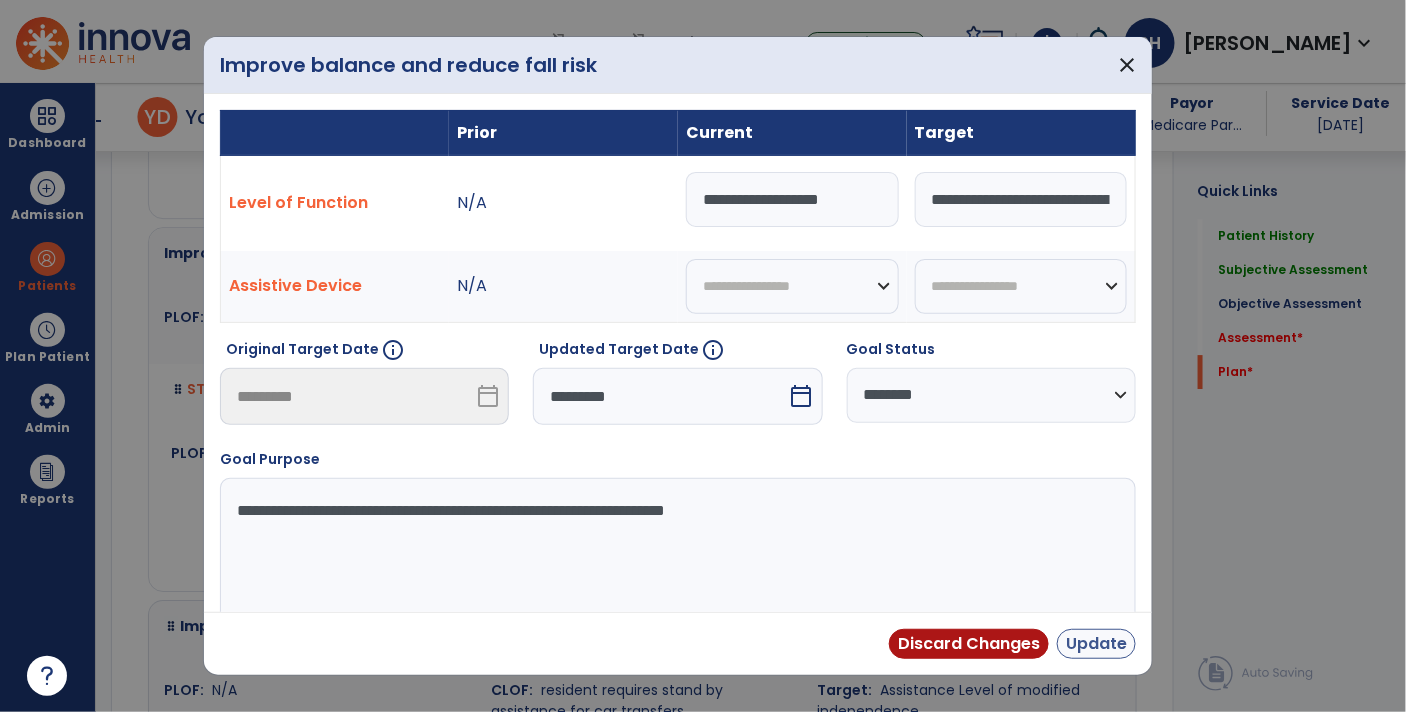 click on "Update" at bounding box center [1096, 644] 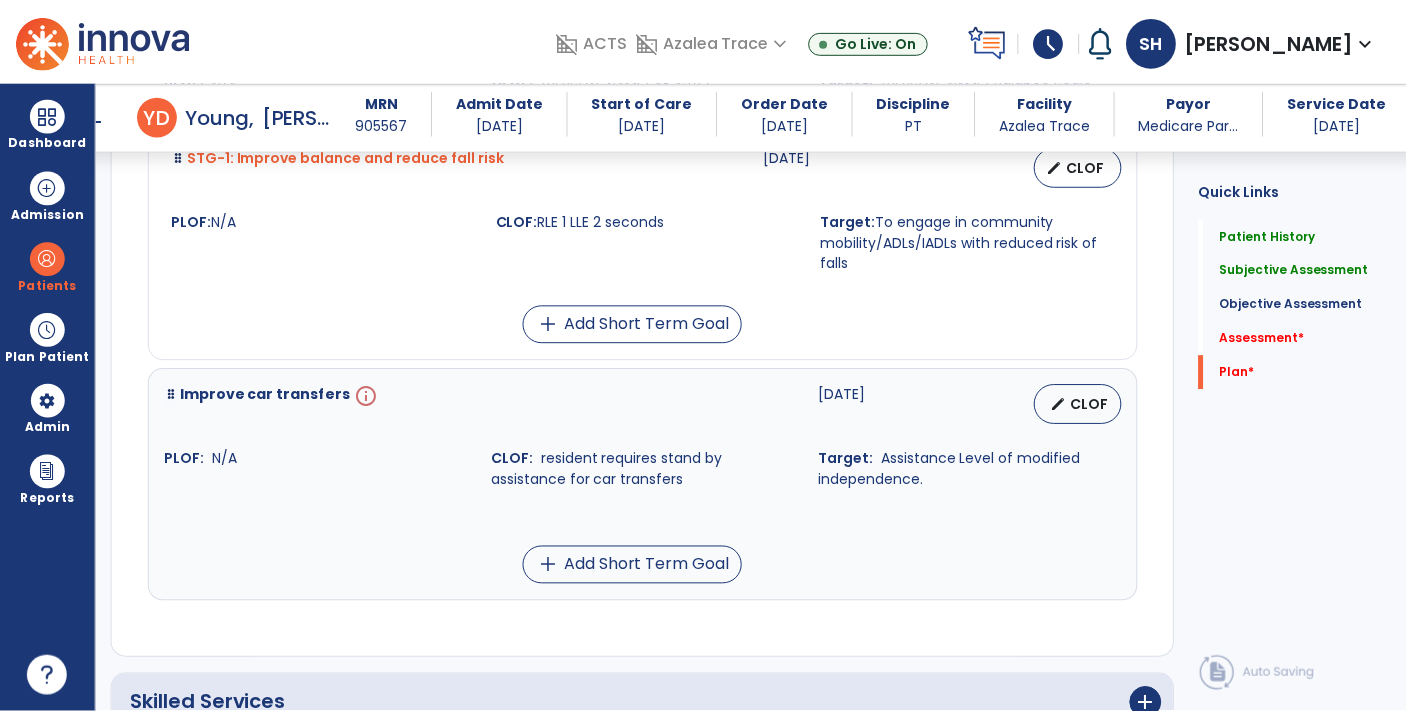 scroll, scrollTop: 4503, scrollLeft: 0, axis: vertical 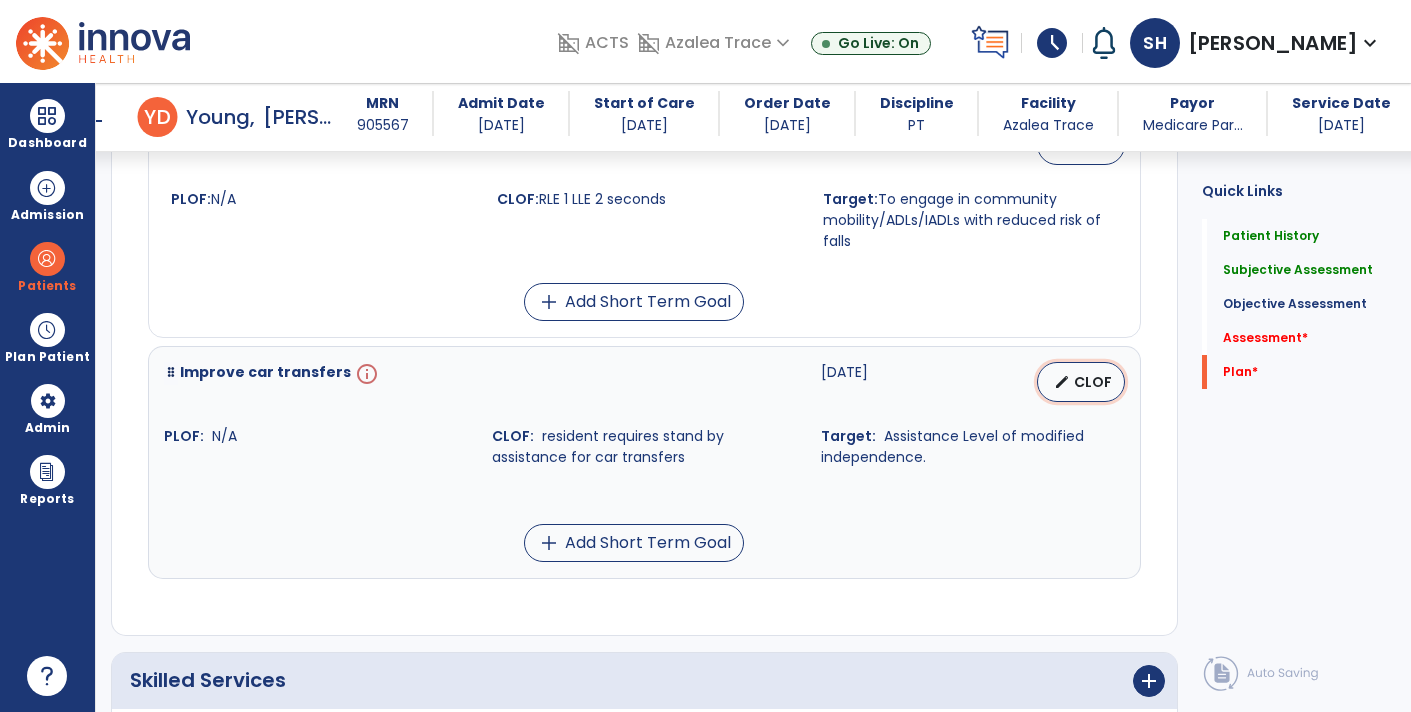 click on "CLOF" at bounding box center [1093, 382] 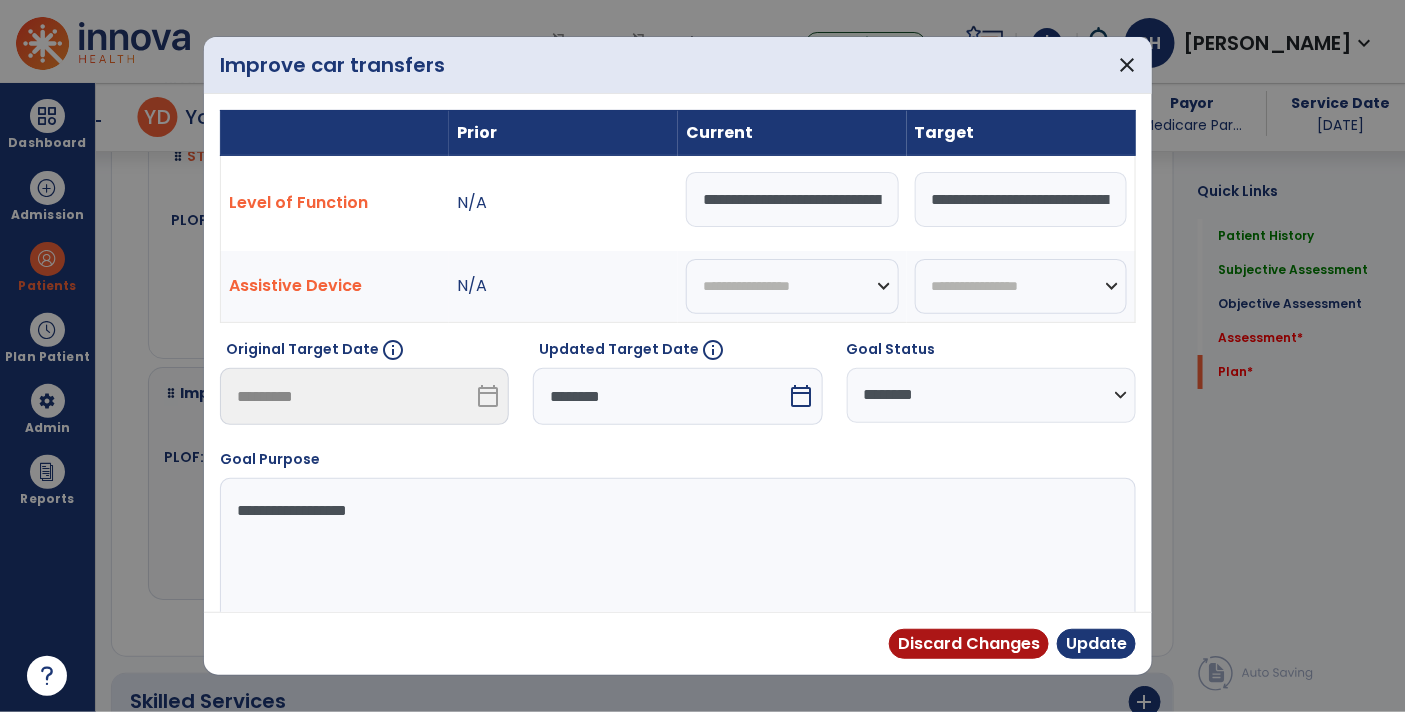 scroll, scrollTop: 4503, scrollLeft: 0, axis: vertical 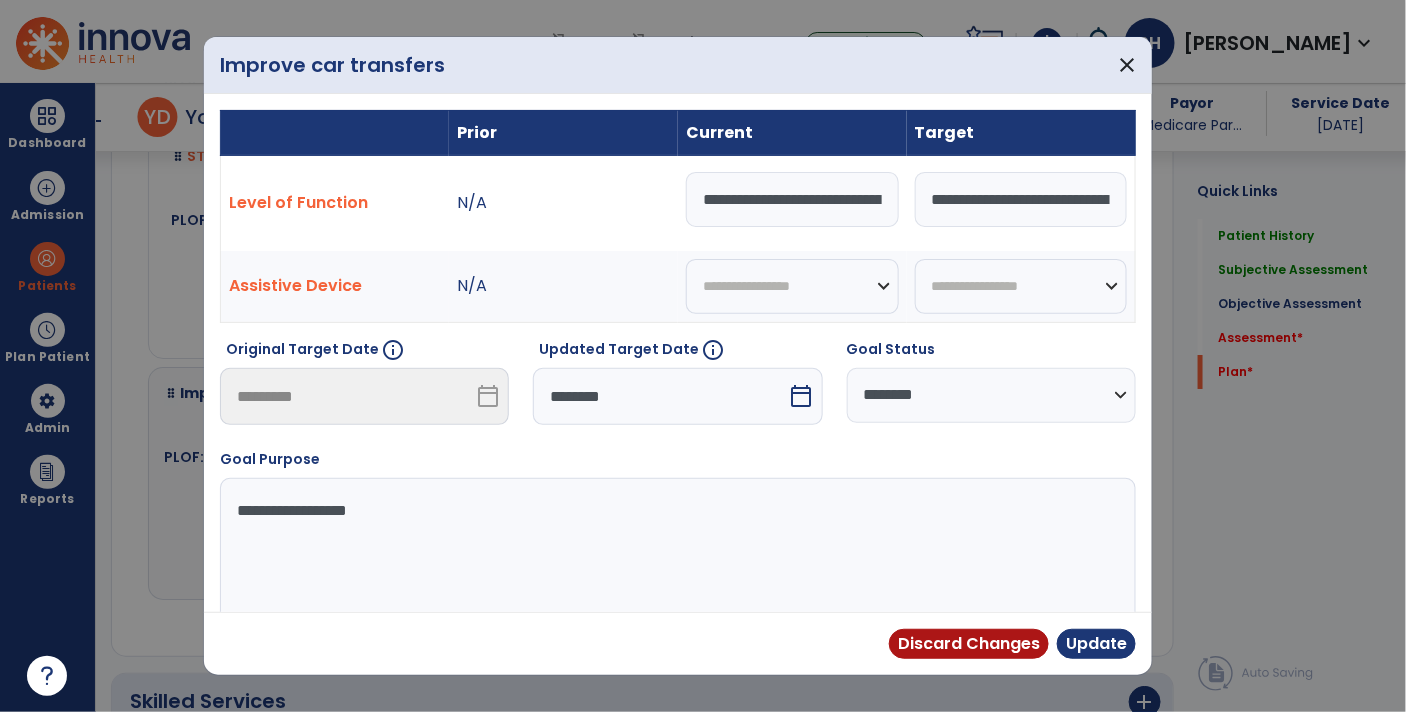 click on "**********" at bounding box center (792, 199) 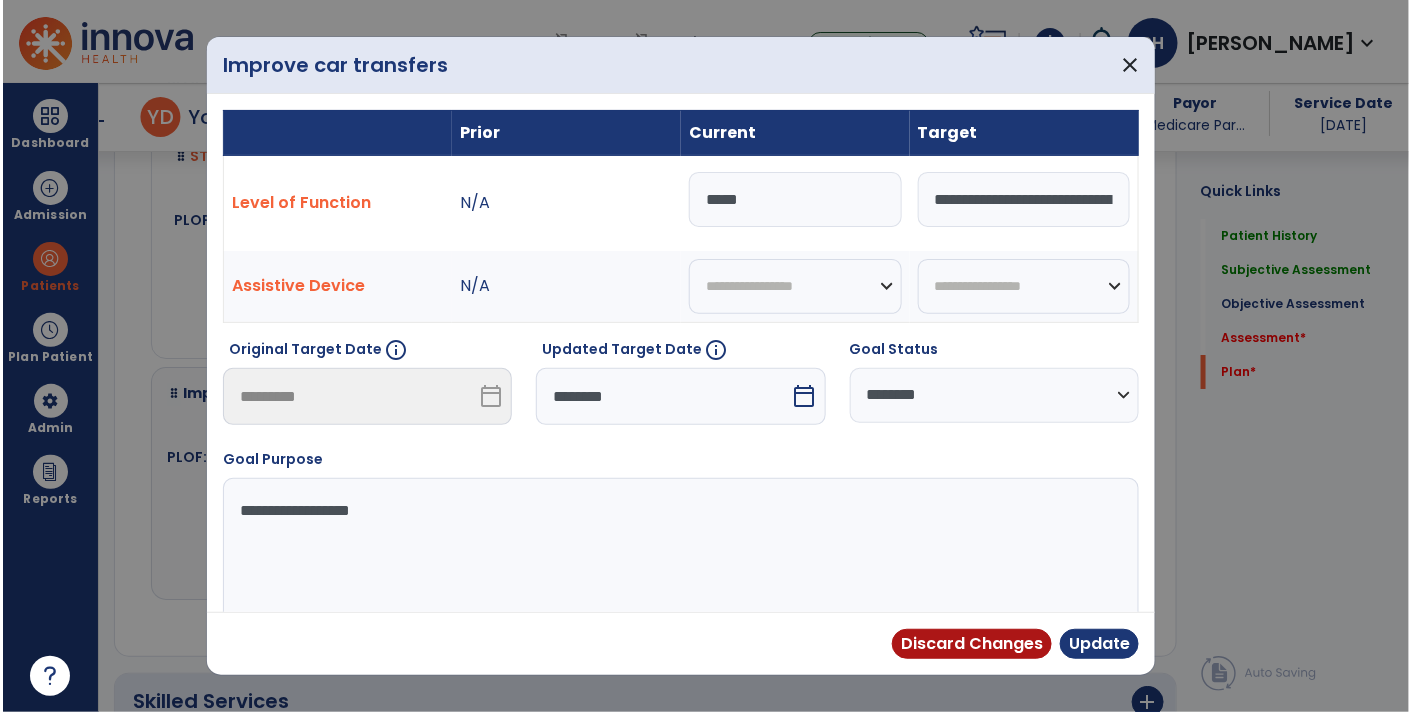 scroll, scrollTop: 8, scrollLeft: 0, axis: vertical 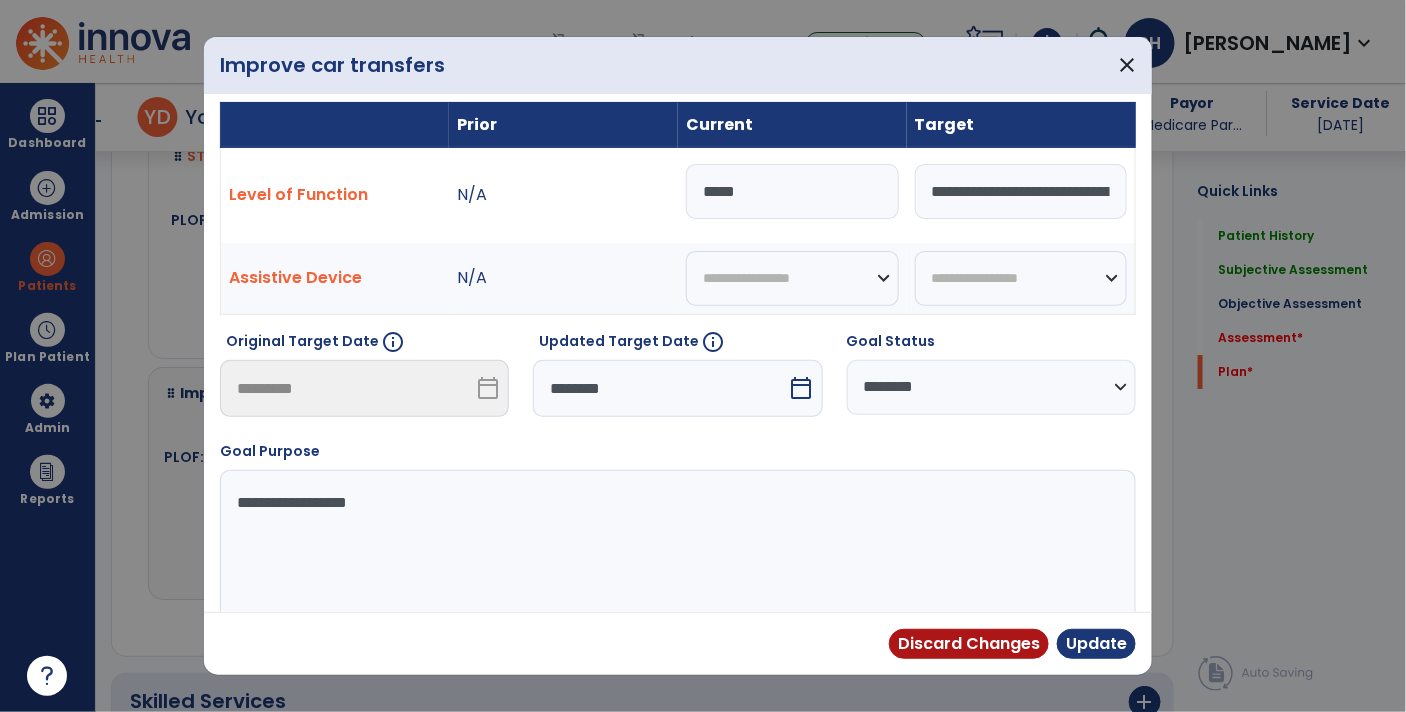 type on "*****" 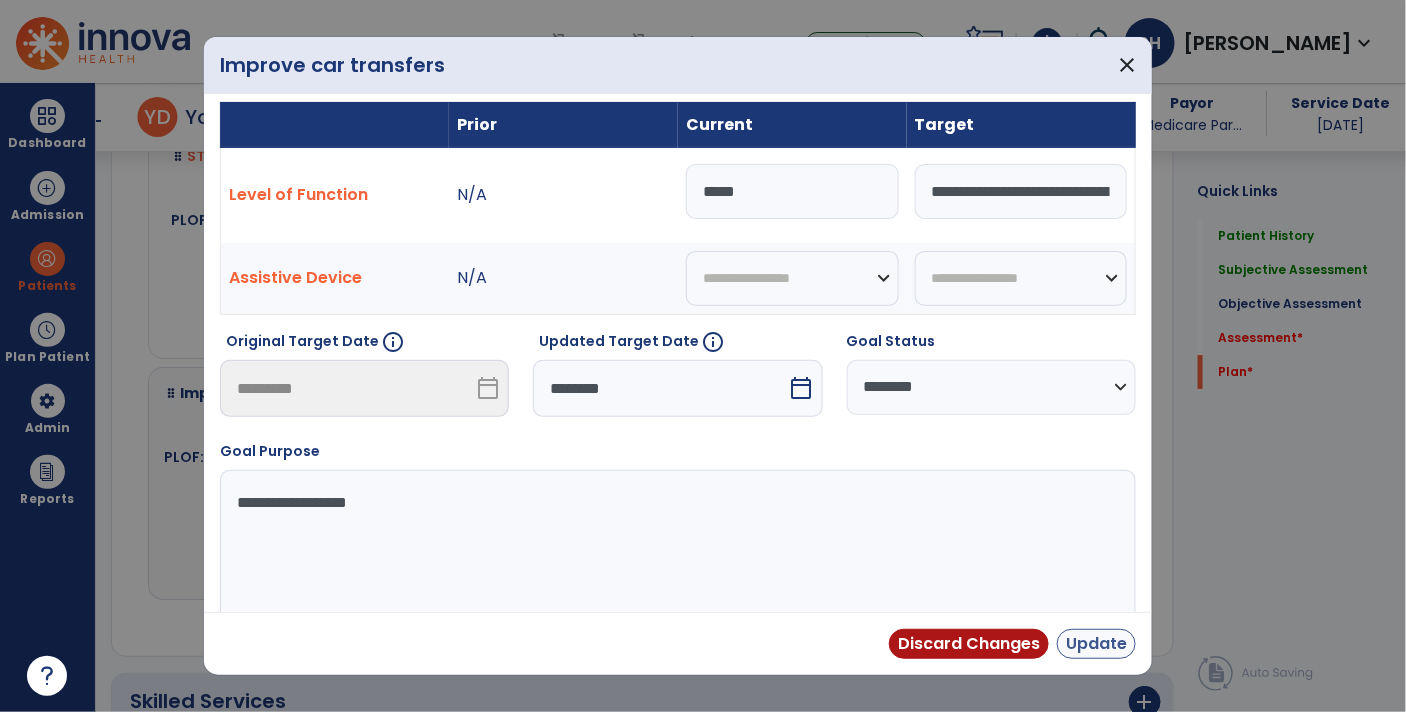 click on "Update" at bounding box center [1096, 644] 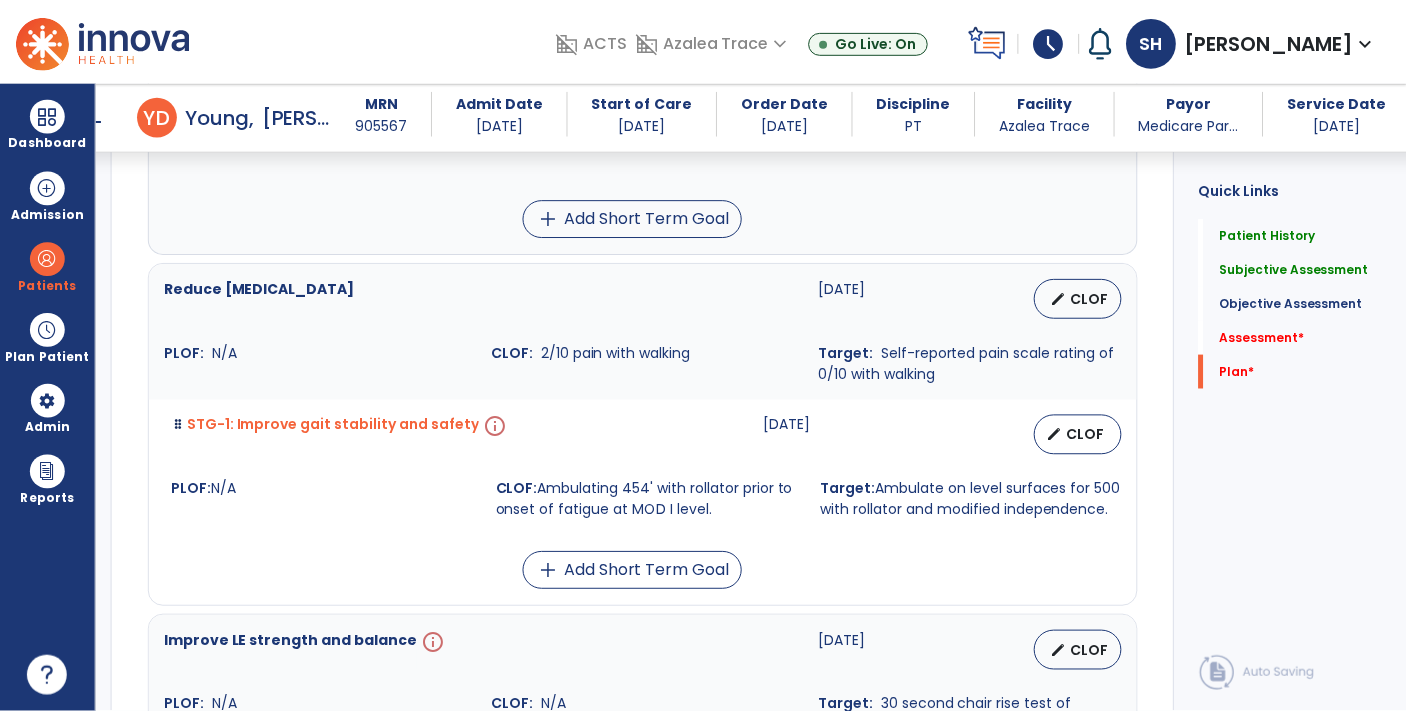 scroll, scrollTop: 3518, scrollLeft: 0, axis: vertical 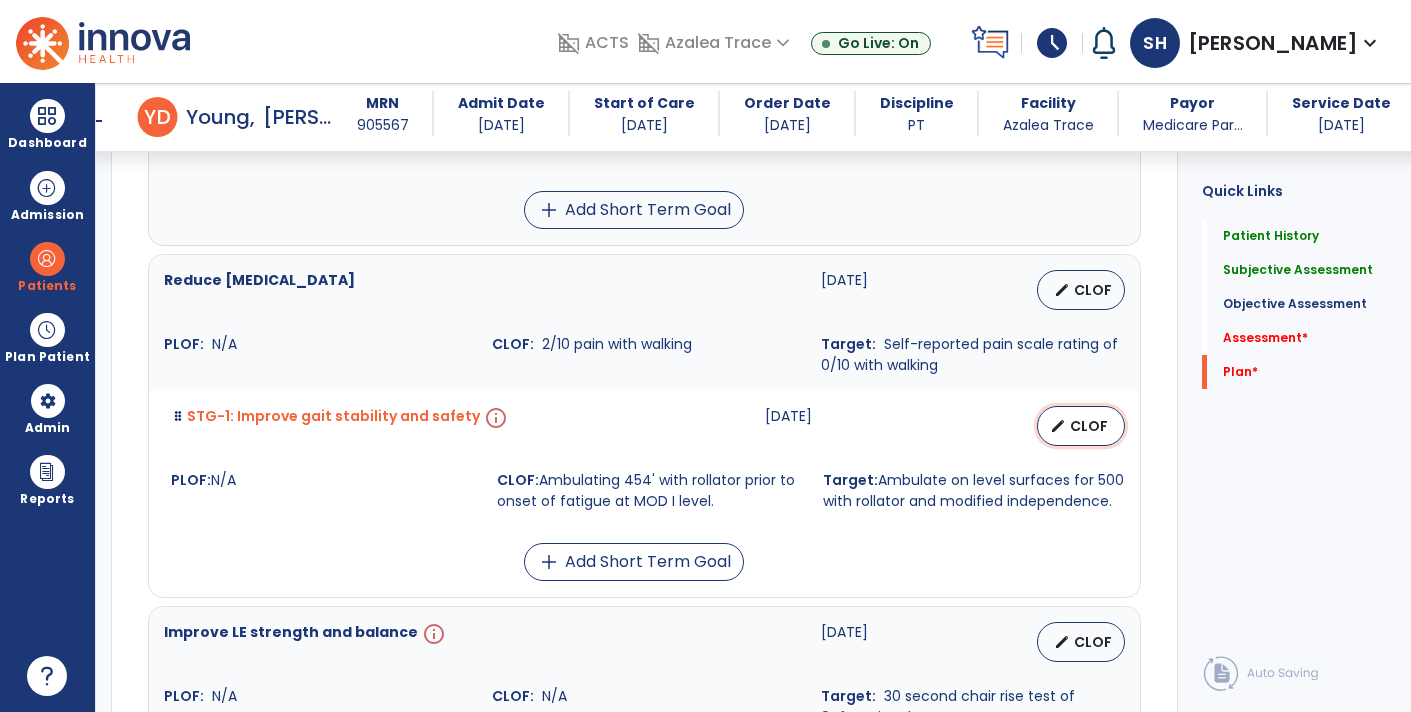 click on "edit   CLOF" at bounding box center [1081, 426] 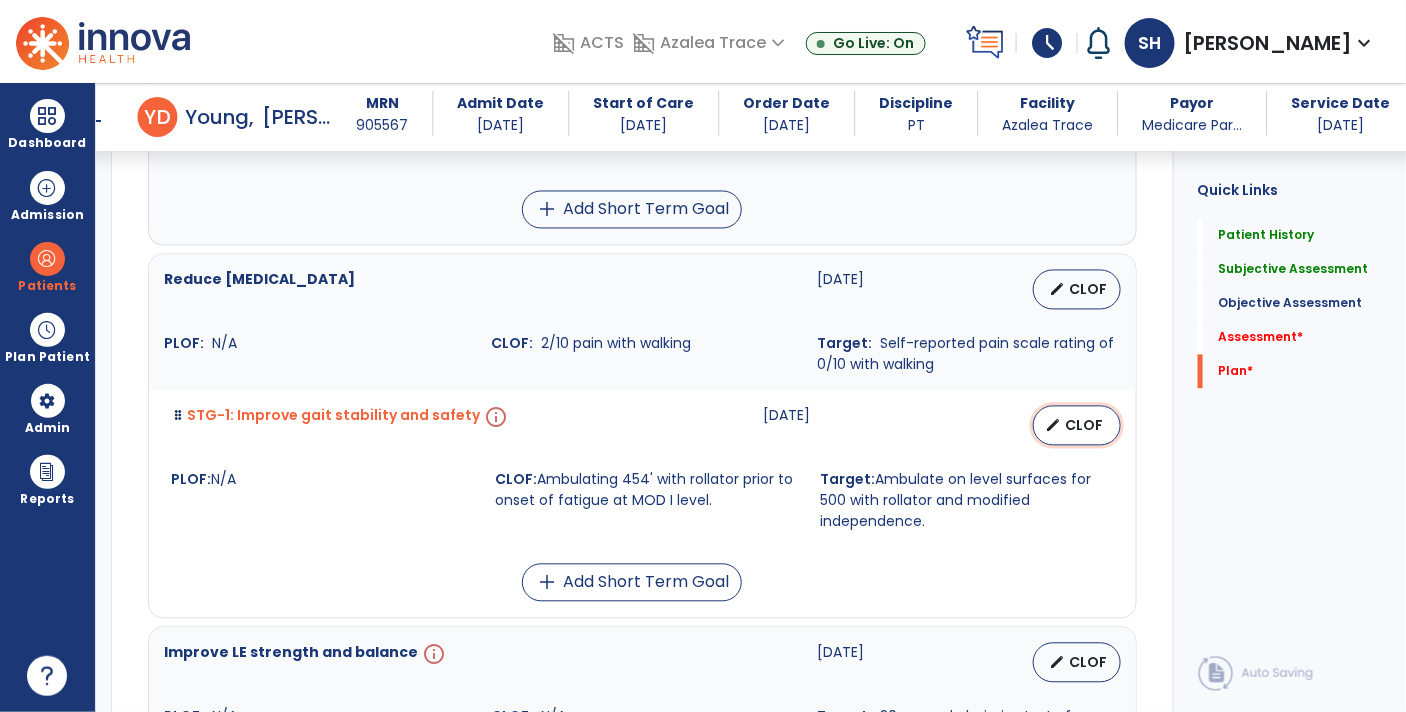 select on "********" 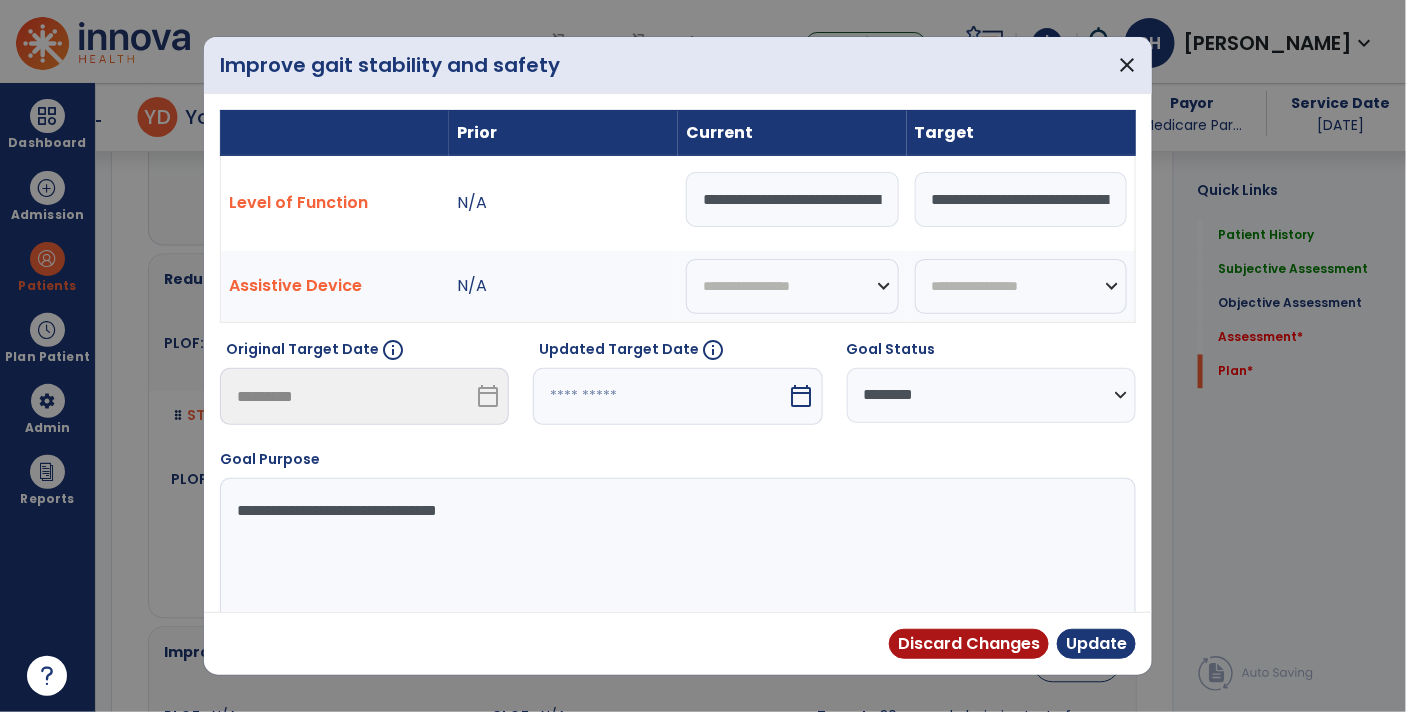 scroll, scrollTop: 3518, scrollLeft: 0, axis: vertical 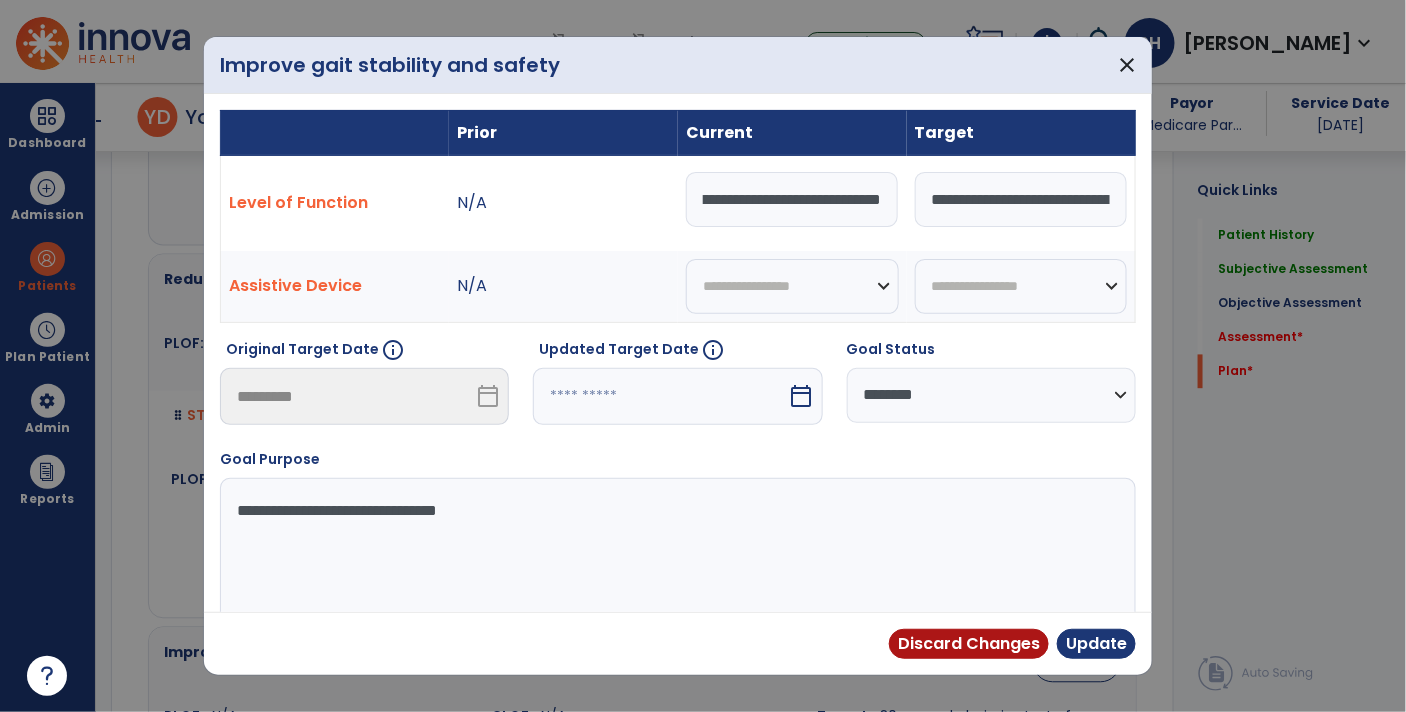 type on "**********" 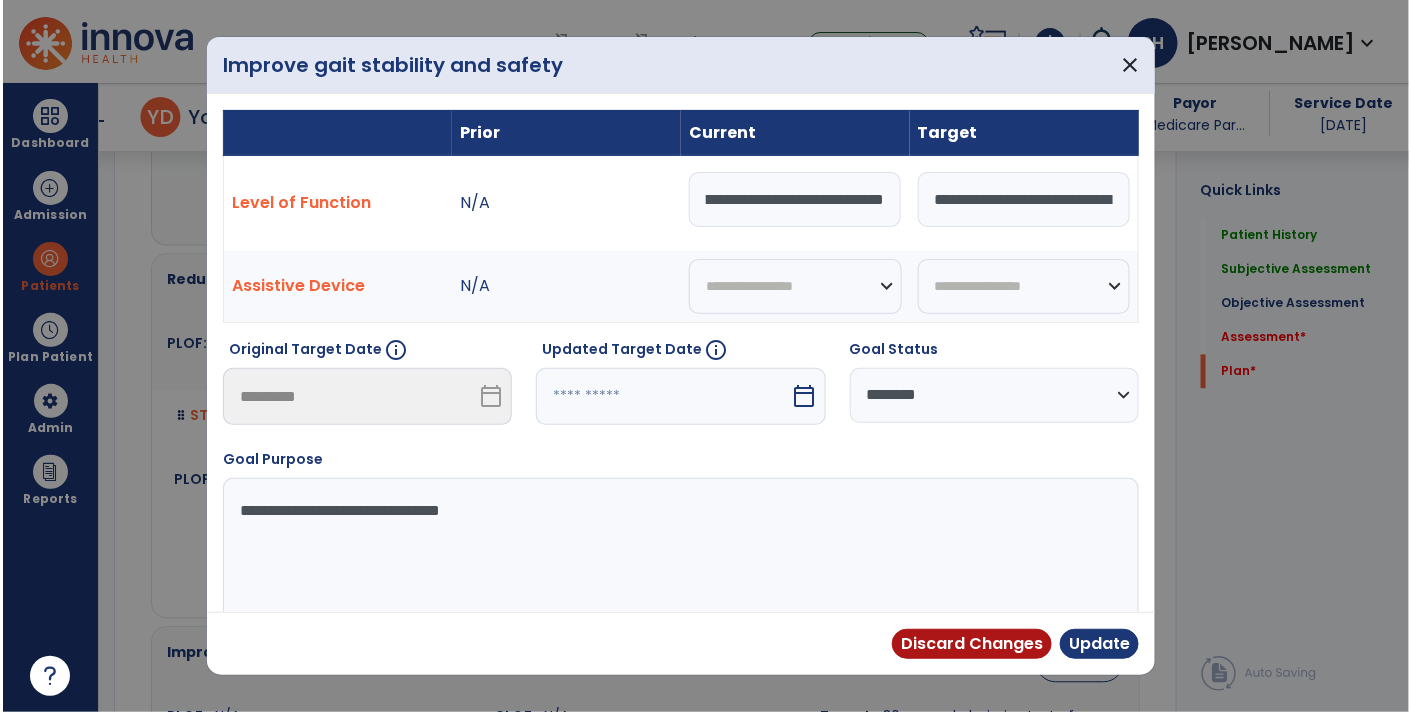 scroll, scrollTop: 0, scrollLeft: 0, axis: both 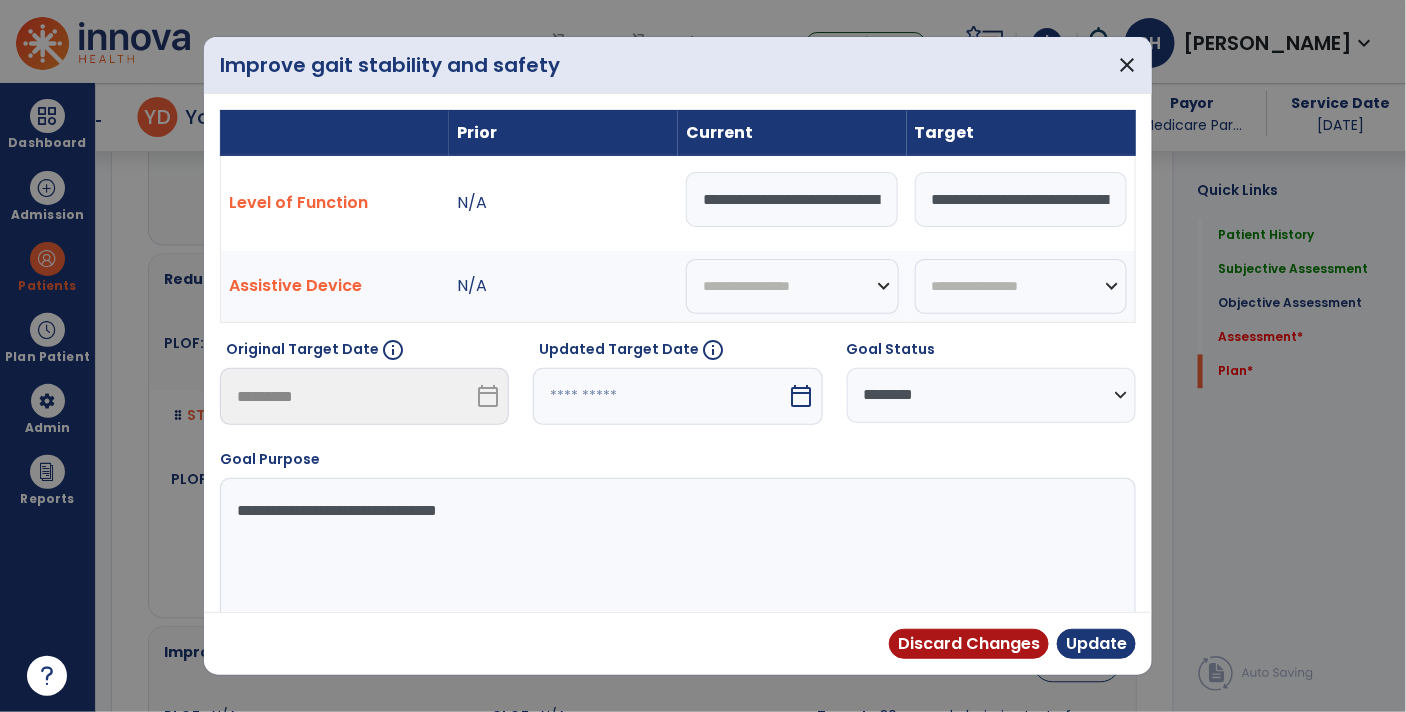 click on "**********" at bounding box center (991, 395) 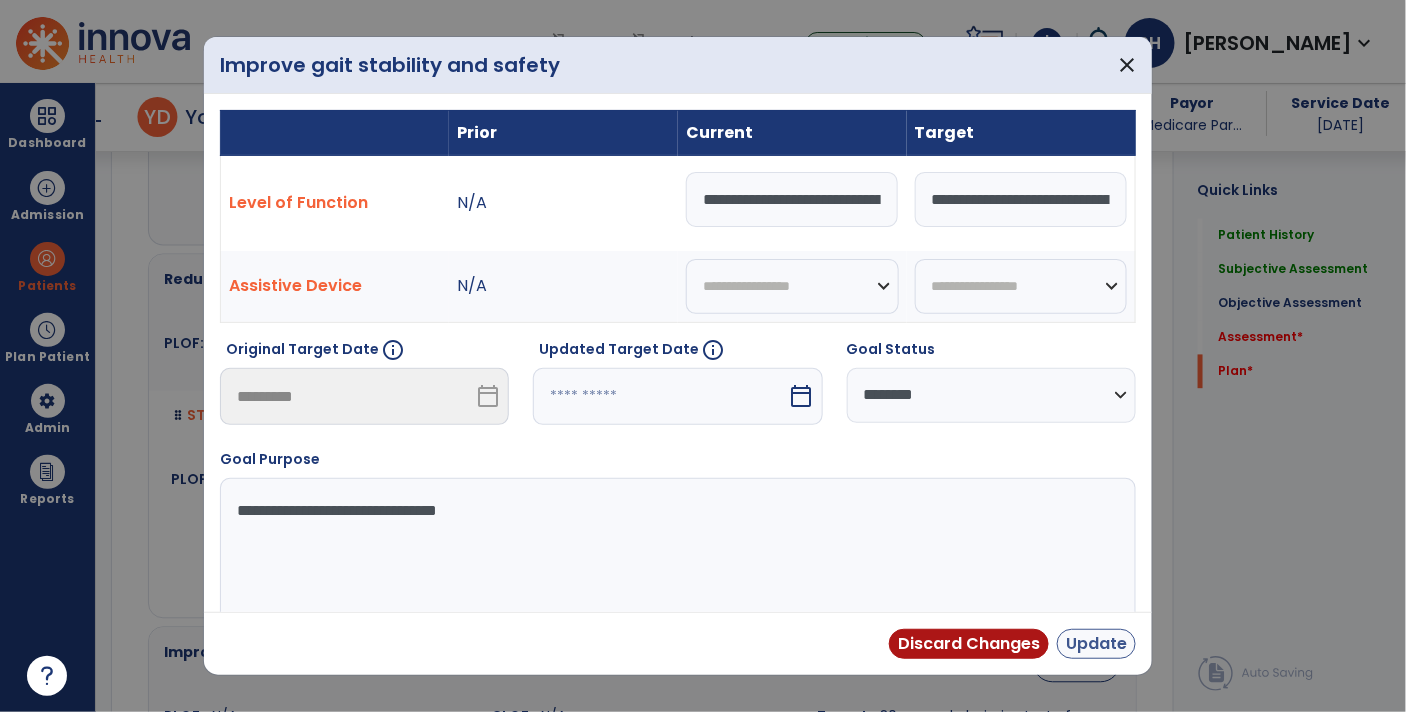 click on "Update" at bounding box center (1096, 644) 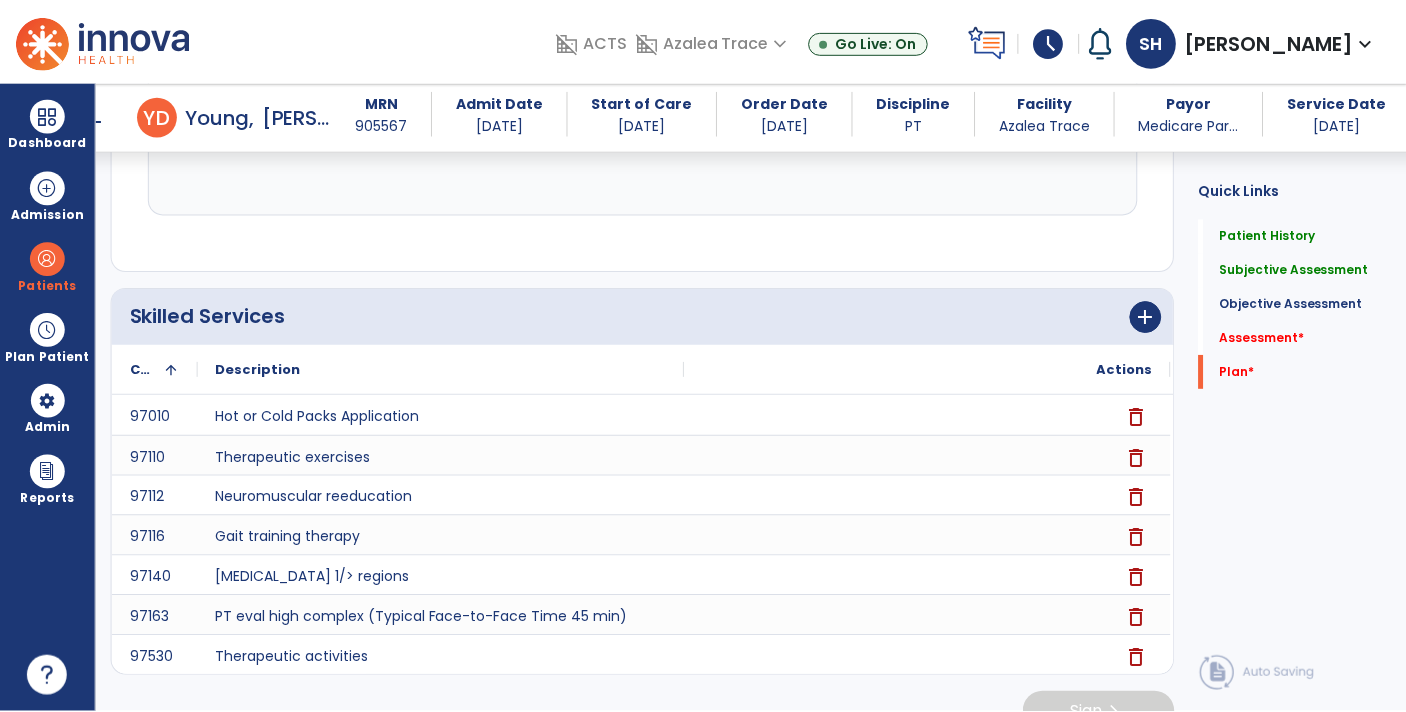 scroll, scrollTop: 4849, scrollLeft: 0, axis: vertical 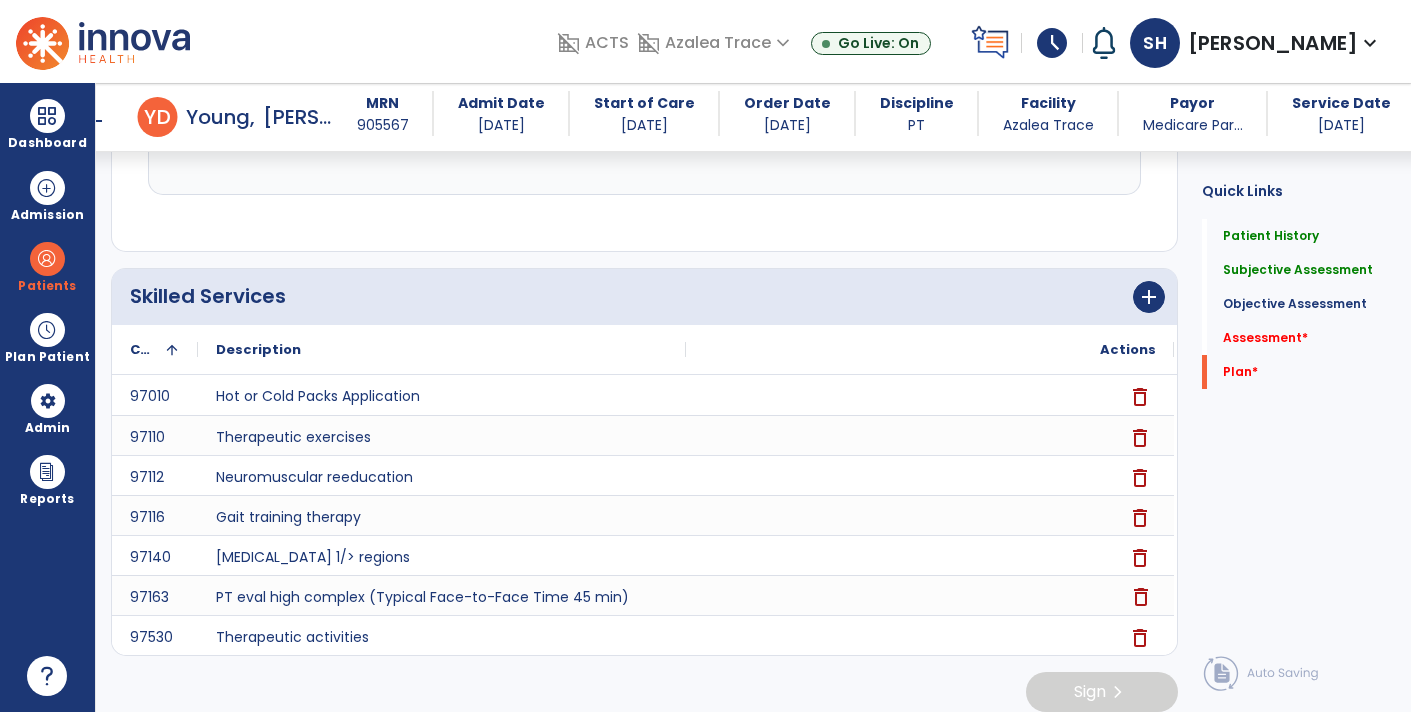 click on "delete" 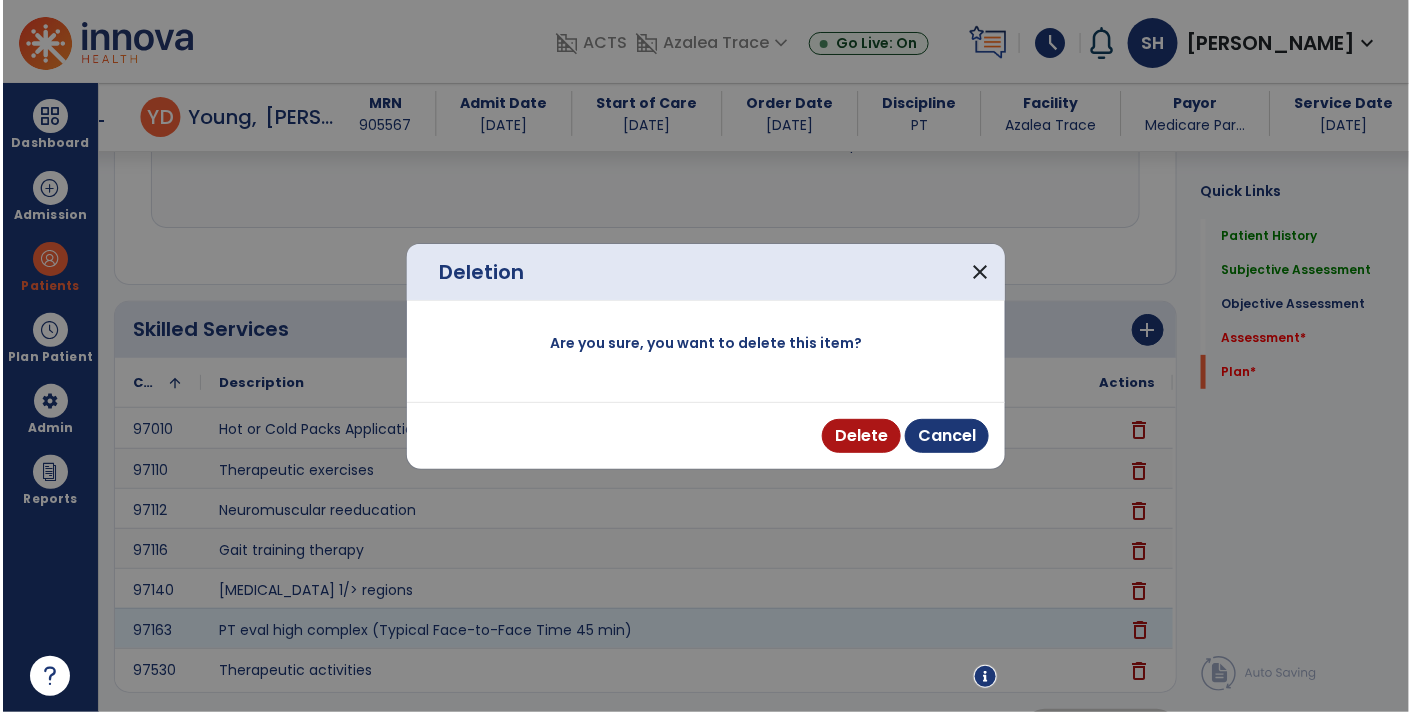 scroll, scrollTop: 4849, scrollLeft: 0, axis: vertical 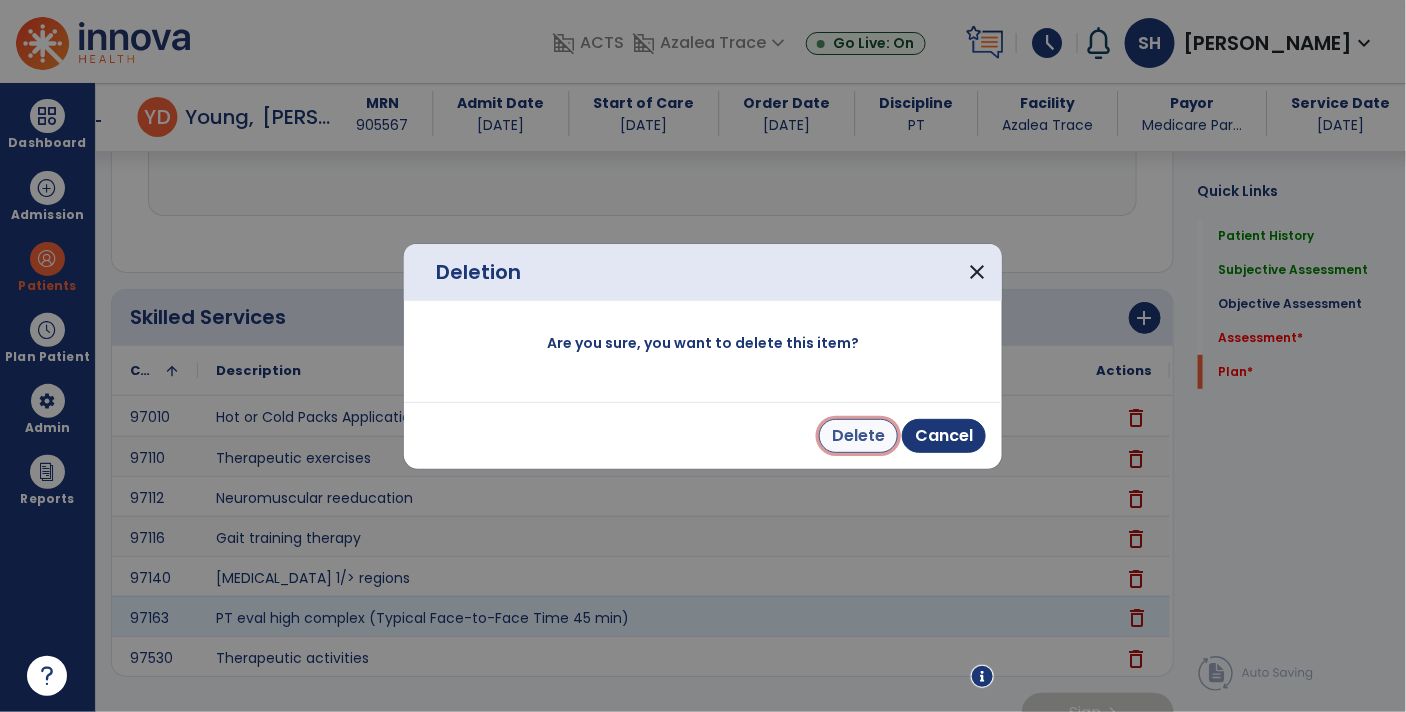 click on "Delete" at bounding box center [858, 436] 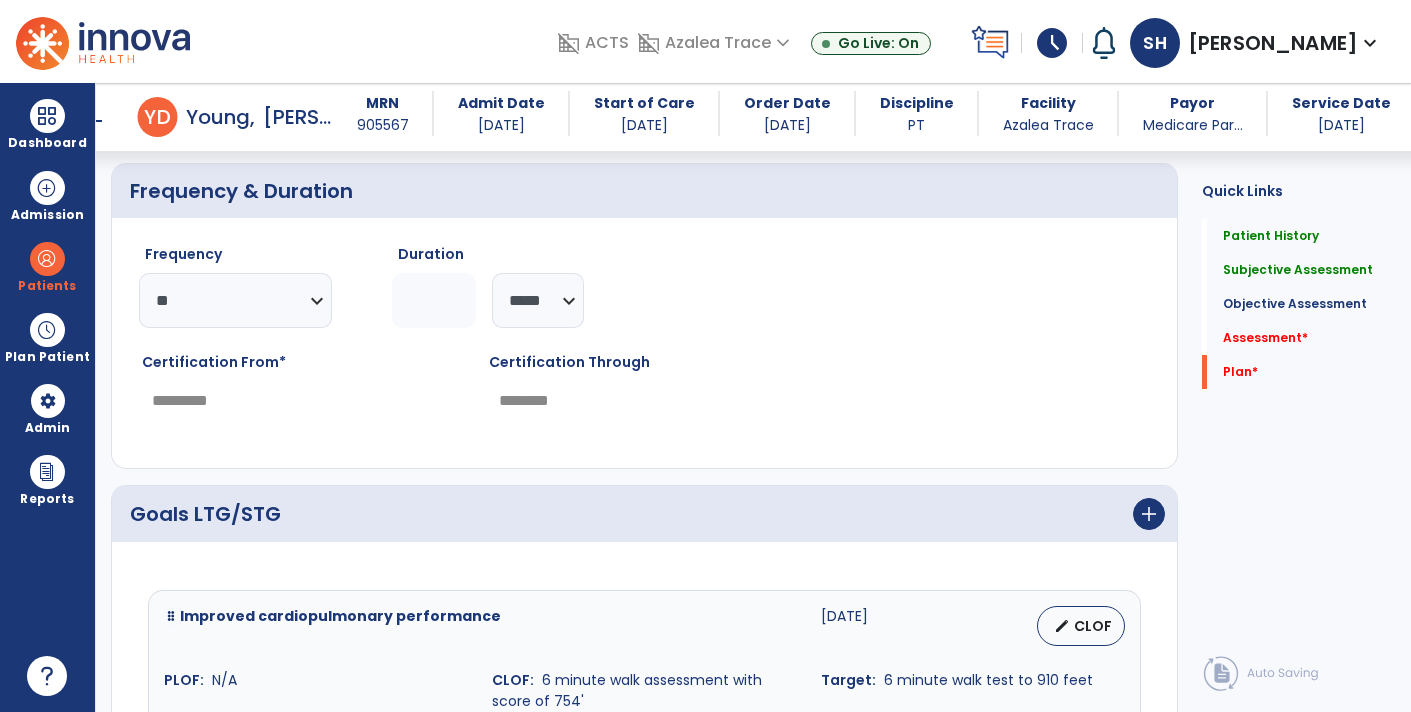 scroll, scrollTop: 2968, scrollLeft: 0, axis: vertical 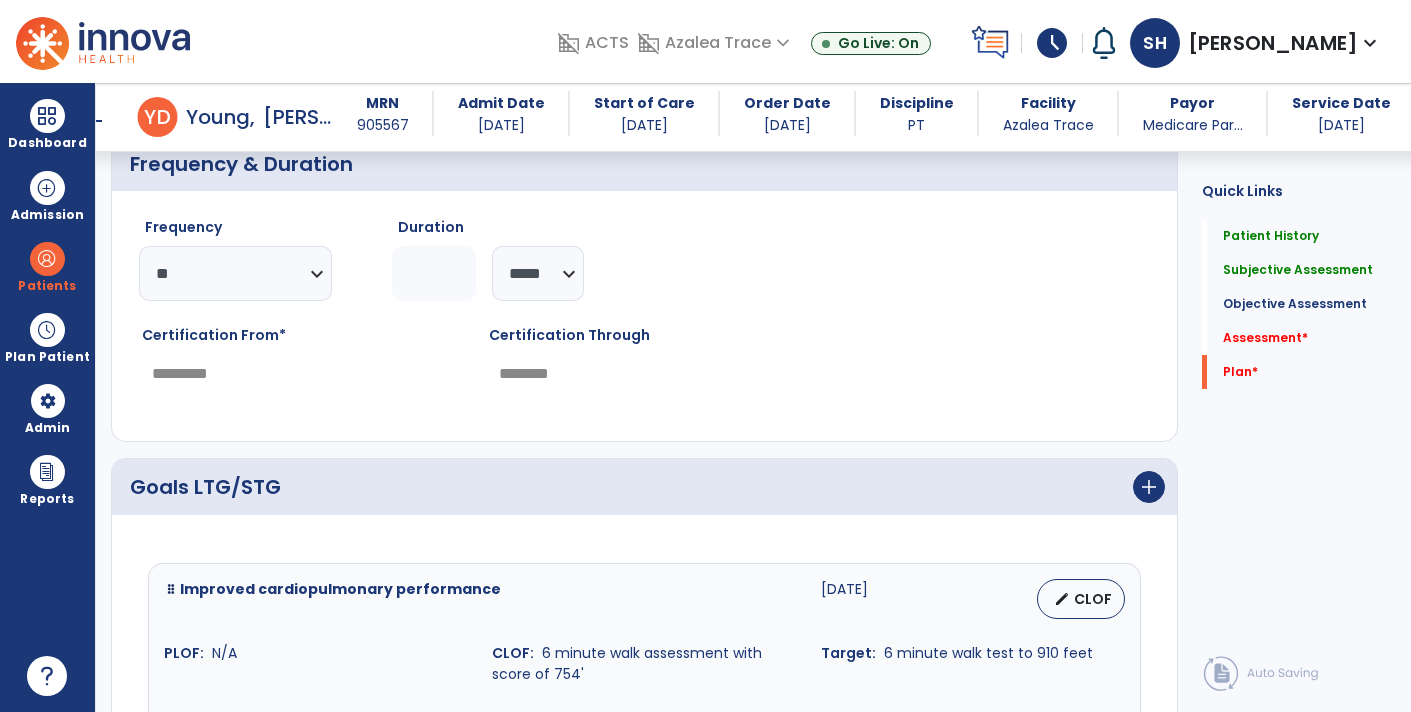 click on "*" 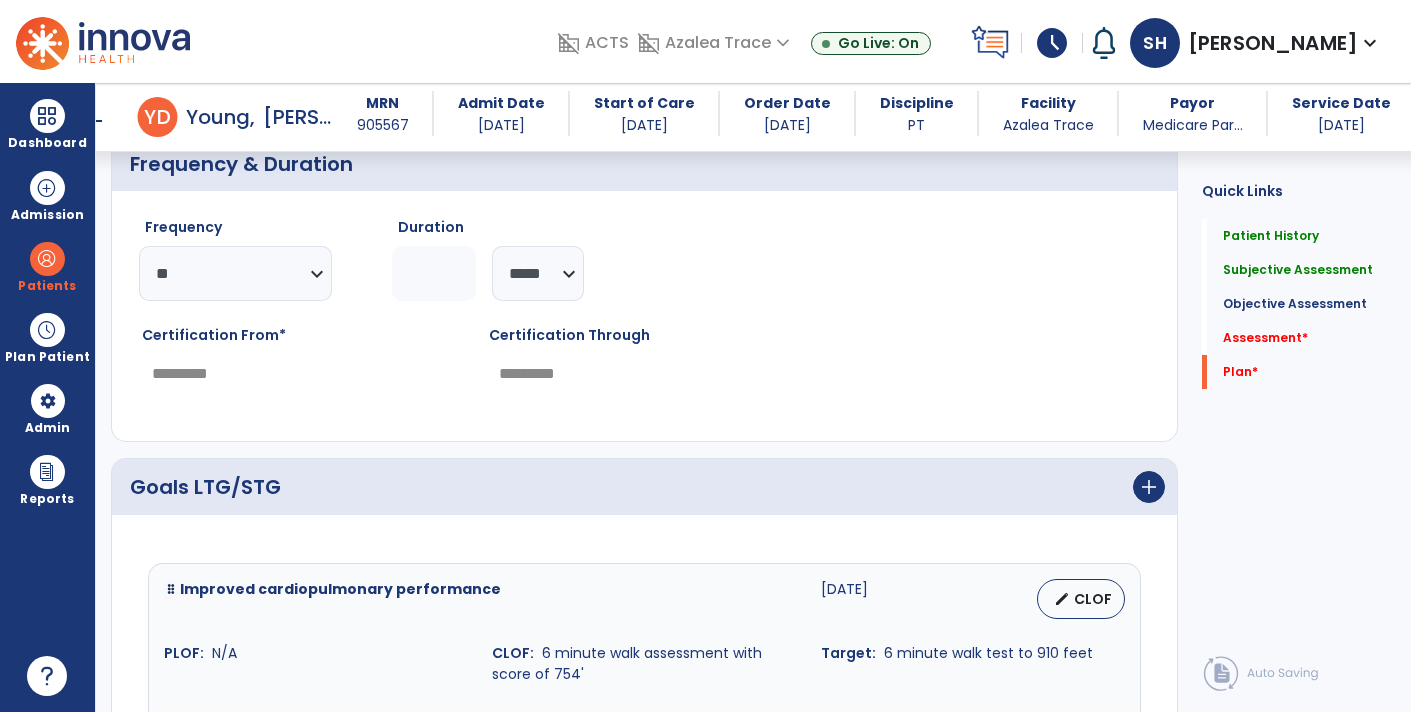 type on "*" 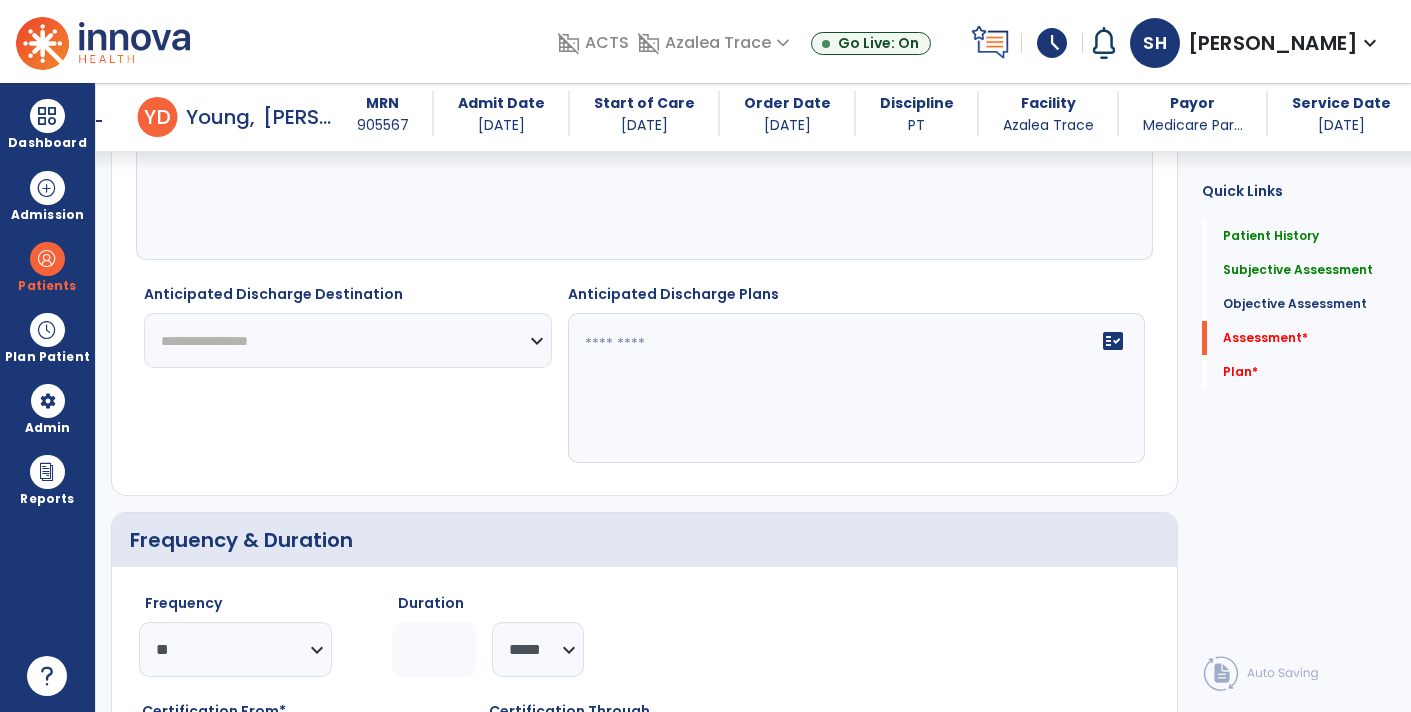 scroll, scrollTop: 2598, scrollLeft: 0, axis: vertical 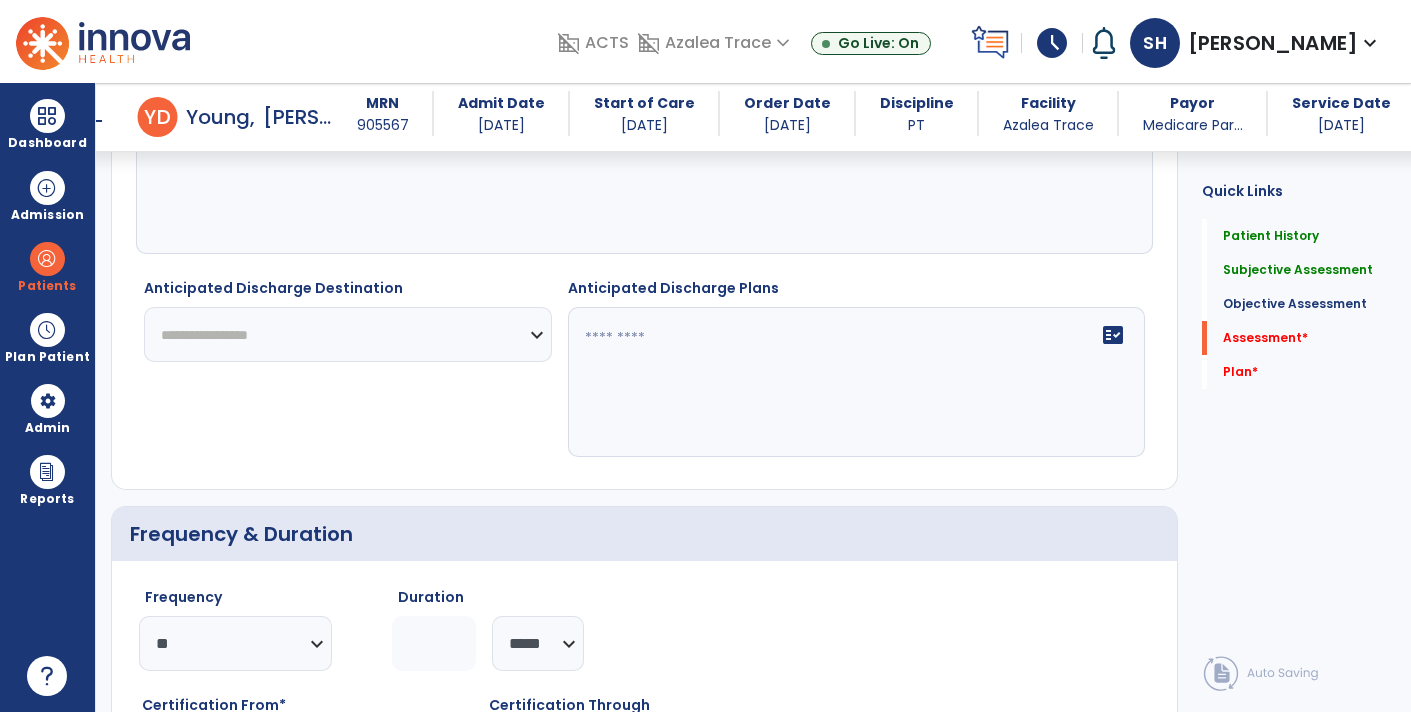 click on "**********" 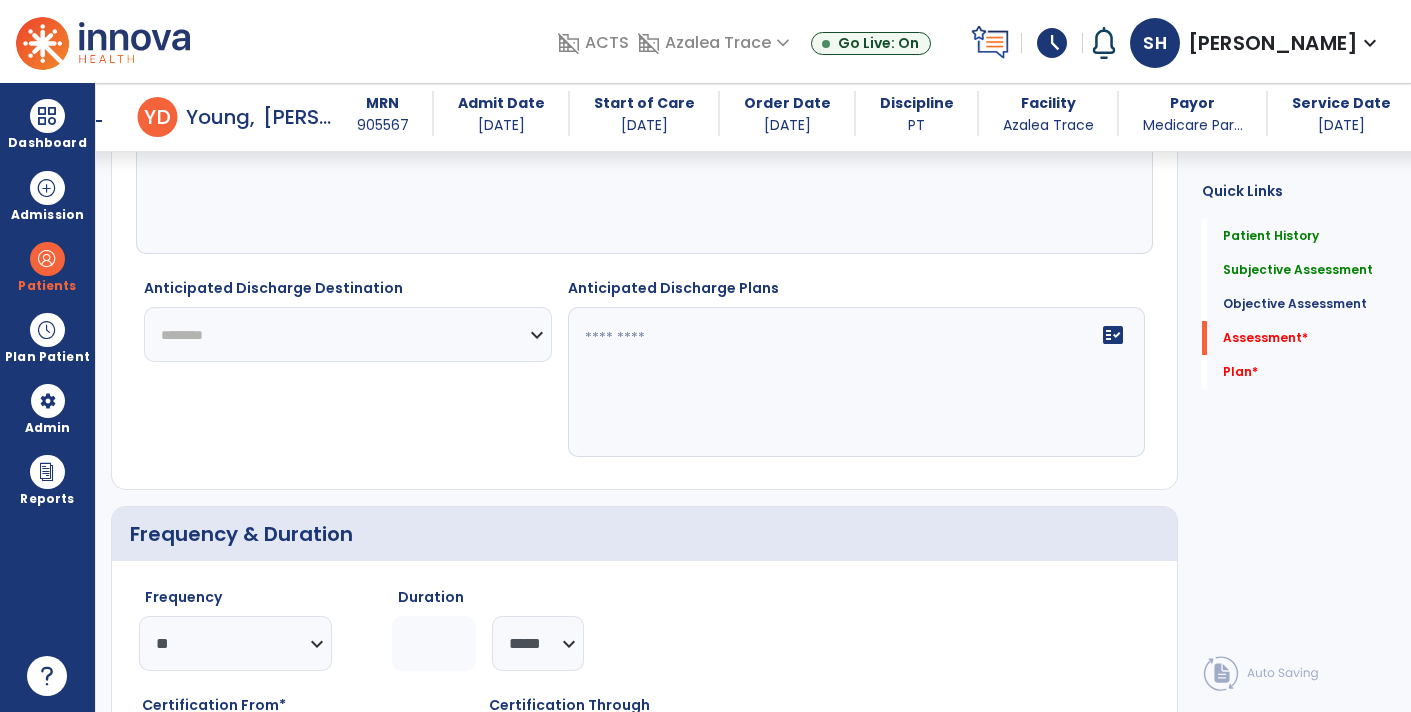 click on "**********" 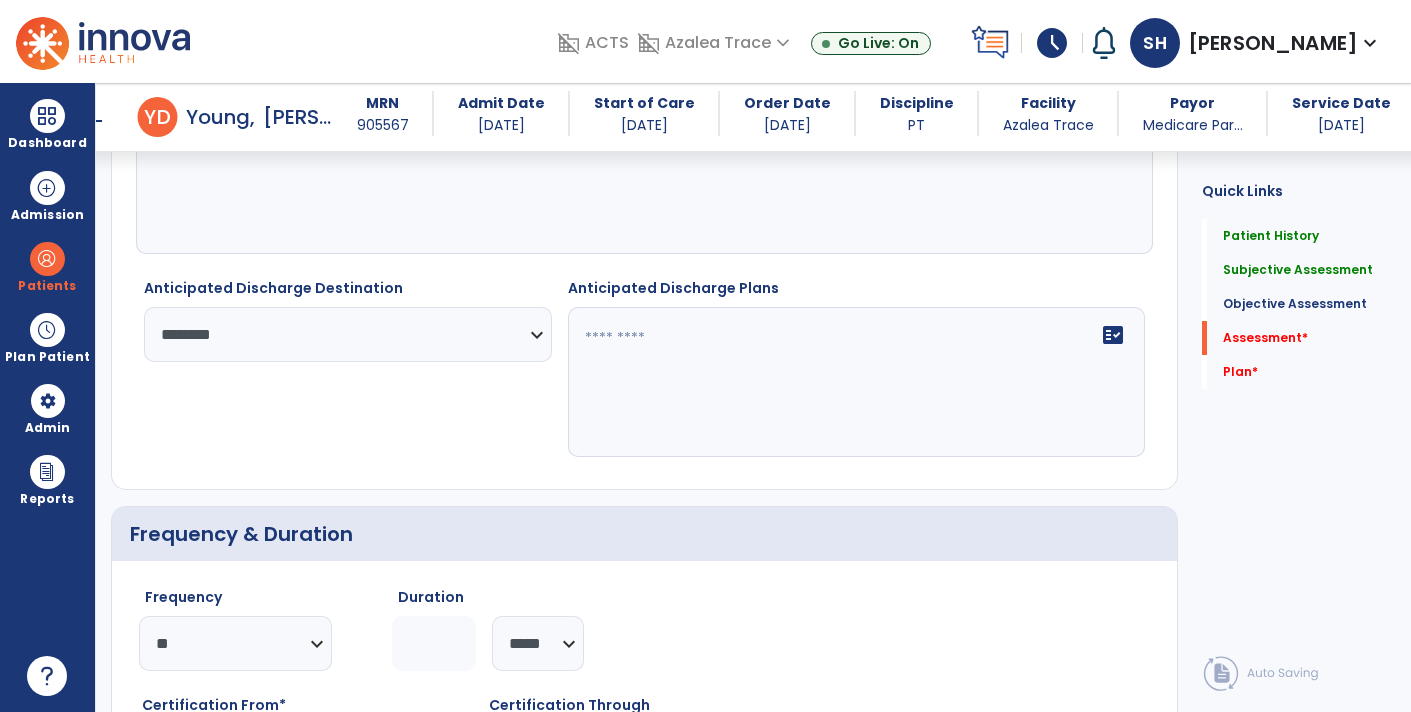 click 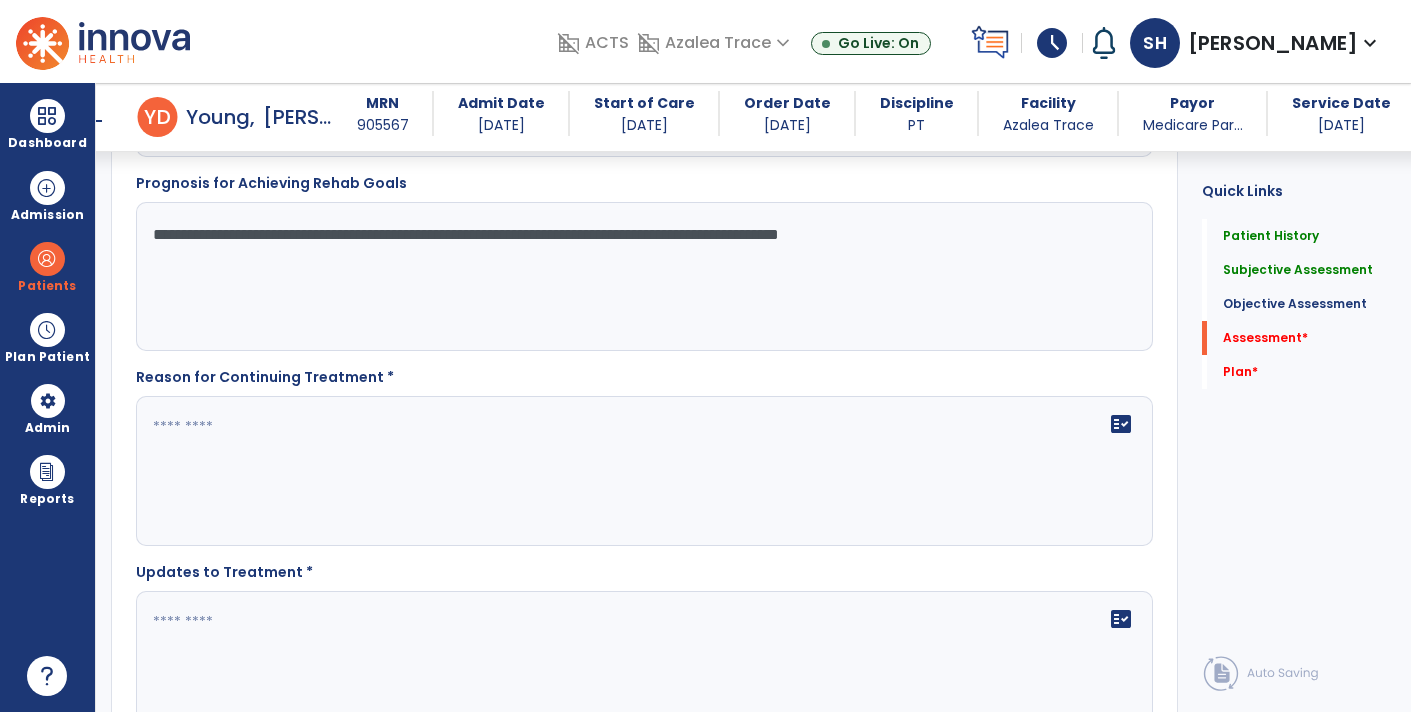 scroll, scrollTop: 2132, scrollLeft: 0, axis: vertical 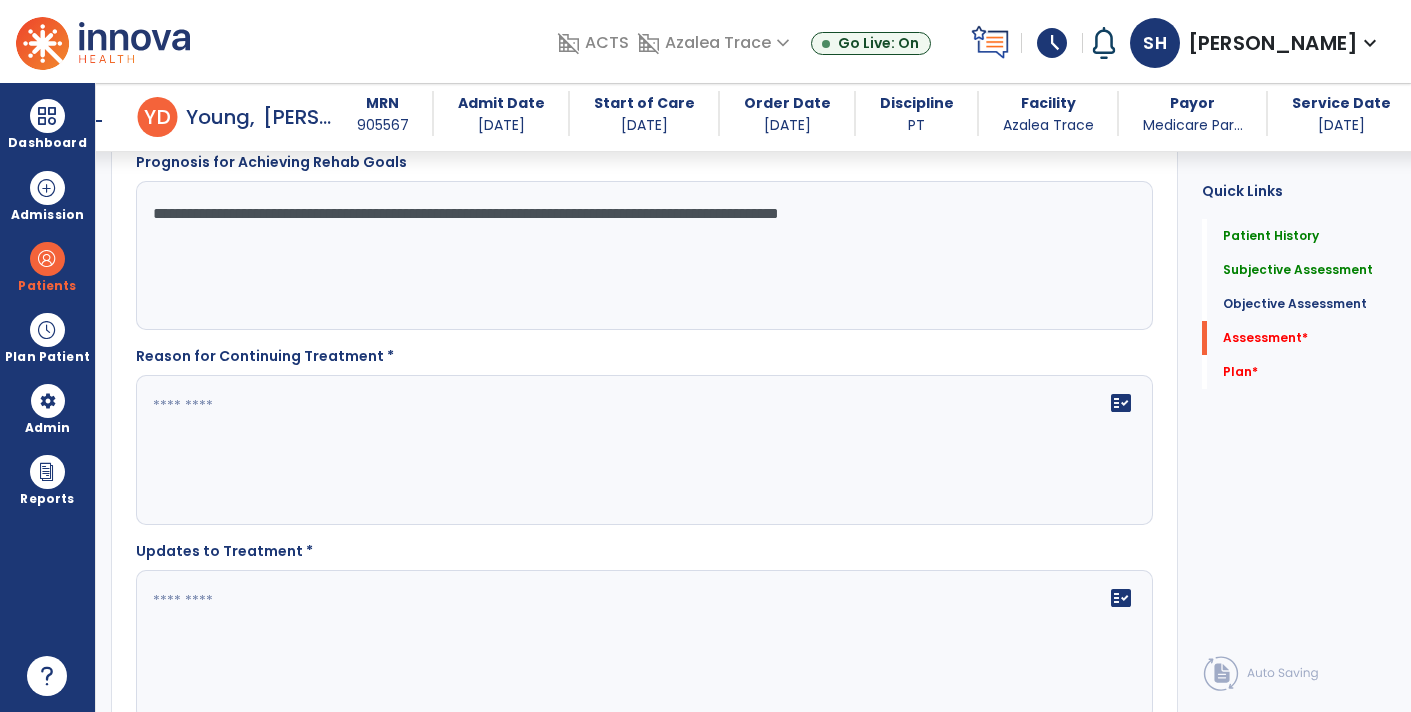 type on "**********" 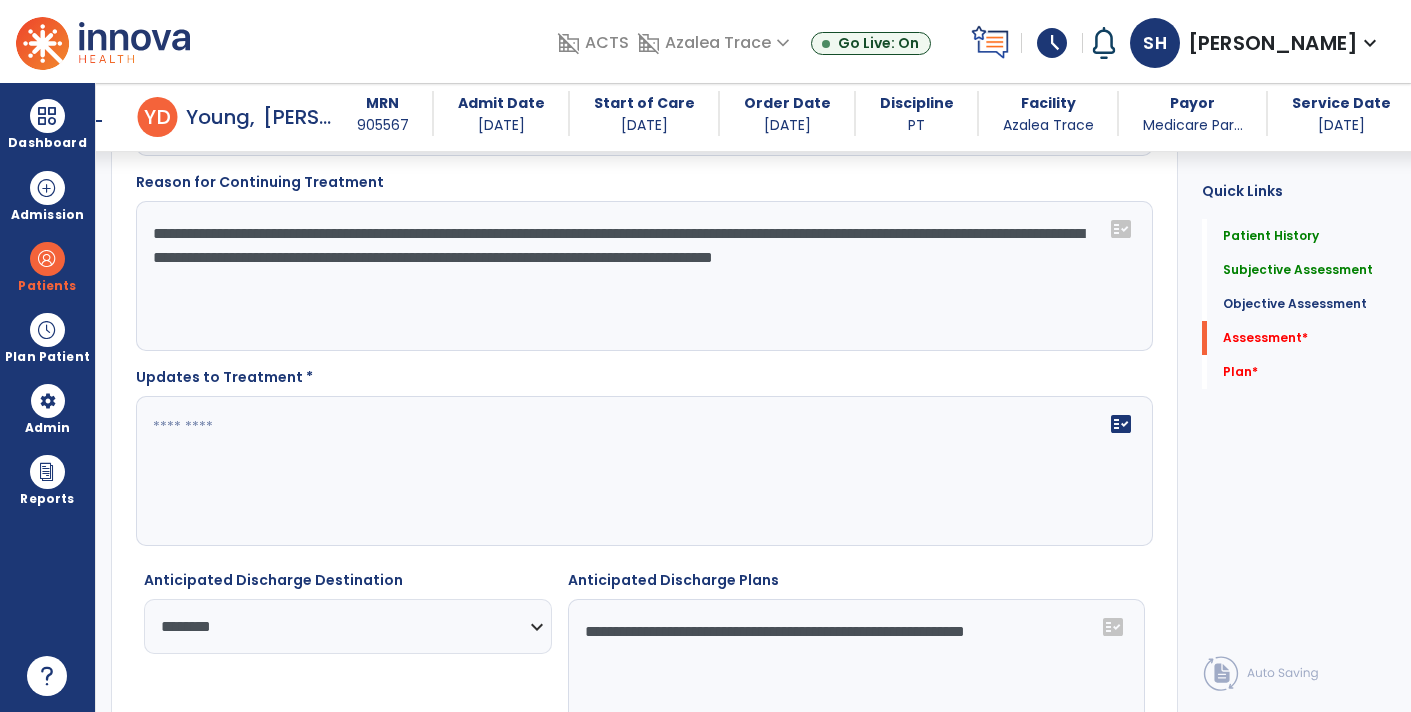 scroll, scrollTop: 2304, scrollLeft: 0, axis: vertical 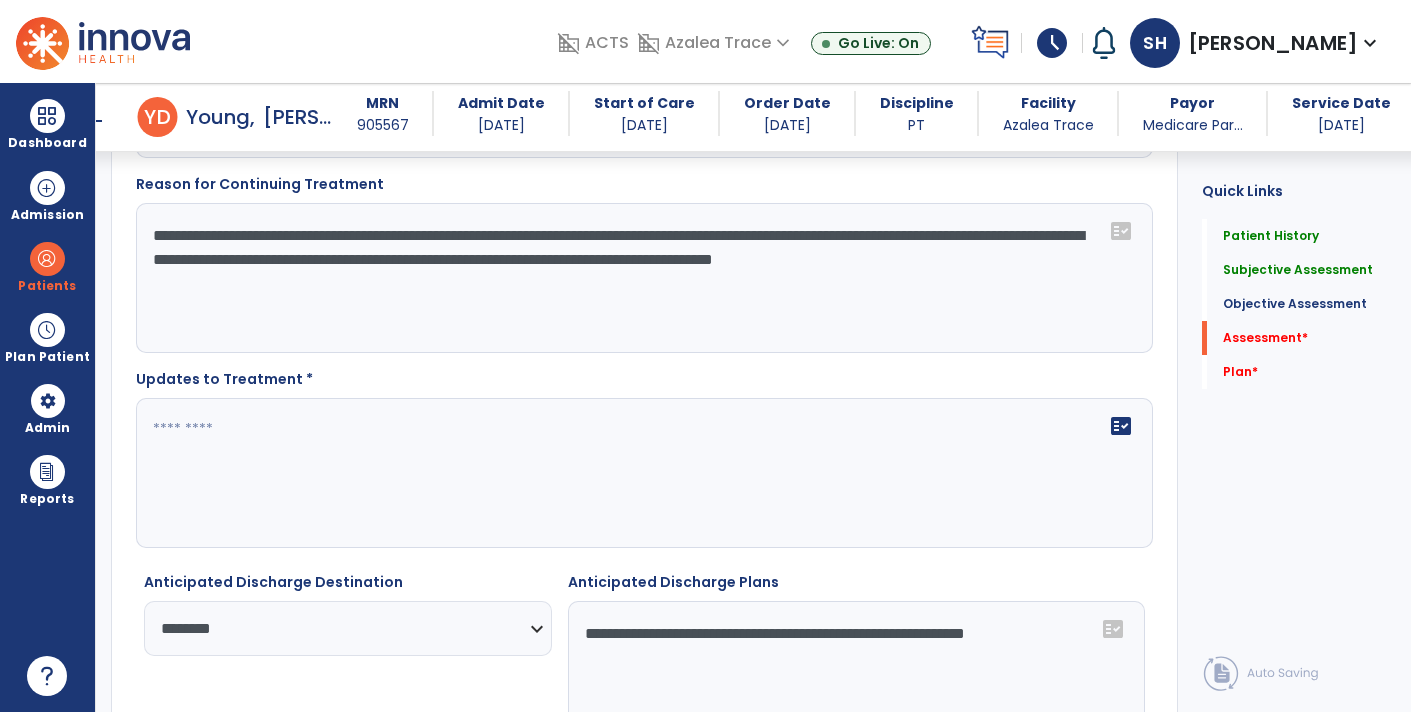 type on "**********" 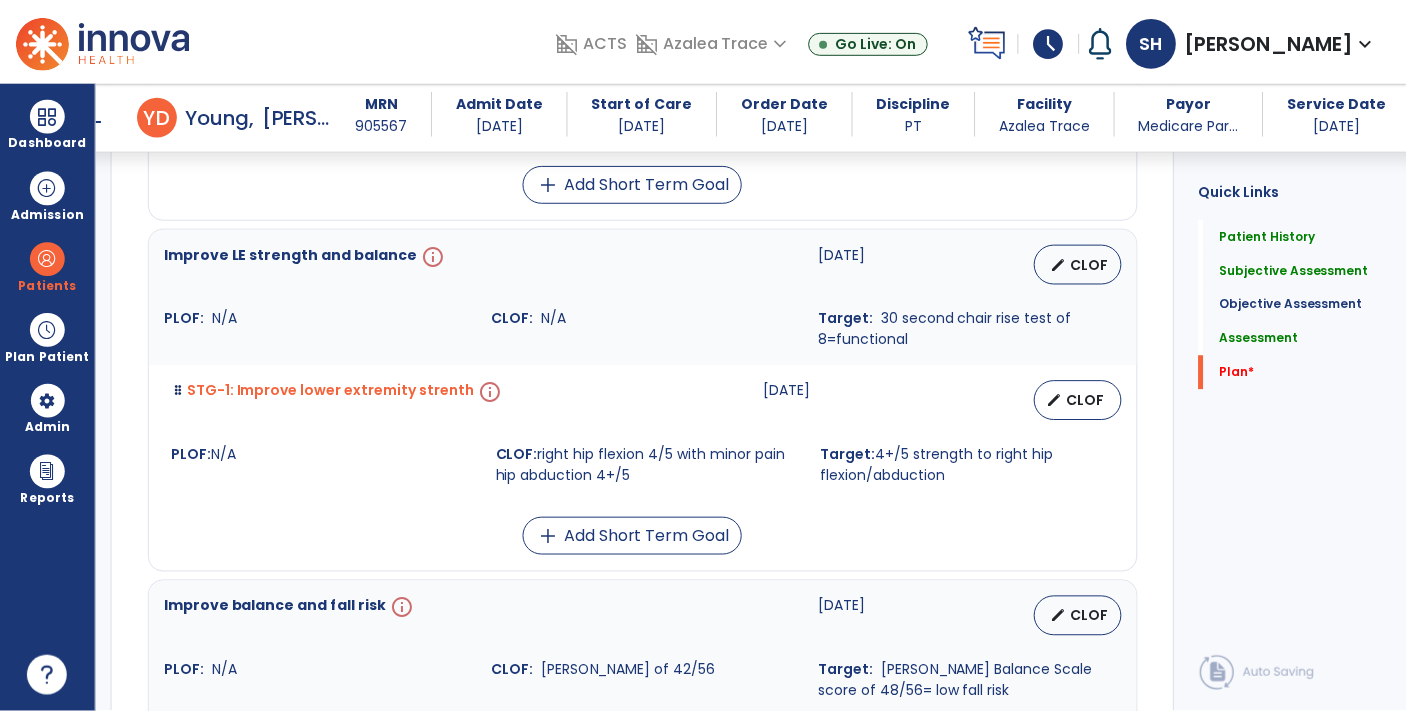 scroll, scrollTop: 3861, scrollLeft: 0, axis: vertical 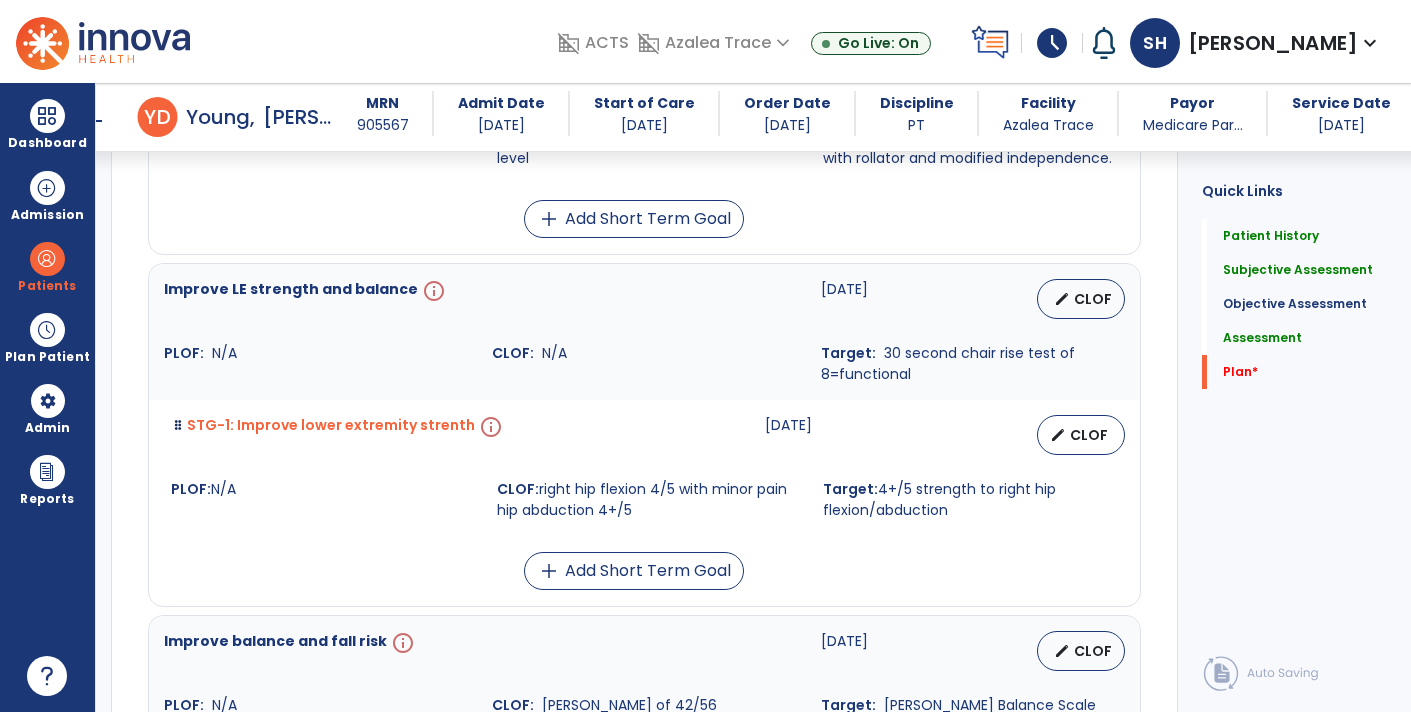 type on "**********" 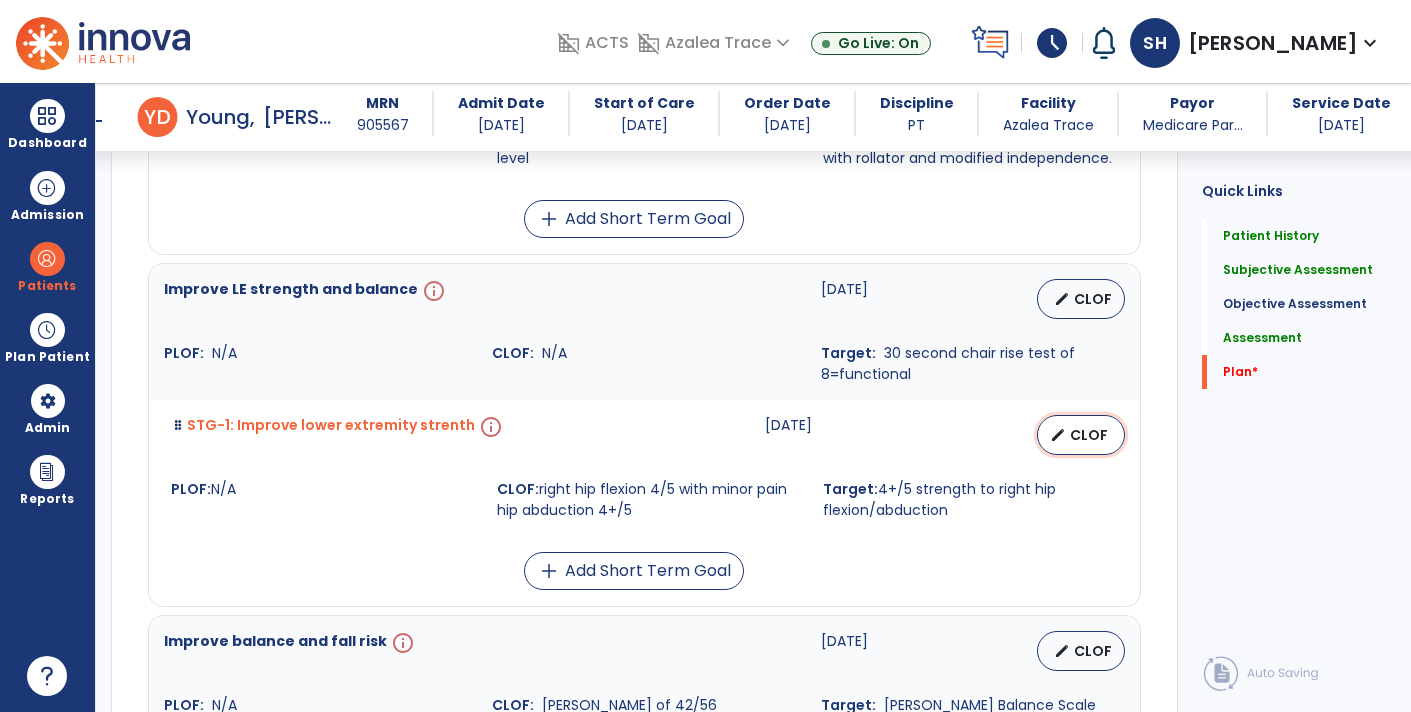 select on "********" 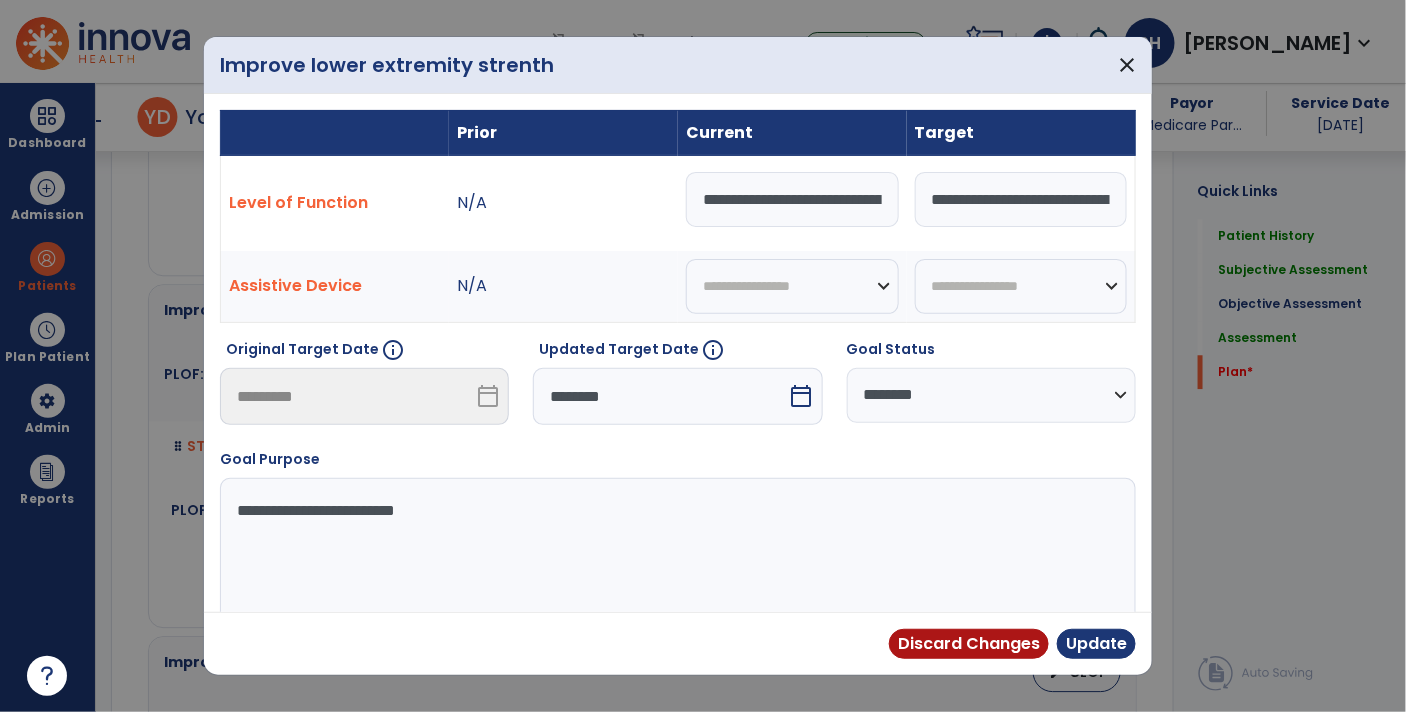 scroll, scrollTop: 3861, scrollLeft: 0, axis: vertical 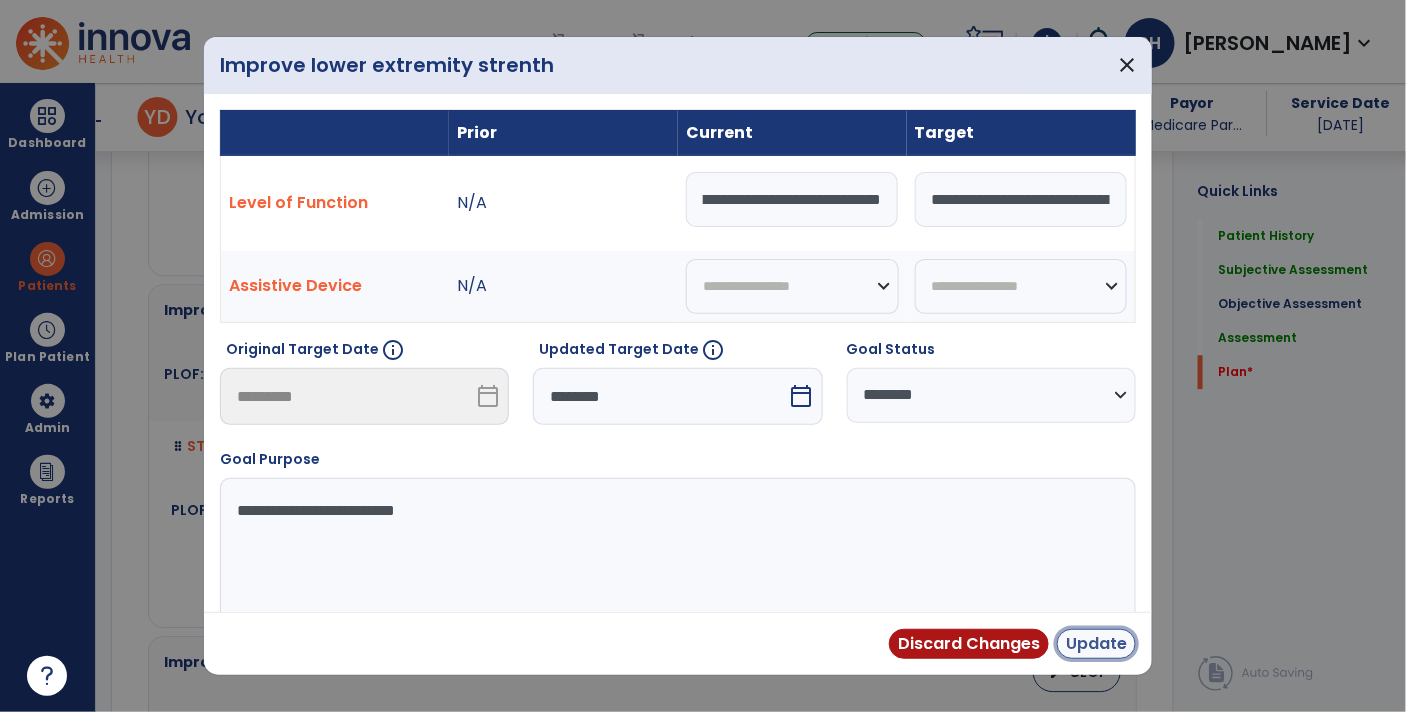click on "Update" at bounding box center (1096, 644) 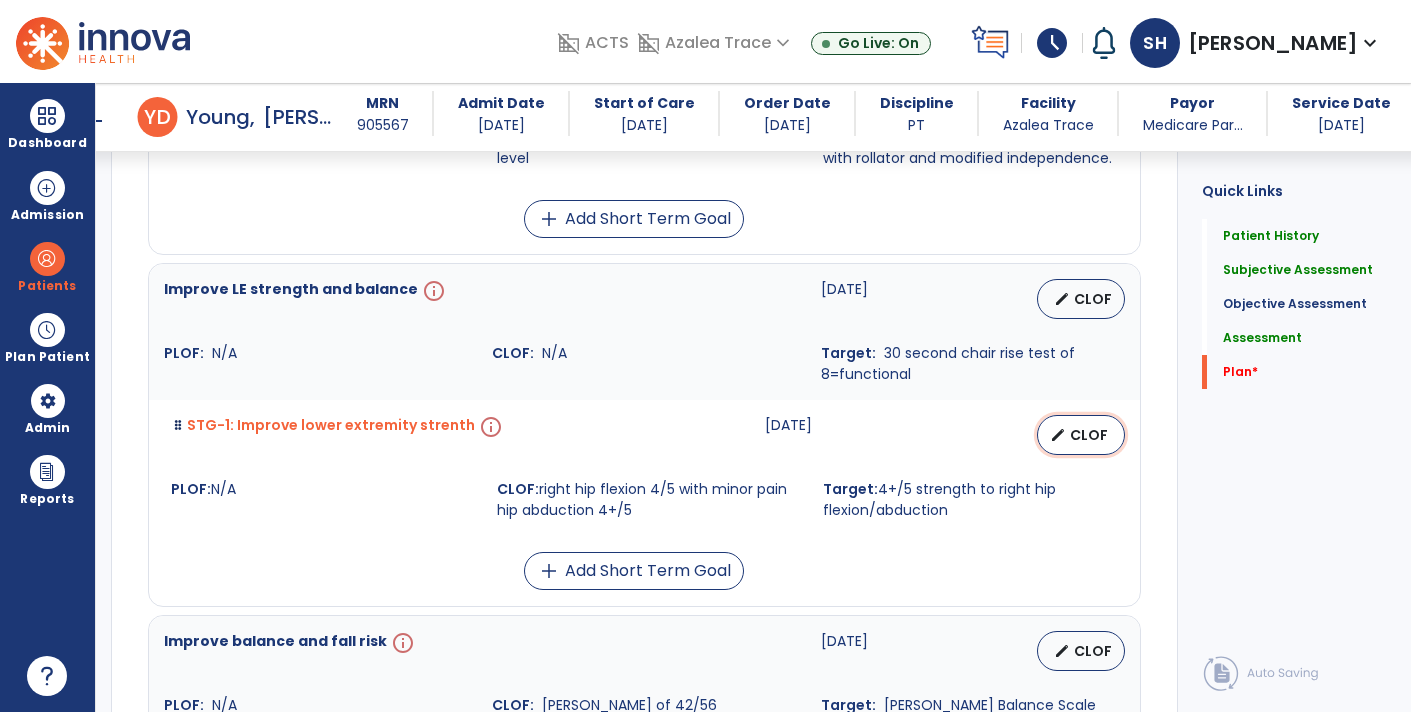 click on "CLOF" at bounding box center (1089, 435) 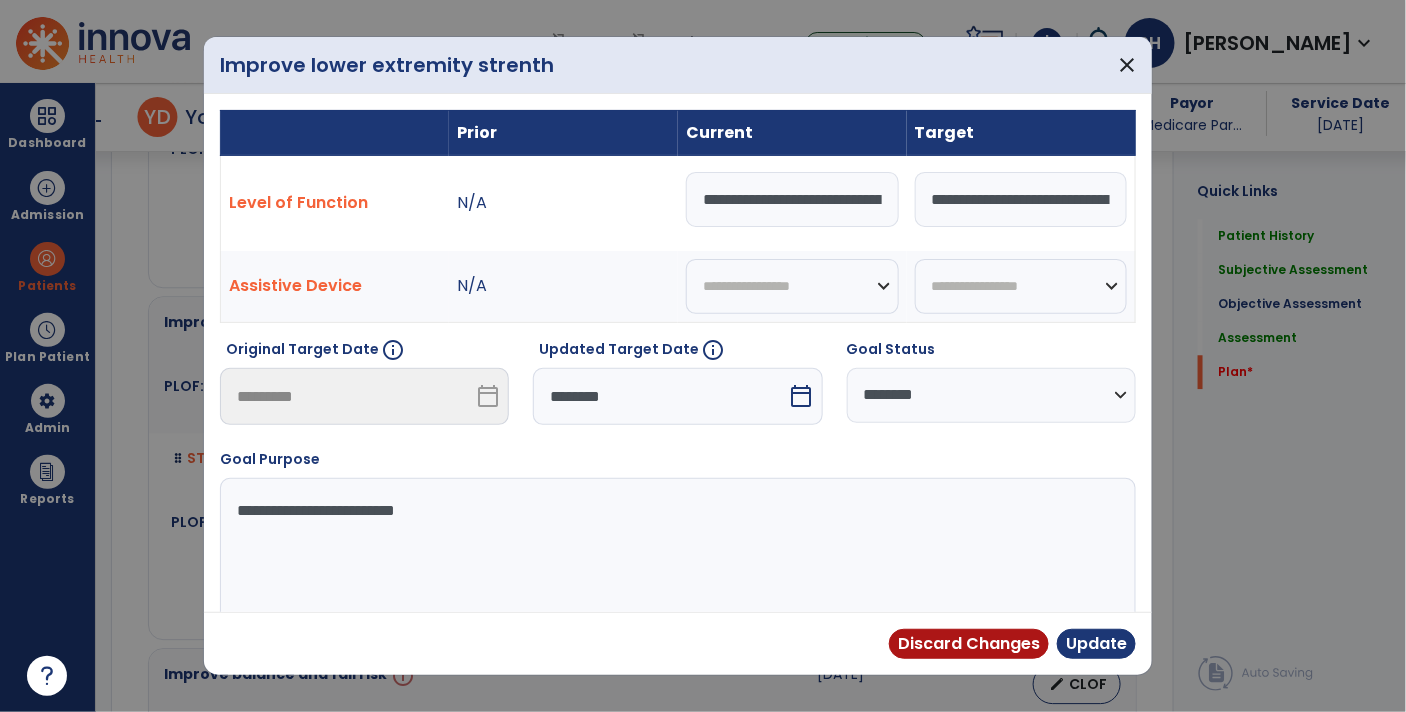 scroll, scrollTop: 3861, scrollLeft: 0, axis: vertical 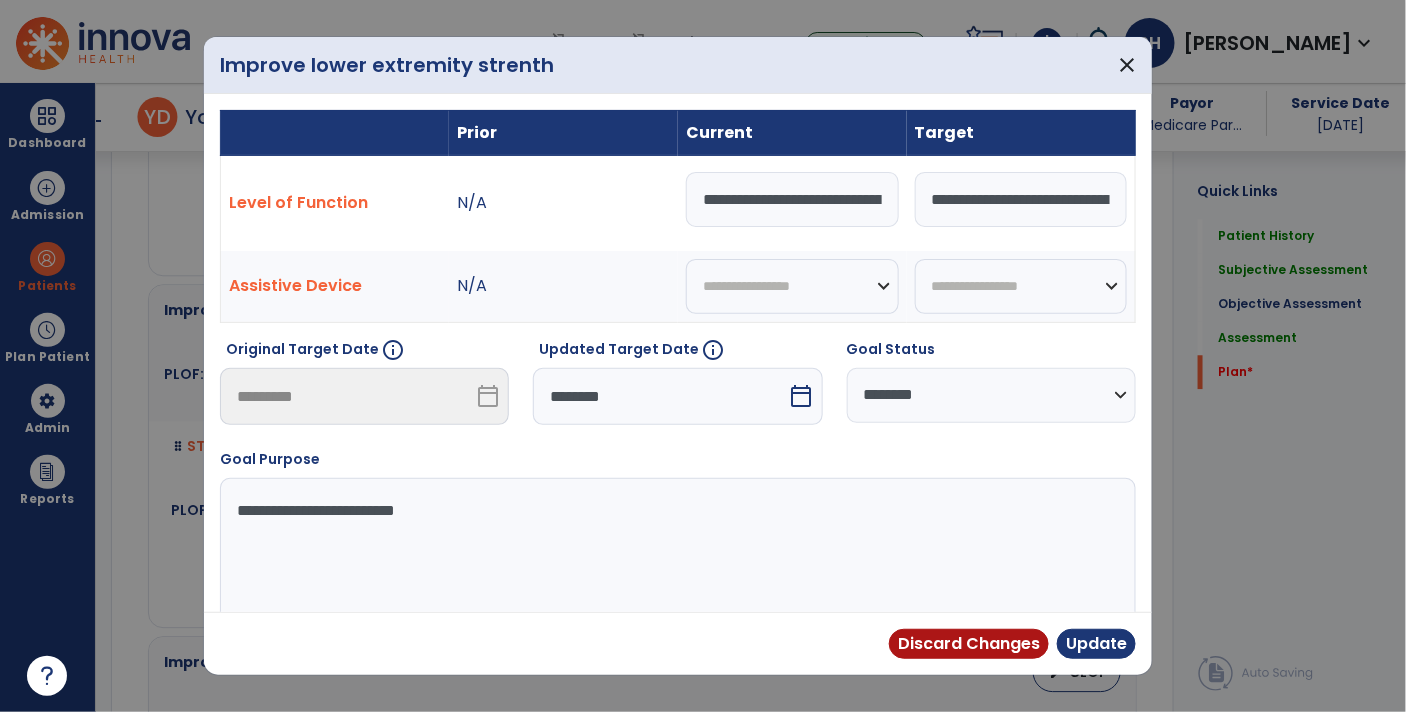 click on "********" at bounding box center [660, 396] 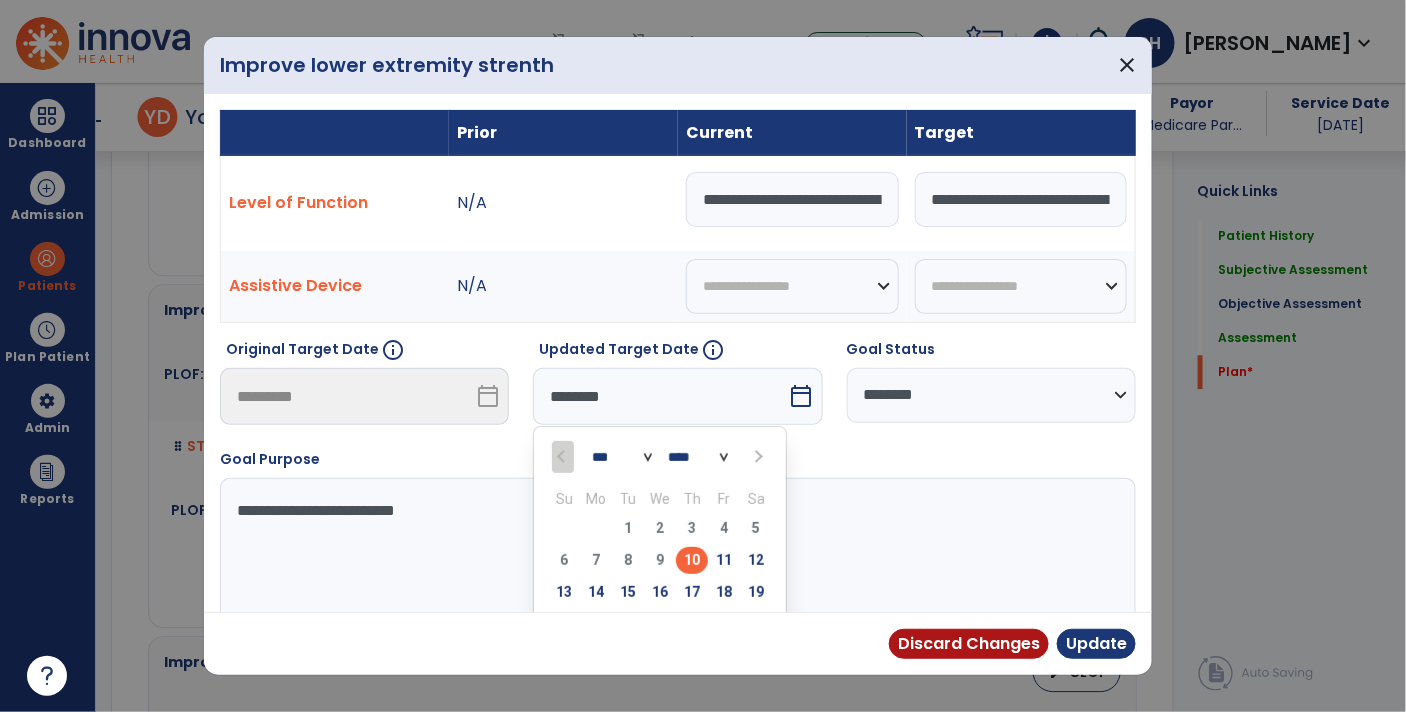 click on "*** ***" at bounding box center (622, 457) 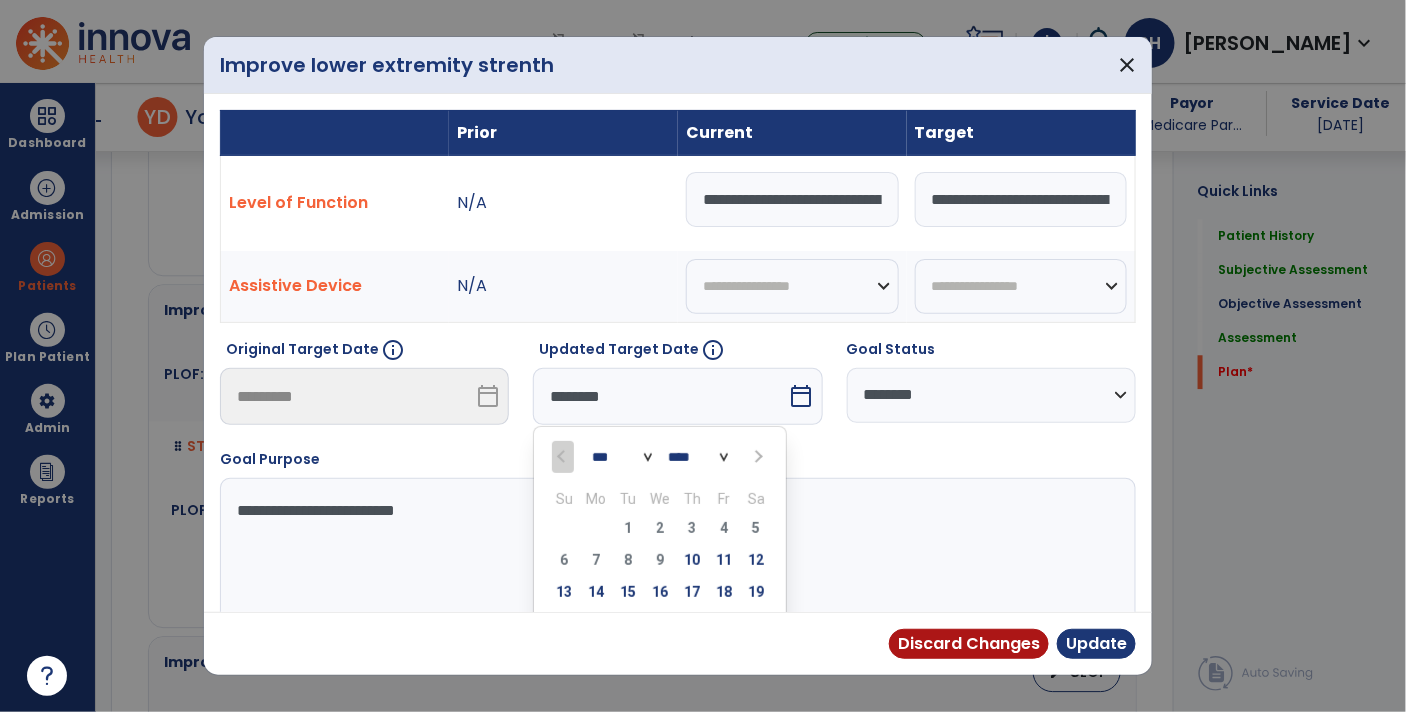 select on "*" 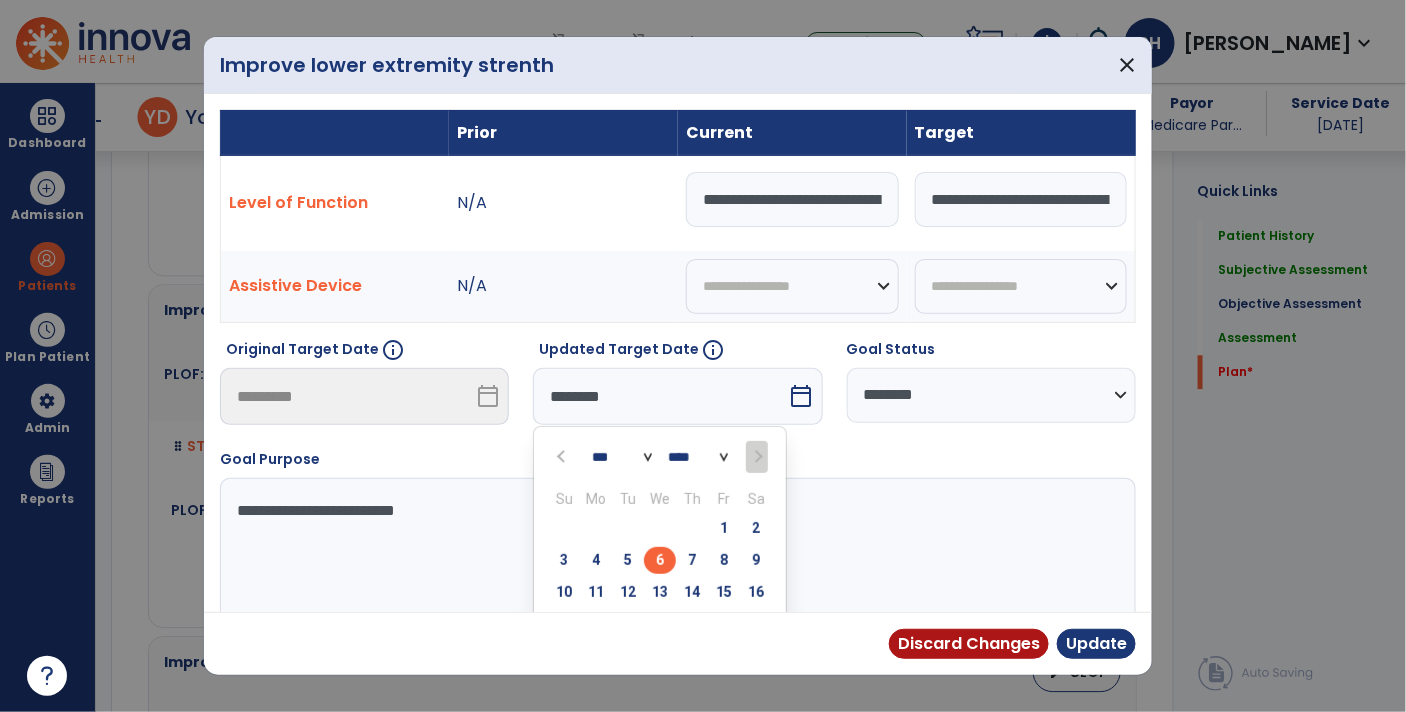 click on "6" at bounding box center [660, 560] 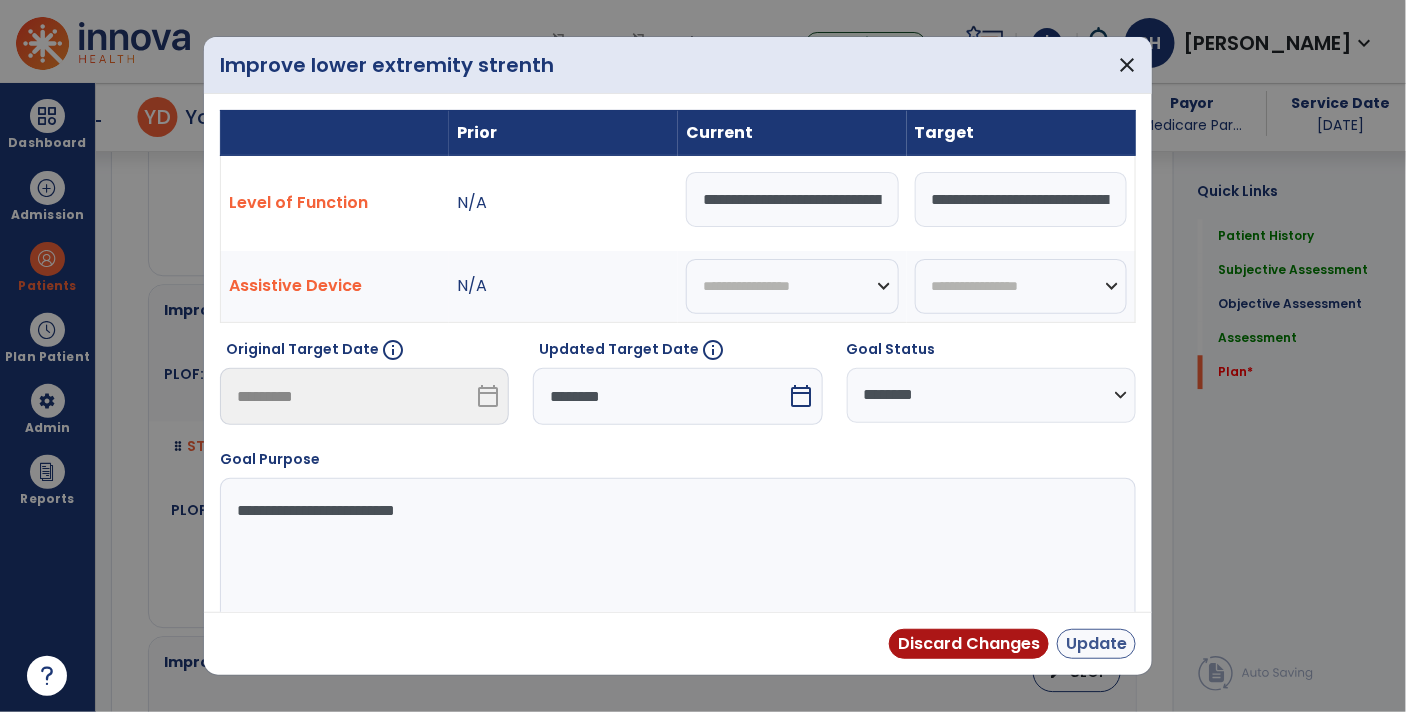 click on "Update" at bounding box center [1096, 644] 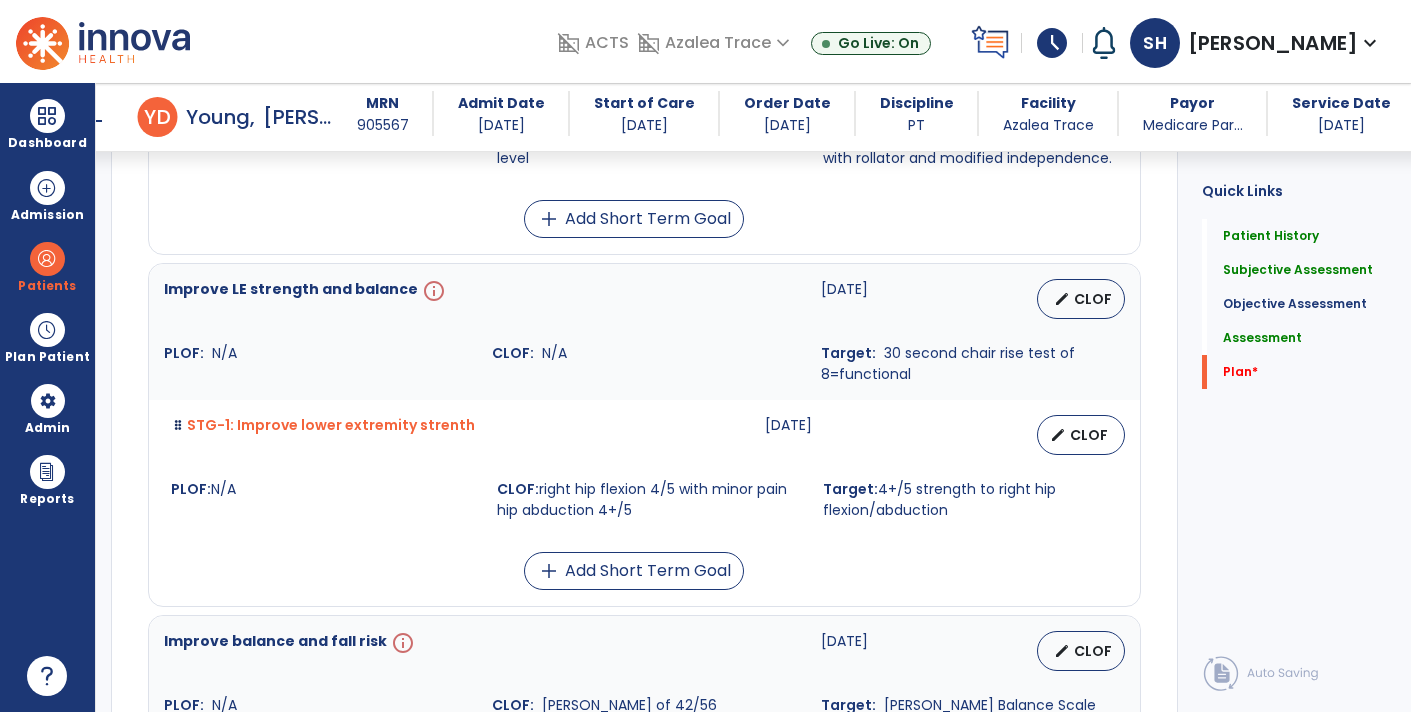 click on "[DATE]" at bounding box center [891, 299] 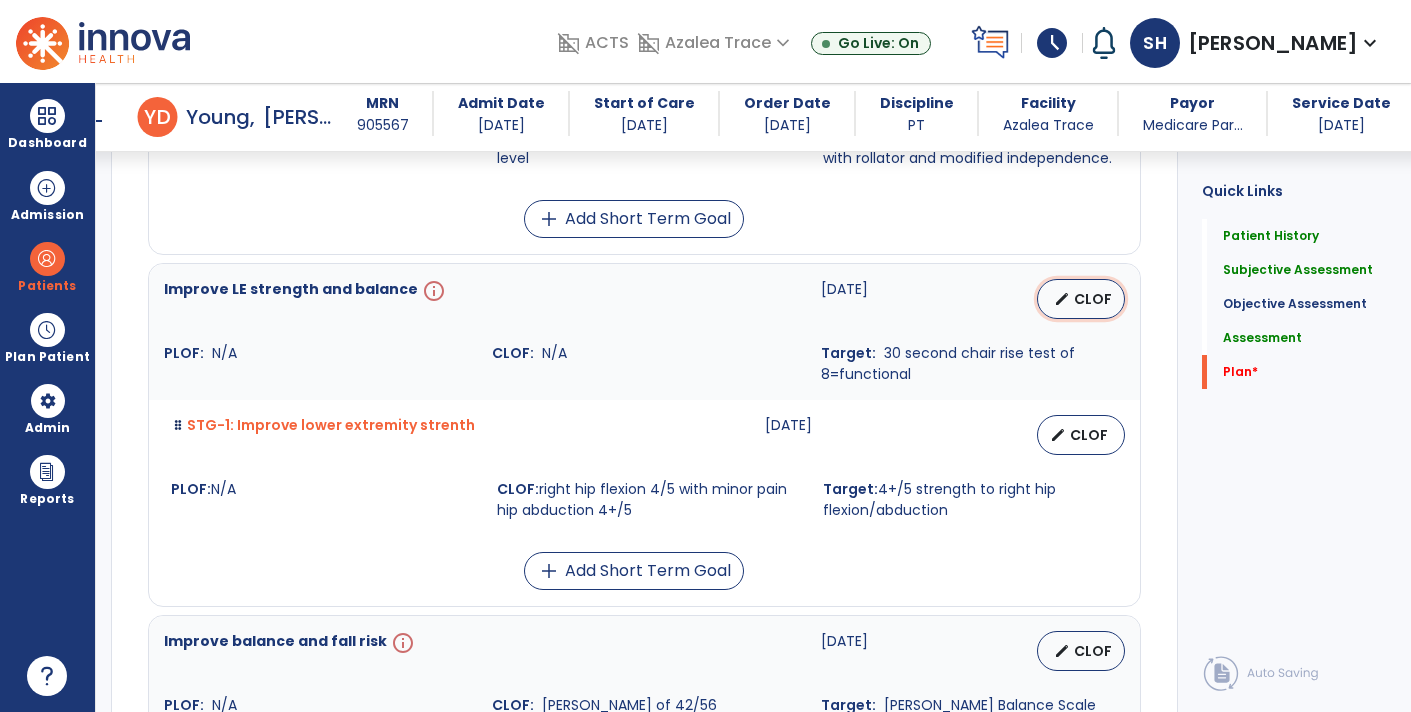 click on "CLOF" at bounding box center [1093, 299] 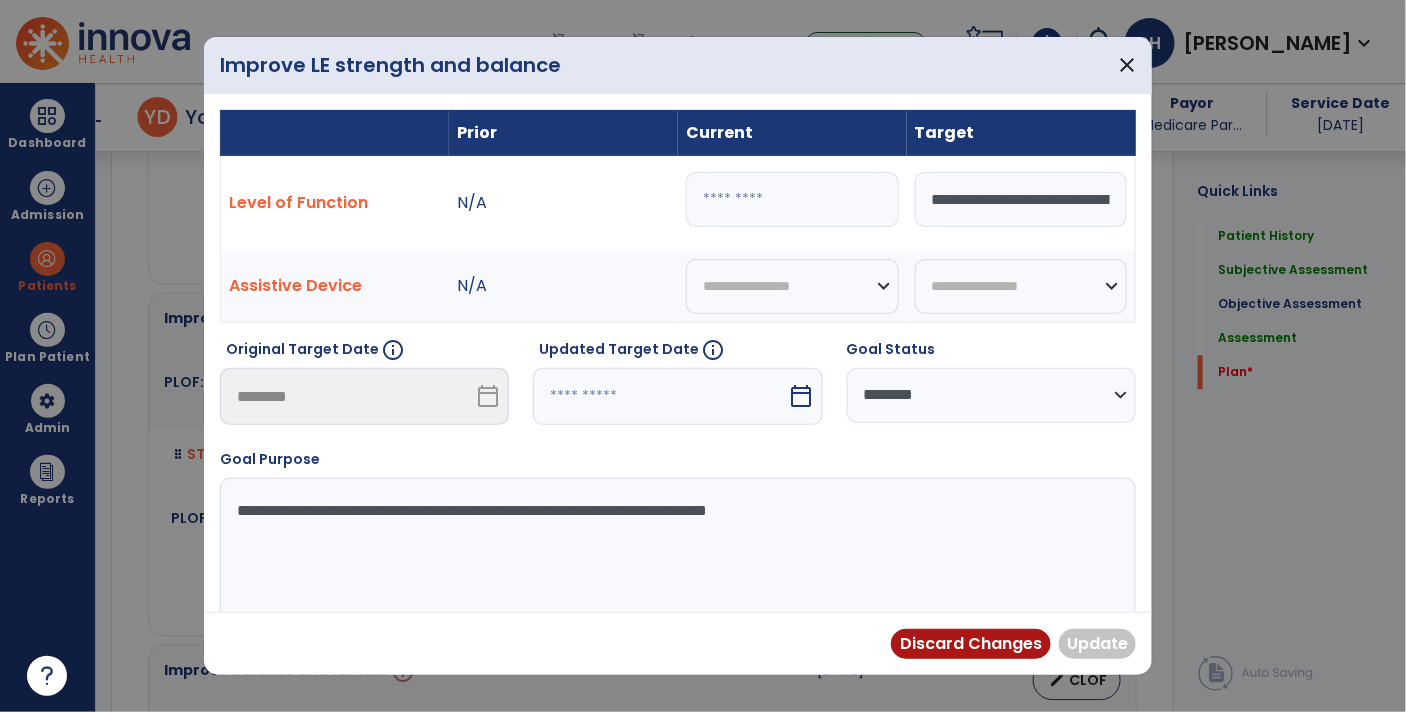 scroll, scrollTop: 3861, scrollLeft: 0, axis: vertical 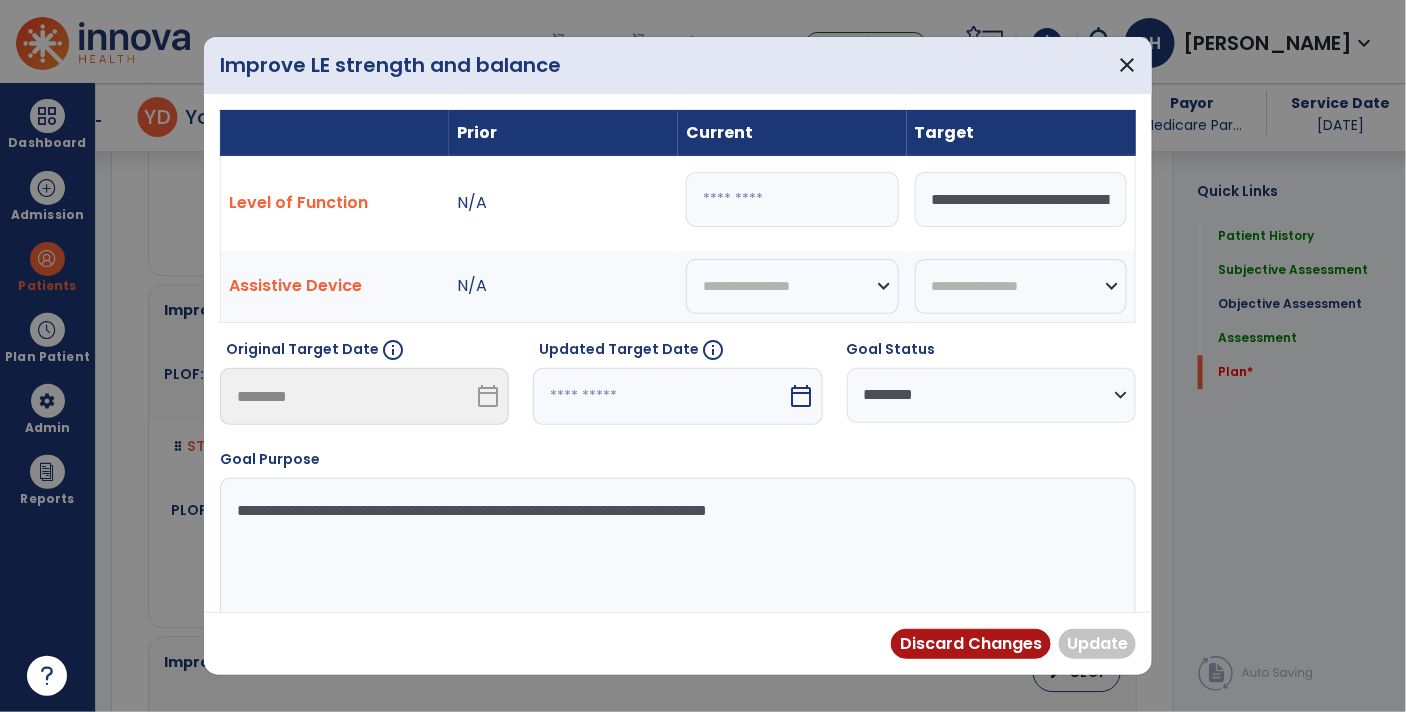click at bounding box center [792, 199] 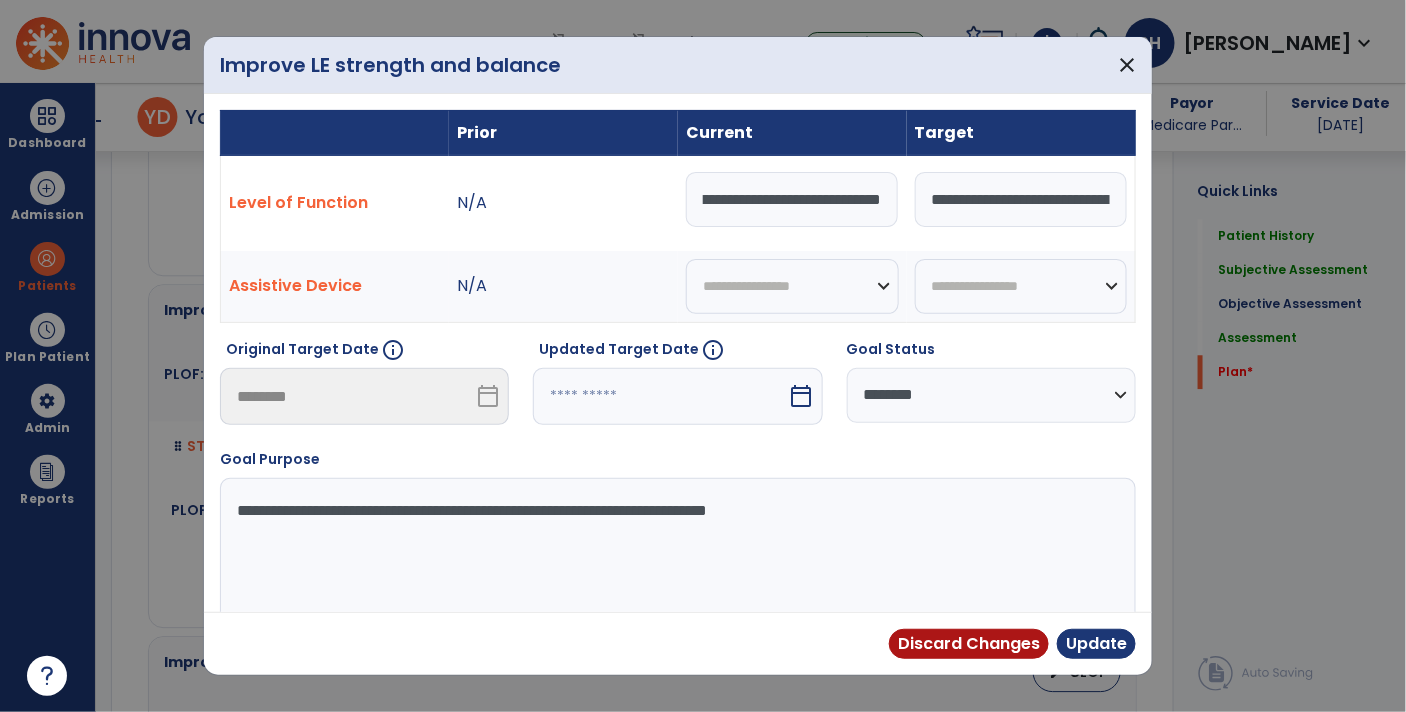 scroll, scrollTop: 0, scrollLeft: 567, axis: horizontal 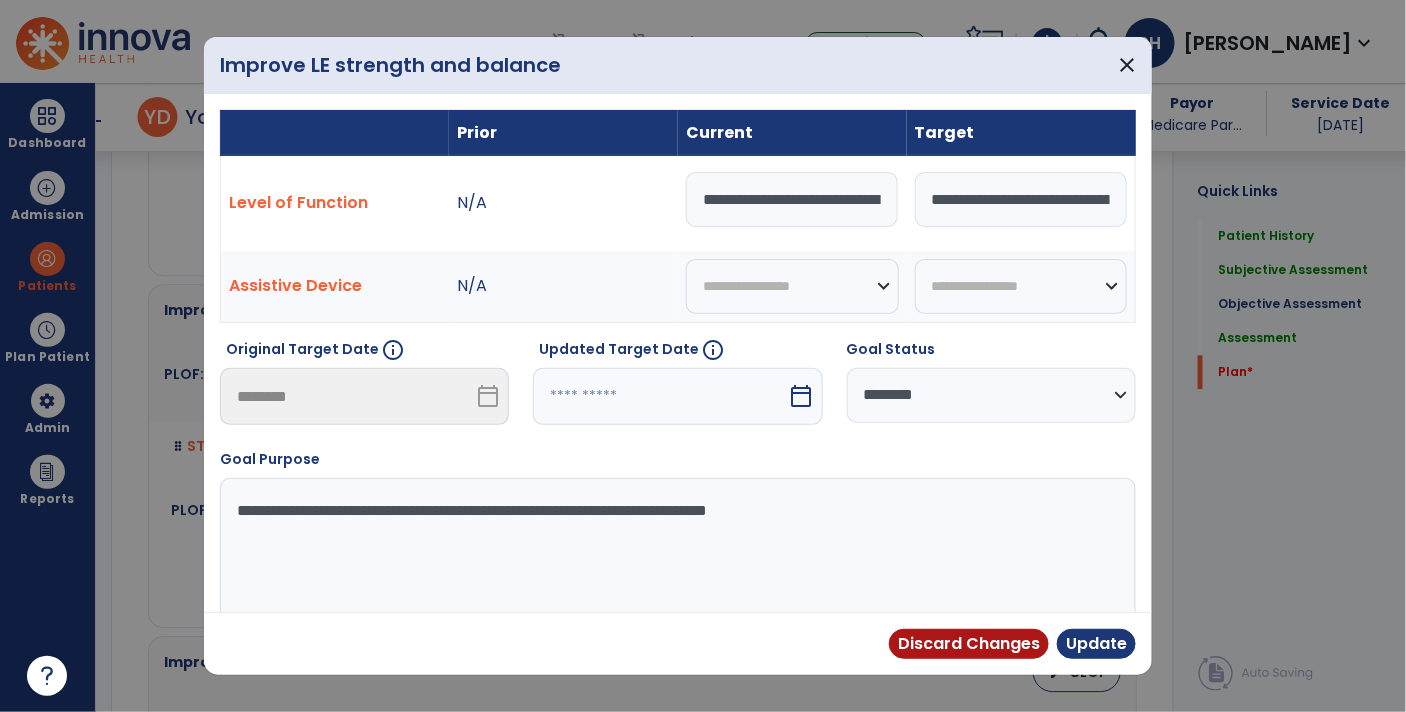 select on "********" 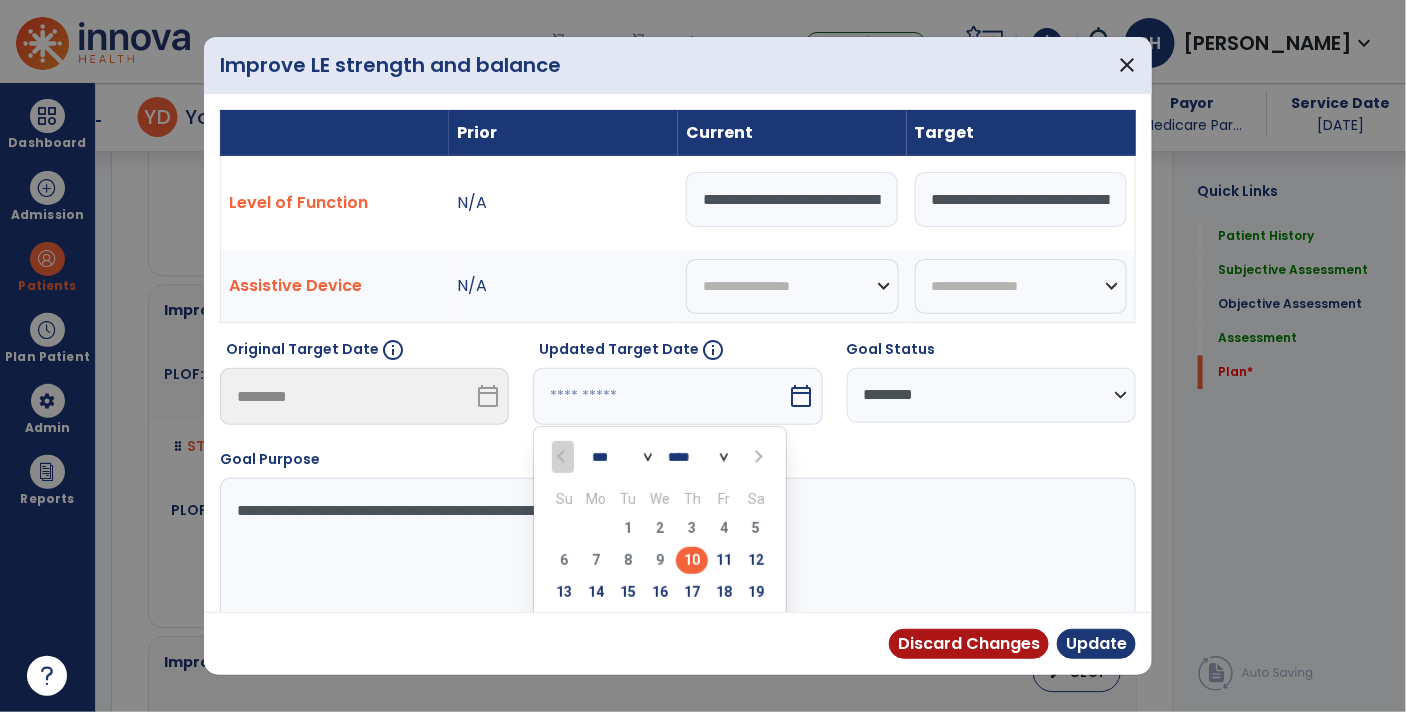 click on "*** ***" at bounding box center [622, 457] 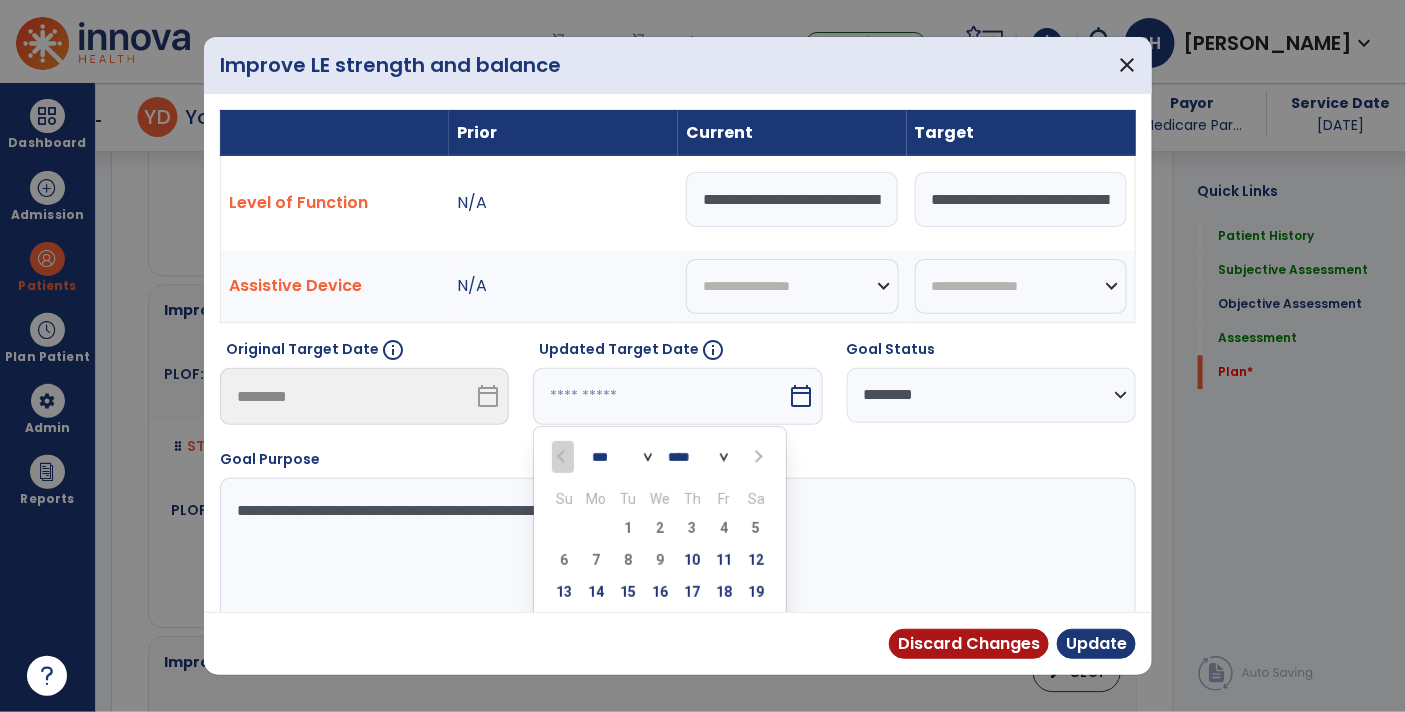 select on "*" 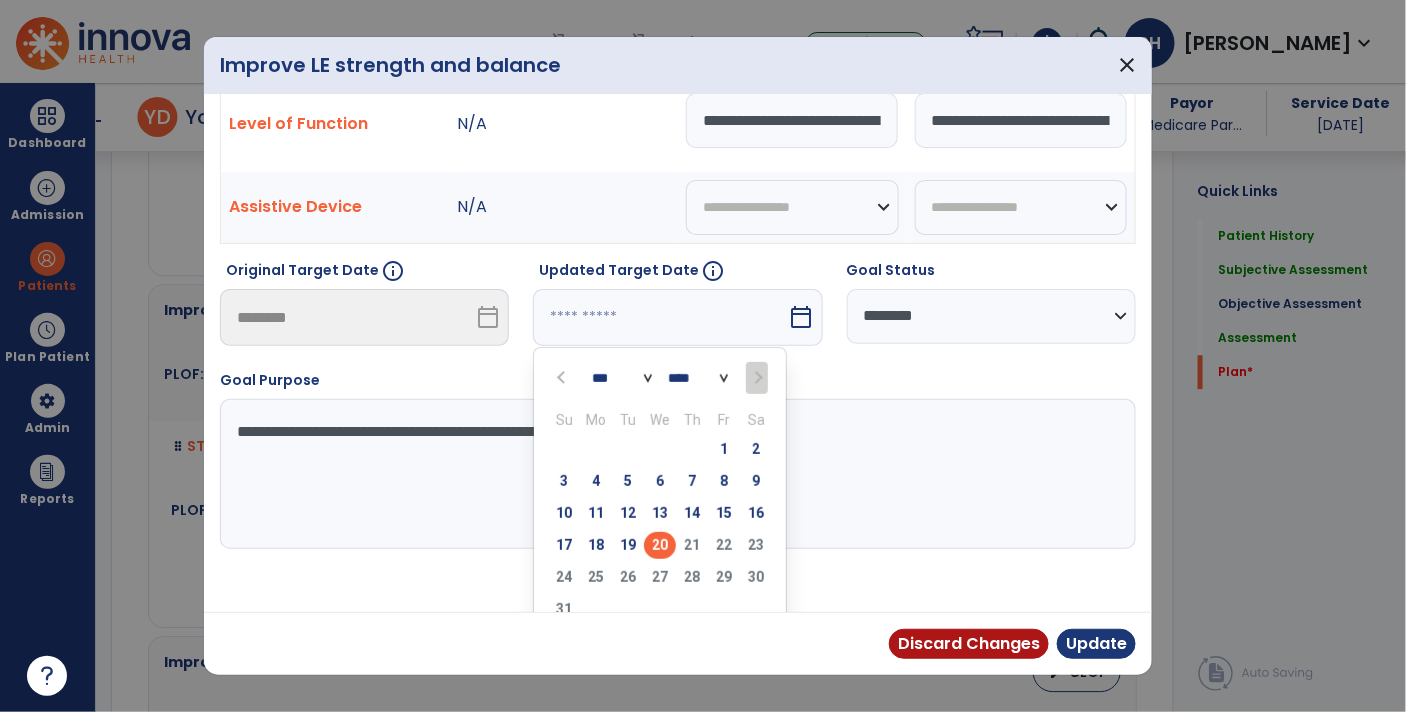 click on "20" at bounding box center [660, 545] 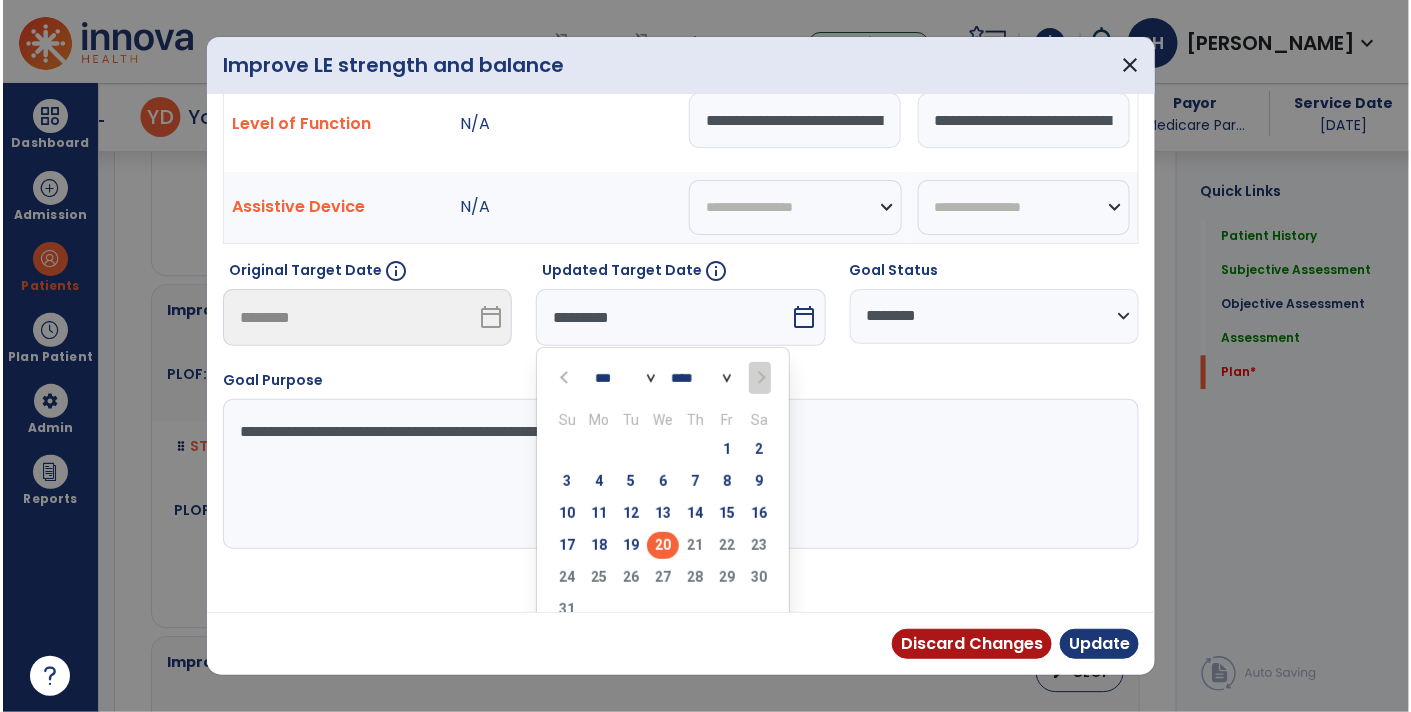 scroll, scrollTop: 27, scrollLeft: 0, axis: vertical 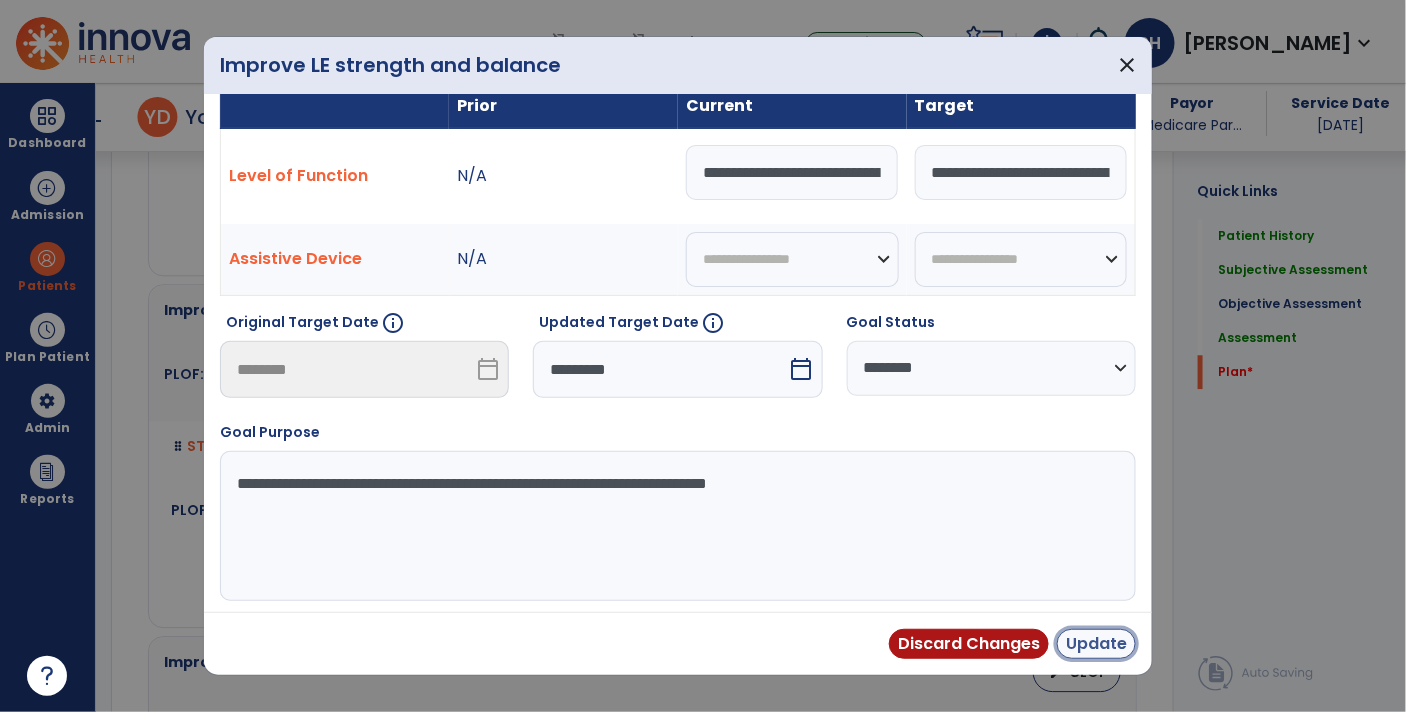 click on "Update" at bounding box center [1096, 644] 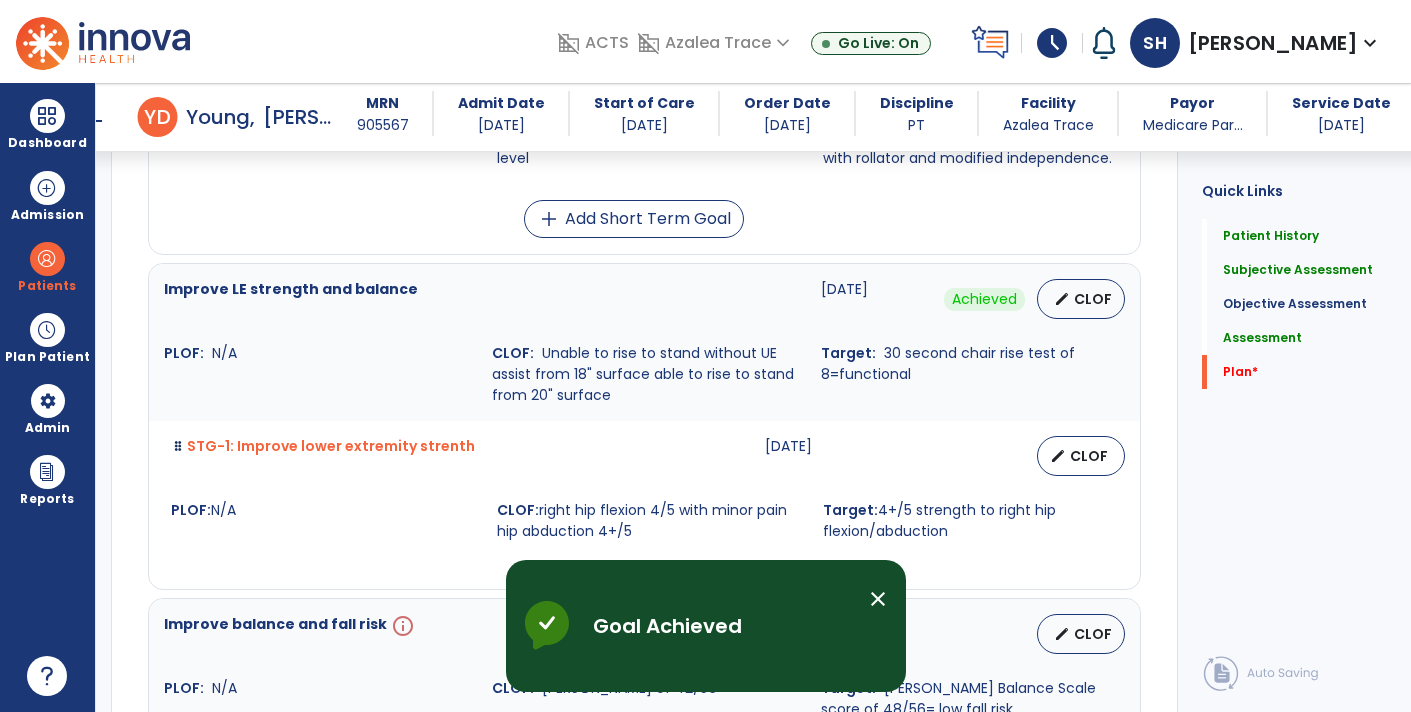 click on "close" at bounding box center [878, 599] 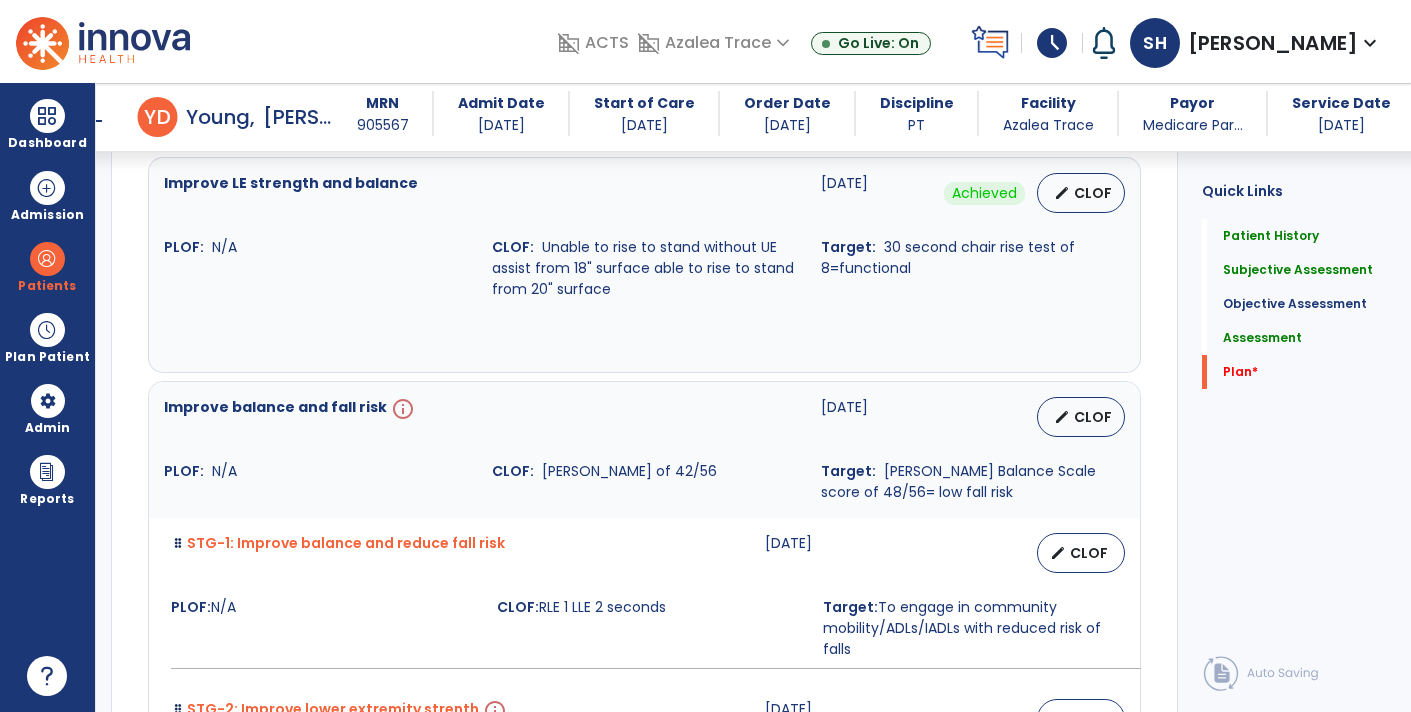 scroll, scrollTop: 3977, scrollLeft: 0, axis: vertical 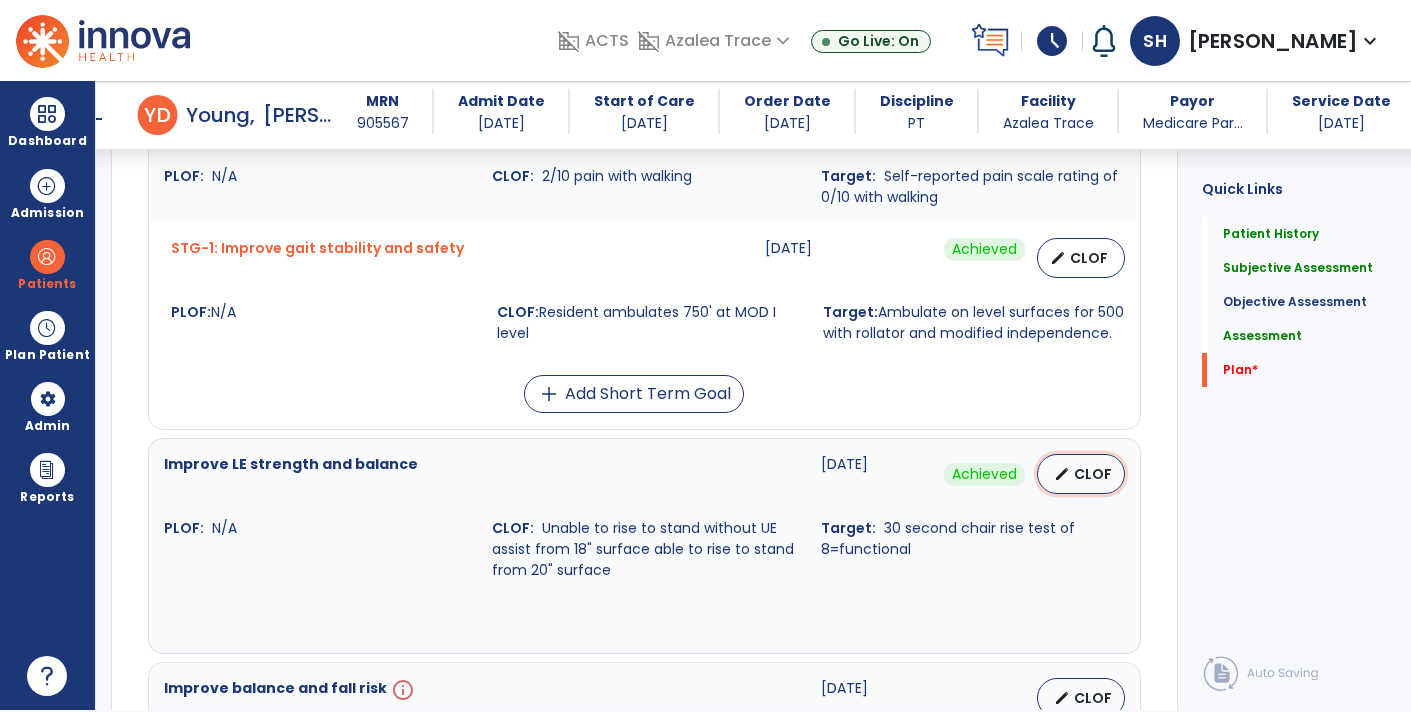 click on "CLOF" at bounding box center [1093, 474] 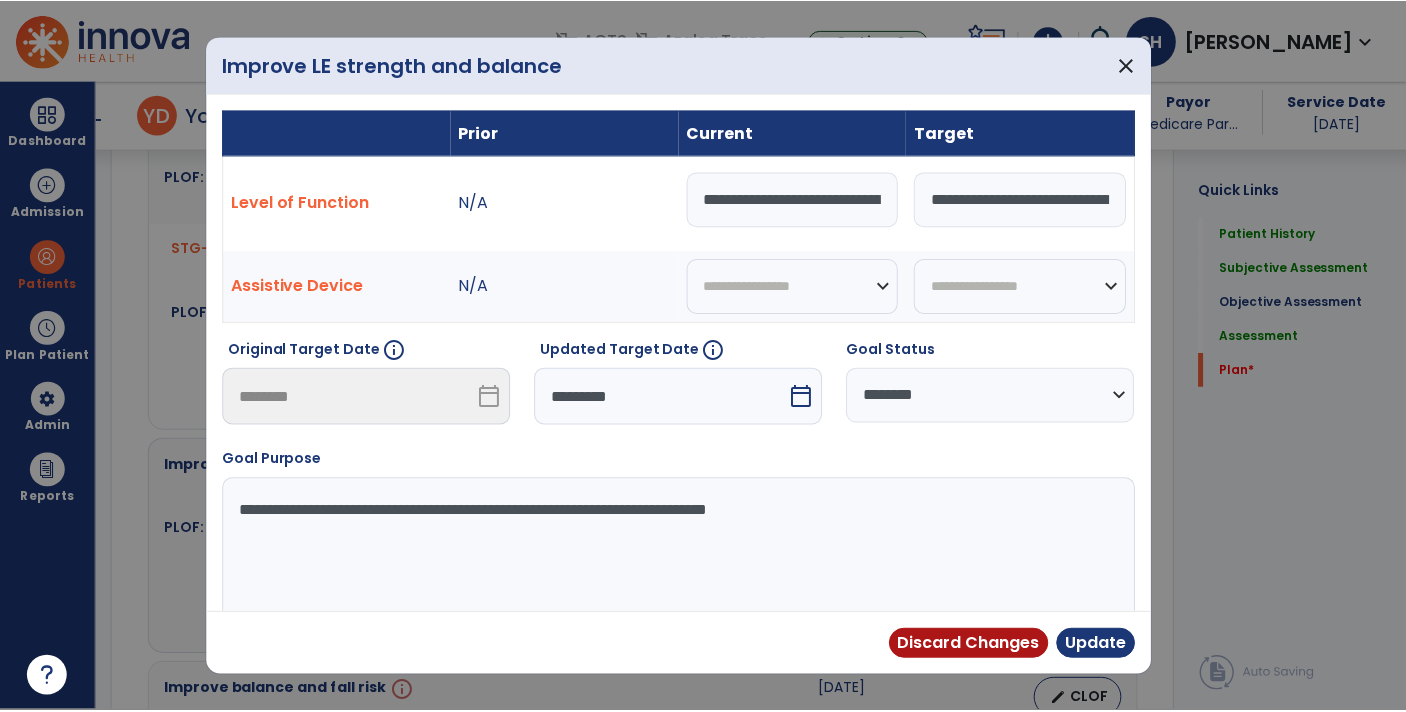 scroll, scrollTop: 0, scrollLeft: 0, axis: both 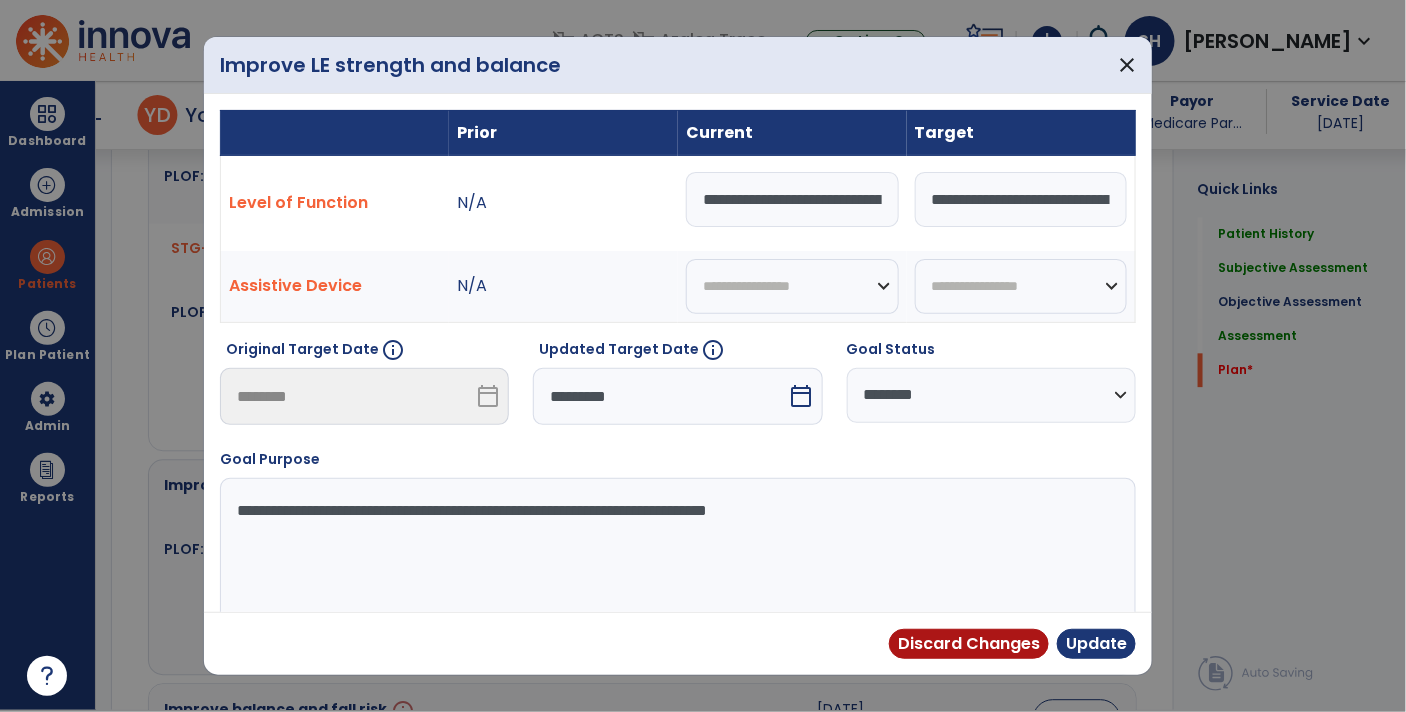 click on "**********" at bounding box center (991, 395) 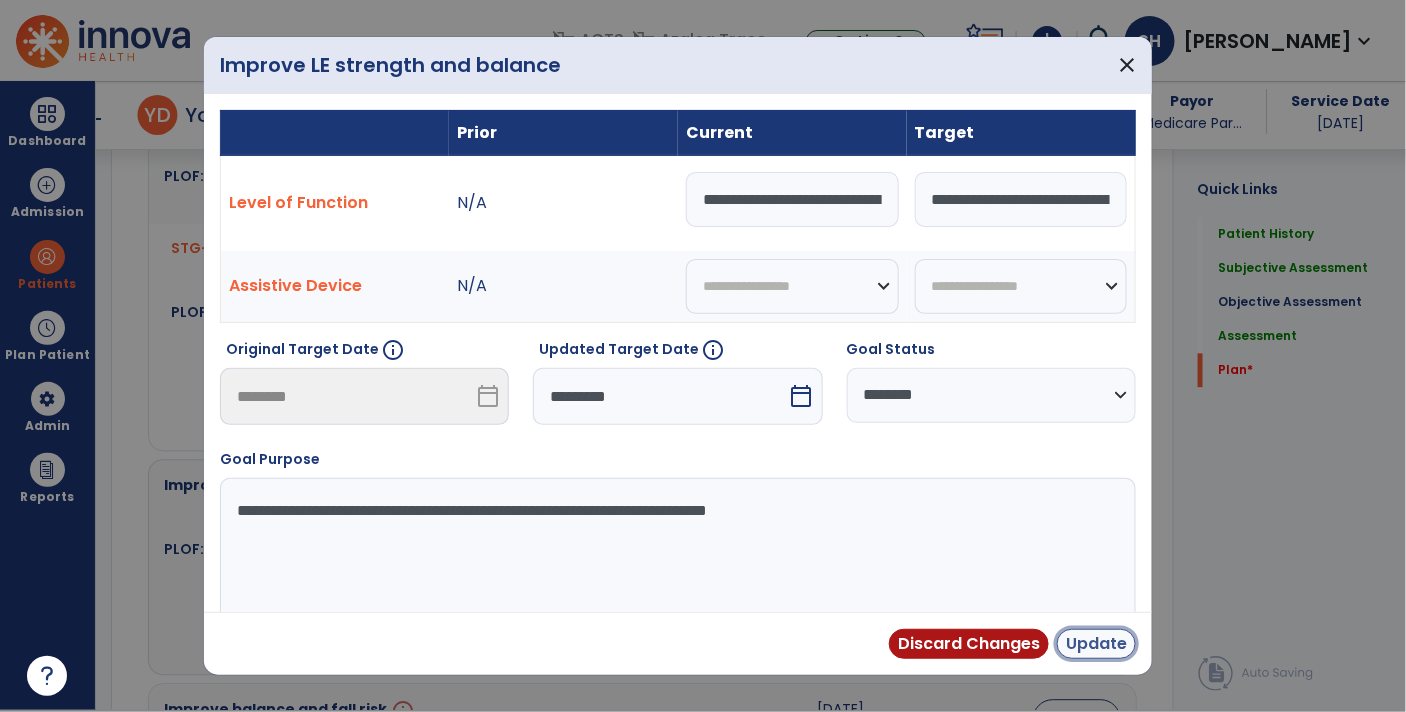 click on "Update" at bounding box center (1096, 644) 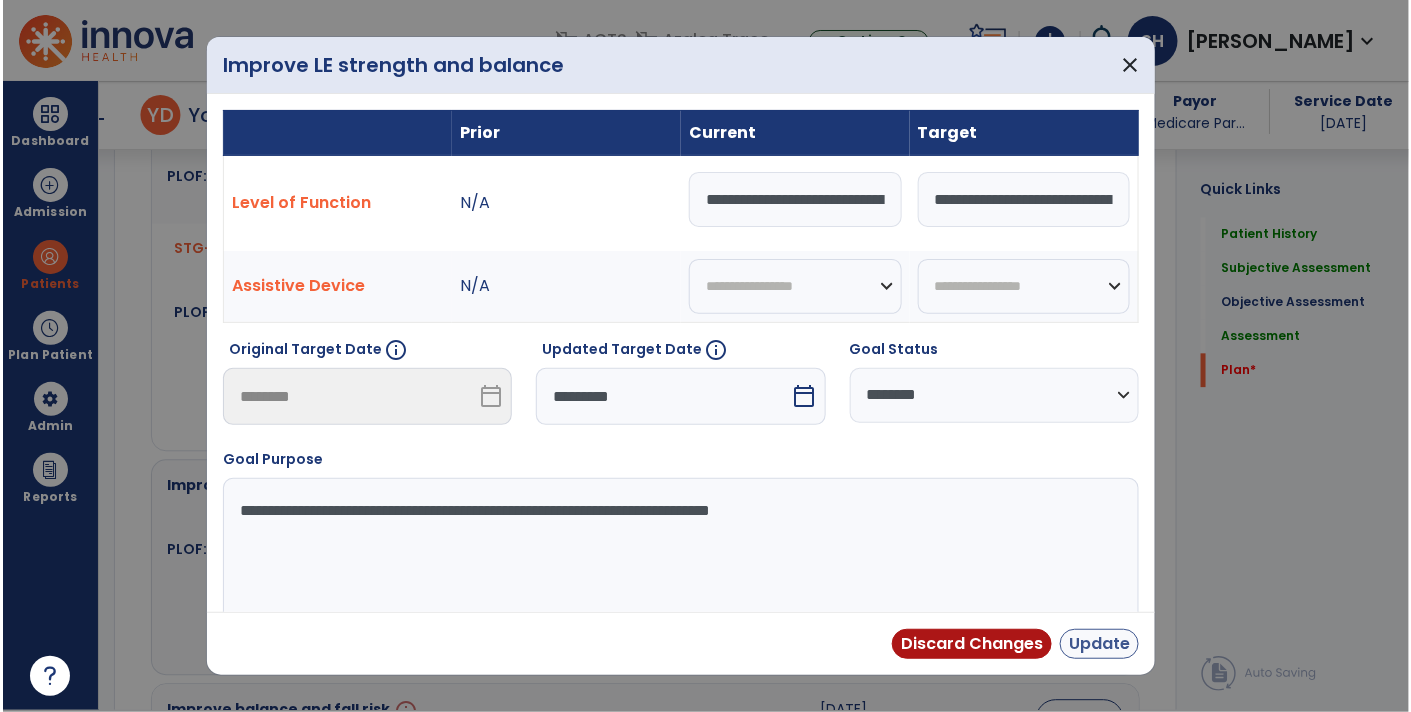 scroll, scrollTop: 2, scrollLeft: 0, axis: vertical 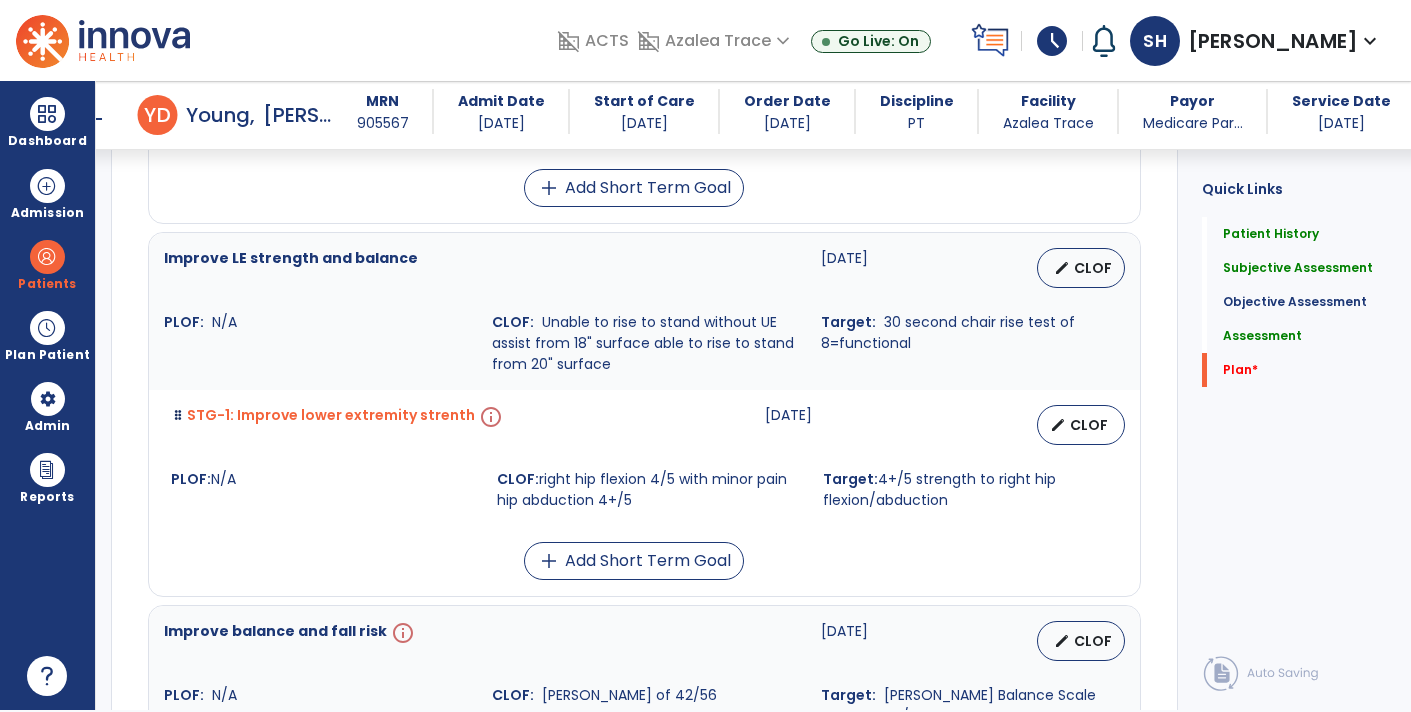 click on "CLOF" at bounding box center [1089, 425] 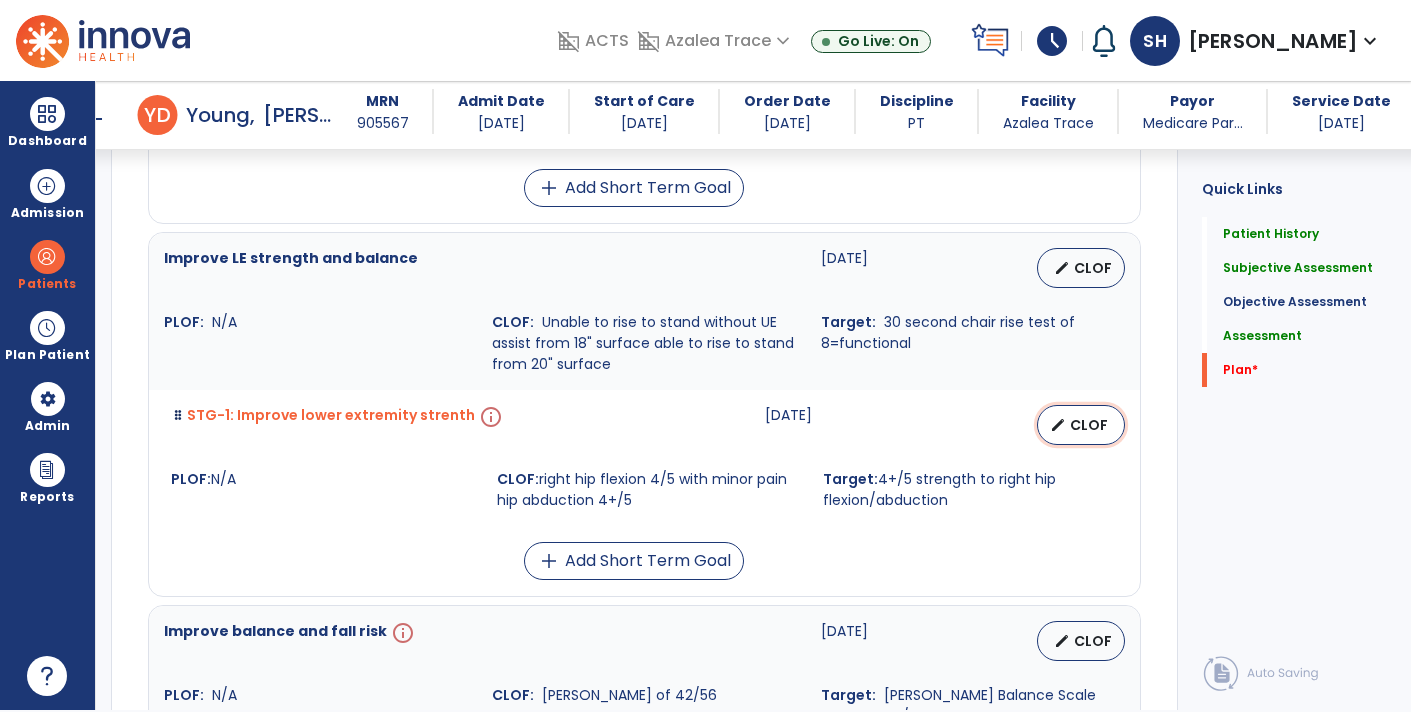 select on "********" 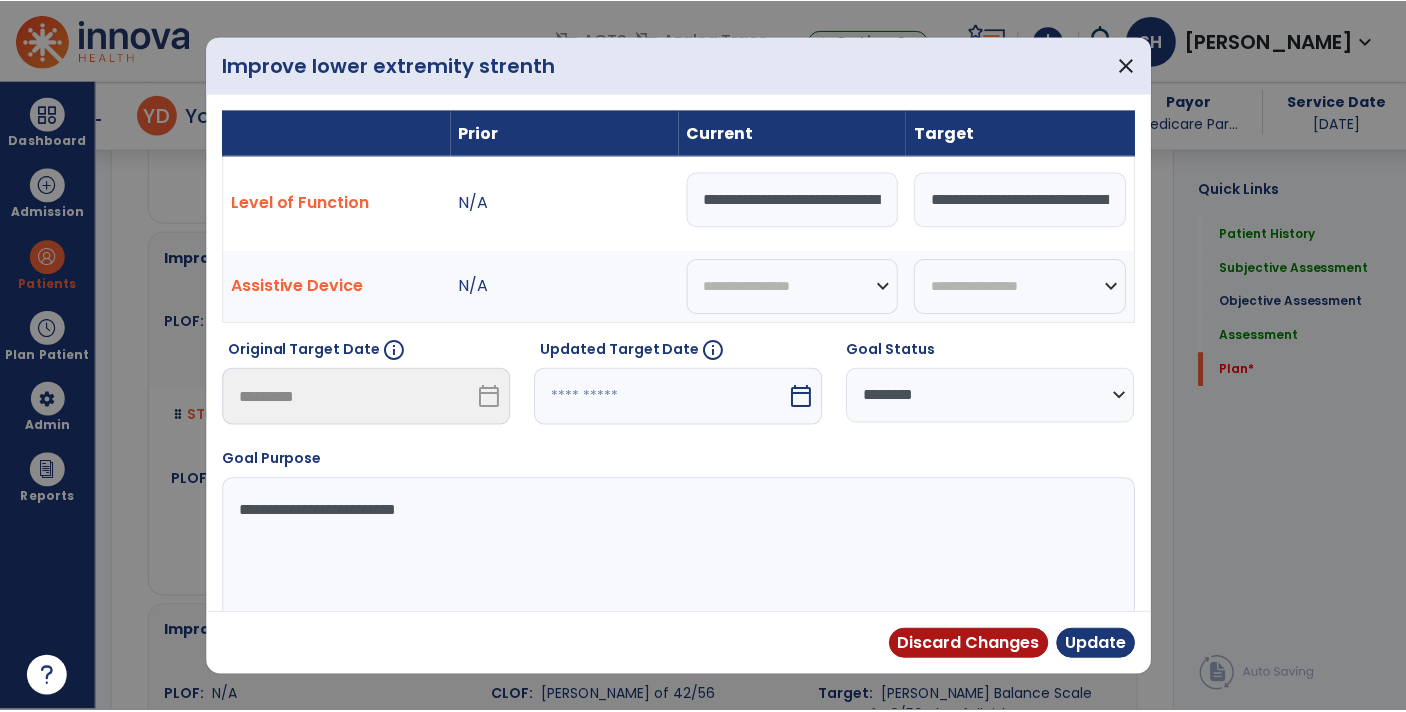 scroll, scrollTop: 0, scrollLeft: 0, axis: both 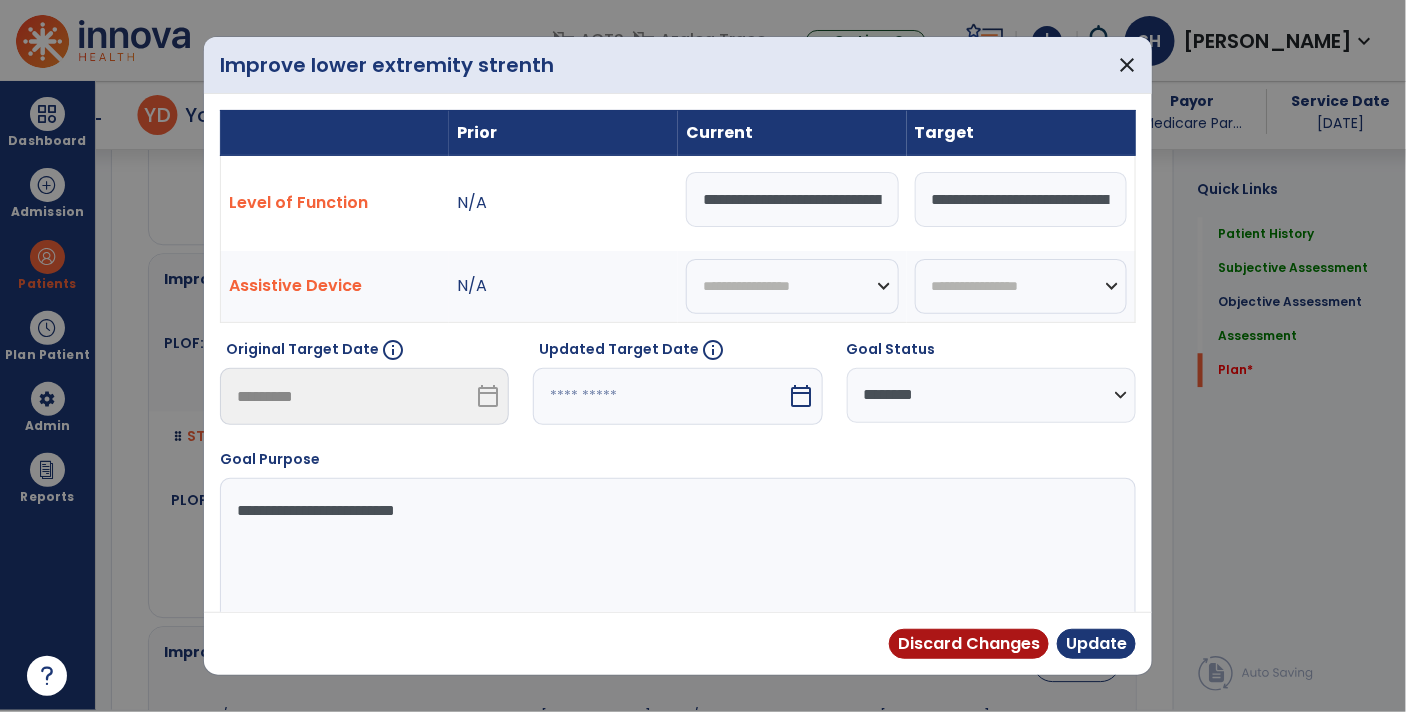 click on "calendar_today" at bounding box center [802, 396] 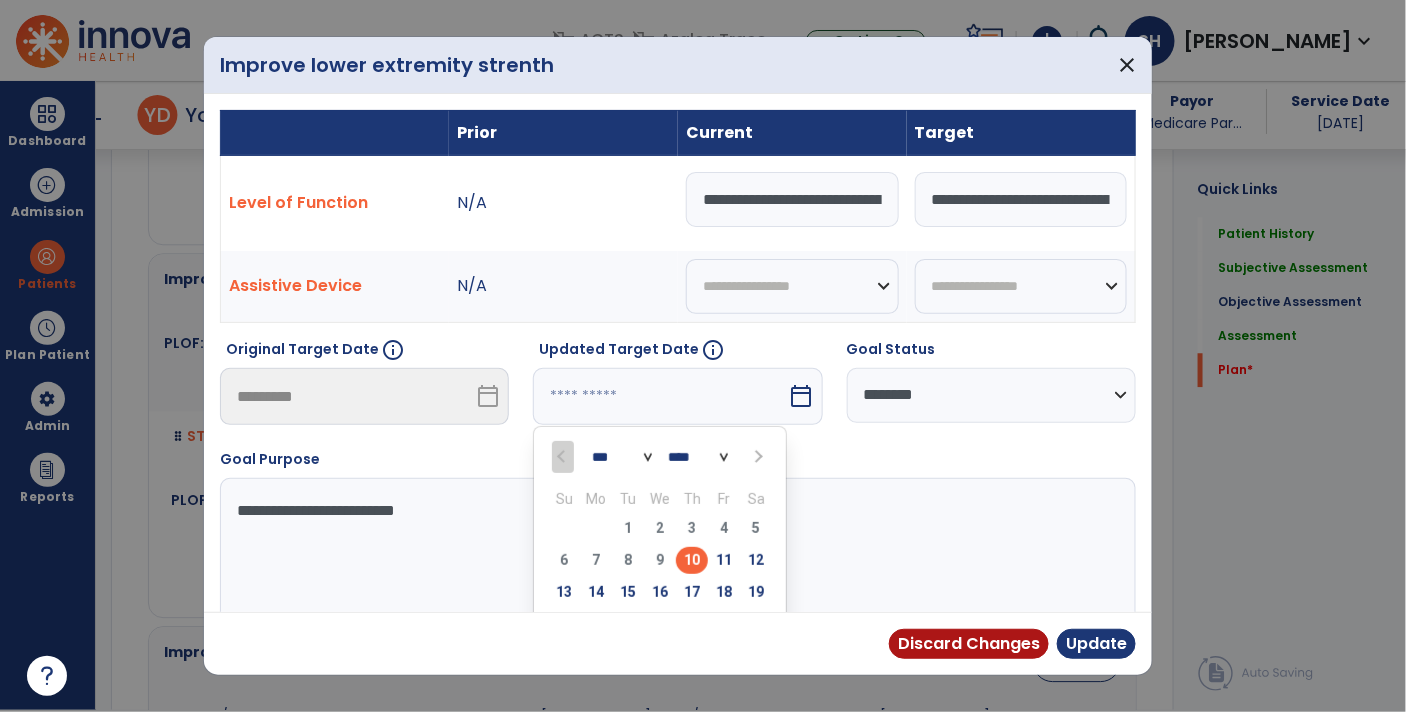 click on "*** ***" at bounding box center (622, 457) 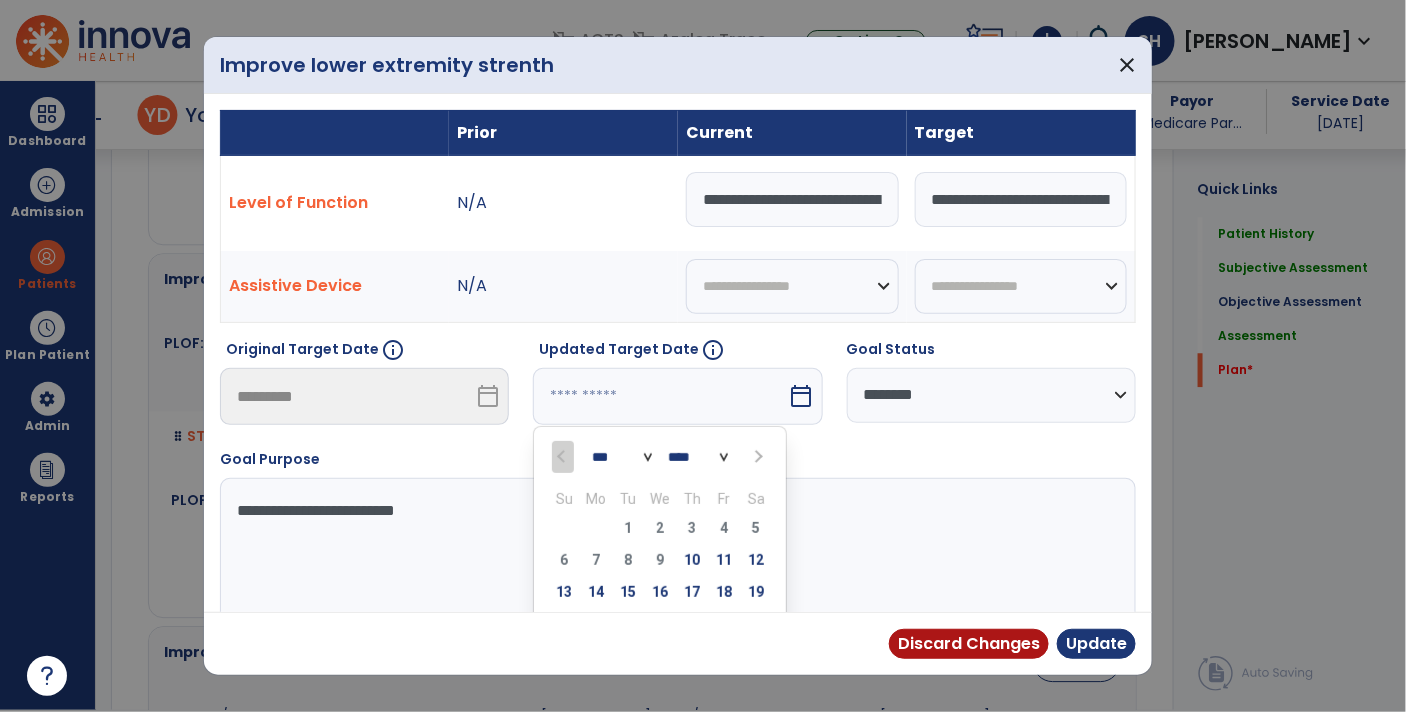 select on "*" 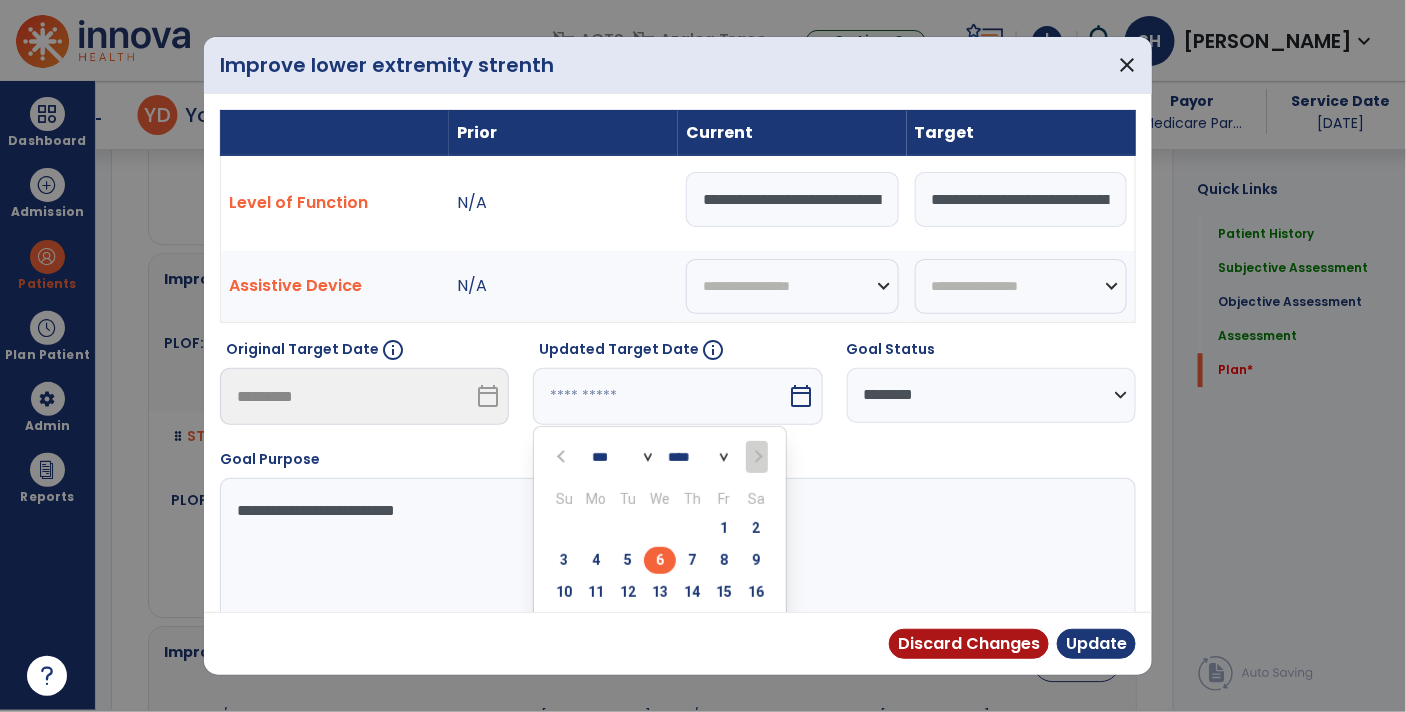 click on "6" at bounding box center (660, 560) 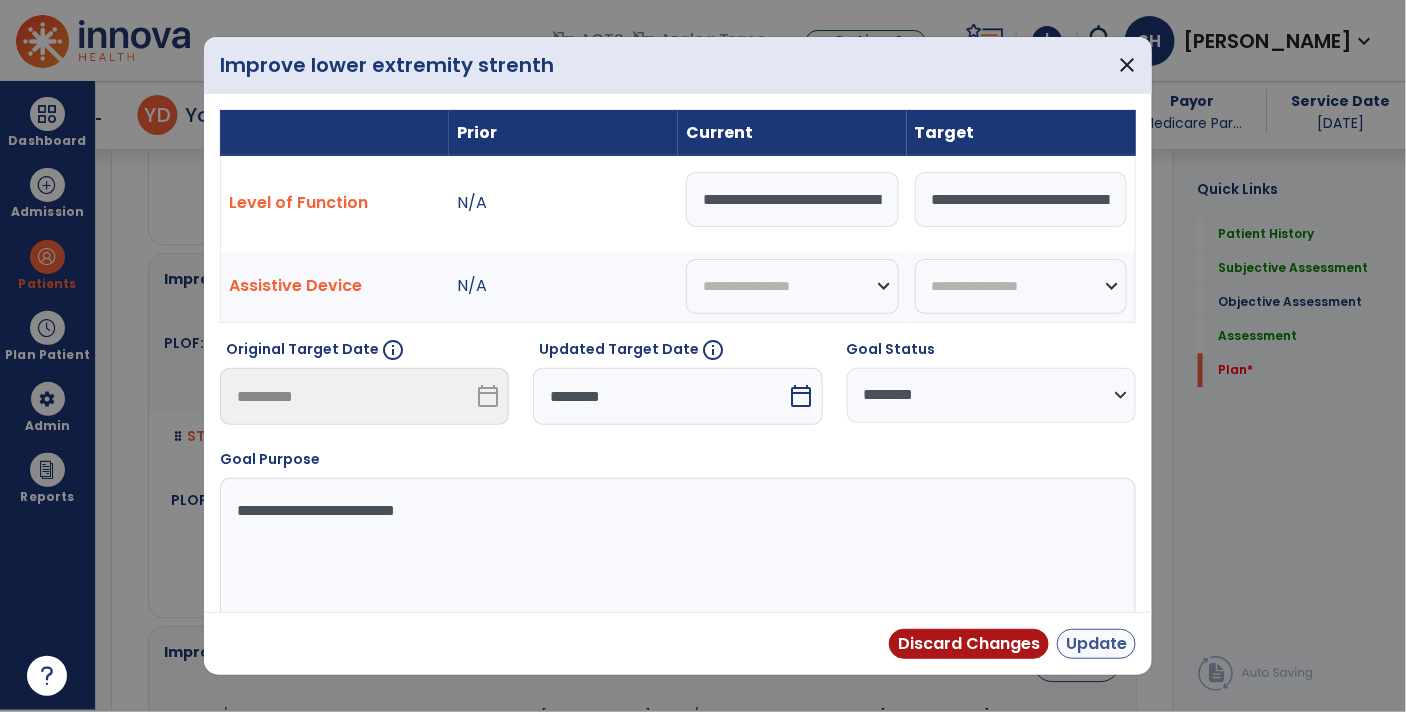 click on "Update" at bounding box center [1096, 644] 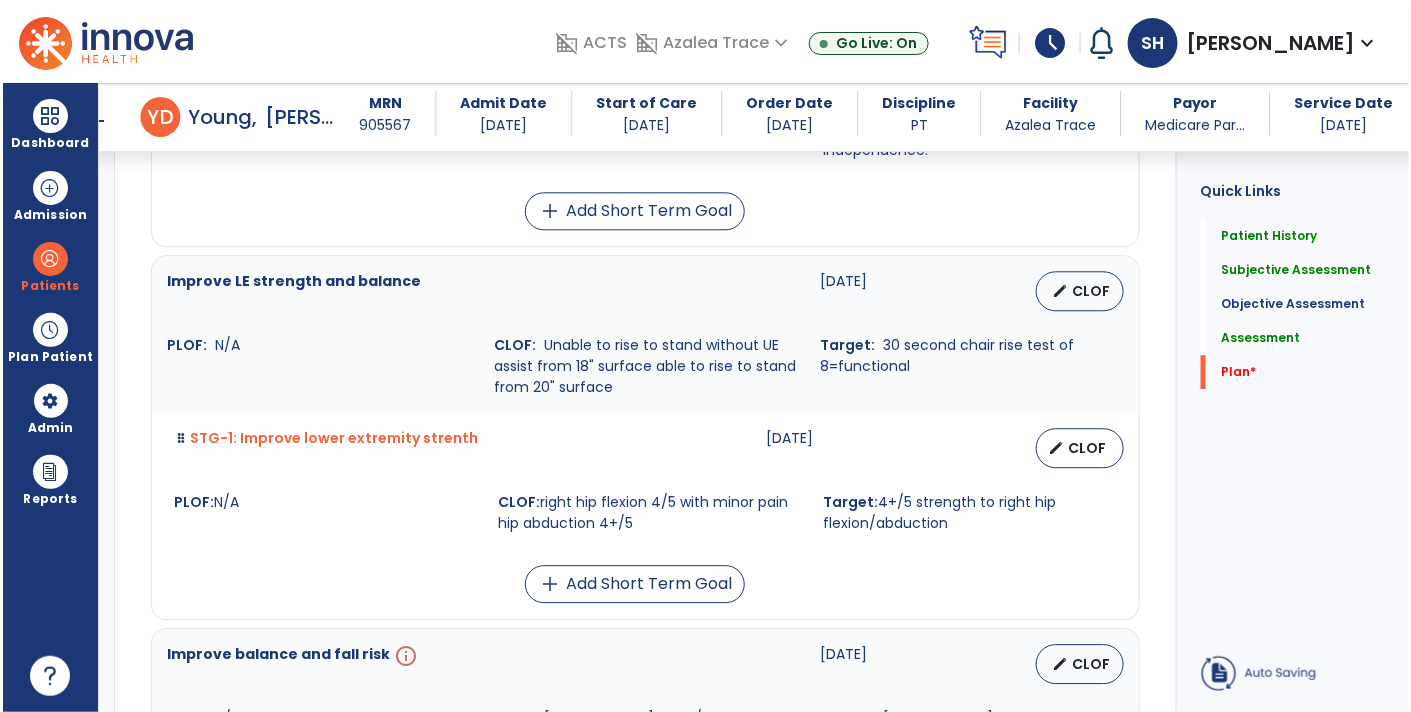 scroll, scrollTop: 2, scrollLeft: 0, axis: vertical 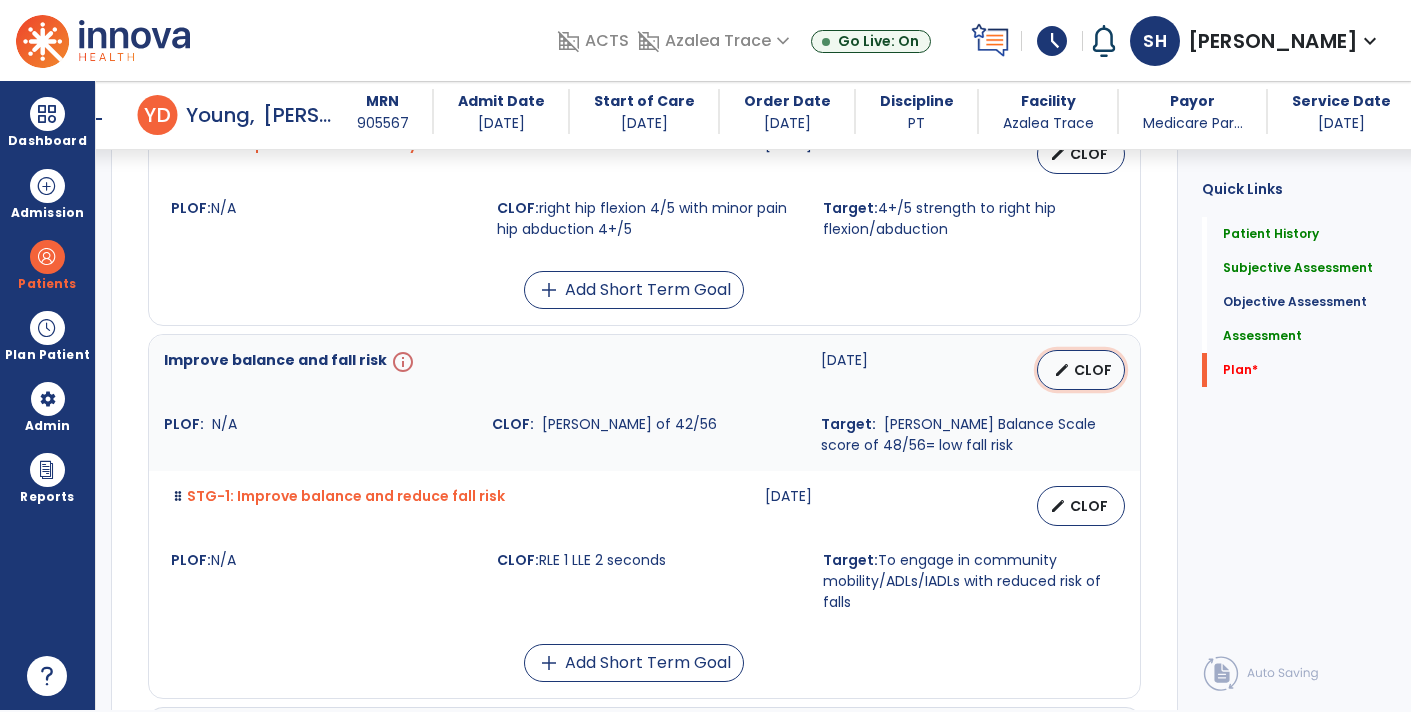 click on "CLOF" at bounding box center (1093, 370) 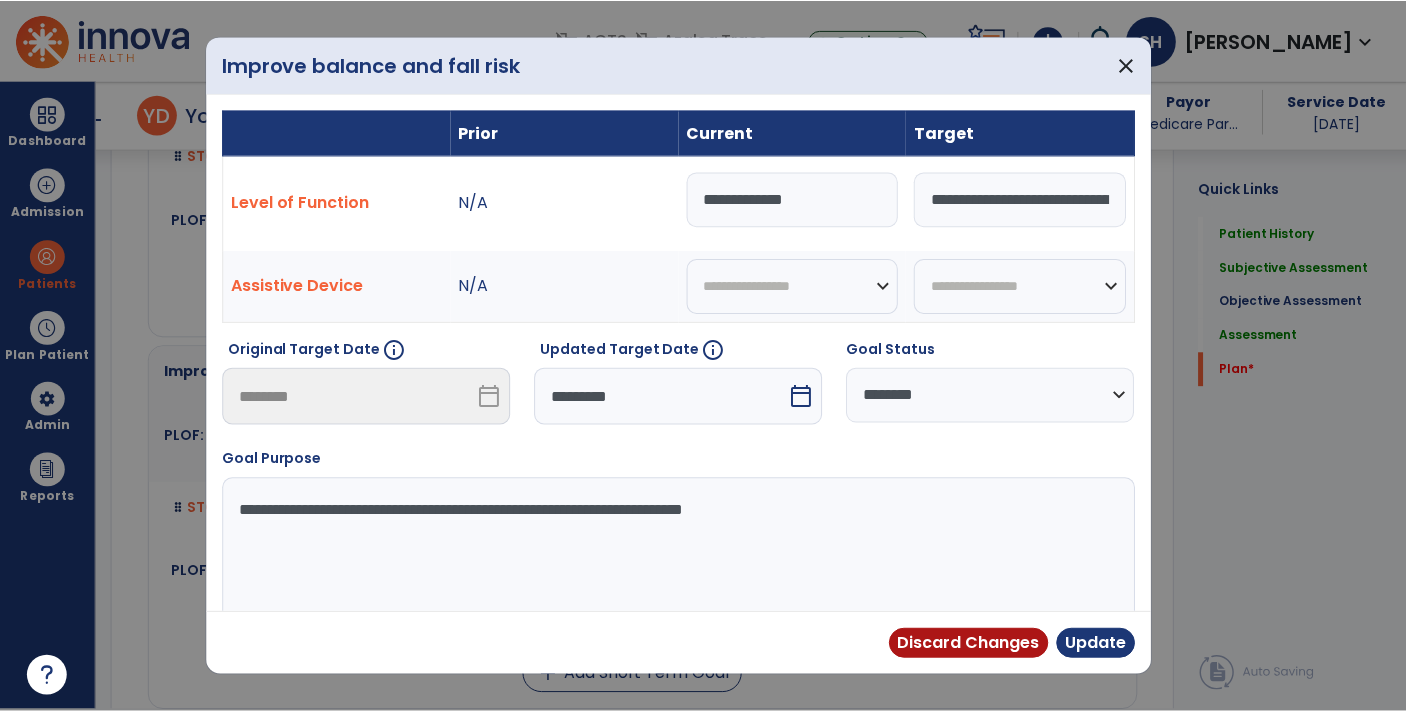 scroll, scrollTop: 0, scrollLeft: 0, axis: both 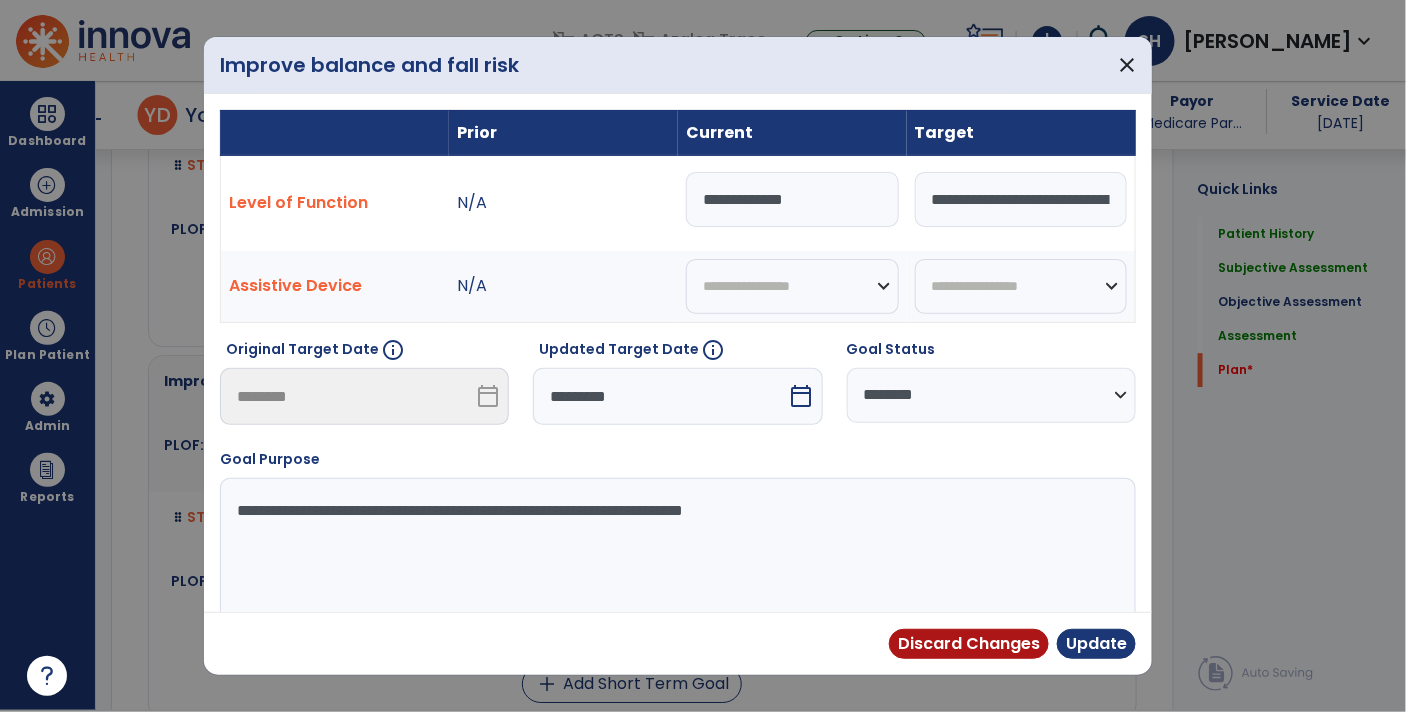 click on "calendar_today" at bounding box center [802, 396] 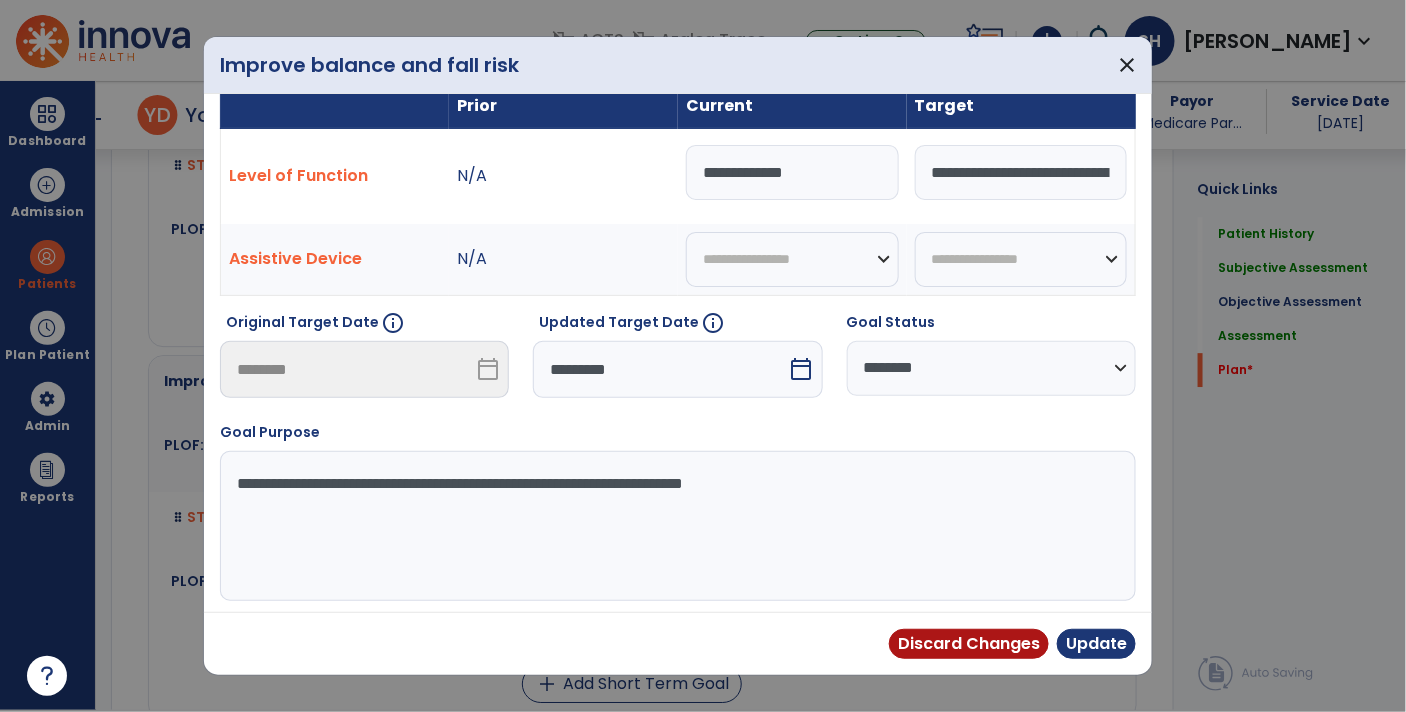 select on "*" 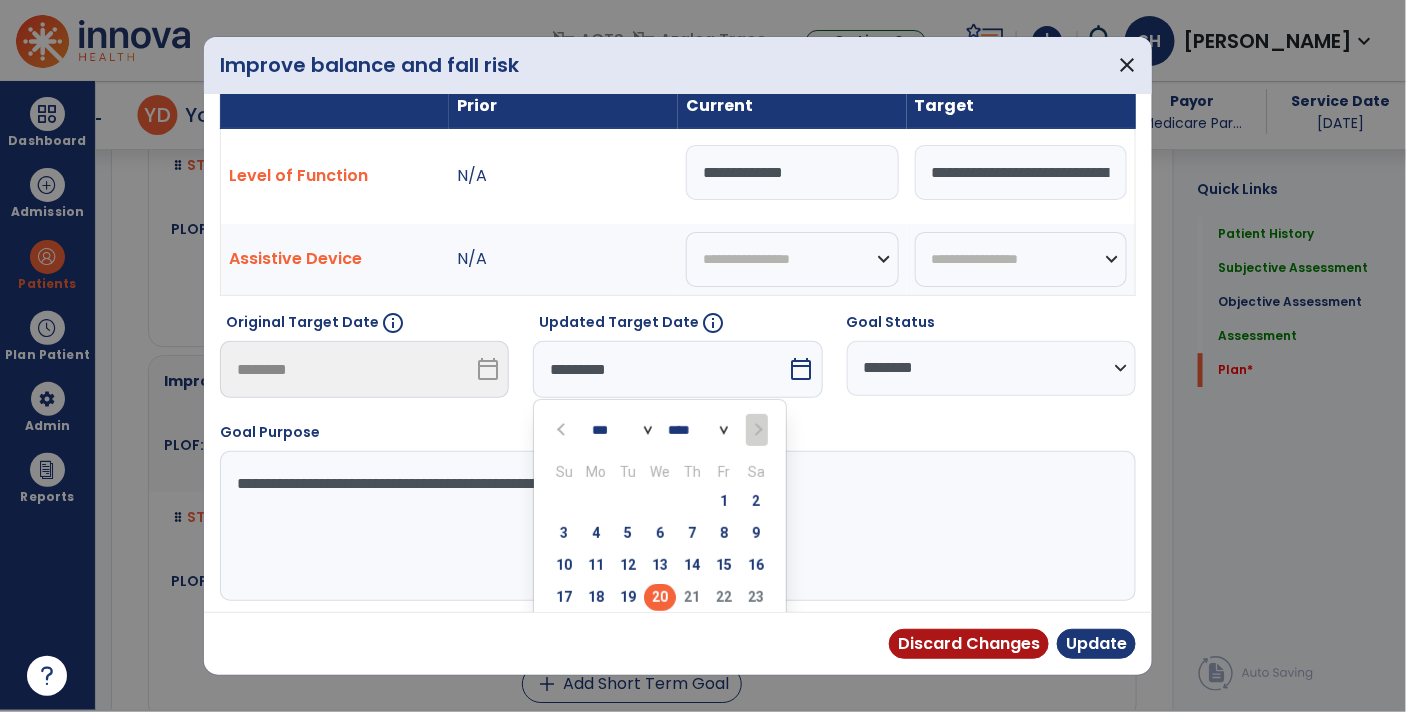 click on "20" at bounding box center [660, 597] 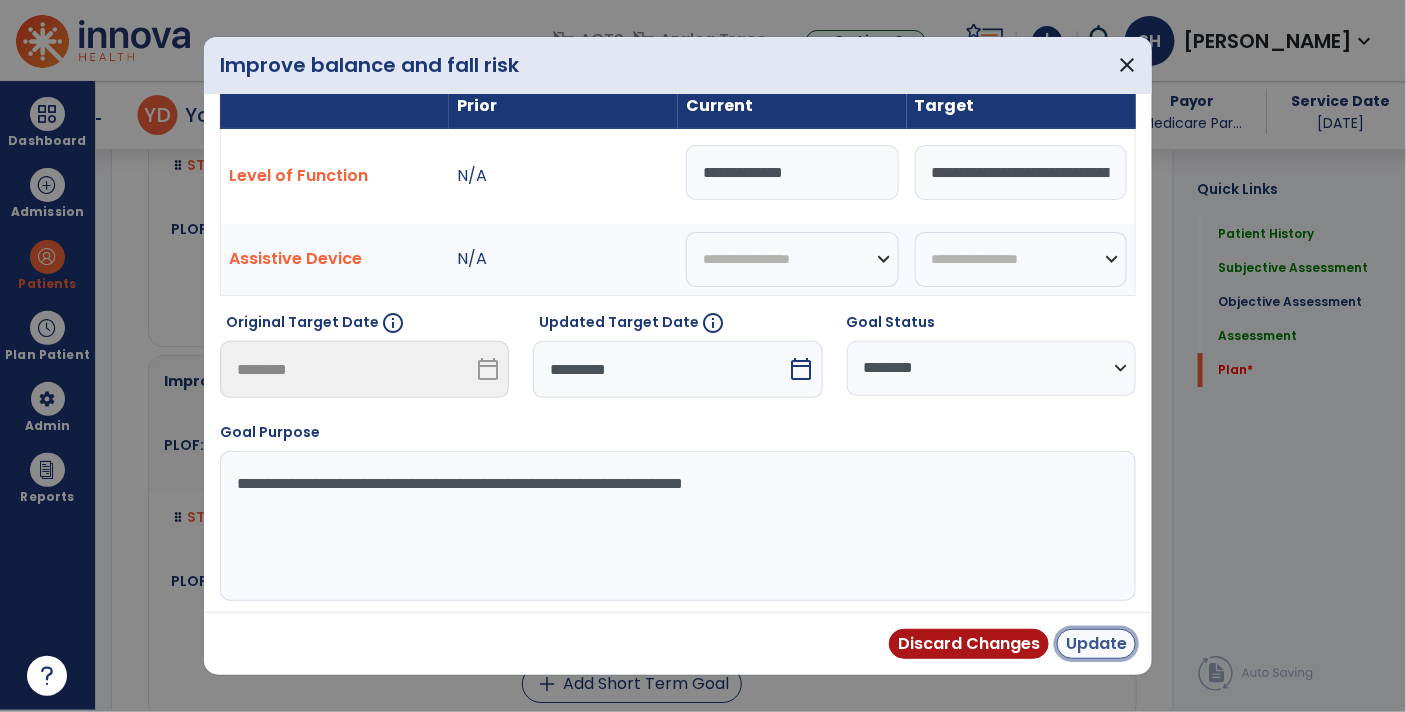 click on "Update" at bounding box center (1096, 644) 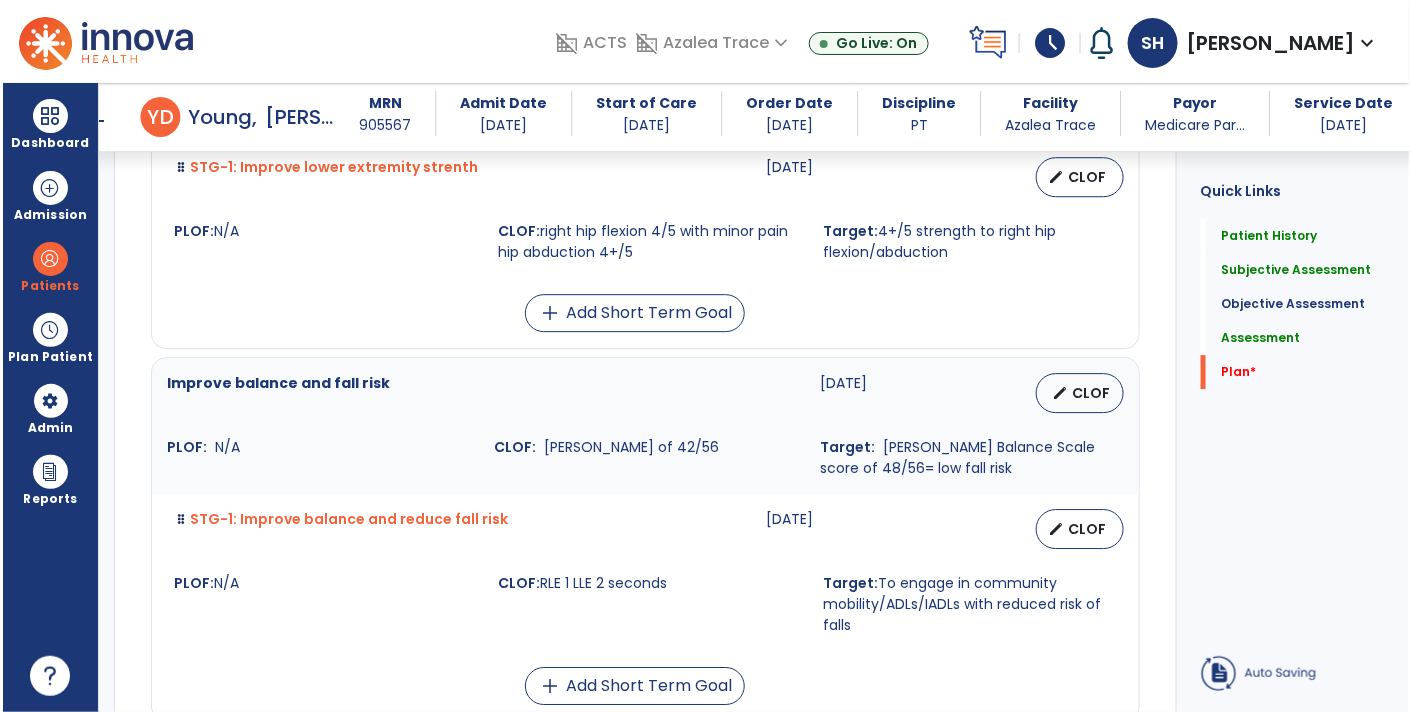 scroll, scrollTop: 2, scrollLeft: 0, axis: vertical 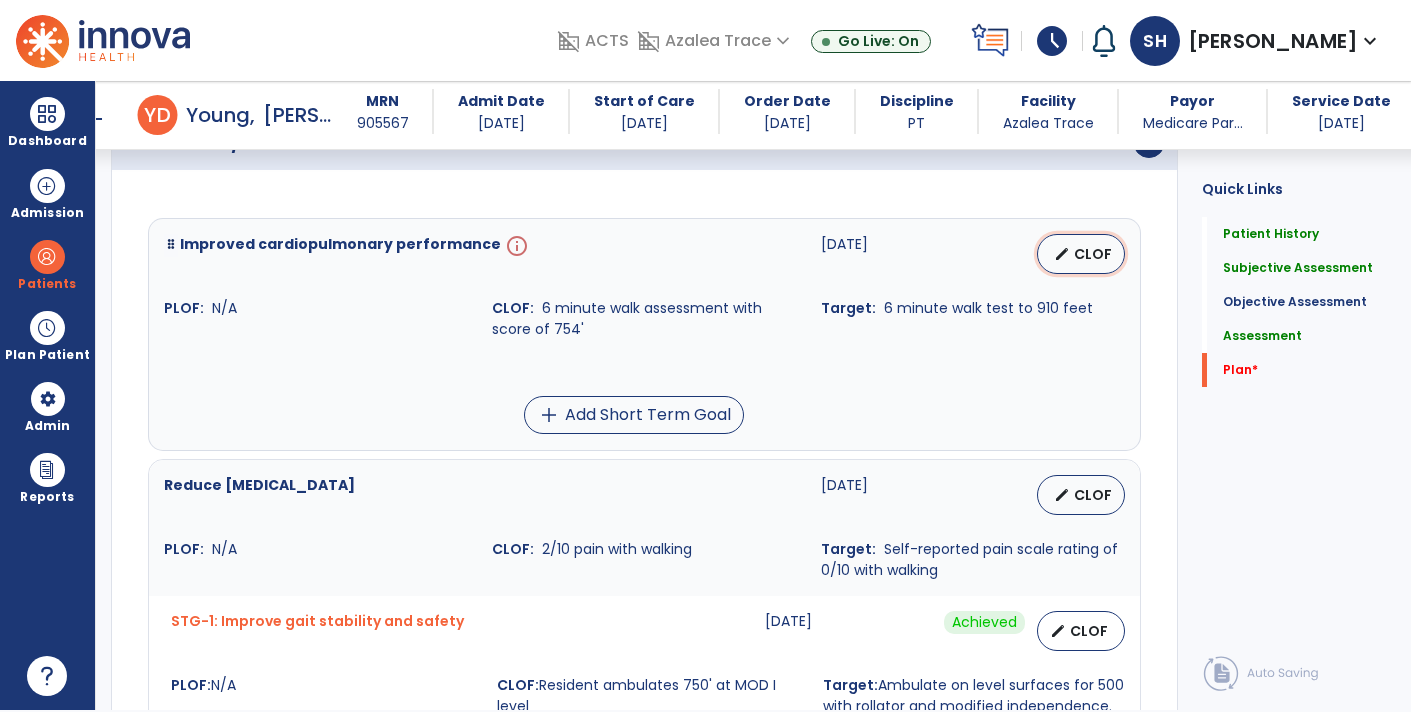 click on "edit" at bounding box center [1062, 254] 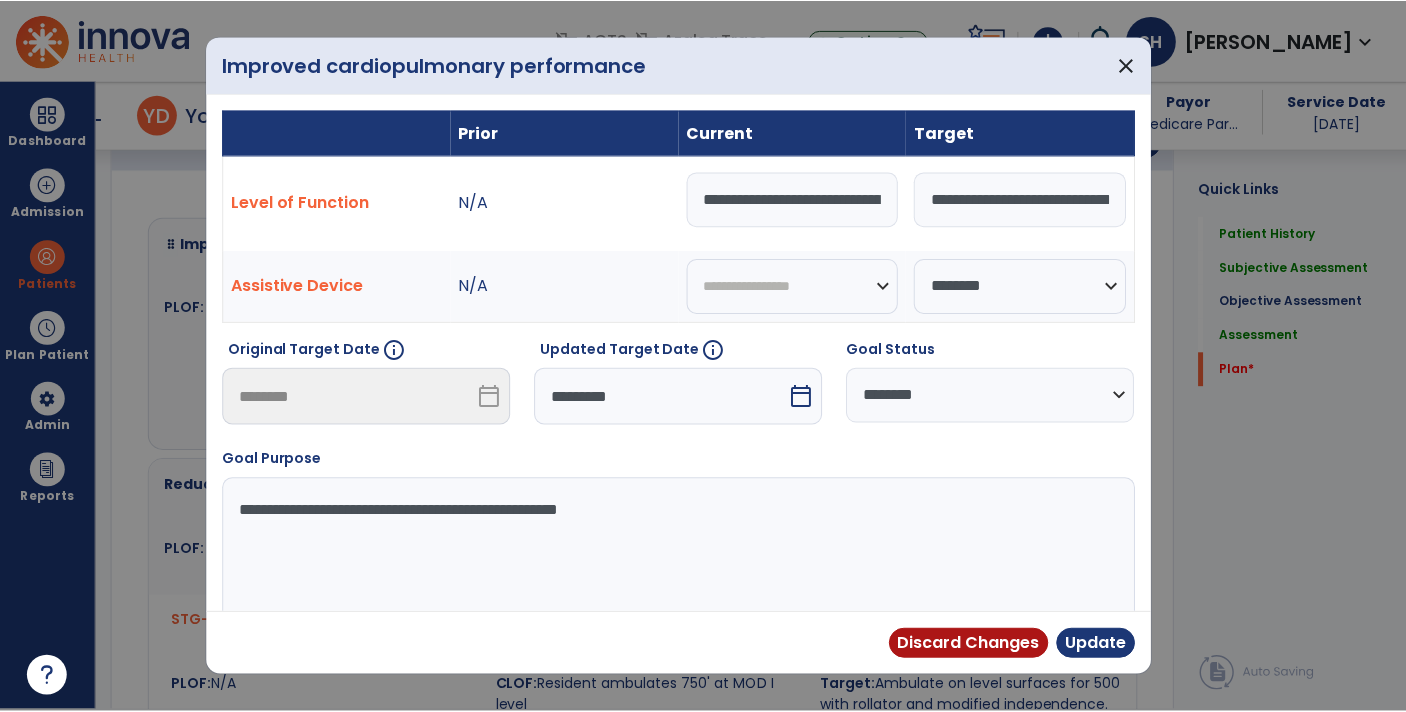 scroll, scrollTop: 0, scrollLeft: 0, axis: both 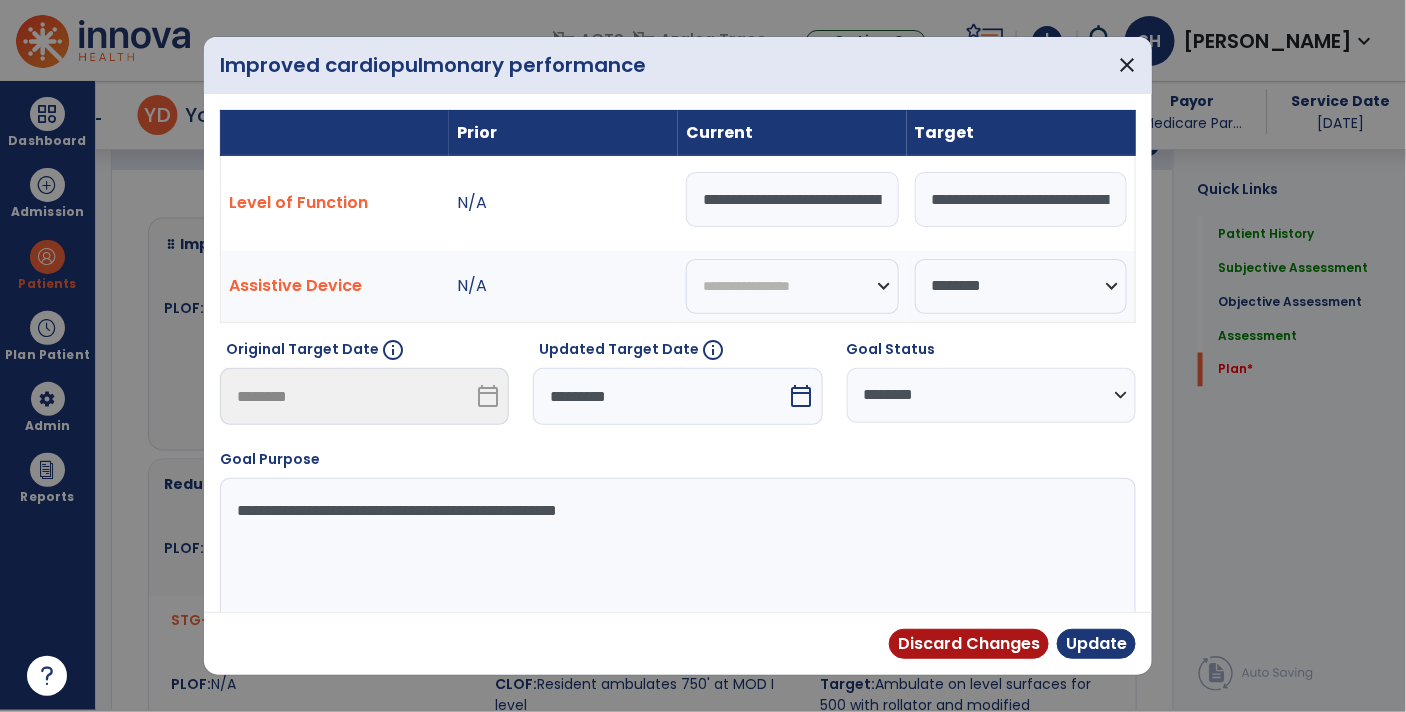 click on "*********" at bounding box center [660, 396] 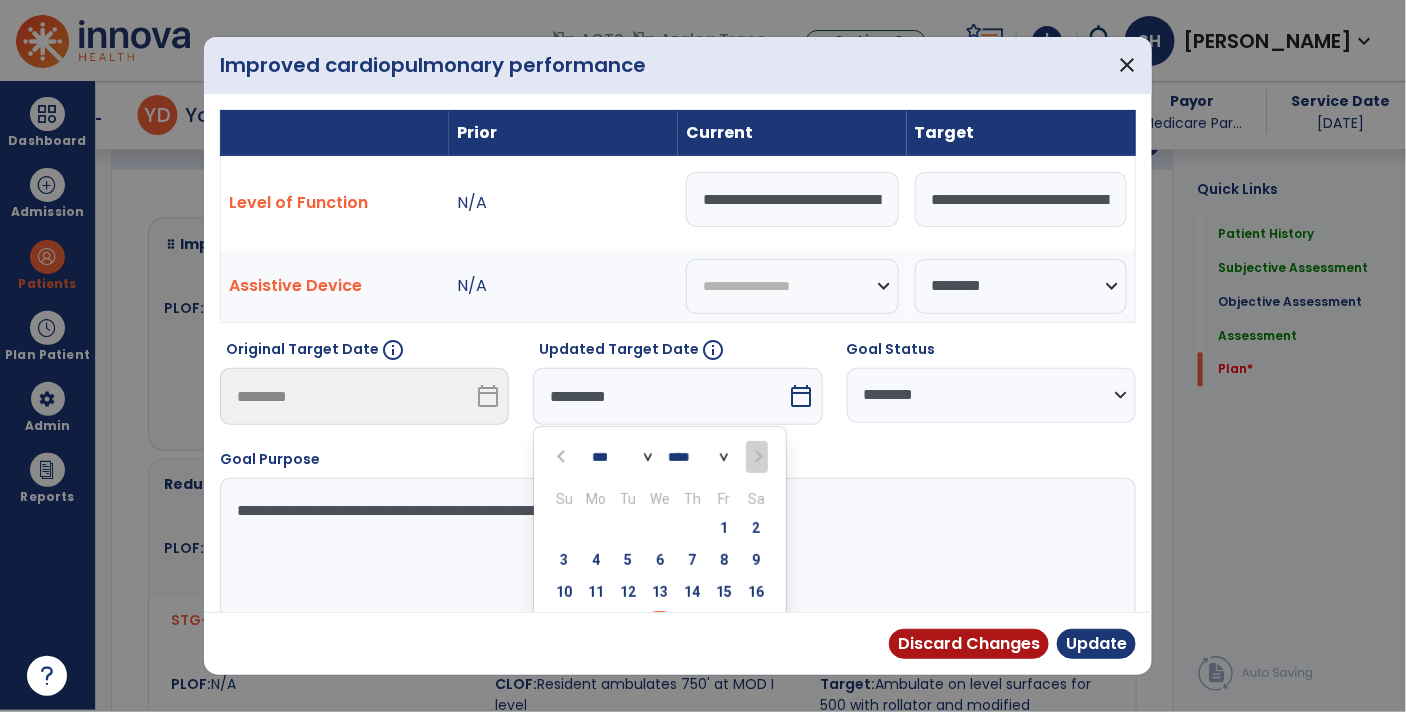 scroll, scrollTop: 27, scrollLeft: 0, axis: vertical 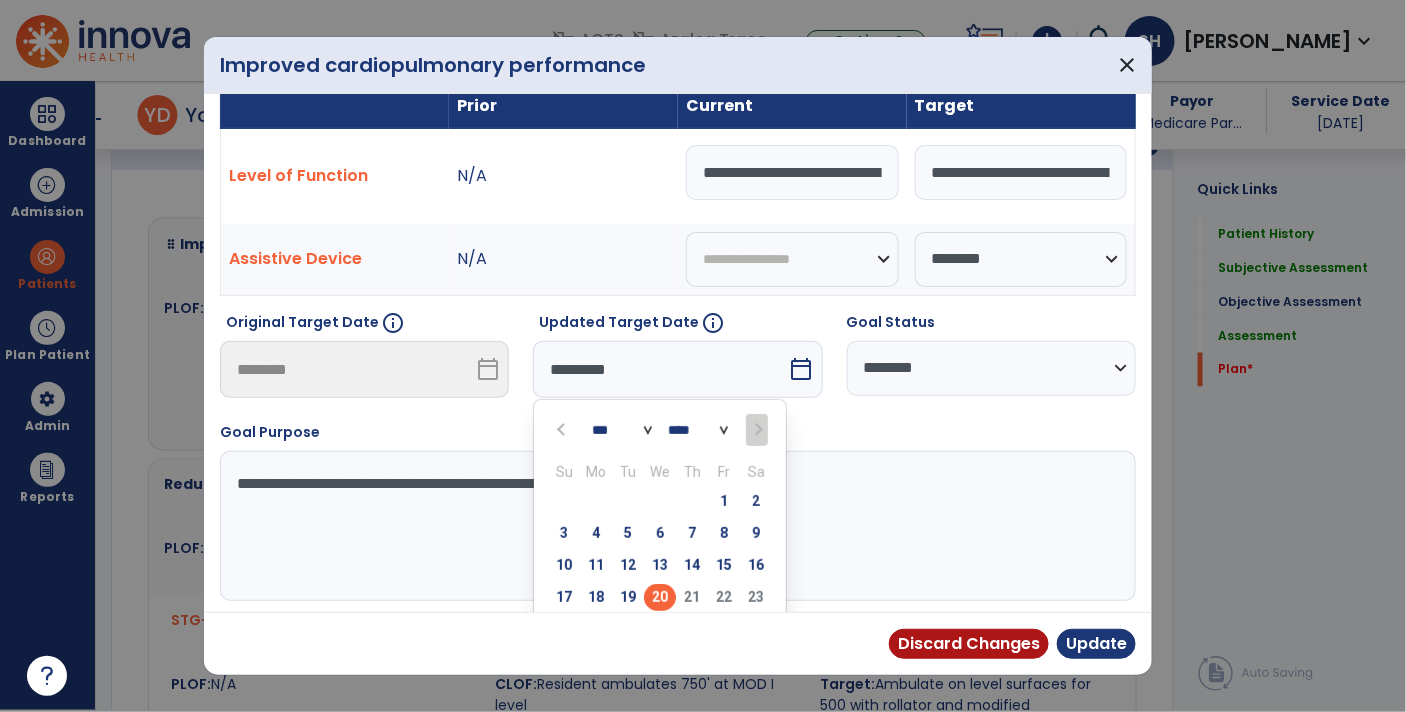 click on "20" at bounding box center [660, 597] 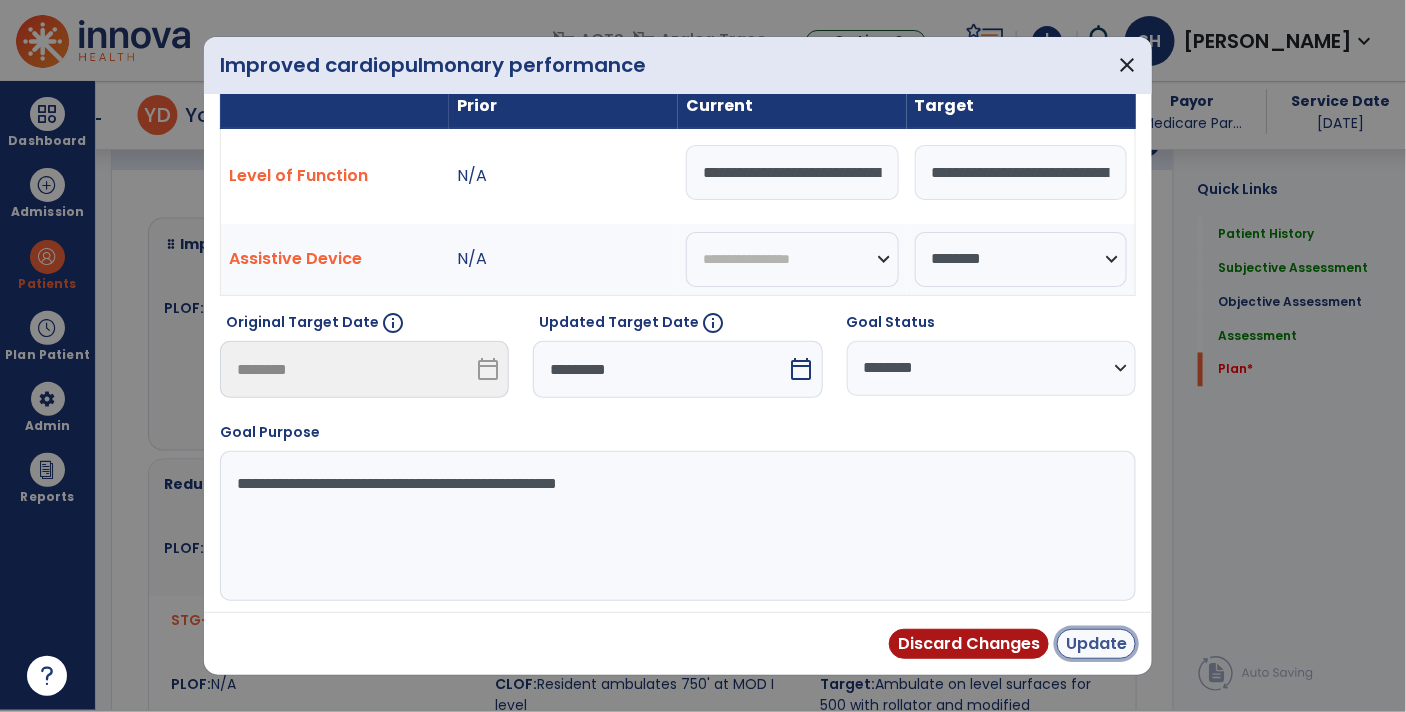 click on "Update" at bounding box center (1096, 644) 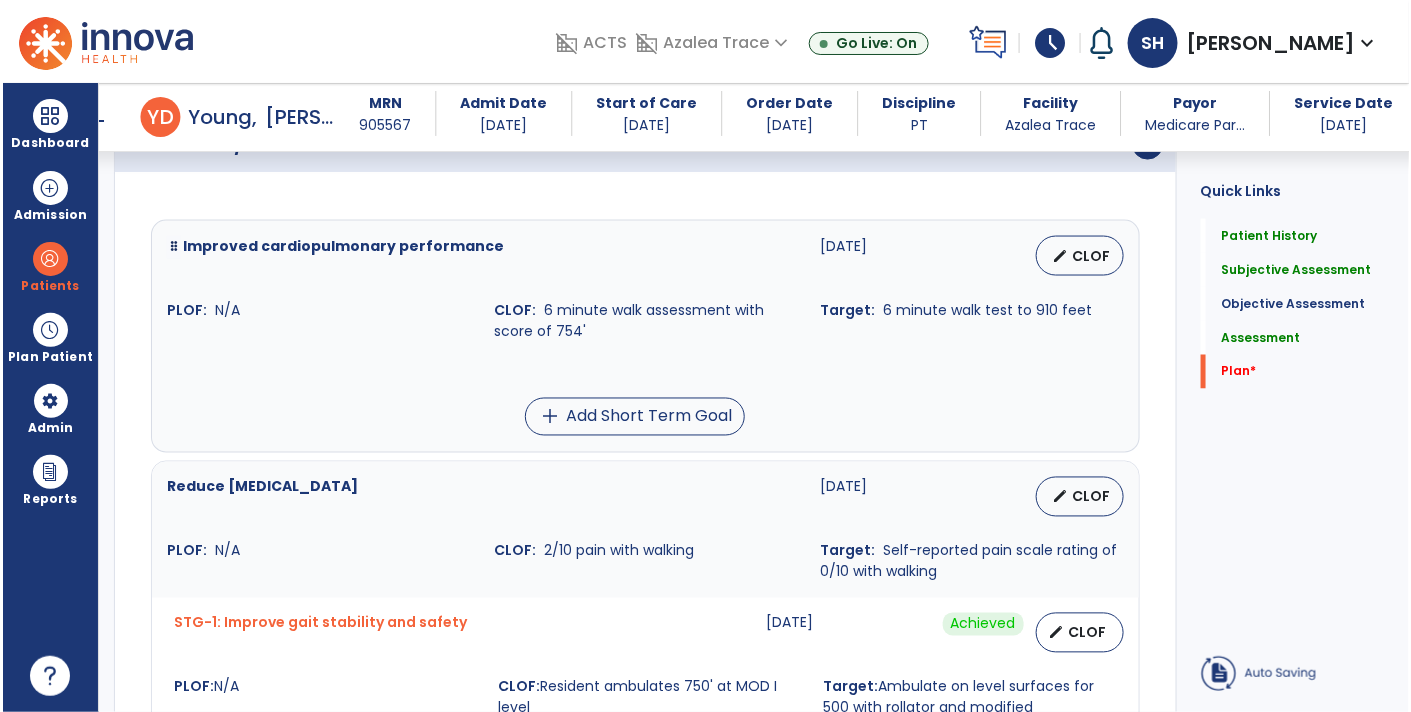 scroll, scrollTop: 2, scrollLeft: 0, axis: vertical 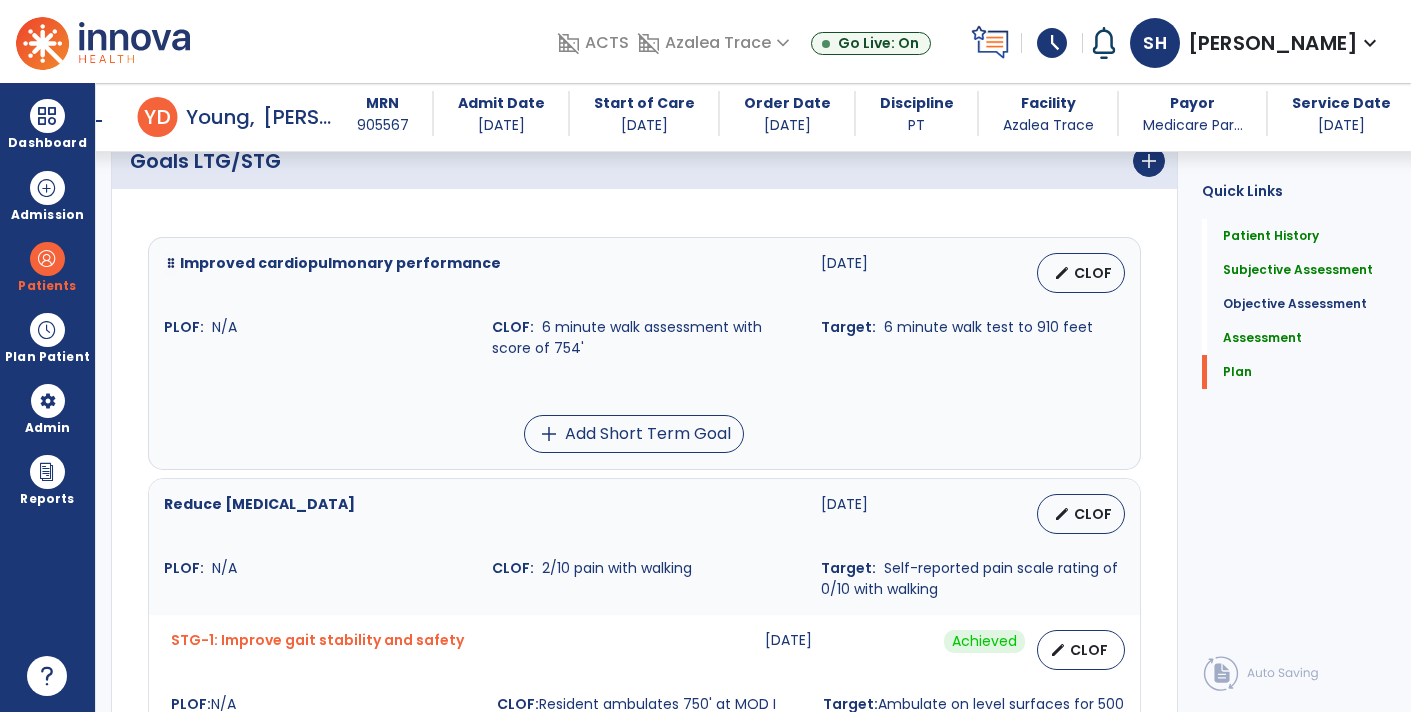 click on "Target:  Ambulate on level surfaces for 500 with rollator and modified independence." at bounding box center [974, 715] 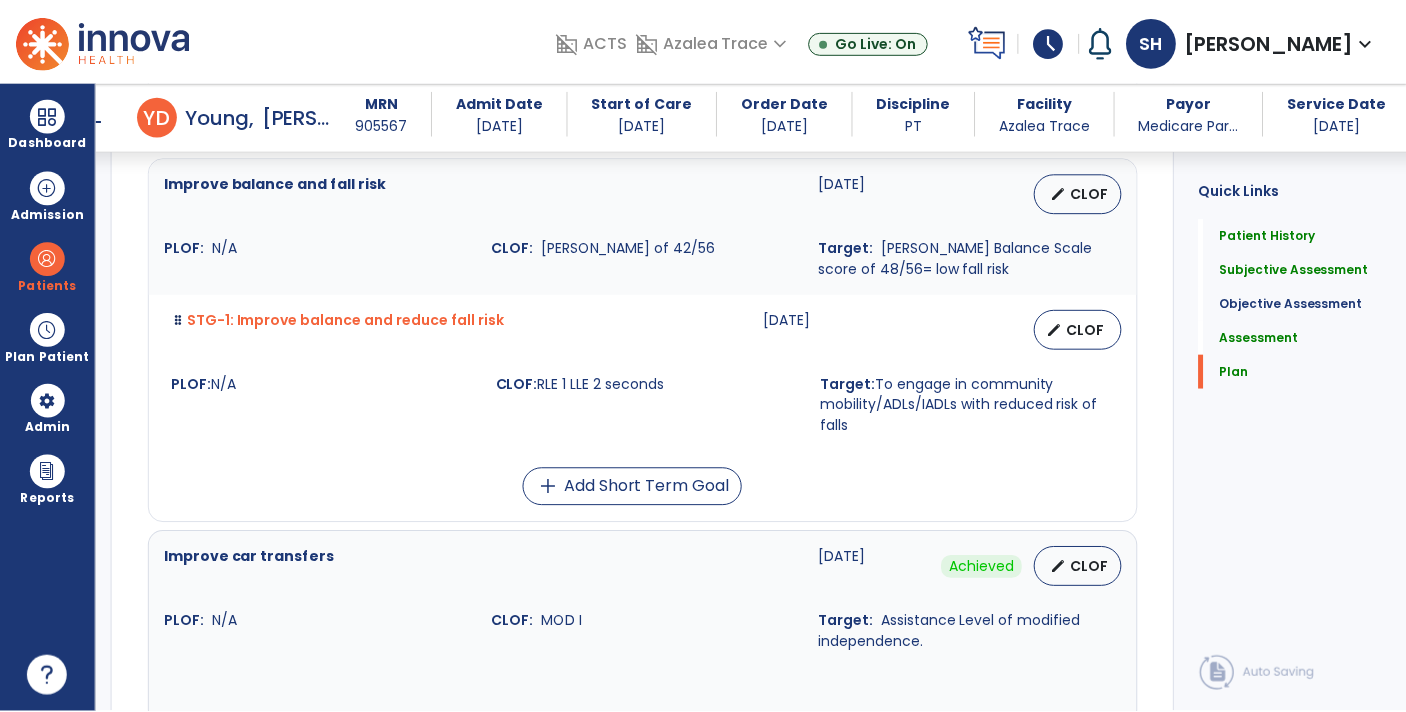 scroll, scrollTop: 4831, scrollLeft: 0, axis: vertical 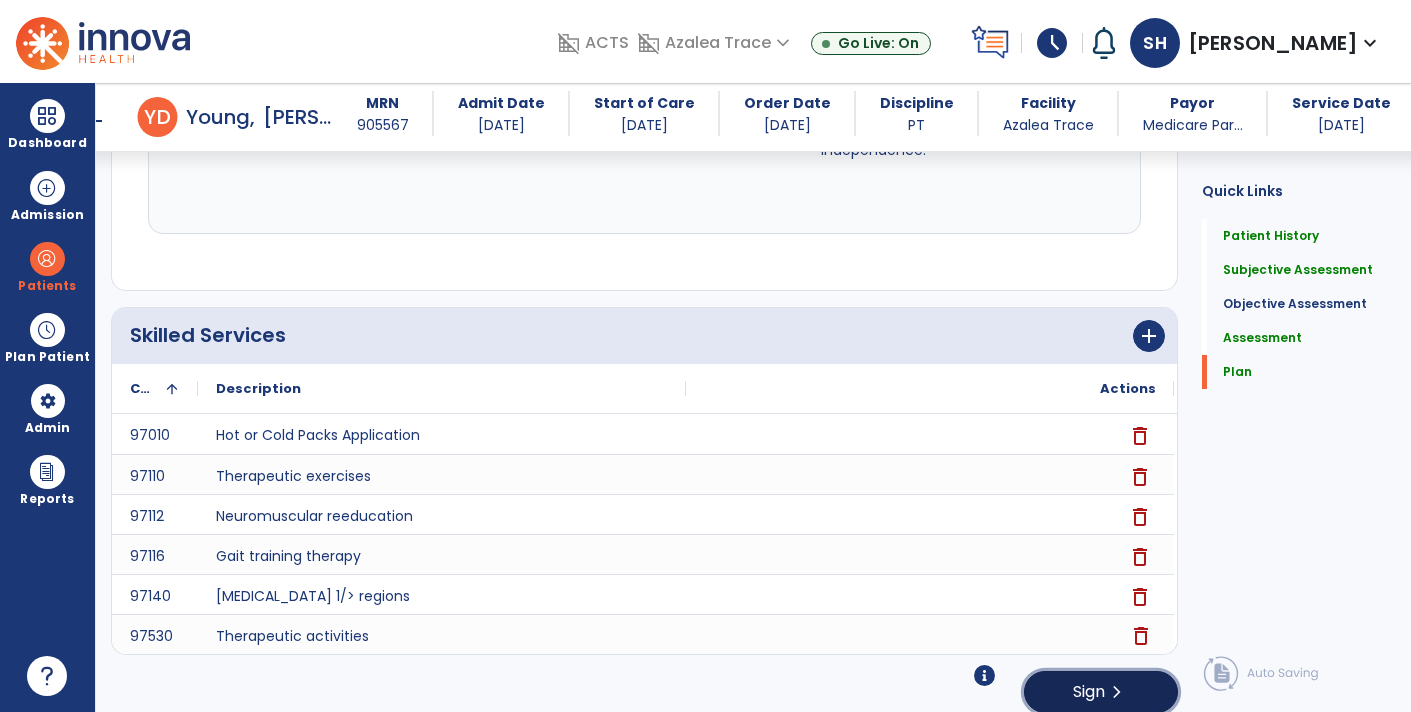 click on "chevron_right" 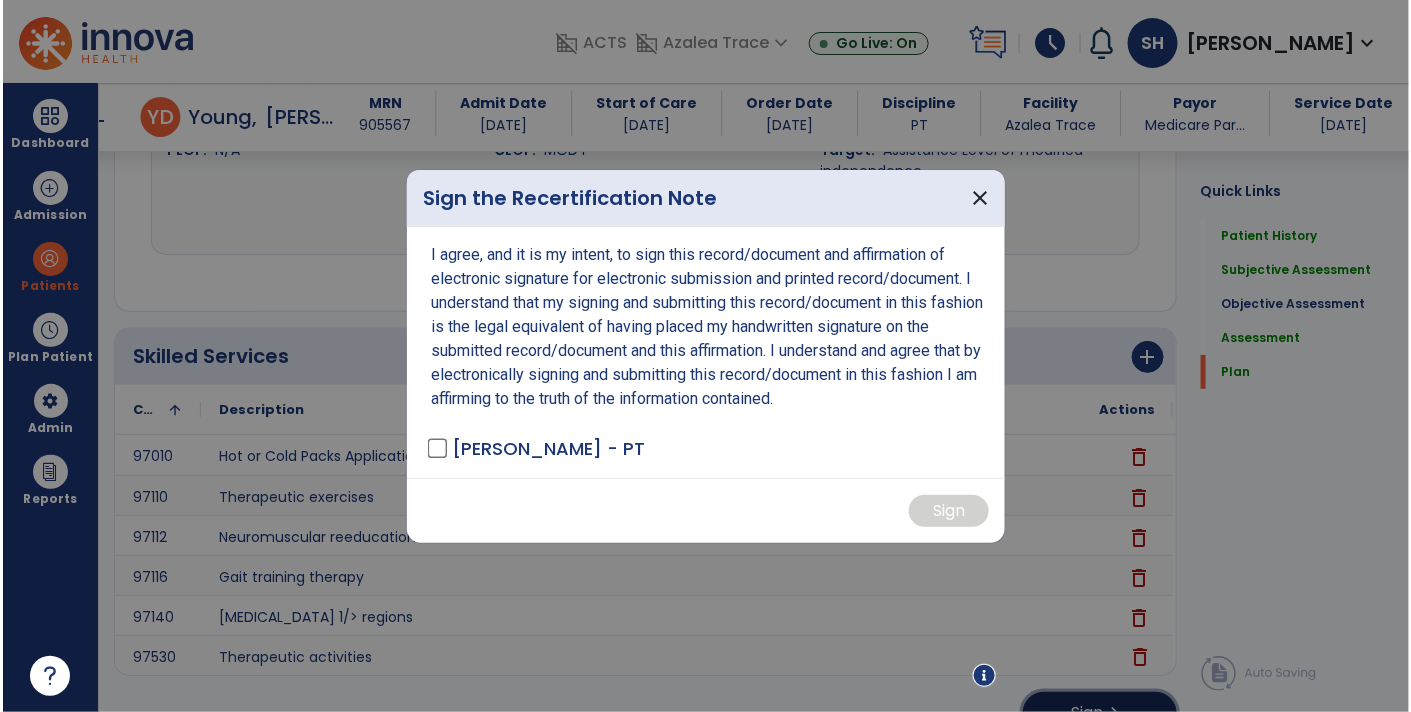 scroll, scrollTop: 4831, scrollLeft: 0, axis: vertical 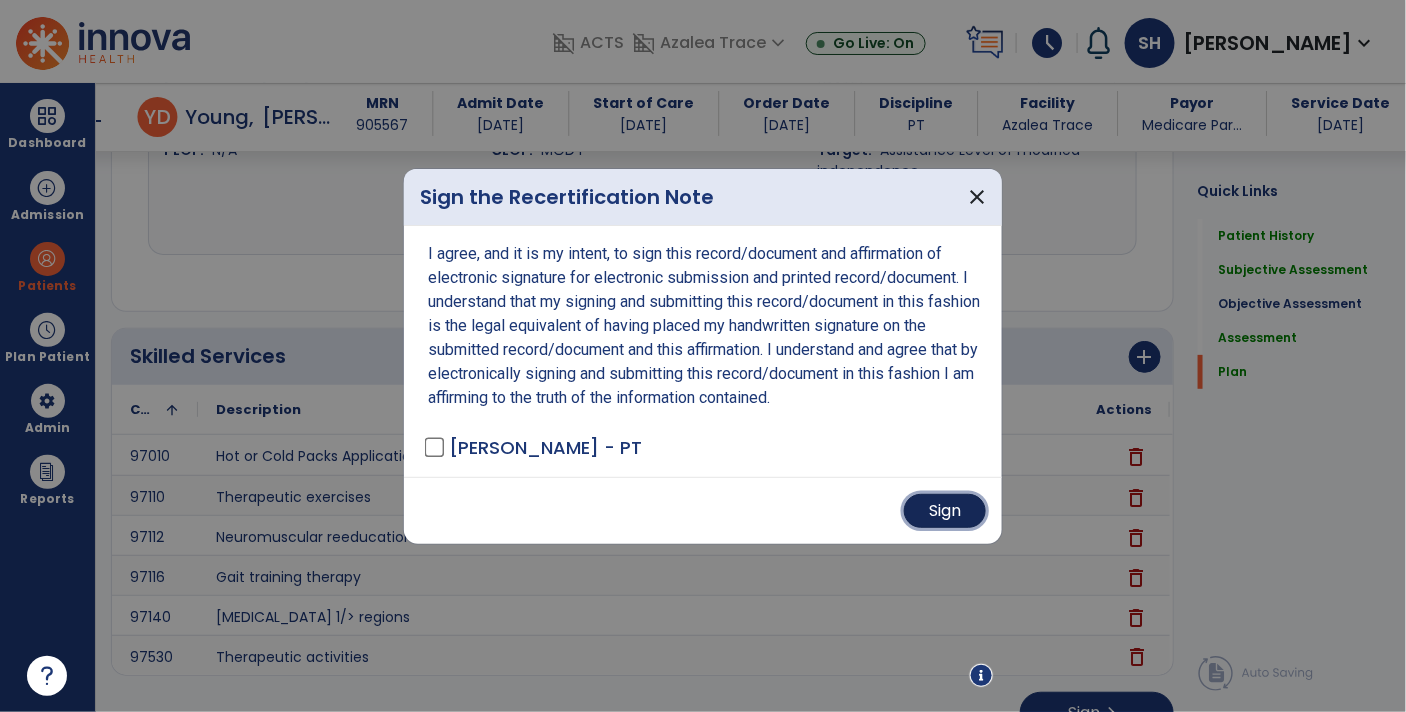 click on "Sign" at bounding box center (945, 511) 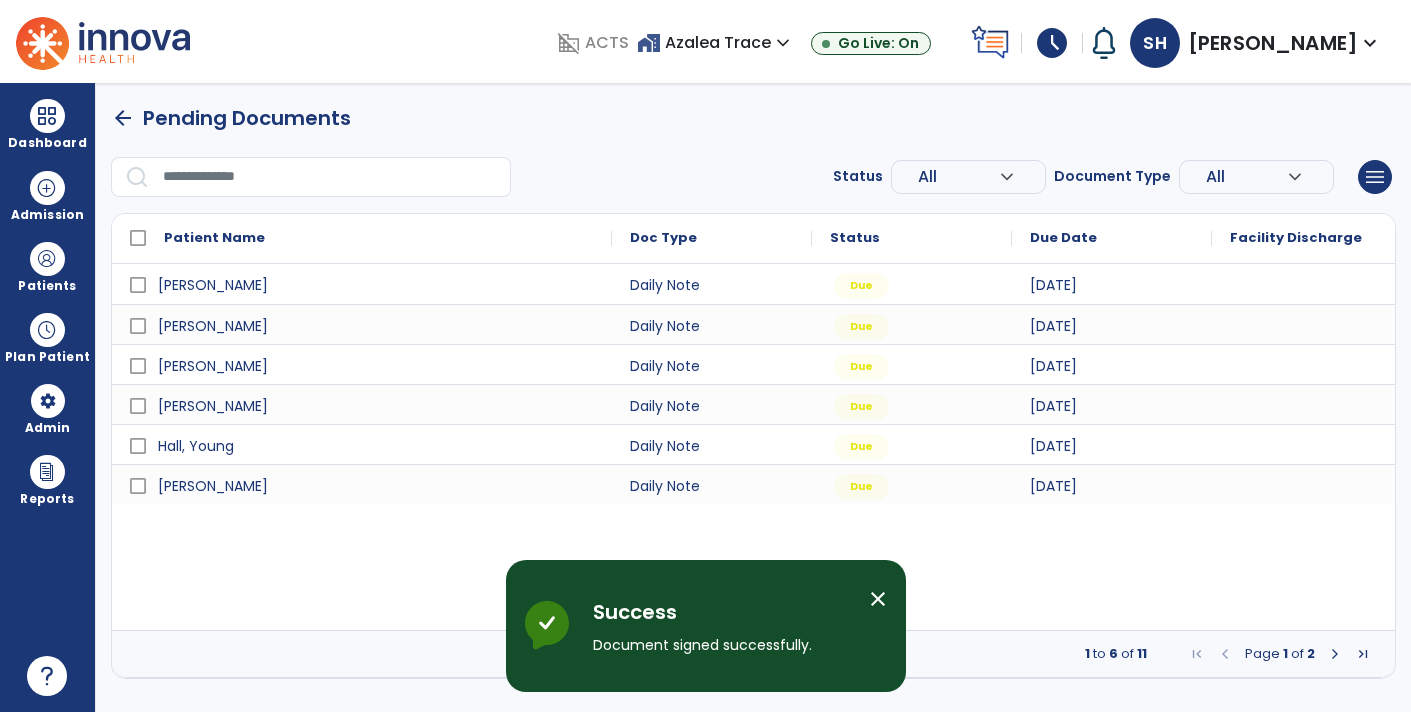scroll, scrollTop: 0, scrollLeft: 0, axis: both 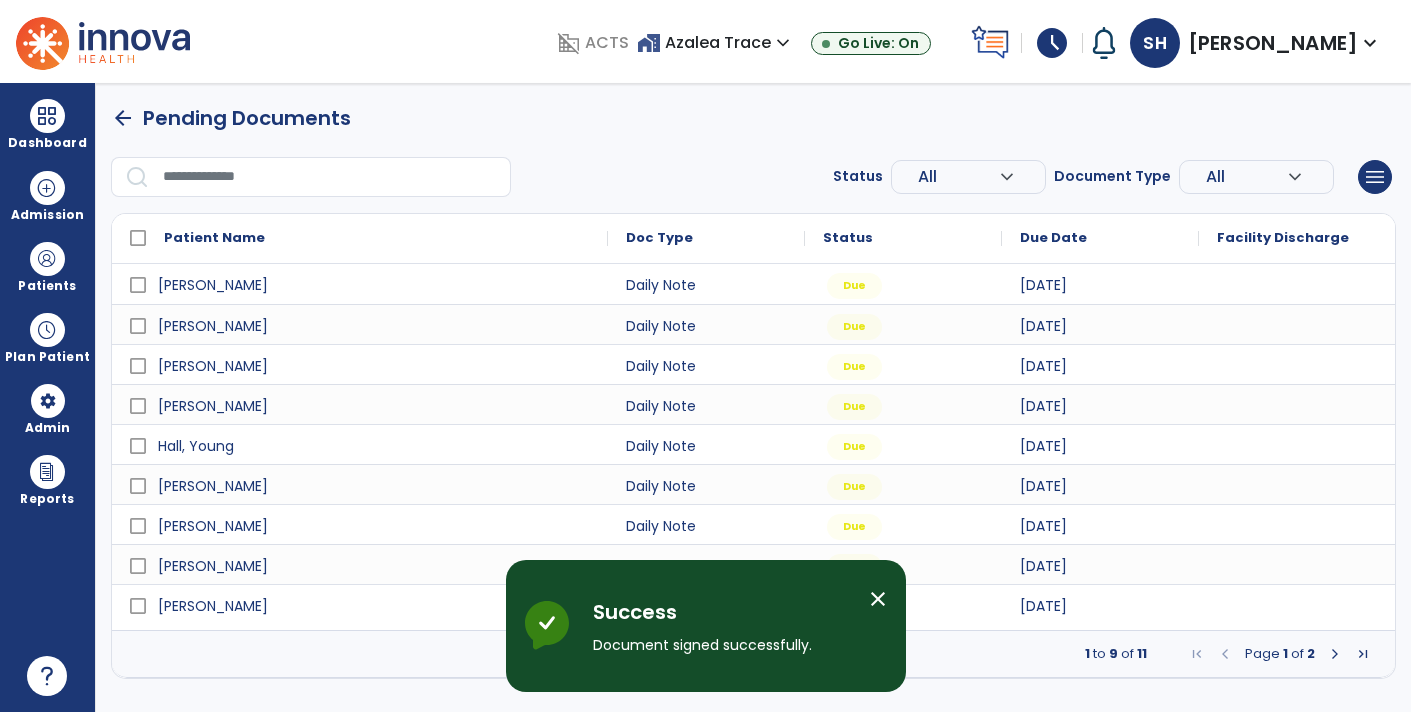 click on "close" at bounding box center [886, 602] 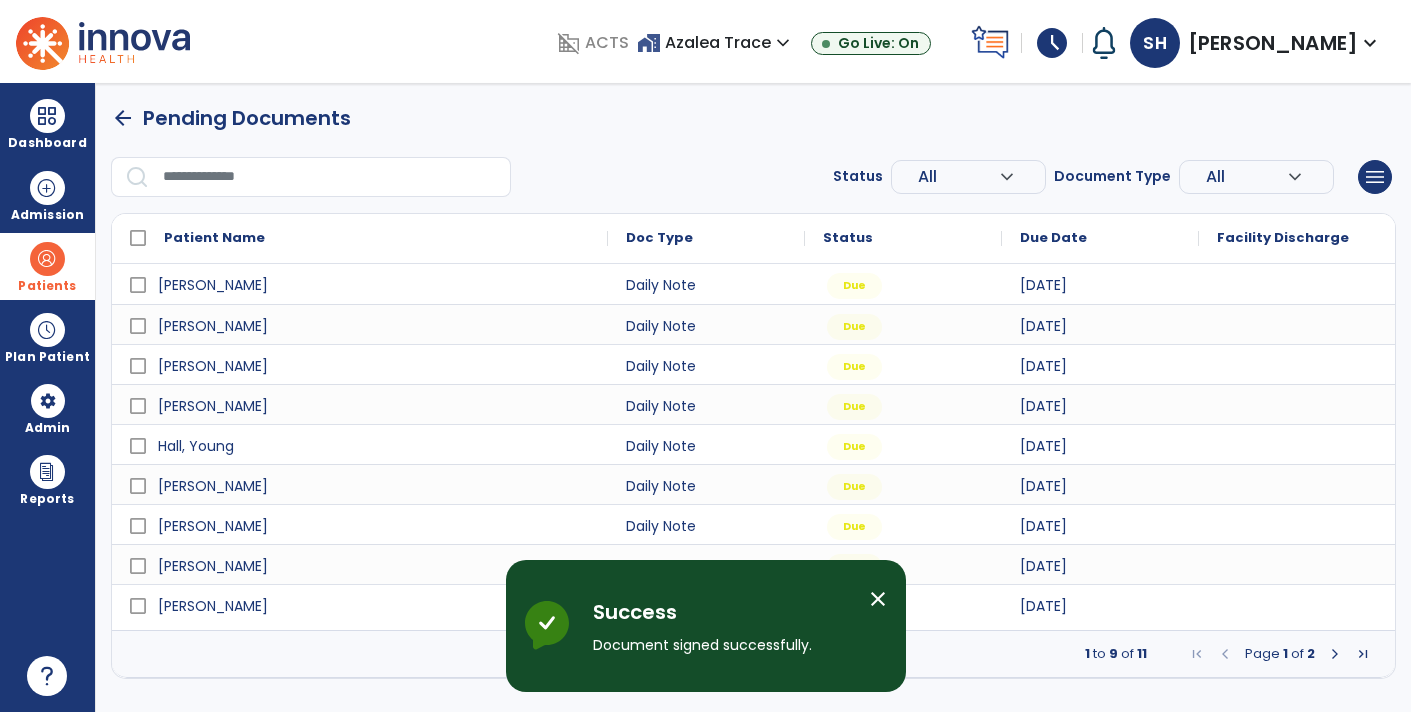 click on "Patients" at bounding box center [47, 266] 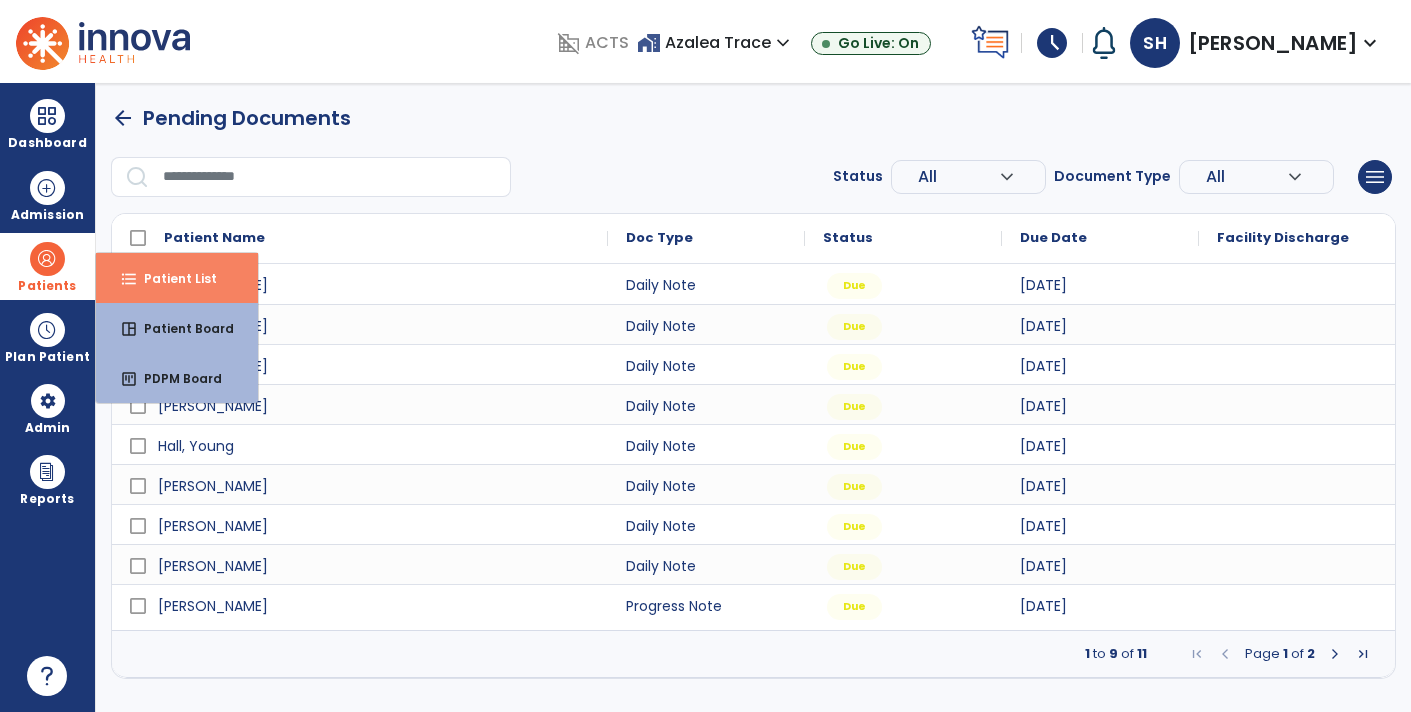 click on "Patient List" at bounding box center (172, 278) 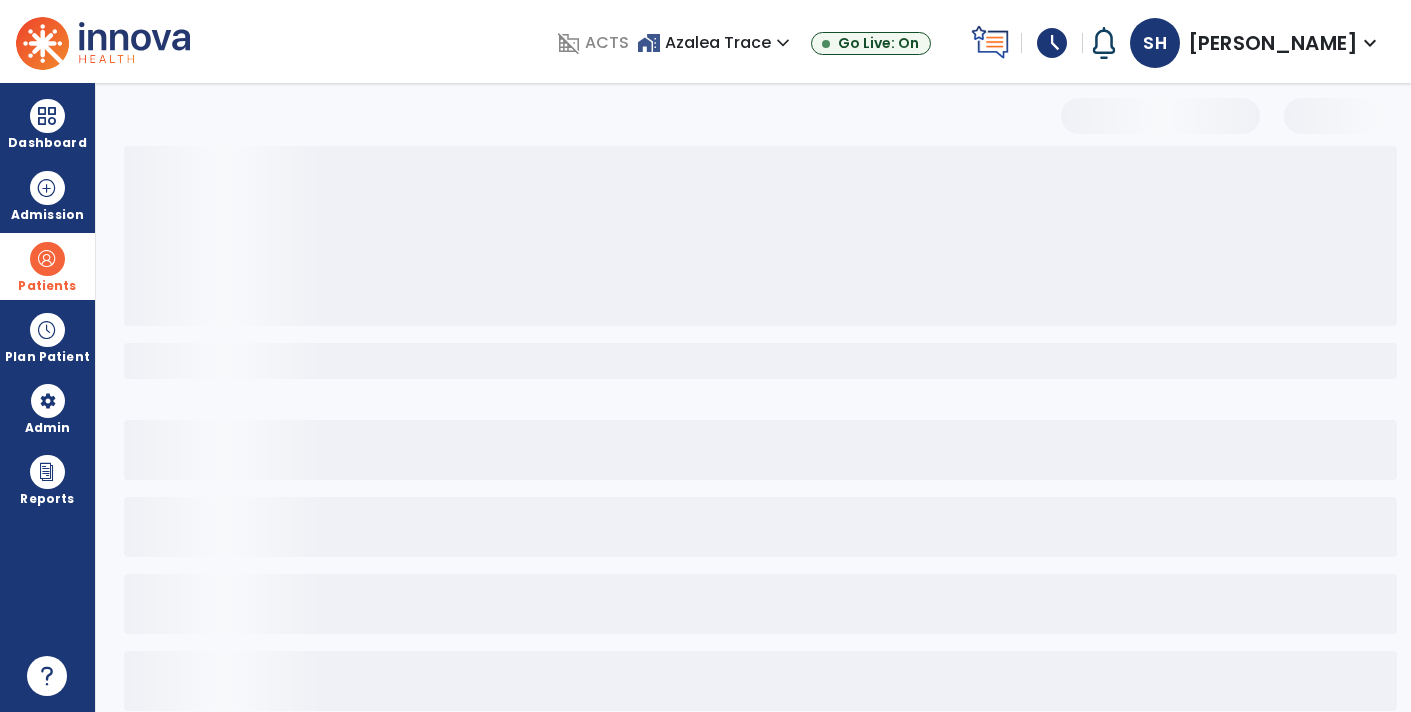 select on "***" 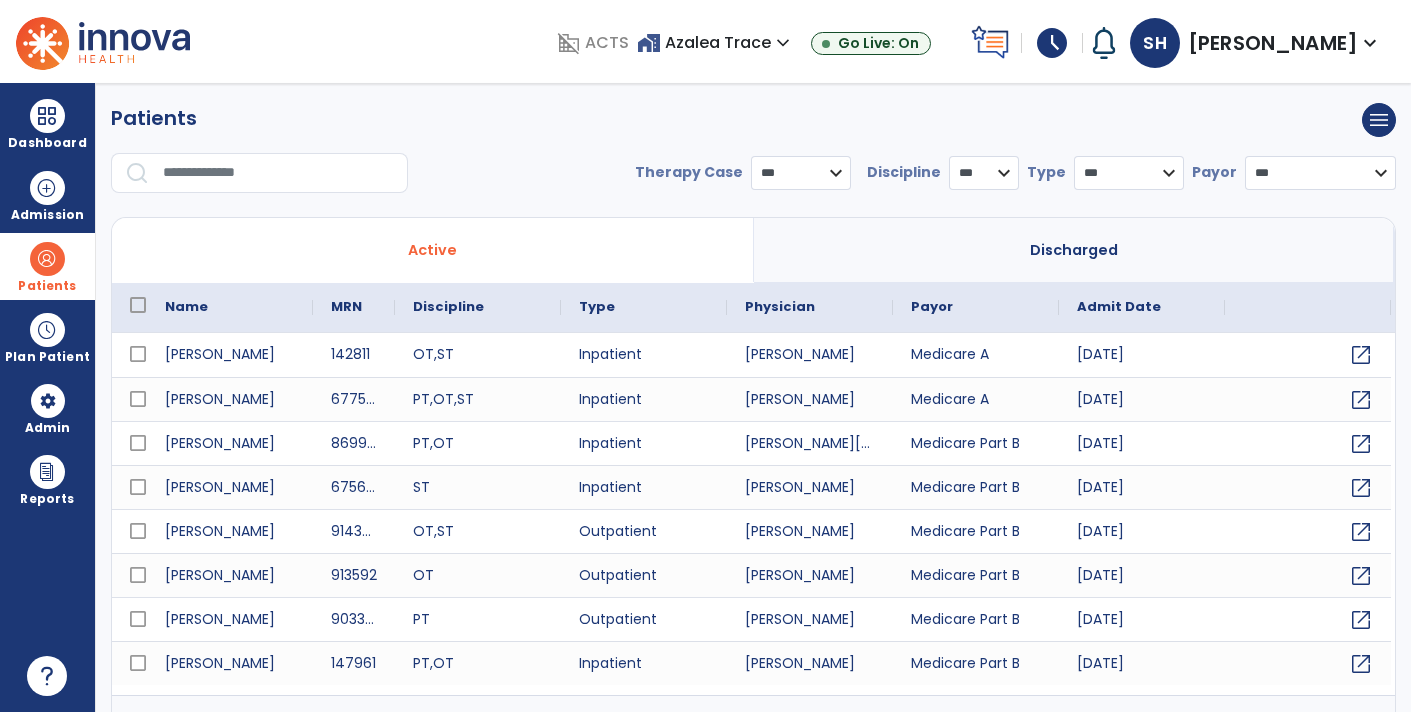 click at bounding box center (278, 173) 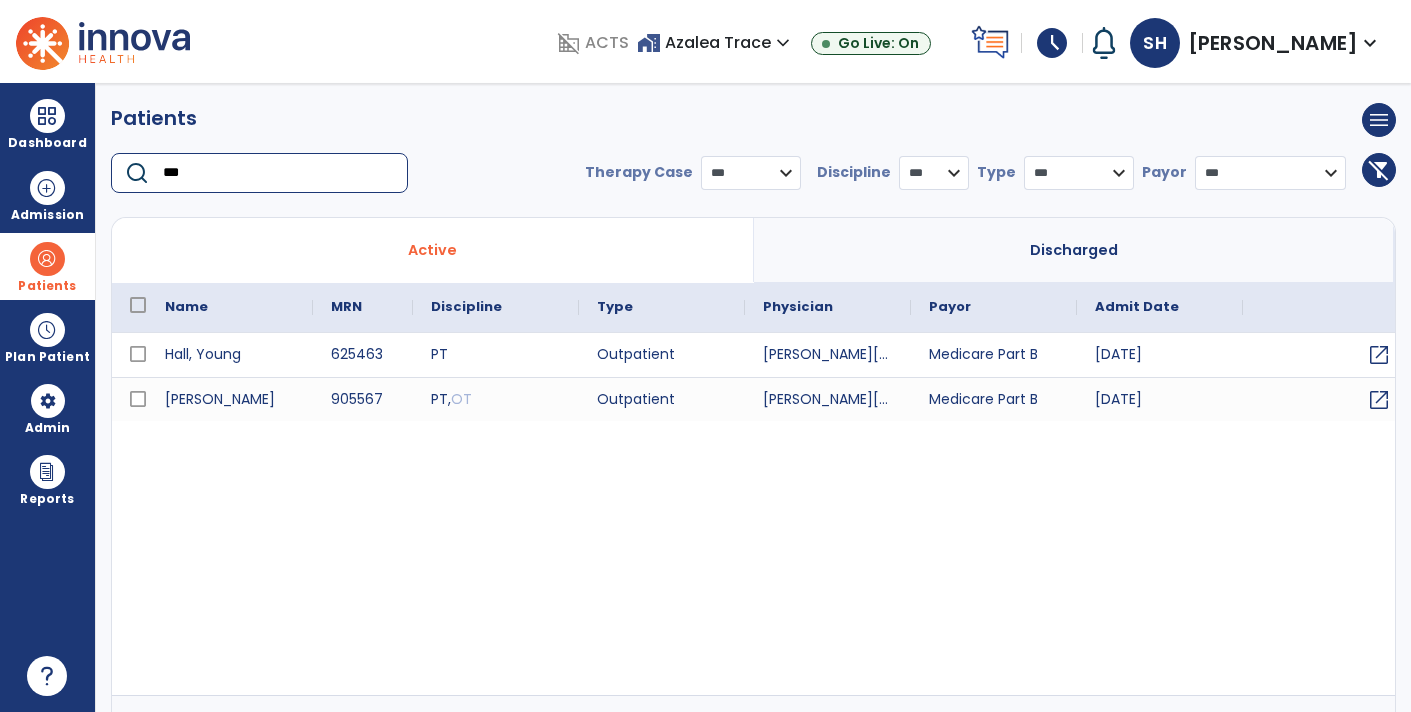 type on "***" 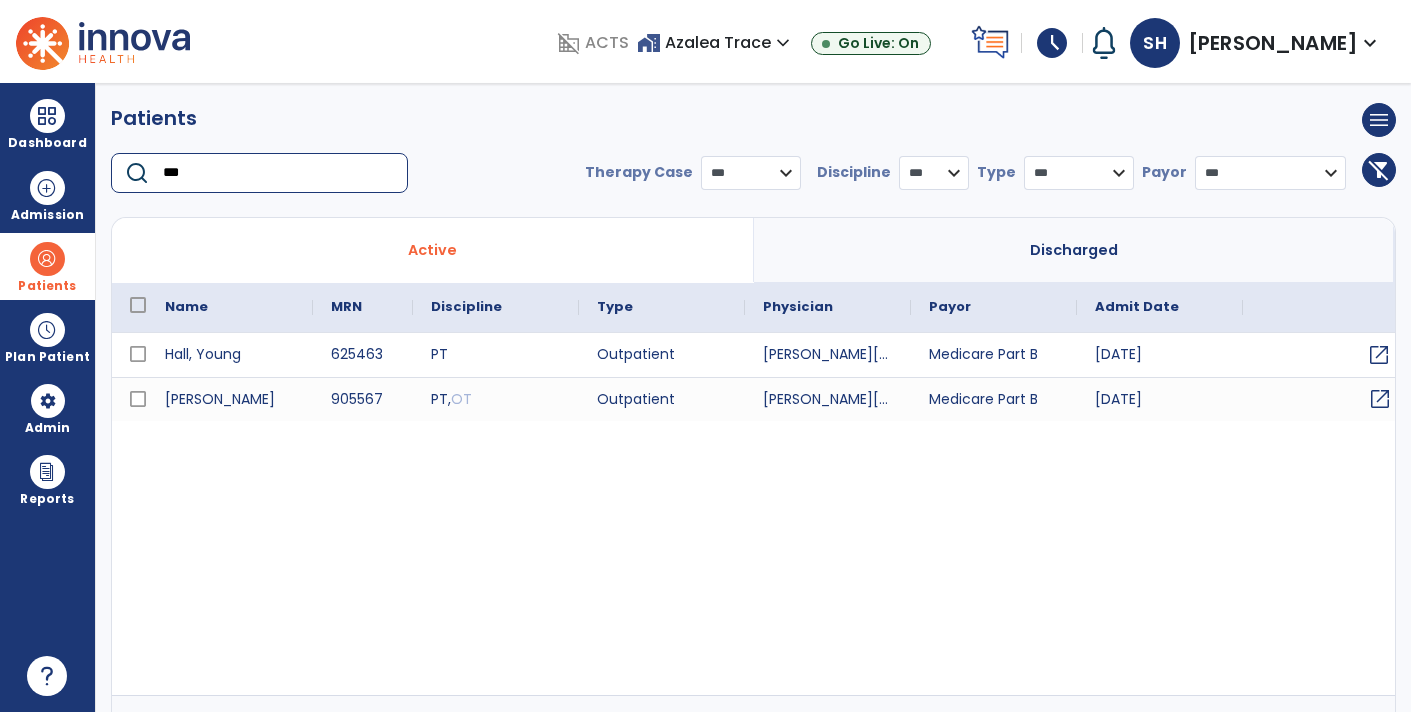click on "open_in_new" at bounding box center [1380, 399] 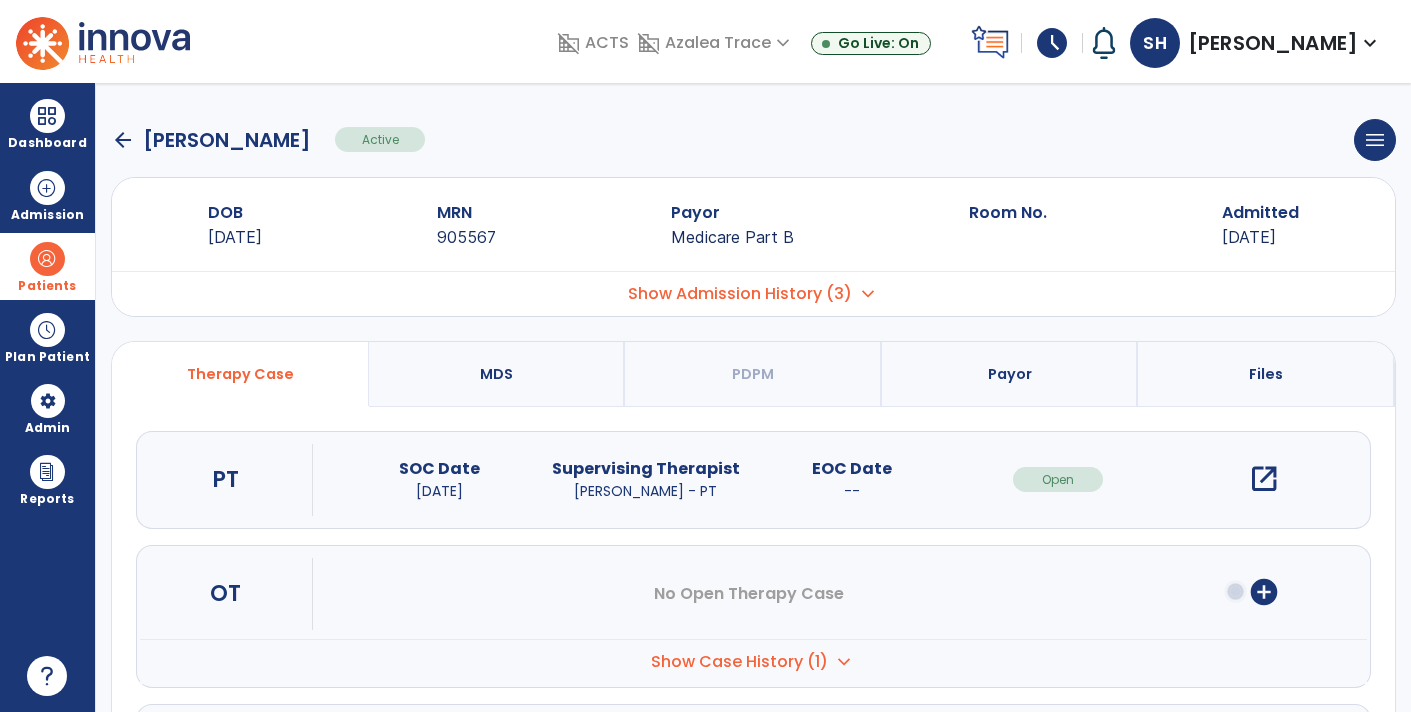 click on "open_in_new" at bounding box center [1264, 479] 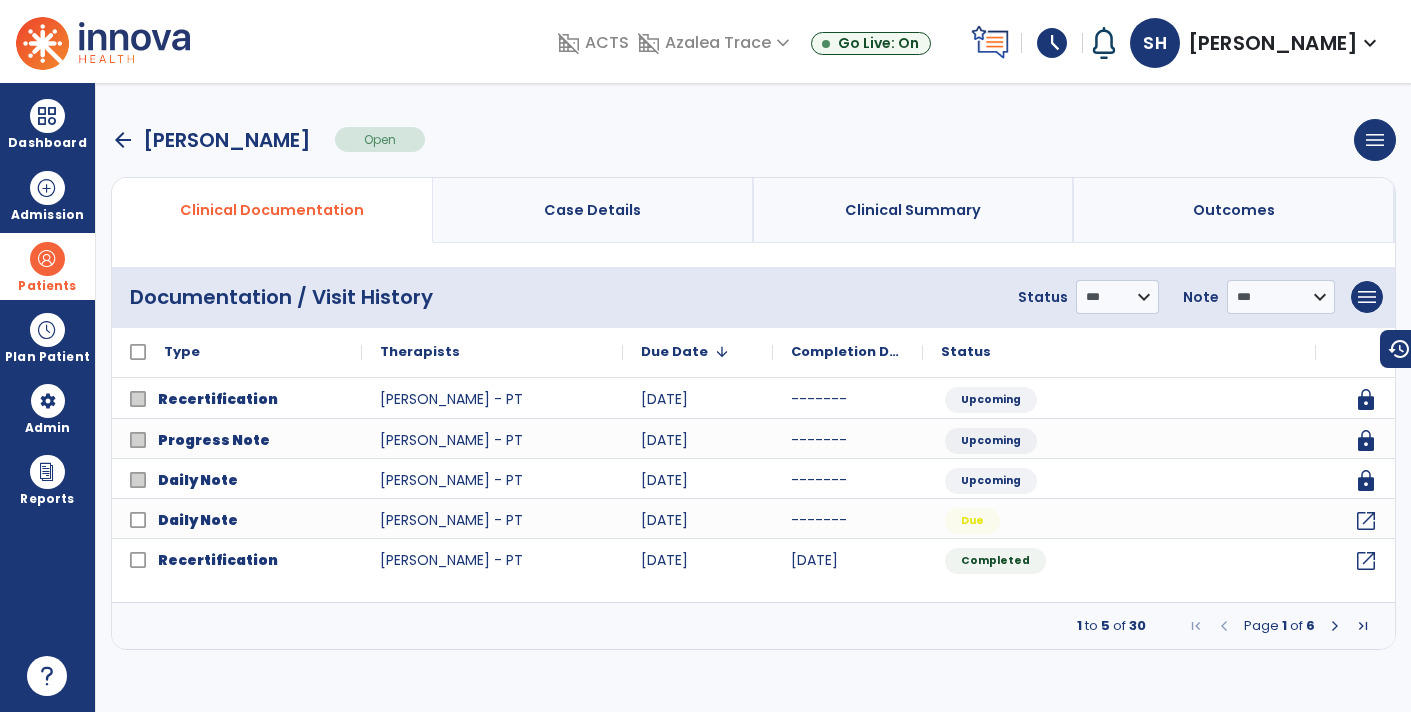 click on "Case Details" at bounding box center [593, 210] 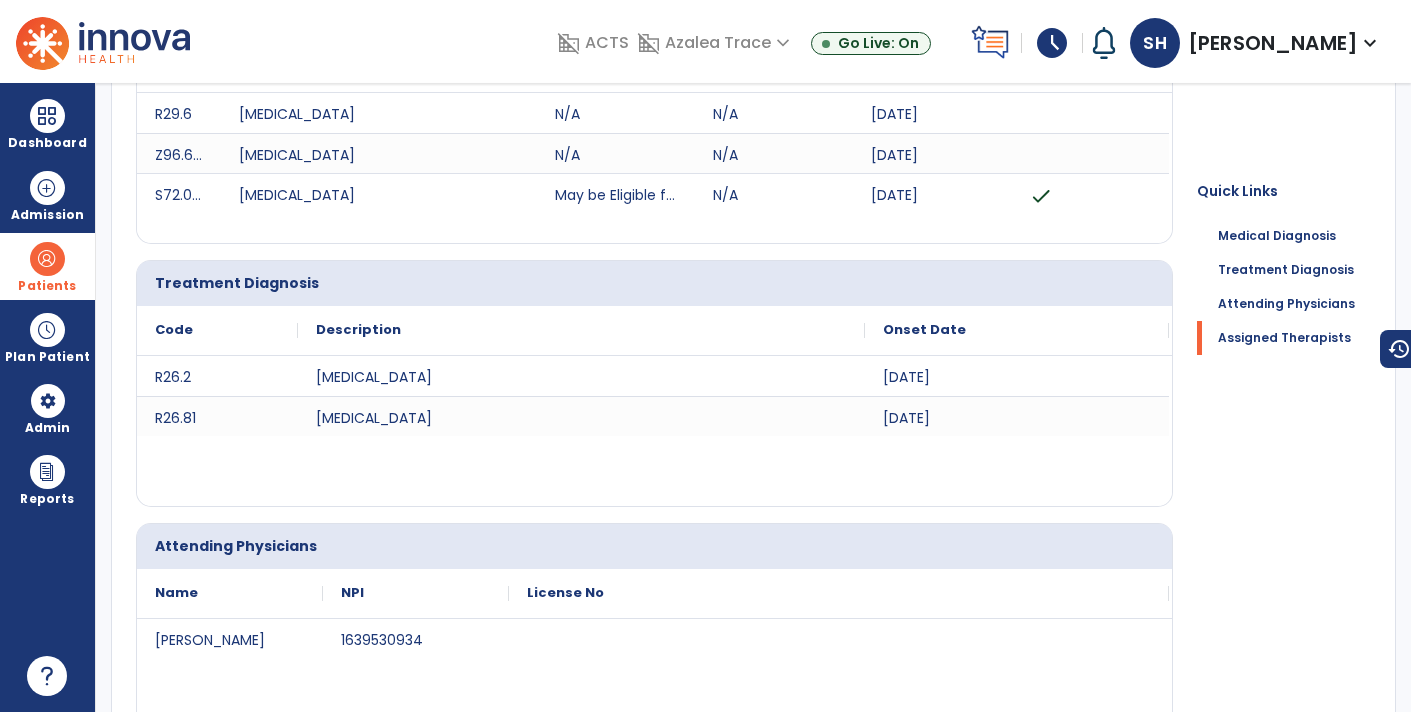 scroll, scrollTop: 0, scrollLeft: 0, axis: both 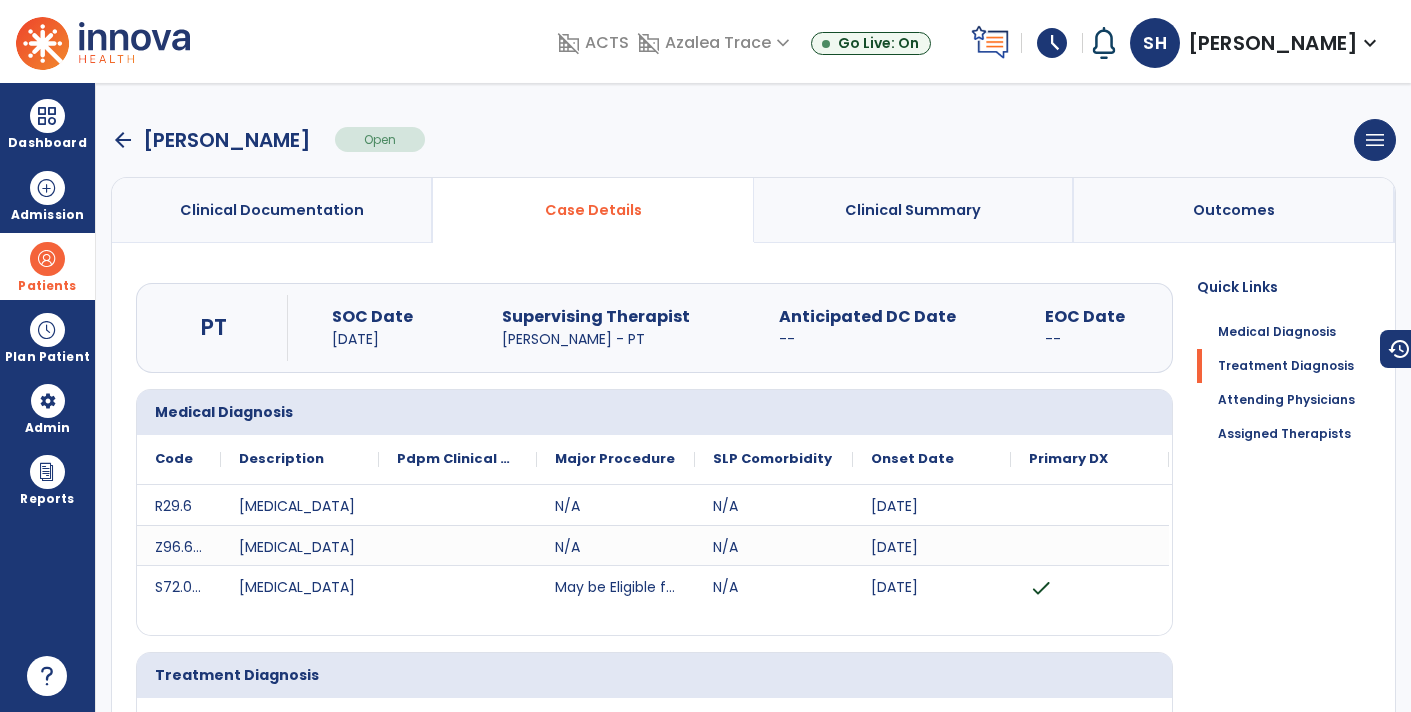 click on "arrow_back" at bounding box center [123, 140] 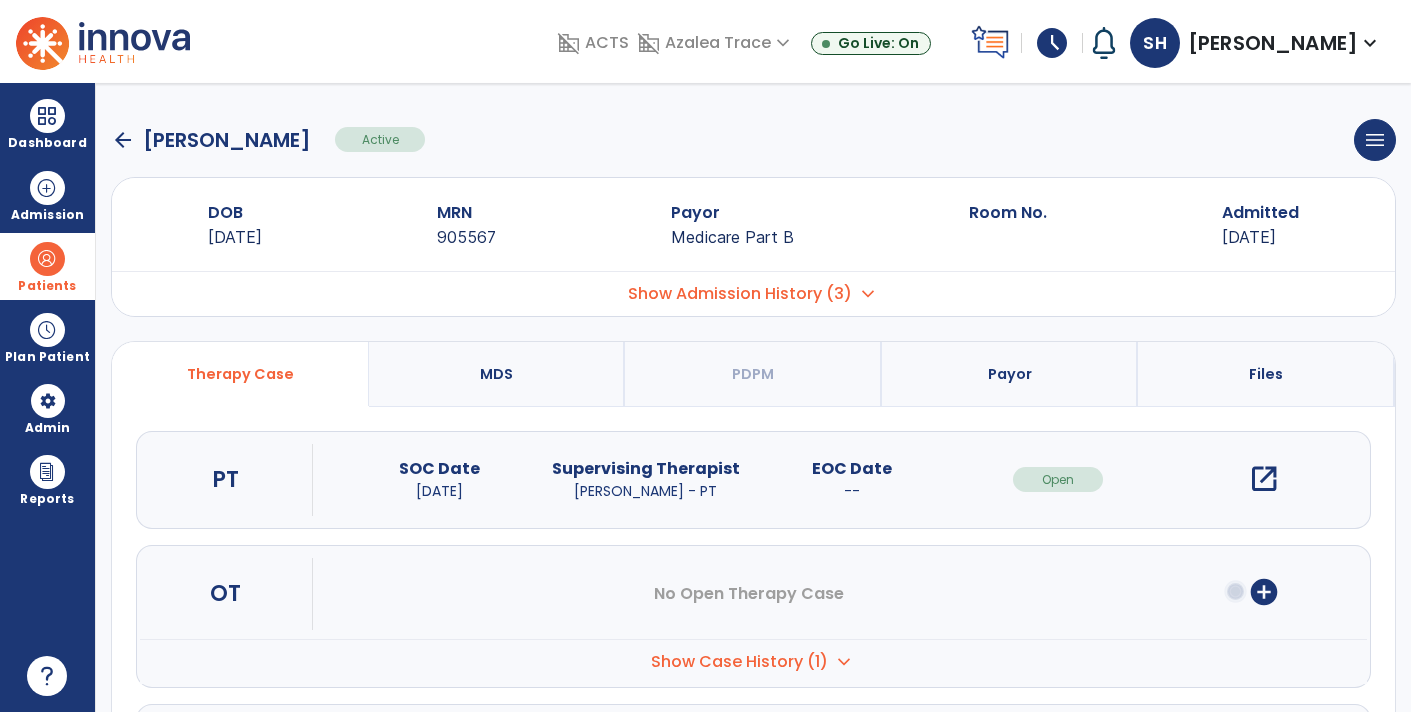 click on "arrow_back" 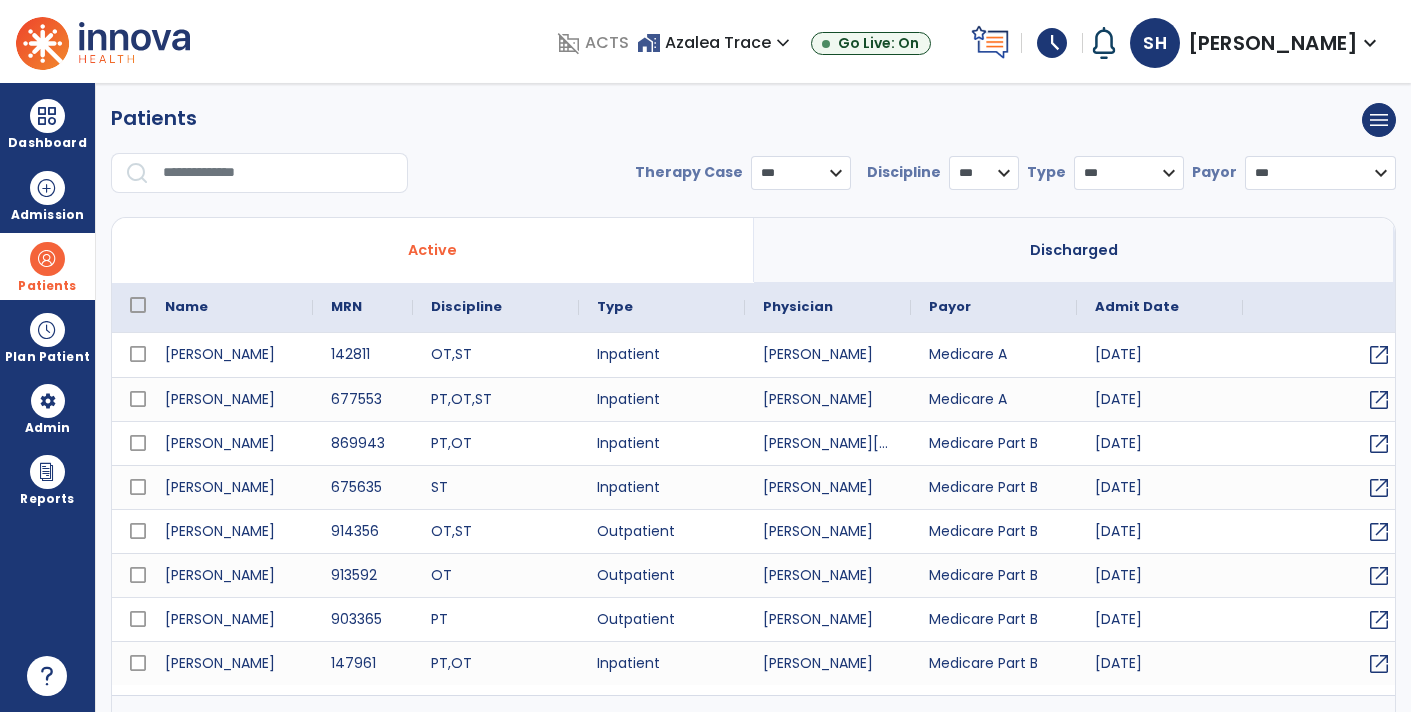 select on "***" 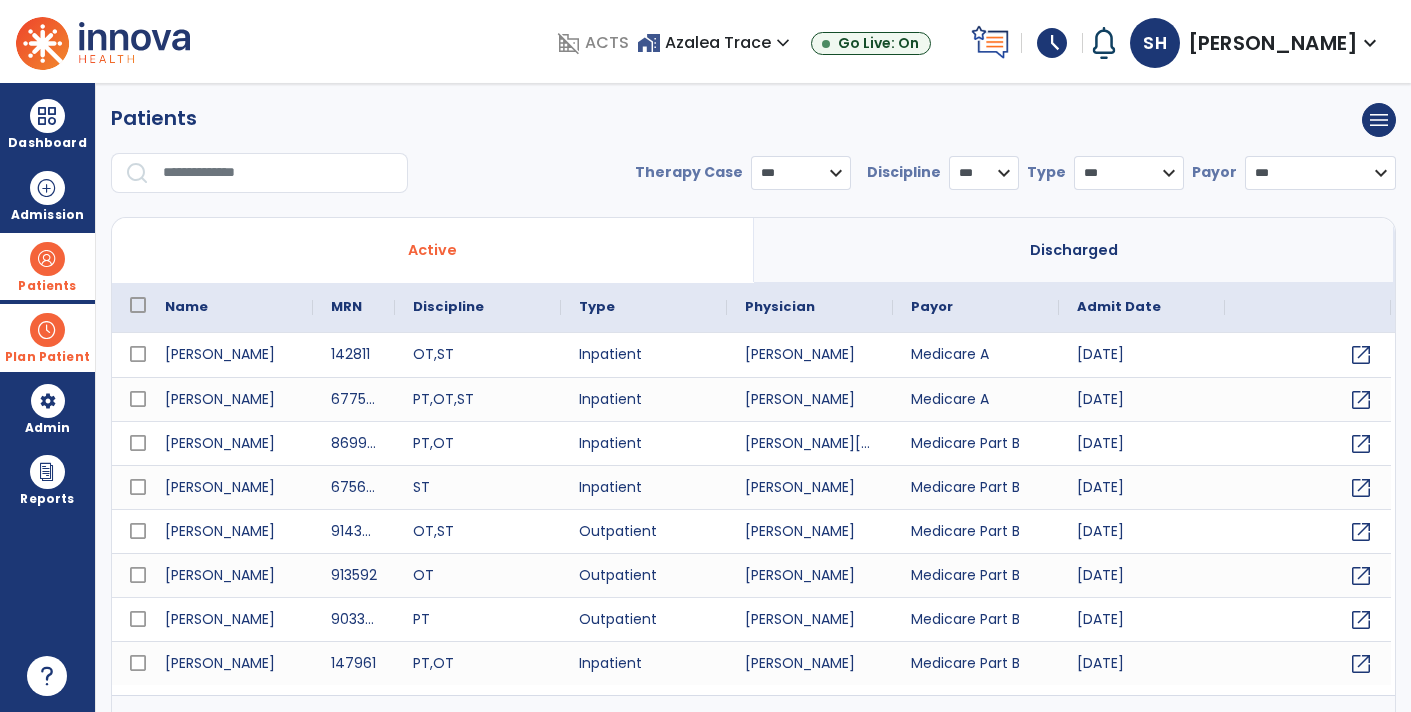 click on "Plan Patient" at bounding box center [47, 286] 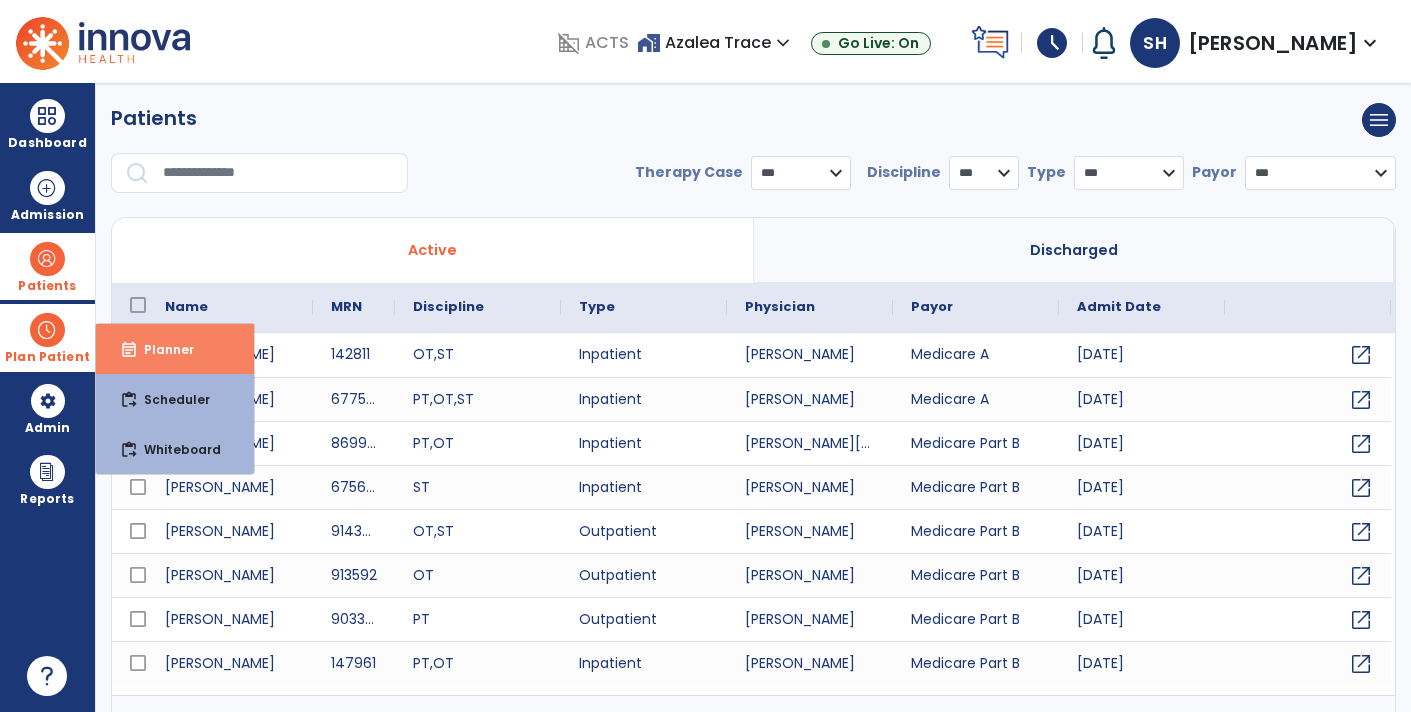 click on "event_note  Planner" at bounding box center [175, 349] 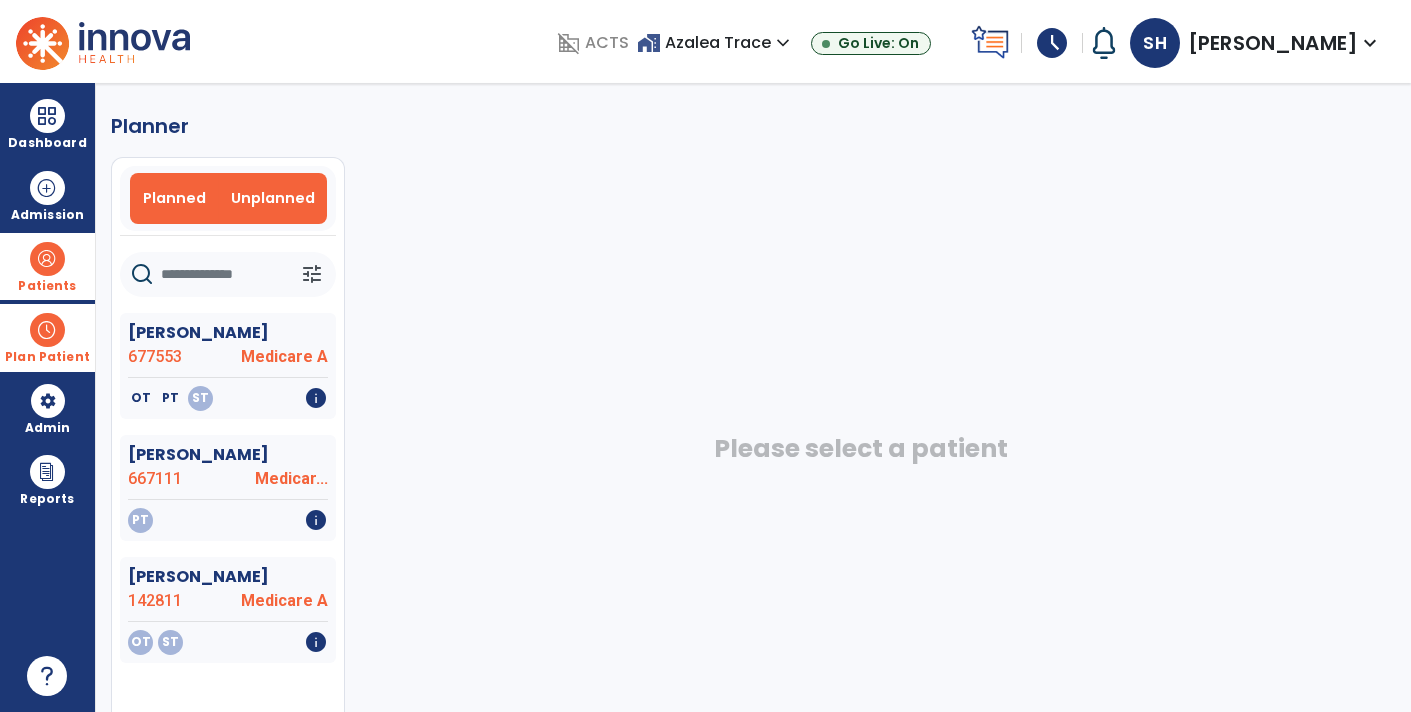 click on "Planned" at bounding box center (174, 198) 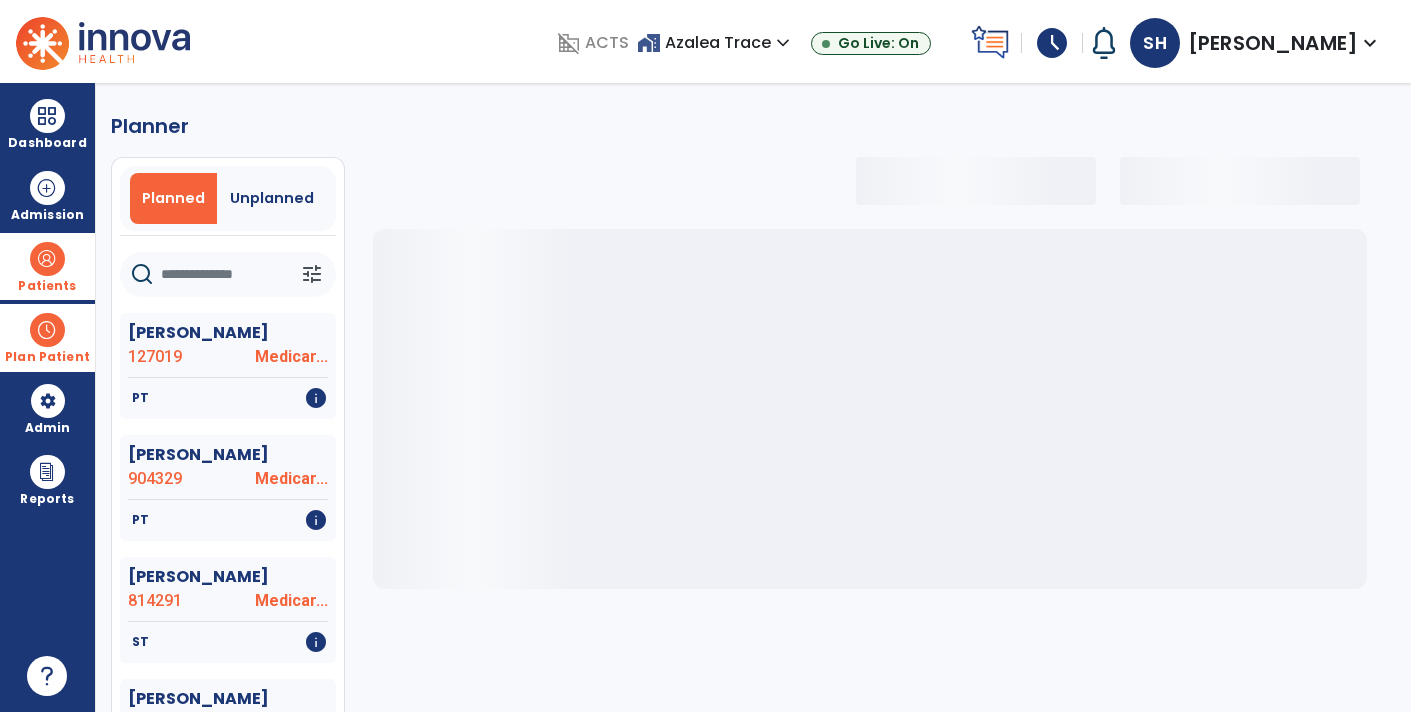 click 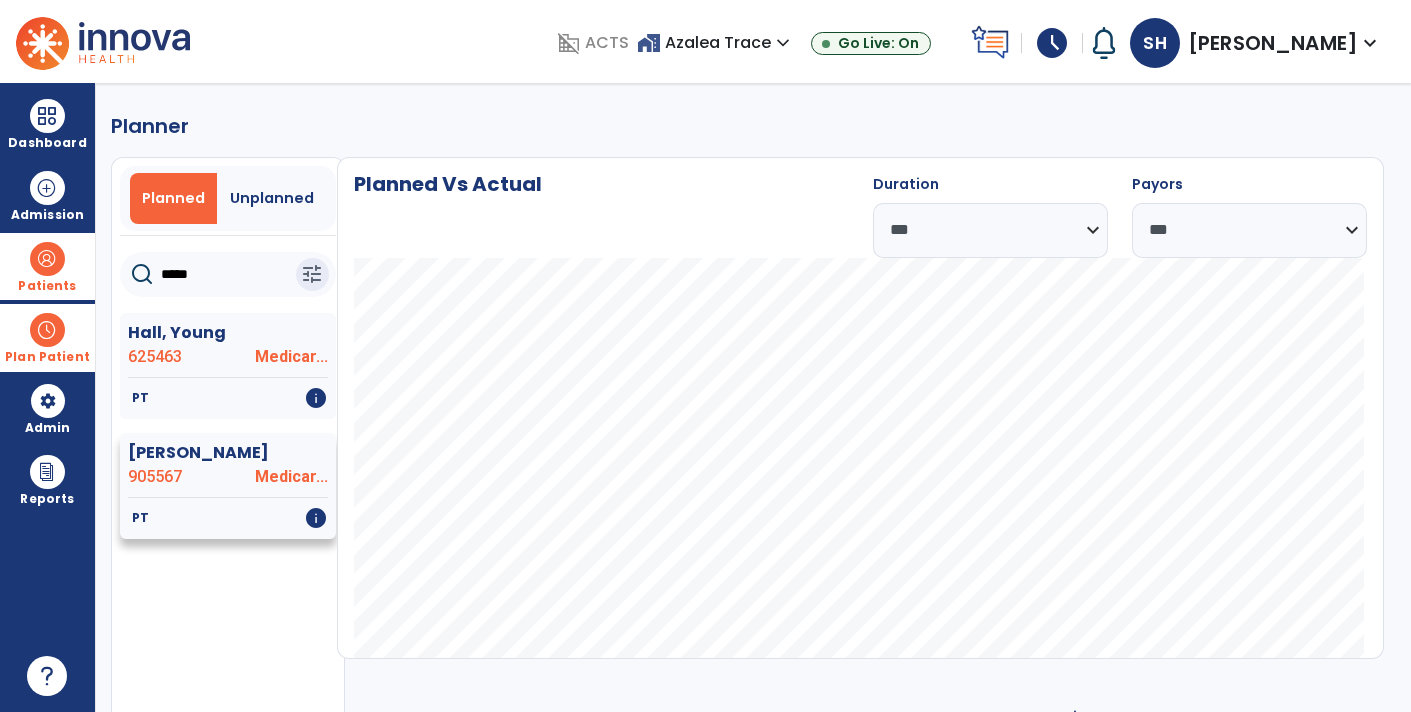 type on "*****" 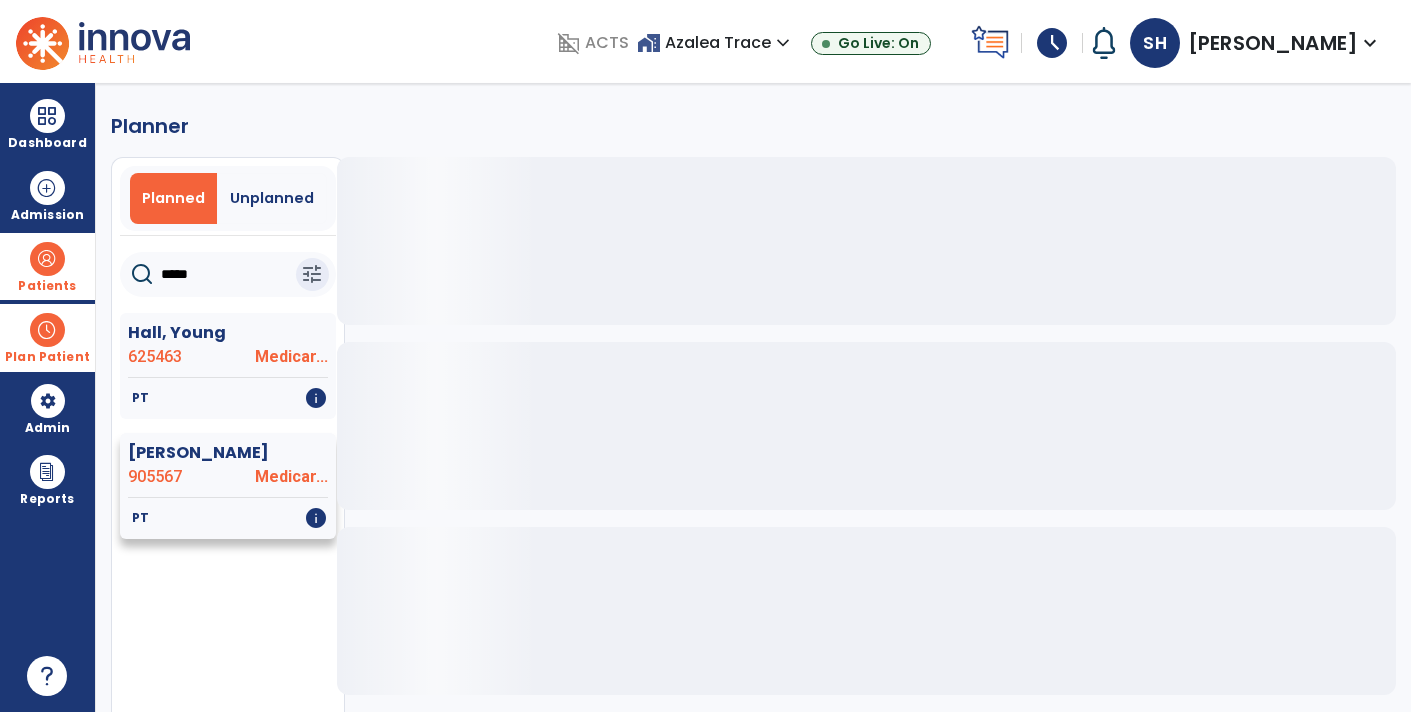 click on "Young, Donald  905567 Medicar..." 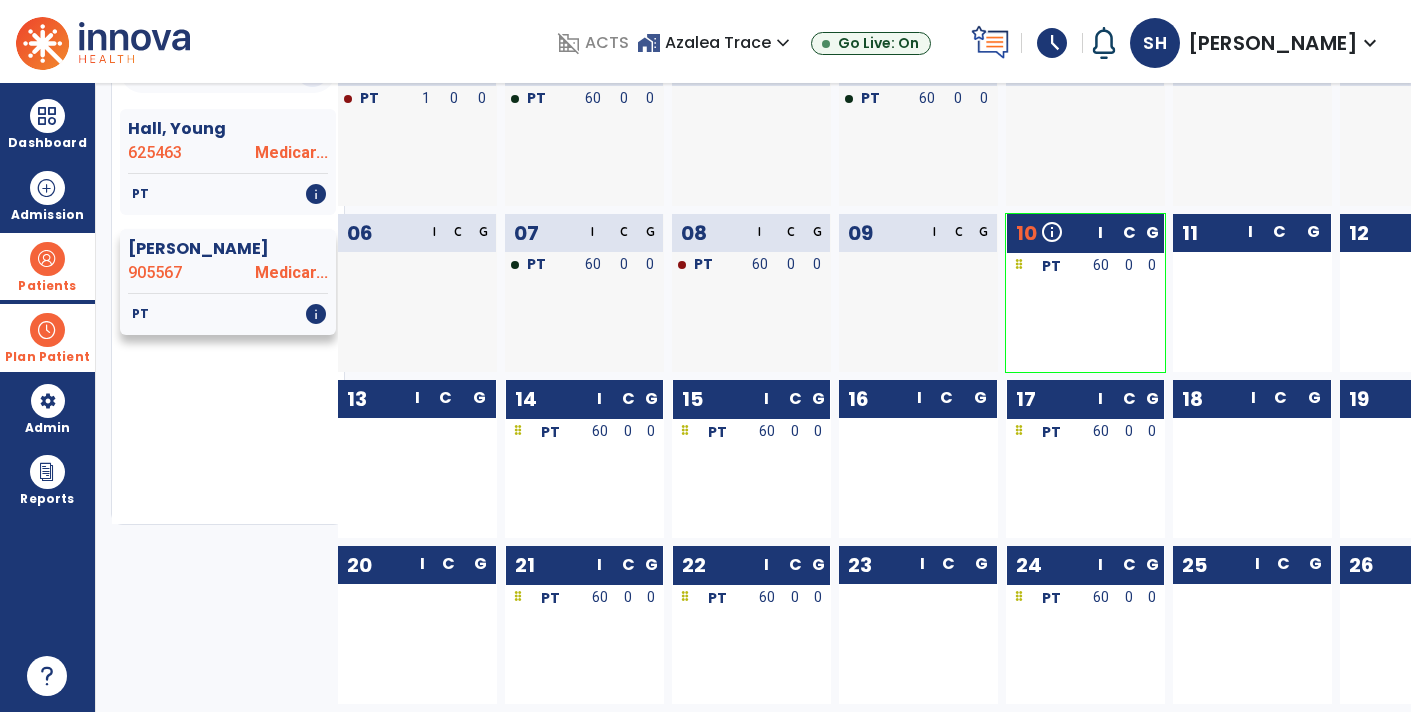 scroll, scrollTop: 0, scrollLeft: 0, axis: both 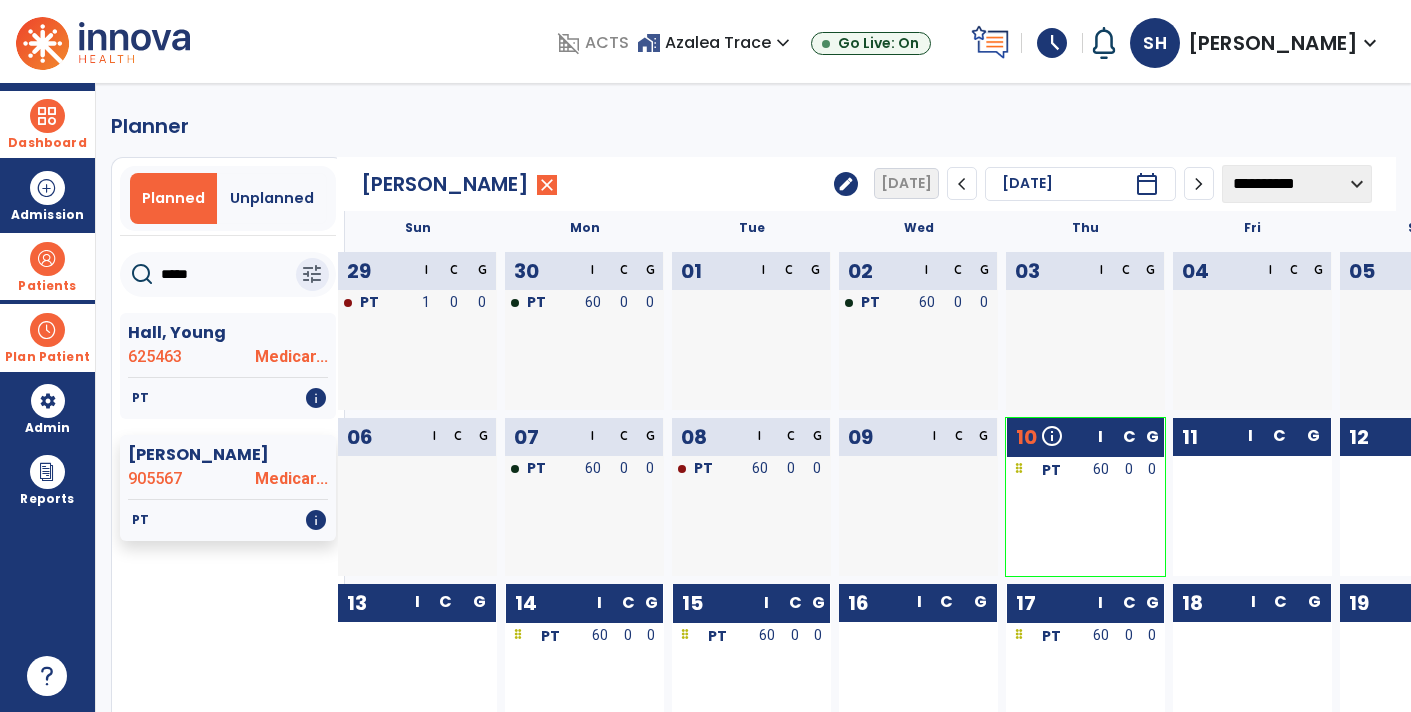 click at bounding box center (47, 116) 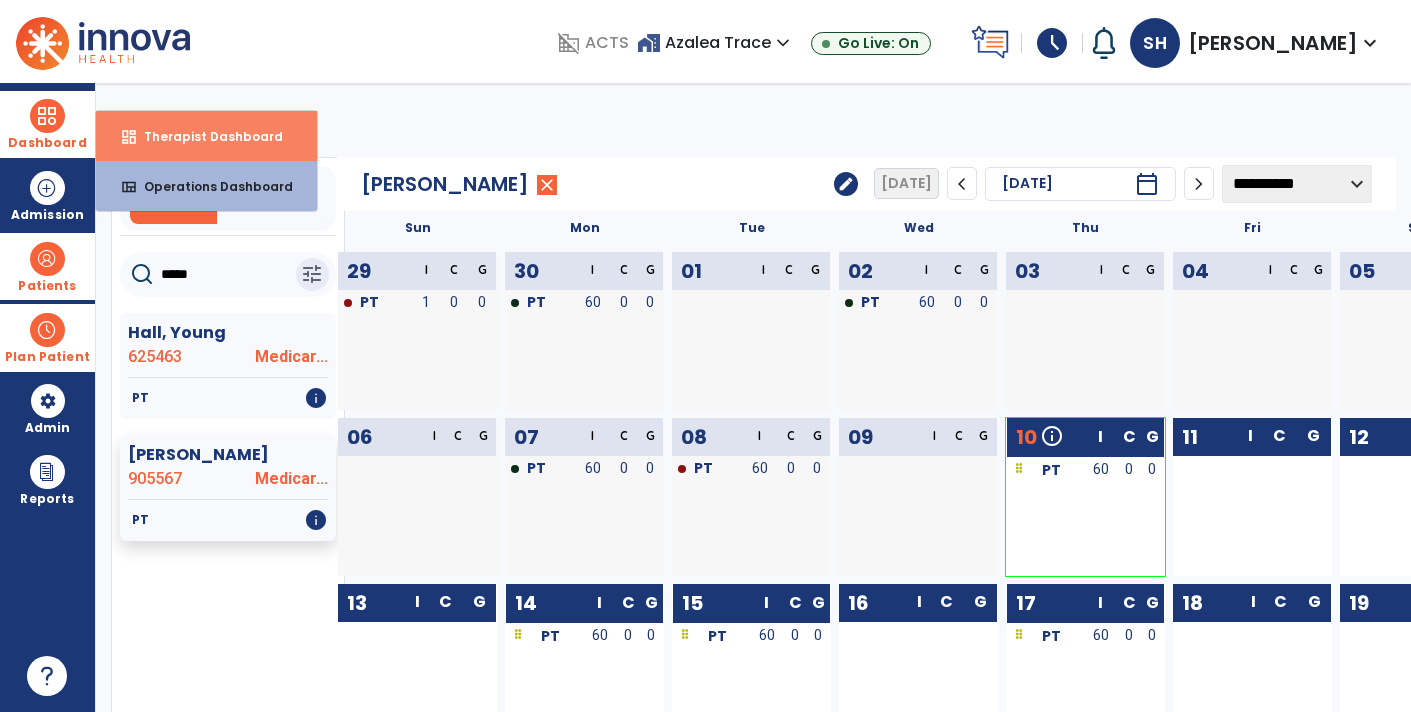 click on "Therapist Dashboard" at bounding box center (205, 136) 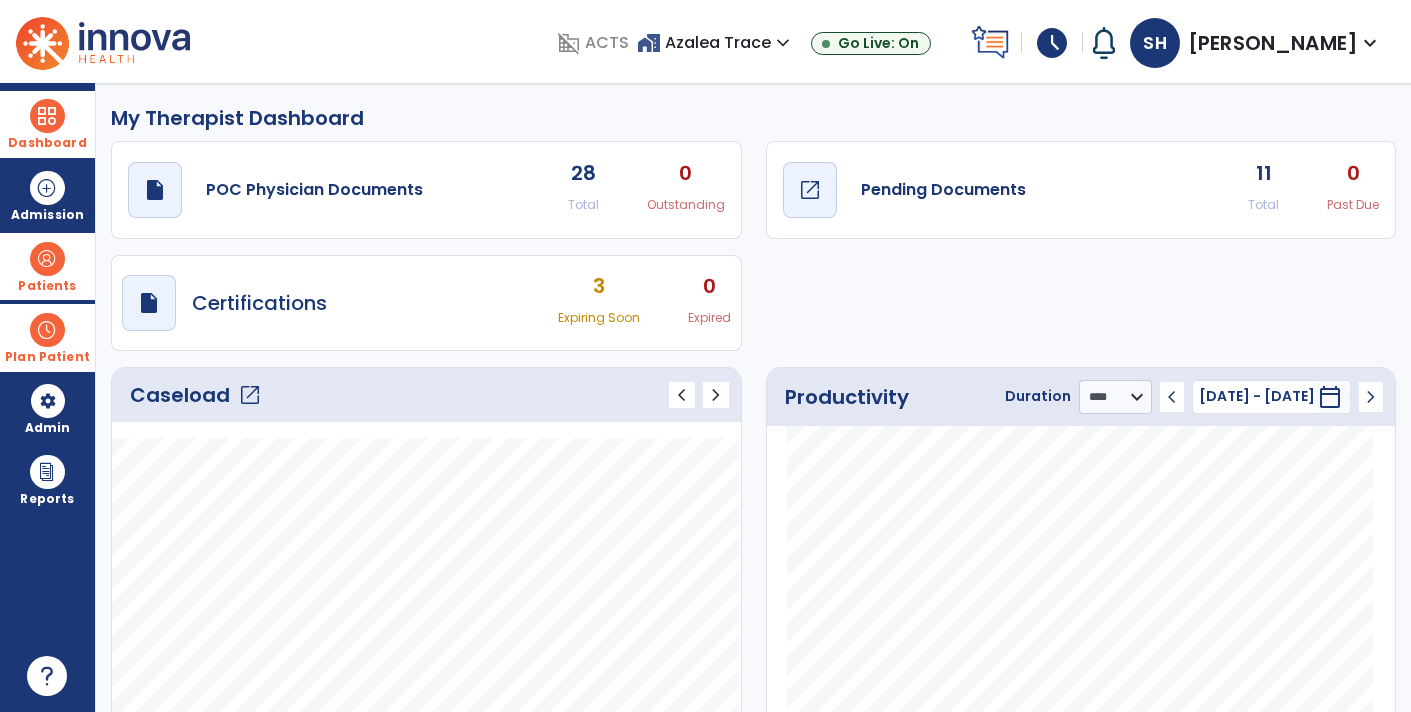 click on "draft   open_in_new  Pending Documents" 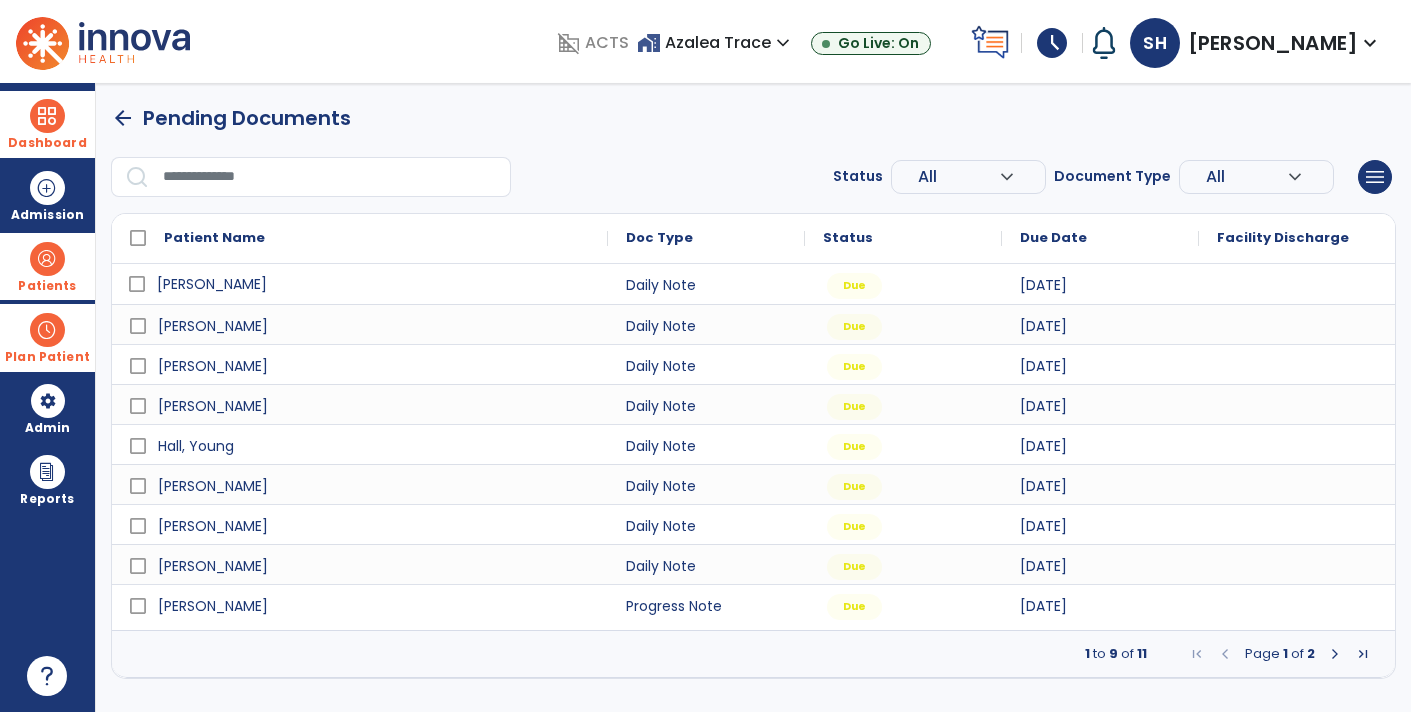click on "Young, Donald" at bounding box center (212, 284) 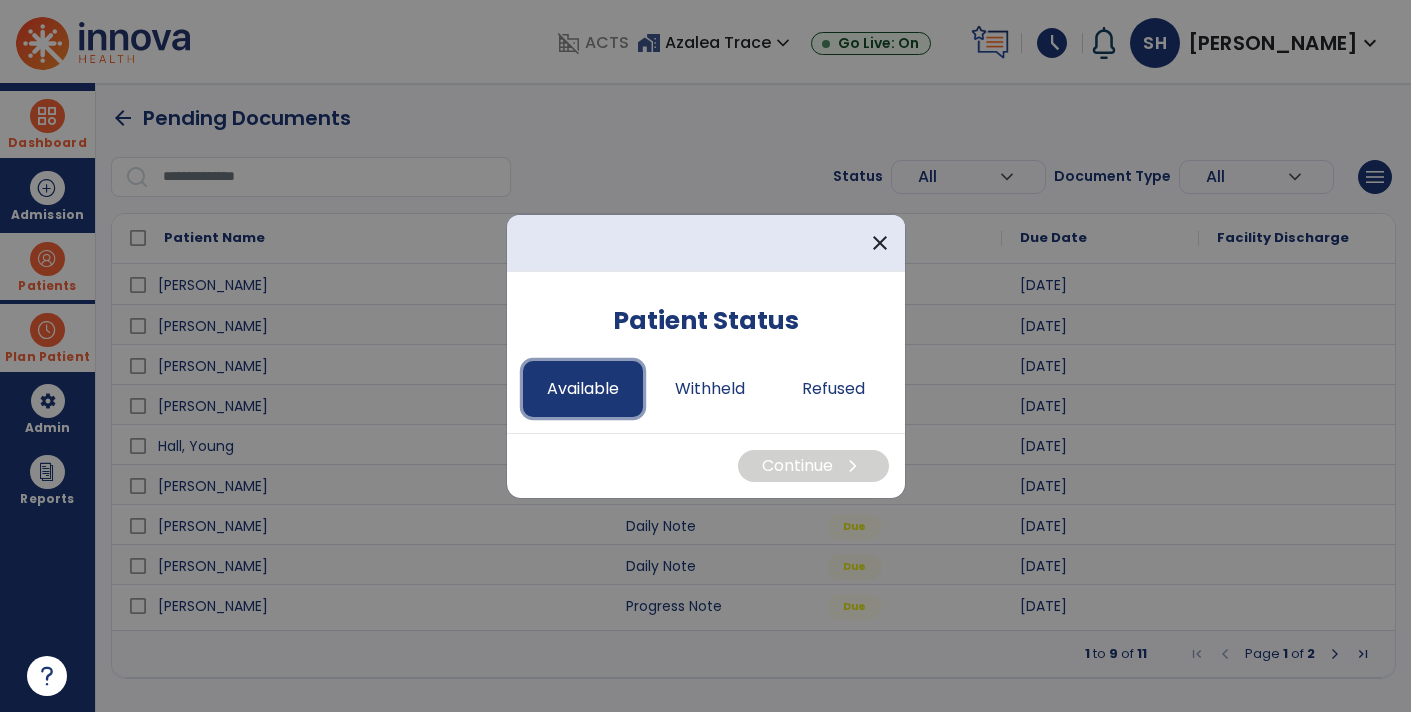 click on "Available" at bounding box center [583, 389] 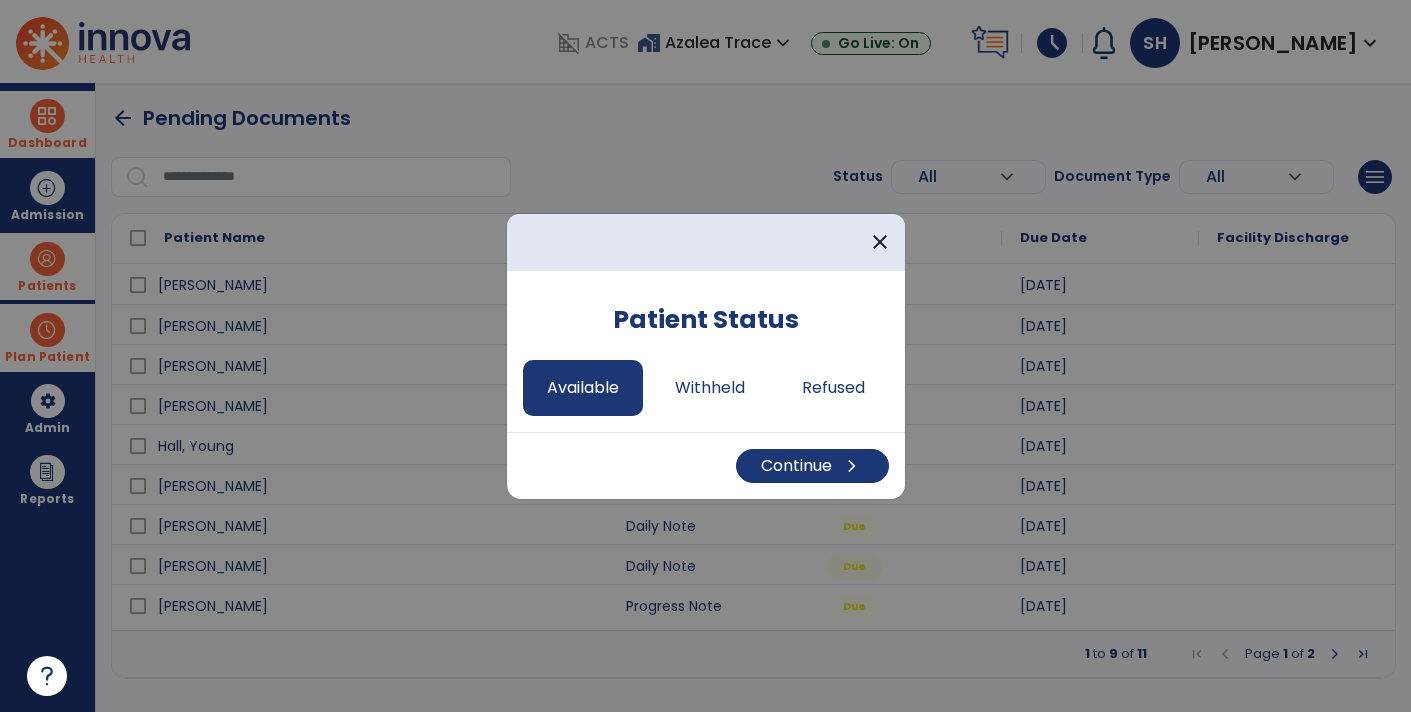 click on "Continue   chevron_right" at bounding box center [706, 465] 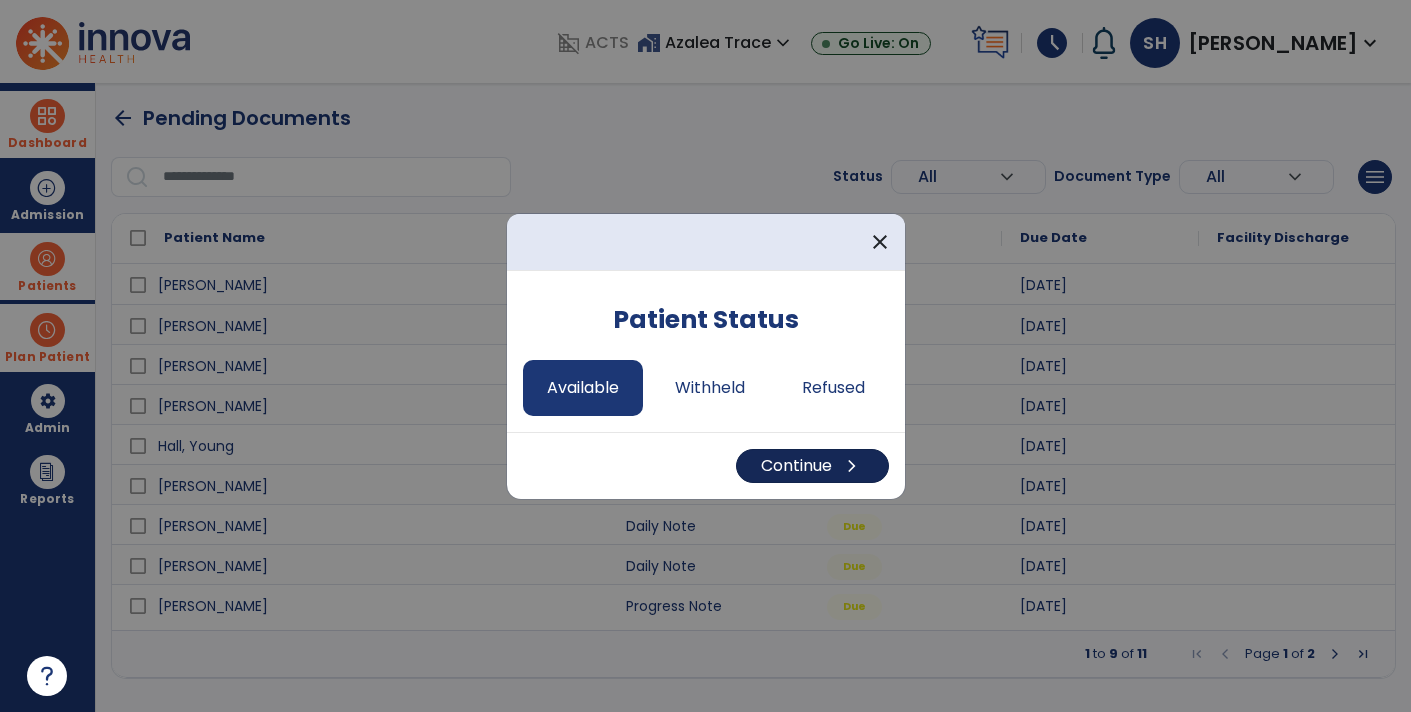 click on "Continue   chevron_right" at bounding box center (812, 466) 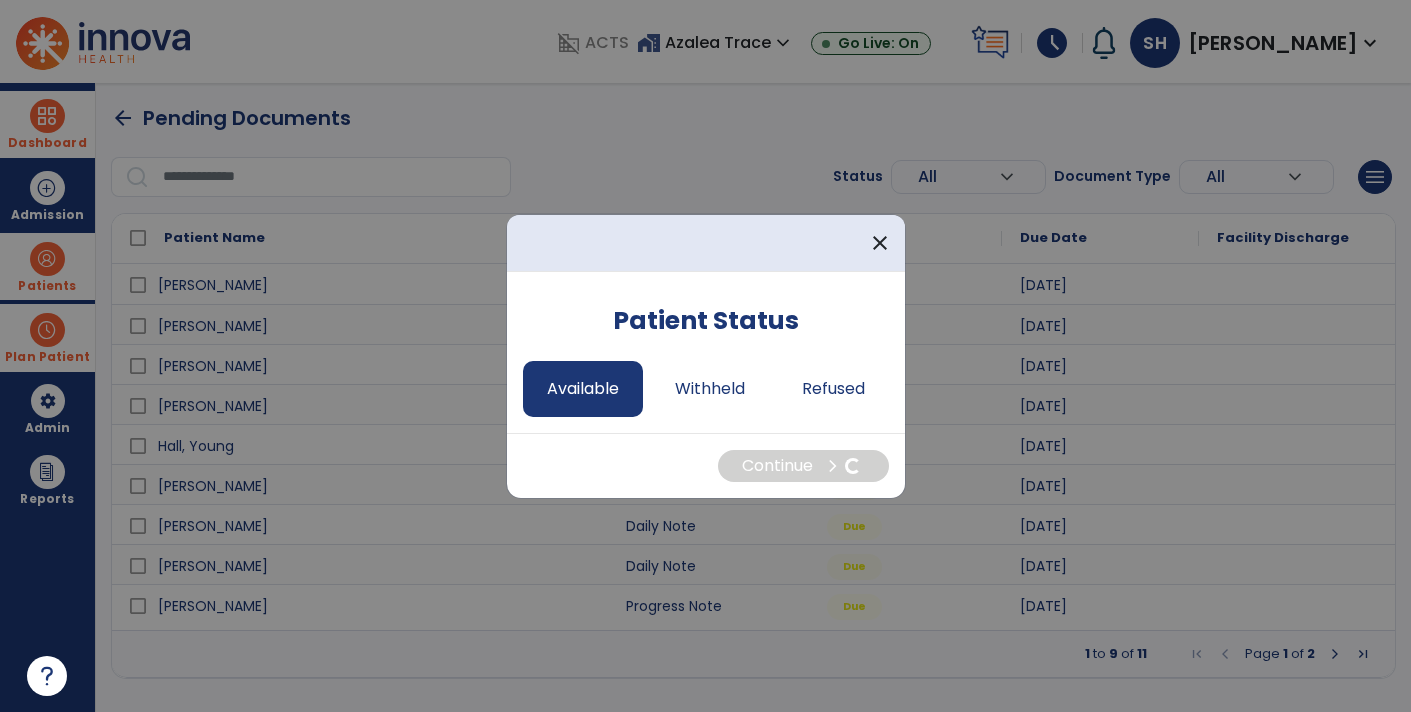 select on "*" 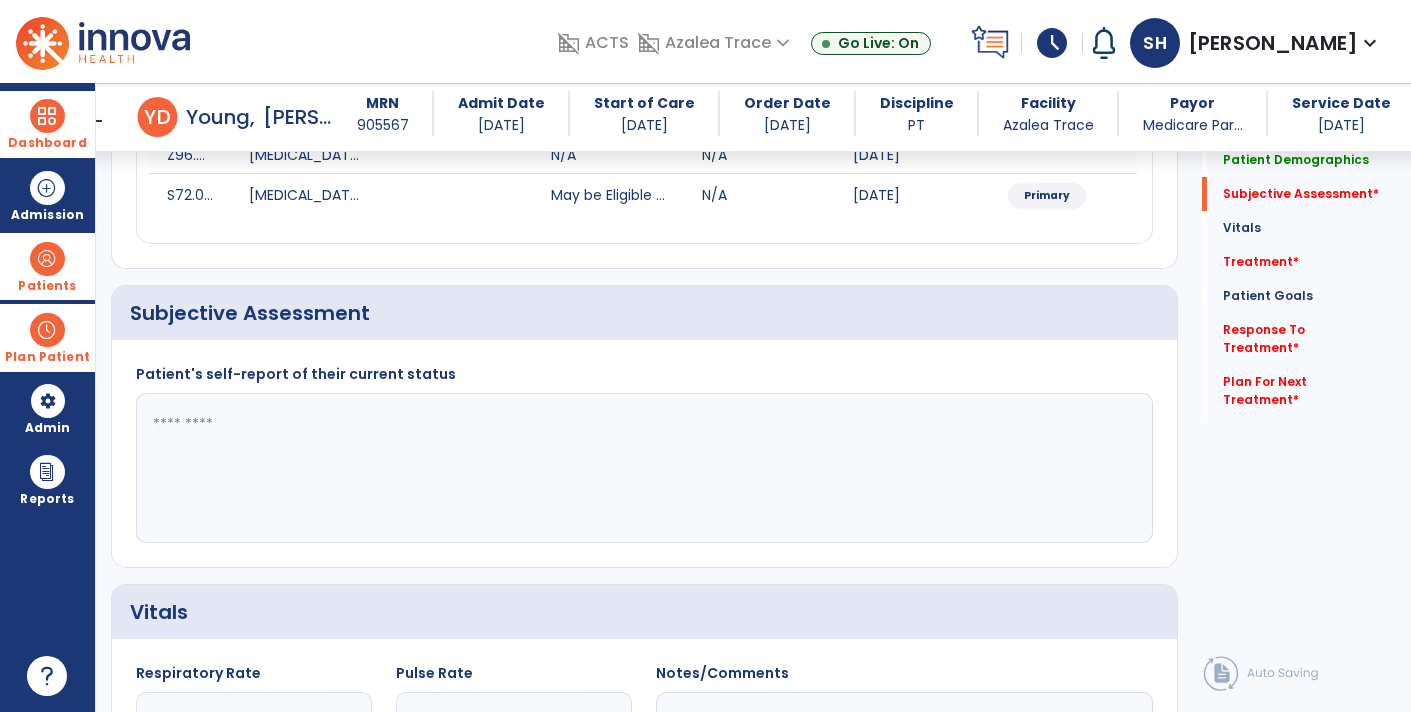 scroll, scrollTop: 352, scrollLeft: 0, axis: vertical 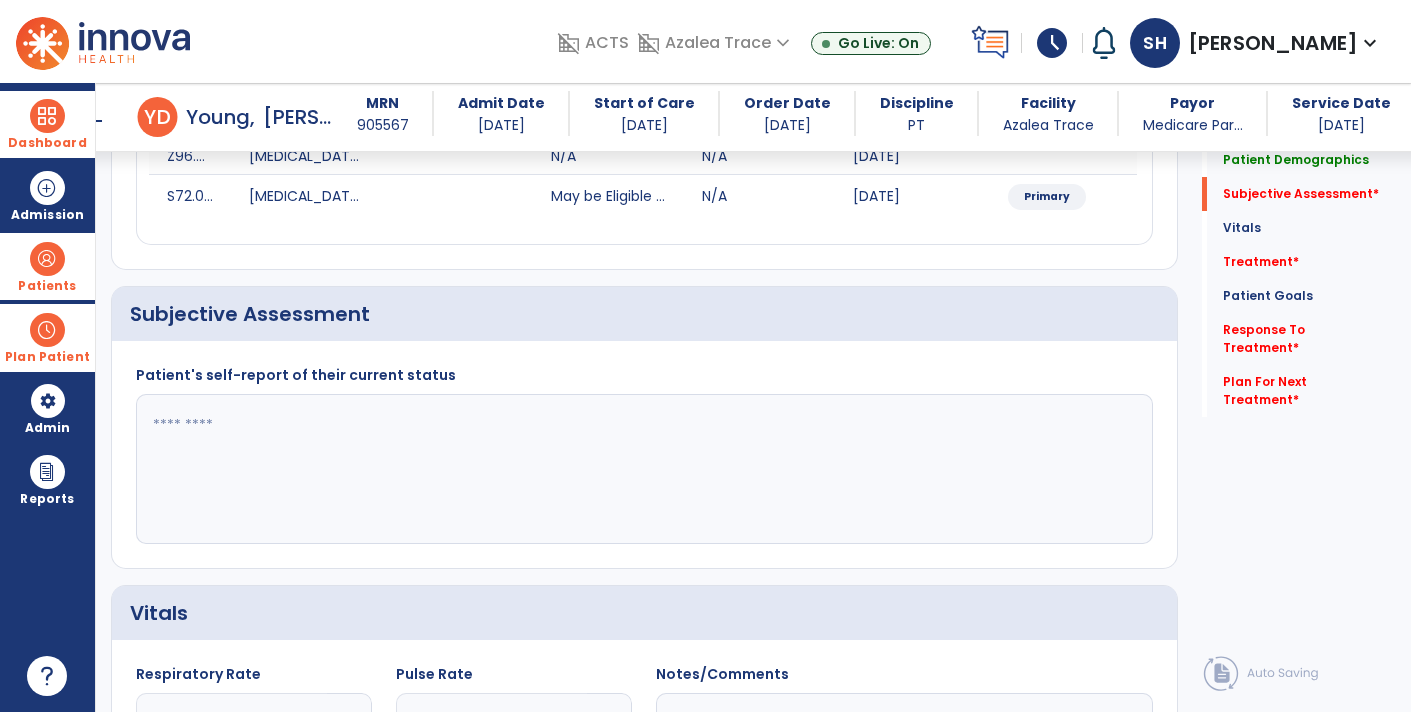 click 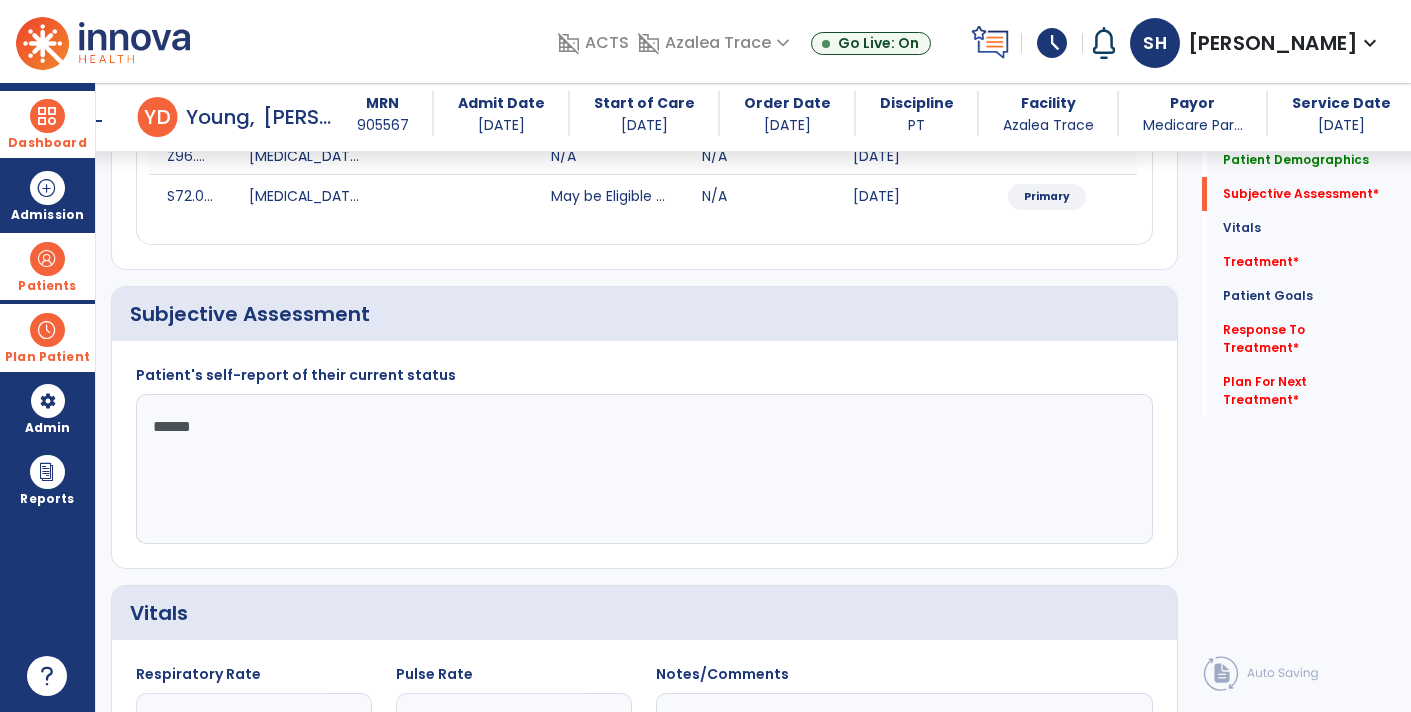 type on "*******" 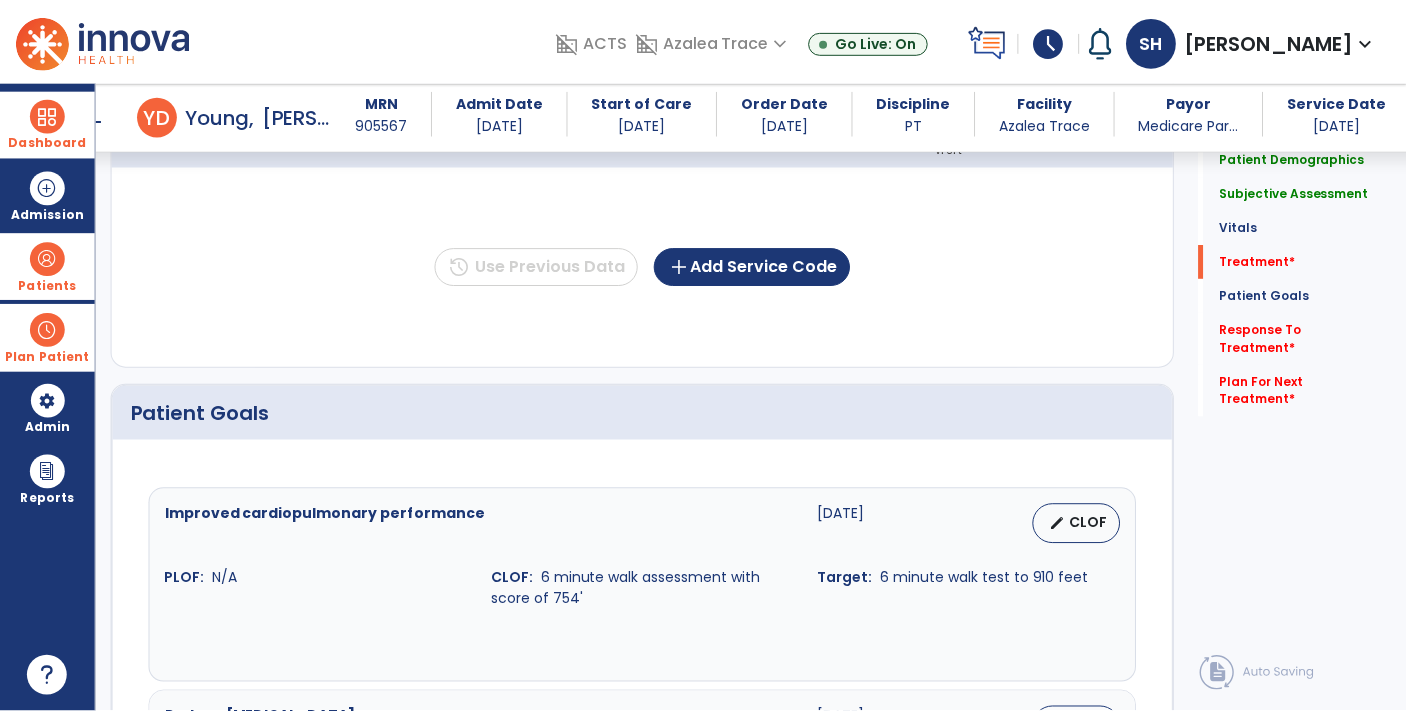scroll, scrollTop: 1247, scrollLeft: 0, axis: vertical 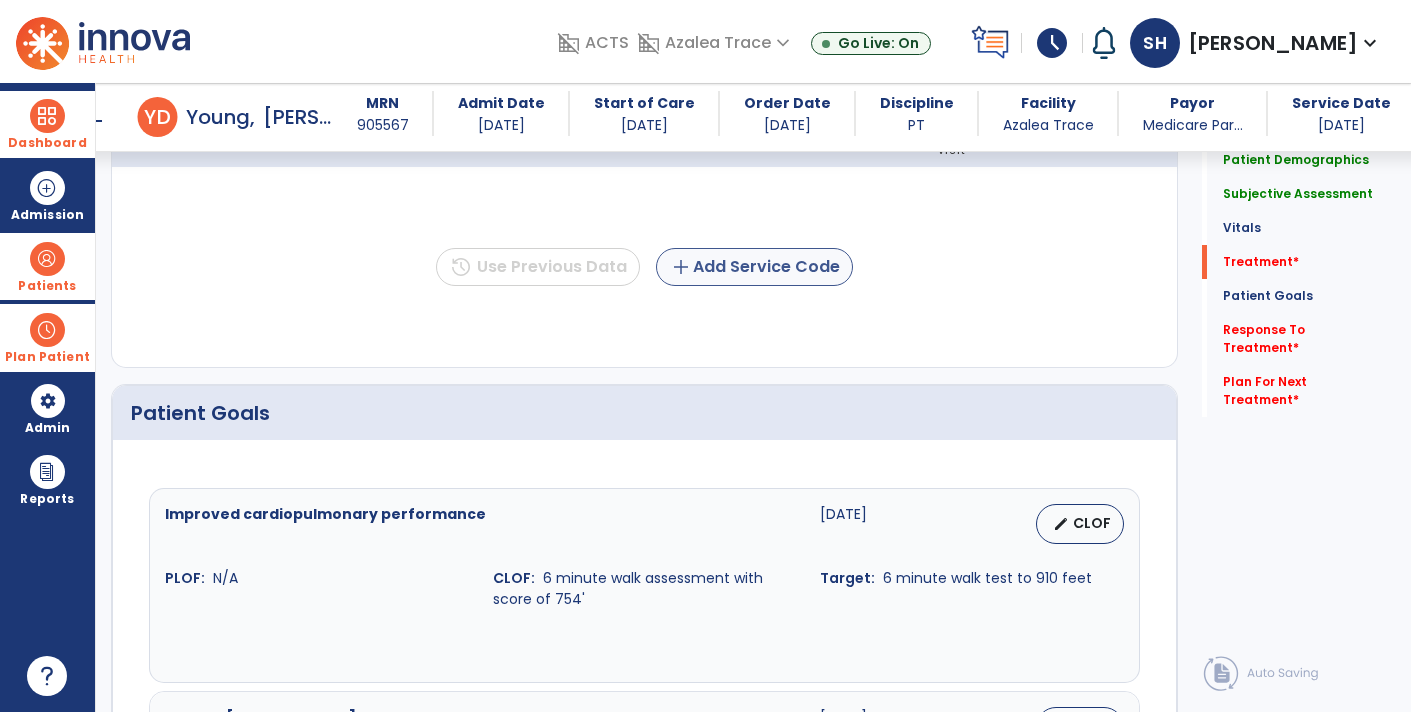 type on "**********" 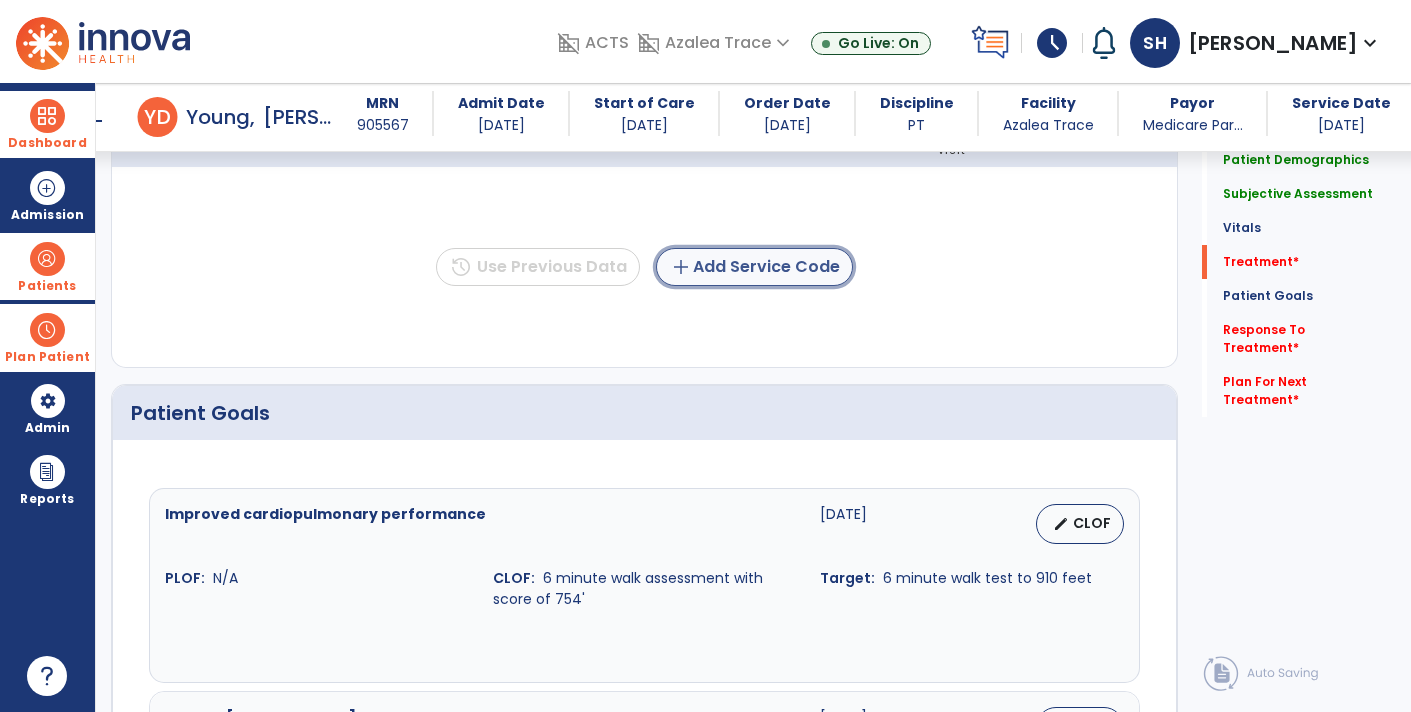 click on "add  Add Service Code" 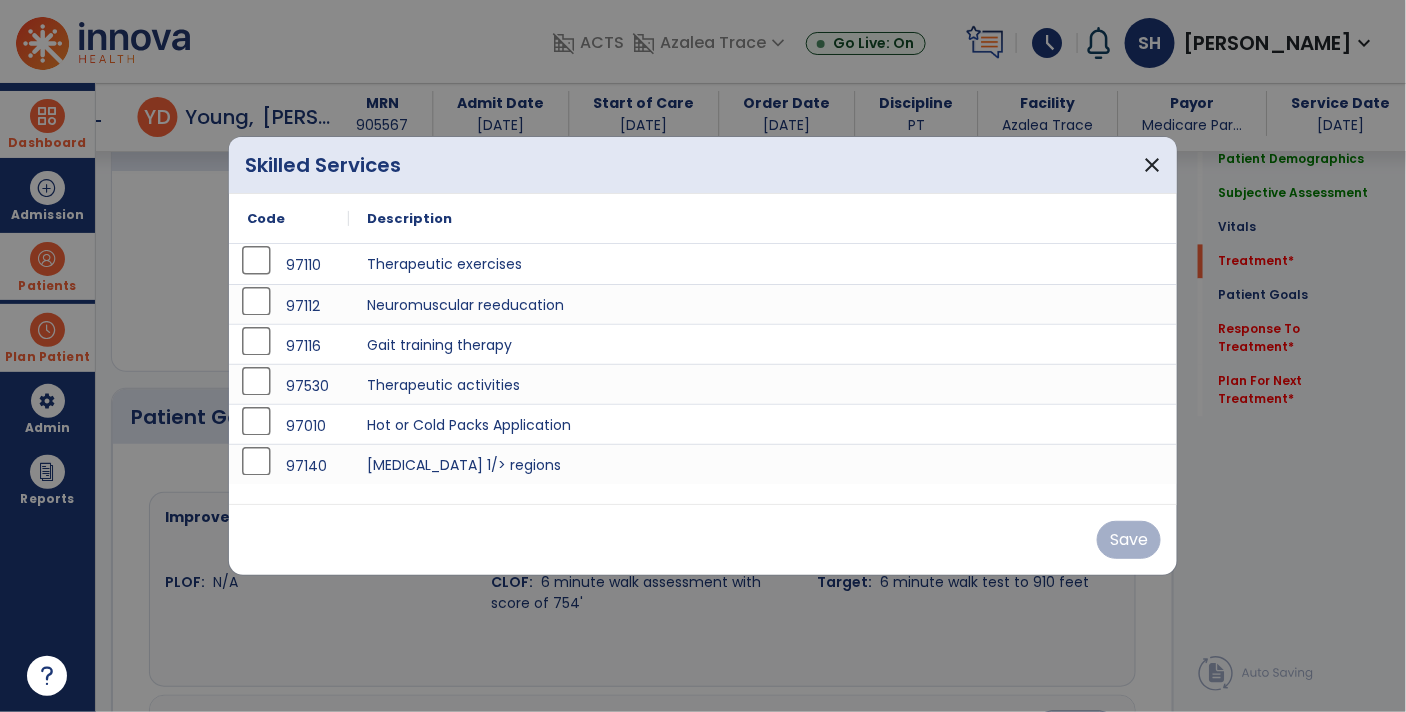 scroll, scrollTop: 1247, scrollLeft: 0, axis: vertical 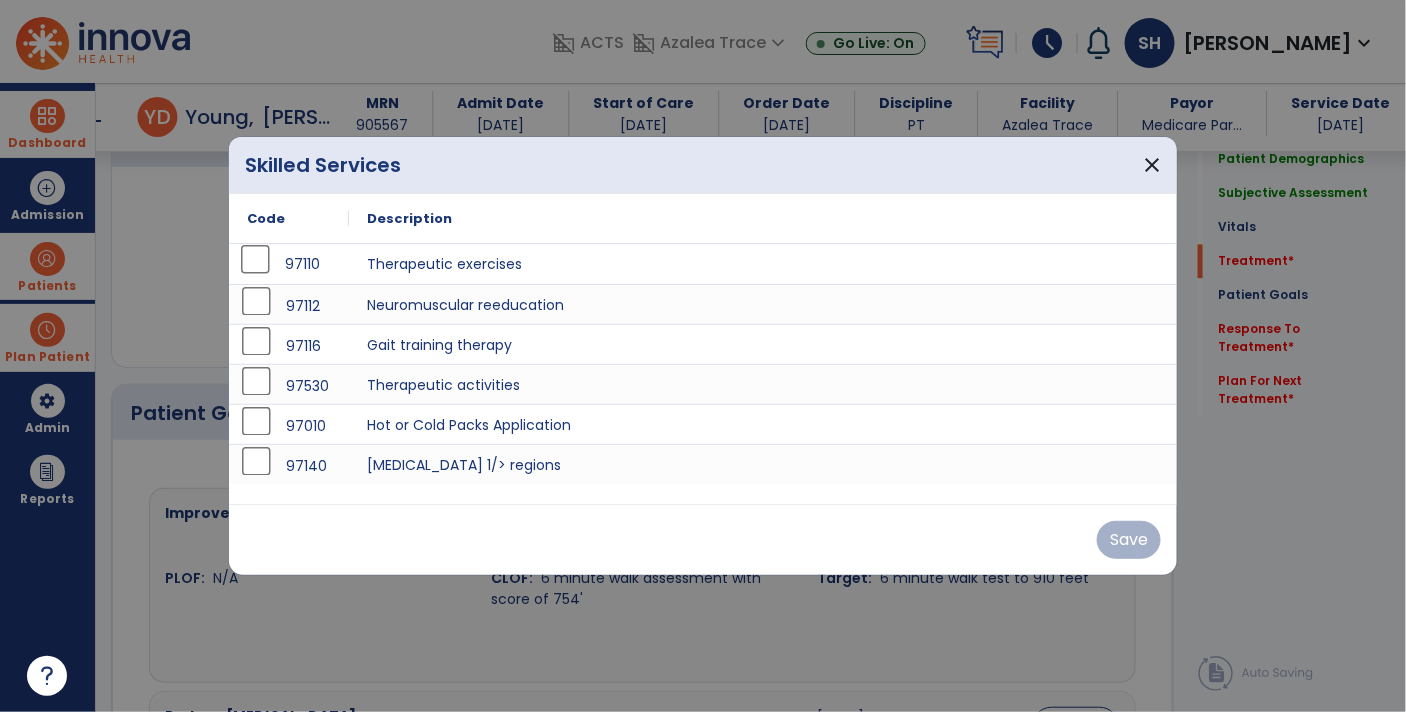 click on "97110" at bounding box center (289, 264) 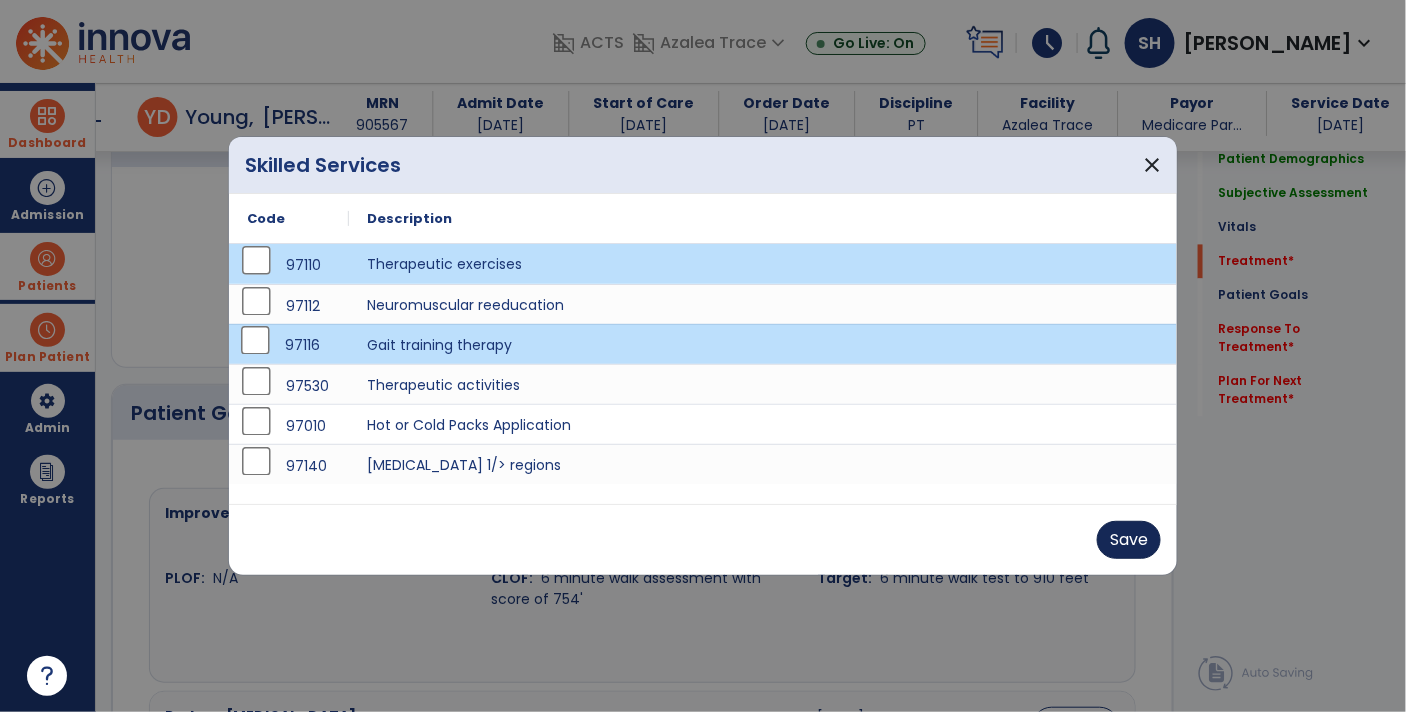 click on "Save" at bounding box center (1129, 540) 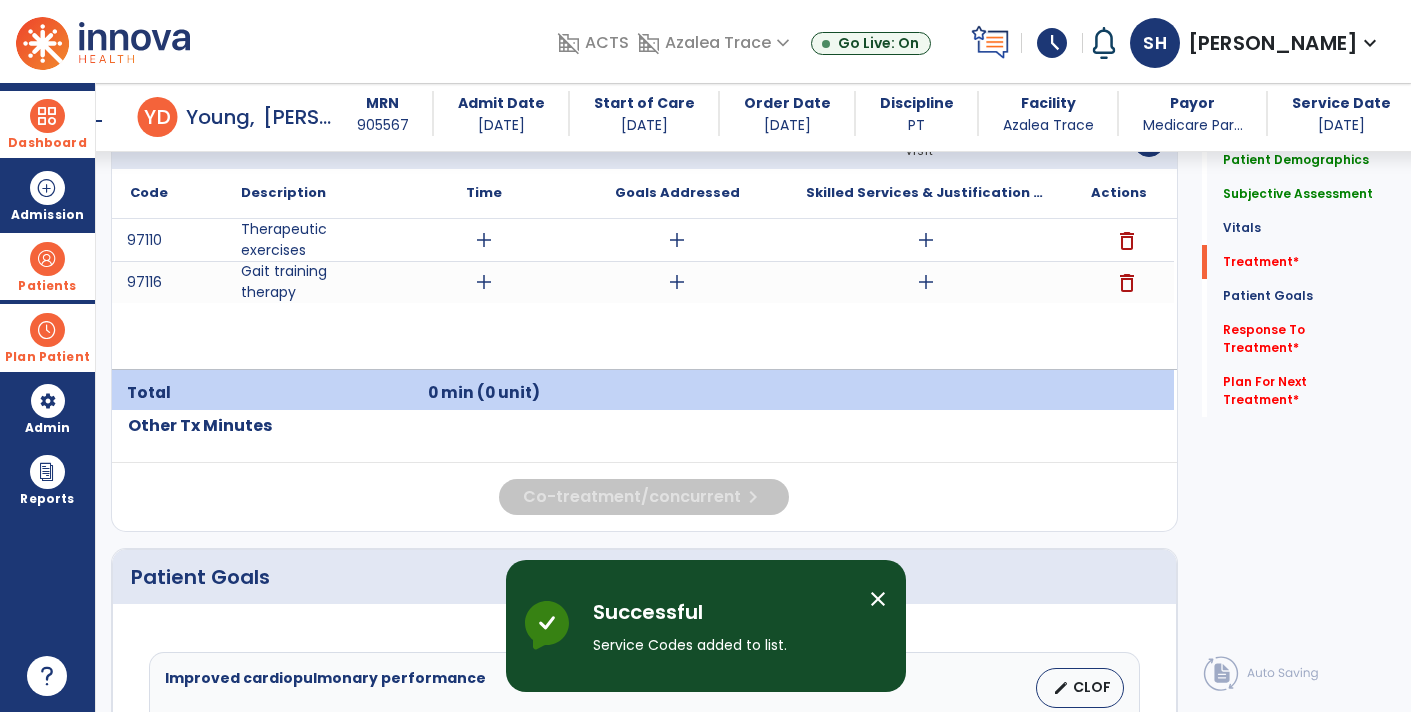 click on "add" at bounding box center (926, 282) 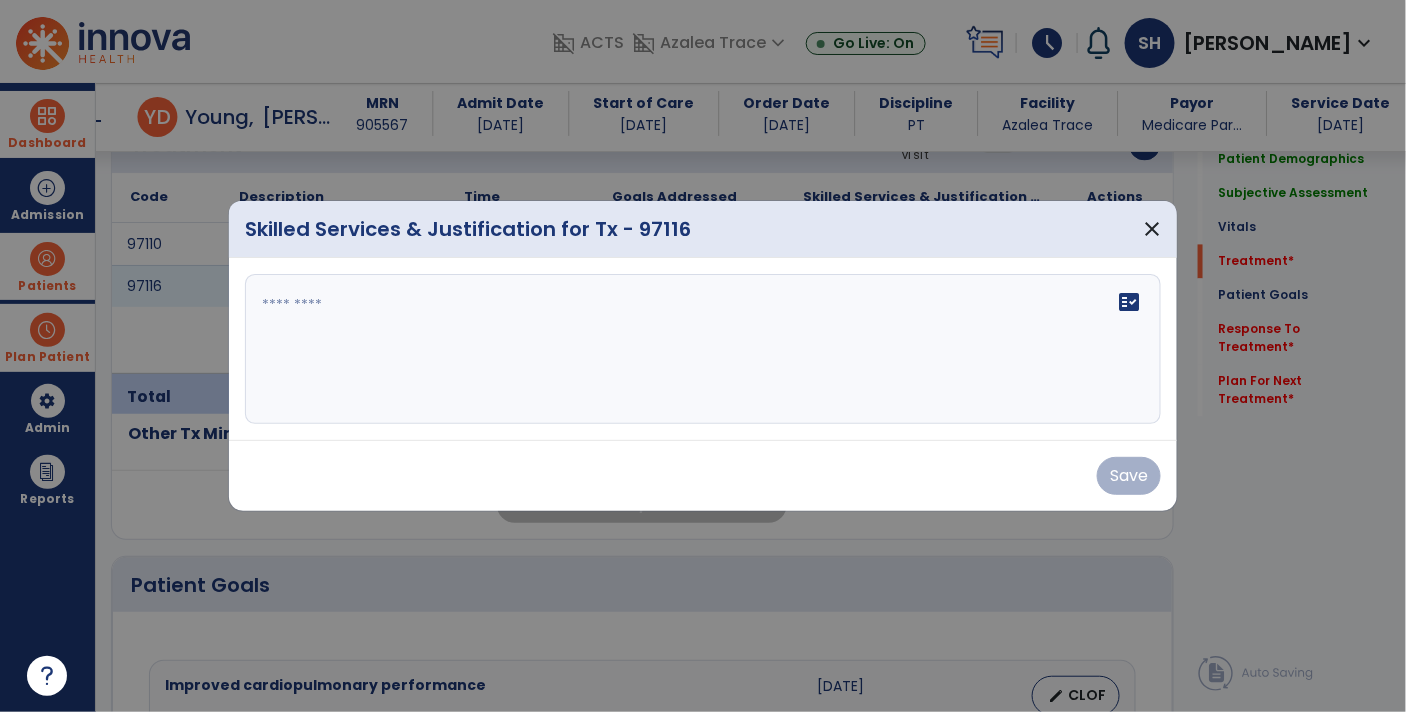 scroll, scrollTop: 1247, scrollLeft: 0, axis: vertical 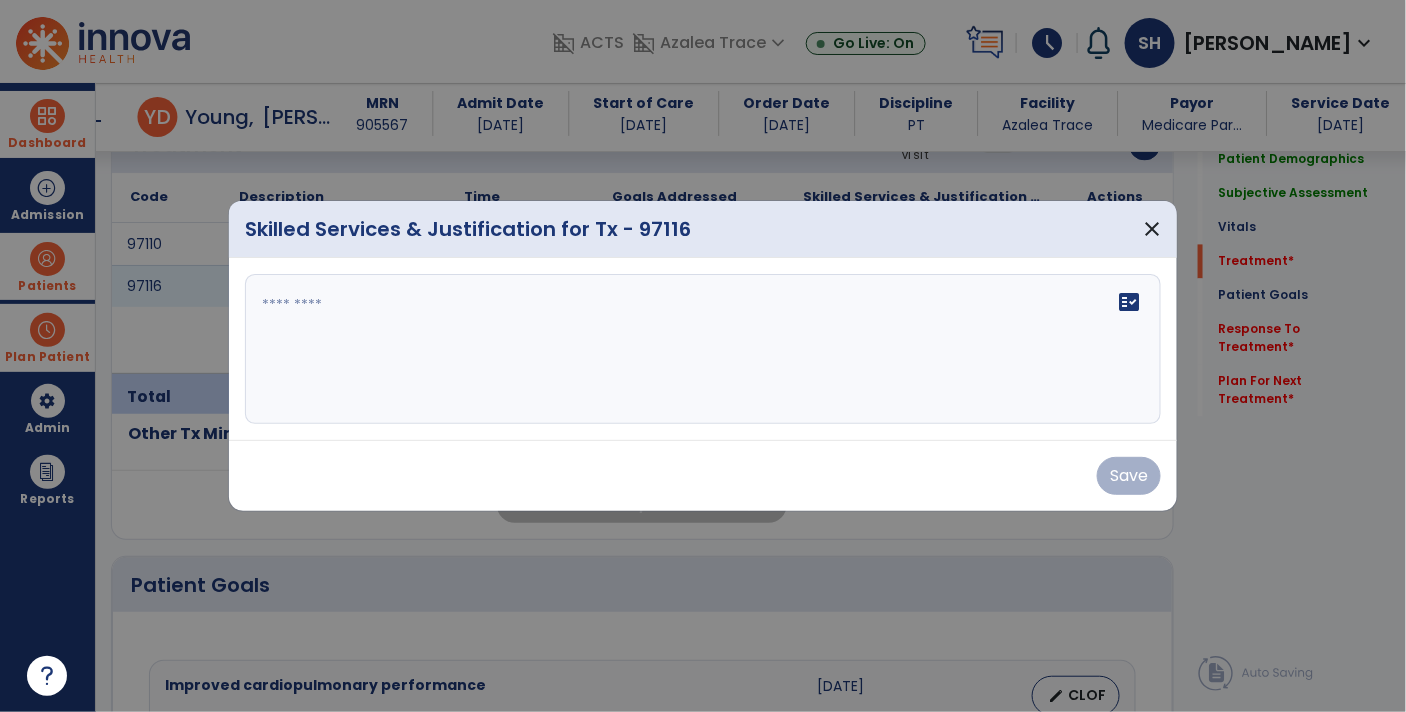 click on "fact_check" at bounding box center [703, 349] 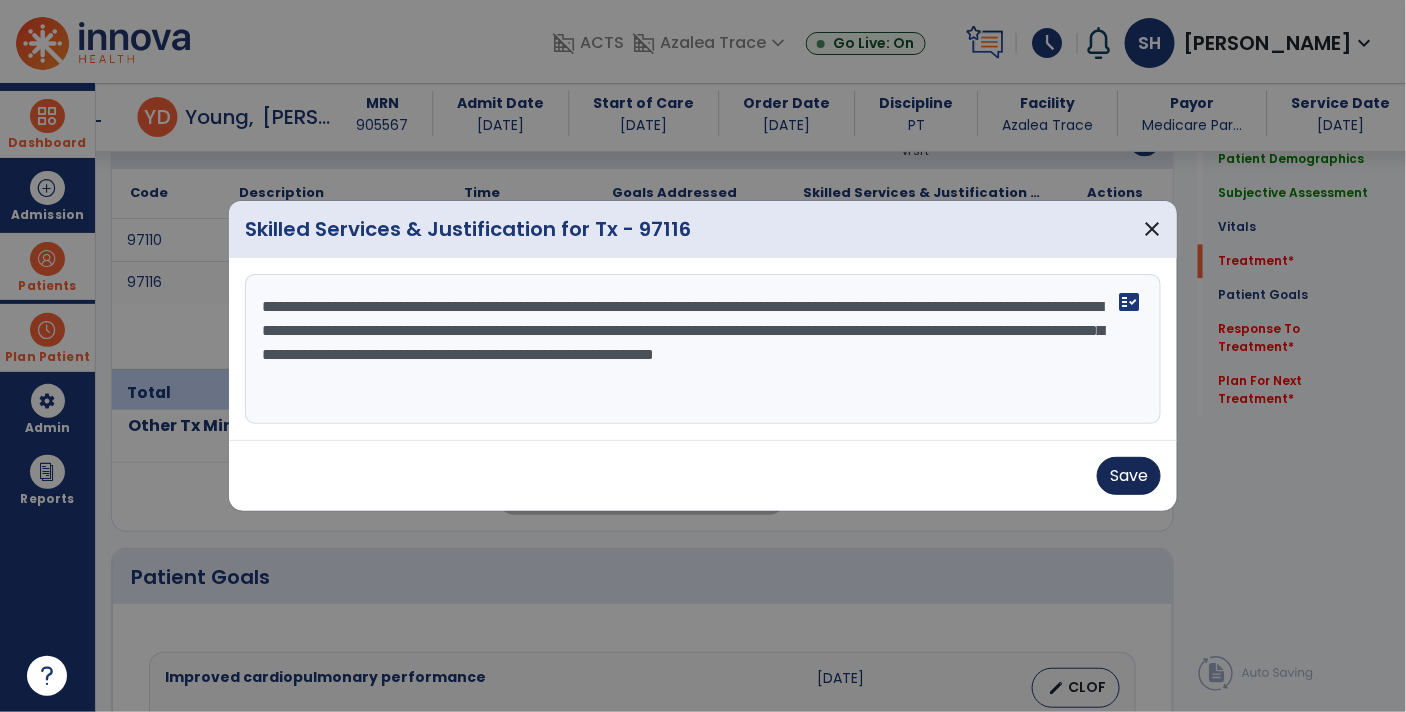 type on "**********" 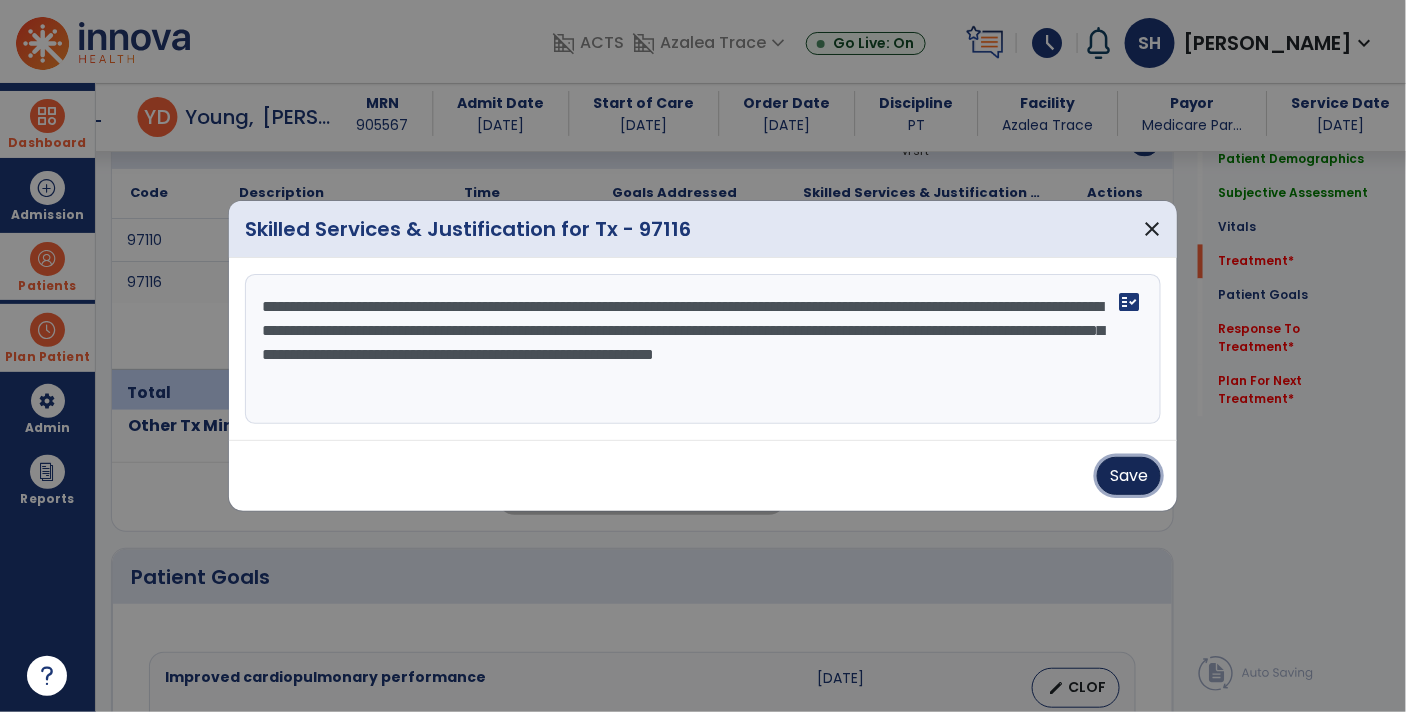 click on "Save" at bounding box center [1129, 476] 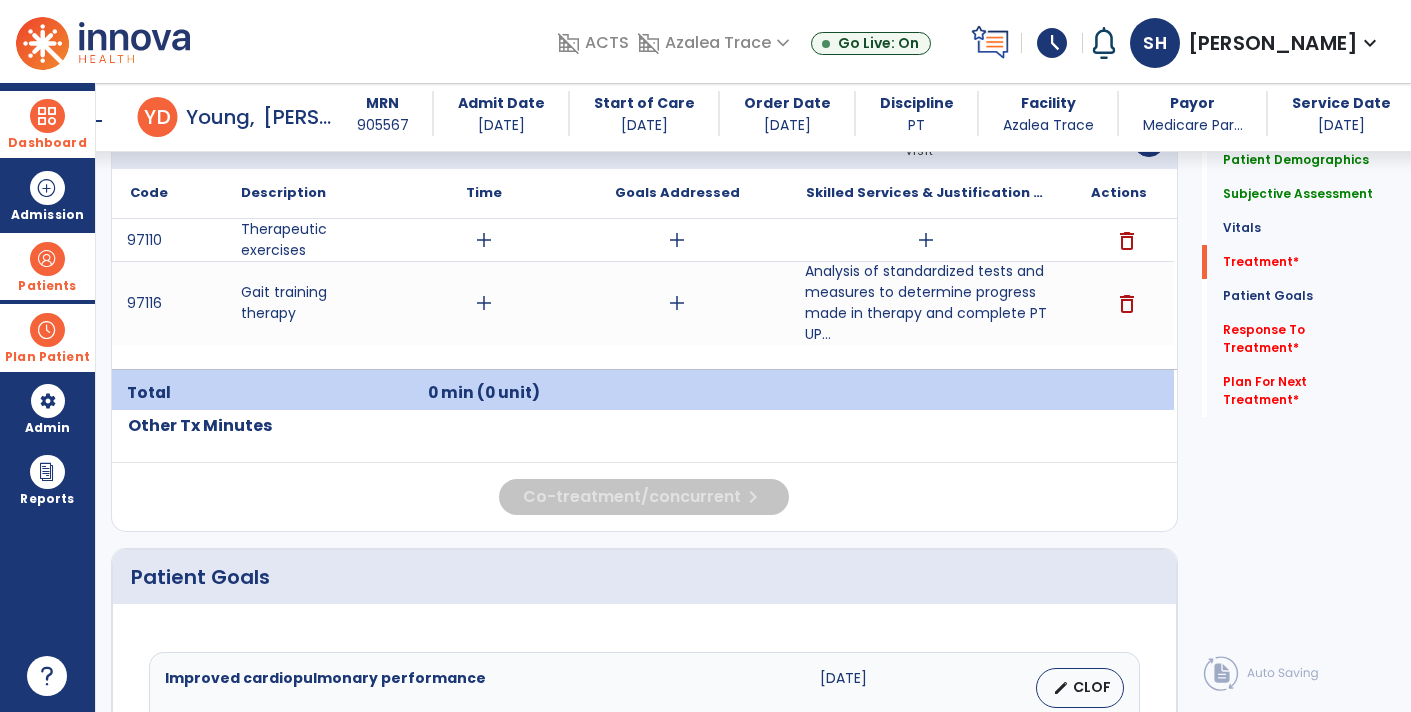 click on "add" at bounding box center [926, 240] 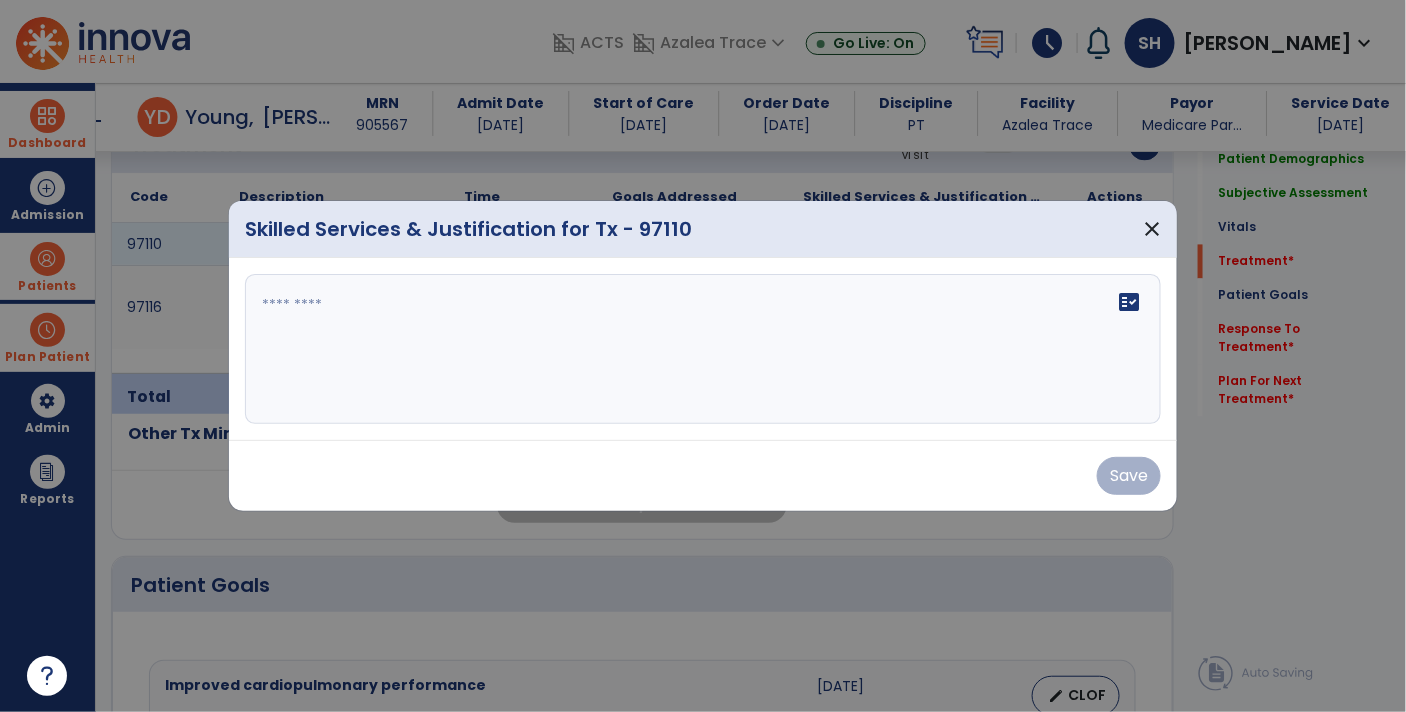 scroll, scrollTop: 1247, scrollLeft: 0, axis: vertical 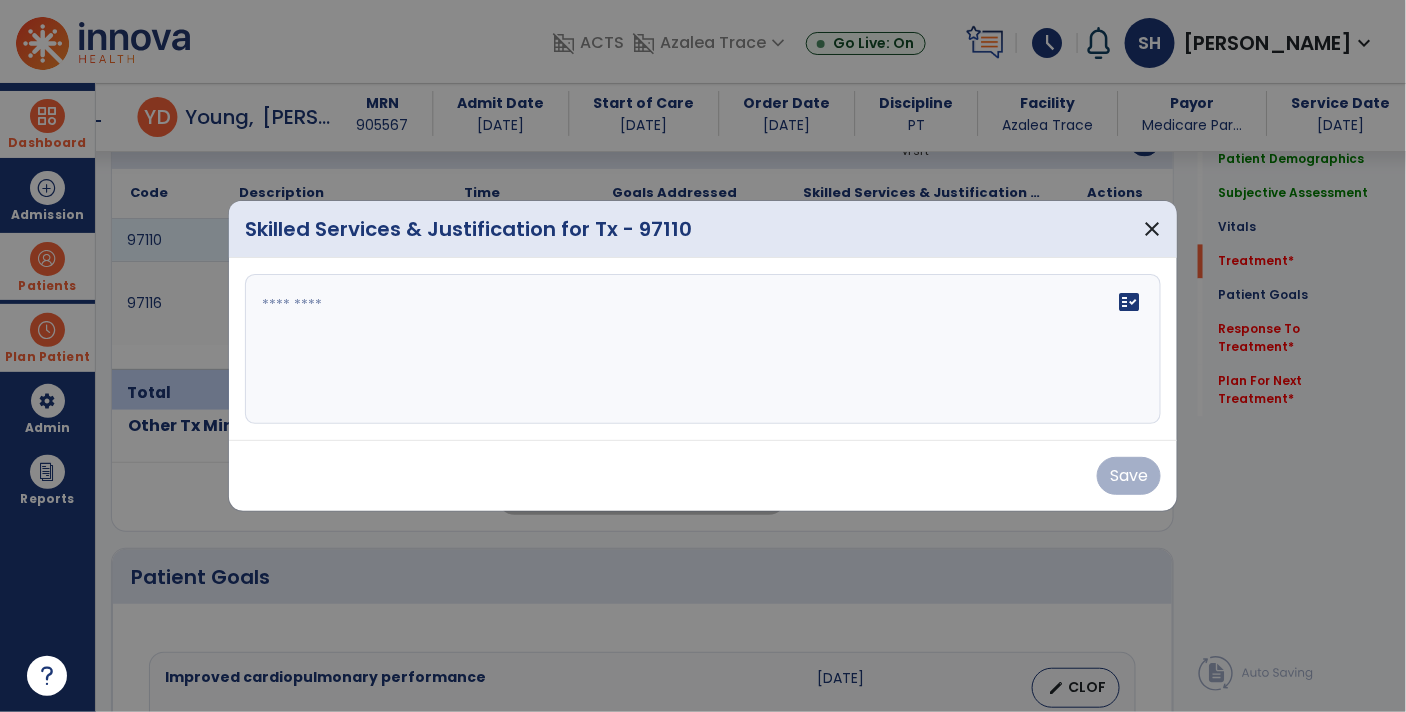 click at bounding box center (703, 349) 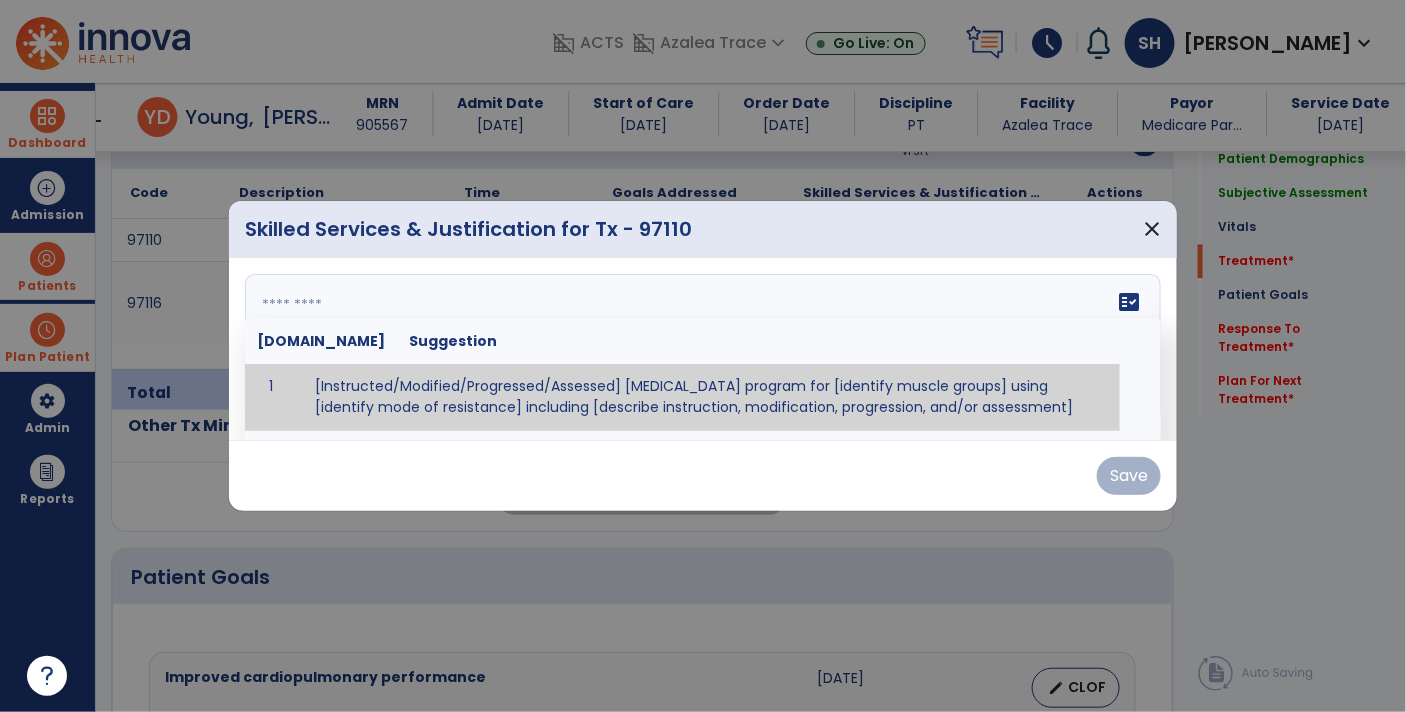 type on "*" 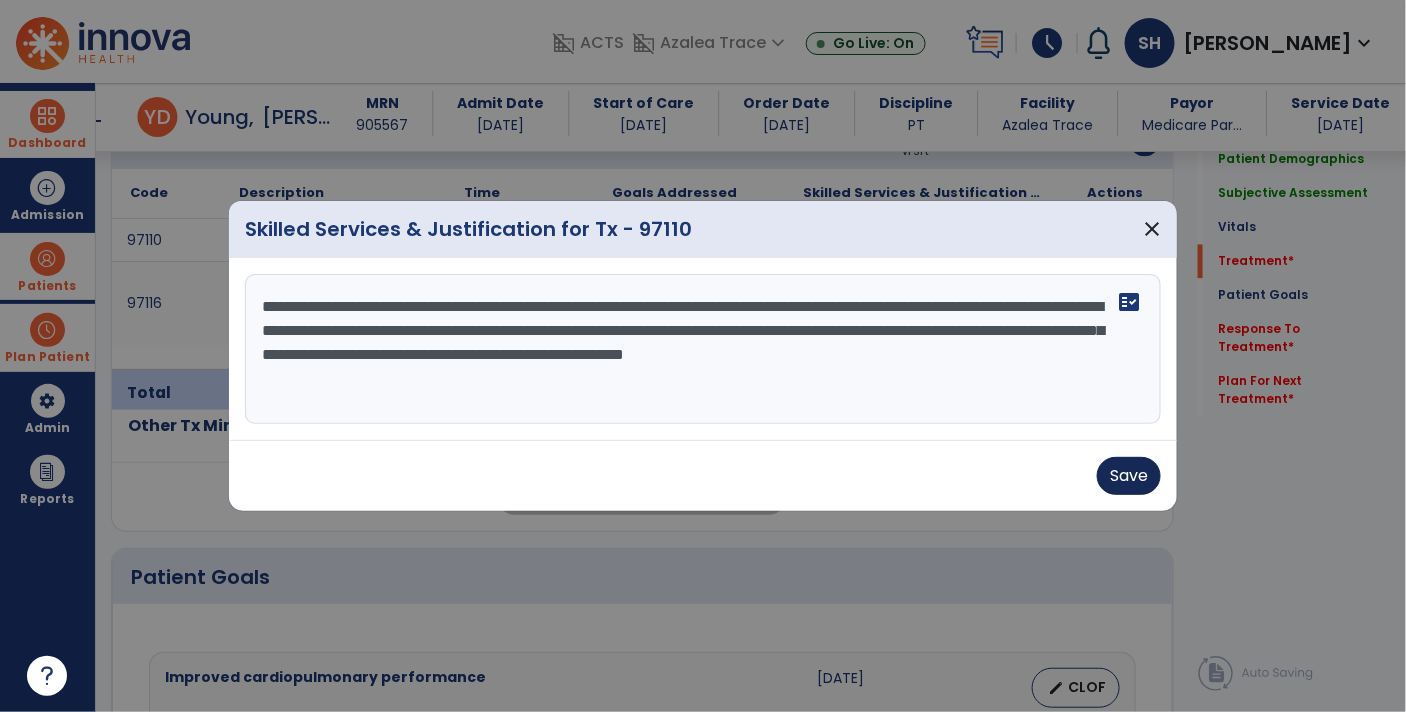 type on "**********" 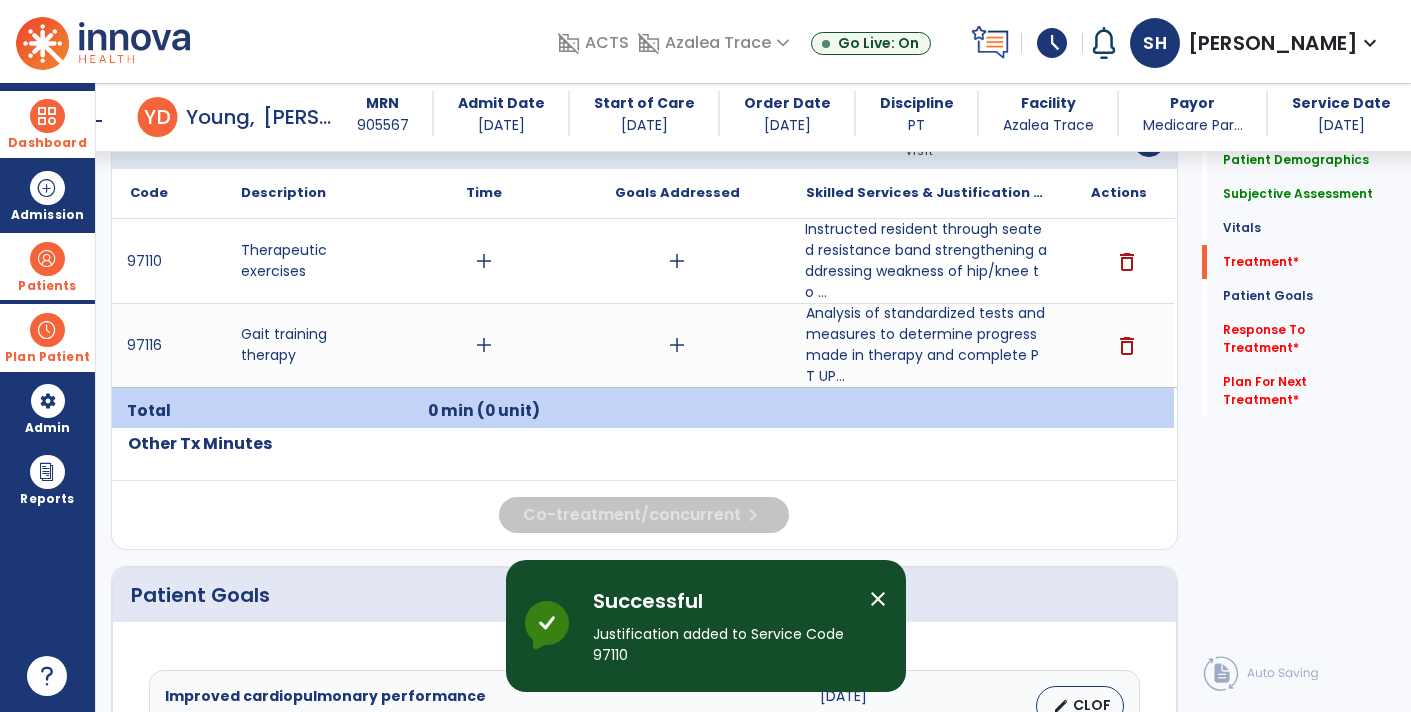 click on "Instructed resident through seated resistance band strengthening addressing weakness of hip/knee to ..." at bounding box center (926, 261) 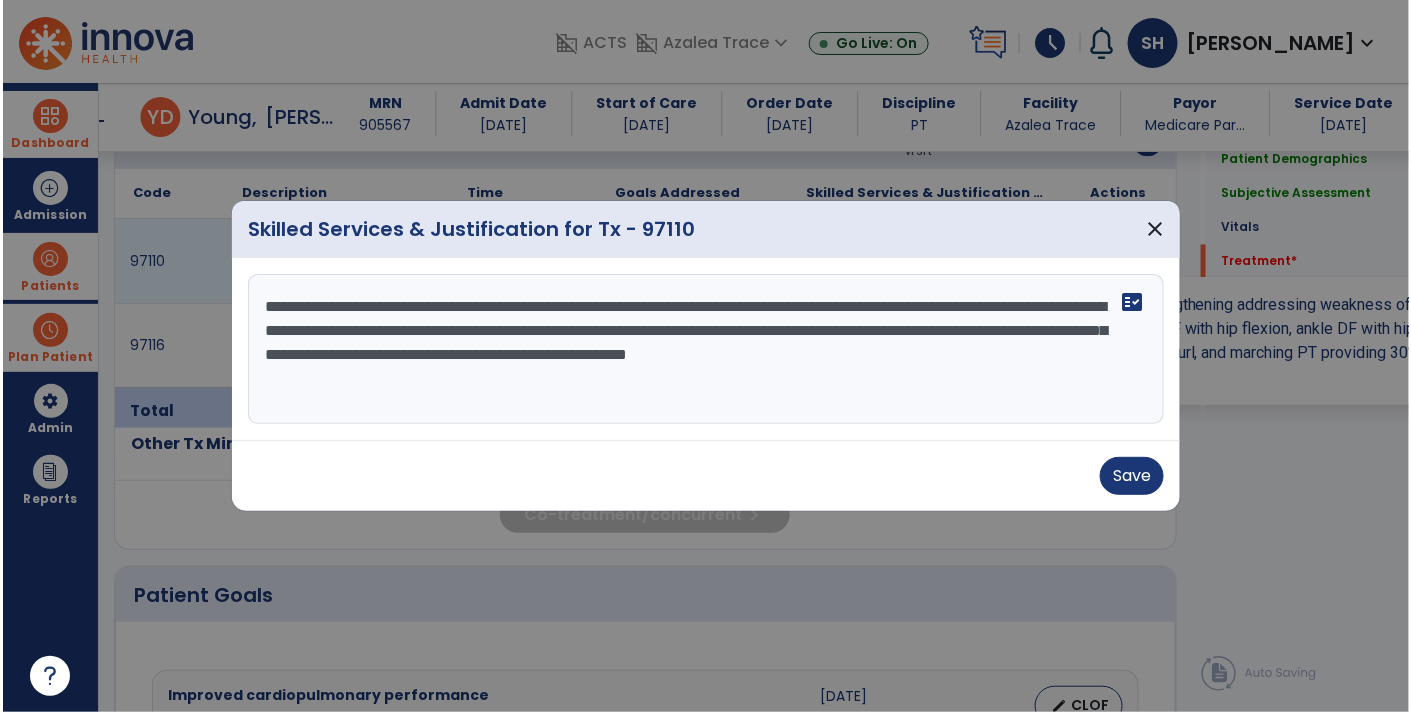 scroll, scrollTop: 1247, scrollLeft: 0, axis: vertical 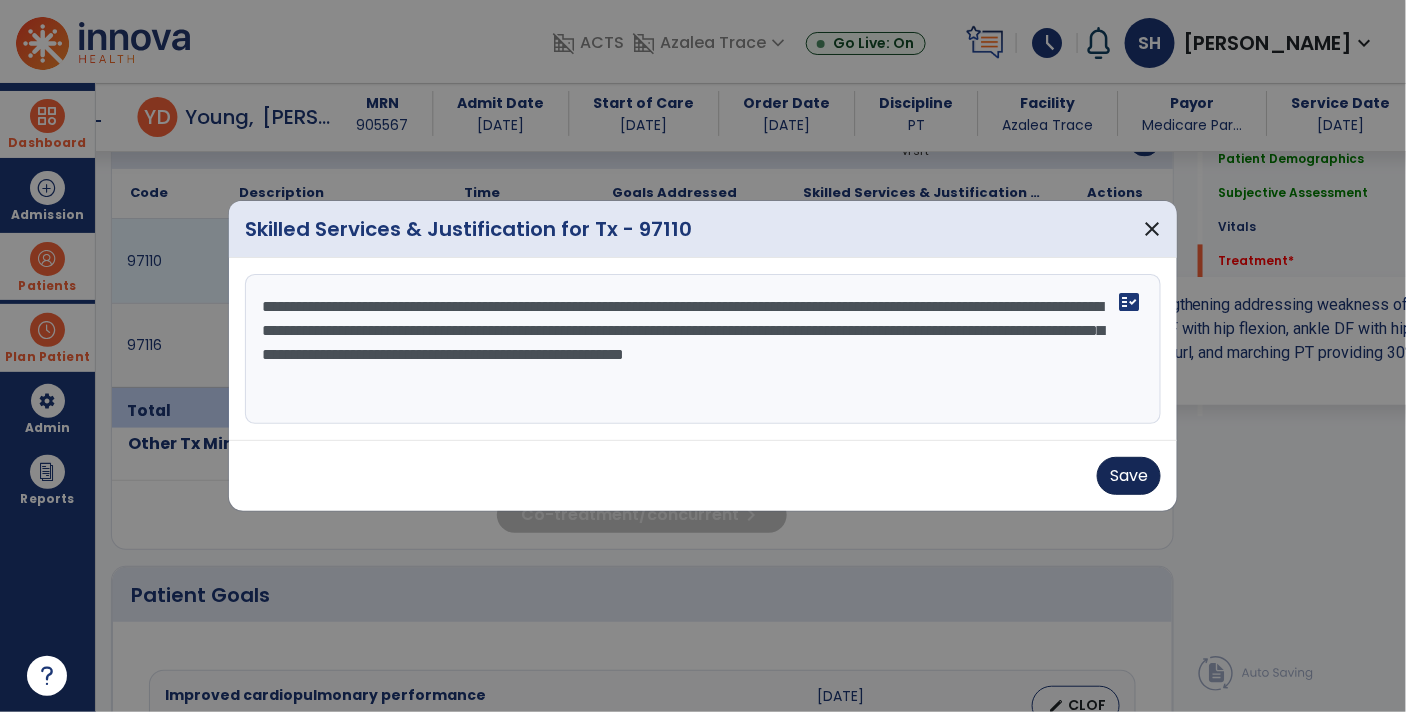 click on "Save" at bounding box center [1129, 476] 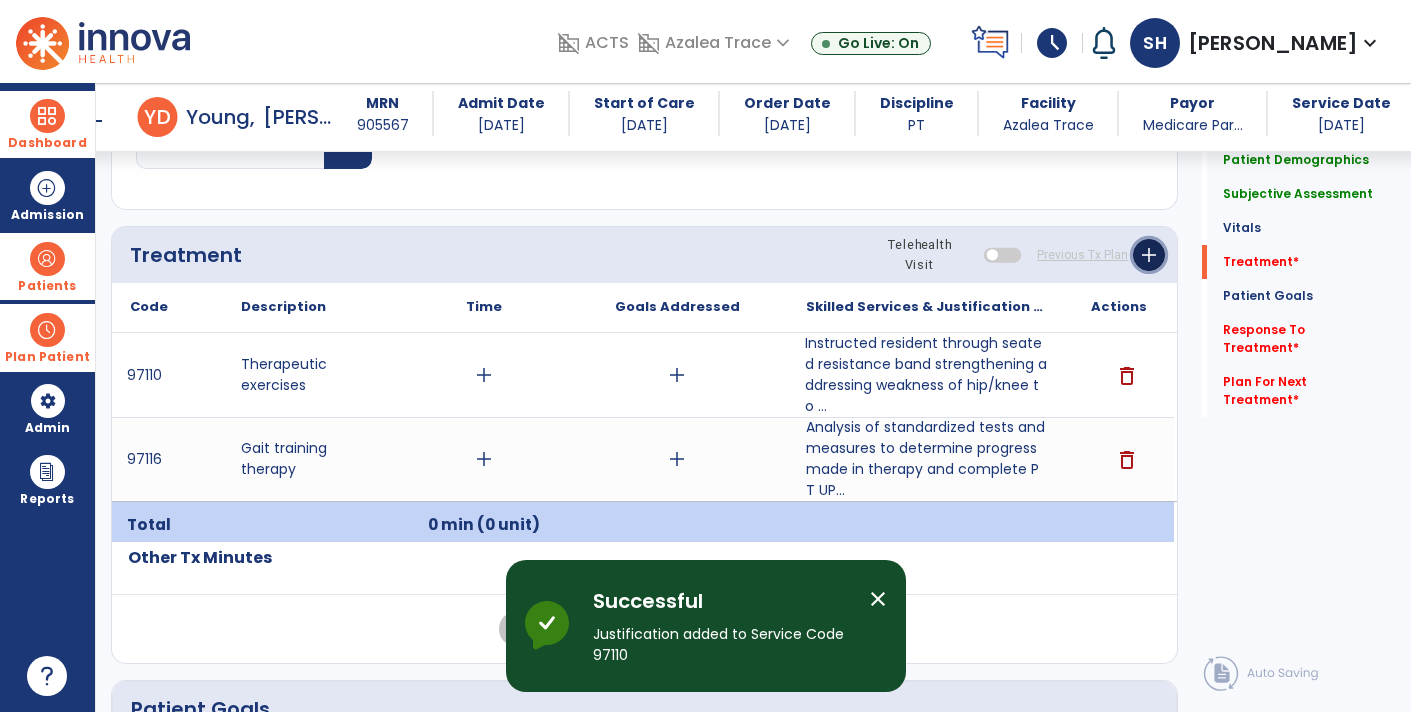click on "add" 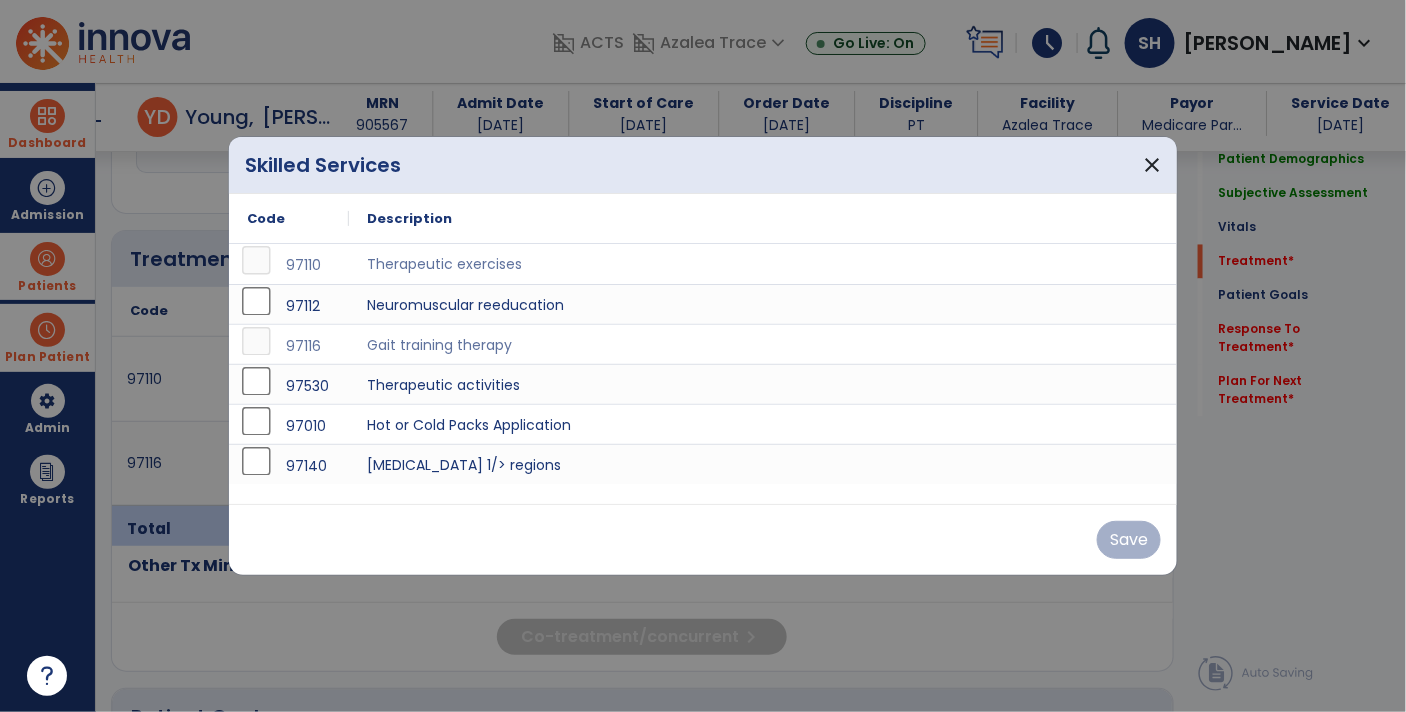 scroll, scrollTop: 1133, scrollLeft: 0, axis: vertical 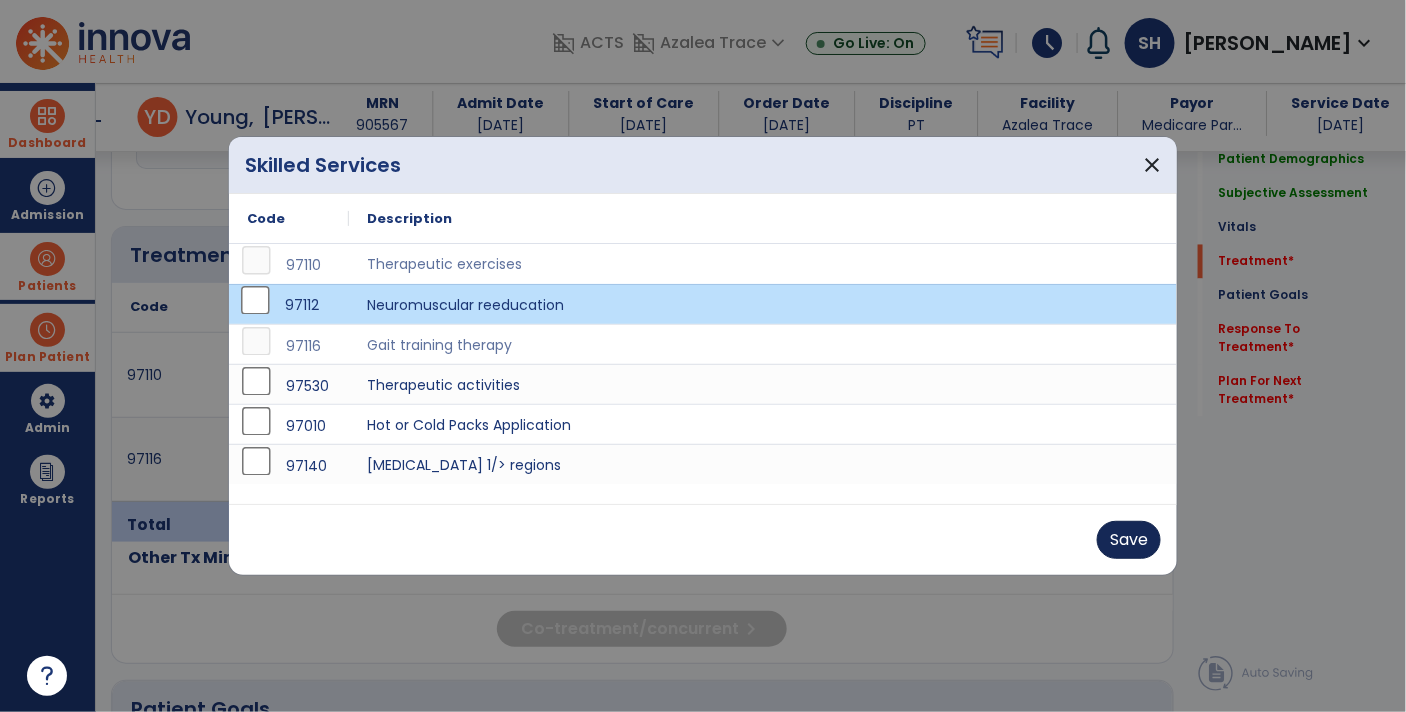 click on "Save" at bounding box center [1129, 540] 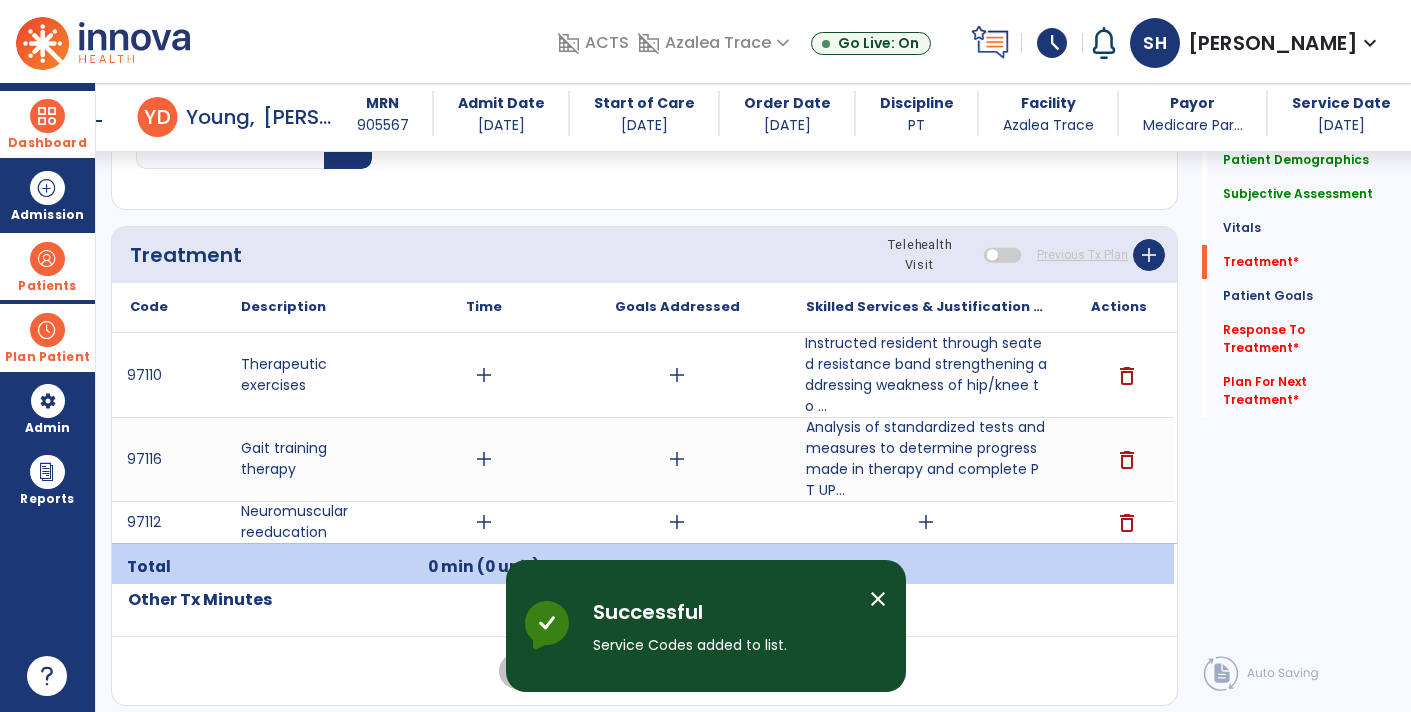 click on "add" at bounding box center (926, 522) 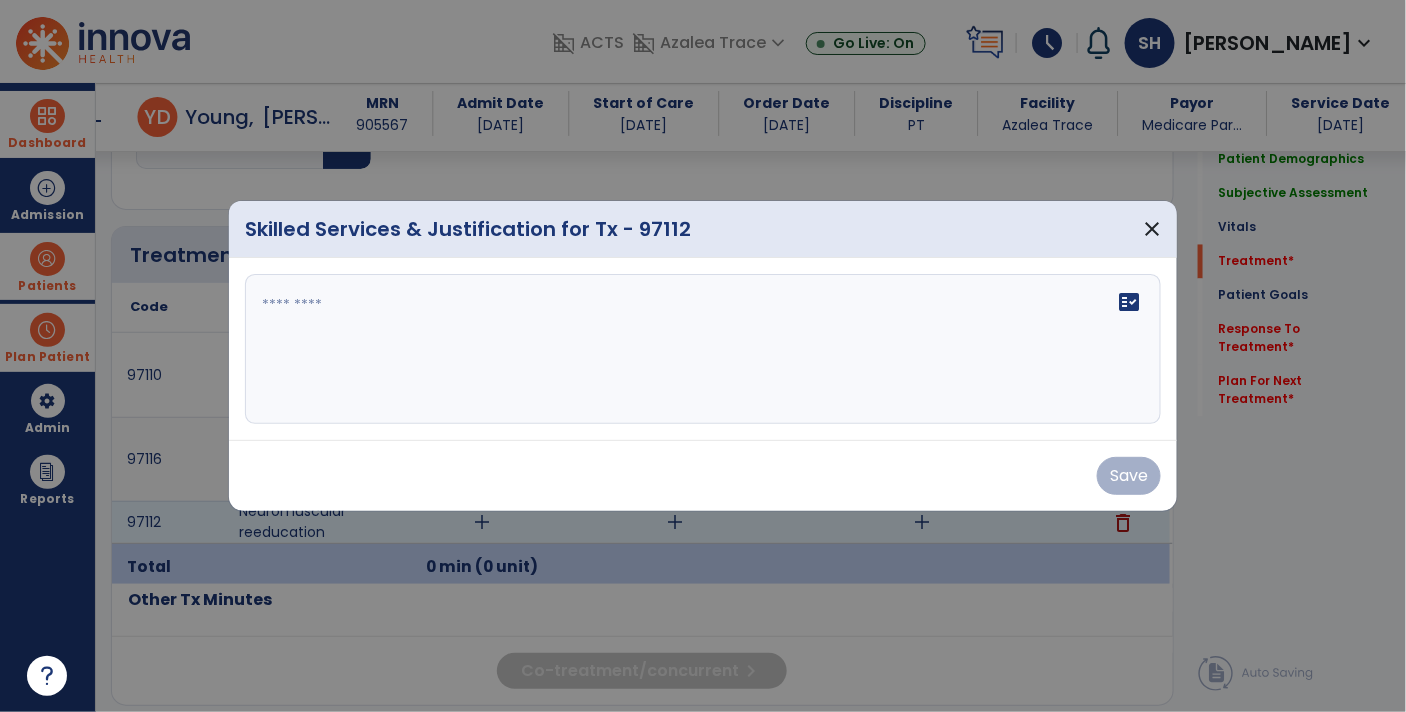 scroll, scrollTop: 1133, scrollLeft: 0, axis: vertical 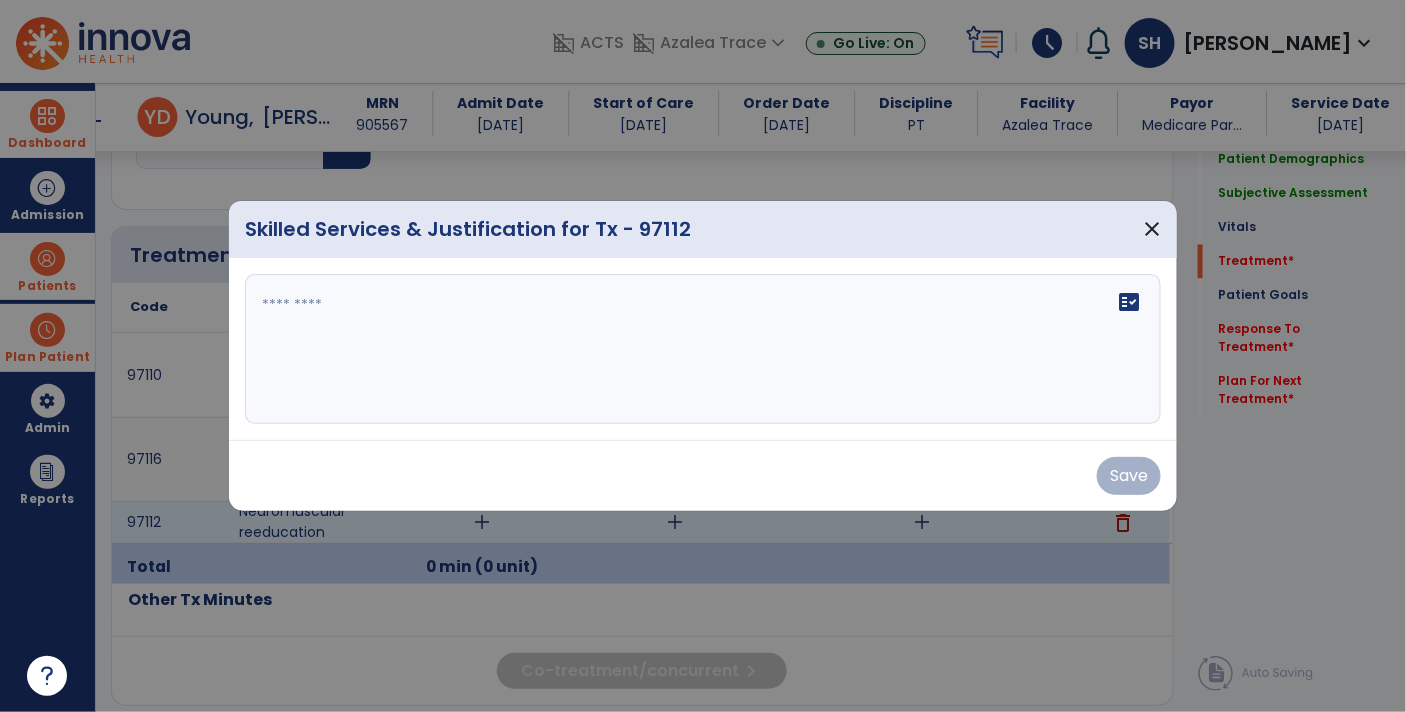 click on "Save" at bounding box center (703, 476) 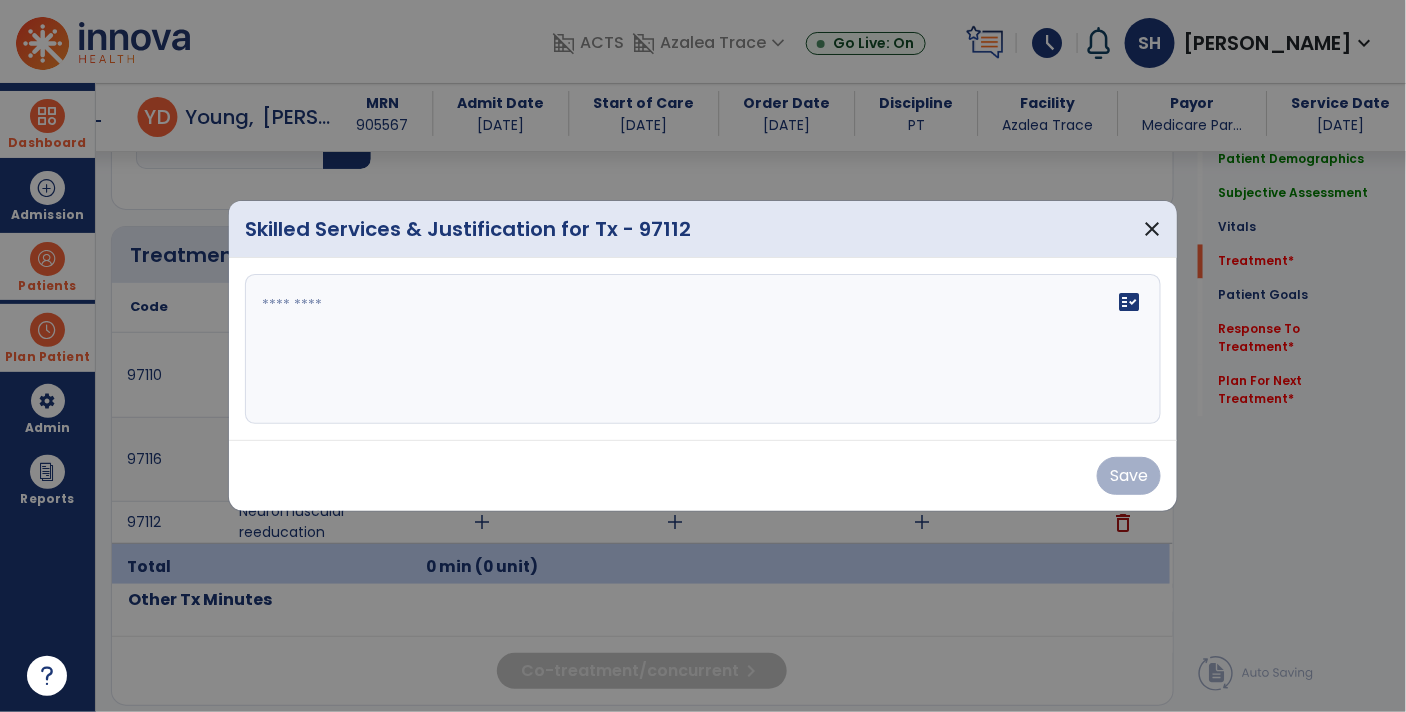 click at bounding box center [703, 349] 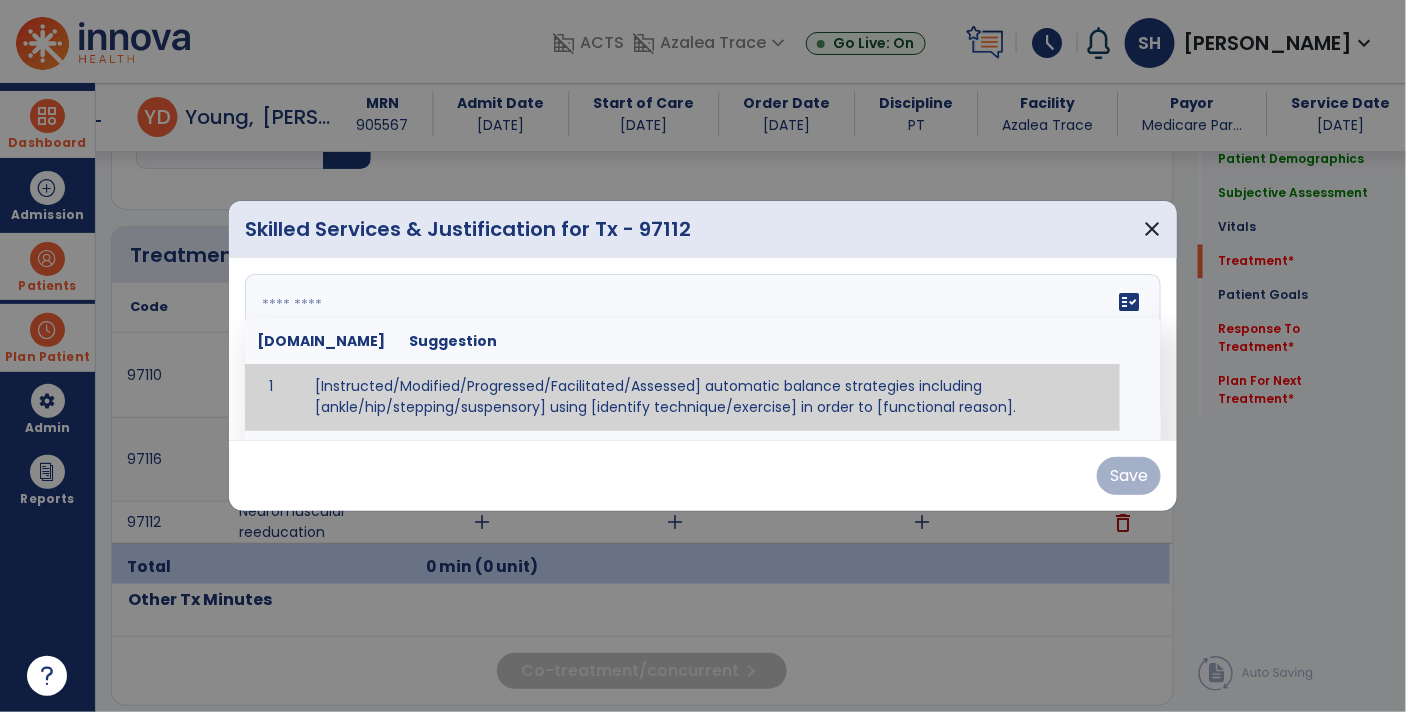 type on "*" 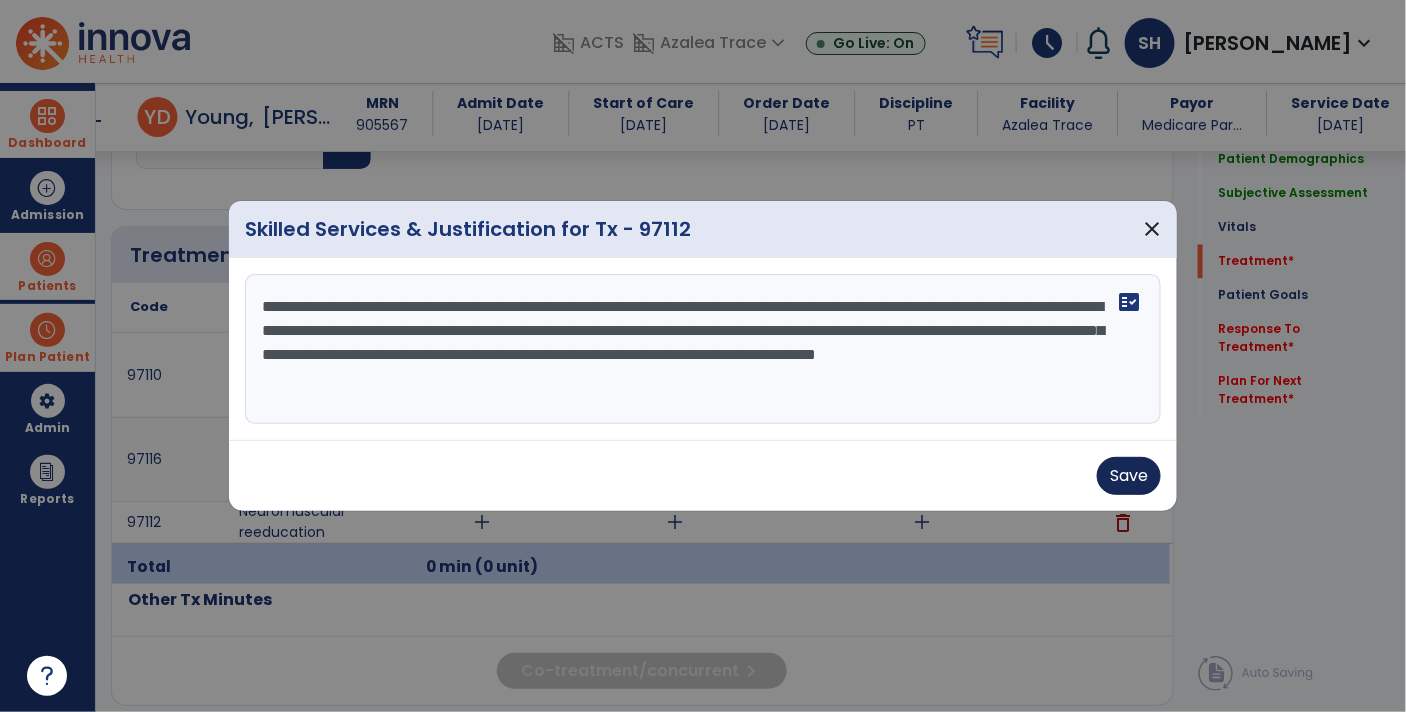 type on "**********" 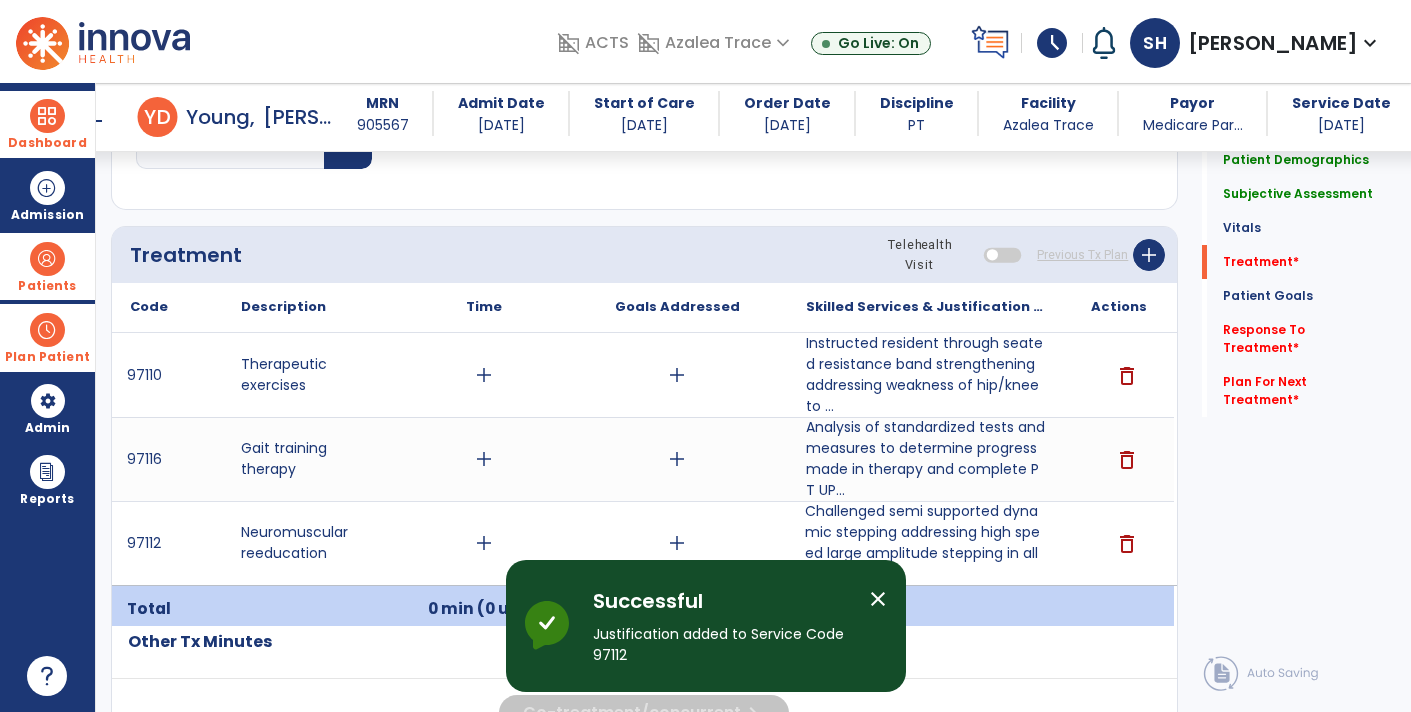 click on "add" at bounding box center [484, 543] 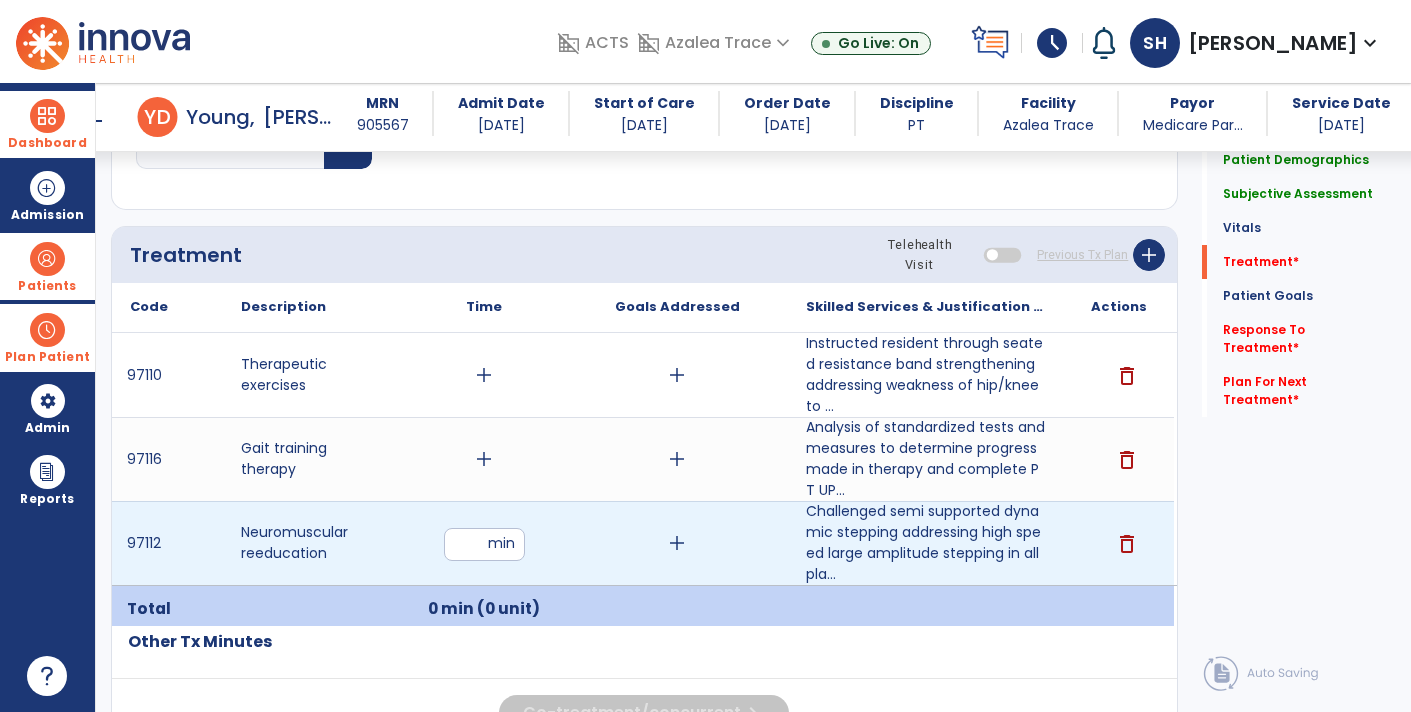 type on "**" 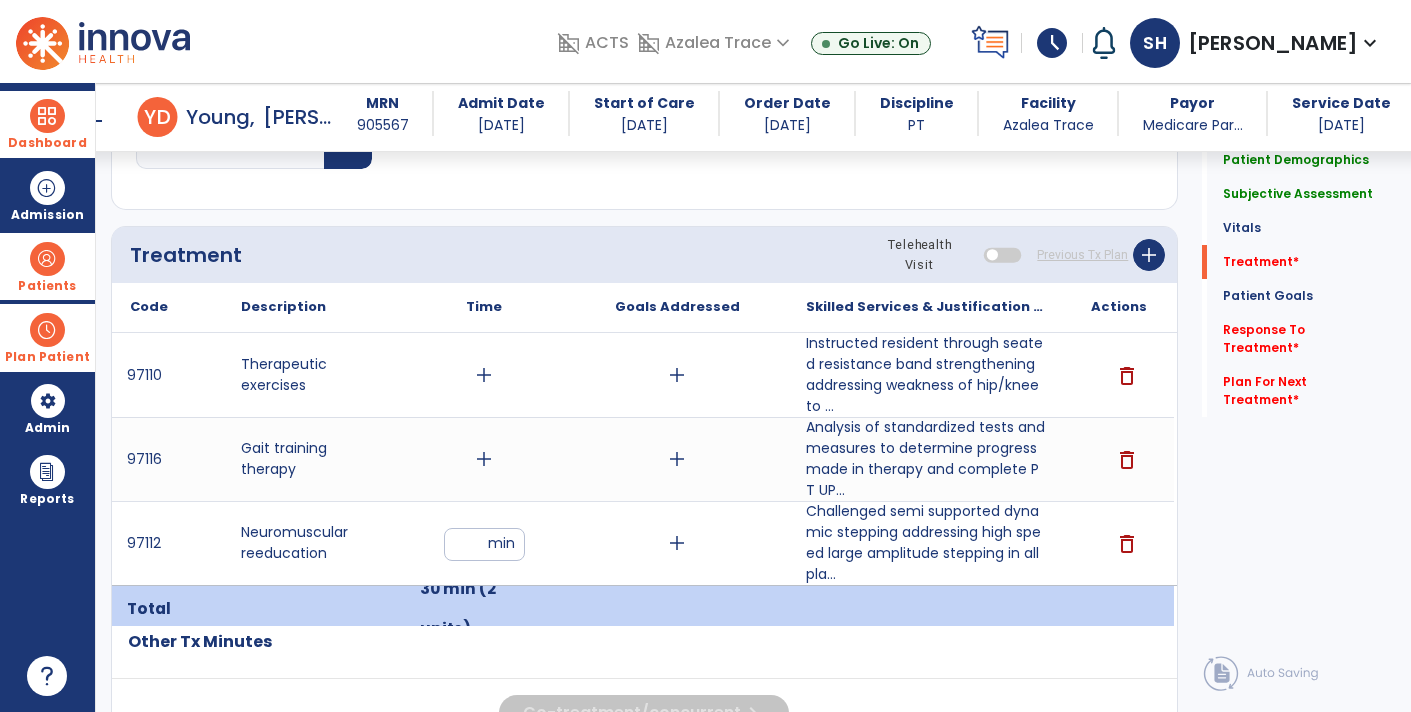 click on "add" at bounding box center [484, 459] 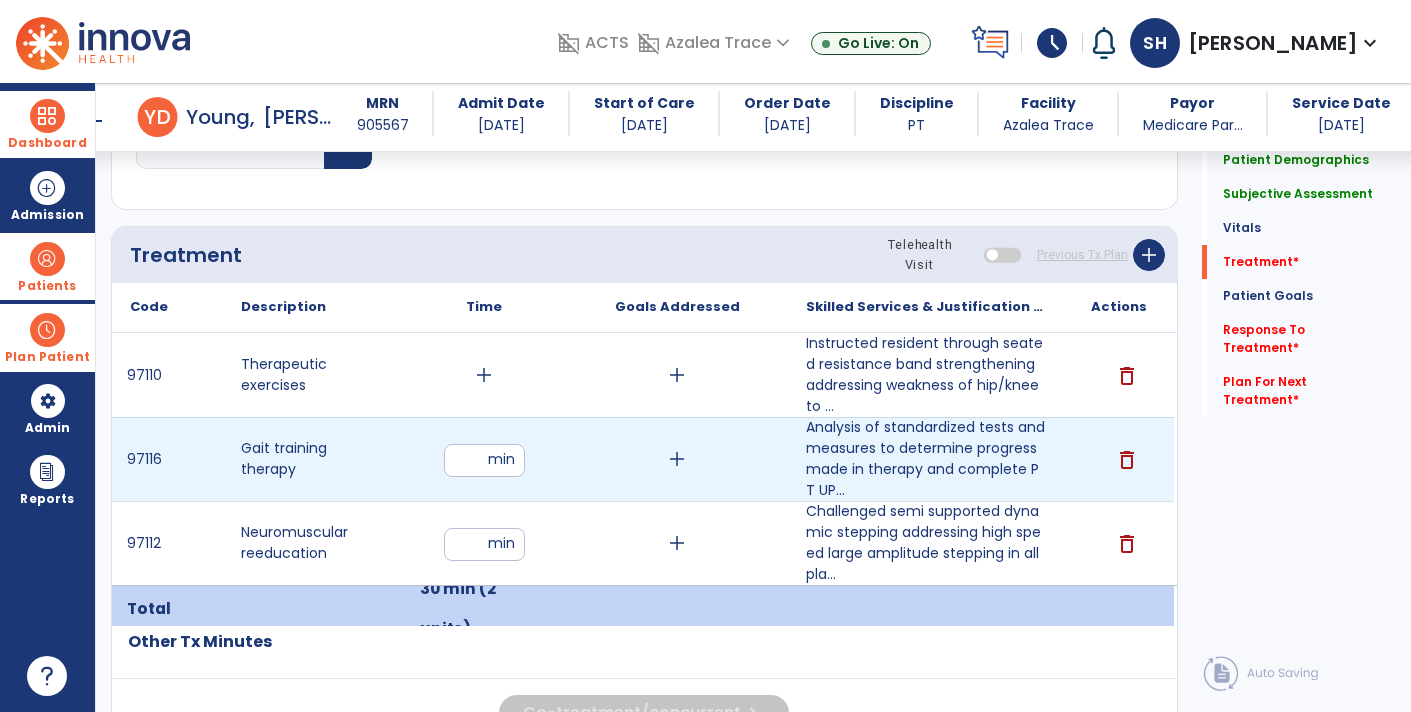 type on "**" 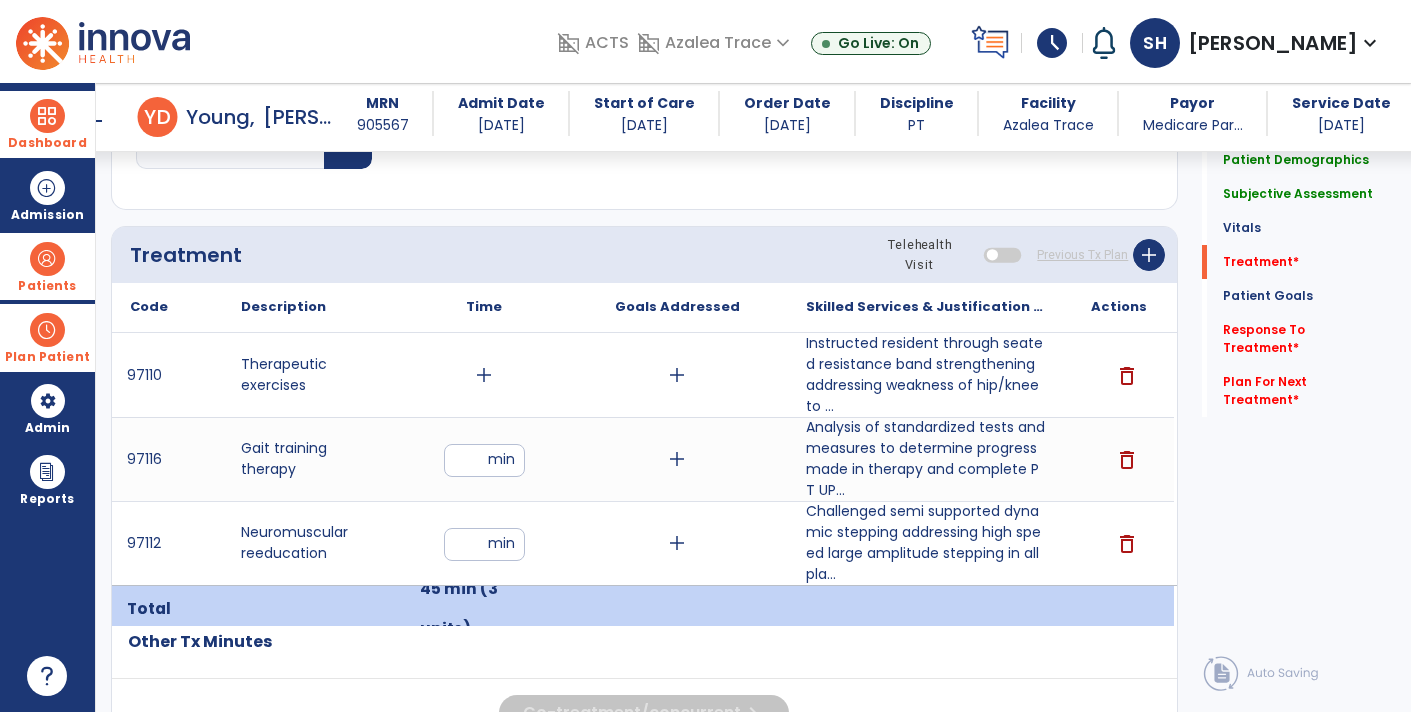 click on "add" at bounding box center [484, 375] 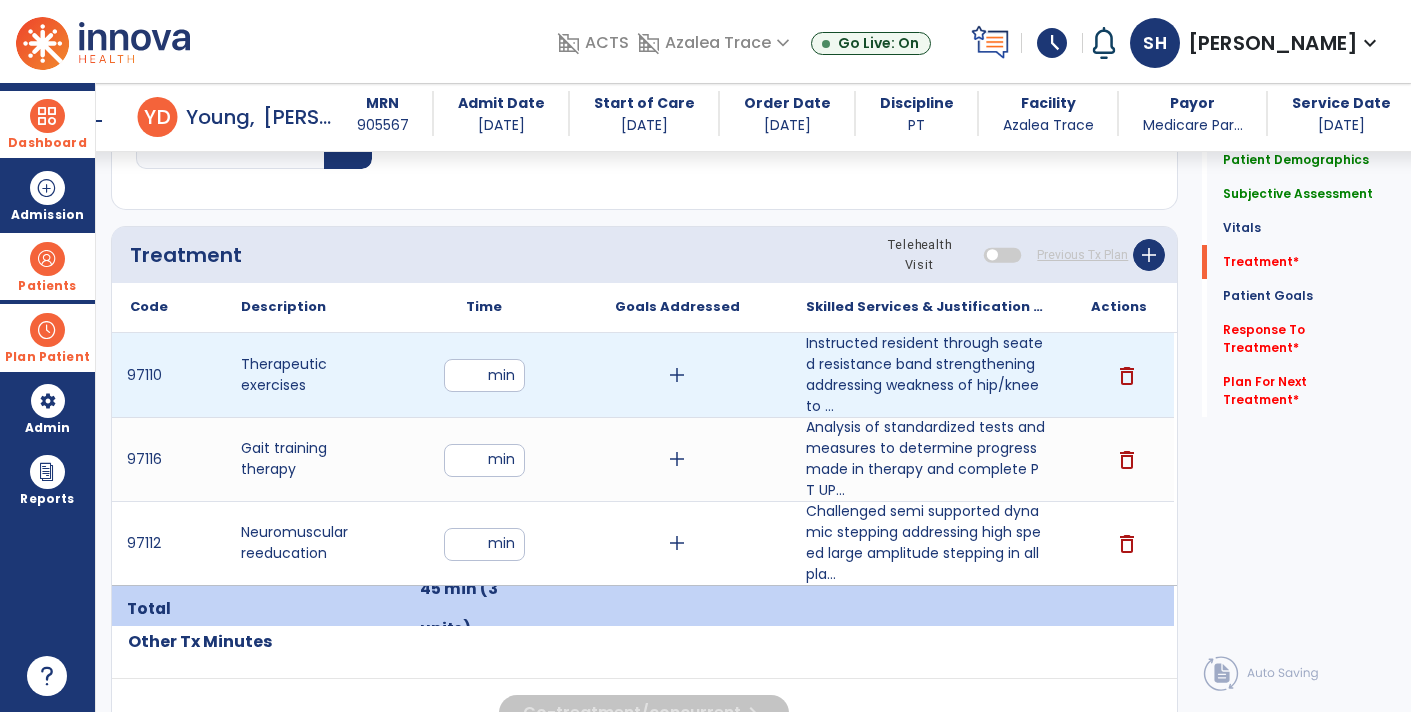 type on "**" 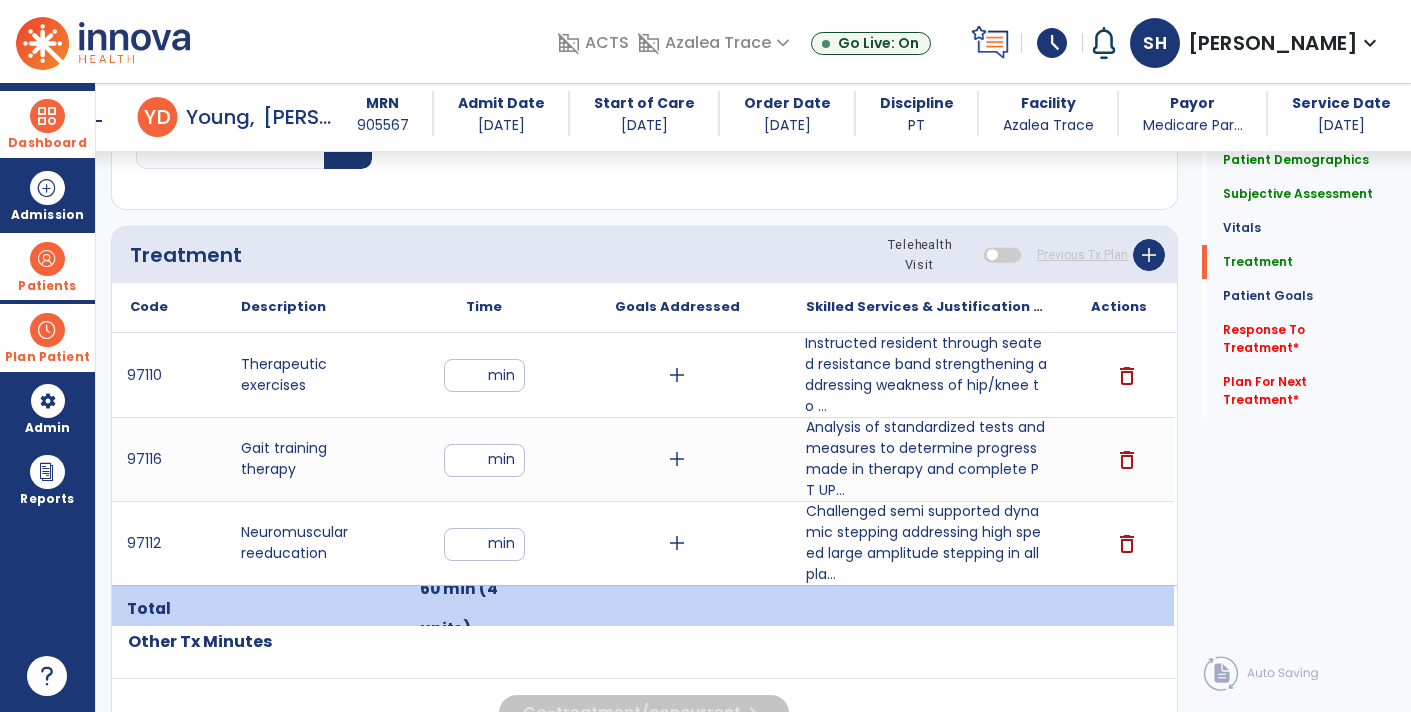 click on "Instructed resident through seated resistance band strengthening addressing weakness of hip/knee to ..." at bounding box center [926, 375] 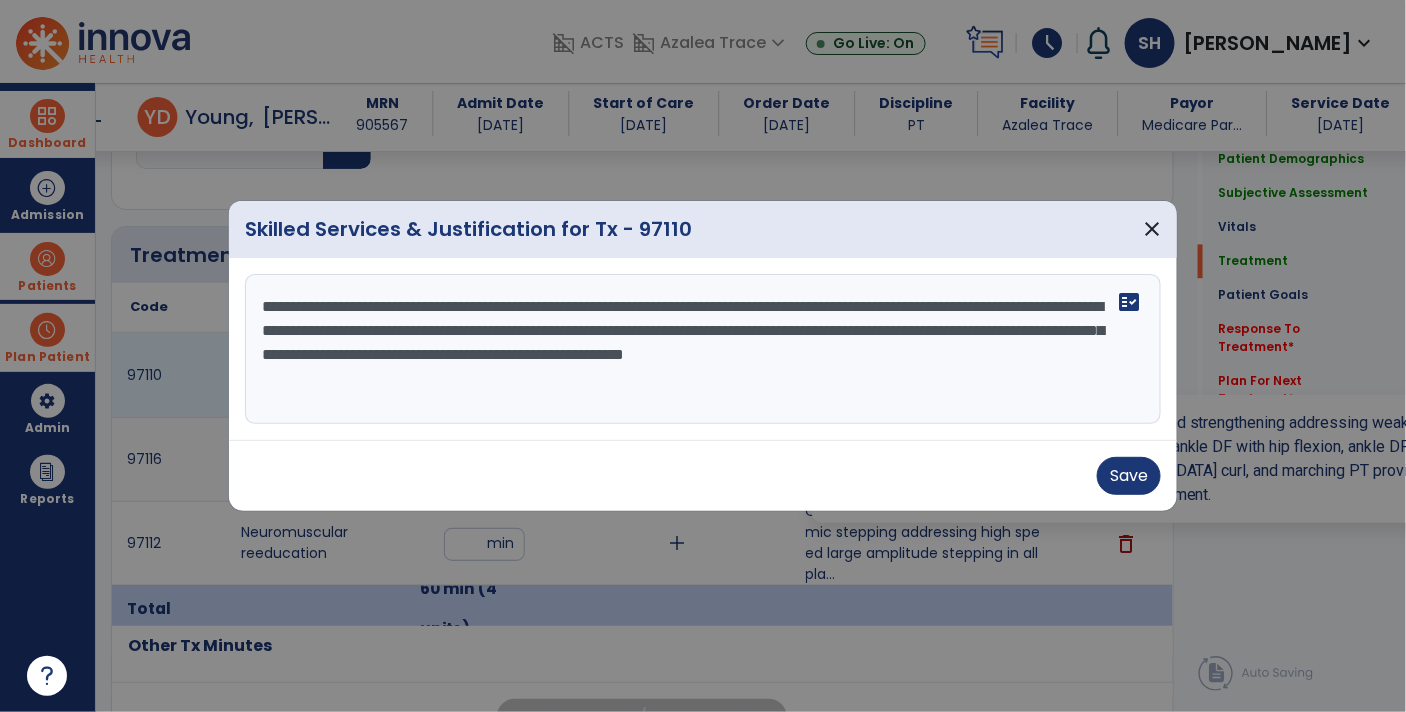 scroll, scrollTop: 1133, scrollLeft: 0, axis: vertical 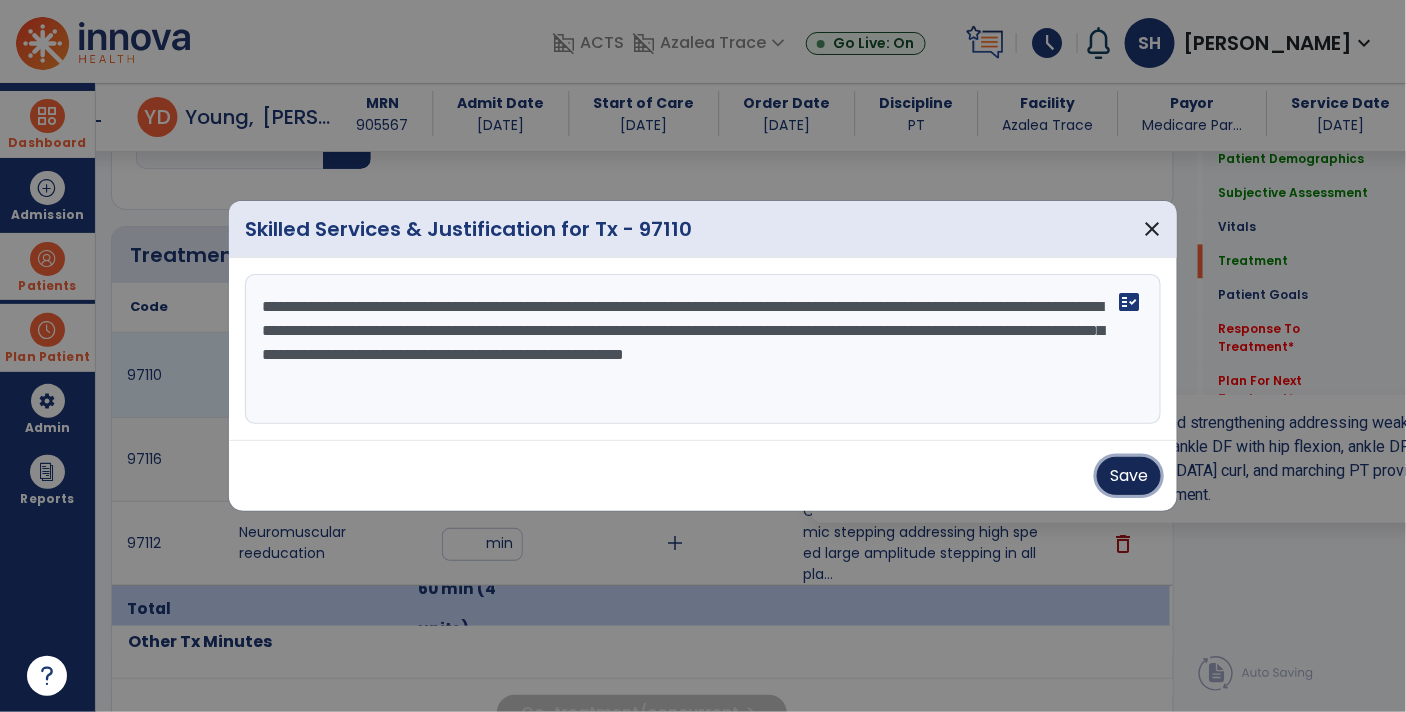 click on "Save" at bounding box center [1129, 476] 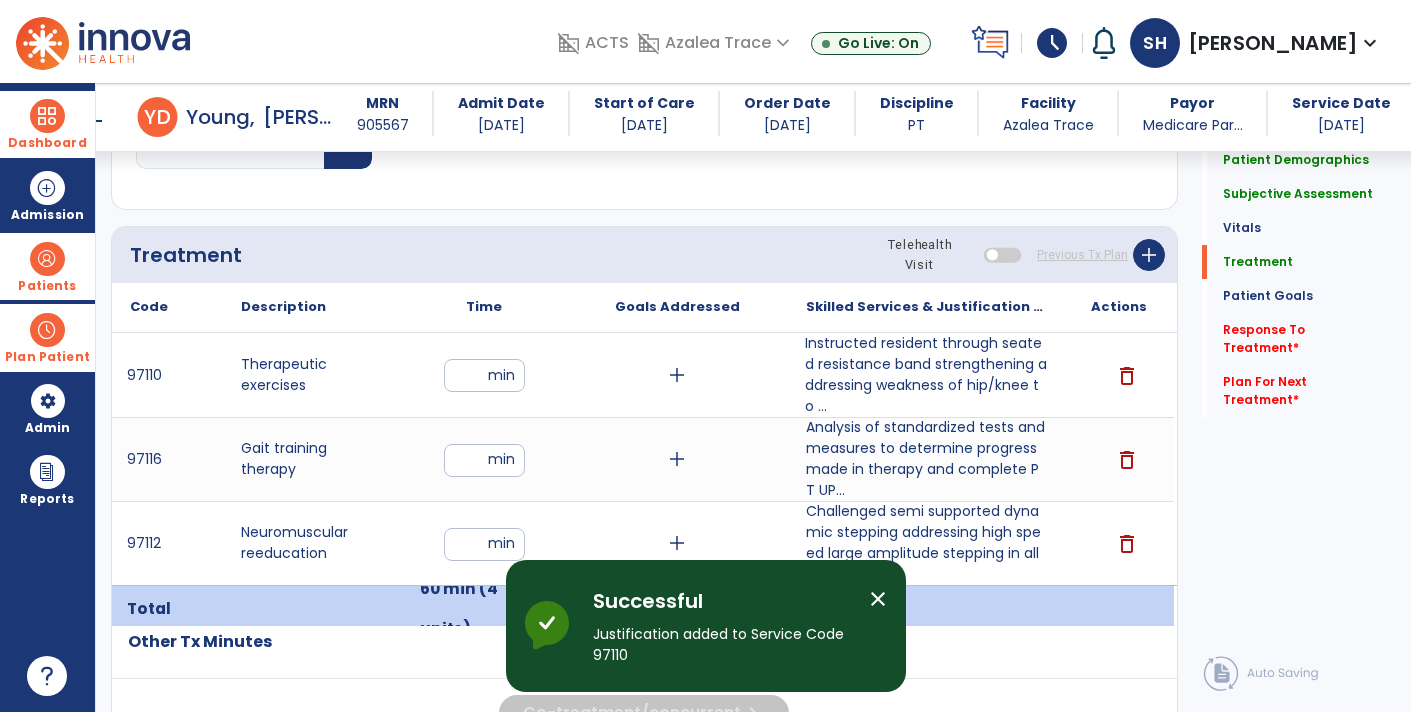click on "add" at bounding box center (677, 375) 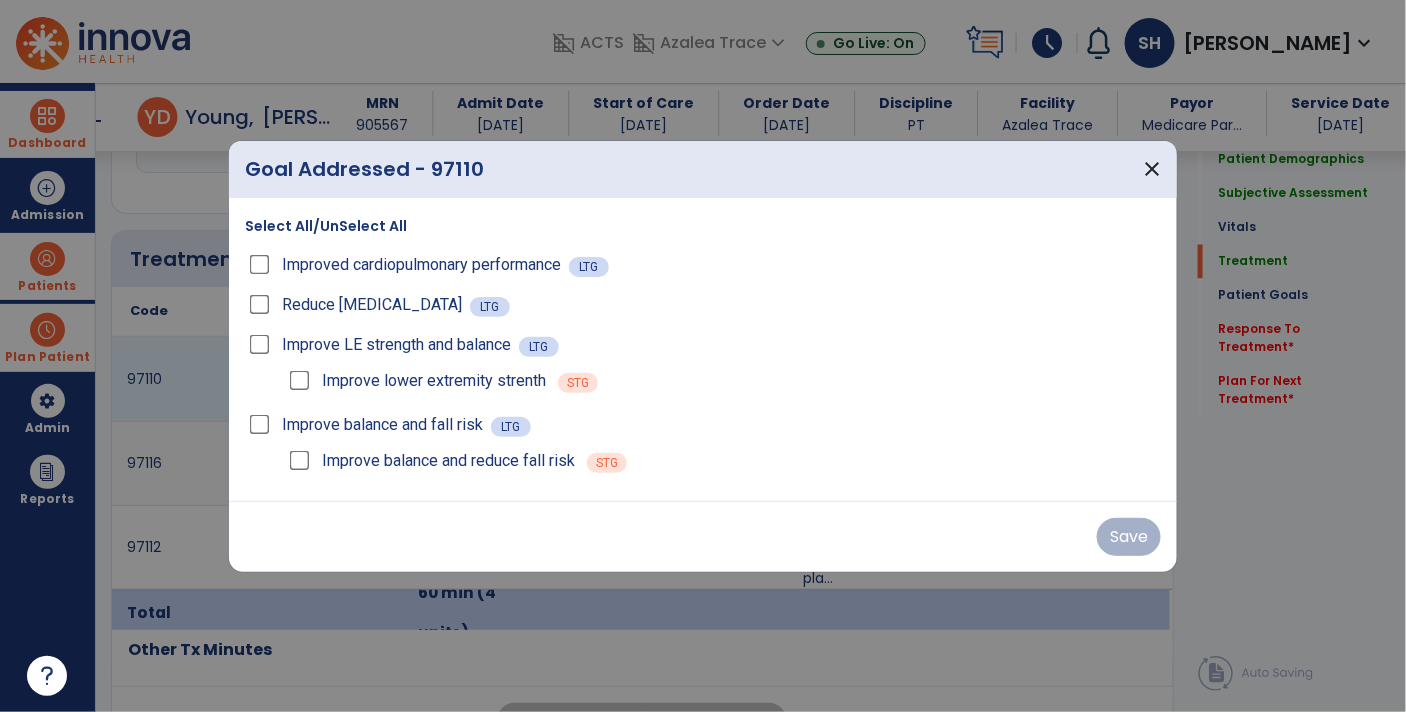 scroll, scrollTop: 1133, scrollLeft: 0, axis: vertical 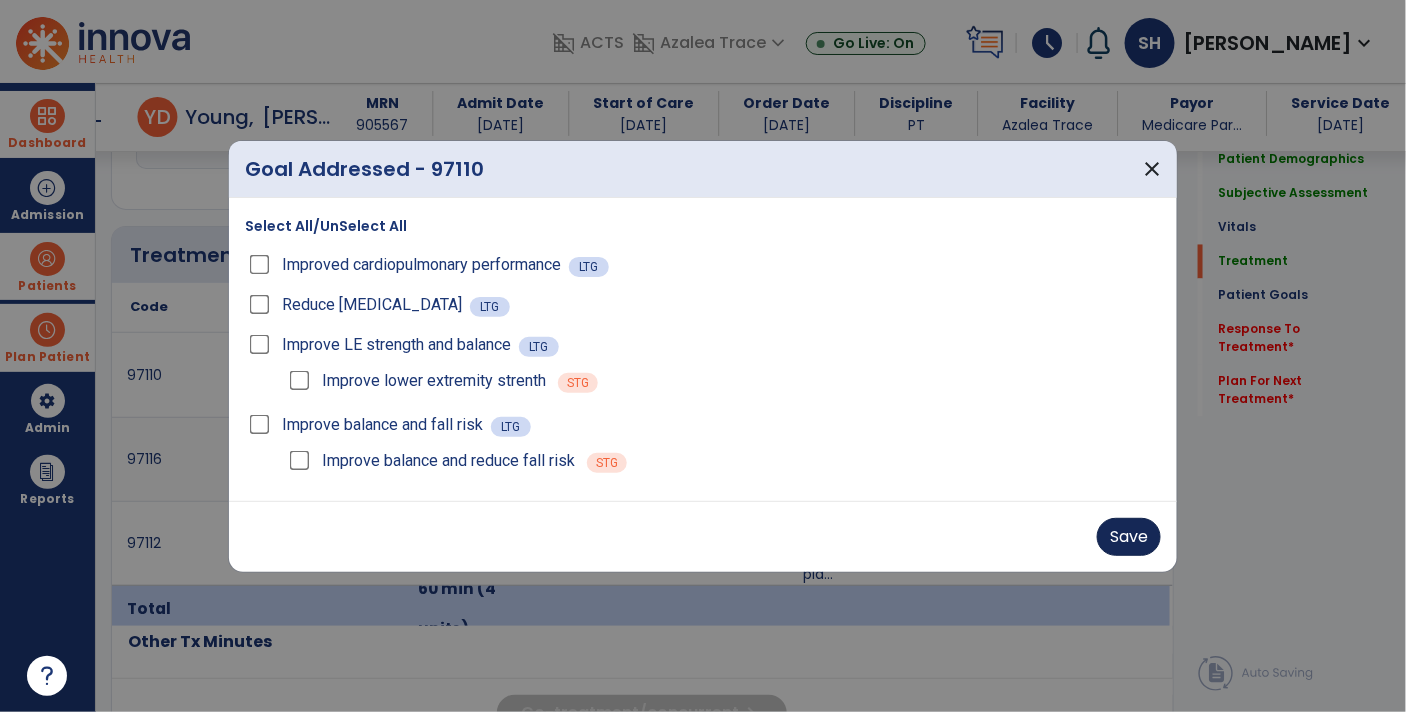 click on "Save" at bounding box center [1129, 537] 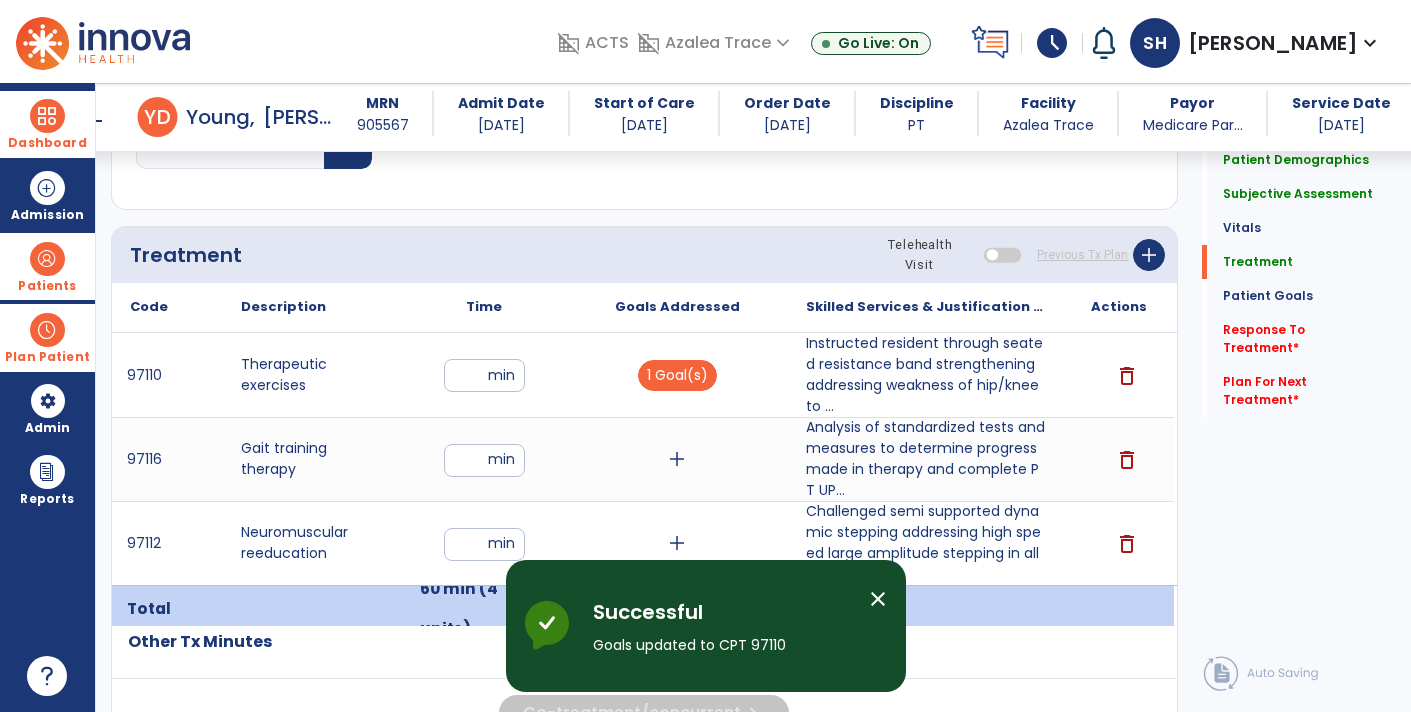 click on "add" at bounding box center [677, 459] 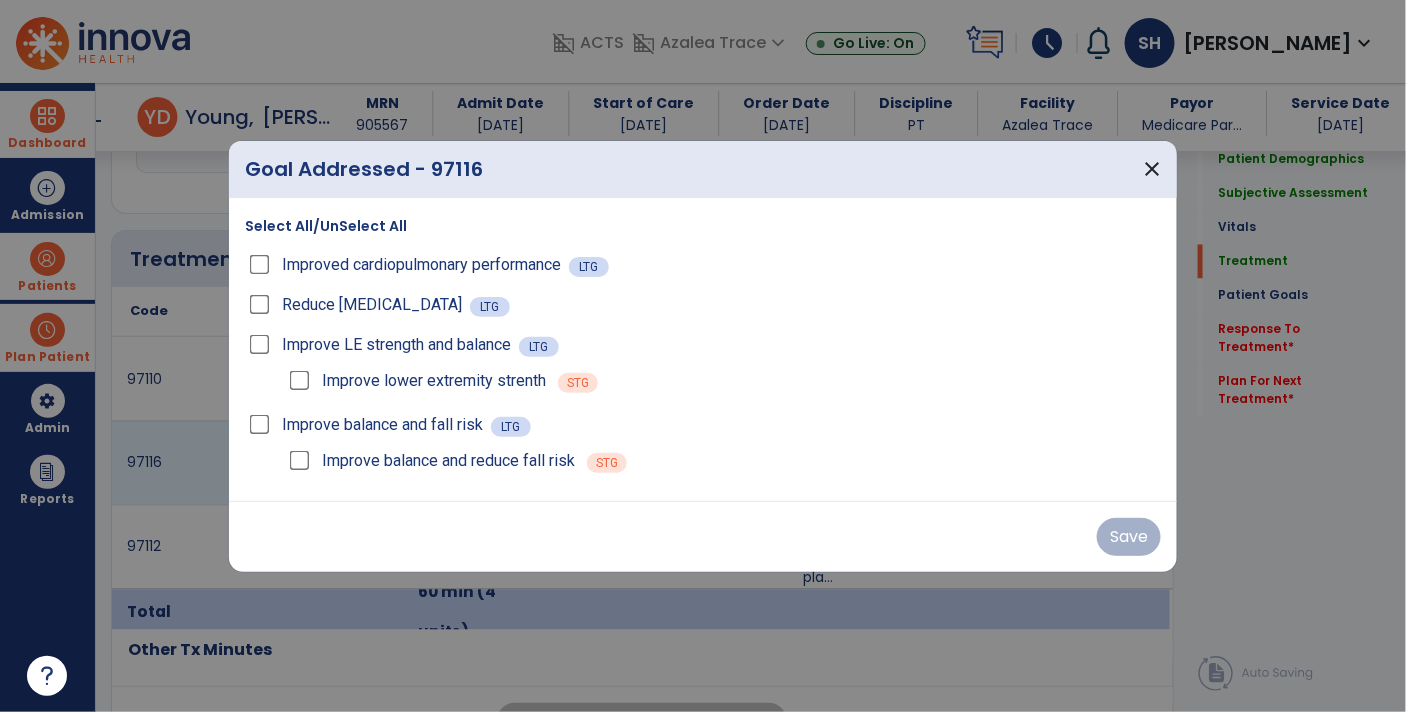 scroll, scrollTop: 1133, scrollLeft: 0, axis: vertical 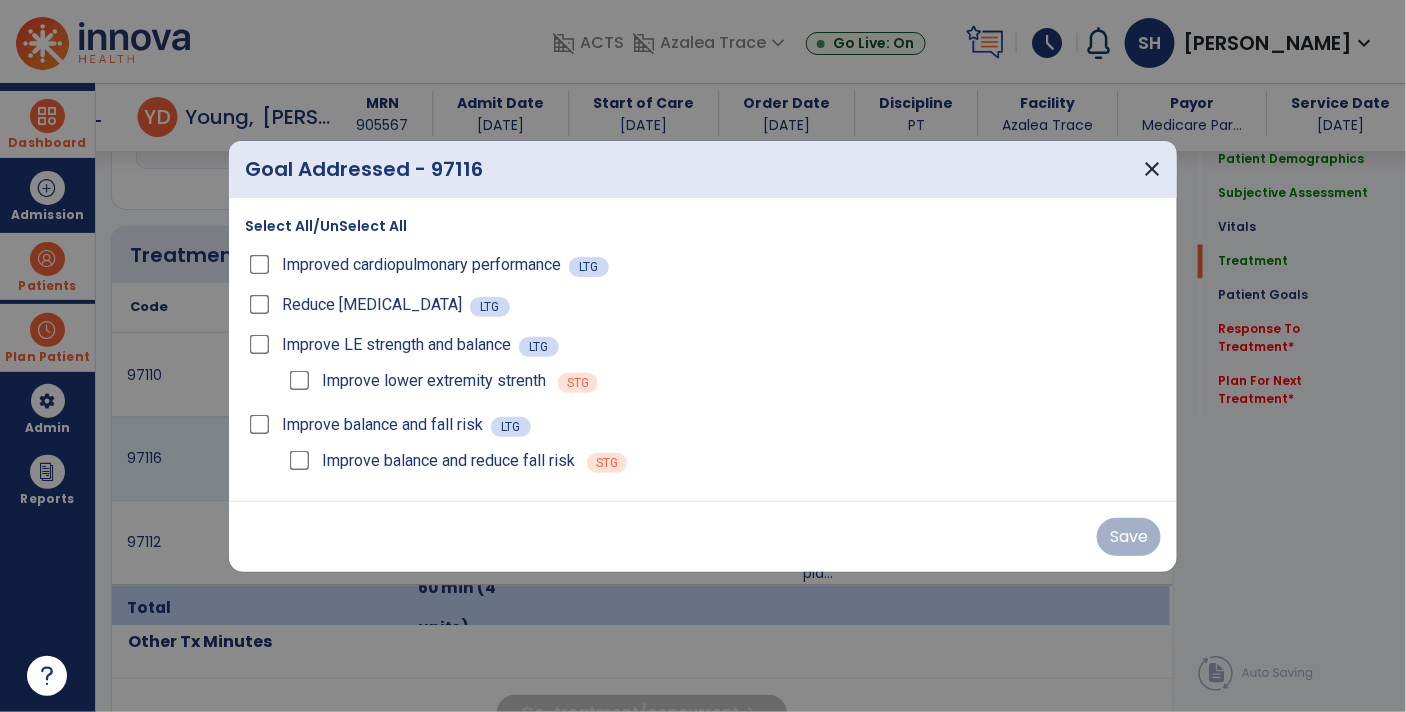 click on "Improved cardiopulmonary performance" at bounding box center [421, 265] 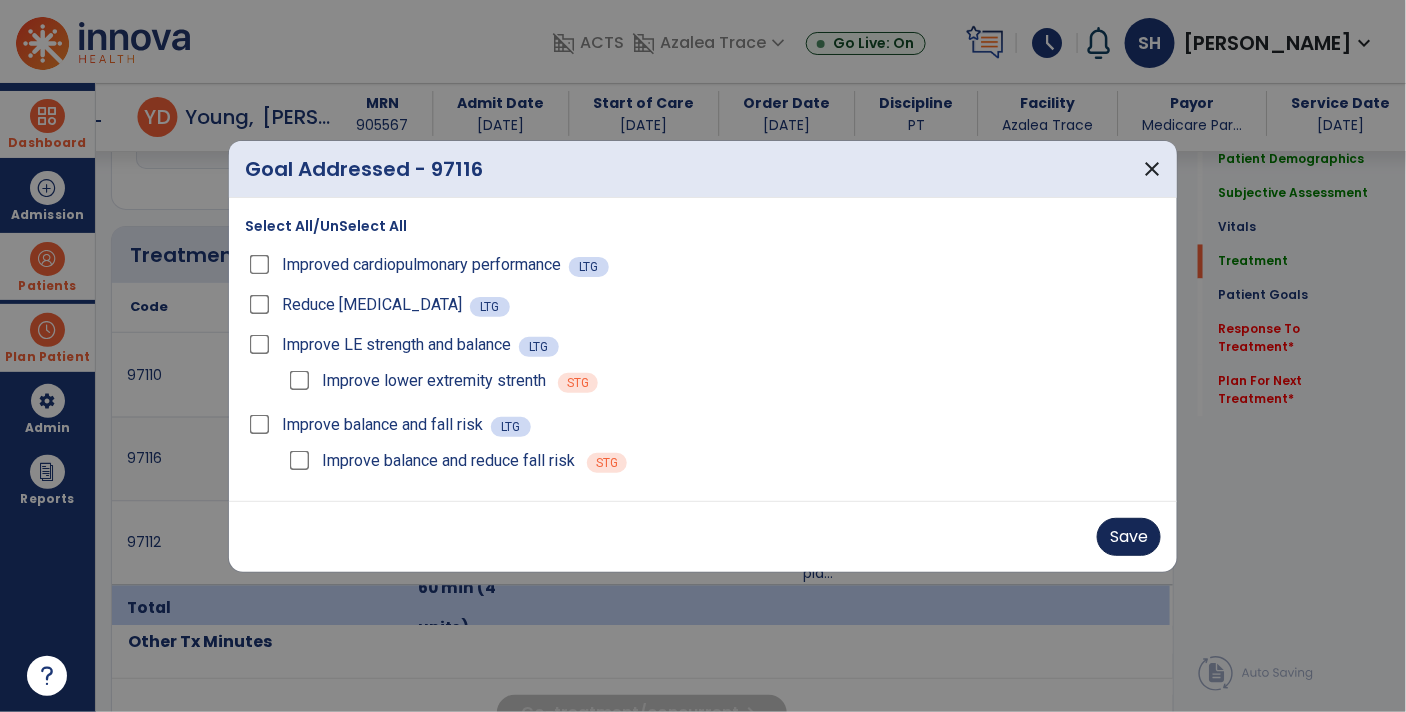 click on "Save" at bounding box center [1129, 537] 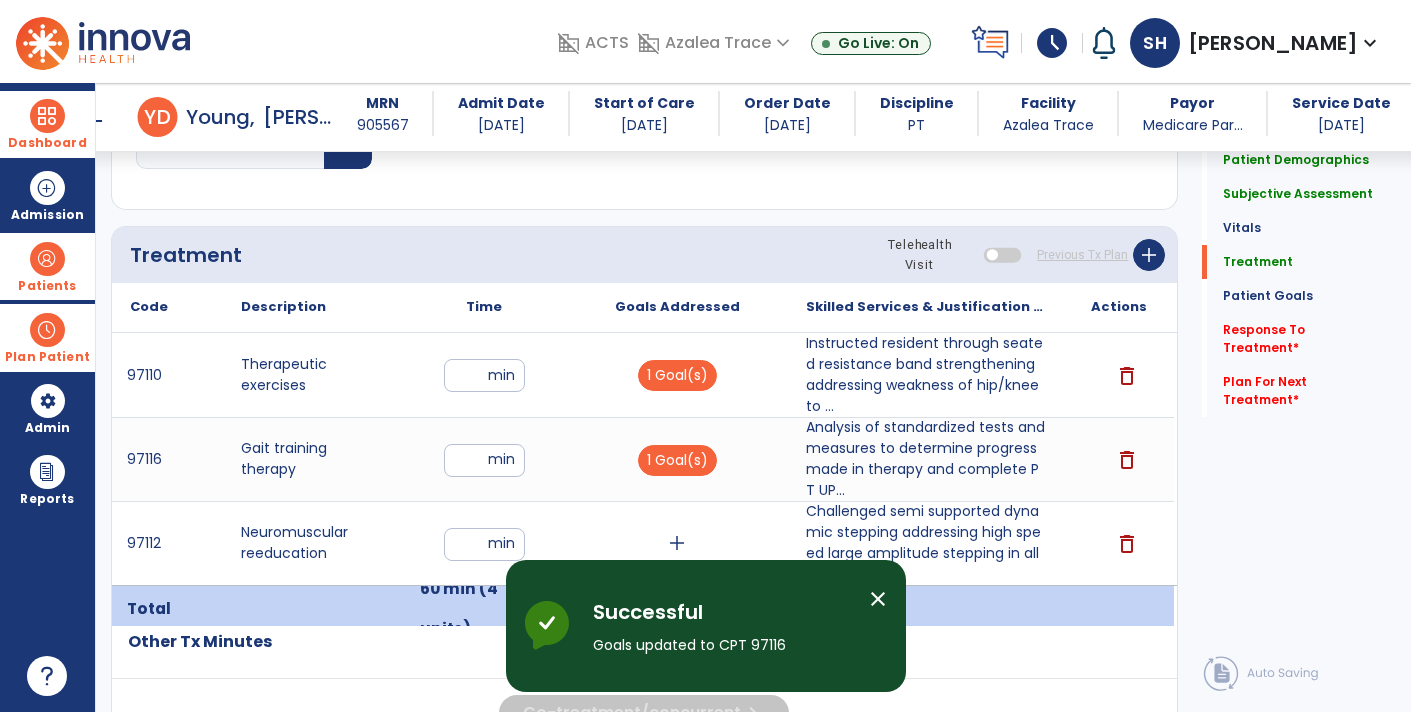 click on "add" at bounding box center [677, 543] 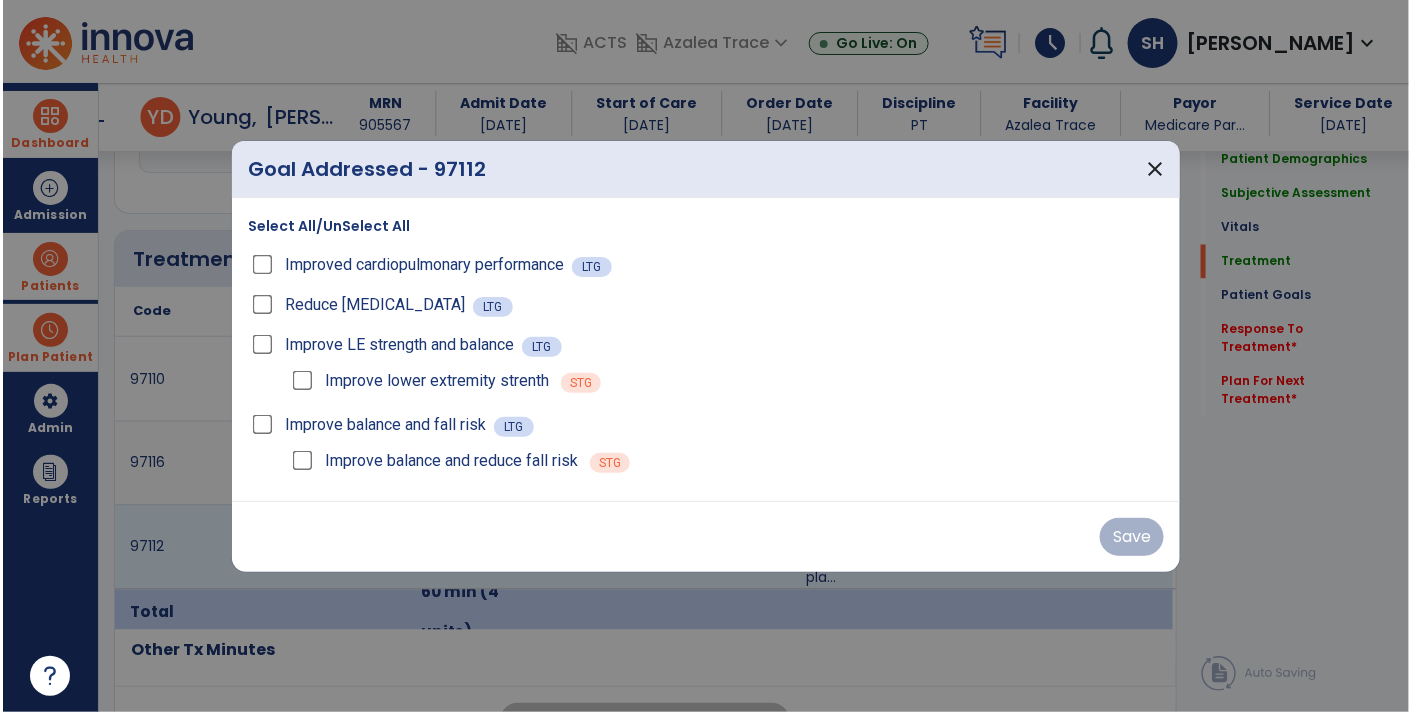 scroll, scrollTop: 1133, scrollLeft: 0, axis: vertical 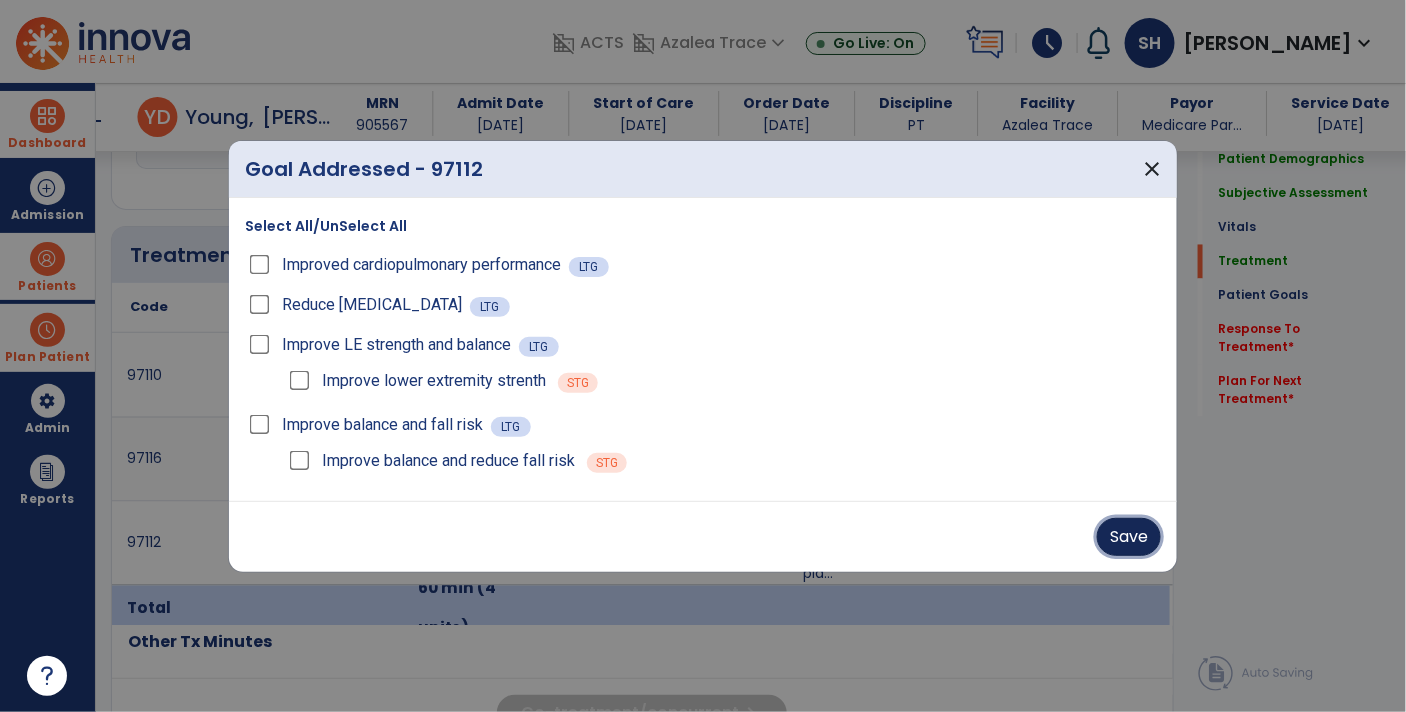 click on "Save" at bounding box center [1129, 537] 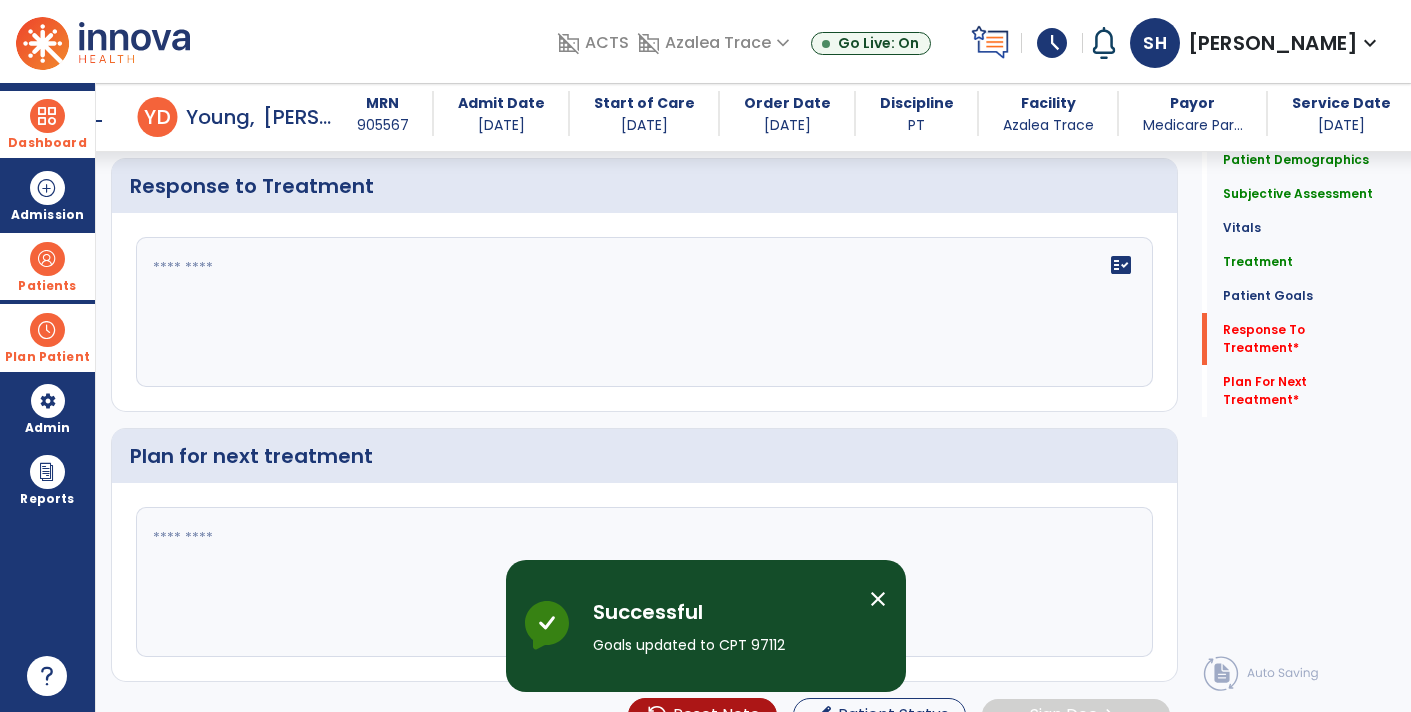 scroll, scrollTop: 3323, scrollLeft: 0, axis: vertical 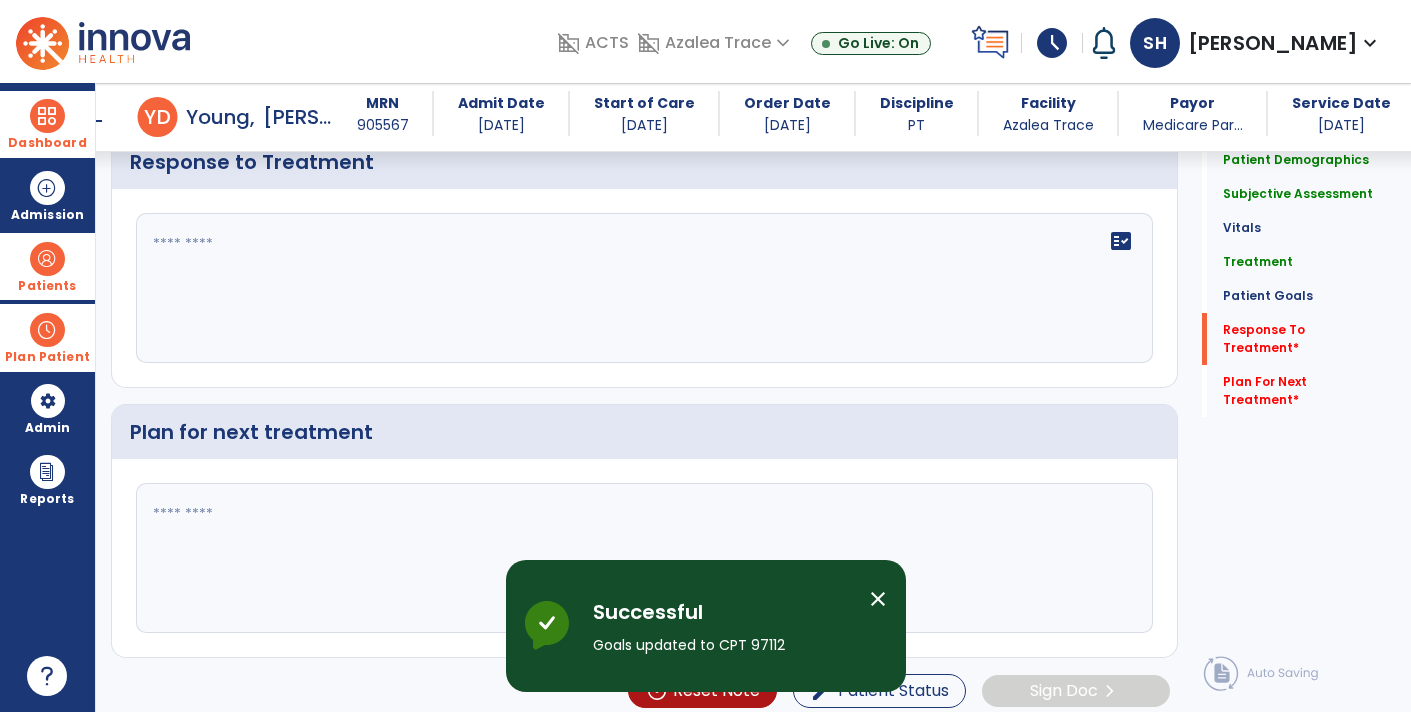 click on "fact_check" 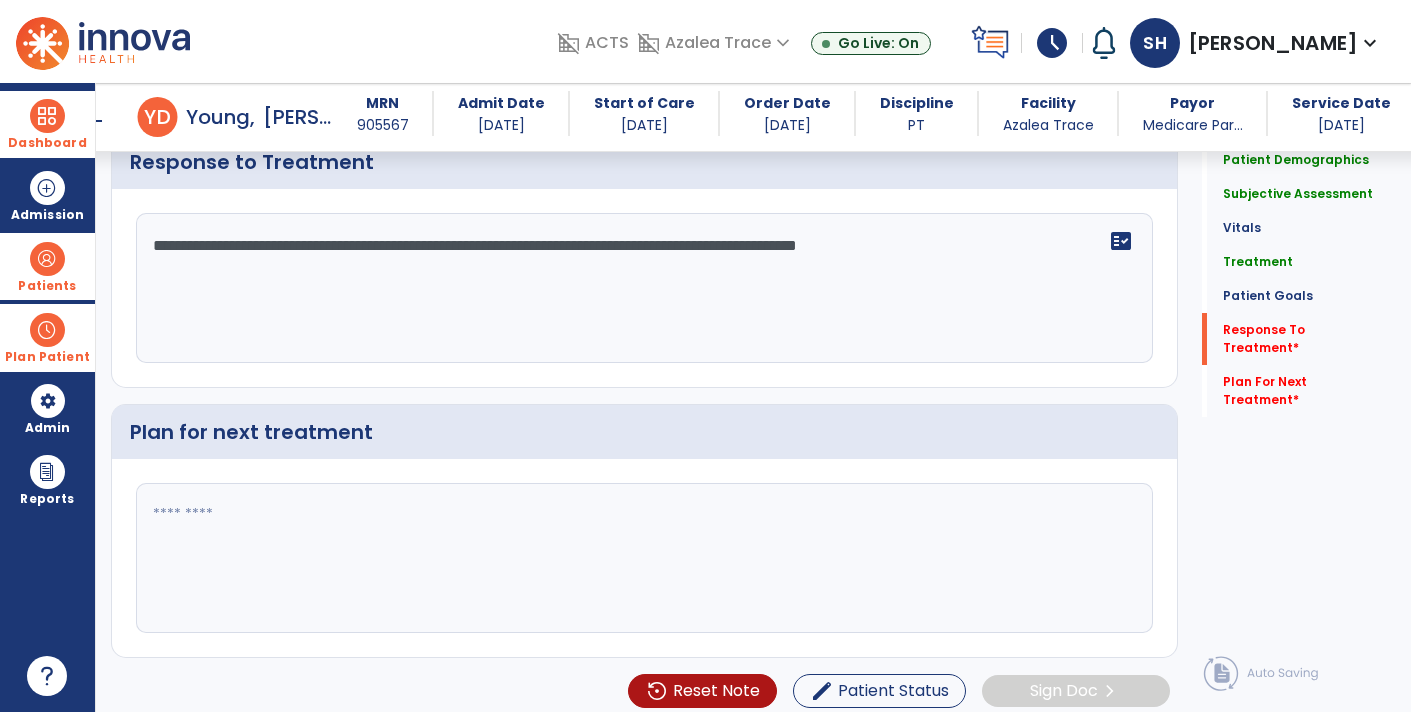 type on "**********" 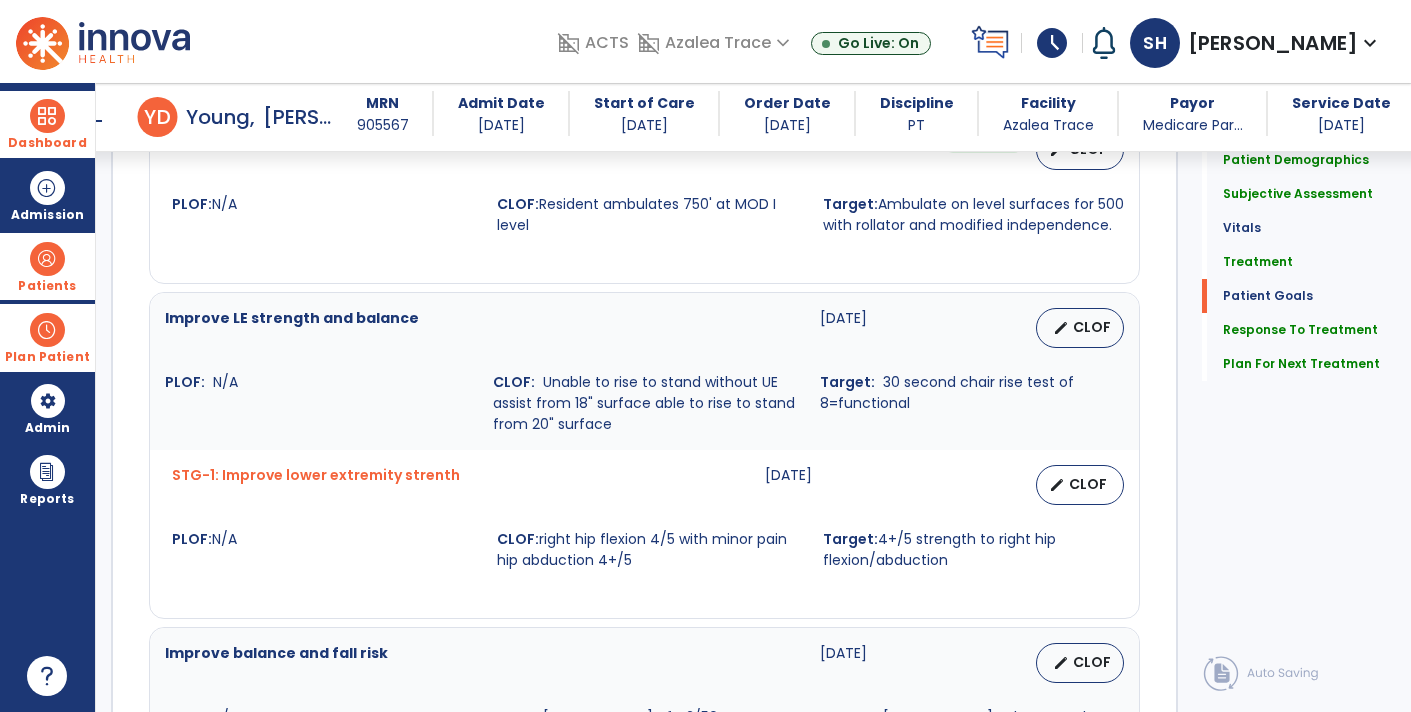 scroll, scrollTop: 2230, scrollLeft: 0, axis: vertical 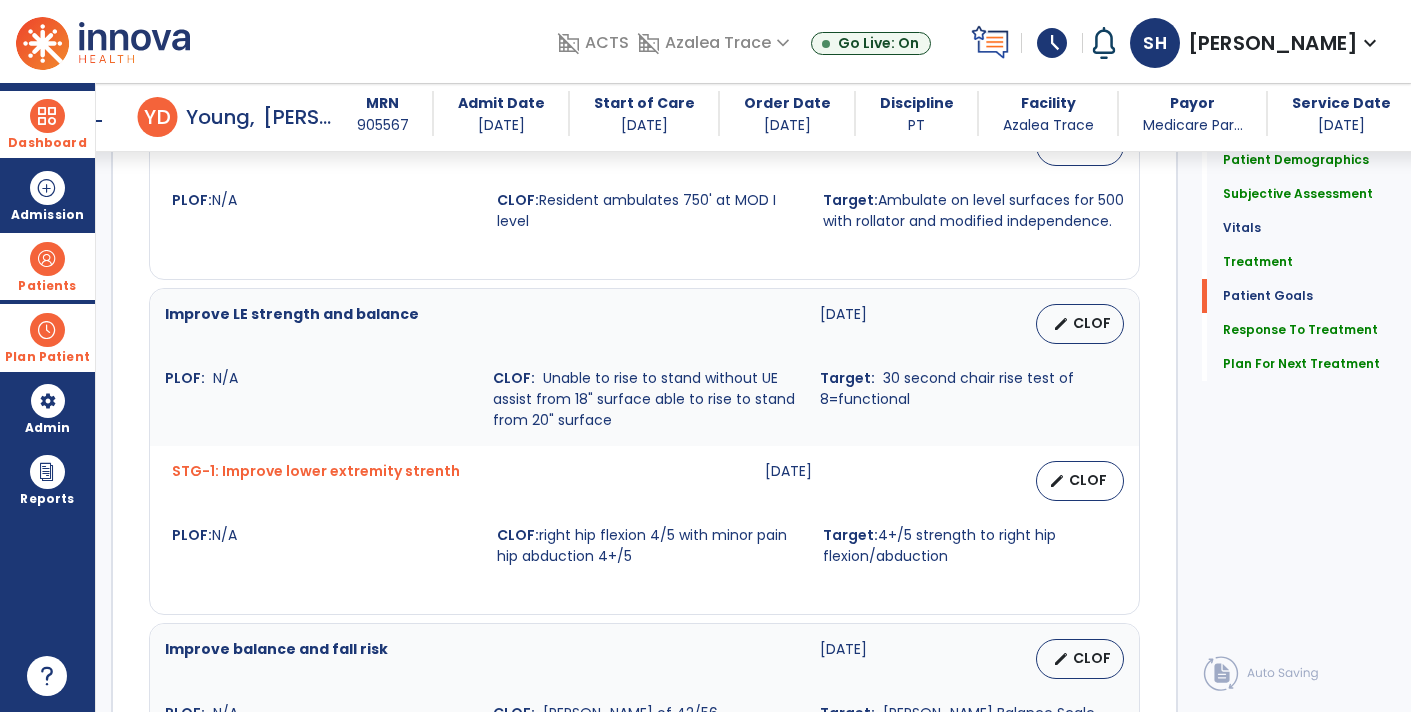 type on "**********" 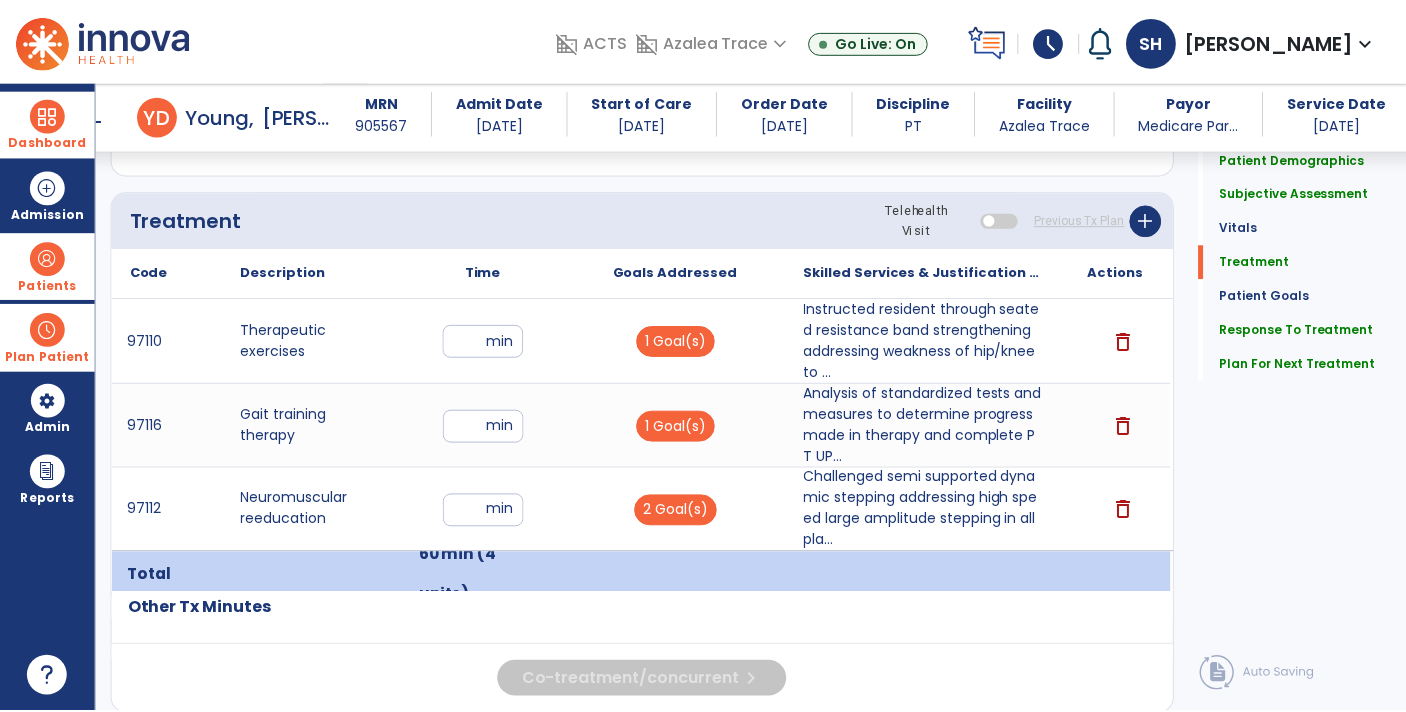scroll, scrollTop: 1159, scrollLeft: 0, axis: vertical 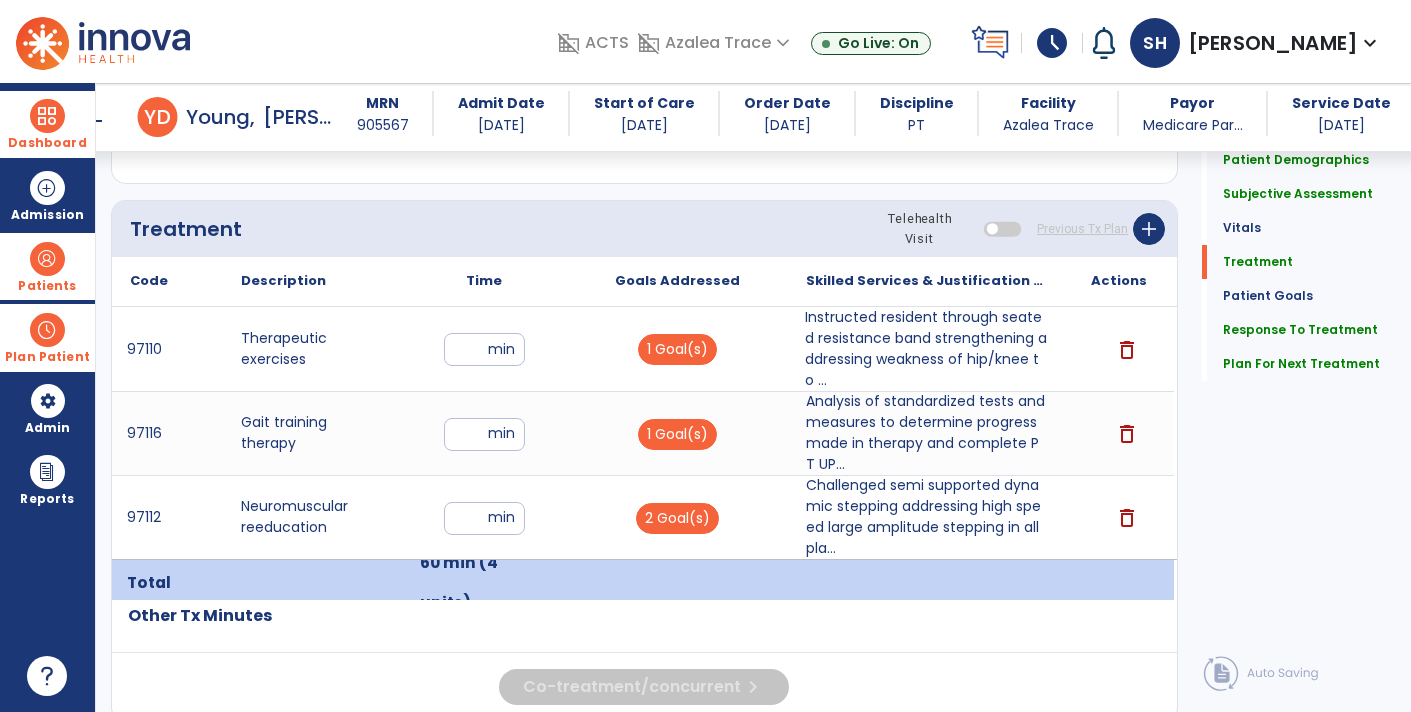 click on "Instructed resident through seated resistance band strengthening addressing weakness of hip/knee to ..." at bounding box center [926, 349] 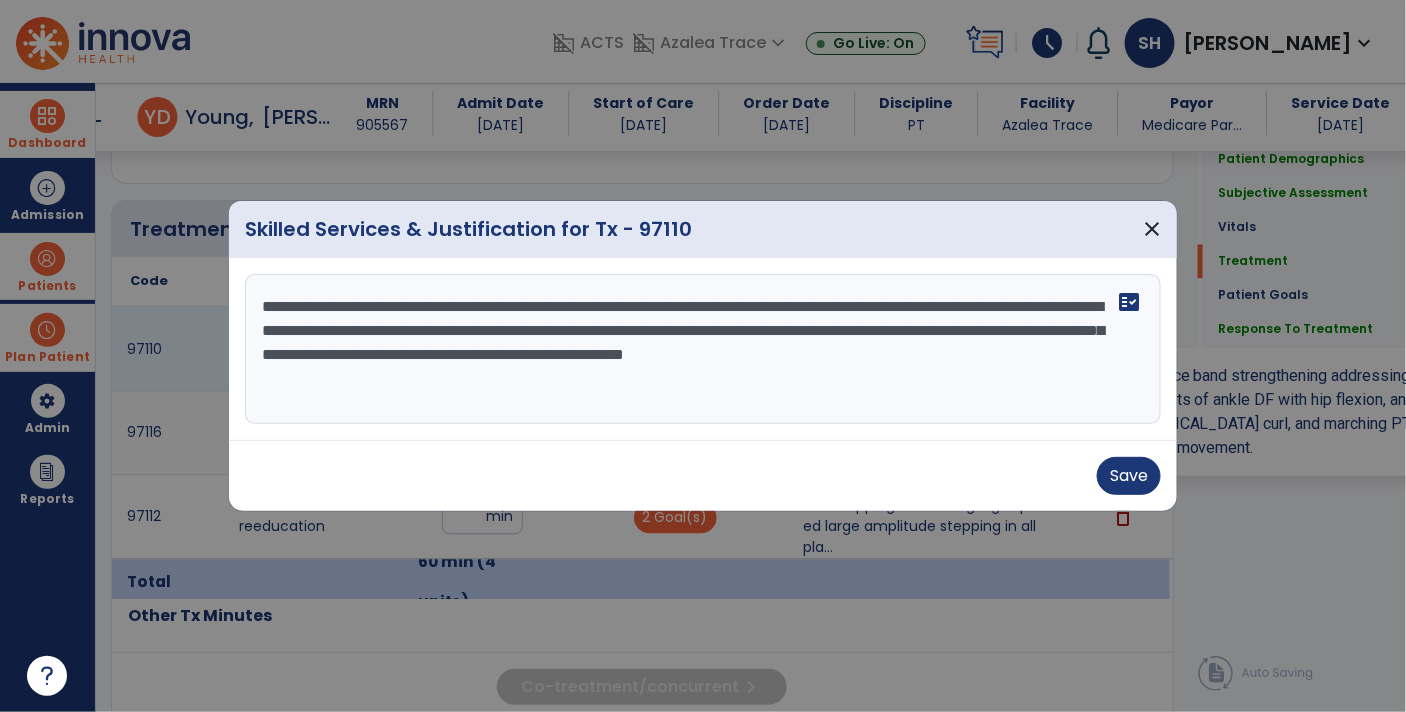 scroll, scrollTop: 1159, scrollLeft: 0, axis: vertical 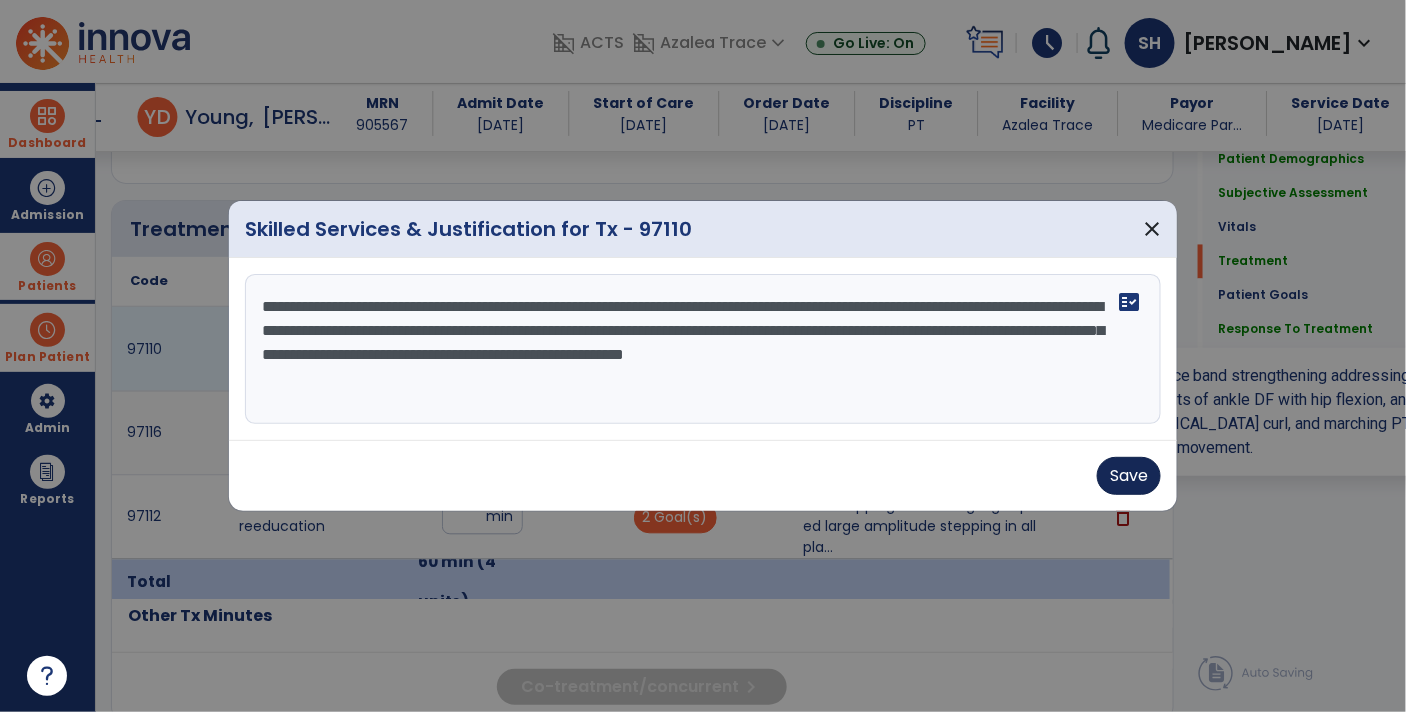 click on "Save" at bounding box center (1129, 476) 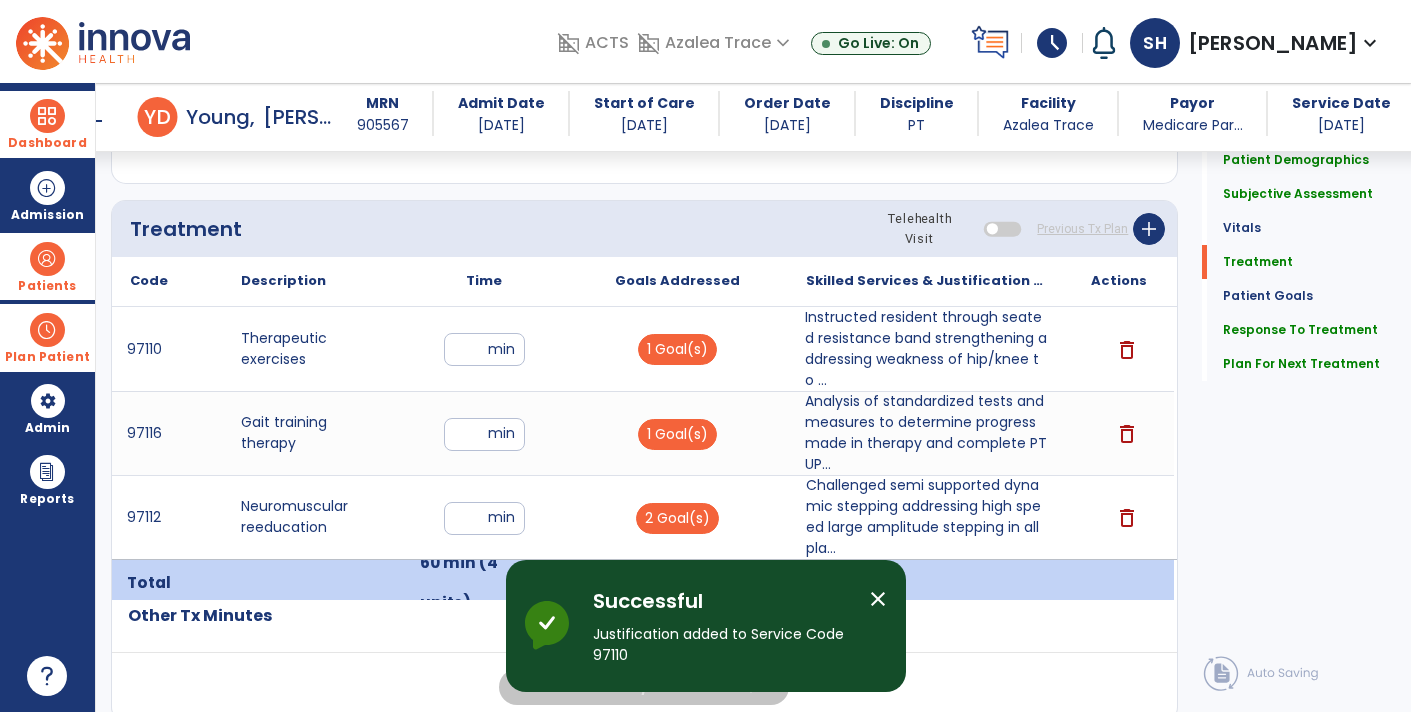 click on "Analysis of standardized tests and measures to determine progress made in therapy and complete PT UP..." at bounding box center [926, 433] 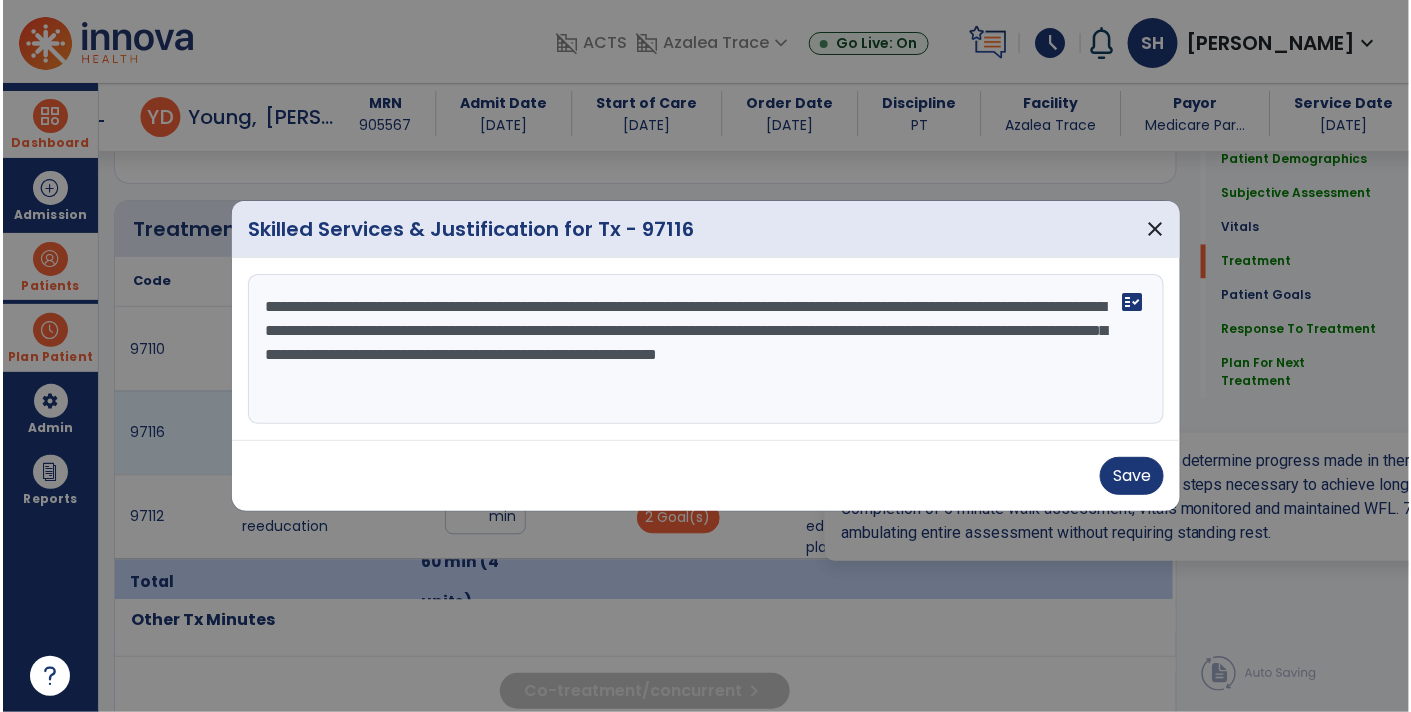 scroll, scrollTop: 1159, scrollLeft: 0, axis: vertical 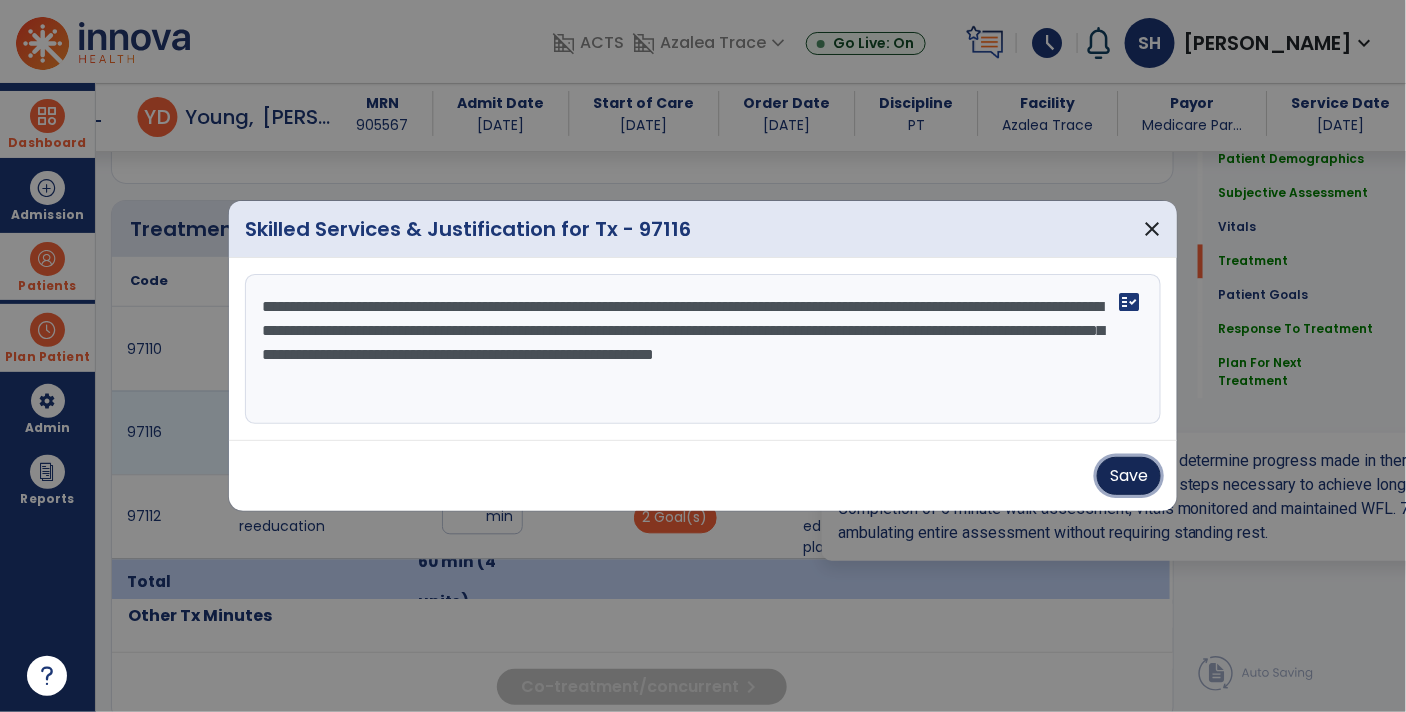 click on "Save" at bounding box center (1129, 476) 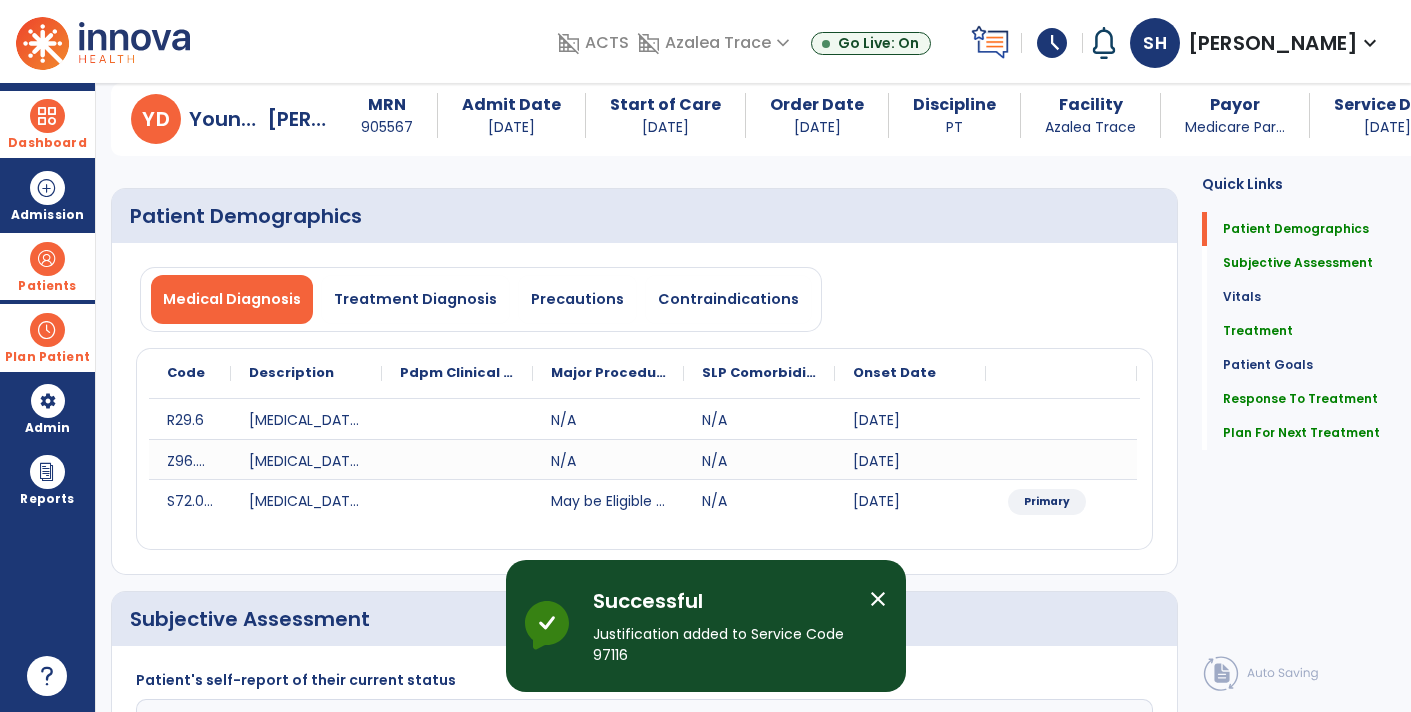 scroll, scrollTop: 0, scrollLeft: 0, axis: both 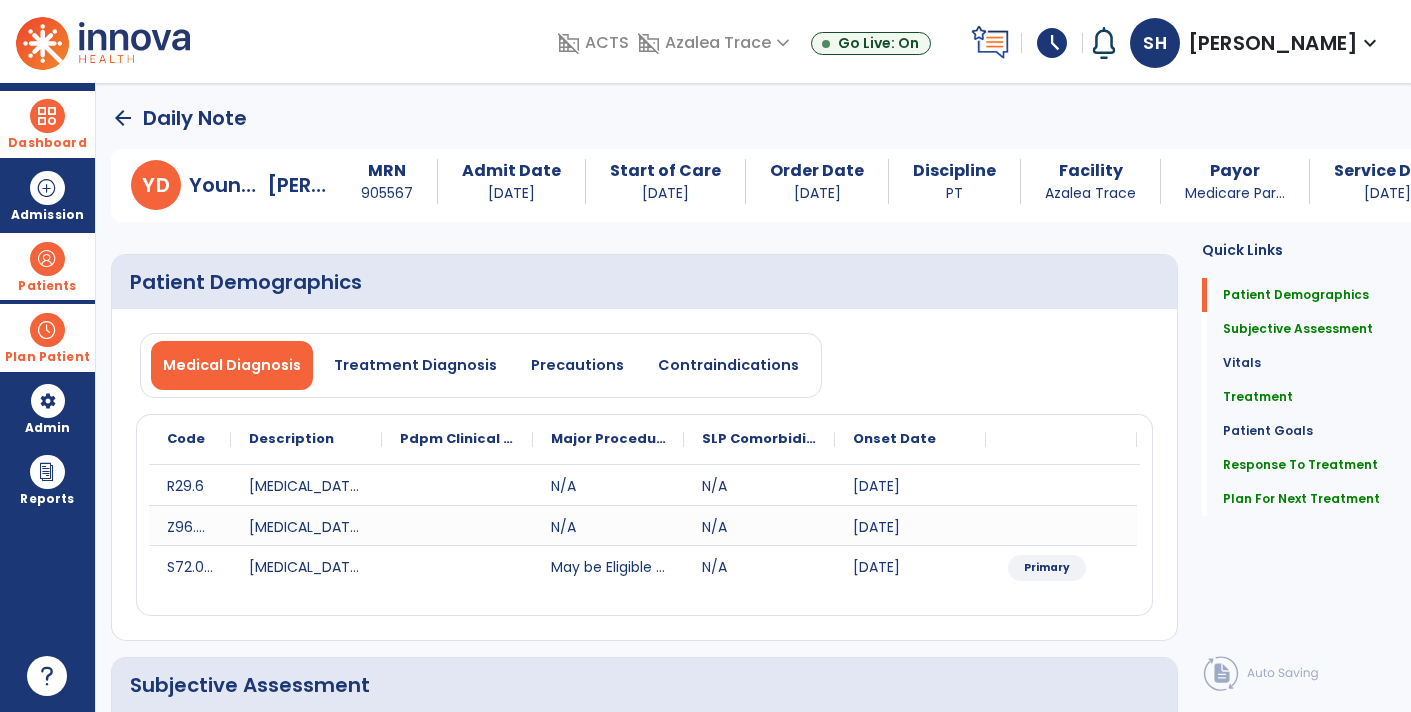 click at bounding box center (47, 330) 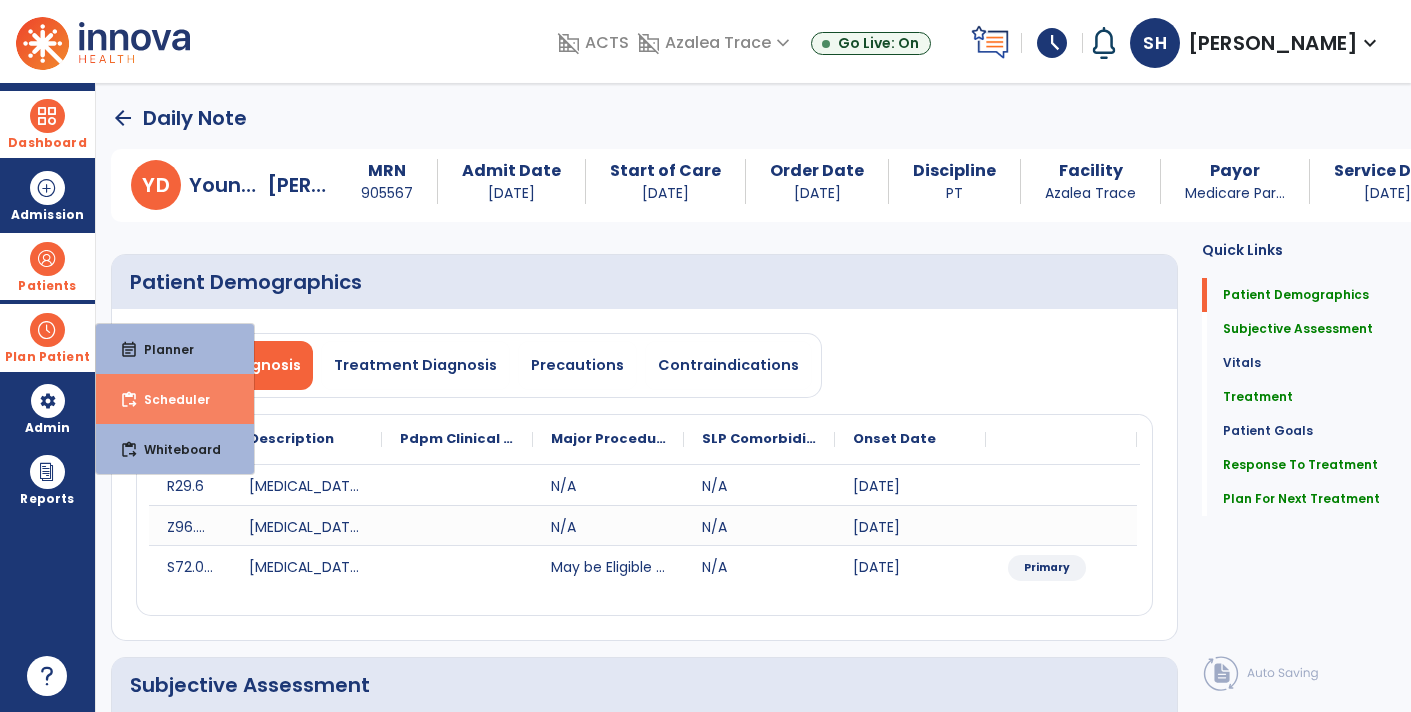click on "Scheduler" at bounding box center (169, 399) 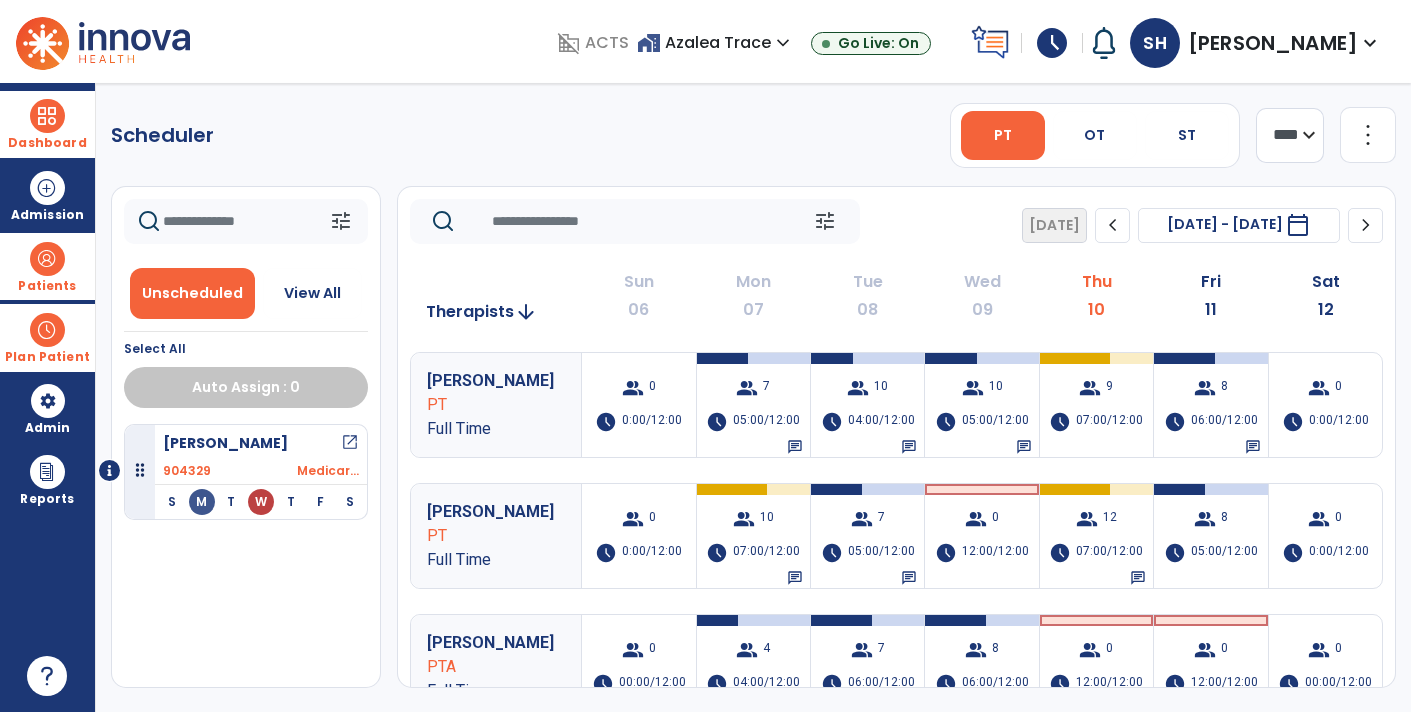 click on "chevron_right" 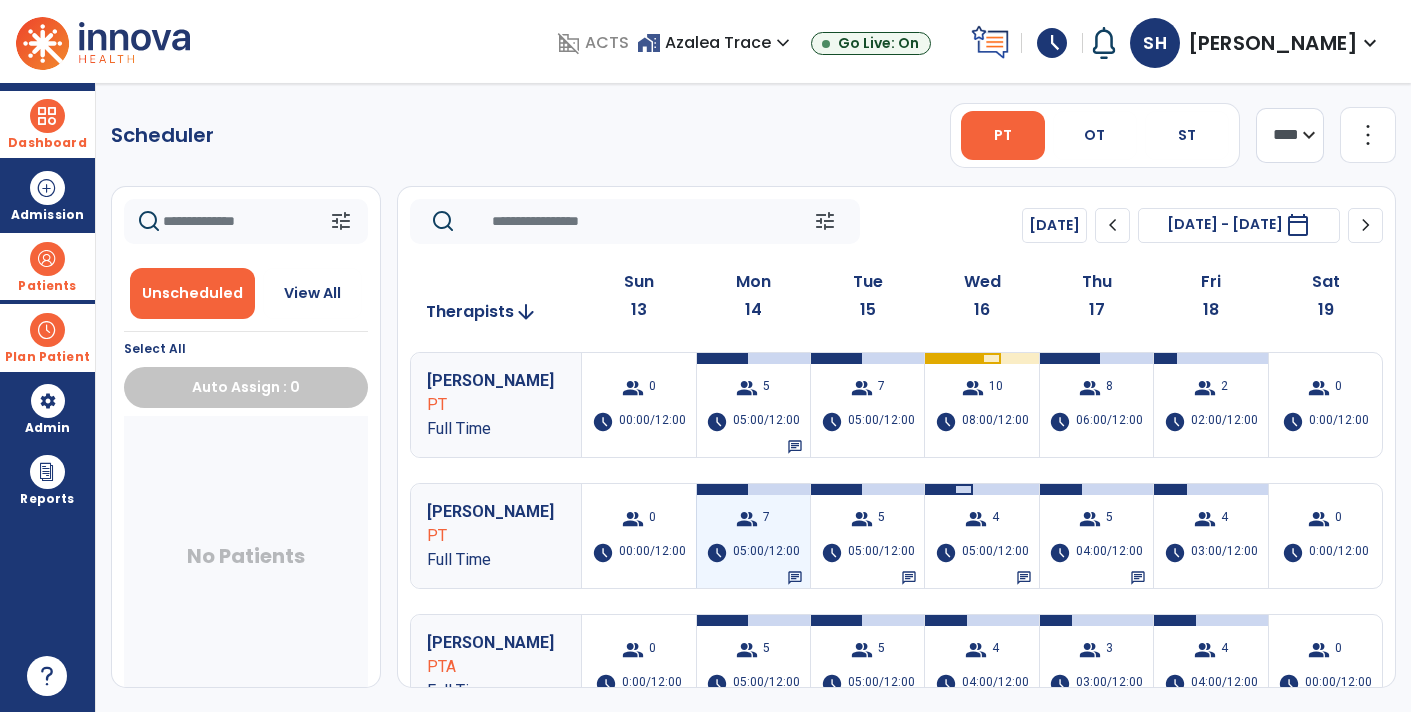 click on "group" at bounding box center [747, 519] 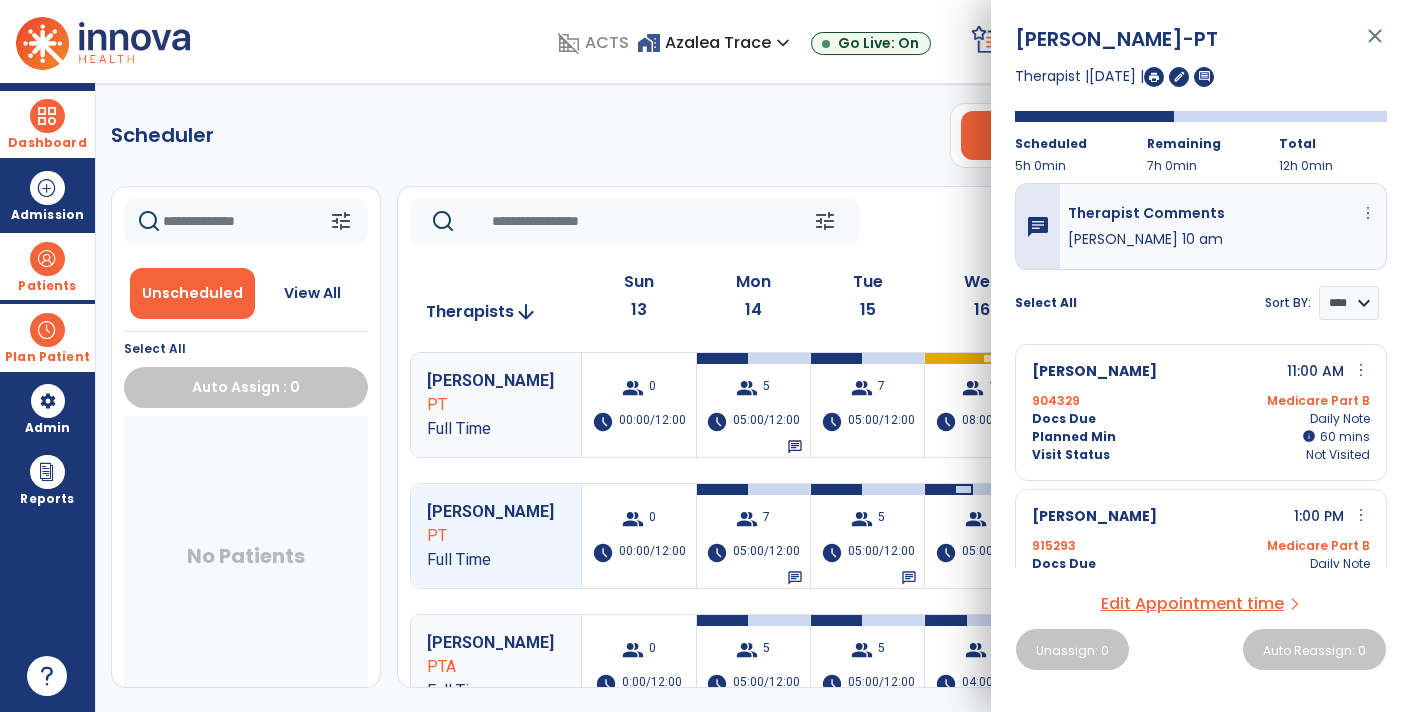 click on "Edit Appointment time" at bounding box center [1192, 604] 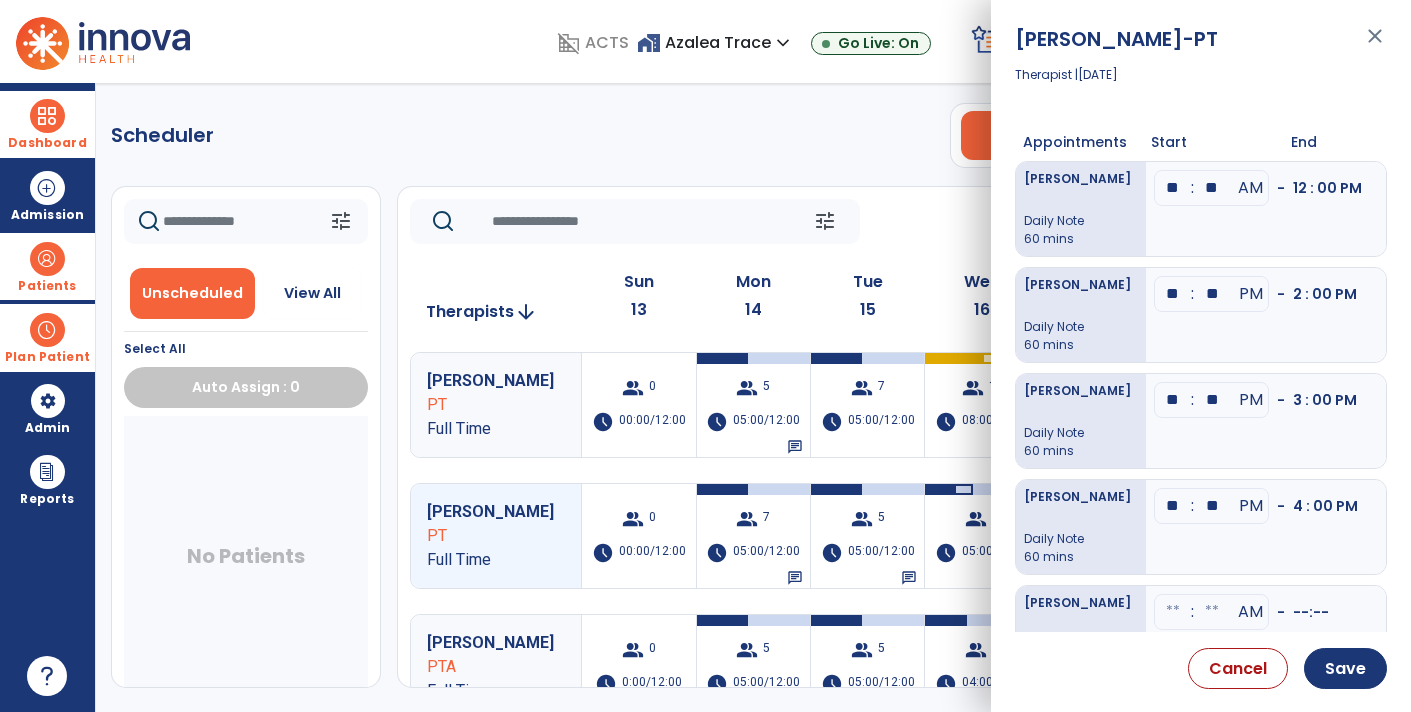 click at bounding box center [1173, 188] 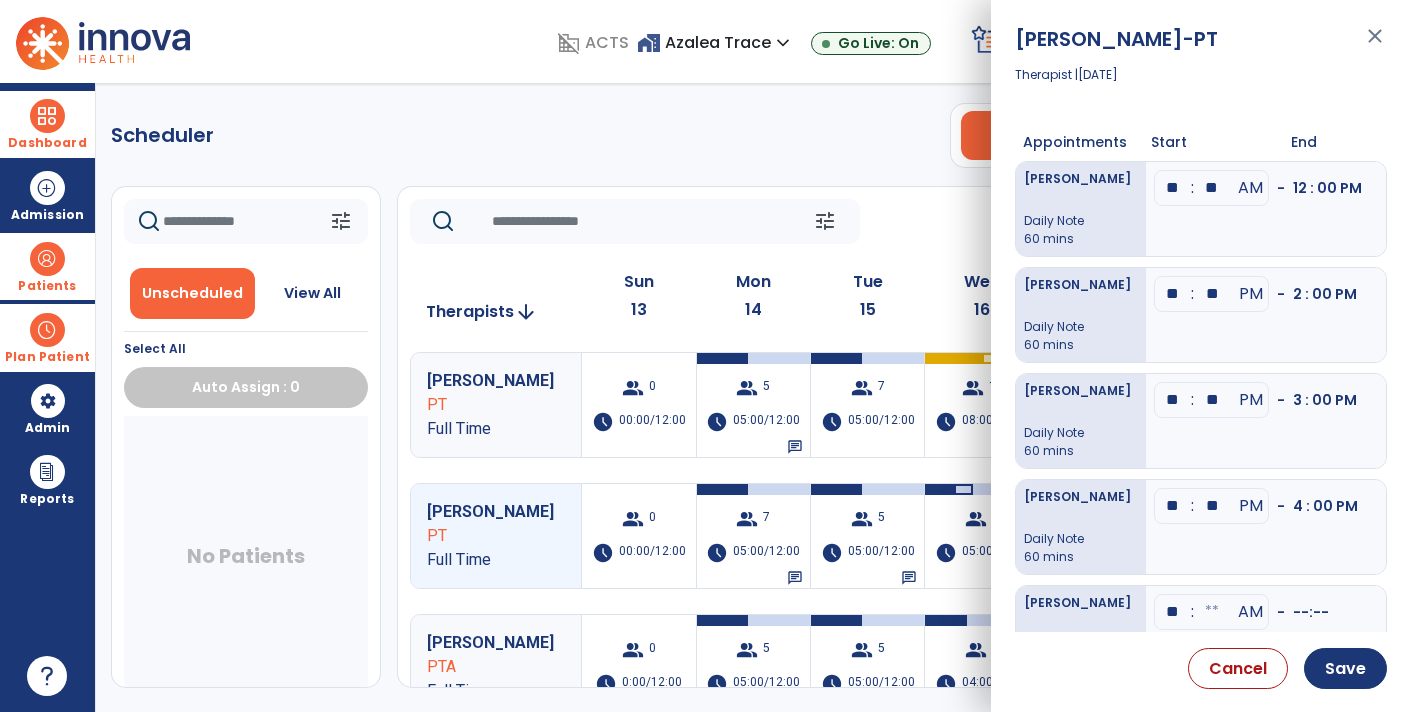type on "**" 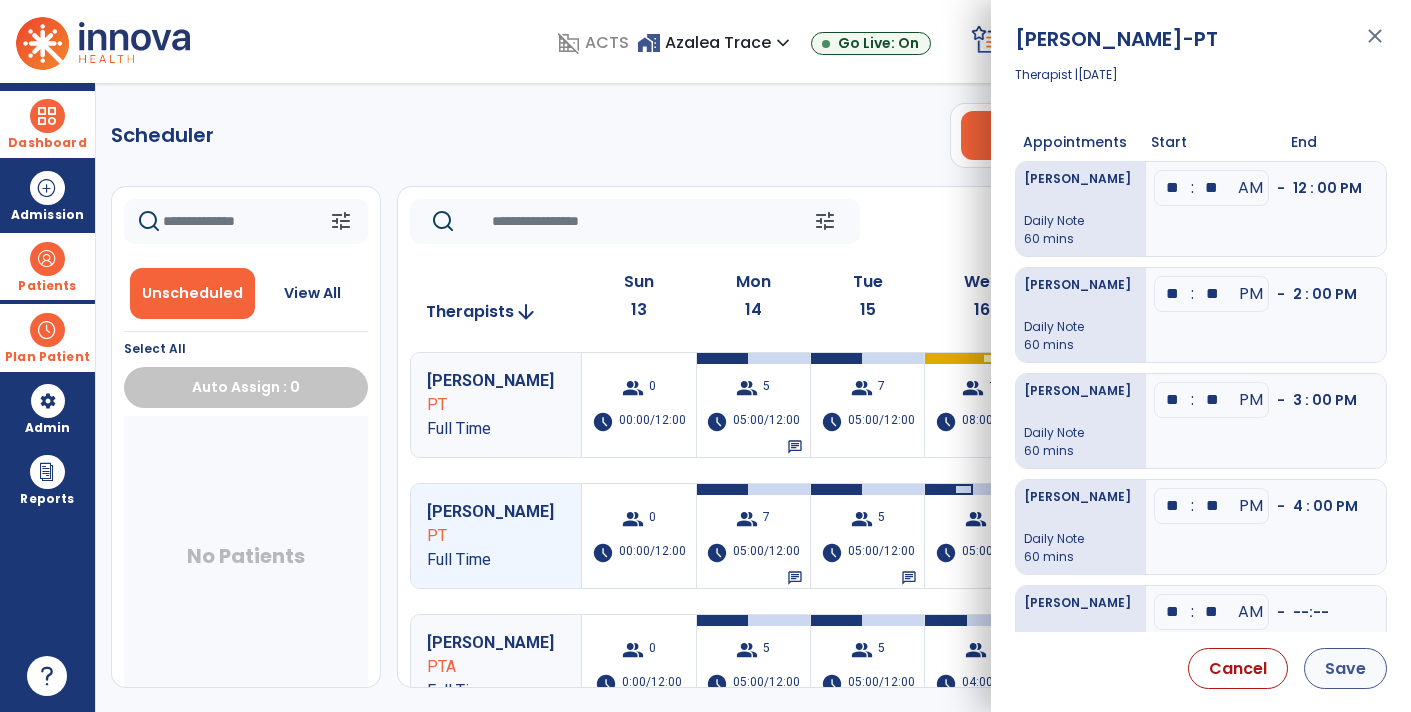 type on "**" 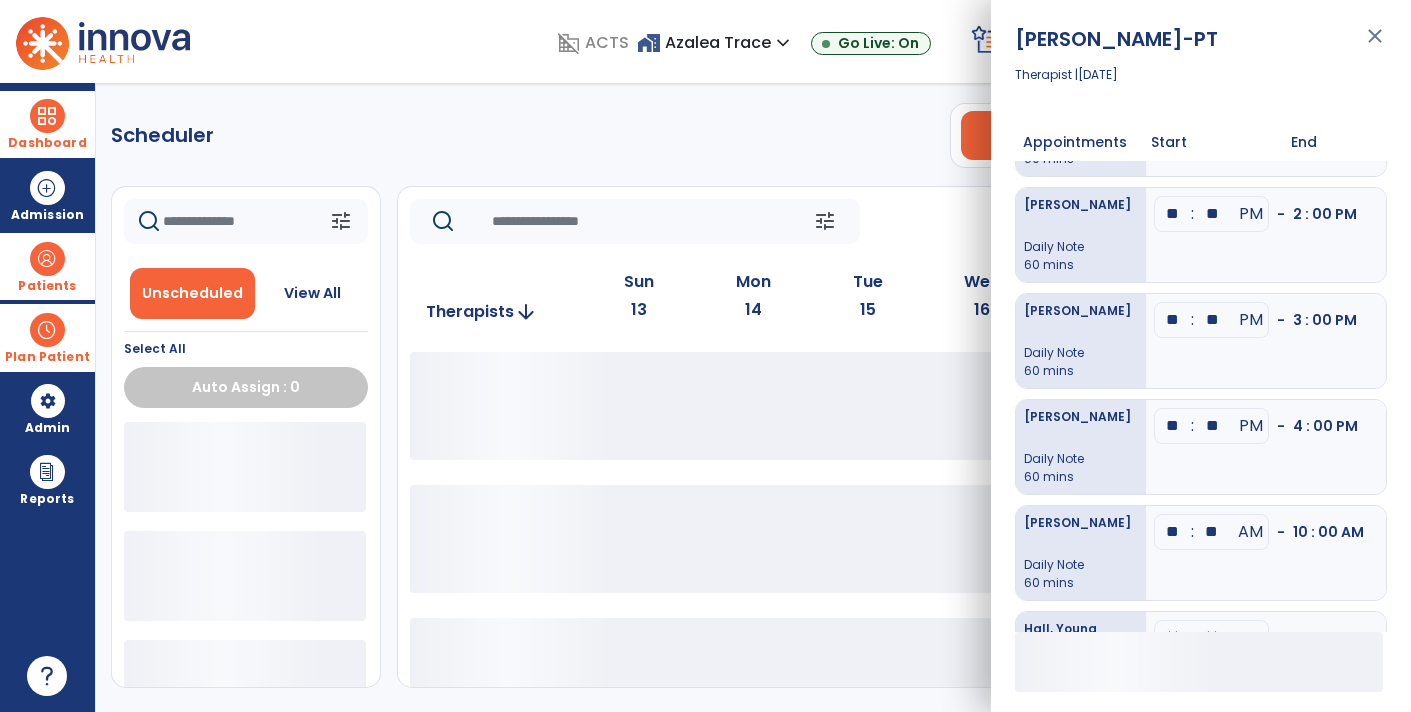scroll, scrollTop: 161, scrollLeft: 0, axis: vertical 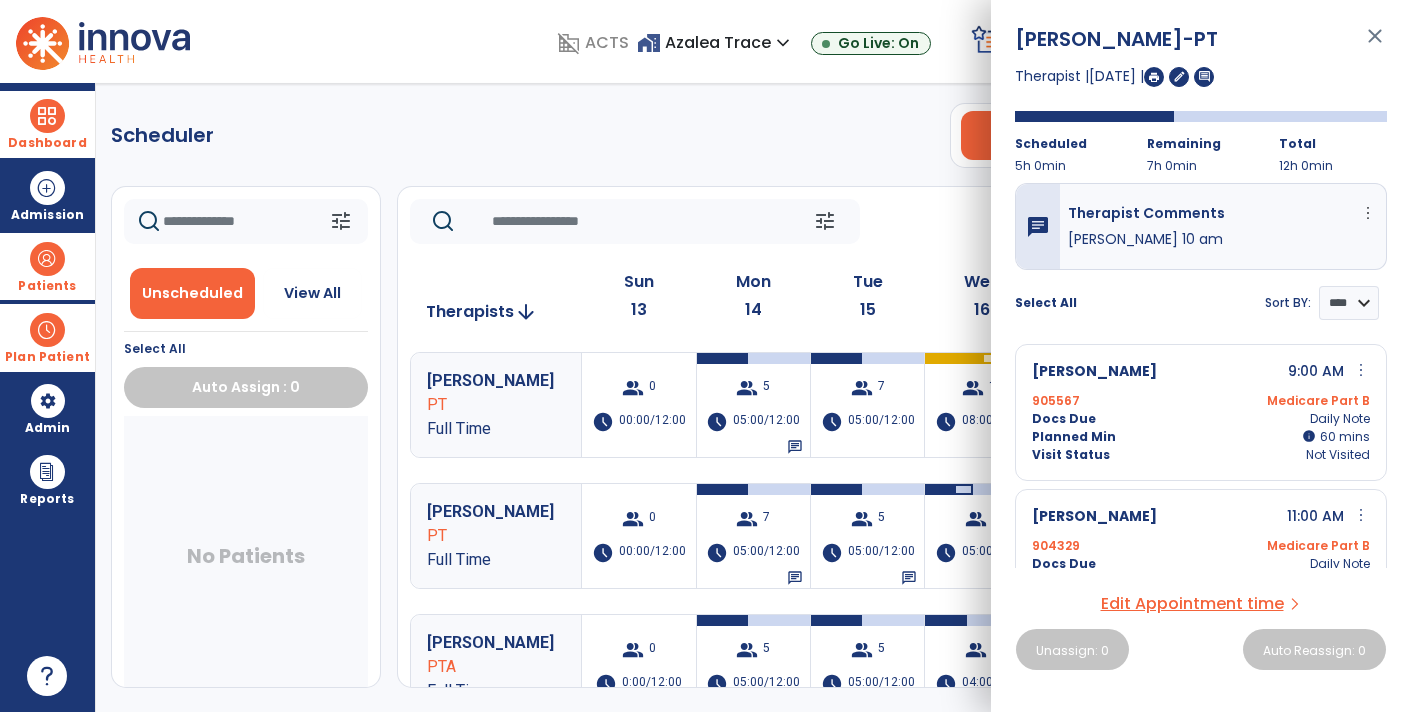 click on "tune   Today  chevron_left Jul 13, 2025 - Jul 19, 2025  *********  calendar_today  chevron_right   Therapists  arrow_downward Sun  13  Mon  14  Tue  15  Wed  16  Thu  17  Fri  18  Sat  19  Aplaon, Jorjean PT Full Time  group  0  schedule  00:00/12:00   group  5  schedule  05:00/12:00   chat   group  7  schedule  05:00/12:00   group  10  schedule  08:00/12:00   group  8  schedule  06:00/12:00   group  2  schedule  02:00/12:00   group  0  schedule  0:00/12:00 Hebert, Stephanie PT Full Time  group  0  schedule  00:00/12:00   group  7  schedule  05:00/12:00   chat   group  5  schedule  05:00/12:00   chat   group  4  schedule  05:00/12:00   chat   group  5  schedule  04:00/12:00   chat   group  4  schedule  03:00/12:00   group  0  schedule  0:00/12:00 Hunter, Mike PTA Full Time  group  0  schedule  0:00/12:00  group  5  schedule  05:00/12:00   group  5  schedule  05:00/12:00   group  4  schedule  04:00/12:00   group  3  schedule  03:00/12:00   group  4  schedule  04:00/12:00   group  0  schedule  00:00/12:00  PT" 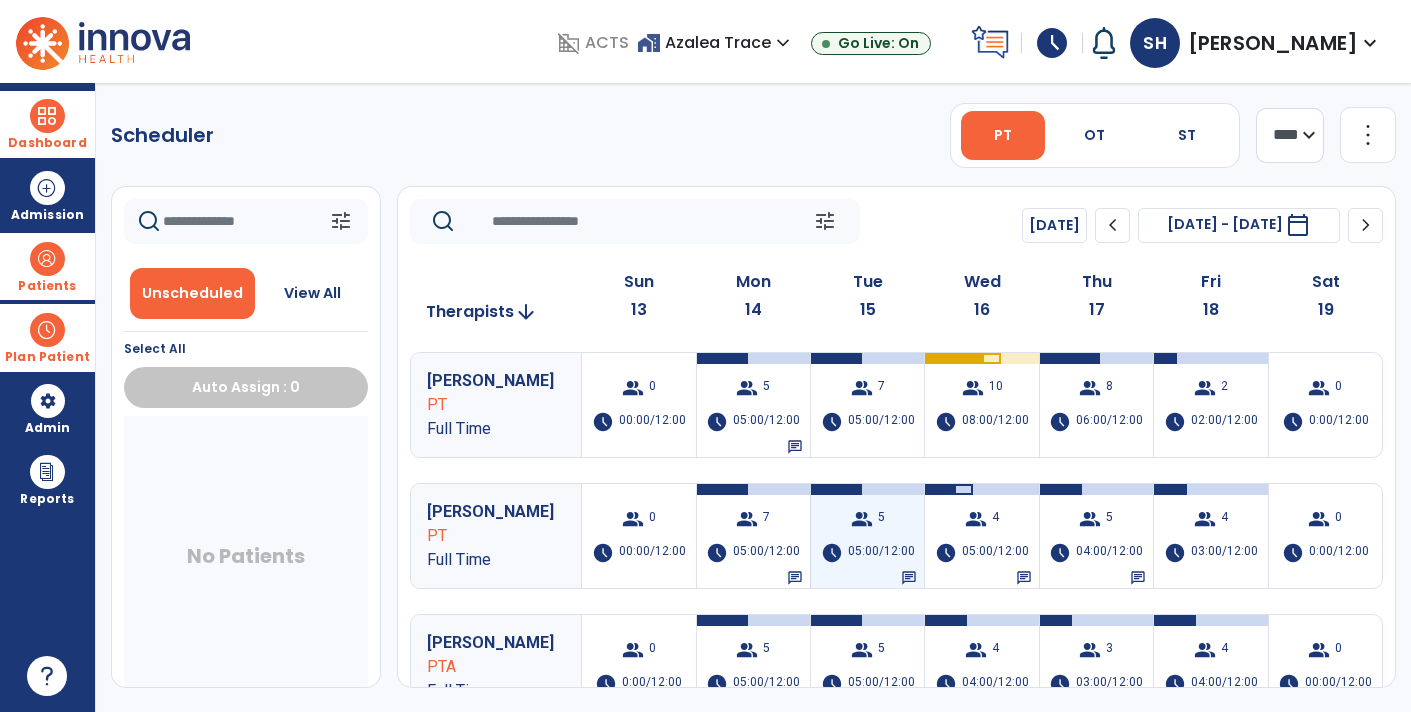 click on "5" at bounding box center [881, 519] 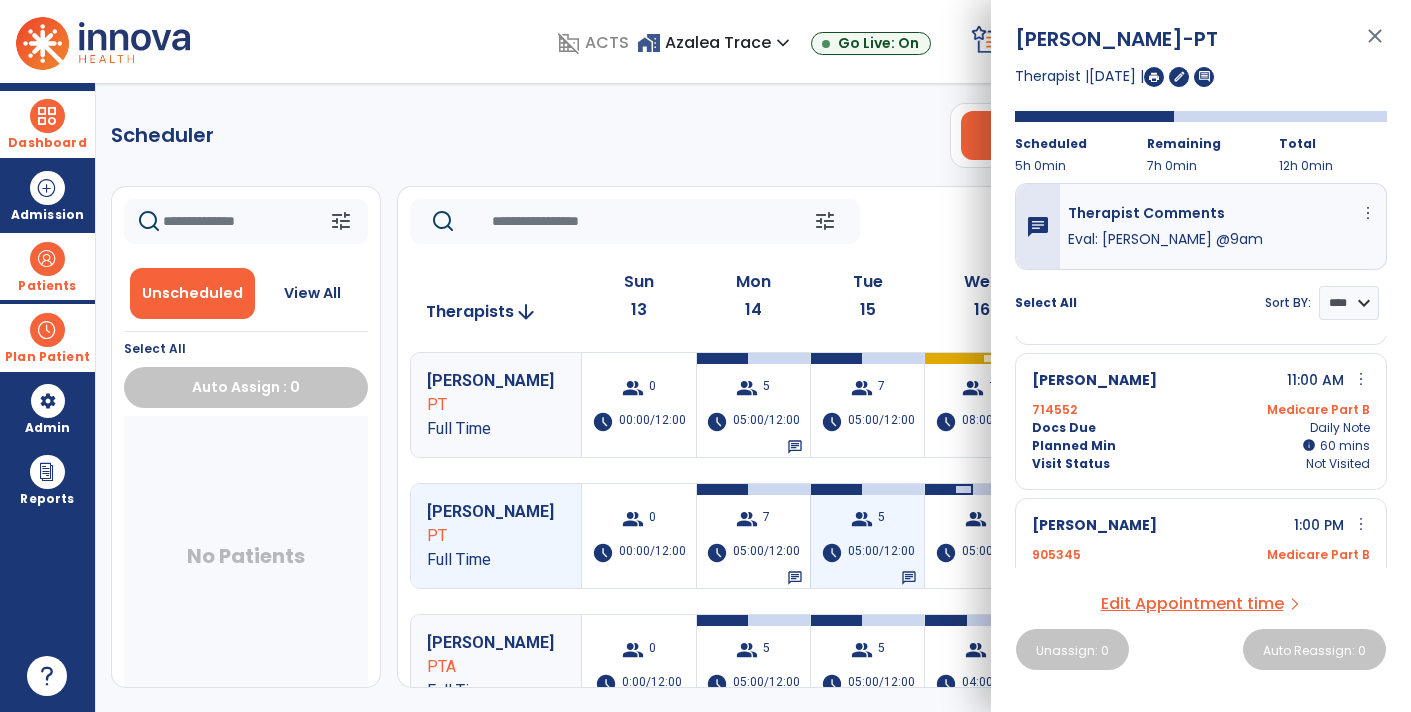 scroll, scrollTop: 487, scrollLeft: 0, axis: vertical 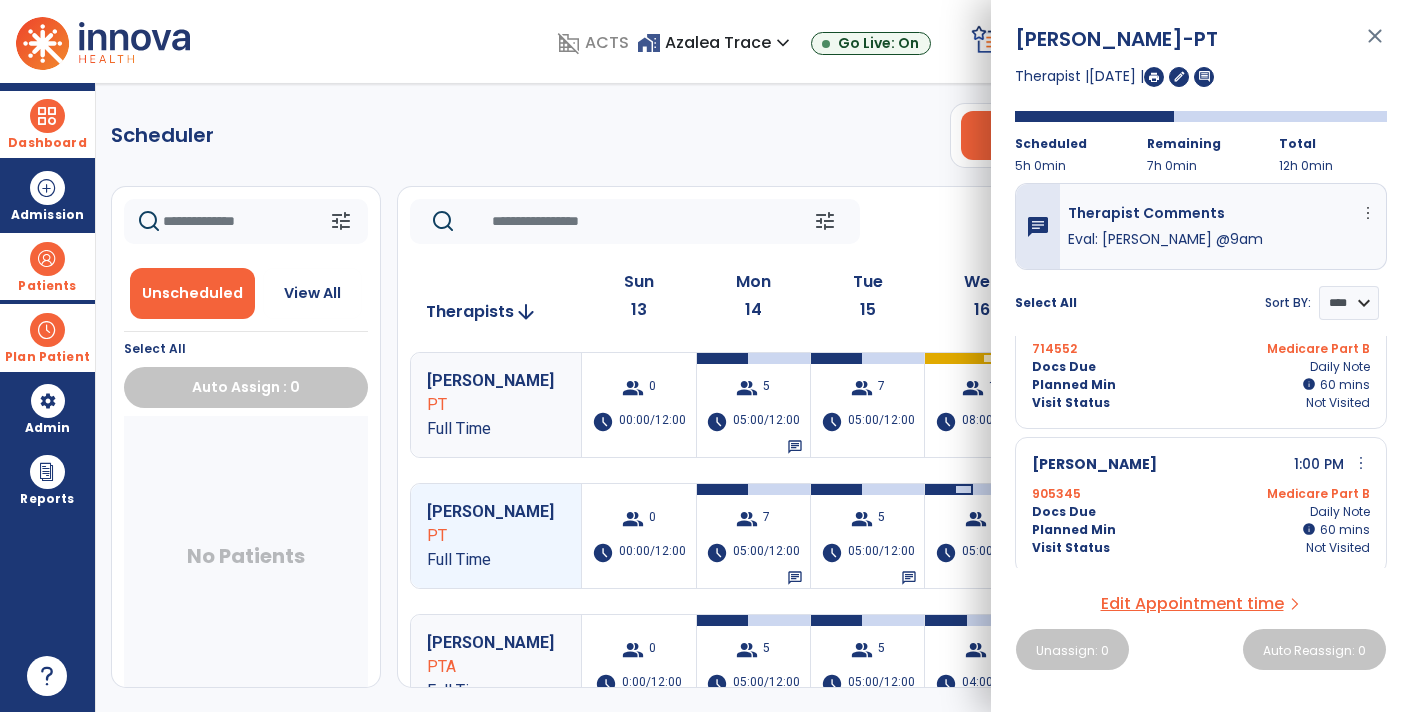click on "Edit Appointment time" at bounding box center (1192, 604) 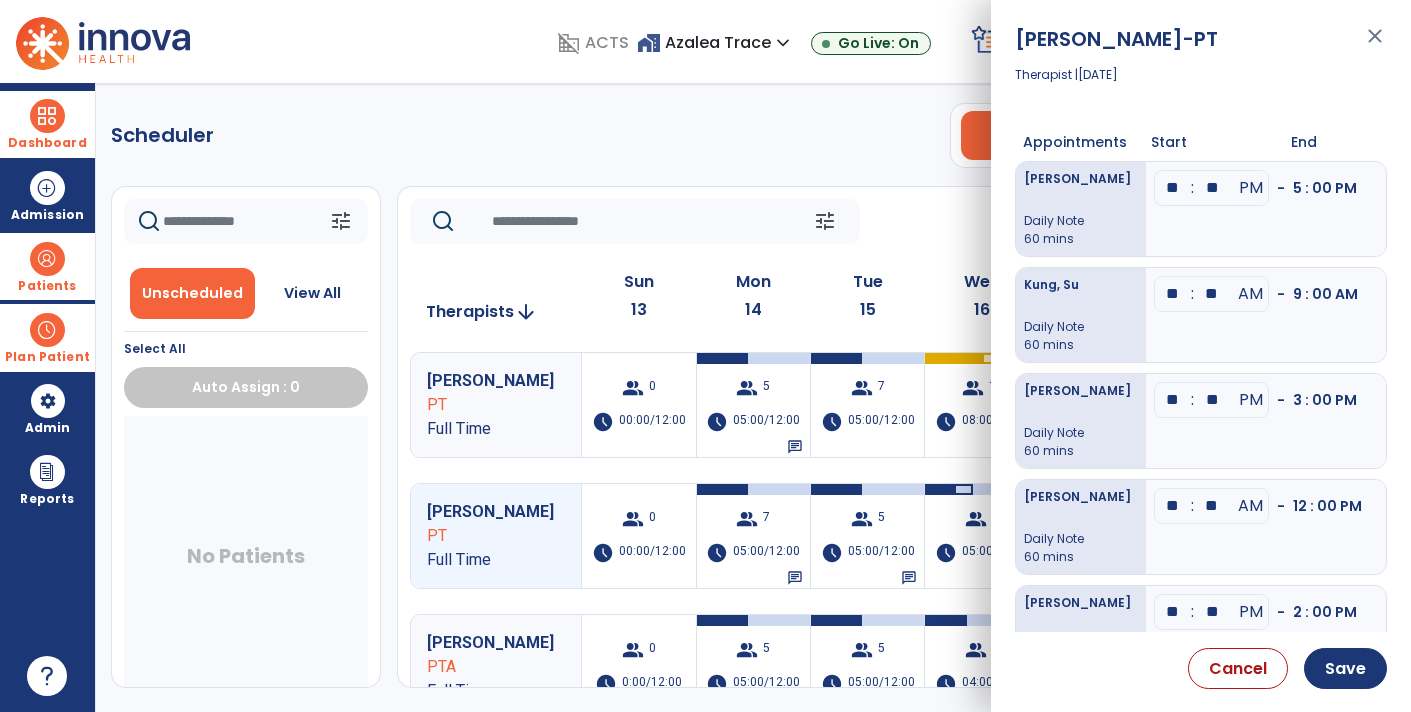 click on "**" at bounding box center [1173, 188] 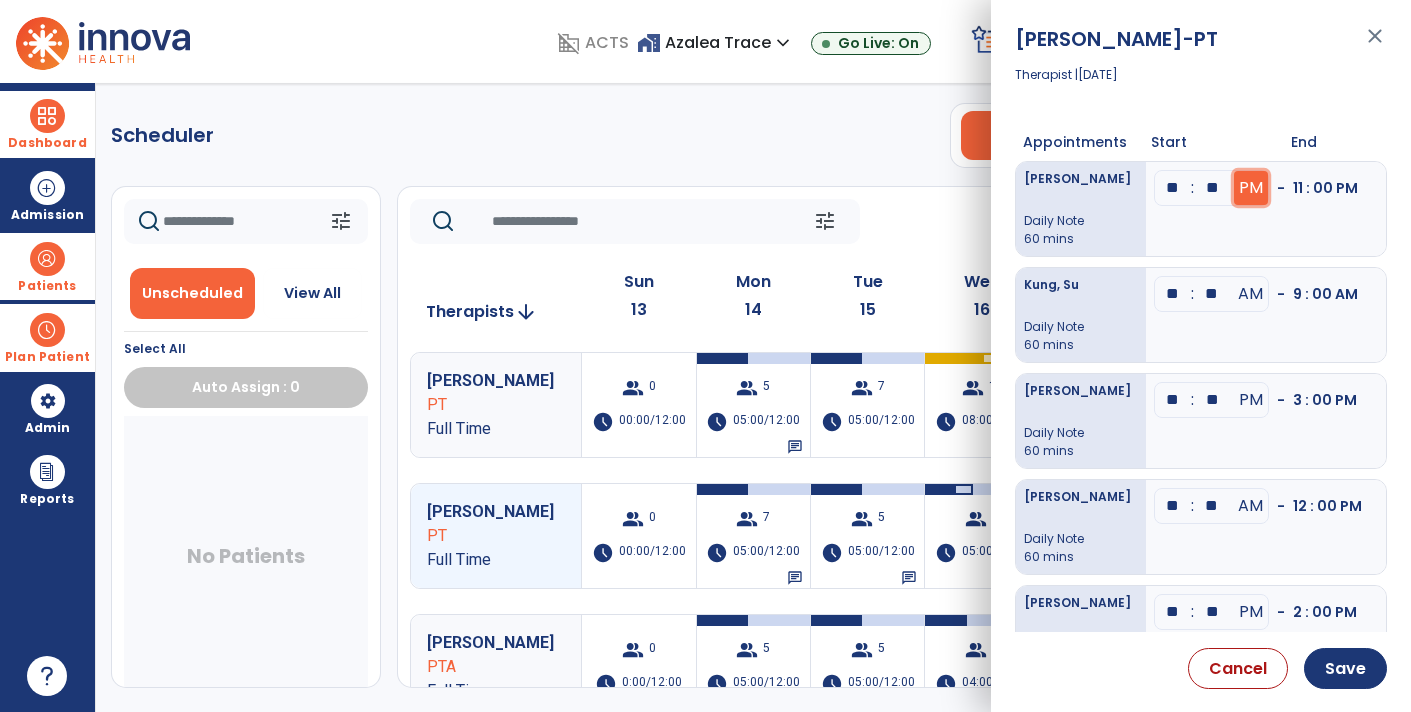 click on "PM" at bounding box center [1251, 188] 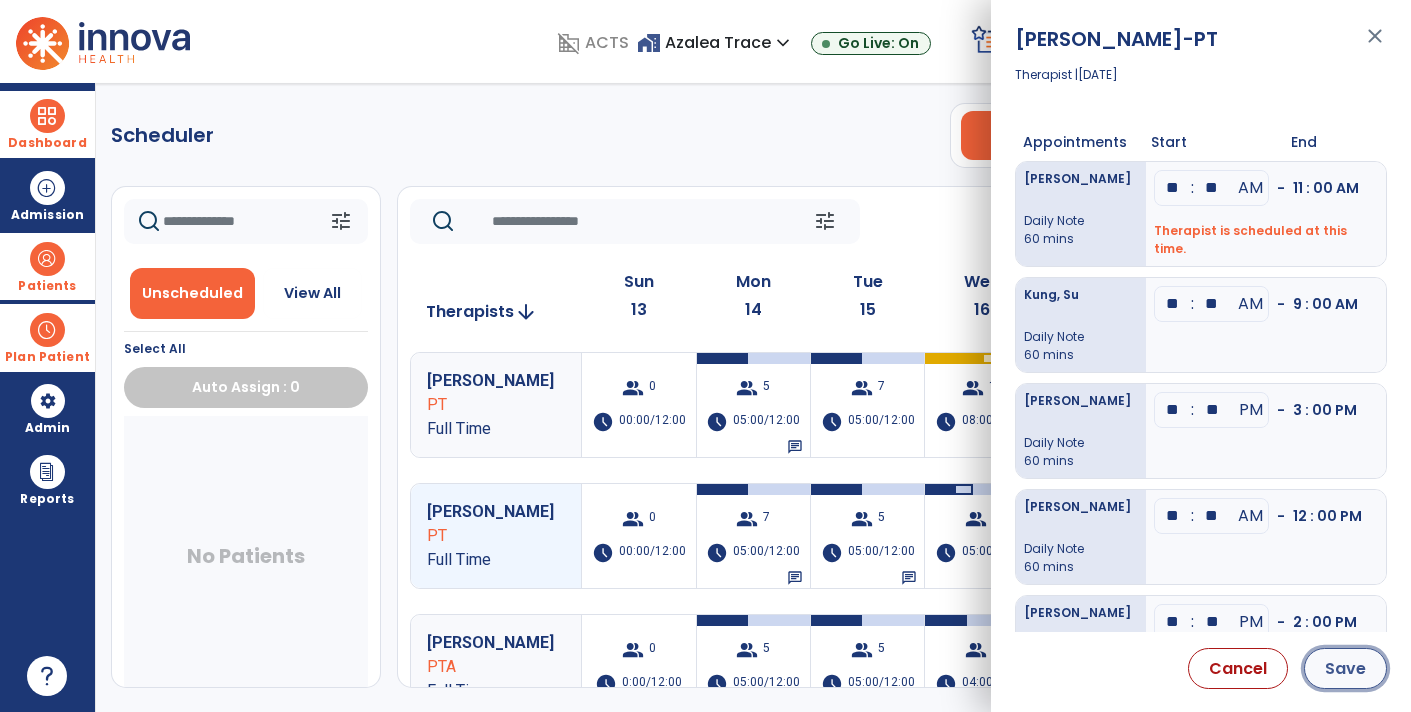 click on "Save" at bounding box center [1345, 668] 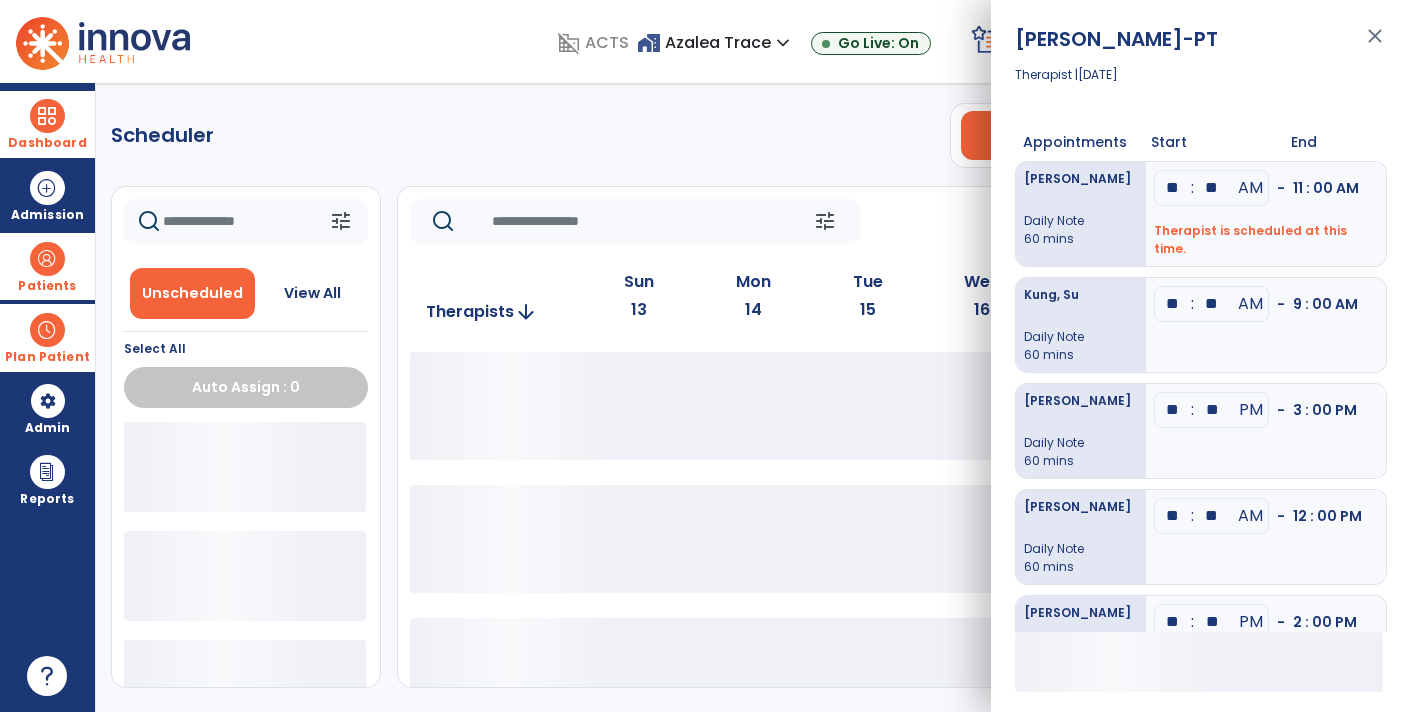 click on "close" at bounding box center (1375, 45) 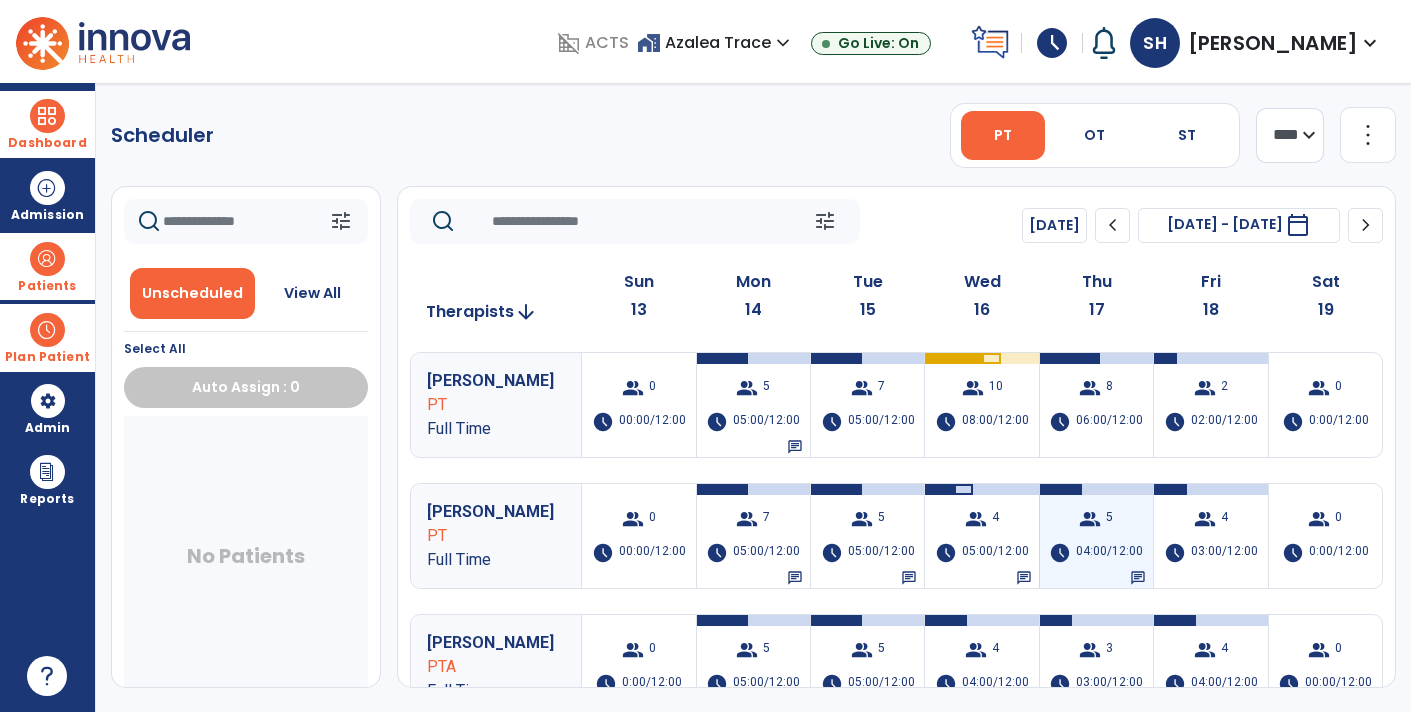 click on "group  5  schedule  04:00/12:00   chat" at bounding box center (1096, 536) 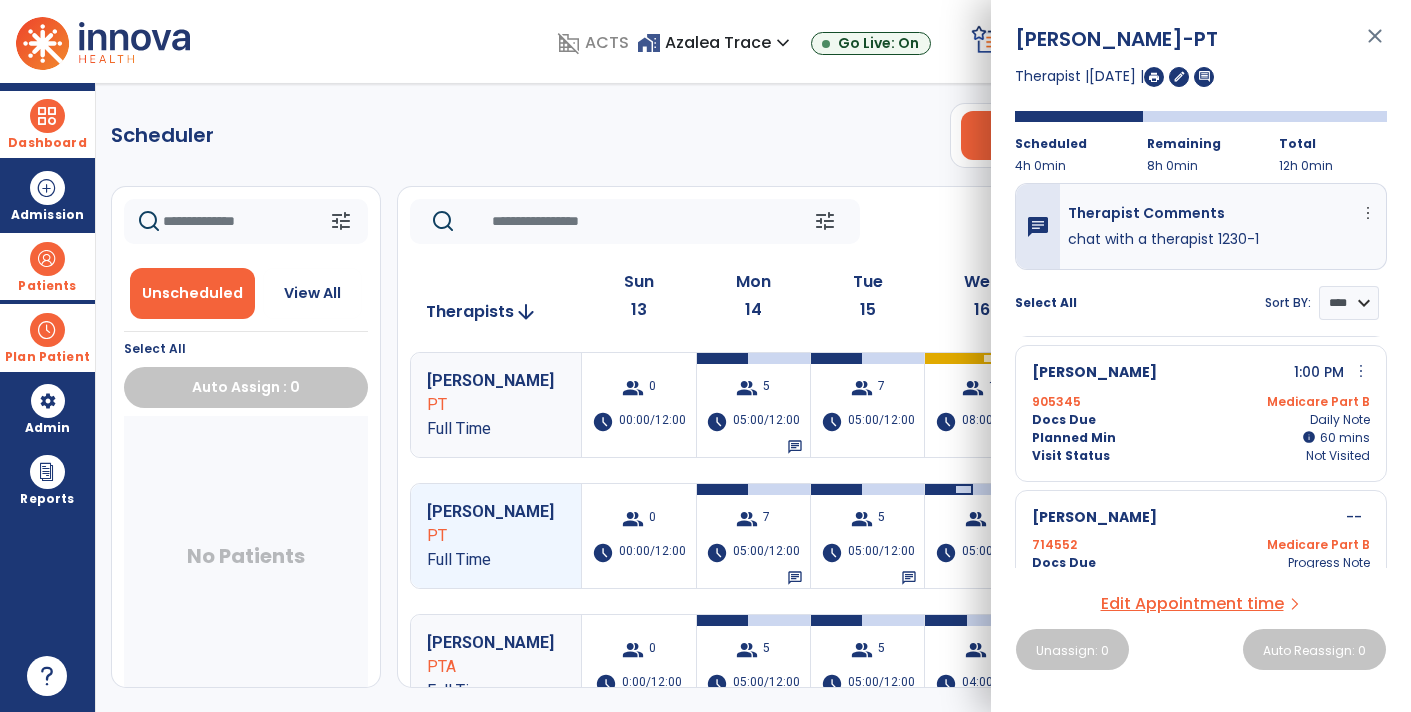 scroll, scrollTop: 485, scrollLeft: 0, axis: vertical 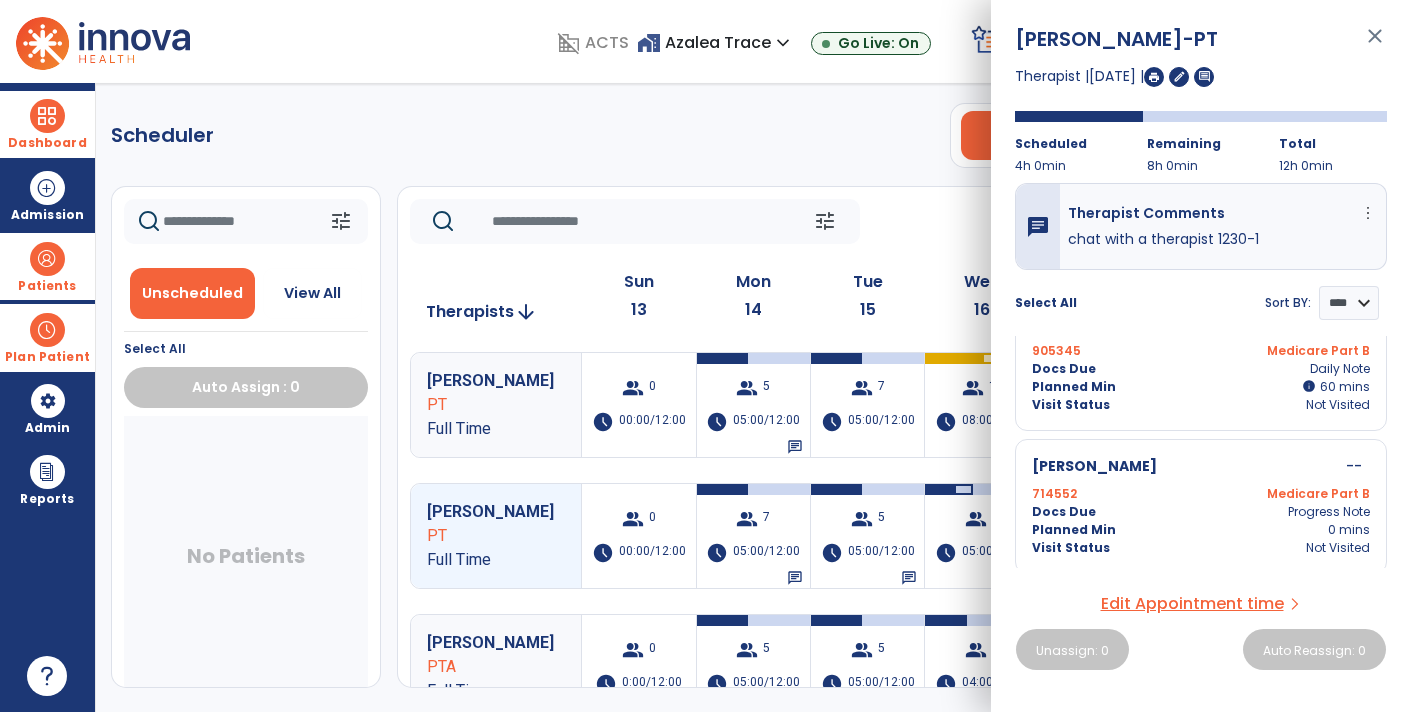 click on "Edit Appointment time" at bounding box center (1192, 604) 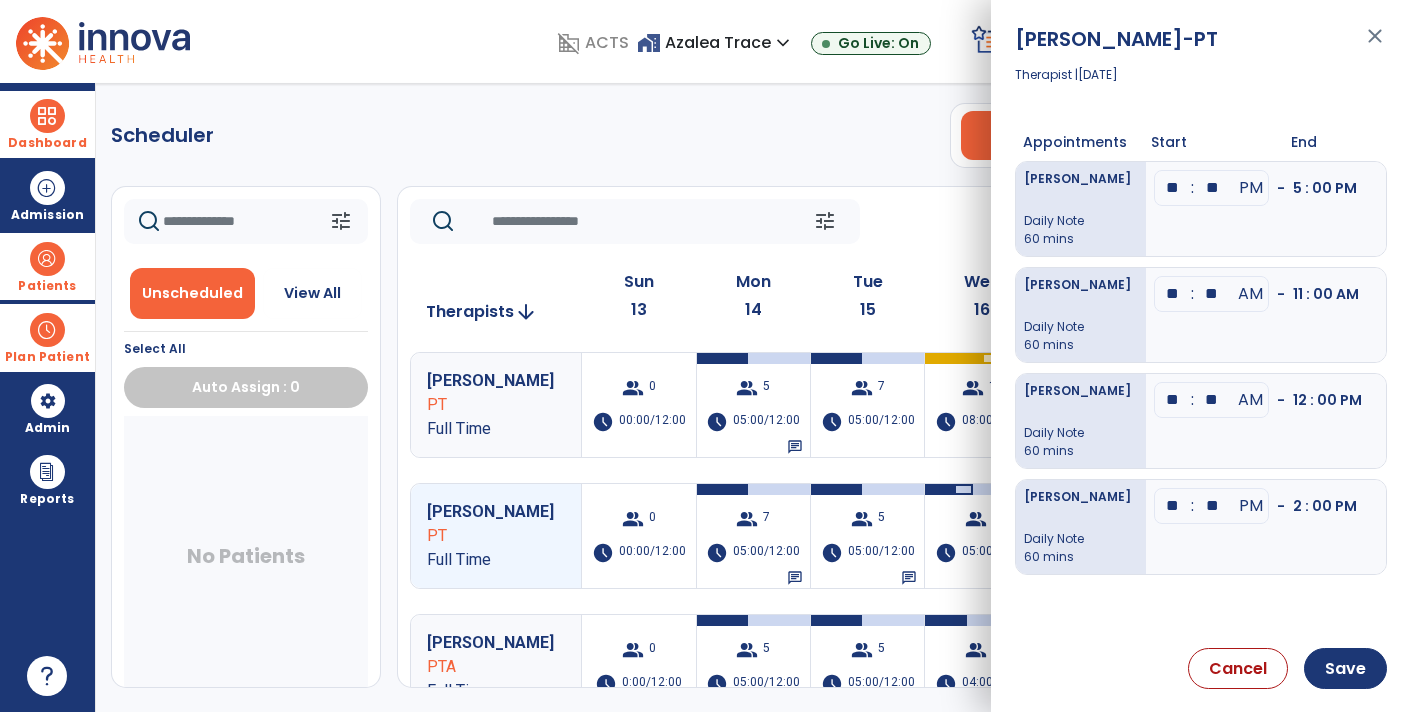 click on "**" at bounding box center [1212, 188] 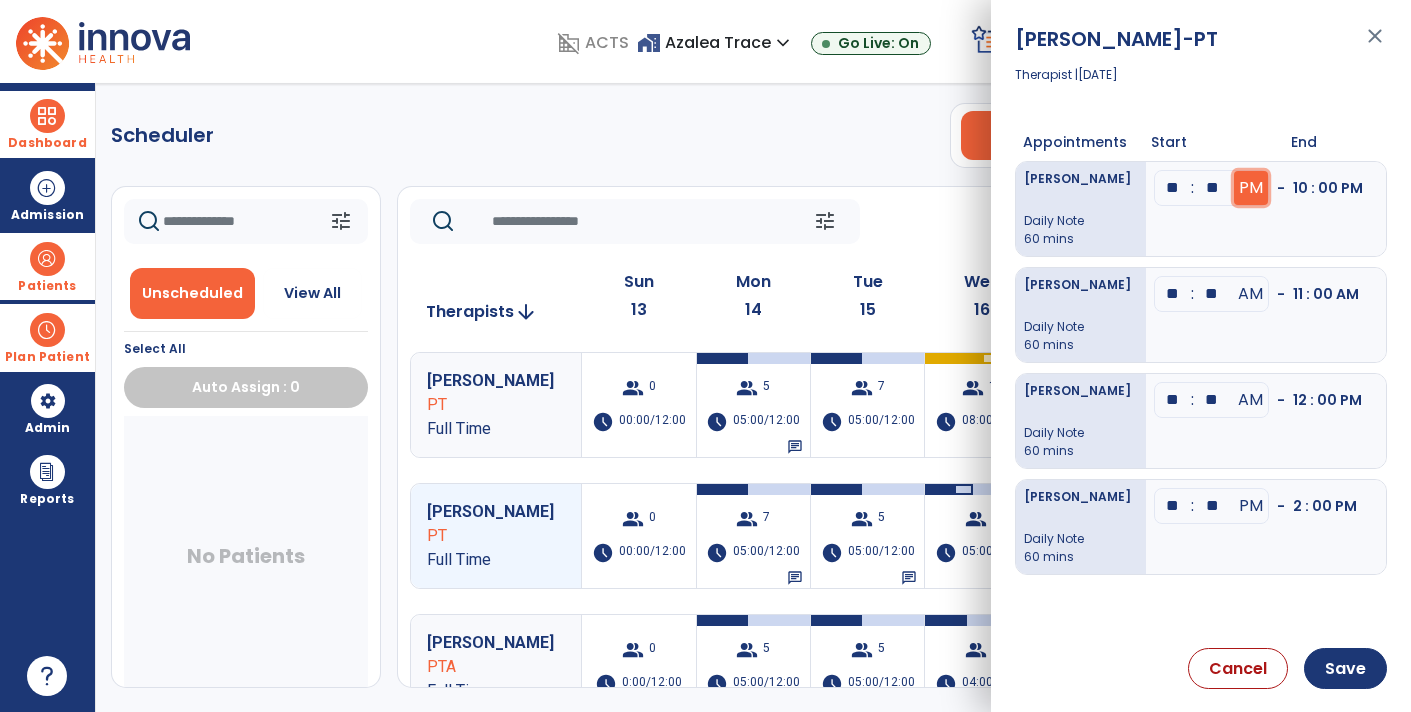 click on "PM" at bounding box center (1251, 188) 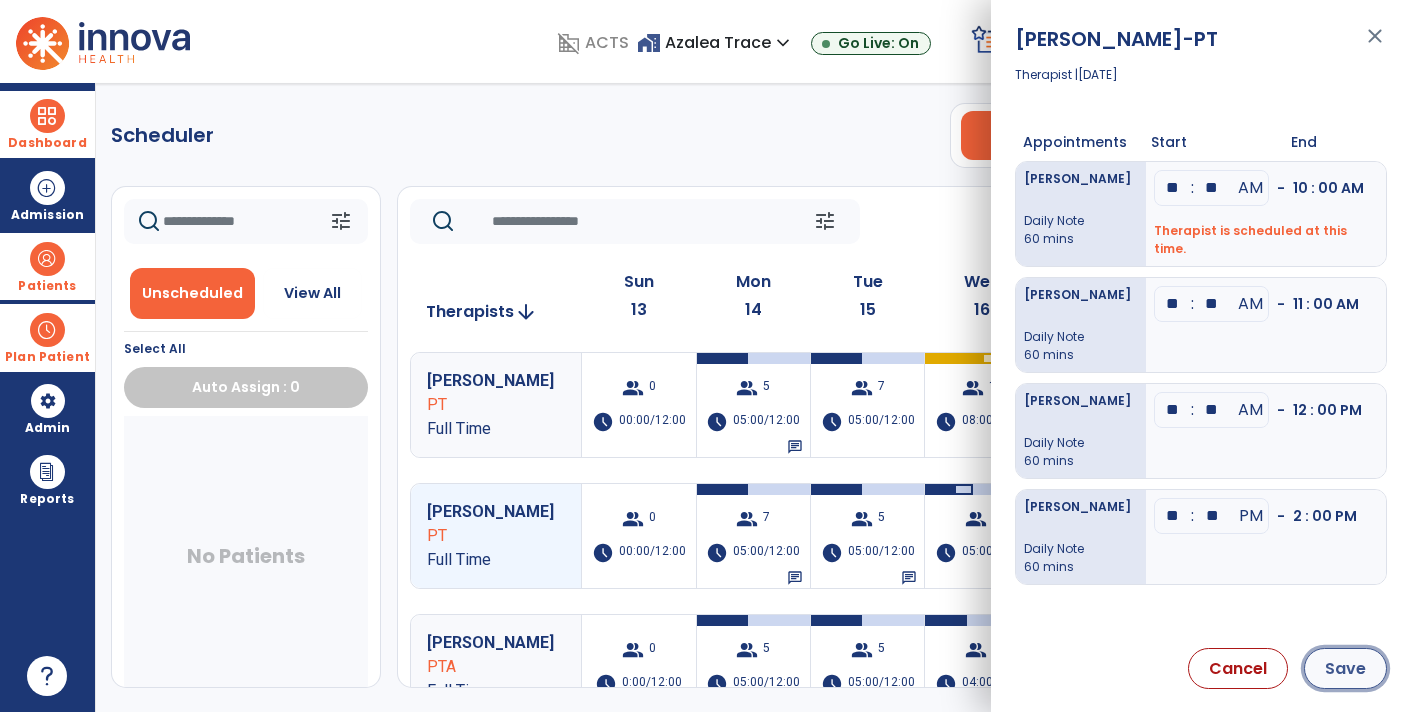click on "Save" at bounding box center (1345, 668) 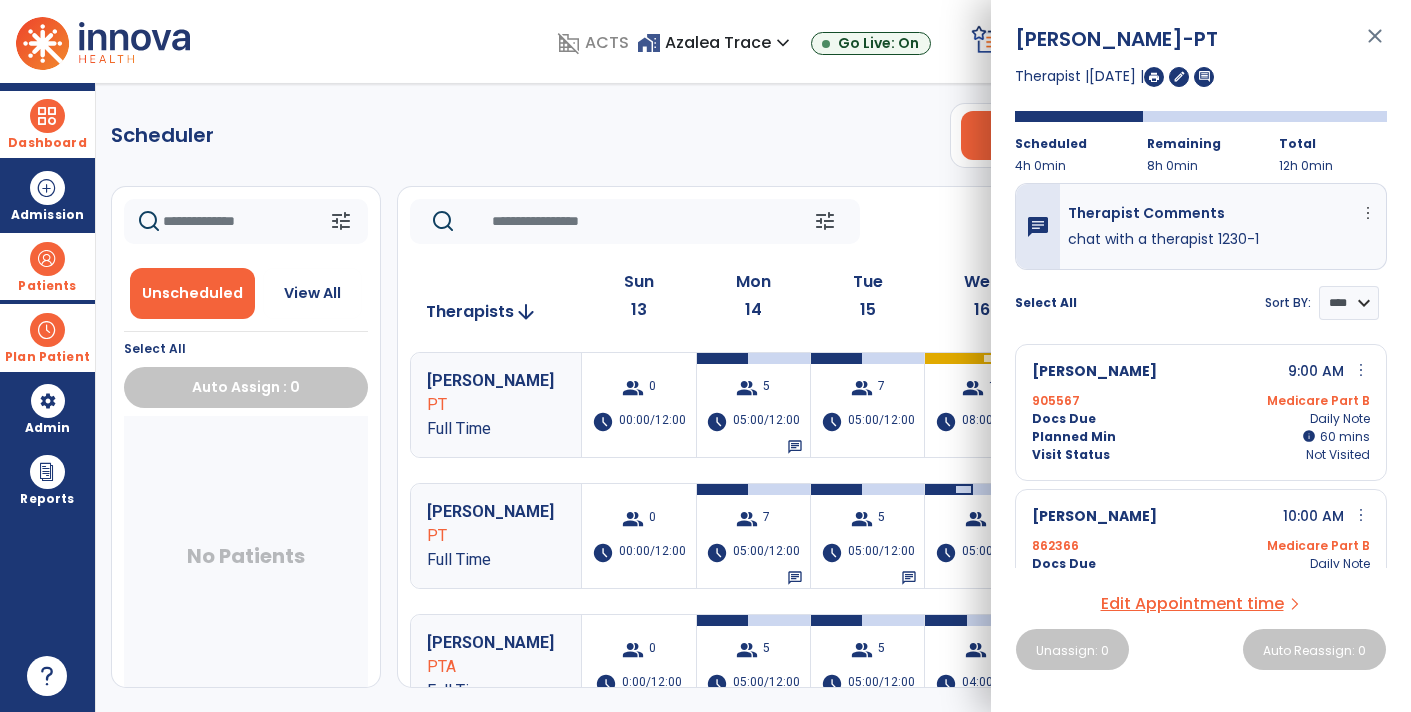 click on "Scheduler   PT   OT   ST  **** *** more_vert  Manage Labor   View All Therapists   Print" 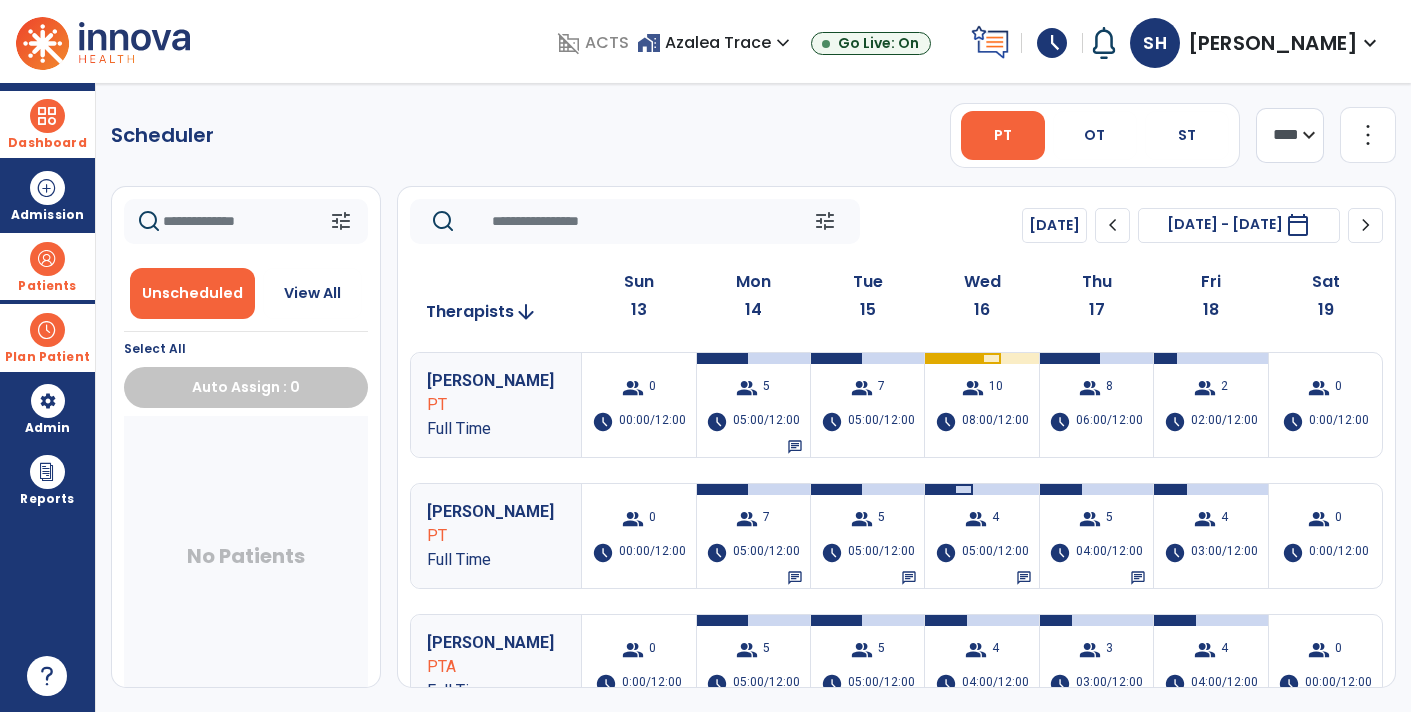 click on "Dashboard" at bounding box center (47, 143) 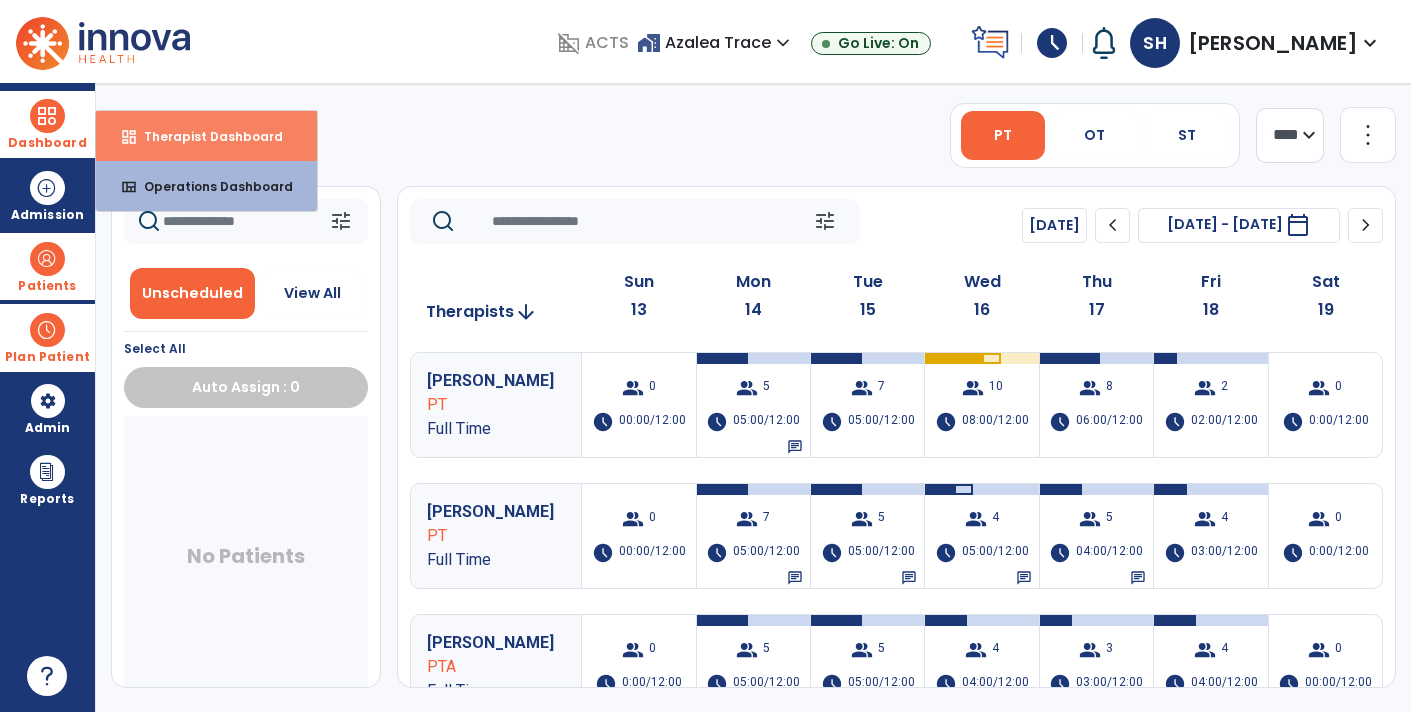 click on "Therapist Dashboard" at bounding box center (205, 136) 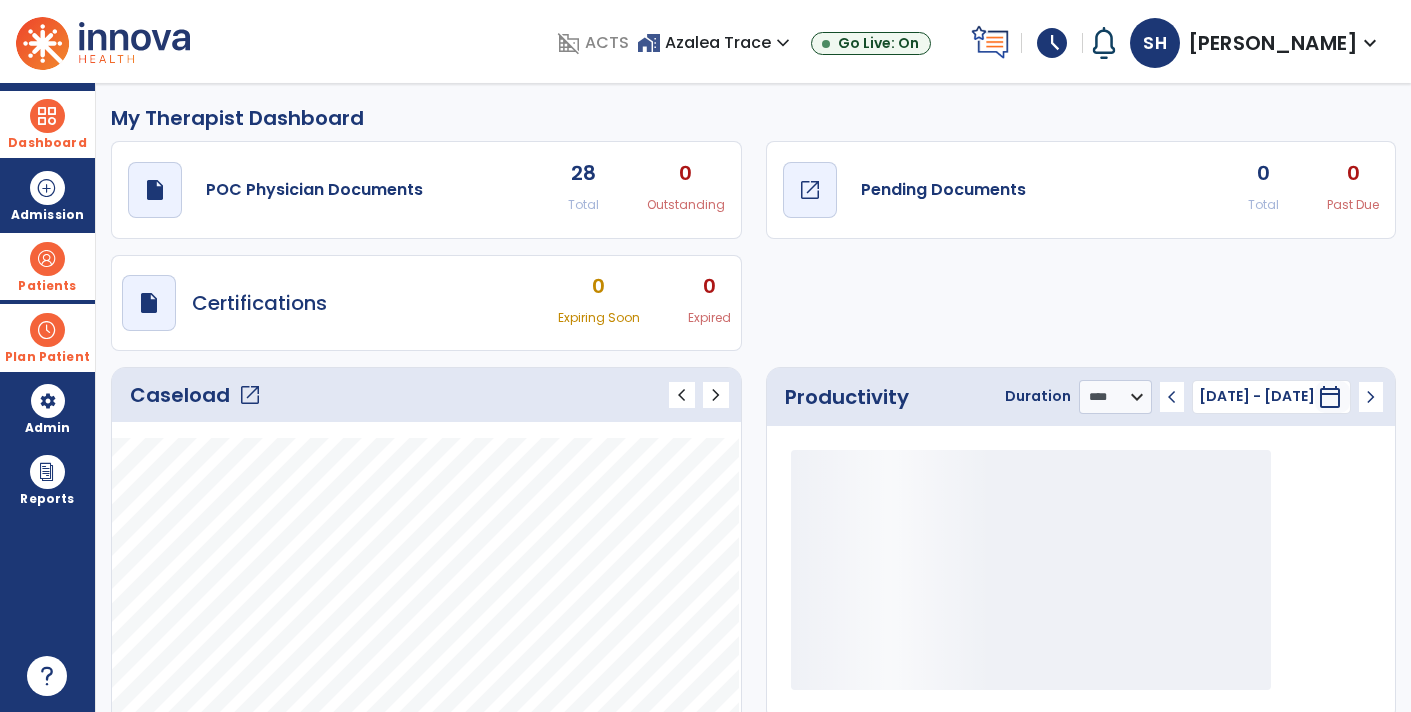 click on "Pending Documents" 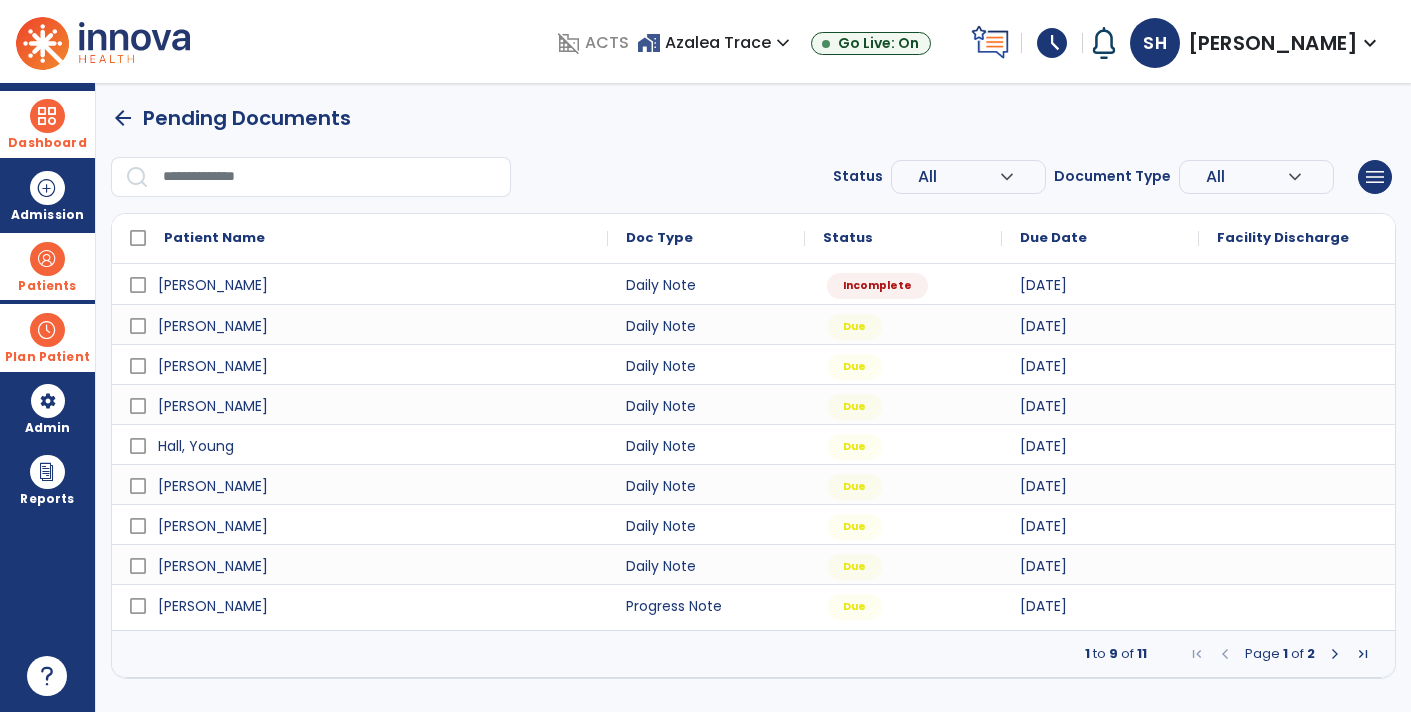 click at bounding box center (47, 330) 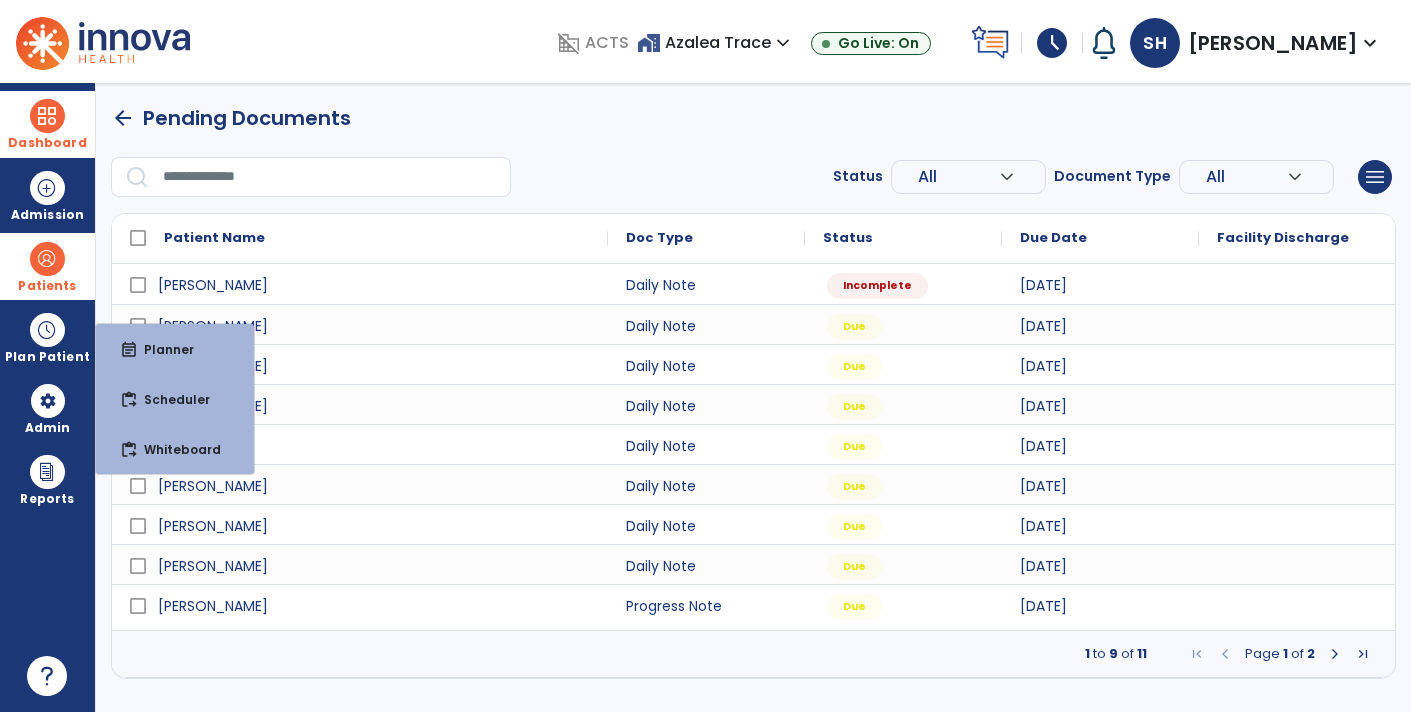 click on "Patients" at bounding box center (47, 286) 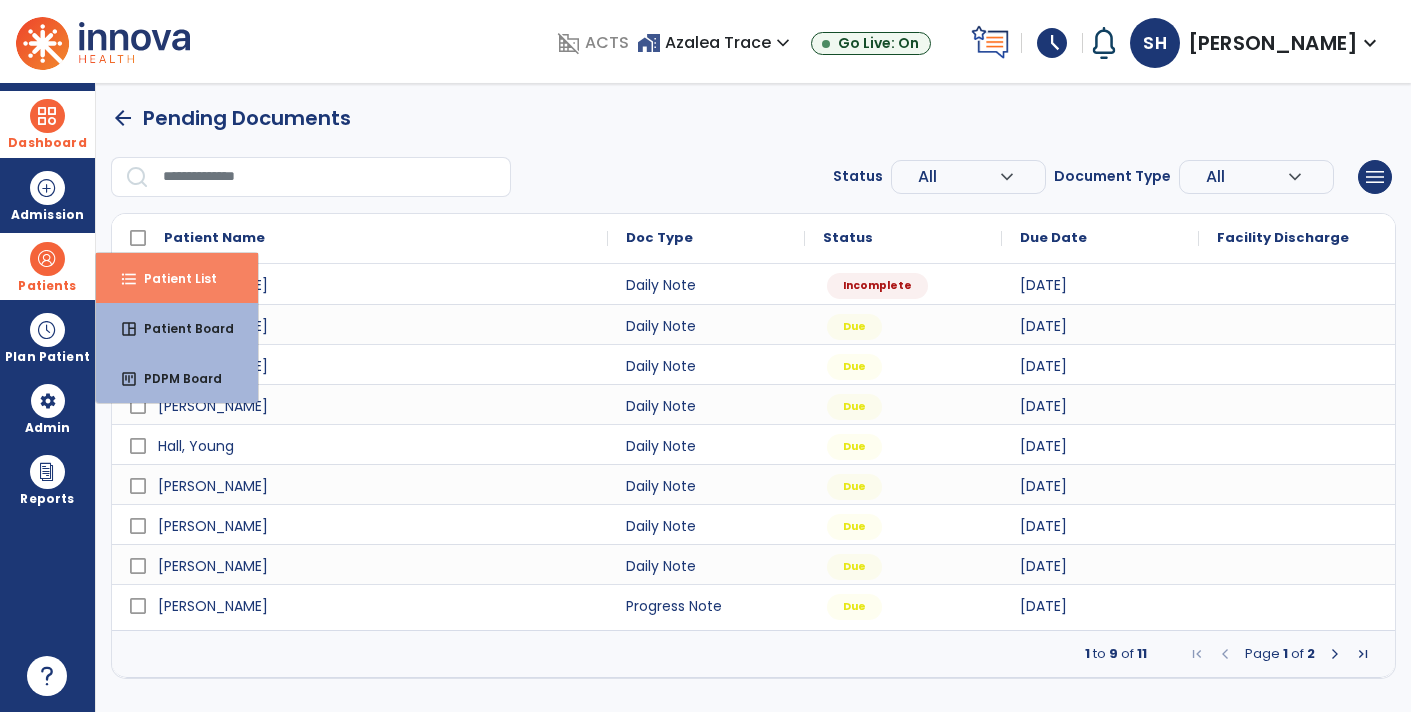 click on "Patient List" at bounding box center [172, 278] 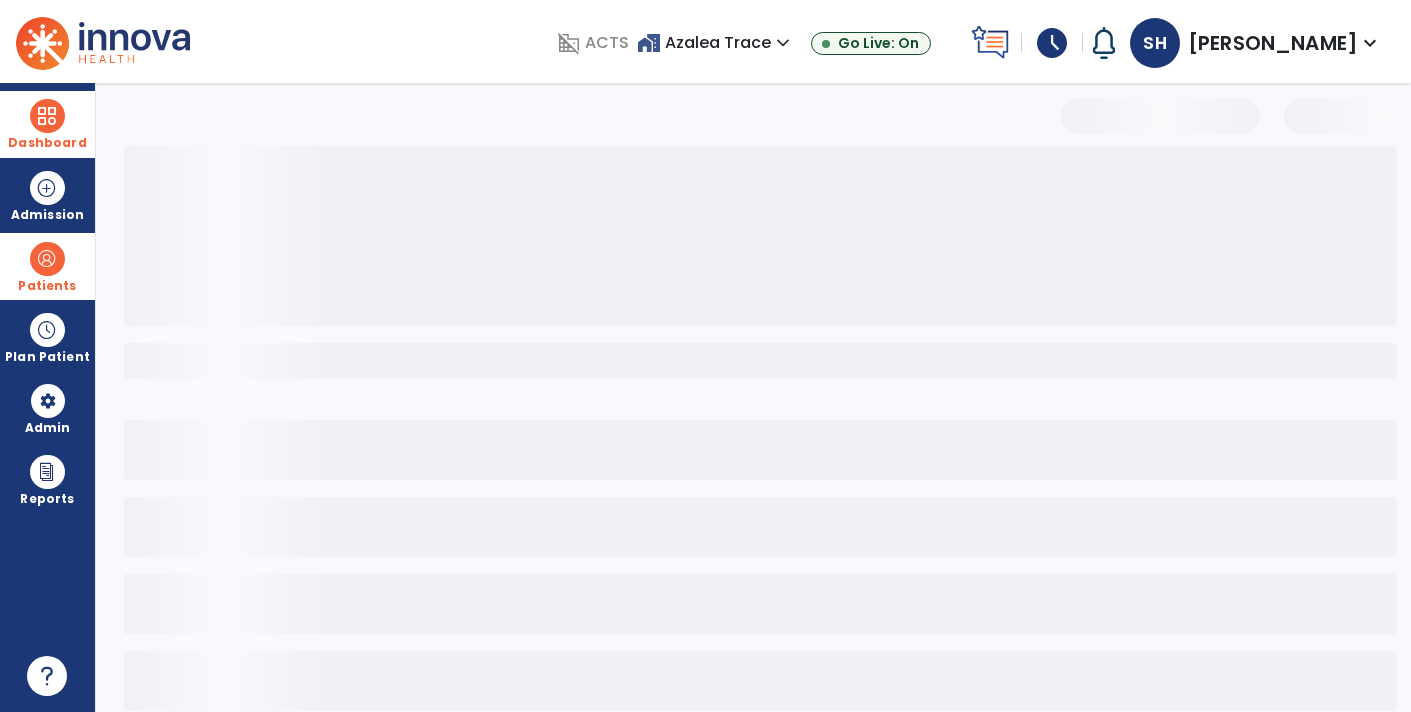 select on "***" 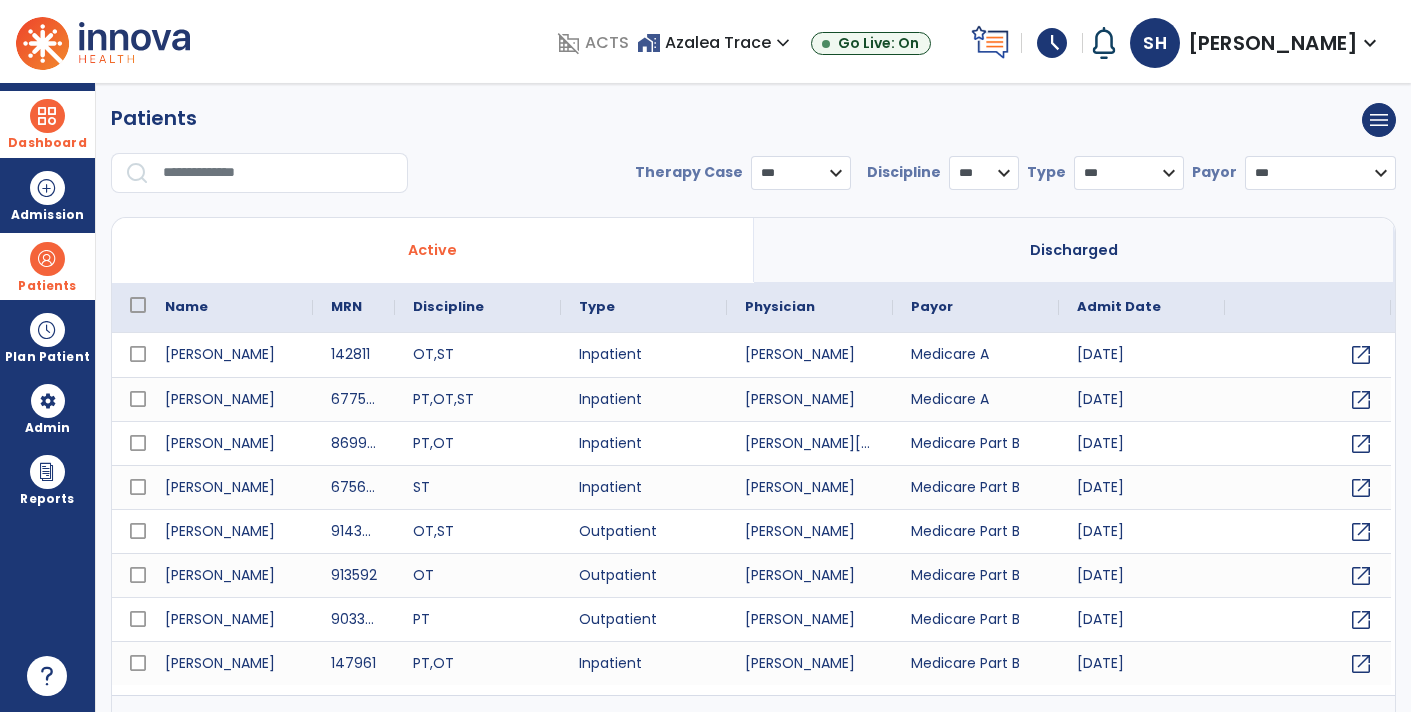 click at bounding box center (278, 173) 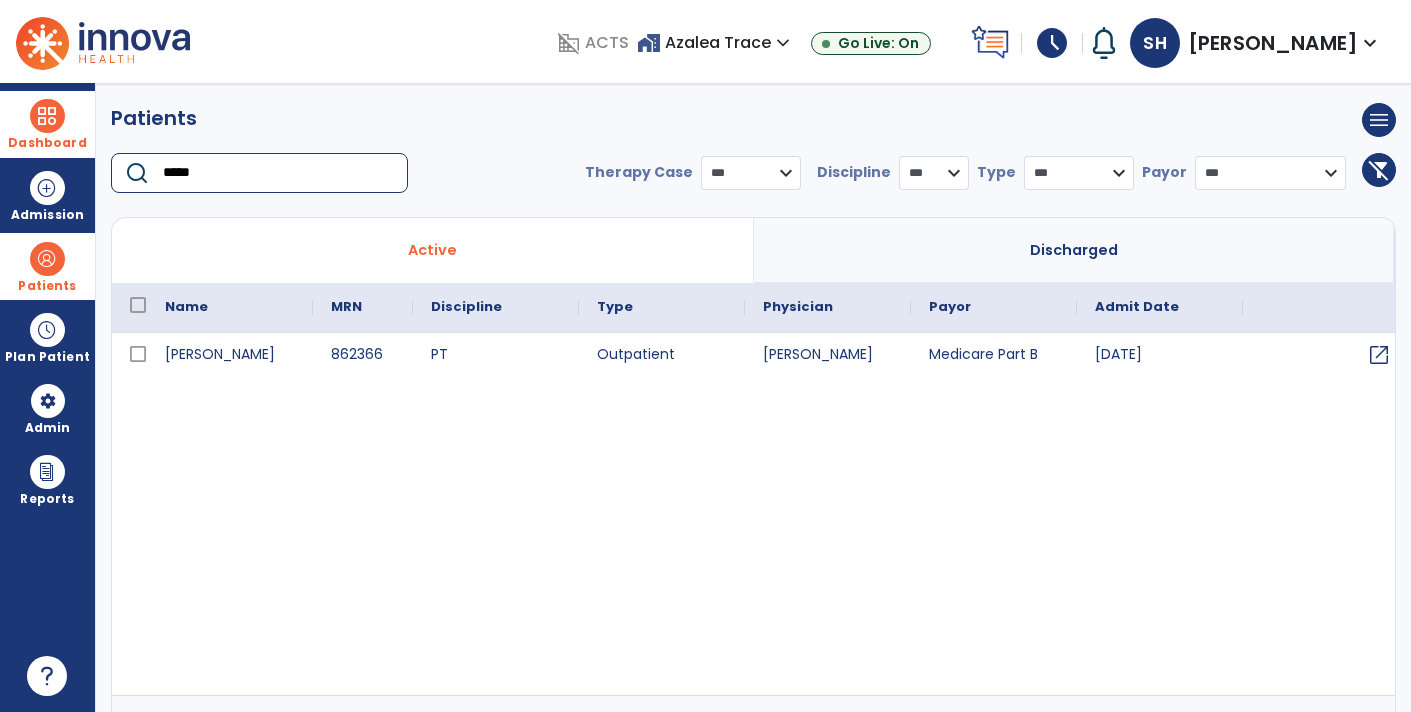 type on "*****" 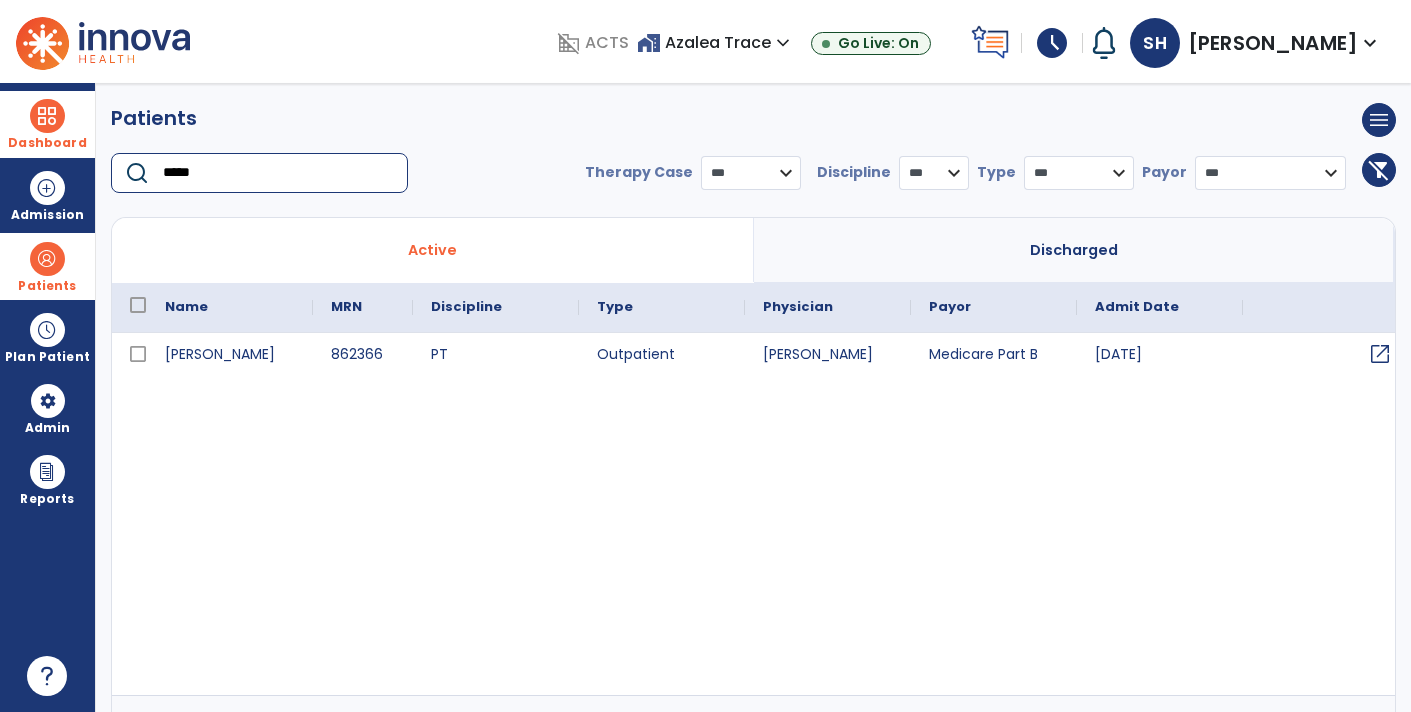 click on "open_in_new" at bounding box center [1380, 354] 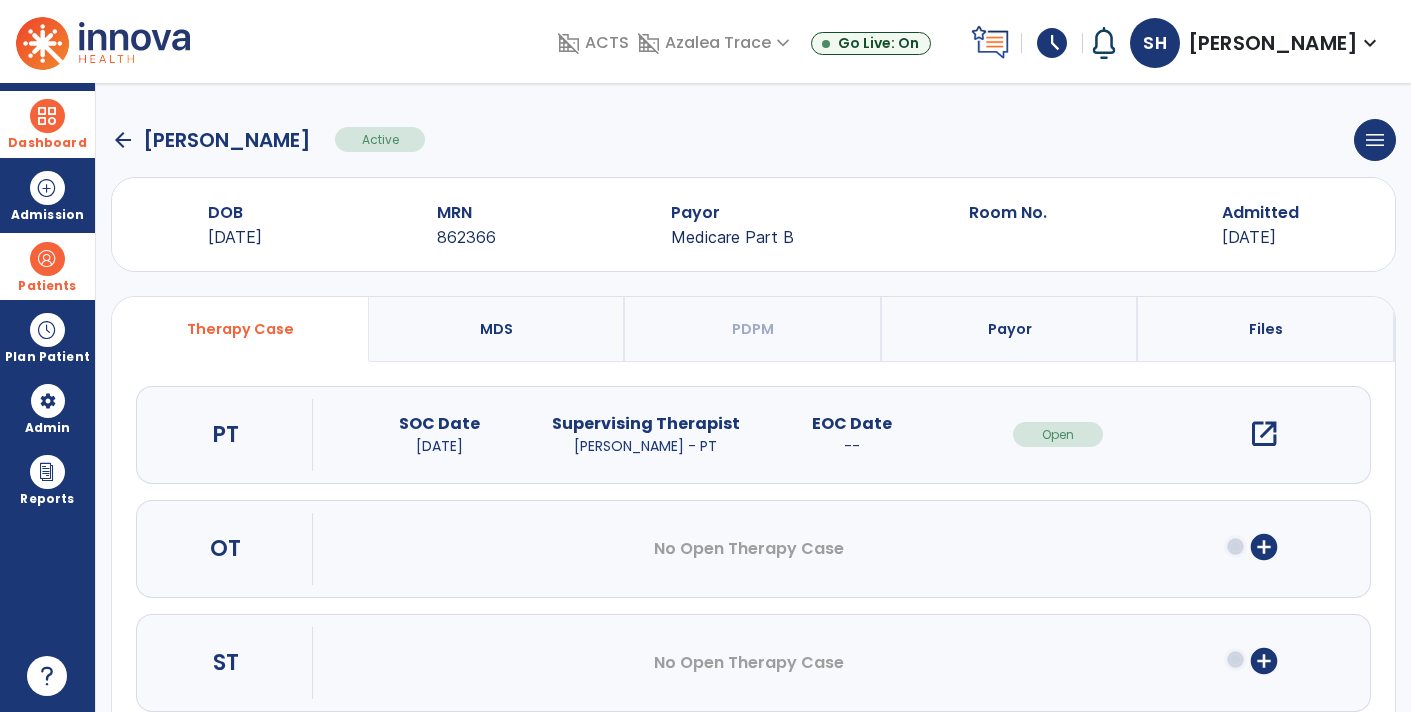click on "open_in_new" at bounding box center [1264, 434] 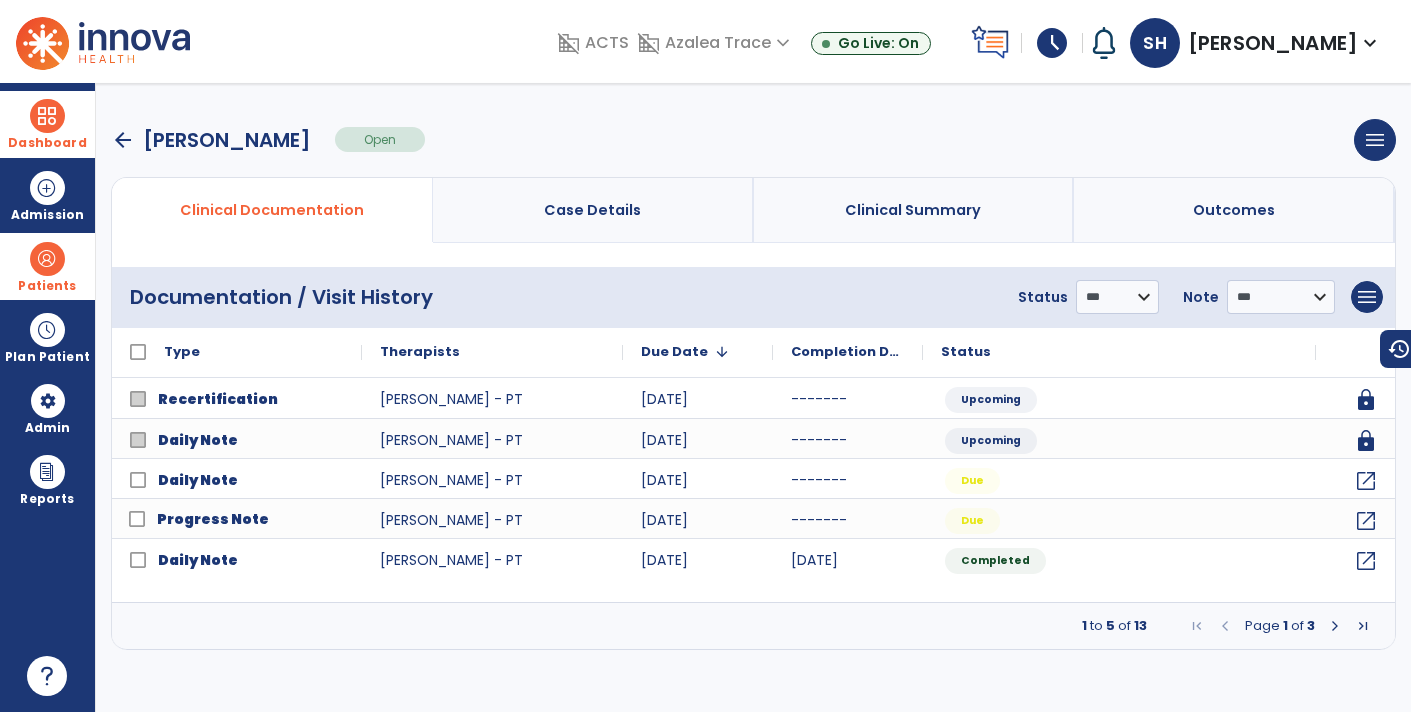 click on "Progress Note" at bounding box center (213, 519) 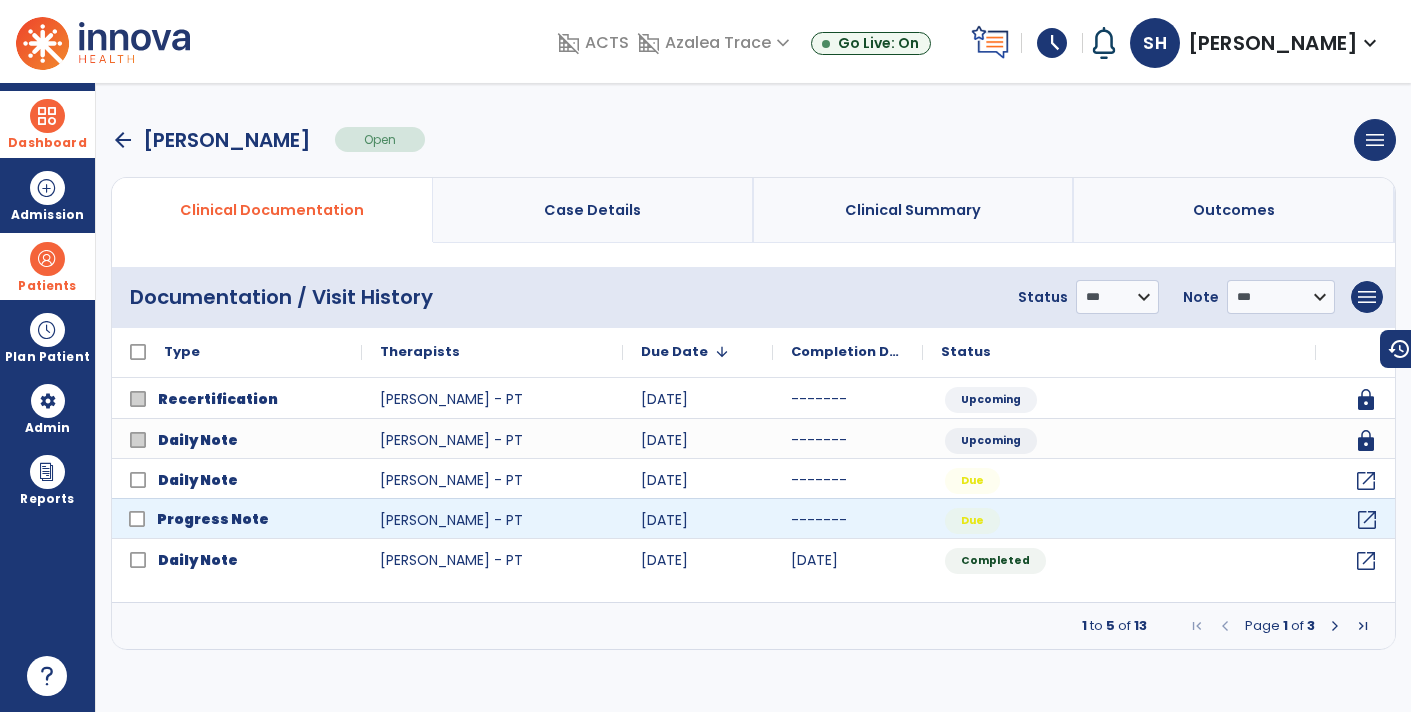 click on "open_in_new" 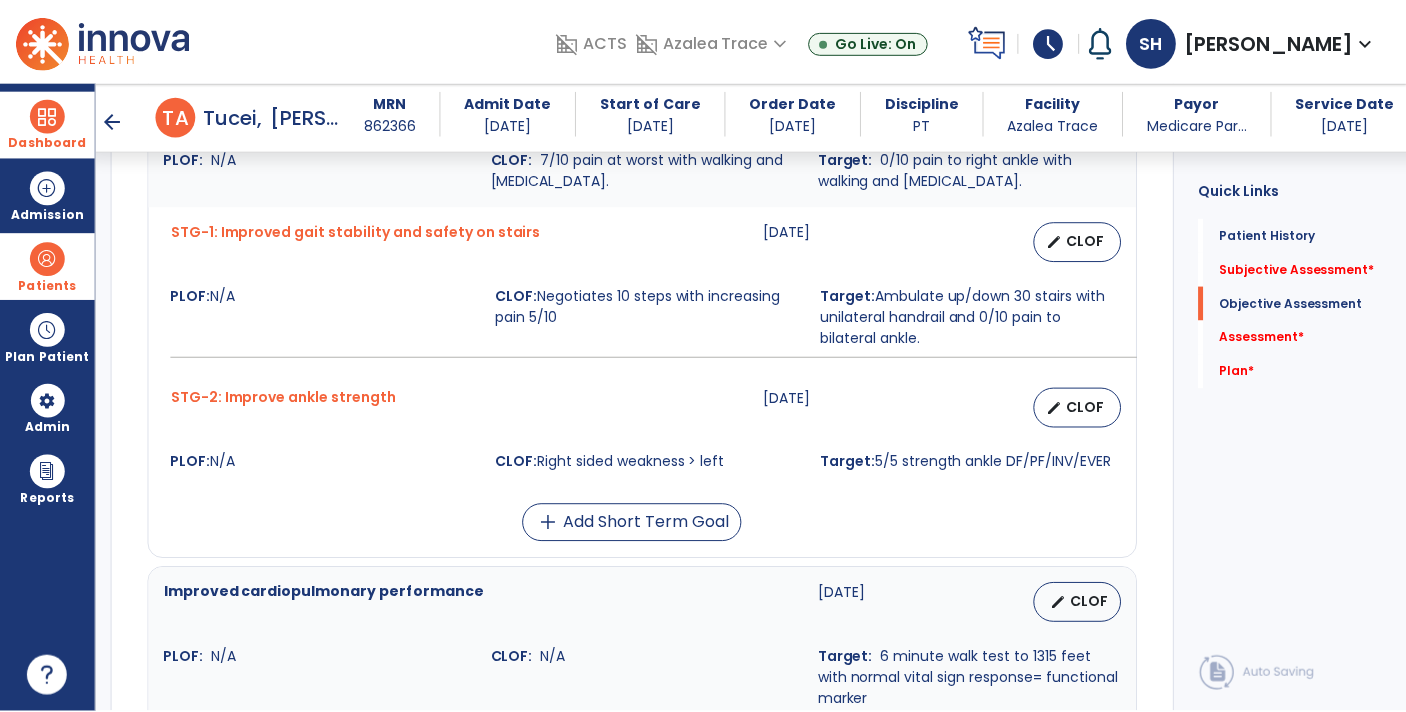 scroll, scrollTop: 1323, scrollLeft: 0, axis: vertical 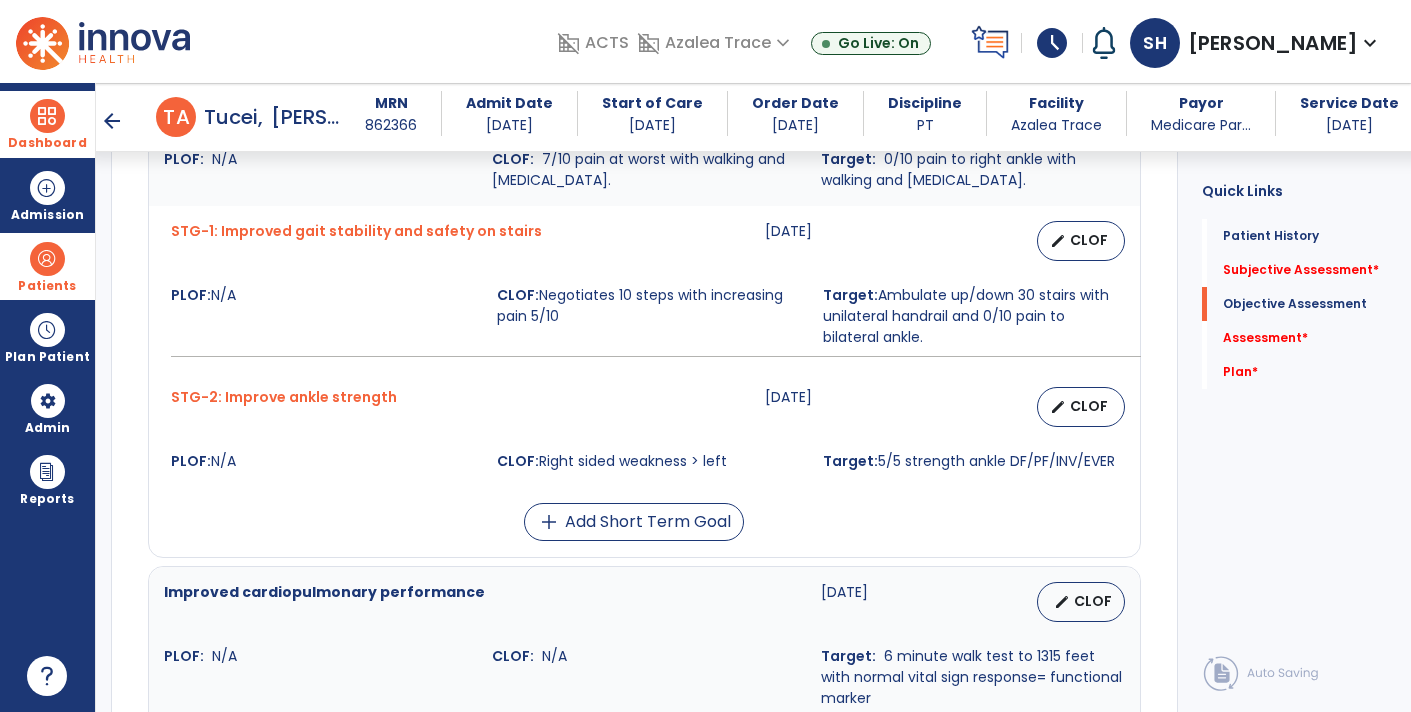 click on "CLOF" at bounding box center [1089, 240] 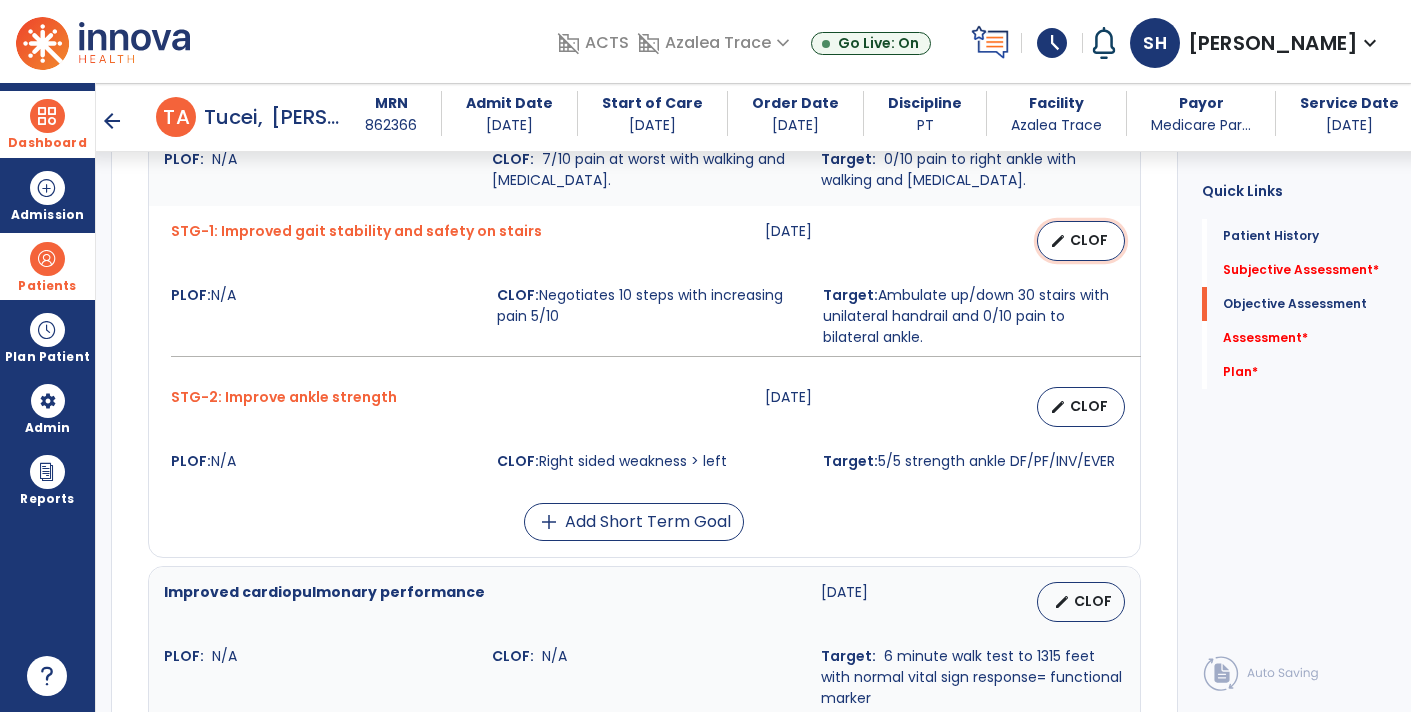 select on "********" 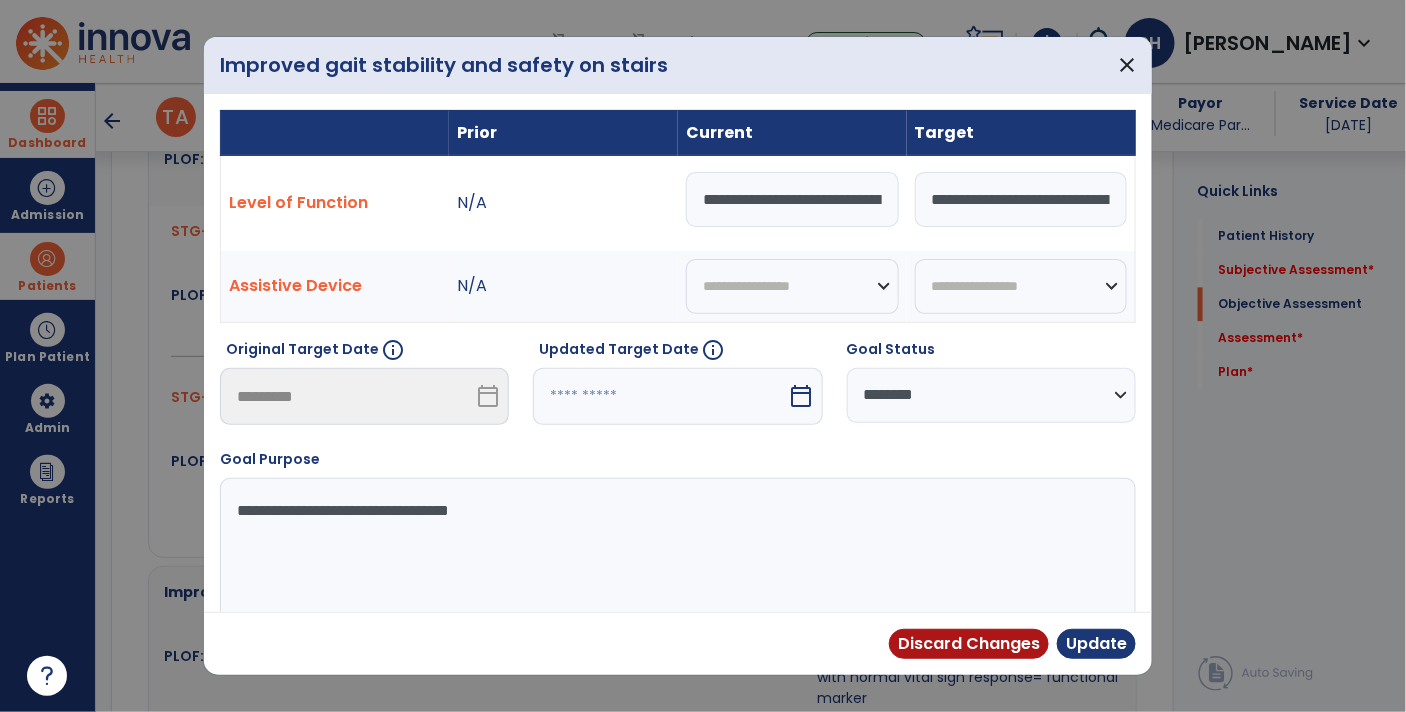 scroll, scrollTop: 1323, scrollLeft: 0, axis: vertical 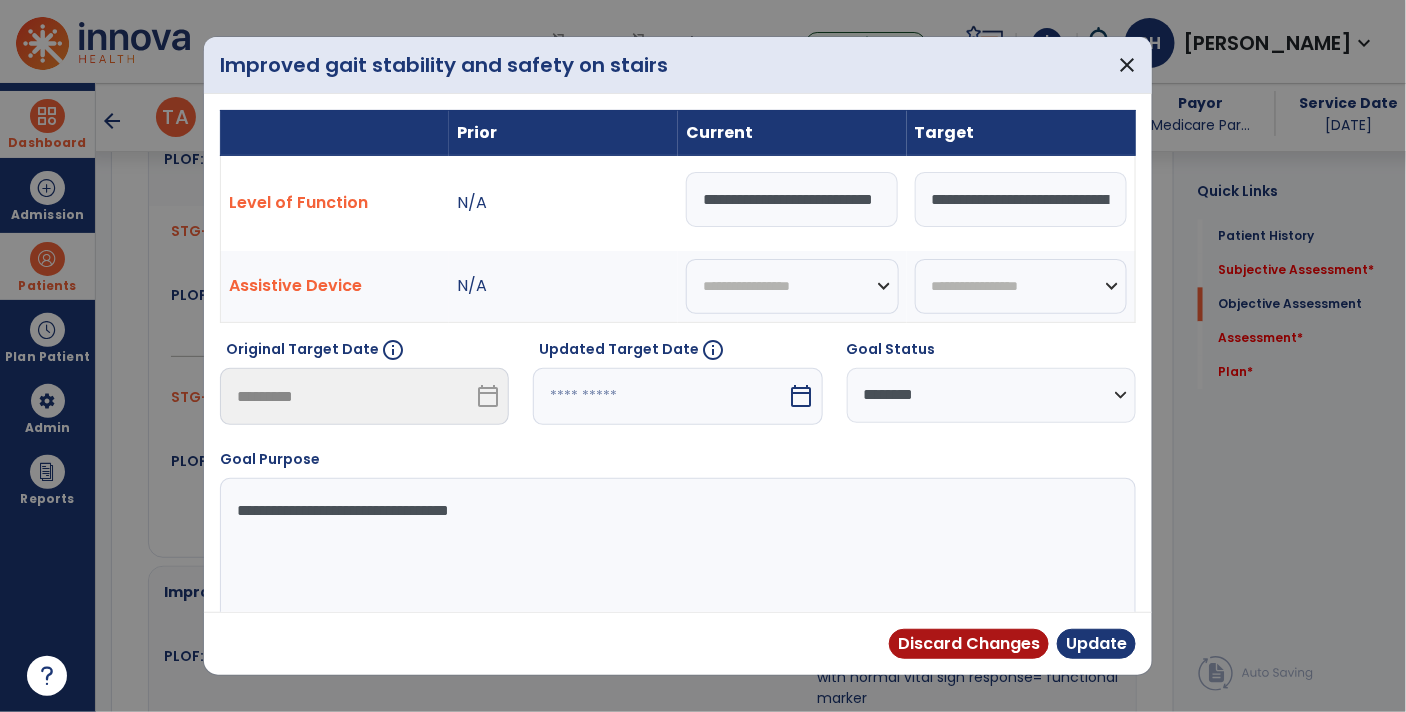 type on "**********" 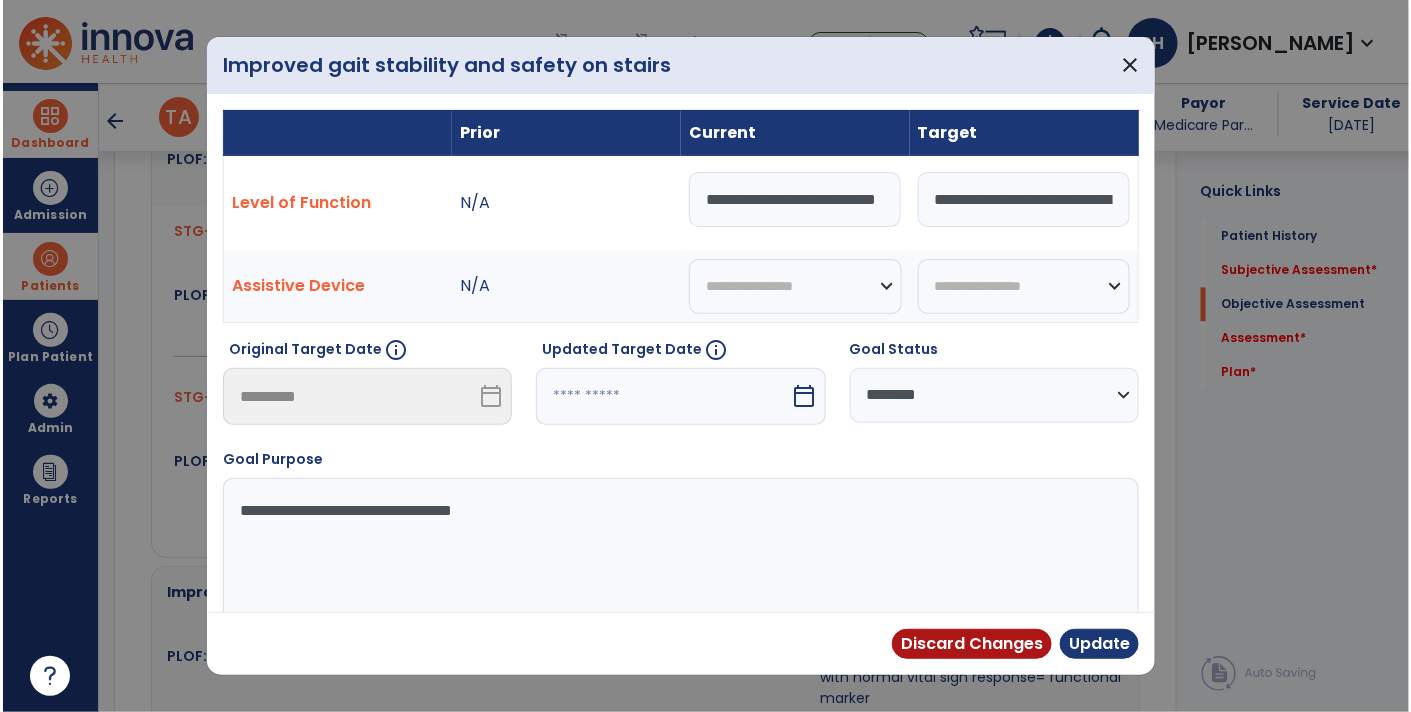 scroll, scrollTop: 0, scrollLeft: 0, axis: both 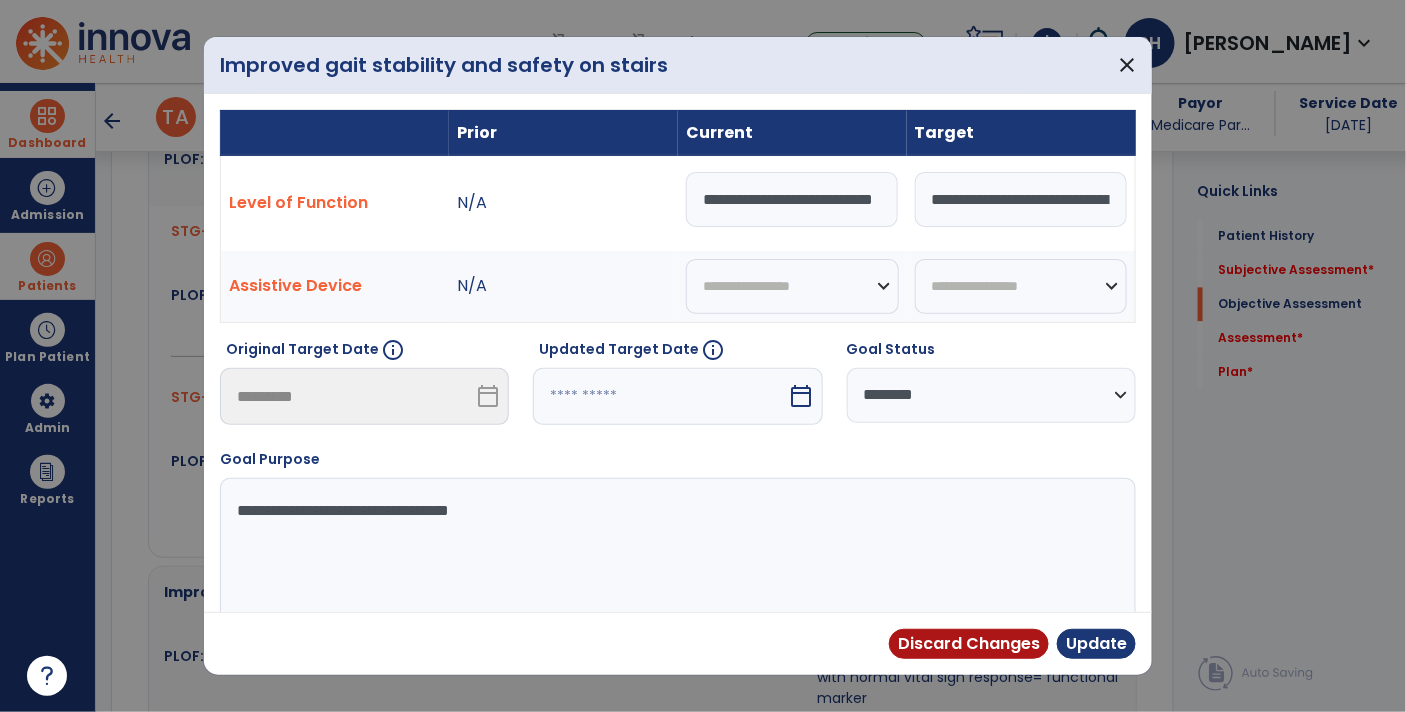 select on "********" 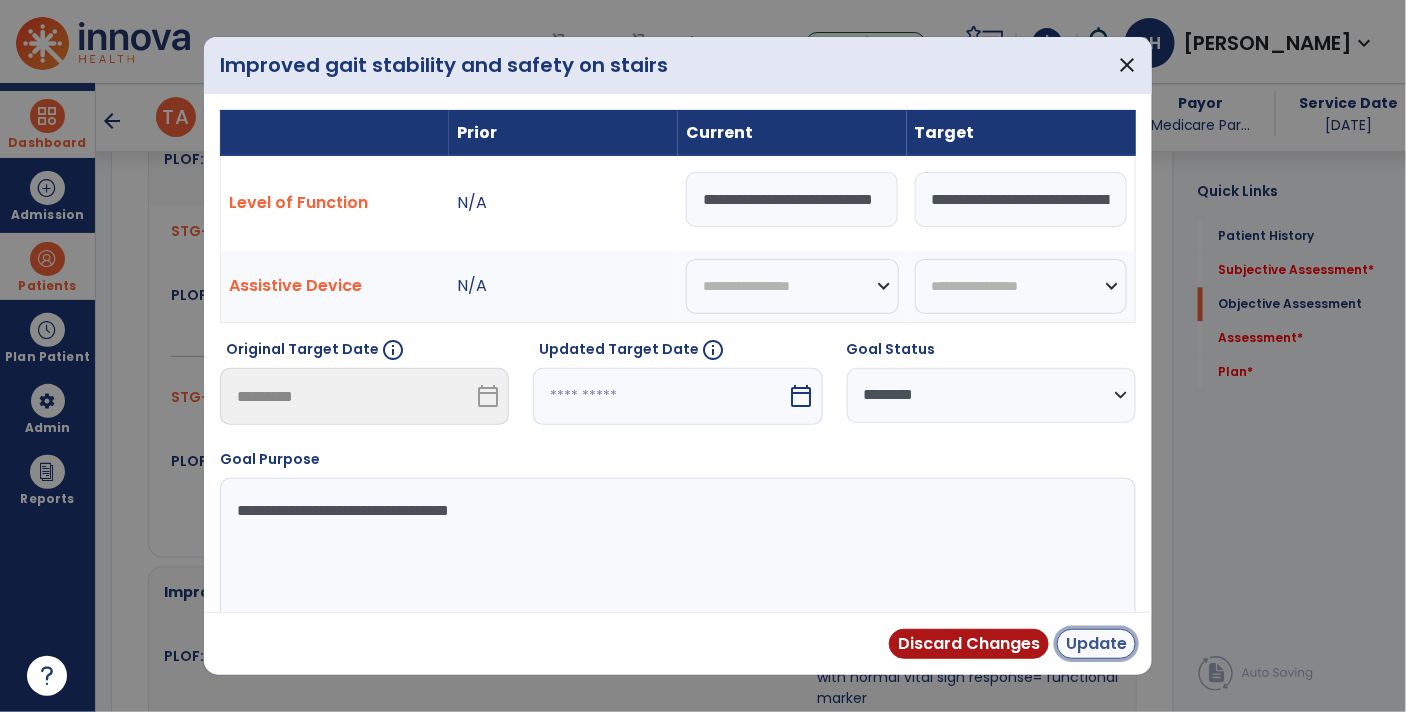 click on "Update" at bounding box center (1096, 644) 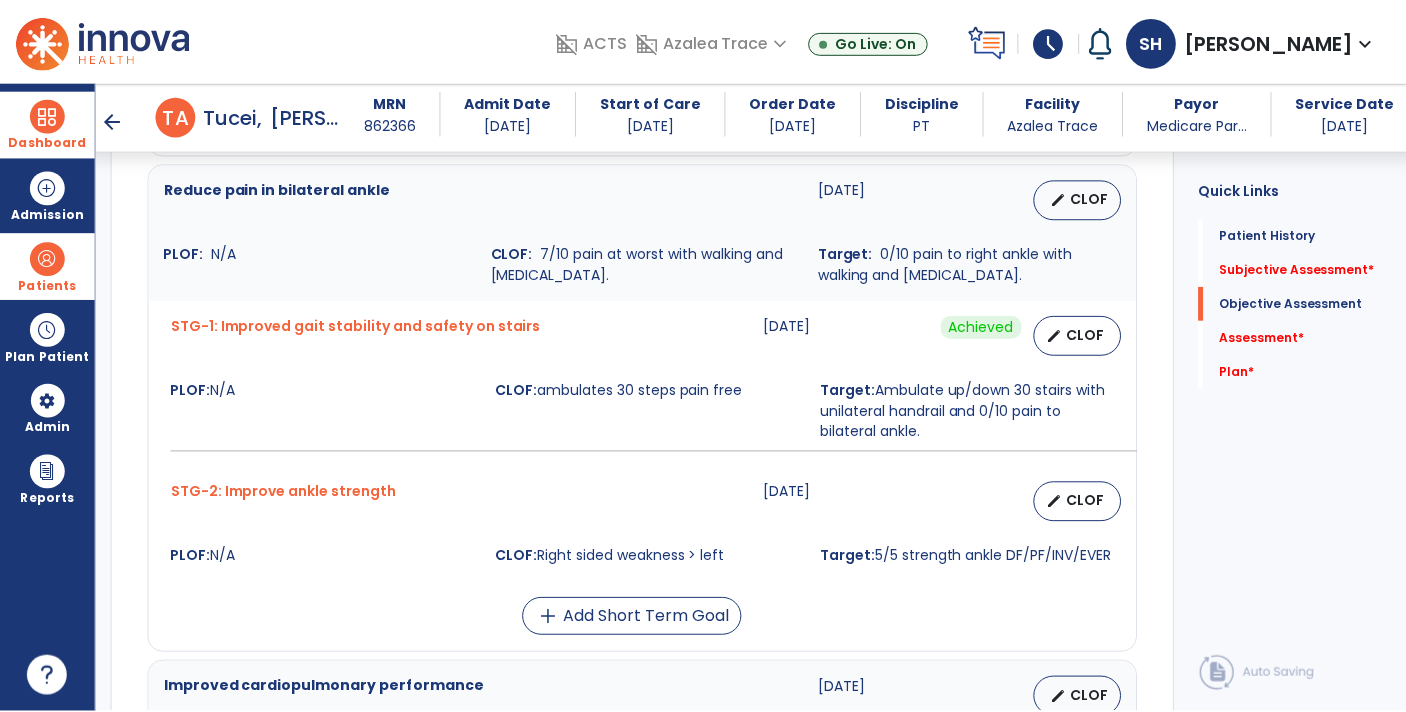 scroll, scrollTop: 1212, scrollLeft: 0, axis: vertical 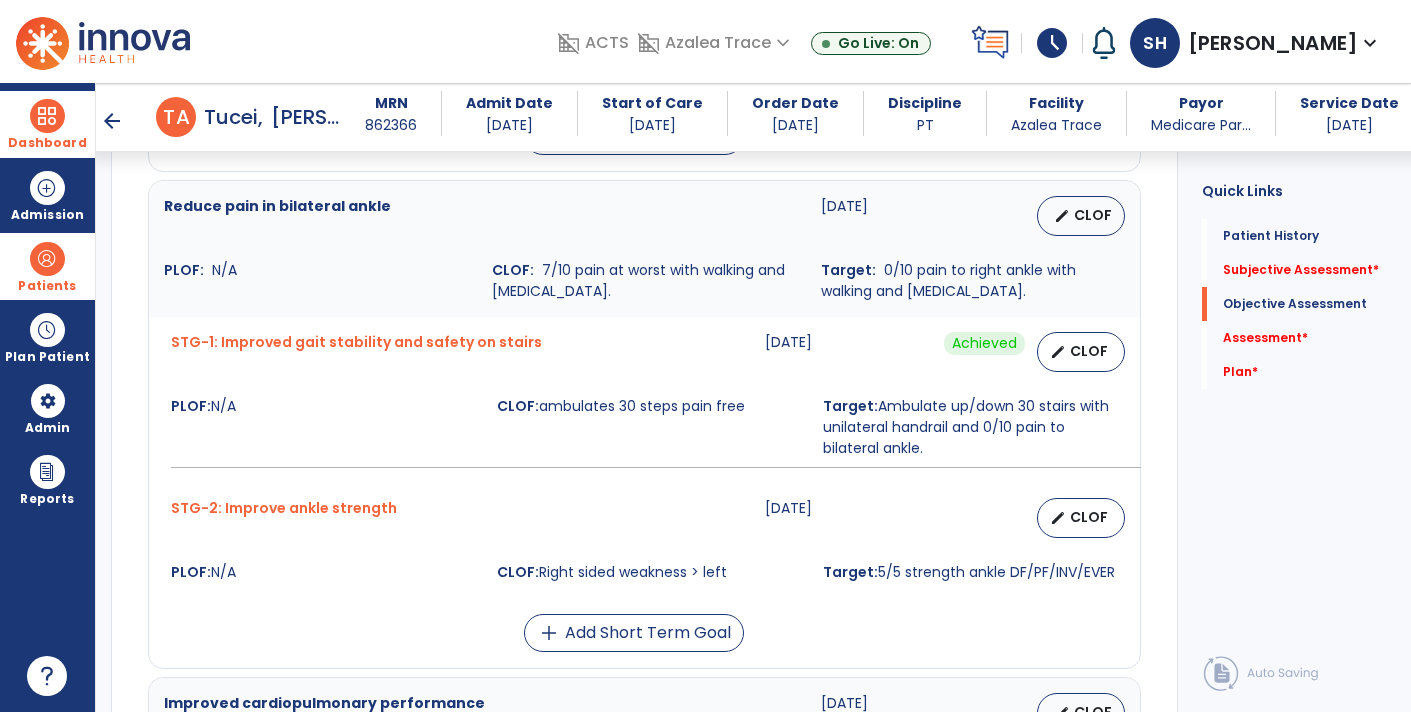 click on "CLOF" at bounding box center [1089, 517] 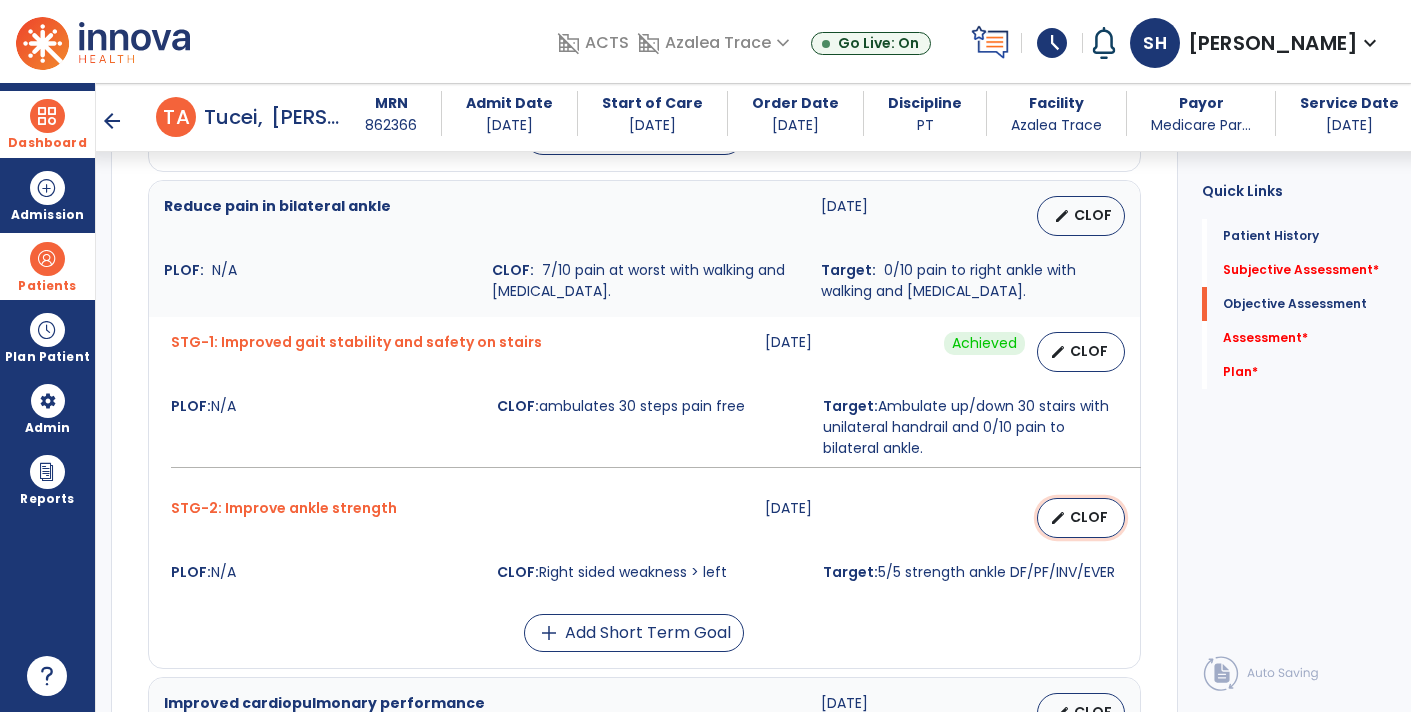 select on "********" 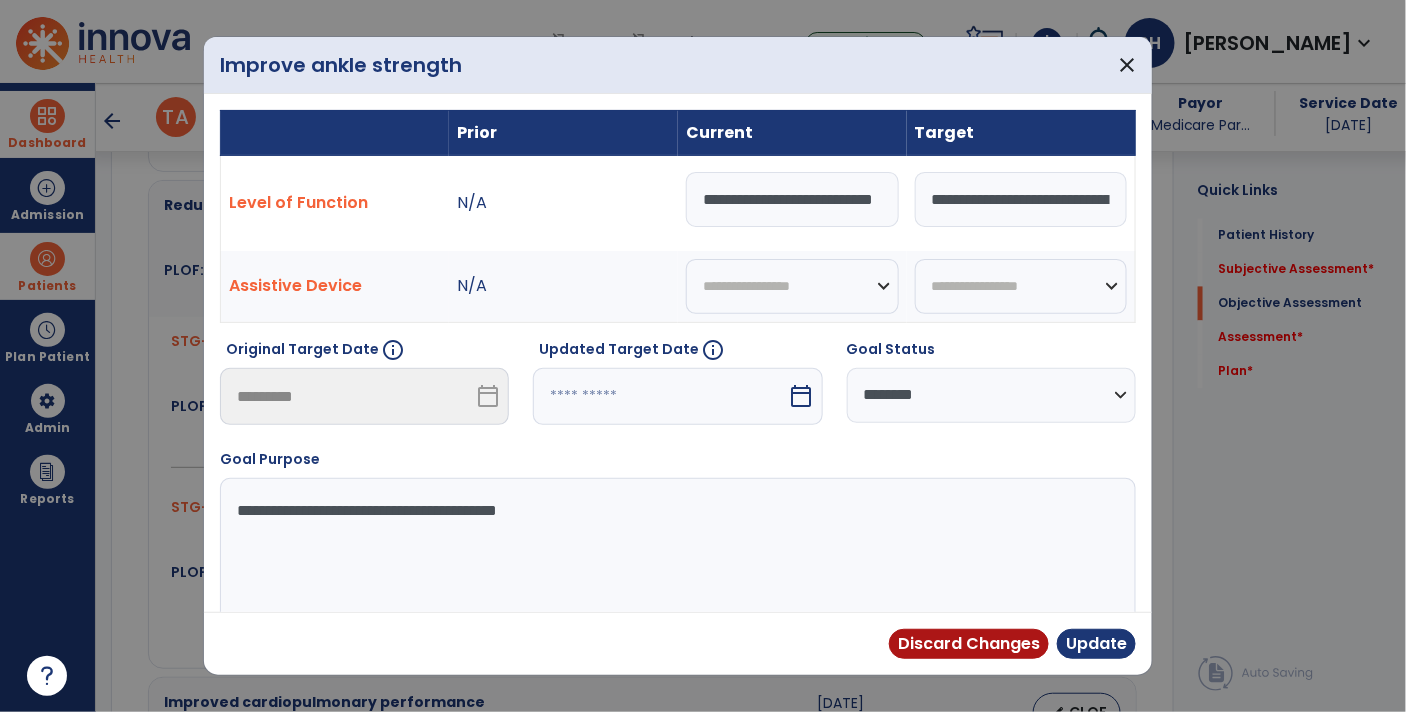 scroll, scrollTop: 1212, scrollLeft: 0, axis: vertical 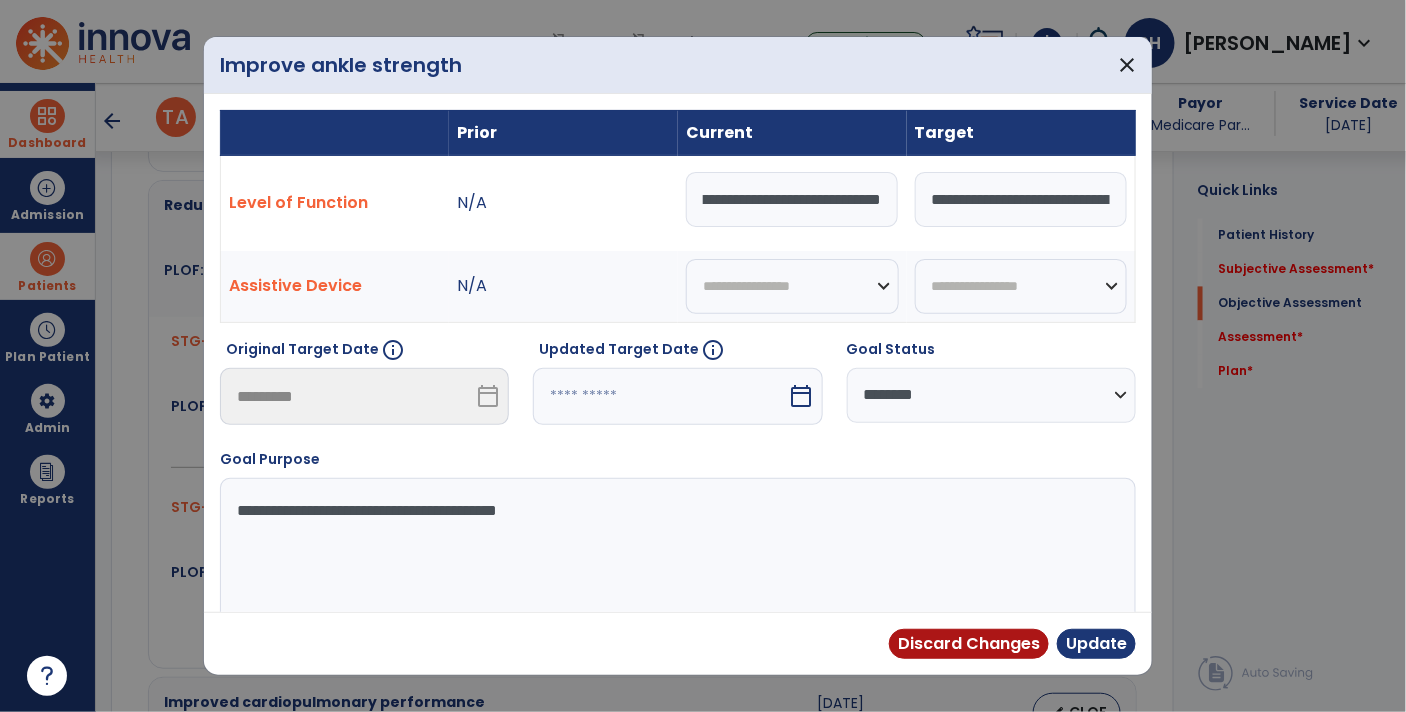 type on "**********" 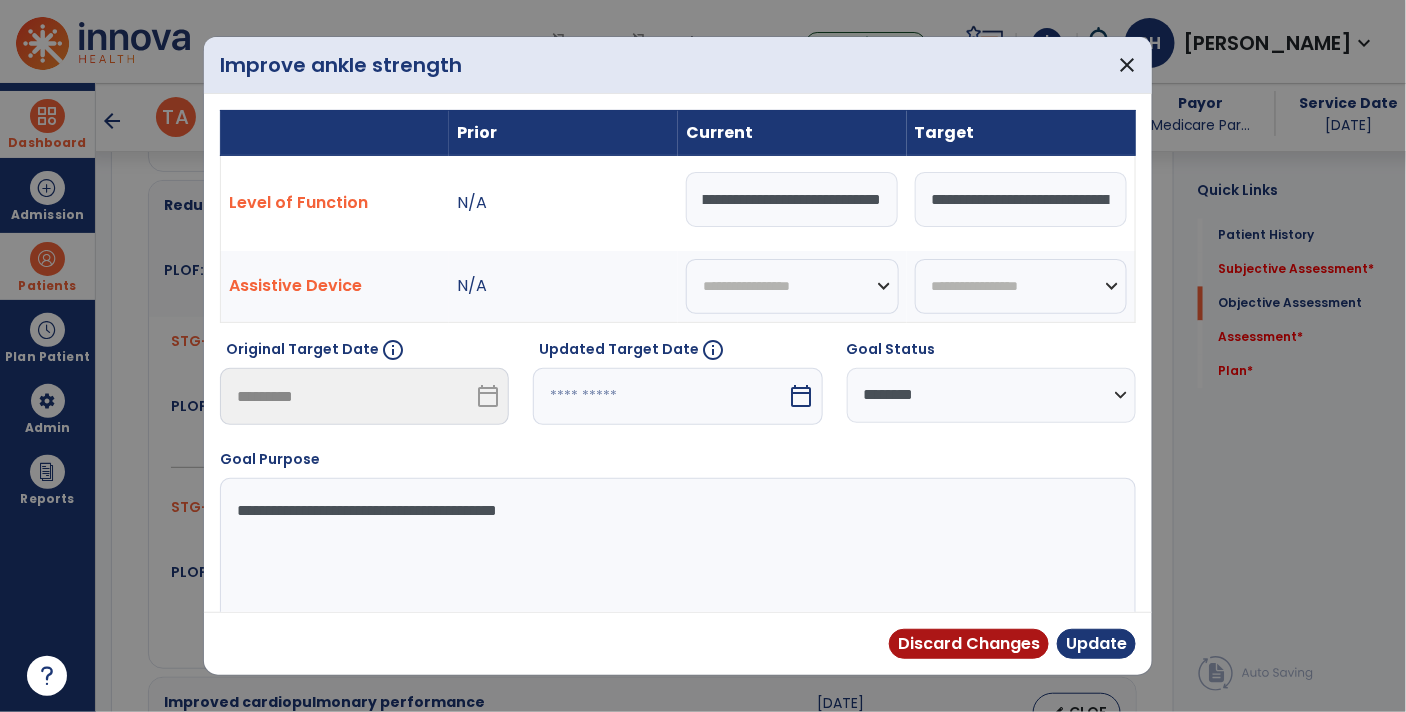 select on "*" 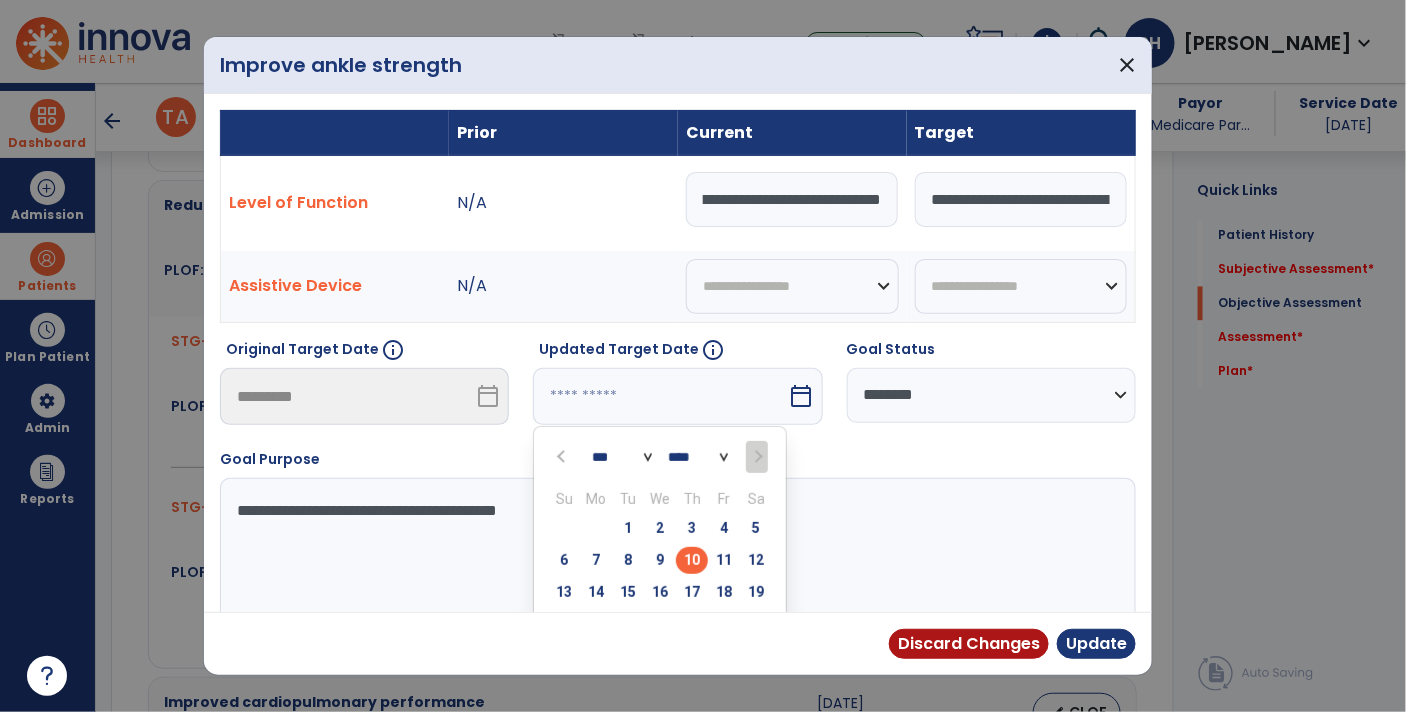 scroll, scrollTop: 0, scrollLeft: 0, axis: both 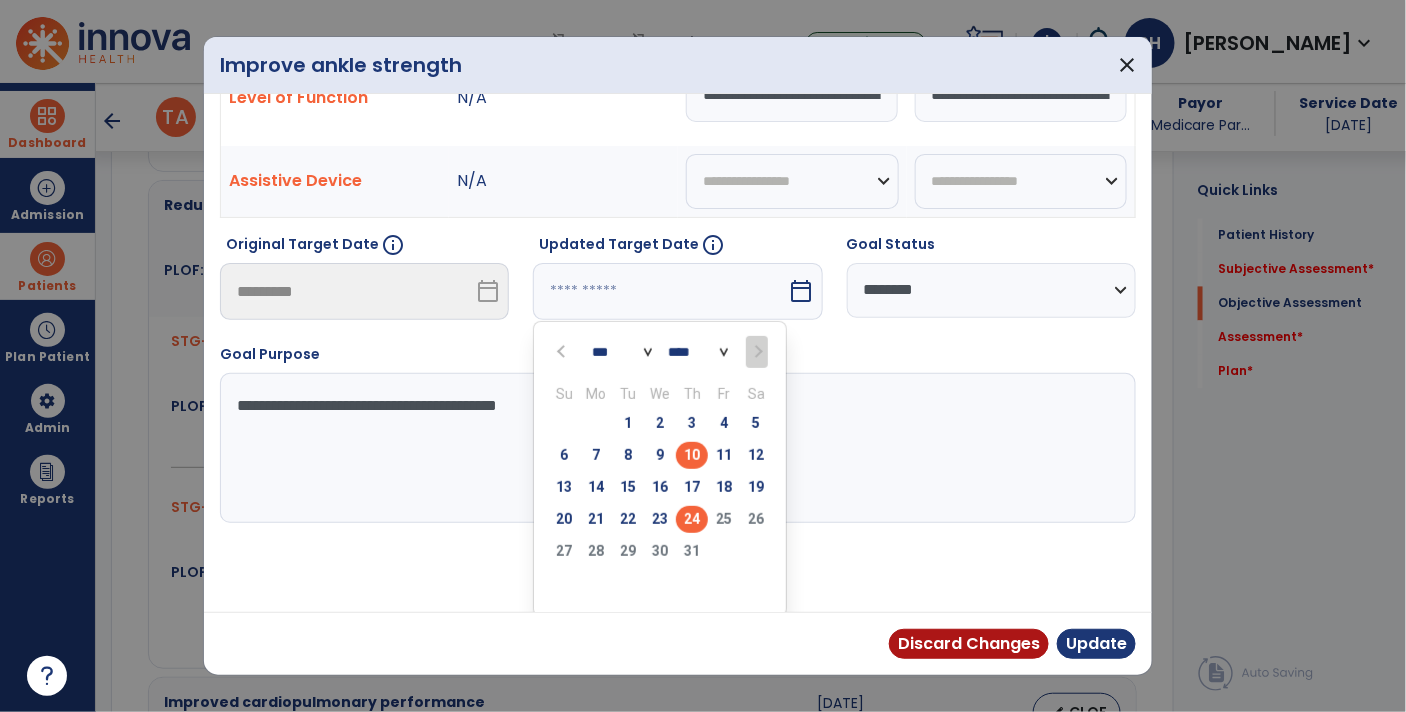 click on "24" at bounding box center (692, 519) 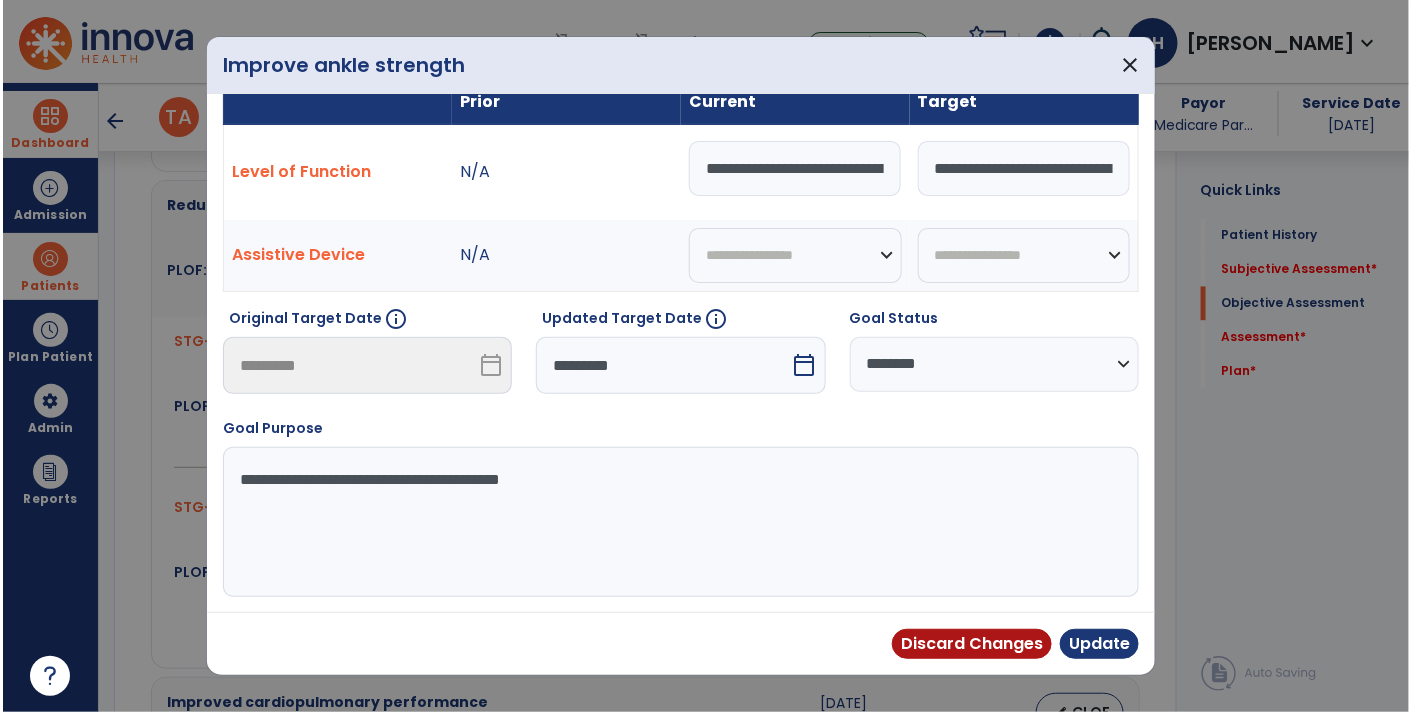 scroll, scrollTop: 27, scrollLeft: 0, axis: vertical 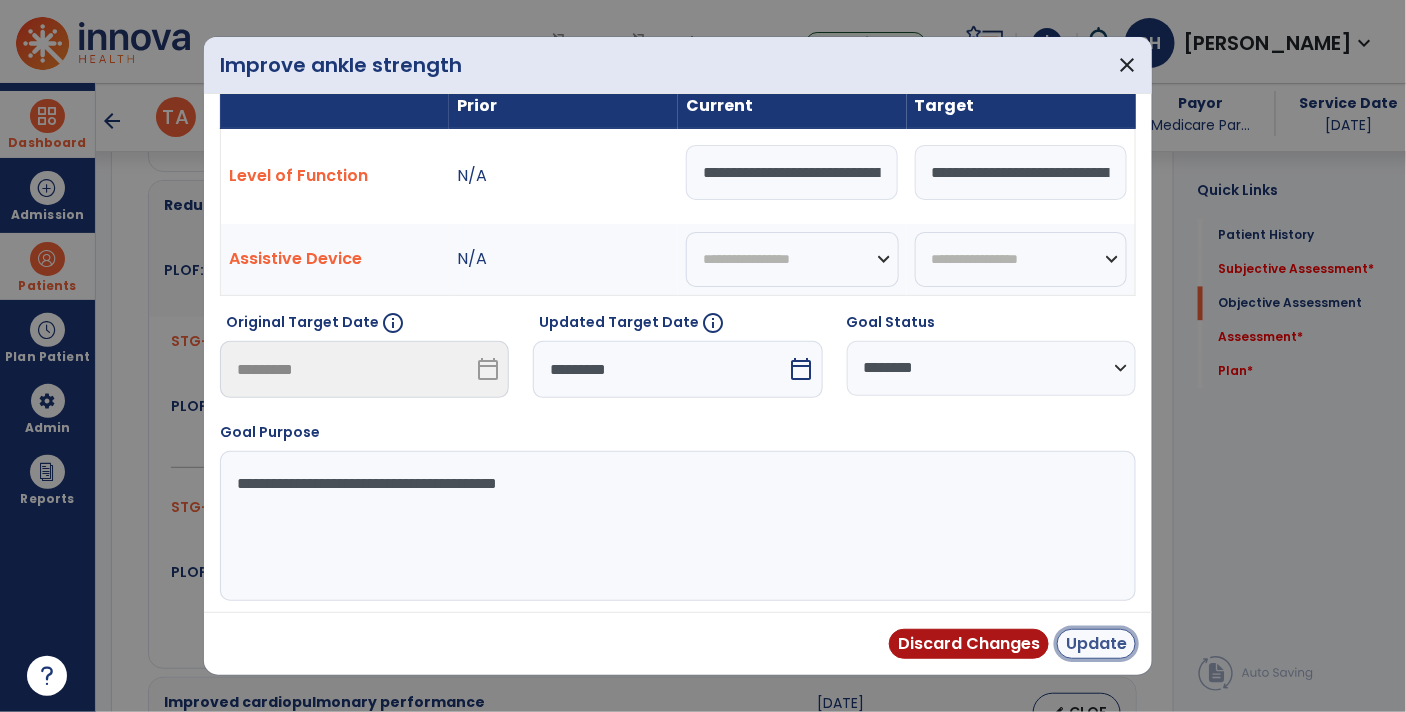 click on "Update" at bounding box center [1096, 644] 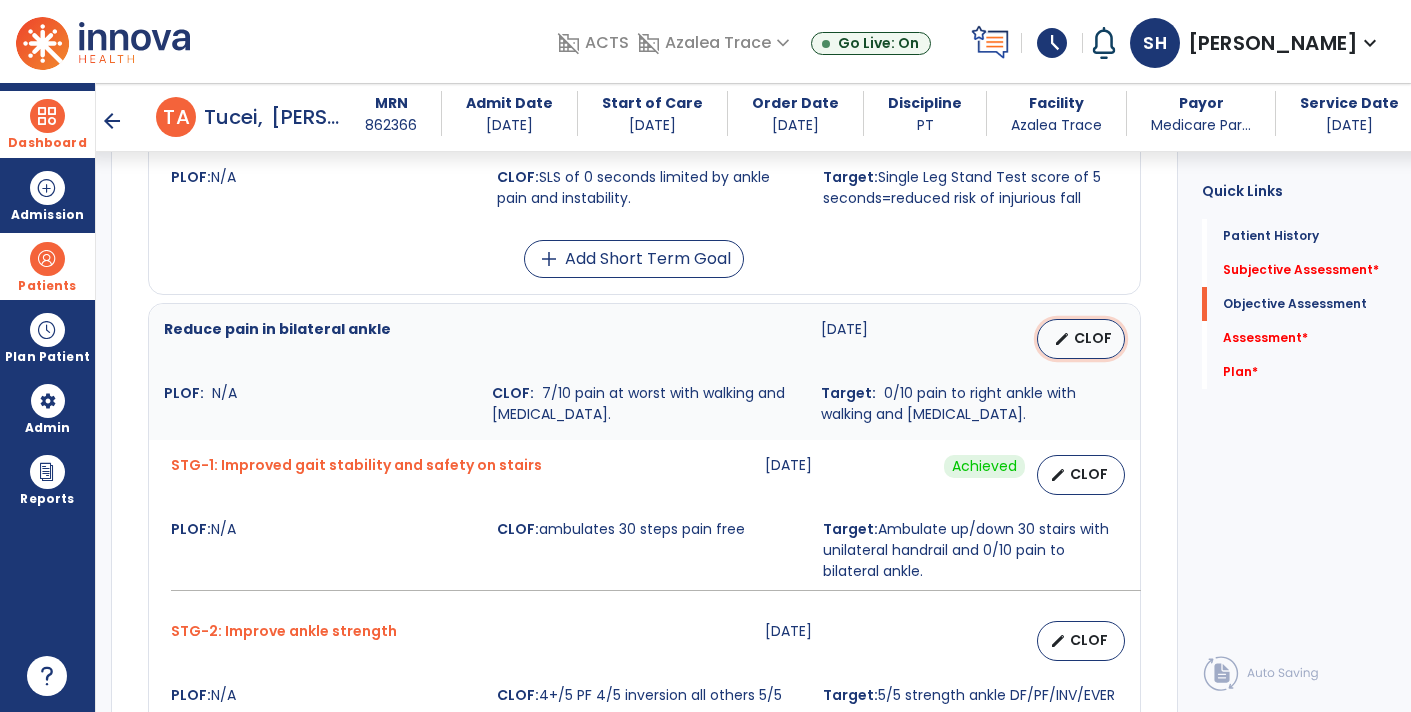 click on "edit   CLOF" at bounding box center [1081, 339] 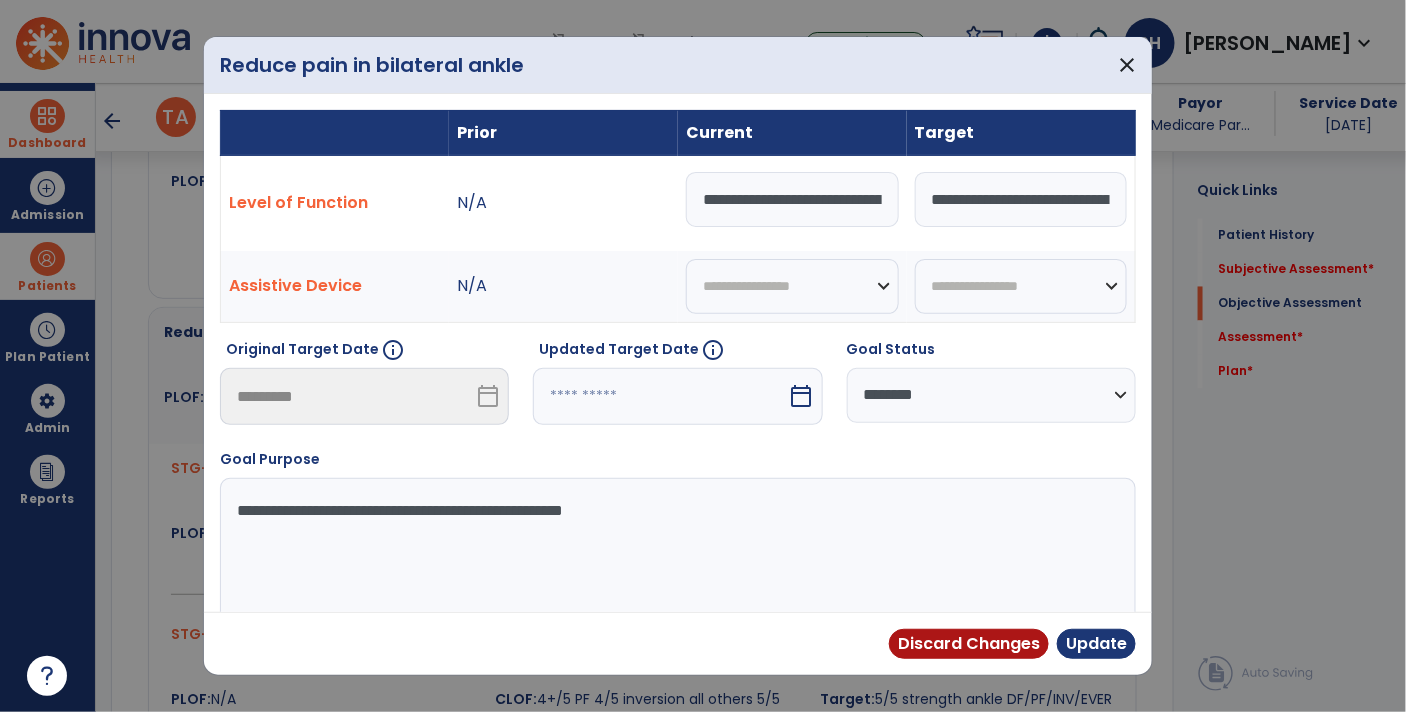 scroll, scrollTop: 1089, scrollLeft: 0, axis: vertical 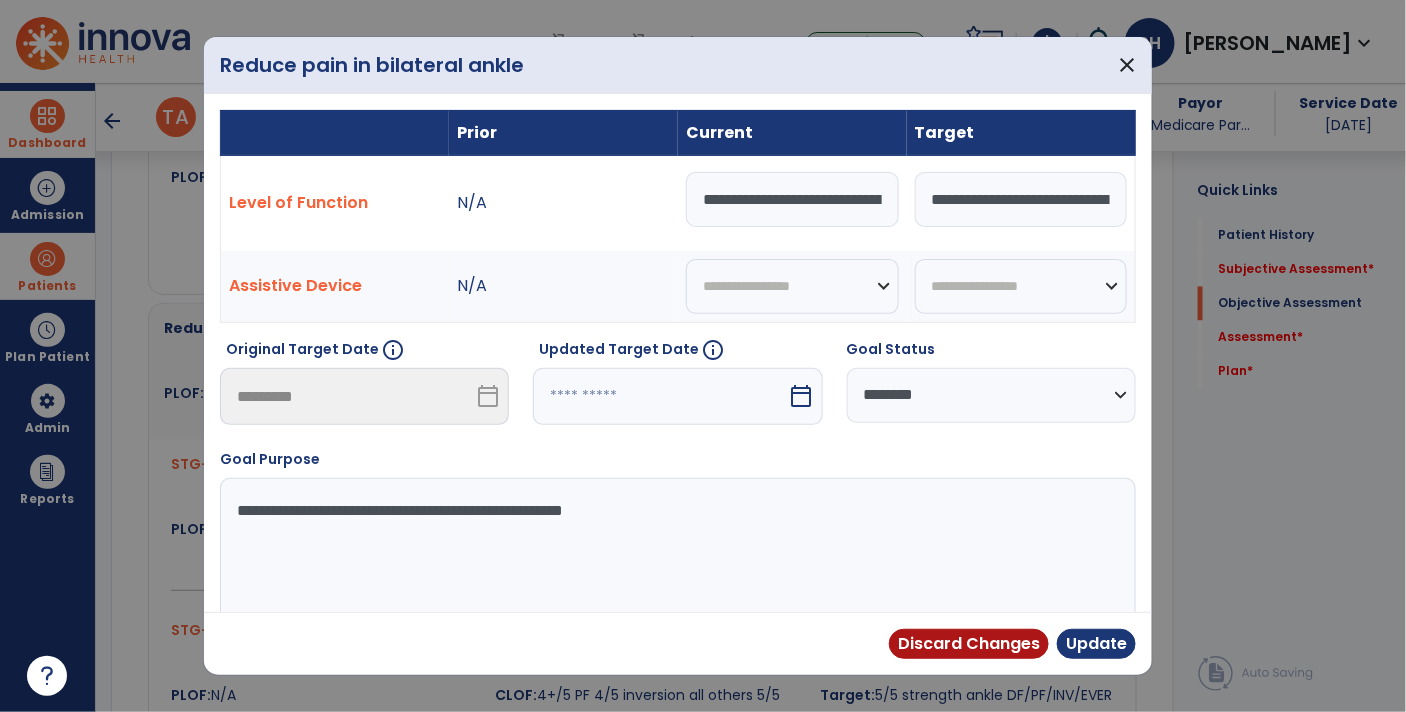click on "**********" at bounding box center [792, 199] 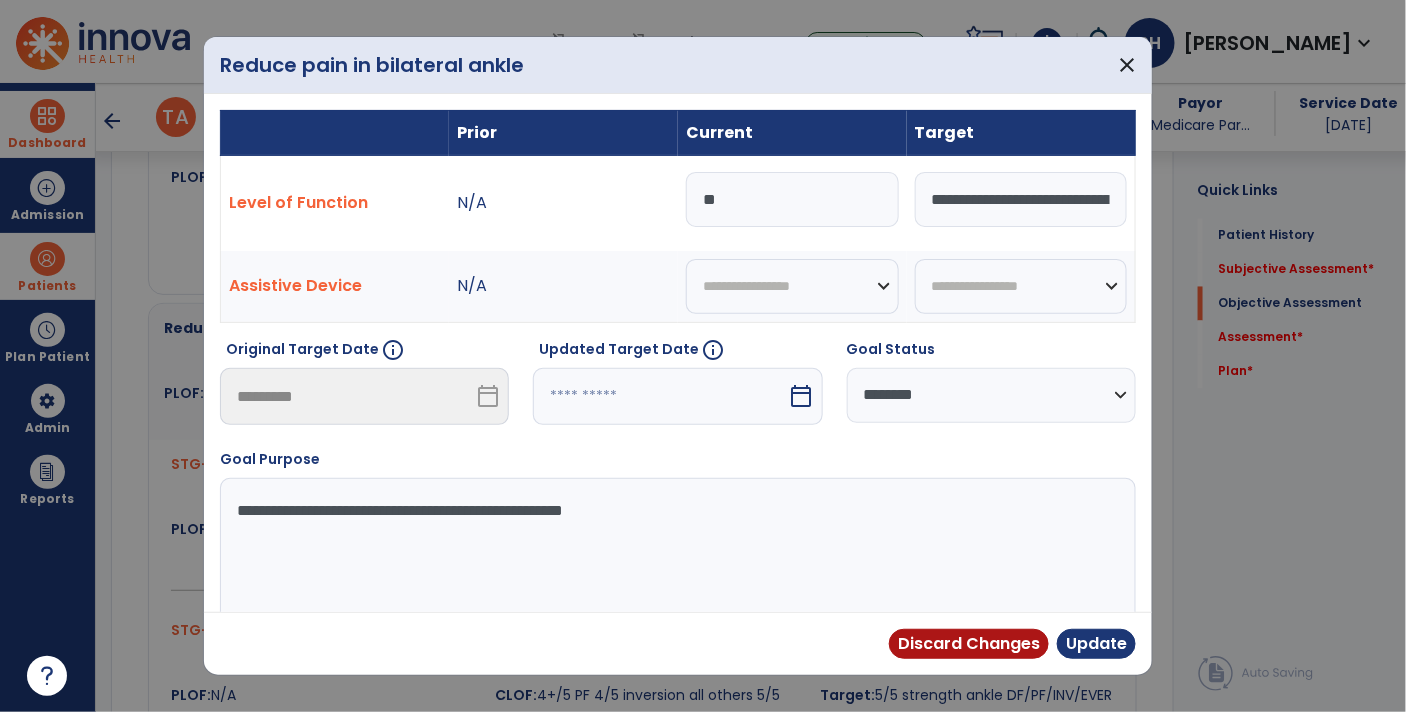 type on "*" 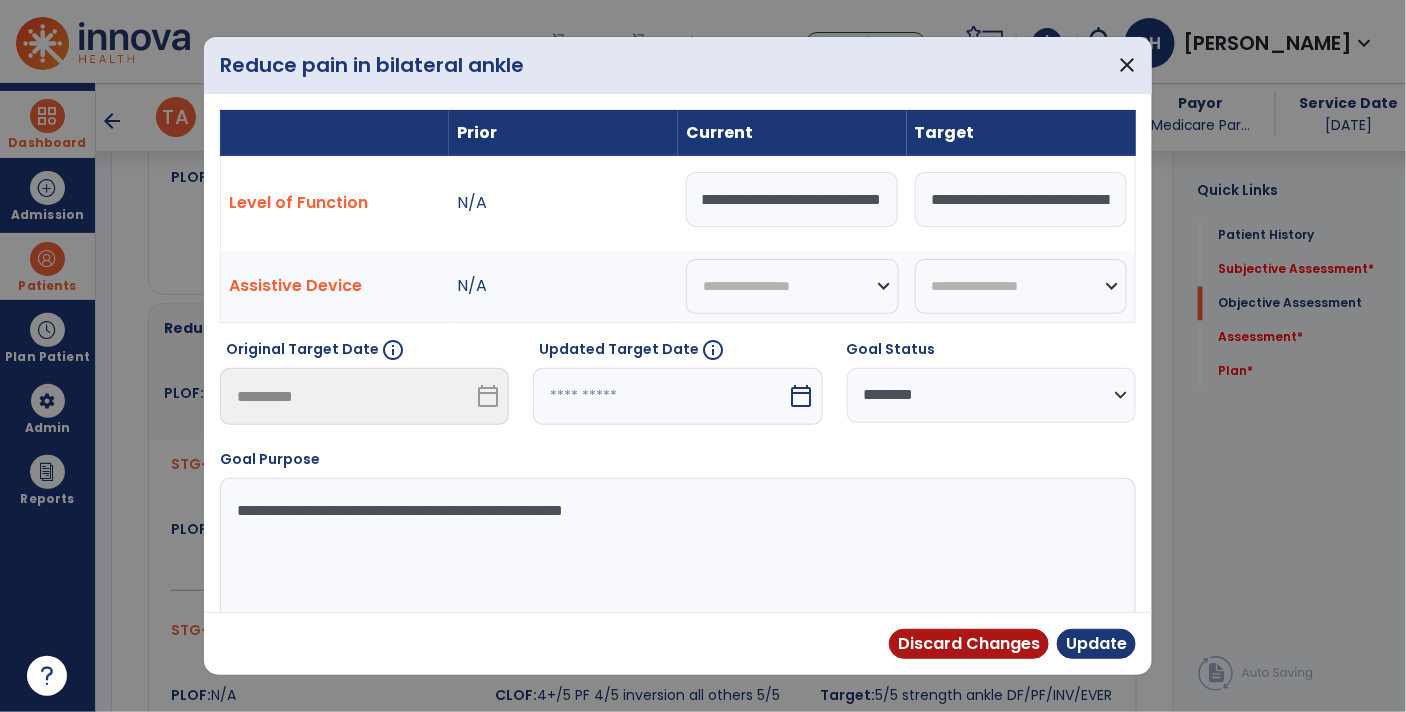 scroll, scrollTop: 0, scrollLeft: 72, axis: horizontal 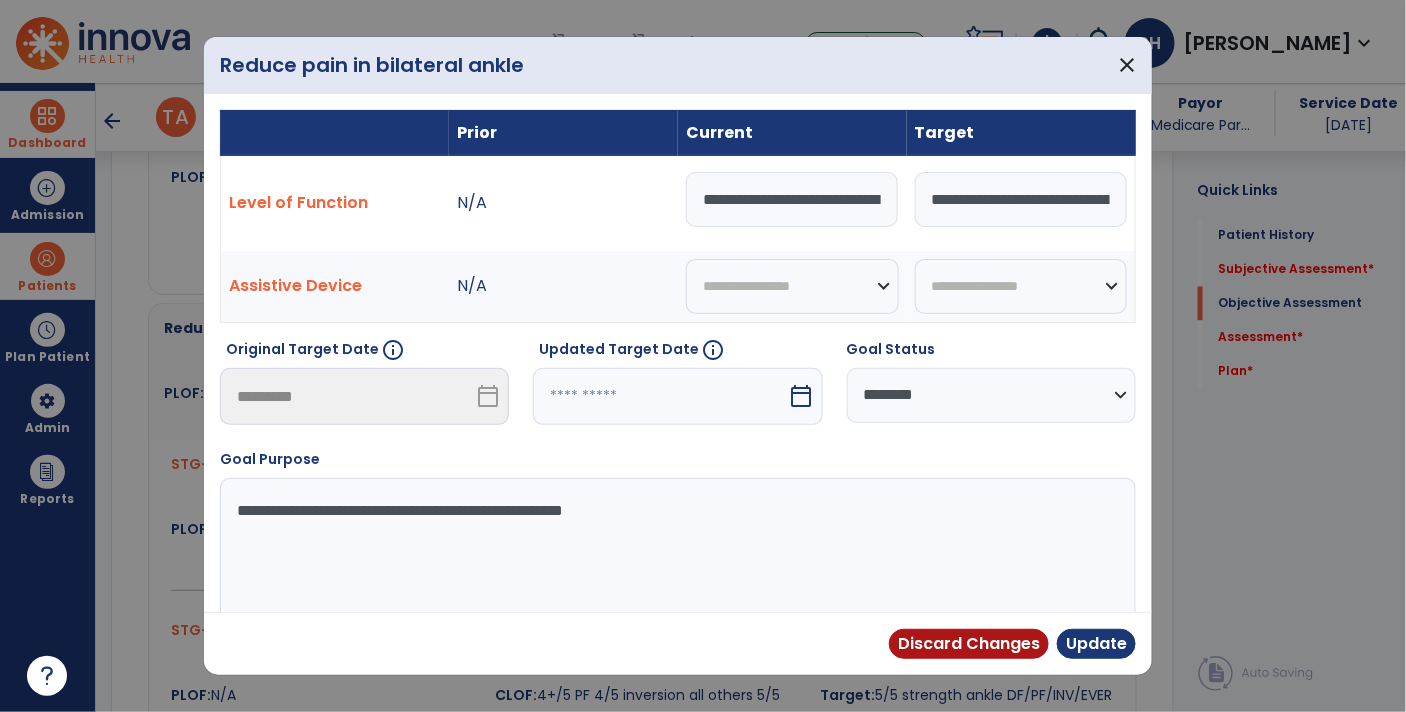 select on "********" 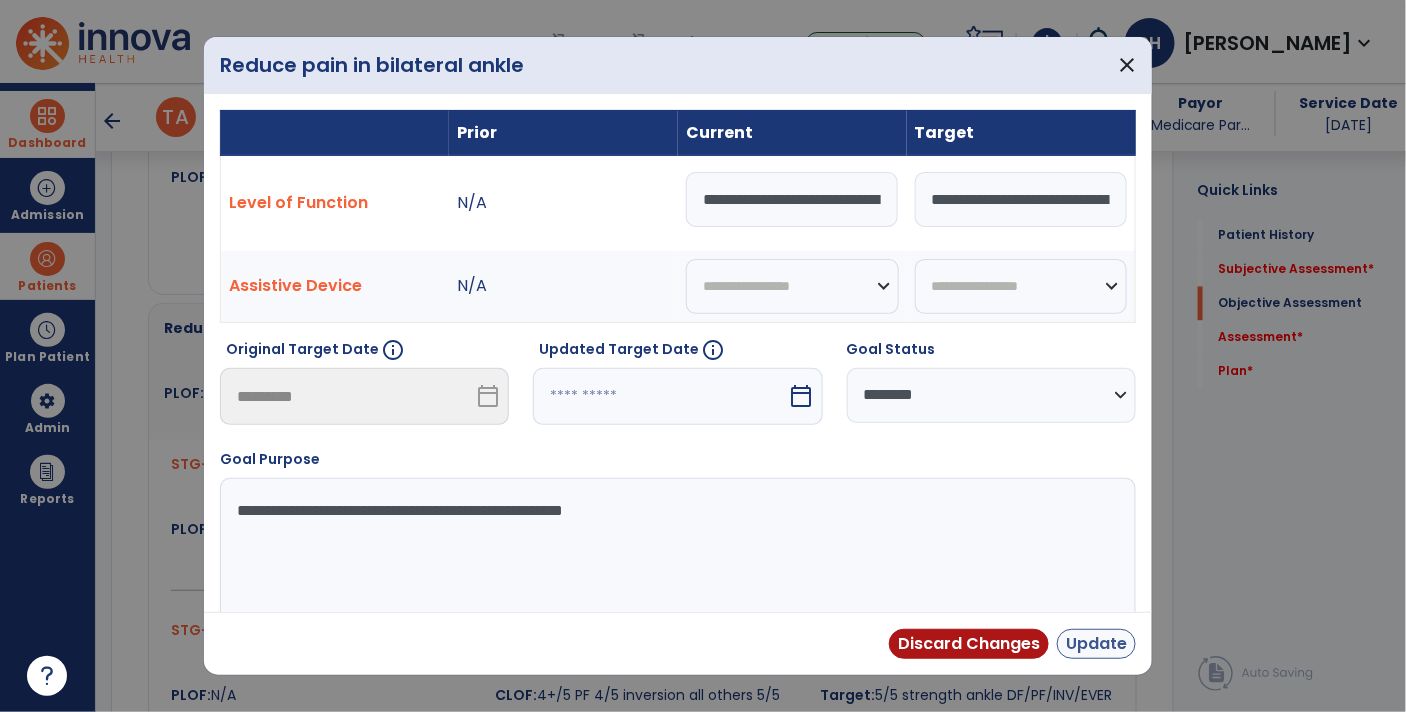 click on "Update" at bounding box center [1096, 644] 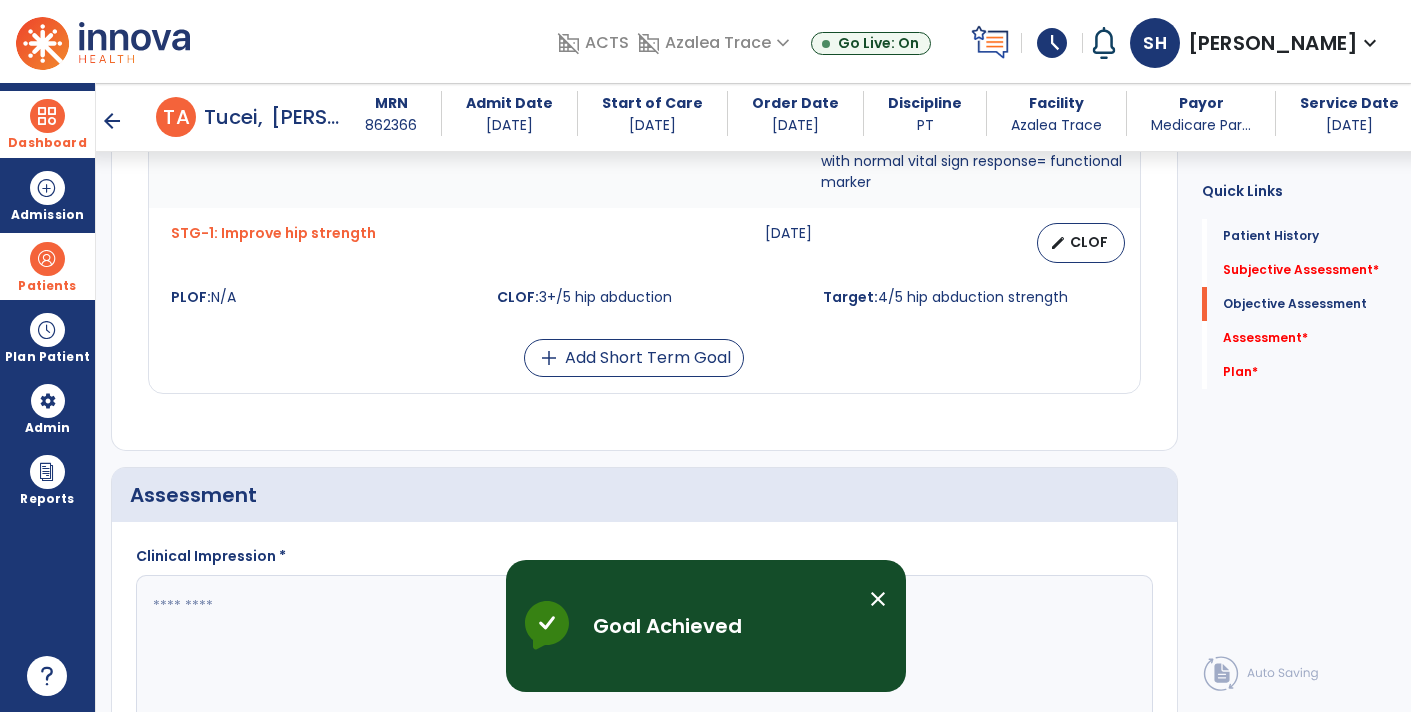 scroll, scrollTop: 1803, scrollLeft: 0, axis: vertical 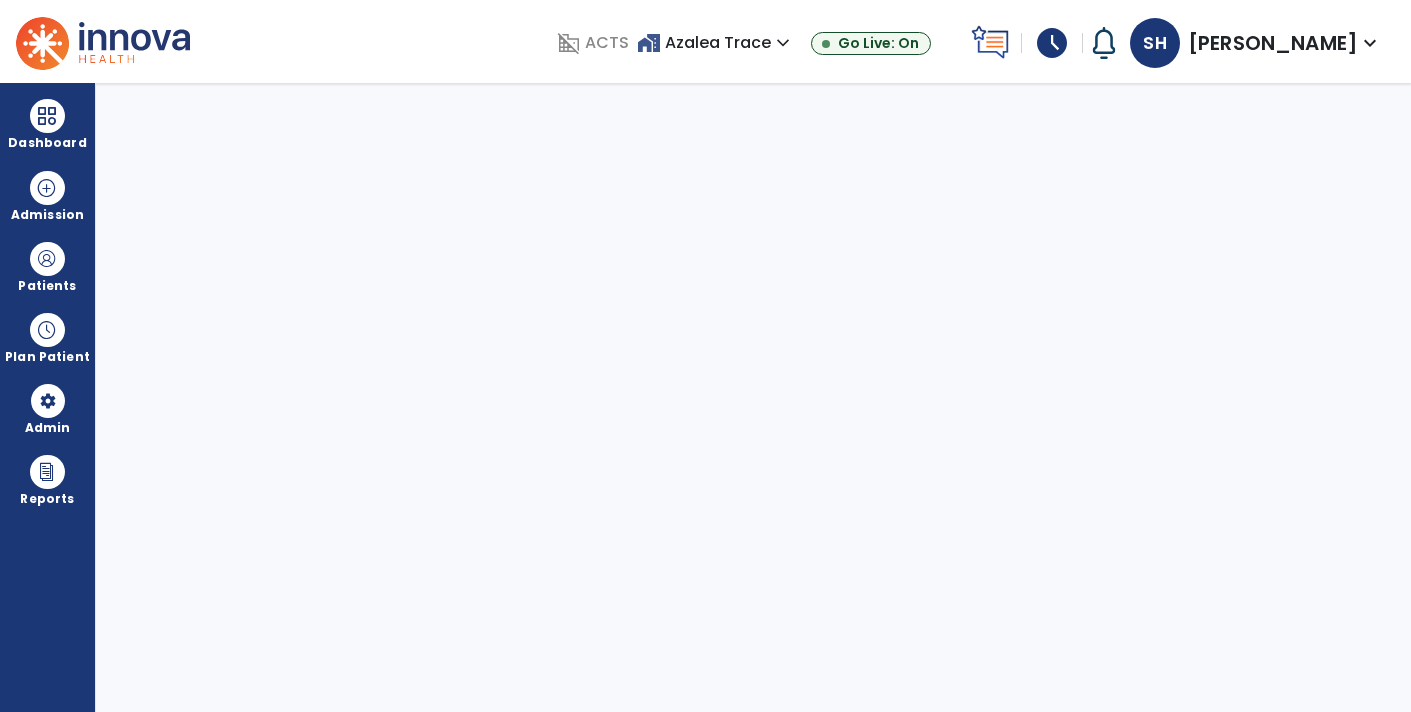 select on "****" 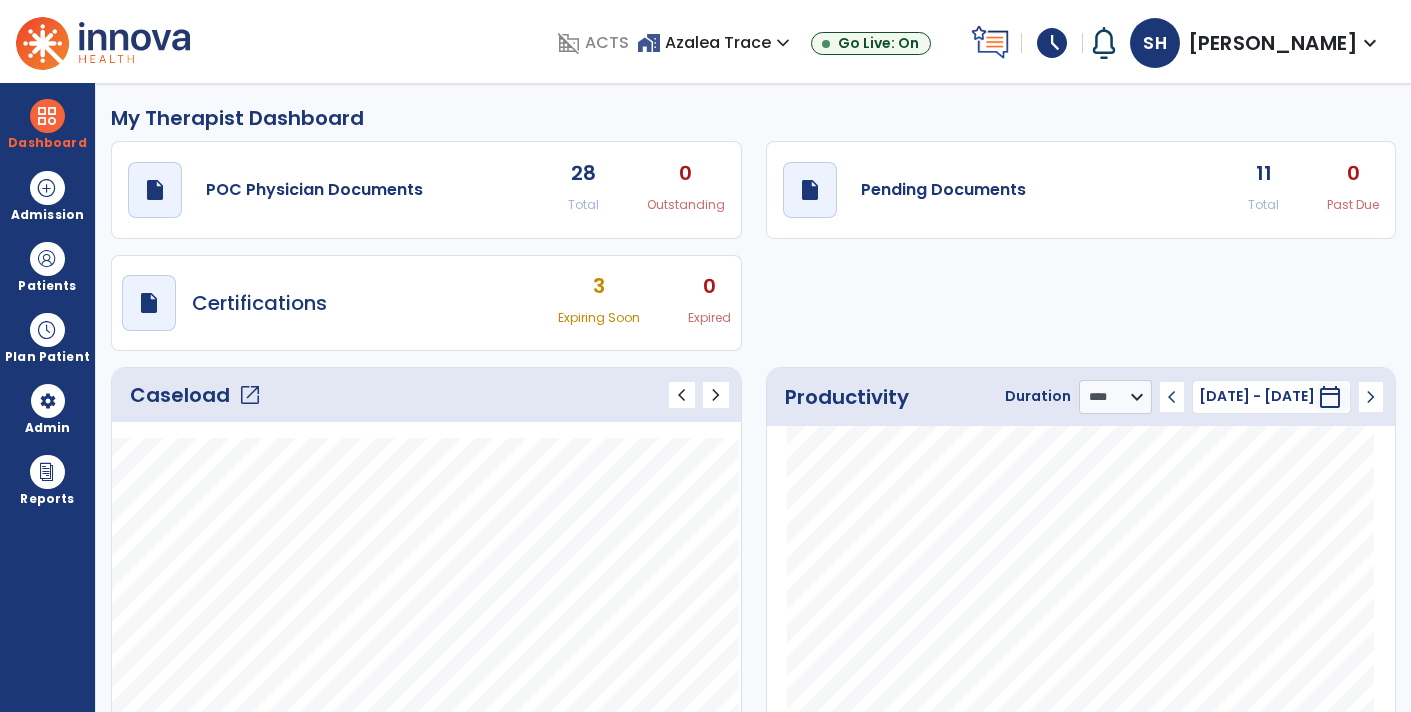 click on "My Therapist Dashboard" 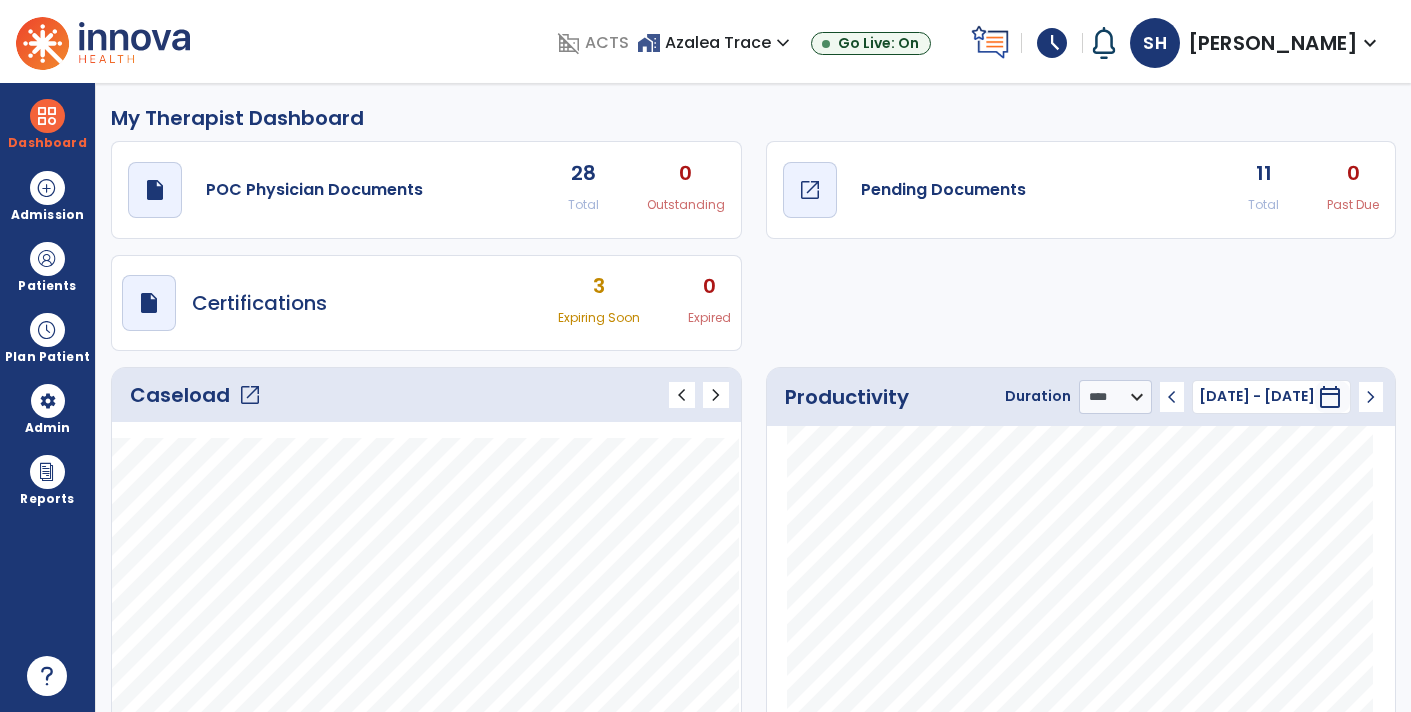 click on "open_in_new" 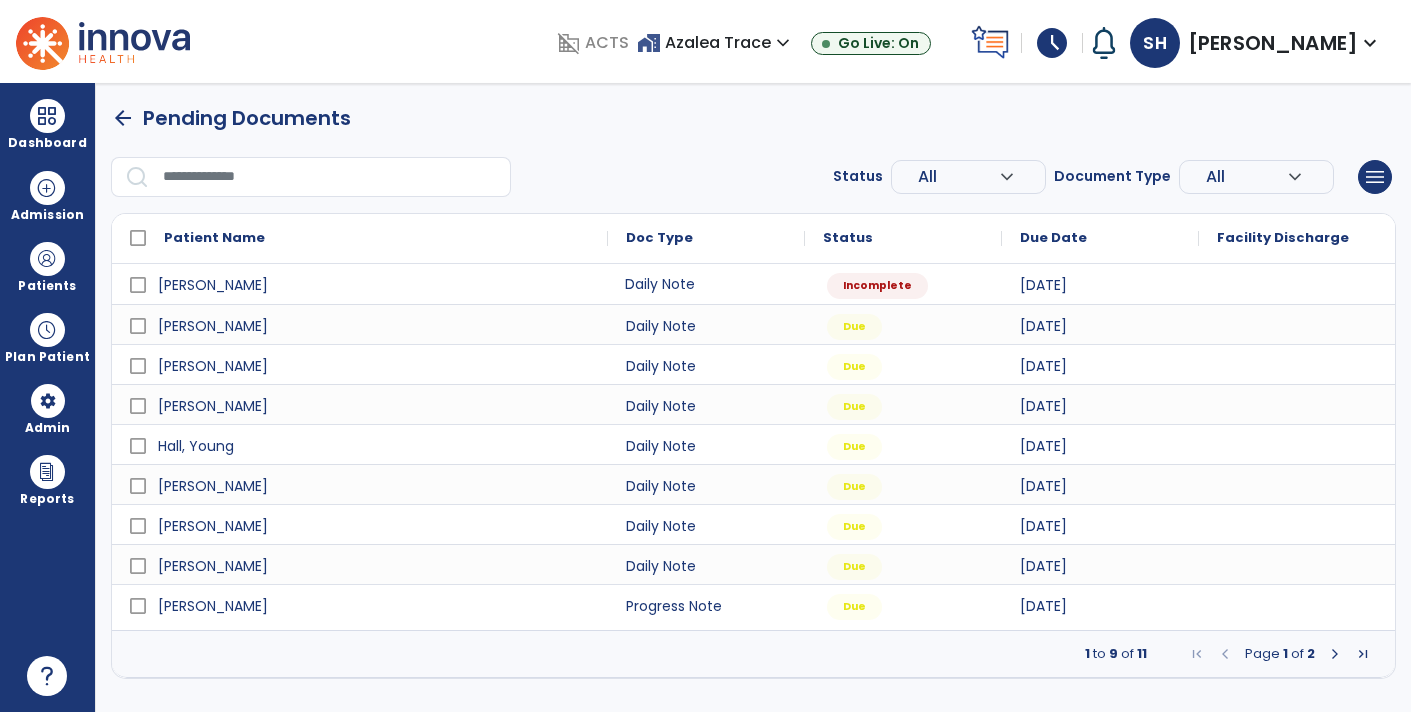 click on "Daily Note" at bounding box center [706, 284] 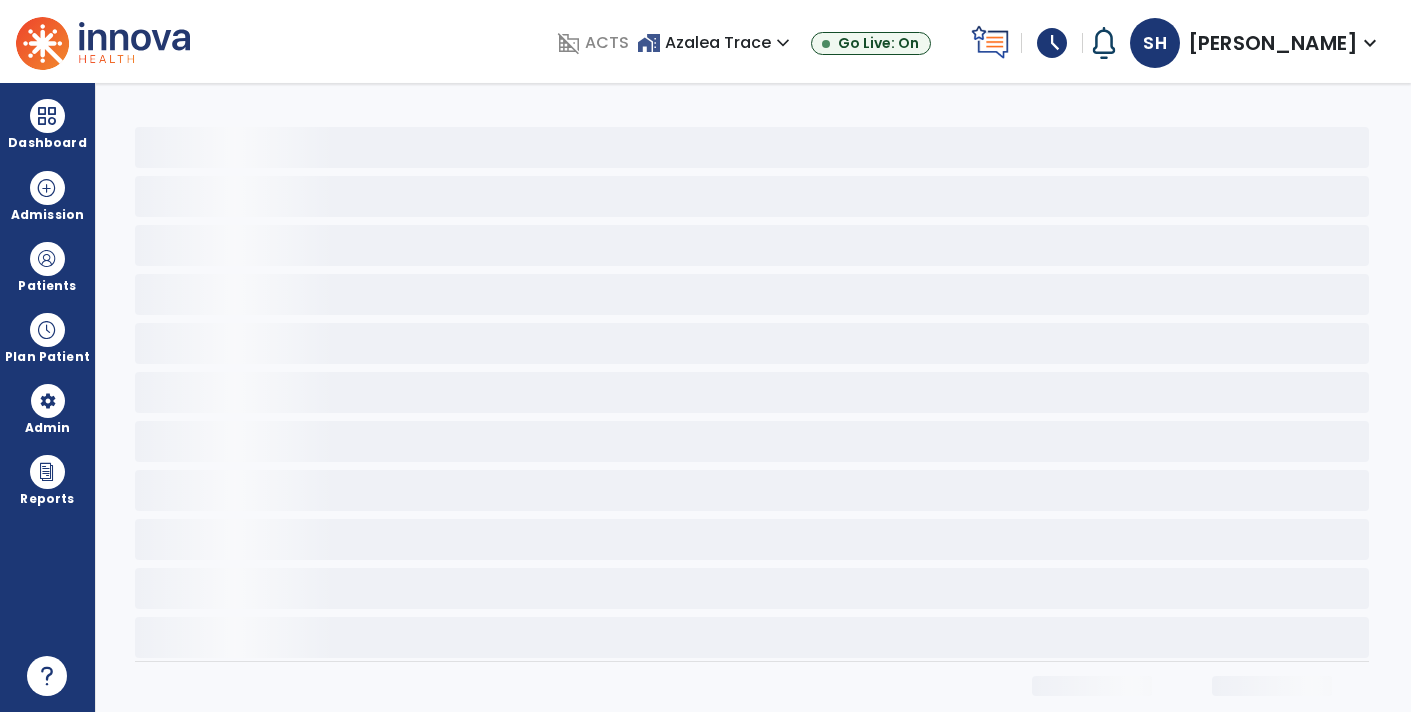 select on "*" 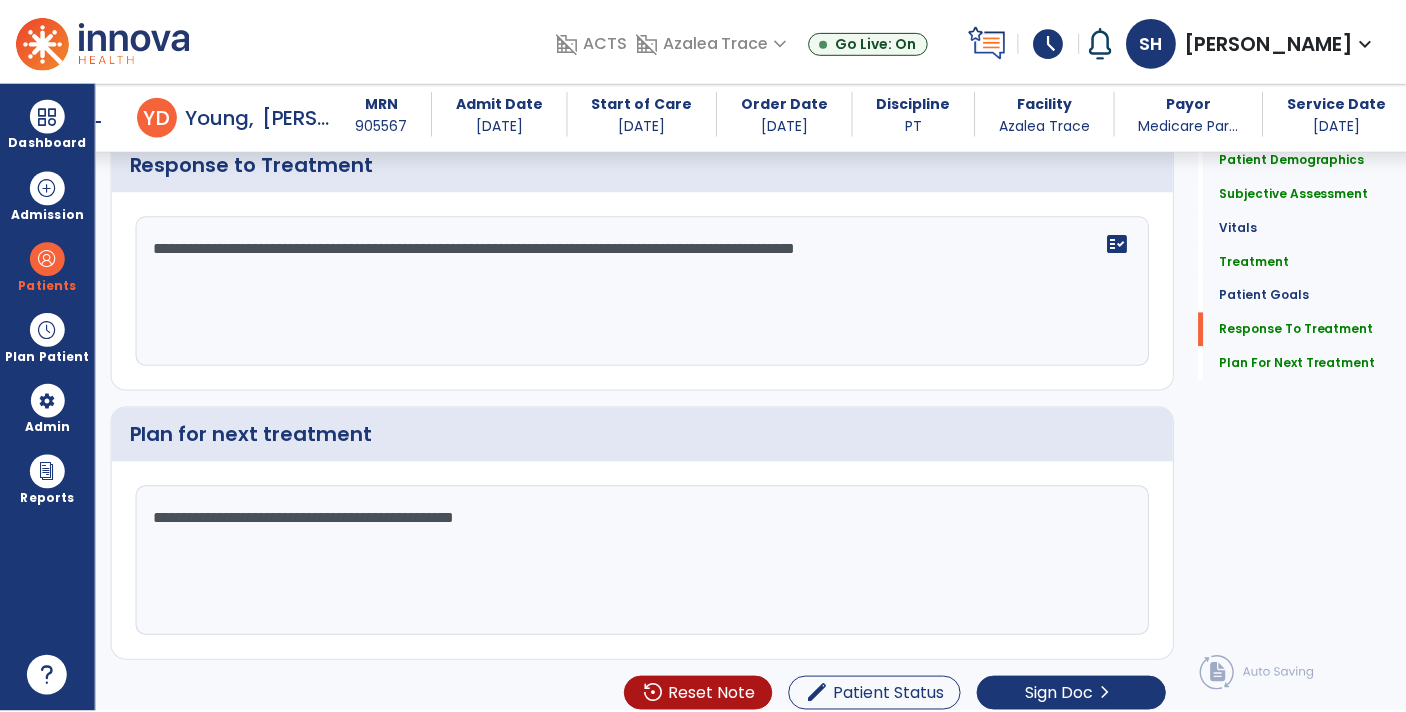 scroll, scrollTop: 3323, scrollLeft: 0, axis: vertical 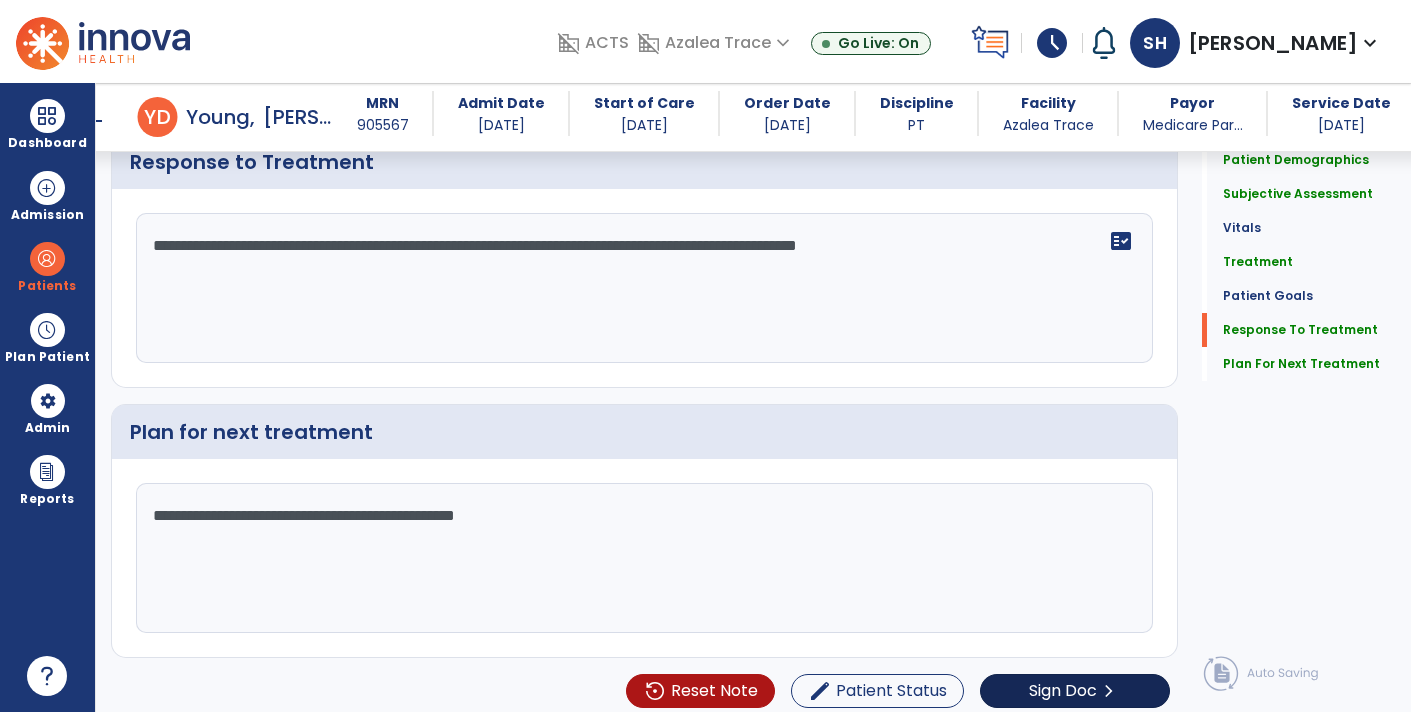 click on "Sign Doc" 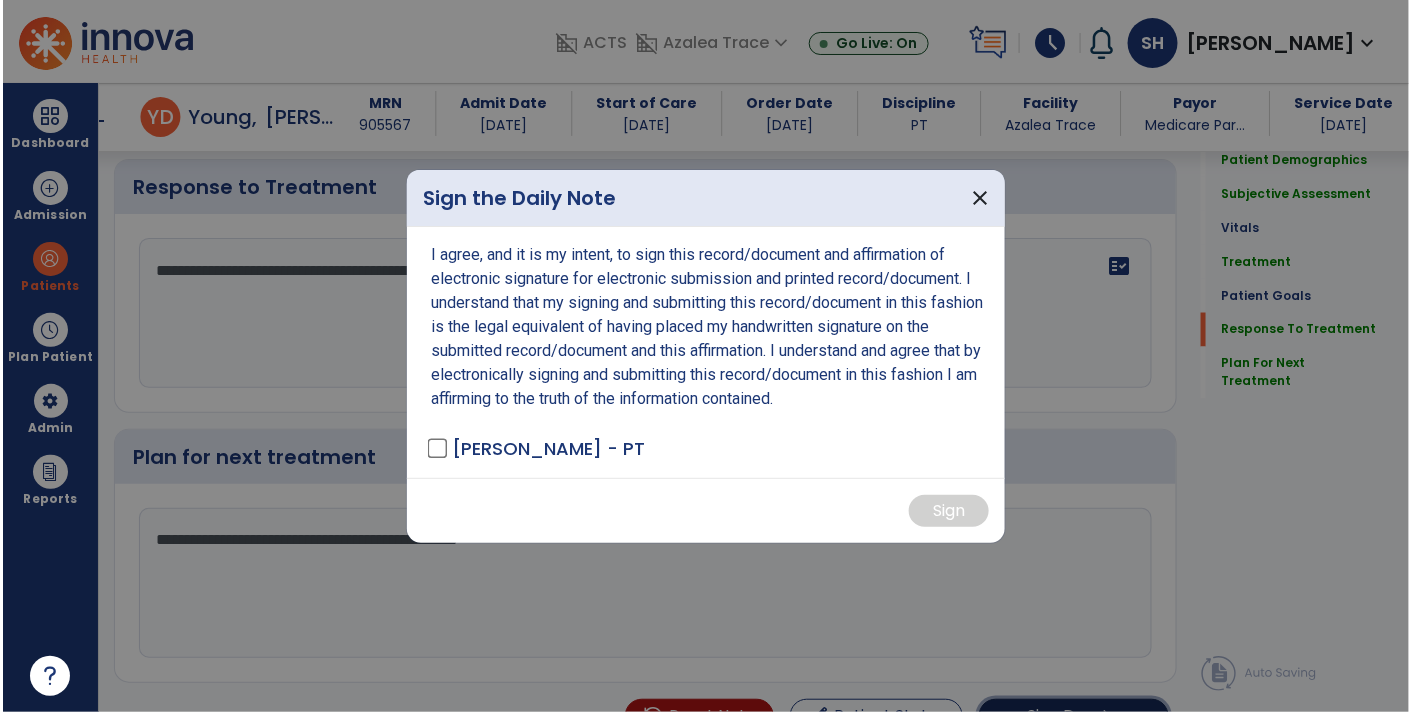 scroll, scrollTop: 3323, scrollLeft: 0, axis: vertical 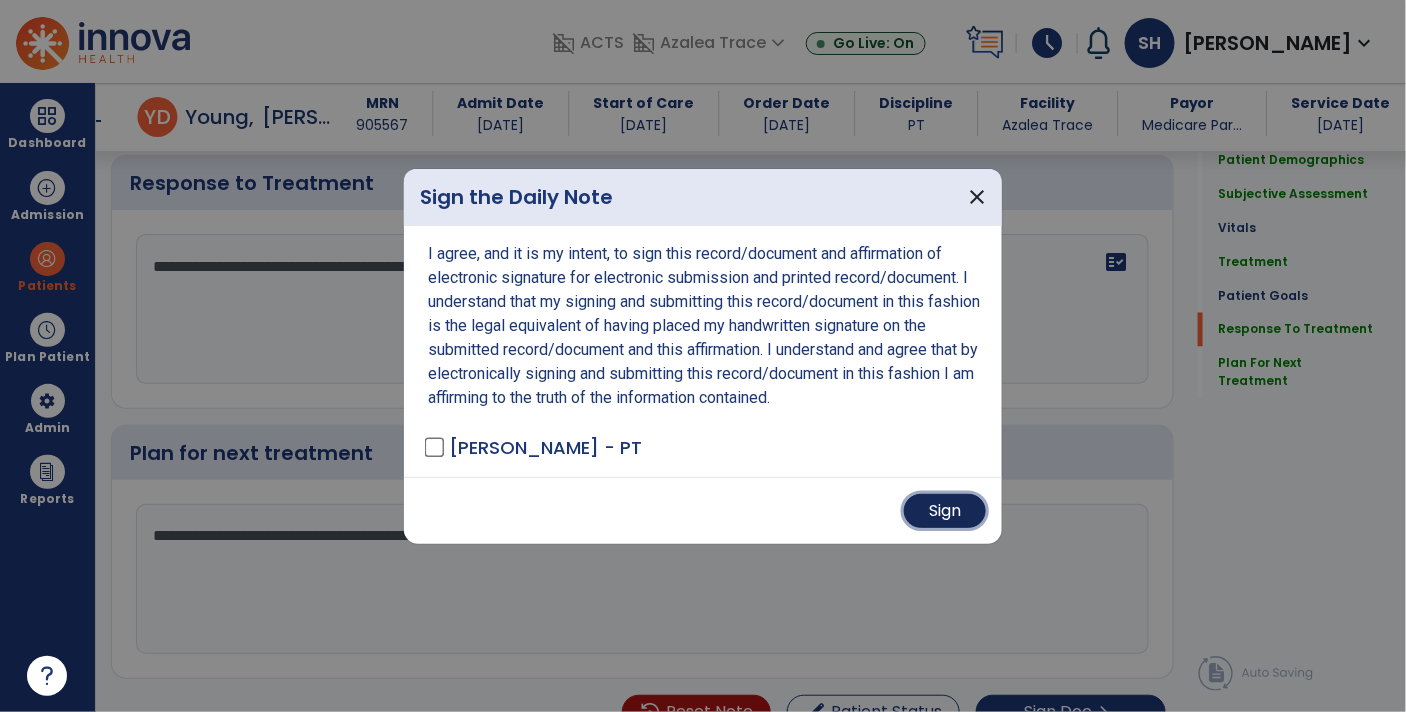 click on "Sign" at bounding box center (945, 511) 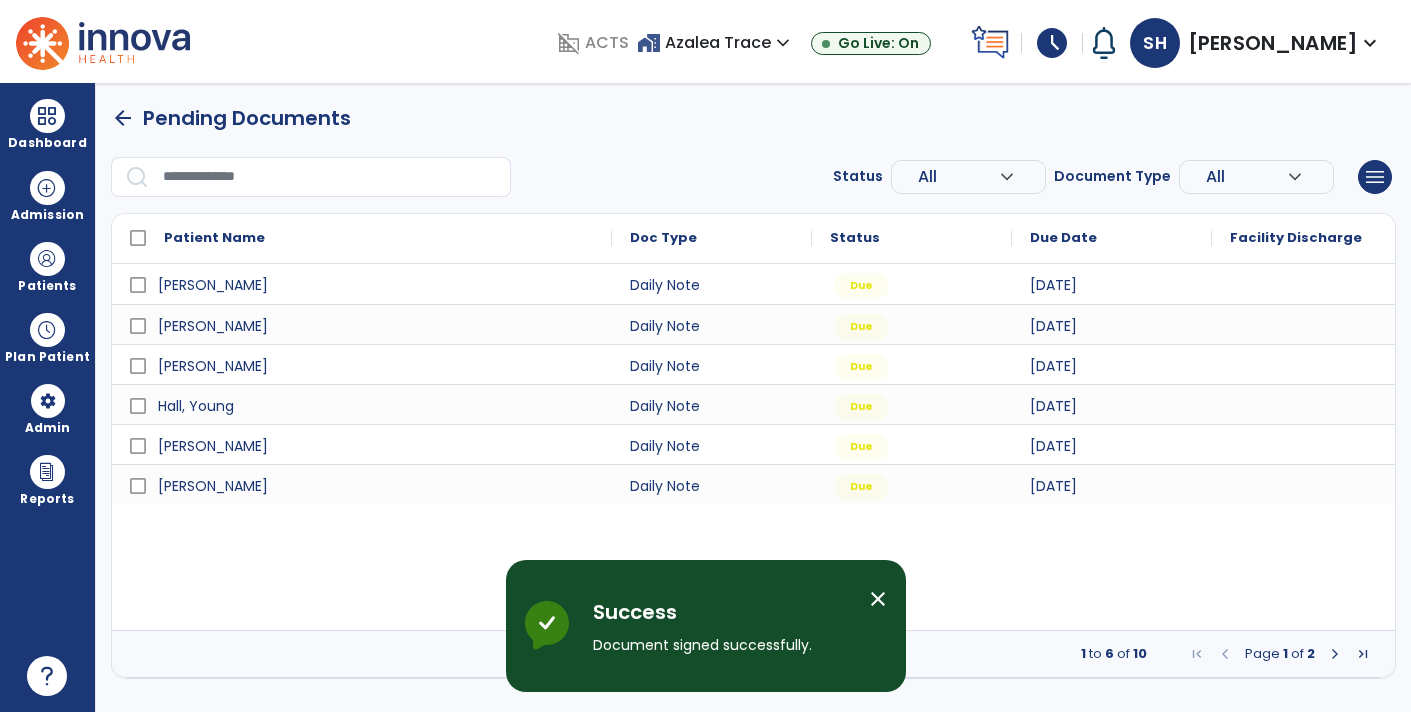 scroll, scrollTop: 0, scrollLeft: 0, axis: both 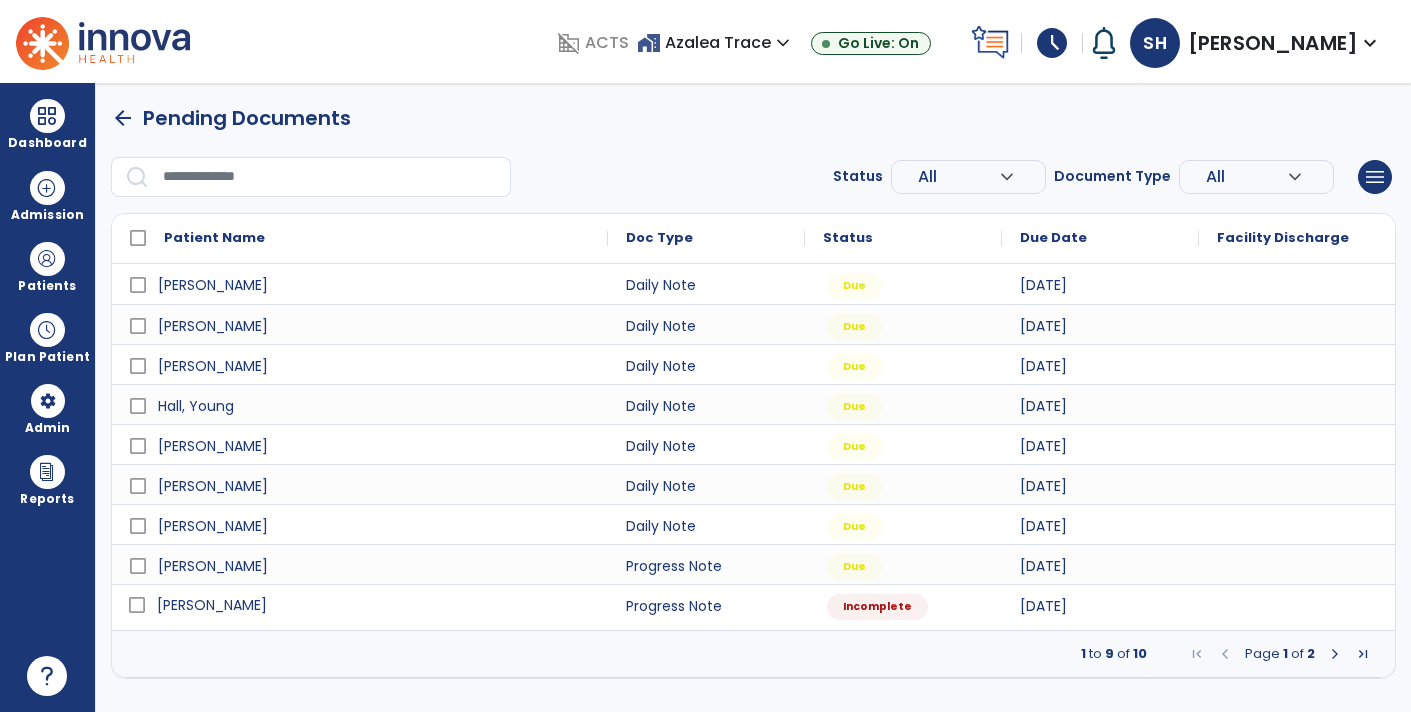 click on "[PERSON_NAME]" at bounding box center [212, 605] 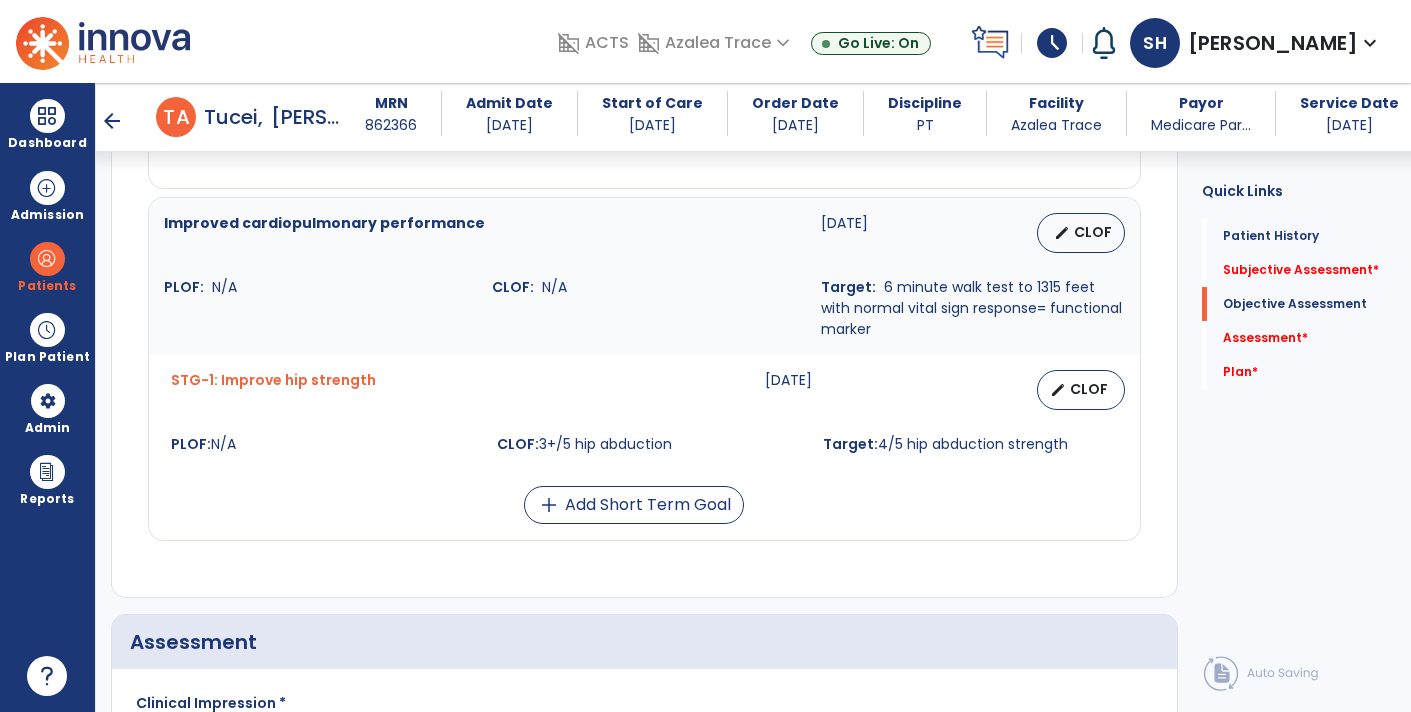 scroll, scrollTop: 1656, scrollLeft: 0, axis: vertical 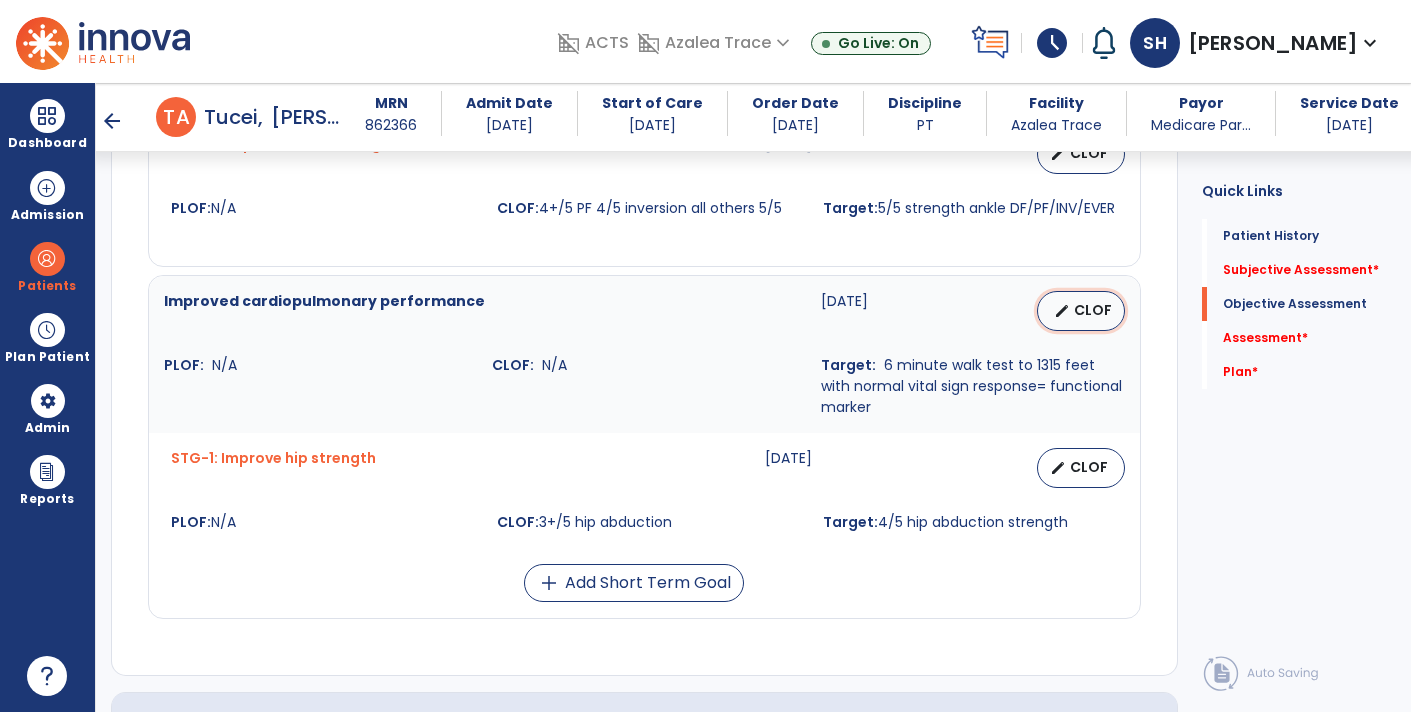 click on "CLOF" at bounding box center (1093, 310) 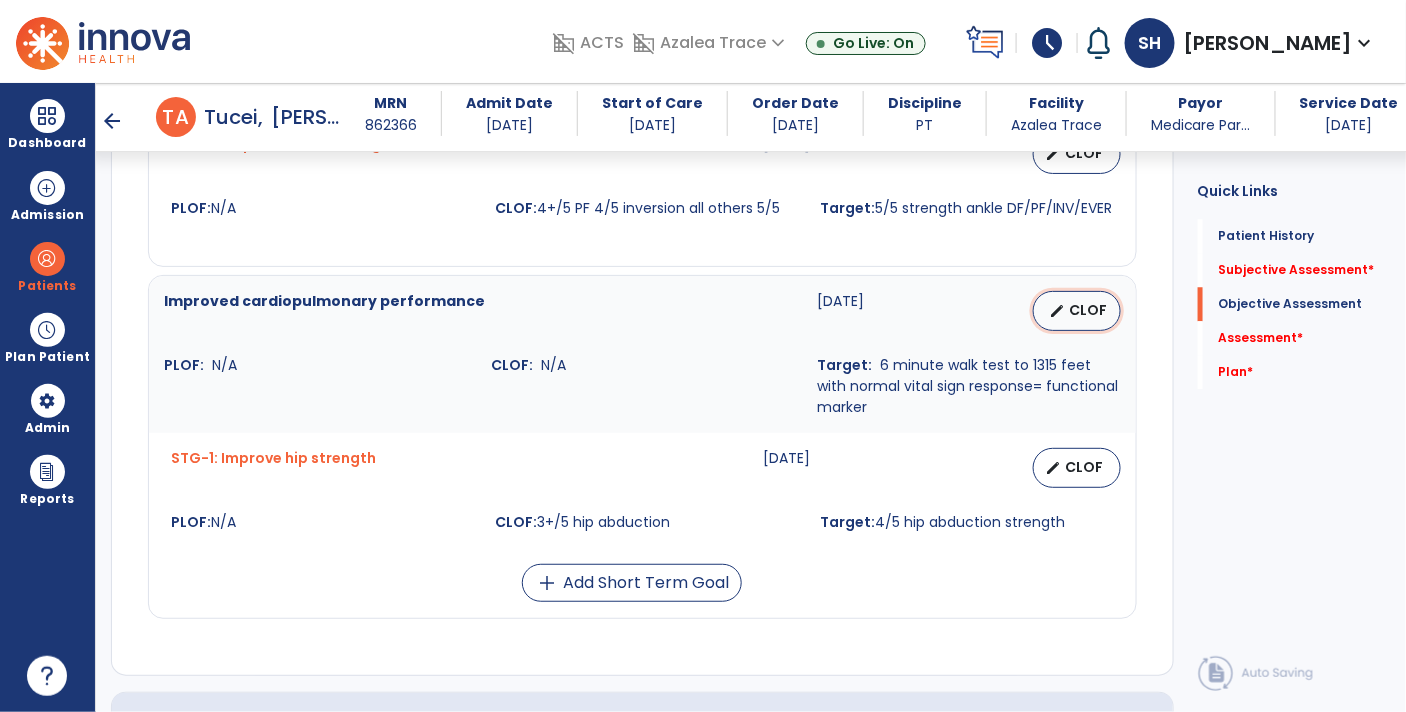select on "********" 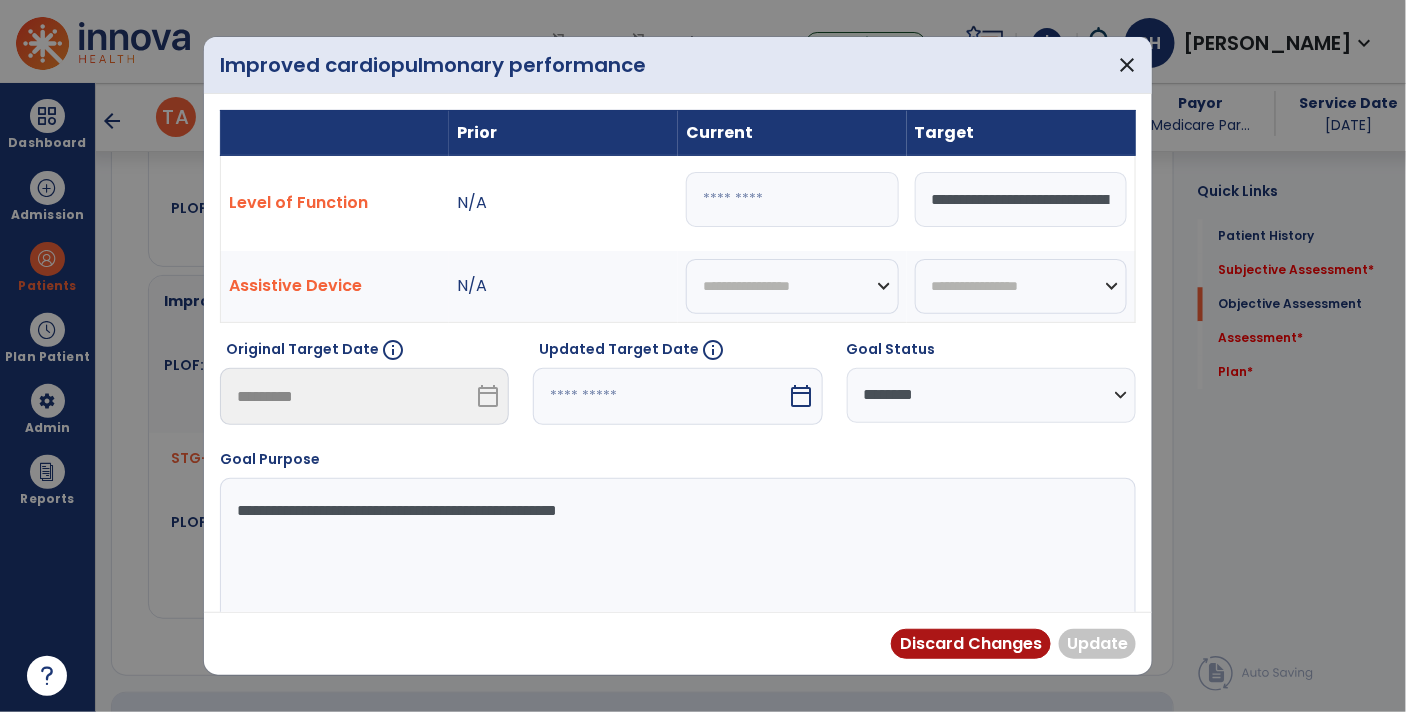 scroll, scrollTop: 1576, scrollLeft: 0, axis: vertical 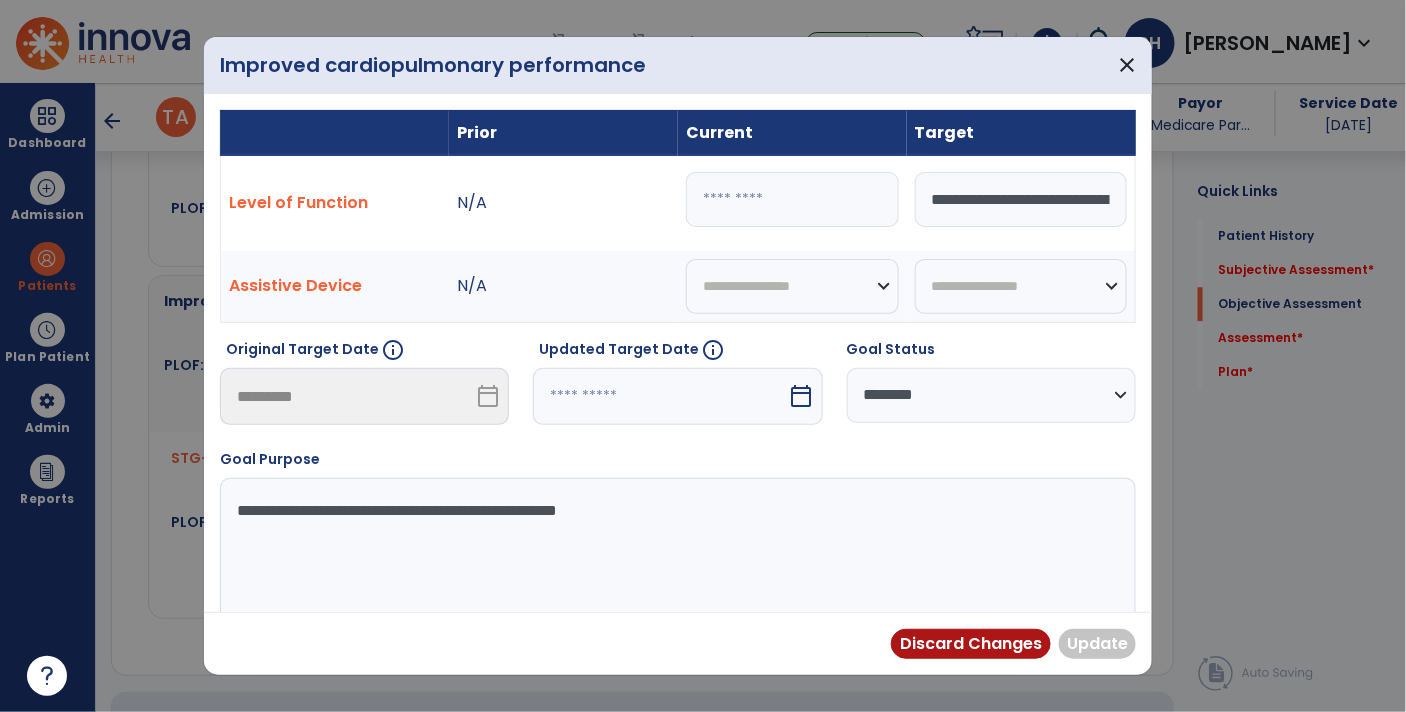 click at bounding box center (792, 199) 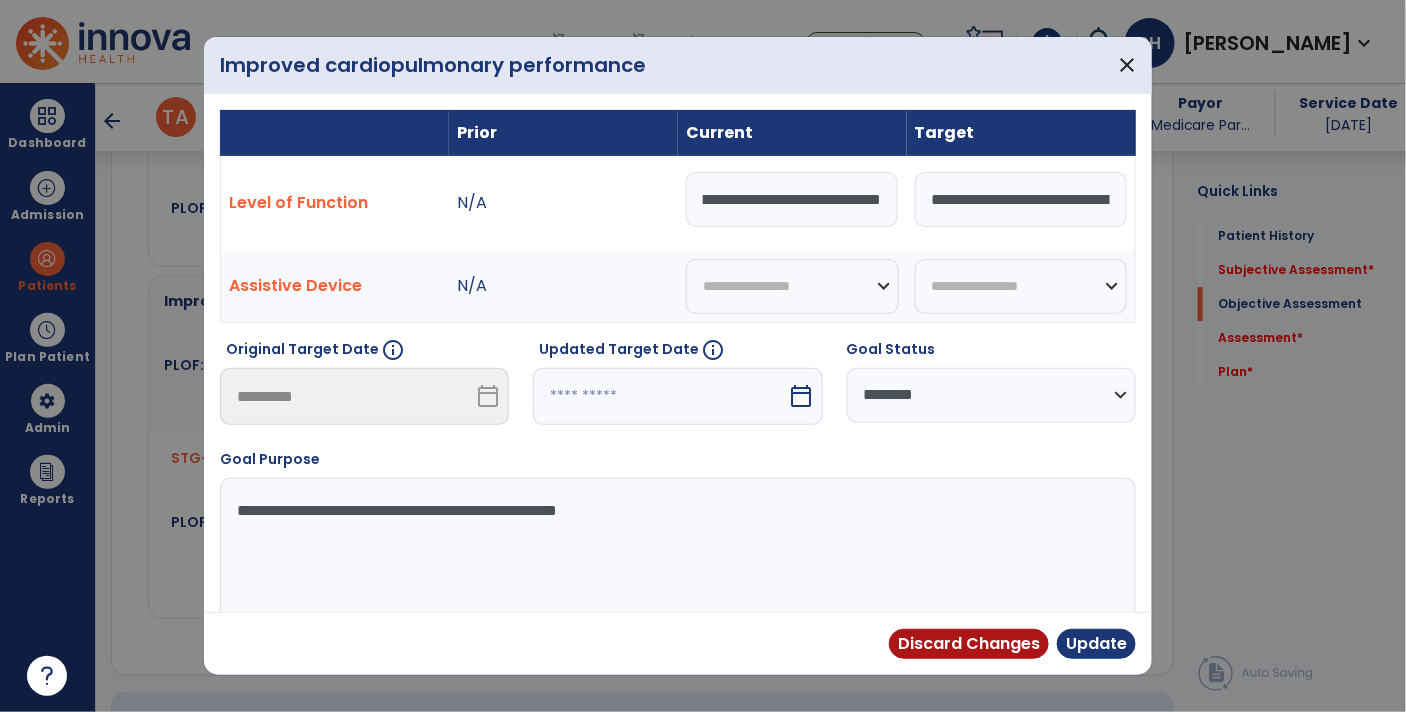 scroll, scrollTop: 0, scrollLeft: 121, axis: horizontal 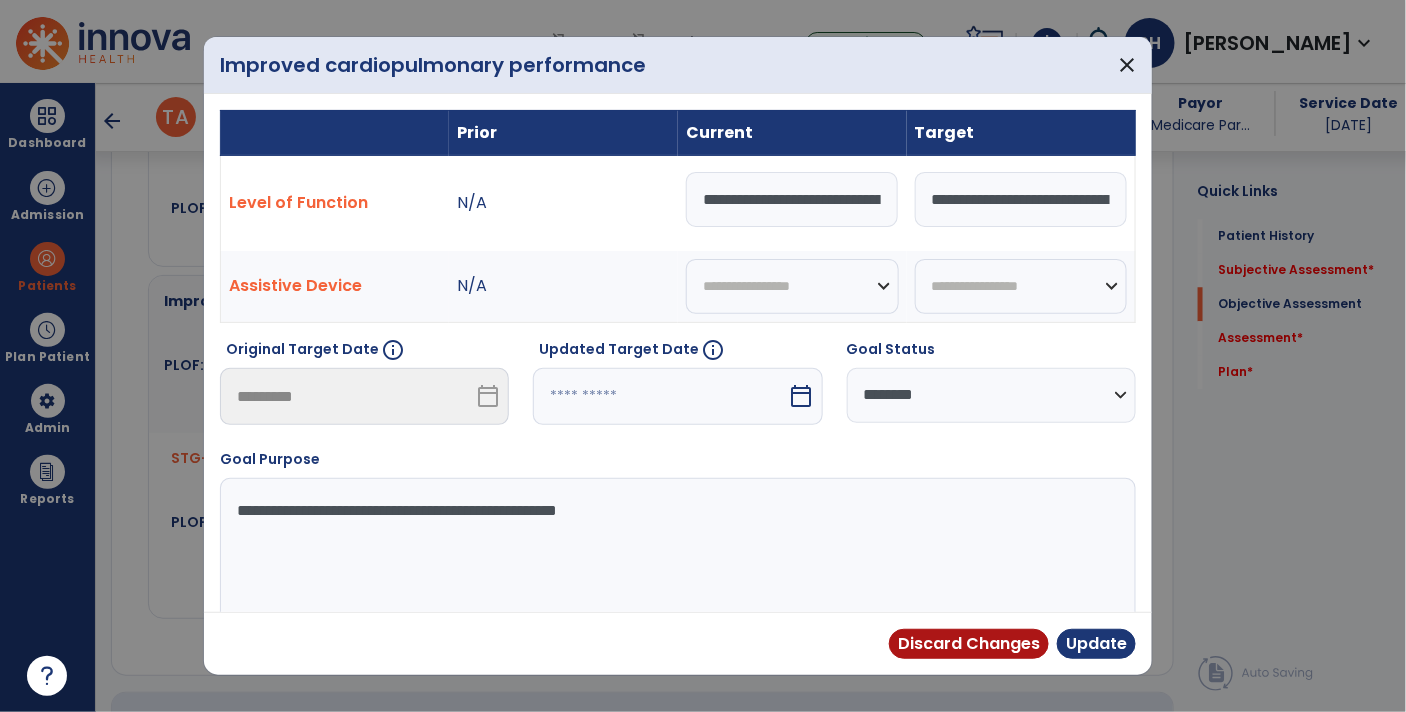select on "********" 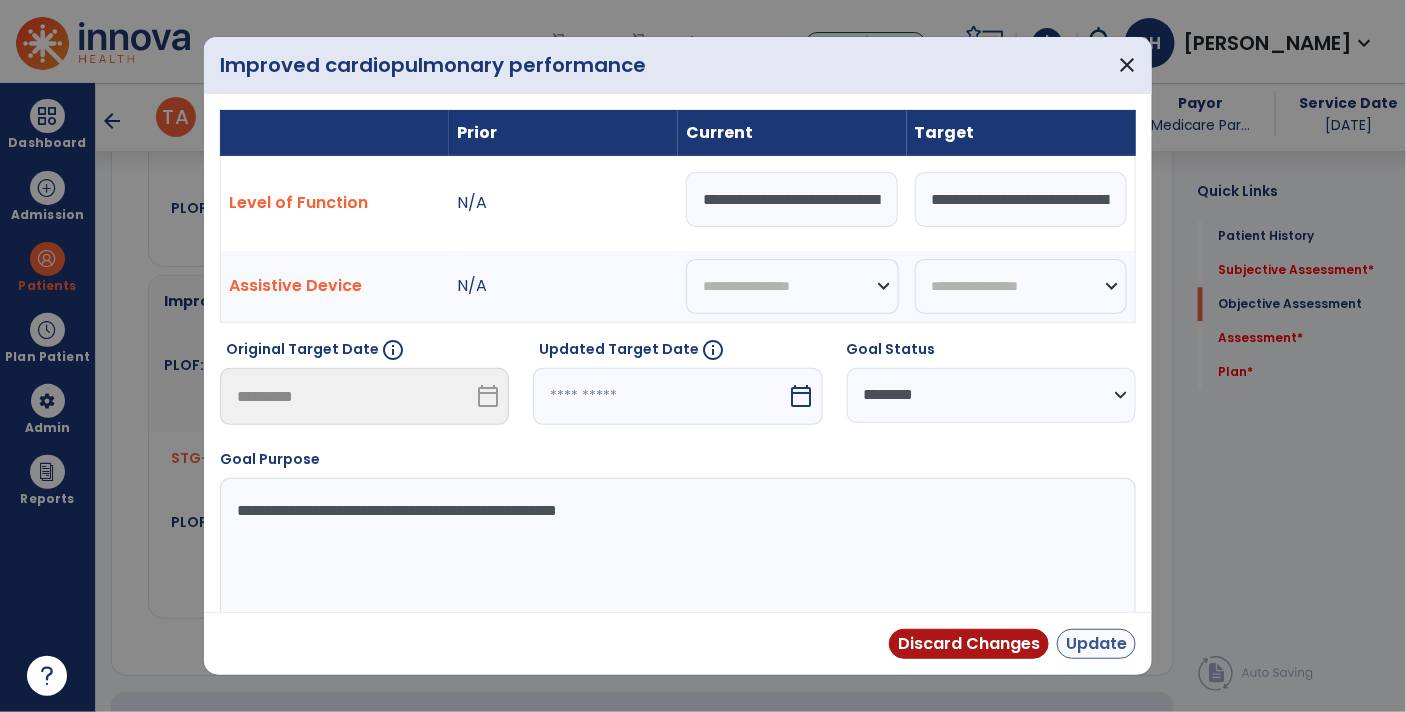 click on "Update" at bounding box center (1096, 644) 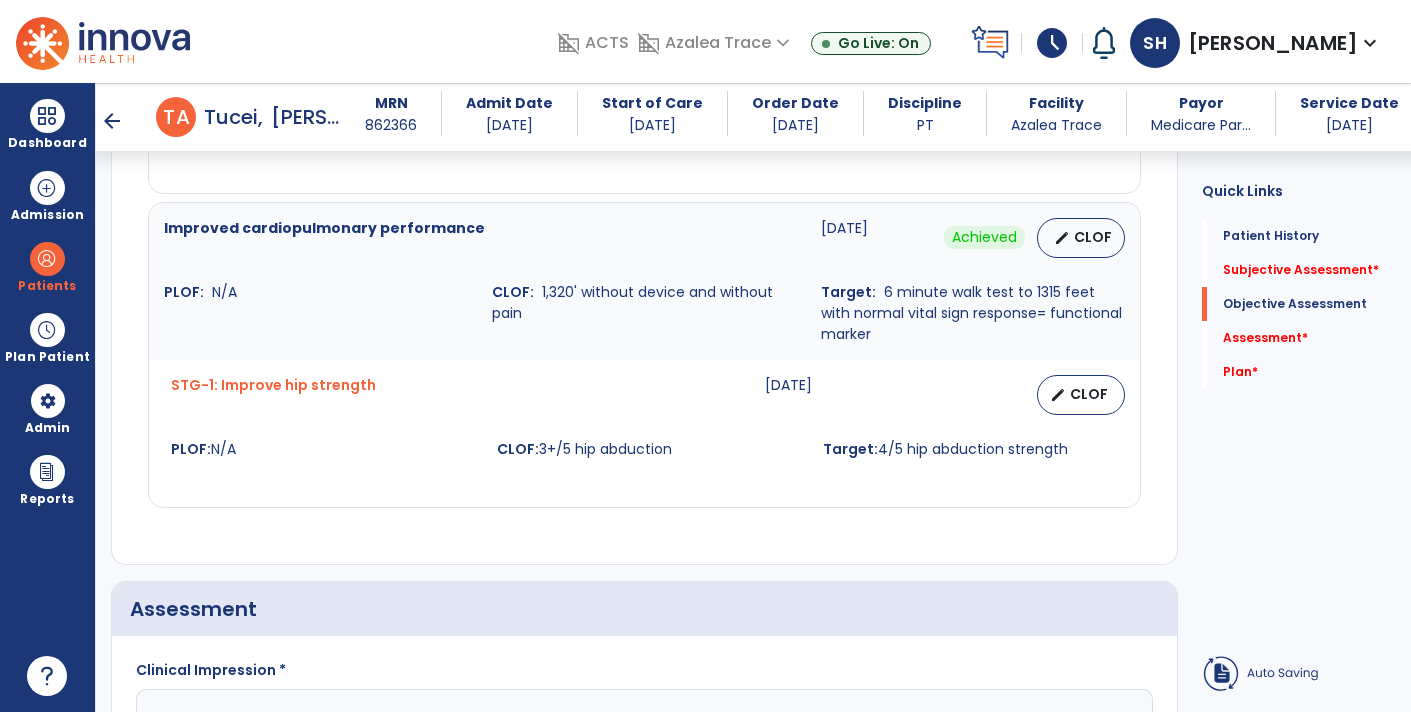 scroll, scrollTop: 1662, scrollLeft: 0, axis: vertical 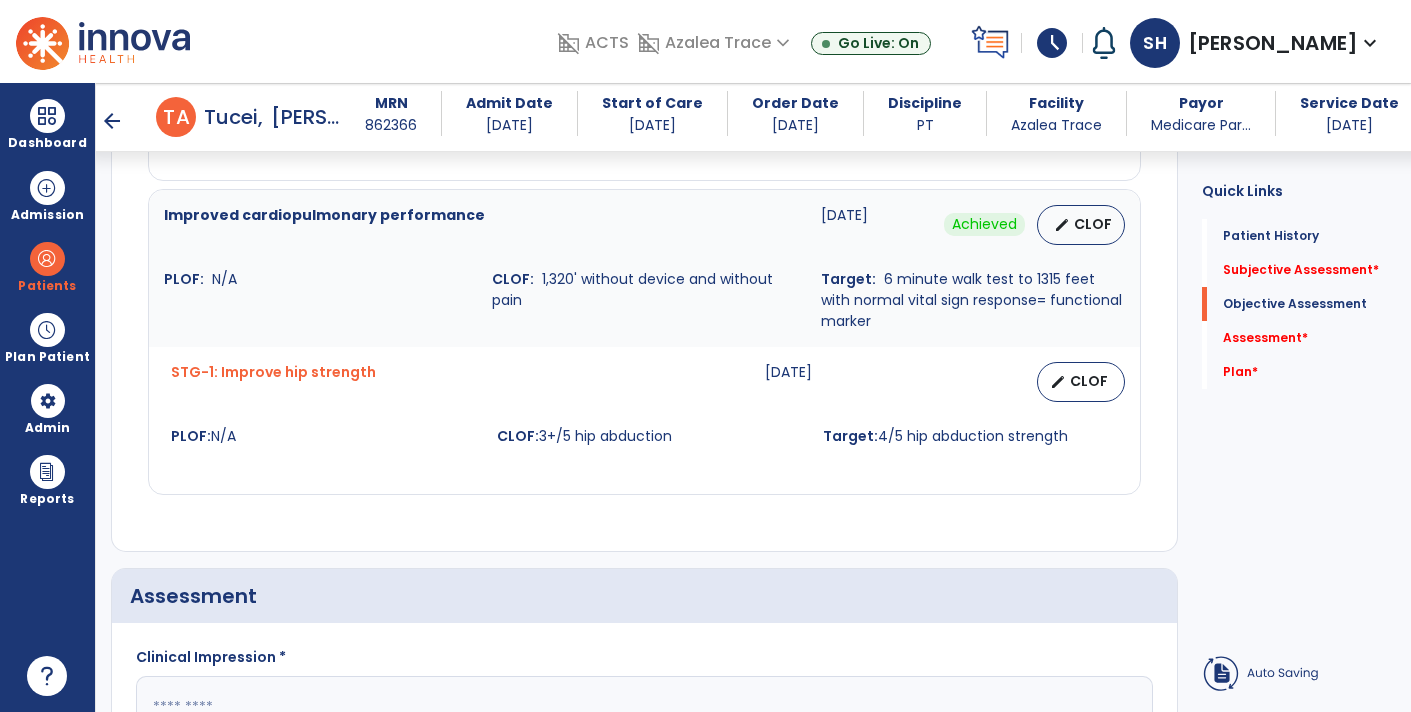 click 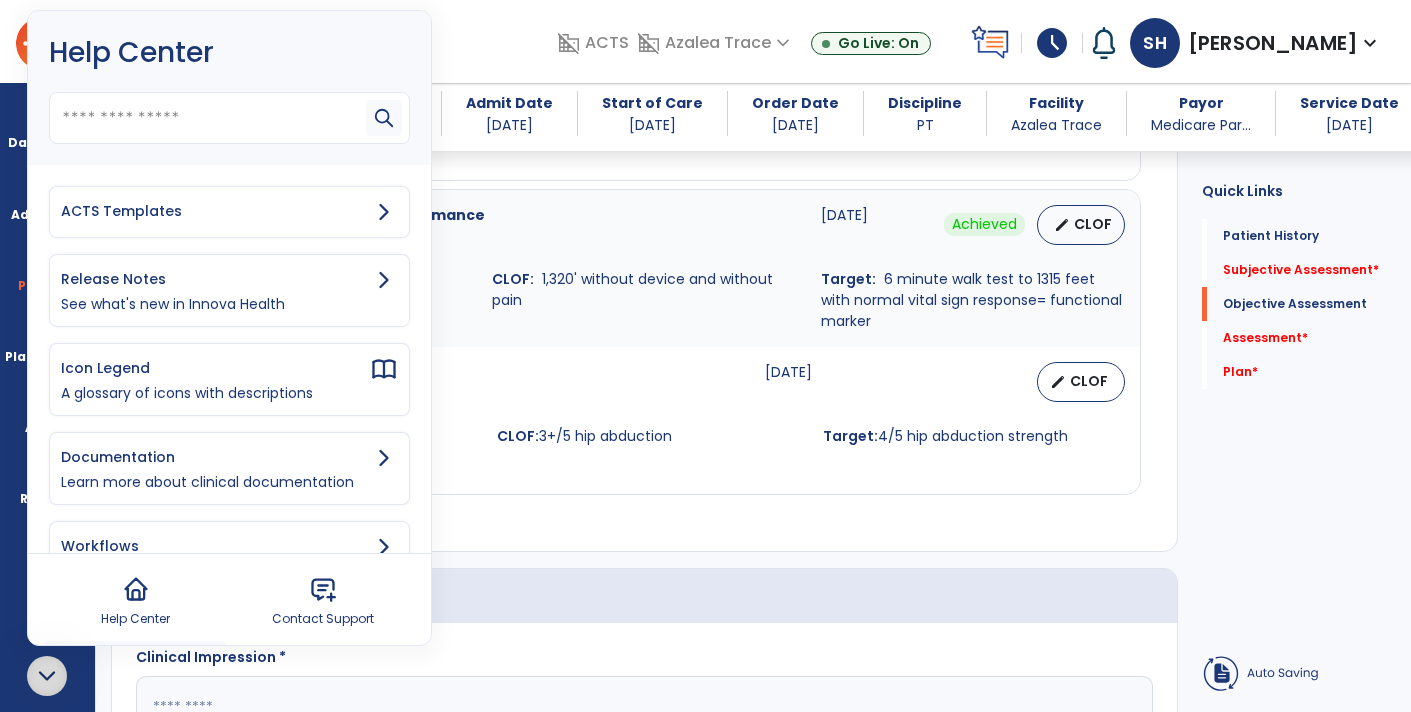 click 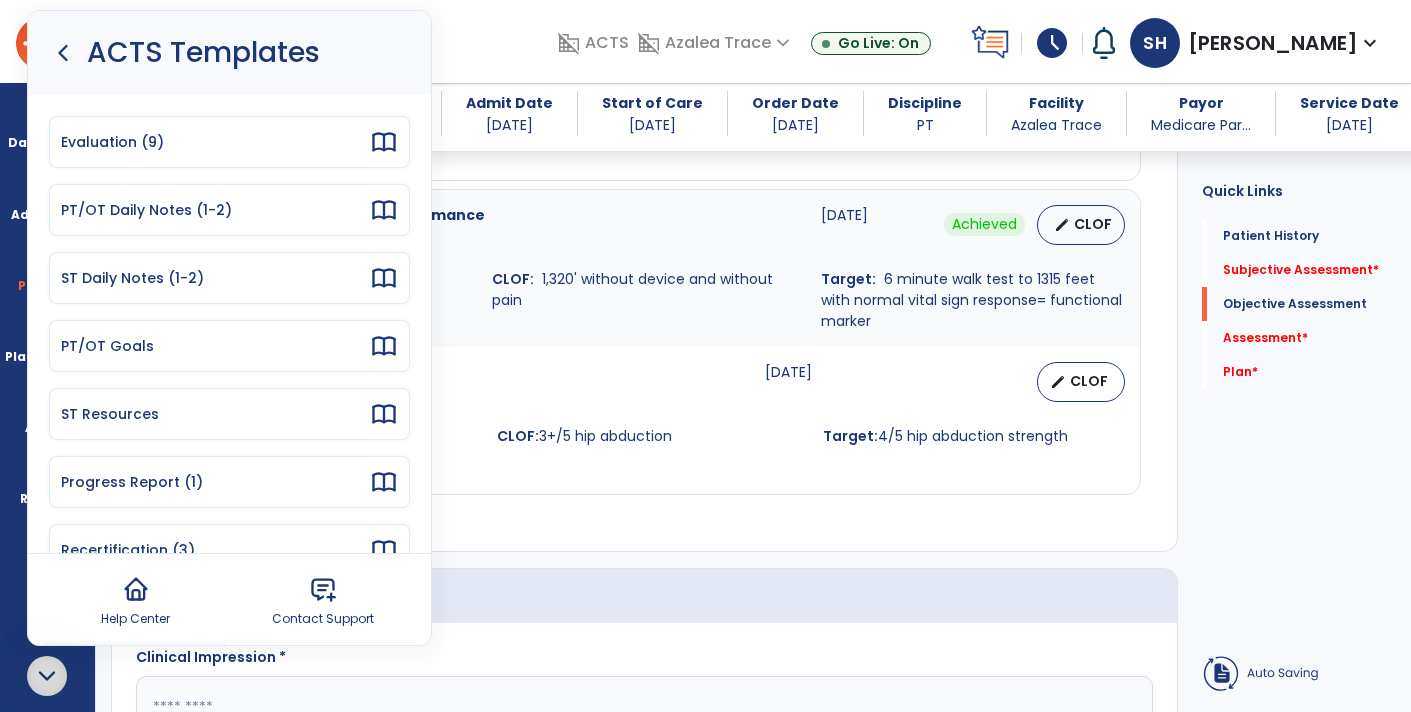 click on "PT/OT Goals" at bounding box center [215, 346] 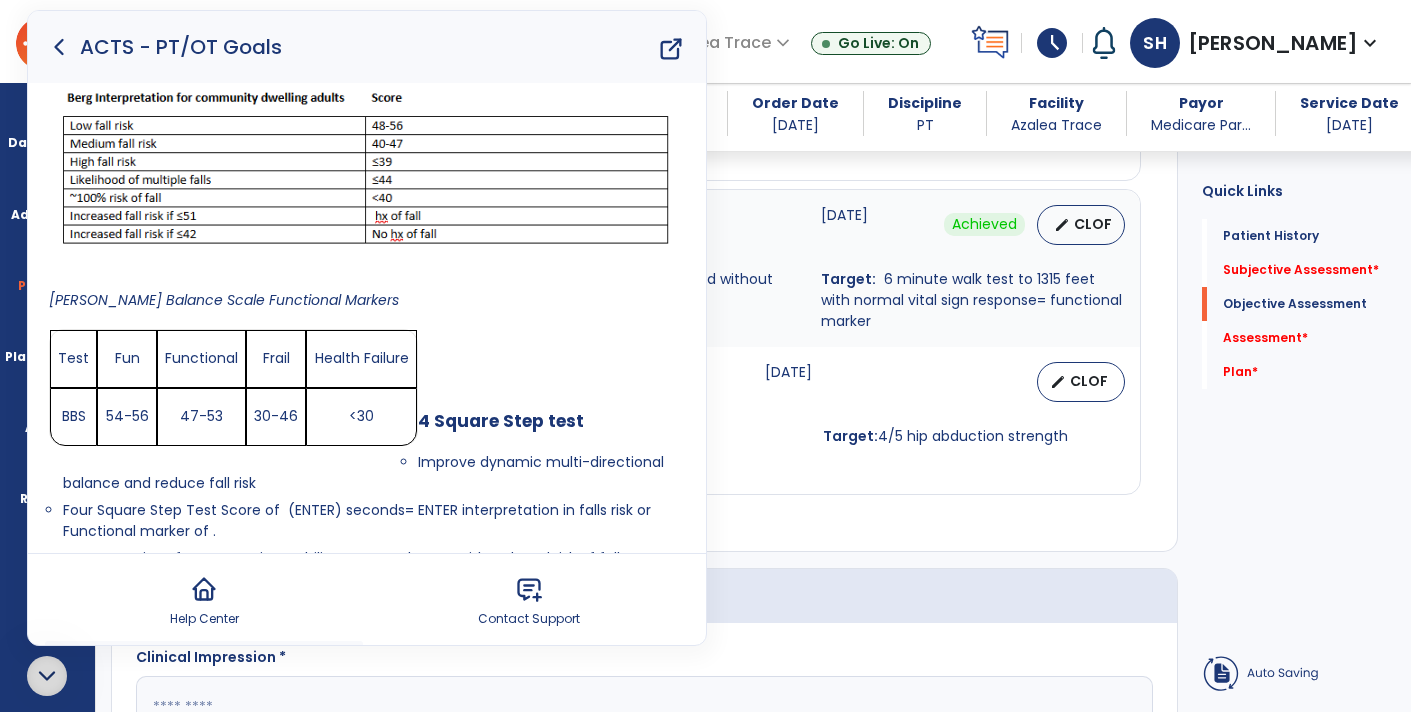 scroll, scrollTop: 5834, scrollLeft: 0, axis: vertical 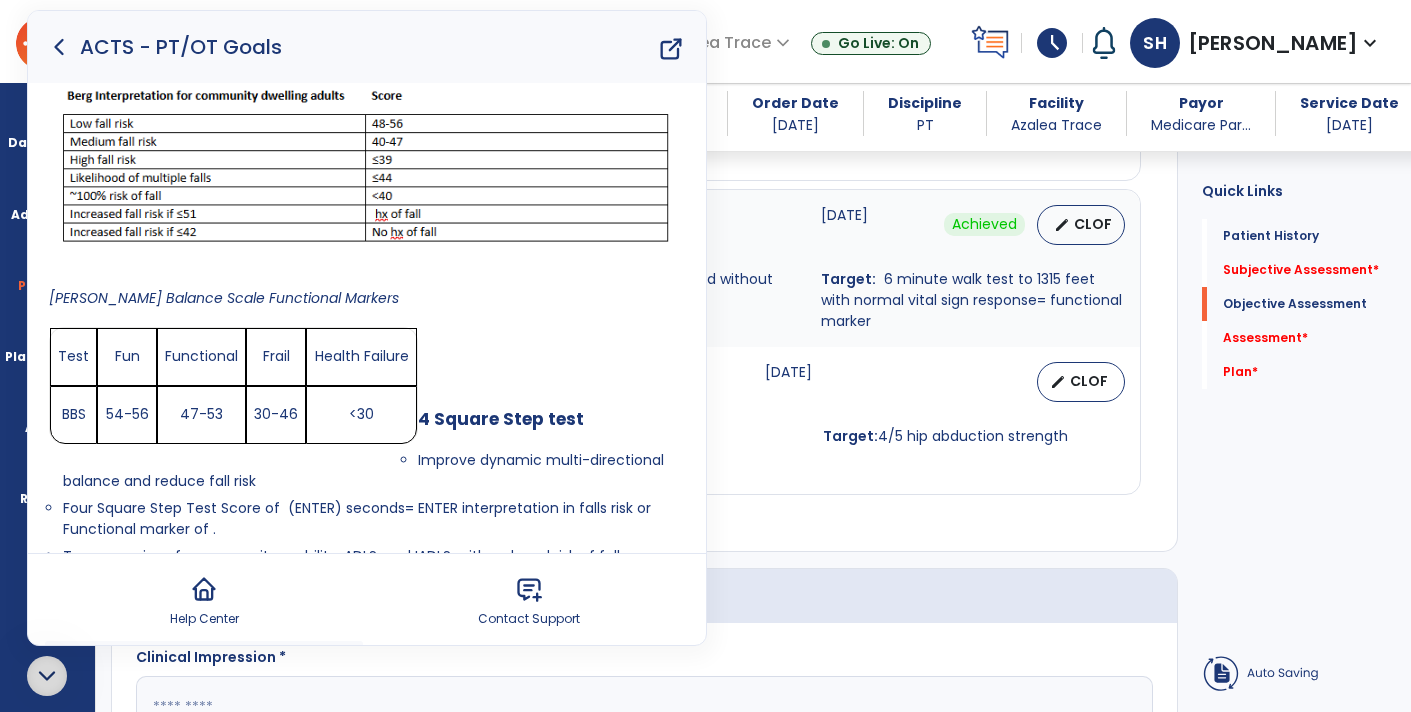 click 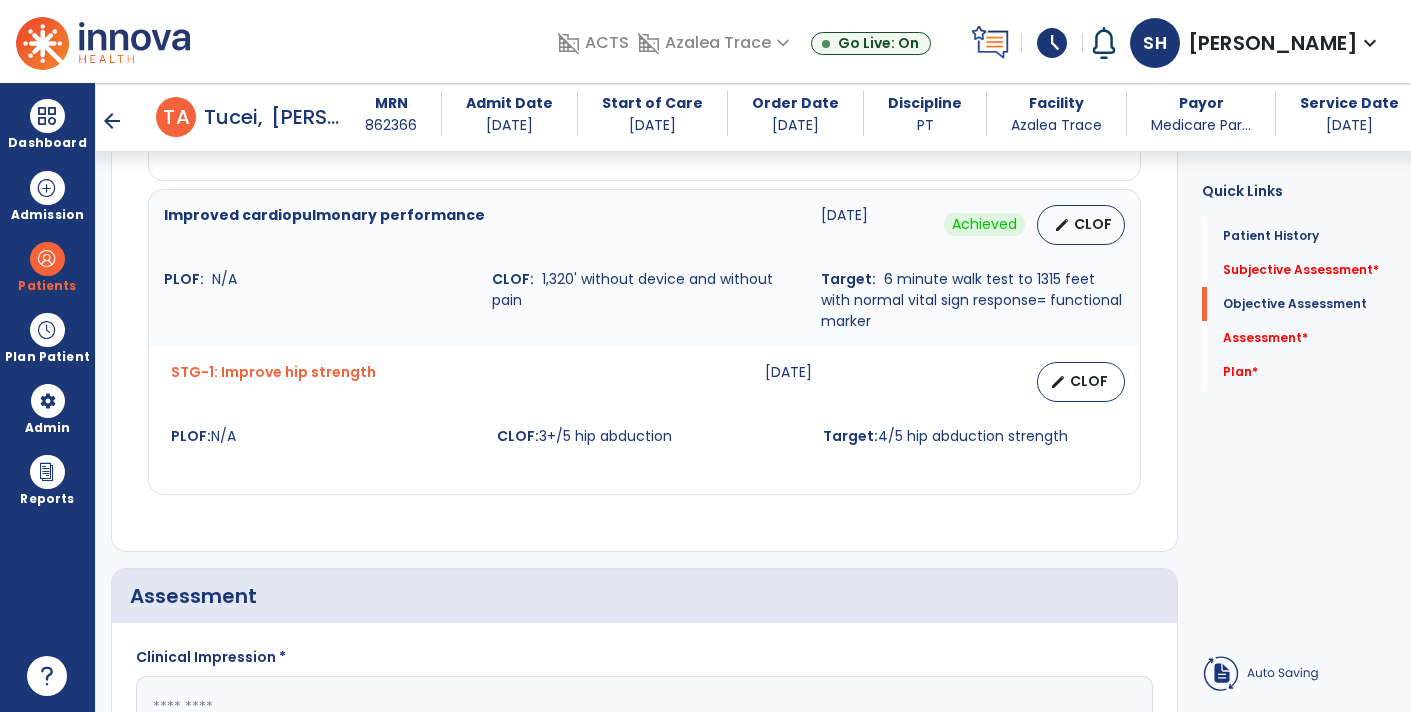 scroll, scrollTop: 0, scrollLeft: 0, axis: both 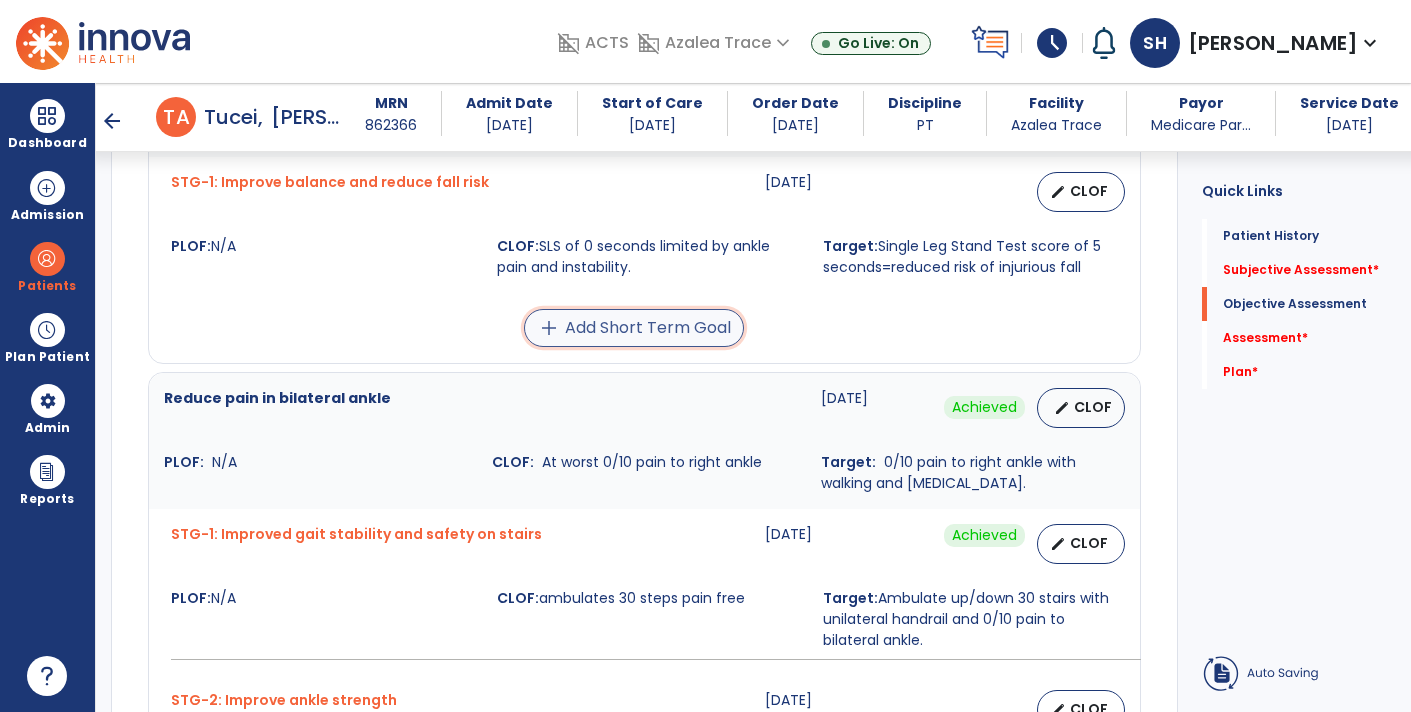 click on "add  Add Short Term Goal" at bounding box center [634, 328] 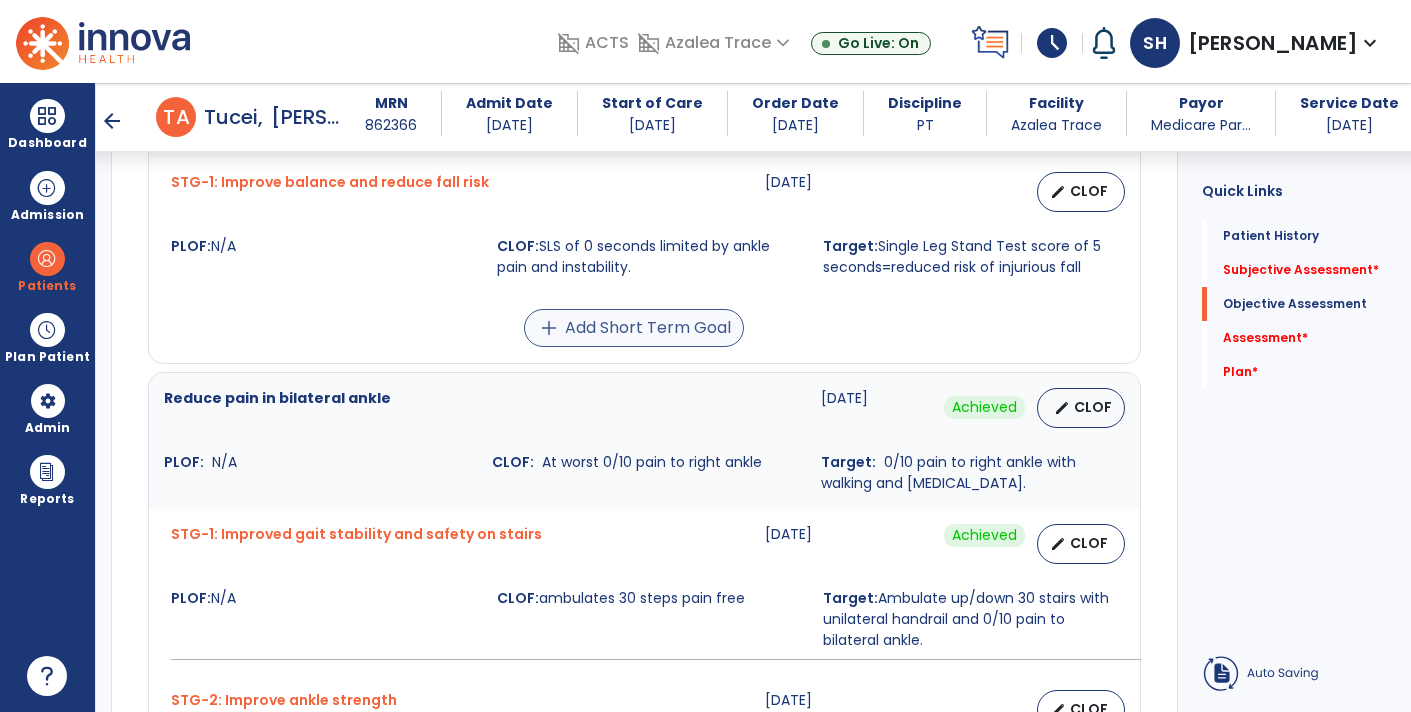 scroll, scrollTop: 1368, scrollLeft: 0, axis: vertical 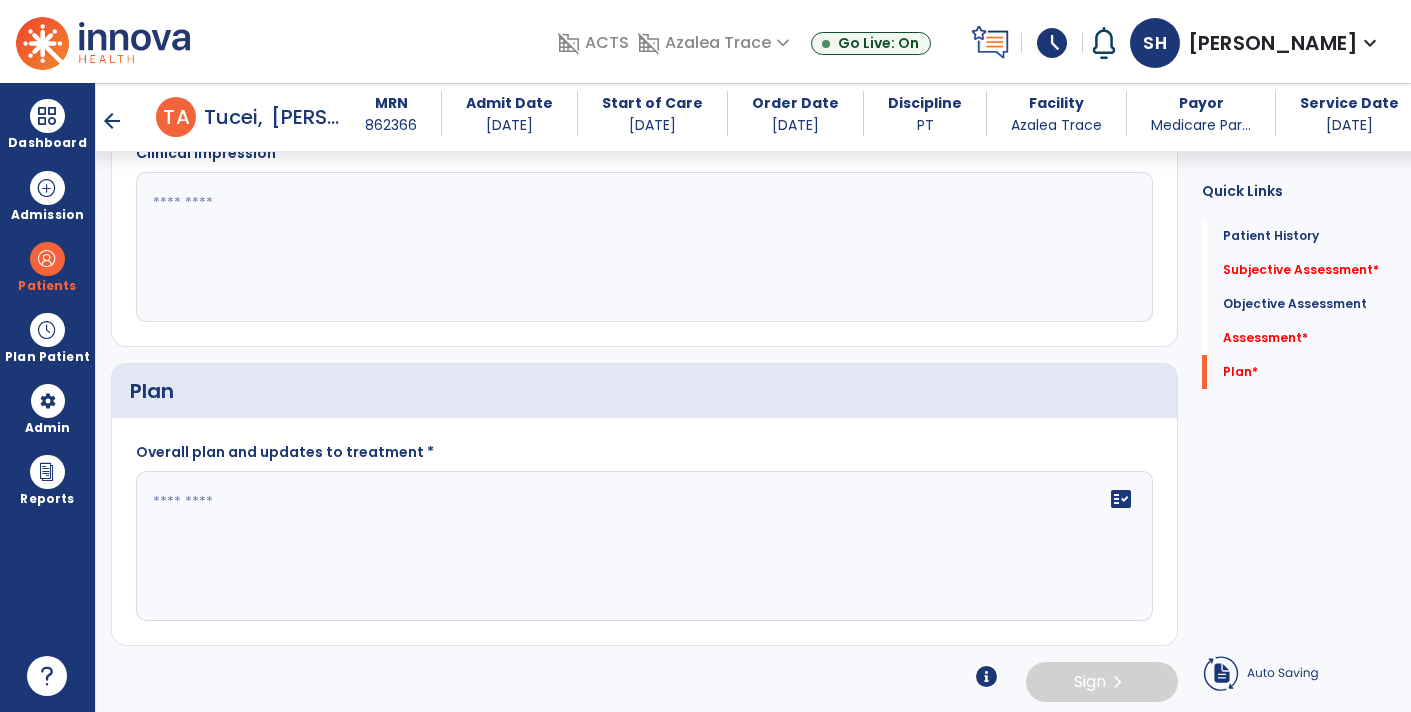 click 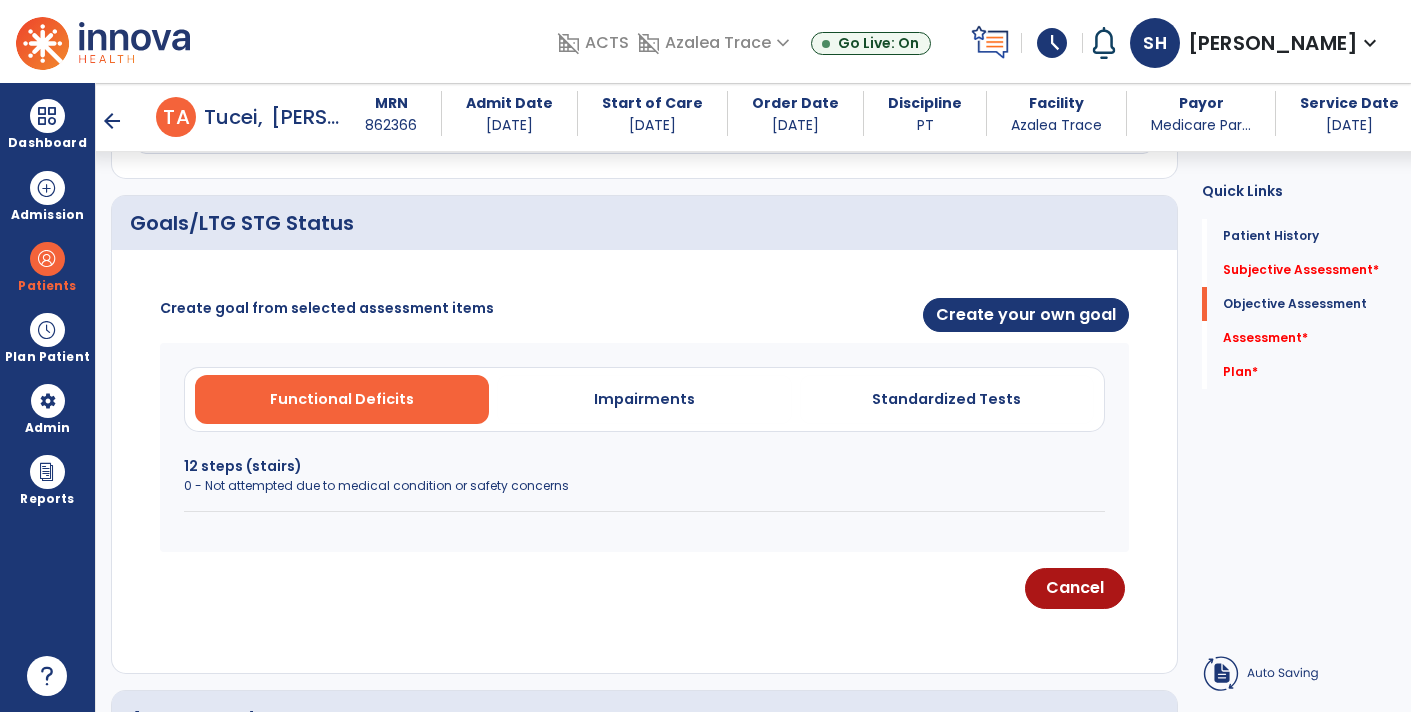 scroll, scrollTop: 750, scrollLeft: 0, axis: vertical 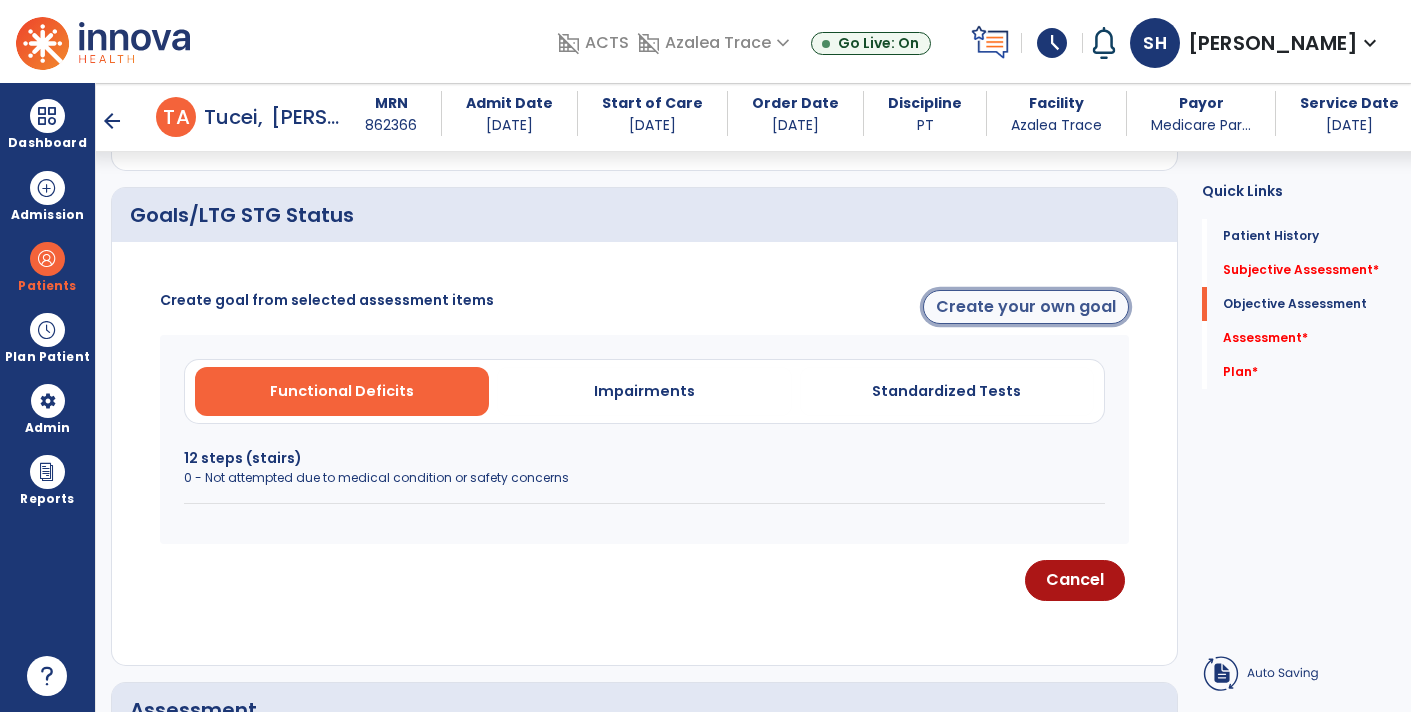 click on "Create your own goal" 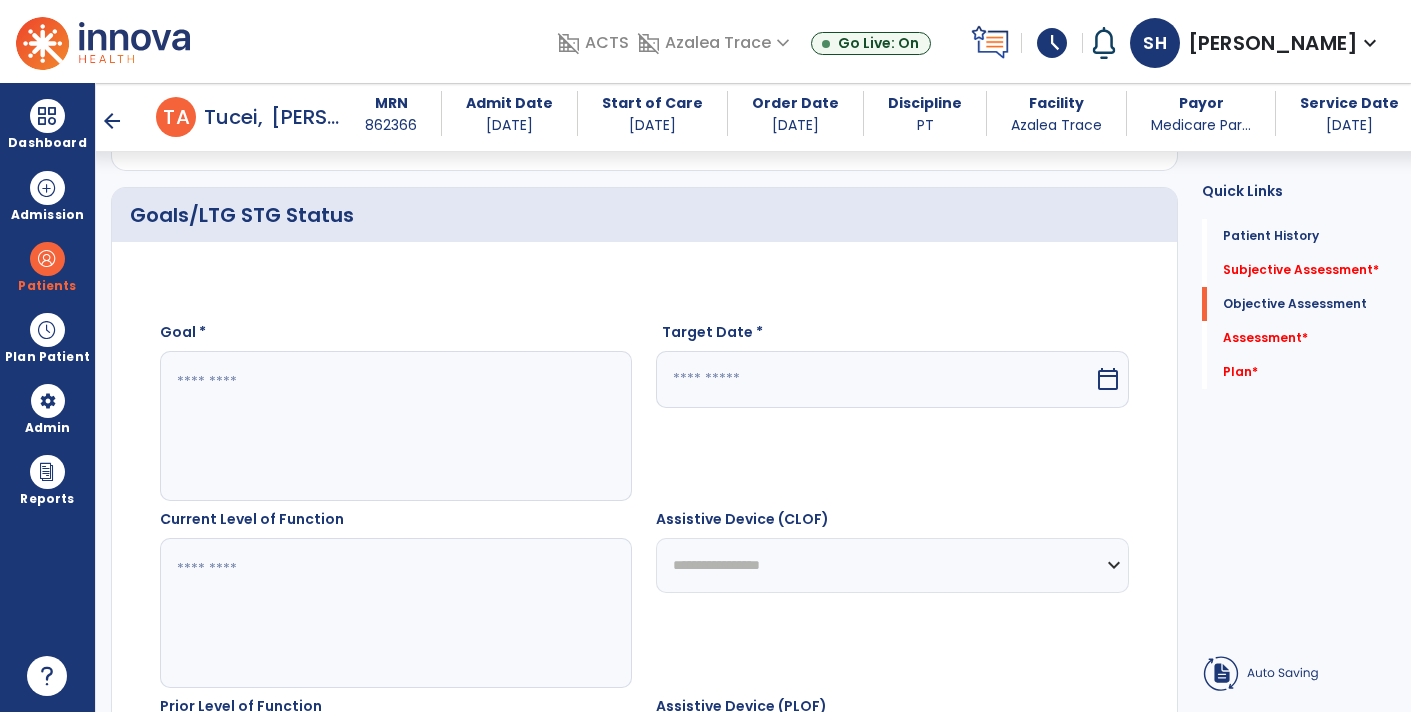 click 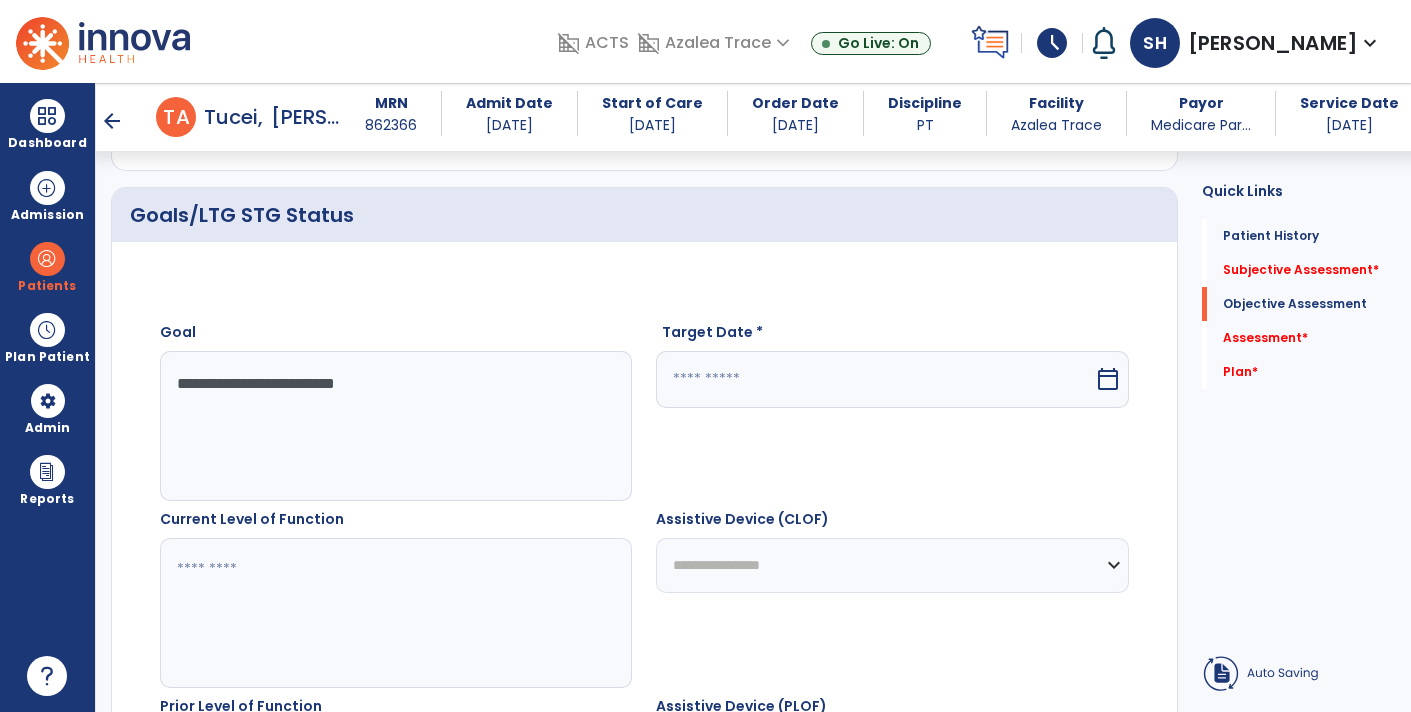 type on "**********" 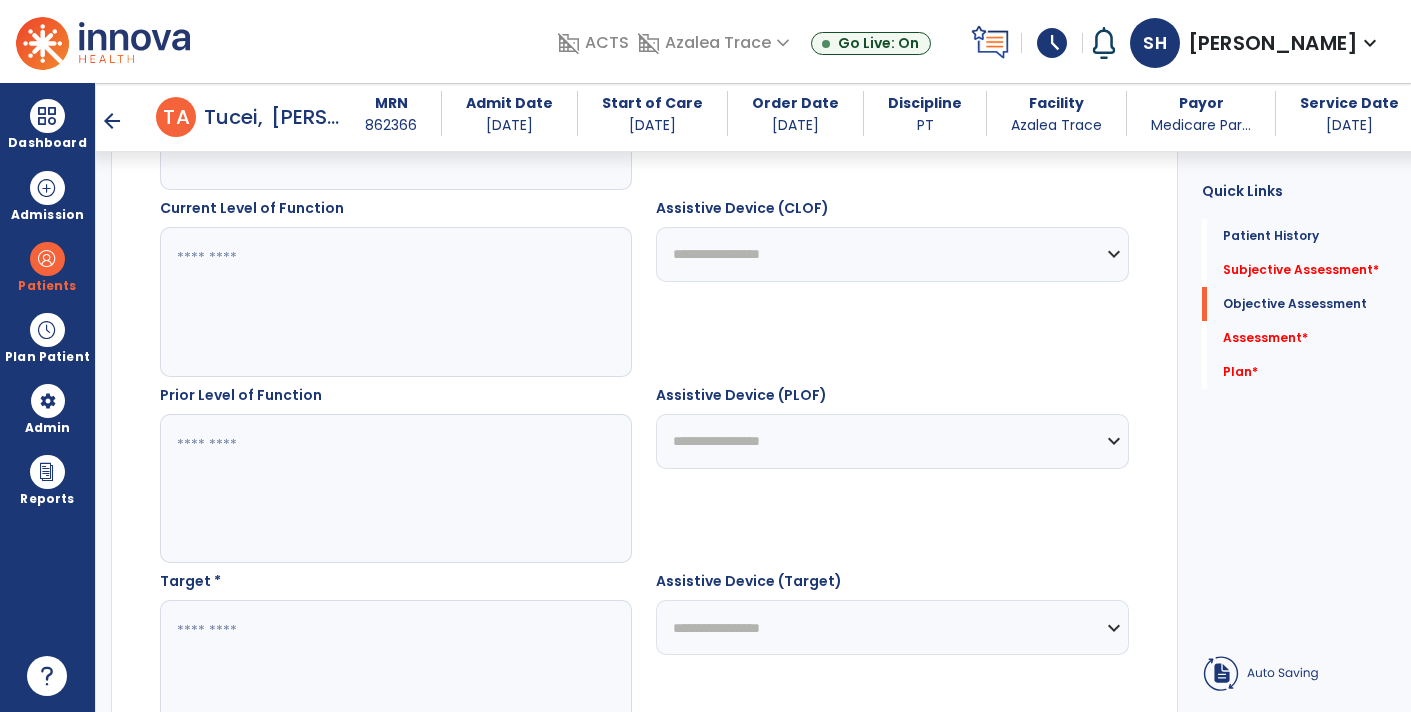 scroll, scrollTop: 1075, scrollLeft: 0, axis: vertical 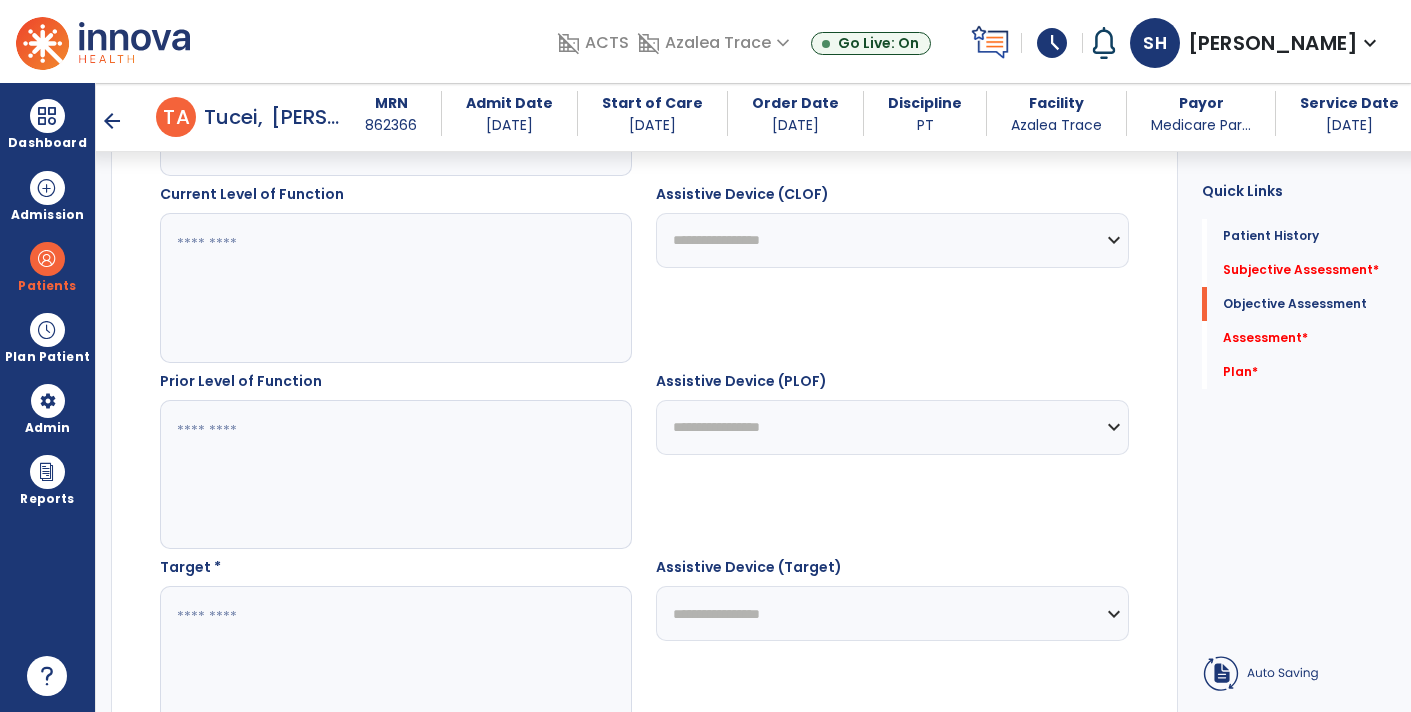 click 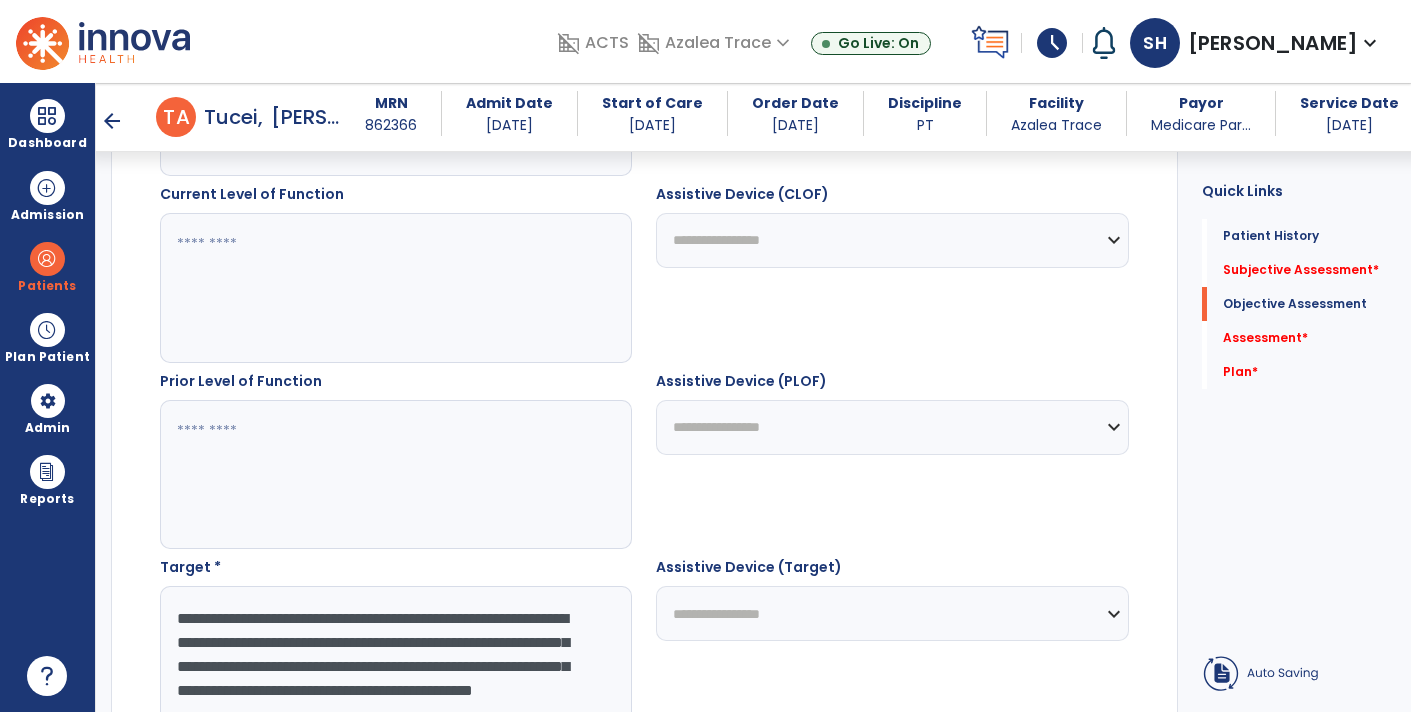 scroll, scrollTop: 14, scrollLeft: 0, axis: vertical 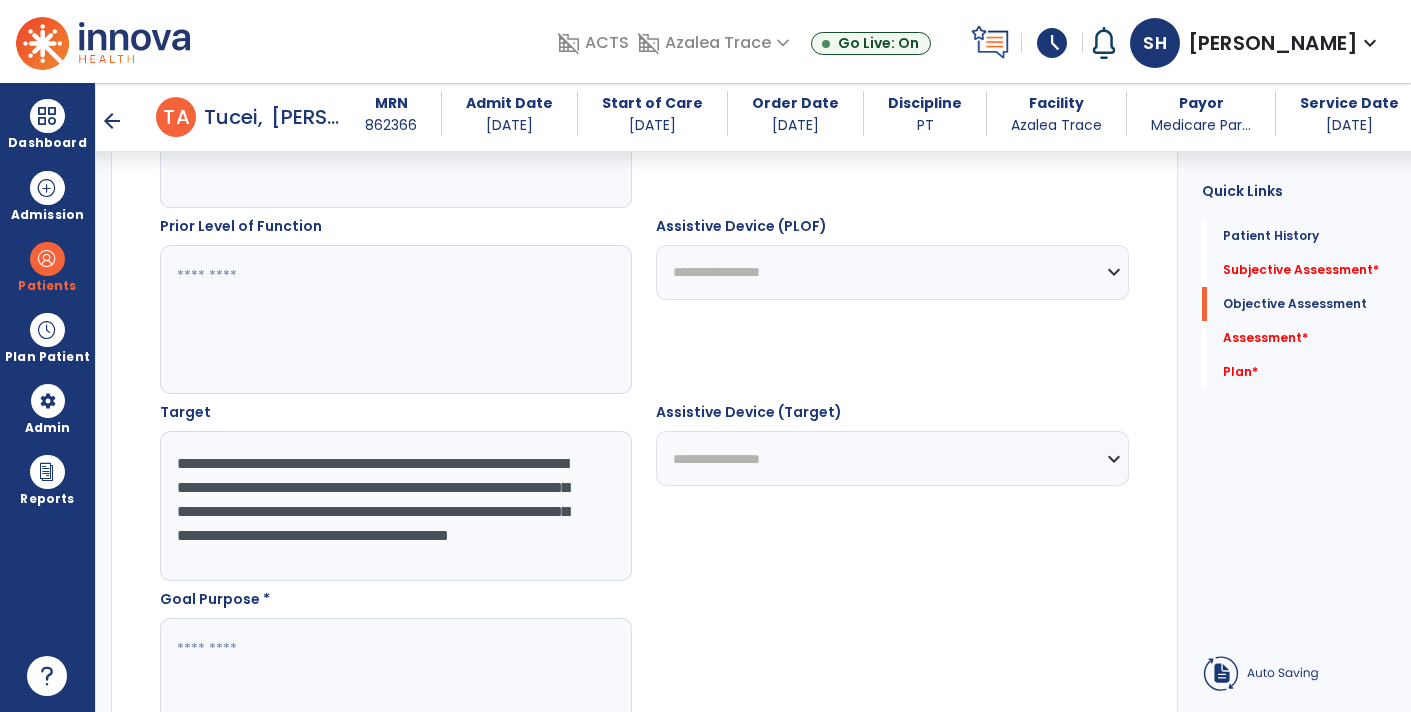 click on "**********" 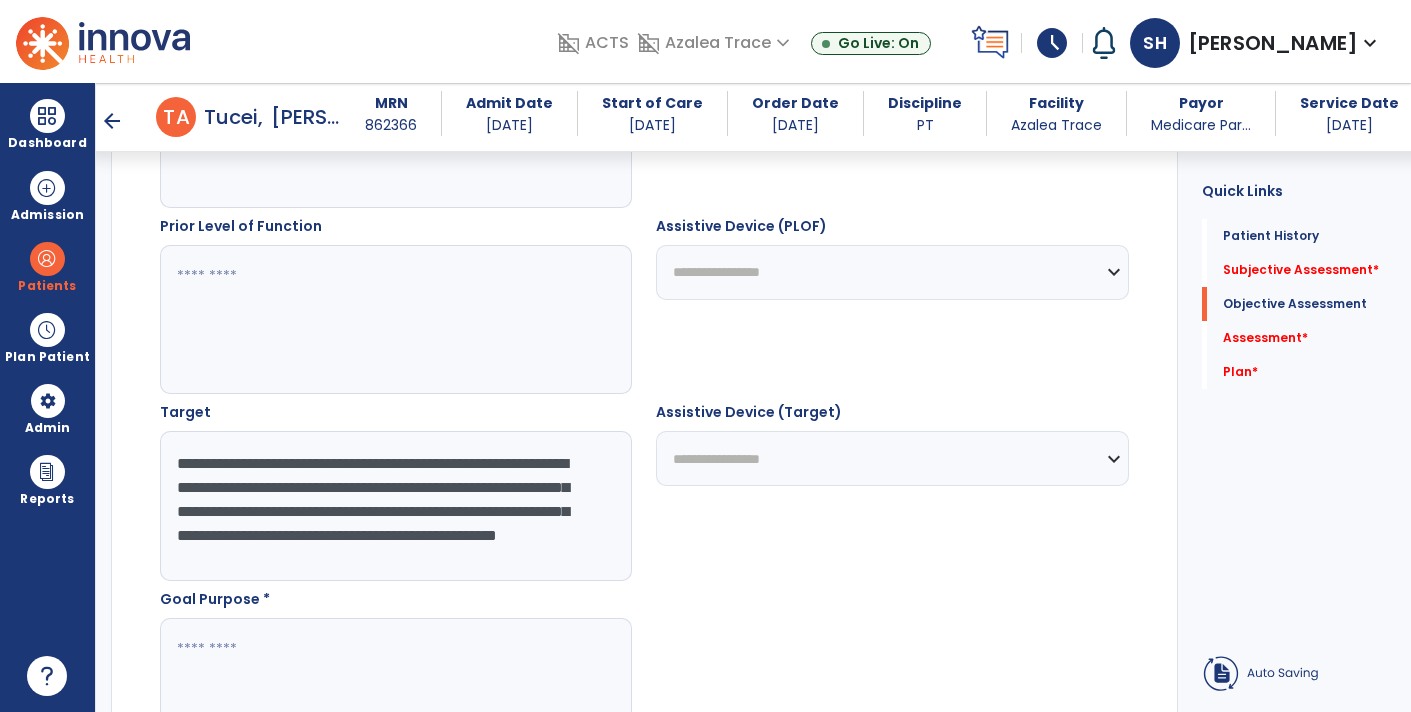 type on "**********" 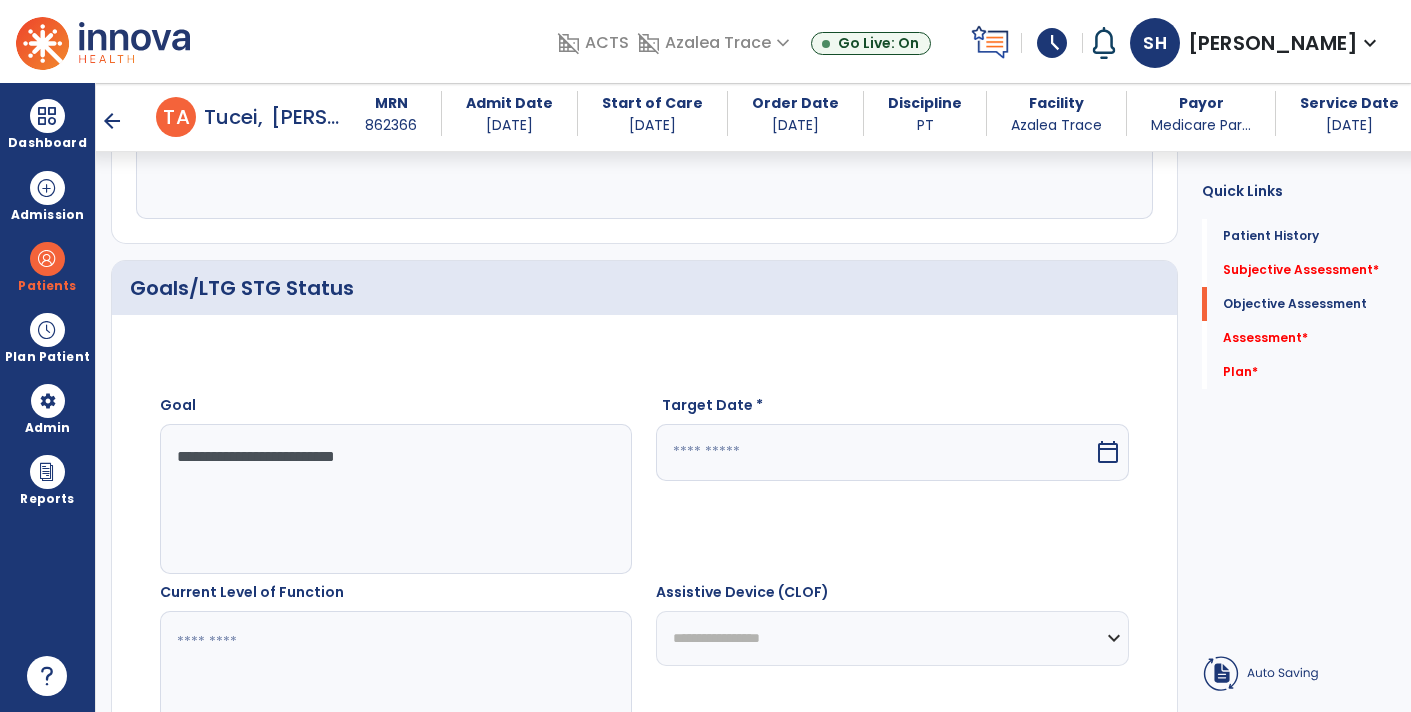 scroll, scrollTop: 680, scrollLeft: 0, axis: vertical 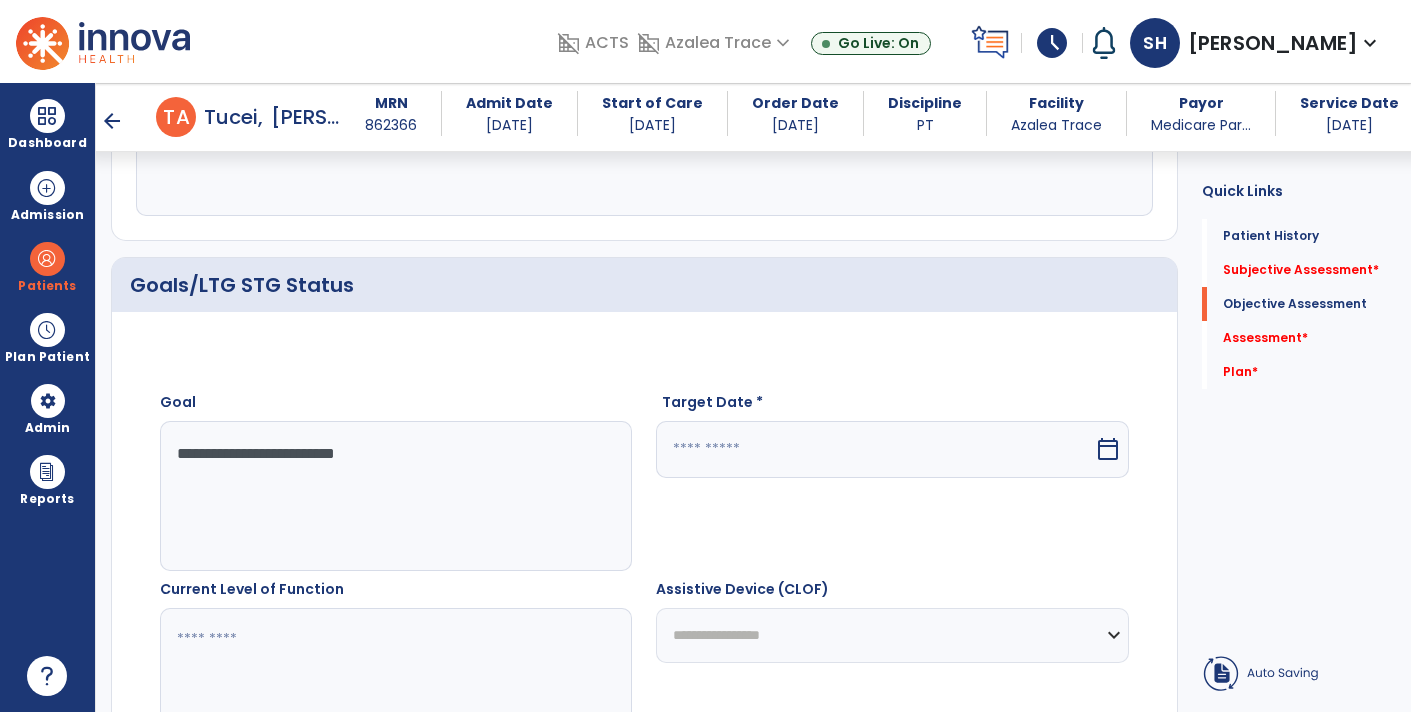 type on "**********" 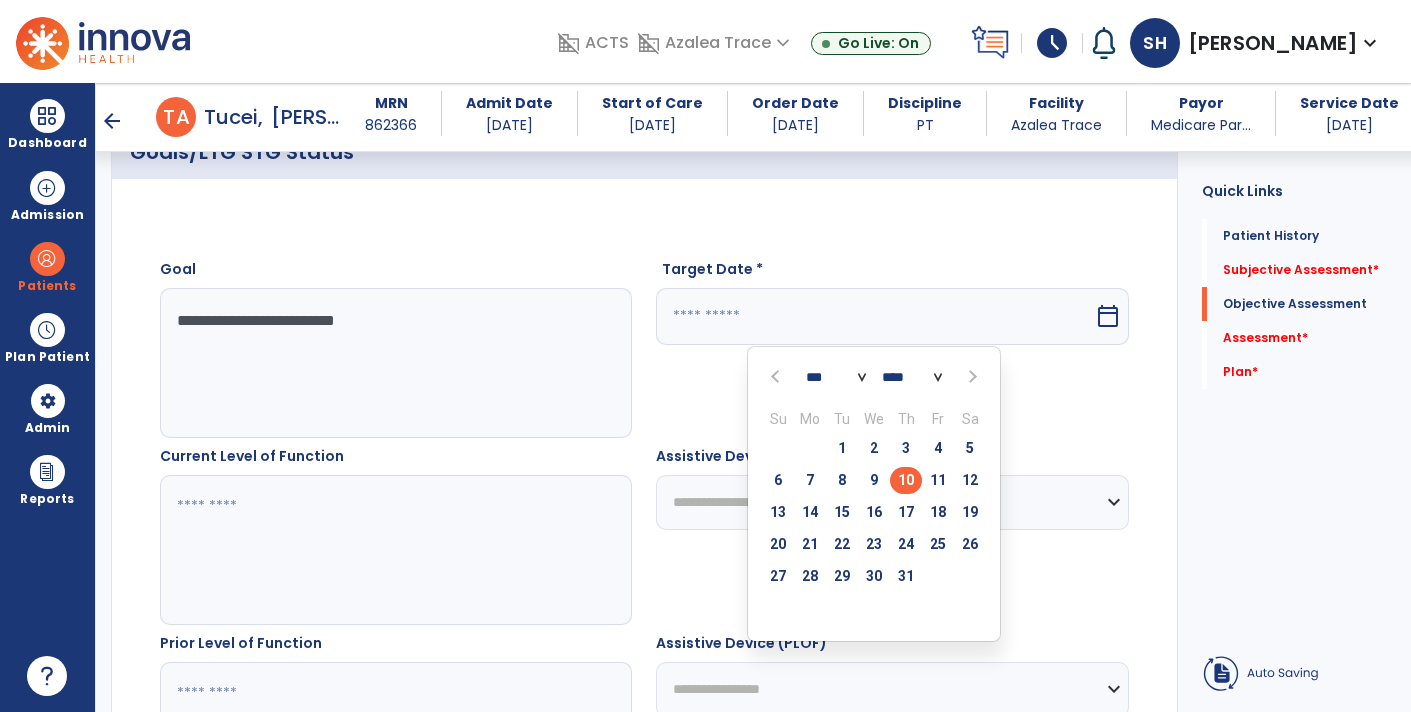 scroll, scrollTop: 799, scrollLeft: 0, axis: vertical 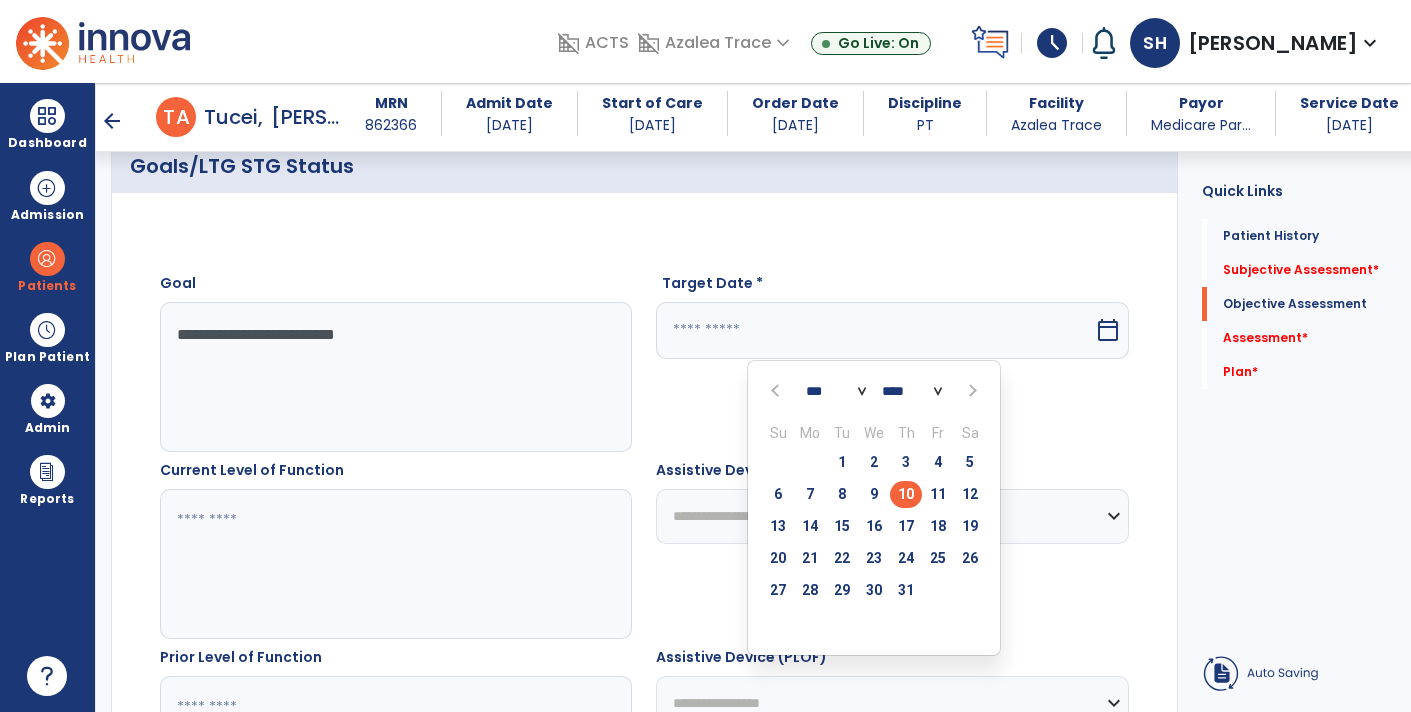 click on "*** *** *** *** *** *** *** *** *** *** *** ***" at bounding box center (836, 391) 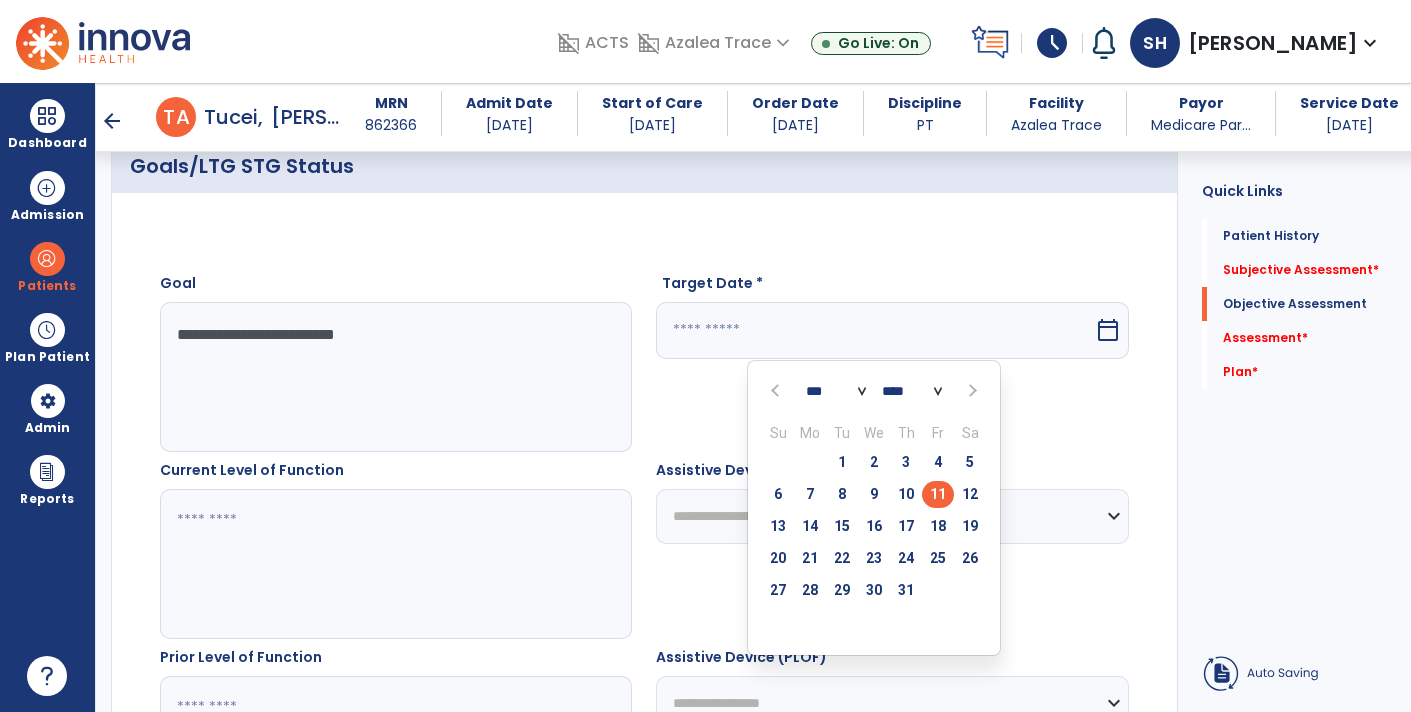 click on "11" at bounding box center [938, 494] 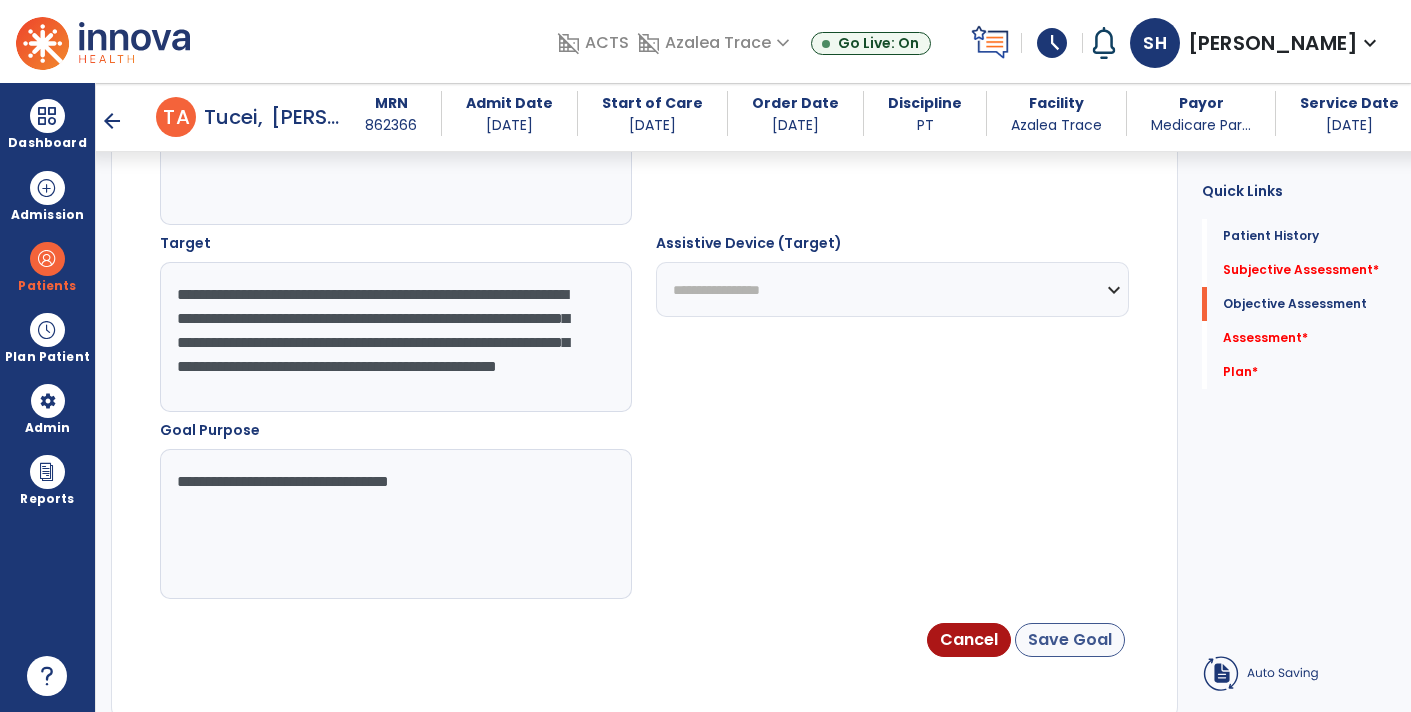 click on "Save Goal" 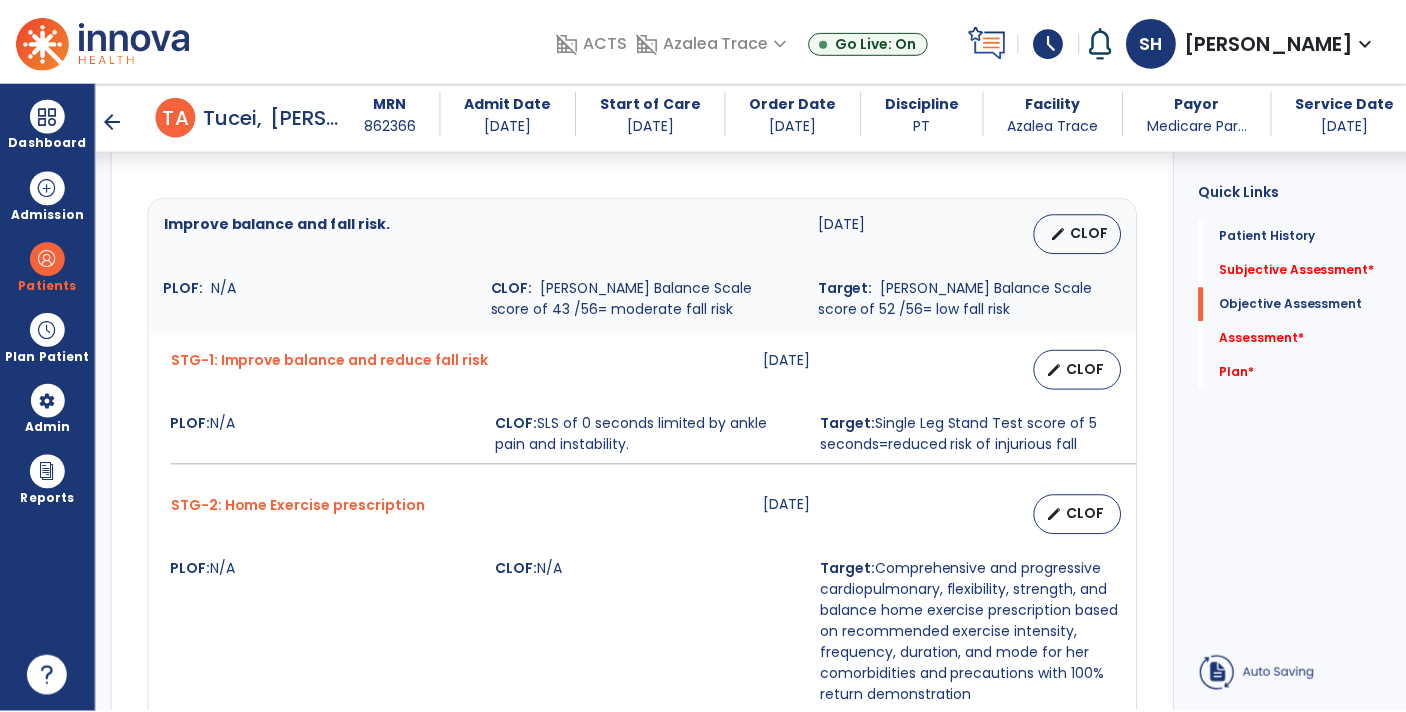 scroll, scrollTop: 798, scrollLeft: 0, axis: vertical 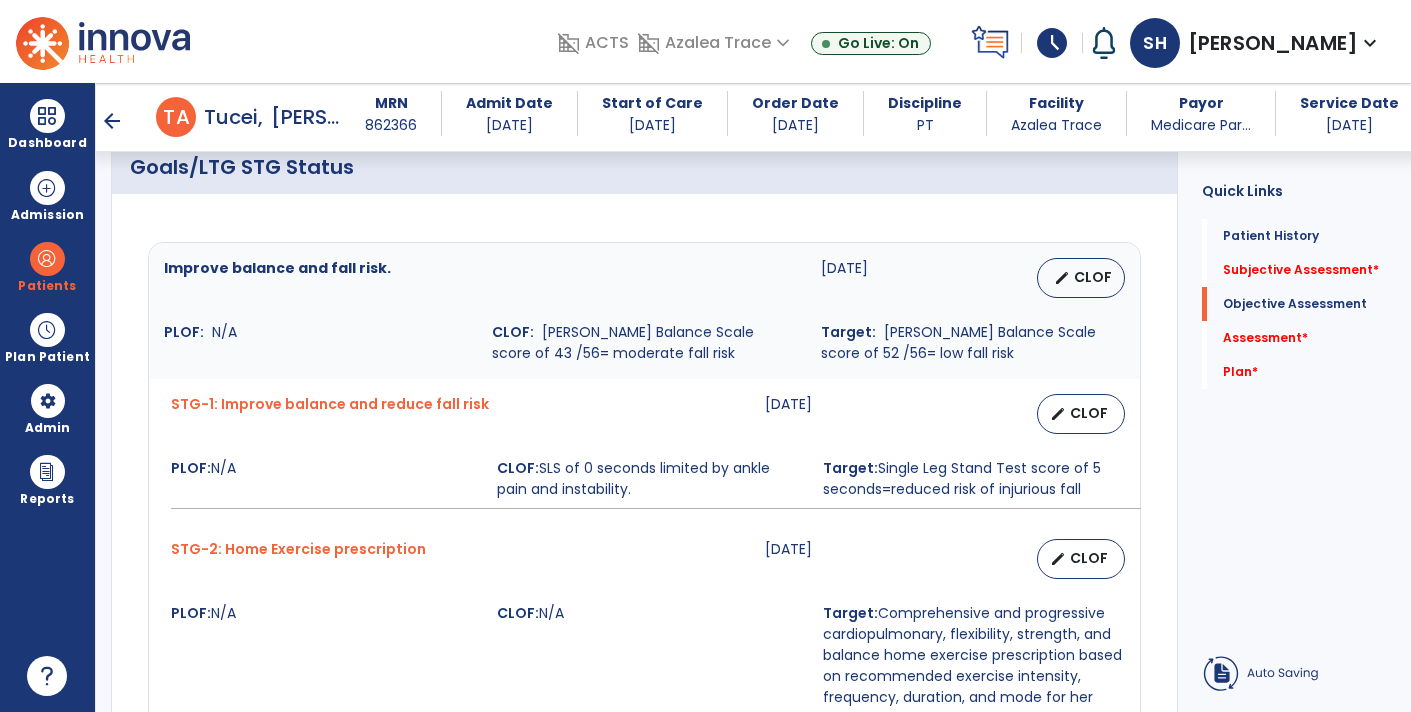 click on "edit   CLOF" at bounding box center (1081, 278) 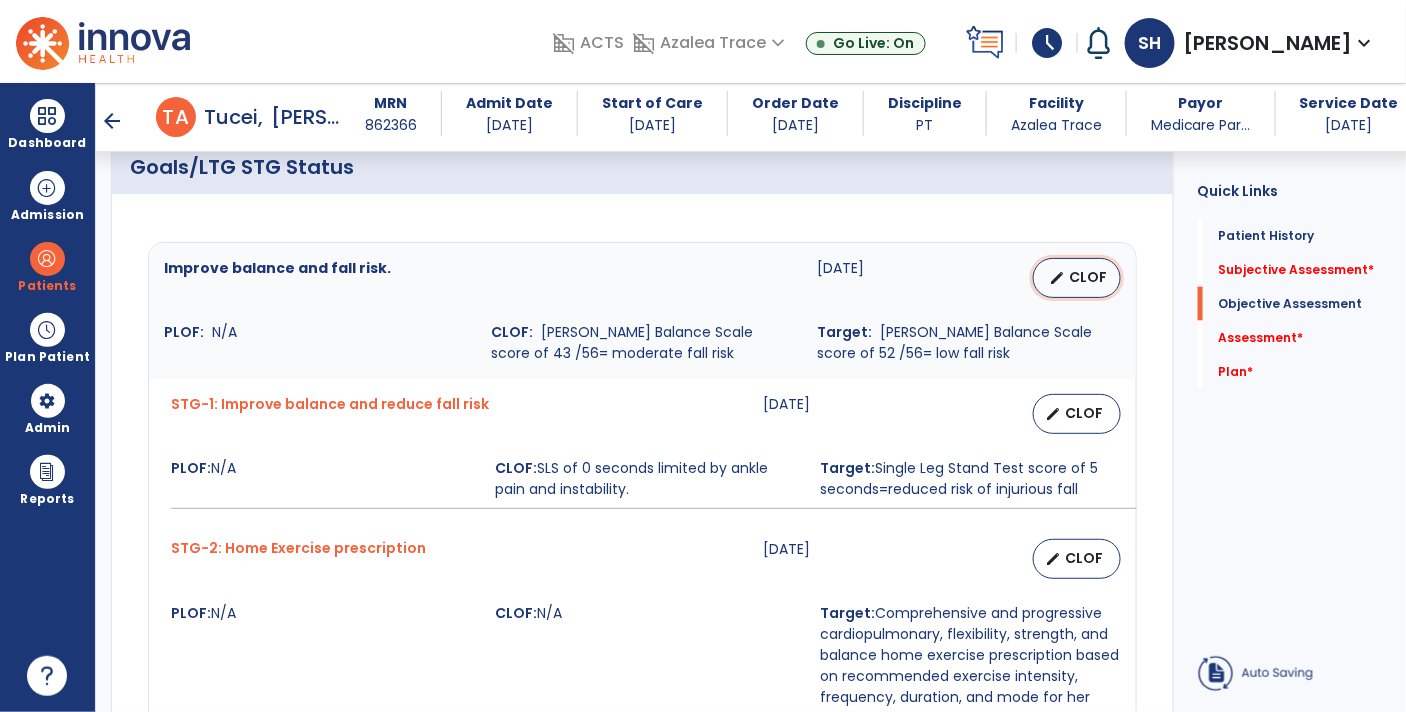 select on "********" 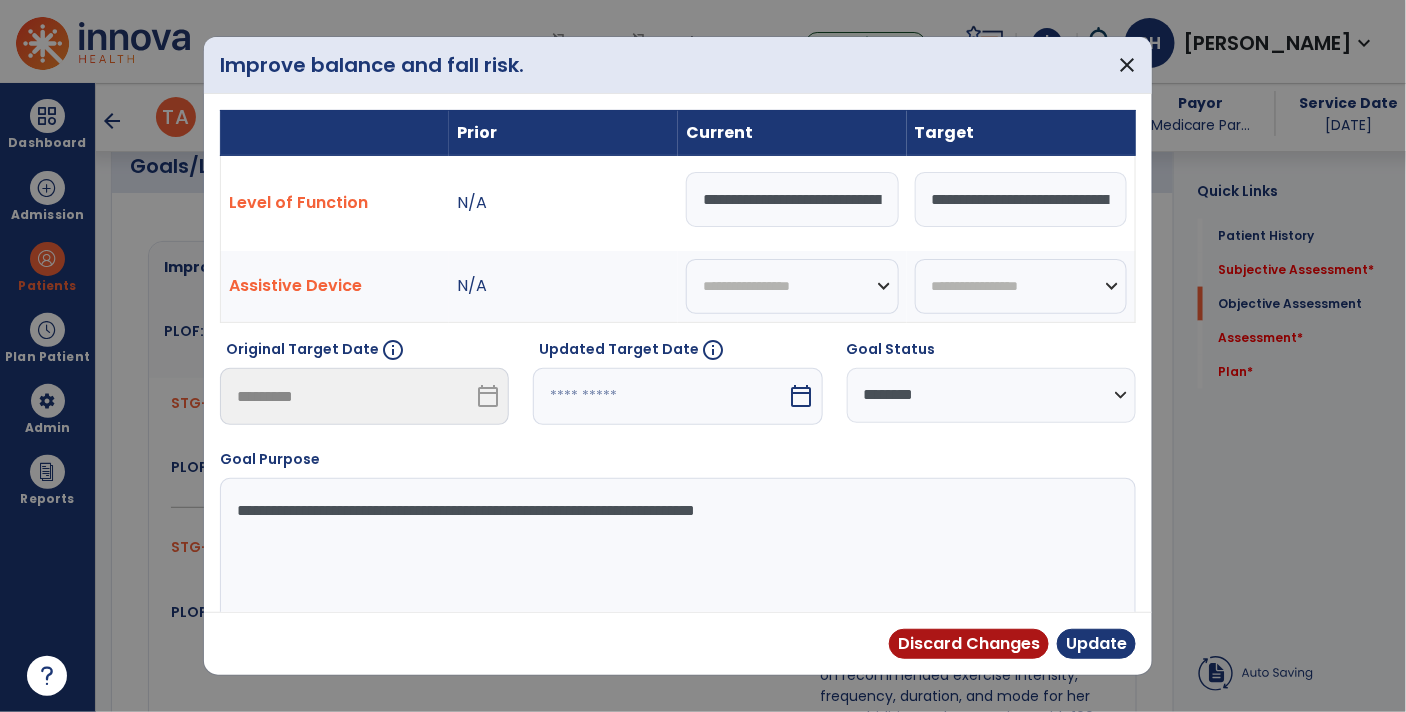 scroll, scrollTop: 798, scrollLeft: 0, axis: vertical 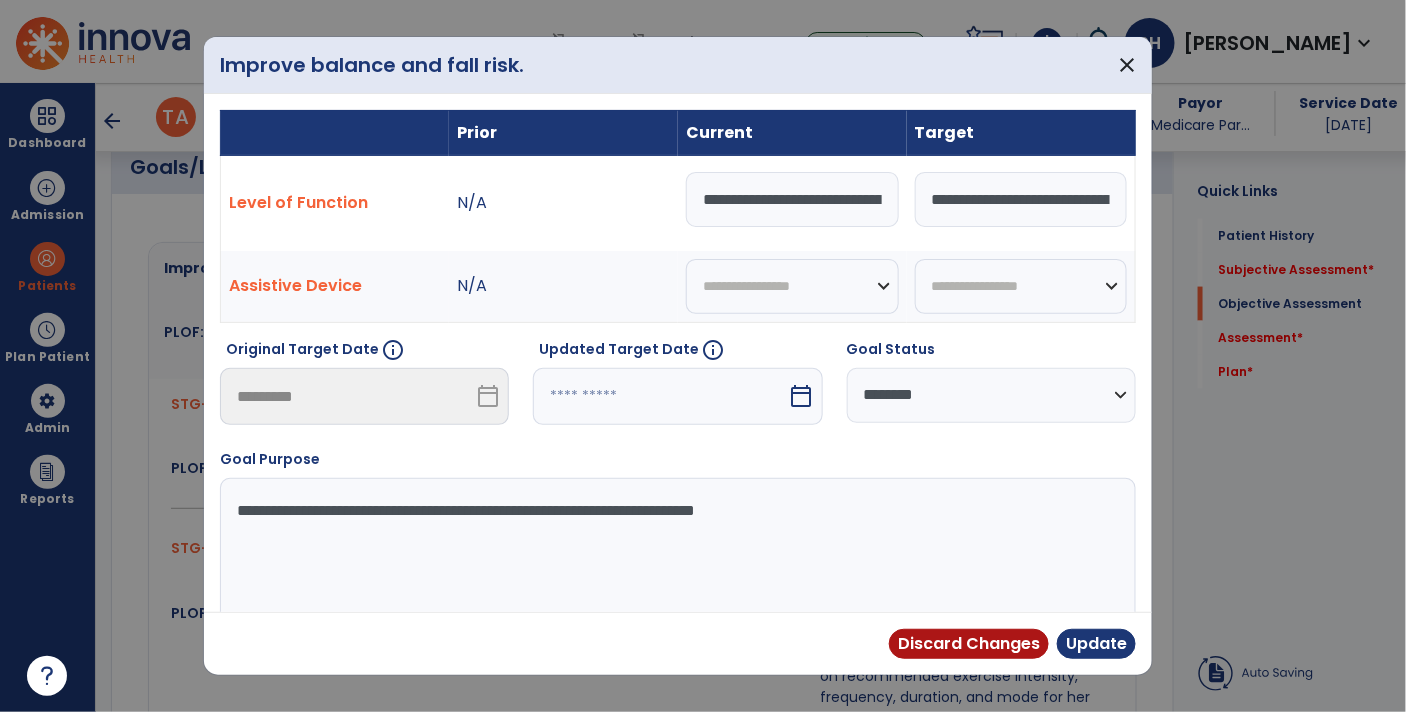 click on "**********" at bounding box center (792, 199) 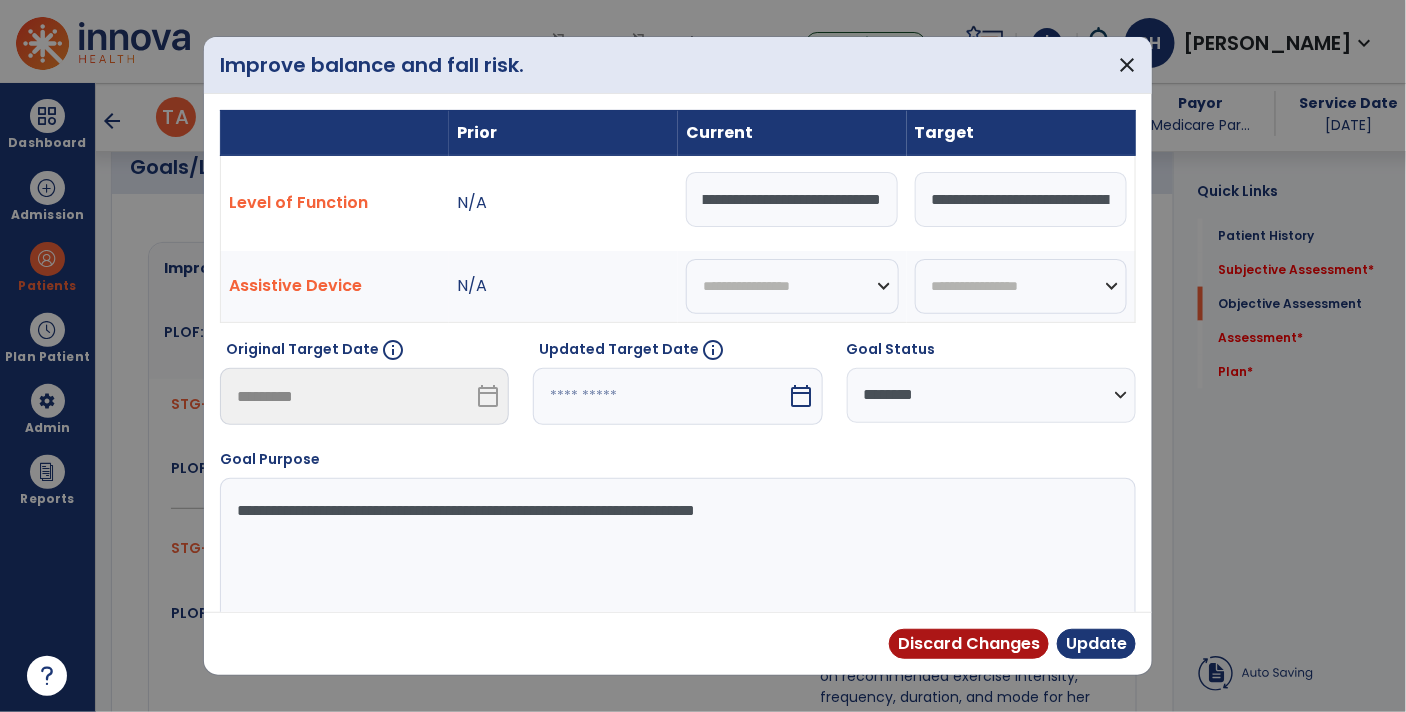 scroll, scrollTop: 0, scrollLeft: 225, axis: horizontal 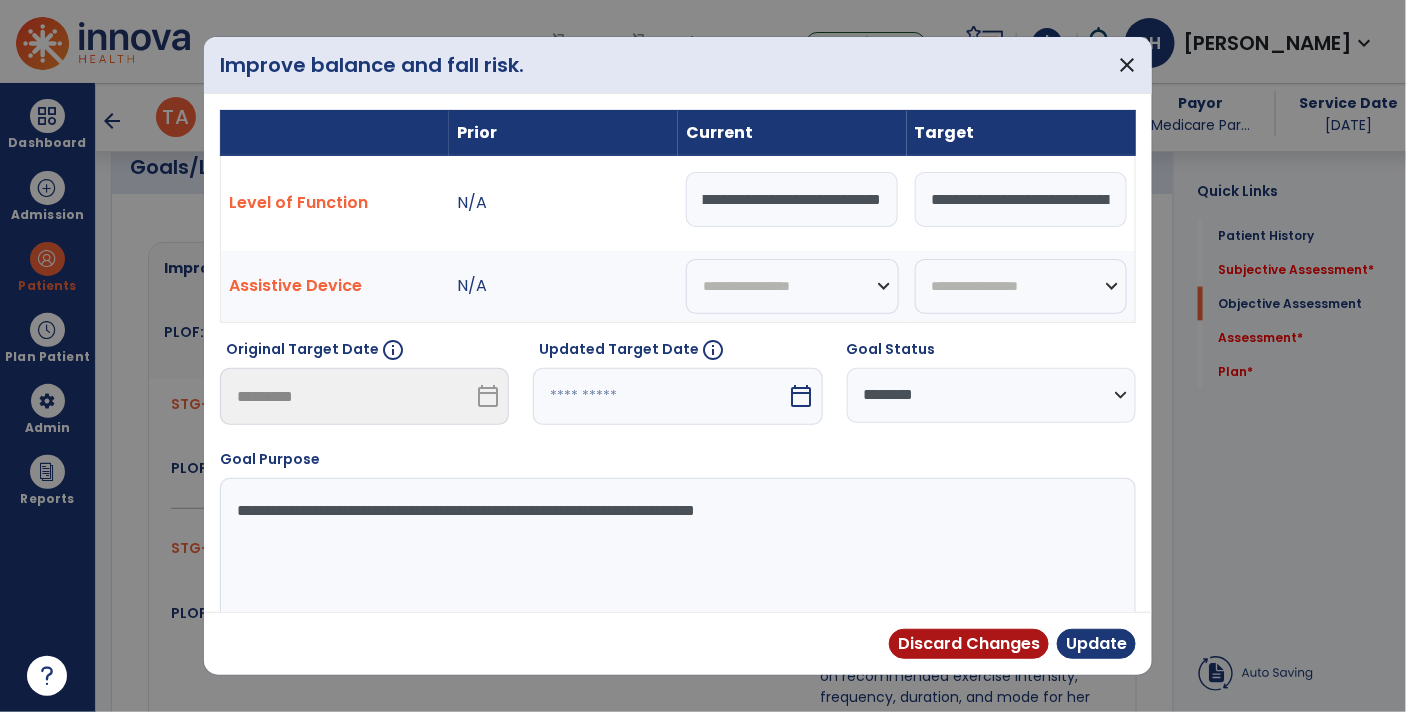 type on "**********" 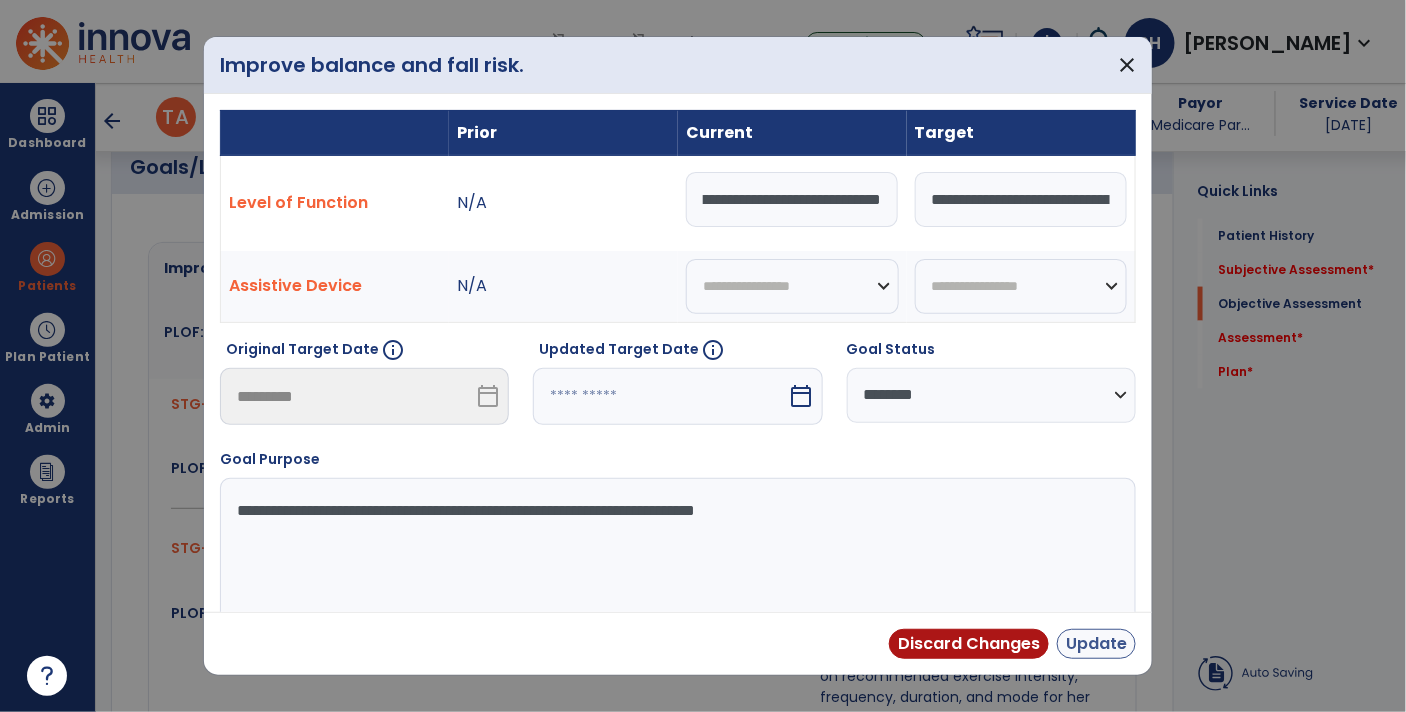 click on "Update" at bounding box center (1096, 644) 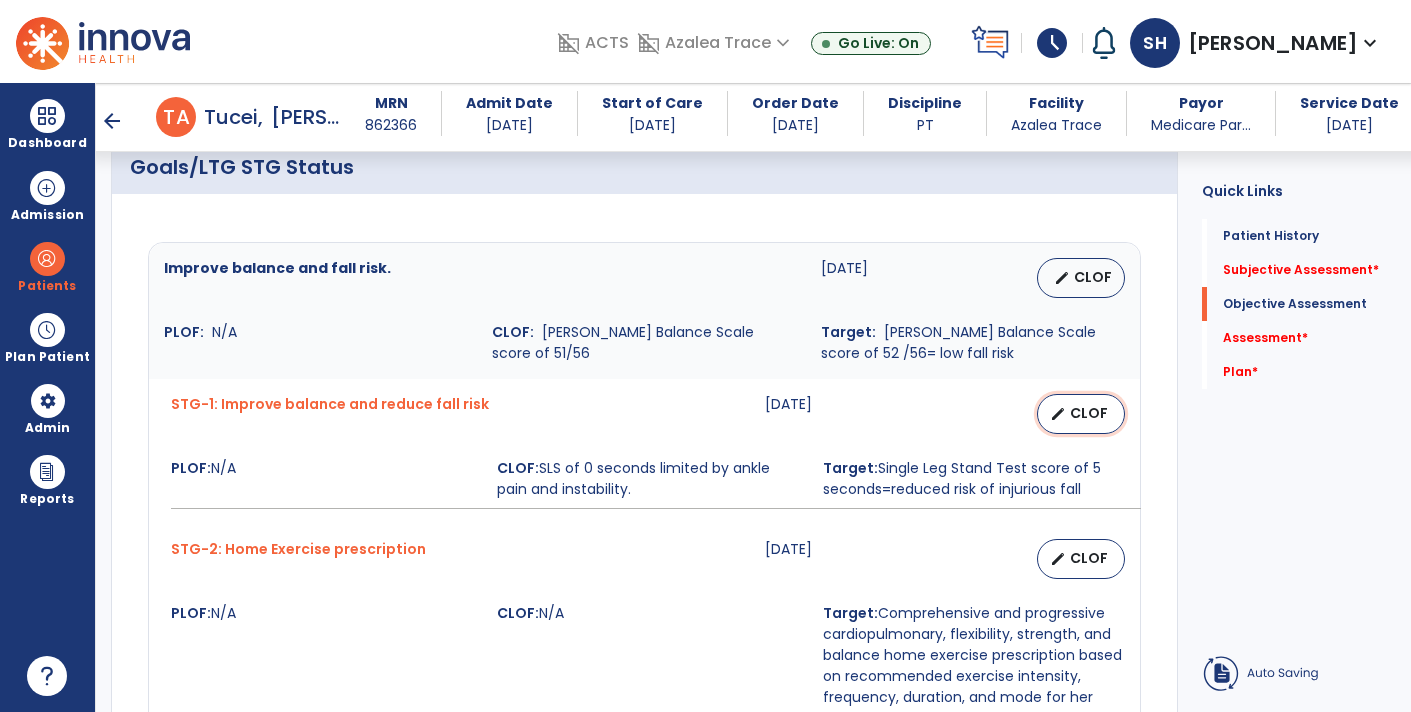 click on "edit   CLOF" at bounding box center [1081, 414] 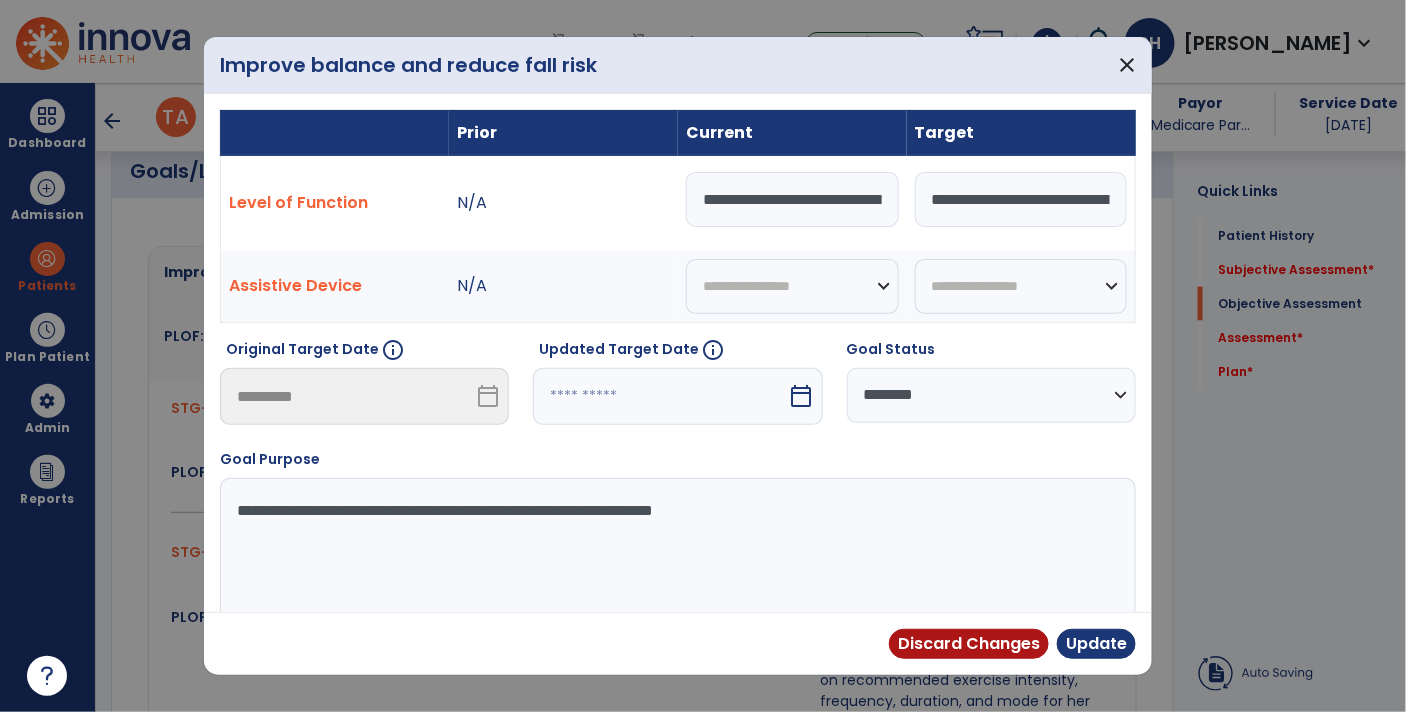 scroll, scrollTop: 798, scrollLeft: 0, axis: vertical 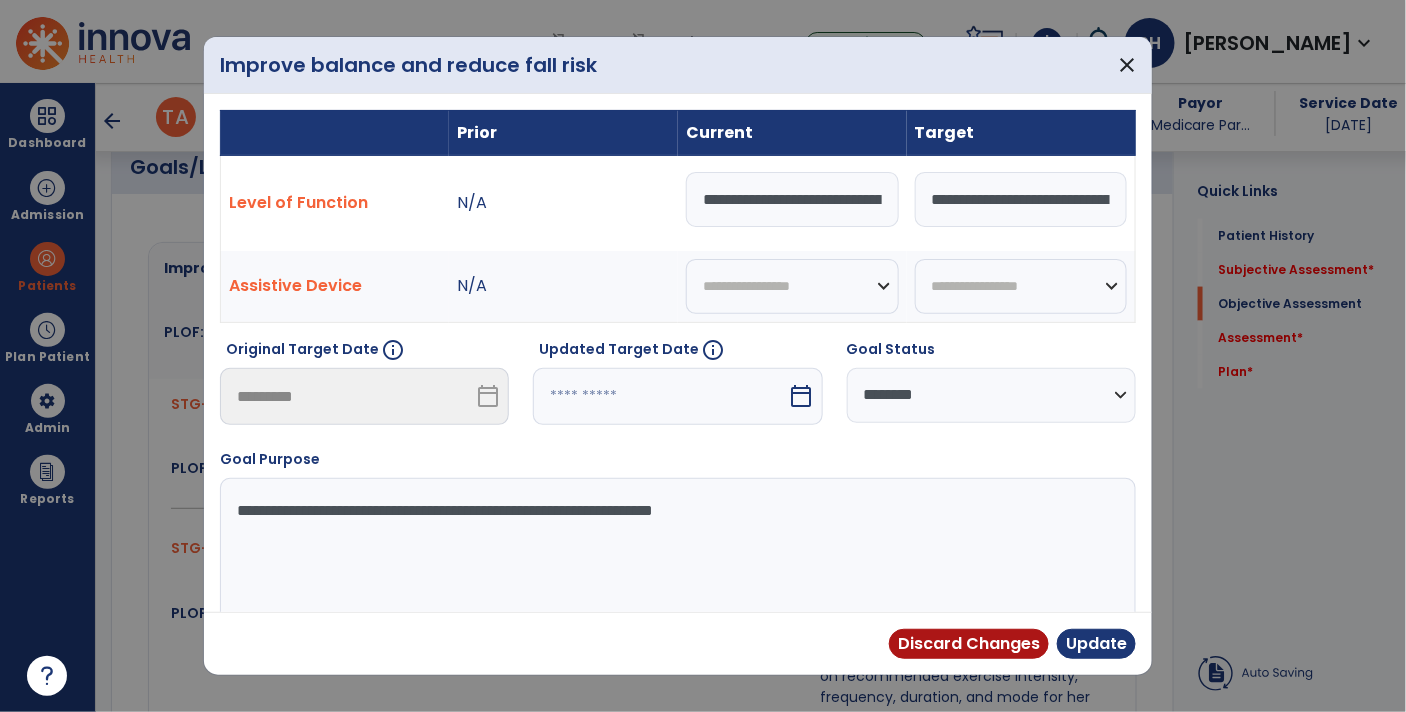 click on "**********" at bounding box center (792, 199) 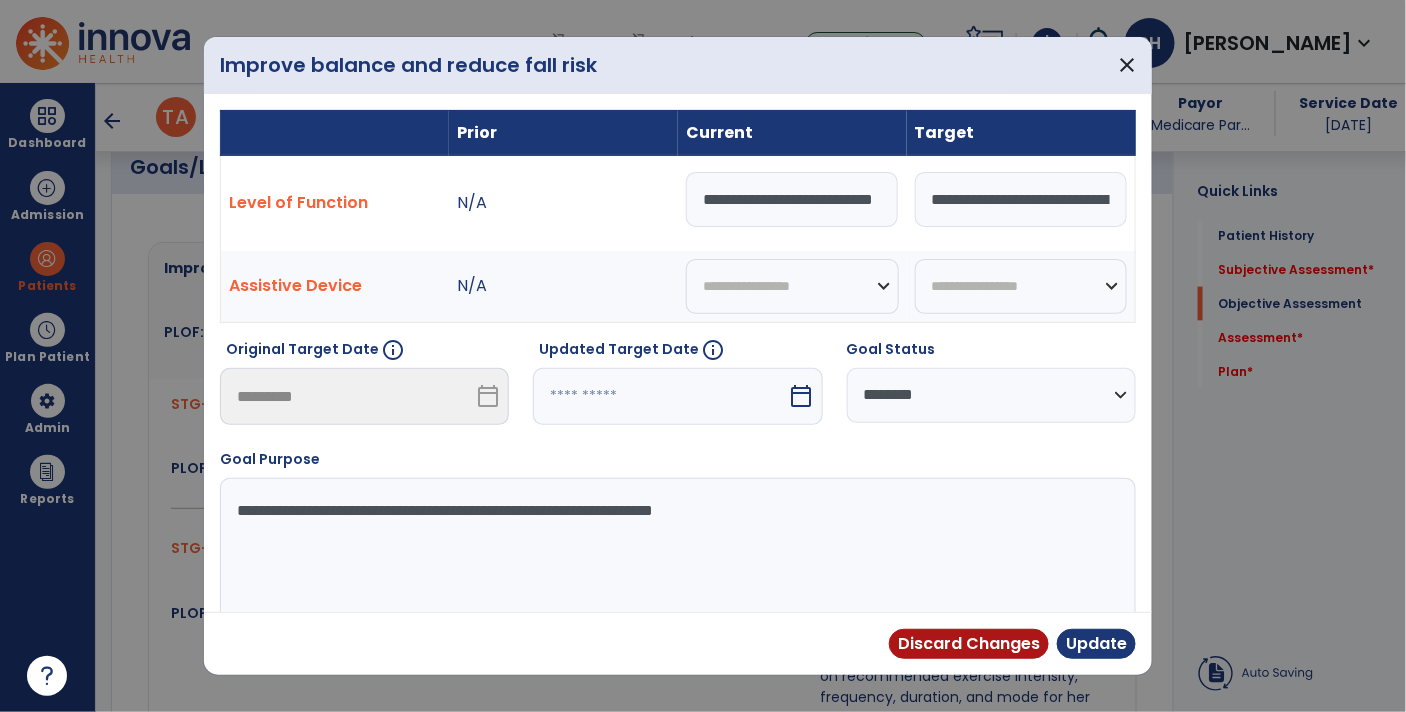 scroll, scrollTop: 0, scrollLeft: 36, axis: horizontal 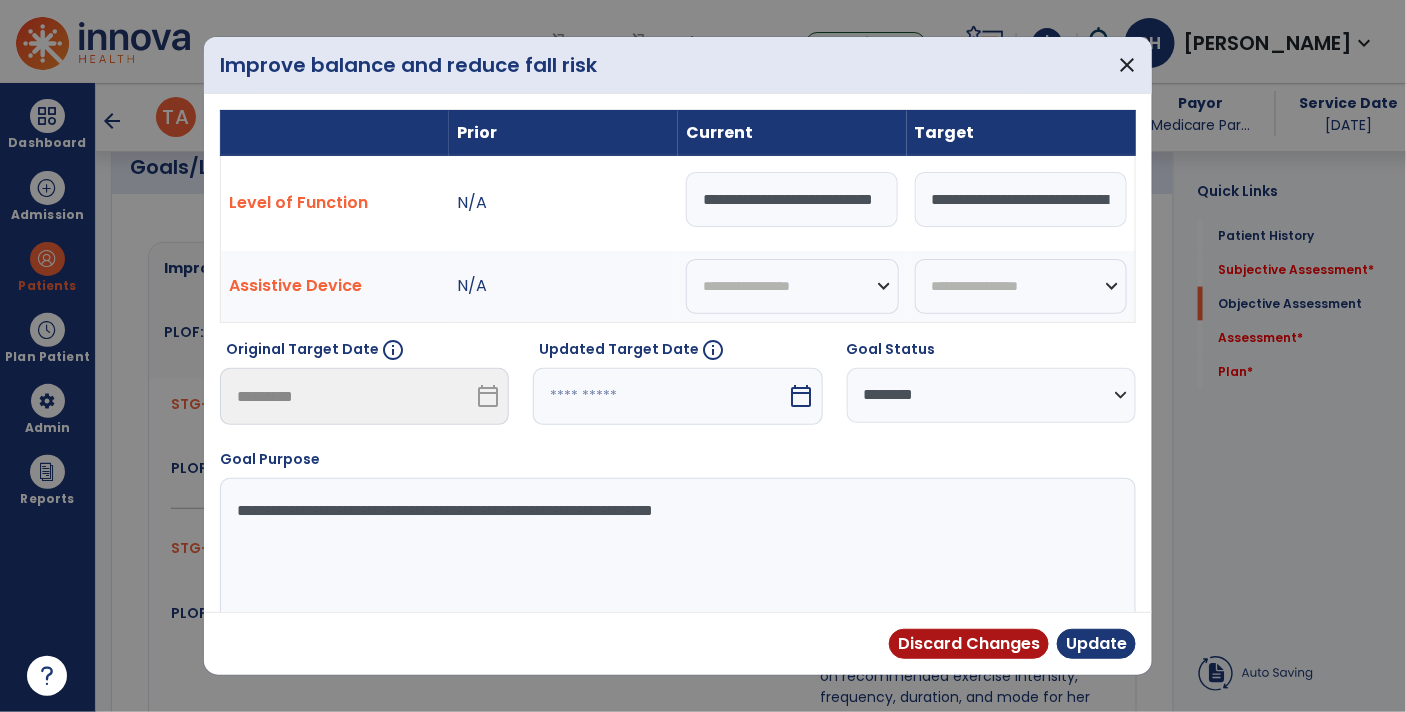 type on "**********" 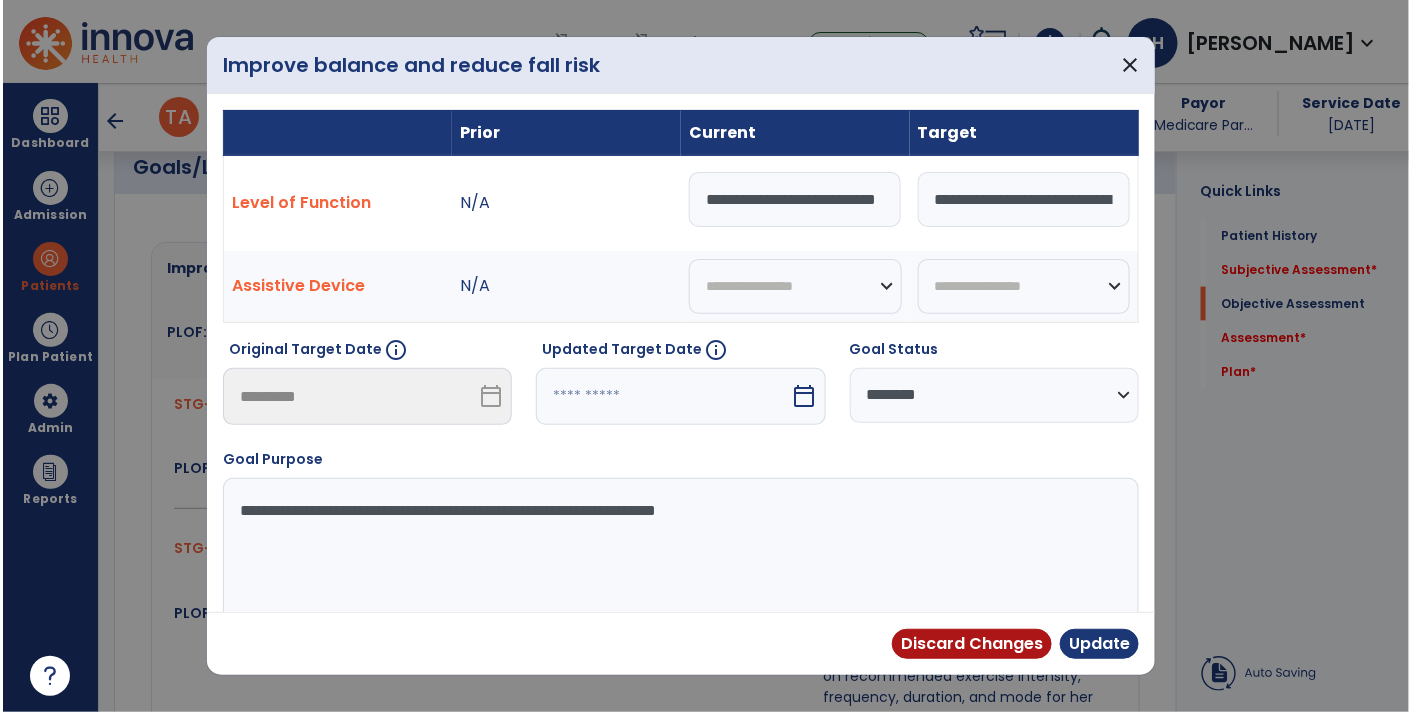 scroll, scrollTop: 0, scrollLeft: 0, axis: both 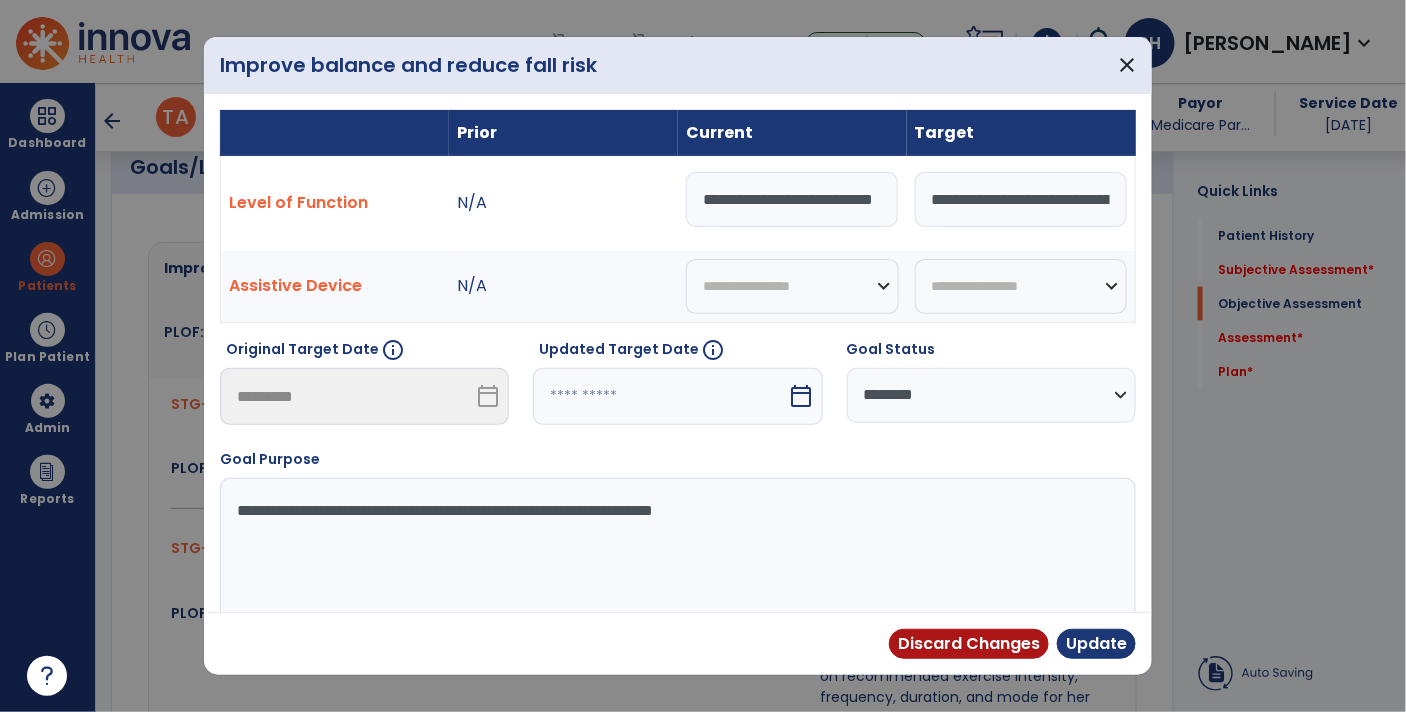 select on "********" 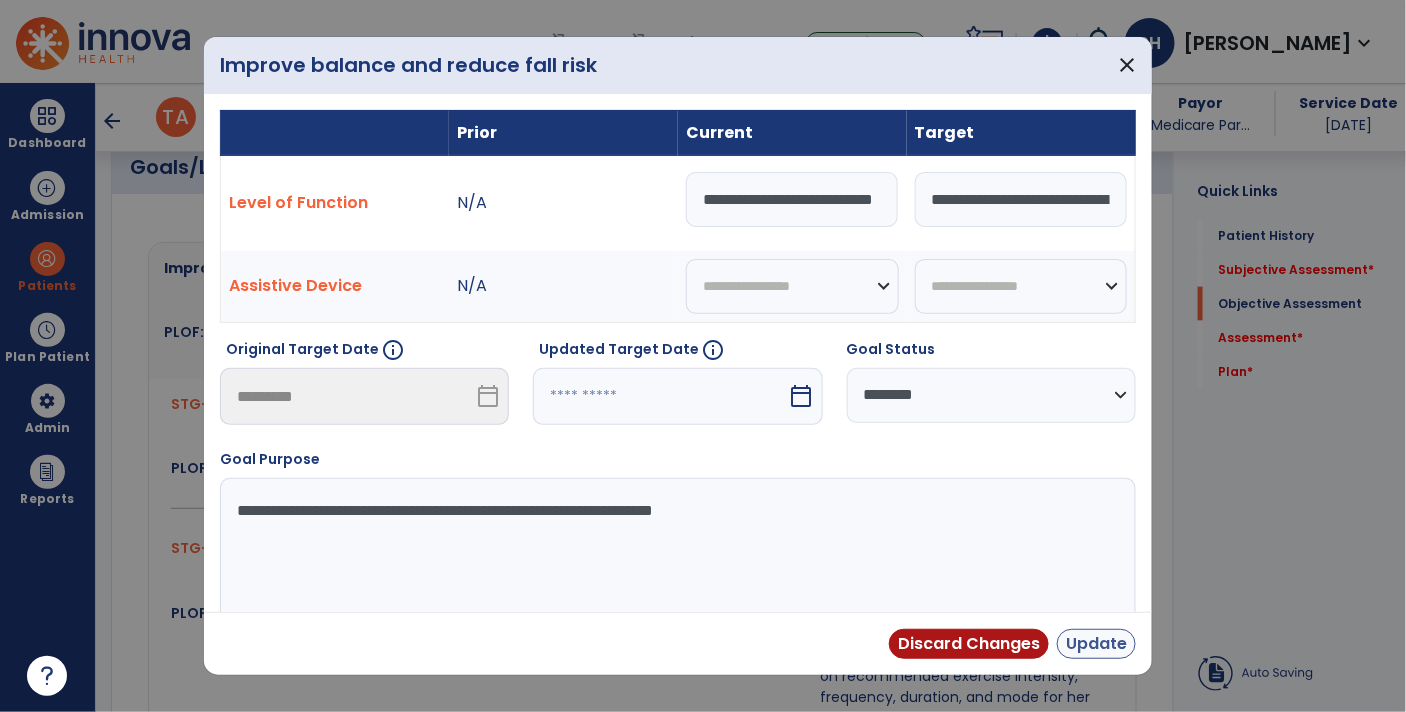 click on "Update" at bounding box center (1096, 644) 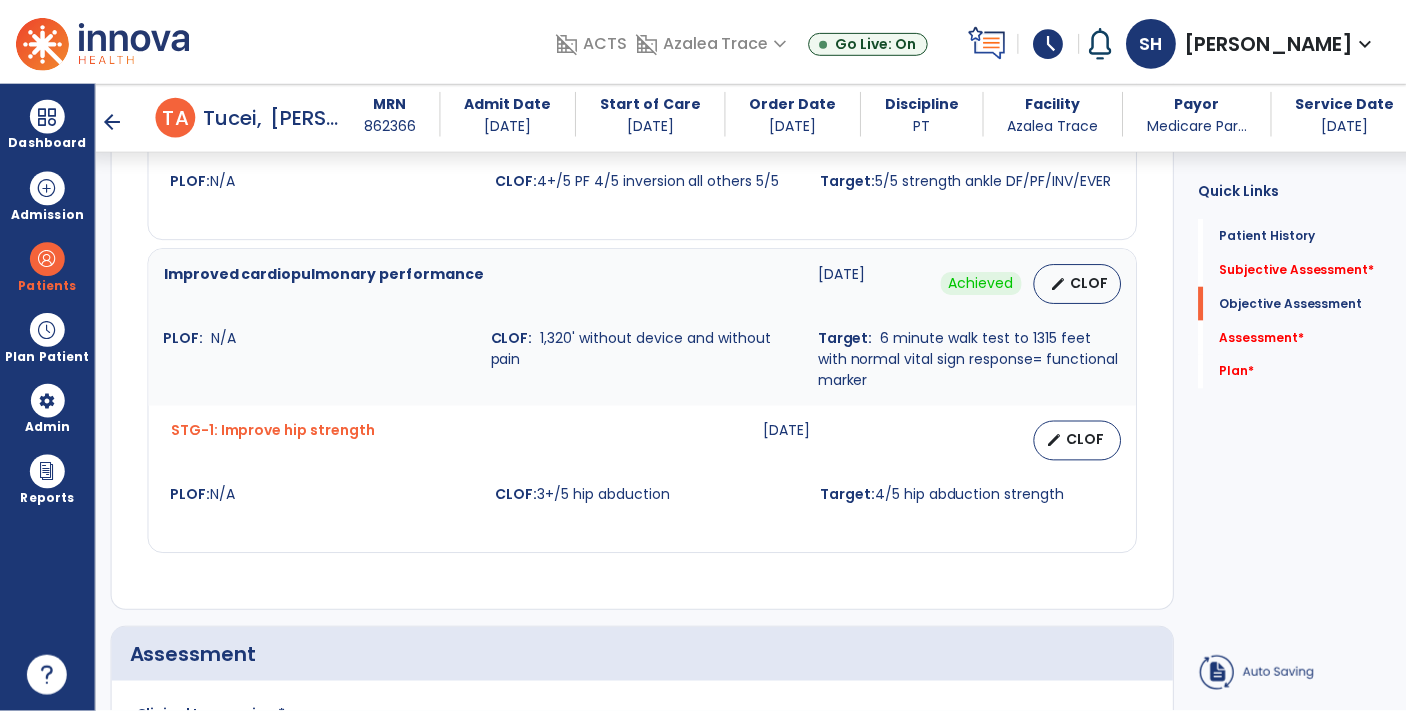 scroll, scrollTop: 1863, scrollLeft: 0, axis: vertical 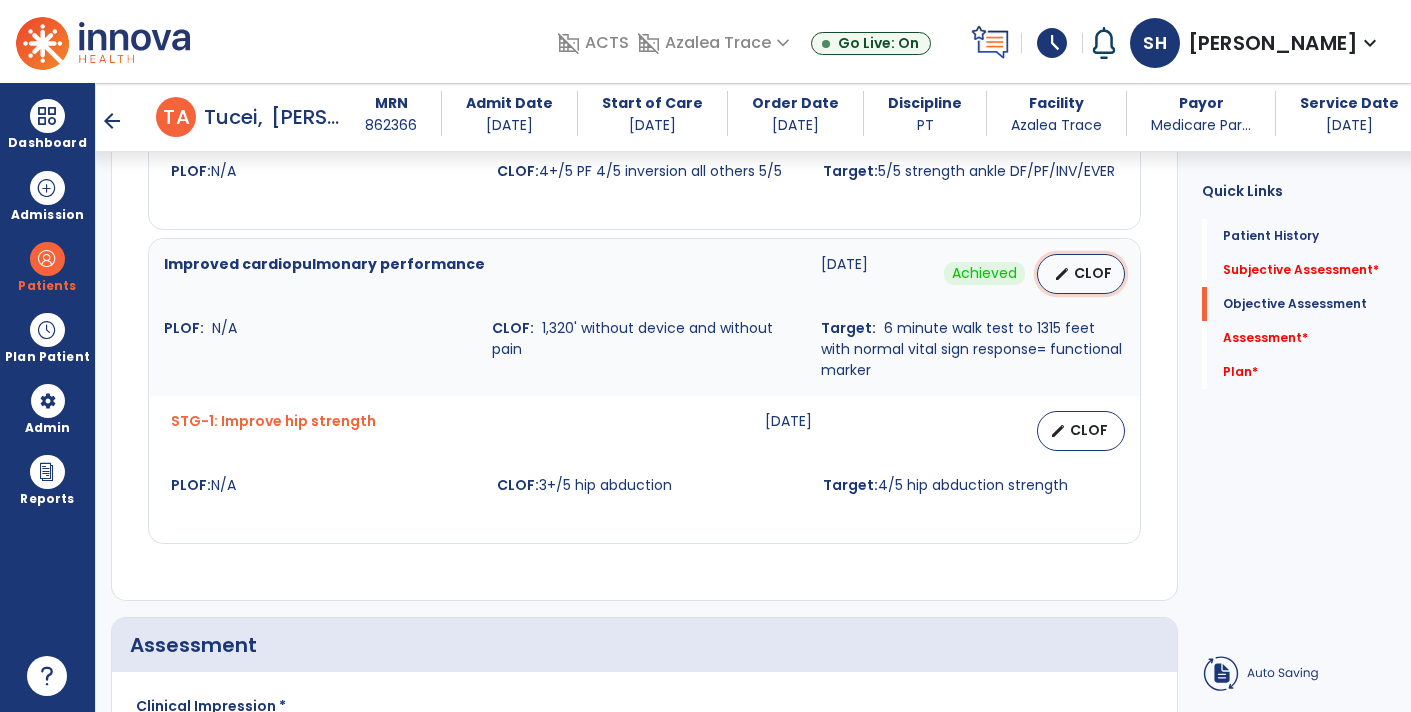 click on "CLOF" at bounding box center (1093, 273) 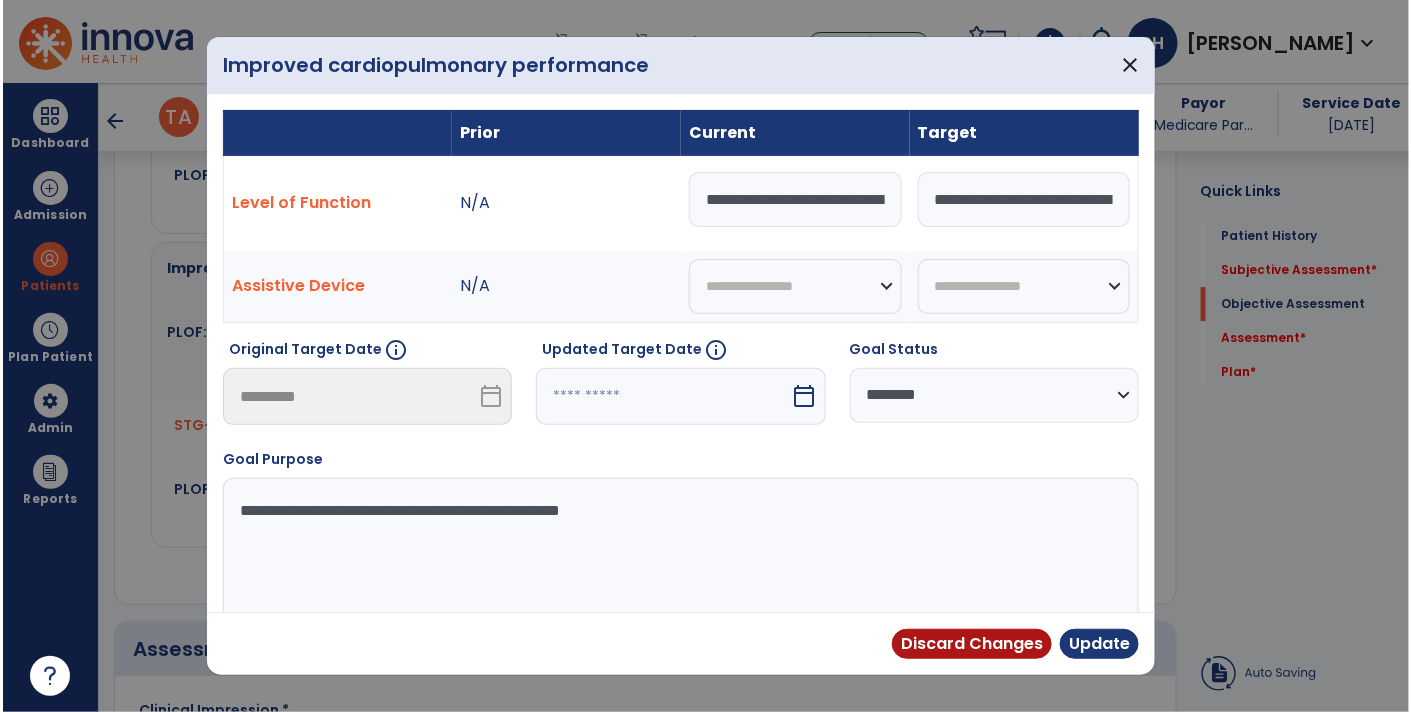 scroll, scrollTop: 1863, scrollLeft: 0, axis: vertical 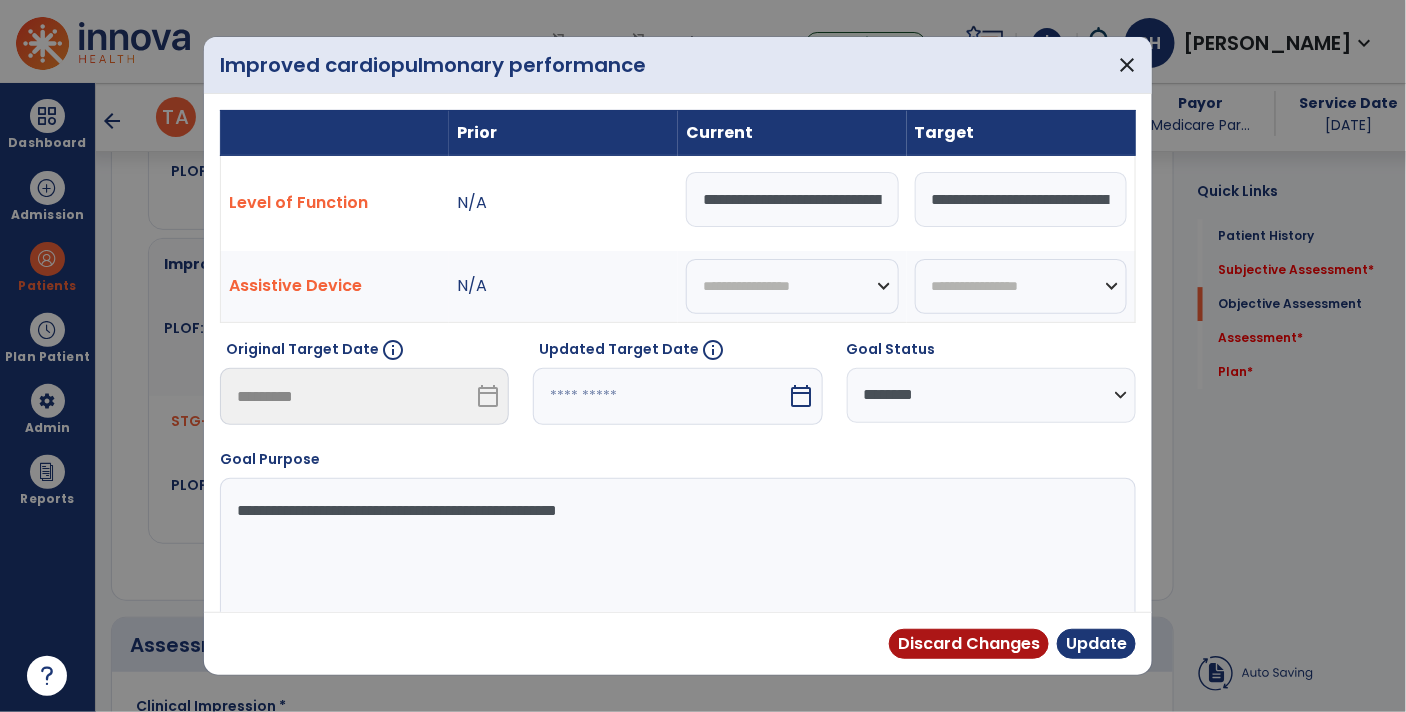 click on "**********" at bounding box center (991, 395) 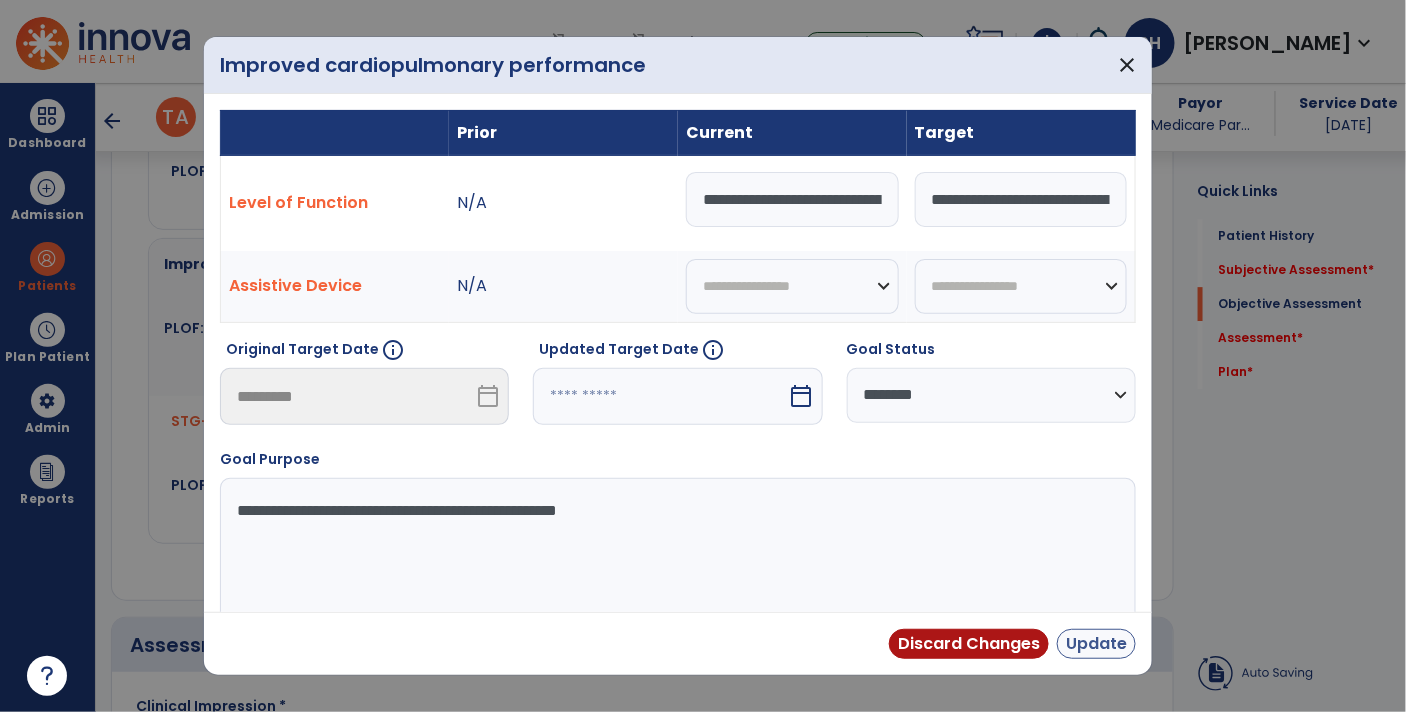 click on "Update" at bounding box center [1096, 644] 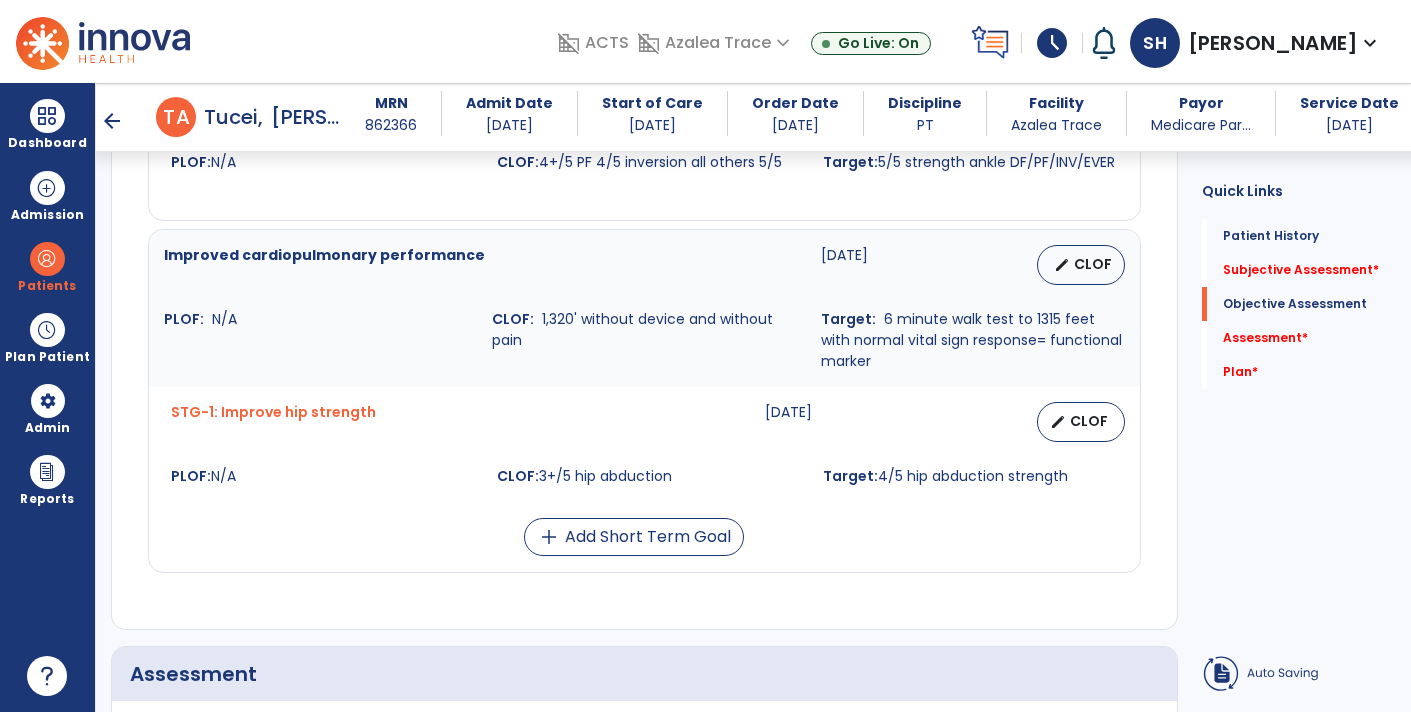 click on "STG-1: Improve hip strength" at bounding box center (273, 422) 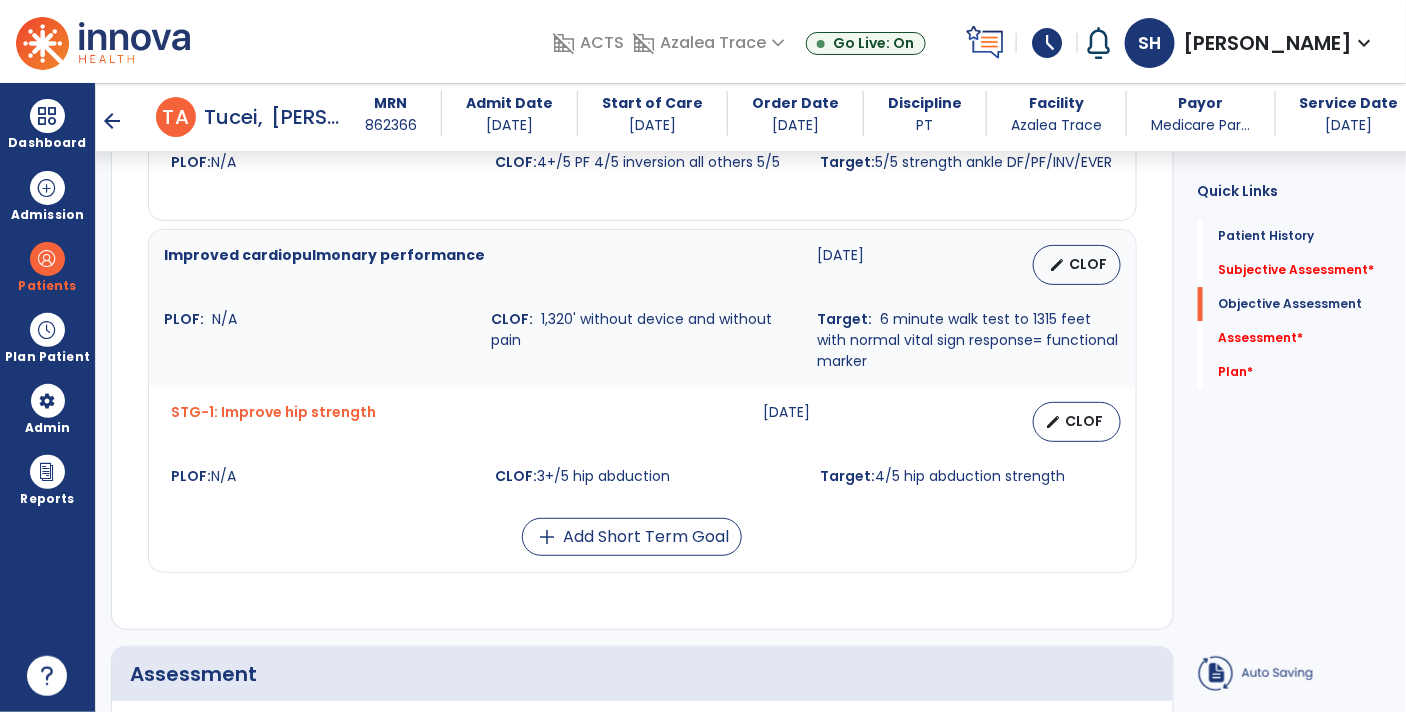 scroll, scrollTop: 1872, scrollLeft: 0, axis: vertical 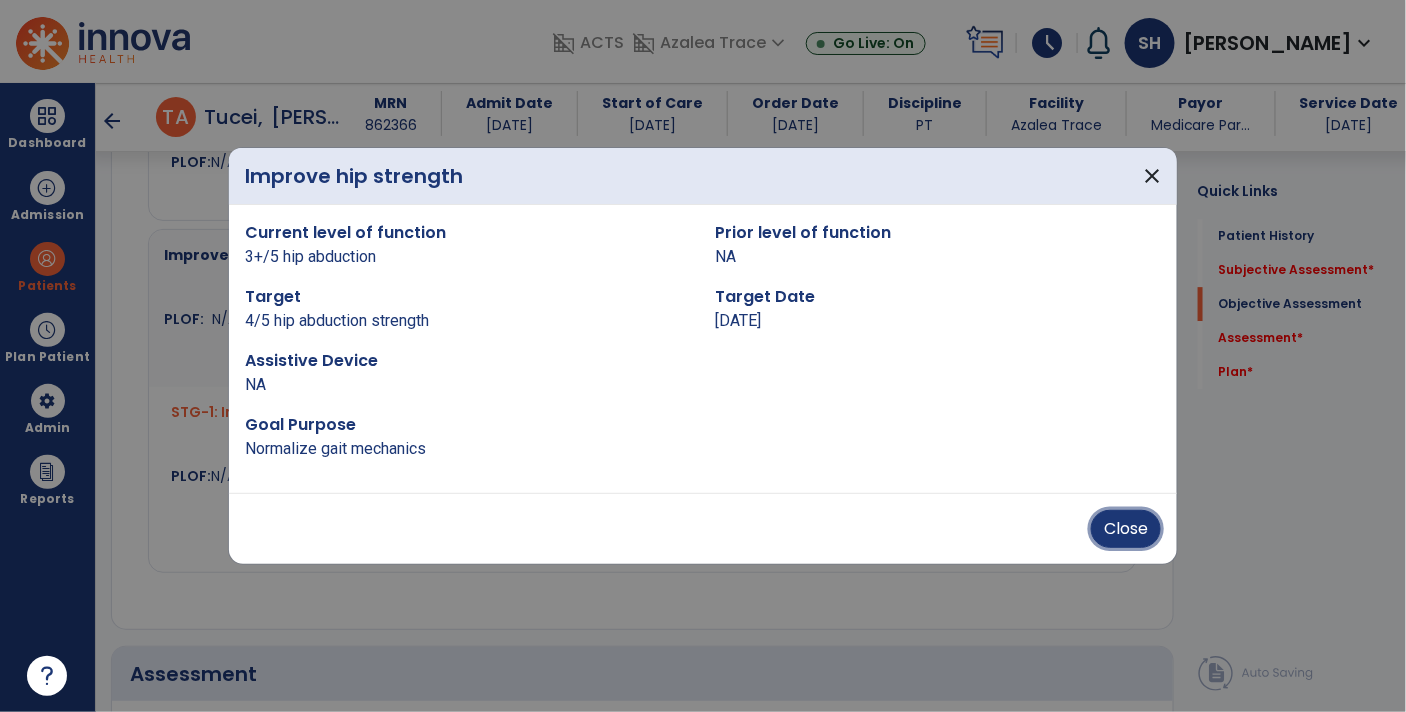 click on "Close" at bounding box center (1126, 529) 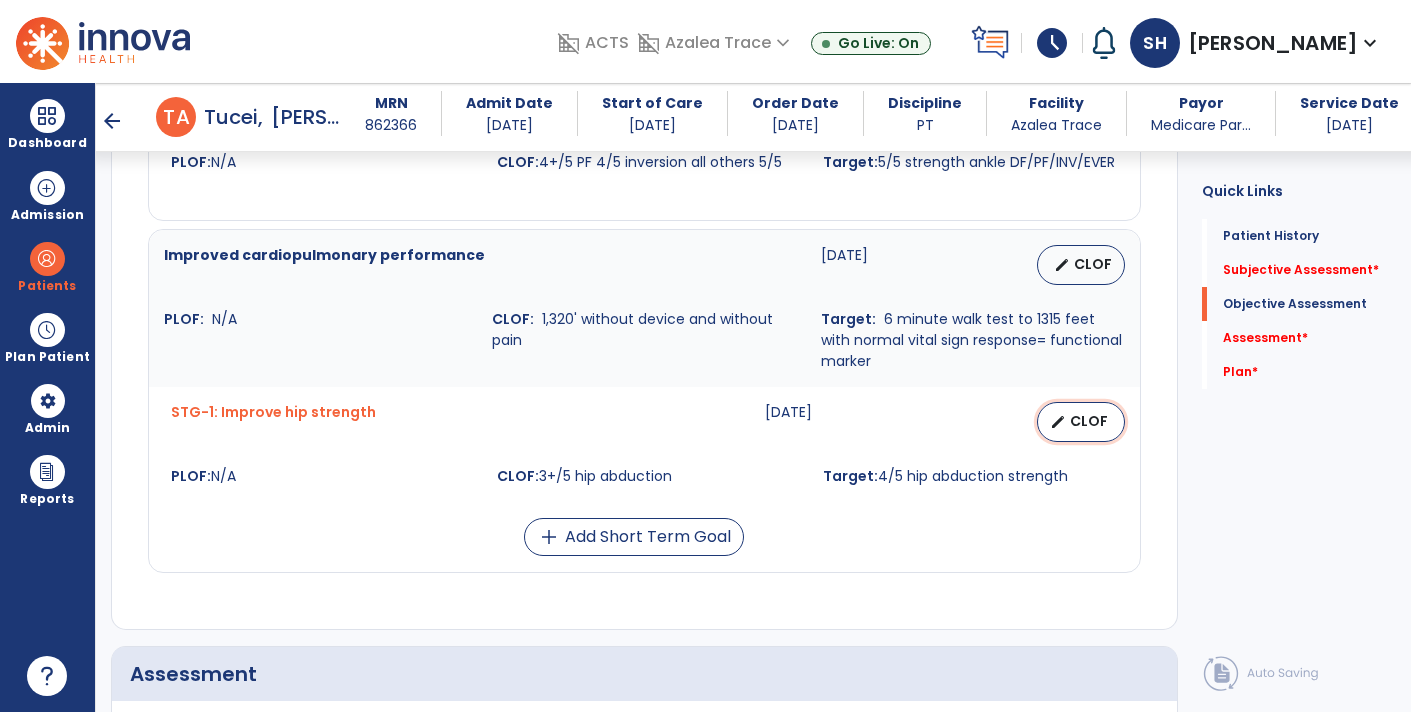 click on "CLOF" at bounding box center (1089, 421) 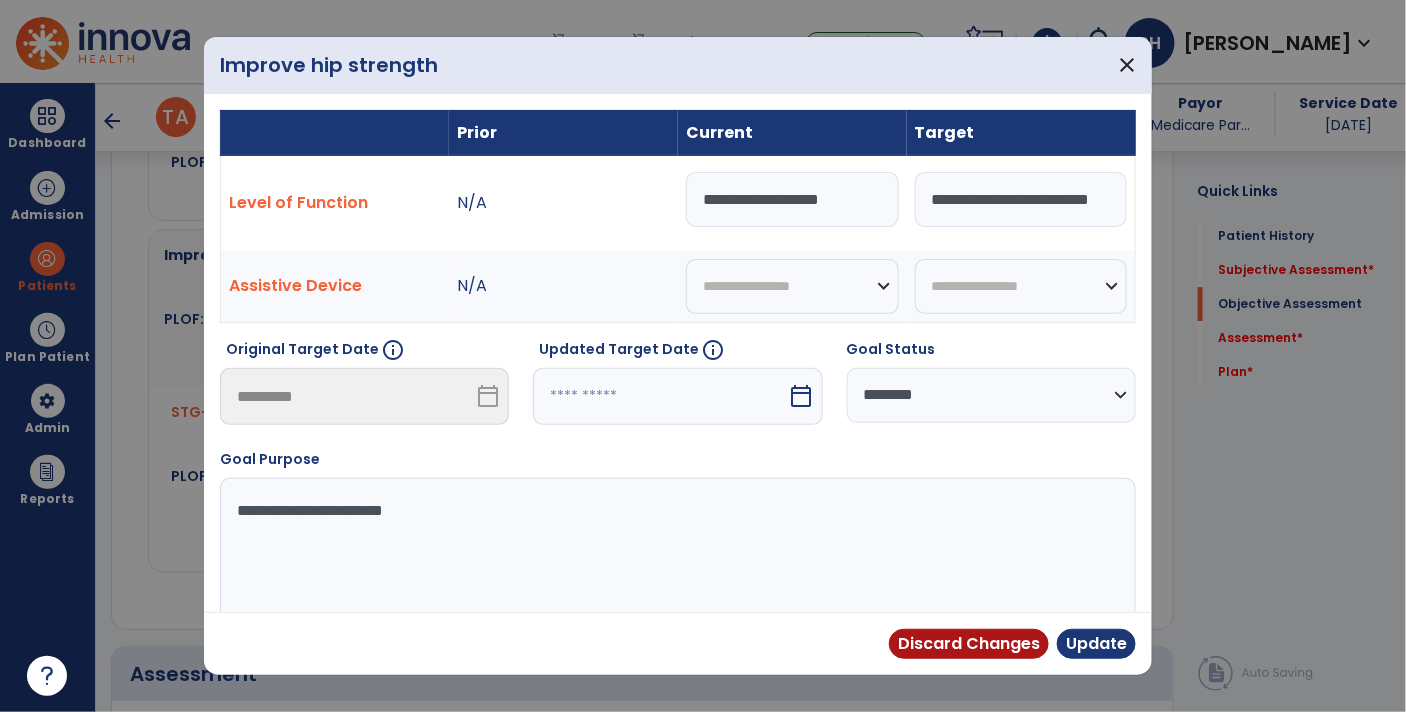scroll, scrollTop: 1872, scrollLeft: 0, axis: vertical 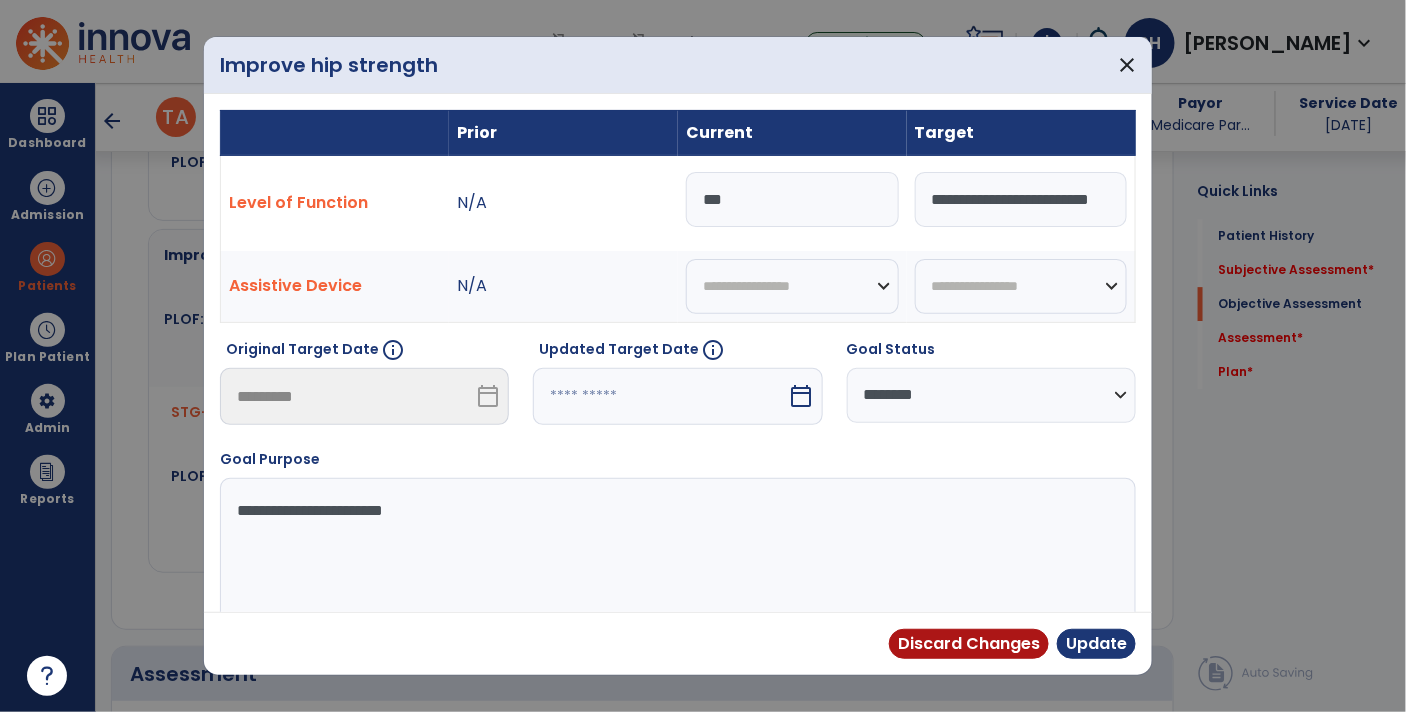 type on "***" 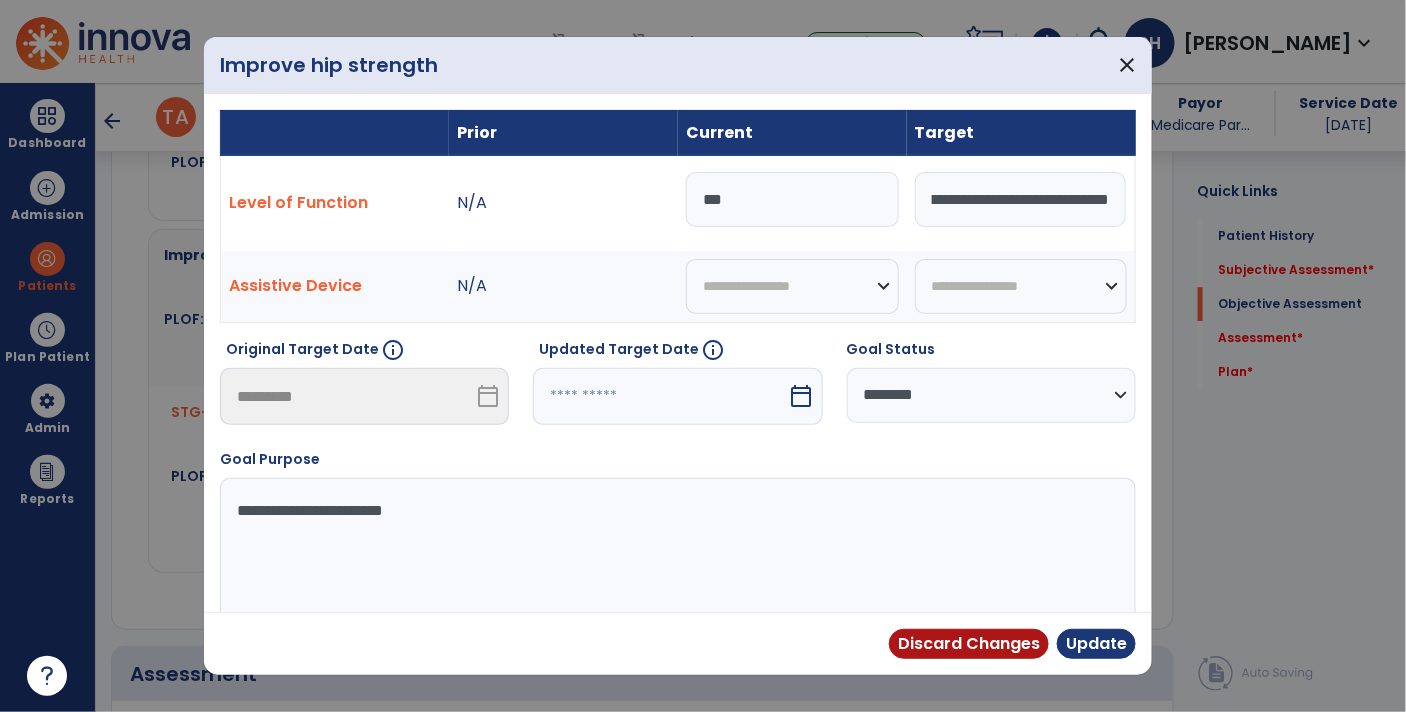 type on "**********" 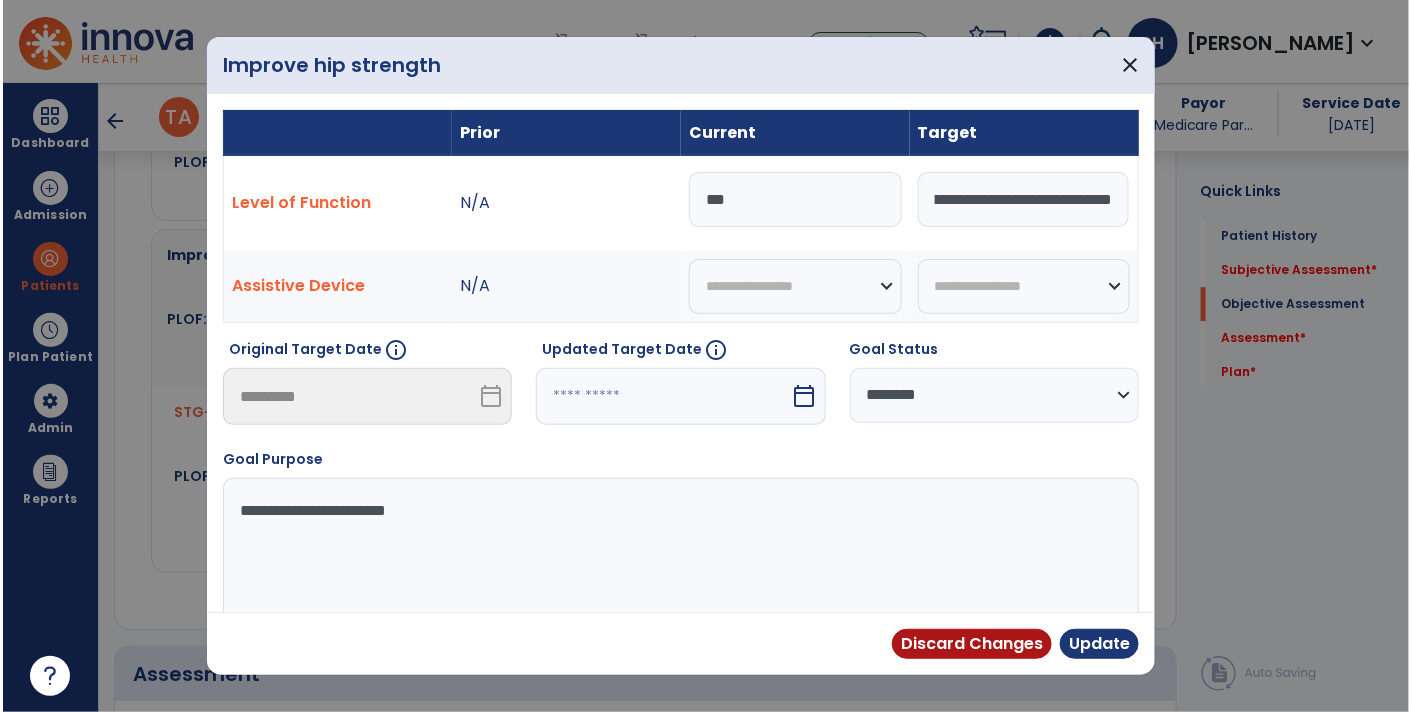 scroll, scrollTop: 0, scrollLeft: 208, axis: horizontal 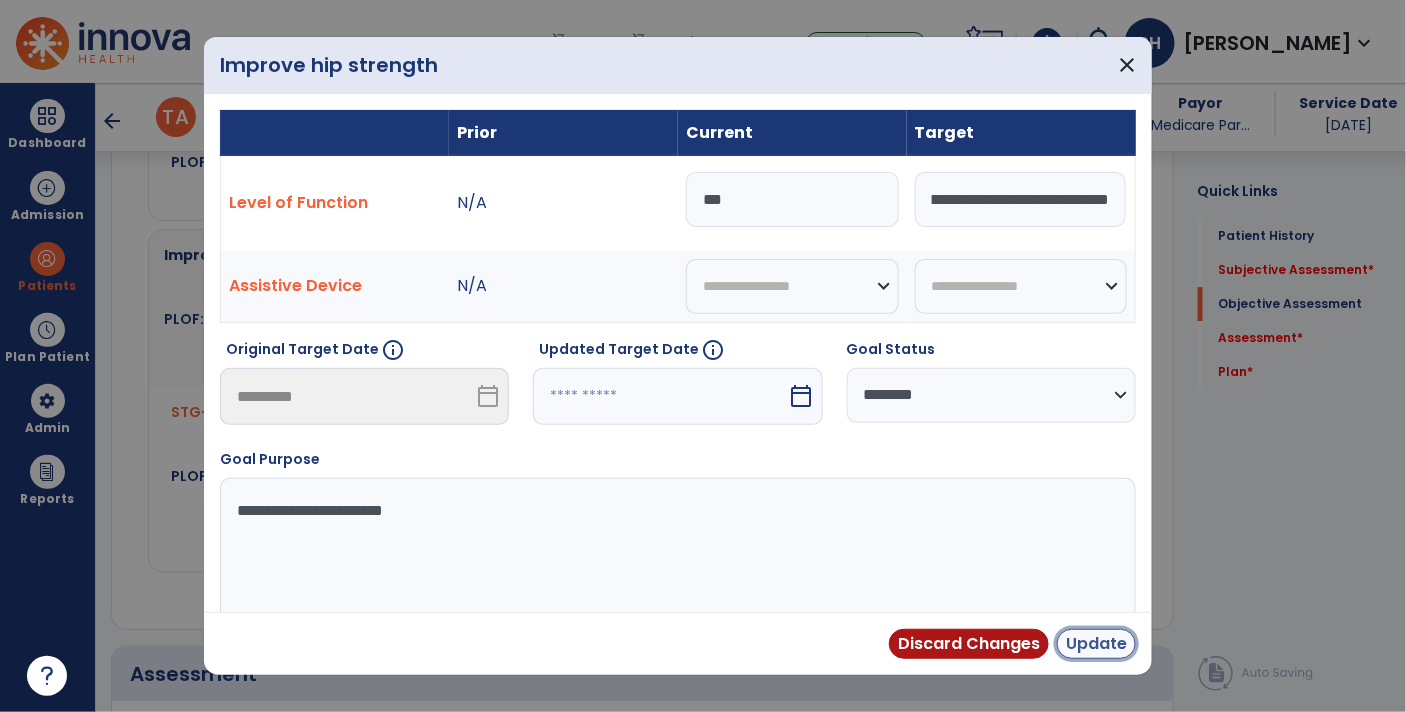 click on "Update" at bounding box center [1096, 644] 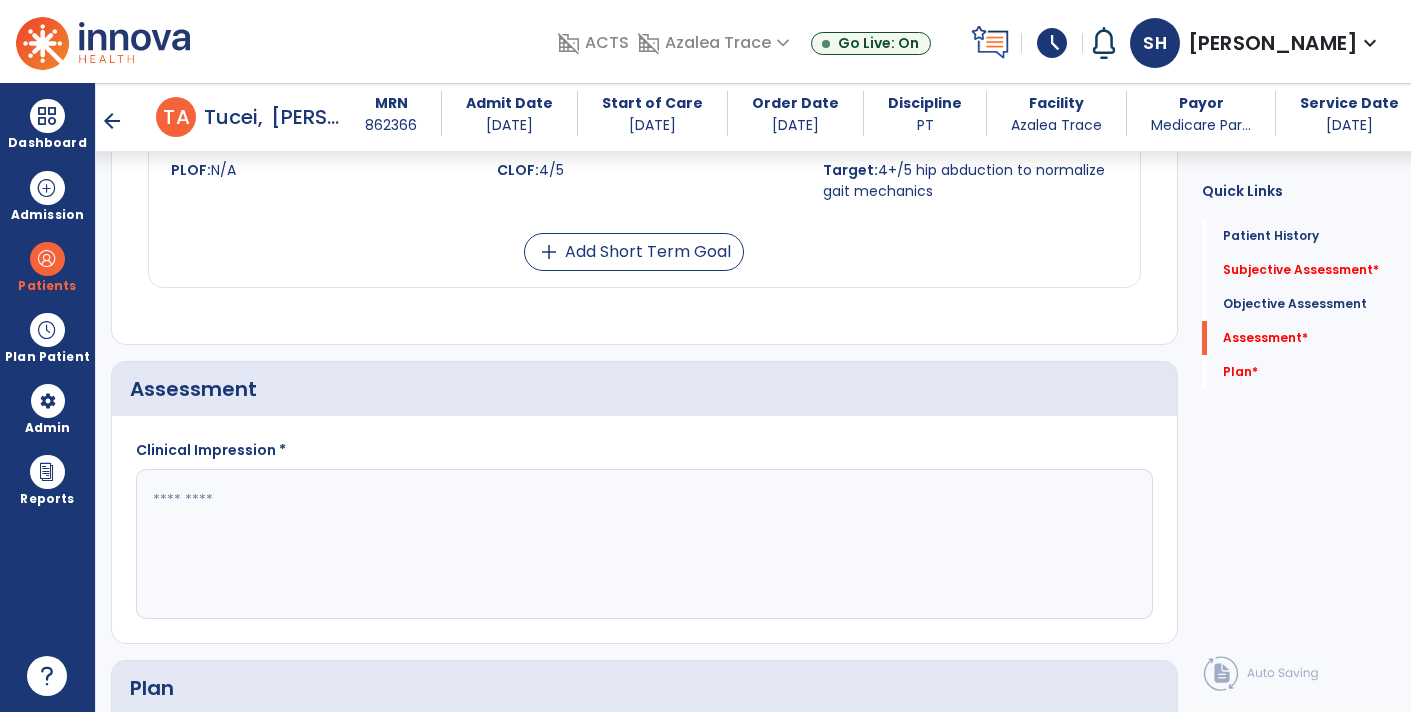 click on "Quick Links  Patient History   Patient History   Subjective Assessment   *  Subjective Assessment   *  Objective Assessment   Objective Assessment   Assessment   *  Assessment   *  Plan   *  Plan   *" 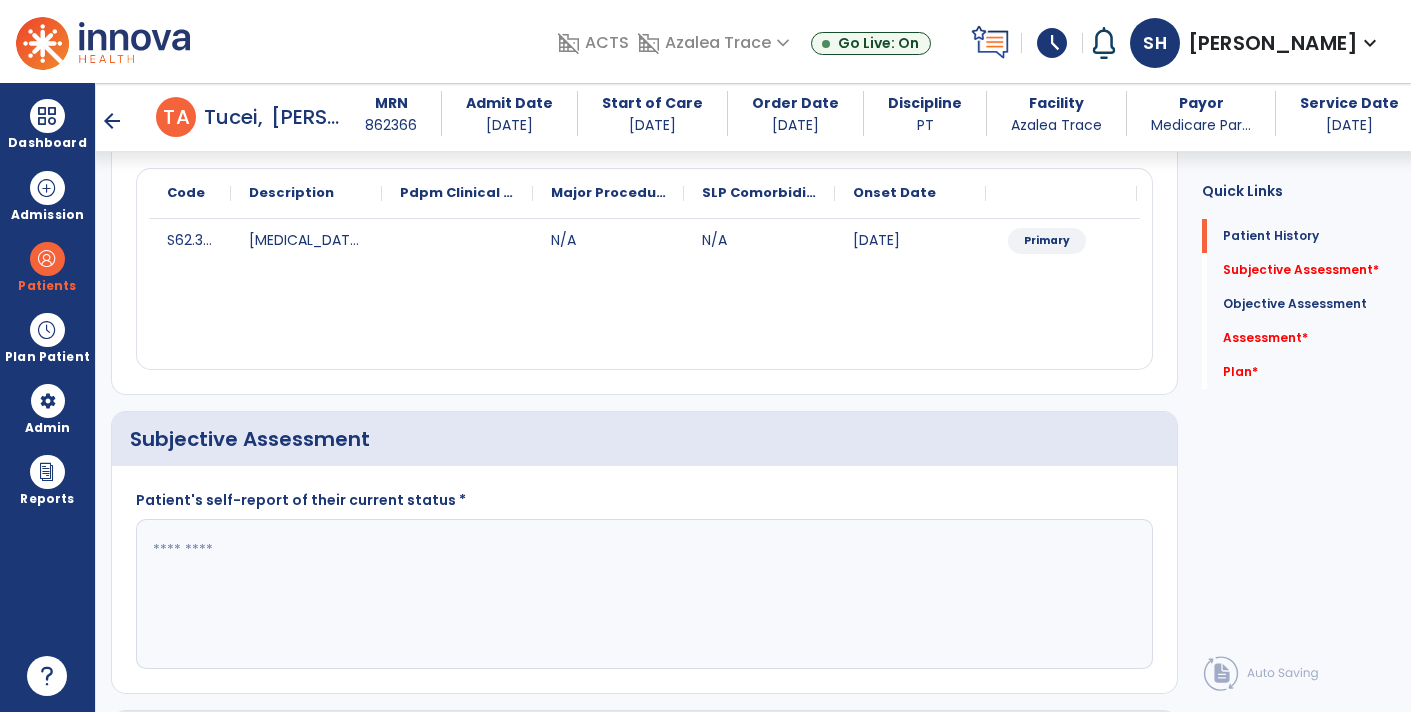 scroll, scrollTop: 238, scrollLeft: 0, axis: vertical 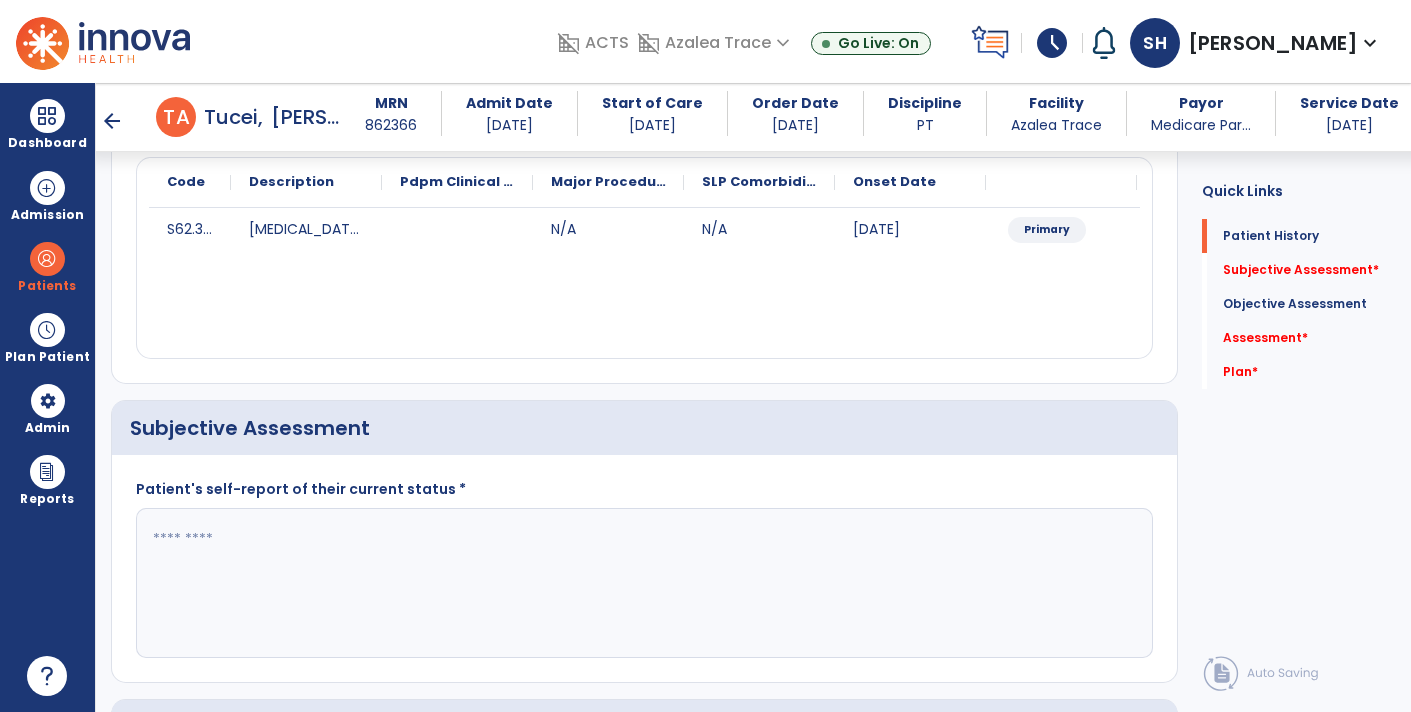 click 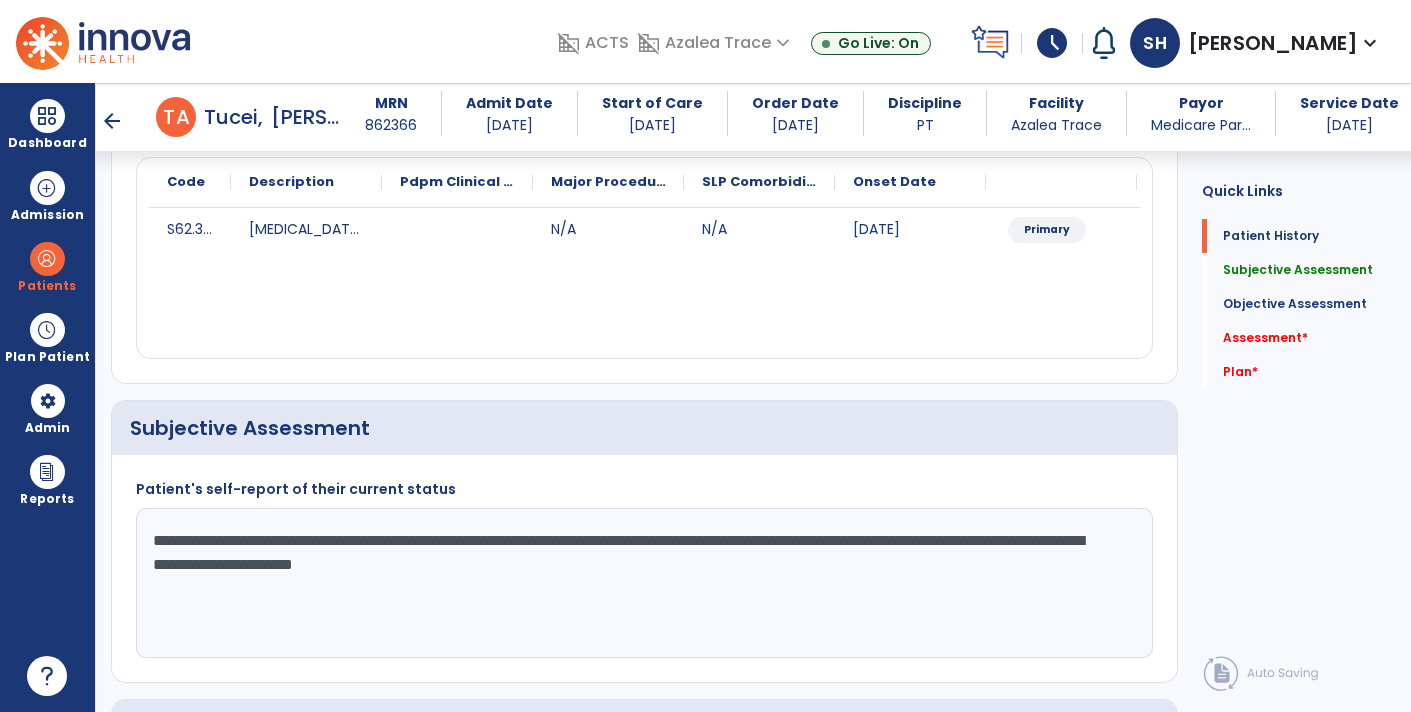type on "**********" 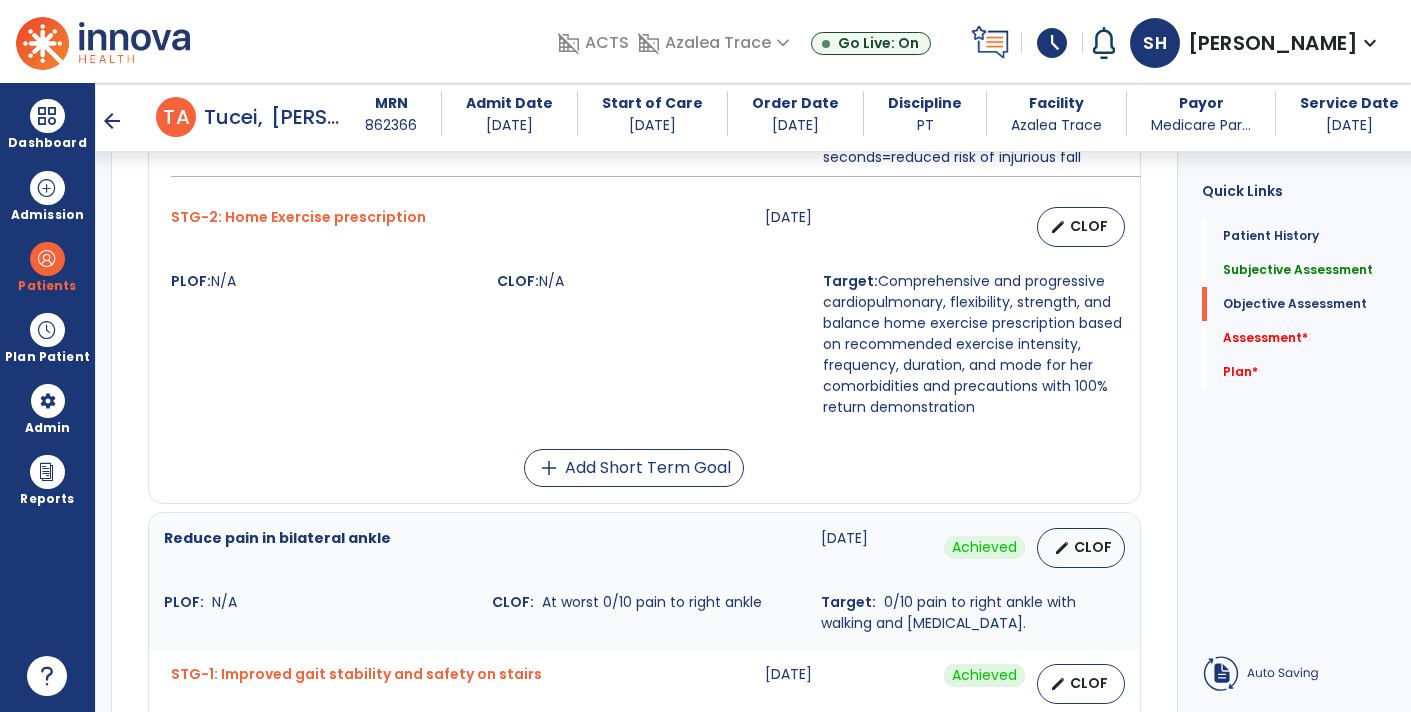 scroll, scrollTop: 1132, scrollLeft: 0, axis: vertical 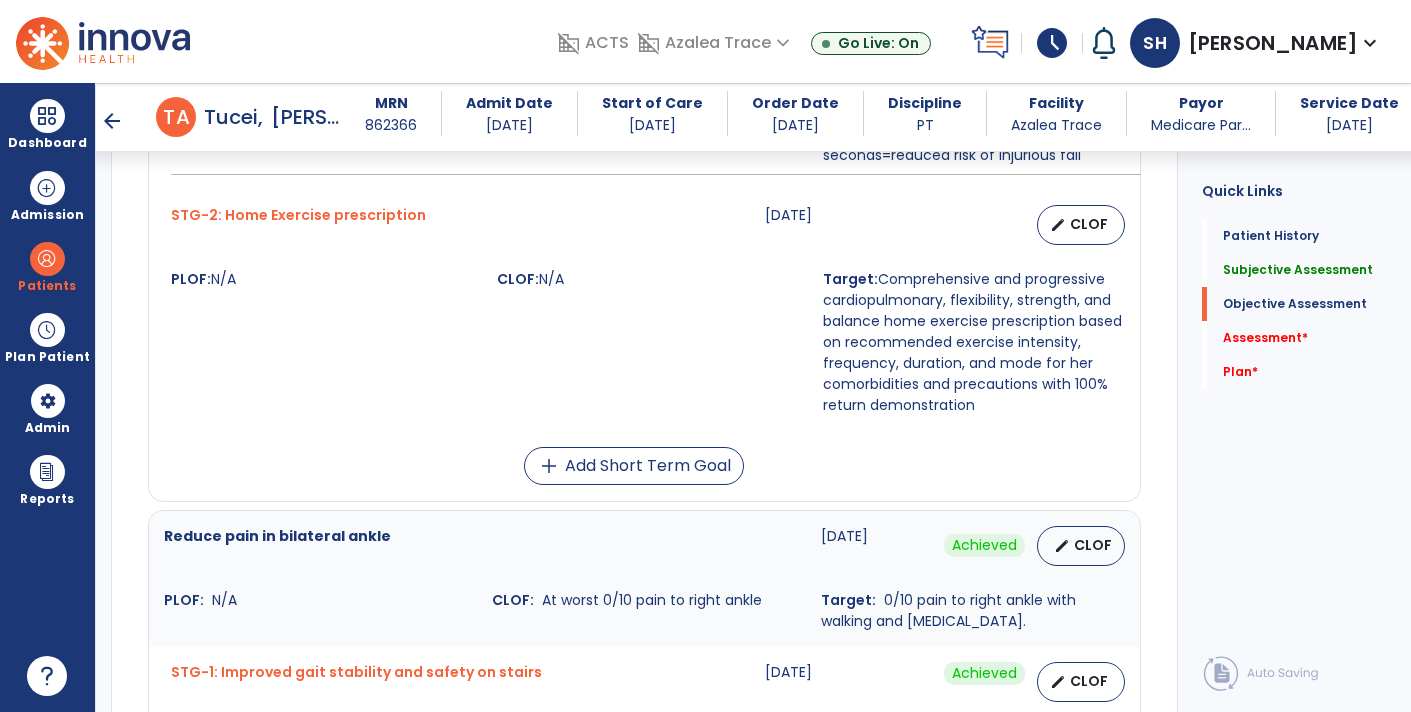 click on "arrow_back" at bounding box center (112, 121) 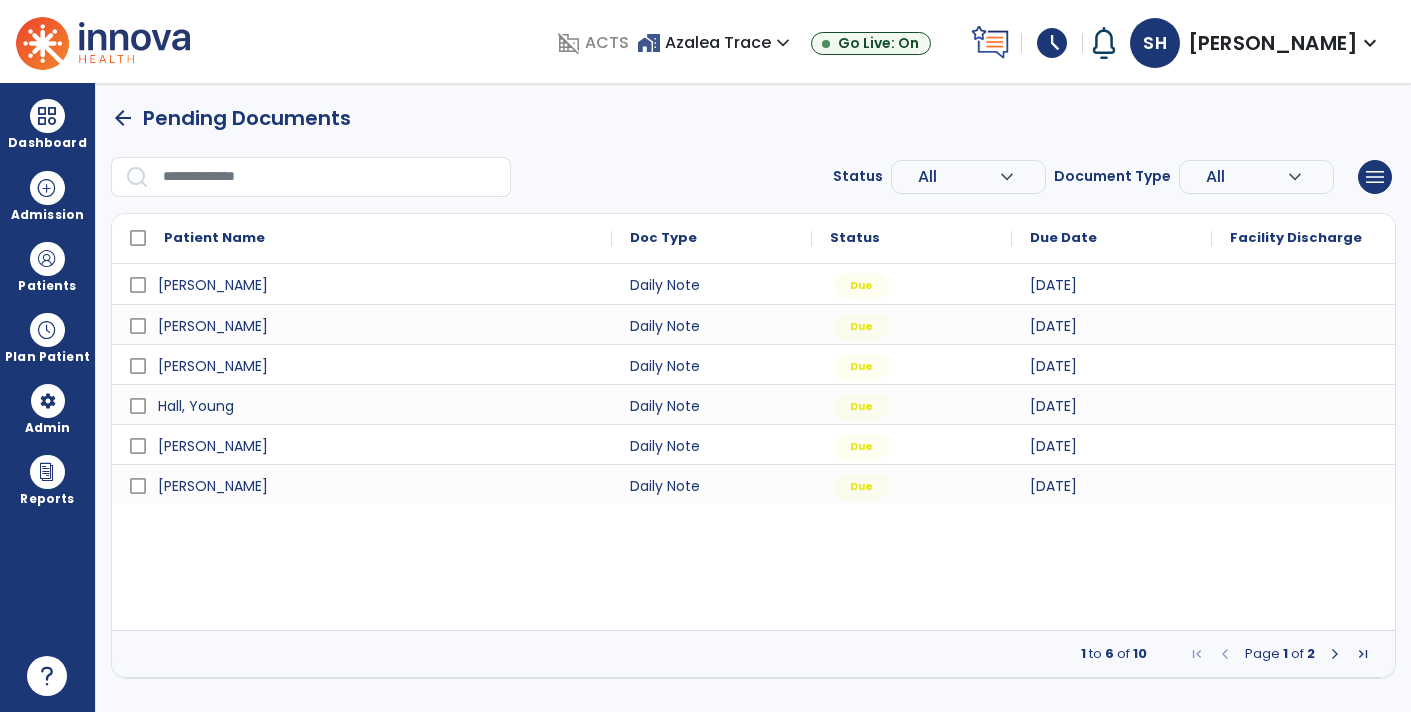scroll, scrollTop: 0, scrollLeft: 0, axis: both 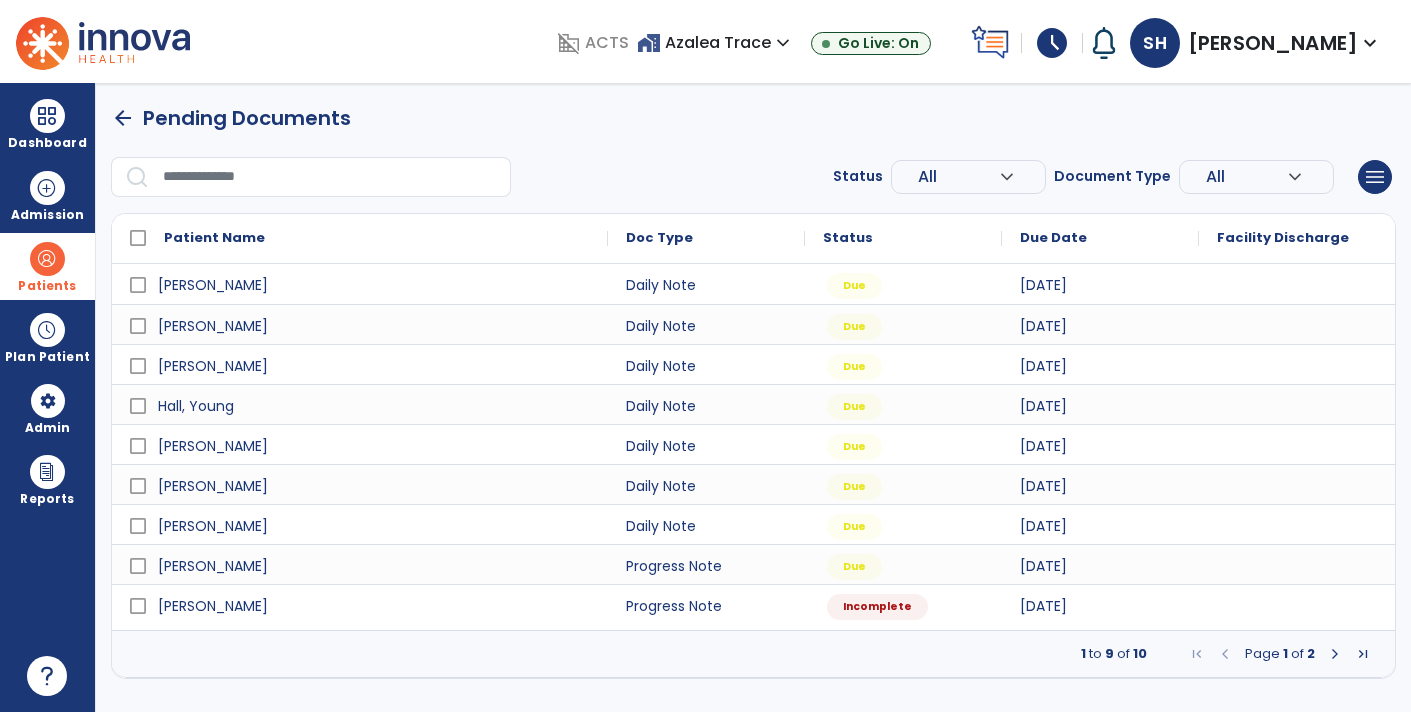 click at bounding box center (47, 259) 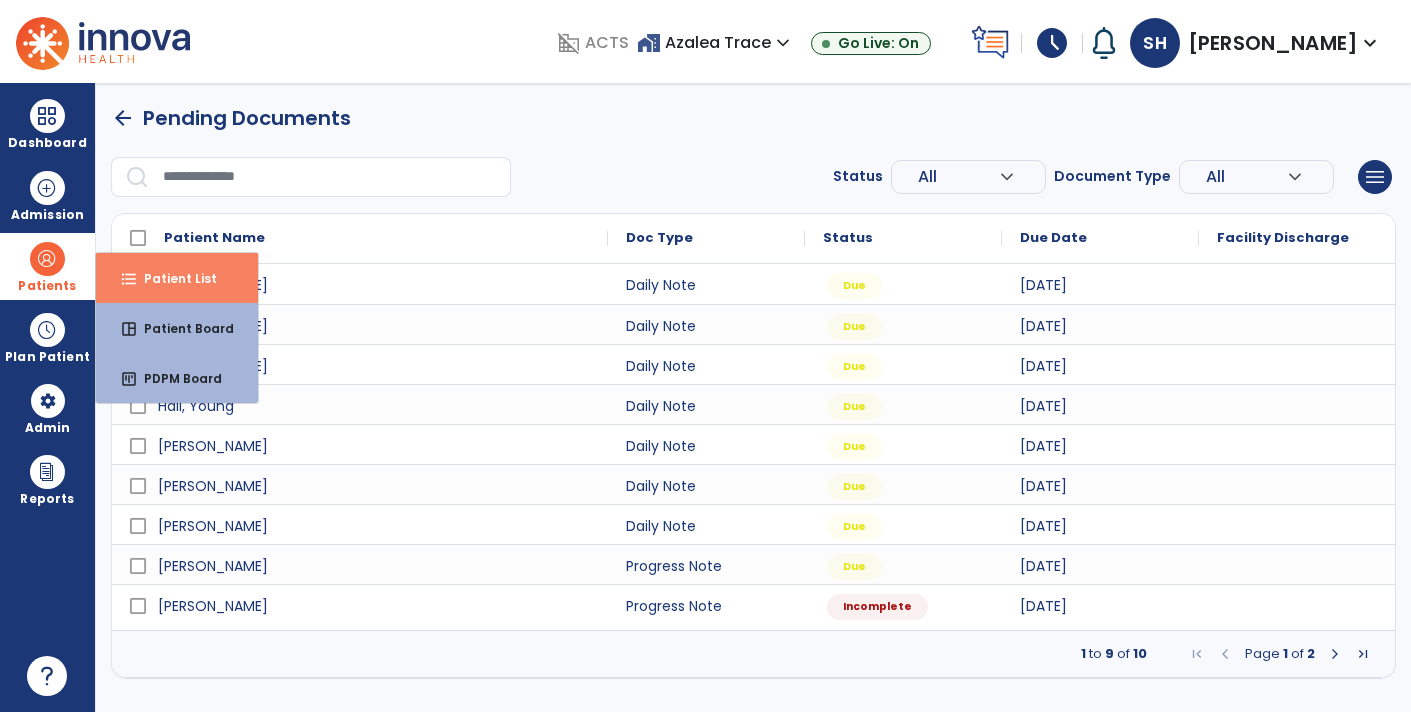 click on "Patient List" at bounding box center (172, 278) 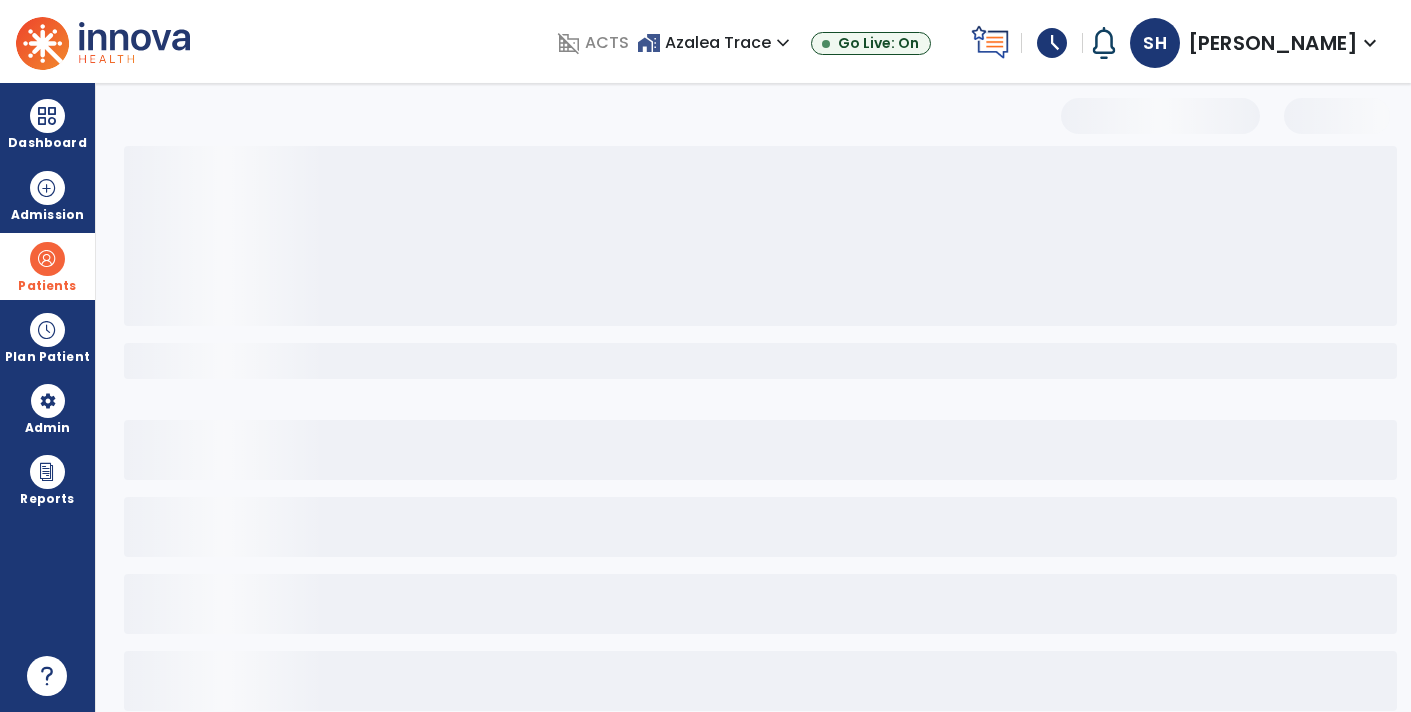select on "***" 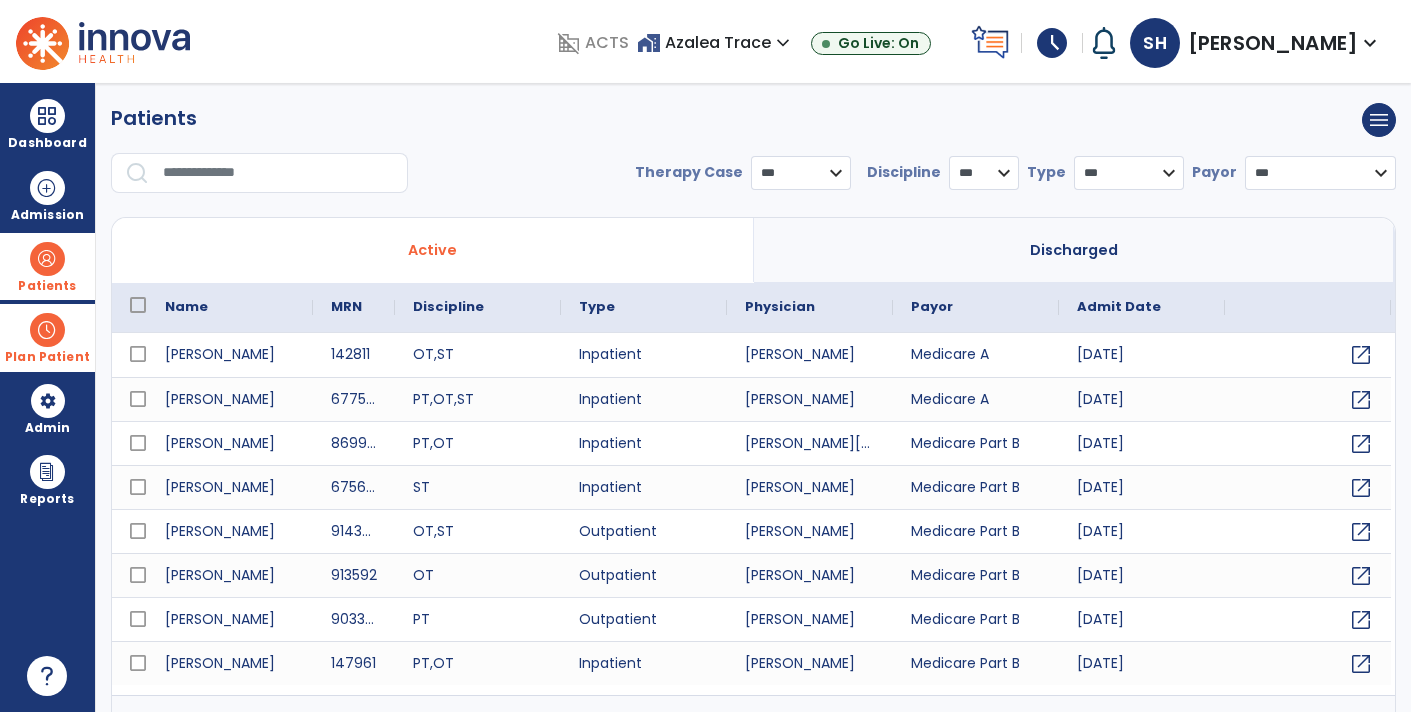 click at bounding box center [47, 330] 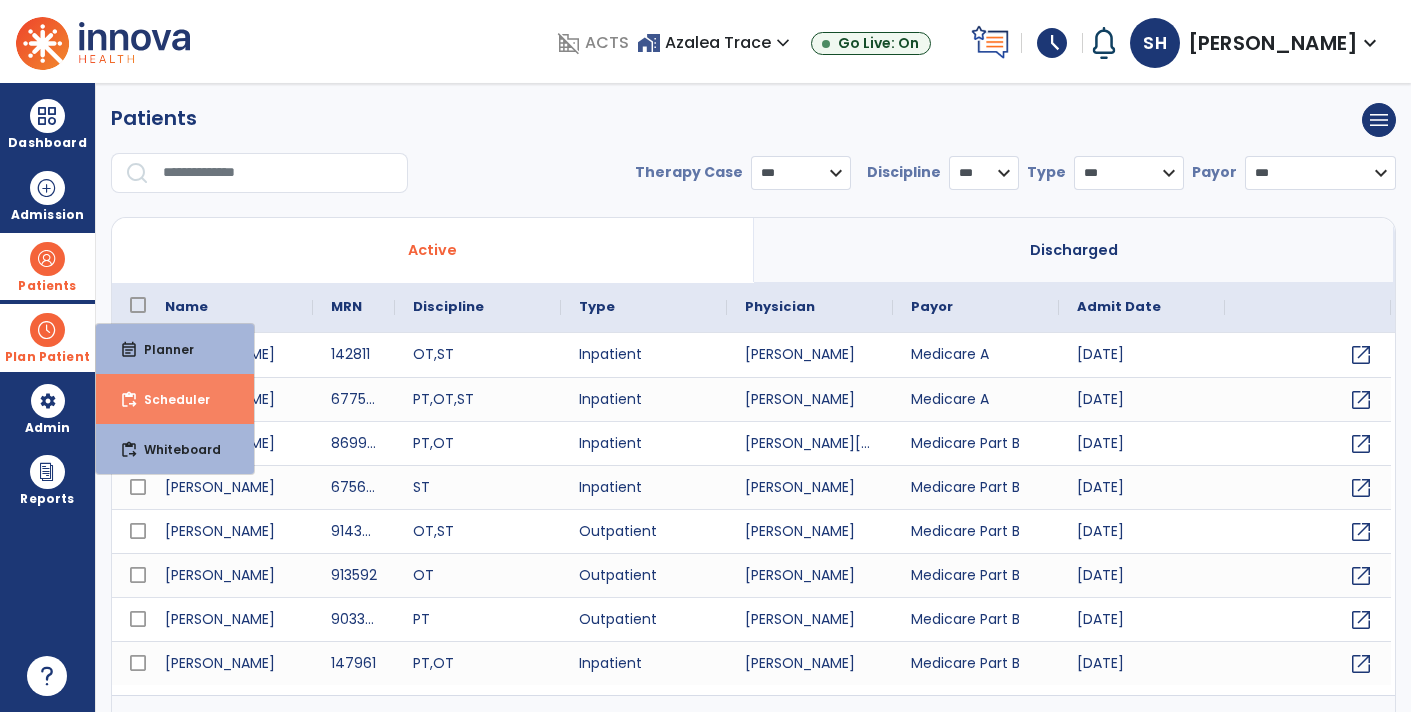 click on "Scheduler" at bounding box center (169, 399) 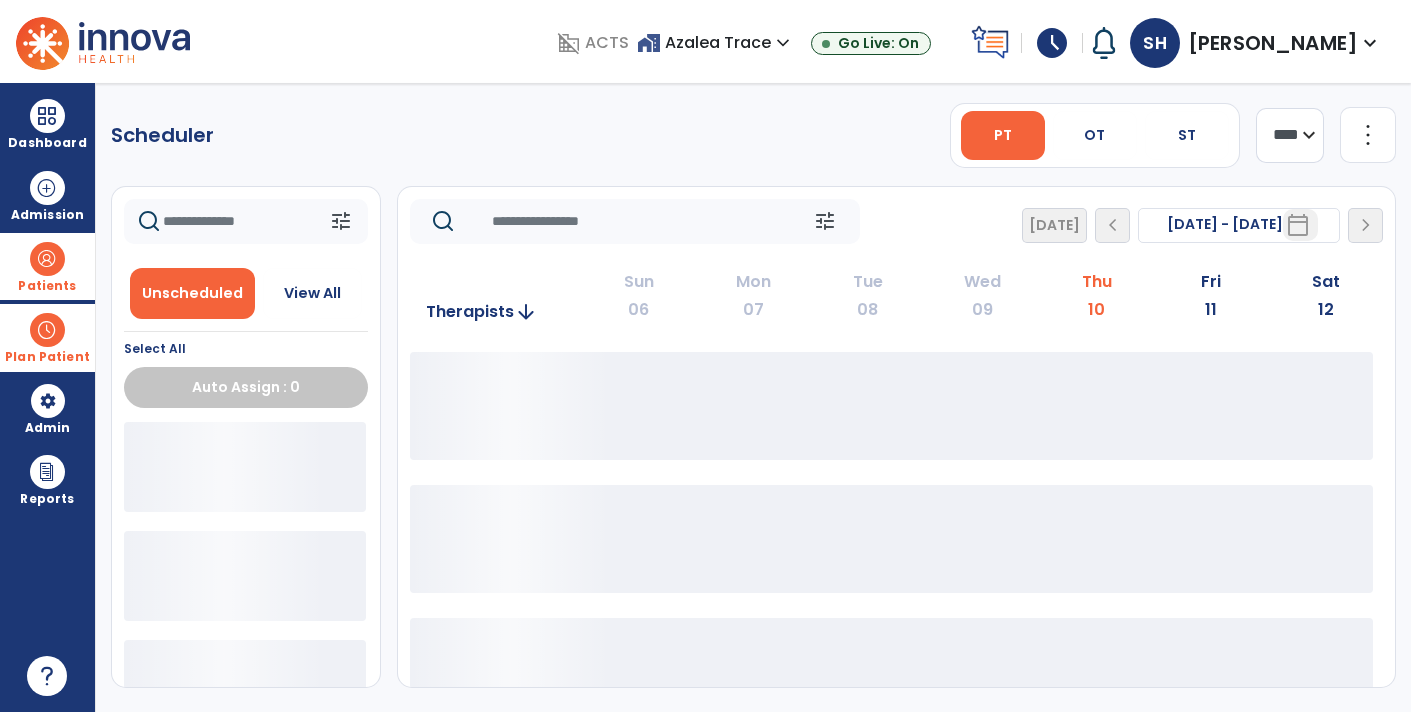 click on "Today  chevron_left Jul 6, 2025 - Jul 12, 2025  *********  calendar_today  chevron_right" 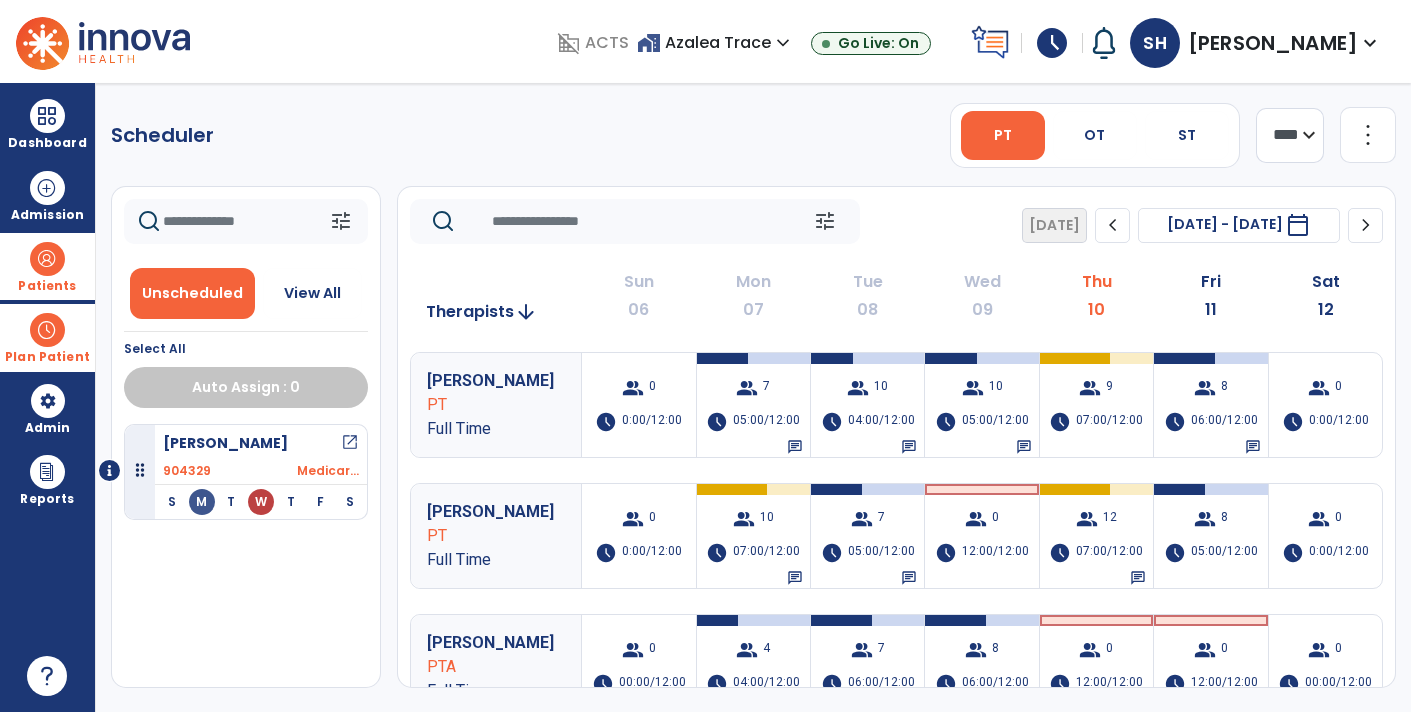 click on "chevron_right" 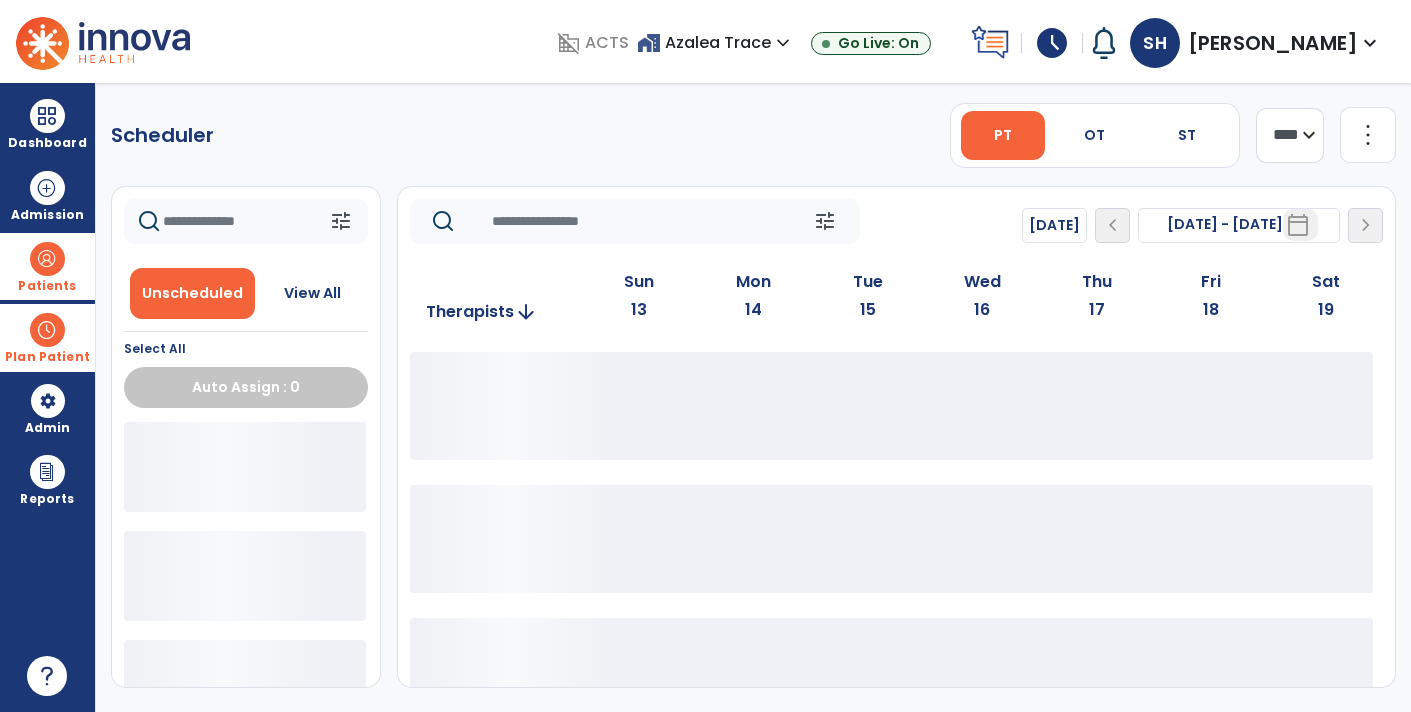 click on "Today  chevron_left Jul 13, 2025 - Jul 19, 2025  *********  calendar_today  chevron_right" 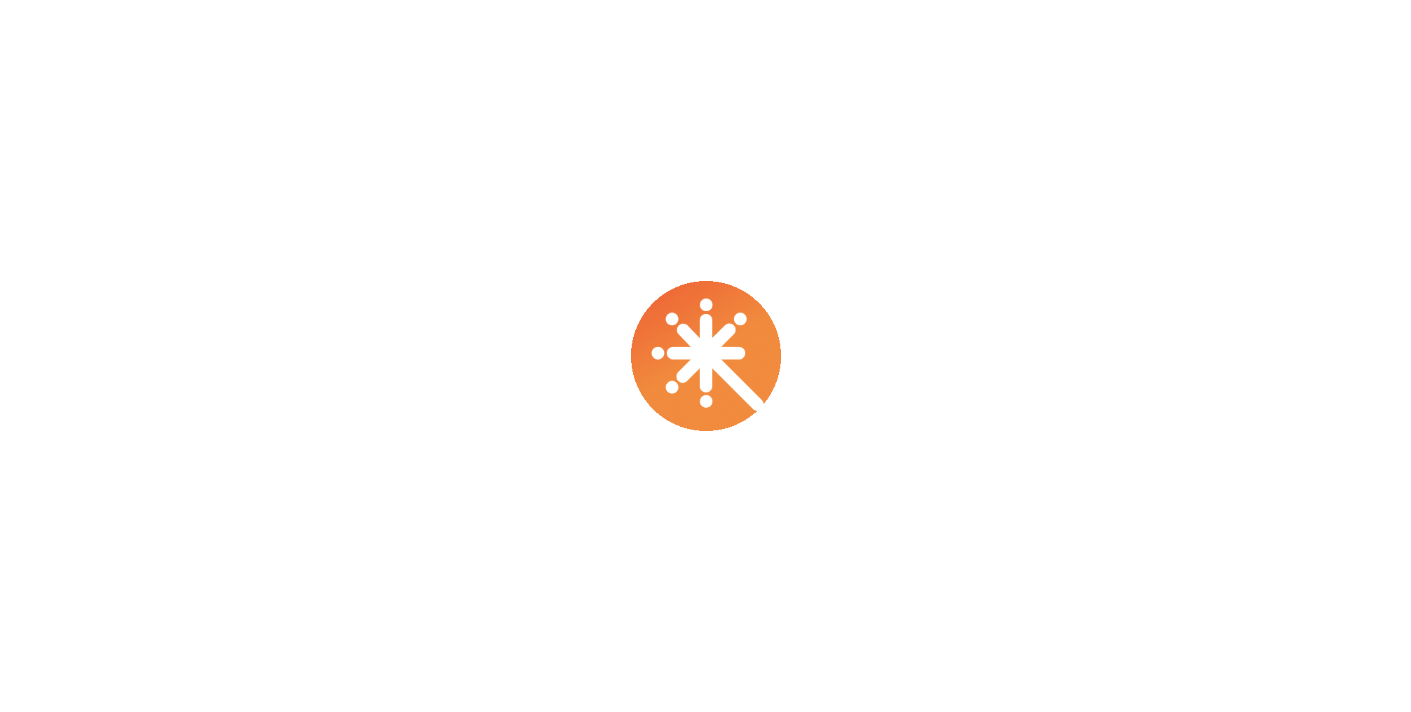 scroll, scrollTop: 0, scrollLeft: 0, axis: both 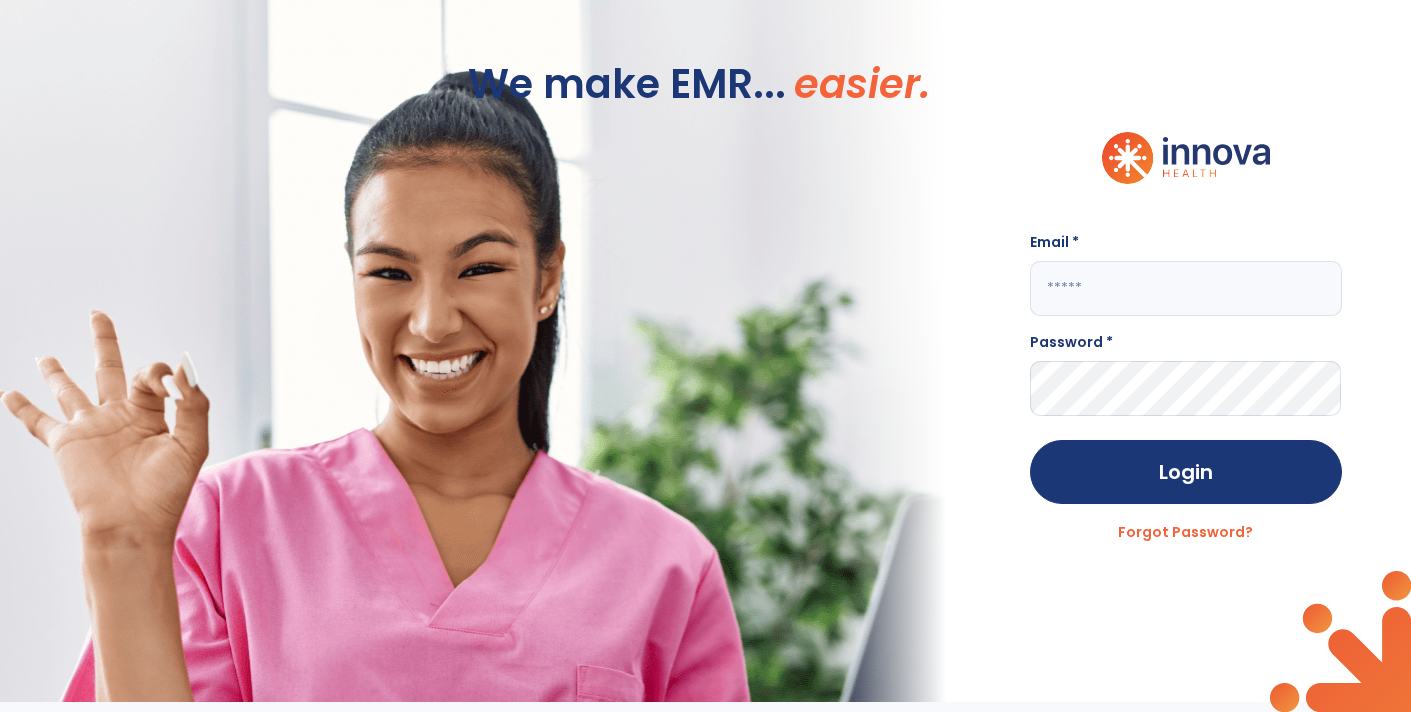 click 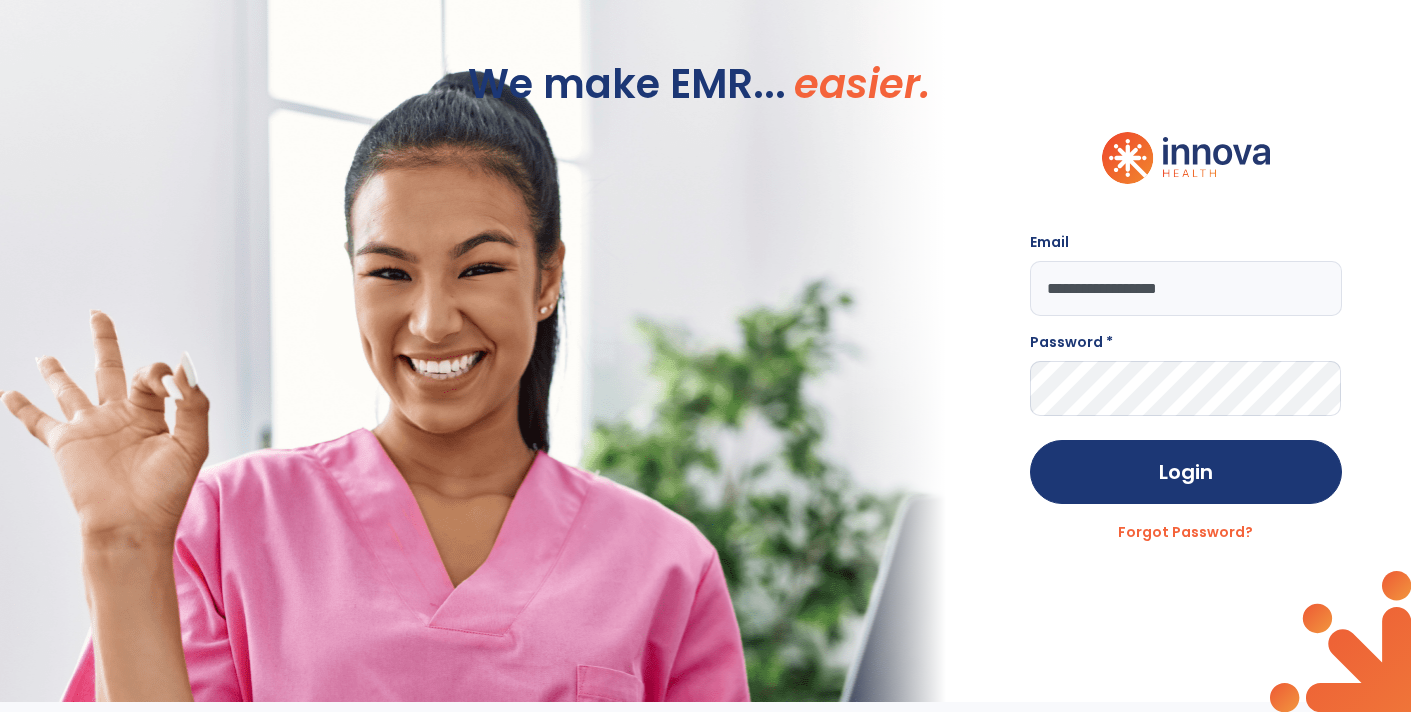 type on "**********" 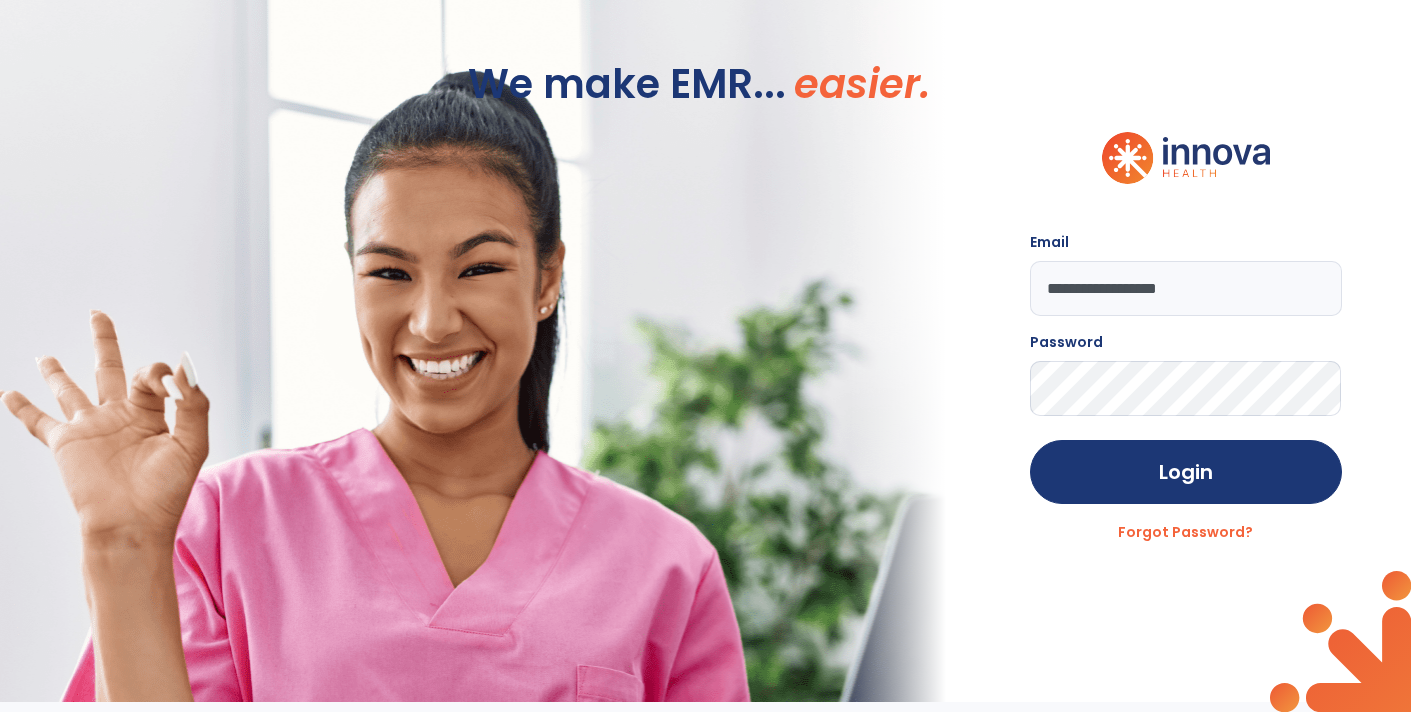 click on "Login" 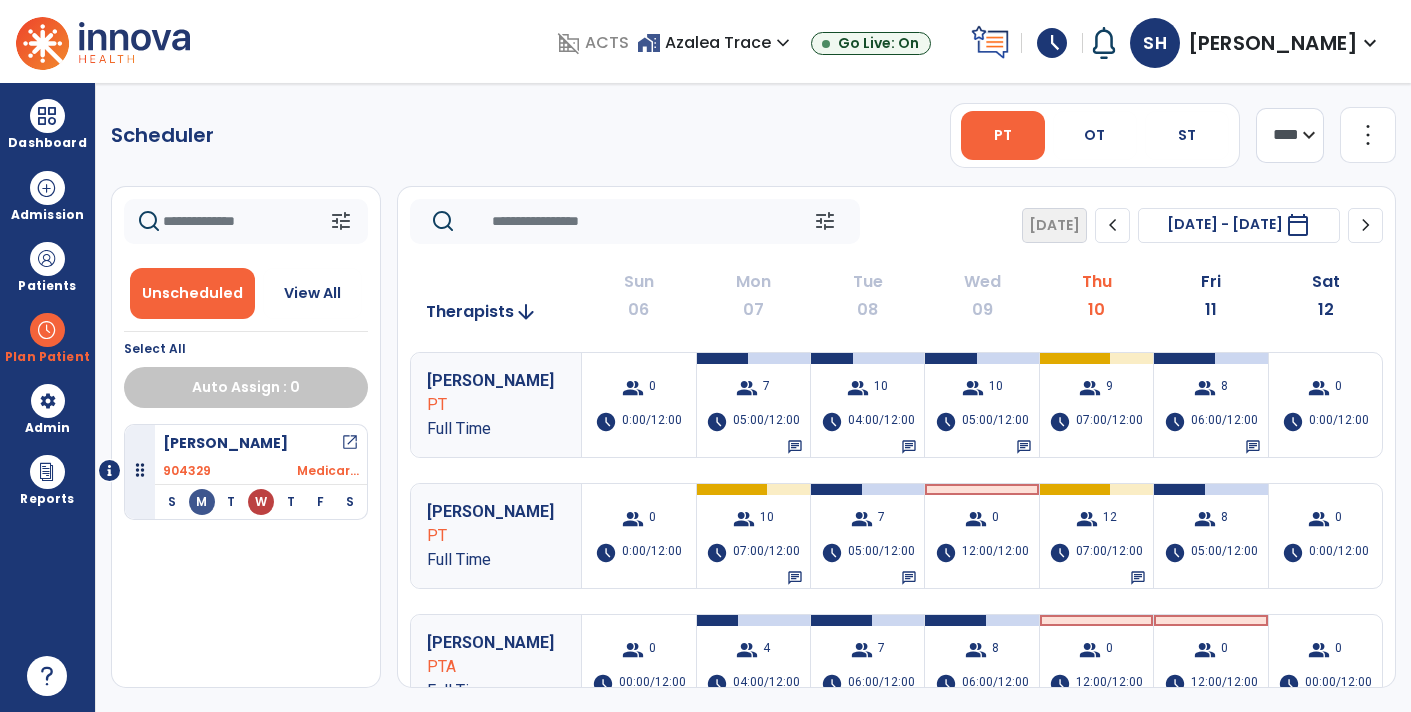click on "chevron_right" 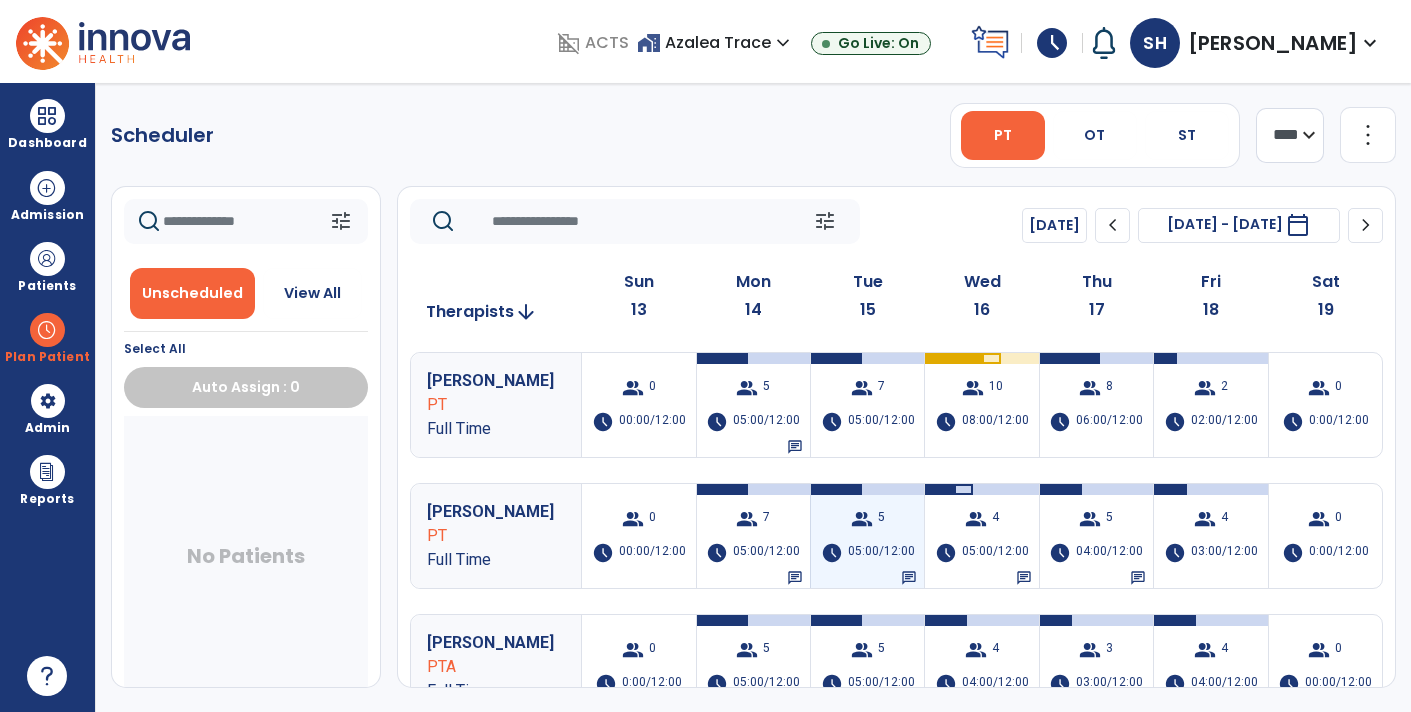 click on "05:00/12:00" at bounding box center [881, 553] 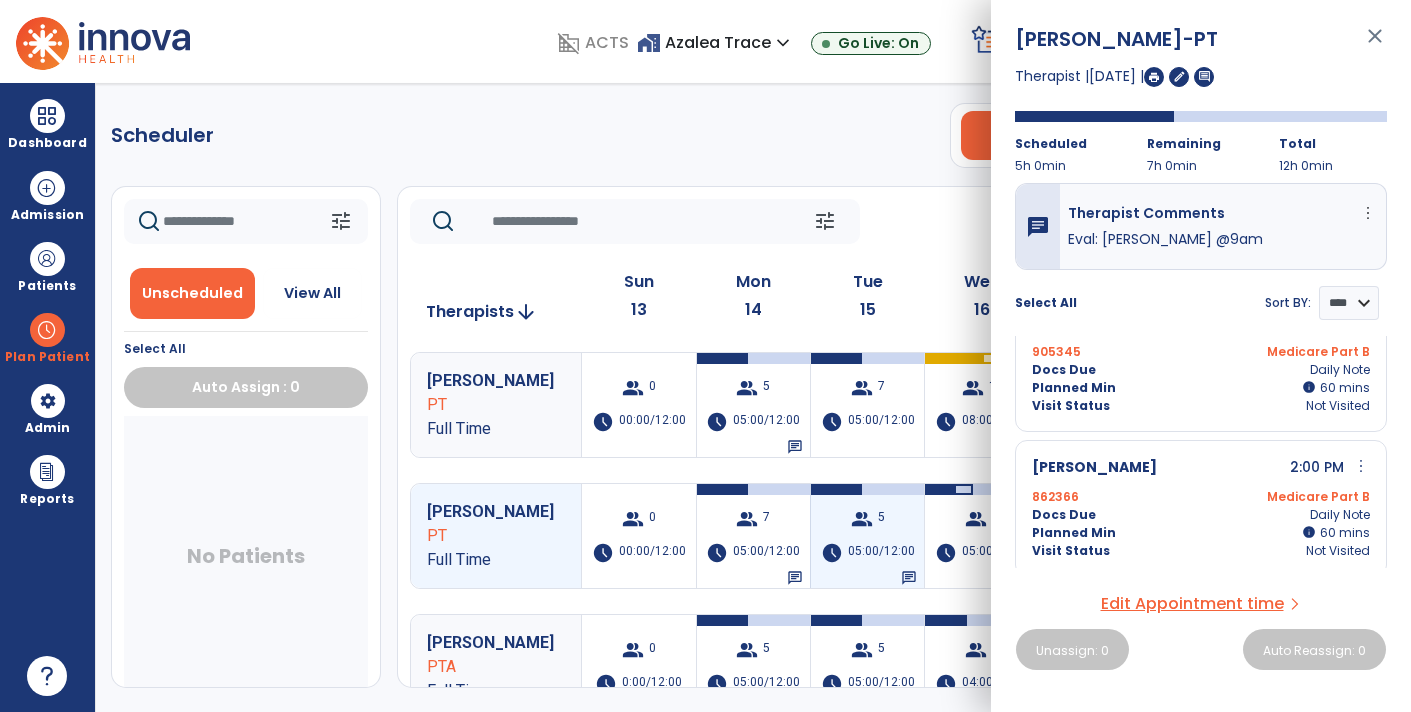 scroll, scrollTop: 487, scrollLeft: 0, axis: vertical 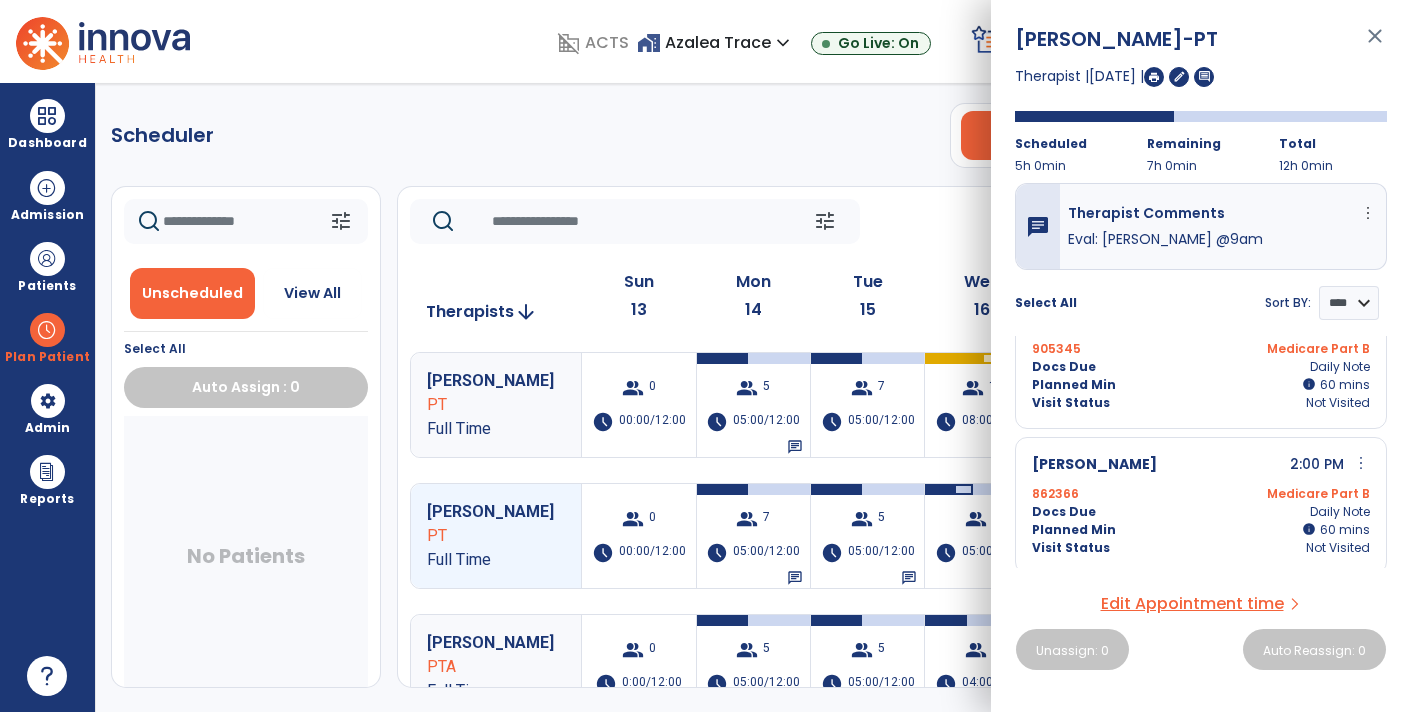 click on "close" at bounding box center [1375, 45] 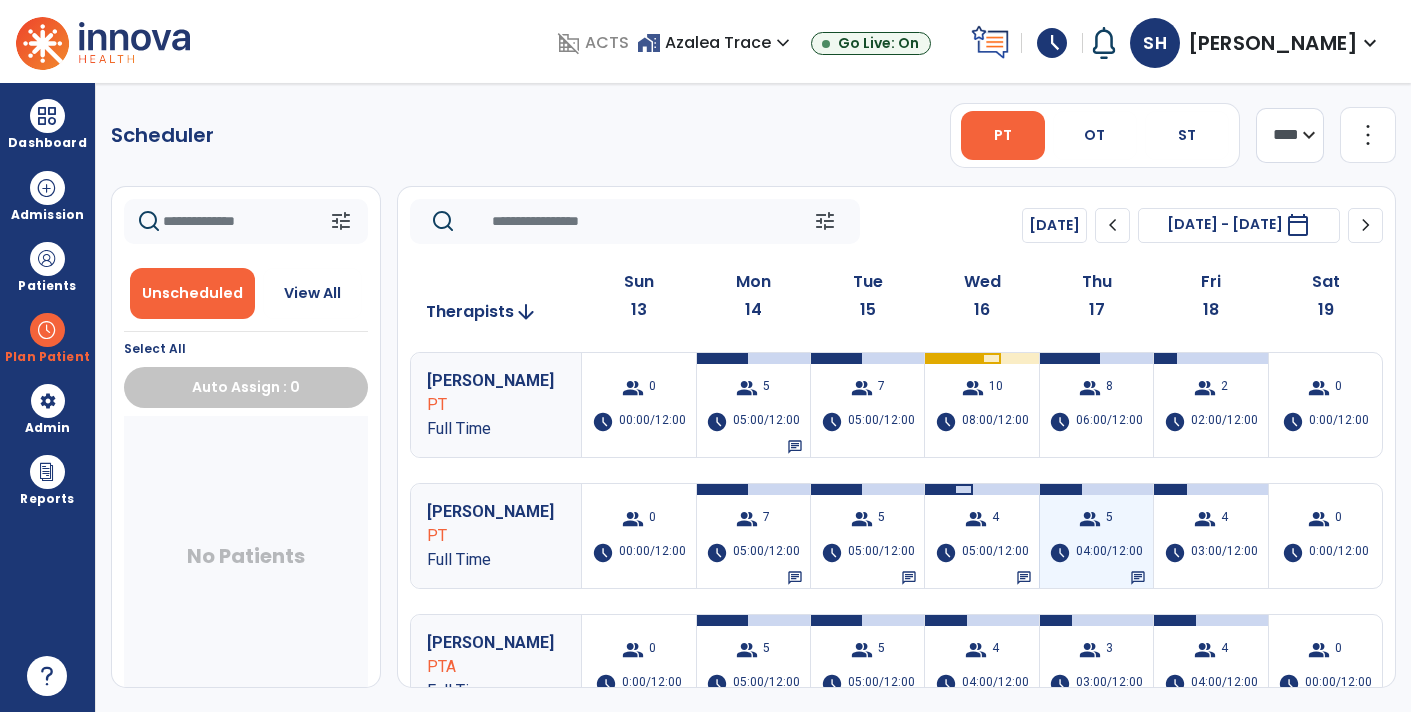 click on "group  5  schedule  04:00/12:00   chat" at bounding box center [1096, 536] 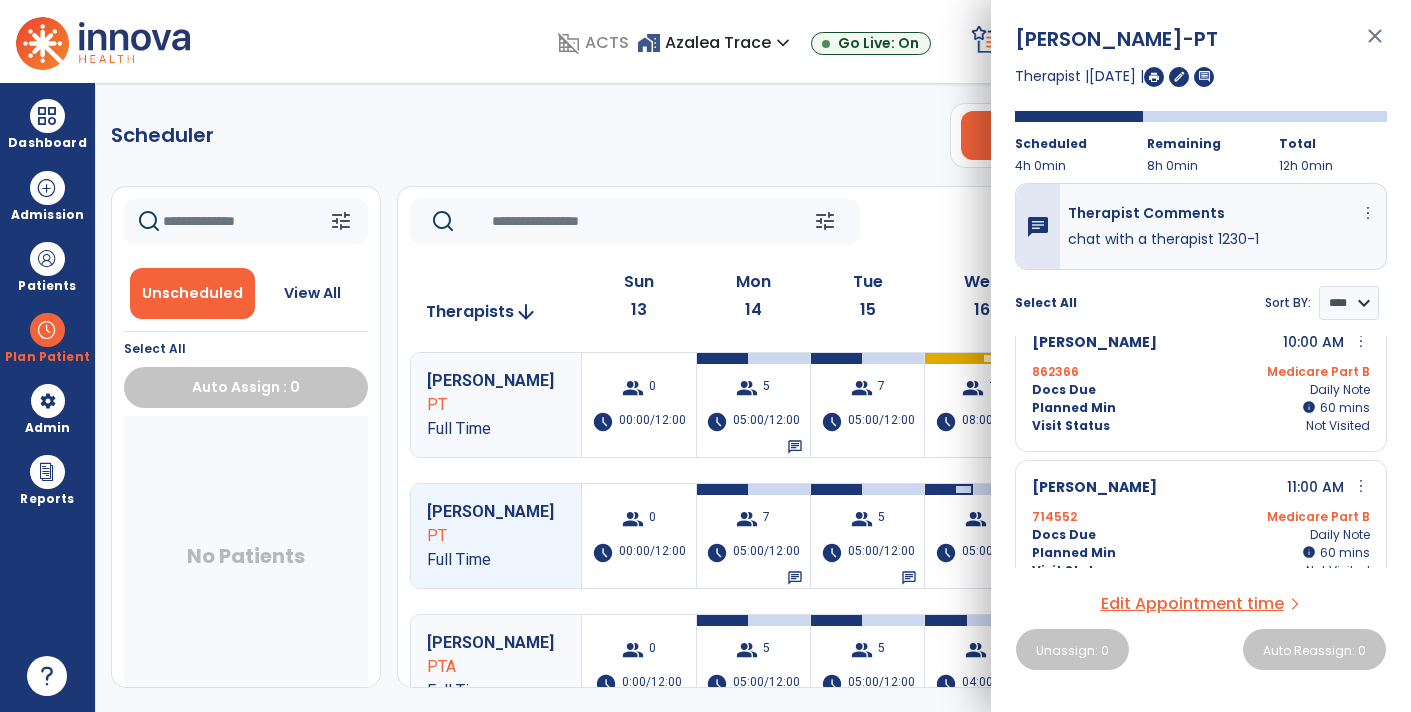 scroll, scrollTop: 110, scrollLeft: 0, axis: vertical 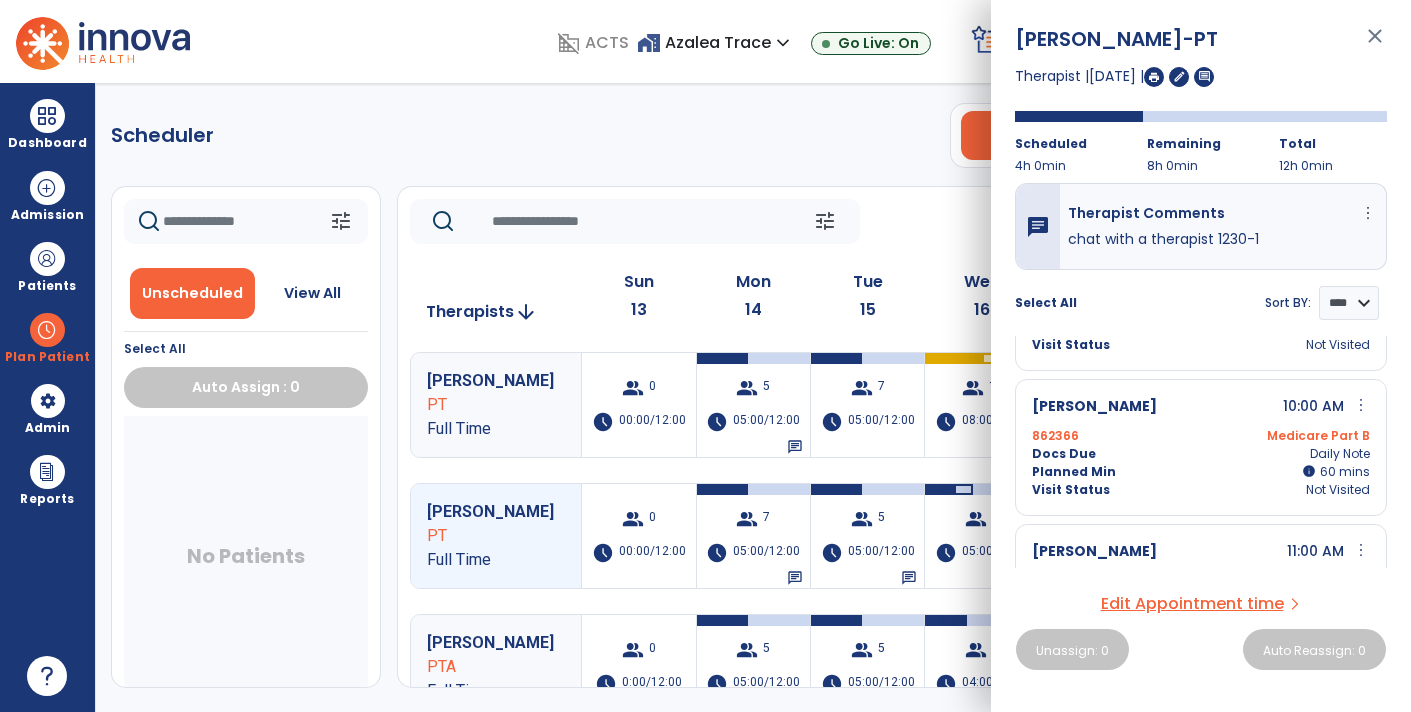 click on "close" at bounding box center (1375, 45) 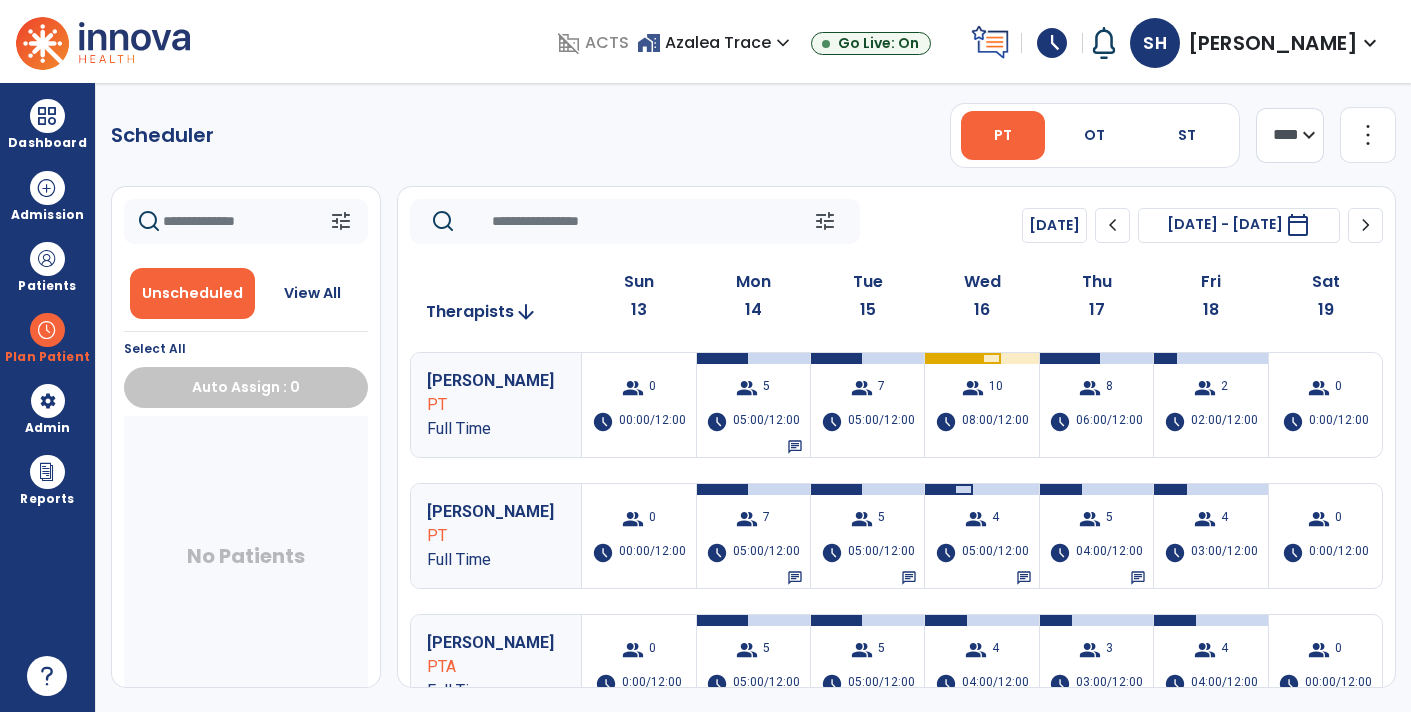 click on "chevron_left" 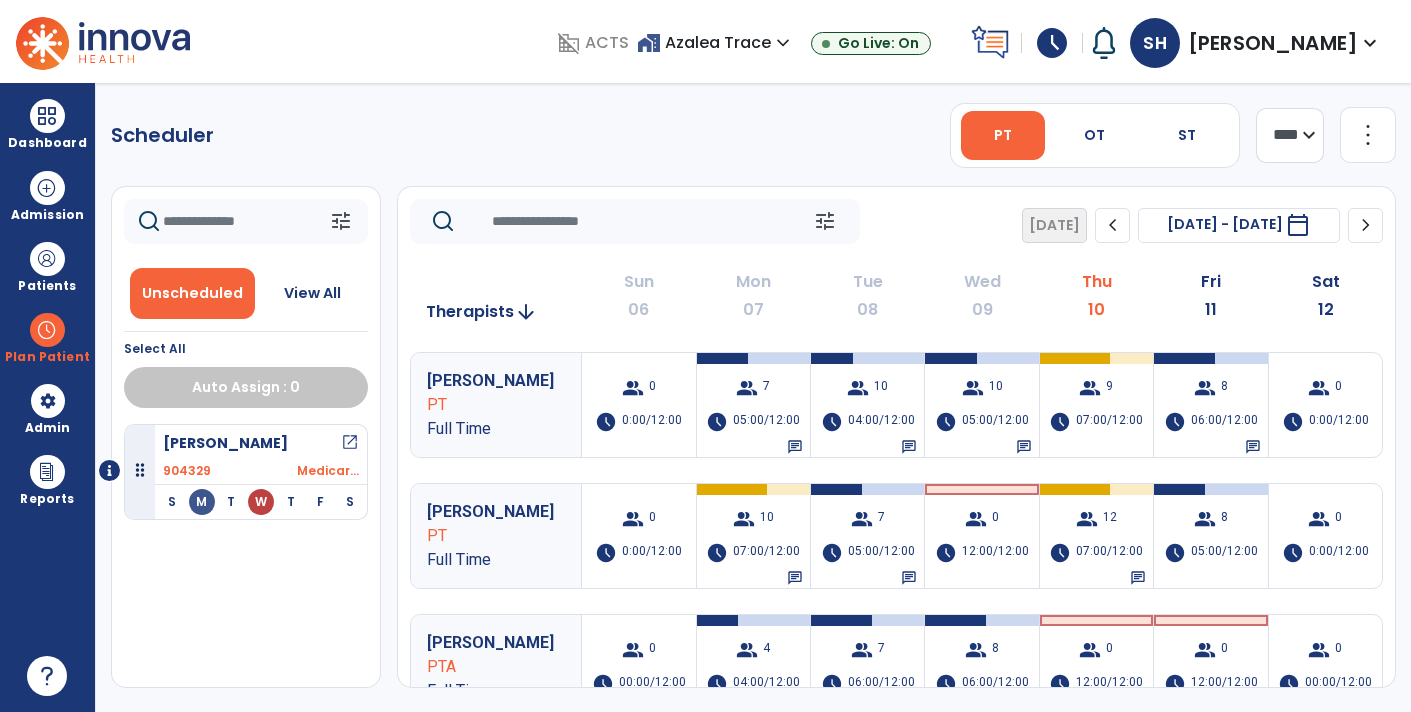 click at bounding box center (103, 41) 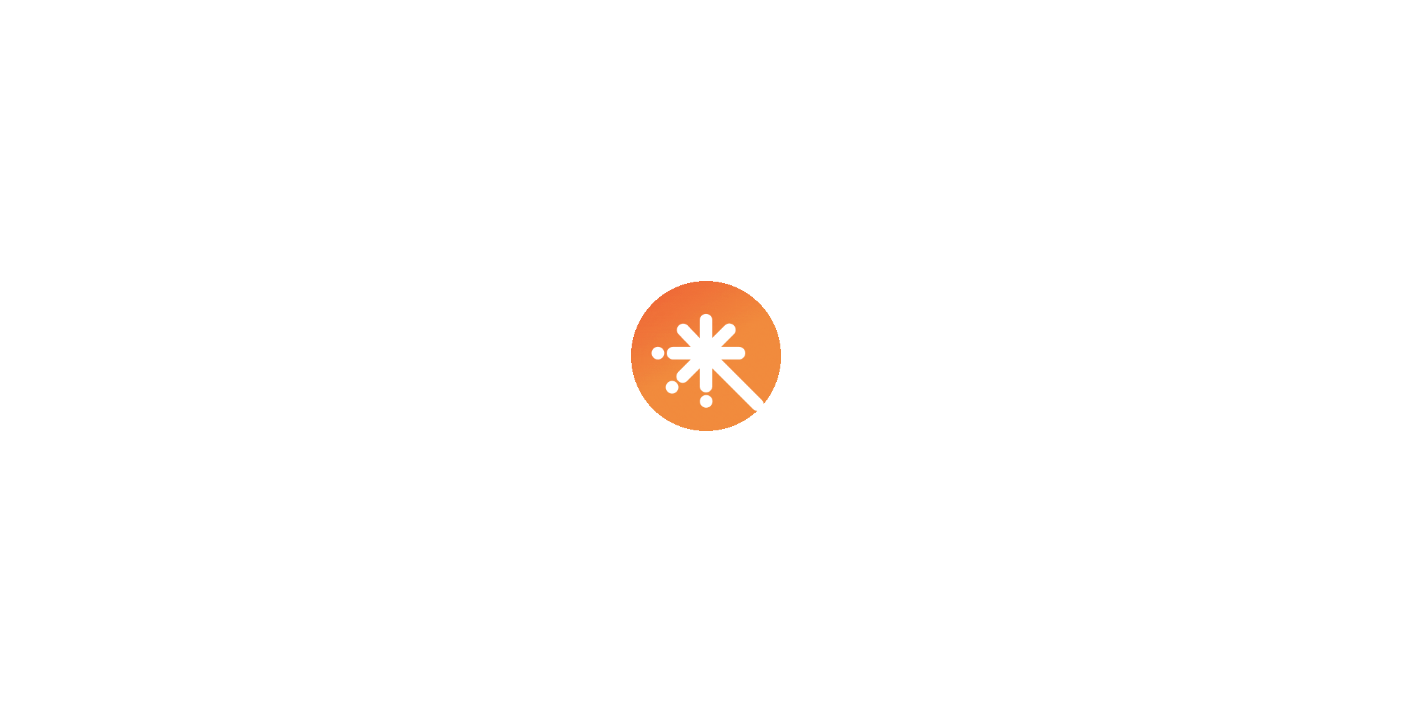 scroll, scrollTop: 0, scrollLeft: 0, axis: both 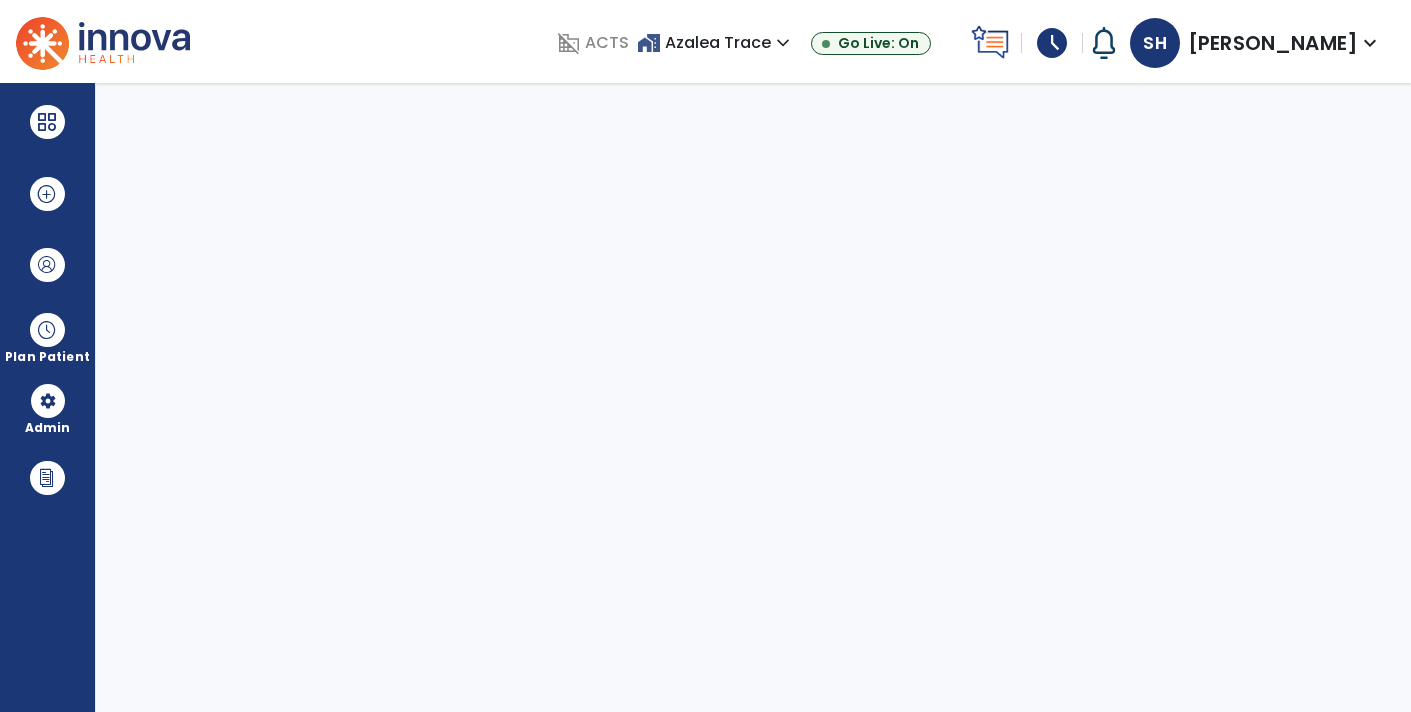select on "****" 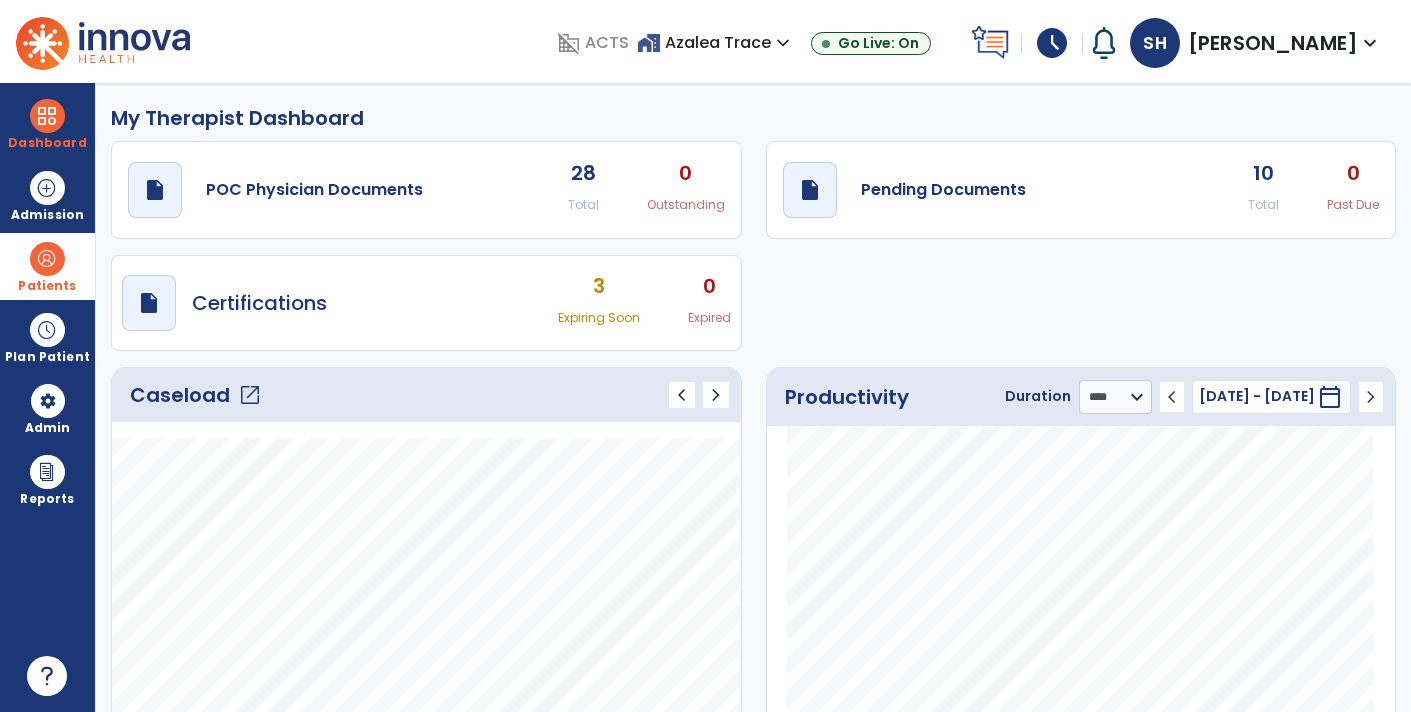 click on "Patients" at bounding box center [47, 286] 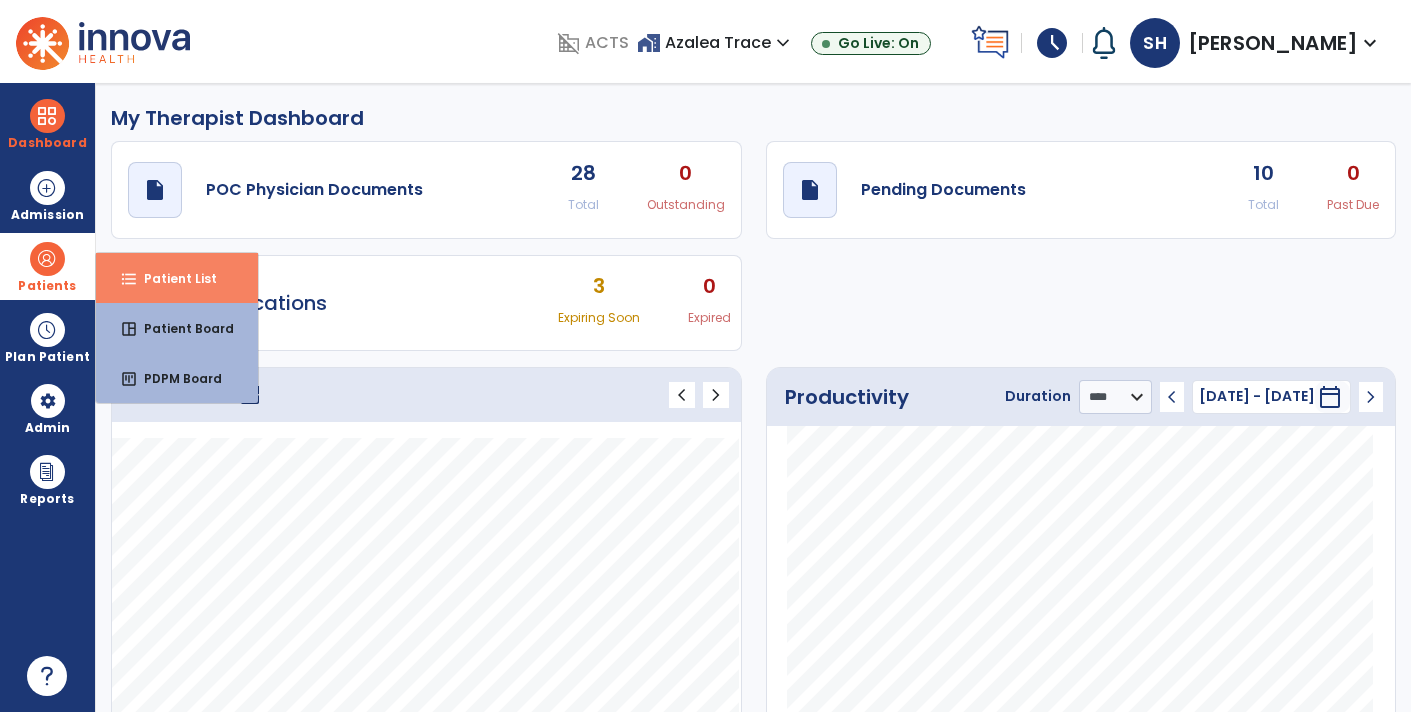 click on "Patient List" at bounding box center (172, 278) 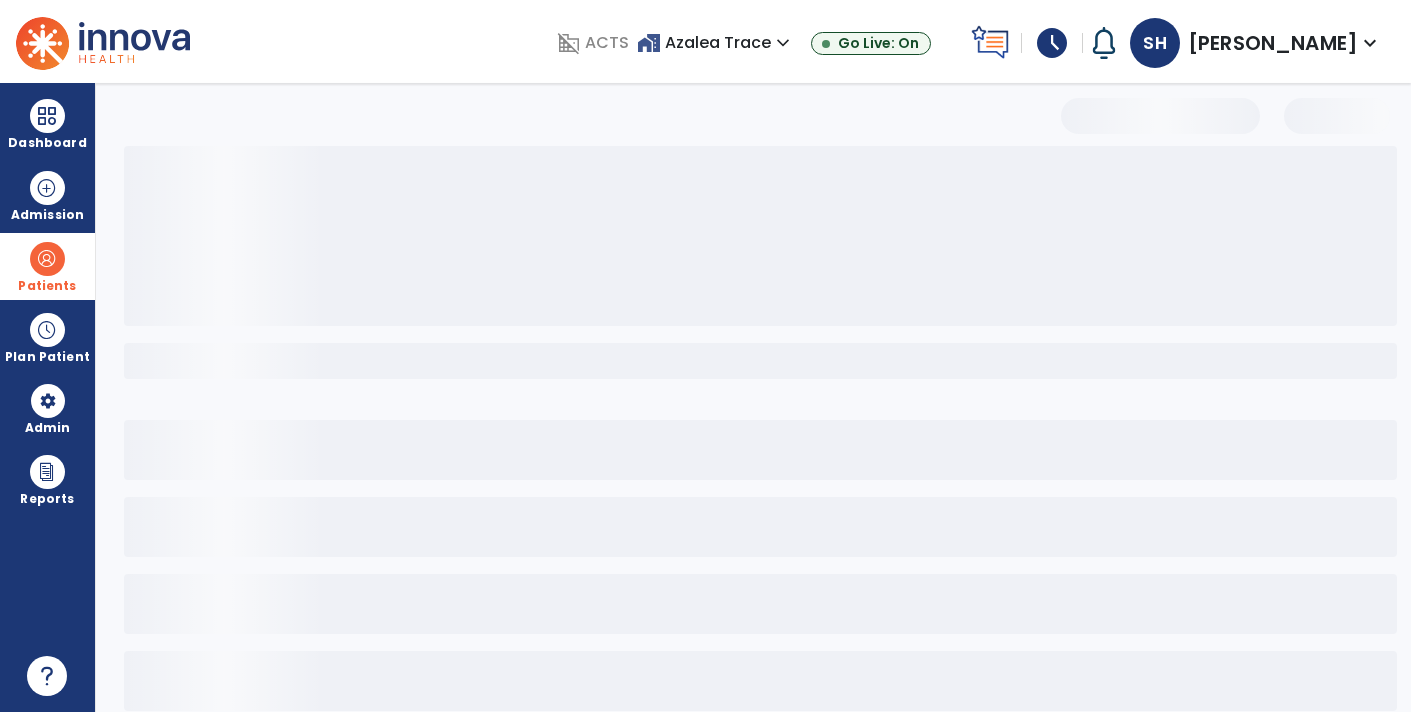 select on "***" 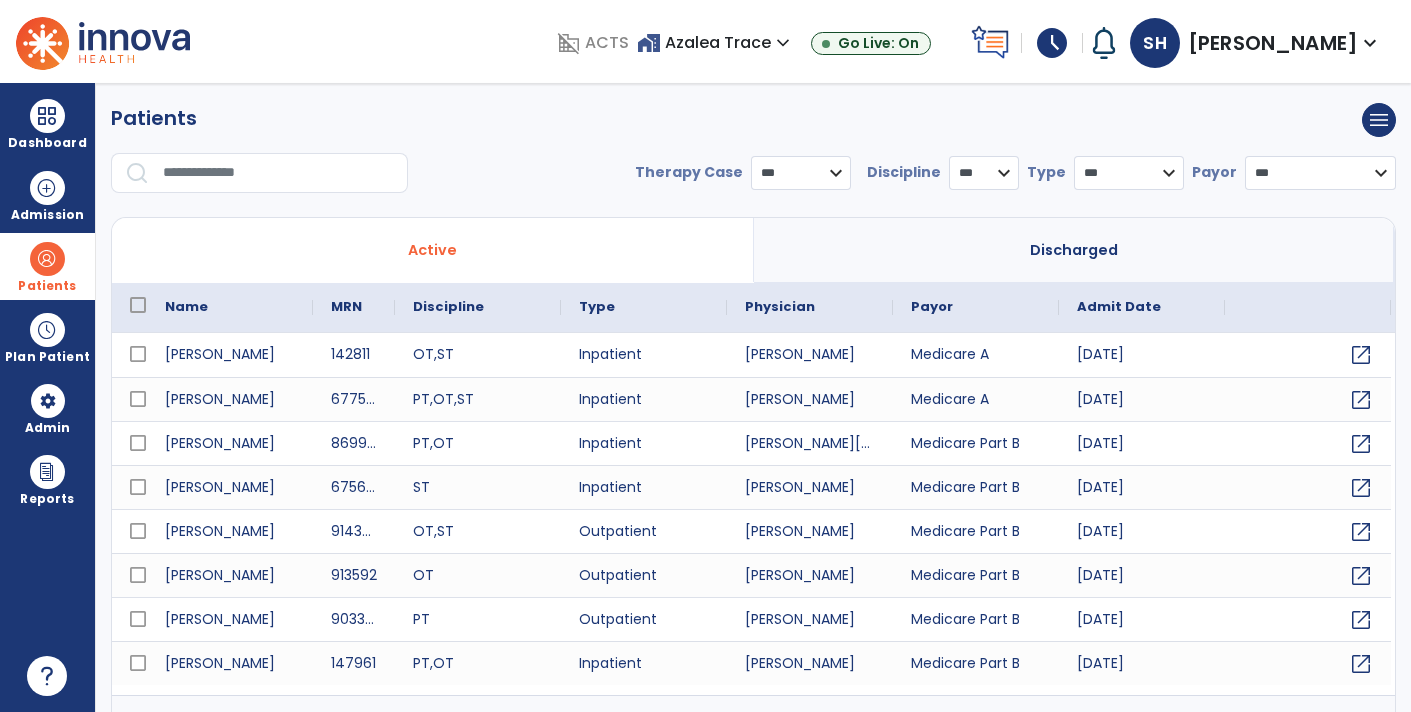 click at bounding box center [278, 173] 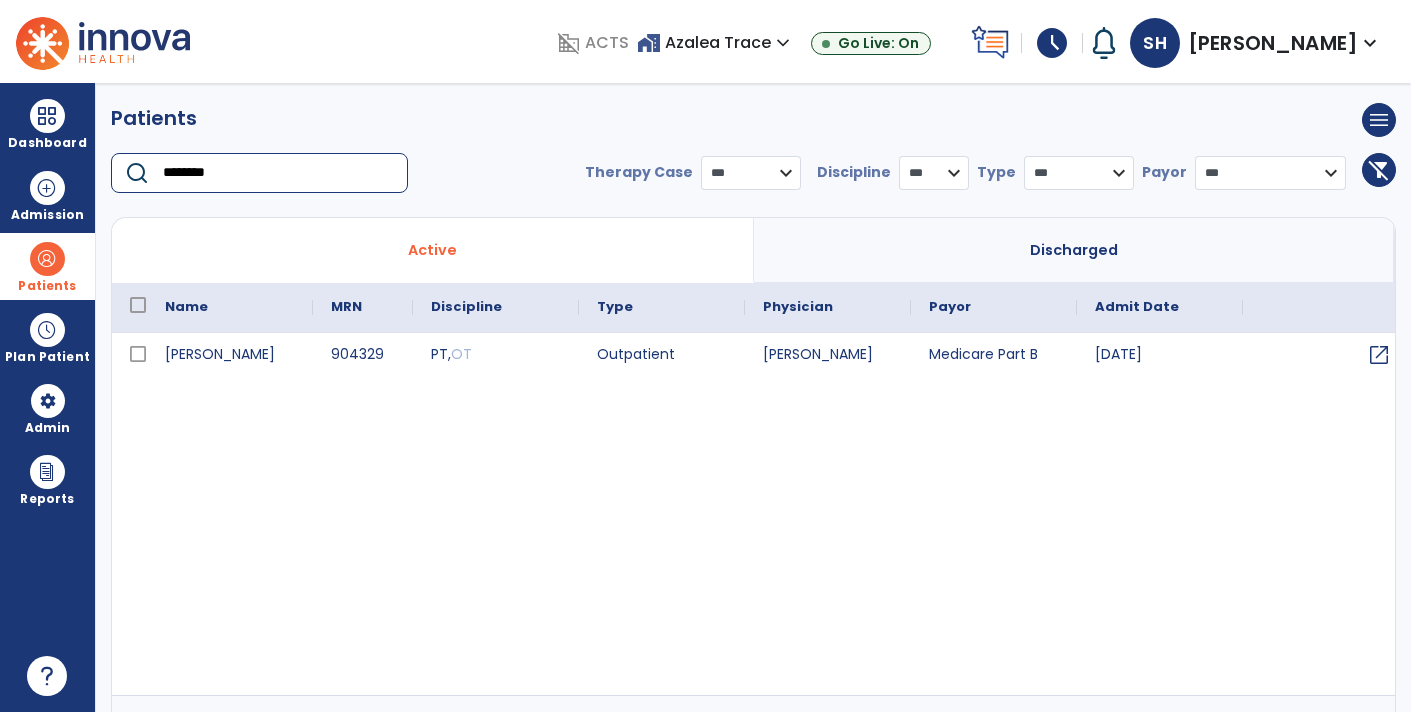 type on "********" 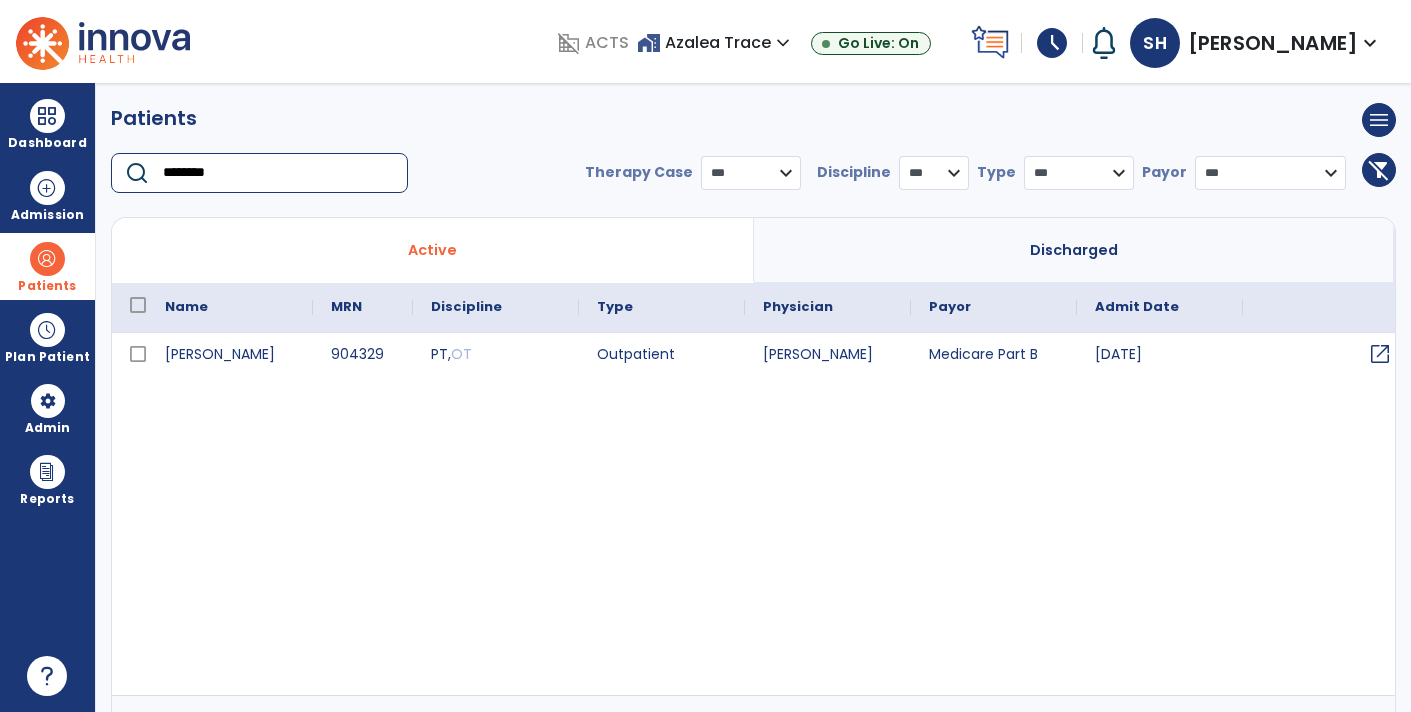 click on "open_in_new" at bounding box center [1380, 354] 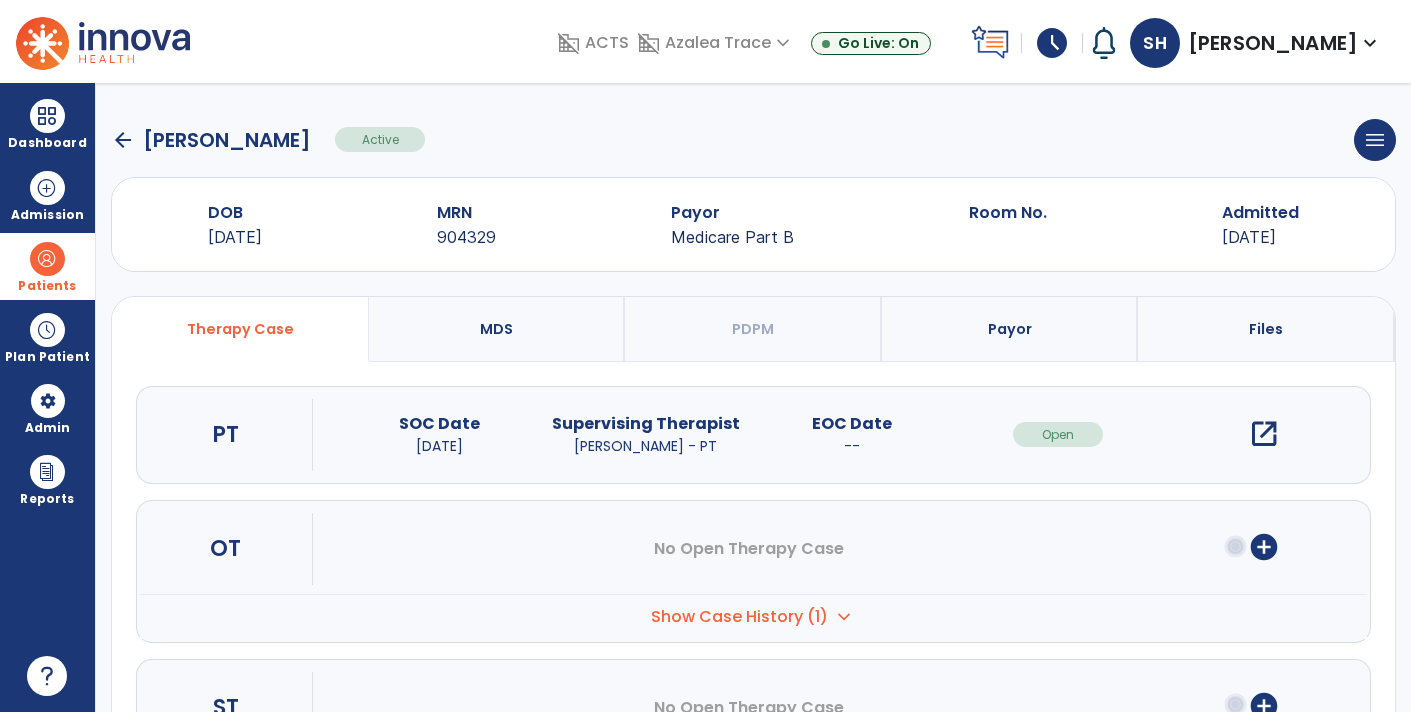 click on "open_in_new" at bounding box center (1264, 434) 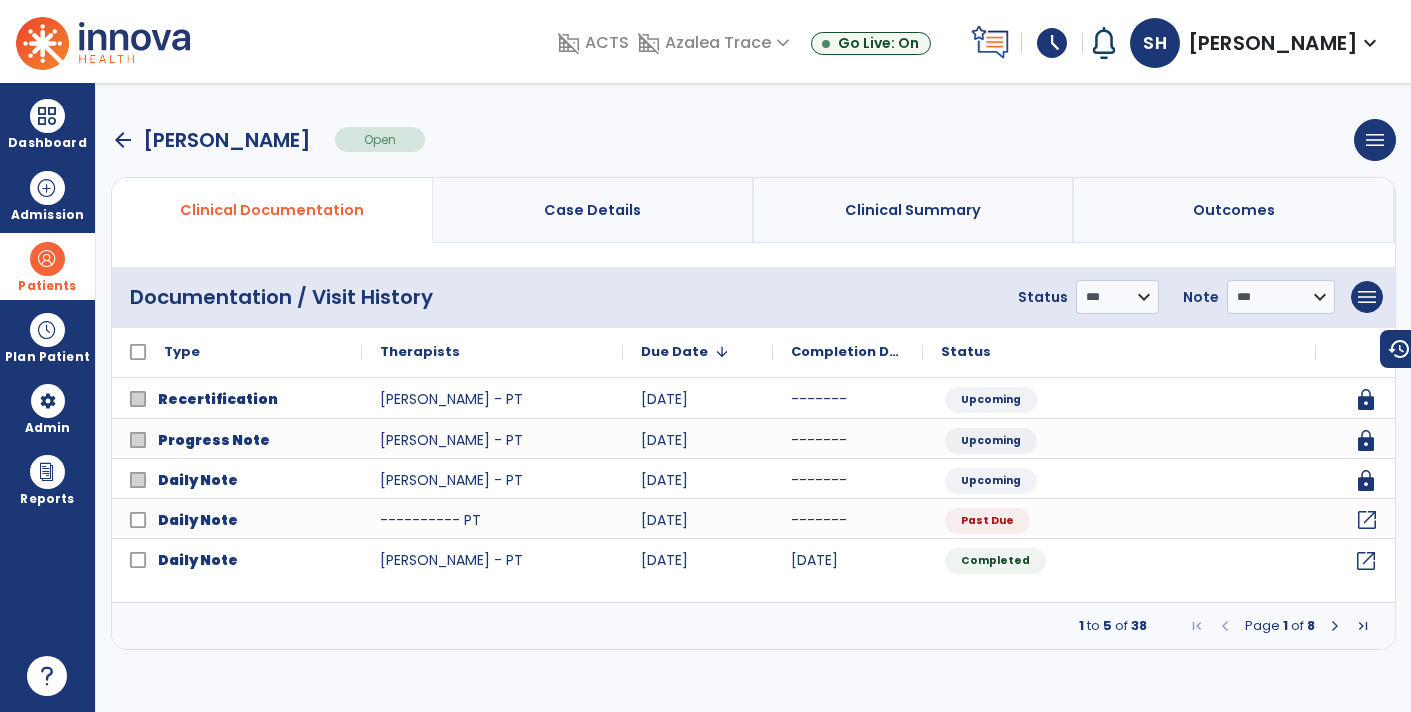 click on "open_in_new" 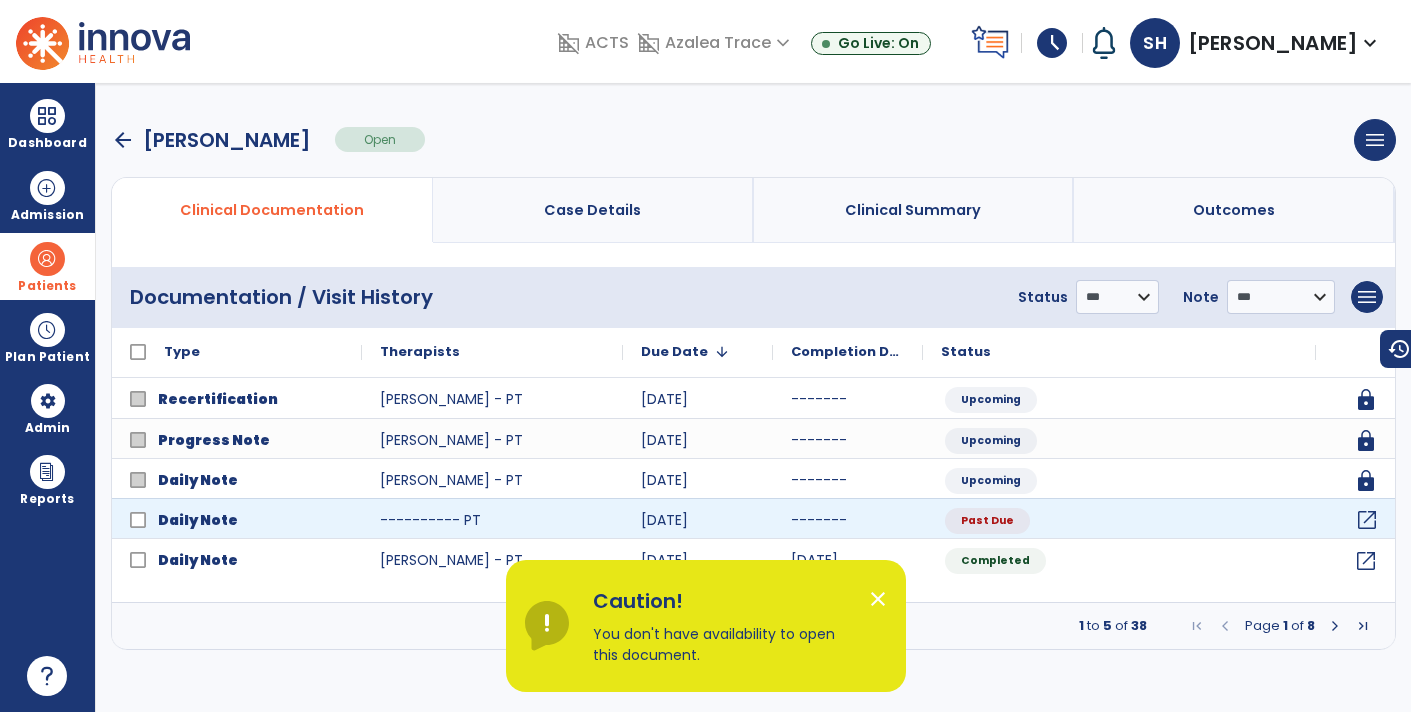 click on "close" at bounding box center (878, 599) 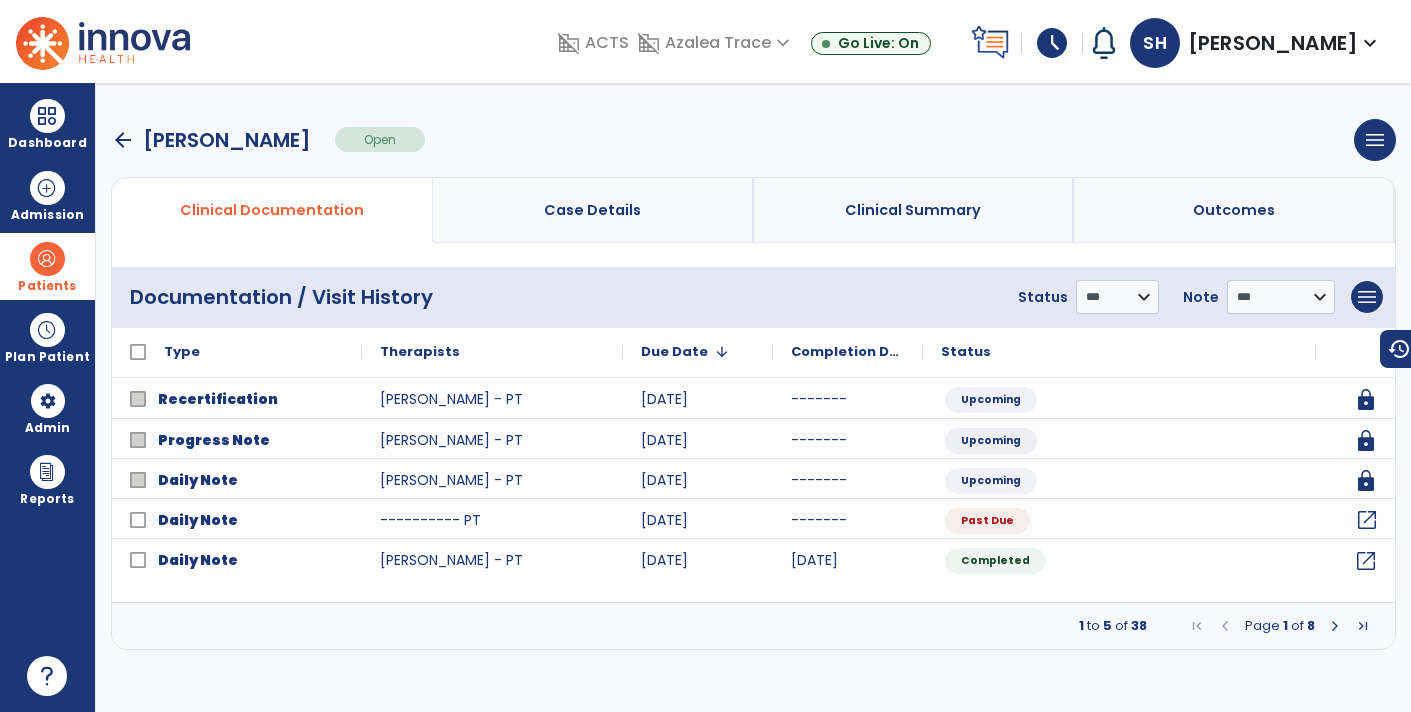 click on "open_in_new" 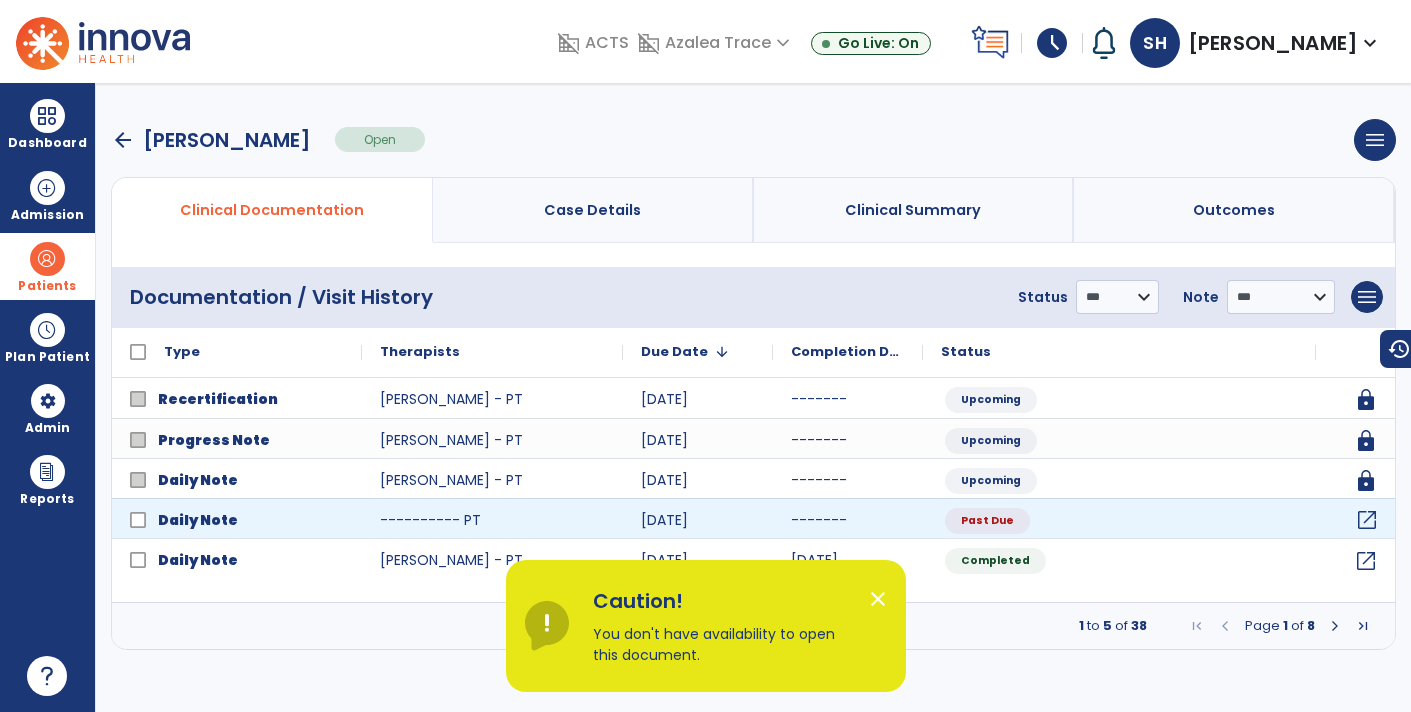 click on "close" at bounding box center [878, 599] 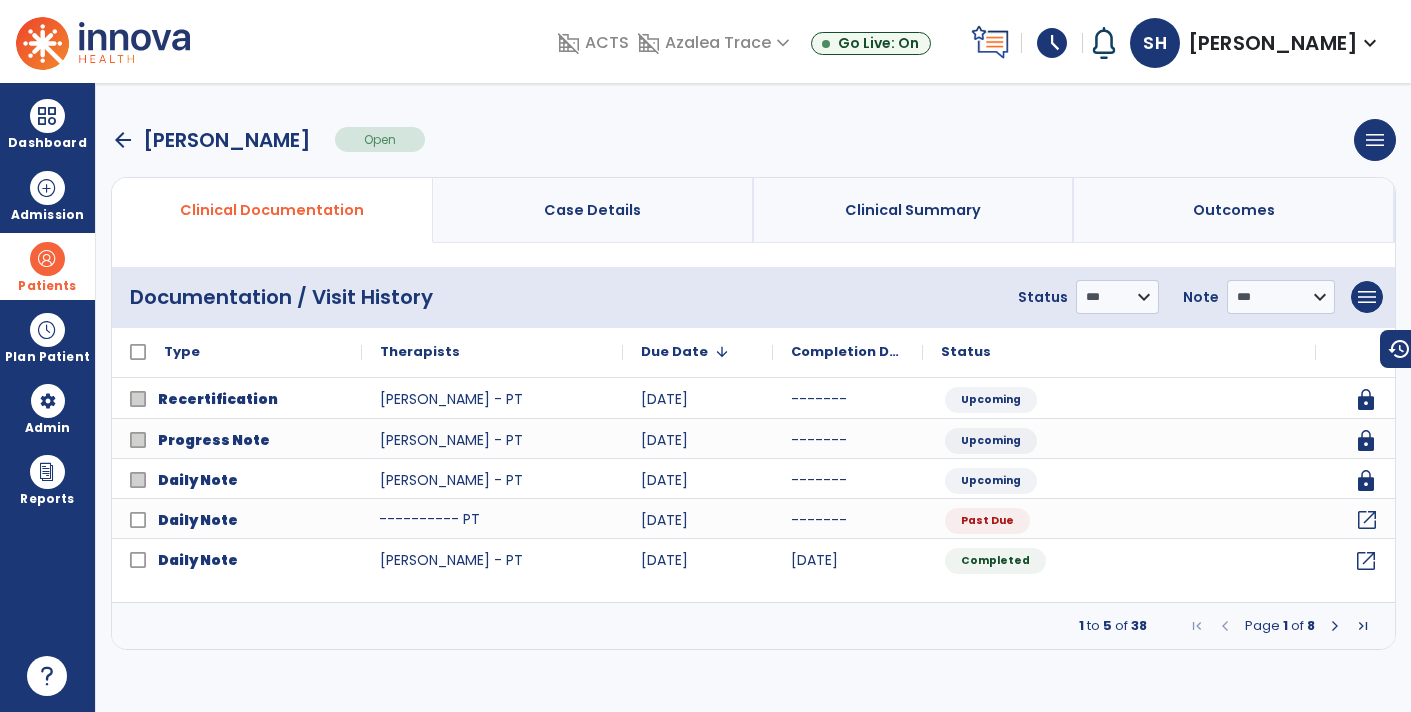 click on "---------- PT" 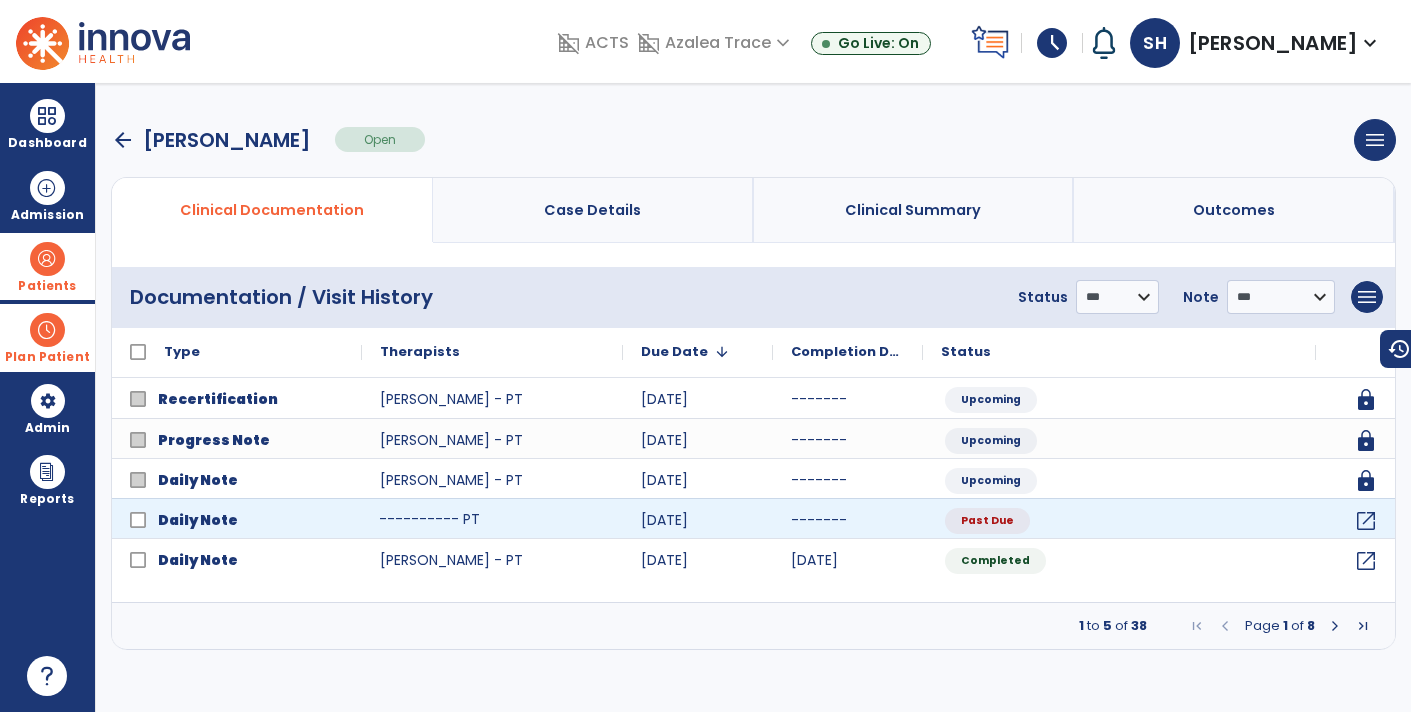 click at bounding box center [47, 330] 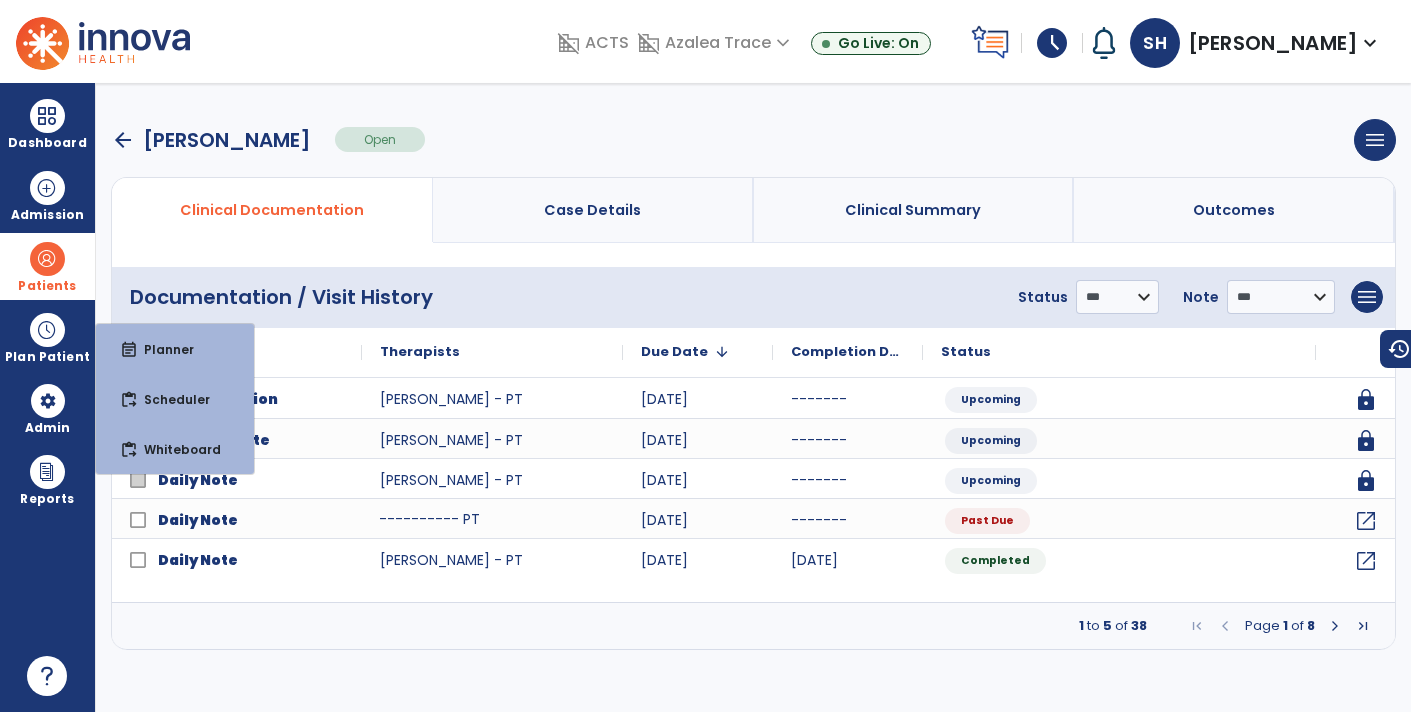 click on "1
to
5
of
38
Page
1
of
8" at bounding box center (753, 626) 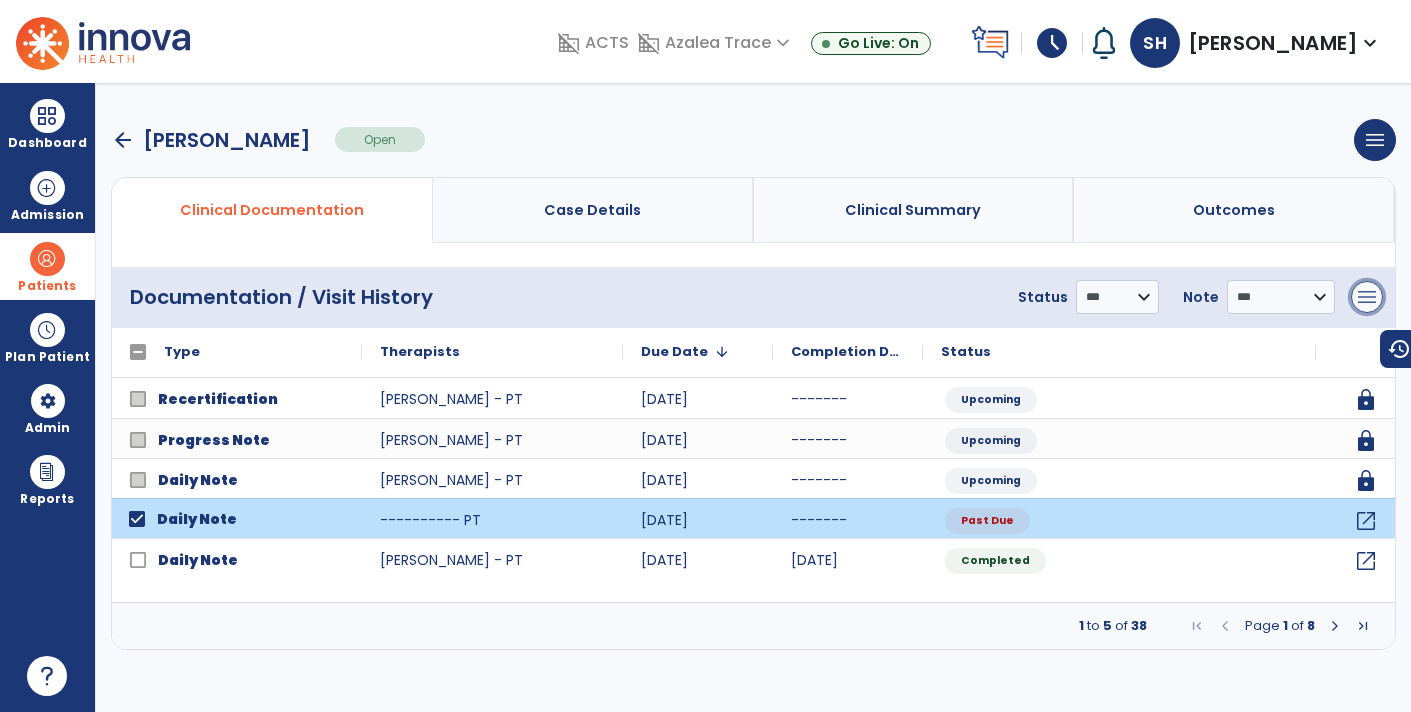 click on "menu" at bounding box center [1367, 297] 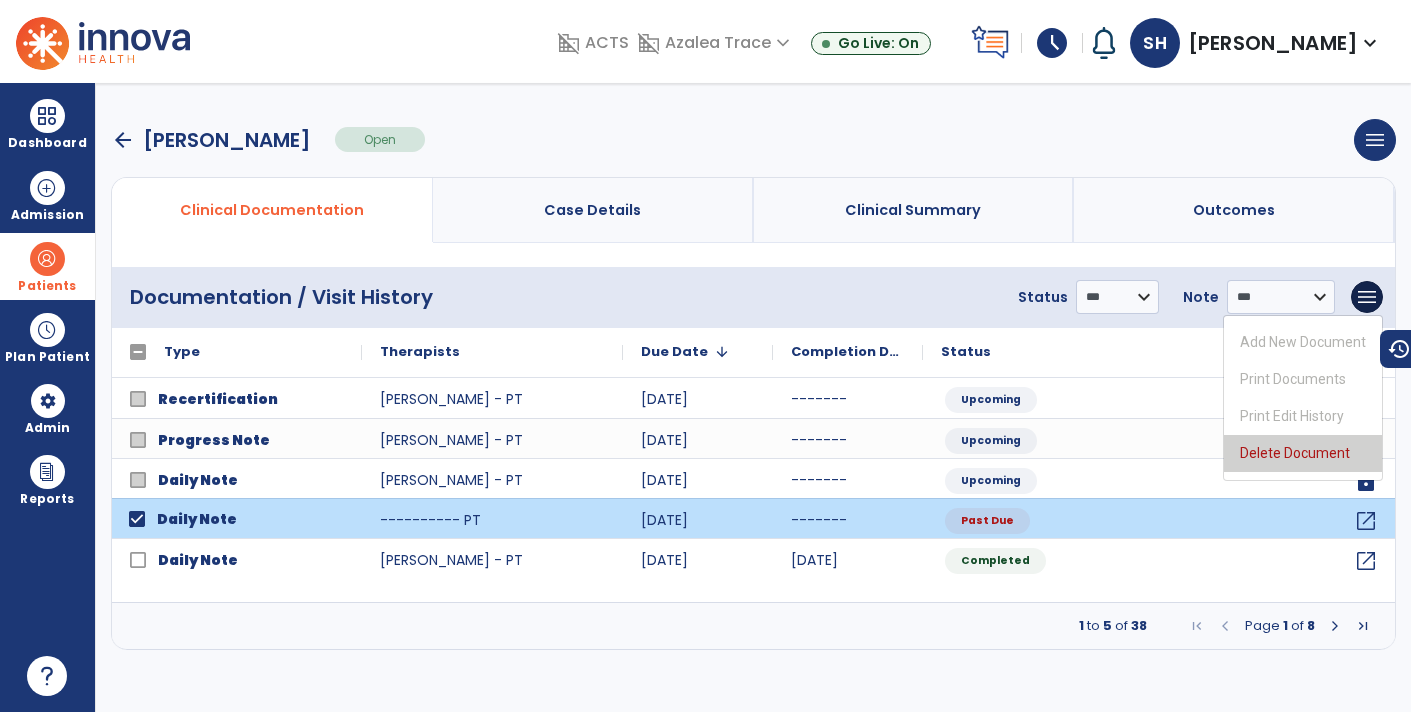 click on "Delete Document" at bounding box center (1303, 453) 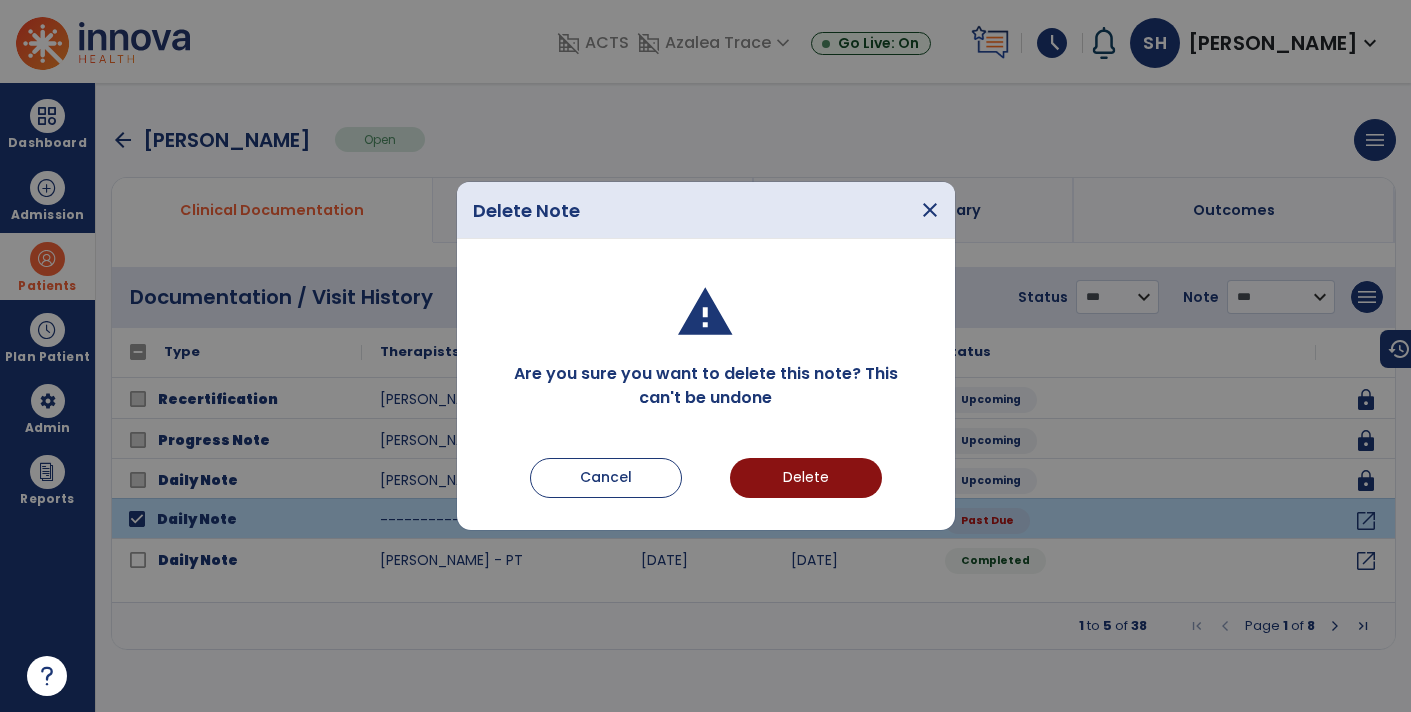 click on "Delete" at bounding box center [806, 478] 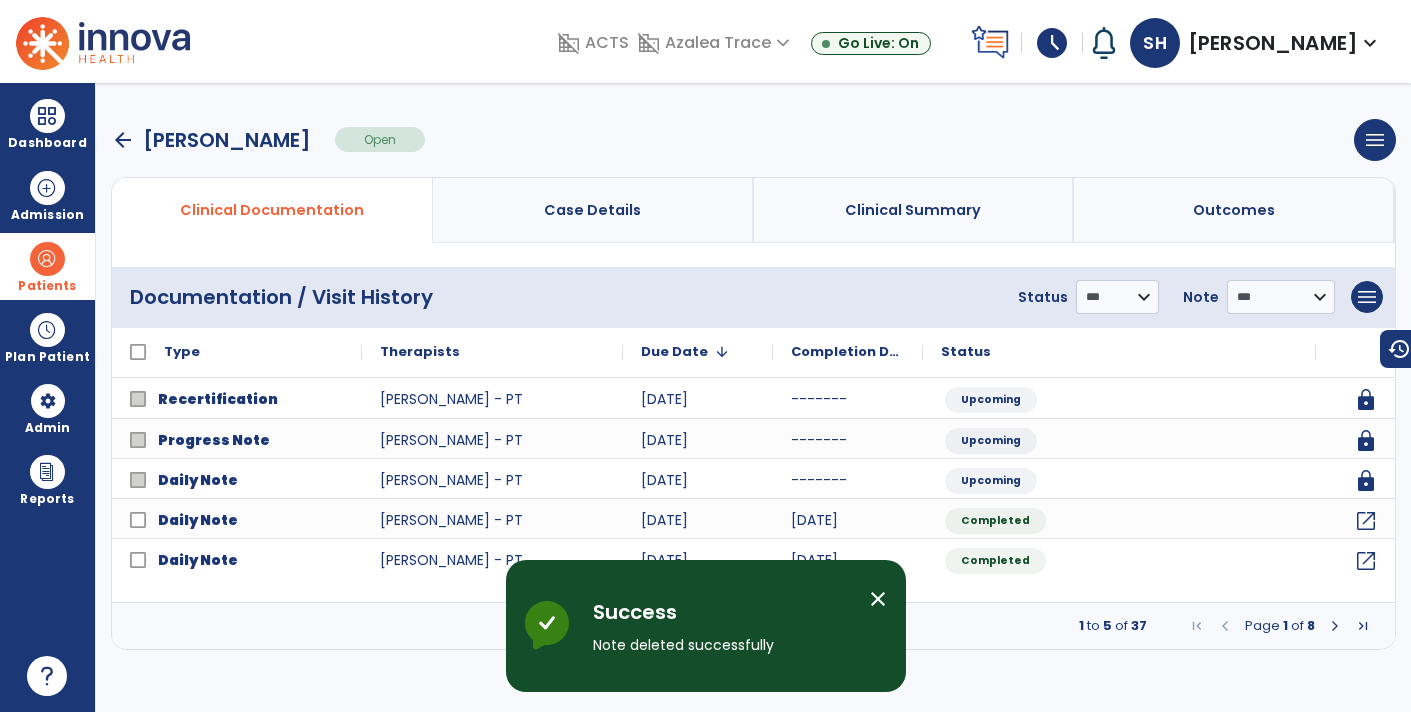 click on "close" at bounding box center [878, 599] 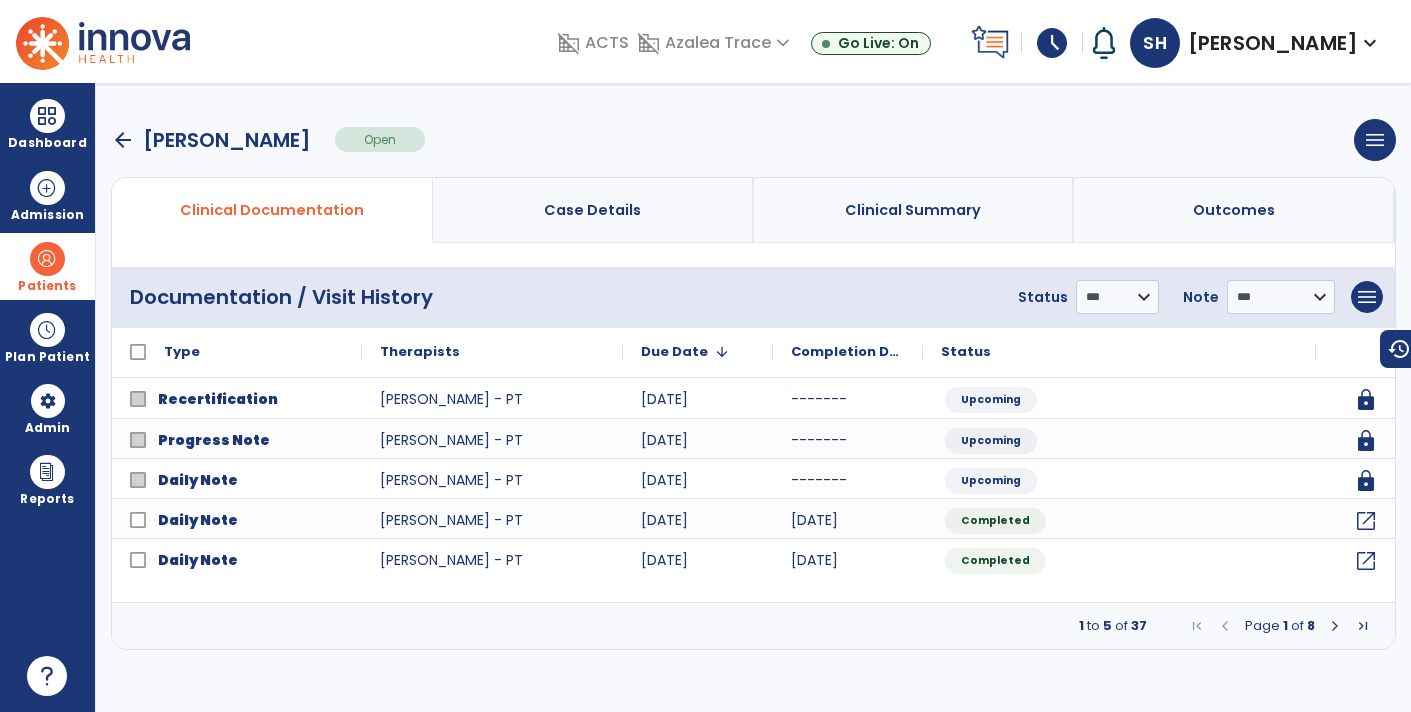 click at bounding box center [103, 41] 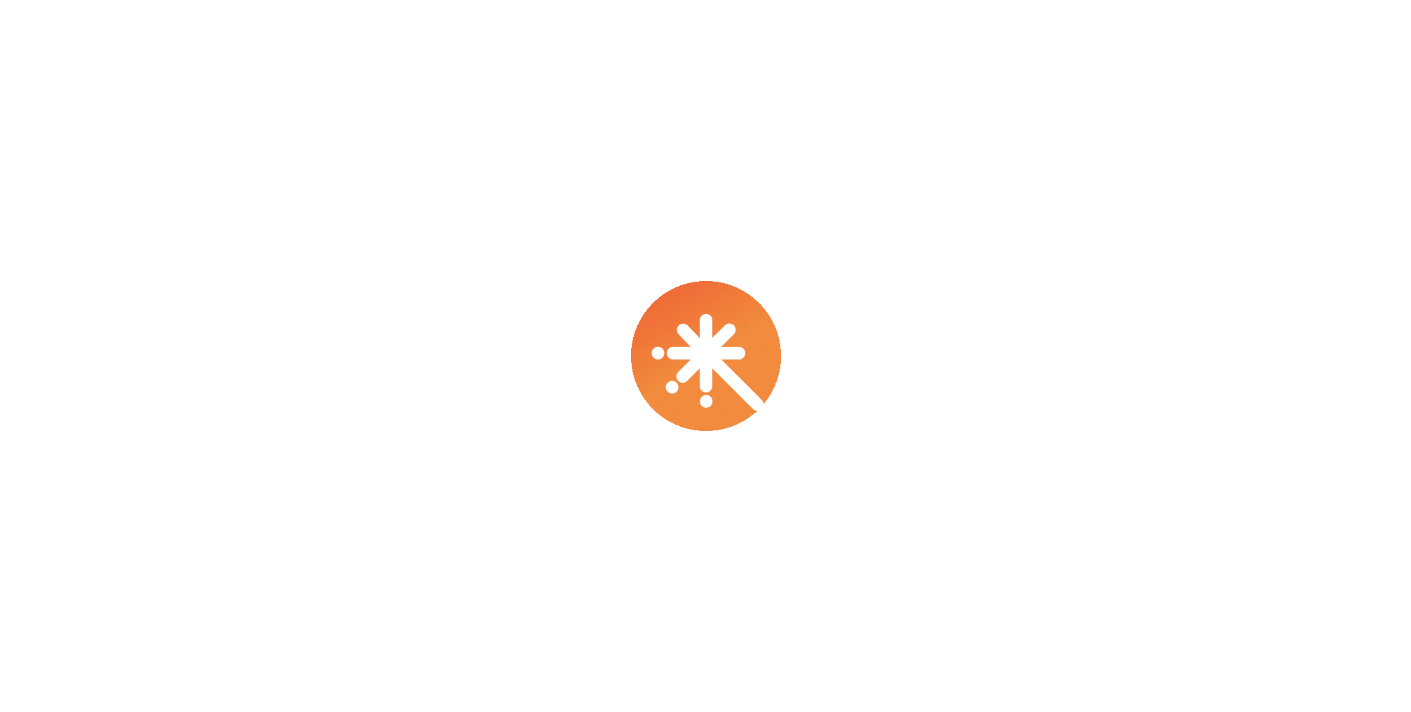 scroll, scrollTop: 0, scrollLeft: 0, axis: both 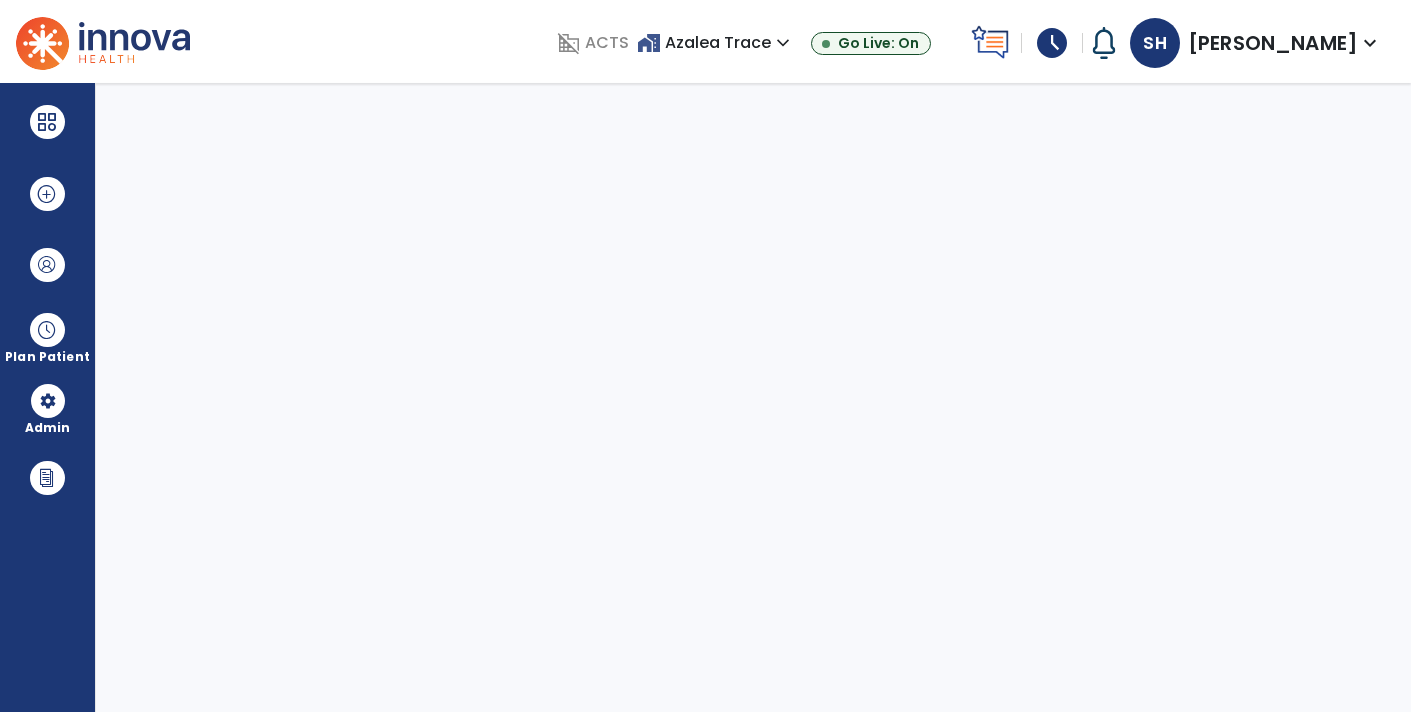 select on "****" 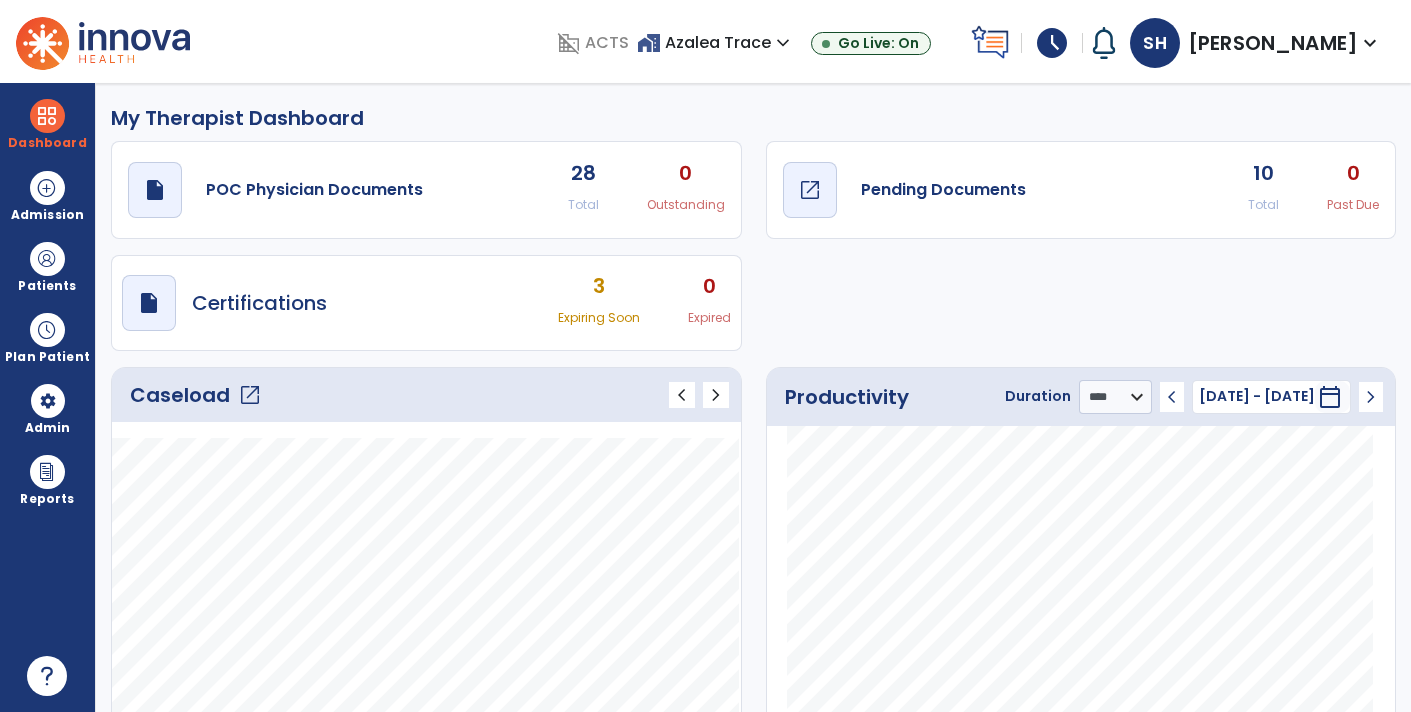 click on "draft   open_in_new  Pending Documents" 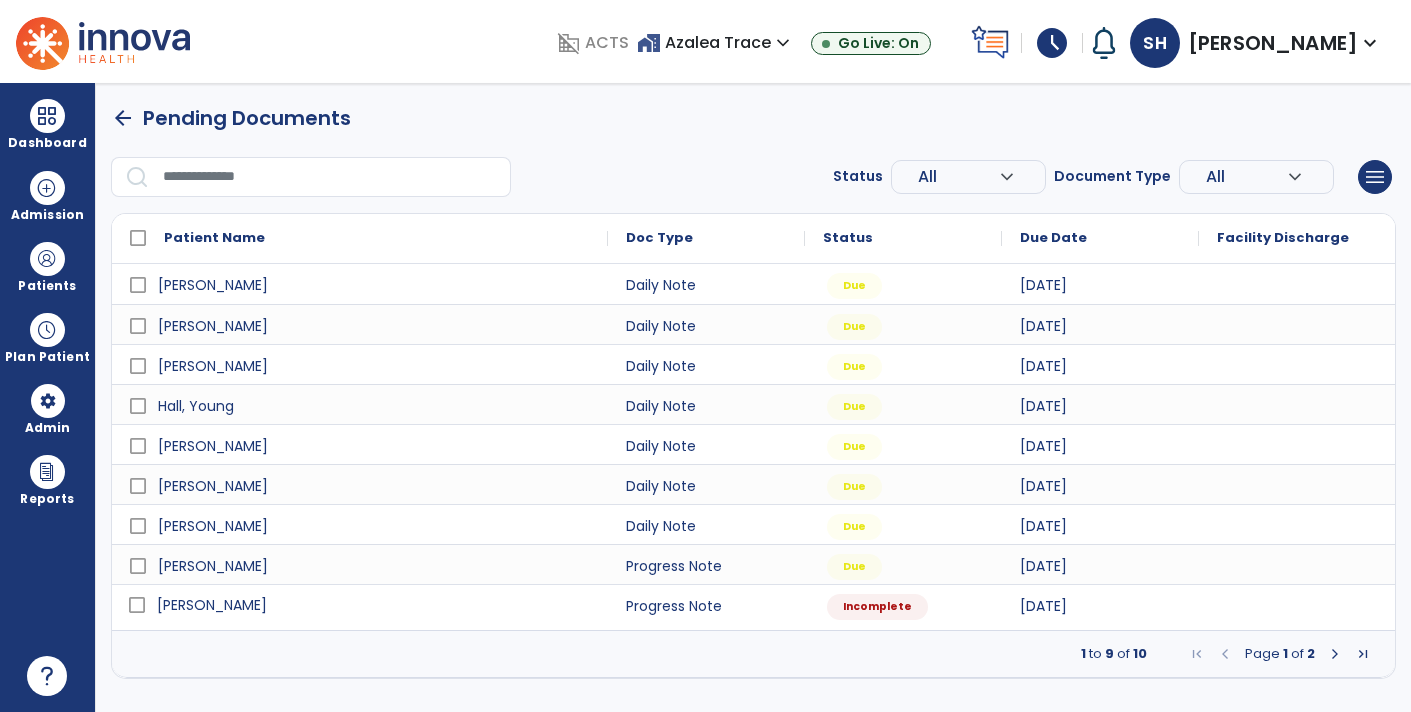 click on "[PERSON_NAME]" at bounding box center (212, 605) 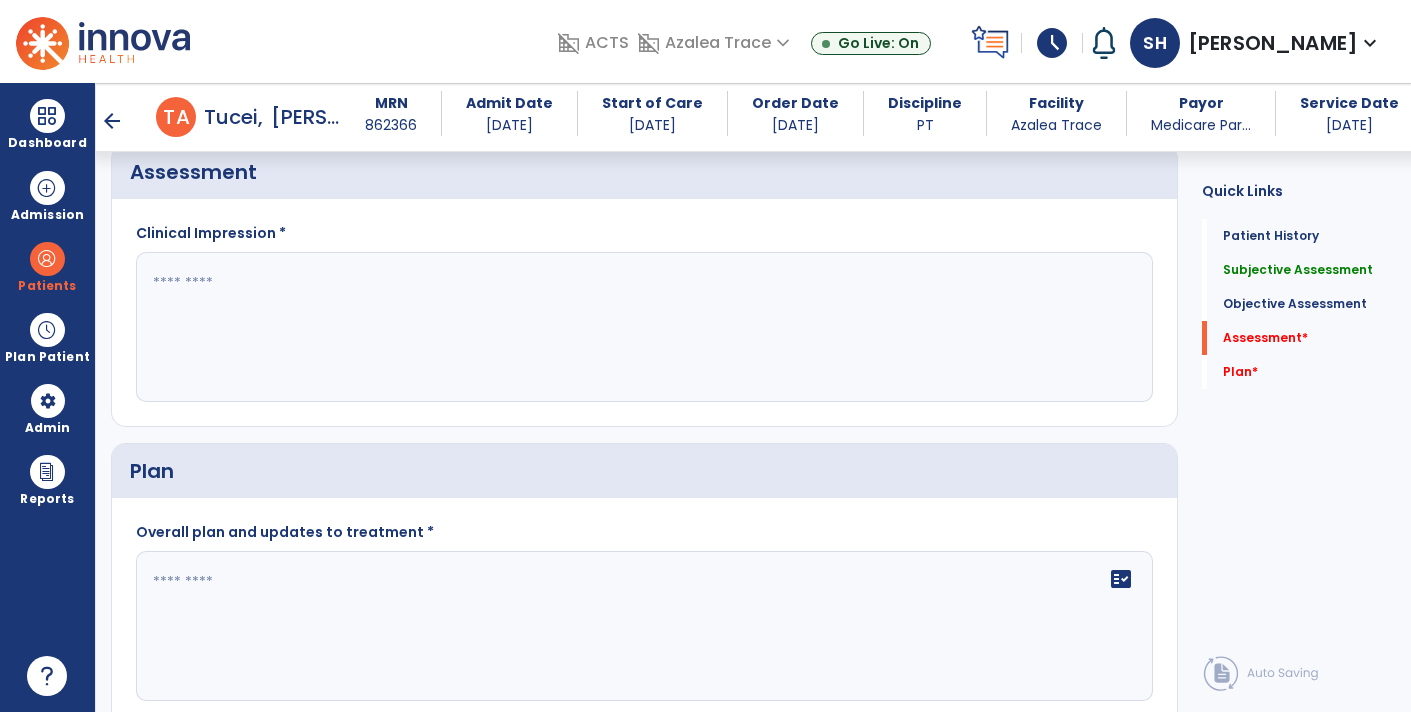 scroll, scrollTop: 2406, scrollLeft: 0, axis: vertical 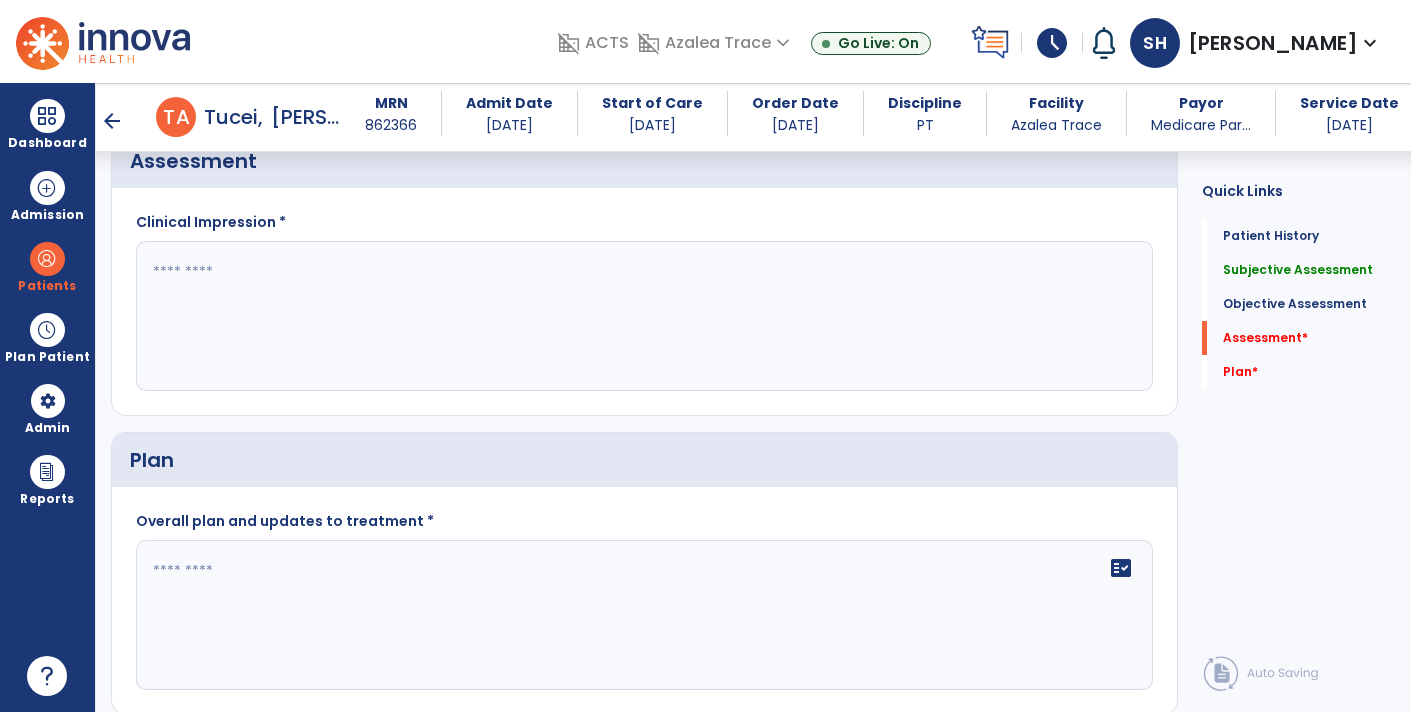 click 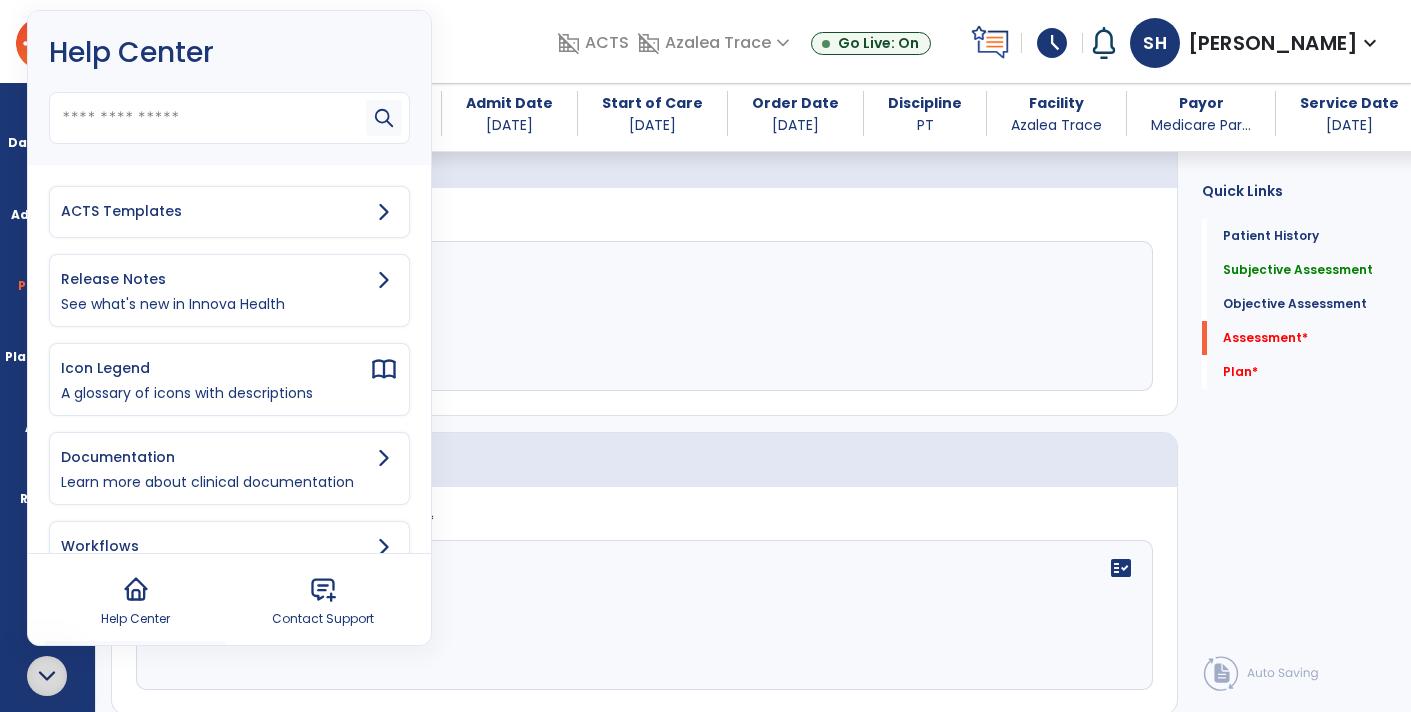 click on "ACTS Templates" at bounding box center [229, 212] 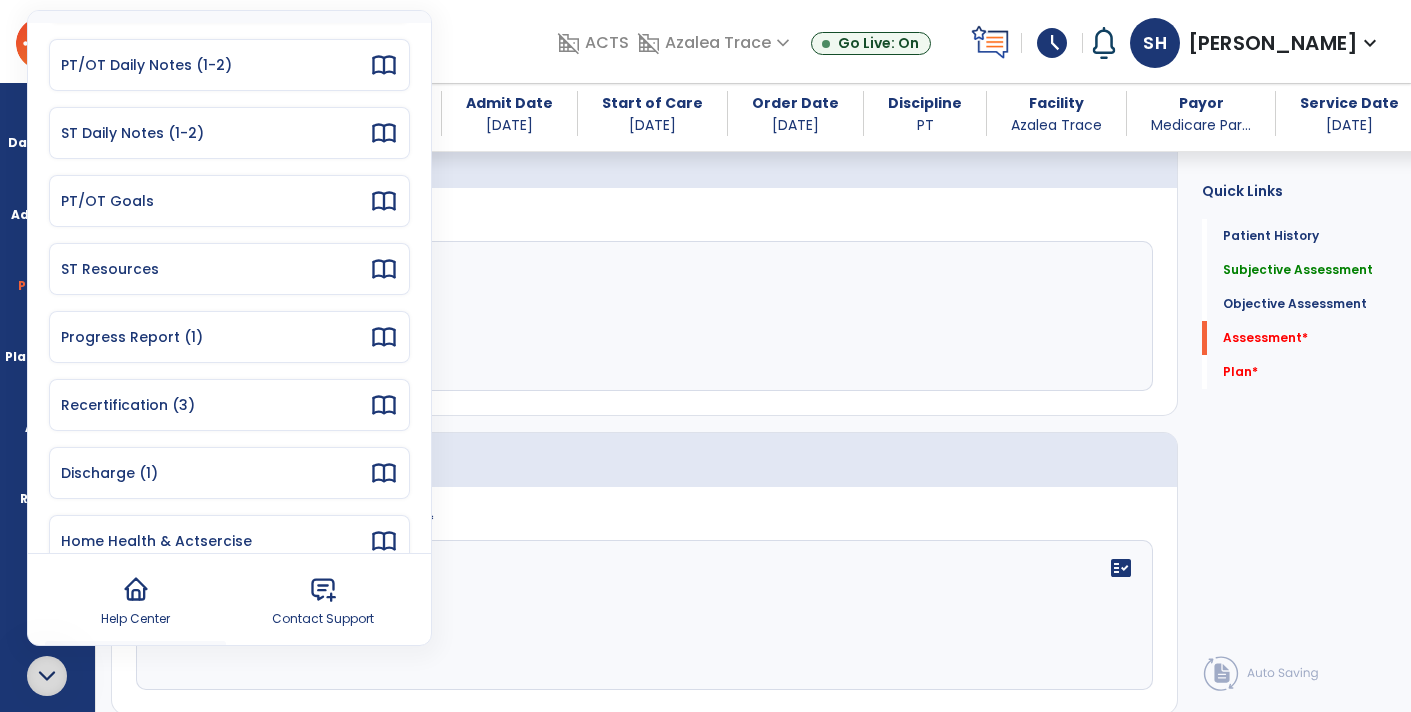 scroll, scrollTop: 179, scrollLeft: 0, axis: vertical 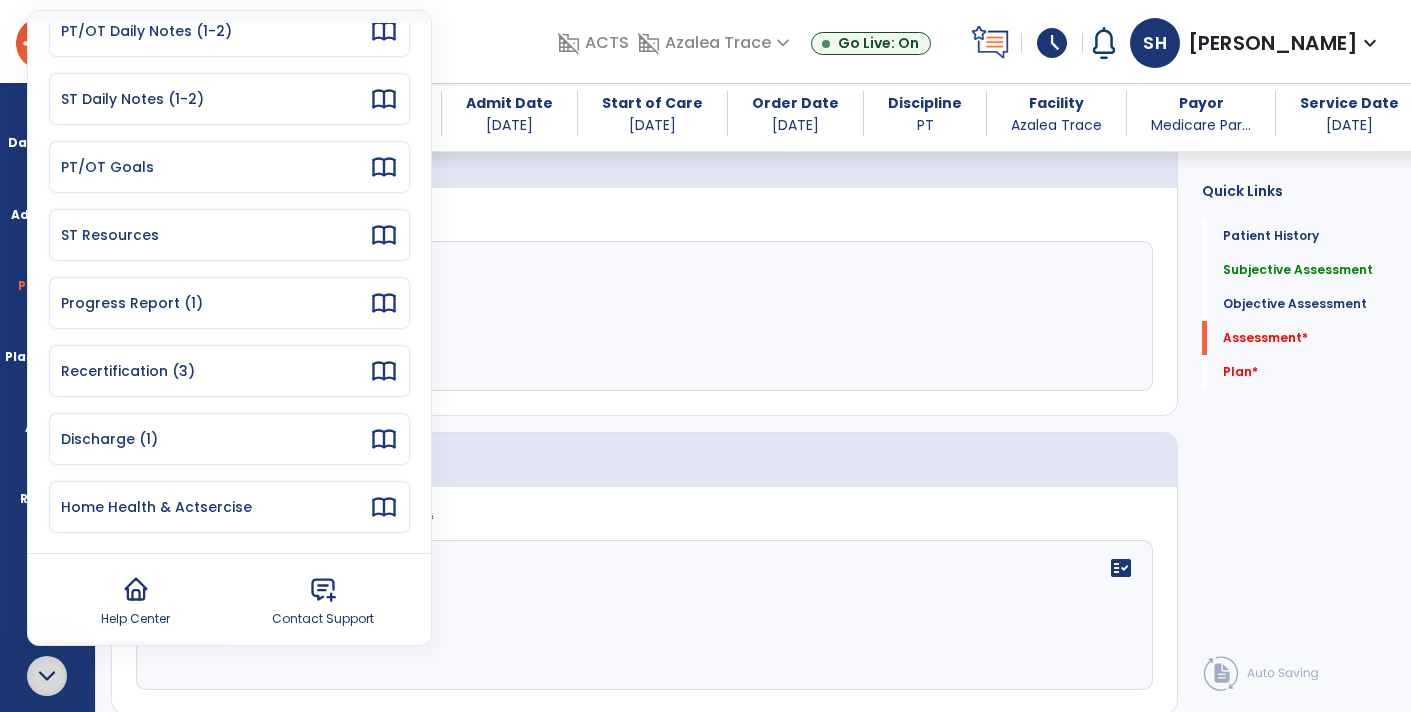 click on "Progress Report (1)" at bounding box center (215, 303) 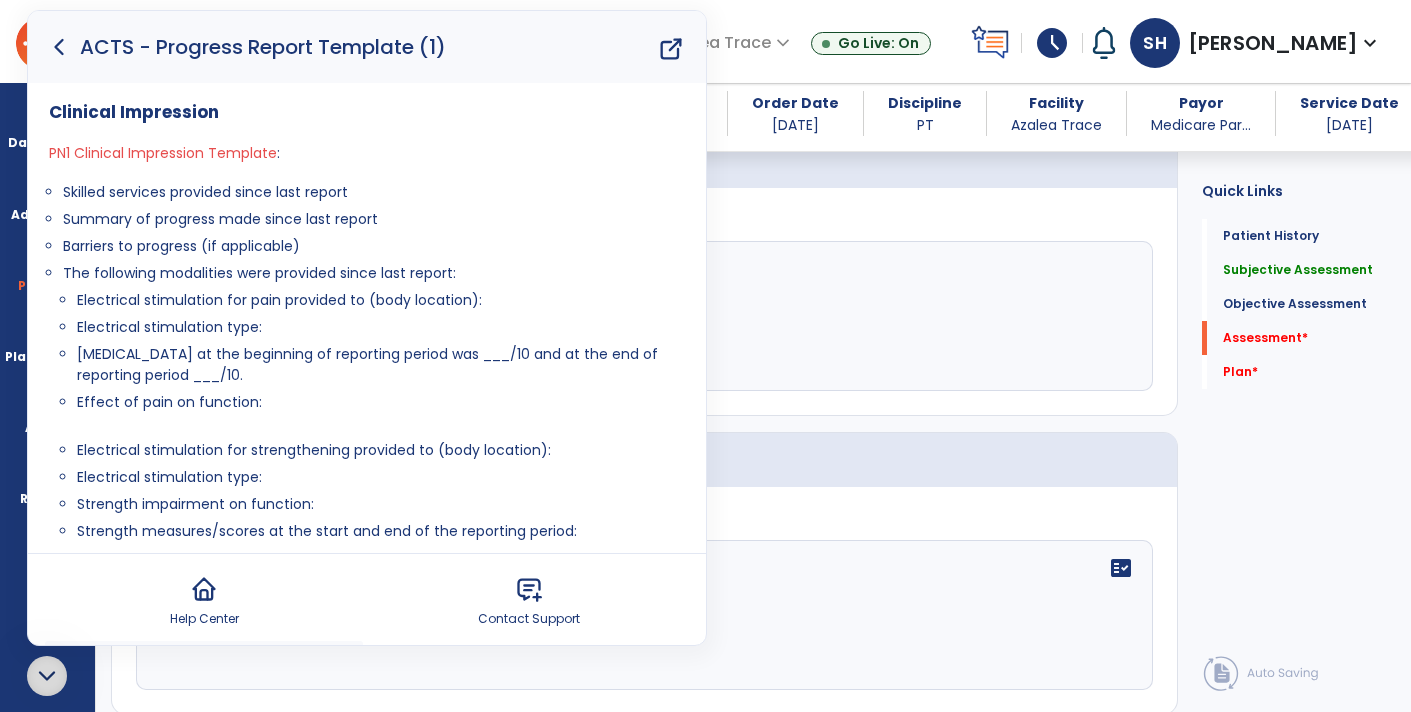 click on "Skilled services provided since last report" at bounding box center (374, 192) 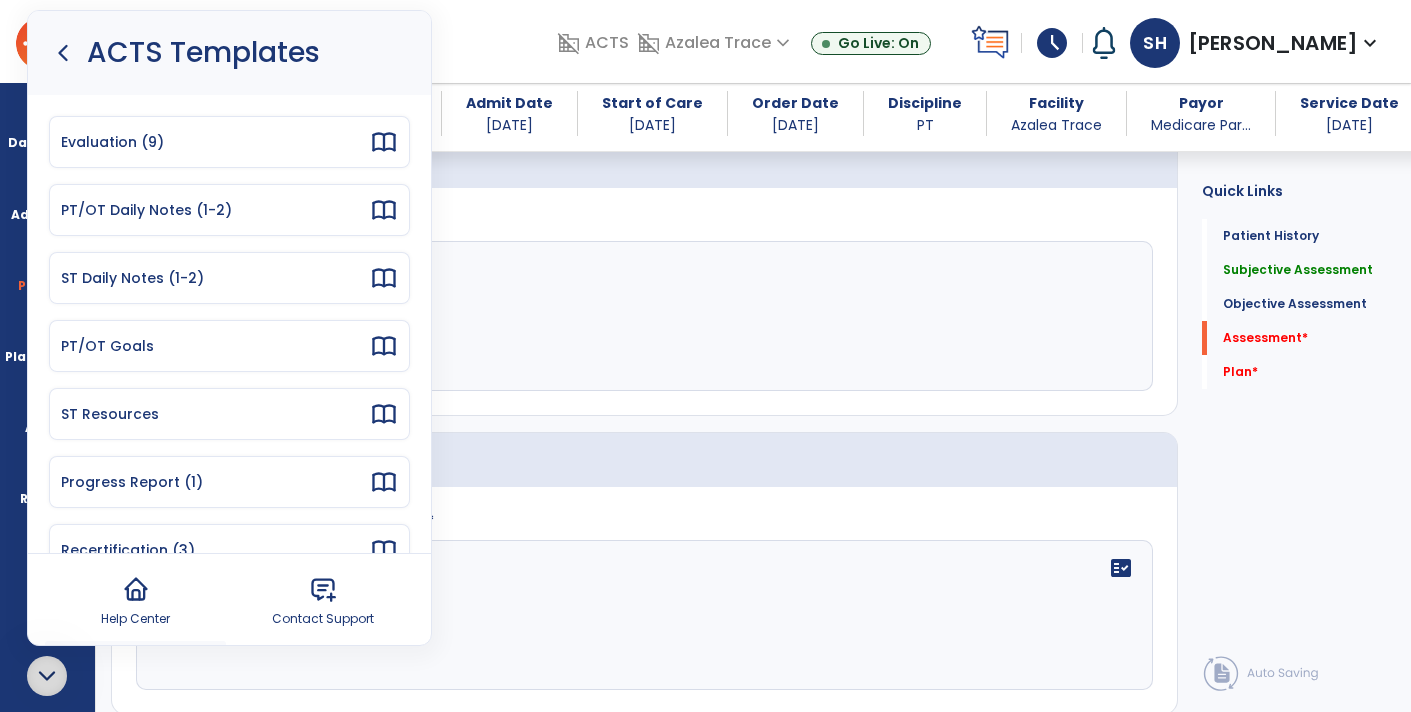 click at bounding box center (47, 676) 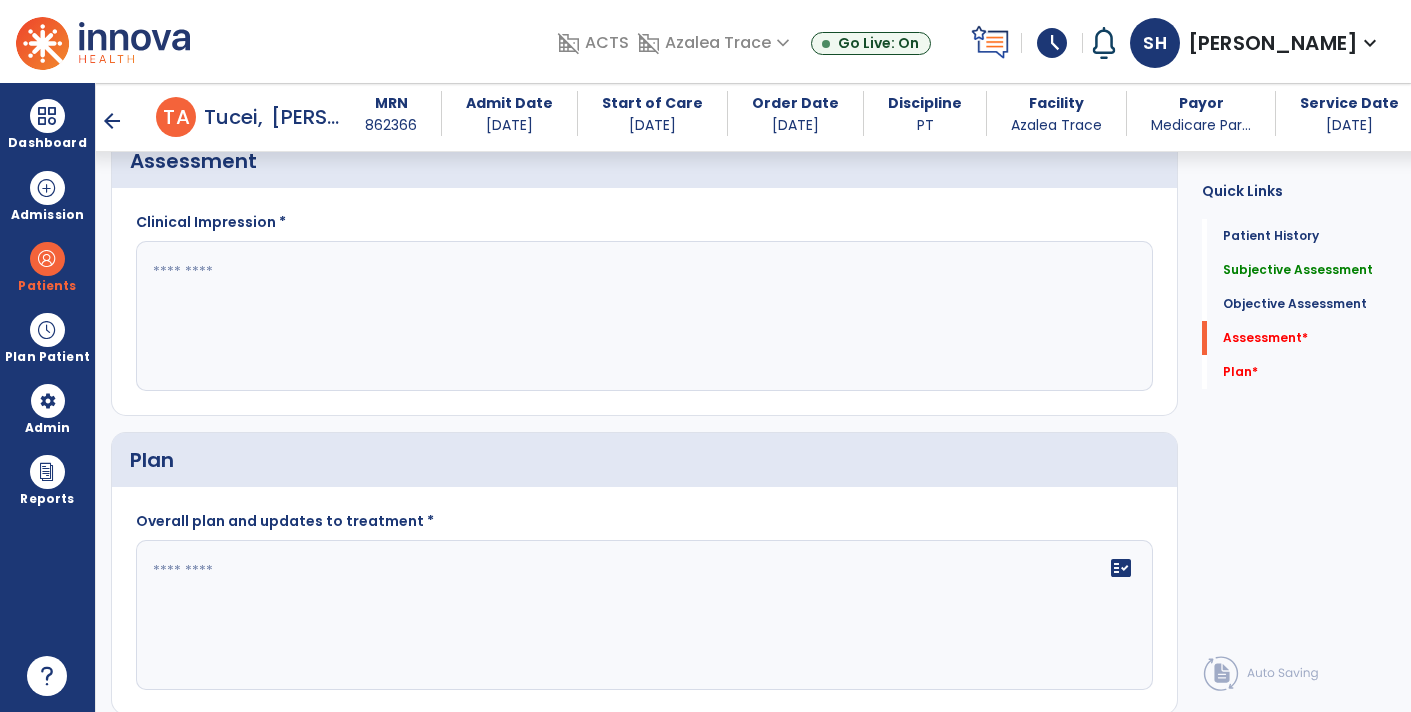 click 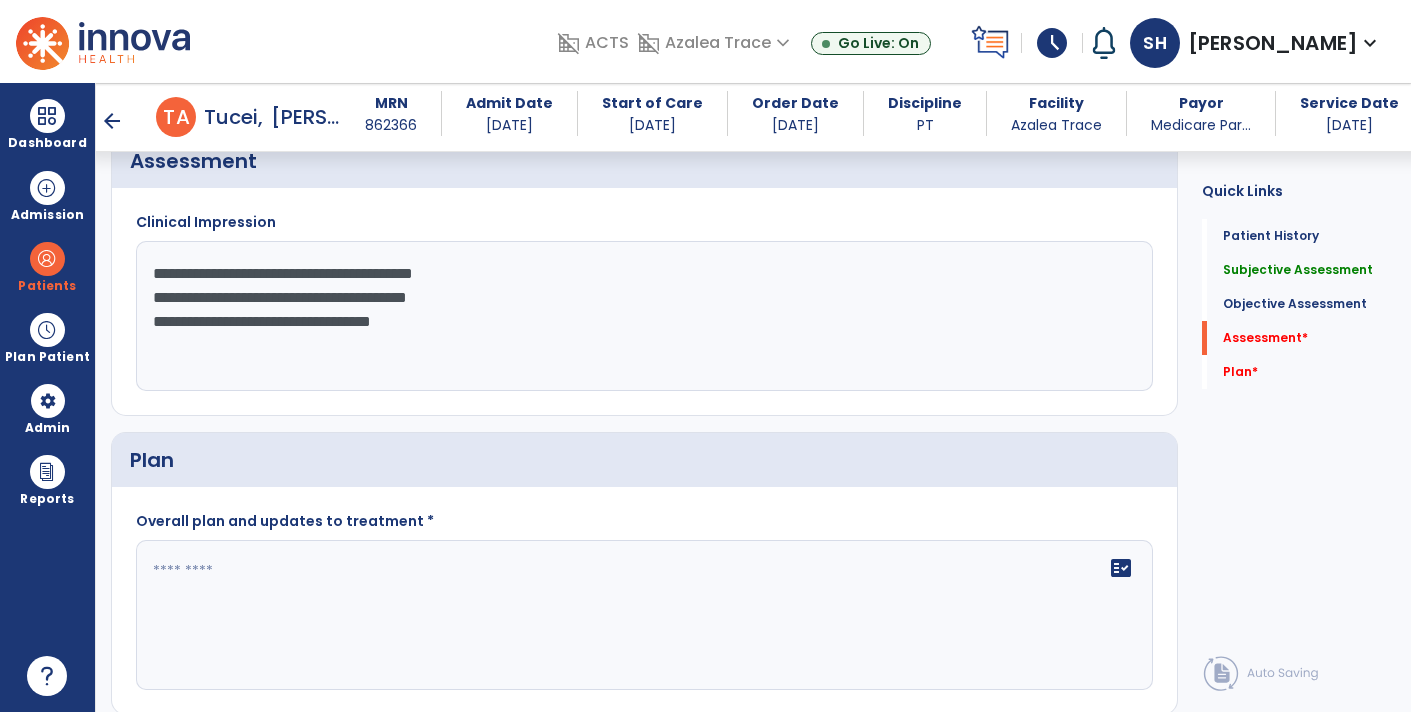 type on "**********" 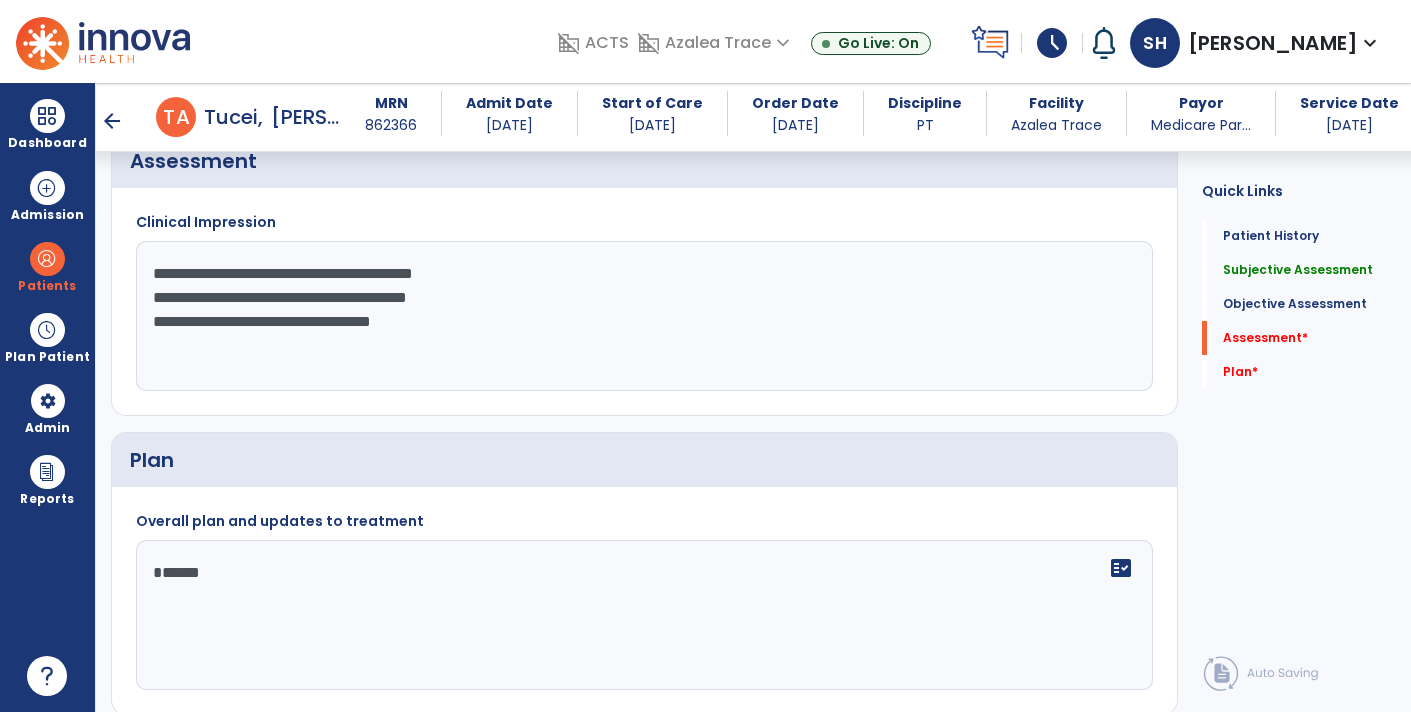 type on "*******" 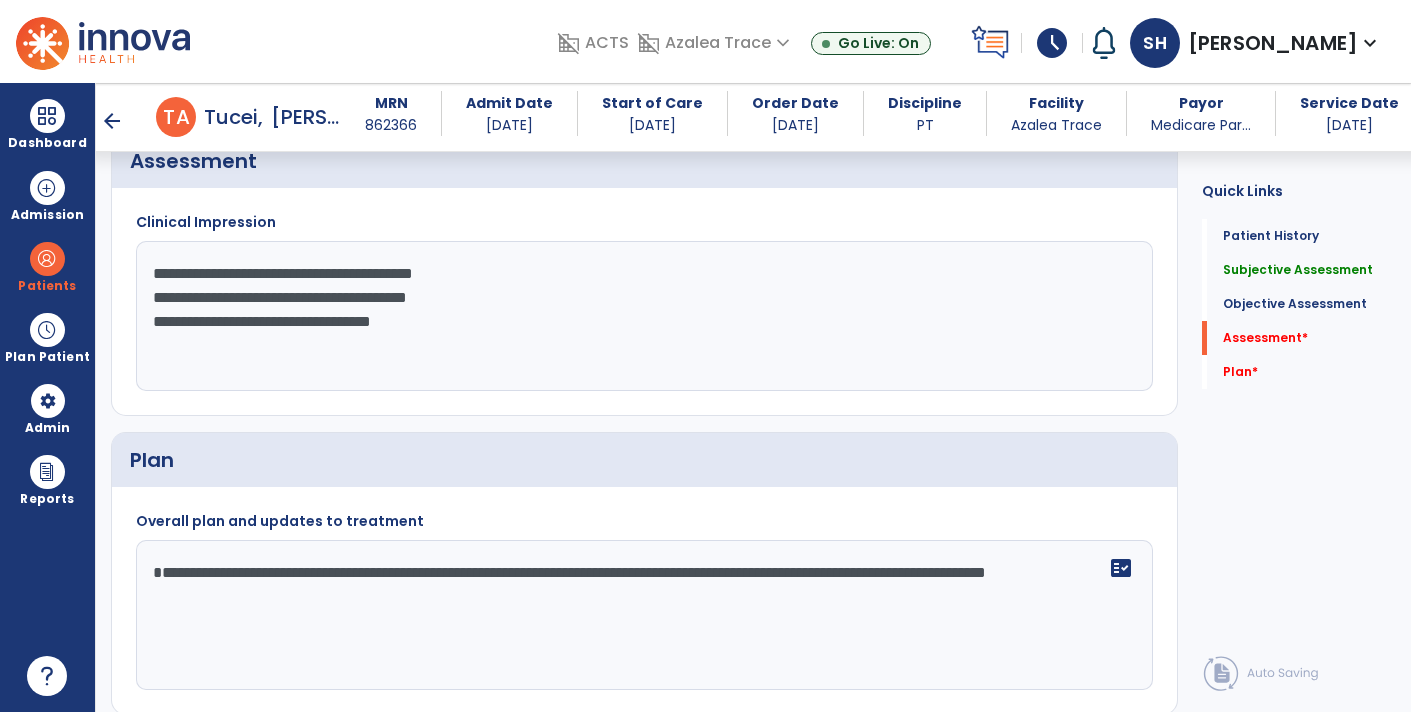 type on "**********" 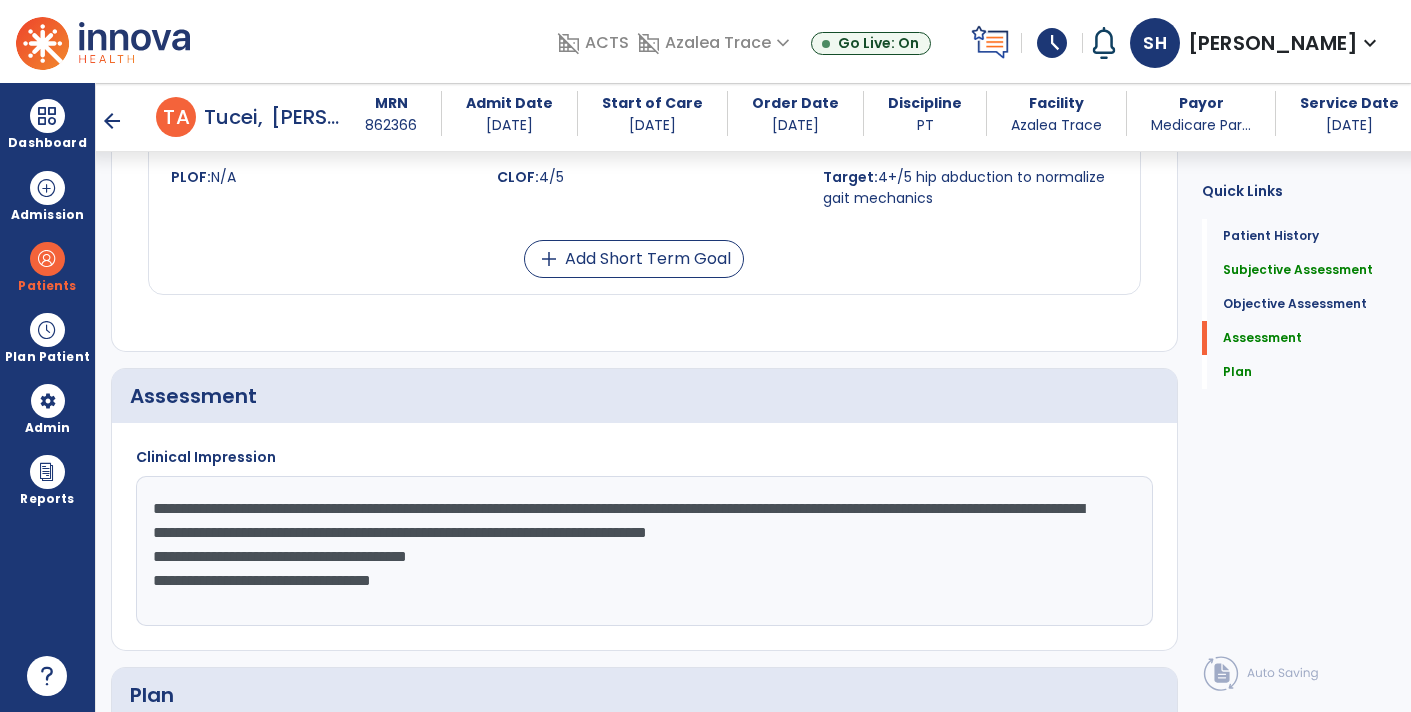 scroll, scrollTop: 2204, scrollLeft: 0, axis: vertical 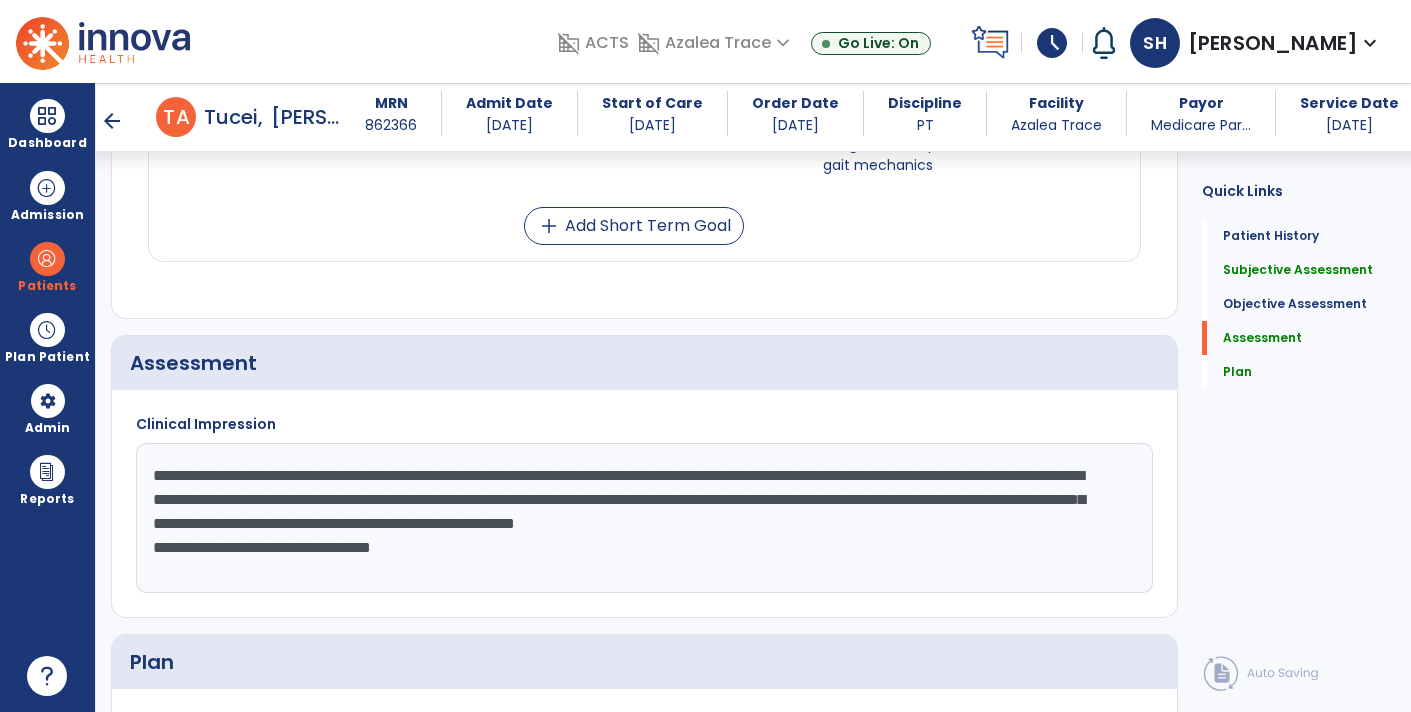 click on "**********" 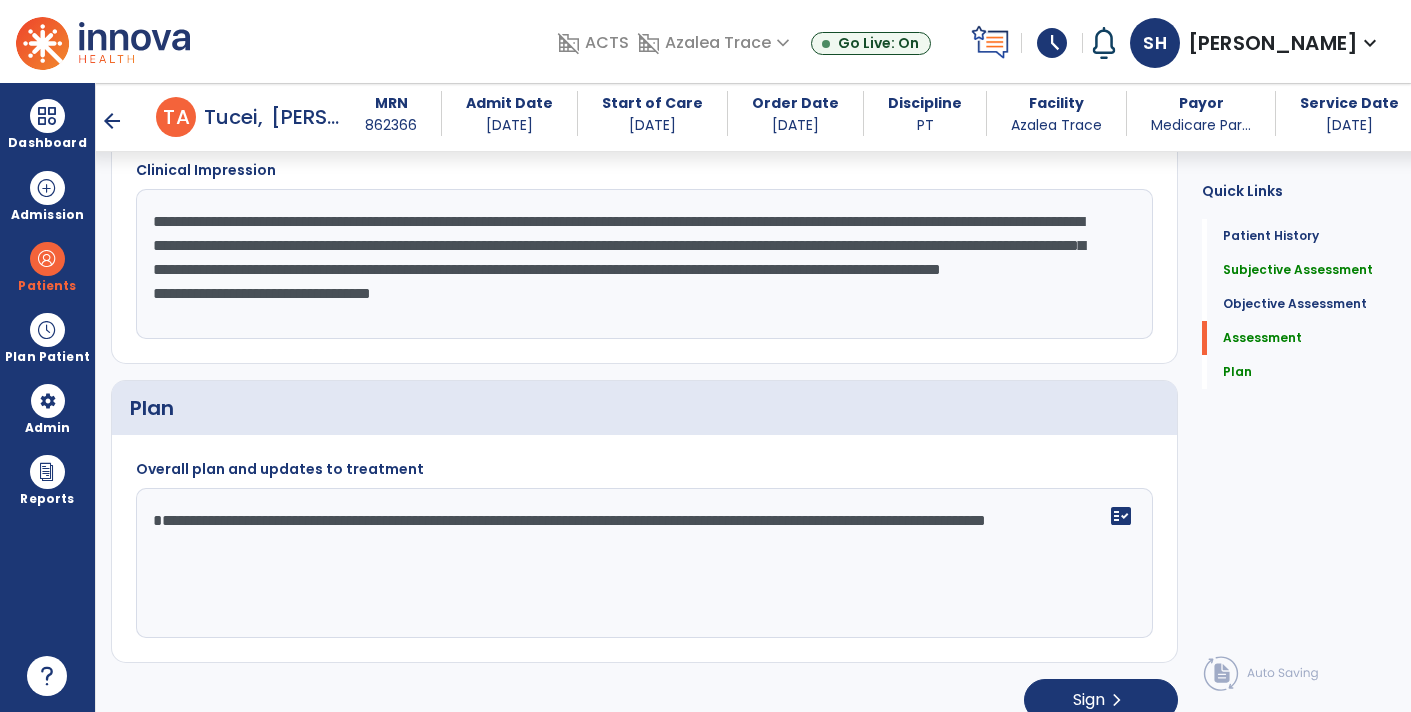 scroll, scrollTop: 2473, scrollLeft: 0, axis: vertical 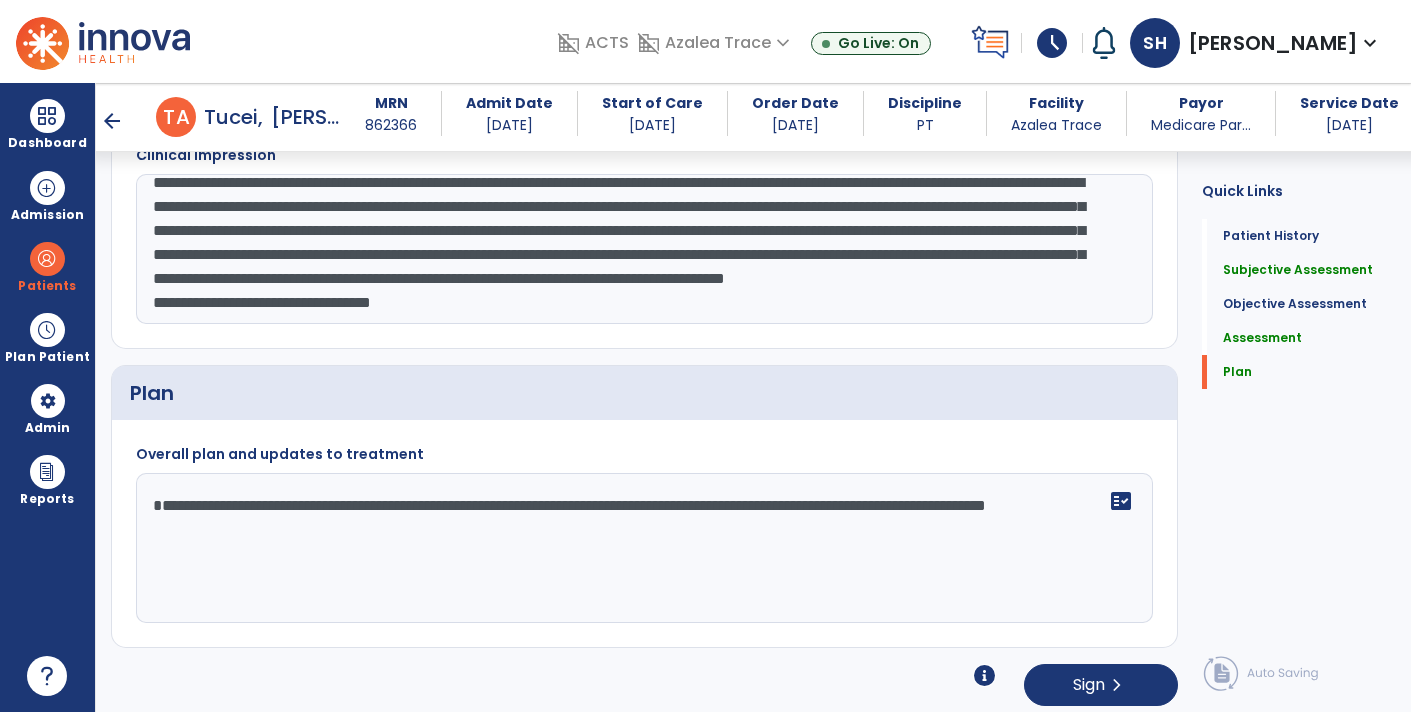 click on "**********" 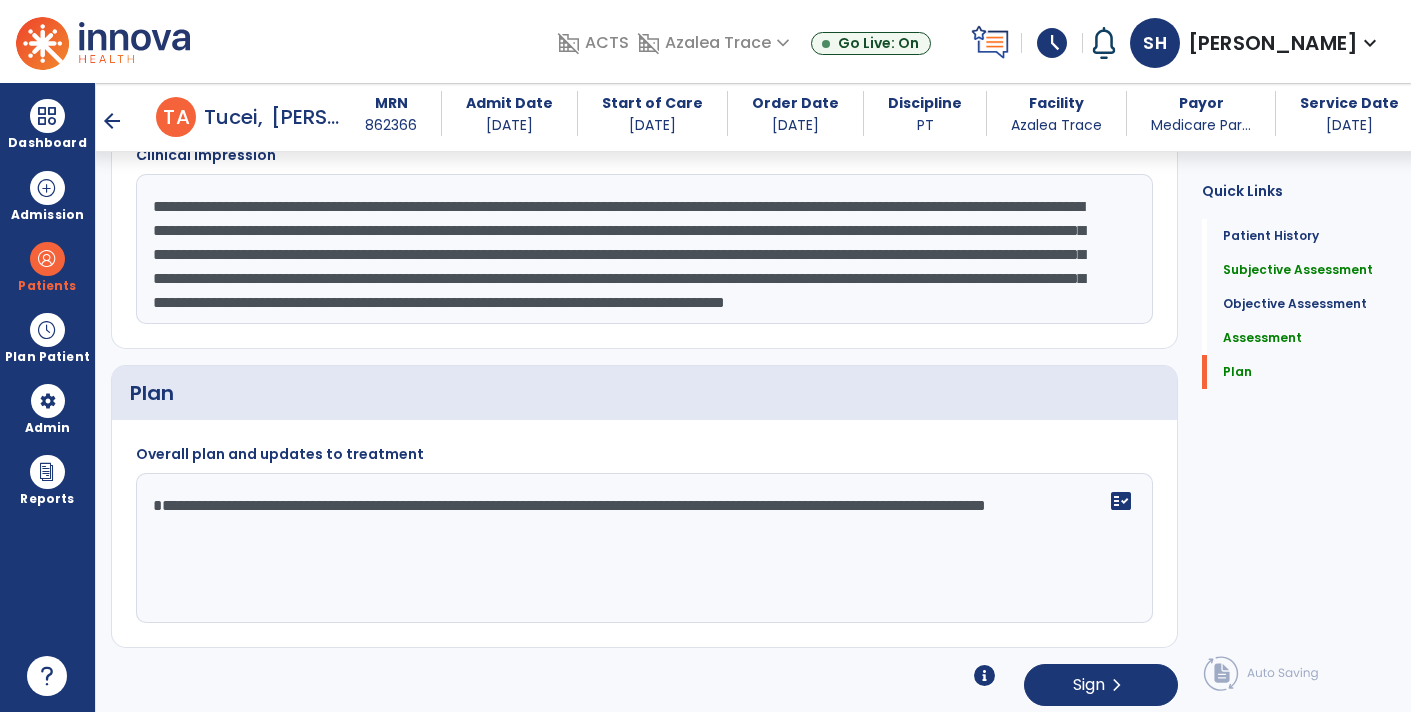 scroll, scrollTop: 48, scrollLeft: 0, axis: vertical 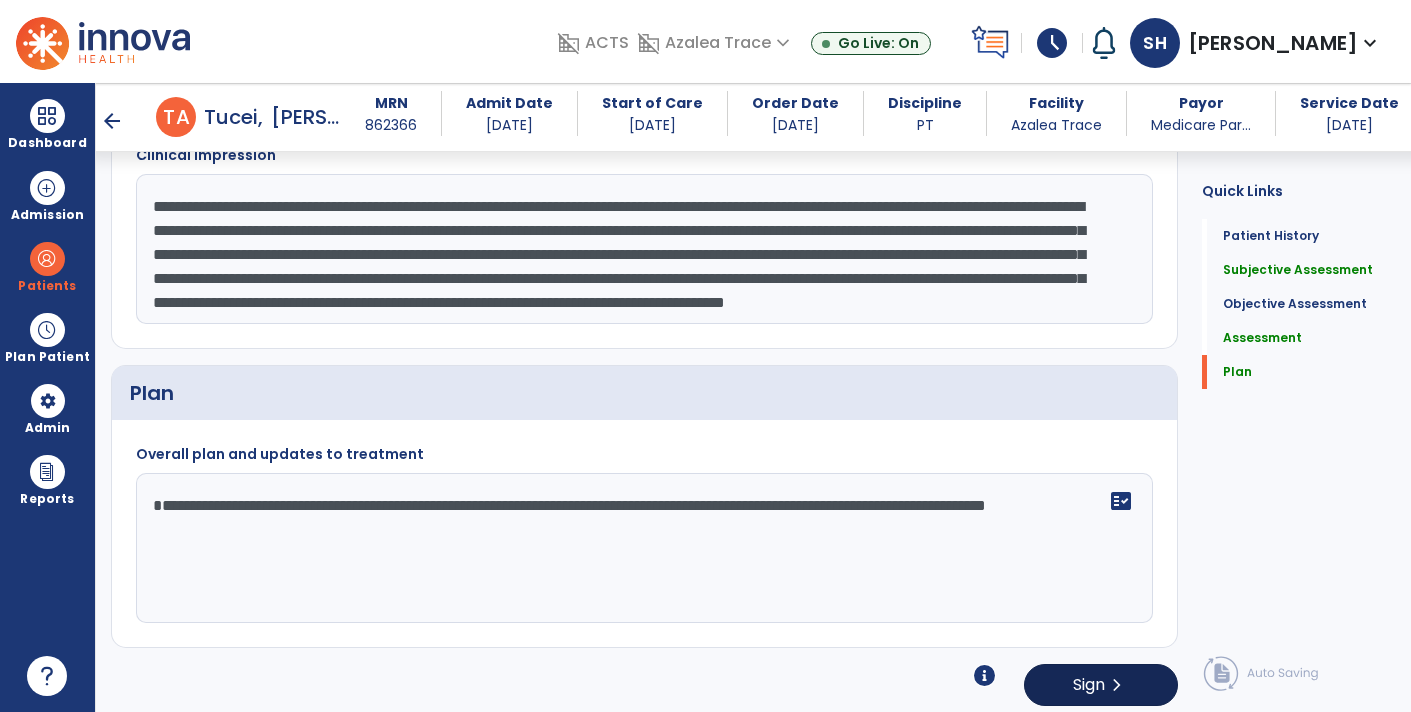 type on "**********" 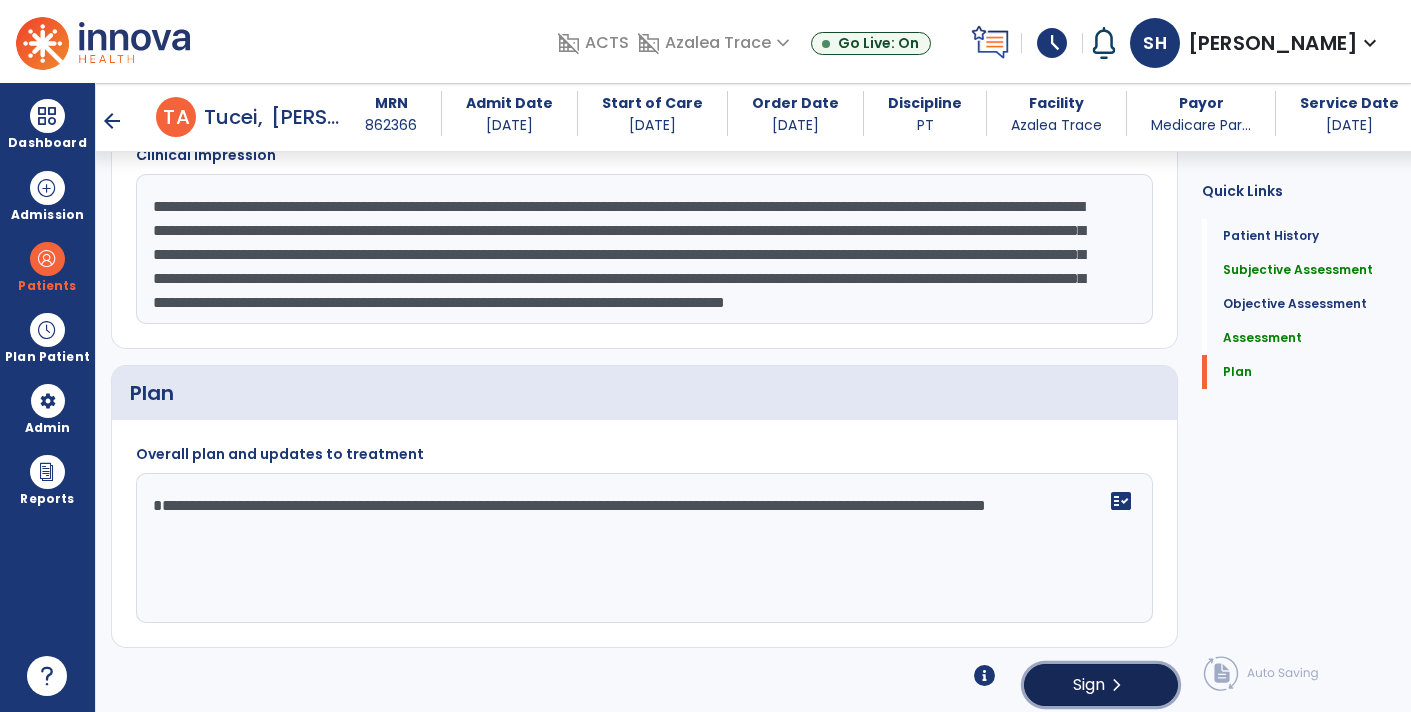 click on "Sign  chevron_right" 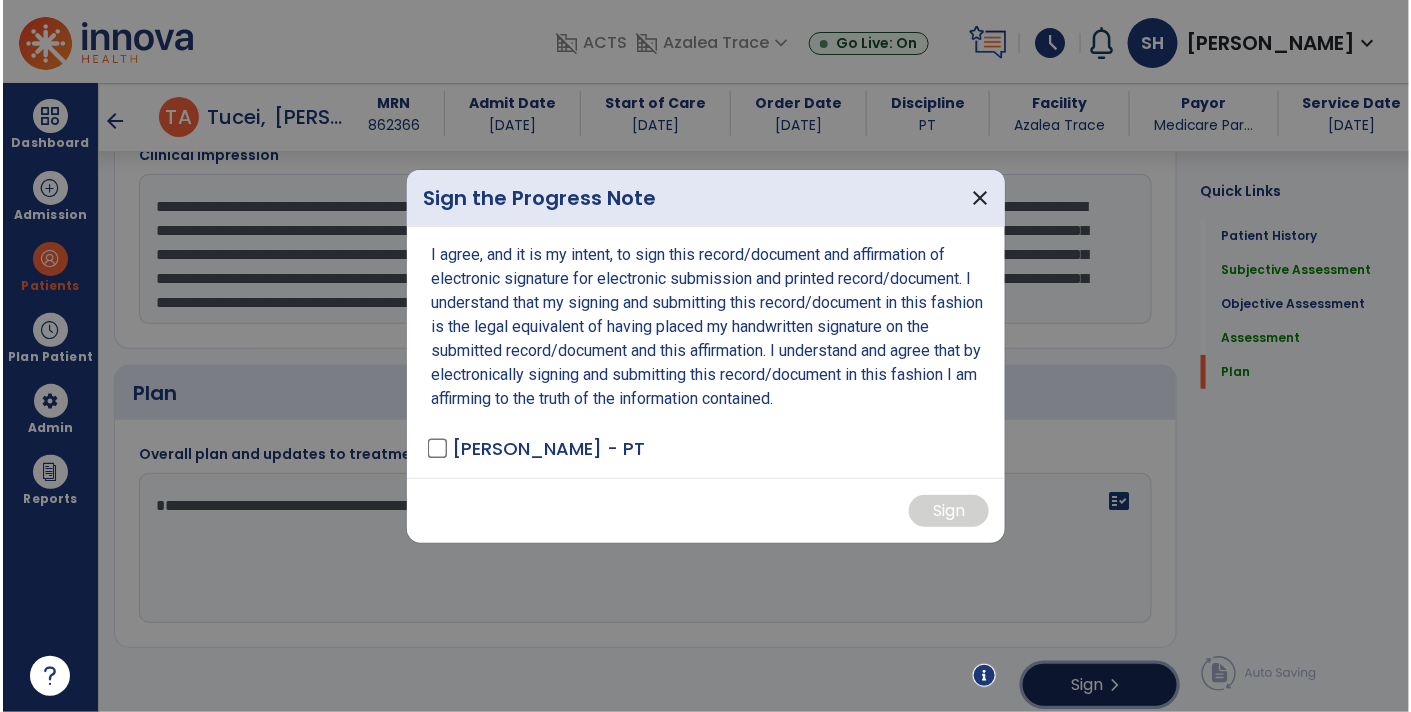 scroll, scrollTop: 2473, scrollLeft: 0, axis: vertical 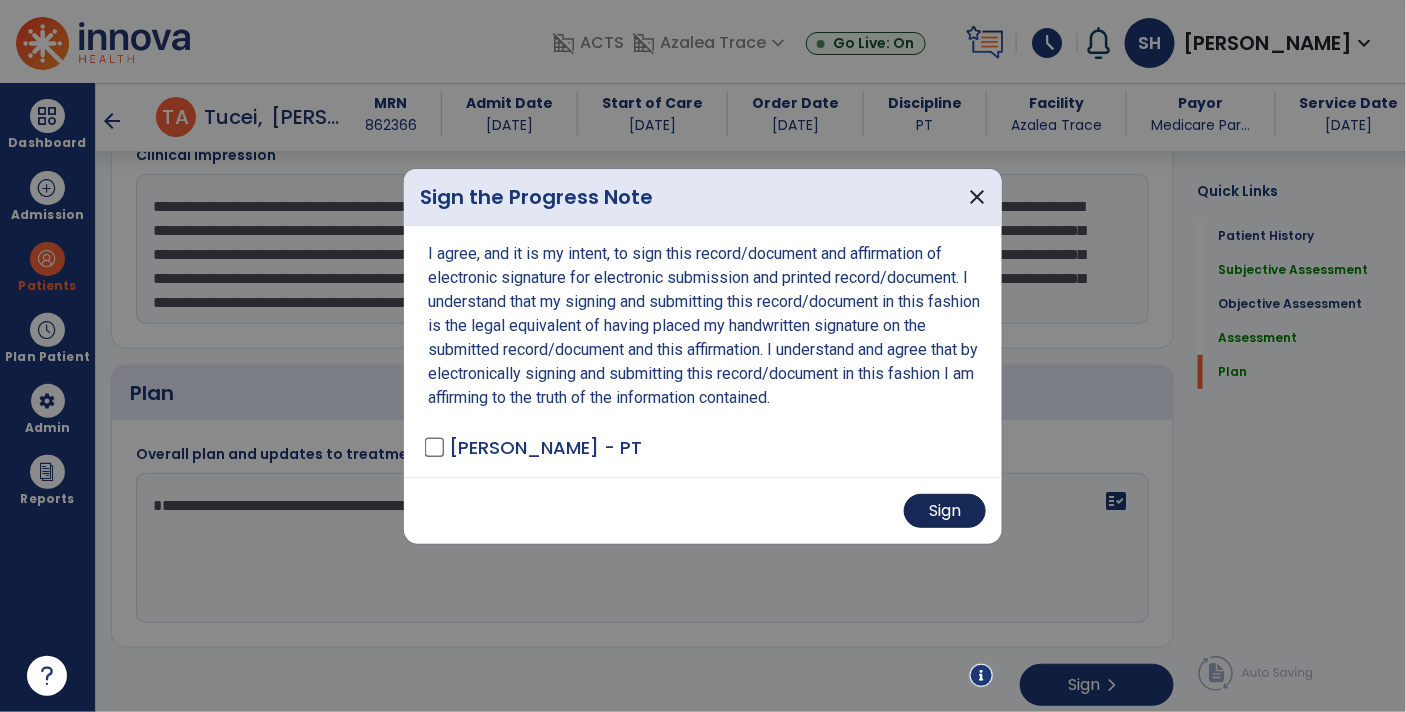 click on "Sign" at bounding box center (945, 511) 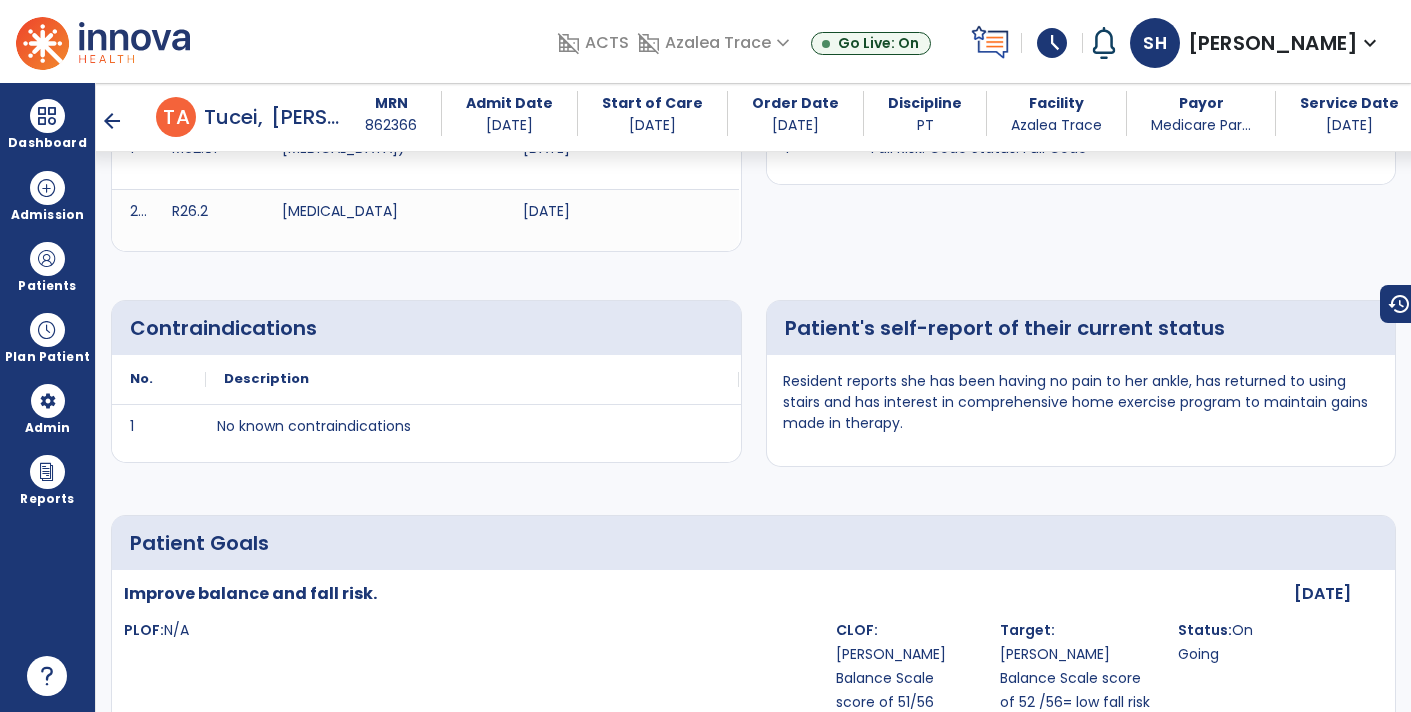 scroll, scrollTop: 0, scrollLeft: 0, axis: both 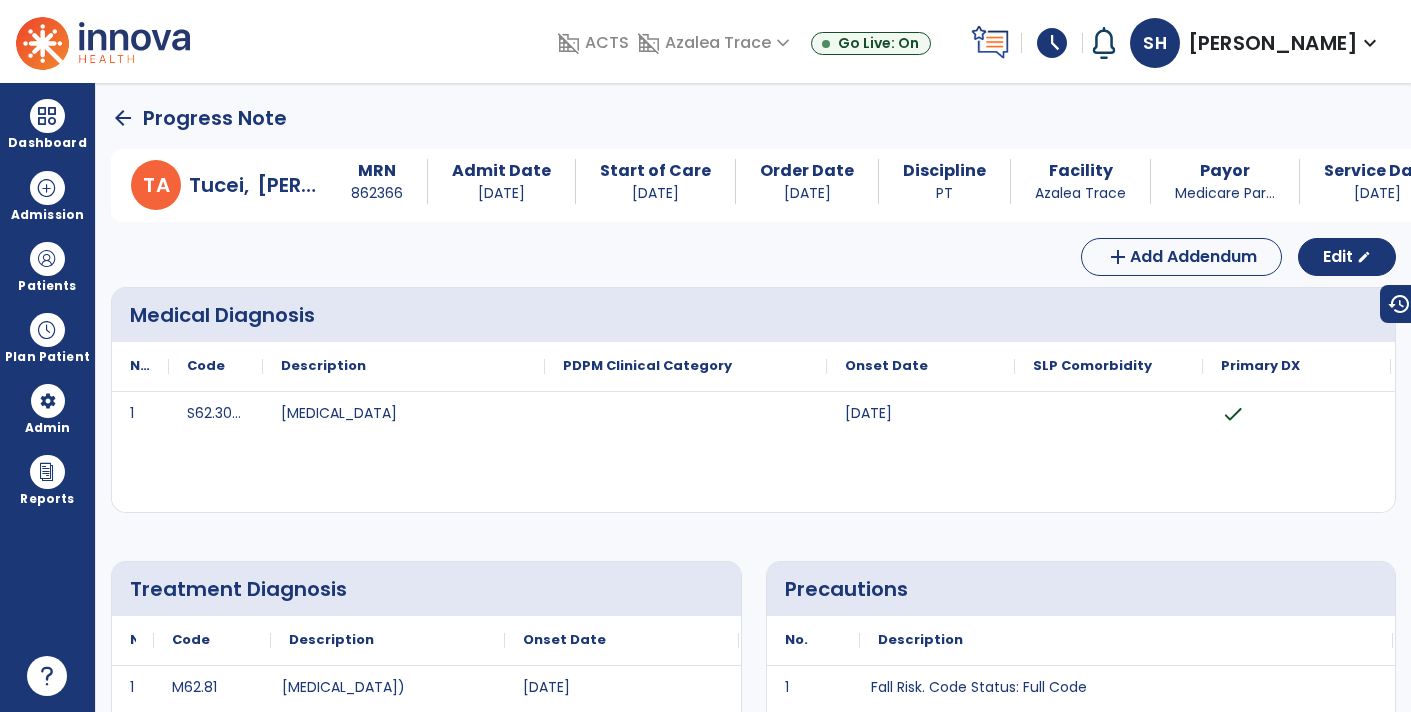 click on "arrow_back" 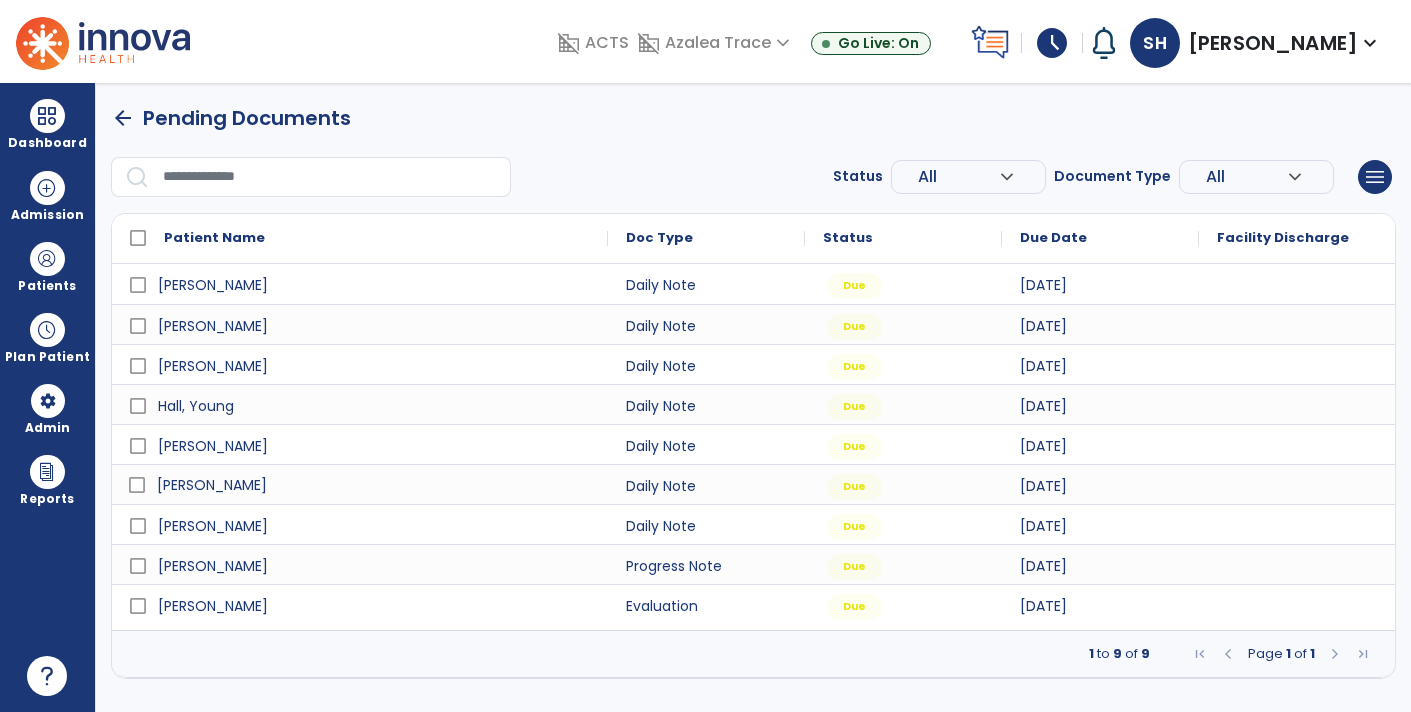 click on "[PERSON_NAME]" at bounding box center (212, 485) 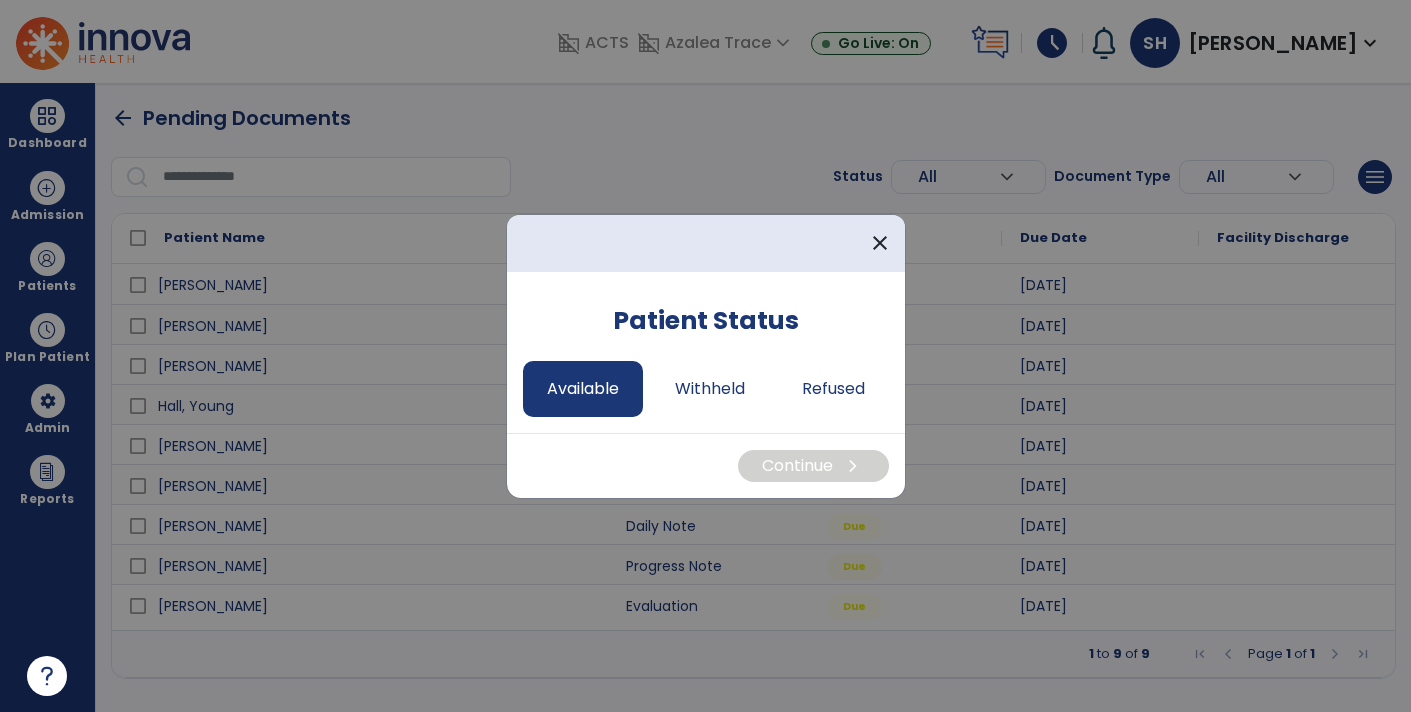 click on "Available" at bounding box center [583, 389] 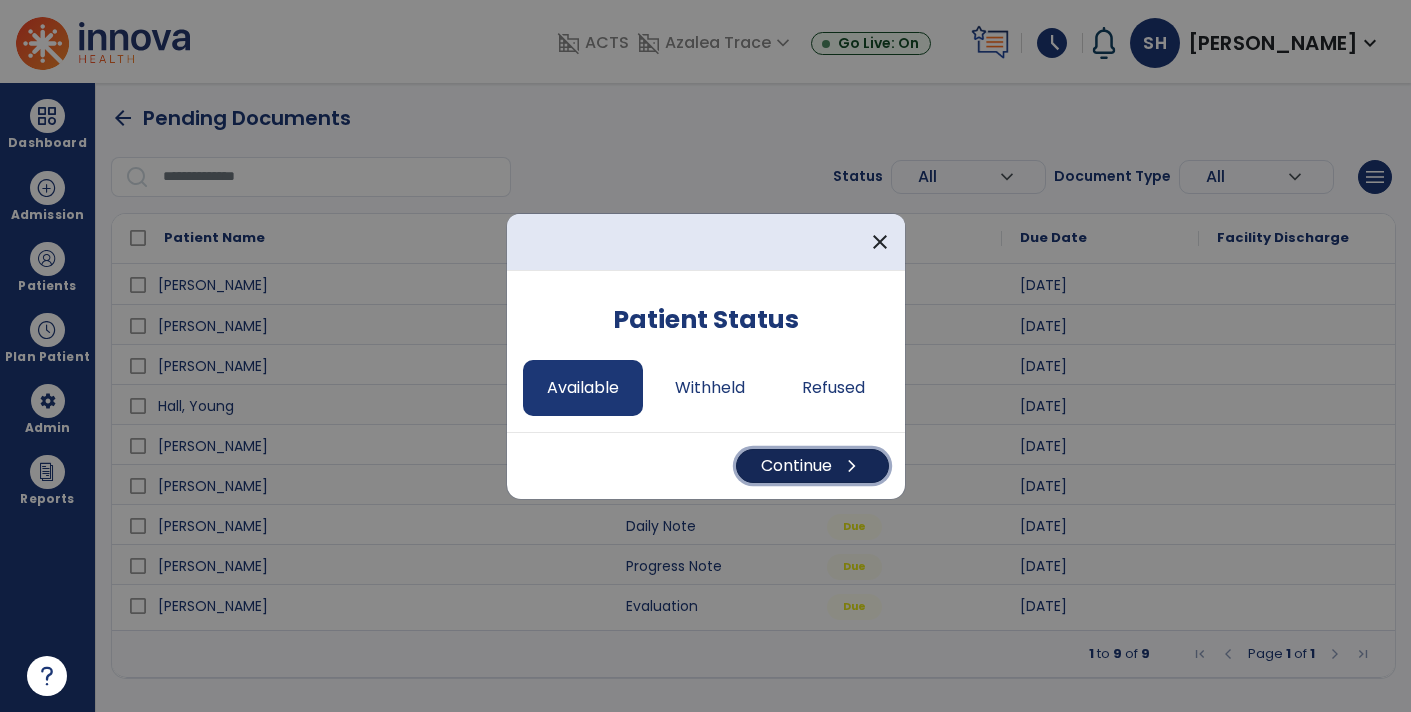 click on "Continue   chevron_right" at bounding box center [812, 466] 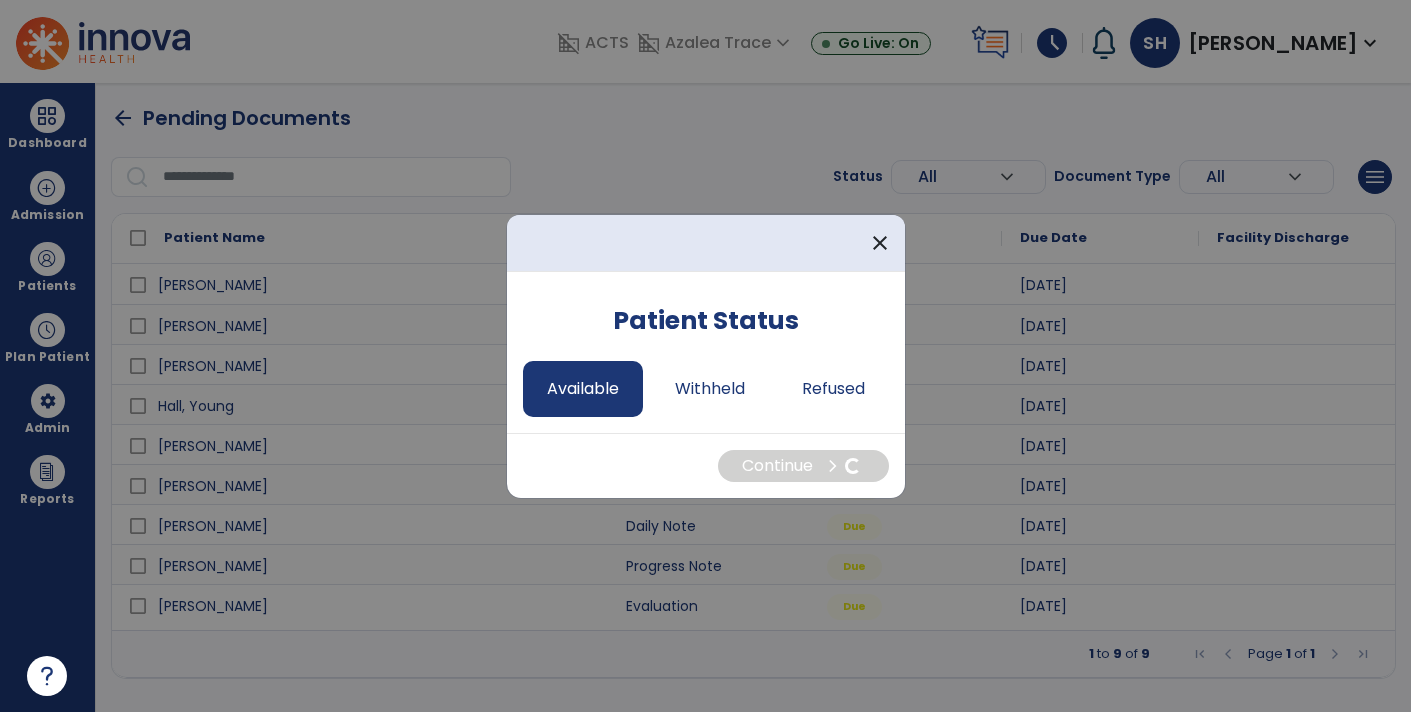 select on "*" 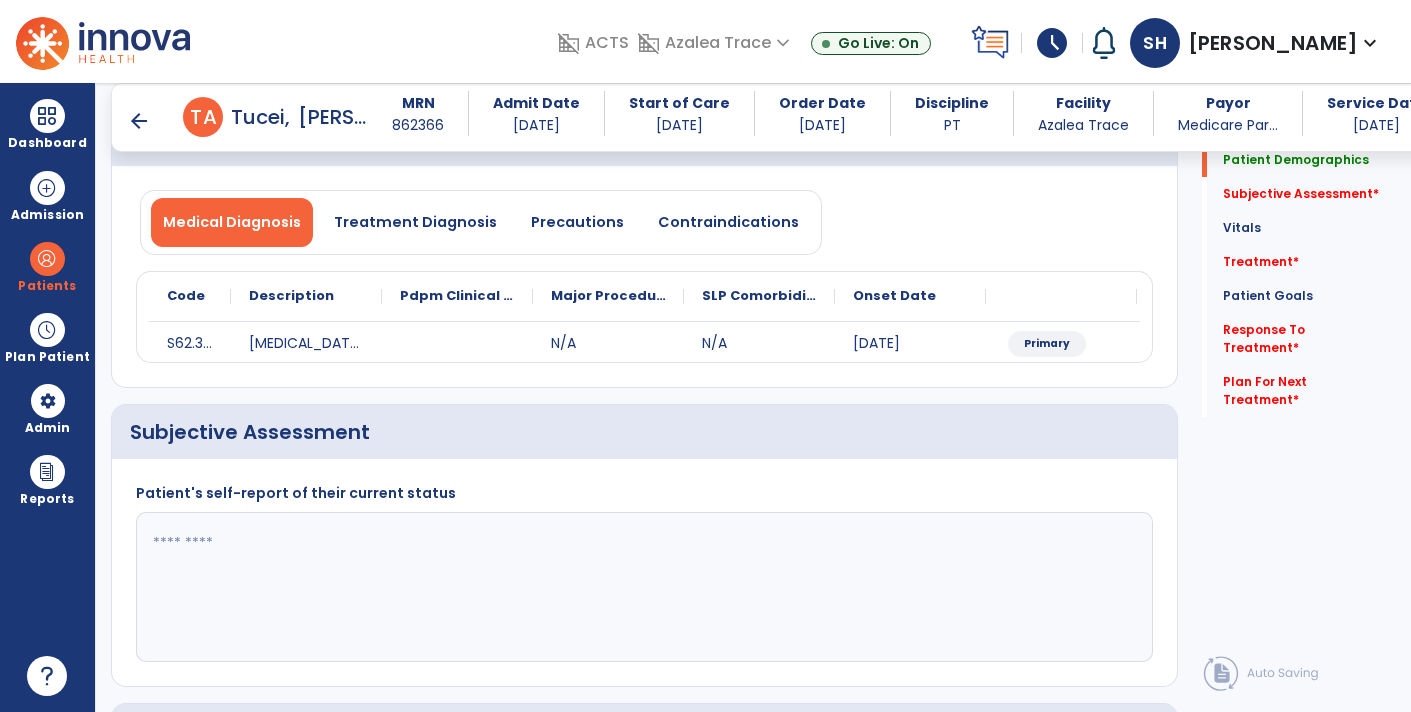 scroll, scrollTop: 170, scrollLeft: 0, axis: vertical 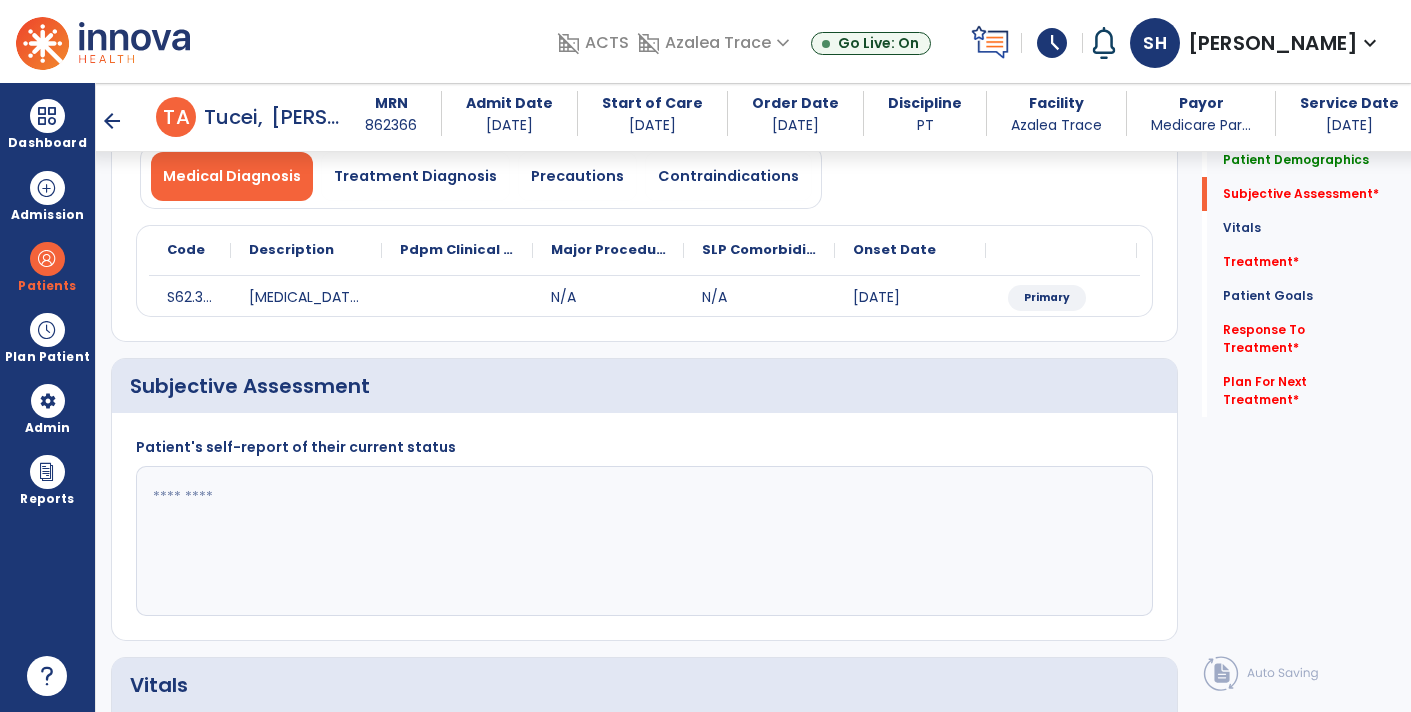 click 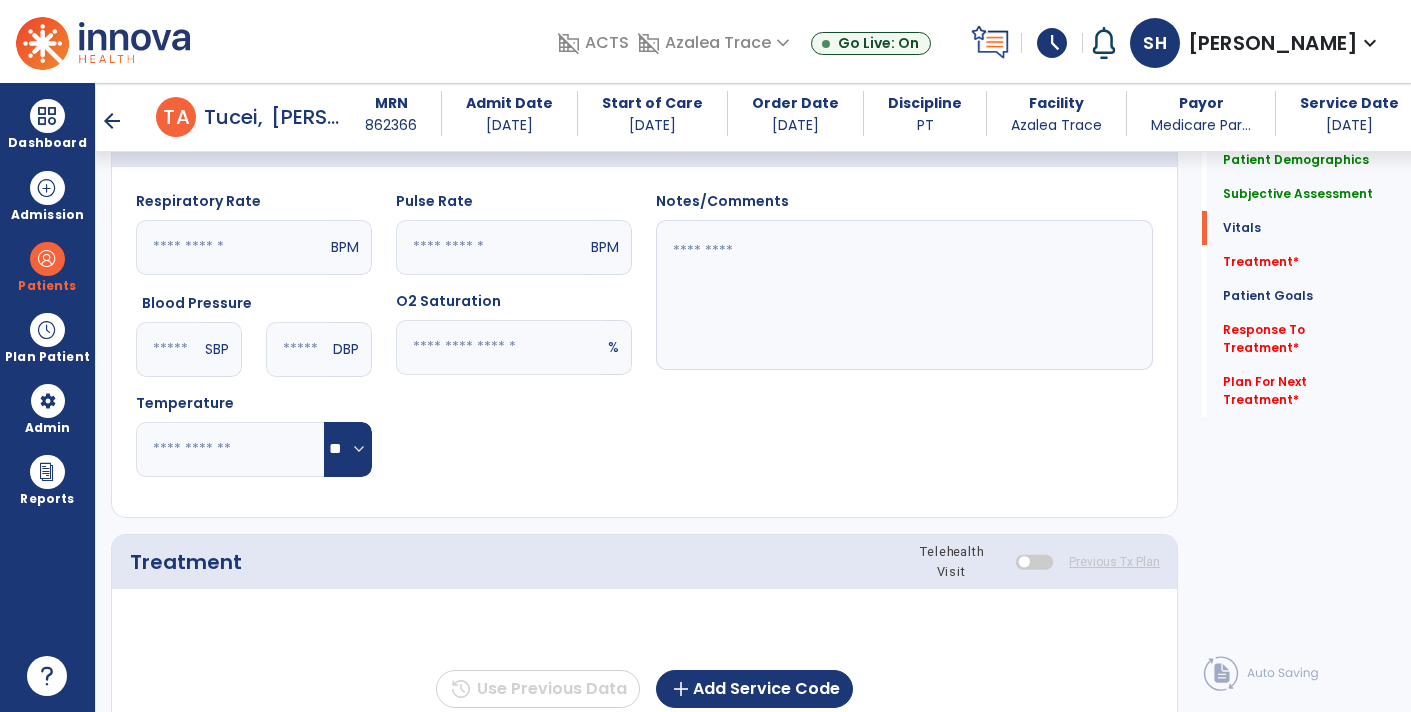 scroll, scrollTop: 713, scrollLeft: 0, axis: vertical 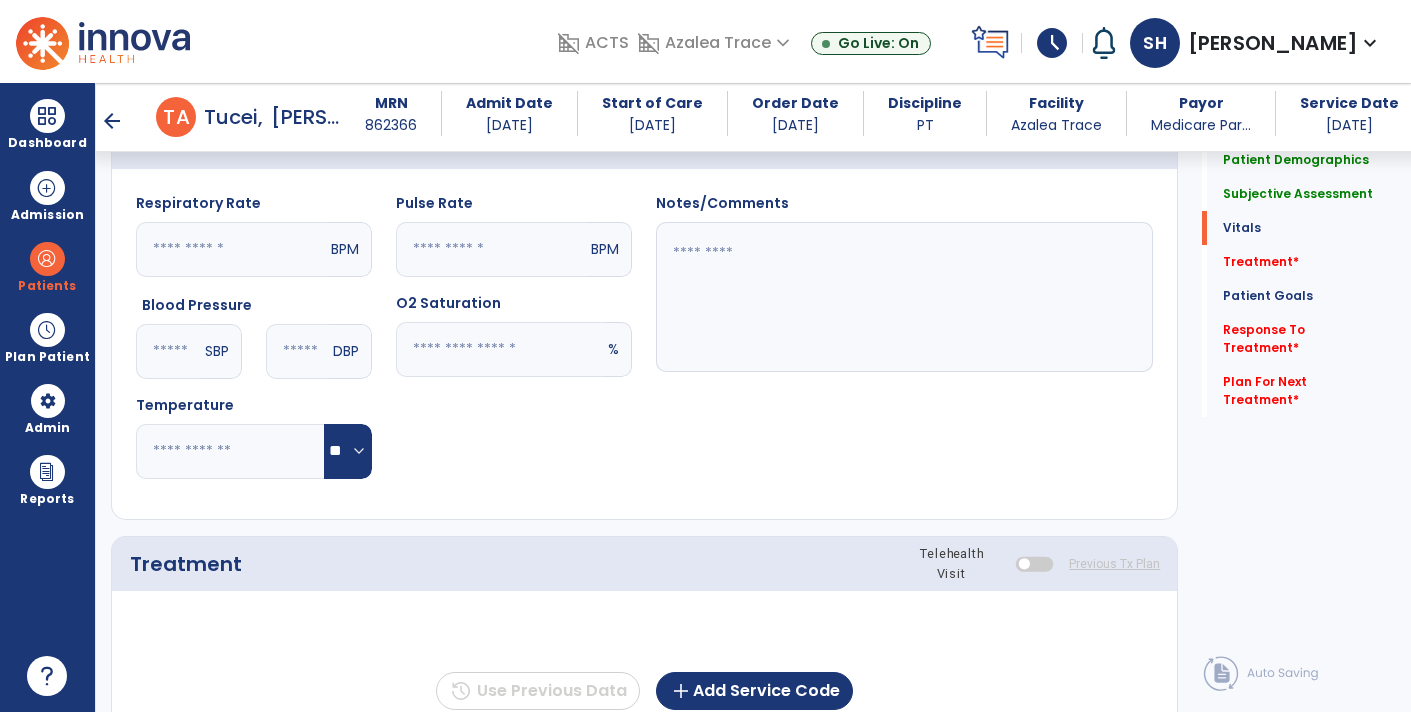 type on "**********" 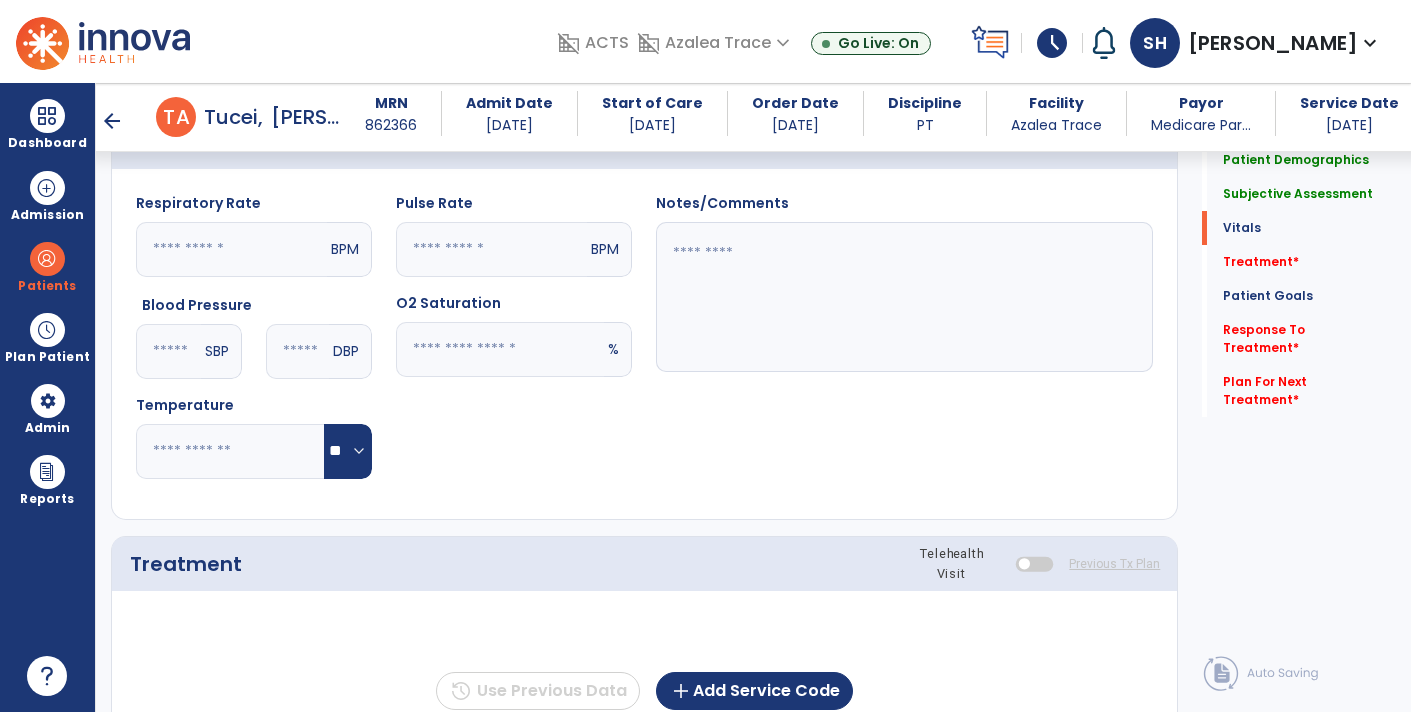 click 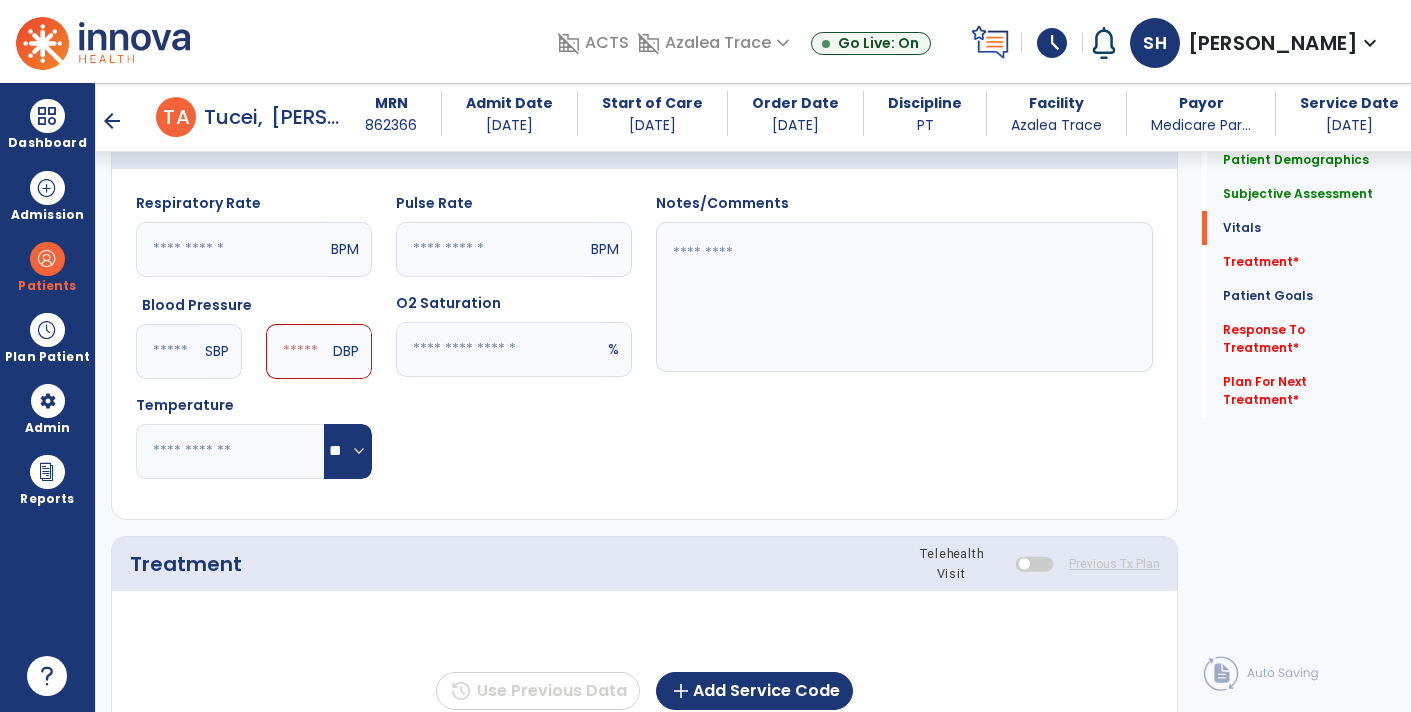 type on "***" 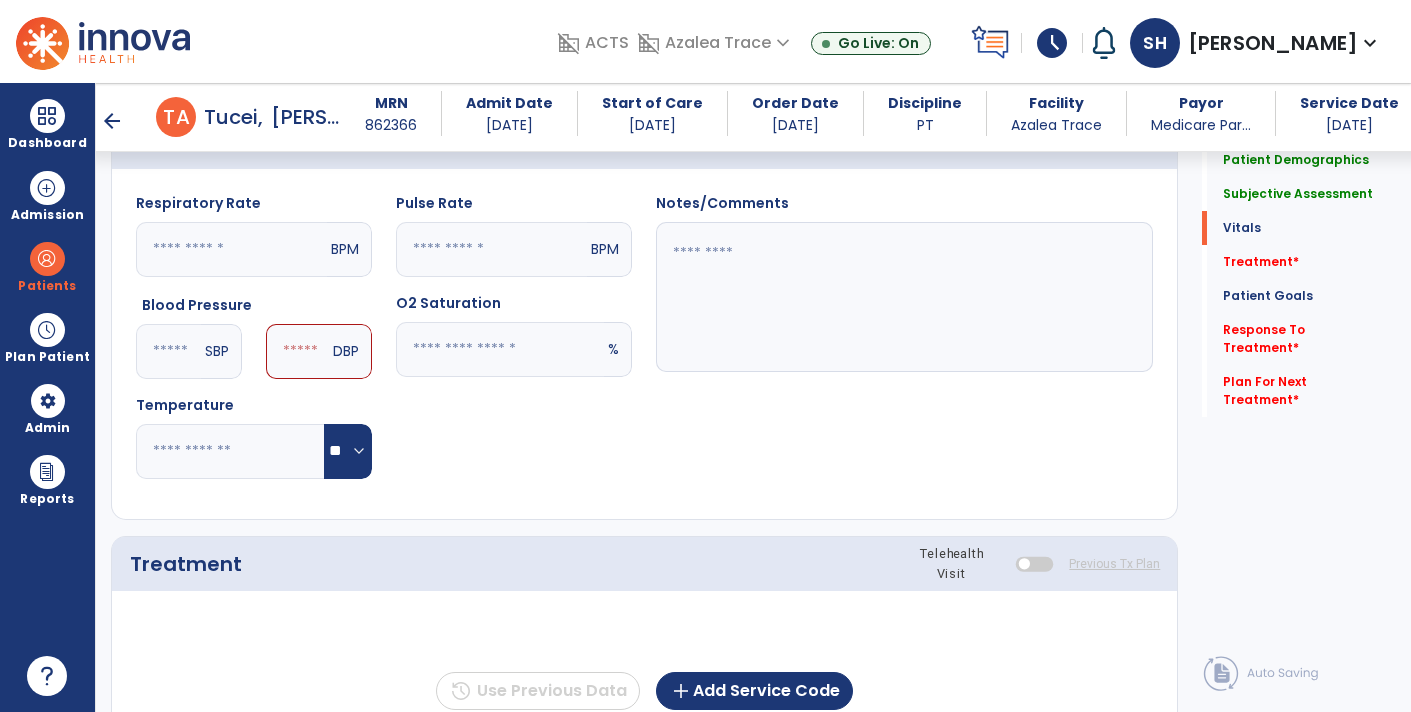 type on "*" 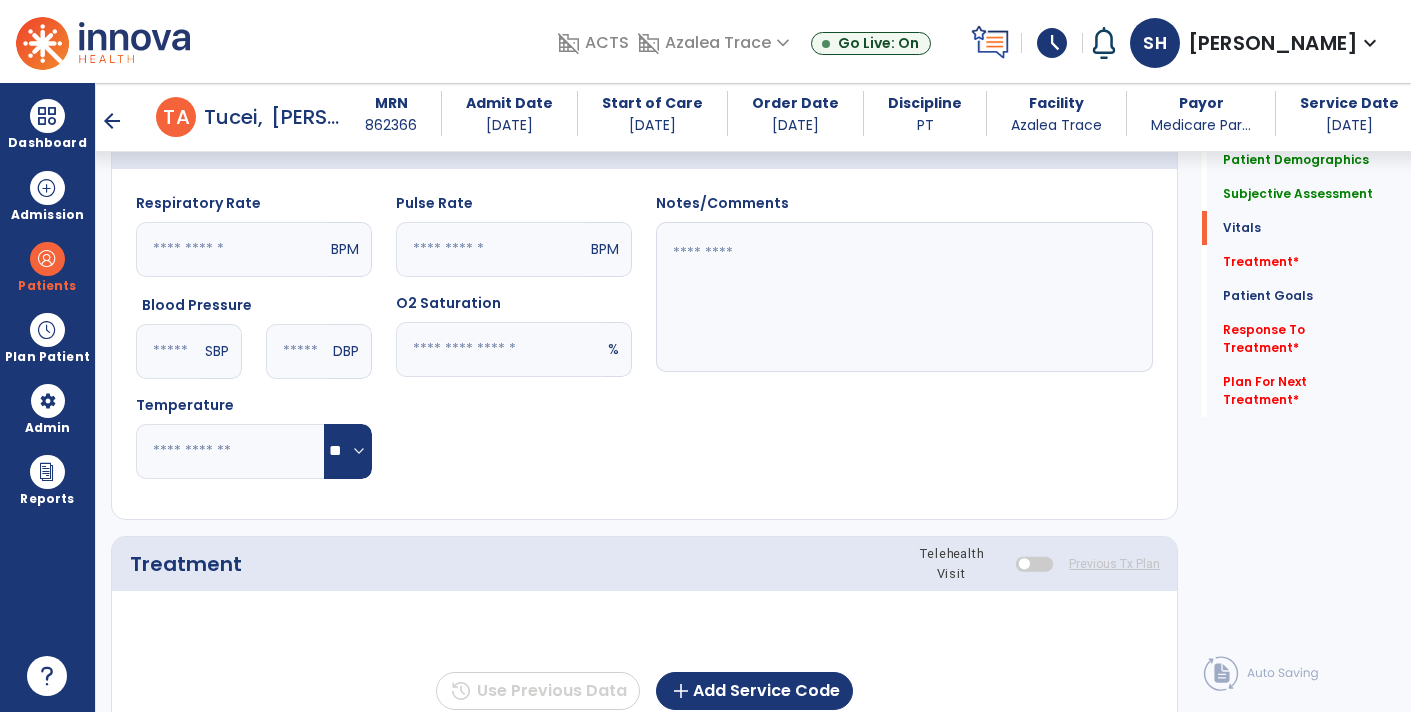 type on "**" 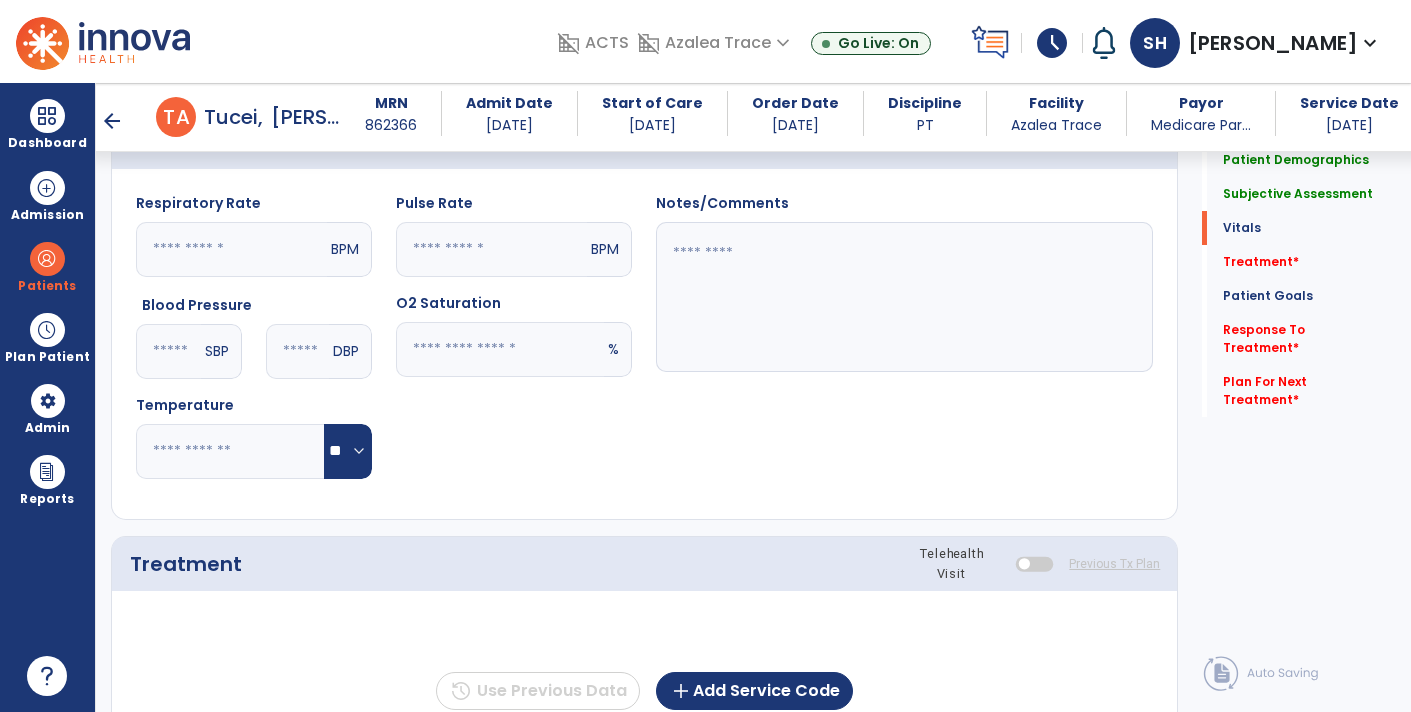 click 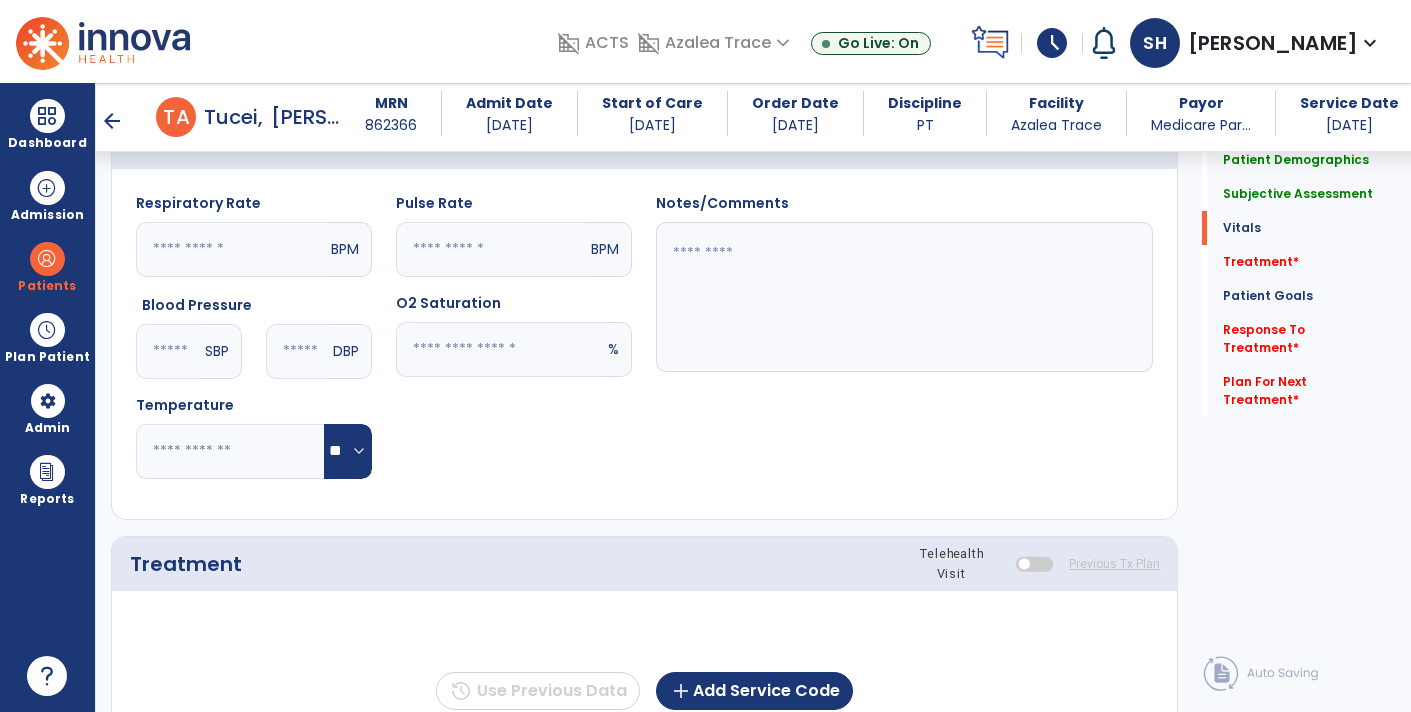 type on "**" 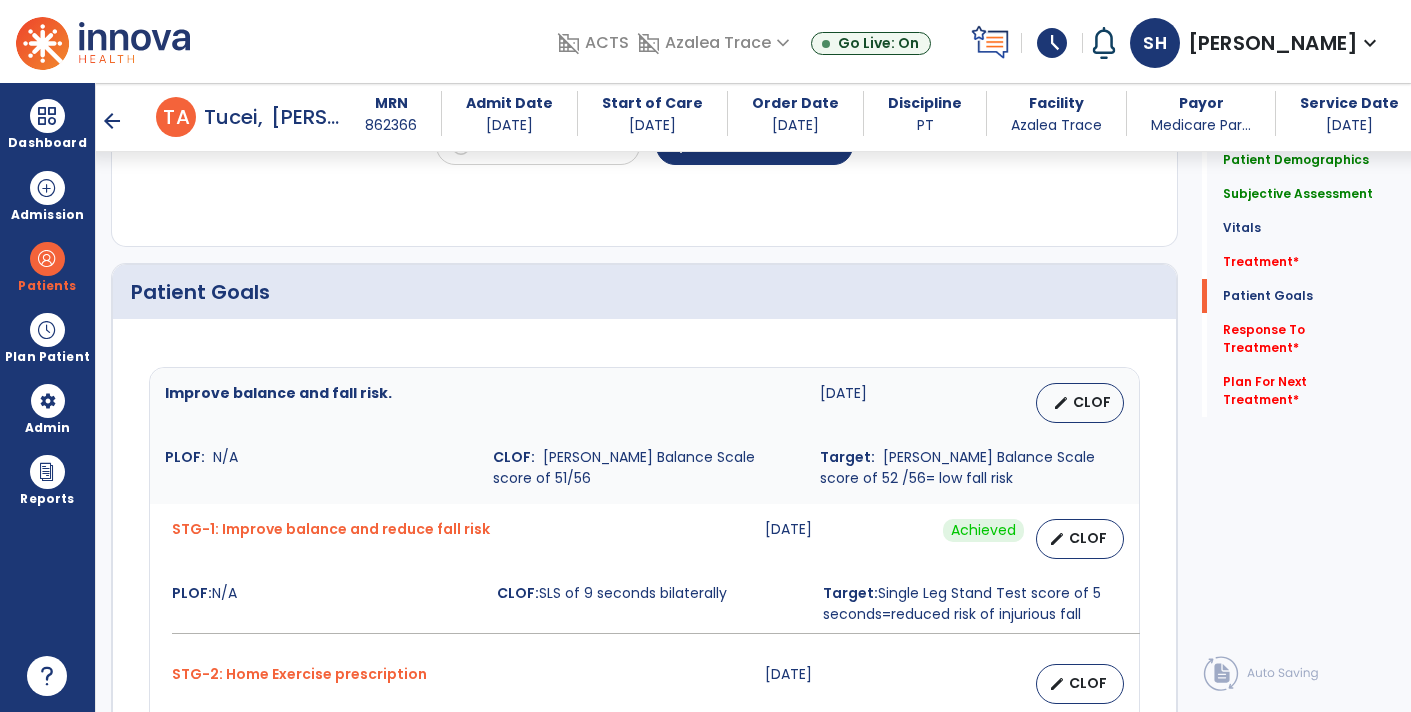 scroll, scrollTop: 1255, scrollLeft: 0, axis: vertical 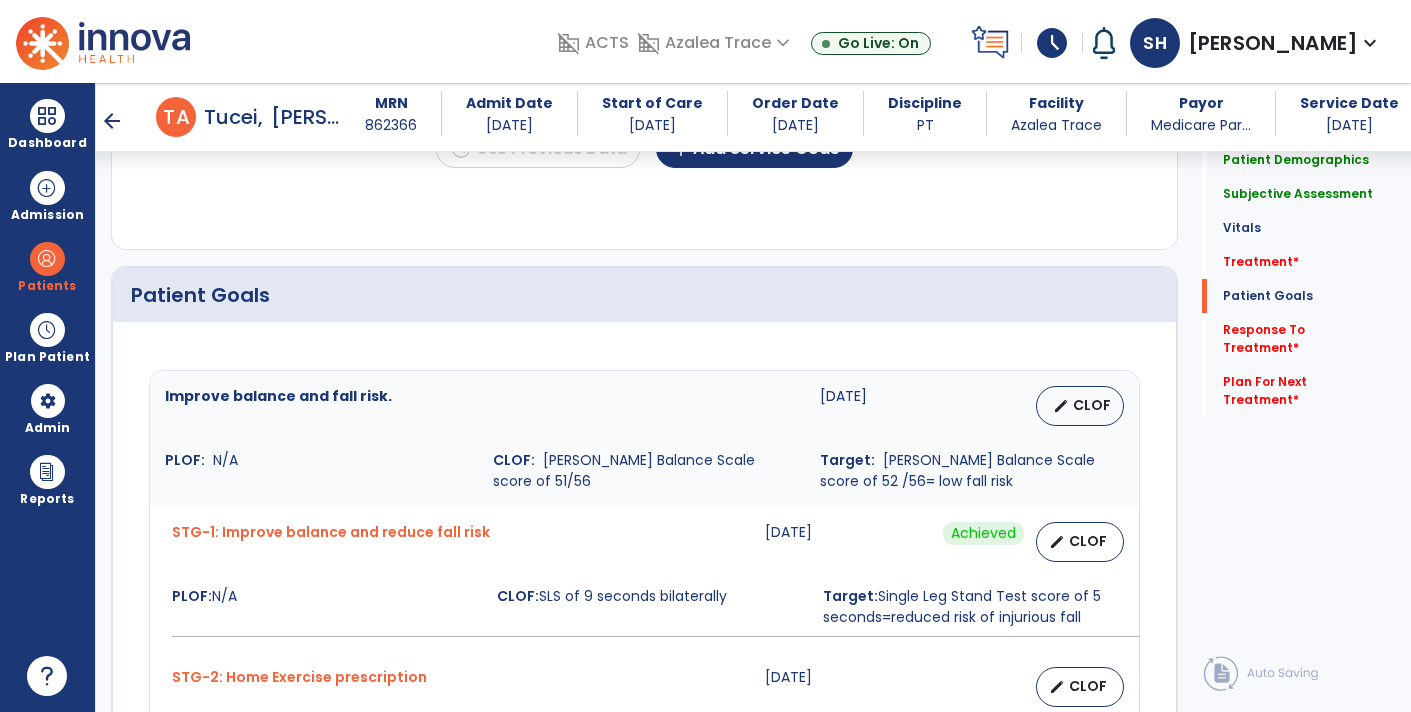 click on "history  Use Previous Data  add  Add Service Code" 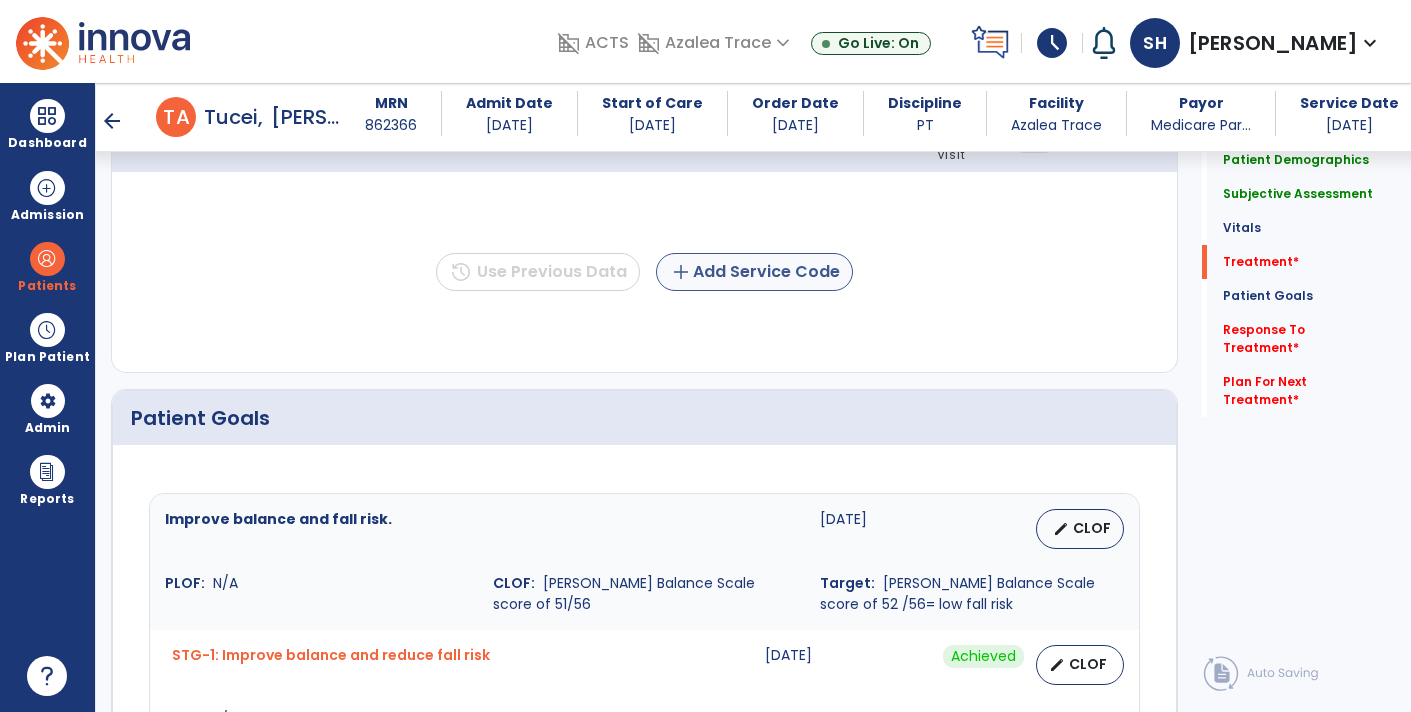 click on "add  Add Service Code" 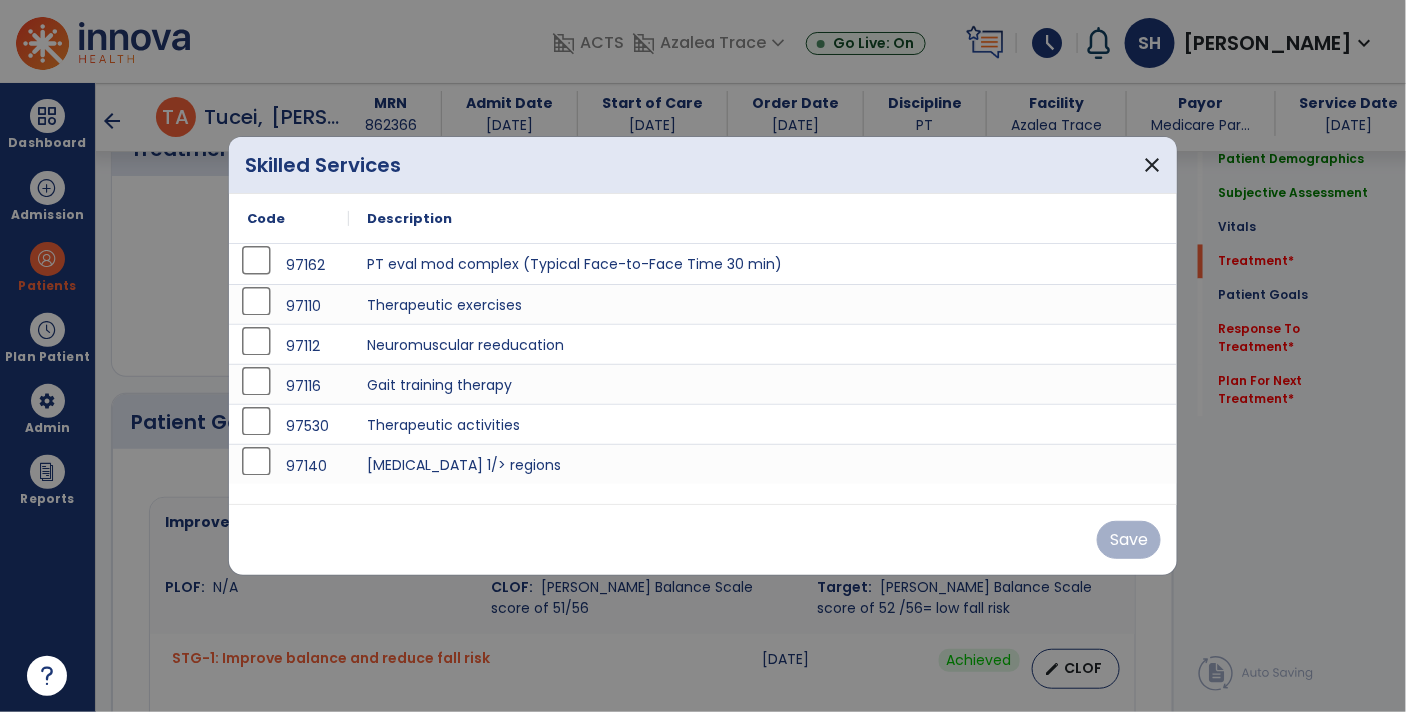 scroll, scrollTop: 1132, scrollLeft: 0, axis: vertical 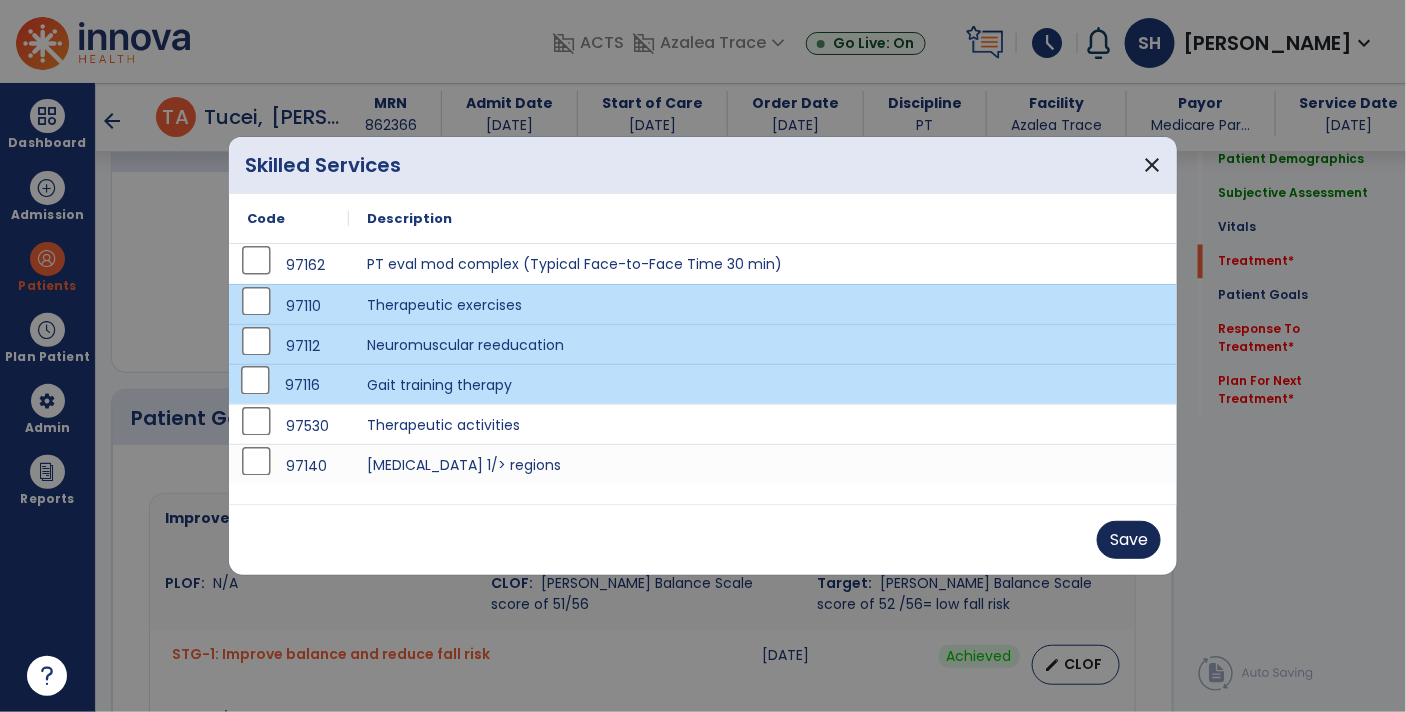 click on "Save" at bounding box center (1129, 540) 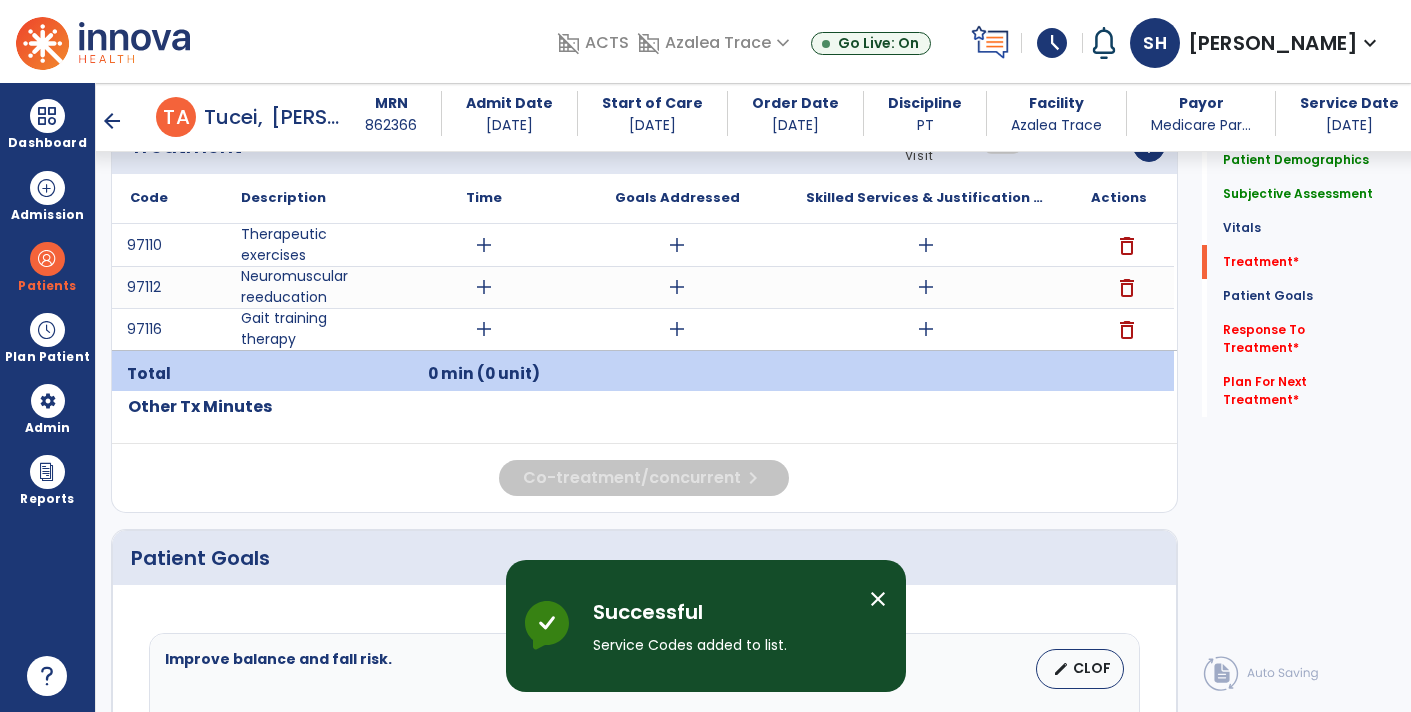 click on "add" at bounding box center [926, 245] 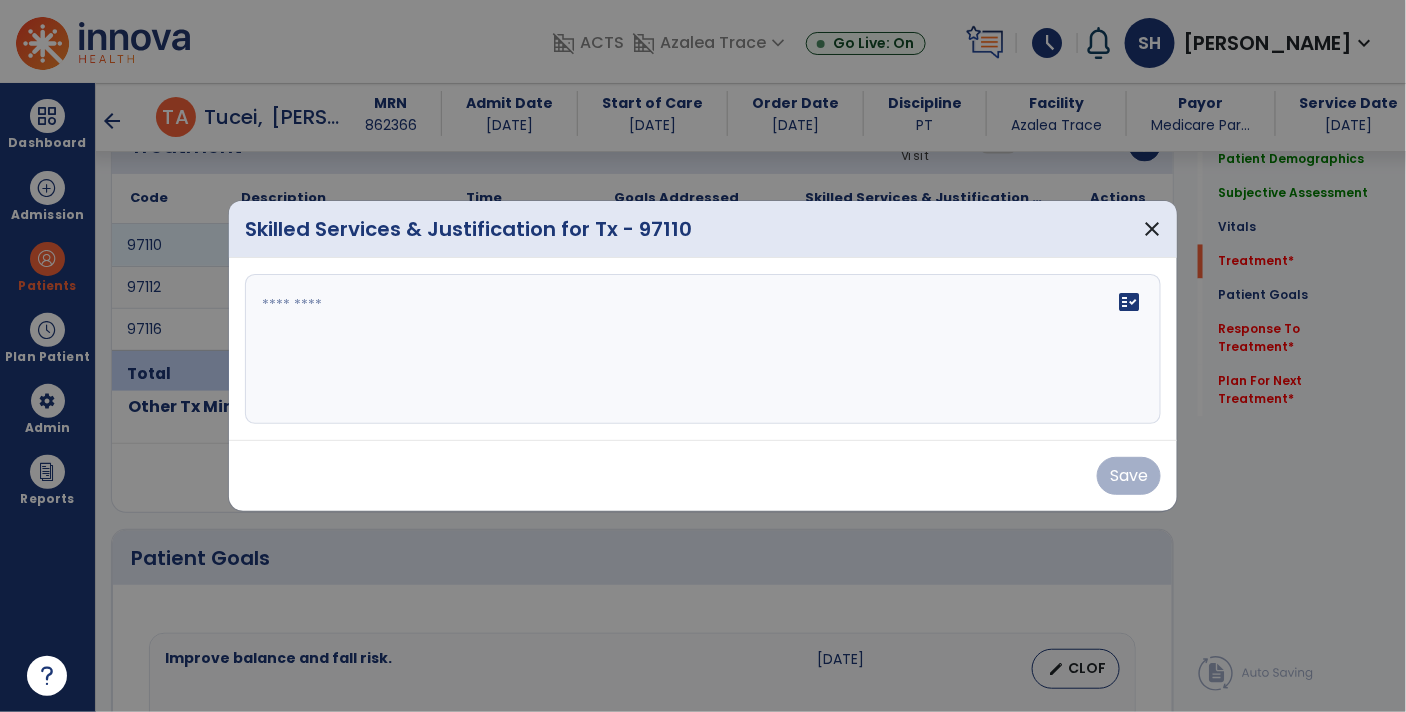 scroll, scrollTop: 1132, scrollLeft: 0, axis: vertical 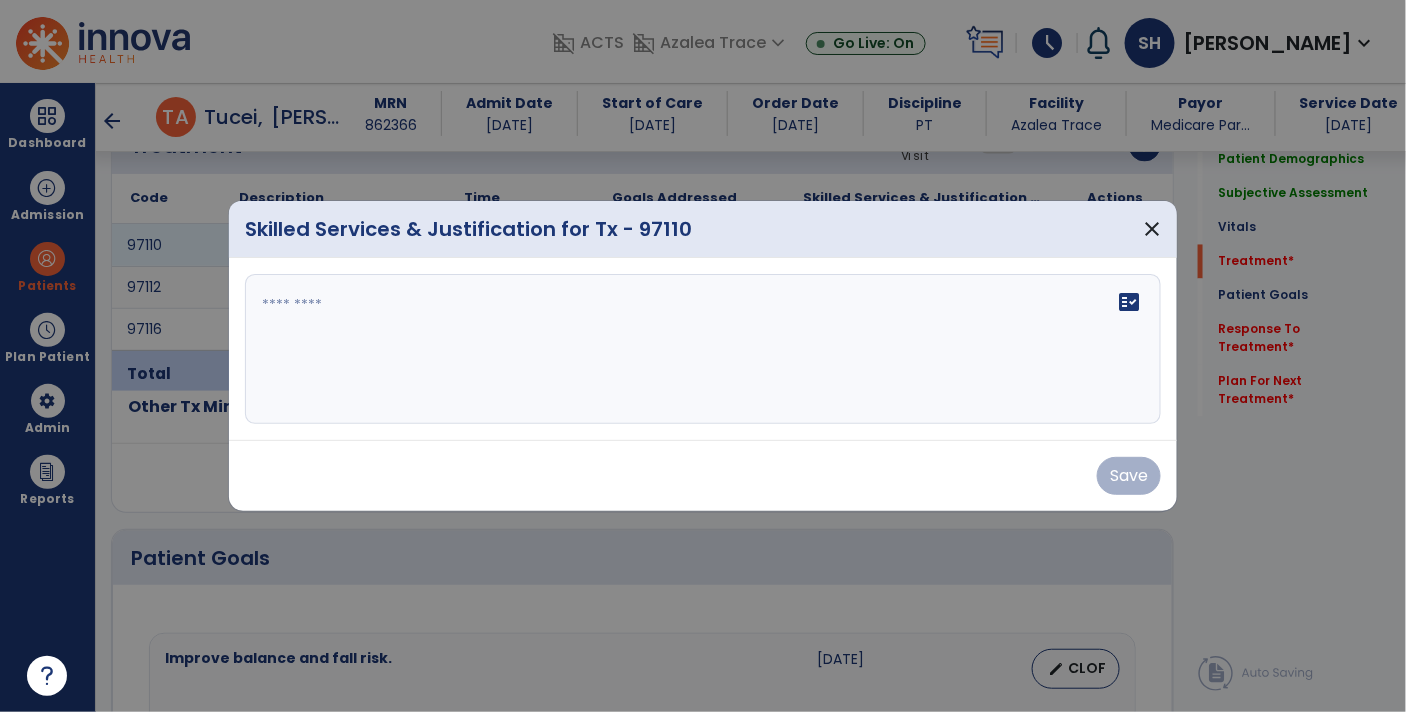 click on "fact_check" at bounding box center [703, 349] 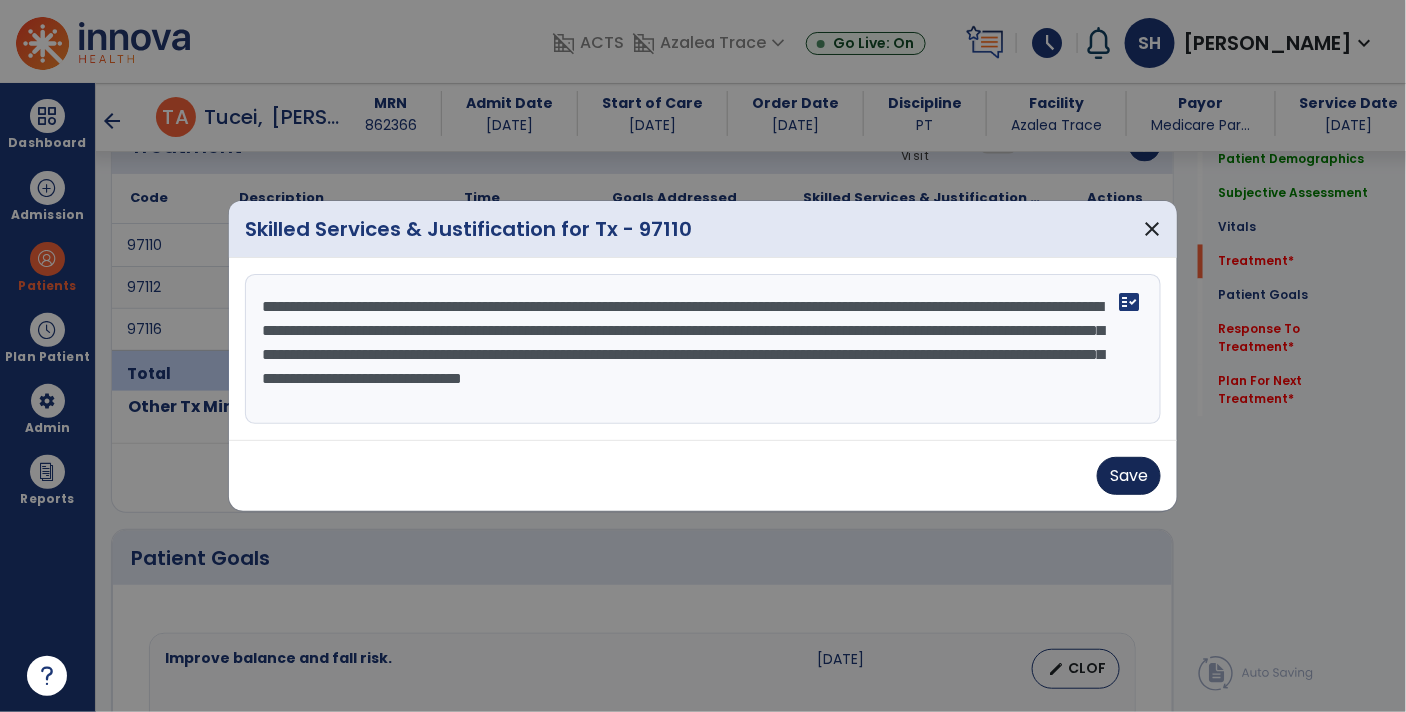 type on "**********" 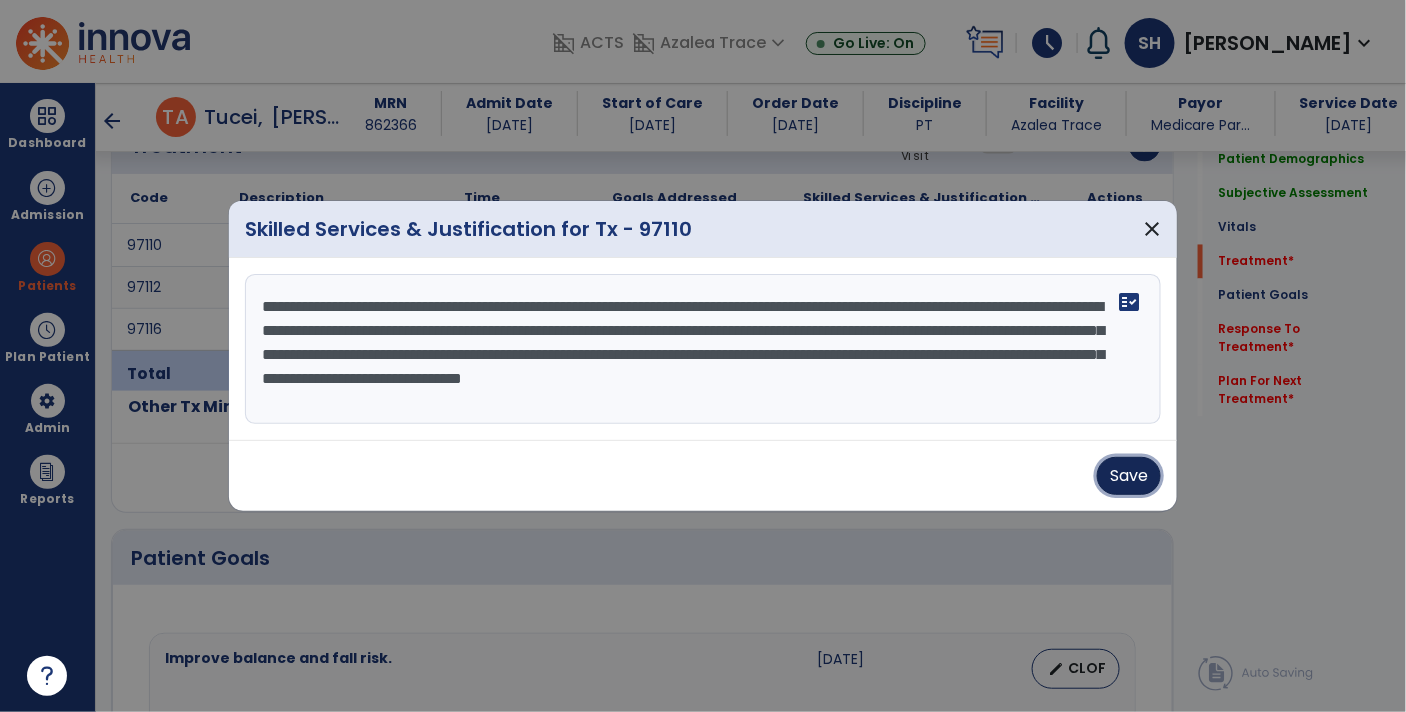 click on "Save" at bounding box center [1129, 476] 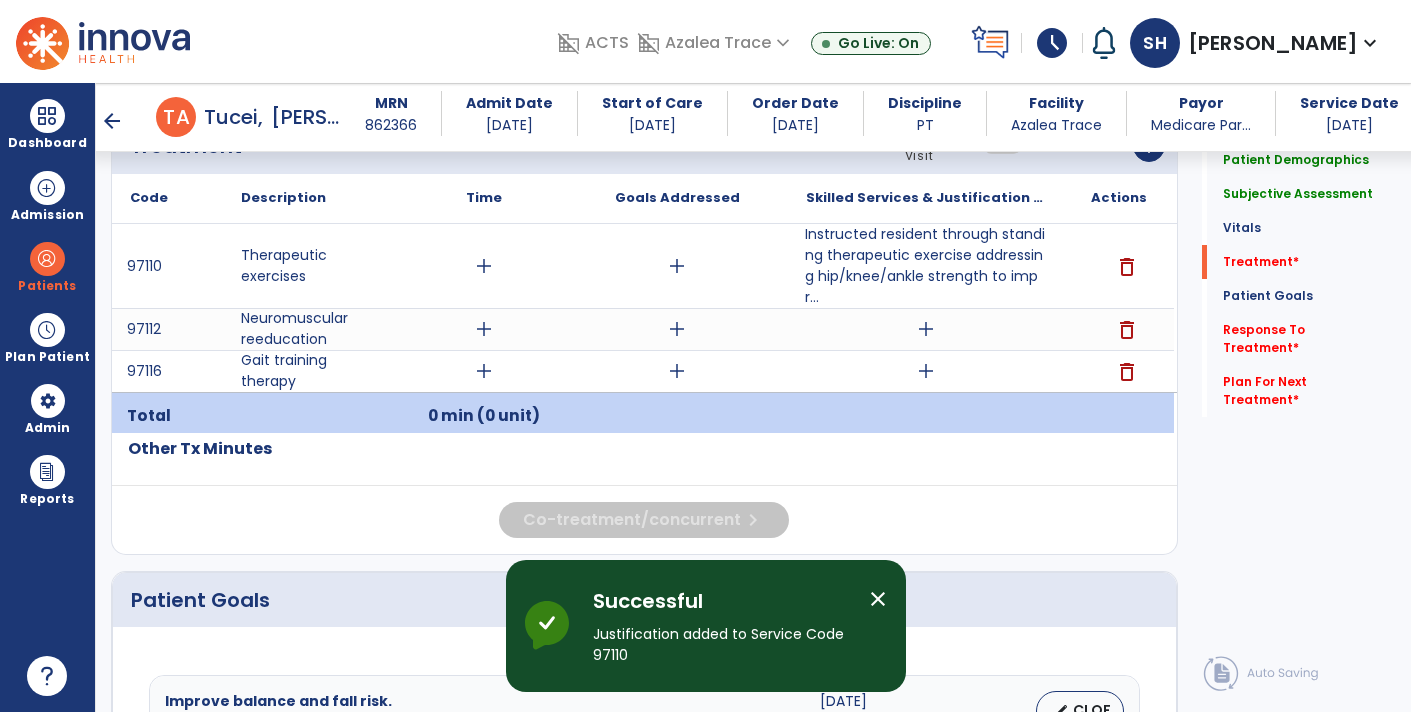 click on "add" at bounding box center [926, 329] 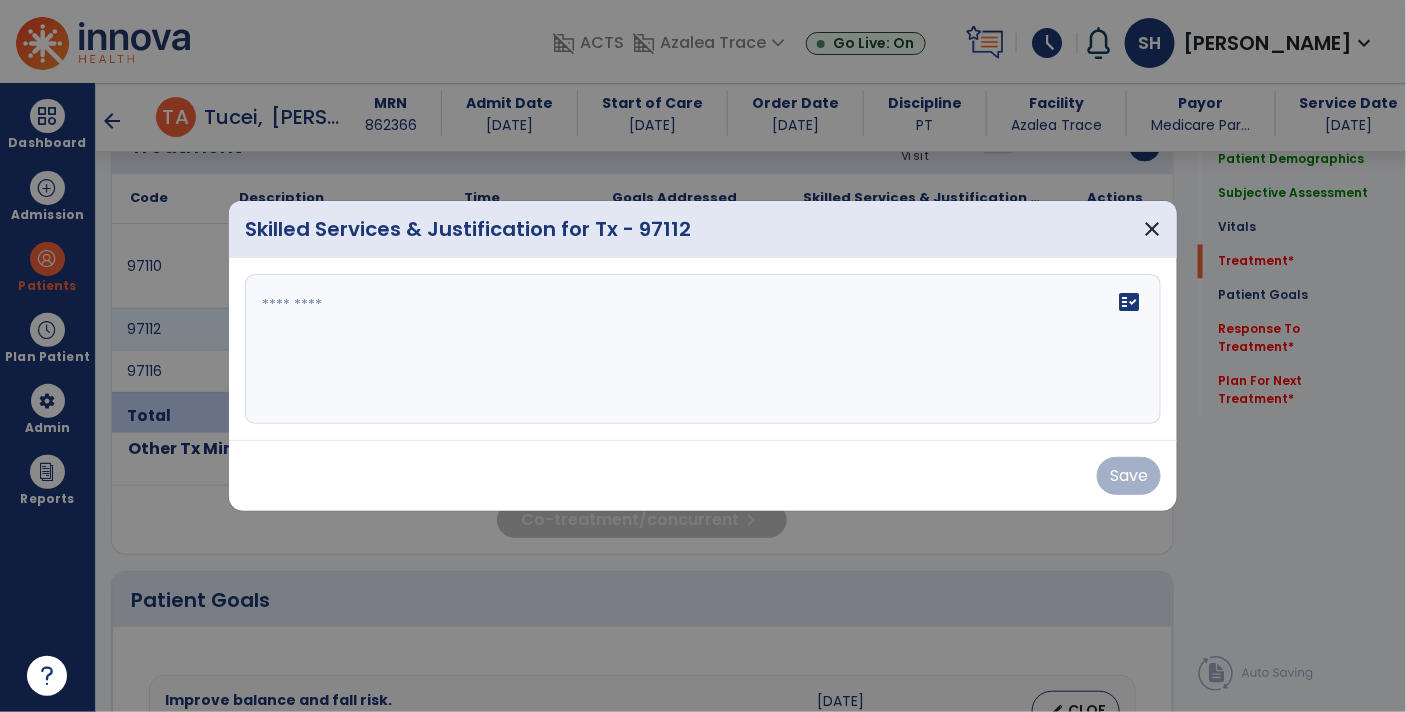 scroll, scrollTop: 1132, scrollLeft: 0, axis: vertical 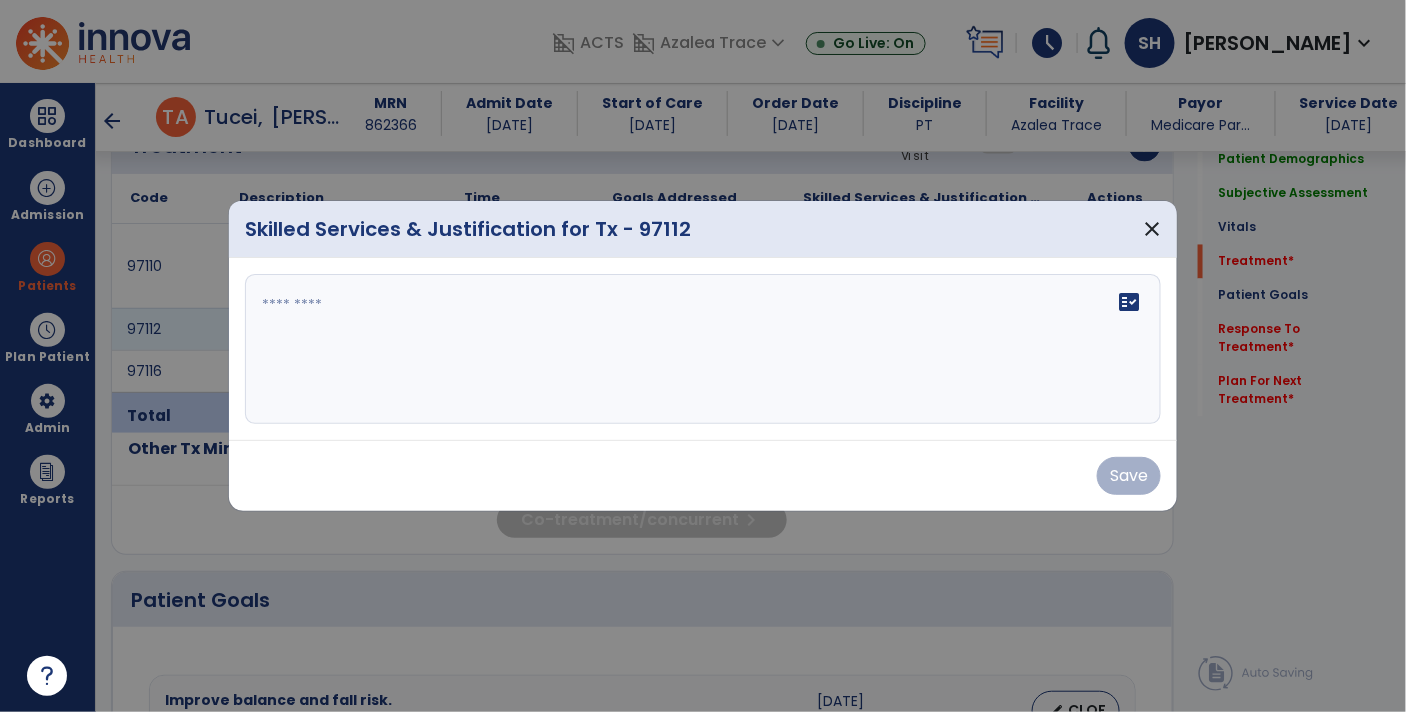 click on "fact_check" at bounding box center (703, 349) 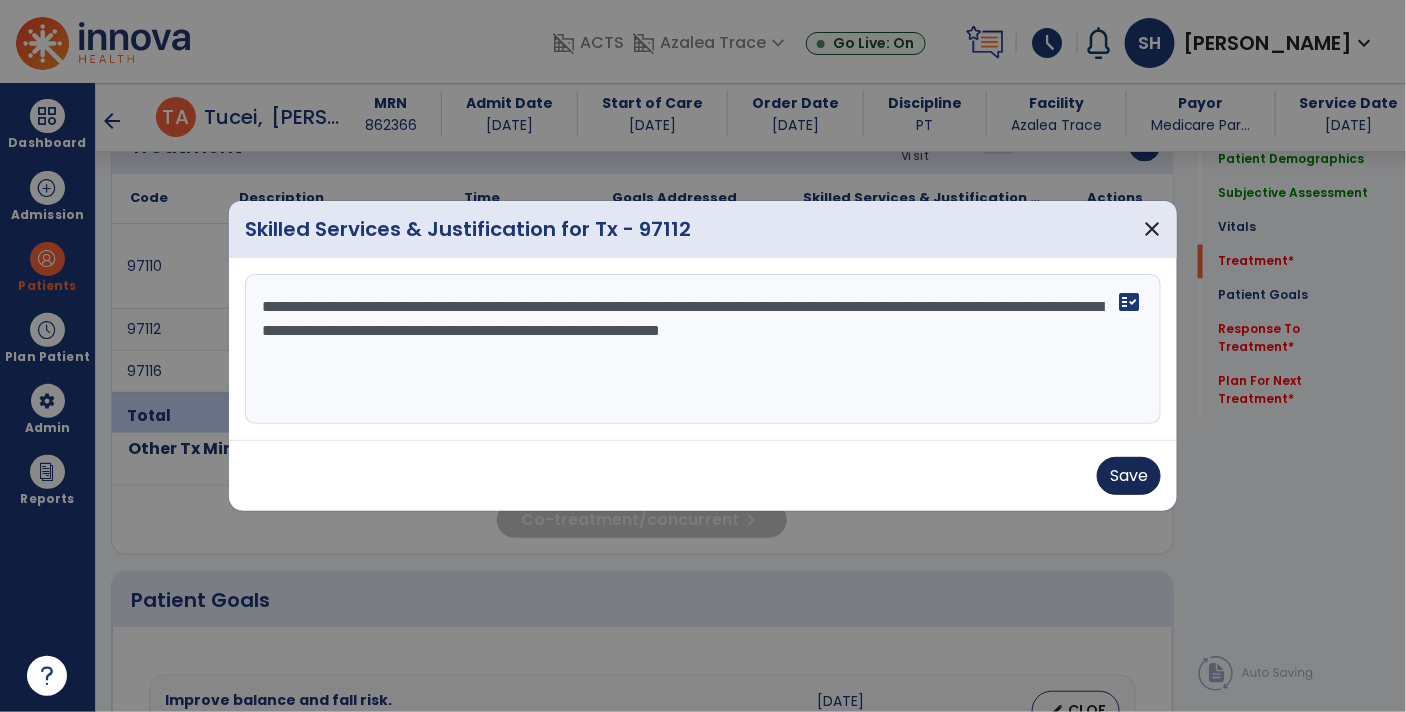 type on "**********" 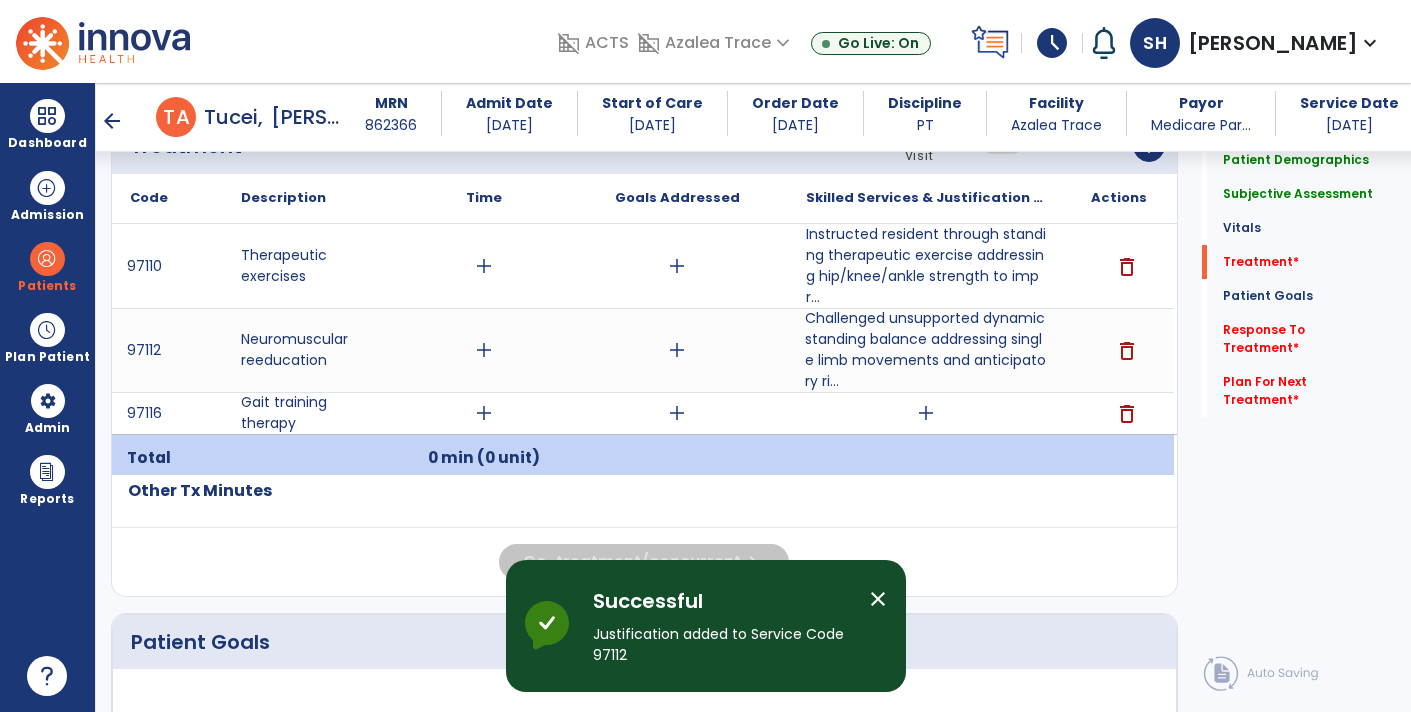 click on "add" at bounding box center (926, 413) 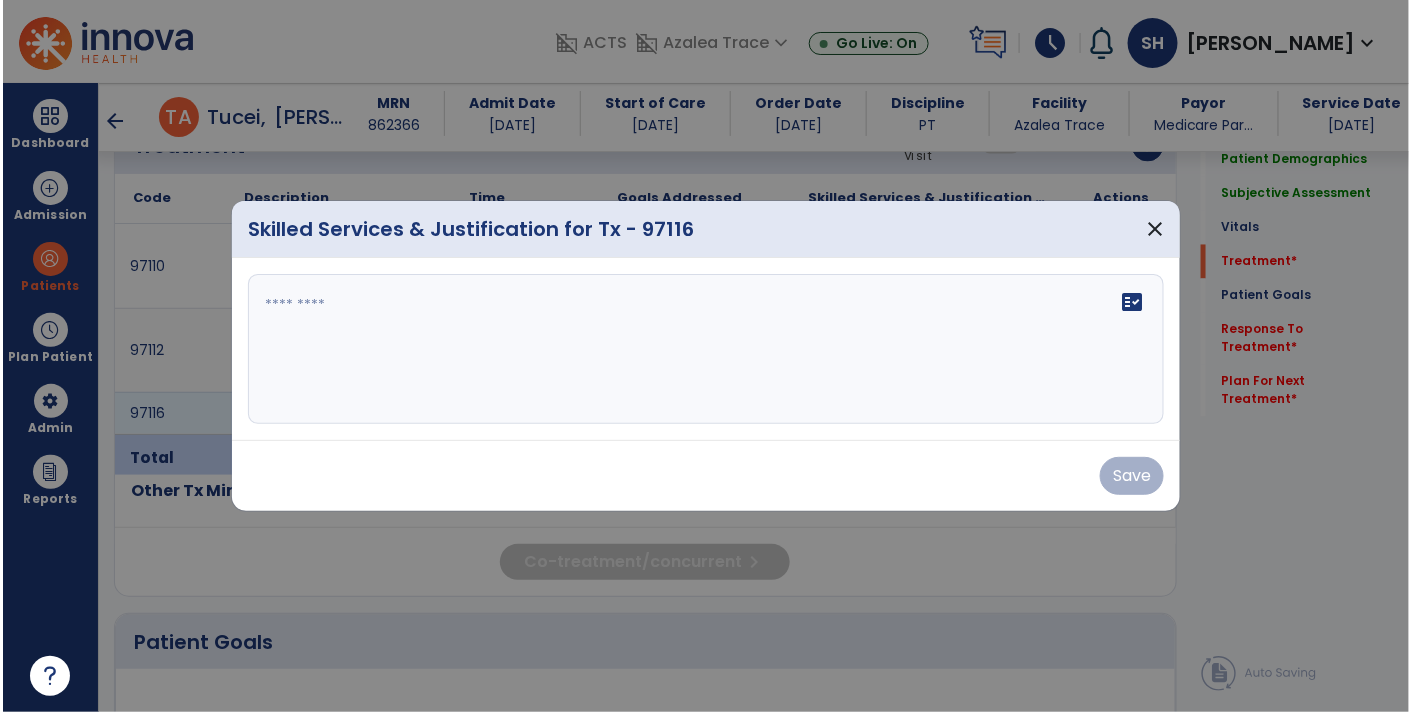 scroll, scrollTop: 1132, scrollLeft: 0, axis: vertical 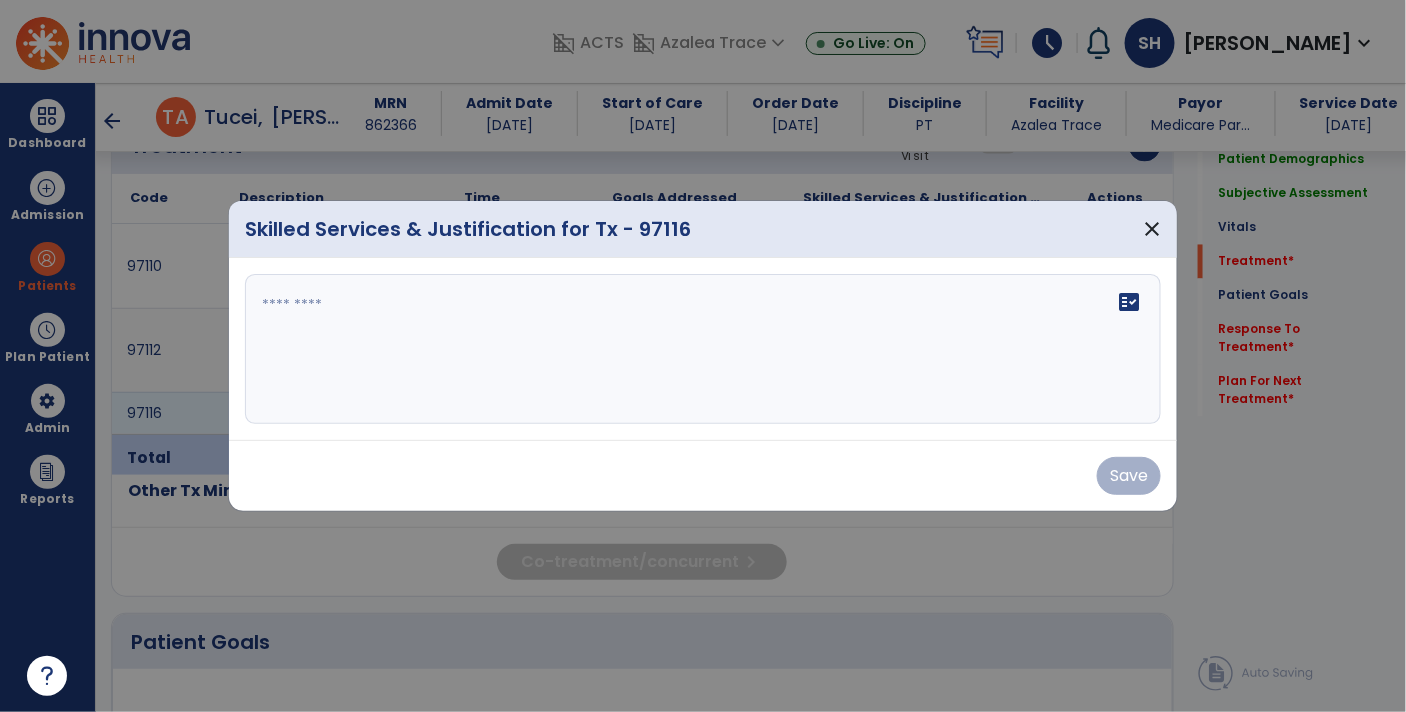 click on "fact_check" at bounding box center [703, 349] 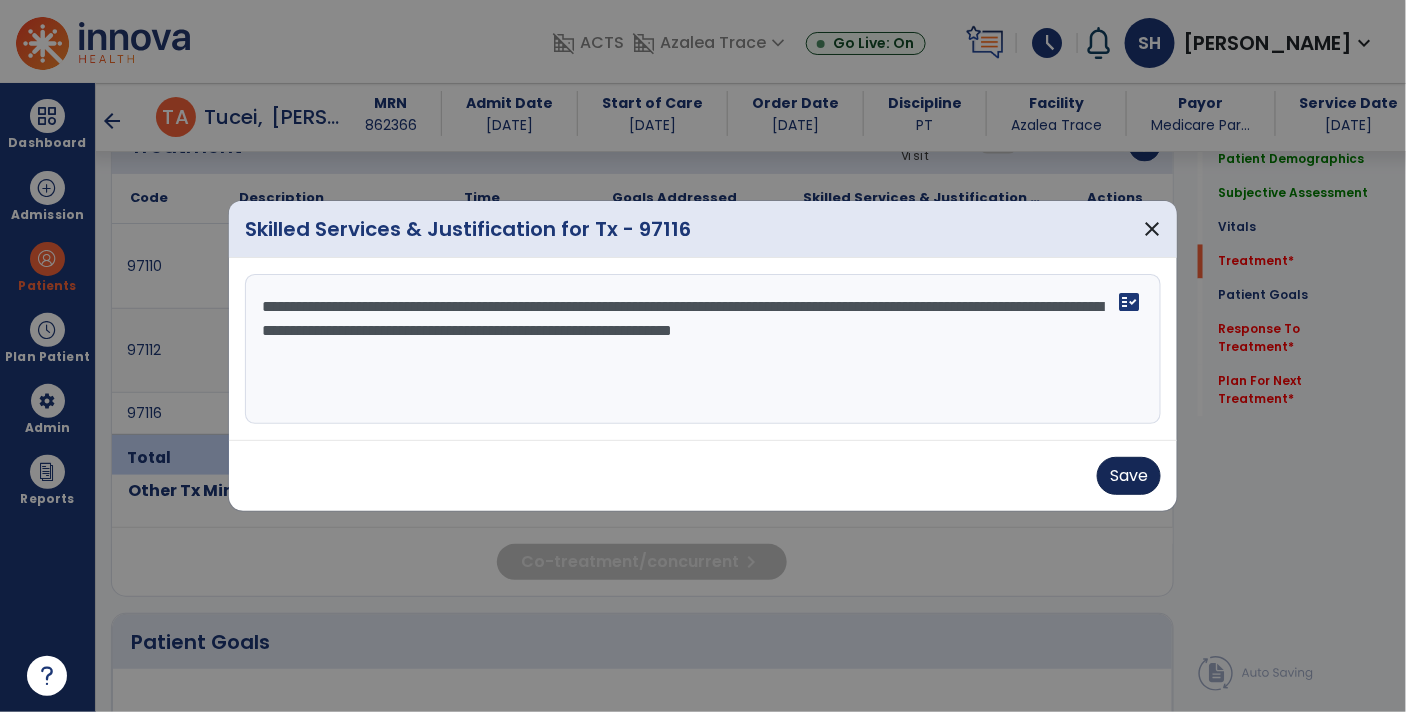 type on "**********" 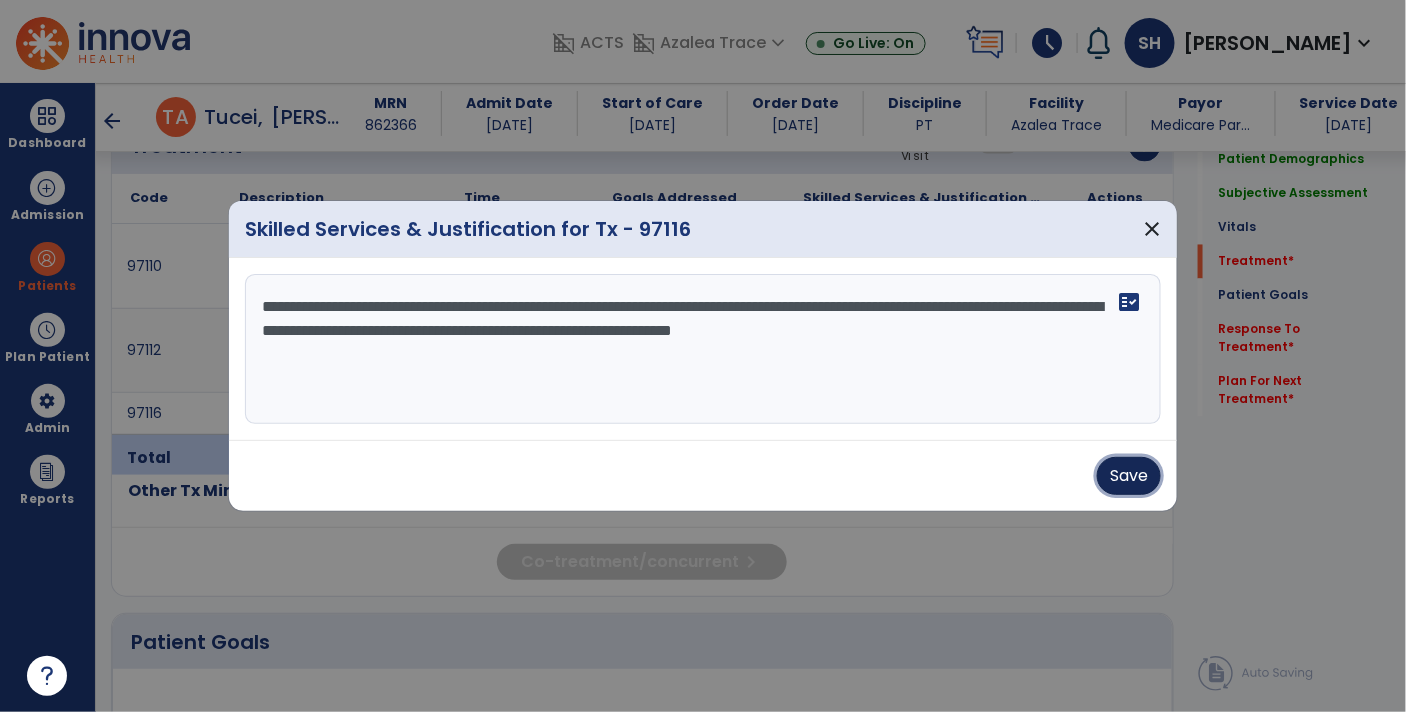 click on "Save" at bounding box center [1129, 476] 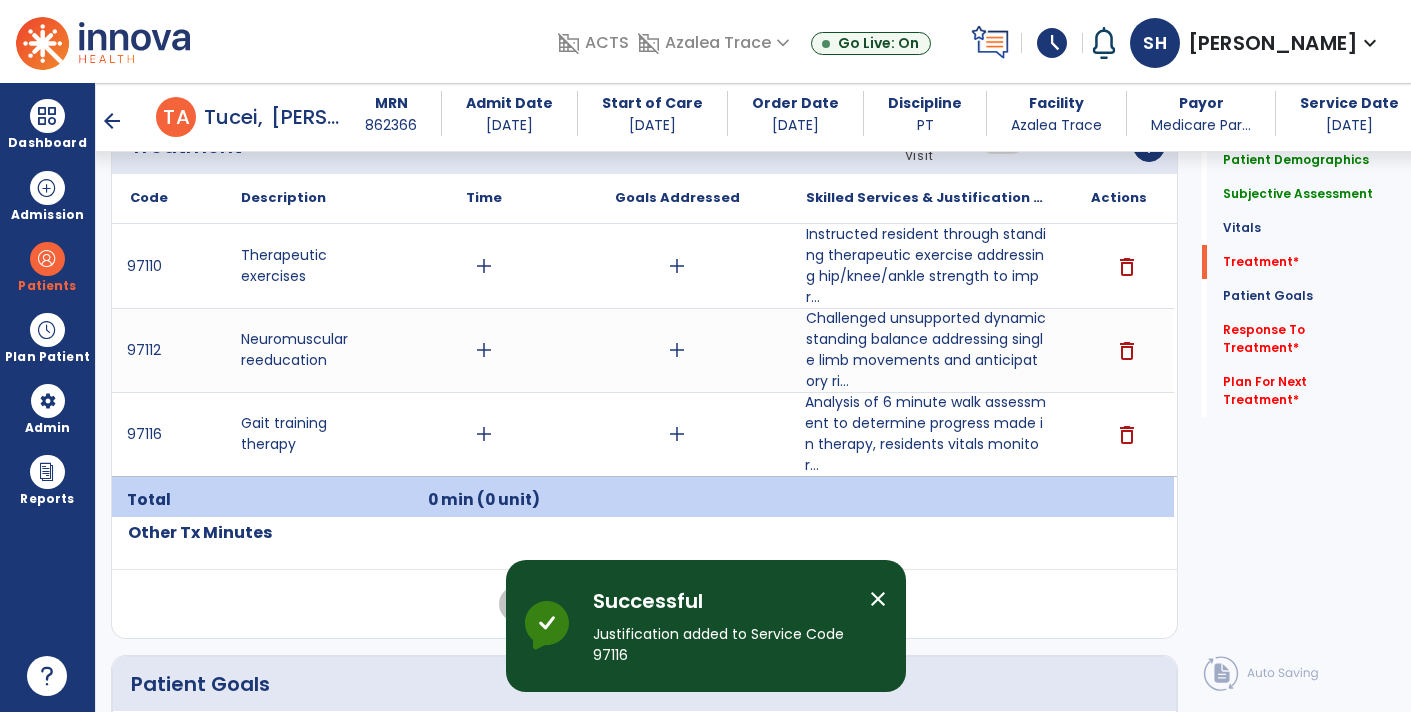 click on "add" at bounding box center [484, 434] 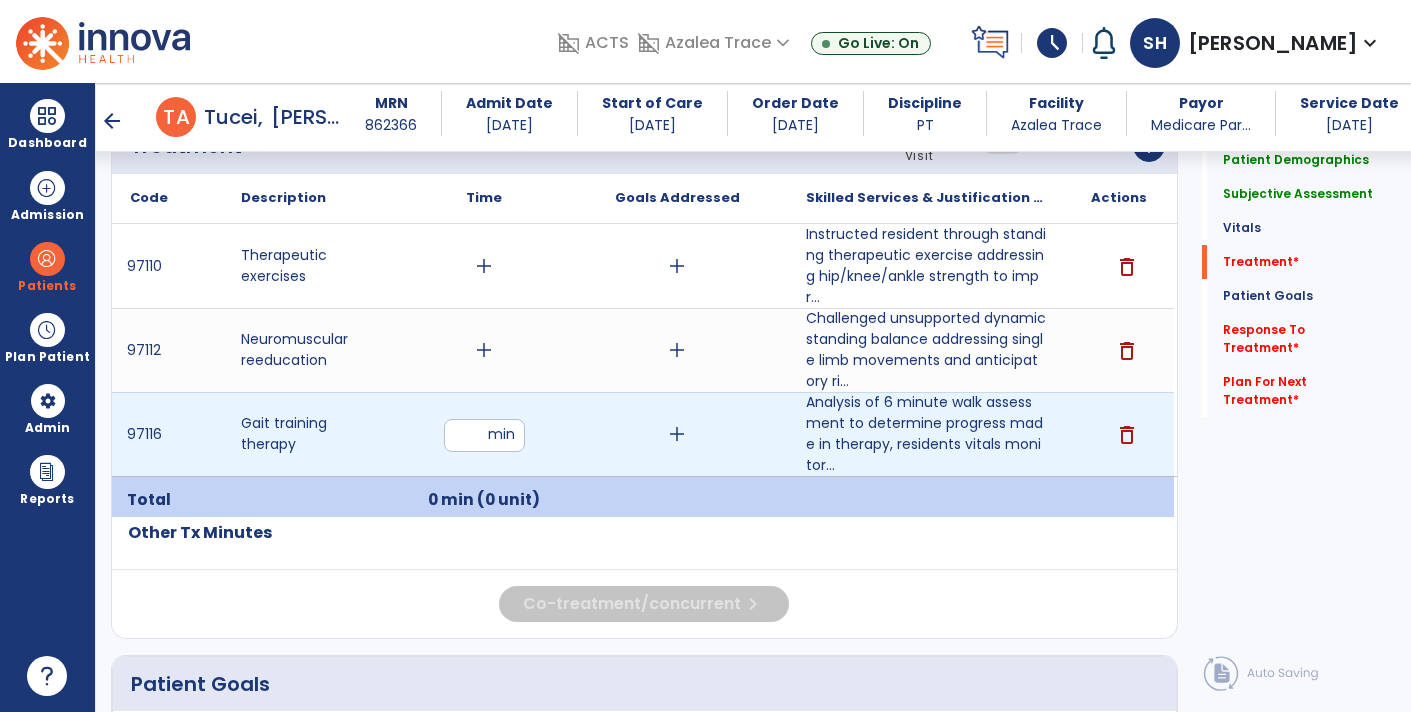 type on "**" 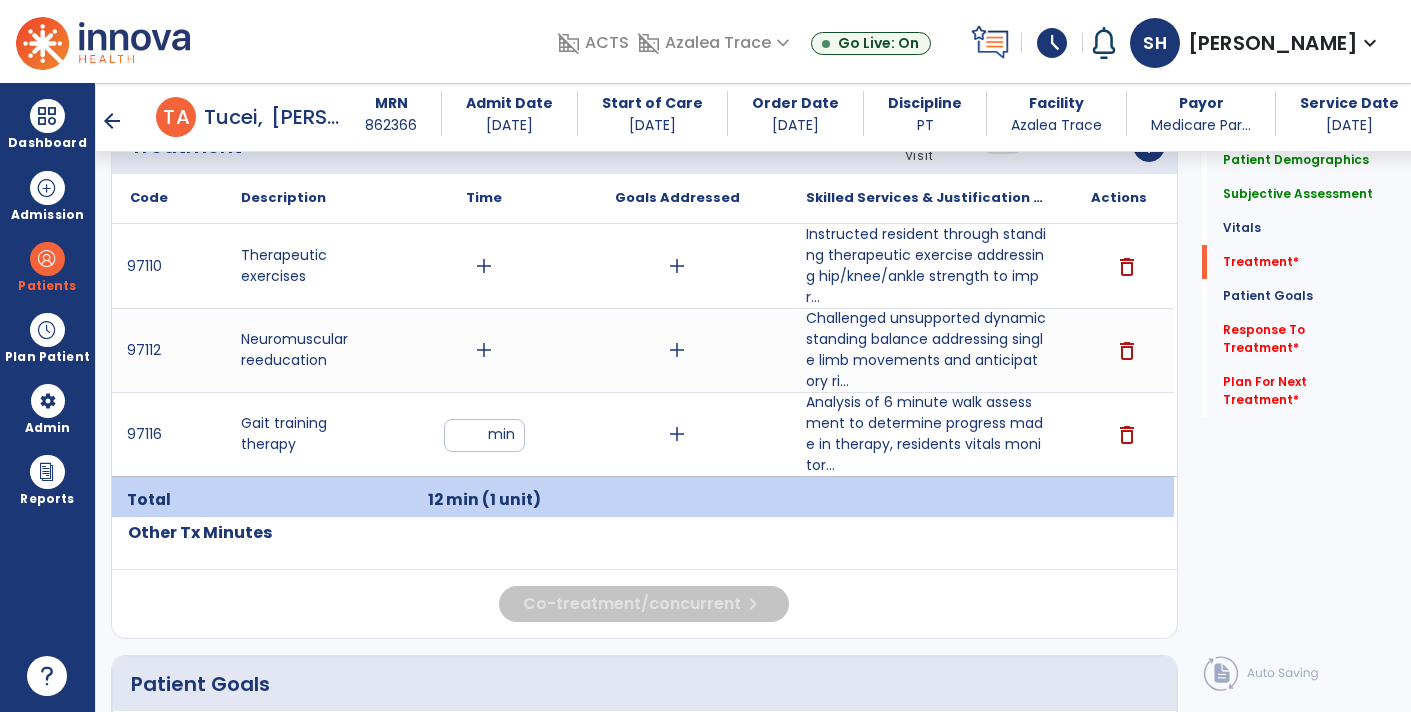 click on "add" at bounding box center [484, 350] 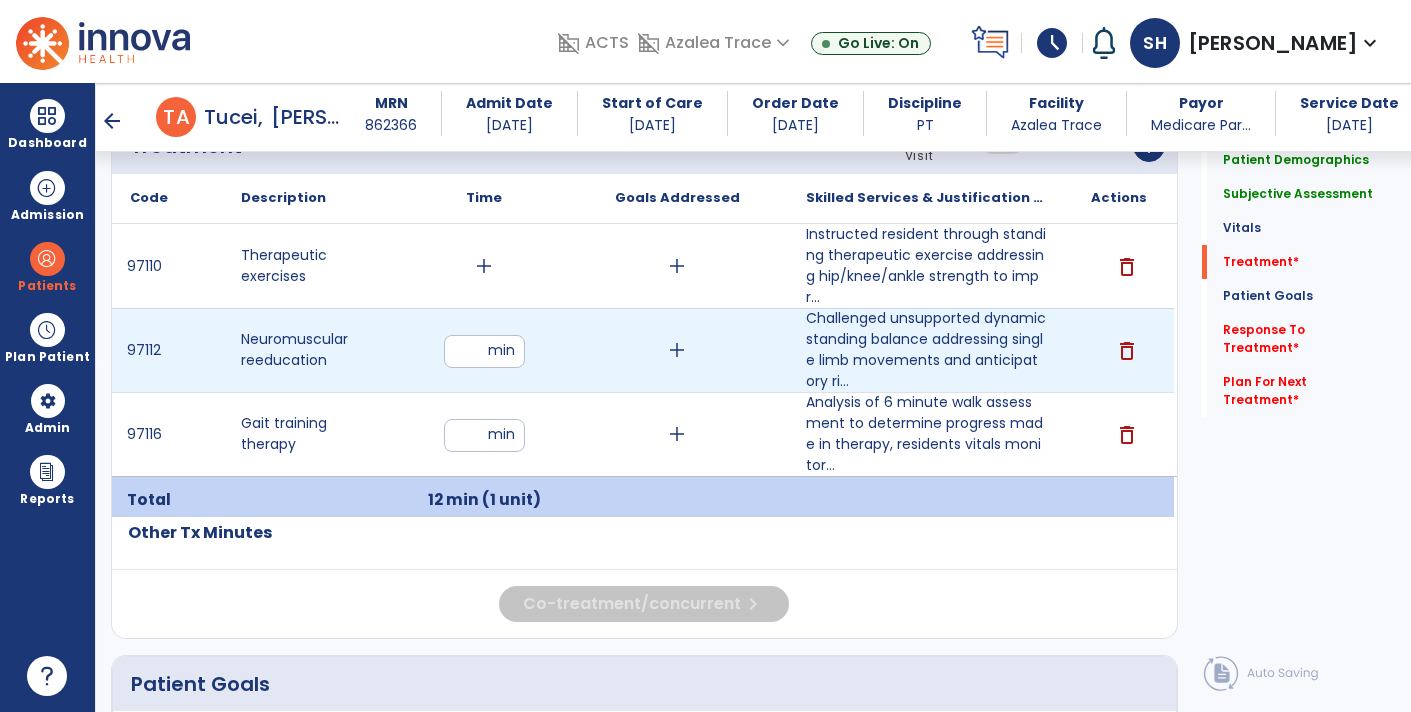type on "*" 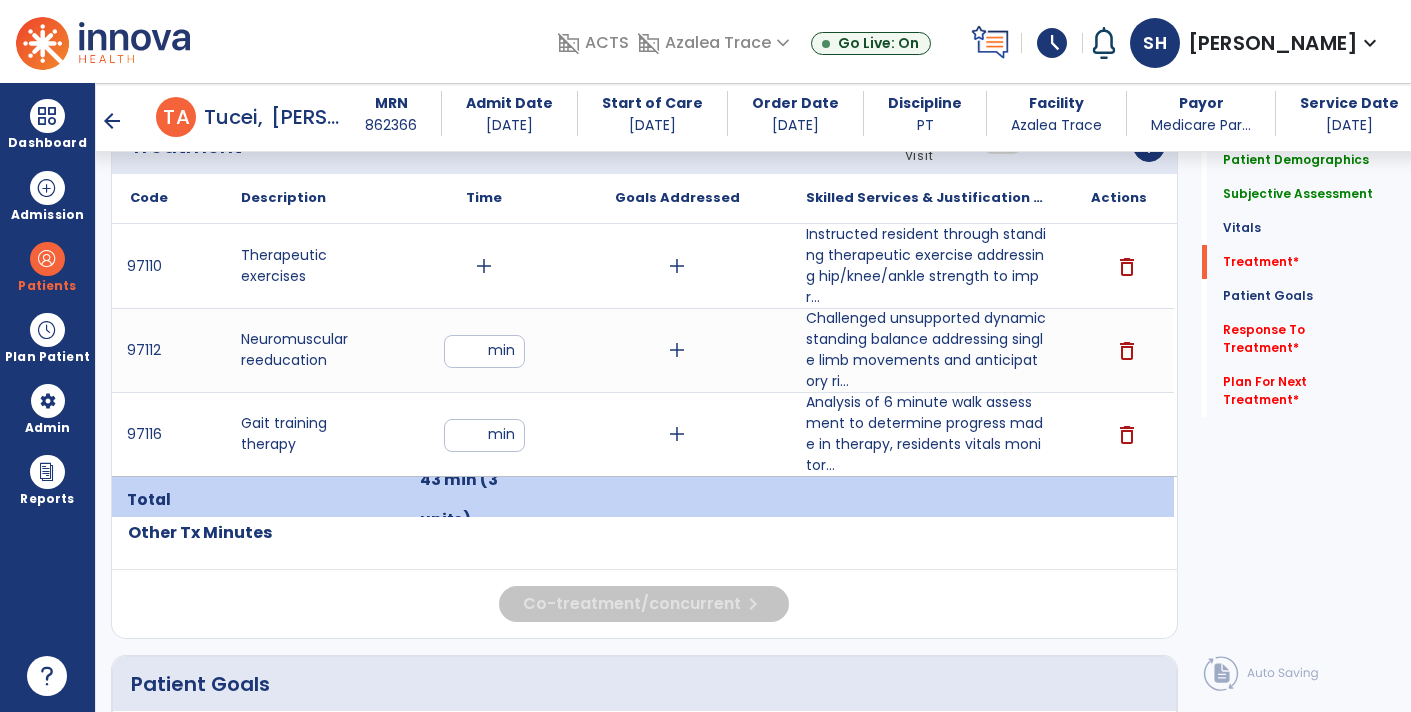 click on "add" at bounding box center [484, 266] 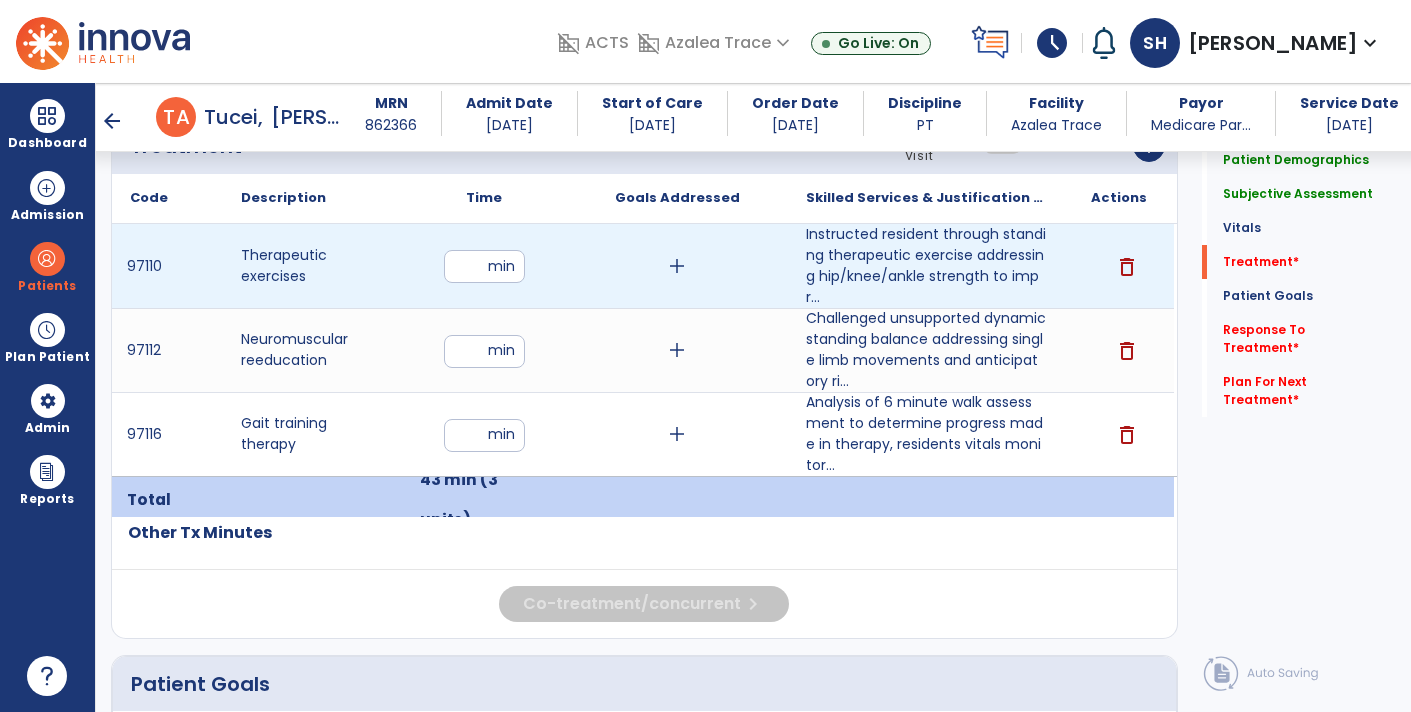 type on "**" 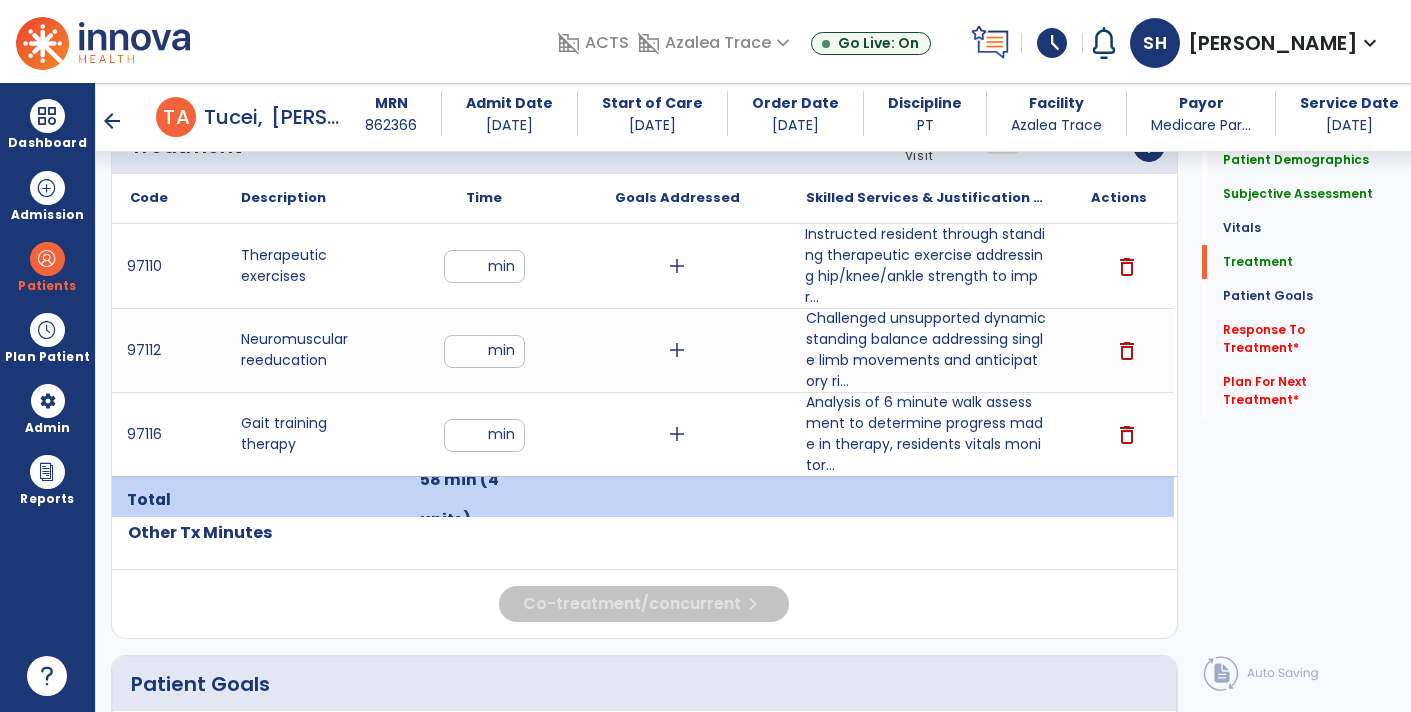 click on "Instructed resident through standing therapeutic exercise addressing hip/knee/ankle strength to impr..." at bounding box center (926, 266) 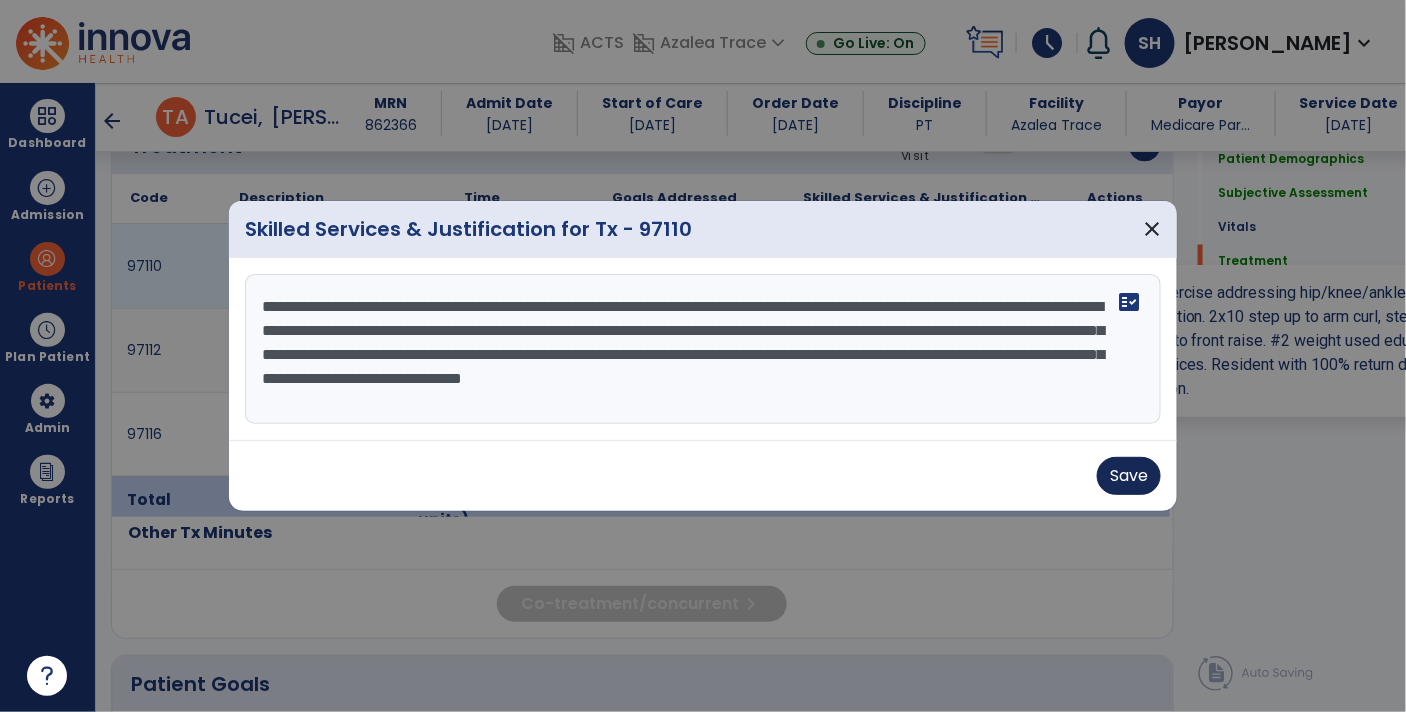 click on "Save" at bounding box center [1129, 476] 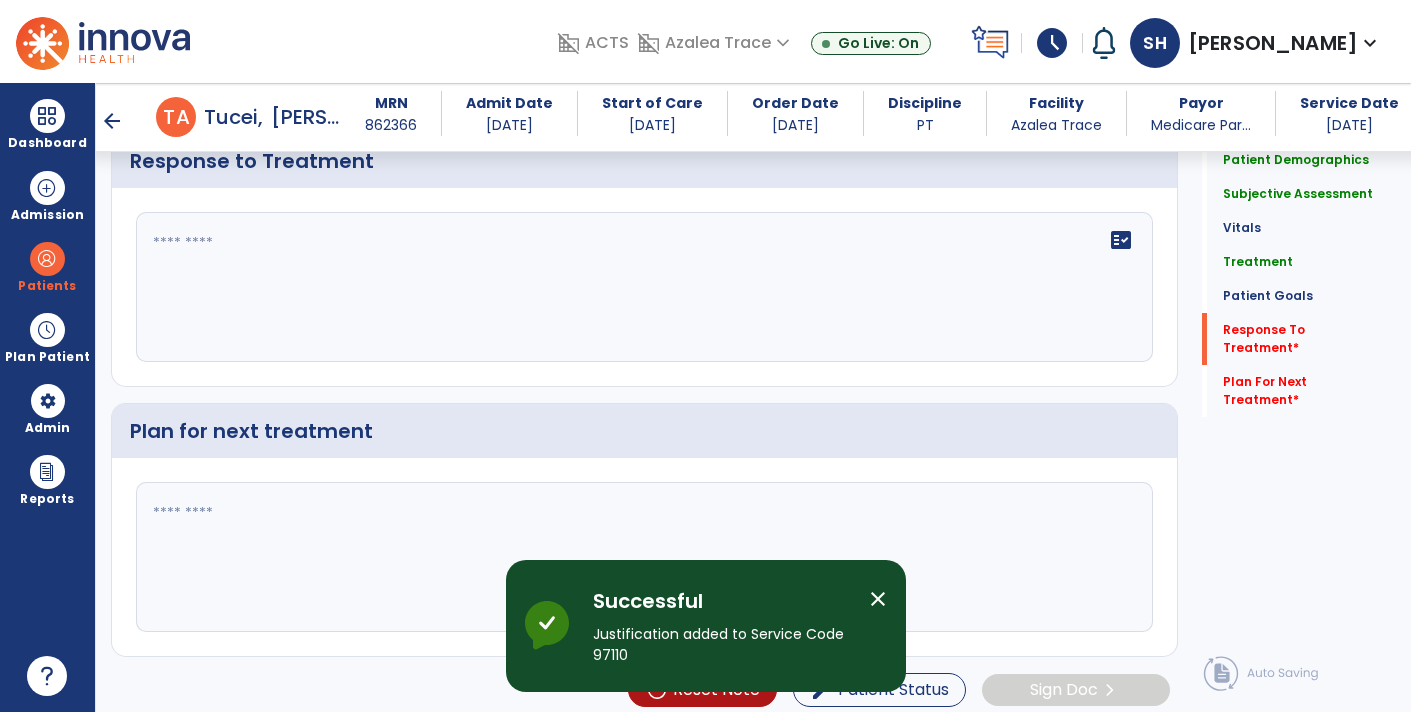 scroll, scrollTop: 3179, scrollLeft: 0, axis: vertical 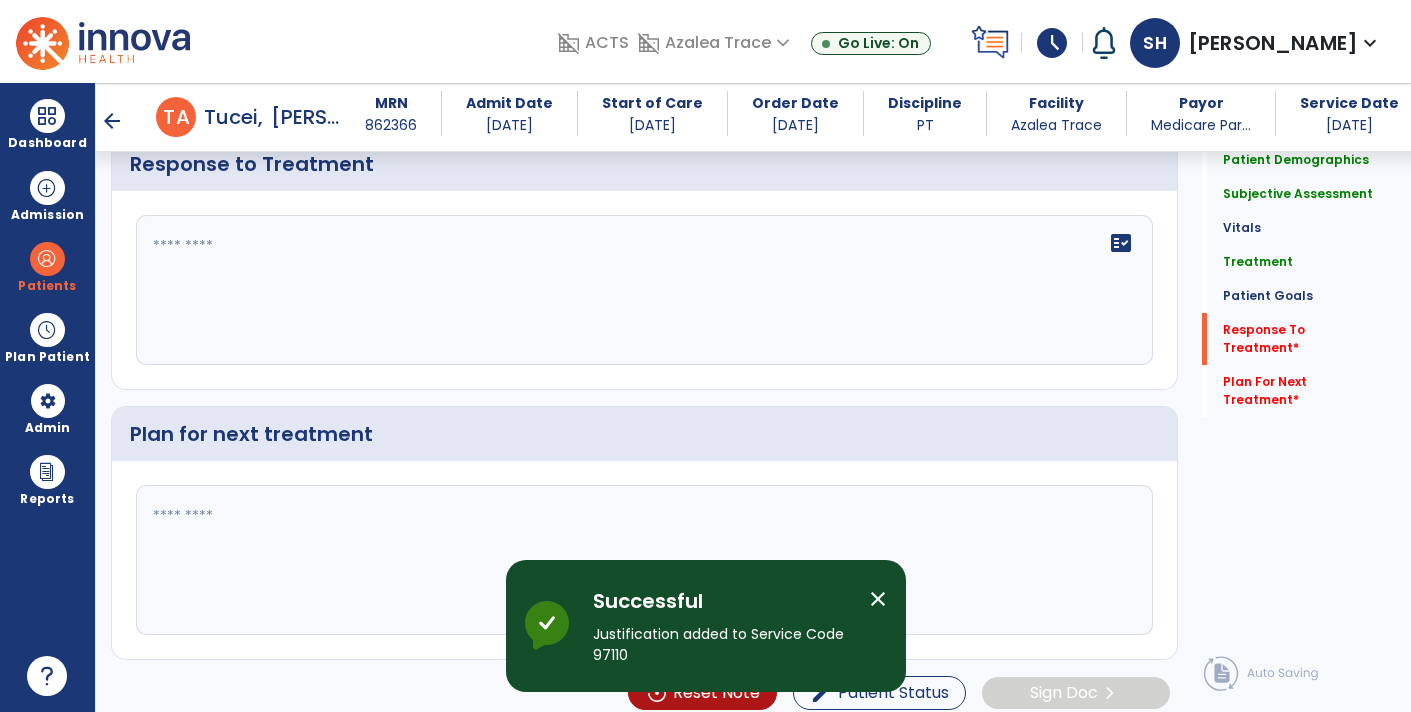 click on "fact_check" 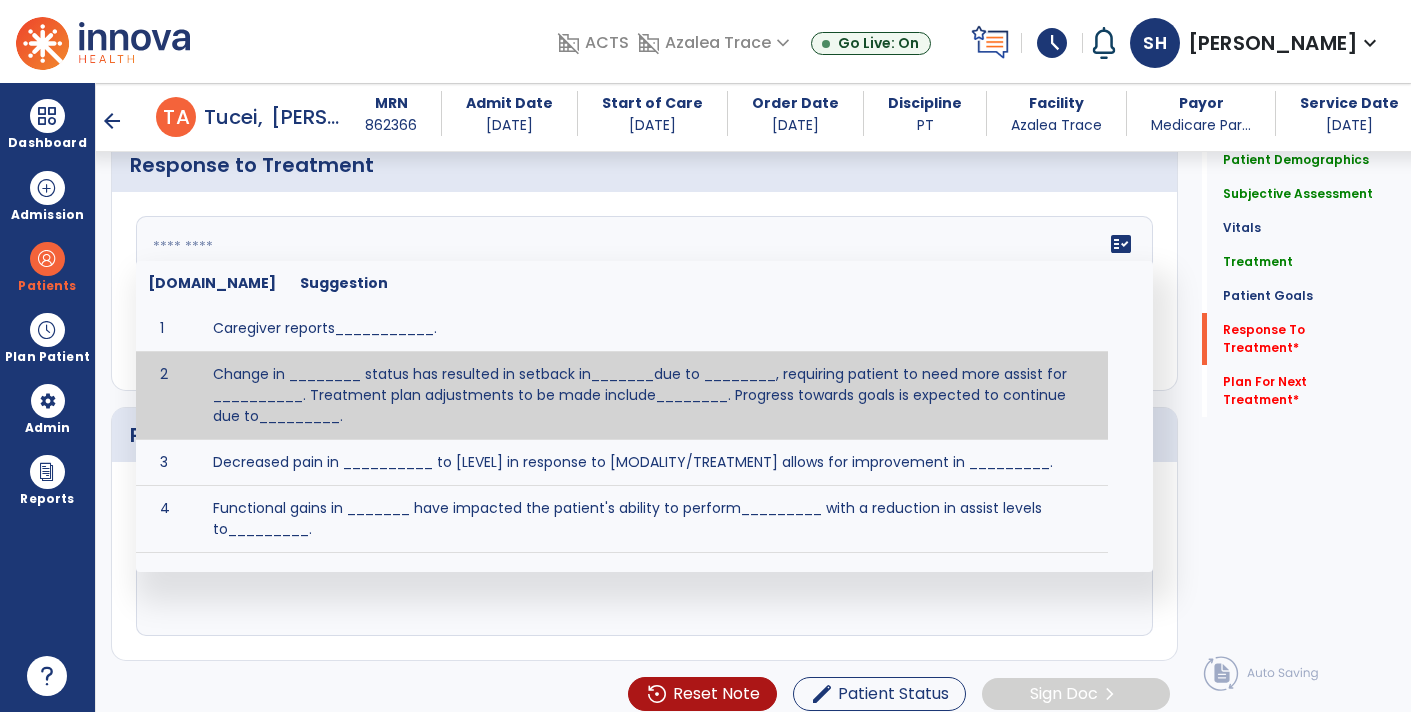 click 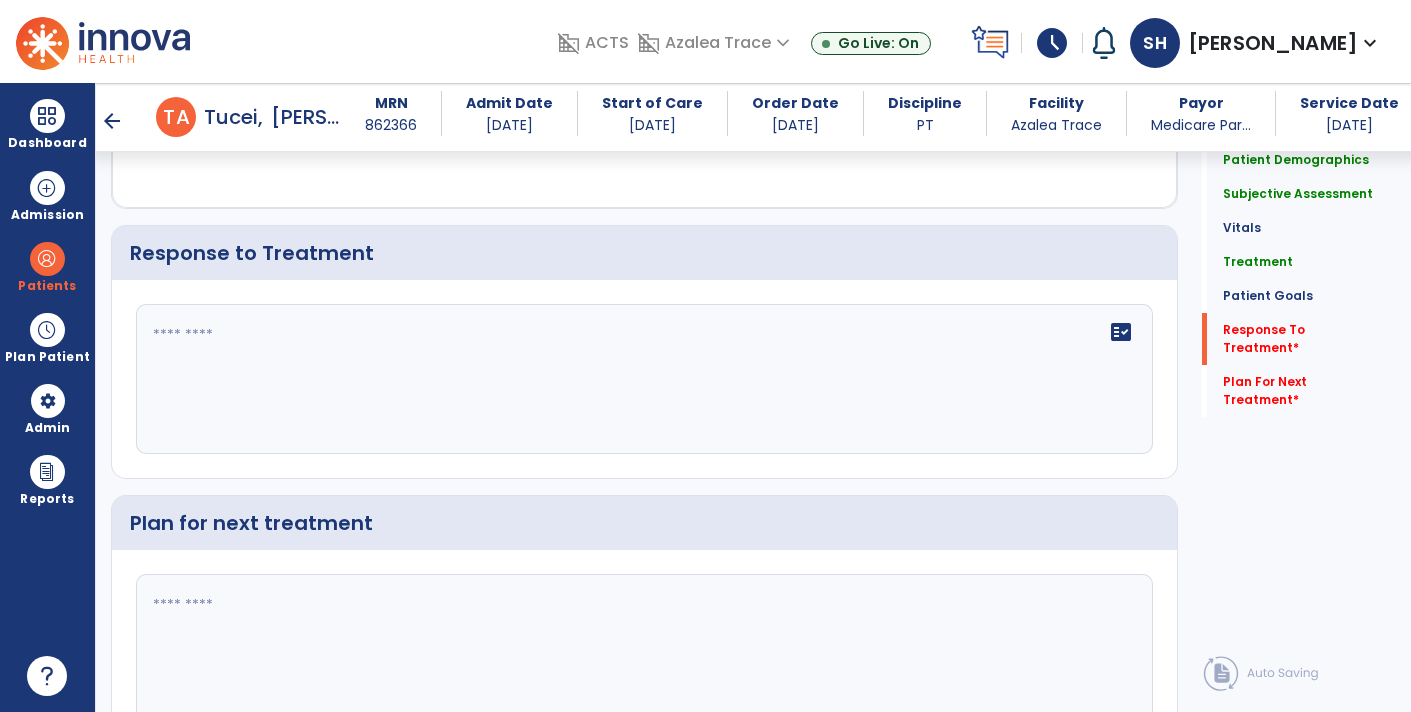 click 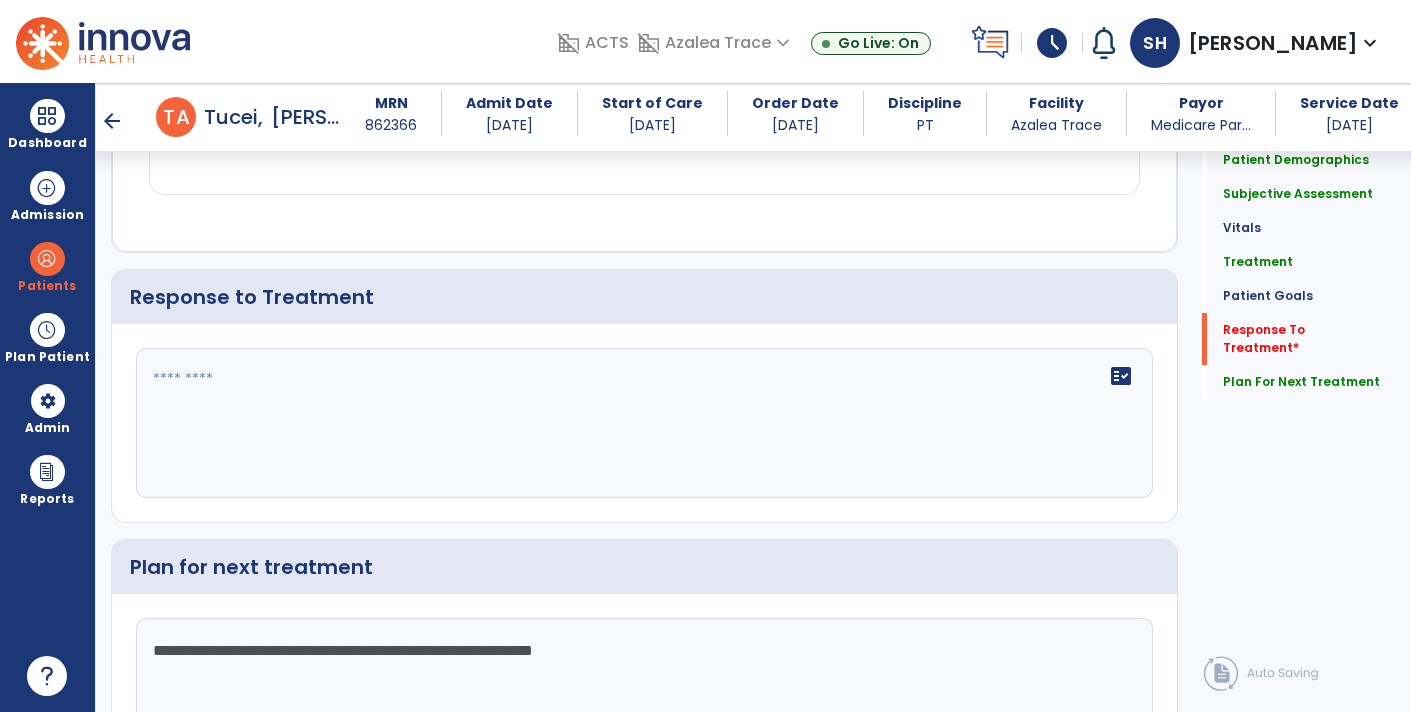 scroll, scrollTop: 3179, scrollLeft: 0, axis: vertical 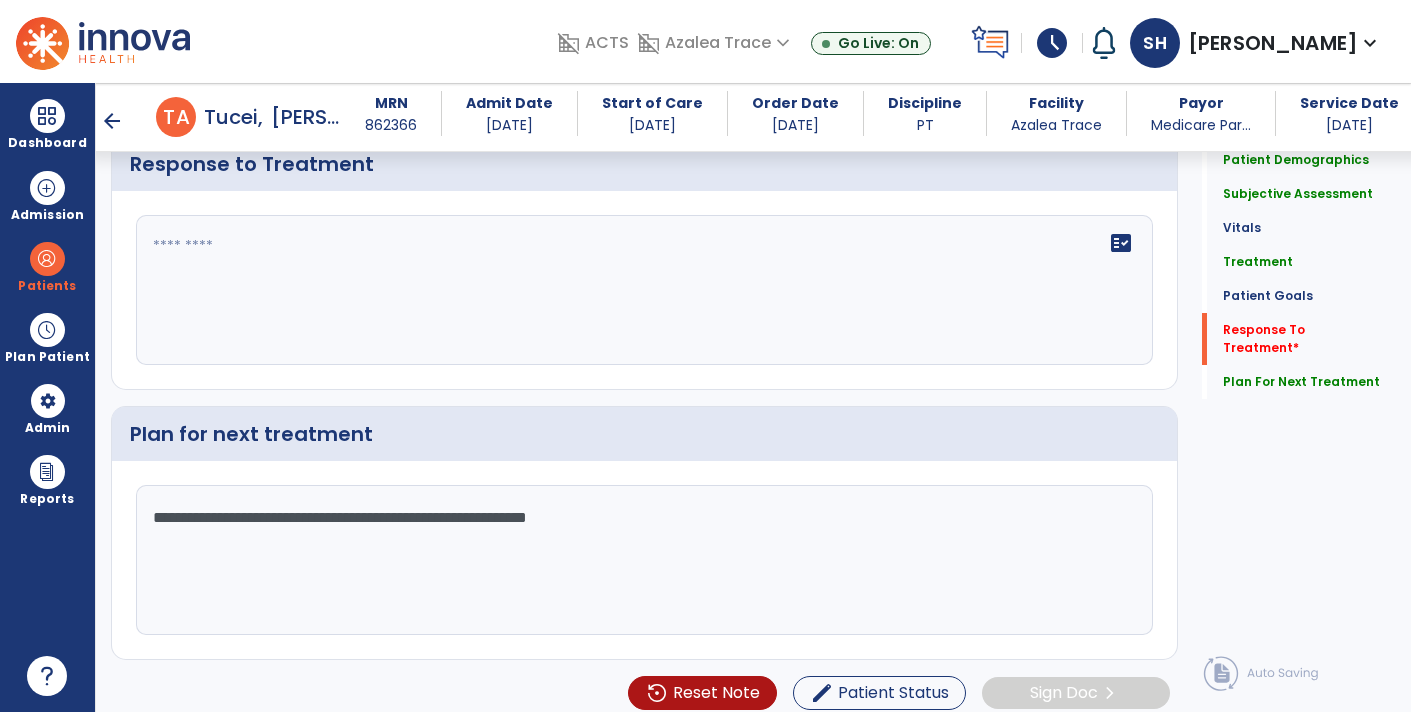 type on "**********" 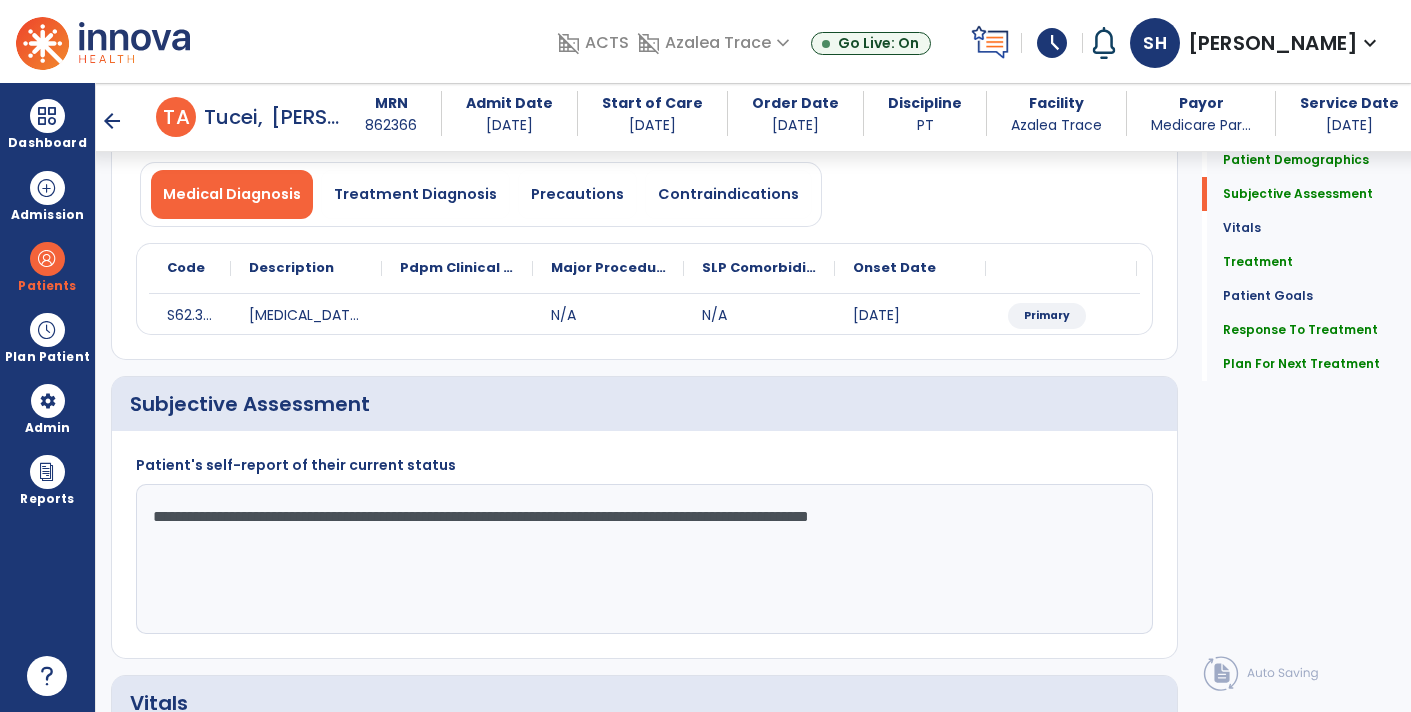 scroll, scrollTop: 124, scrollLeft: 0, axis: vertical 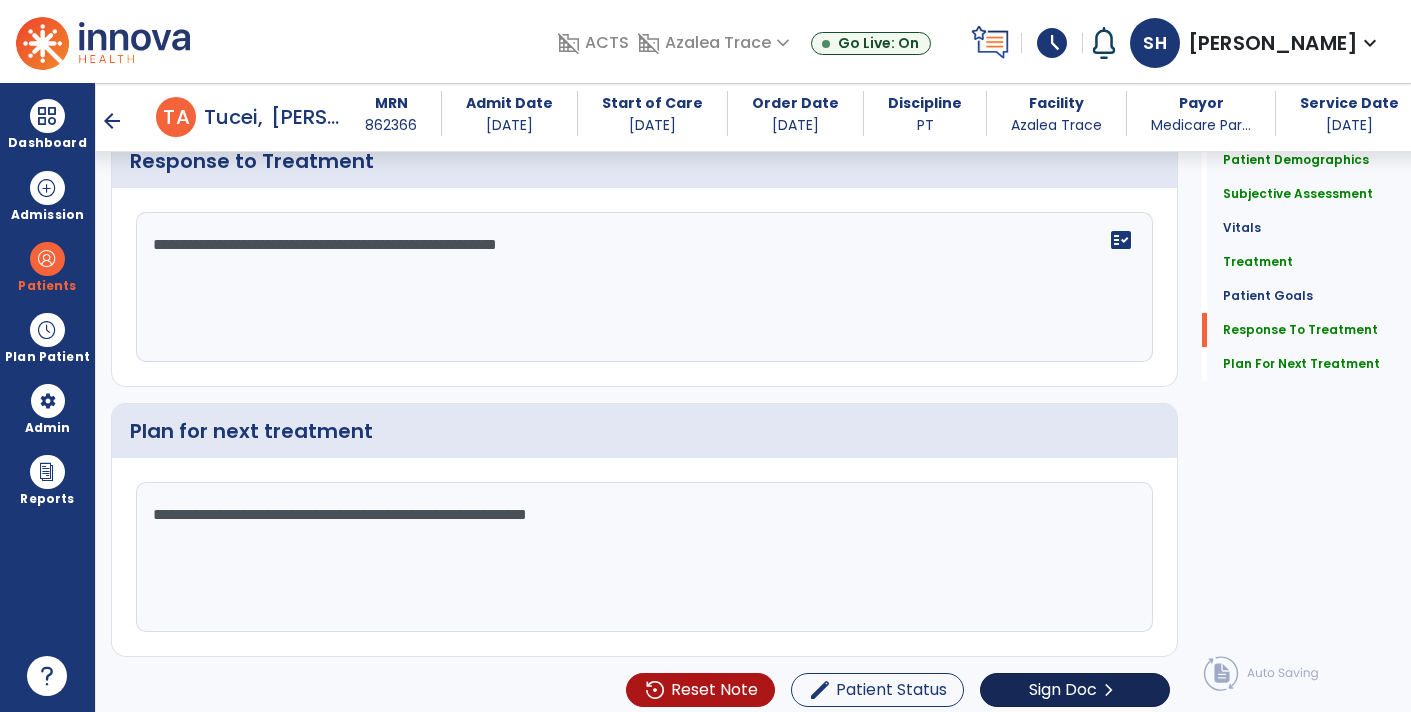 type on "**********" 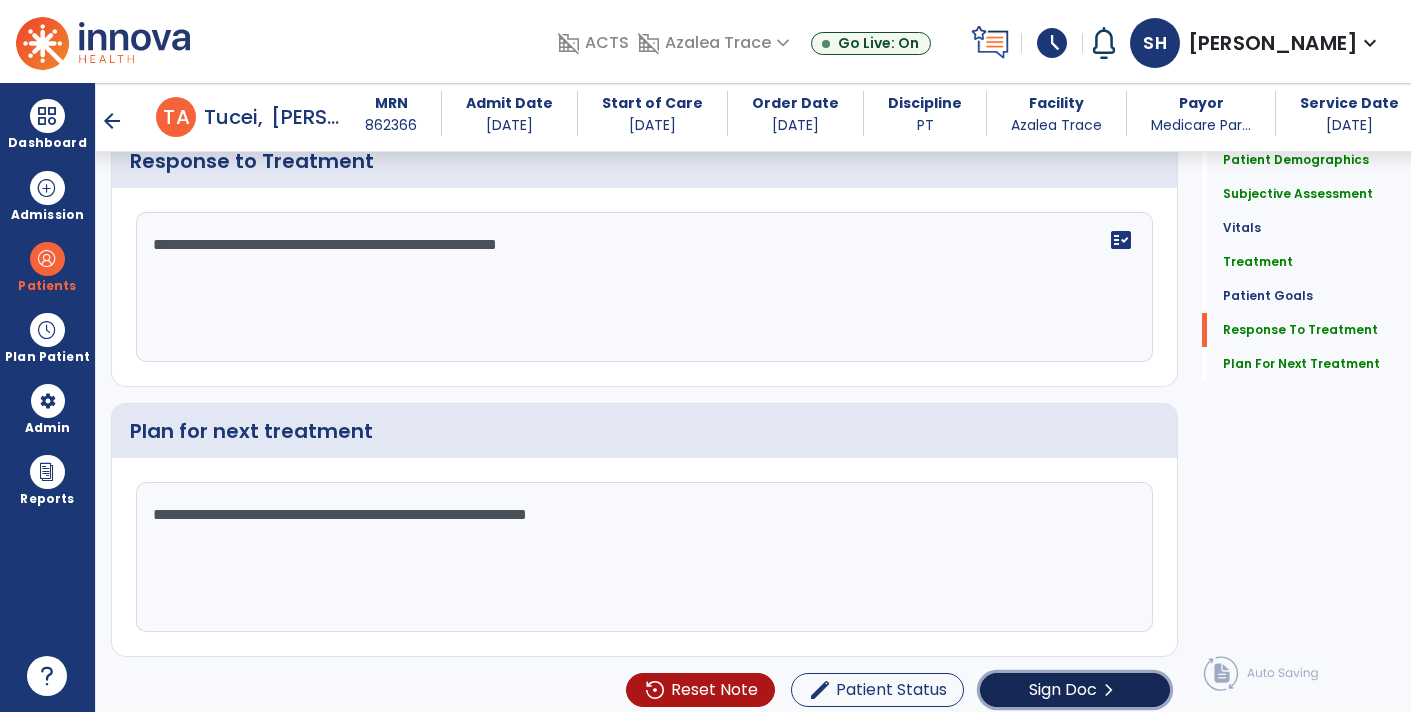 click on "Sign Doc  chevron_right" 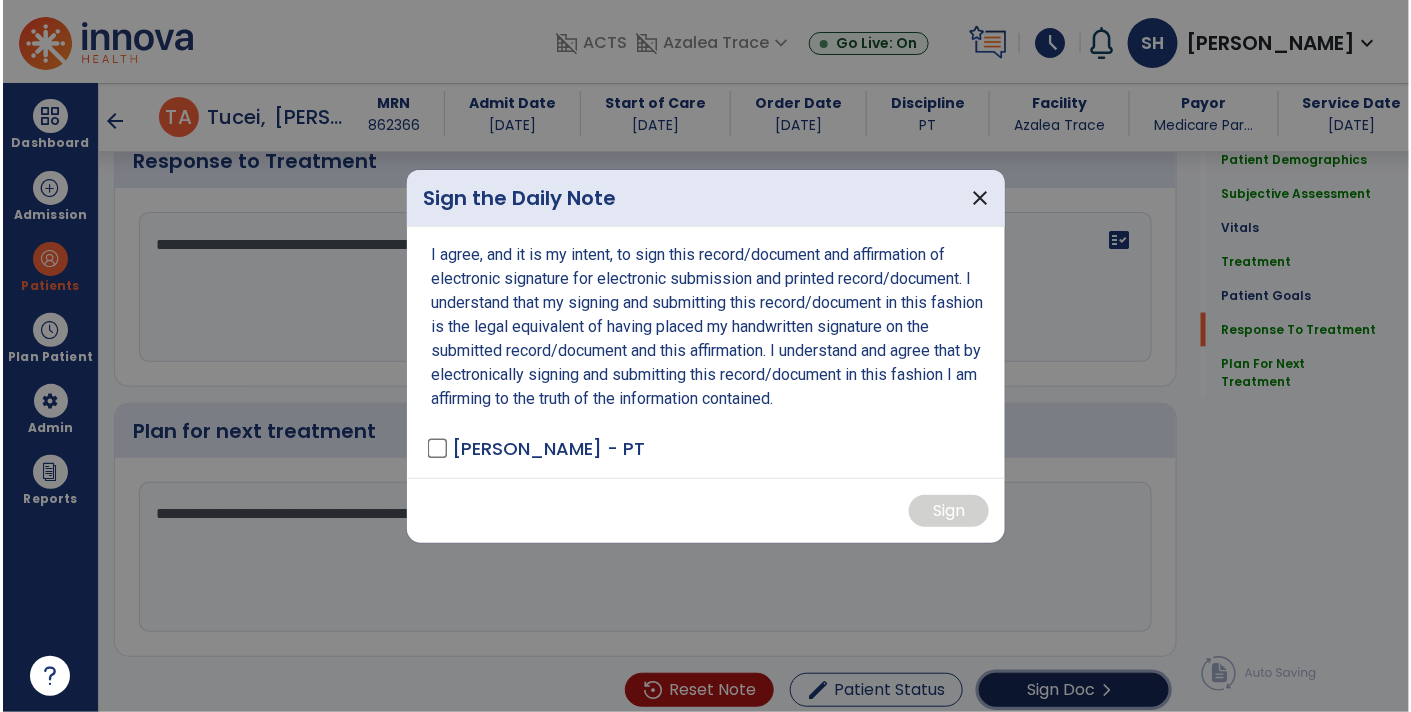 scroll, scrollTop: 3182, scrollLeft: 0, axis: vertical 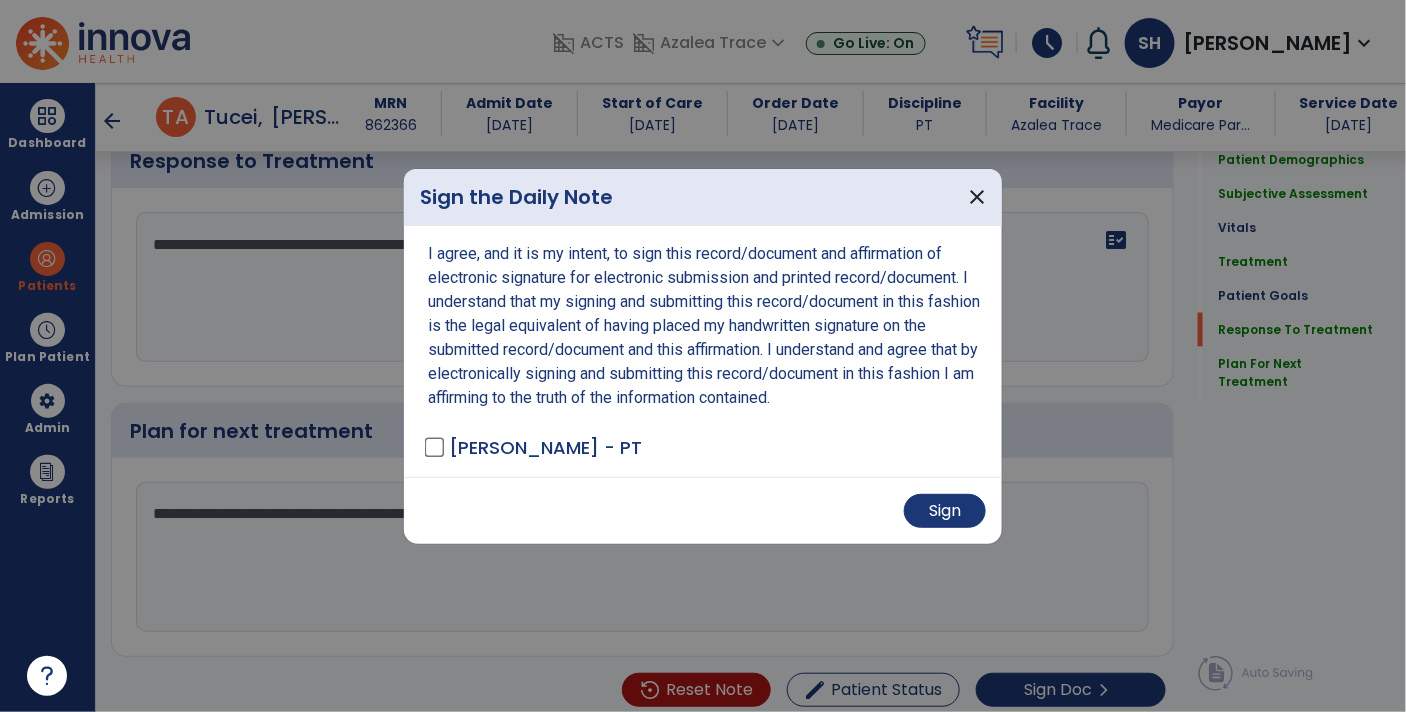 click on "Sign" at bounding box center [703, 511] 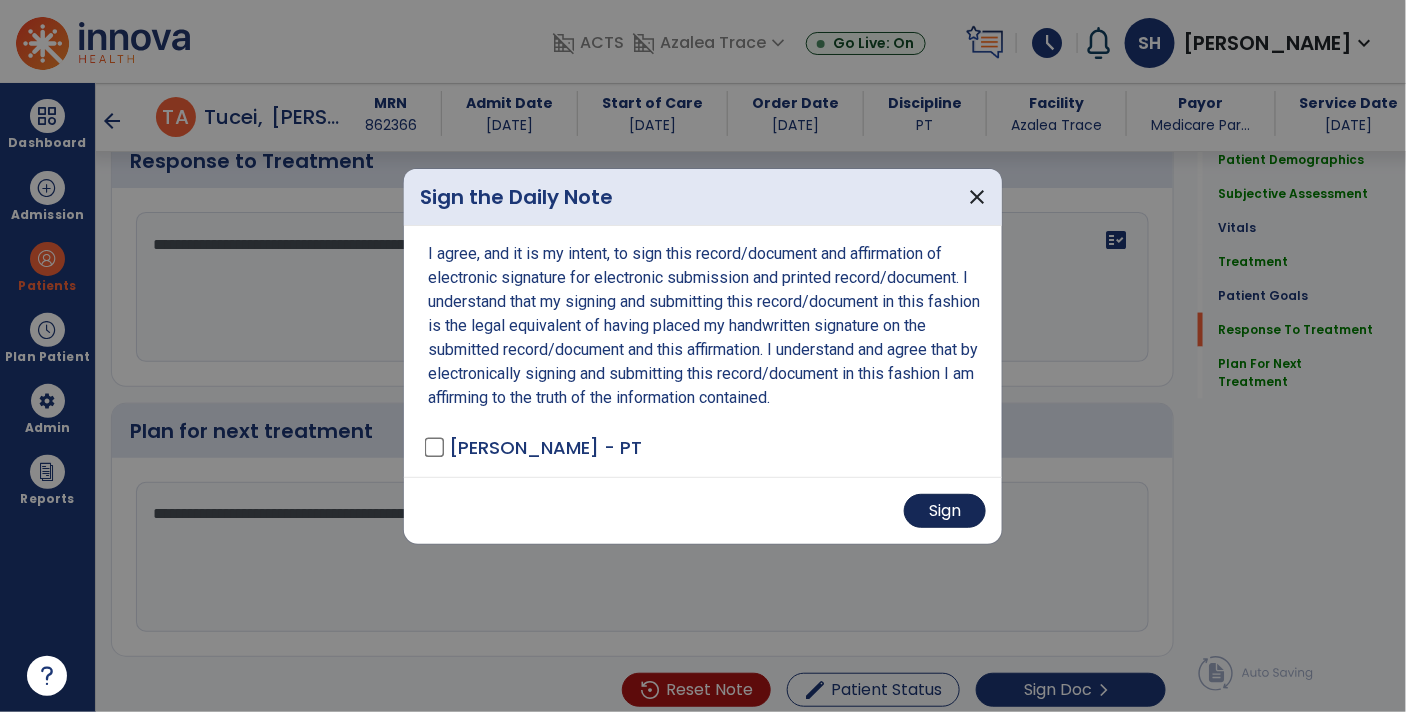 click on "Sign" at bounding box center (945, 511) 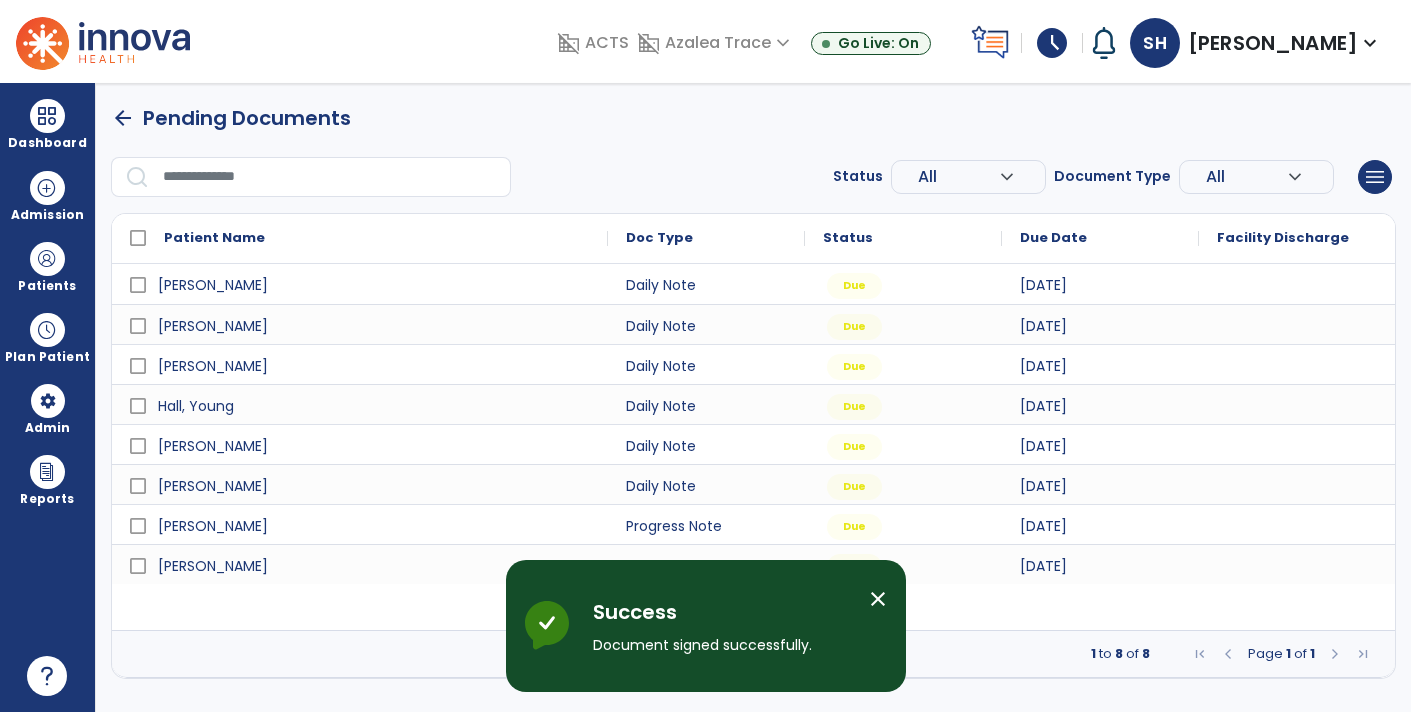 scroll, scrollTop: 0, scrollLeft: 0, axis: both 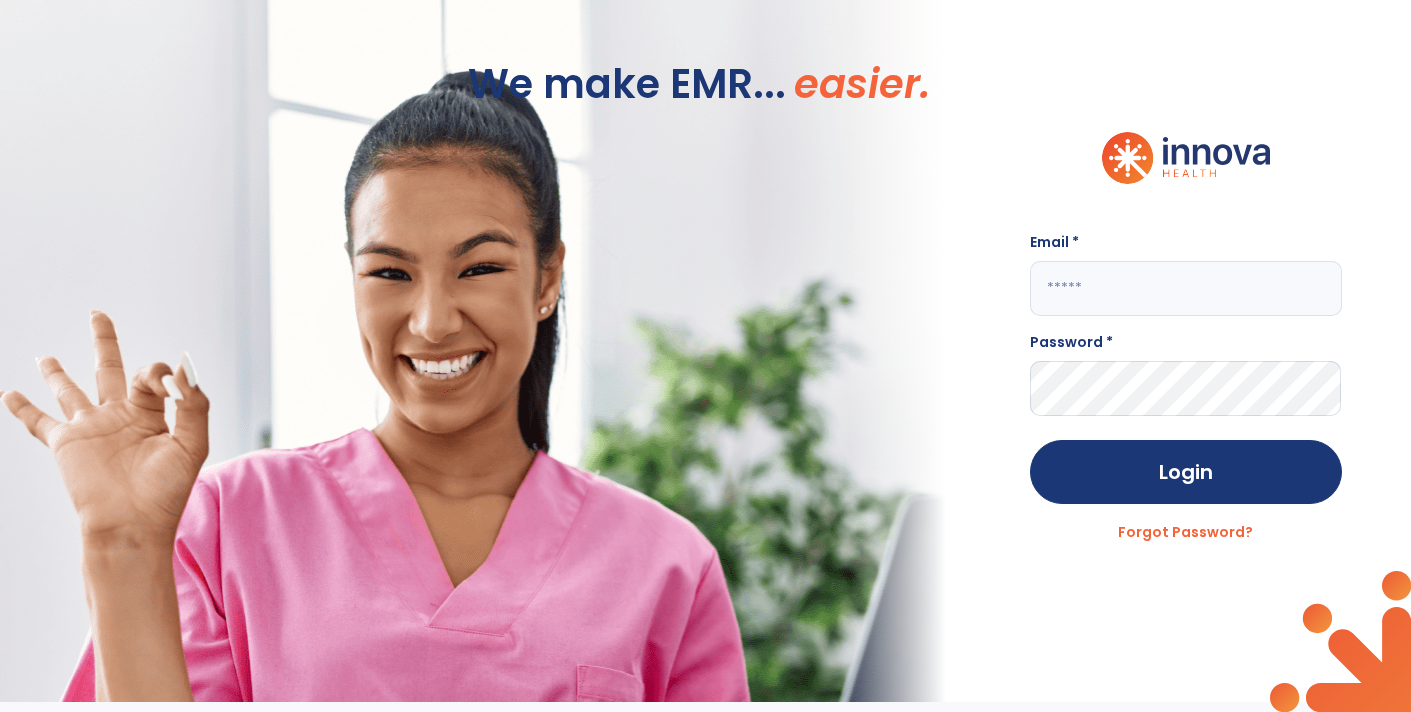 click 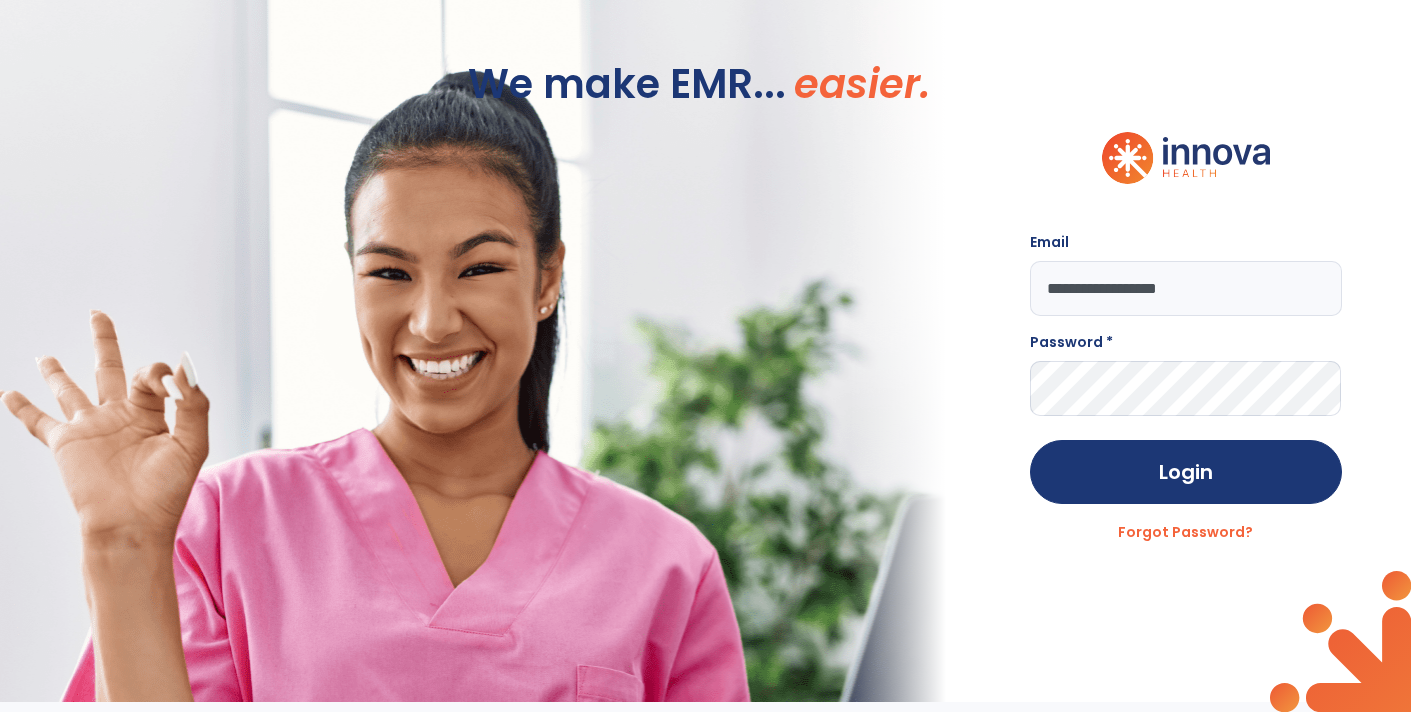 type on "**********" 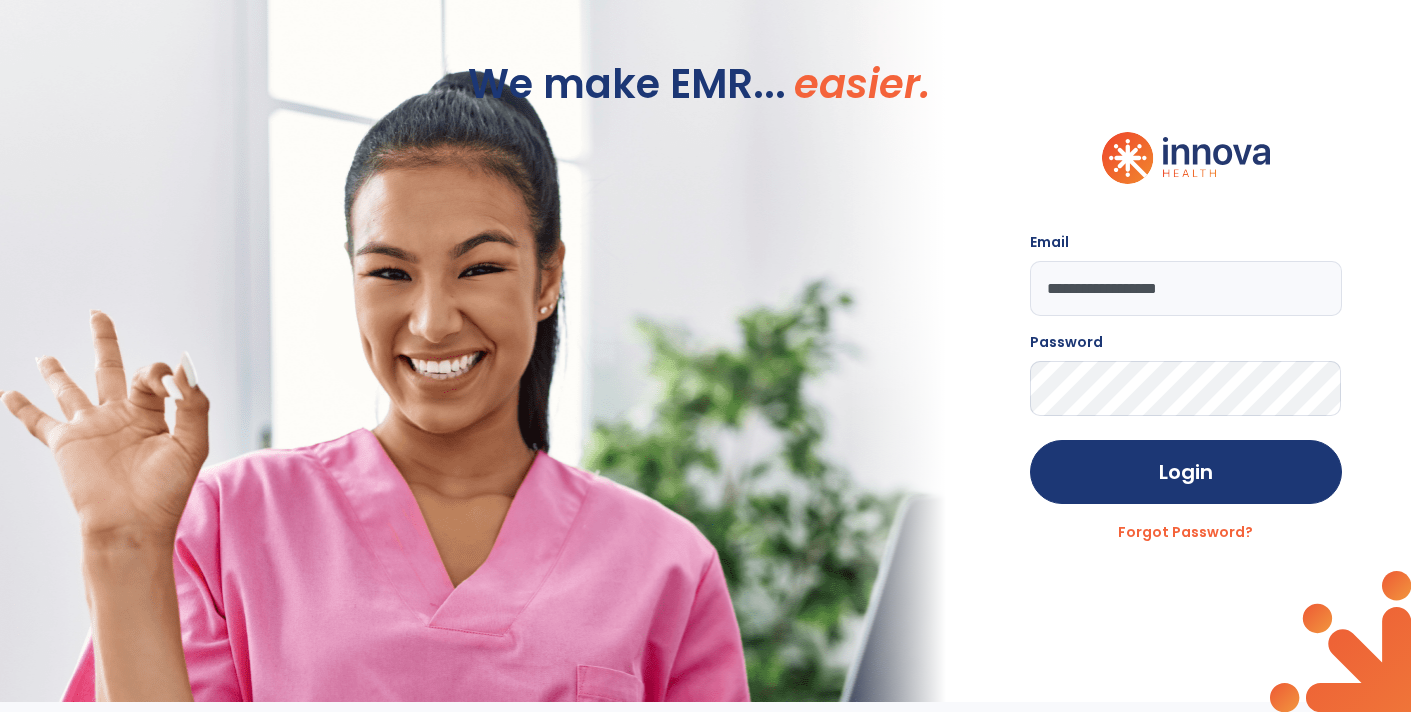 click on "Login" 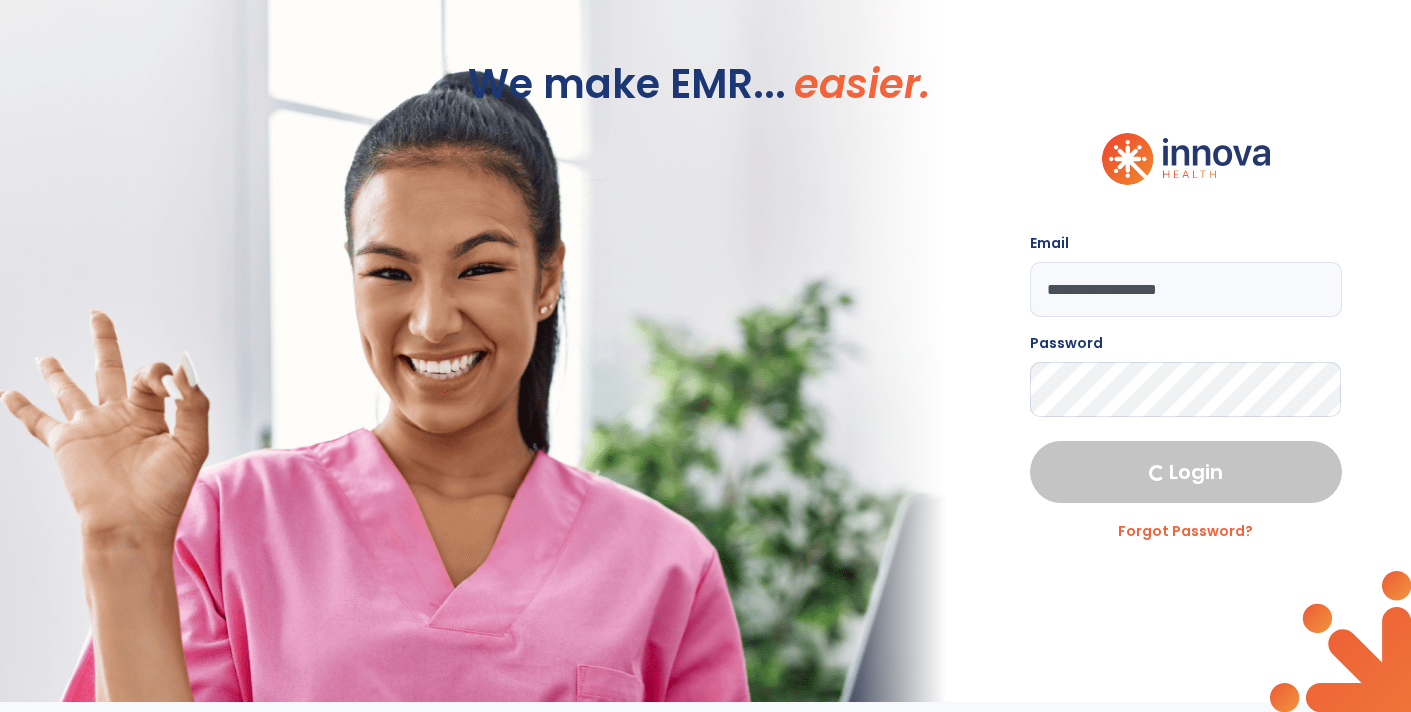 select on "****" 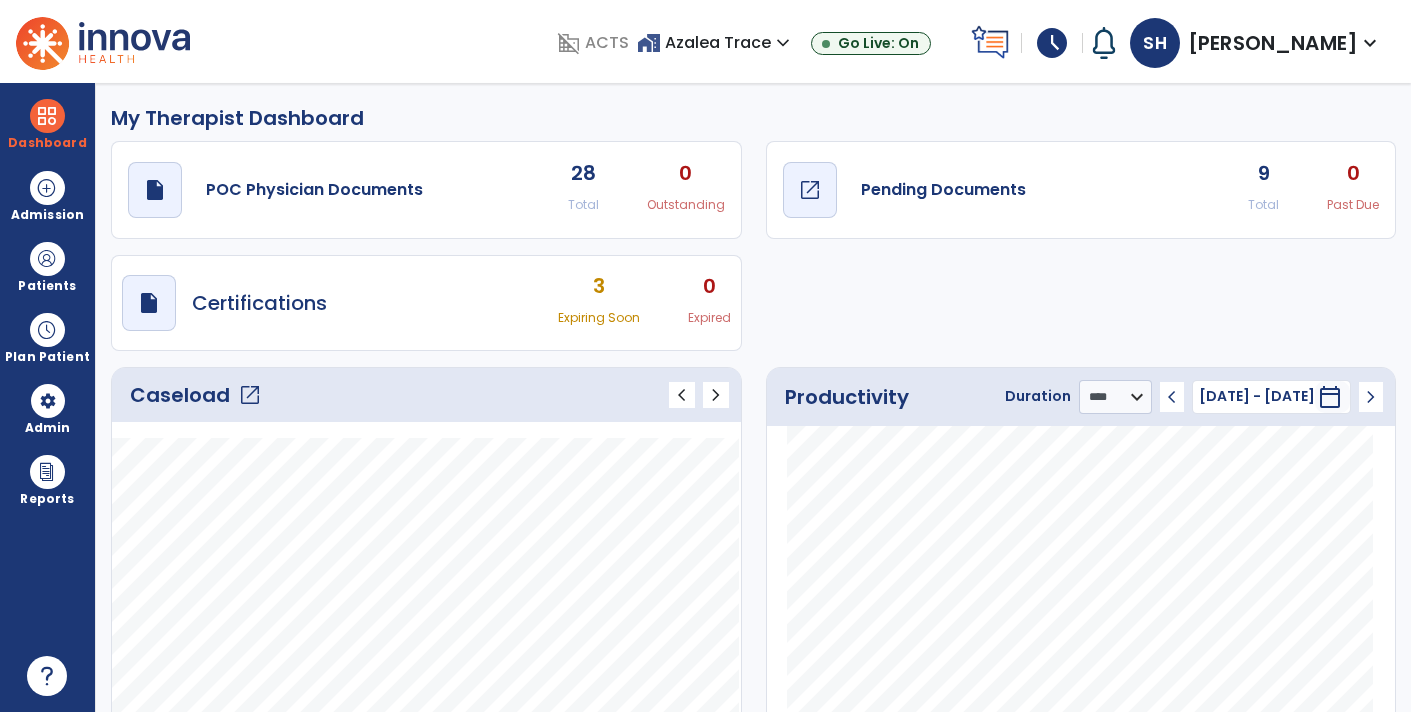 click on "draft   open_in_new  Pending Documents" 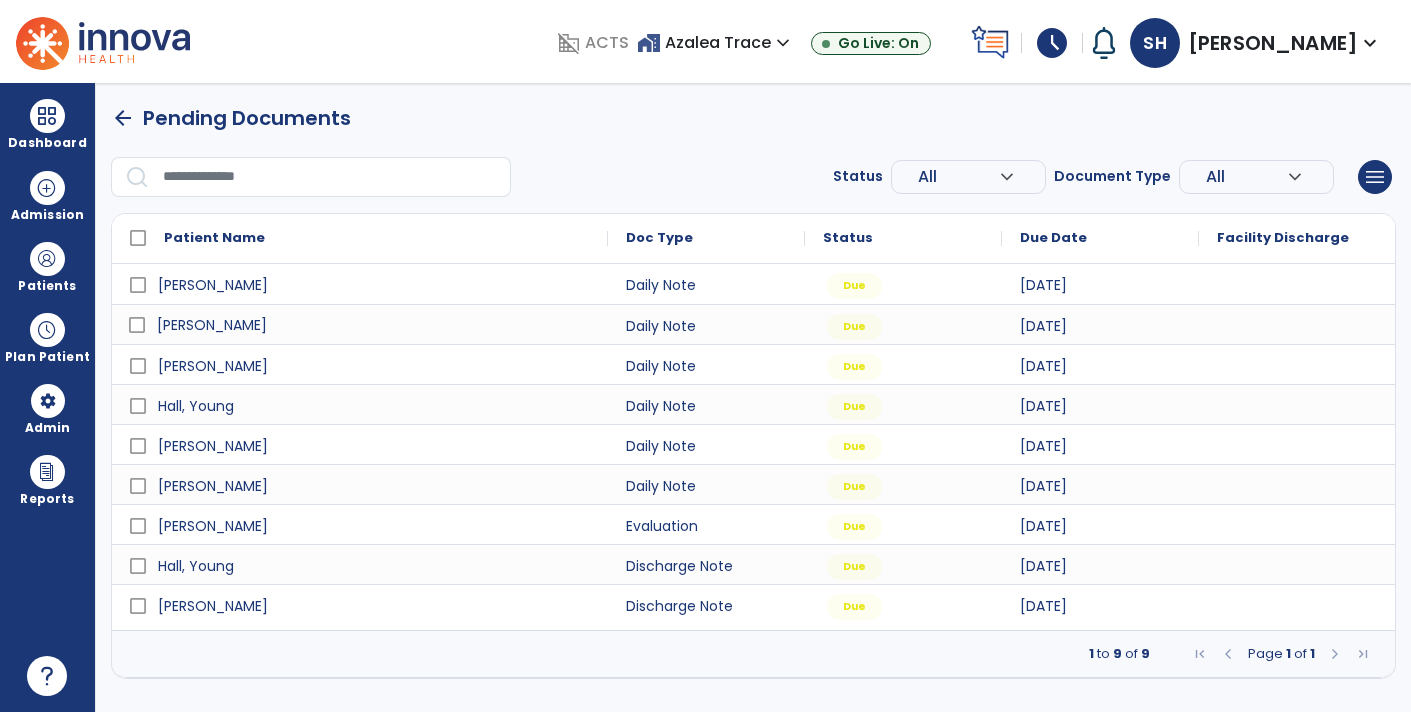 click on "[PERSON_NAME]" at bounding box center [212, 325] 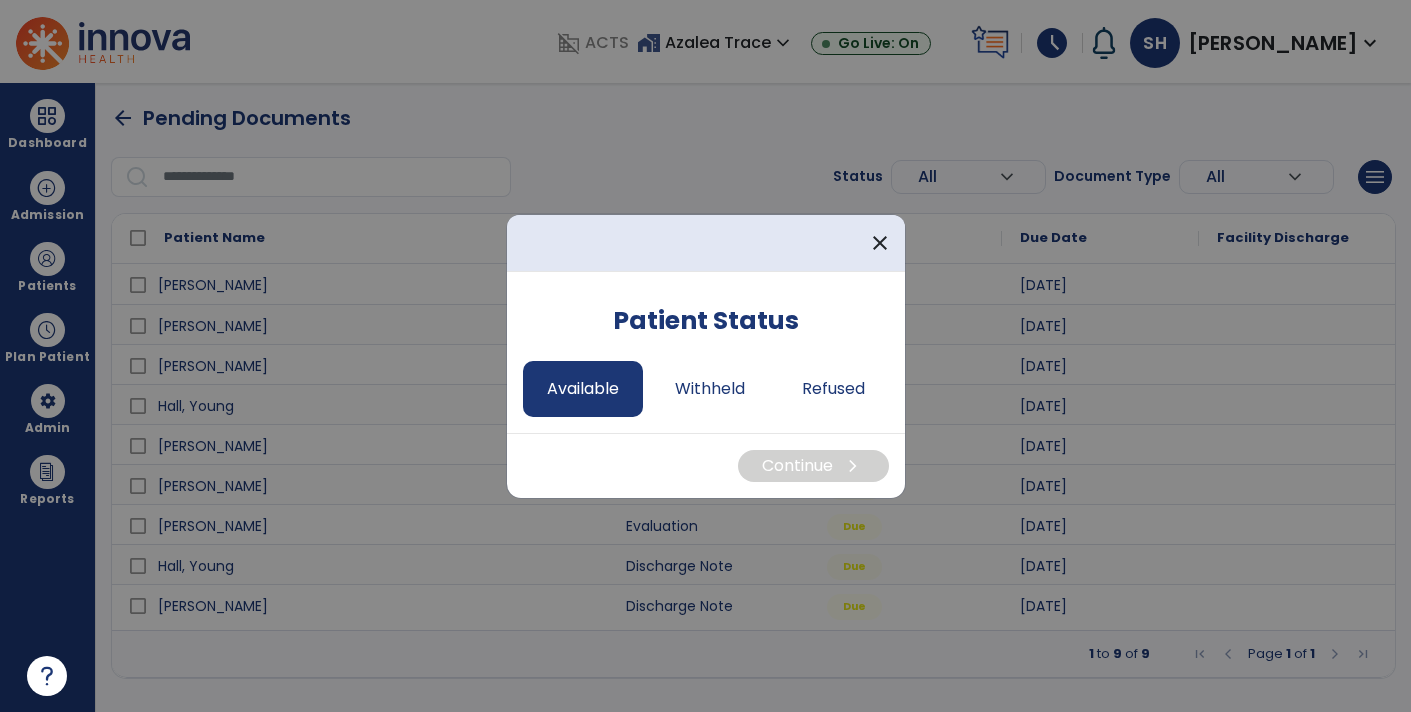 click on "Available" at bounding box center (583, 389) 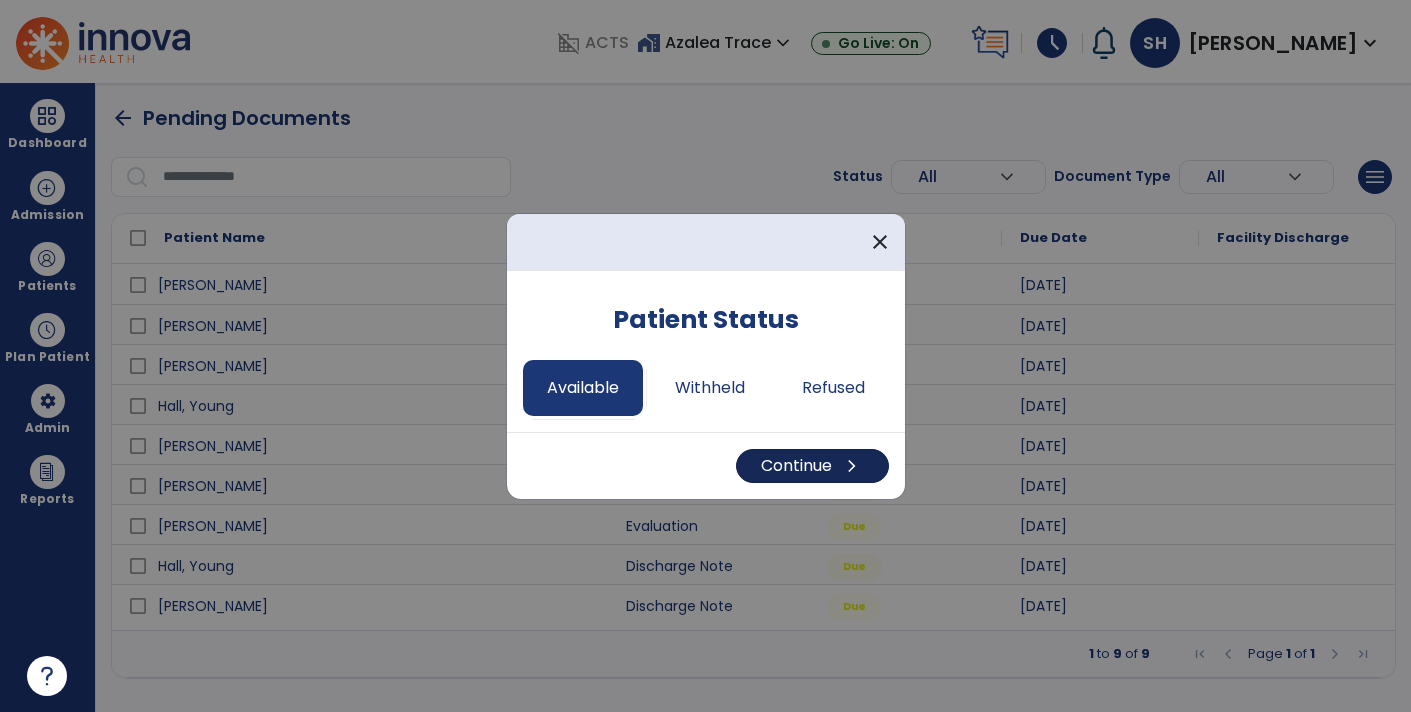 click on "Continue   chevron_right" at bounding box center (812, 466) 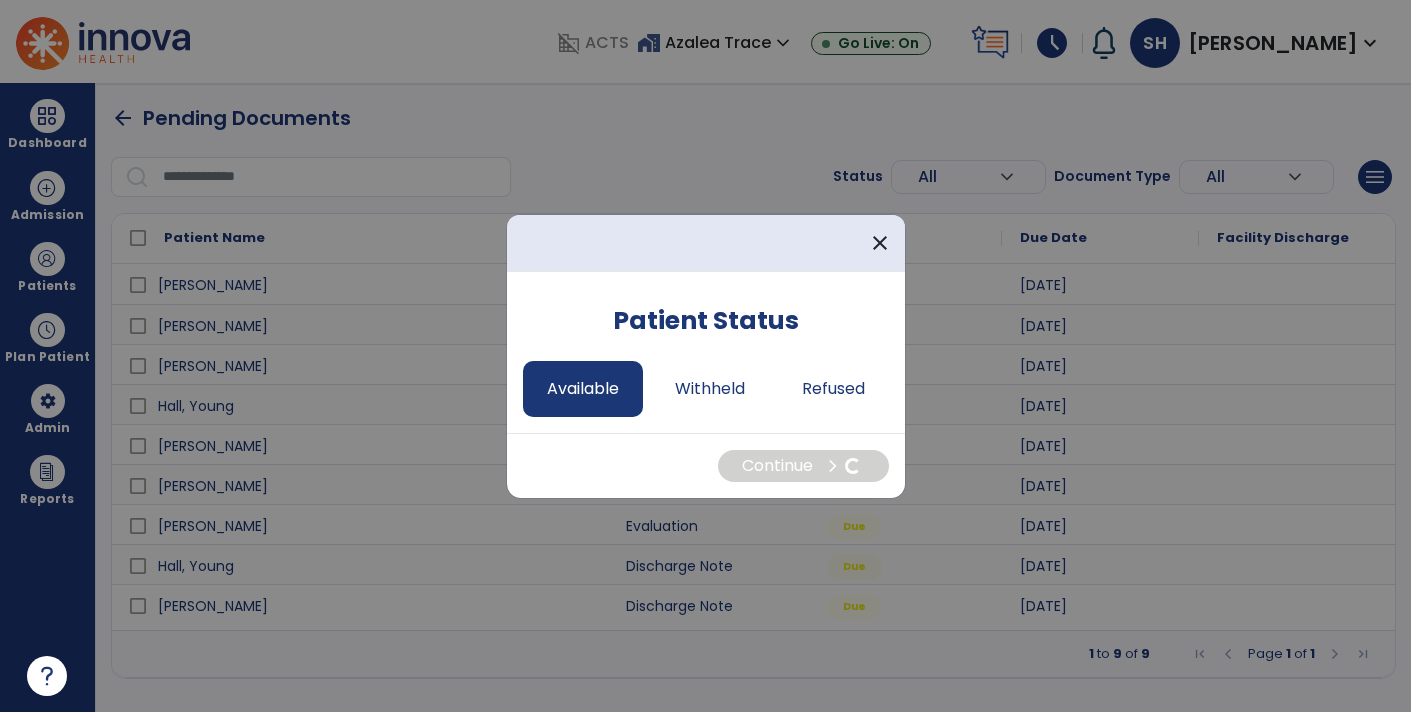 select on "*" 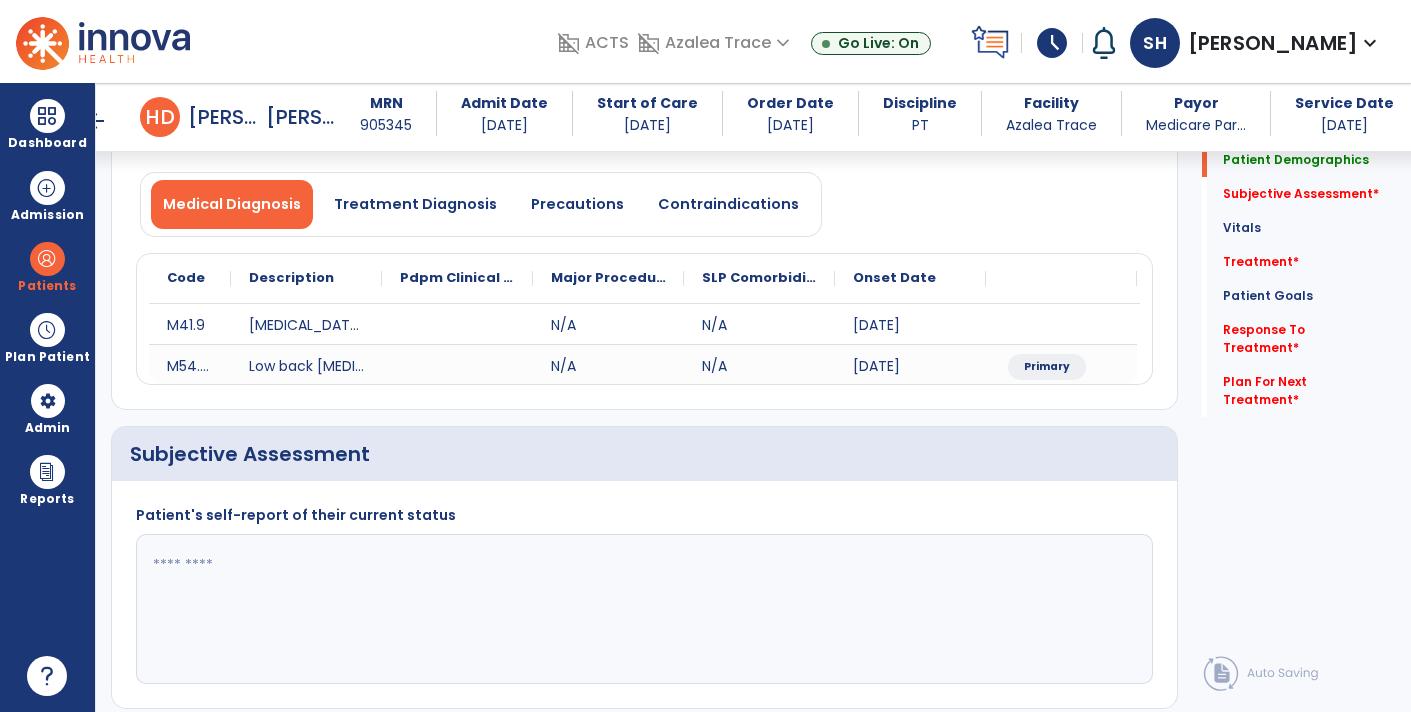 scroll, scrollTop: 189, scrollLeft: 0, axis: vertical 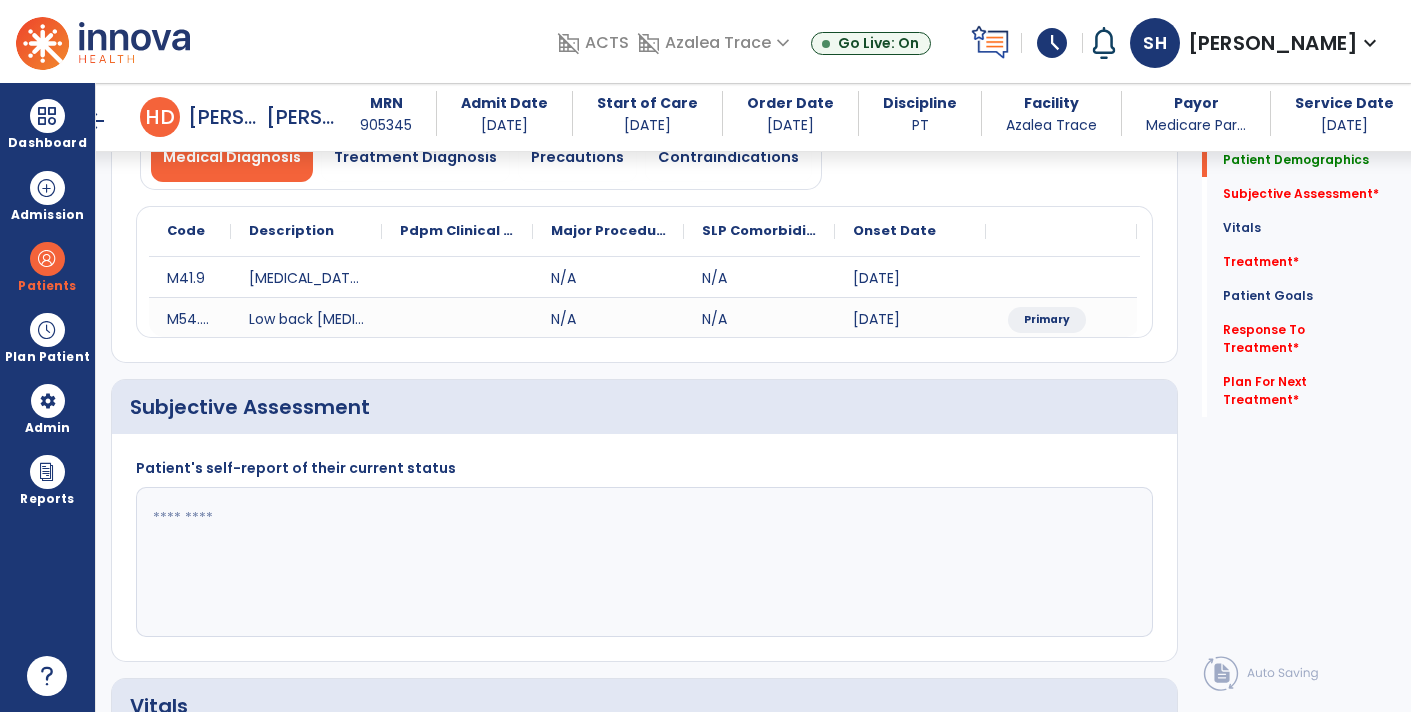 click 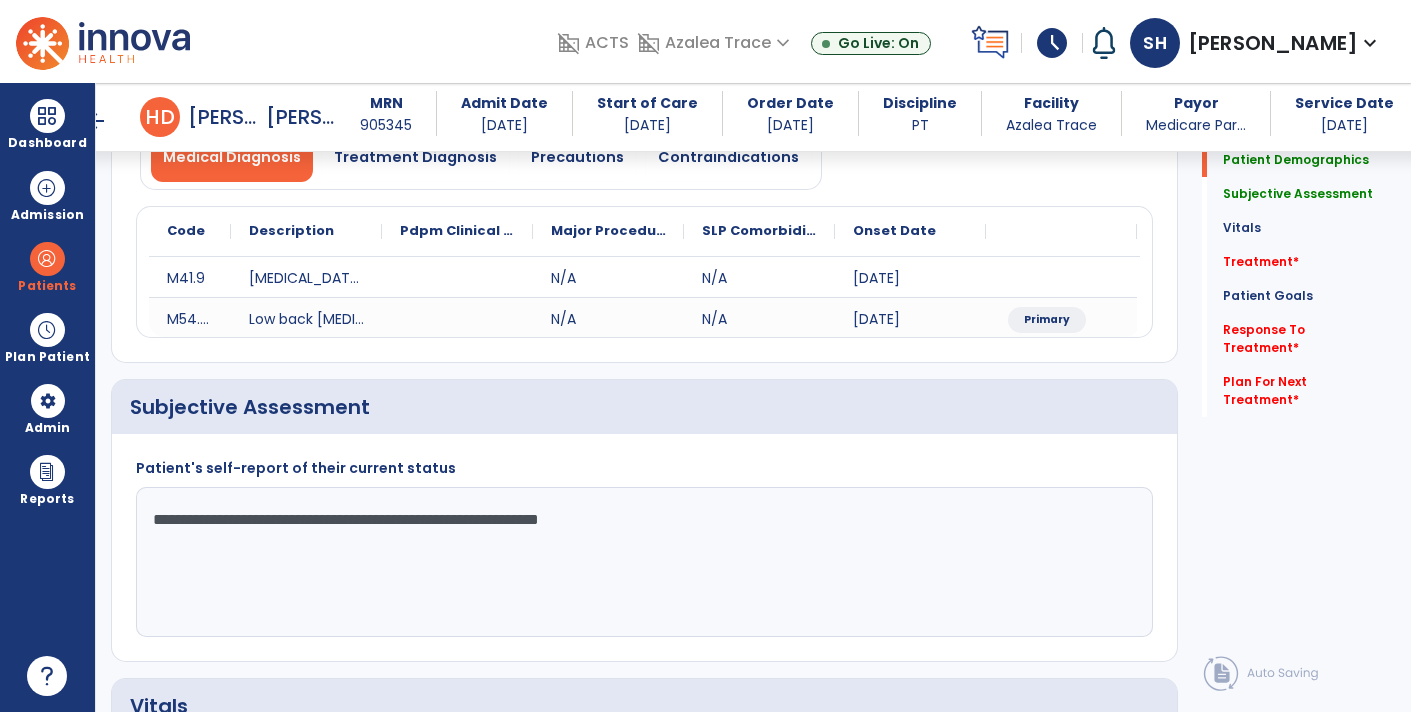 type on "**********" 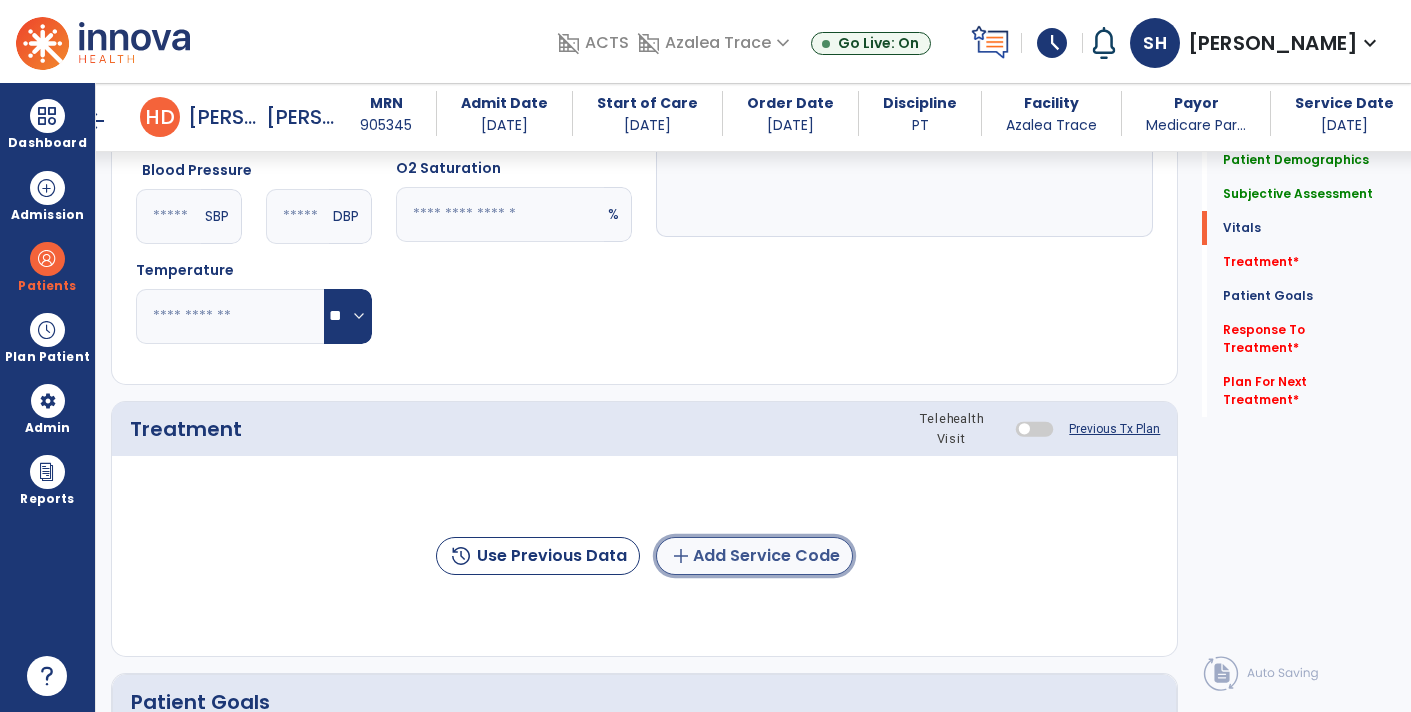 click on "add  Add Service Code" 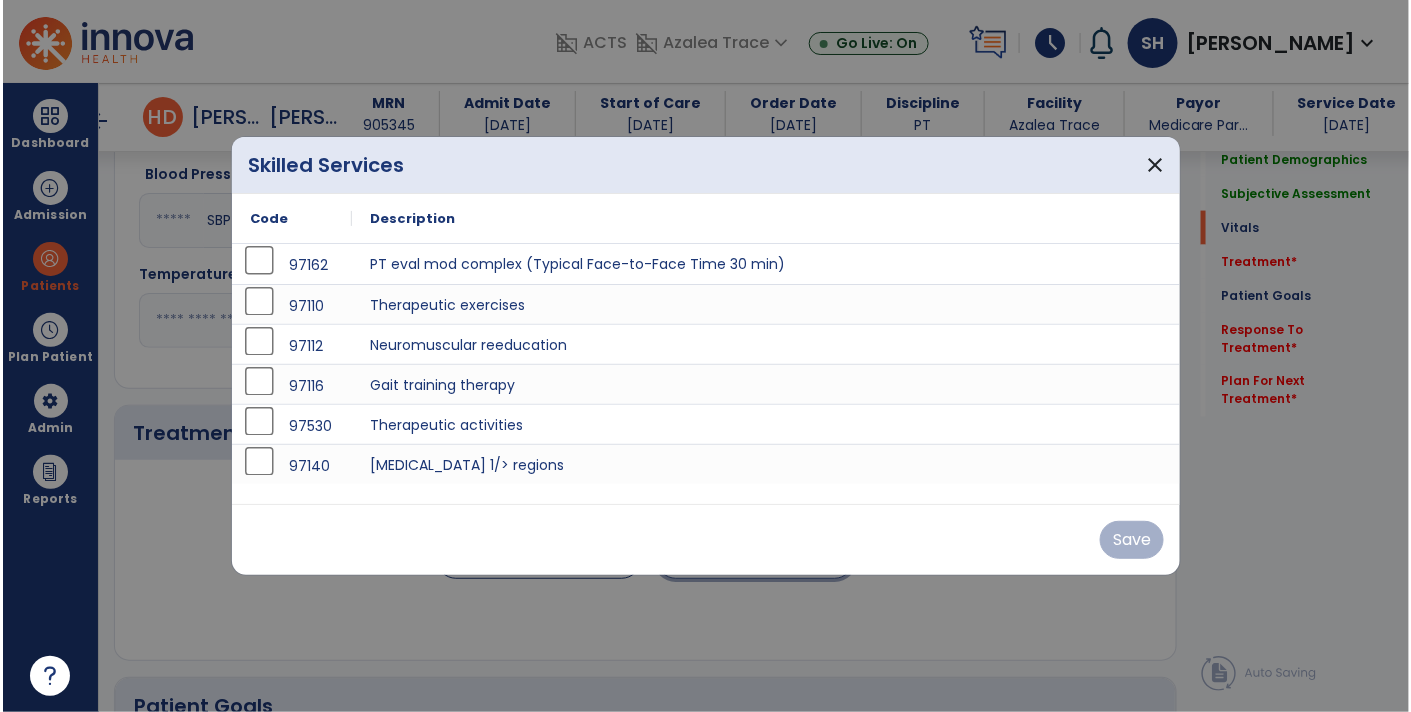 scroll, scrollTop: 888, scrollLeft: 0, axis: vertical 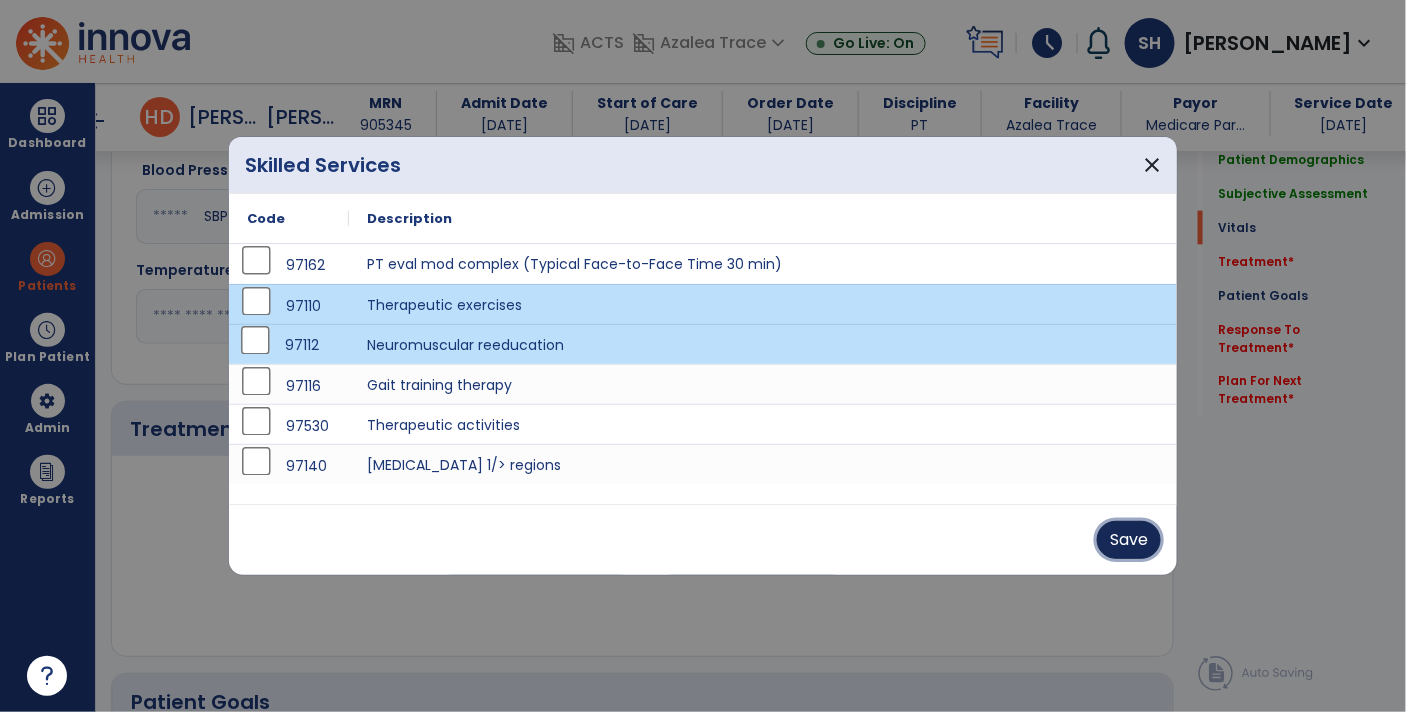 click on "Save" at bounding box center (1129, 540) 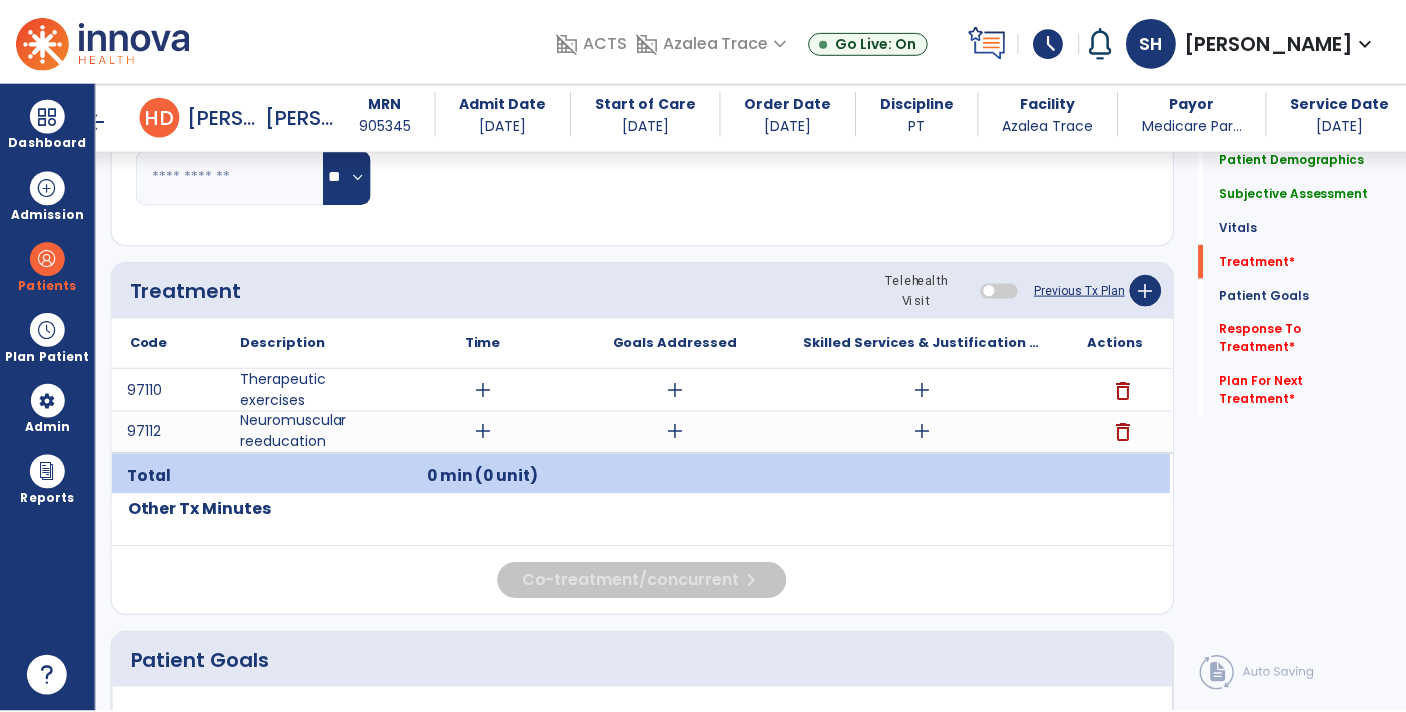 scroll, scrollTop: 1028, scrollLeft: 0, axis: vertical 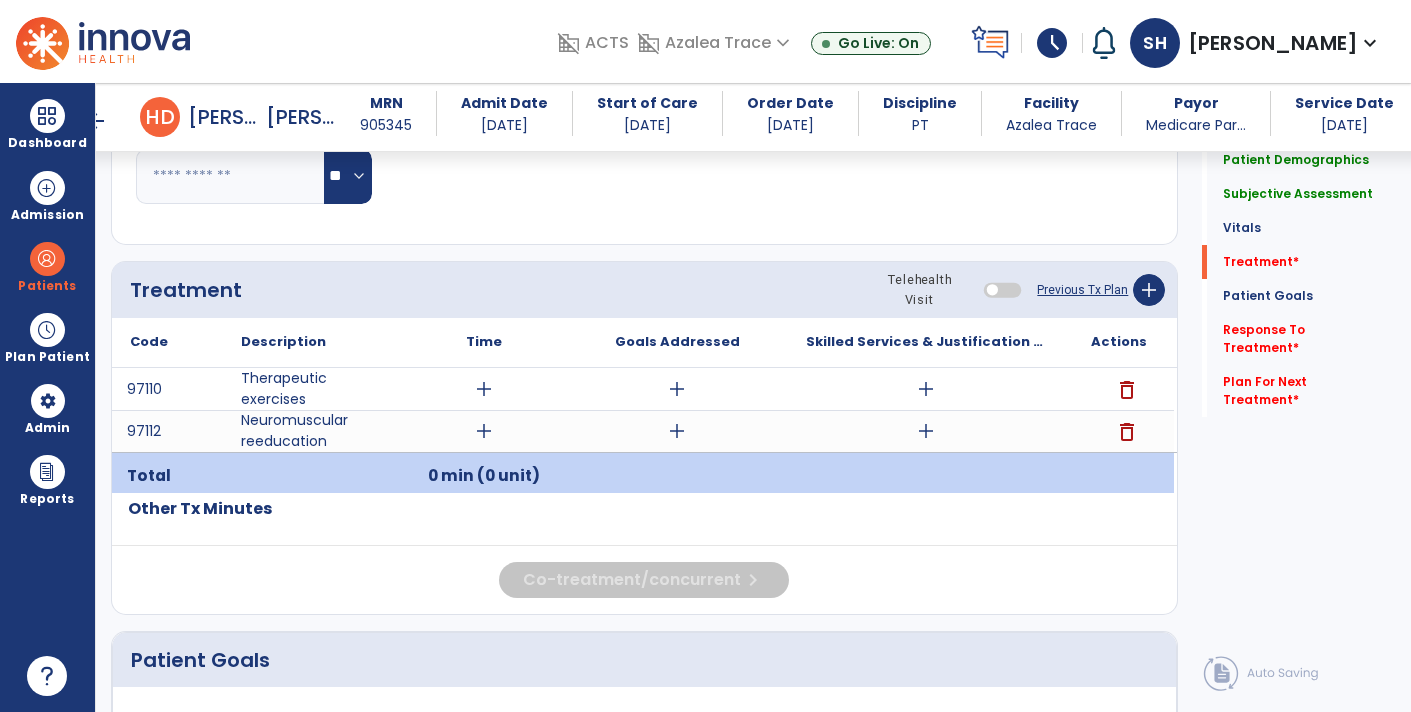 click on "add" at bounding box center (926, 389) 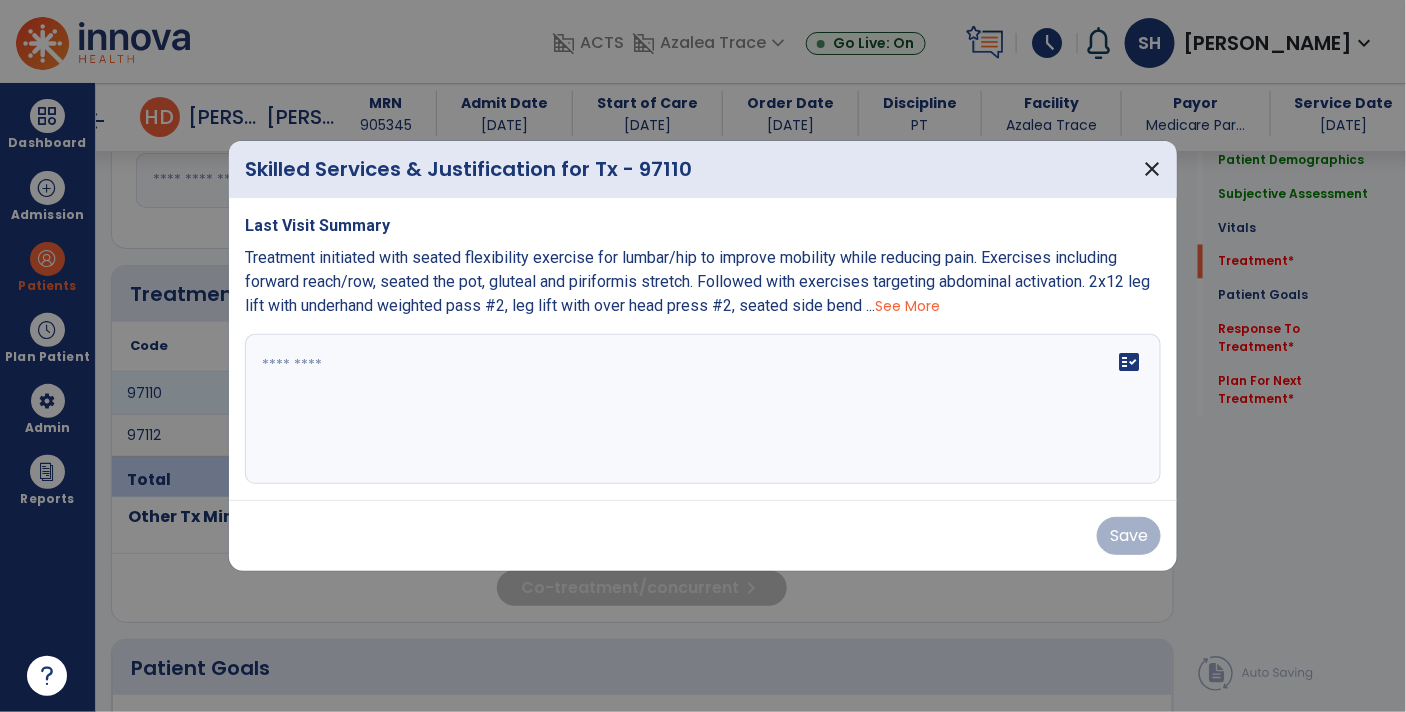 scroll, scrollTop: 1028, scrollLeft: 0, axis: vertical 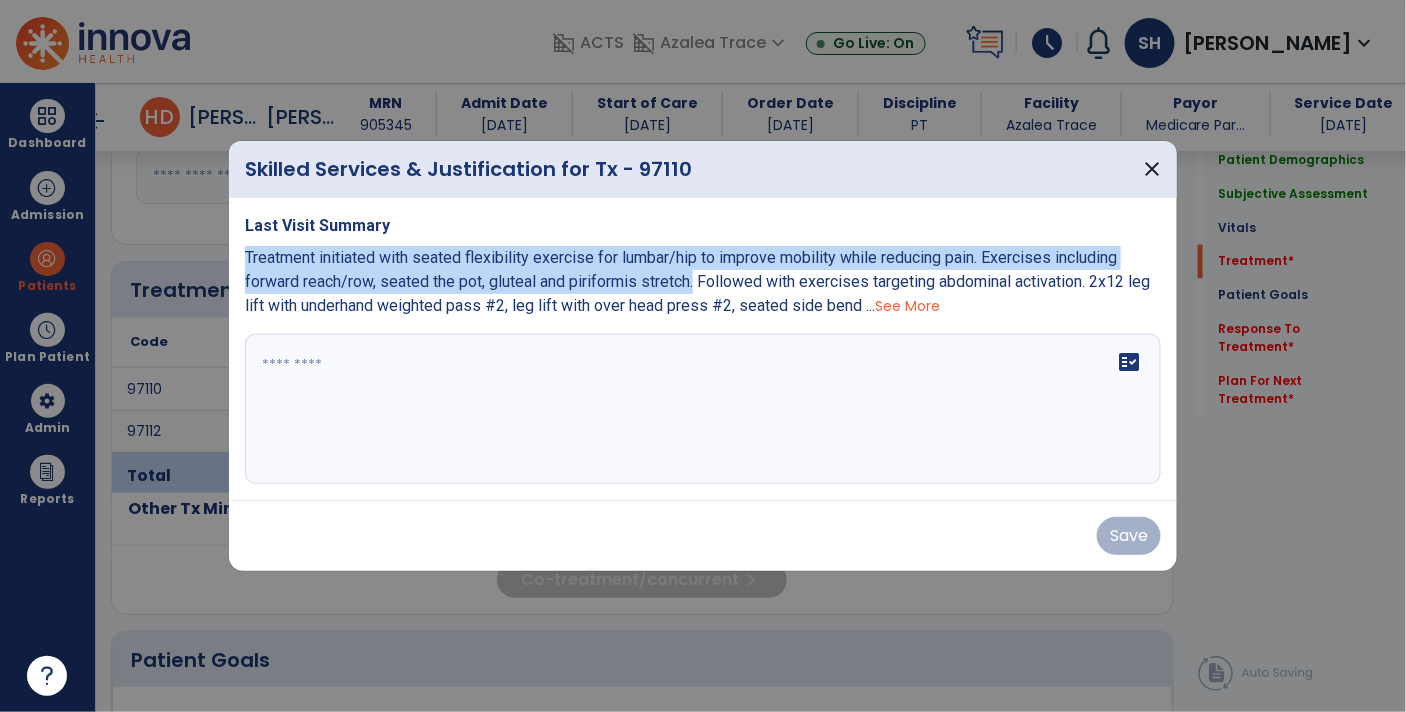 copy on "Treatment initiated with seated flexibility exercise for lumbar/hip to improve mobility while reducing pain. Exercises including forward reach/row, seated the pot, gluteal and piriformis stretch." 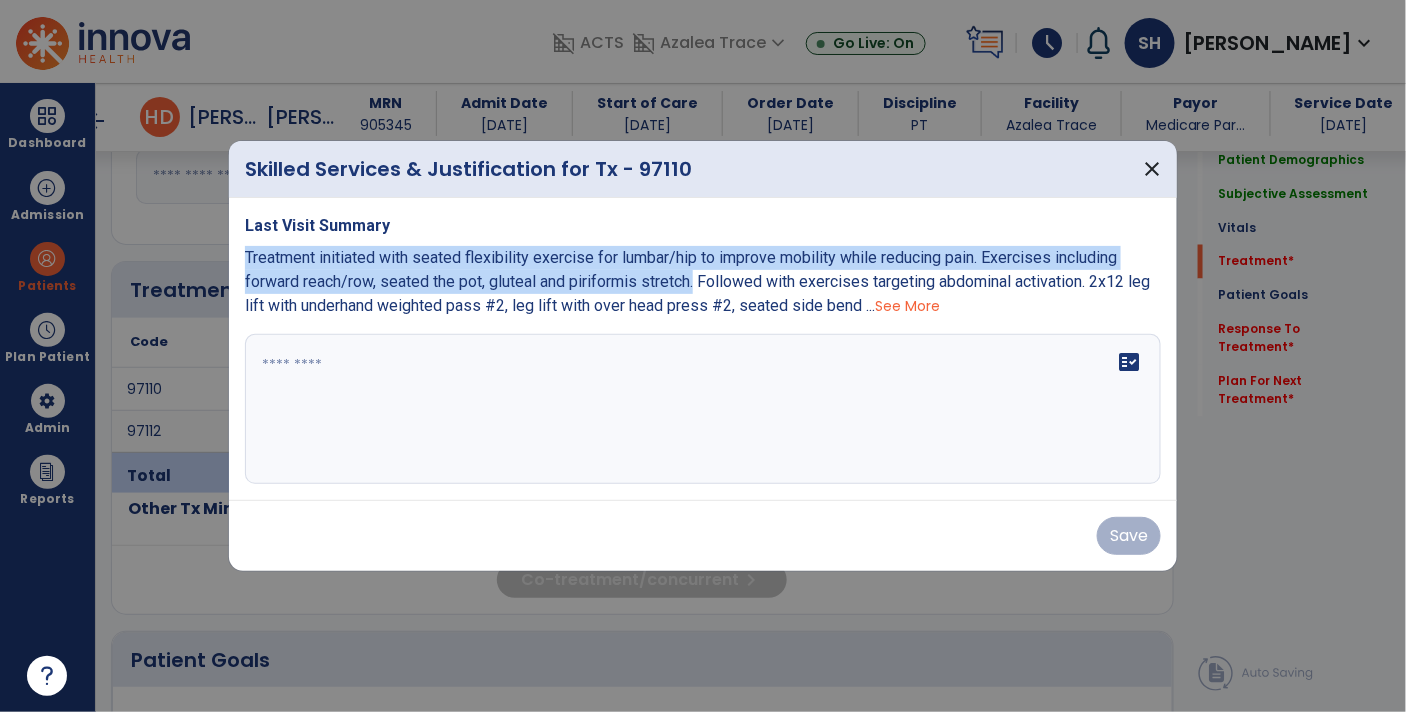 click on "fact_check" at bounding box center [703, 409] 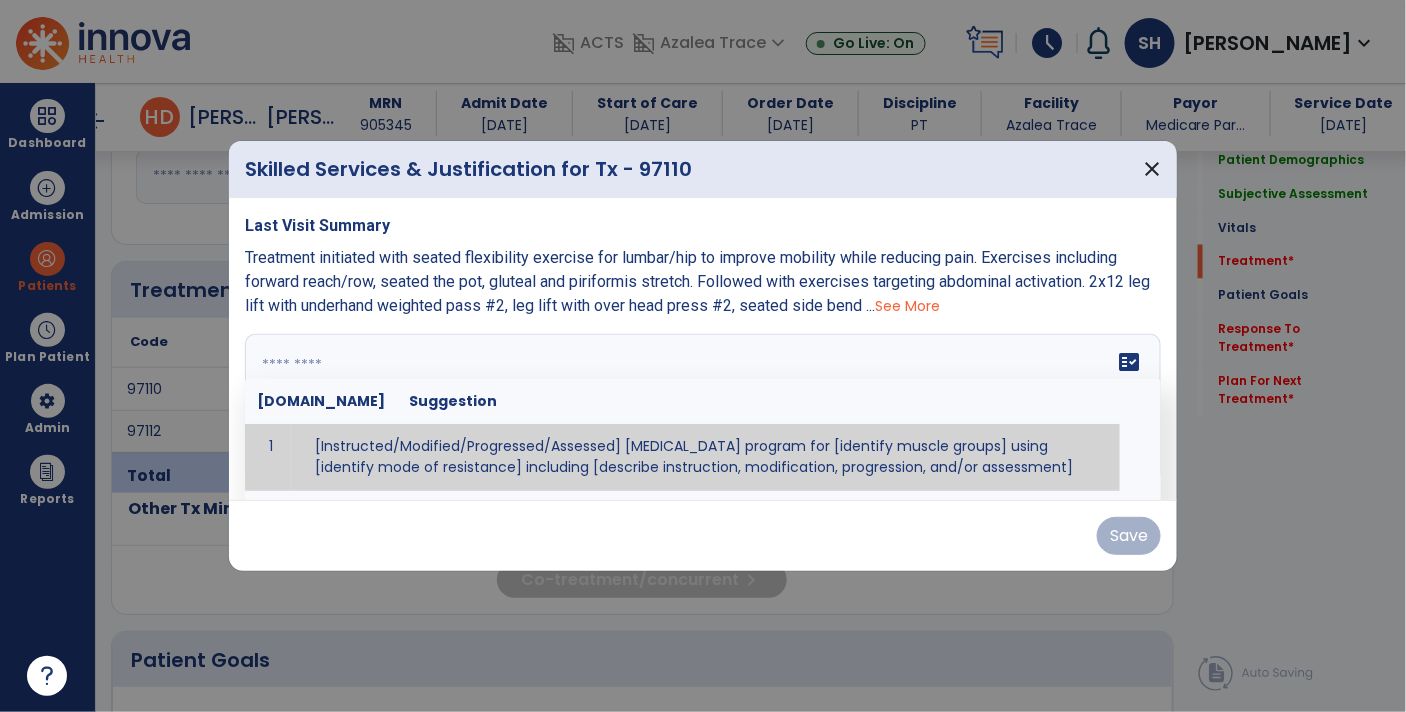 click at bounding box center [701, 409] 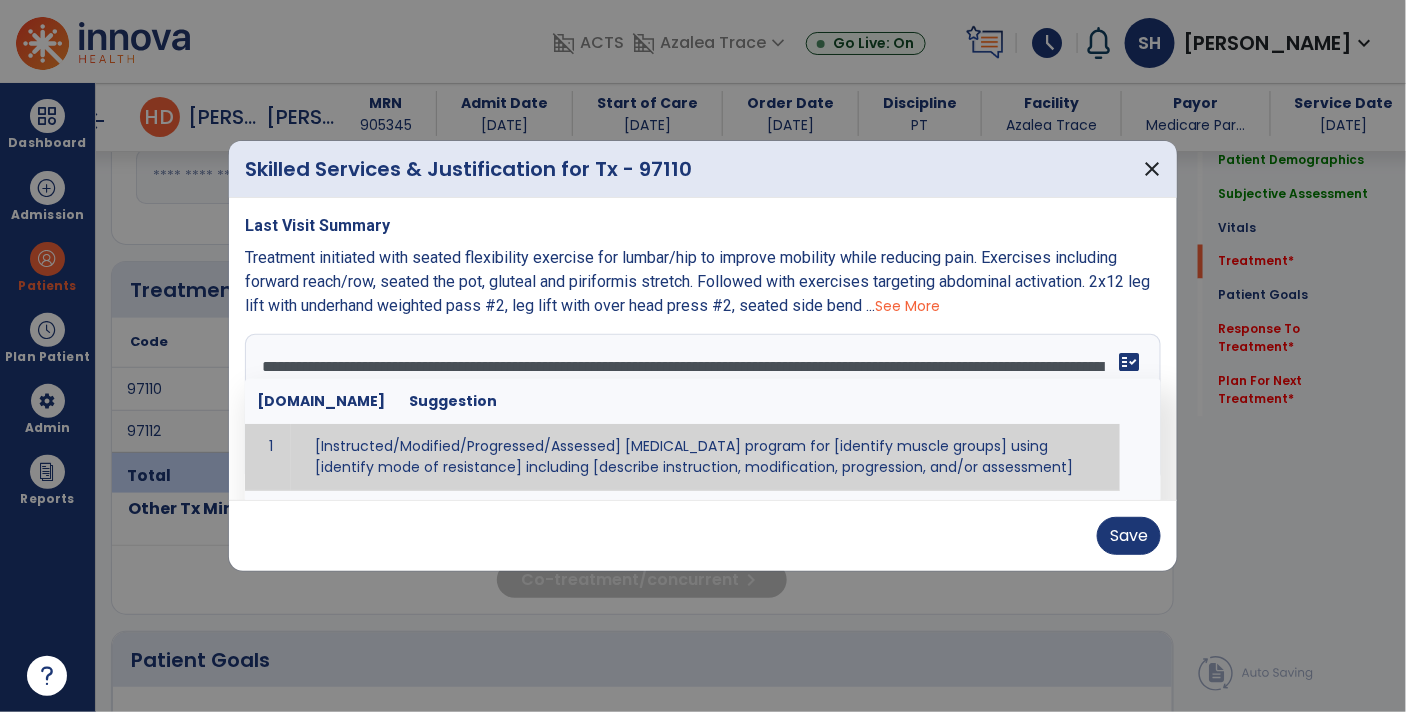 click on "Treatment initiated with seated flexibility exercise for lumbar/hip to improve mobility while reducing pain. Exercises including forward reach/row, seated the pot, gluteal and piriformis stretch. Followed with exercises targeting abdominal activation. 2x12 leg lift with underhand weighted pass #2, leg lift with over head press #2, seated side bend  ...  See More" at bounding box center [703, 282] 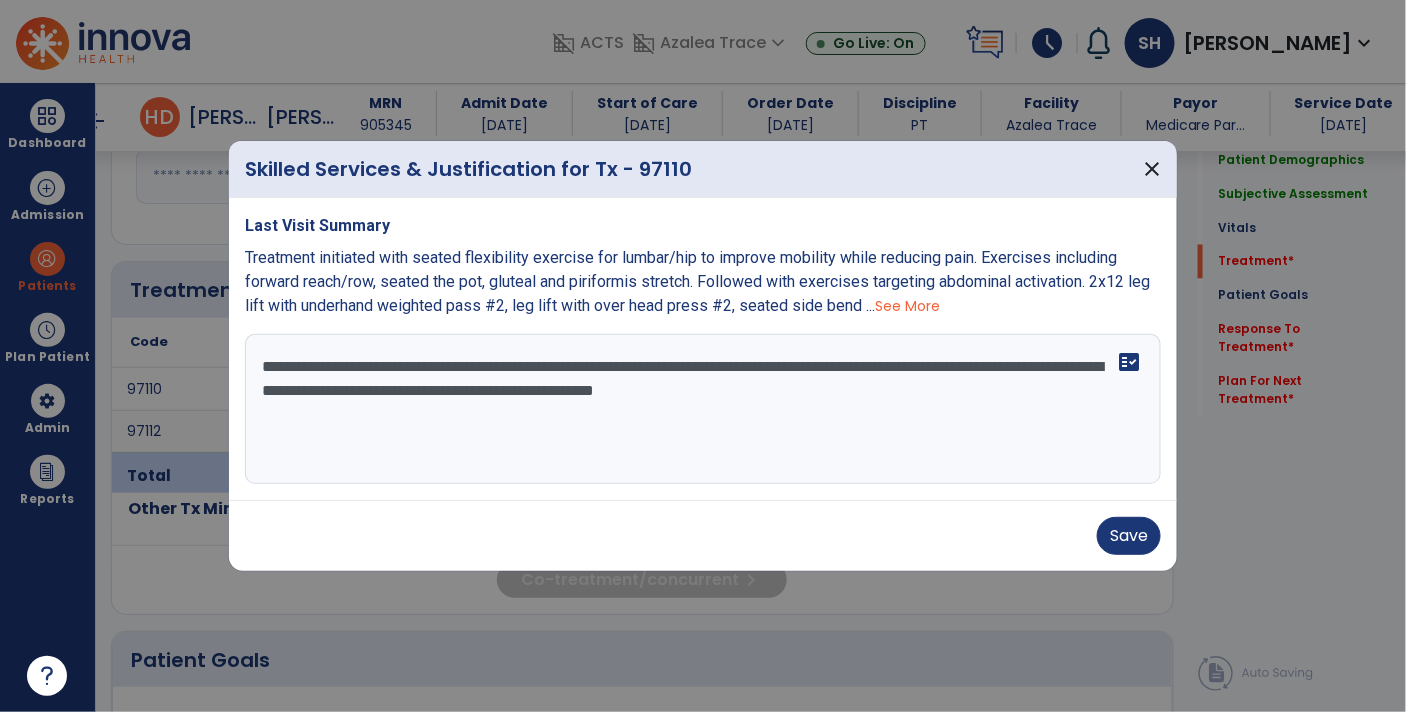 click on "**********" at bounding box center [703, 409] 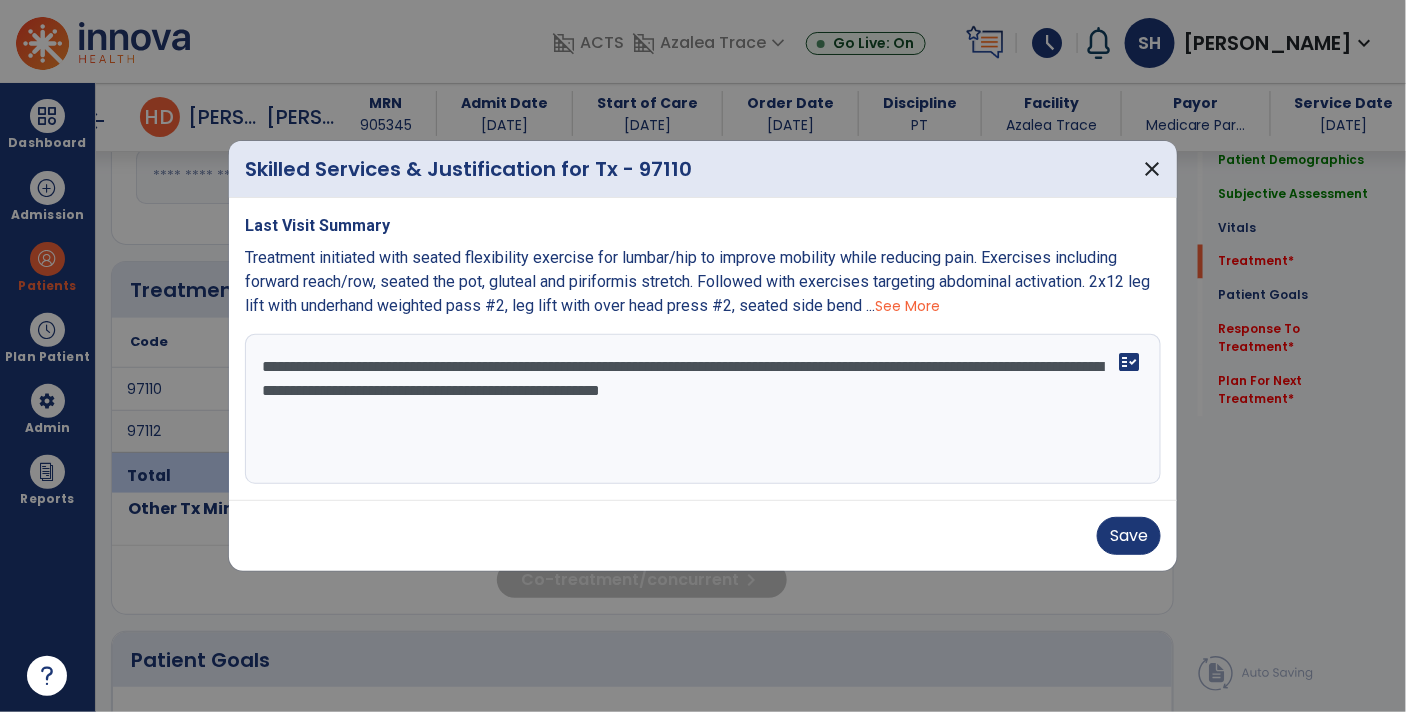 click on "See More" at bounding box center [907, 306] 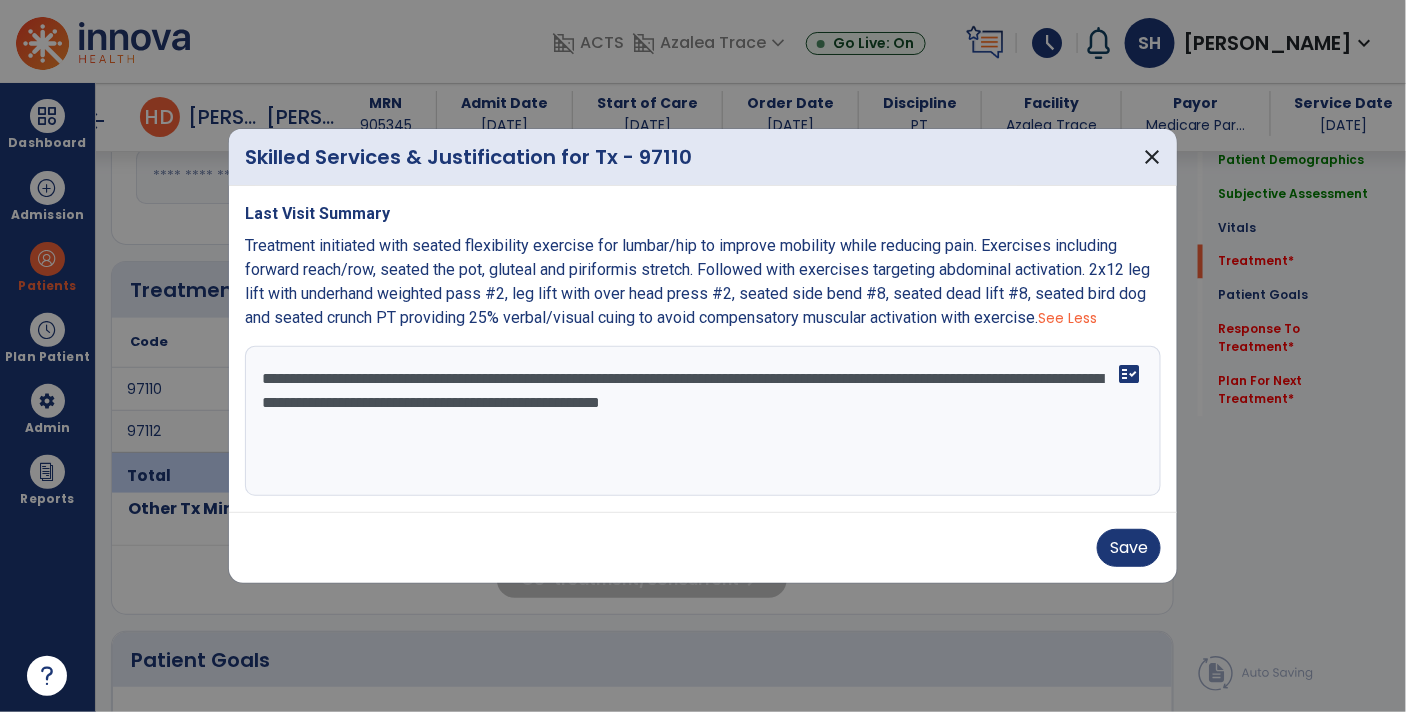click on "**********" at bounding box center (703, 421) 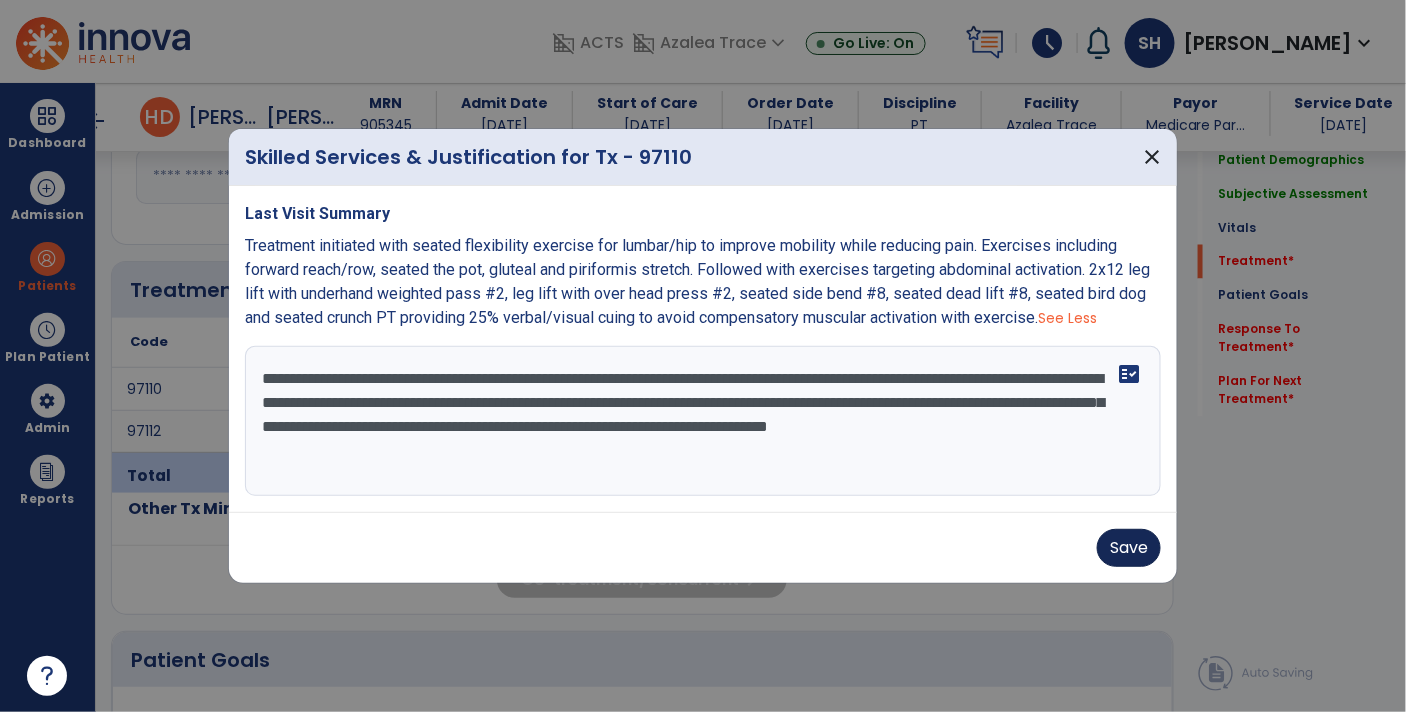 type on "**********" 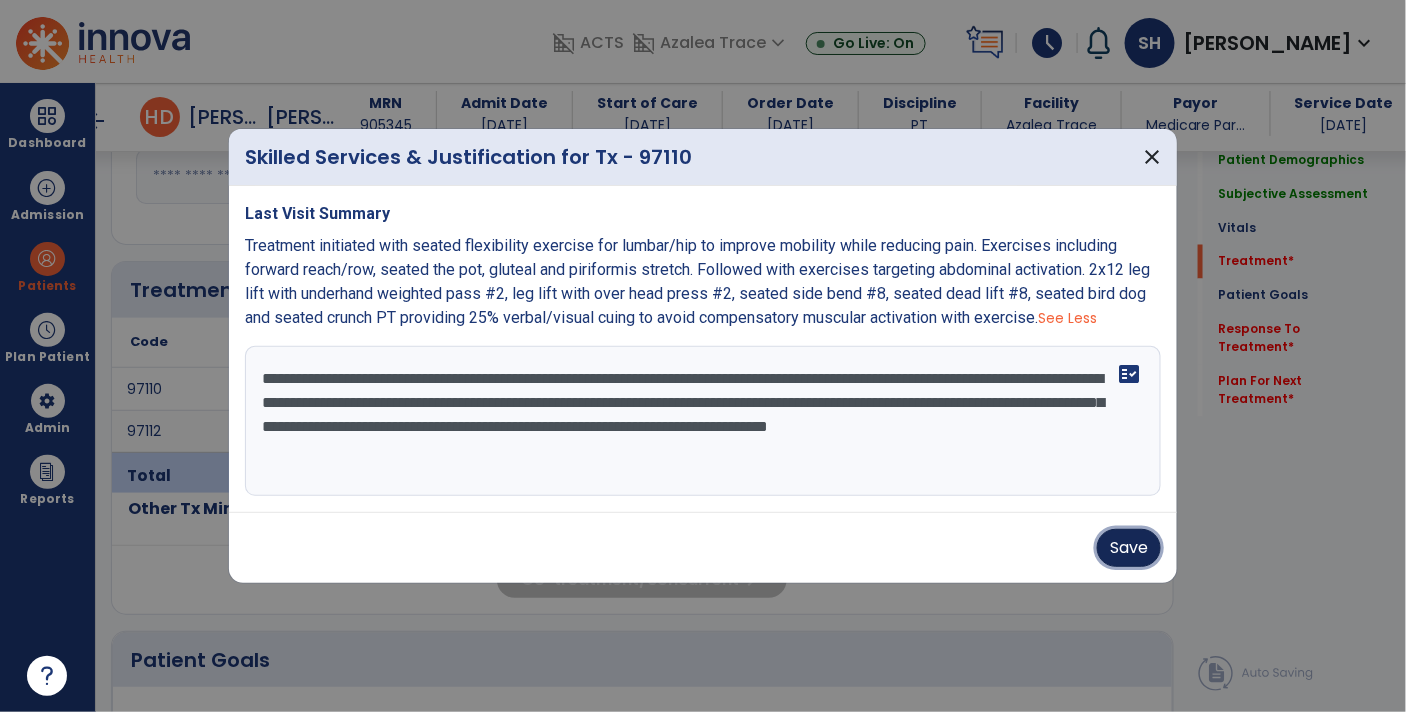 click on "Save" at bounding box center (1129, 548) 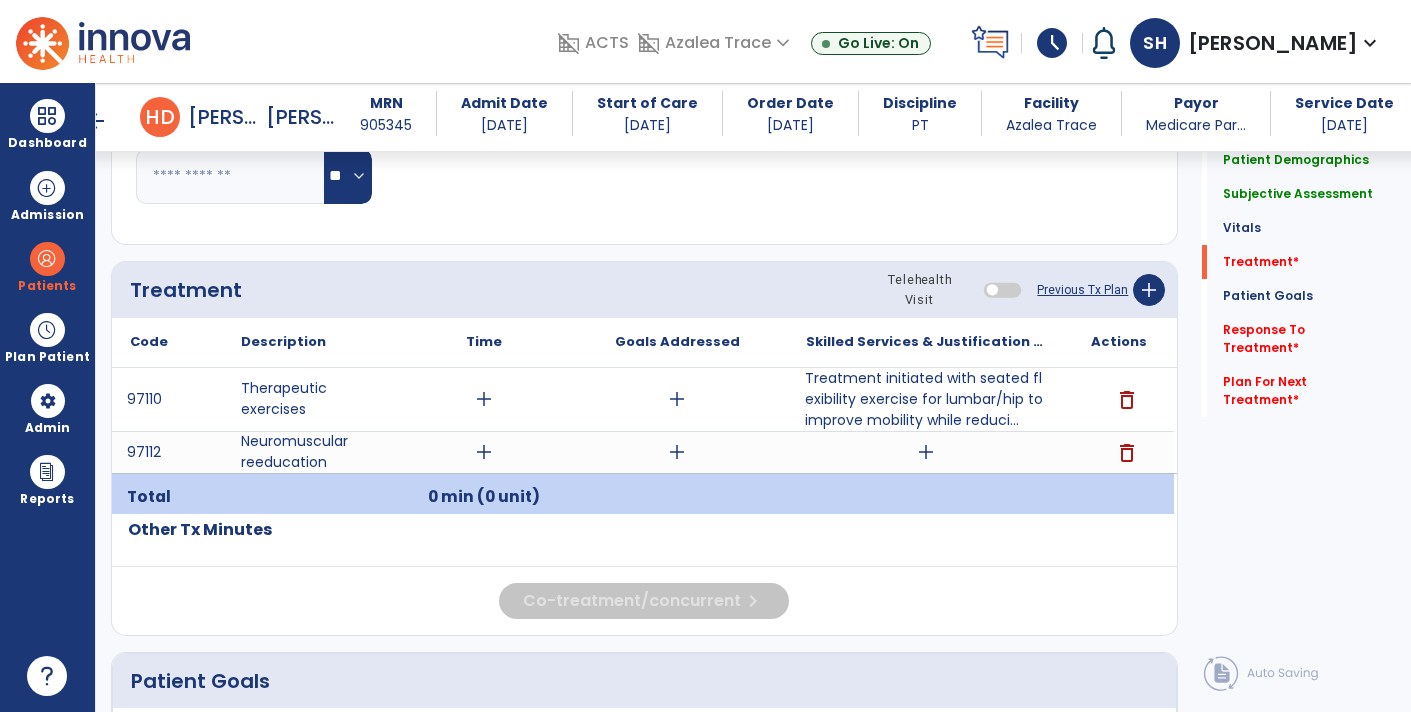 click on "Treatment initiated with seated flexibility exercise for lumbar/hip to improve mobility while reduci..." at bounding box center [926, 399] 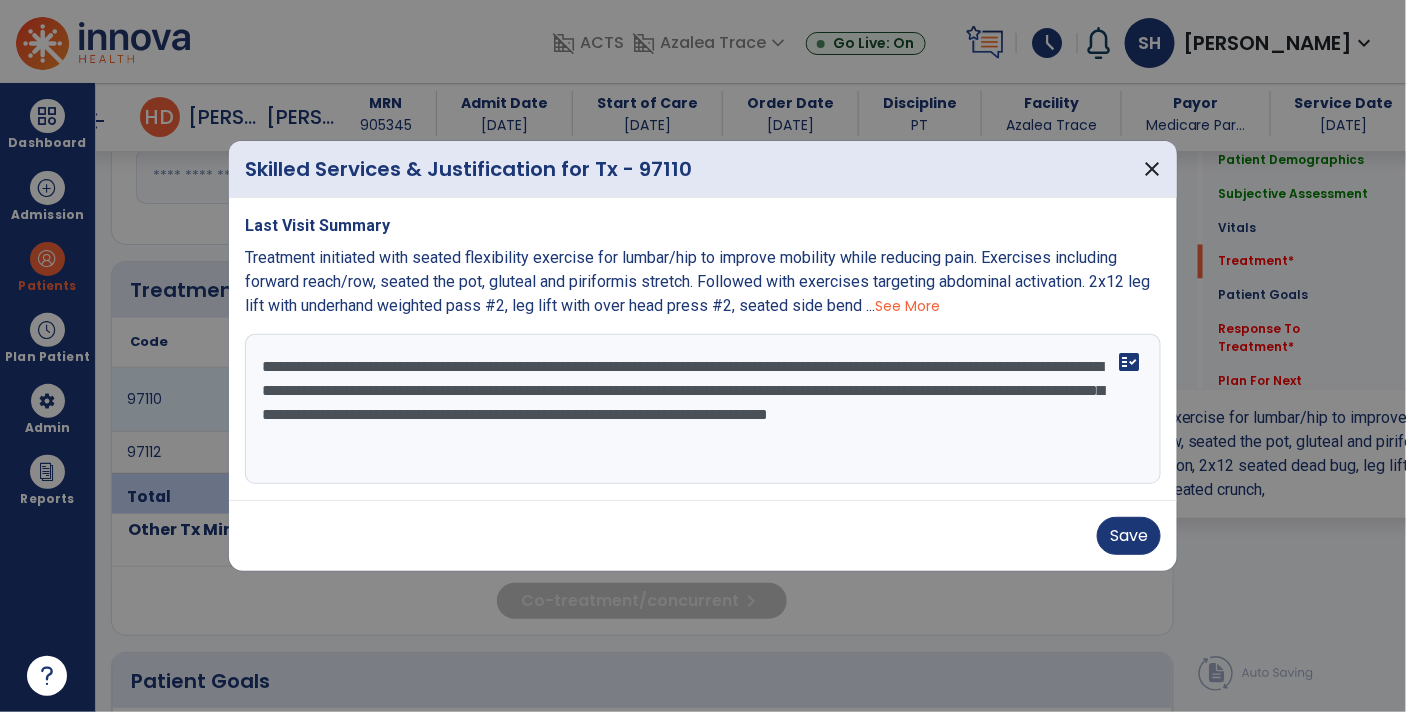 scroll, scrollTop: 1028, scrollLeft: 0, axis: vertical 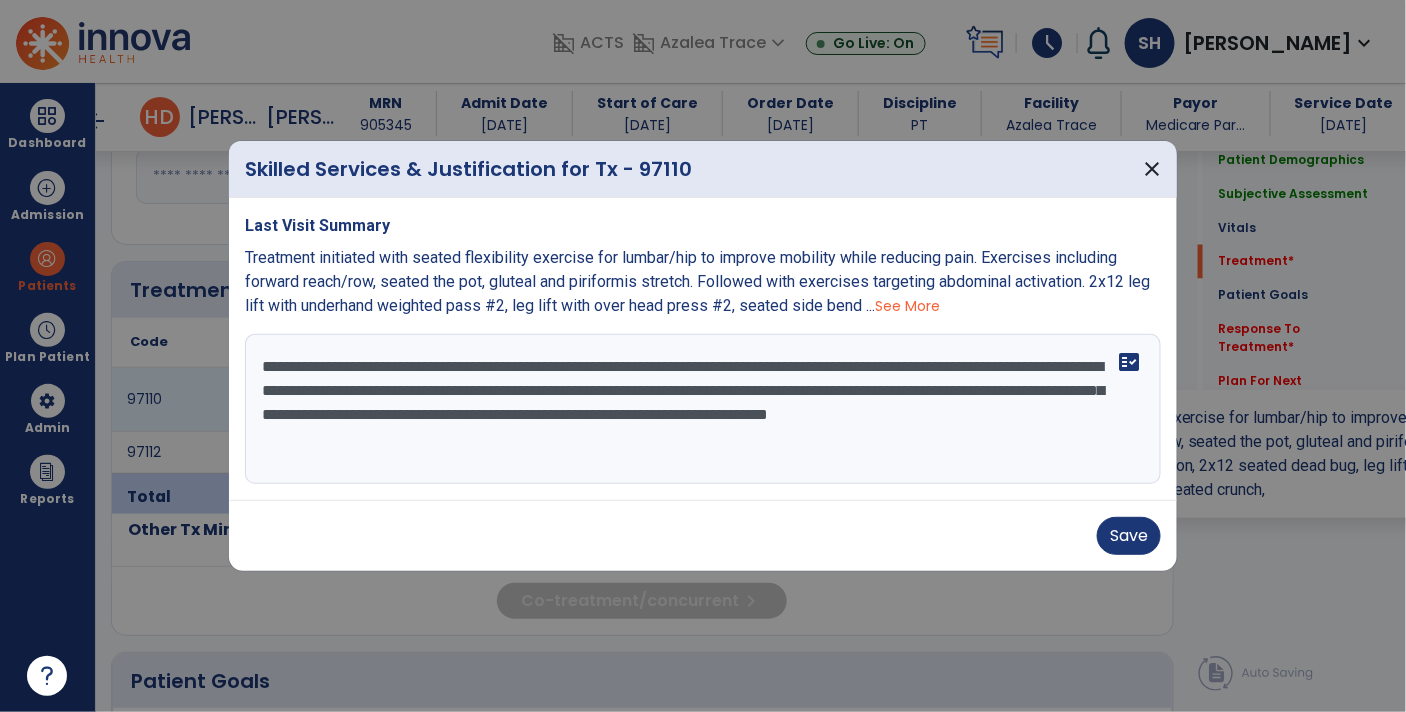 click on "**********" at bounding box center (703, 409) 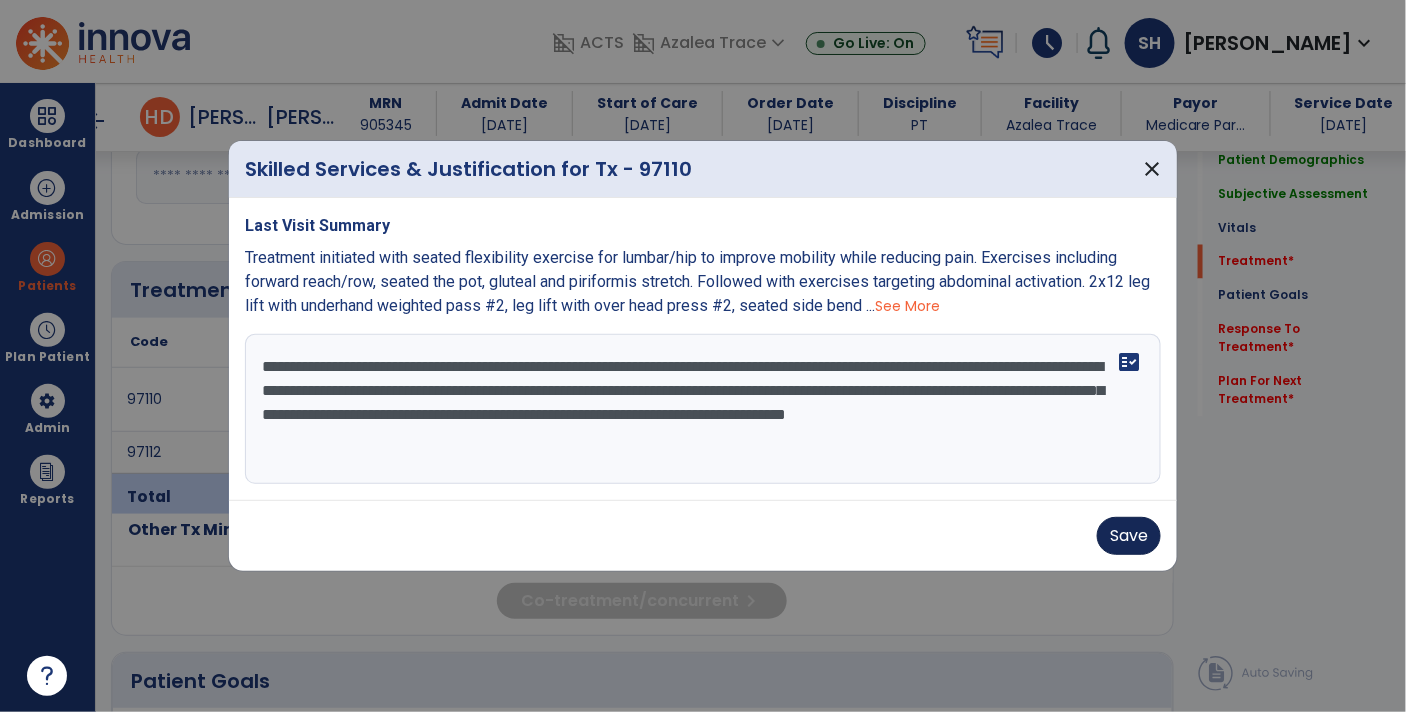 type on "**********" 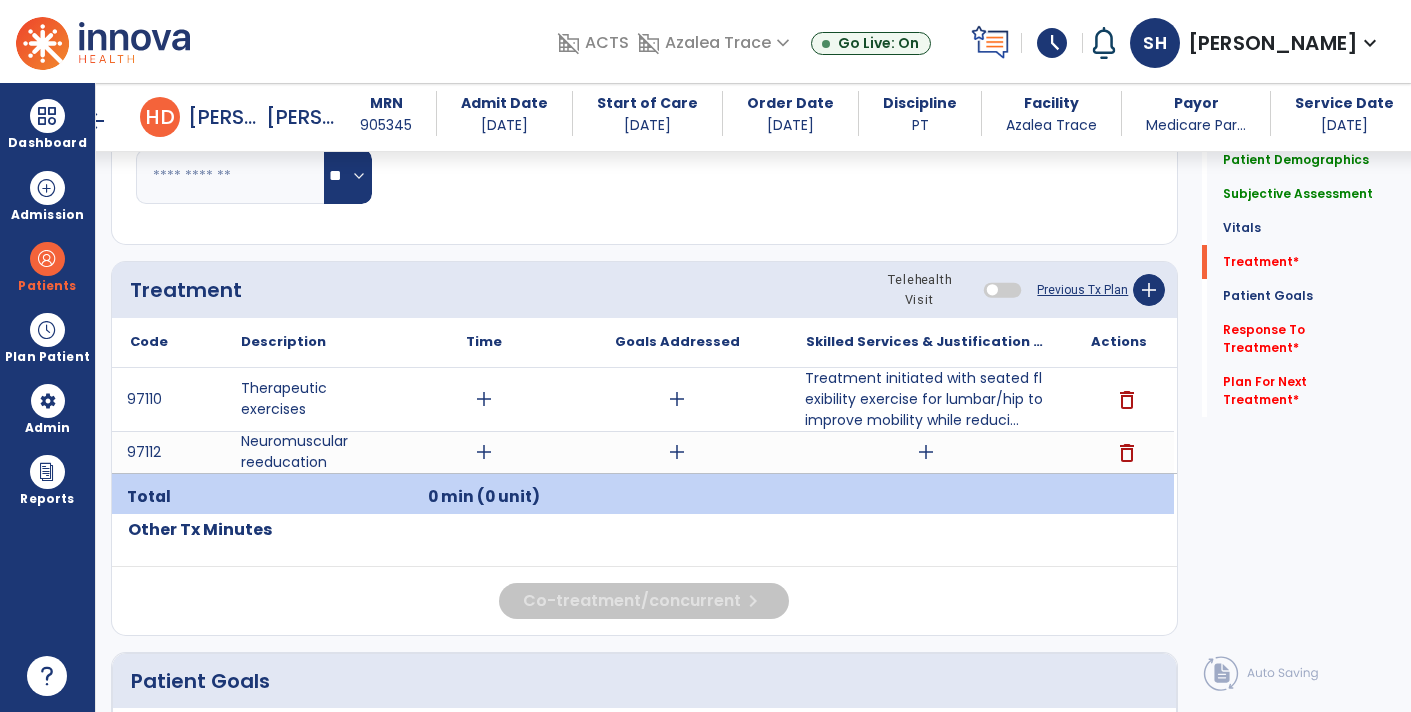 click on "Treatment initiated with seated flexibility exercise for lumbar/hip to improve mobility while reduci..." at bounding box center [926, 399] 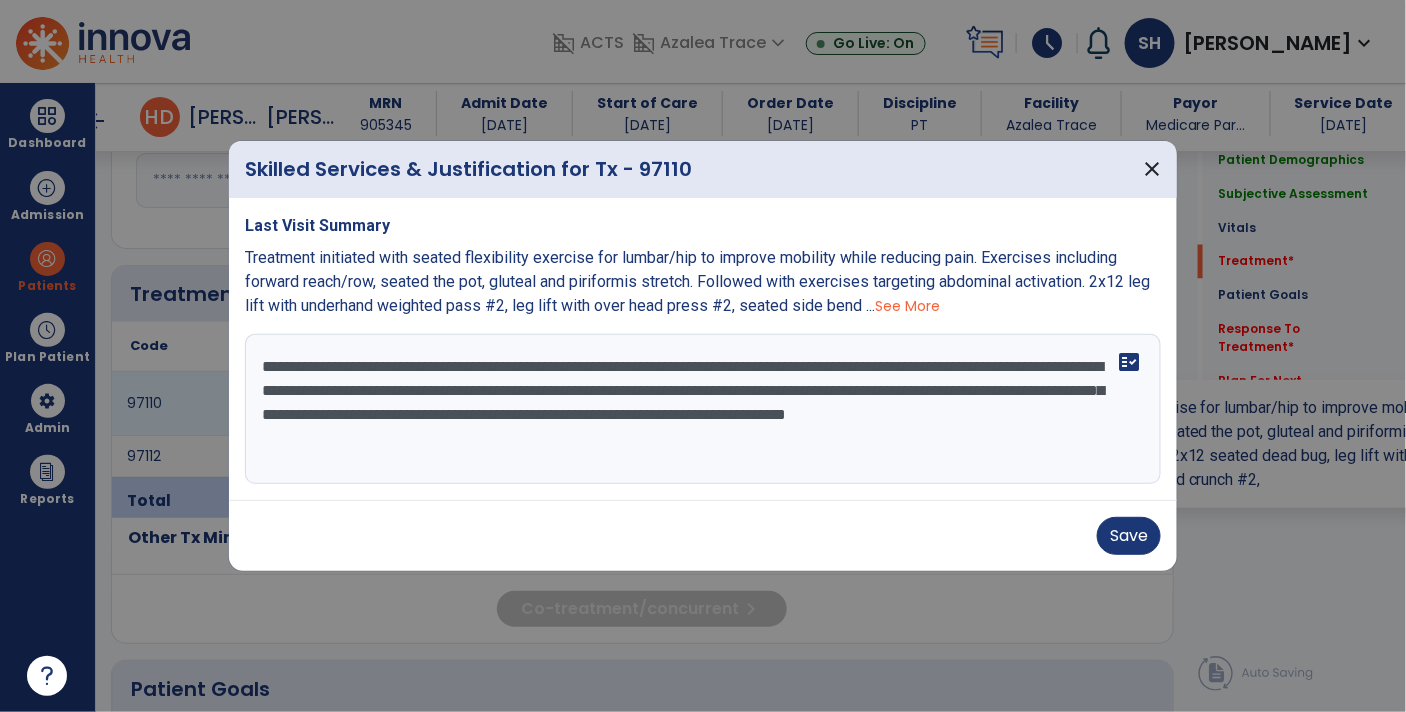 scroll, scrollTop: 1028, scrollLeft: 0, axis: vertical 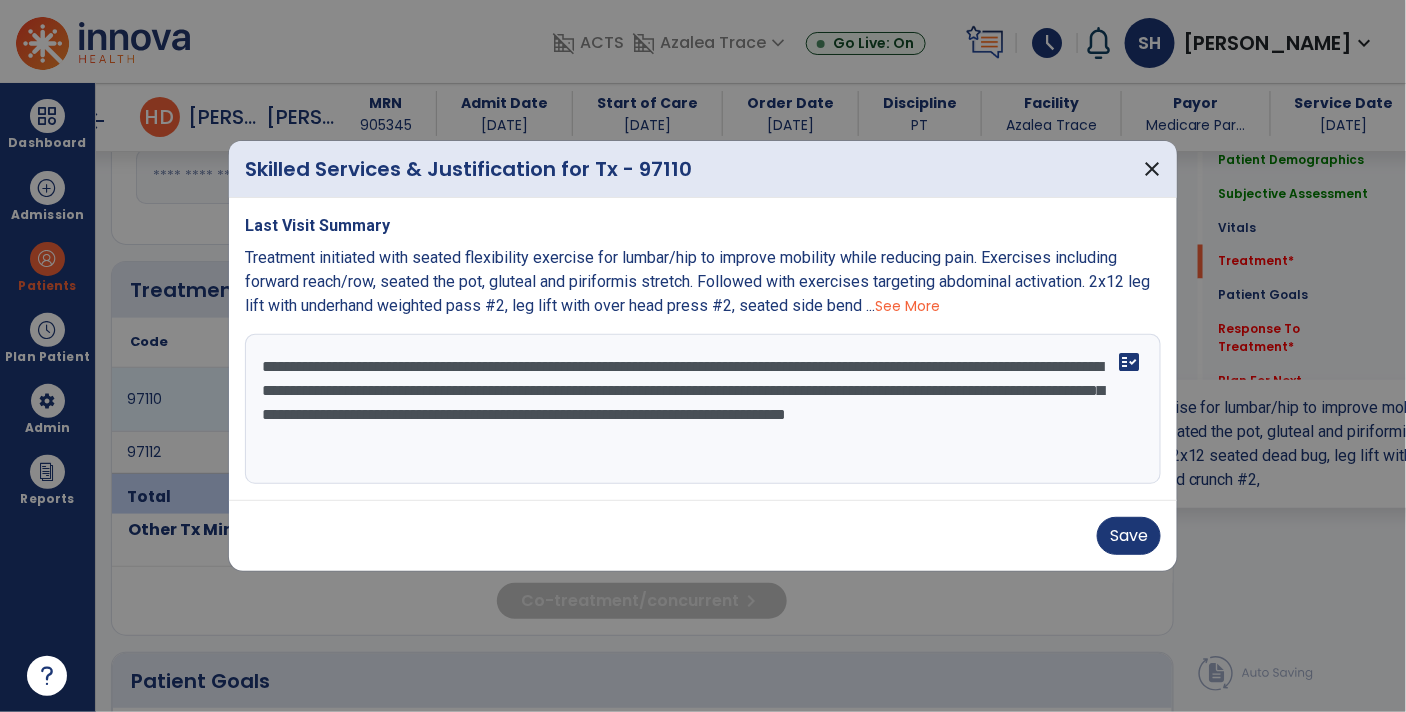 click on "See More" at bounding box center (907, 306) 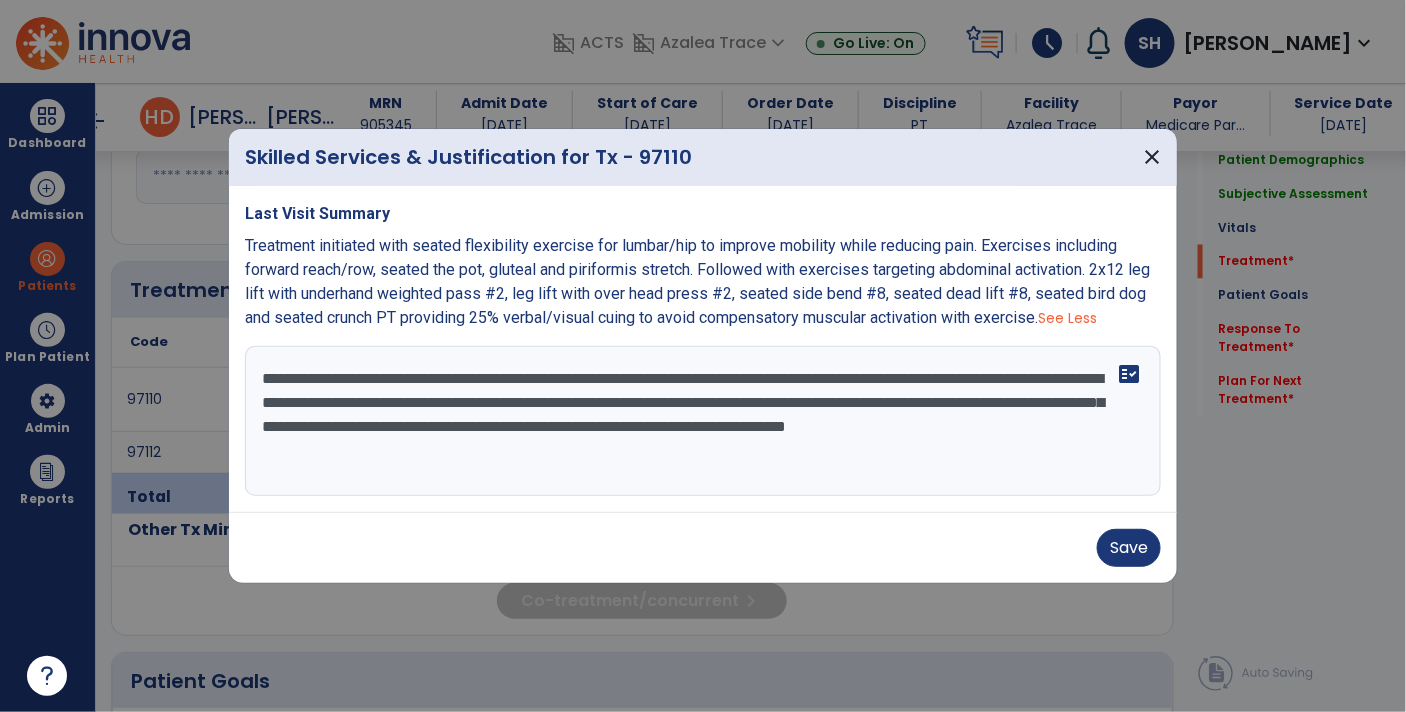 click on "**********" at bounding box center (703, 421) 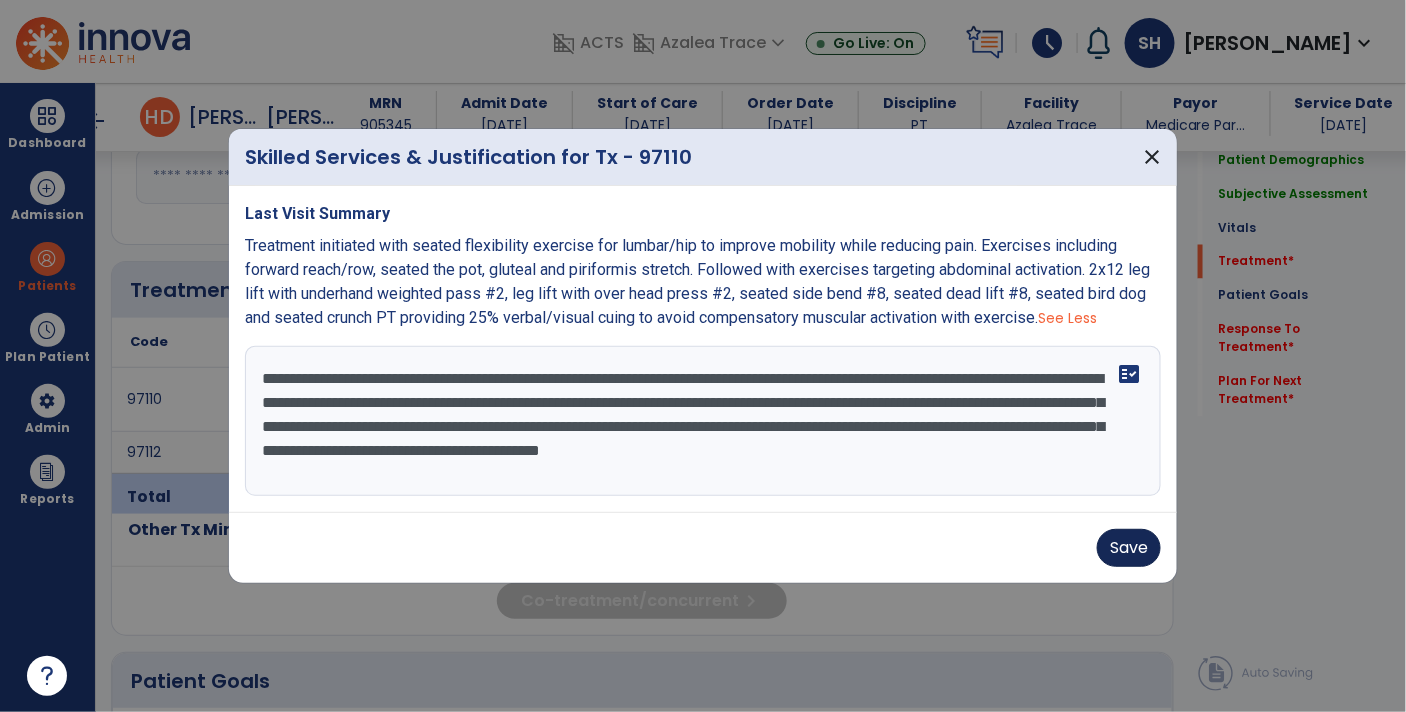 type on "**********" 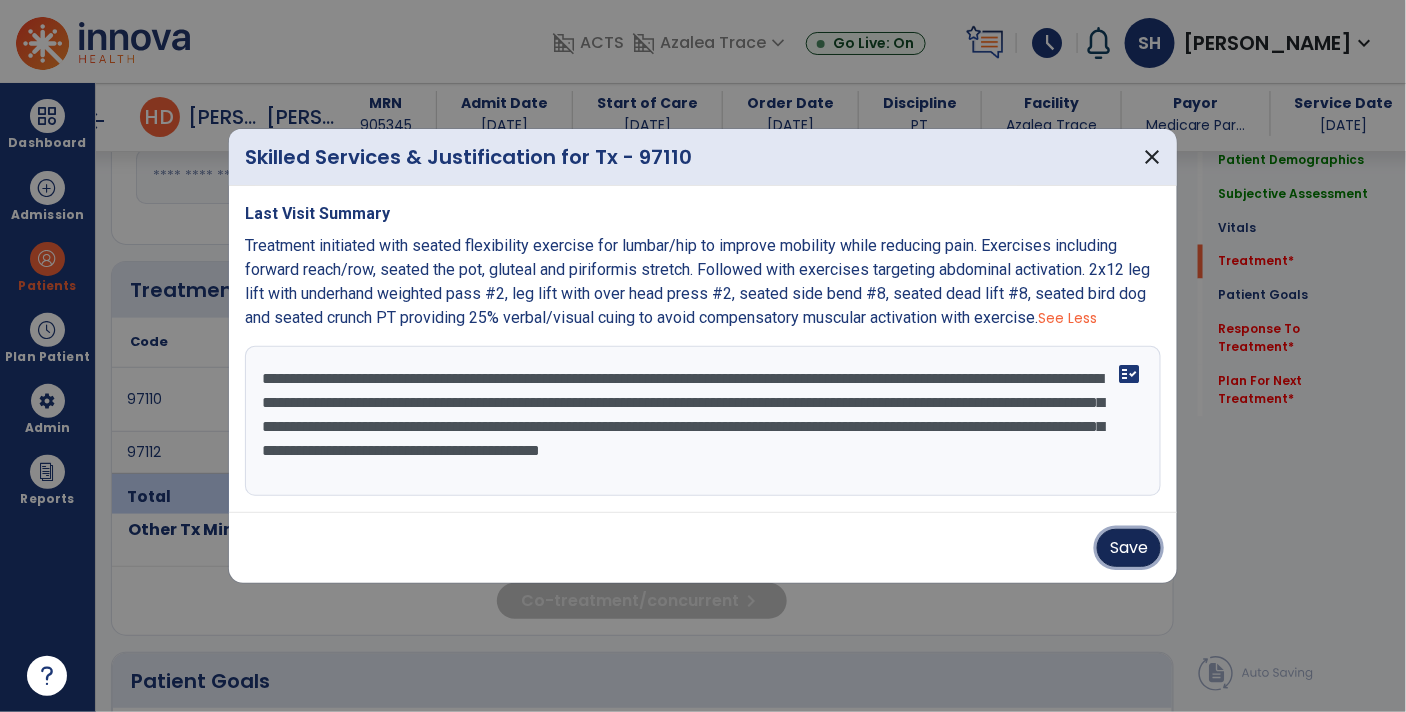 click on "Save" at bounding box center [1129, 548] 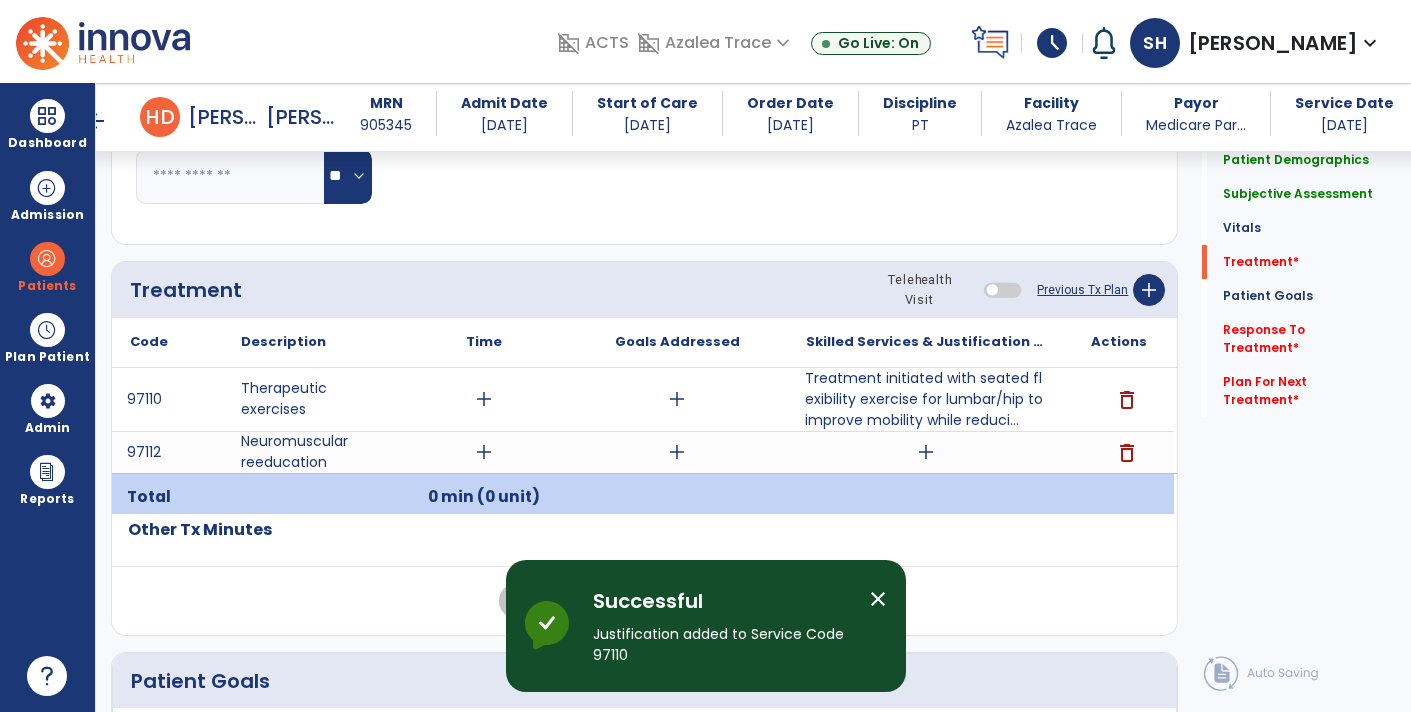click on "close" at bounding box center (878, 599) 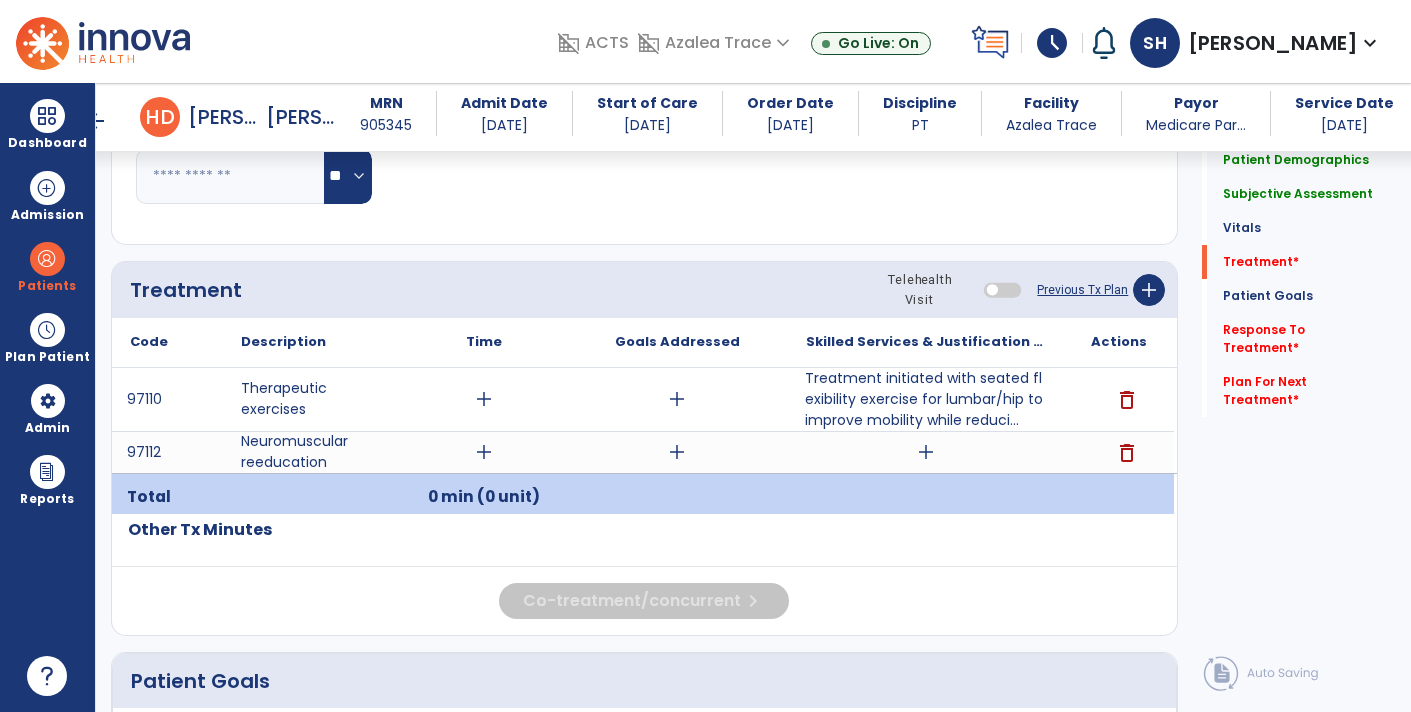 click on "add" at bounding box center (926, 452) 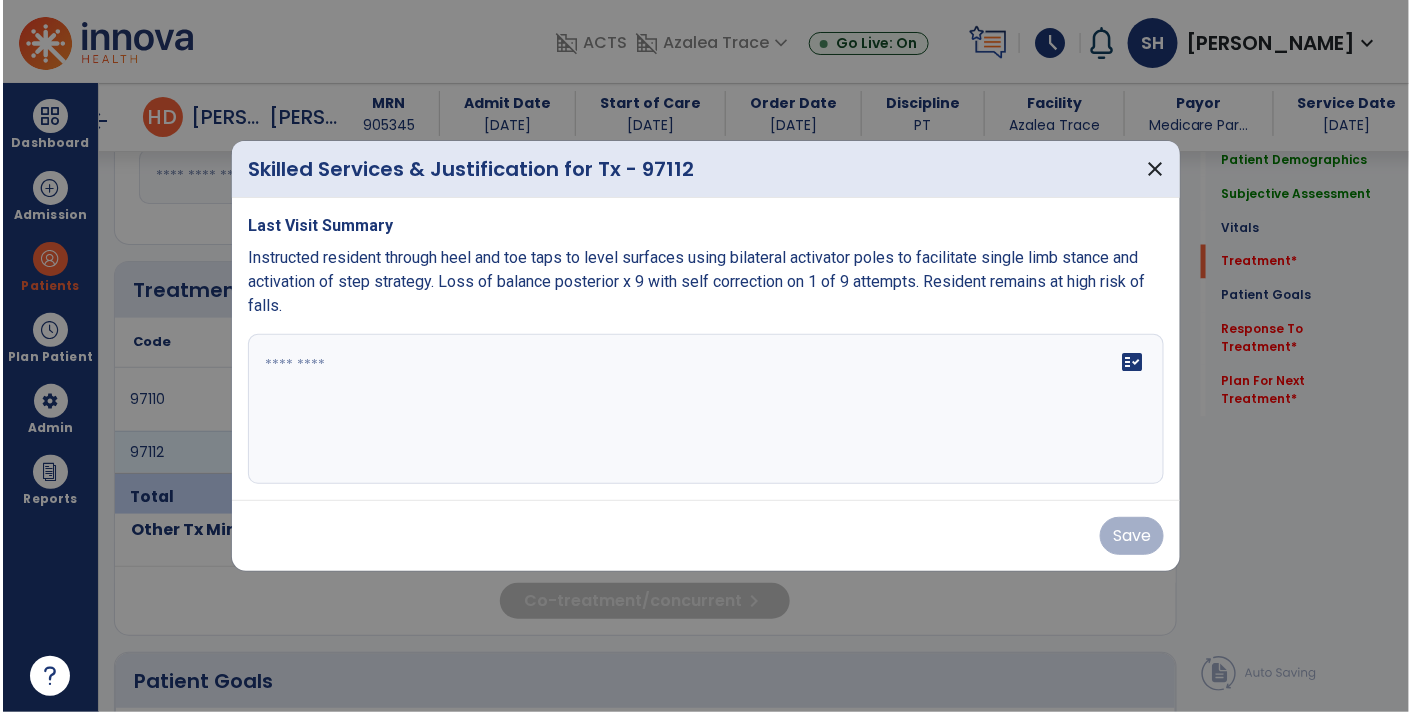 scroll, scrollTop: 1028, scrollLeft: 0, axis: vertical 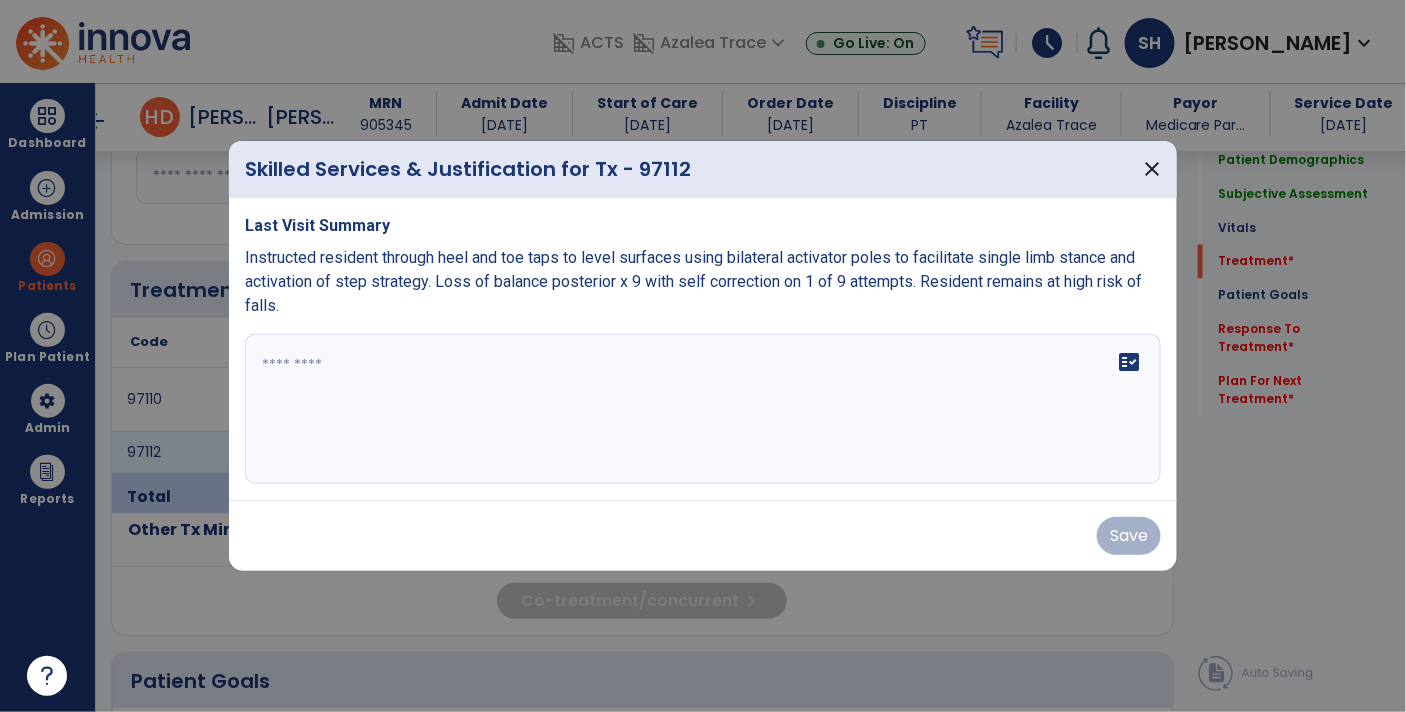 click on "fact_check" at bounding box center (703, 409) 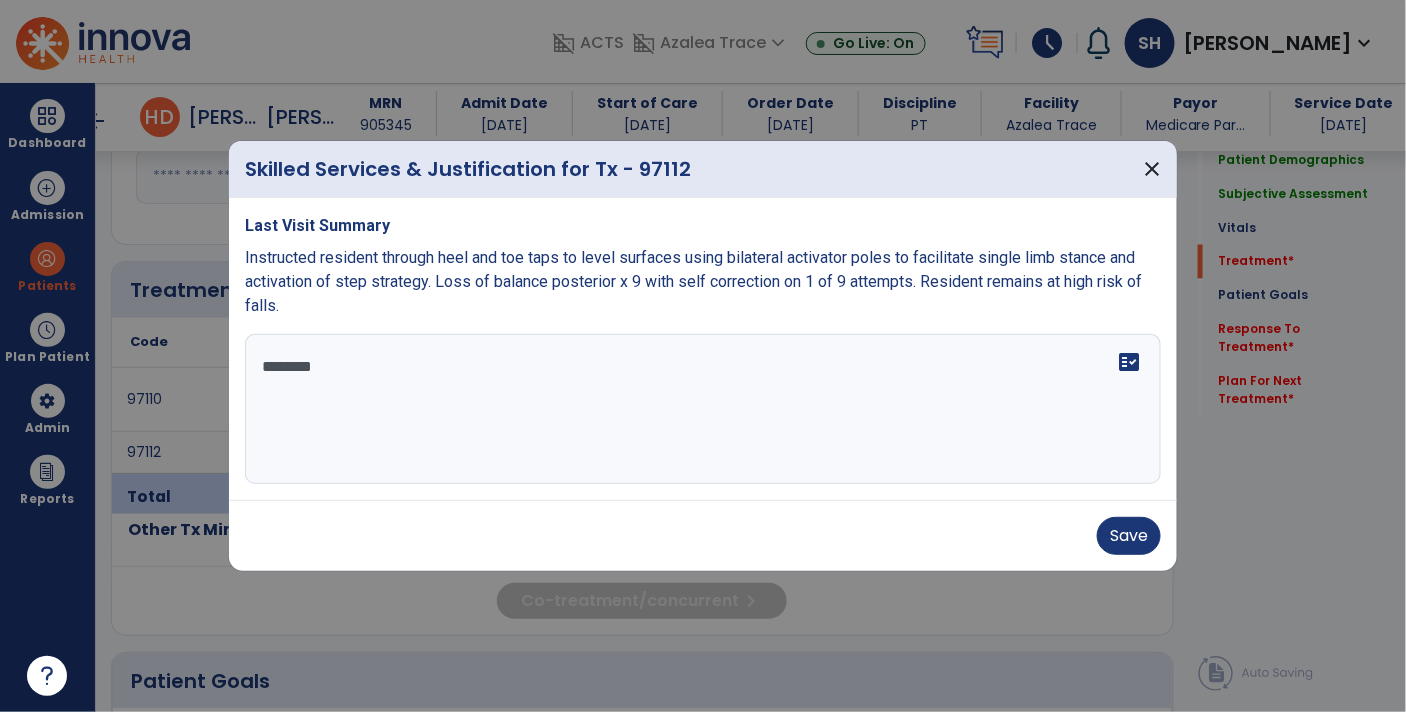 type on "*********" 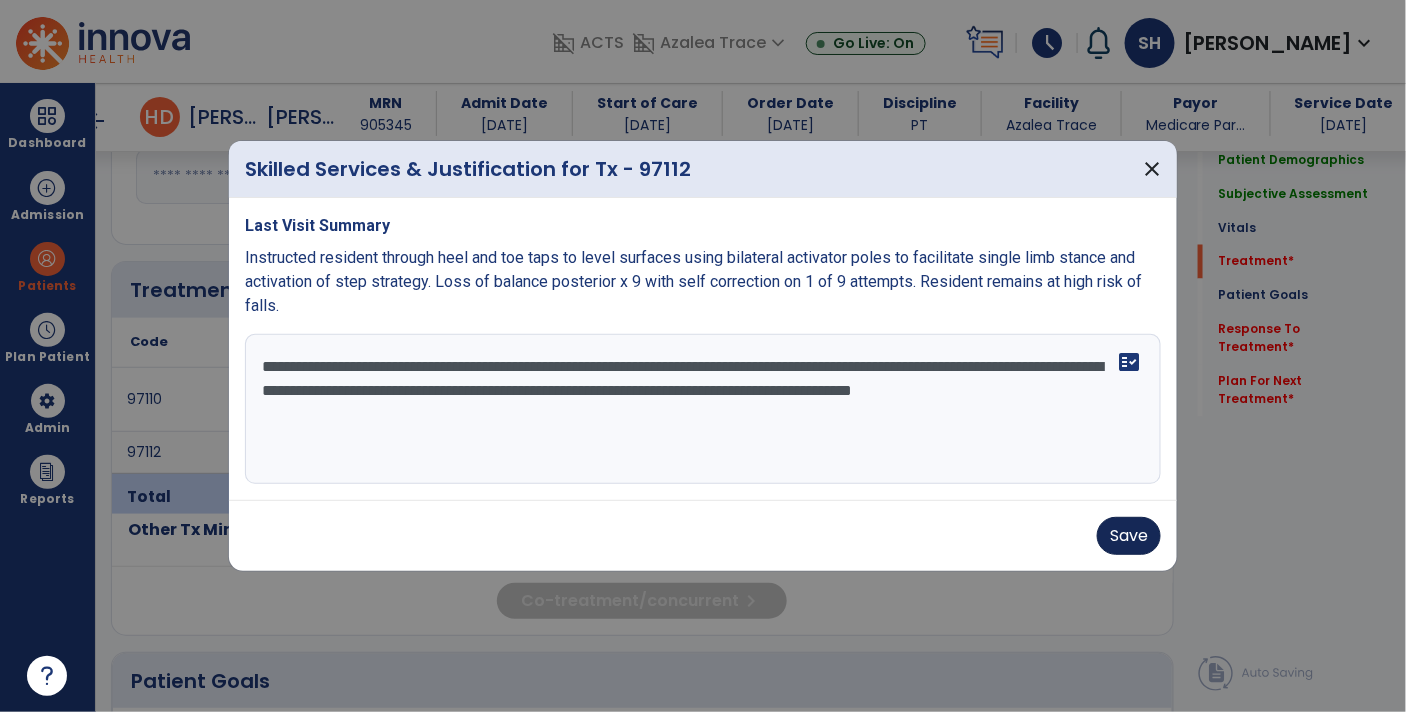 type on "**********" 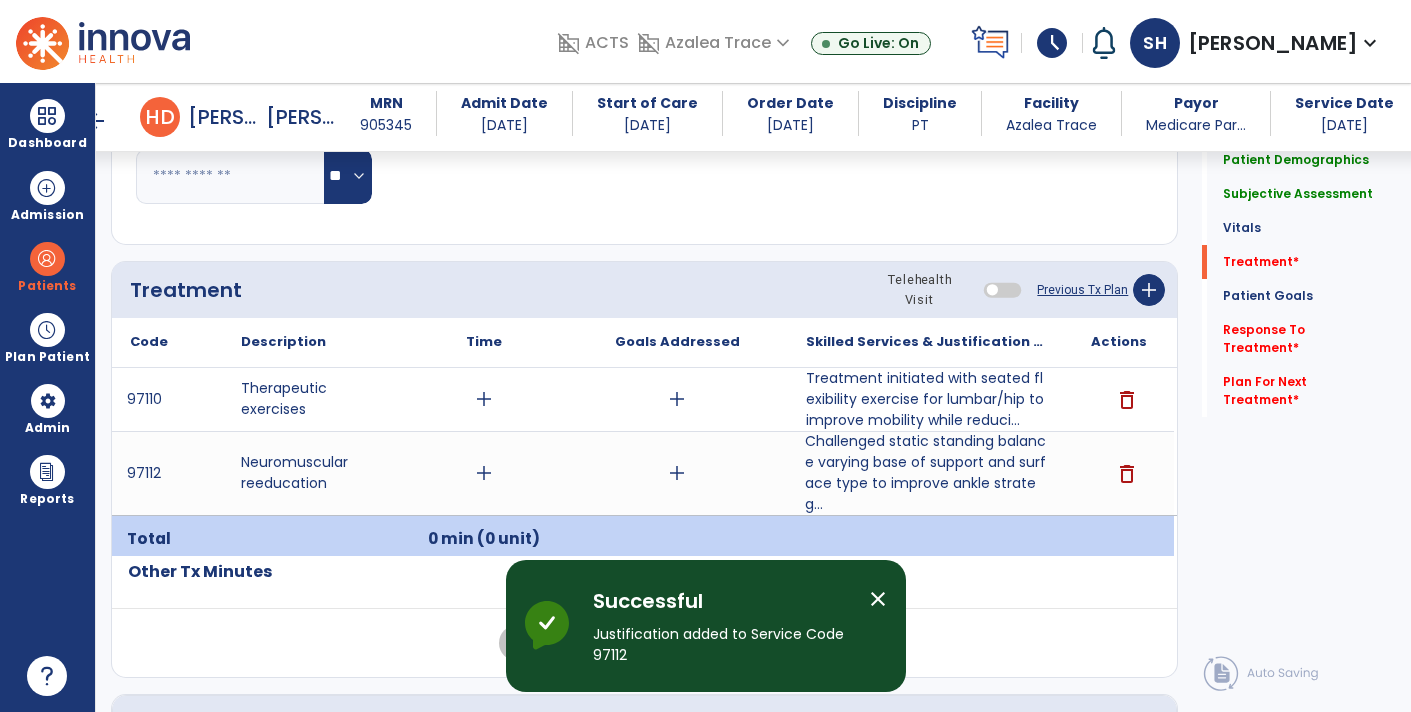 click on "add" at bounding box center [484, 473] 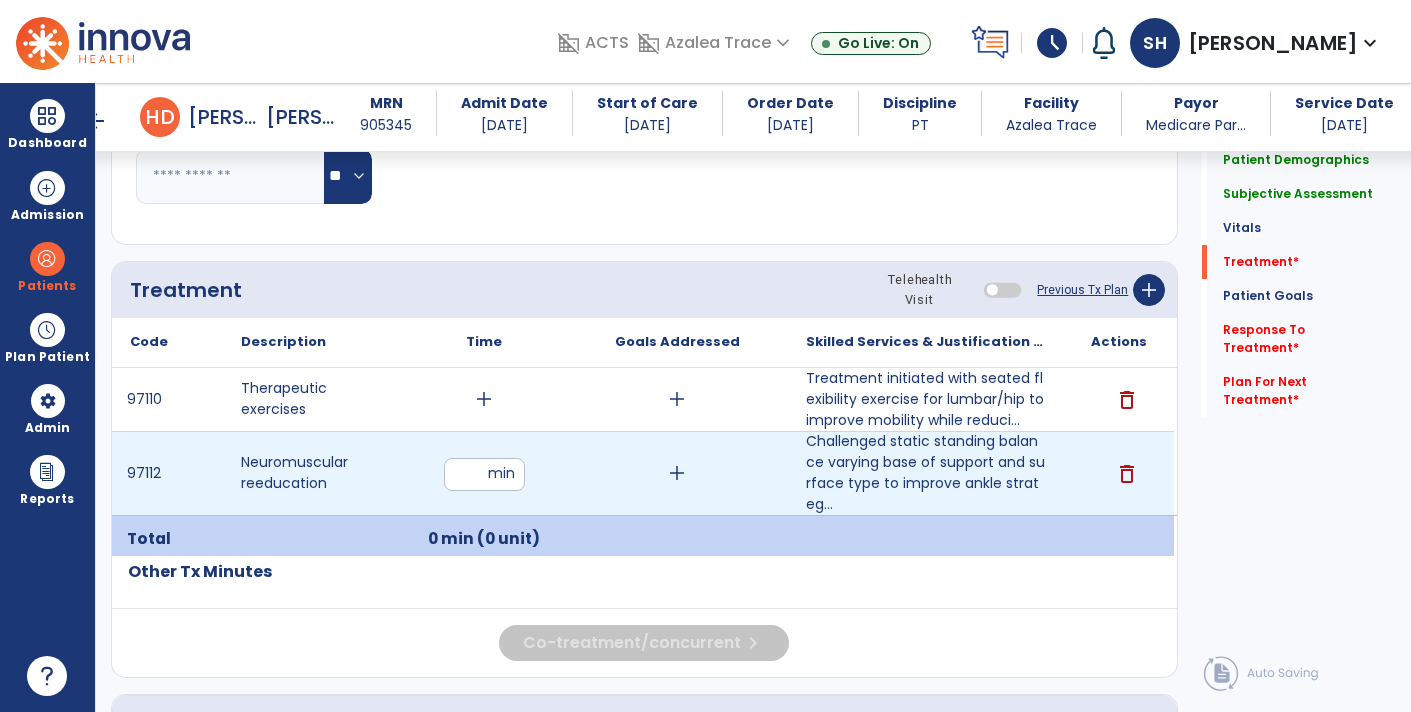 type on "**" 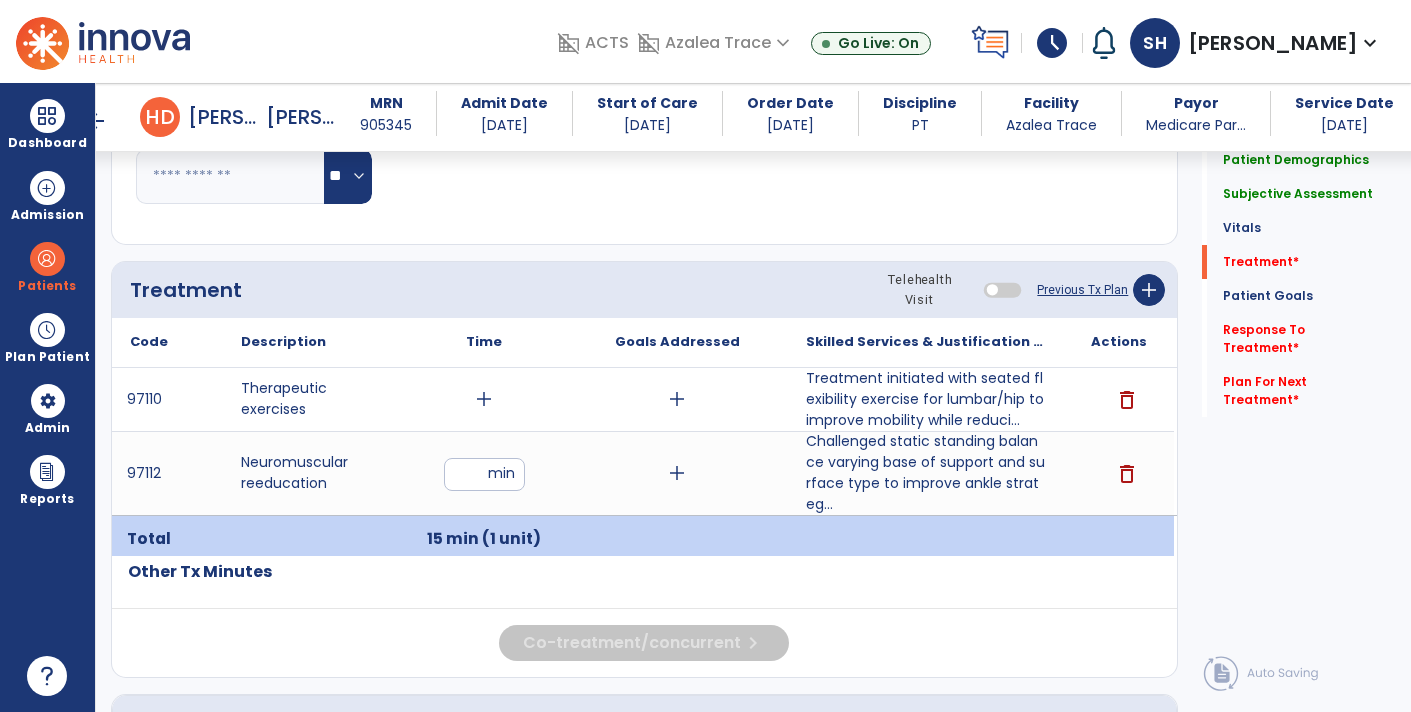click on "add" at bounding box center [484, 399] 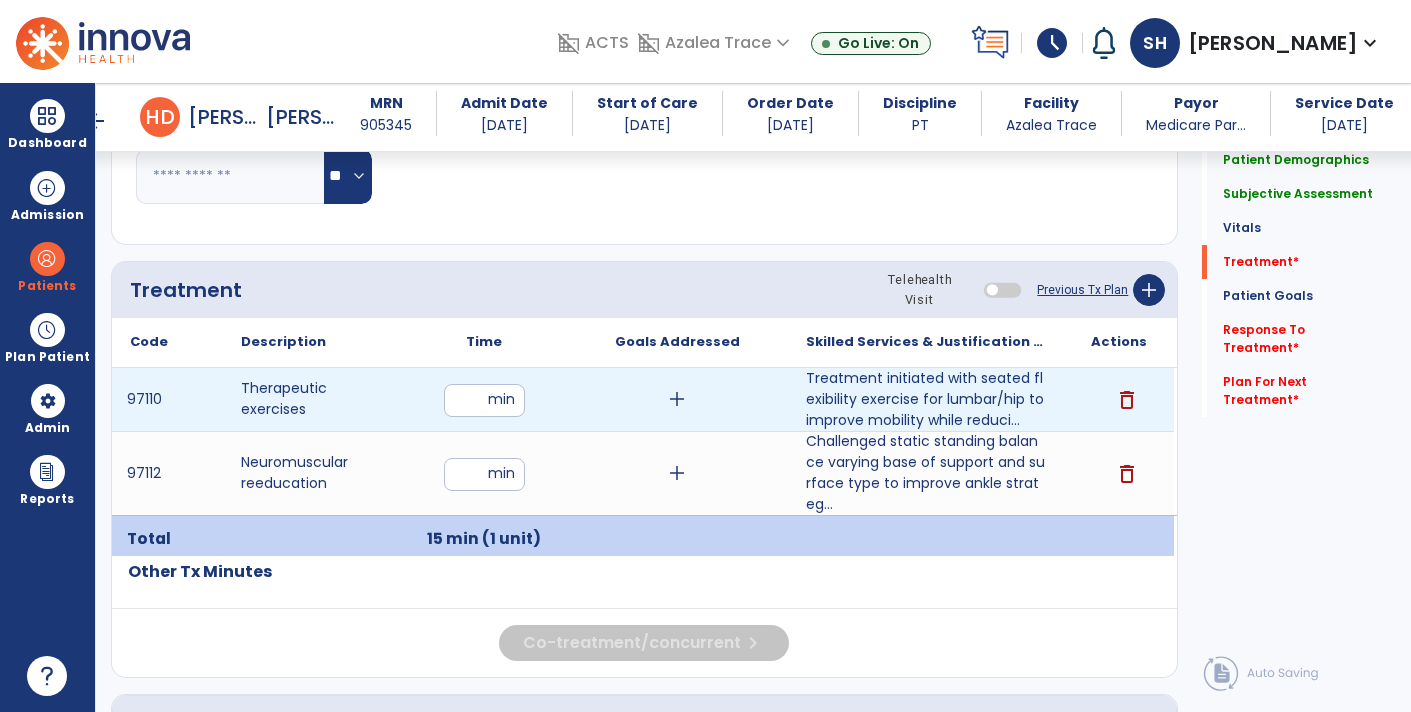type on "**" 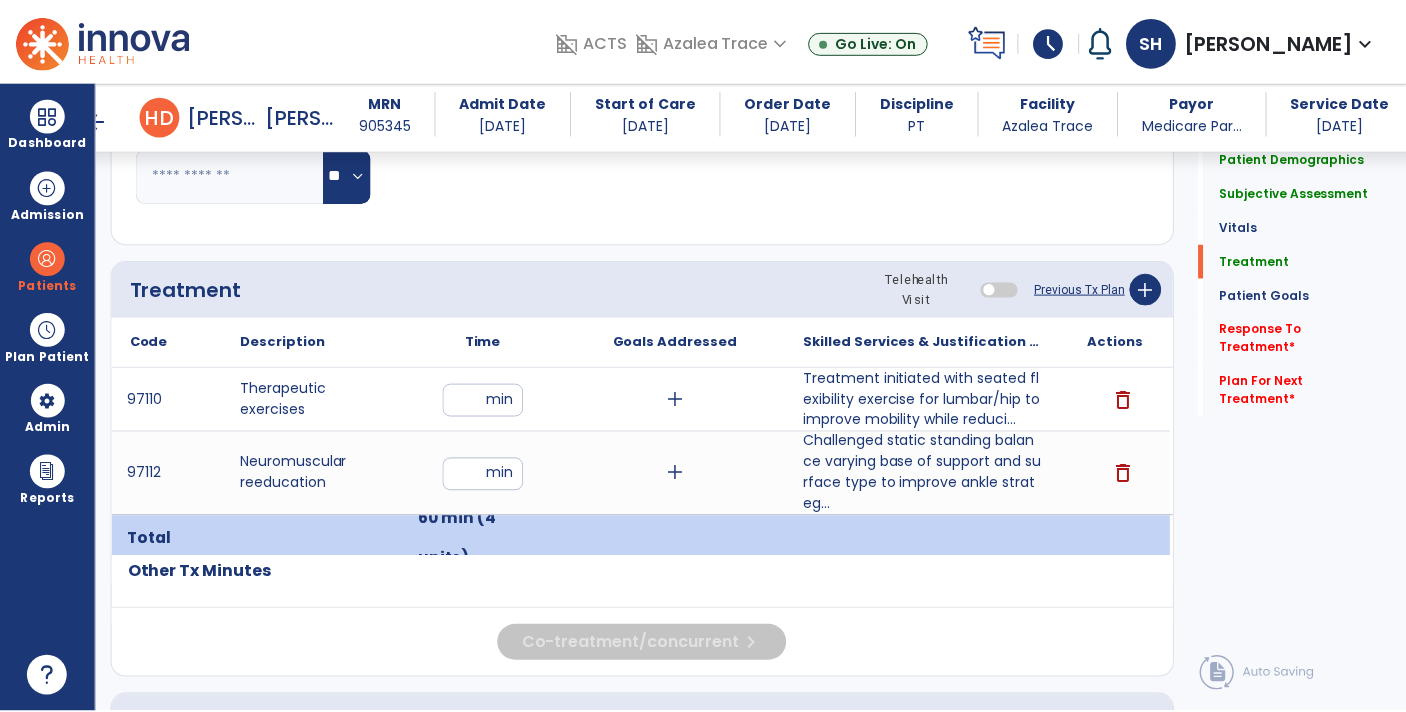 scroll, scrollTop: 994, scrollLeft: 0, axis: vertical 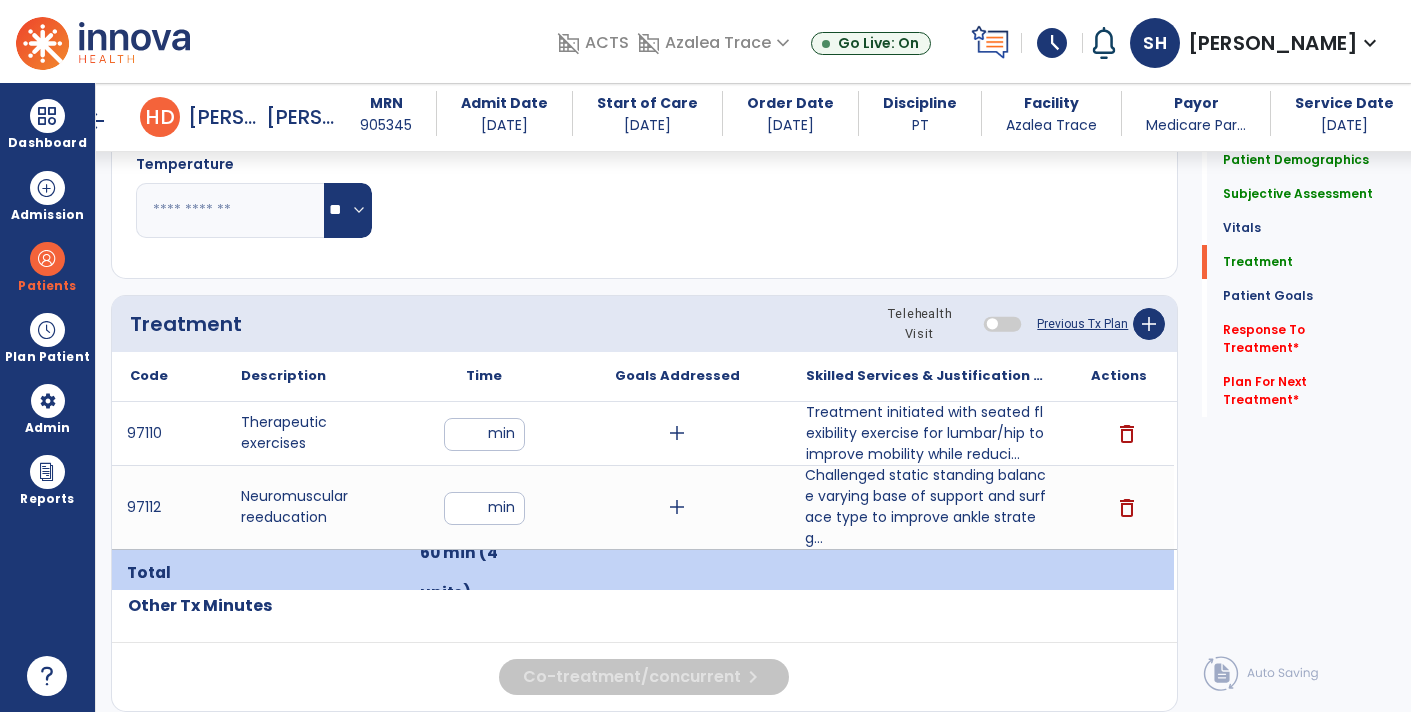 click on "Challenged static standing balance varying base of support and surface type to improve ankle strateg..." at bounding box center (926, 507) 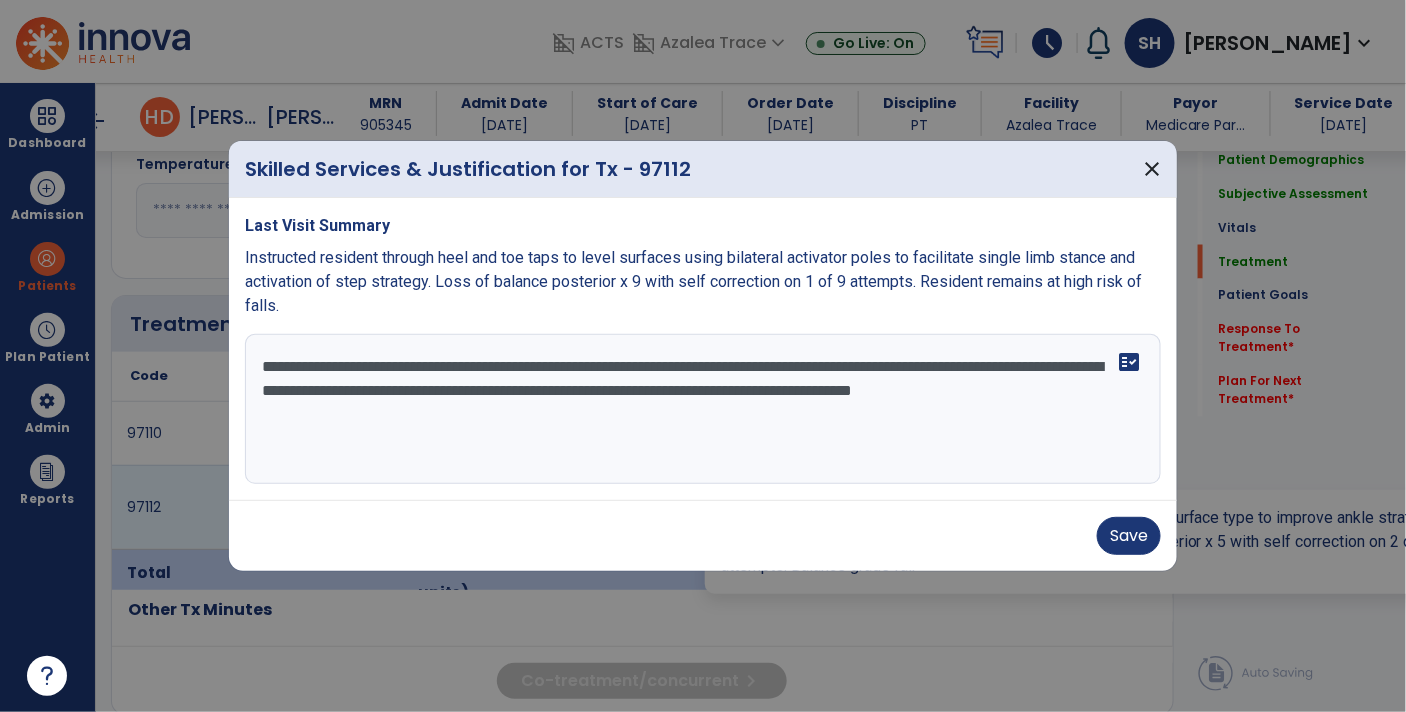 scroll, scrollTop: 994, scrollLeft: 0, axis: vertical 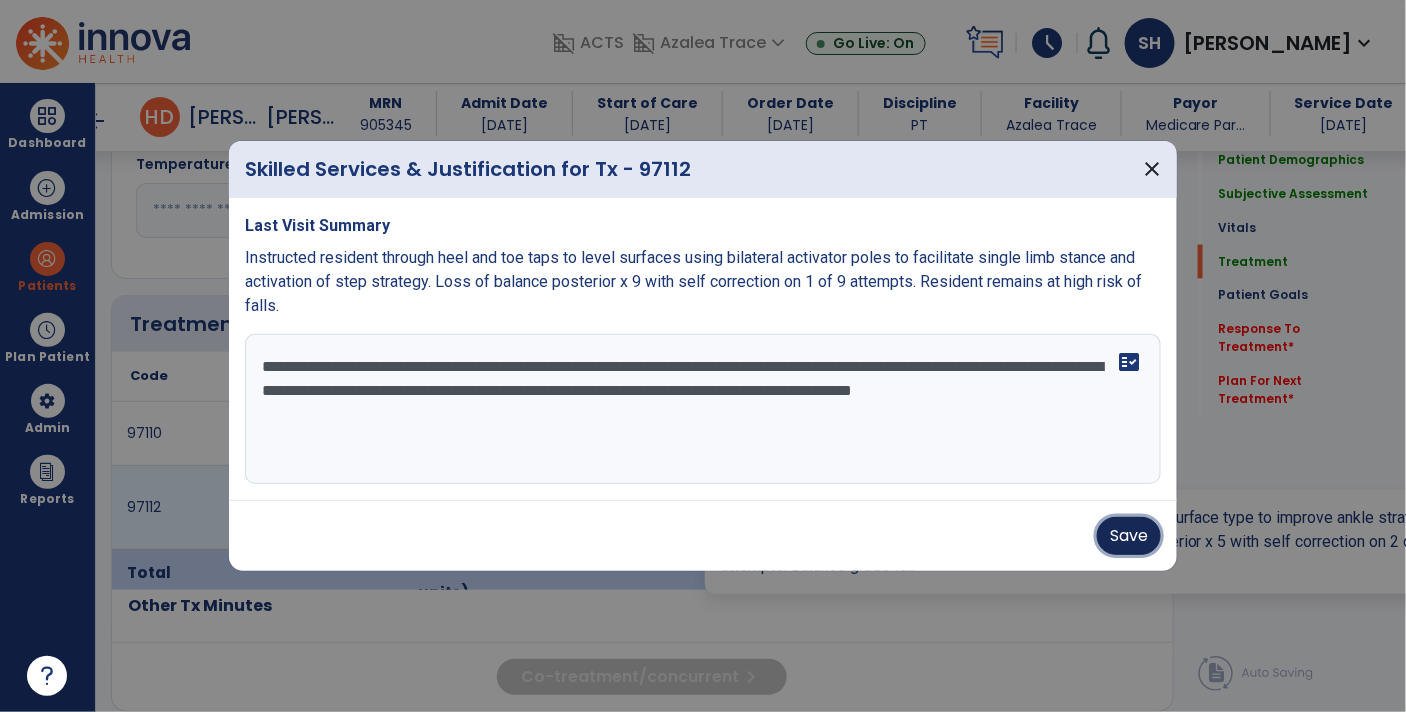 click on "Save" at bounding box center (1129, 536) 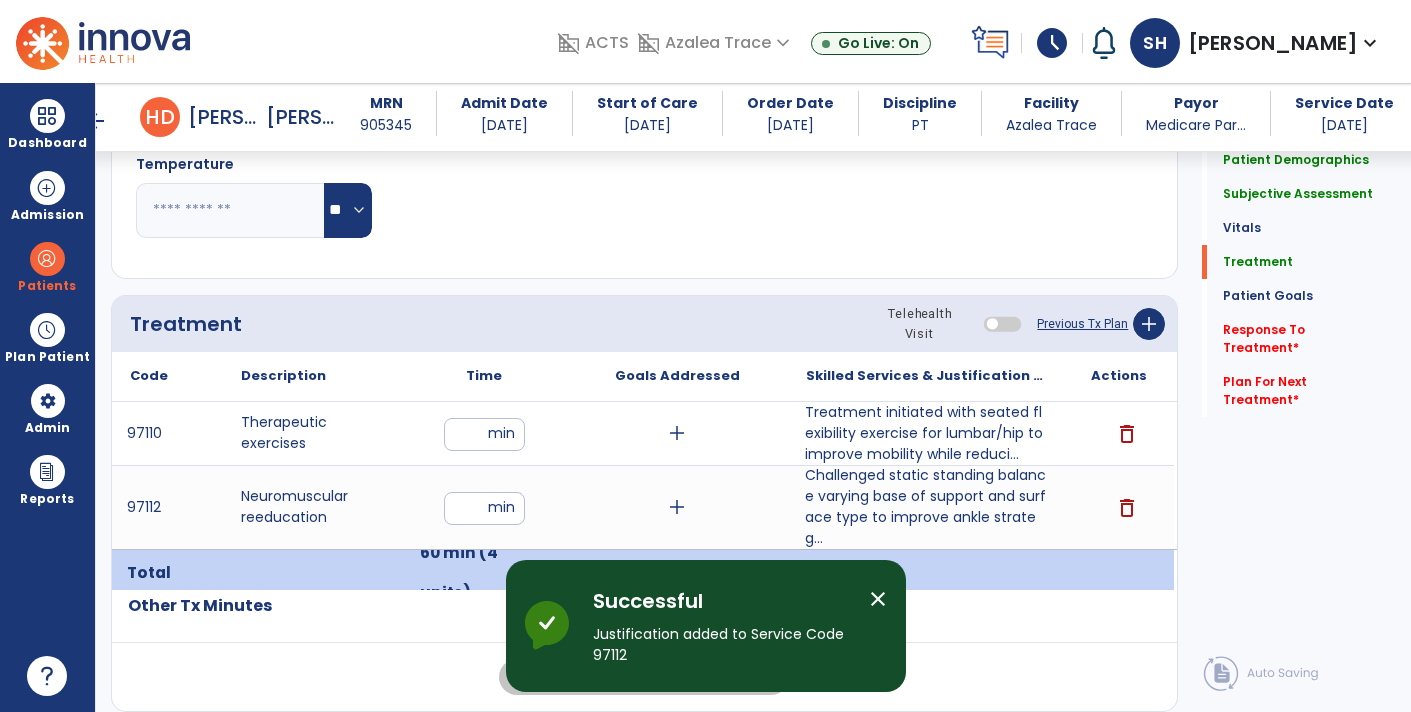 click on "Treatment initiated with seated flexibility exercise for lumbar/hip to improve mobility while reduci..." at bounding box center (926, 433) 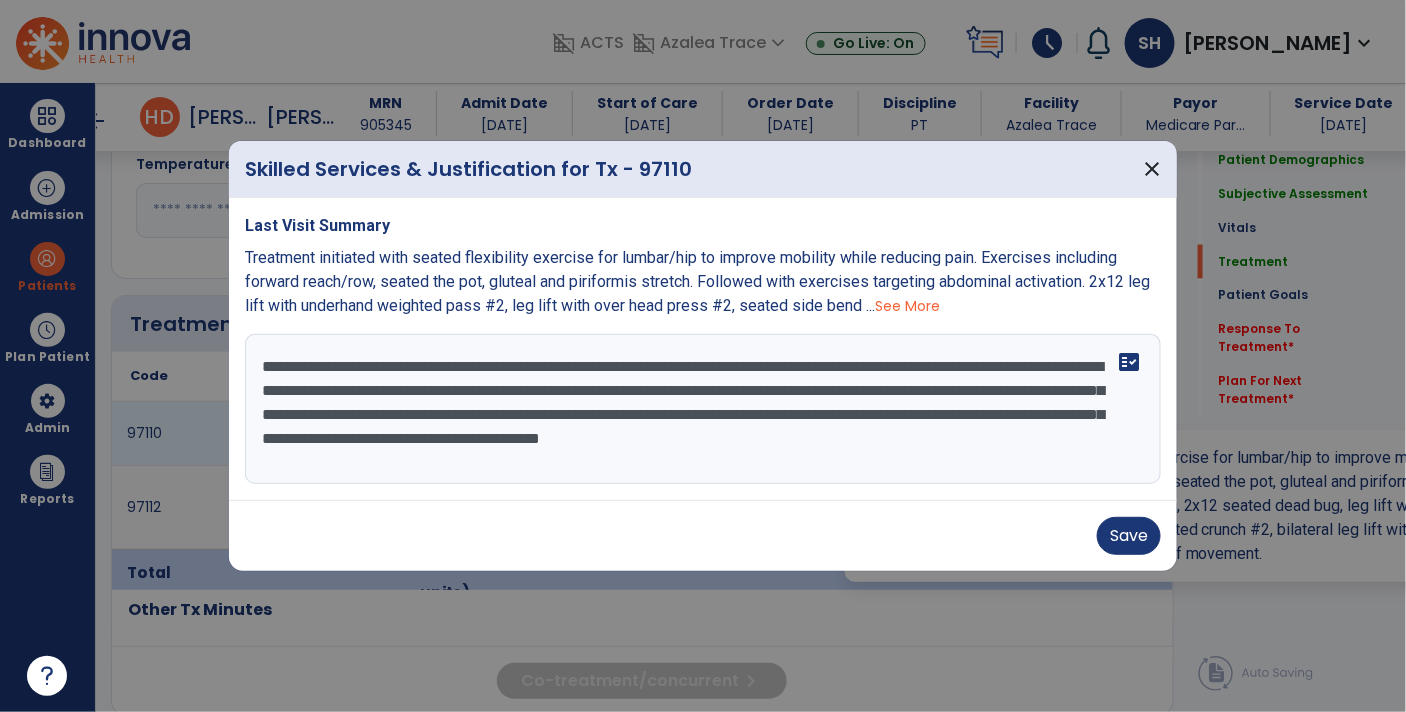 scroll, scrollTop: 994, scrollLeft: 0, axis: vertical 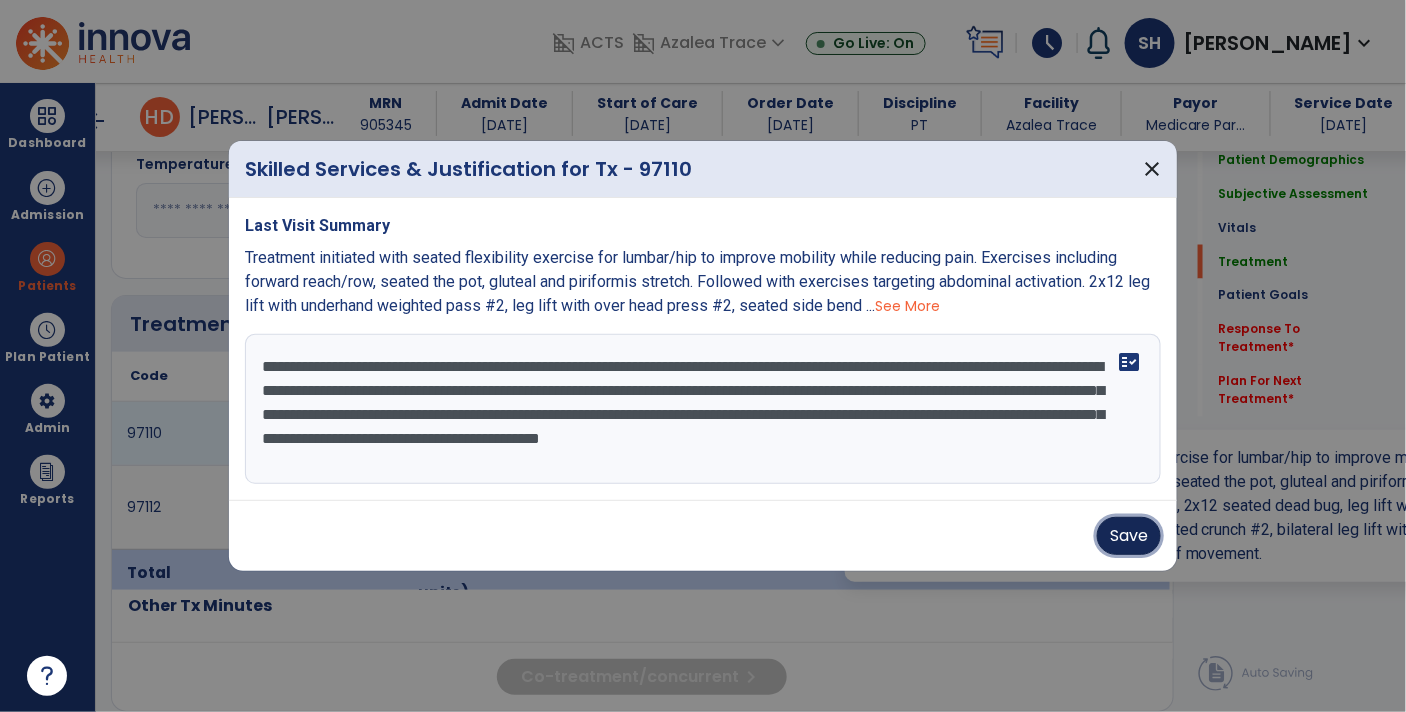 click on "Save" at bounding box center [1129, 536] 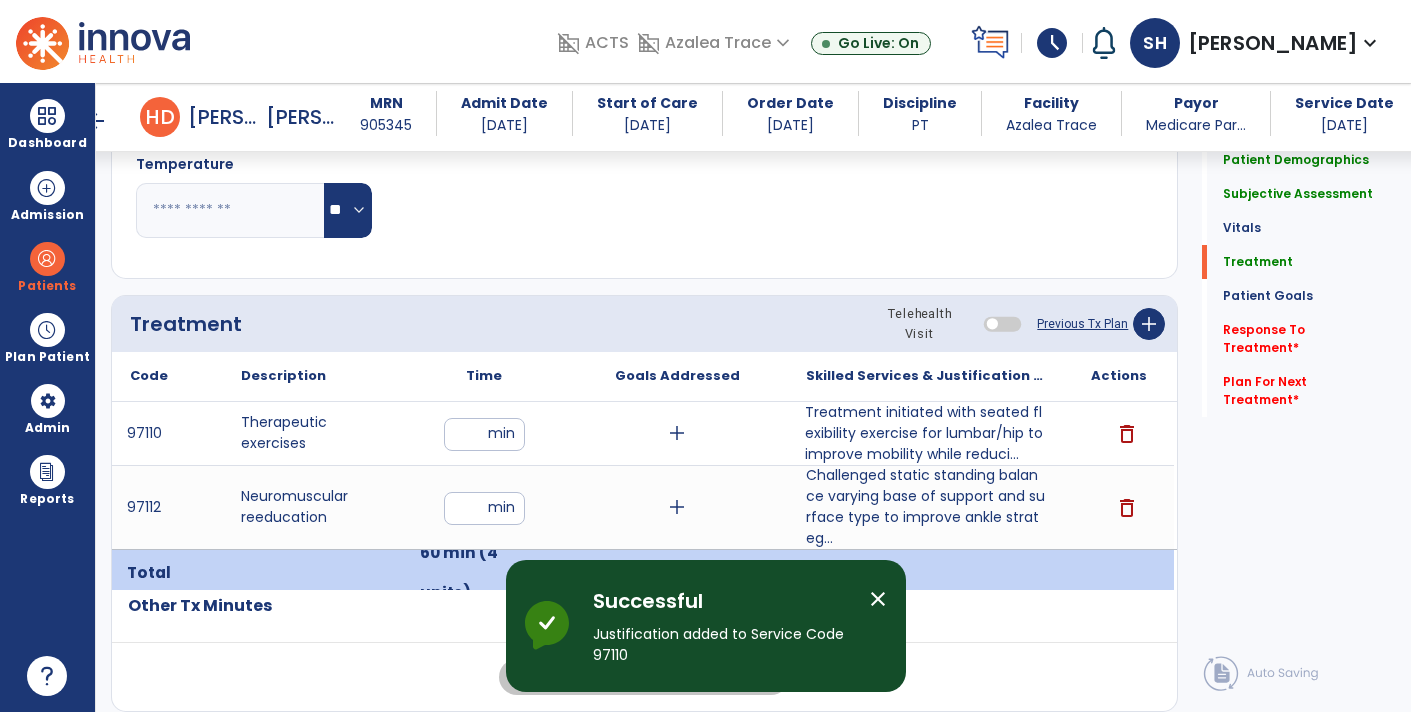 click on "add" at bounding box center [677, 433] 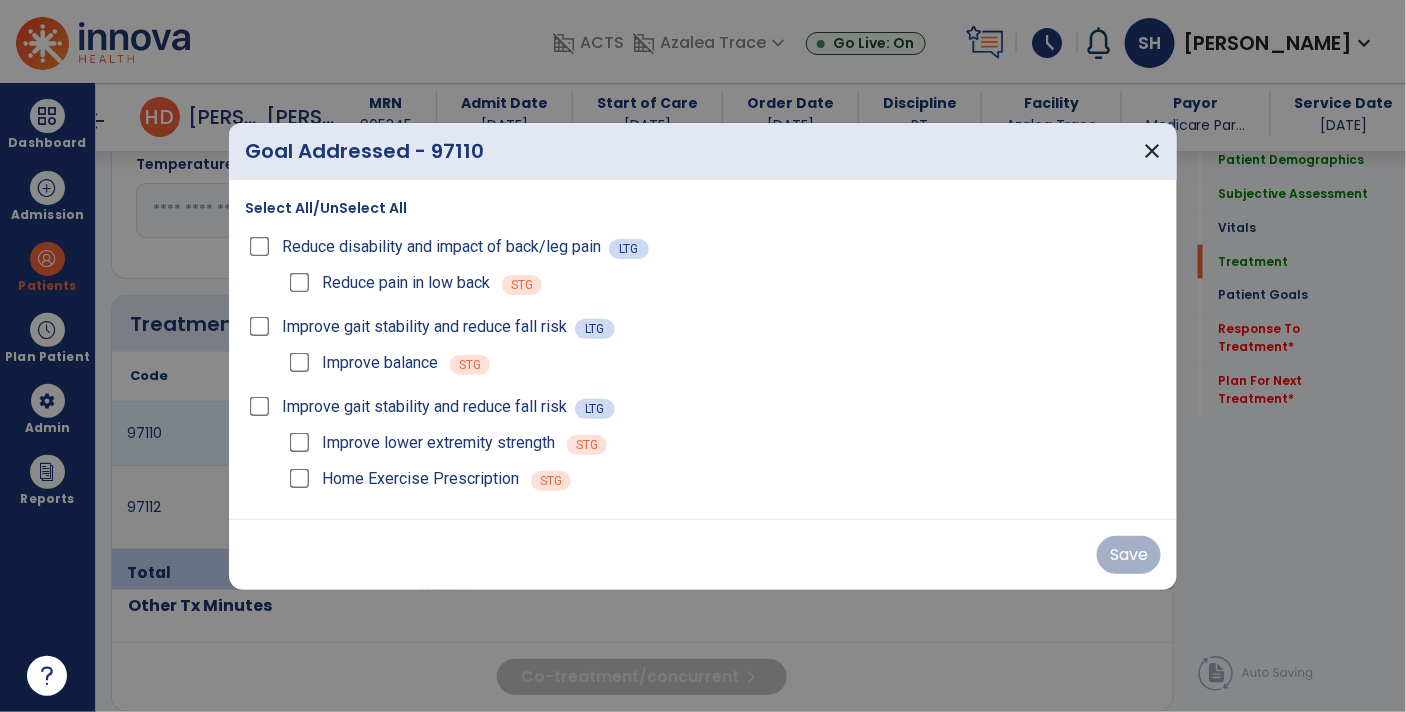 scroll, scrollTop: 994, scrollLeft: 0, axis: vertical 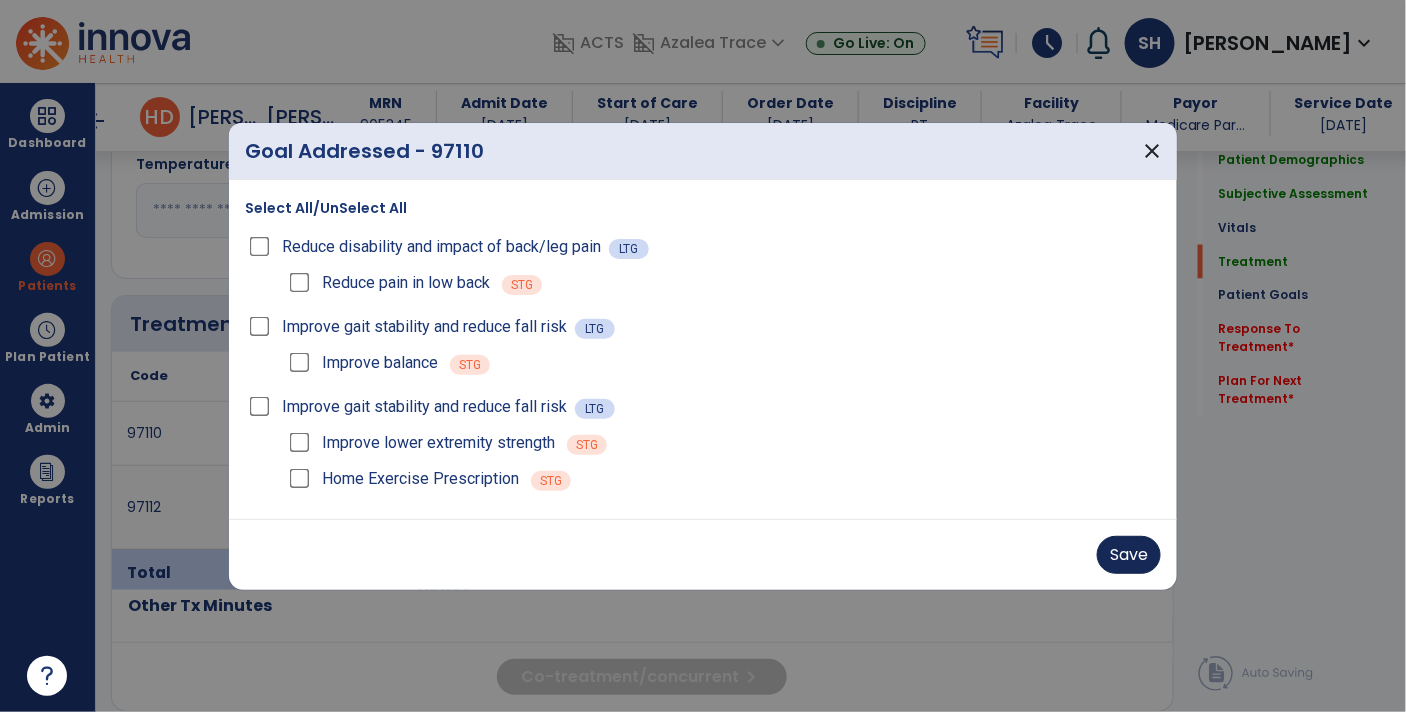 click on "Save" at bounding box center (1129, 555) 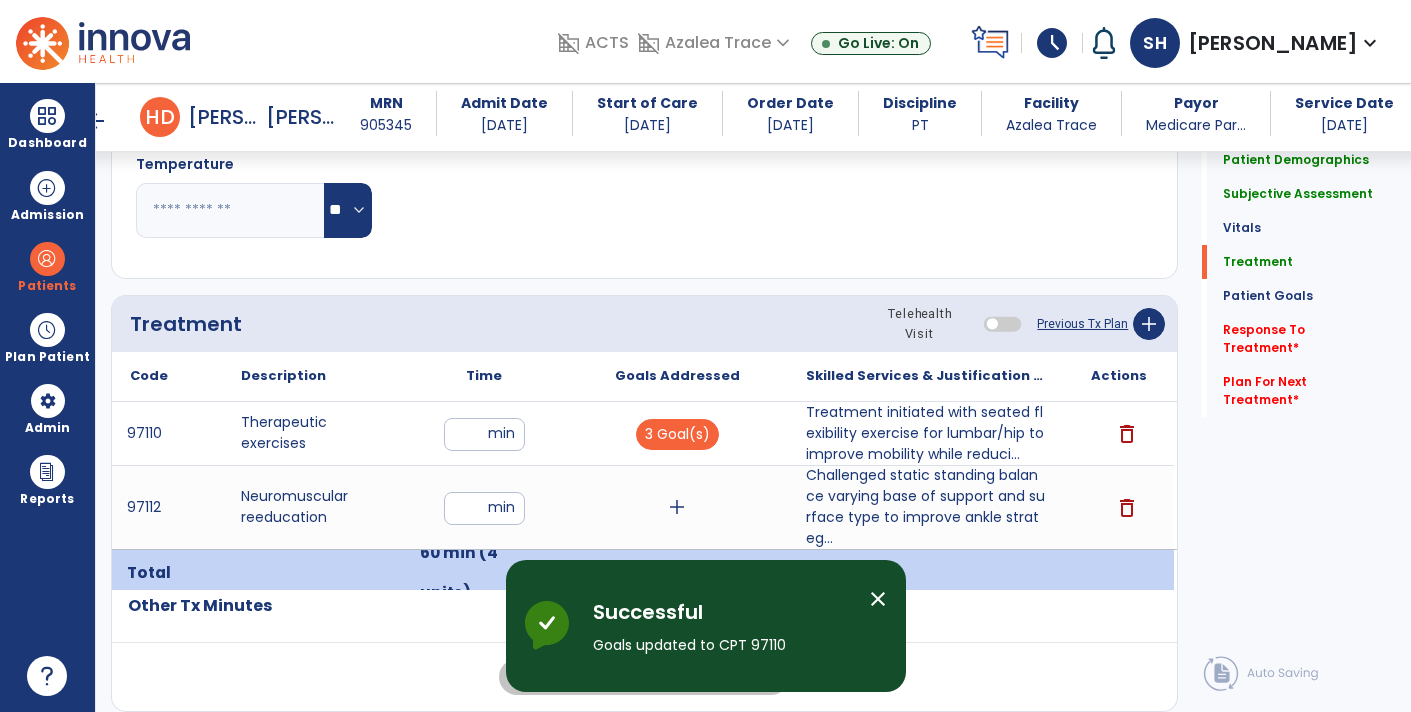 click on "add" at bounding box center (677, 507) 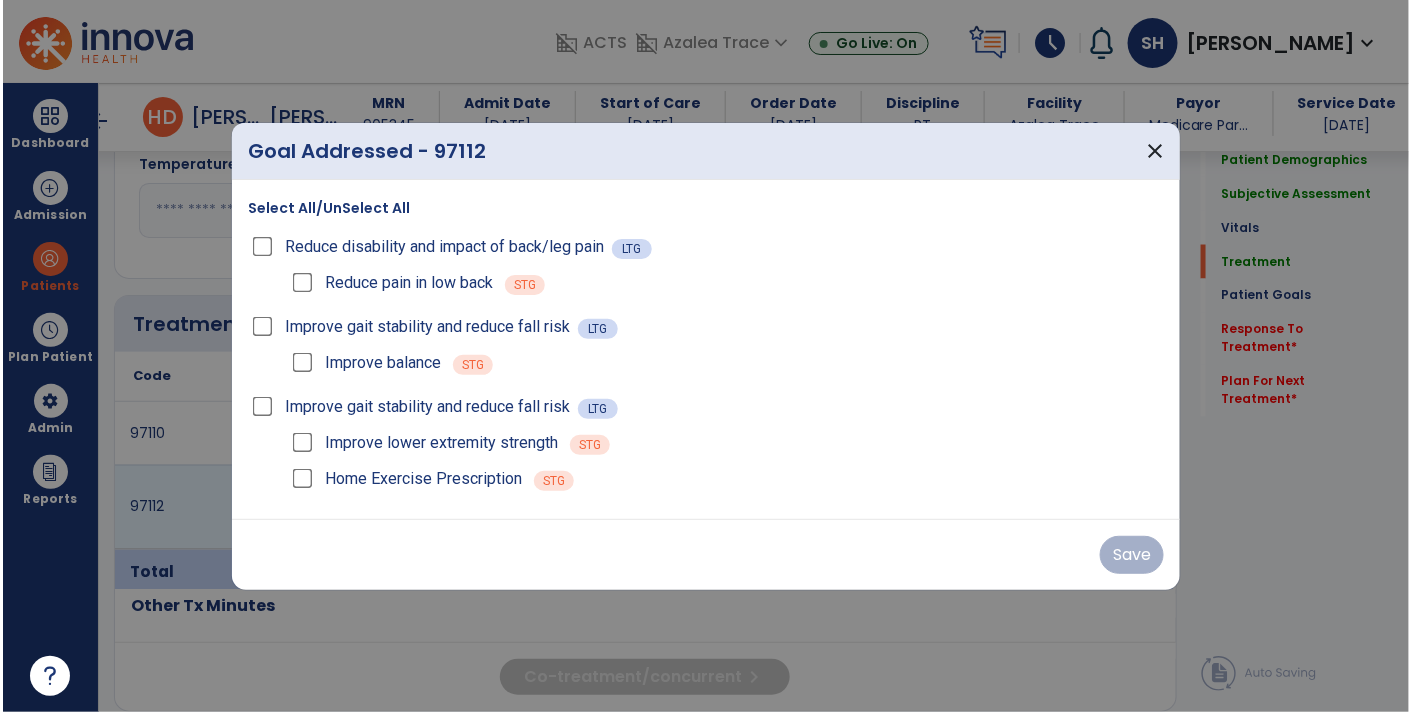 scroll, scrollTop: 994, scrollLeft: 0, axis: vertical 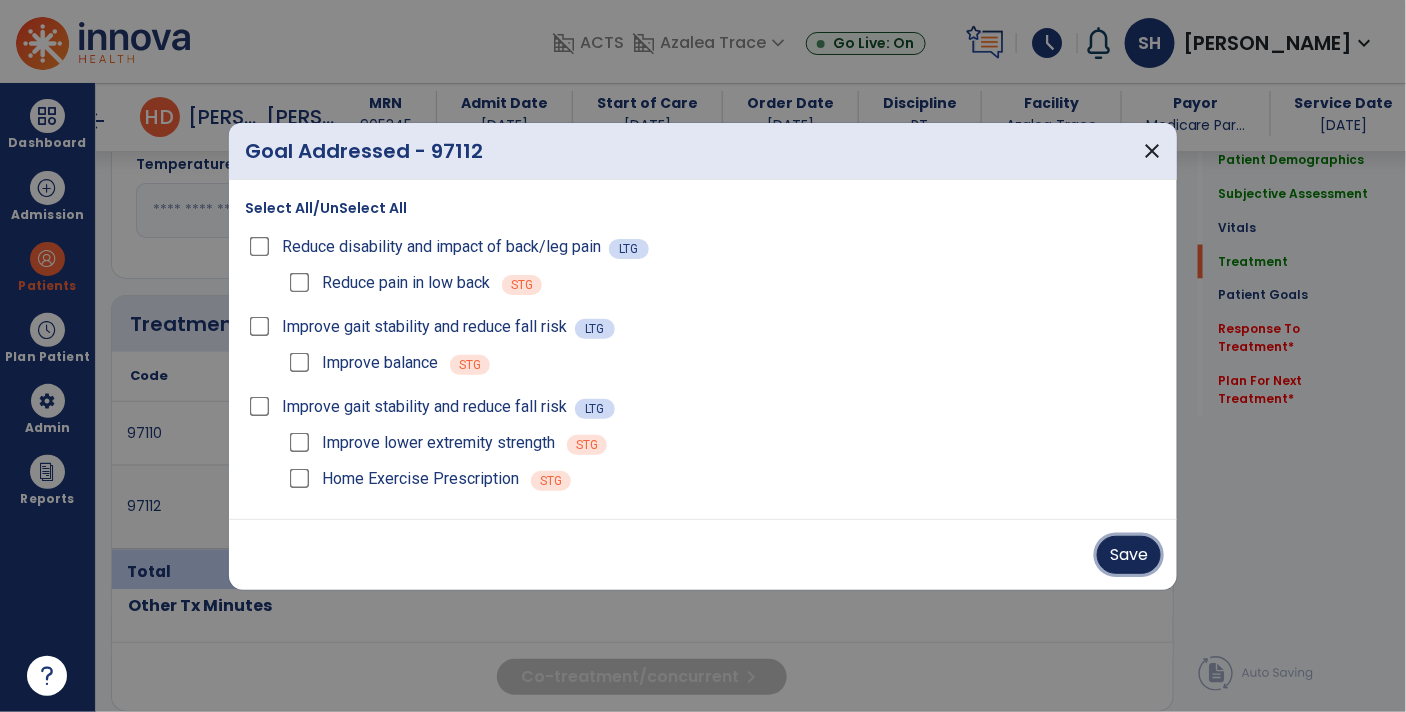 click on "Save" at bounding box center (1129, 555) 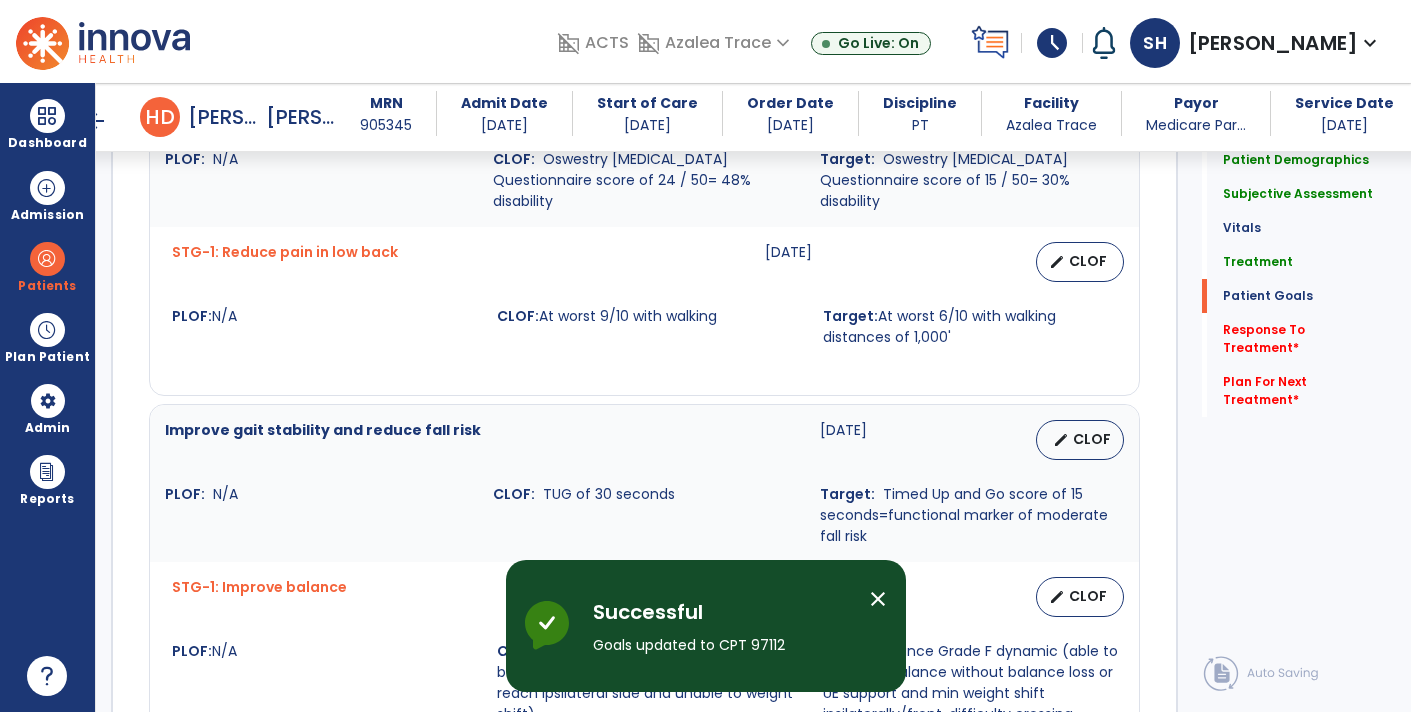 scroll, scrollTop: 1761, scrollLeft: 0, axis: vertical 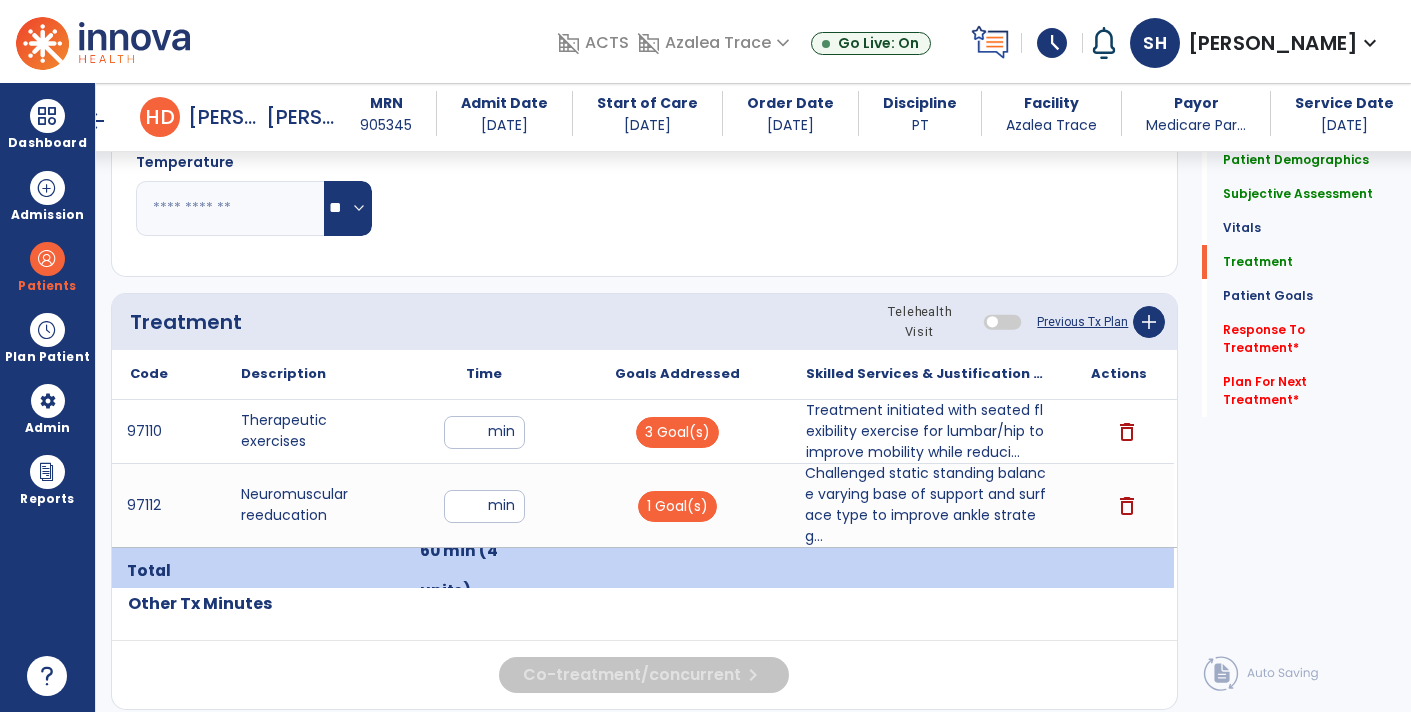 click on "Challenged static standing balance varying base of support and surface type to improve ankle strateg..." at bounding box center [926, 505] 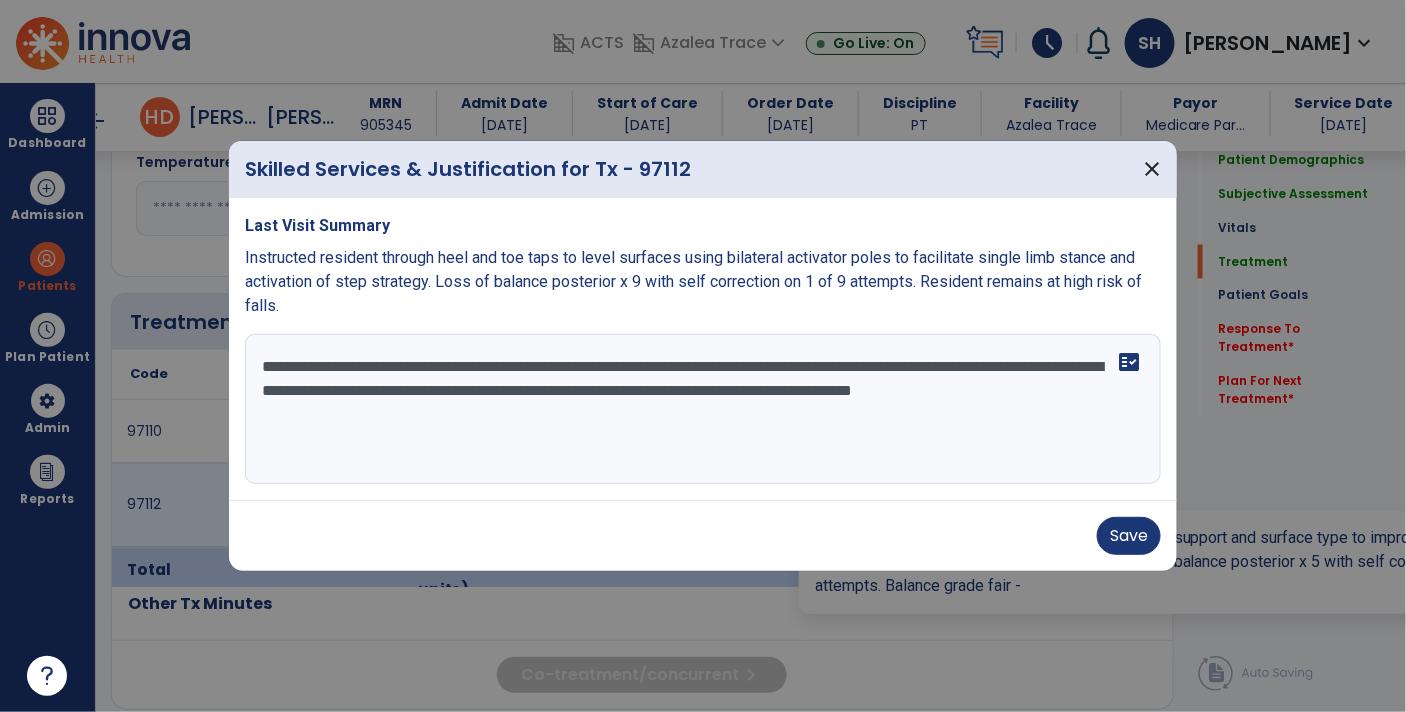 scroll, scrollTop: 996, scrollLeft: 0, axis: vertical 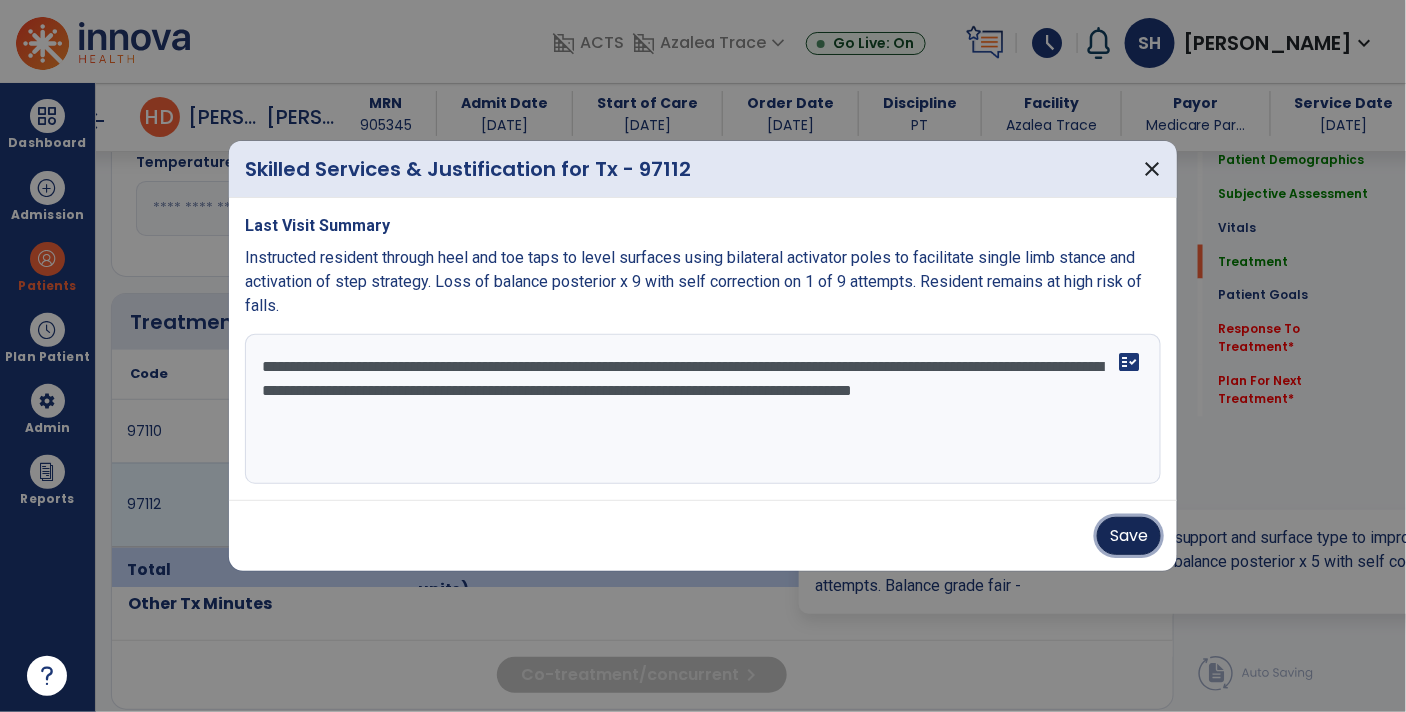 click on "Save" at bounding box center [1129, 536] 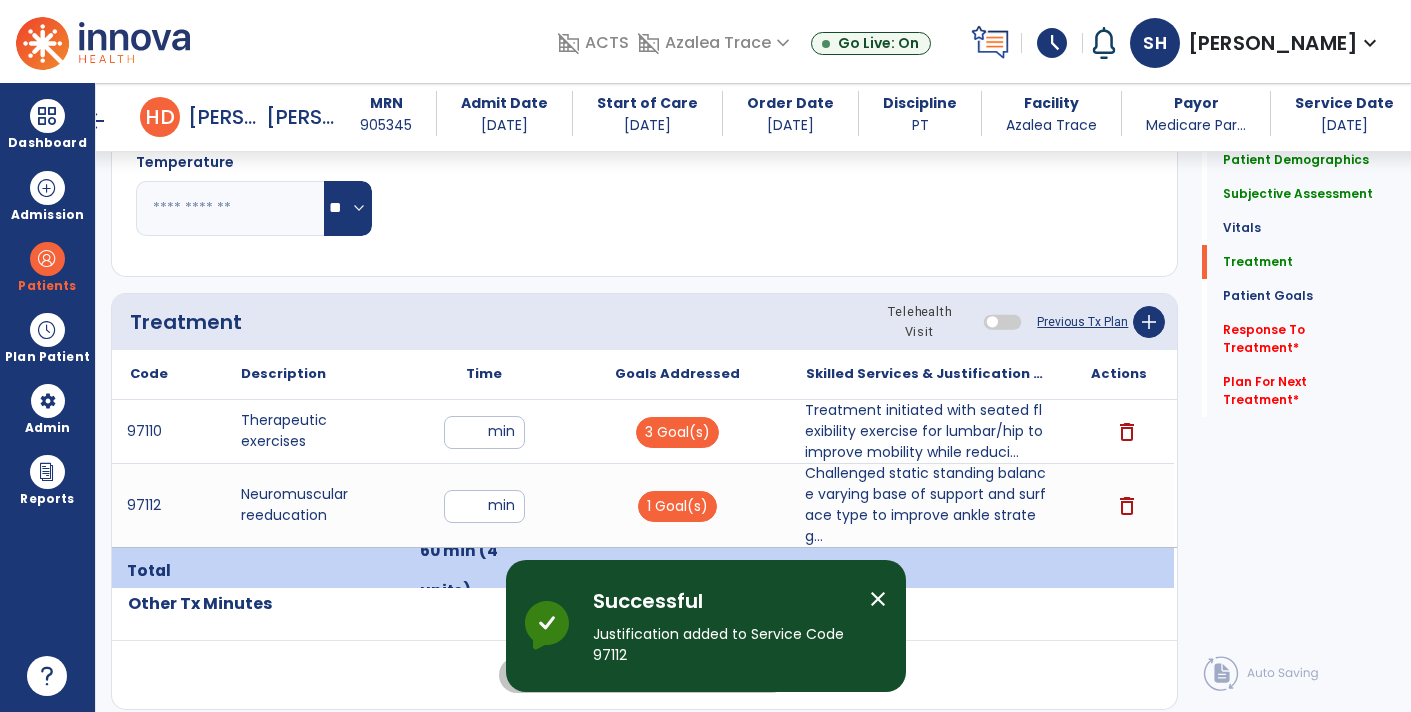 click on "Treatment initiated with seated flexibility exercise for lumbar/hip to improve mobility while reduci..." at bounding box center [926, 431] 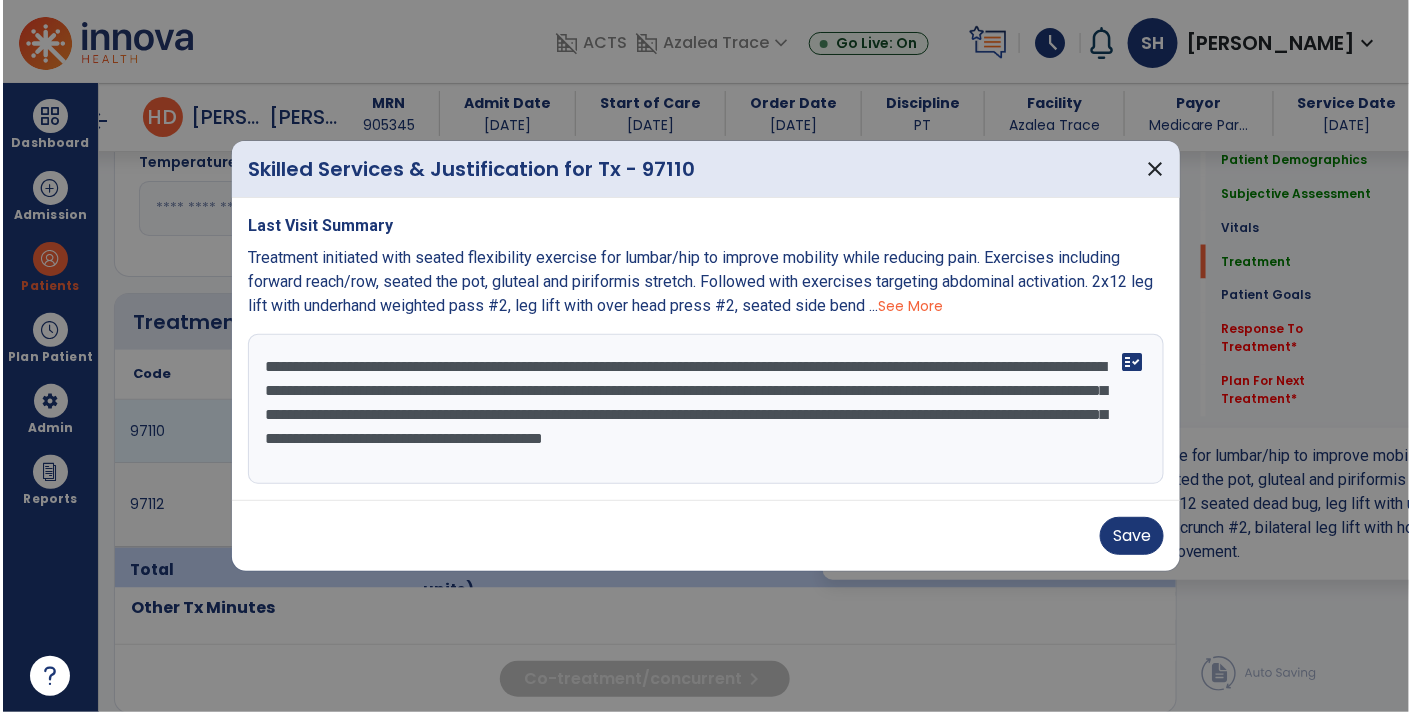 scroll, scrollTop: 996, scrollLeft: 0, axis: vertical 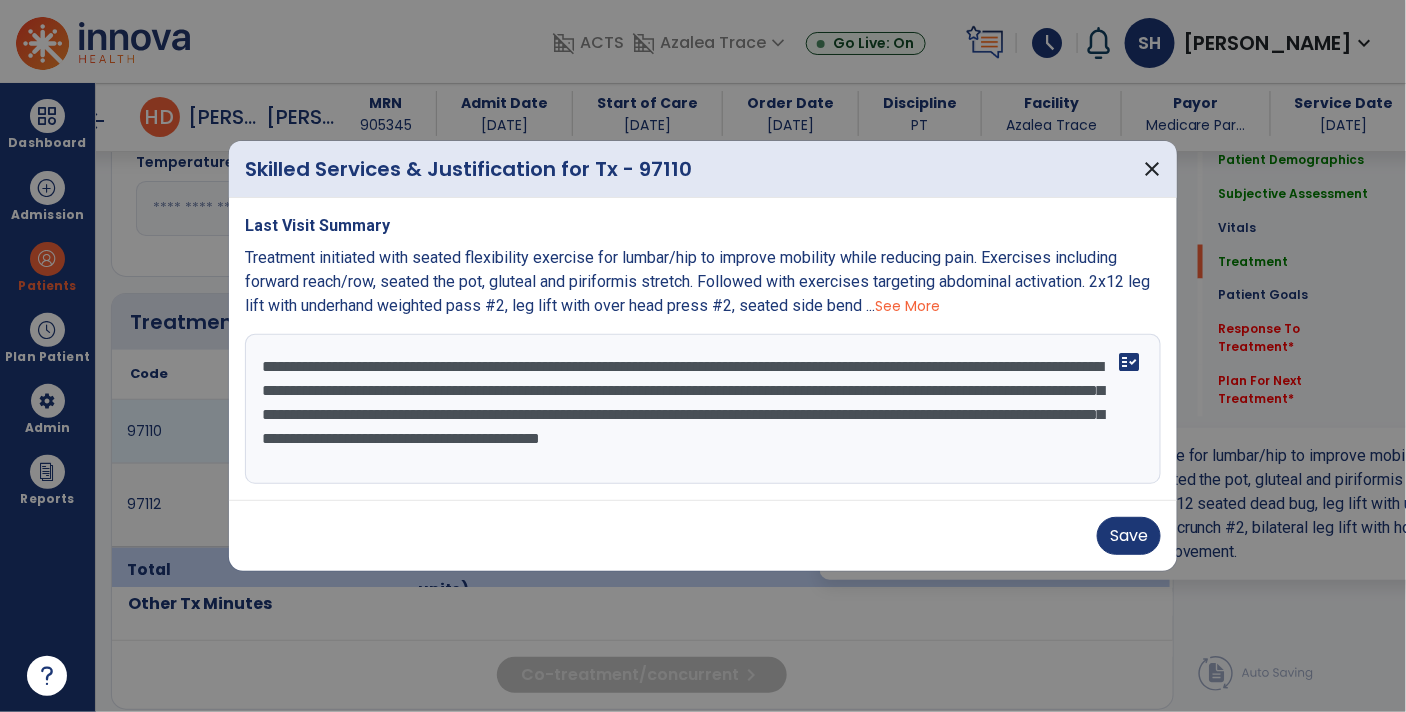 click on "**********" at bounding box center [703, 409] 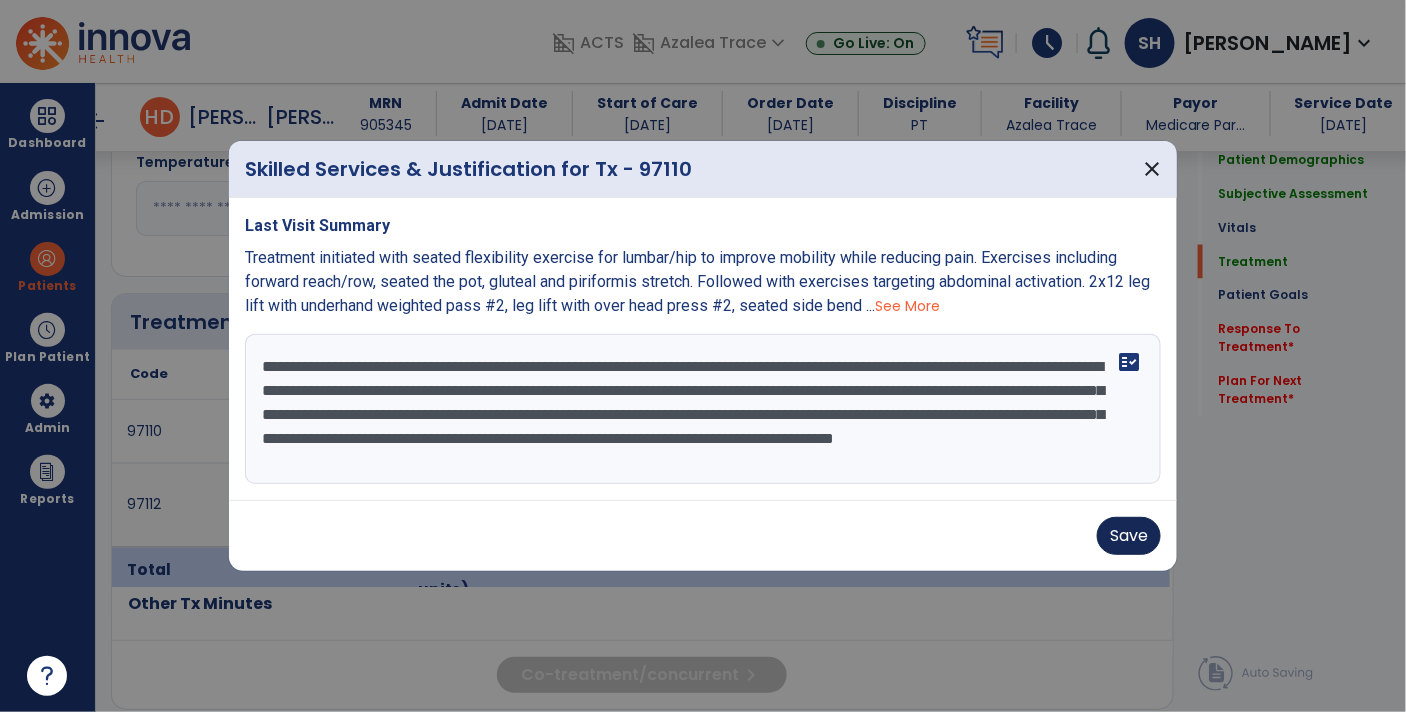type on "**********" 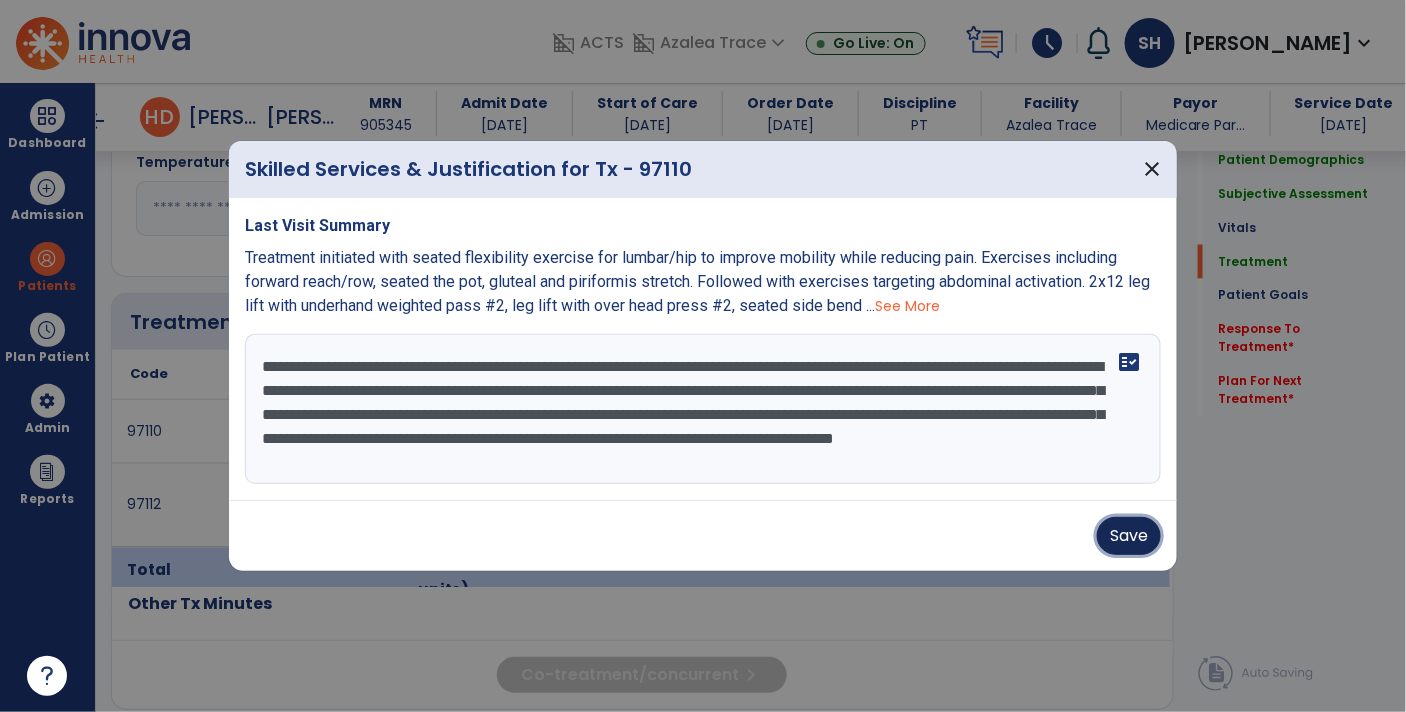 click on "Save" at bounding box center [1129, 536] 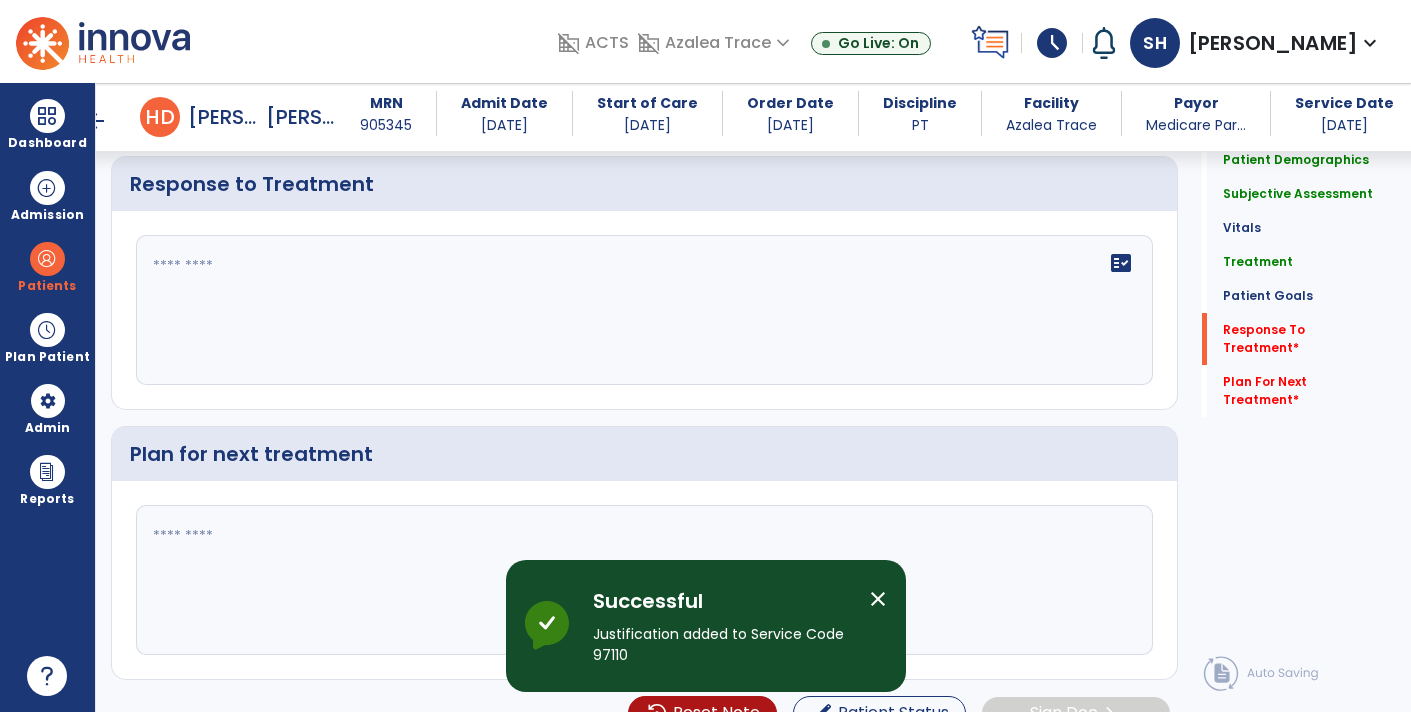 scroll, scrollTop: 3014, scrollLeft: 0, axis: vertical 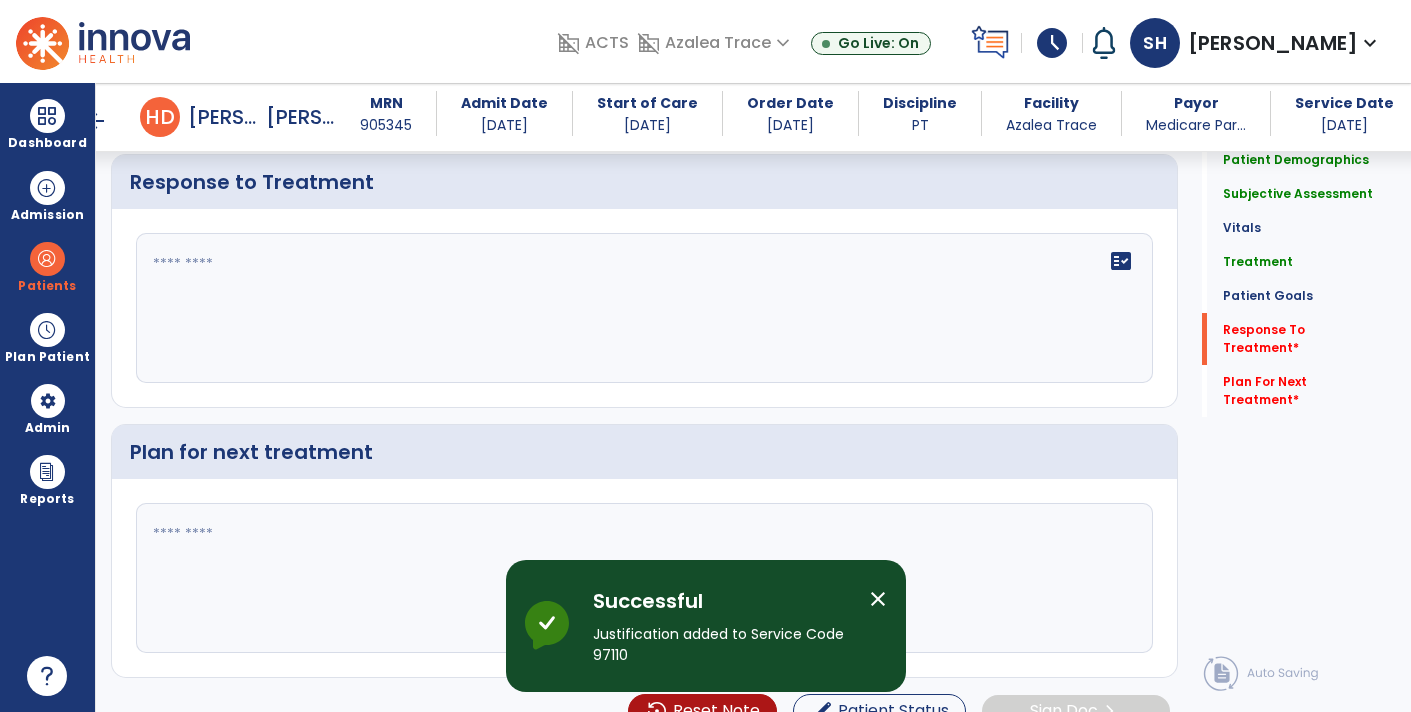 click on "fact_check" 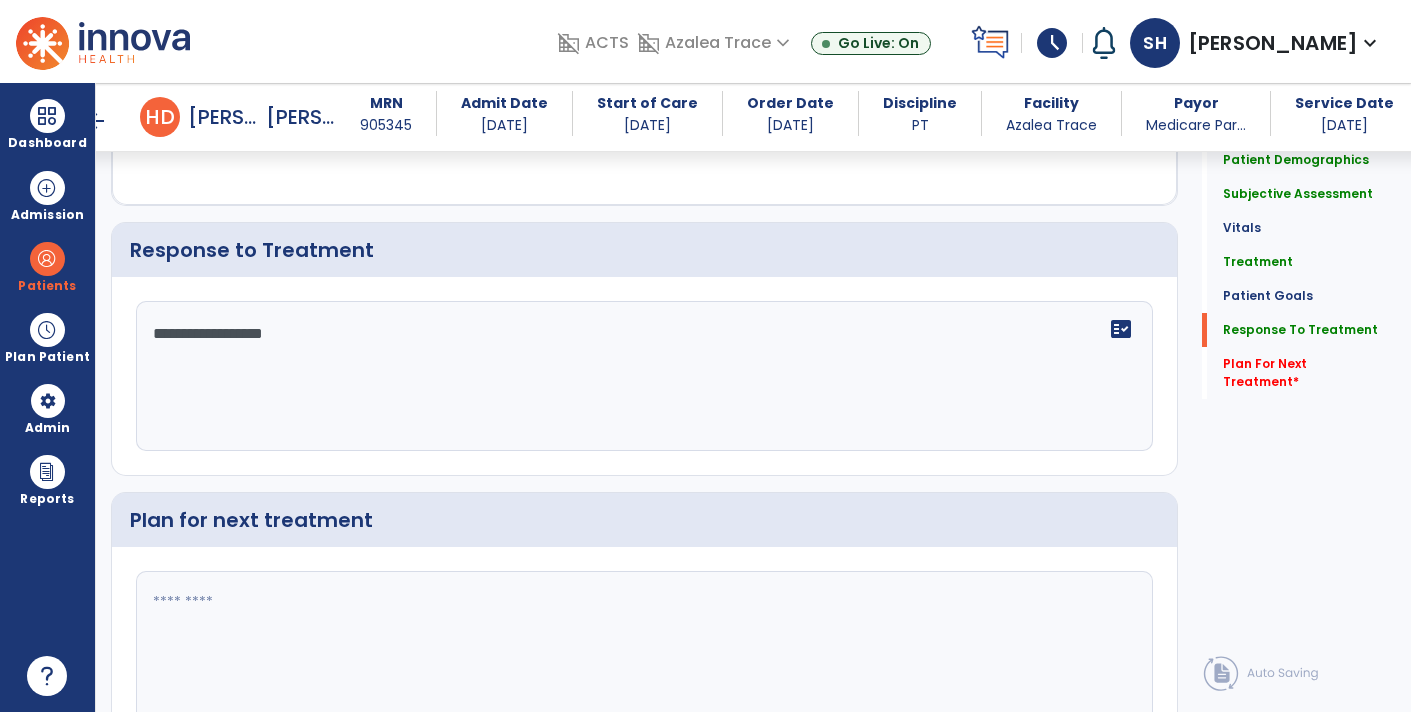 scroll, scrollTop: 3014, scrollLeft: 0, axis: vertical 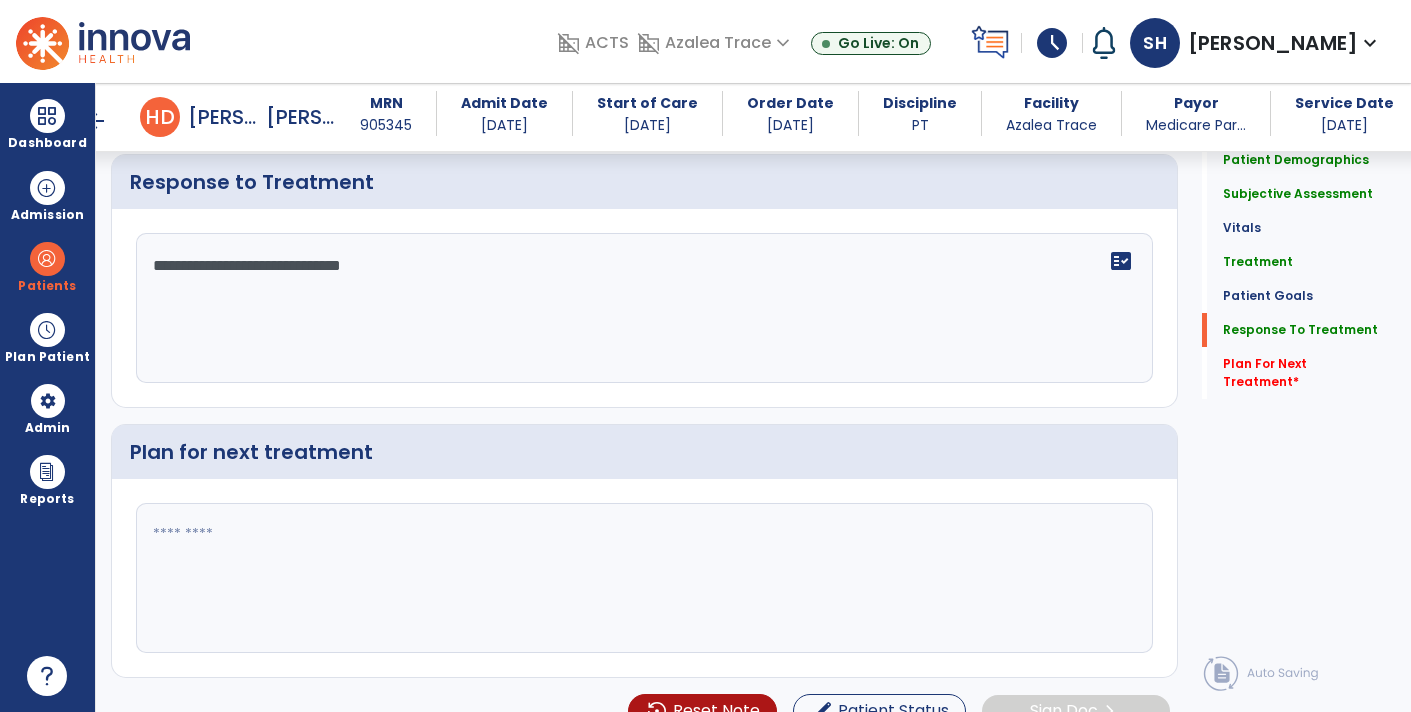 type on "**********" 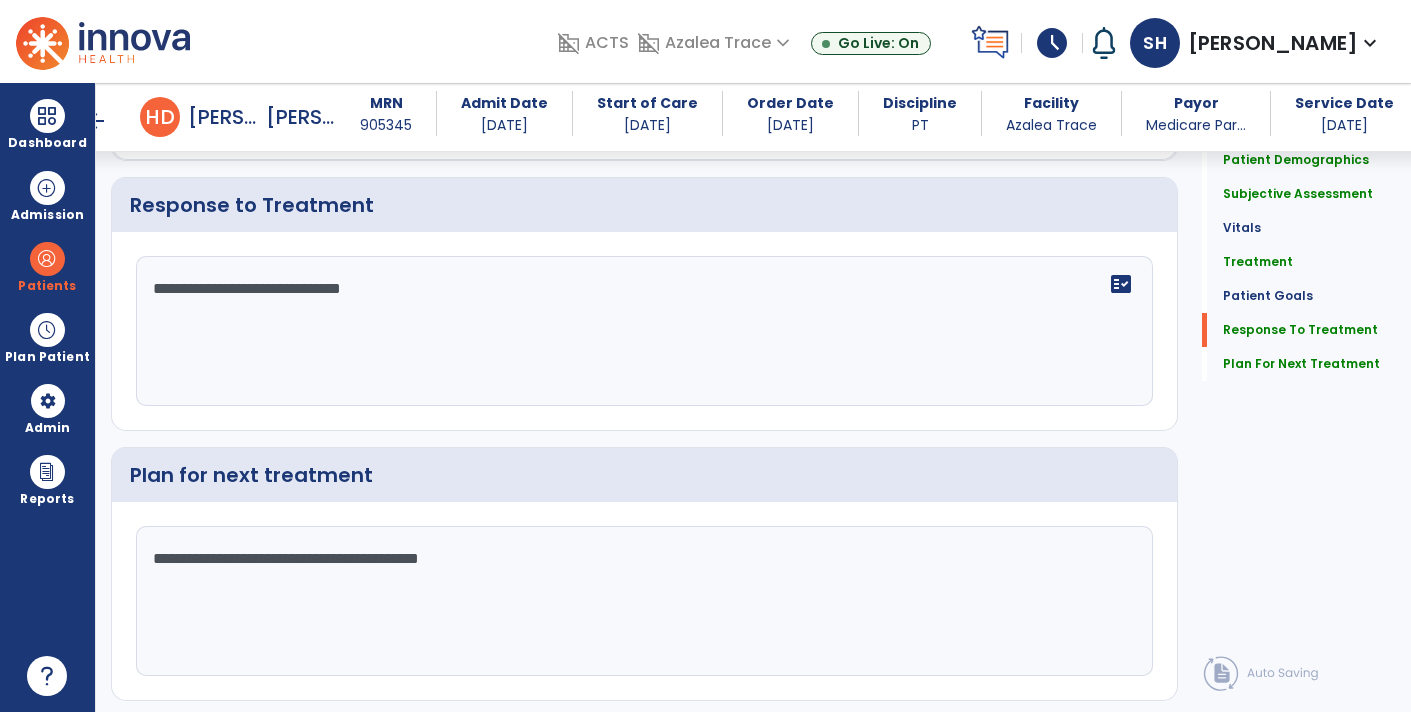 scroll, scrollTop: 3014, scrollLeft: 0, axis: vertical 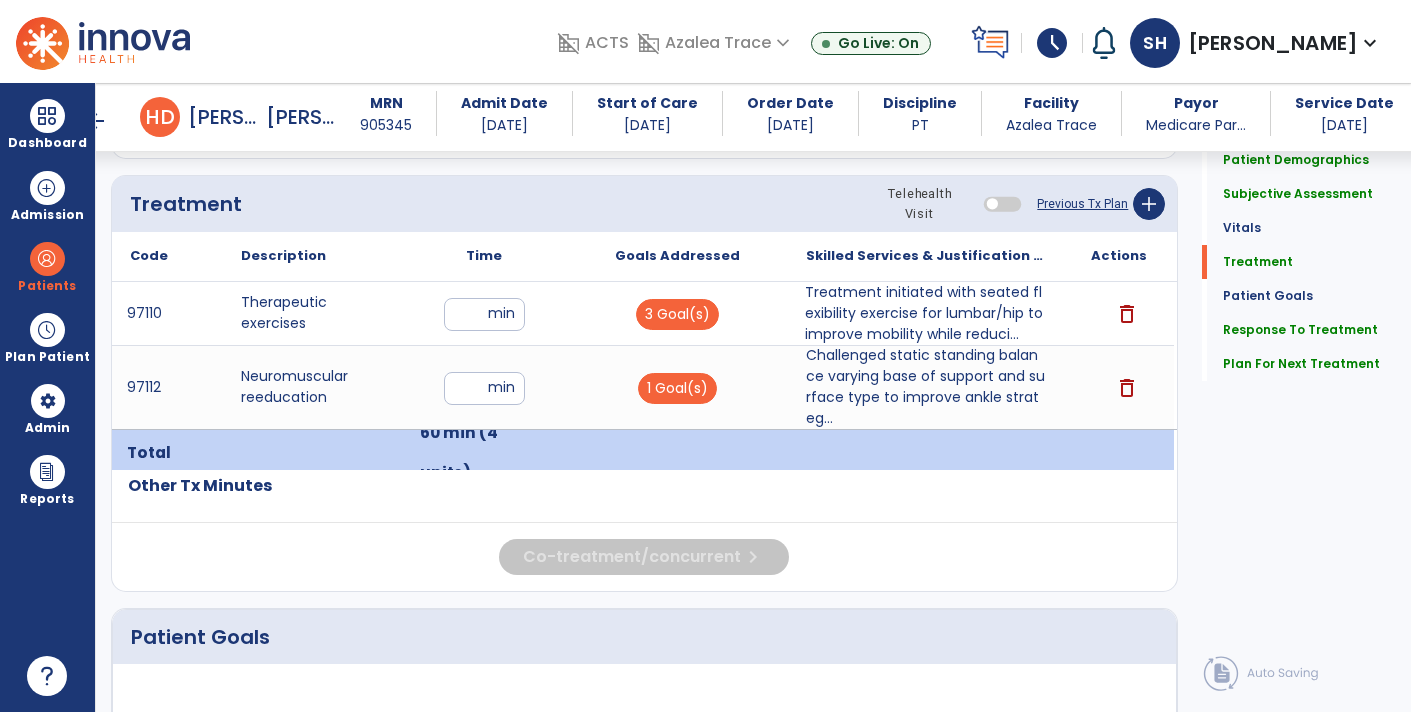 type on "**********" 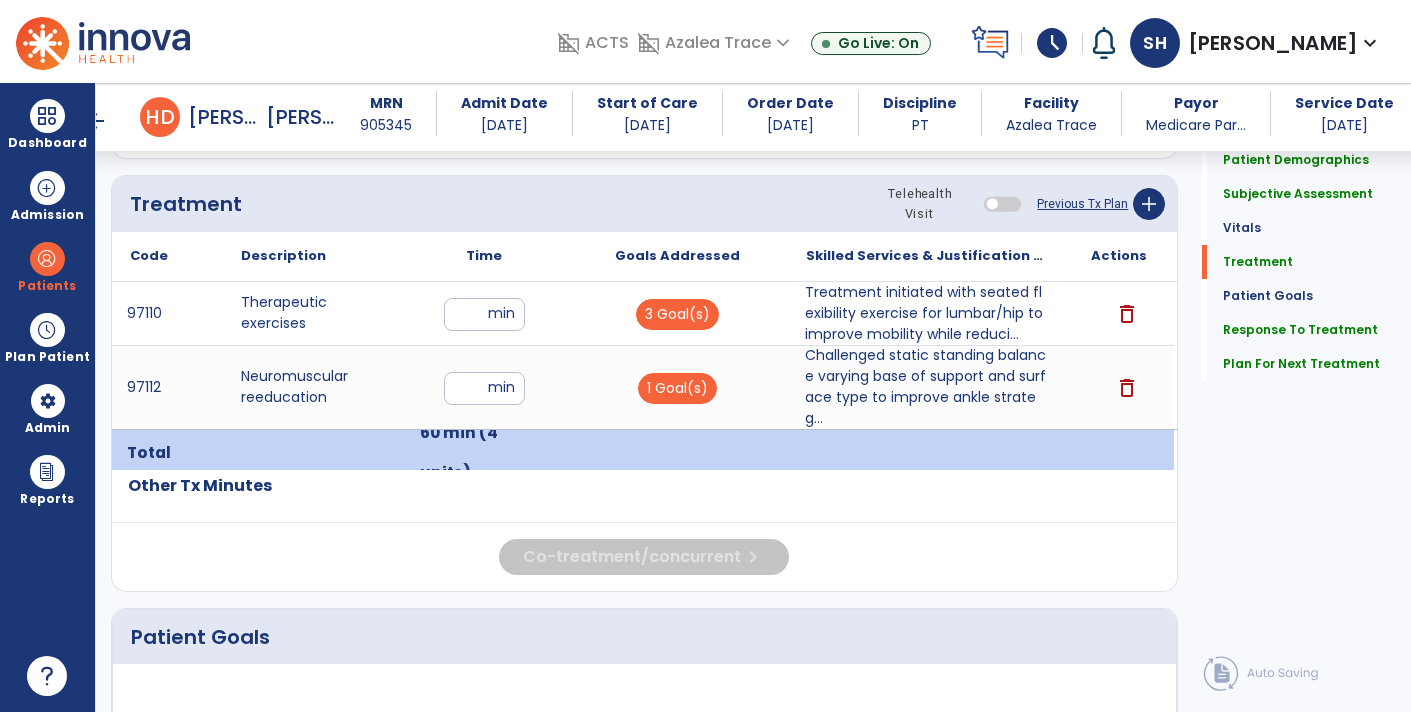 click on "Challenged static standing balance varying base of support and surface type to improve ankle strateg..." at bounding box center (926, 387) 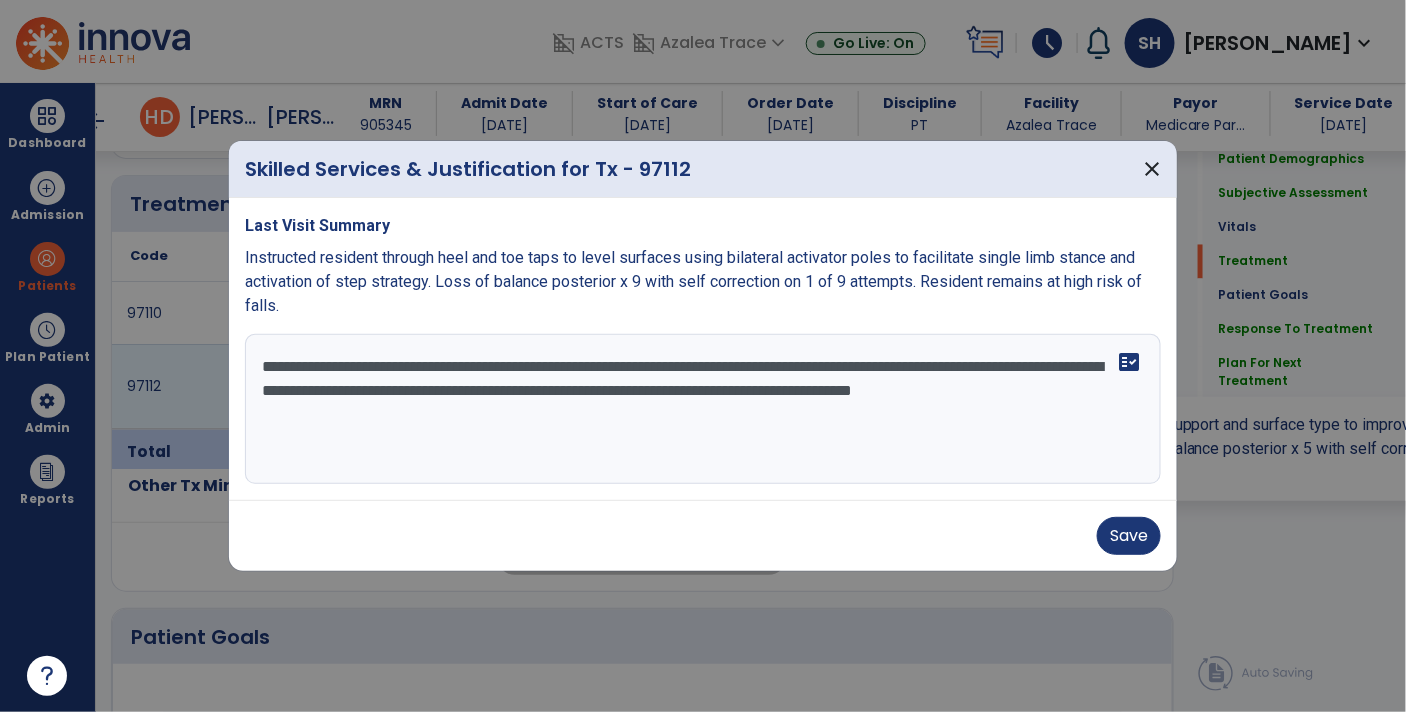 scroll, scrollTop: 1114, scrollLeft: 0, axis: vertical 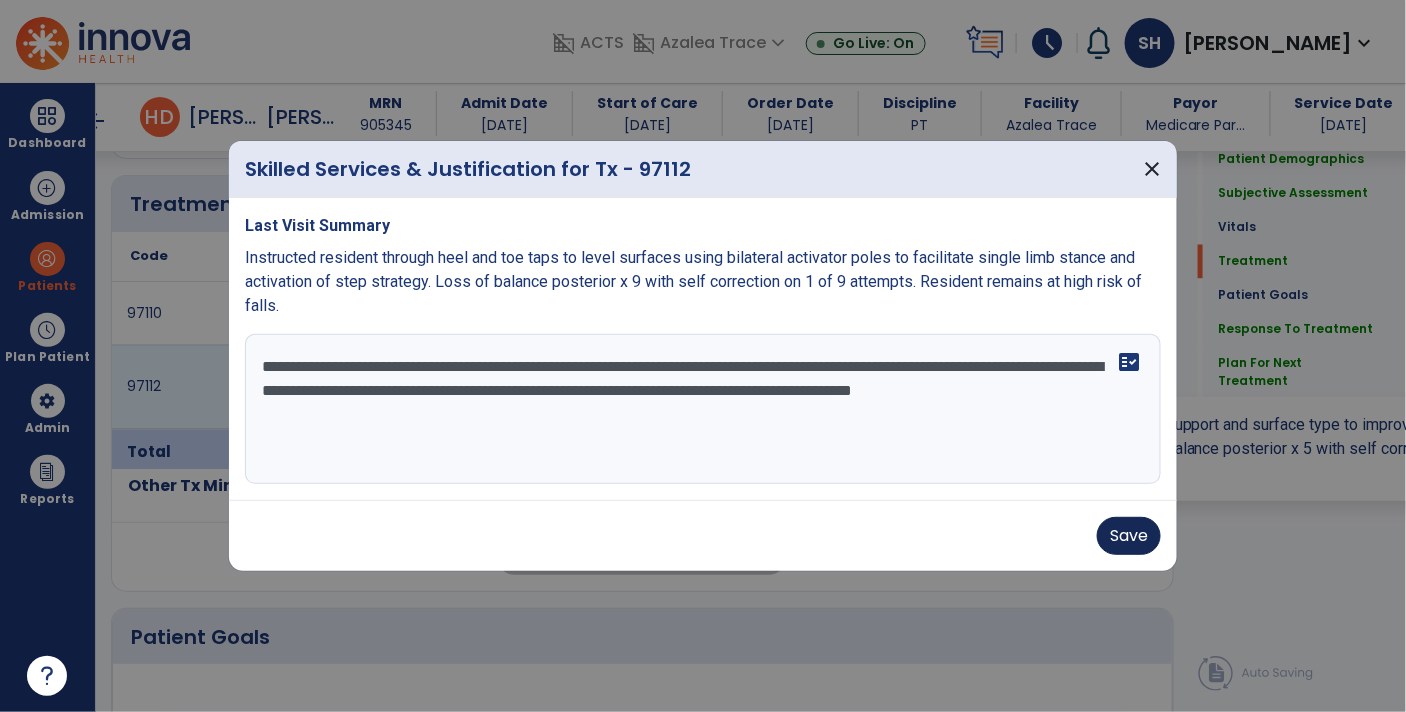 click on "Save" at bounding box center (1129, 536) 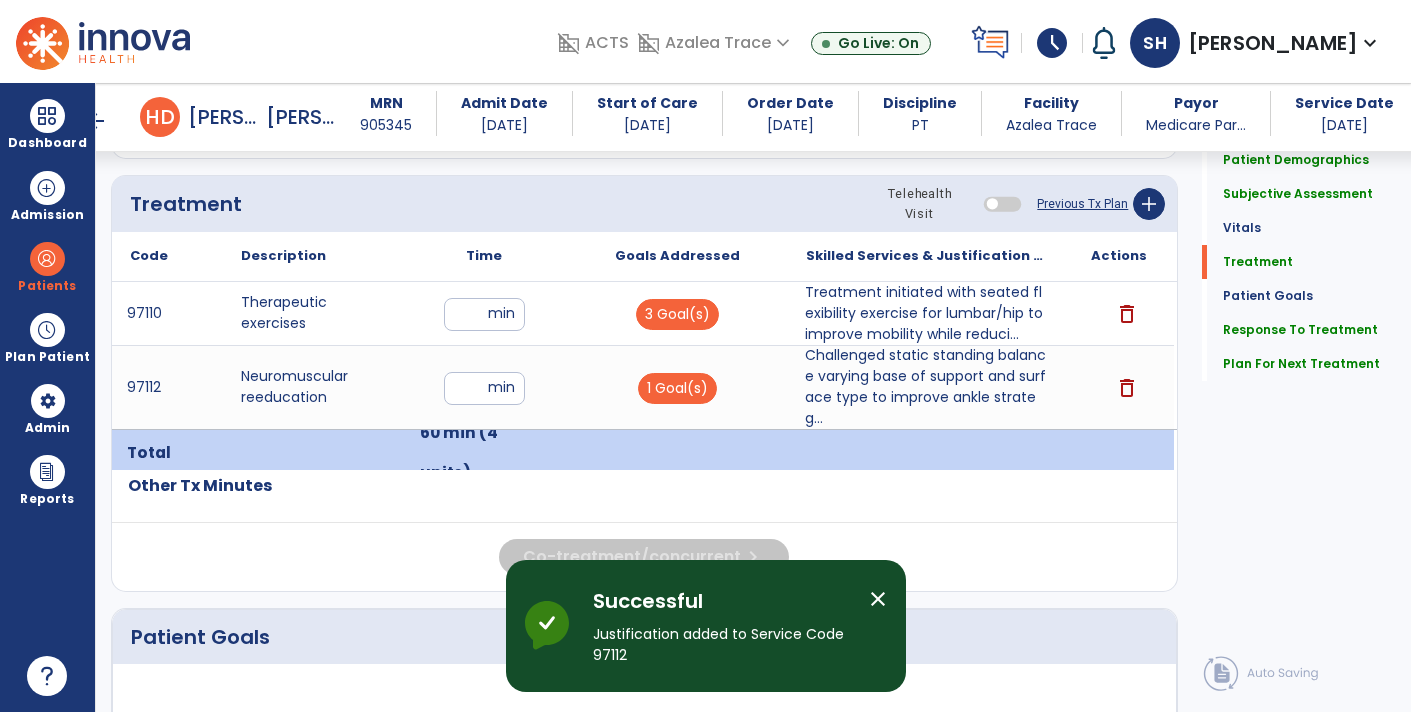 click on "Treatment initiated with seated flexibility exercise for lumbar/hip to improve mobility while reduci..." at bounding box center [926, 313] 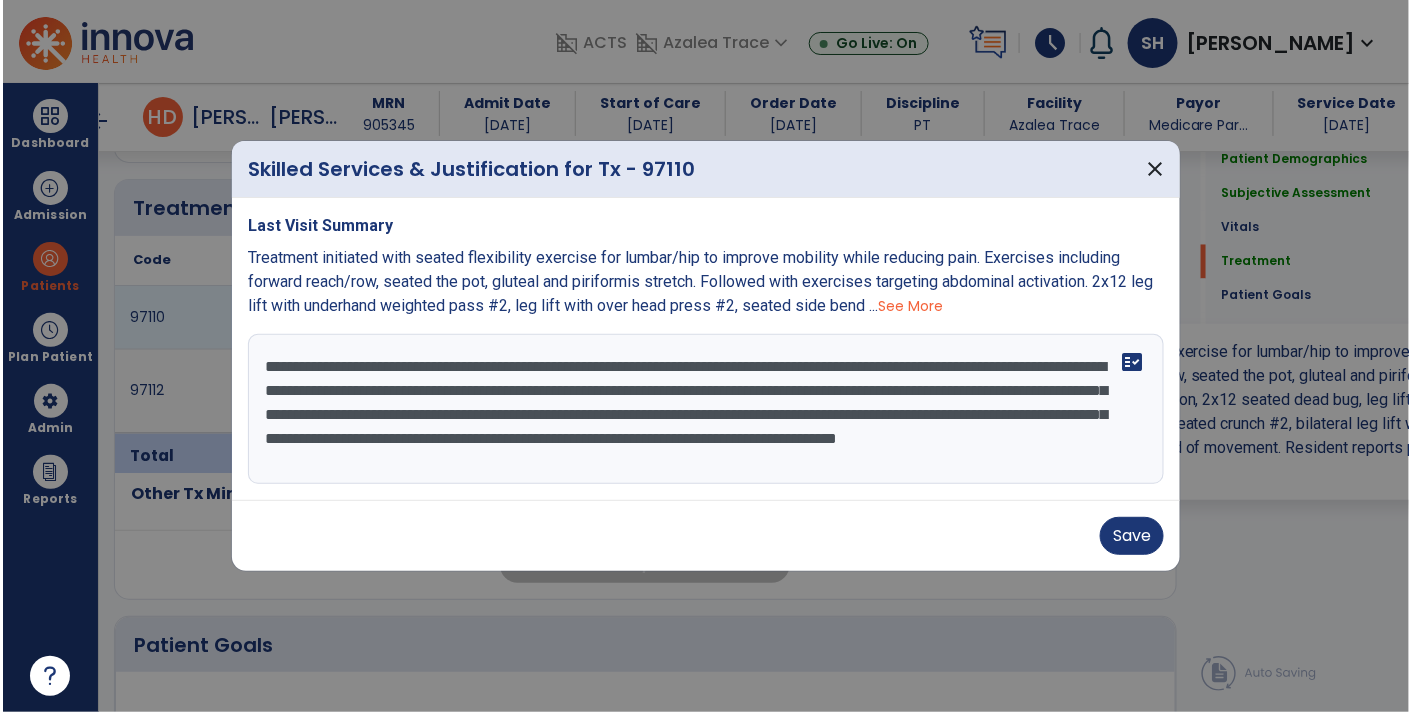 scroll, scrollTop: 1114, scrollLeft: 0, axis: vertical 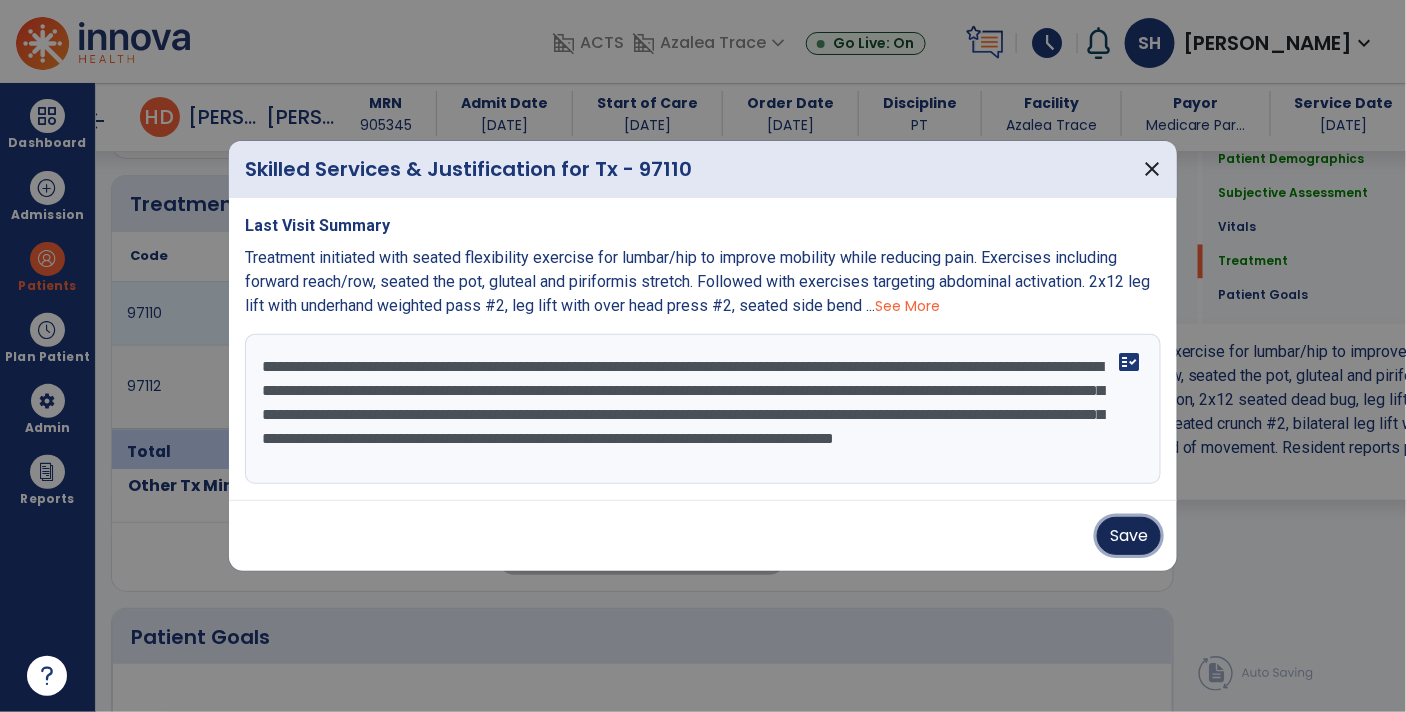 click on "Save" at bounding box center (1129, 536) 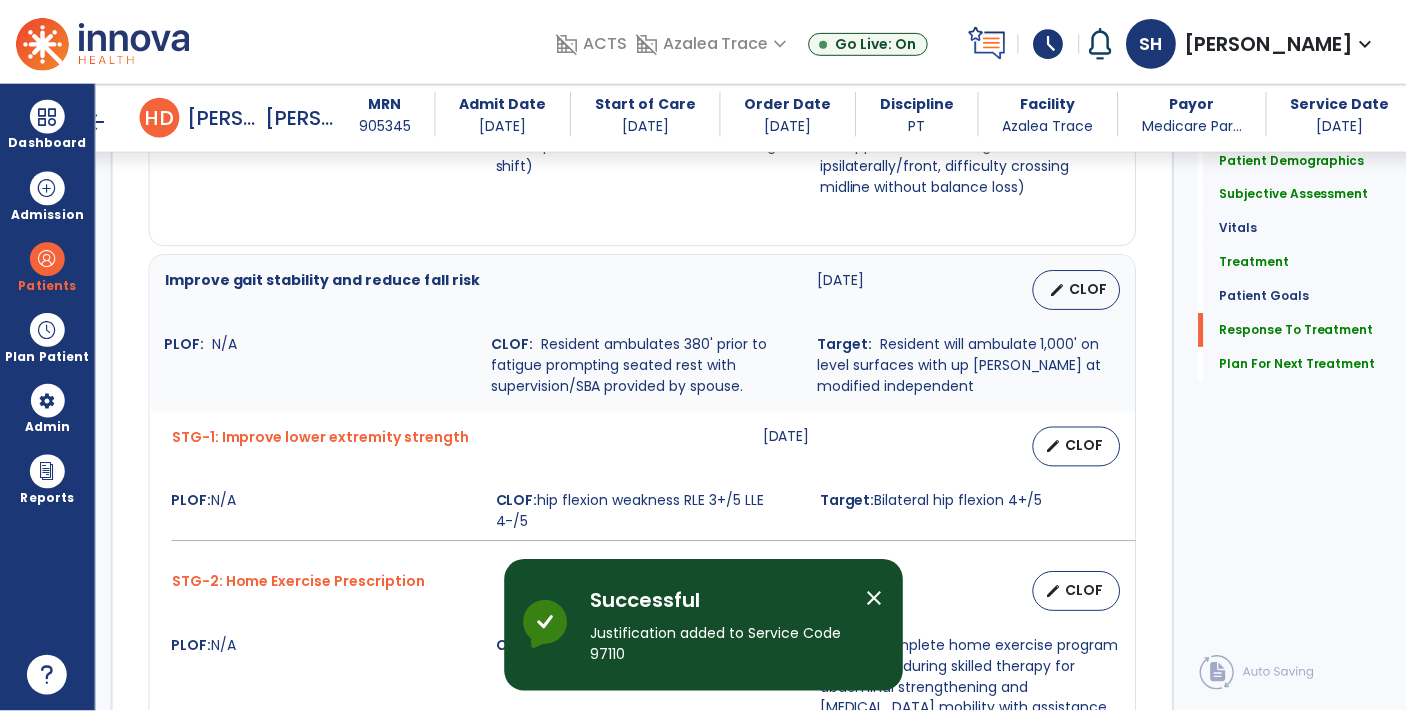 scroll, scrollTop: 3014, scrollLeft: 0, axis: vertical 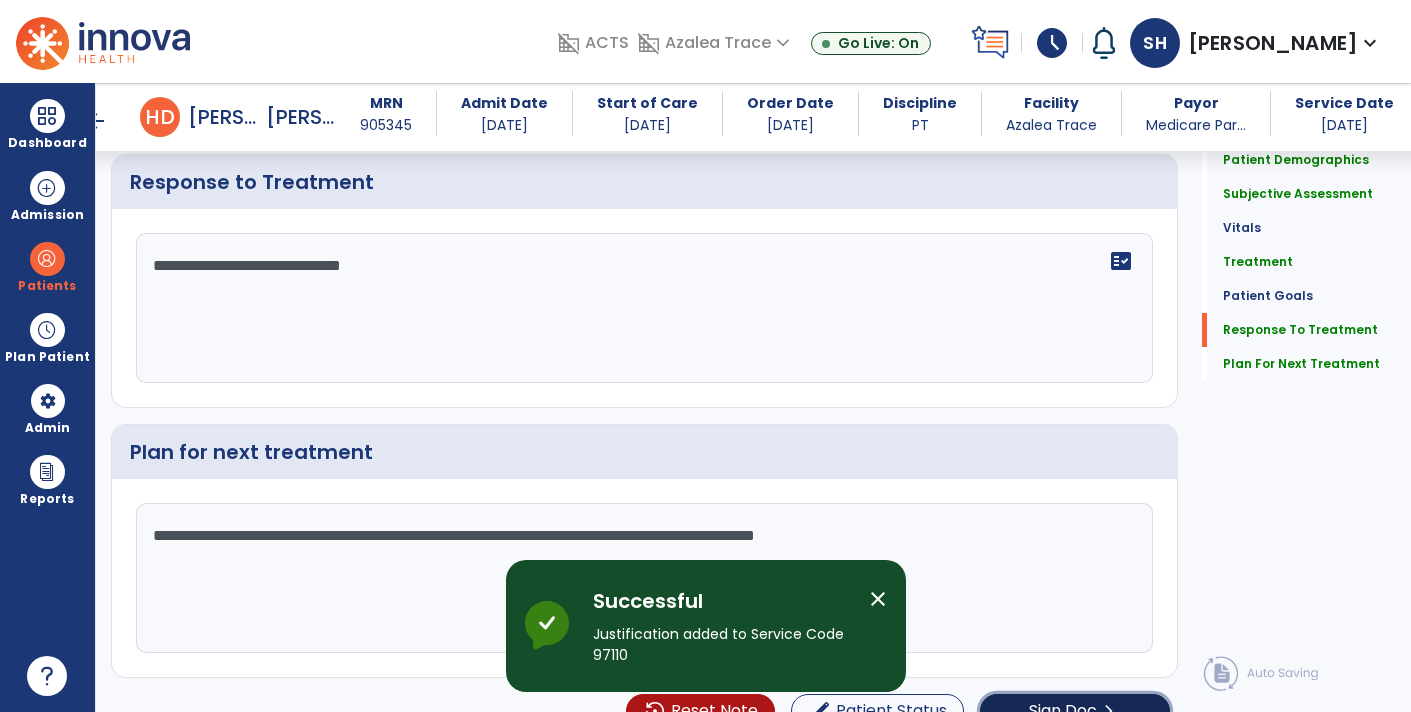 click on "chevron_right" 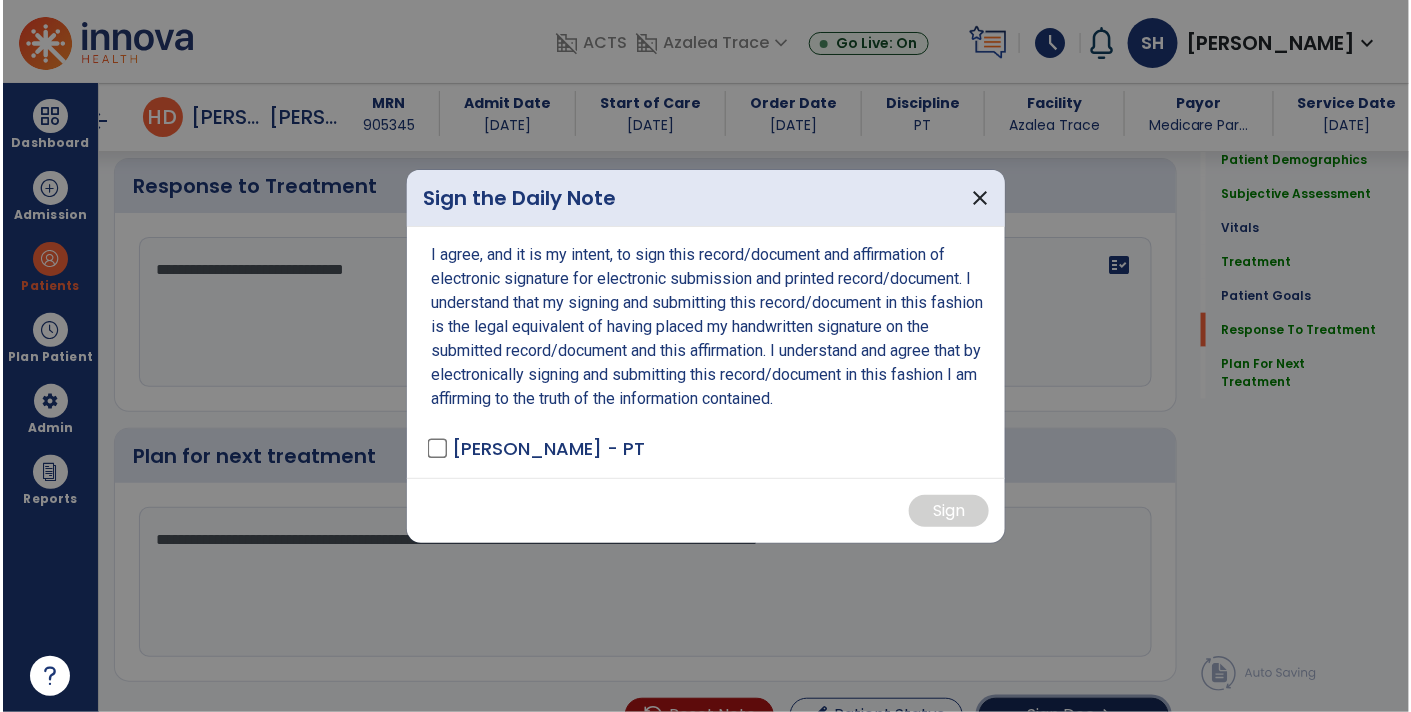 scroll, scrollTop: 3014, scrollLeft: 0, axis: vertical 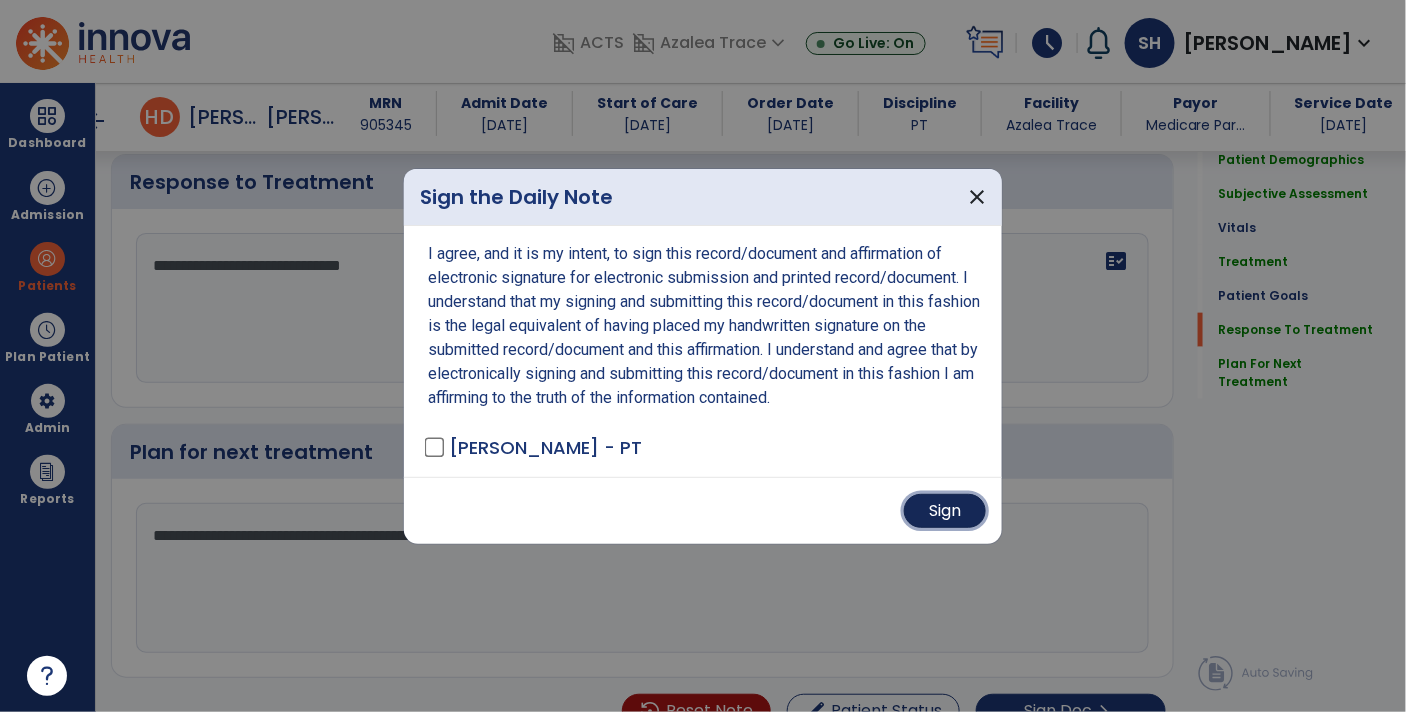 click on "Sign" at bounding box center [945, 511] 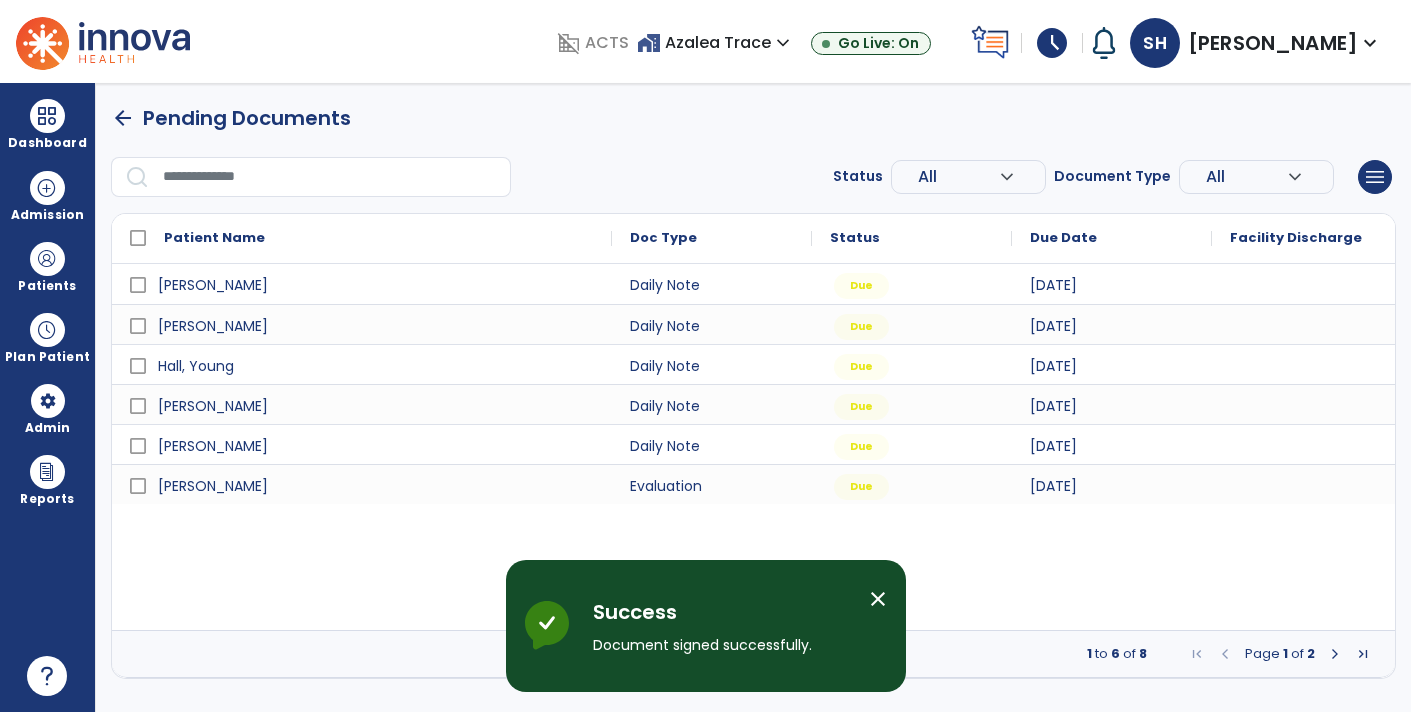 scroll, scrollTop: 0, scrollLeft: 0, axis: both 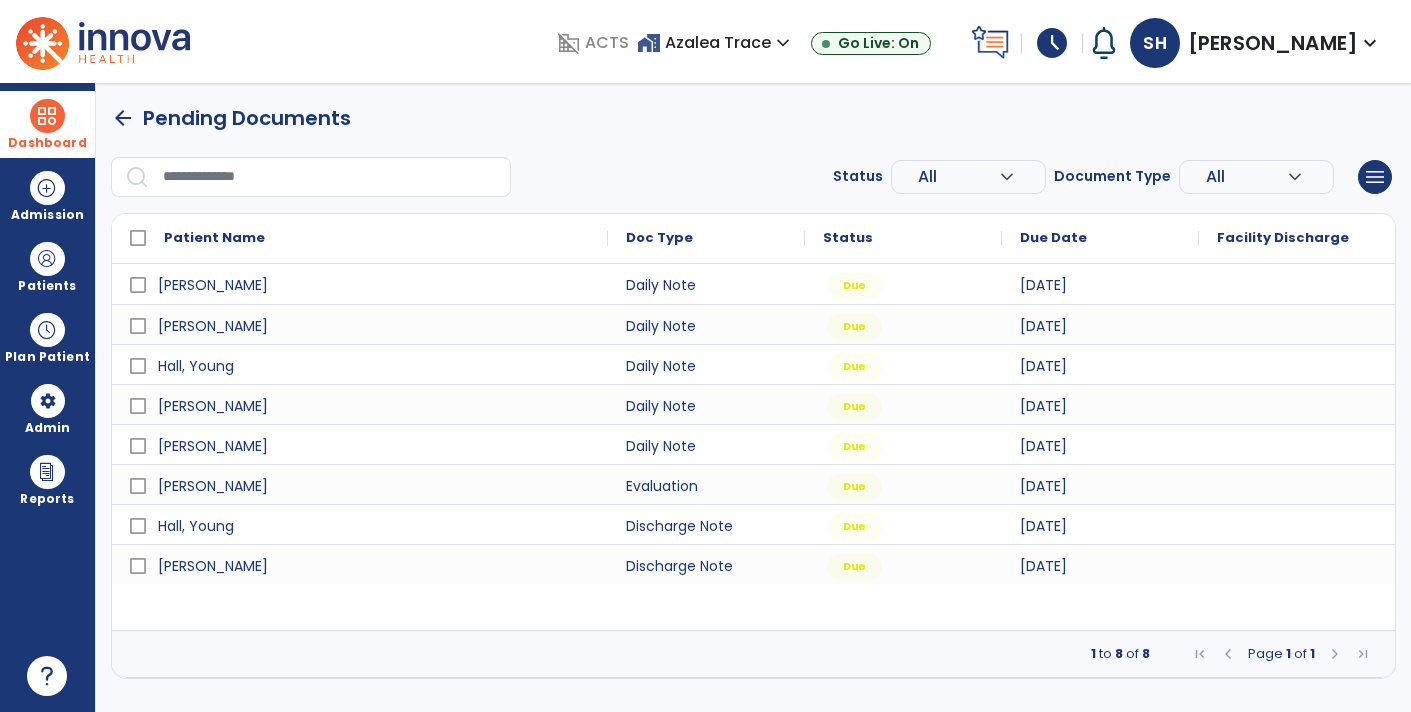 click at bounding box center (47, 116) 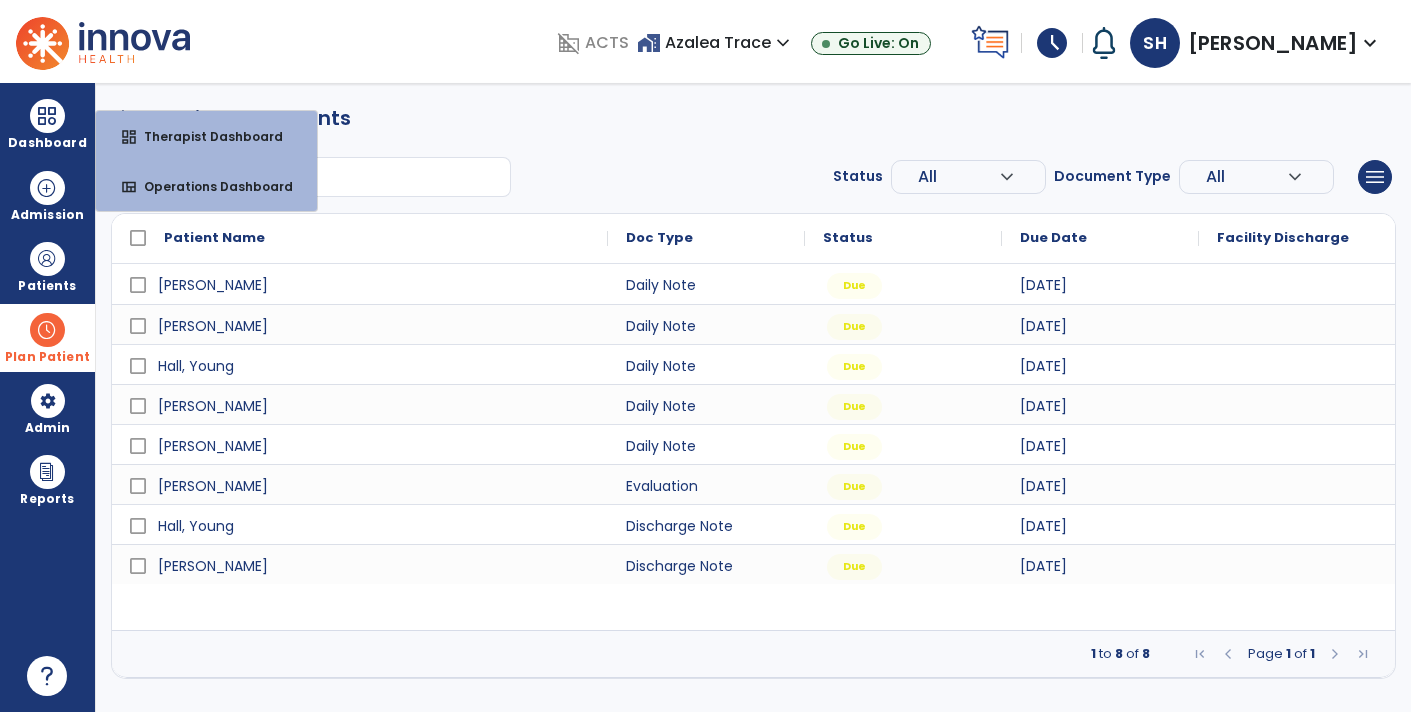 click on "Plan Patient" at bounding box center [47, 266] 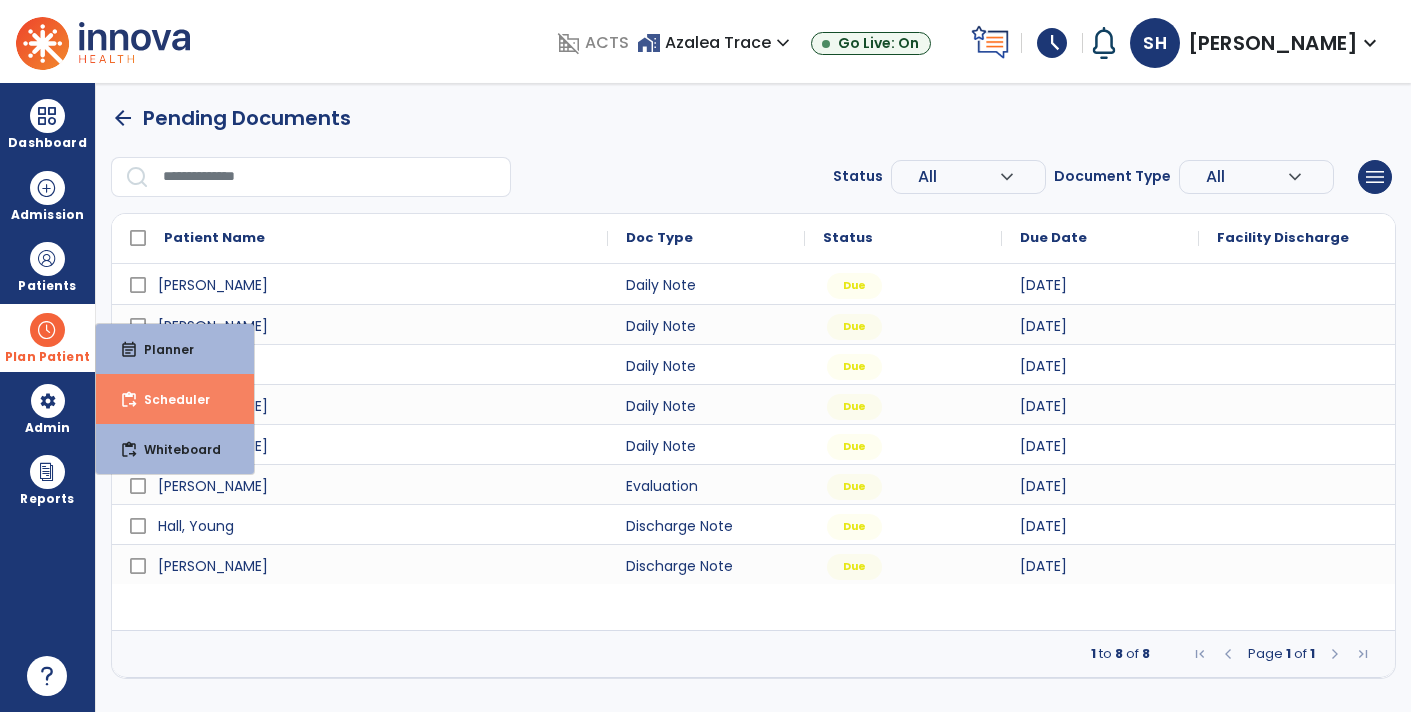 click on "Scheduler" at bounding box center (169, 399) 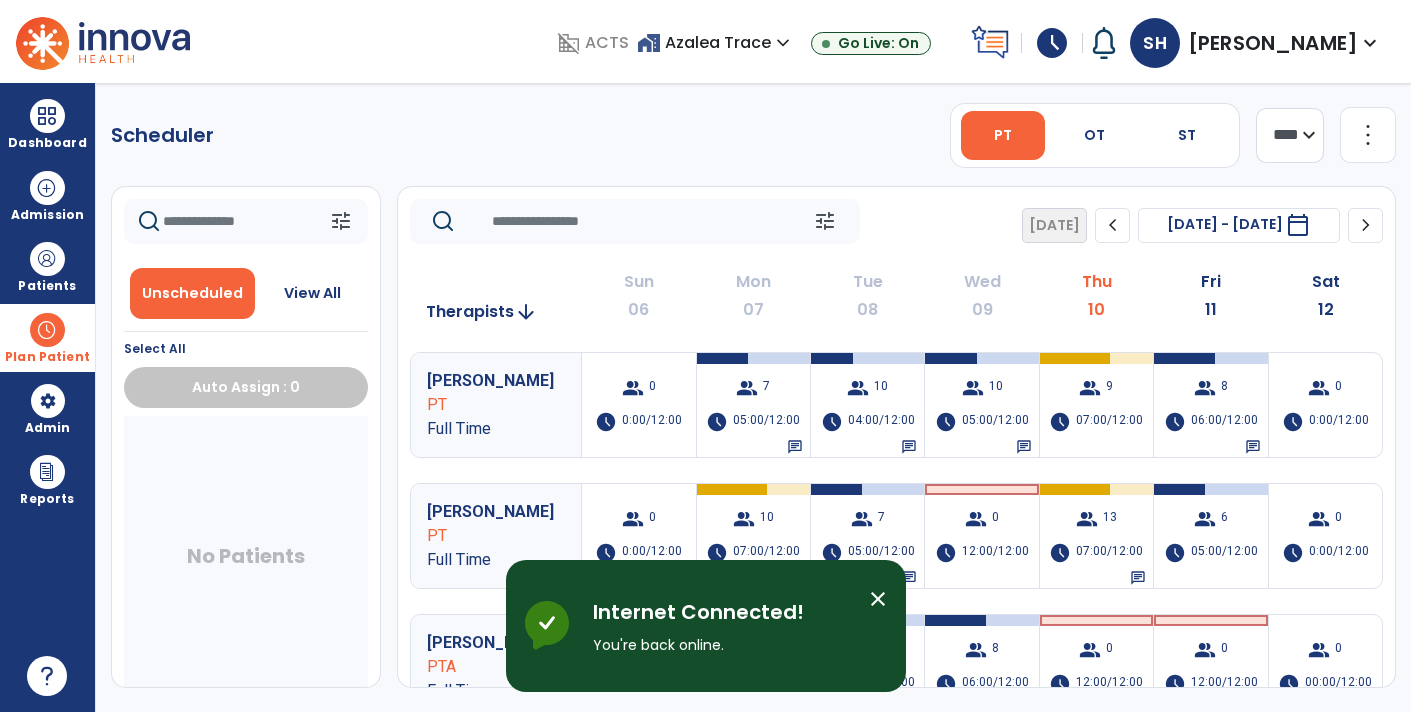 click at bounding box center [103, 41] 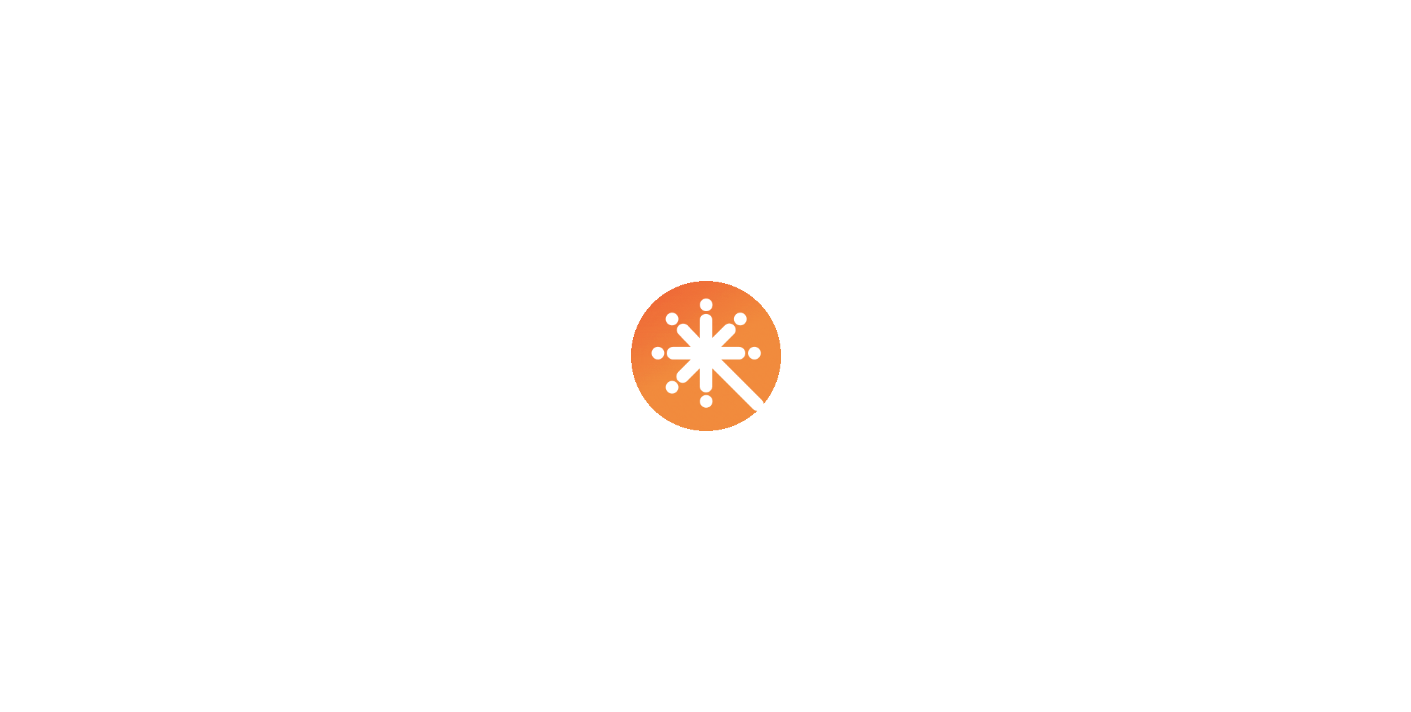 scroll, scrollTop: 0, scrollLeft: 0, axis: both 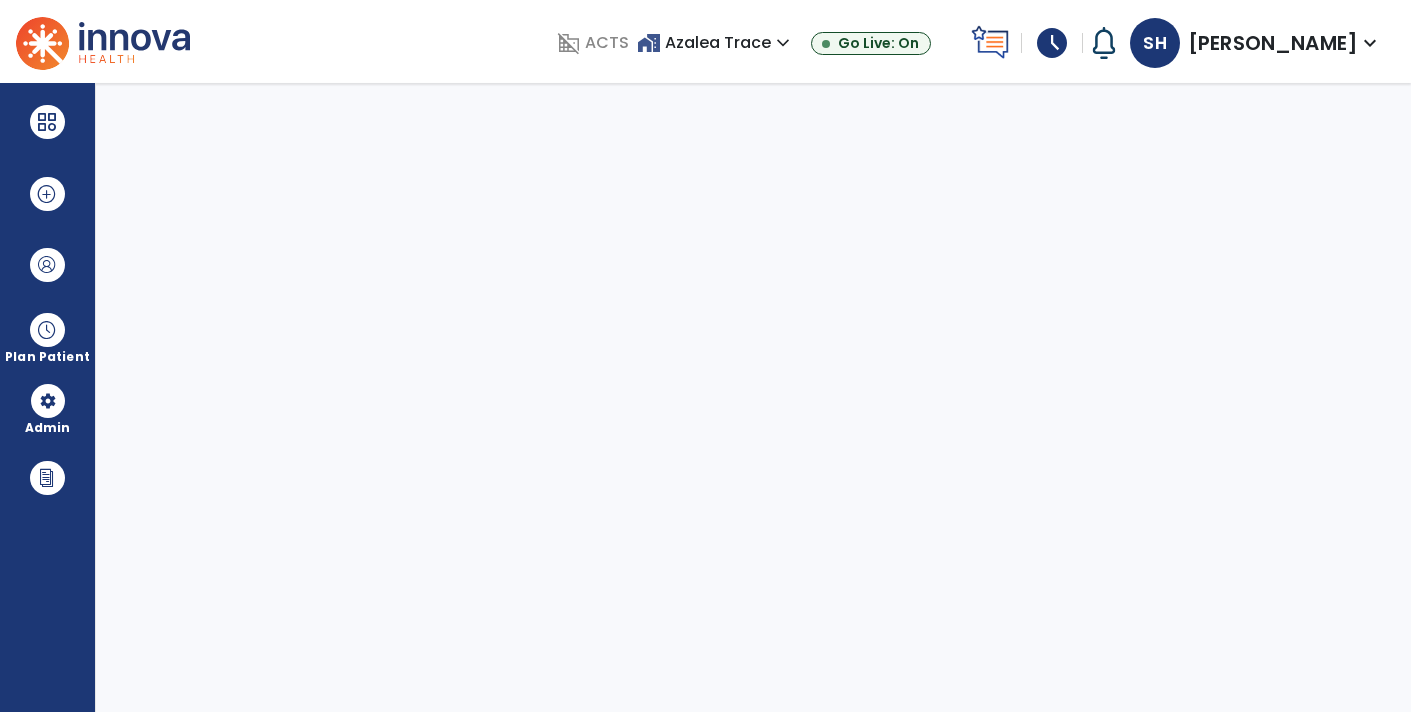 select on "****" 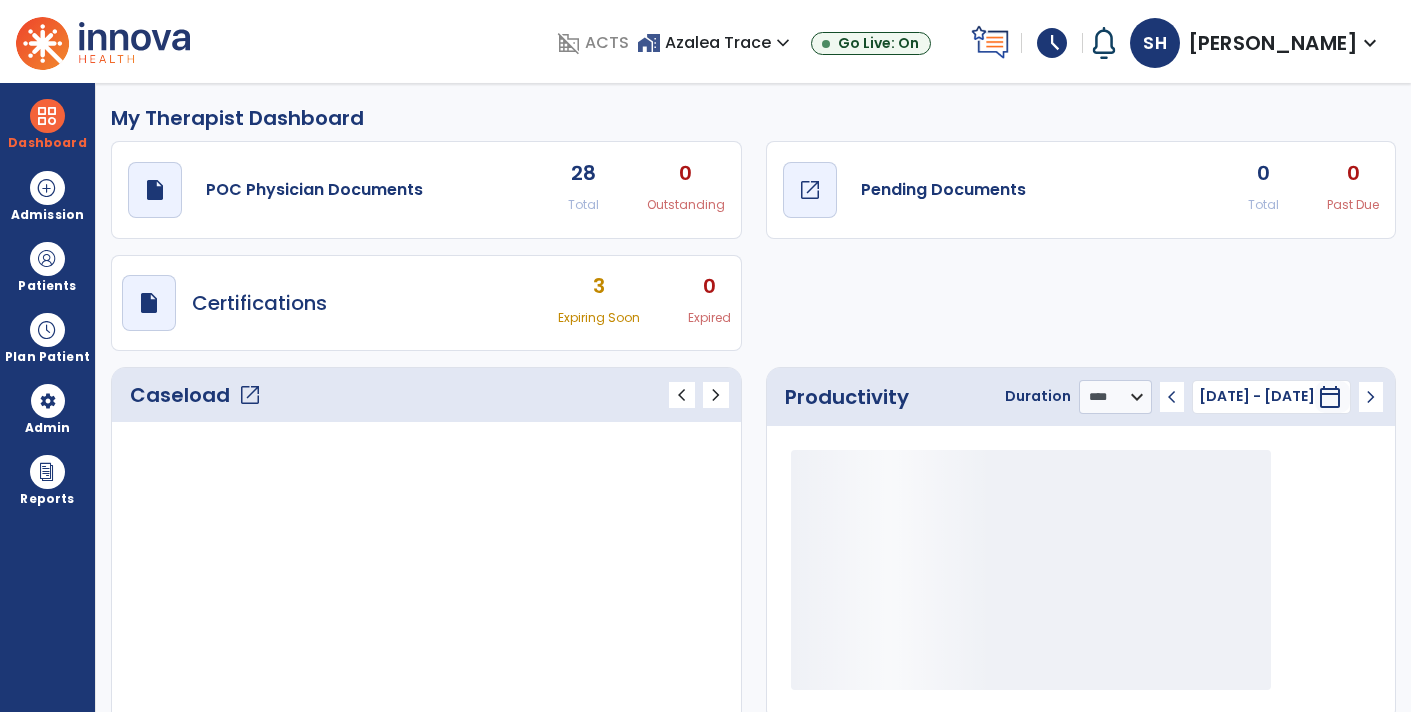 click on "Pending Documents" 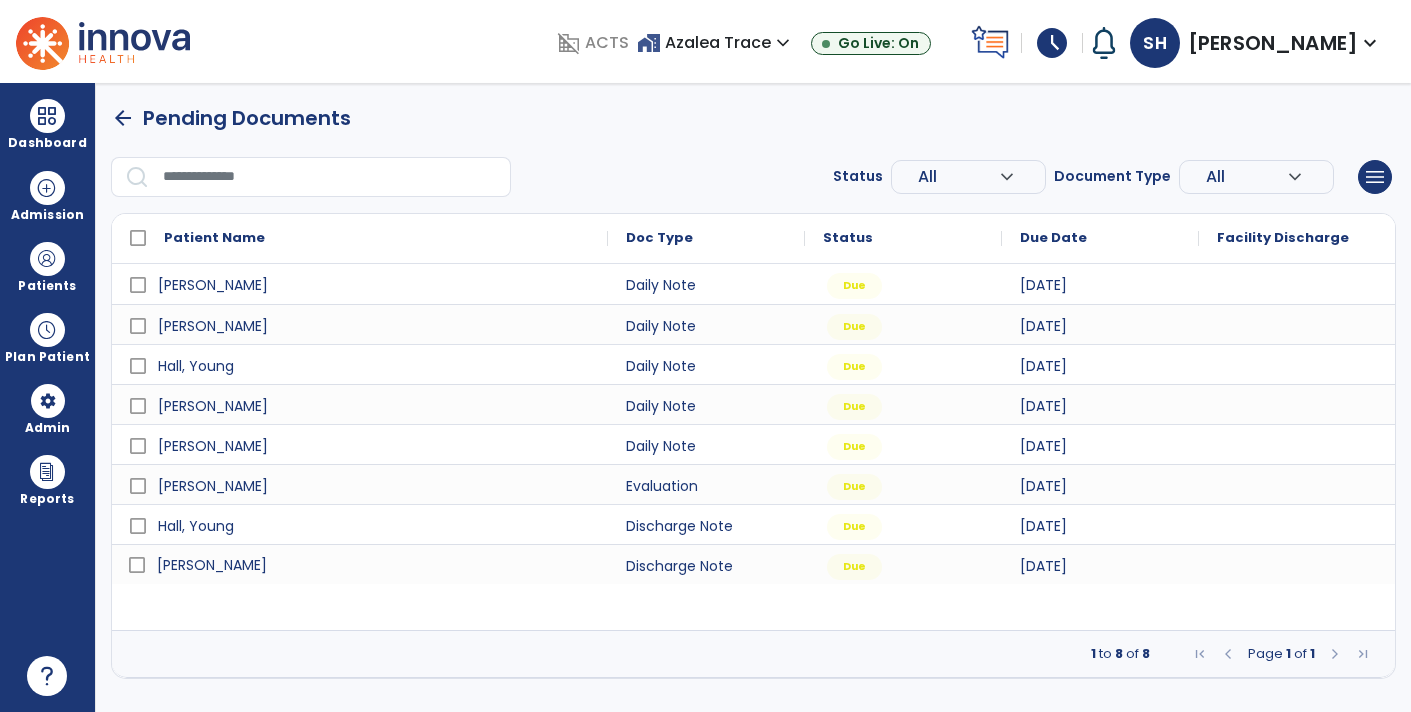 click on "[PERSON_NAME]" at bounding box center [212, 565] 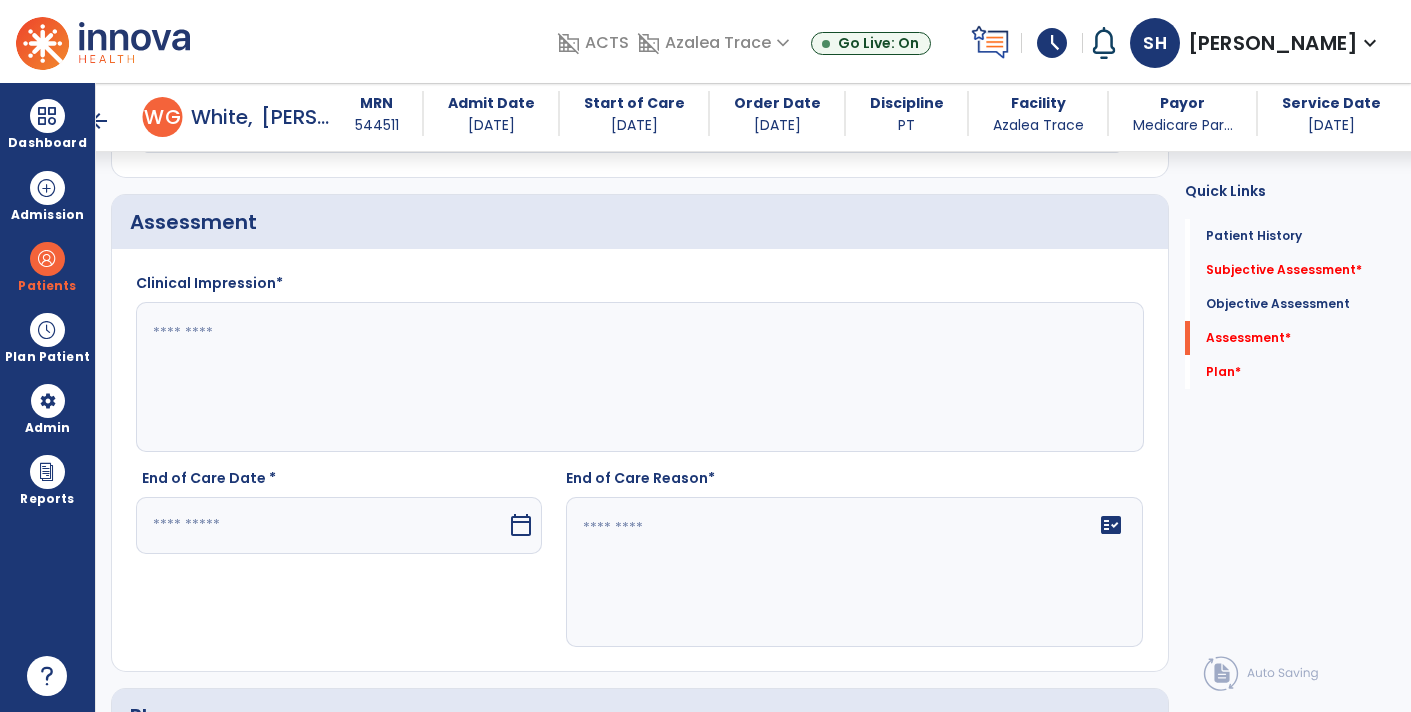 scroll, scrollTop: 2325, scrollLeft: 0, axis: vertical 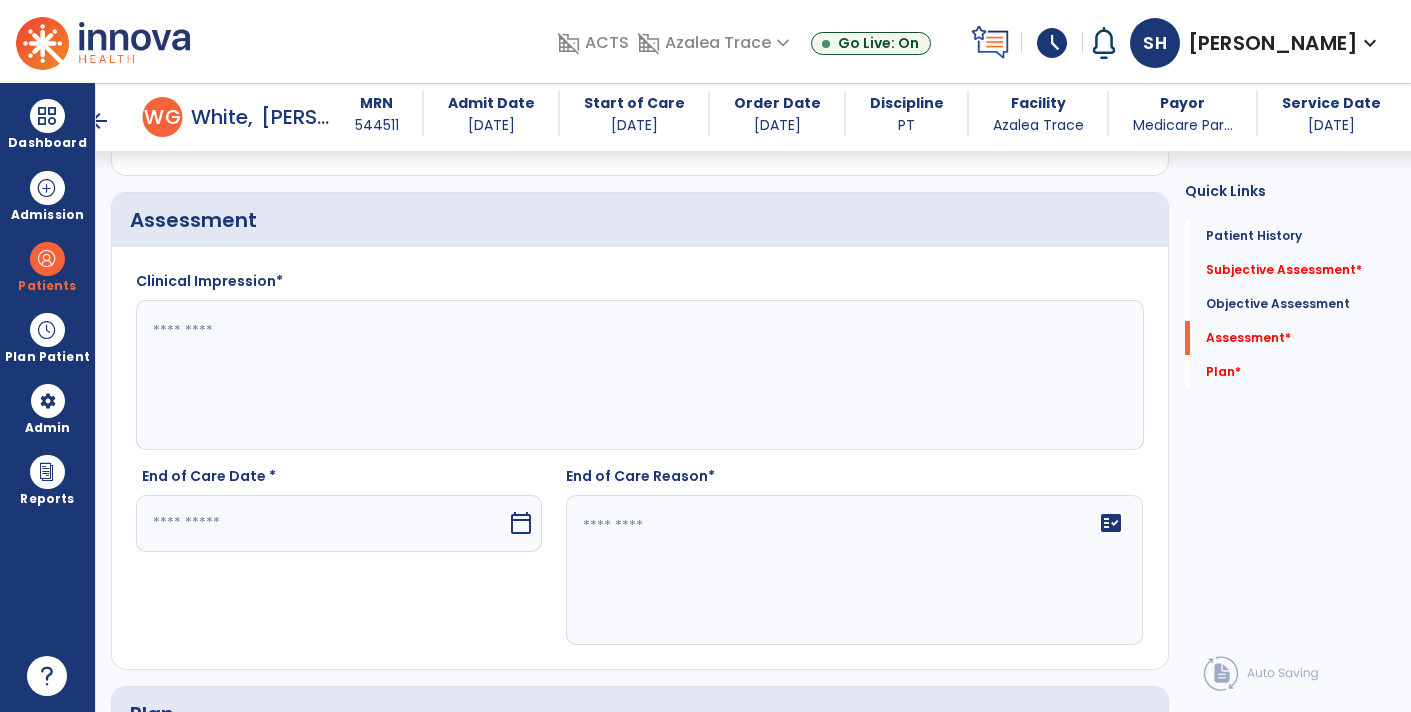 click at bounding box center [321, 523] 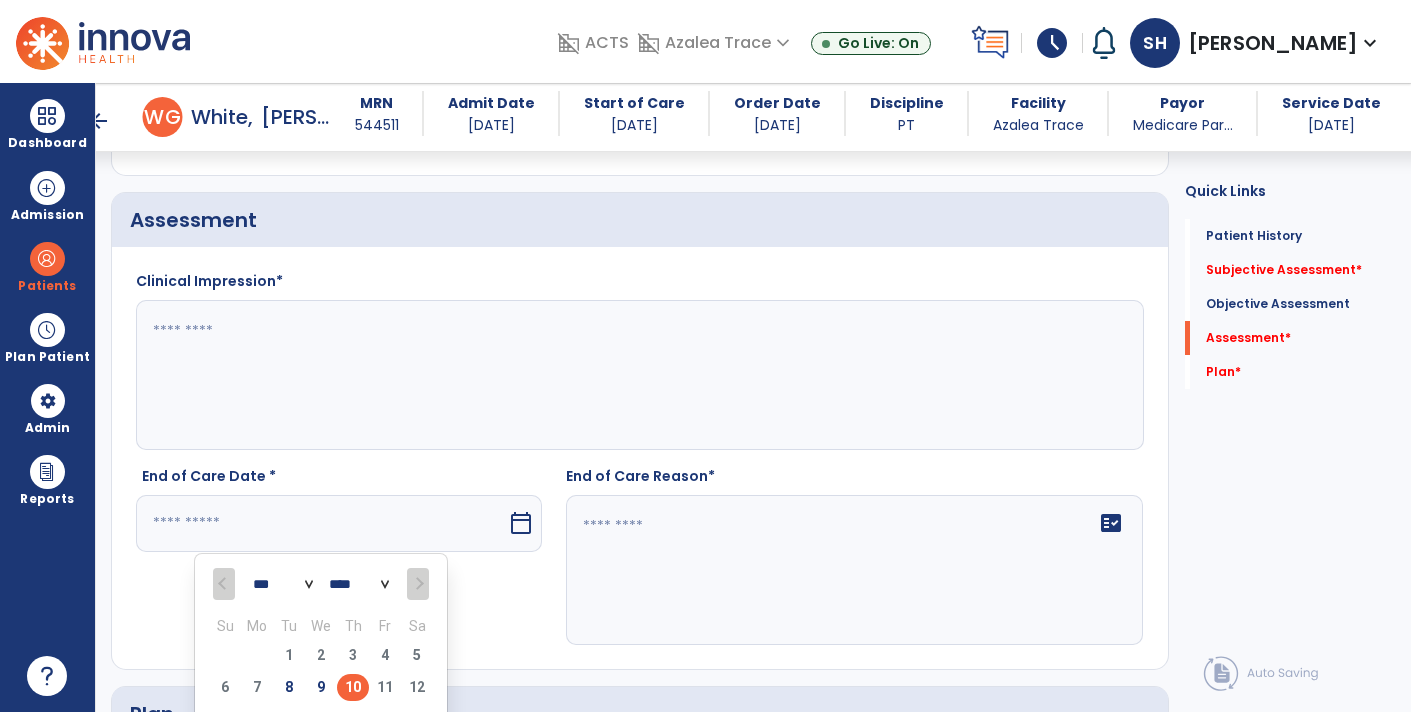 click on "10" at bounding box center (353, 687) 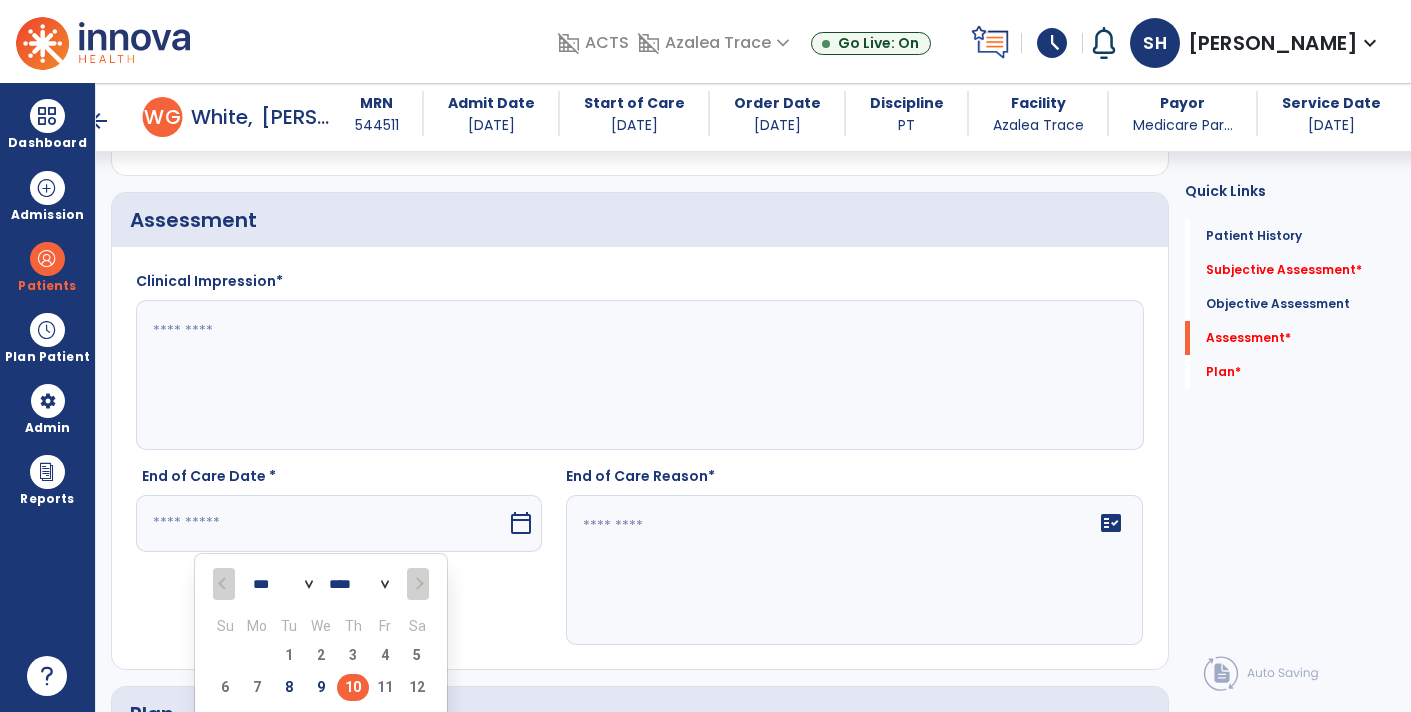 type on "*********" 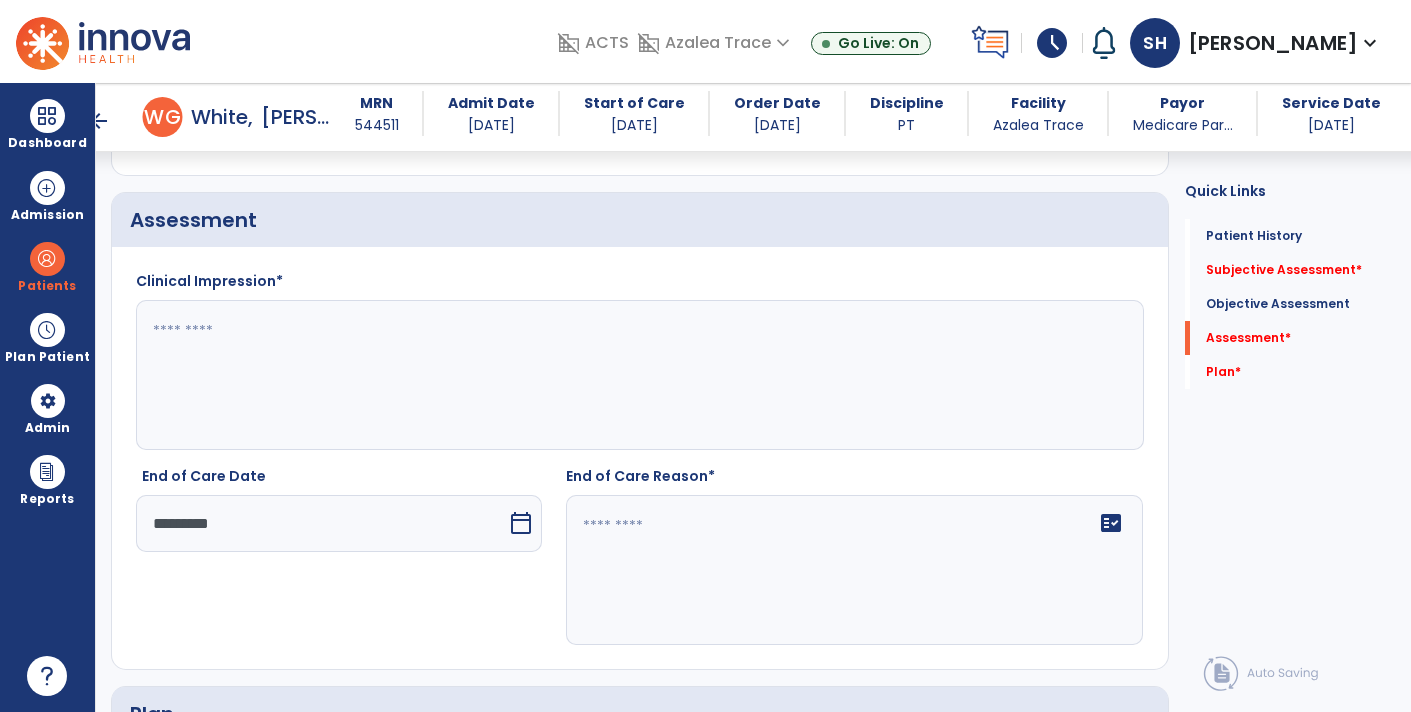 click 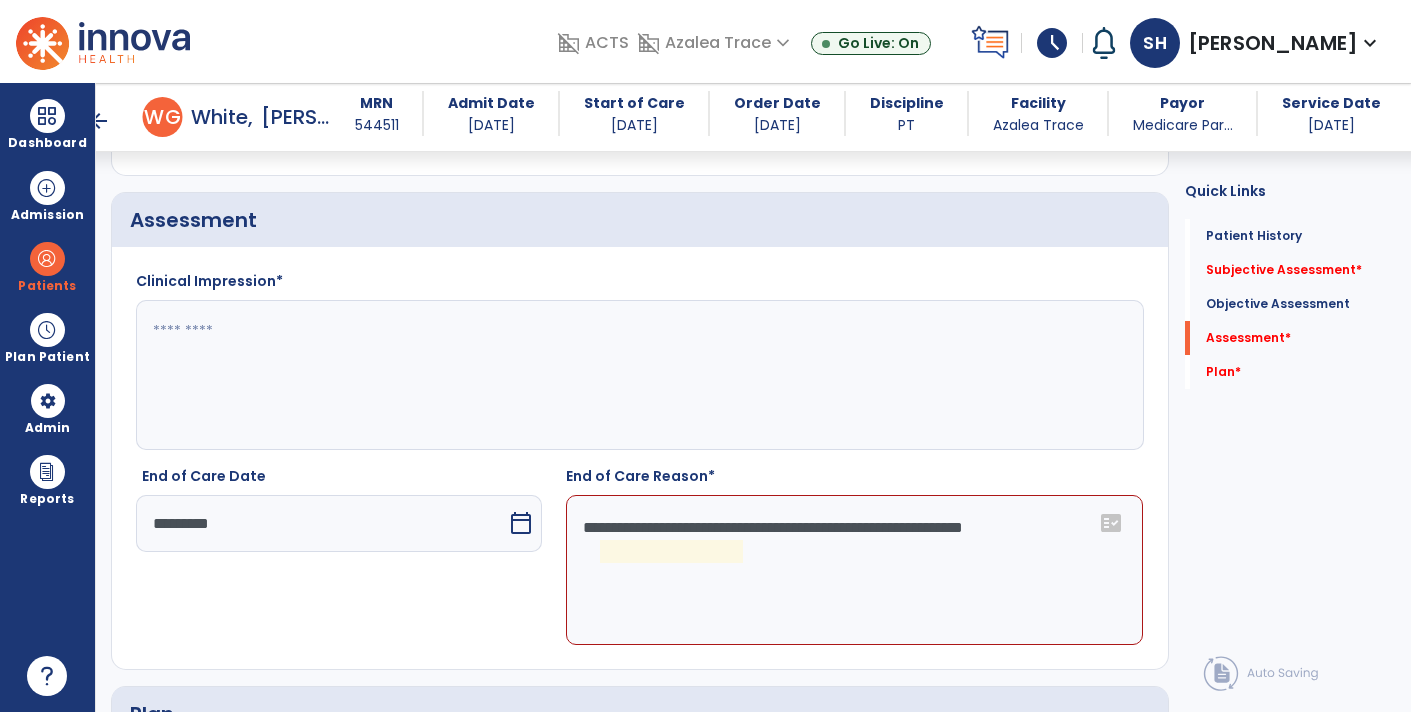 click on "**********" 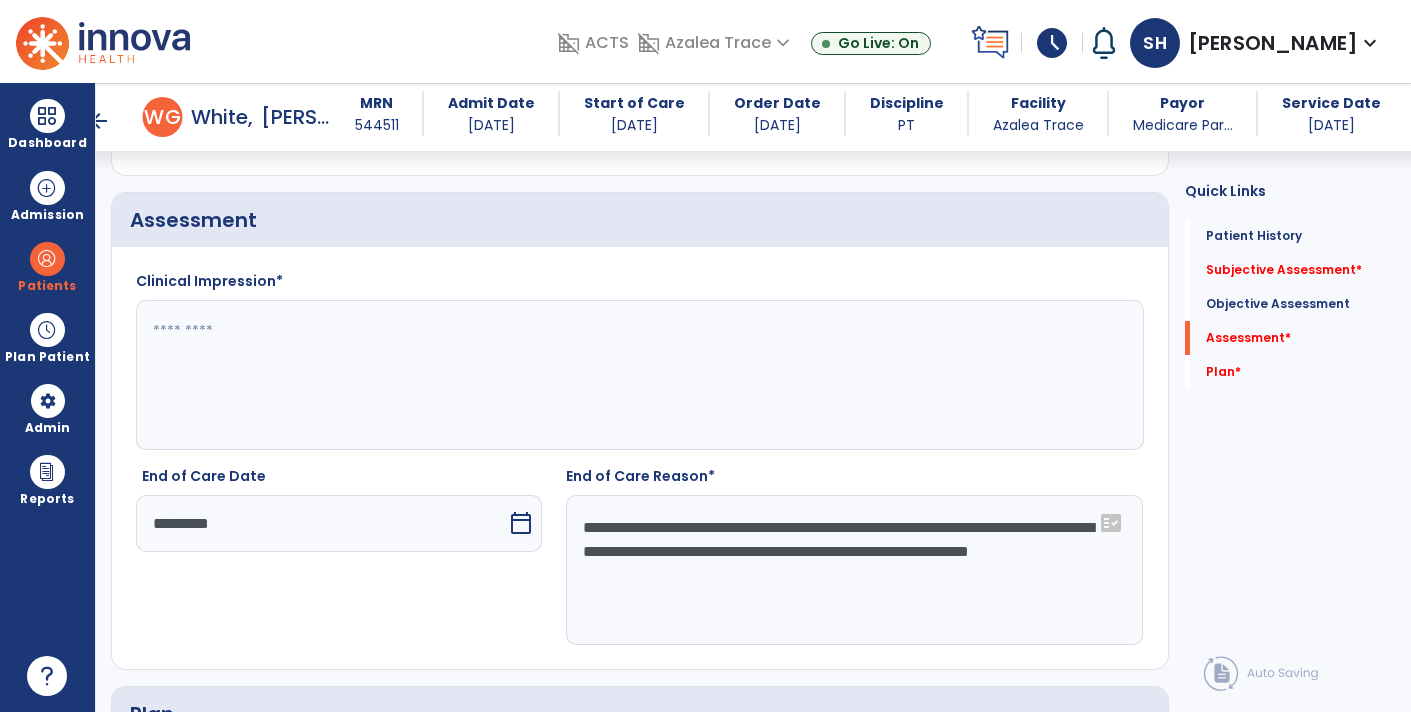 click on "**********" 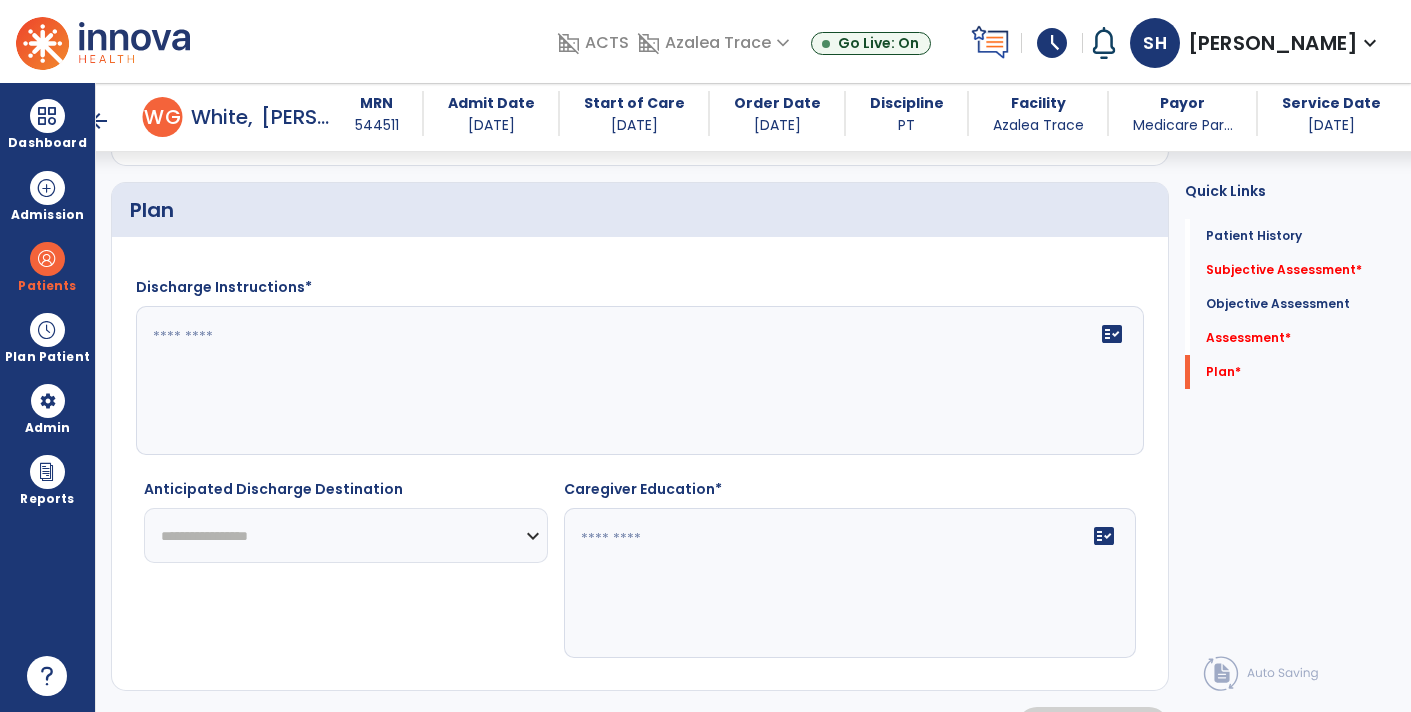 scroll, scrollTop: 2827, scrollLeft: 0, axis: vertical 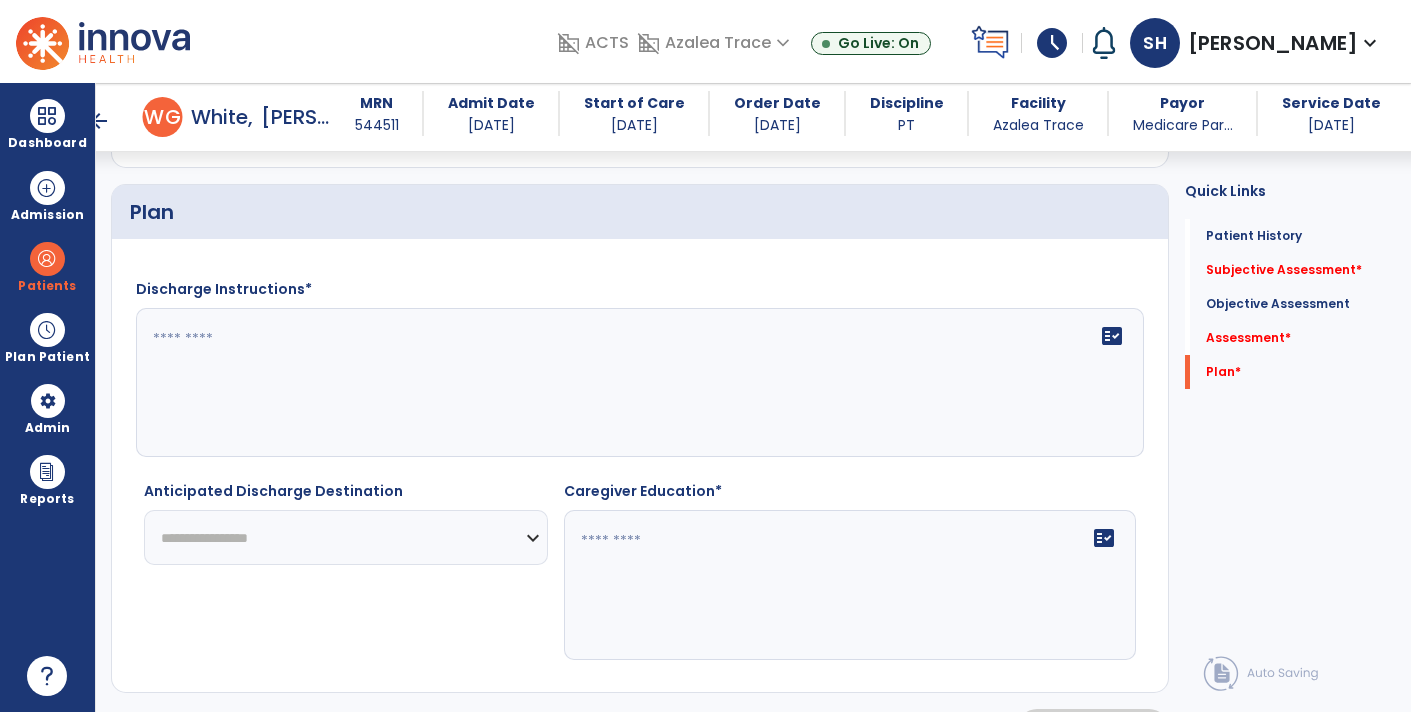 type on "**********" 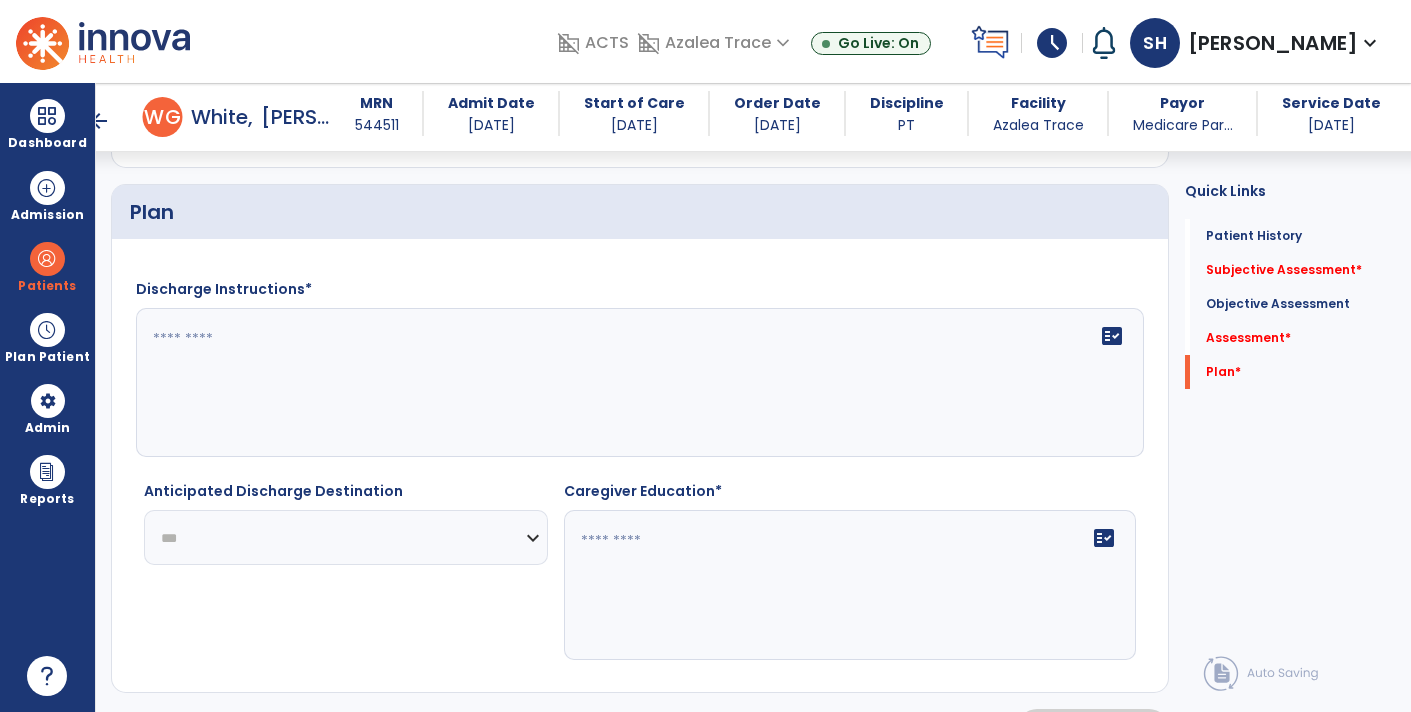 click on "**********" 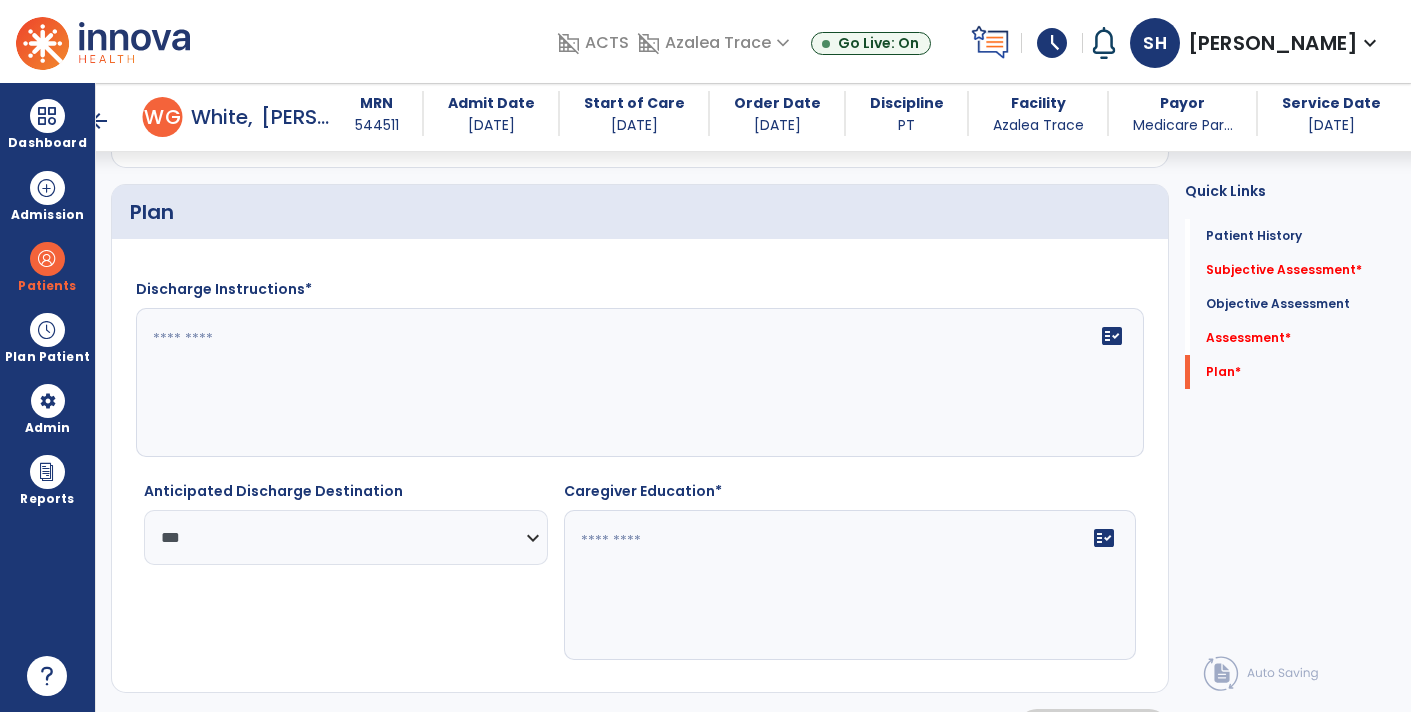 click 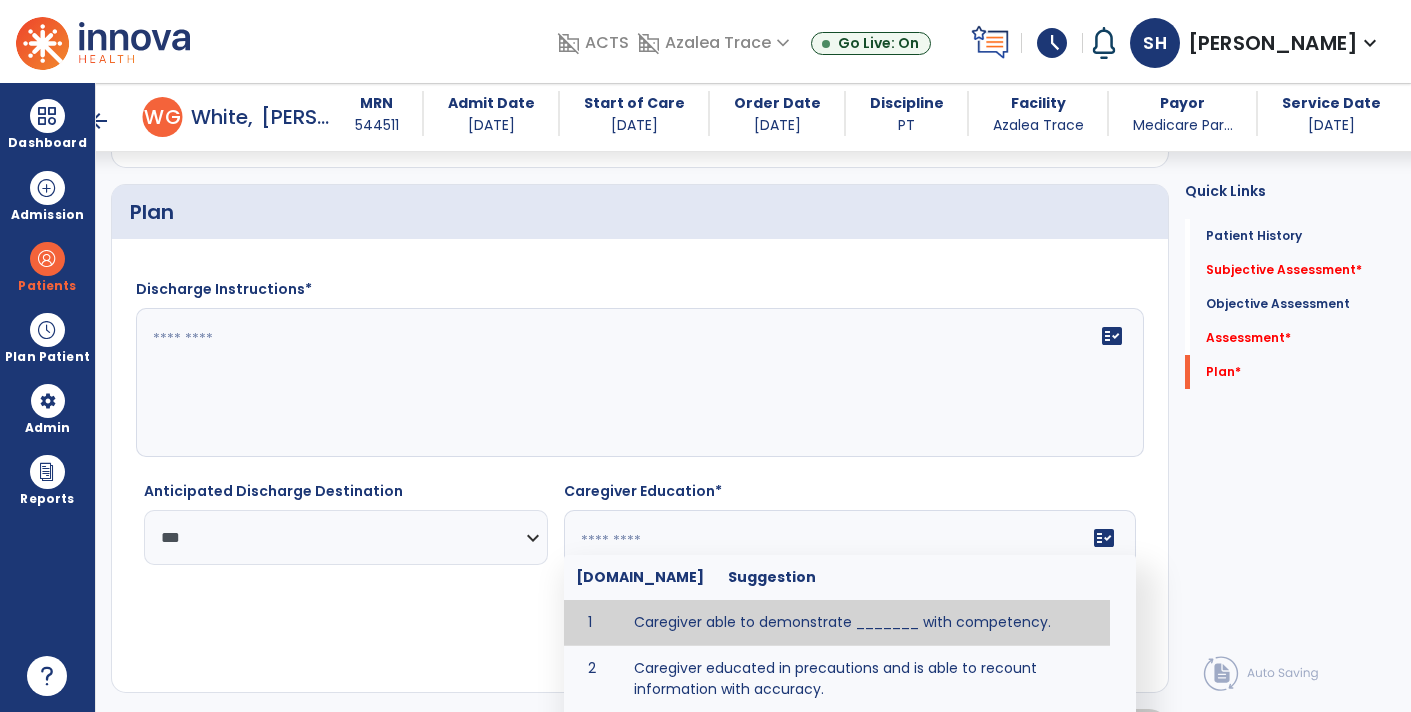 click on "Quick Links  Patient History   Patient History   Subjective Assessment   *  Subjective Assessment   *  Objective Assessment   Objective Assessment   Assessment   *  Assessment   *  Plan   *  Plan   *" 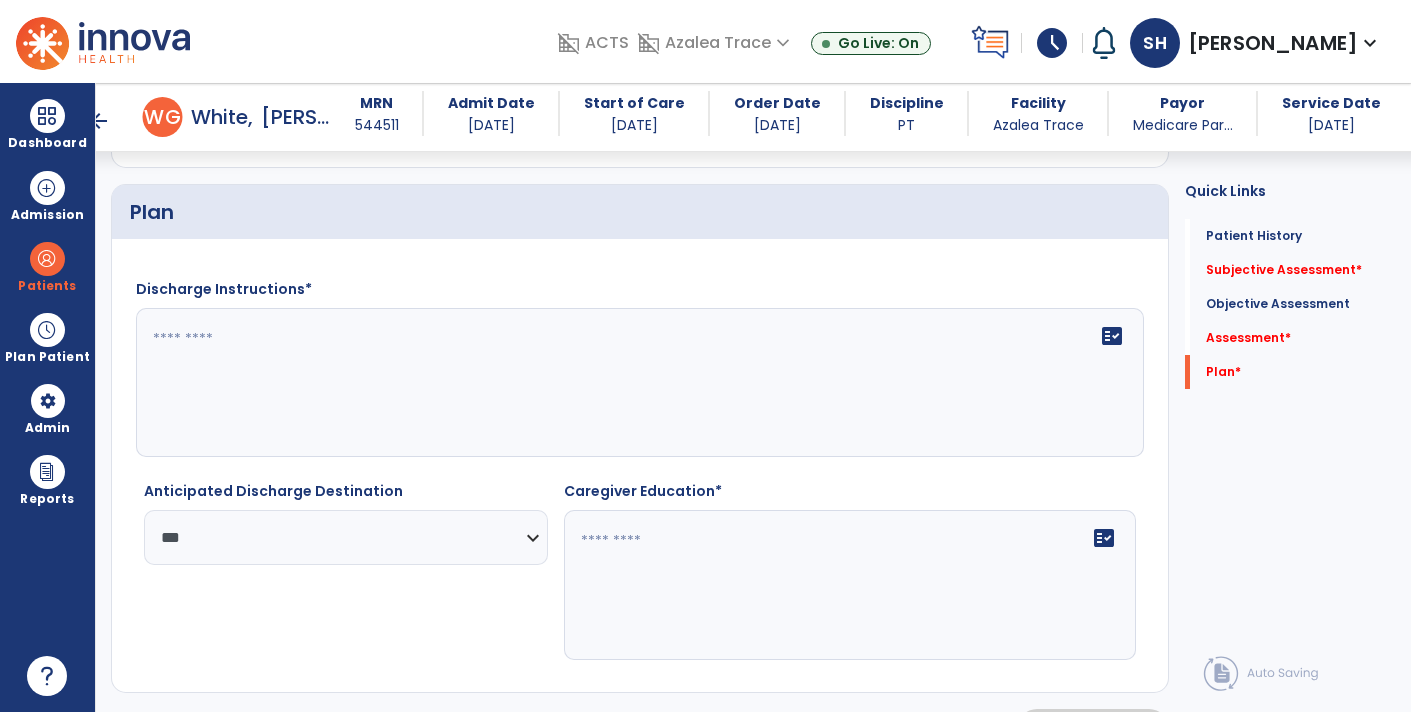 click 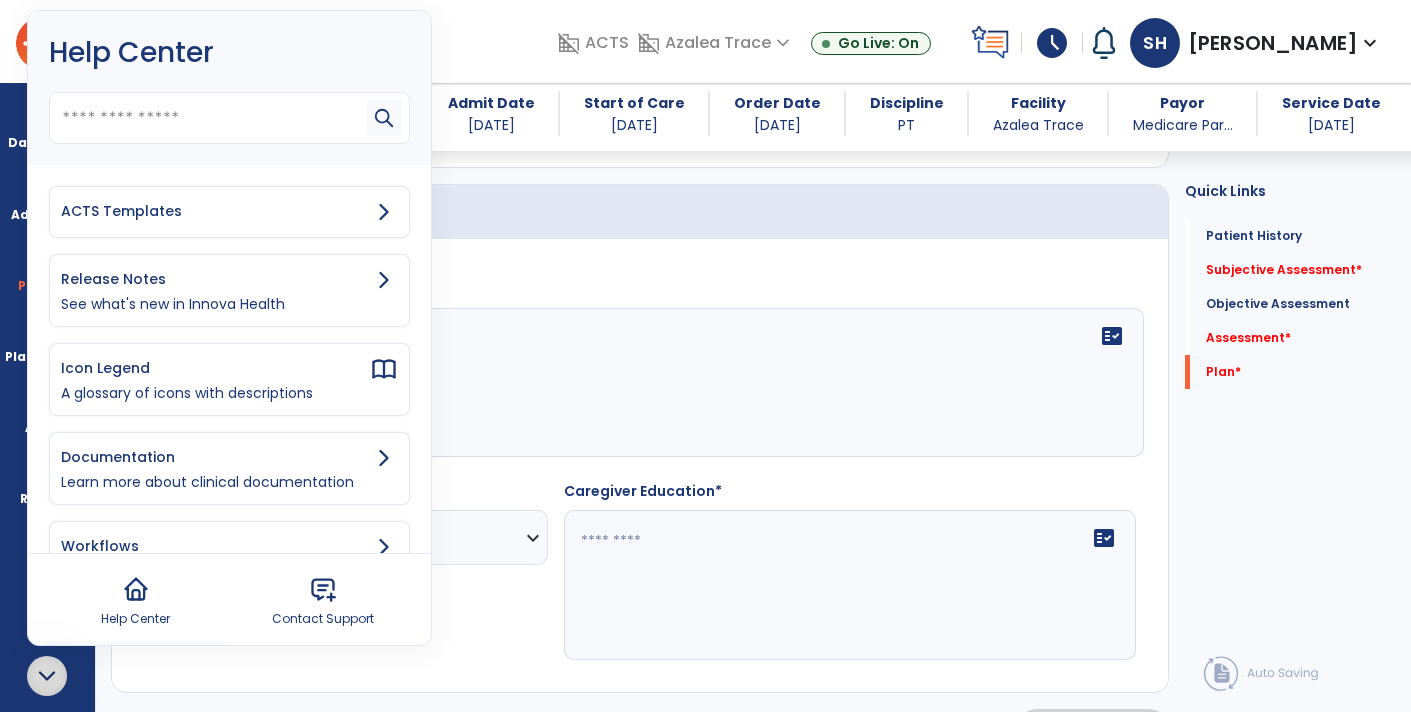 click on "ACTS Templates" at bounding box center [215, 211] 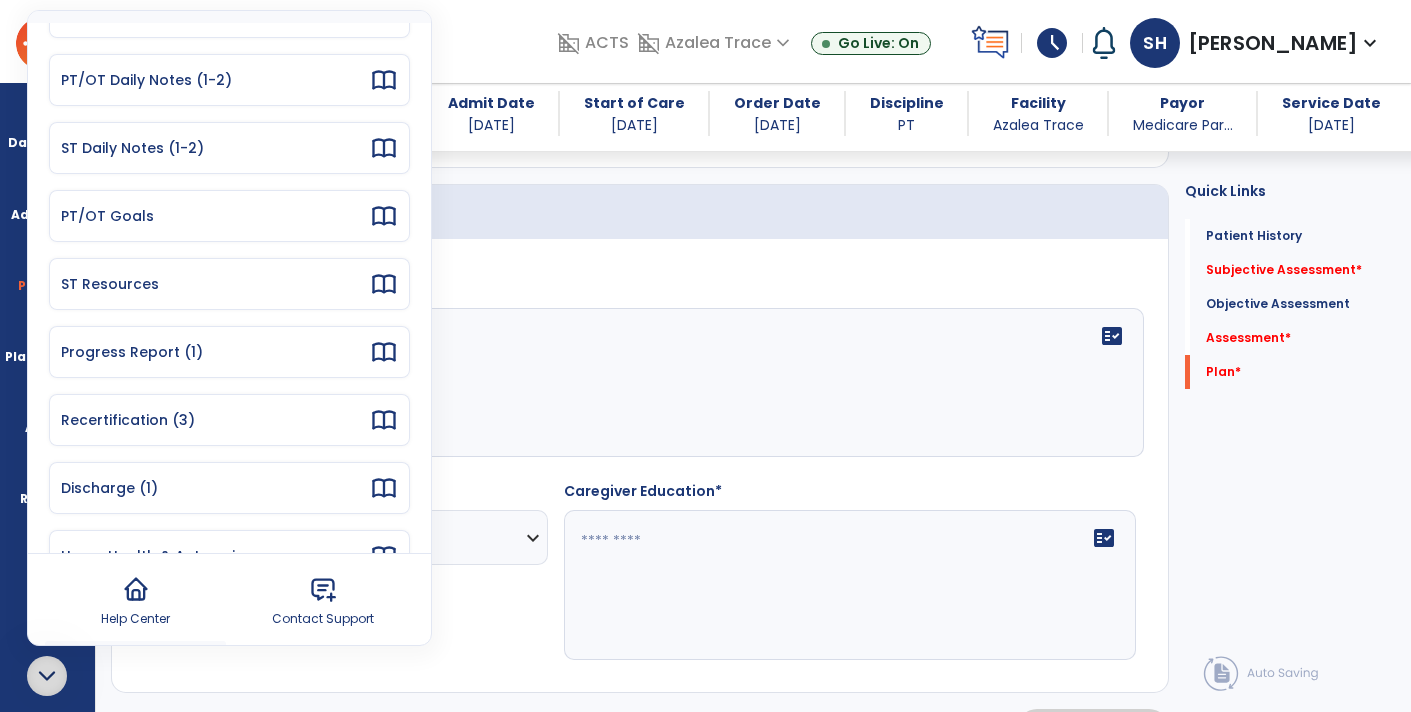 scroll, scrollTop: 155, scrollLeft: 0, axis: vertical 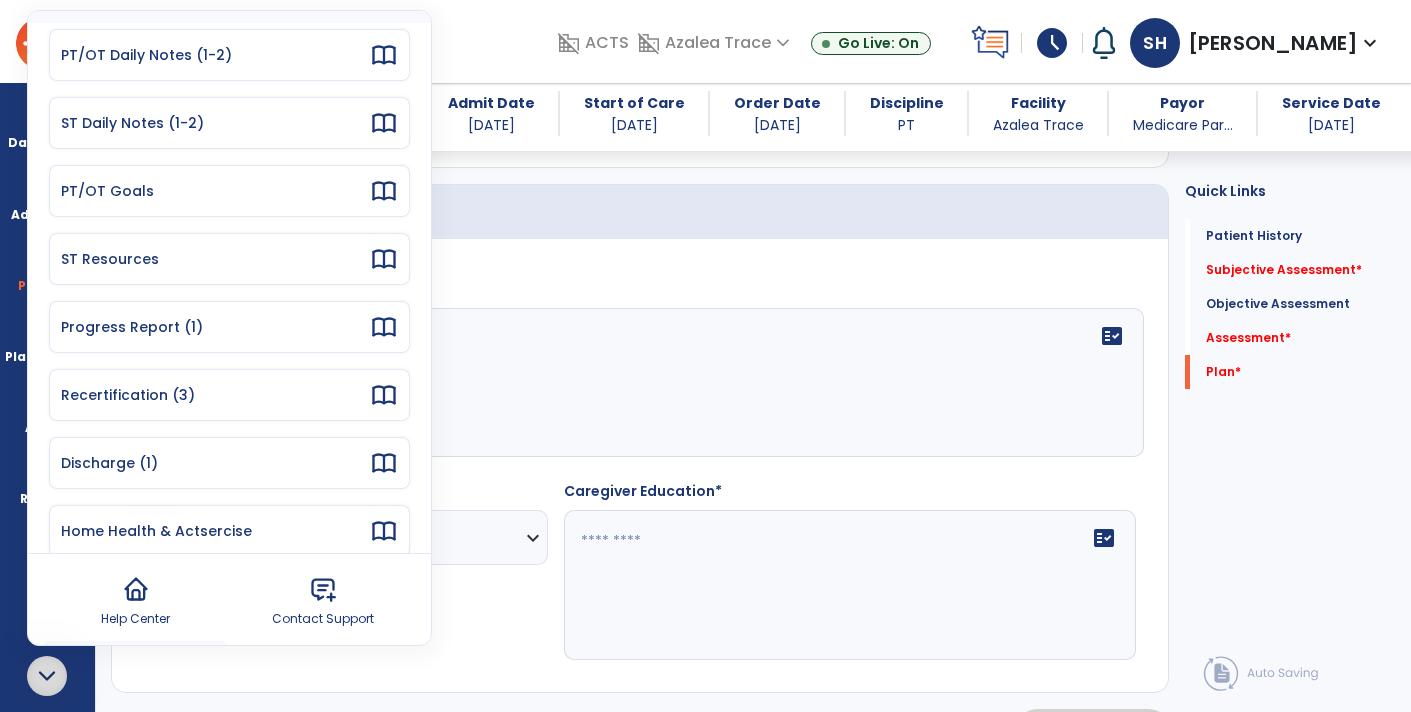 click on "Discharge (1)" at bounding box center (215, 463) 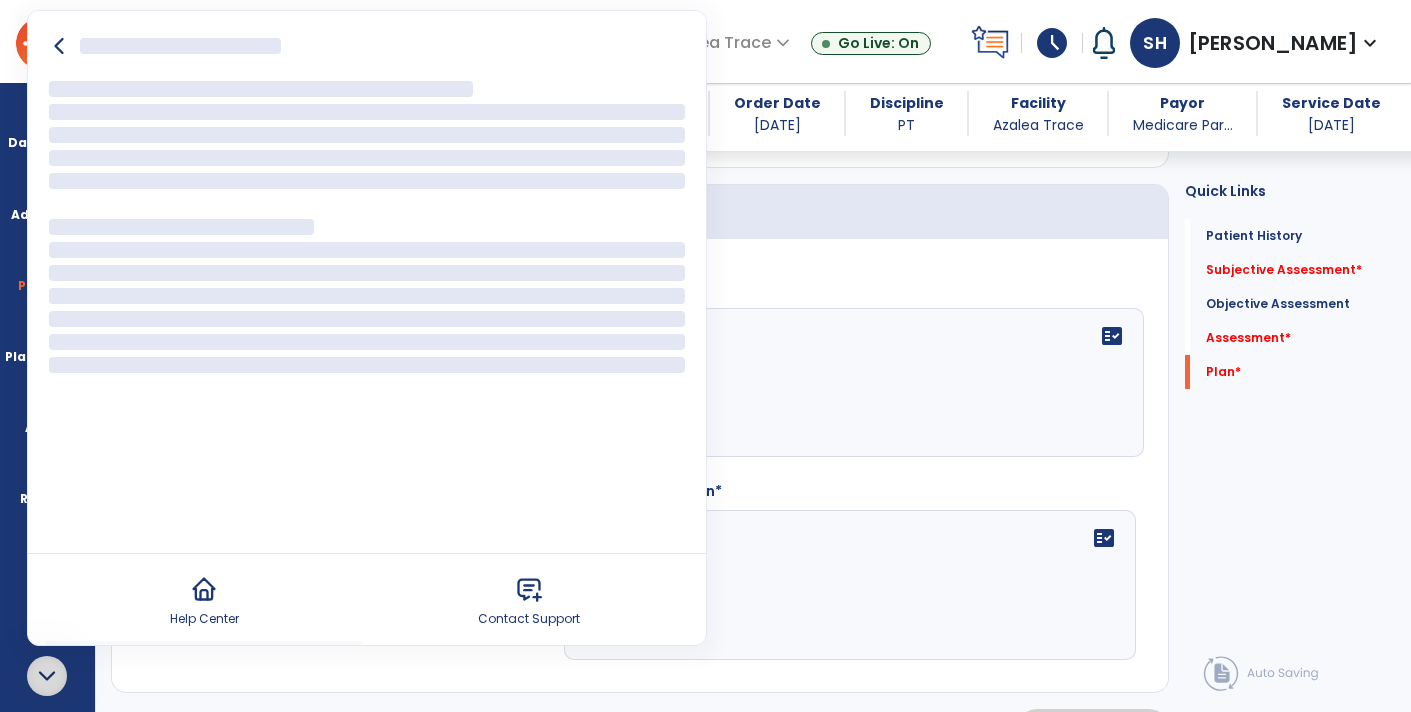 scroll, scrollTop: 0, scrollLeft: 0, axis: both 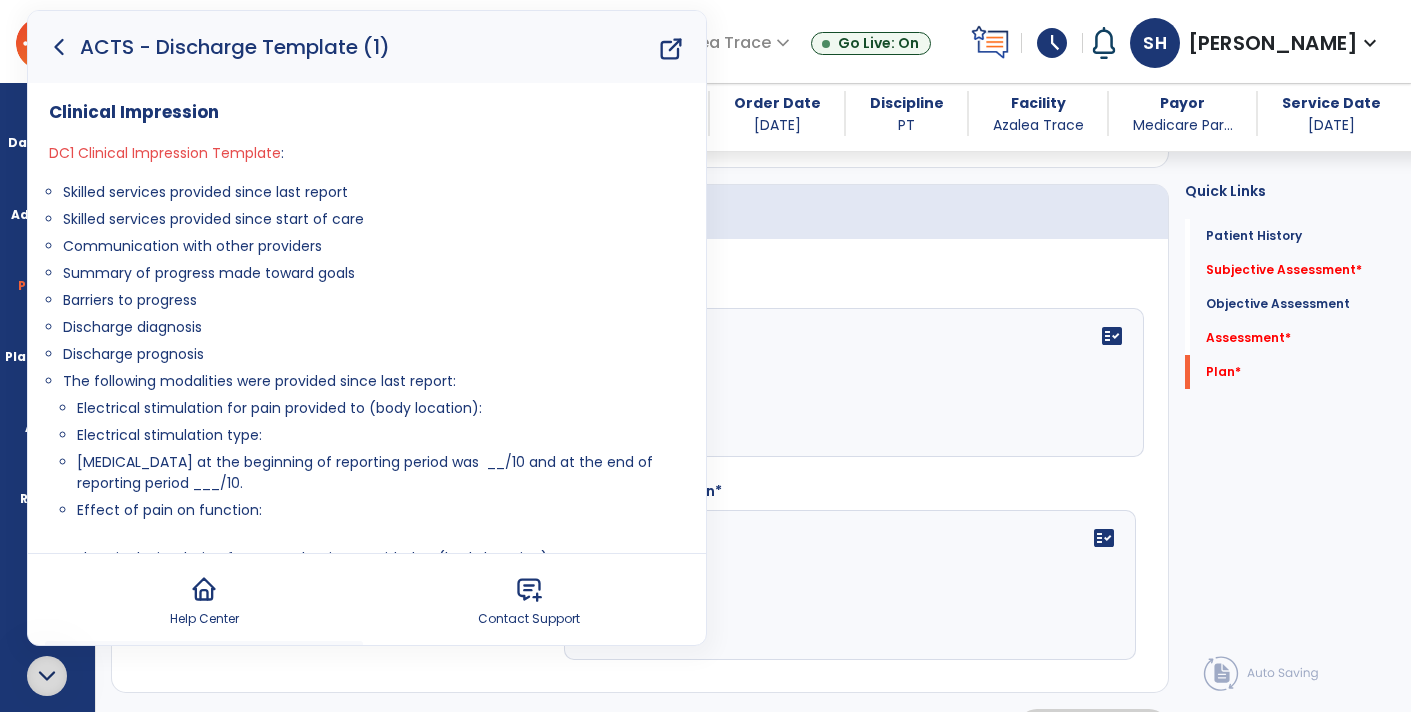 click 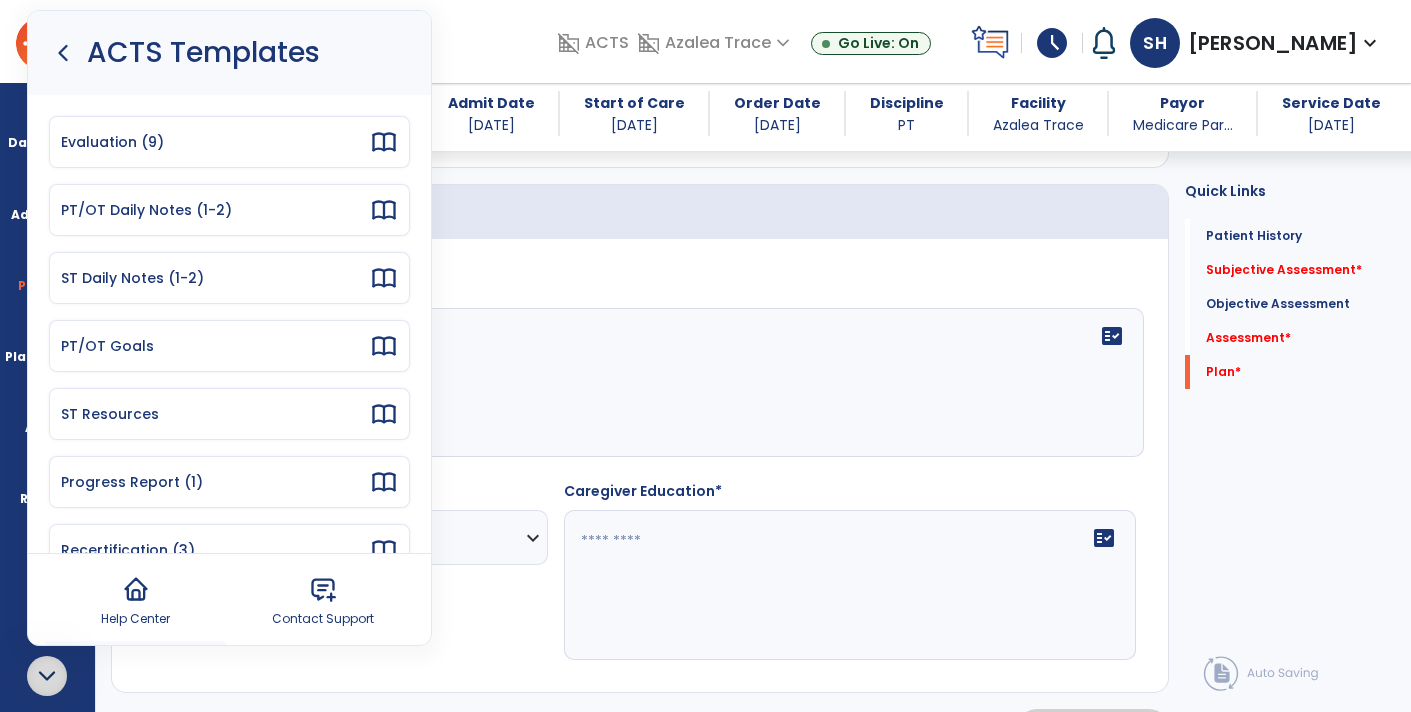 click on "Dashboard  dashboard  Therapist Dashboard  view_quilt  Operations Dashboard Admission Patients  format_list_bulleted  Patient List  space_dashboard  Patient Board  insert_chart  PDPM Board Plan Patient  event_note  Planner  content_paste_go  Scheduler  content_paste_go  Whiteboard Admin  manage_accounts  Users Reports  export_notes  Billing Exports  note_alt  EOM Report  event_note  Minutes By Payor  inbox_customize  Service Log  playlist_add_check  Triple Check Report" at bounding box center [48, 397] 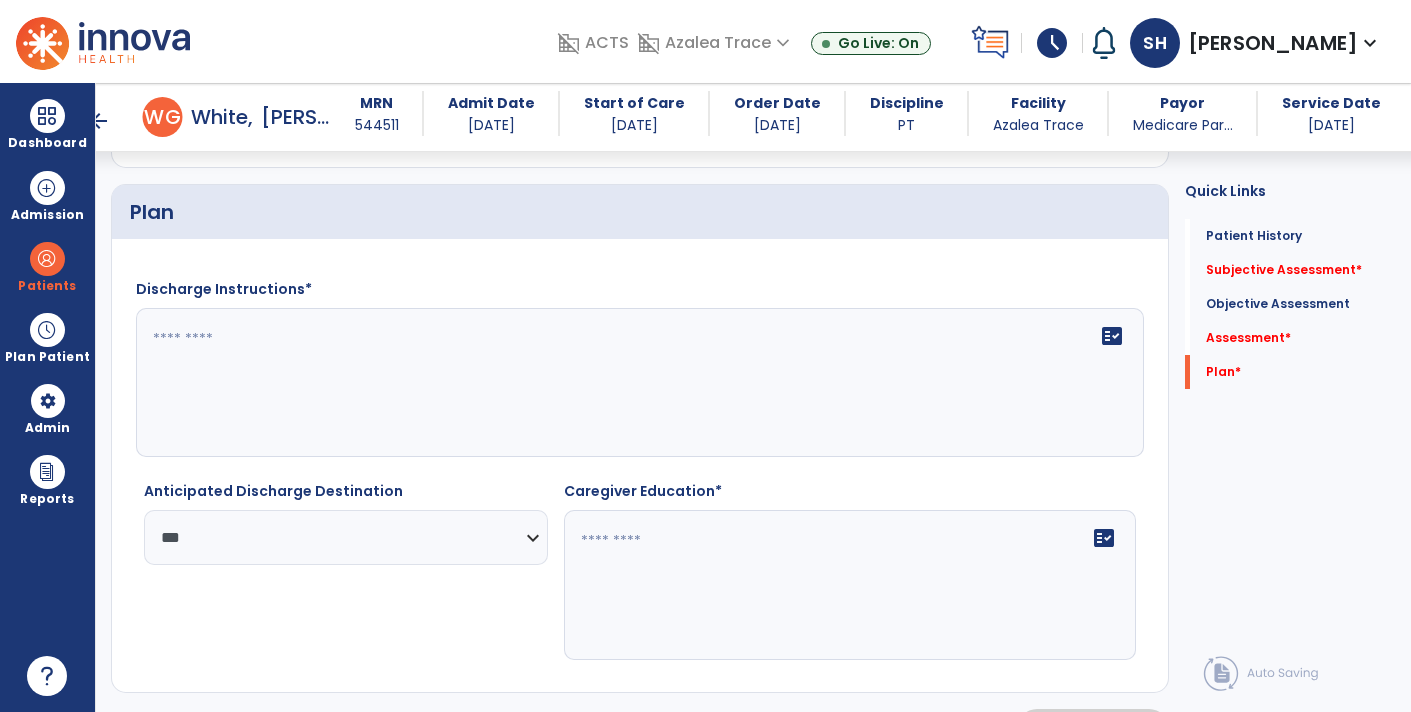 click on "fact_check" 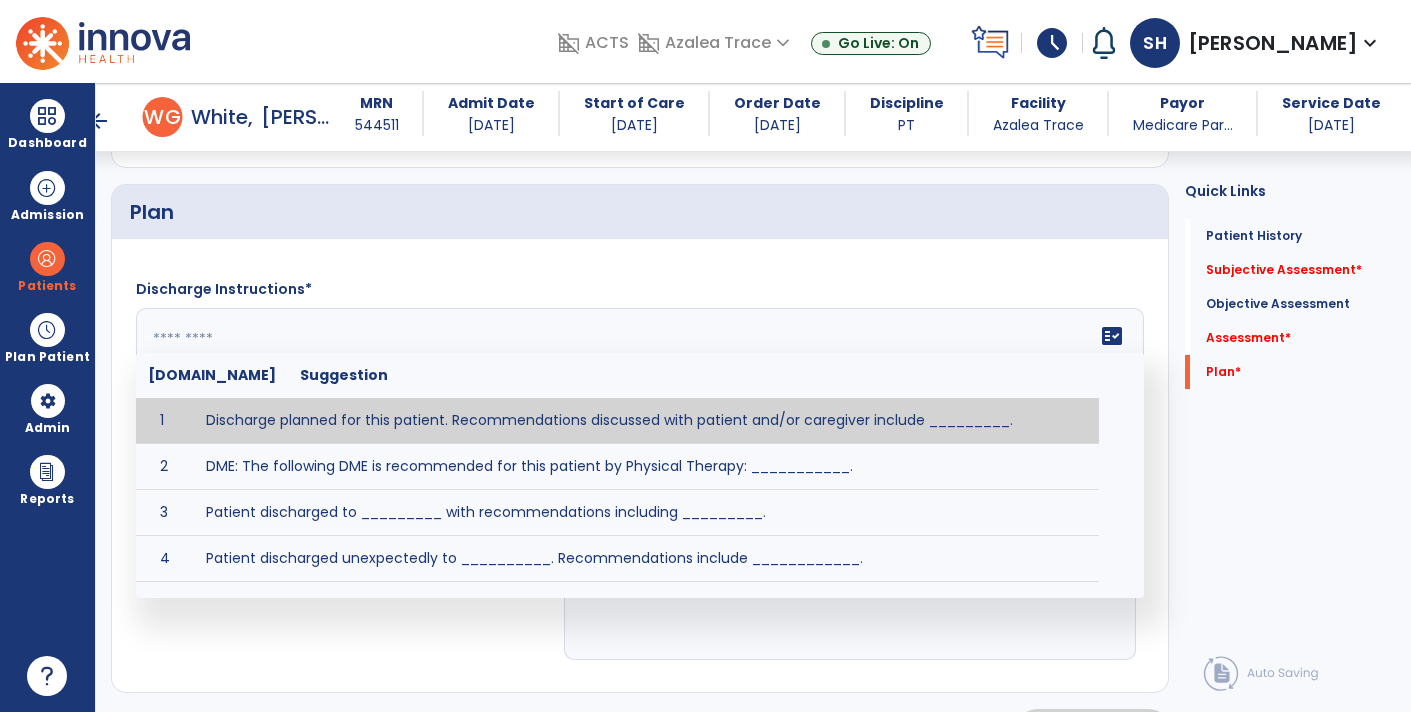 click 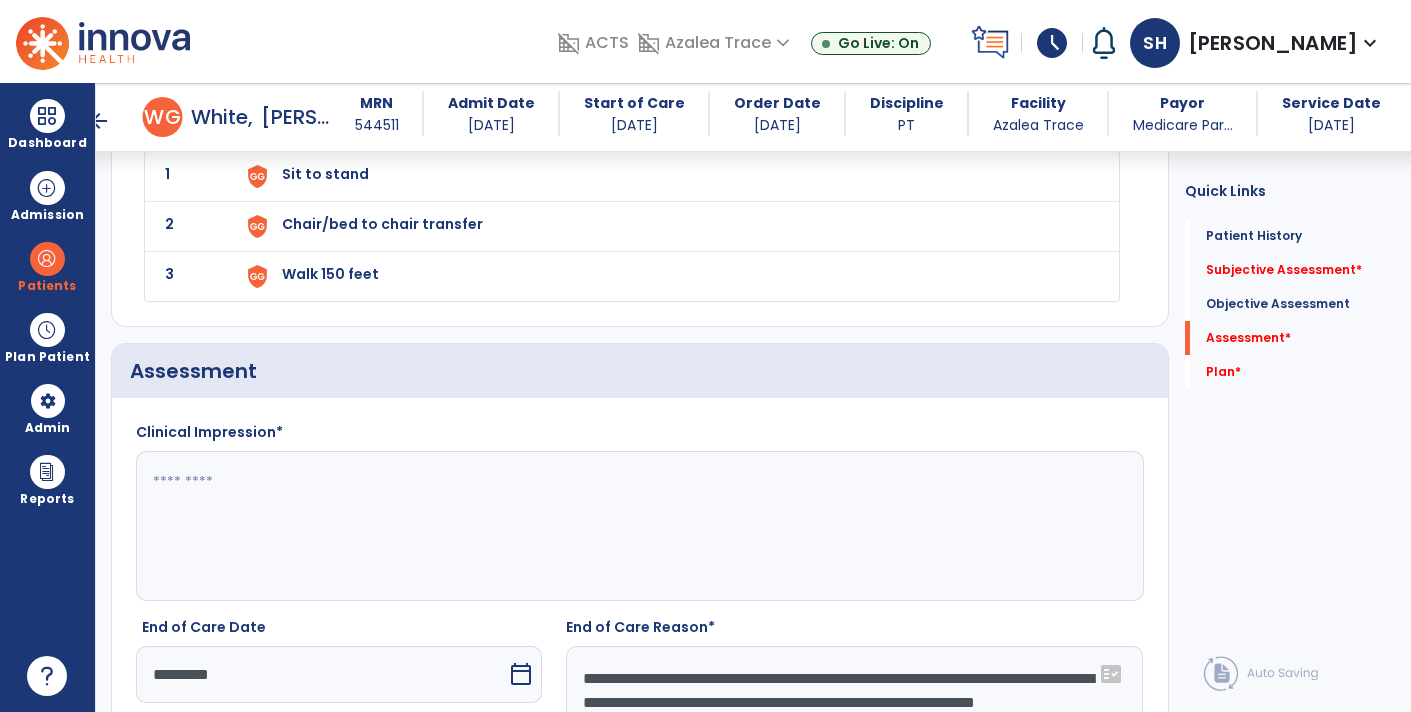 scroll, scrollTop: 2122, scrollLeft: 0, axis: vertical 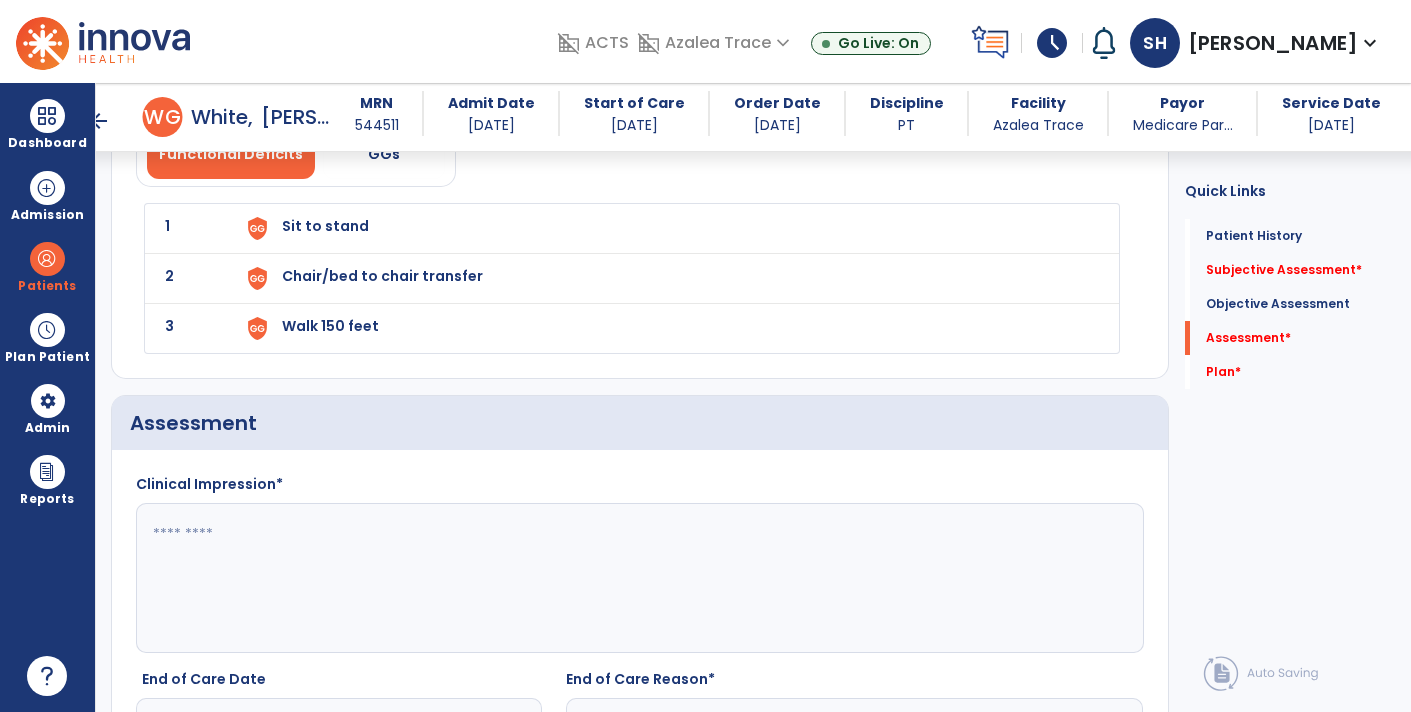 click 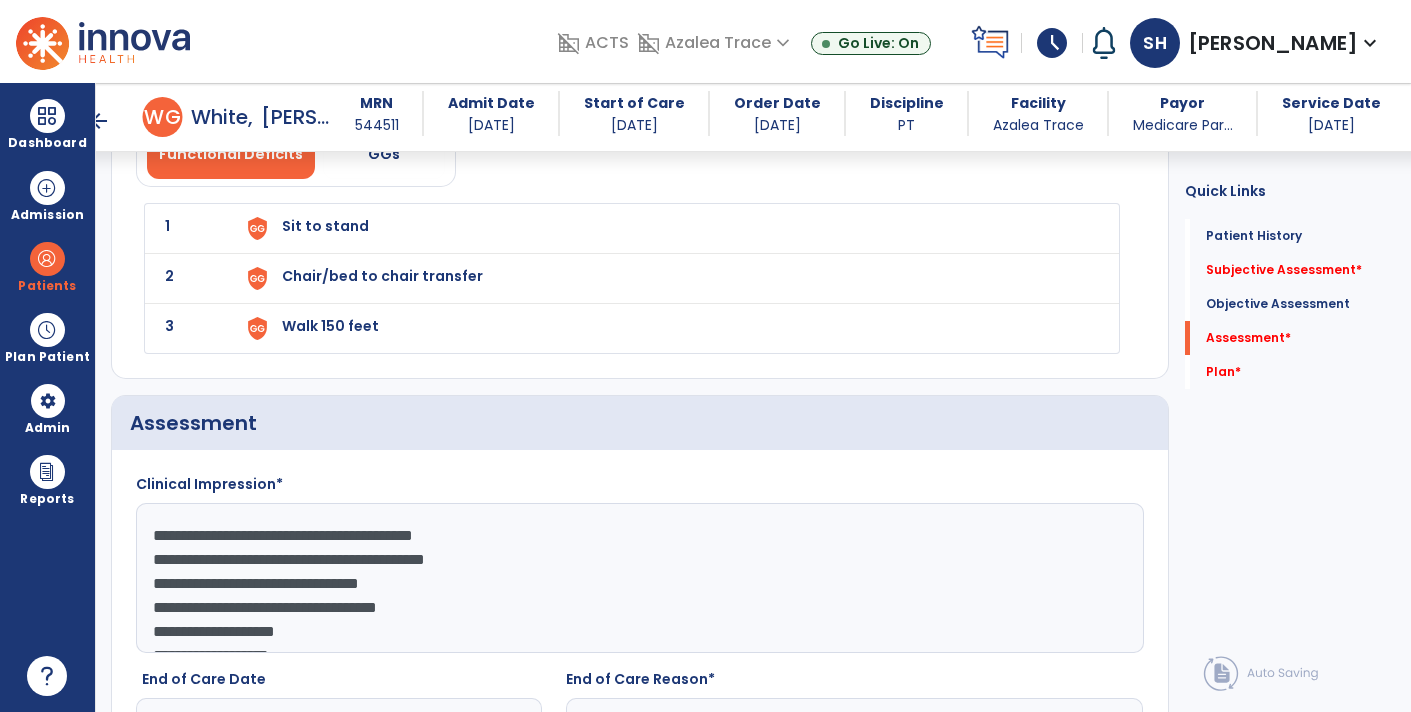 scroll, scrollTop: 38, scrollLeft: 0, axis: vertical 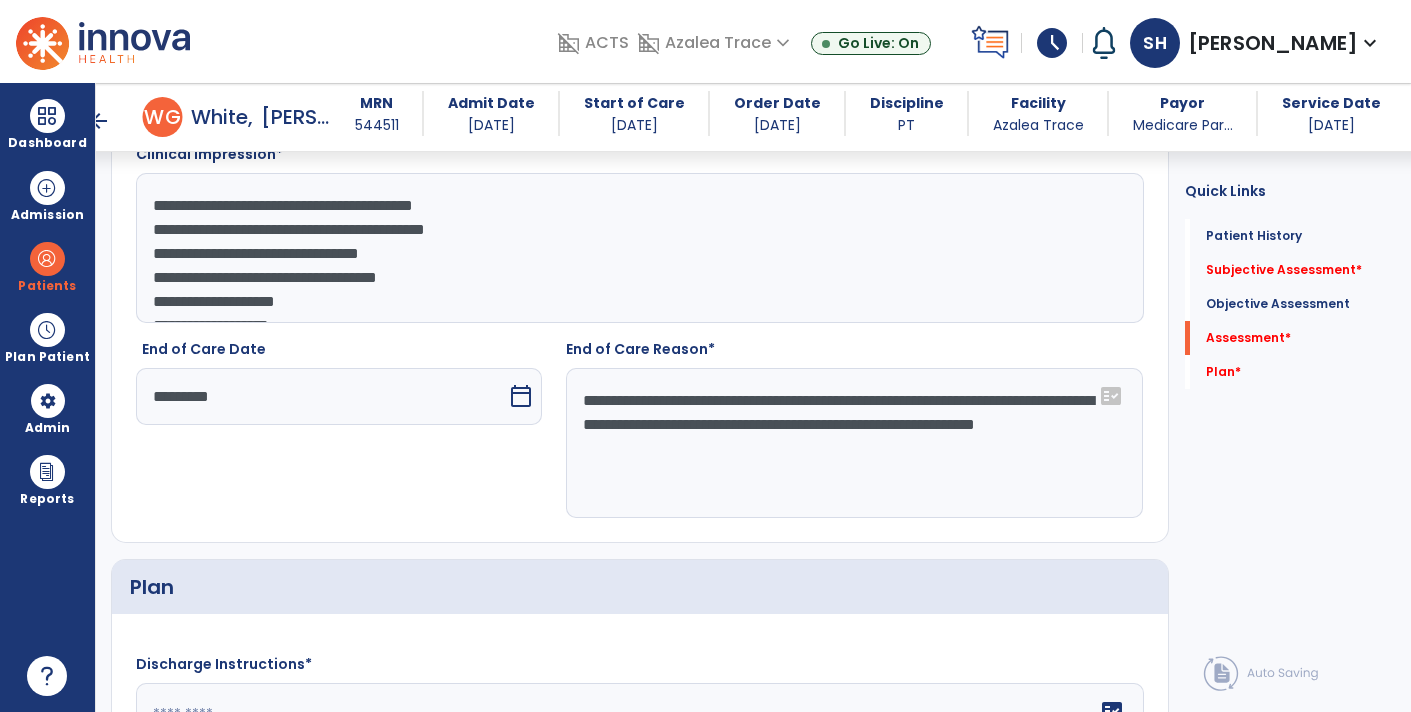 click on "**********" 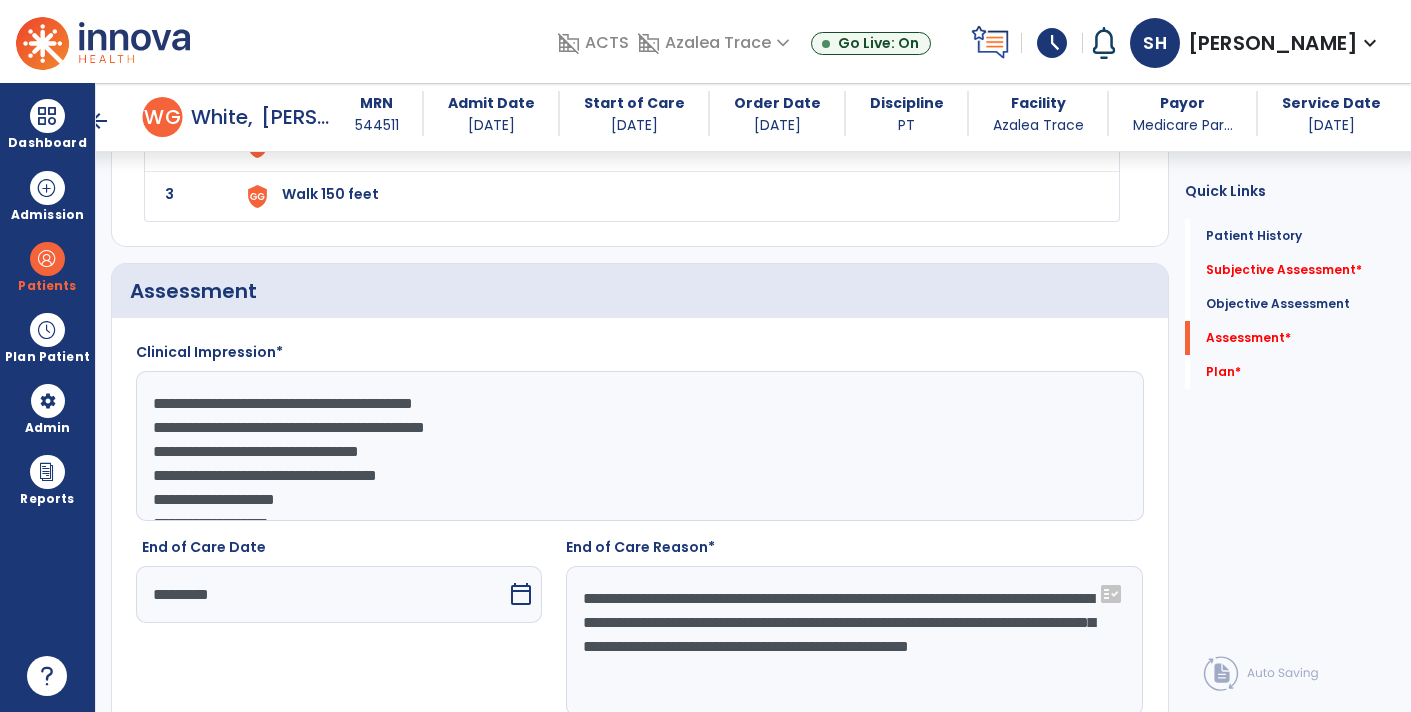 scroll, scrollTop: 2234, scrollLeft: 0, axis: vertical 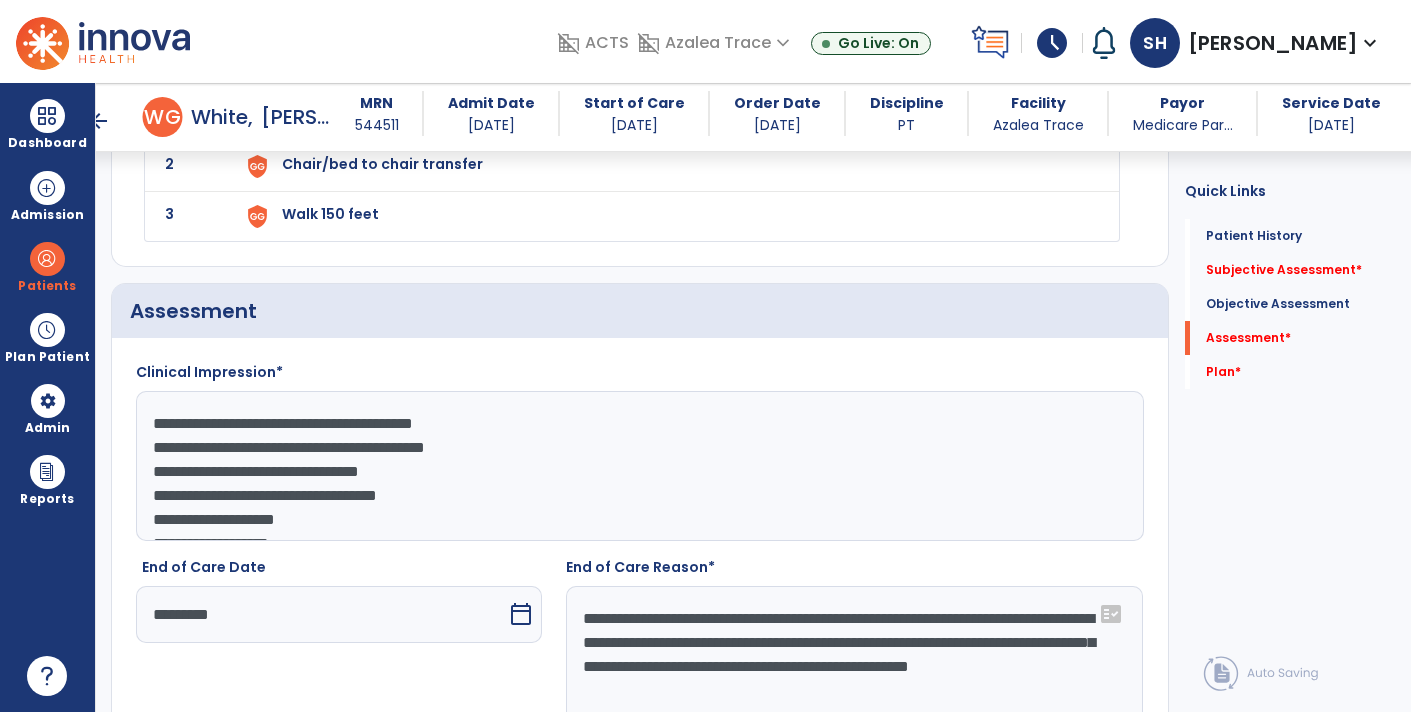 type on "**********" 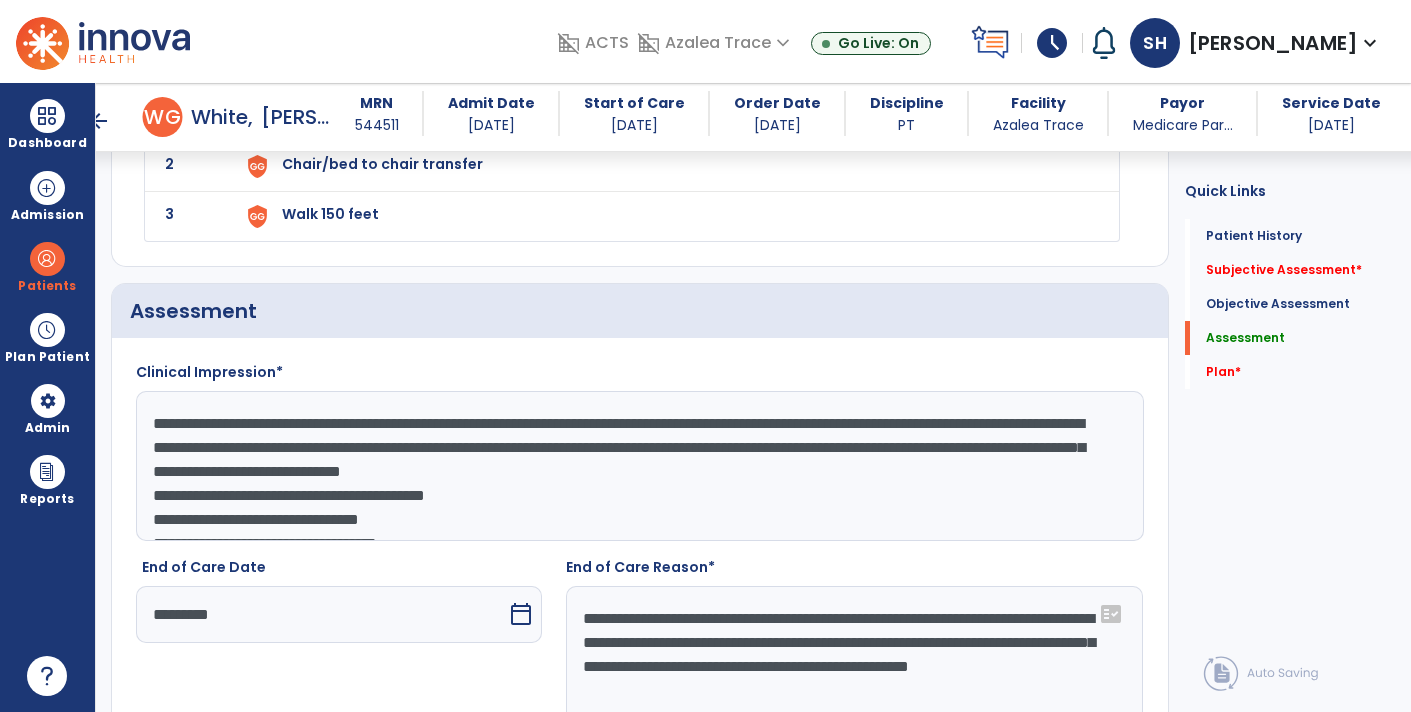 click on "**********" 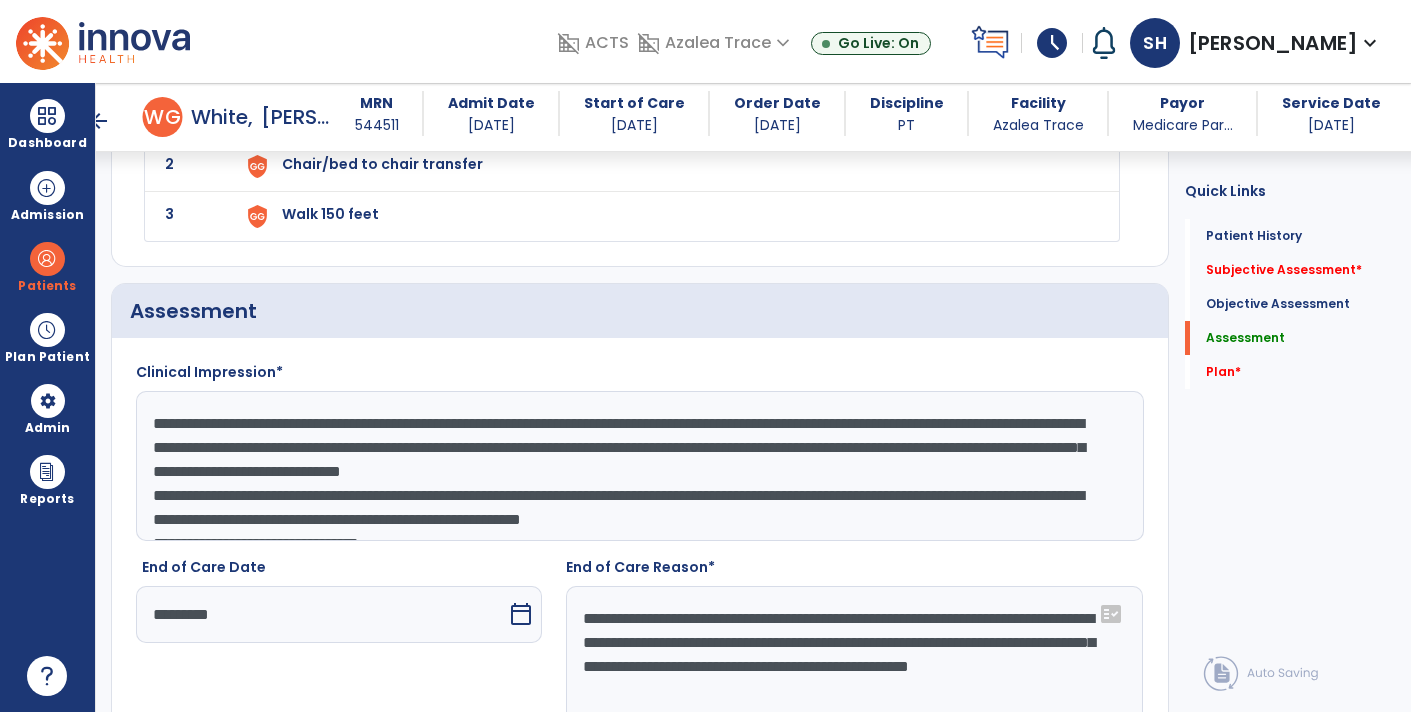 scroll, scrollTop: 84, scrollLeft: 0, axis: vertical 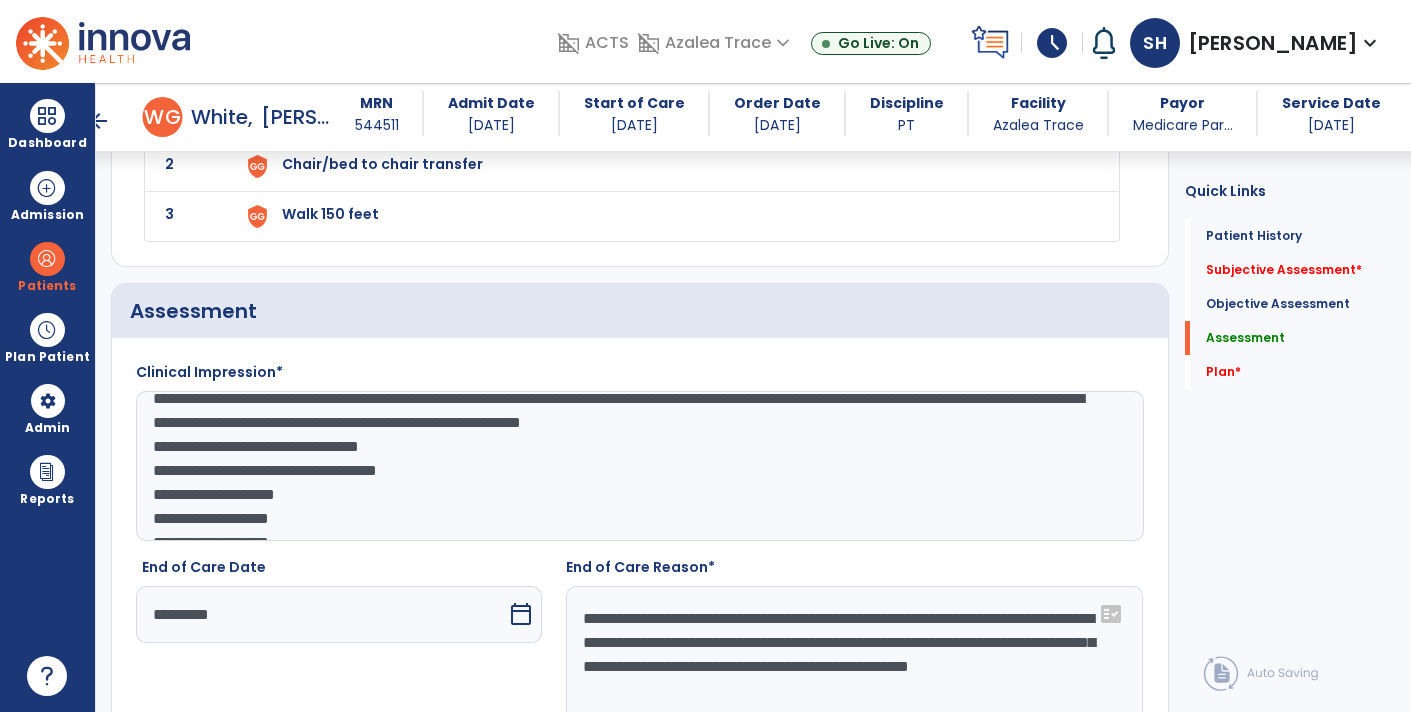 click on "**********" 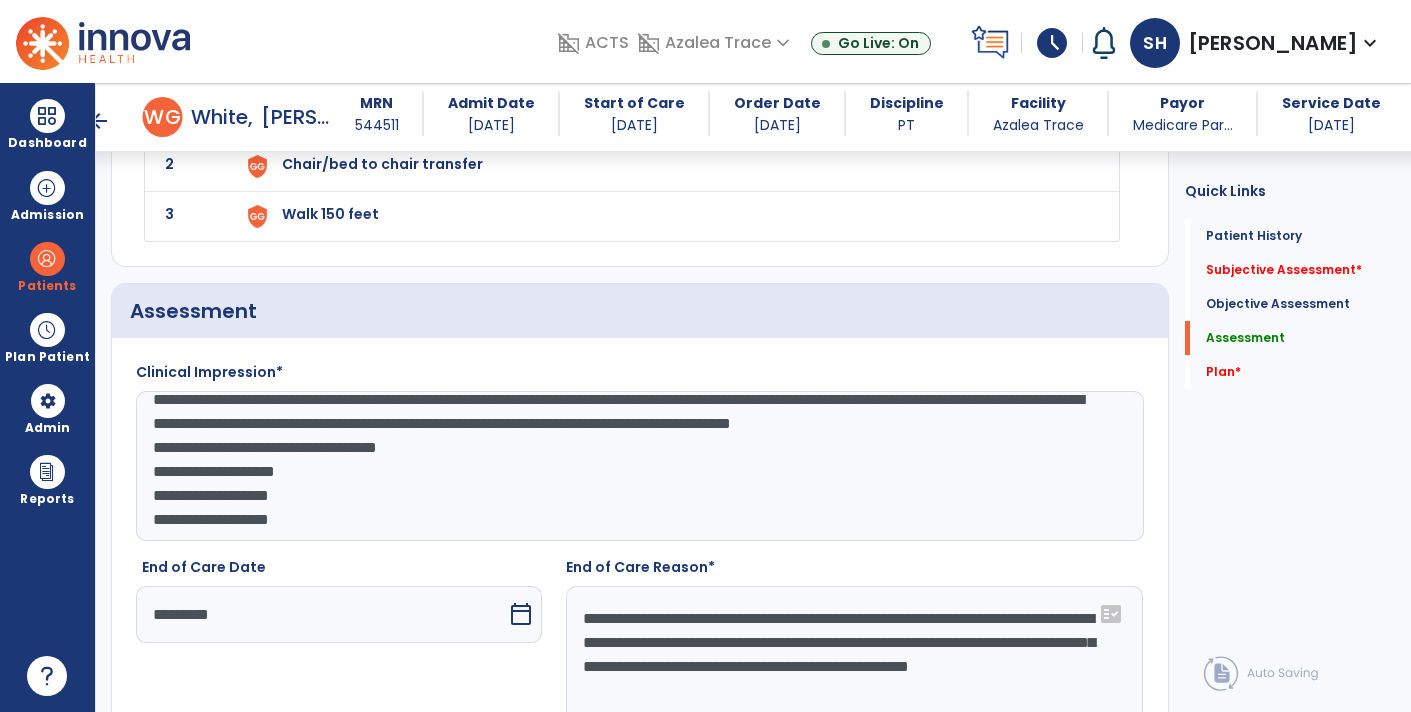 click on "**********" 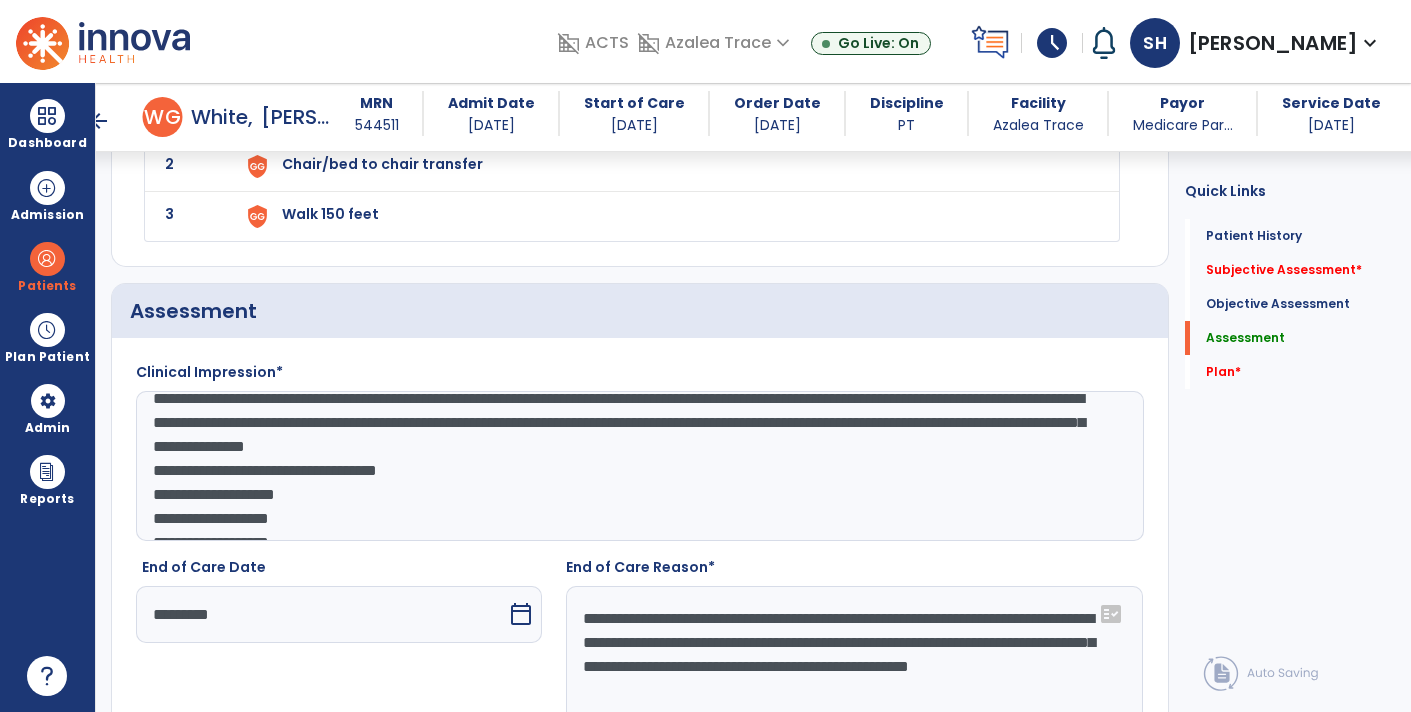click on "**********" 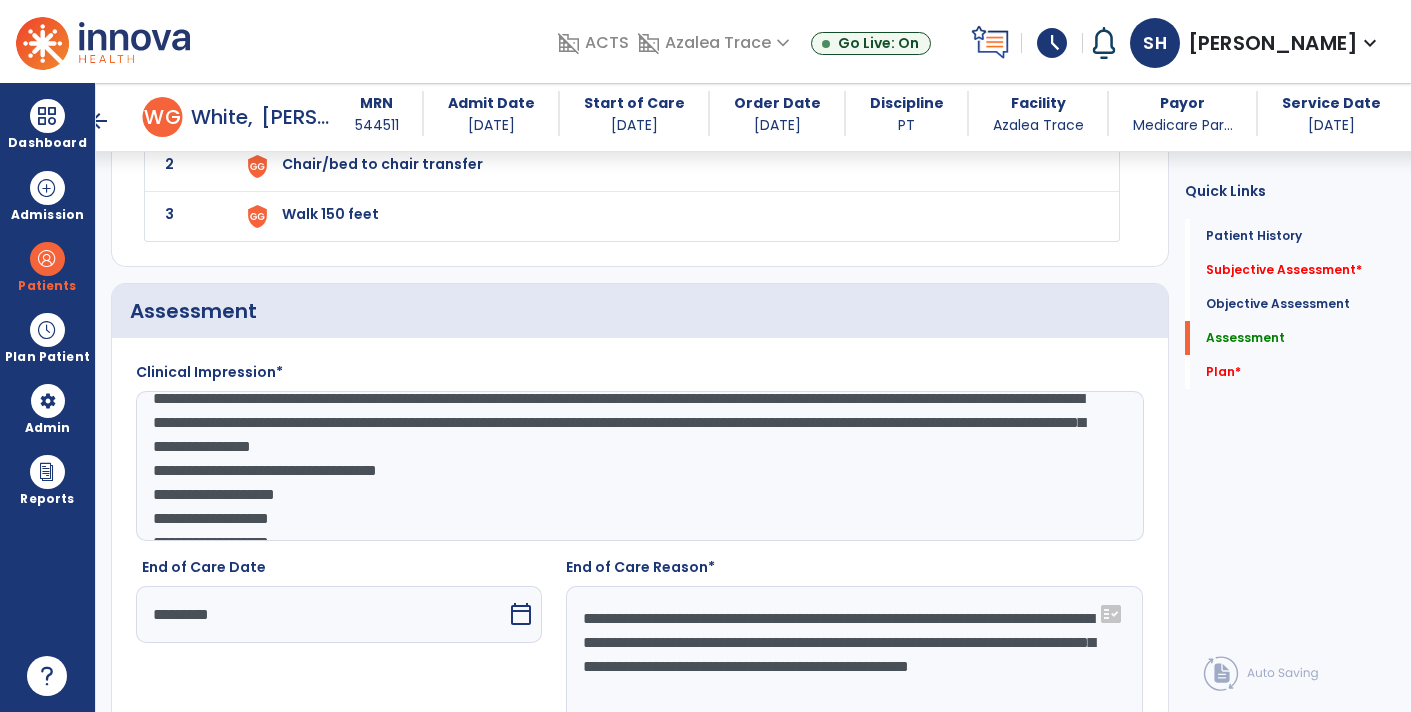 scroll, scrollTop: 119, scrollLeft: 0, axis: vertical 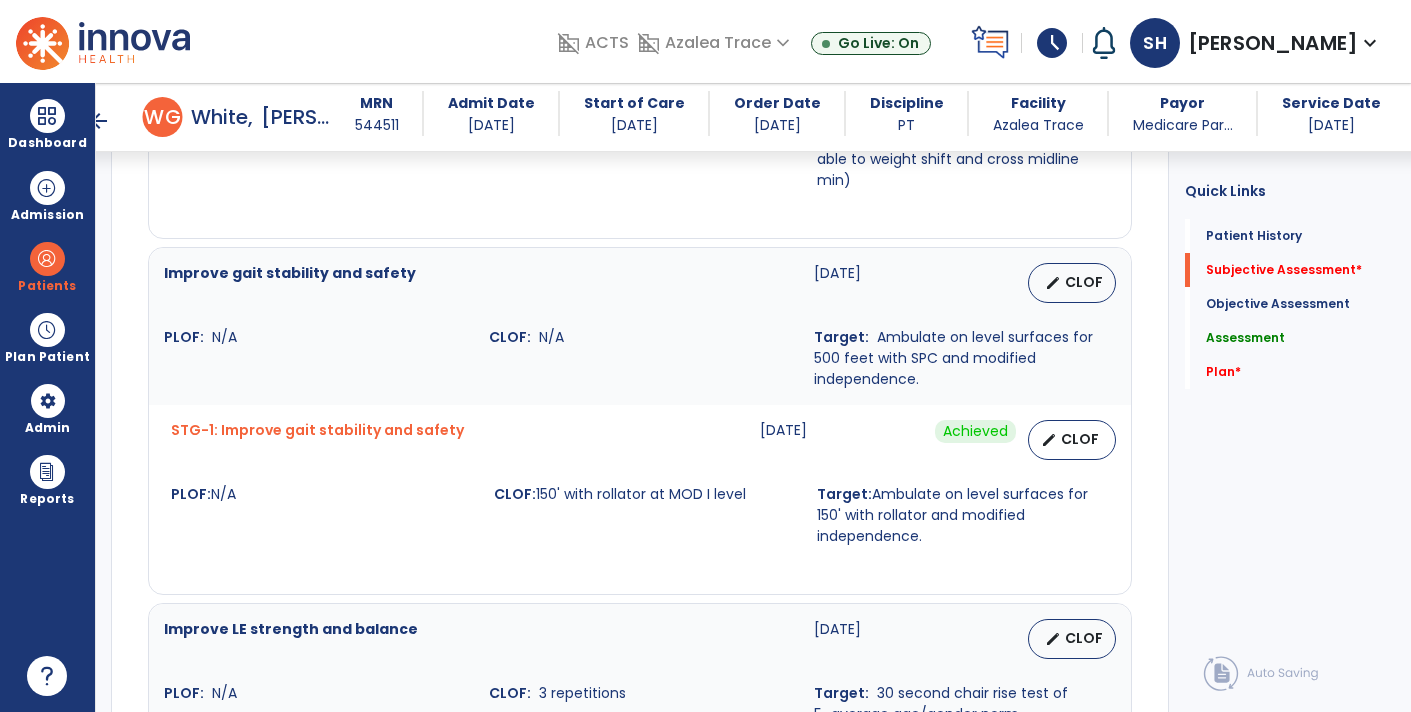type on "**********" 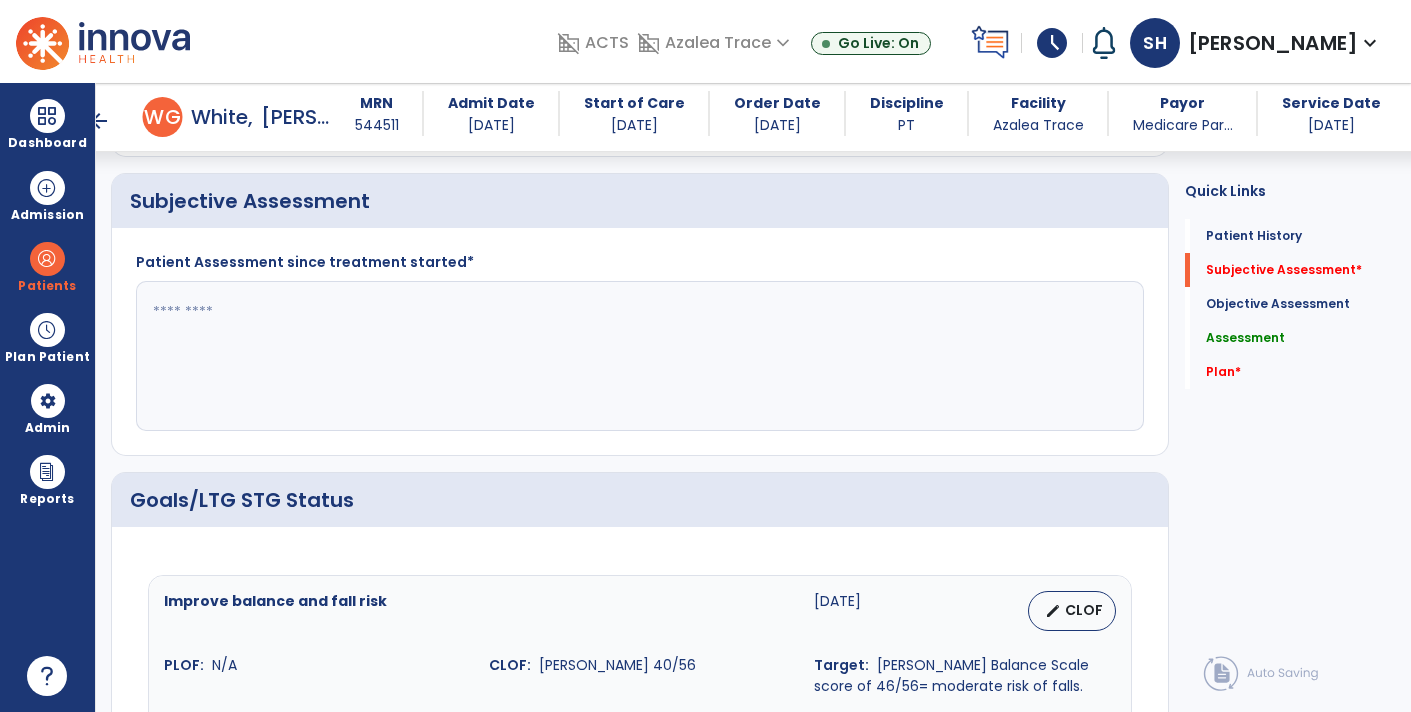 scroll, scrollTop: 448, scrollLeft: 0, axis: vertical 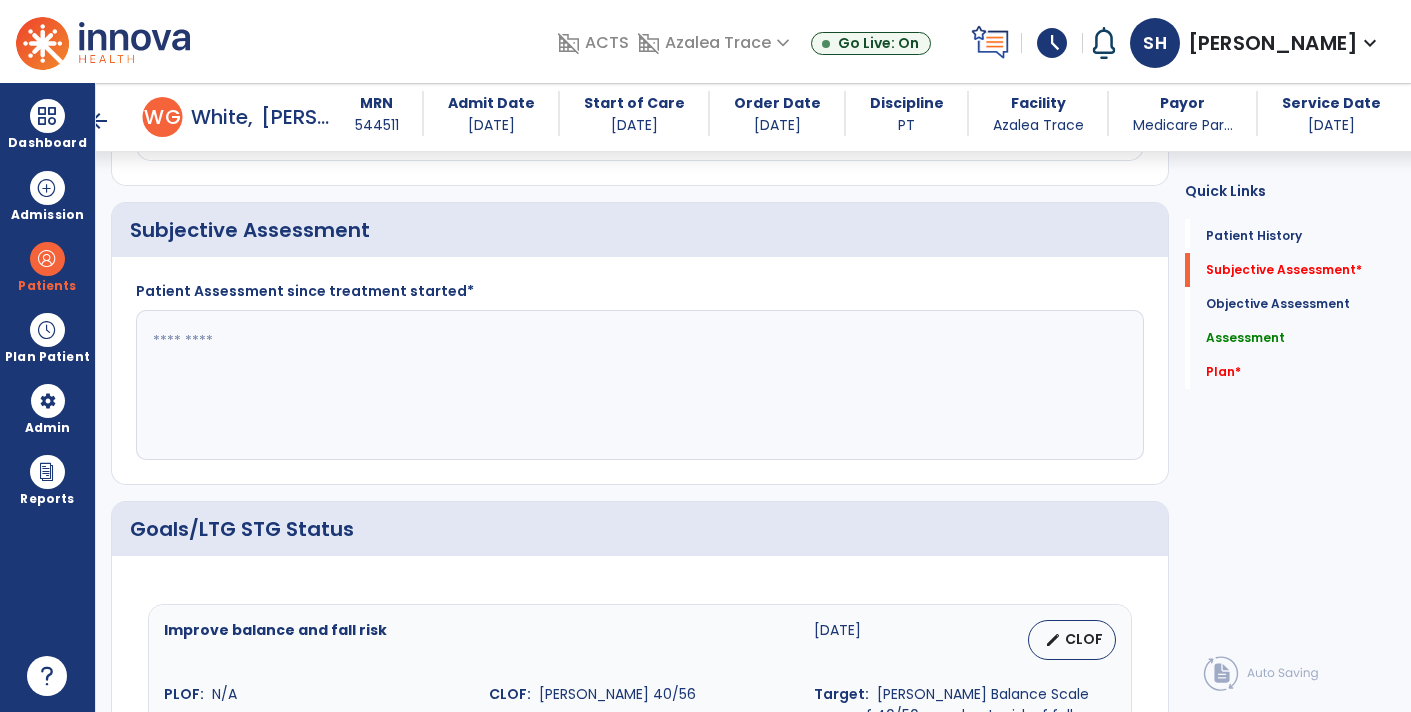 click 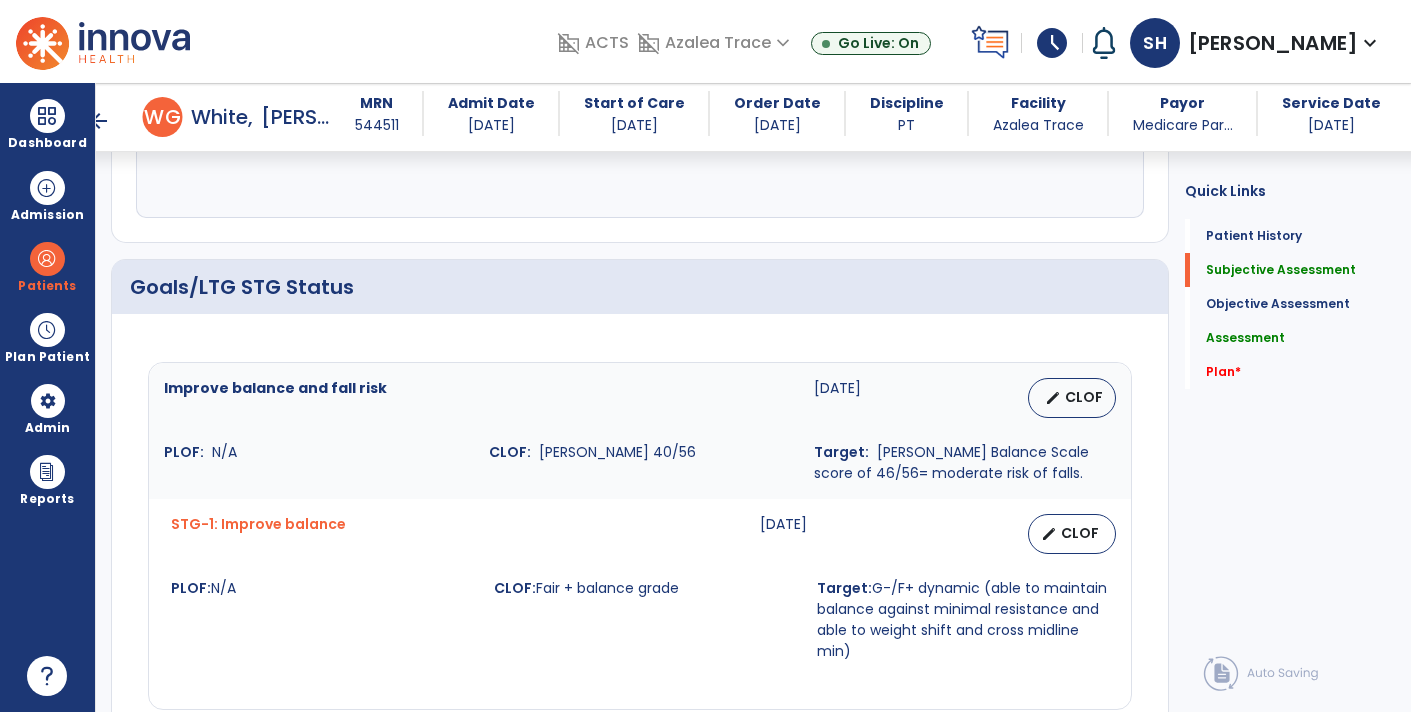 scroll, scrollTop: 671, scrollLeft: 0, axis: vertical 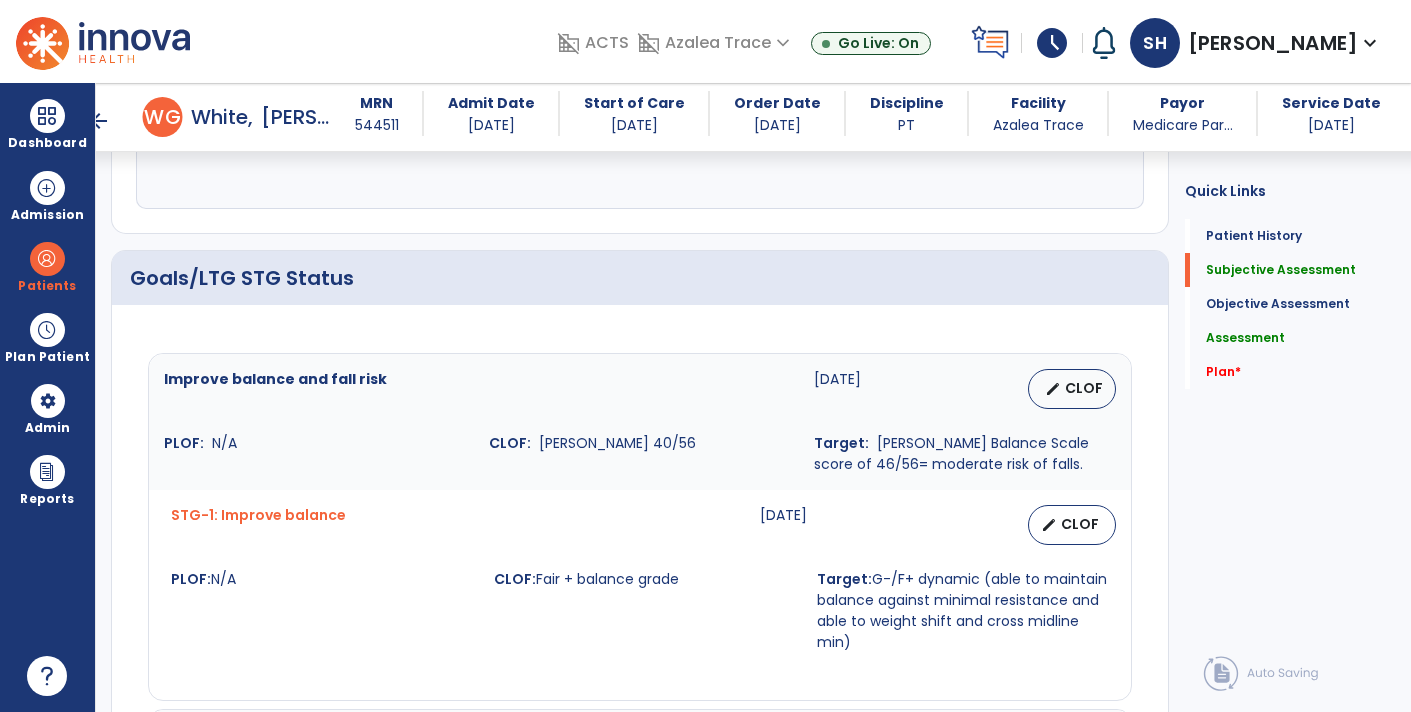 type on "**********" 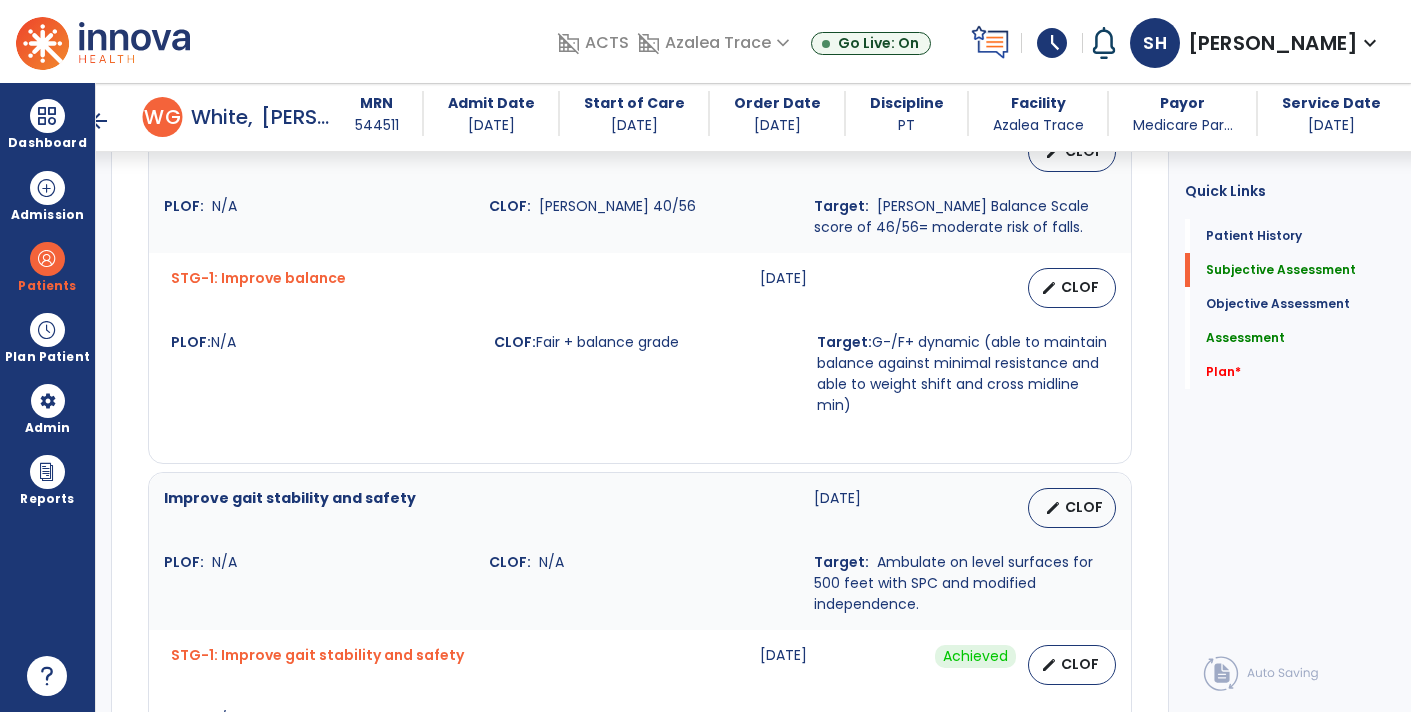 scroll, scrollTop: 926, scrollLeft: 0, axis: vertical 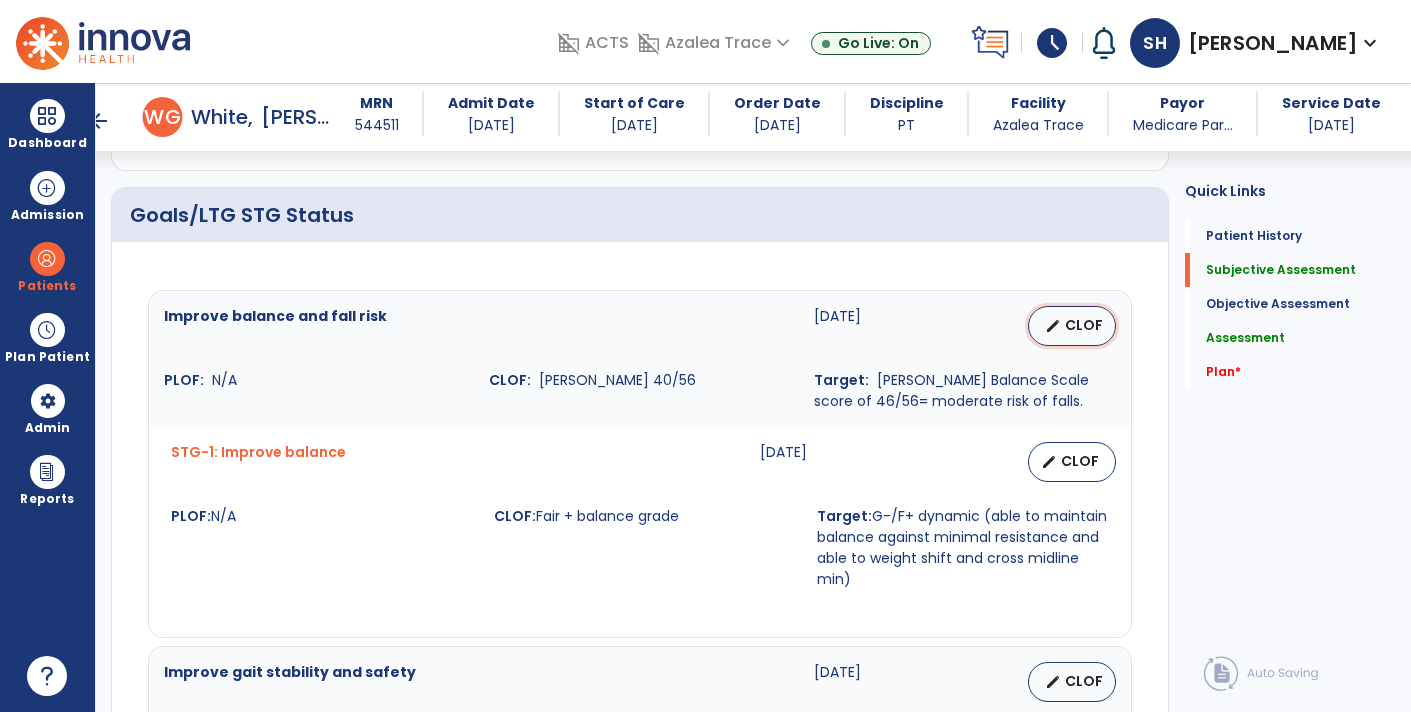 click on "CLOF" at bounding box center (1084, 325) 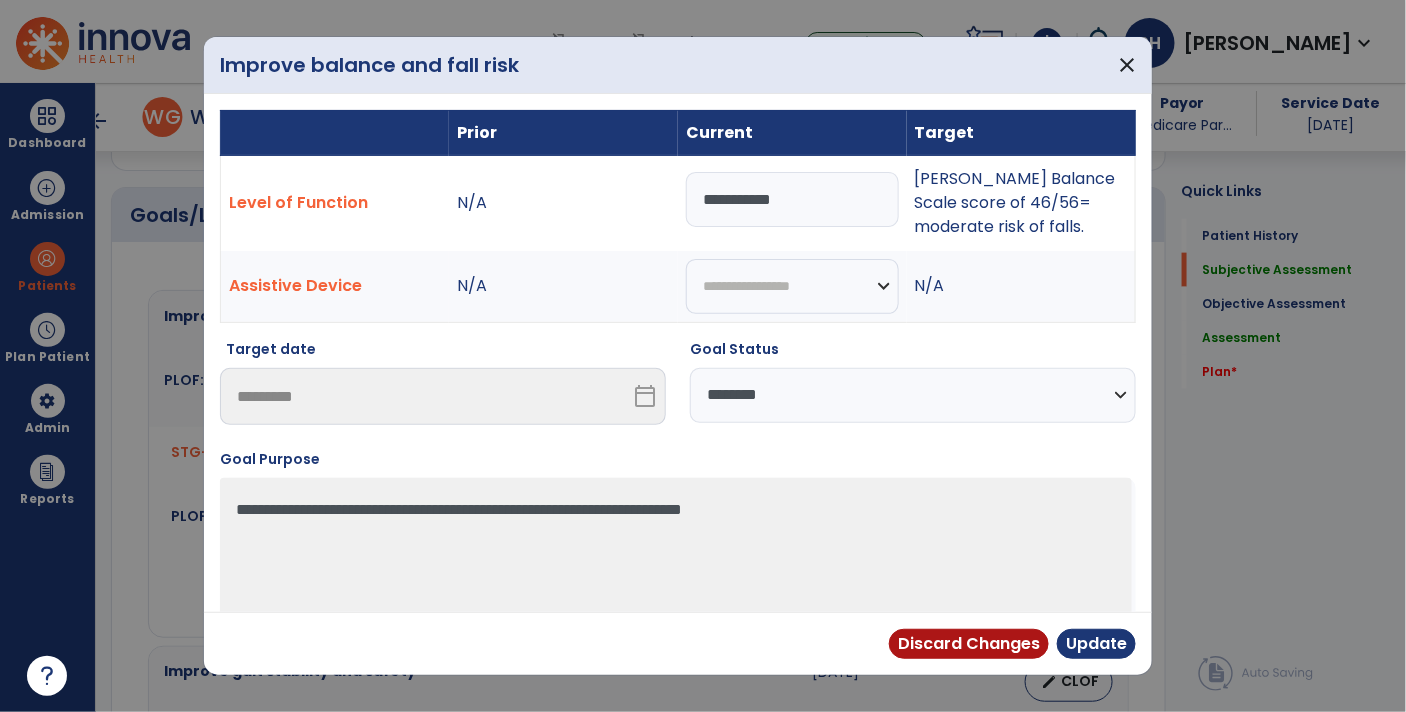 scroll, scrollTop: 734, scrollLeft: 0, axis: vertical 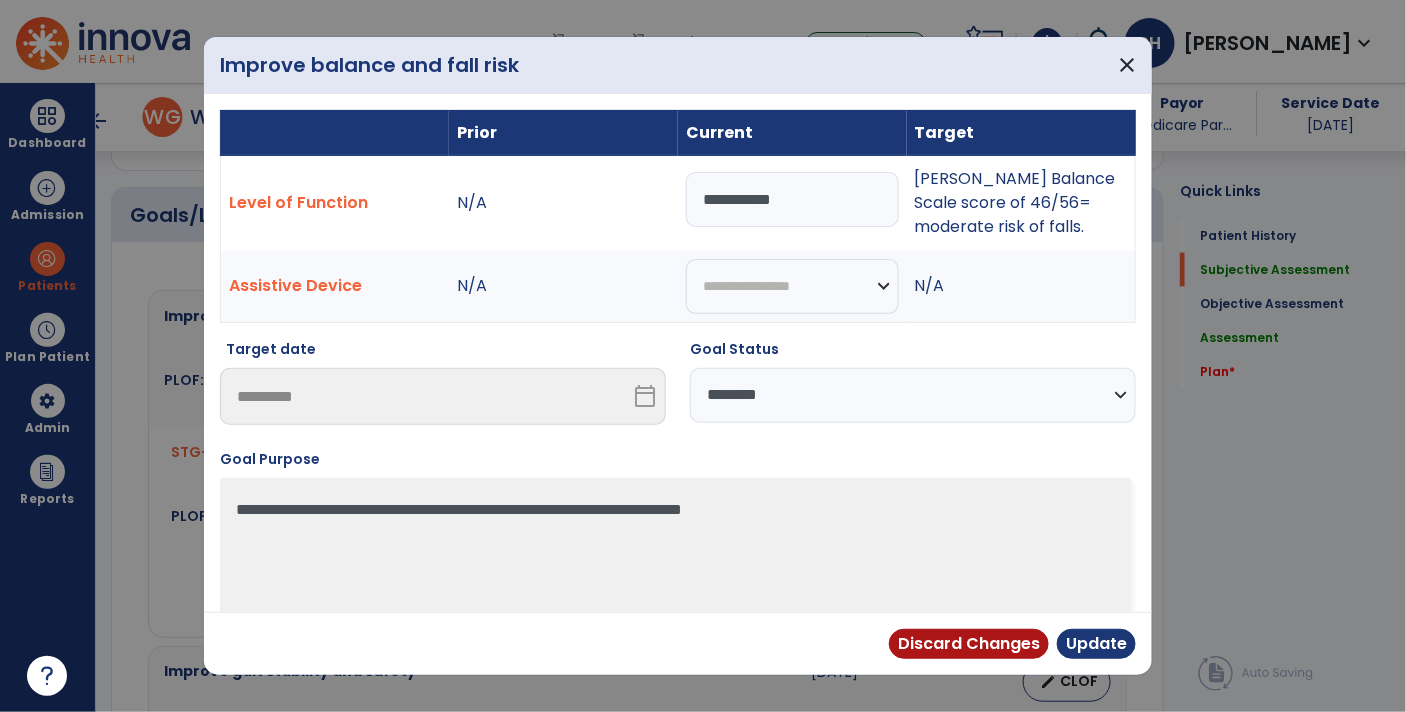 click on "**********" at bounding box center (792, 199) 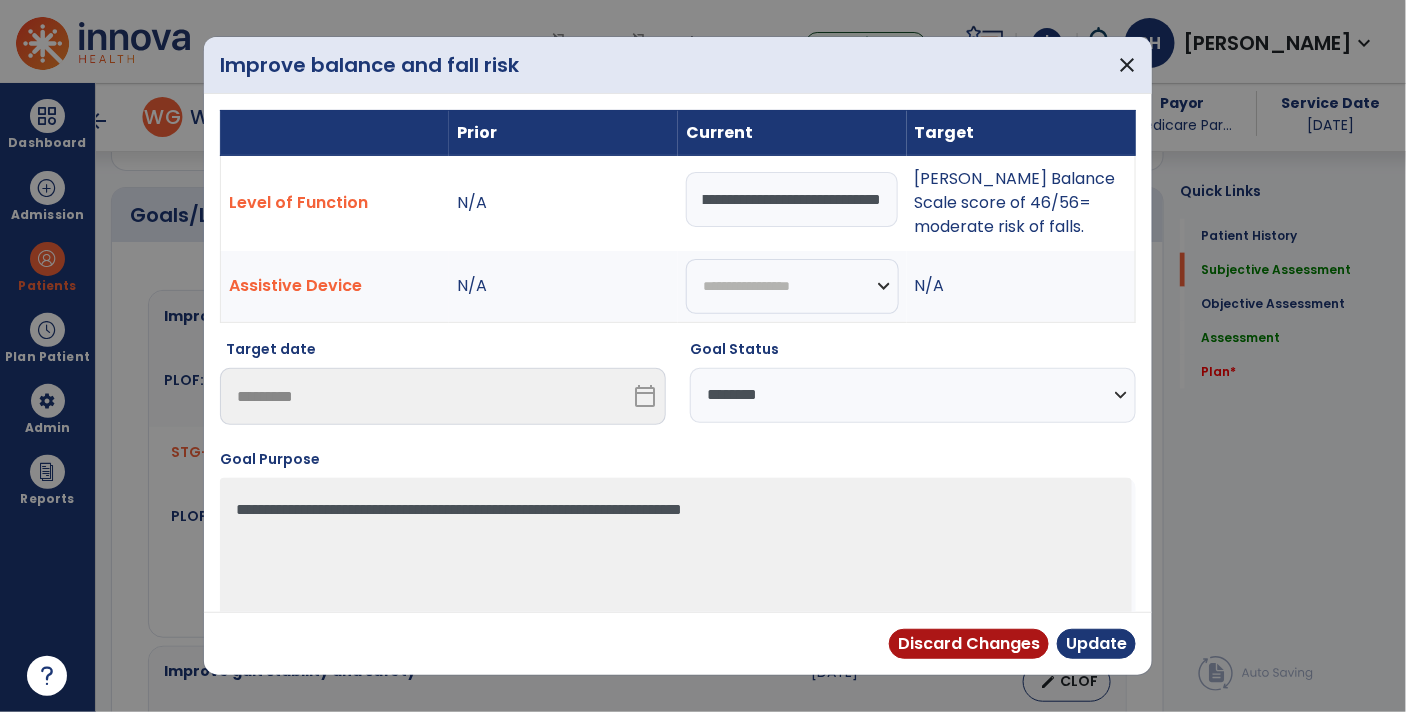 scroll, scrollTop: 0, scrollLeft: 99, axis: horizontal 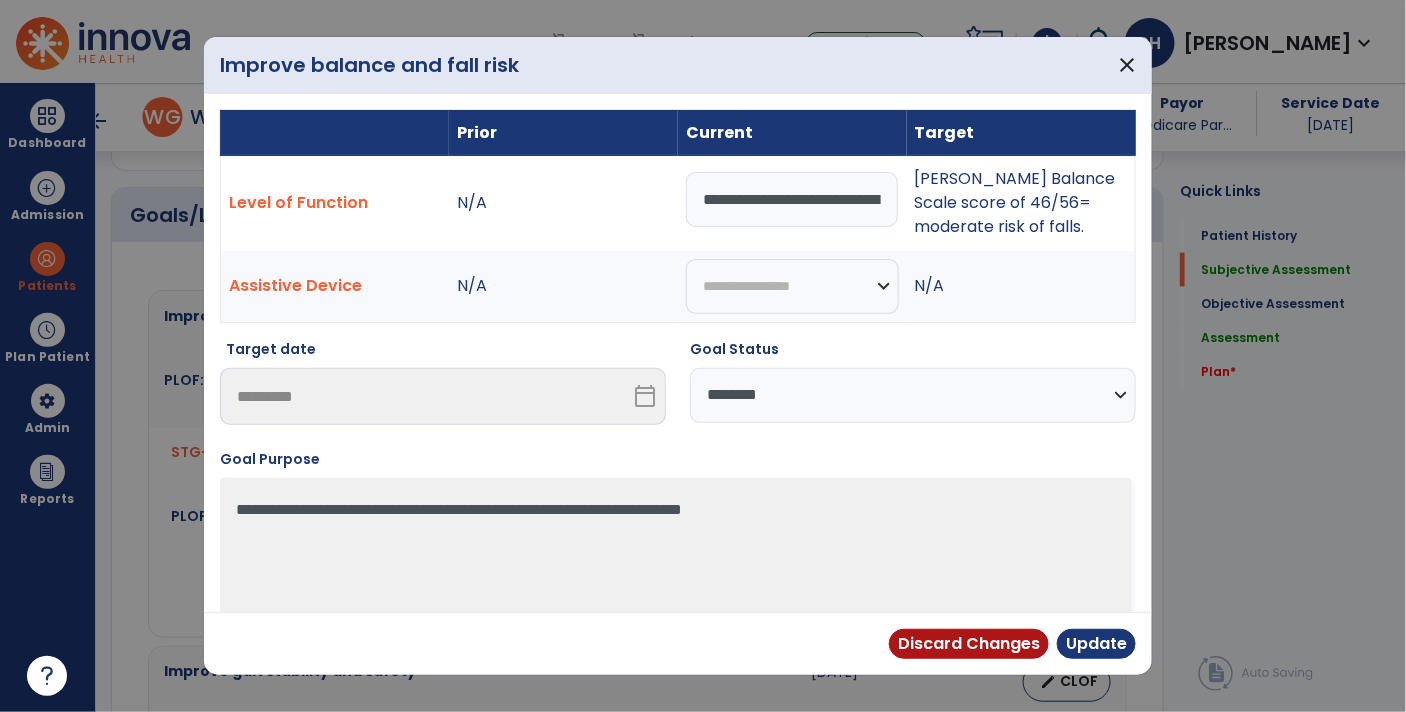 select on "**********" 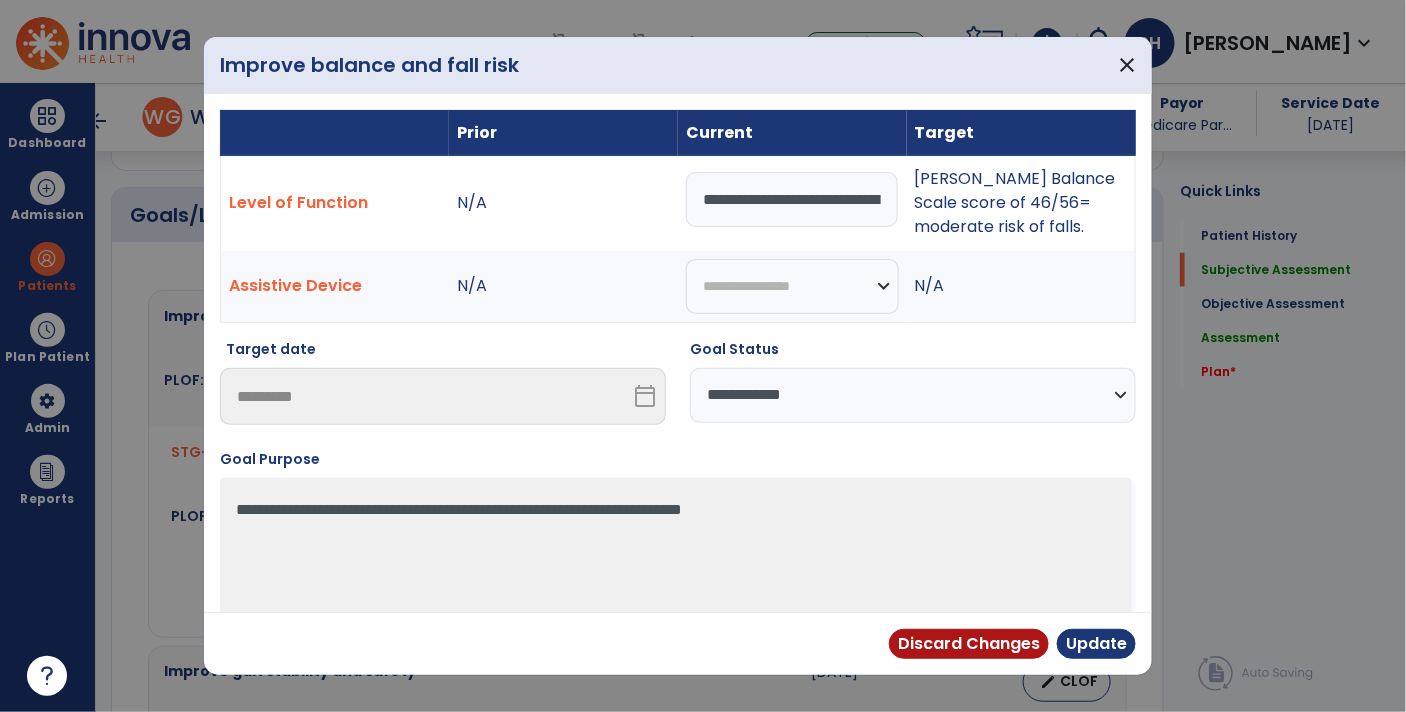 click on "**********" at bounding box center [913, 395] 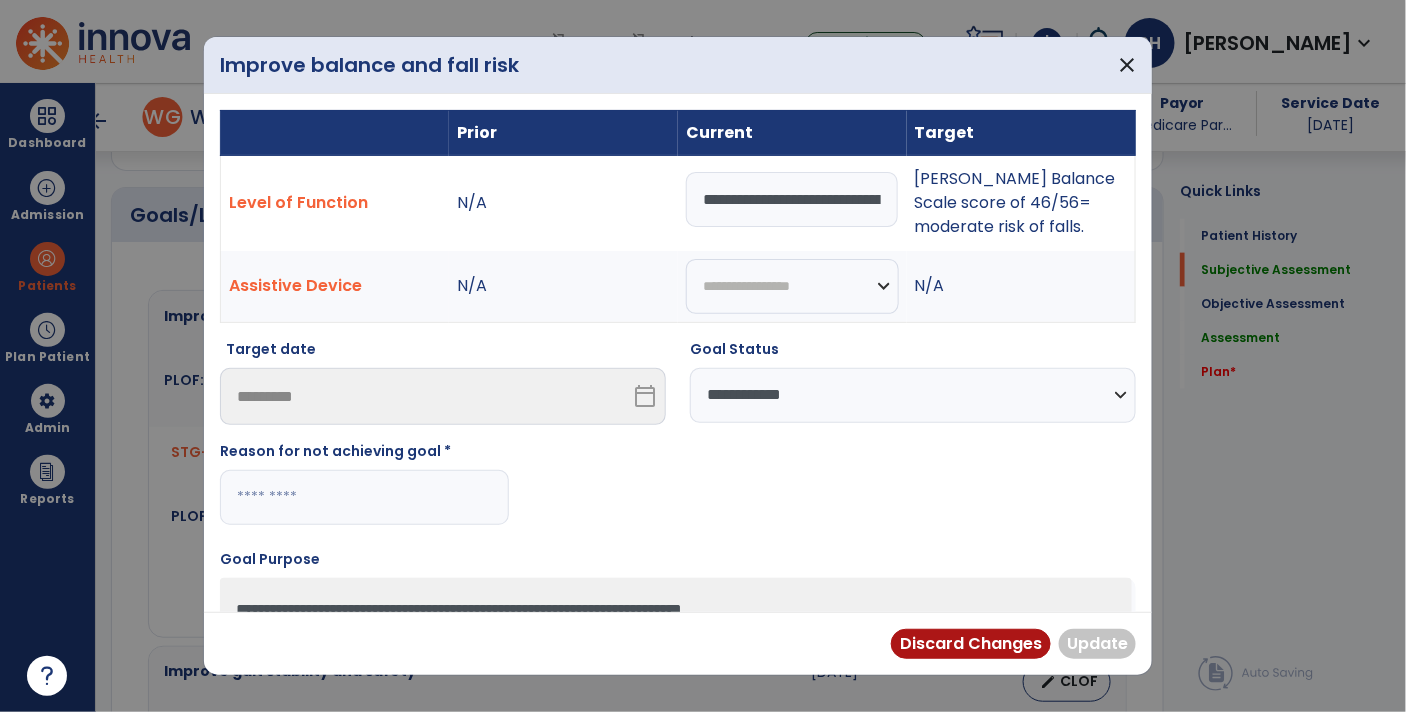 click at bounding box center (364, 497) 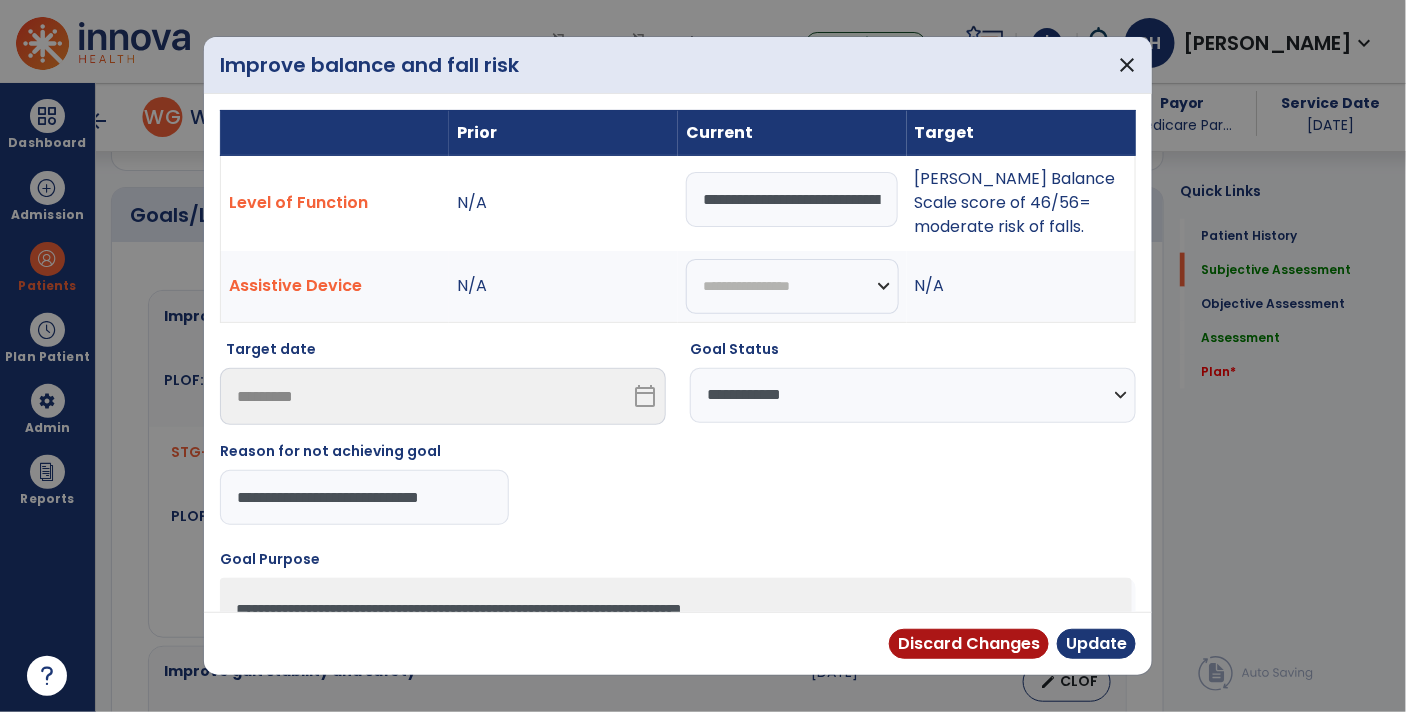 scroll, scrollTop: 0, scrollLeft: 0, axis: both 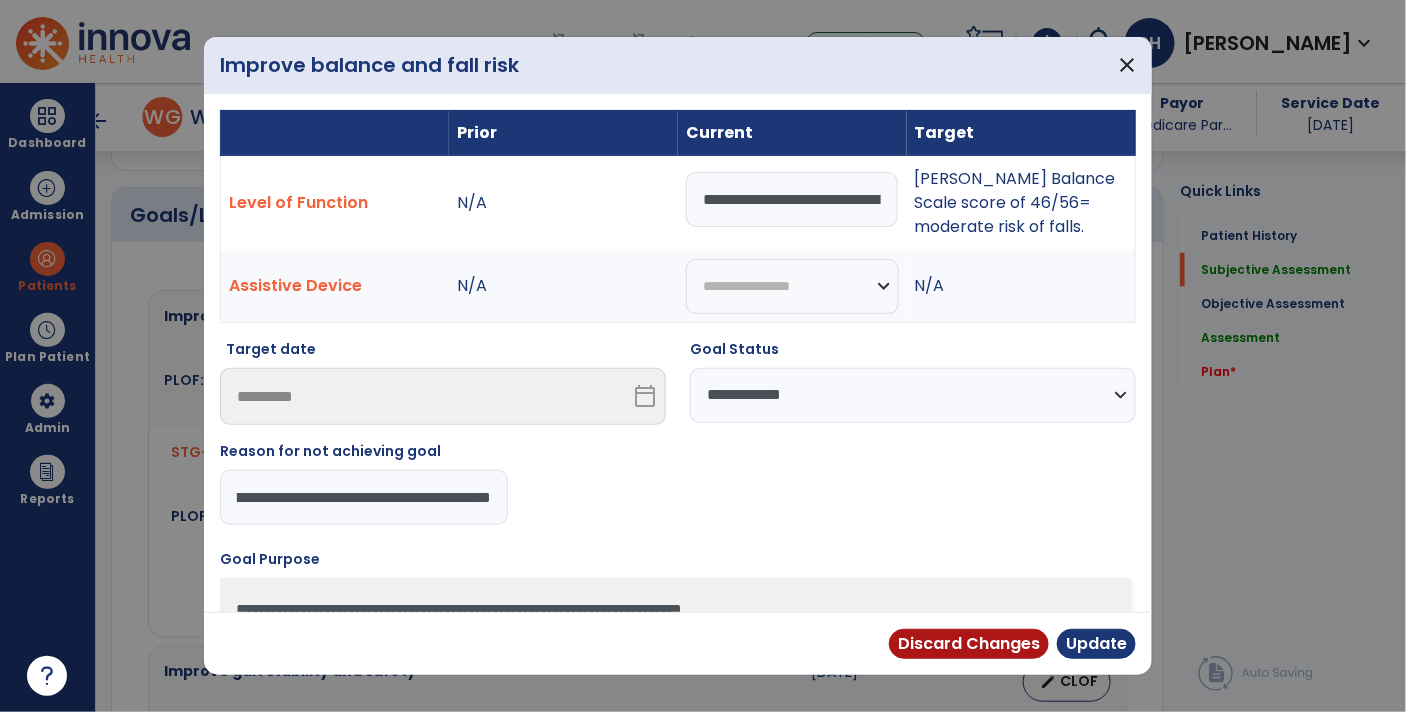 type on "**********" 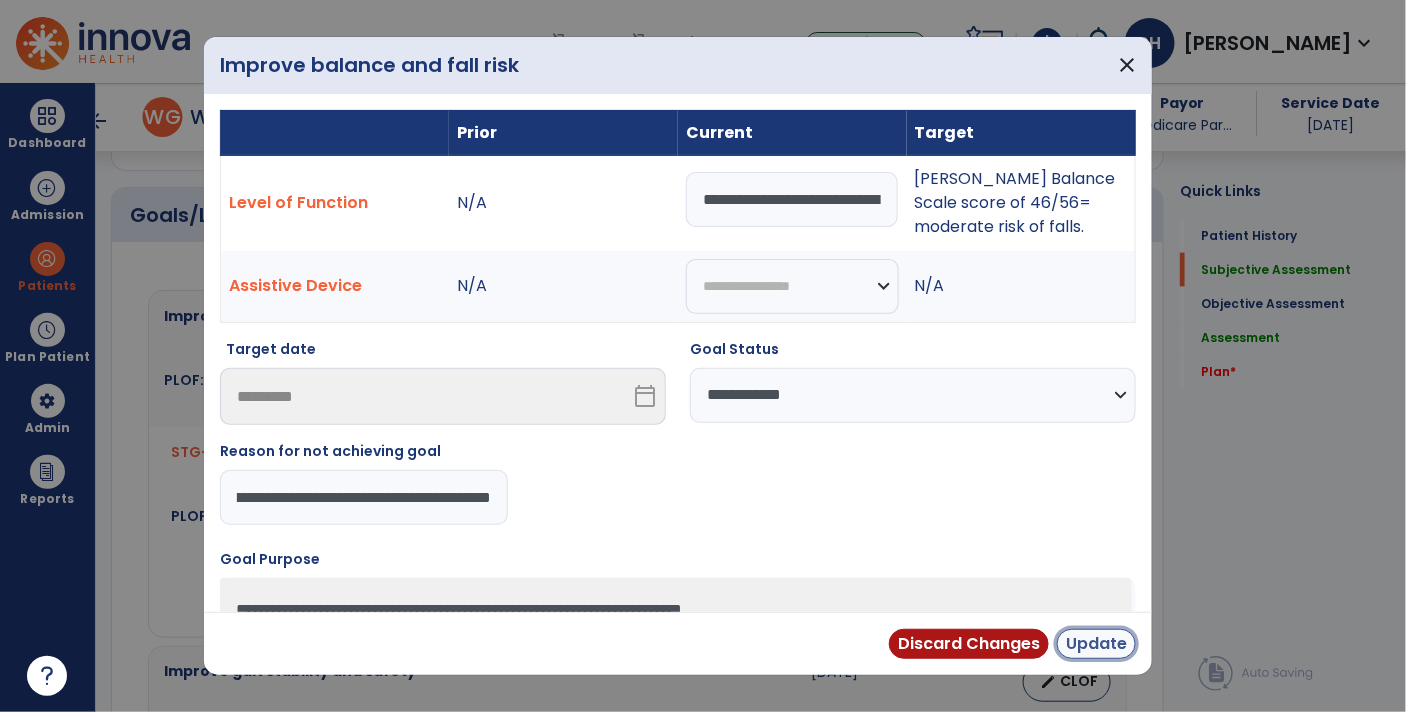 click on "Update" at bounding box center (1096, 644) 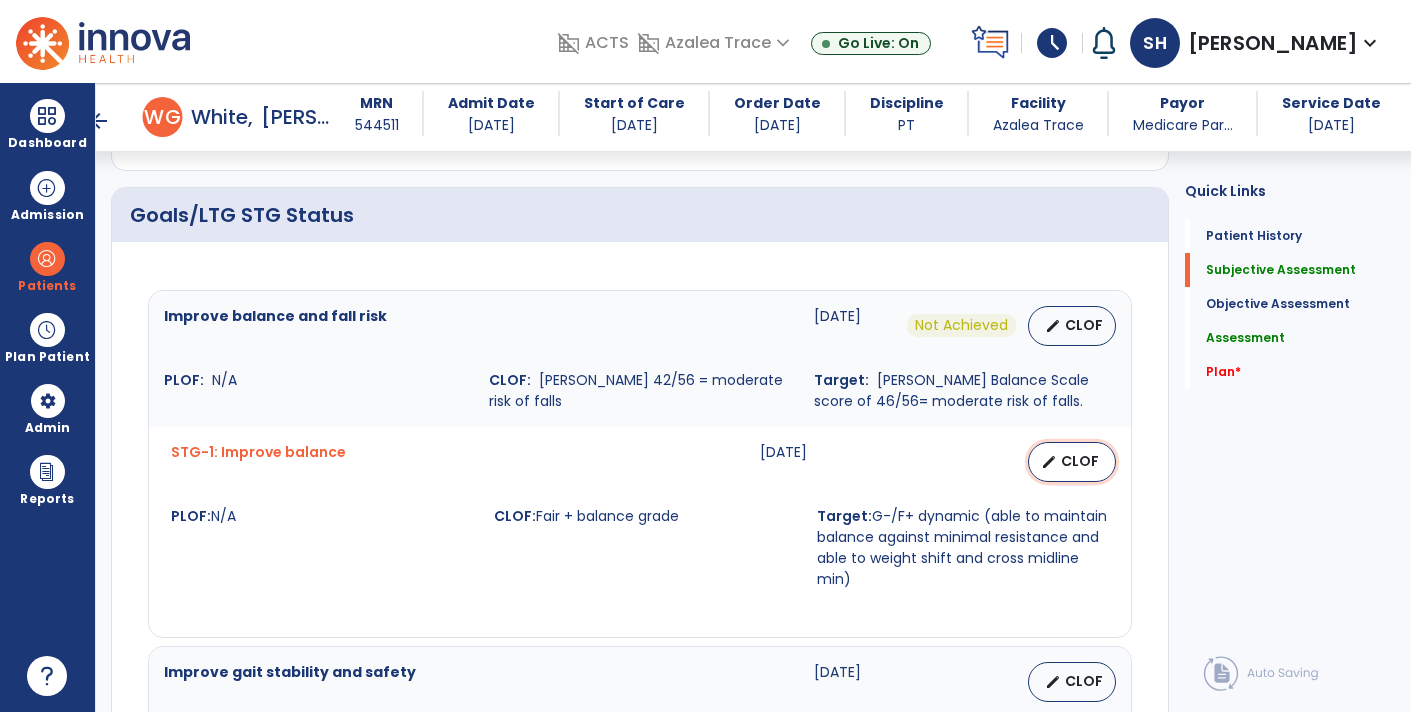 click on "CLOF" at bounding box center (1080, 461) 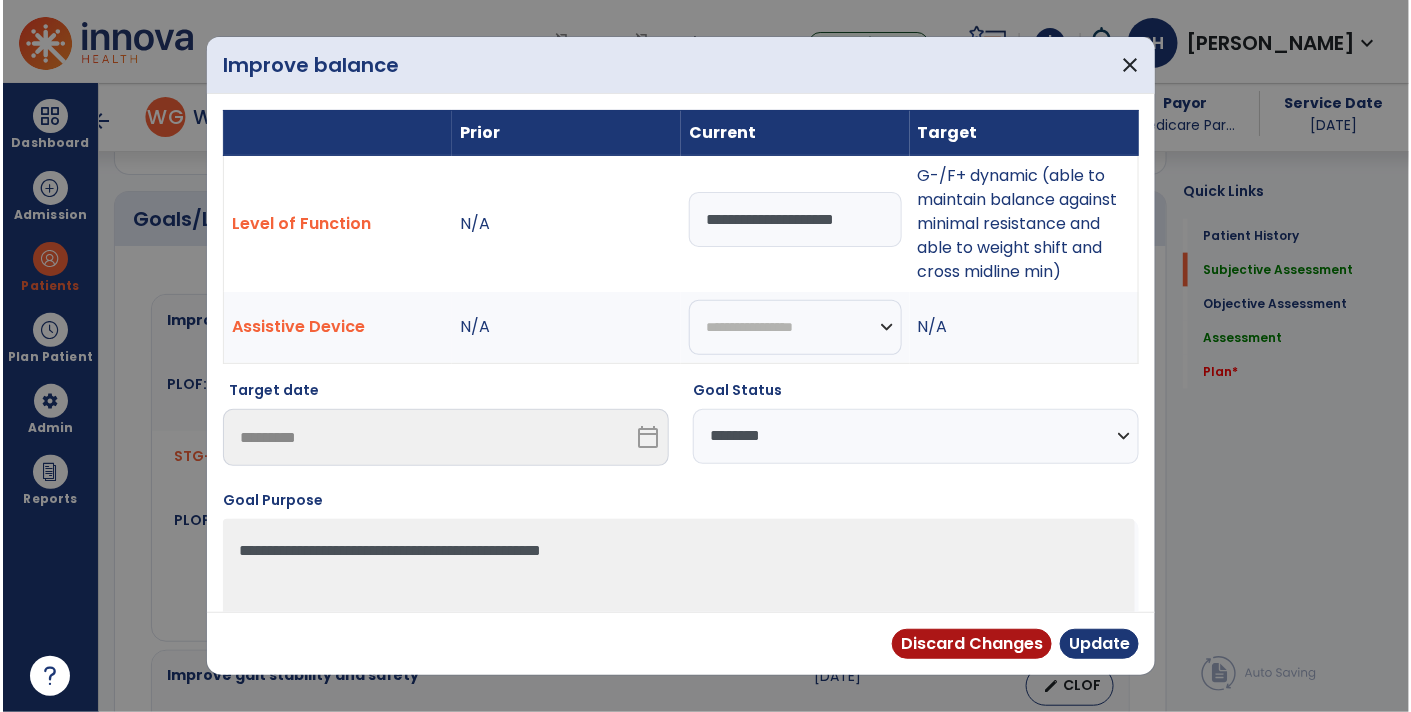 scroll, scrollTop: 734, scrollLeft: 0, axis: vertical 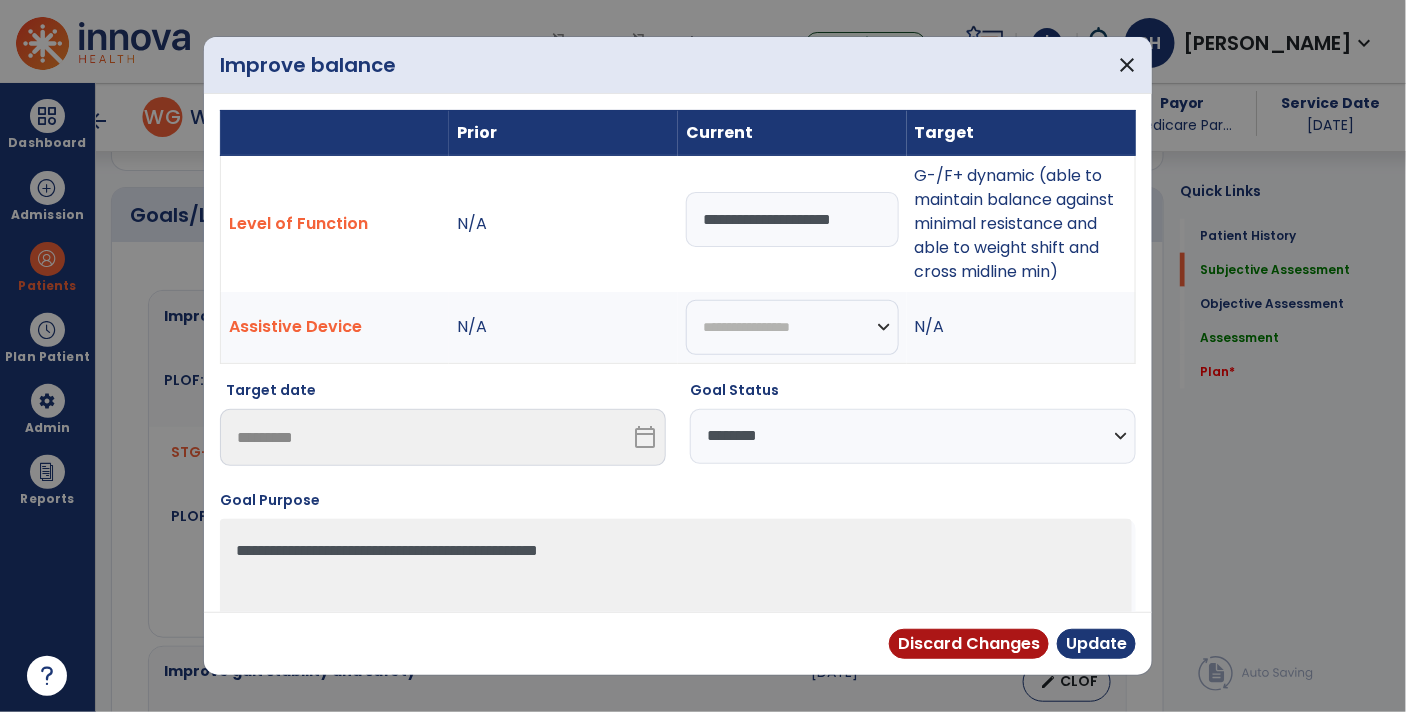 click on "**********" at bounding box center (913, 436) 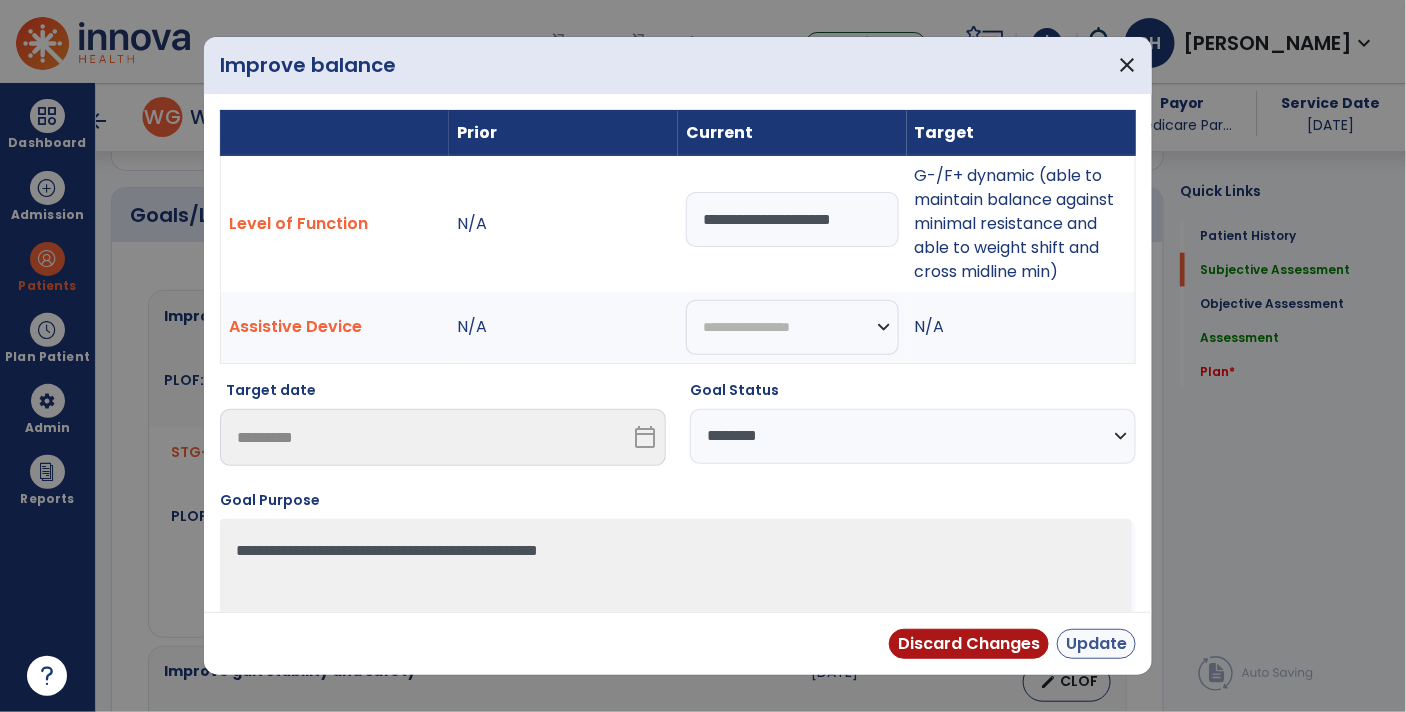 click on "Update" at bounding box center (1096, 644) 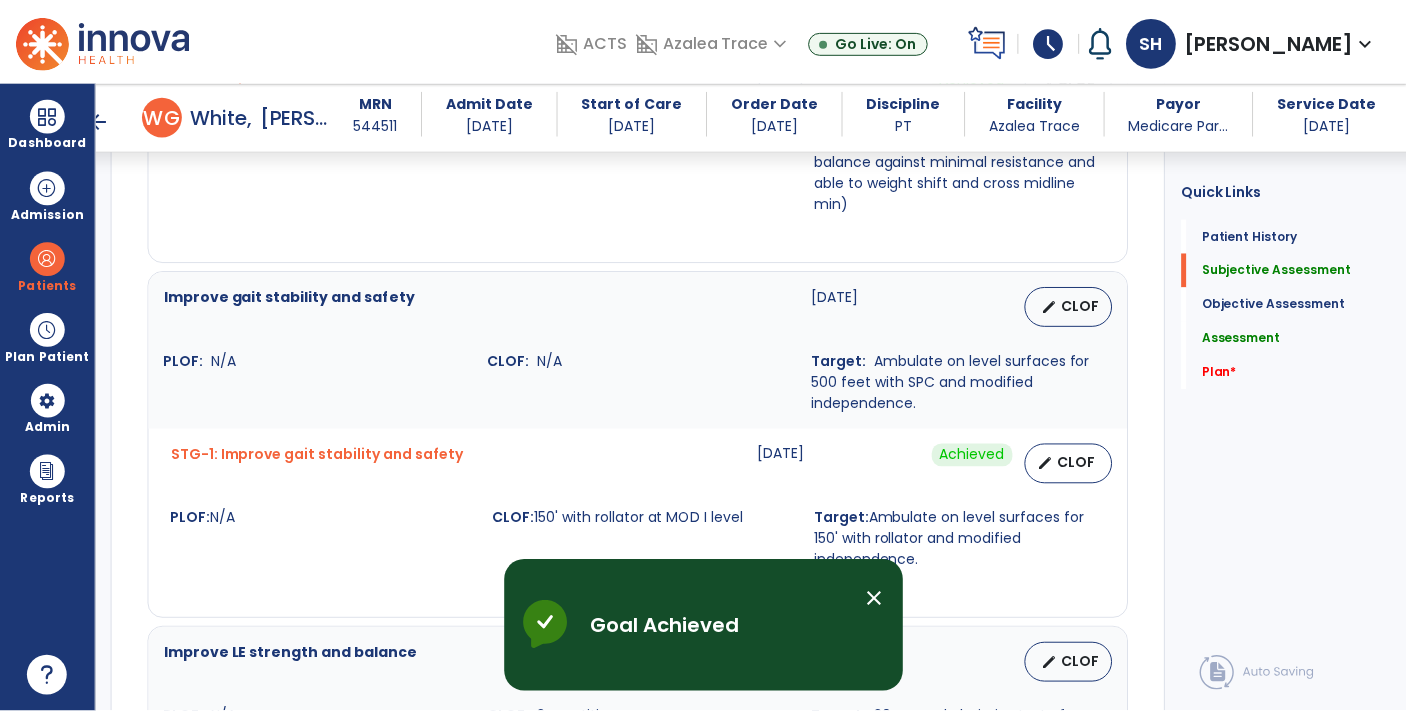 scroll, scrollTop: 1124, scrollLeft: 0, axis: vertical 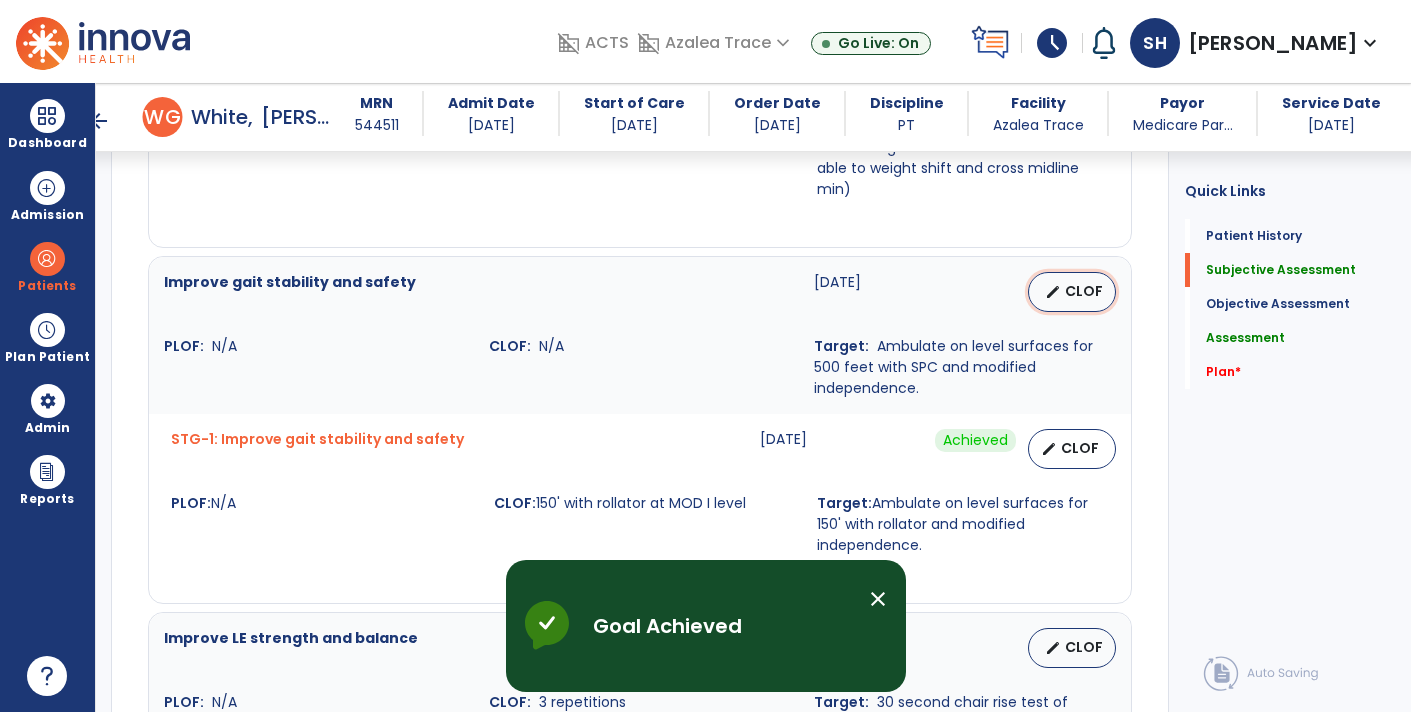 click on "CLOF" at bounding box center [1084, 291] 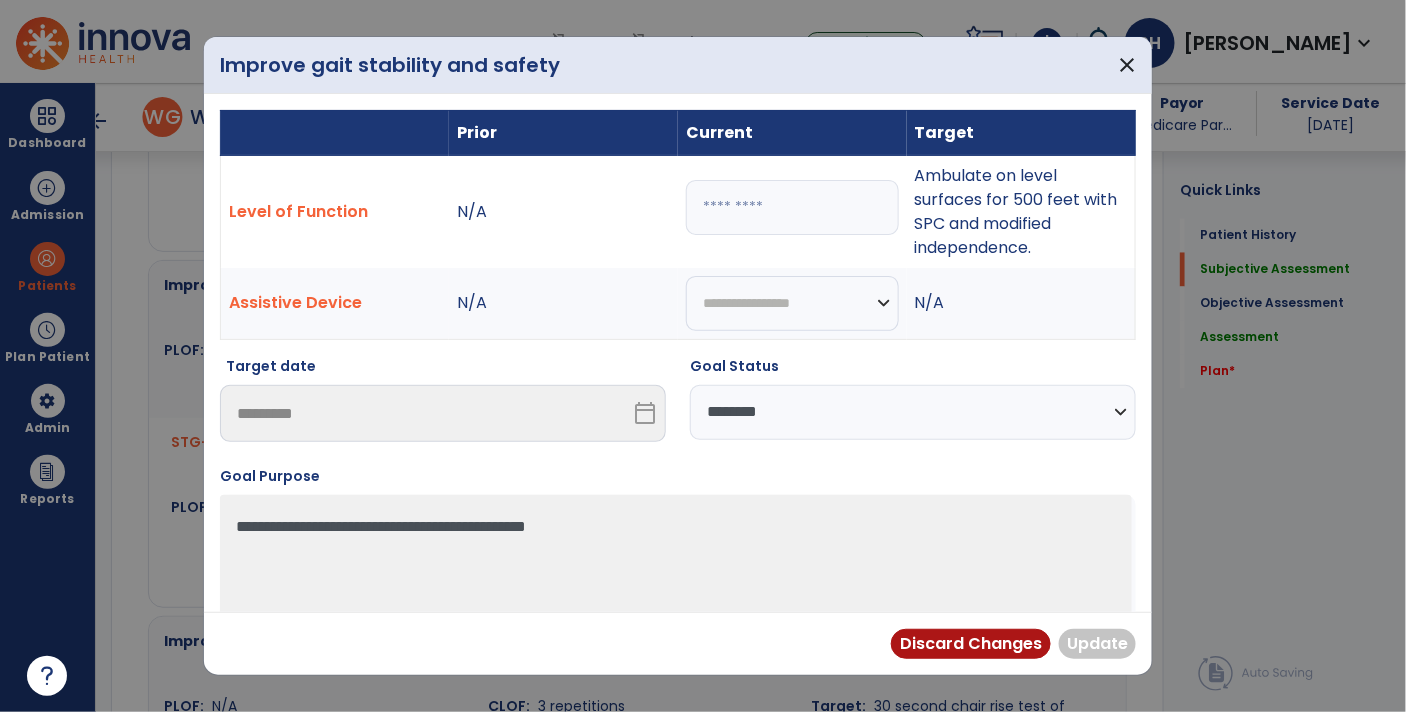 scroll, scrollTop: 1124, scrollLeft: 0, axis: vertical 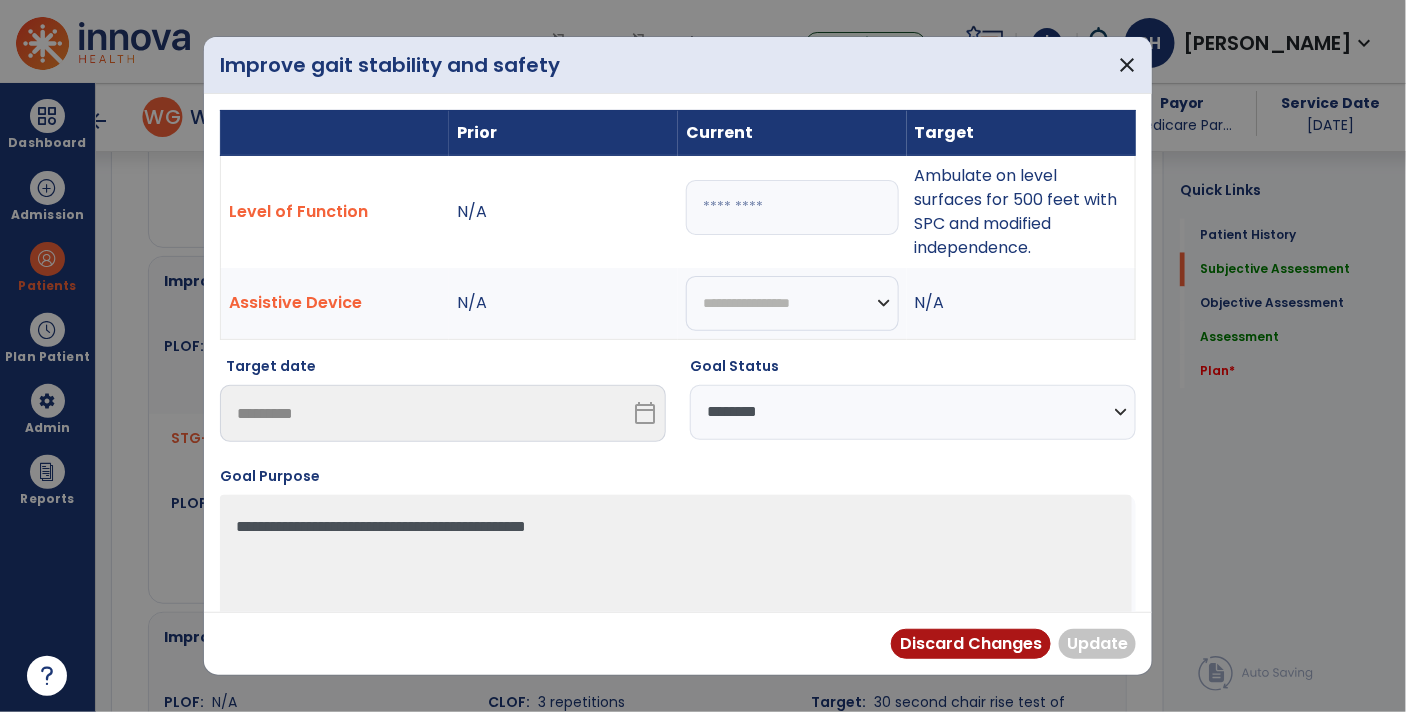 click at bounding box center (792, 207) 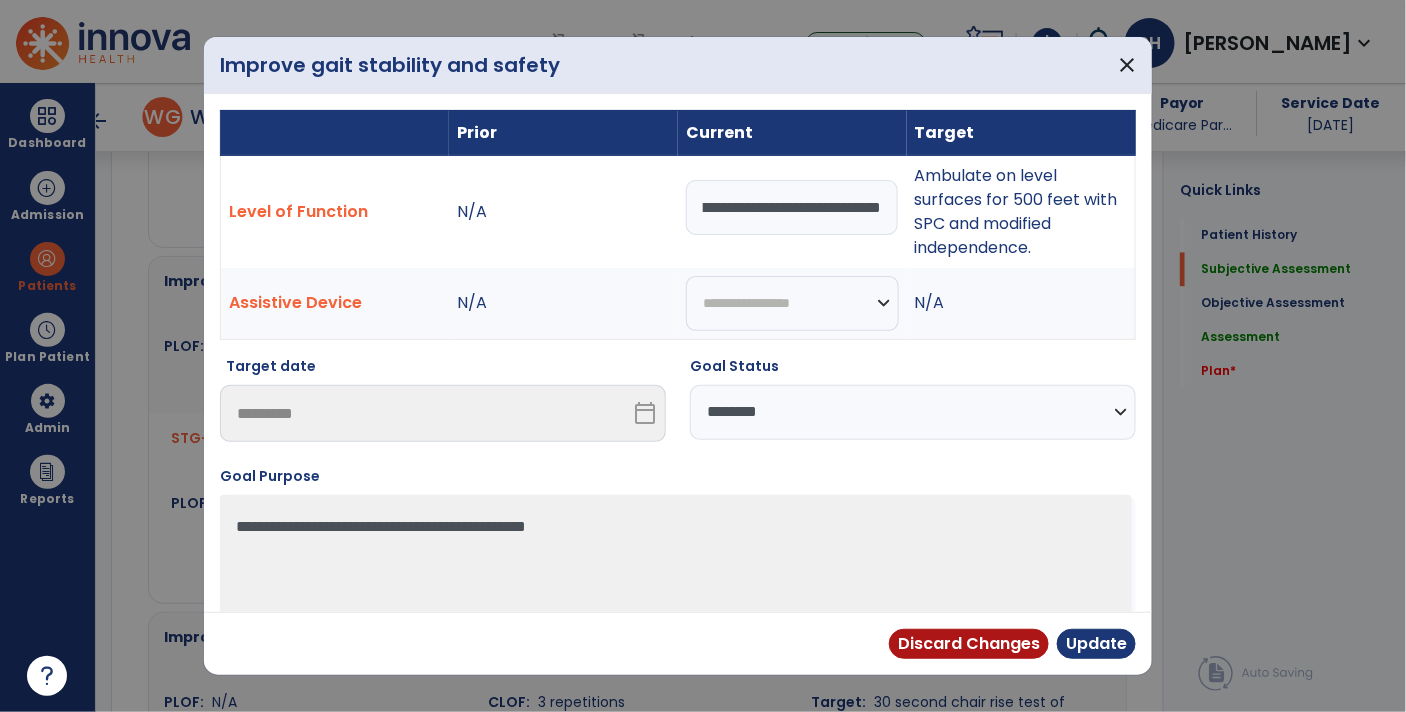type on "**********" 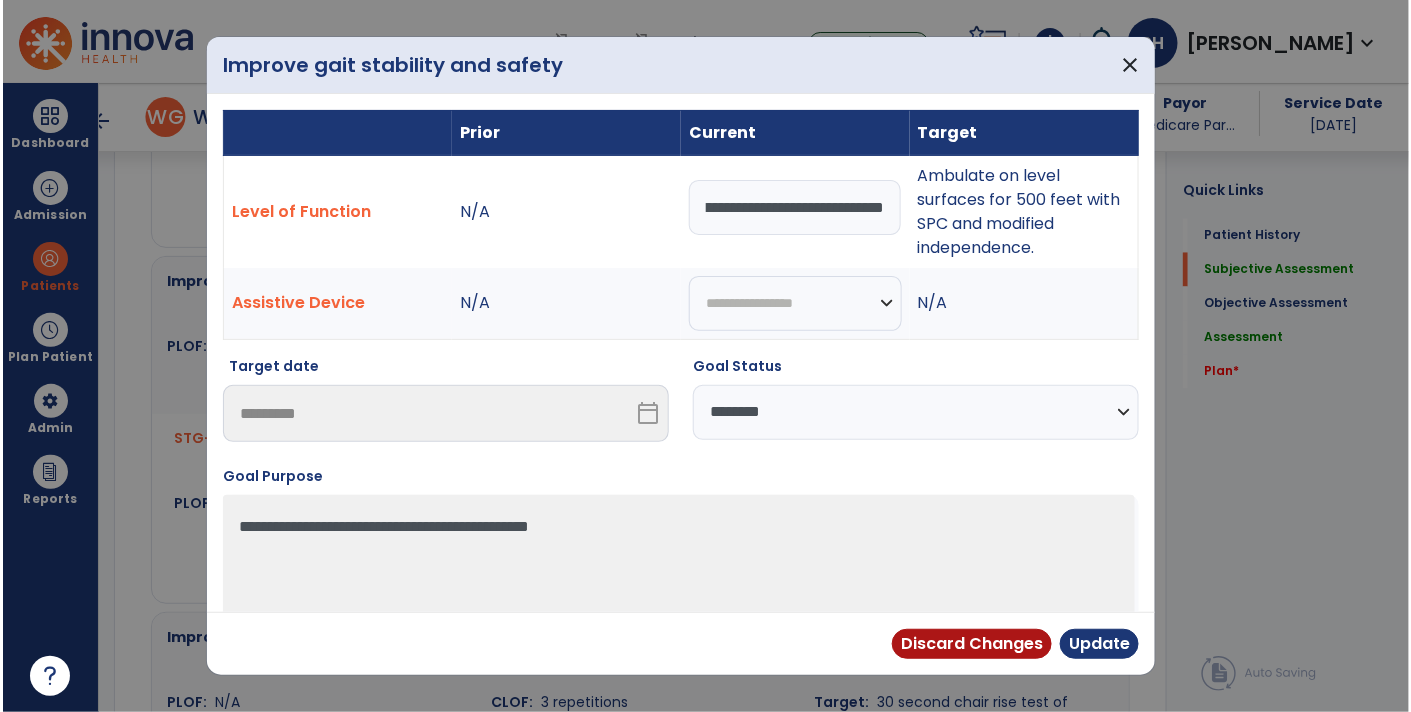 scroll, scrollTop: 0, scrollLeft: 759, axis: horizontal 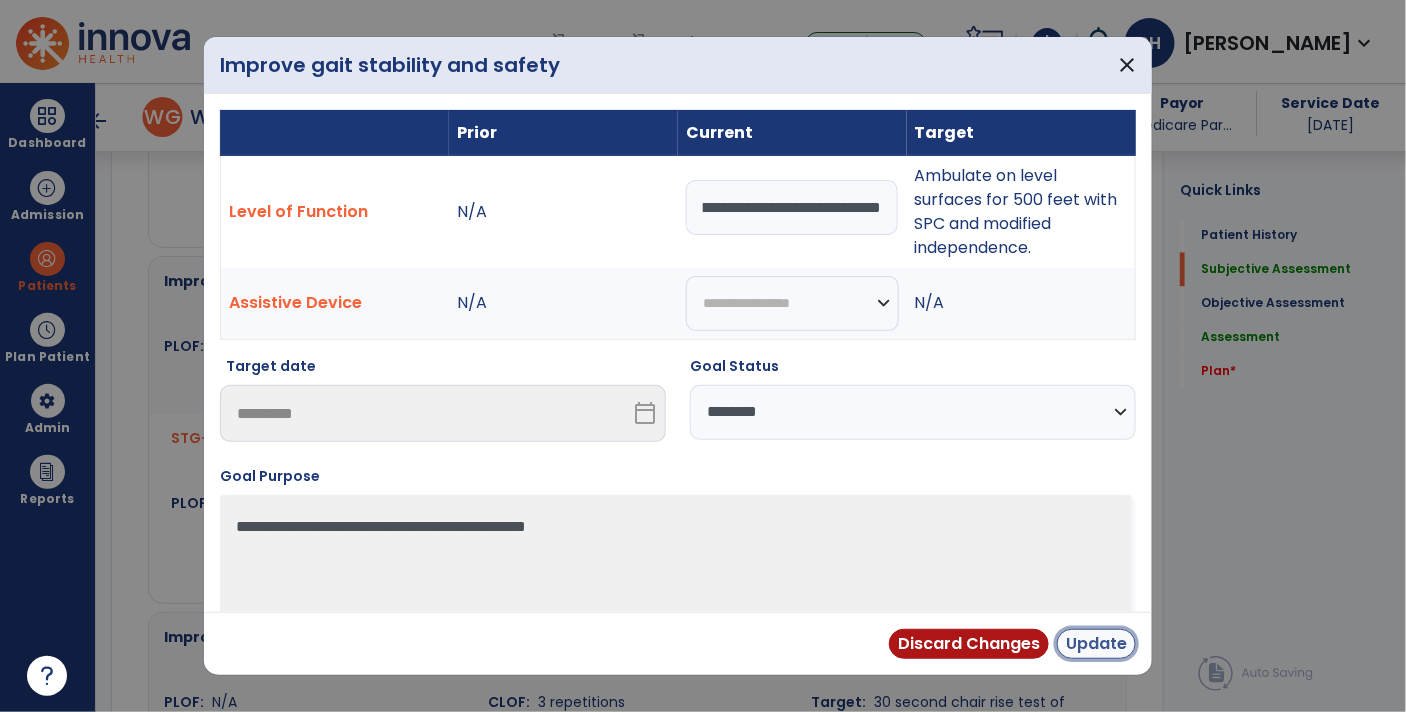 click on "Update" at bounding box center (1096, 644) 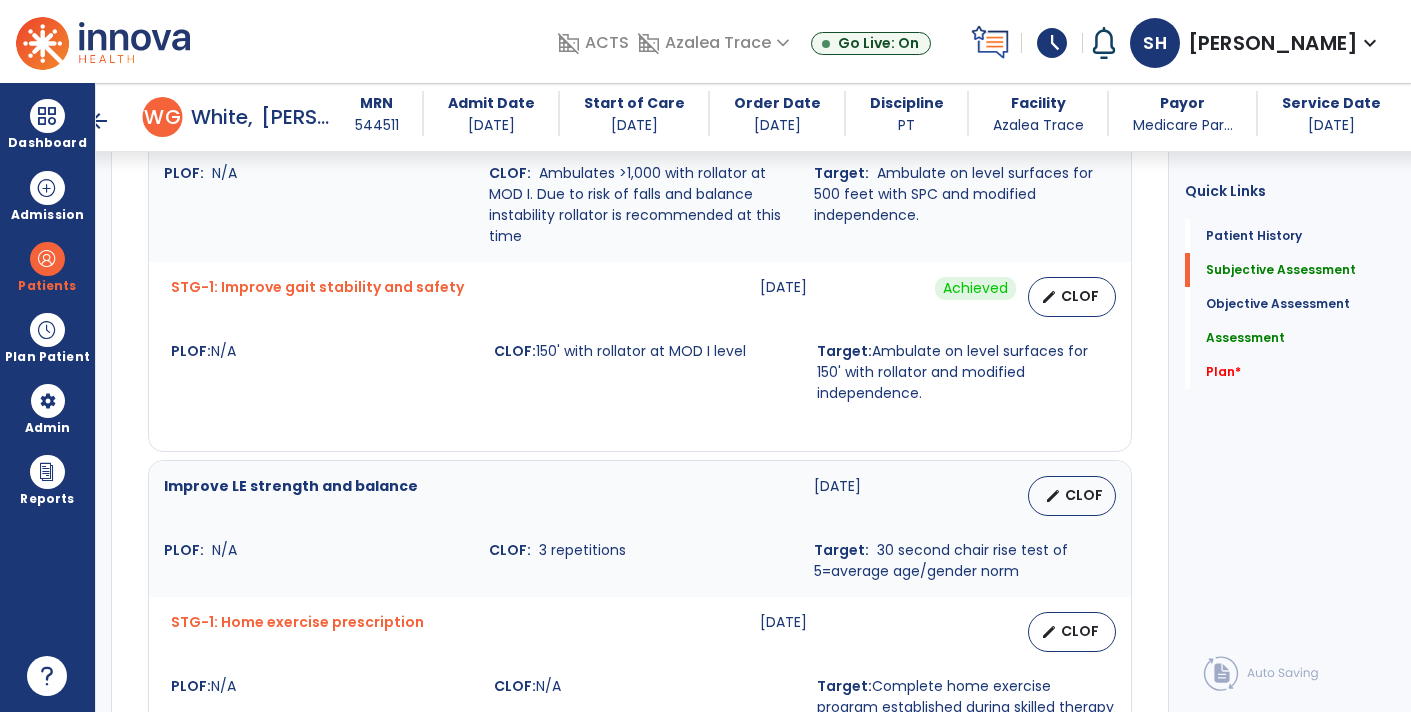 click on "edit   CLOF" at bounding box center (1072, 496) 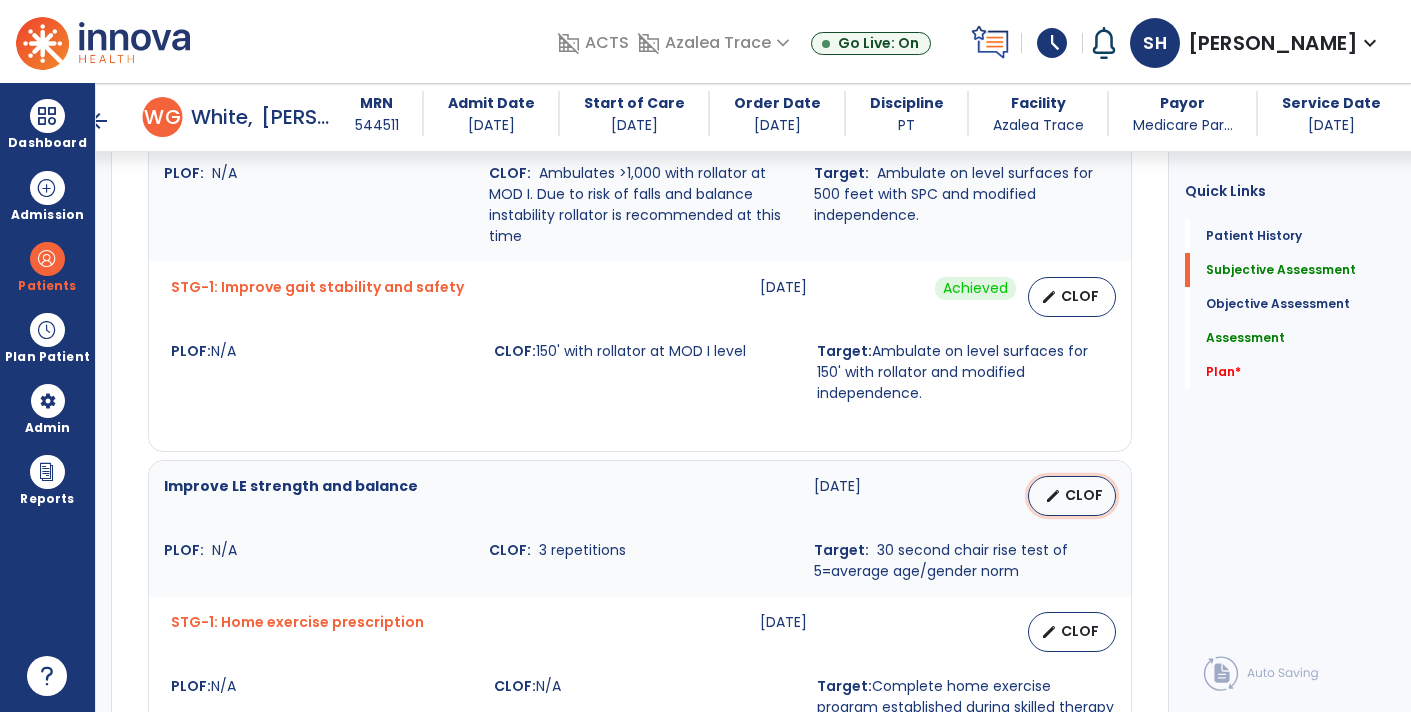 select on "********" 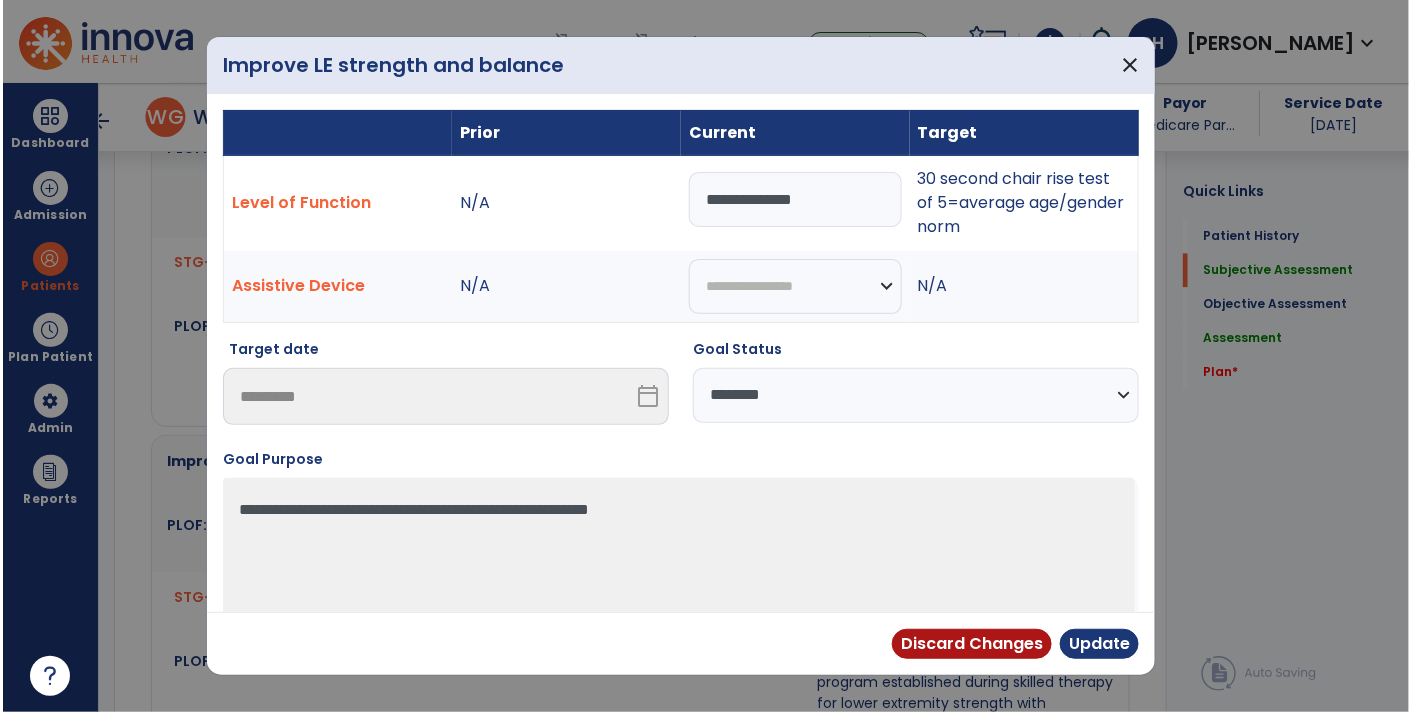 scroll, scrollTop: 1318, scrollLeft: 0, axis: vertical 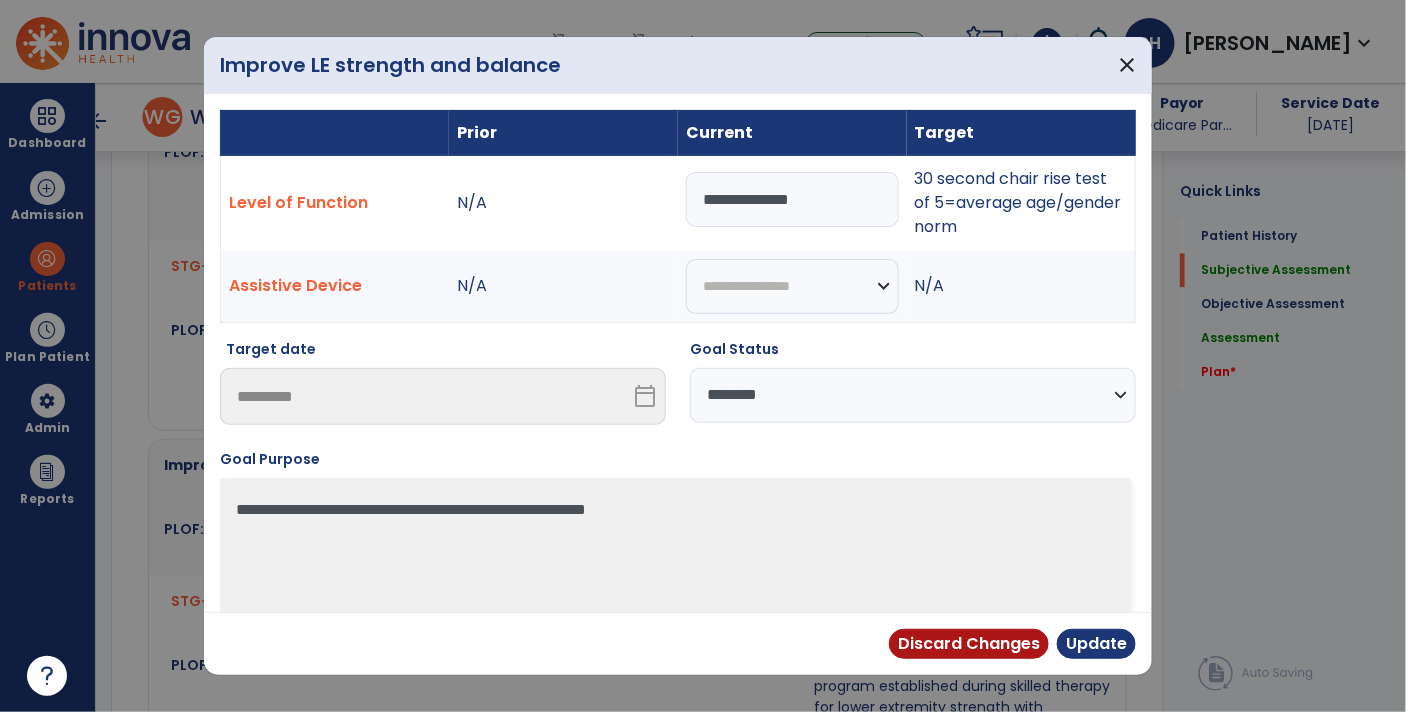 click on "**********" at bounding box center (792, 199) 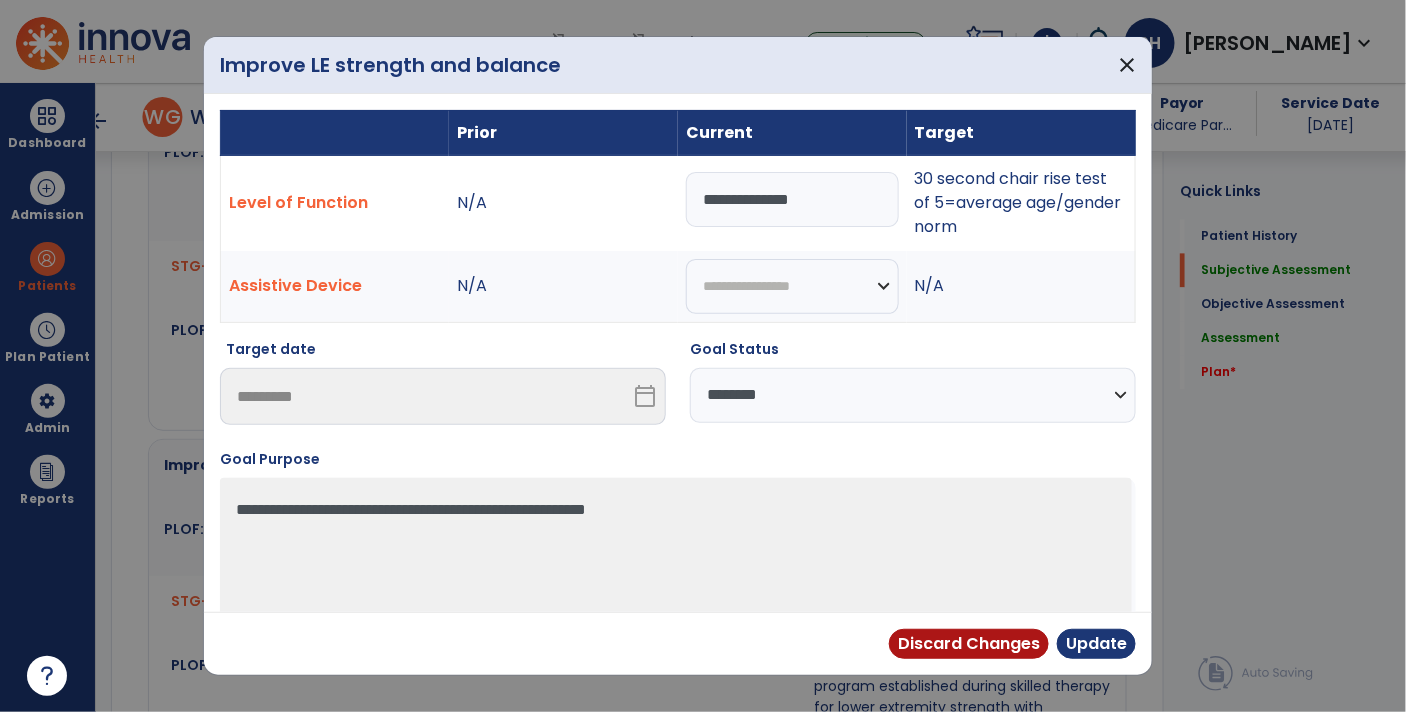 type on "*" 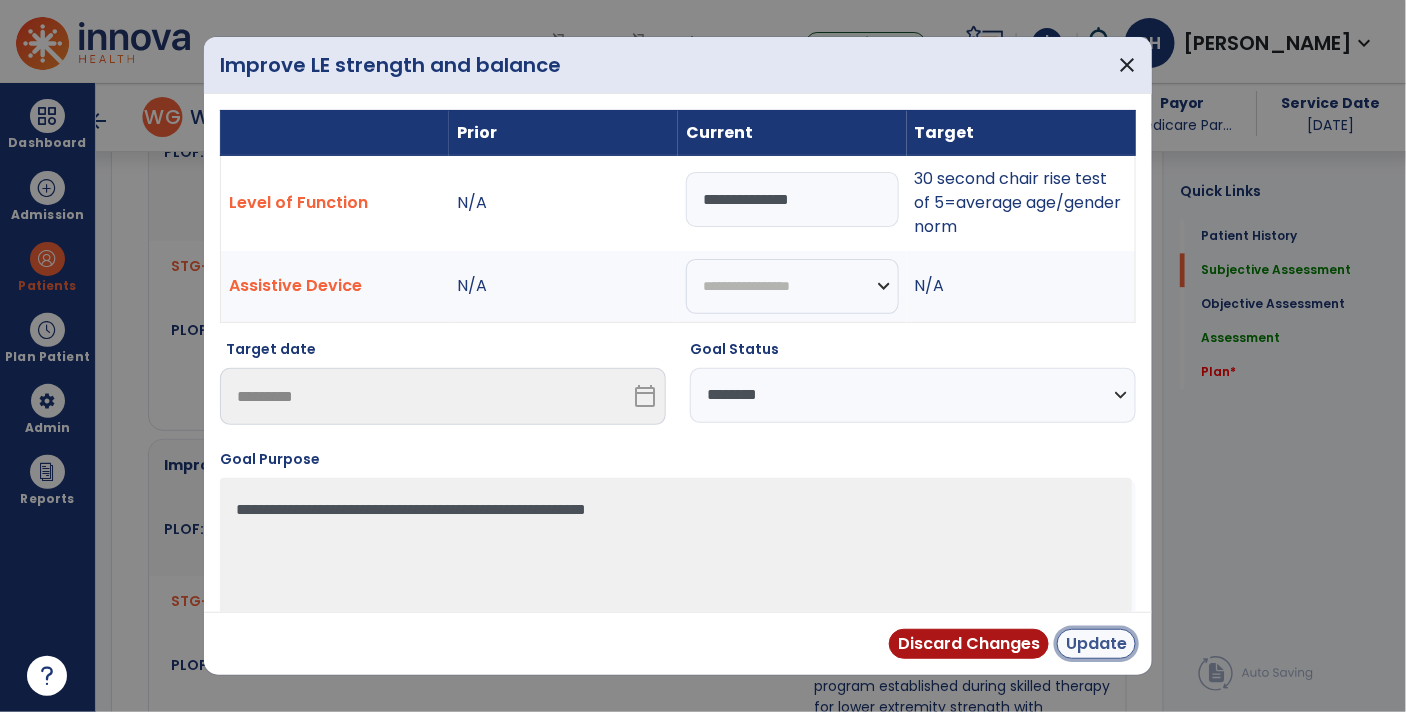 click on "Update" at bounding box center [1096, 644] 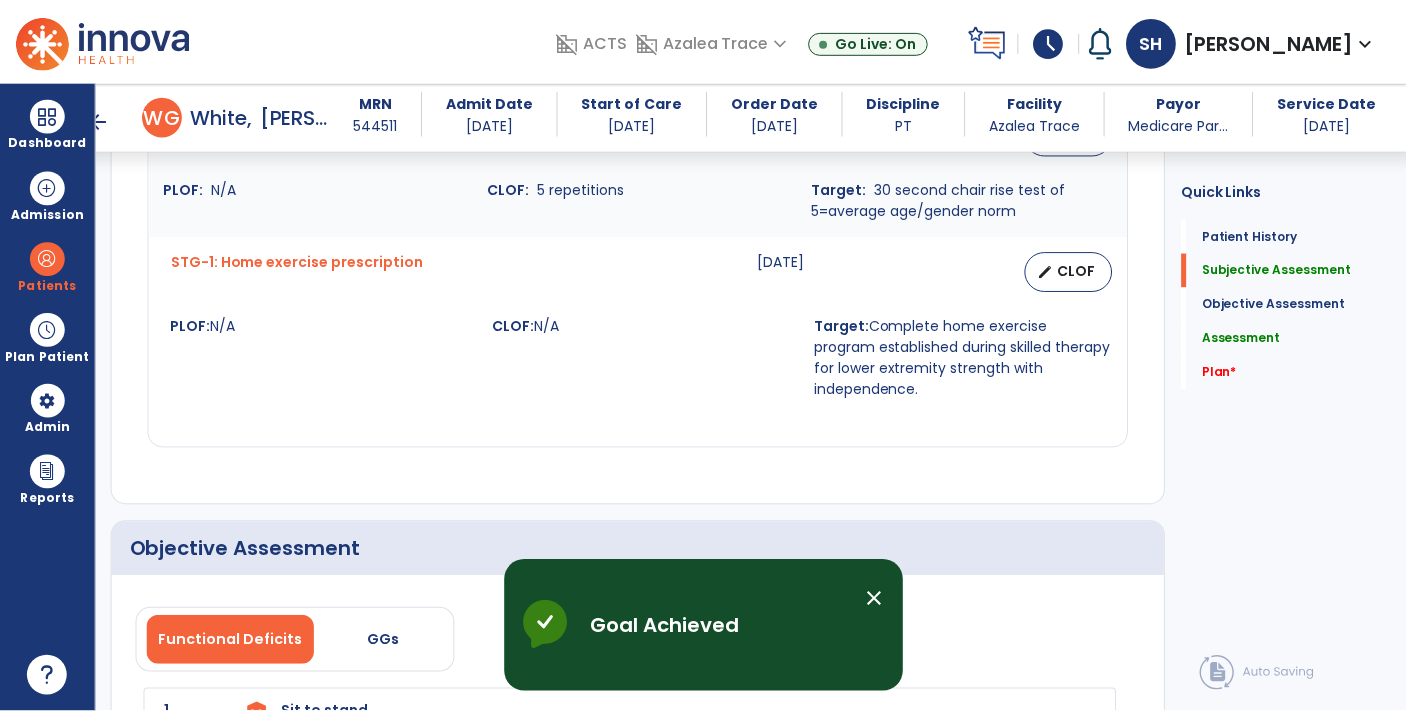 scroll, scrollTop: 1664, scrollLeft: 0, axis: vertical 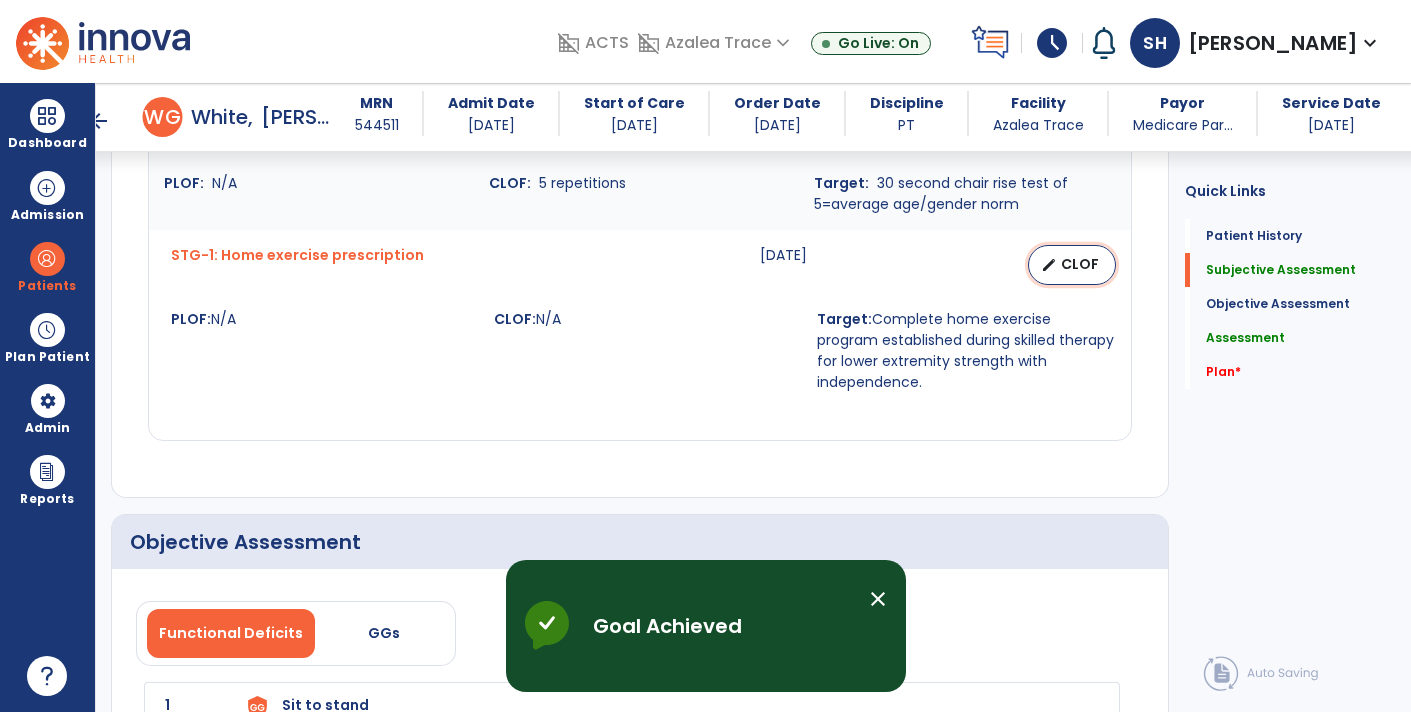 click on "CLOF" at bounding box center (1080, 264) 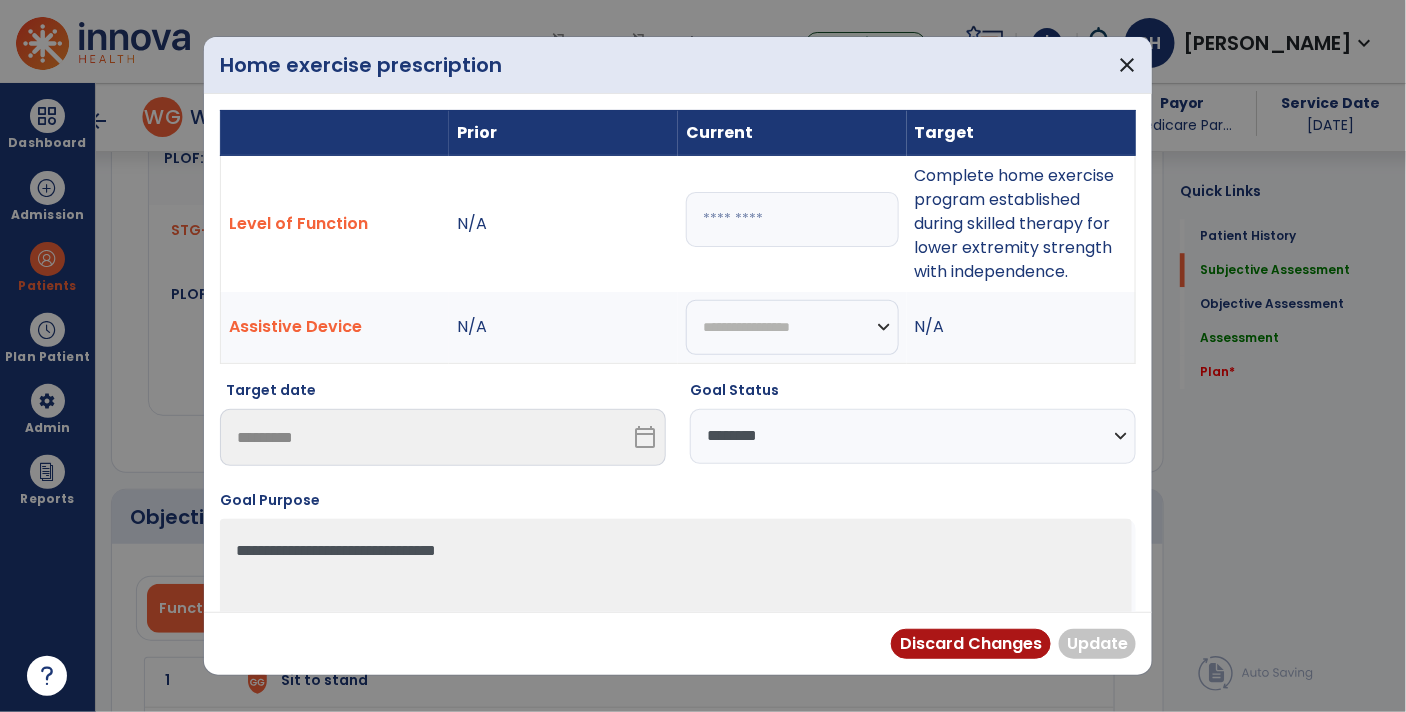 scroll, scrollTop: 1685, scrollLeft: 0, axis: vertical 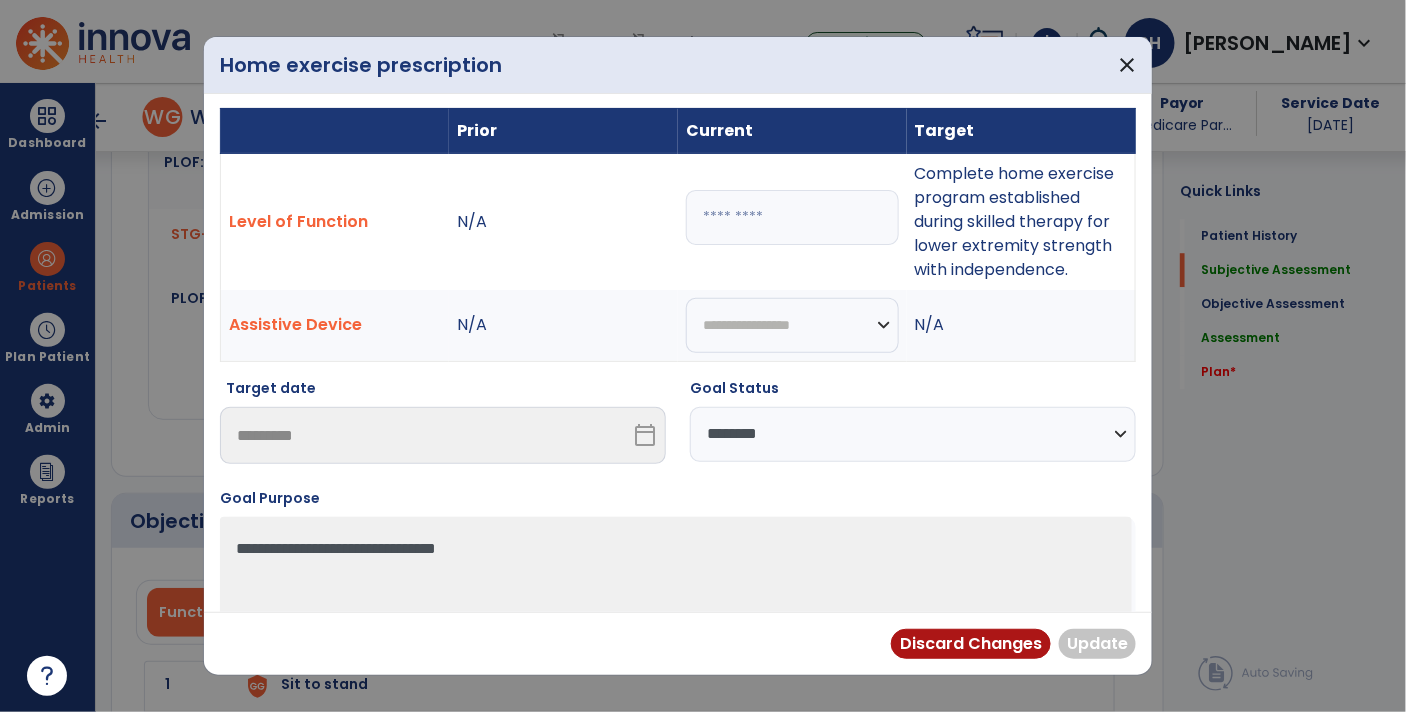 click on "**********" at bounding box center [913, 434] 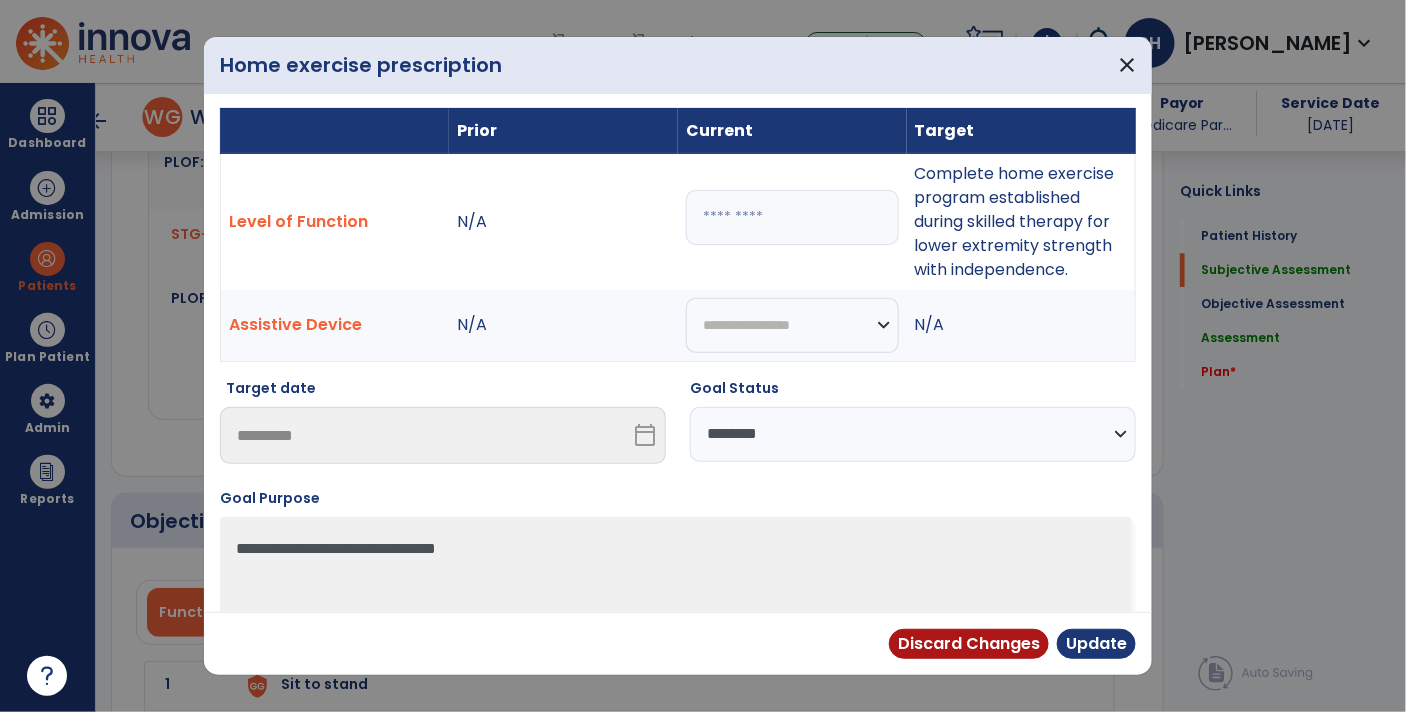 click at bounding box center [792, 217] 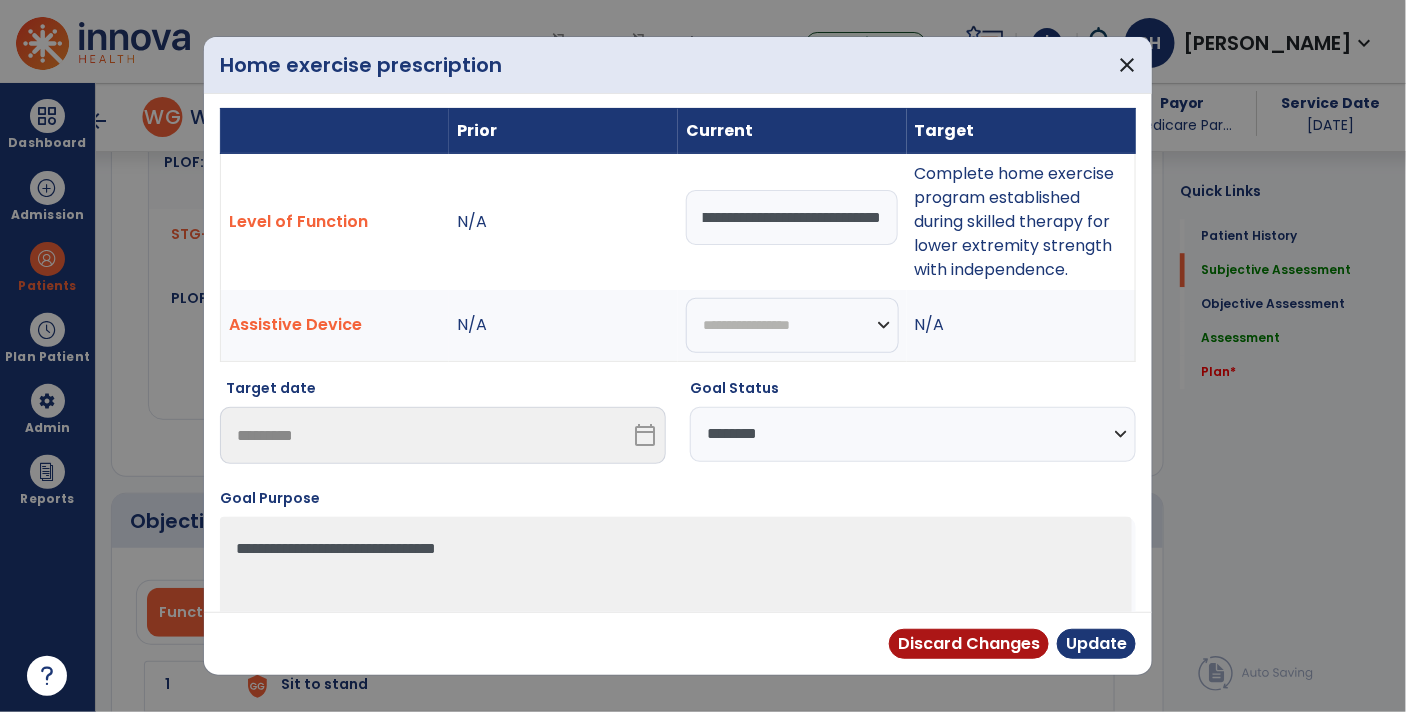 type on "**********" 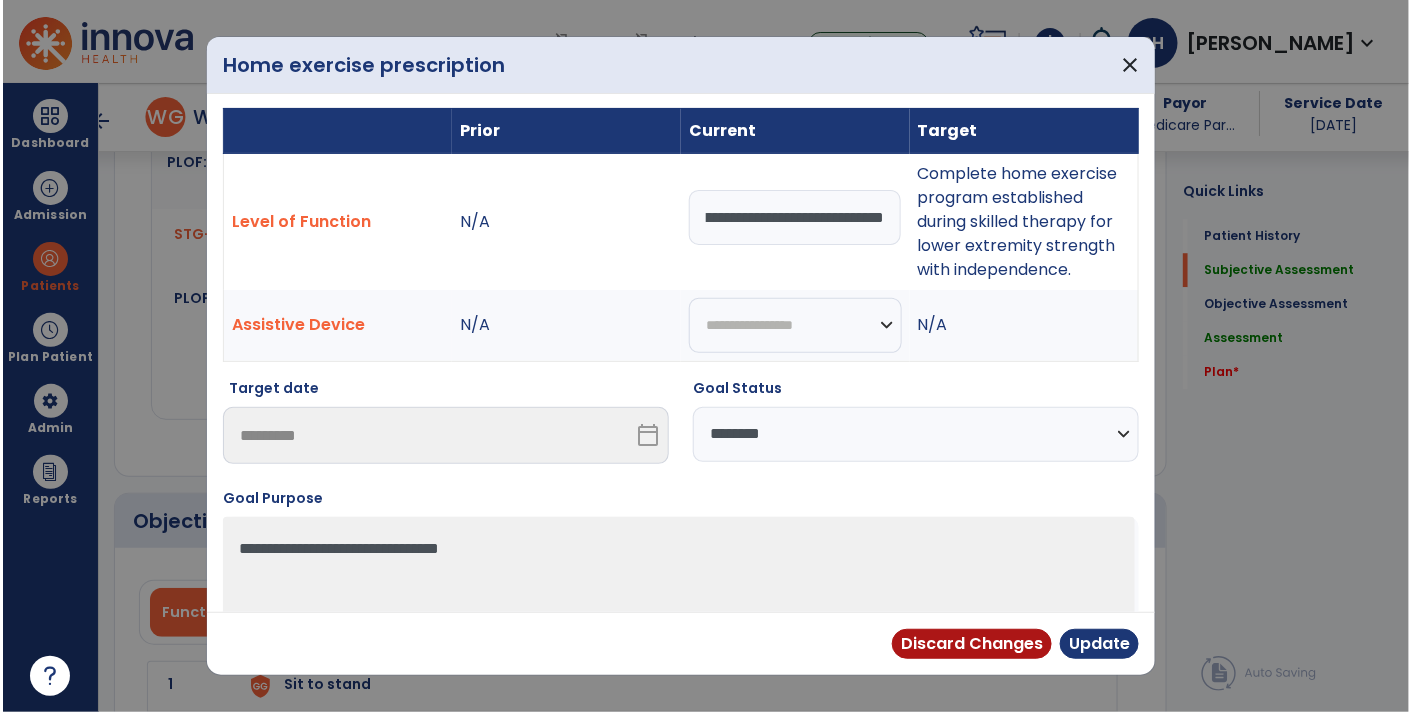 scroll, scrollTop: 0, scrollLeft: 86, axis: horizontal 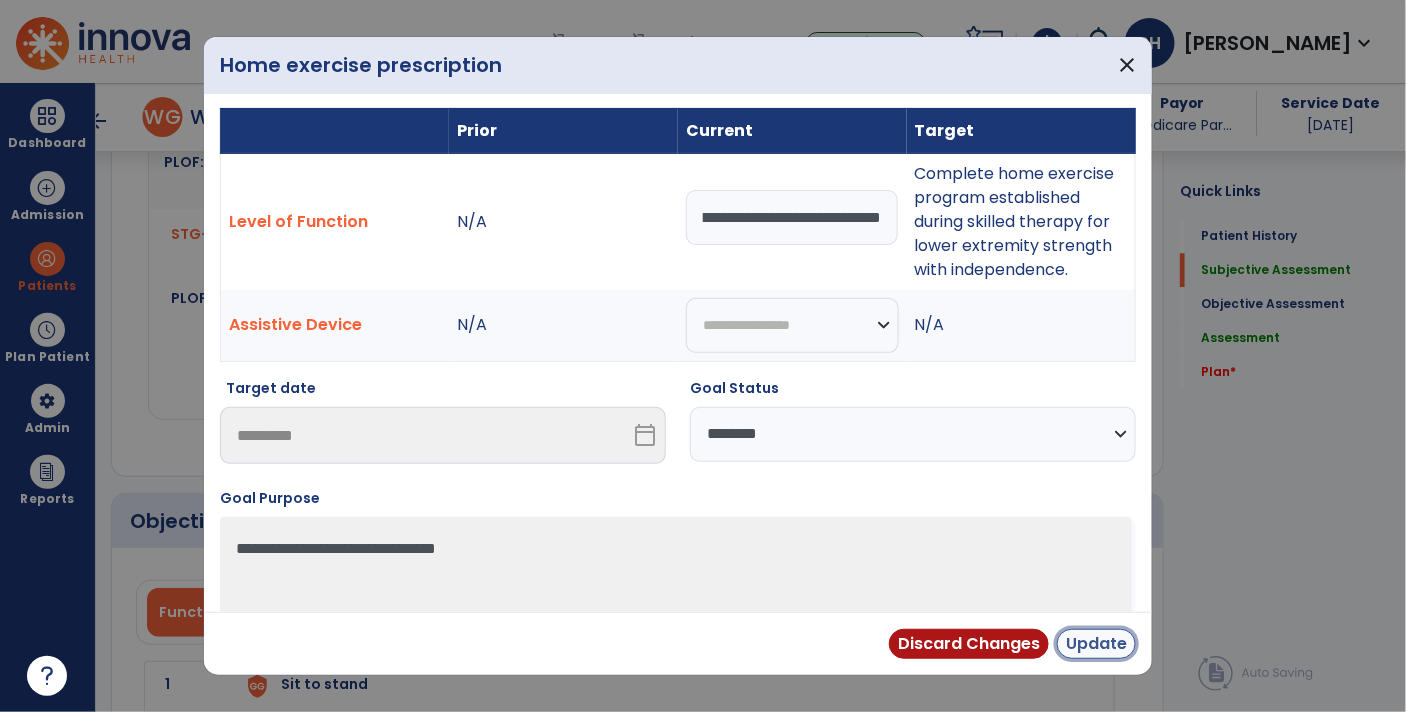 click on "Update" at bounding box center [1096, 644] 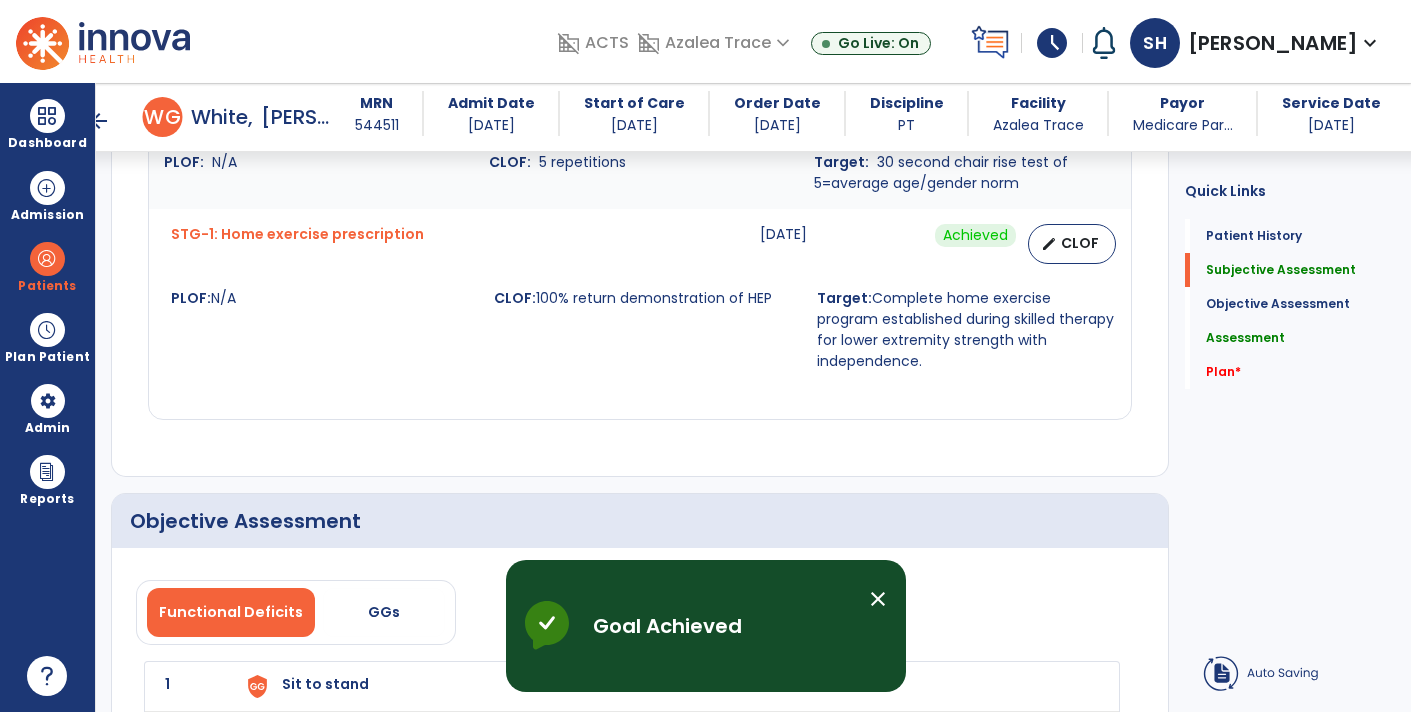 scroll, scrollTop: 1664, scrollLeft: 0, axis: vertical 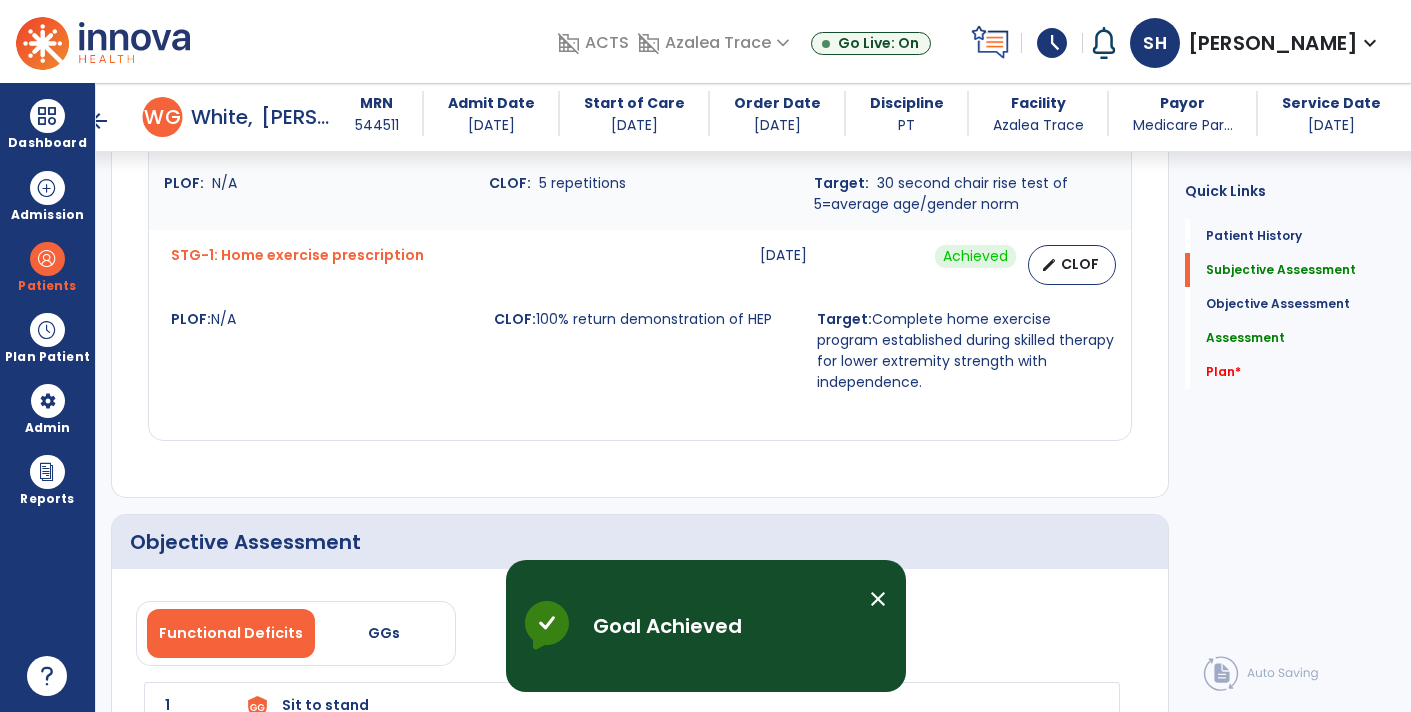 click on "close" at bounding box center [878, 599] 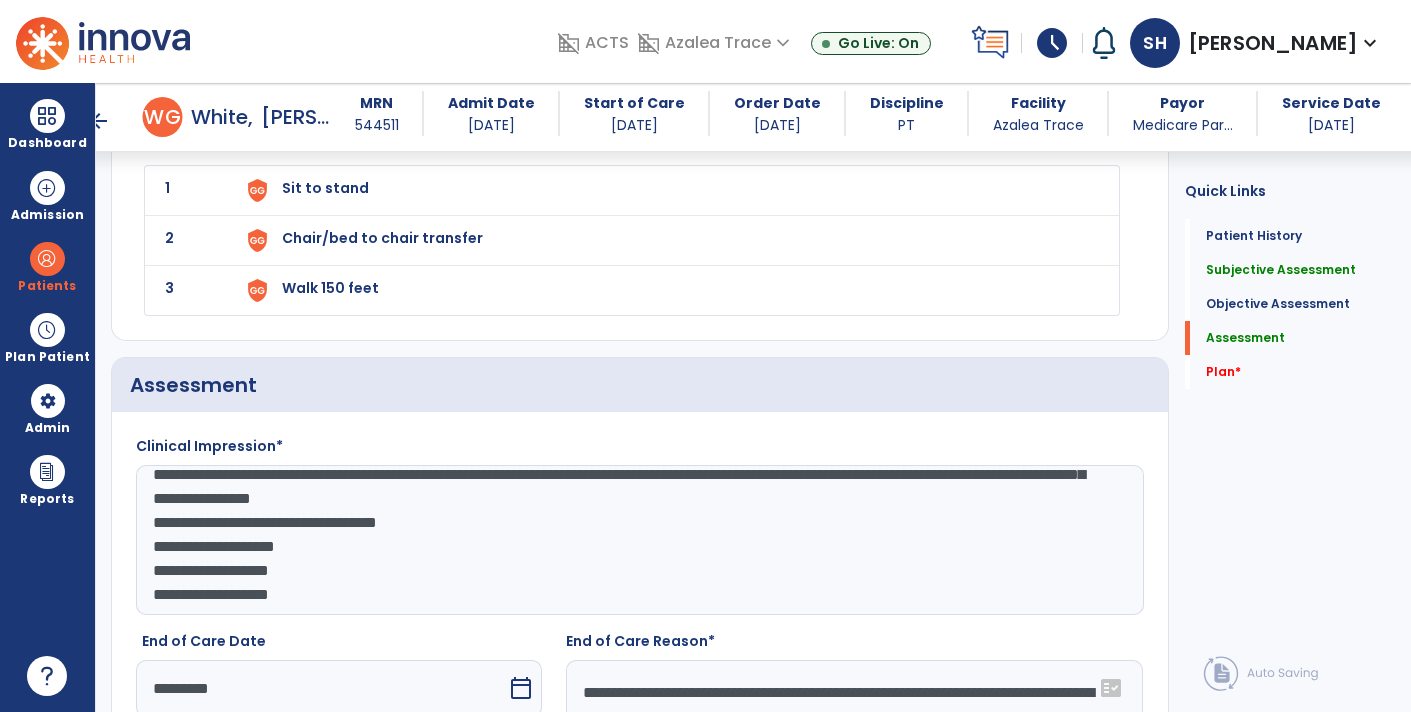 scroll, scrollTop: 2188, scrollLeft: 0, axis: vertical 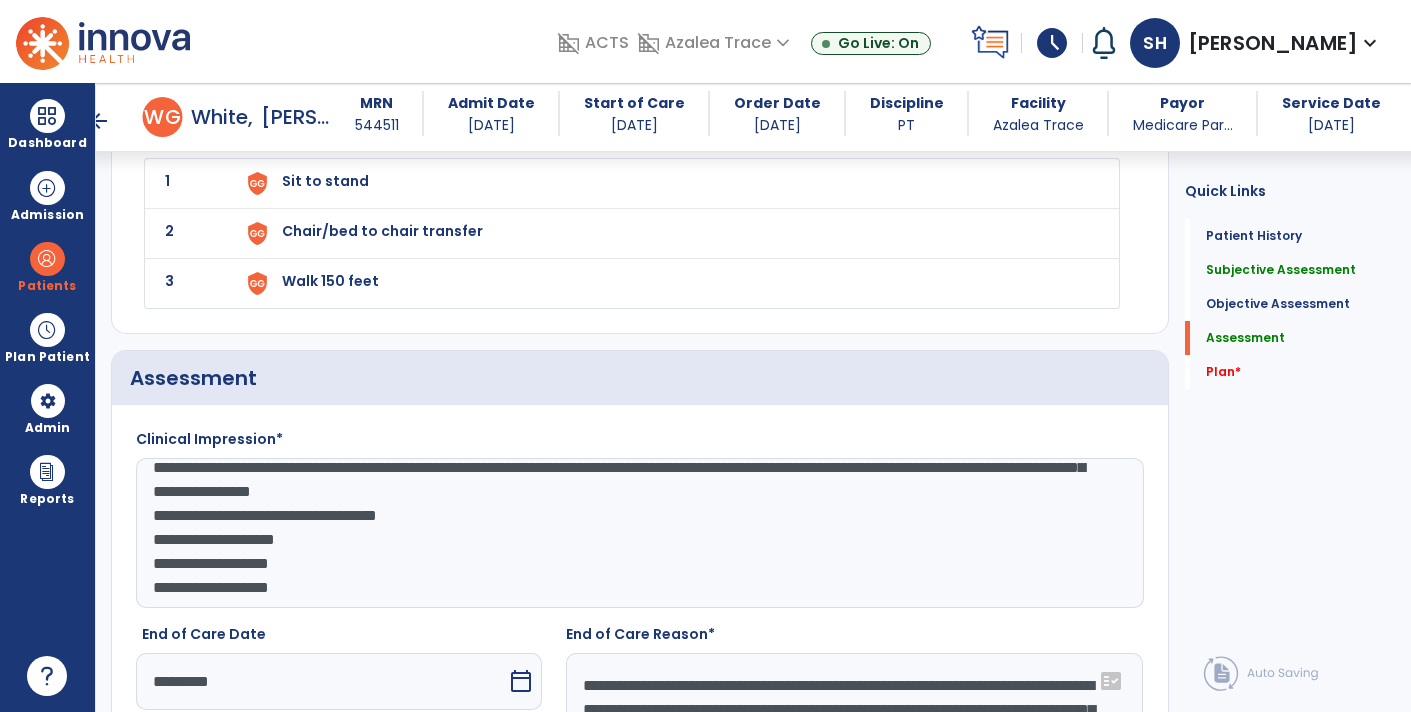click on "**********" 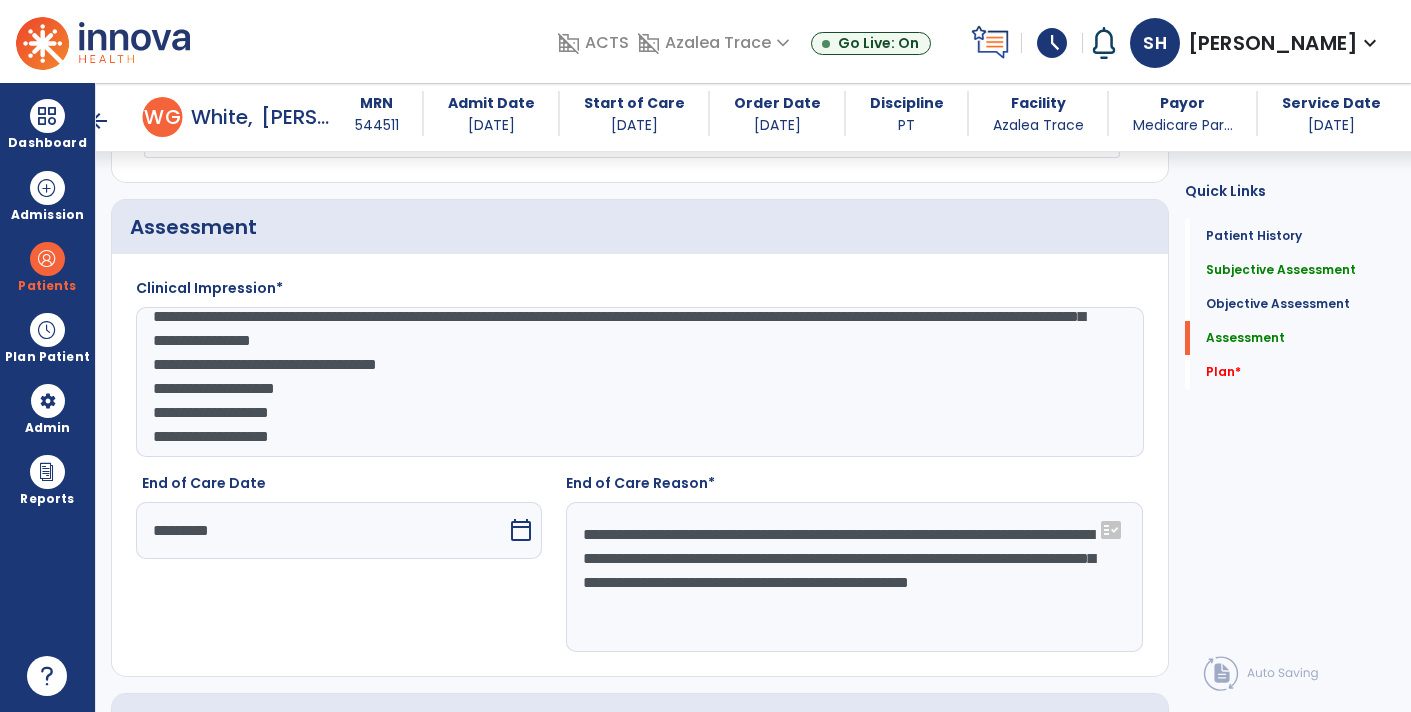 scroll, scrollTop: 2346, scrollLeft: 0, axis: vertical 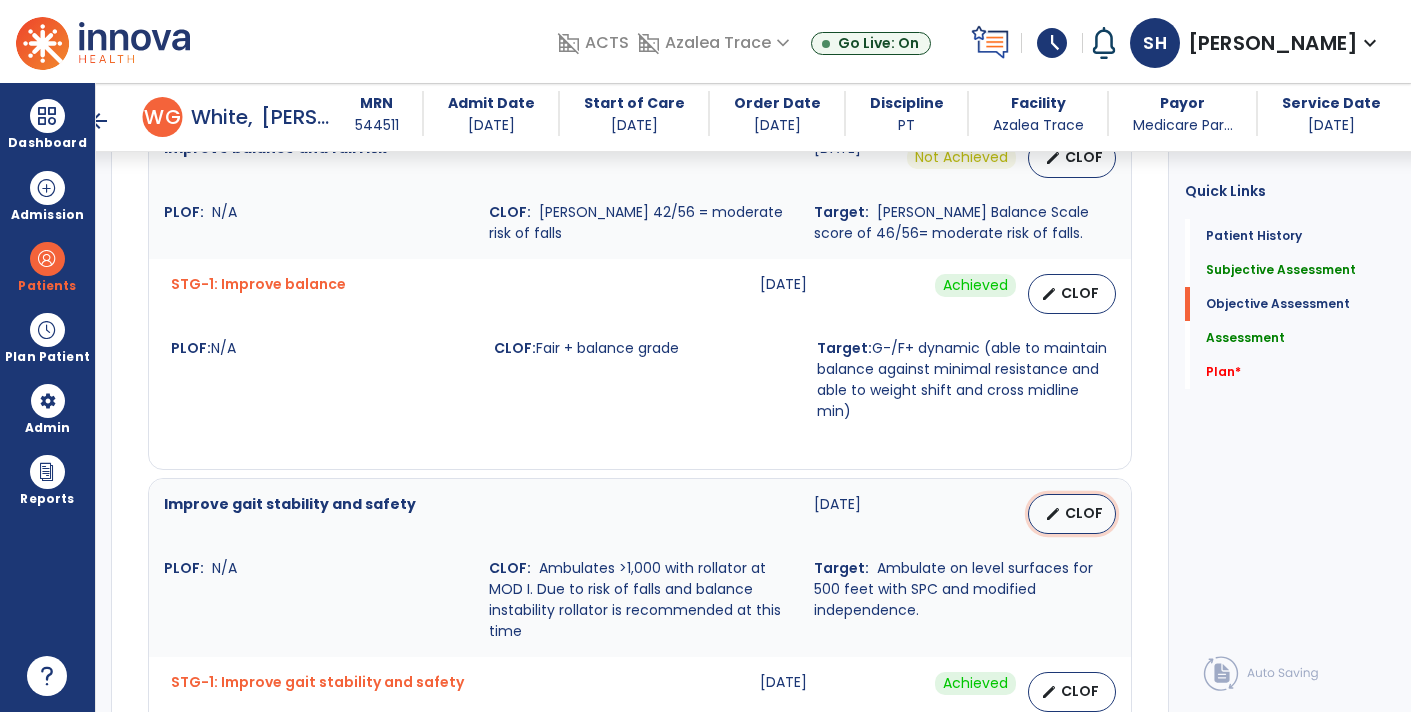 click on "edit   CLOF" at bounding box center [1072, 514] 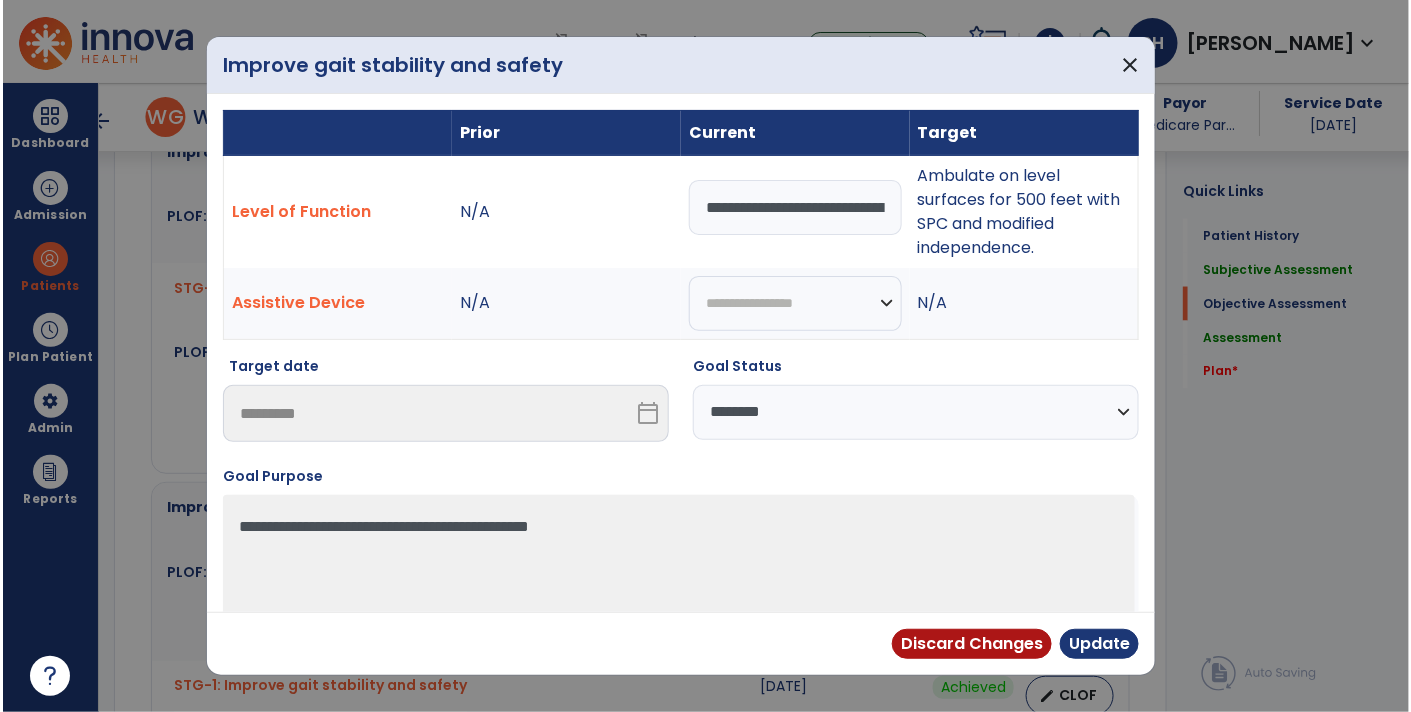 scroll, scrollTop: 902, scrollLeft: 0, axis: vertical 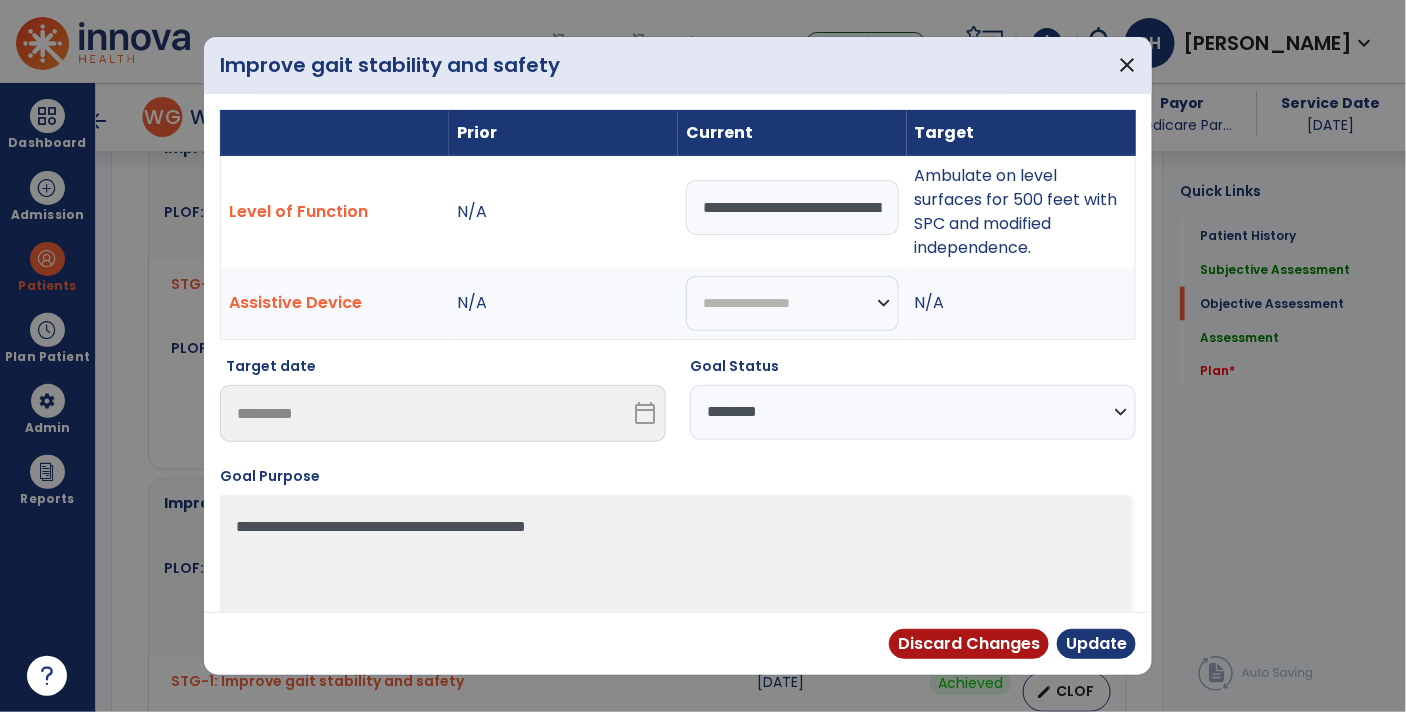 click on "**********" at bounding box center [913, 412] 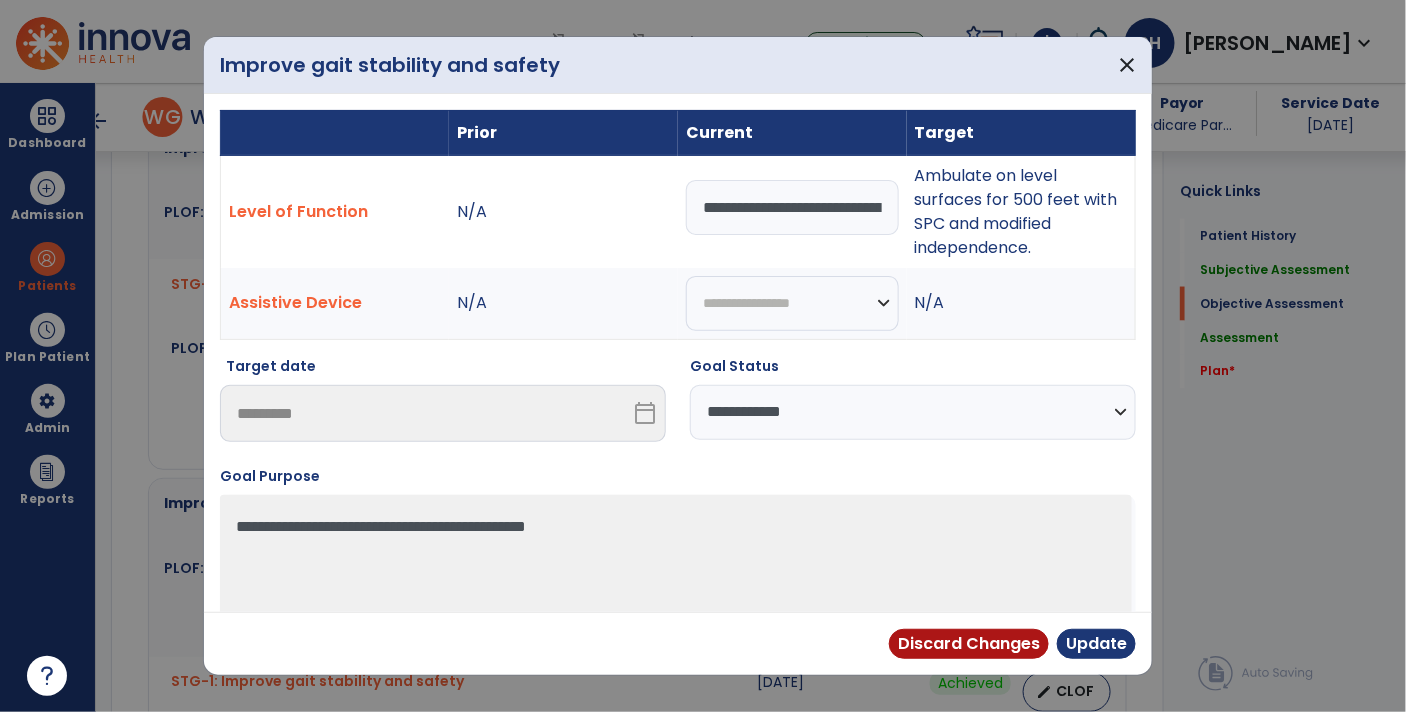 click on "**********" at bounding box center [913, 412] 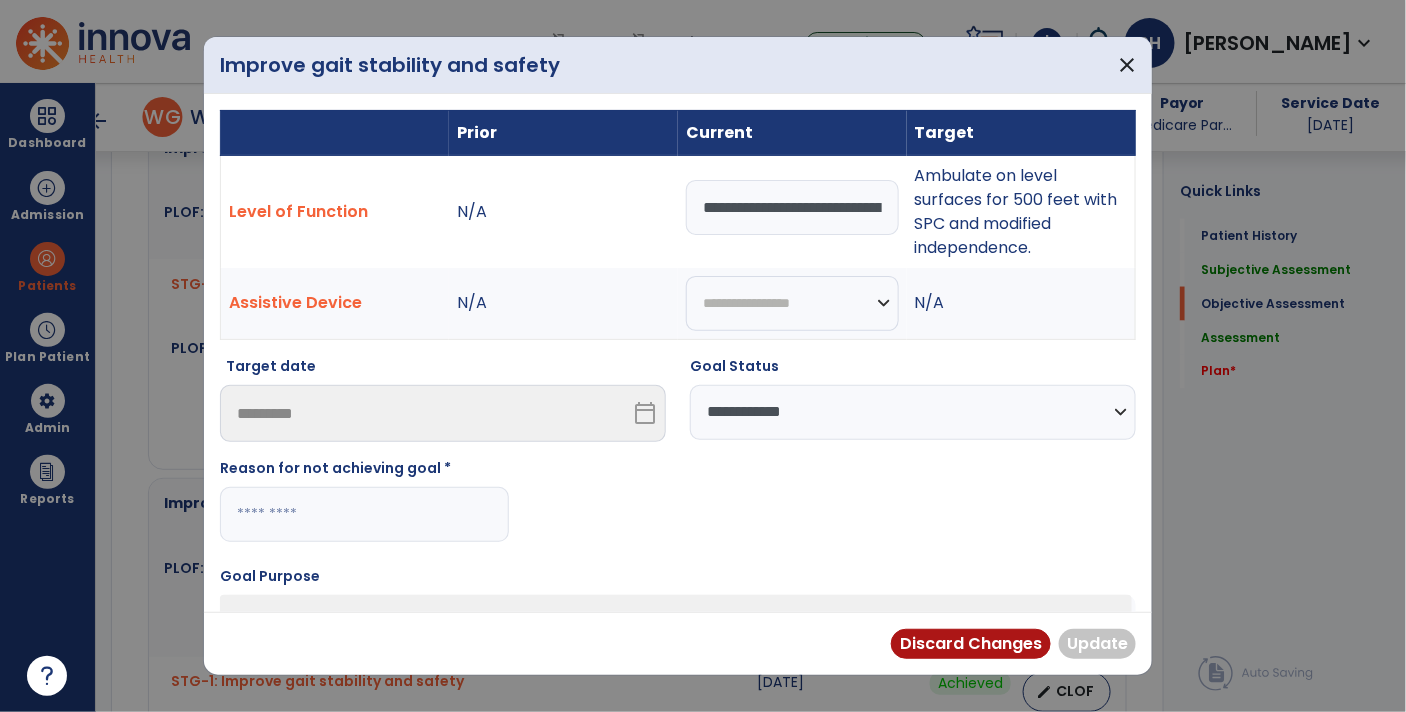 click at bounding box center (364, 514) 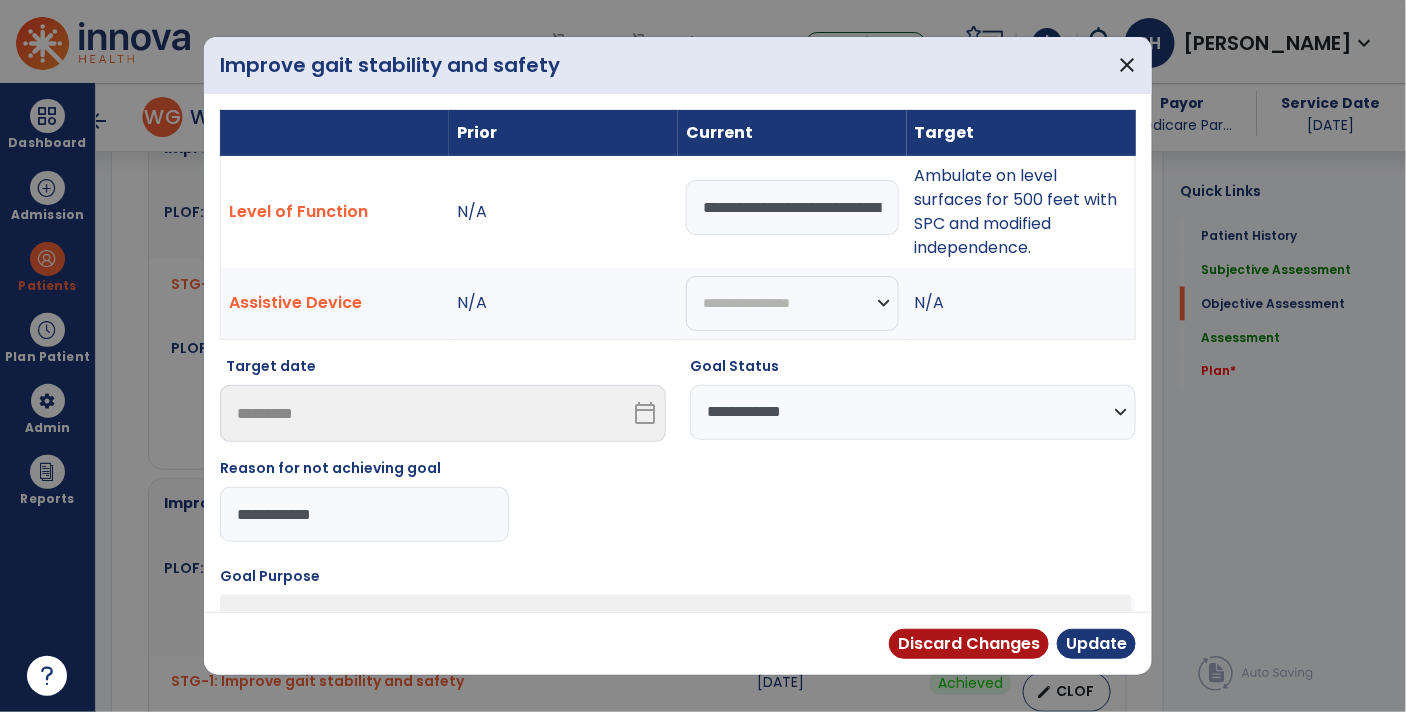 type on "**********" 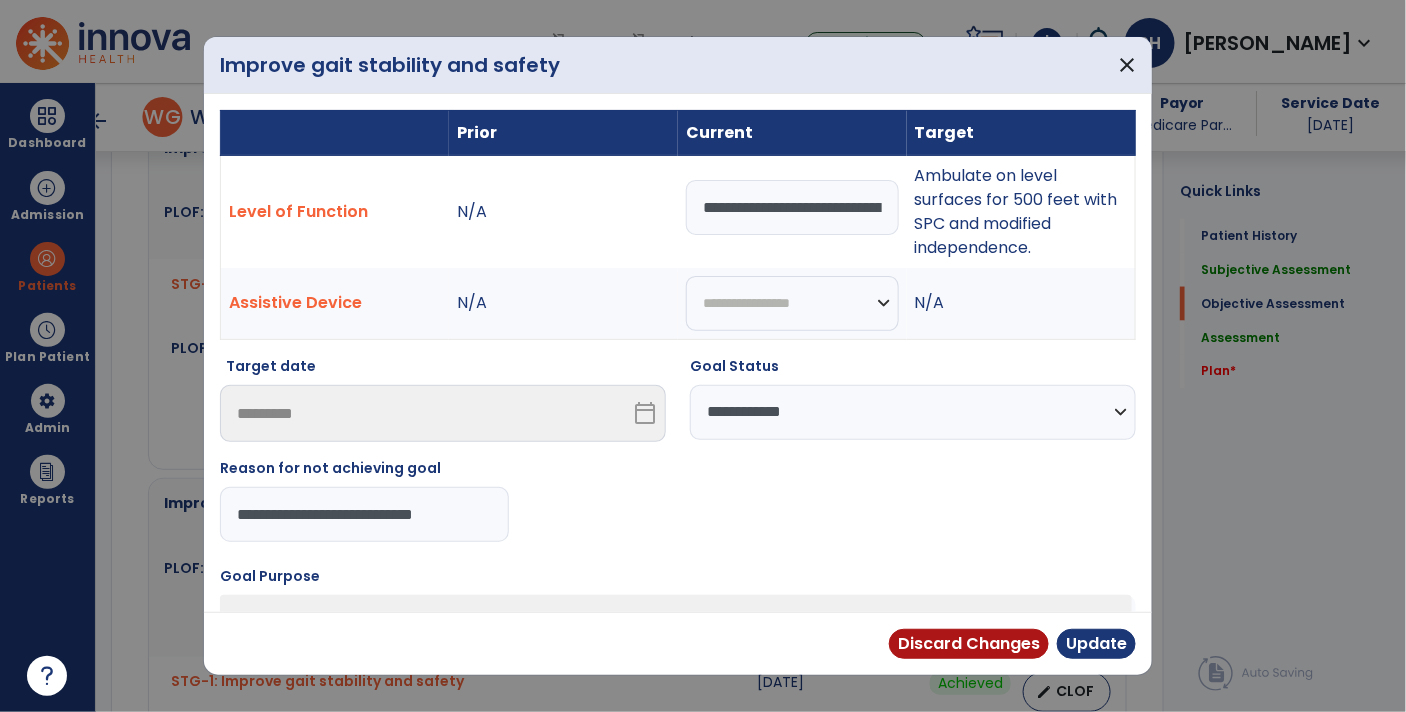 type on "**********" 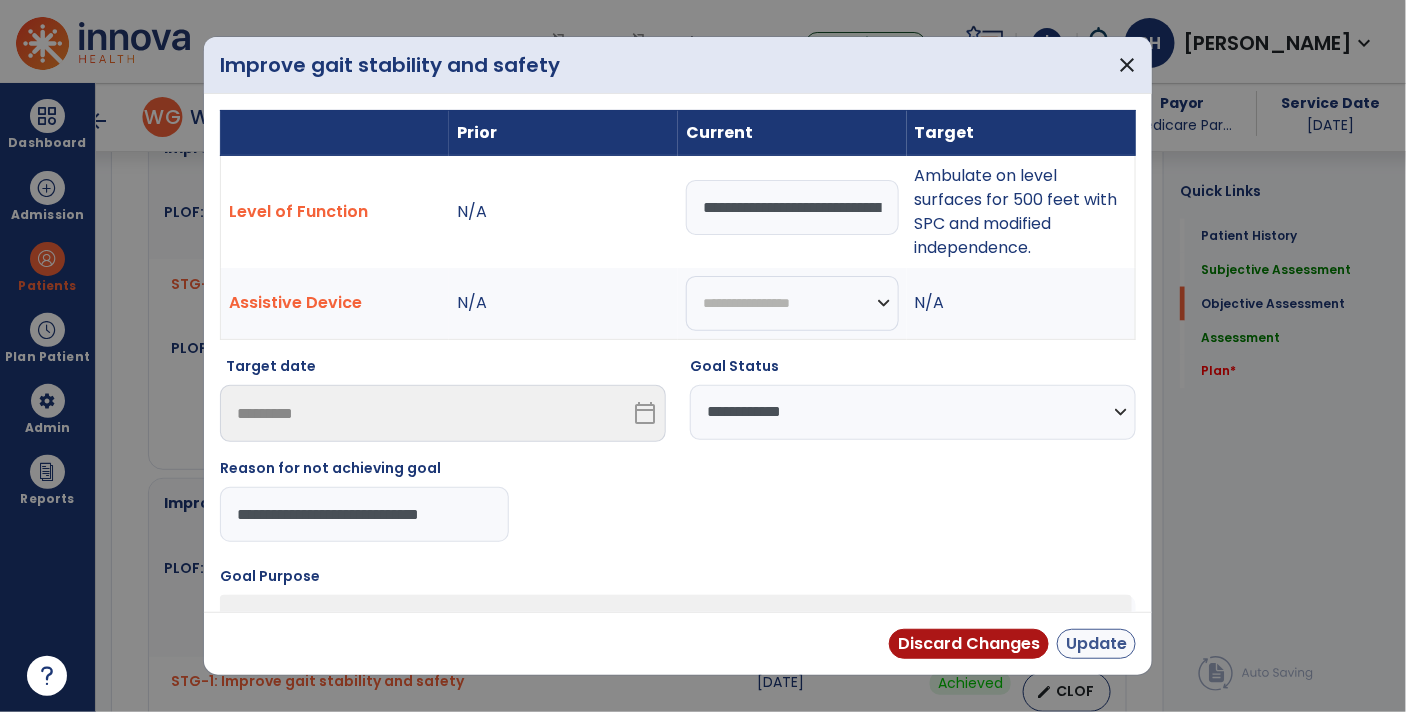 click on "Update" at bounding box center [1096, 644] 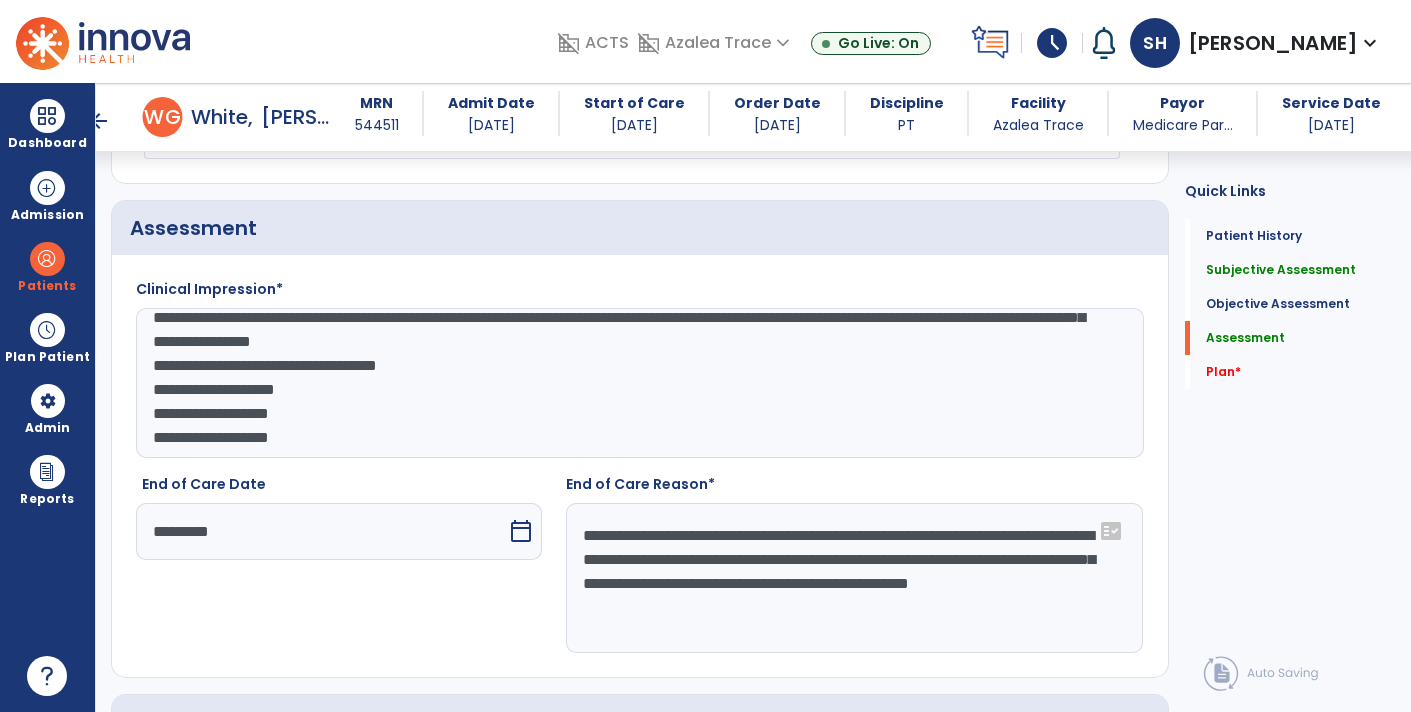 scroll, scrollTop: 2339, scrollLeft: 0, axis: vertical 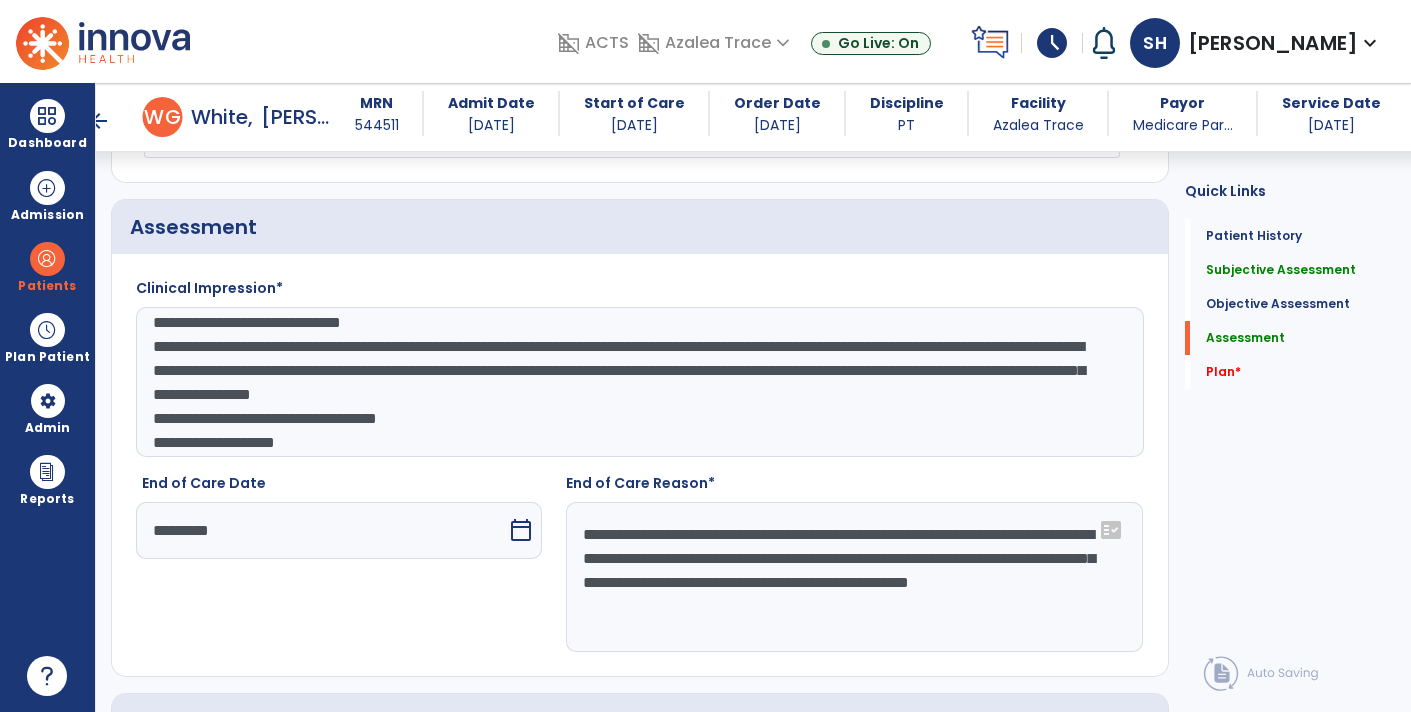click on "**********" 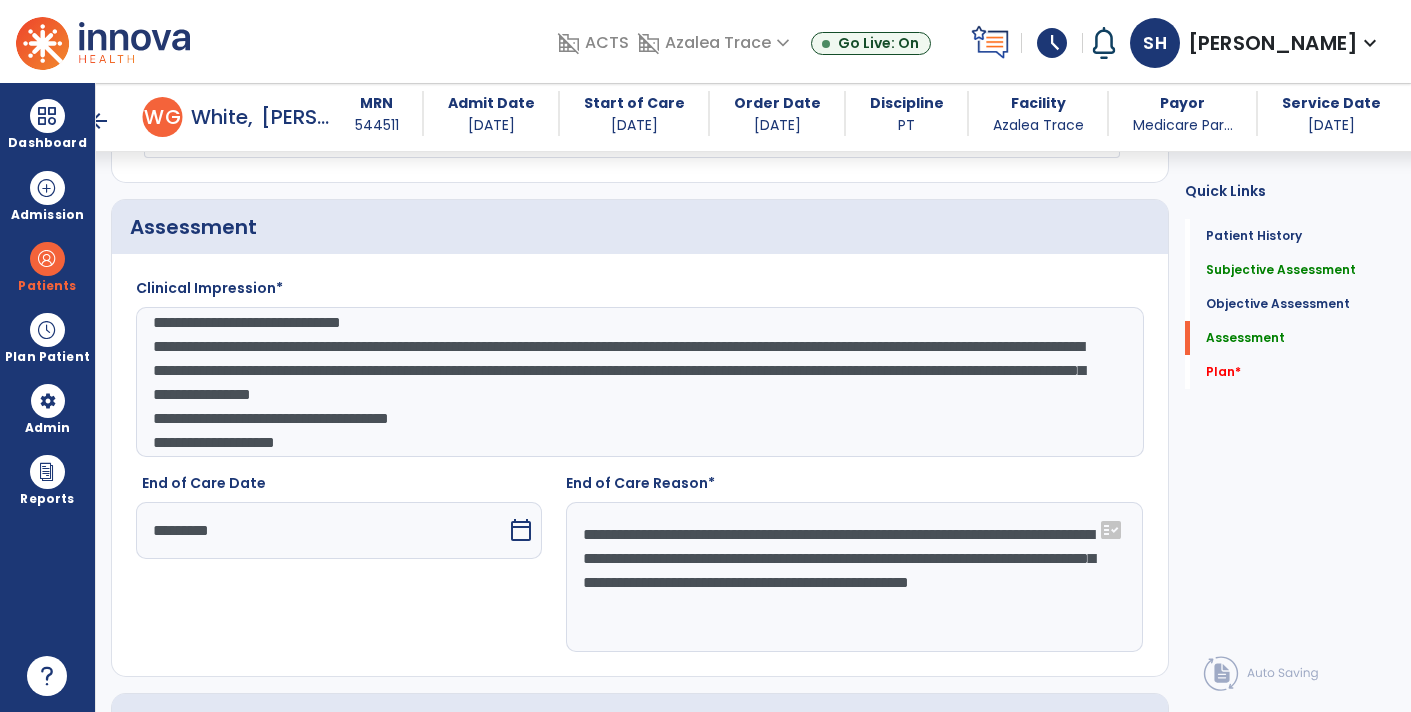 scroll, scrollTop: 119, scrollLeft: 0, axis: vertical 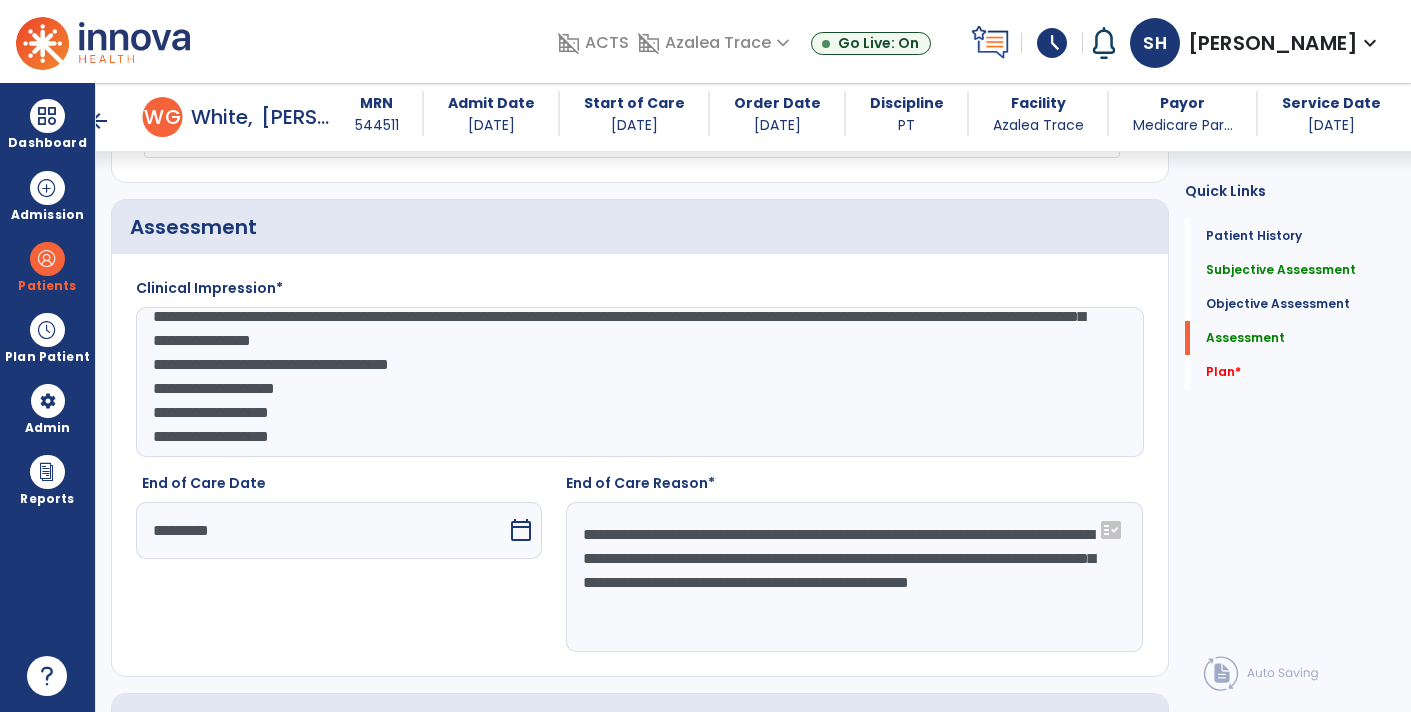 click on "**********" 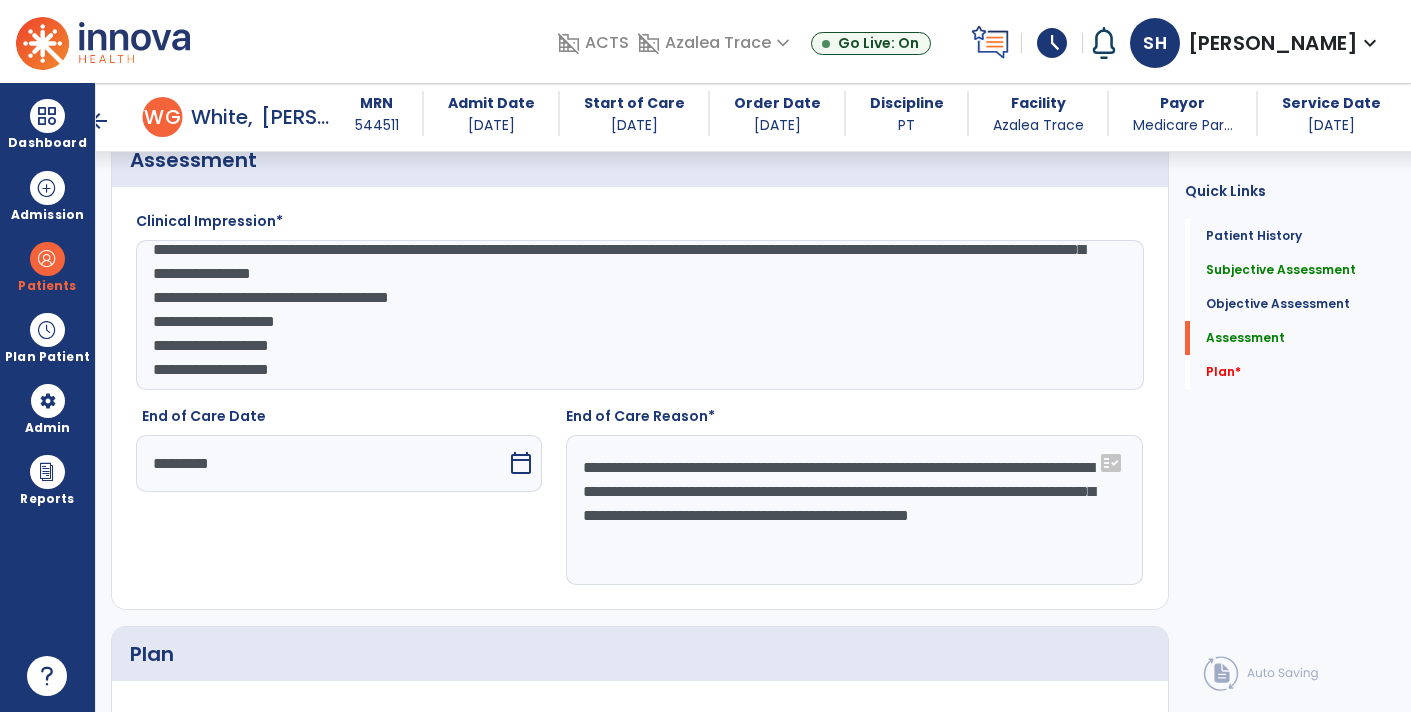 scroll, scrollTop: 2403, scrollLeft: 0, axis: vertical 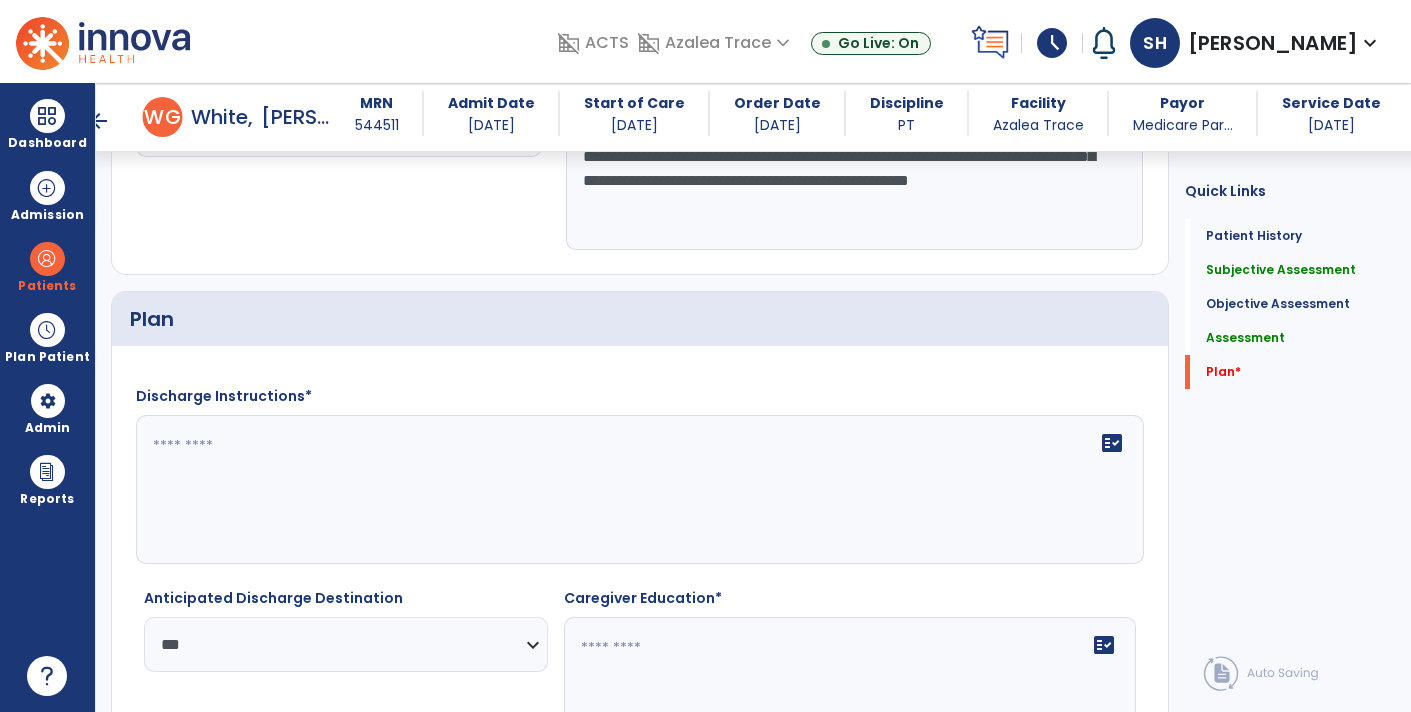 type on "**********" 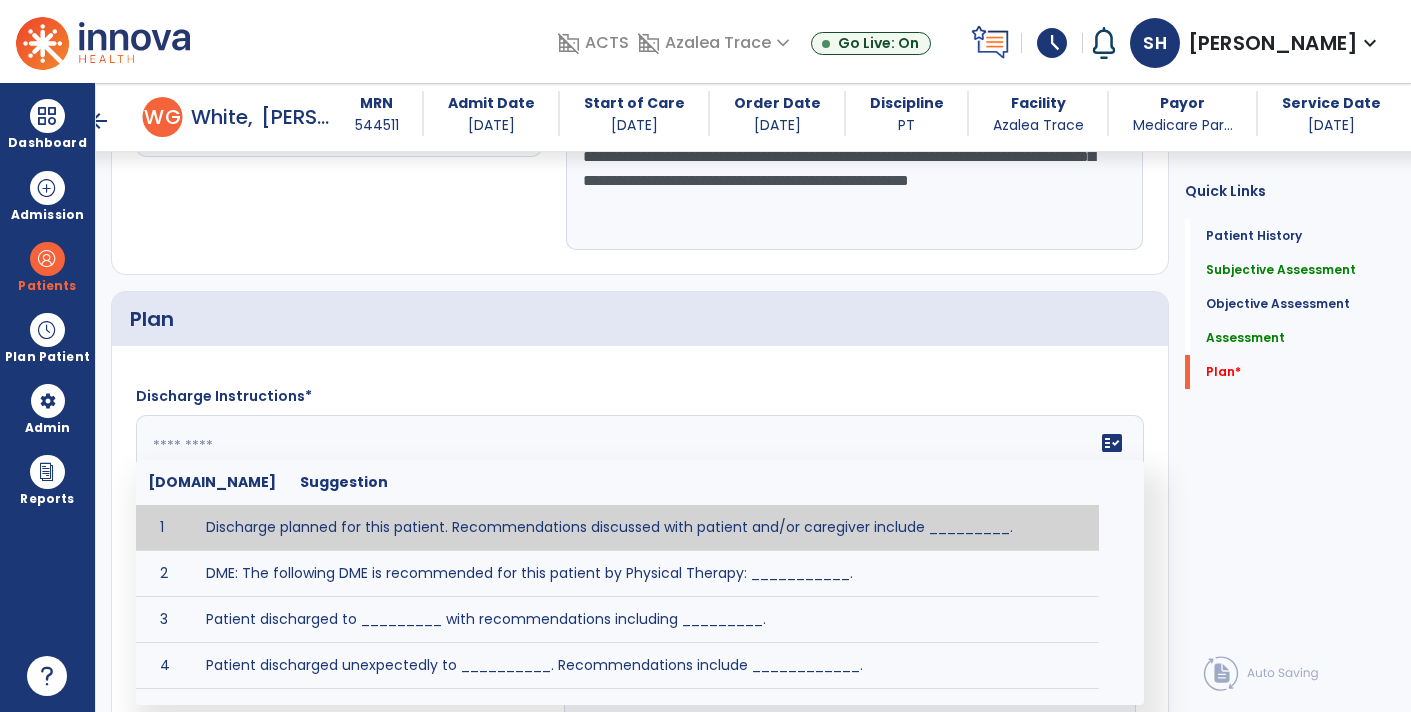 scroll, scrollTop: 2849, scrollLeft: 0, axis: vertical 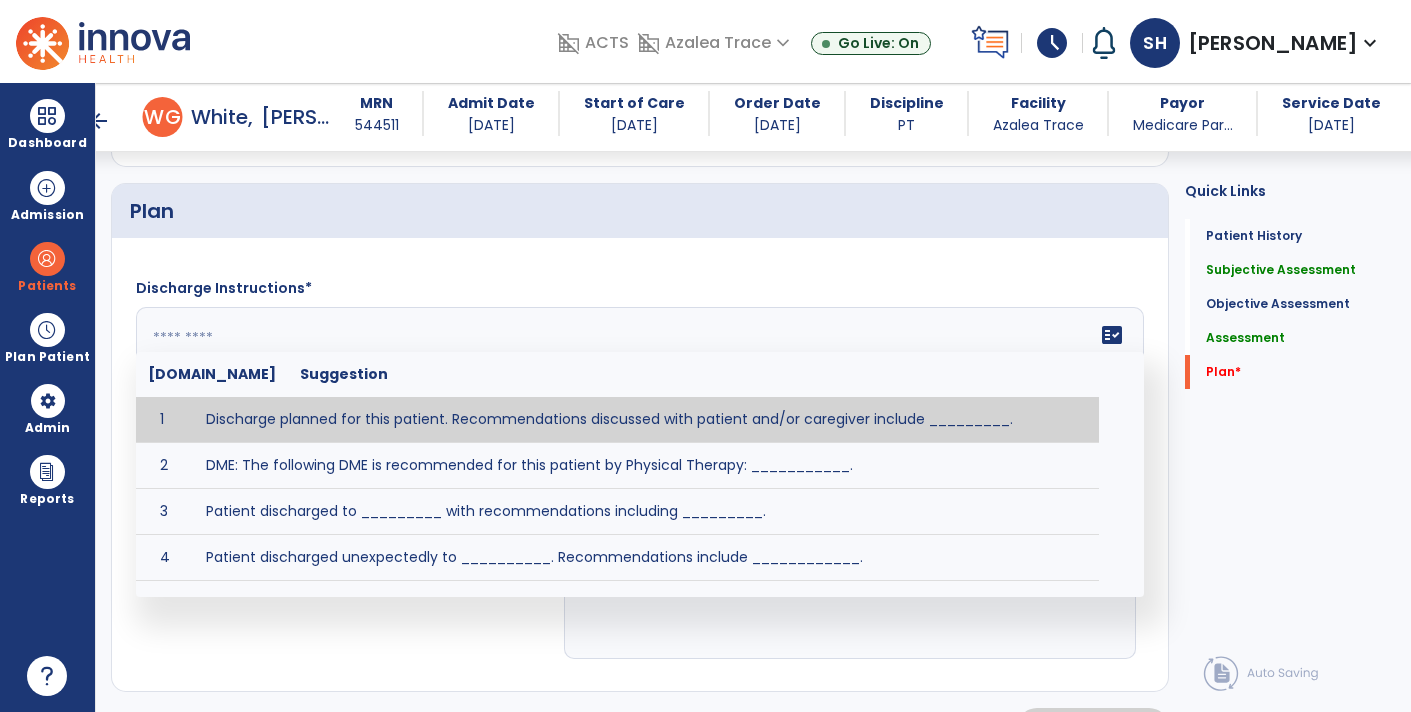 click on "Quick Links  Patient History   Patient History   Subjective Assessment   Subjective Assessment   Objective Assessment   Objective Assessment   Assessment   Assessment   Plan   *  Plan   *" 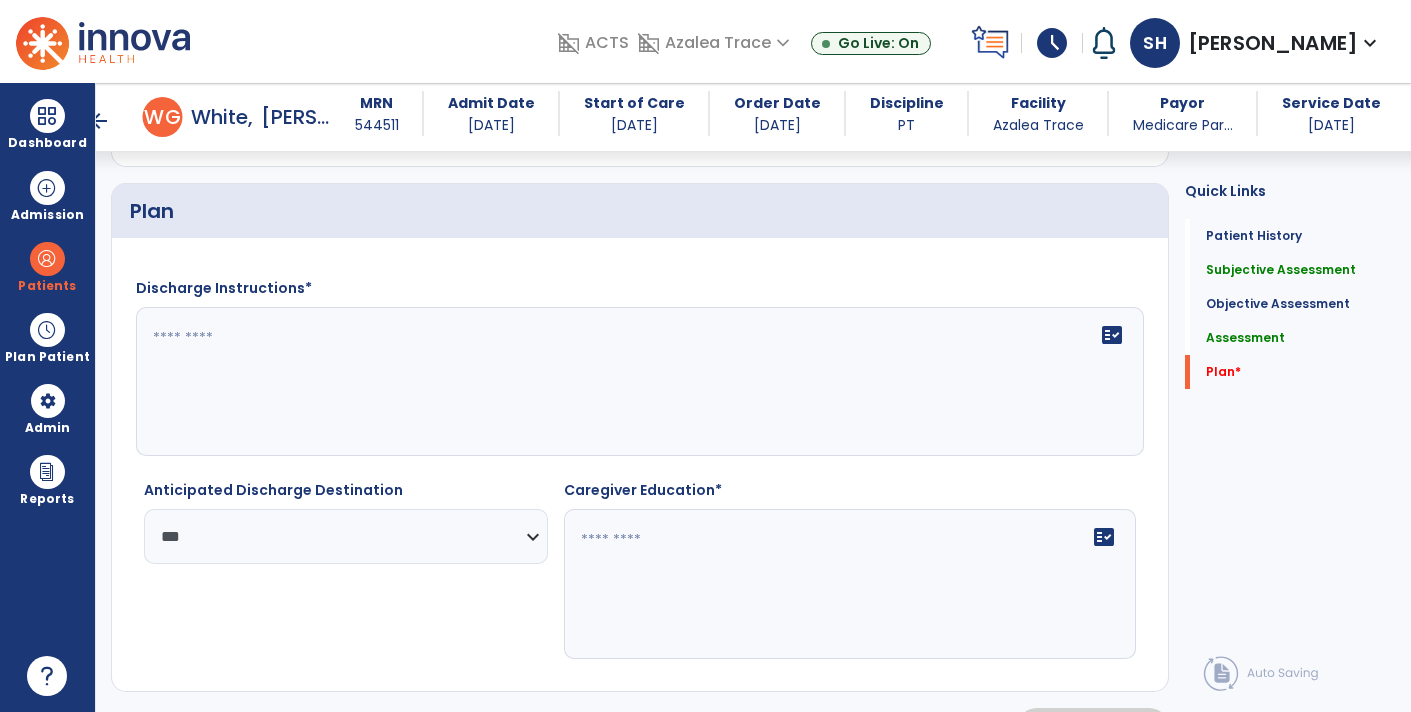 click on "fact_check" 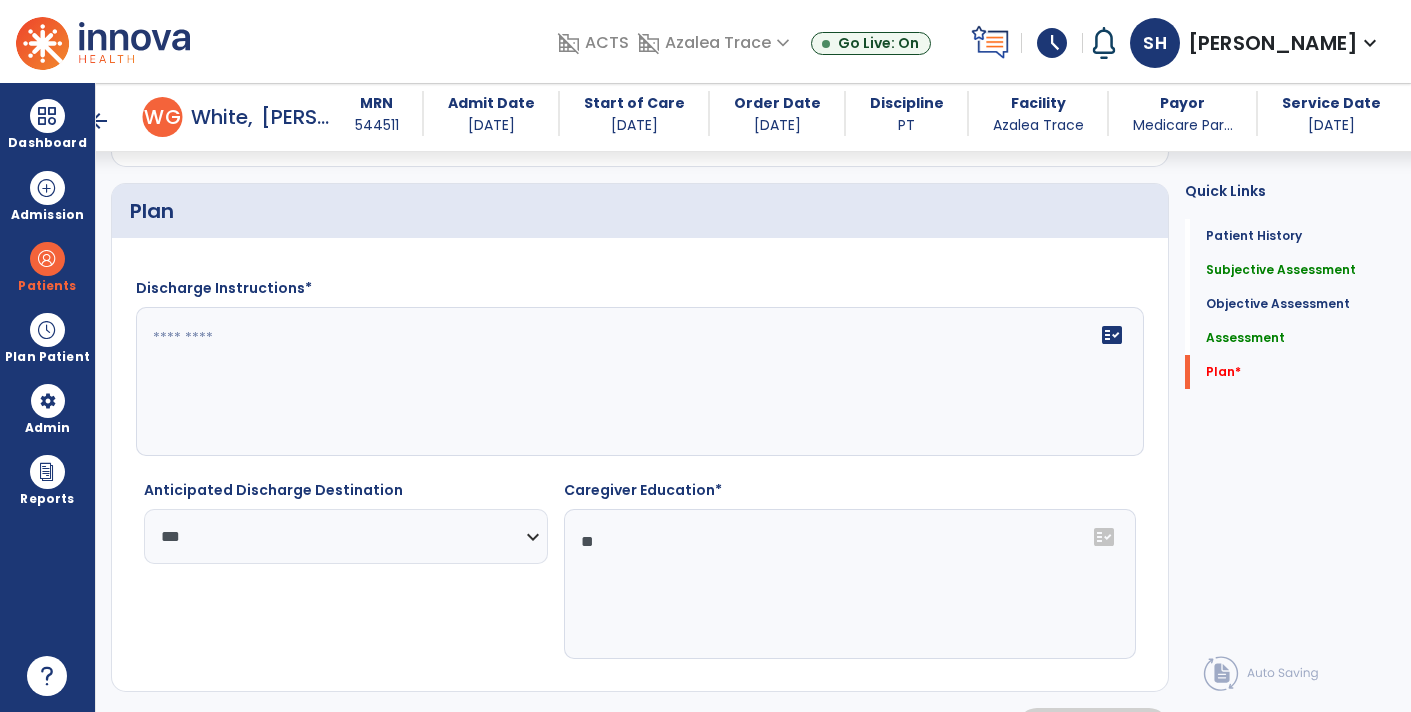 type on "*" 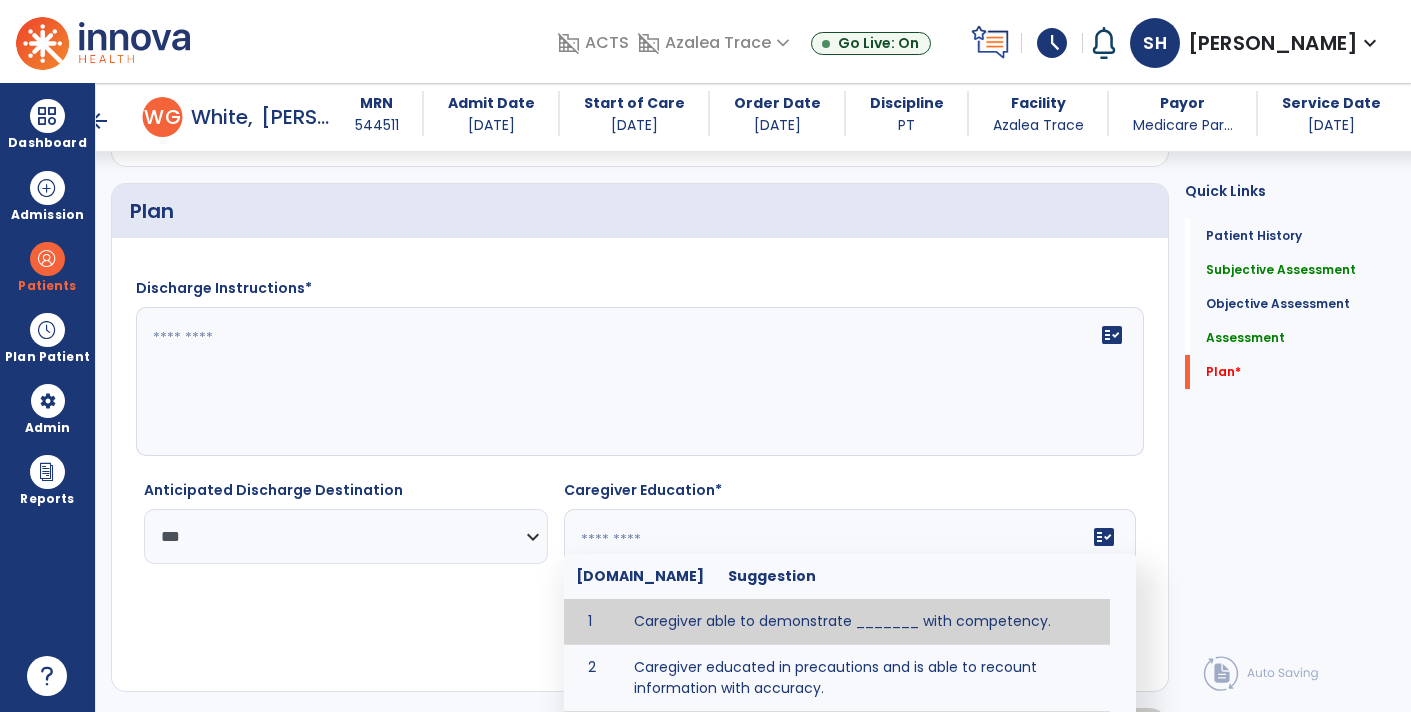 paste on "**********" 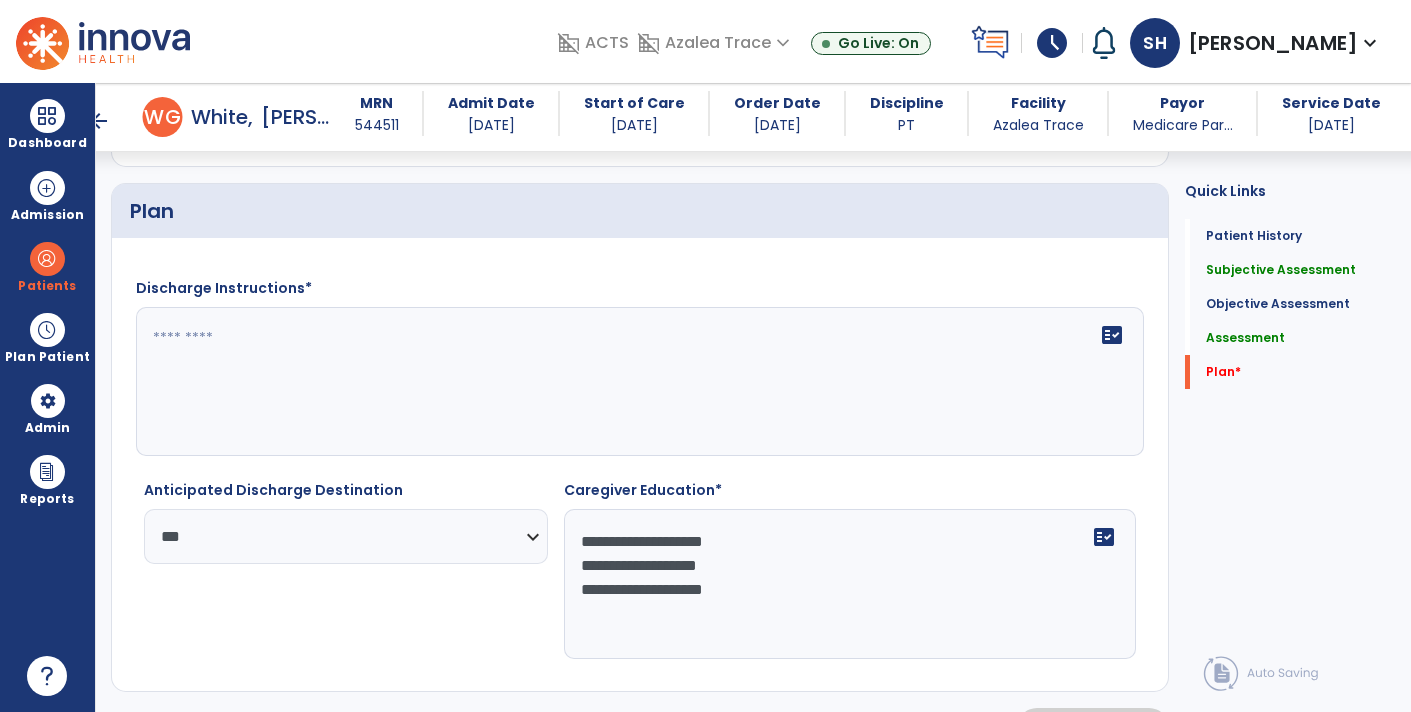 click on "**********" 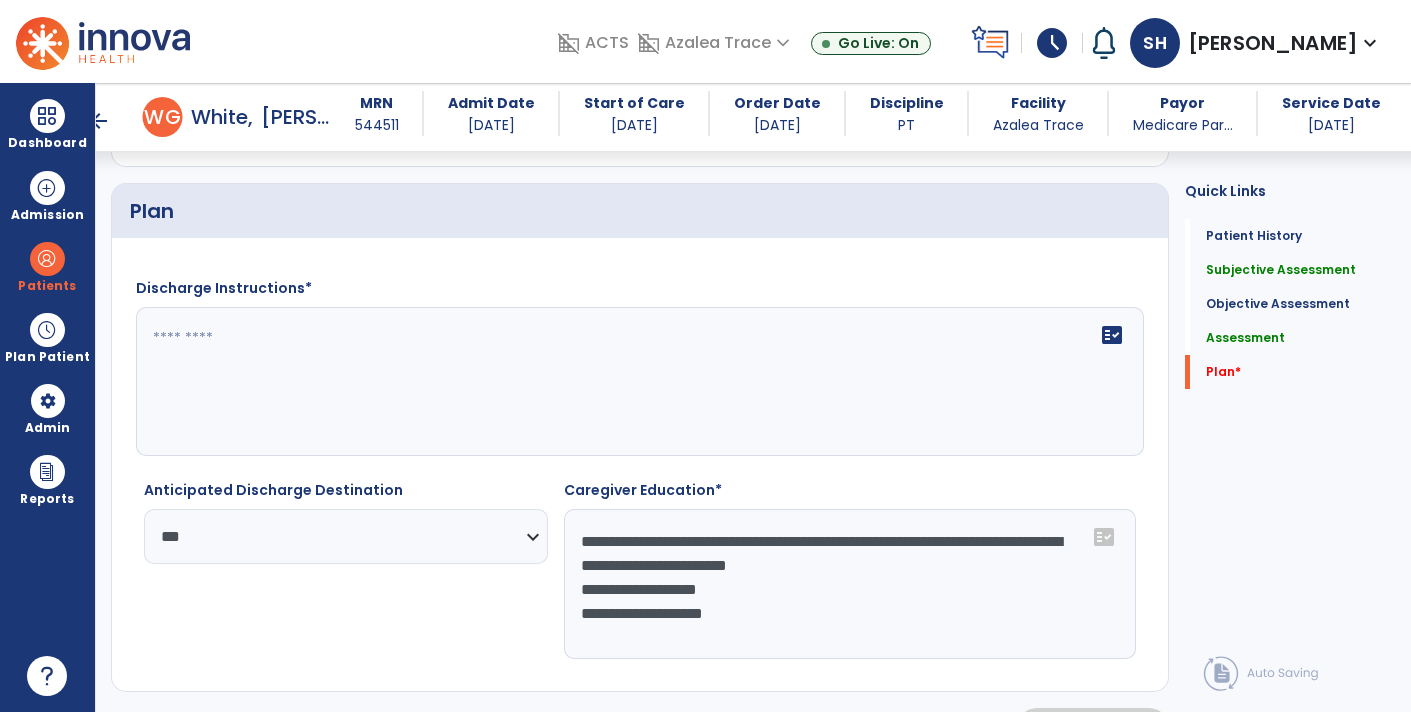 click on "**********" 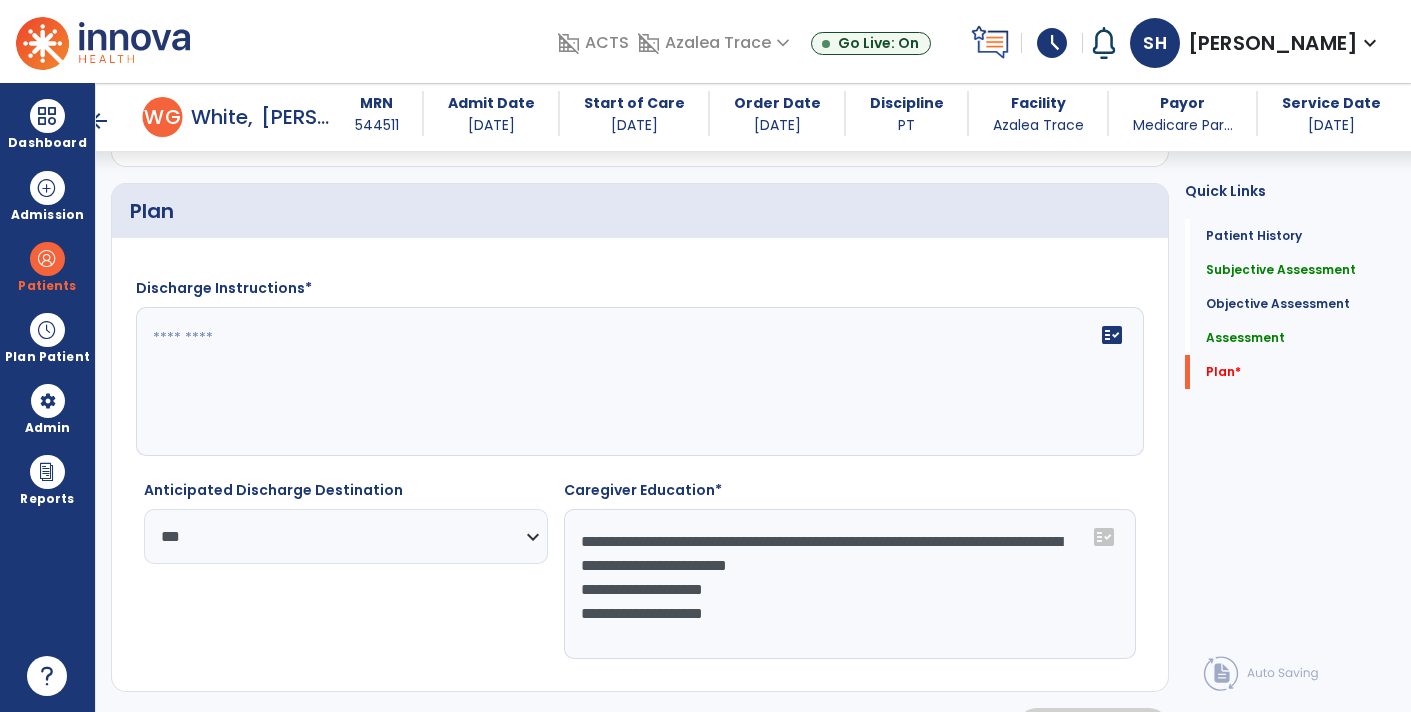 type on "**********" 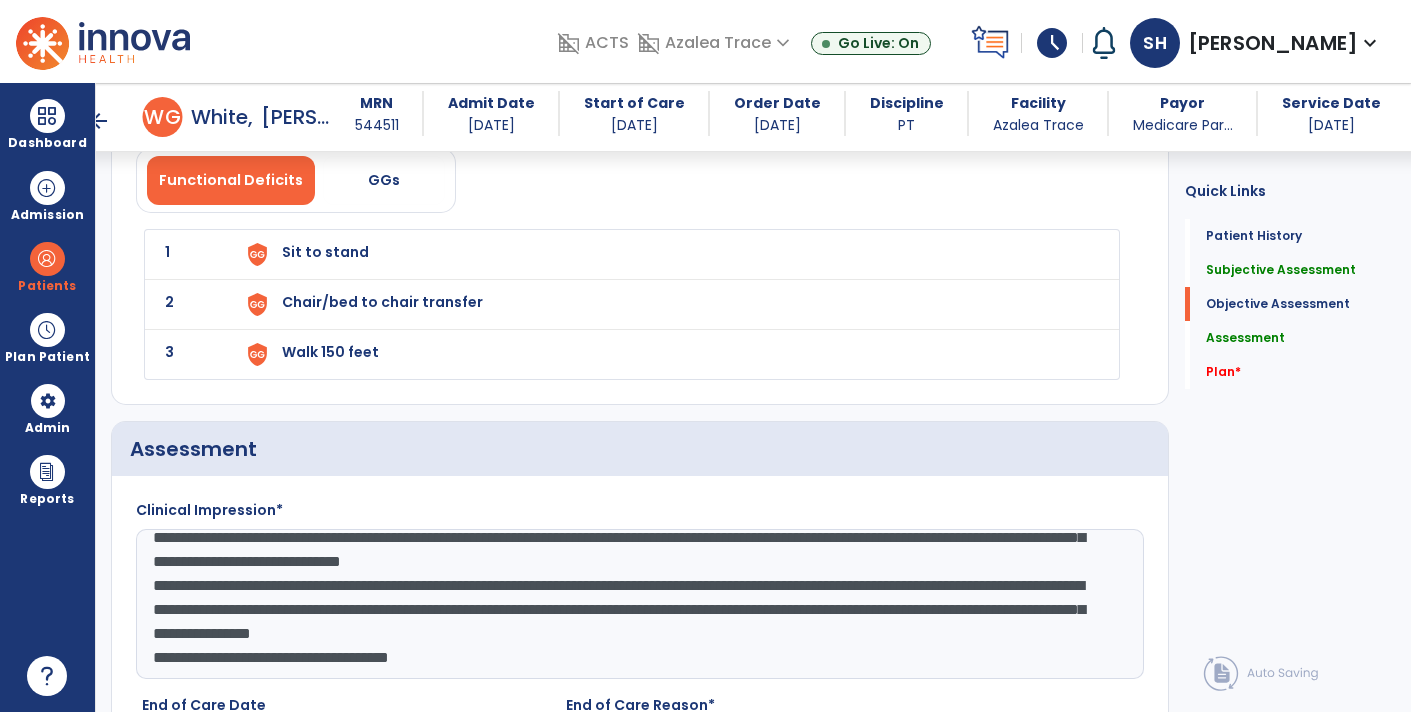 scroll, scrollTop: 2130, scrollLeft: 0, axis: vertical 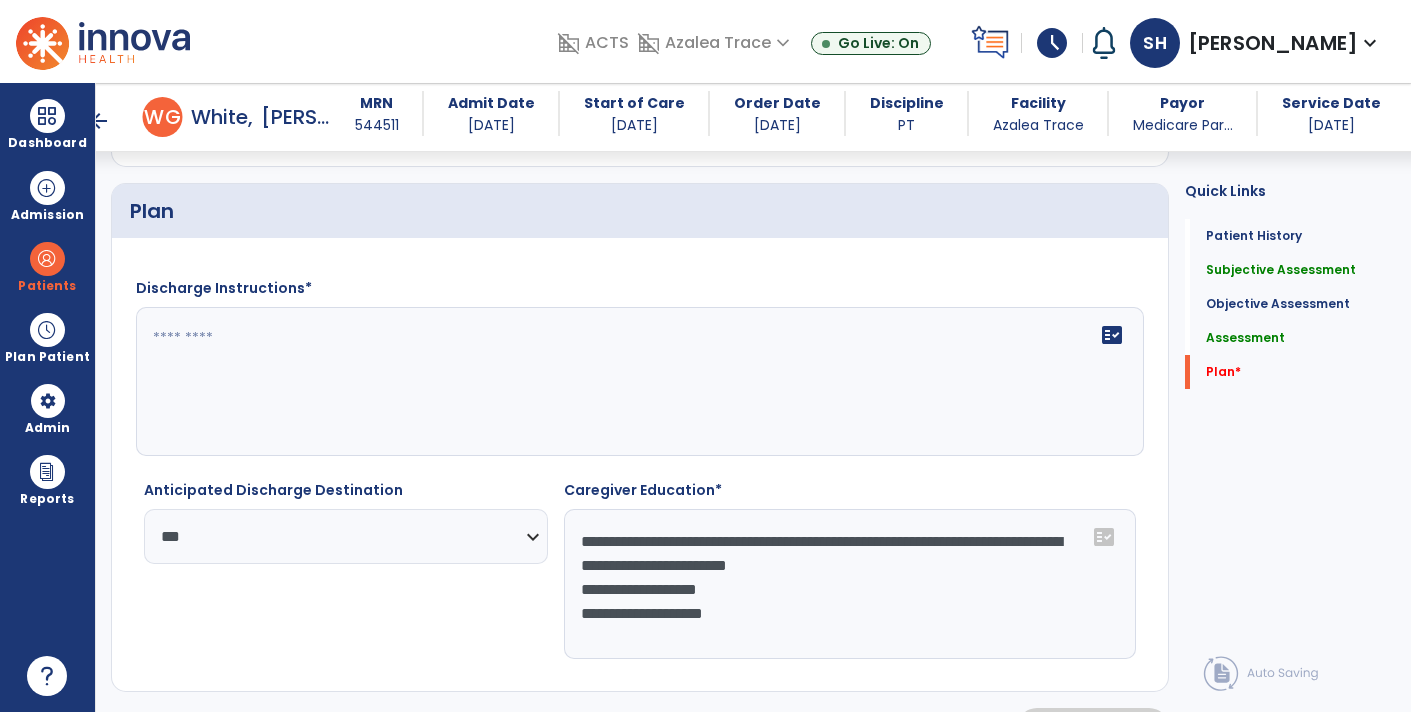 click on "arrow_back" at bounding box center (99, 121) 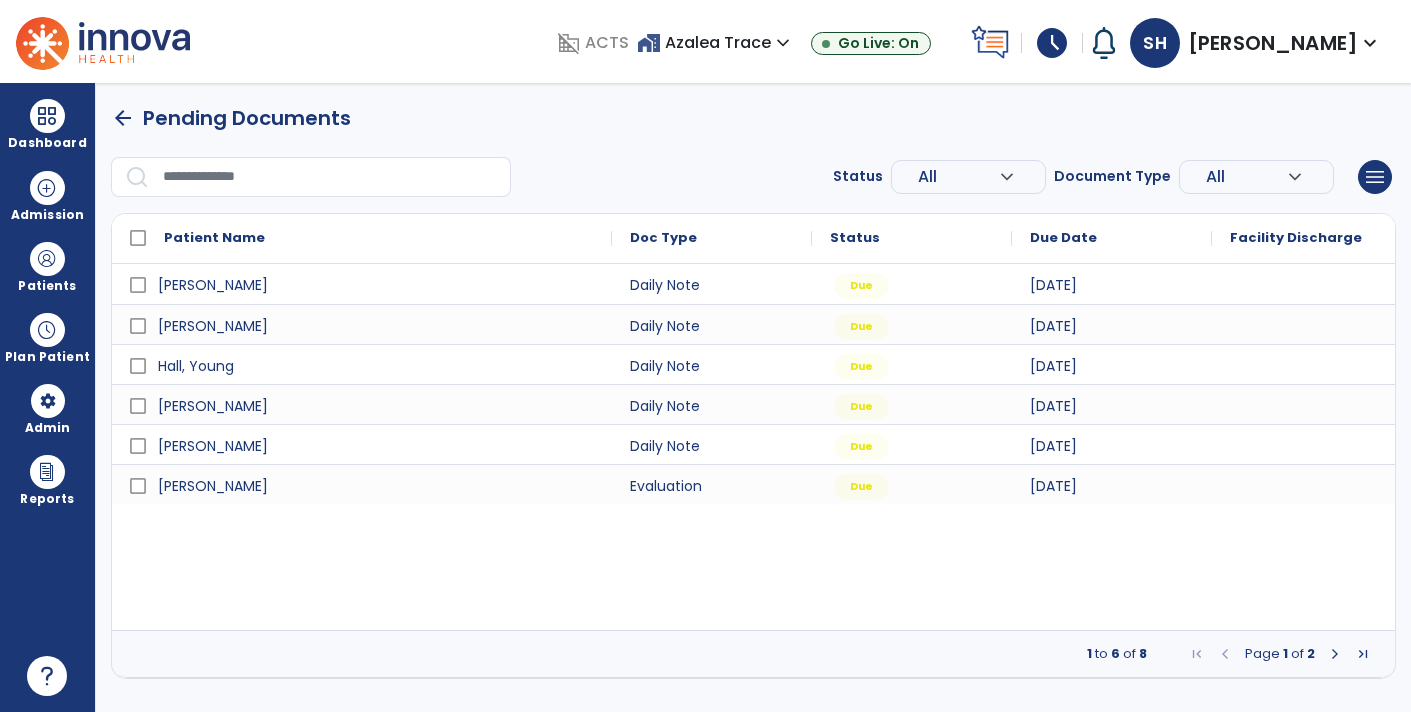 scroll, scrollTop: 0, scrollLeft: 0, axis: both 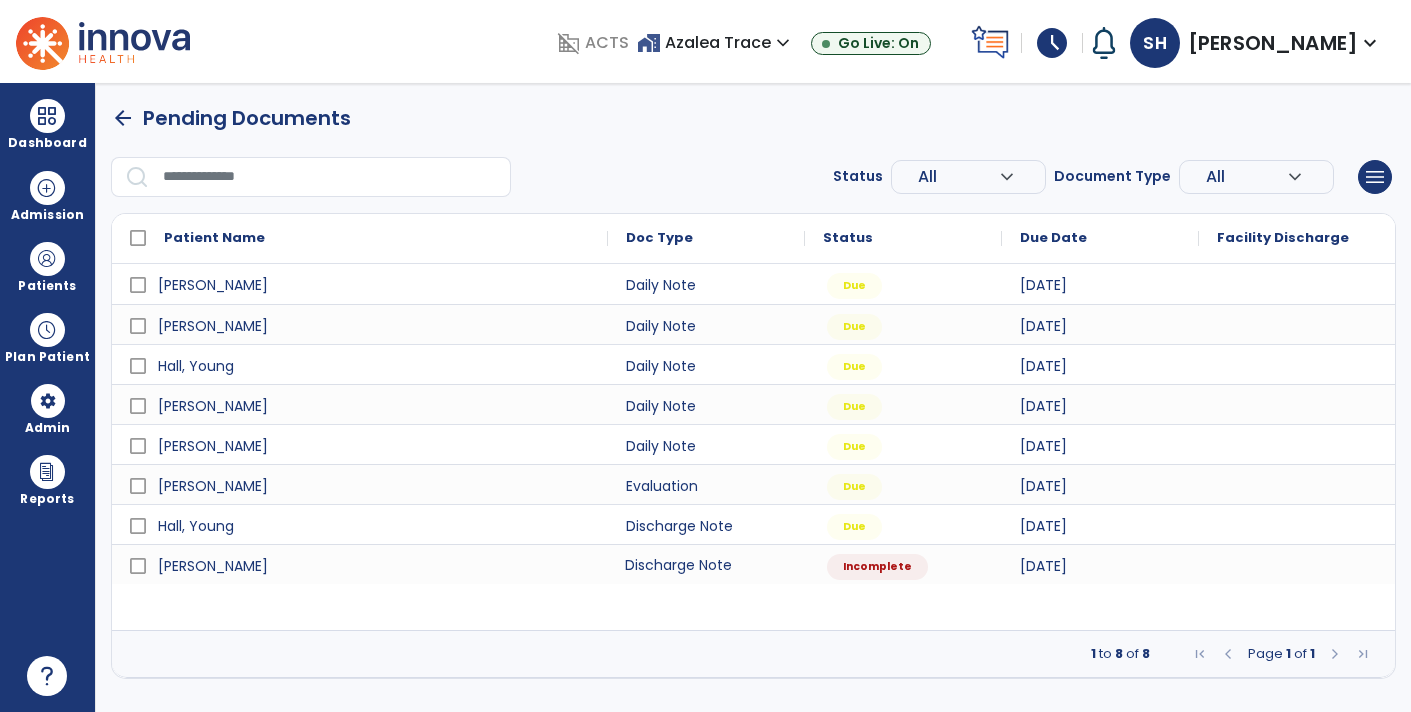 click on "Discharge Note" at bounding box center [706, 564] 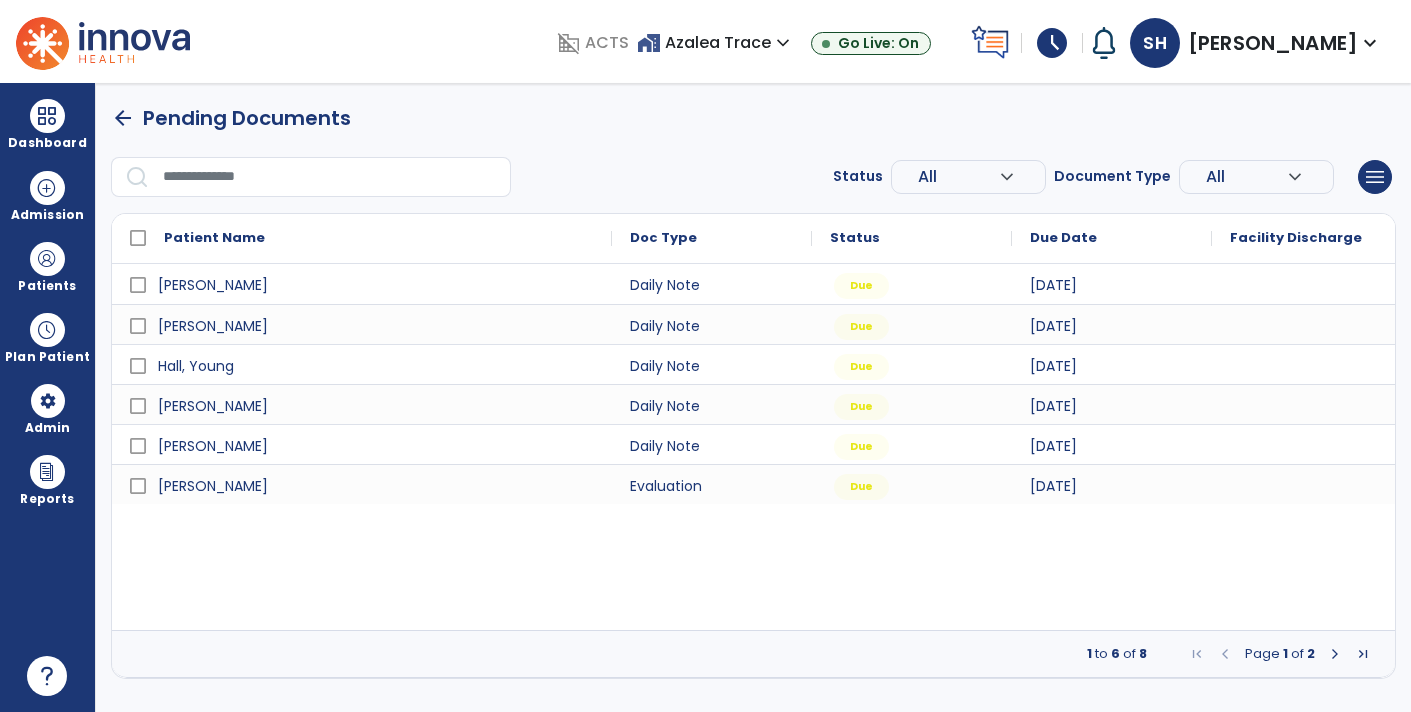 select on "***" 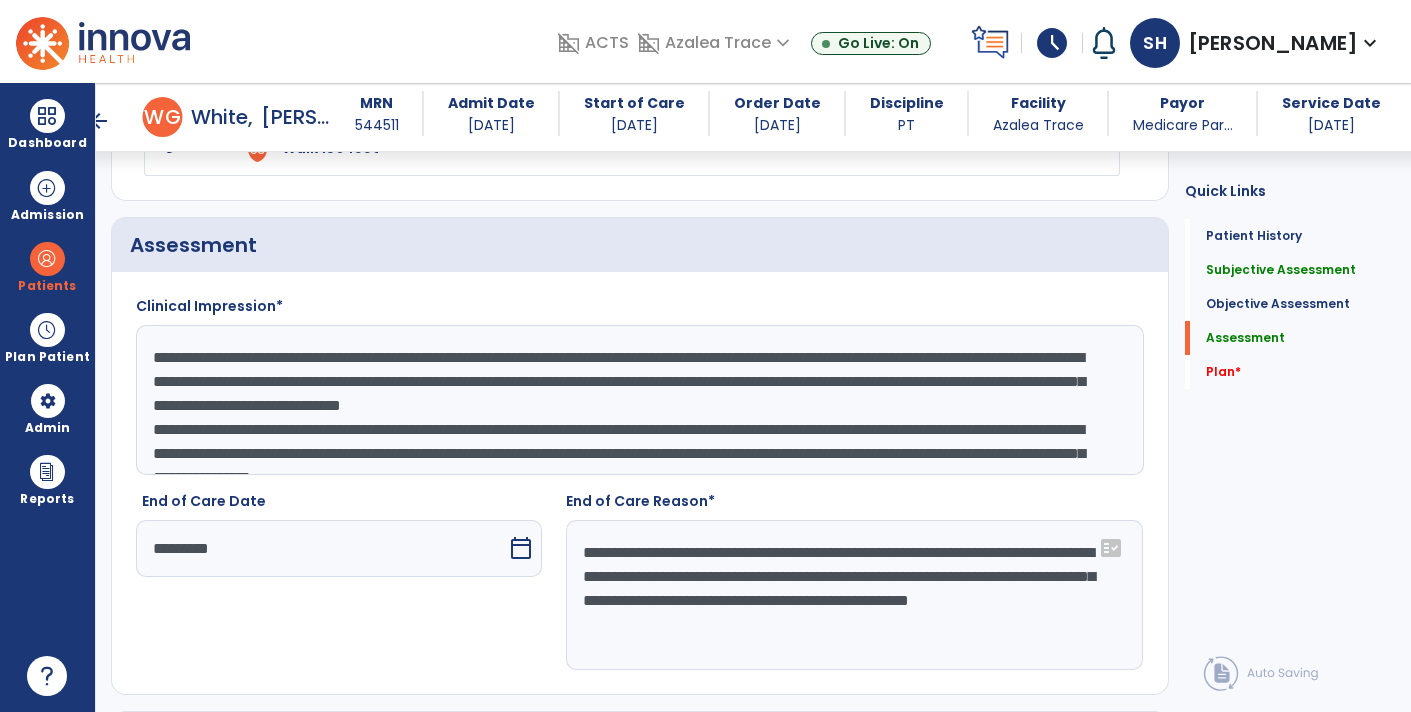 scroll, scrollTop: 2350, scrollLeft: 0, axis: vertical 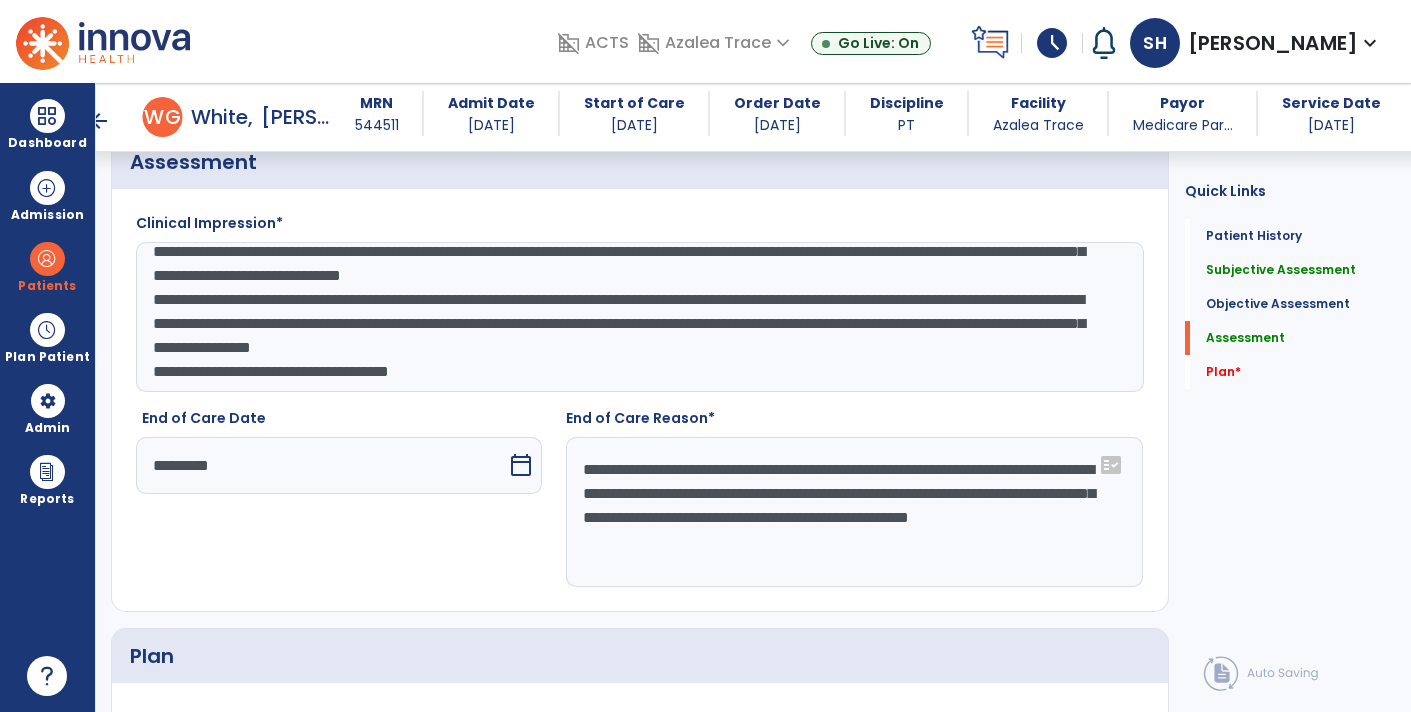click on "**********" 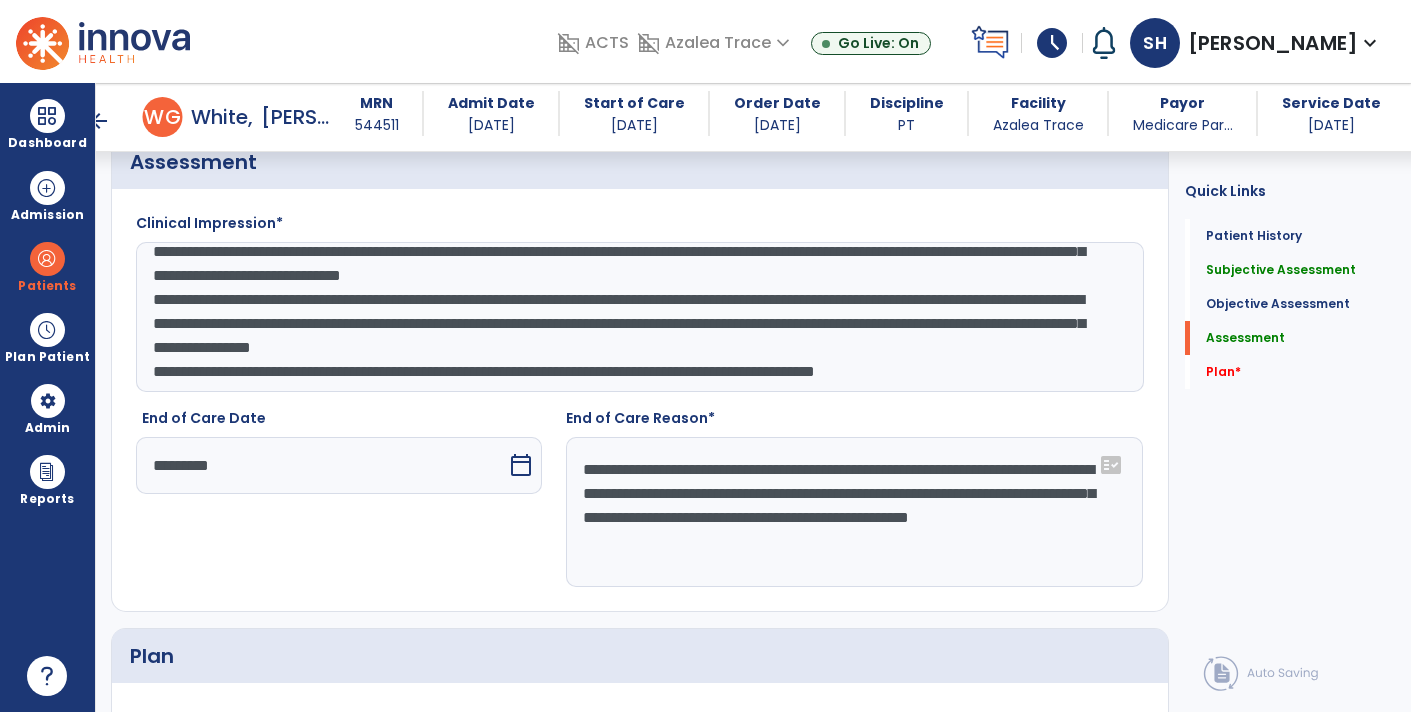 scroll, scrollTop: 63, scrollLeft: 0, axis: vertical 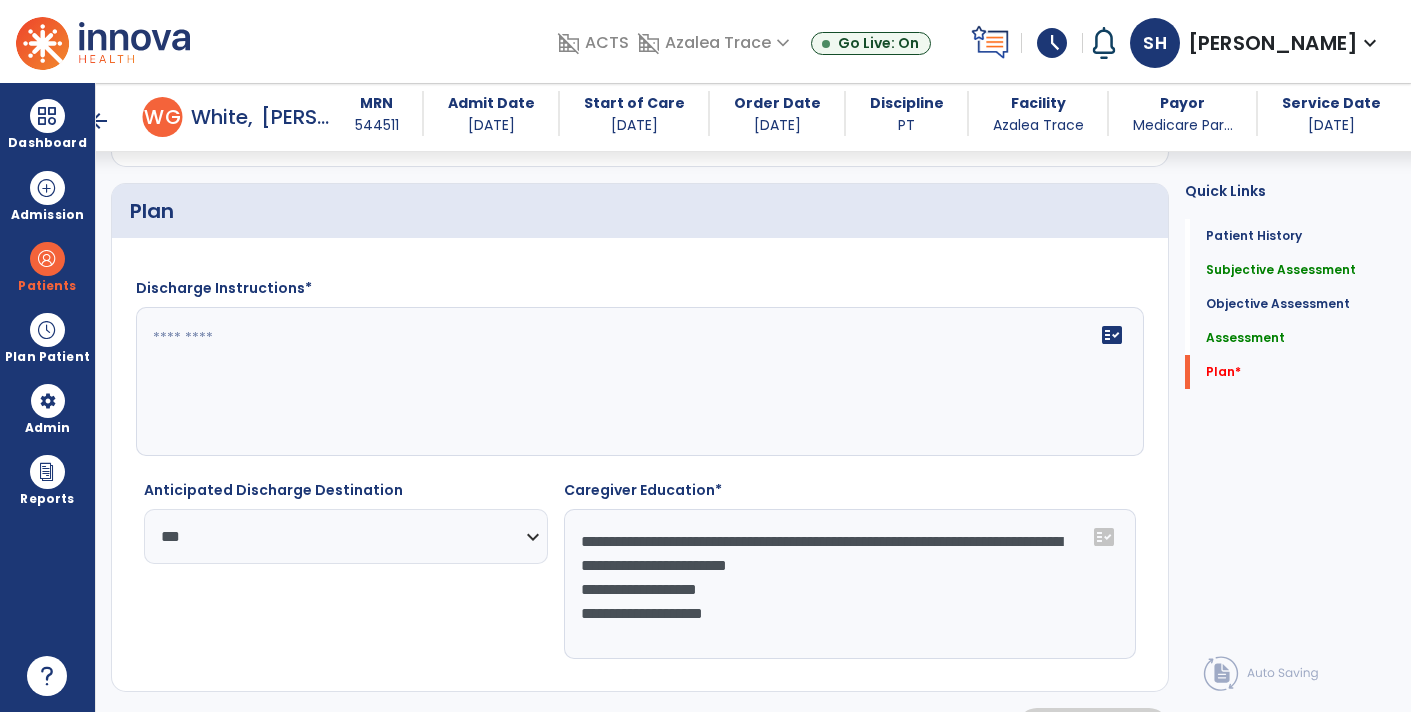 type on "**********" 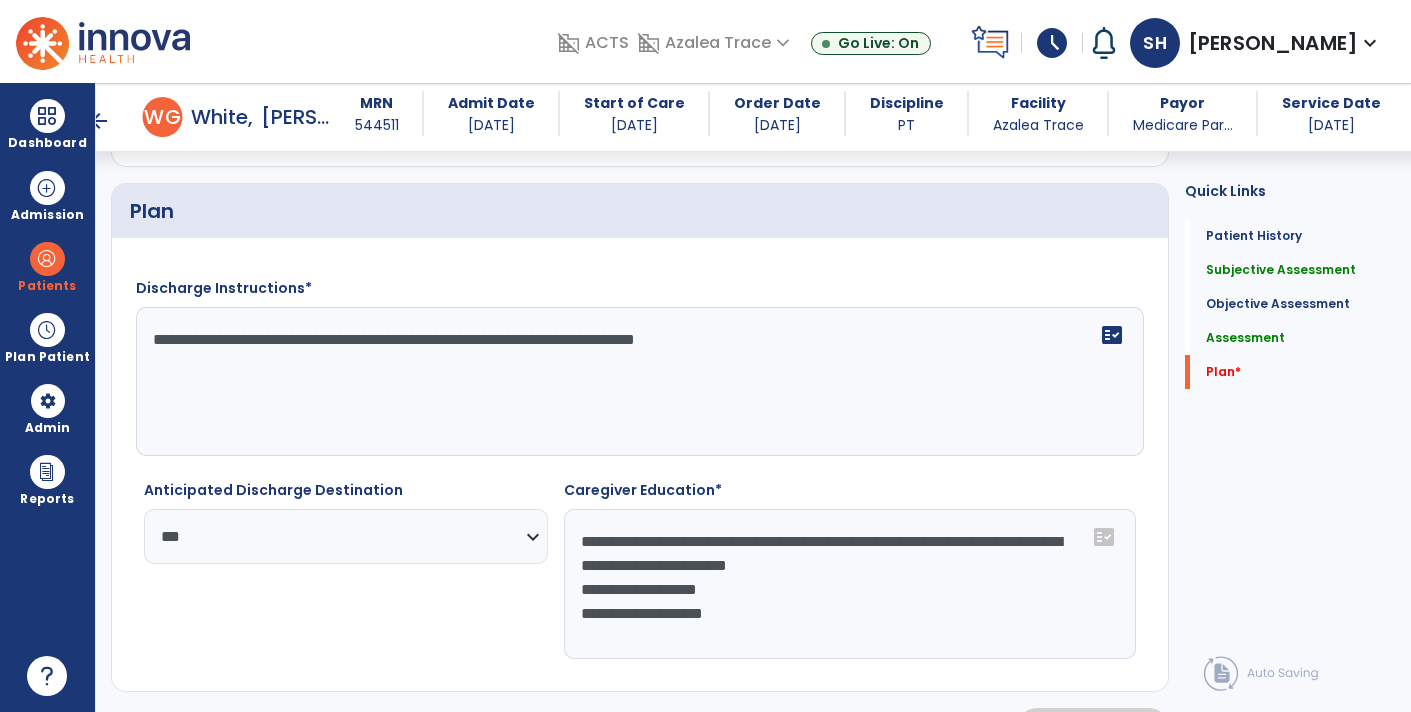 click on "**********" 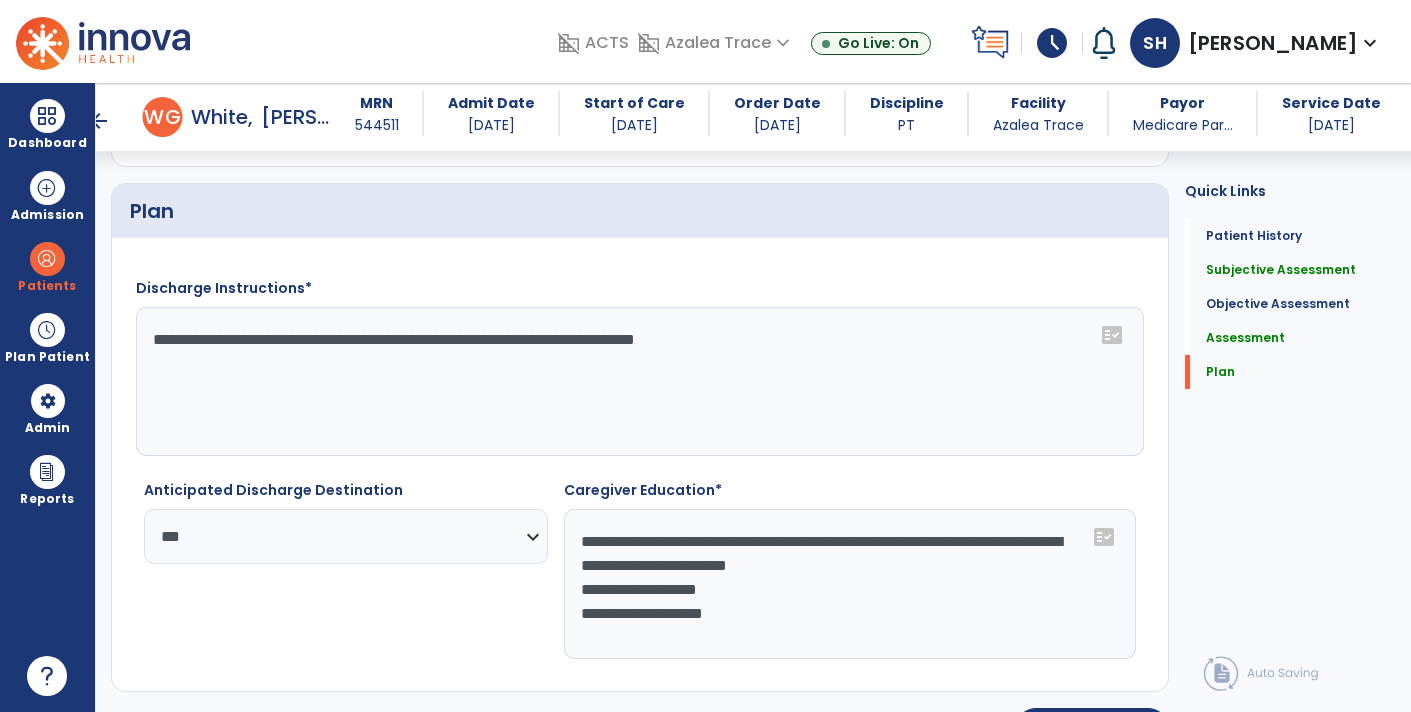 click on "**********" 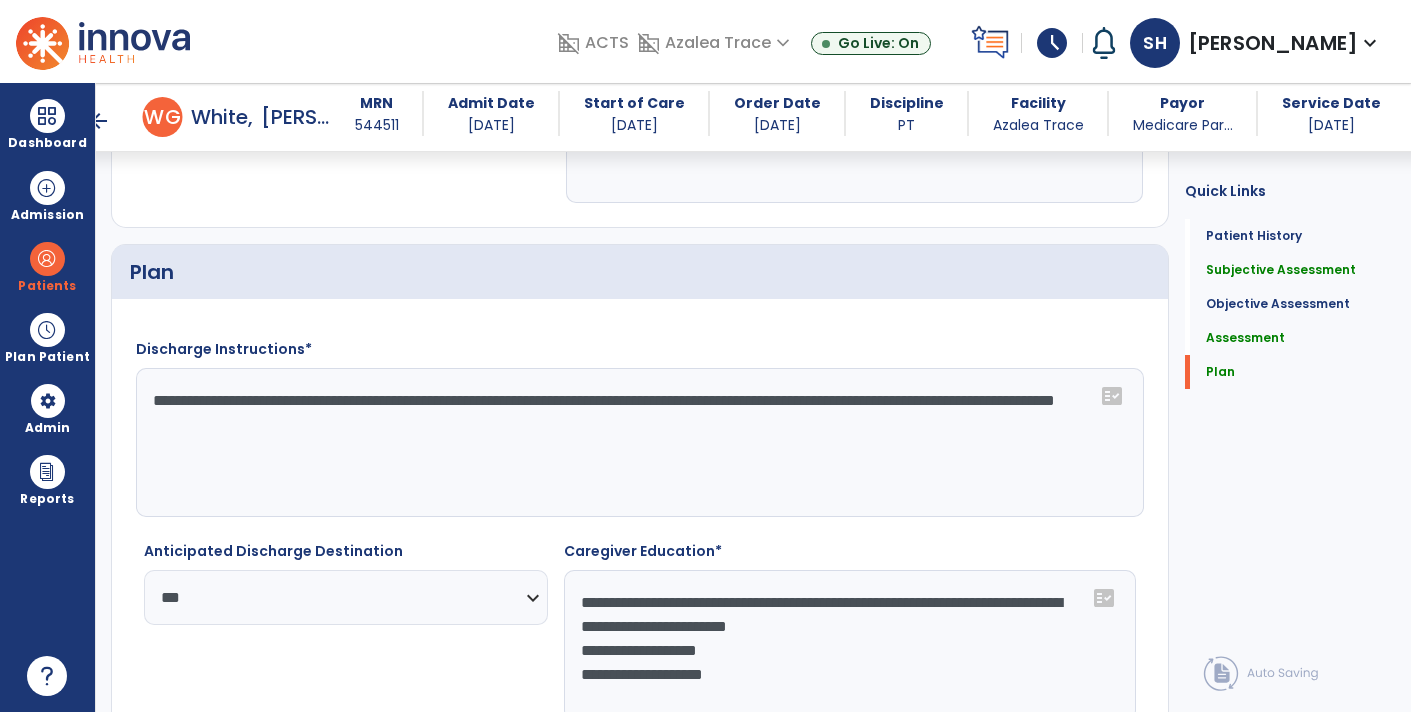 scroll, scrollTop: 2851, scrollLeft: 0, axis: vertical 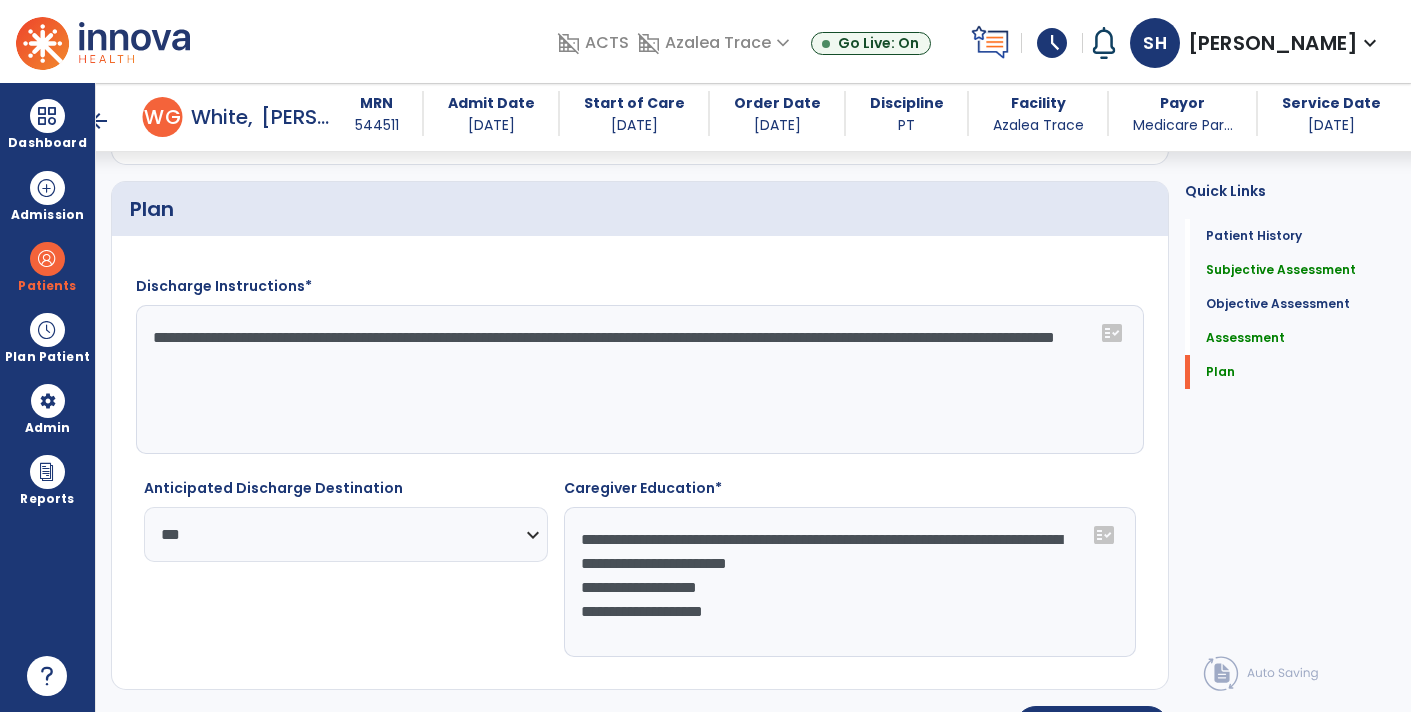 type on "**********" 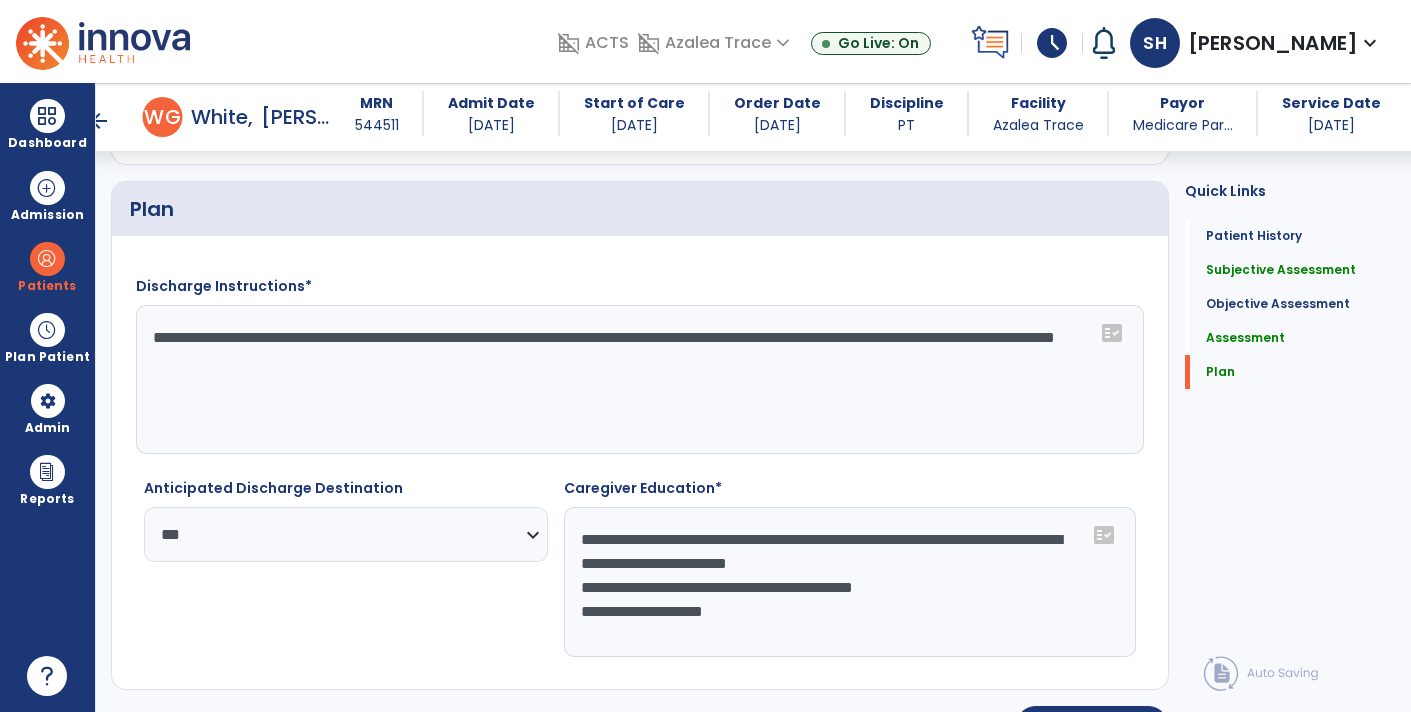 click on "**********" 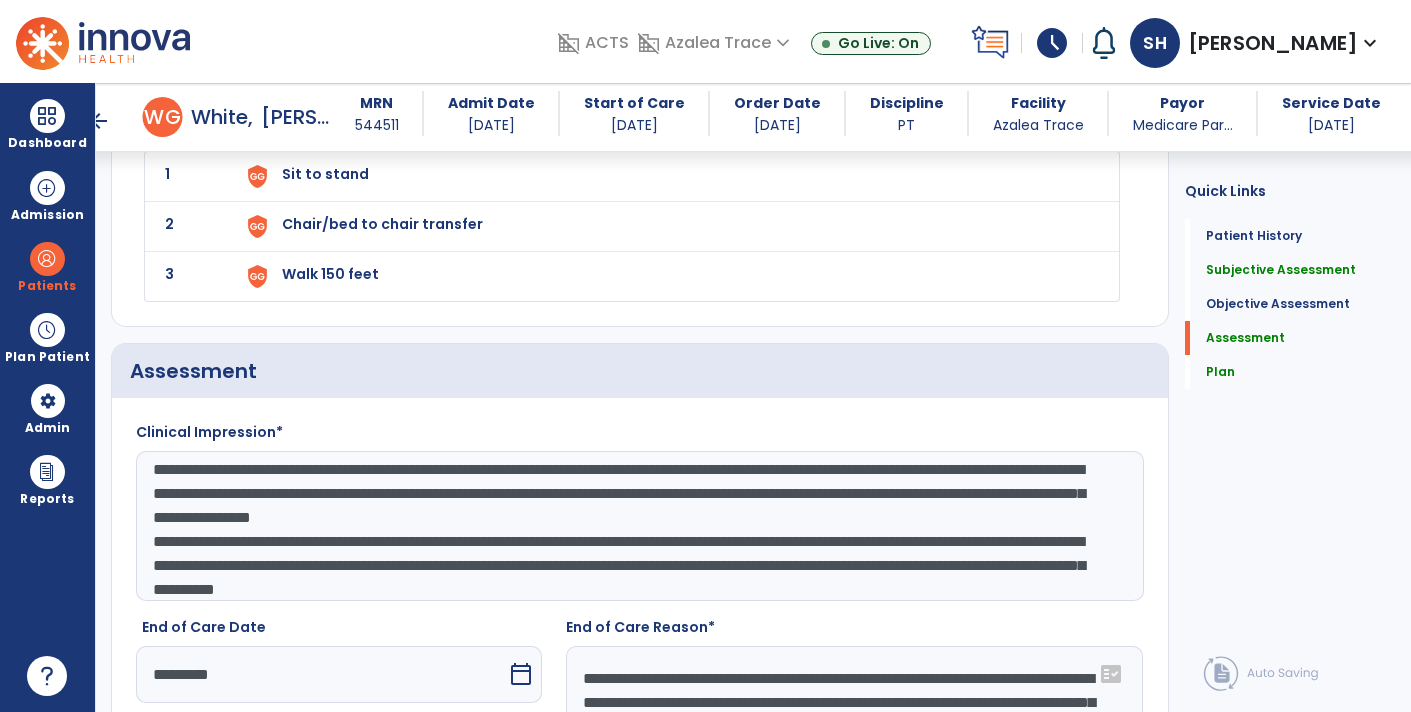 scroll, scrollTop: 2141, scrollLeft: 0, axis: vertical 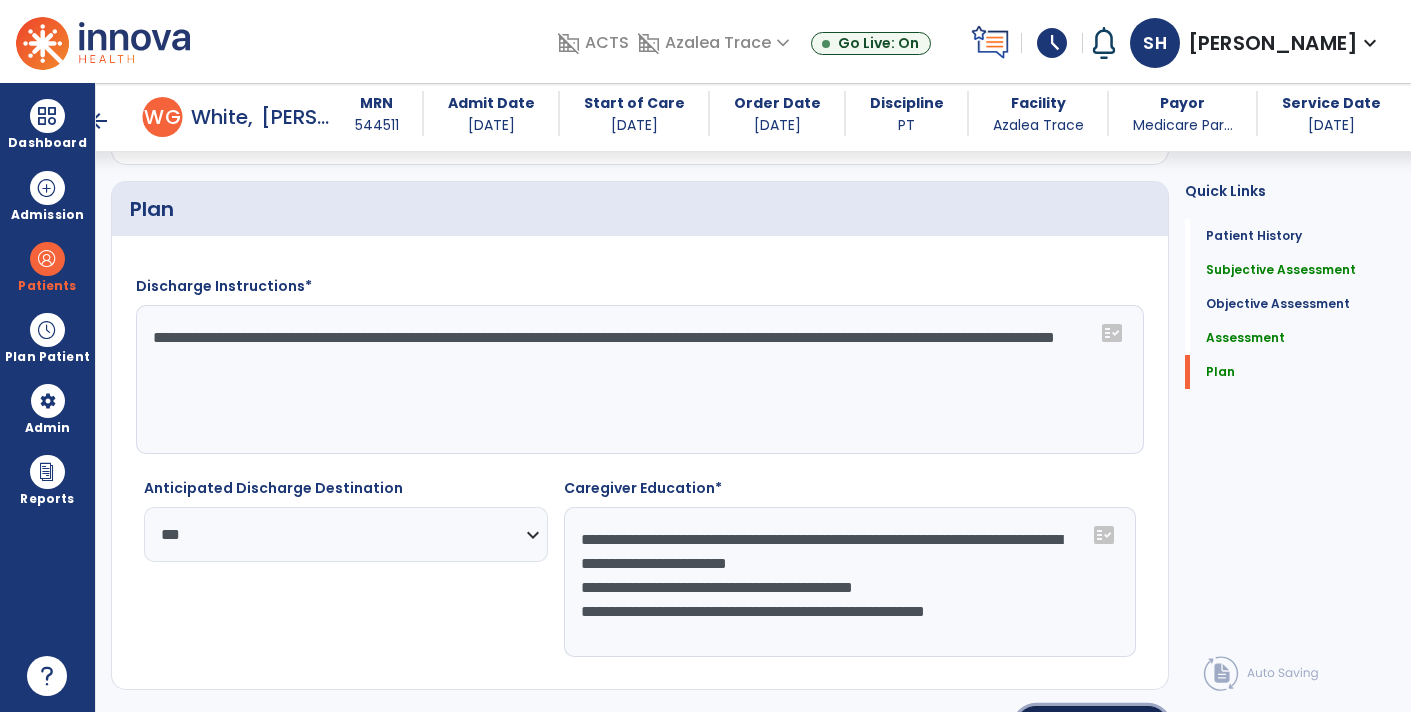 click on "Sign  chevron_right" 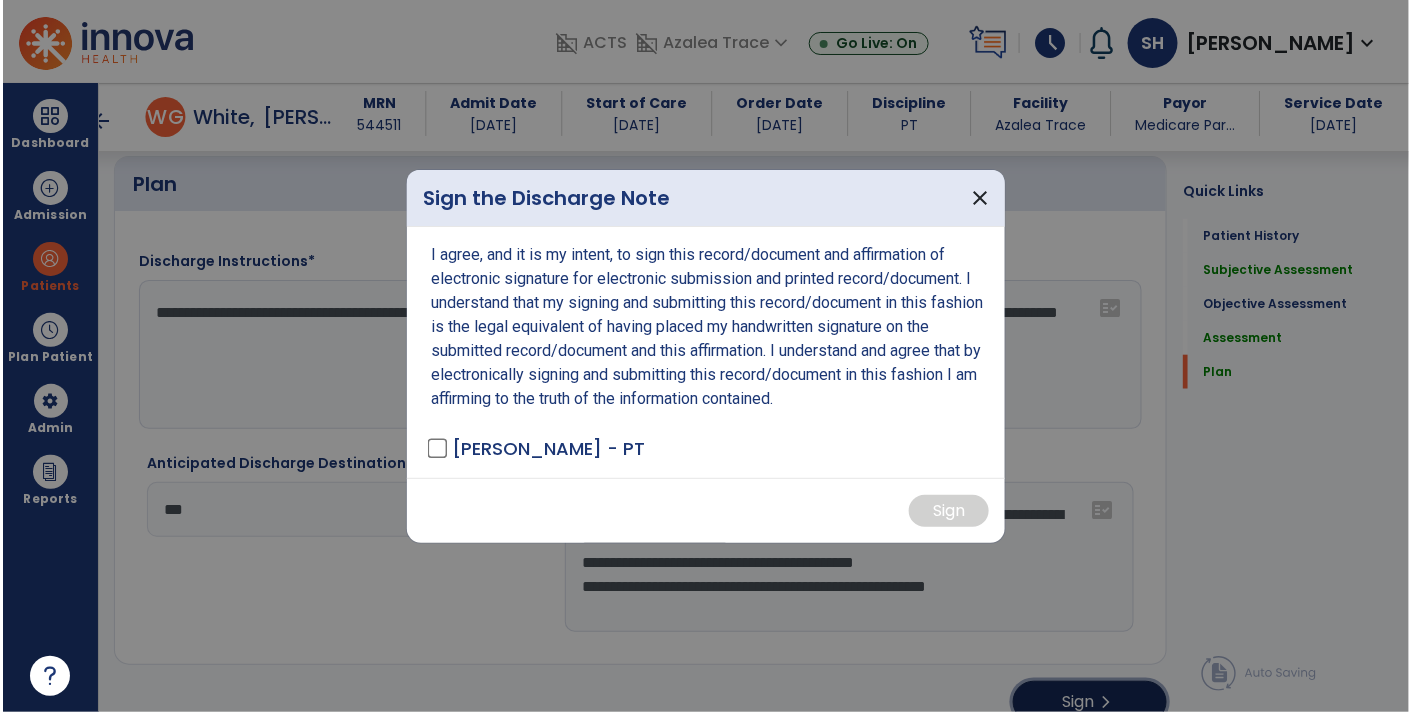 scroll, scrollTop: 2871, scrollLeft: 0, axis: vertical 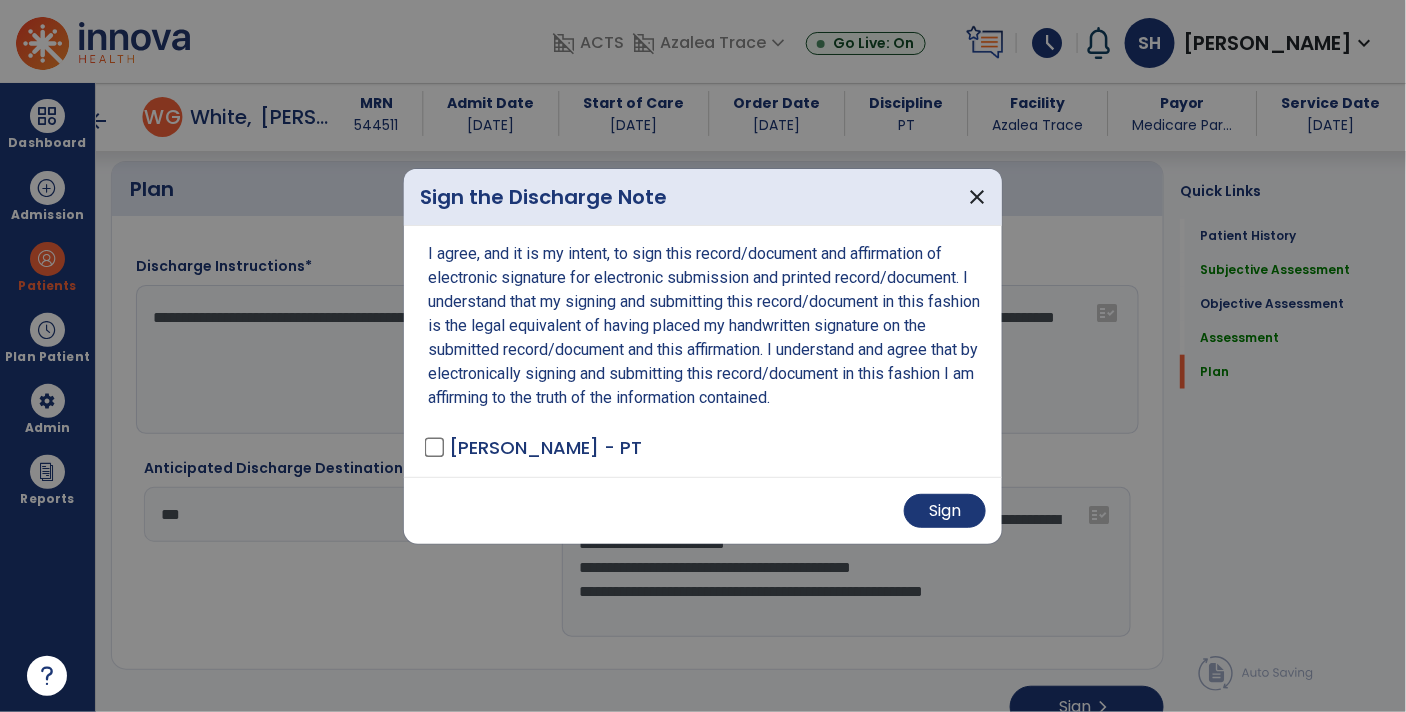 click on "Sign" at bounding box center (703, 510) 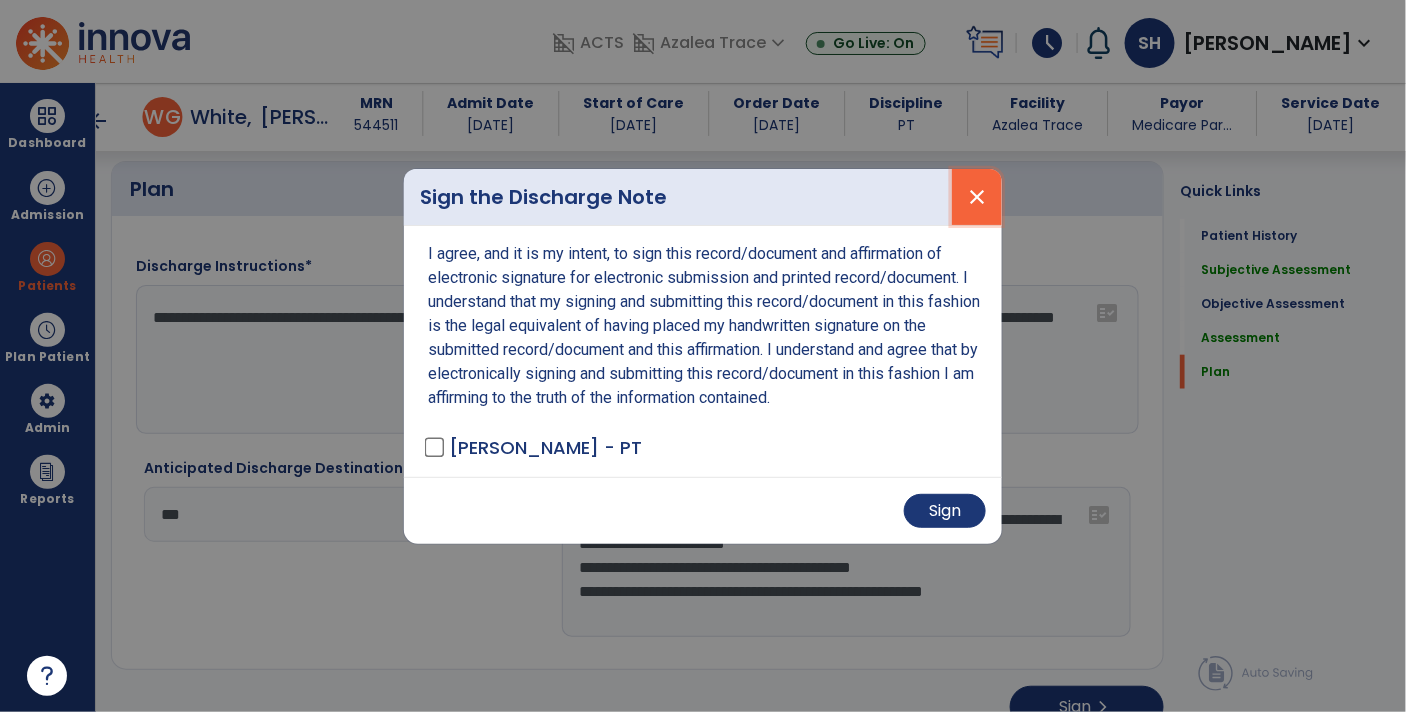 click on "close" at bounding box center [977, 197] 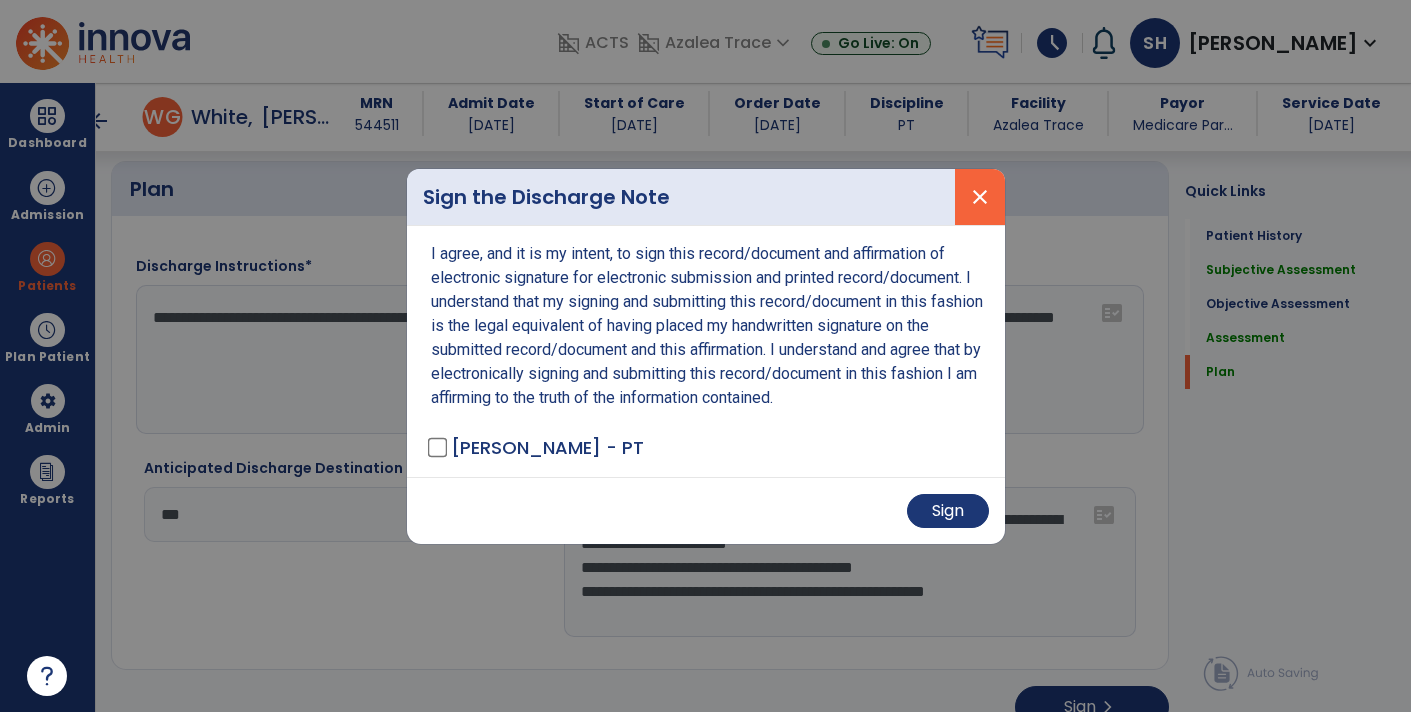 scroll, scrollTop: 2851, scrollLeft: 0, axis: vertical 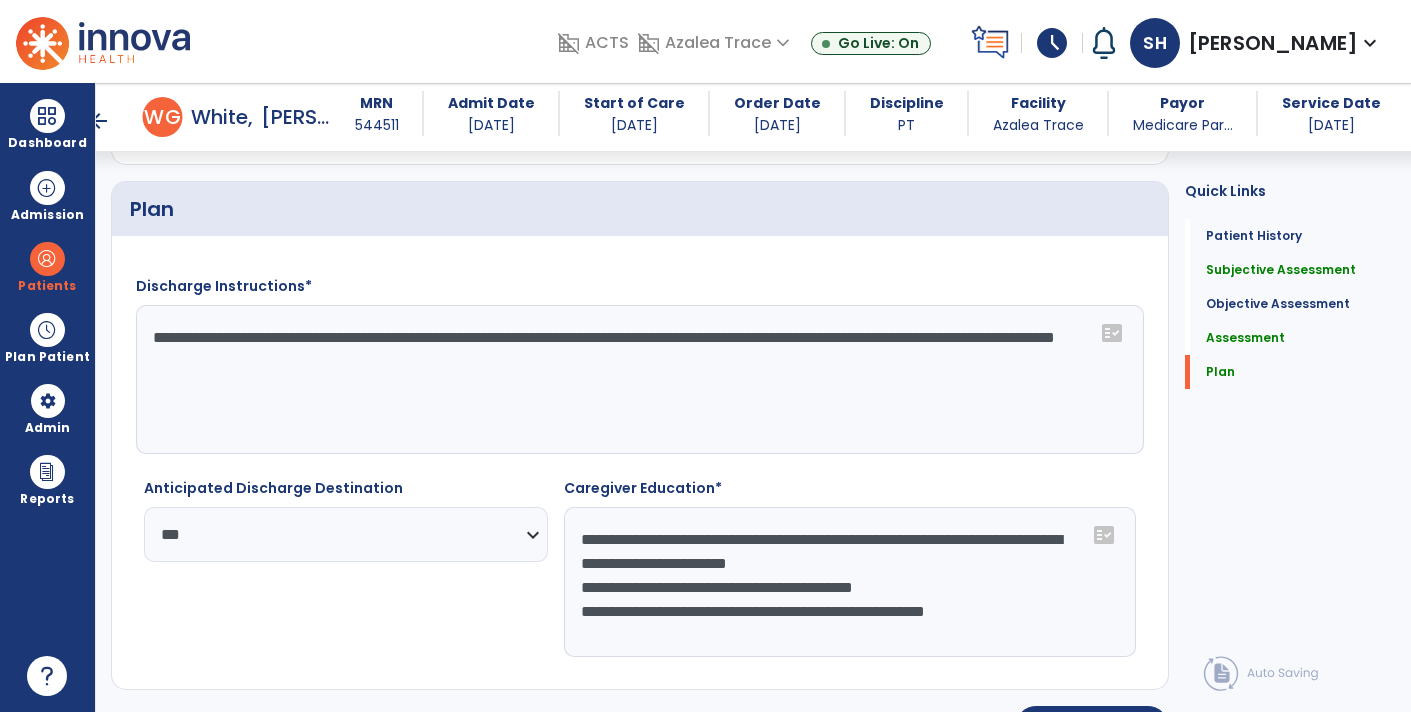 click on "**********" 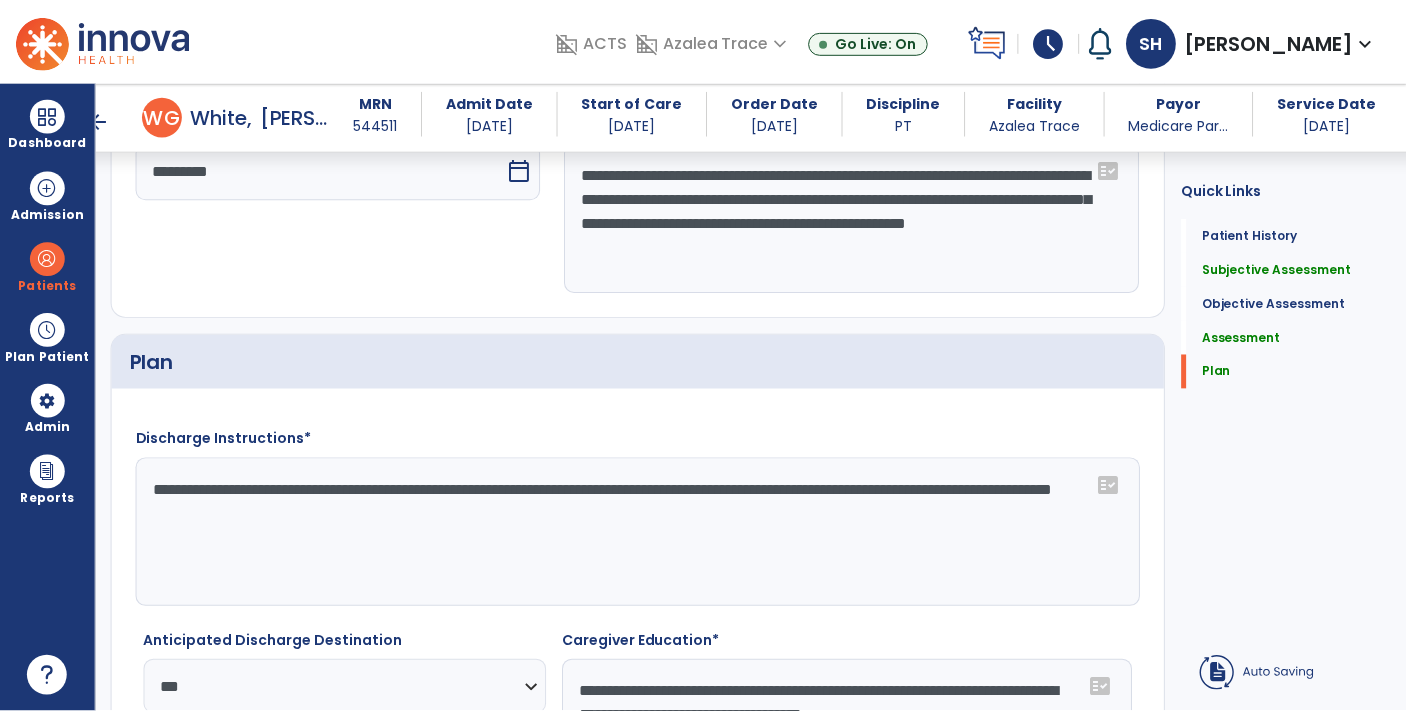 scroll, scrollTop: 2851, scrollLeft: 0, axis: vertical 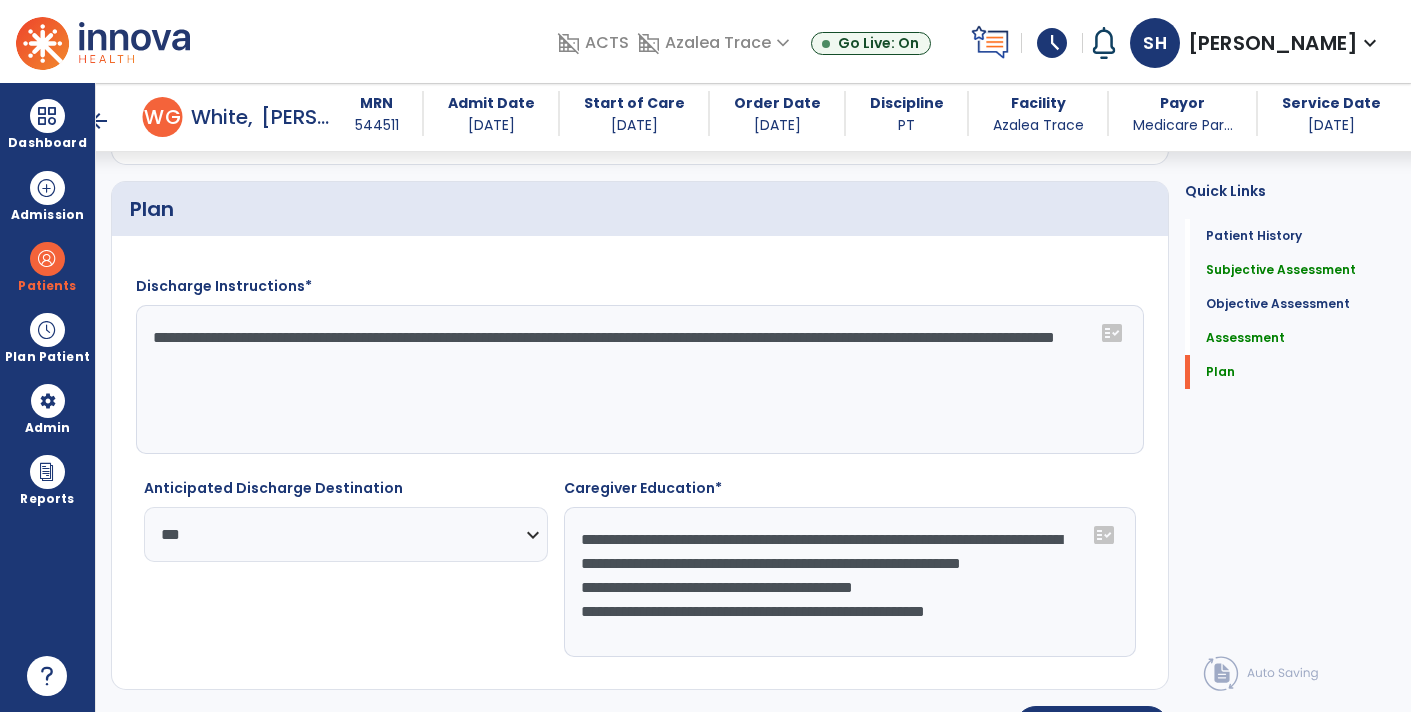 click on "**********" 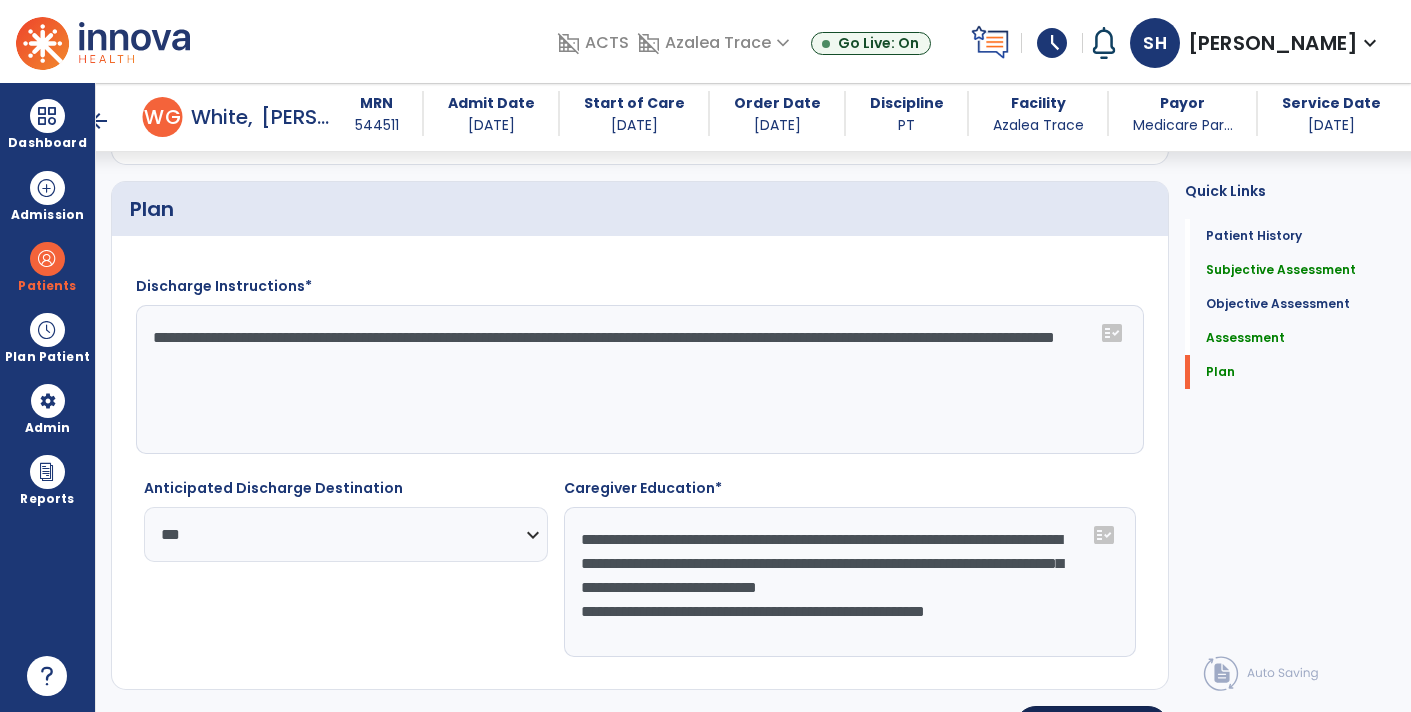 type on "**********" 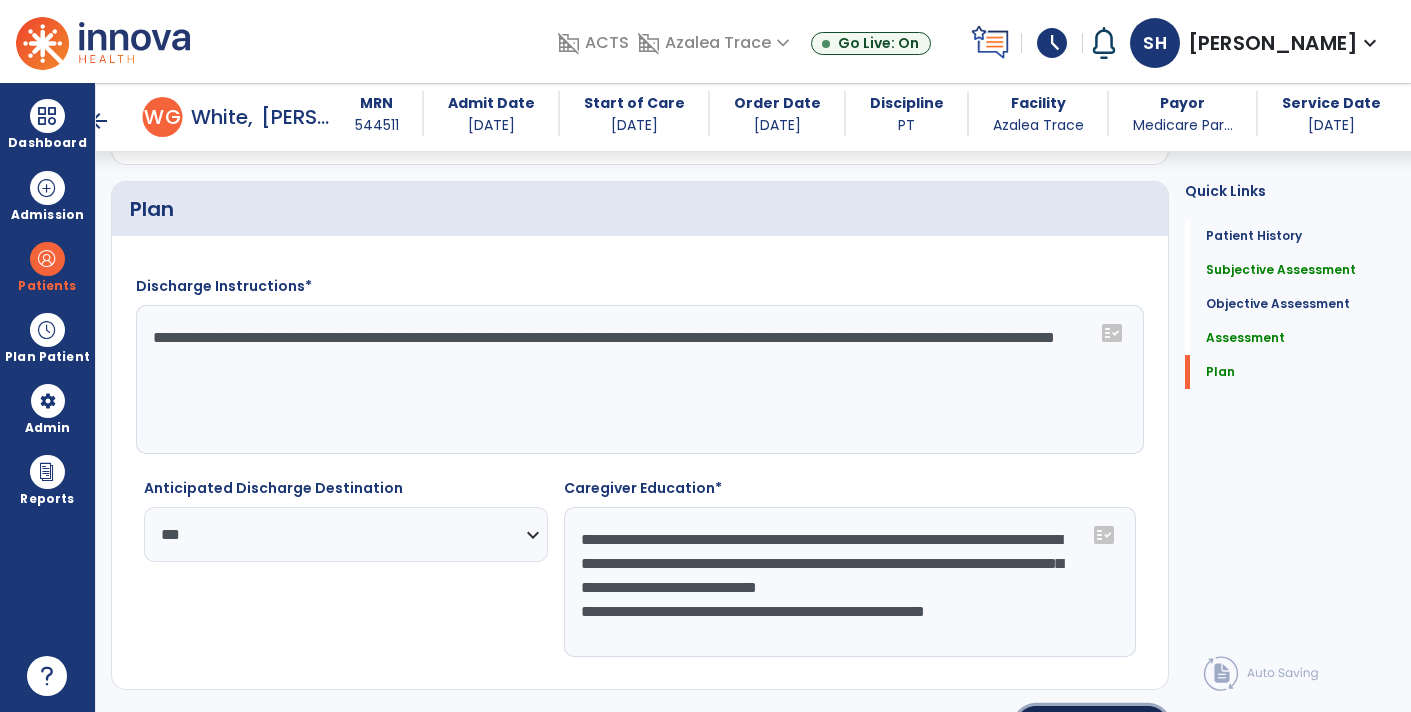 click on "chevron_right" 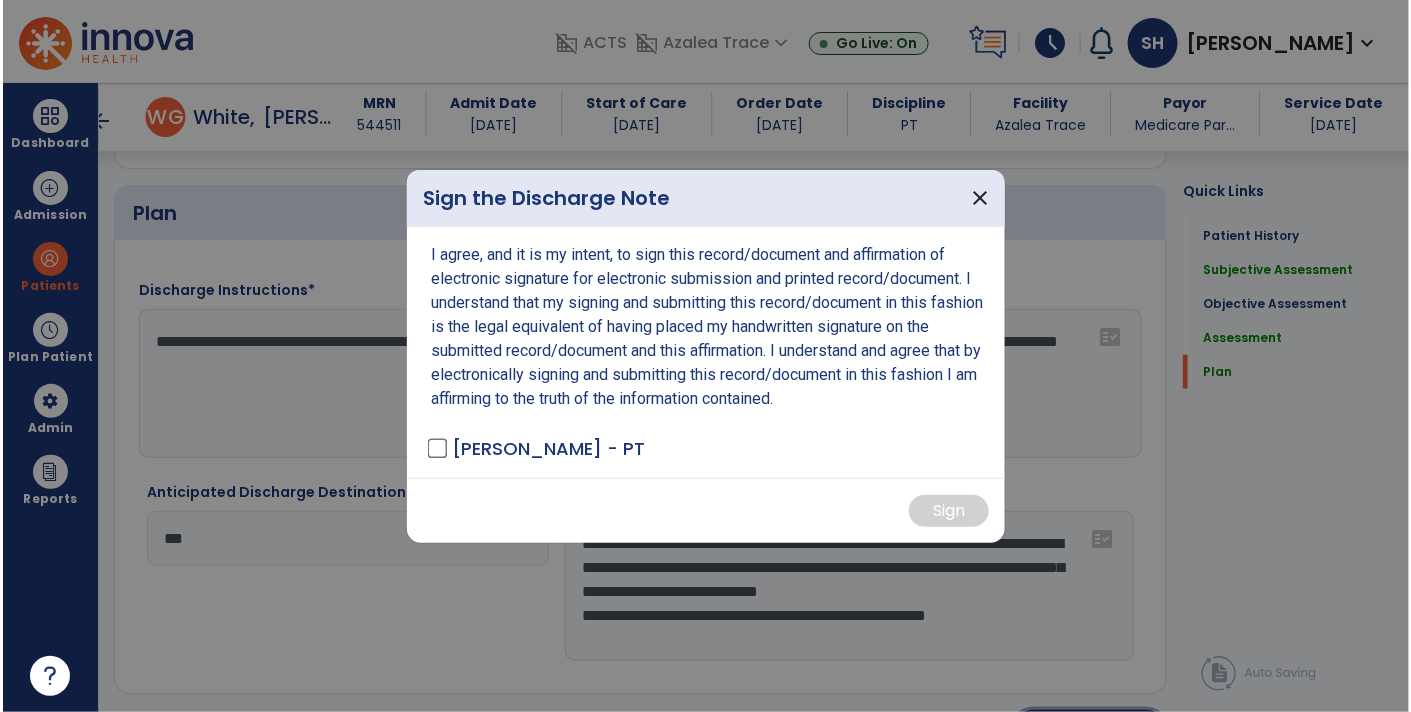 scroll, scrollTop: 2871, scrollLeft: 0, axis: vertical 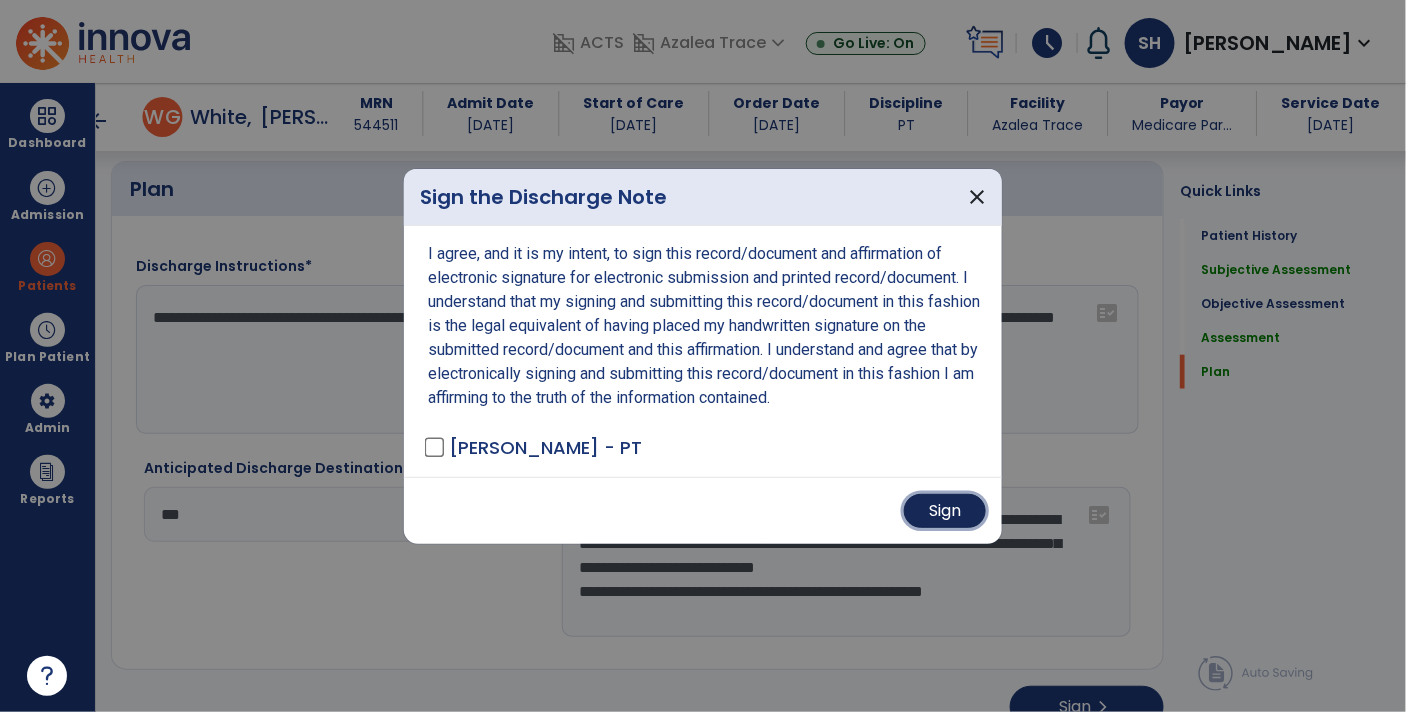 click on "Sign" at bounding box center (945, 511) 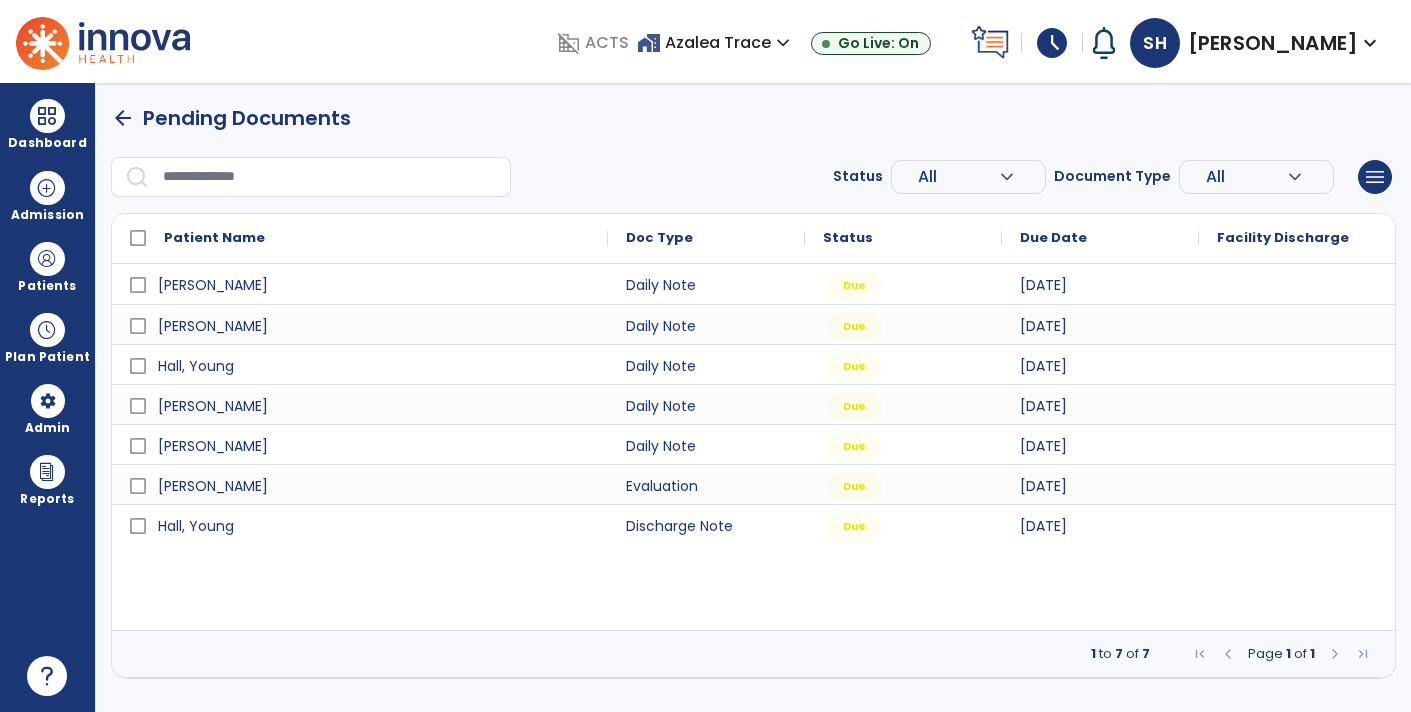 scroll, scrollTop: 0, scrollLeft: 0, axis: both 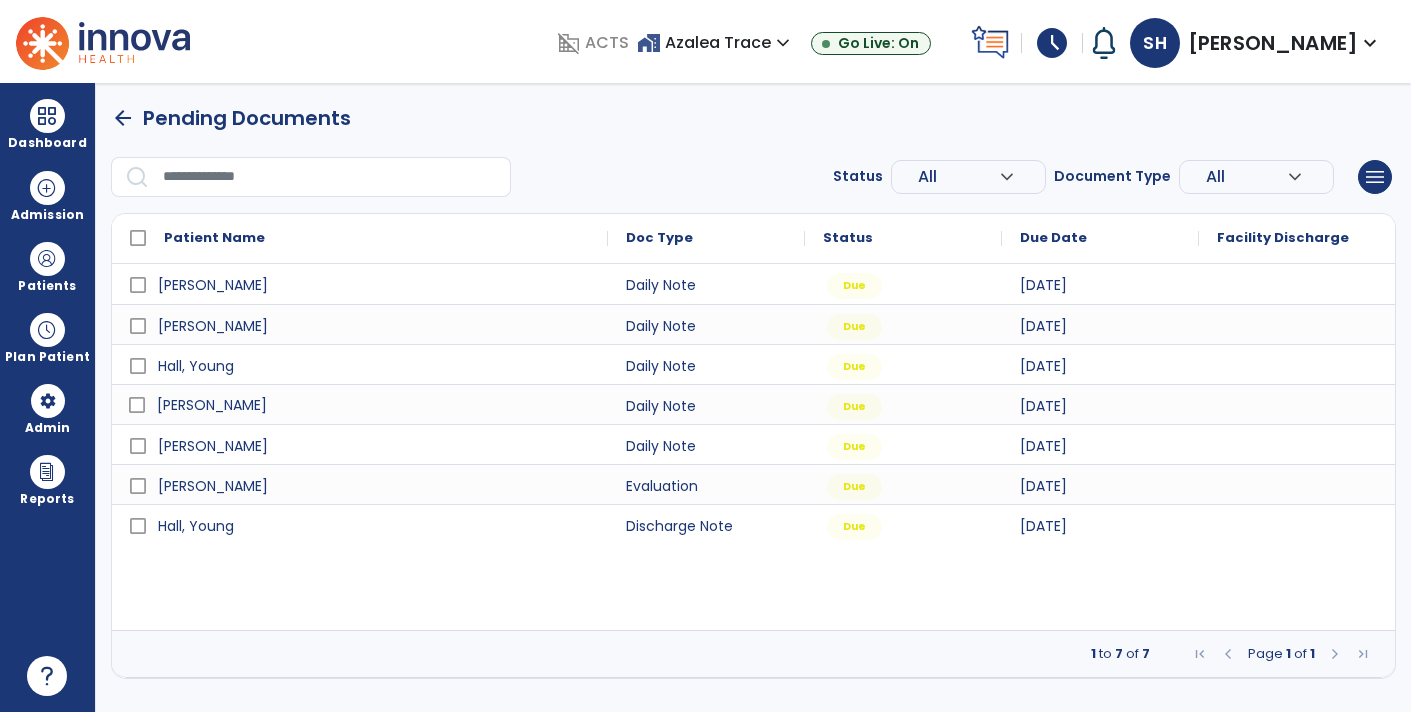 click on "[PERSON_NAME]" at bounding box center [212, 405] 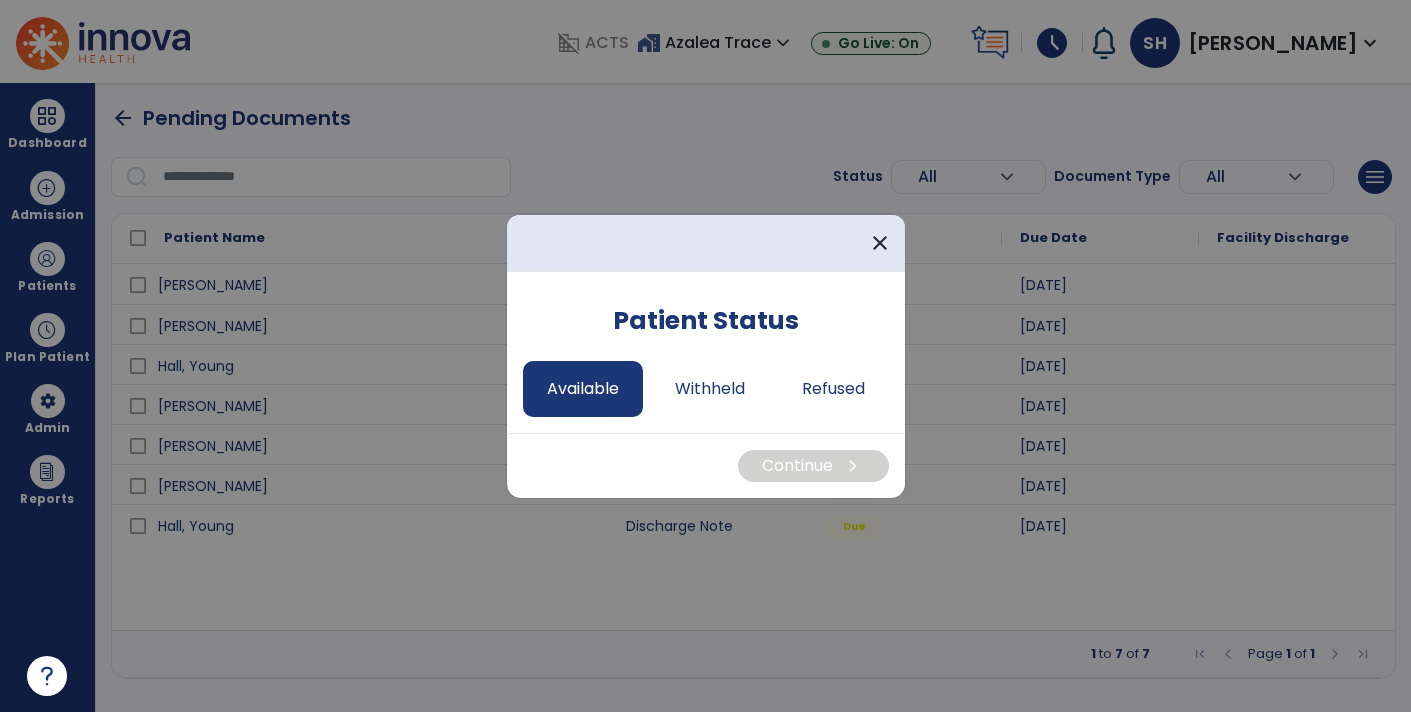 click on "Available" at bounding box center (583, 389) 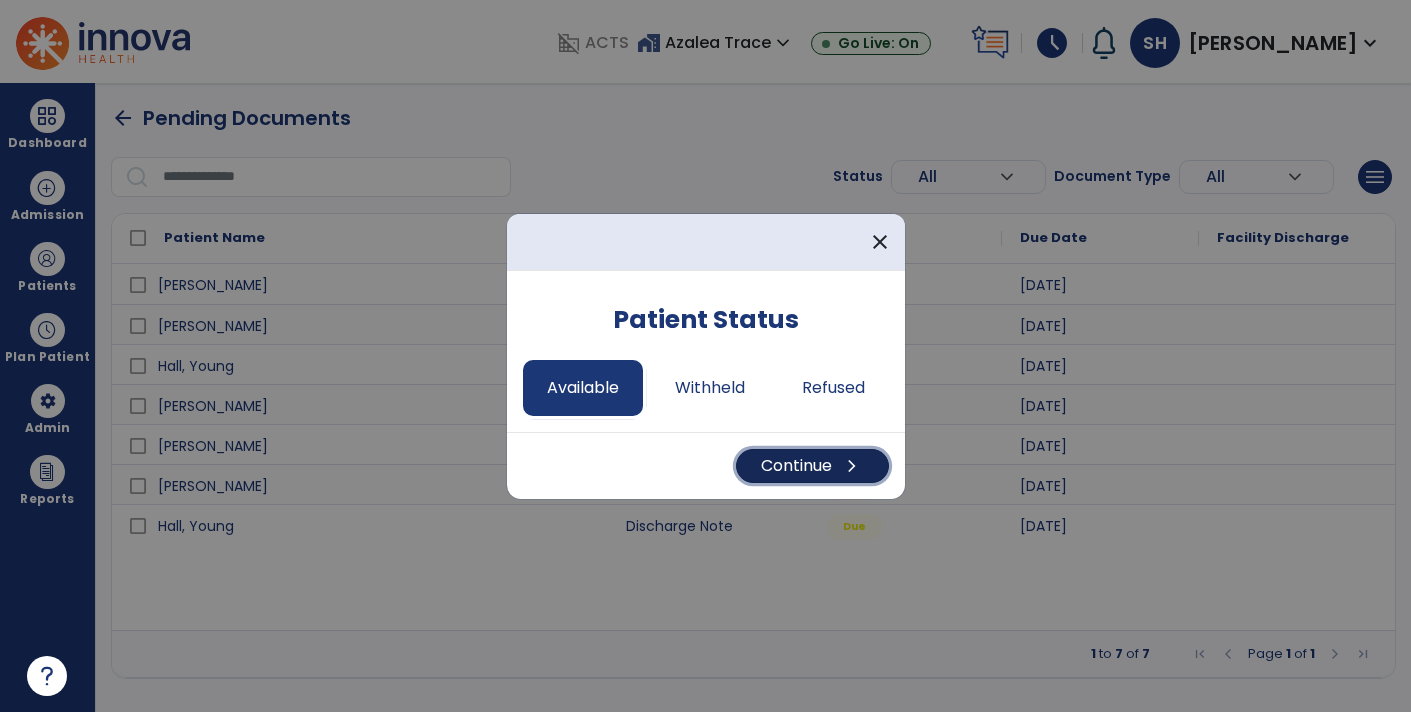 click on "Continue   chevron_right" at bounding box center [812, 466] 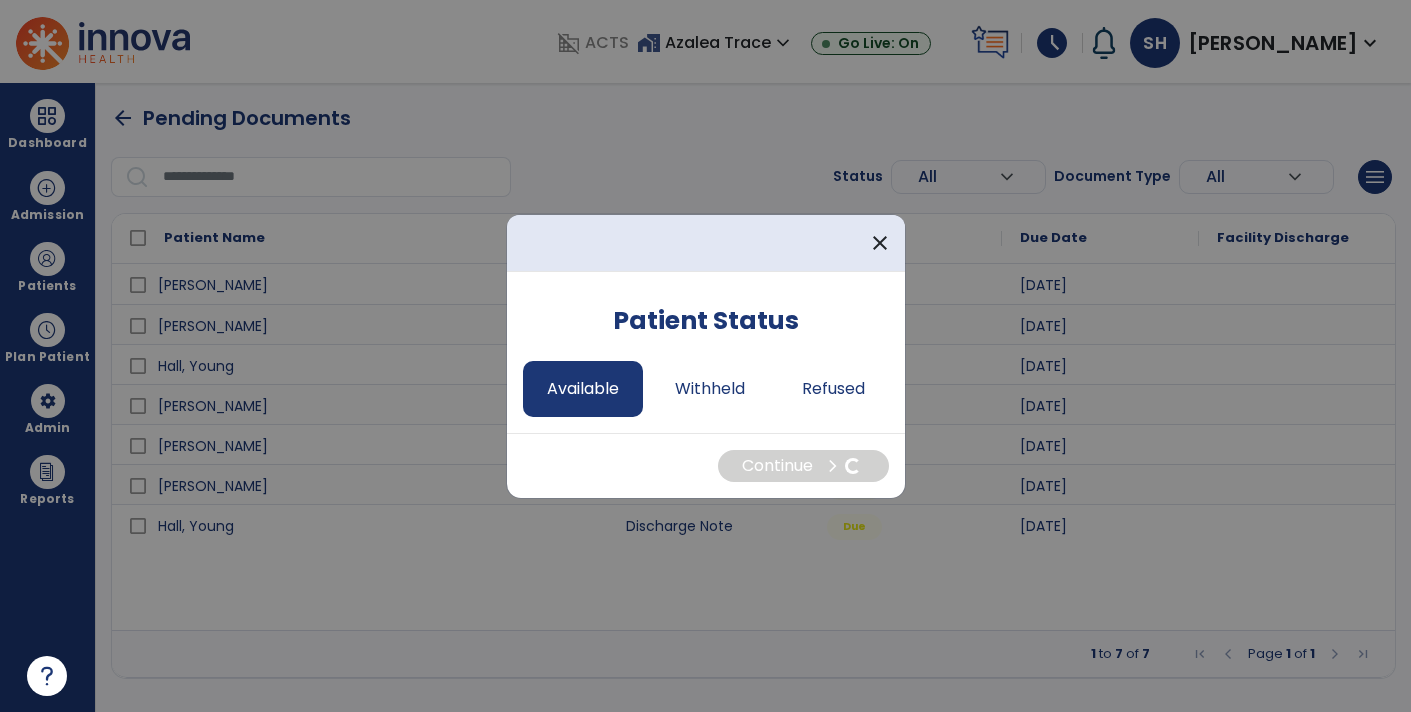 select on "*" 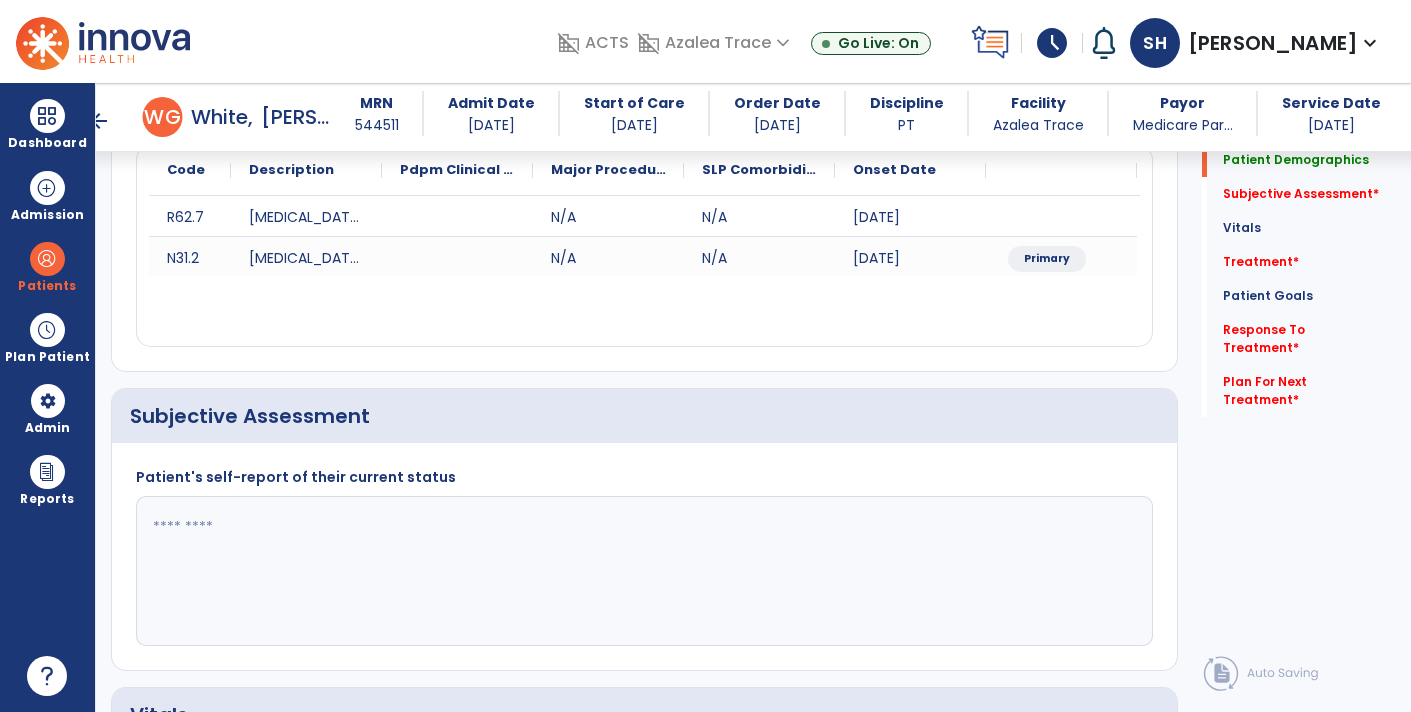 scroll, scrollTop: 253, scrollLeft: 0, axis: vertical 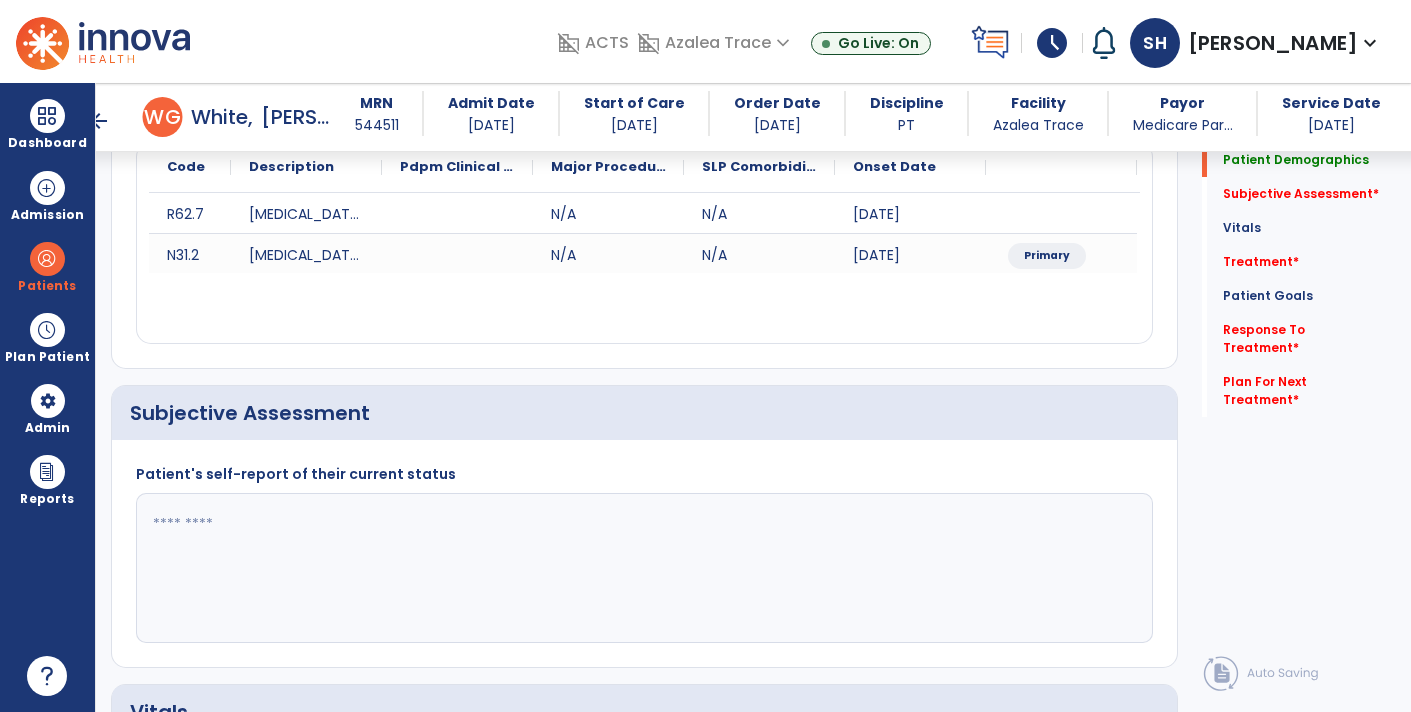 click 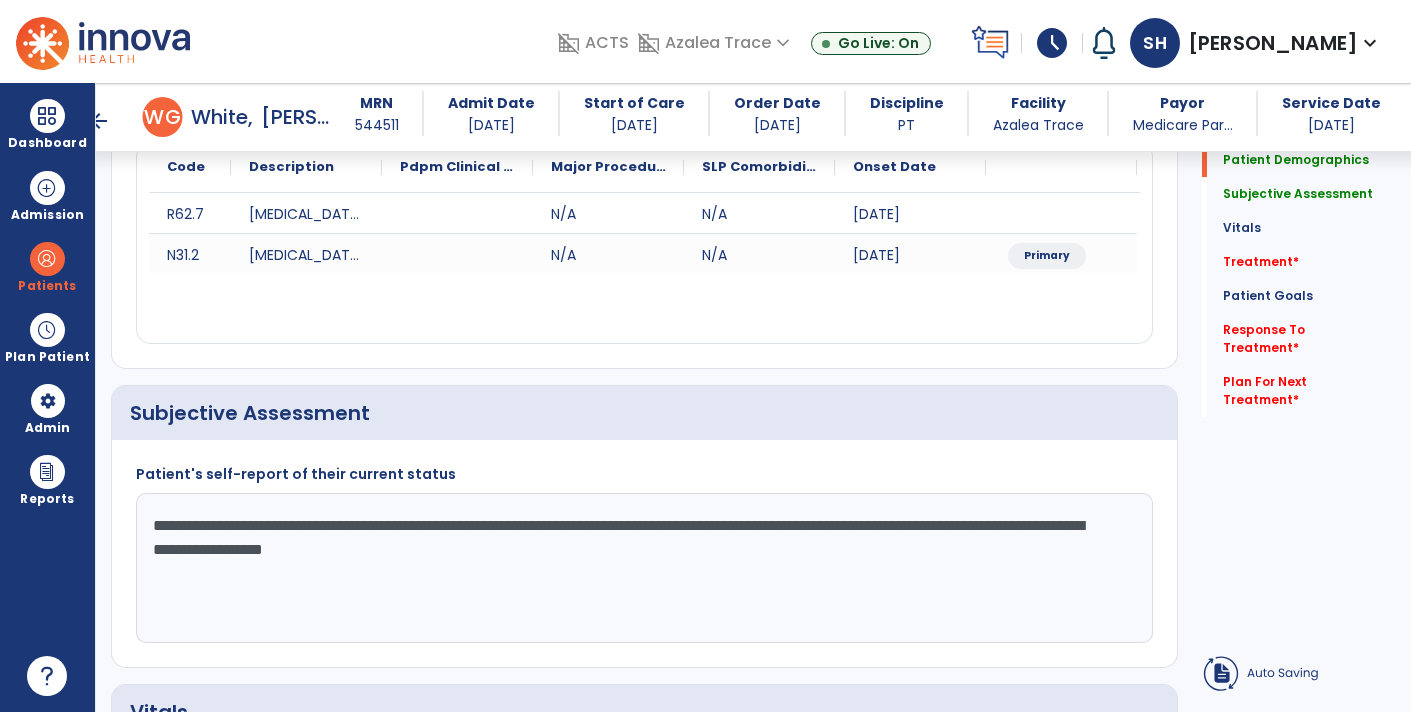 type on "**********" 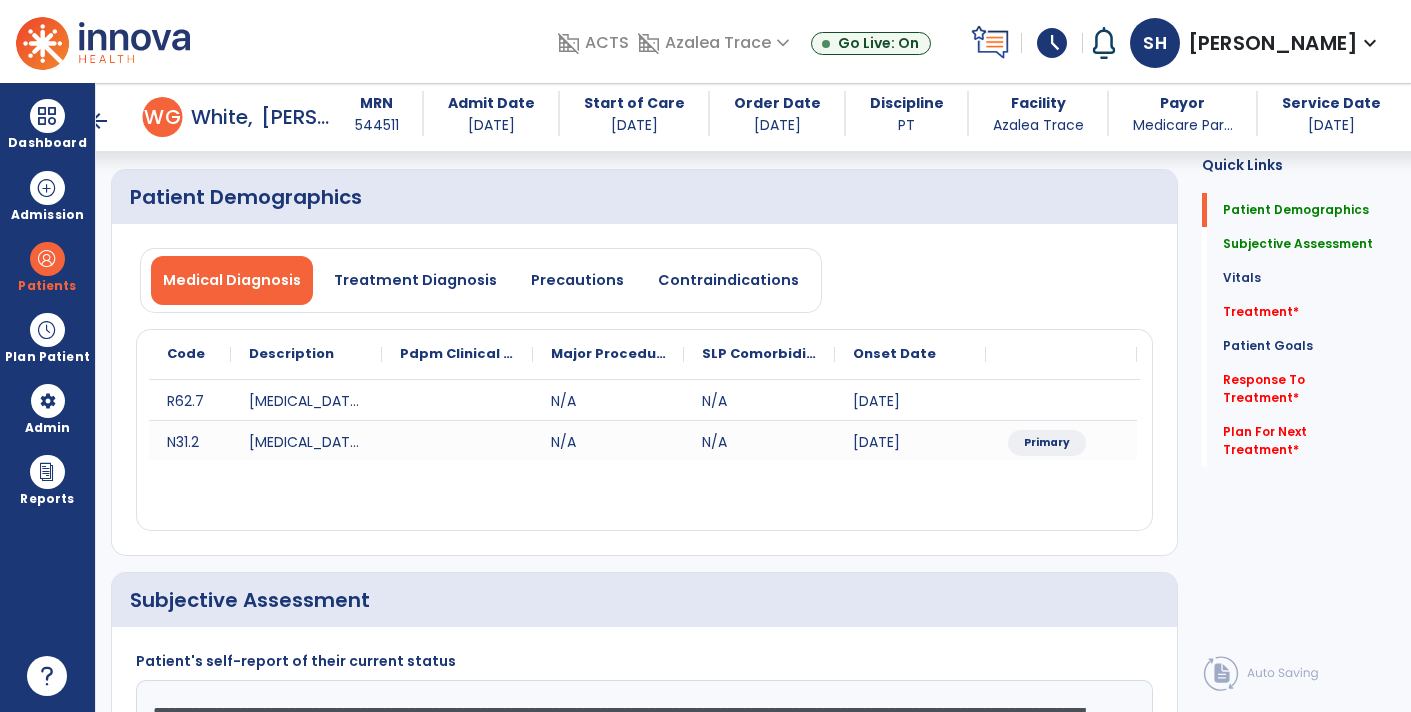 scroll, scrollTop: 0, scrollLeft: 0, axis: both 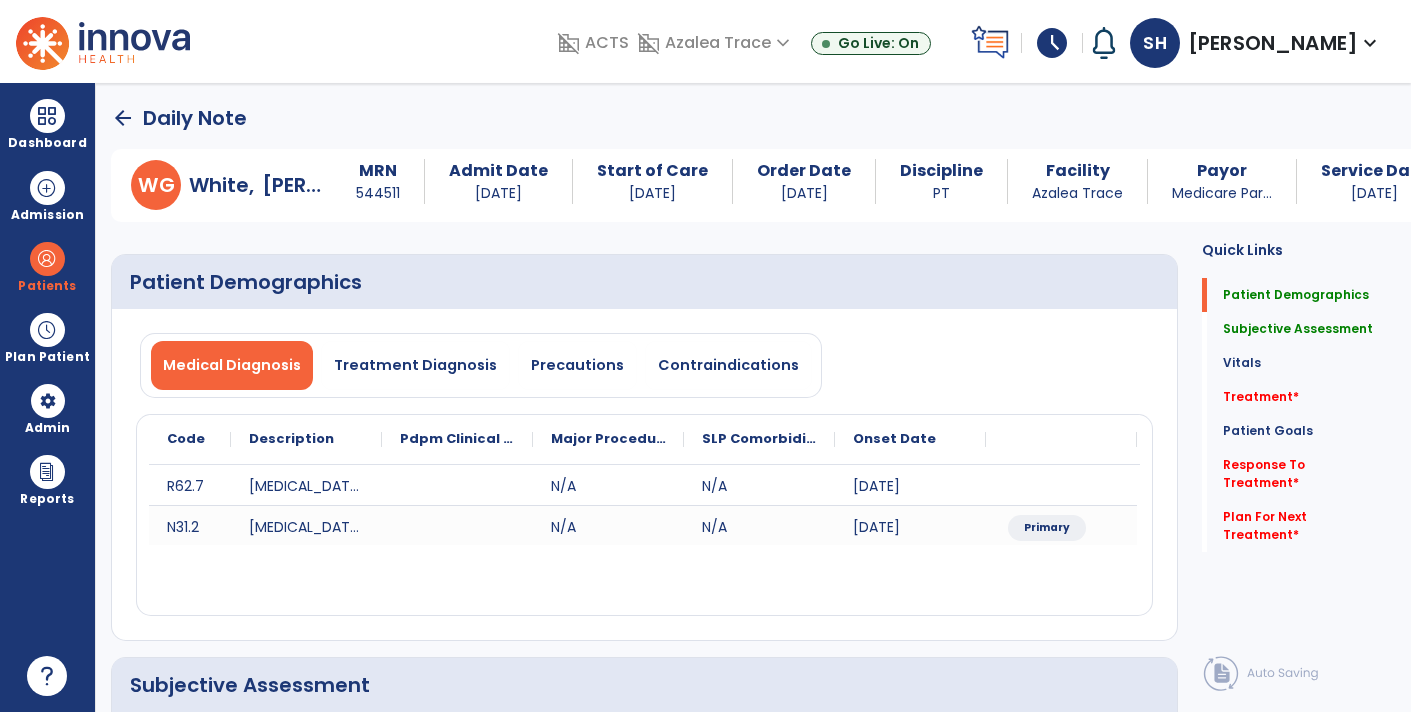 click on "arrow_back" 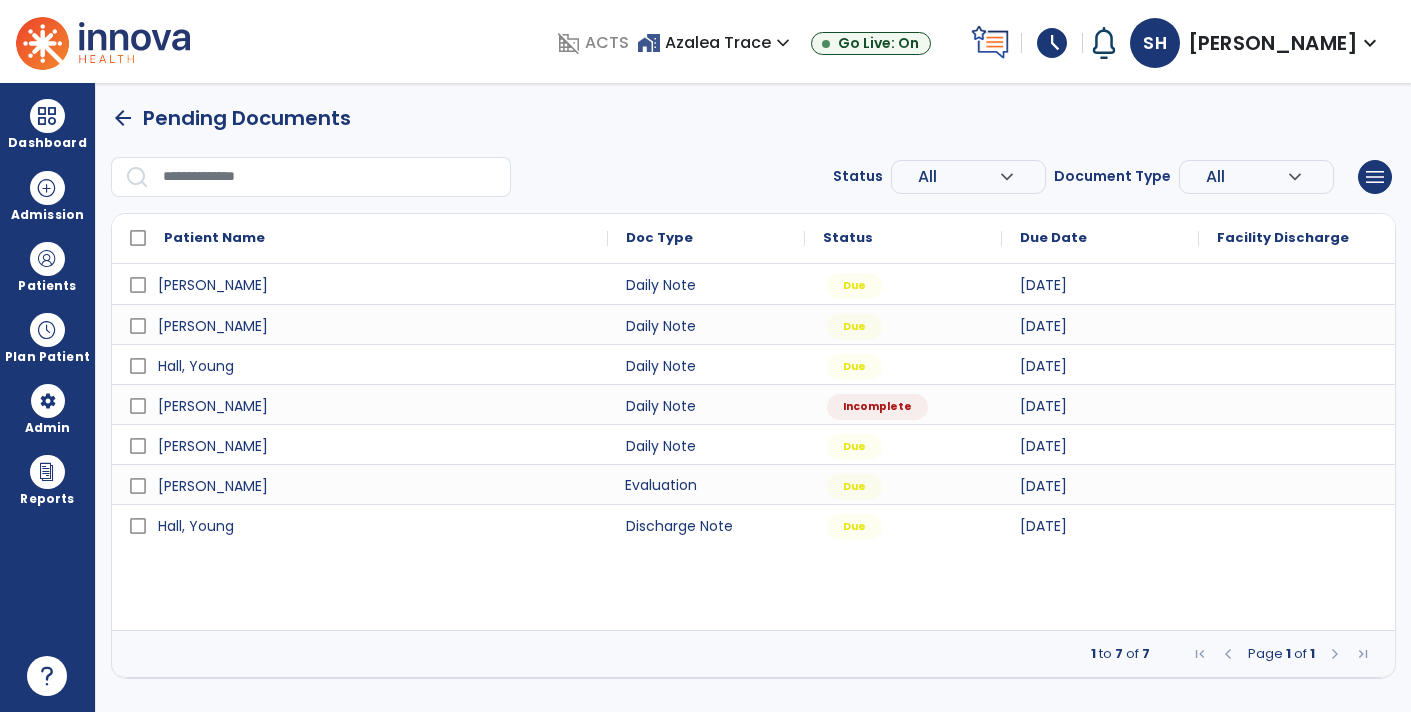 click on "Evaluation" at bounding box center [706, 484] 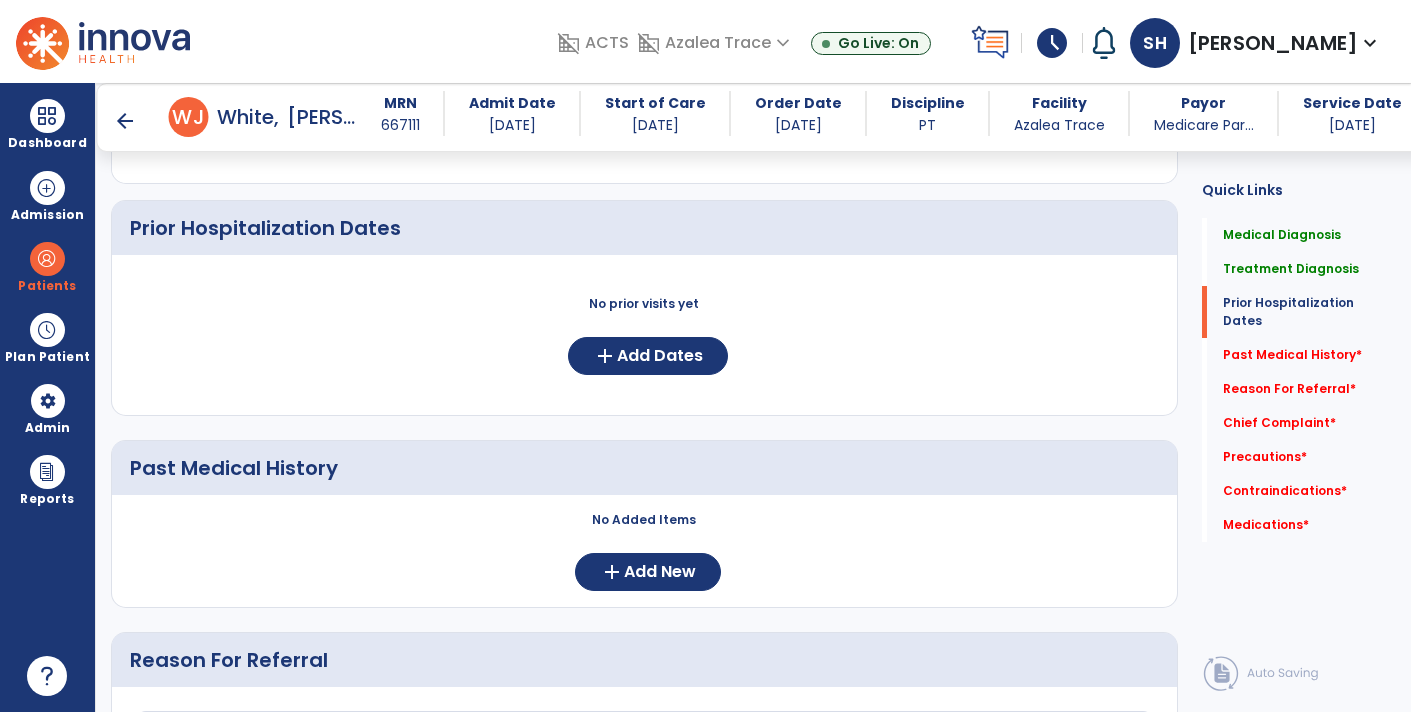 scroll, scrollTop: 668, scrollLeft: 0, axis: vertical 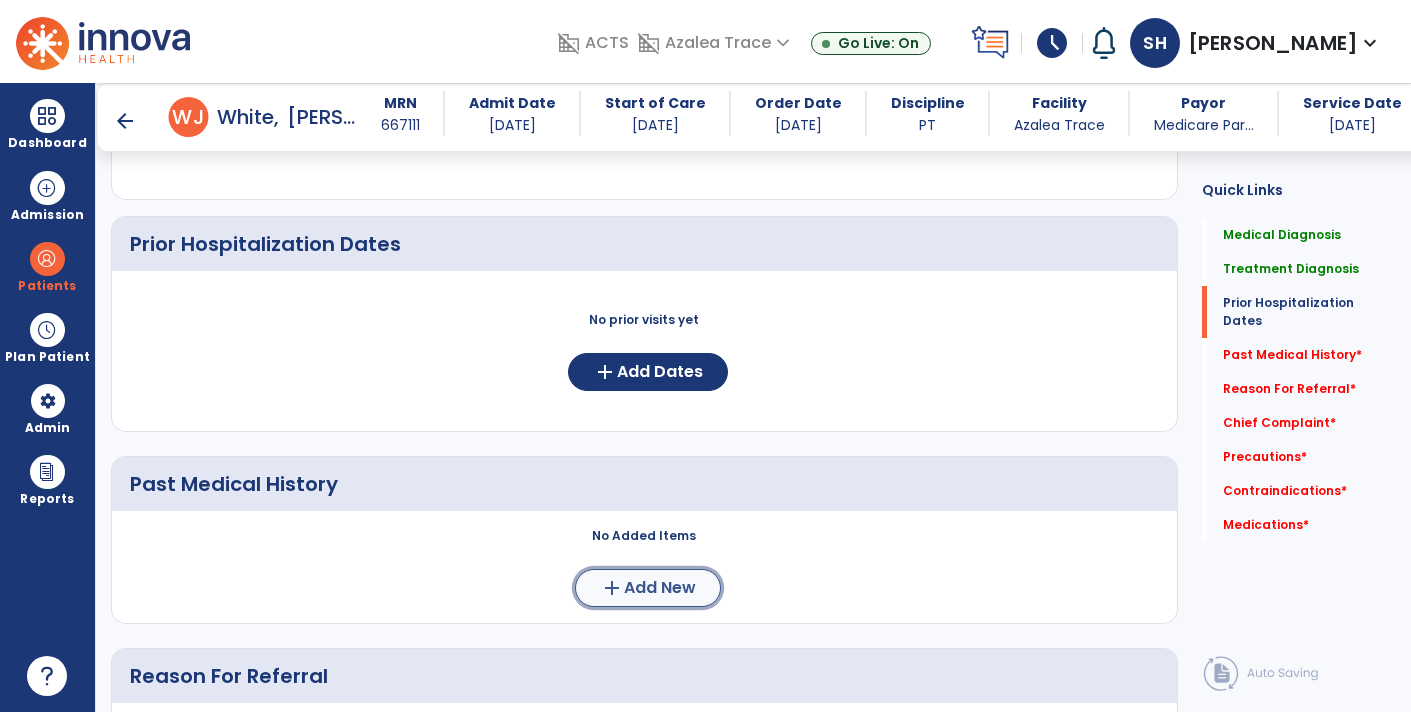click on "add  Add New" 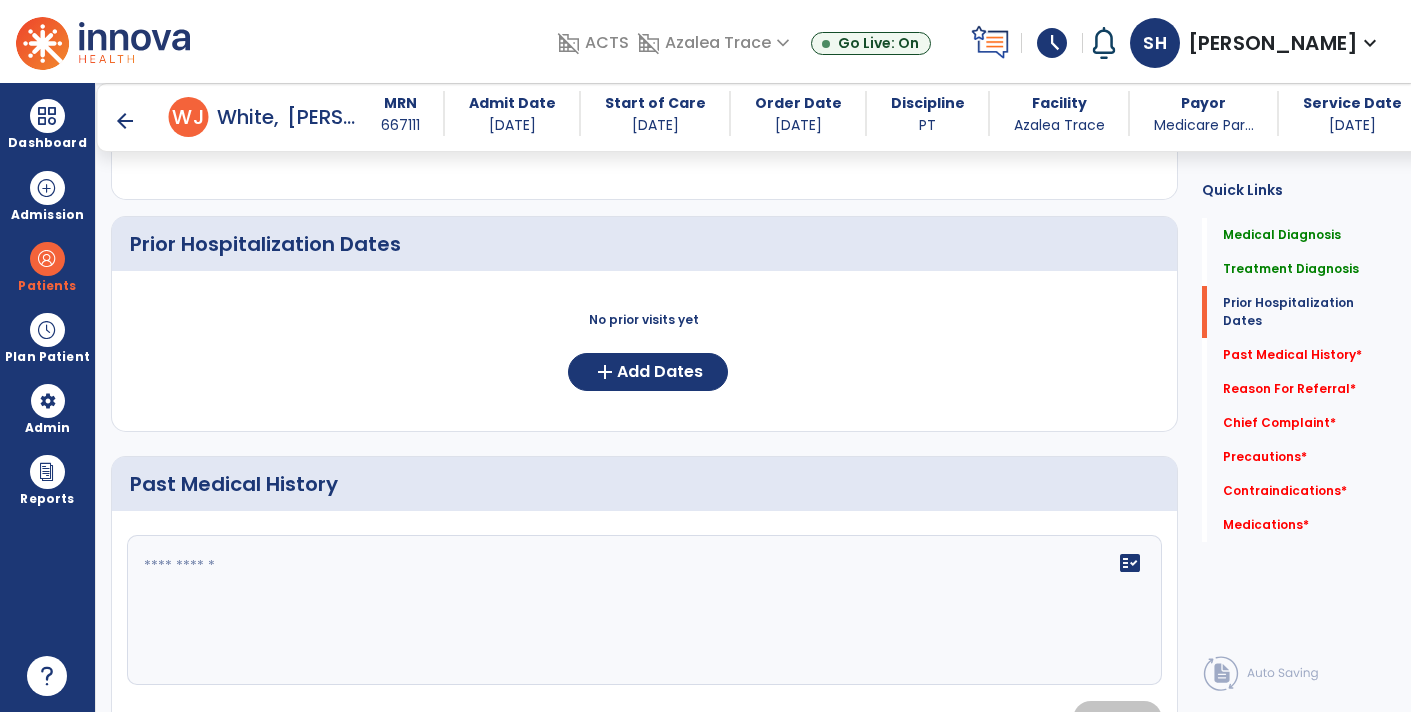click on "fact_check" 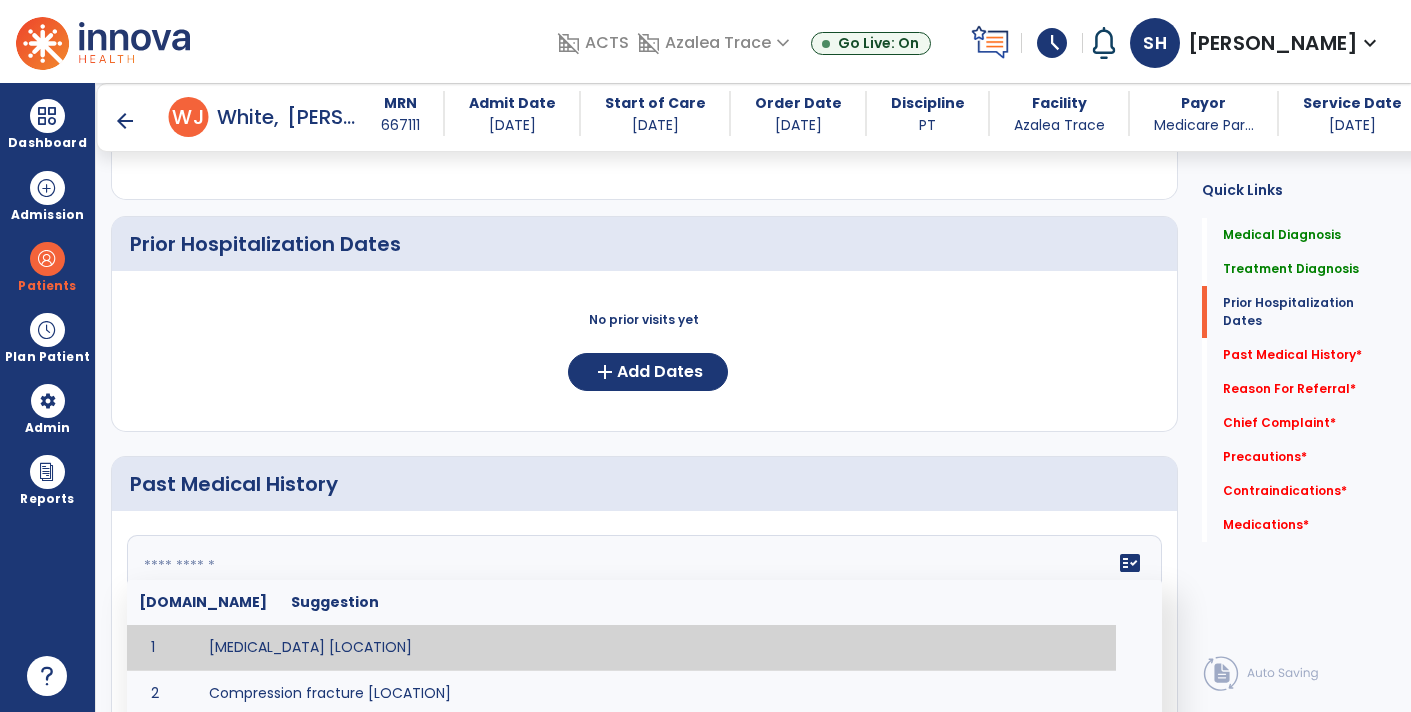 type on "*" 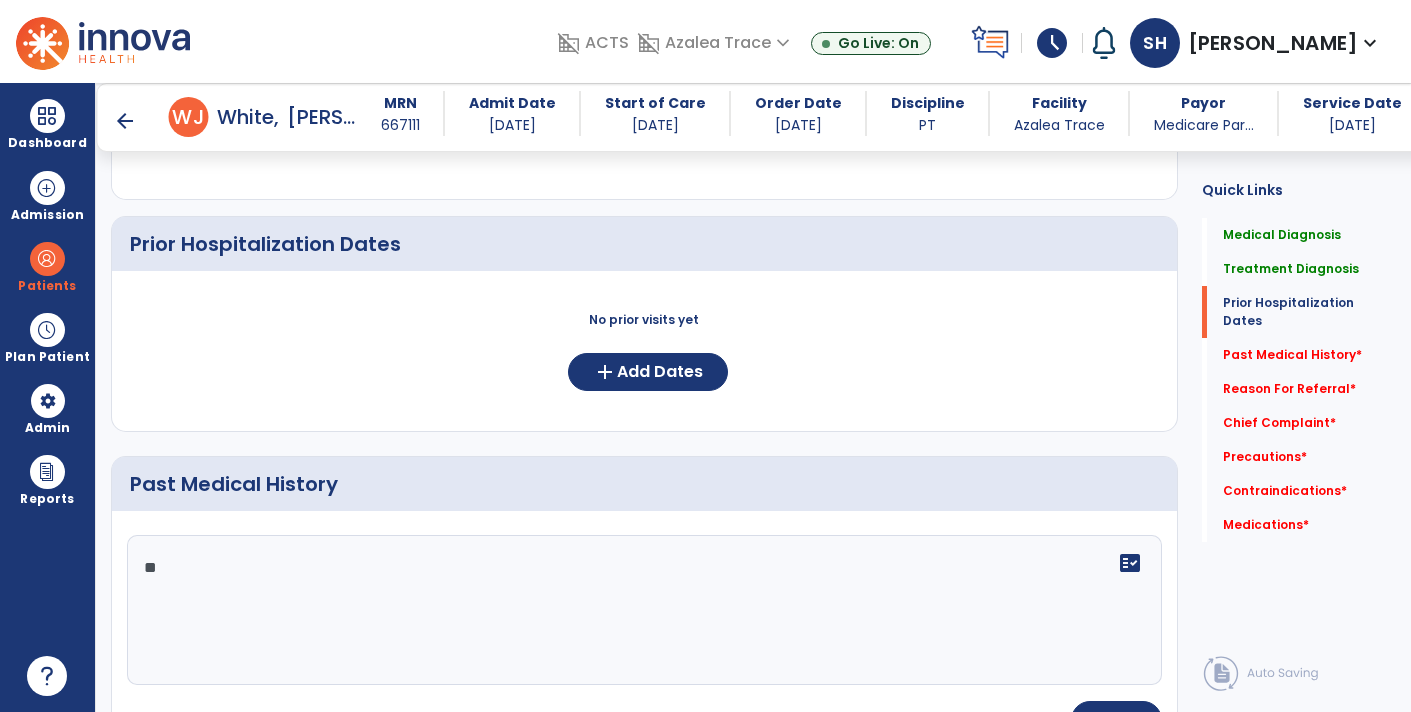 type on "*" 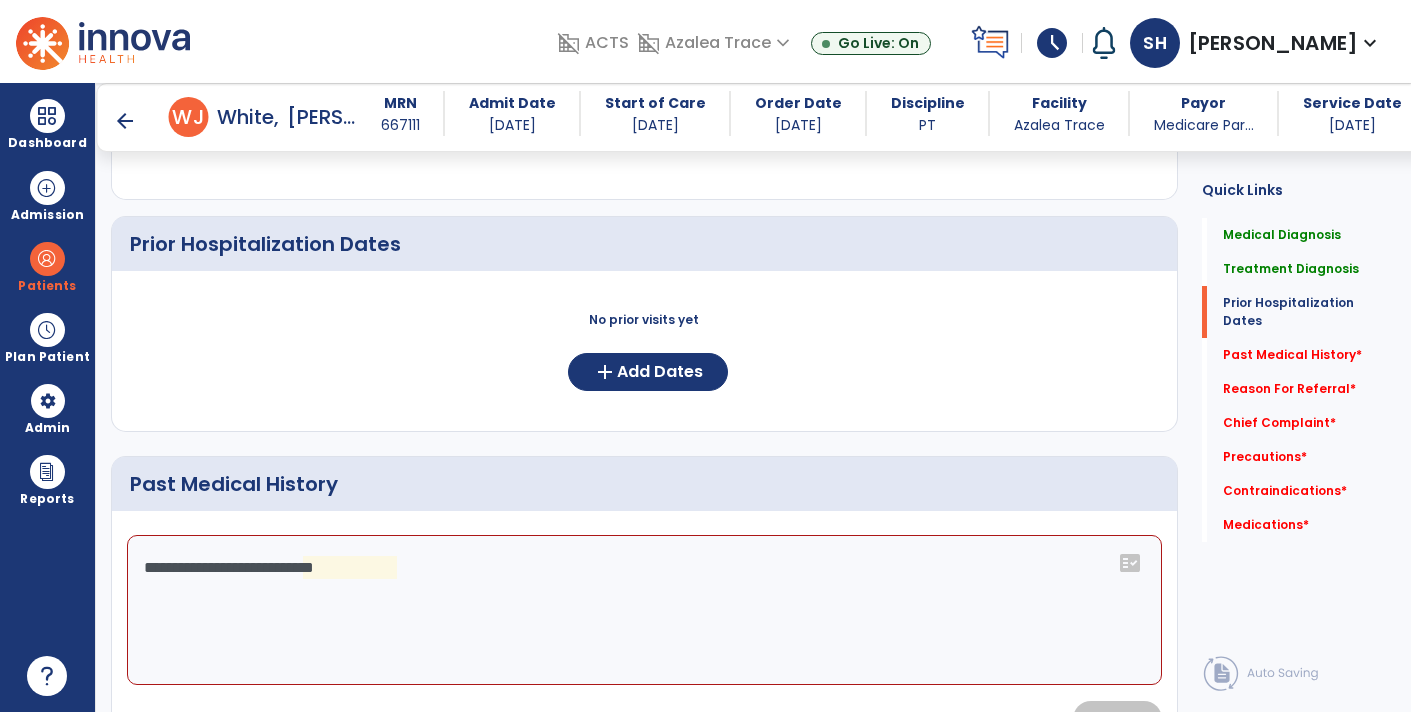 click on "**********" 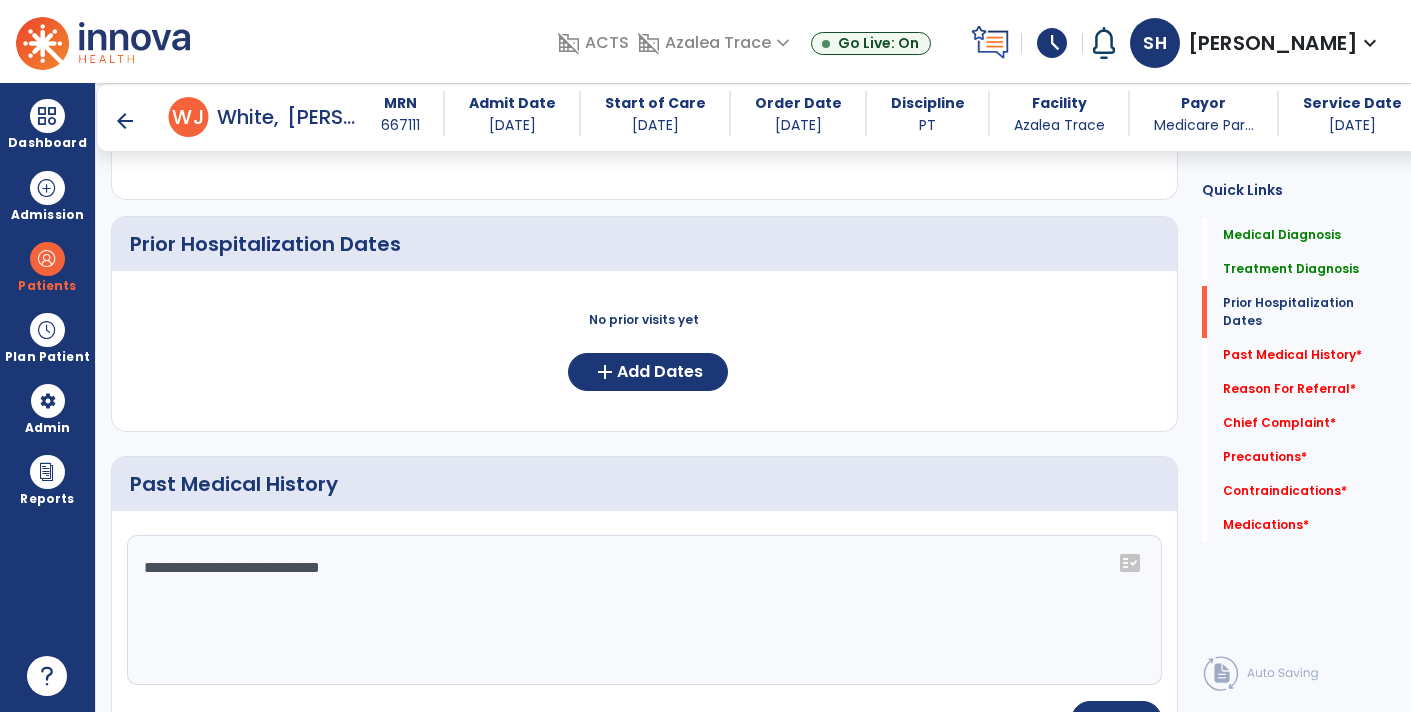 type on "**********" 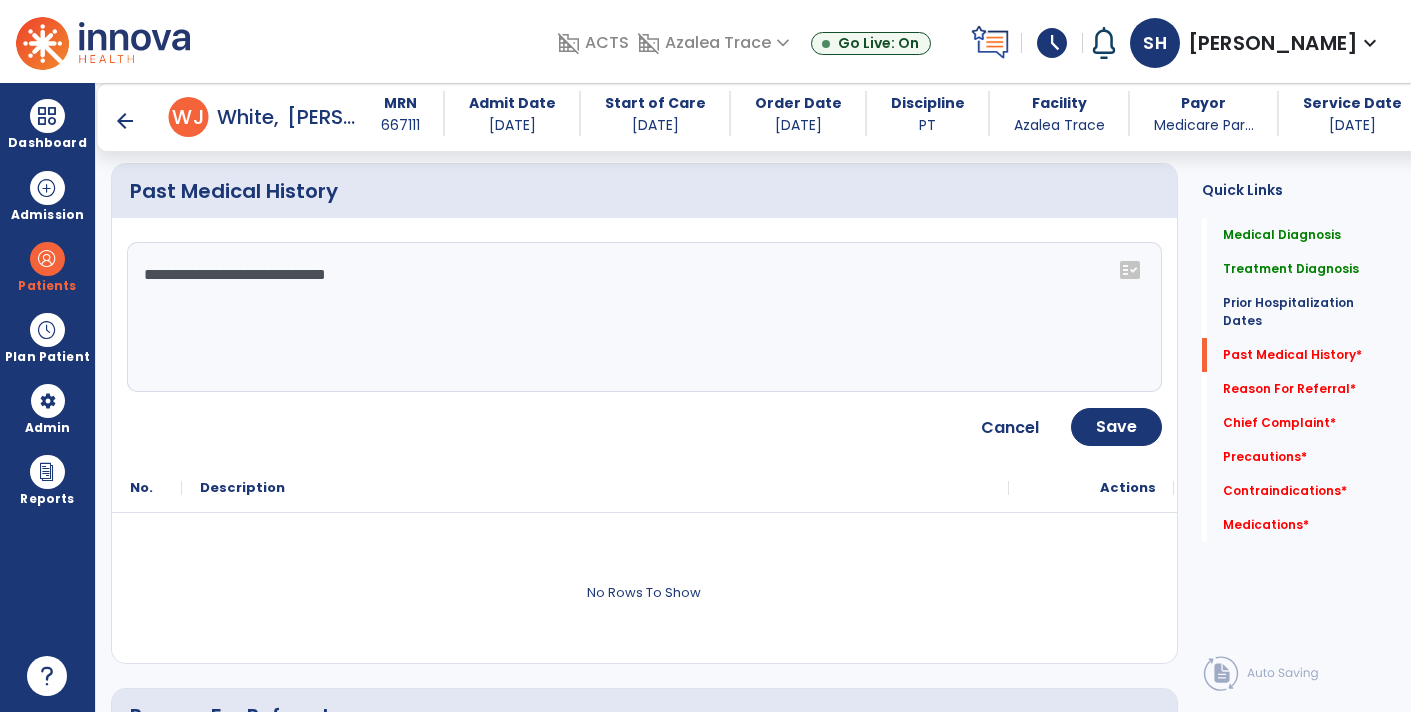 scroll, scrollTop: 970, scrollLeft: 0, axis: vertical 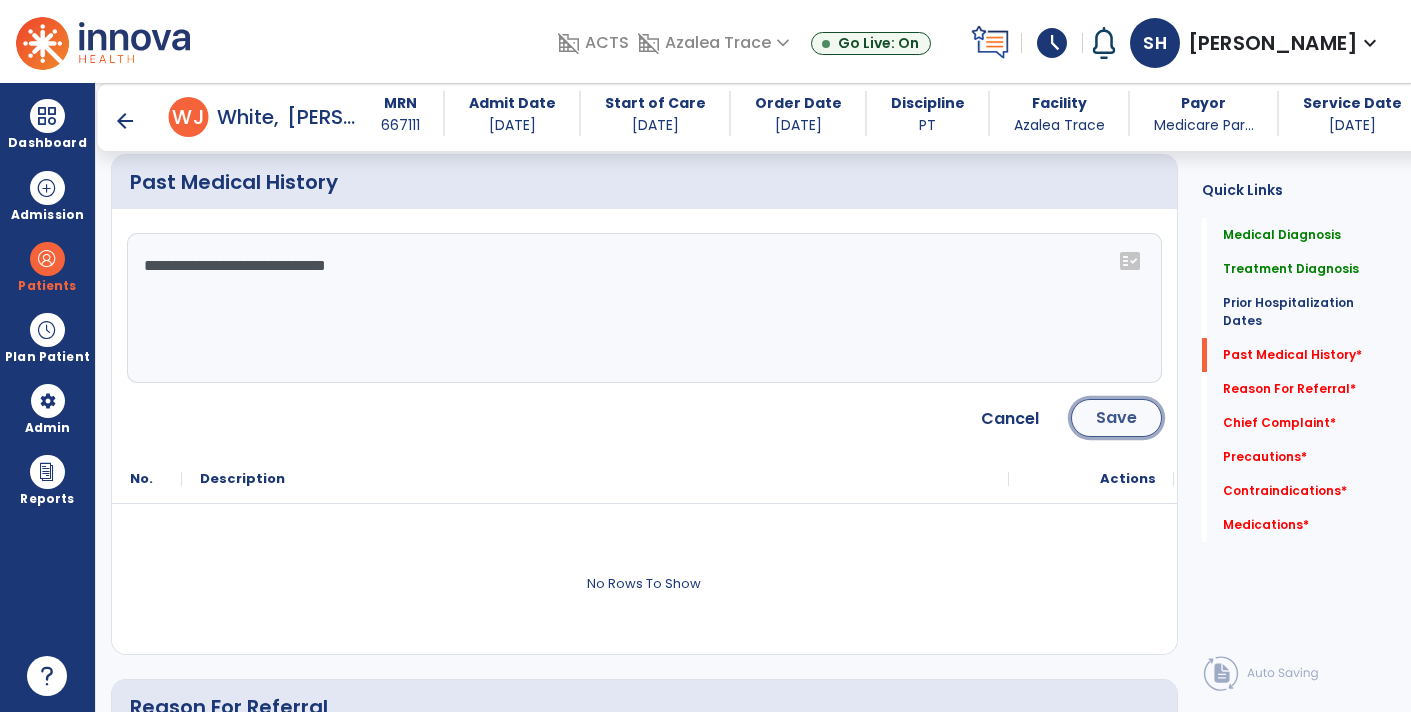 click on "Save" 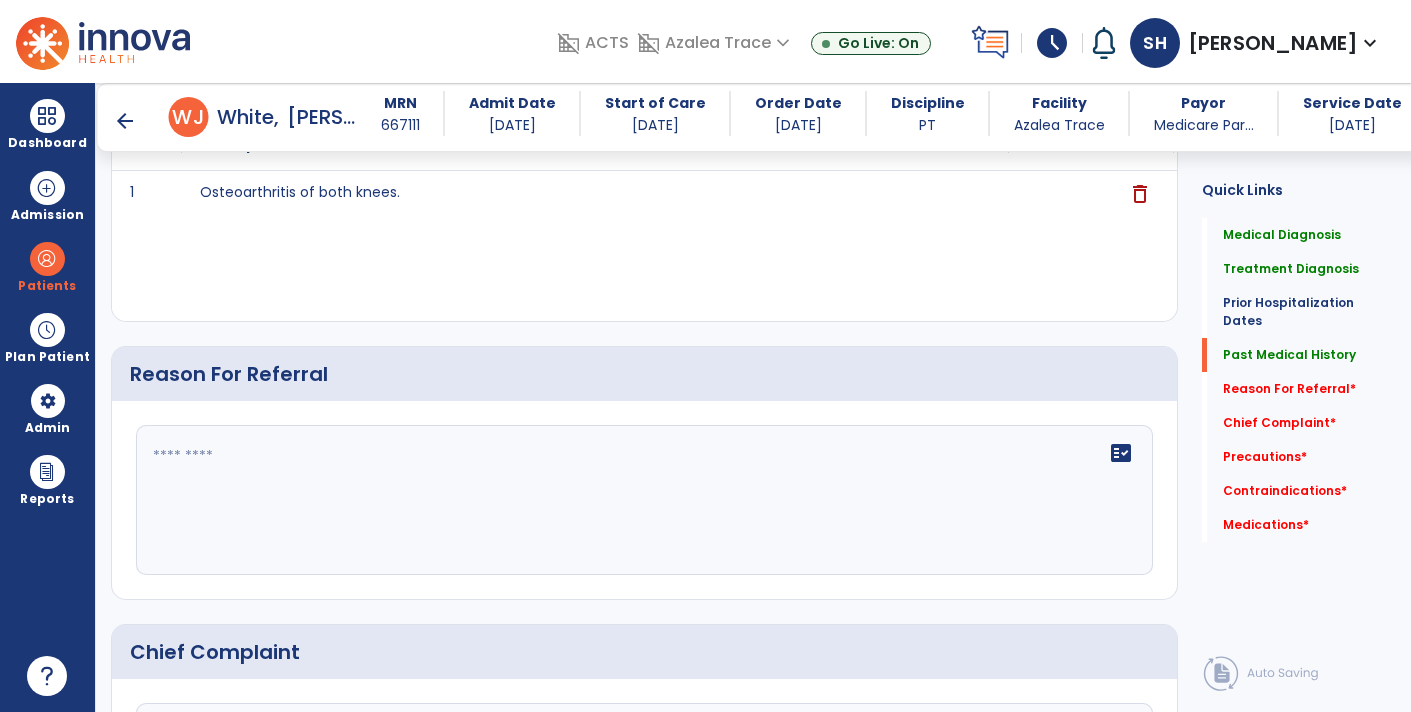 scroll, scrollTop: 1076, scrollLeft: 0, axis: vertical 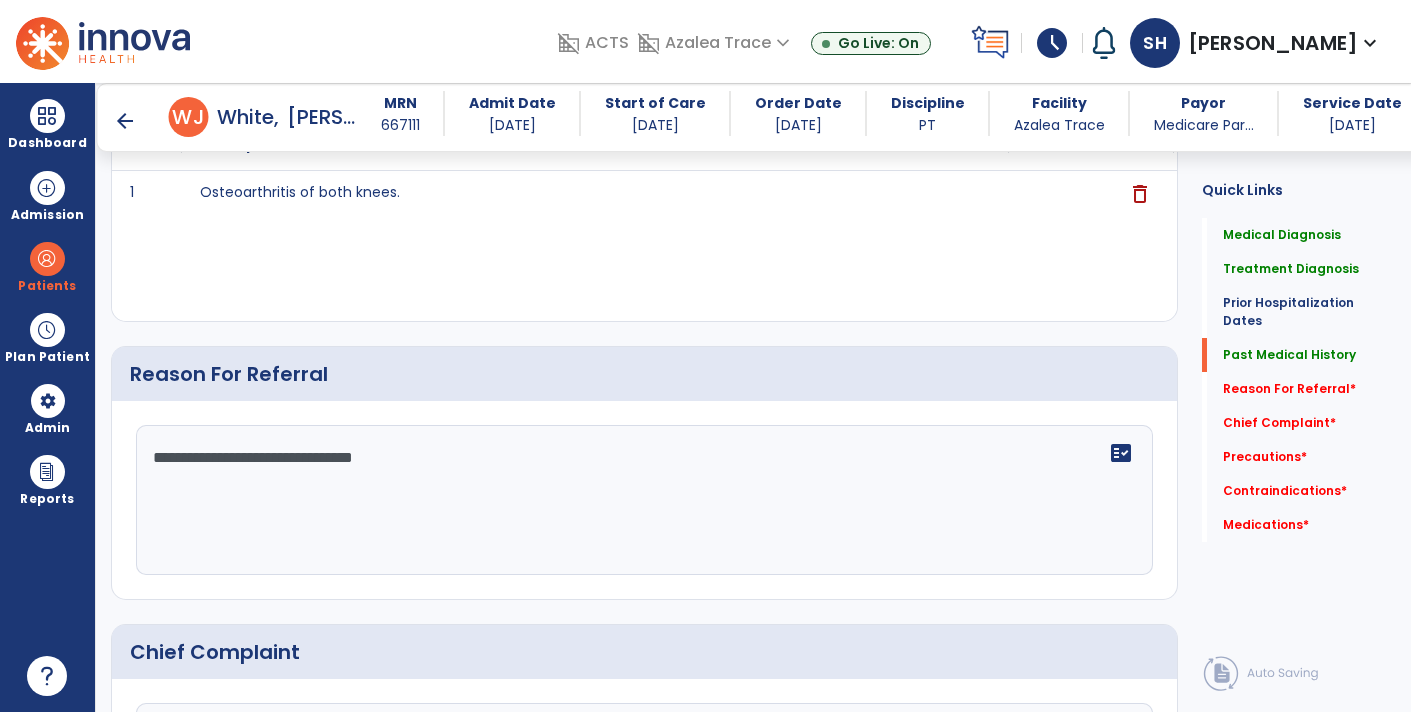 type on "**********" 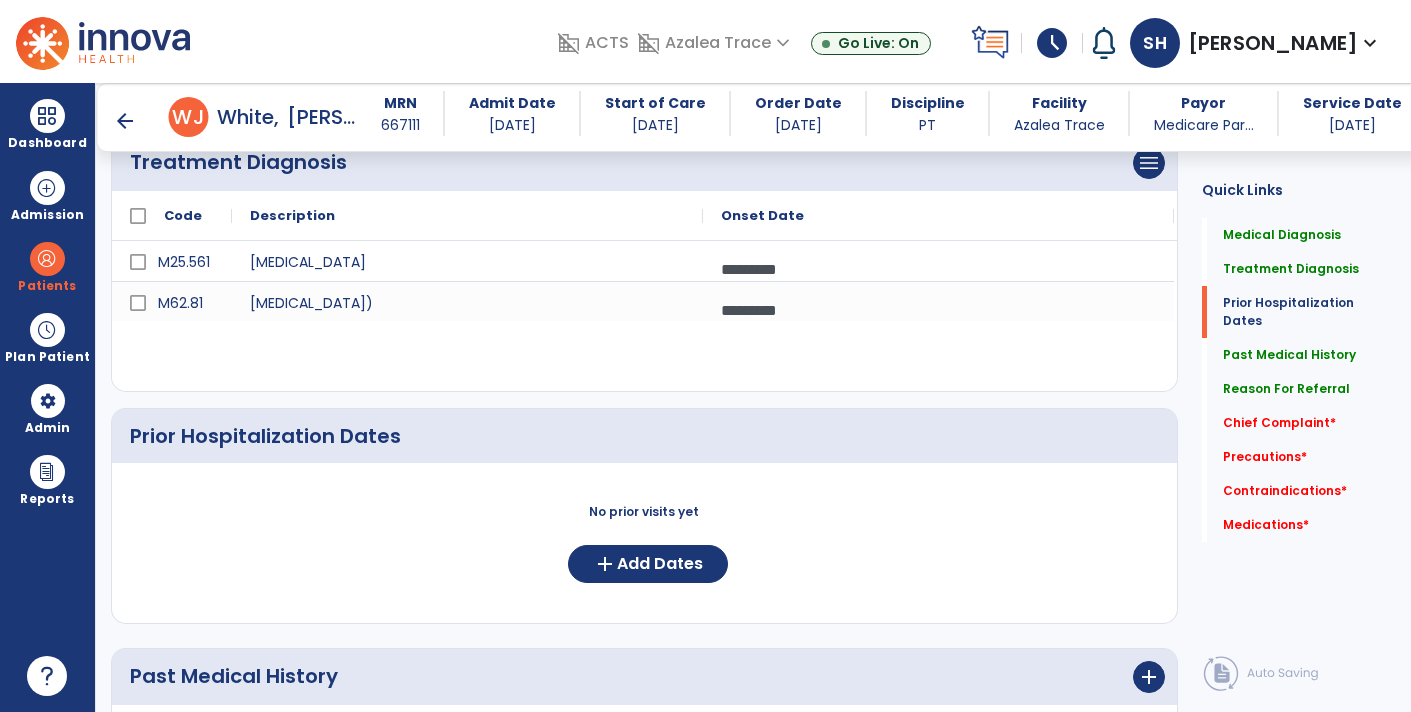 scroll, scrollTop: 0, scrollLeft: 0, axis: both 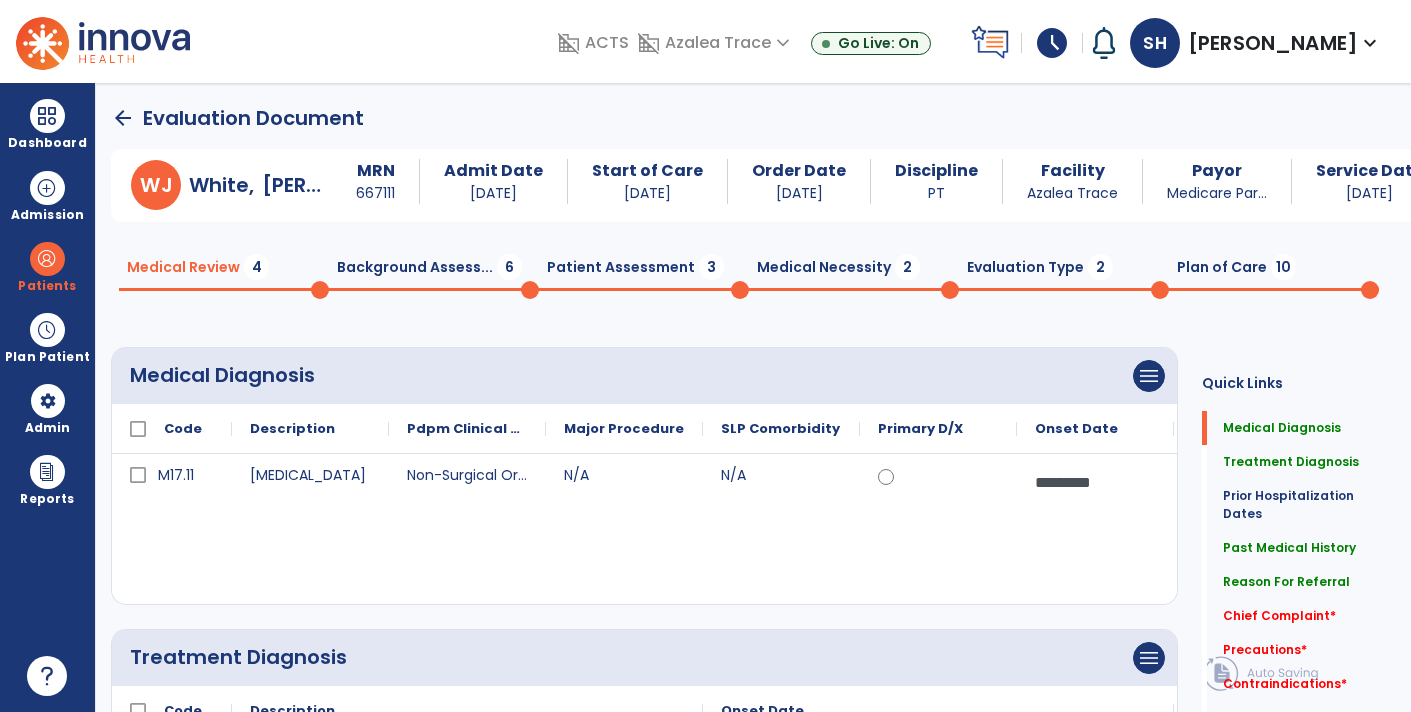 click on "Background Assess...  6" 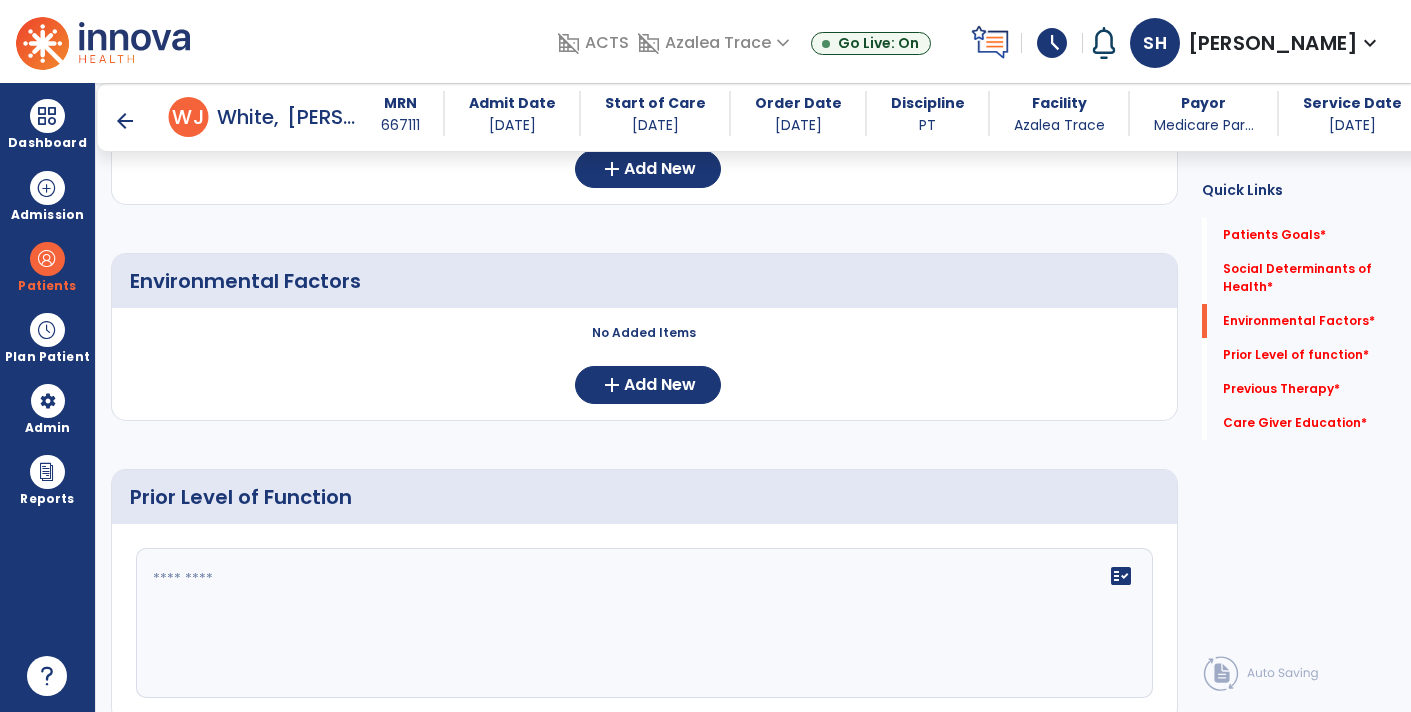 scroll, scrollTop: 516, scrollLeft: 0, axis: vertical 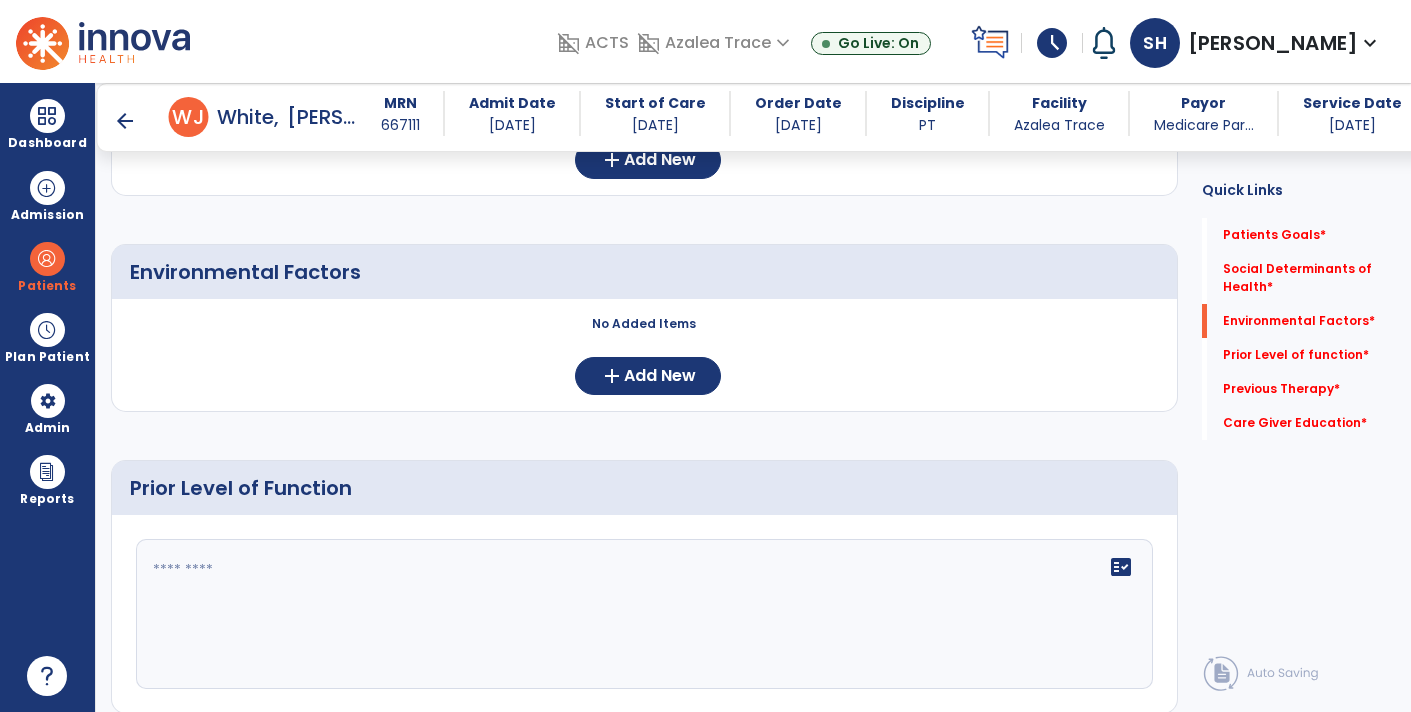 click on "fact_check" 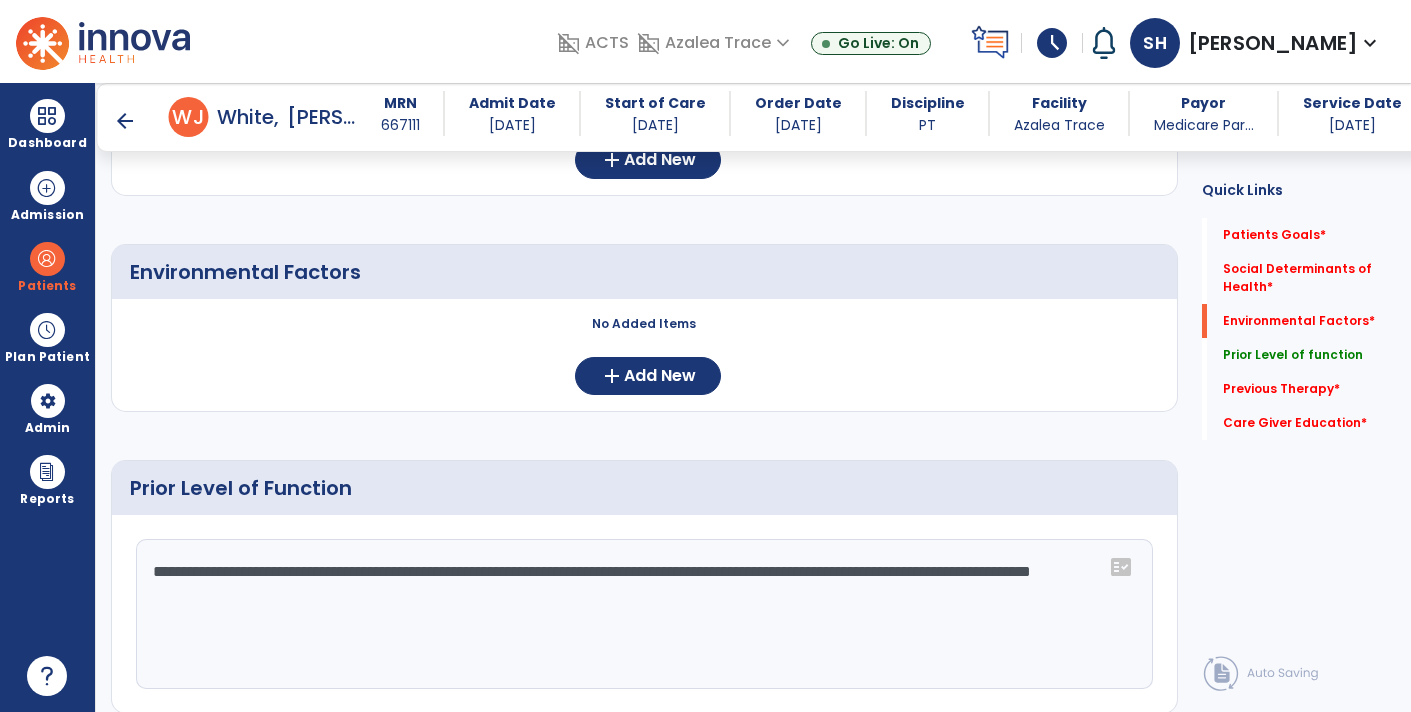 type on "**********" 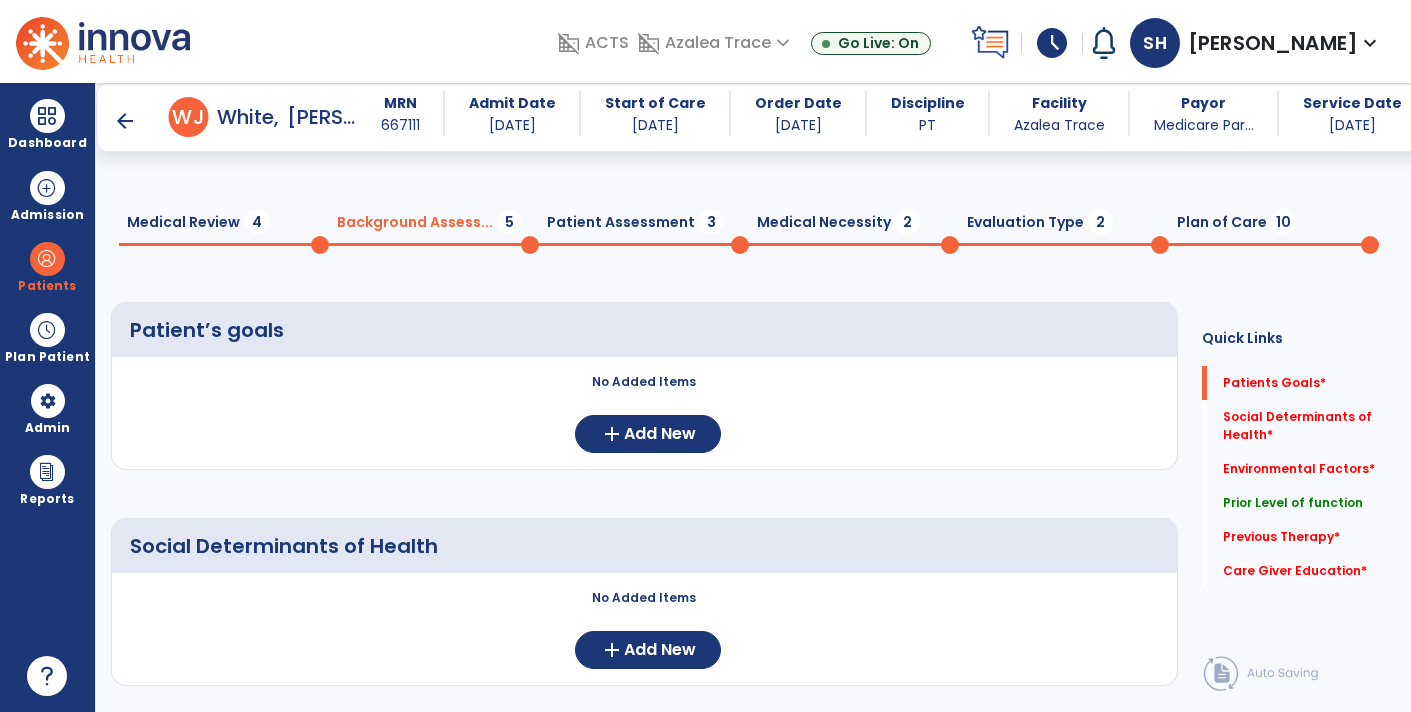 scroll, scrollTop: 0, scrollLeft: 0, axis: both 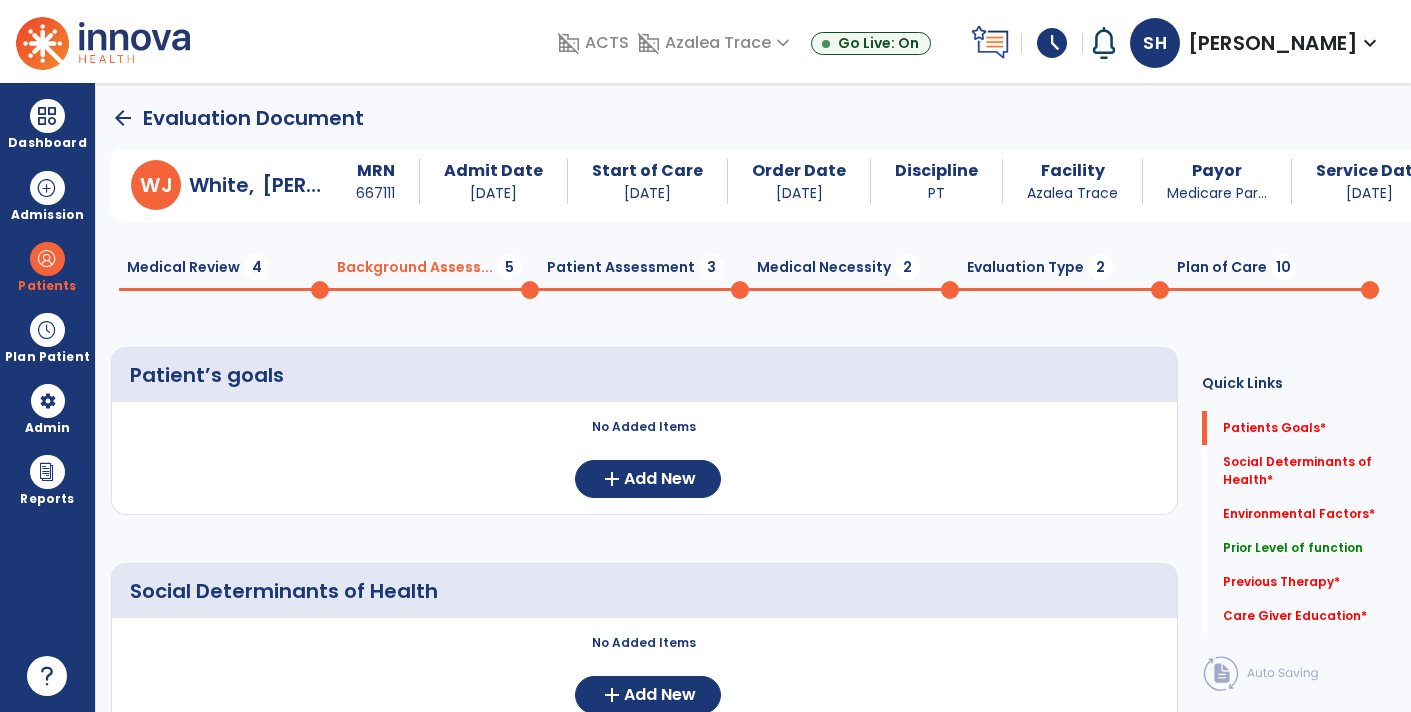 click on "Patient Assessment  3" 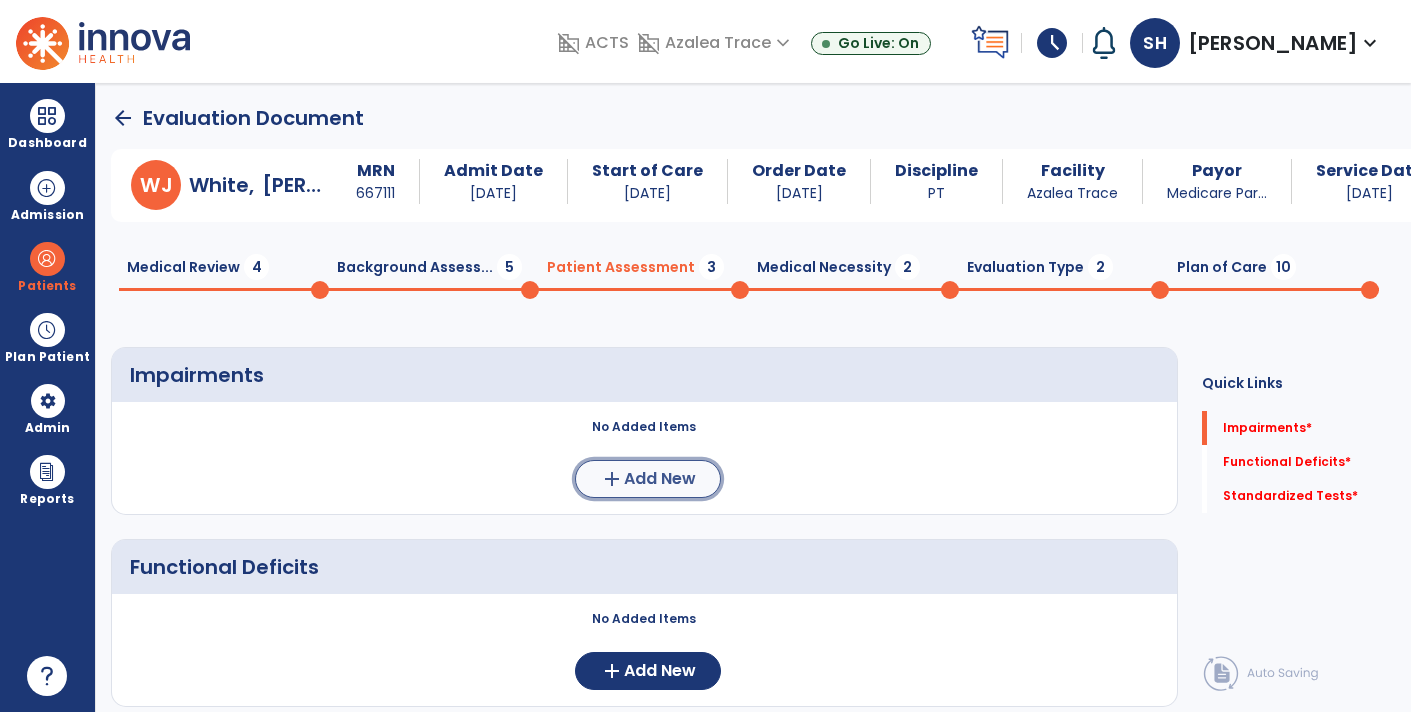 click on "Add New" 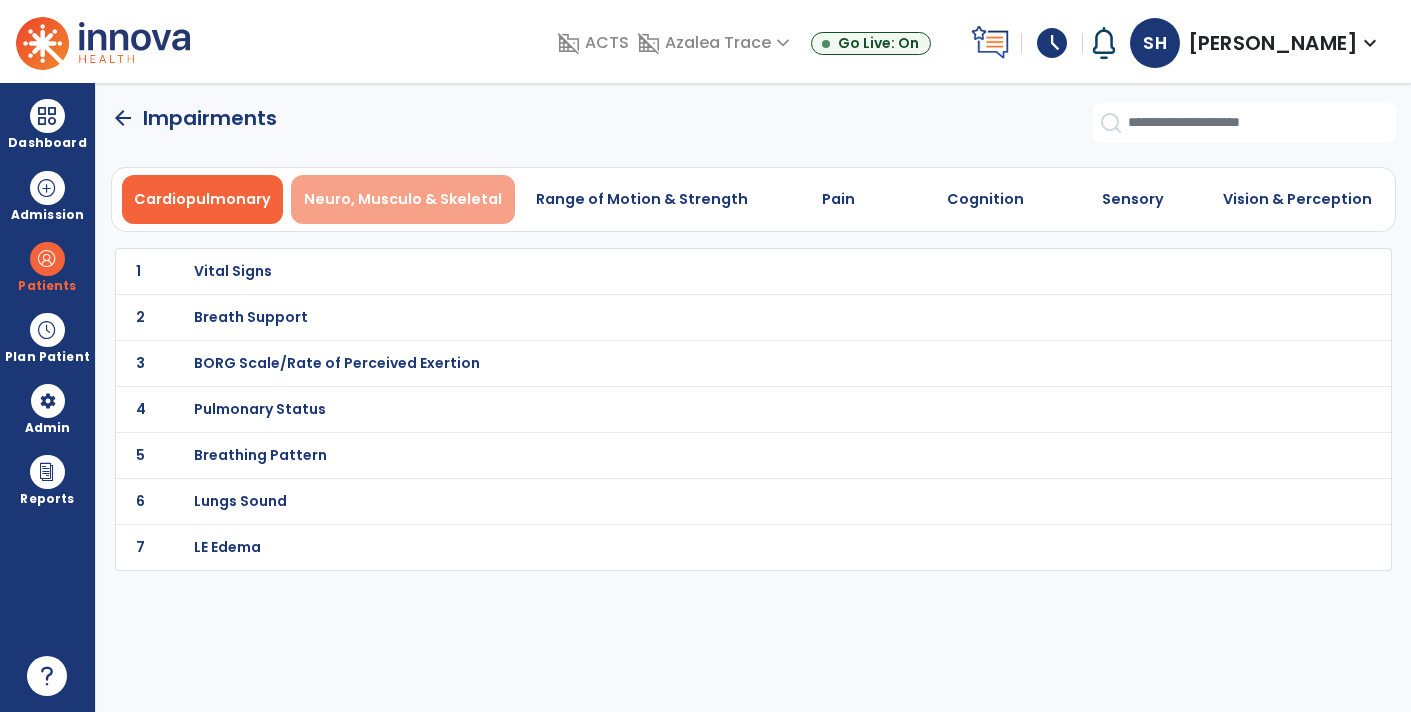 click on "Neuro, Musculo & Skeletal" at bounding box center [403, 199] 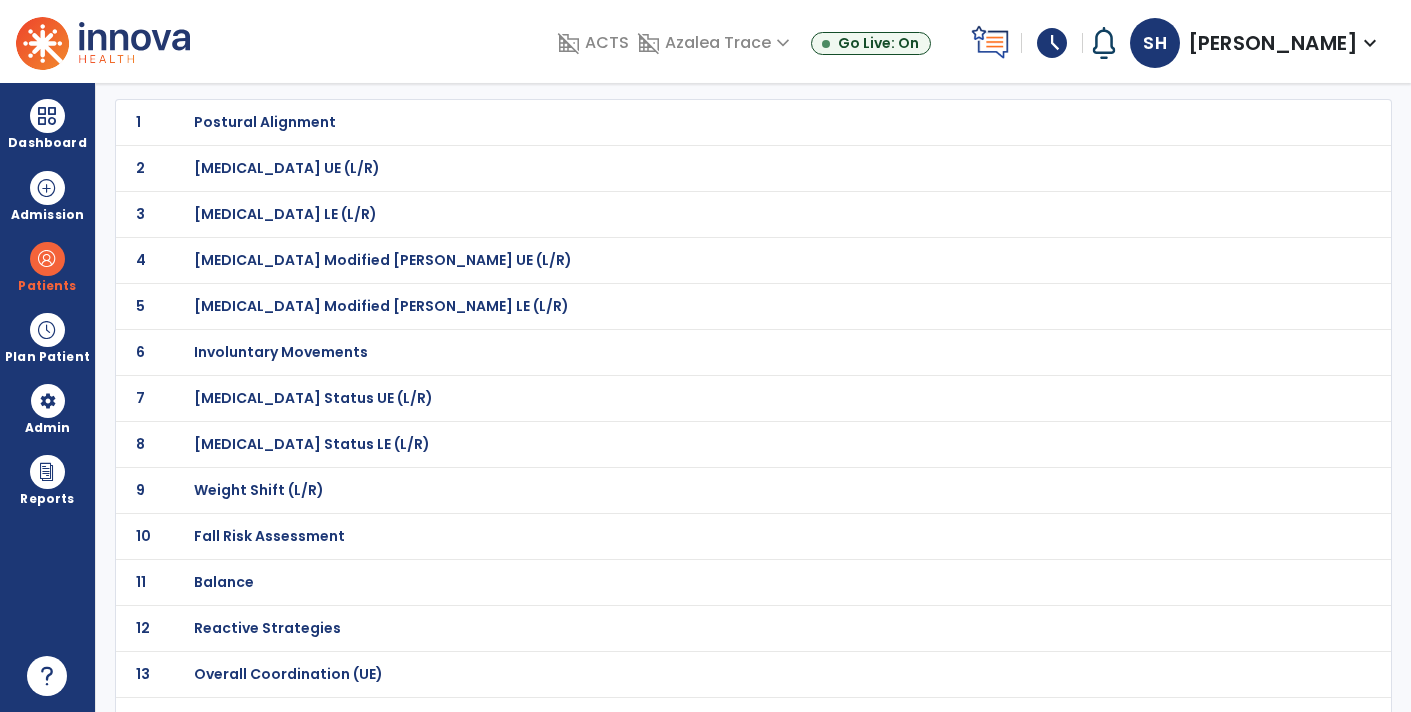 scroll, scrollTop: 162, scrollLeft: 0, axis: vertical 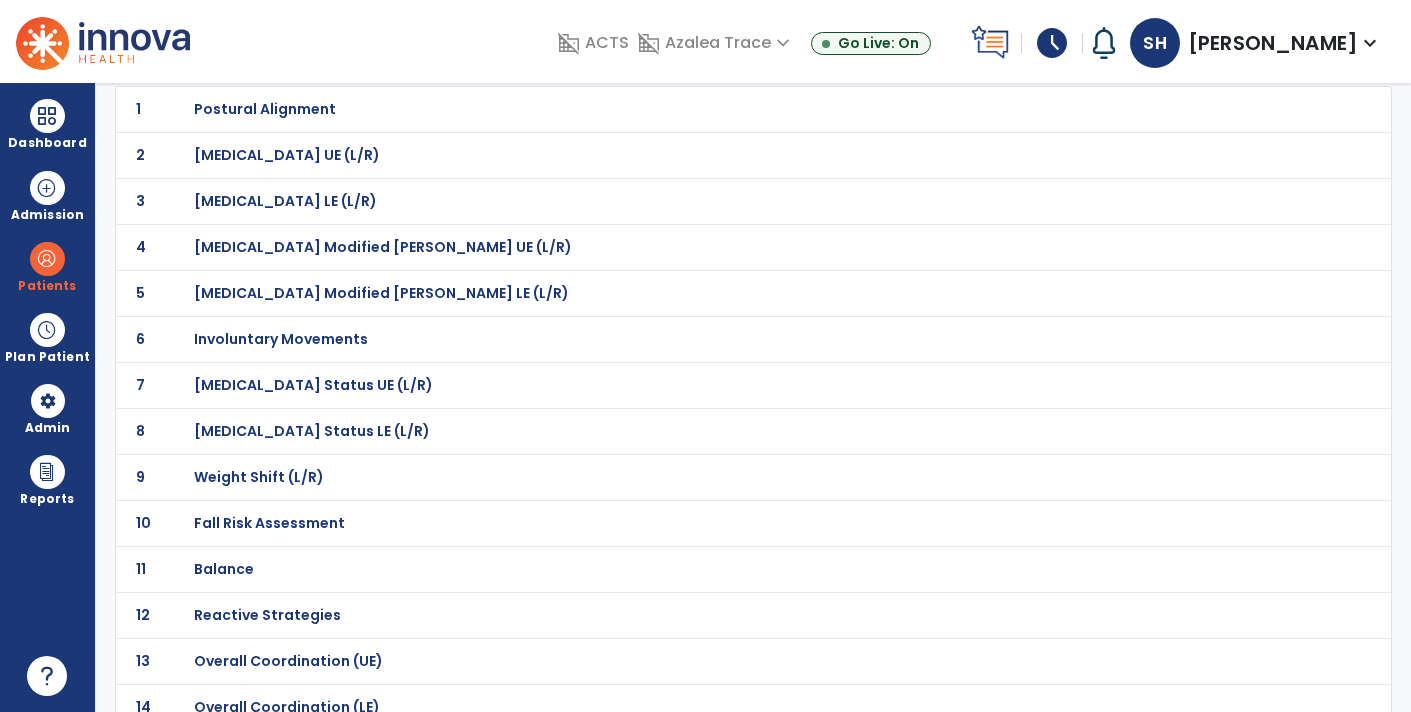 click on "Fall Risk Assessment" at bounding box center [265, 109] 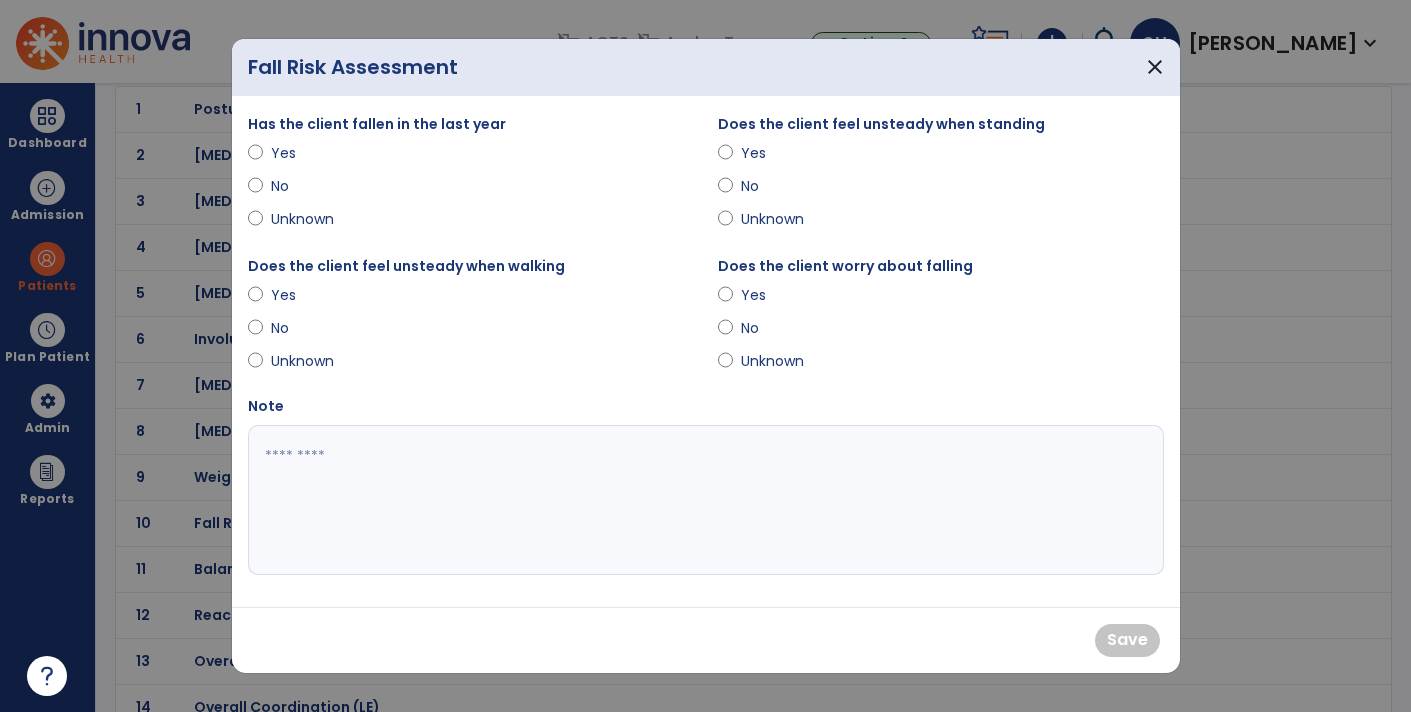 click on "Has the client fallen in the last year Yes No Unknown" at bounding box center [471, 183] 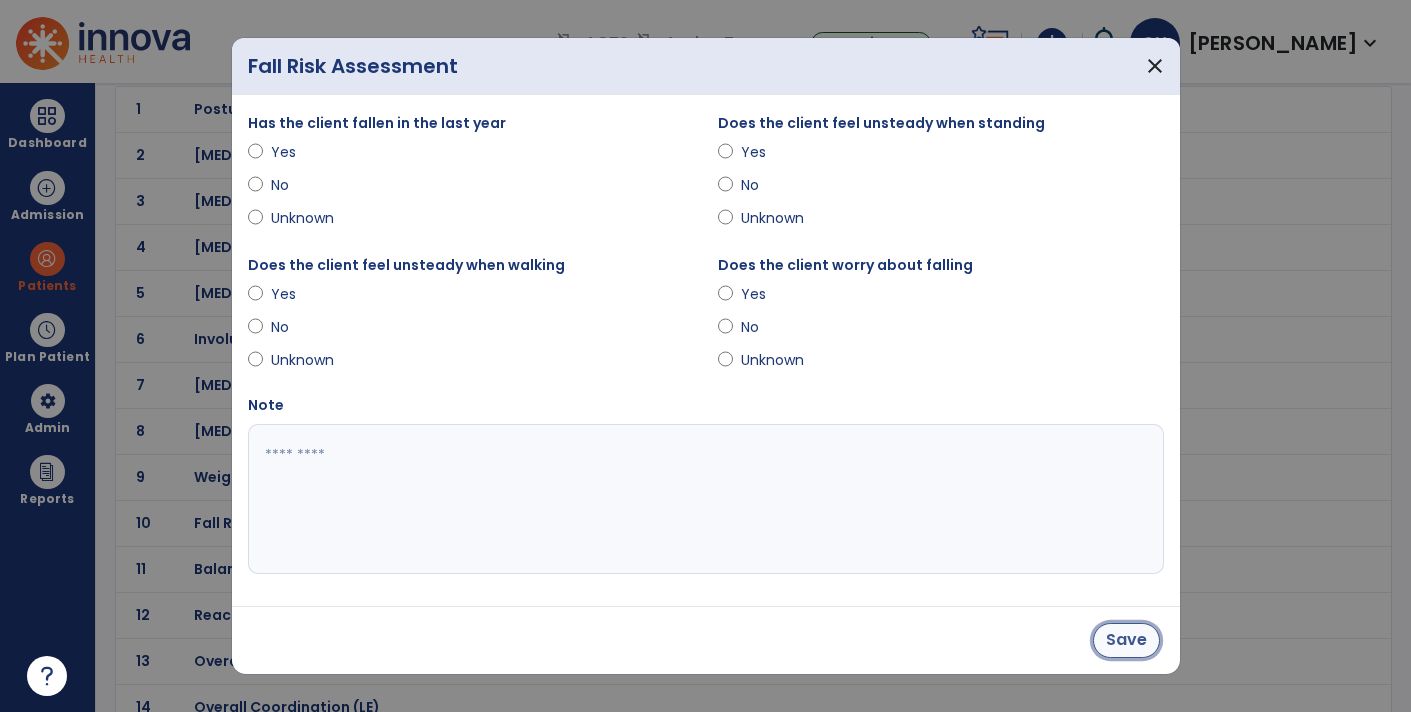 click on "Save" at bounding box center [1126, 640] 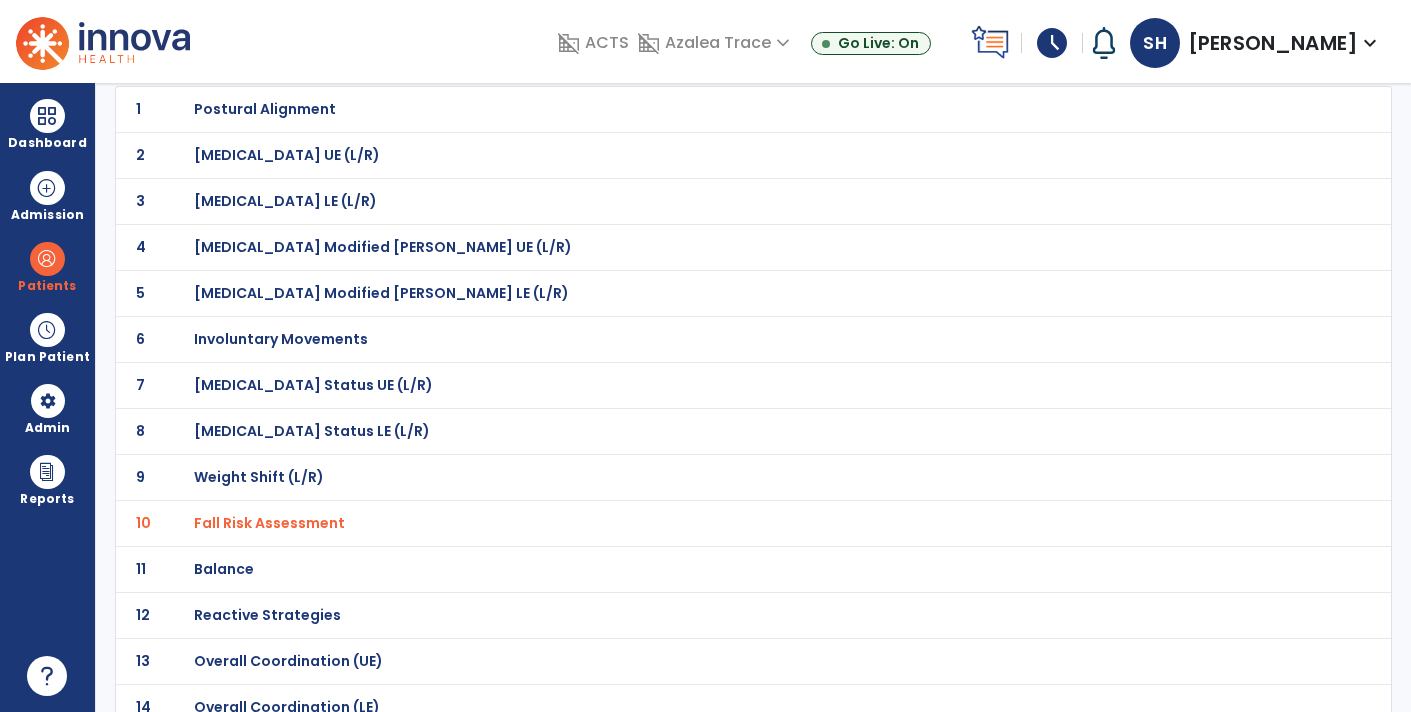 scroll, scrollTop: 0, scrollLeft: 0, axis: both 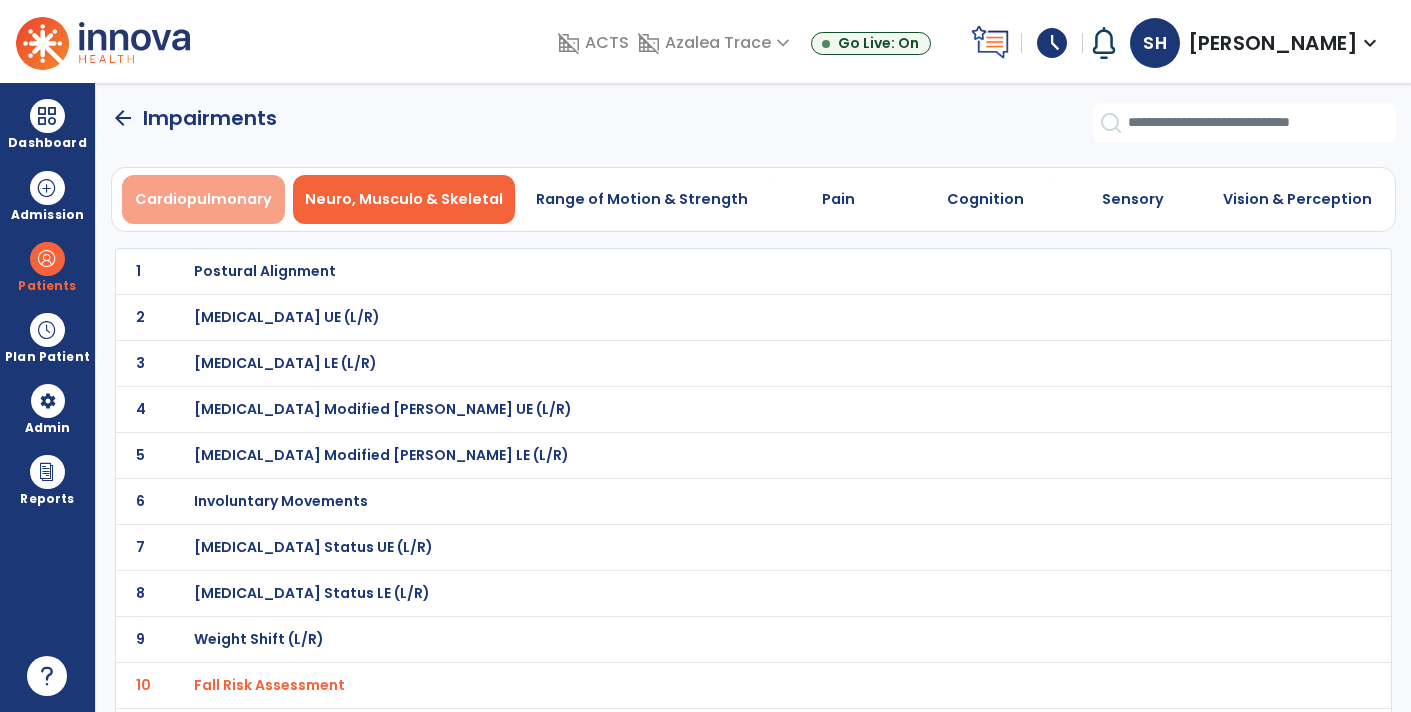 click on "Cardiopulmonary" at bounding box center [203, 199] 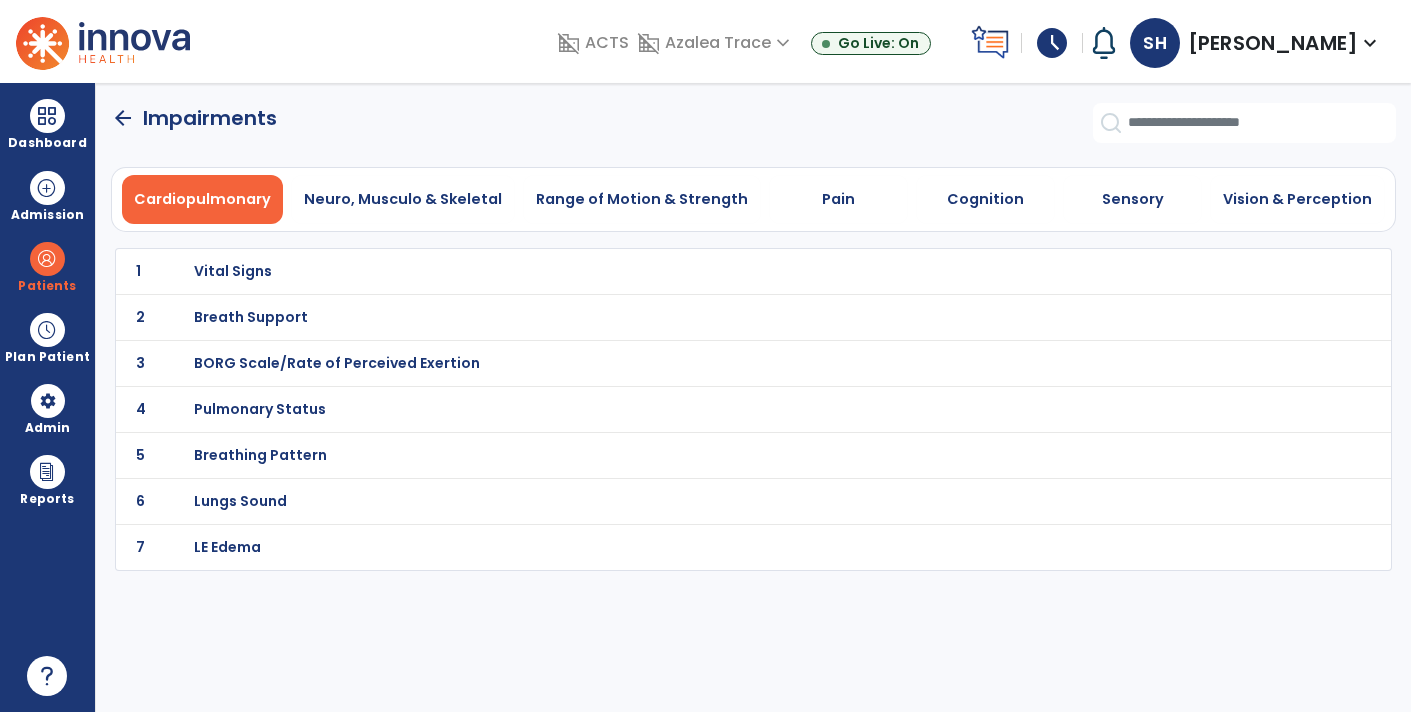 click on "arrow_back" 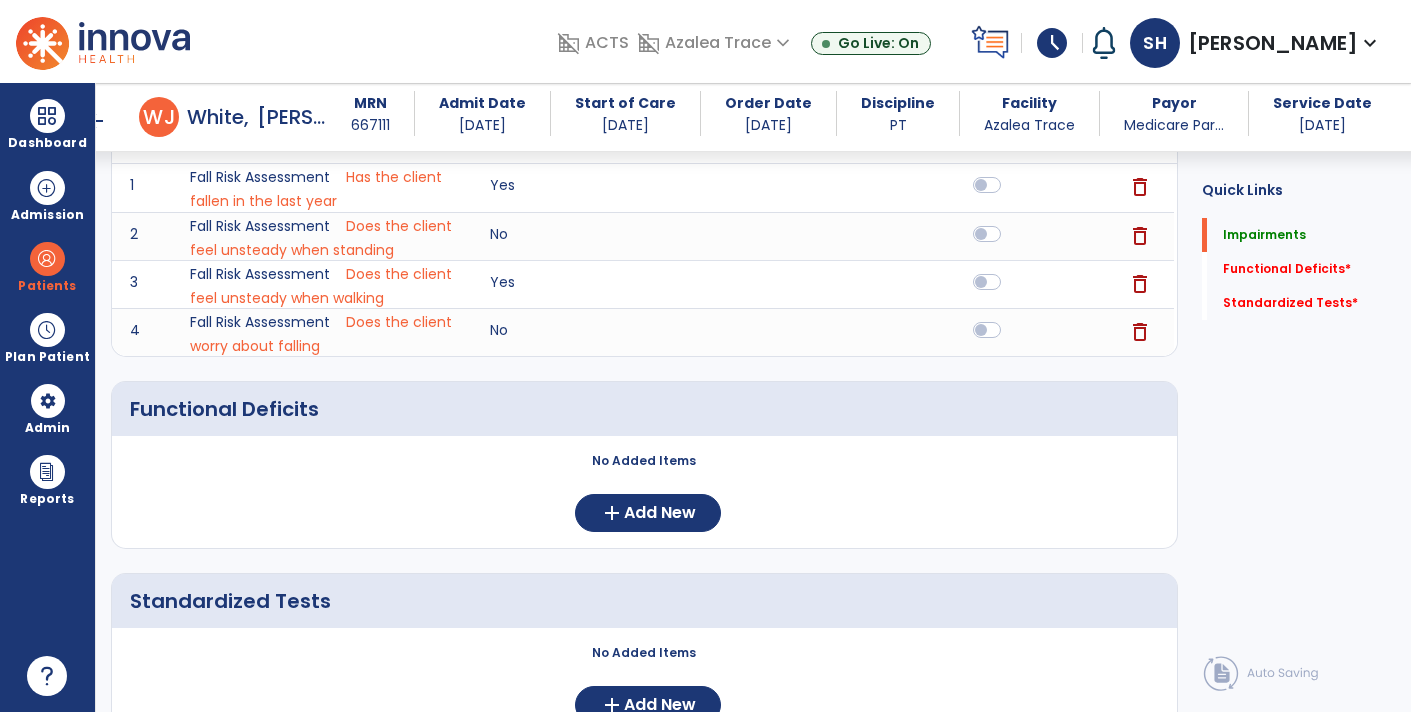 scroll, scrollTop: 0, scrollLeft: 0, axis: both 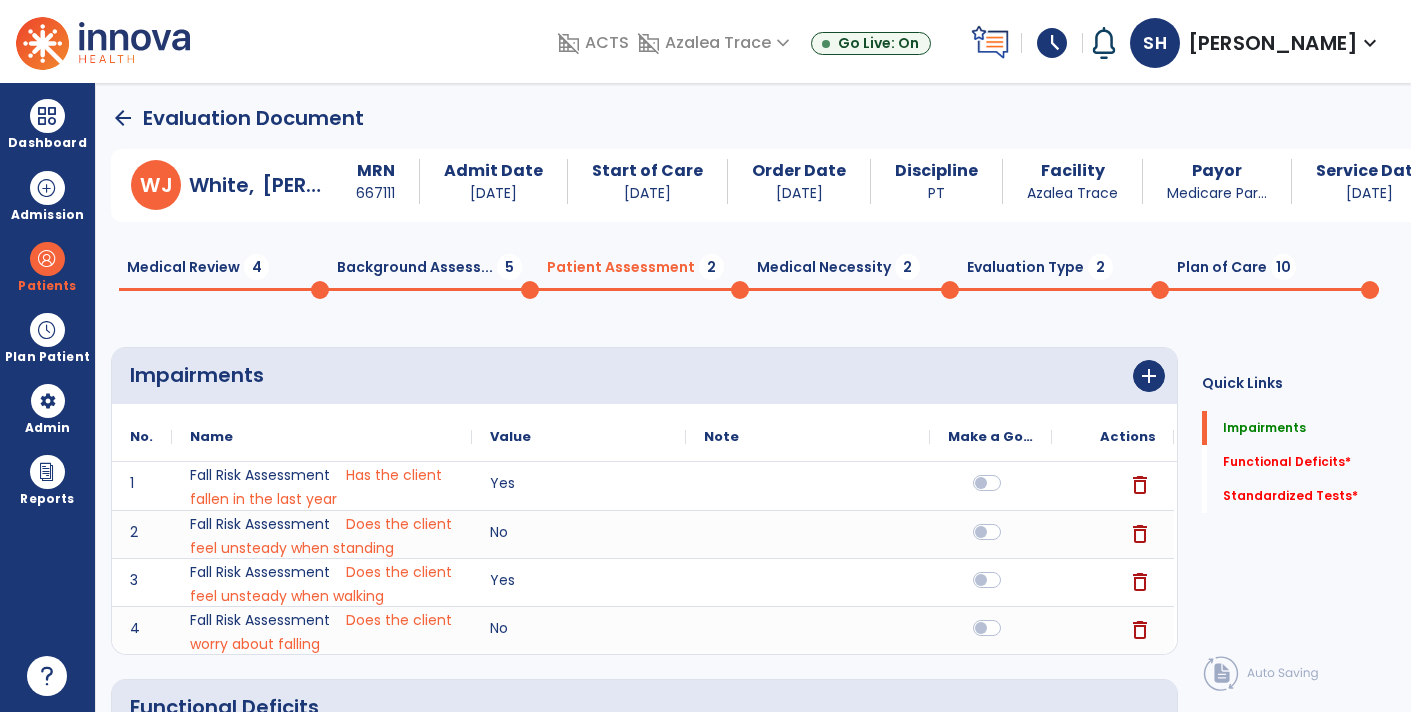 click on "Background Assess...  5" 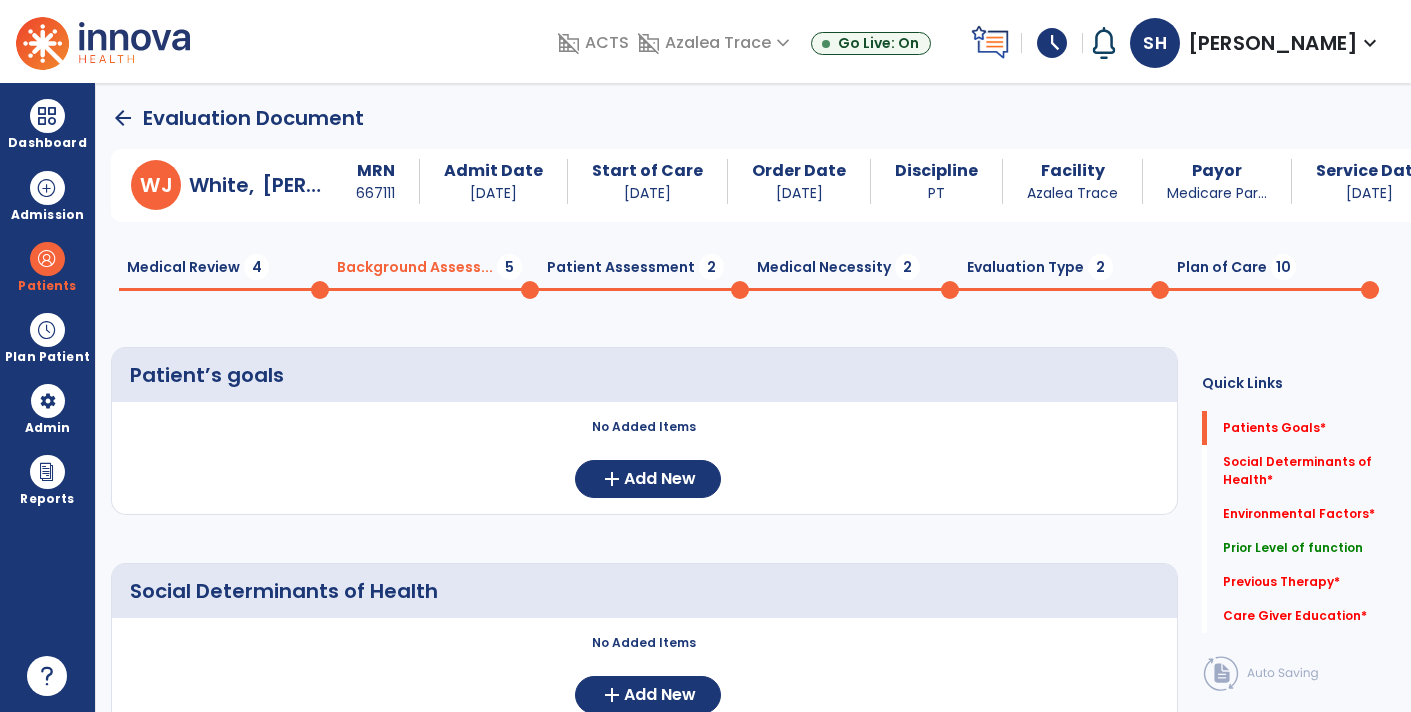 click on "Patient Assessment  2" 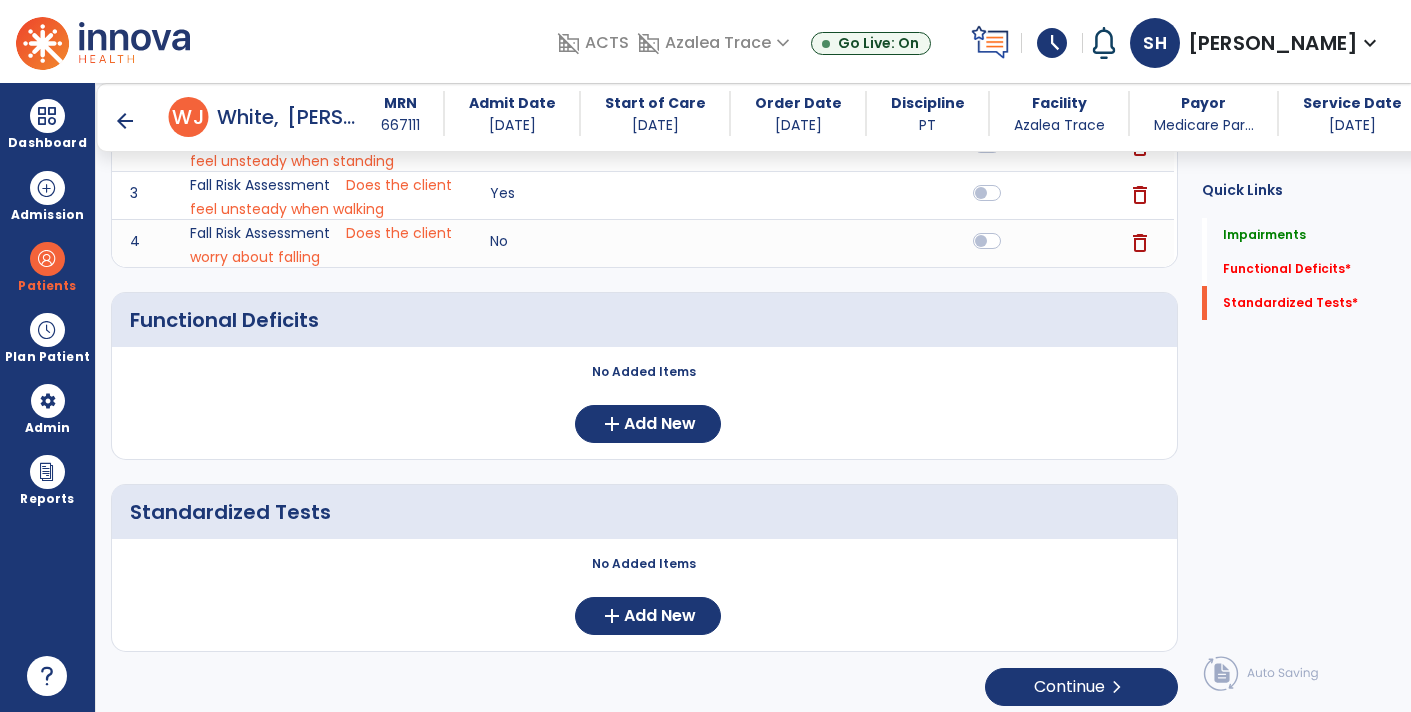 scroll, scrollTop: 365, scrollLeft: 0, axis: vertical 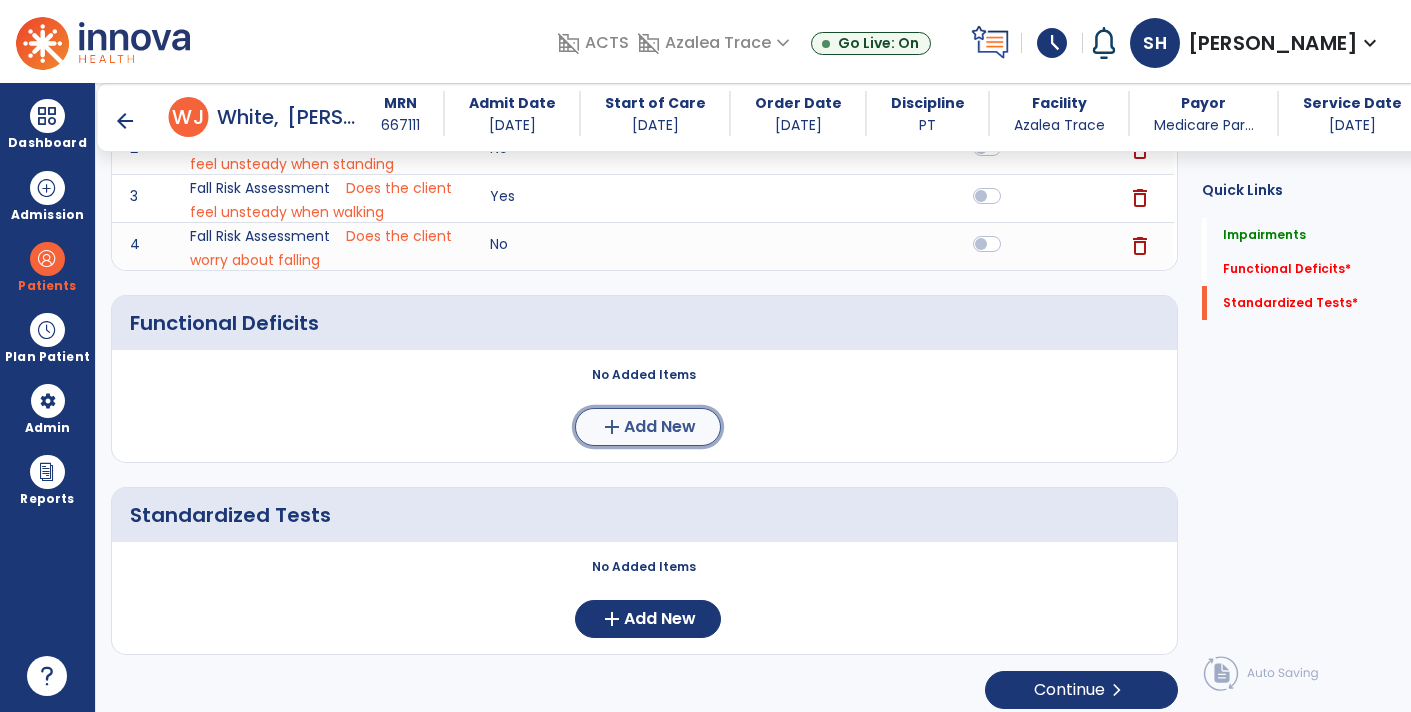 click on "add  Add New" 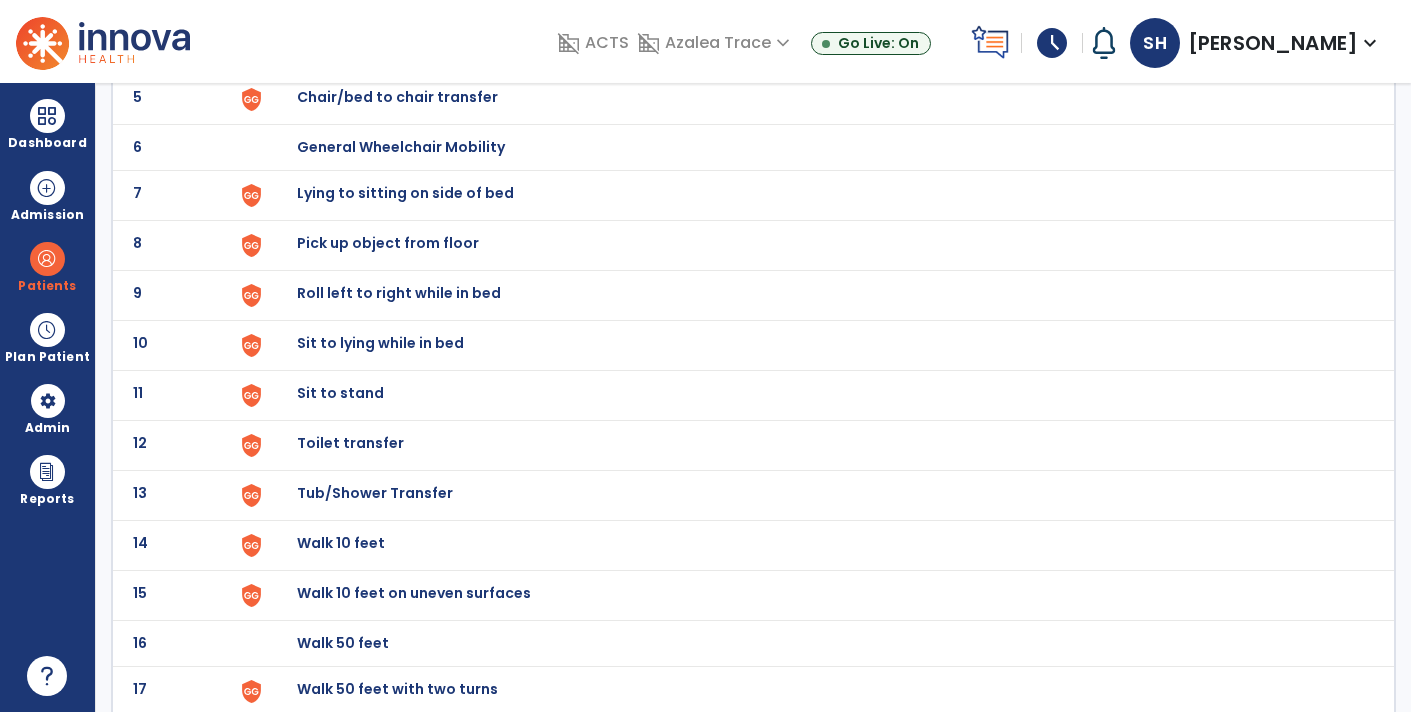 scroll, scrollTop: 0, scrollLeft: 0, axis: both 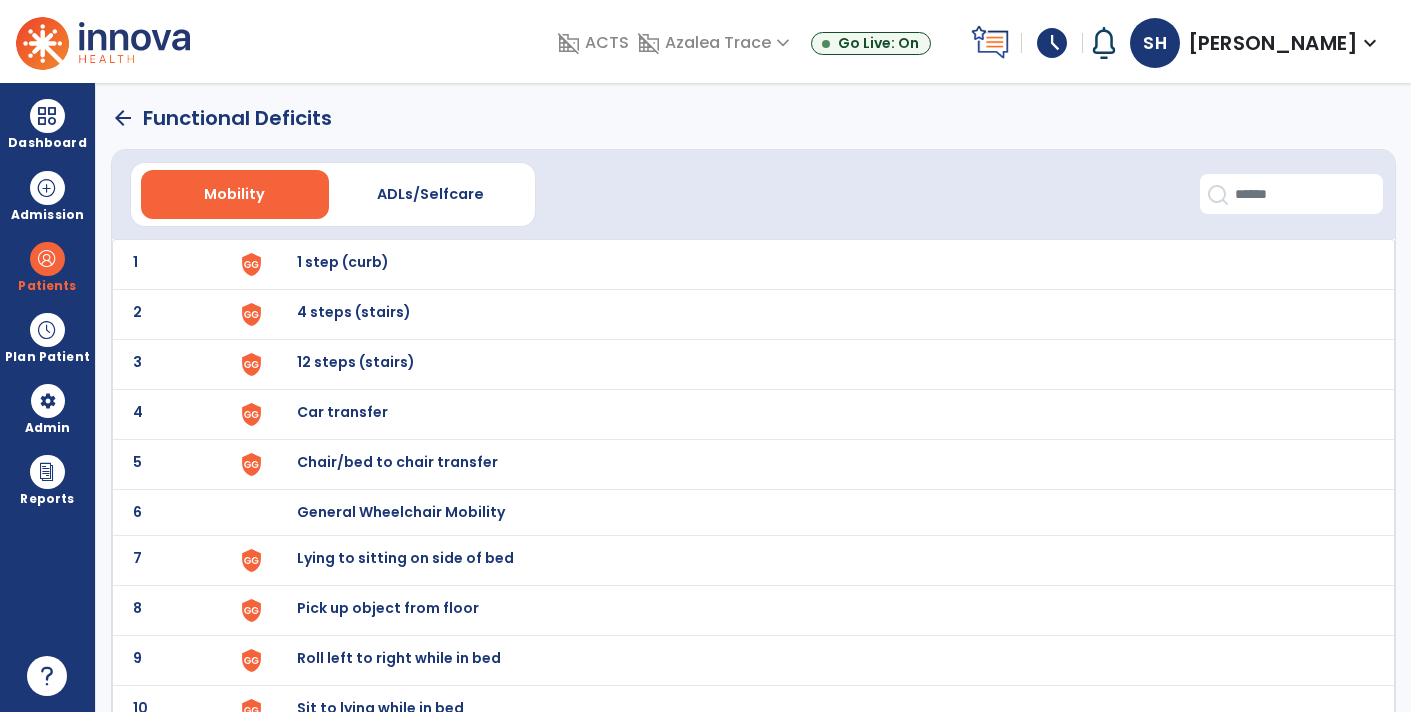 click on "arrow_back" 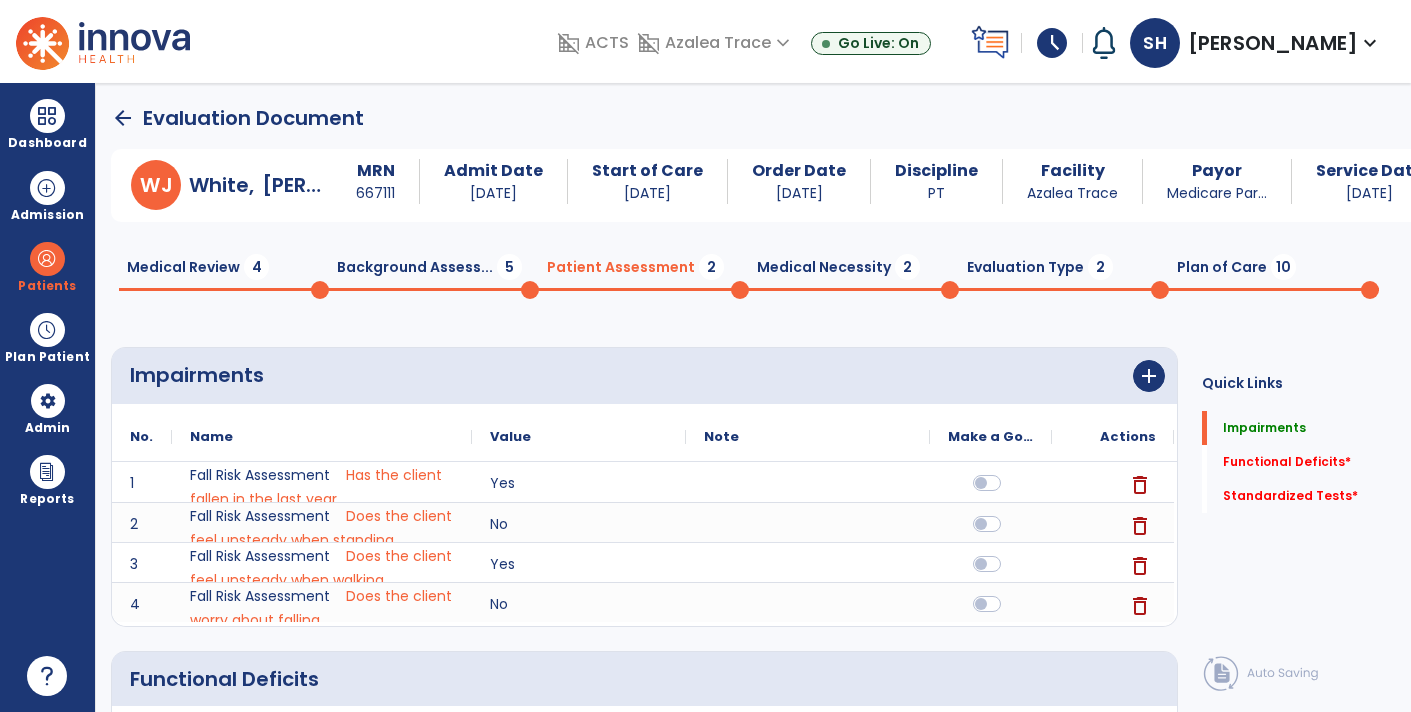scroll, scrollTop: 19, scrollLeft: 0, axis: vertical 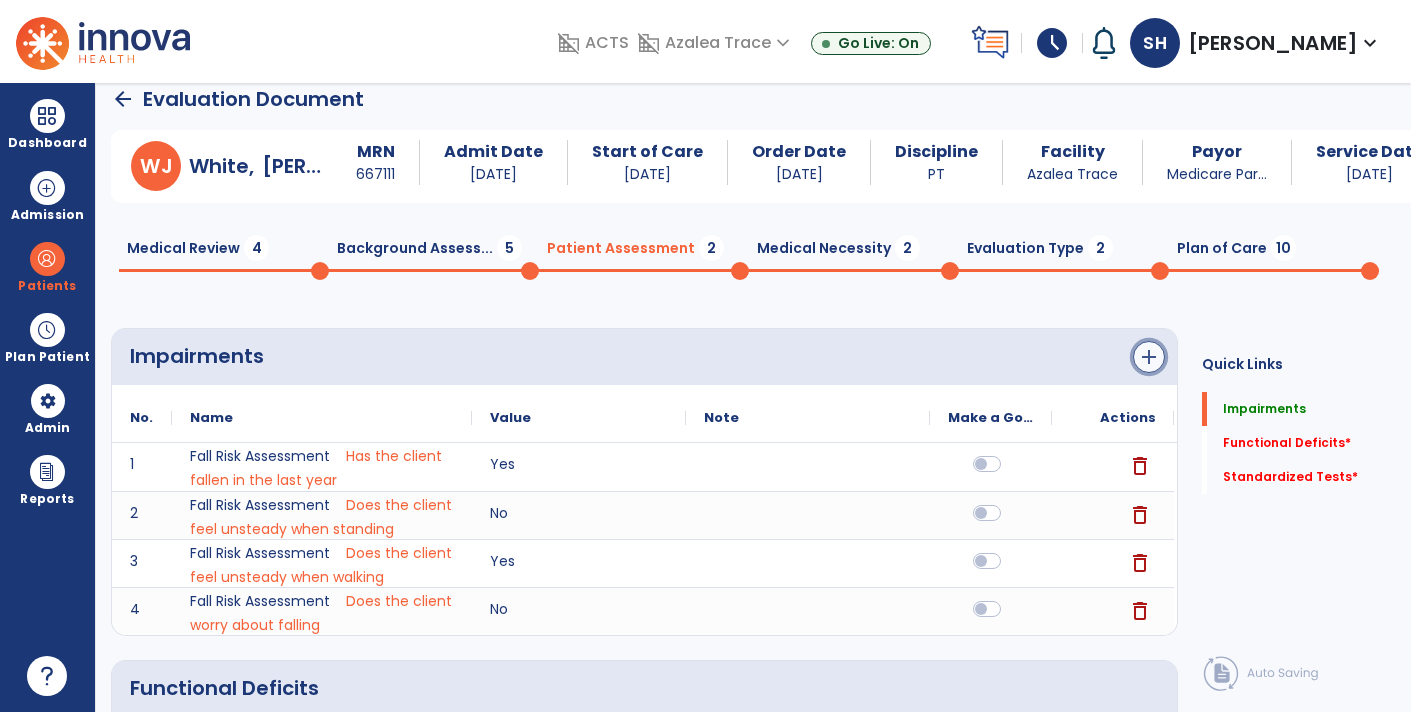 click on "add" 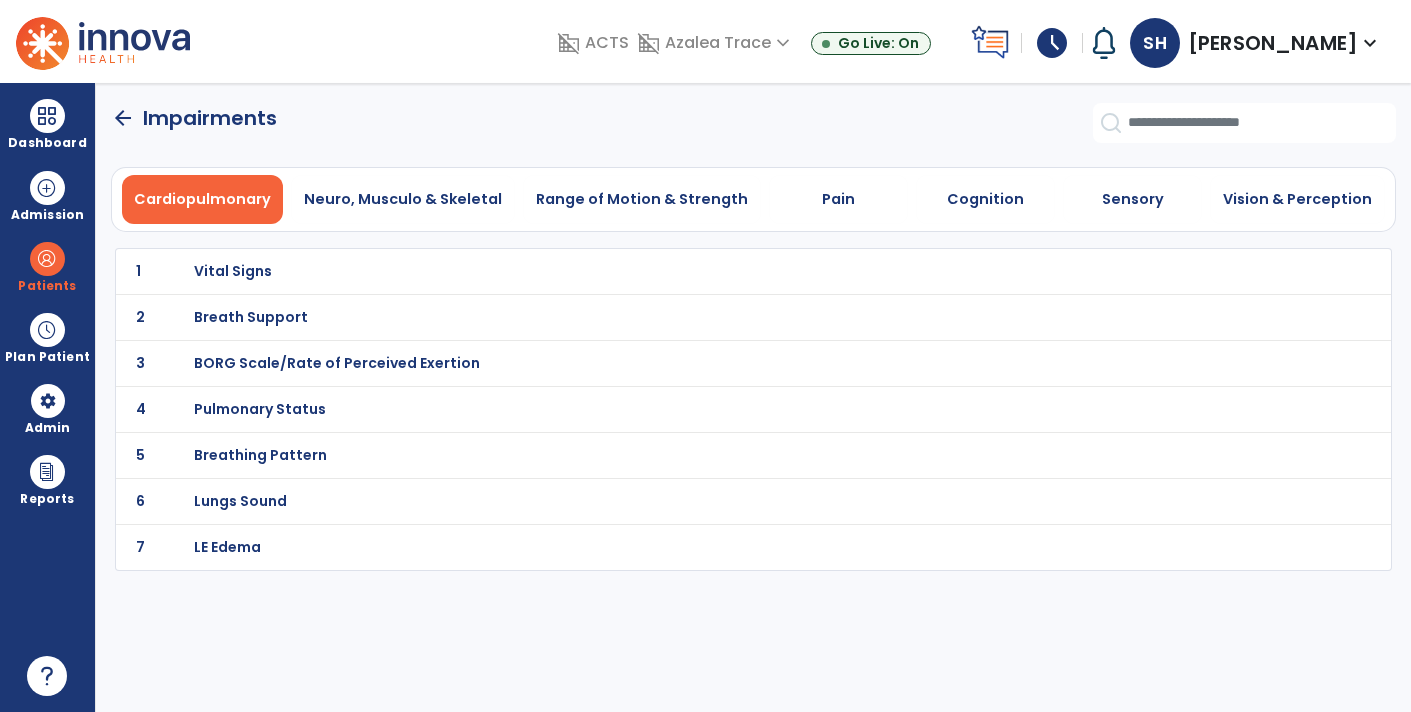 scroll, scrollTop: 0, scrollLeft: 0, axis: both 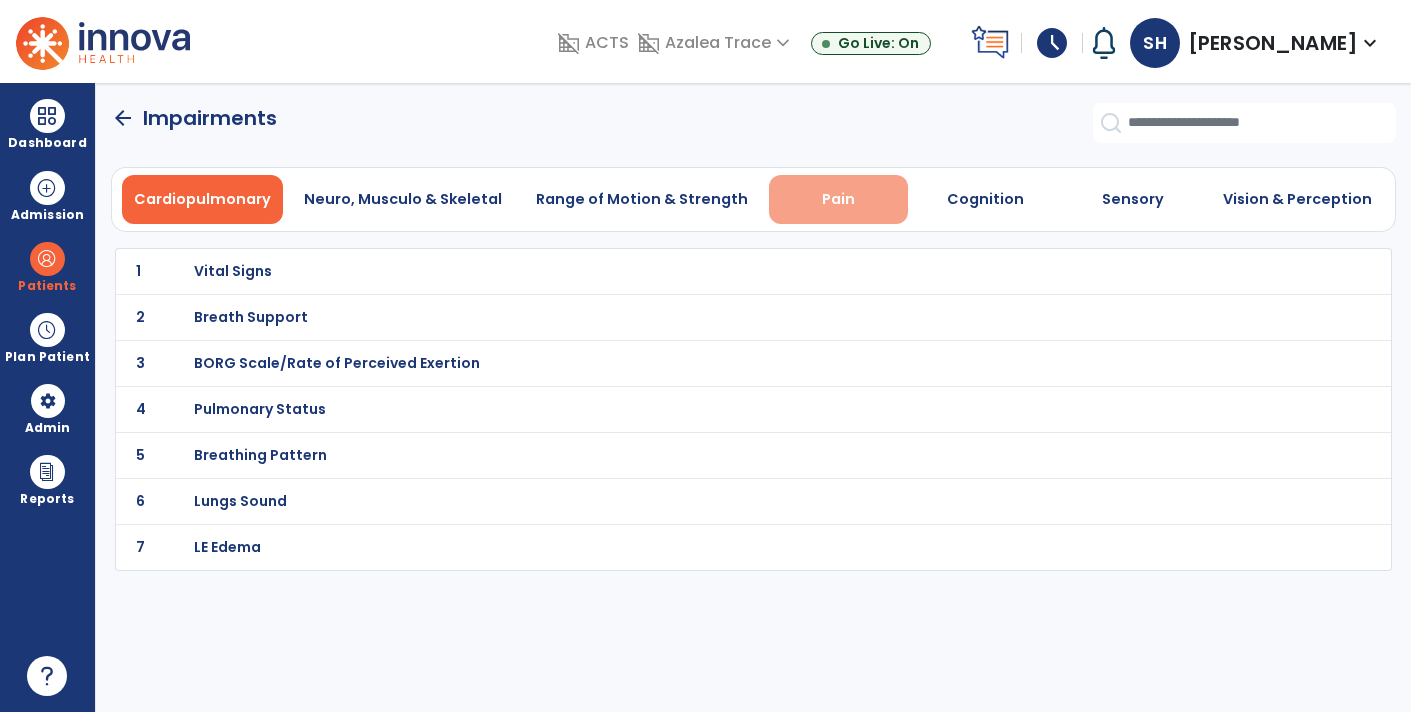 click on "Pain" at bounding box center (838, 199) 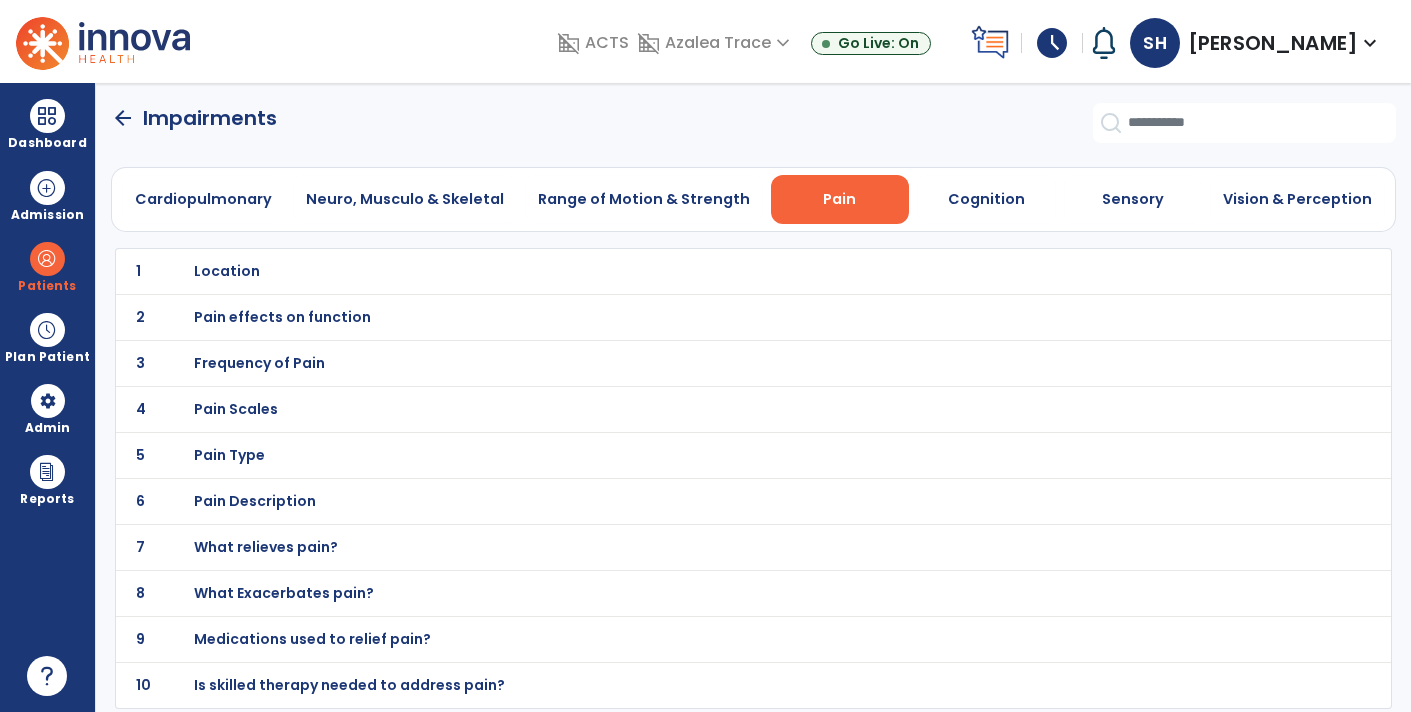 click on "Location" at bounding box center (227, 271) 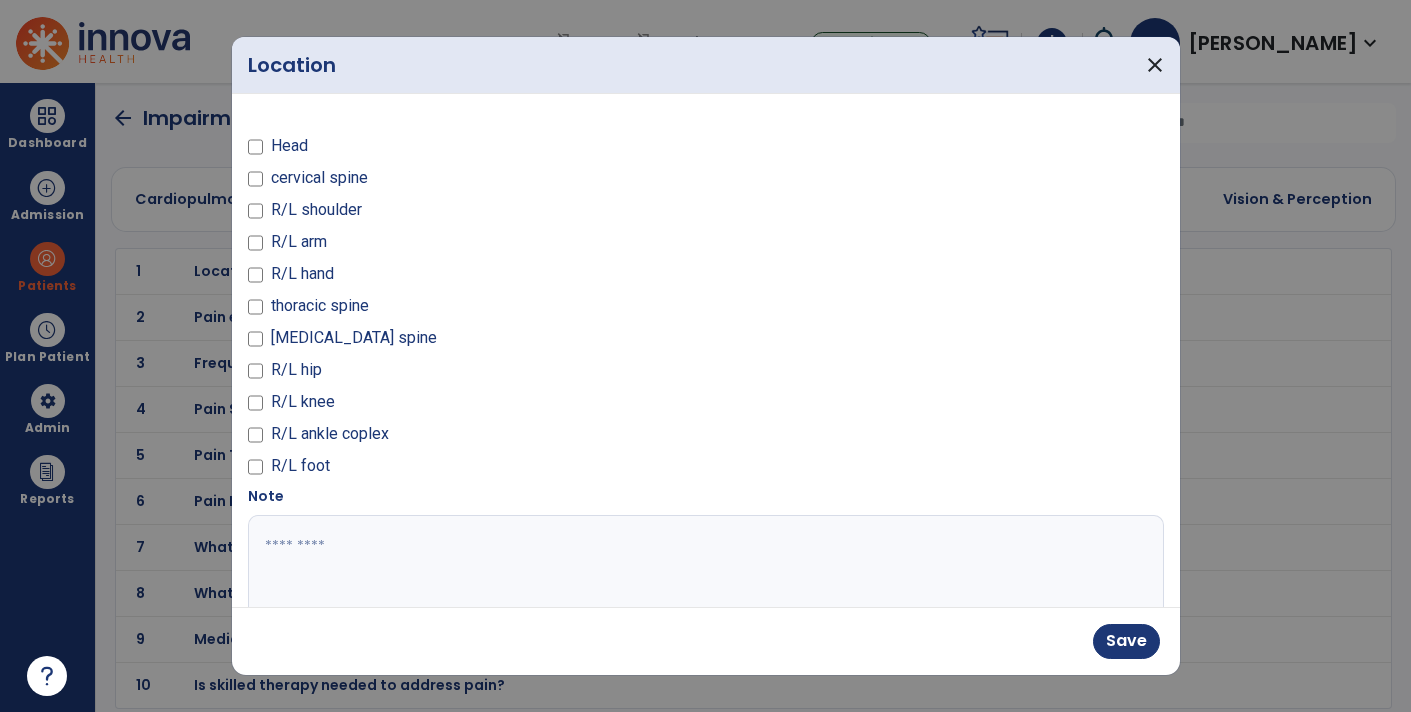 click at bounding box center [704, 590] 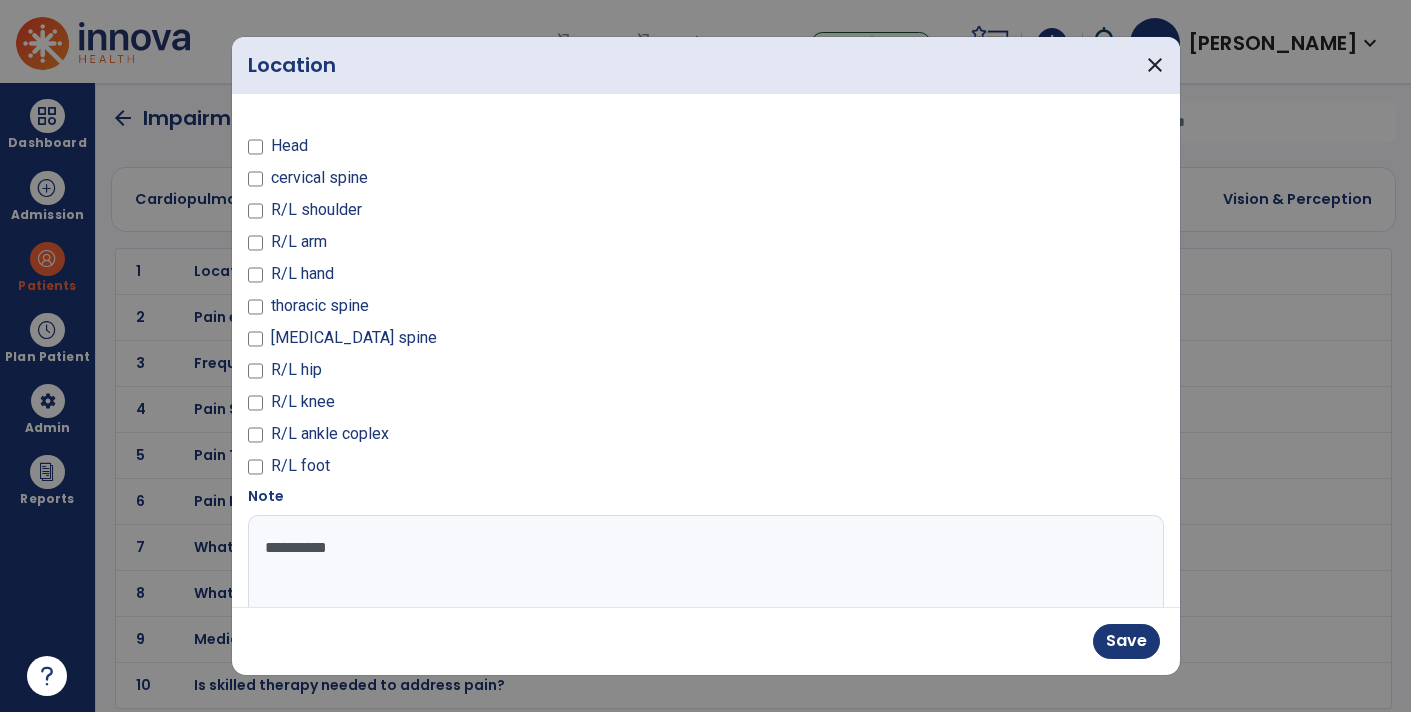 type on "**********" 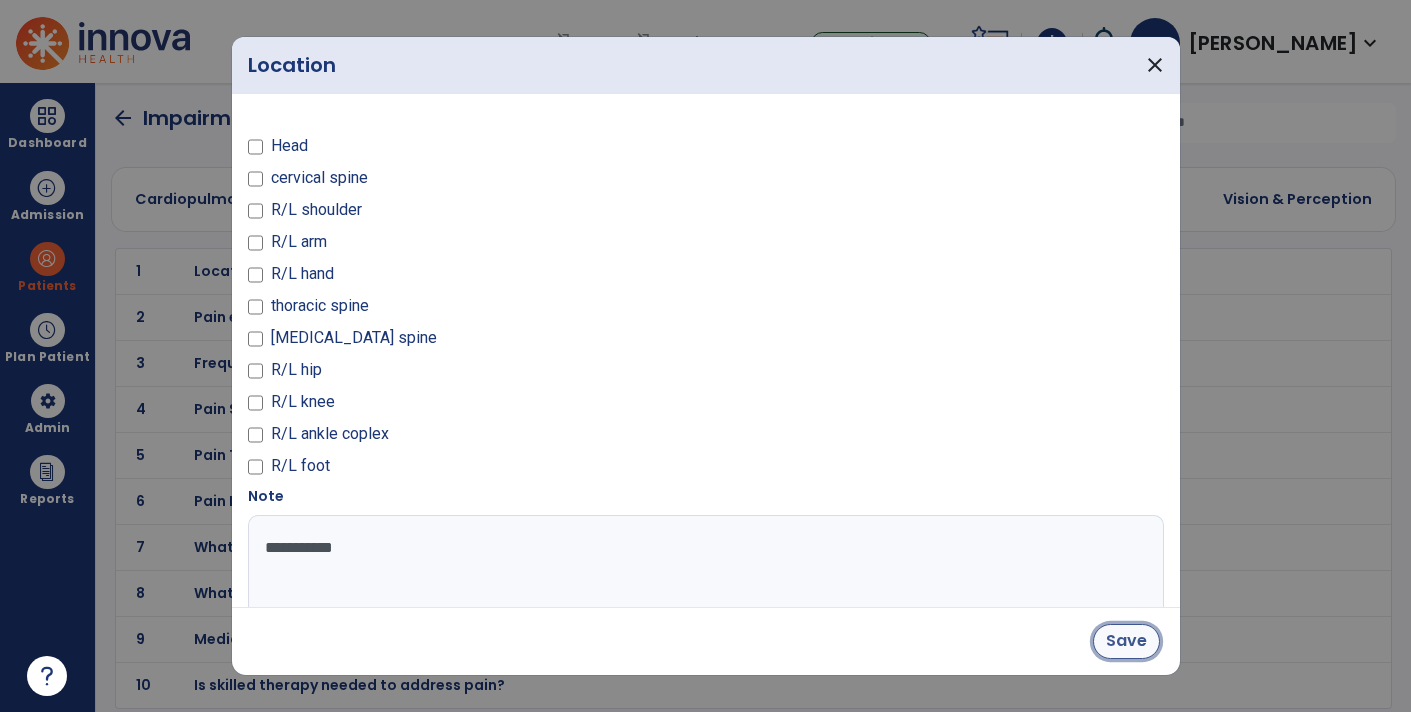 click on "Save" at bounding box center (1126, 641) 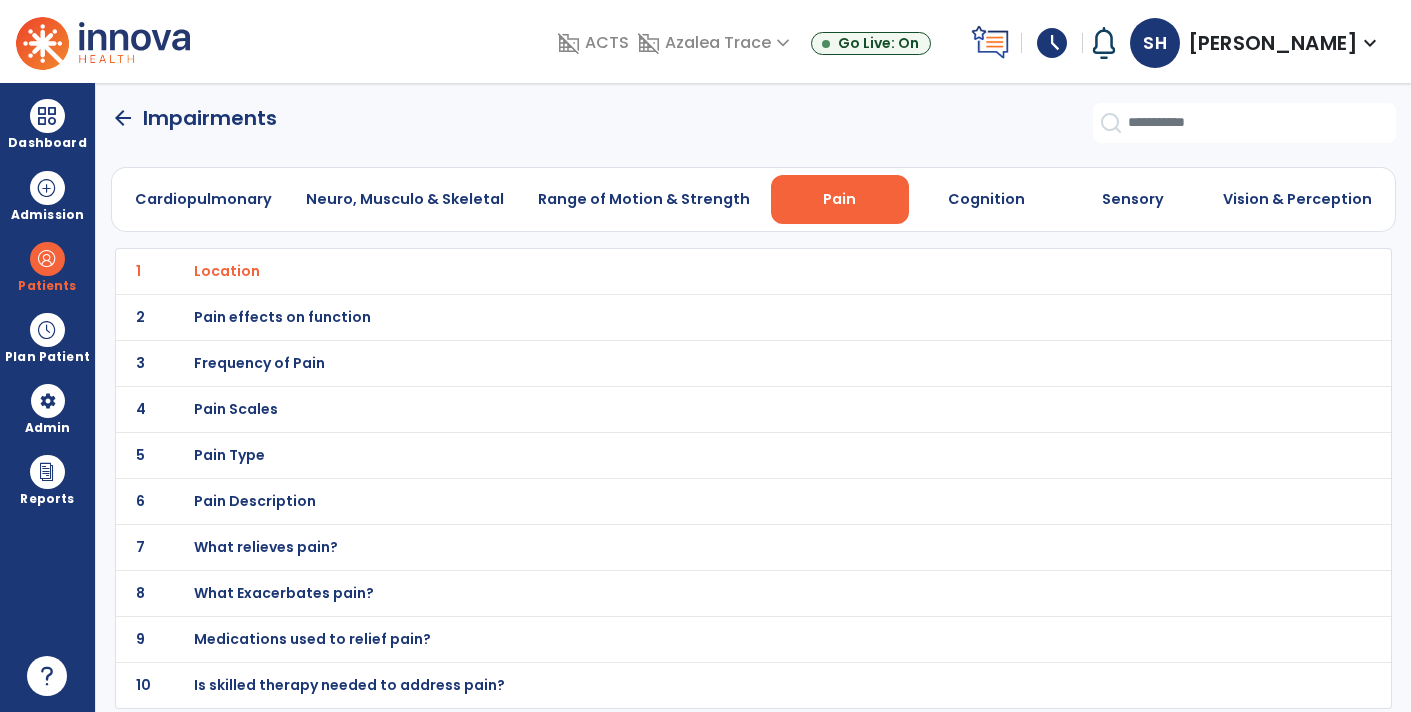 click on "3 Frequency of Pain" 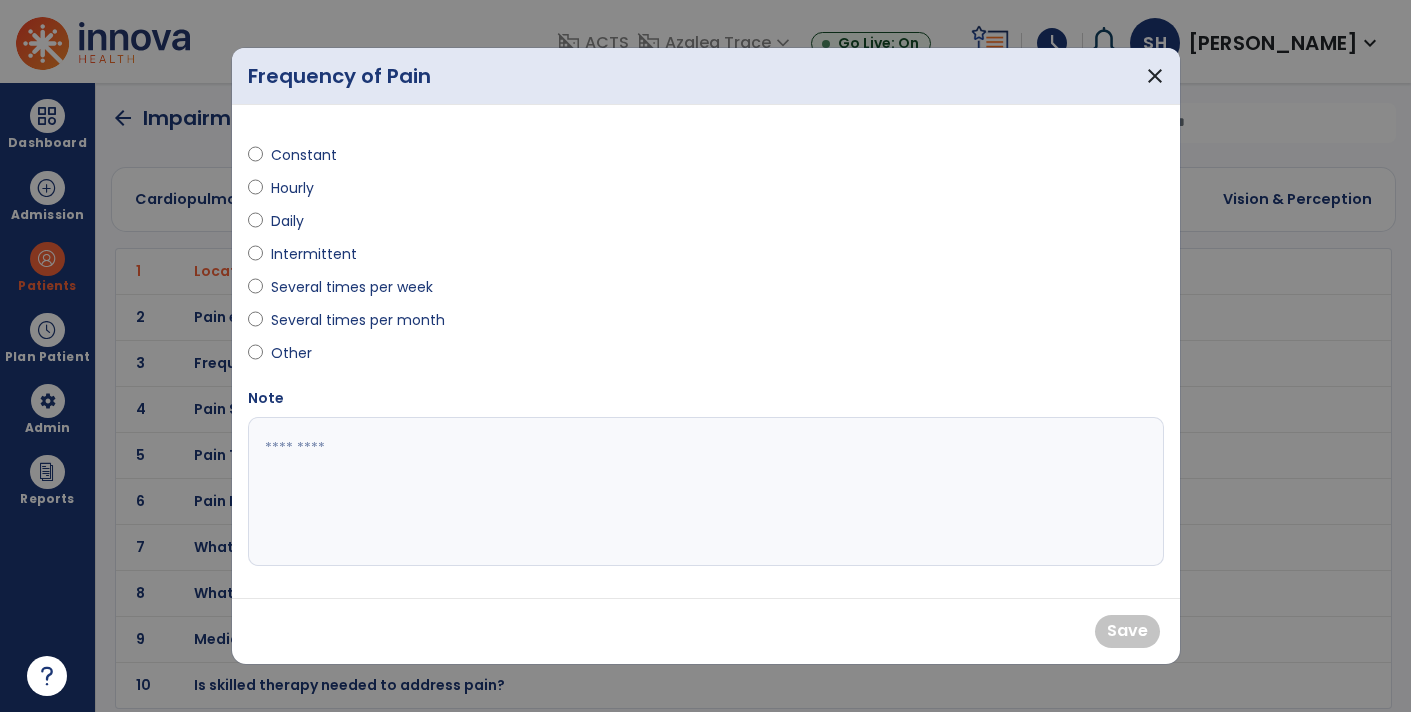 click on "Constant Hourly Daily Intermittent Several times per week Several times per month Other" at bounding box center (471, 254) 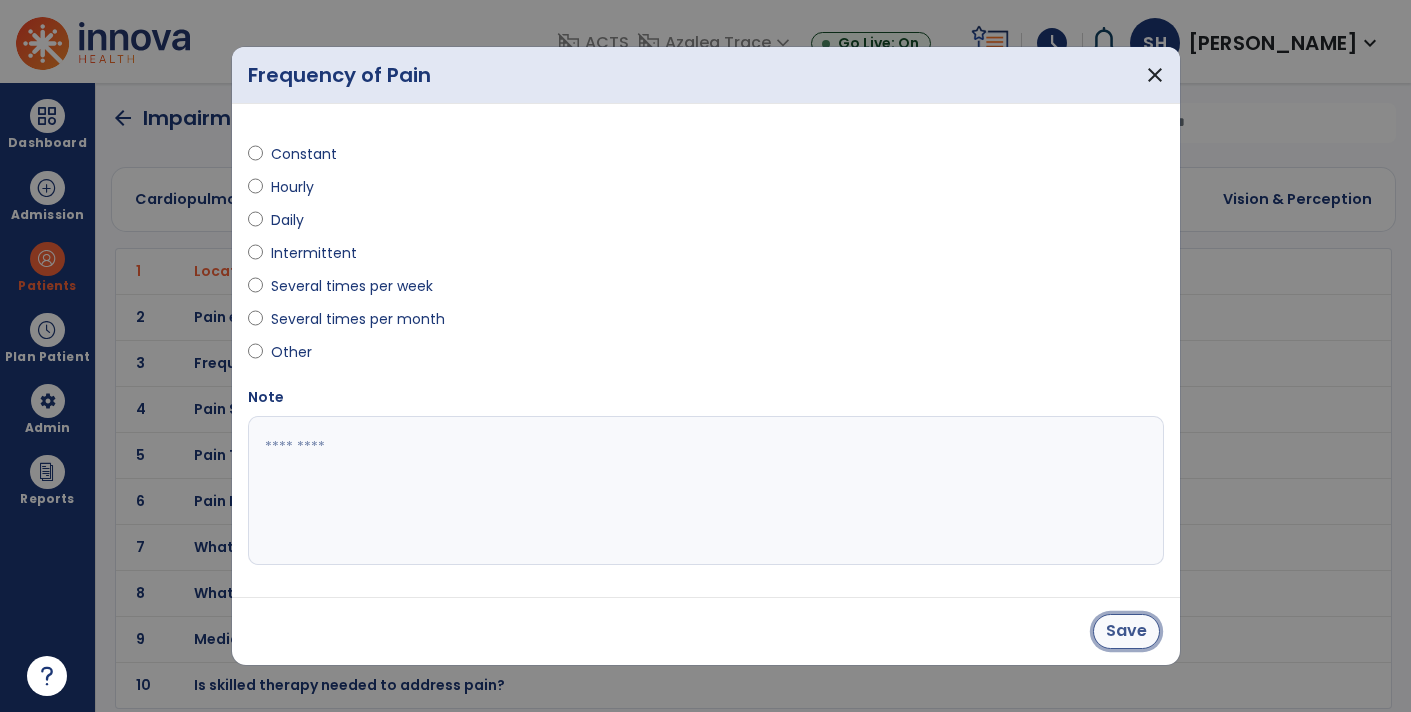 click on "Save" at bounding box center (1126, 631) 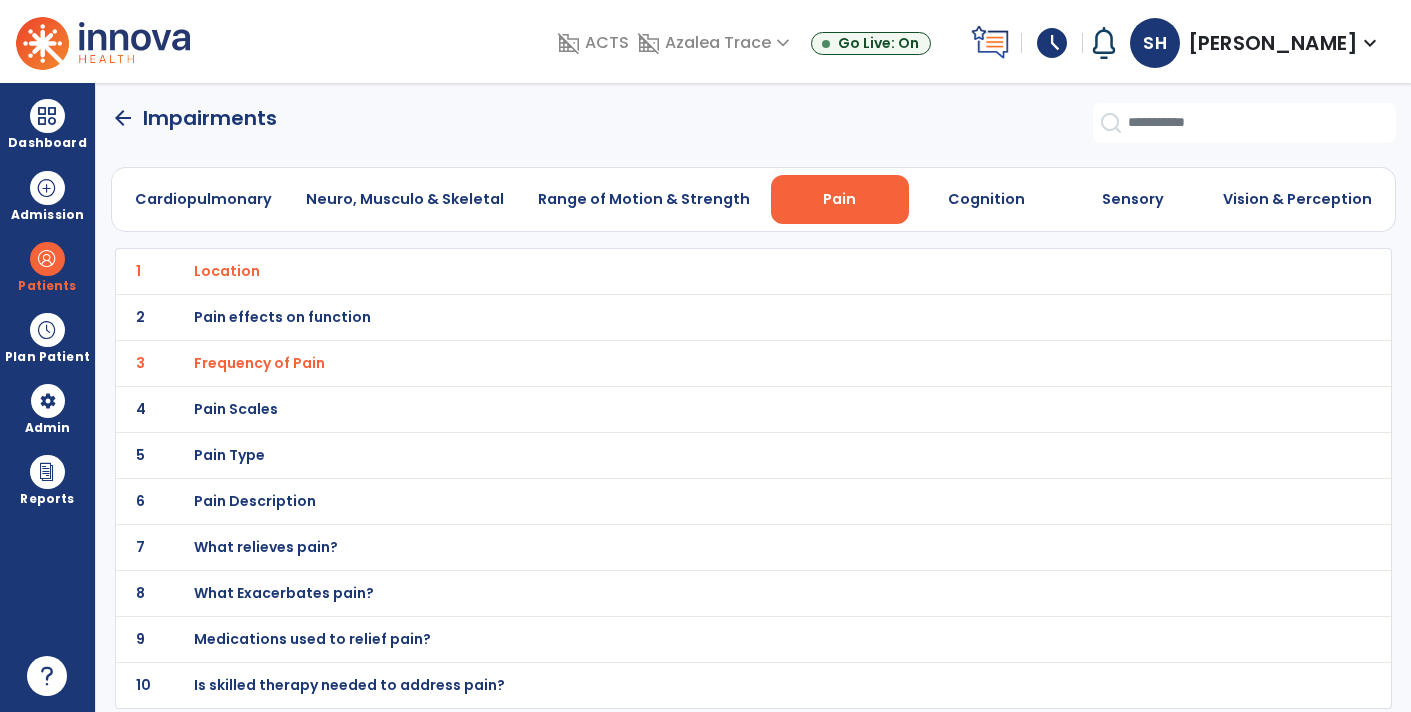 click on "Pain Scales" at bounding box center (227, 271) 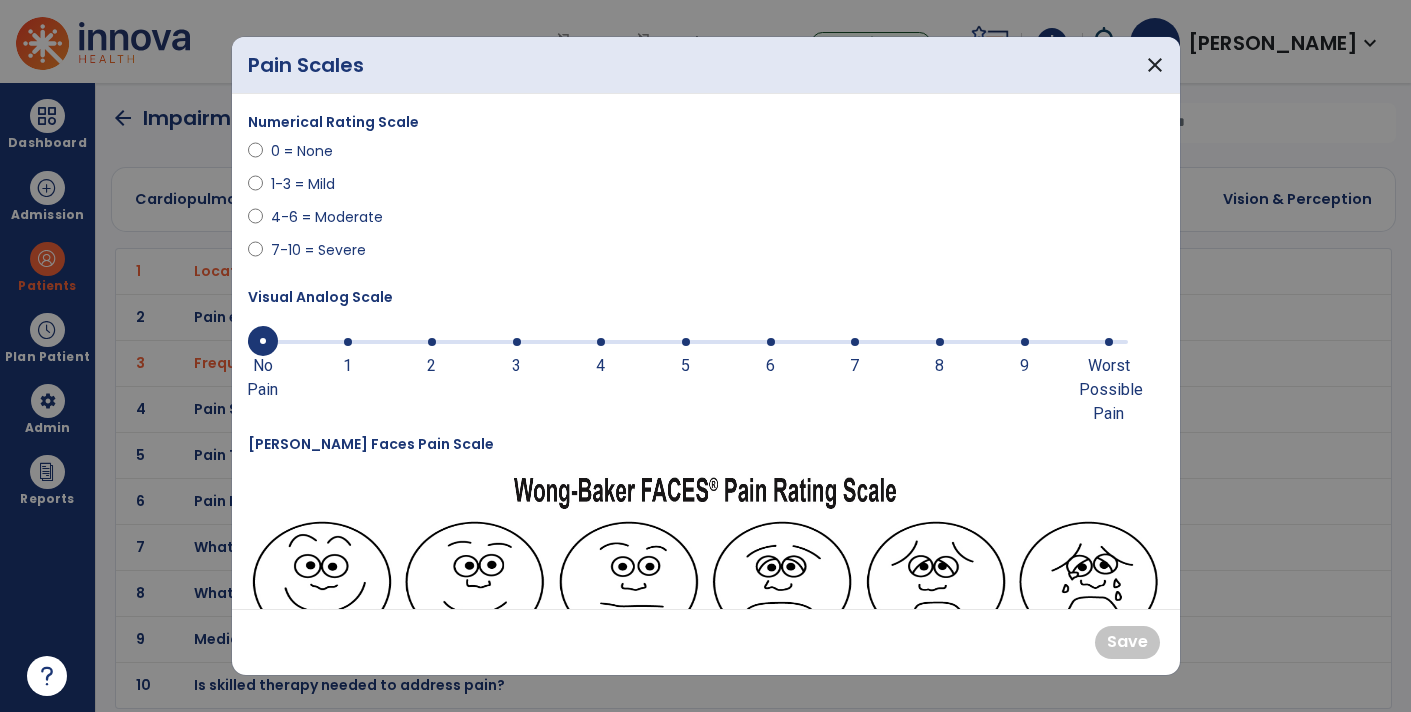 click at bounding box center [688, 340] 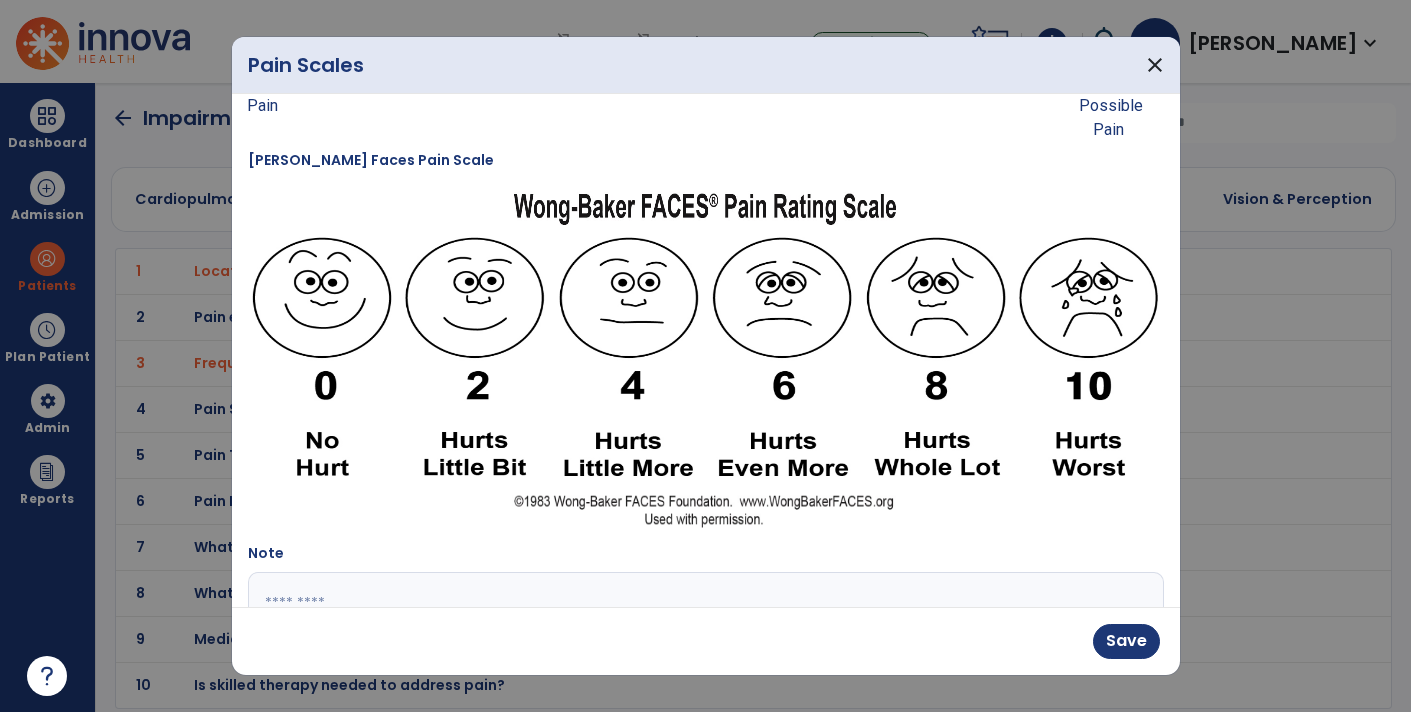 scroll, scrollTop: 285, scrollLeft: 0, axis: vertical 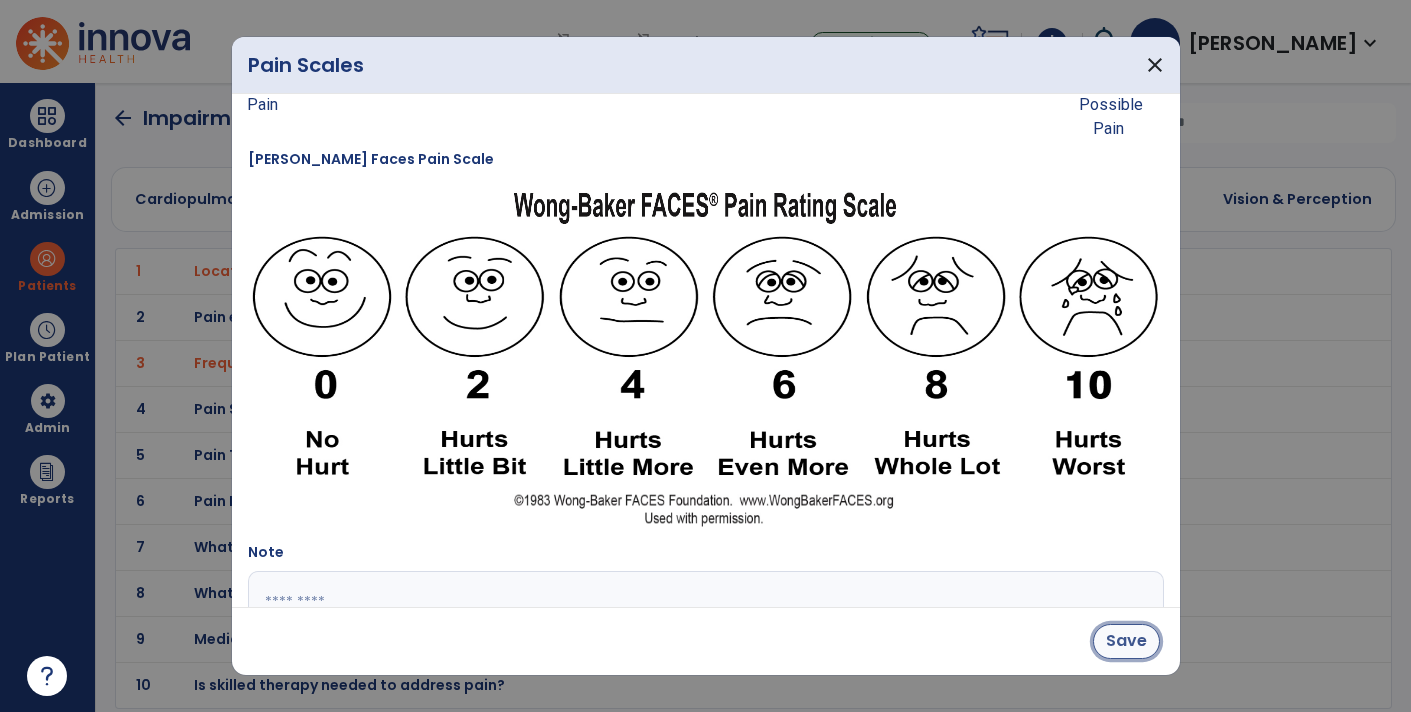 click on "Save" at bounding box center (1126, 641) 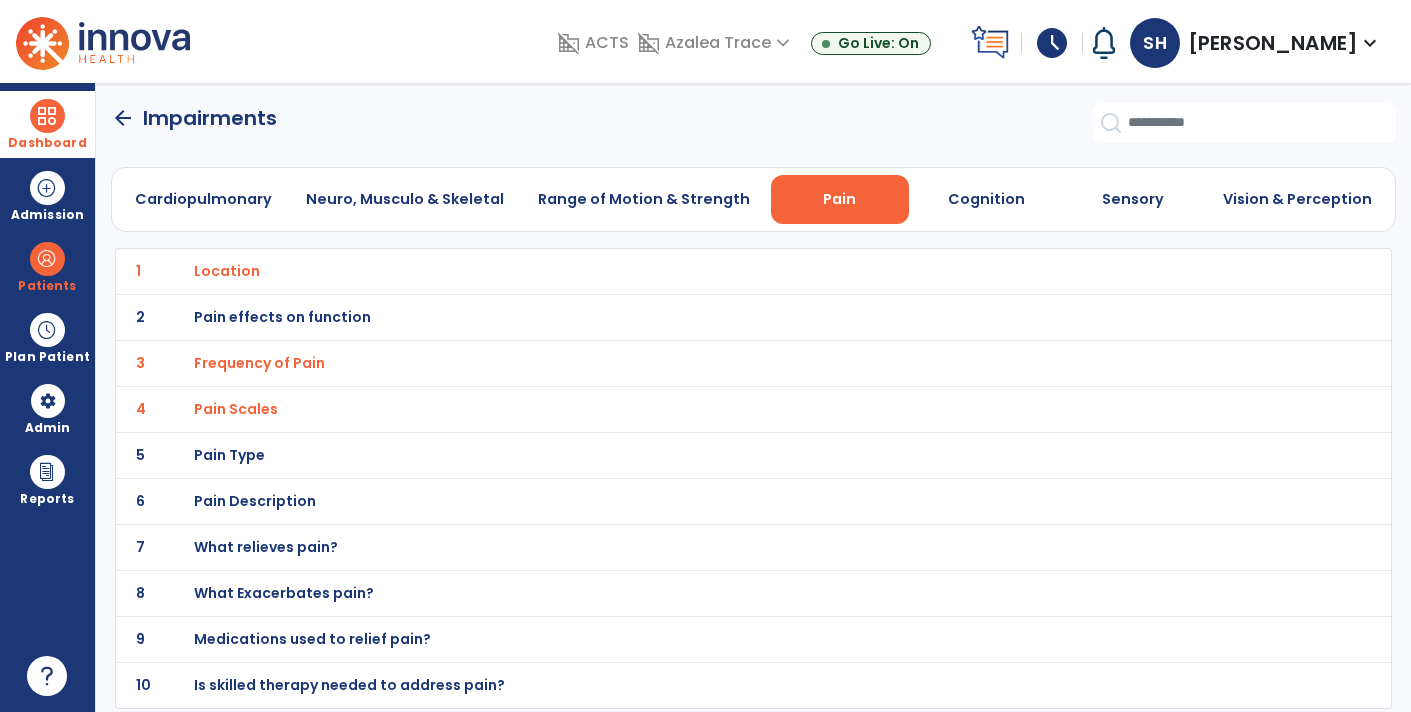 click on "Dashboard" at bounding box center [47, 124] 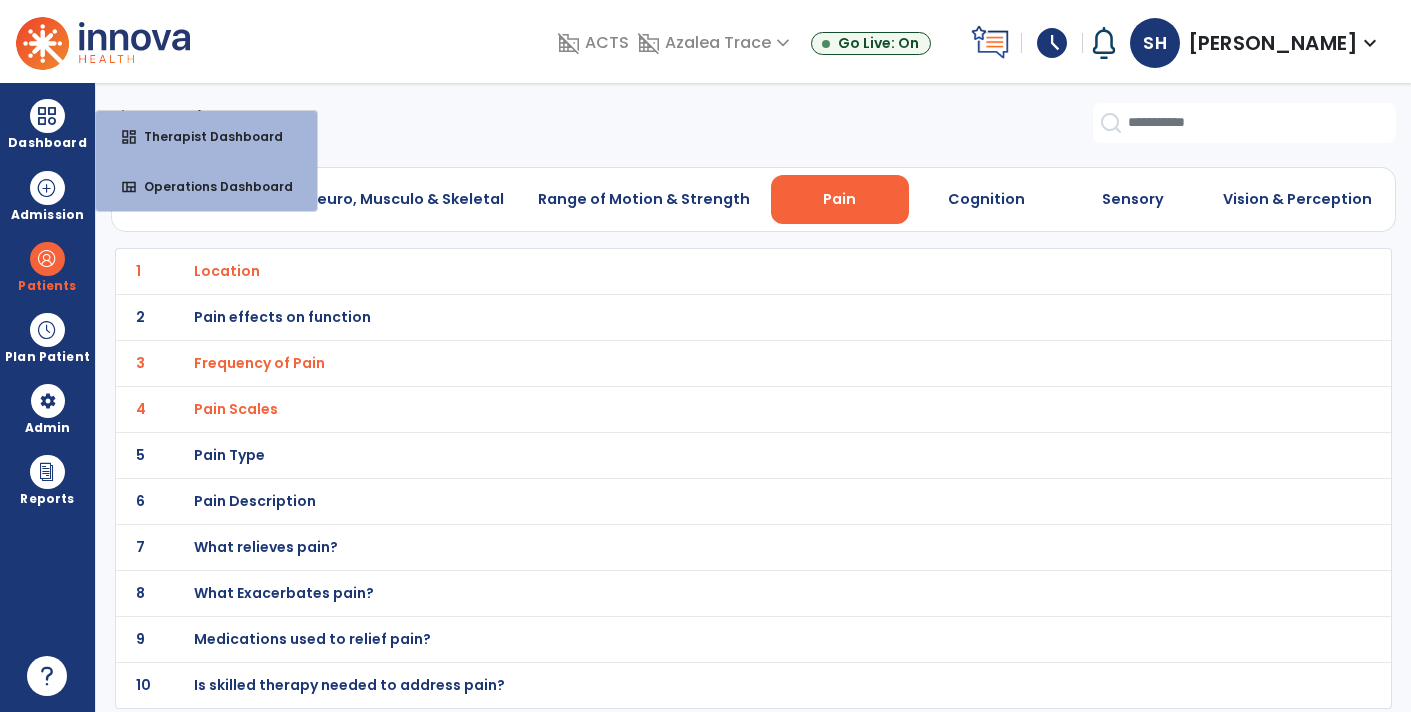 click on "arrow_back   Impairments   Cardiopulmonary   Neuro, Musculo & Skeletal   Range of Motion & Strength   Pain   Cognition   Sensory   Vision & Perception  1 Location 2 Pain effects on function 3 Frequency of Pain 4 Pain Scales 5 Pain Type 6 Pain Description 7 What relieves pain? 8 What Exacerbates pain? 9 Medications used to relief pain? 10 Is skilled therapy needed to address pain?" at bounding box center (753, 397) 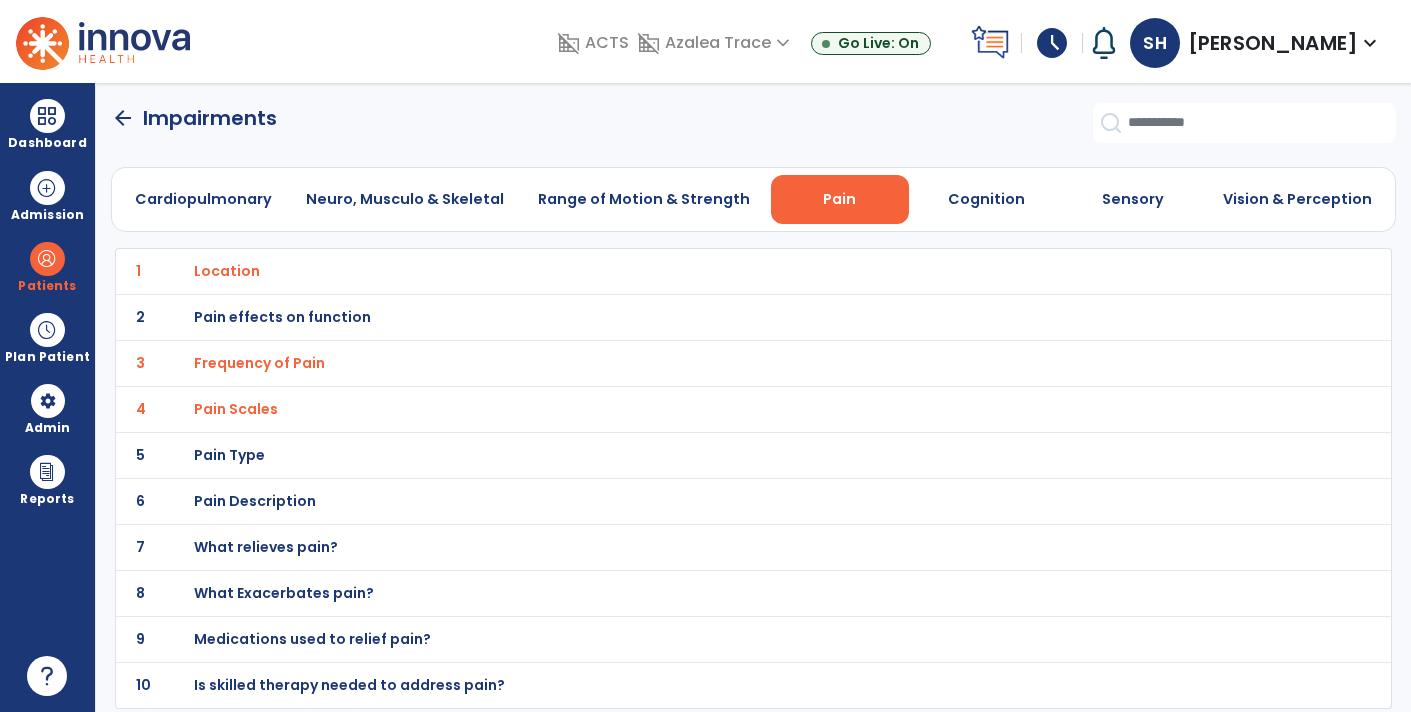 click on "arrow_back" 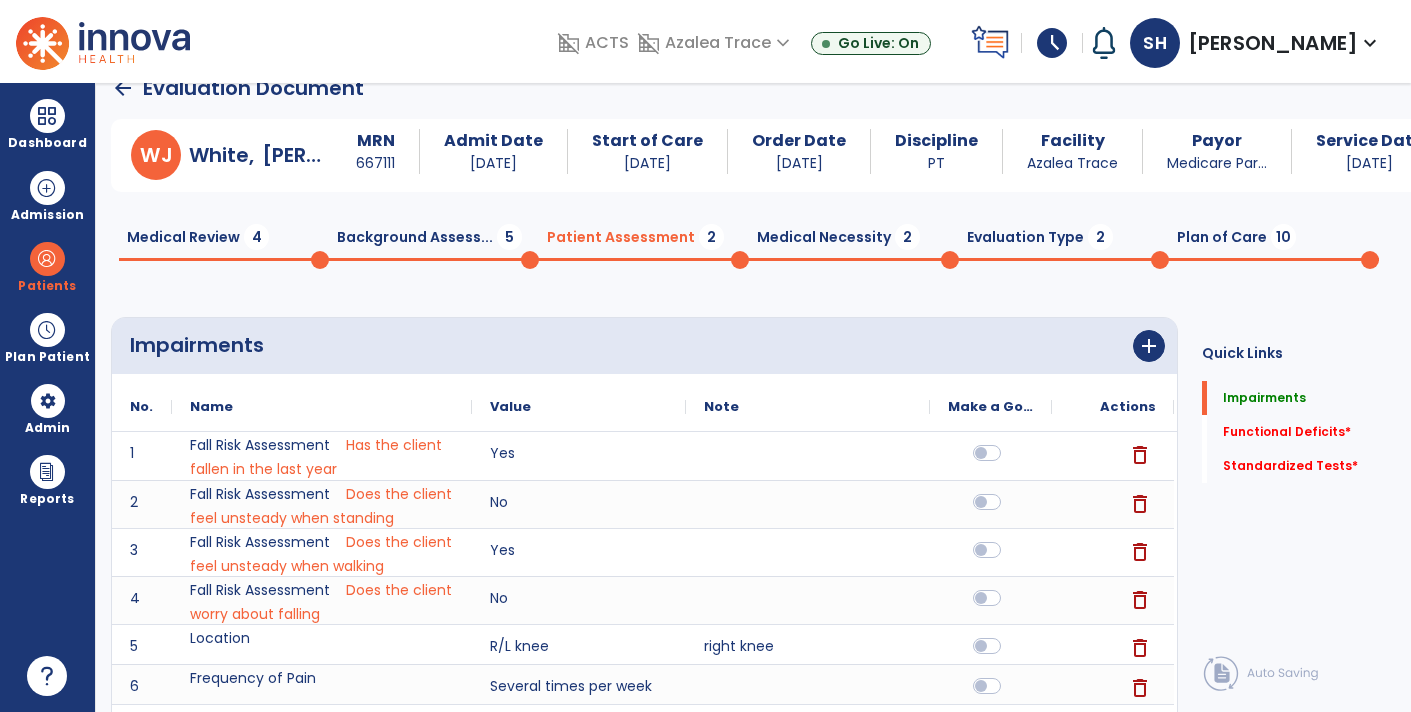 scroll, scrollTop: 18, scrollLeft: 0, axis: vertical 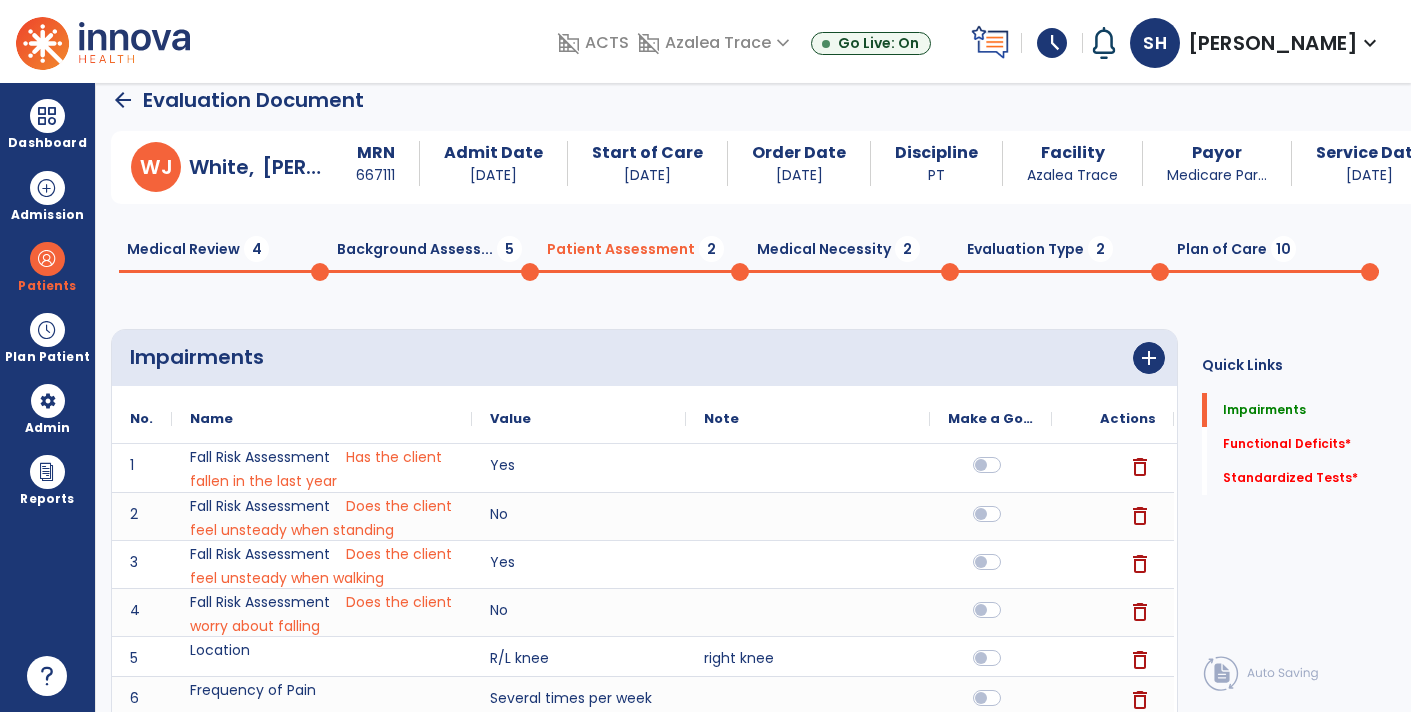 click on "Background Assess...  5" 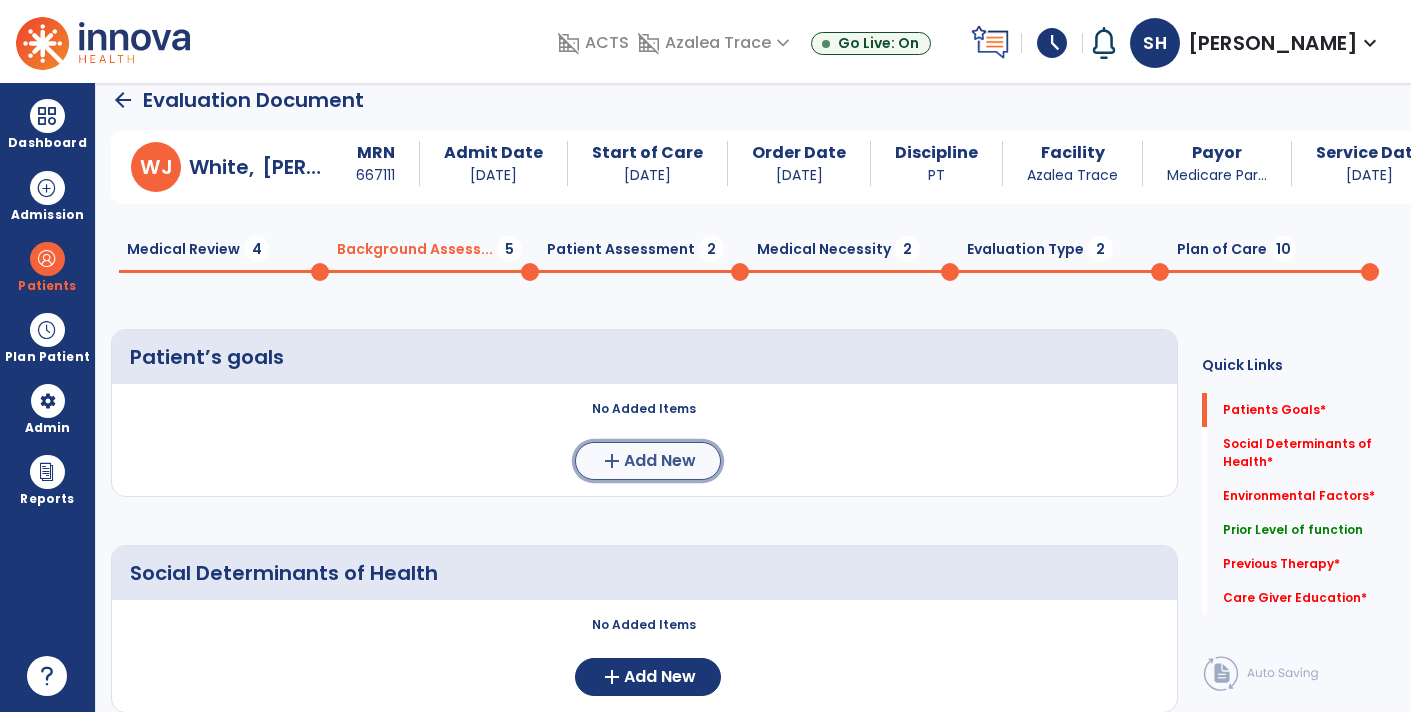 click on "add  Add New" 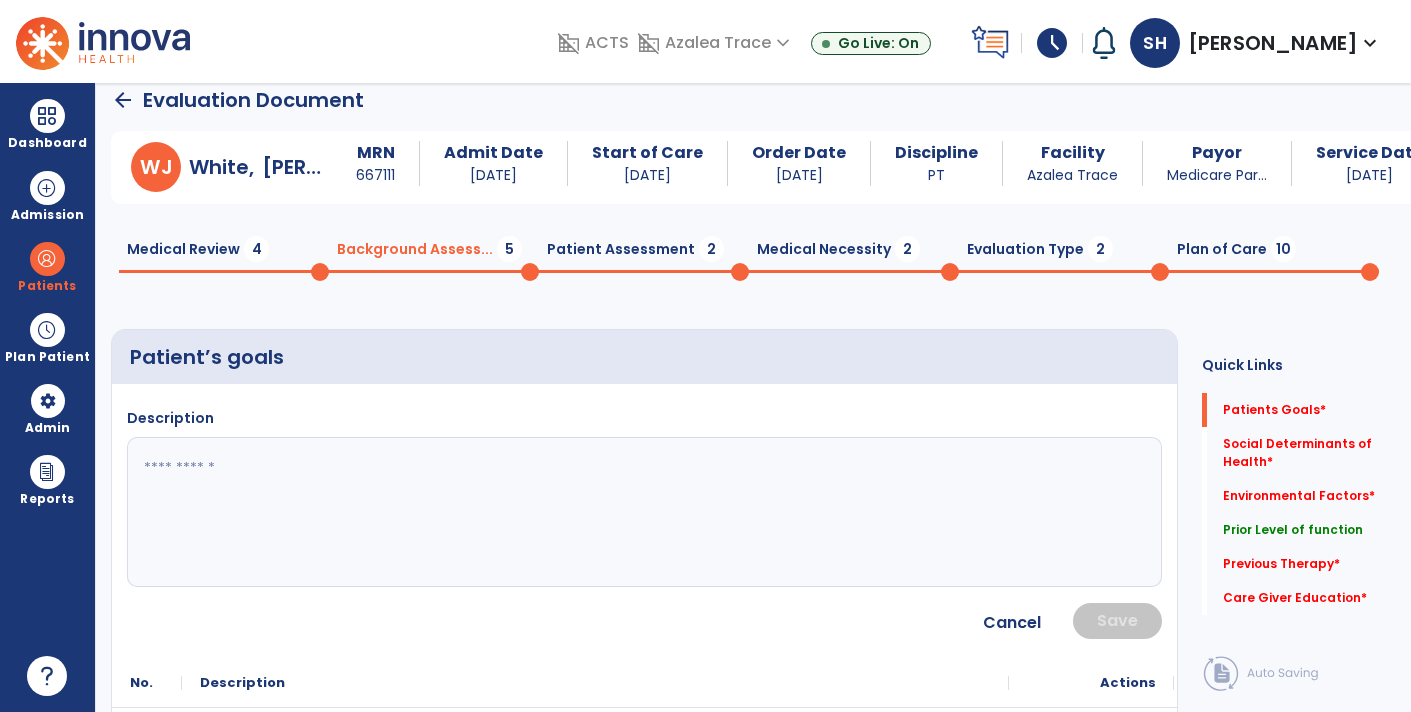 click 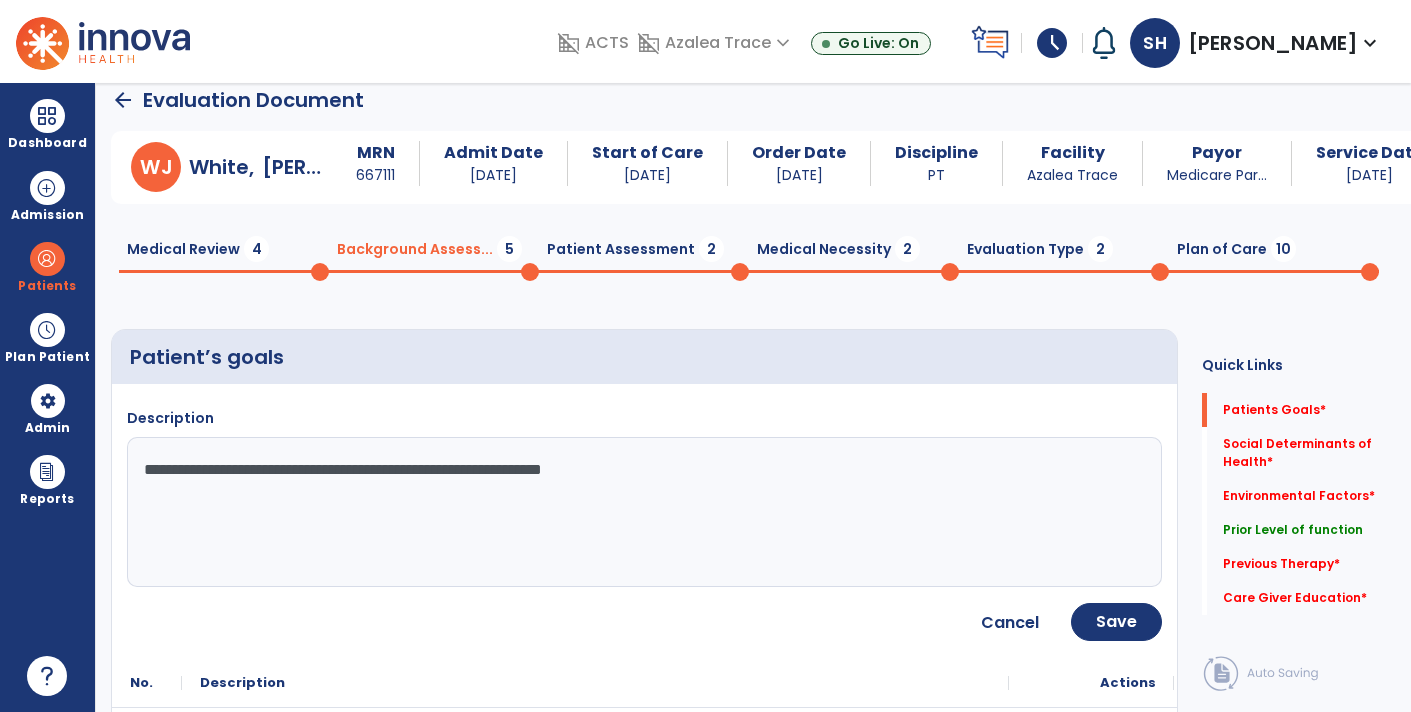 type on "**********" 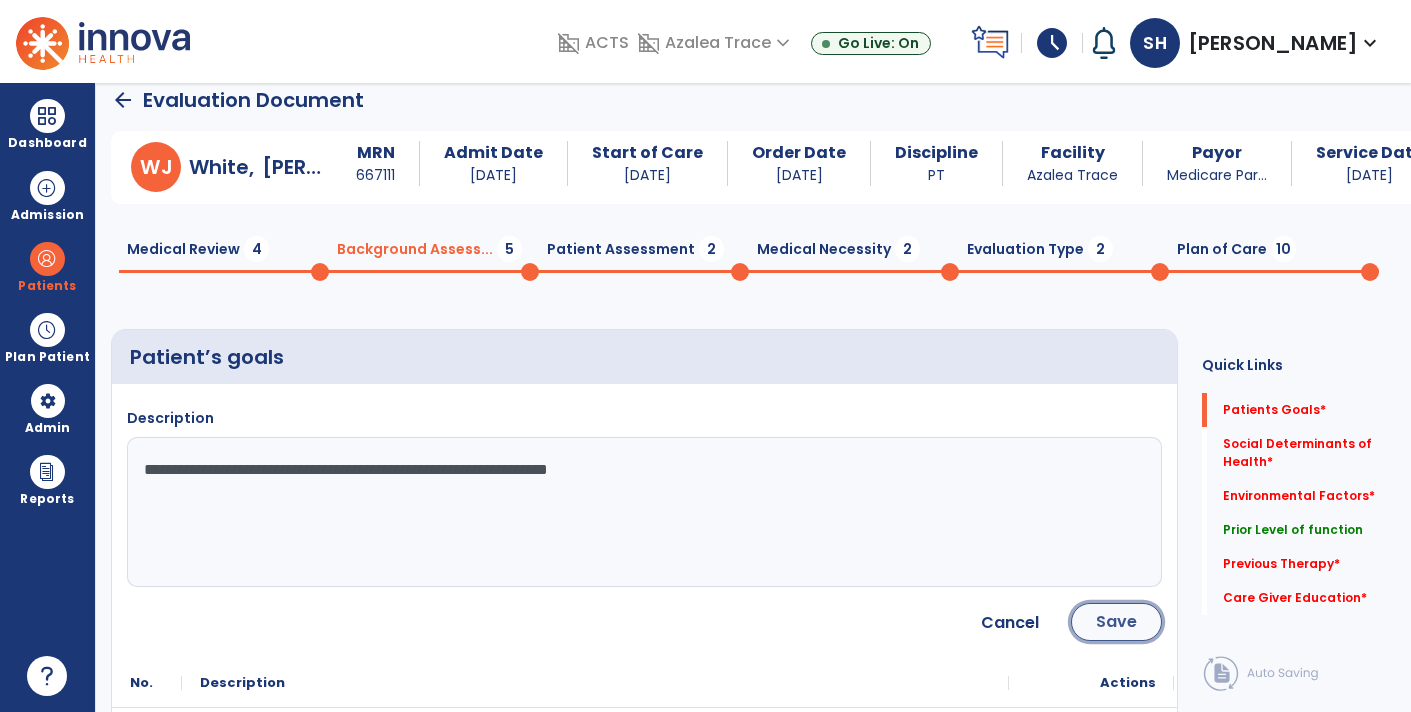 click on "Save" 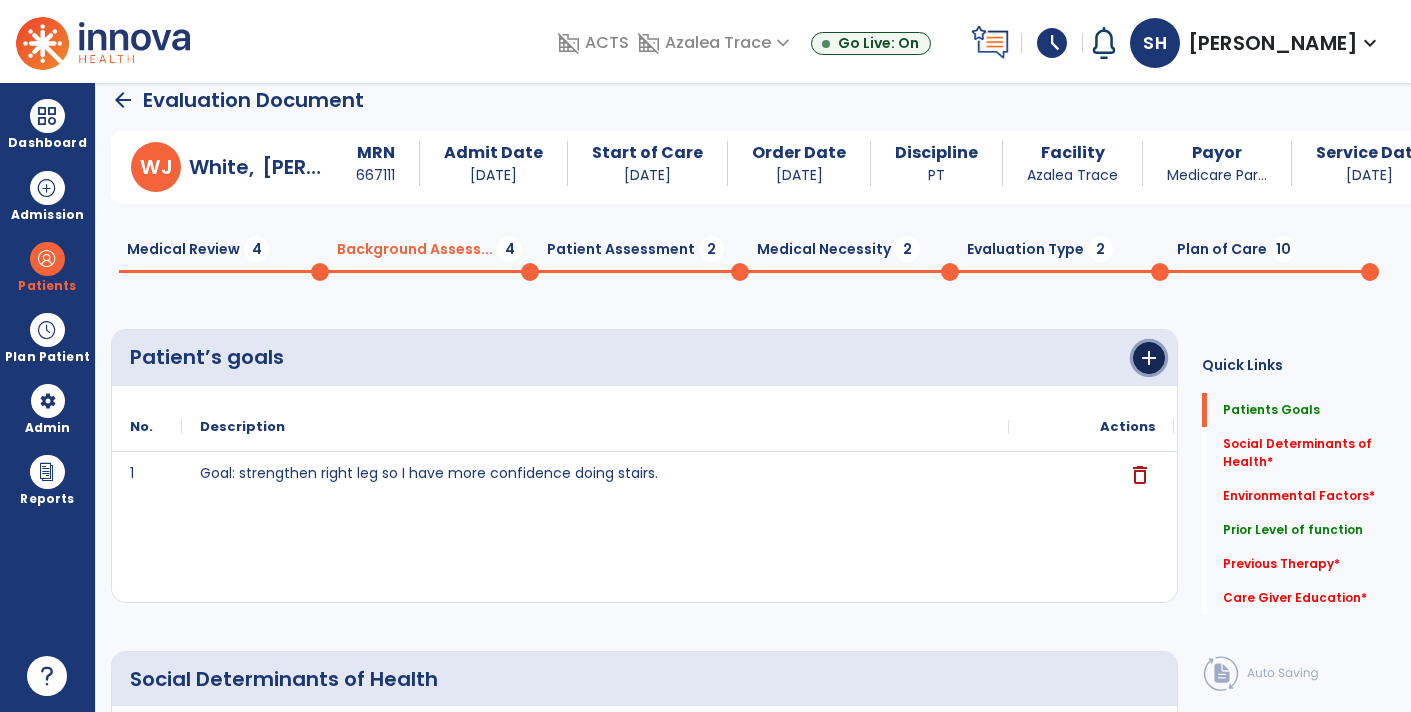 click on "add" 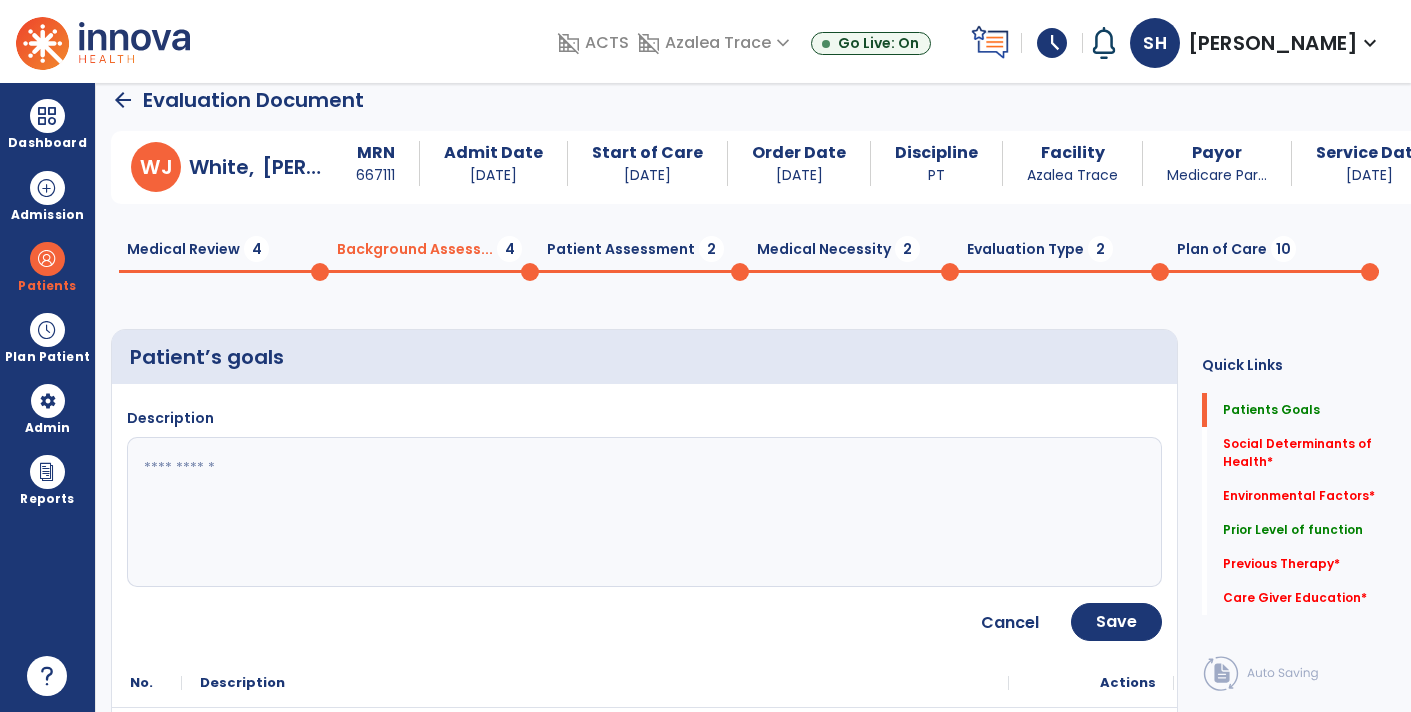 click 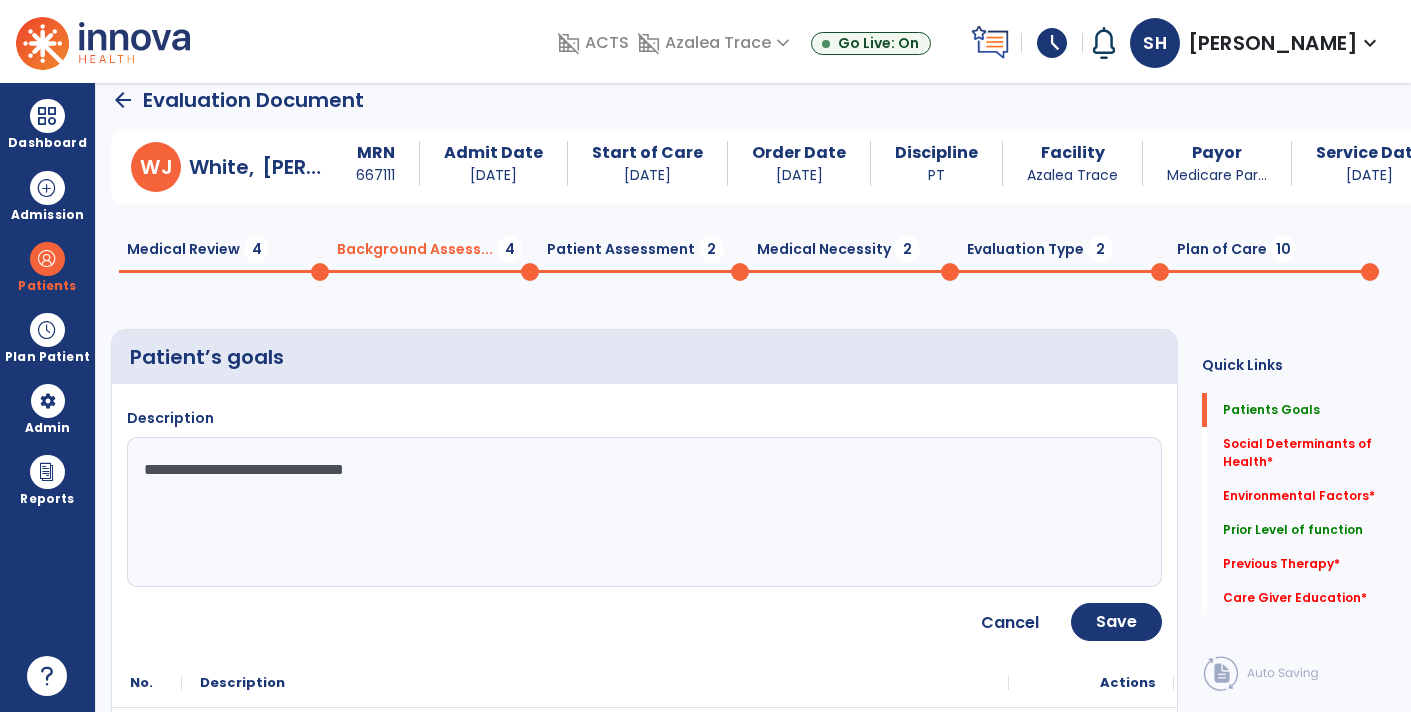 type on "**********" 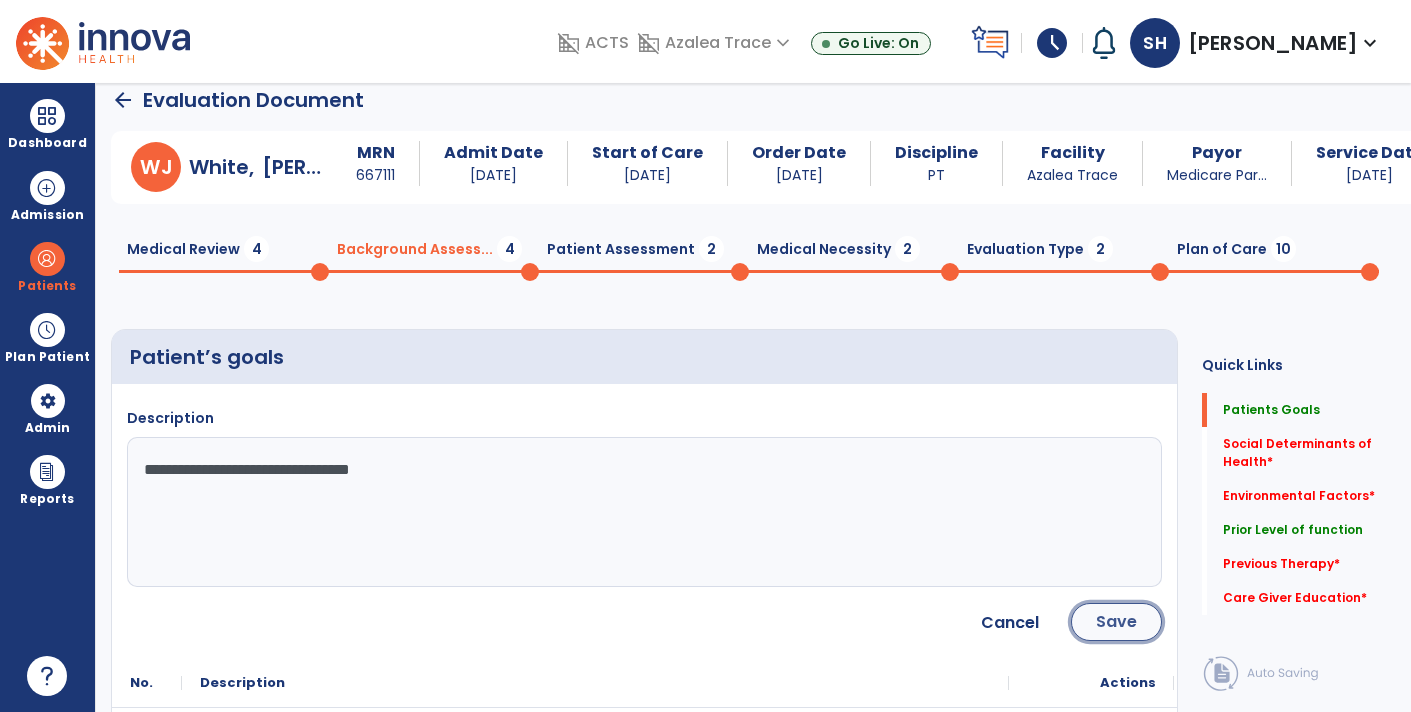 click on "Save" 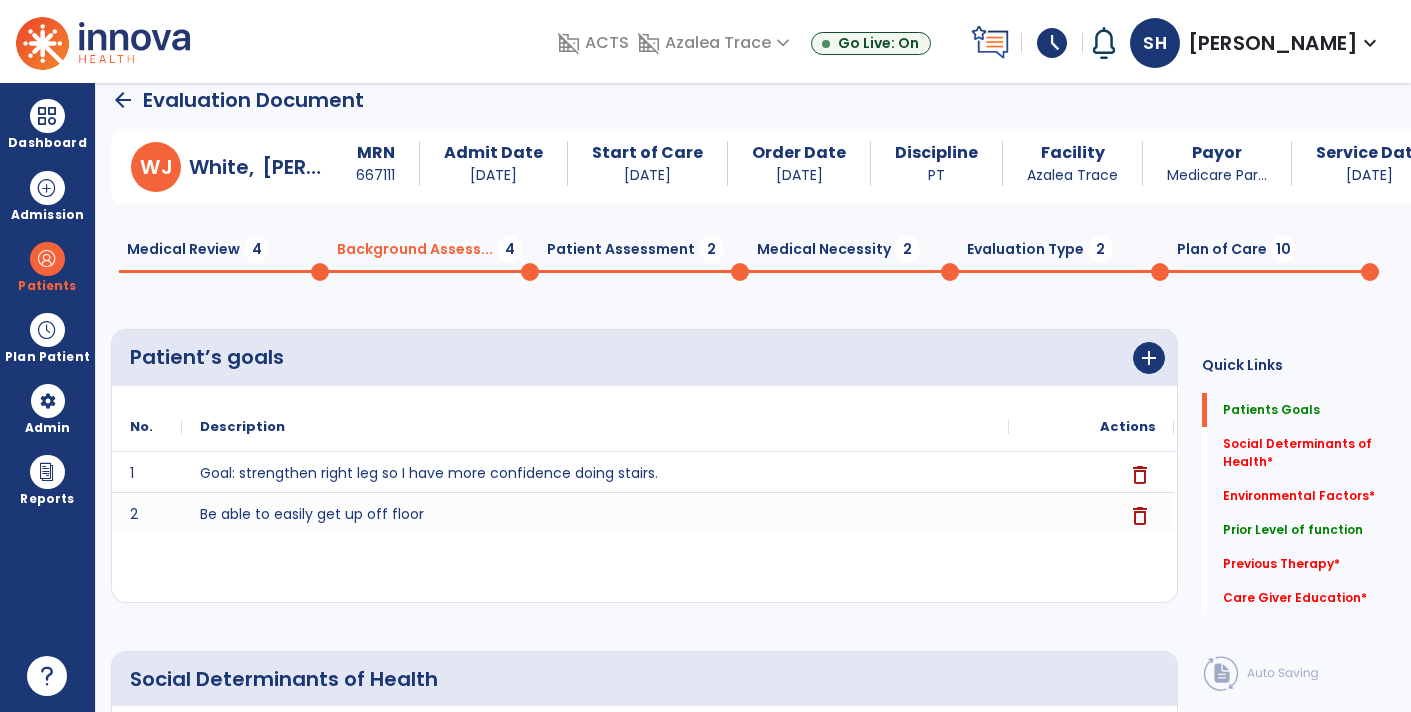 click 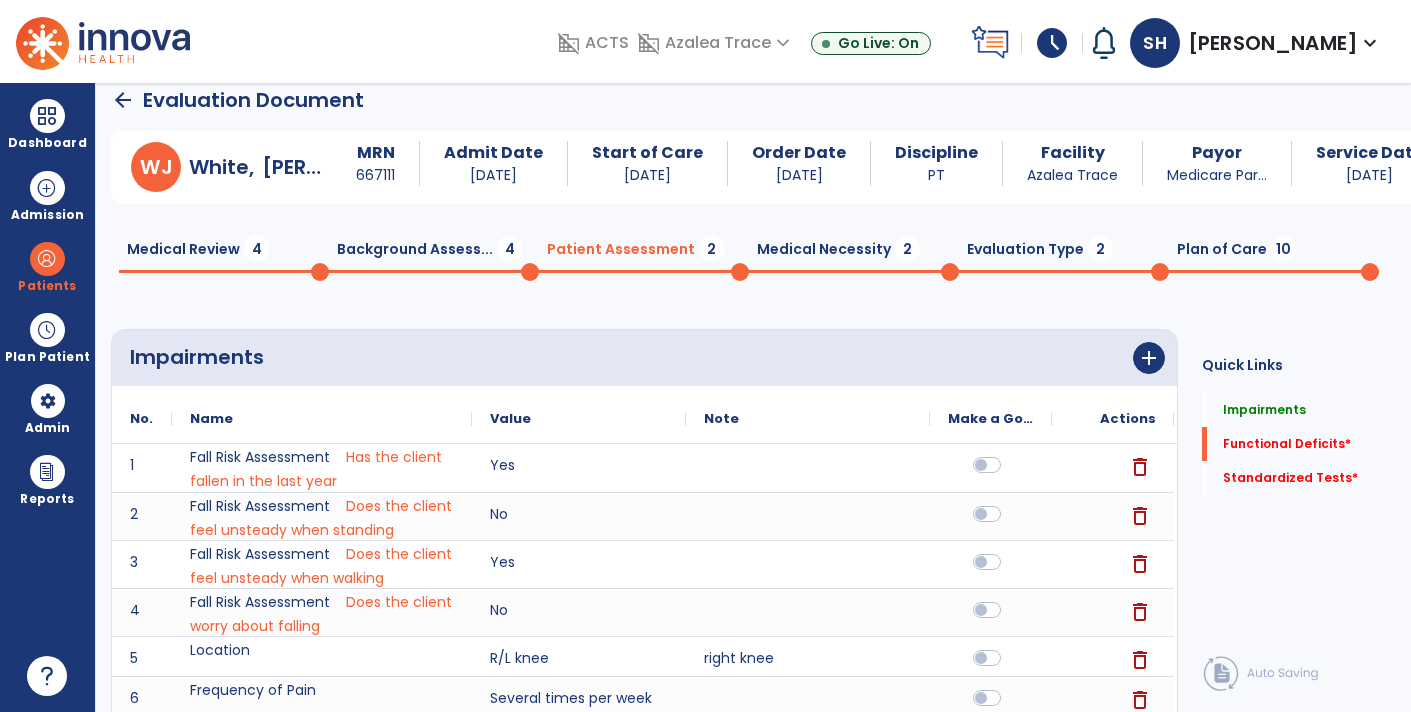 click on "Background Assess...  4" 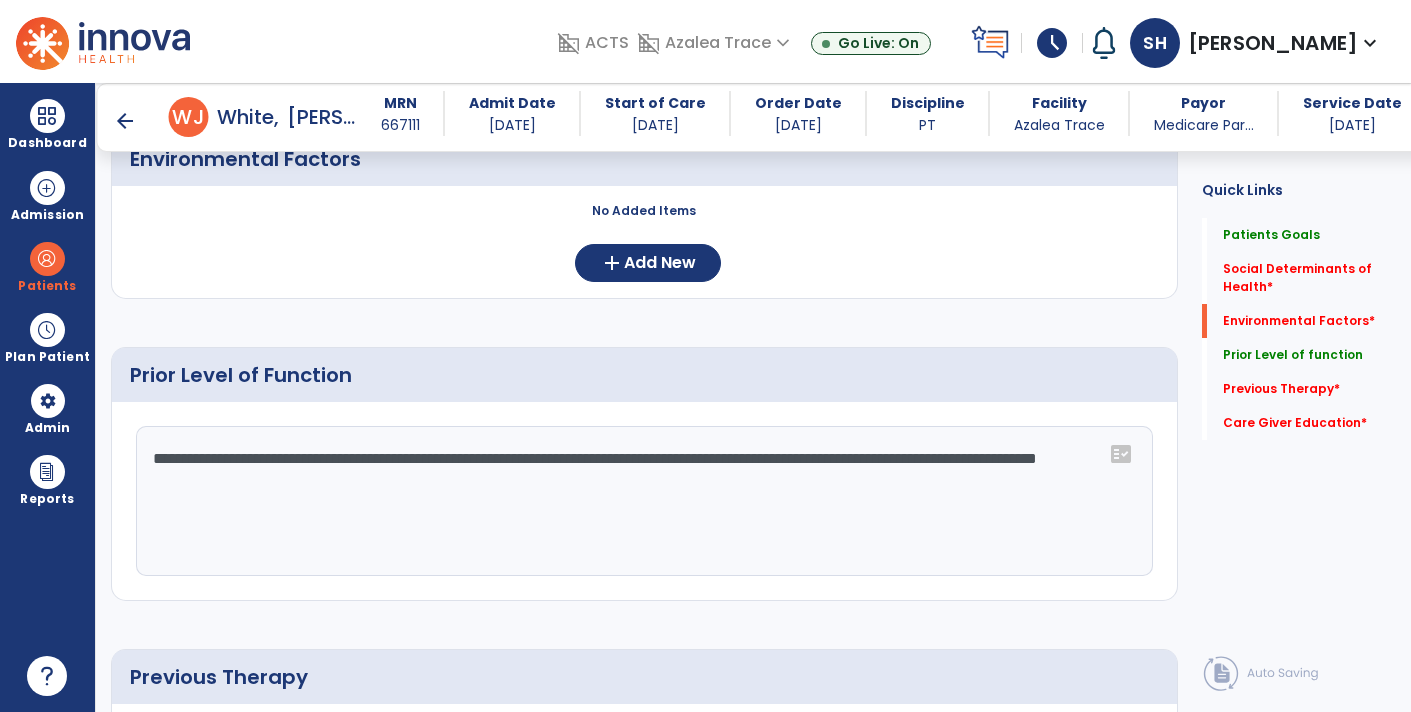 scroll, scrollTop: 734, scrollLeft: 0, axis: vertical 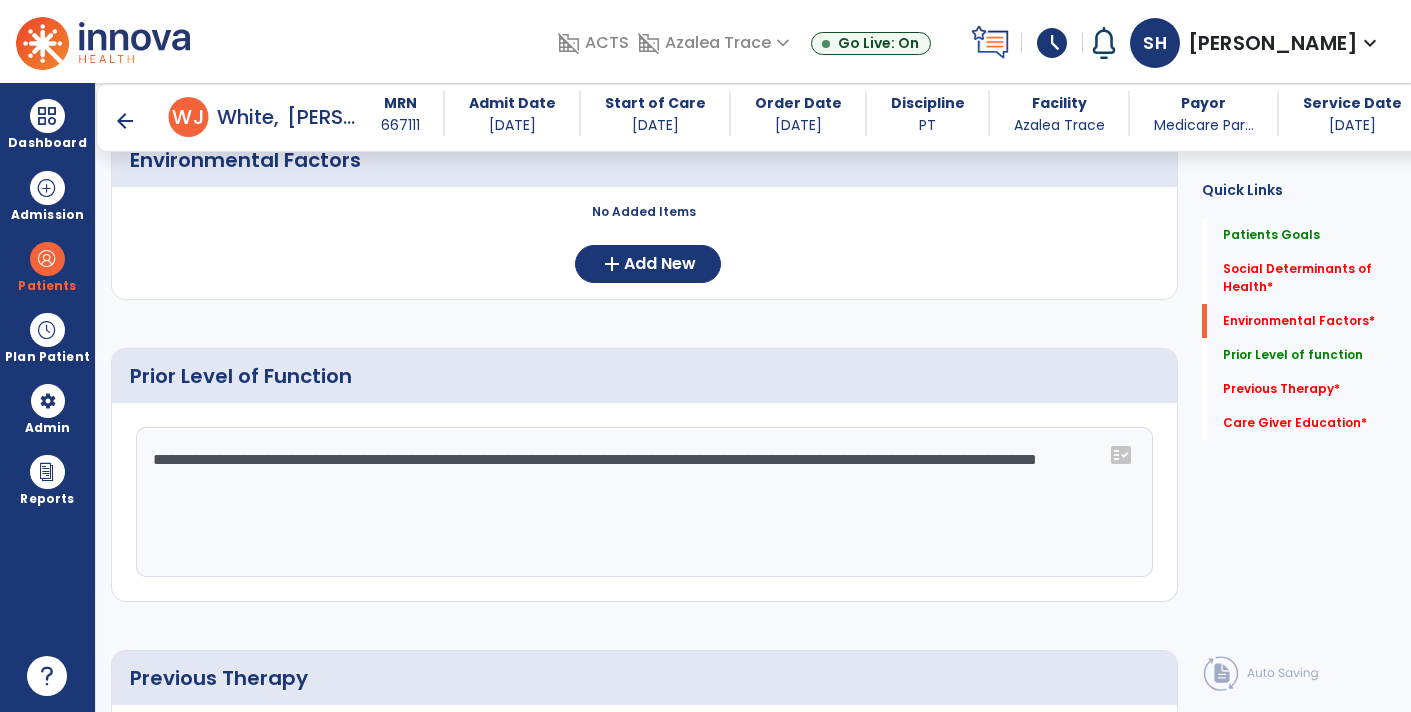 click on "**********" 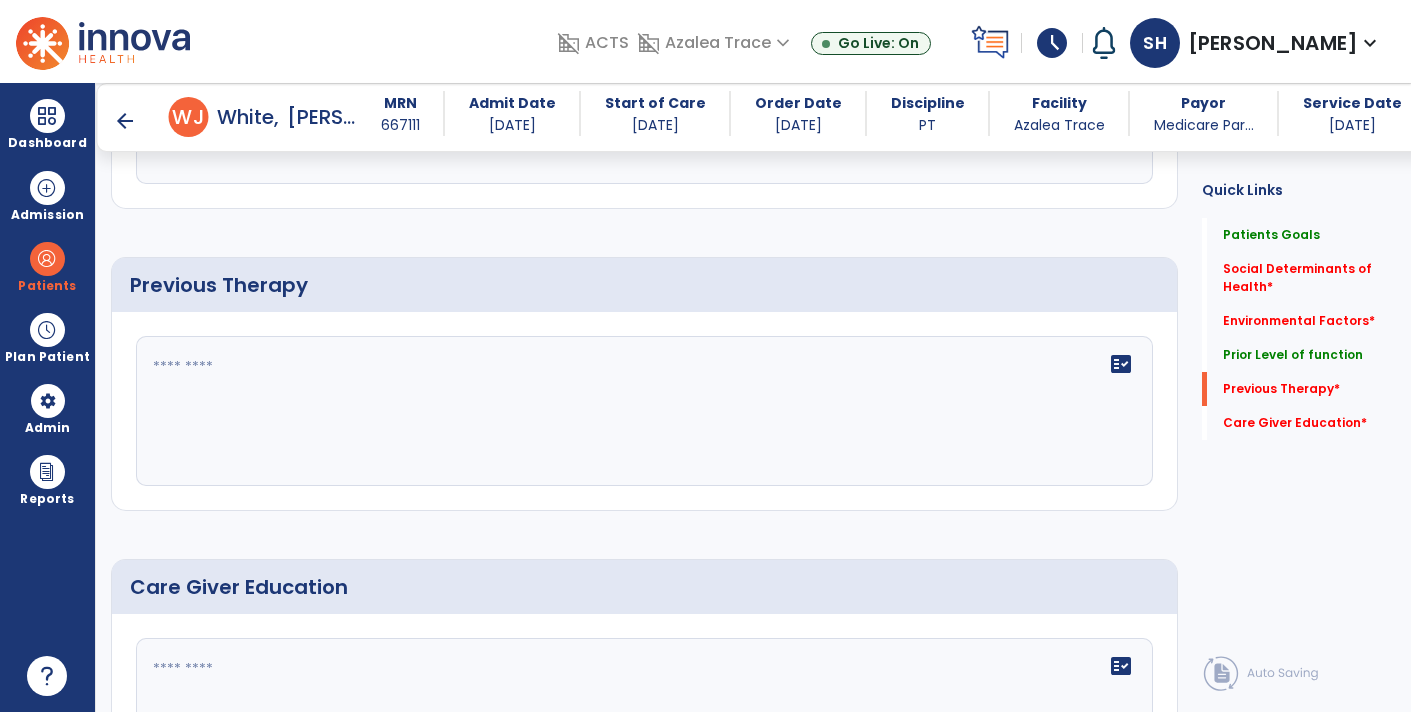 scroll, scrollTop: 1133, scrollLeft: 0, axis: vertical 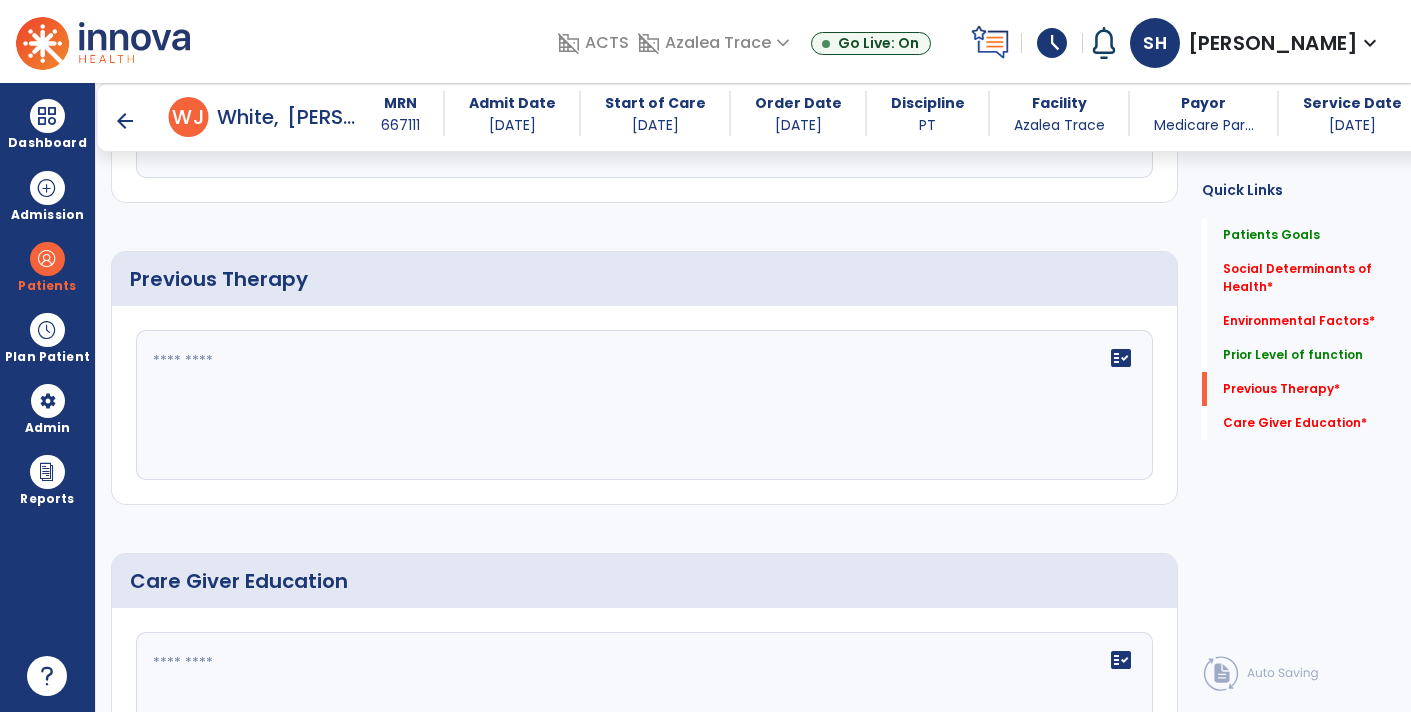 type on "**********" 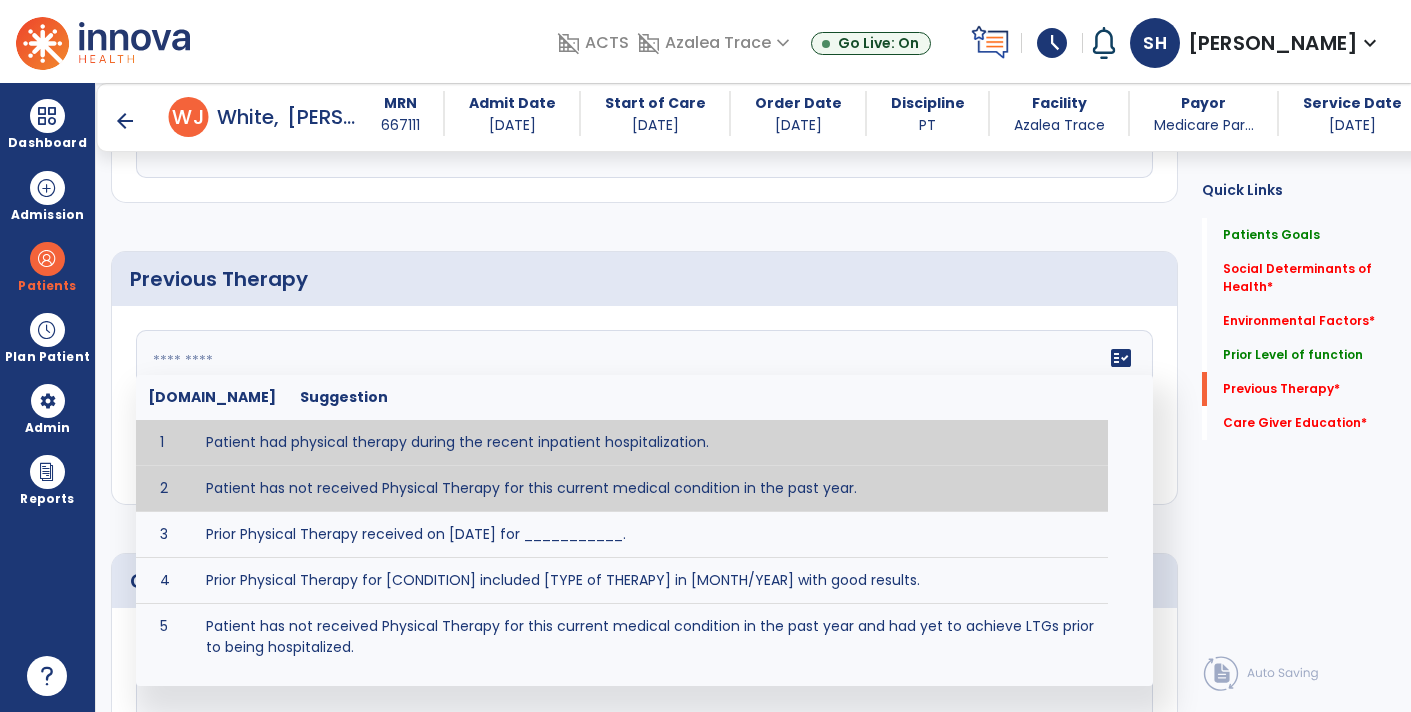 type on "**********" 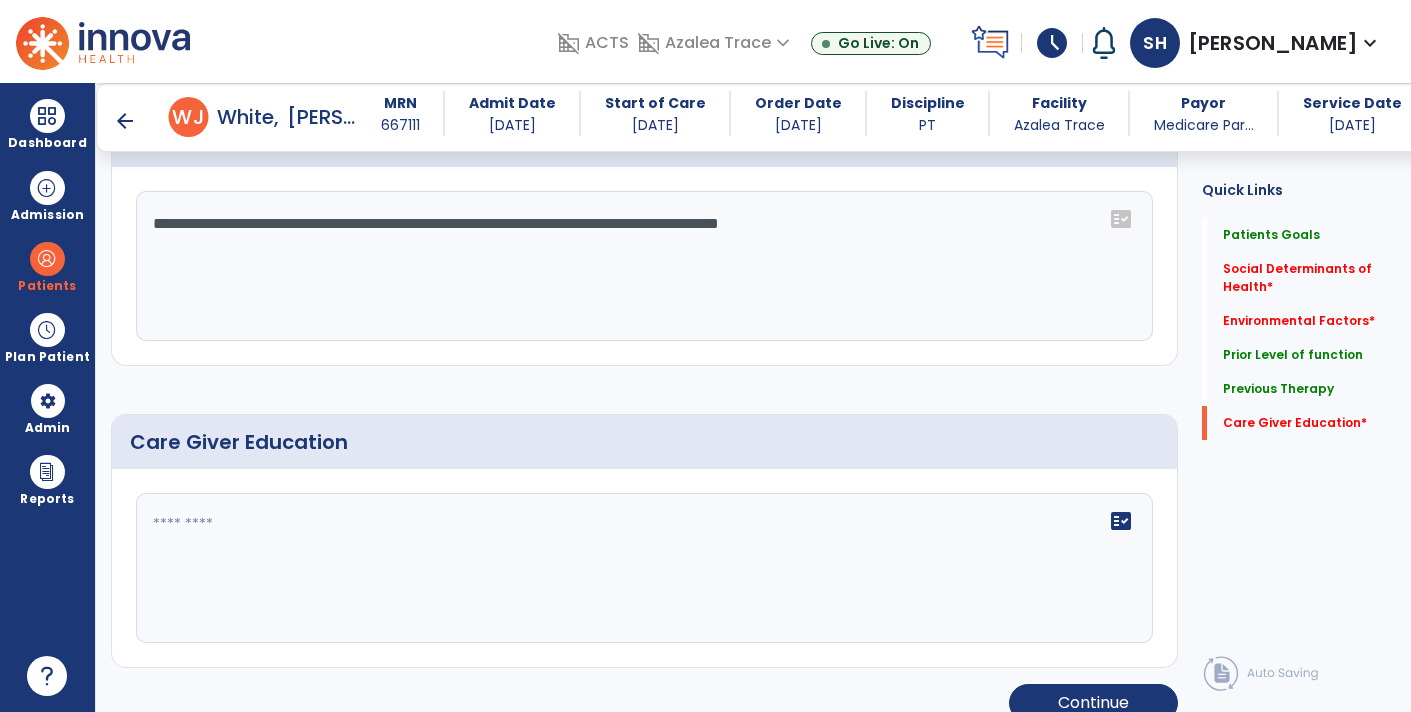 scroll, scrollTop: 1291, scrollLeft: 0, axis: vertical 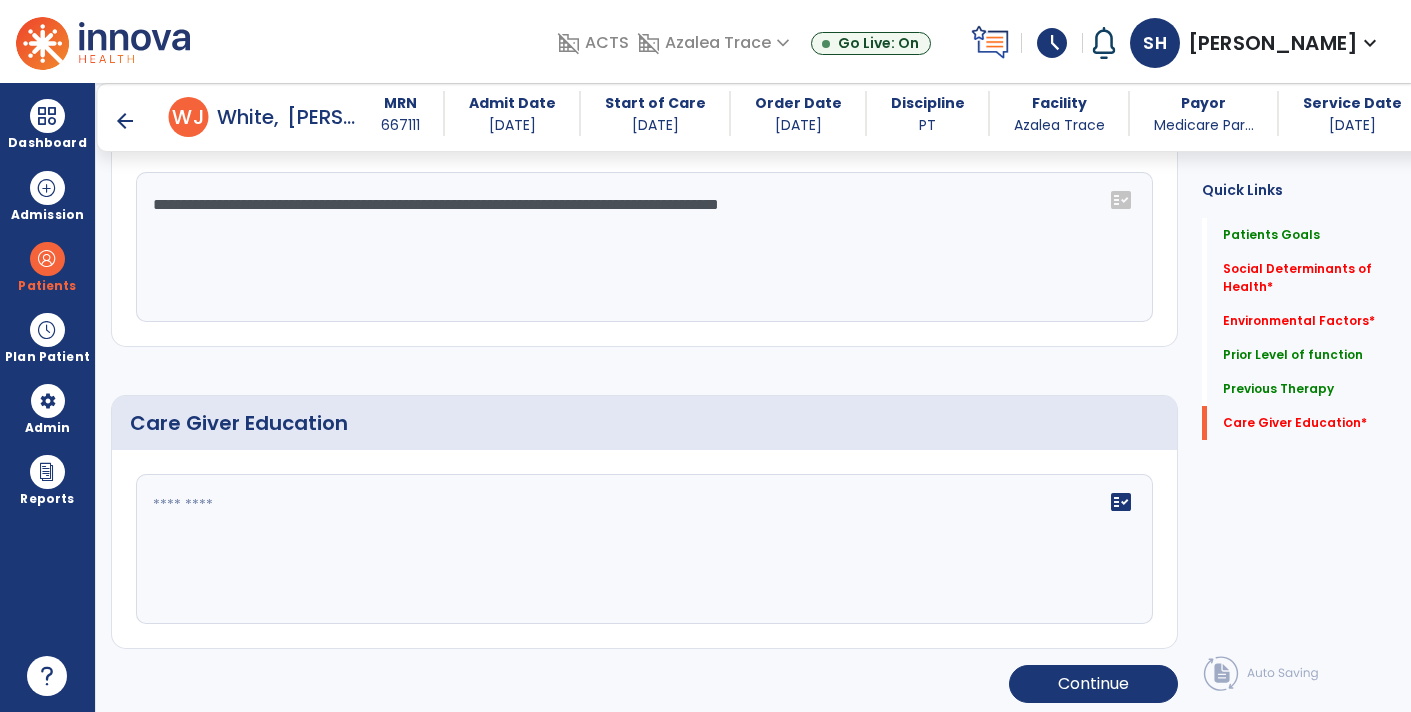 click on "fact_check" 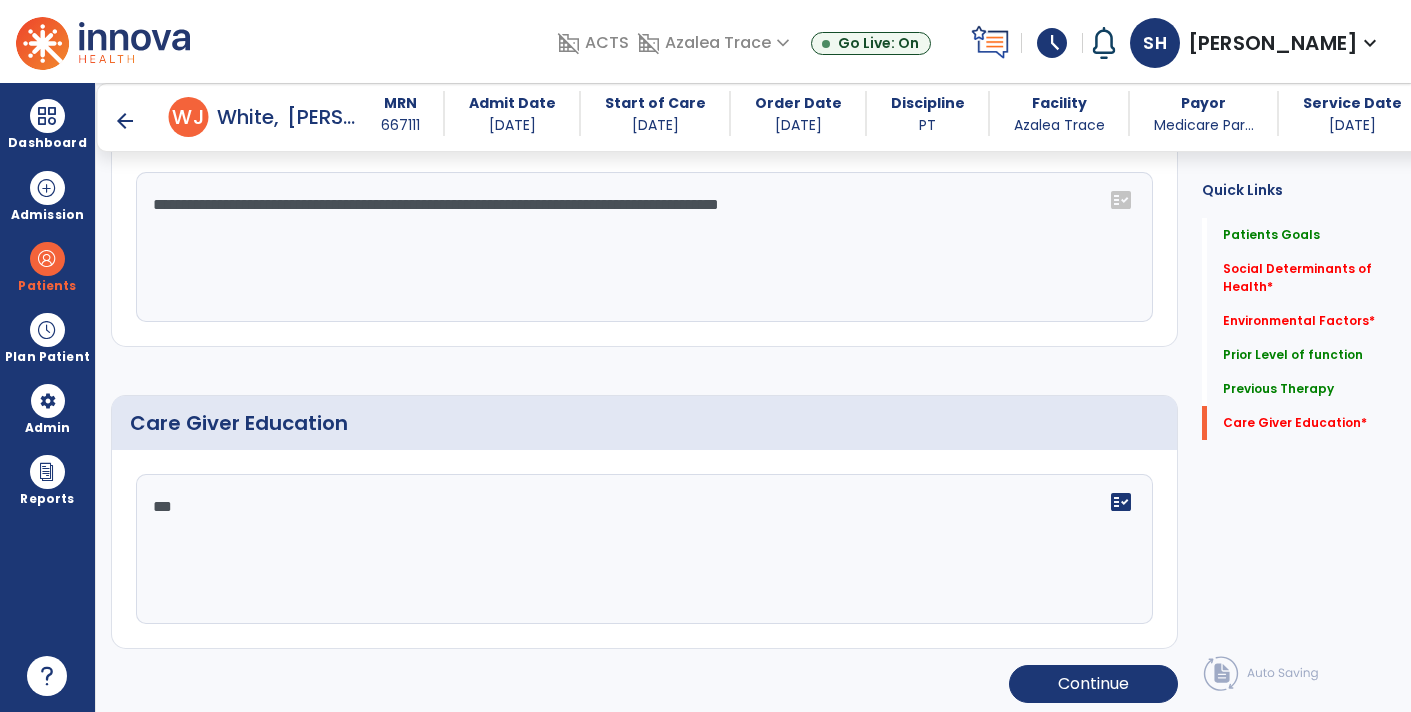 type on "***" 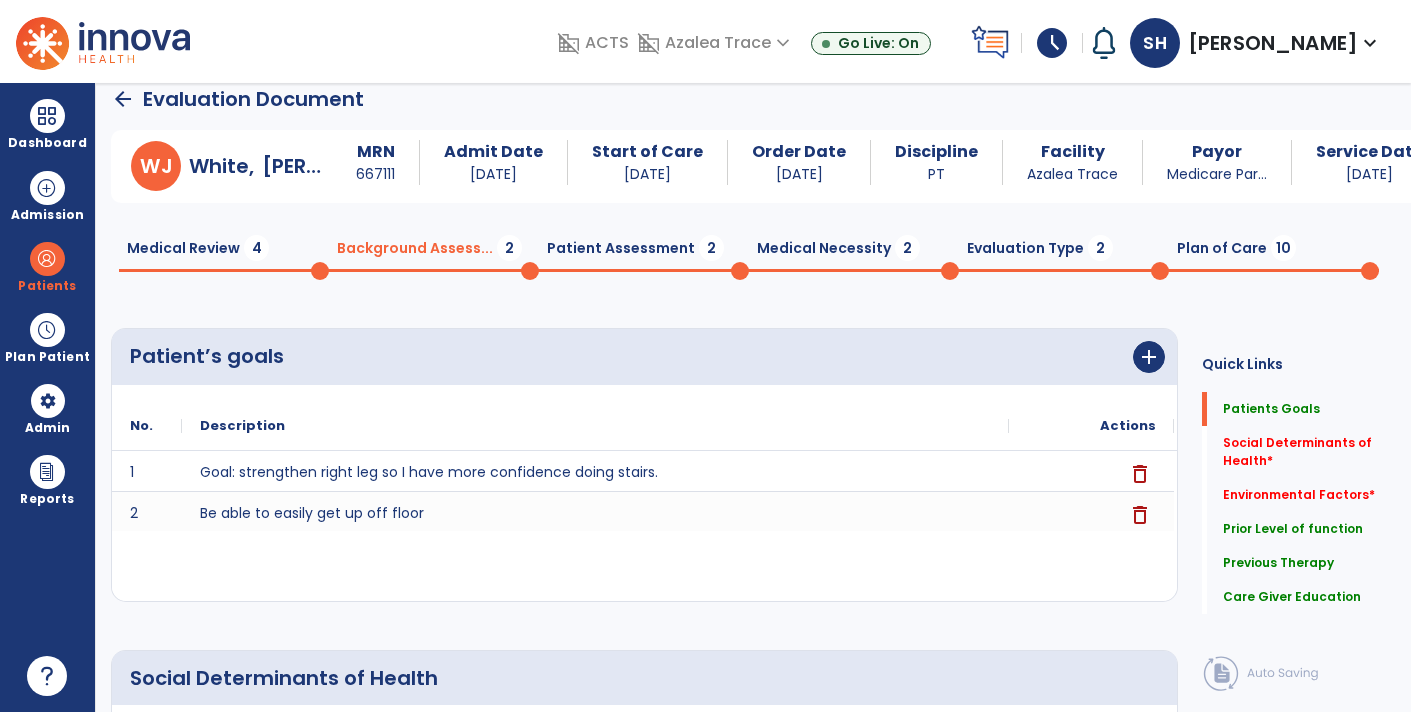 scroll, scrollTop: 14, scrollLeft: 0, axis: vertical 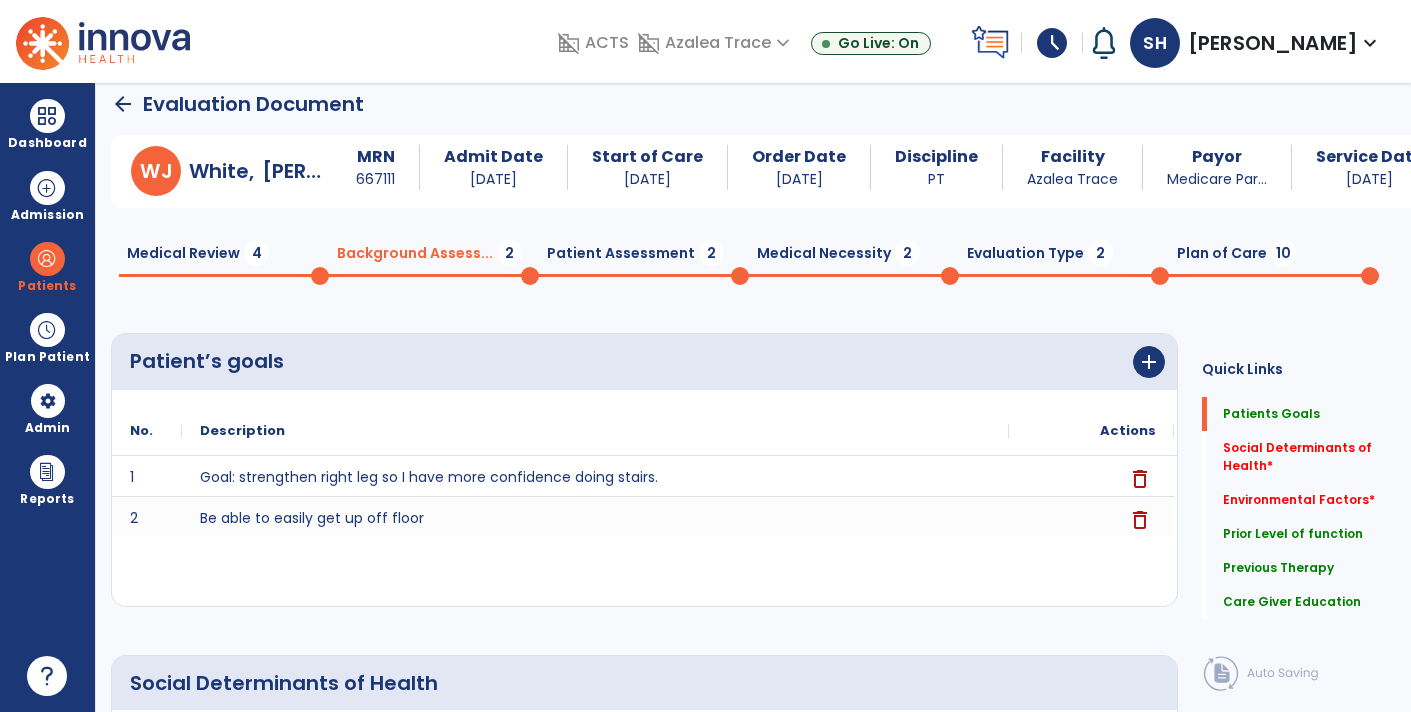click on "Medical Review  4" 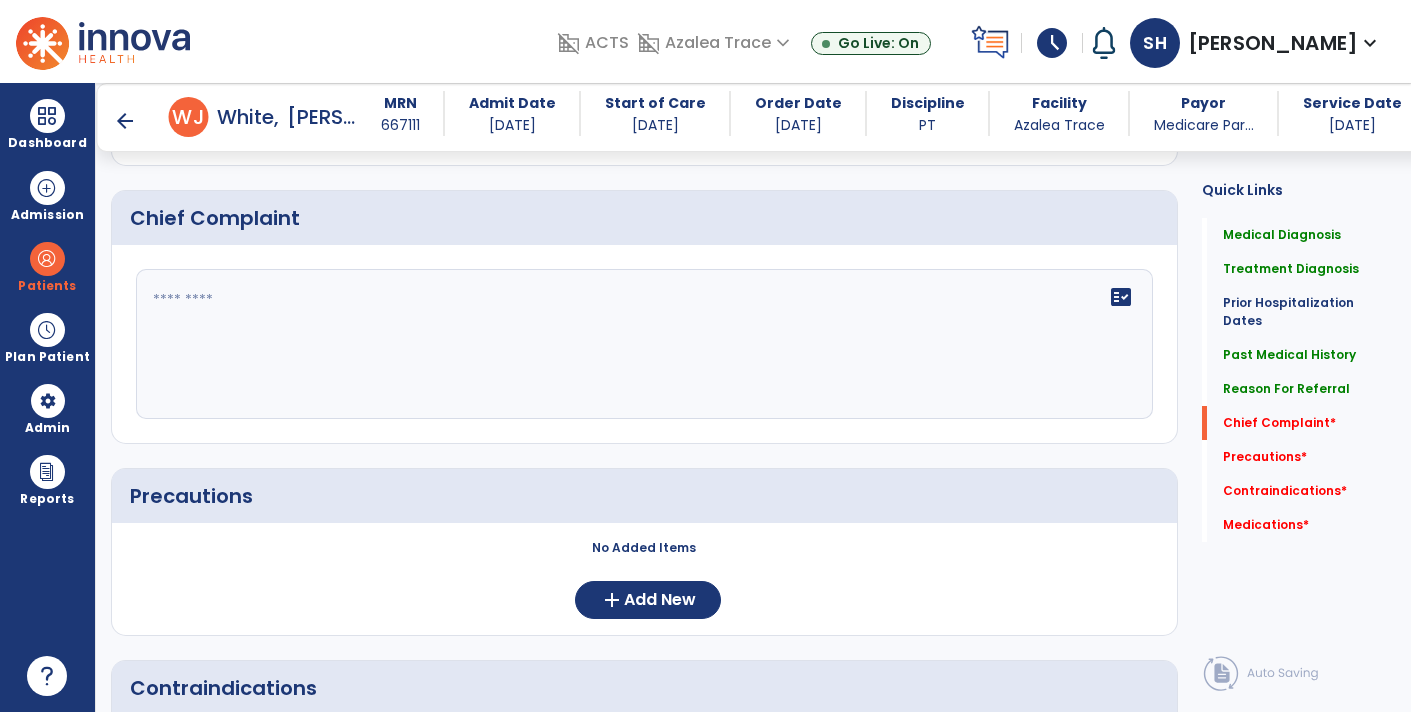 scroll, scrollTop: 1511, scrollLeft: 0, axis: vertical 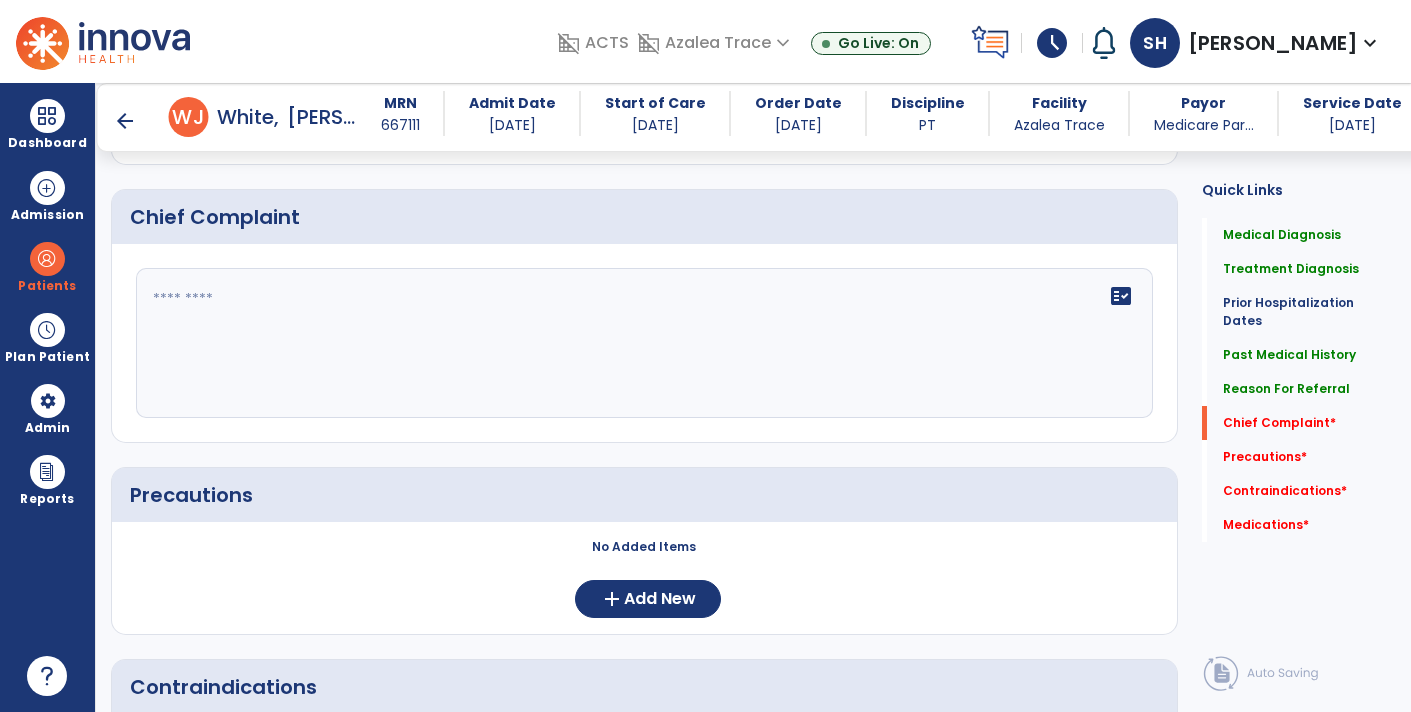 click on "fact_check" 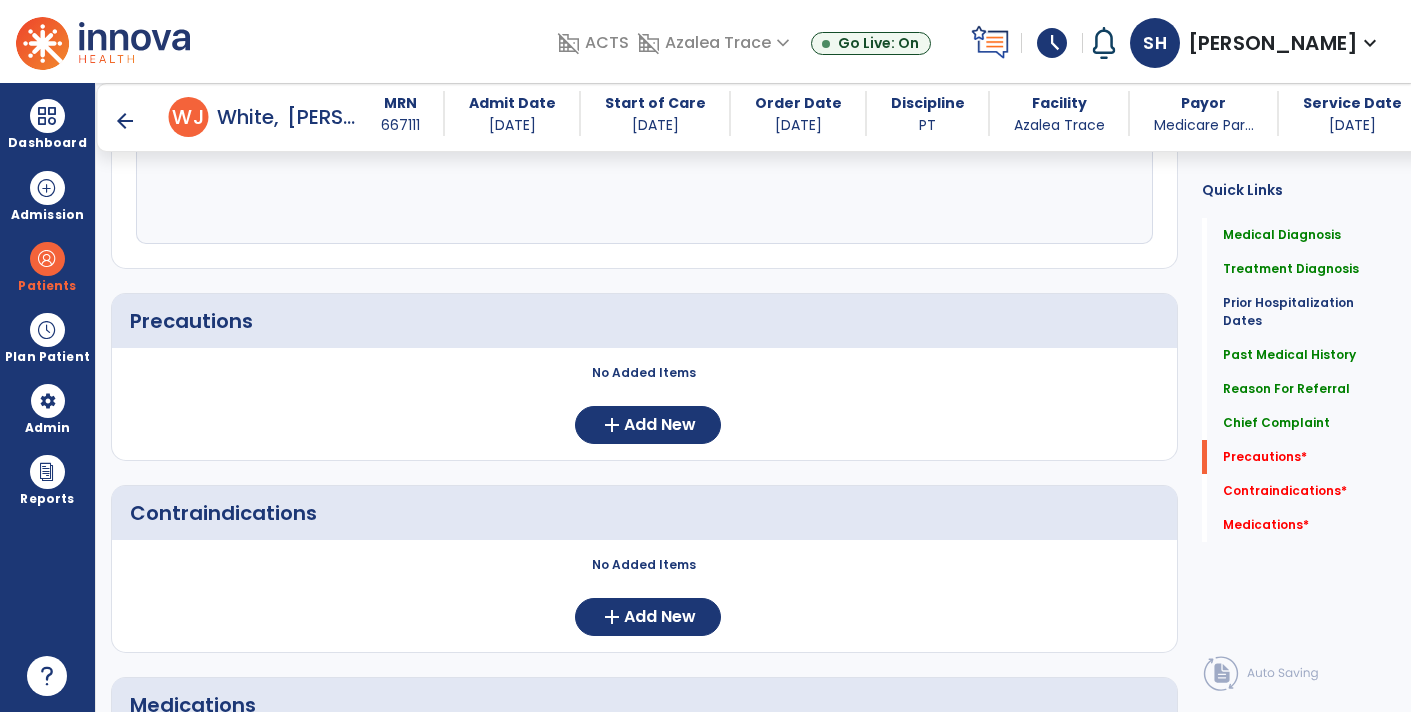 scroll, scrollTop: 1682, scrollLeft: 0, axis: vertical 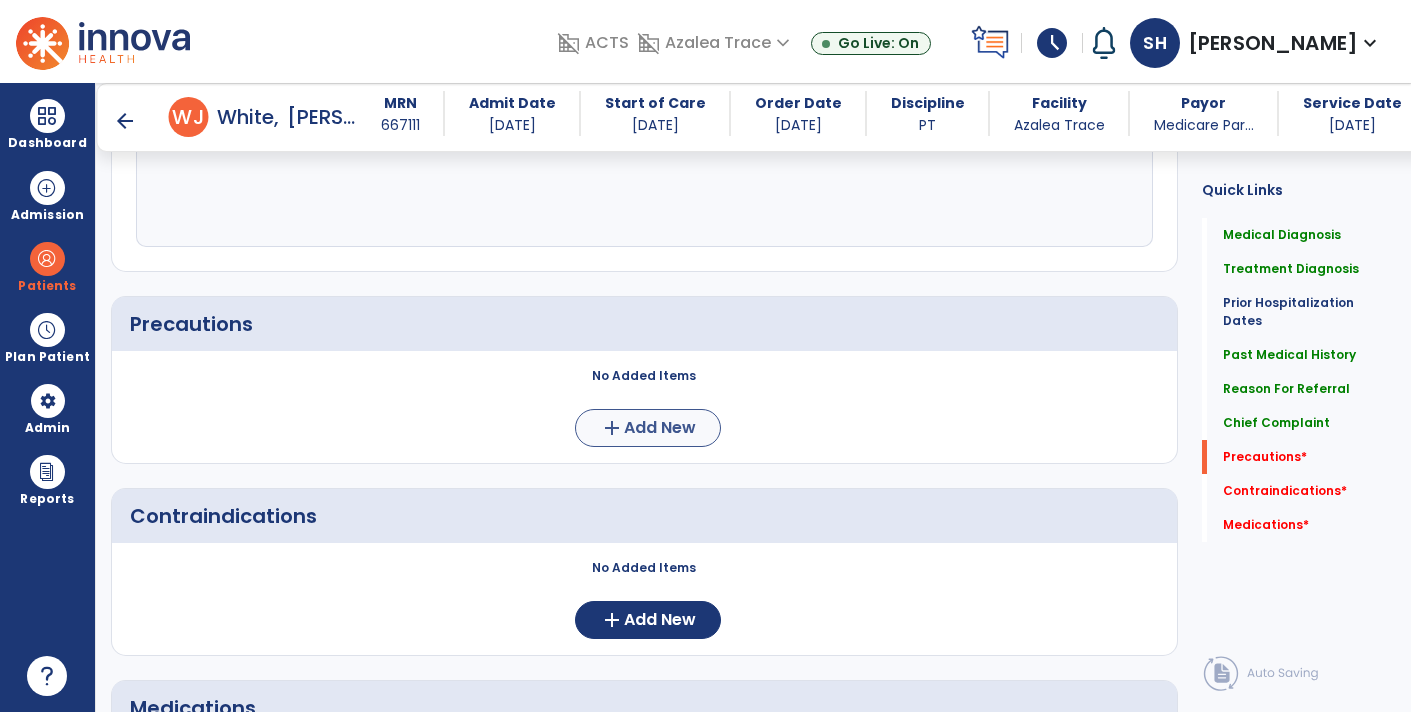 type on "**********" 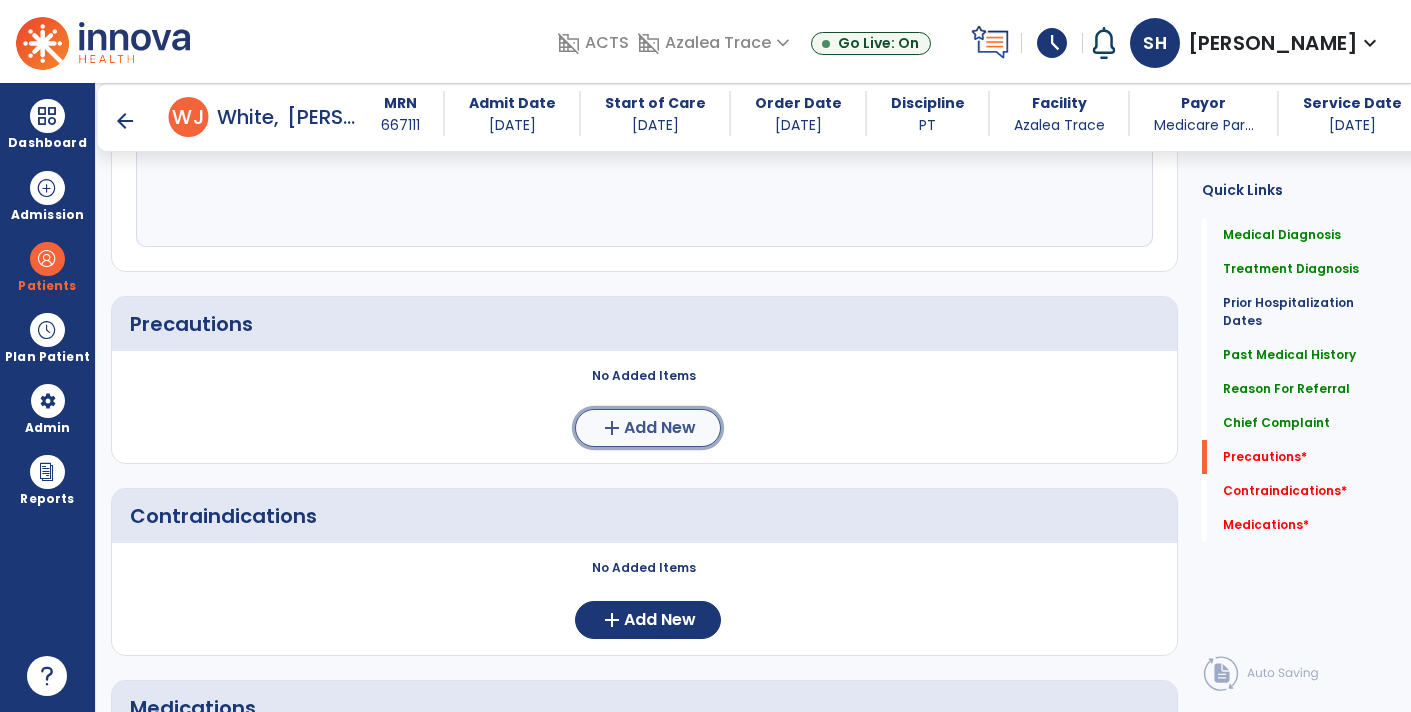 click on "Add New" 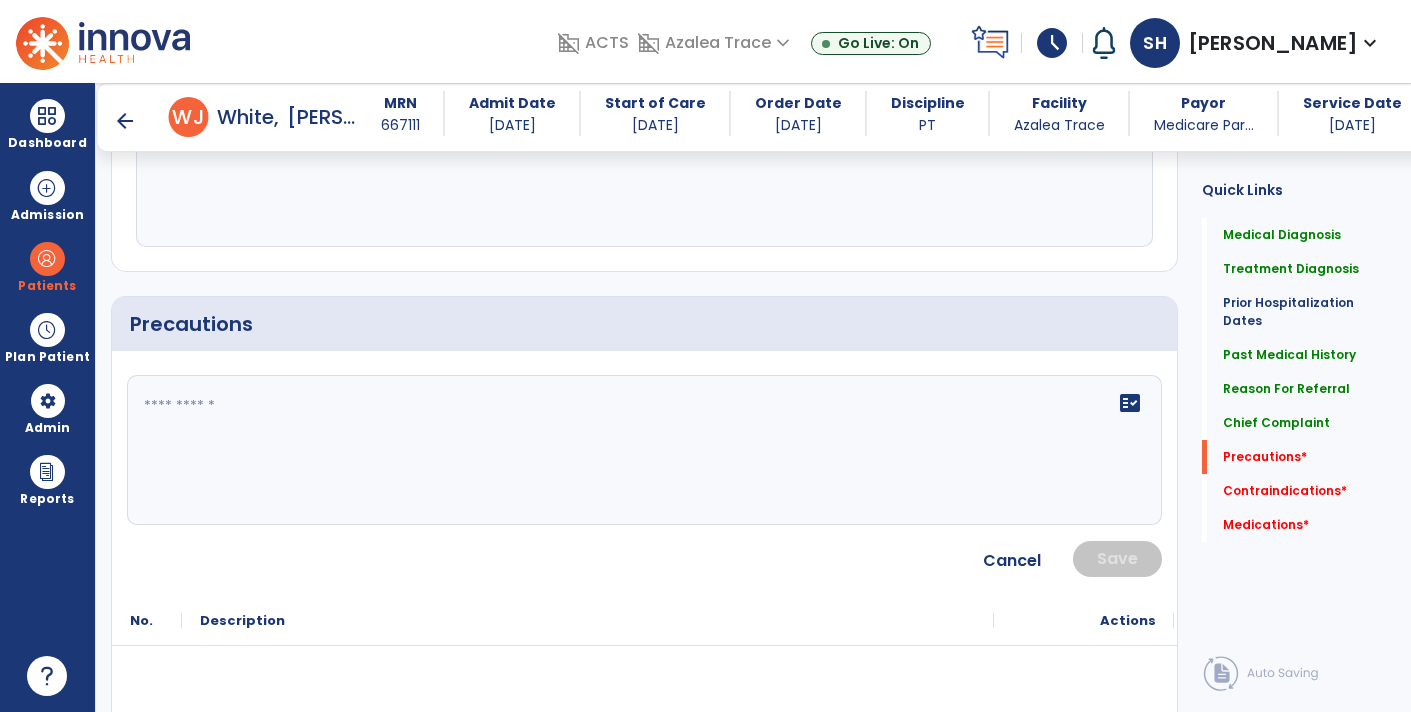 click on "fact_check" 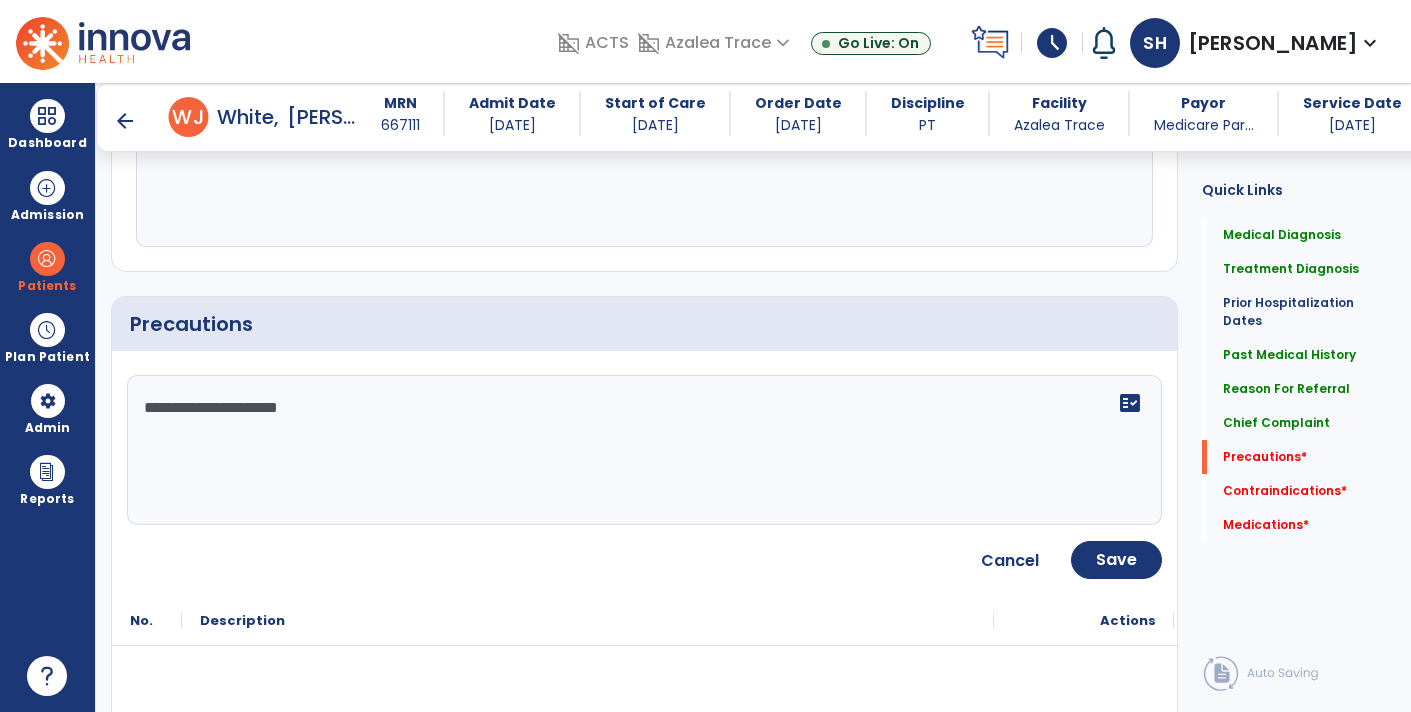 type on "**********" 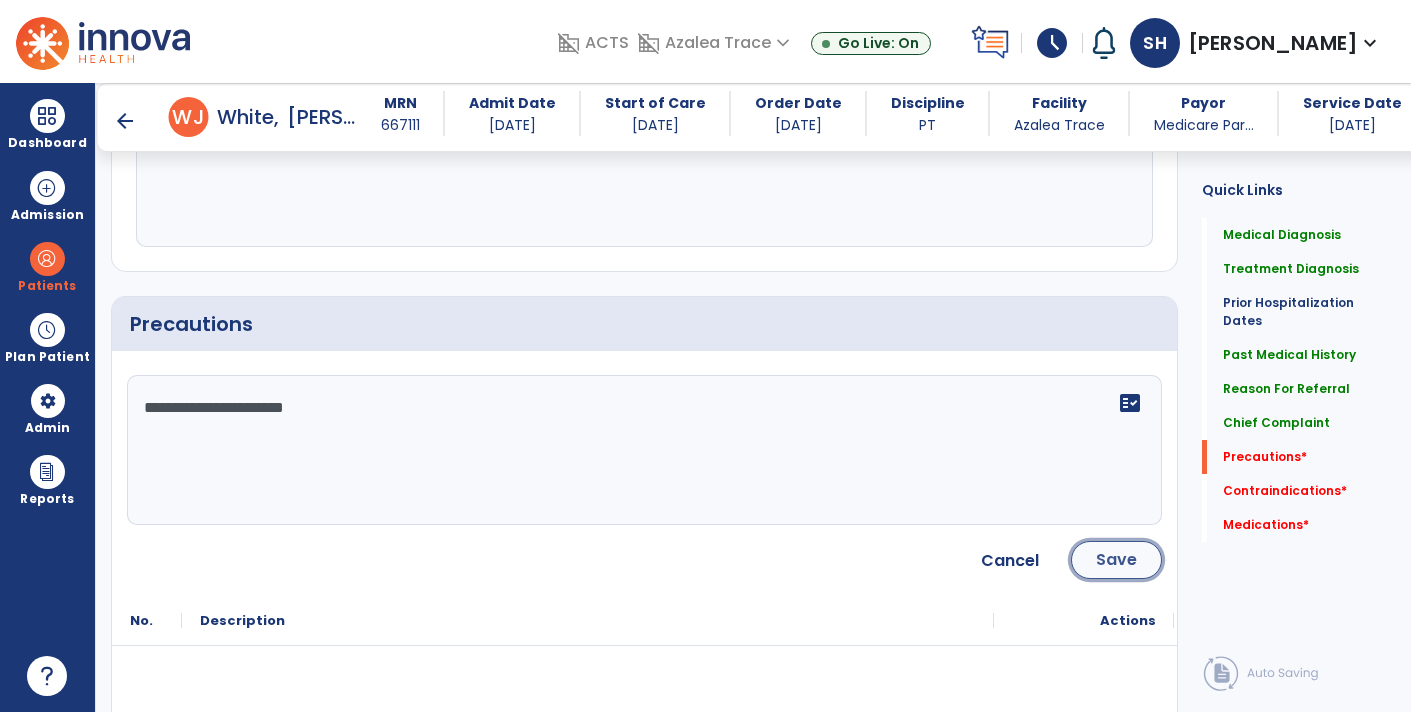 click on "Save" 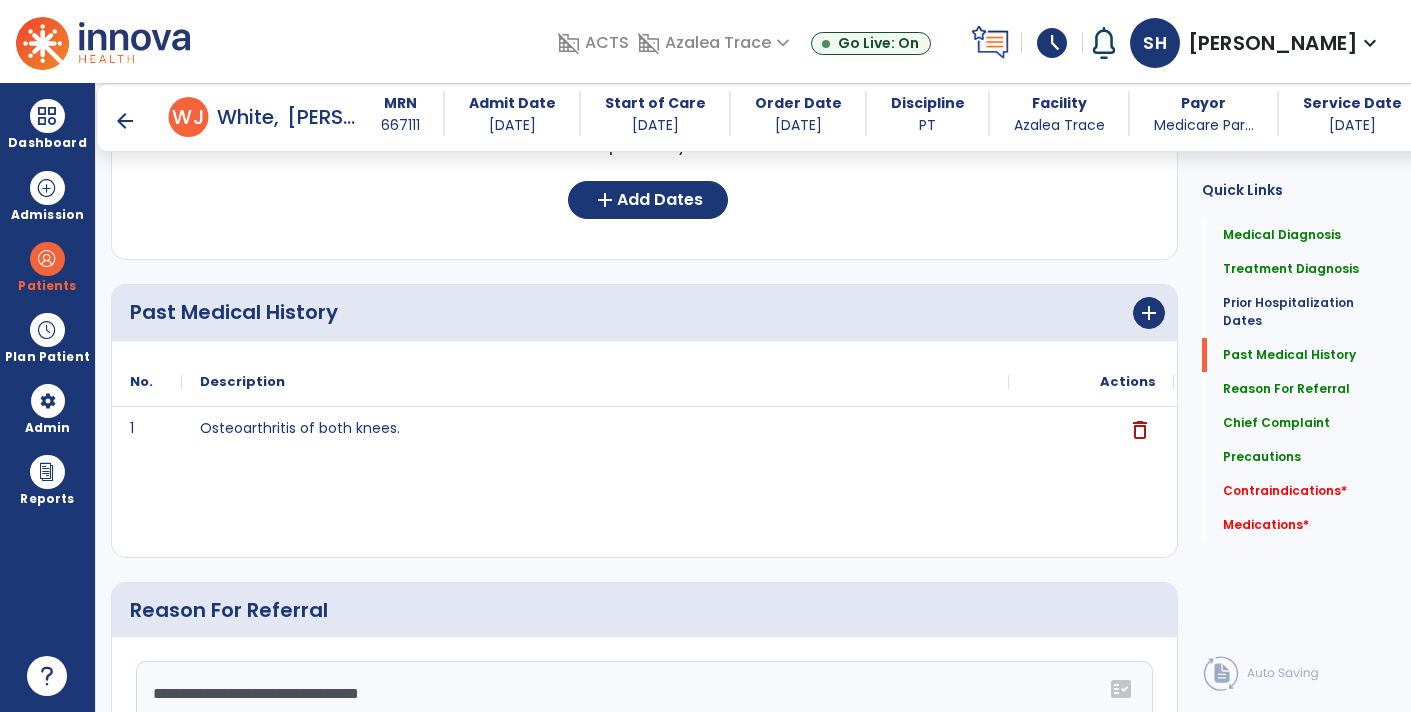 scroll, scrollTop: 812, scrollLeft: 0, axis: vertical 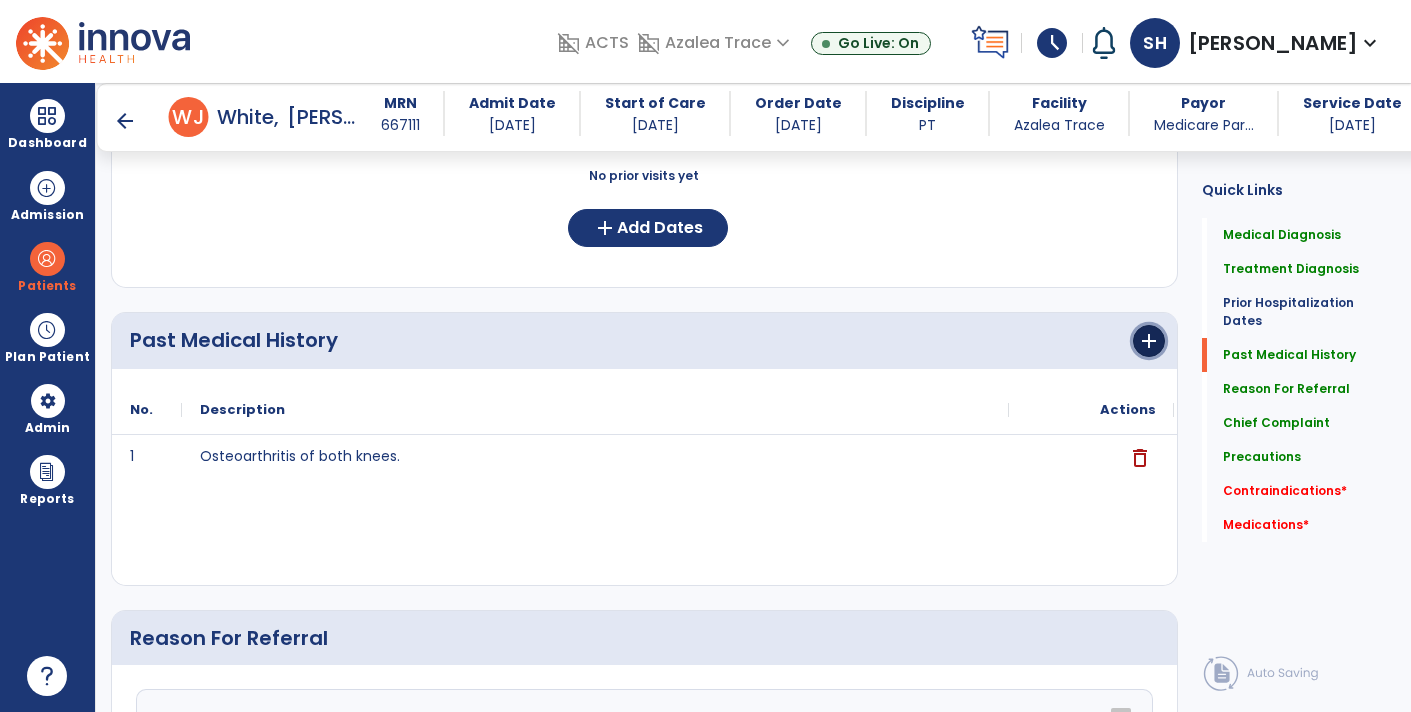 click on "add" 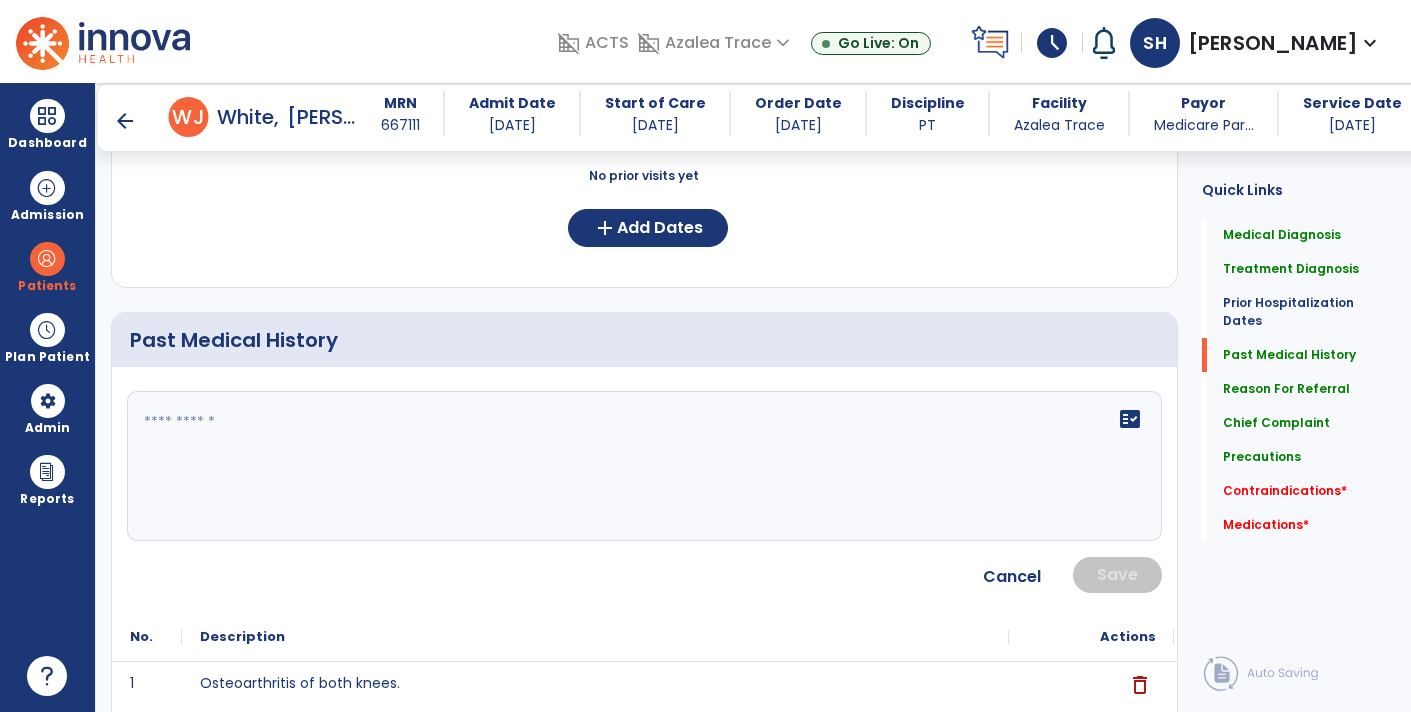 click on "fact_check" 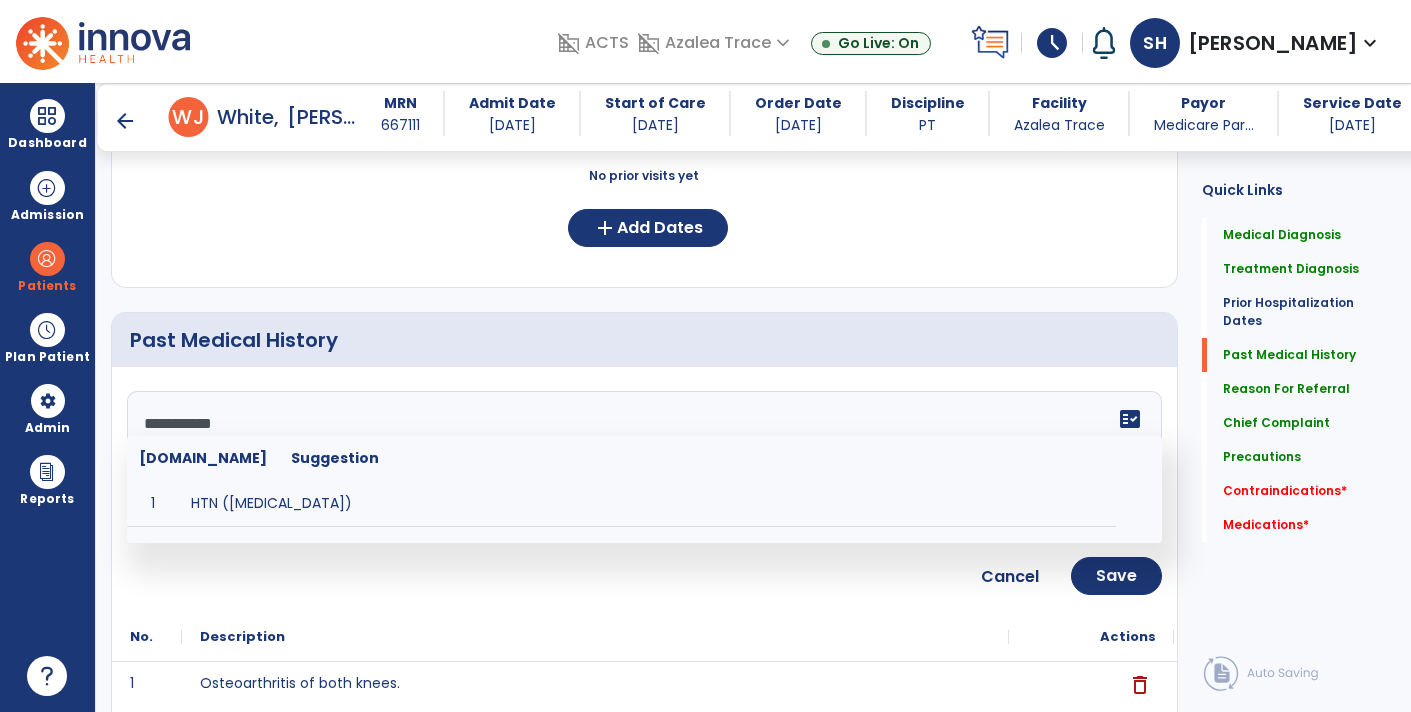 type on "**********" 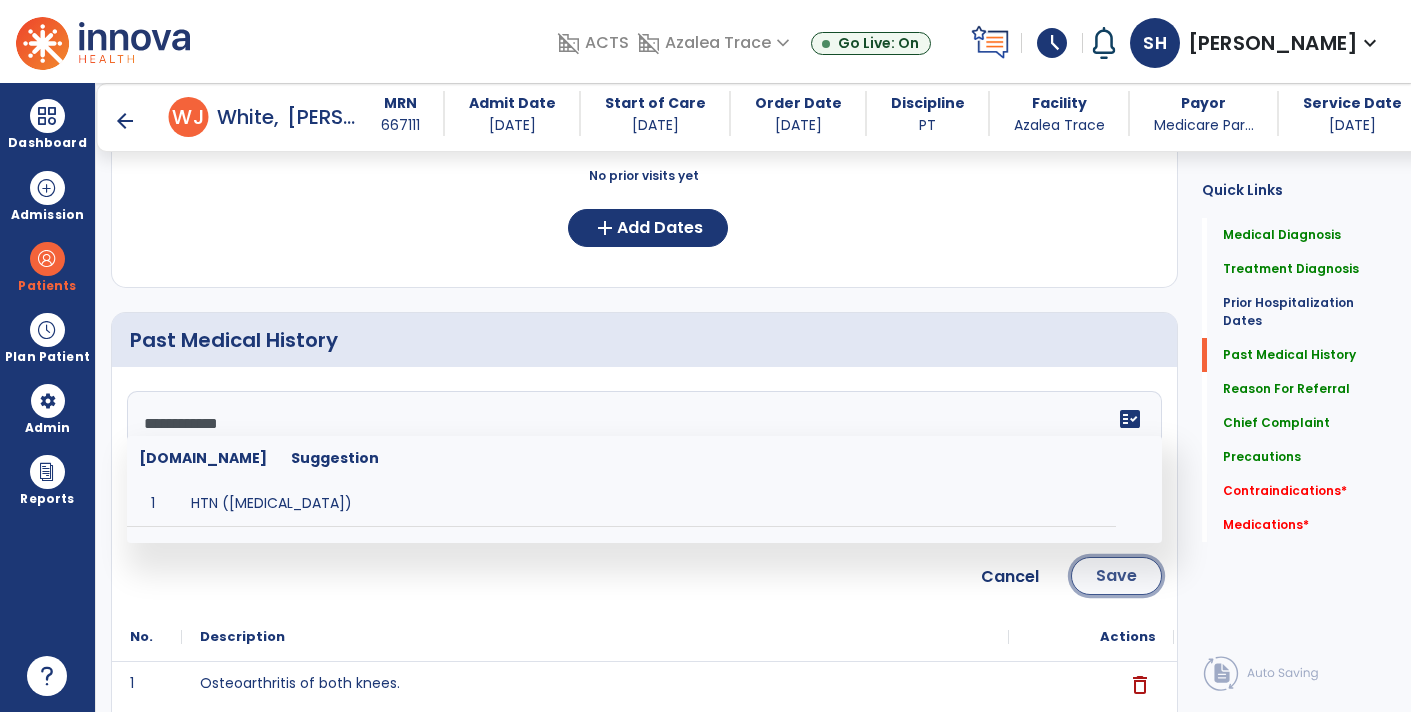 click on "Save" 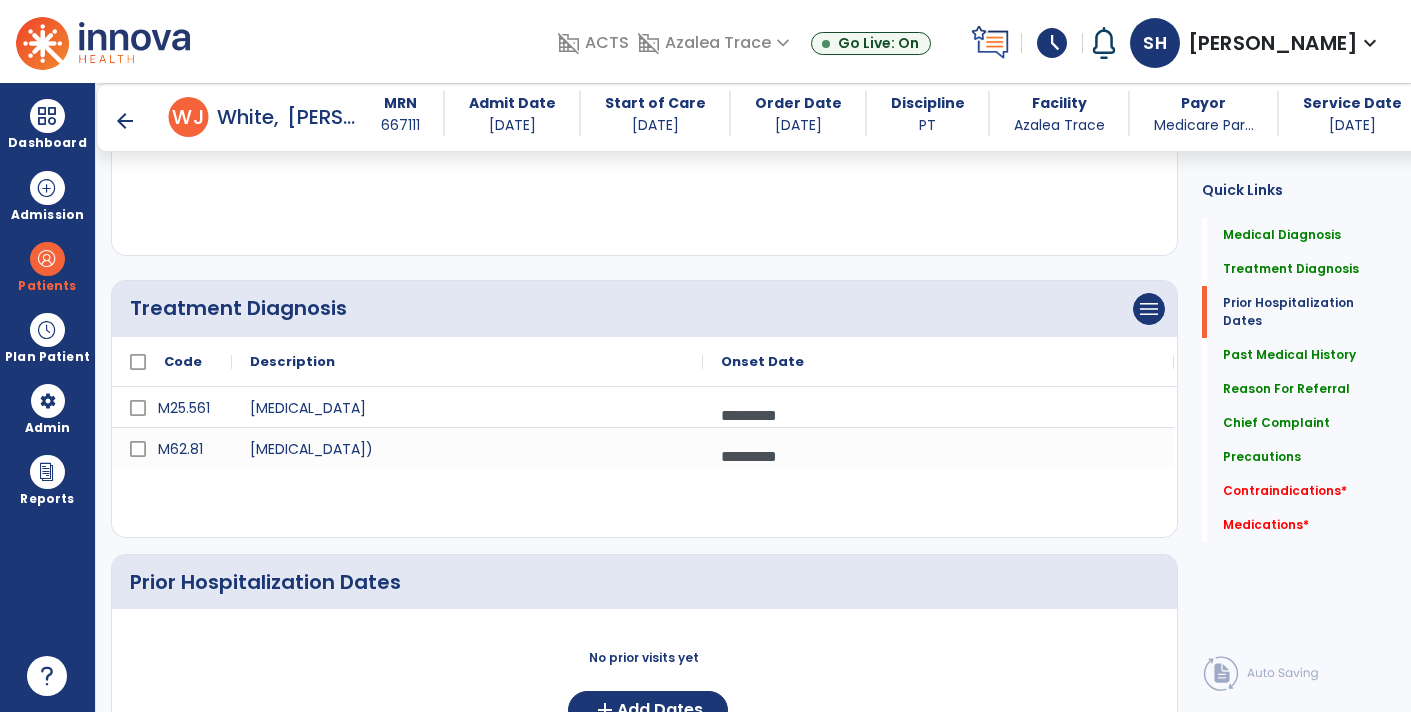scroll, scrollTop: 0, scrollLeft: 0, axis: both 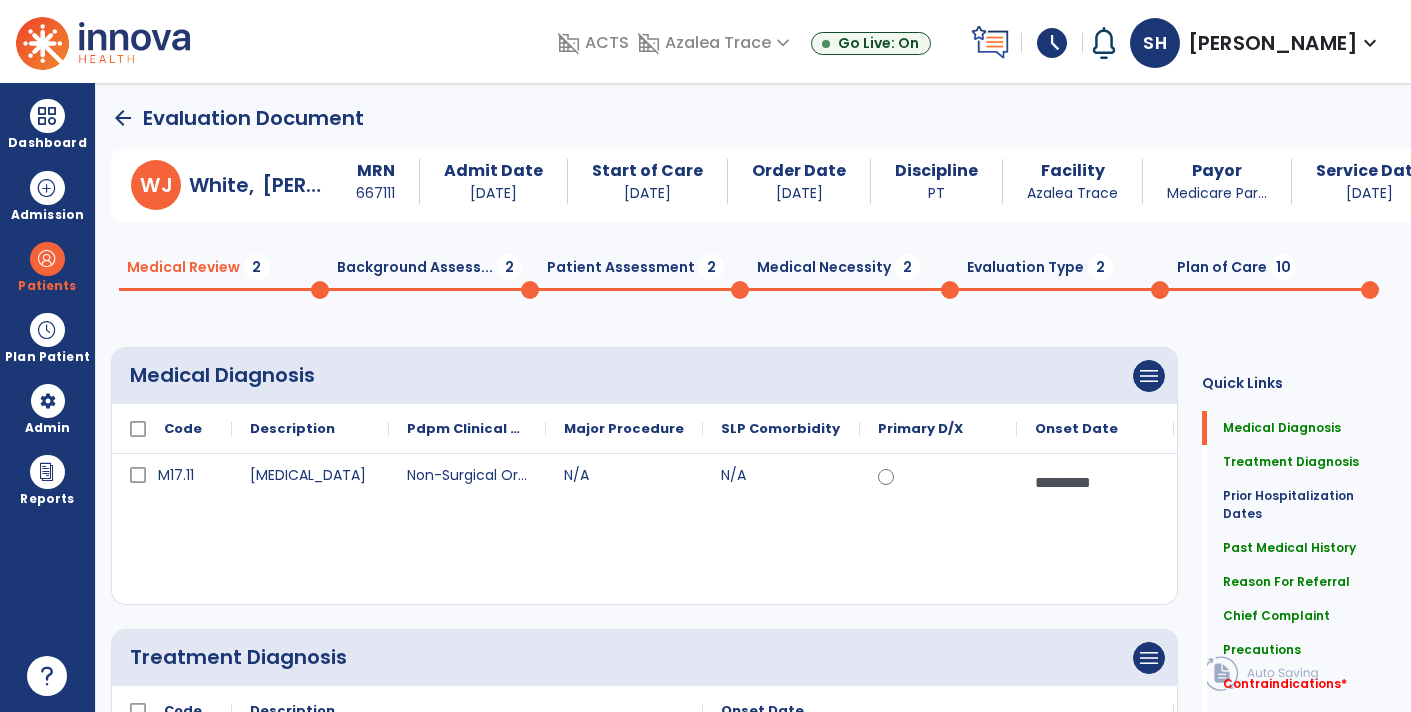 click on "Patient Assessment  2" 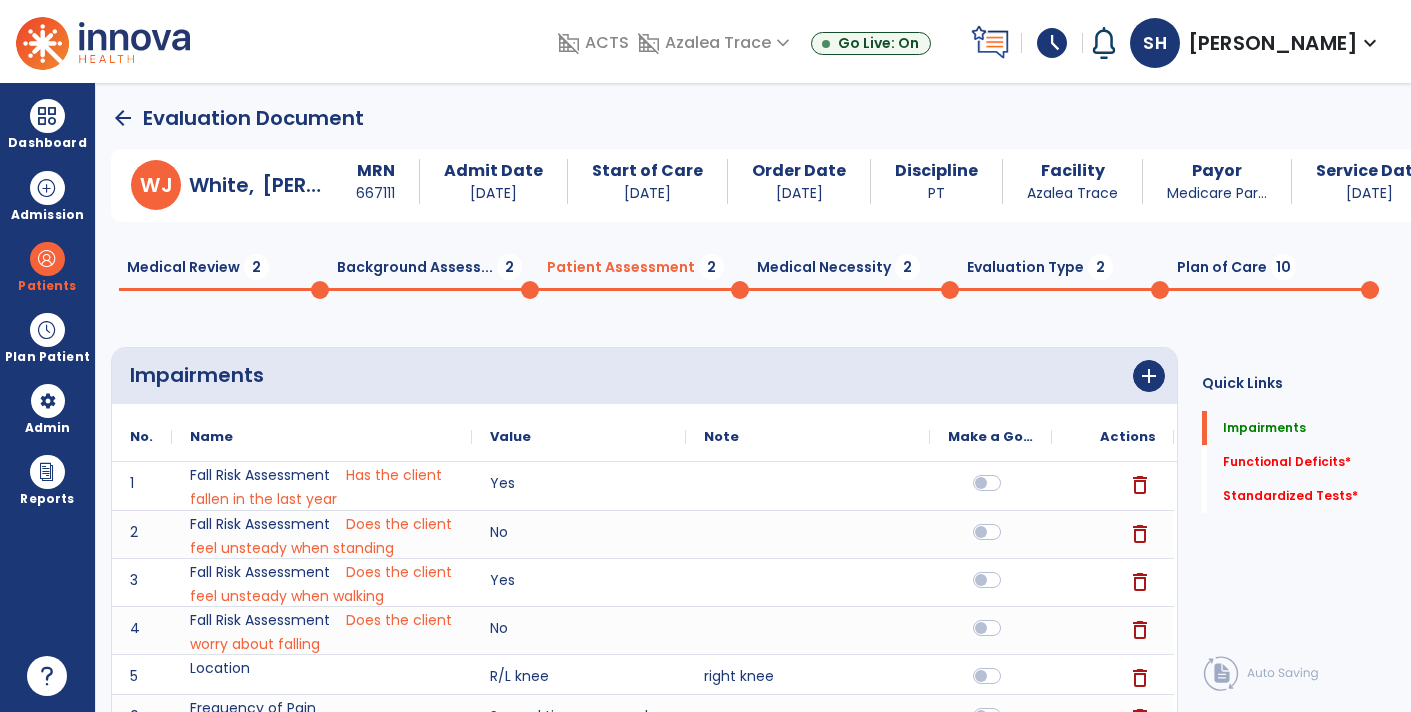 click on "Background Assess...  2" 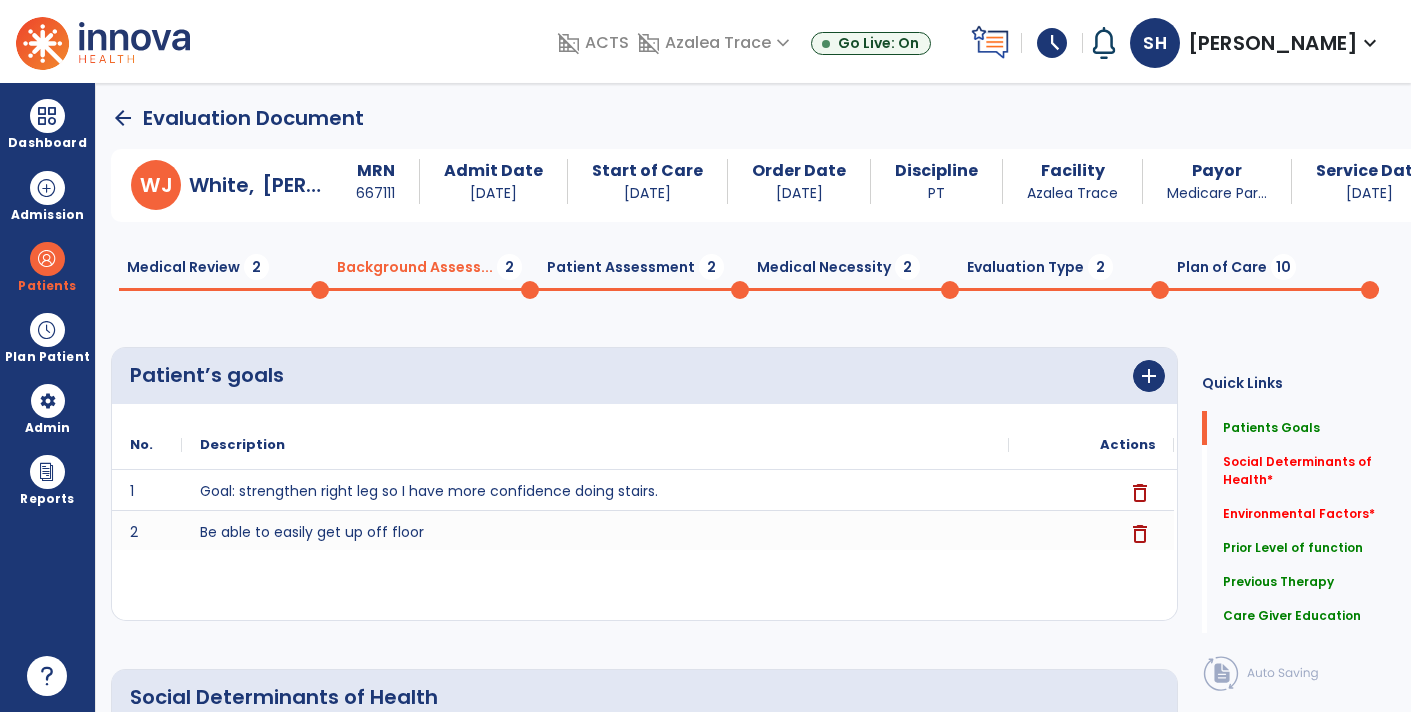 click on "Patient Assessment  2" 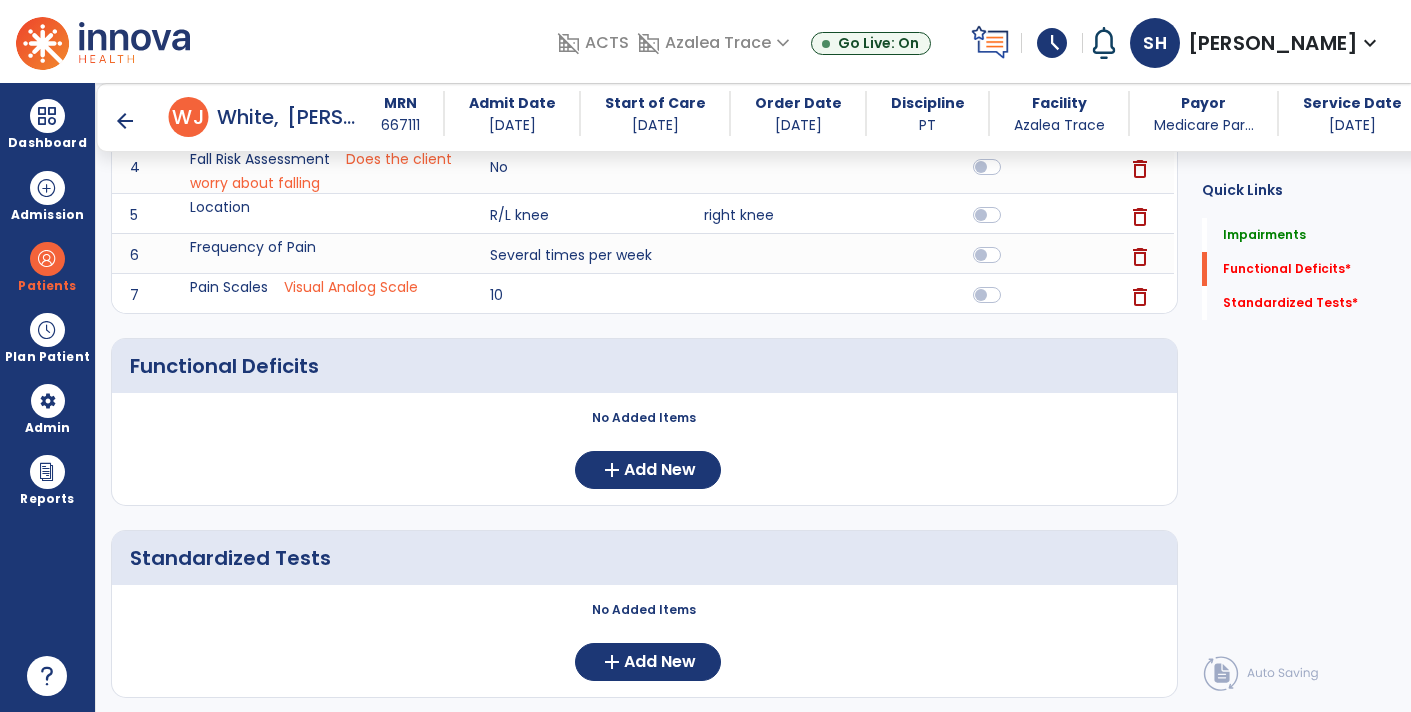scroll, scrollTop: 494, scrollLeft: 0, axis: vertical 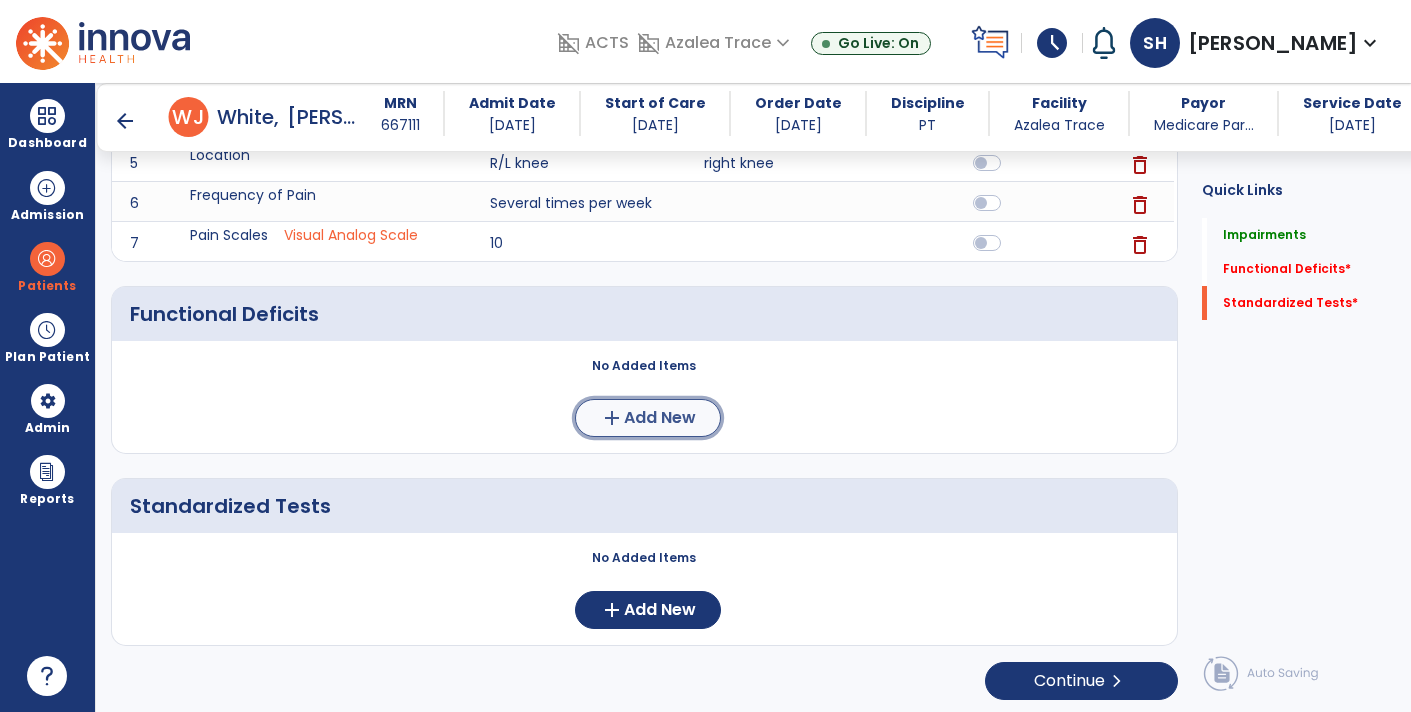 click on "Add New" 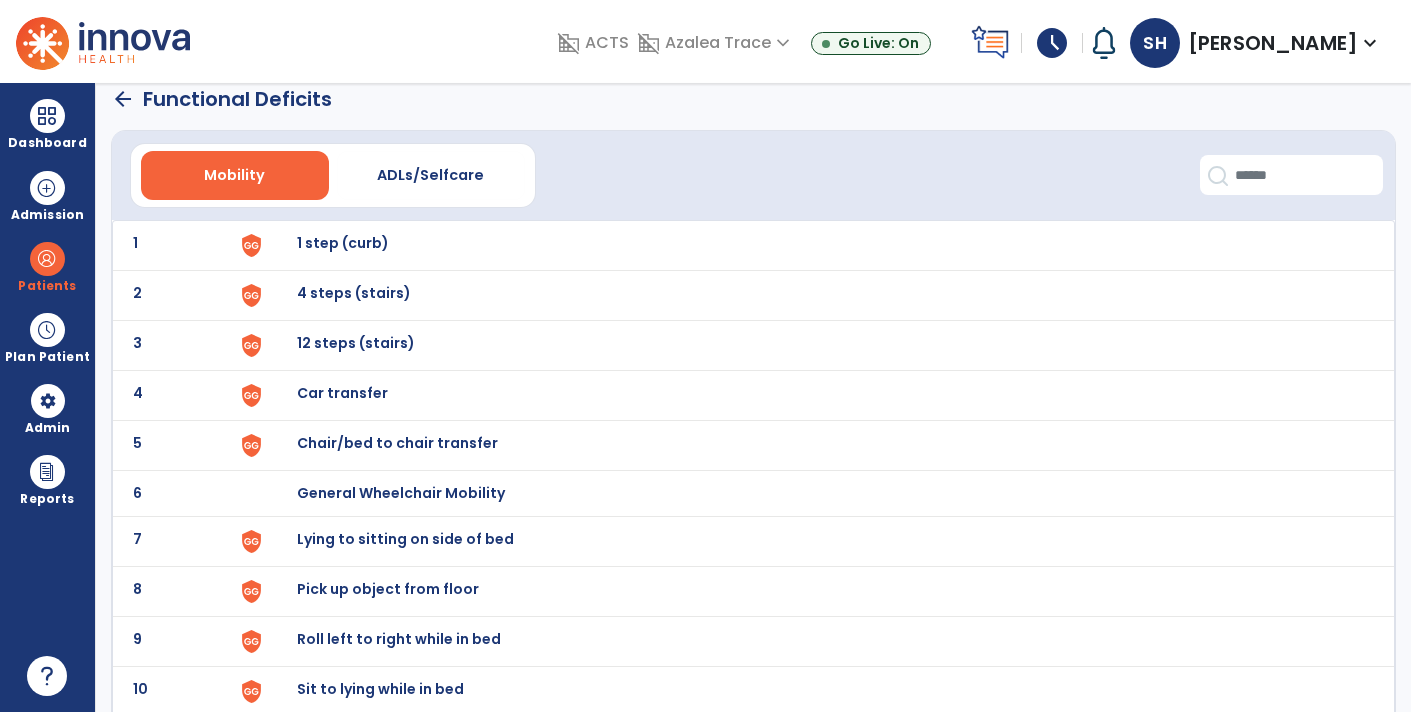 scroll, scrollTop: 17, scrollLeft: 0, axis: vertical 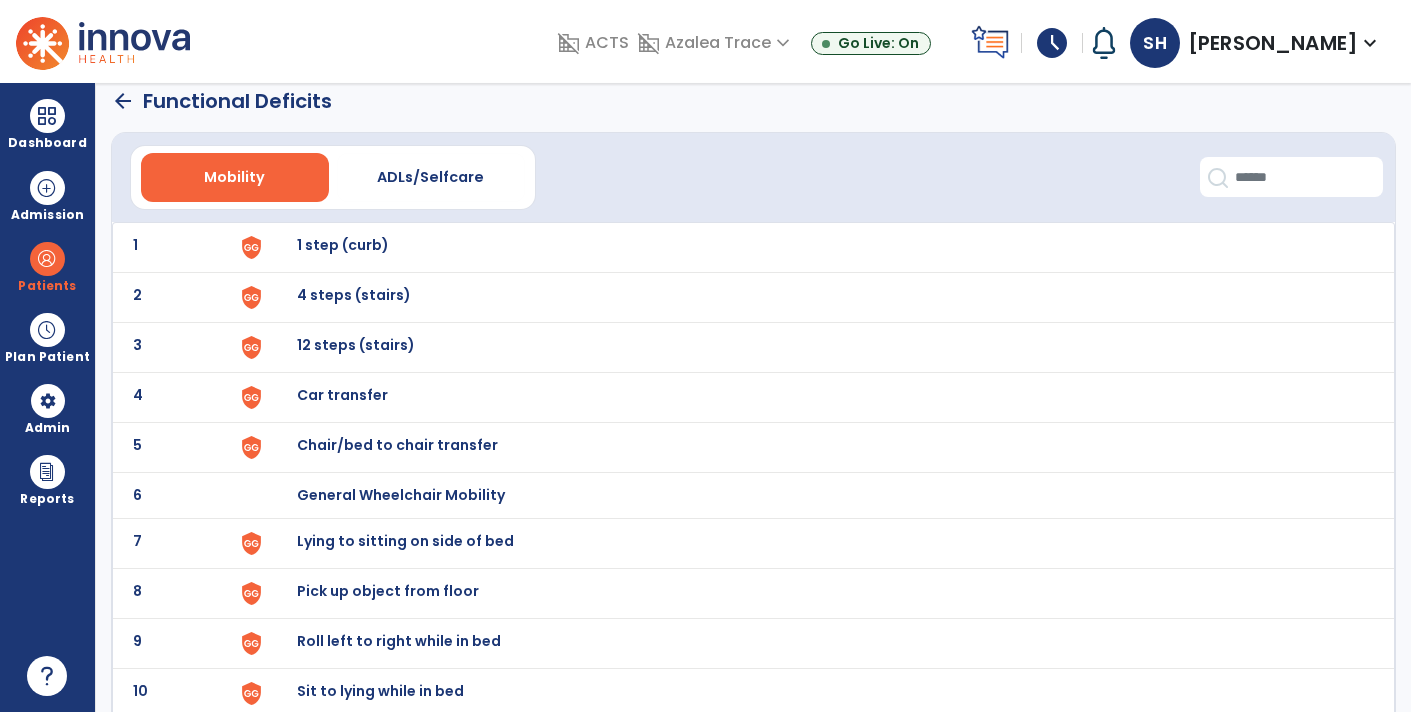click on "arrow_back" 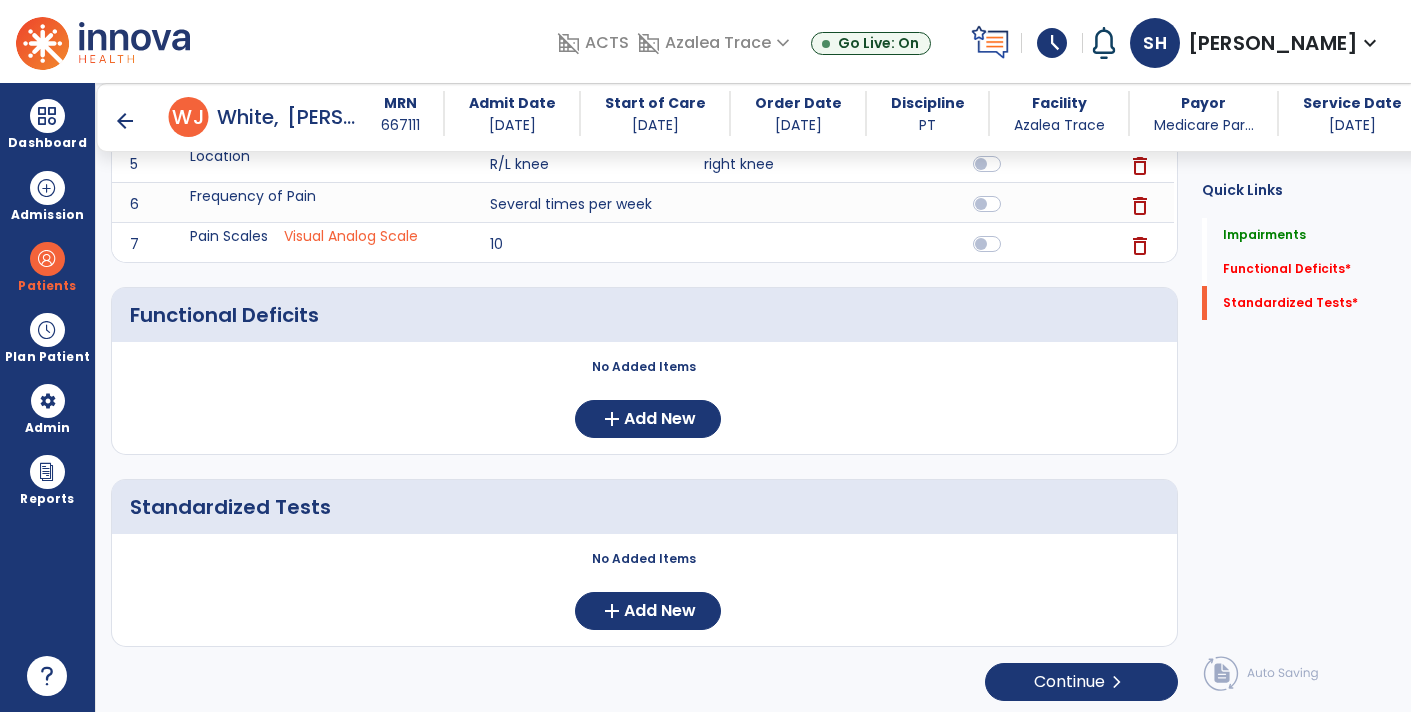 scroll, scrollTop: 494, scrollLeft: 0, axis: vertical 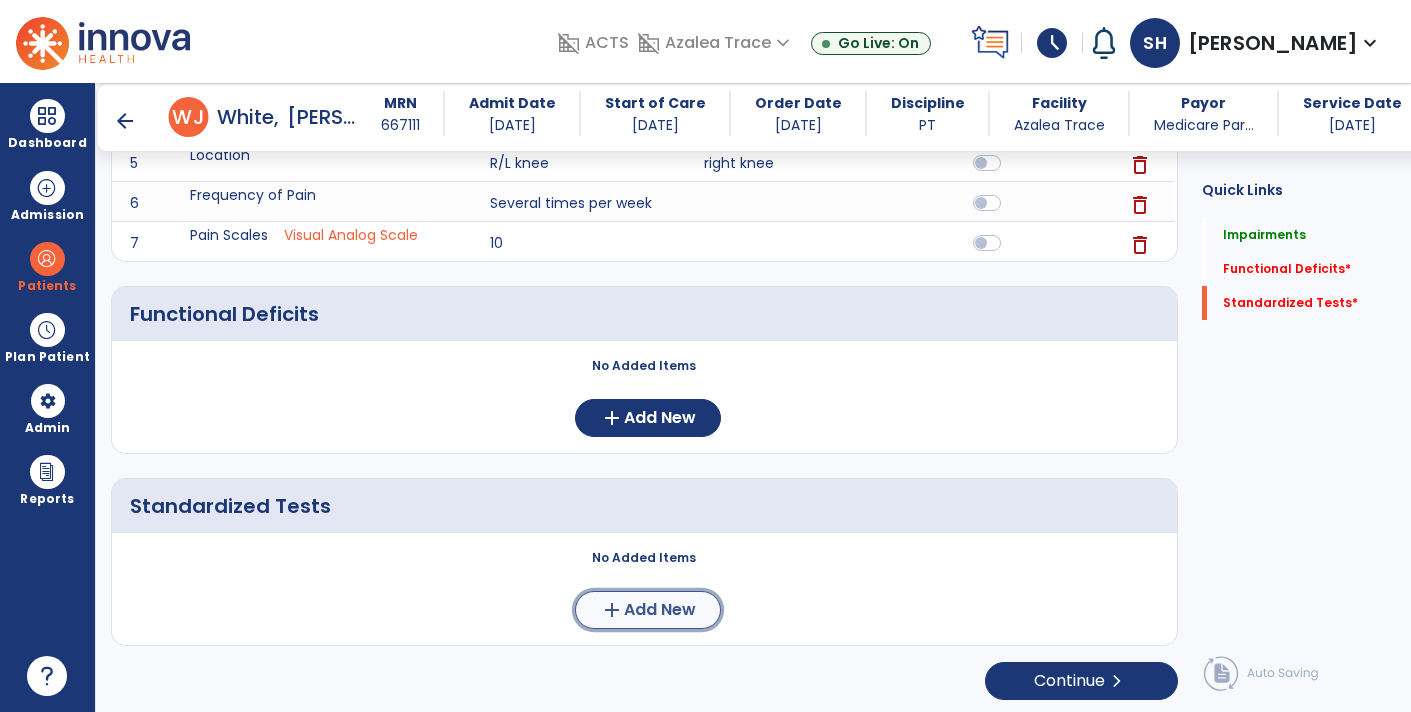click on "Add New" 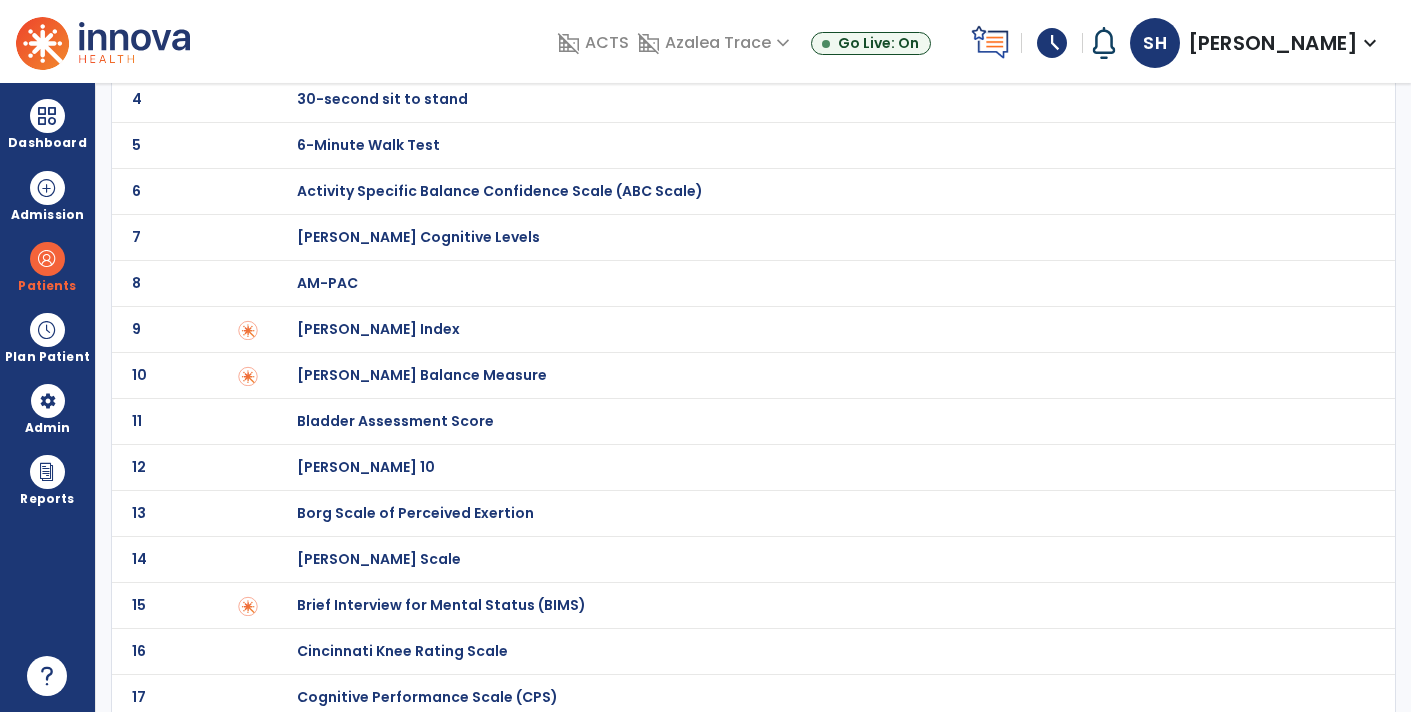 scroll, scrollTop: 0, scrollLeft: 0, axis: both 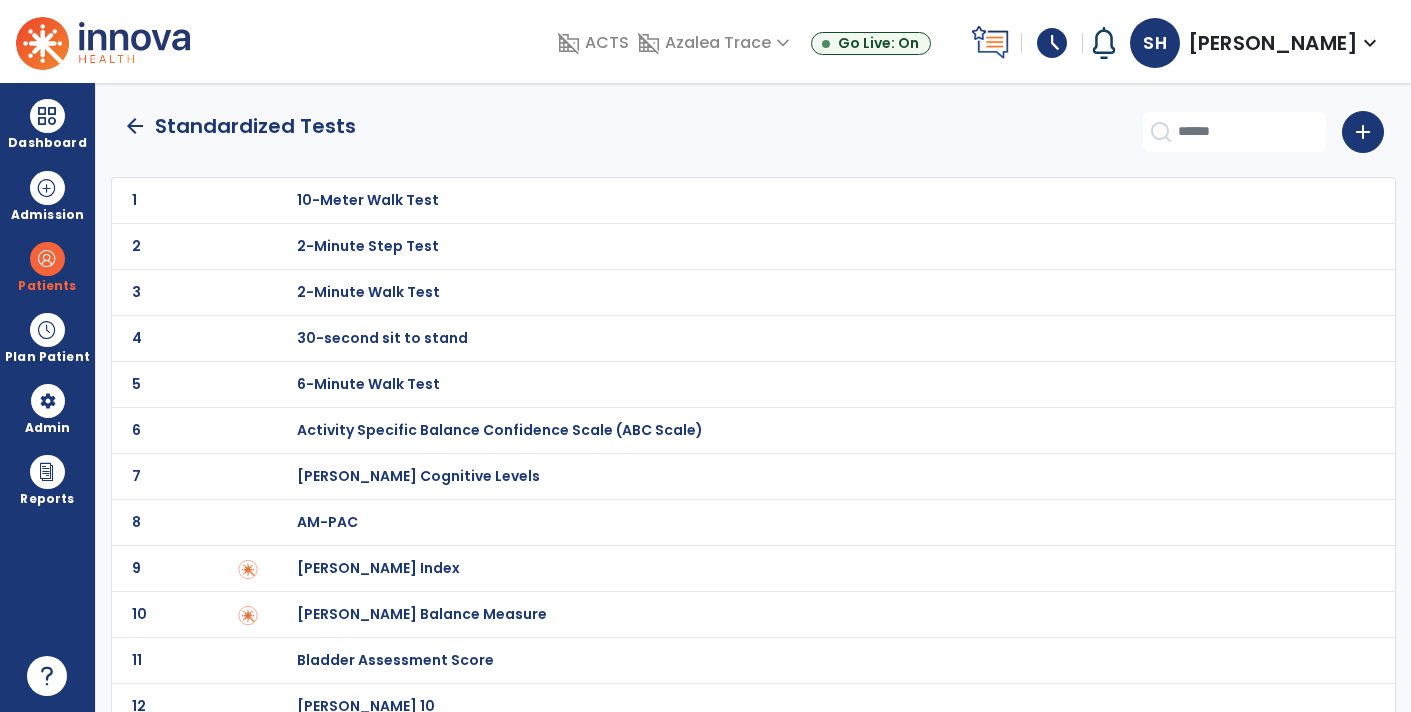 click on "arrow_back" 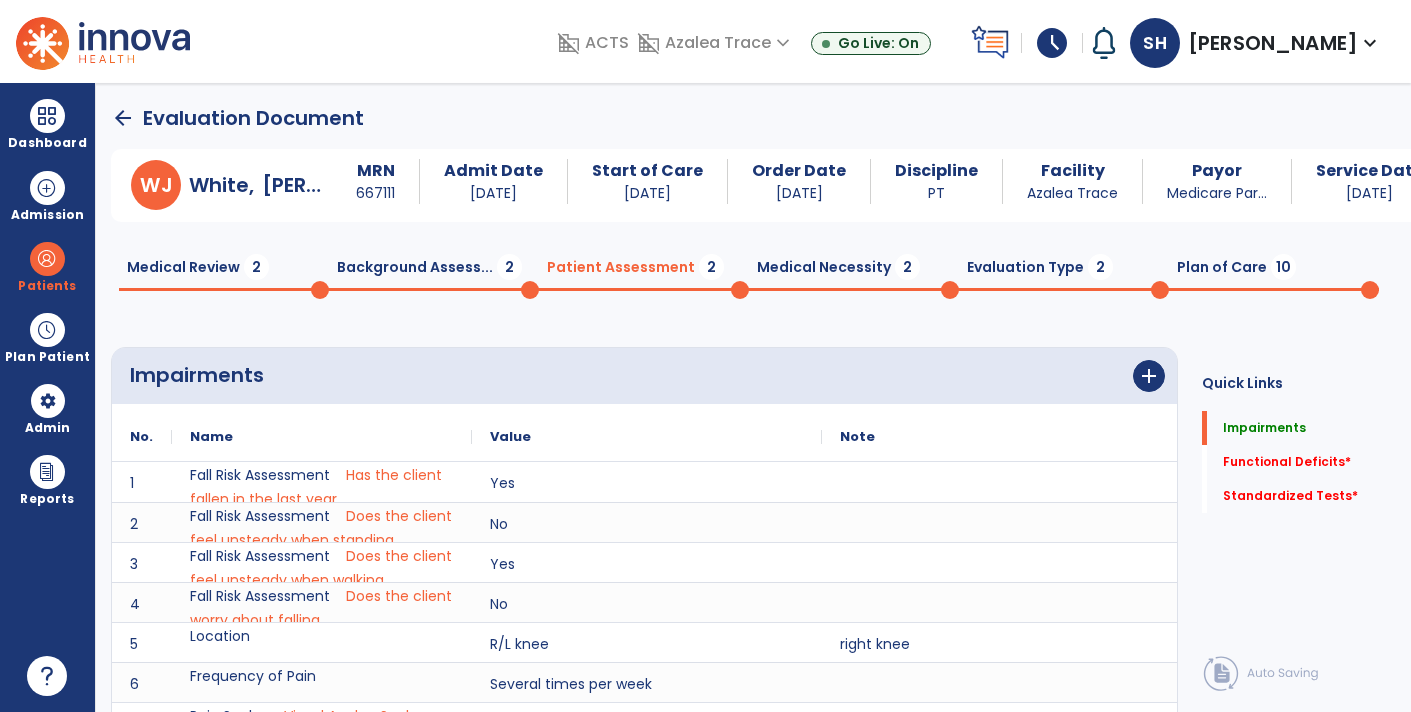 scroll, scrollTop: 19, scrollLeft: 0, axis: vertical 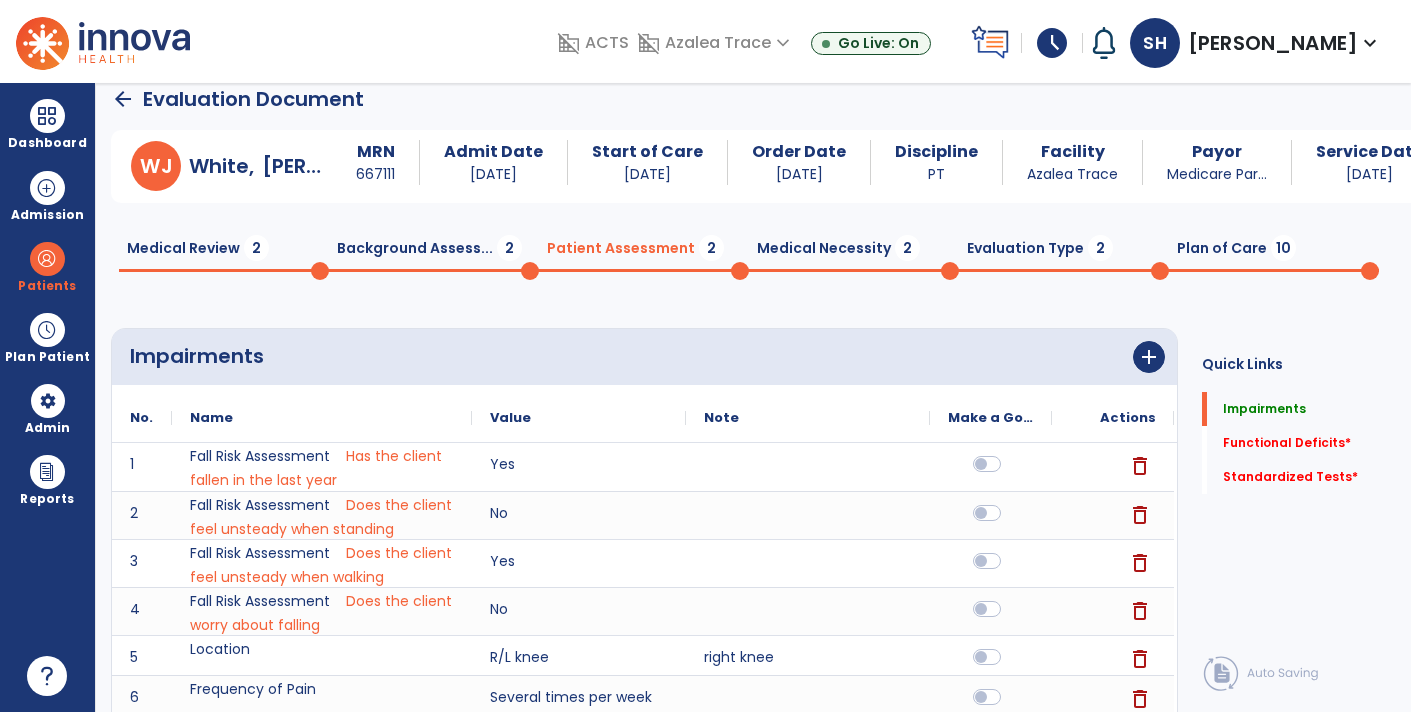 click 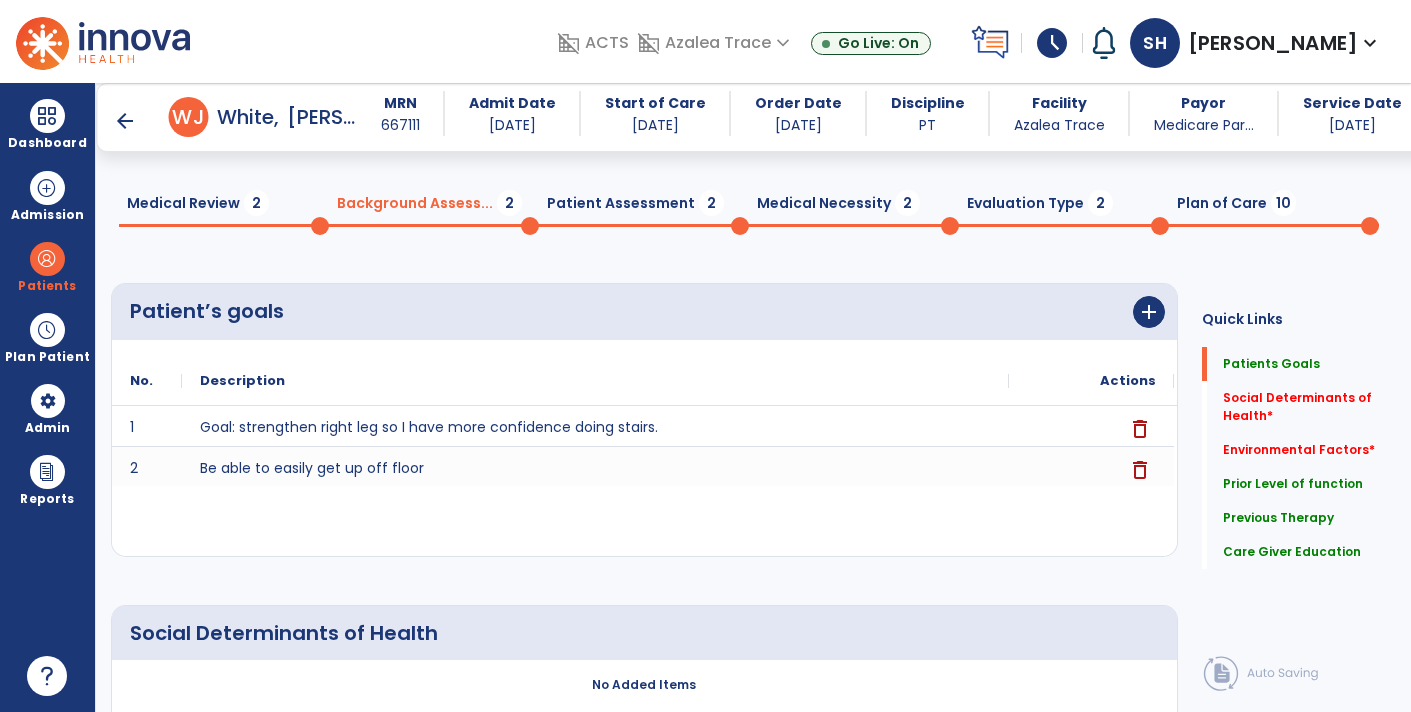 scroll, scrollTop: 0, scrollLeft: 0, axis: both 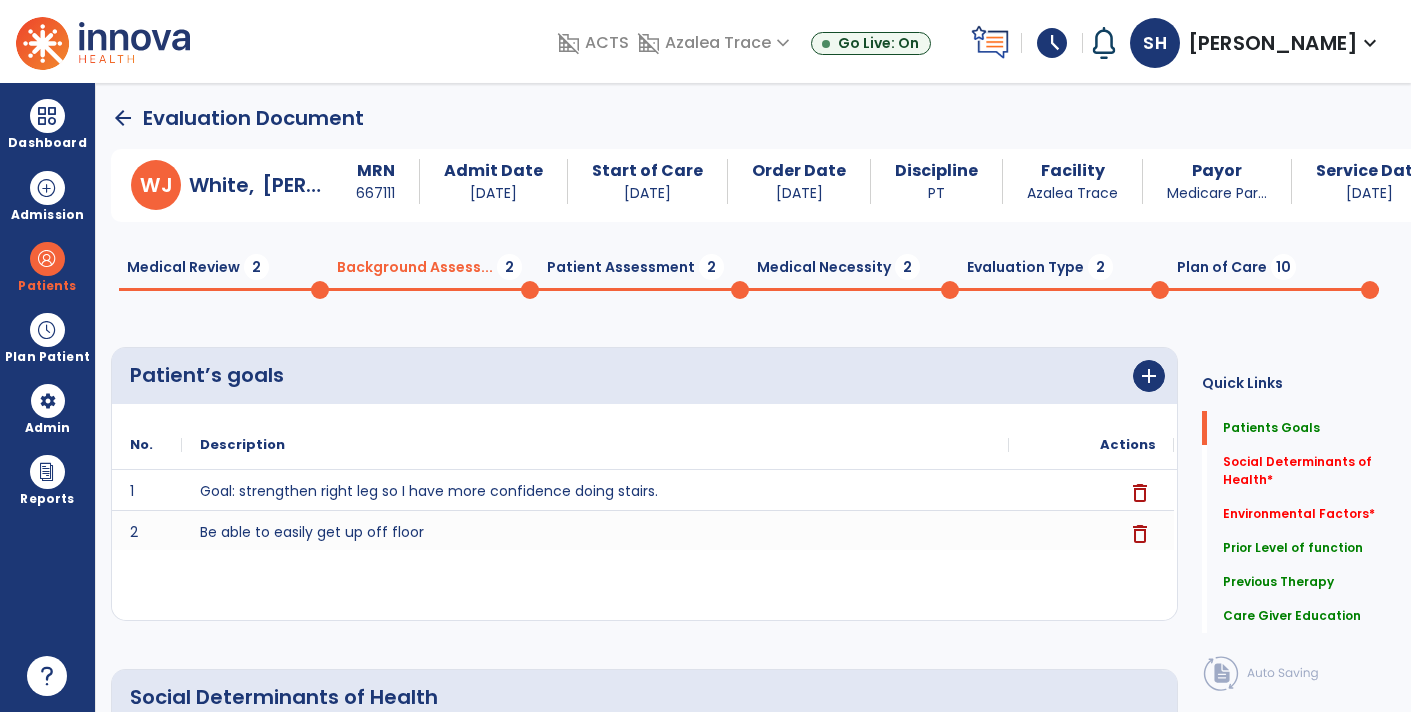 click on "Medical Review  2" 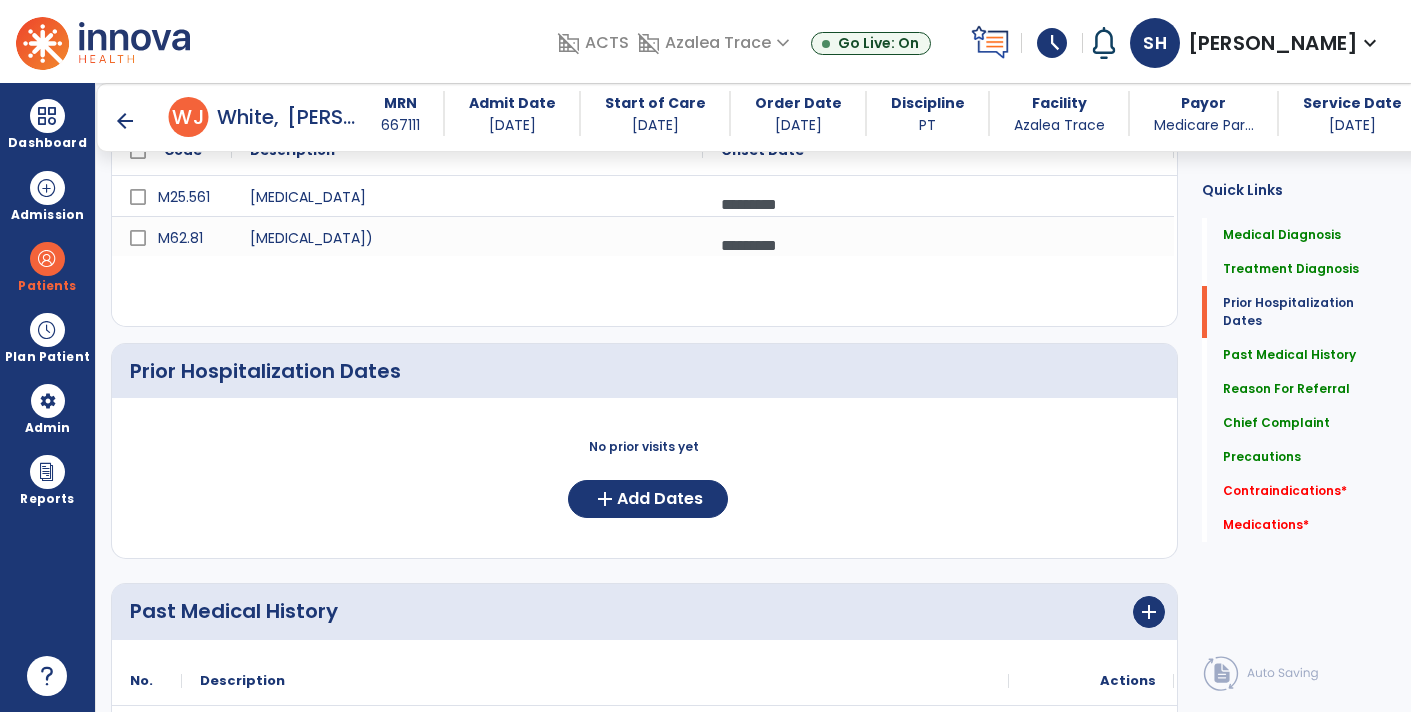 scroll, scrollTop: 543, scrollLeft: 0, axis: vertical 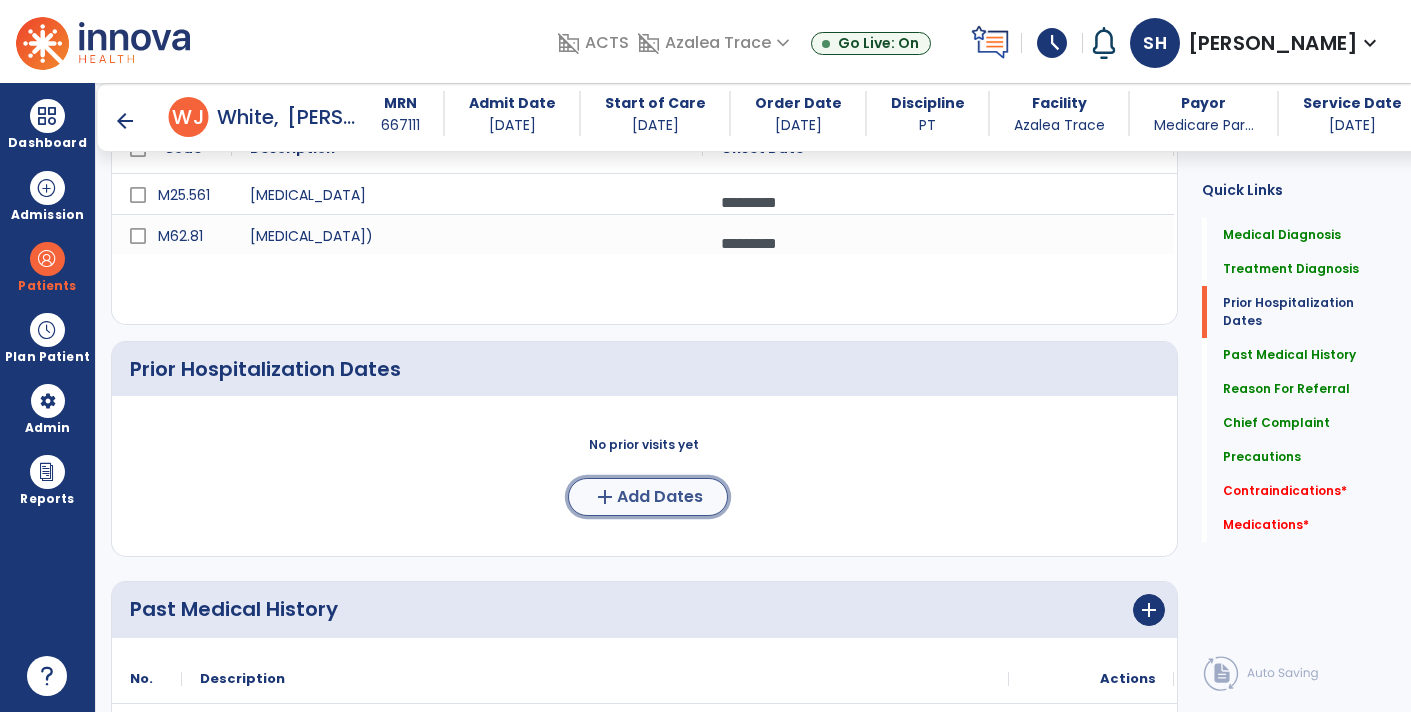 click on "add  Add Dates" 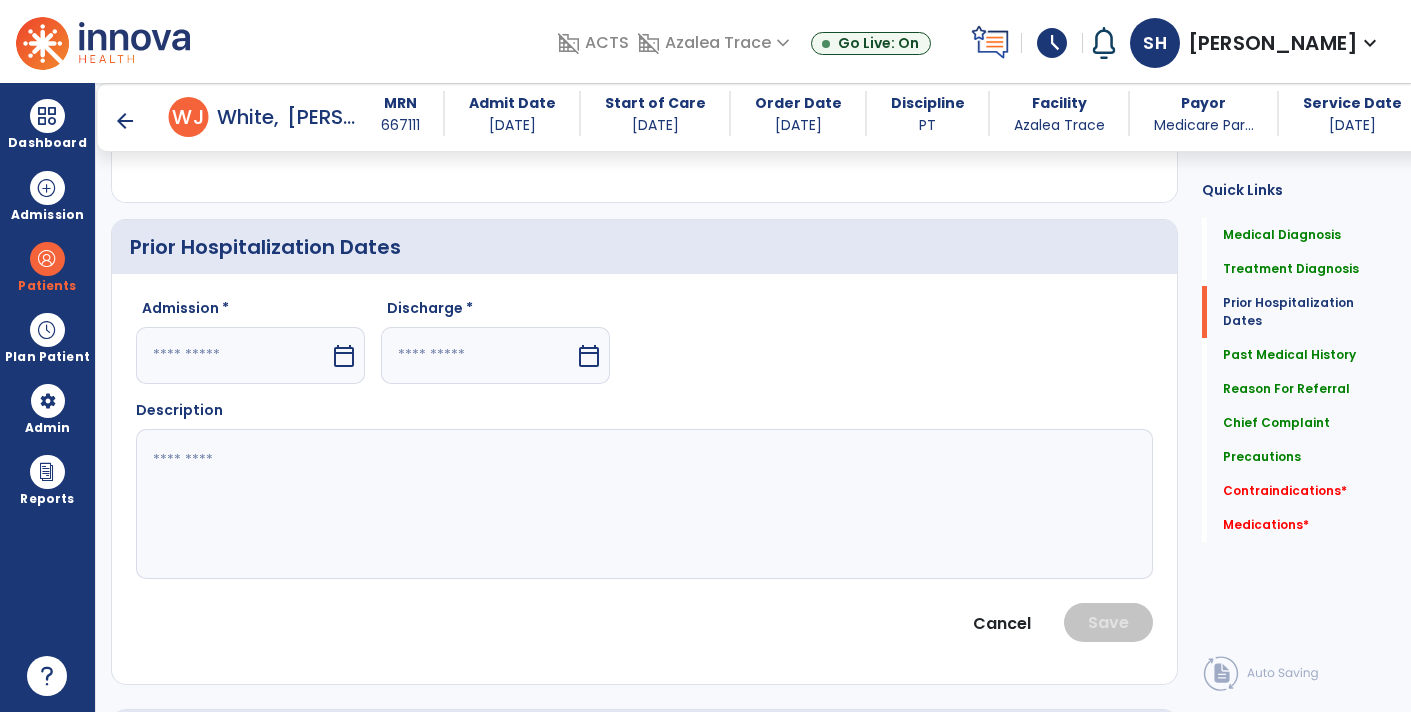 scroll, scrollTop: 795, scrollLeft: 0, axis: vertical 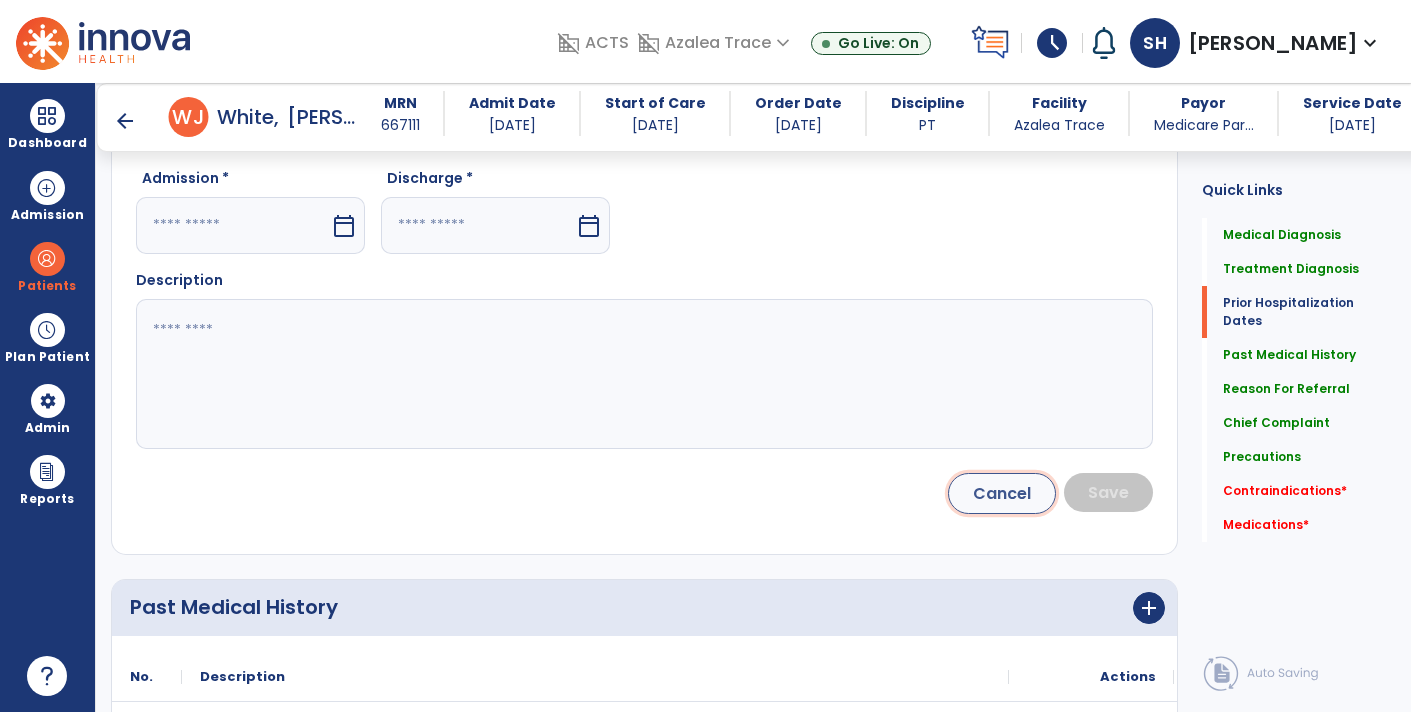 click on "Cancel" 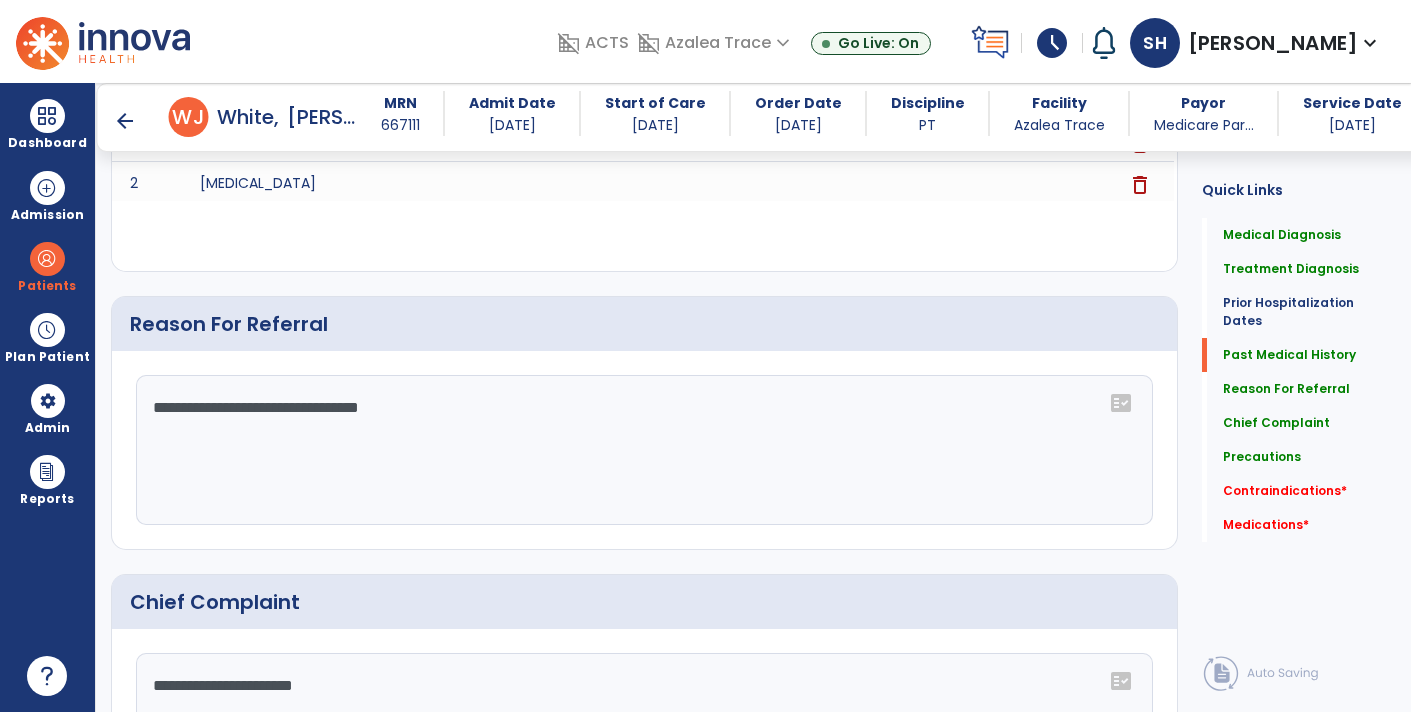 scroll, scrollTop: 1142, scrollLeft: 0, axis: vertical 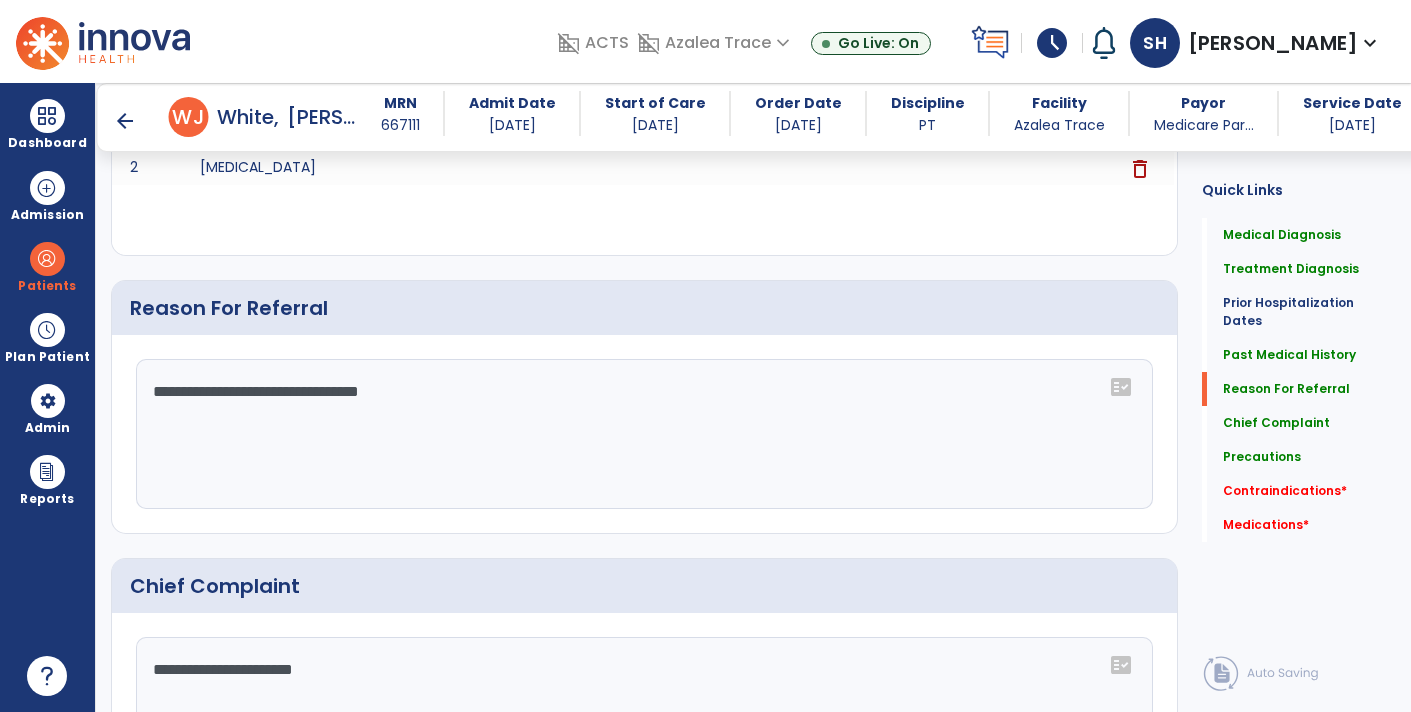 click on "**********" 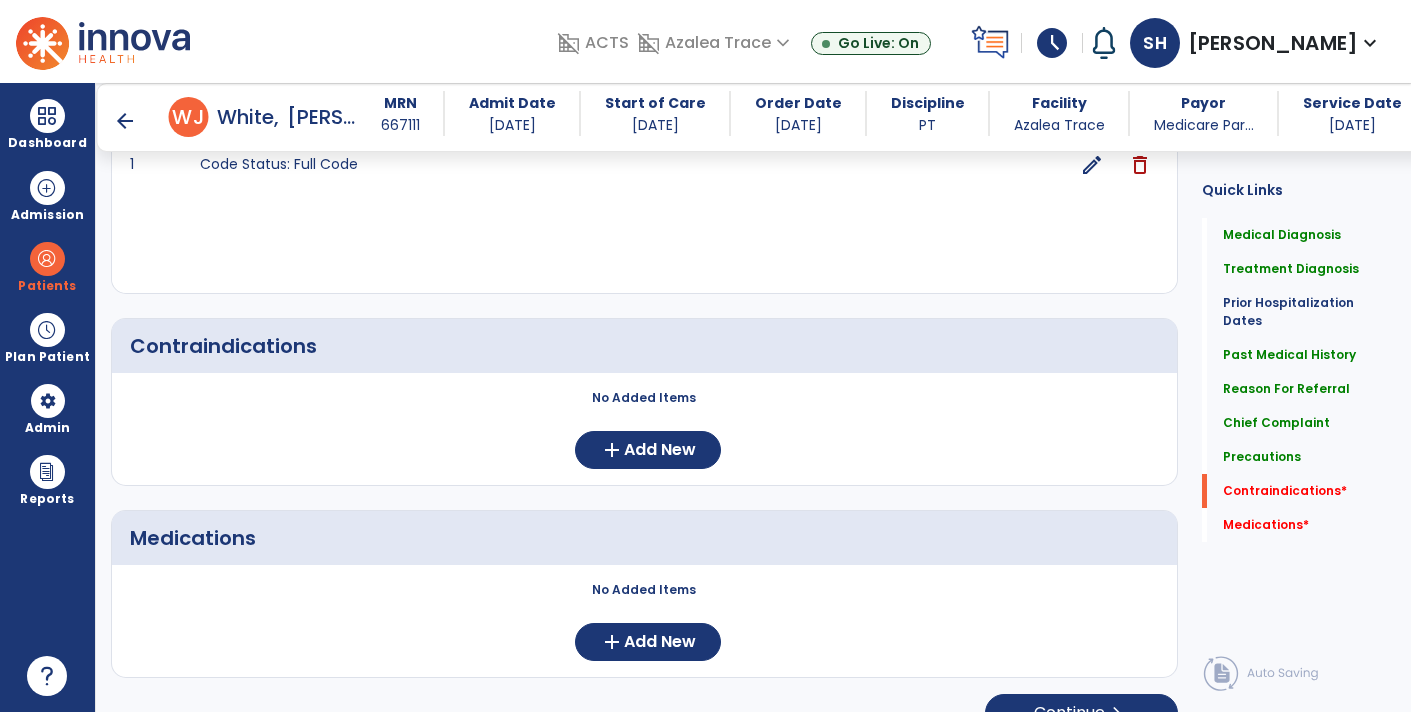 scroll, scrollTop: 1985, scrollLeft: 0, axis: vertical 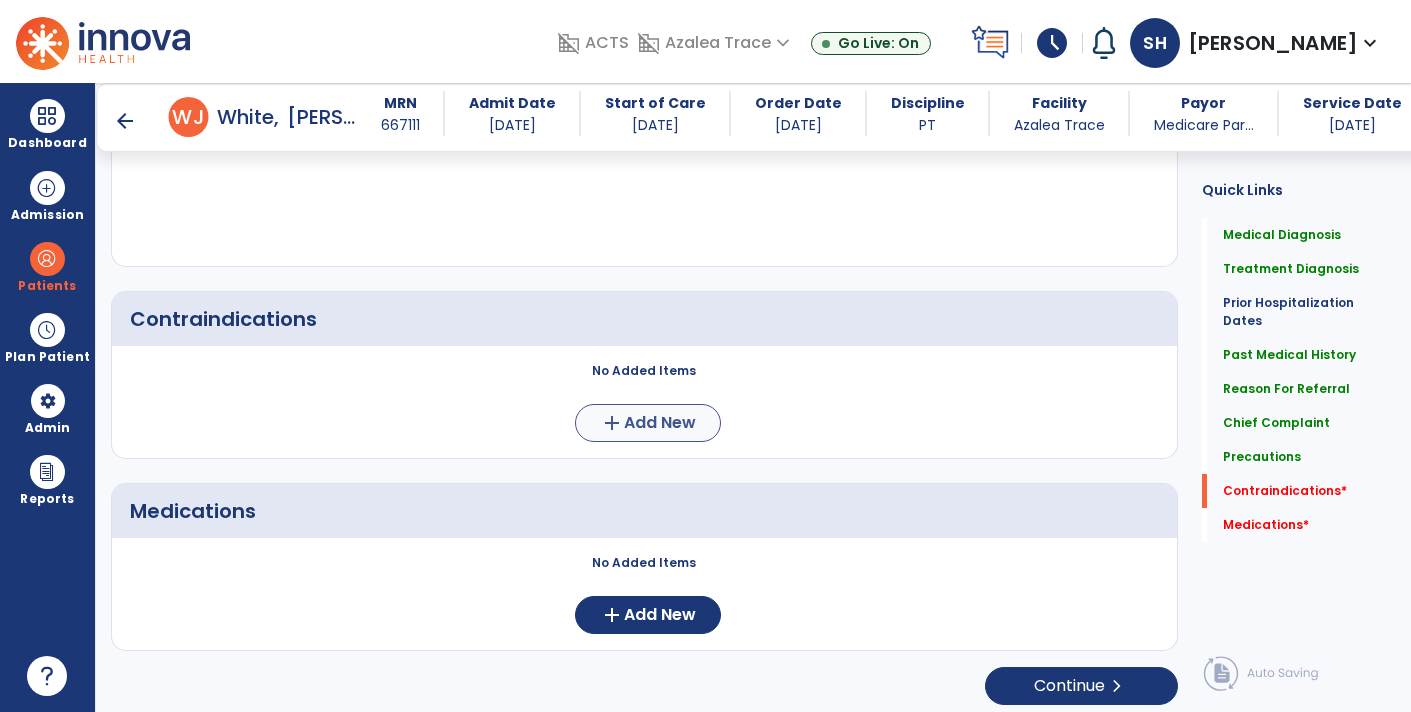 type on "**********" 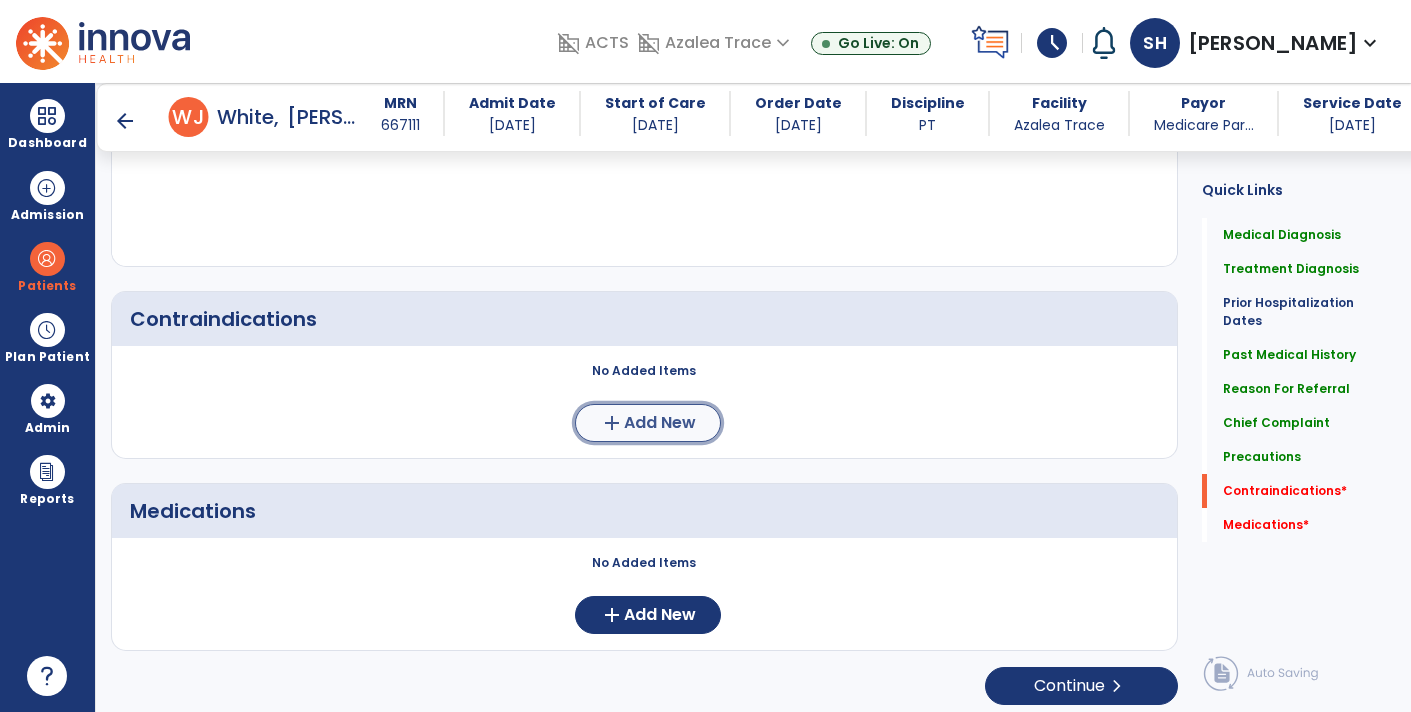 click on "add  Add New" 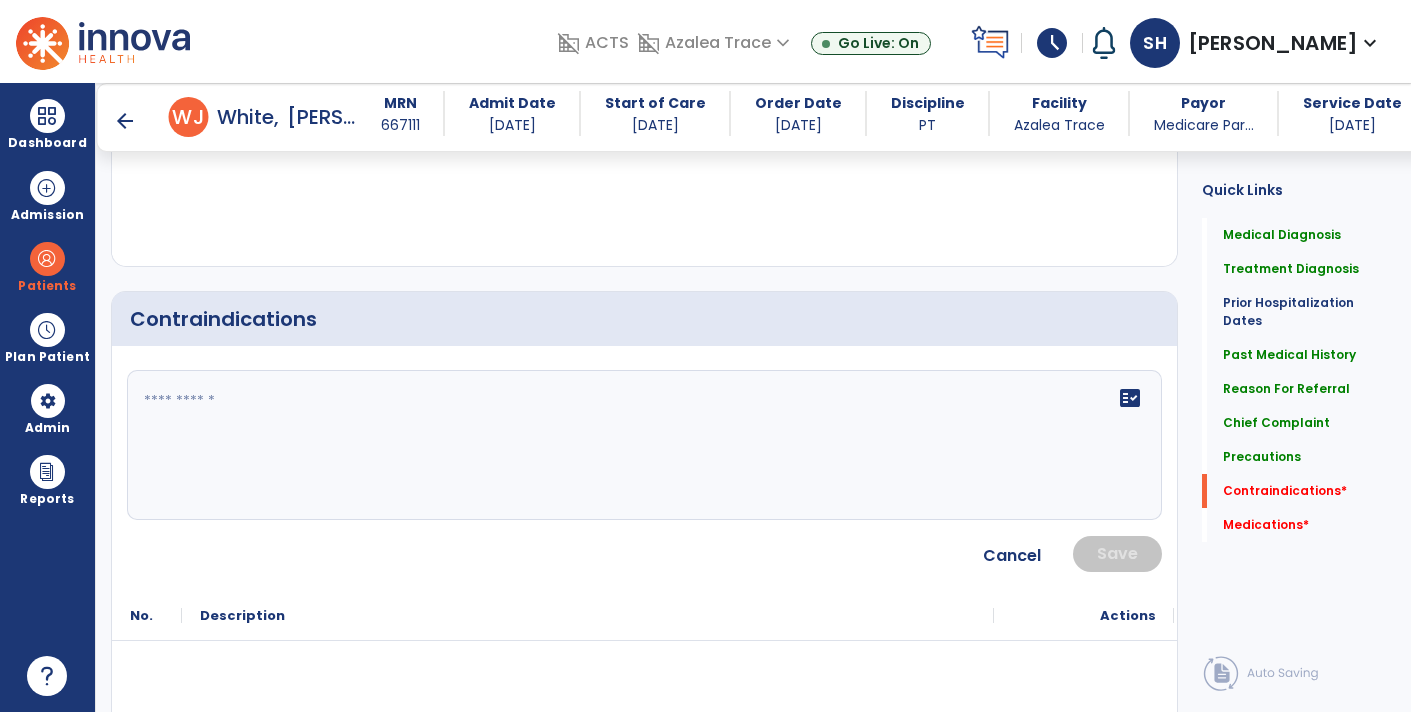 click on "fact_check" 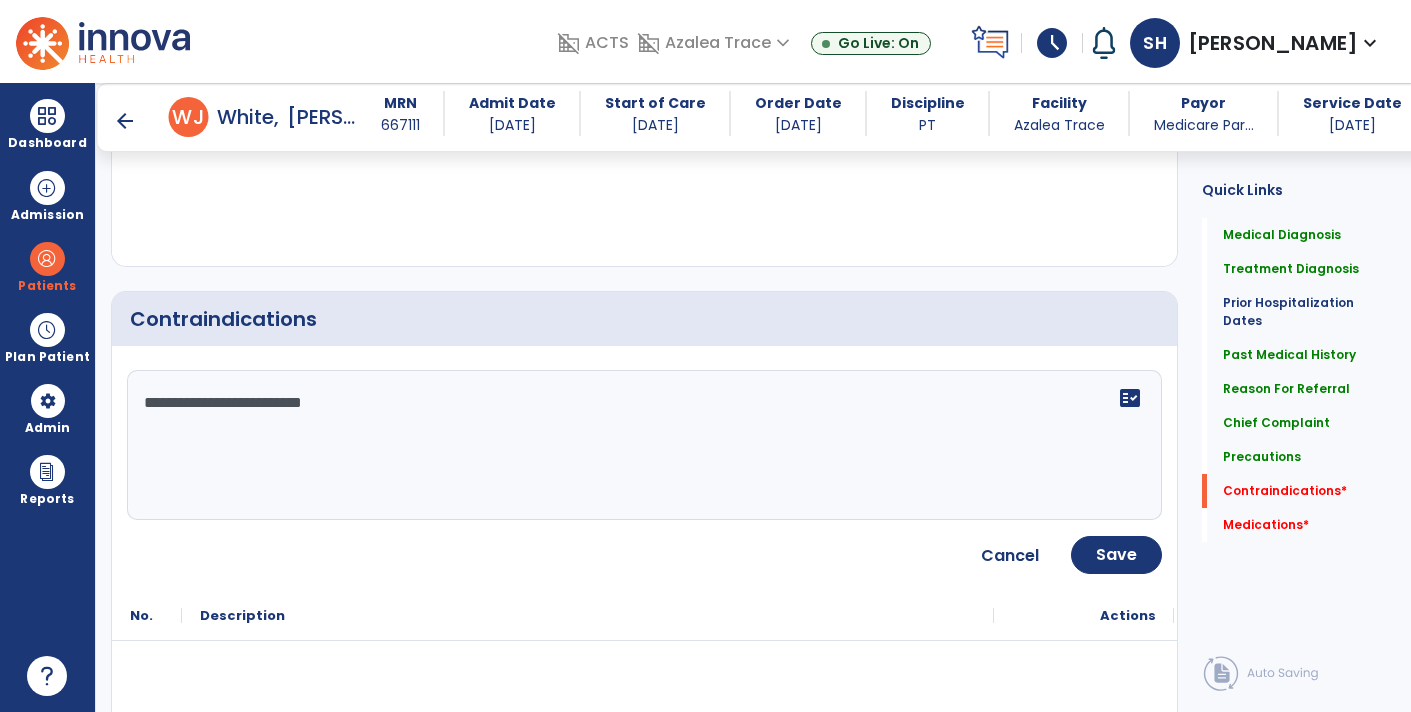 type on "**********" 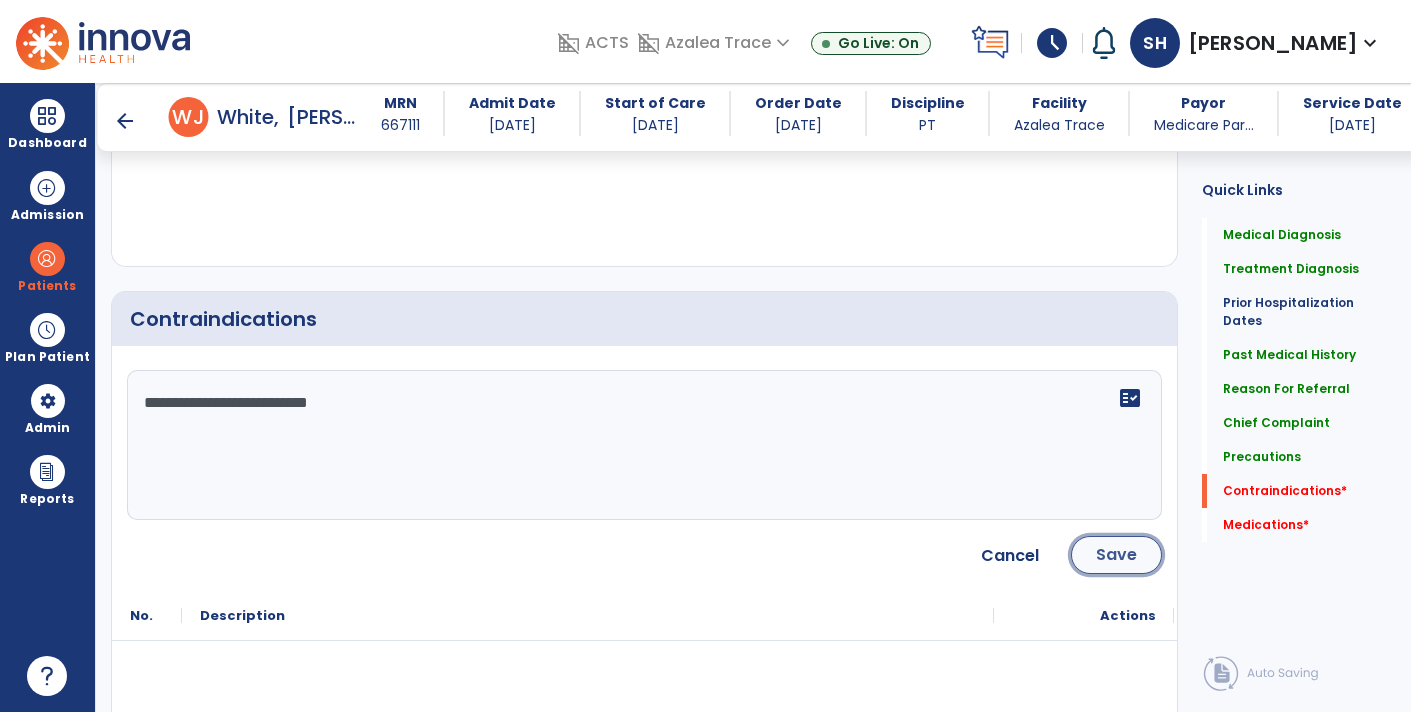 click on "Save" 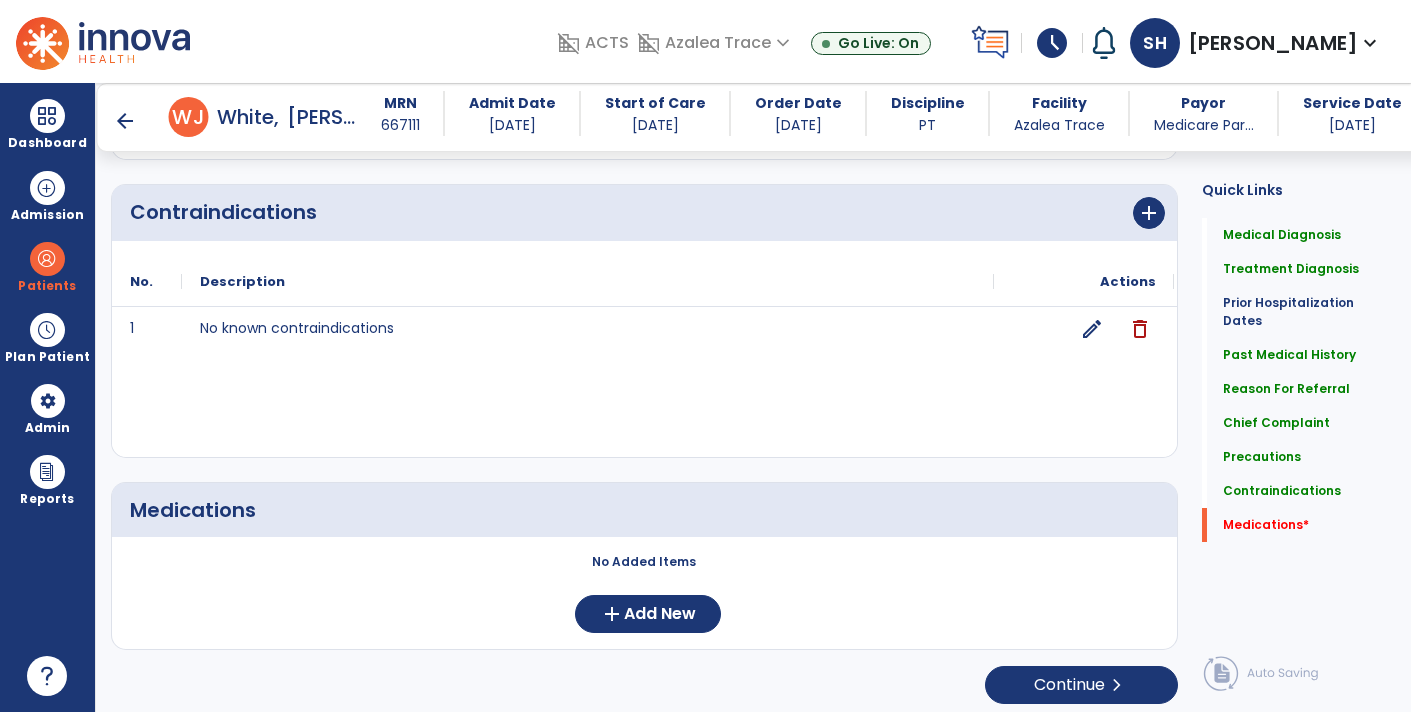 scroll, scrollTop: 2087, scrollLeft: 0, axis: vertical 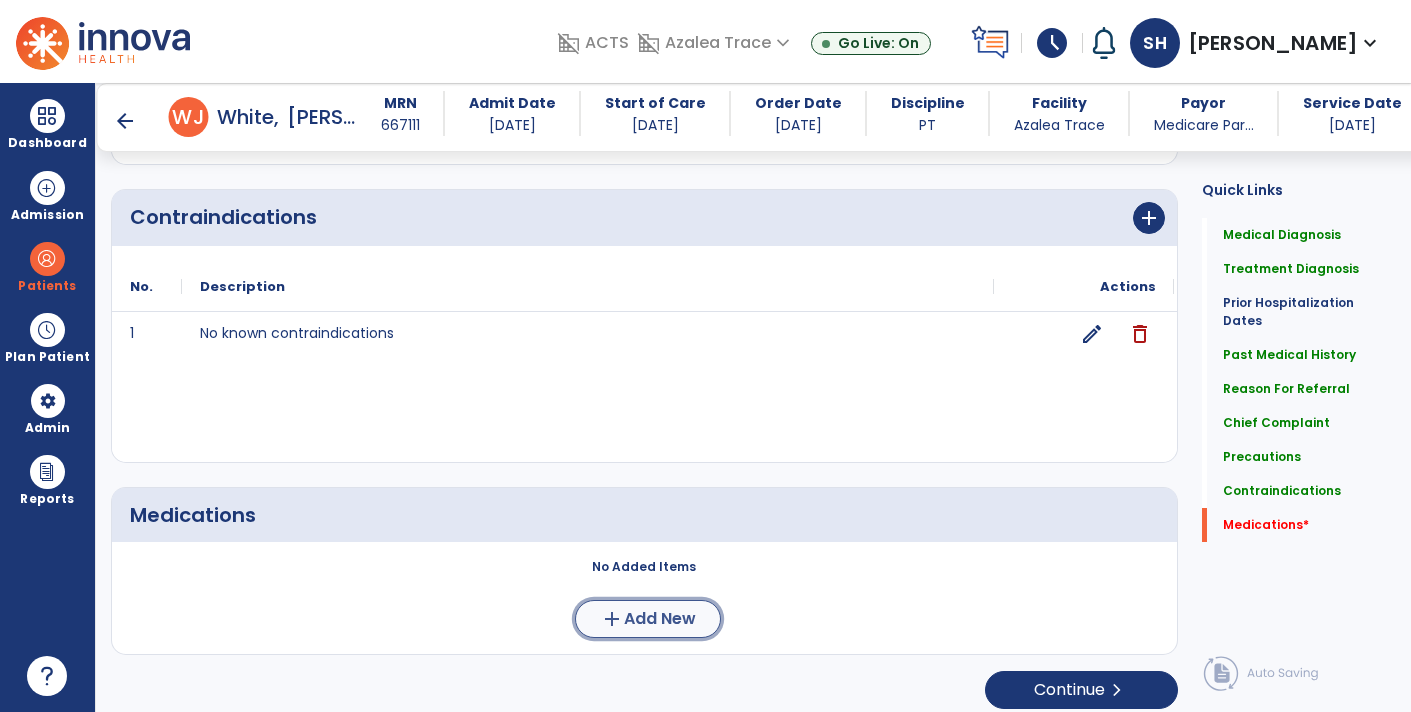 click on "Add New" 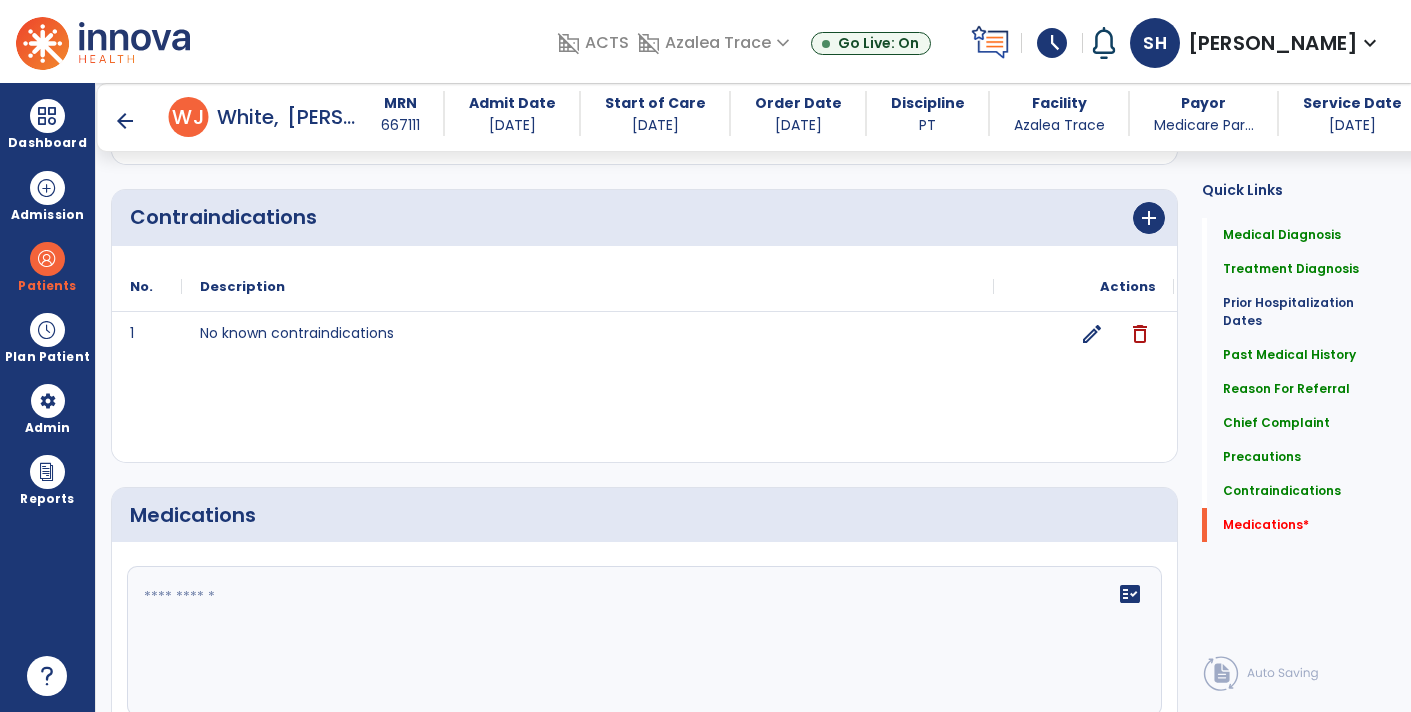 click 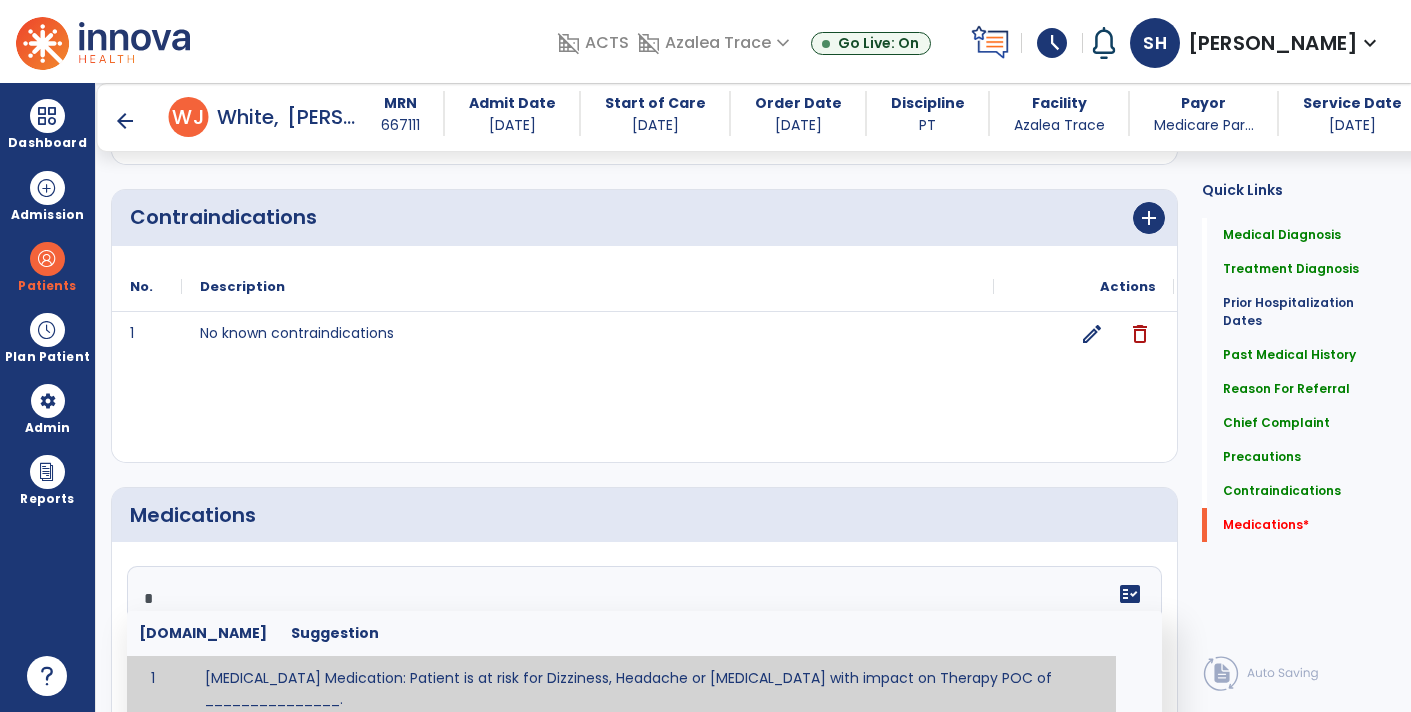 scroll, scrollTop: 2091, scrollLeft: 0, axis: vertical 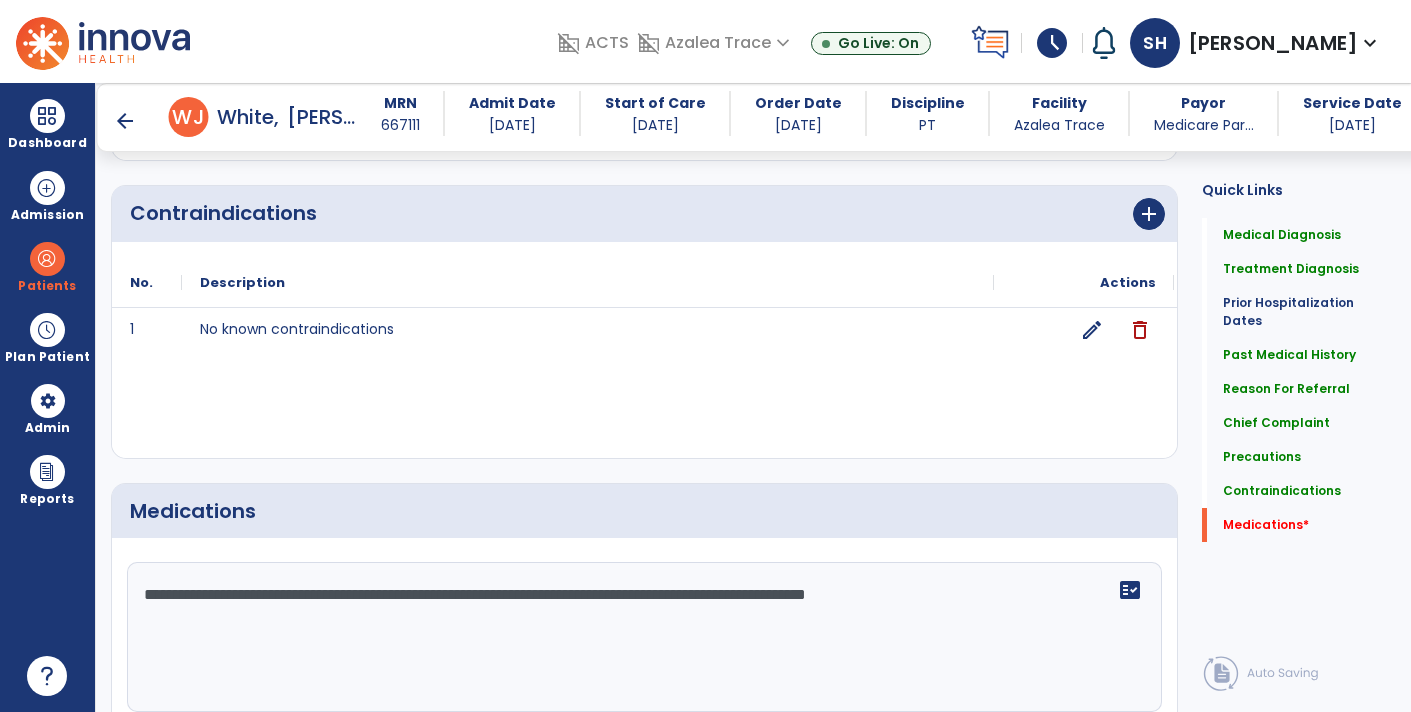 type on "**********" 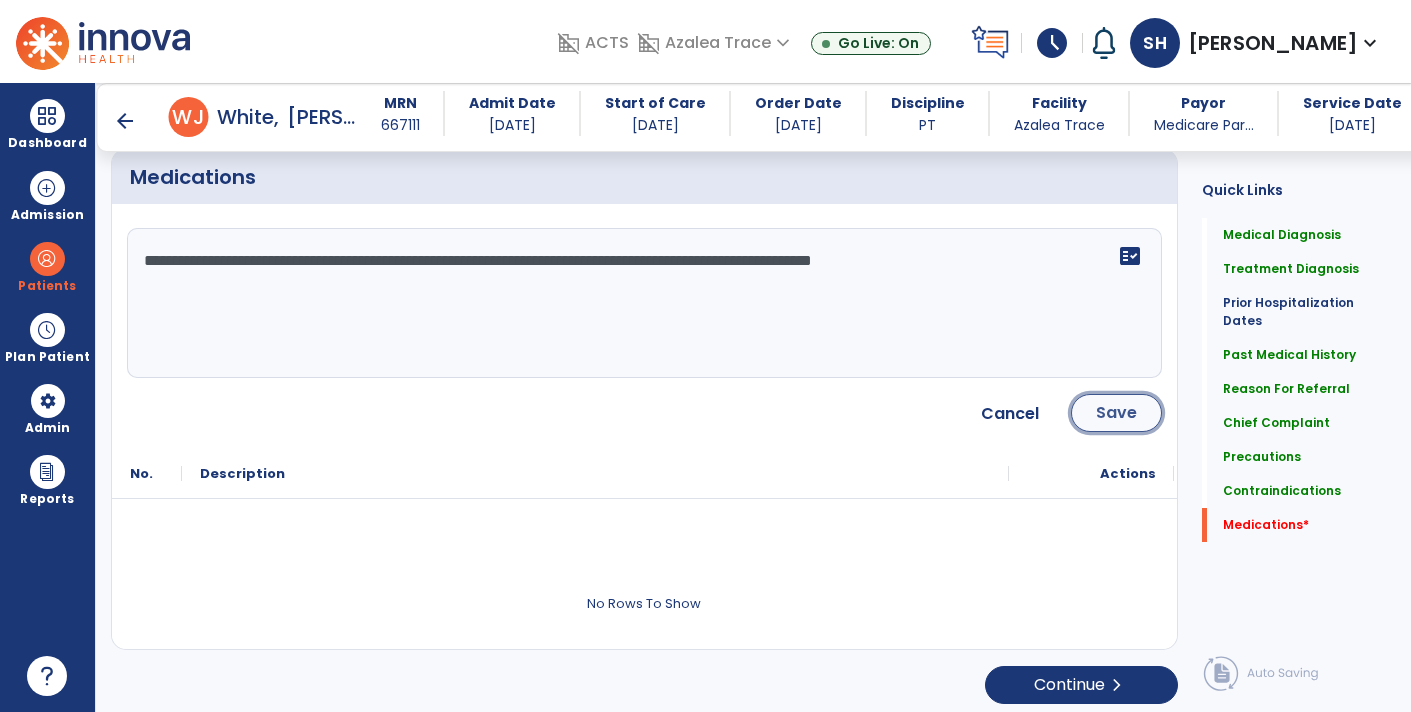 click on "Save" 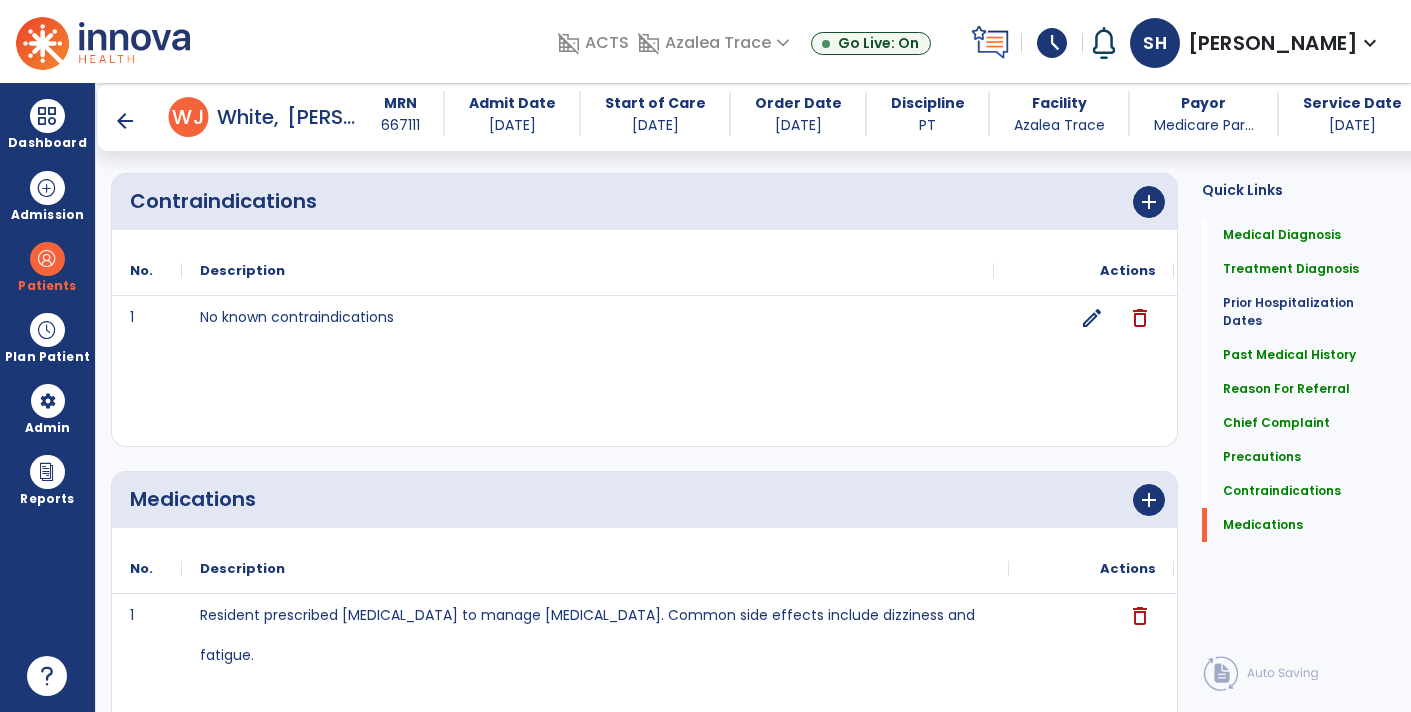 scroll, scrollTop: 2198, scrollLeft: 0, axis: vertical 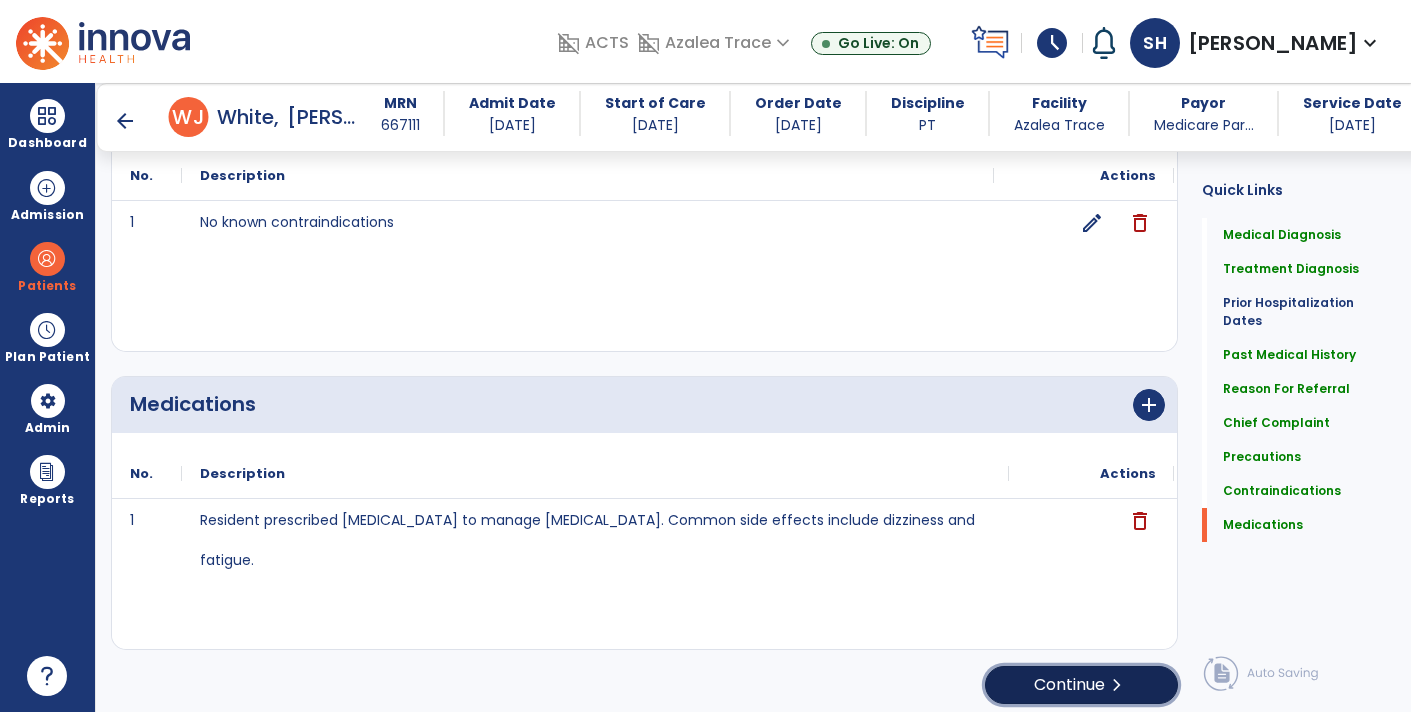 click on "Continue  chevron_right" 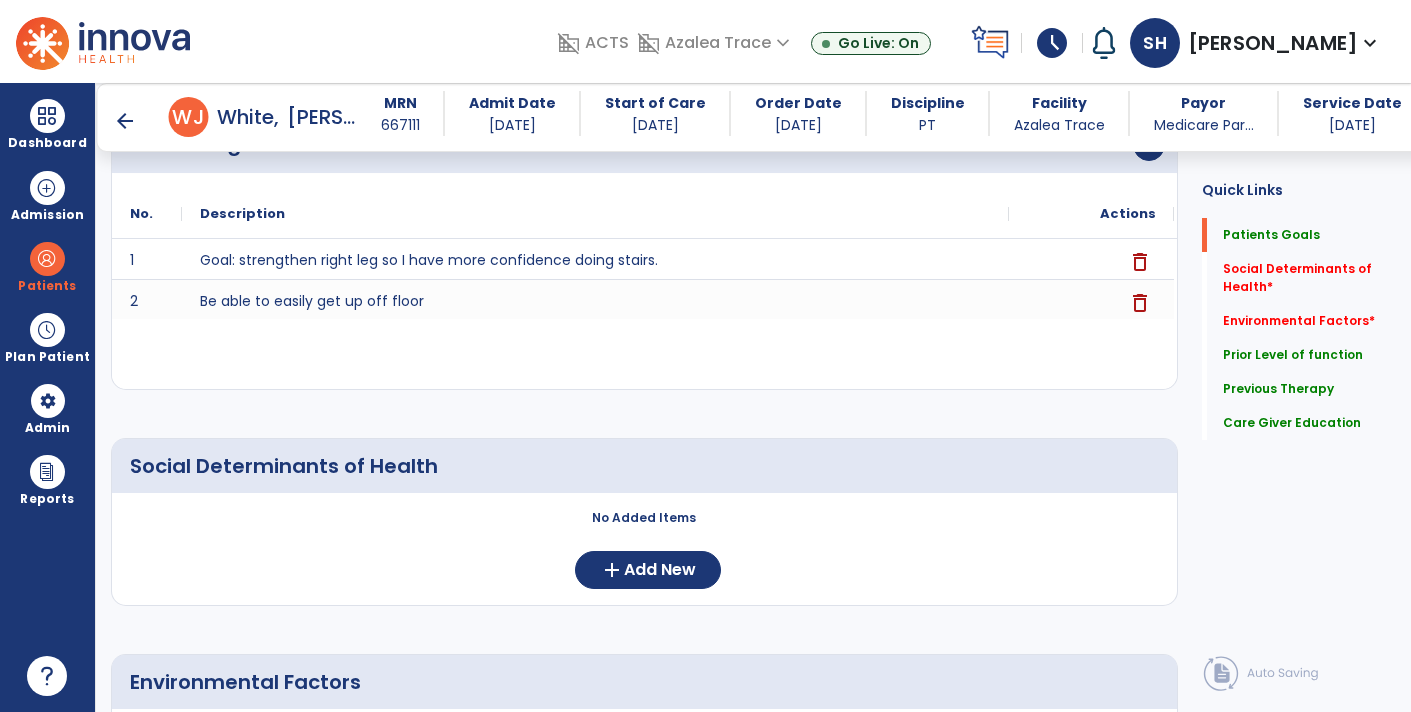 scroll, scrollTop: 218, scrollLeft: 0, axis: vertical 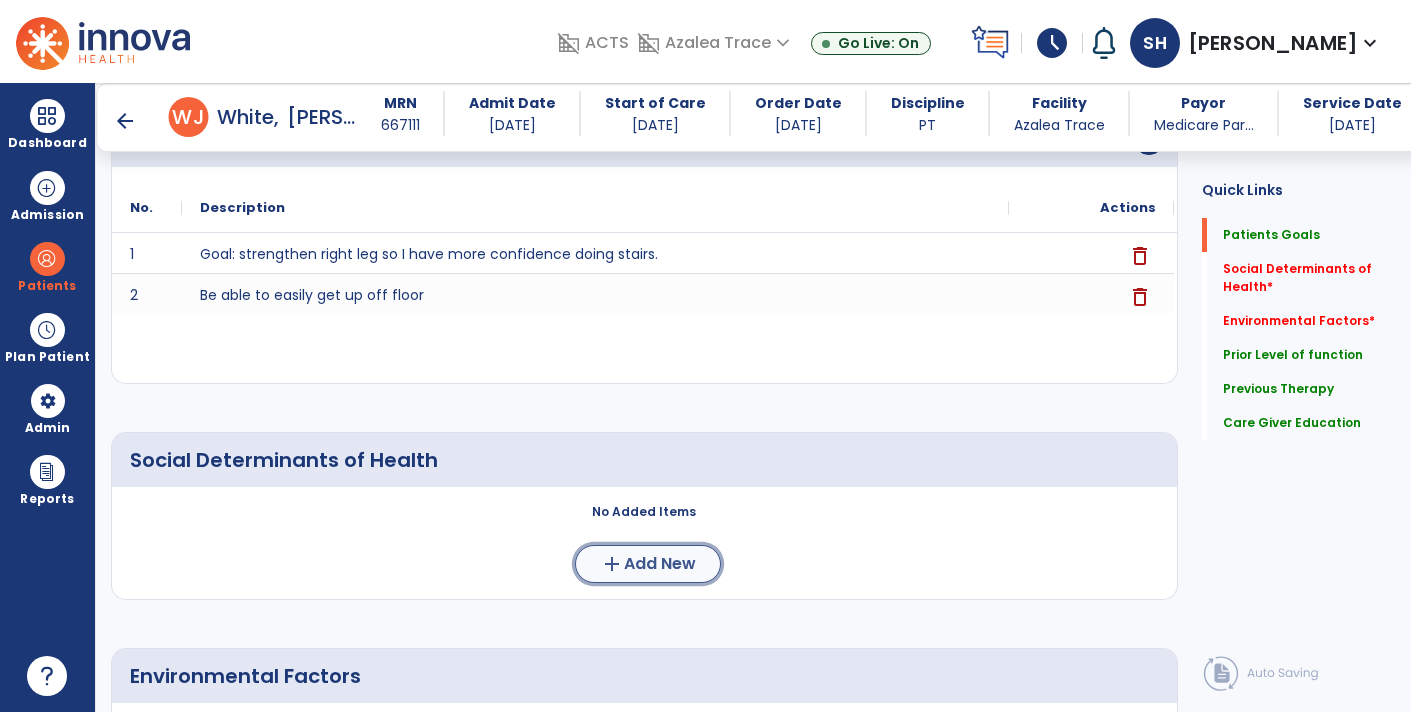 click on "Add New" 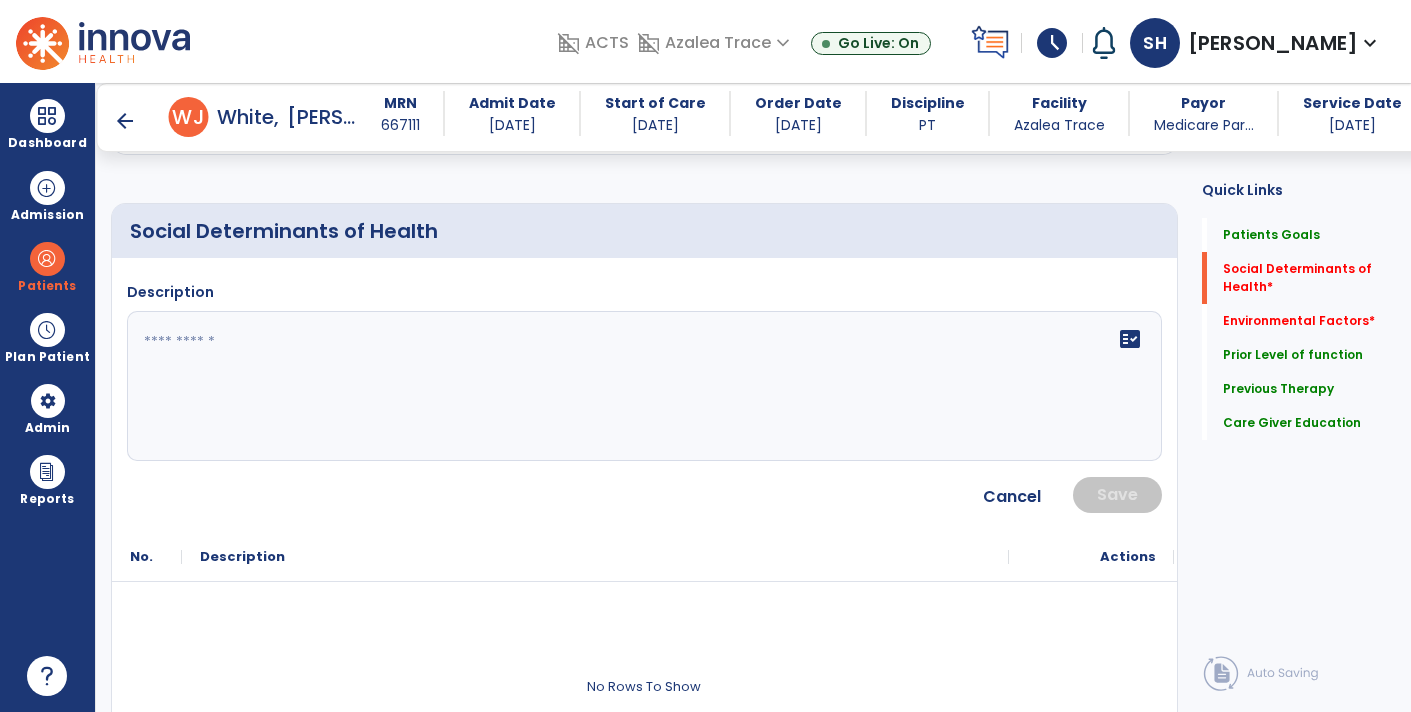 scroll, scrollTop: 446, scrollLeft: 0, axis: vertical 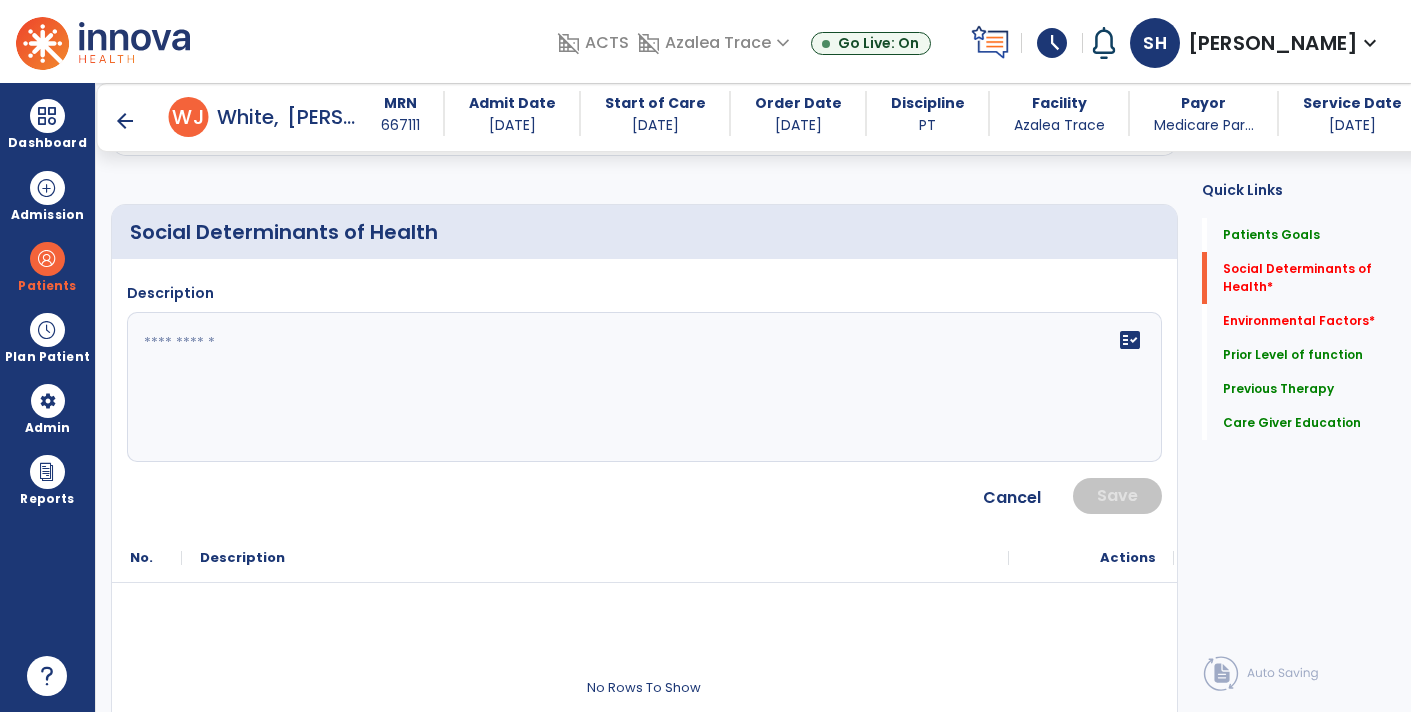 click 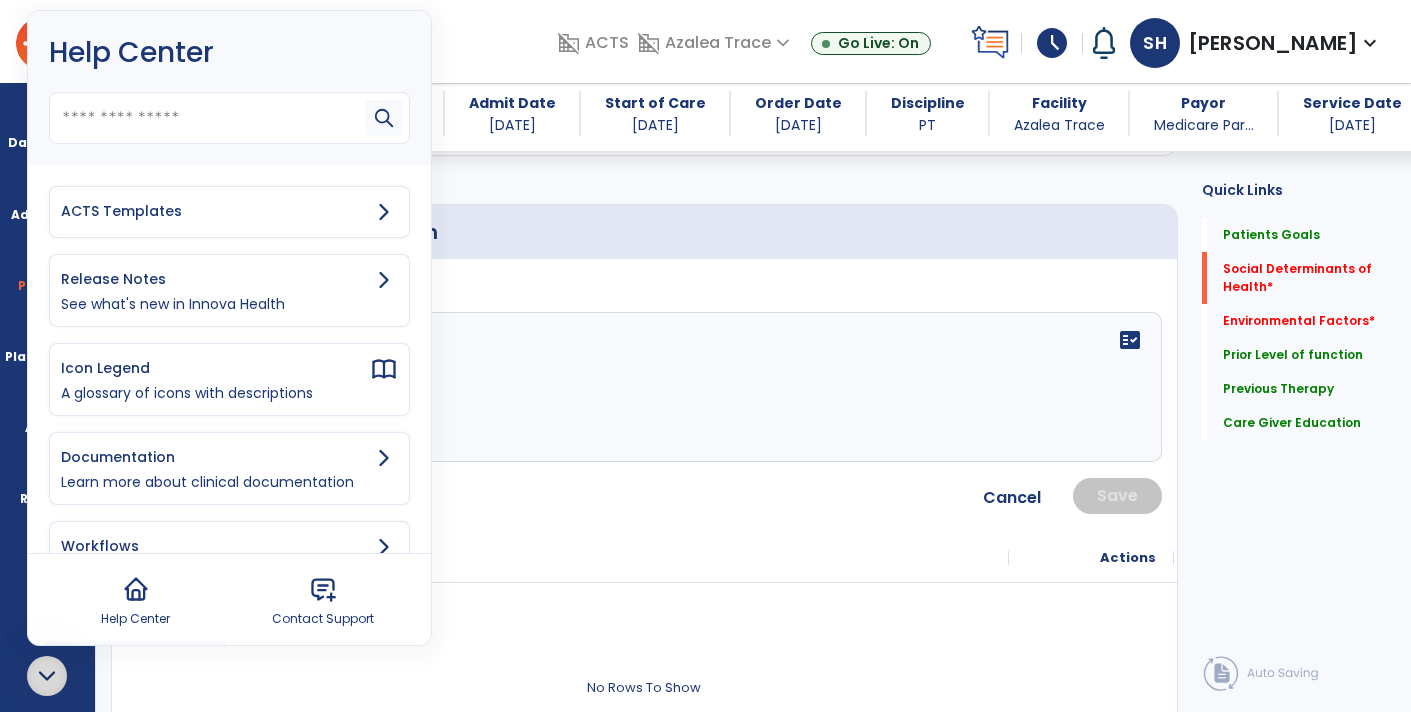 click 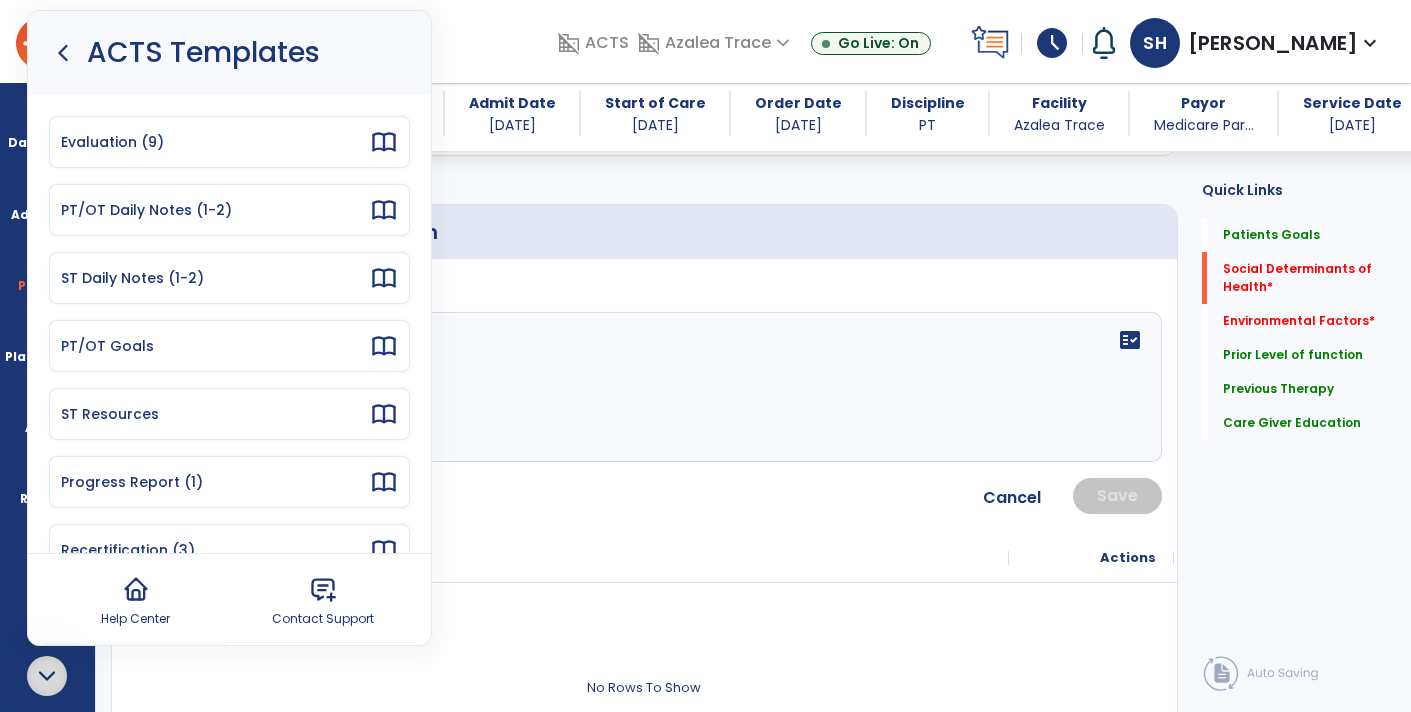 click 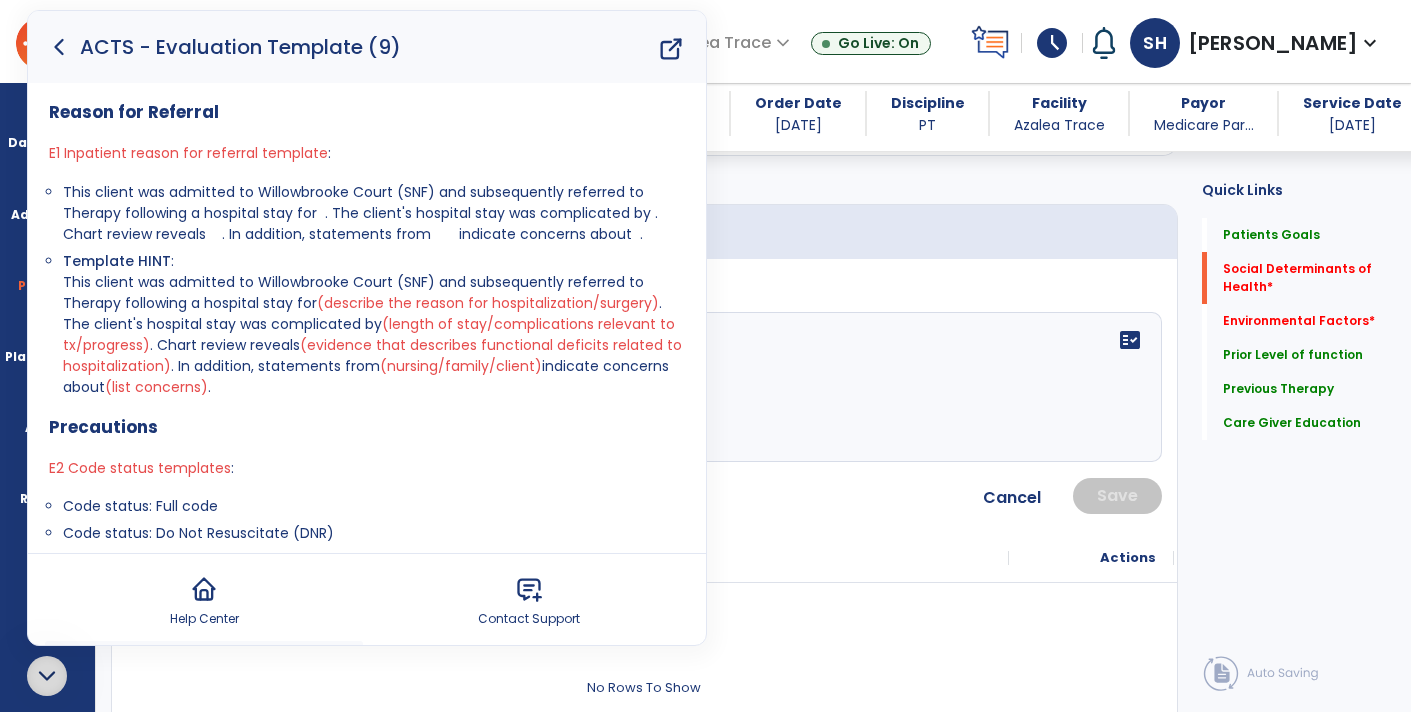 click 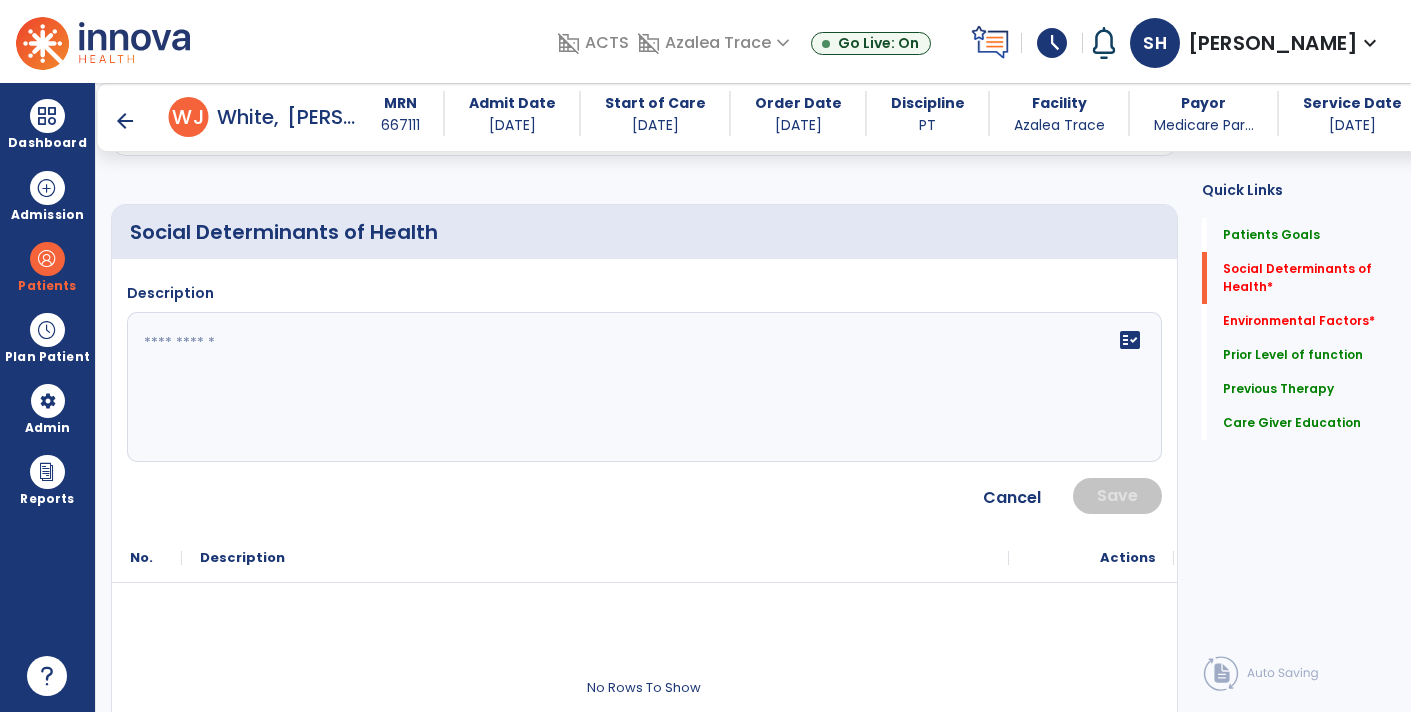 click 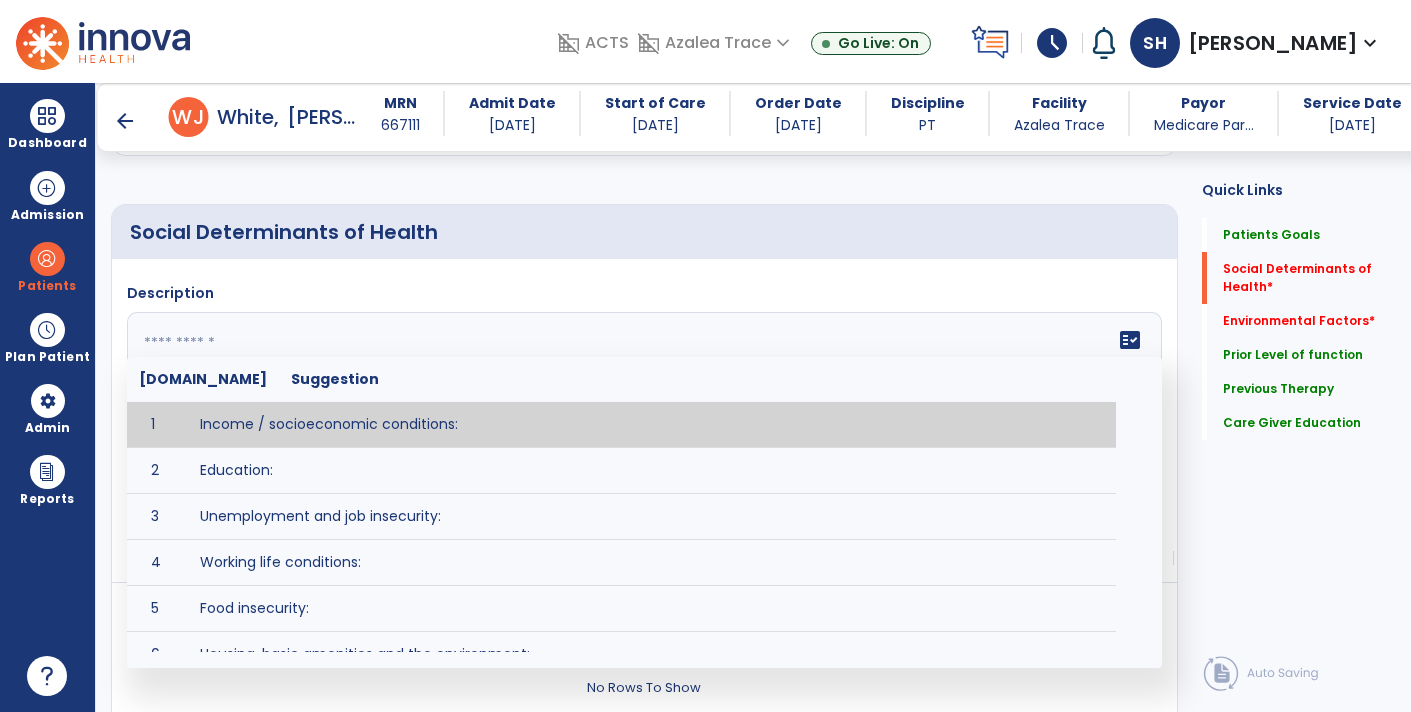 paste on "**********" 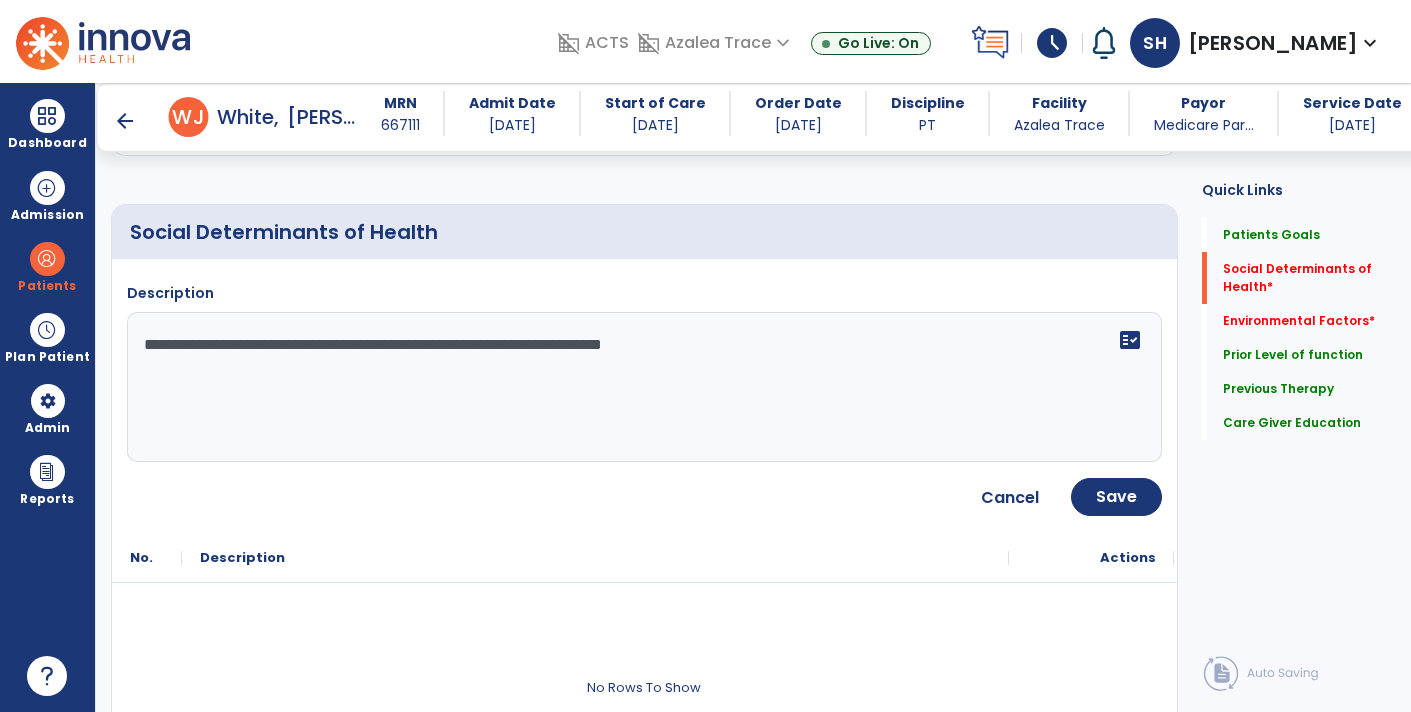 type on "**********" 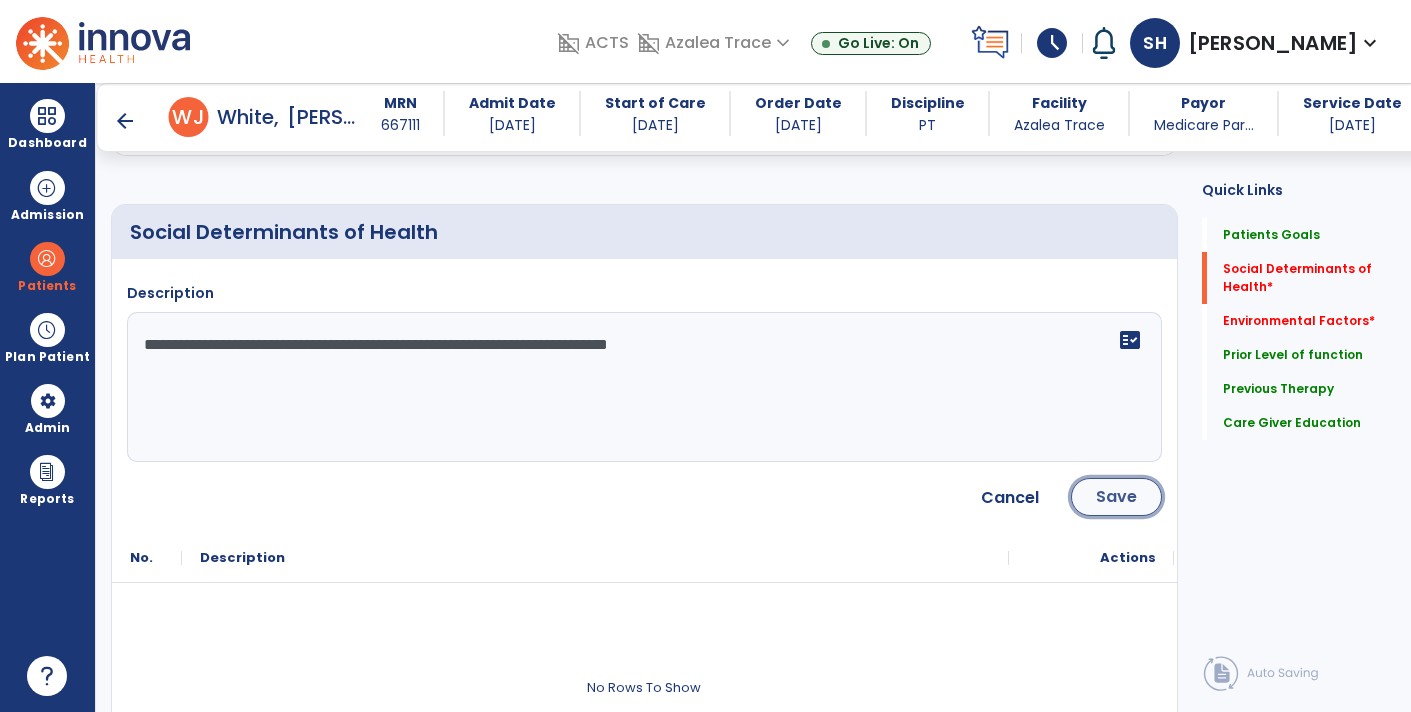 click on "Save" 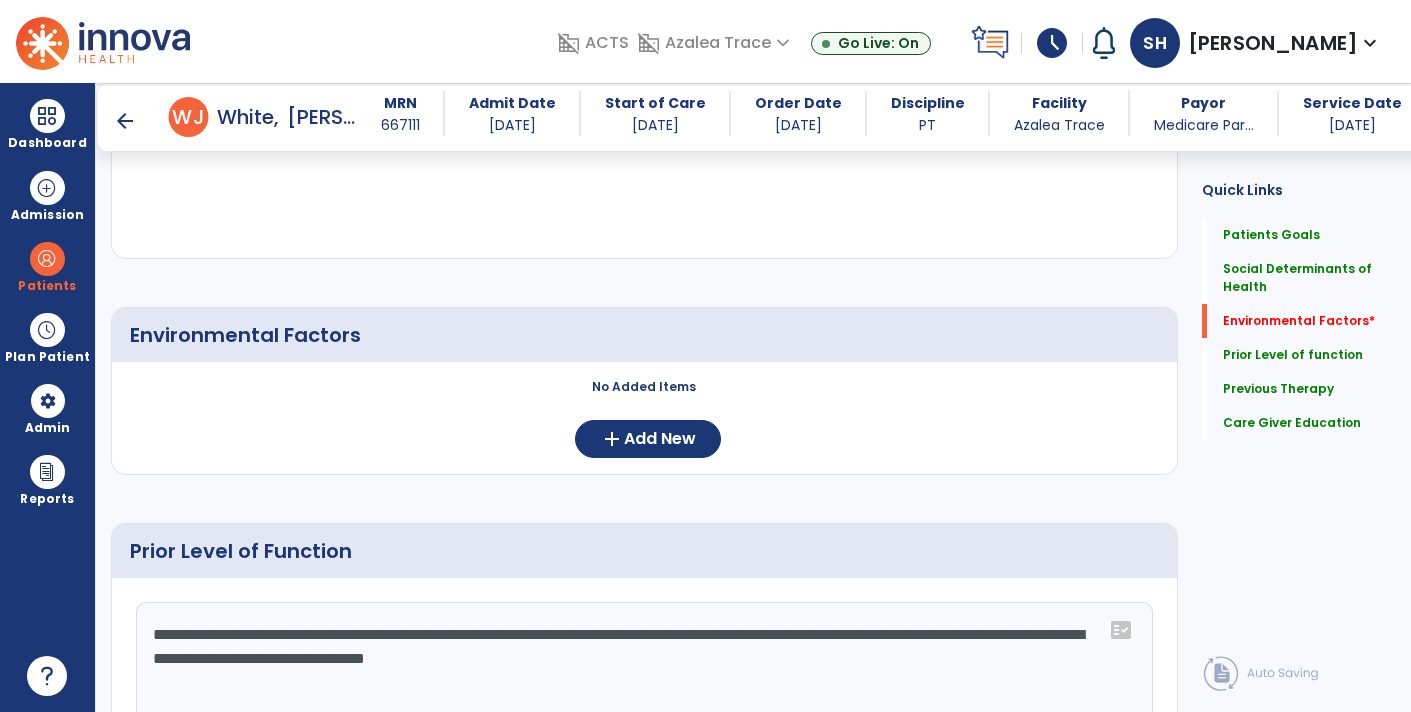 scroll, scrollTop: 669, scrollLeft: 0, axis: vertical 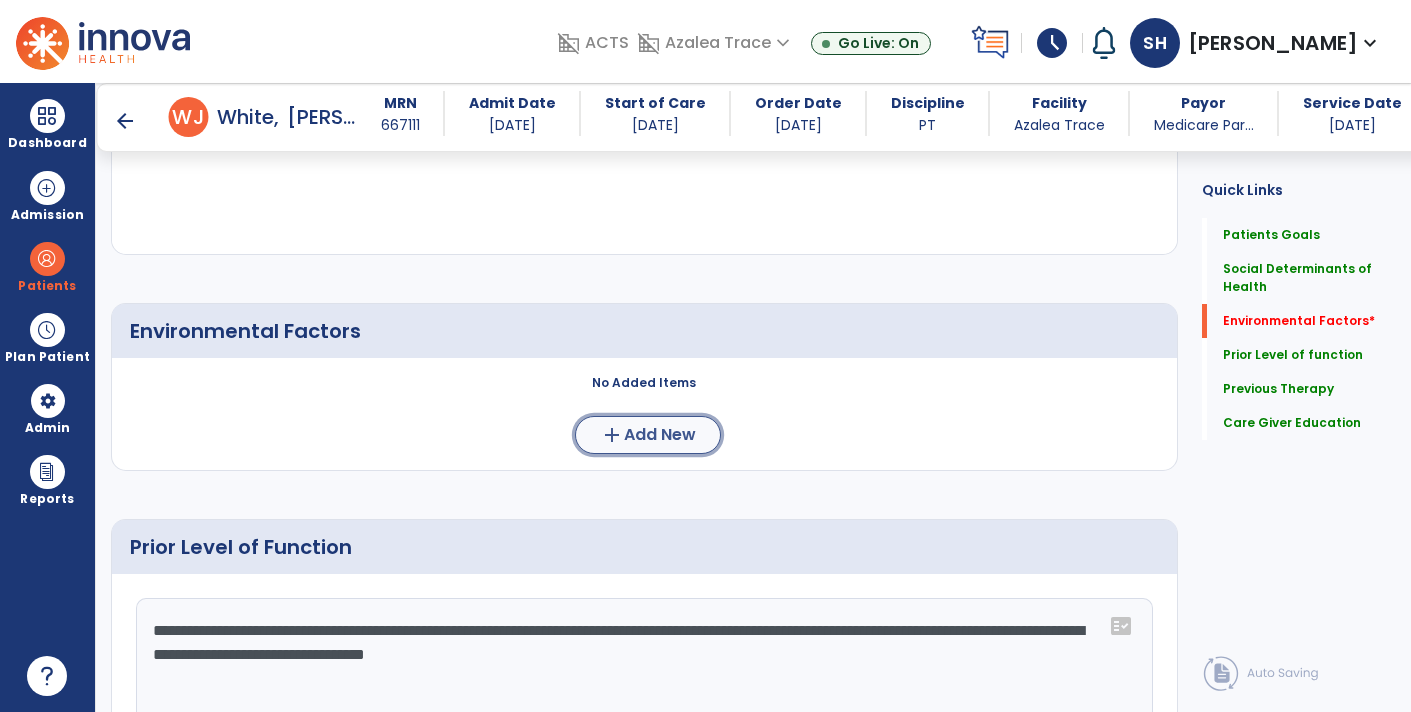 click on "Add New" 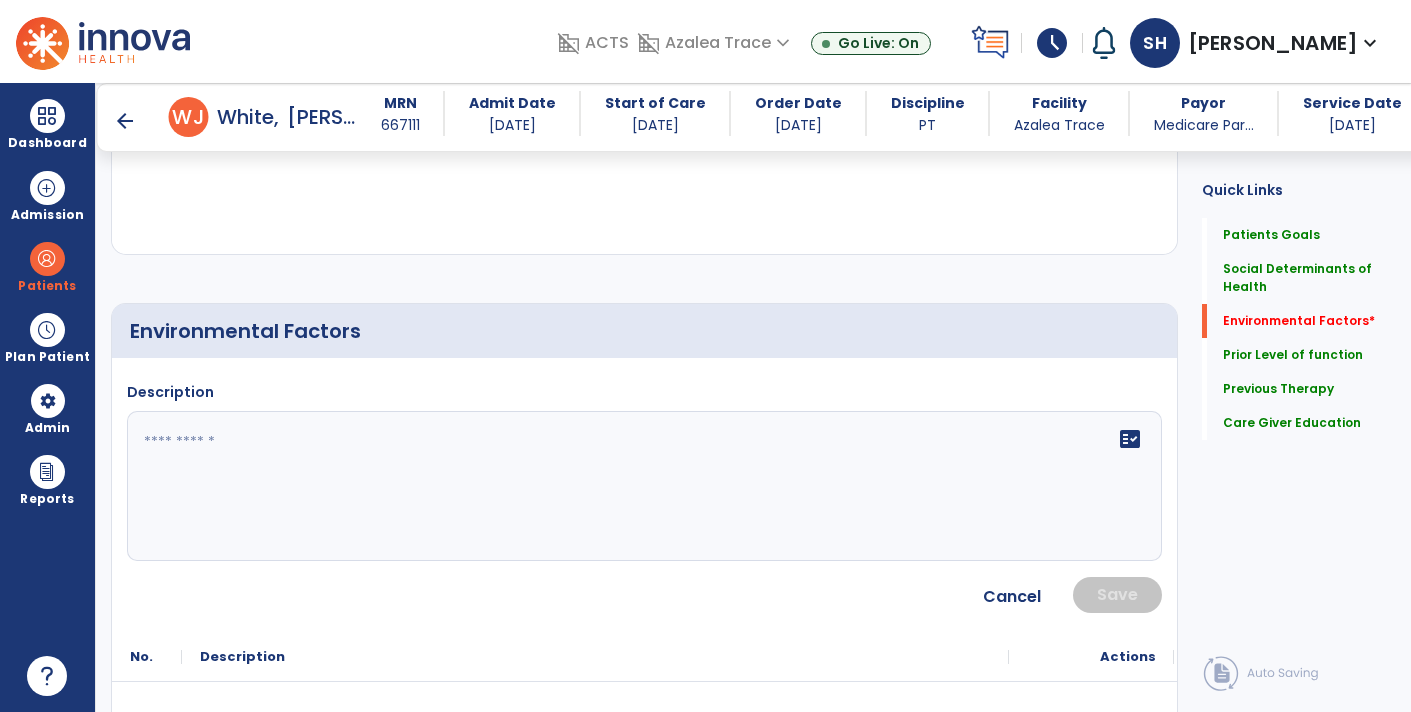 click on "fact_check" 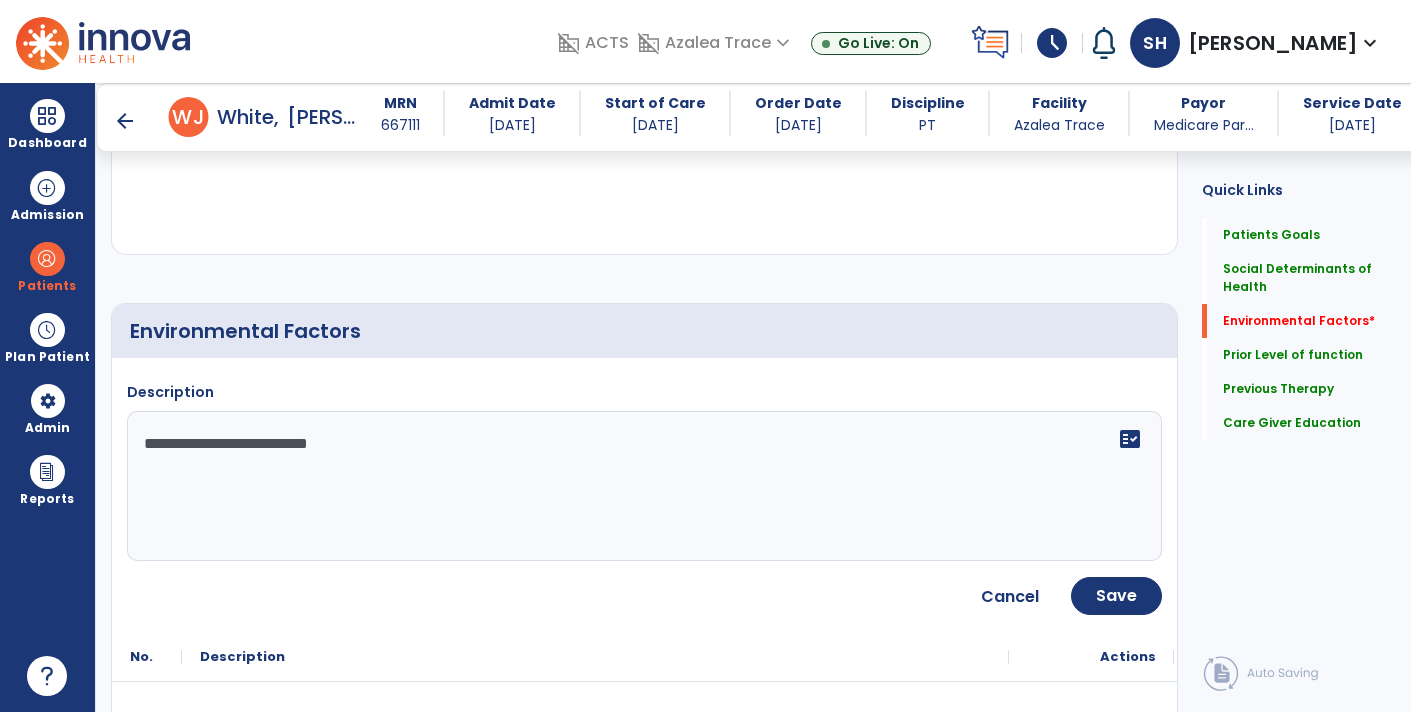 type on "**********" 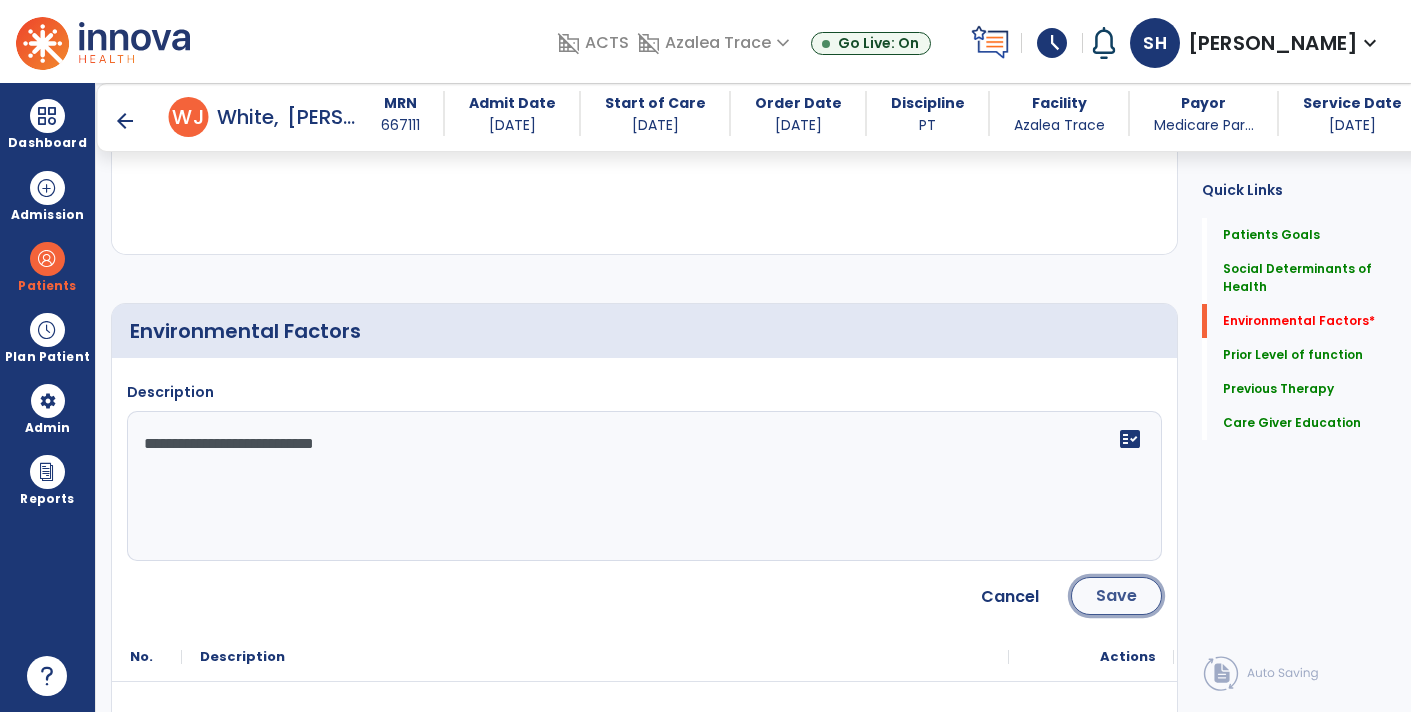 click on "Save" 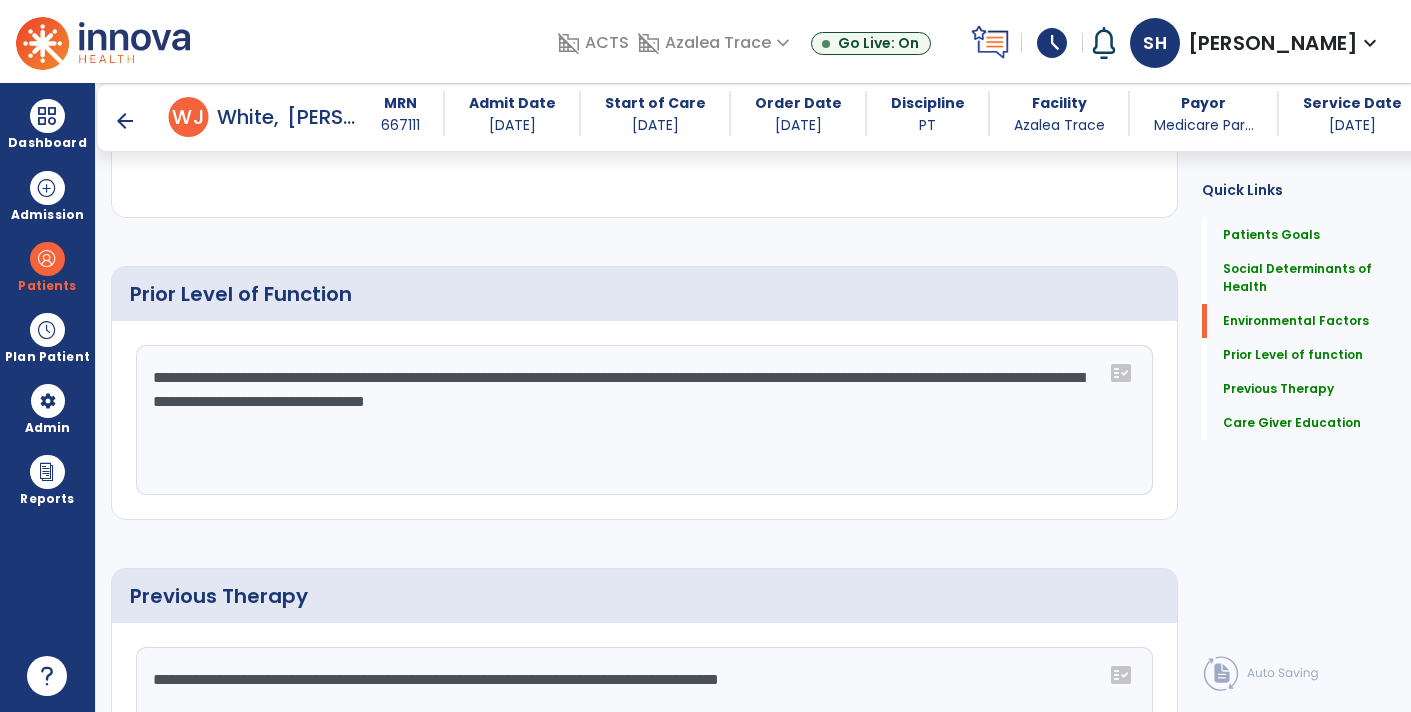 scroll, scrollTop: 1033, scrollLeft: 0, axis: vertical 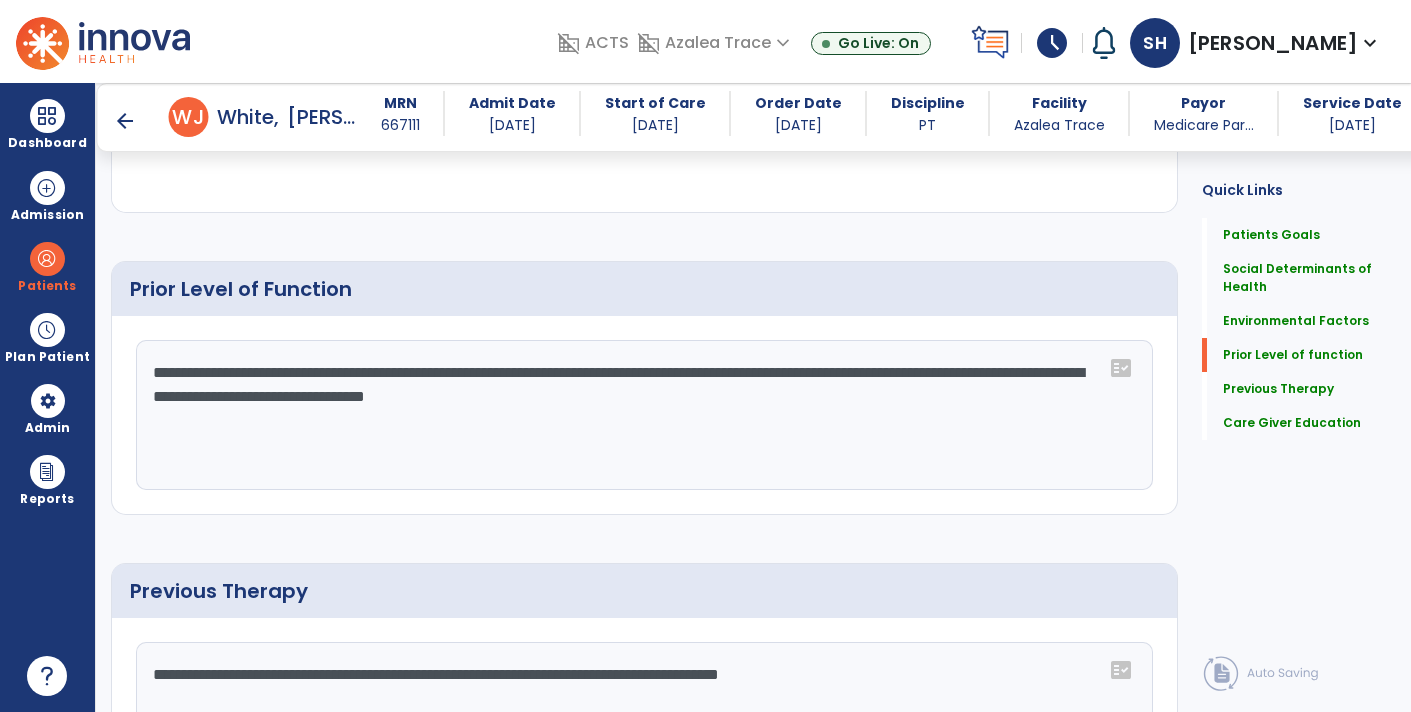 click on "**********" 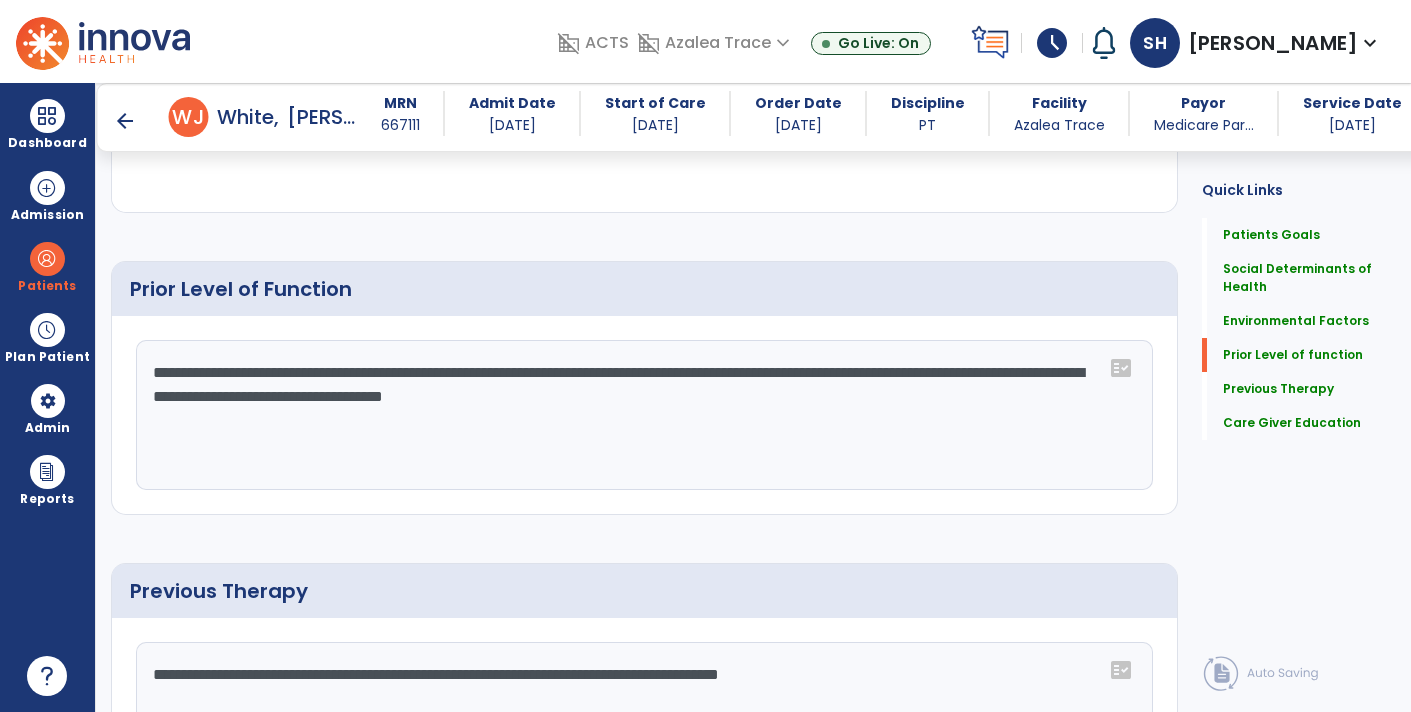click on "**********" 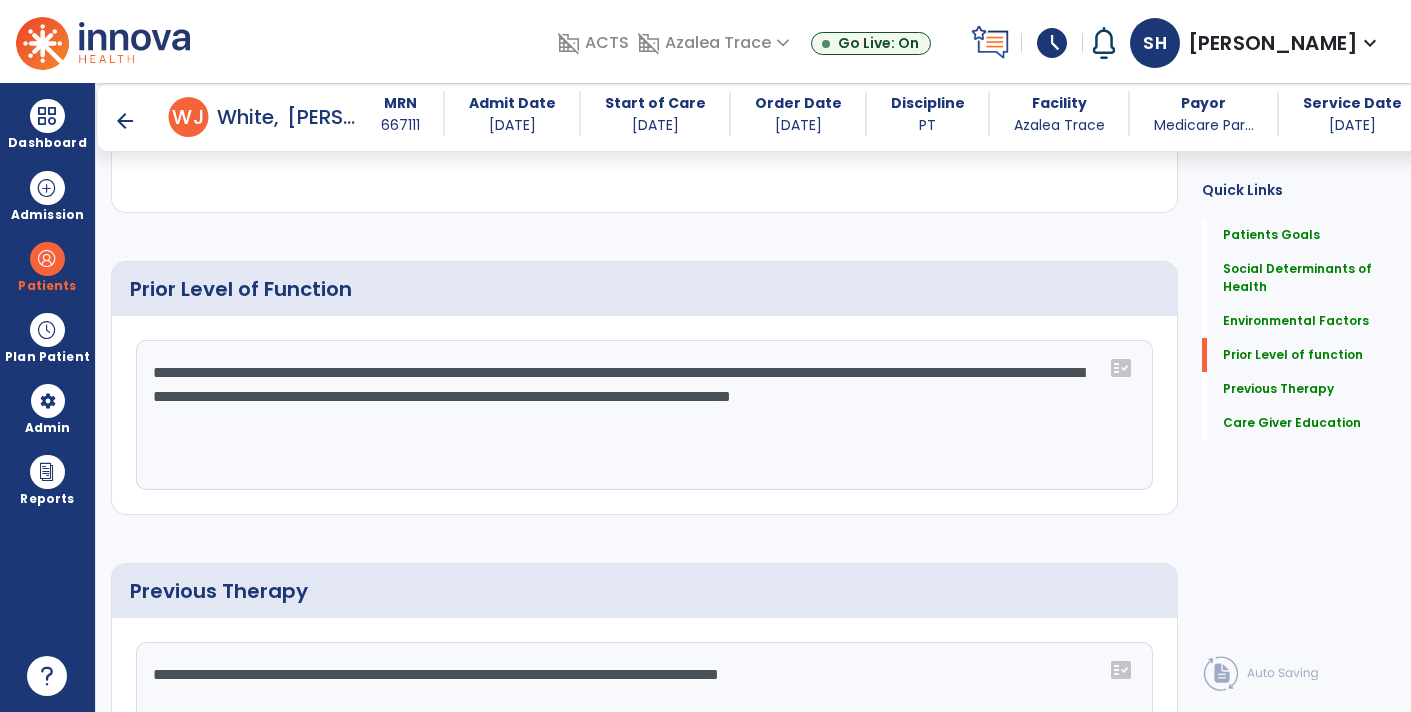 click on "**********" 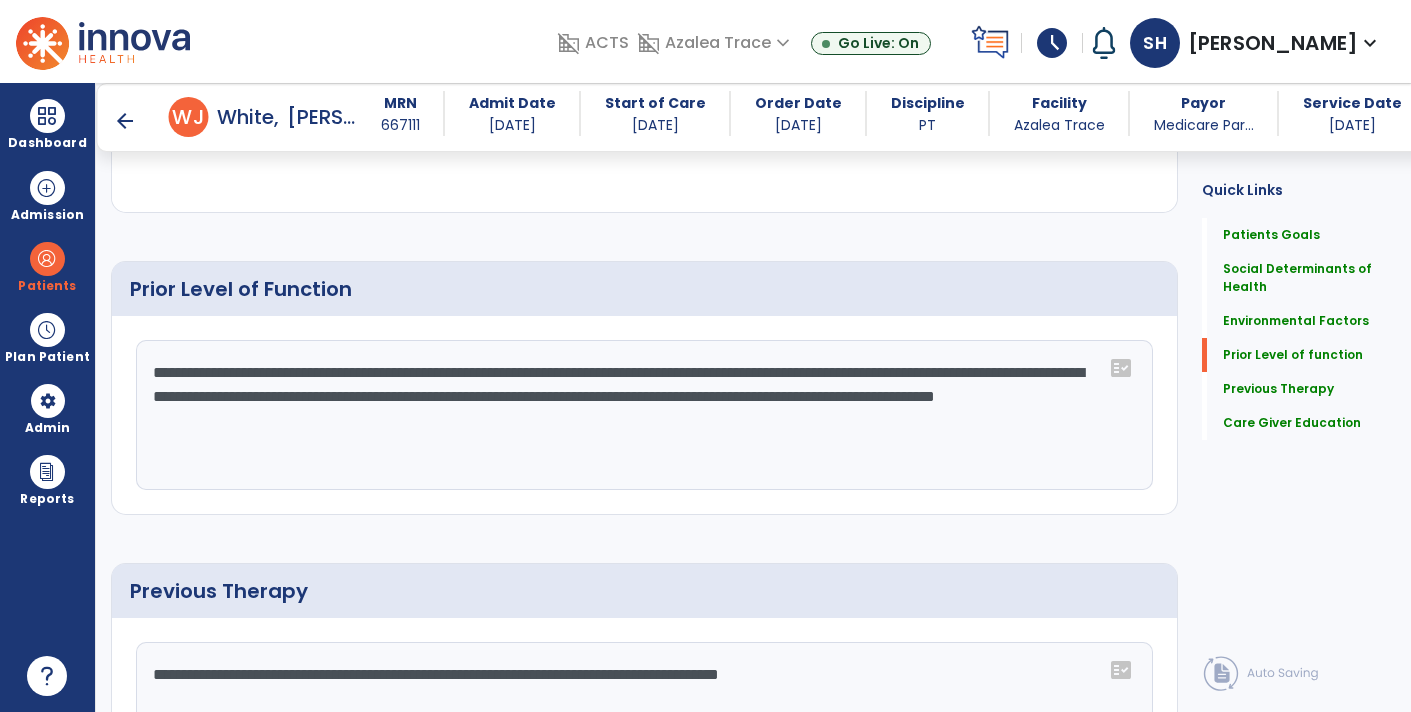 click on "**********" 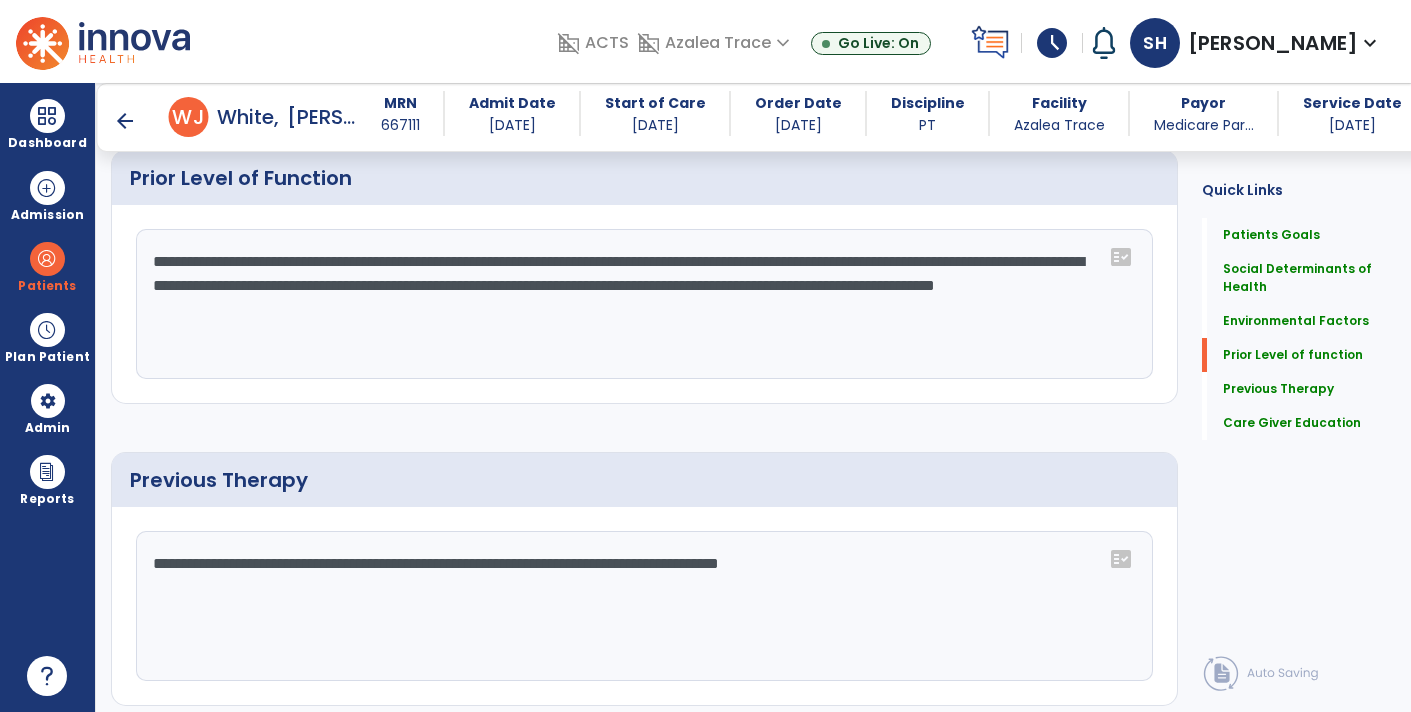 scroll, scrollTop: 1150, scrollLeft: 0, axis: vertical 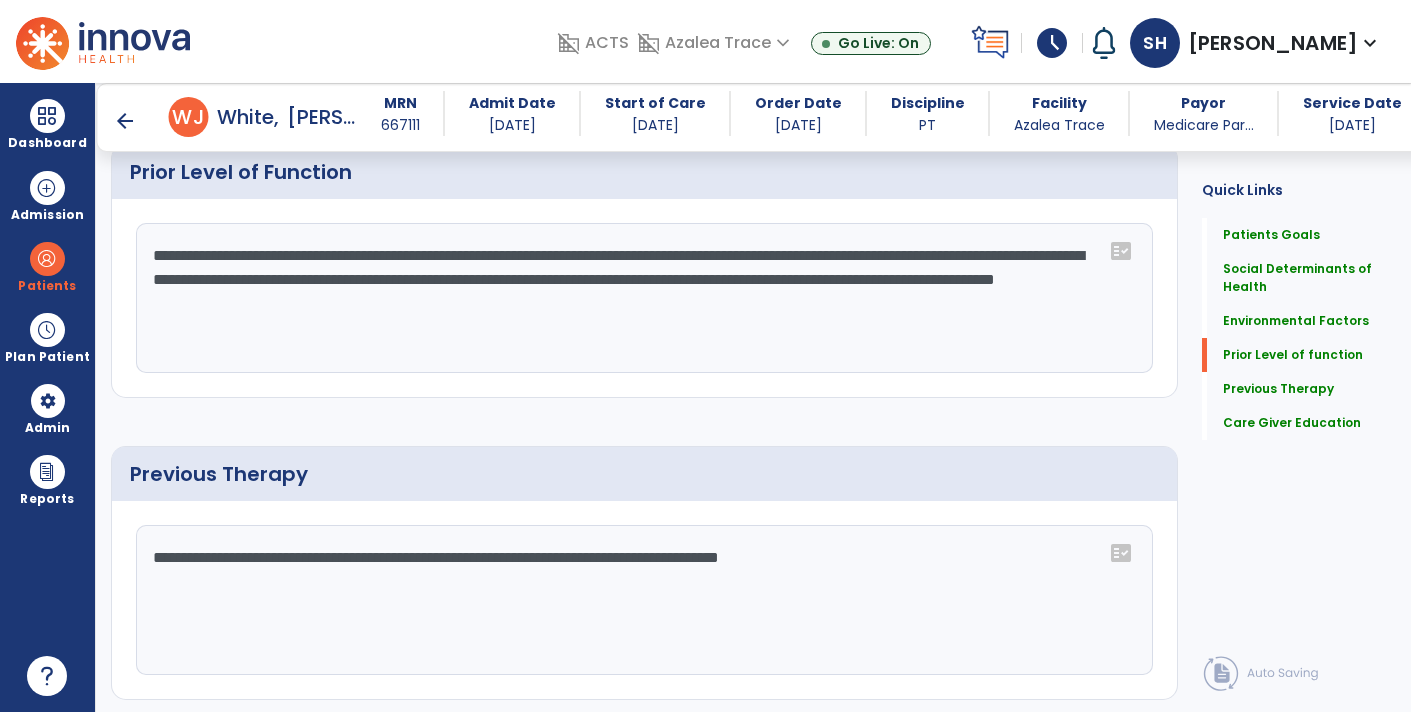 type on "**********" 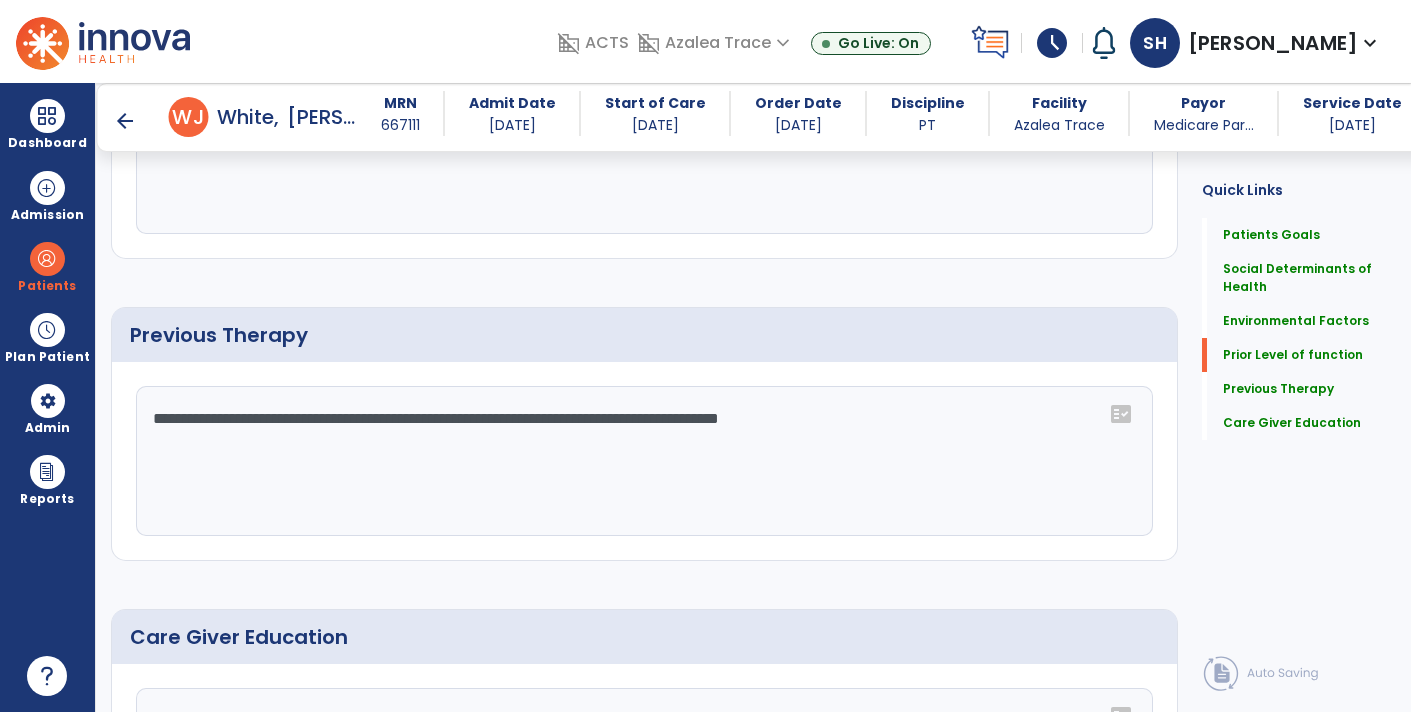 scroll, scrollTop: 1504, scrollLeft: 0, axis: vertical 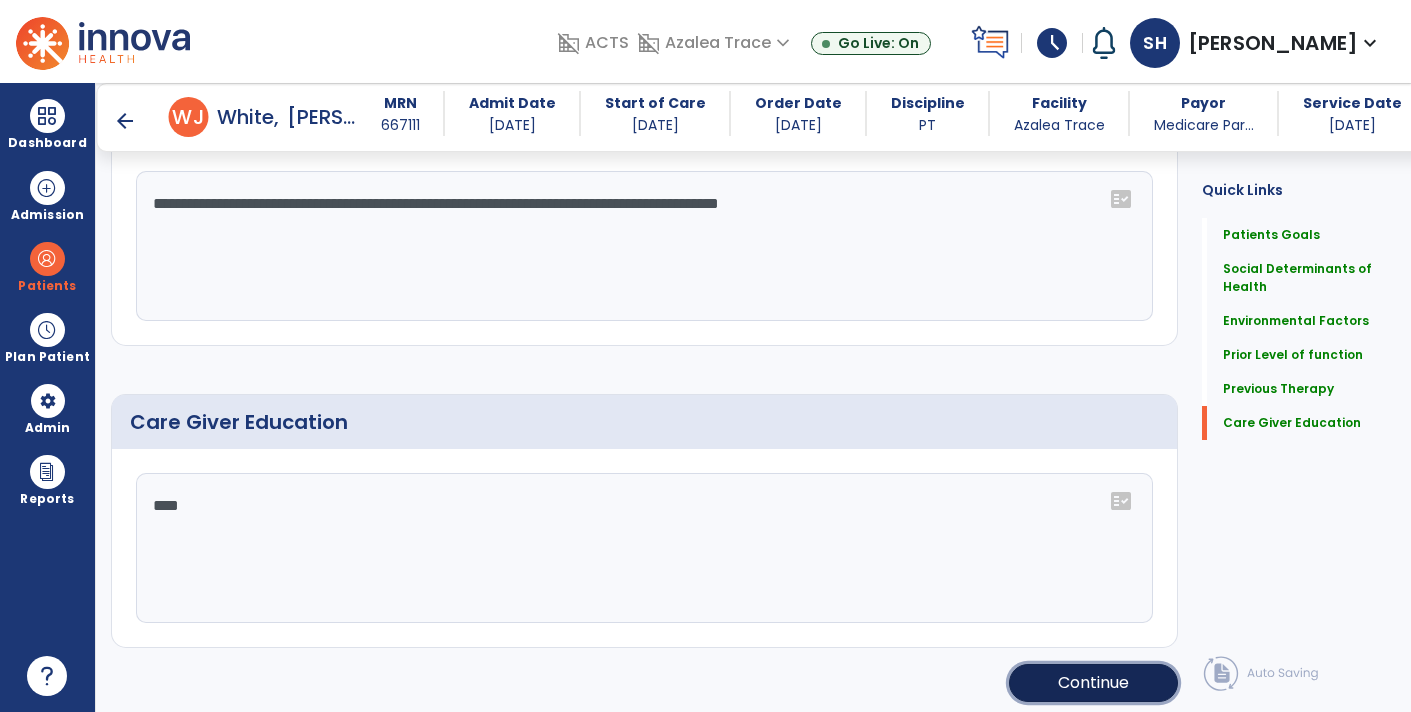 click on "Continue" 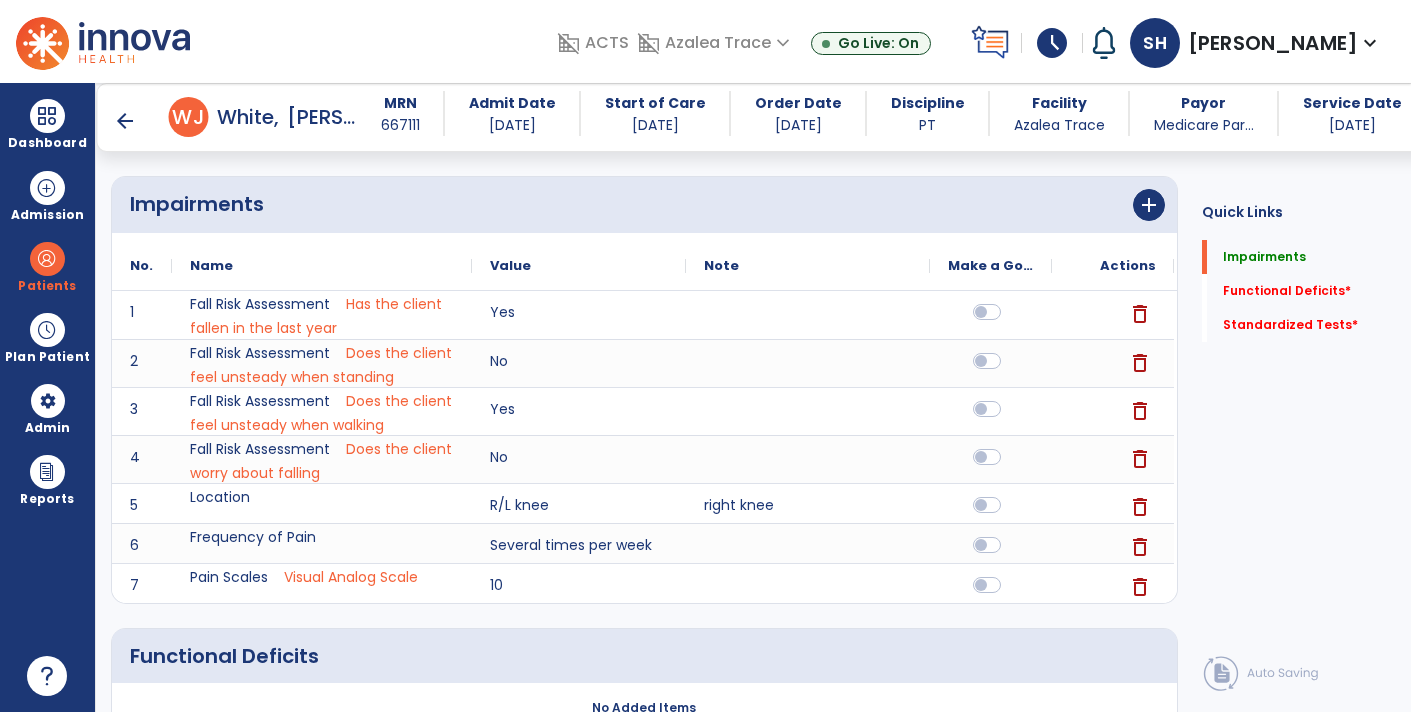 scroll, scrollTop: 138, scrollLeft: 0, axis: vertical 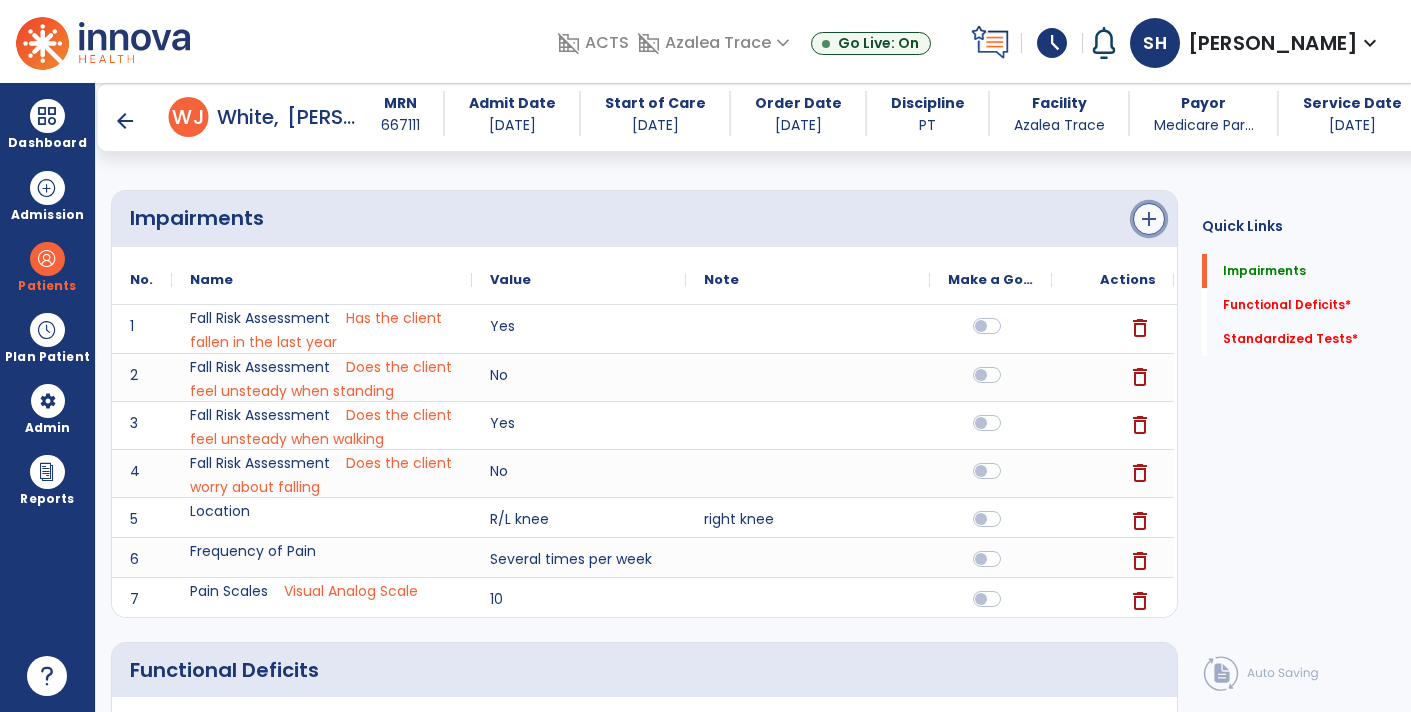 click on "add" 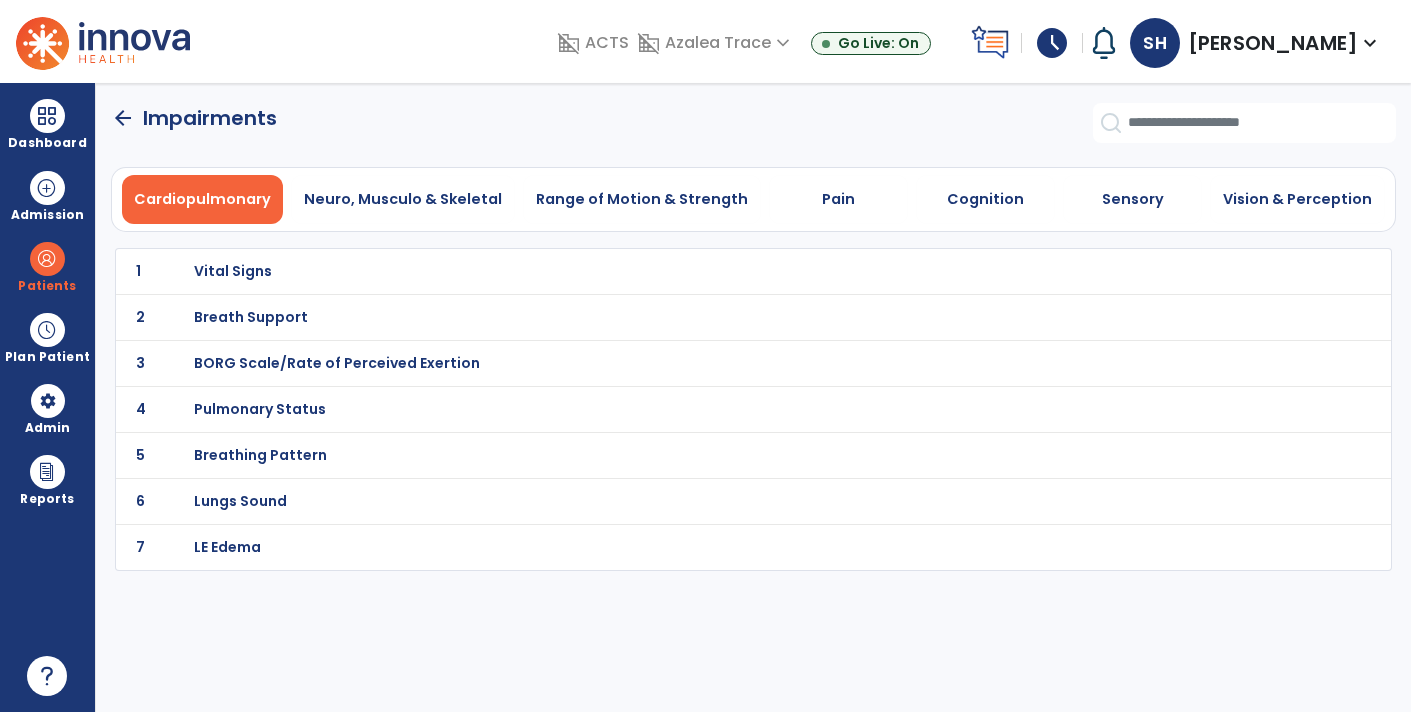 scroll, scrollTop: 0, scrollLeft: 0, axis: both 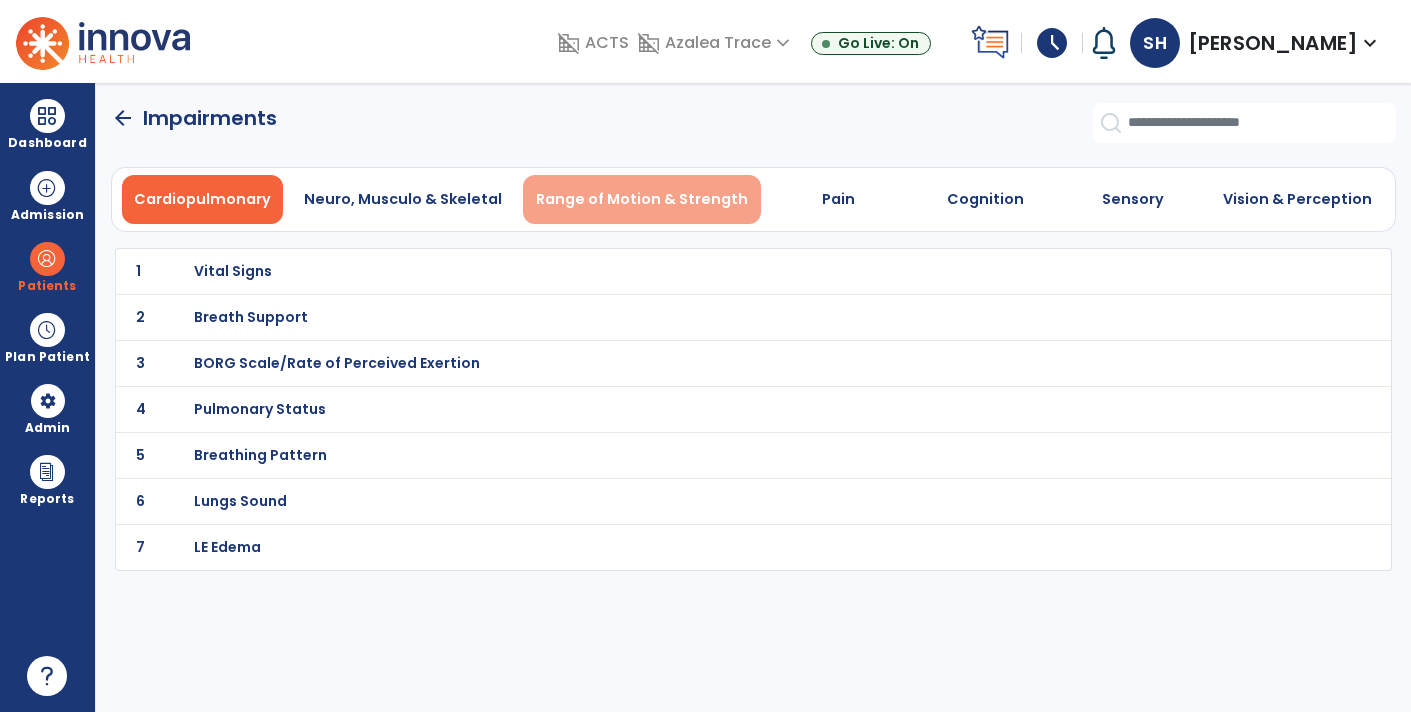 click on "Range of Motion & Strength" at bounding box center [642, 199] 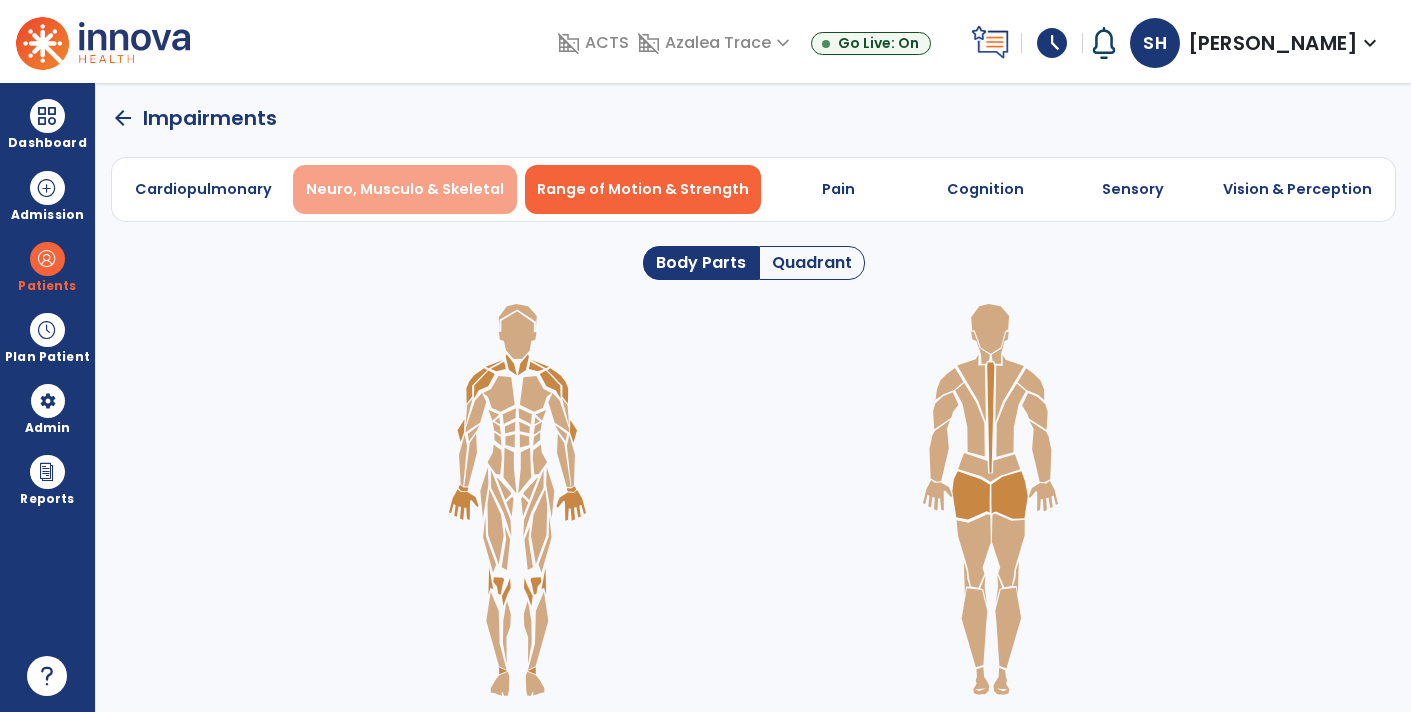 click on "Neuro, Musculo & Skeletal" at bounding box center (405, 189) 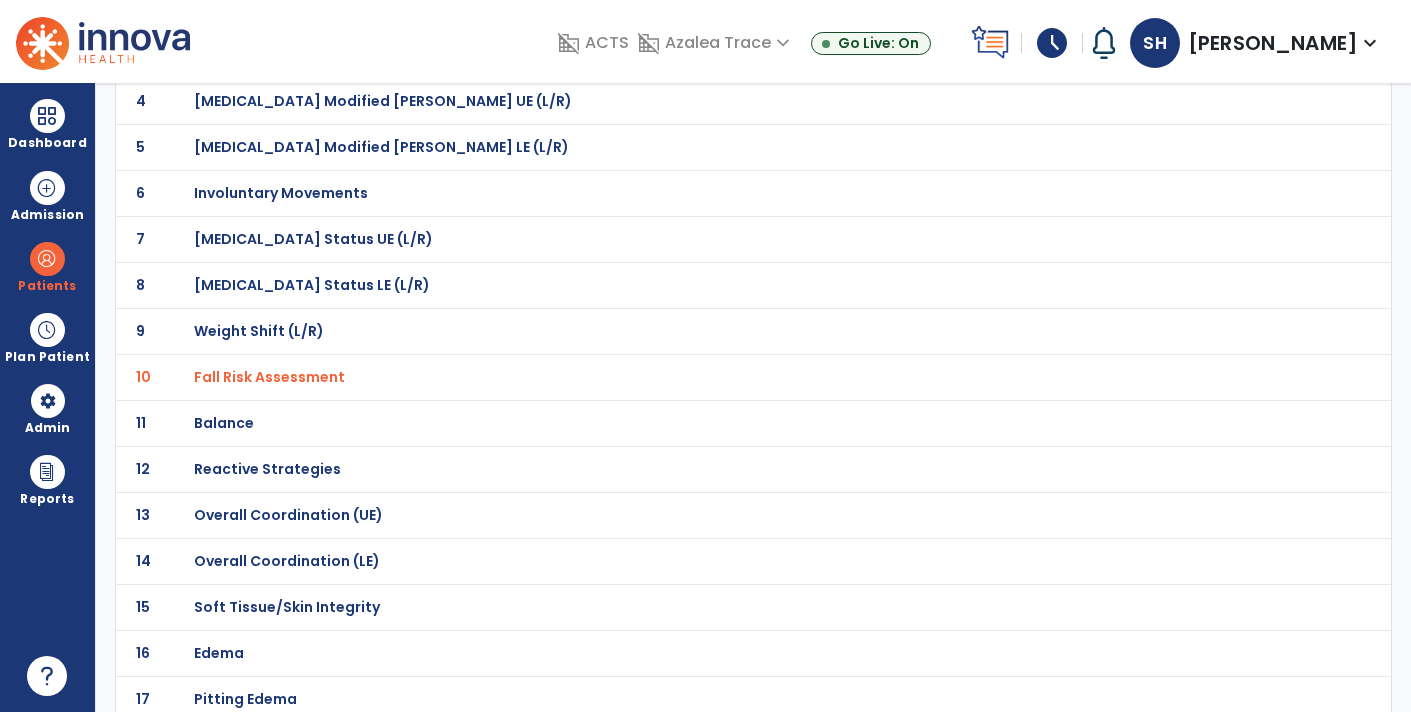 scroll, scrollTop: 0, scrollLeft: 0, axis: both 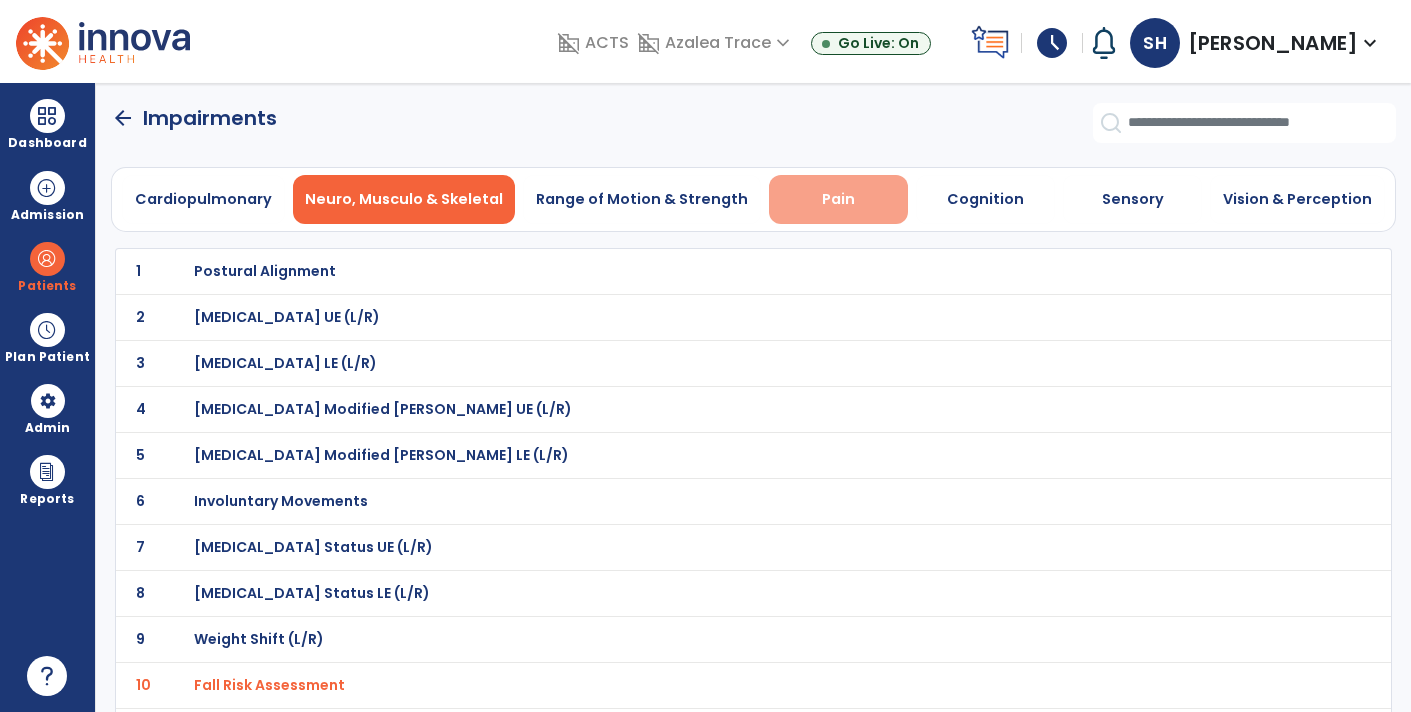 click on "Pain" at bounding box center (838, 199) 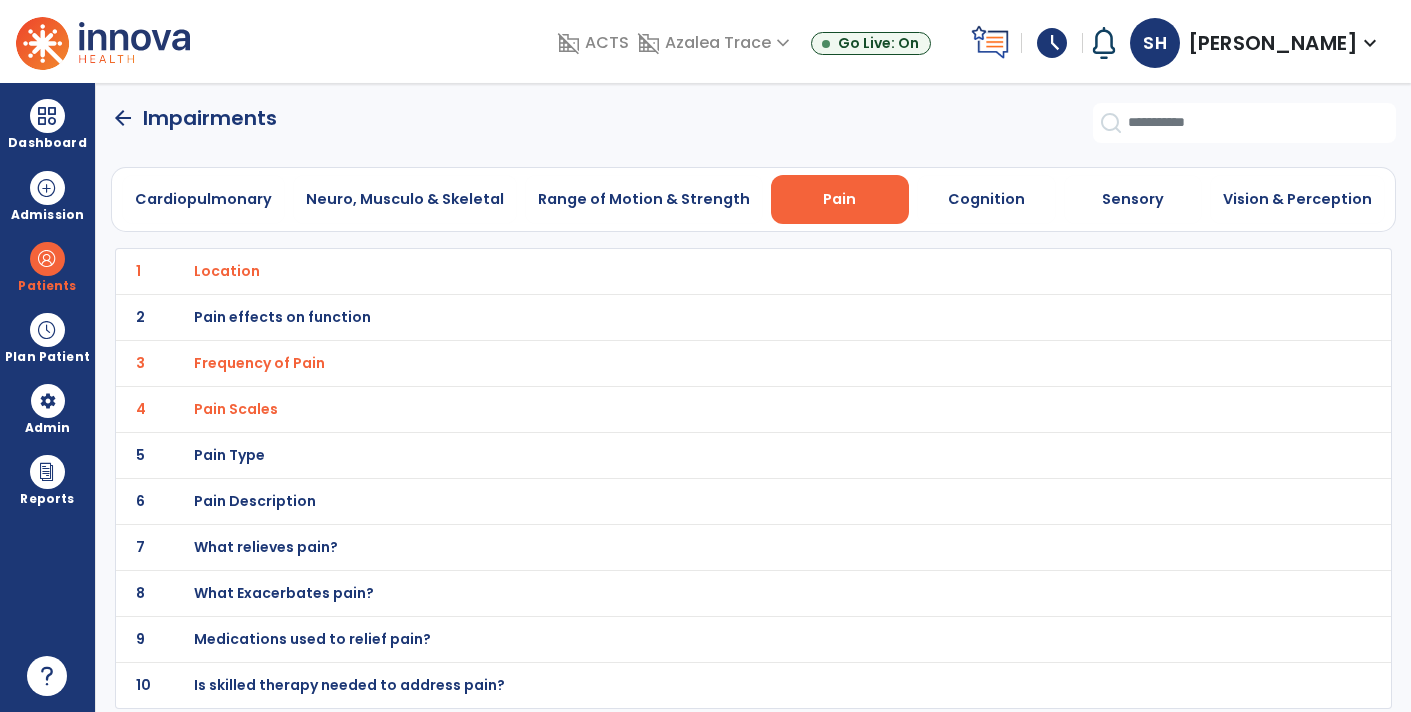 click on "Pain Scales" at bounding box center (227, 271) 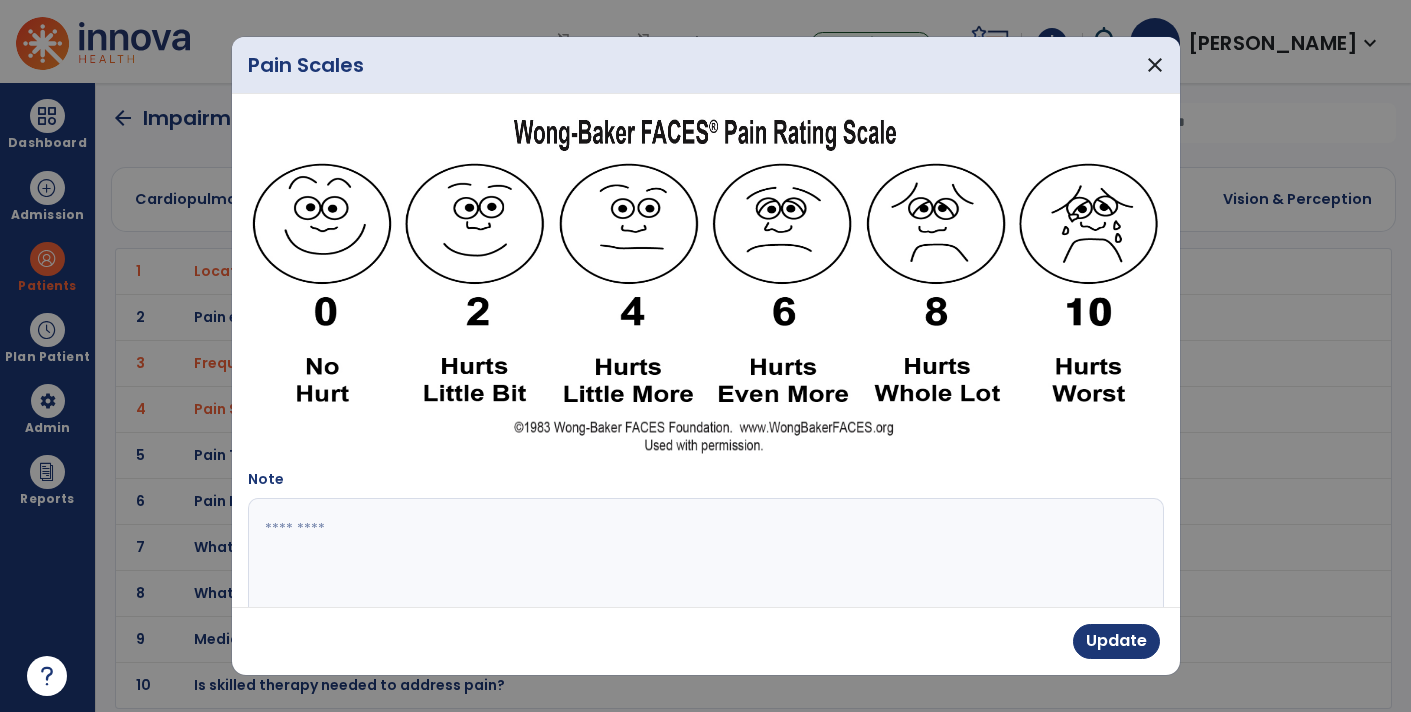 scroll, scrollTop: 426, scrollLeft: 0, axis: vertical 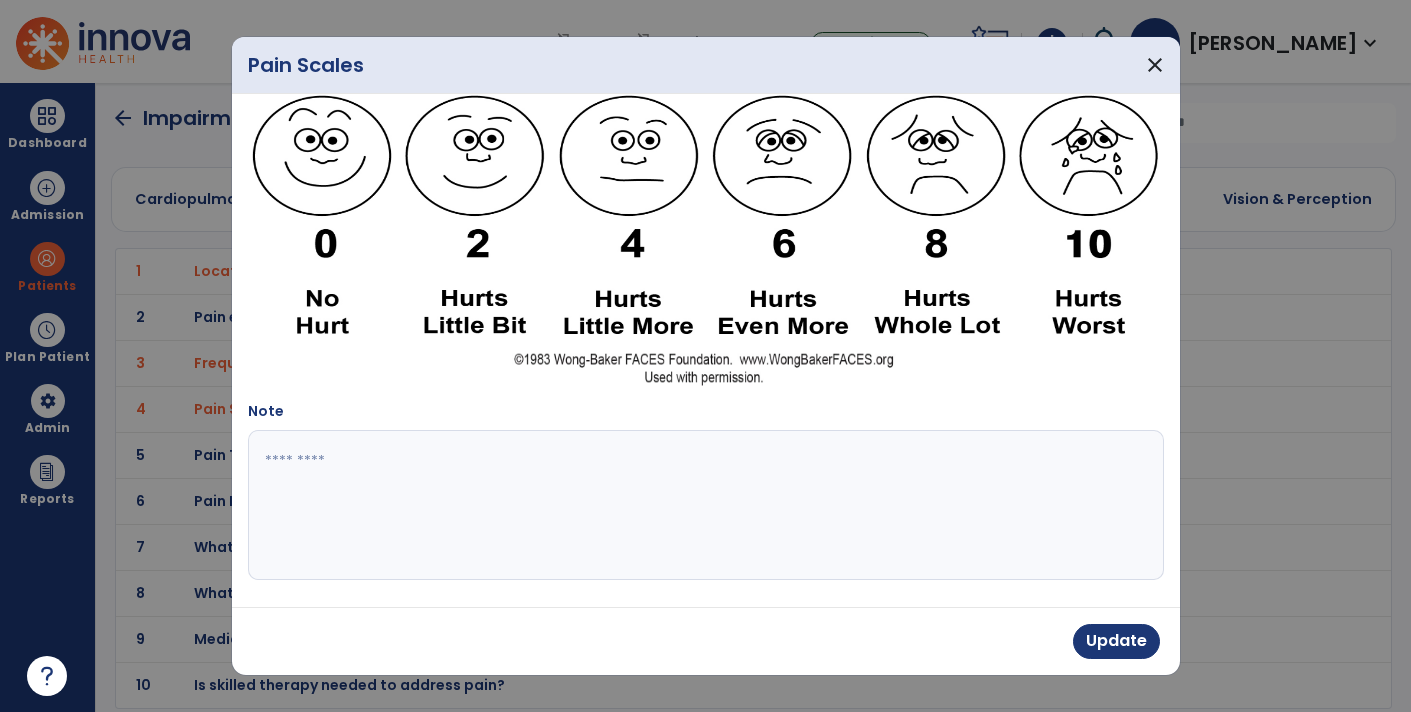 click at bounding box center (704, 505) 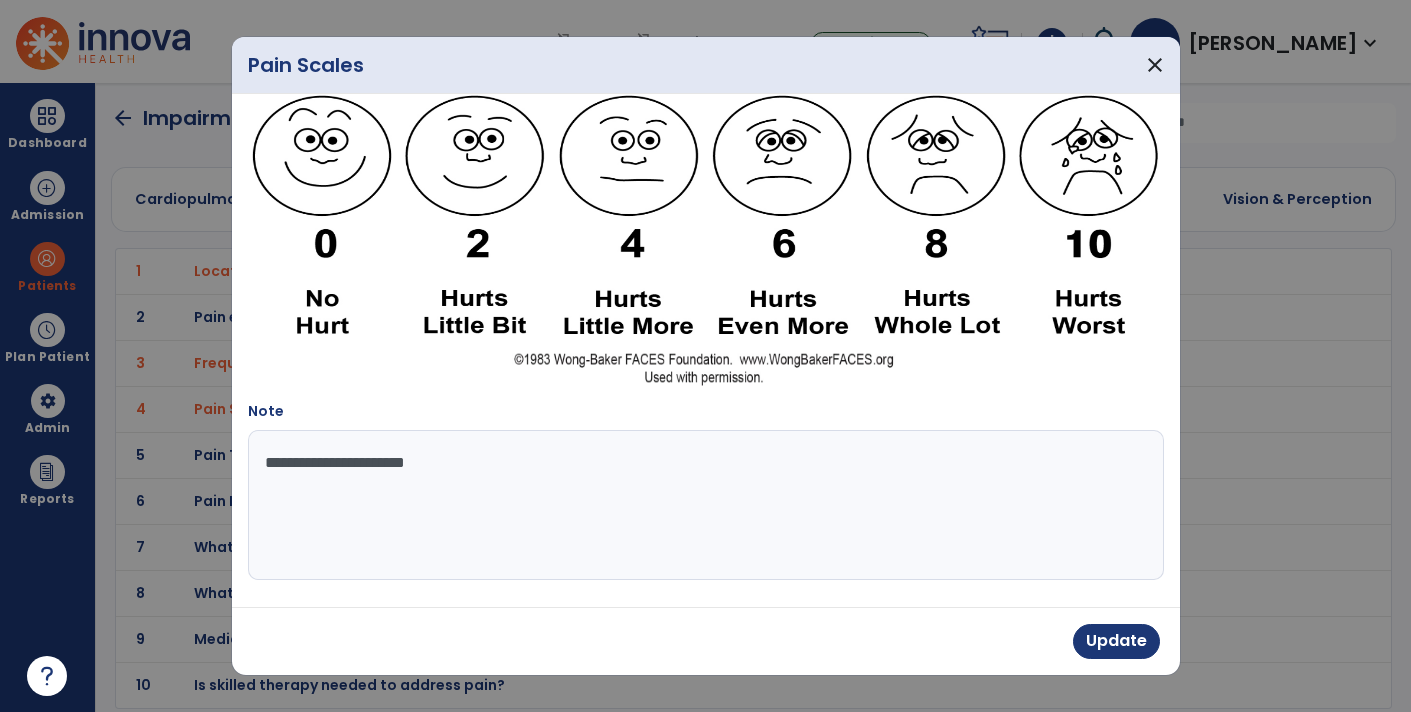 type on "**********" 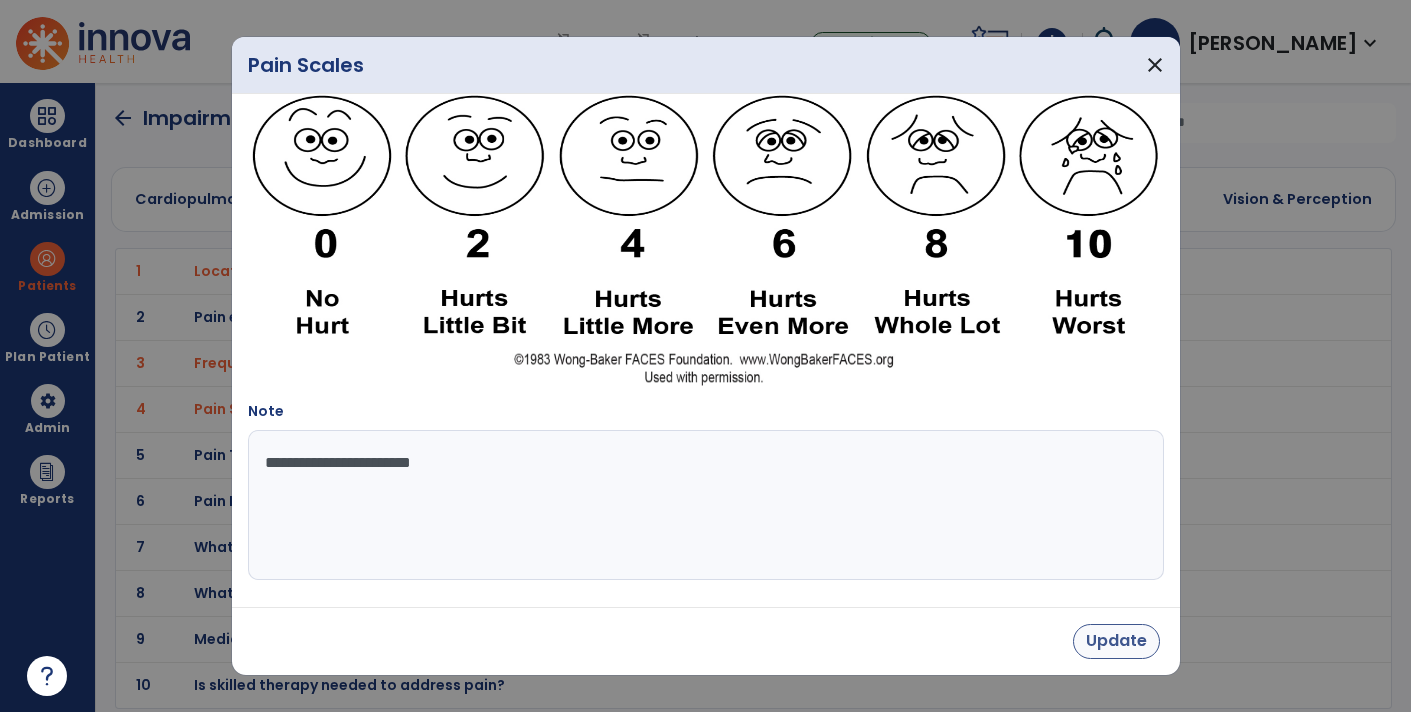 click on "Update" at bounding box center (1116, 641) 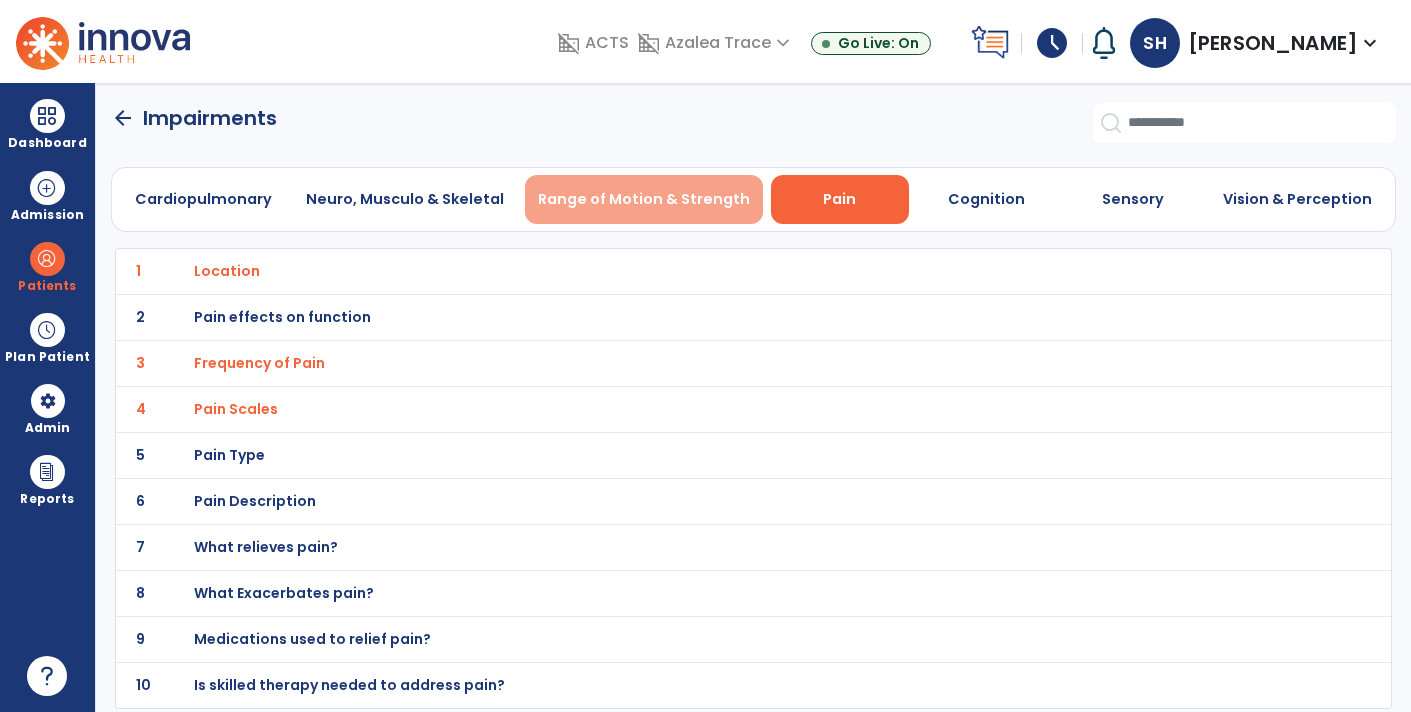 click on "Range of Motion & Strength" at bounding box center (644, 199) 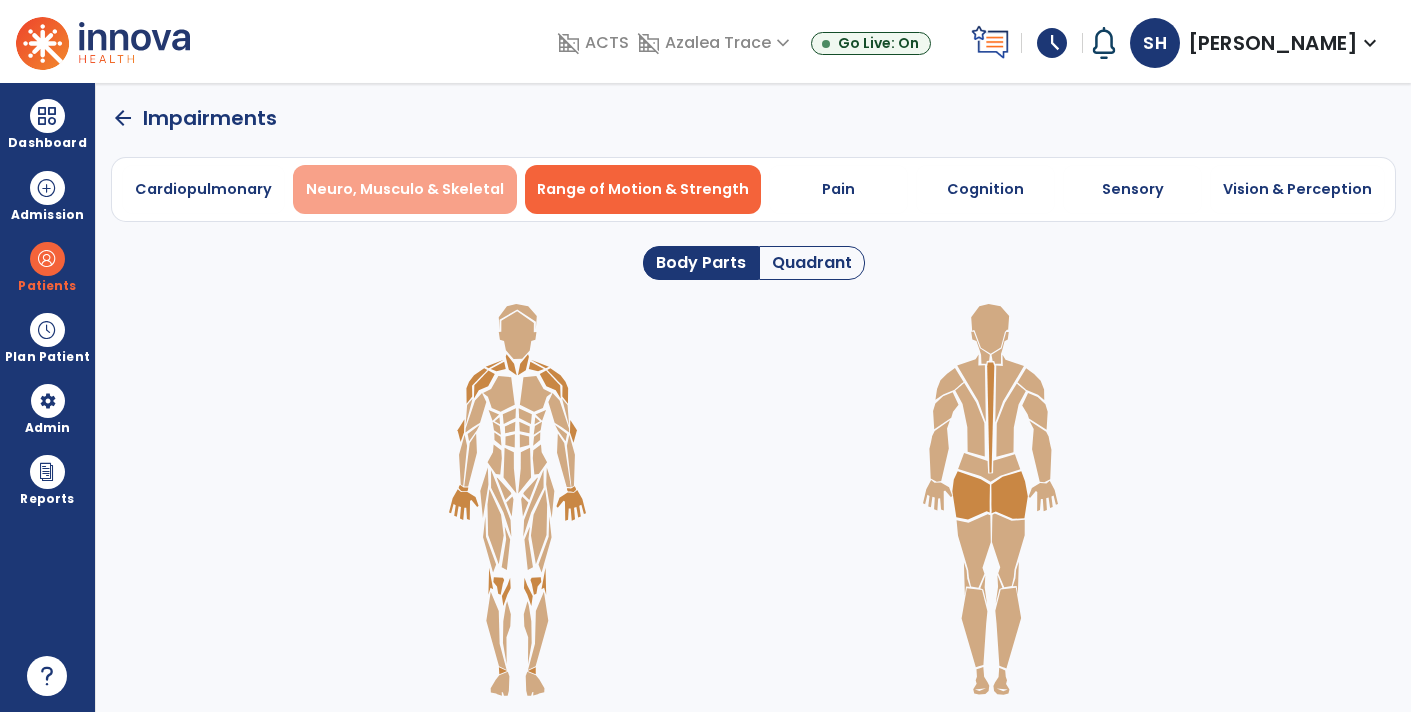 click on "Neuro, Musculo & Skeletal" at bounding box center (405, 189) 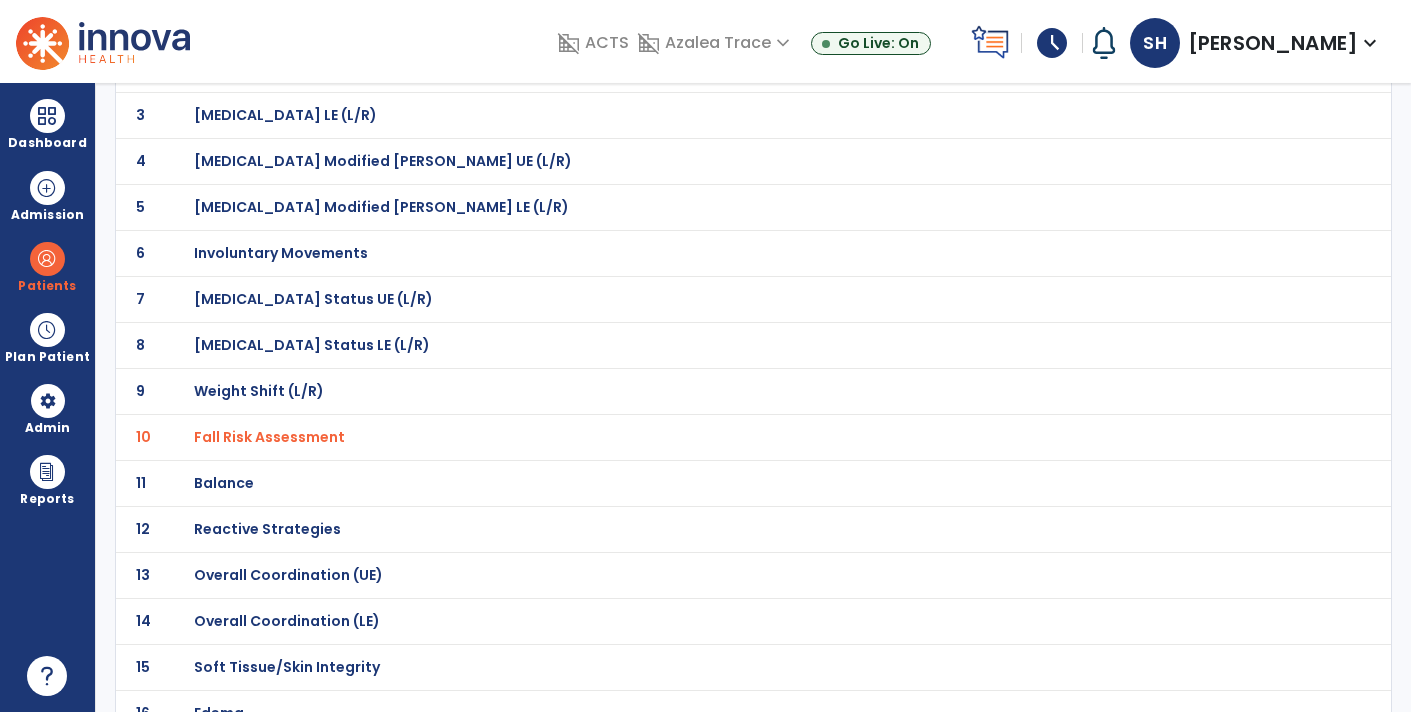scroll, scrollTop: 0, scrollLeft: 0, axis: both 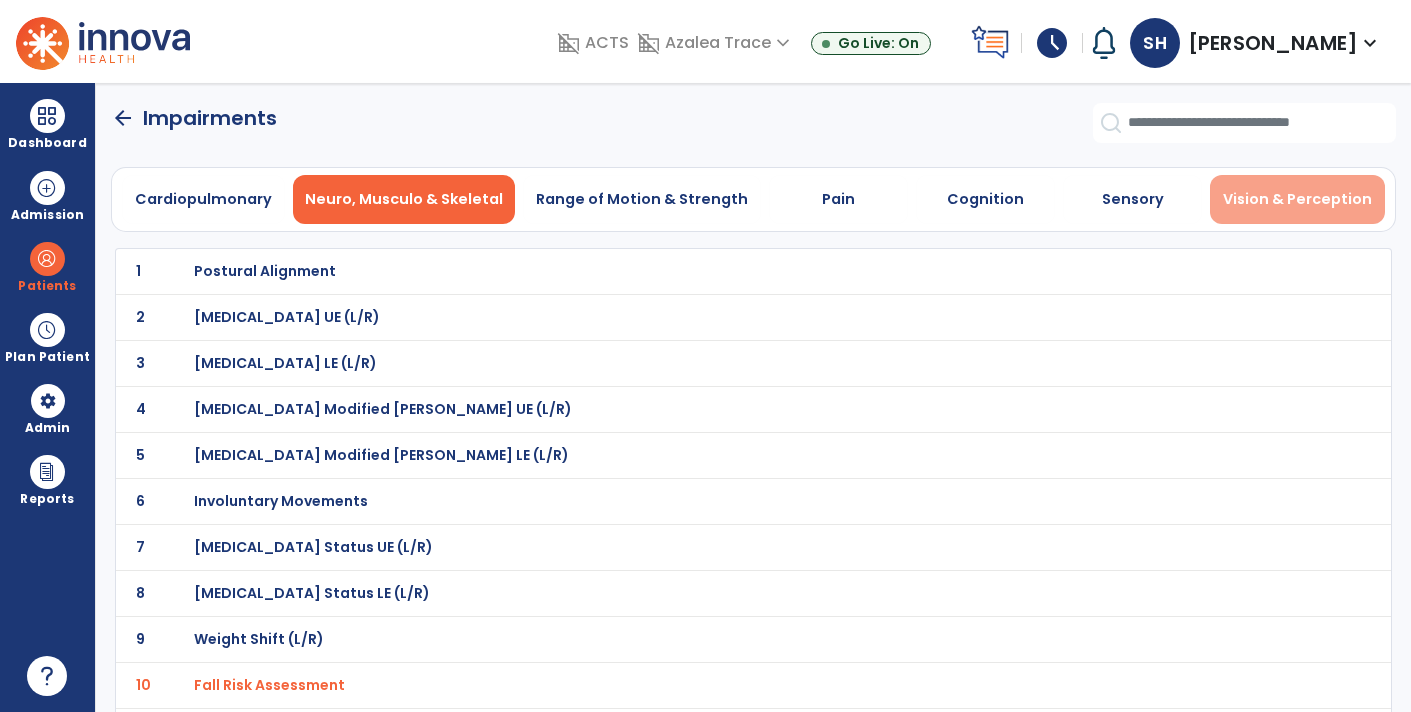 click on "Vision & Perception" at bounding box center (1297, 199) 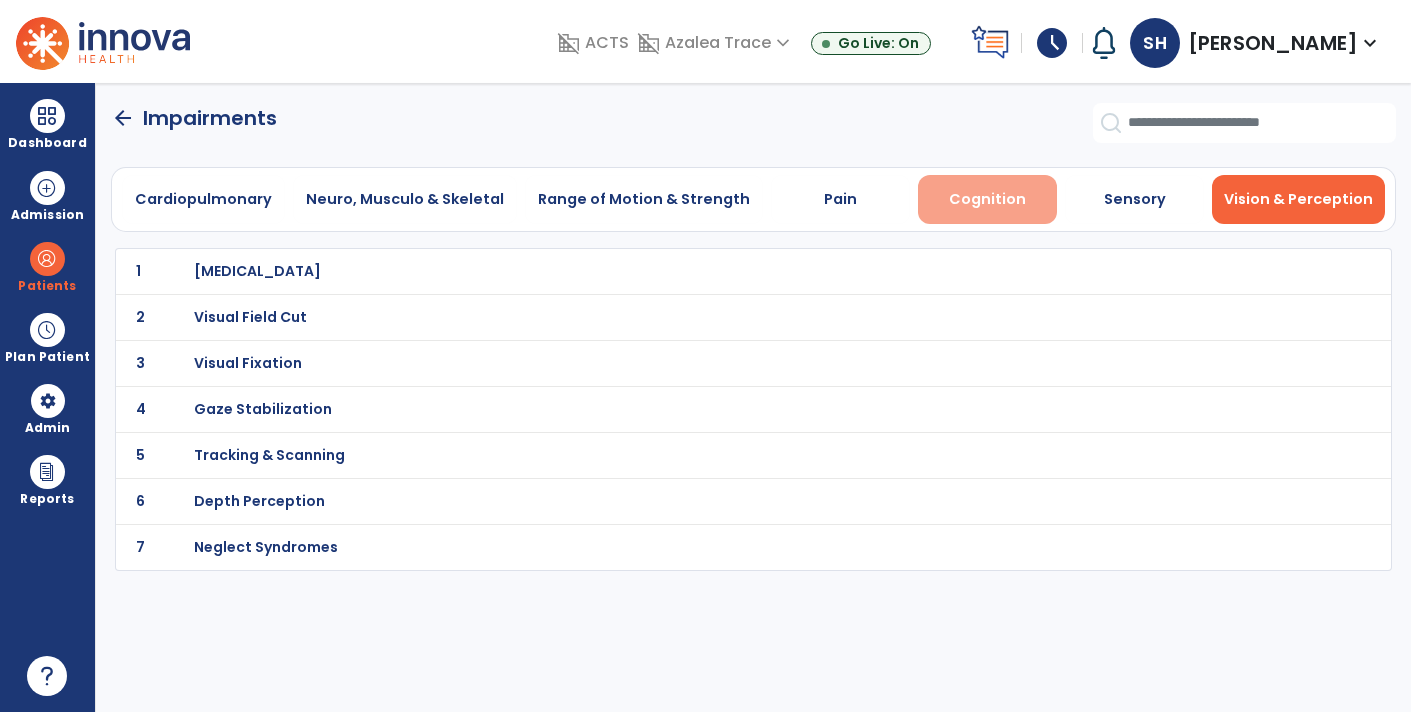 click on "Cognition" at bounding box center (987, 199) 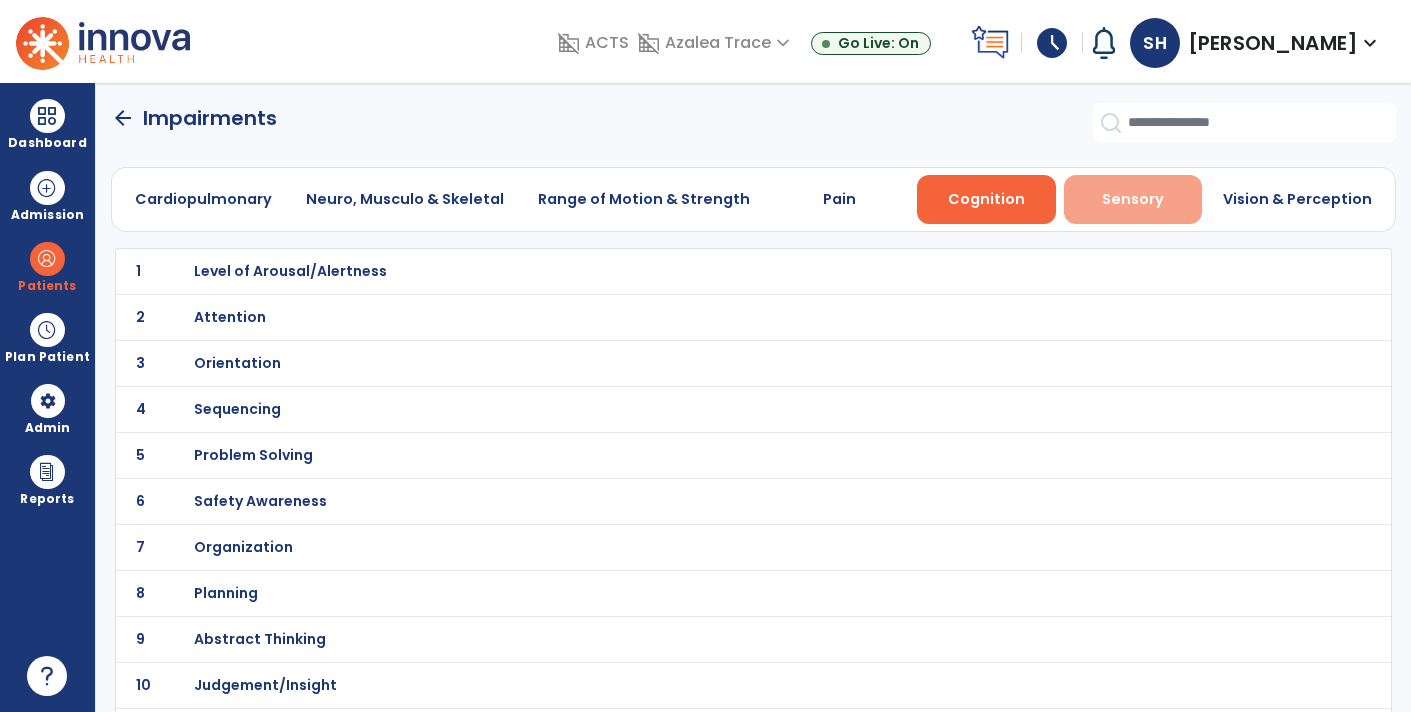 click on "Sensory" at bounding box center [1133, 199] 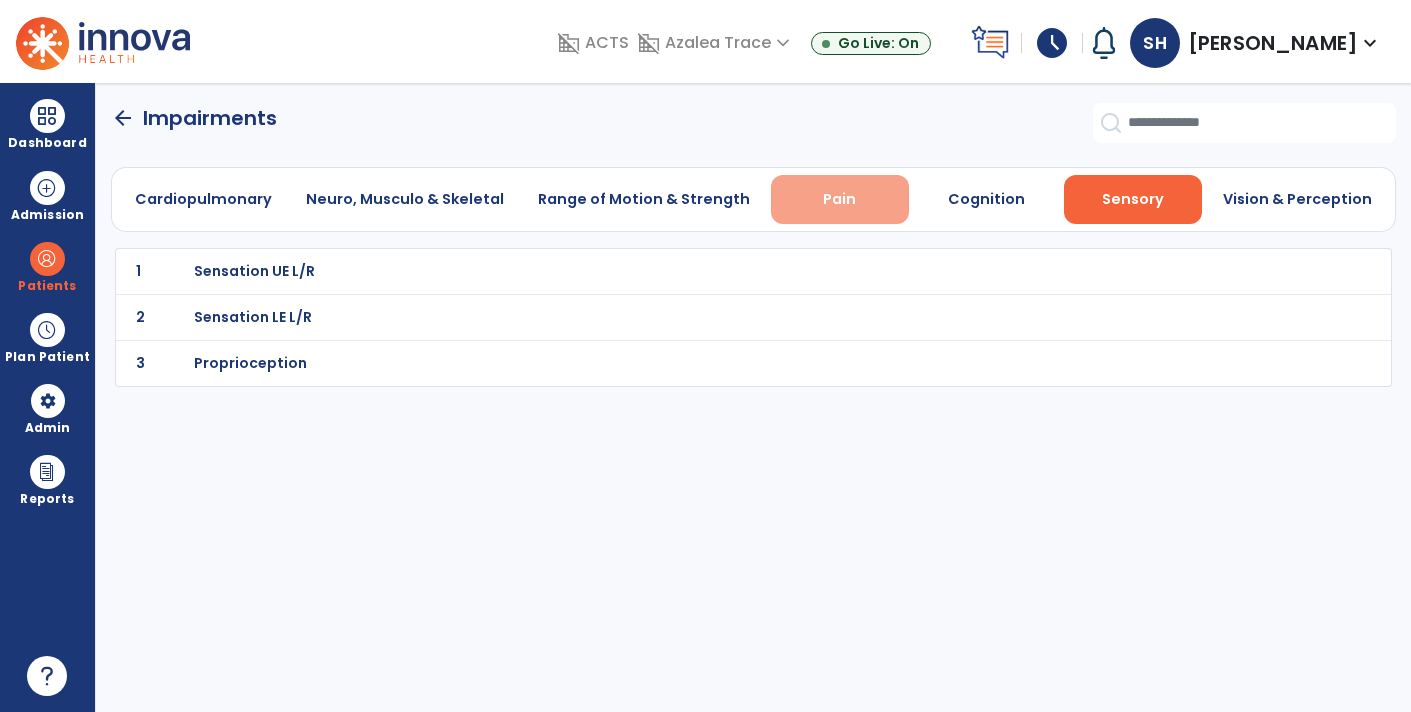 click on "Pain" at bounding box center [840, 199] 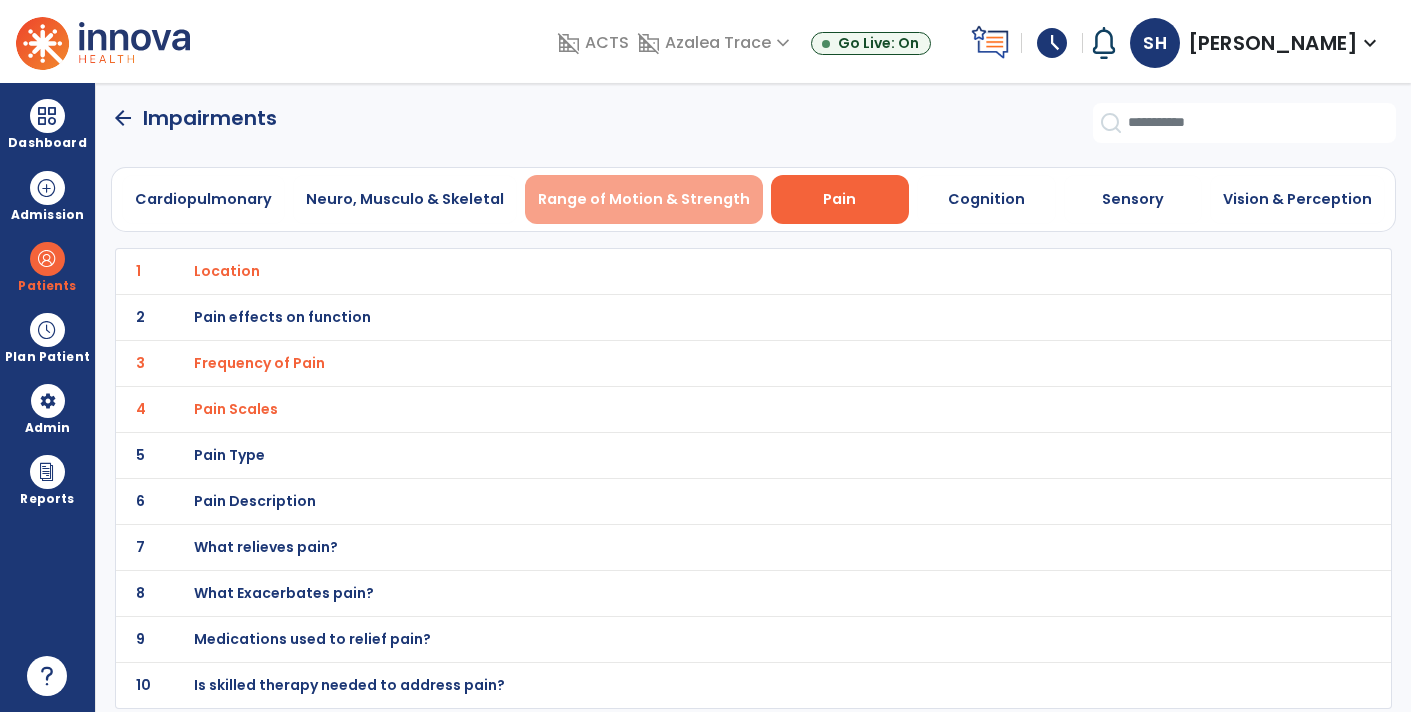 click on "Range of Motion & Strength" at bounding box center [644, 199] 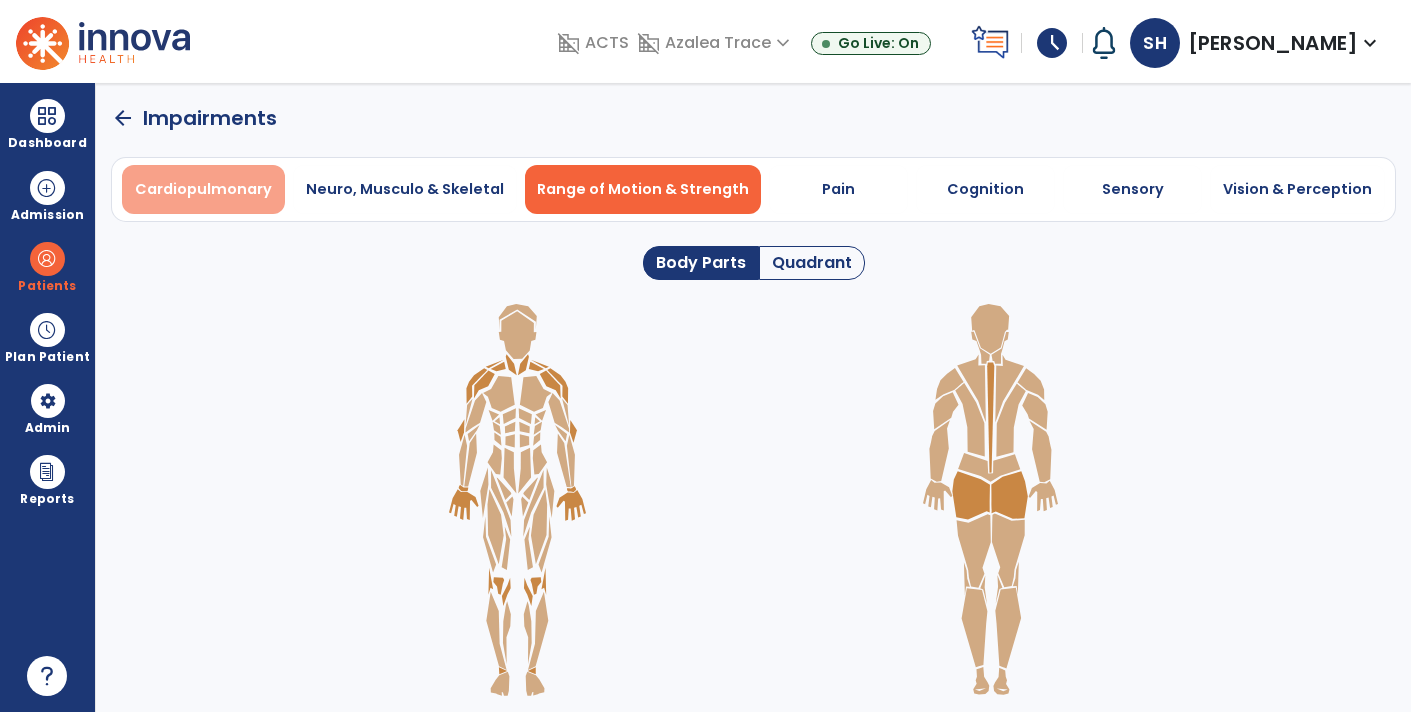 click on "Cardiopulmonary" at bounding box center [203, 189] 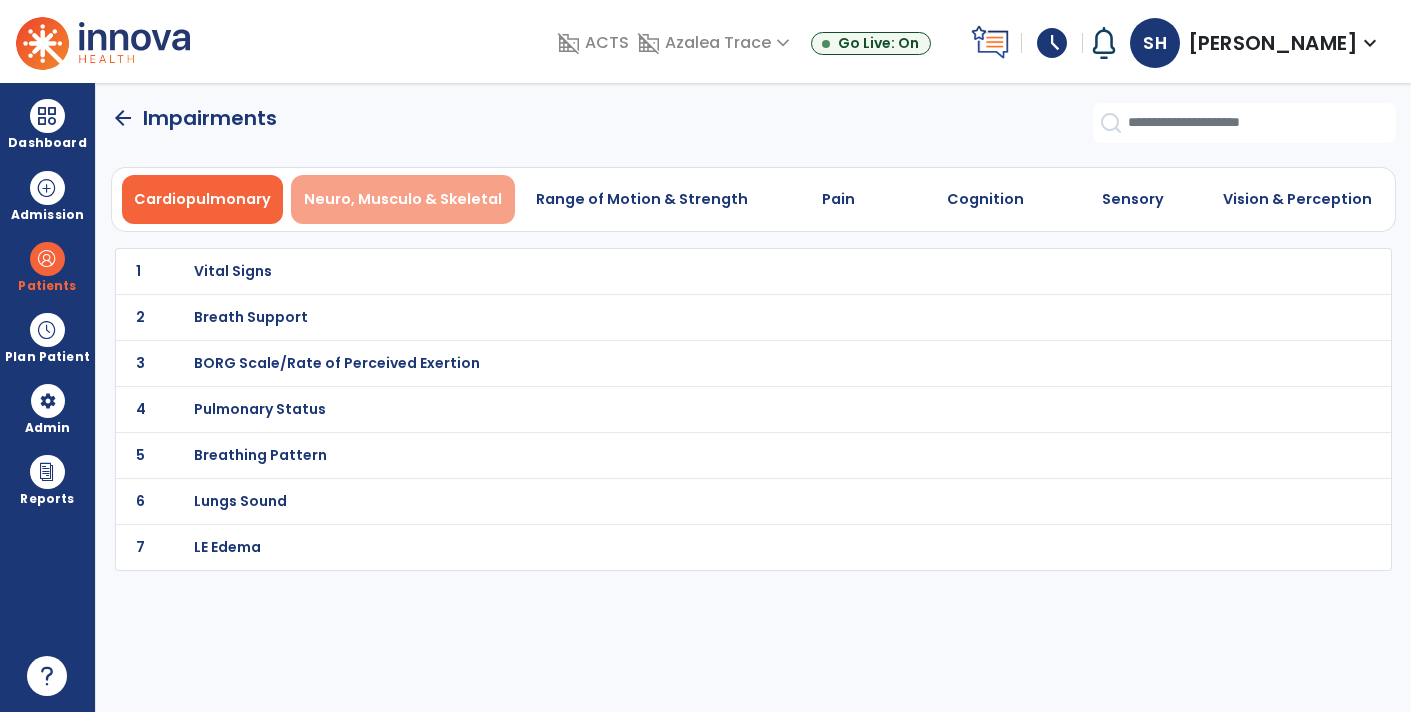 click on "Neuro, Musculo & Skeletal" at bounding box center (403, 199) 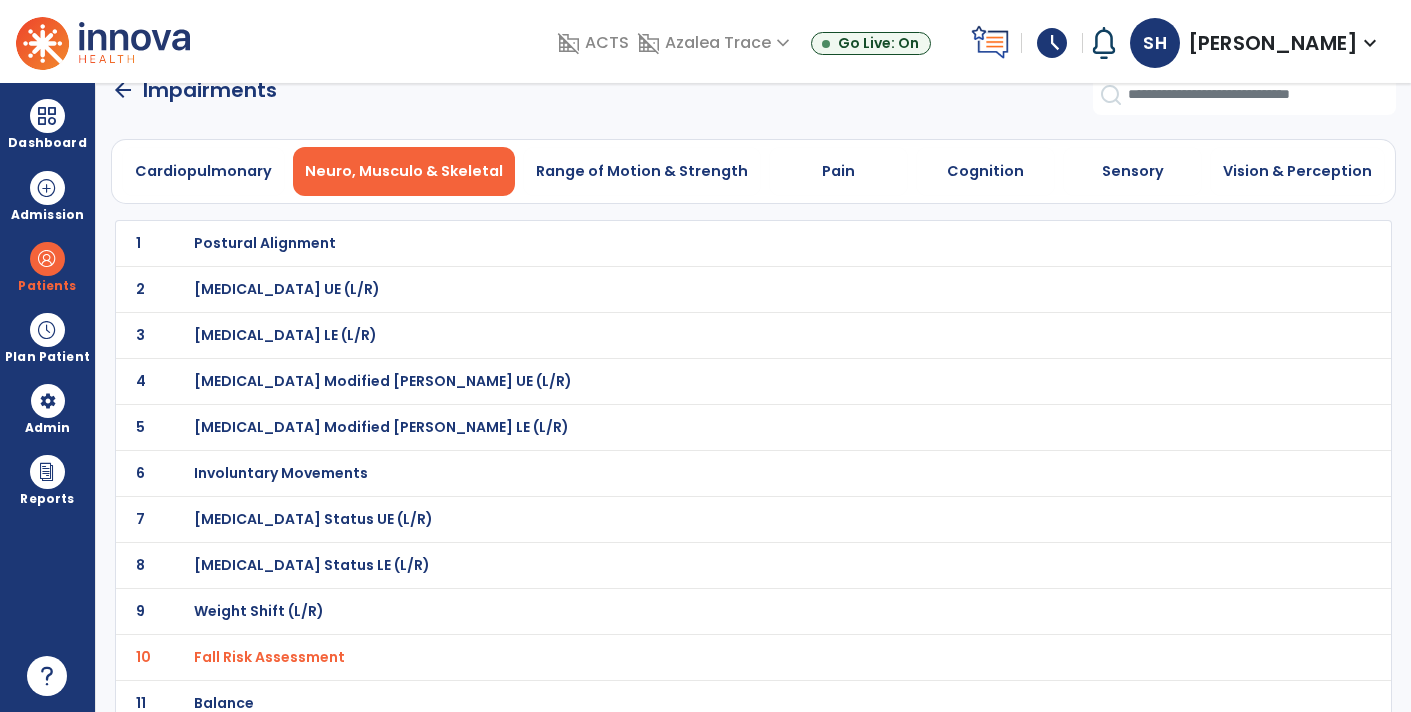 scroll, scrollTop: 32, scrollLeft: 0, axis: vertical 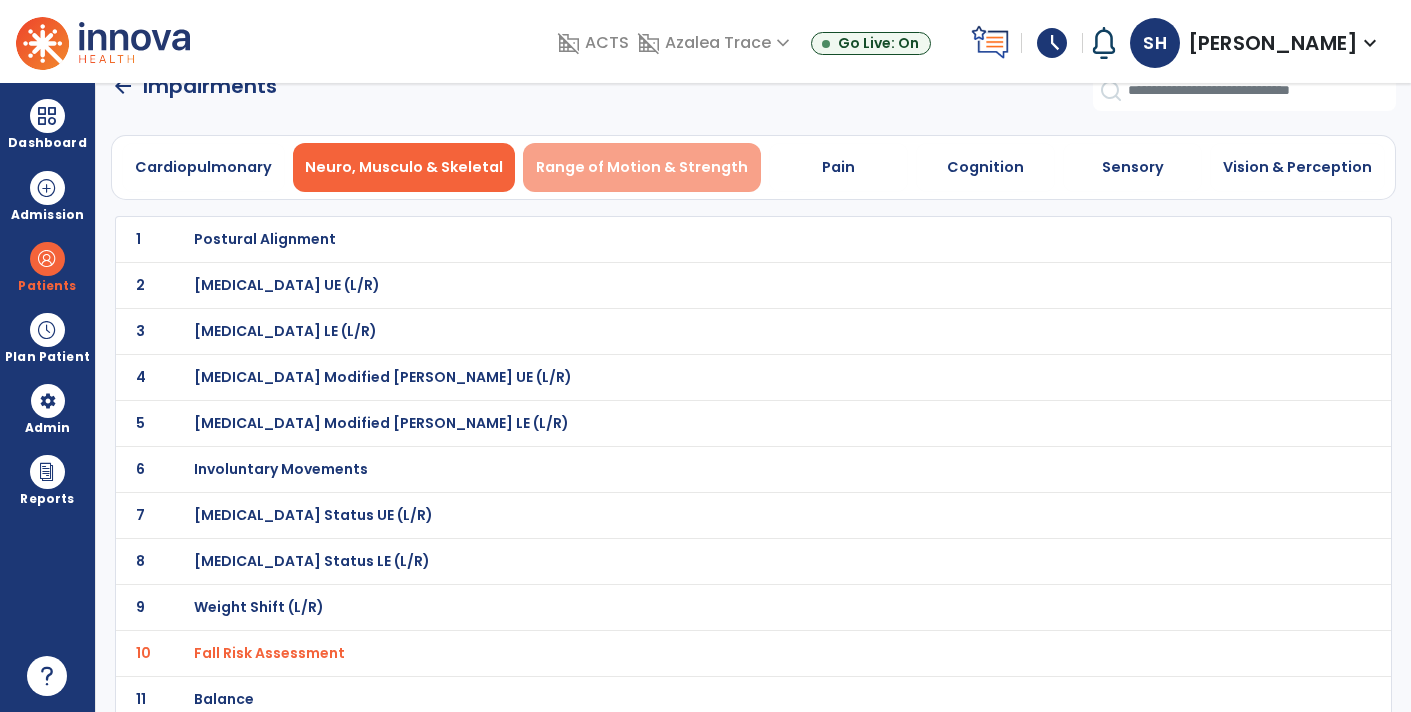 click on "Range of Motion & Strength" at bounding box center [642, 167] 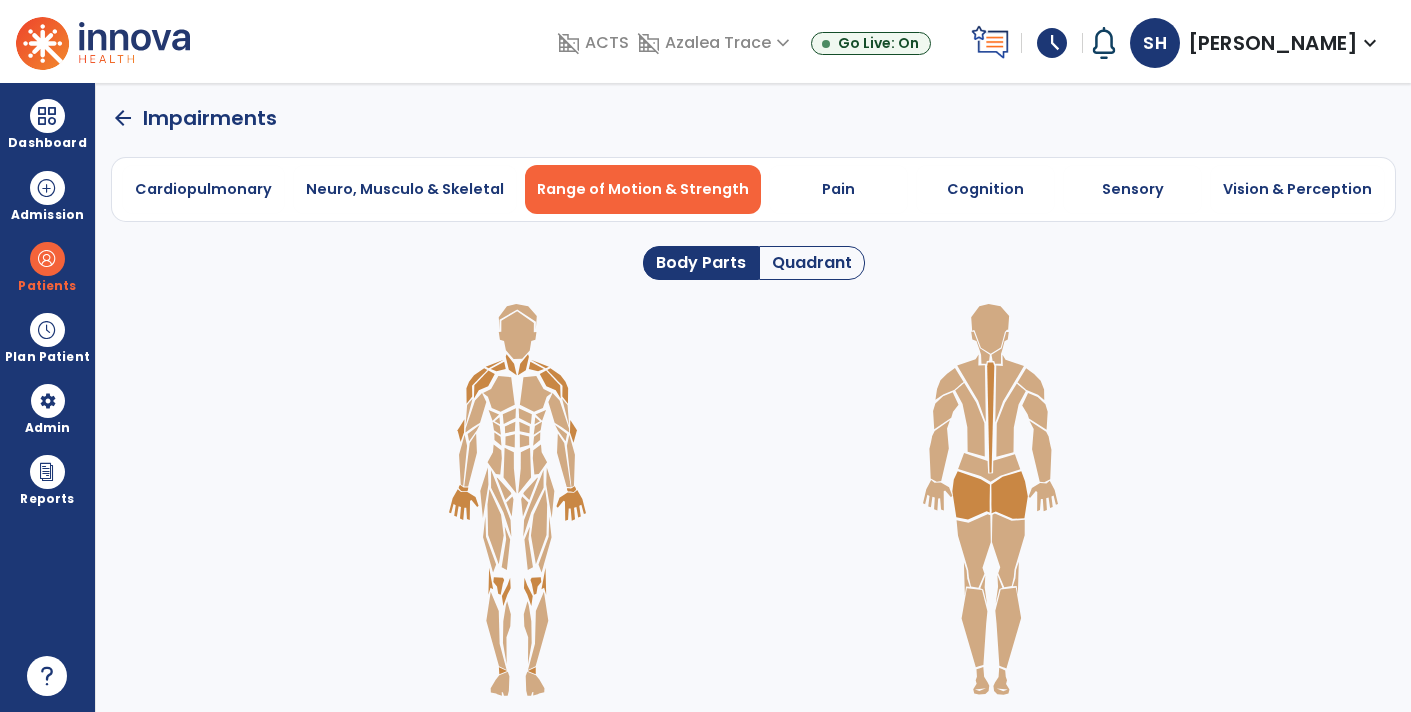 scroll, scrollTop: 0, scrollLeft: 0, axis: both 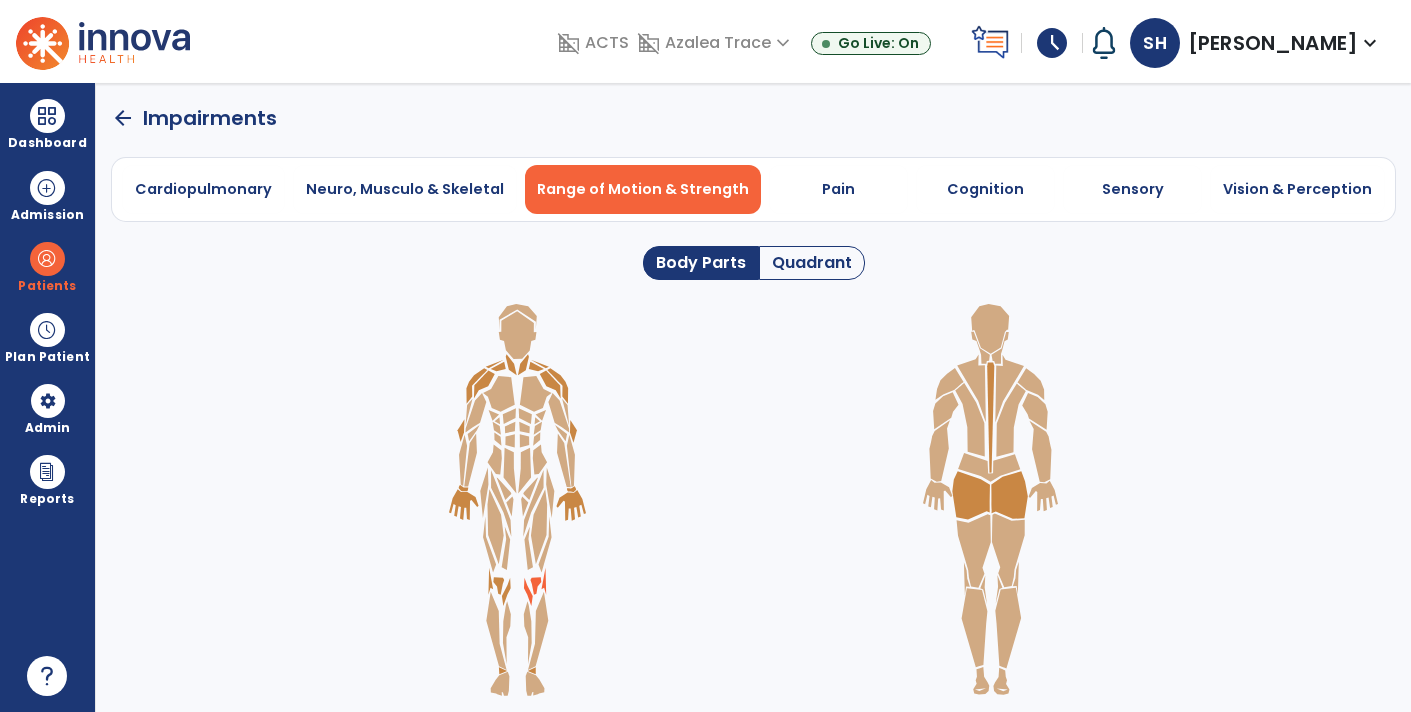 click 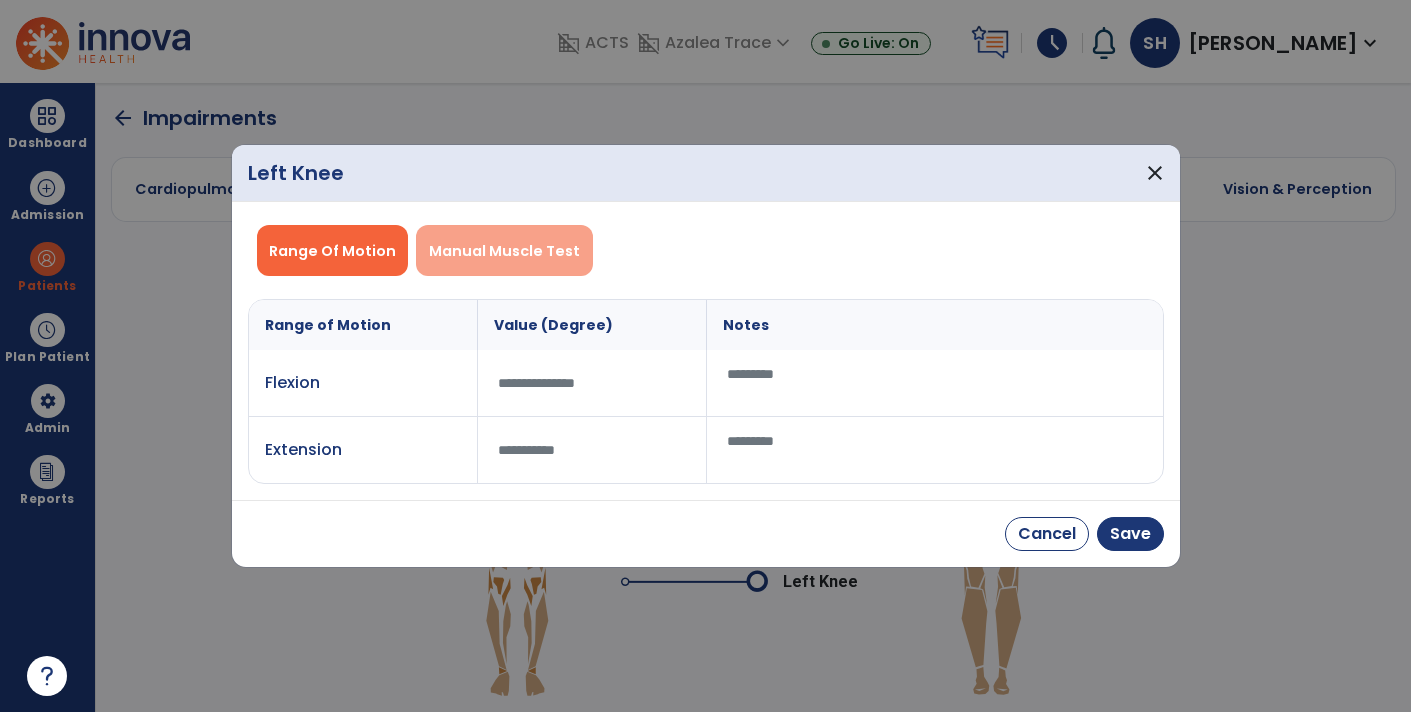 click on "Manual Muscle Test" at bounding box center [504, 251] 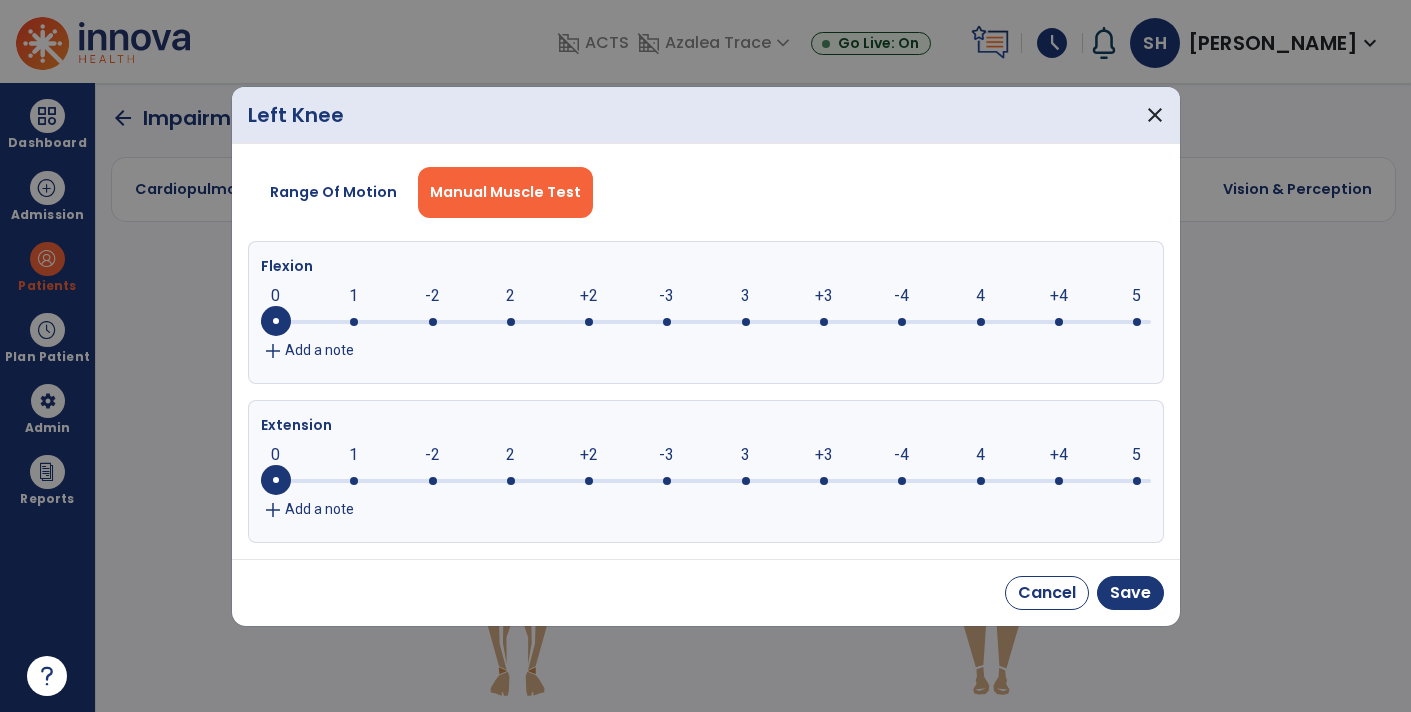 click 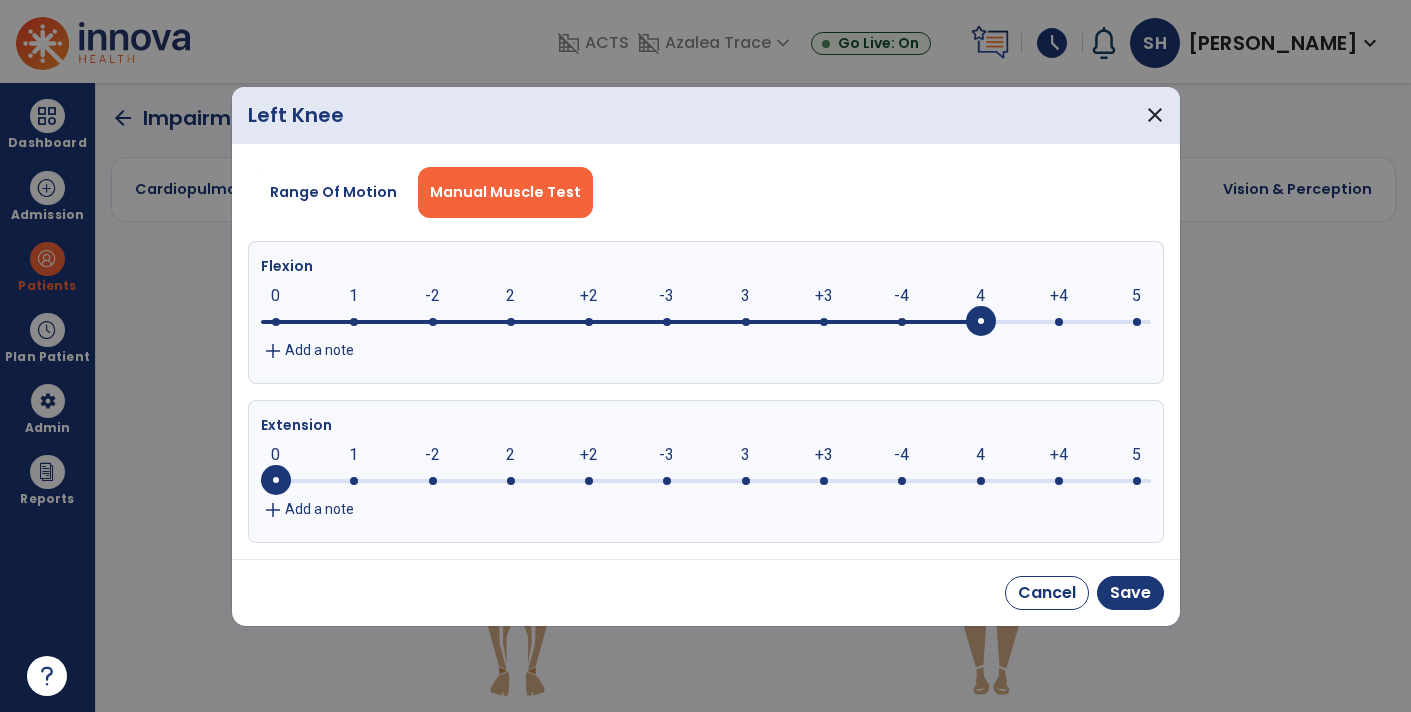 click 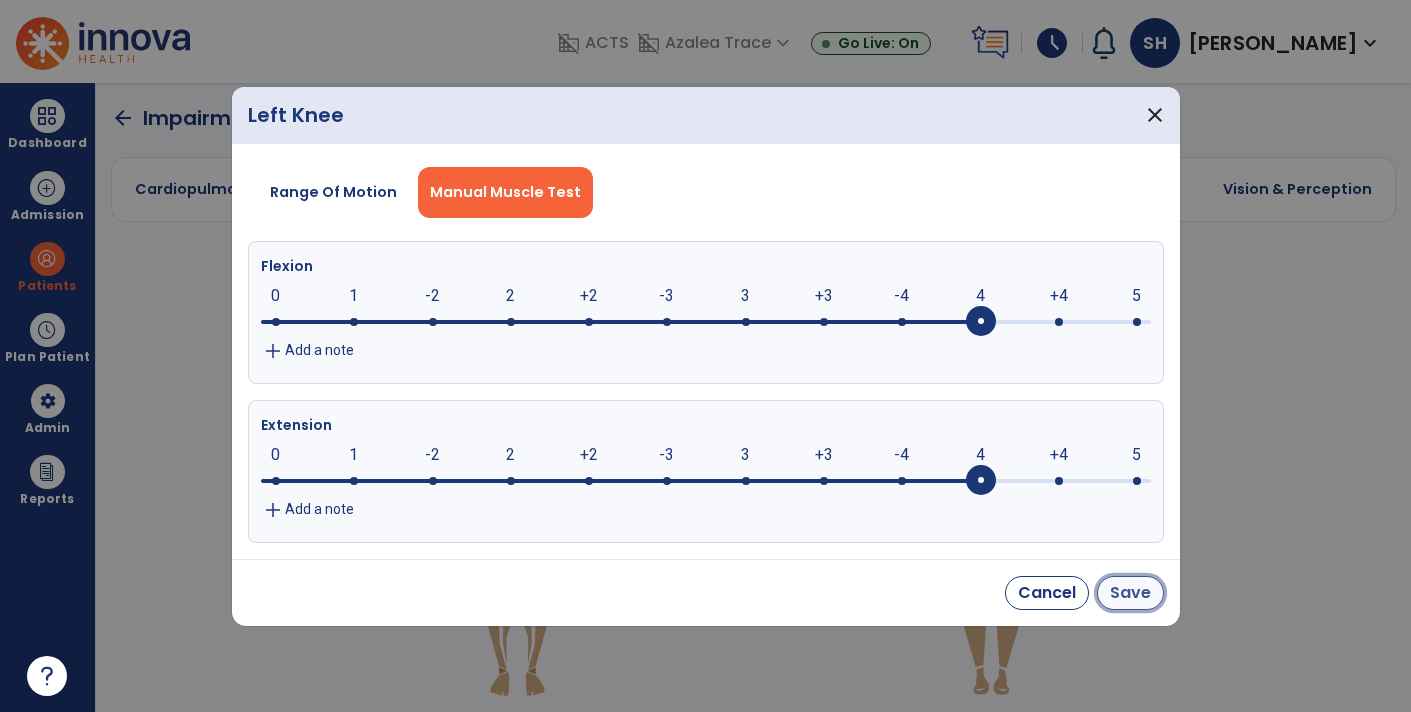 click on "Save" at bounding box center [1130, 593] 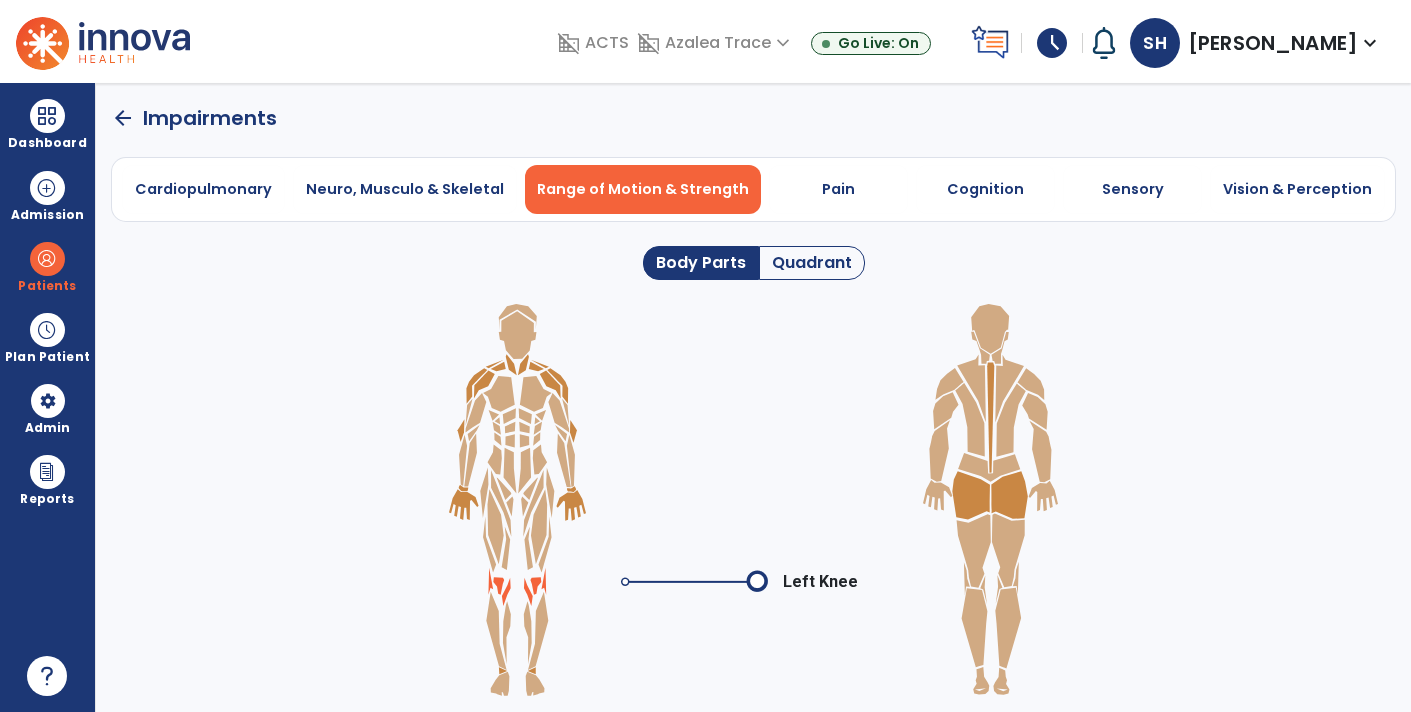 click 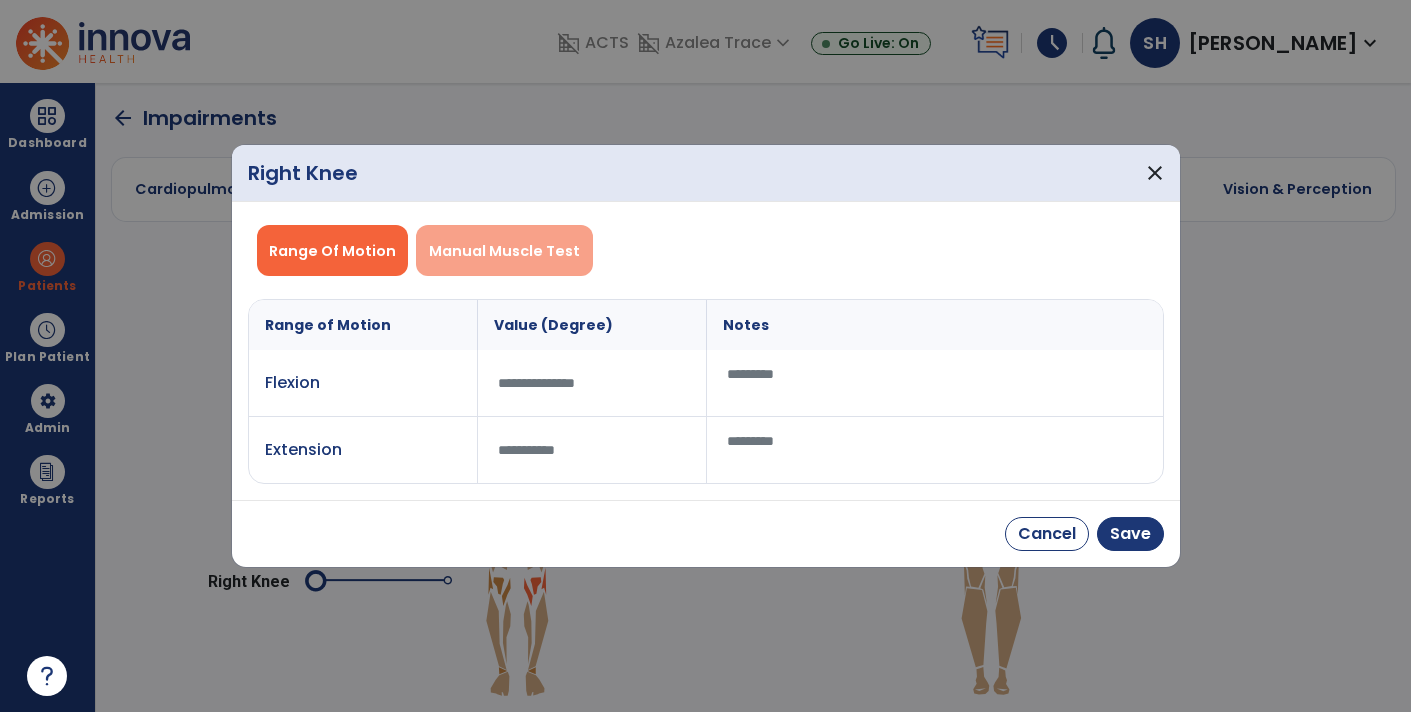 click on "Manual Muscle Test" at bounding box center (504, 251) 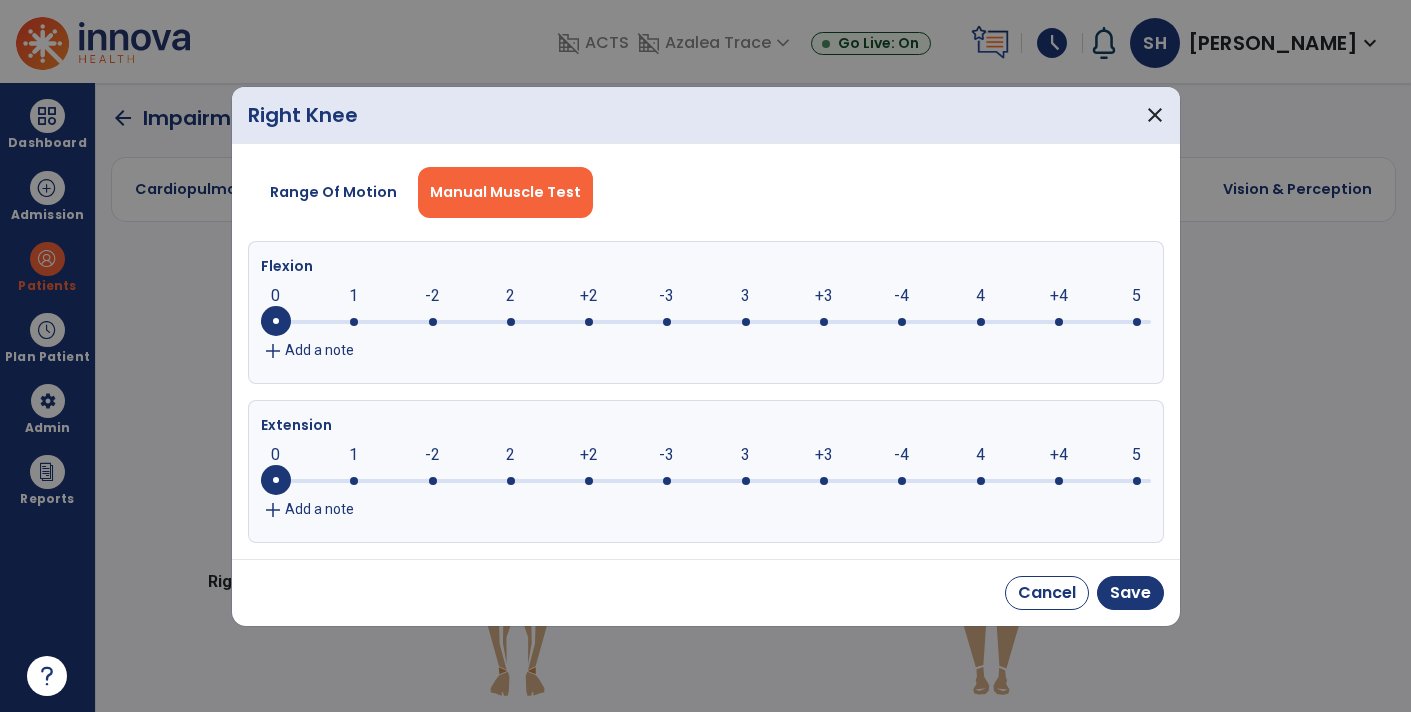 click 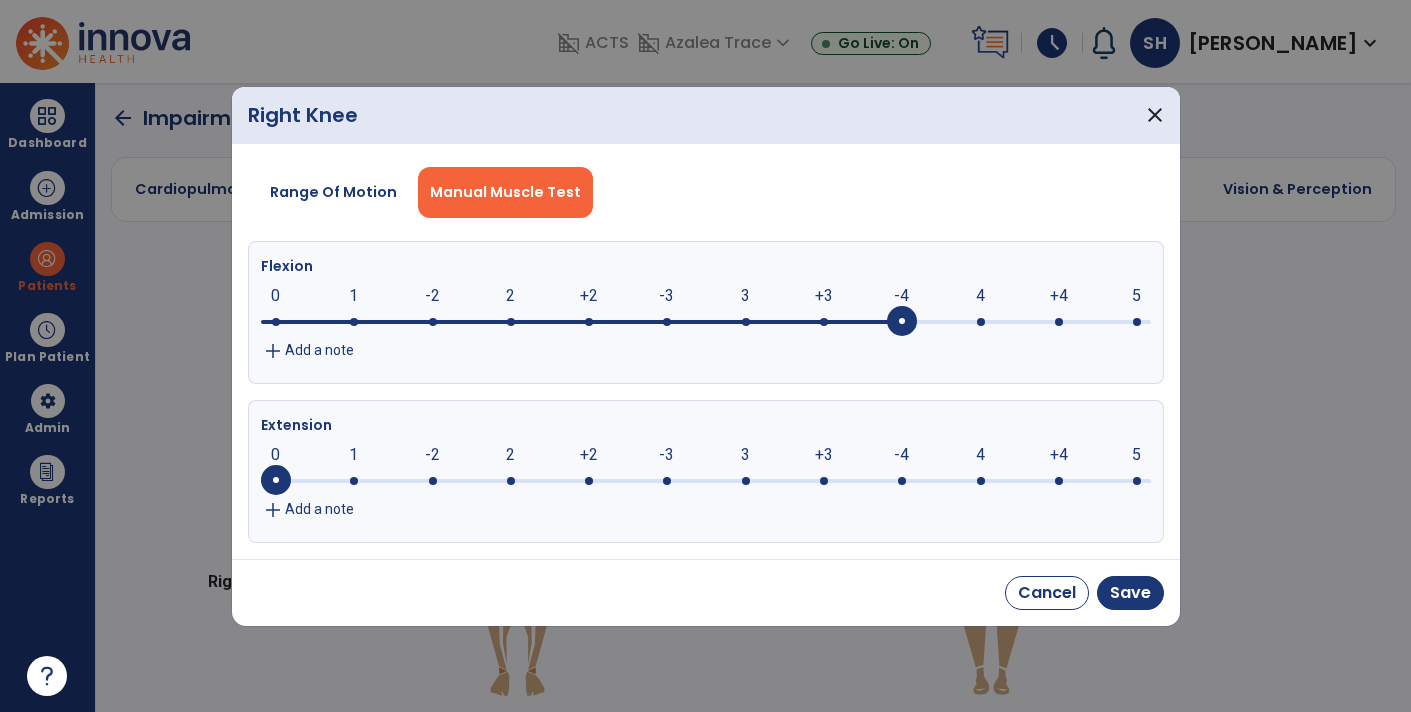 click 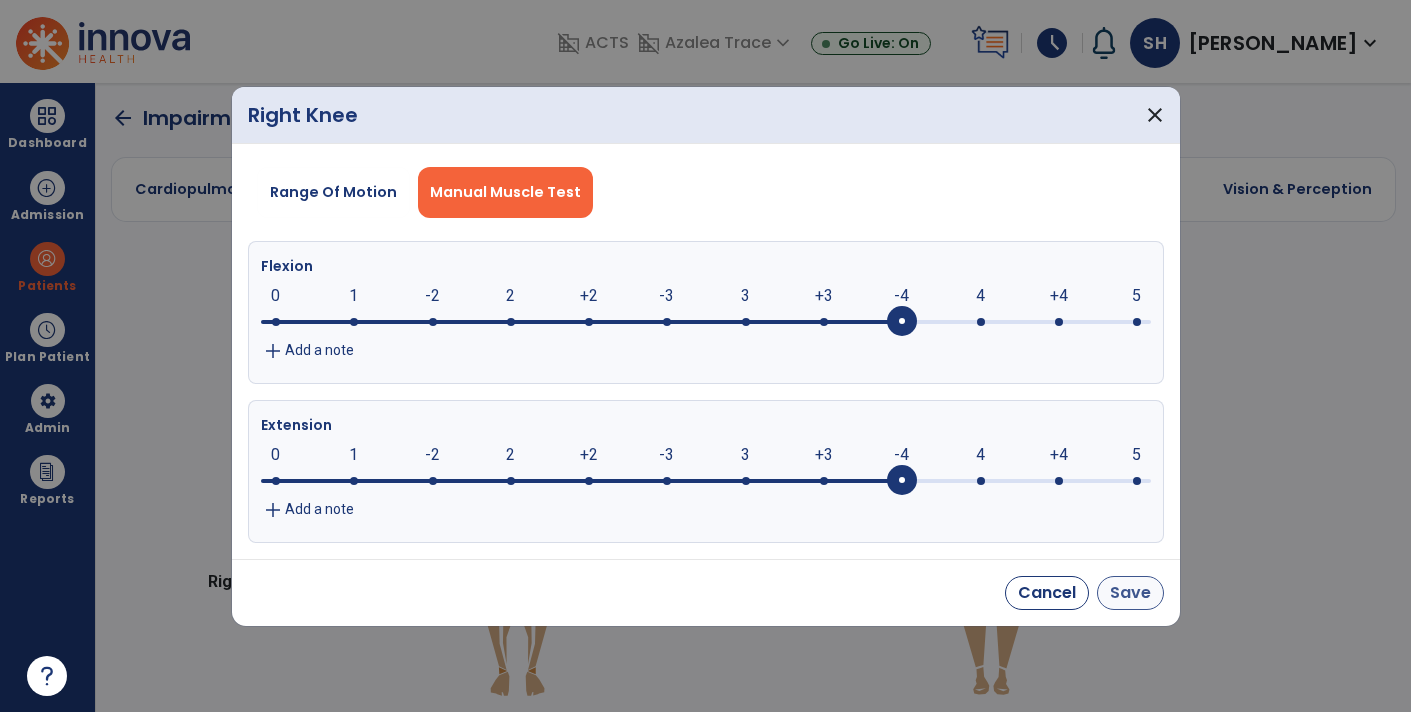 click on "Save" at bounding box center [1130, 593] 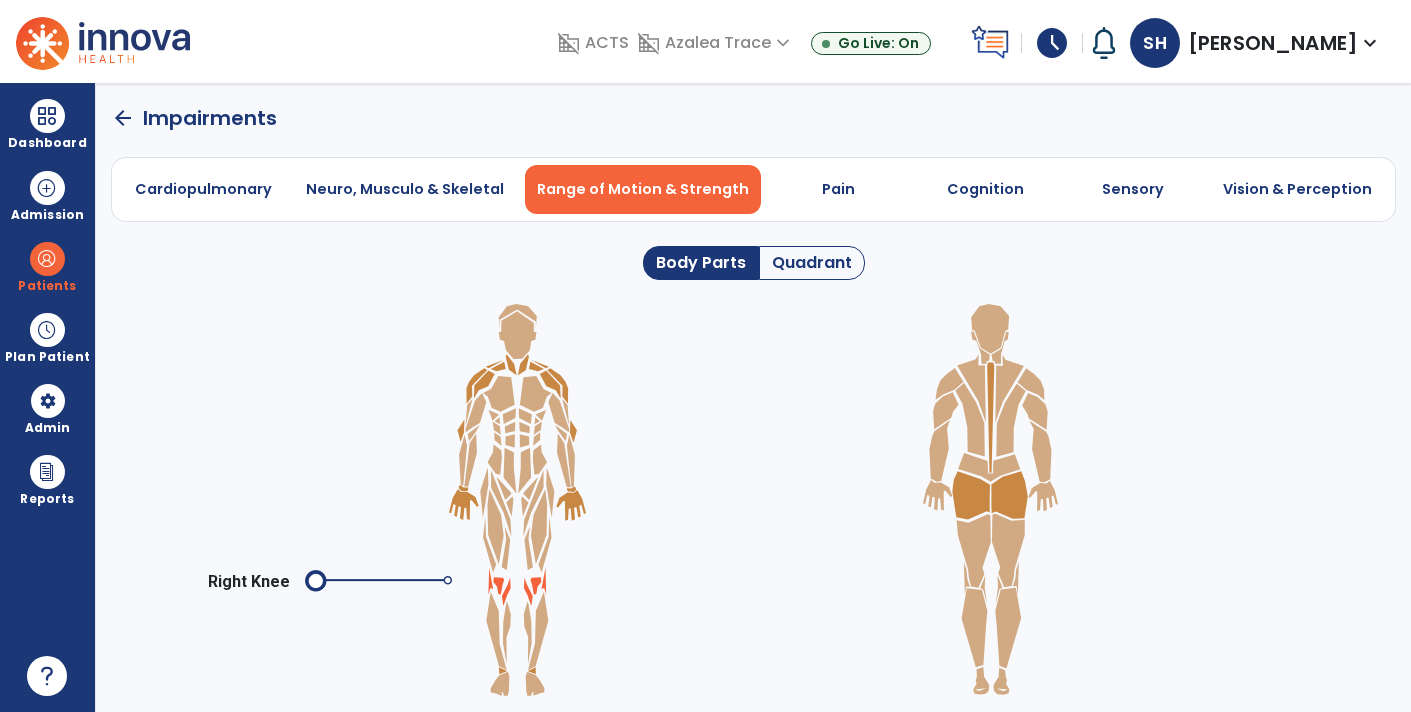 click 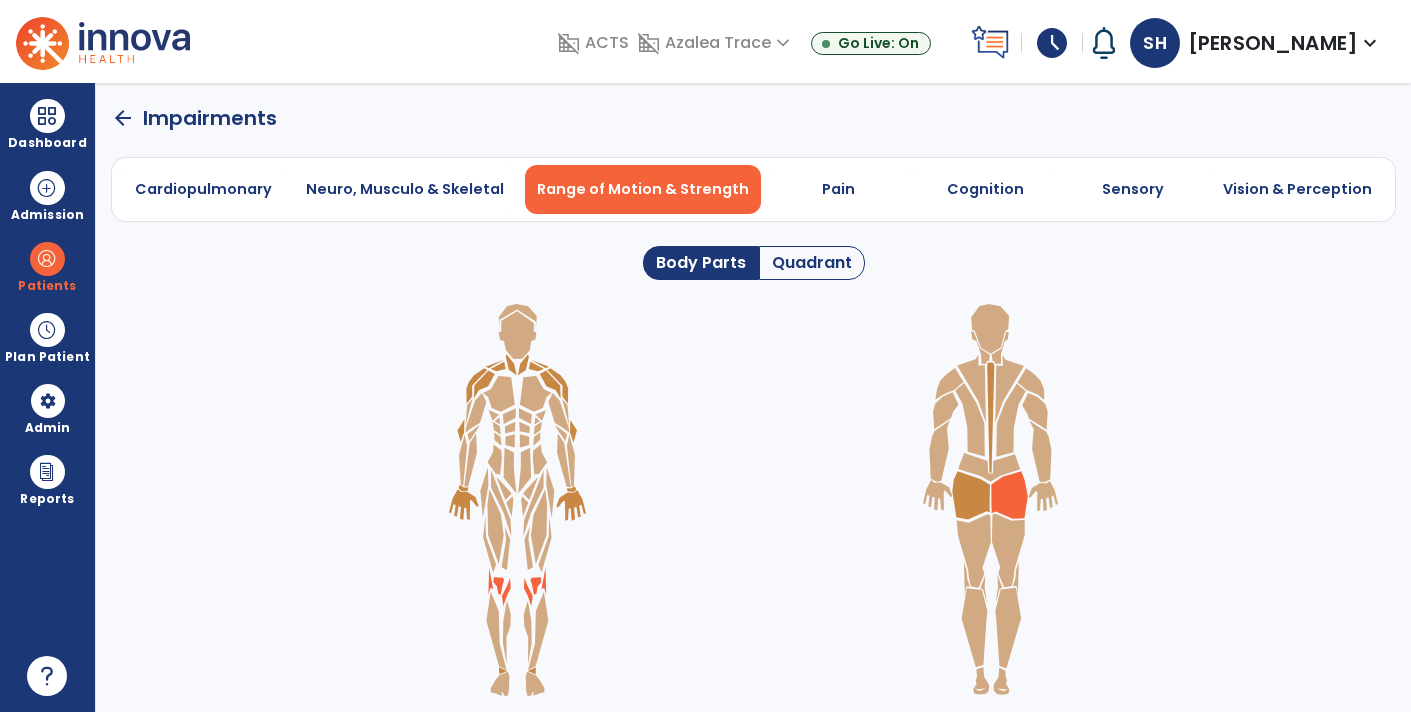 click 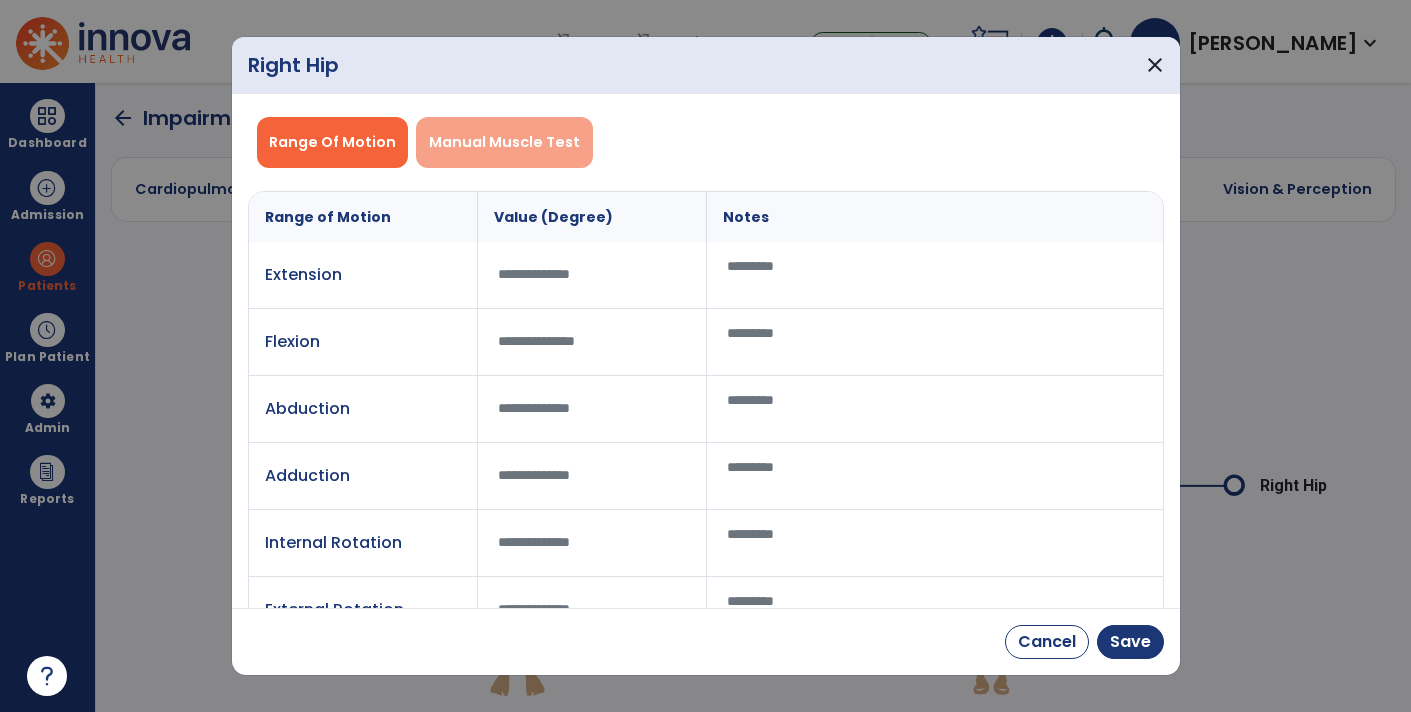 click on "Manual Muscle Test" at bounding box center (504, 142) 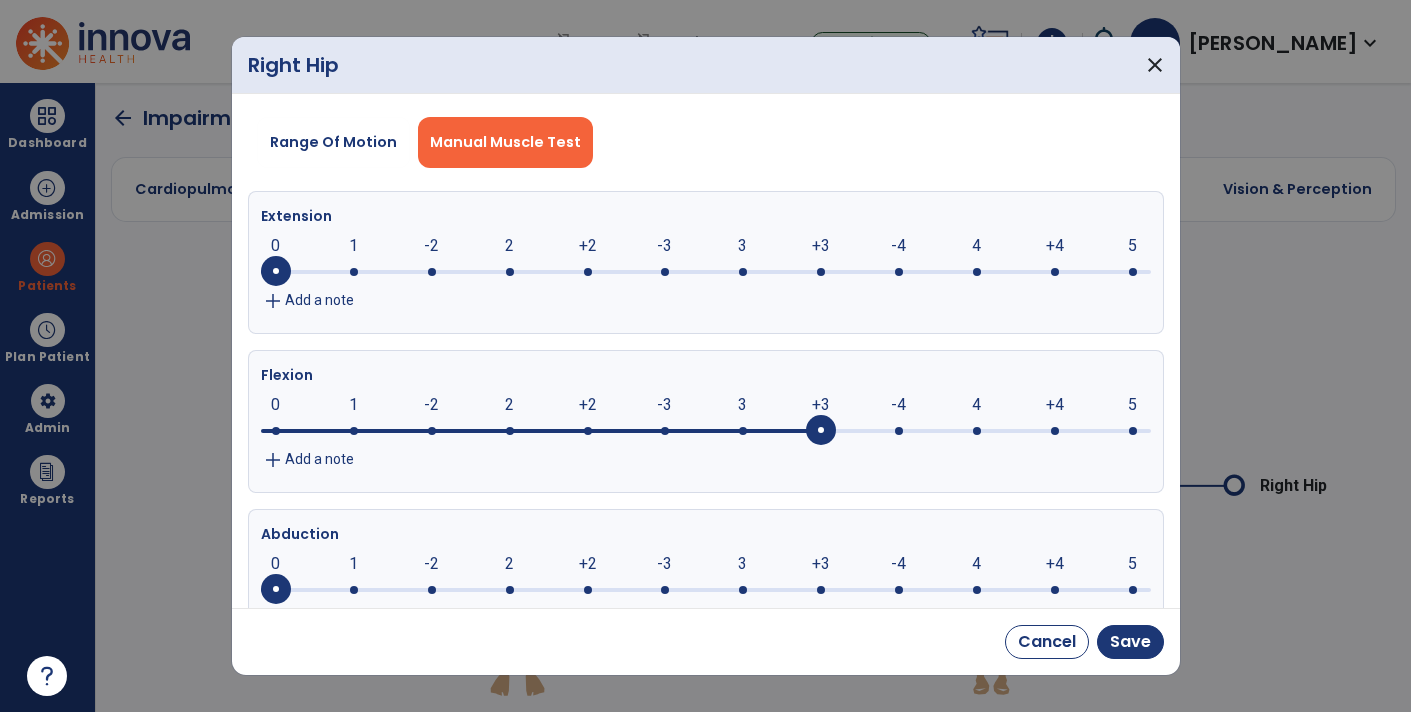 click 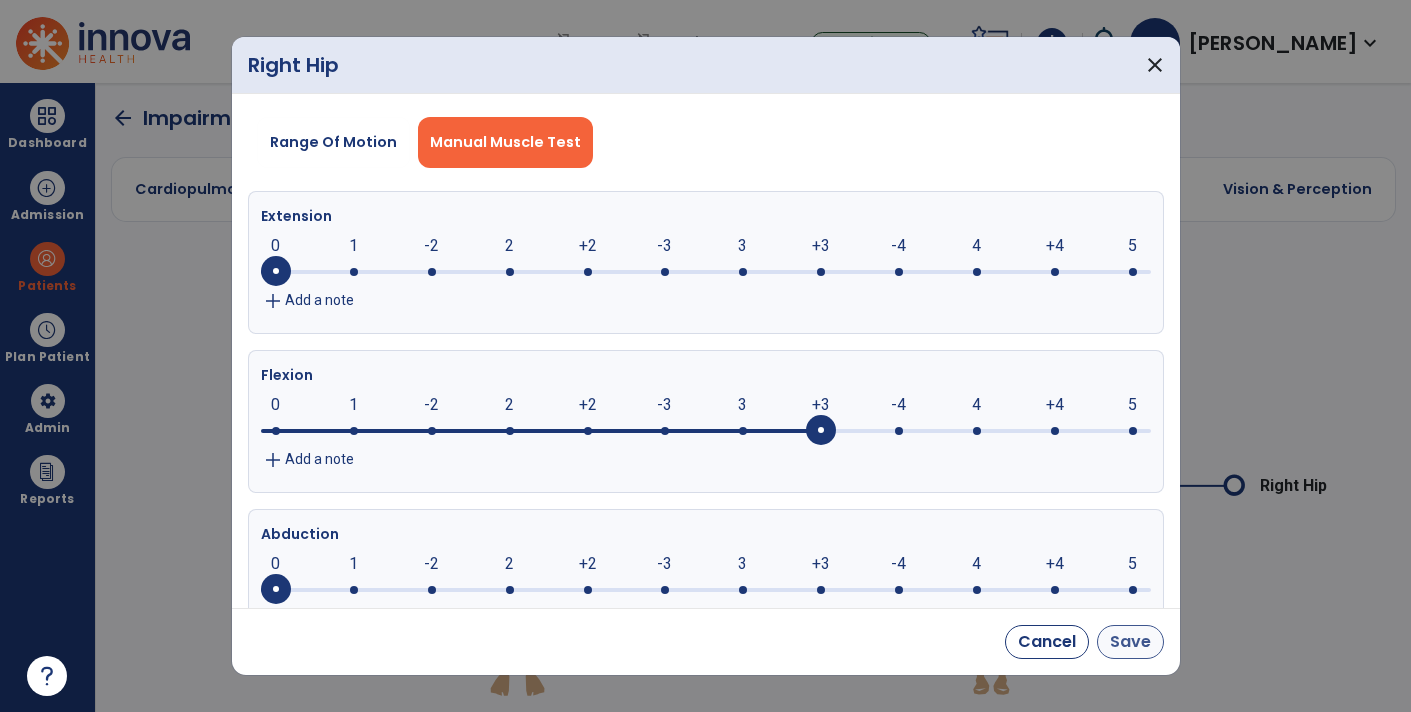 click on "Save" at bounding box center (1130, 642) 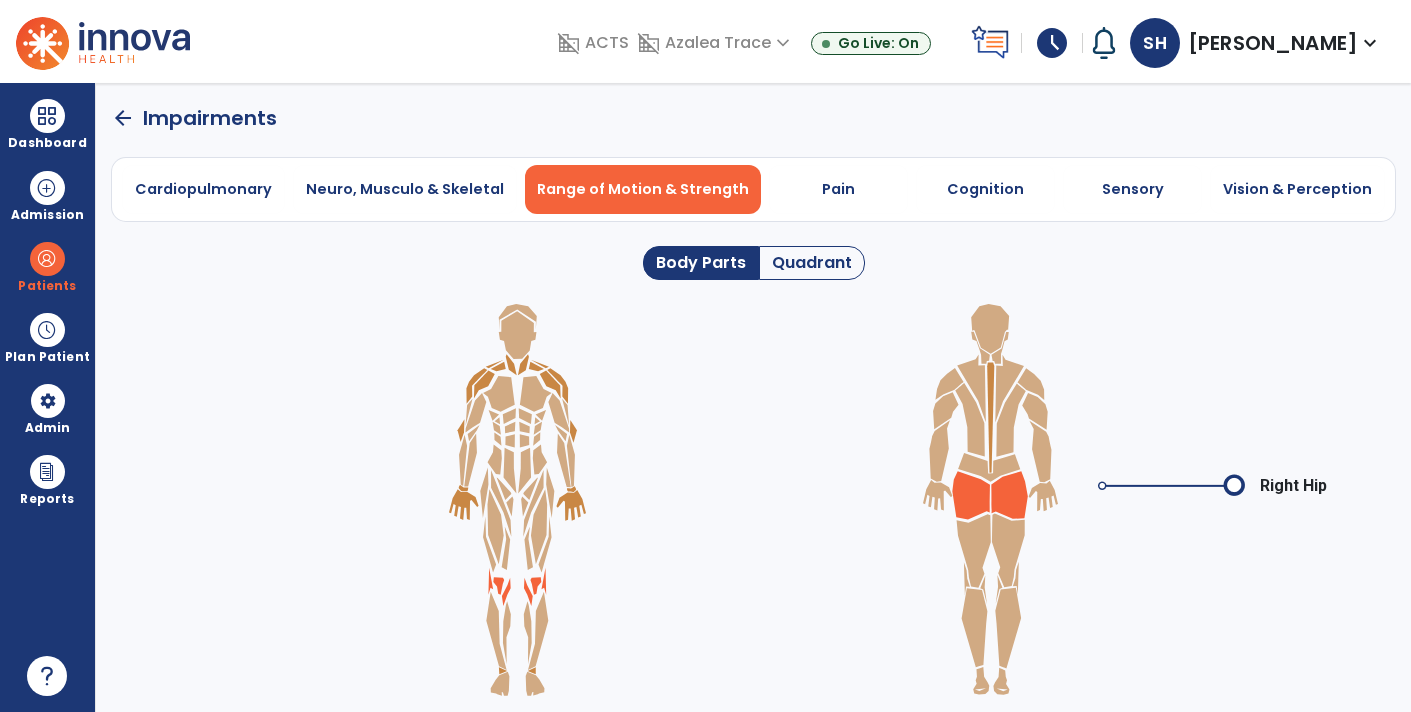 click 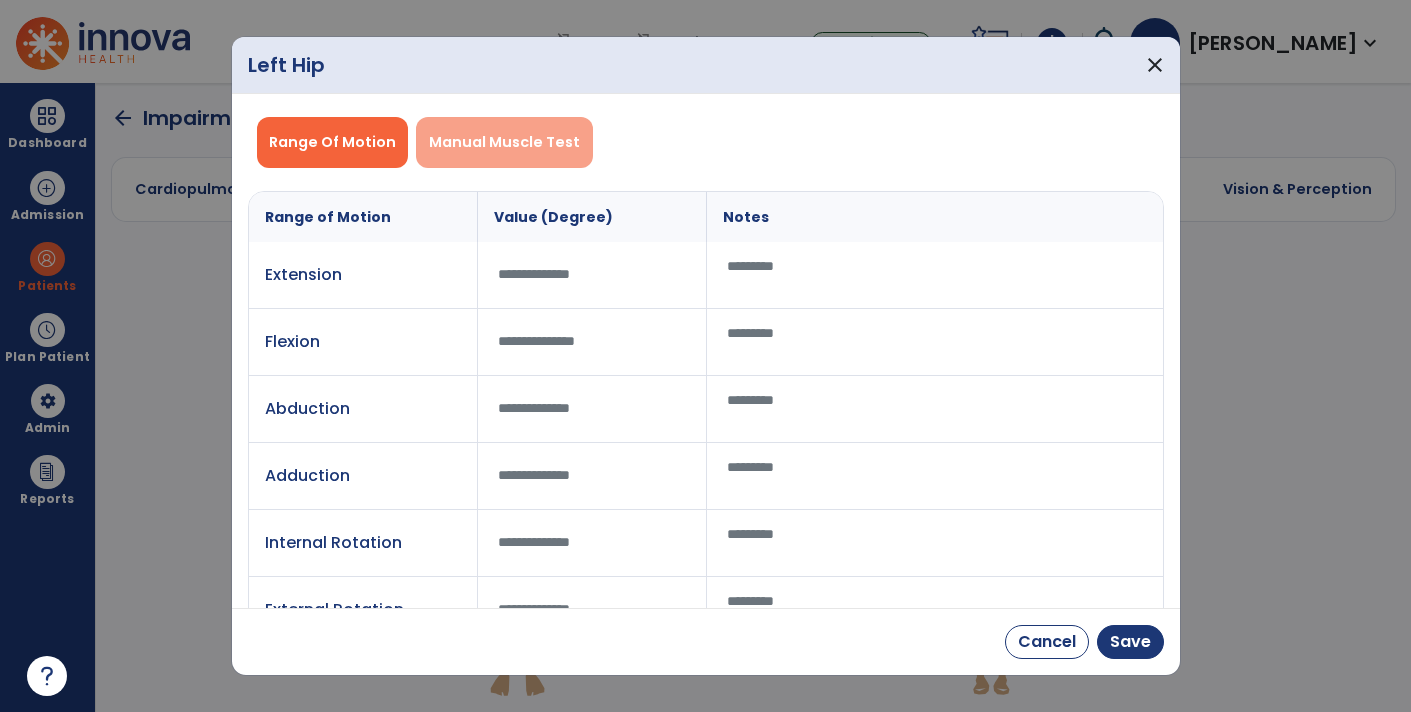 click on "Manual Muscle Test" at bounding box center [504, 142] 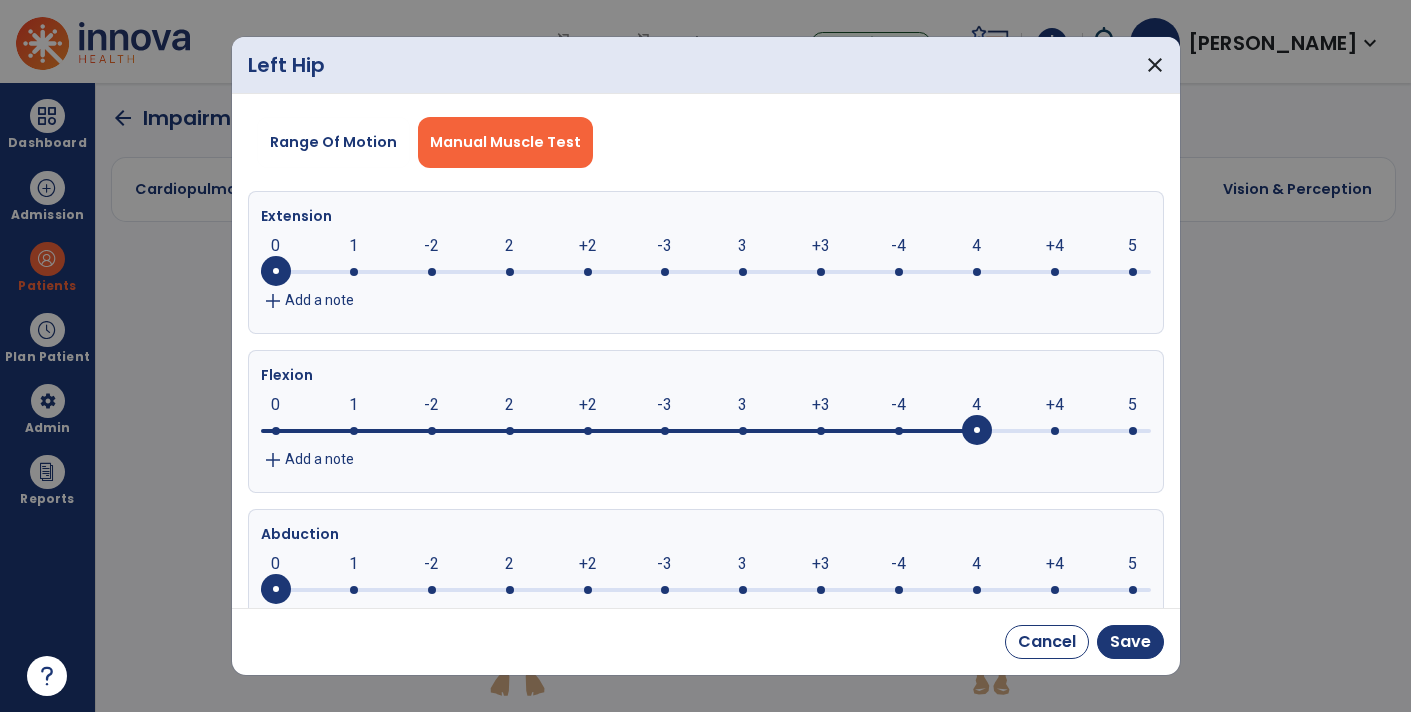 click 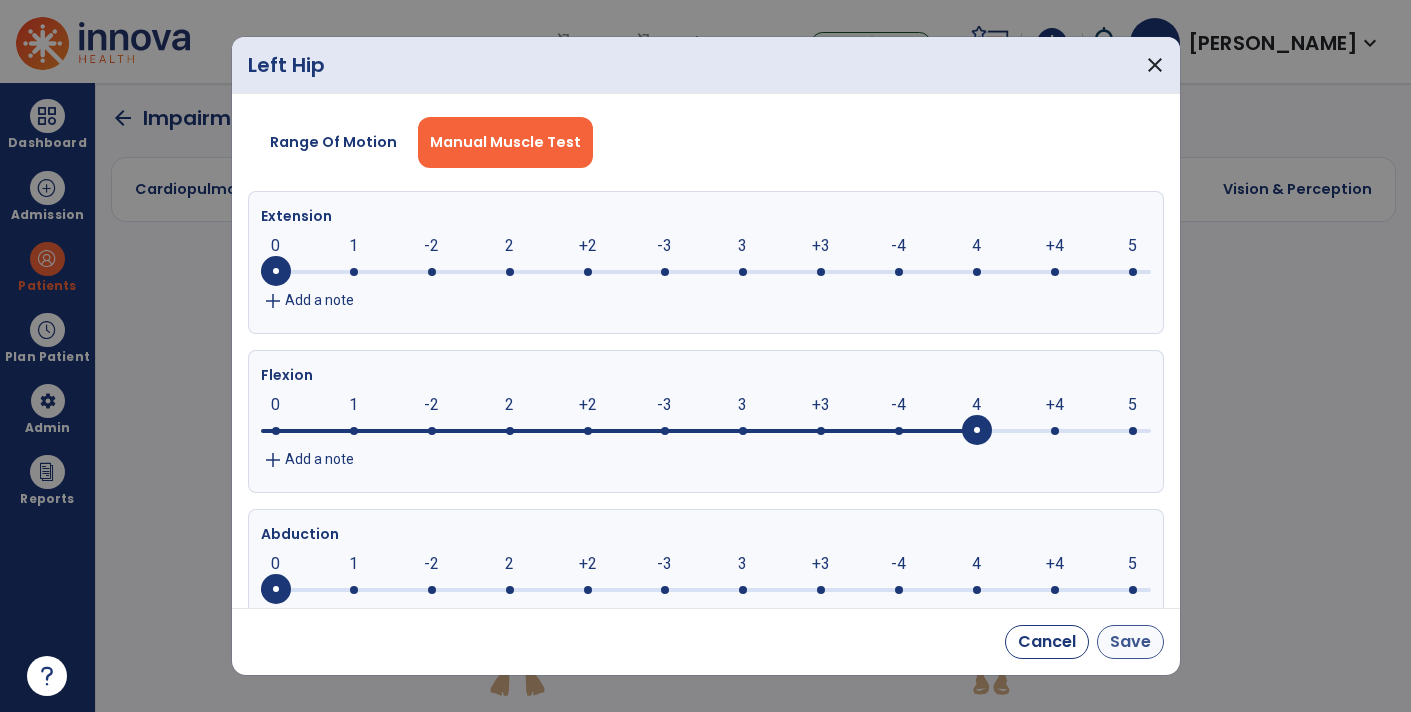 click on "Save" at bounding box center (1130, 642) 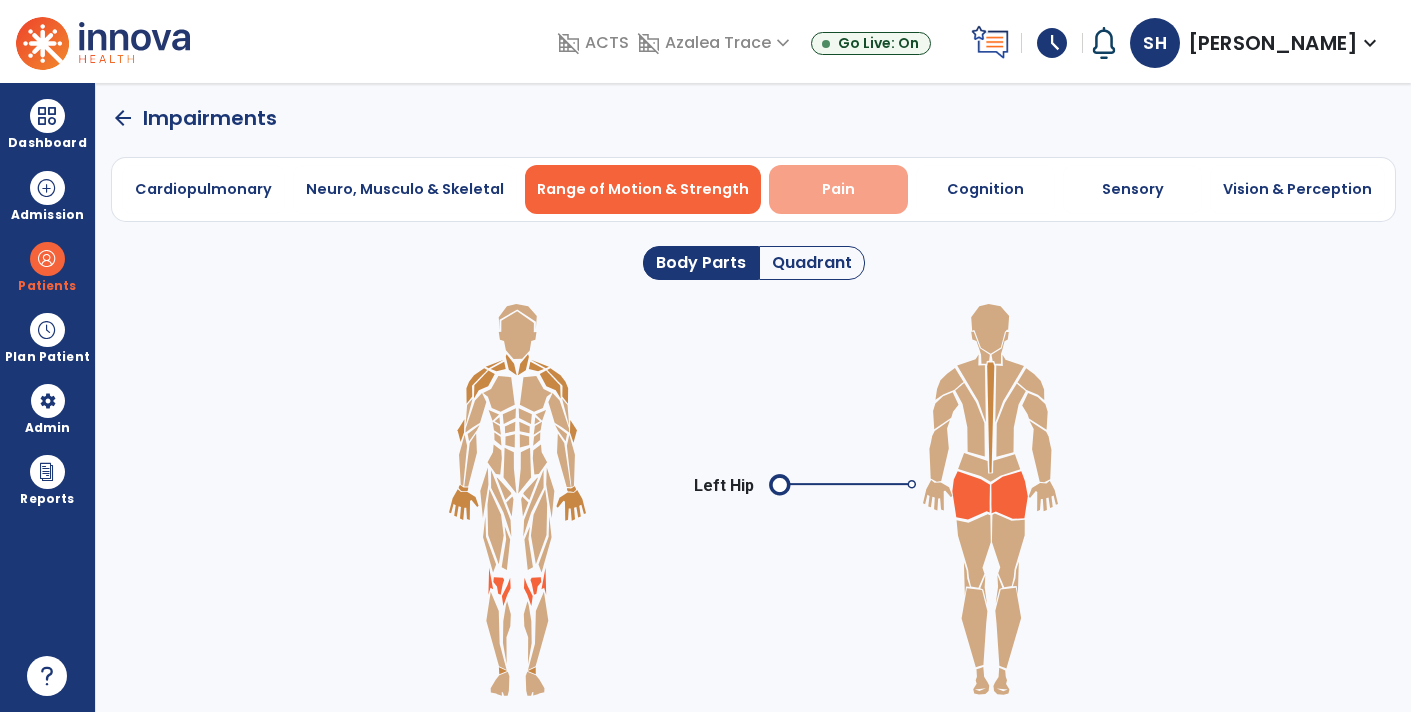 click on "Pain" at bounding box center [838, 189] 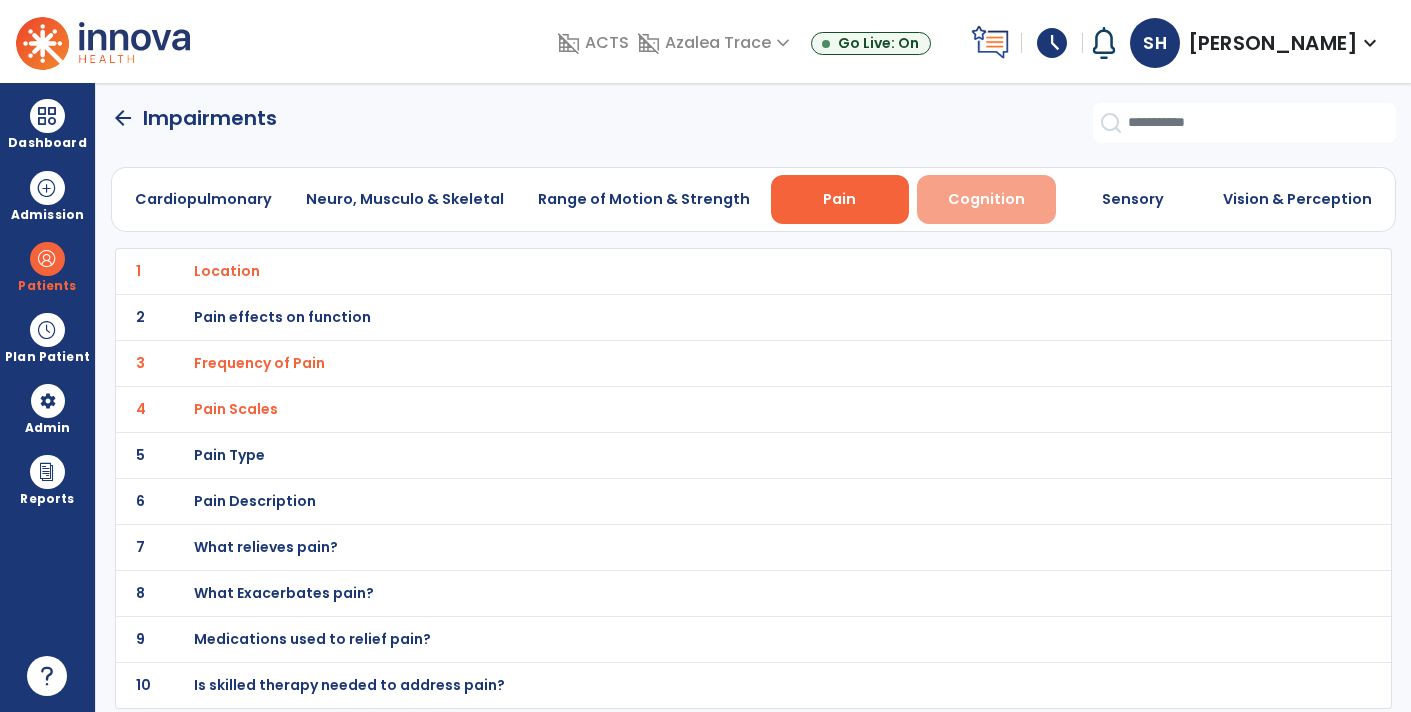 click on "Cognition" at bounding box center [986, 199] 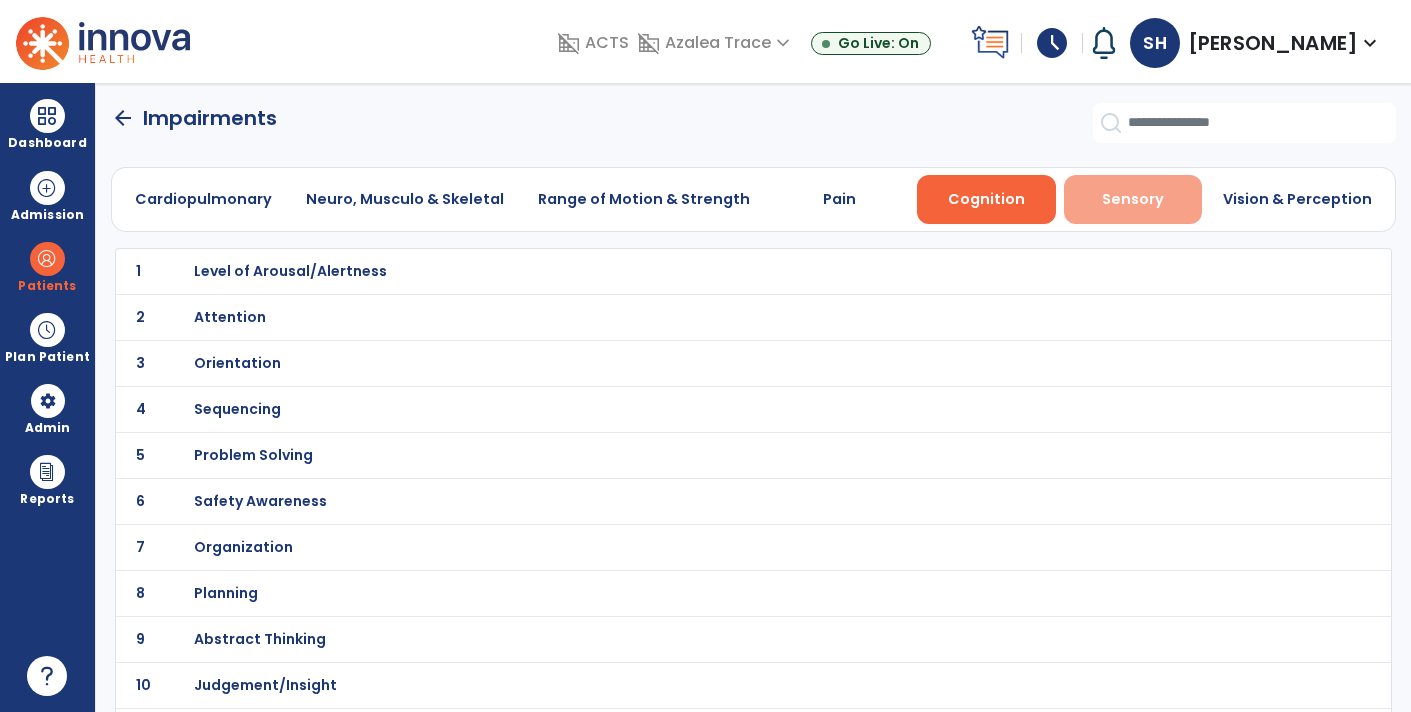 click on "Sensory" at bounding box center (1133, 199) 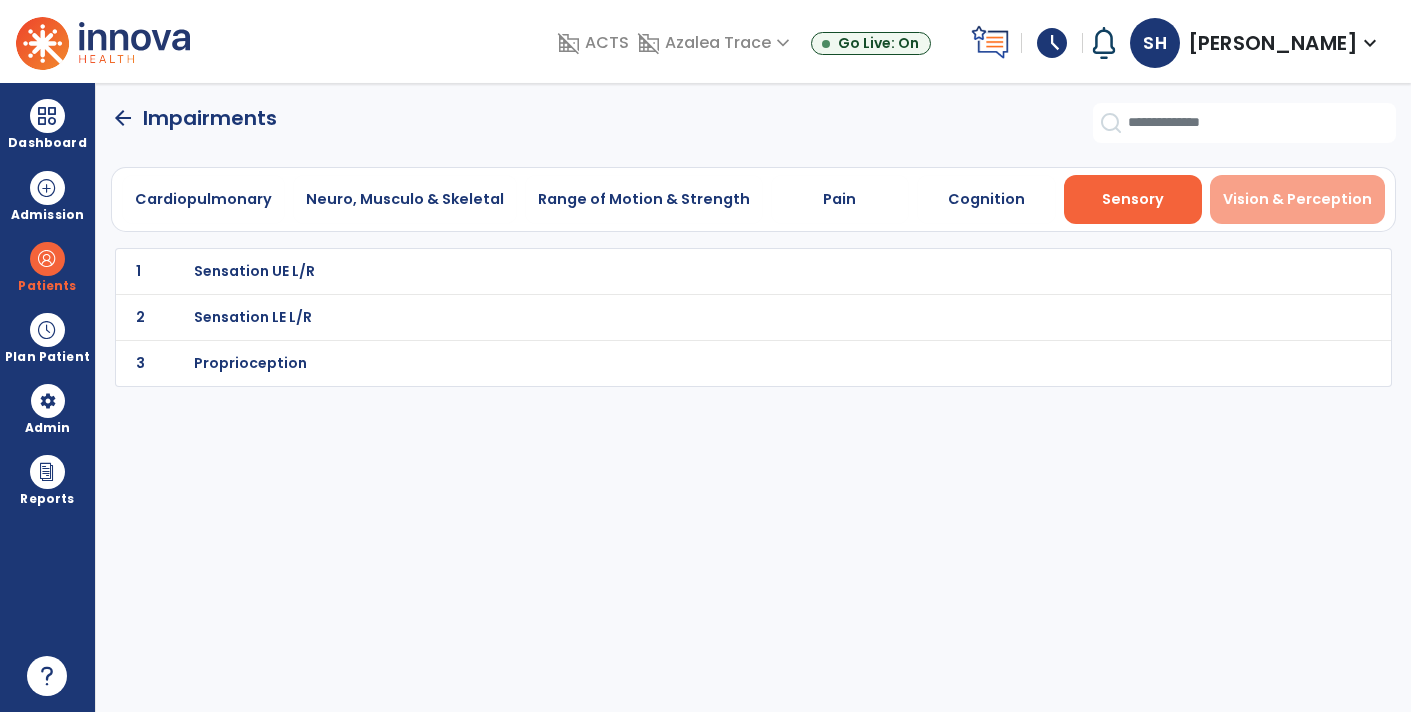 click on "Vision & Perception" at bounding box center (1297, 199) 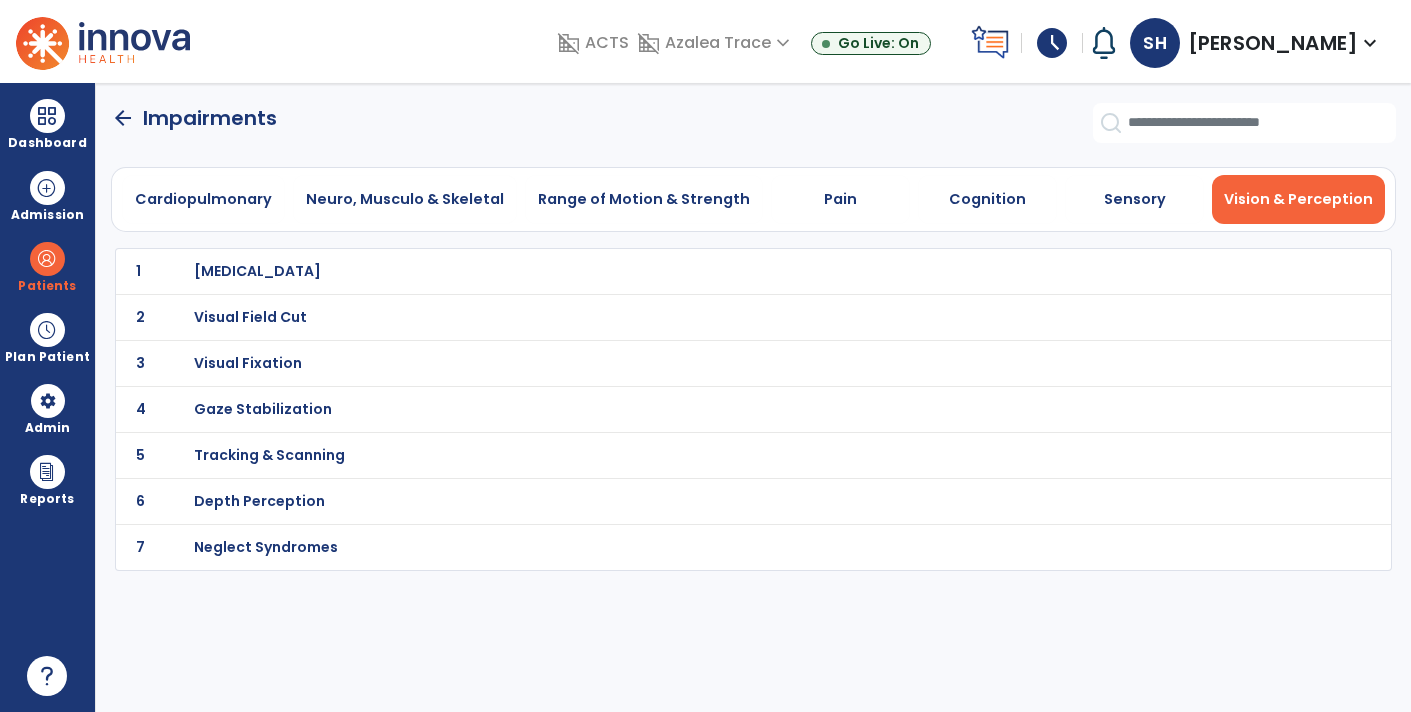click on "arrow_back" 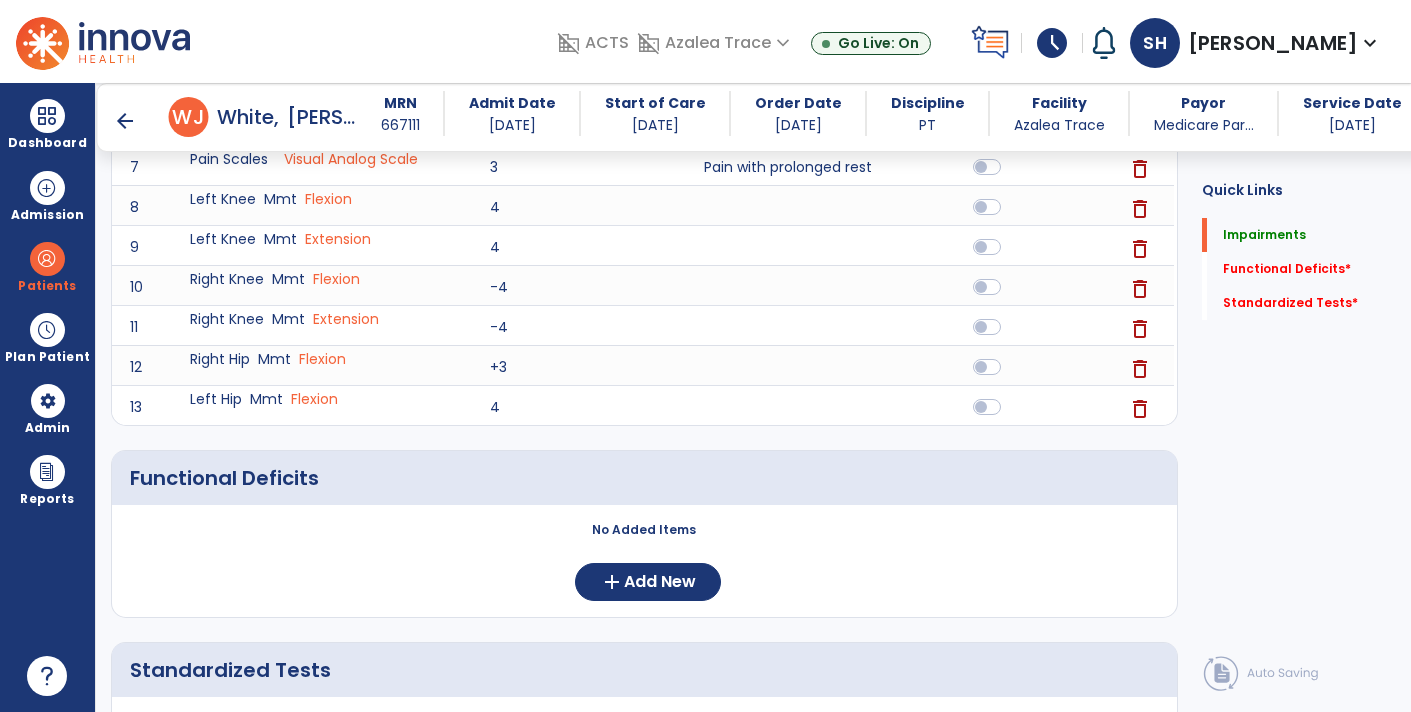 scroll, scrollTop: 598, scrollLeft: 0, axis: vertical 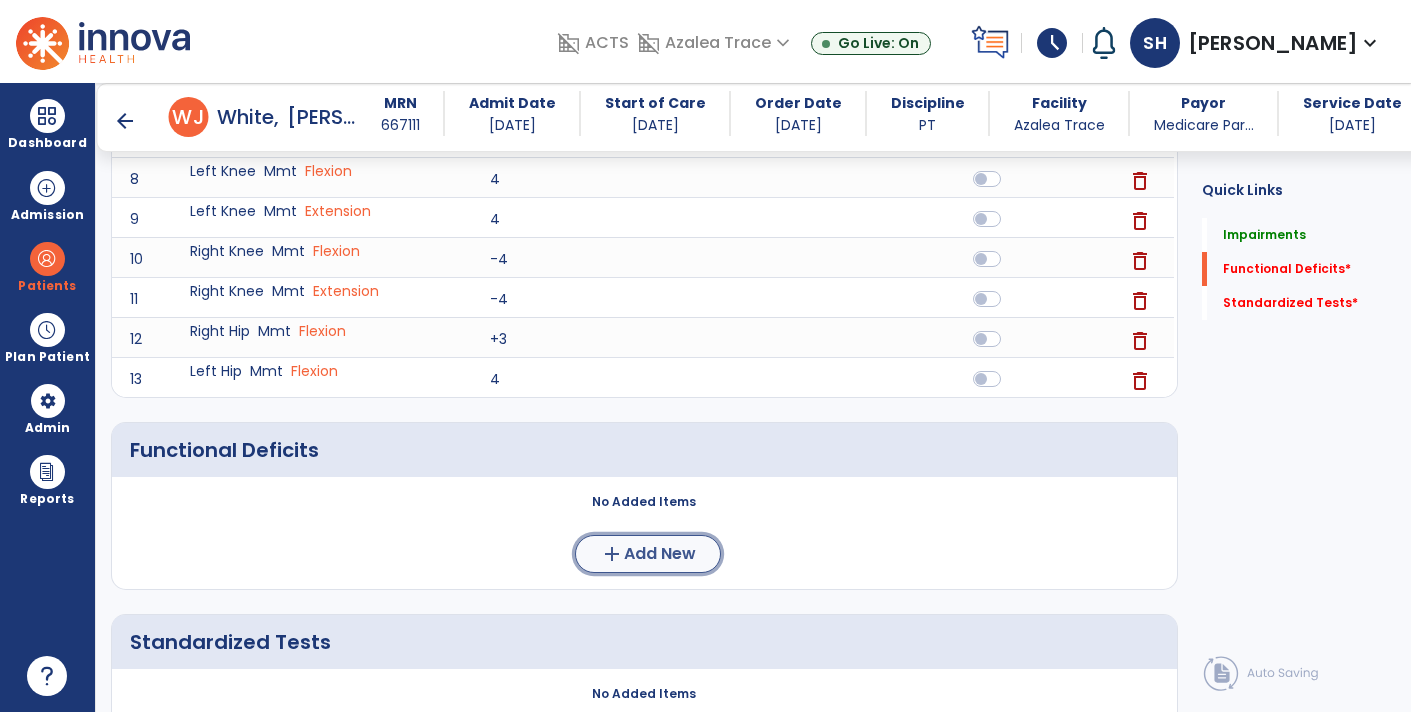 click on "Add New" 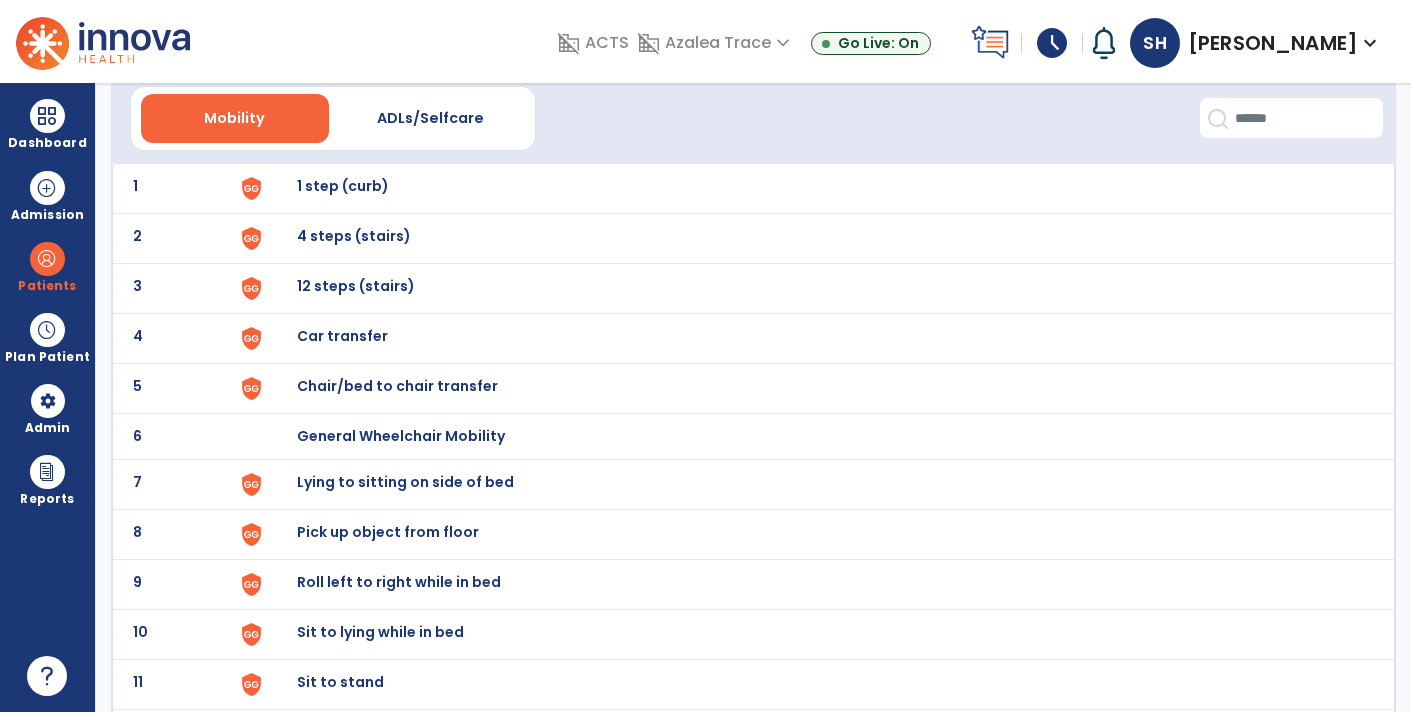 scroll, scrollTop: 69, scrollLeft: 0, axis: vertical 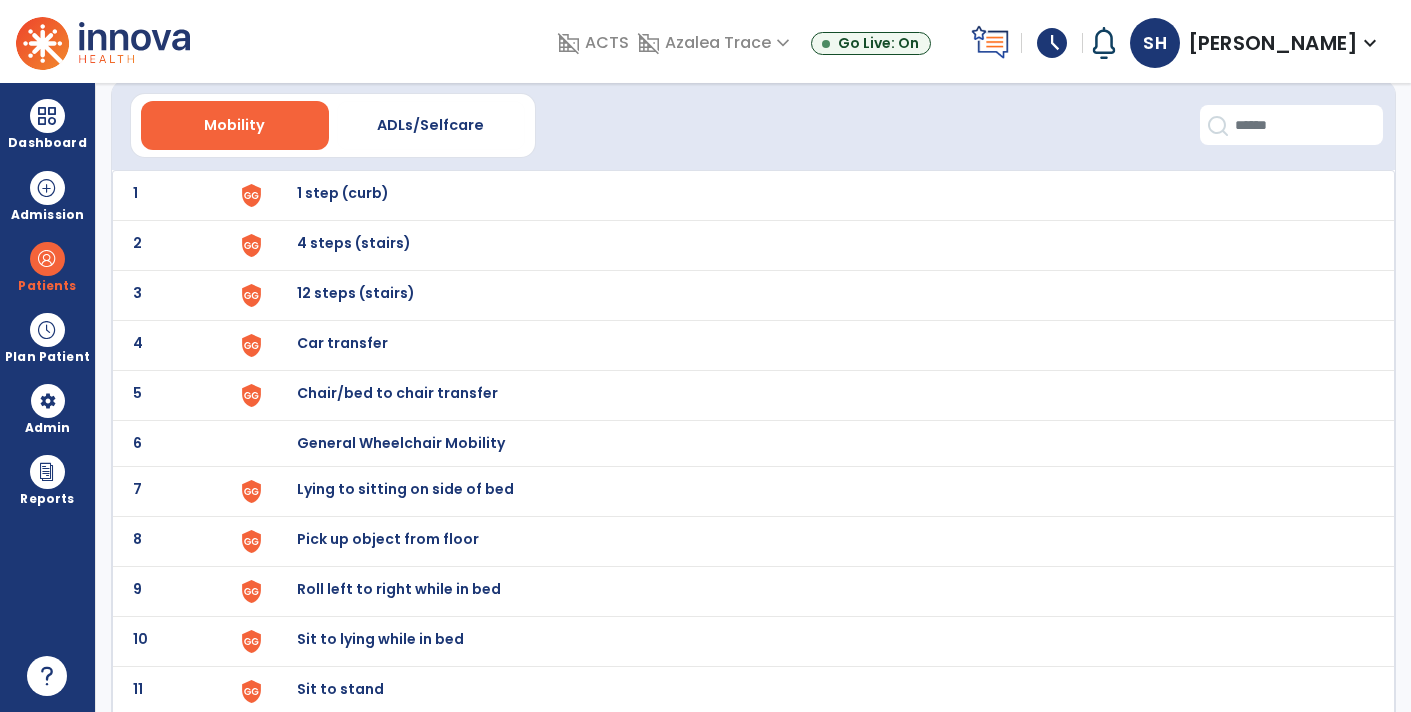 click on "1 1 step (curb)" 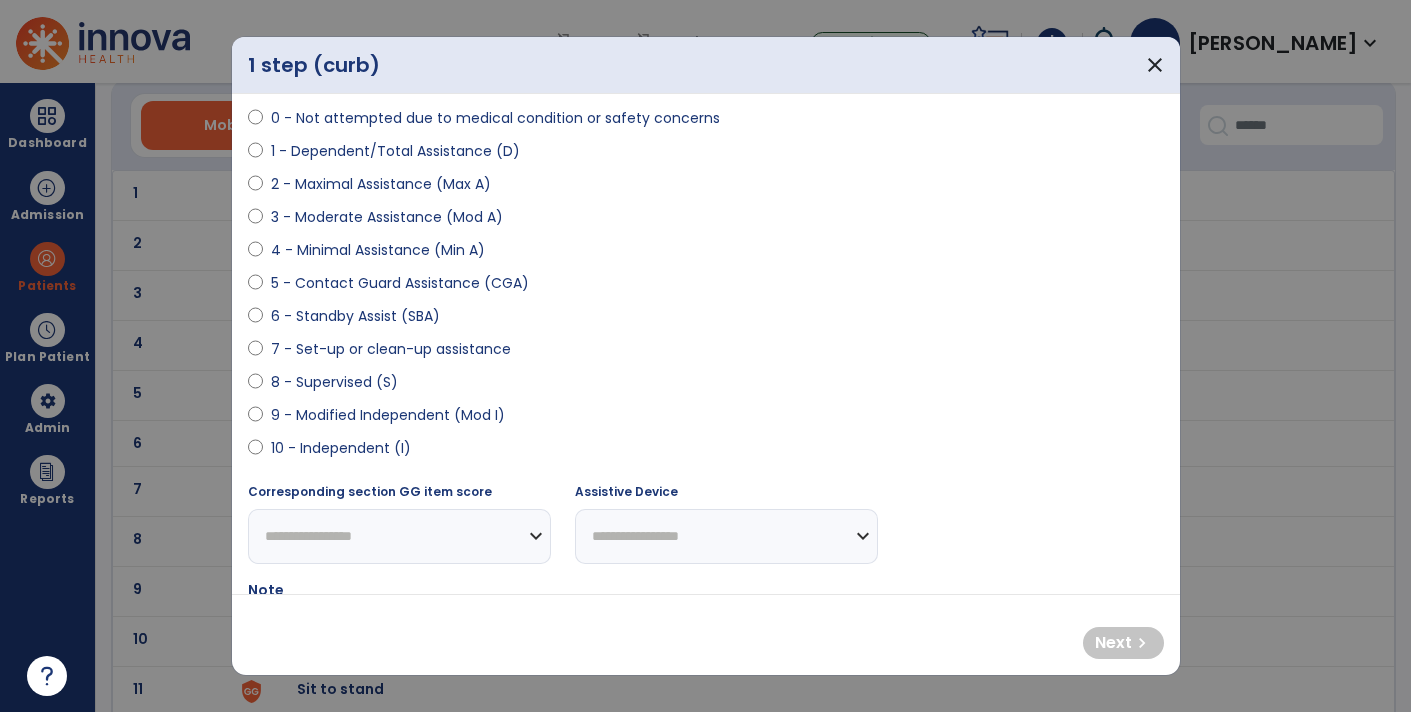 scroll, scrollTop: 203, scrollLeft: 0, axis: vertical 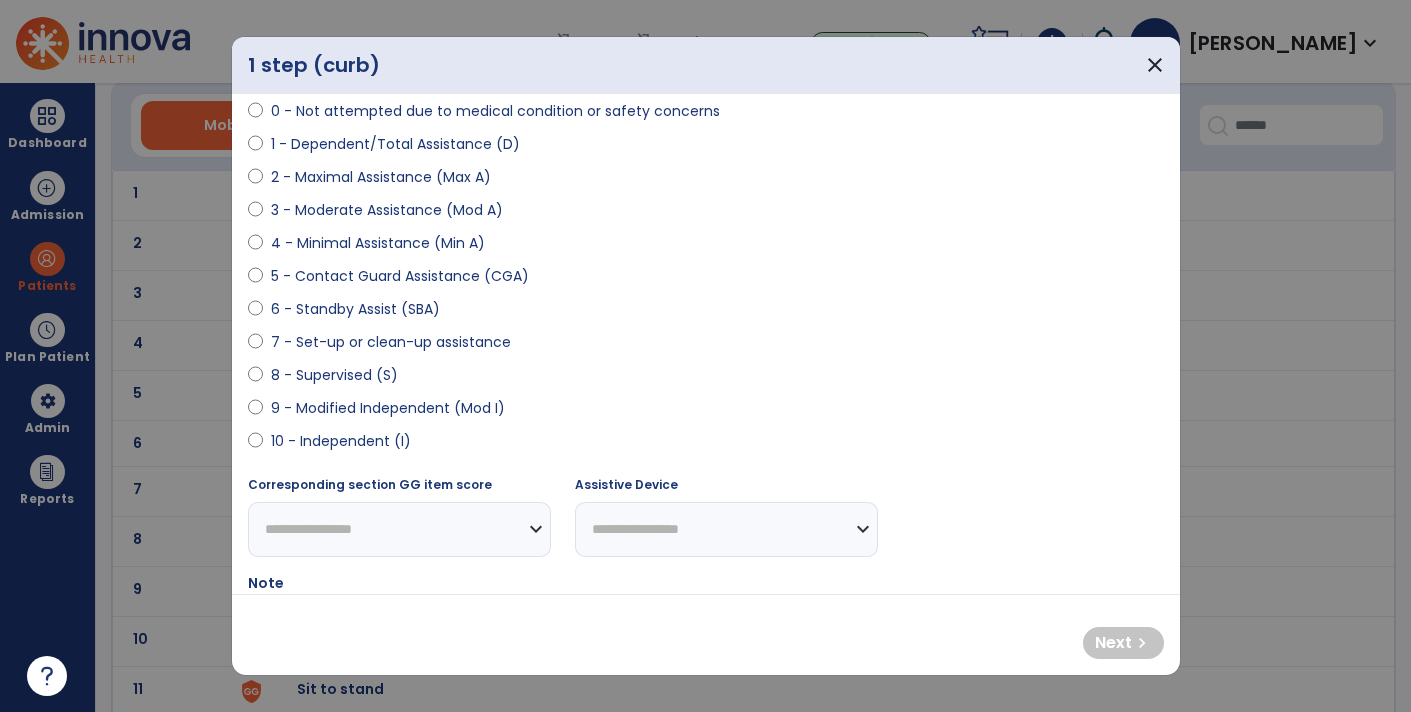 select on "**********" 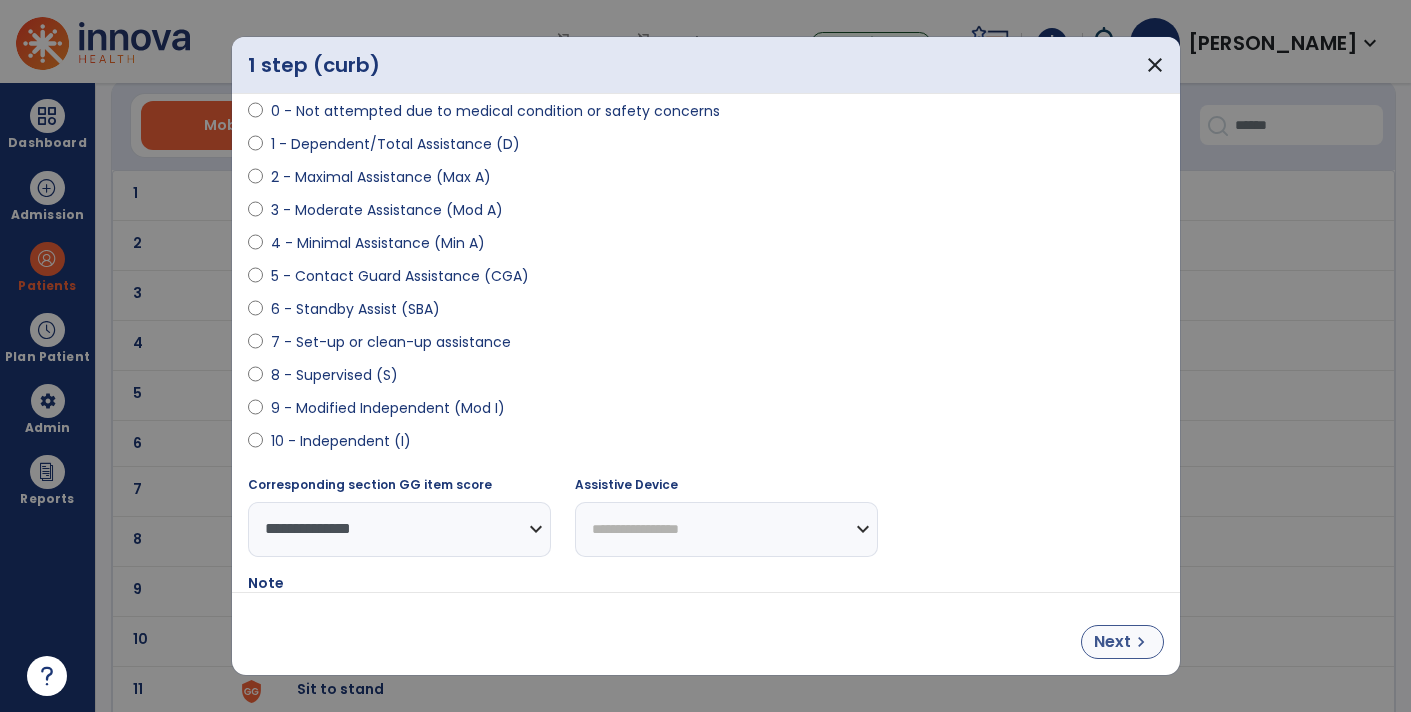click on "Next" at bounding box center [1112, 642] 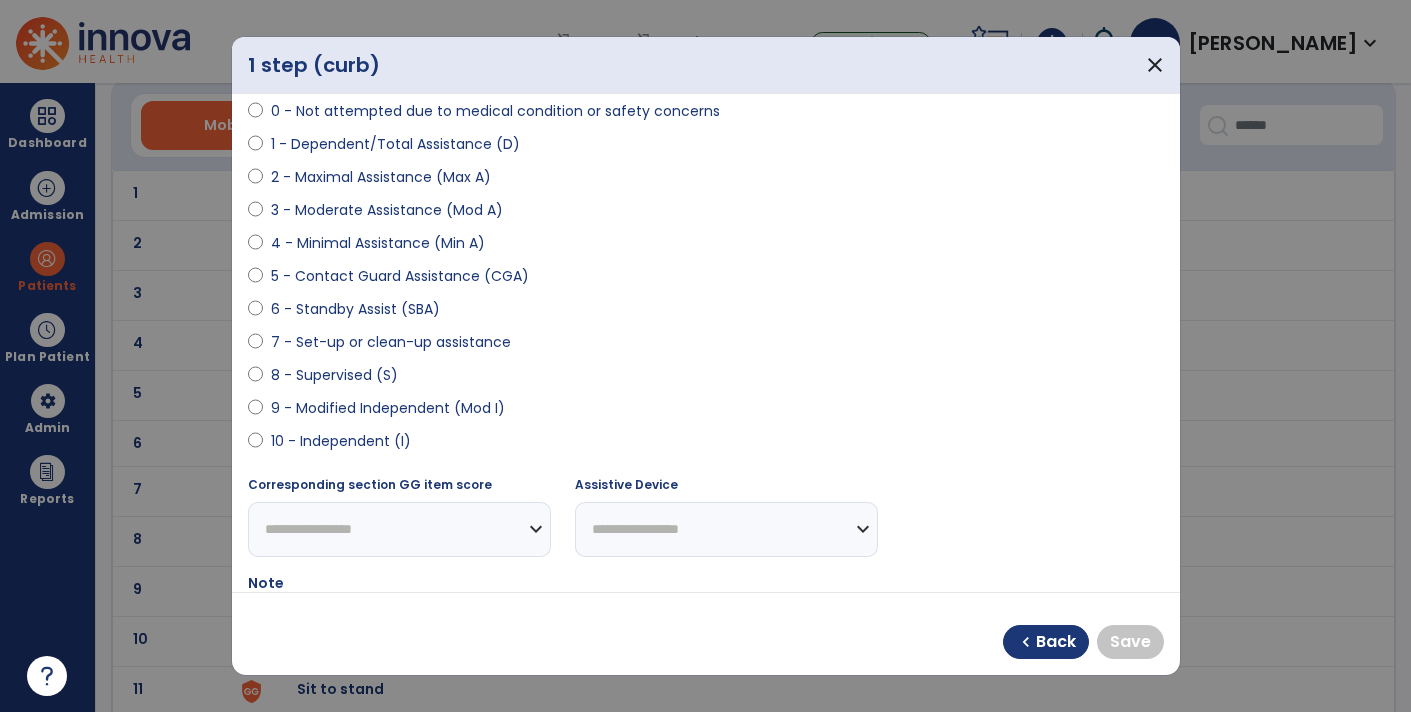 select on "**********" 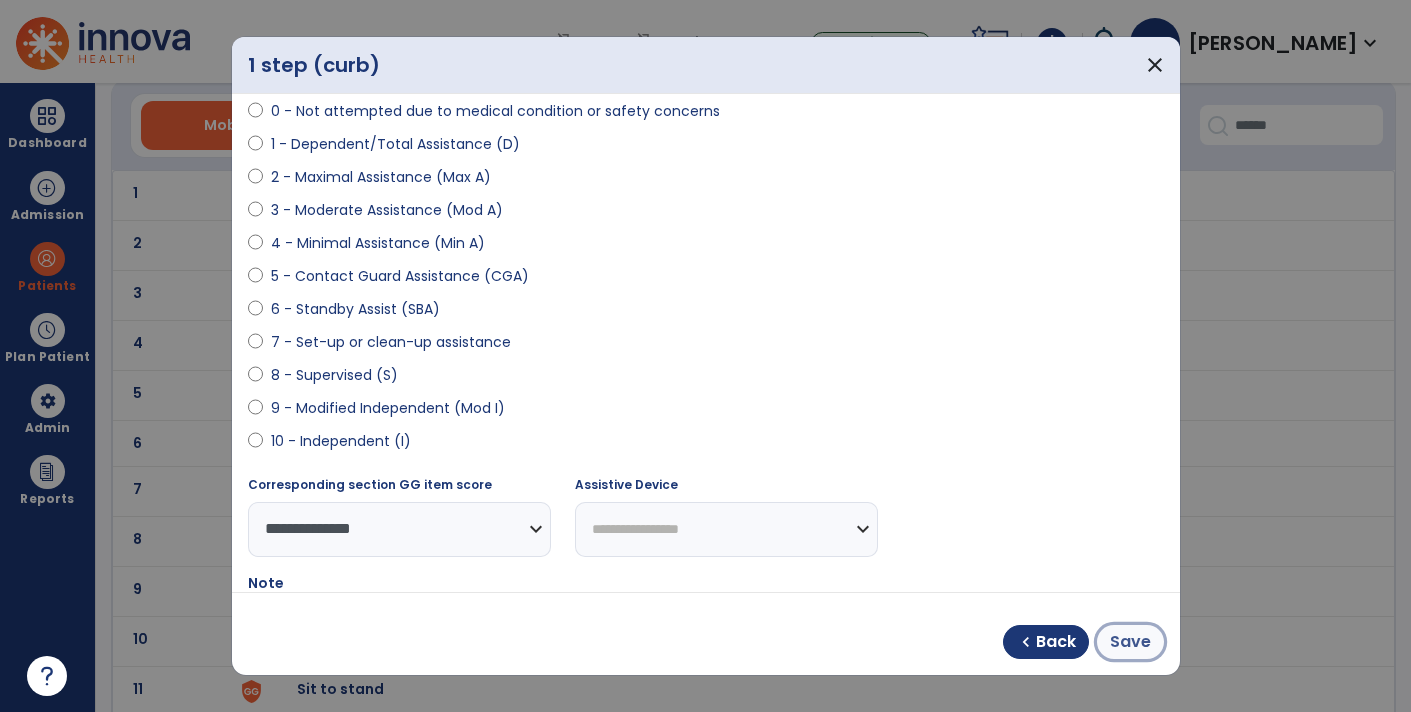 click on "Save" at bounding box center [1130, 642] 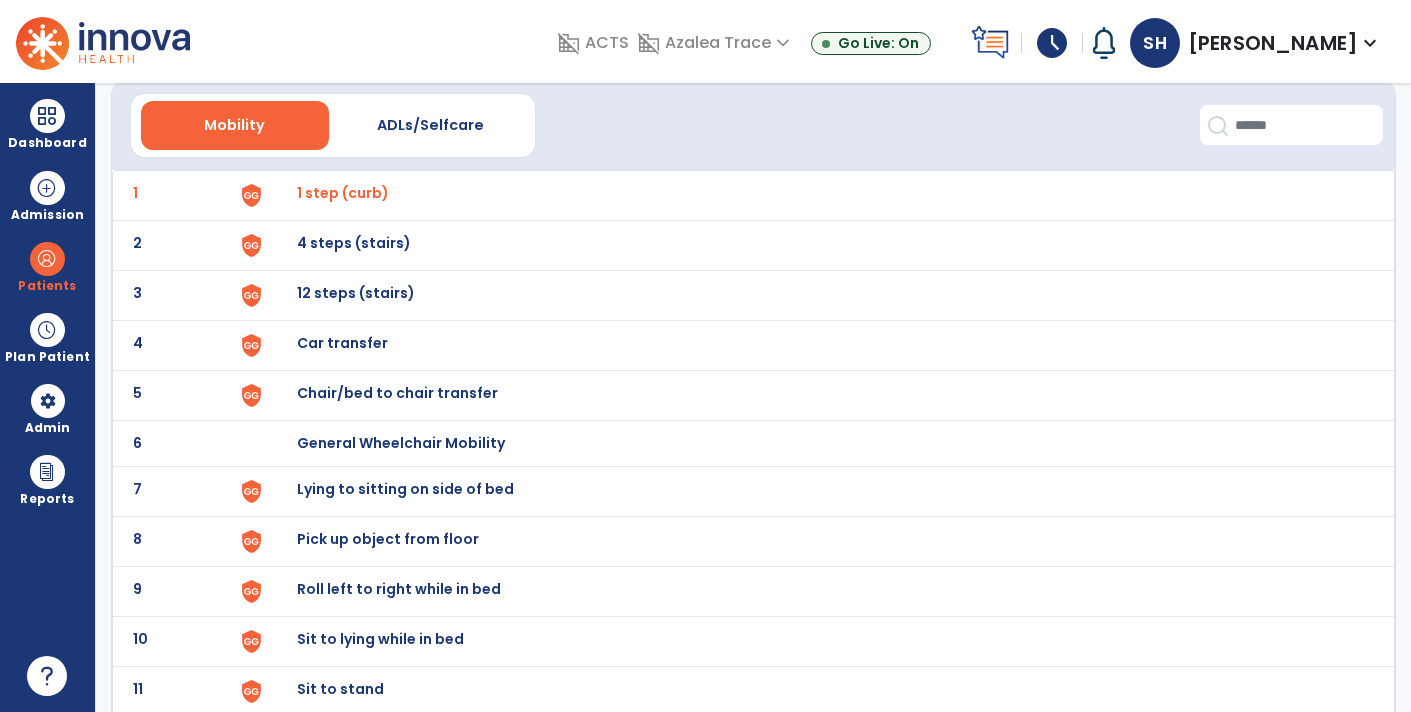 scroll, scrollTop: 0, scrollLeft: 0, axis: both 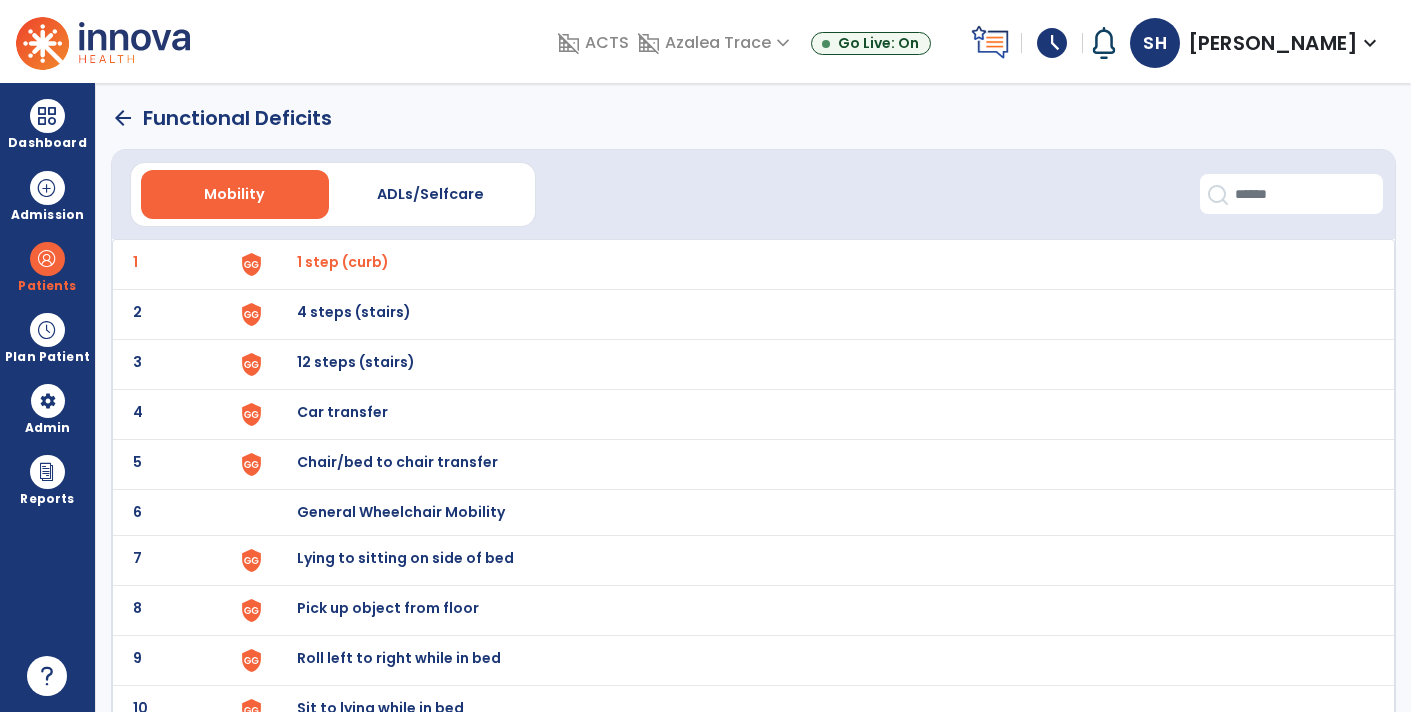 click on "arrow_back" 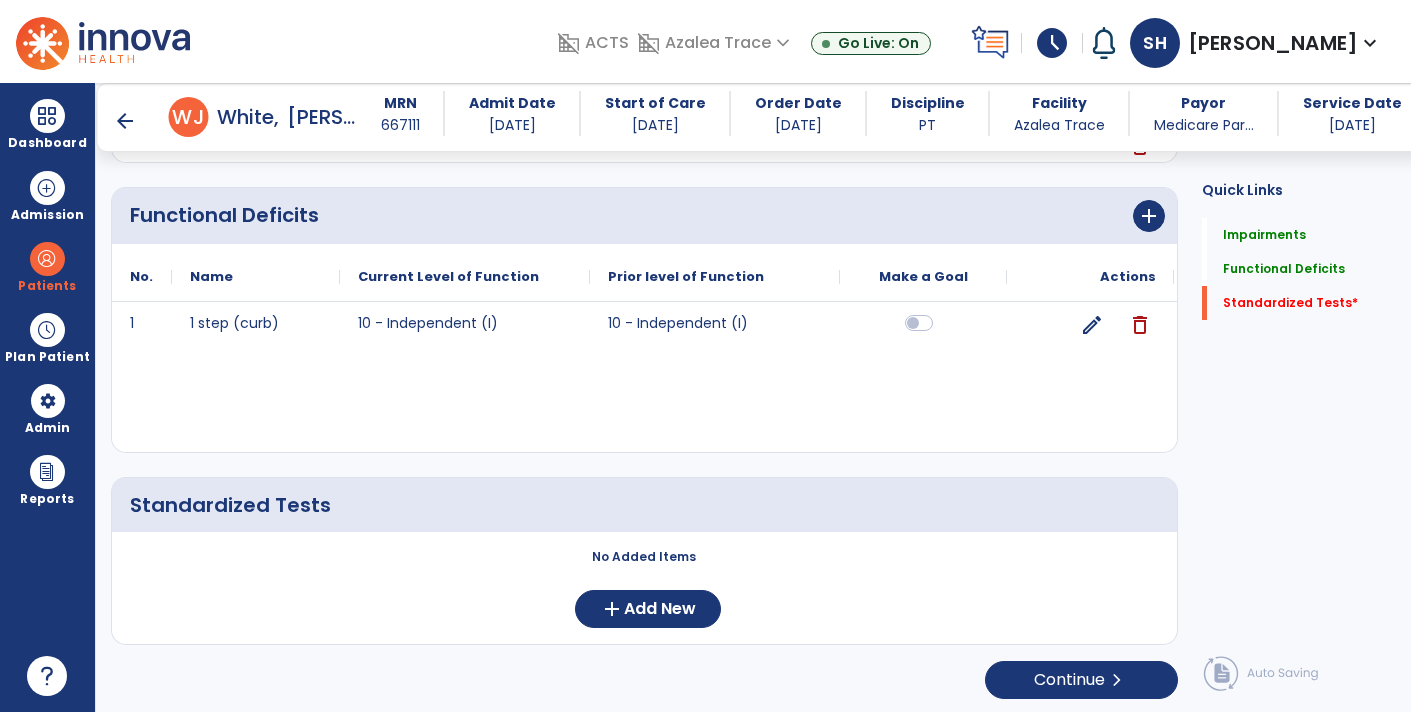 scroll, scrollTop: 832, scrollLeft: 0, axis: vertical 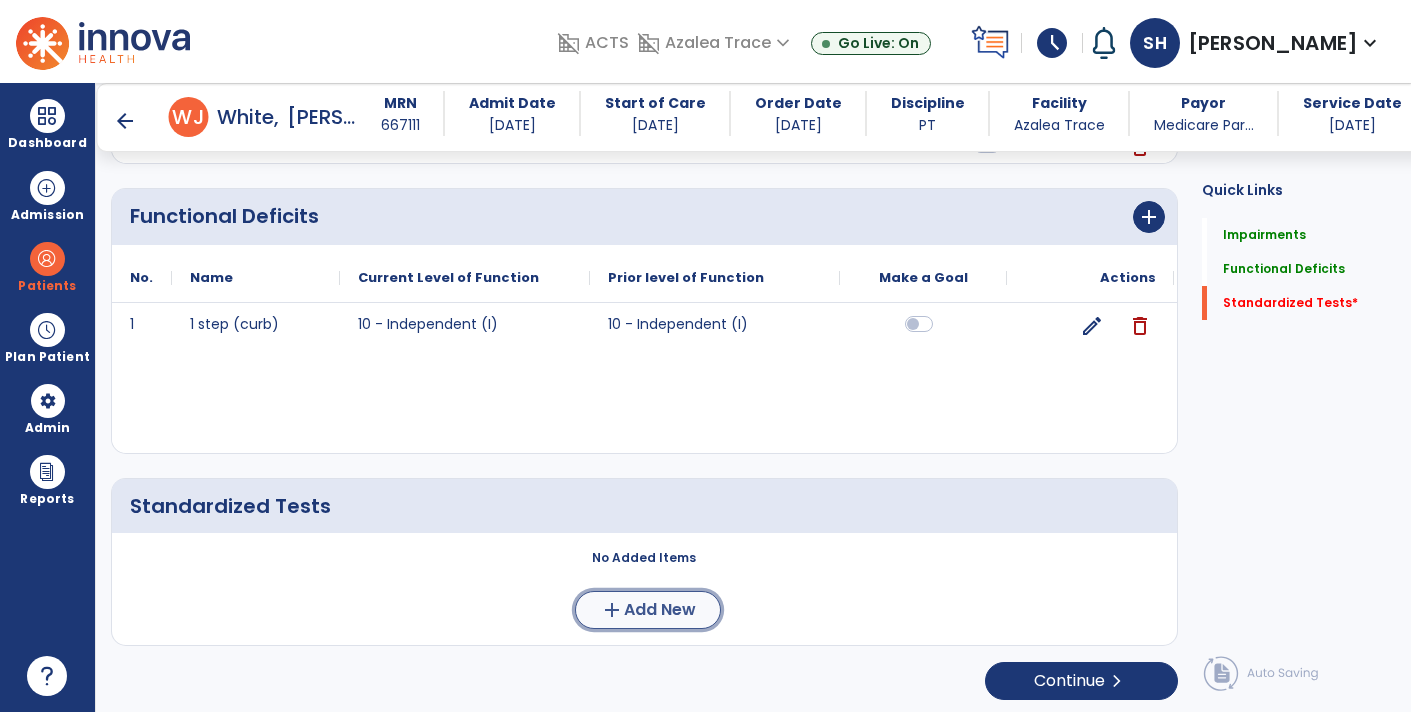 click on "Add New" 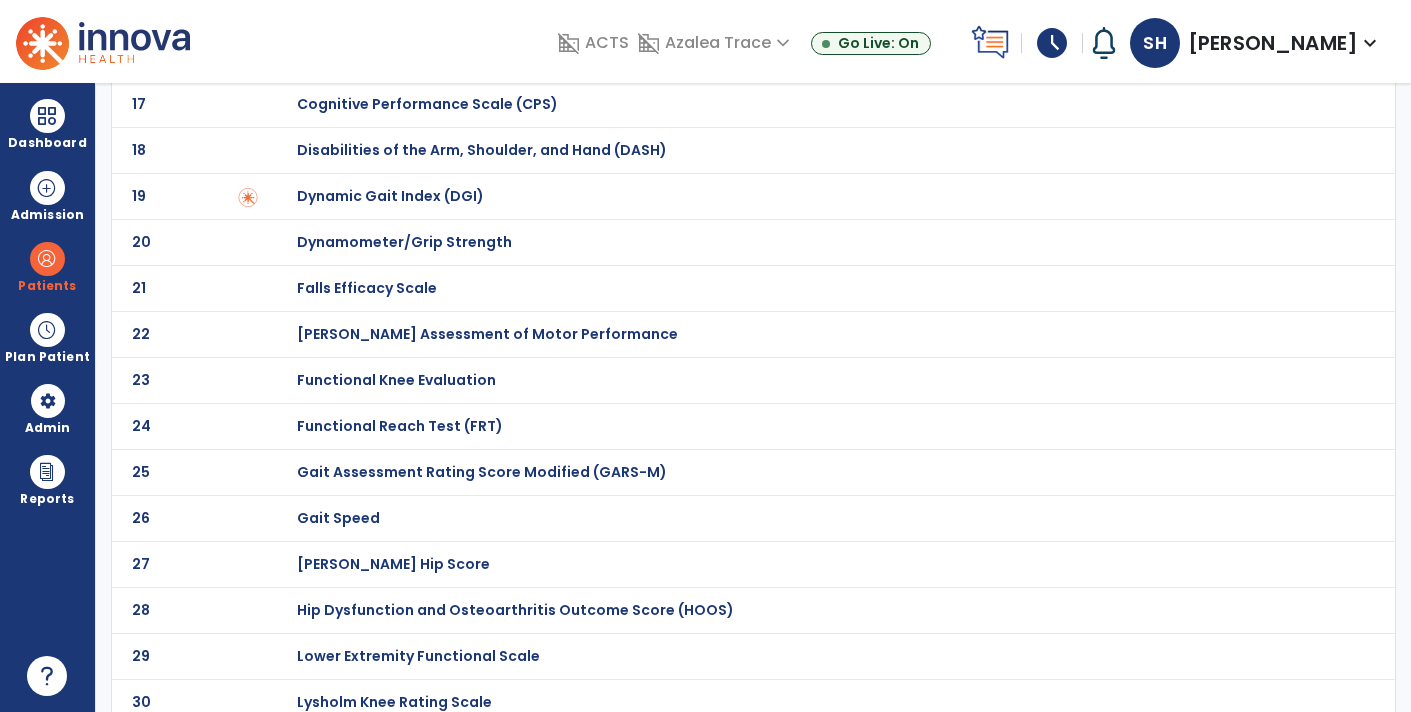 scroll, scrollTop: 0, scrollLeft: 0, axis: both 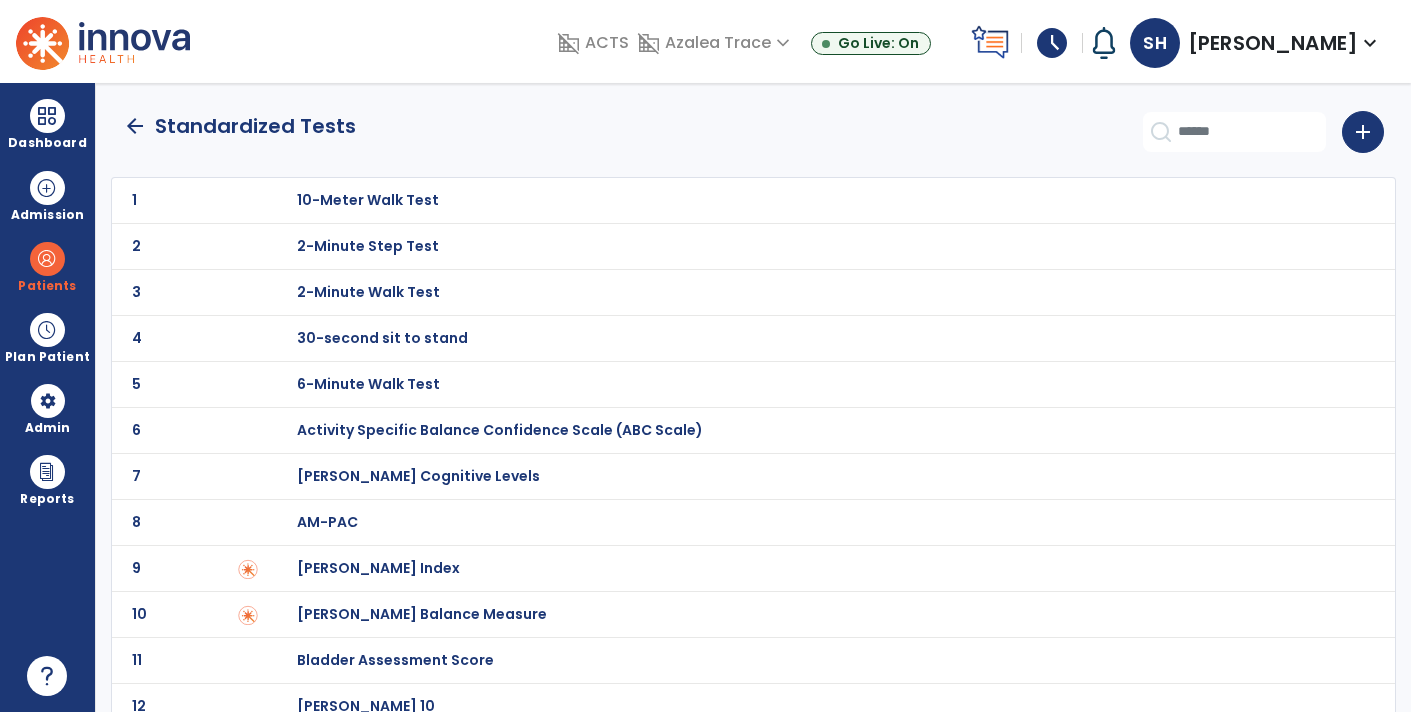 click on "30-second sit to stand" at bounding box center [368, 200] 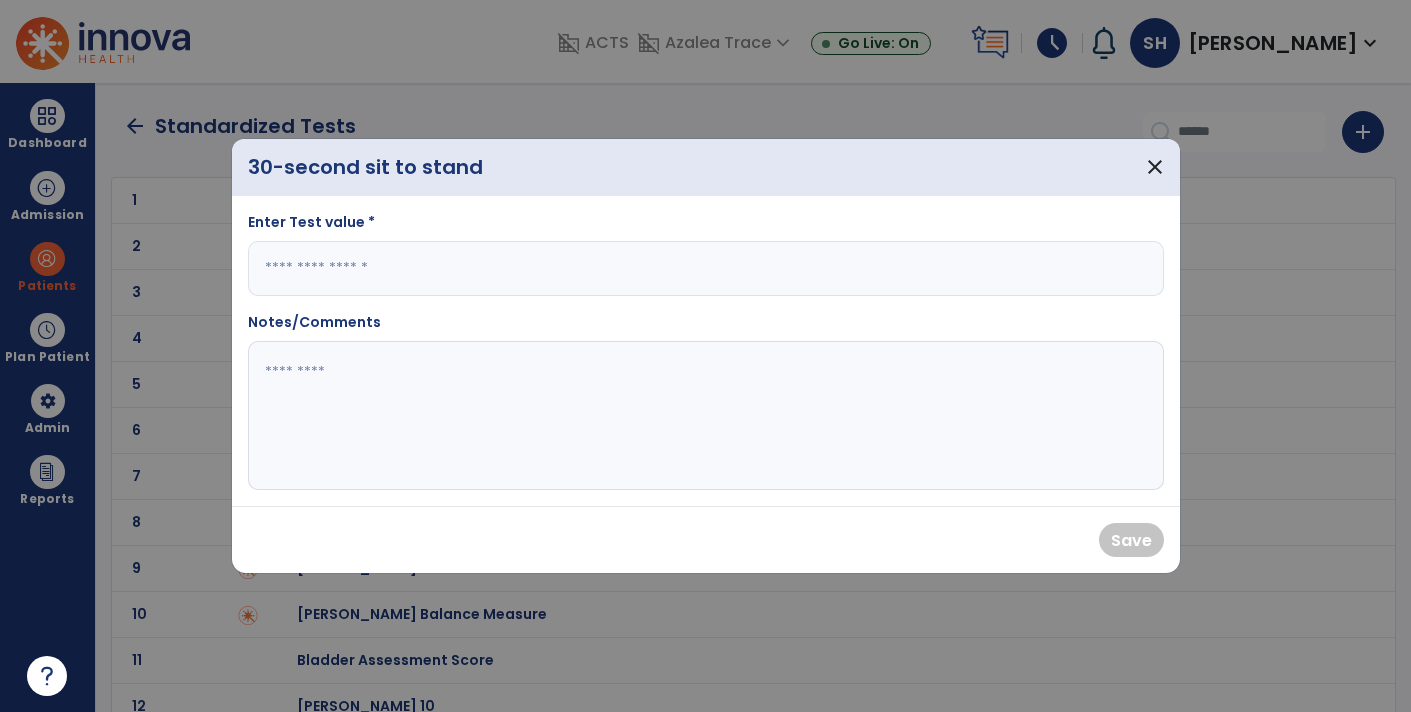 click at bounding box center (706, 268) 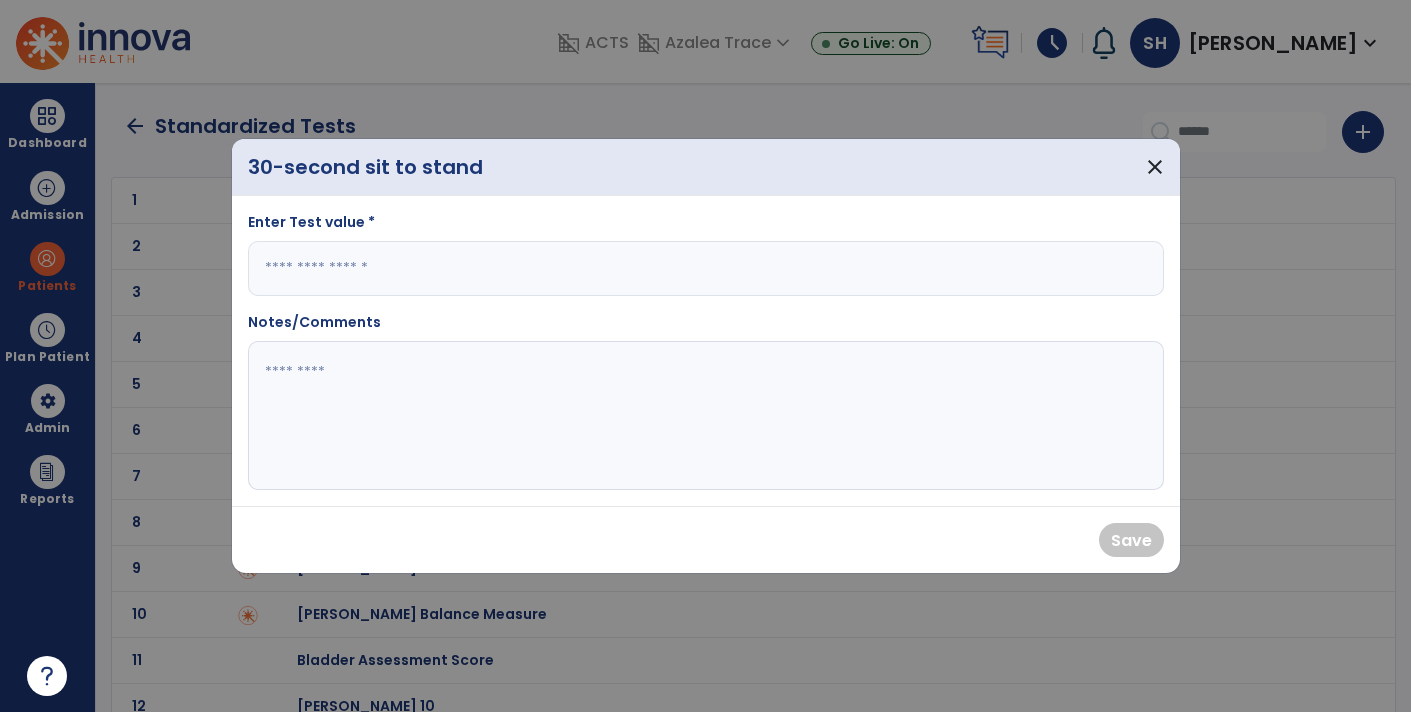 type on "*" 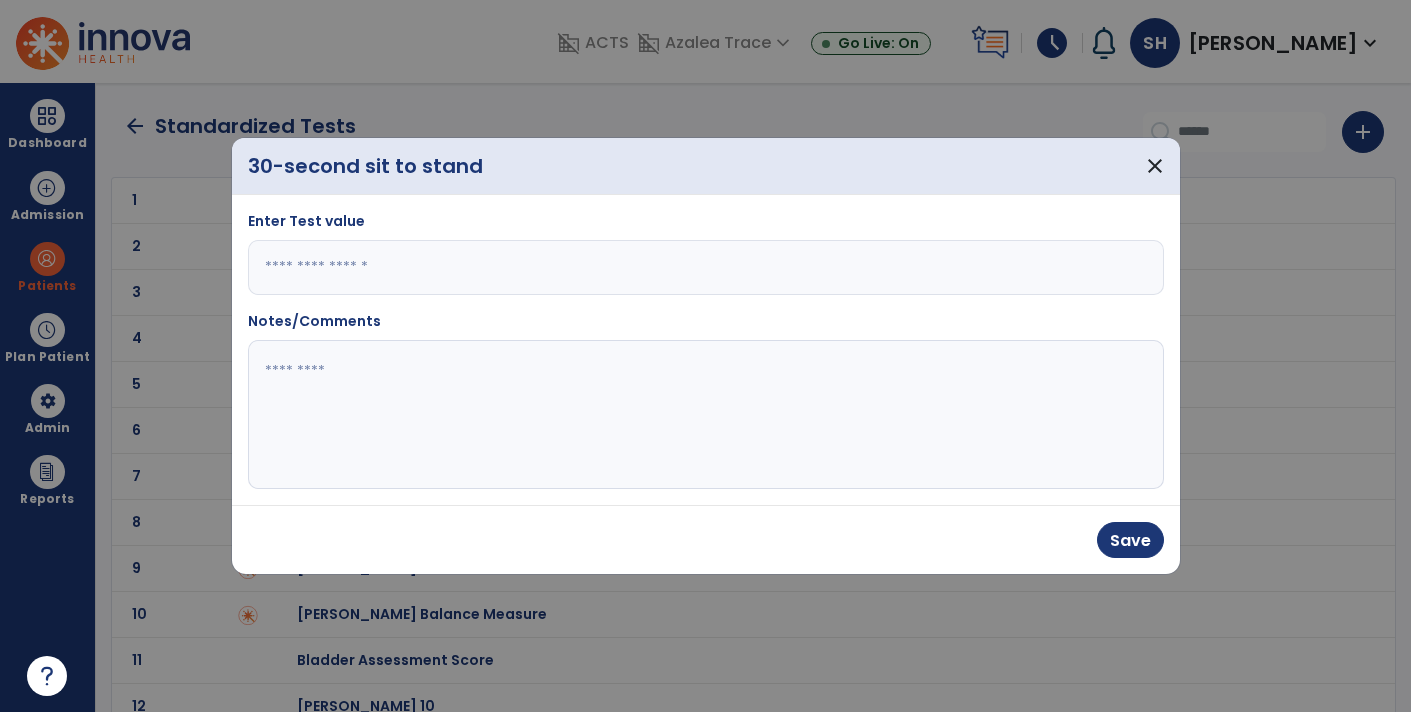 type on "*" 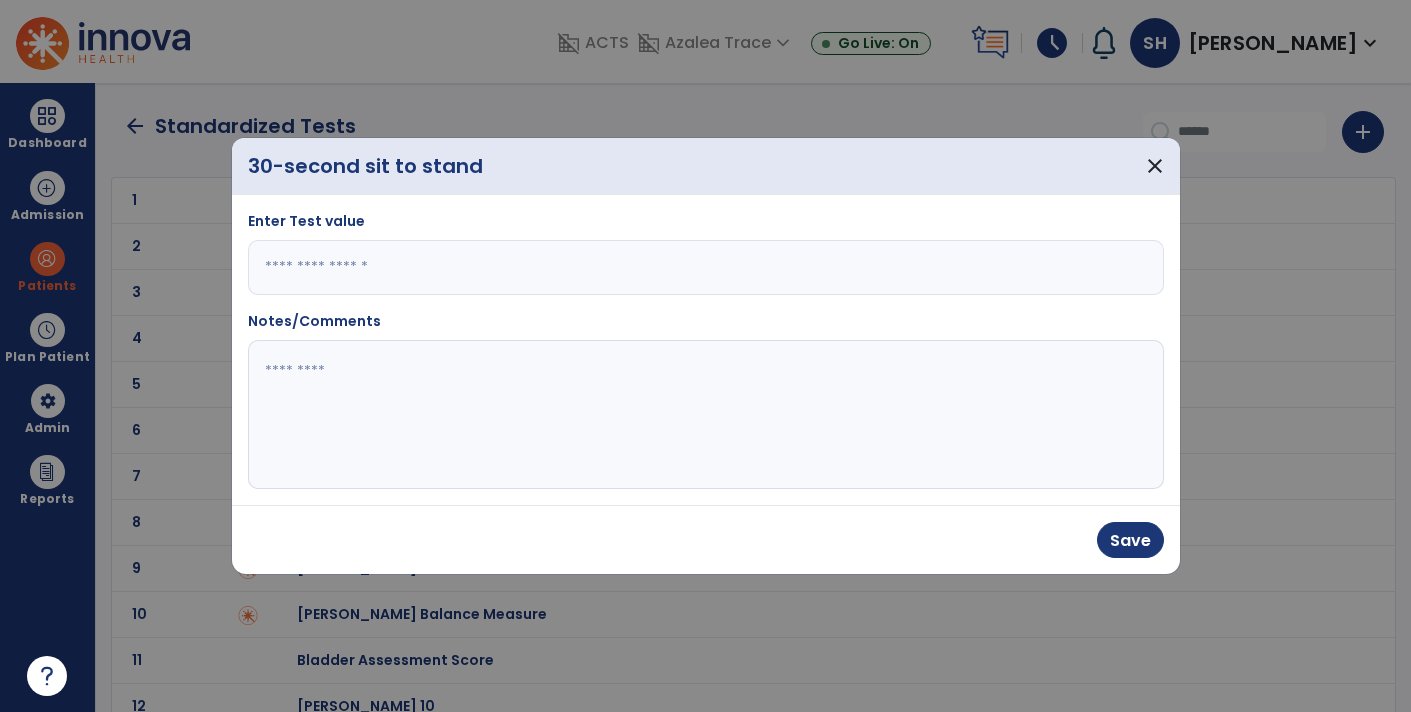 click 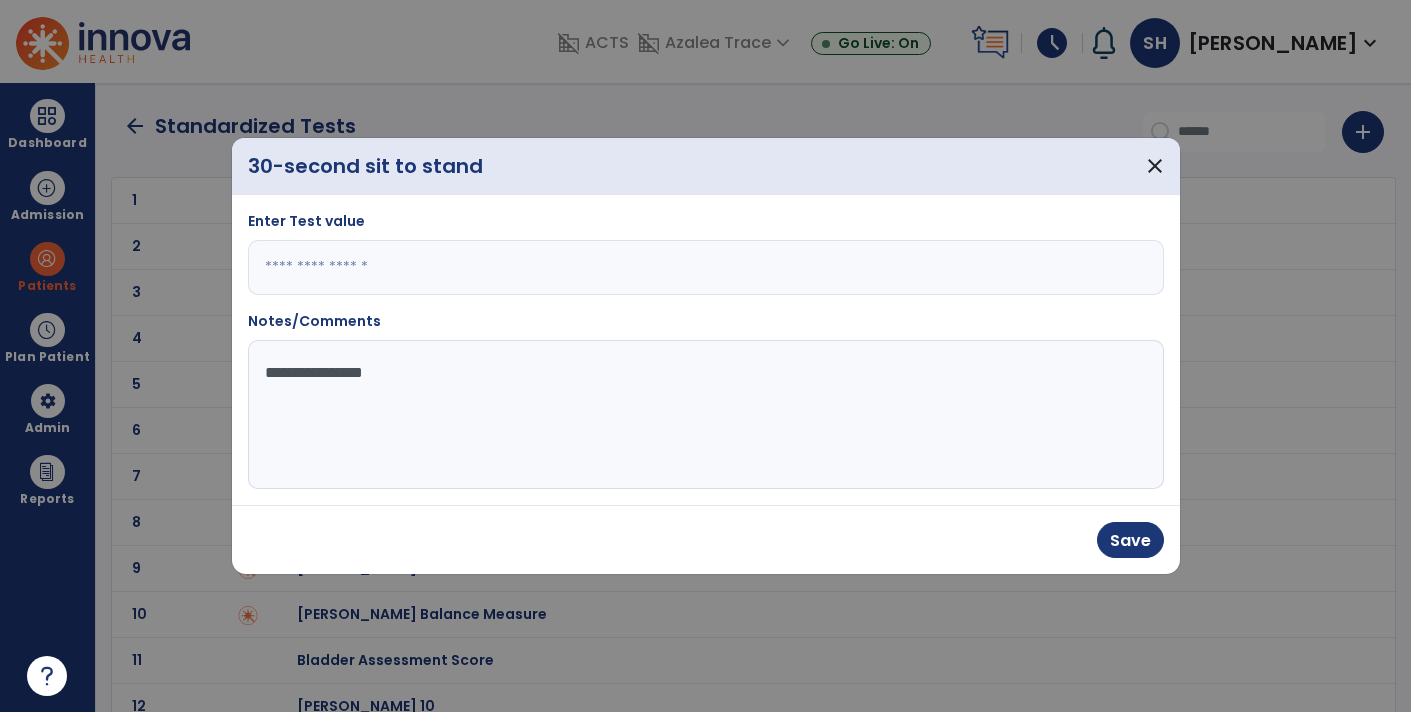 type on "**********" 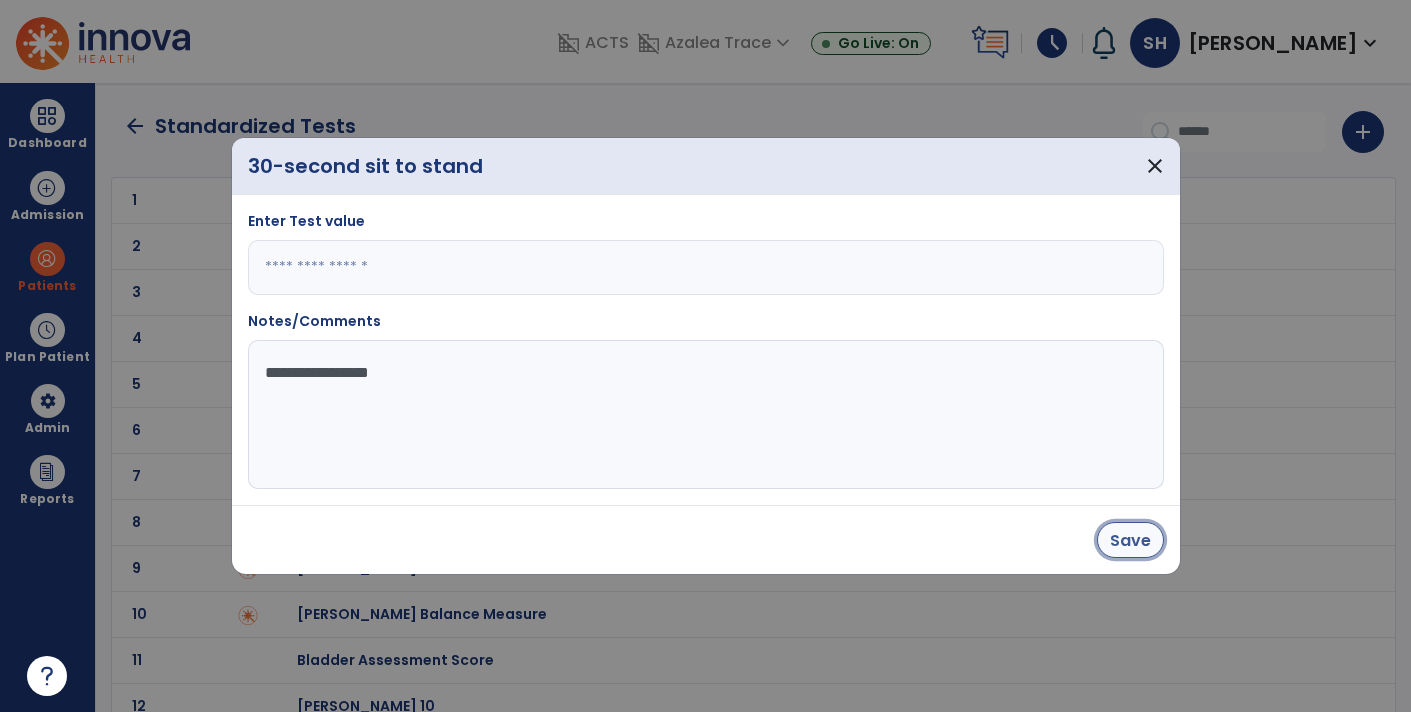 click on "Save" at bounding box center (1130, 540) 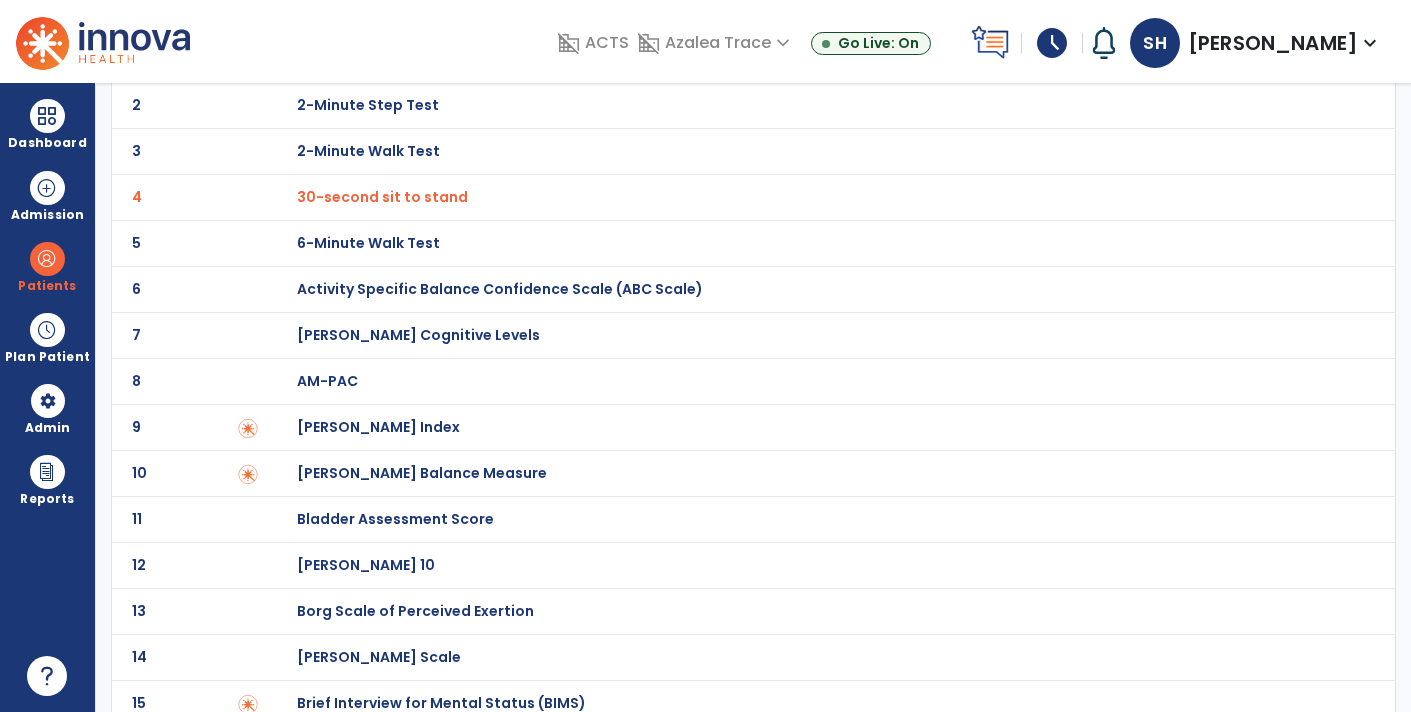 scroll, scrollTop: 0, scrollLeft: 0, axis: both 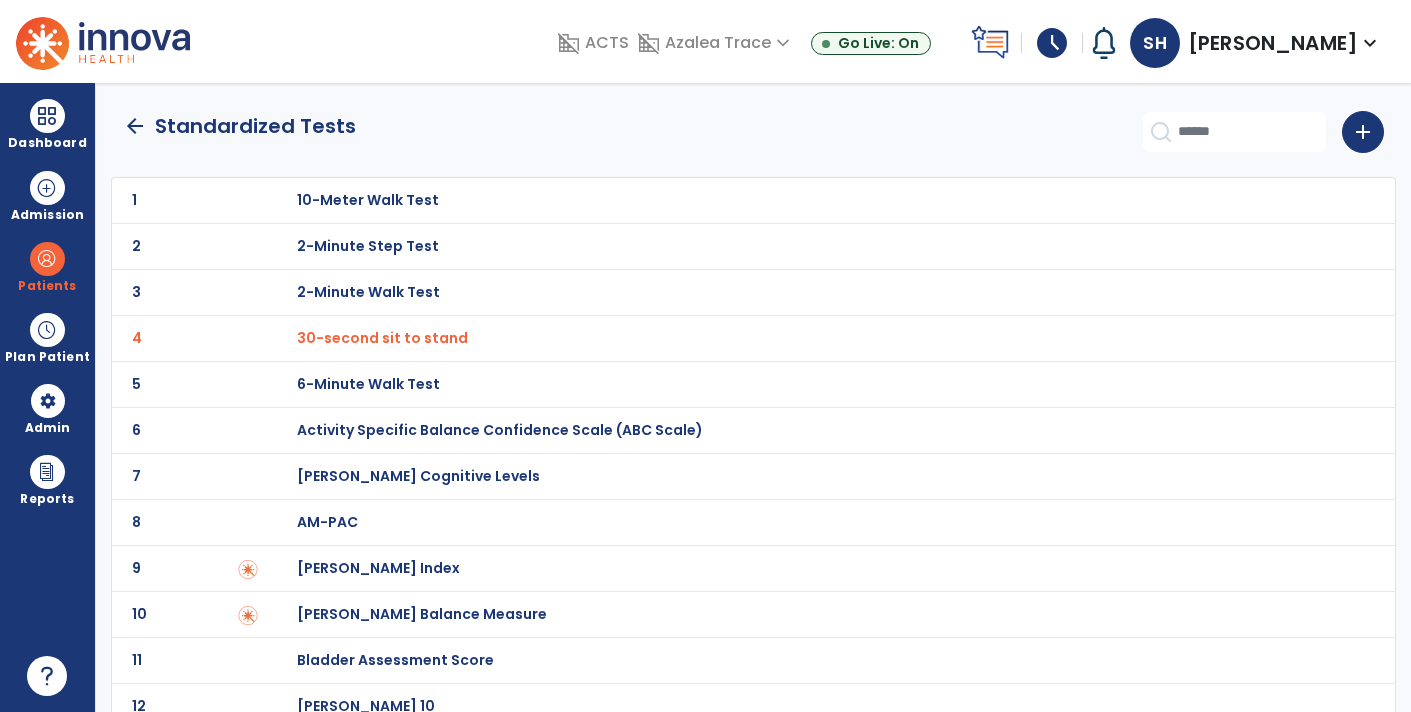 click on "arrow_back" 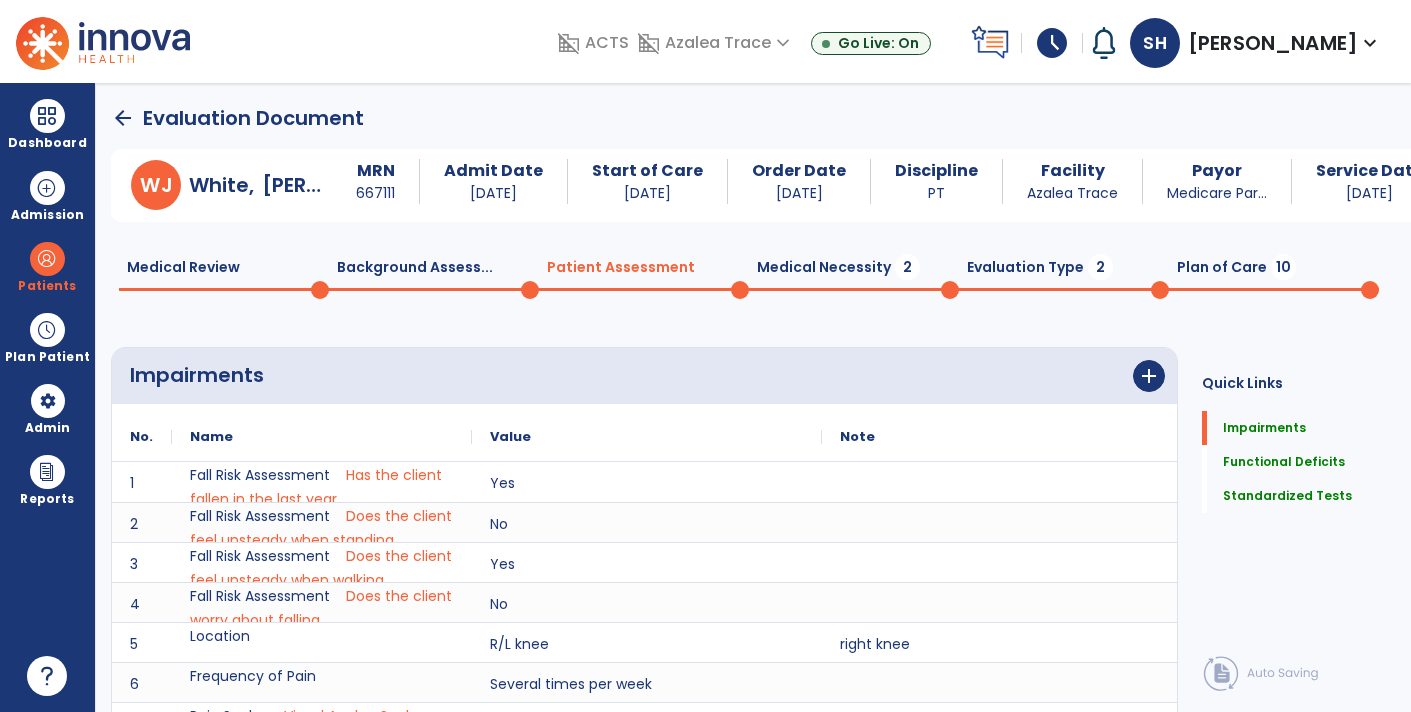 scroll, scrollTop: 19, scrollLeft: 0, axis: vertical 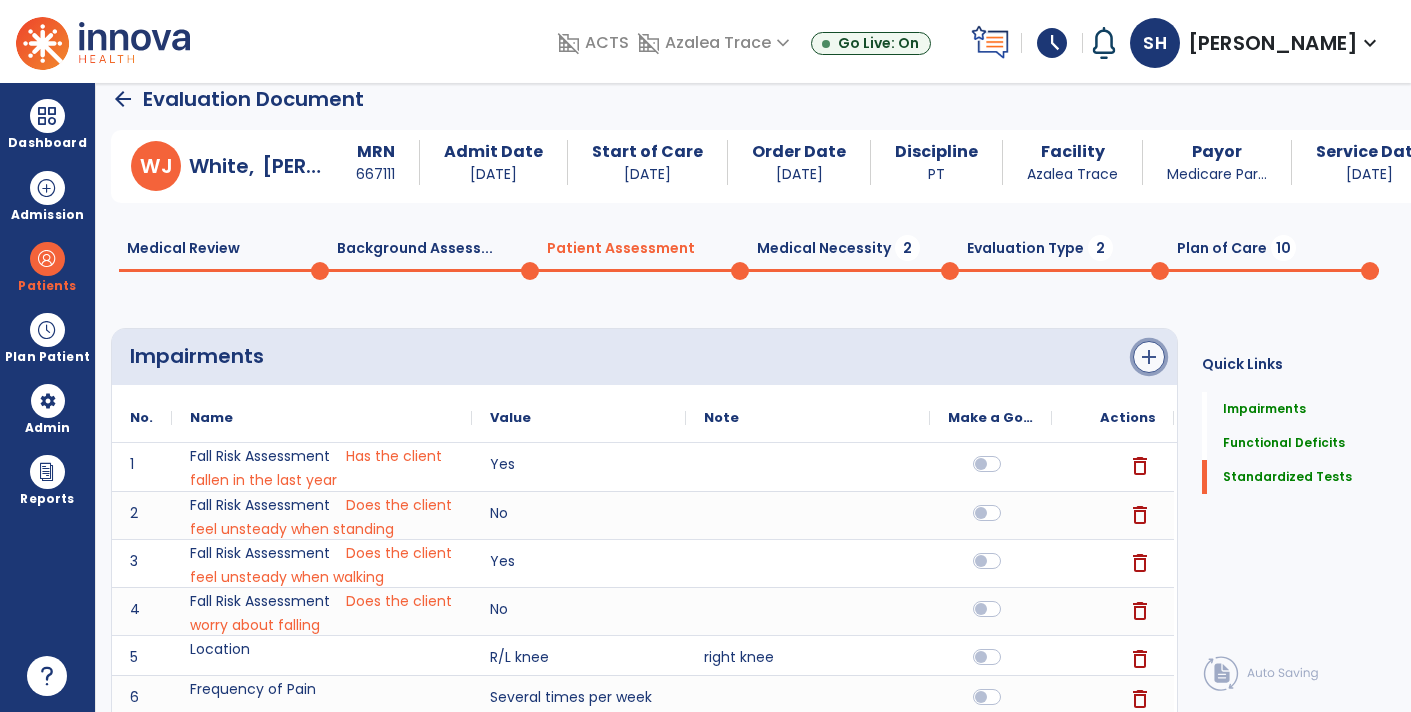 click on "add" 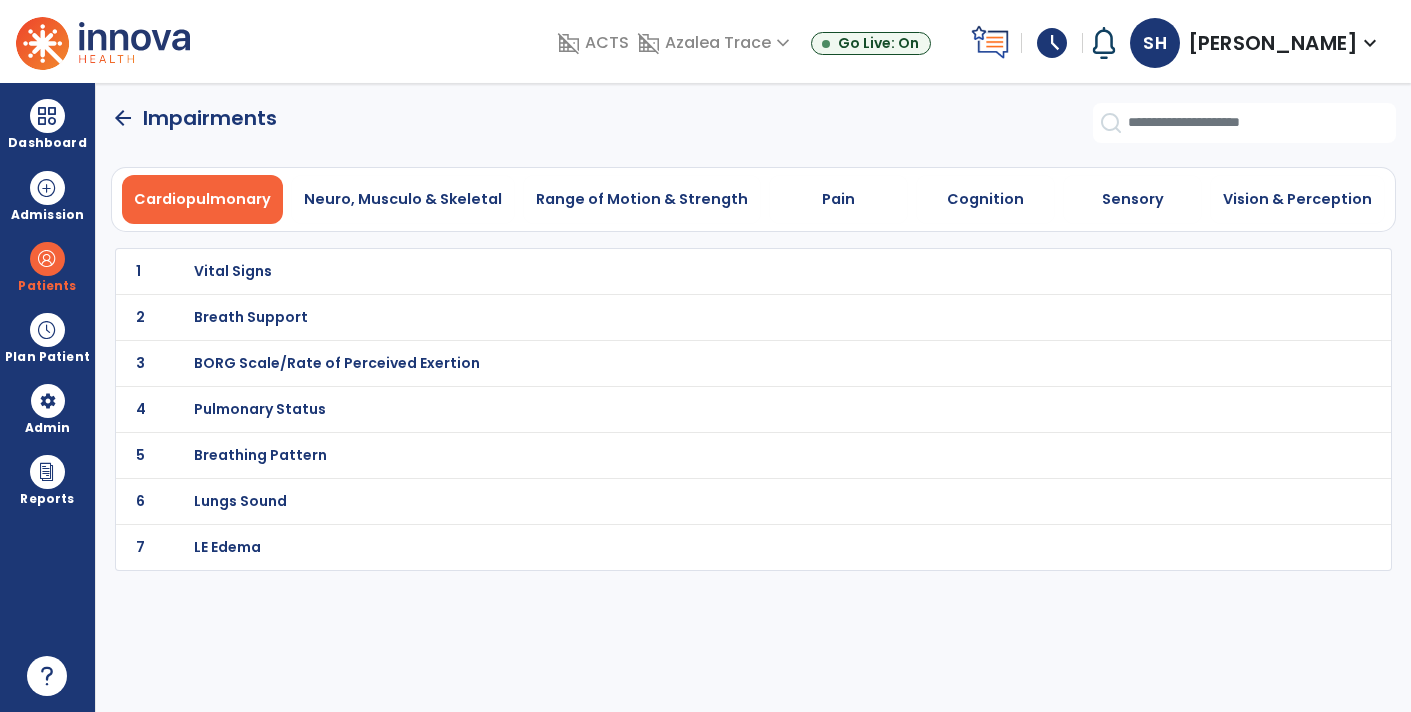 scroll, scrollTop: 0, scrollLeft: 0, axis: both 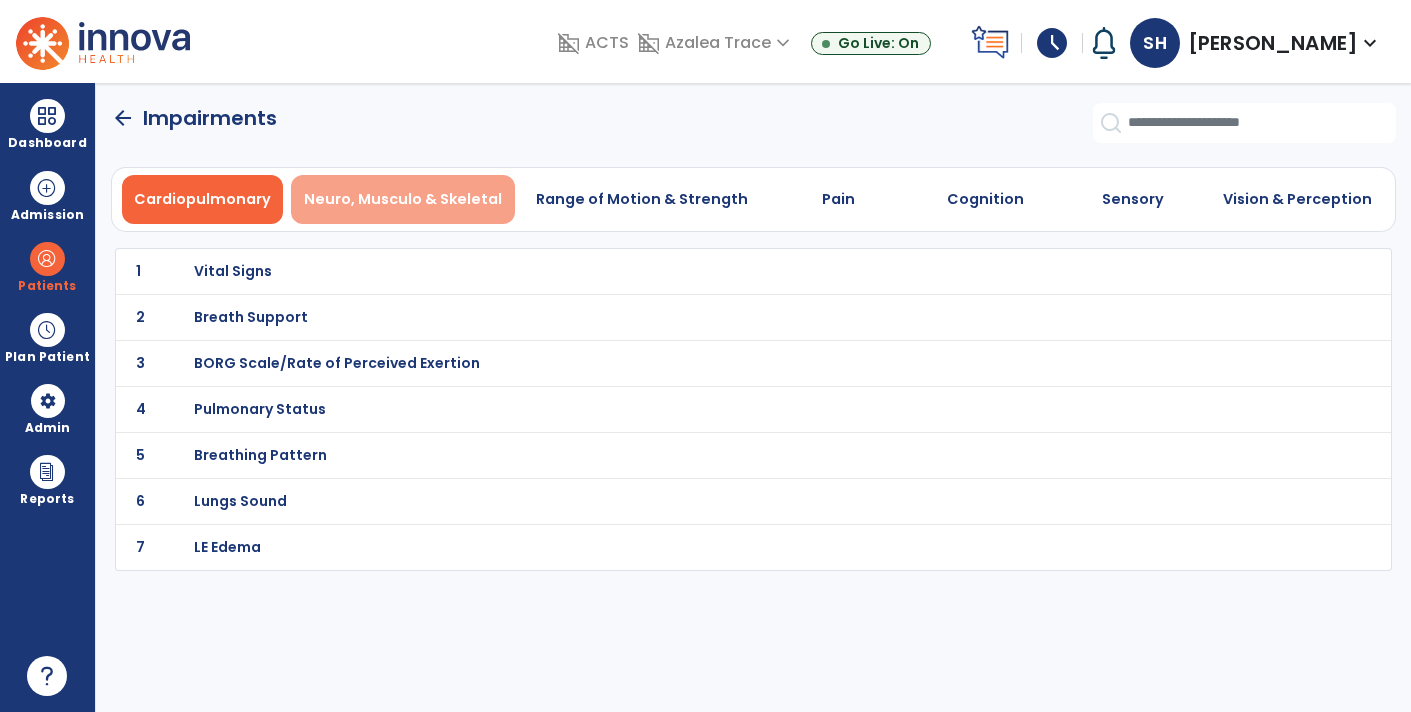 click on "Neuro, Musculo & Skeletal" at bounding box center [403, 199] 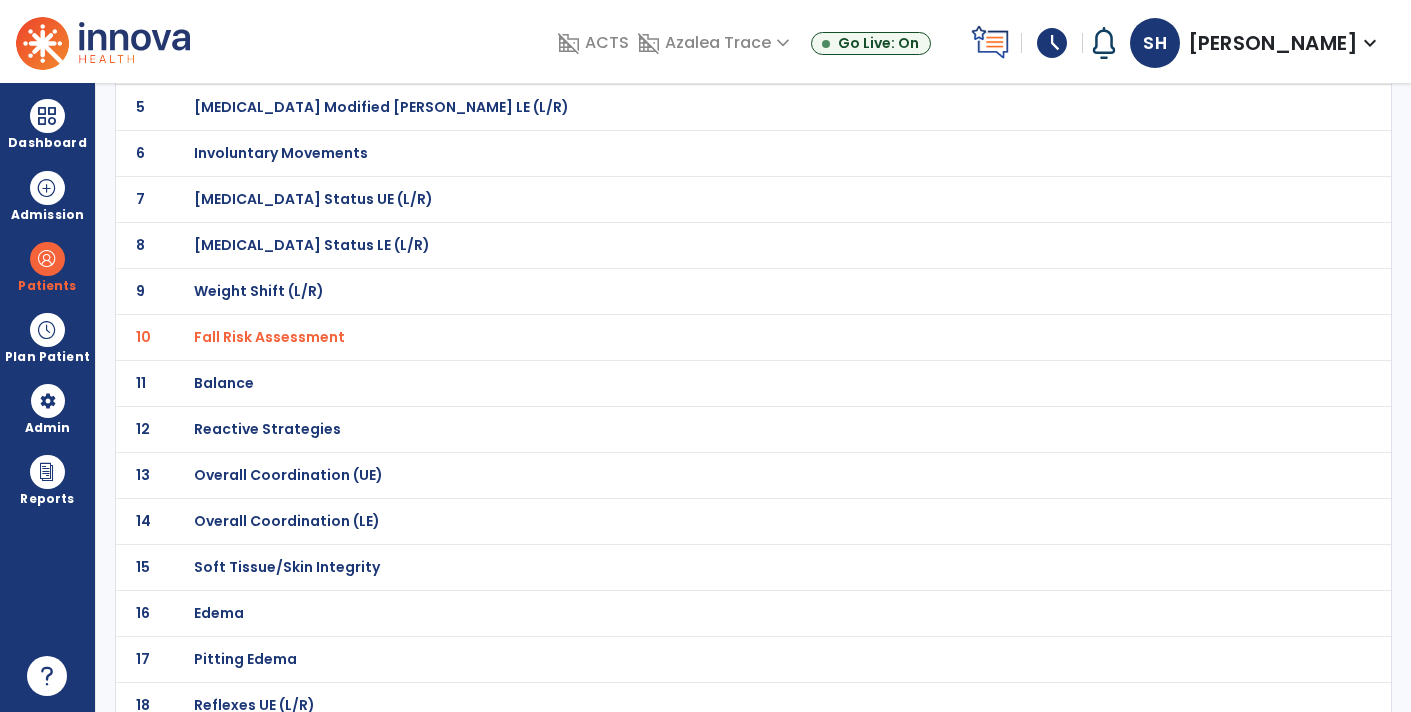 scroll, scrollTop: 360, scrollLeft: 0, axis: vertical 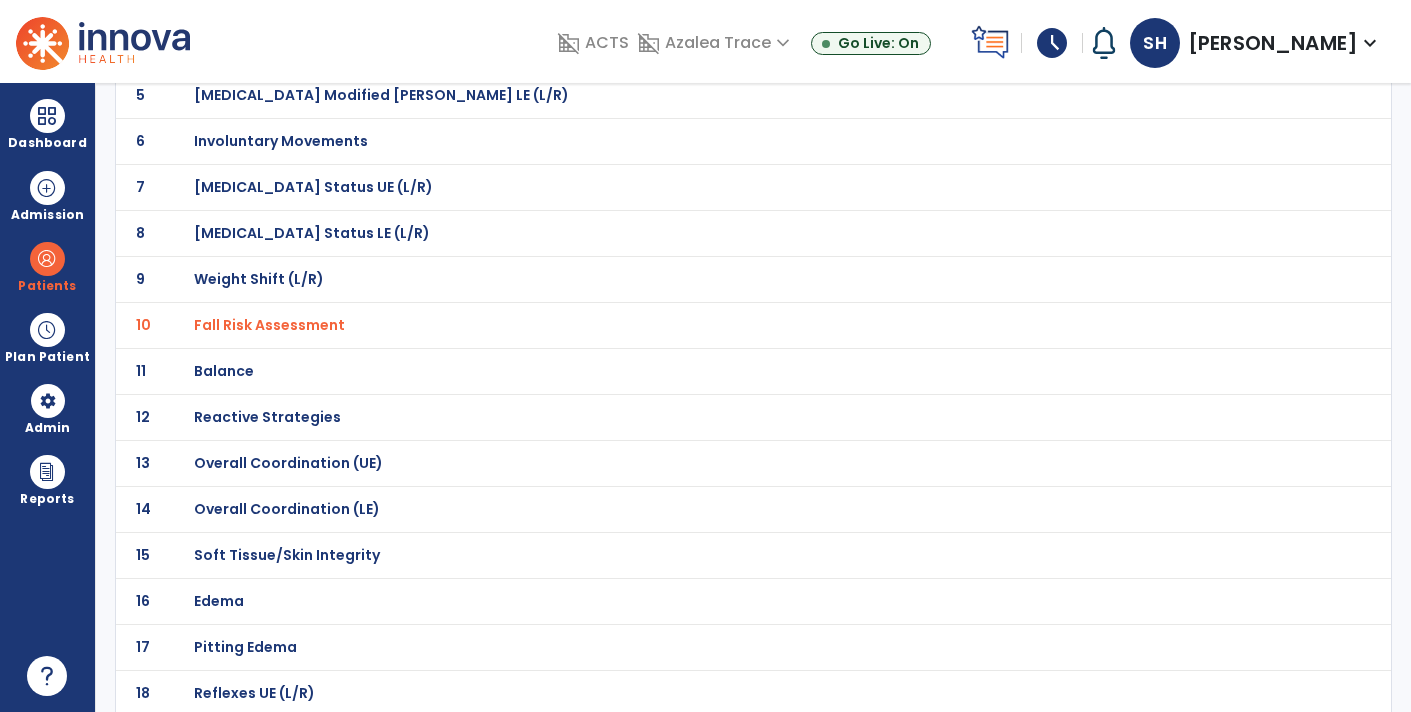 click on "Balance" at bounding box center (265, -89) 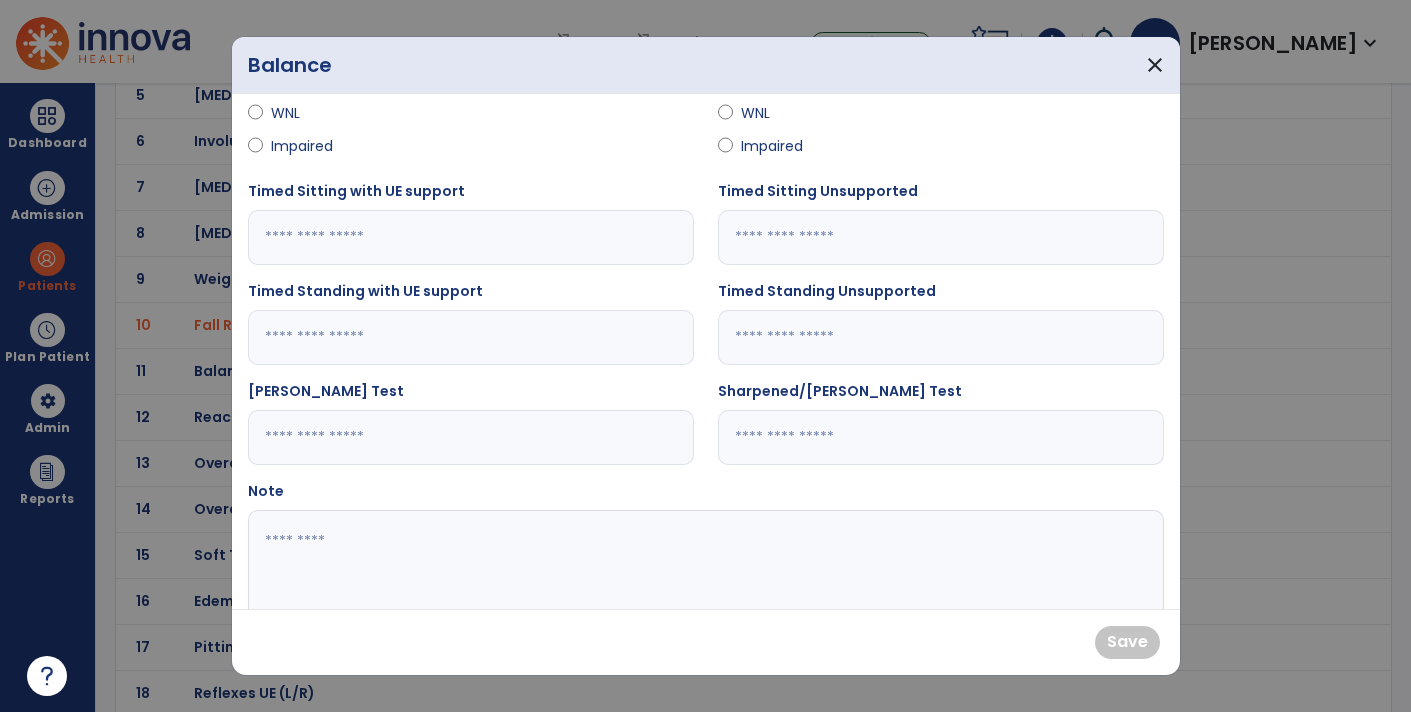 scroll, scrollTop: 215, scrollLeft: 0, axis: vertical 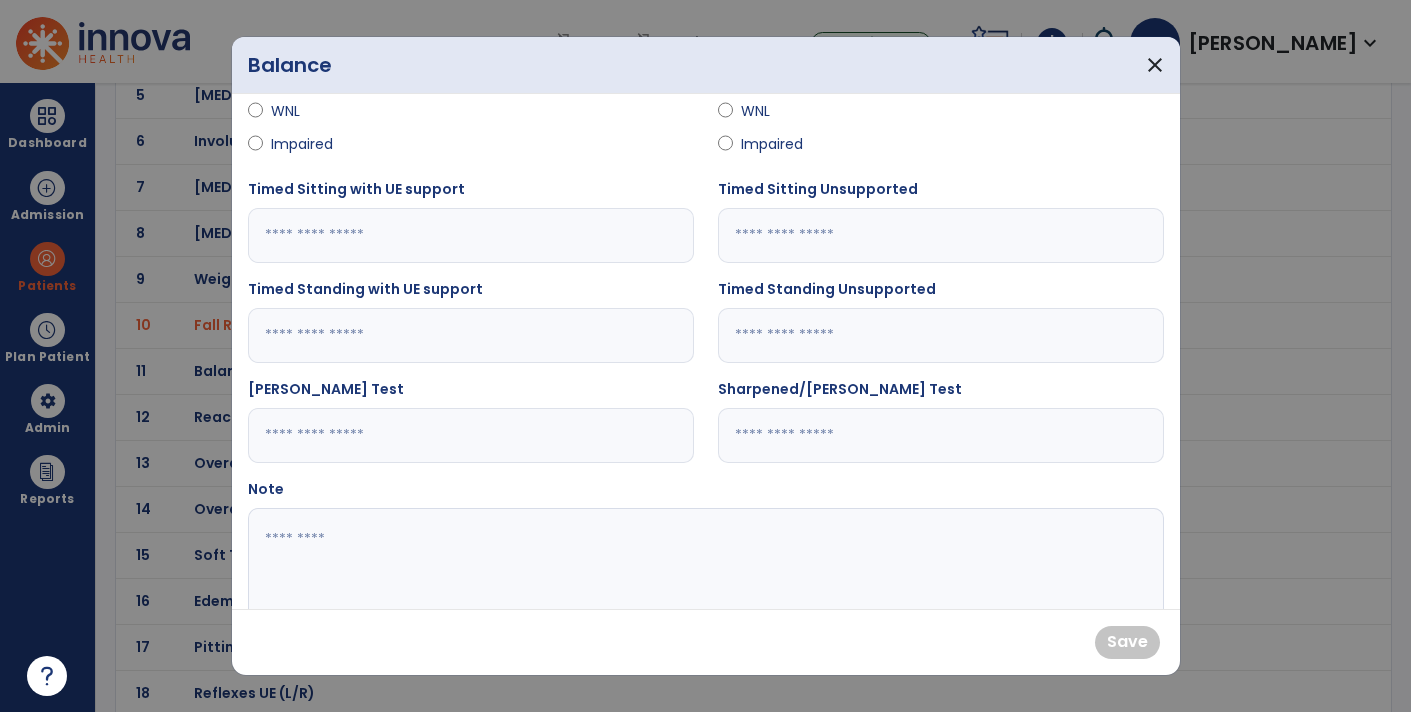 click at bounding box center (704, 583) 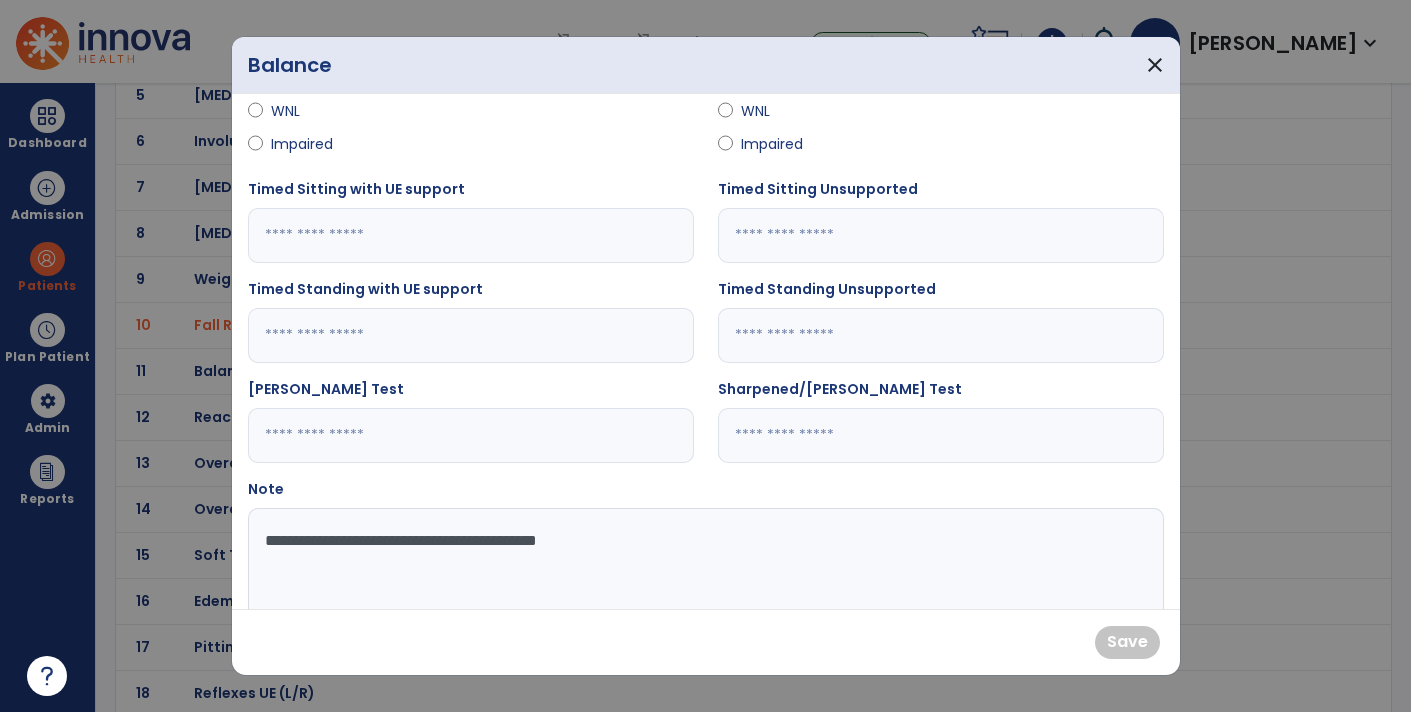 type on "**********" 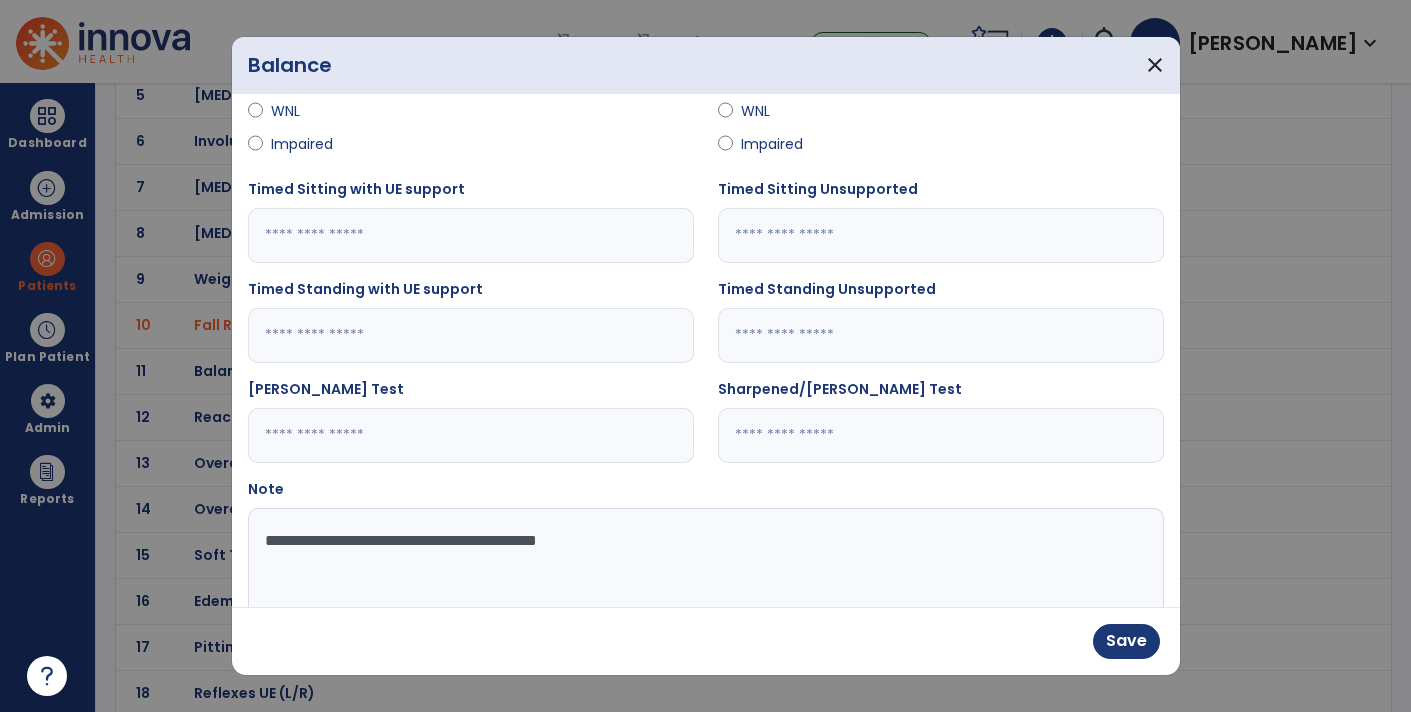 type on "**" 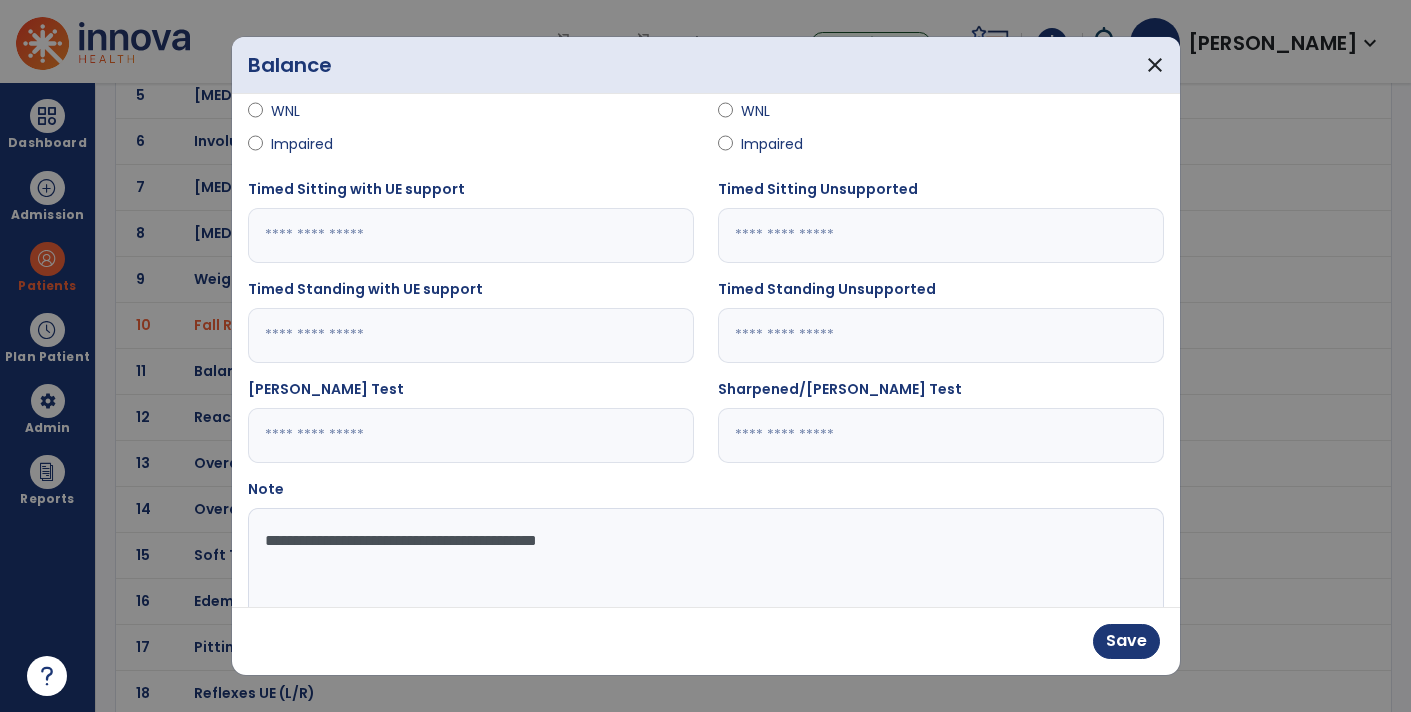 click at bounding box center (941, 435) 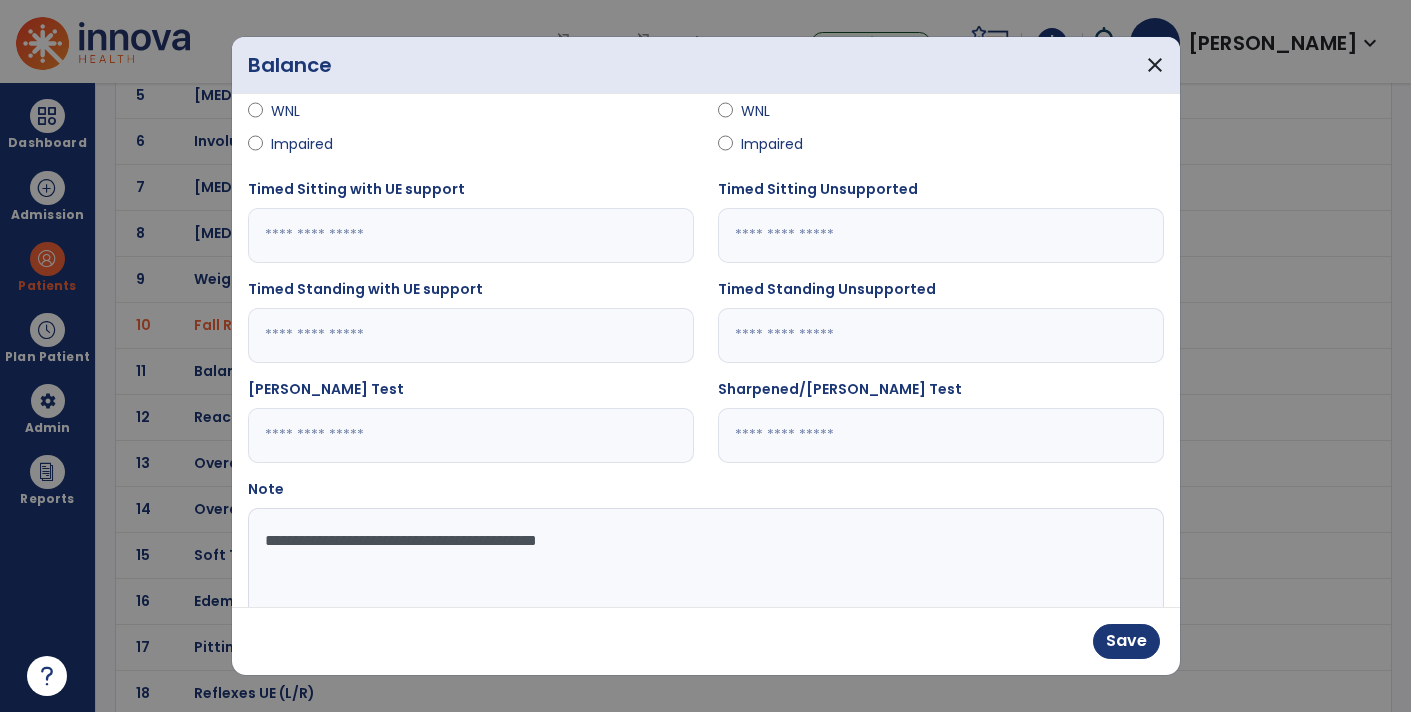 type on "*" 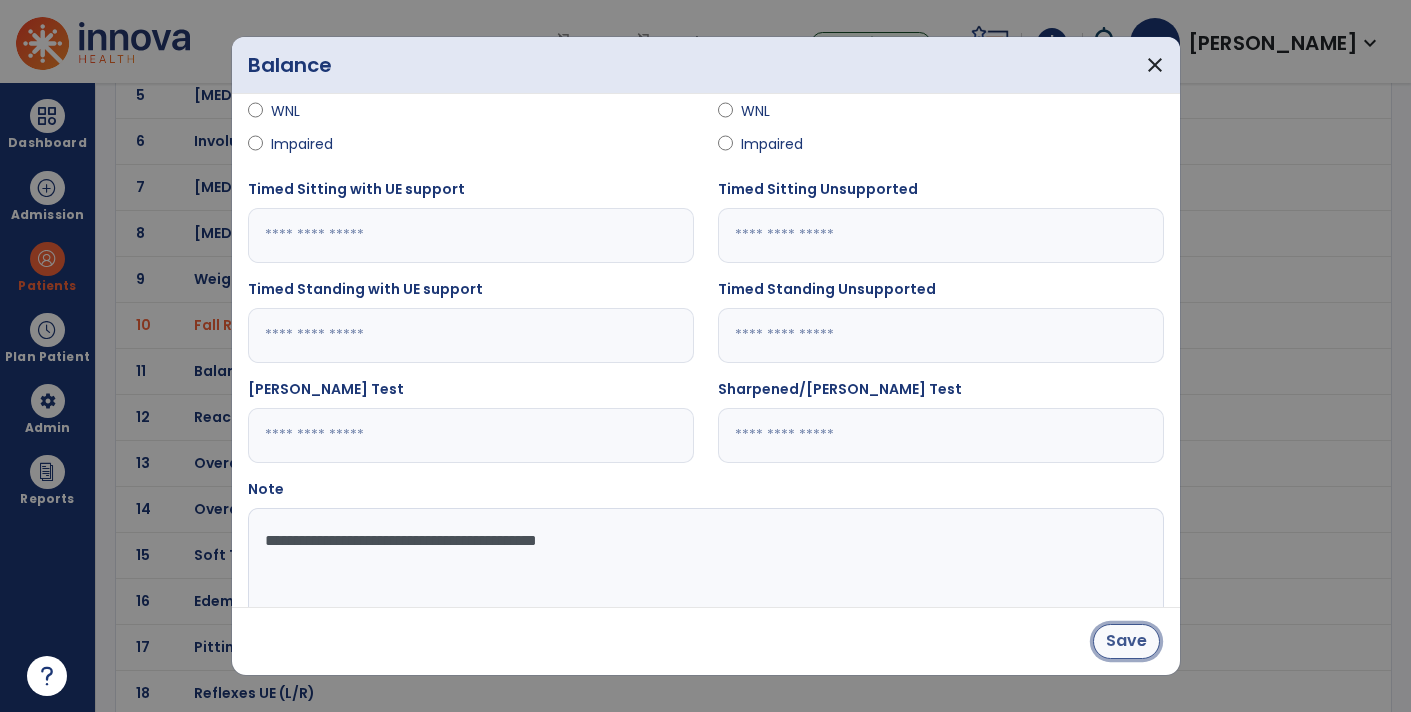 click on "Save" at bounding box center [1126, 641] 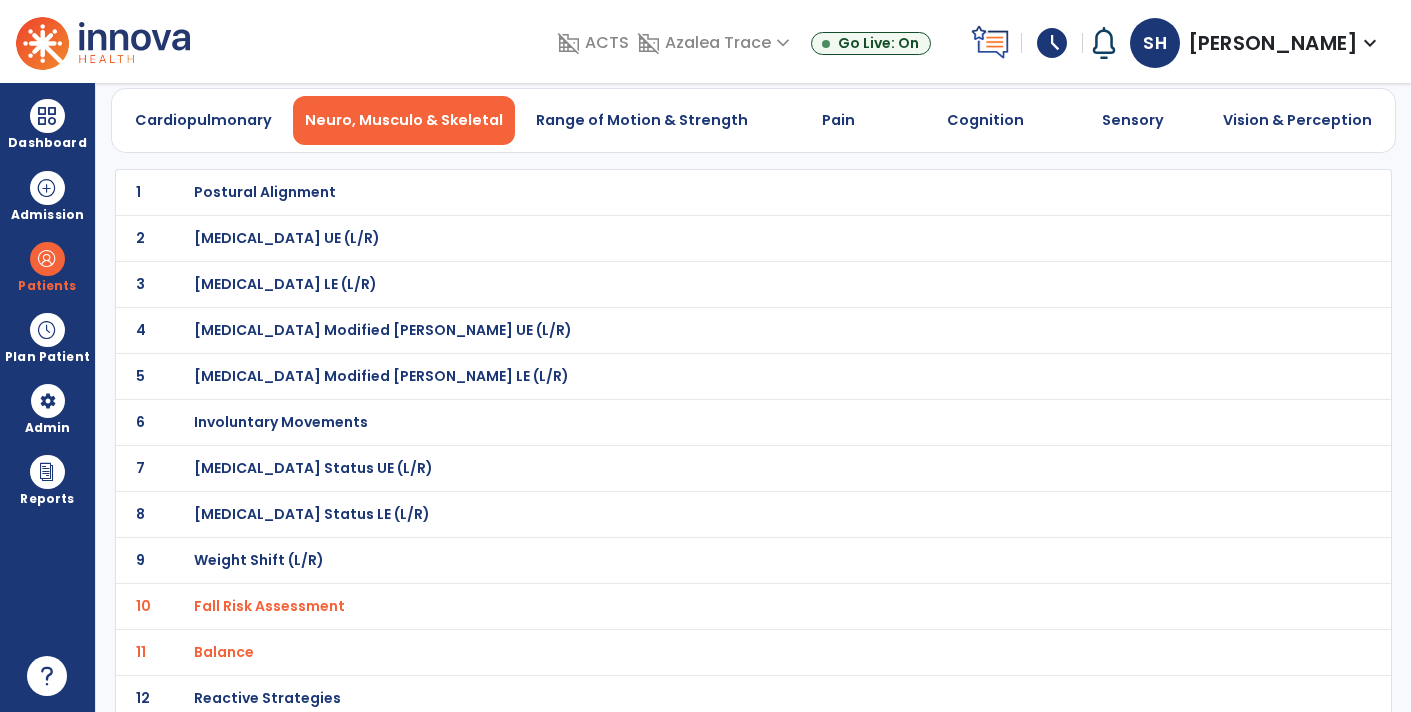 scroll, scrollTop: 0, scrollLeft: 0, axis: both 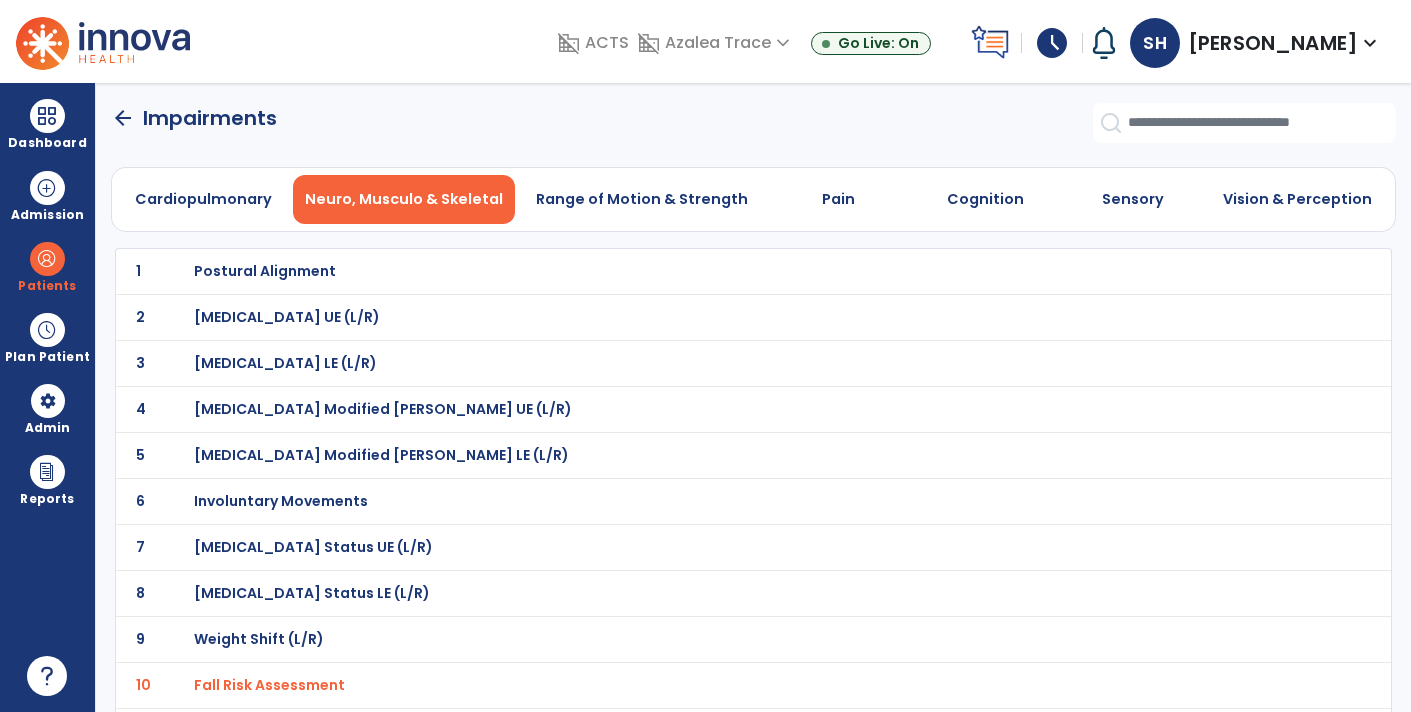 click on "arrow_back" 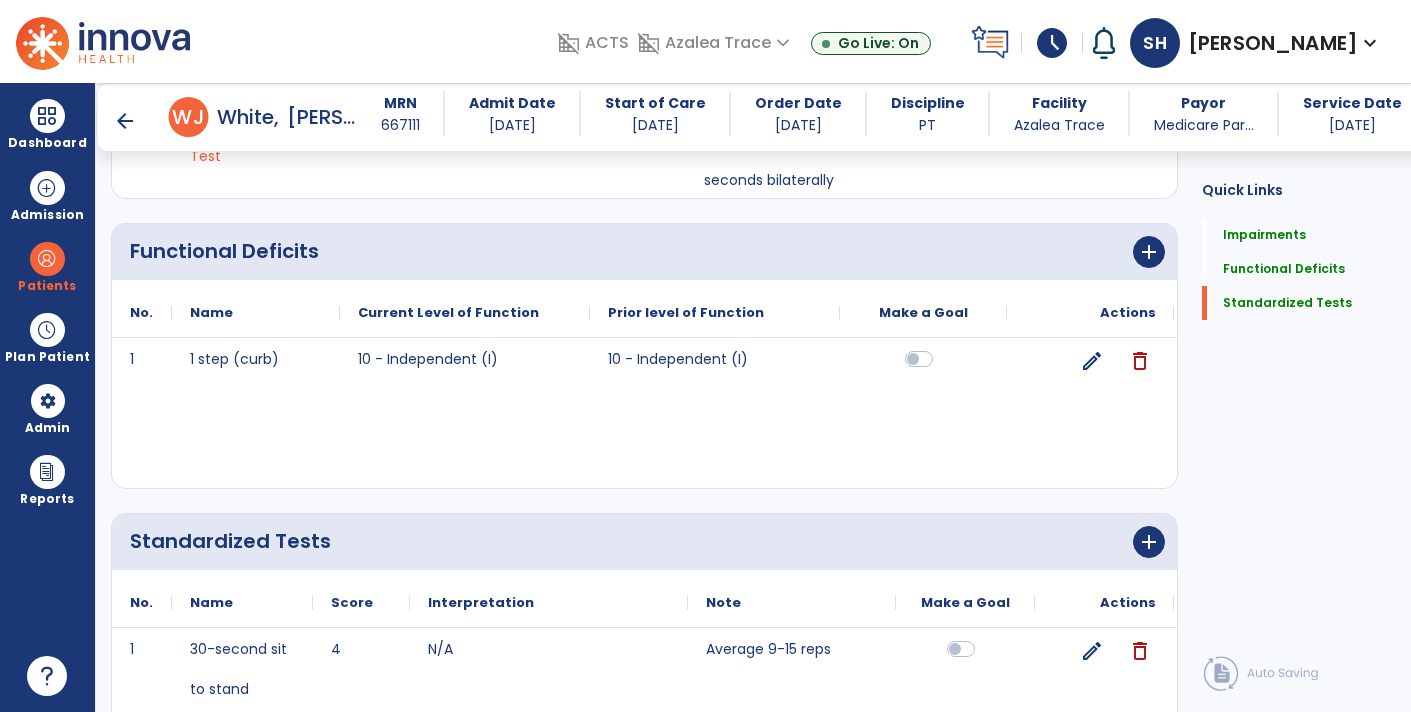 scroll, scrollTop: 967, scrollLeft: 0, axis: vertical 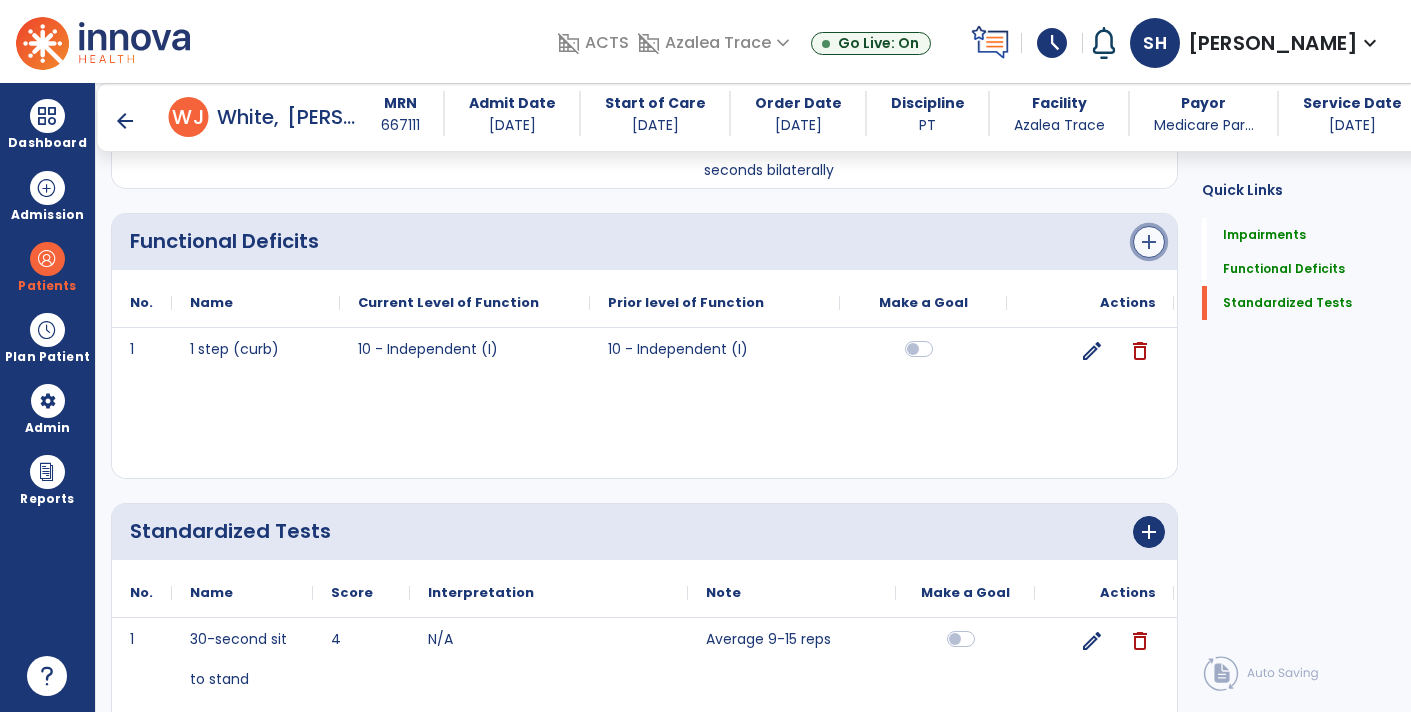 click on "add" 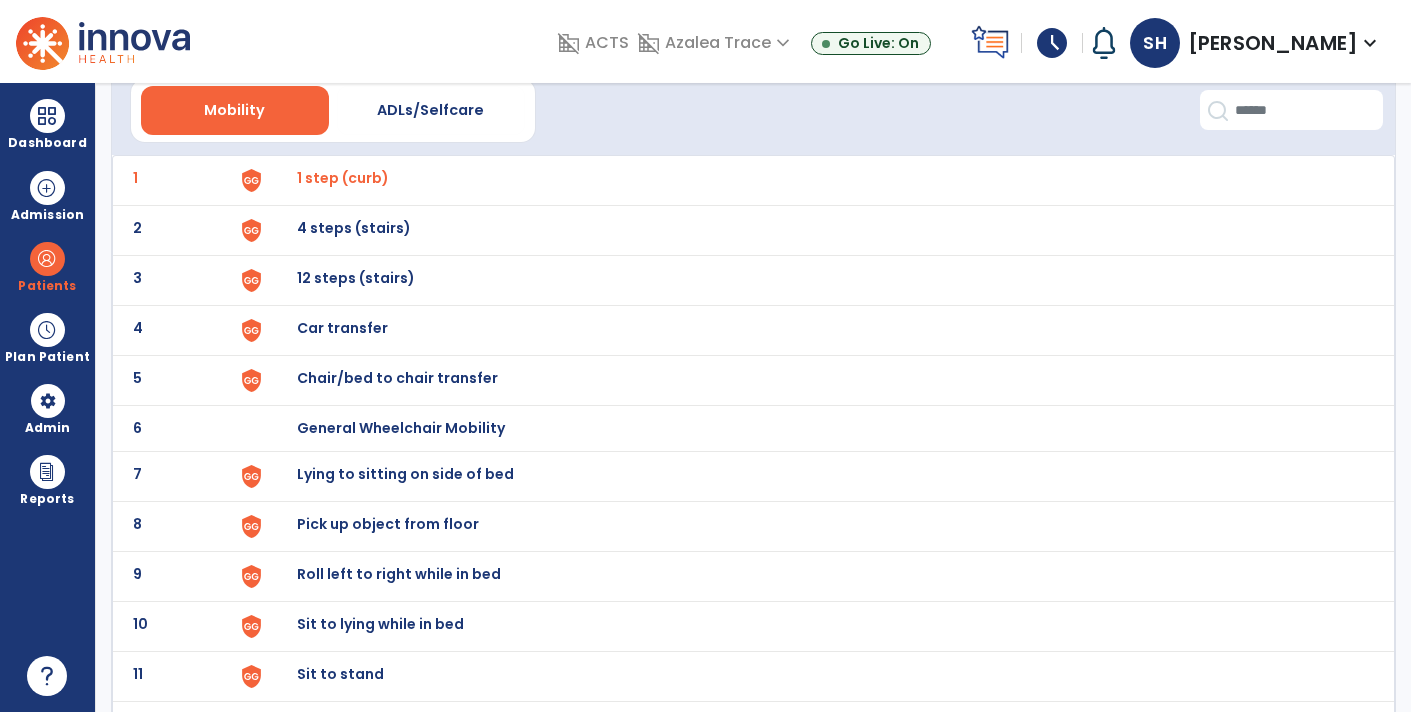 scroll, scrollTop: 0, scrollLeft: 0, axis: both 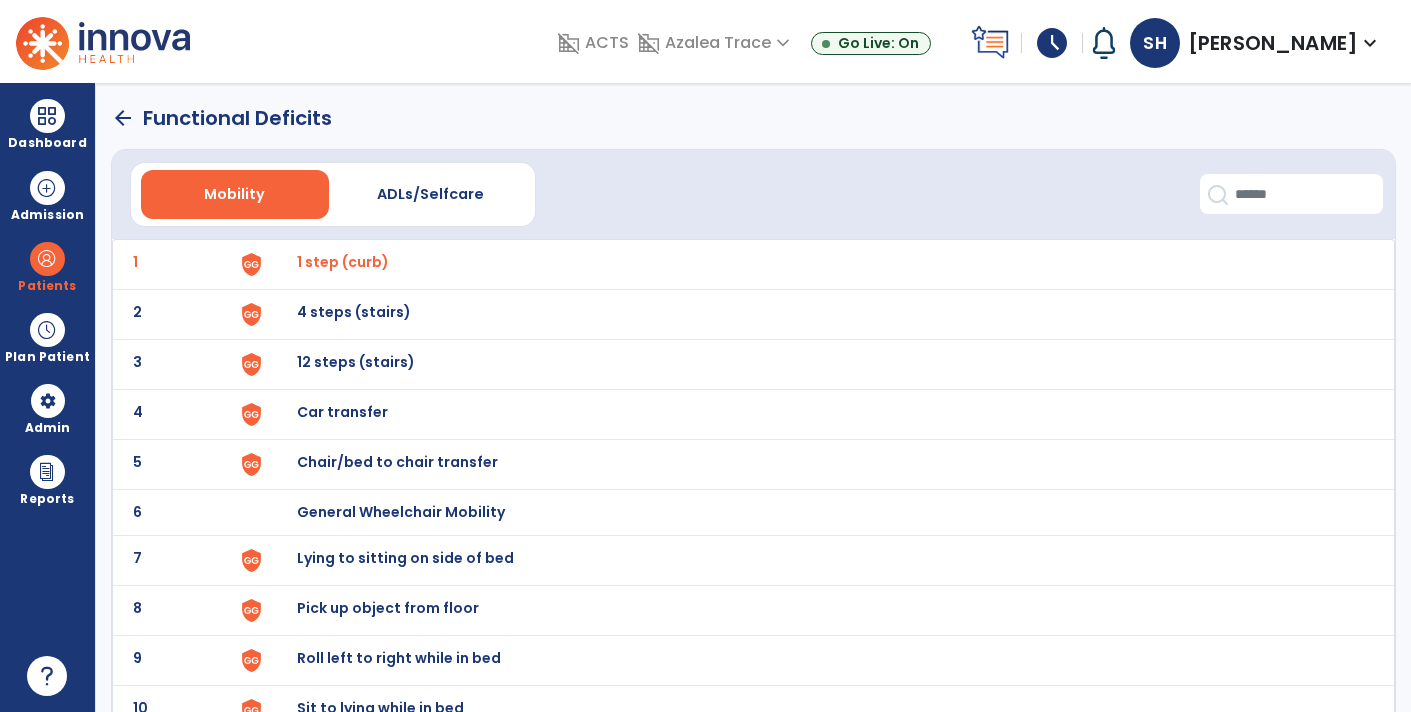 click 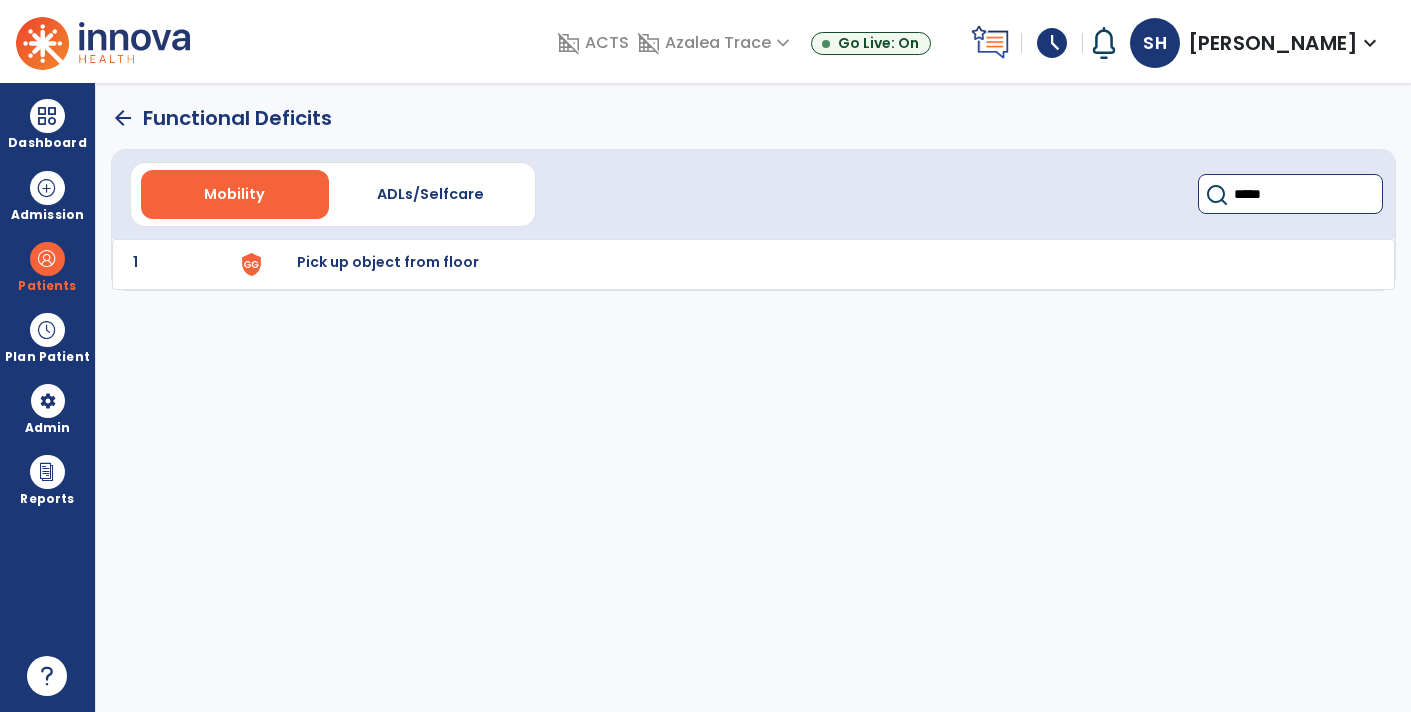 type on "*****" 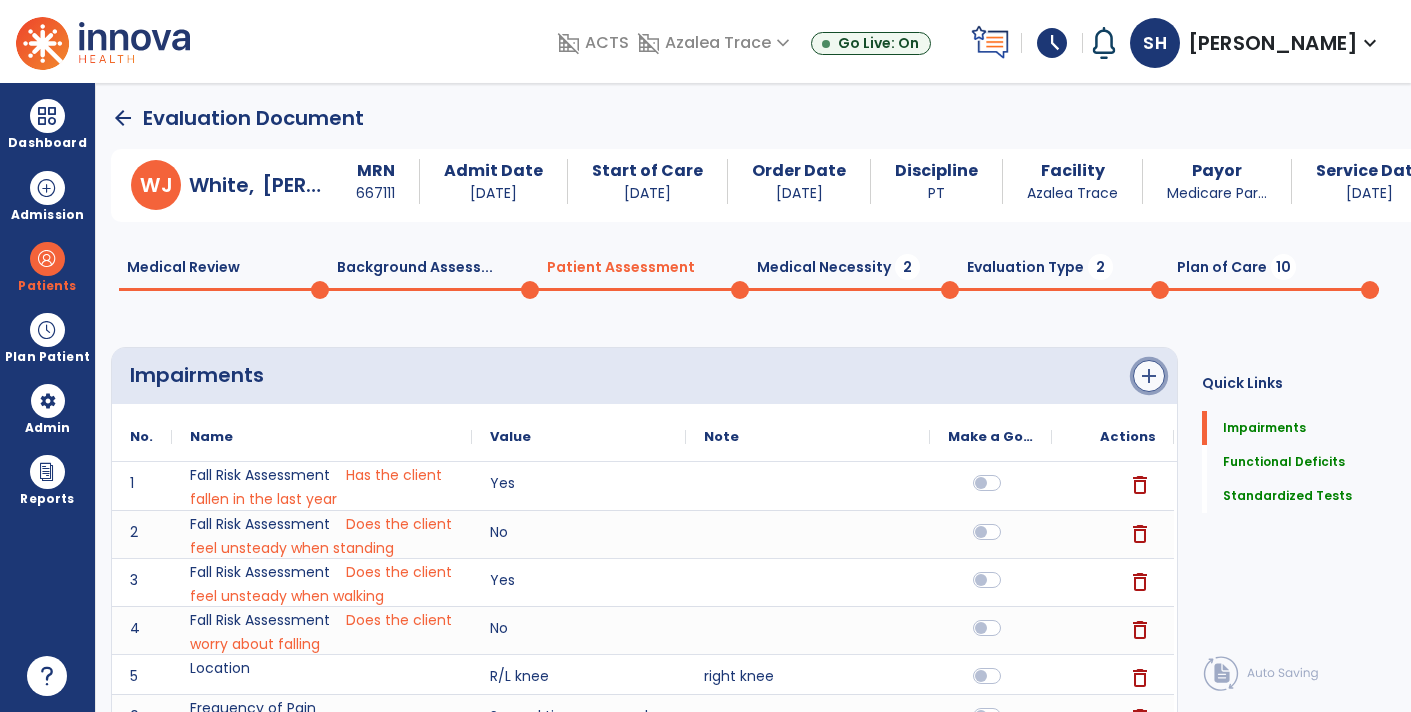 click on "add" 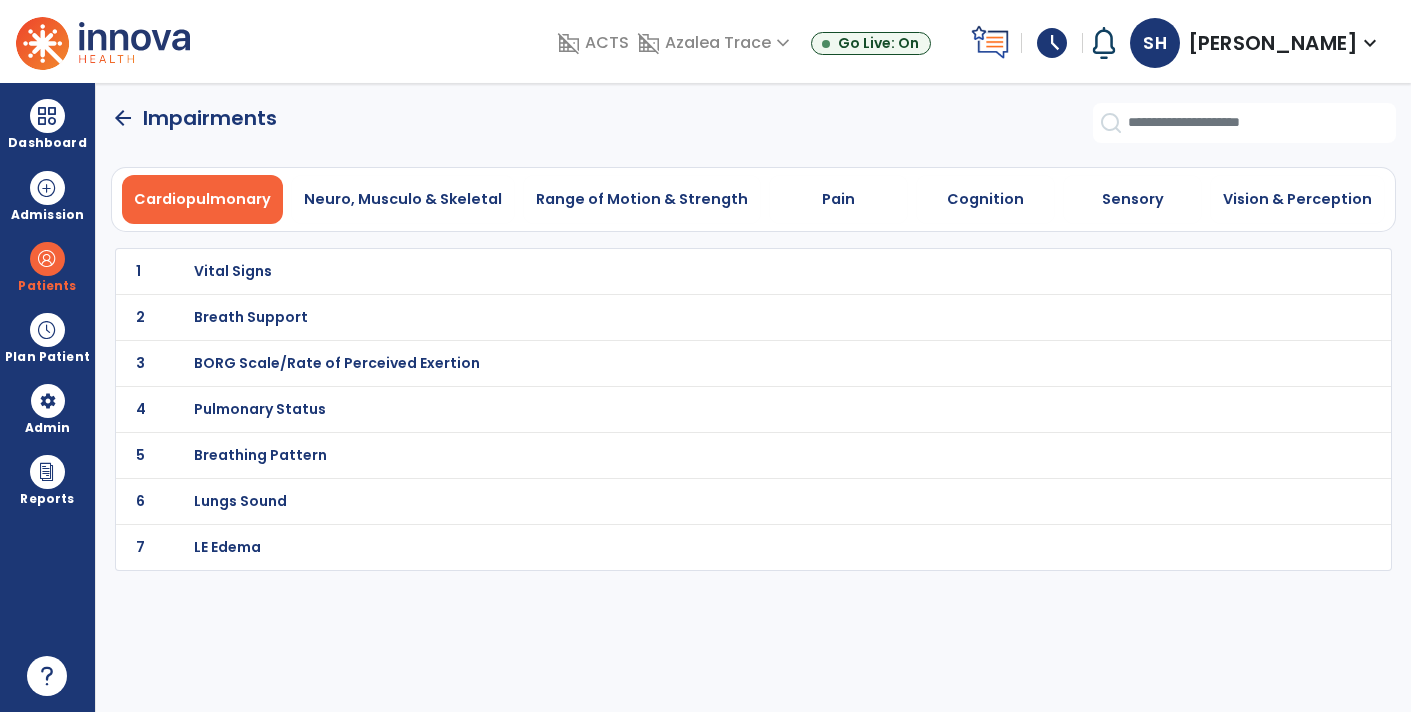 click 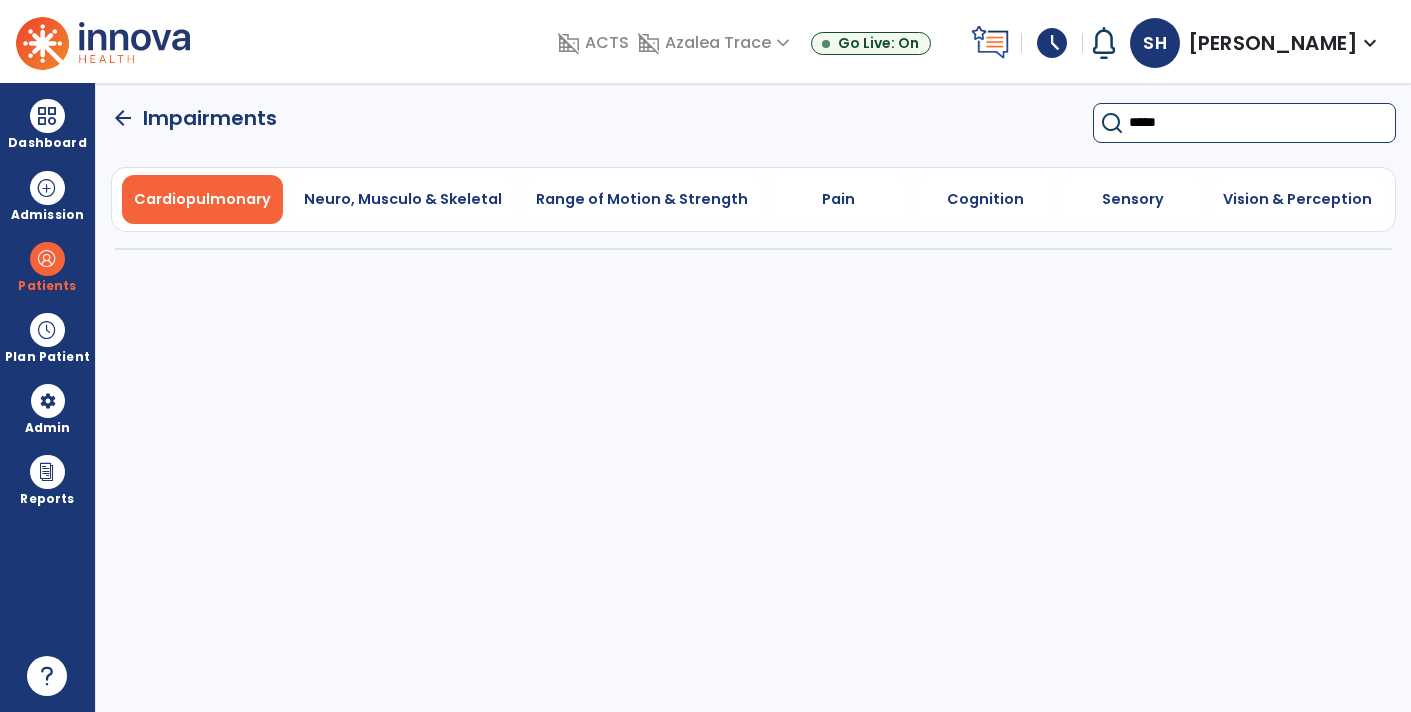 type on "*****" 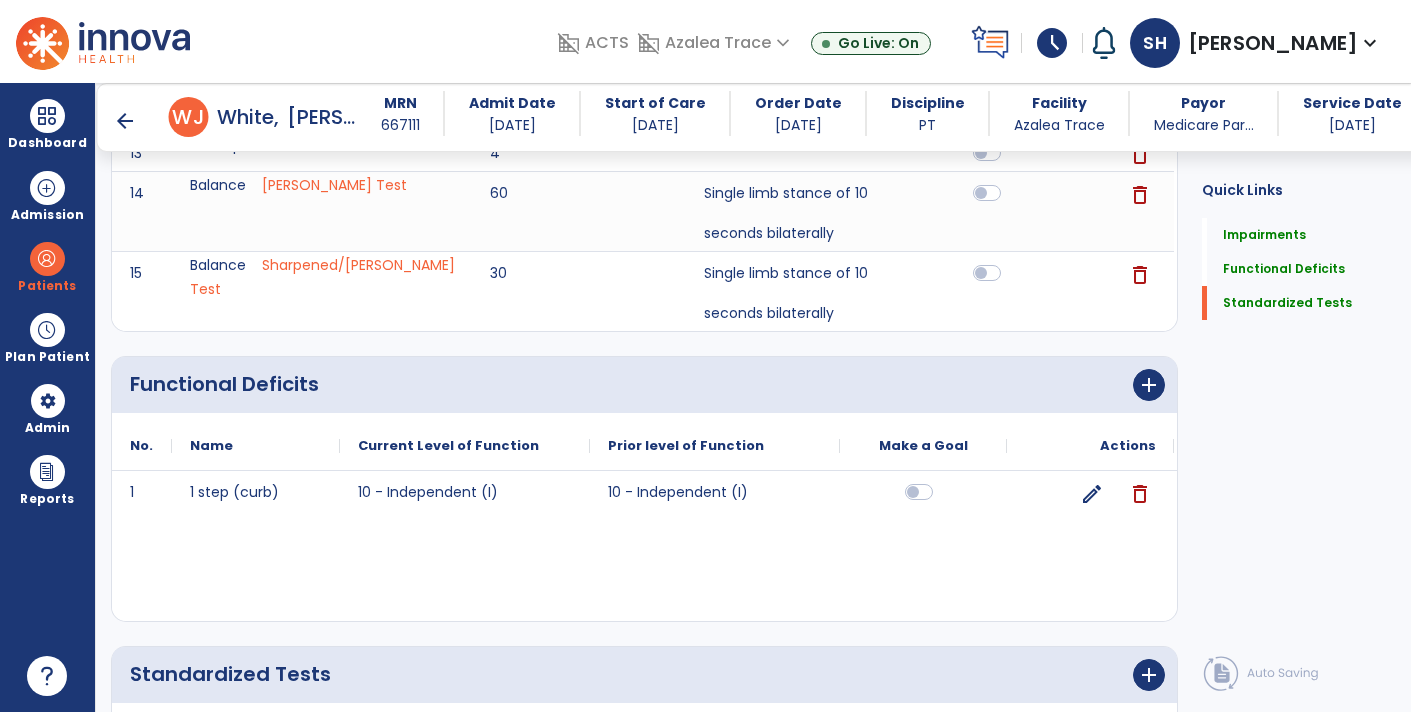 scroll, scrollTop: 1092, scrollLeft: 0, axis: vertical 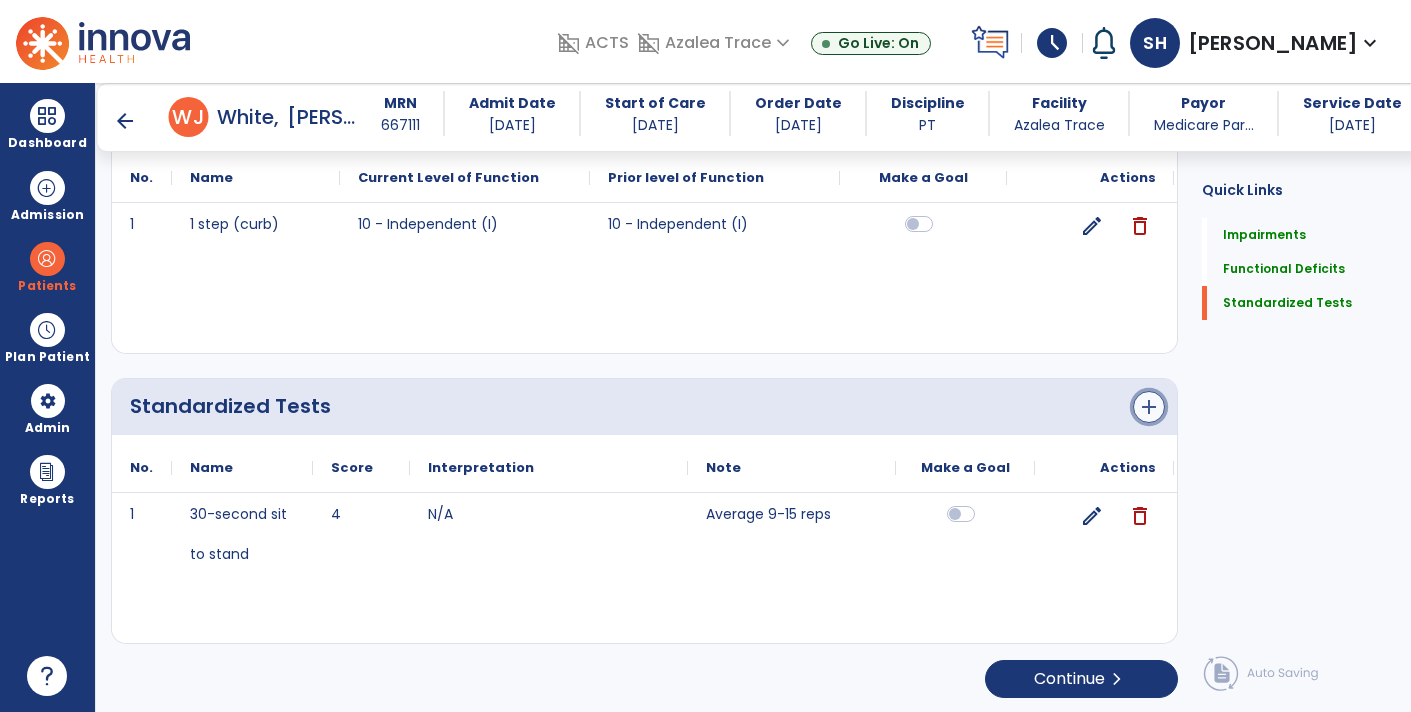 click on "add" 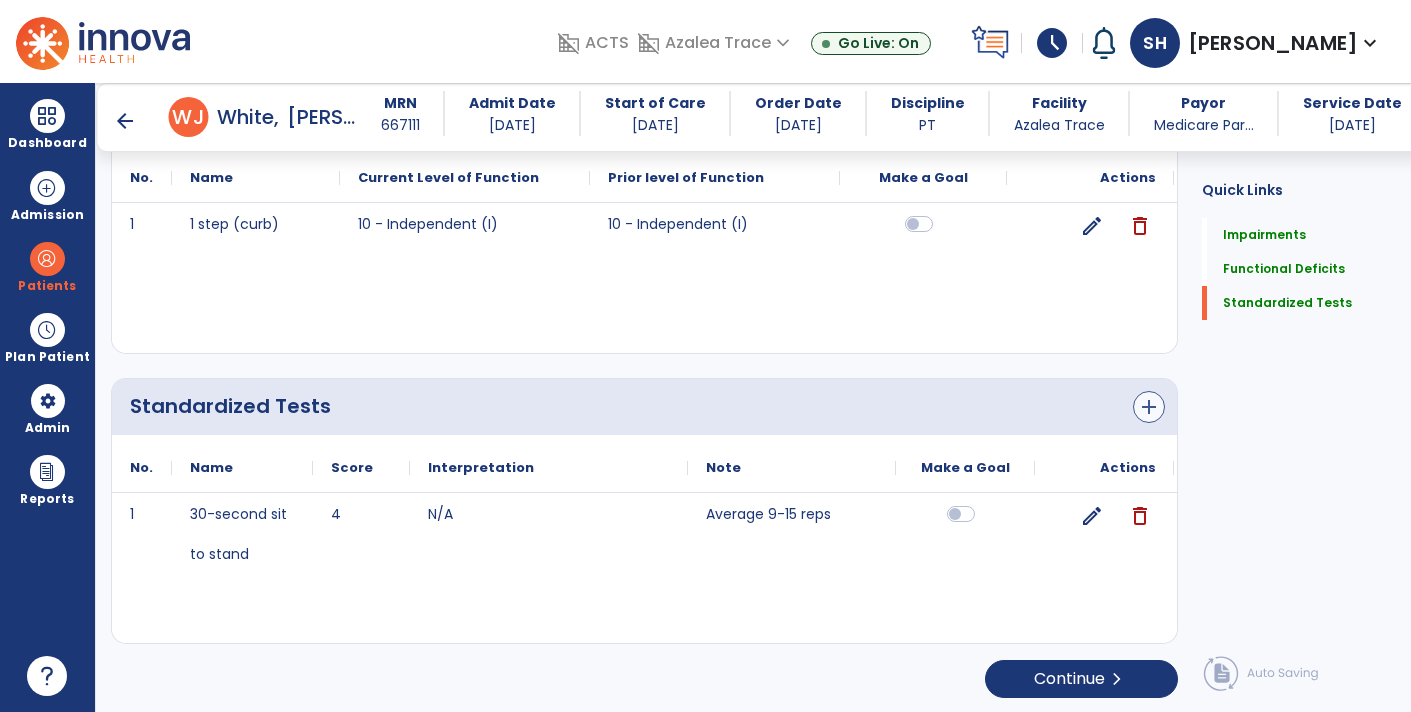 scroll, scrollTop: 0, scrollLeft: 0, axis: both 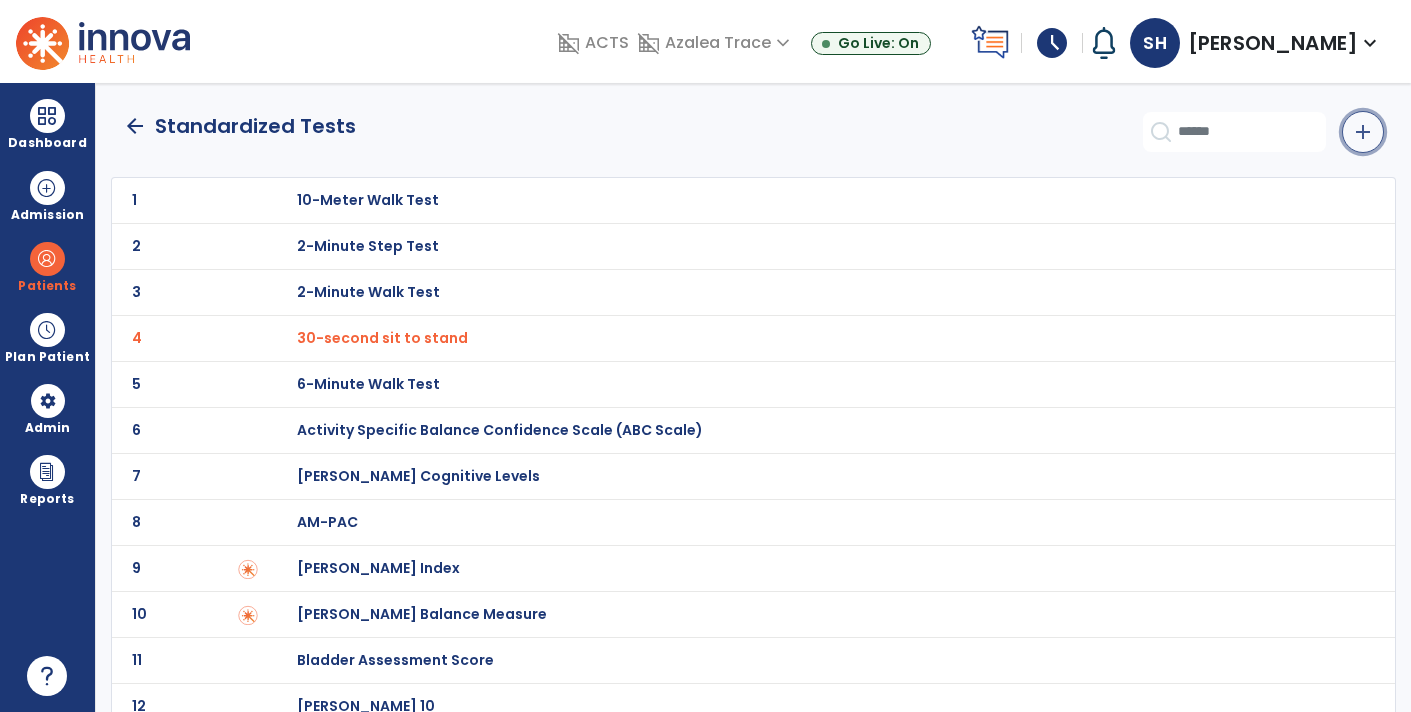 click on "add" 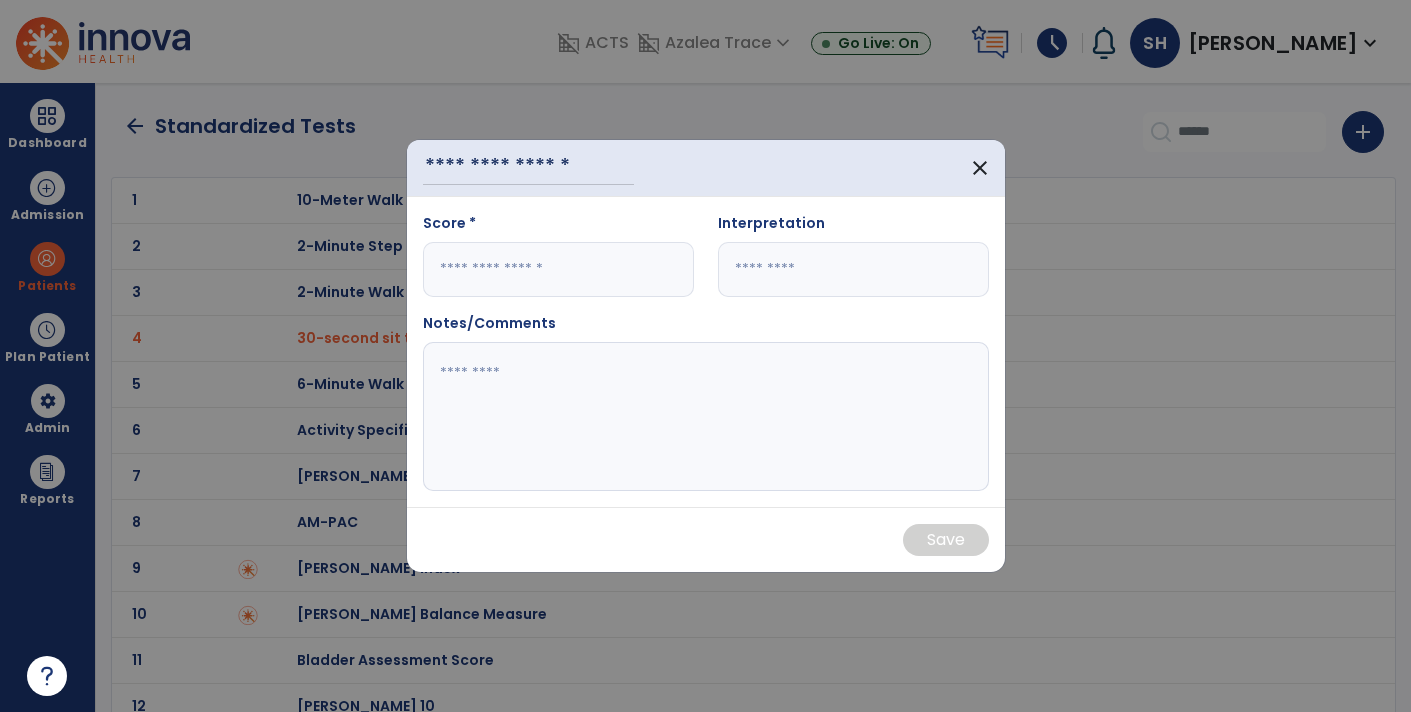 click at bounding box center (706, 417) 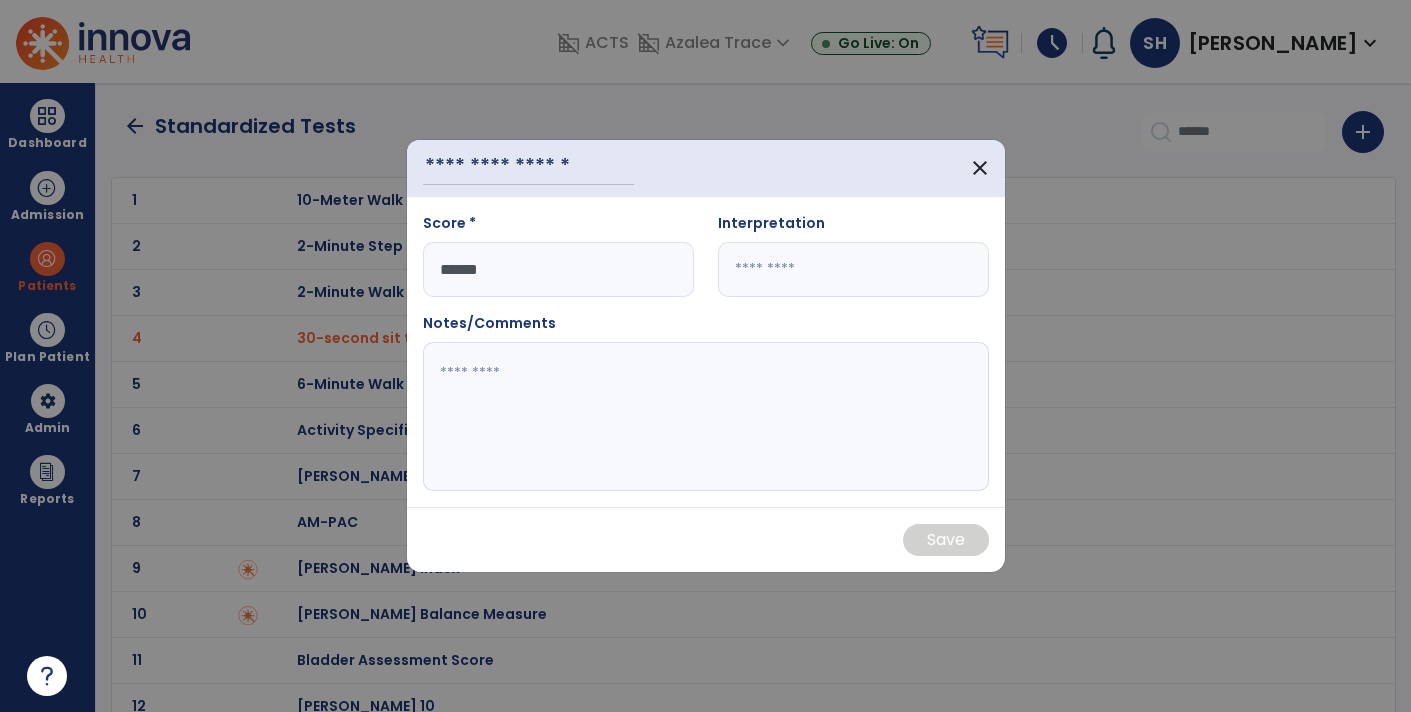 type on "*****" 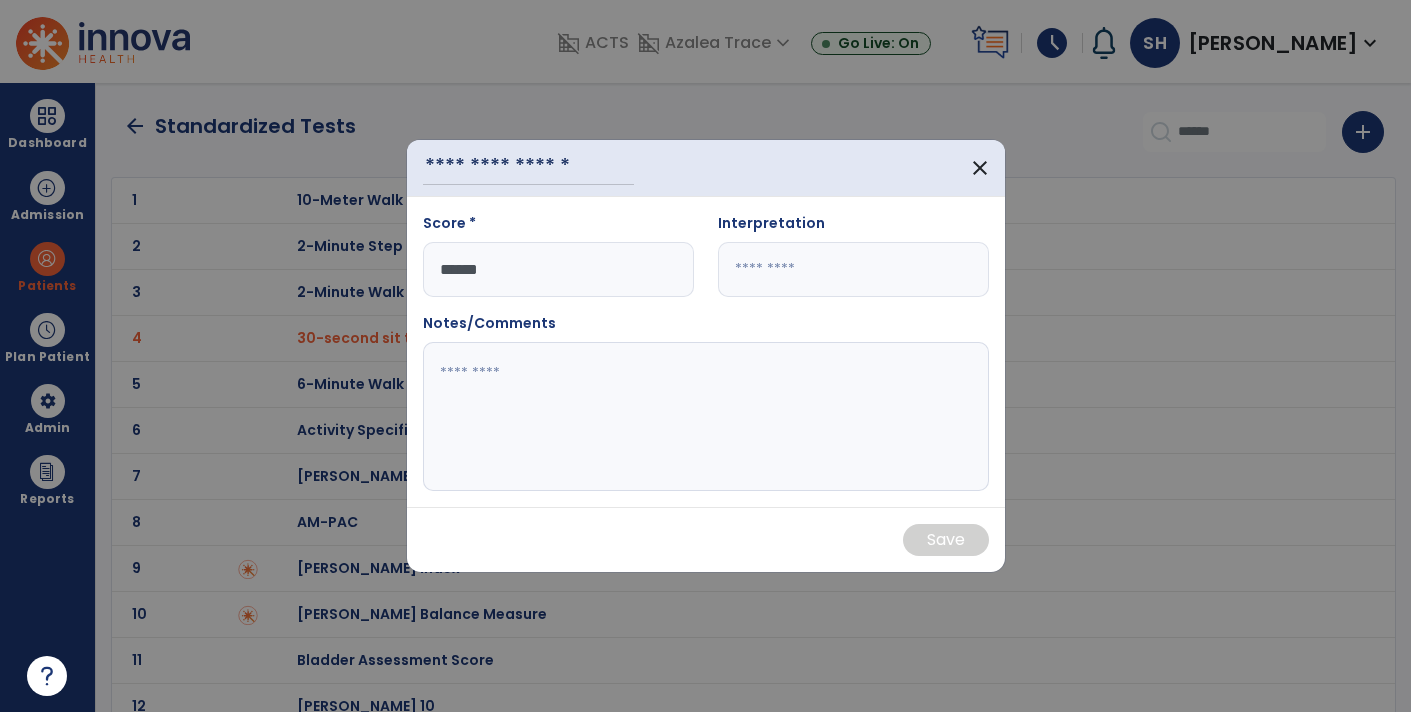click at bounding box center (706, 417) 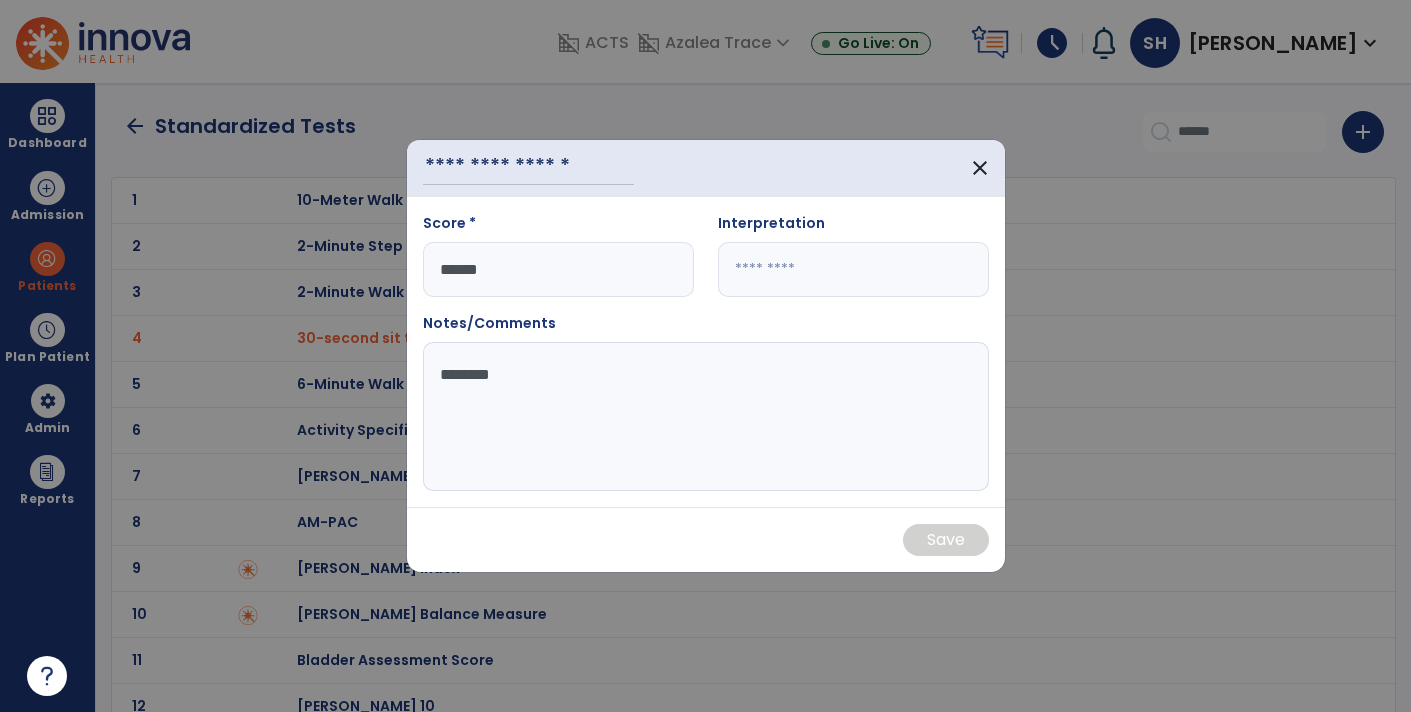 type on "********" 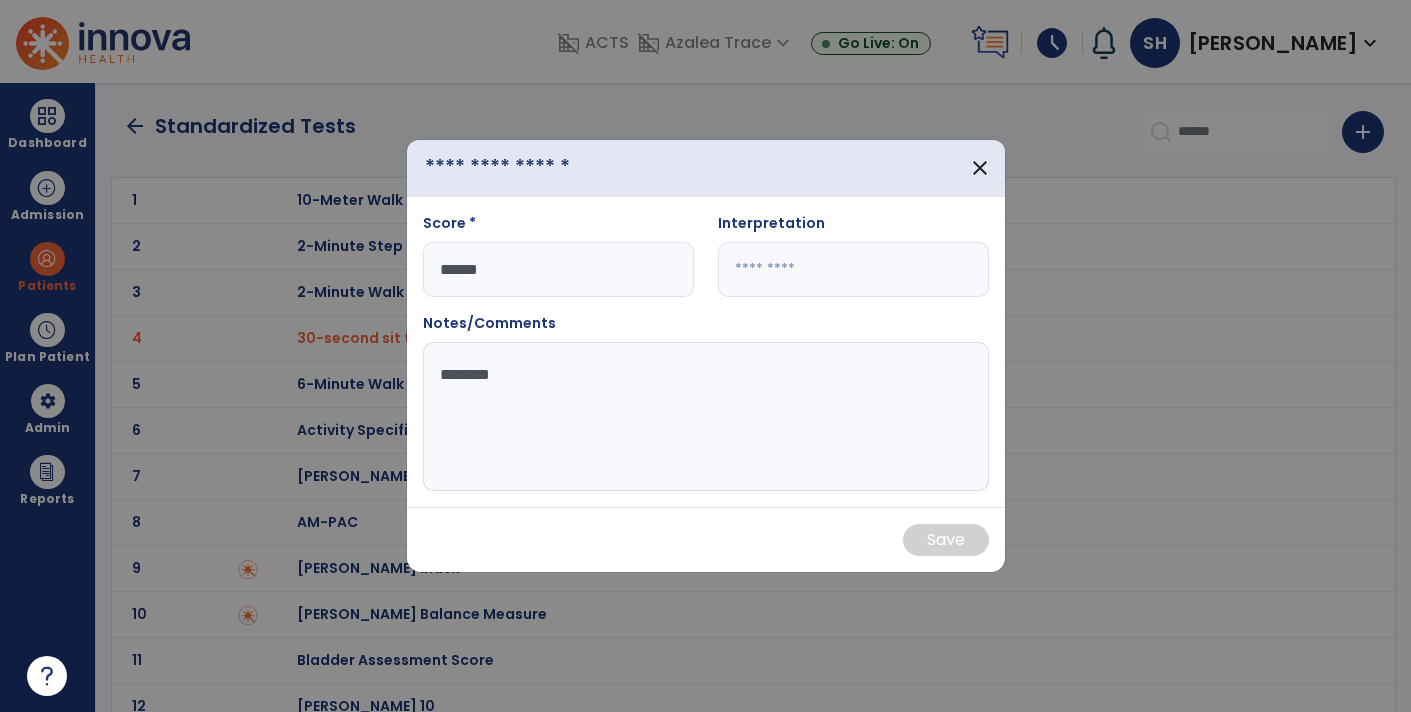 click at bounding box center [529, 168] 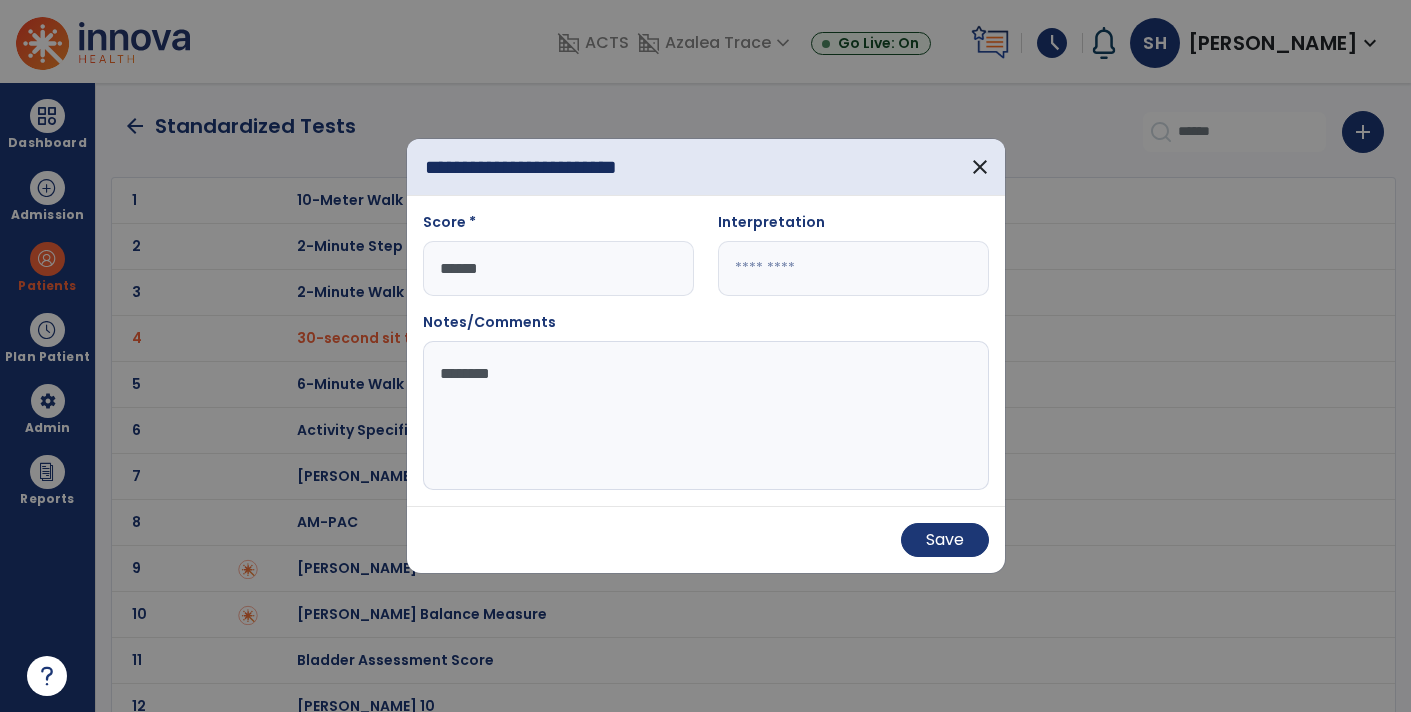scroll, scrollTop: 0, scrollLeft: 7, axis: horizontal 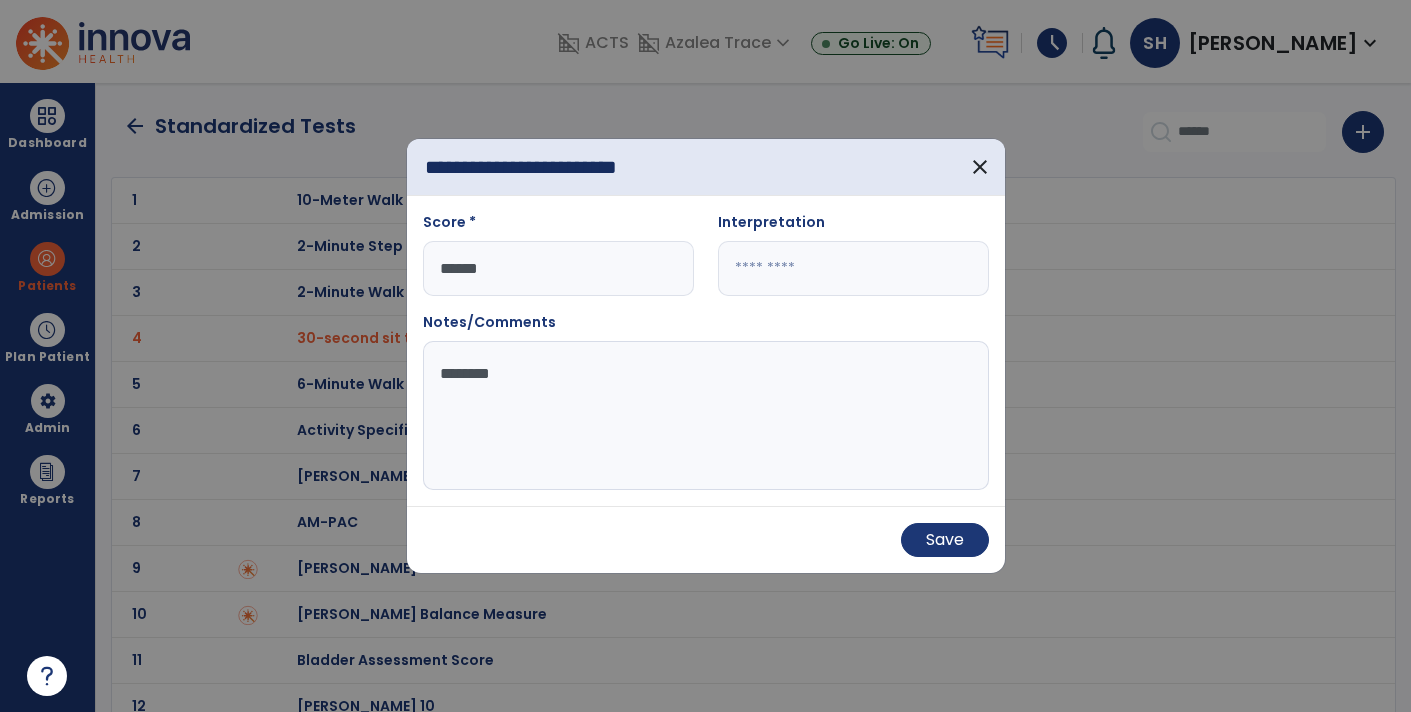 type on "**********" 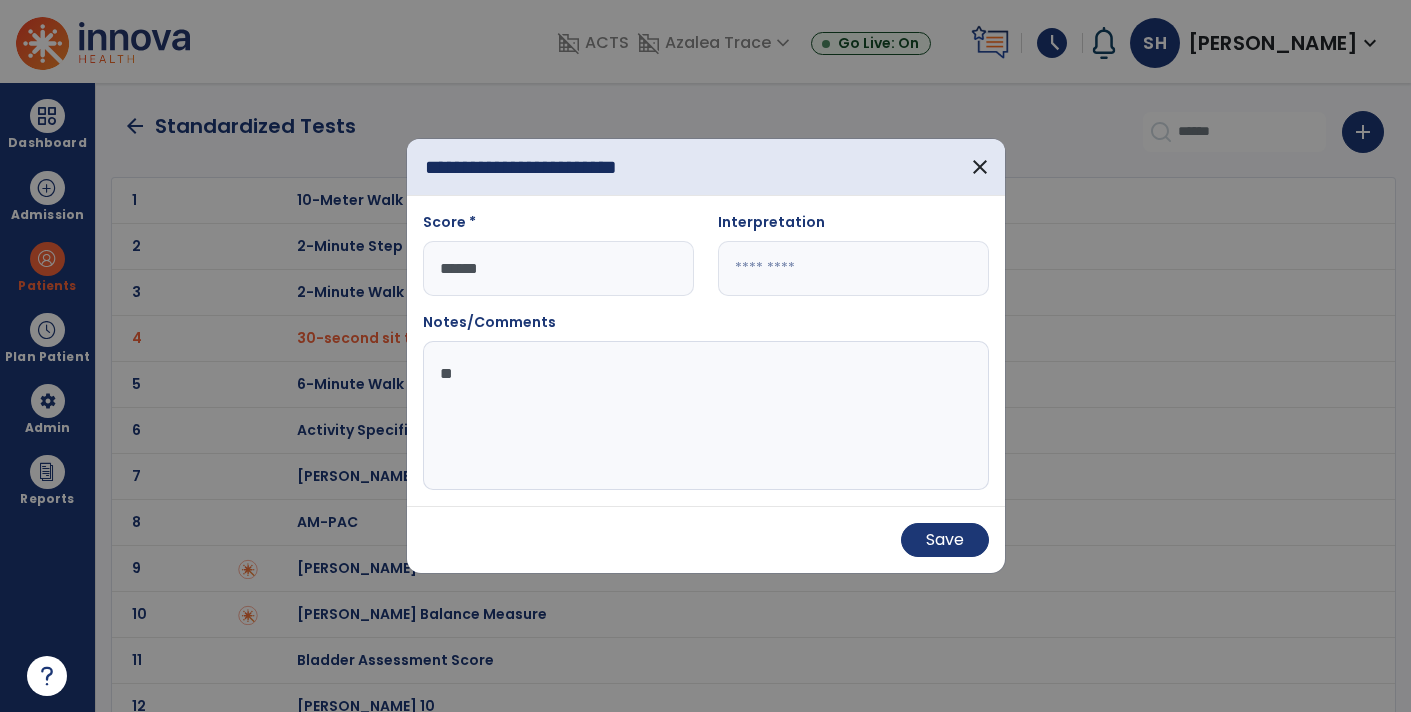 type on "*" 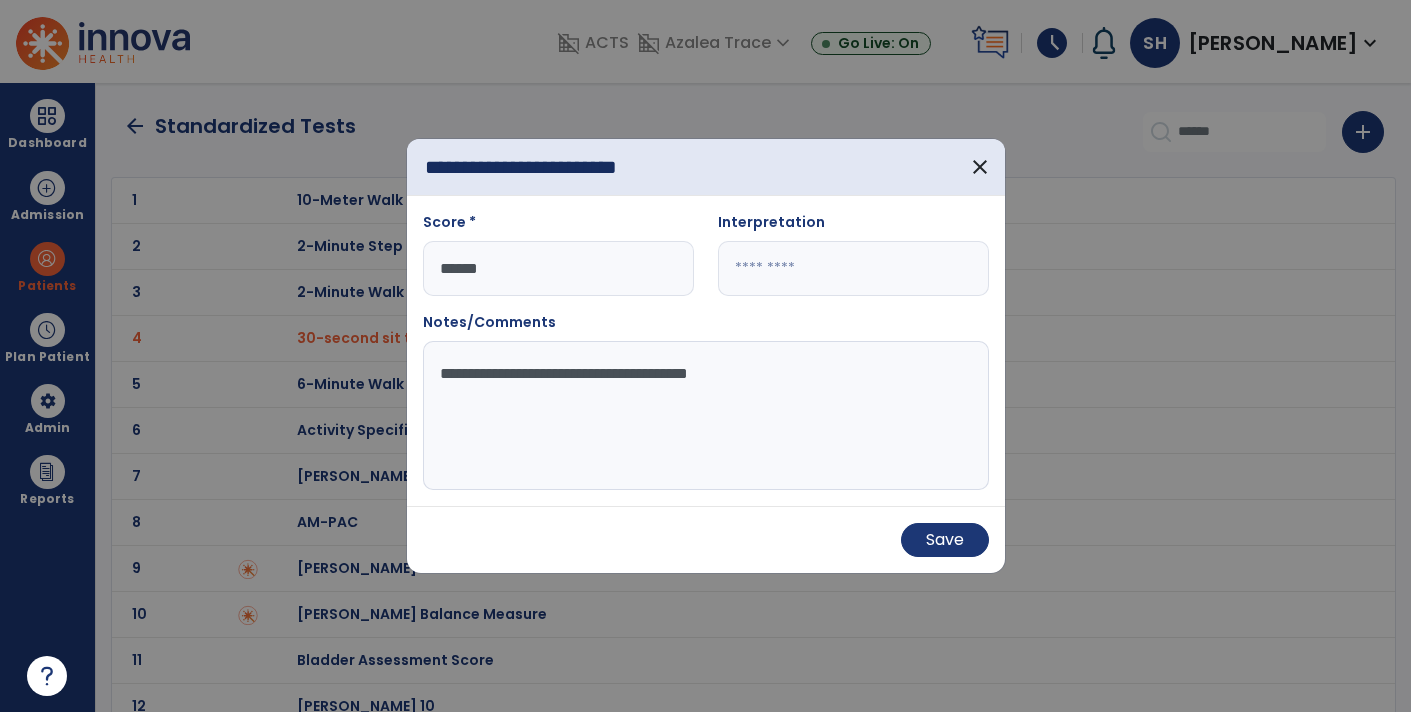 type on "**********" 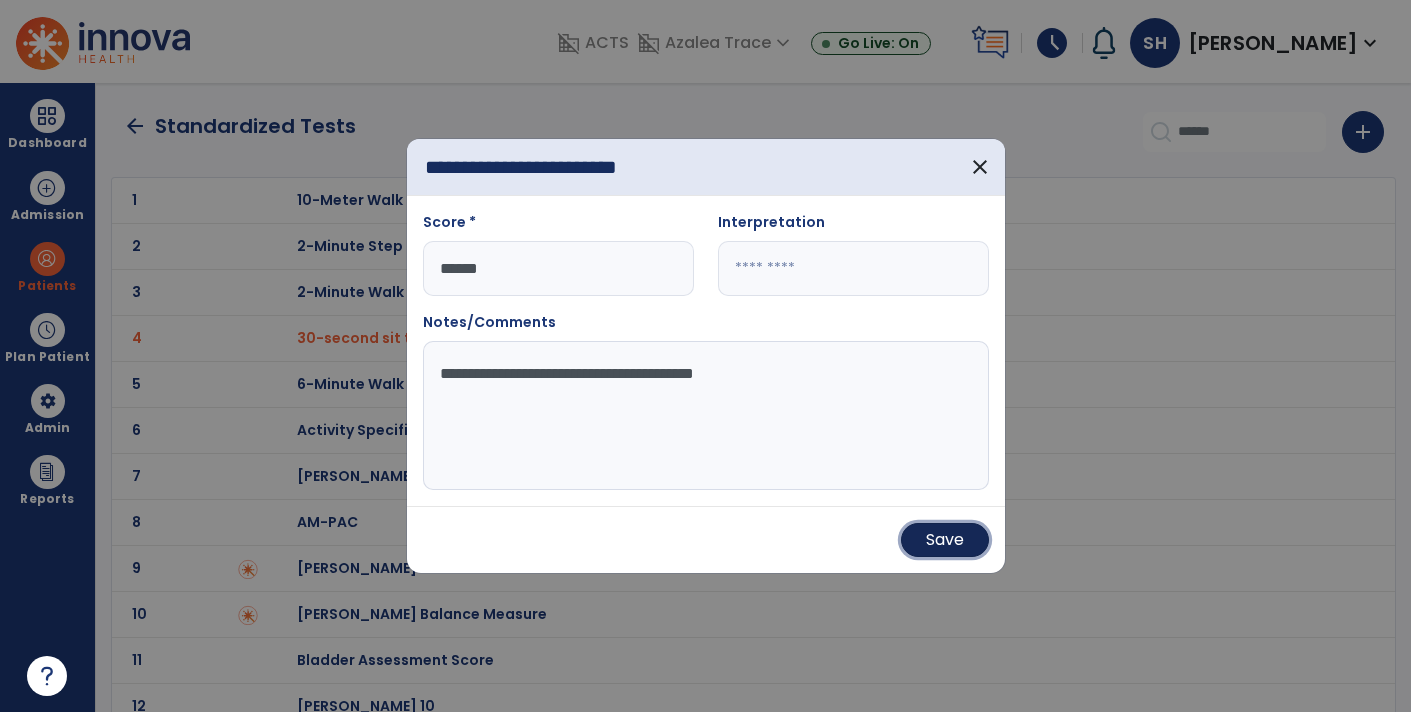 click on "Save" at bounding box center (945, 540) 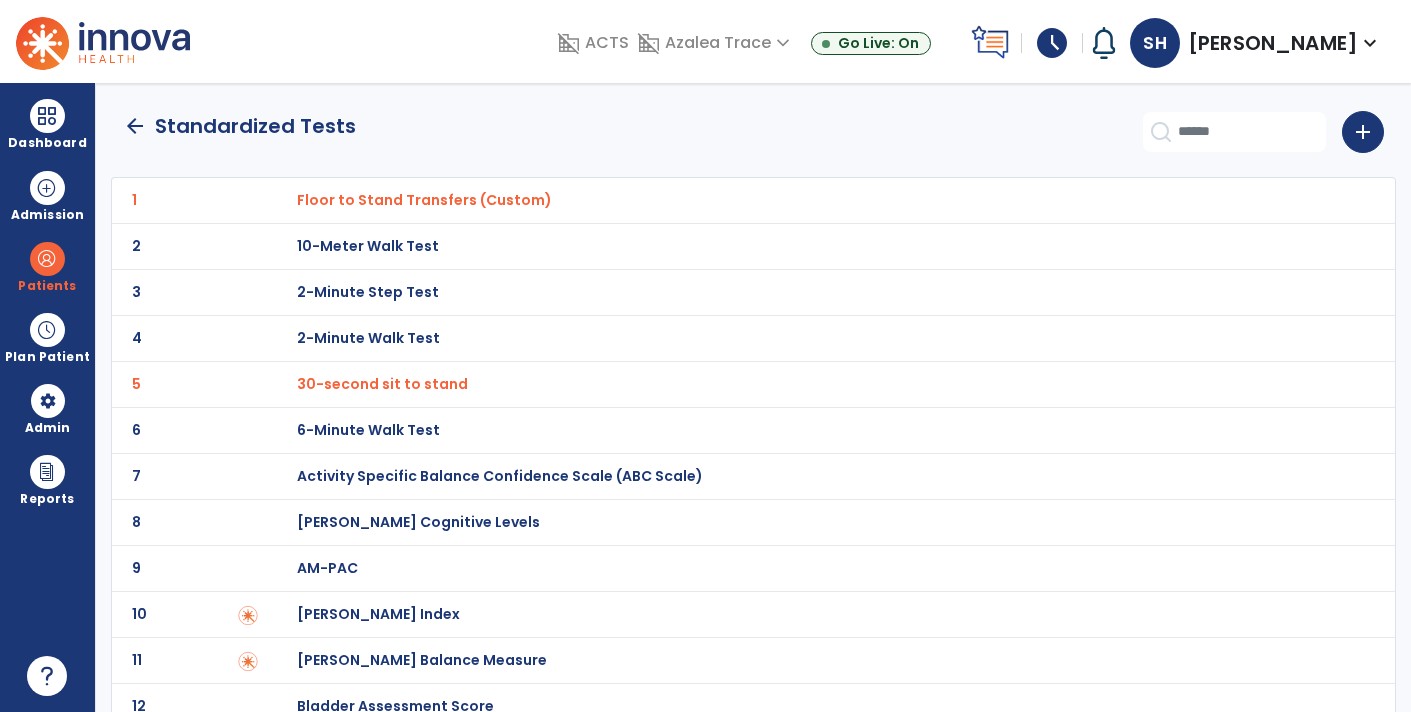 click on "arrow_back" 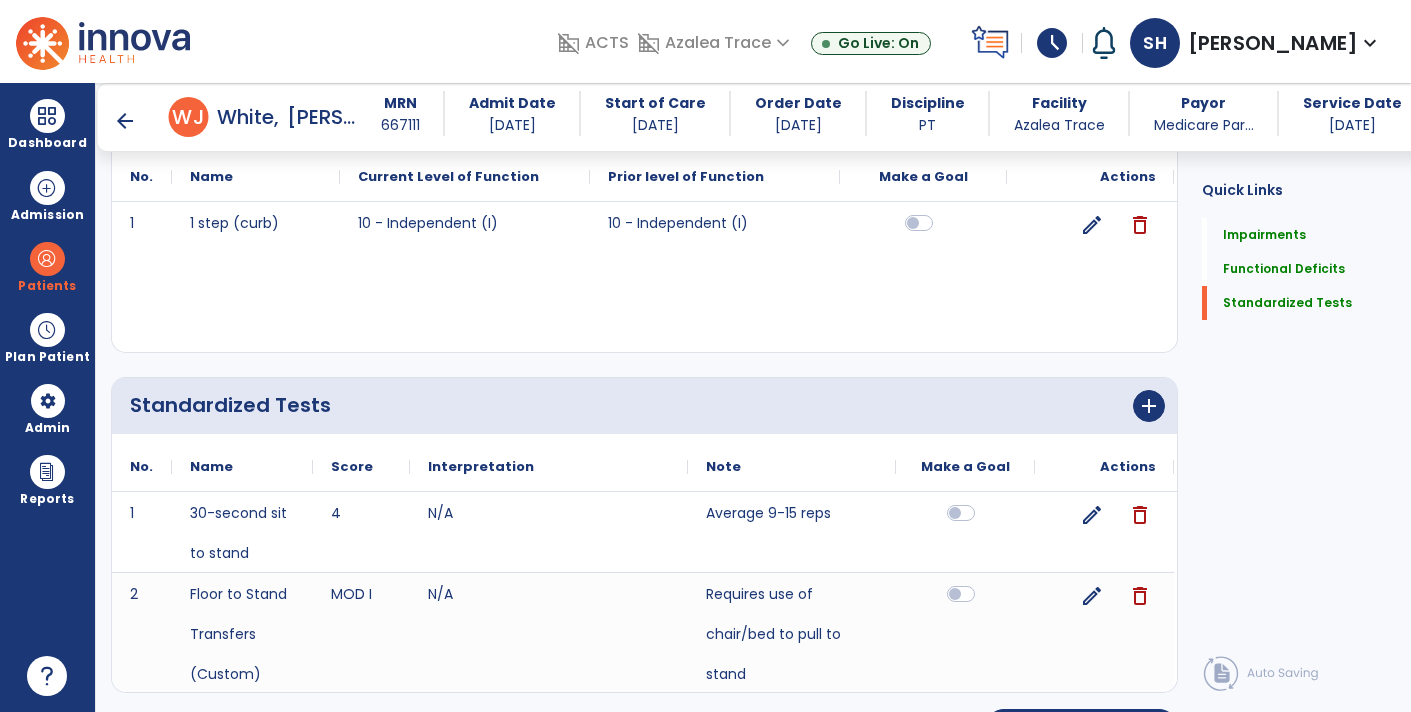scroll, scrollTop: 1142, scrollLeft: 0, axis: vertical 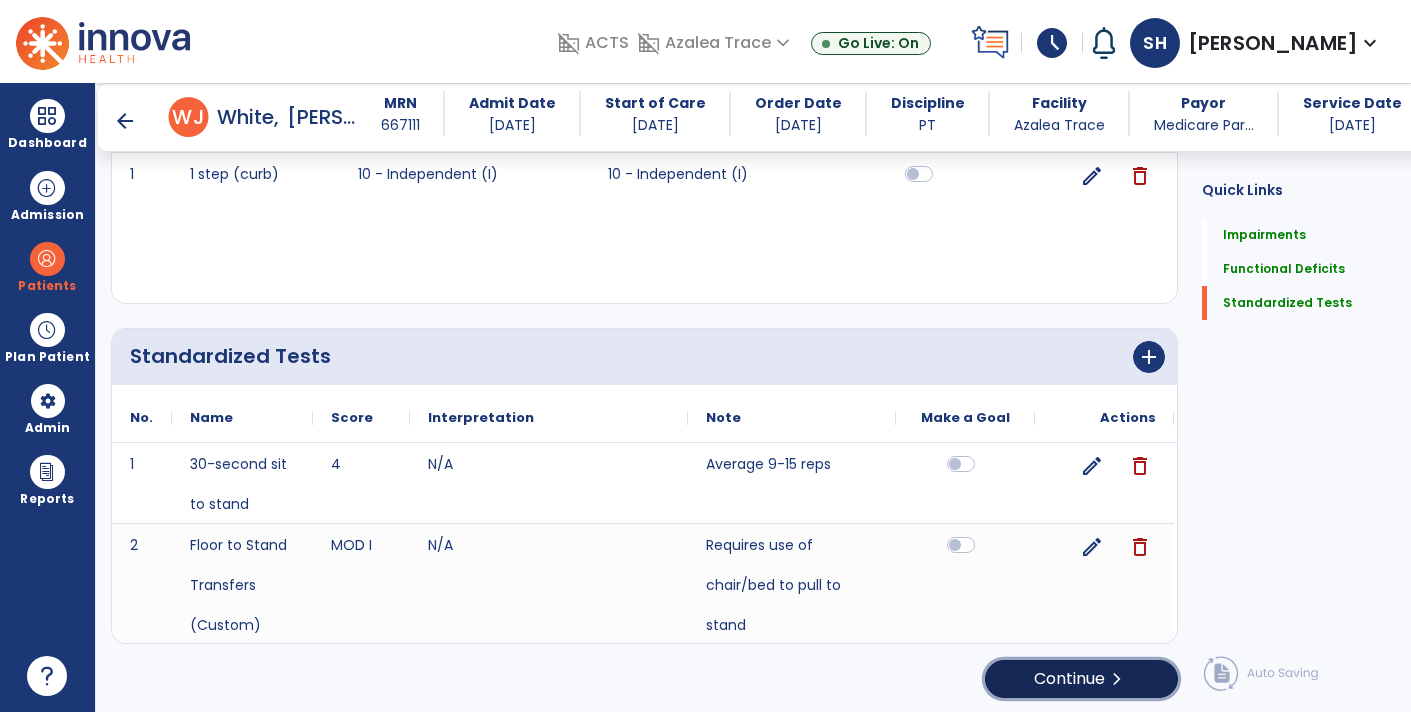 click on "Continue  chevron_right" 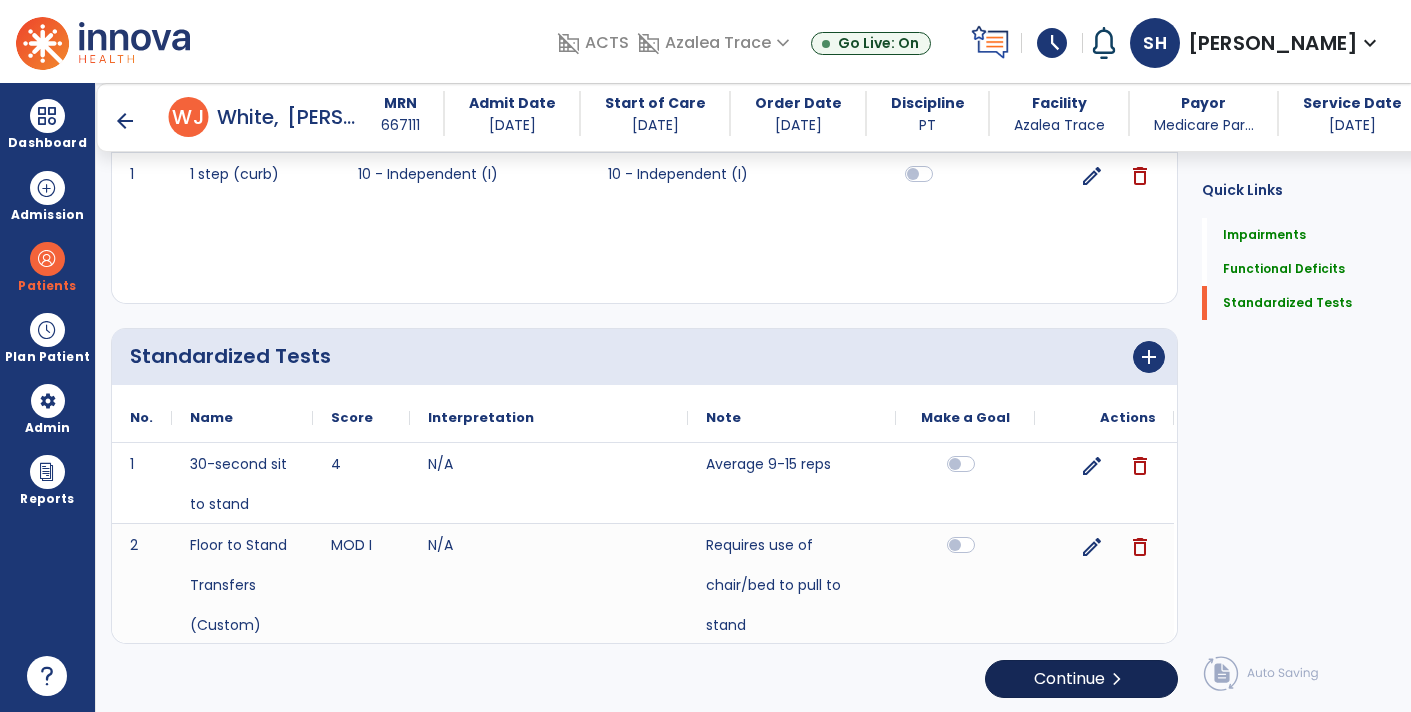 scroll, scrollTop: 0, scrollLeft: 0, axis: both 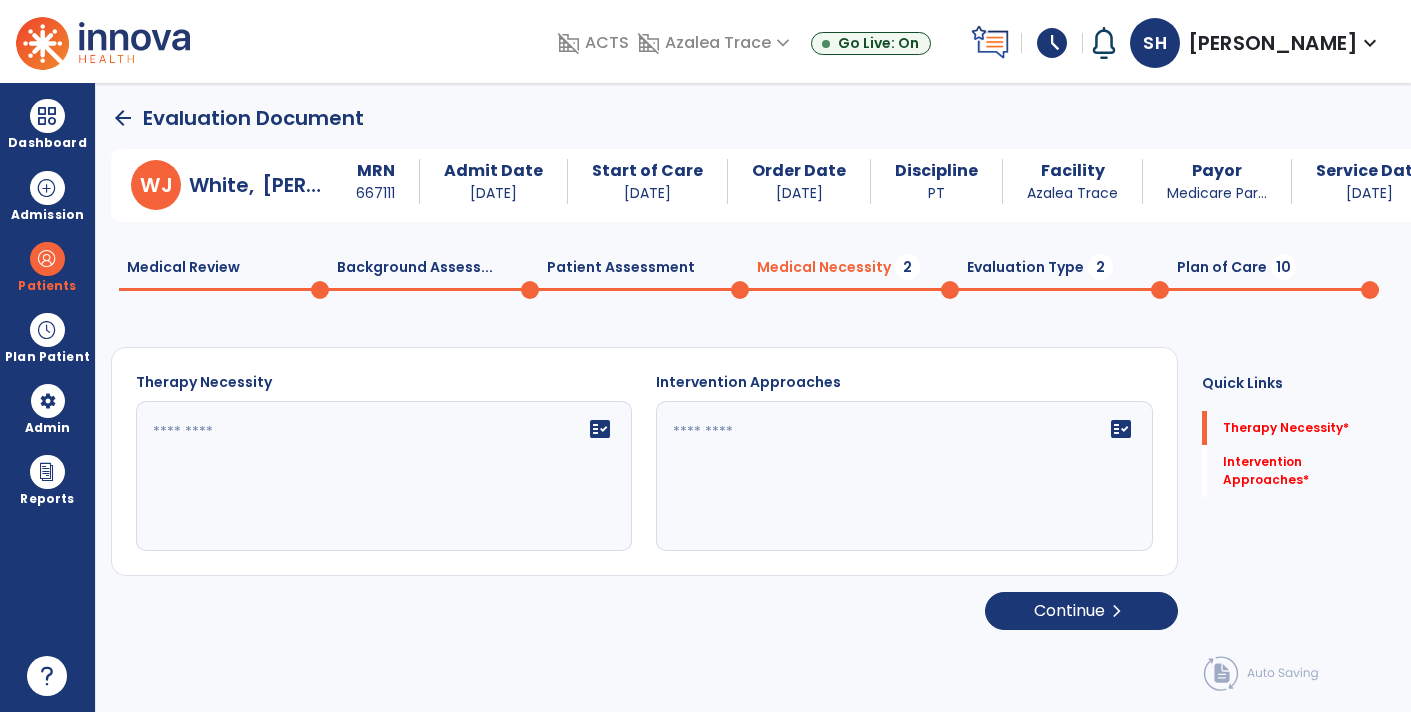click on "fact_check" 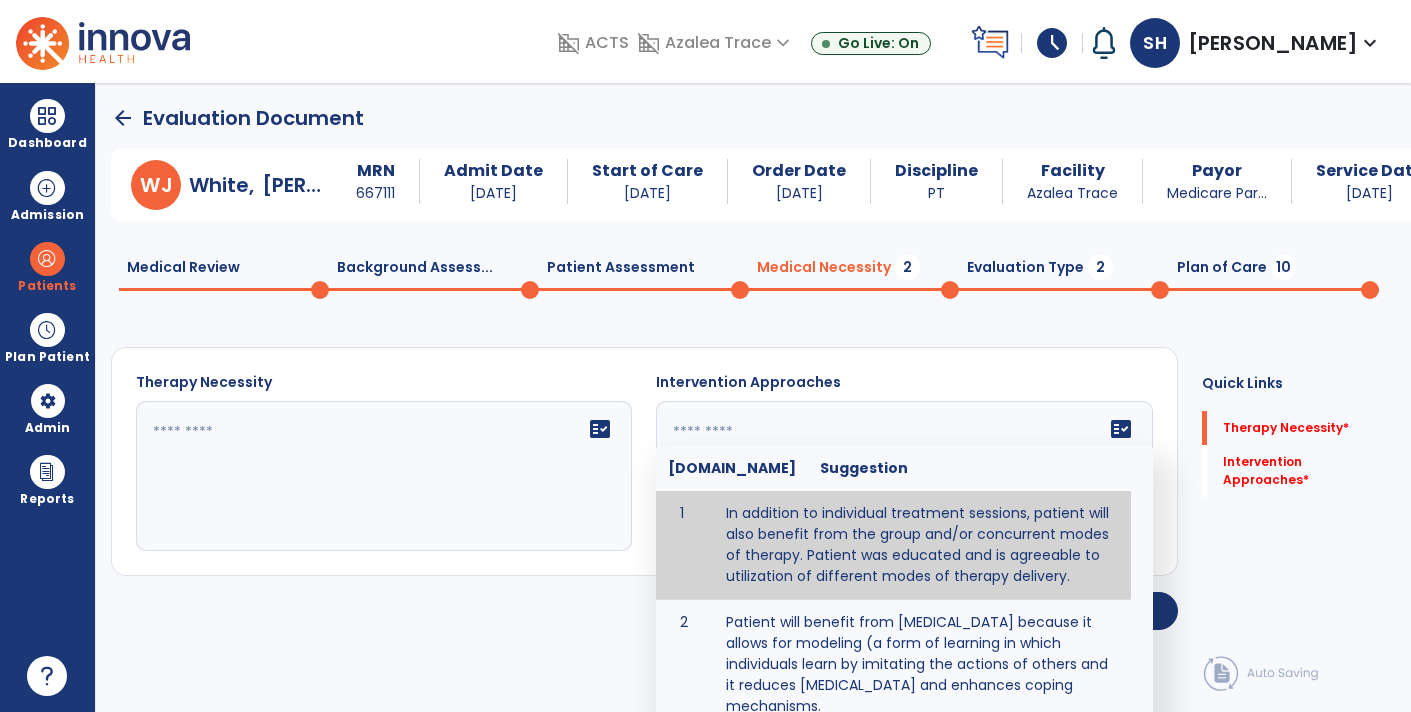 click 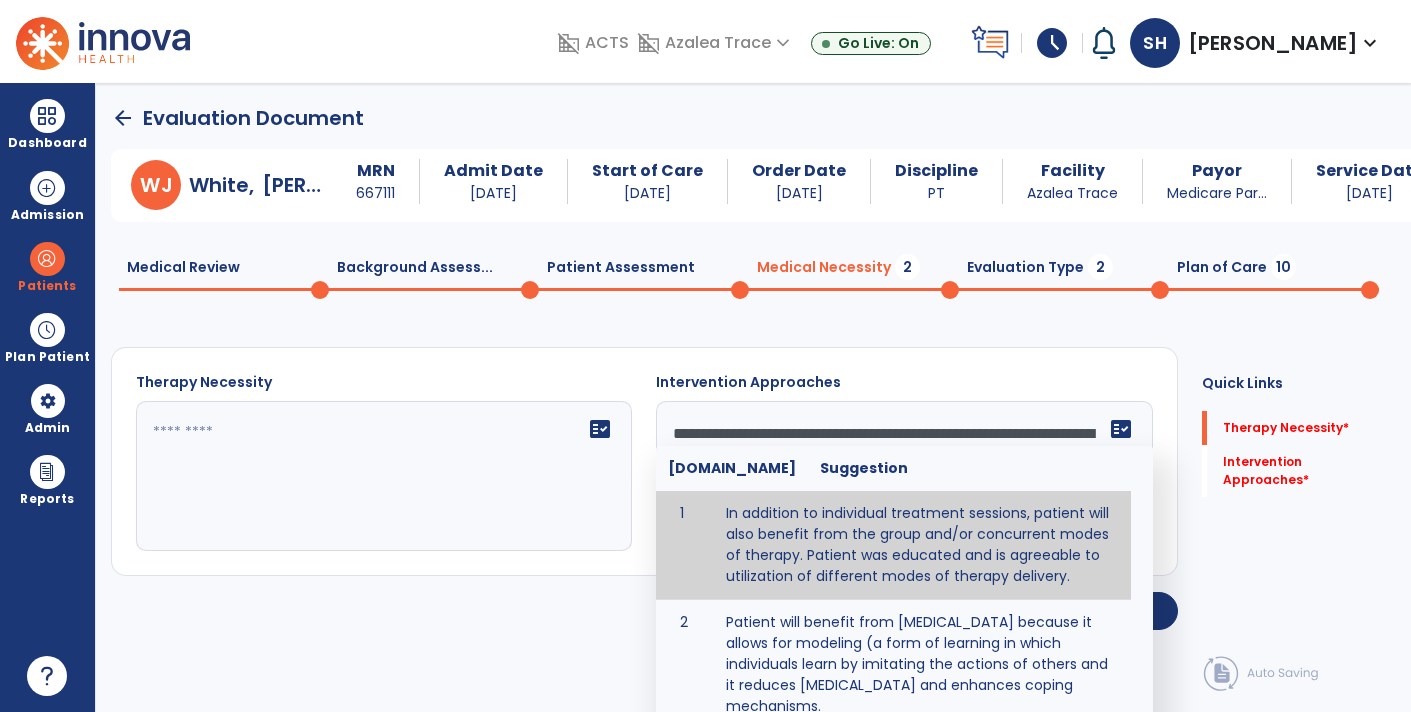 type on "**********" 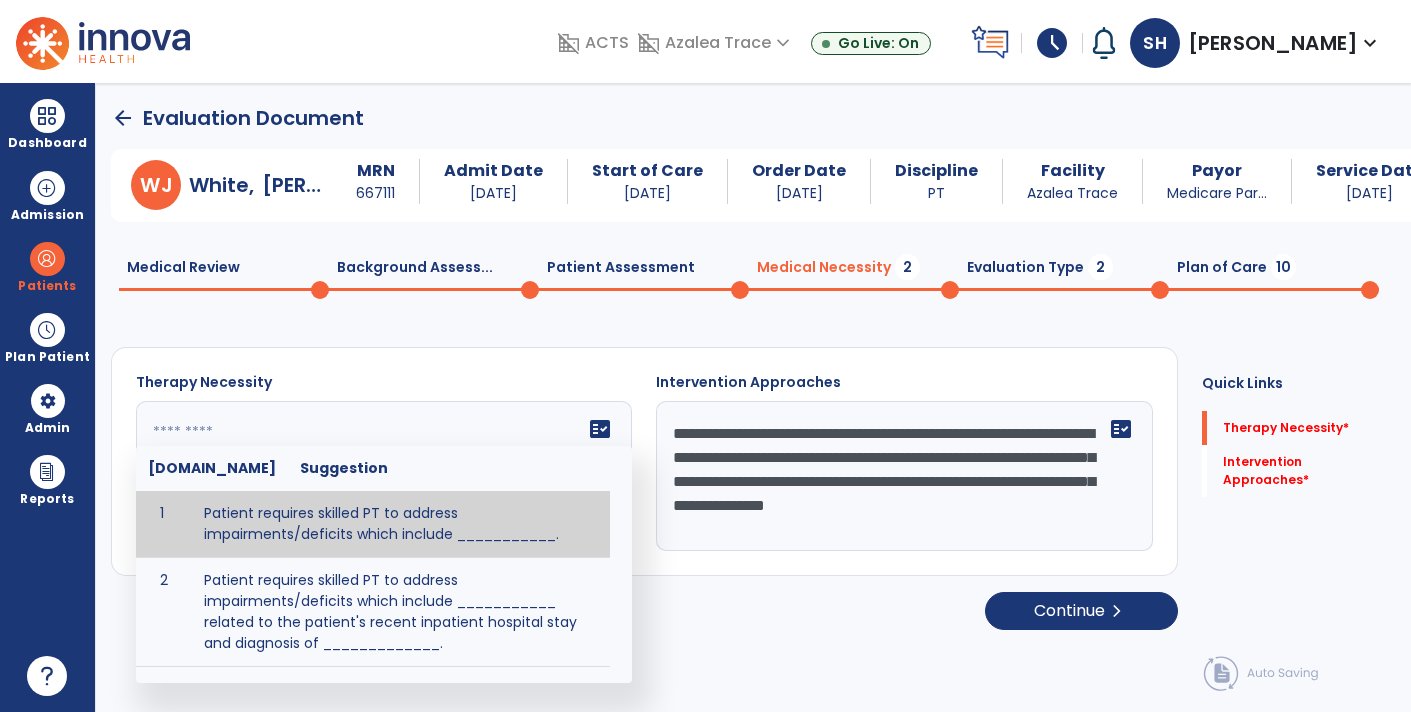 click 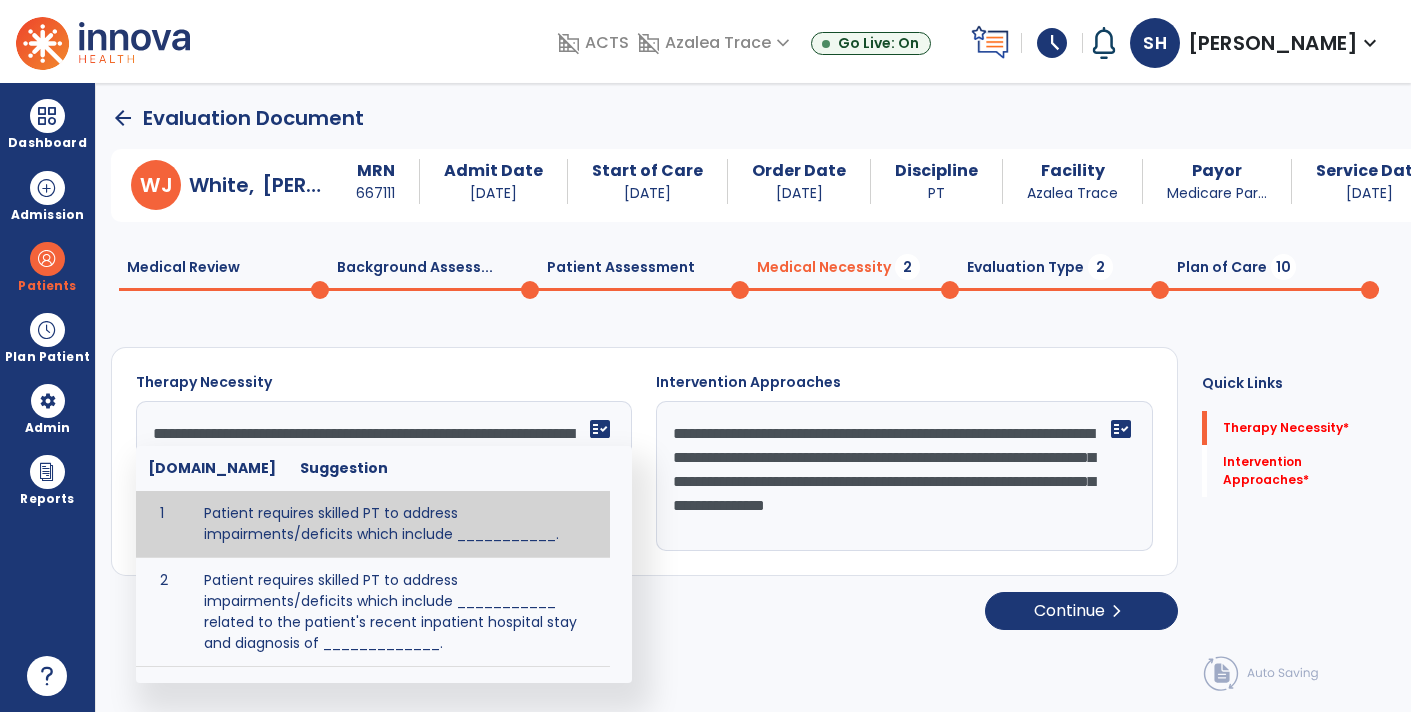 scroll, scrollTop: 63, scrollLeft: 0, axis: vertical 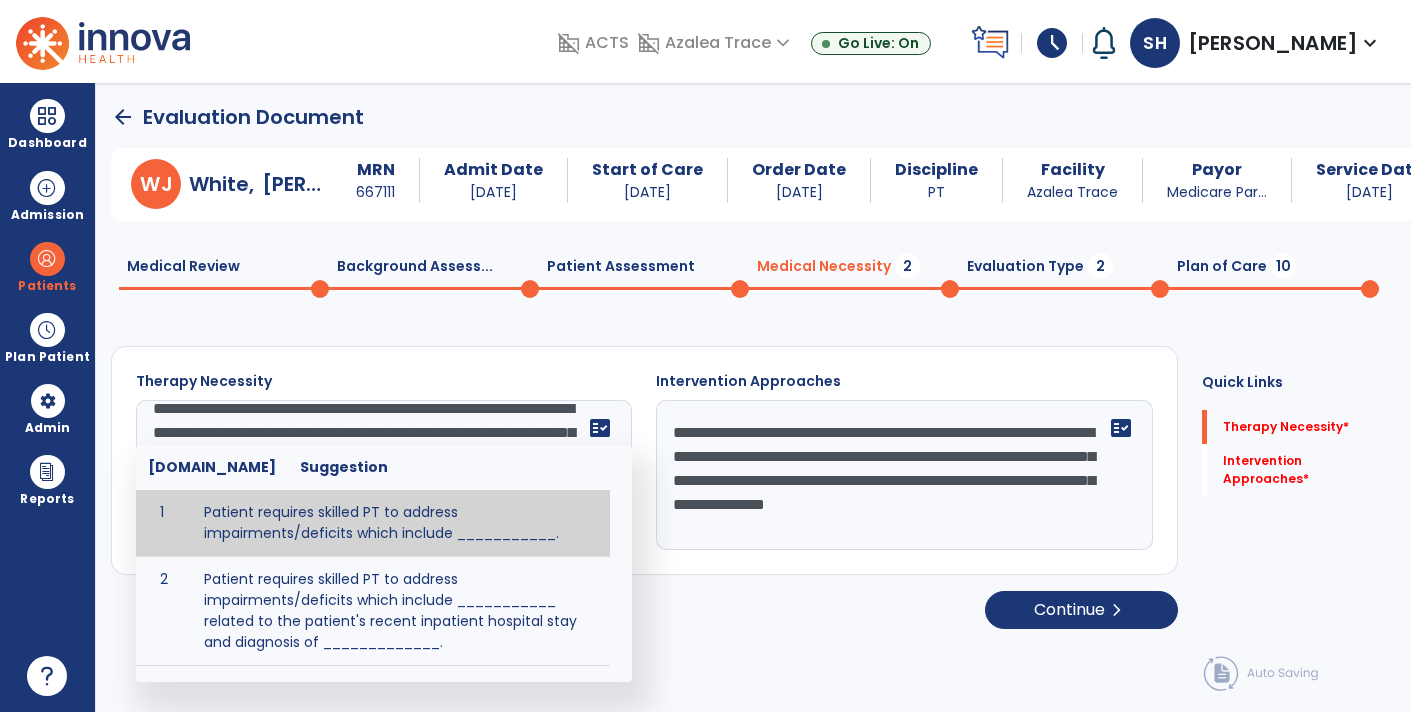 click on "W  J  White,   Jill  MRN 667111 Admit Date 06/27/2025 Start of Care 07/10/2025 Order Date 06/12/2025 Discipline PT Facility Azalea Trace Payor Medicare Par... Service Date 07/10/2025  Medical Review  0  Background Assess...  0  Patient Assessment  0  Medical Necessity  2  Evaluation Type  2  Plan of Care  10 Therapy Necessity  Medical necessity is present due to the complex interaction of the identified medical diagnoses, treatment diagnoses and impactful comorbidities along with the underlying impairments, functional deficits, areas of risk, and personal factors noted in the assessment.
As a result, the client's meaningful life participation is affected in the following ways:  fact_check  Sr.No Suggestion 1 Patient requires skilled PT to address impairments/deficits which include ___________. 2 Patient requires skilled PT to address impairments/deficits which include ___________ related to the patient's recent inpatient hospital stay and diagnosis of _____________. Intervention Approaches   fact_check   *" 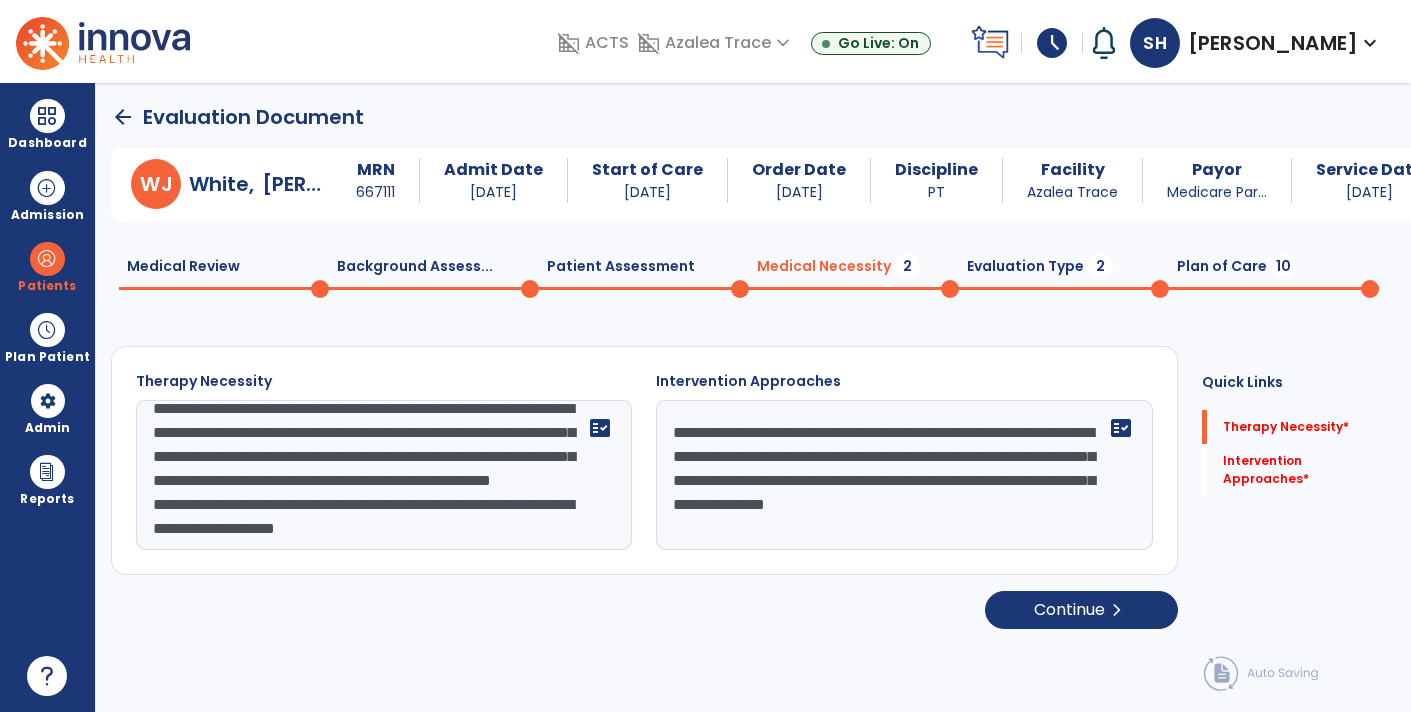click on "**********" 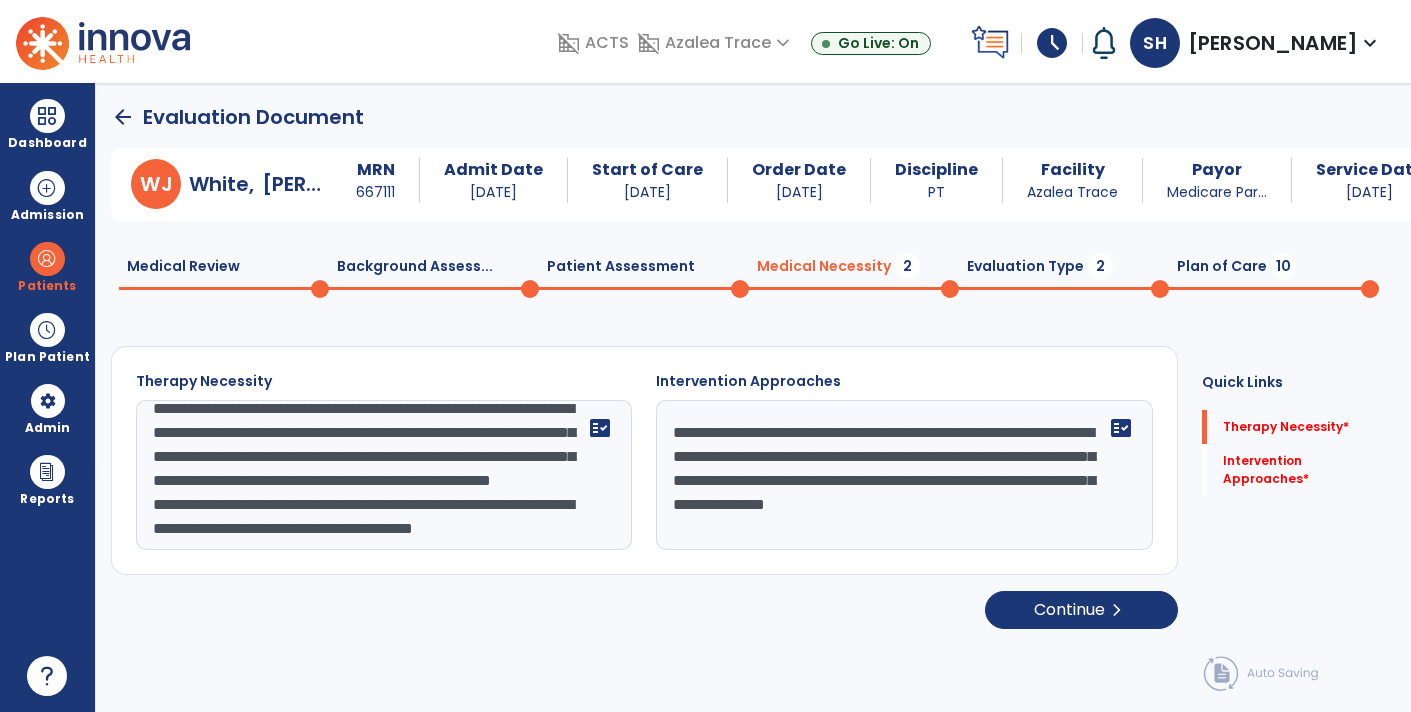 scroll, scrollTop: 87, scrollLeft: 0, axis: vertical 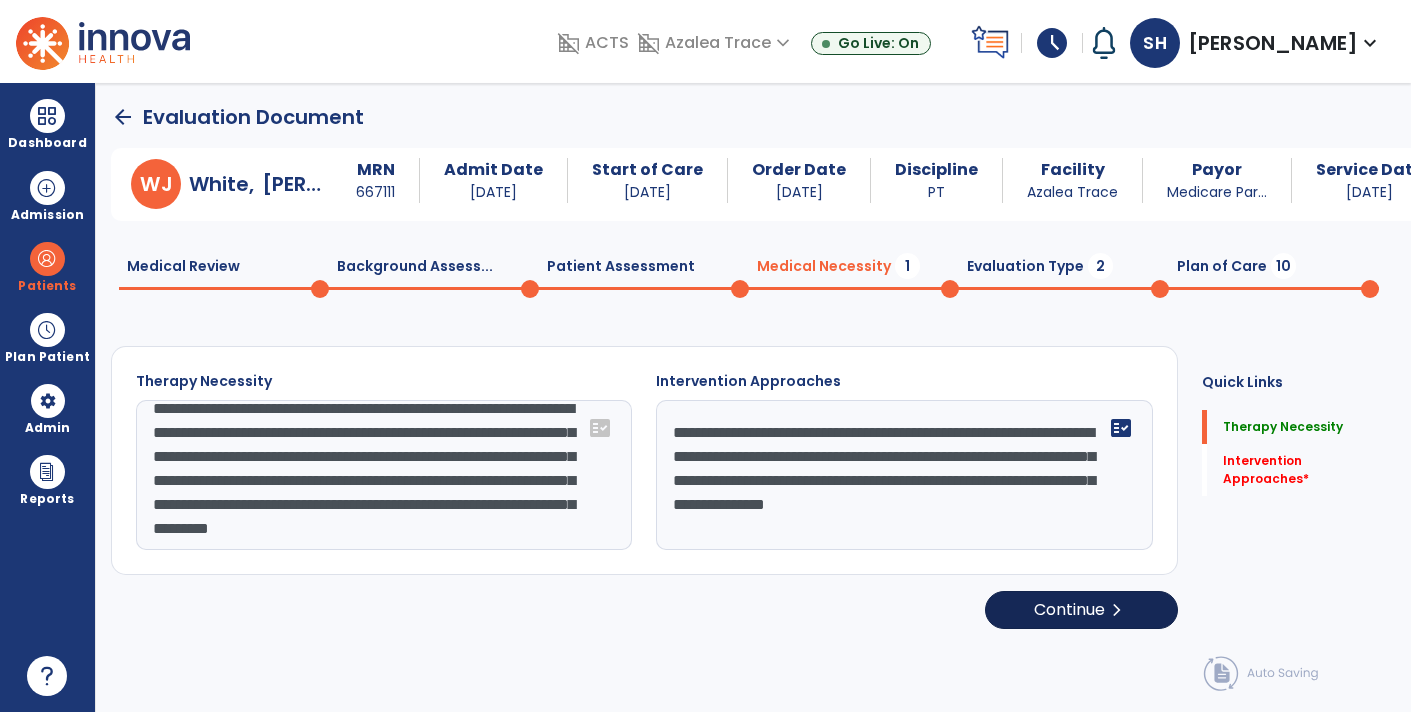 type on "**********" 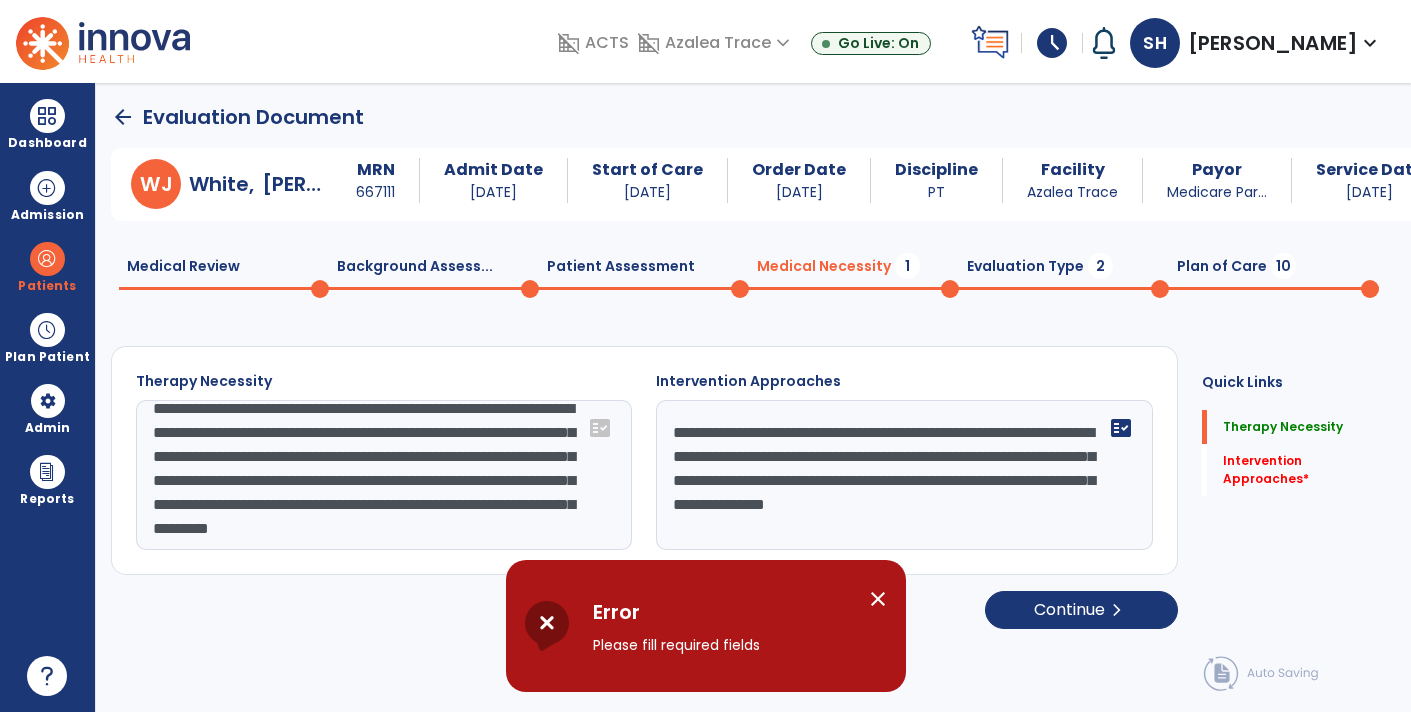 click on "close" at bounding box center (878, 599) 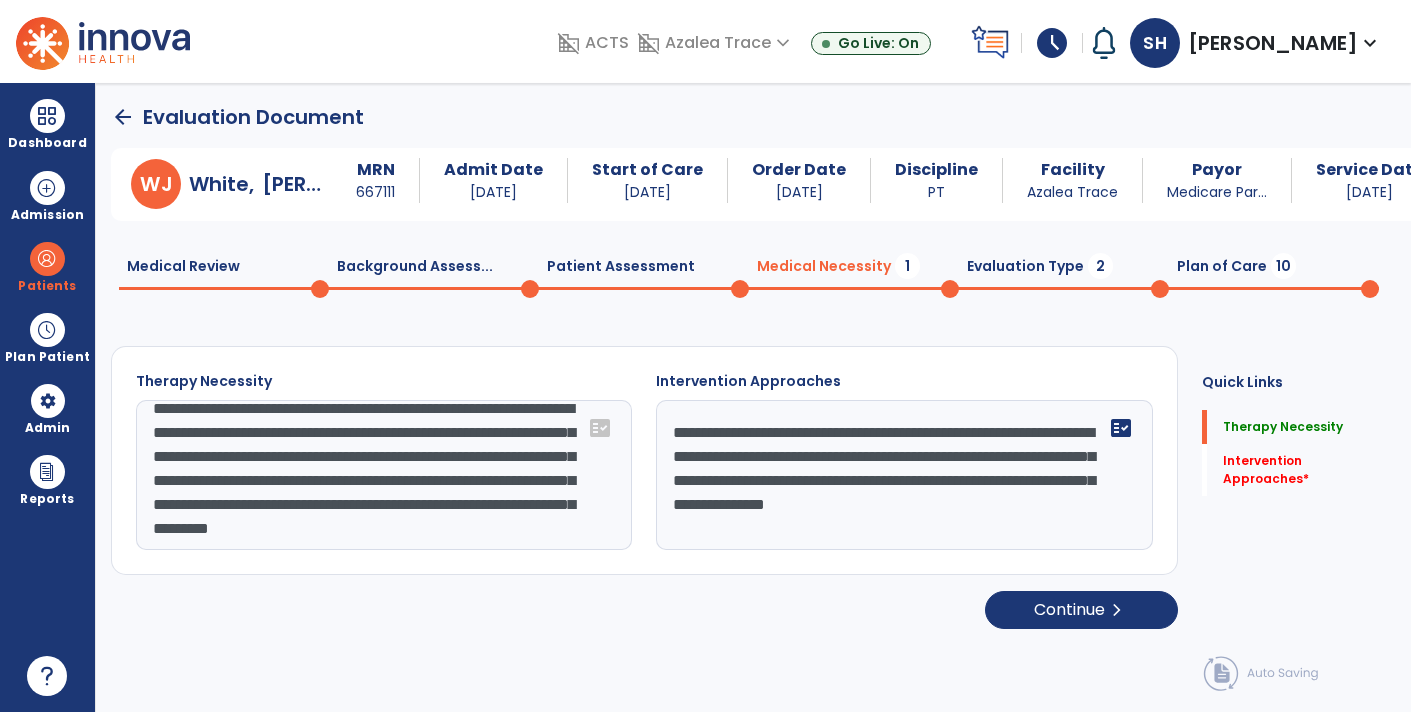 click on "**********" 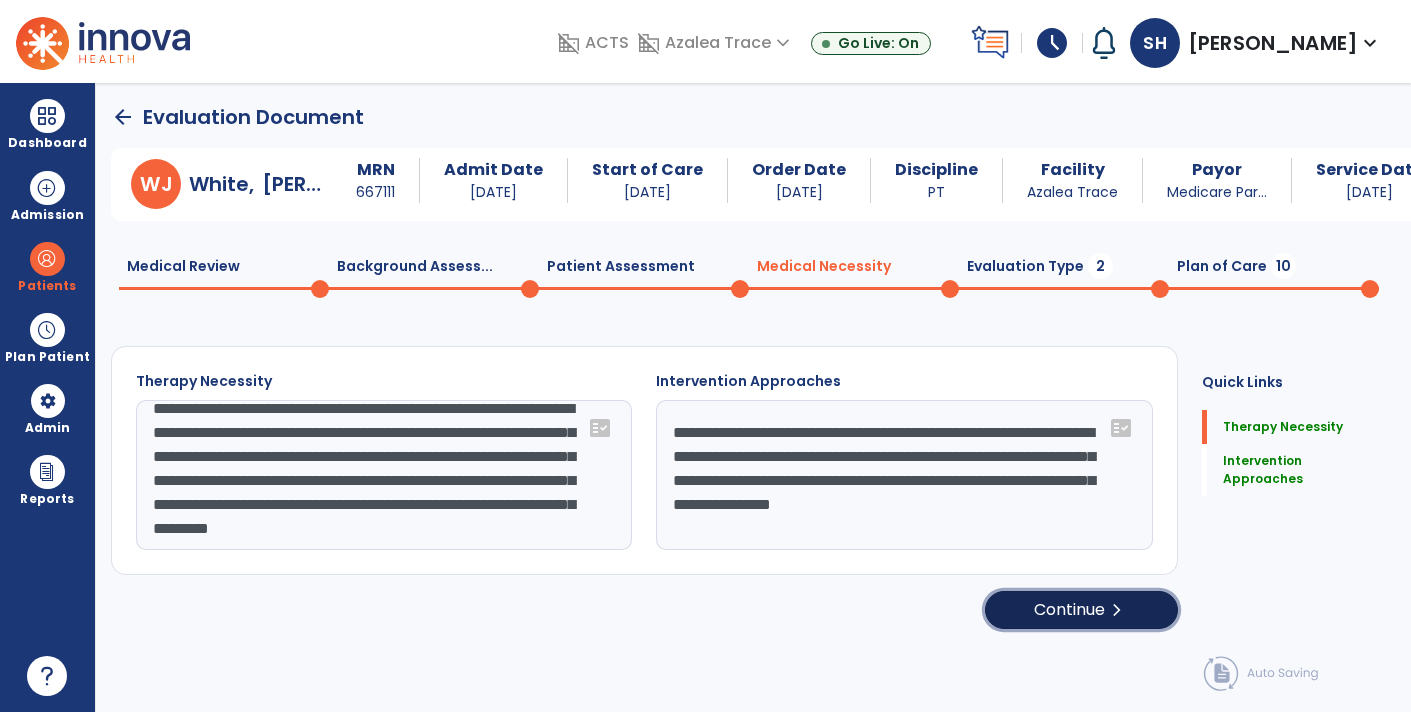 click on "Continue  chevron_right" 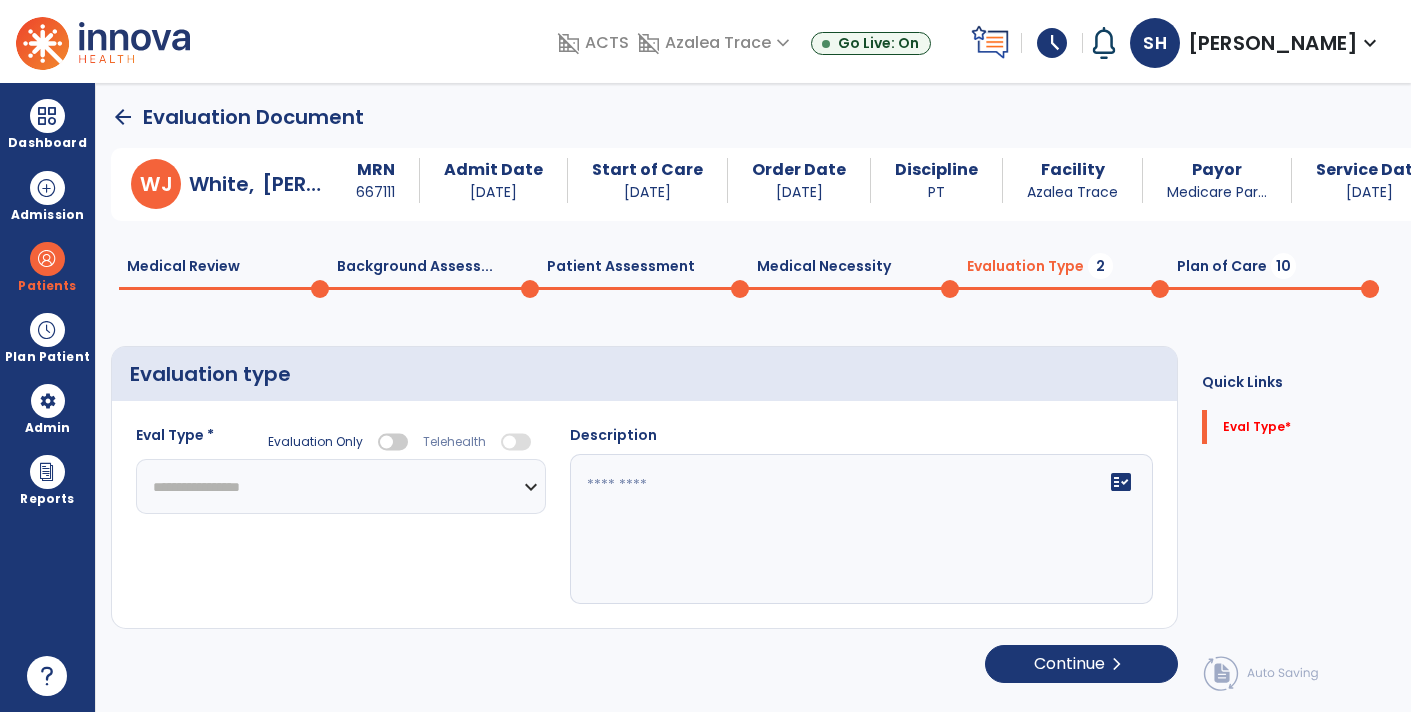 click on "**********" 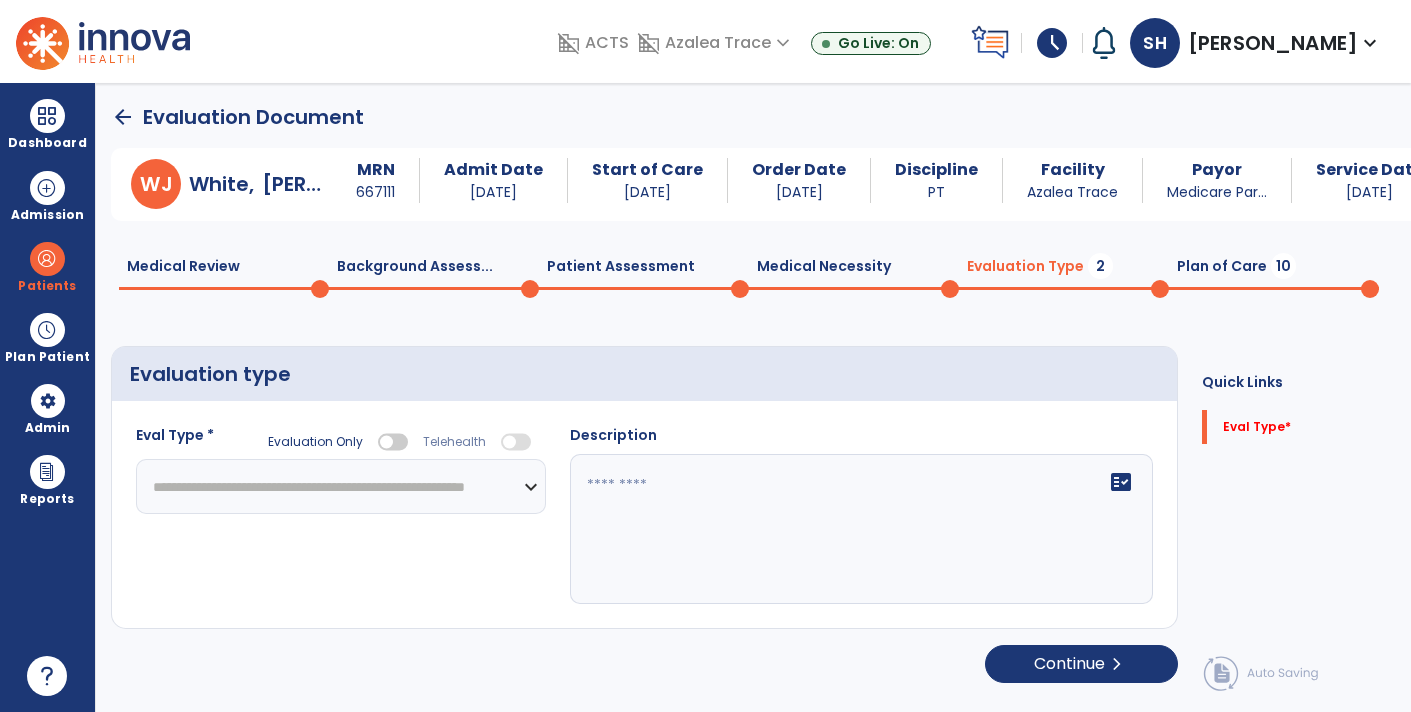 click on "**********" 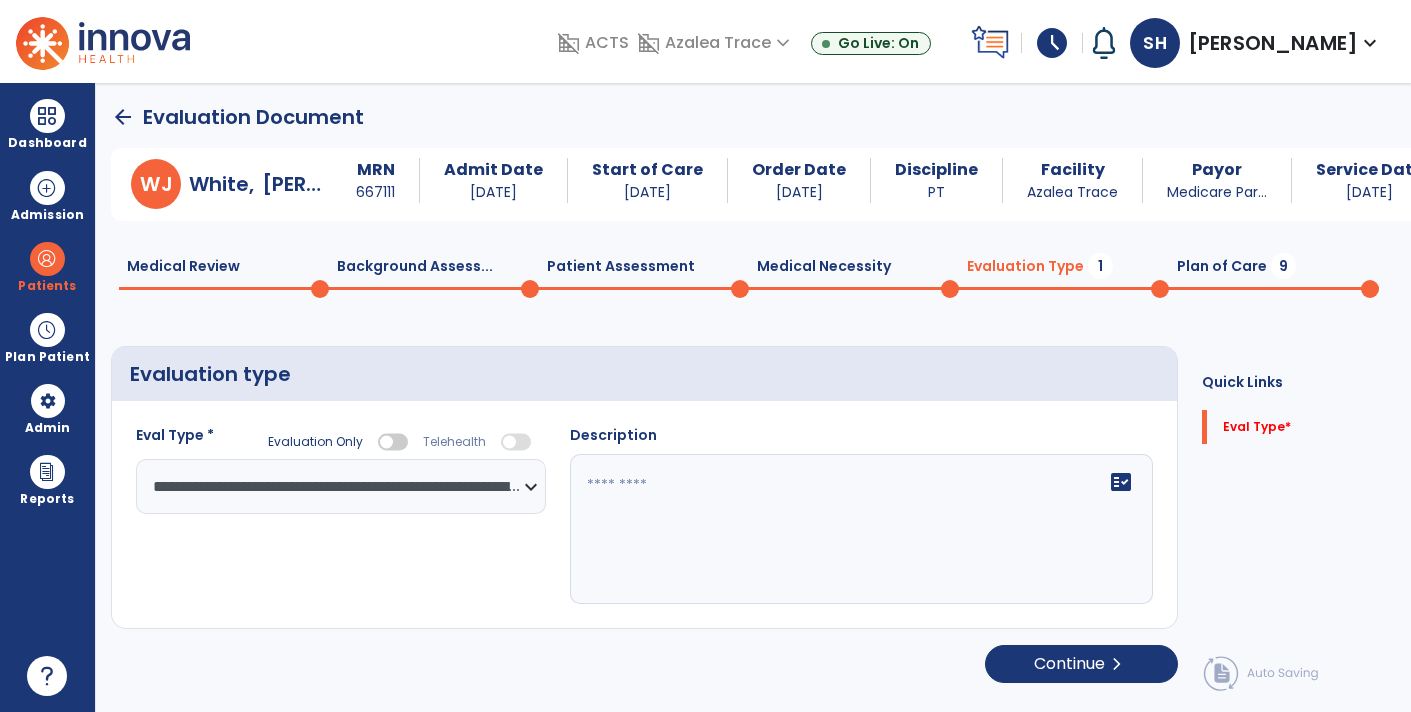 click 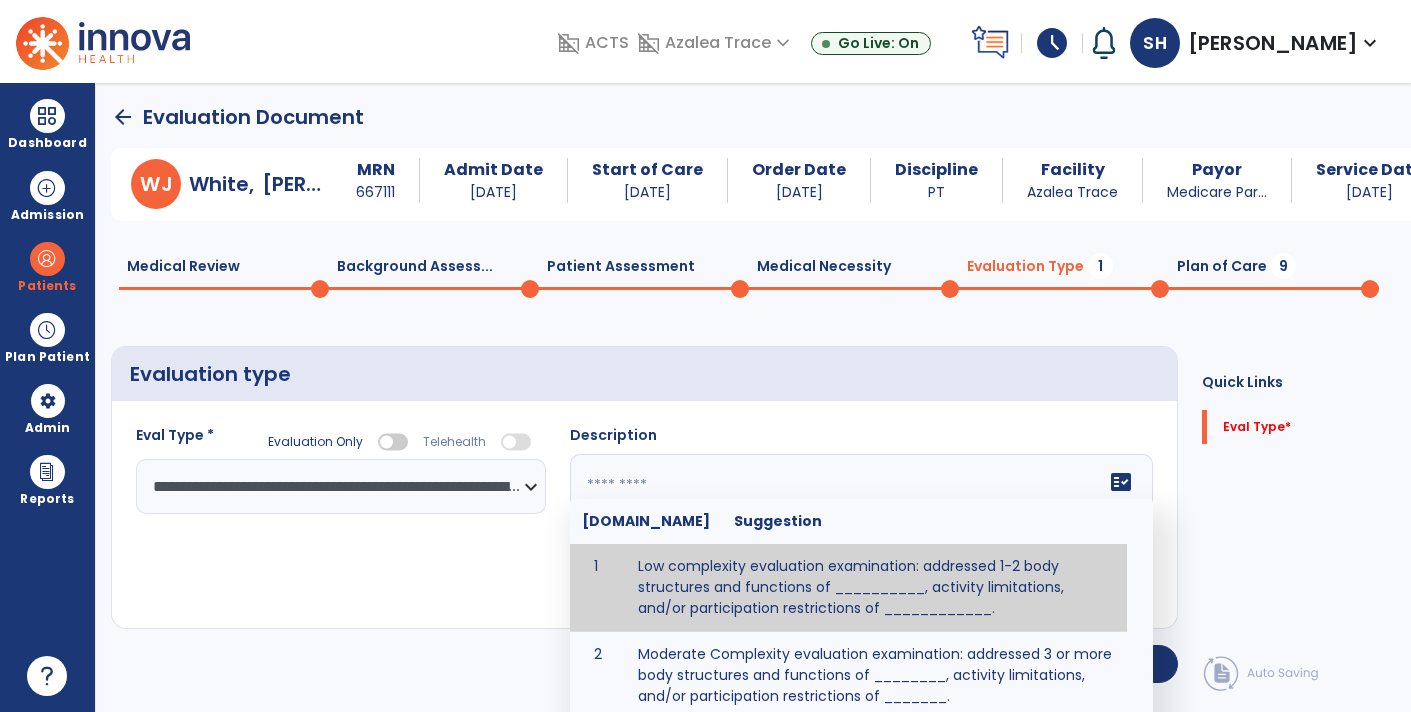 click 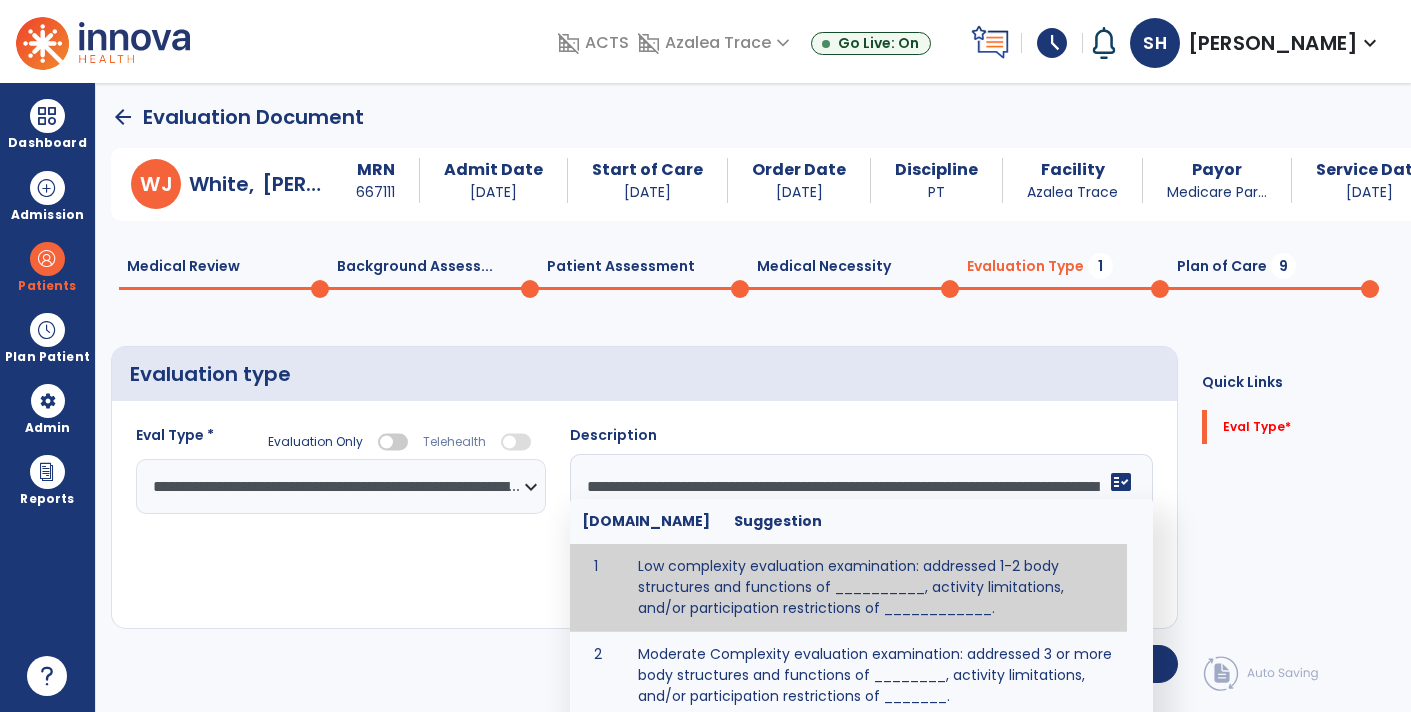 click on "Evaluation type" 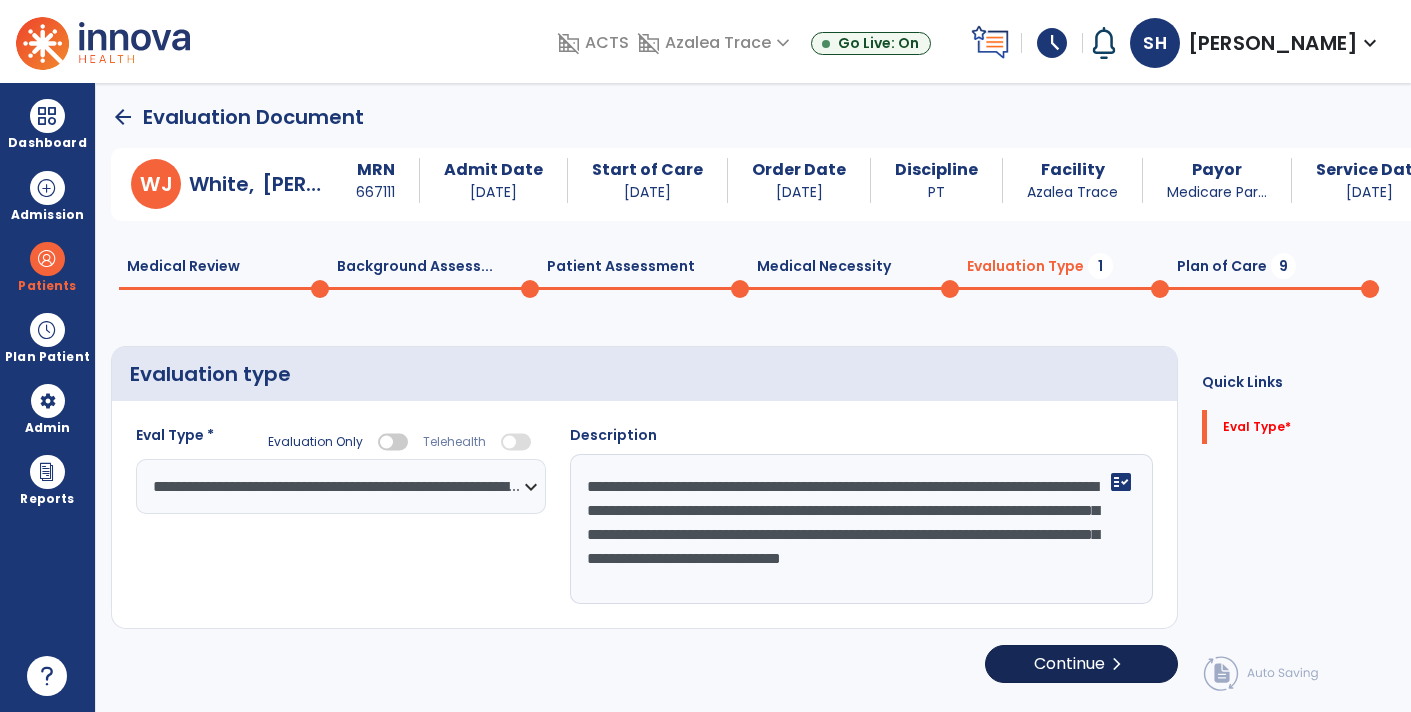 click on "Continue  chevron_right" 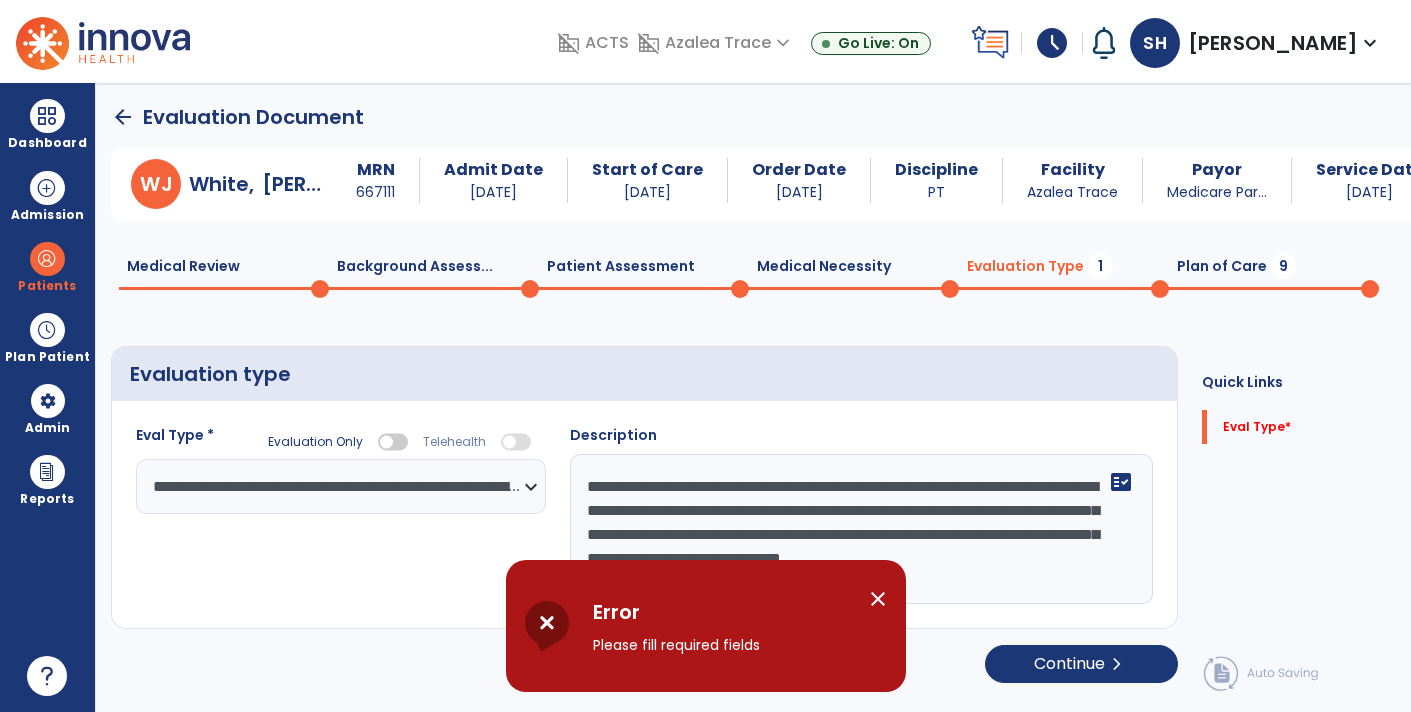 click on "close" at bounding box center (878, 599) 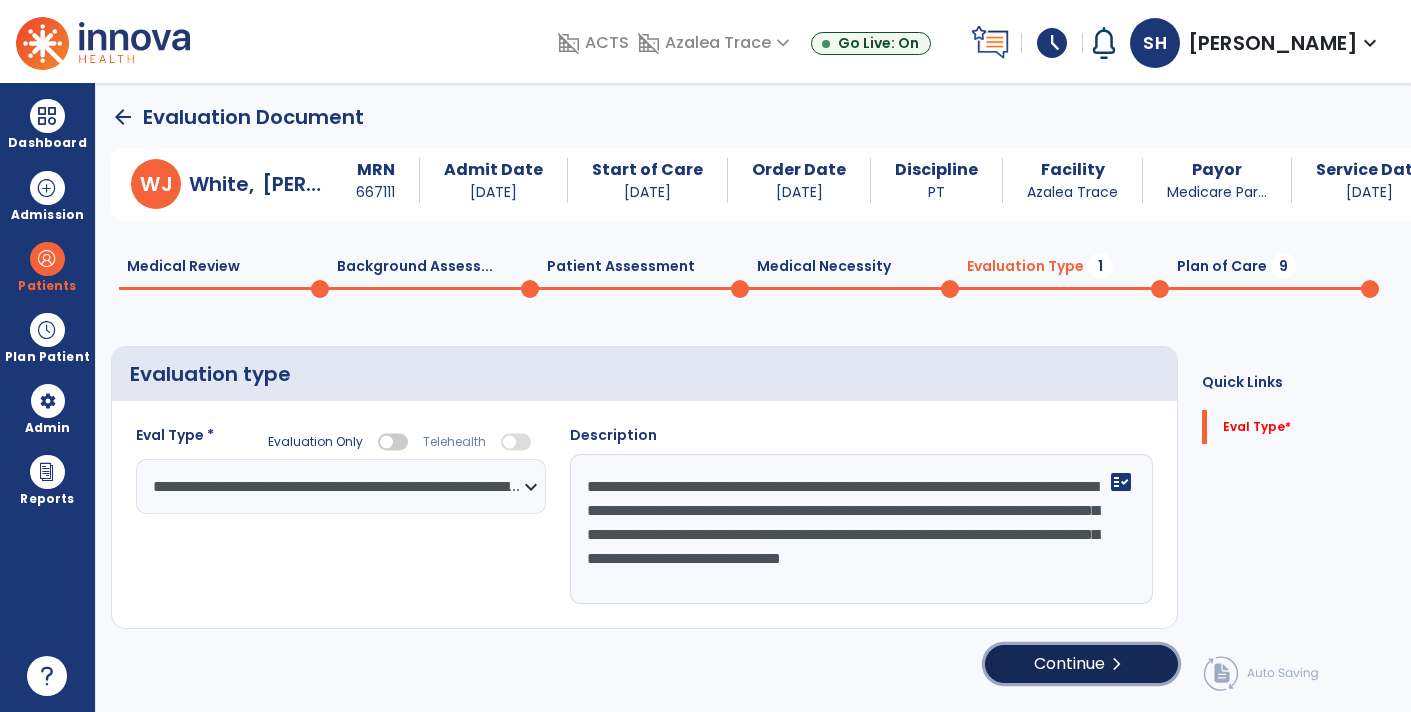 click on "Continue  chevron_right" 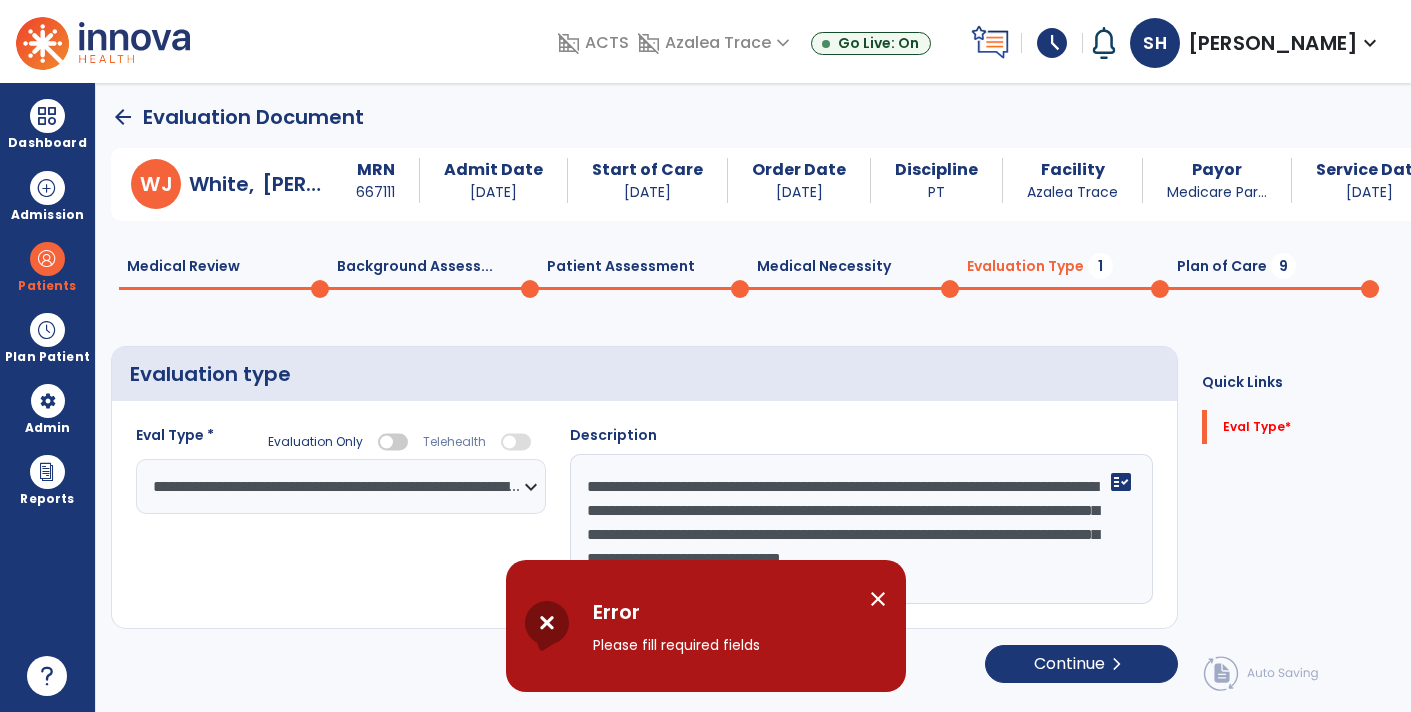 click on "close" at bounding box center [878, 599] 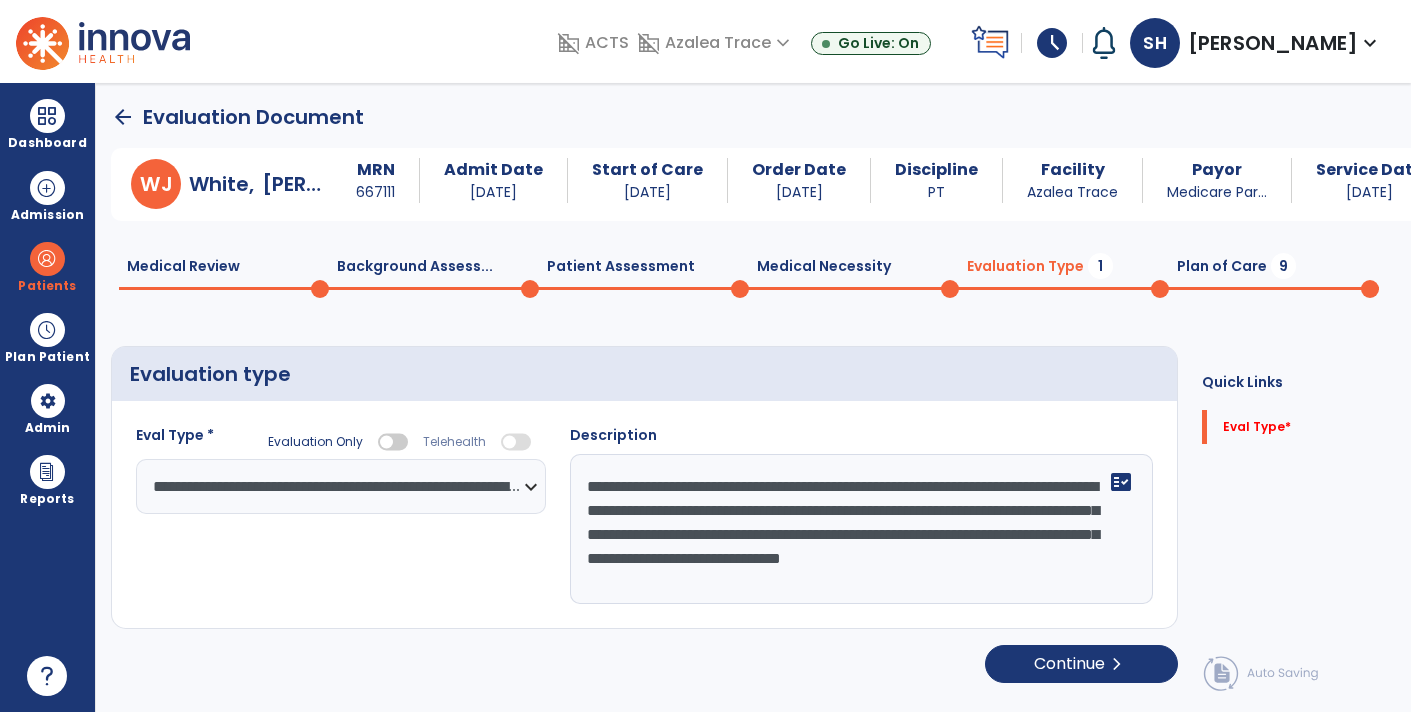 click on "**********" 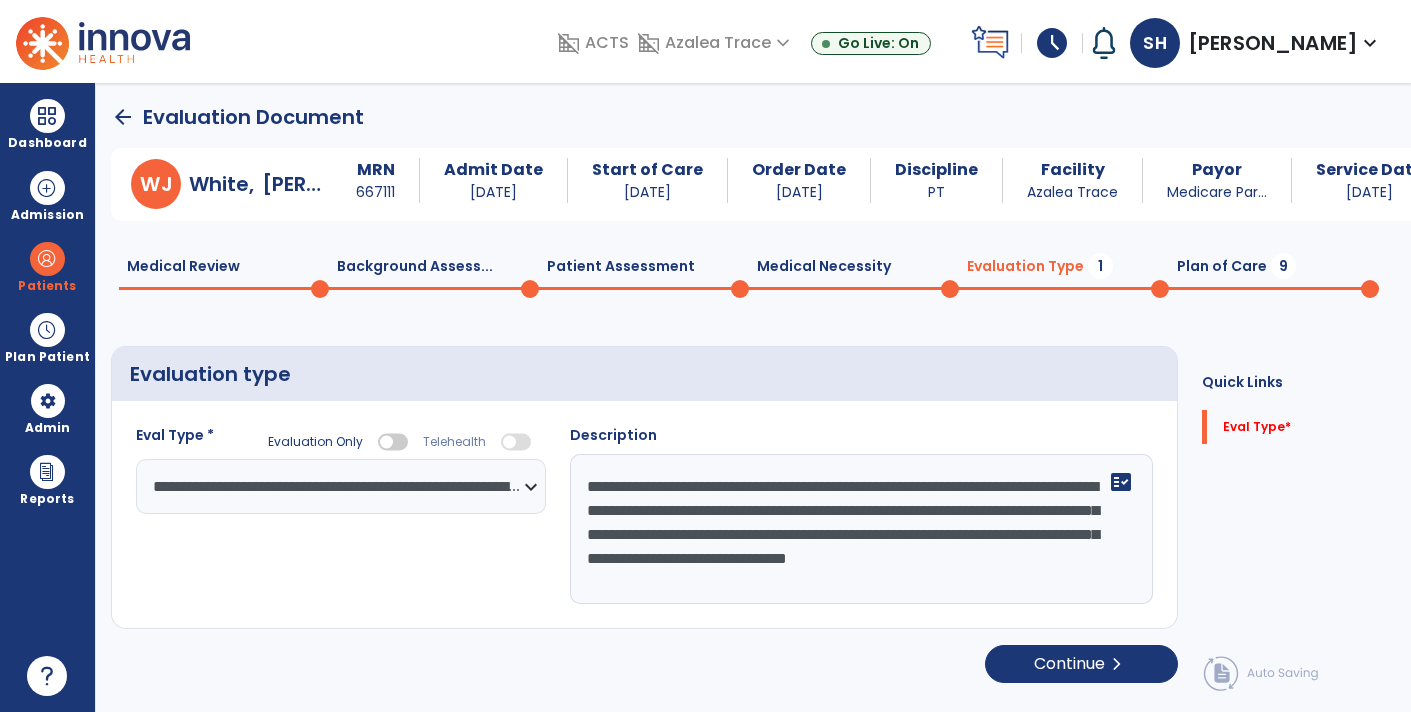 type on "**********" 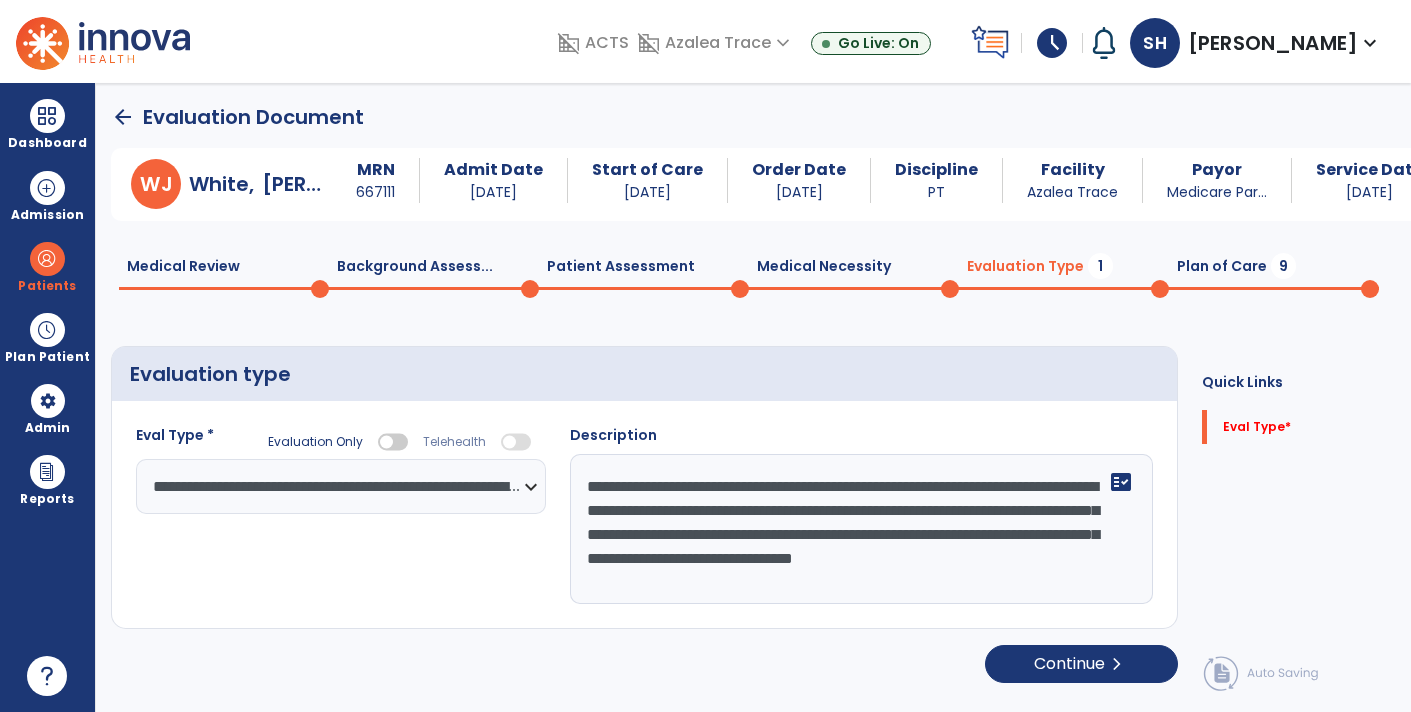 click on "Plan of Care  9" 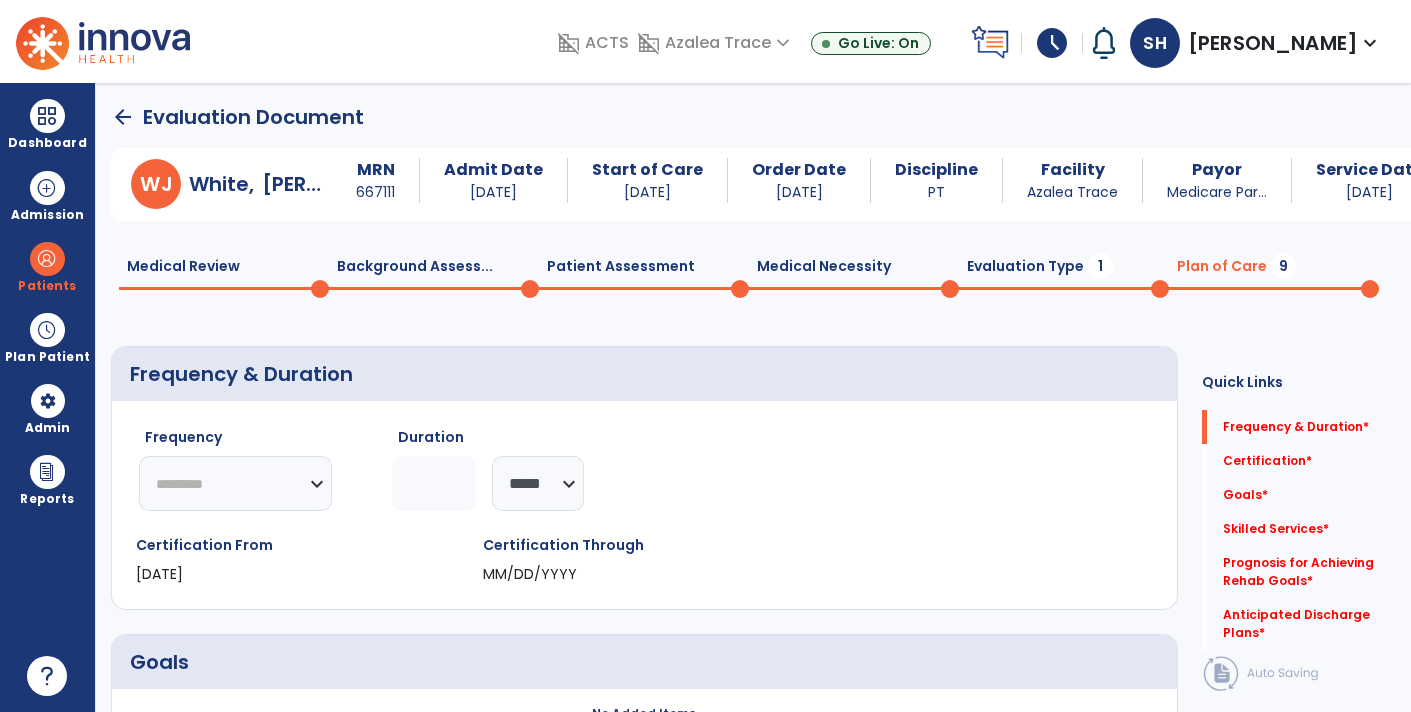 click on "********* ** ** ** ** ** ** **" 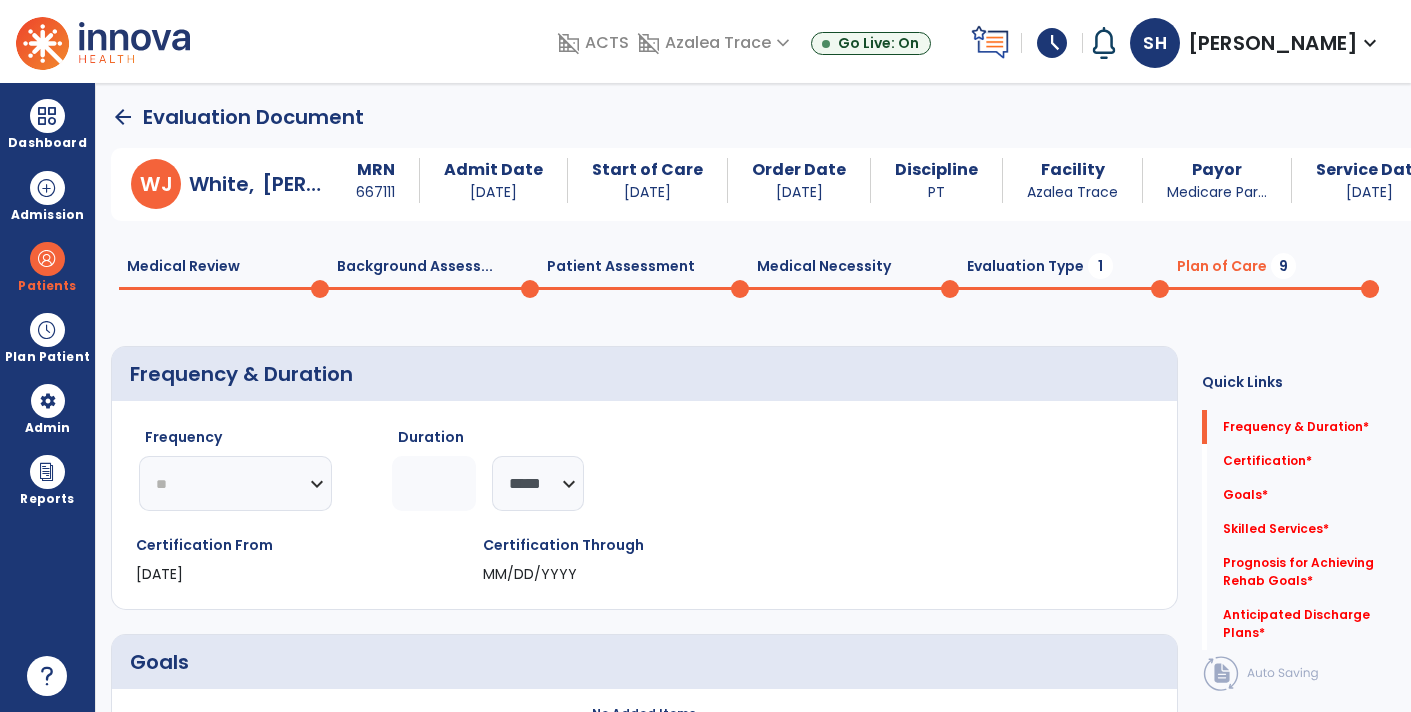 click on "********* ** ** ** ** ** ** **" 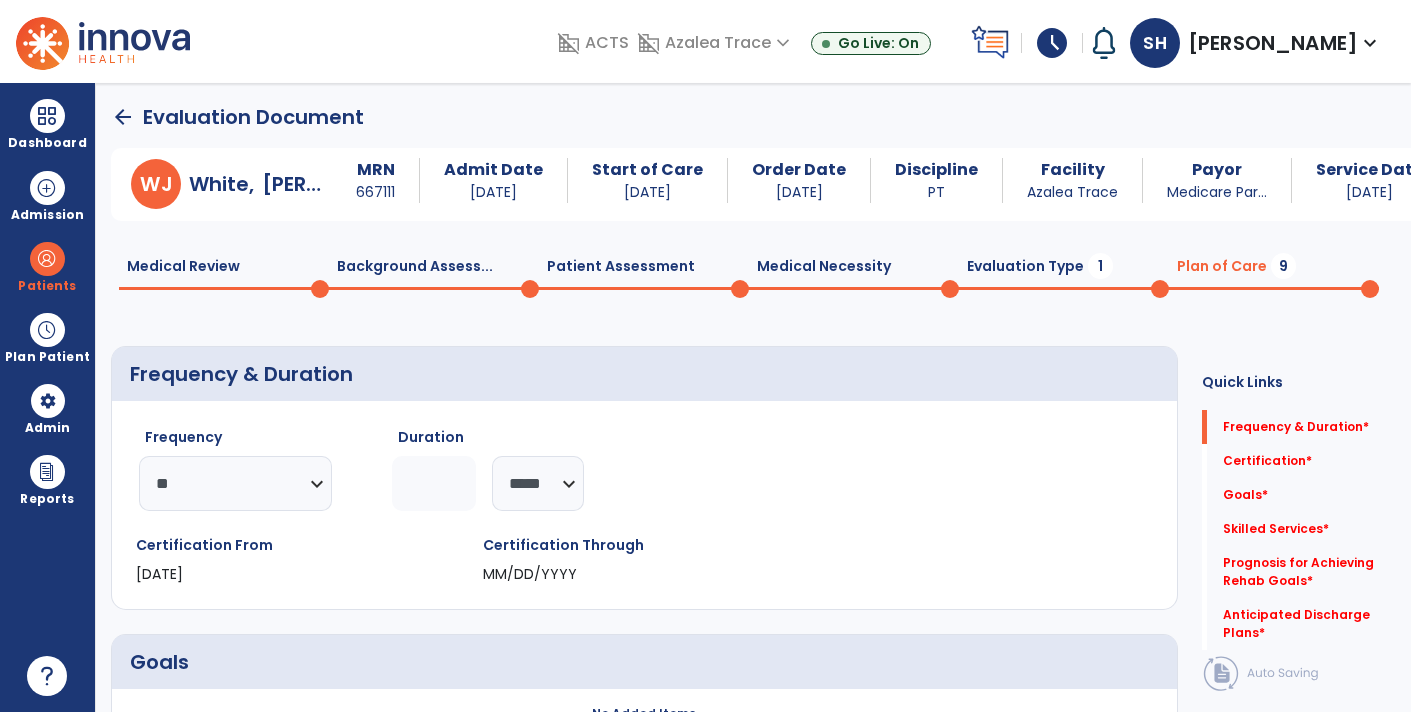 click 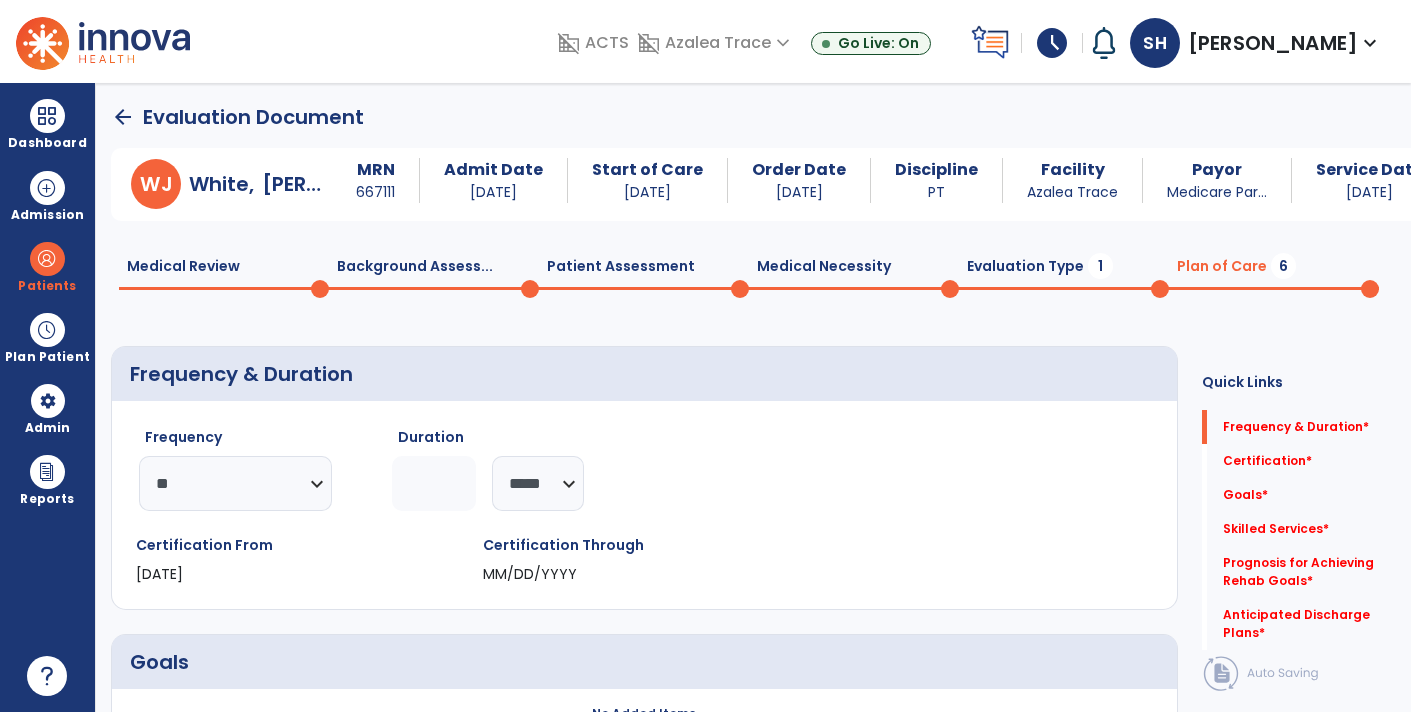 type on "*" 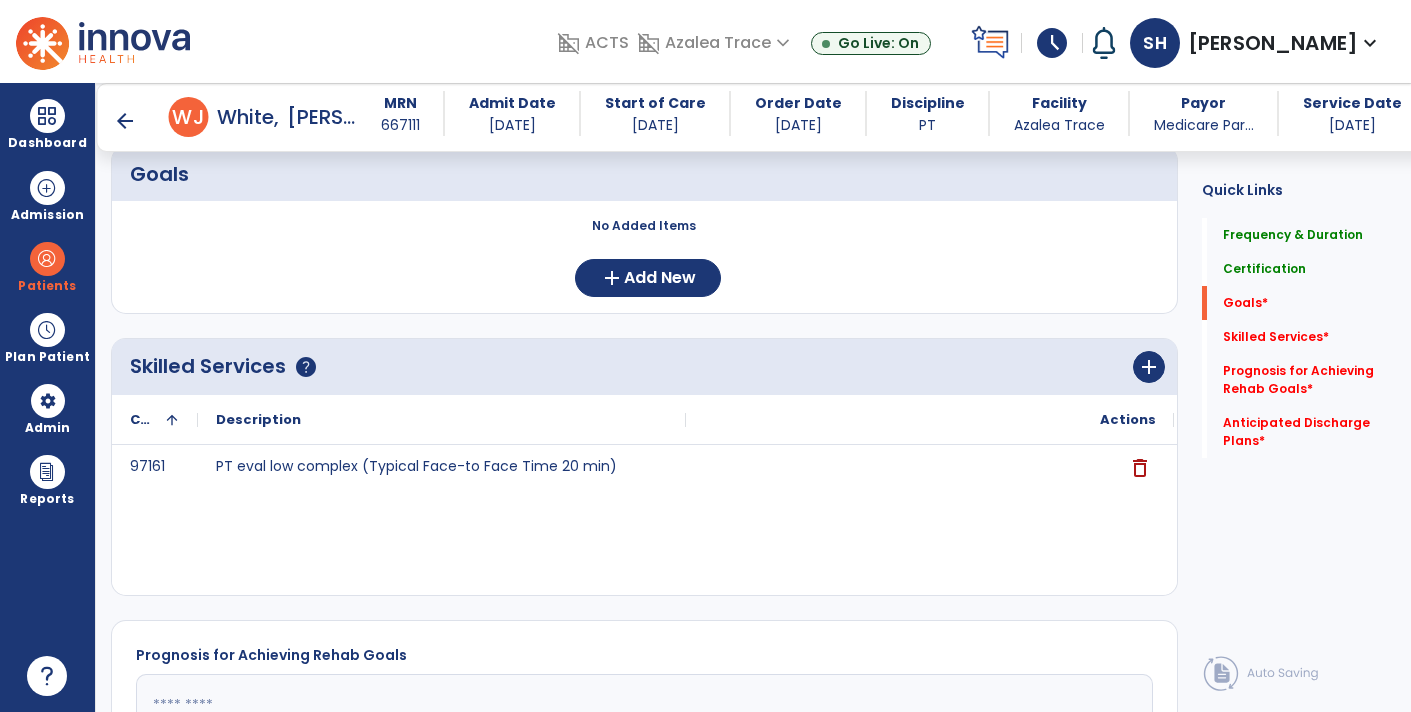 scroll, scrollTop: 472, scrollLeft: 0, axis: vertical 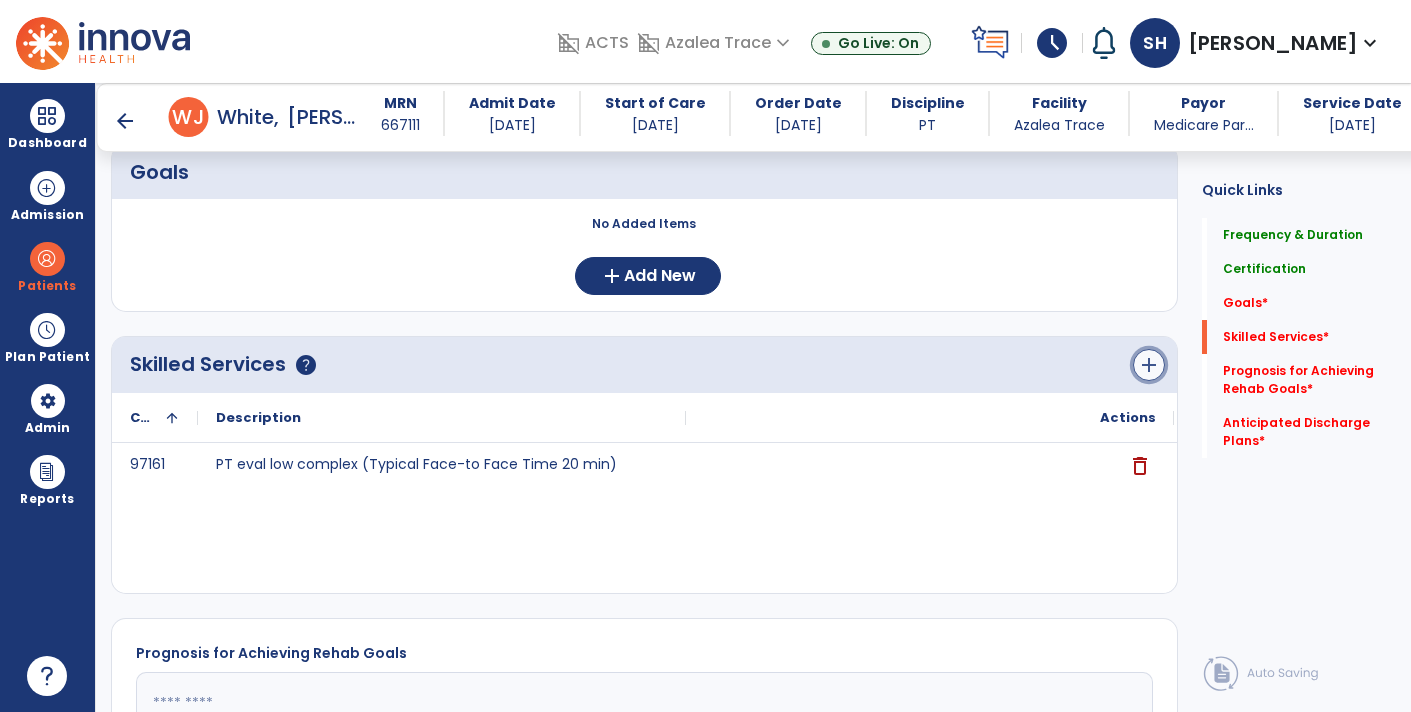 click on "add" 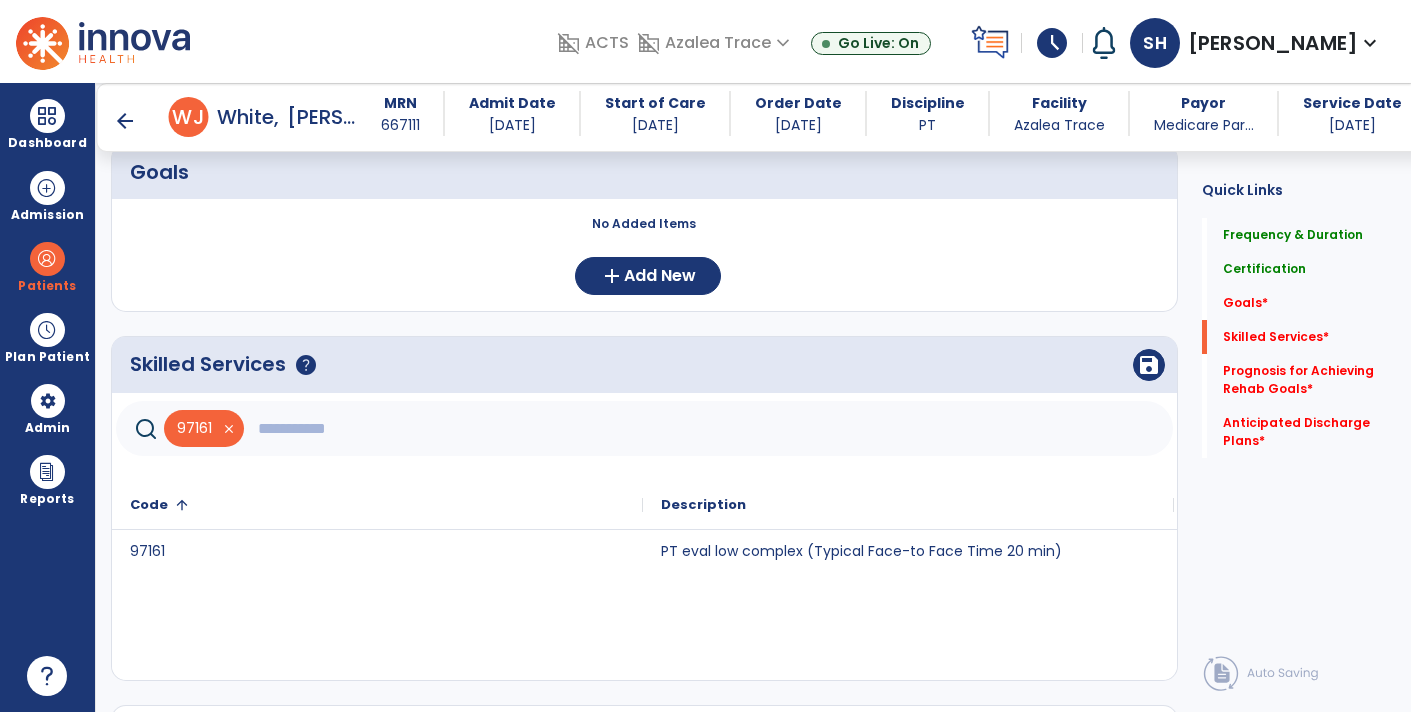 click 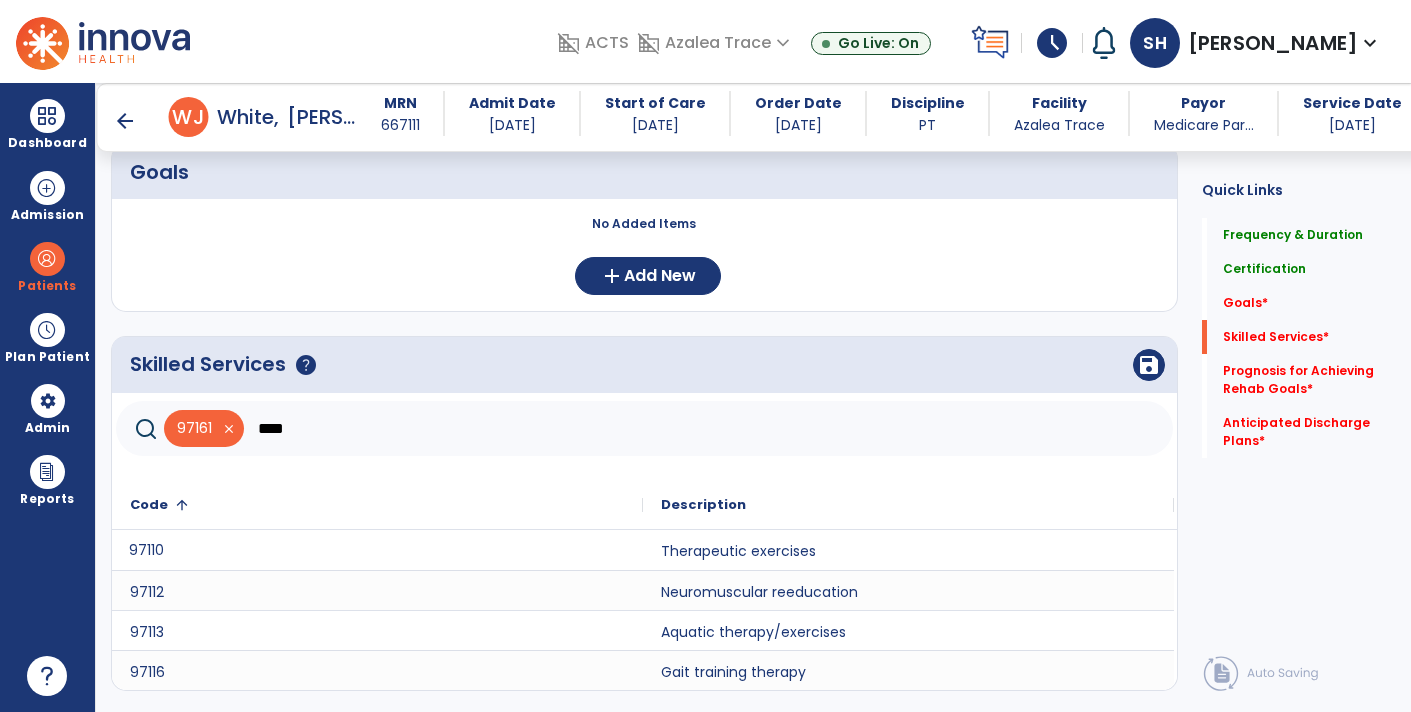 click on "97110" 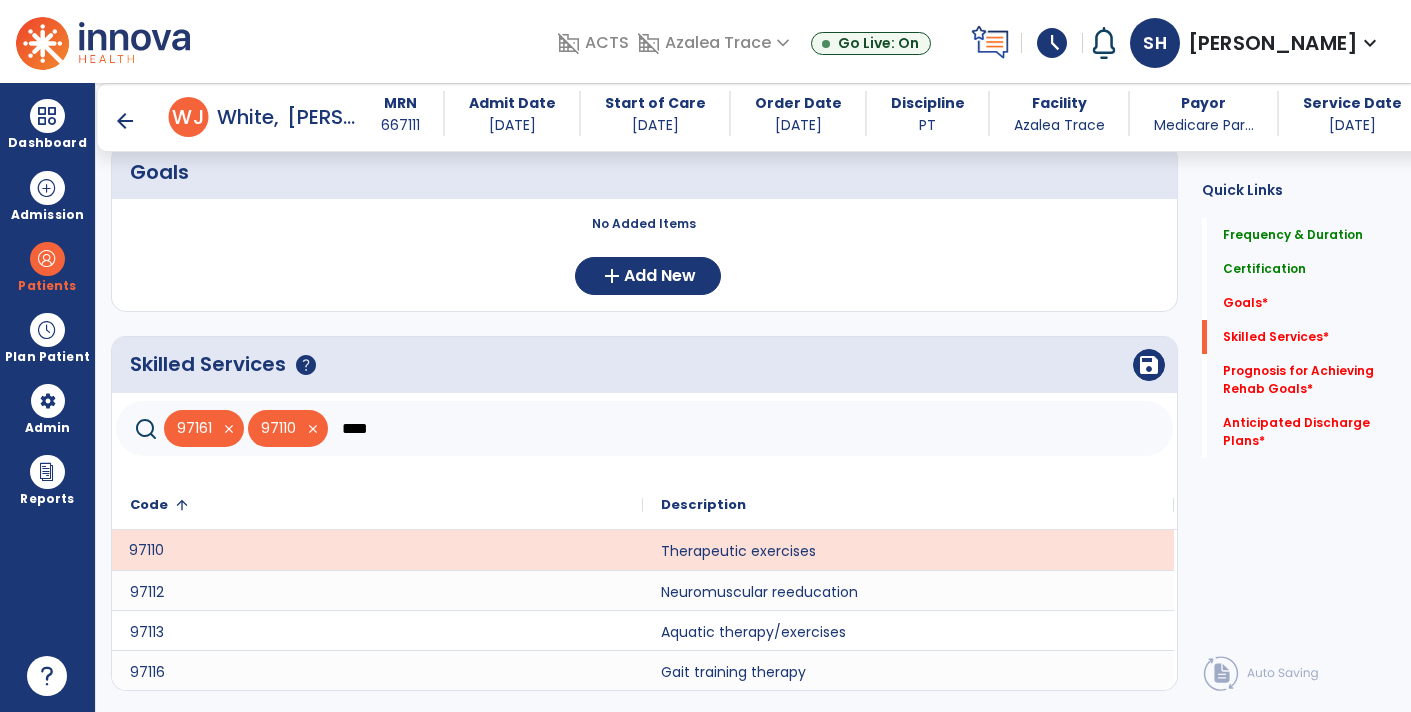 click on "****" 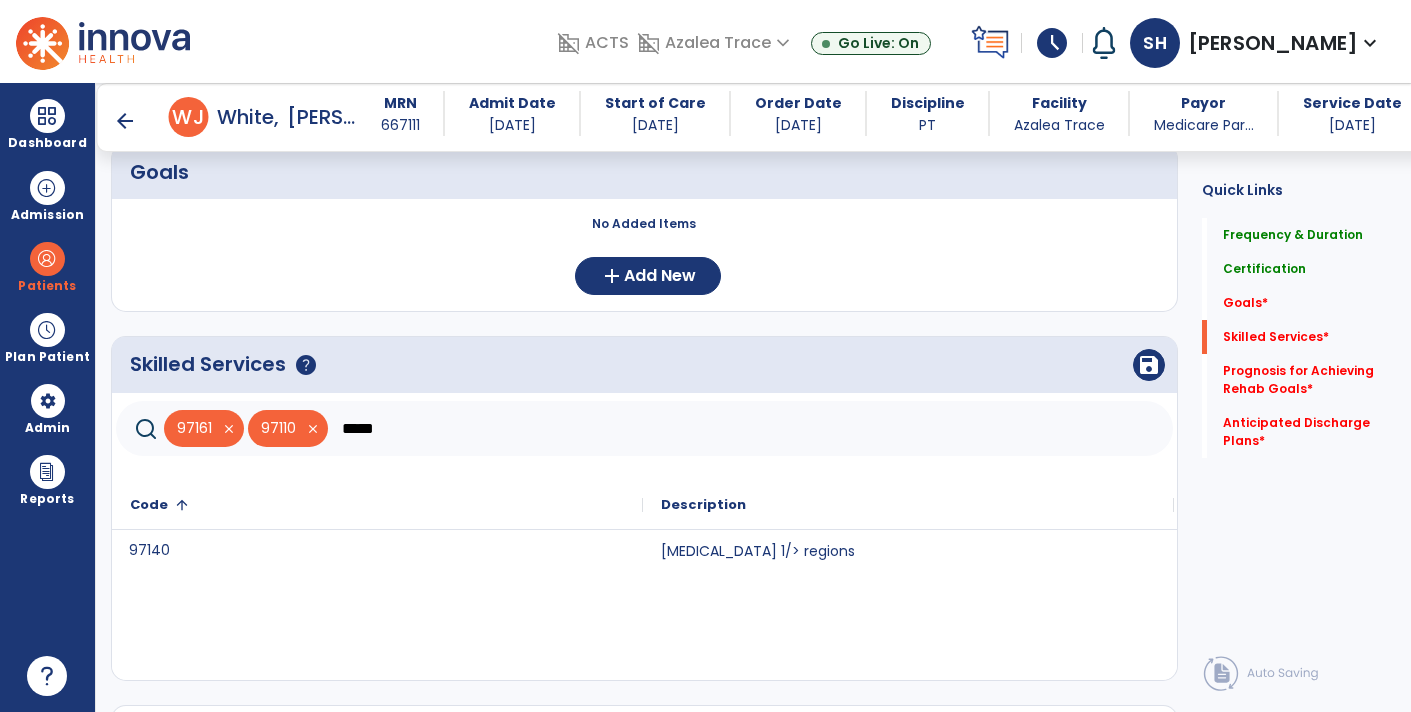 type on "*****" 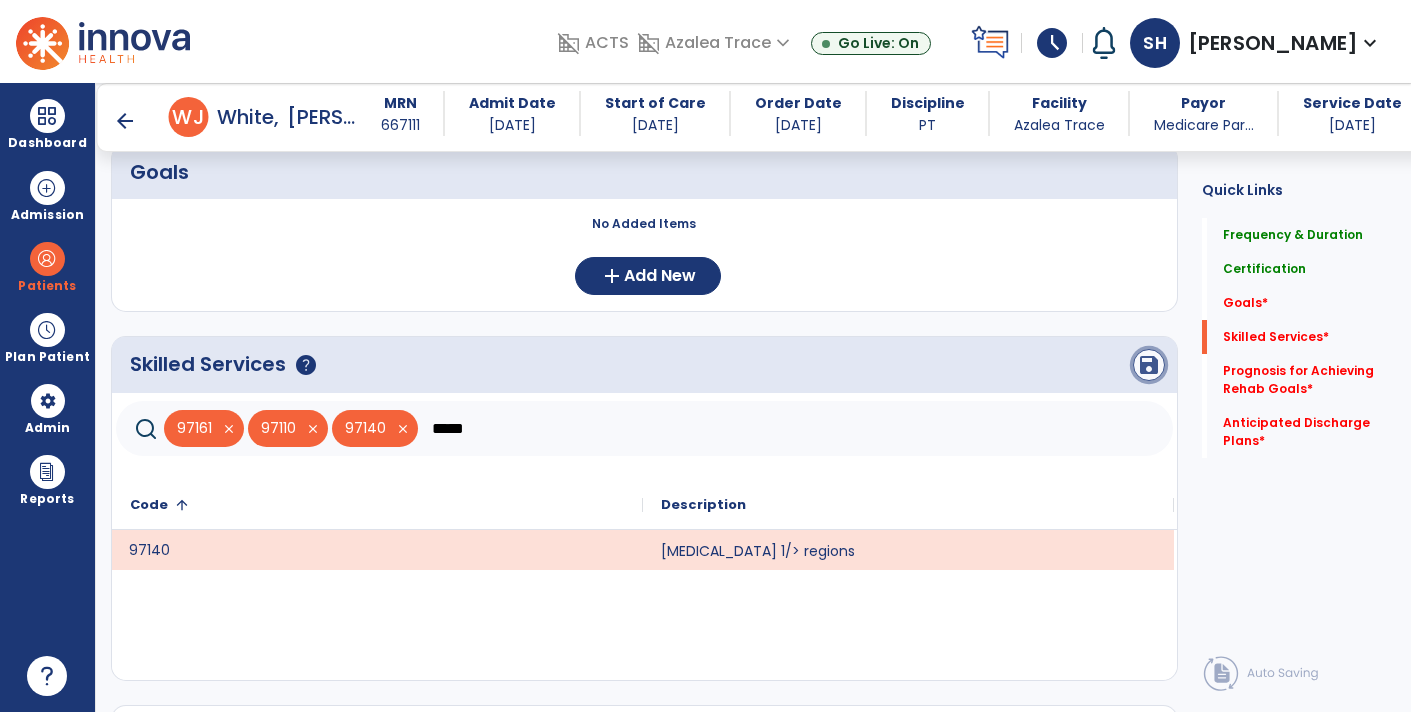 click on "save" 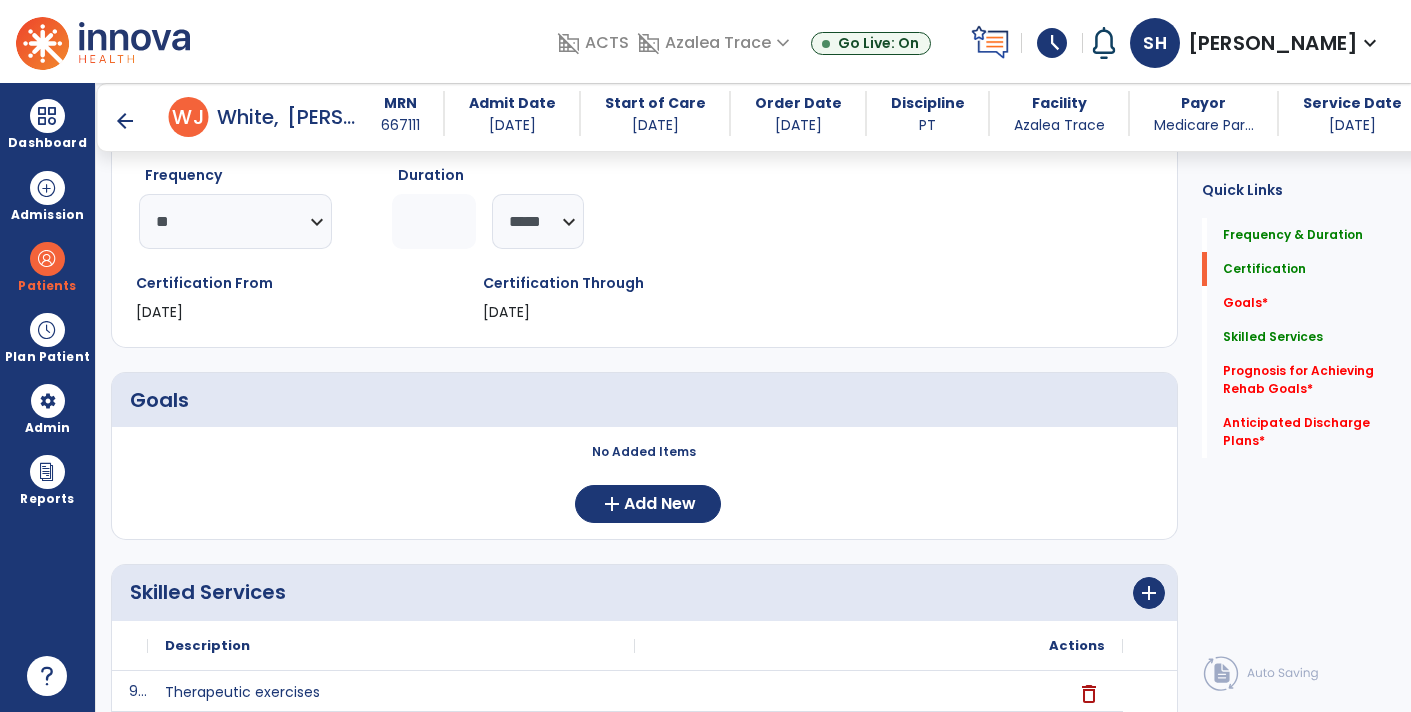 scroll, scrollTop: 246, scrollLeft: 0, axis: vertical 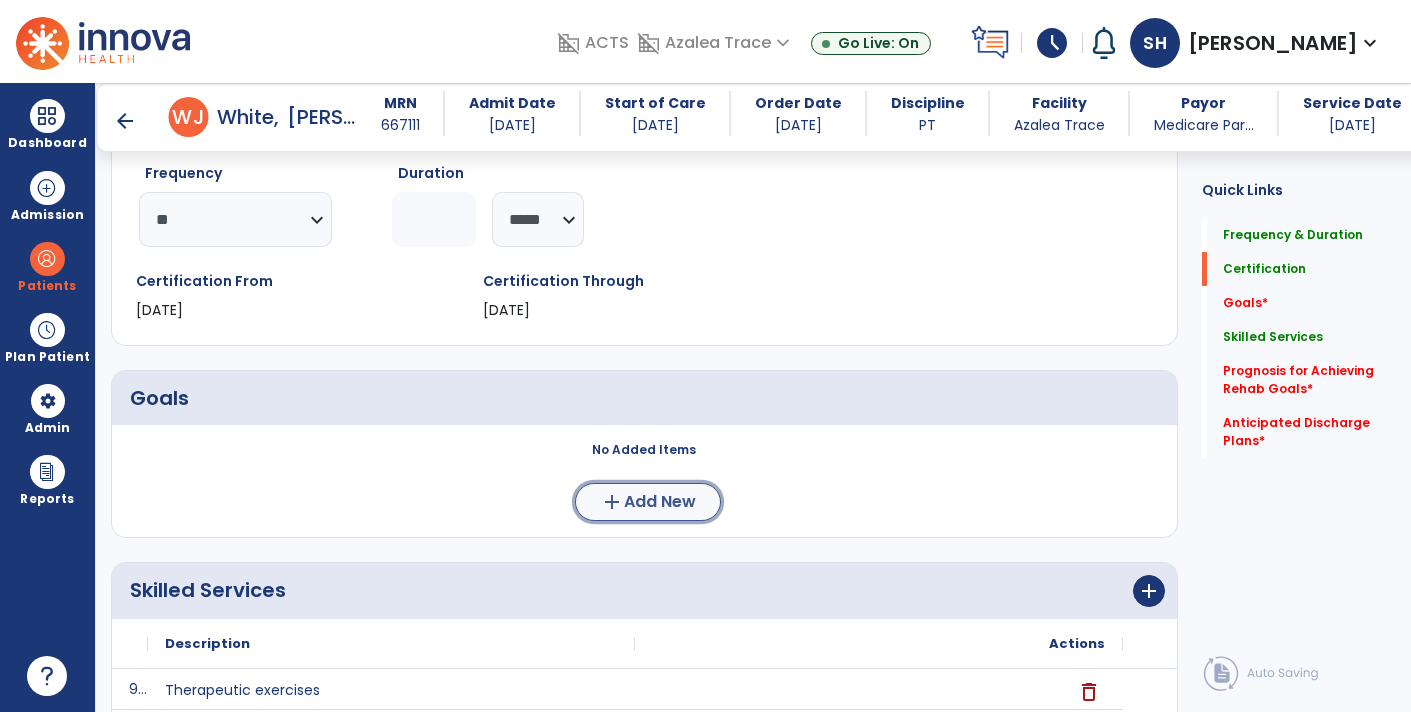 click on "Add New" at bounding box center (660, 502) 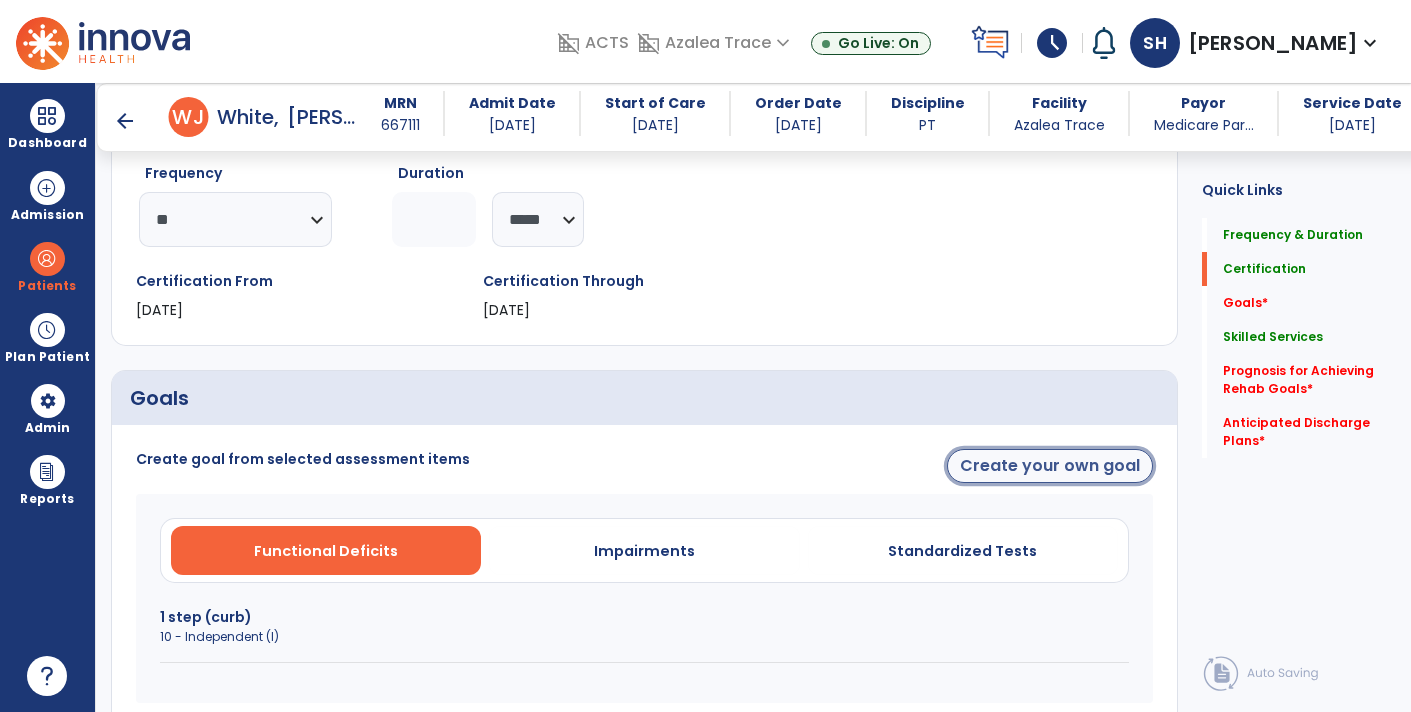 click on "Create your own goal" at bounding box center [1050, 466] 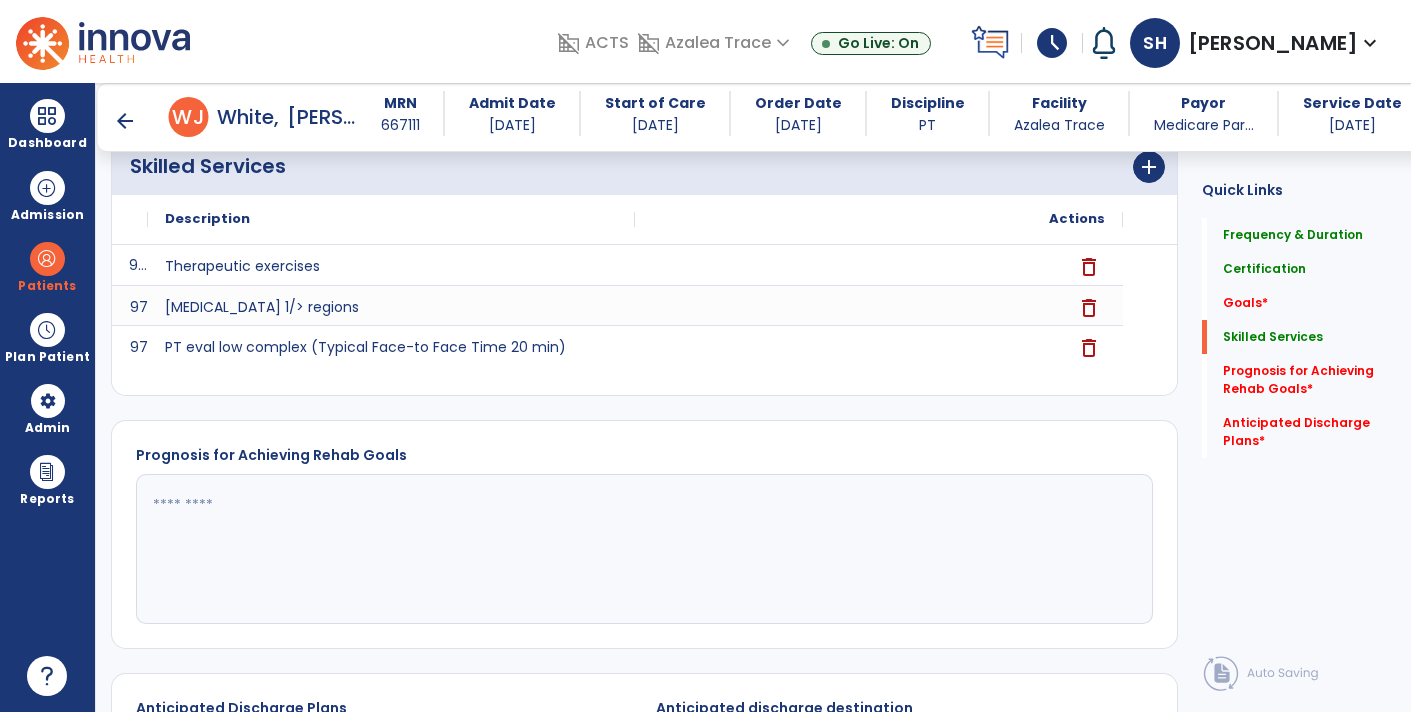scroll, scrollTop: 1678, scrollLeft: 0, axis: vertical 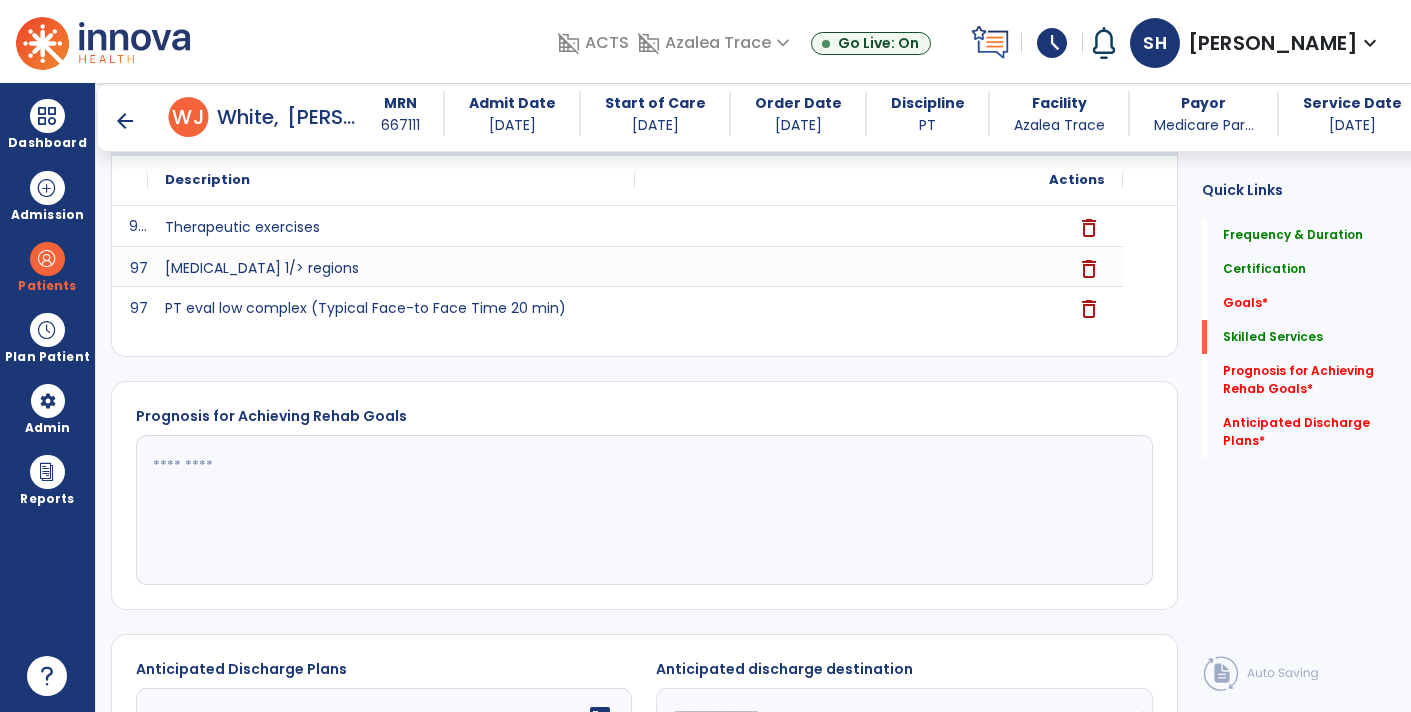 click 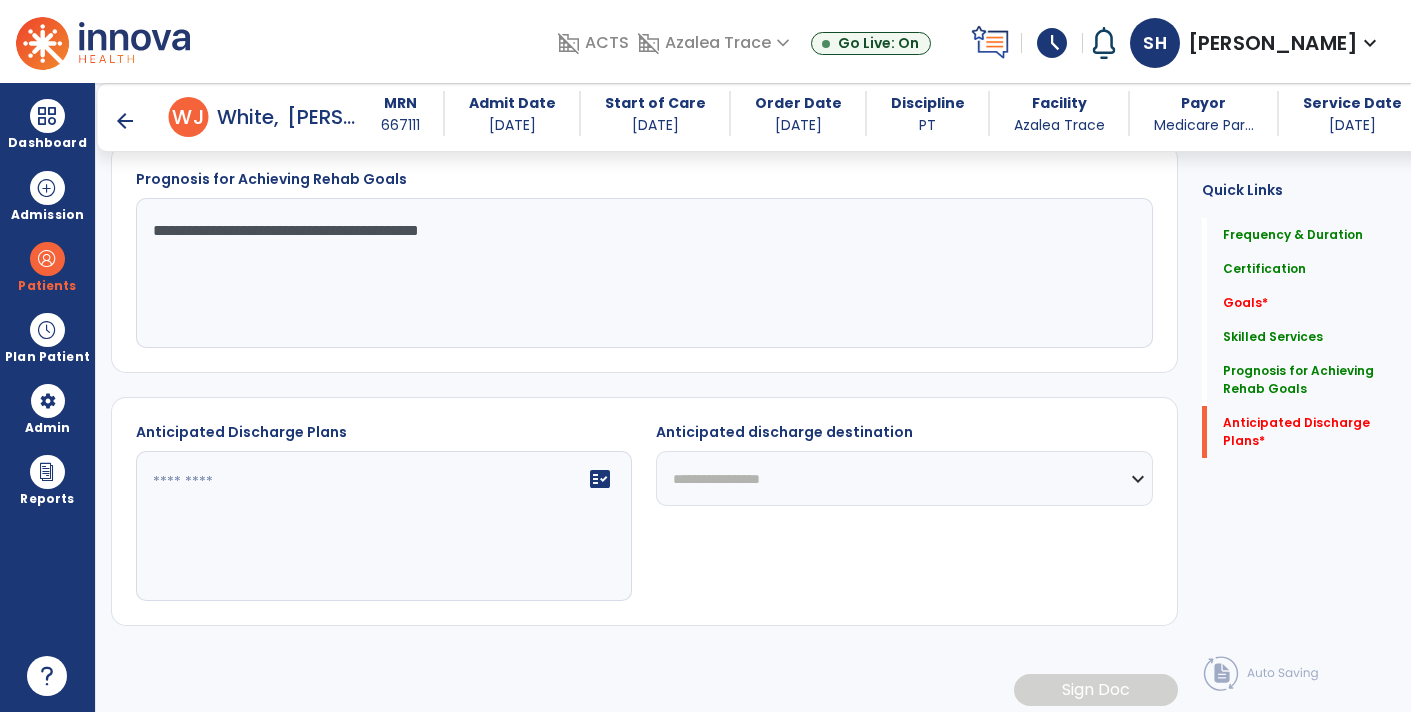 scroll, scrollTop: 950, scrollLeft: 0, axis: vertical 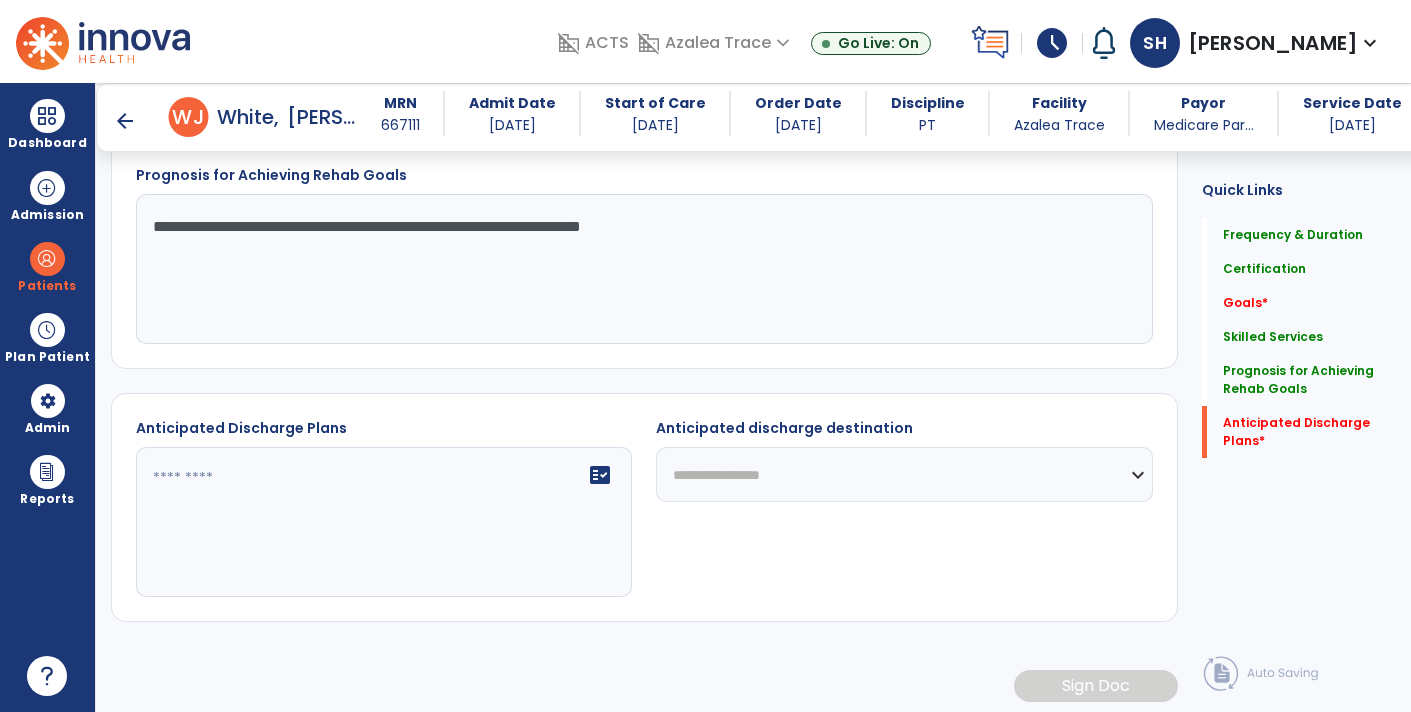 type on "**********" 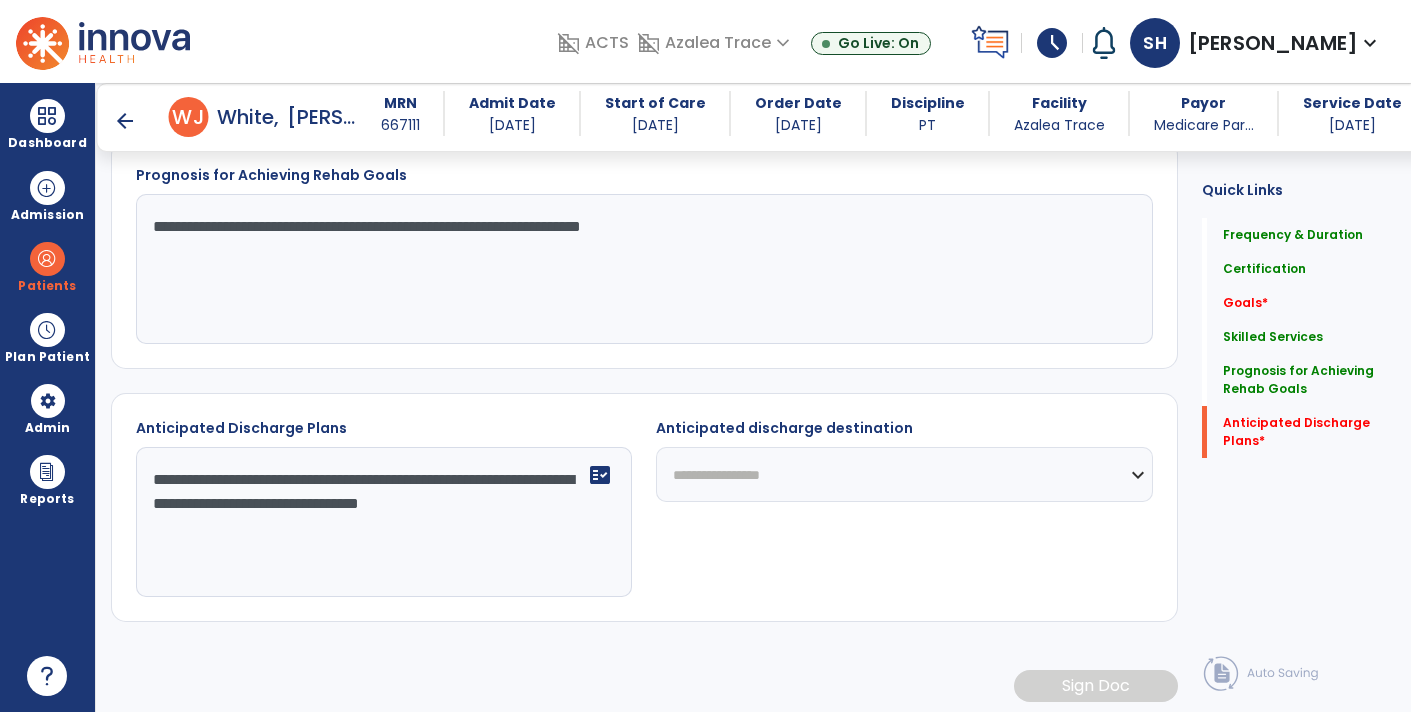 type on "**********" 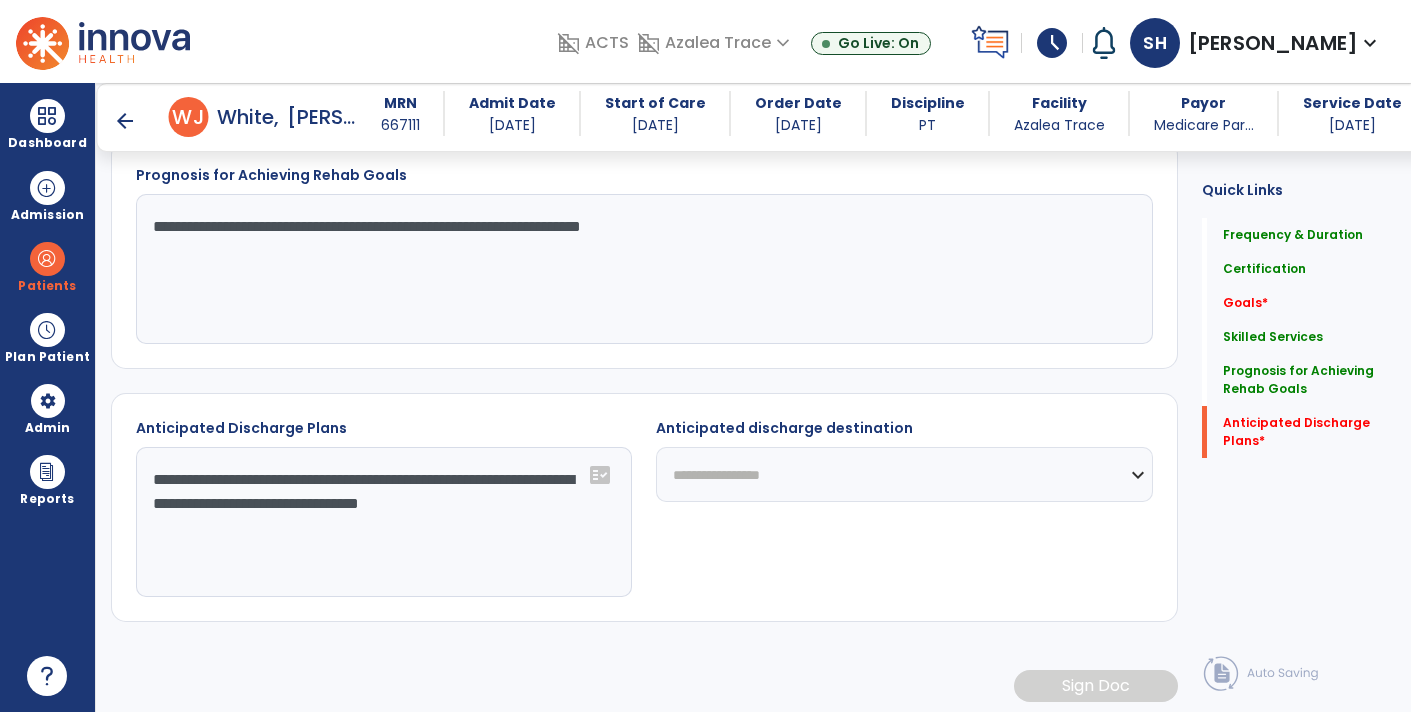 select on "**********" 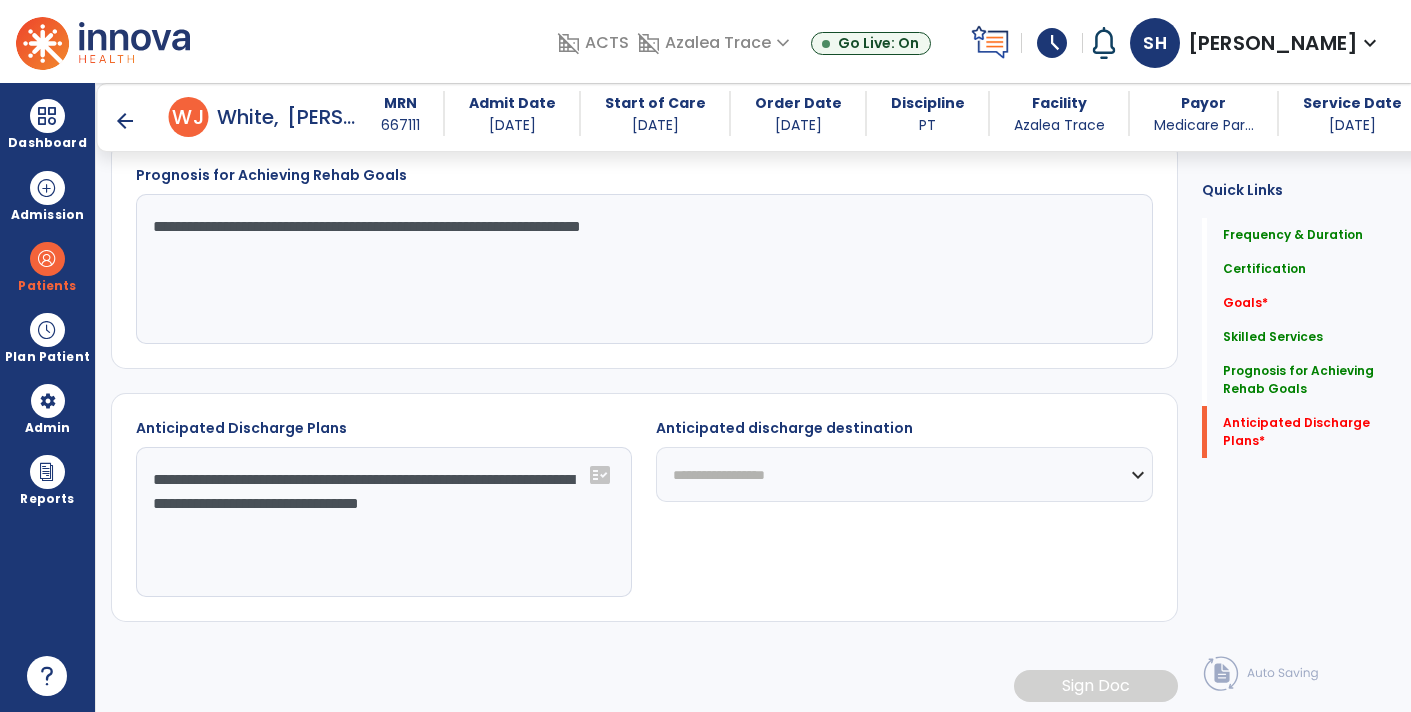 click on "**********" 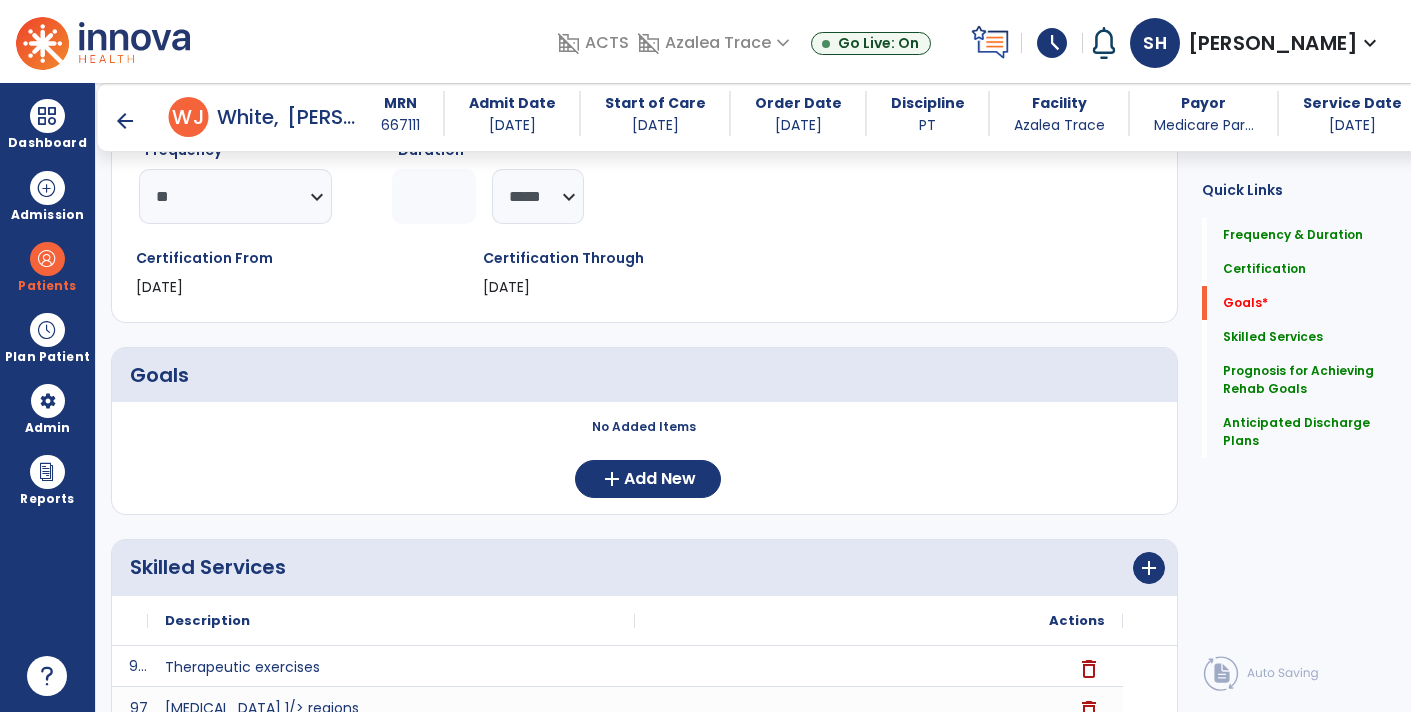 scroll, scrollTop: 287, scrollLeft: 0, axis: vertical 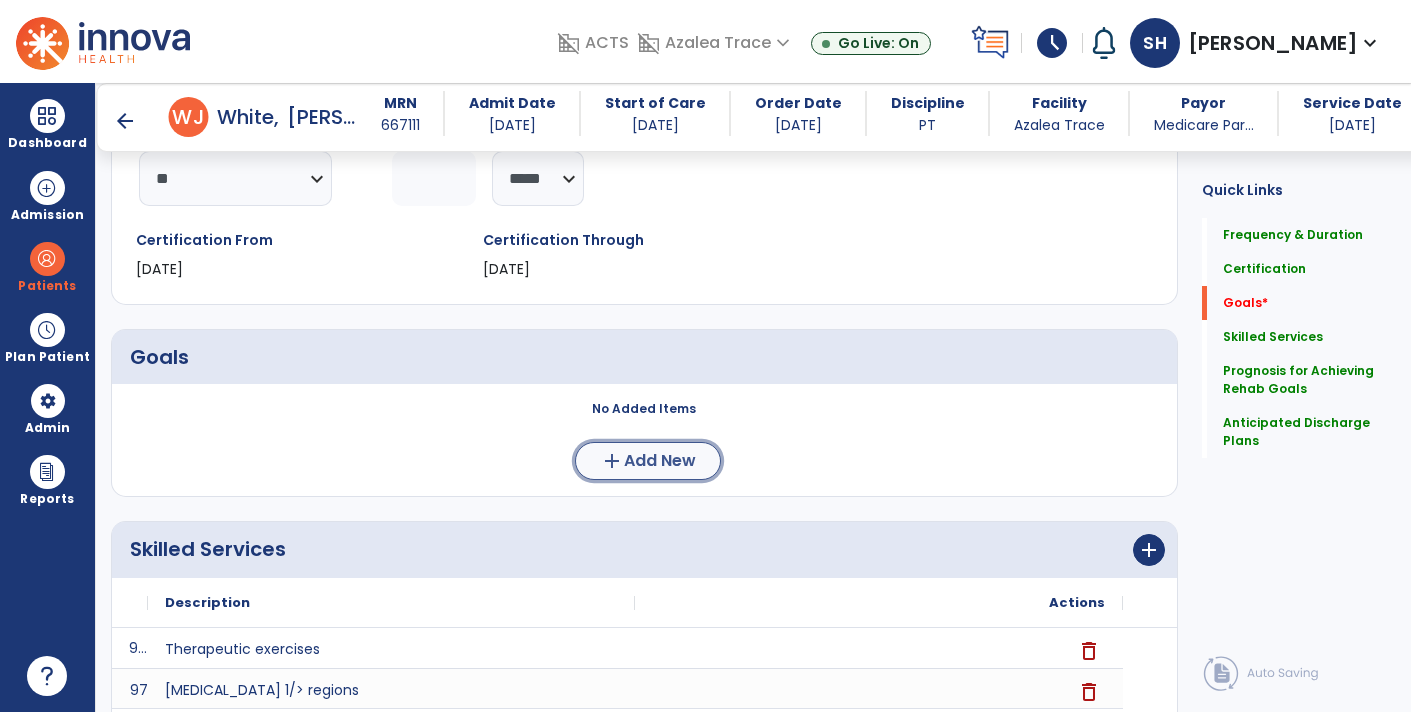 click on "add  Add New" at bounding box center [648, 461] 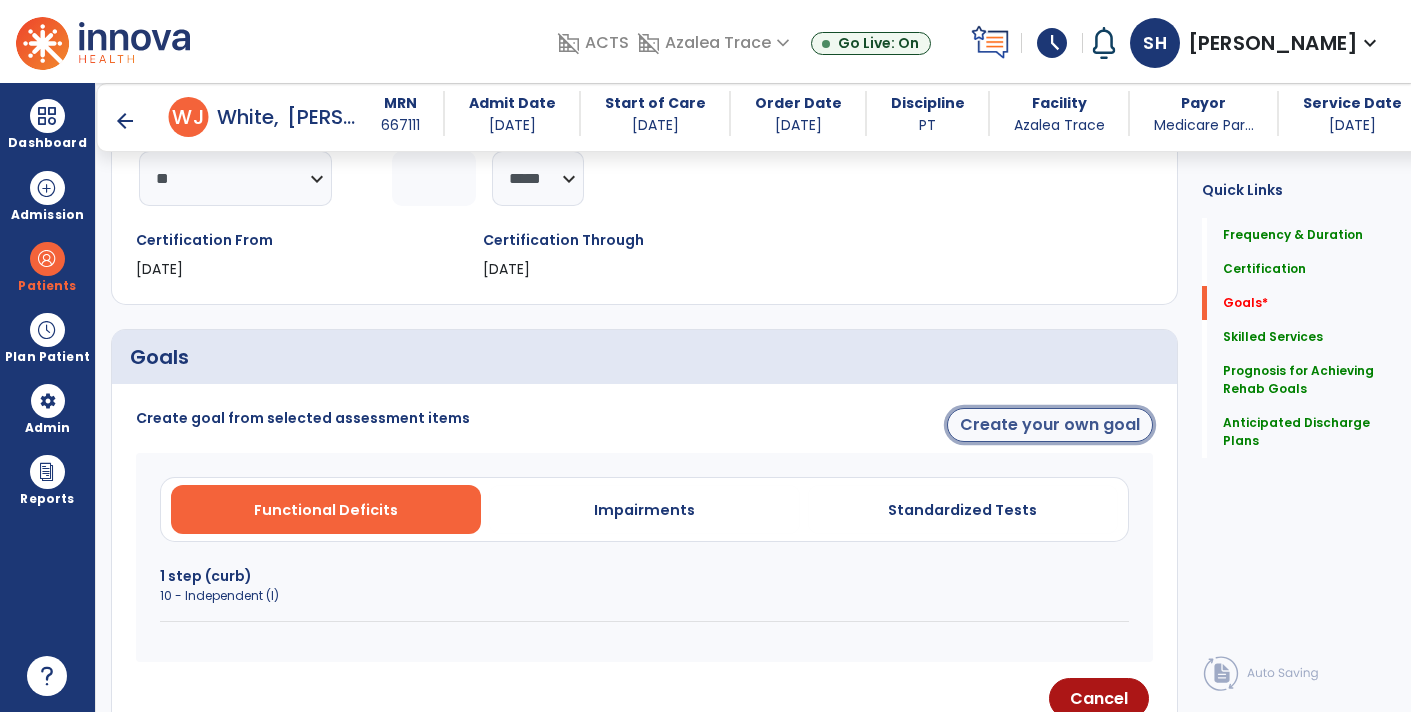 click on "Create your own goal" at bounding box center (1050, 425) 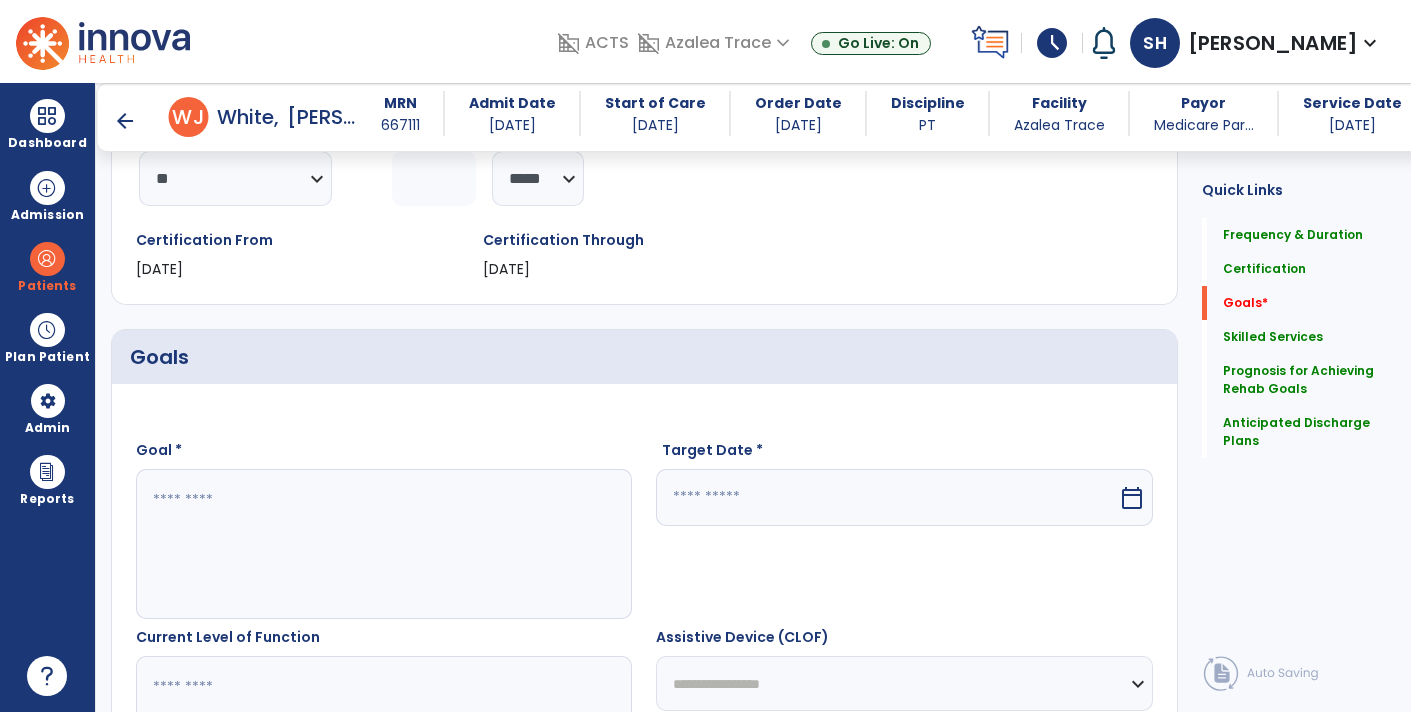 click 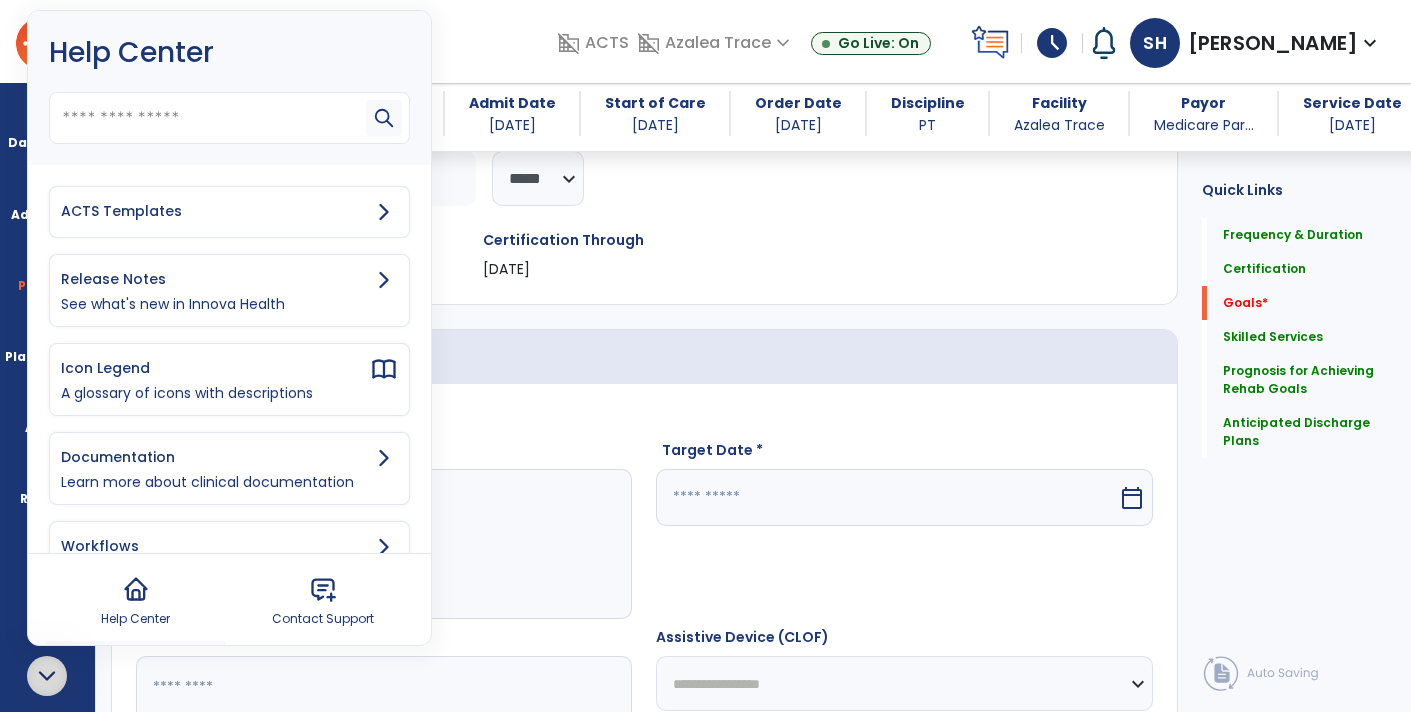 click on "ACTS Templates" at bounding box center (215, 211) 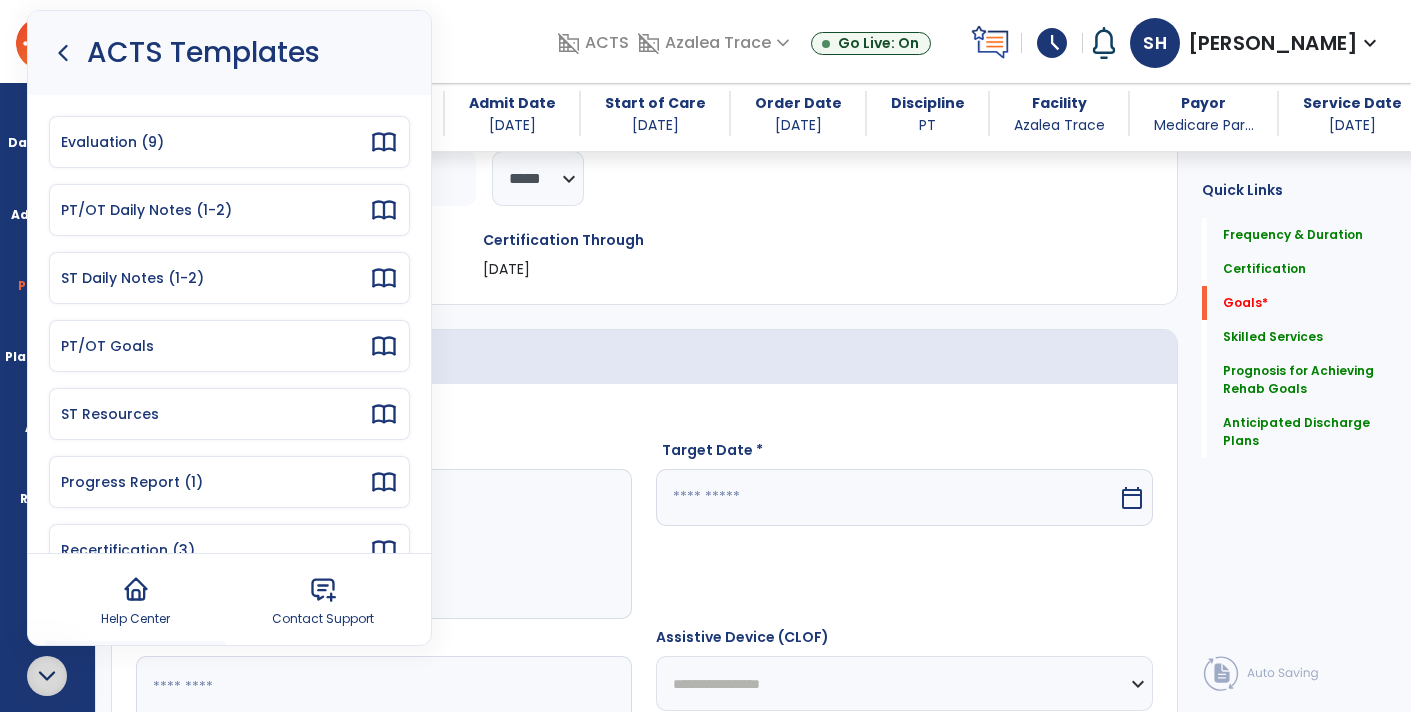 click on "PT/OT Goals" at bounding box center [215, 346] 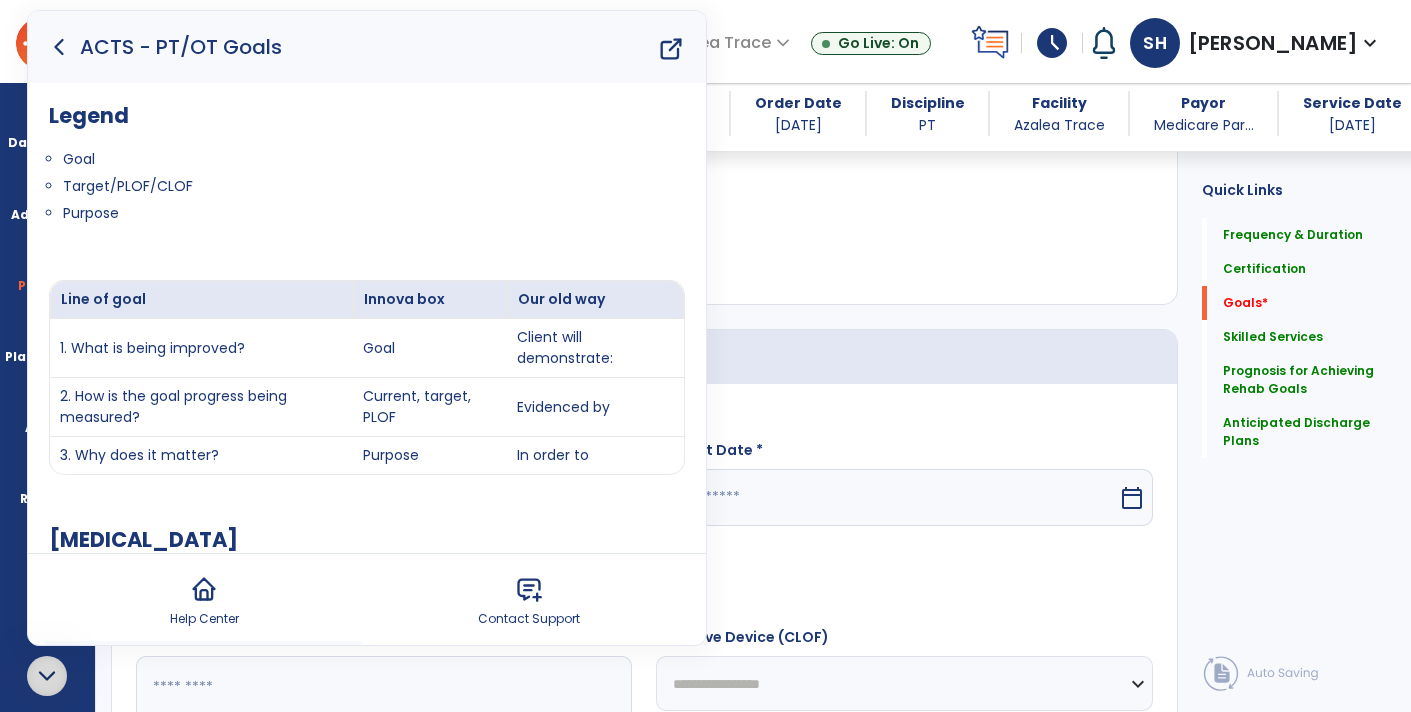 click 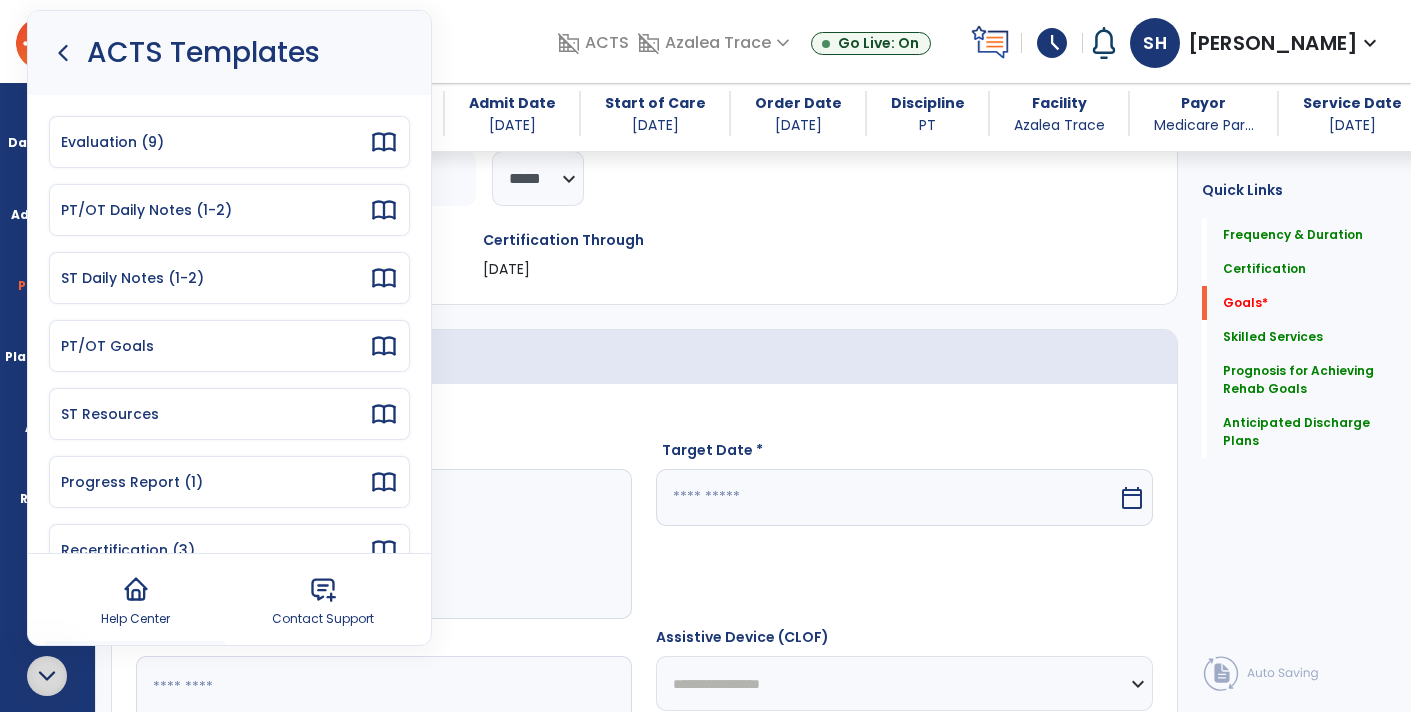 click 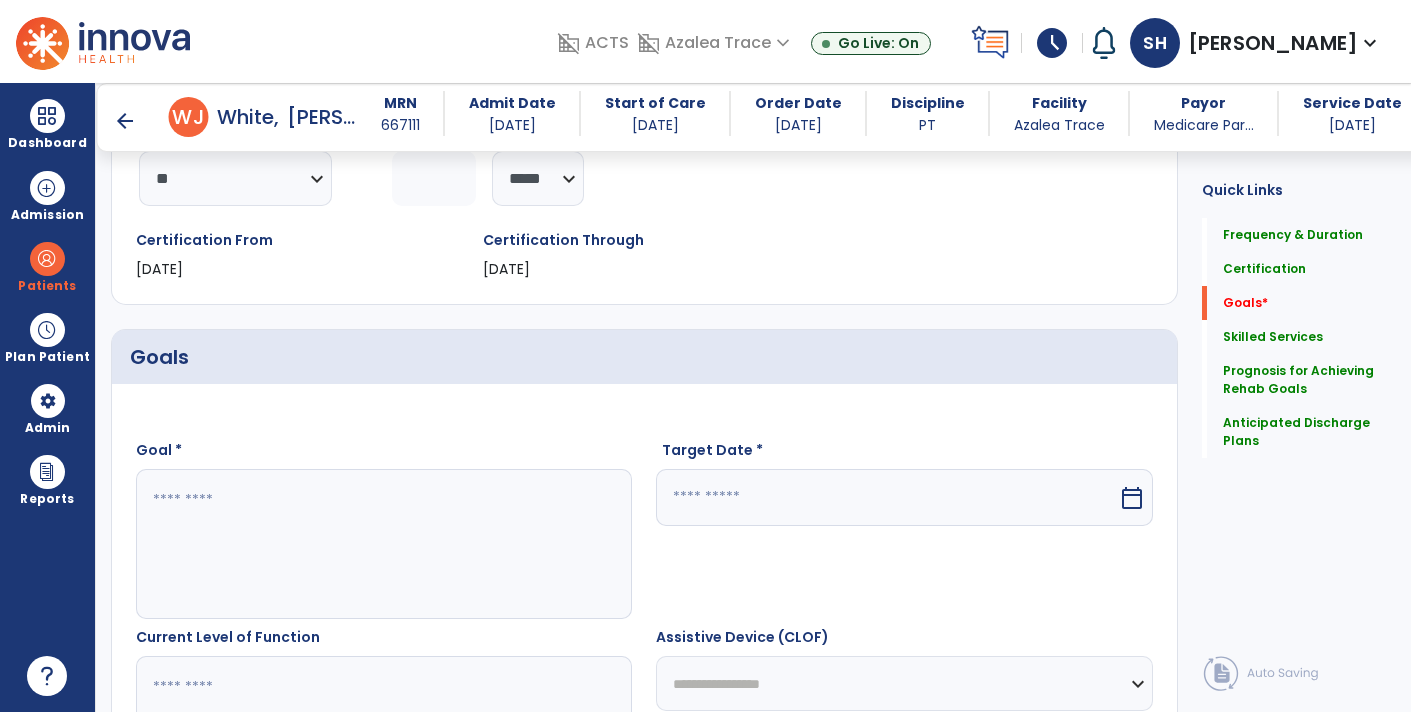 click at bounding box center [383, 544] 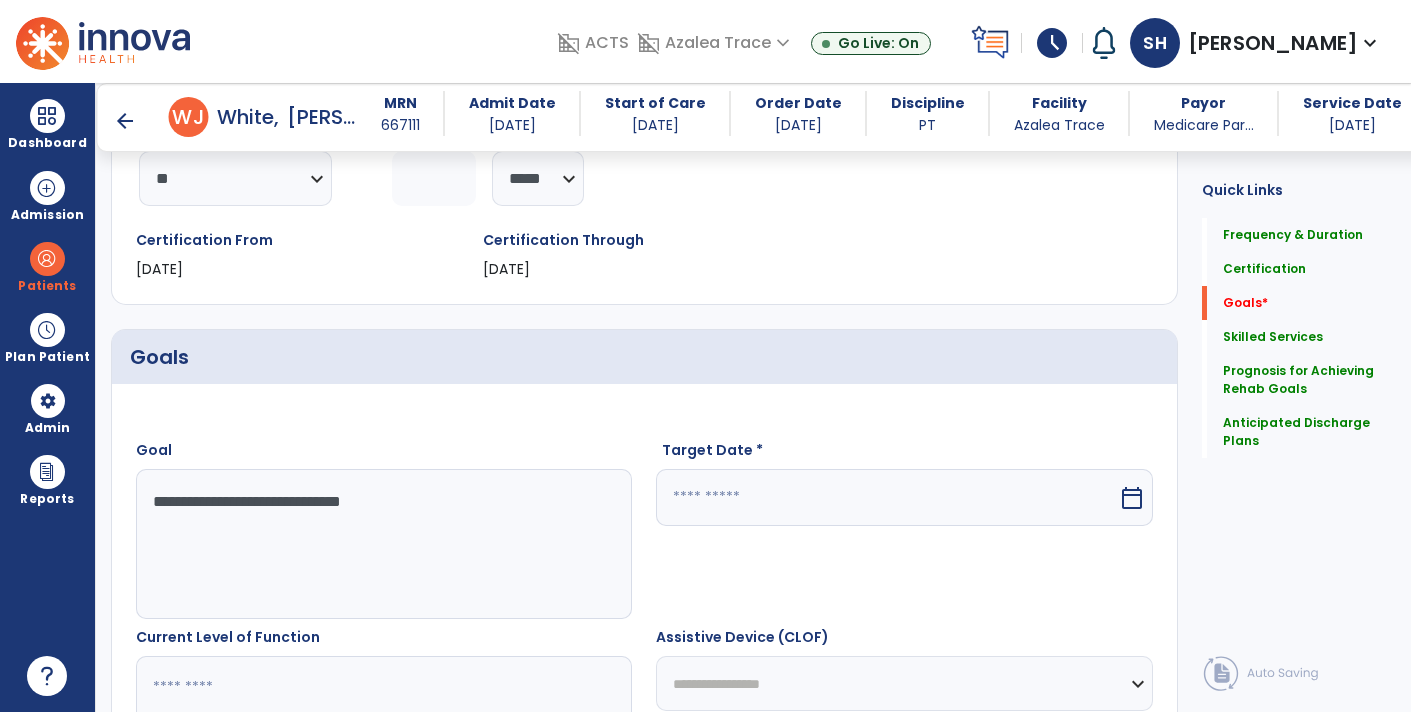 type on "**********" 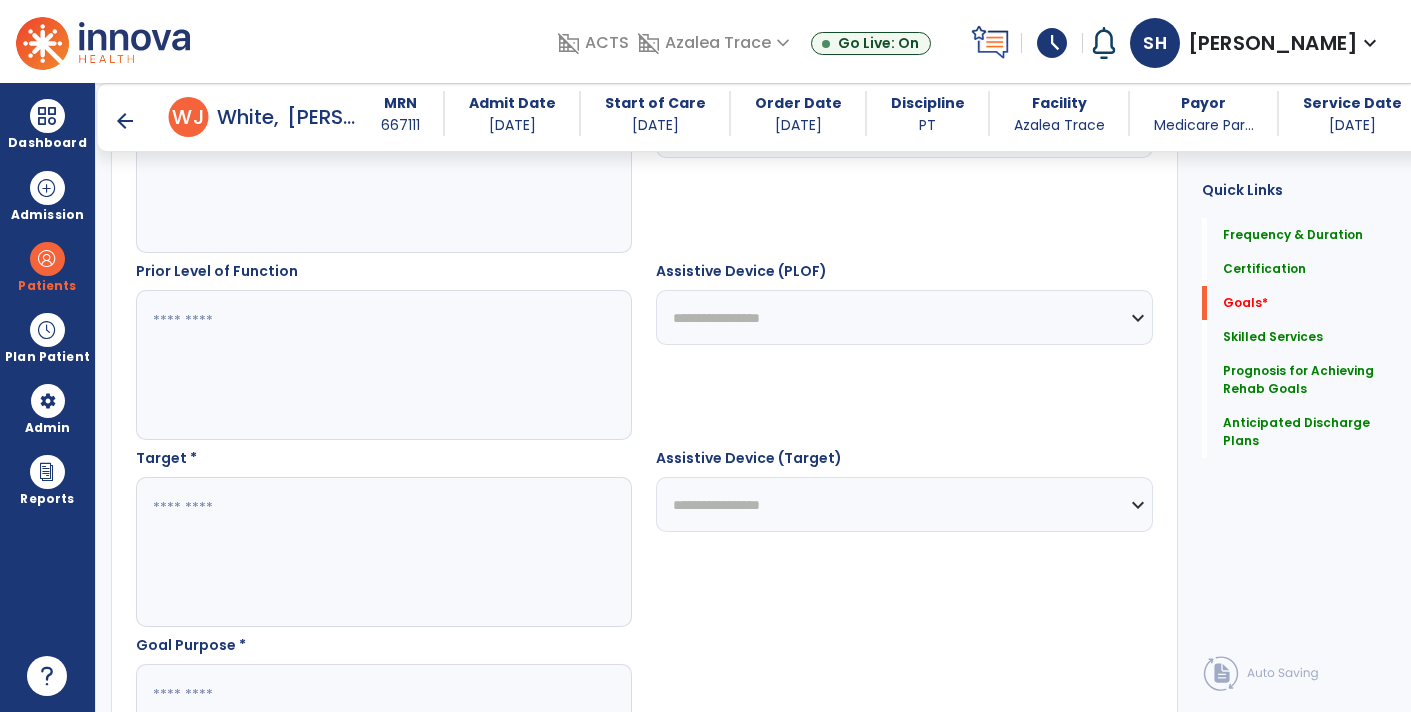 scroll, scrollTop: 856, scrollLeft: 0, axis: vertical 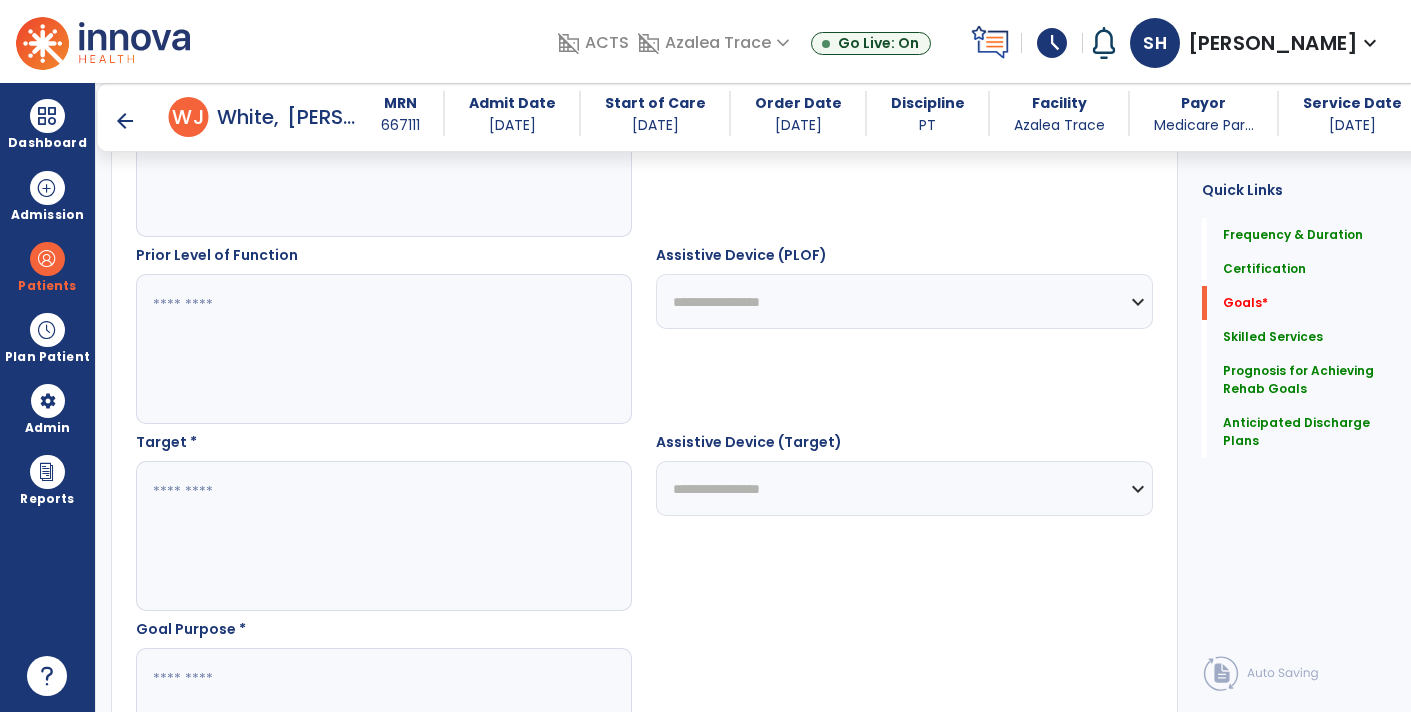 click at bounding box center [383, 536] 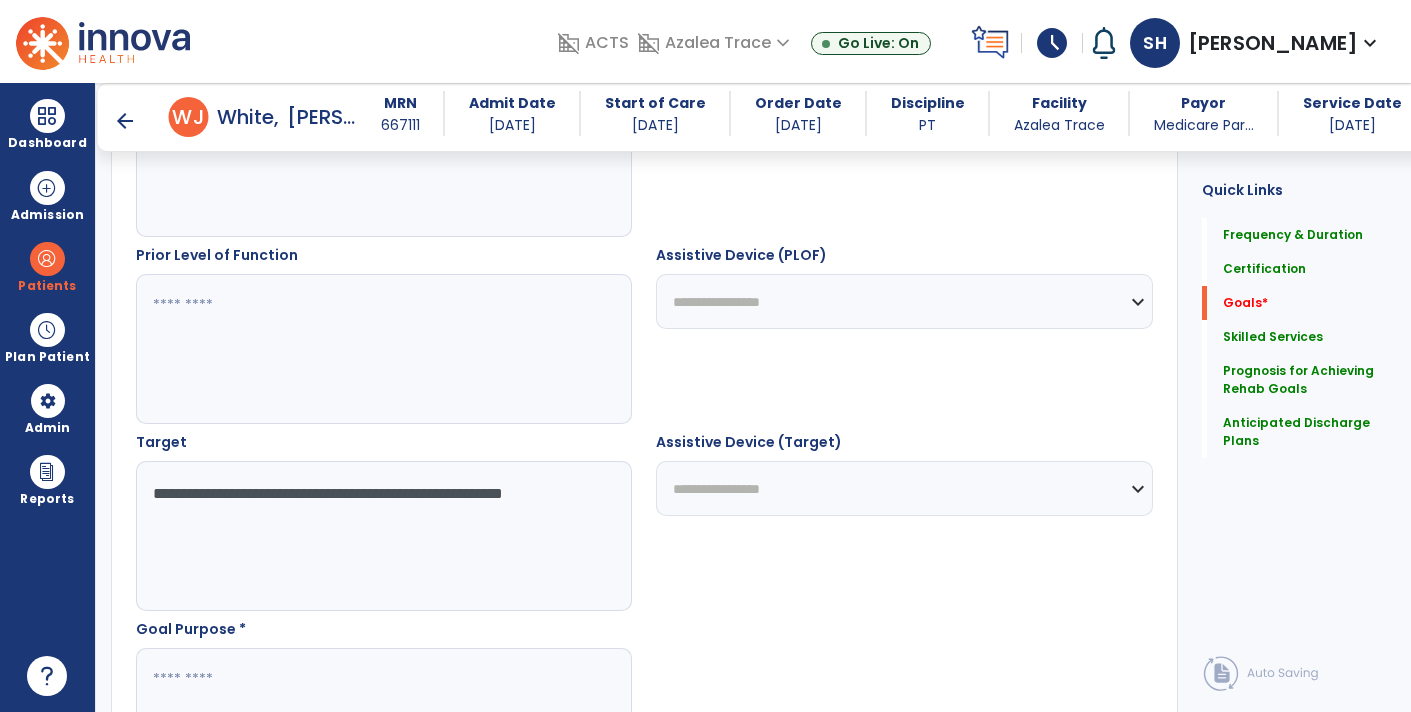 type on "**********" 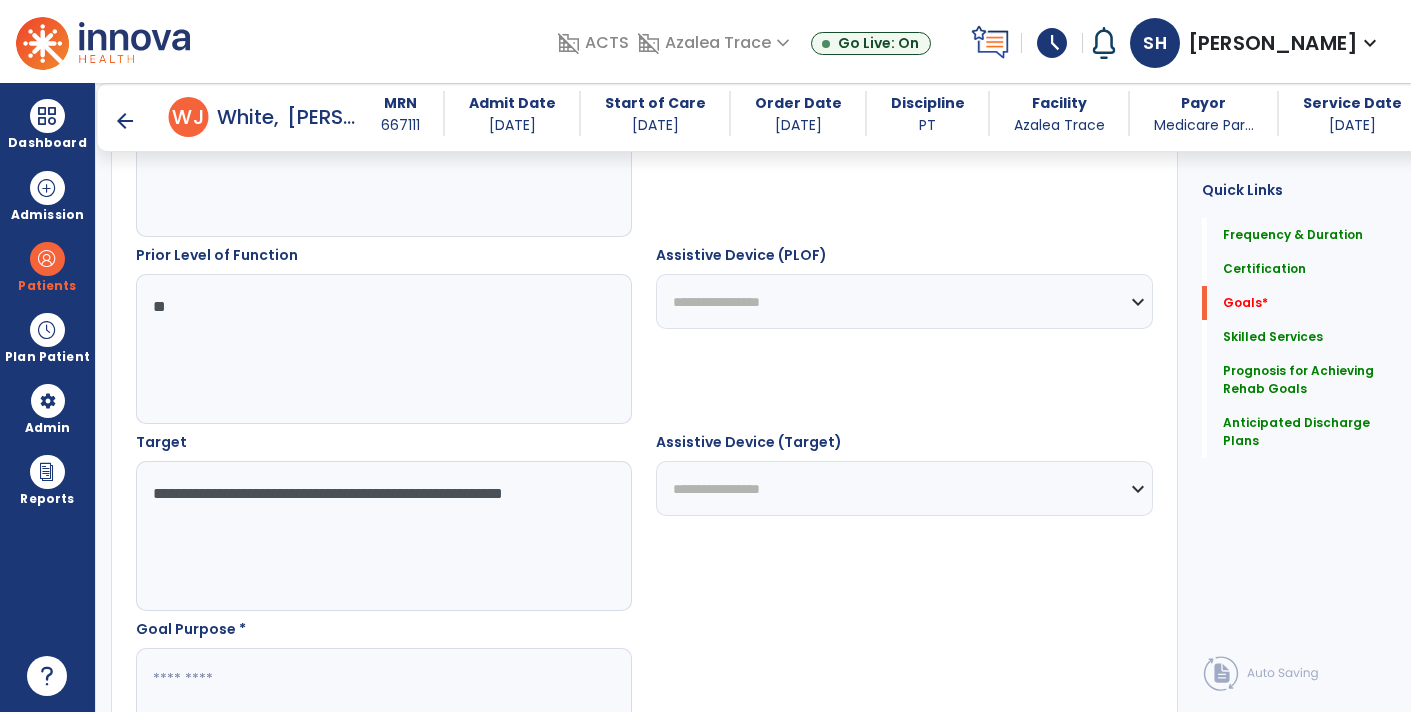 type on "*" 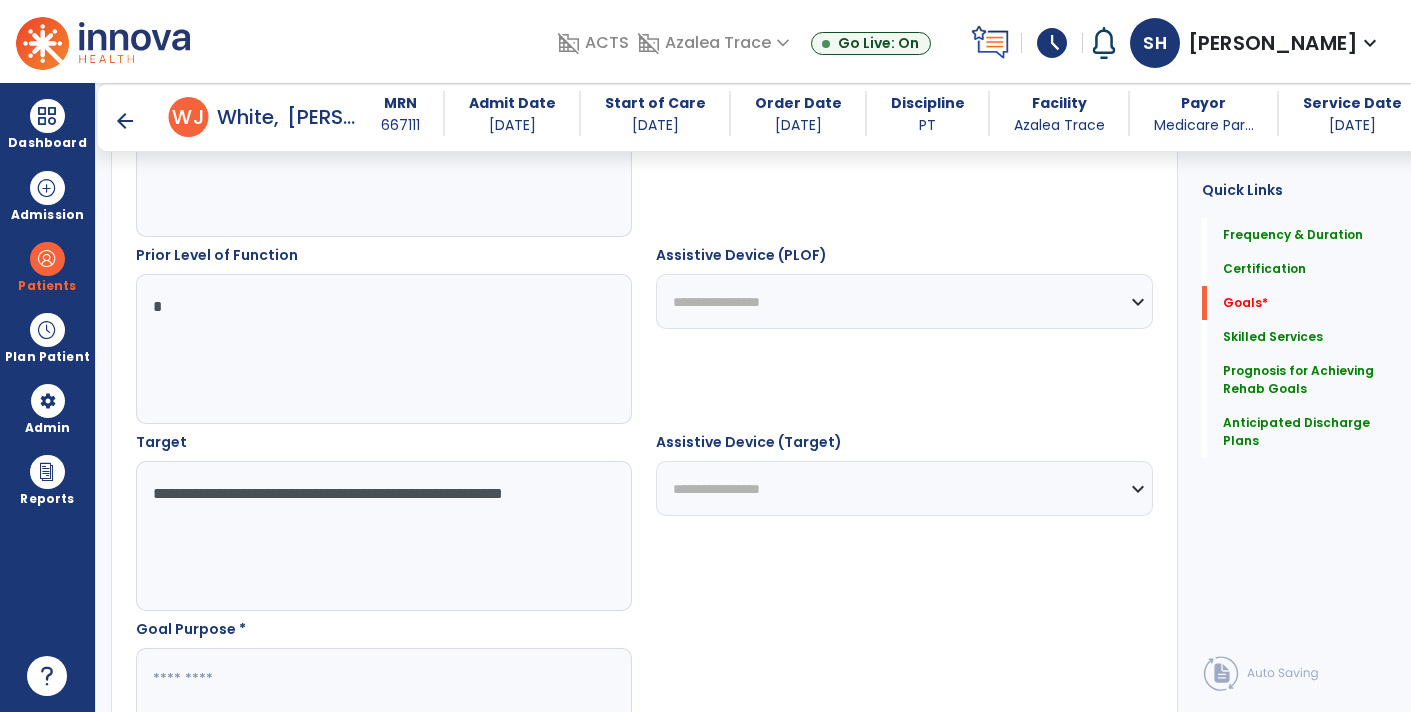 type 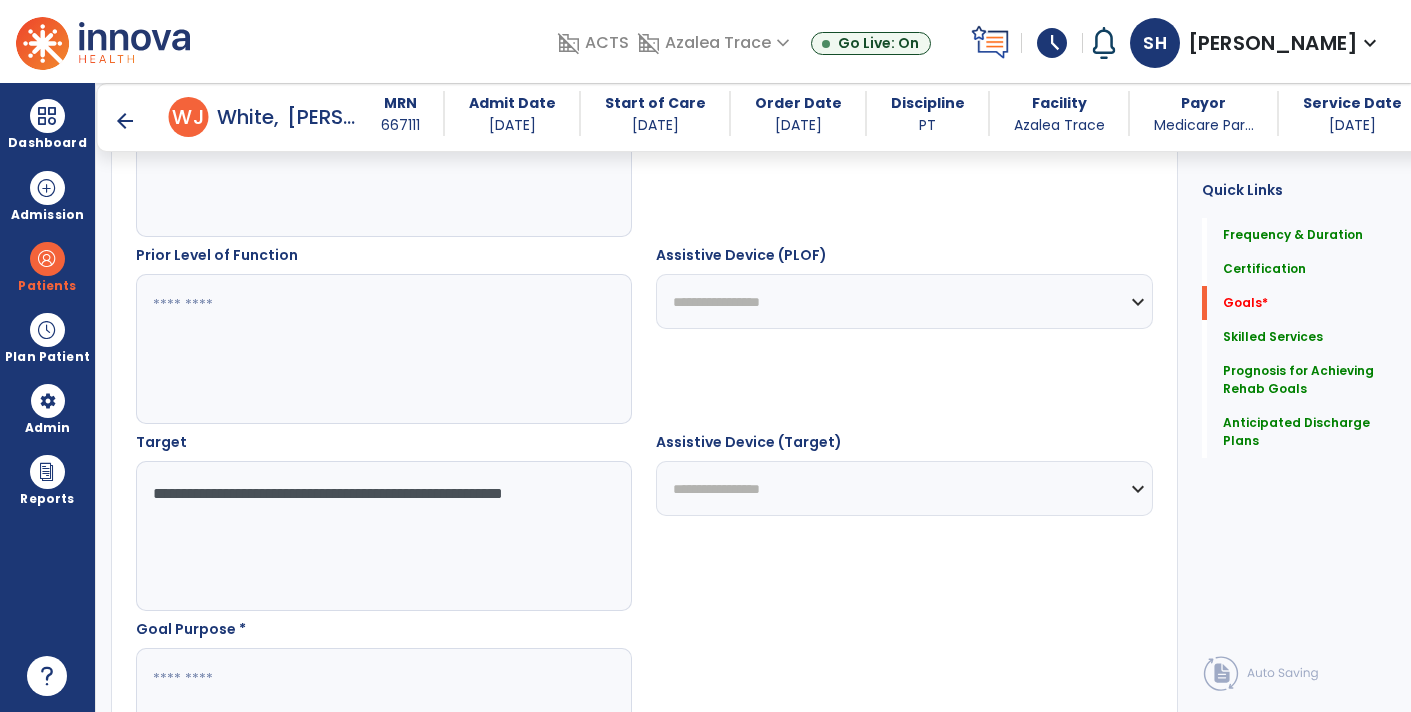 click at bounding box center [383, 162] 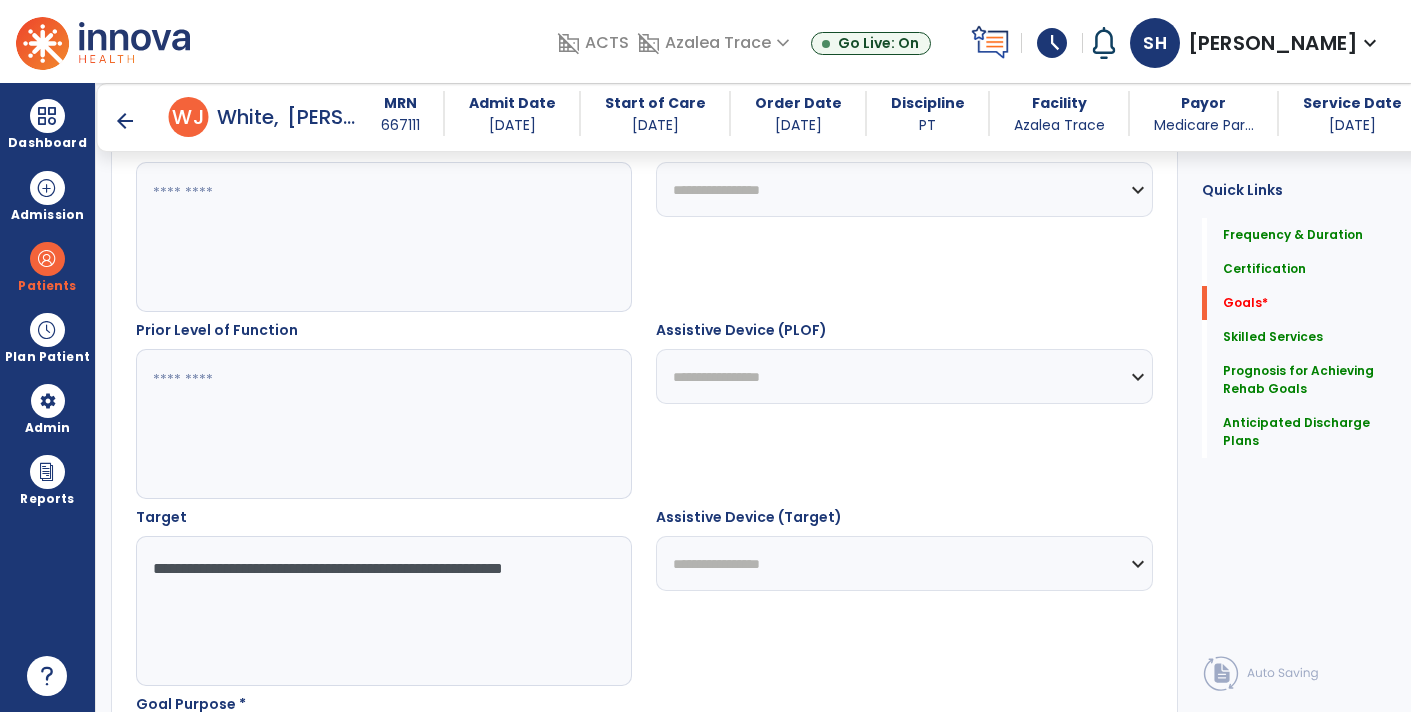 scroll, scrollTop: 782, scrollLeft: 0, axis: vertical 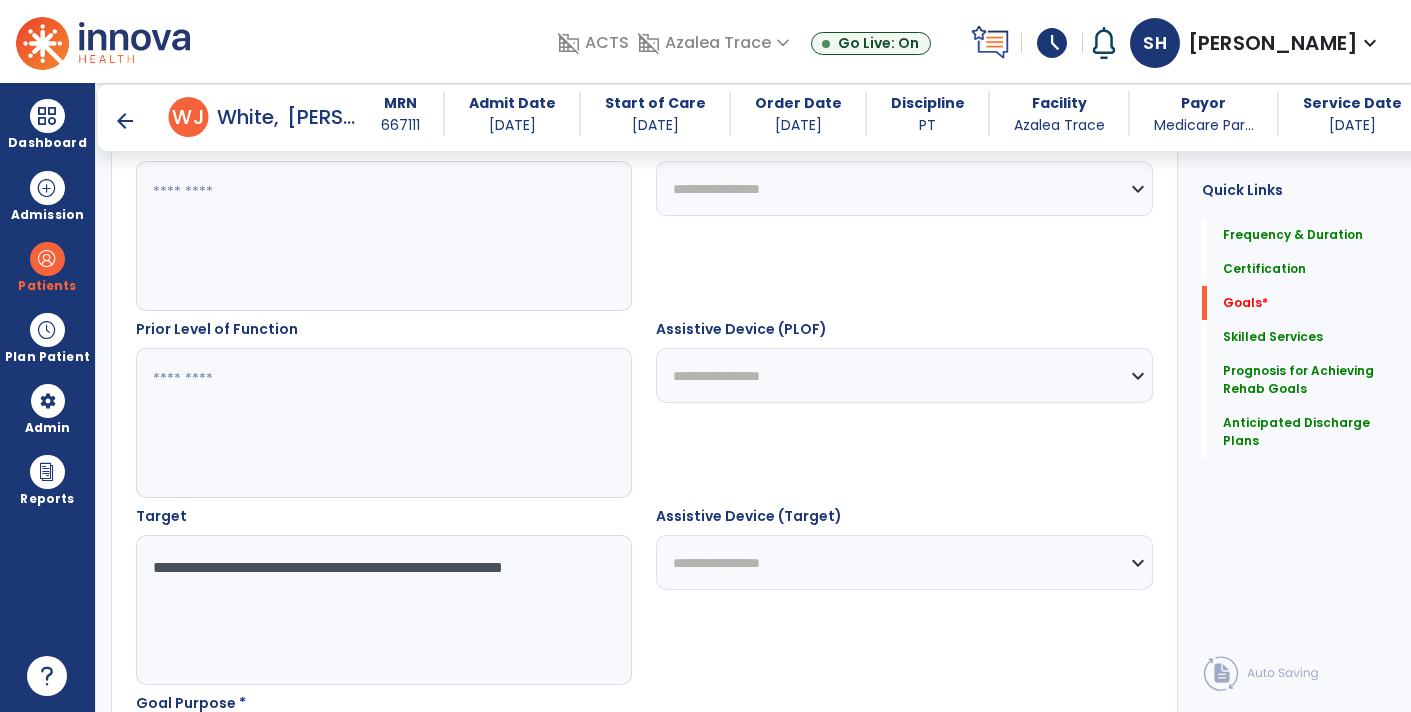 click at bounding box center [383, 236] 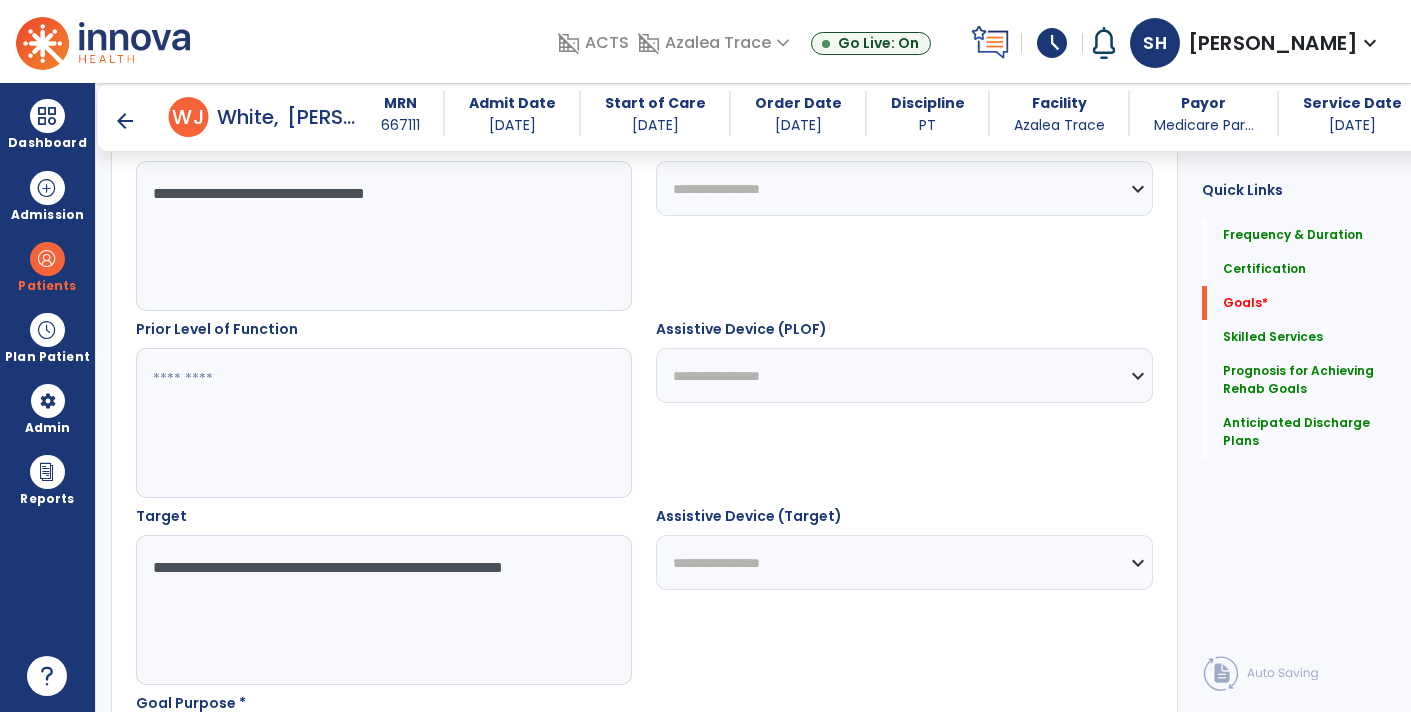 type on "**********" 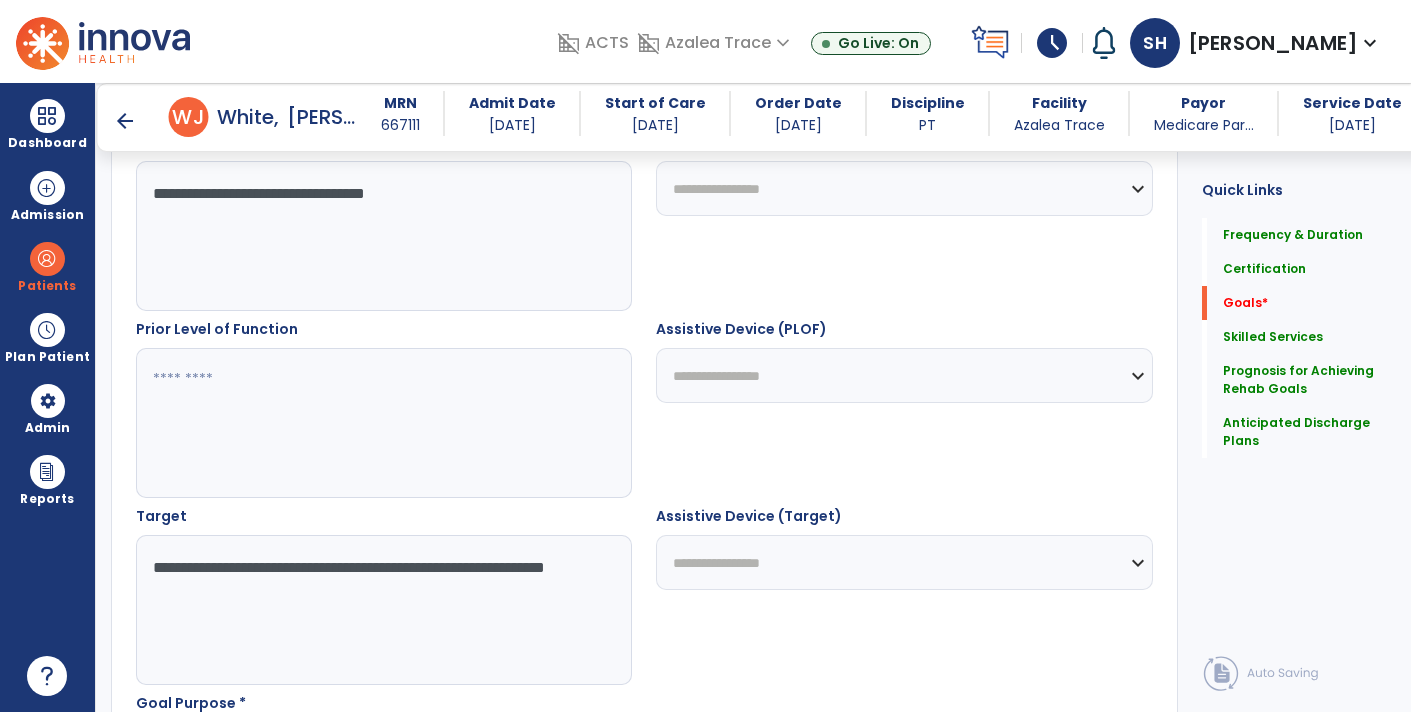 click on "**********" at bounding box center (383, 610) 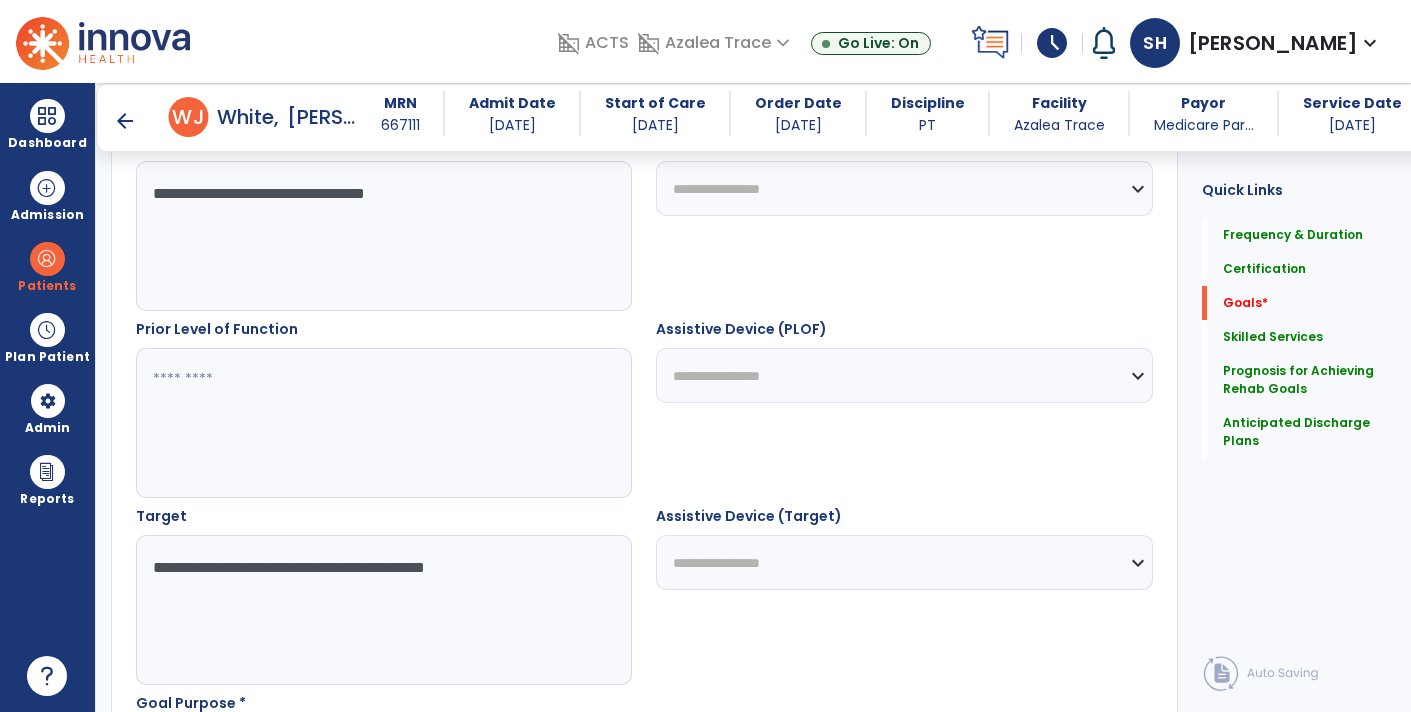 type on "**********" 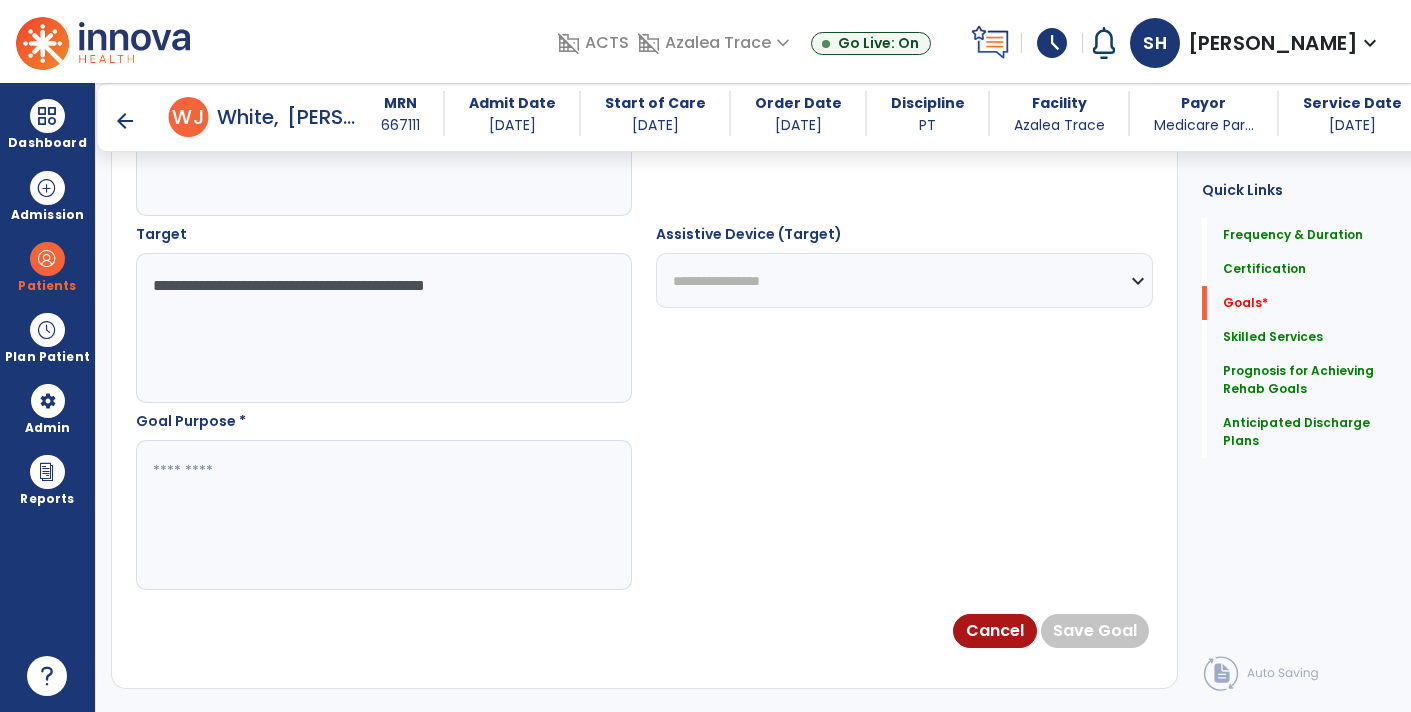 scroll, scrollTop: 1060, scrollLeft: 0, axis: vertical 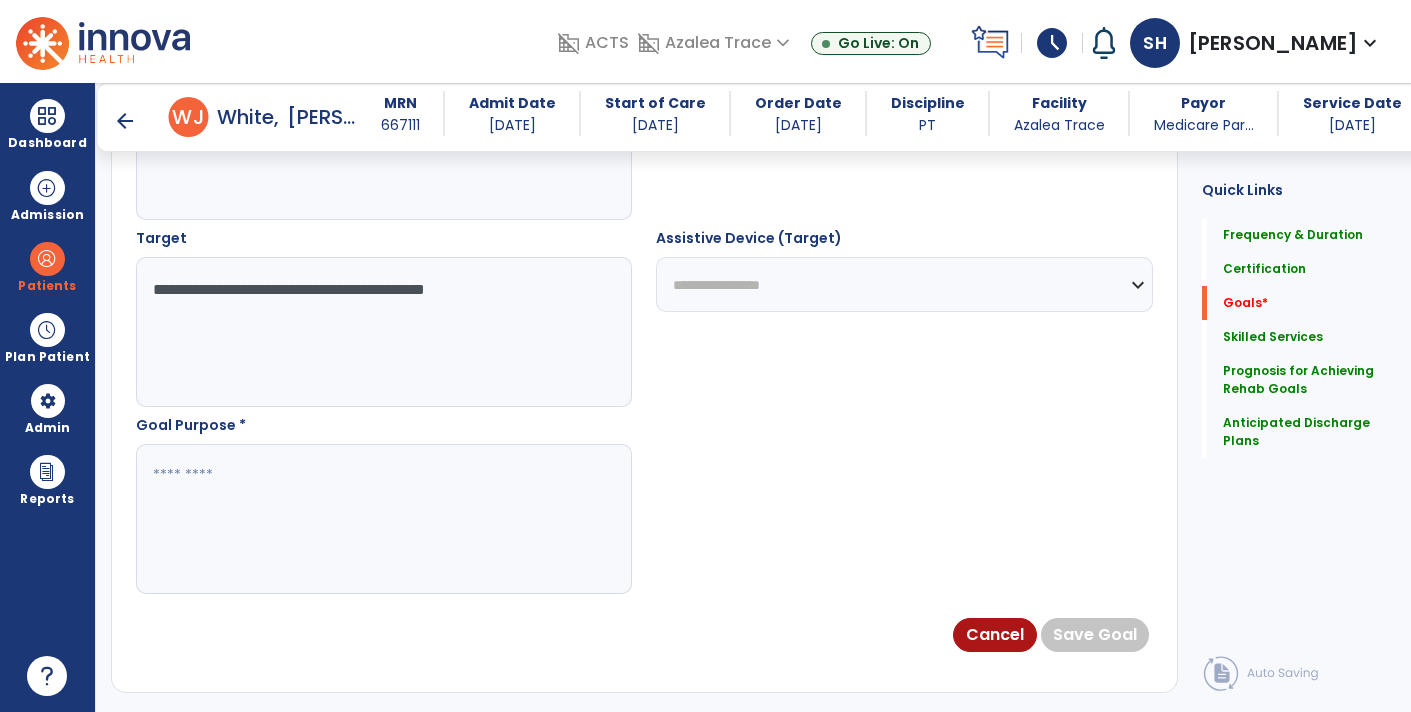 click at bounding box center [383, 519] 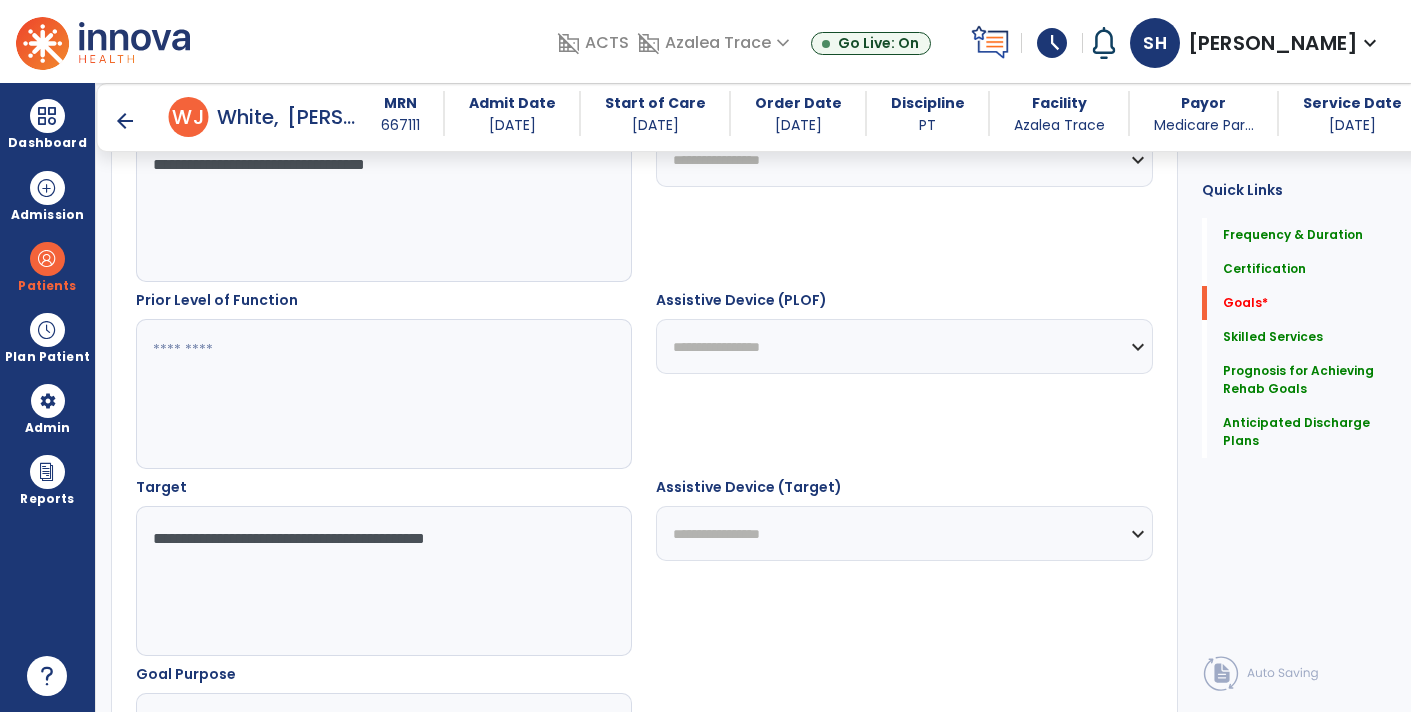 scroll, scrollTop: 464, scrollLeft: 0, axis: vertical 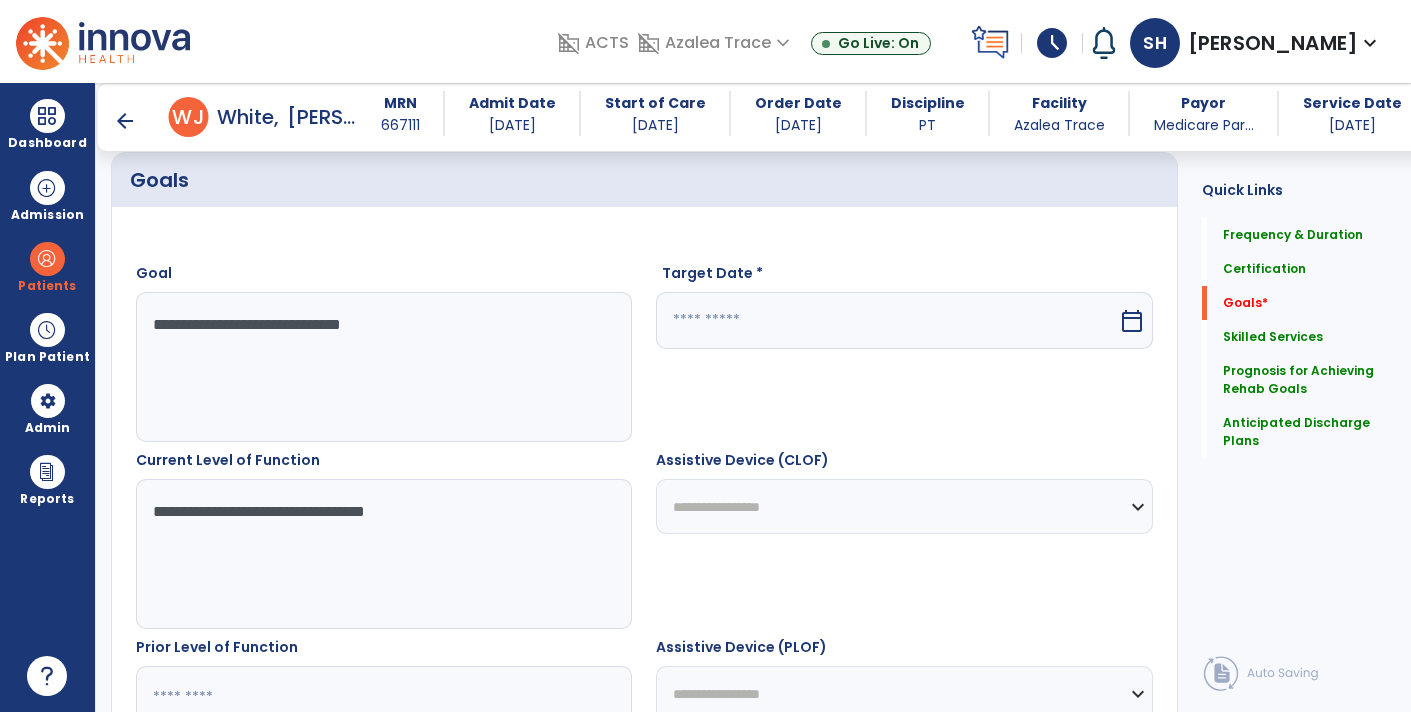 type on "**********" 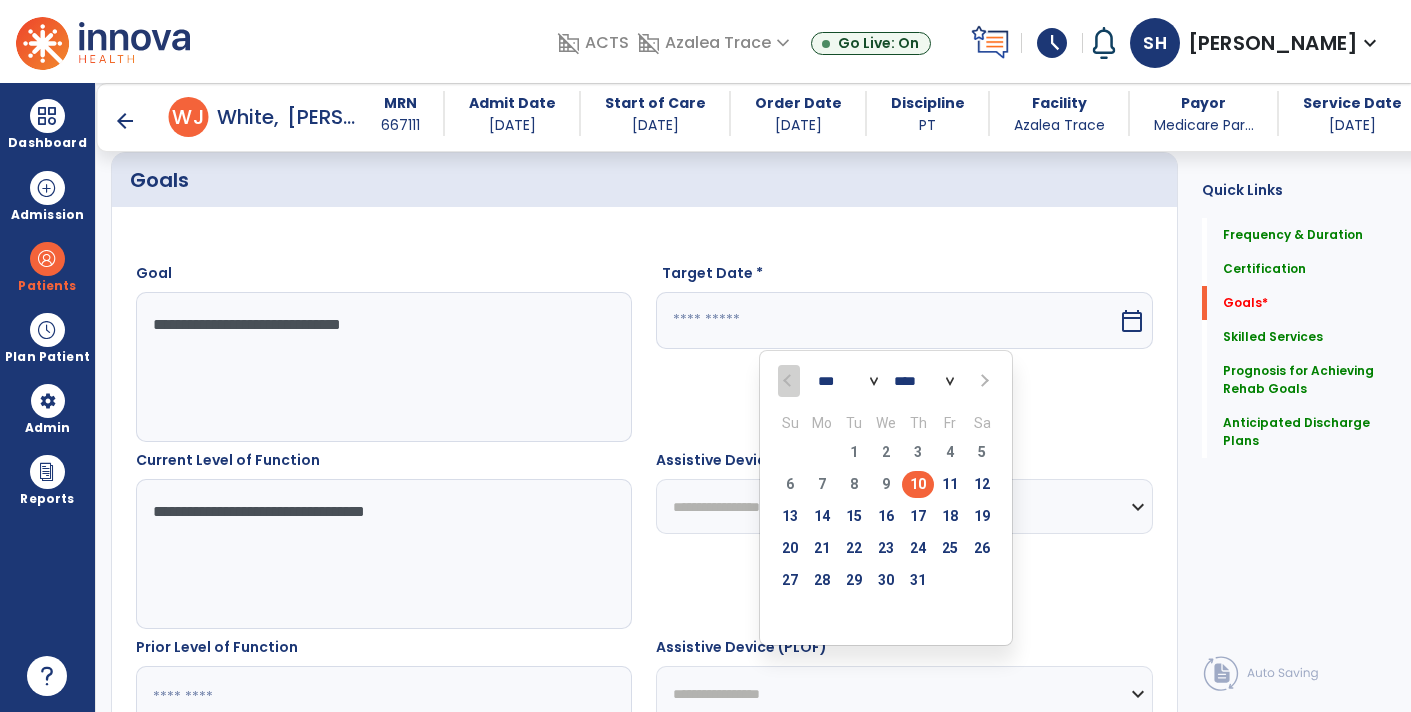 click on "*** ***" at bounding box center (848, 382) 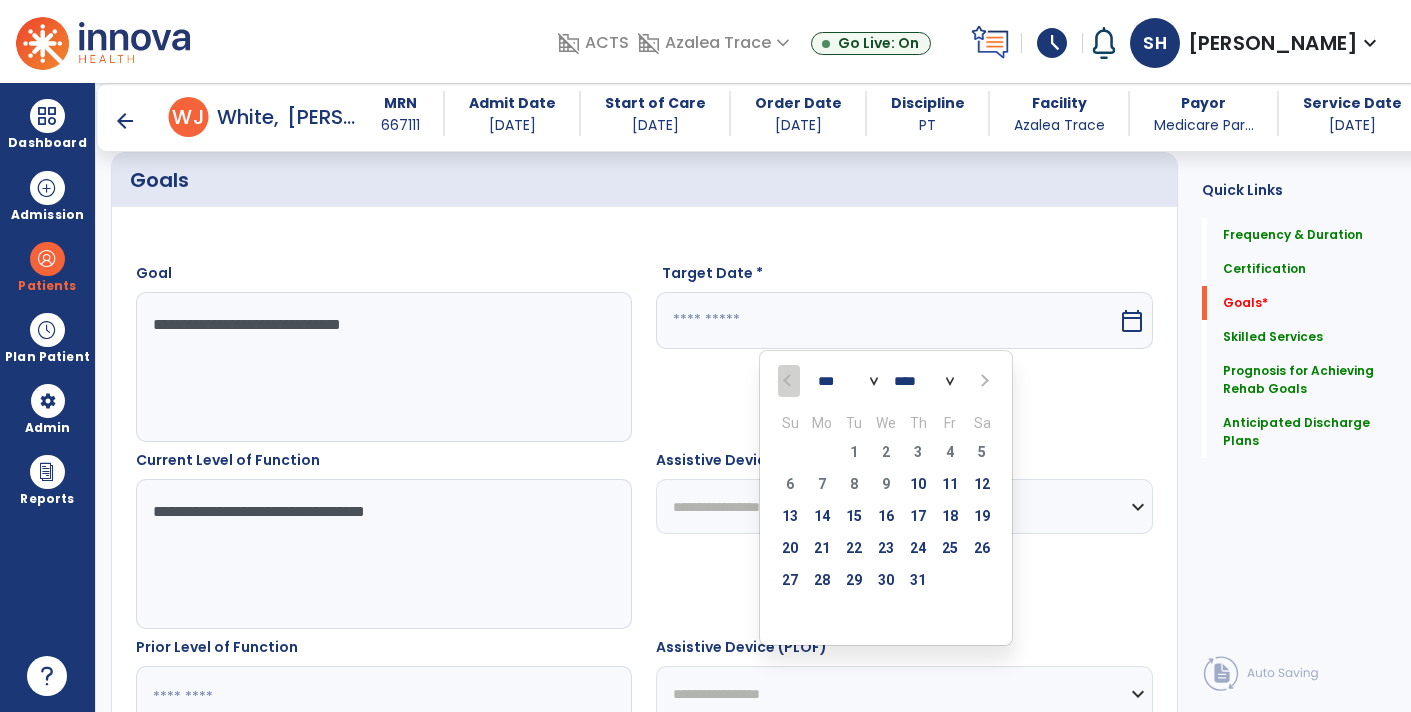 select on "*" 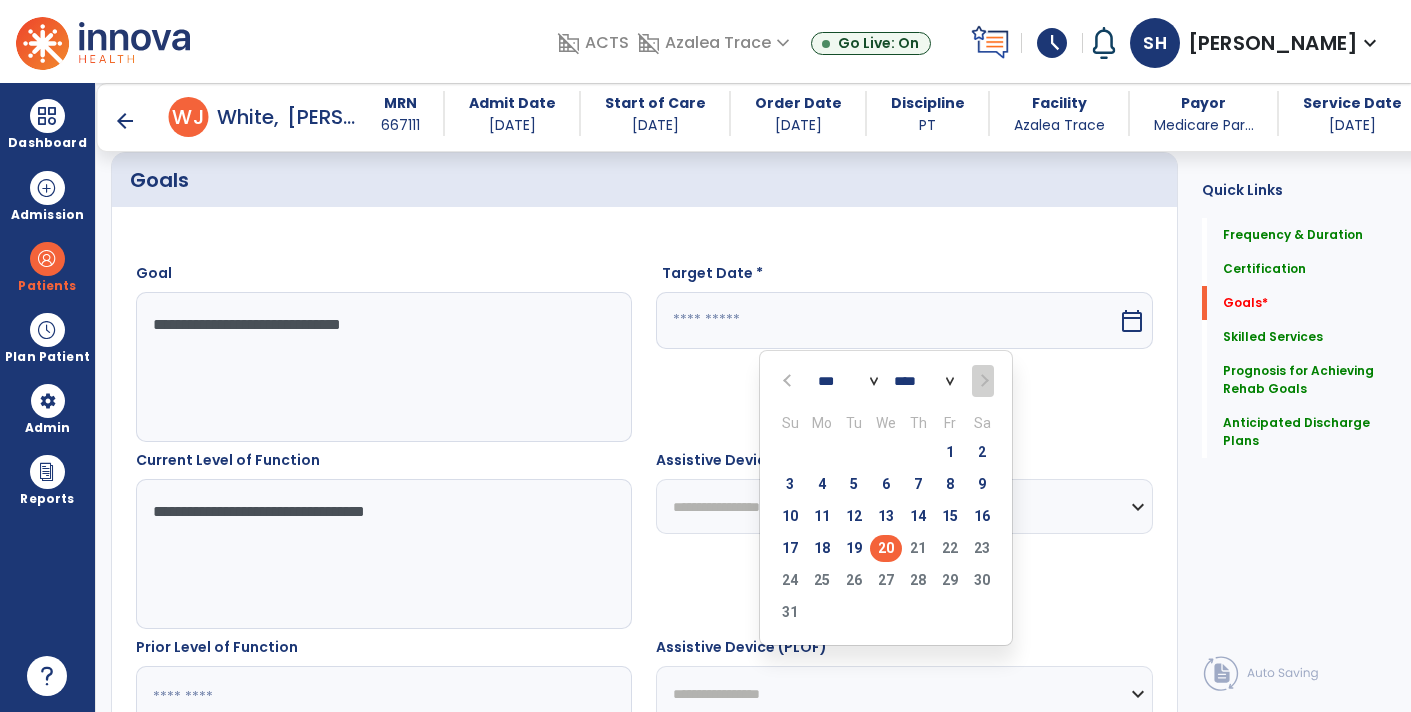 click on "20" at bounding box center (886, 548) 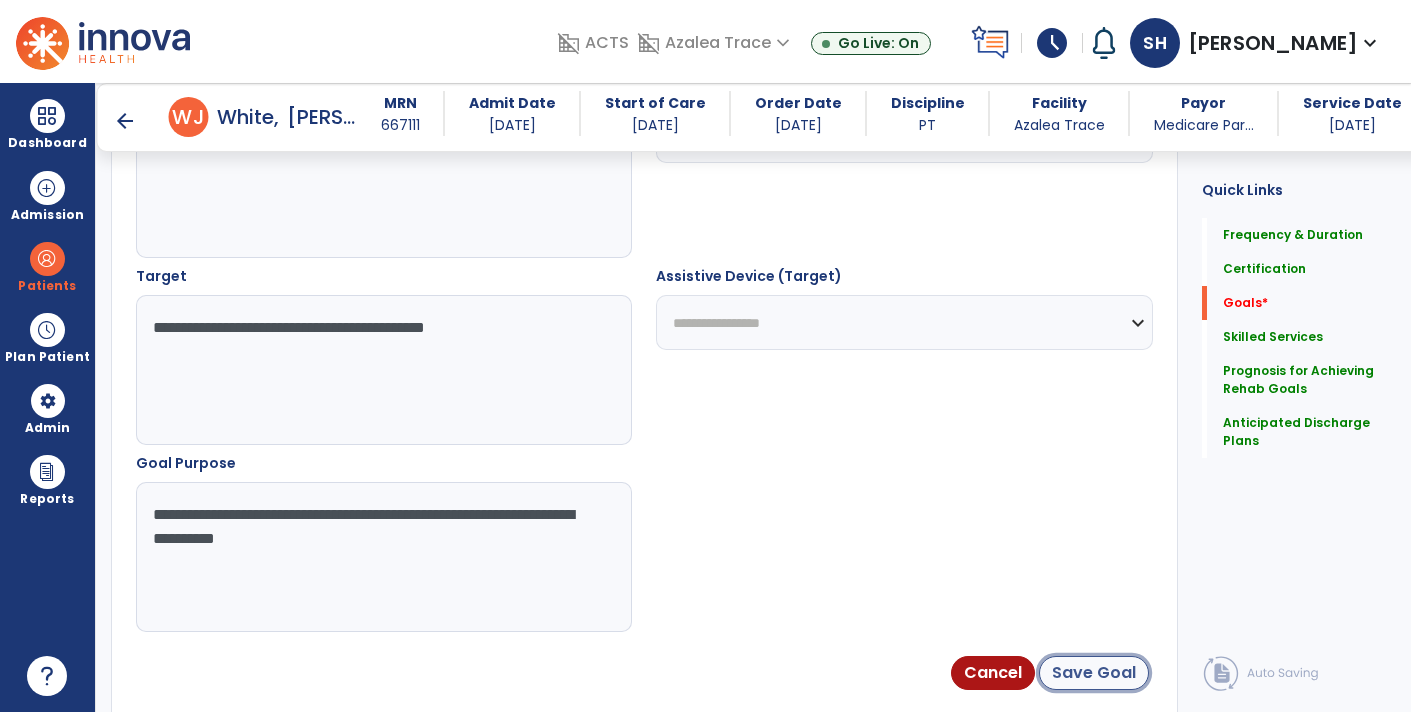 click on "Save Goal" at bounding box center (1094, 673) 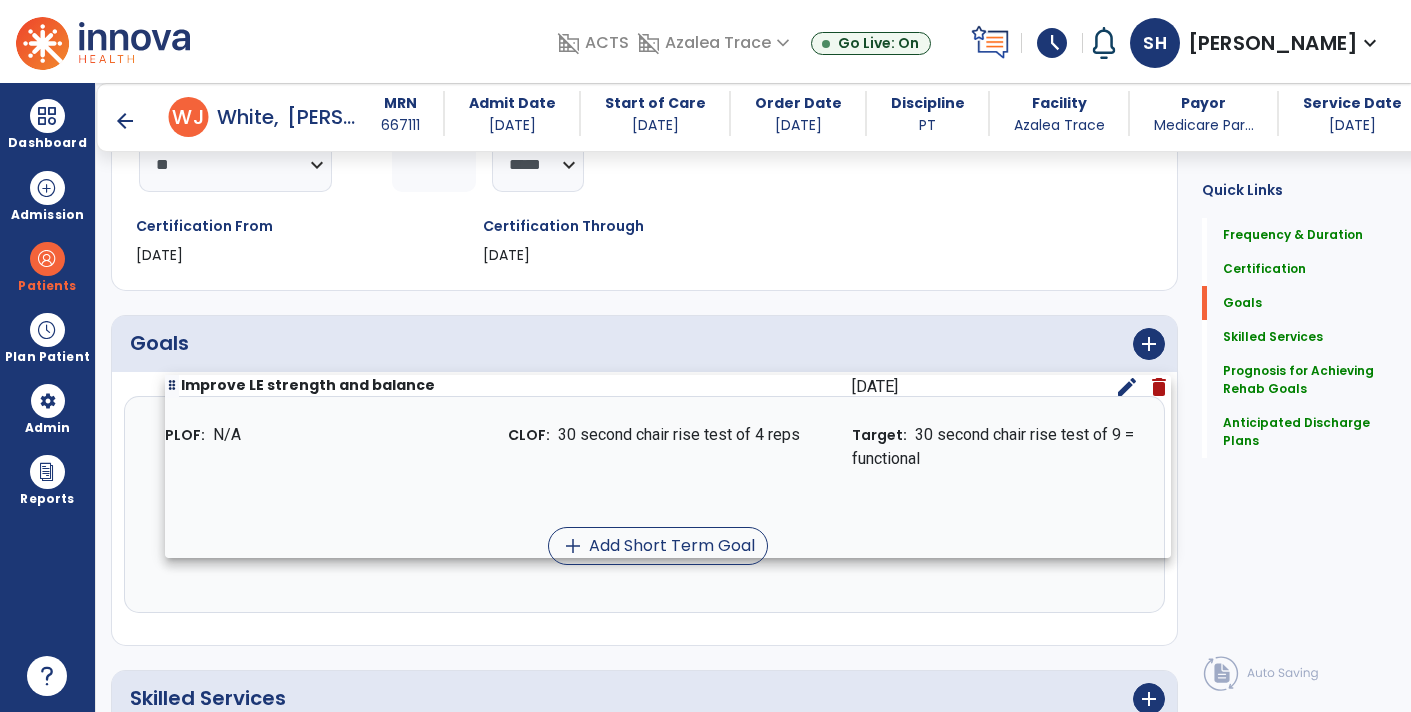scroll, scrollTop: 318, scrollLeft: 0, axis: vertical 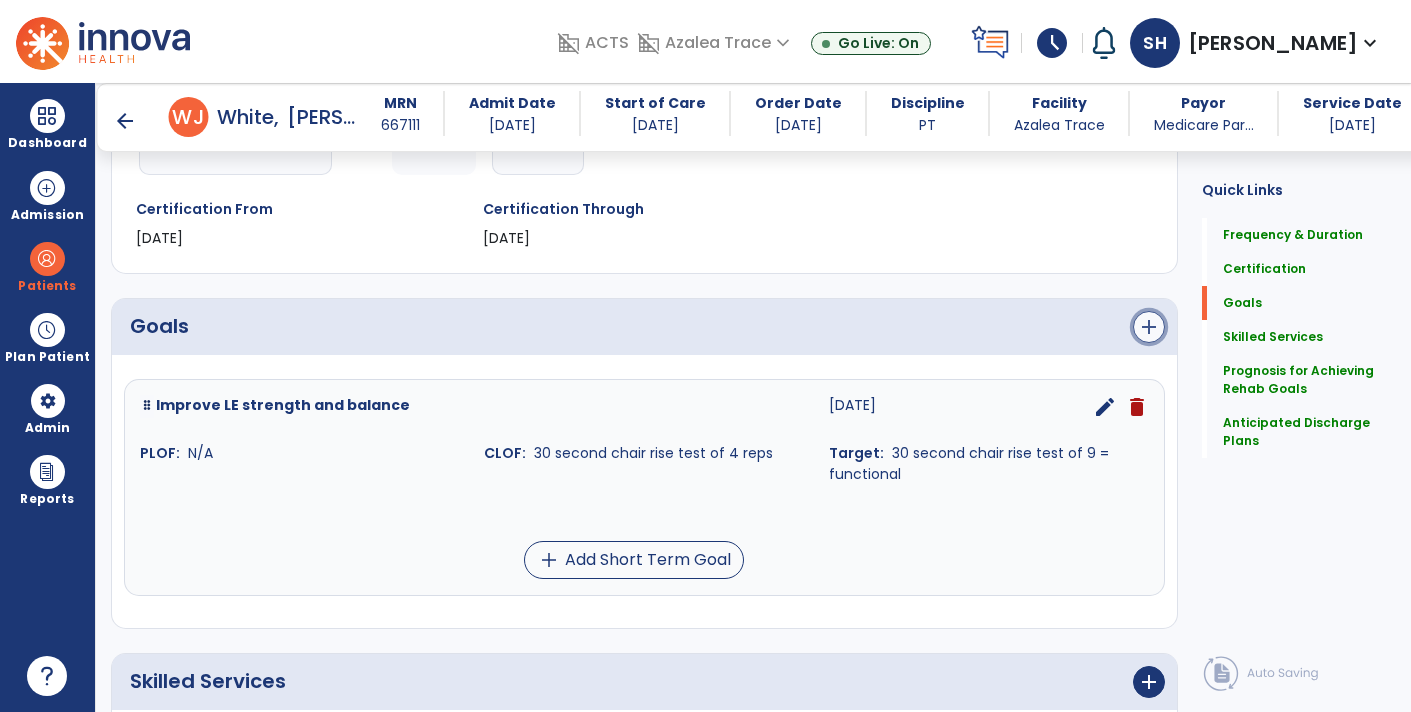 click on "add" at bounding box center (1149, 327) 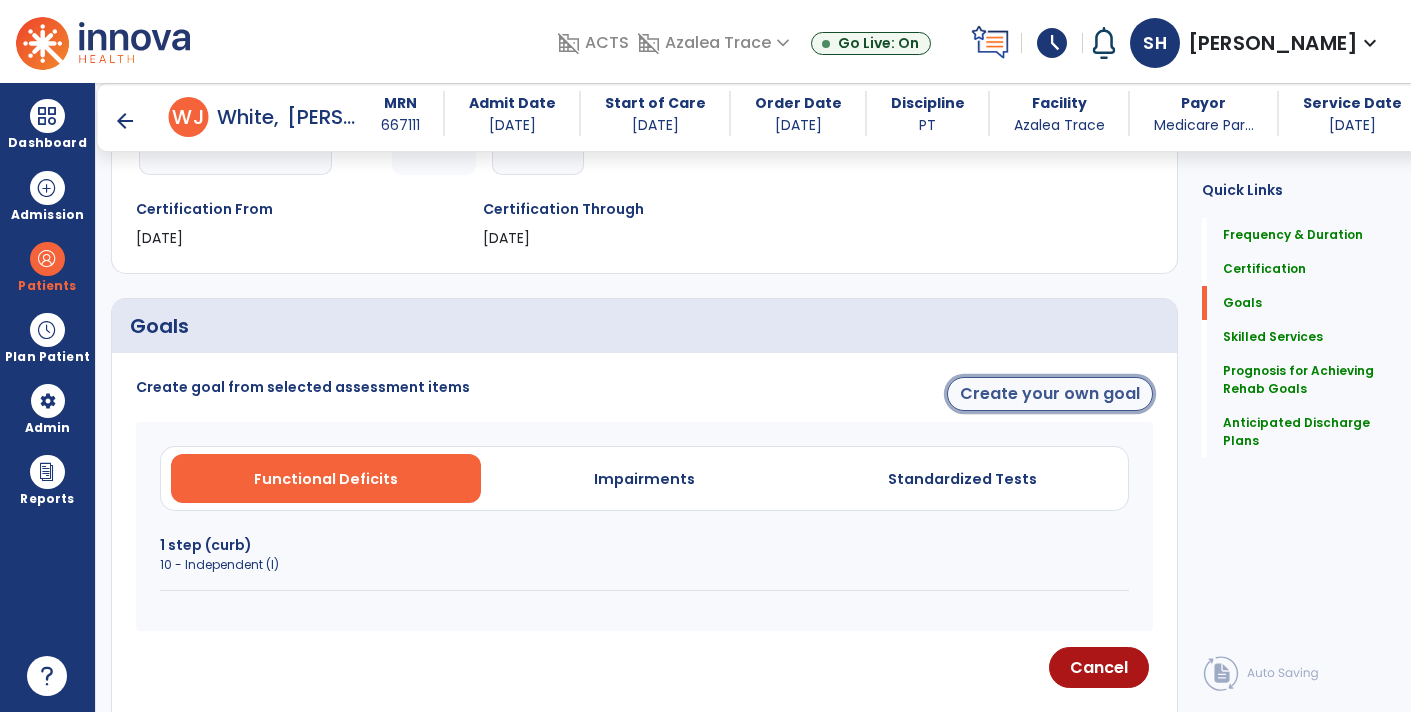 click on "Create your own goal" at bounding box center [1050, 394] 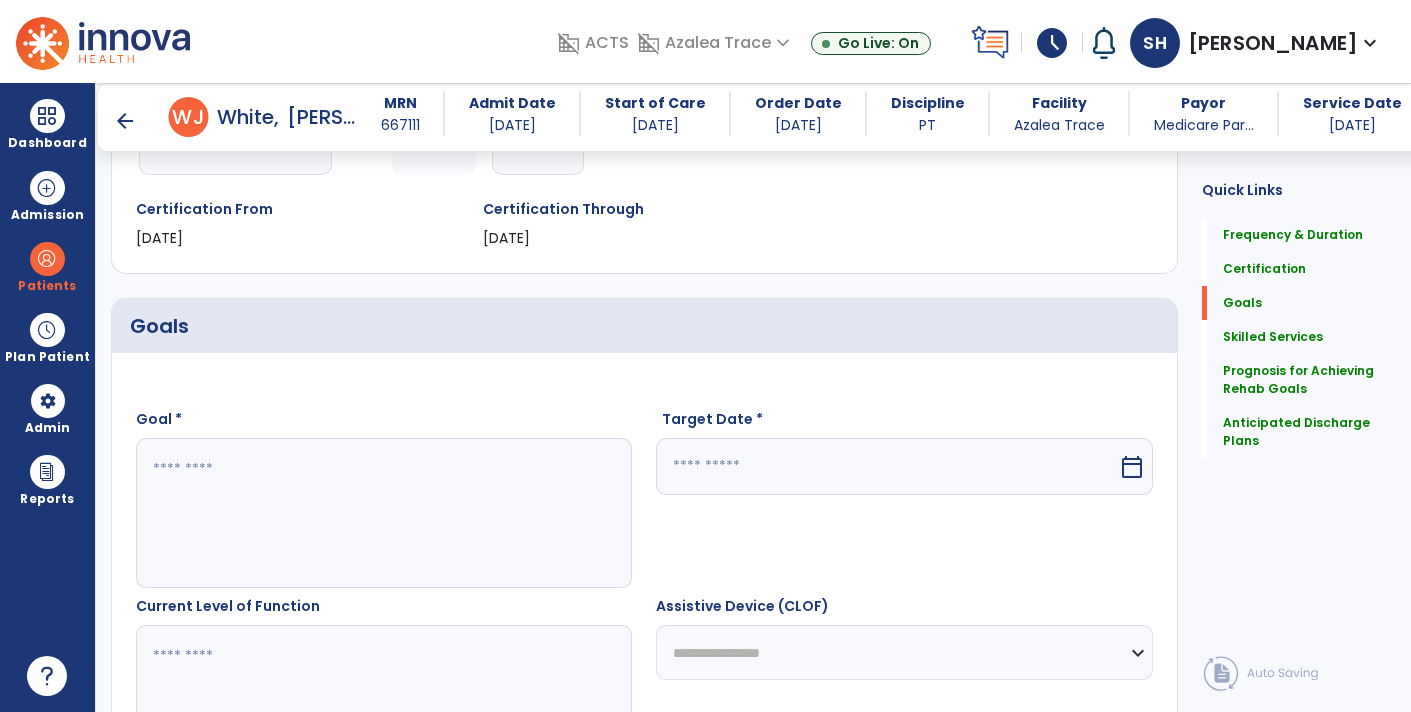 click at bounding box center (383, 513) 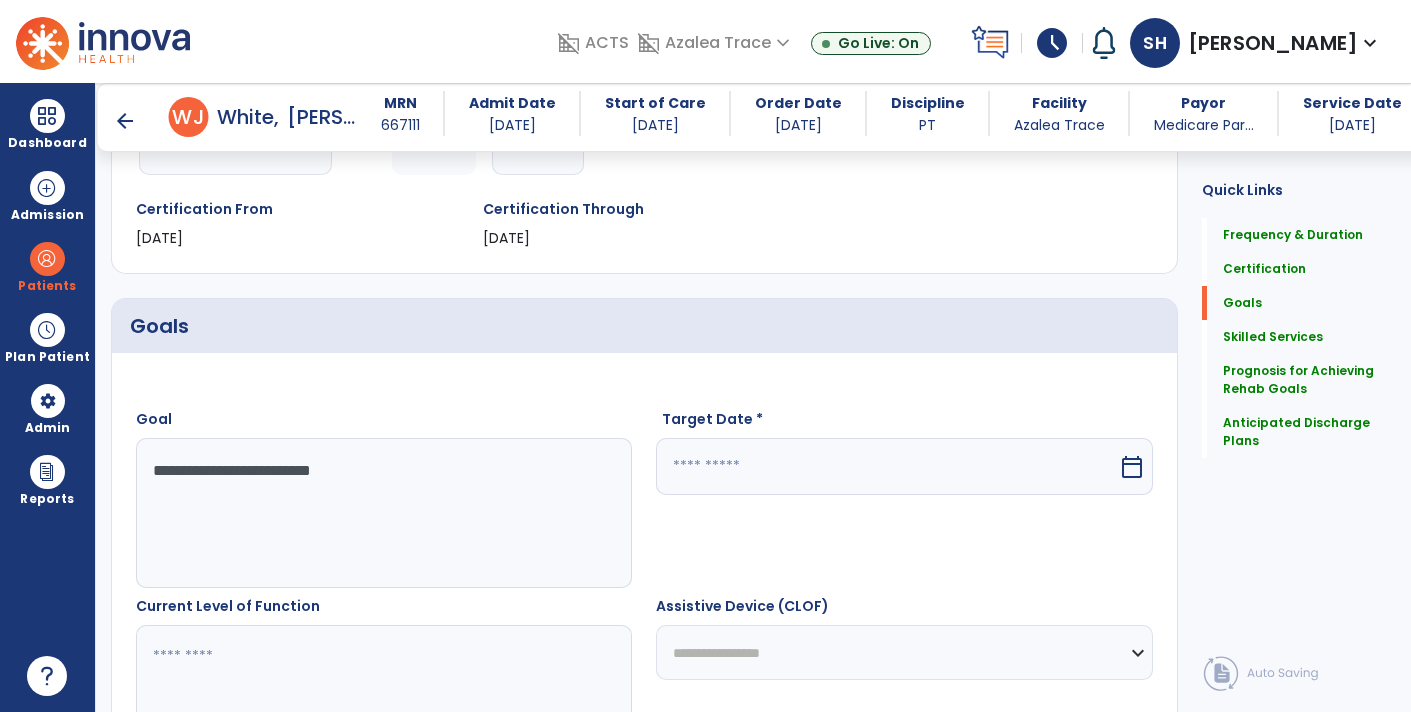 type on "**********" 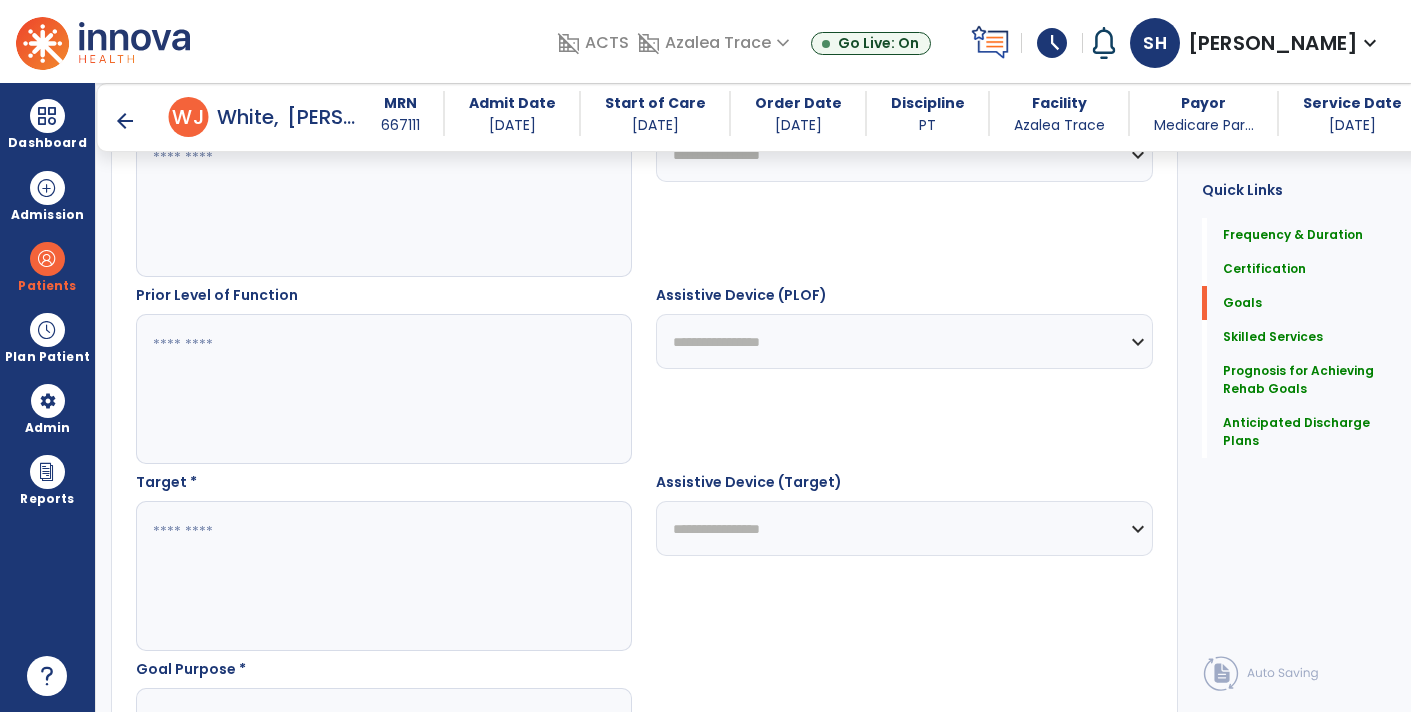 scroll, scrollTop: 817, scrollLeft: 0, axis: vertical 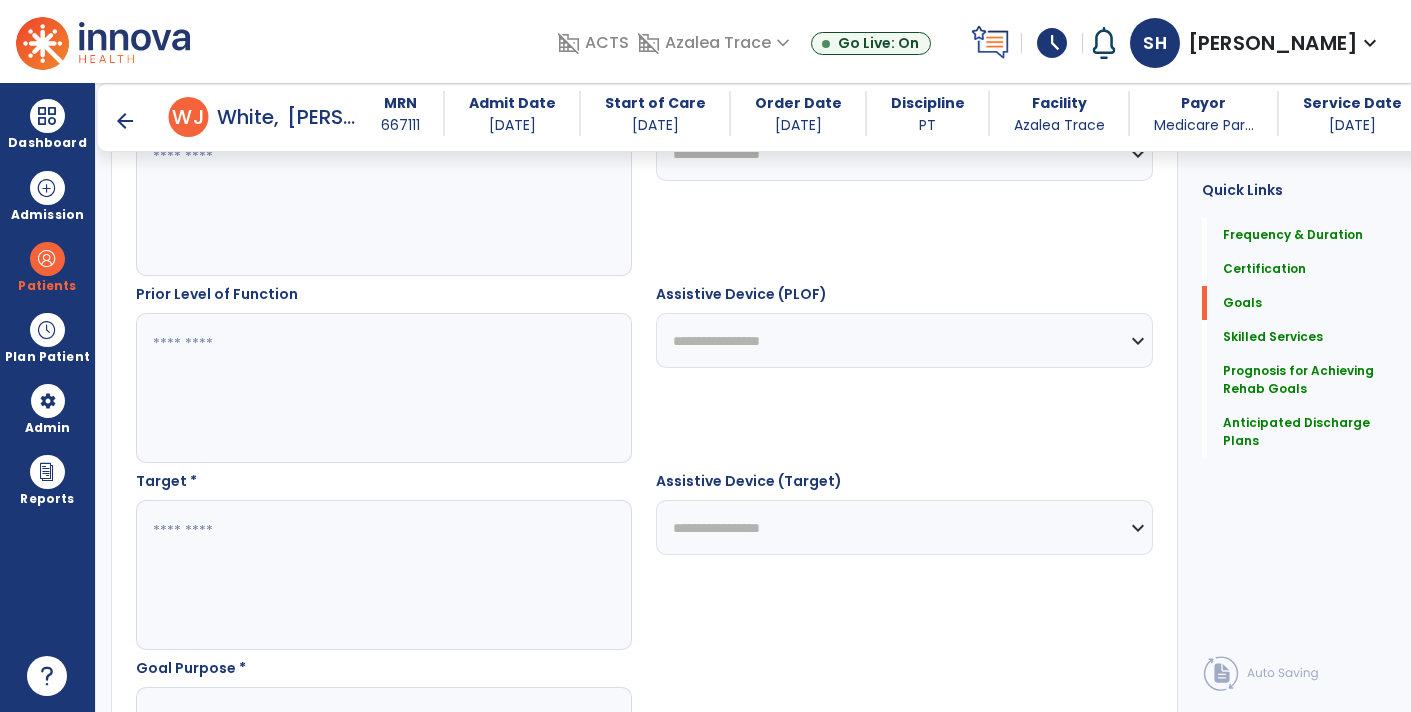 click at bounding box center [383, 575] 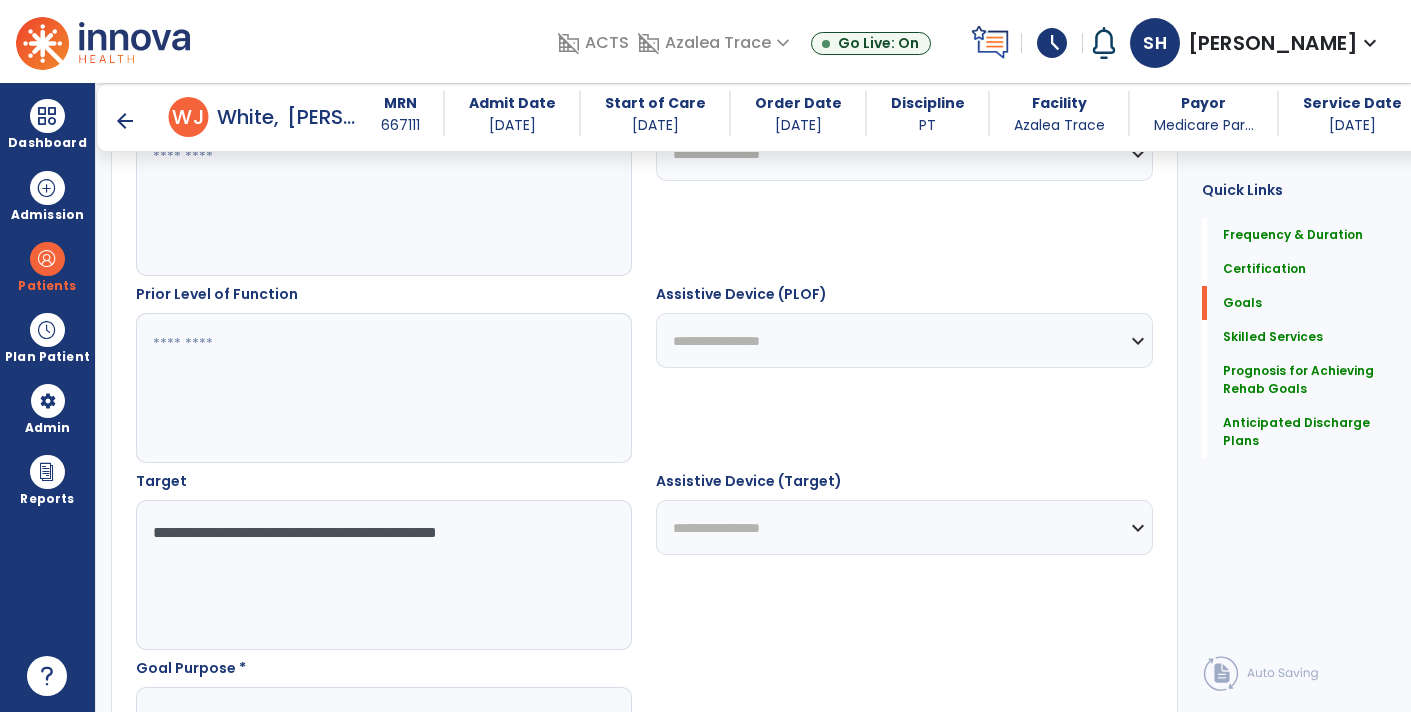 click on "**********" at bounding box center (383, 575) 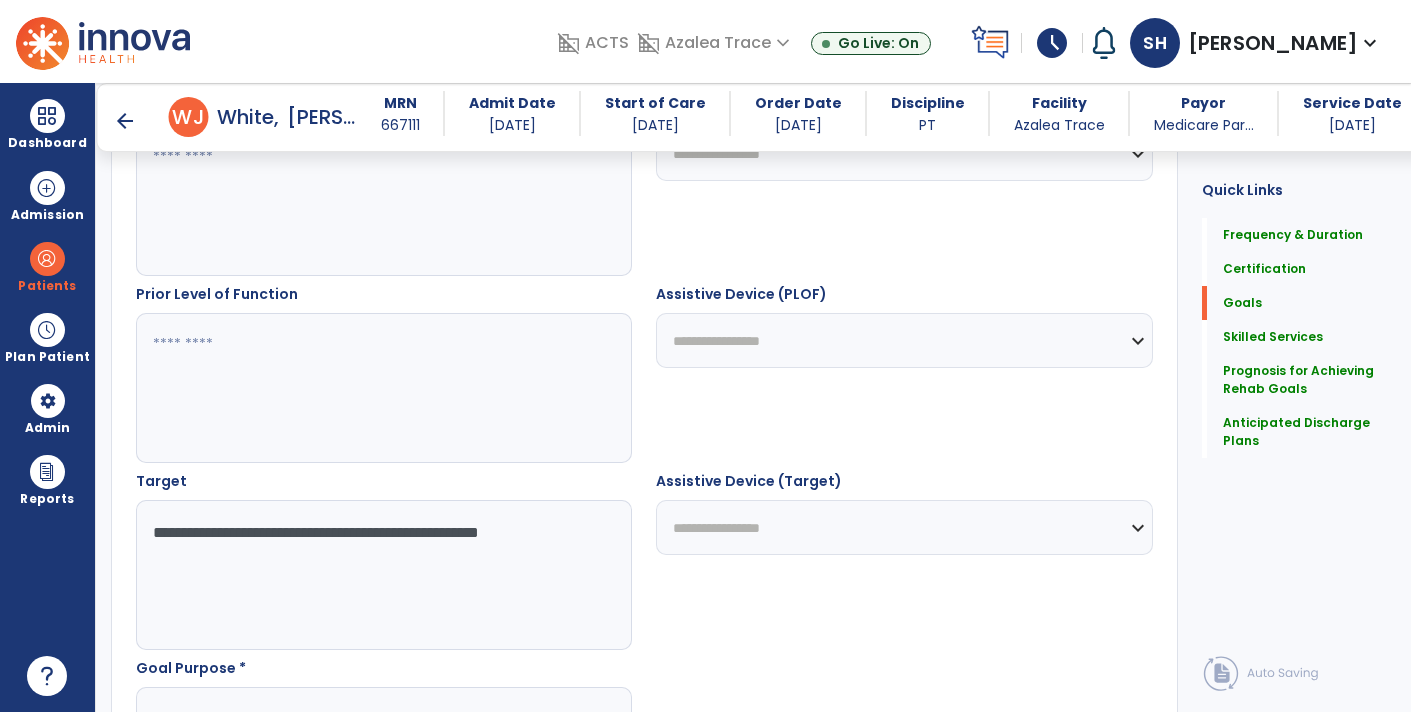 type on "**********" 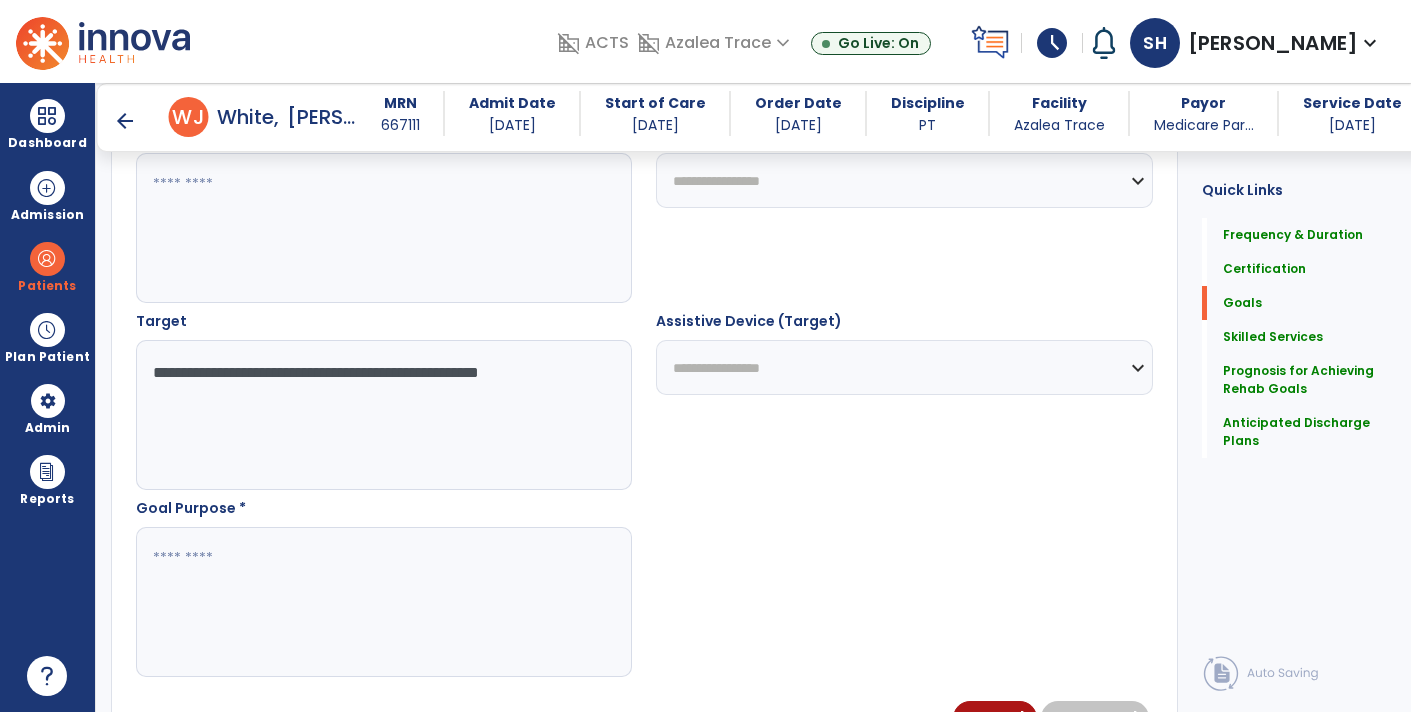 scroll, scrollTop: 1056, scrollLeft: 0, axis: vertical 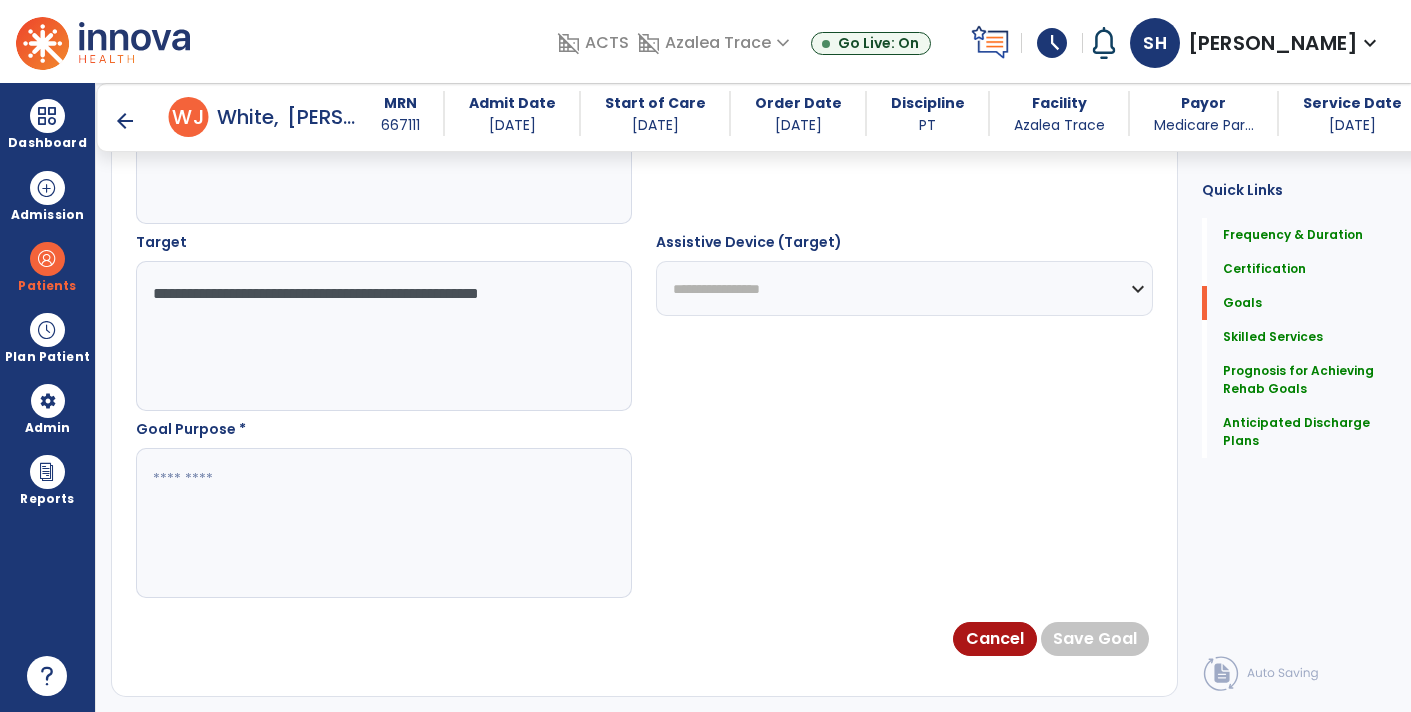 click at bounding box center [383, 523] 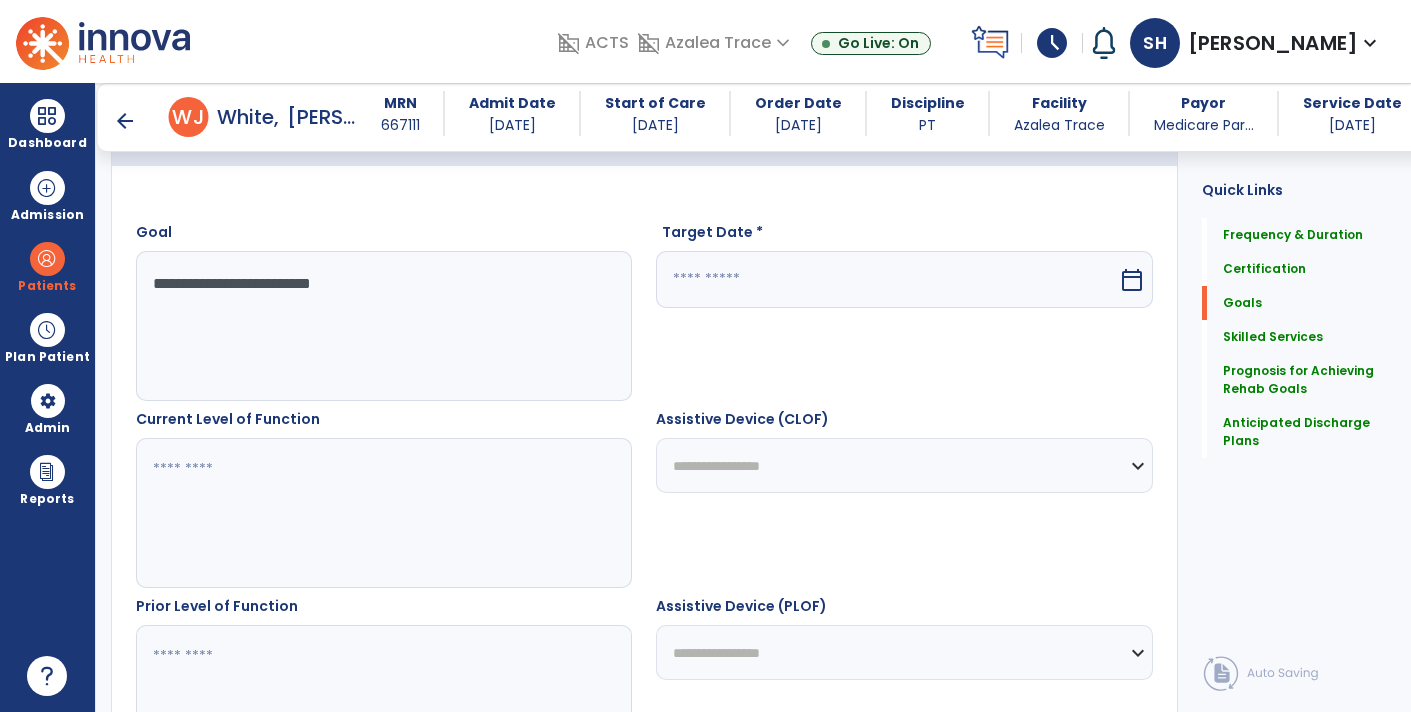 scroll, scrollTop: 498, scrollLeft: 0, axis: vertical 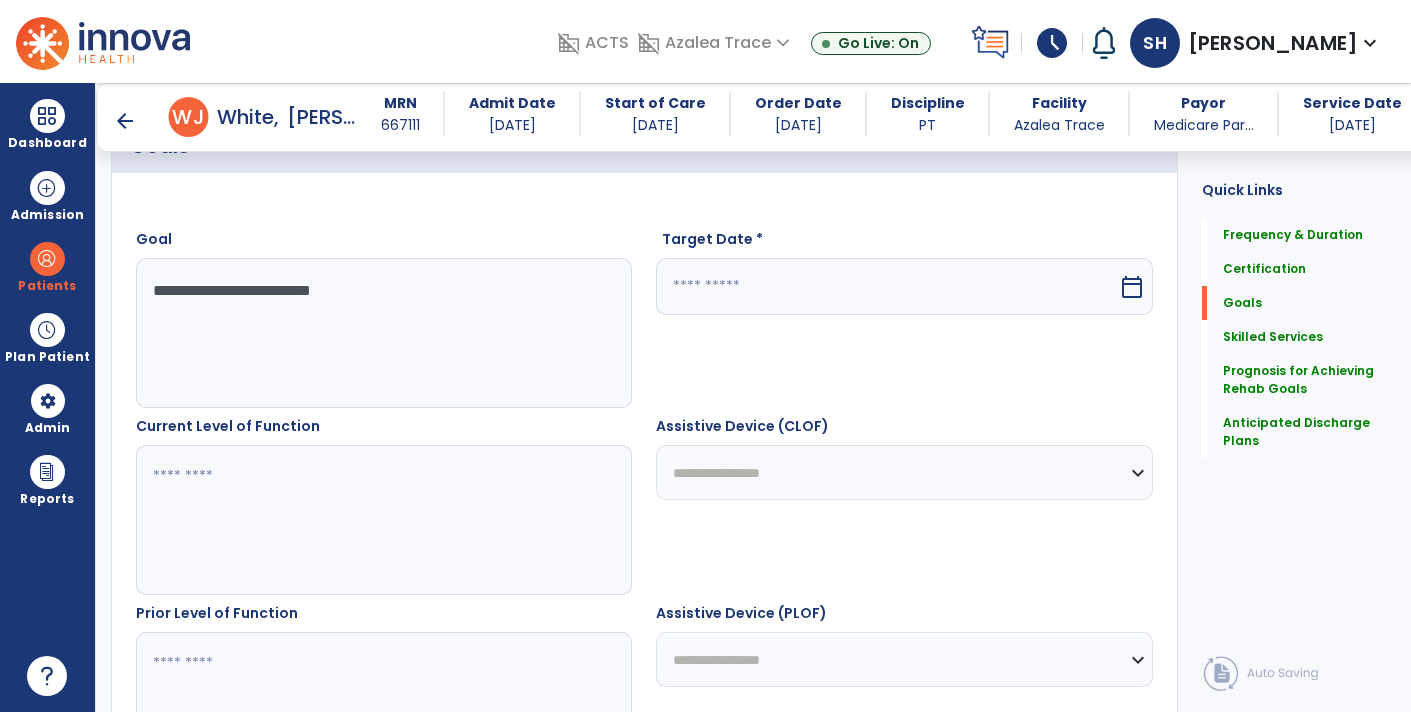 type on "**********" 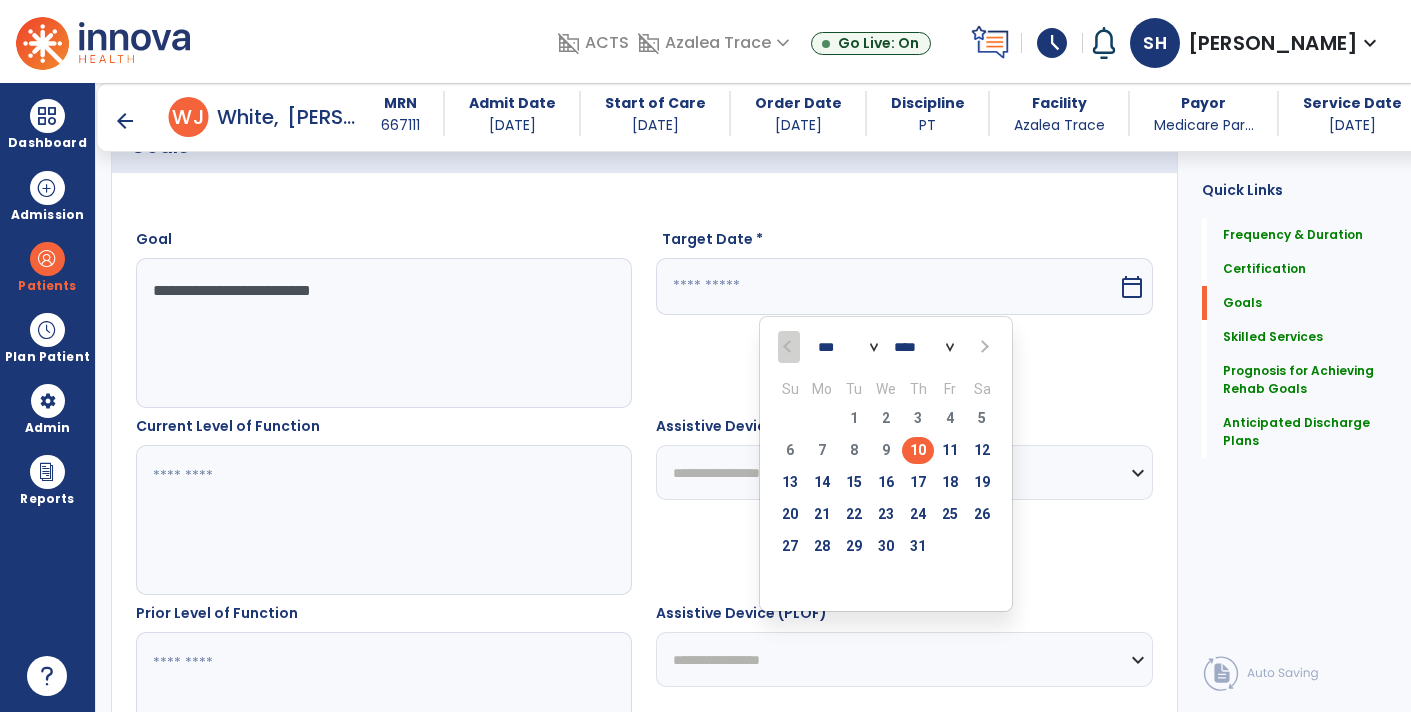 click on "*** ***" at bounding box center (848, 348) 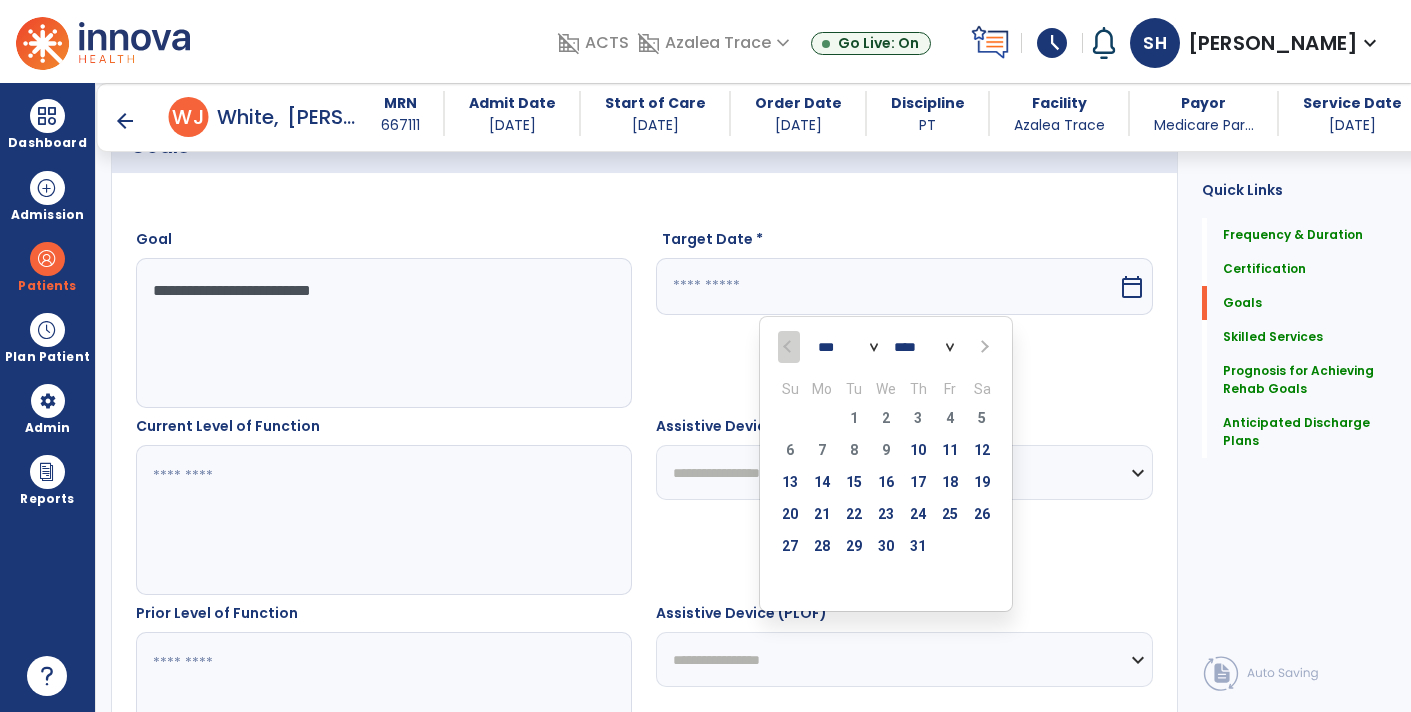 select on "*" 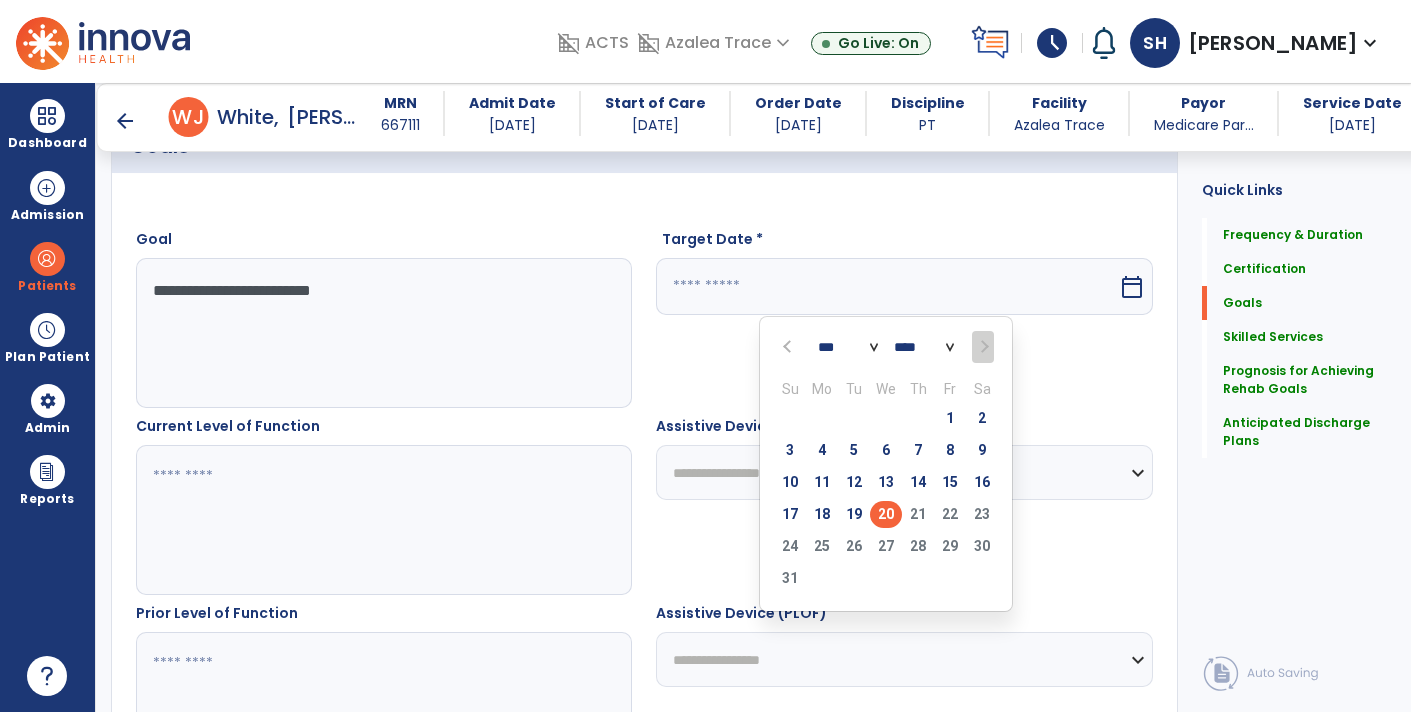 click on "20" at bounding box center (886, 514) 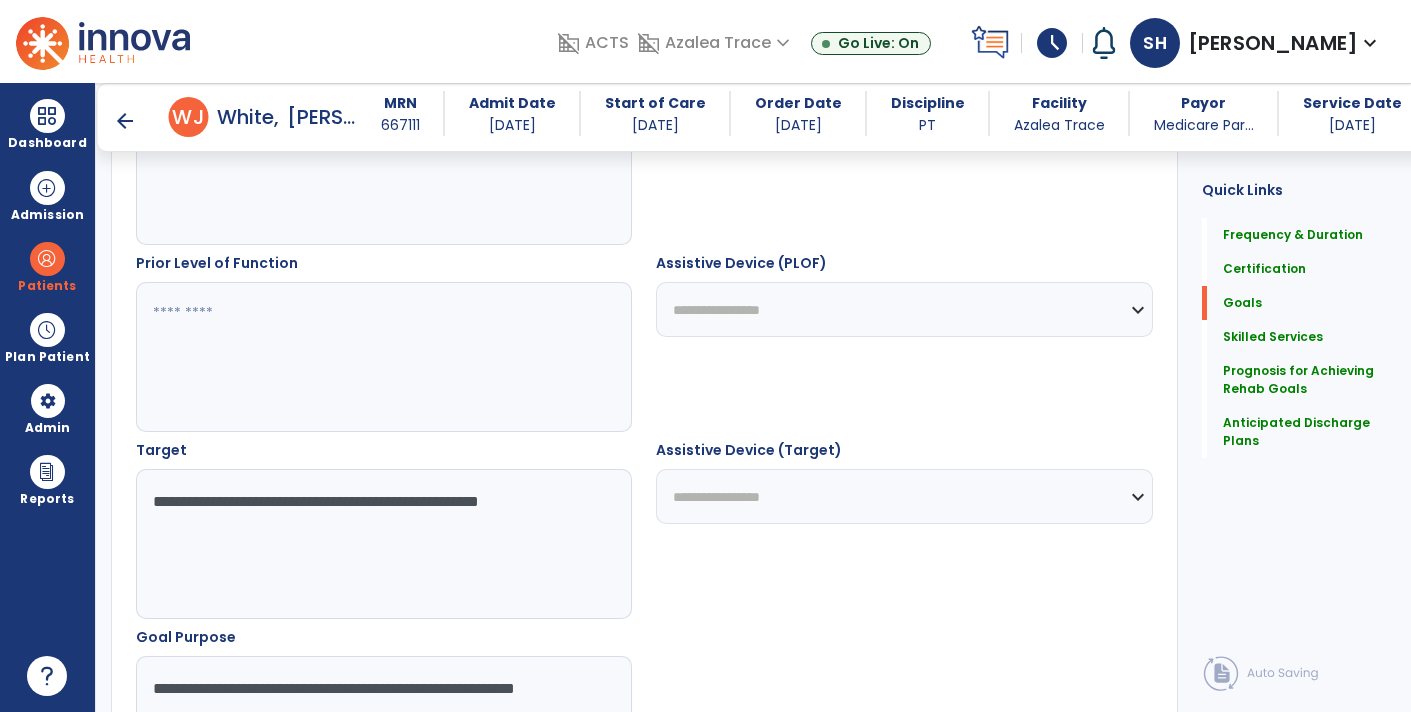 scroll, scrollTop: 837, scrollLeft: 0, axis: vertical 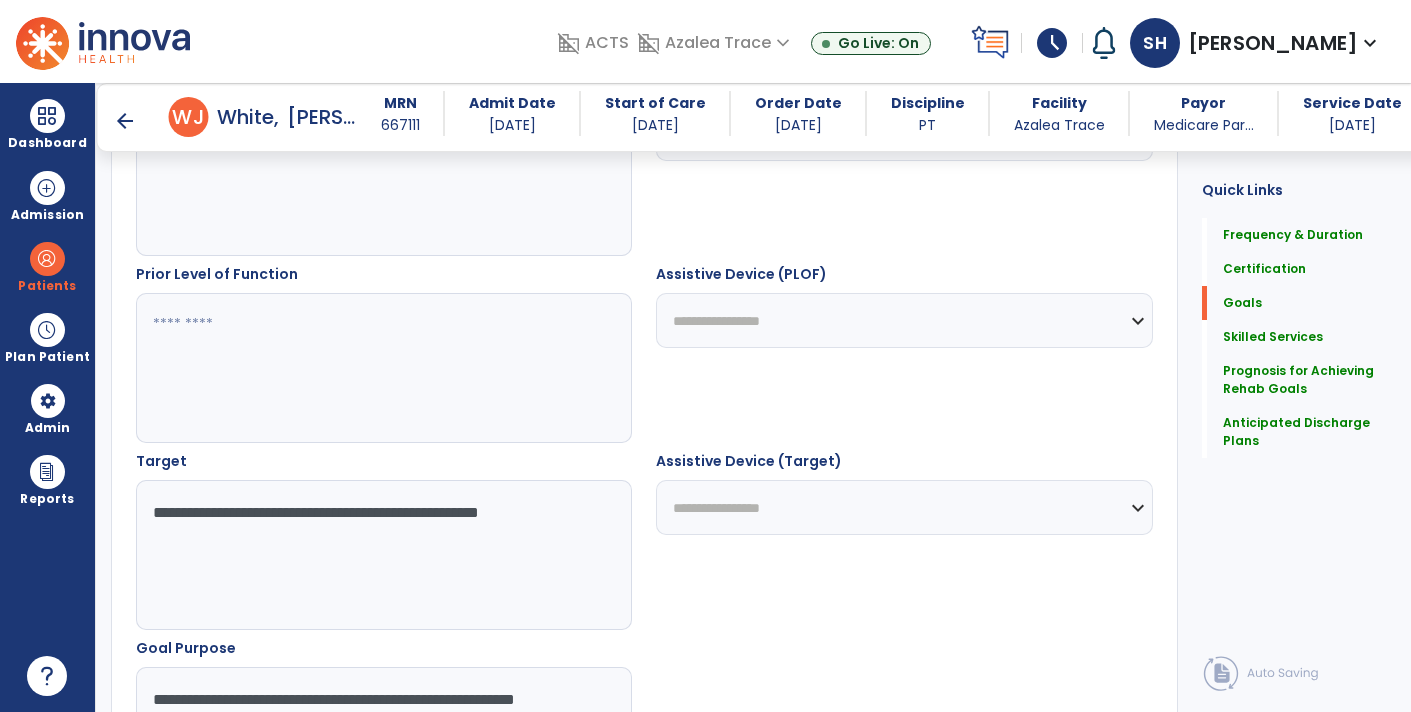 click on "**********" at bounding box center [383, 555] 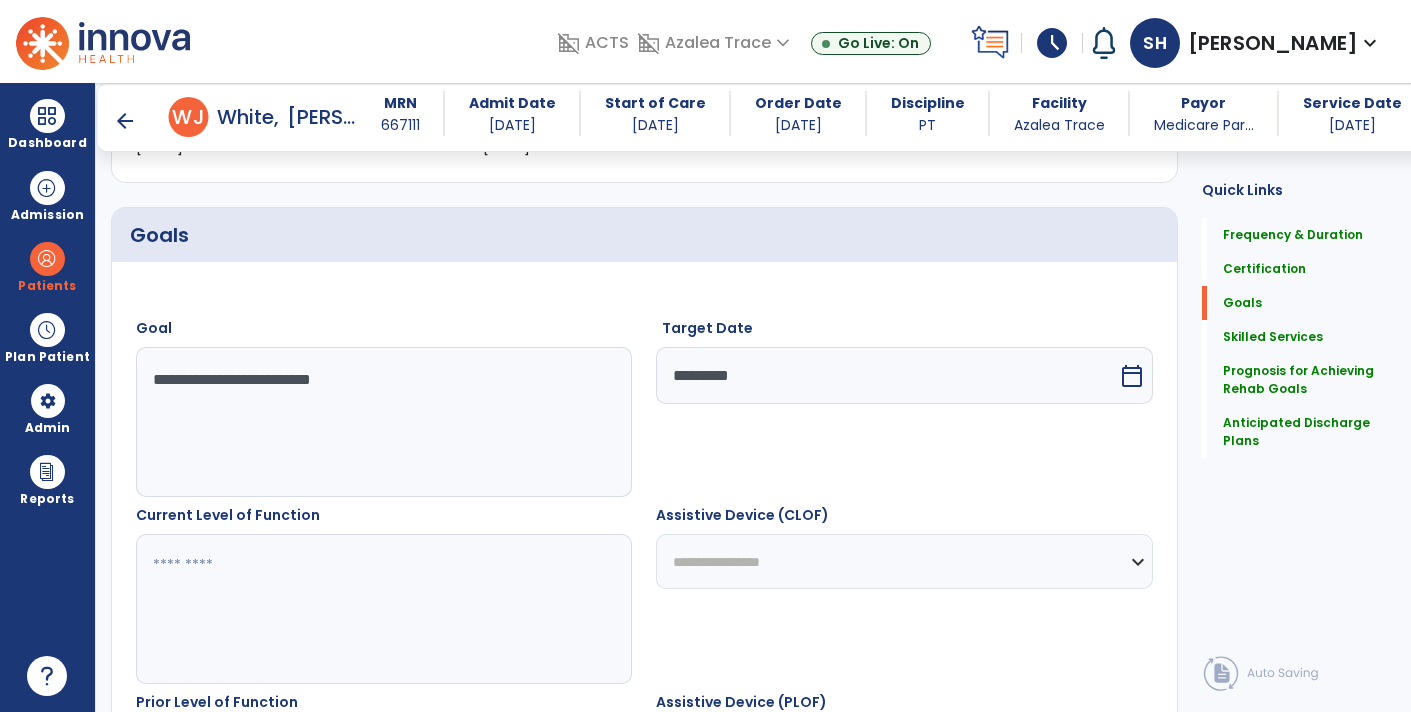 scroll, scrollTop: 399, scrollLeft: 0, axis: vertical 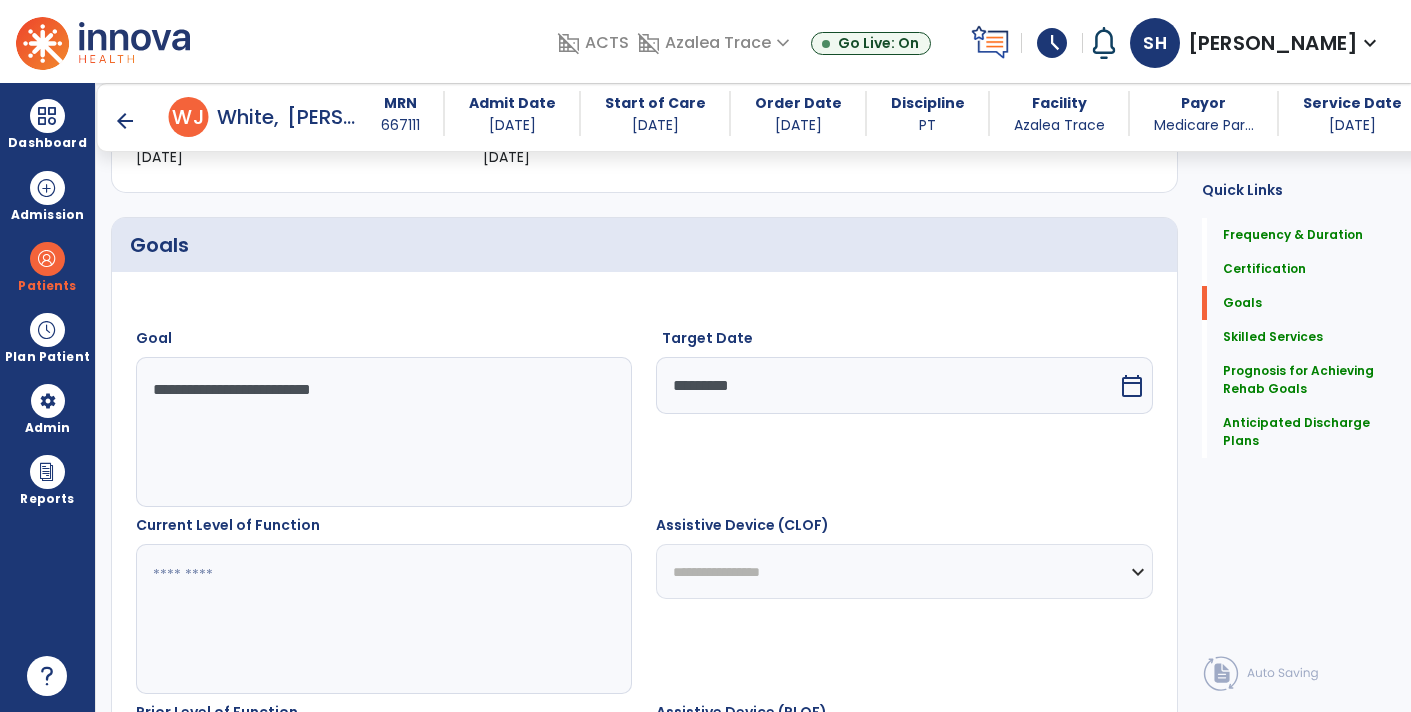 type on "**********" 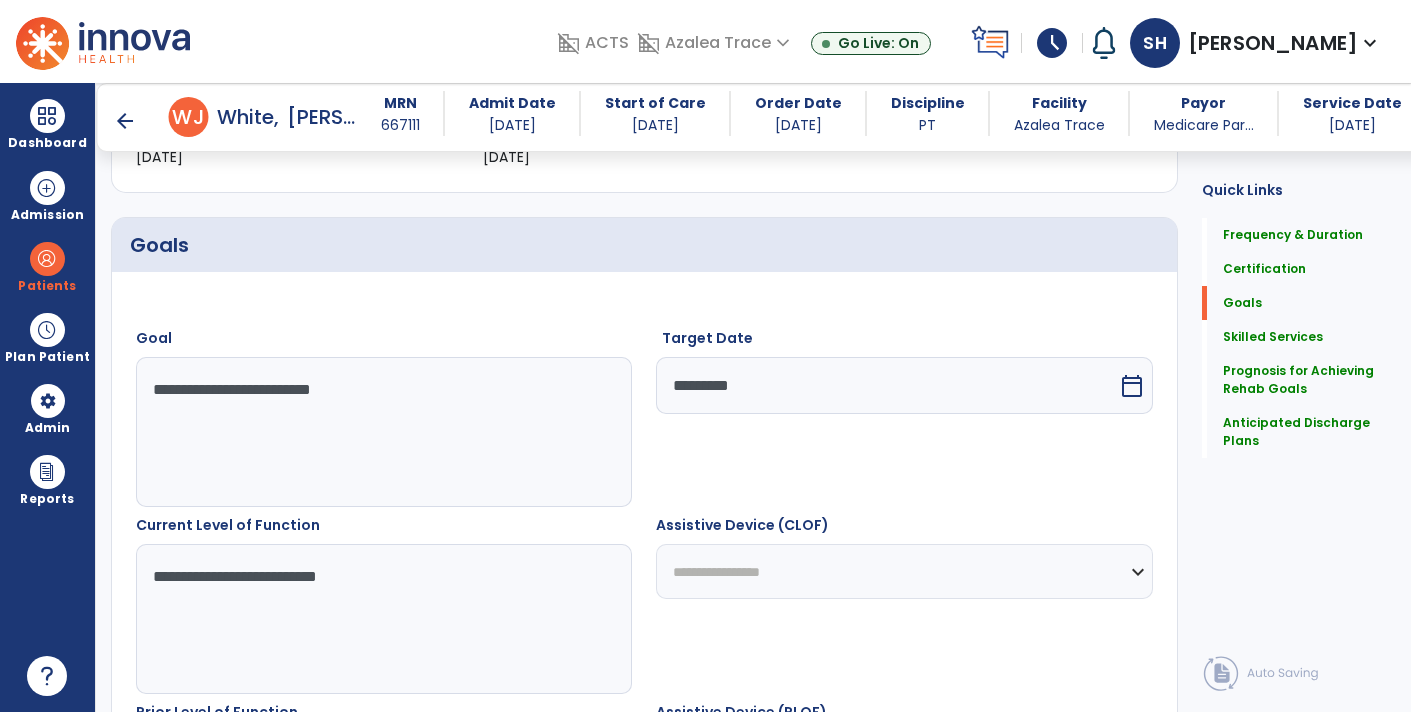 type on "**********" 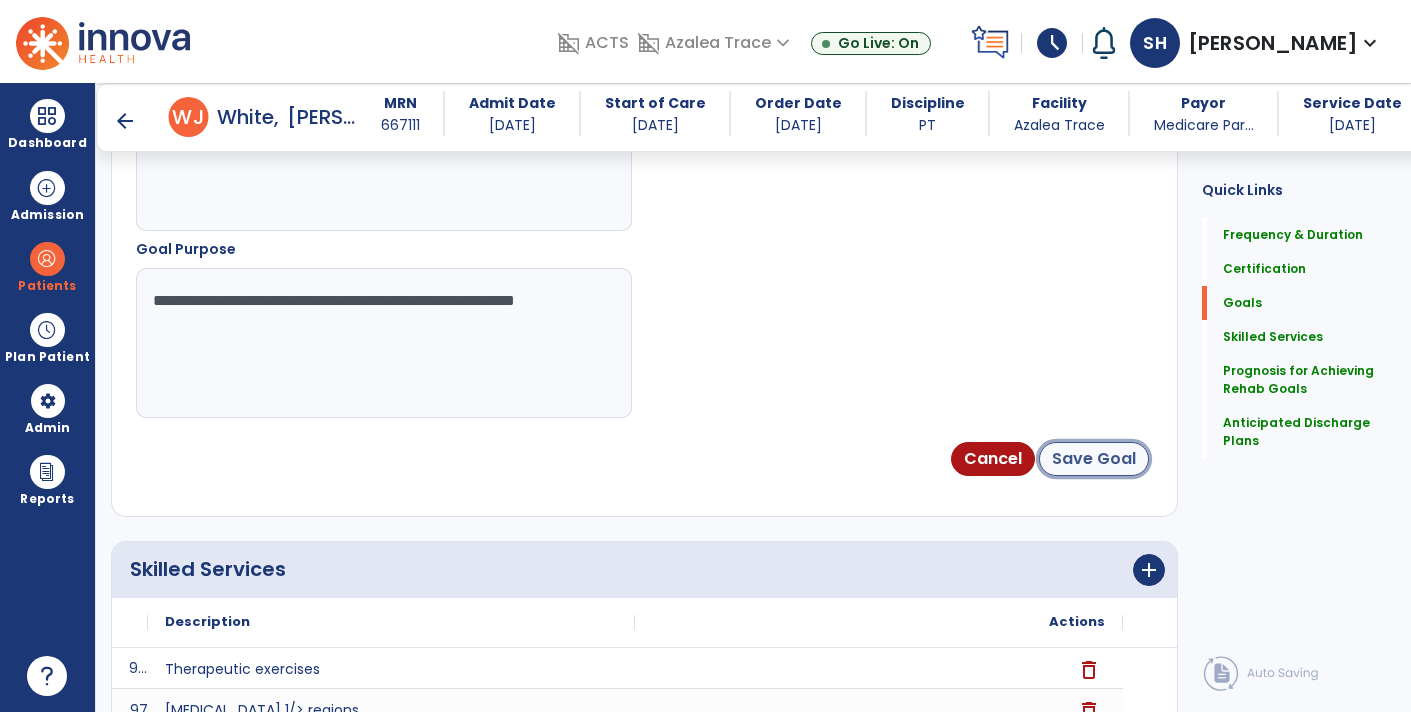 click on "Save Goal" at bounding box center [1094, 459] 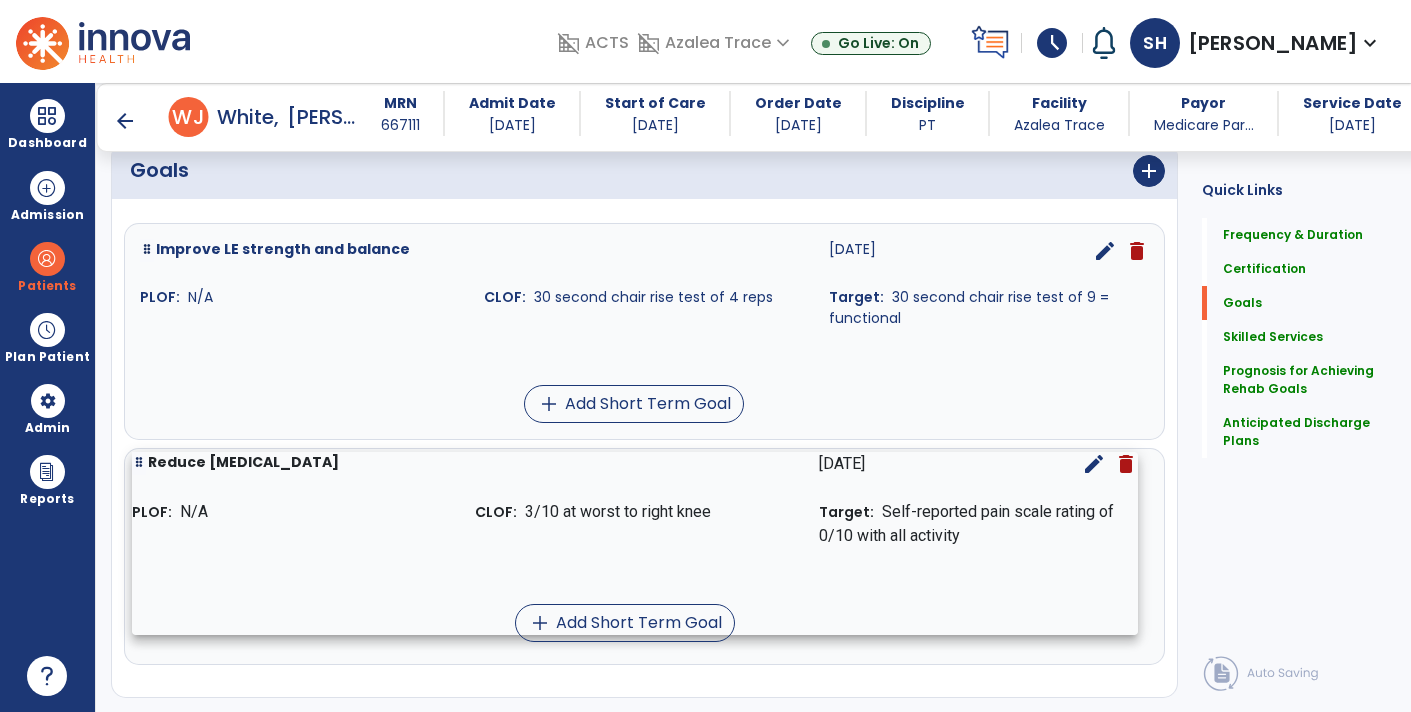 scroll, scrollTop: 443, scrollLeft: 0, axis: vertical 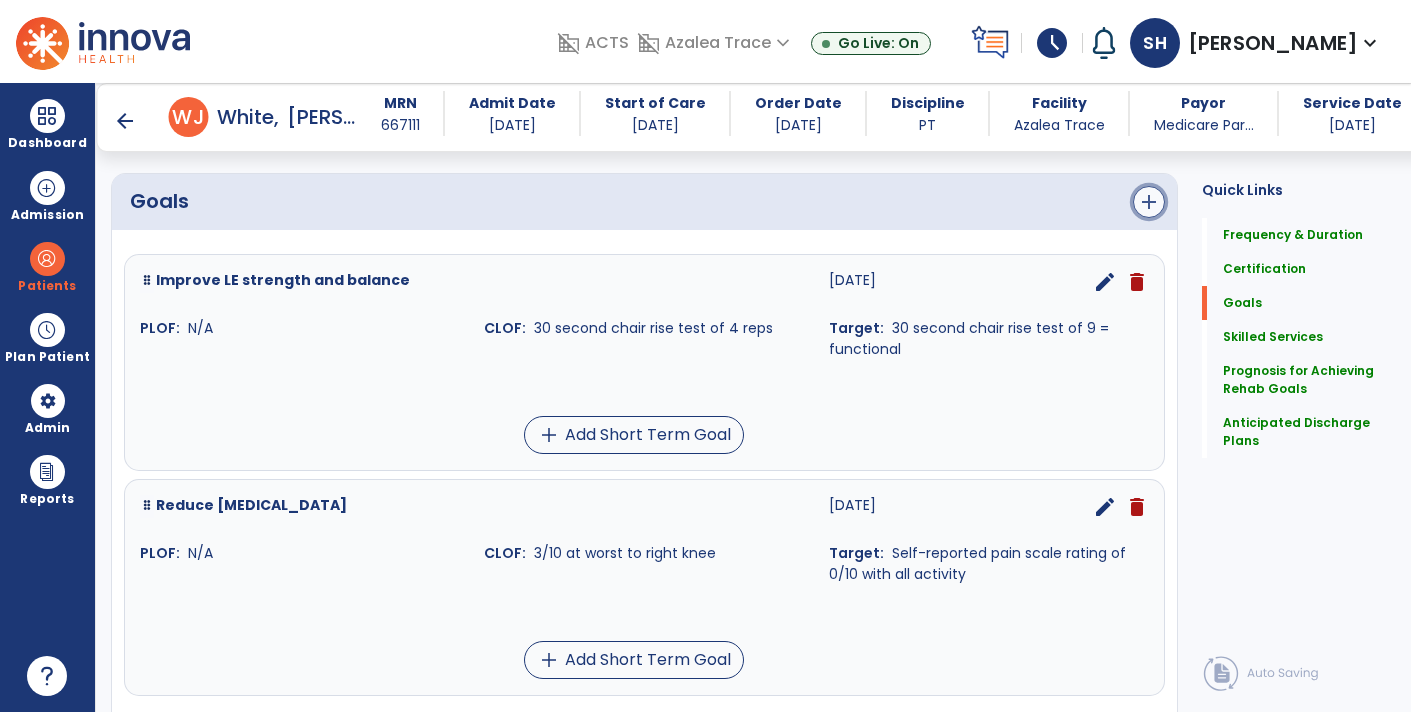 click on "add" at bounding box center [1149, 202] 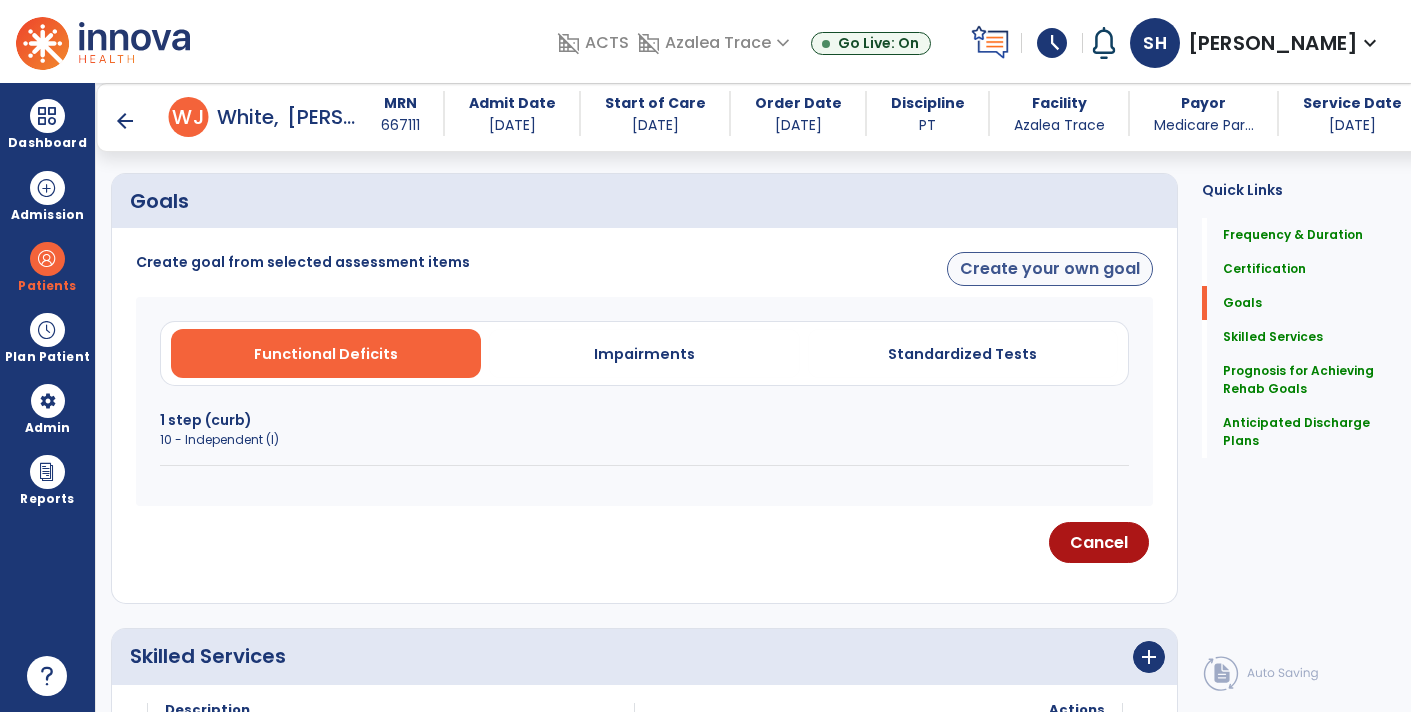 click on "Create your own goal" at bounding box center [1050, 269] 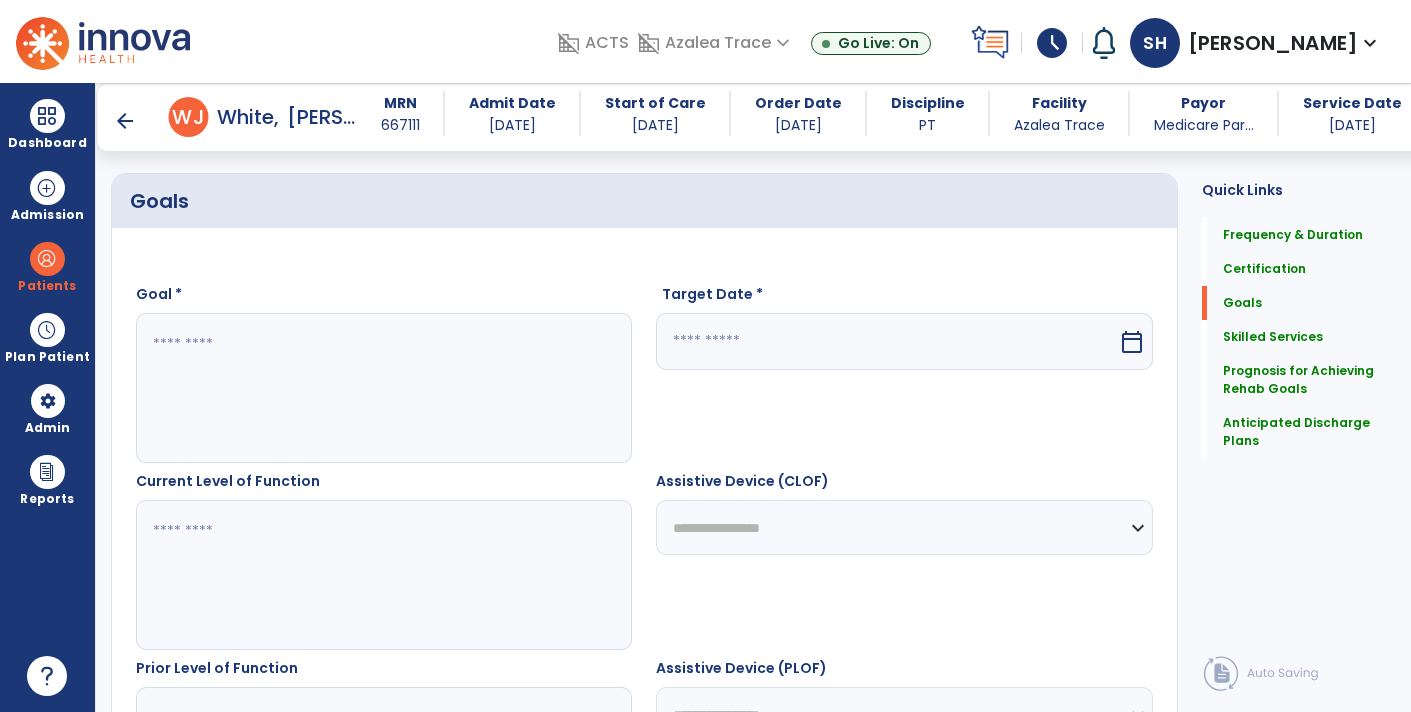 click at bounding box center [383, 388] 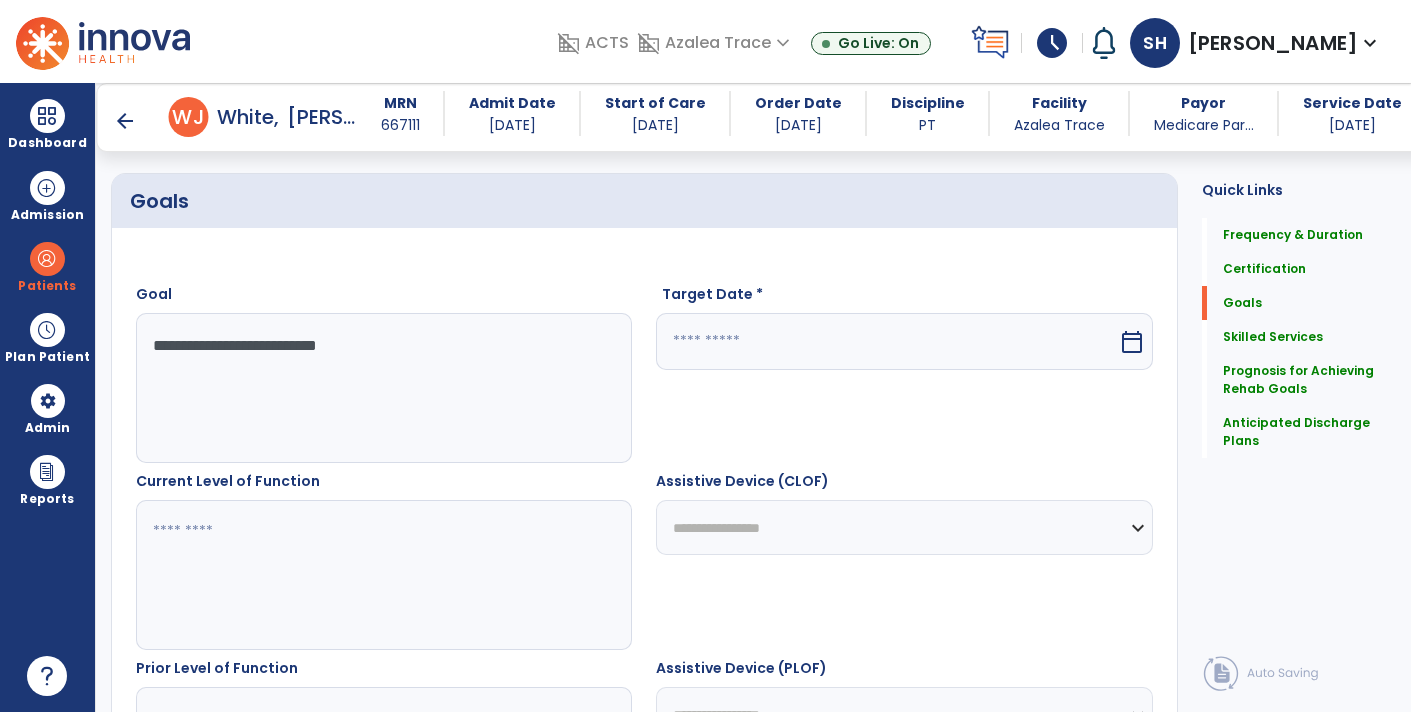 type on "**********" 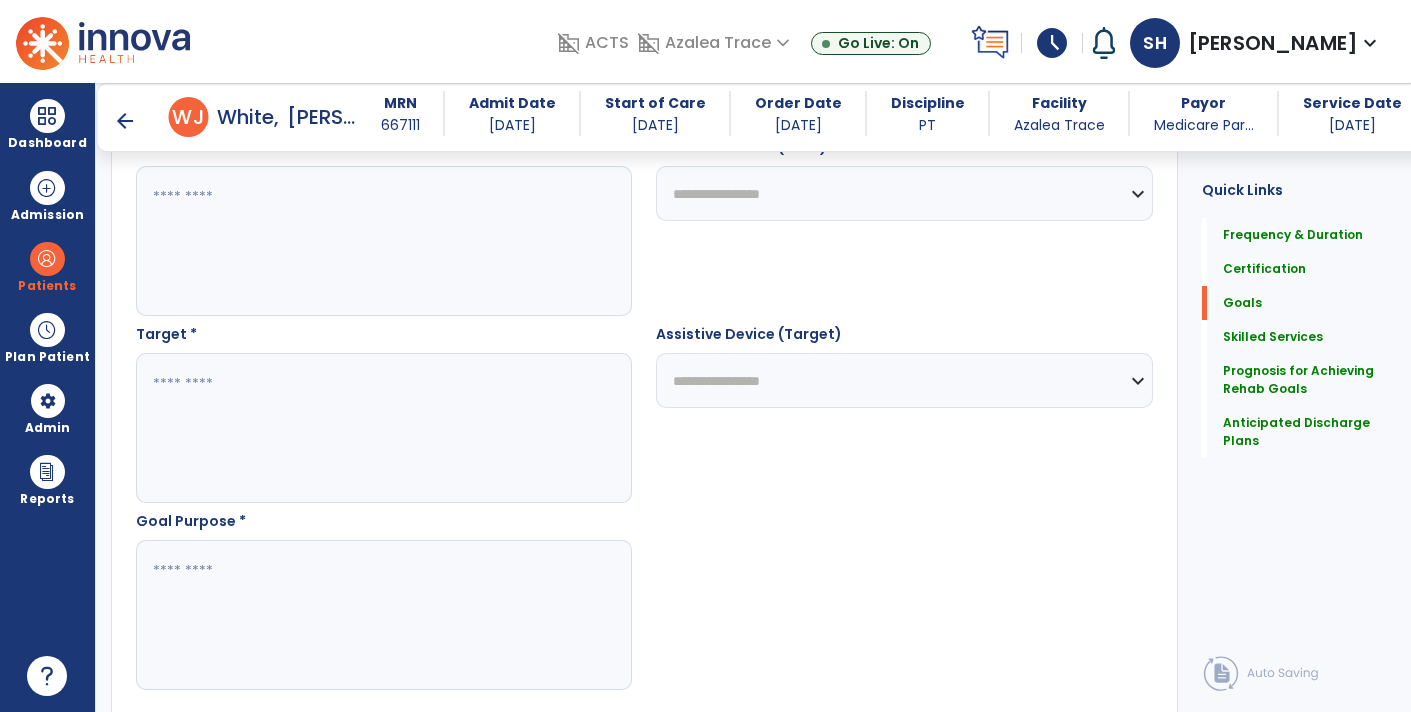 scroll, scrollTop: 970, scrollLeft: 0, axis: vertical 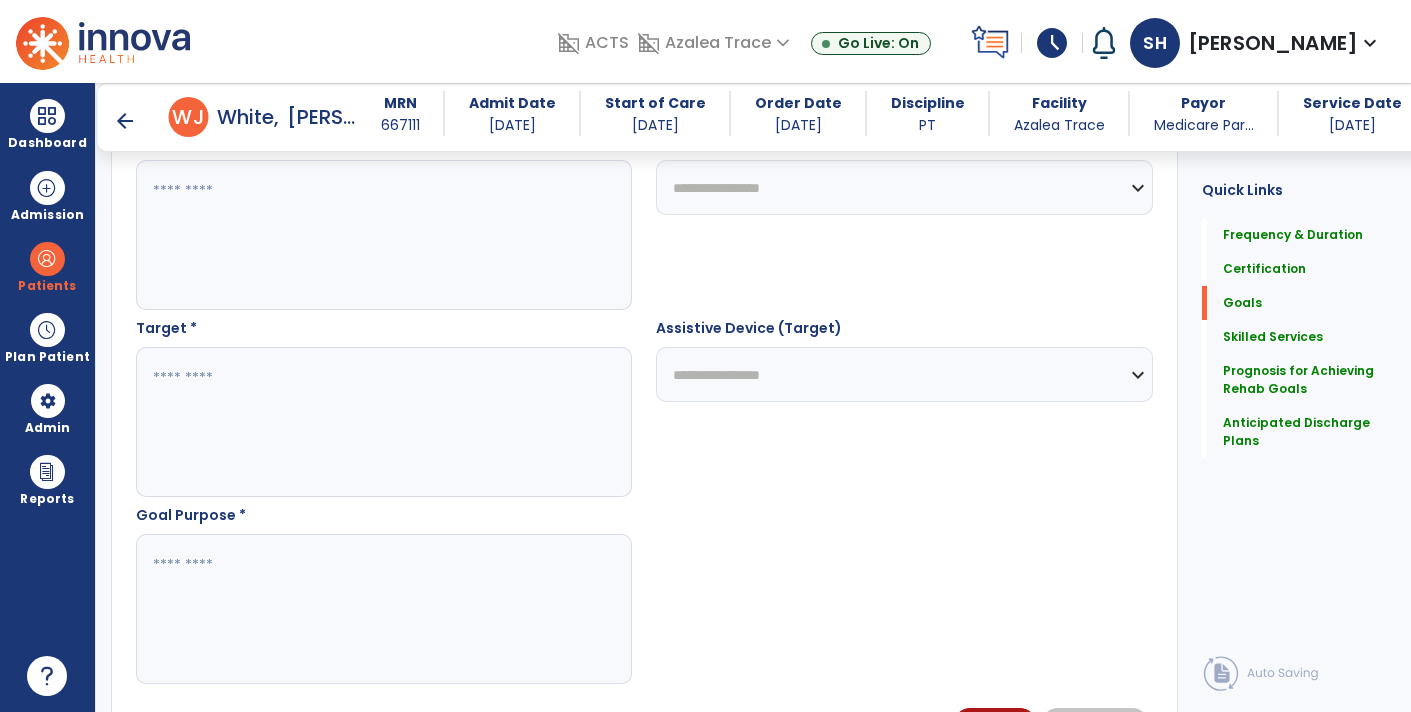 click at bounding box center [383, 422] 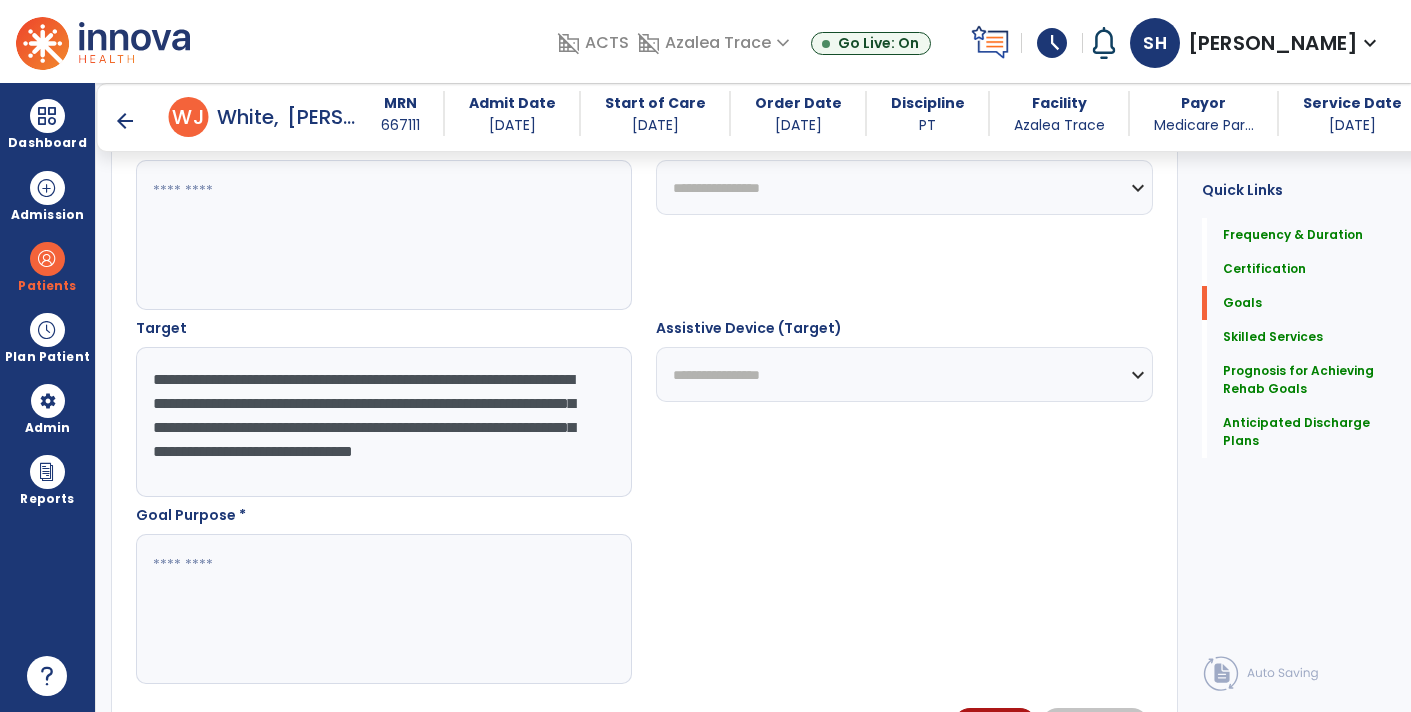 scroll, scrollTop: 15, scrollLeft: 0, axis: vertical 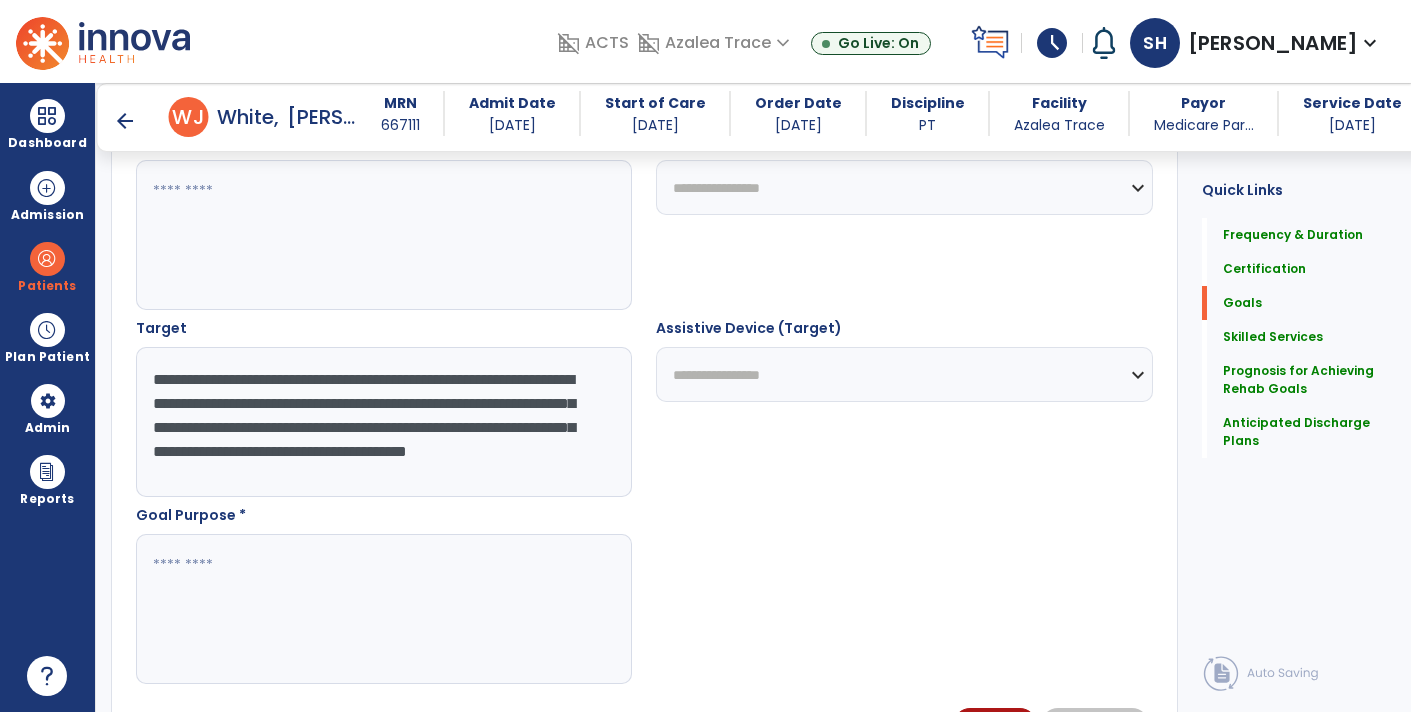 click on "**********" at bounding box center (383, 422) 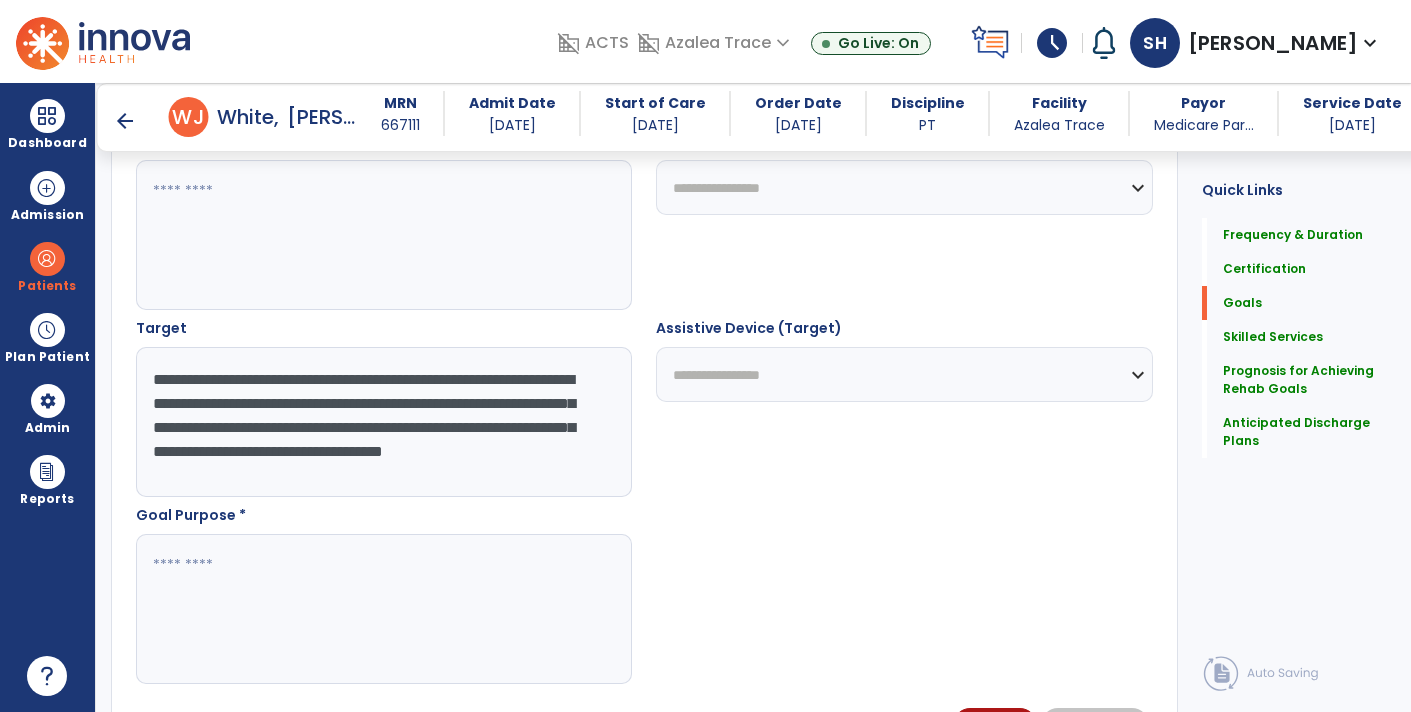 type on "**********" 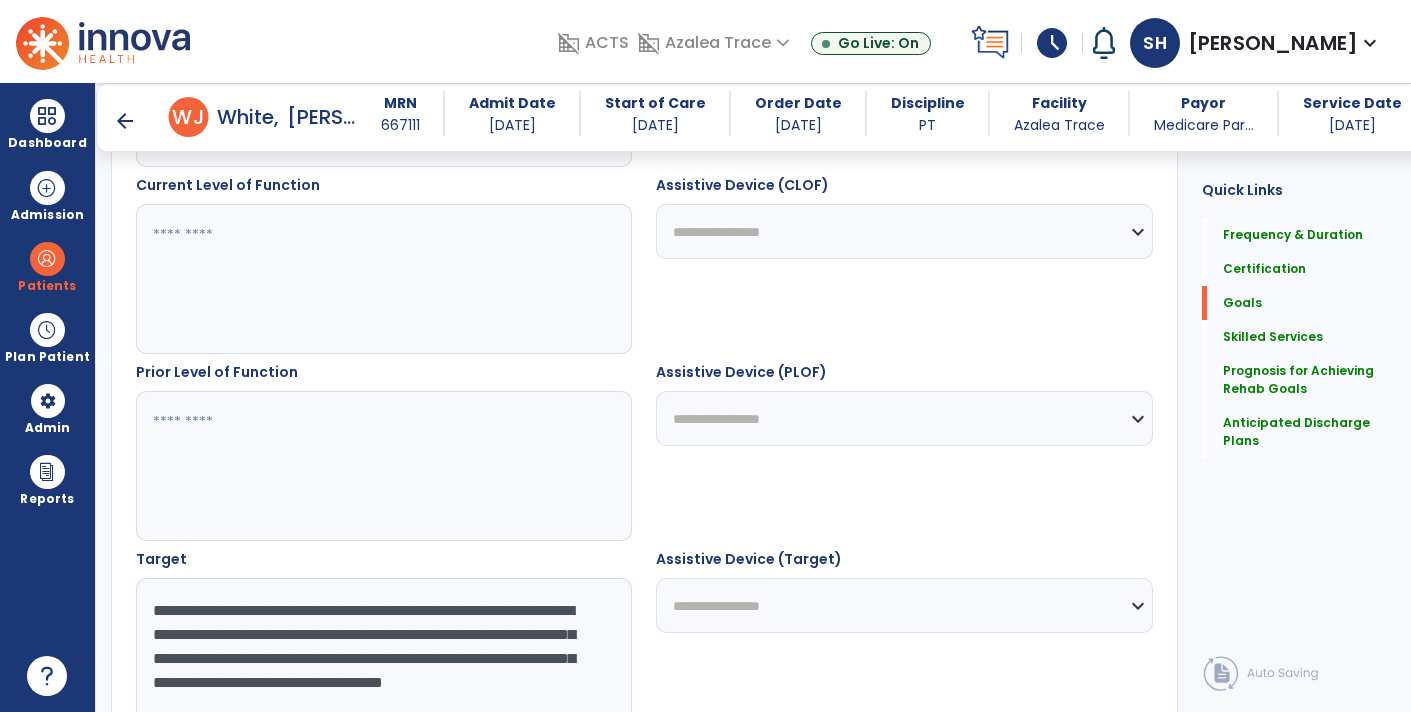 scroll, scrollTop: 293, scrollLeft: 0, axis: vertical 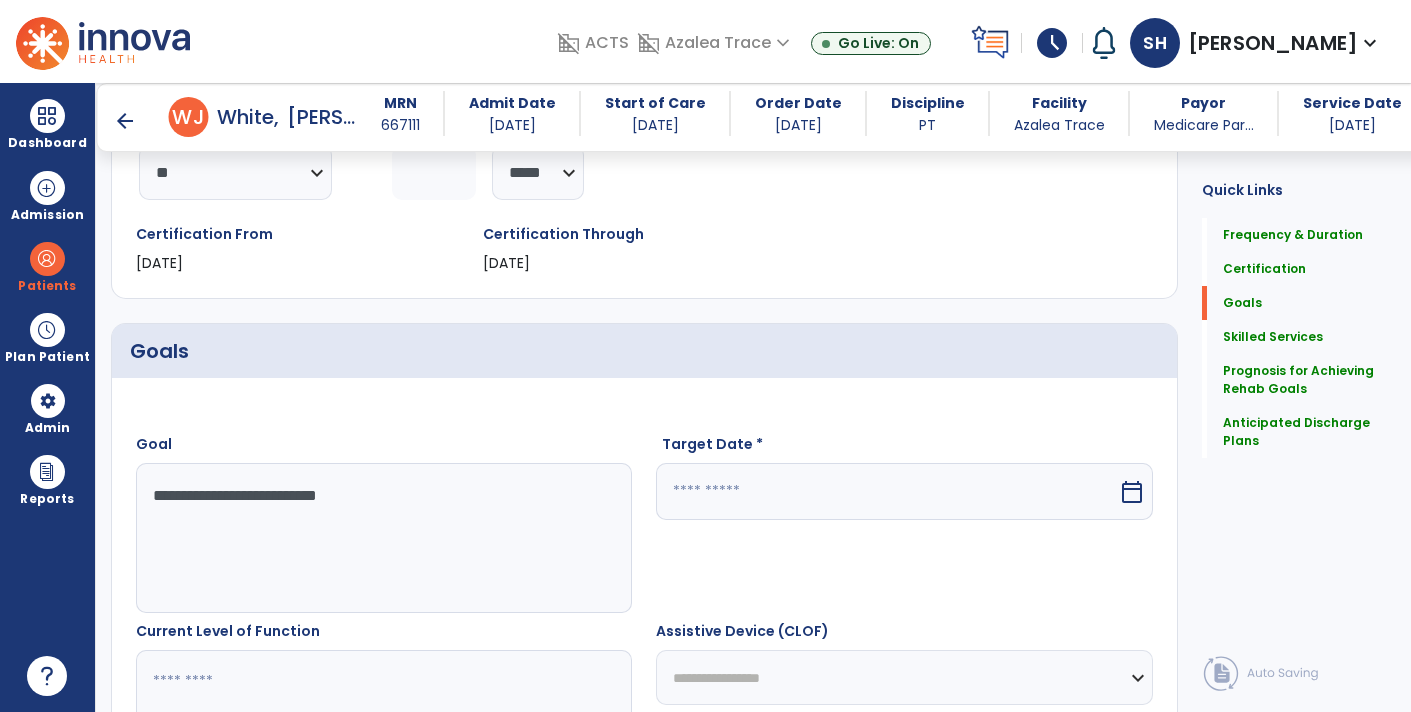 type on "**********" 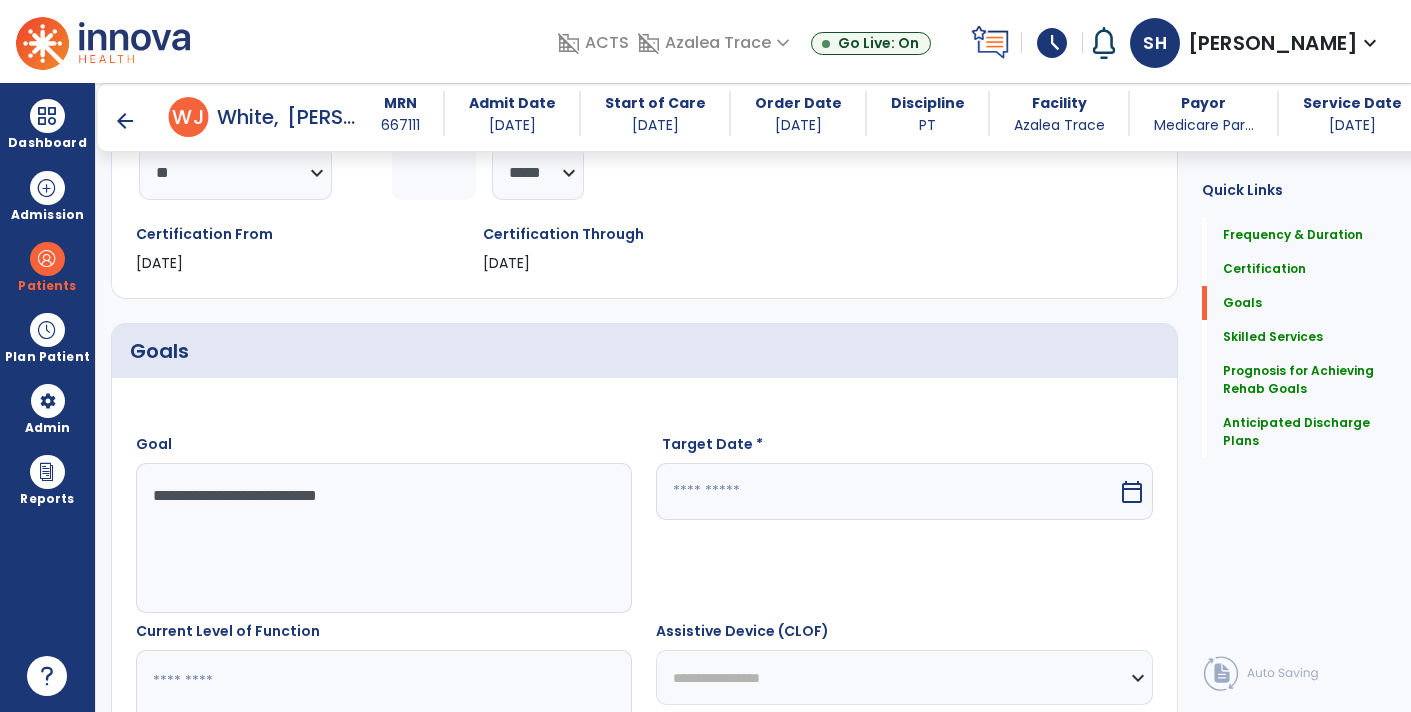click at bounding box center (886, 491) 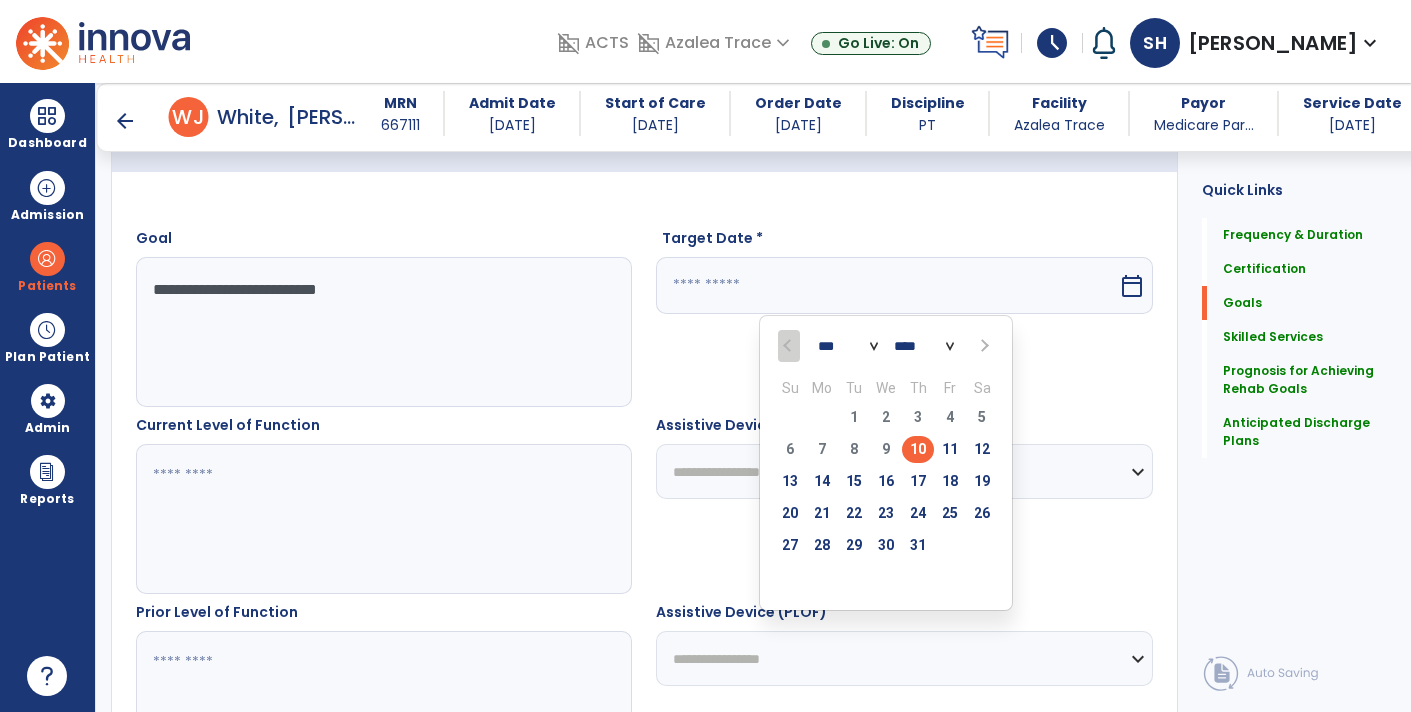 scroll, scrollTop: 501, scrollLeft: 0, axis: vertical 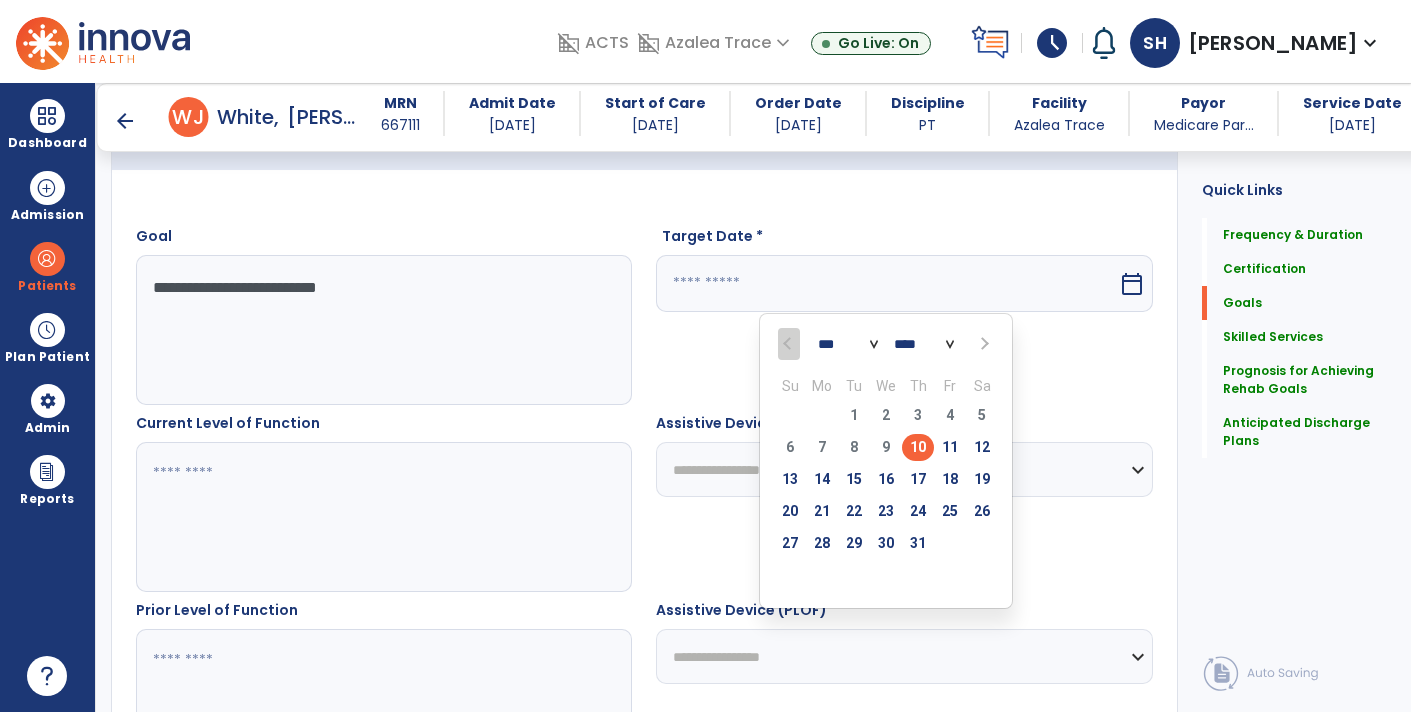 click on "*** ***" at bounding box center [848, 345] 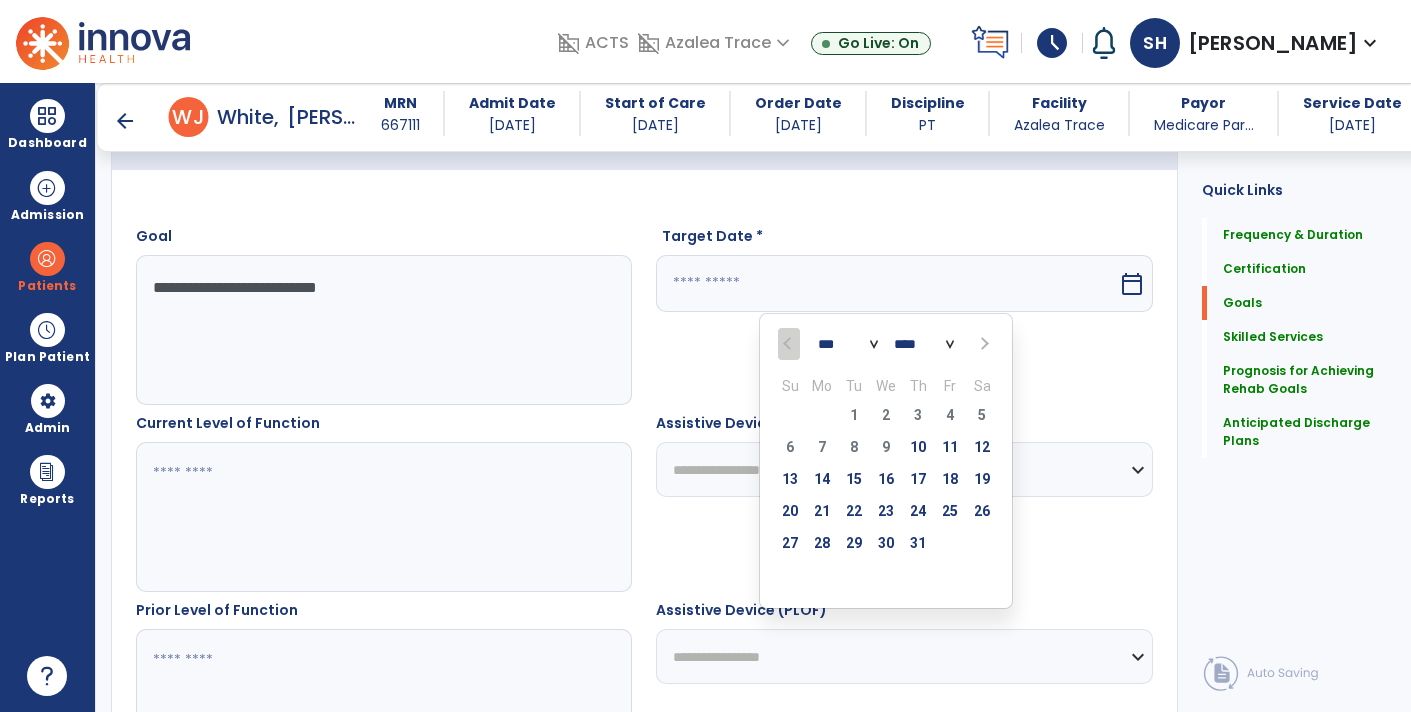 select on "*" 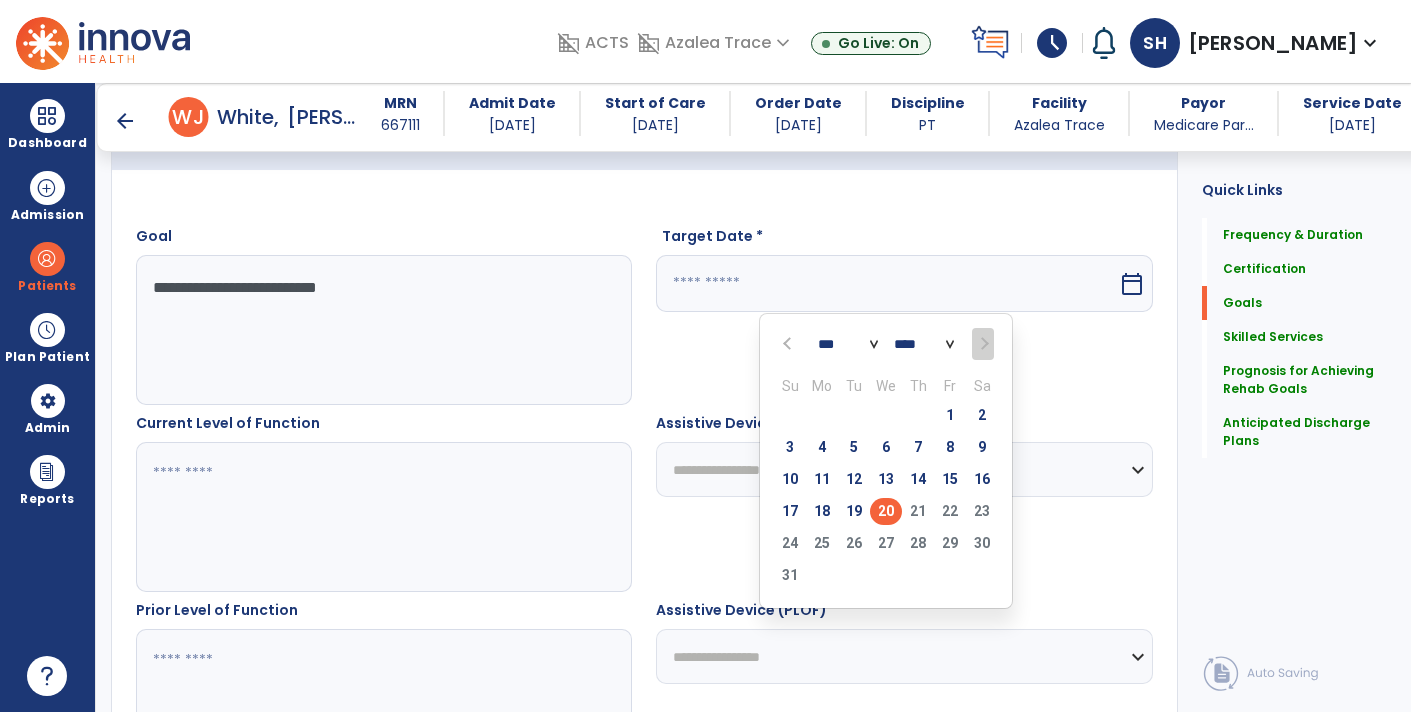 click on "20" at bounding box center [886, 511] 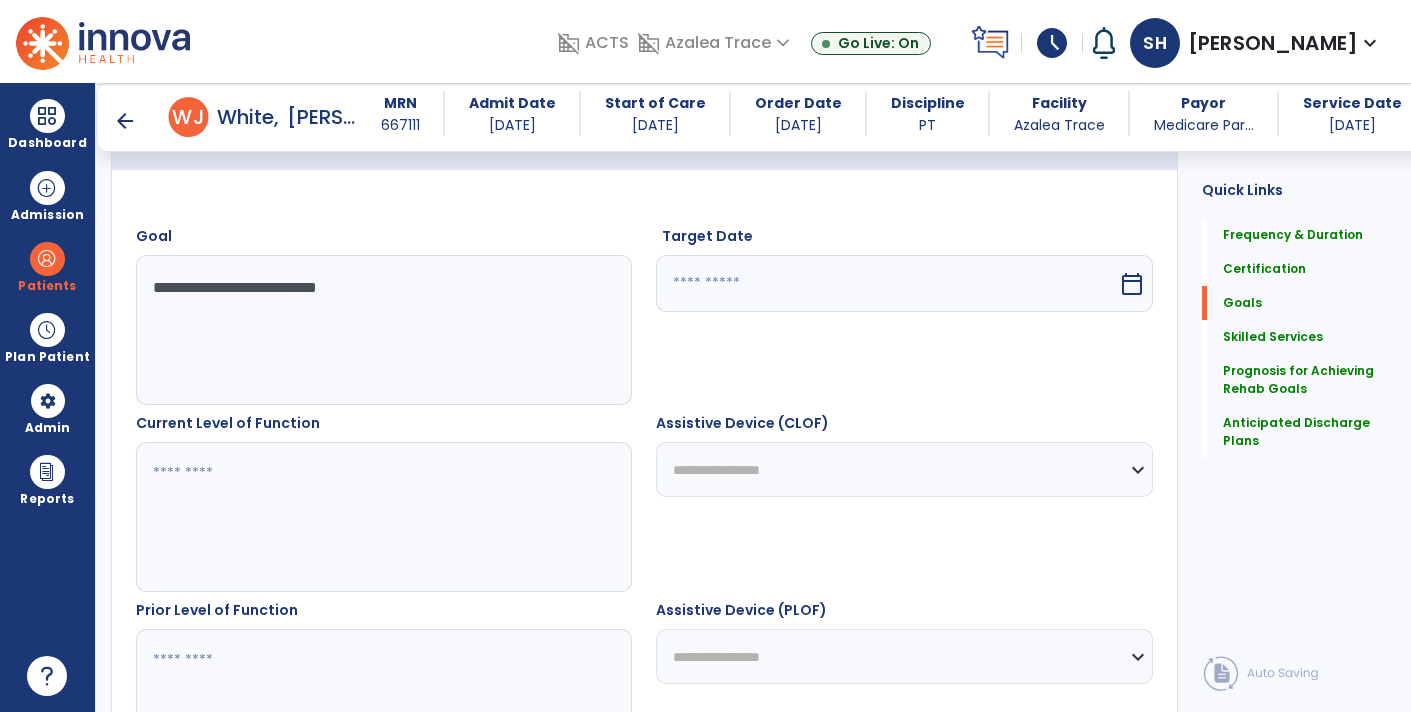 type on "*********" 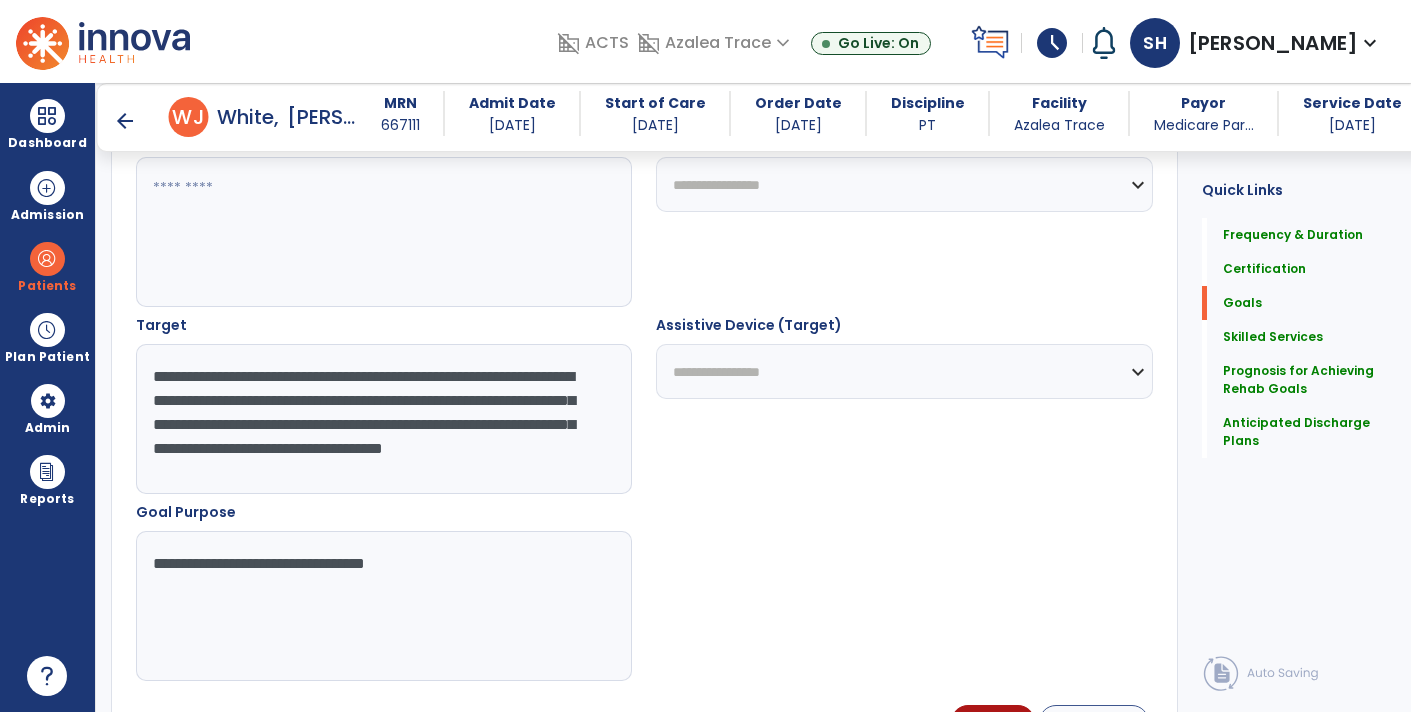 click on "Save Goal" at bounding box center [1094, 722] 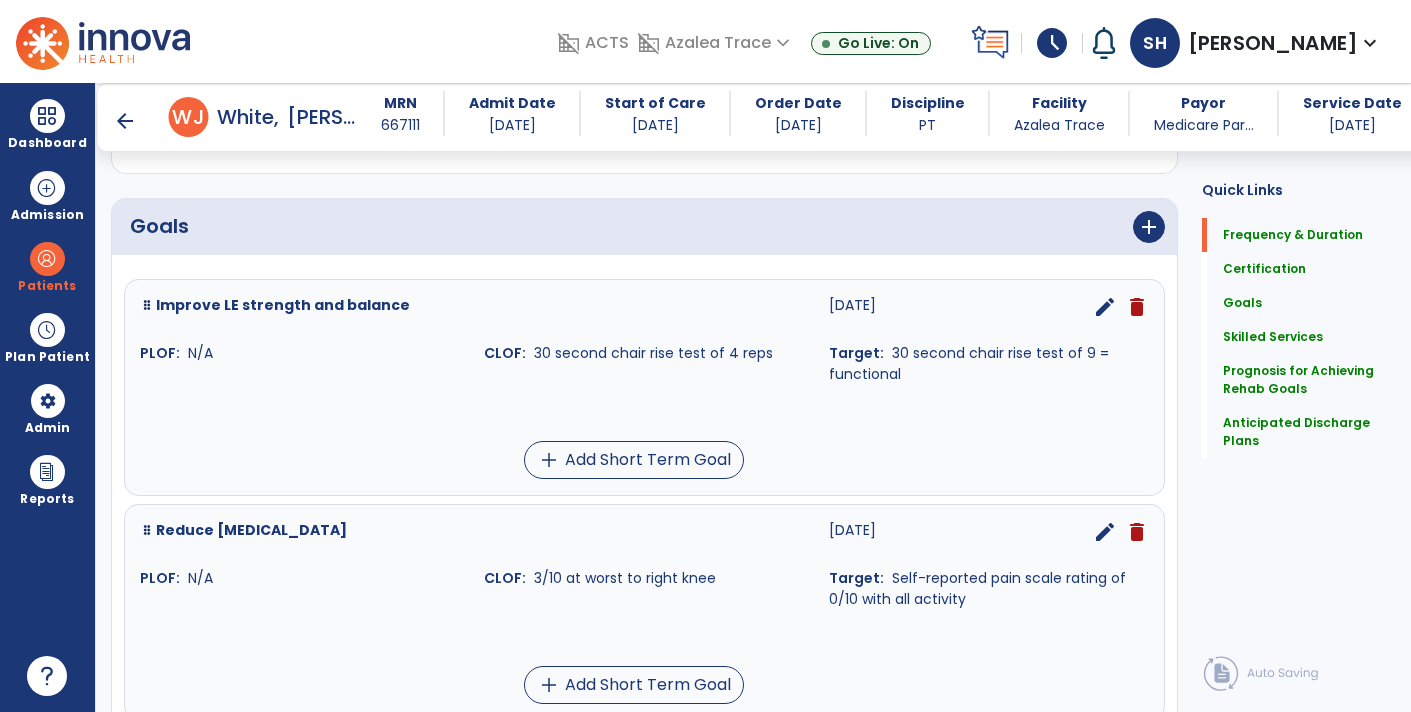 scroll, scrollTop: 414, scrollLeft: 0, axis: vertical 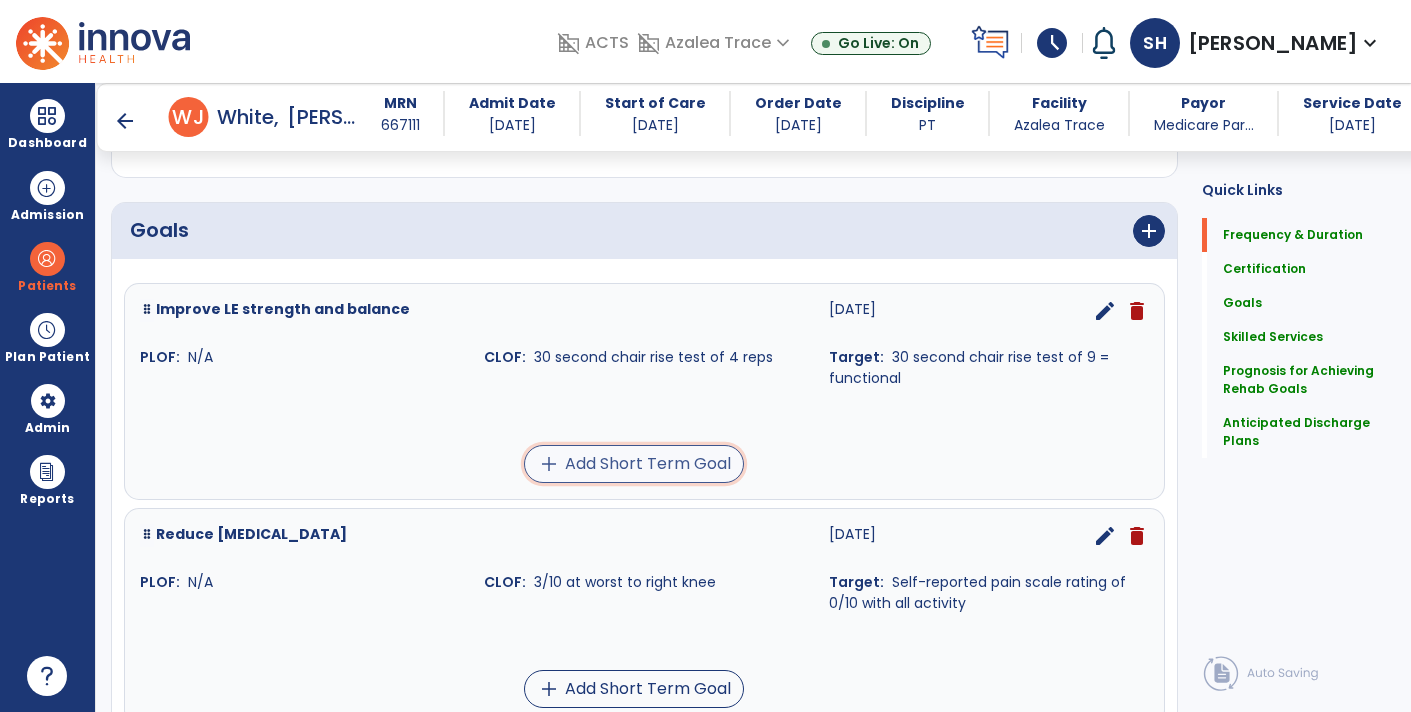 click on "add  Add Short Term Goal" at bounding box center (634, 464) 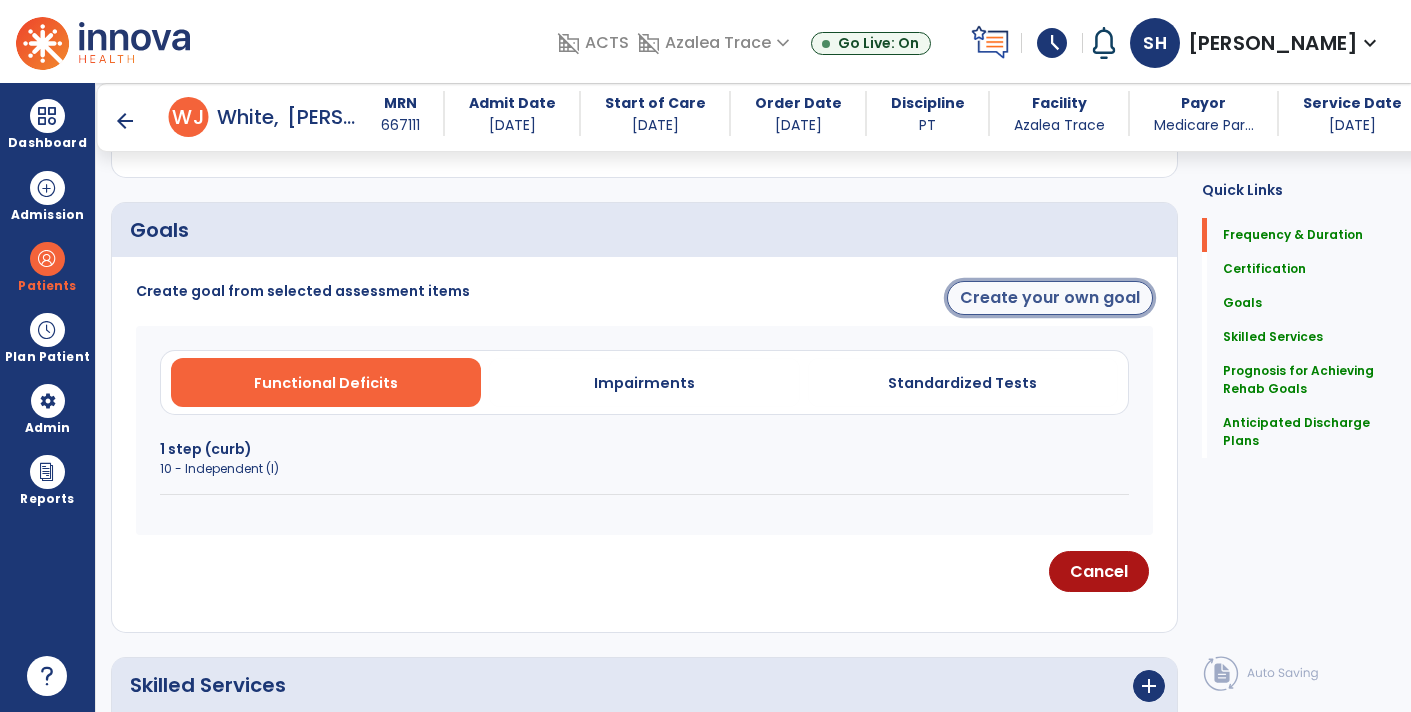 click on "Create your own goal" at bounding box center (1050, 298) 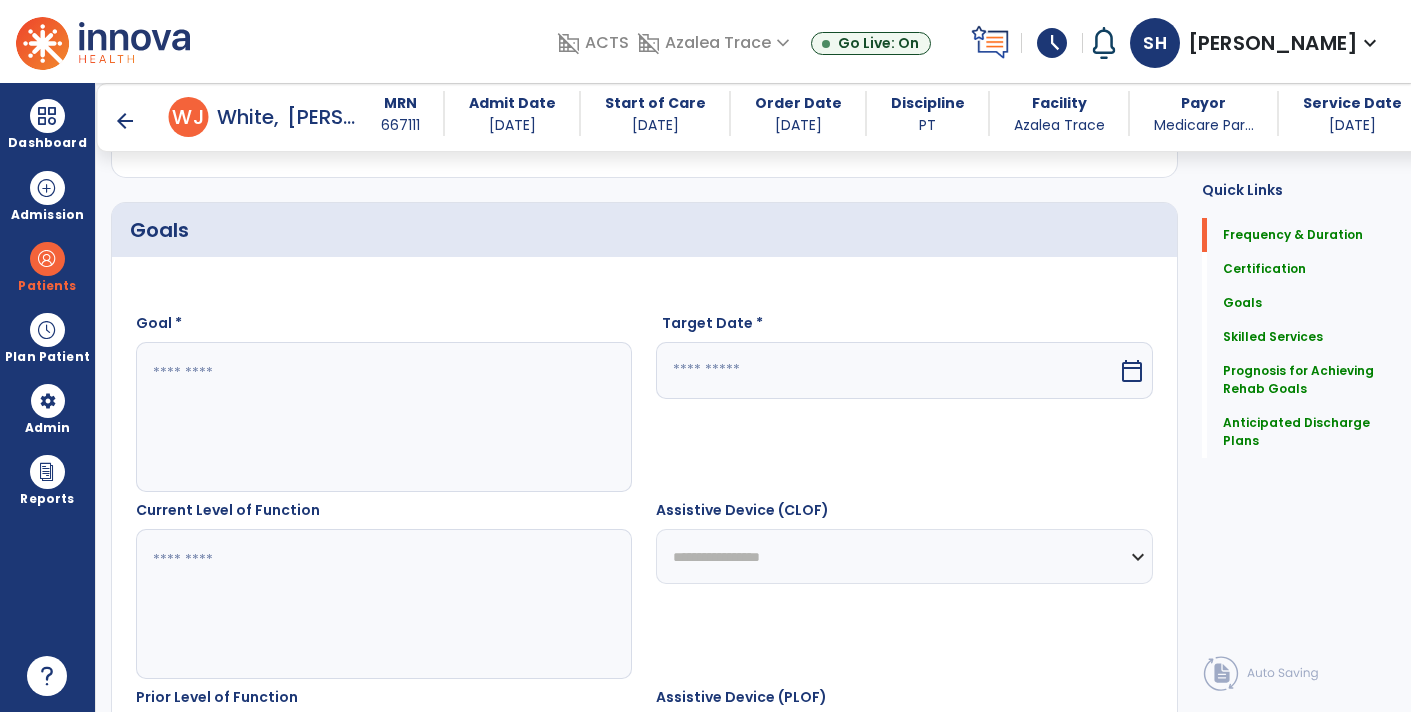 click at bounding box center [383, 417] 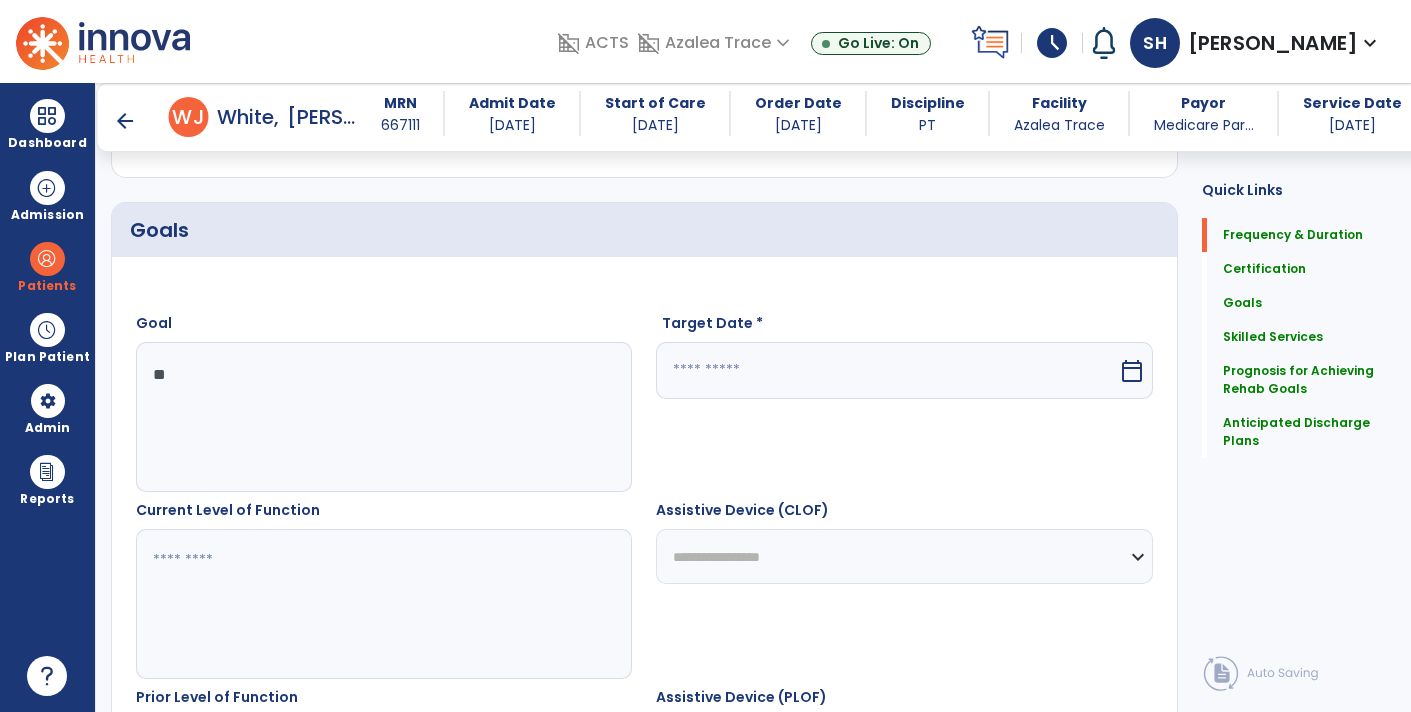 type on "*" 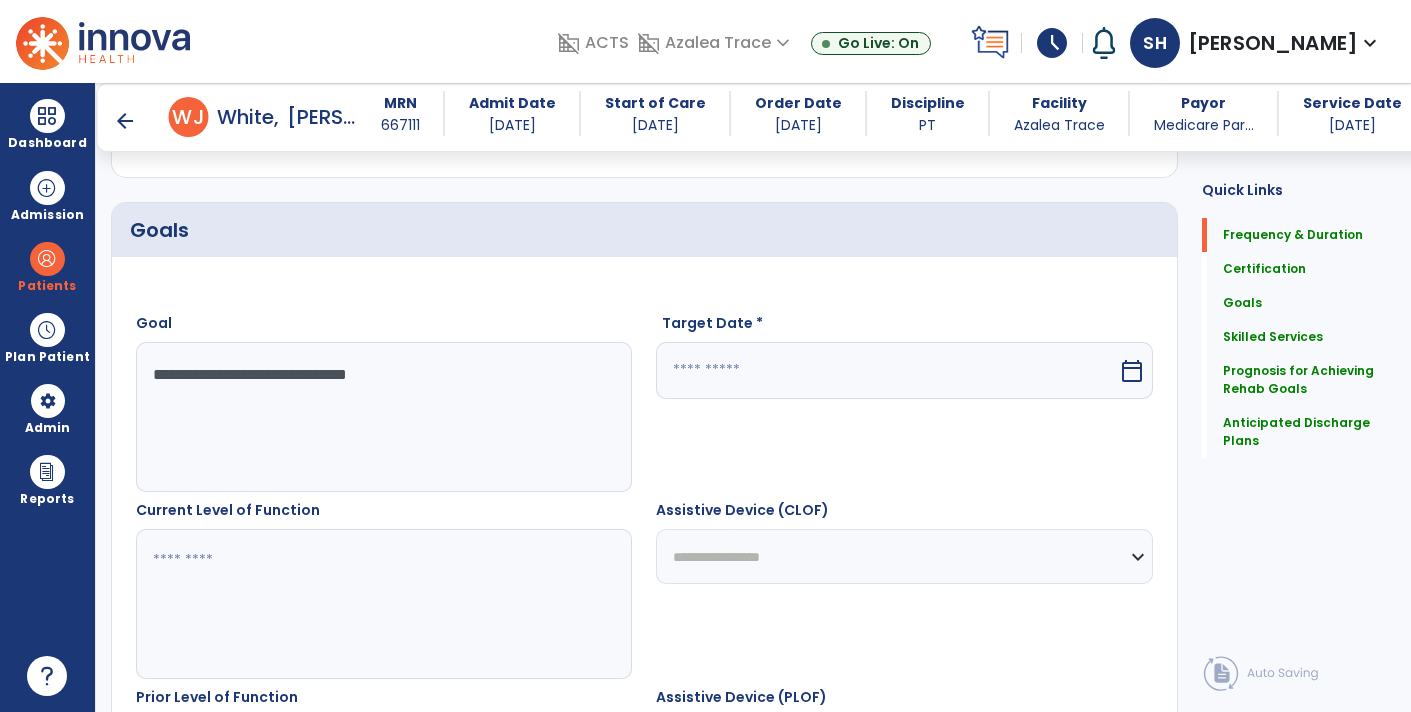 type on "**********" 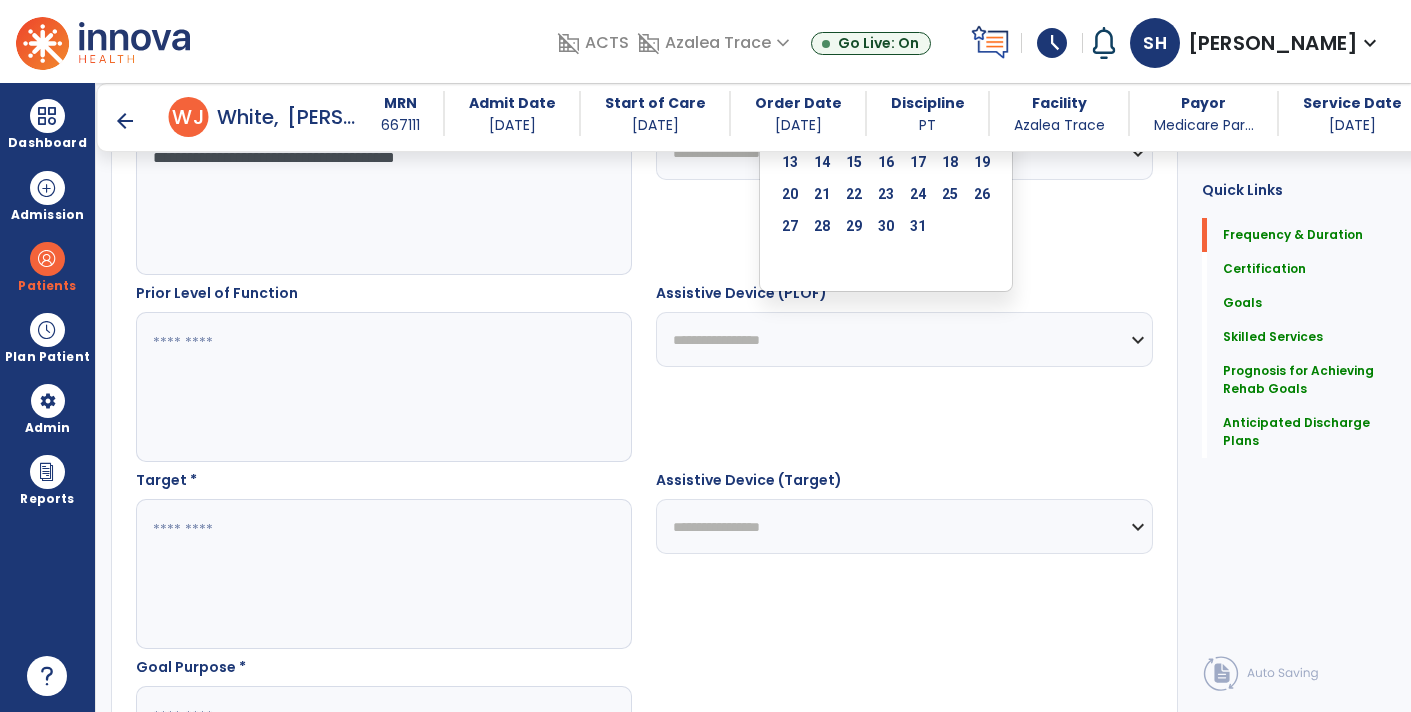 type on "**********" 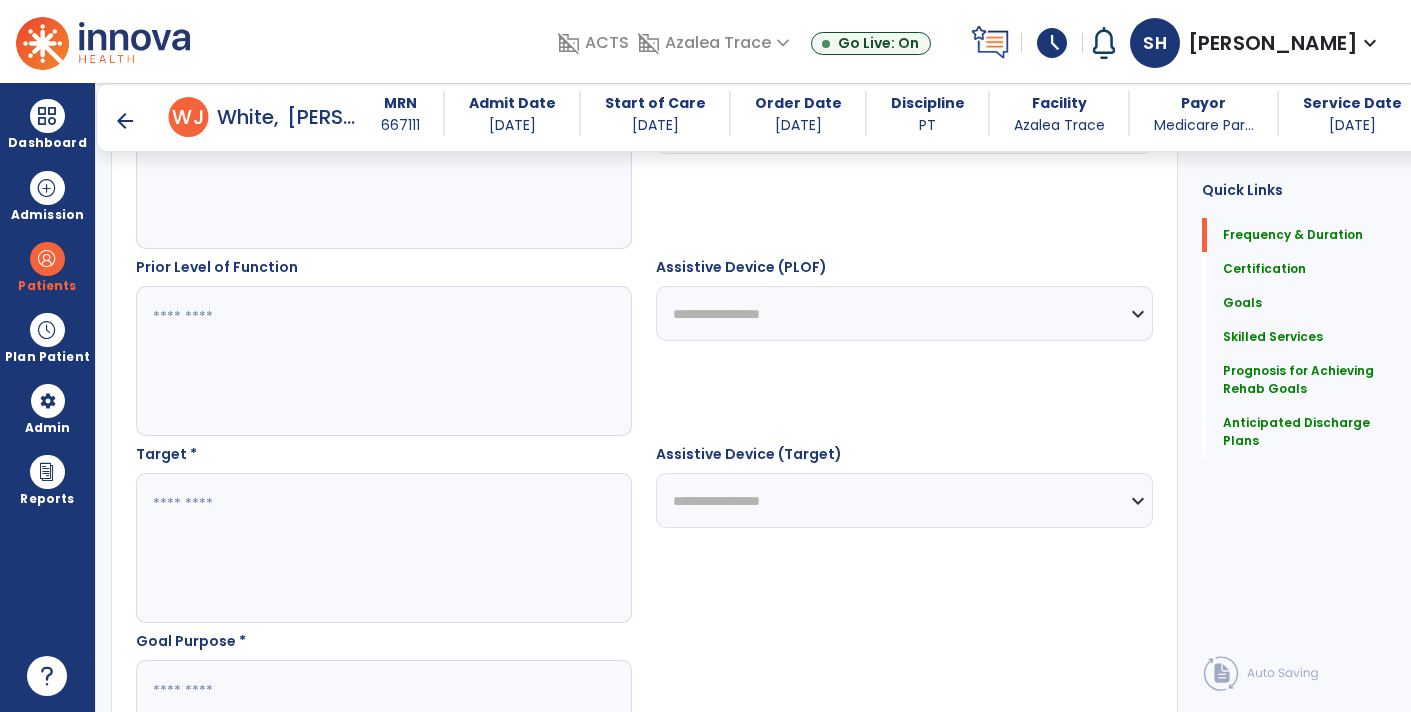scroll, scrollTop: 878, scrollLeft: 0, axis: vertical 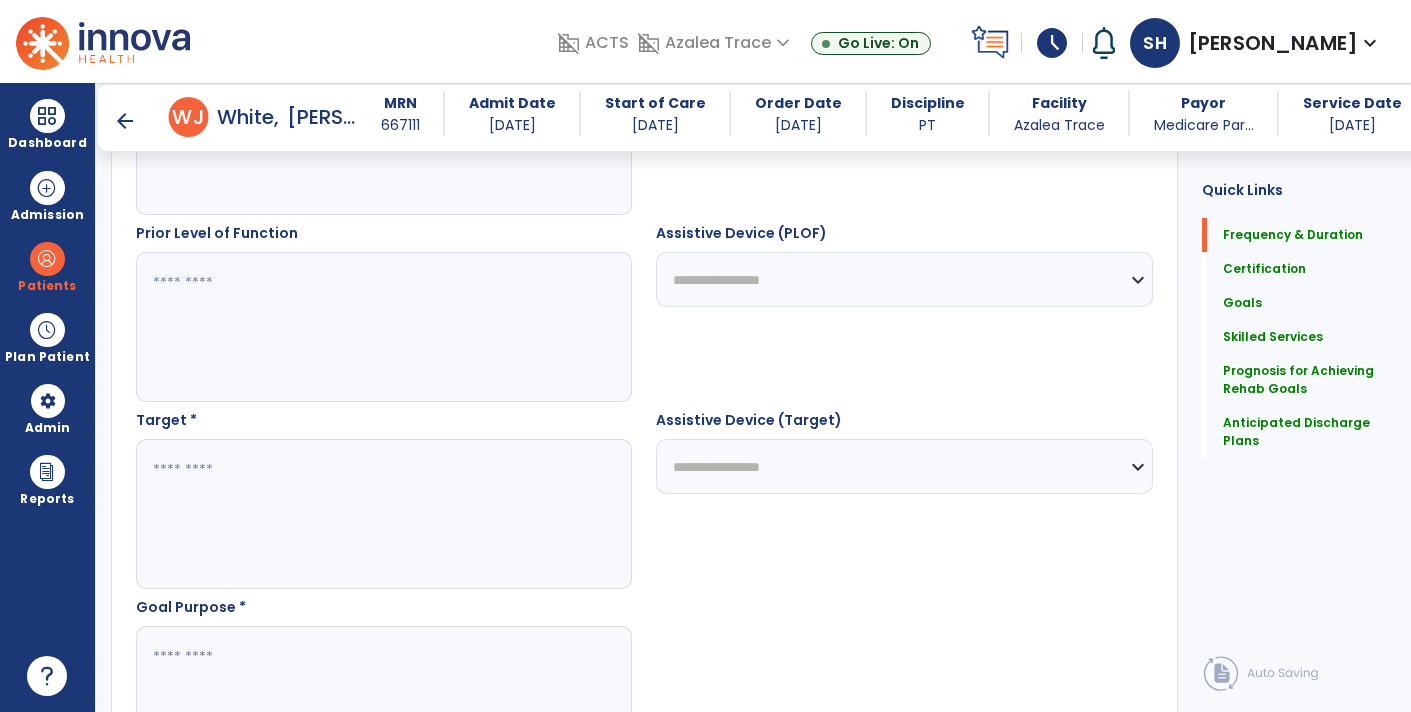 click at bounding box center (383, 514) 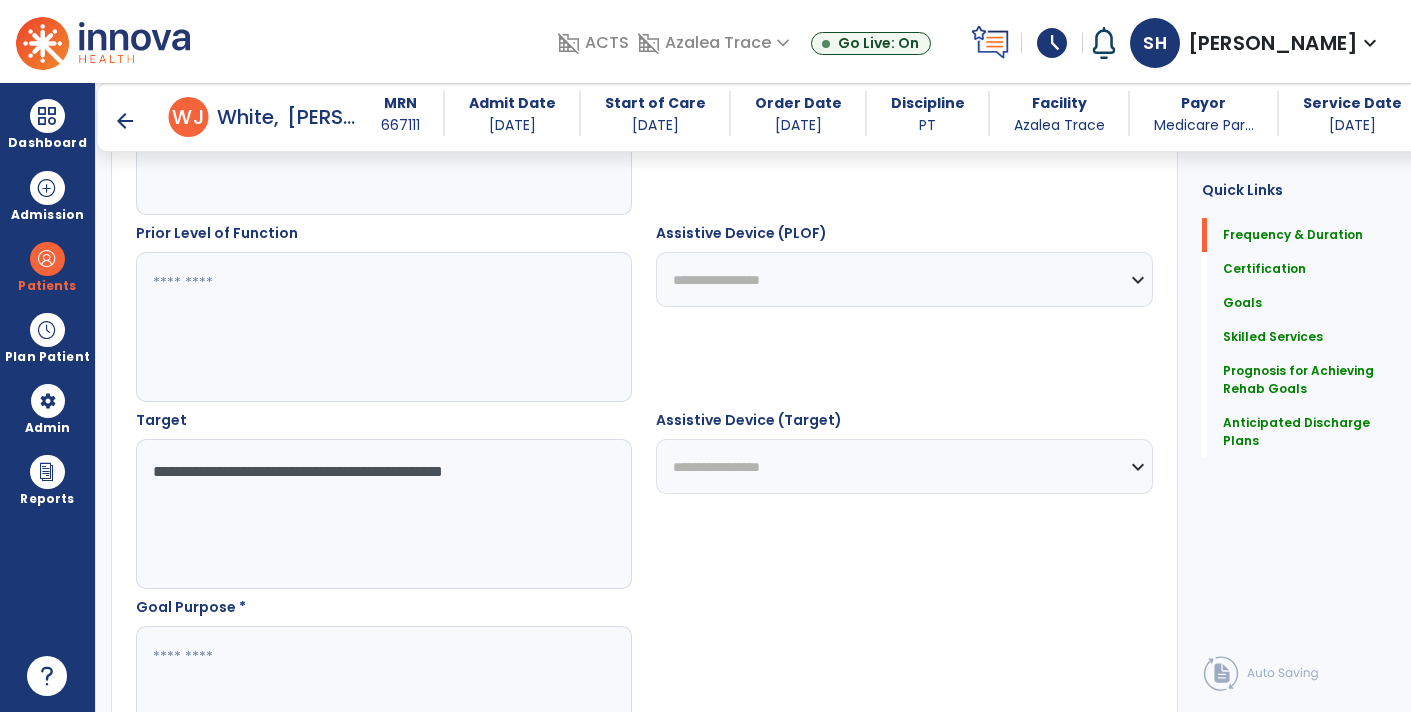 type on "**********" 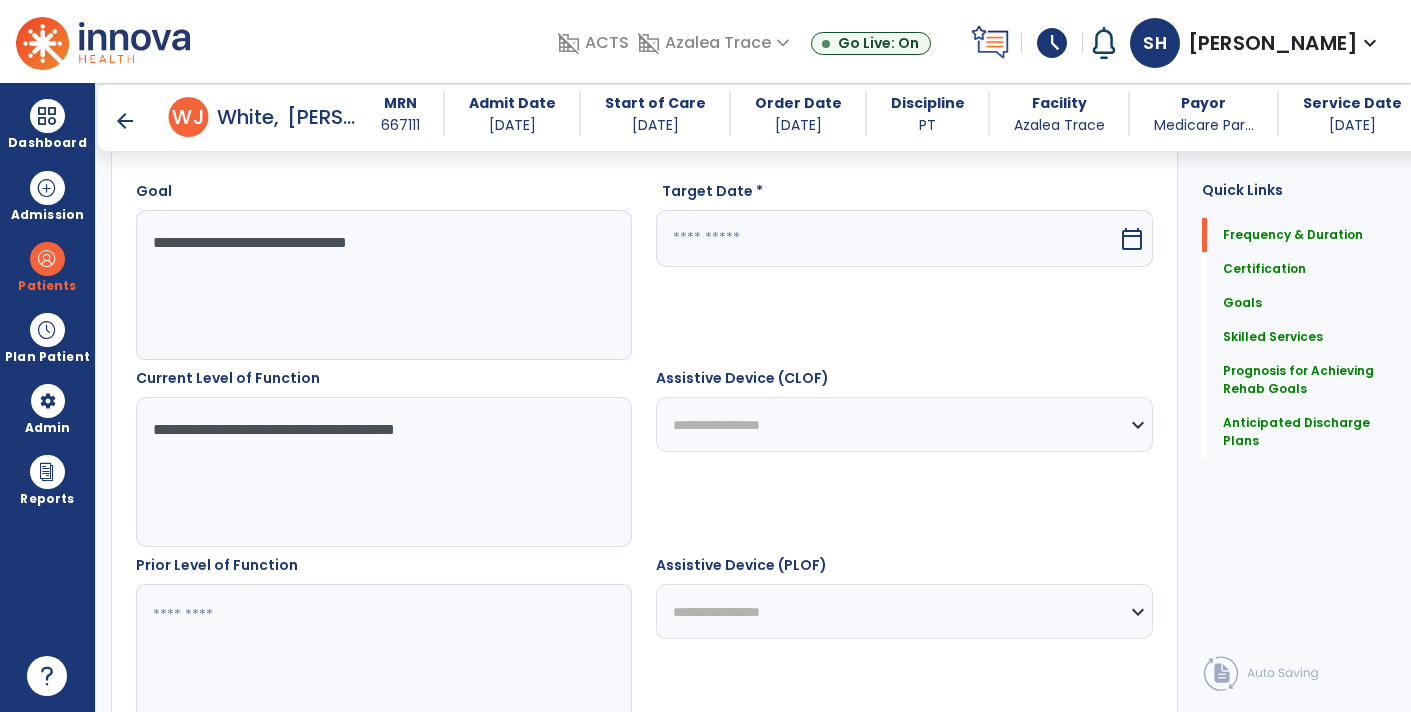 scroll, scrollTop: 476, scrollLeft: 0, axis: vertical 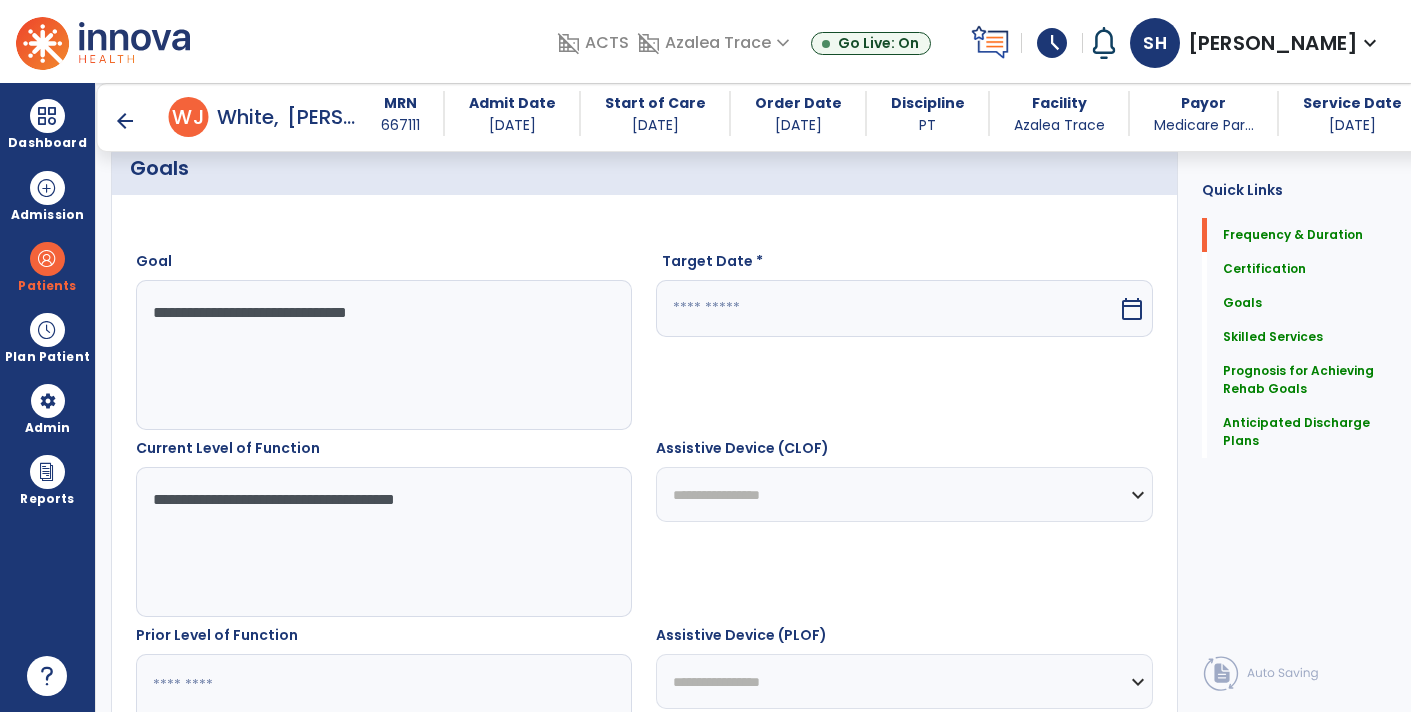 type on "**********" 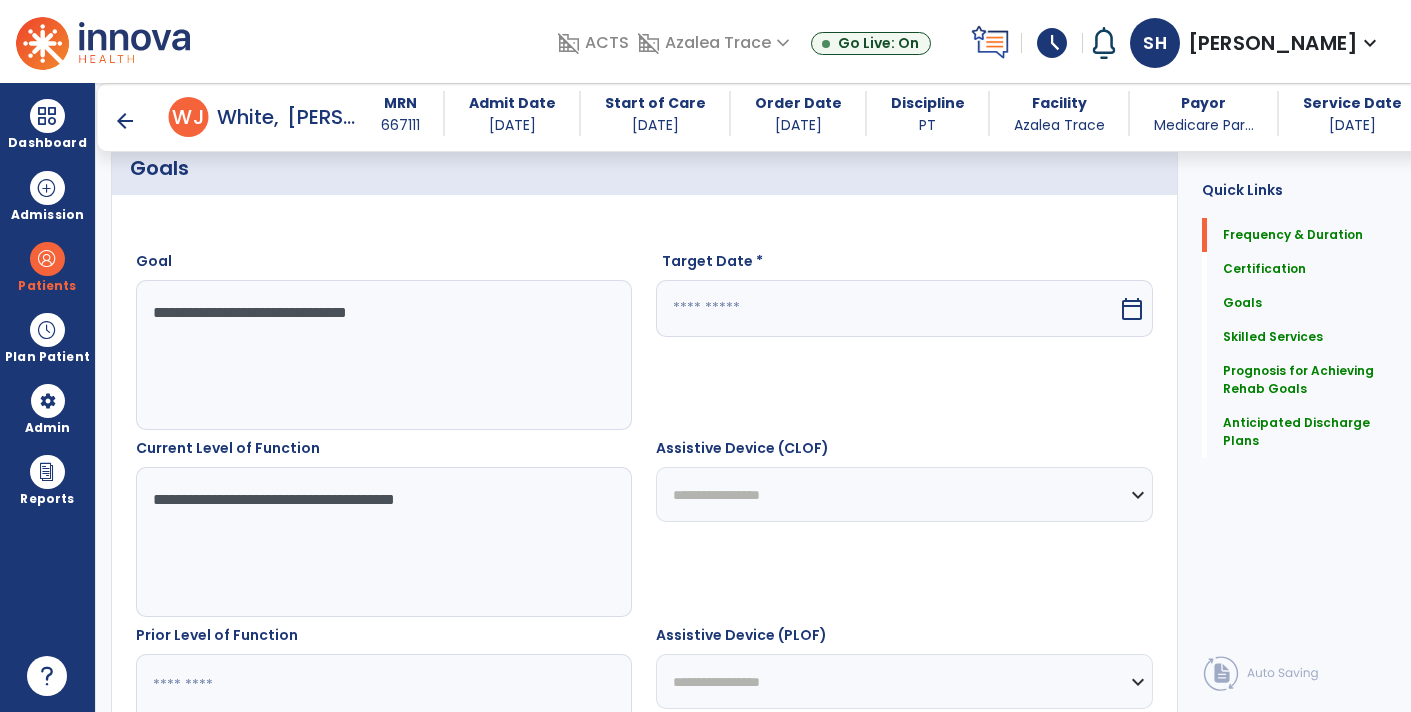 click at bounding box center (886, 308) 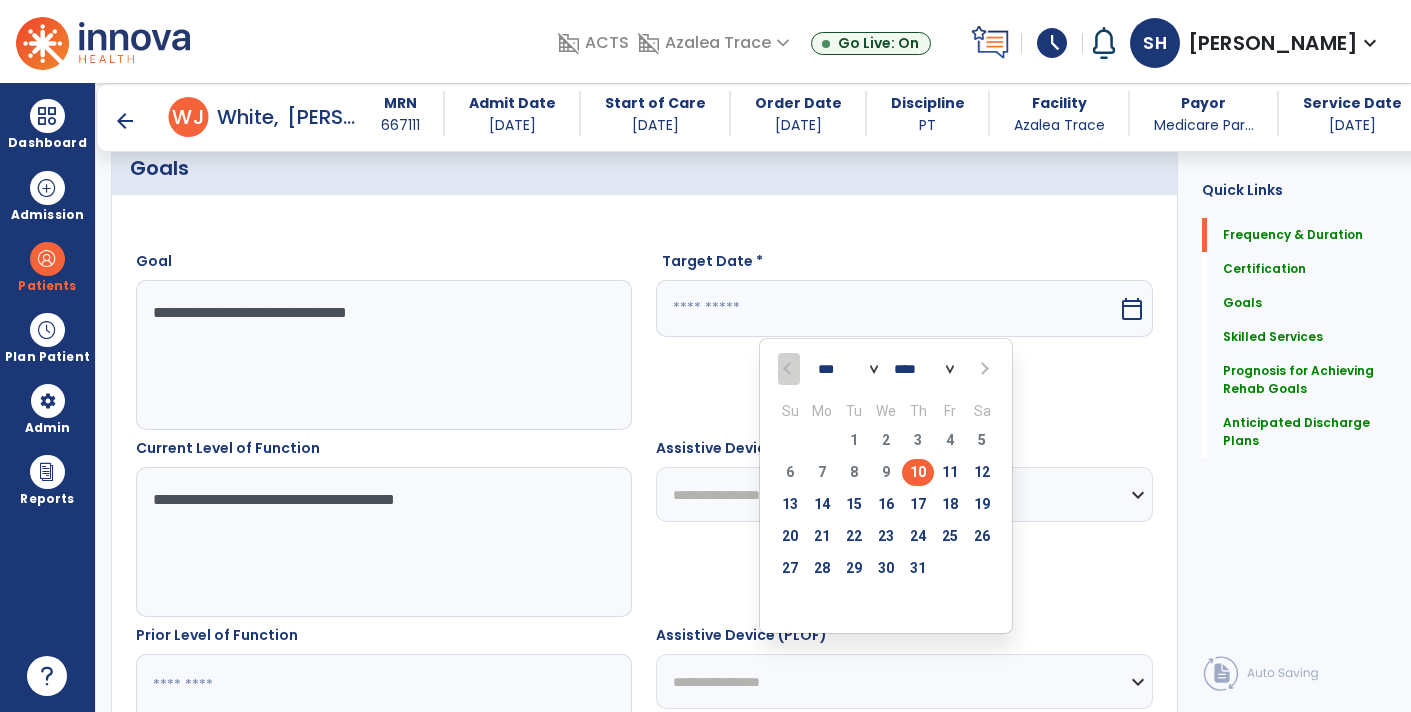 click on "*** ***" at bounding box center [848, 370] 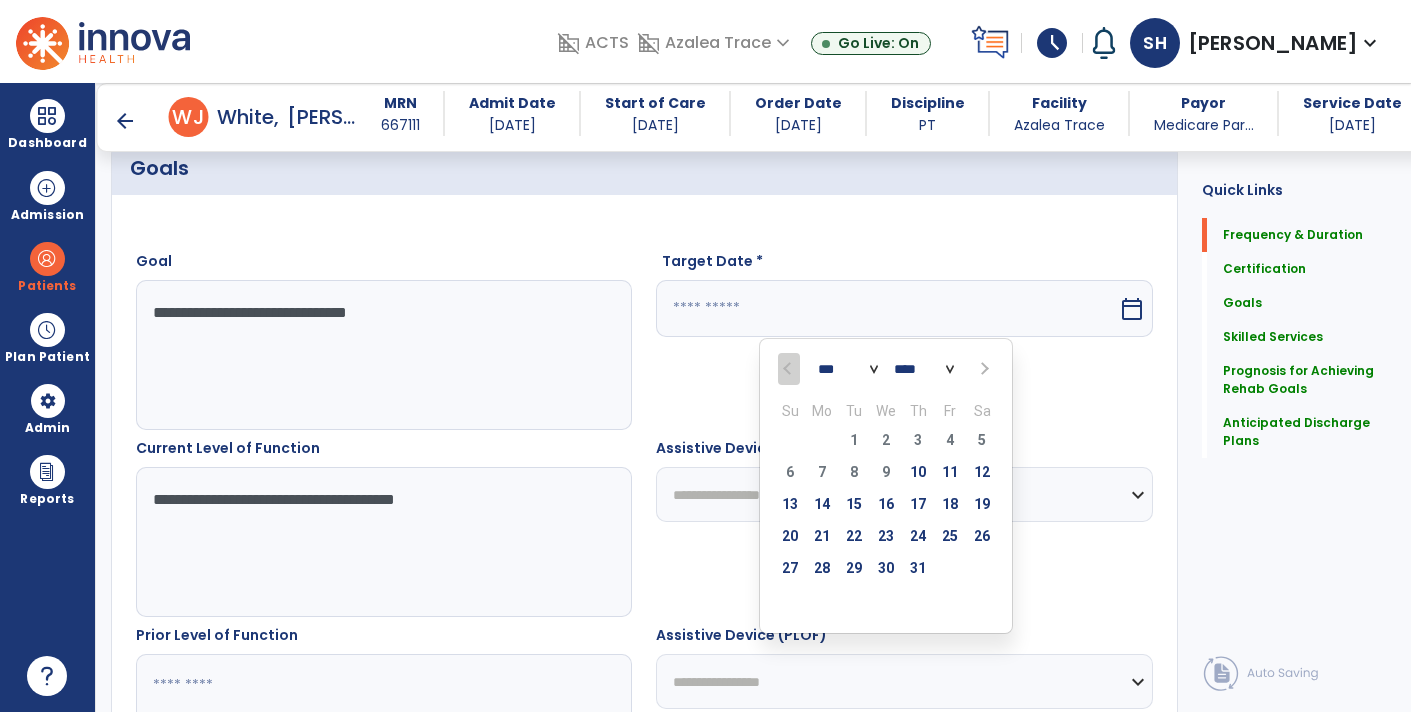 select on "*" 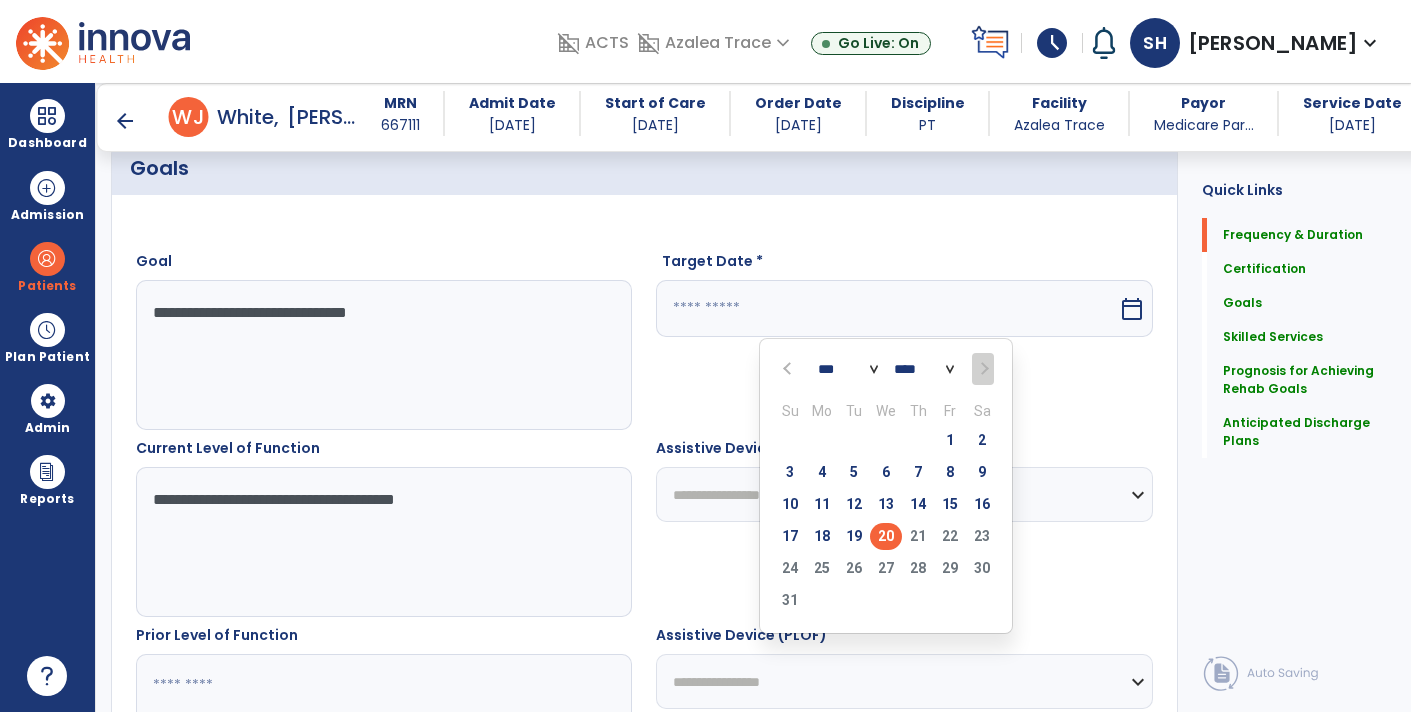 click on "20" at bounding box center [886, 536] 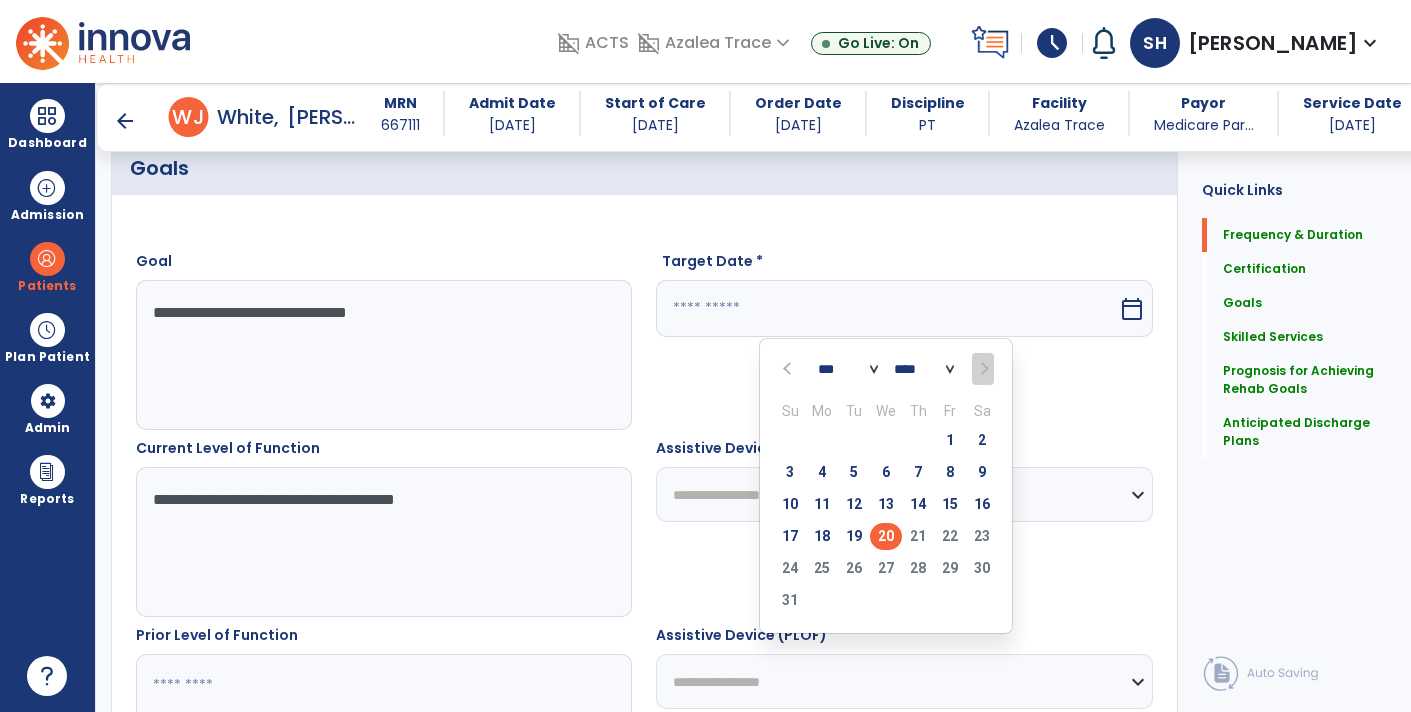 type on "*********" 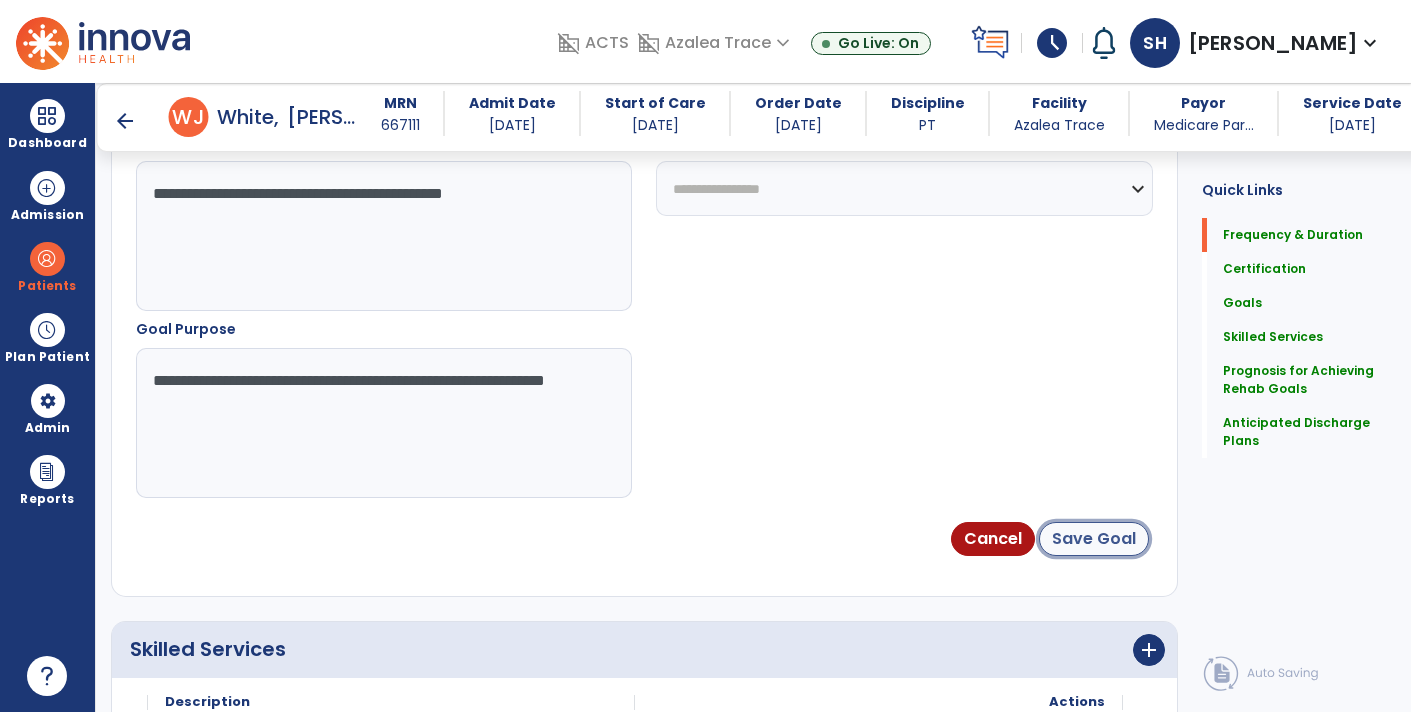 click on "Save Goal" at bounding box center (1094, 539) 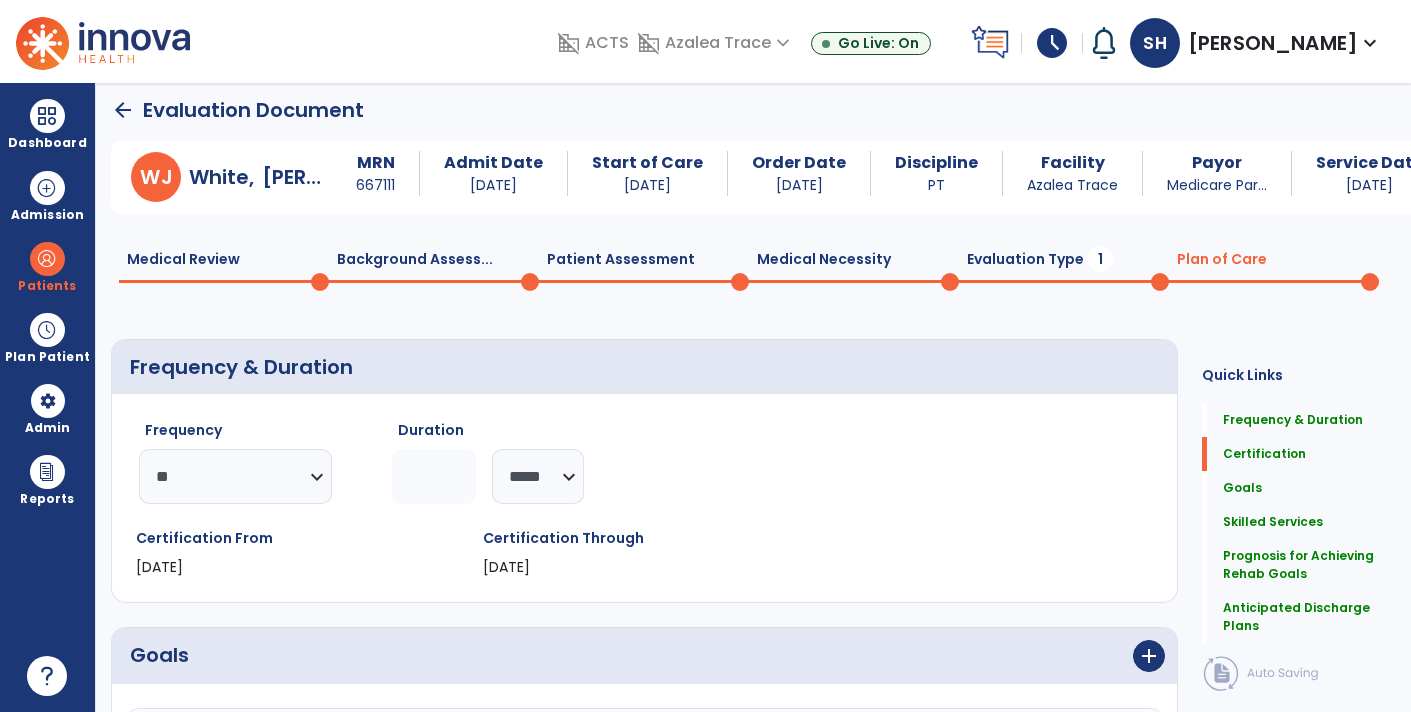 scroll, scrollTop: 0, scrollLeft: 0, axis: both 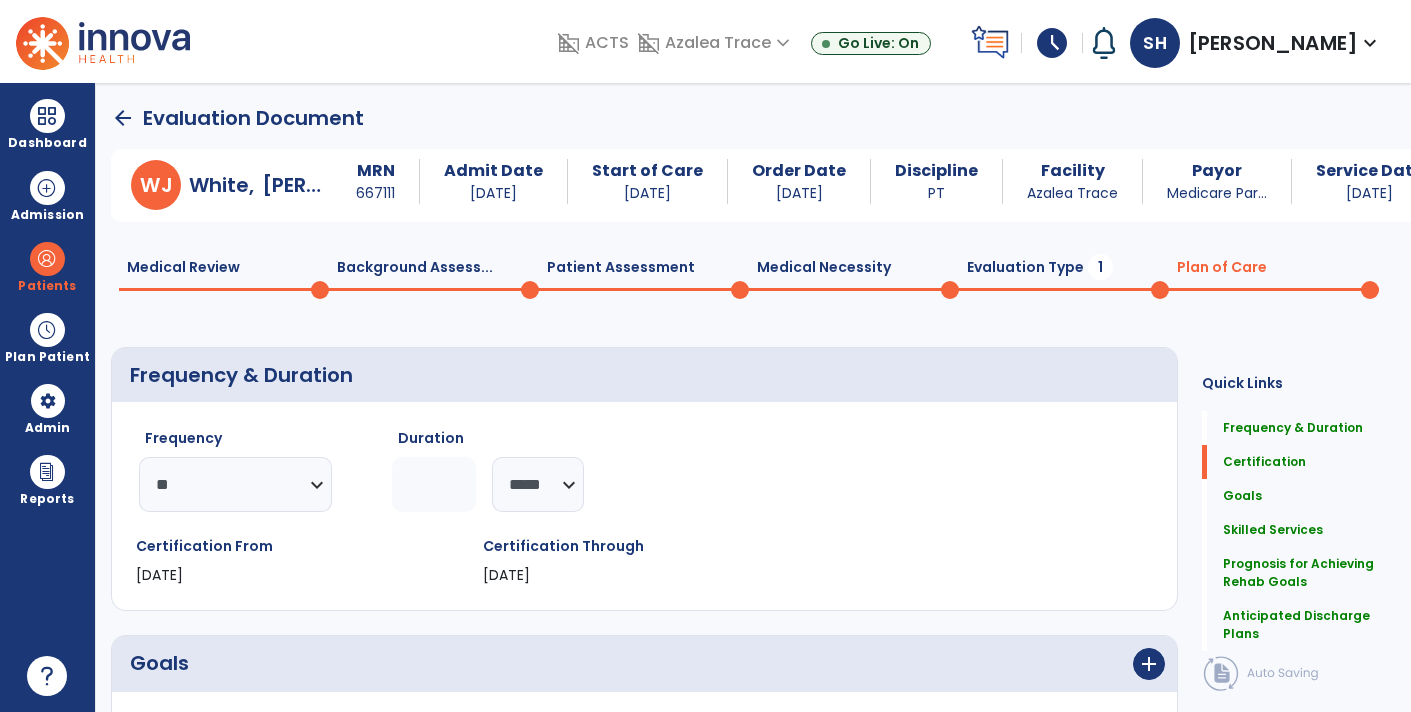 click on "Evaluation Type  1" 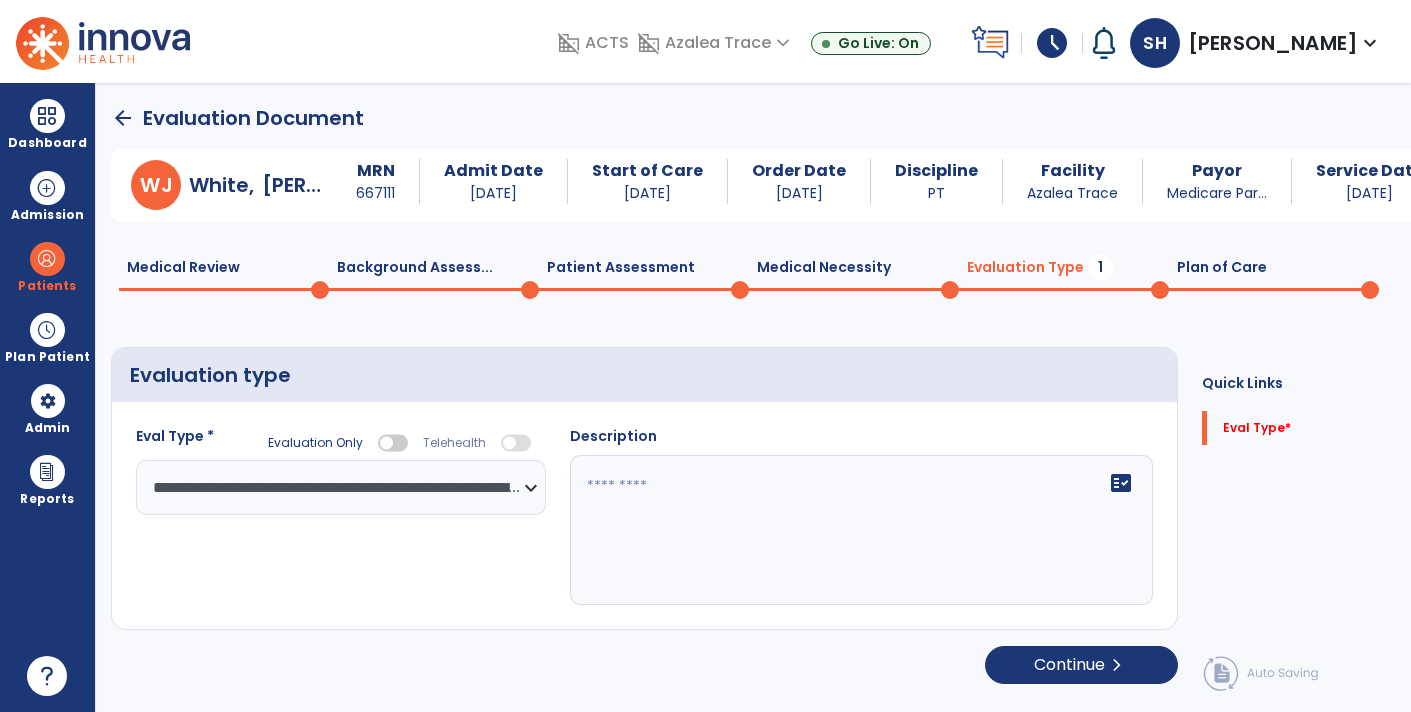 click 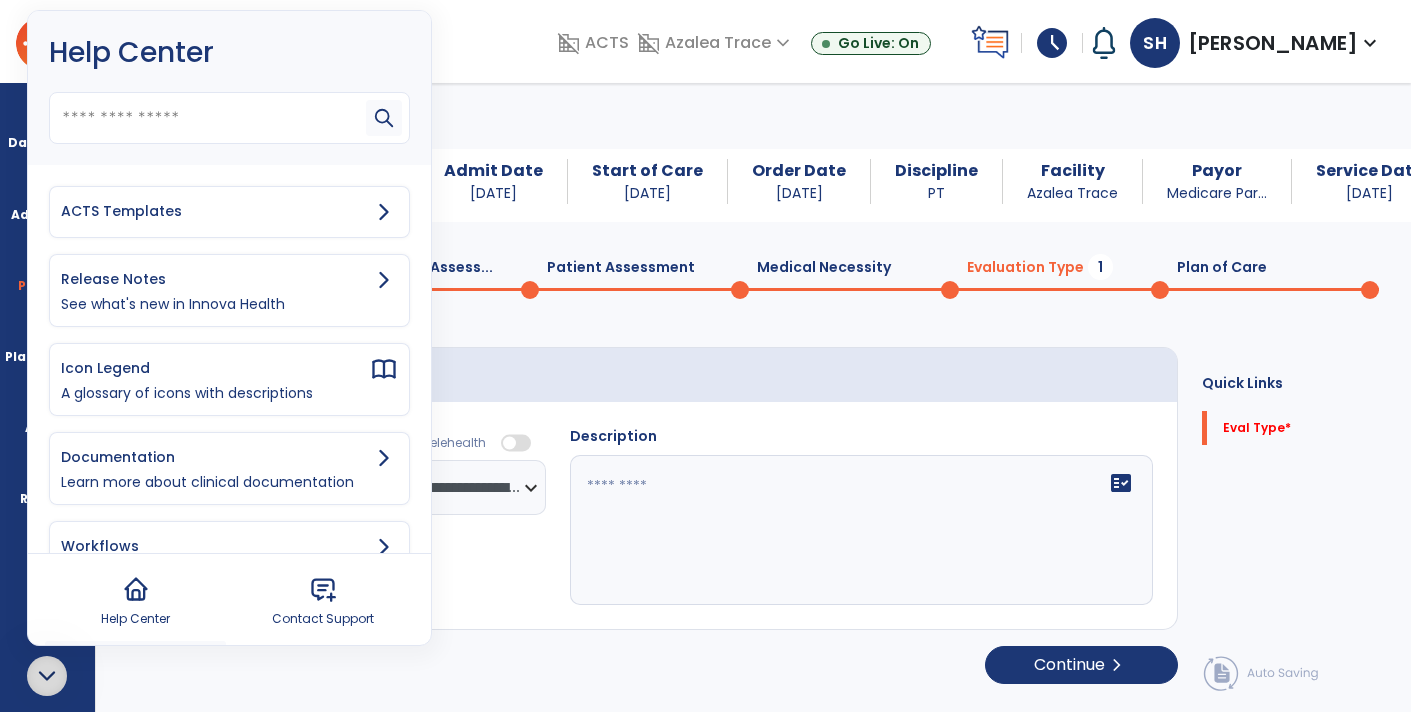 click 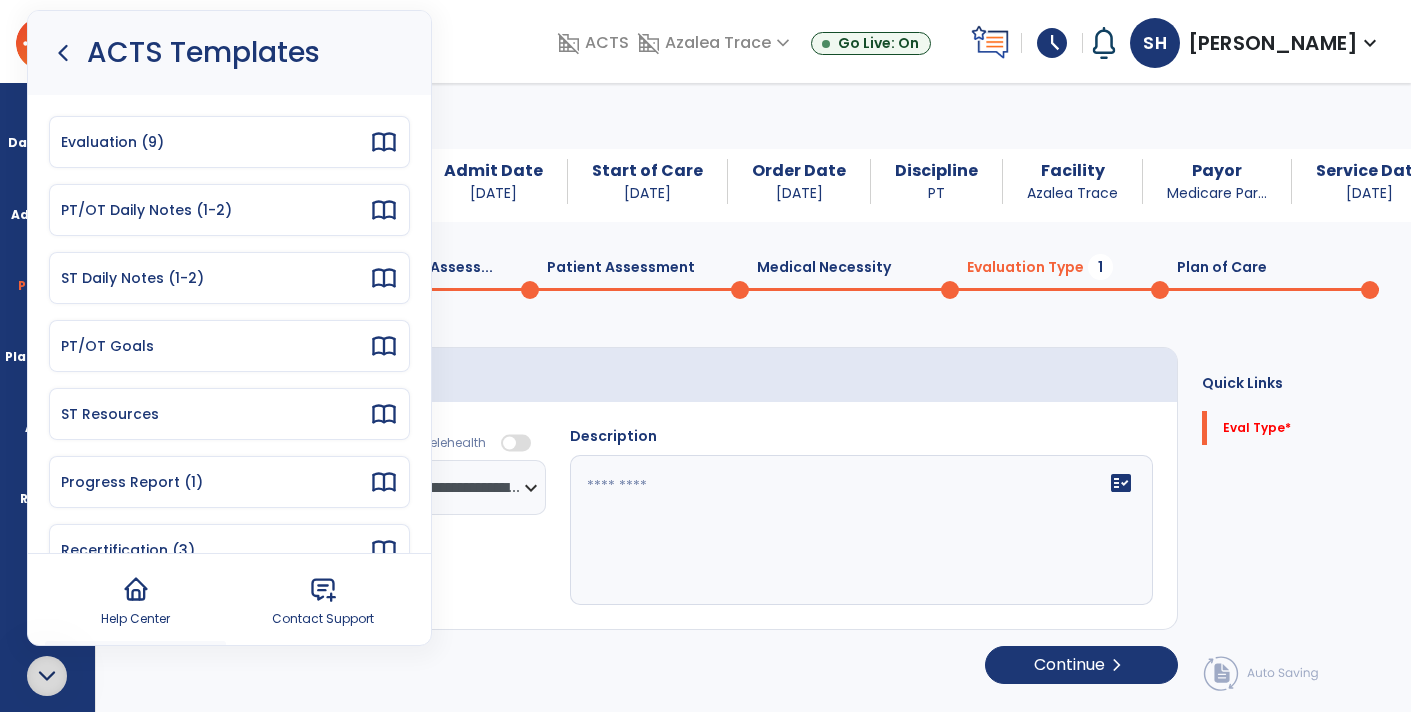 click on "Evaluation (9)" at bounding box center (215, 142) 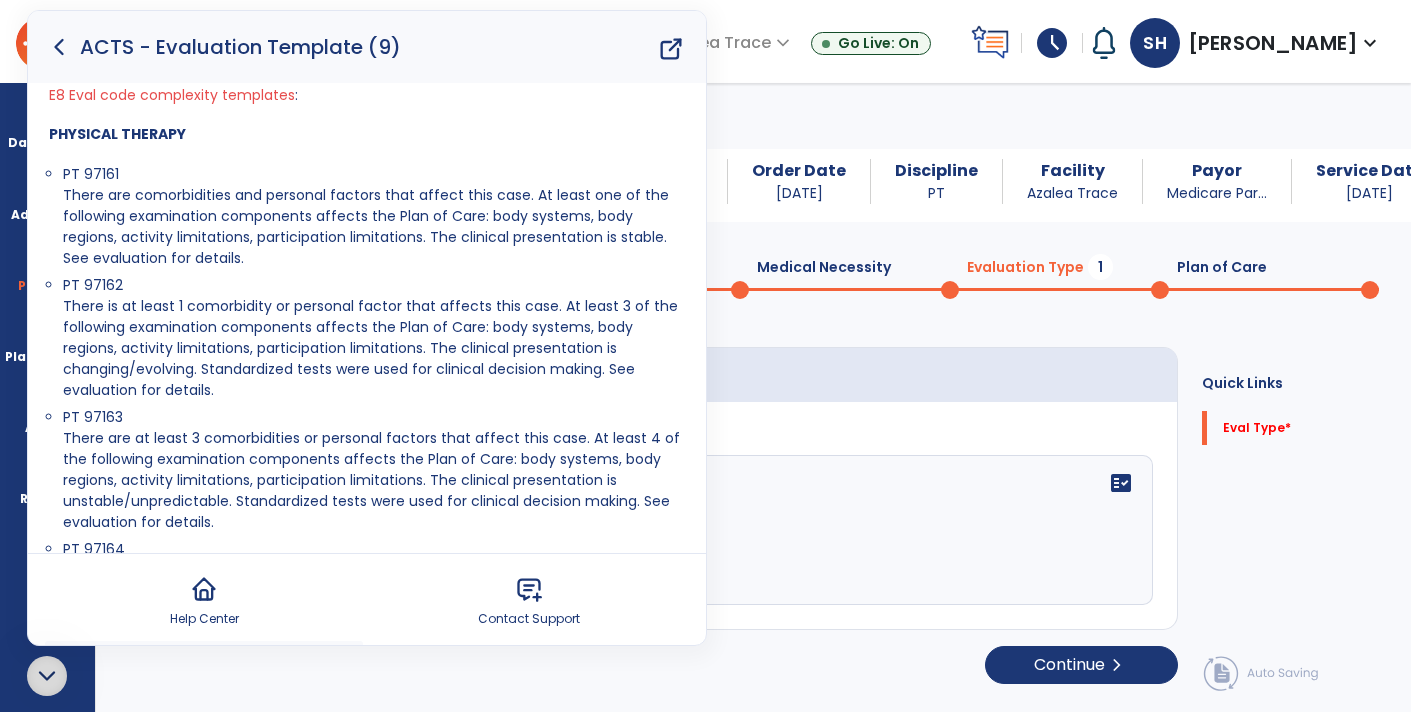 scroll, scrollTop: 1275, scrollLeft: 0, axis: vertical 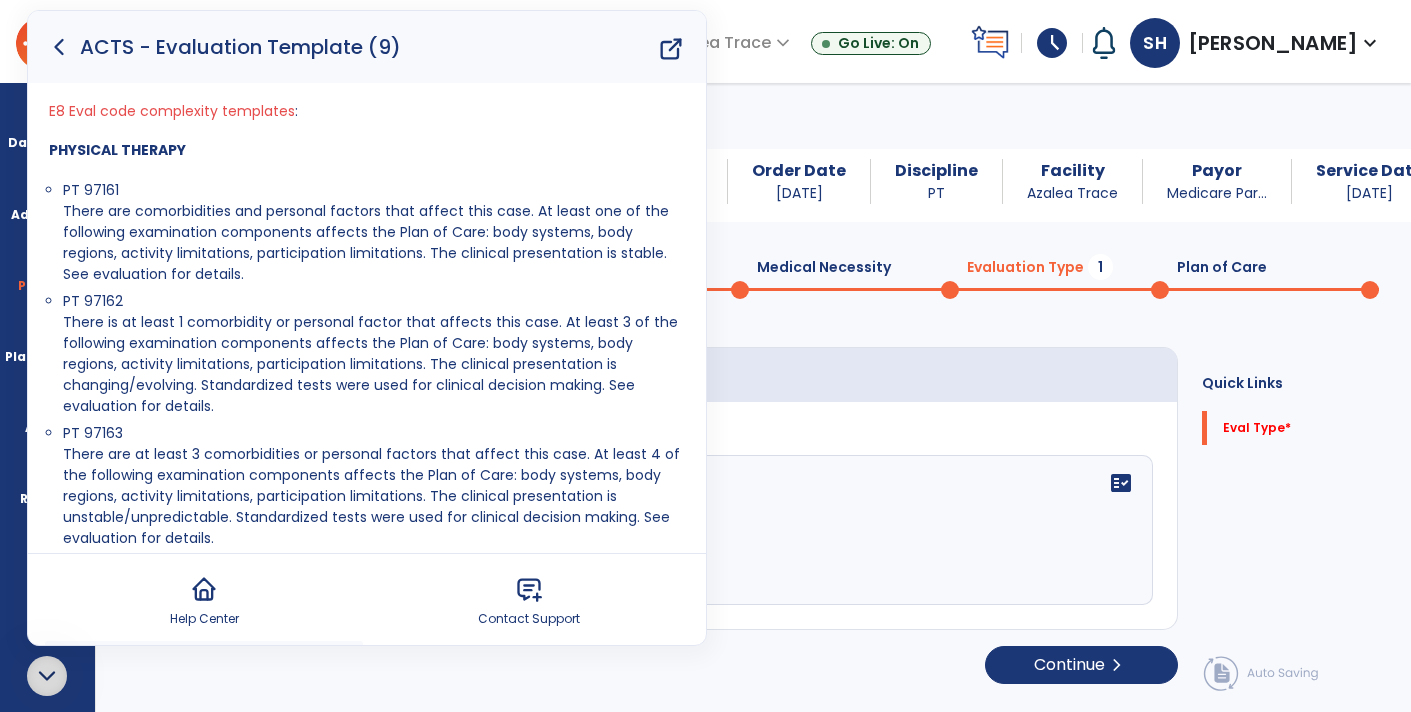 click 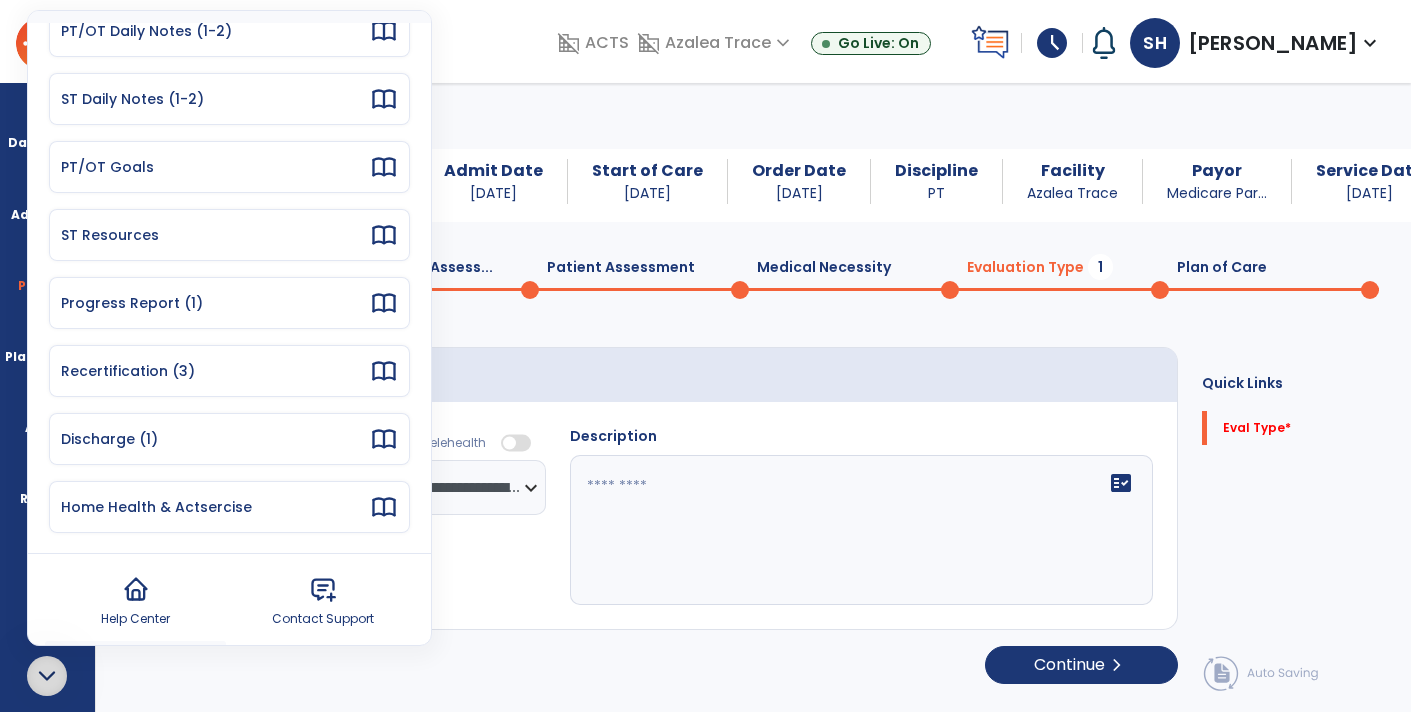 click 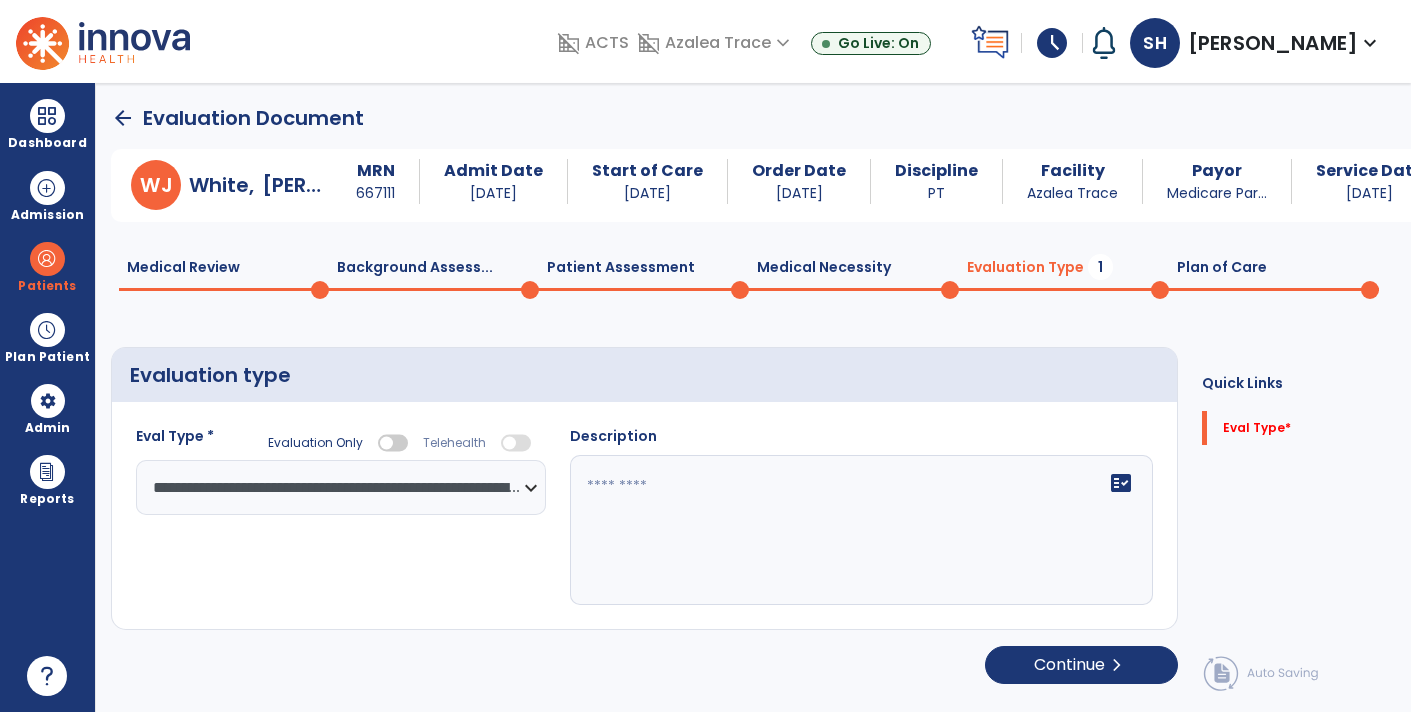 click 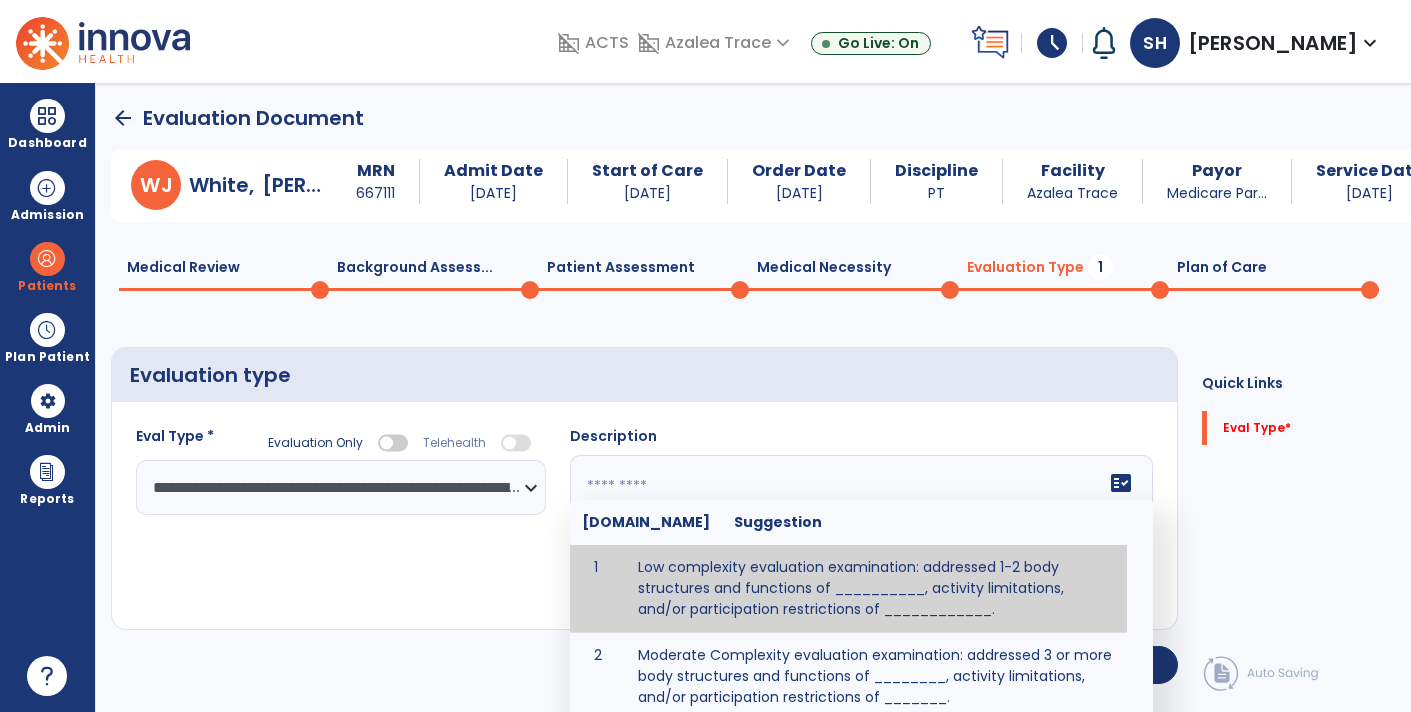 click 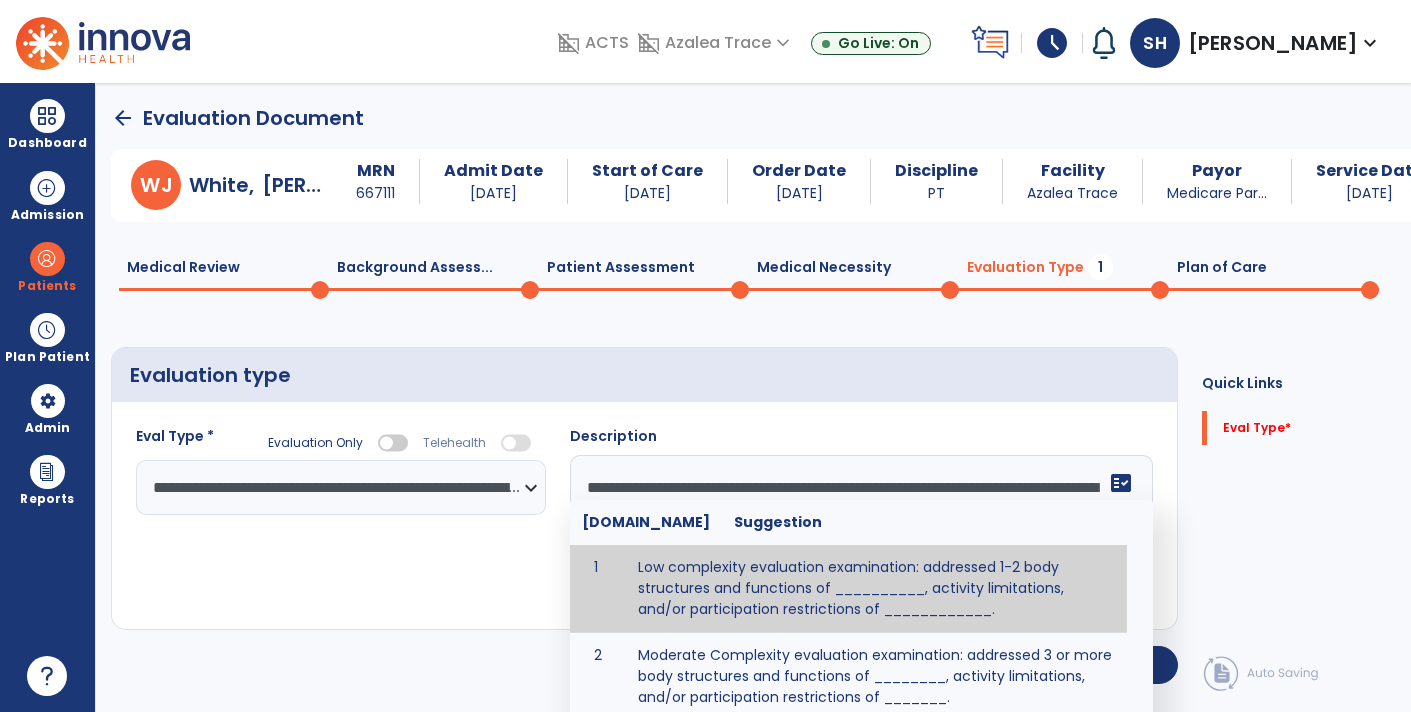 type on "**********" 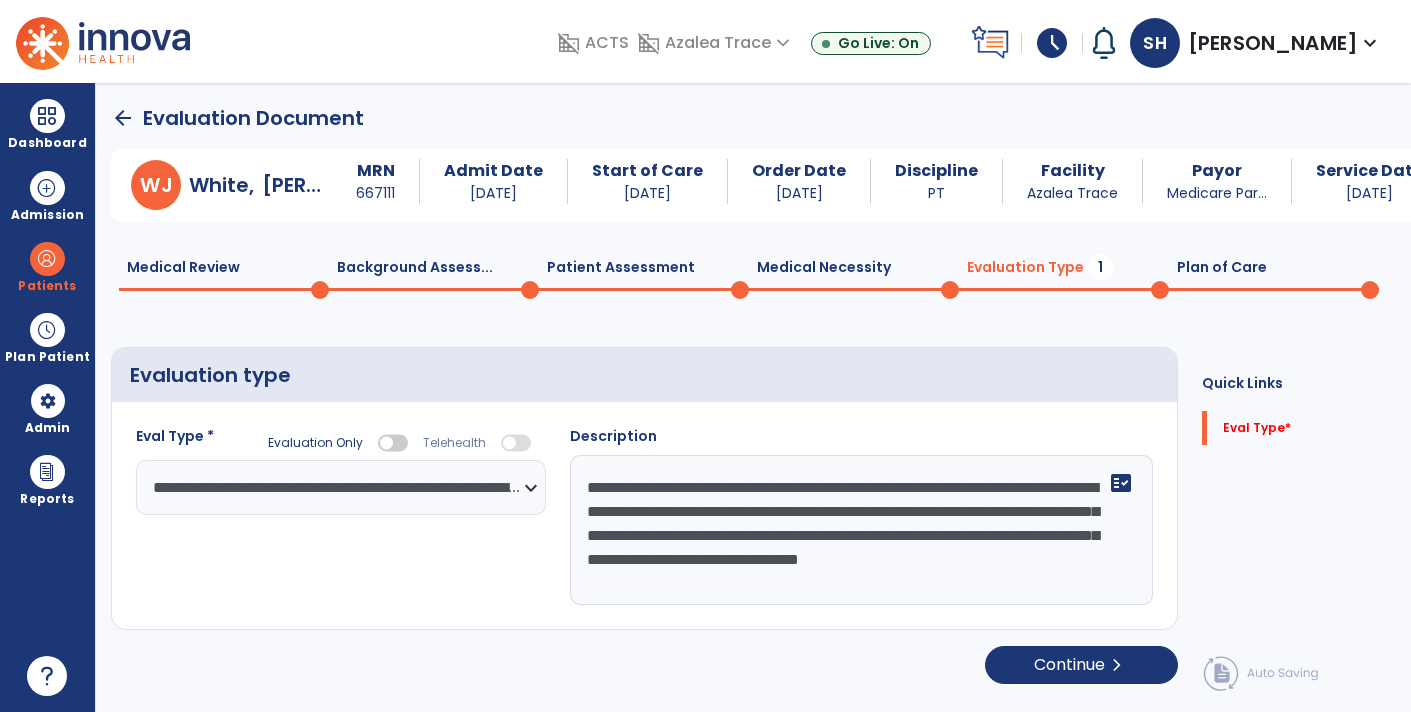click on "Plan of Care  0" 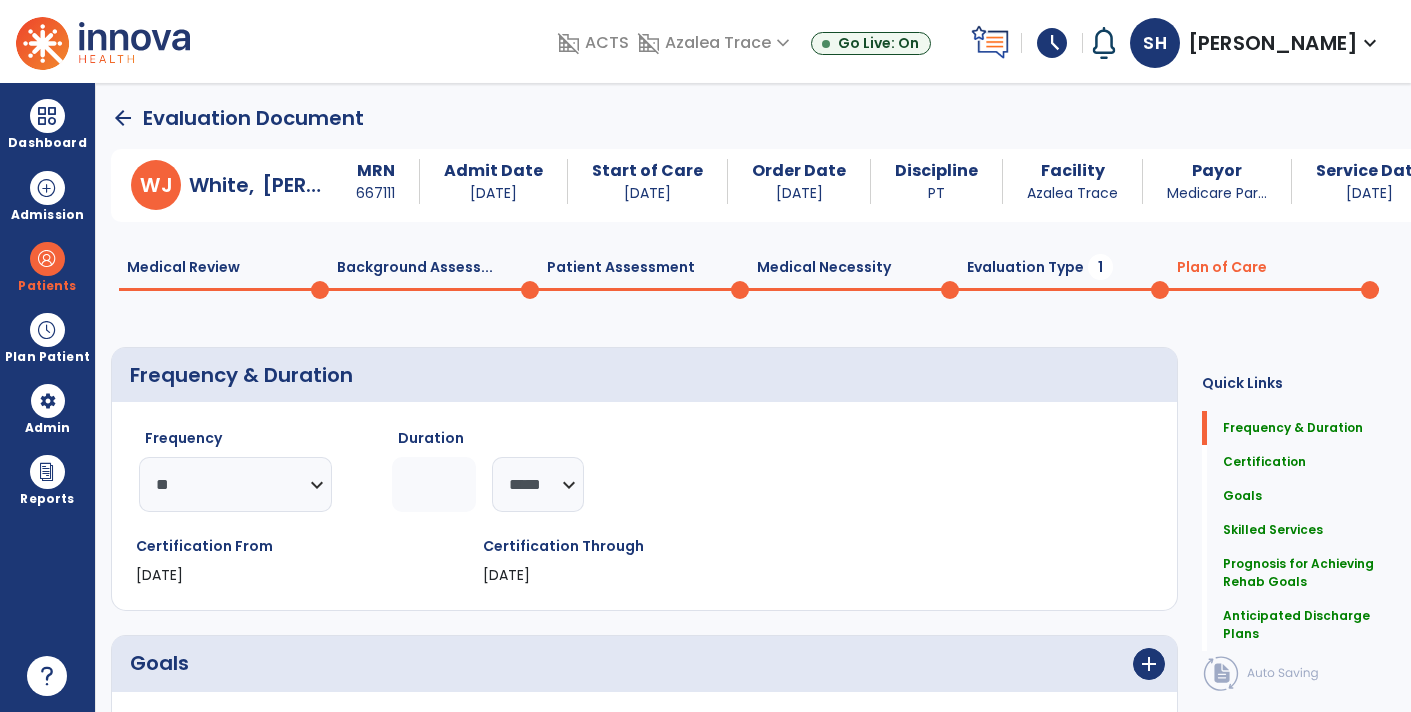 click on "Evaluation Type  1" 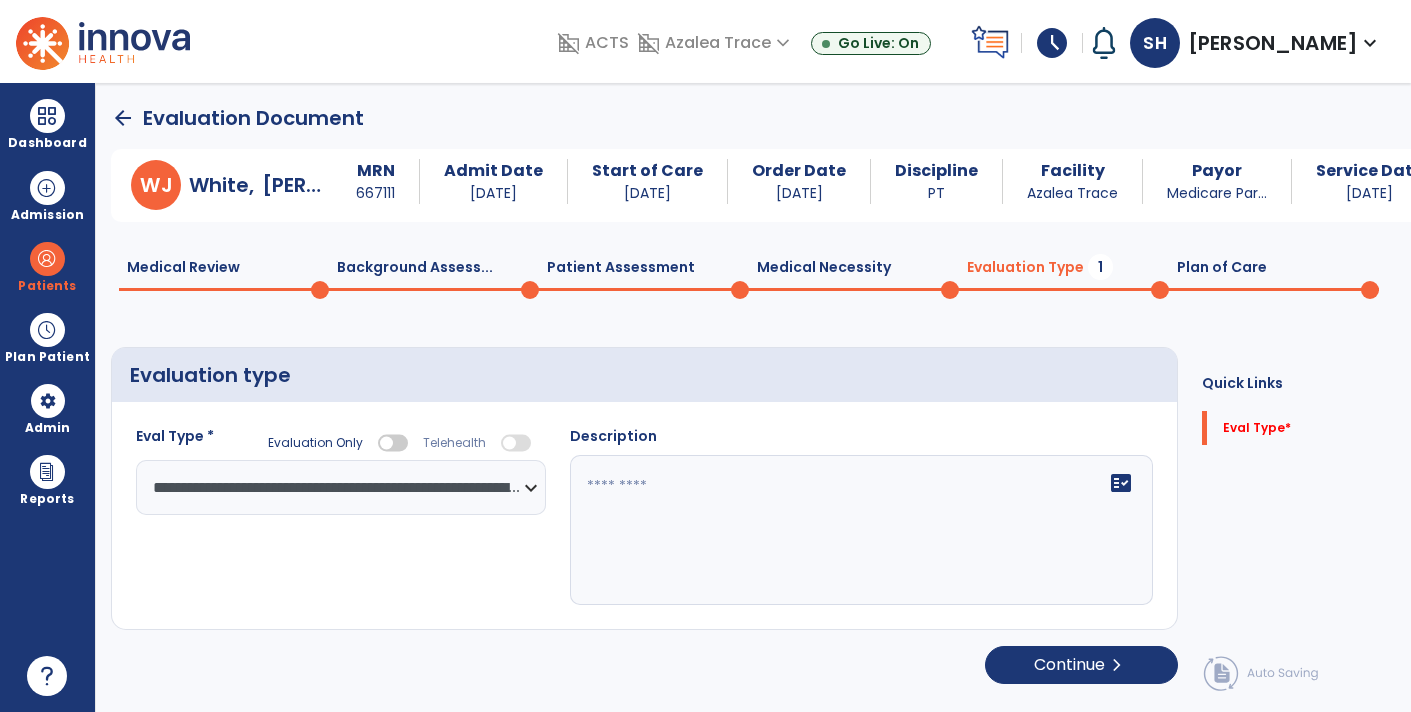 click 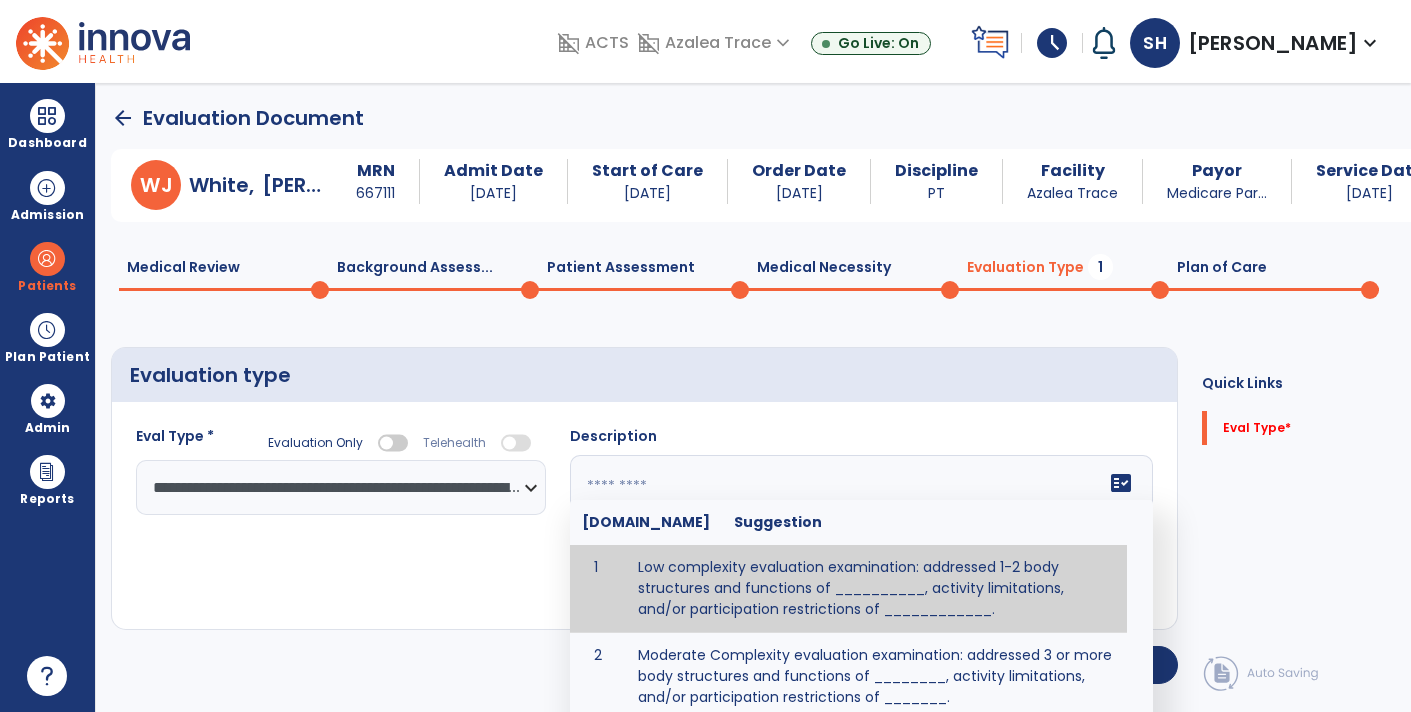 click 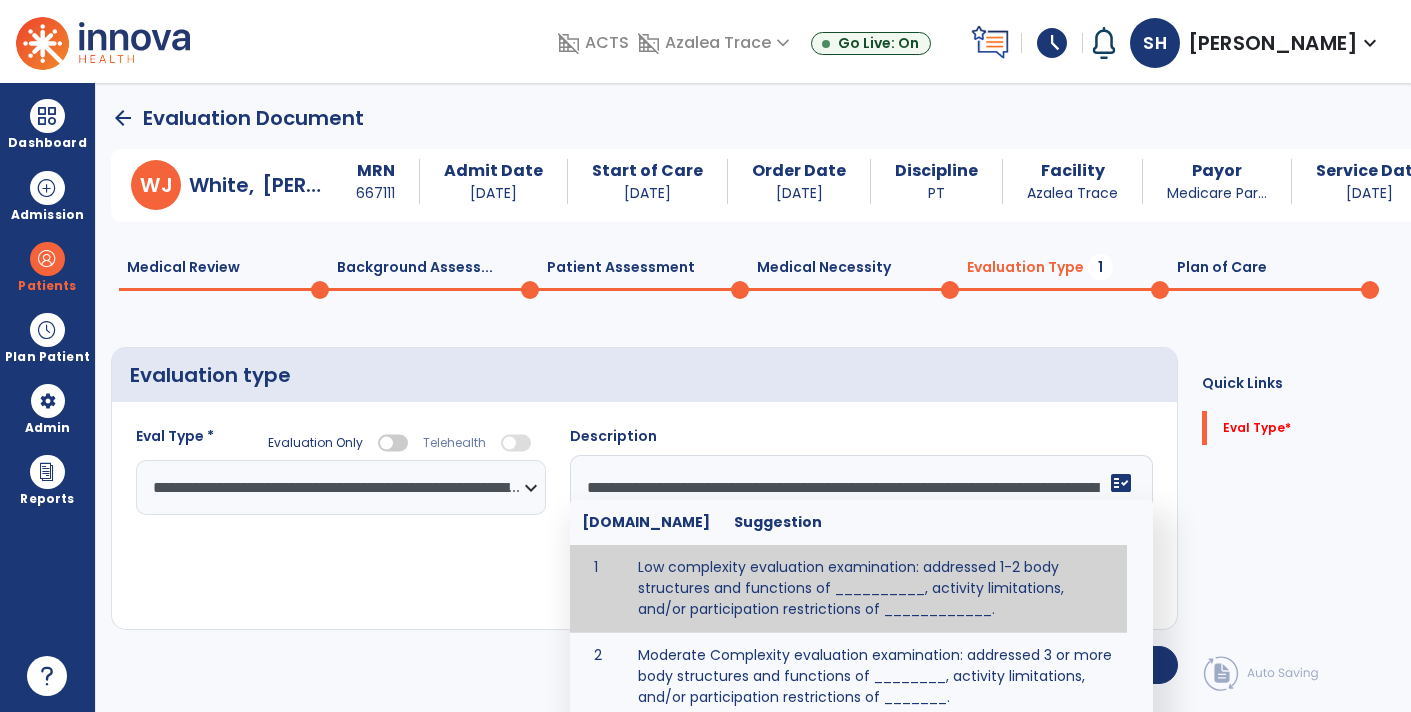 scroll, scrollTop: 80, scrollLeft: 0, axis: vertical 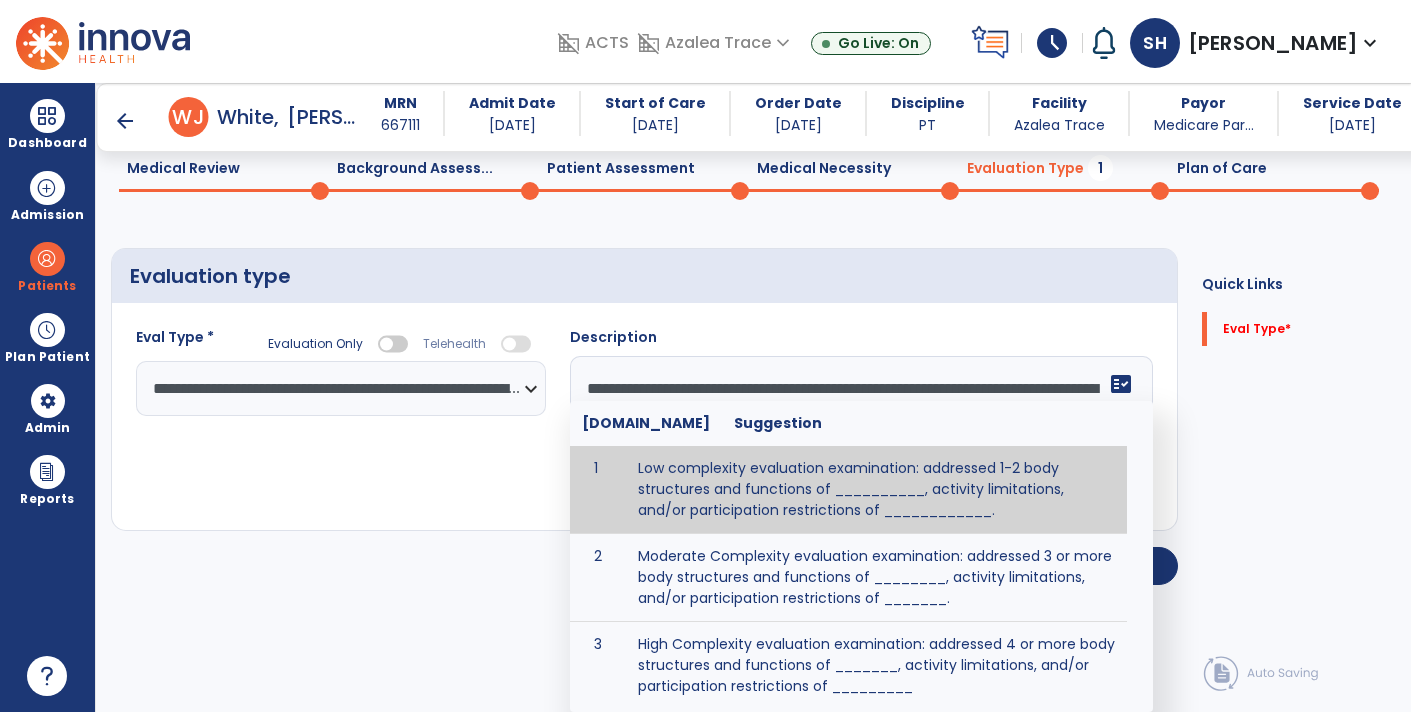 click on "**********" 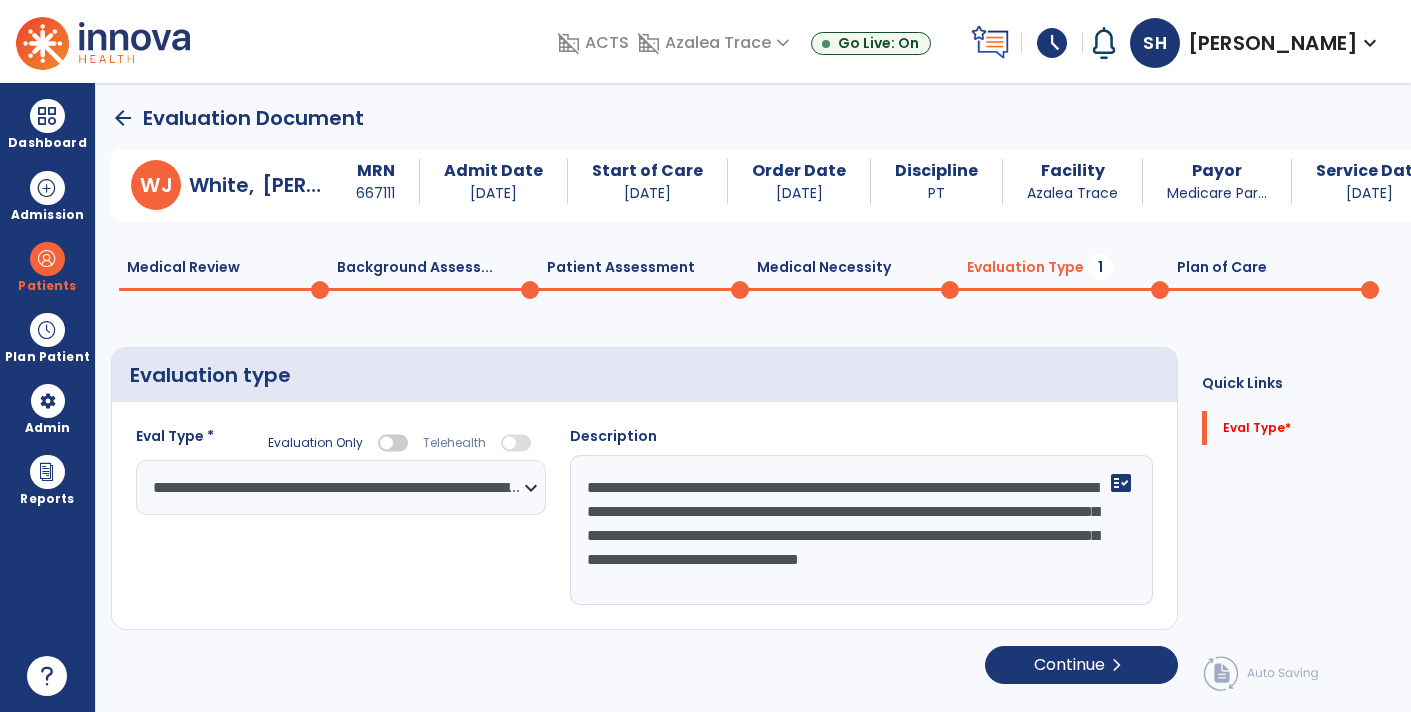 click on "**********" 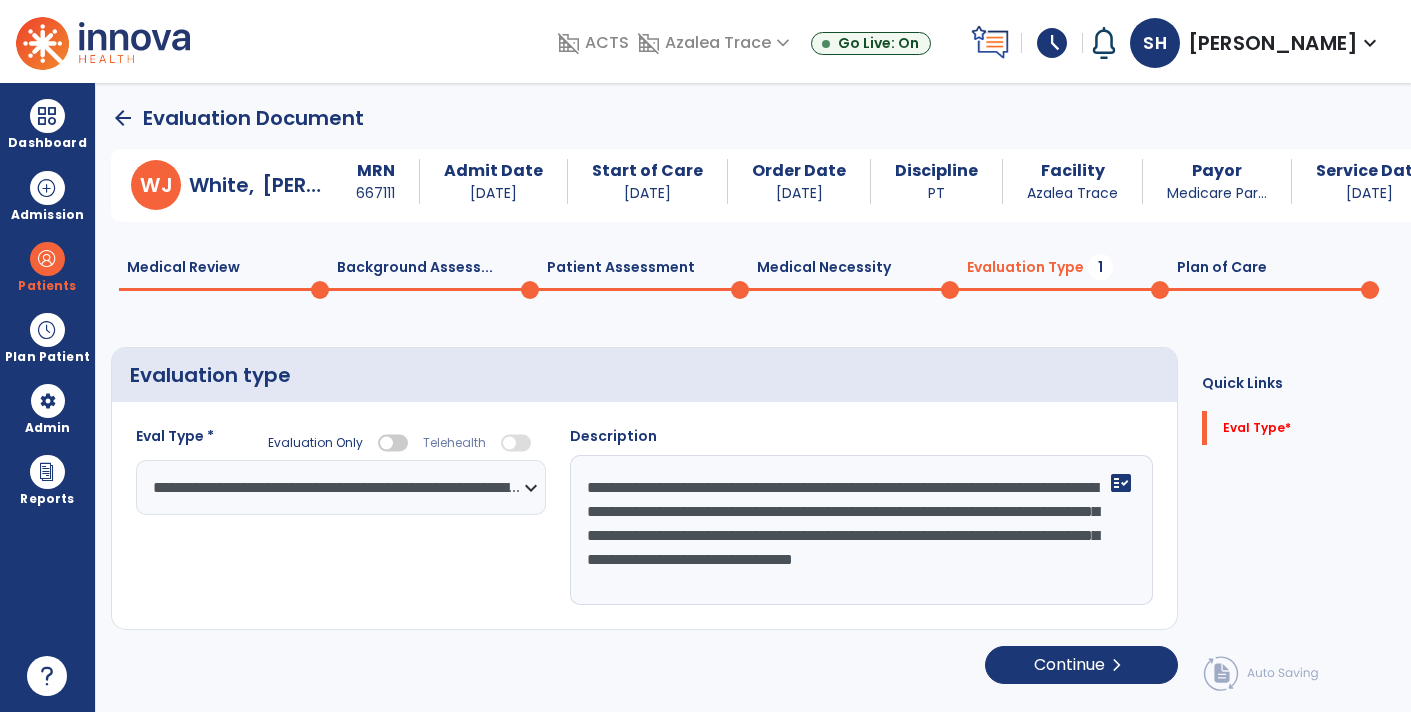 type on "**********" 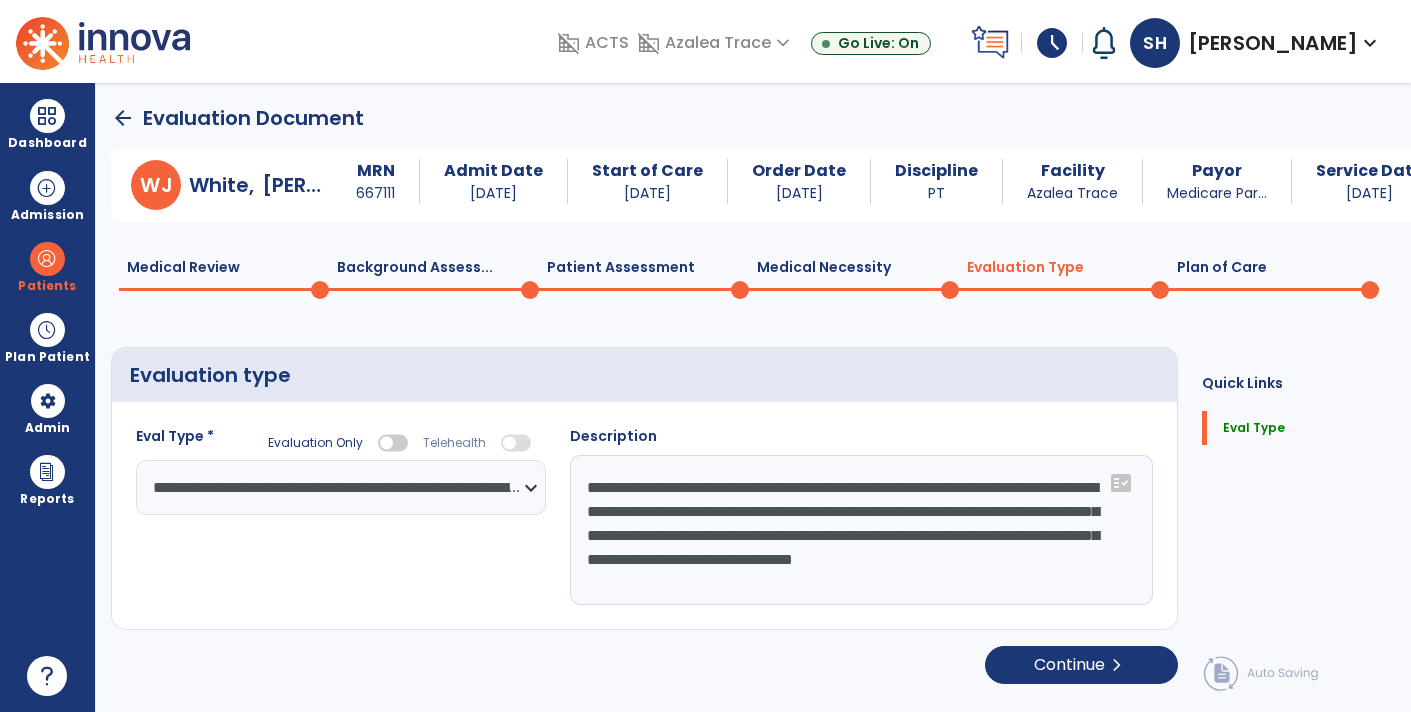 click on "Medical Review  0" 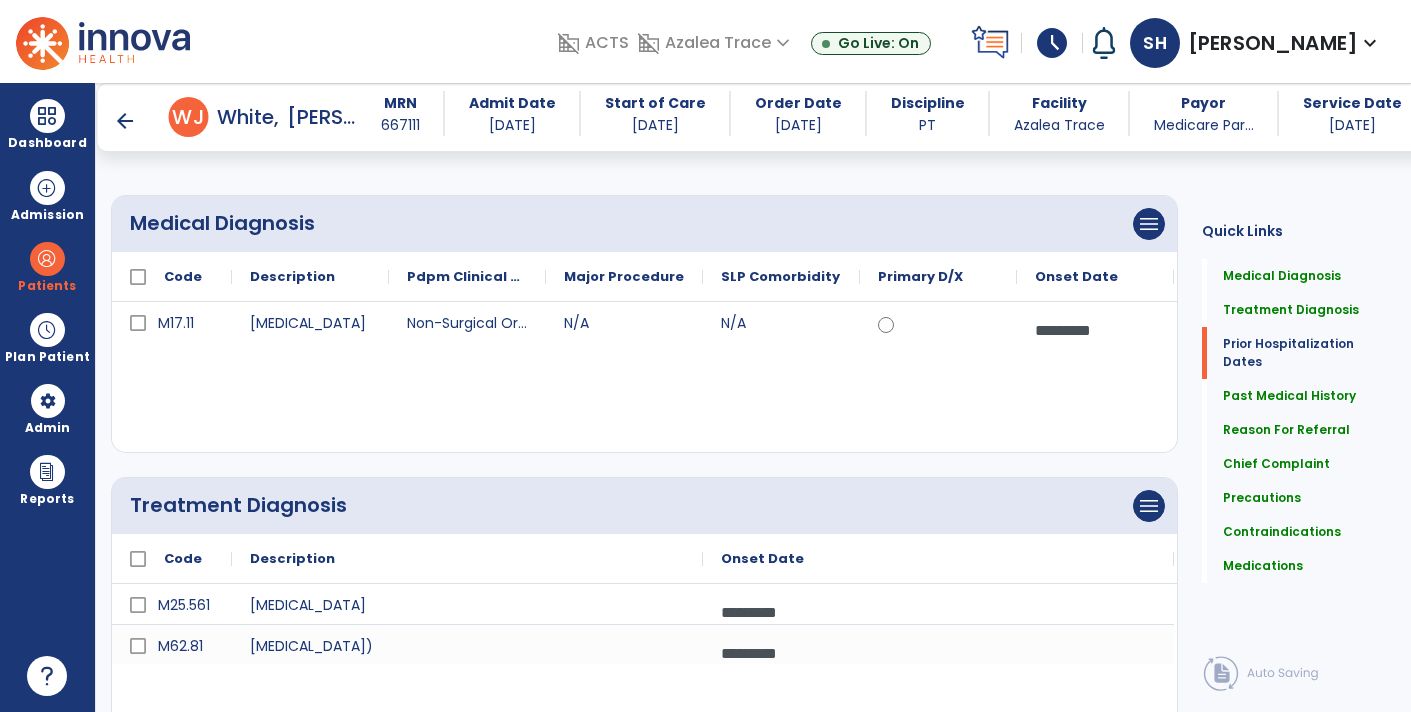 scroll, scrollTop: 0, scrollLeft: 0, axis: both 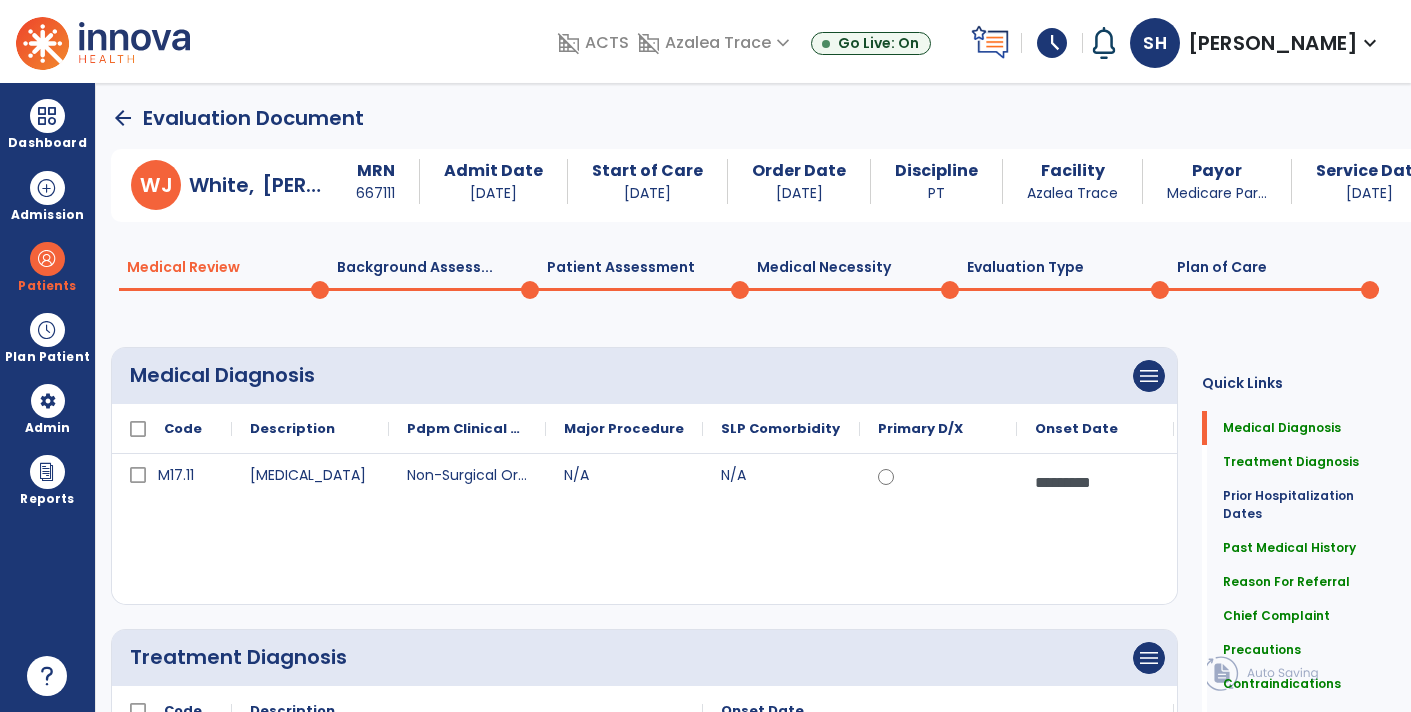 click on "Background Assess...  0" 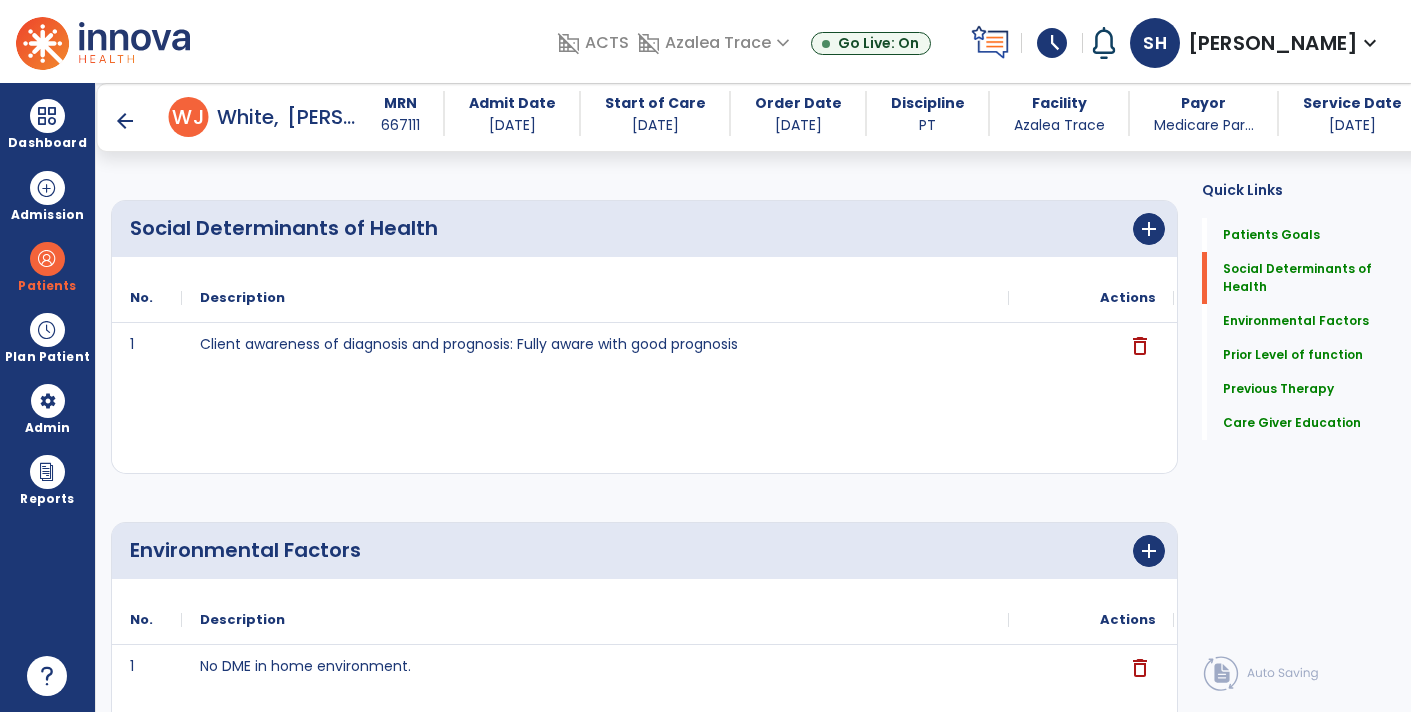 scroll, scrollTop: 0, scrollLeft: 0, axis: both 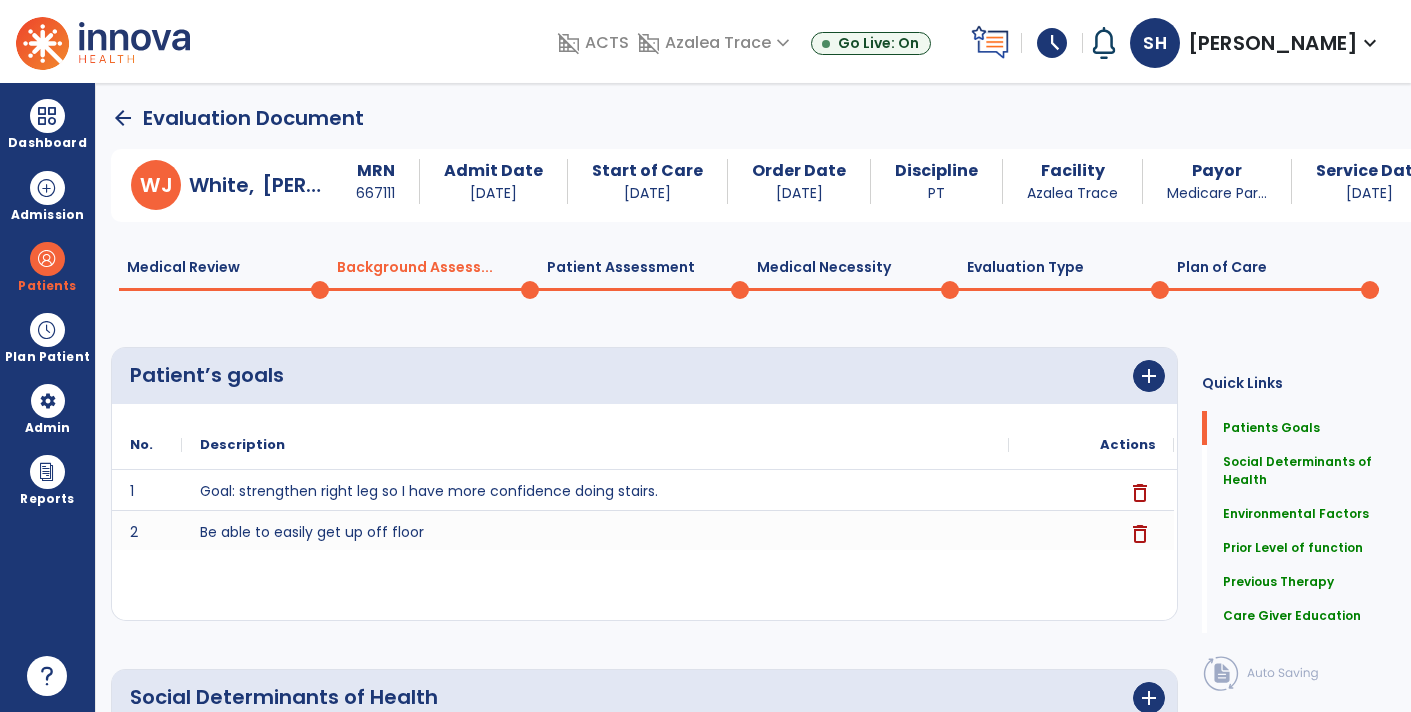 click on "Patient Assessment  0" 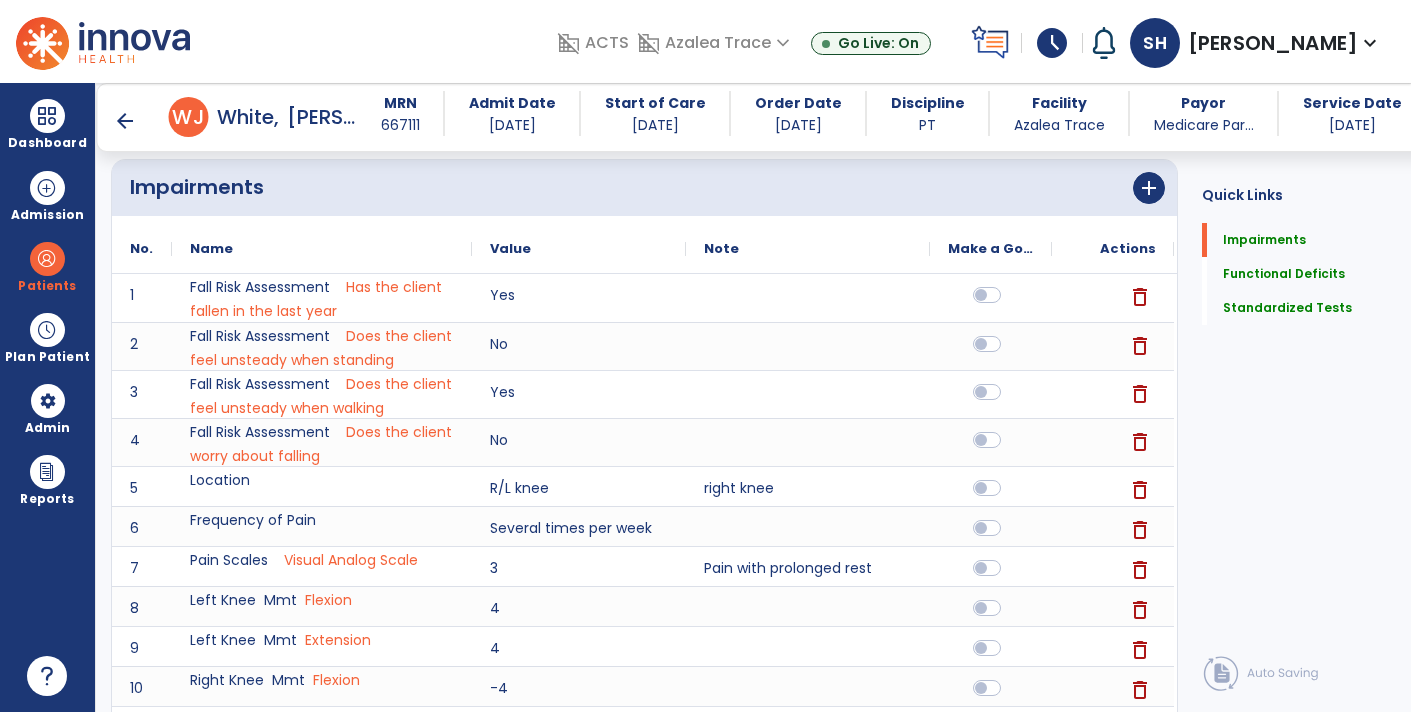 scroll, scrollTop: 0, scrollLeft: 0, axis: both 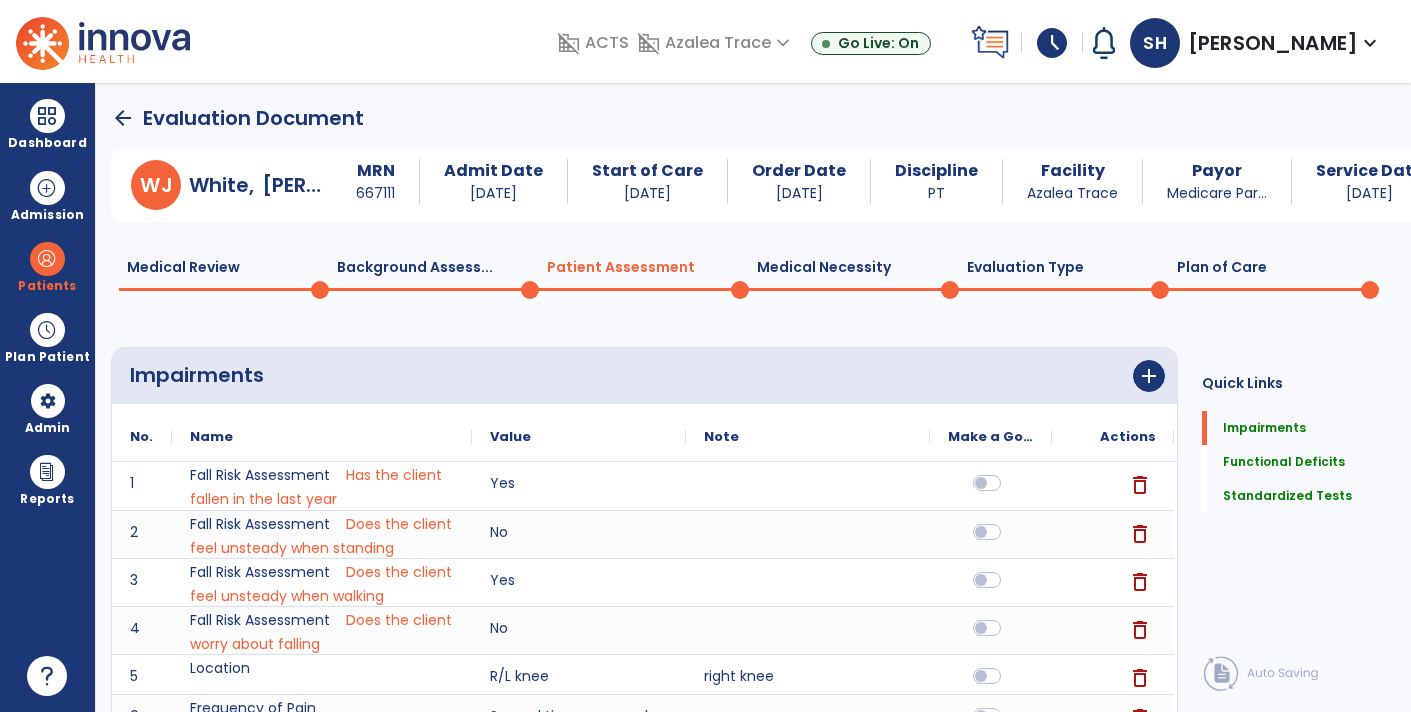 click on "Plan of Care  0" 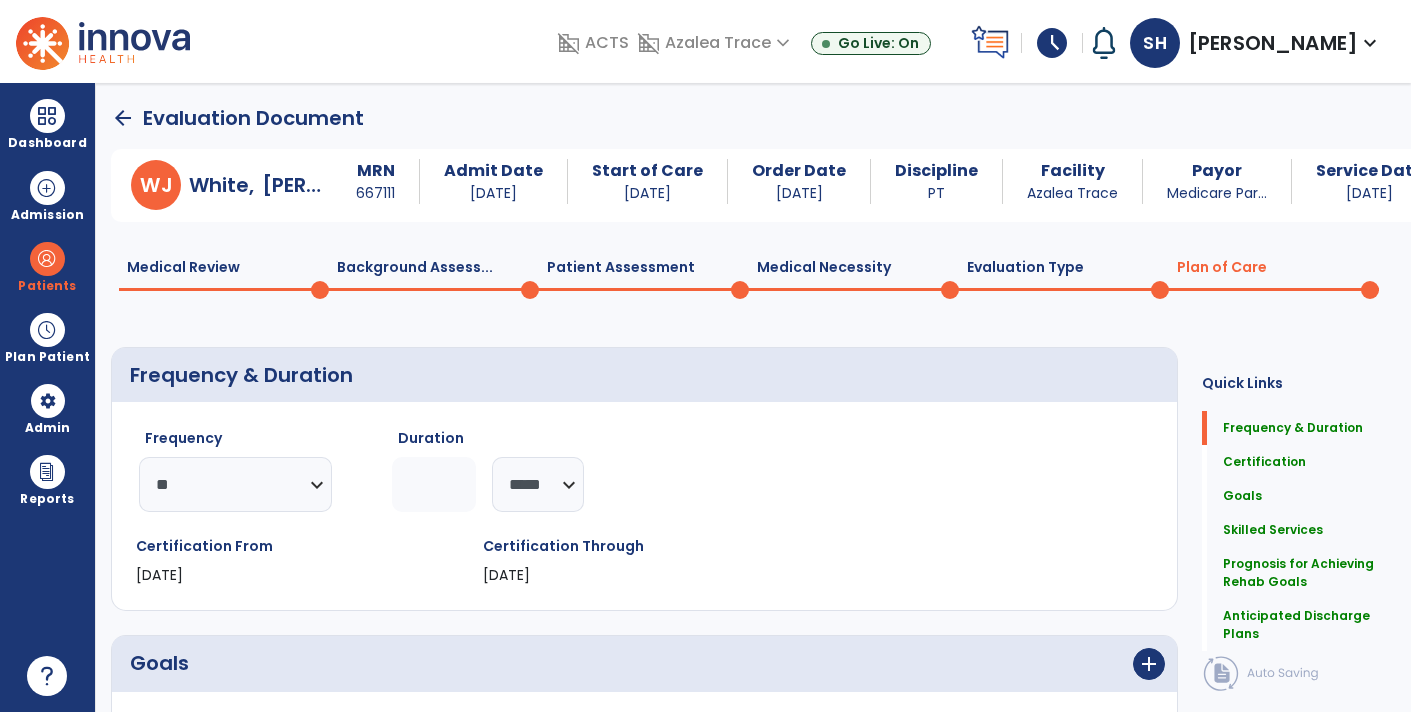 click 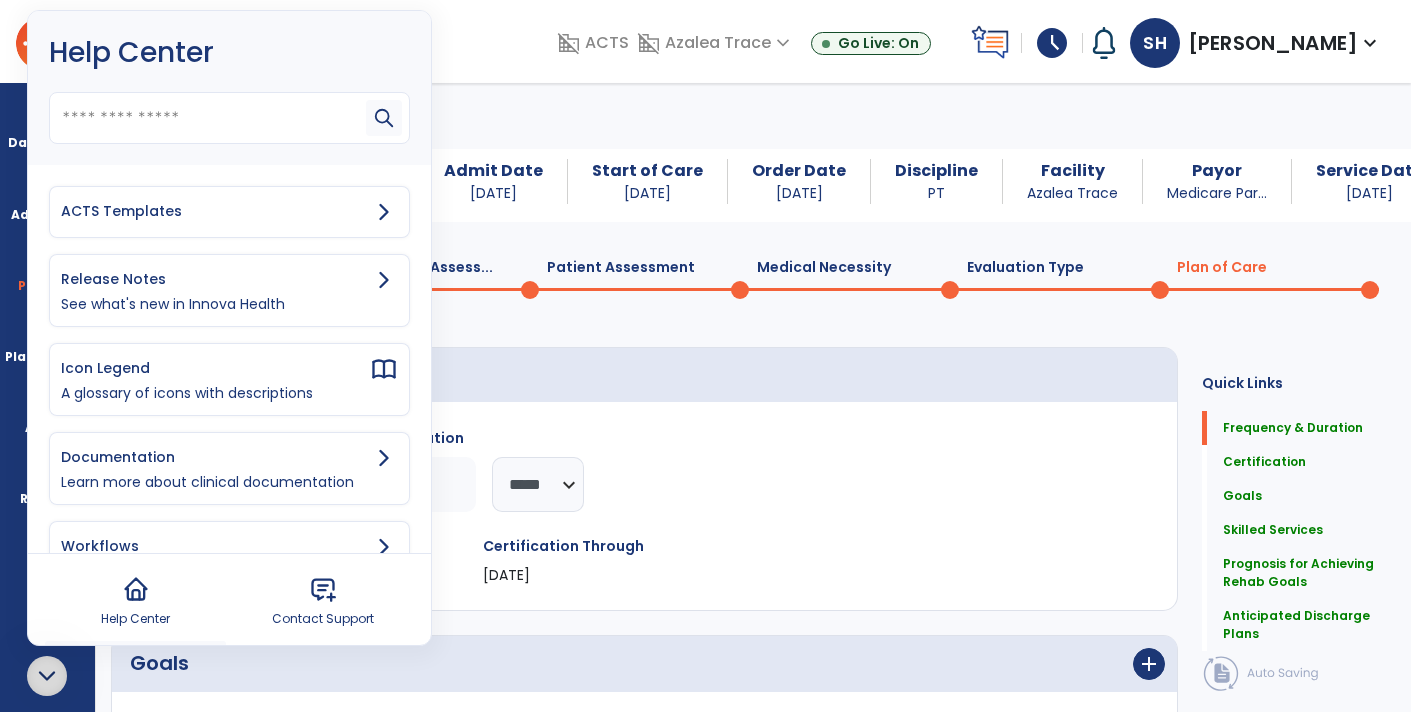 click on "Frequency & Duration" 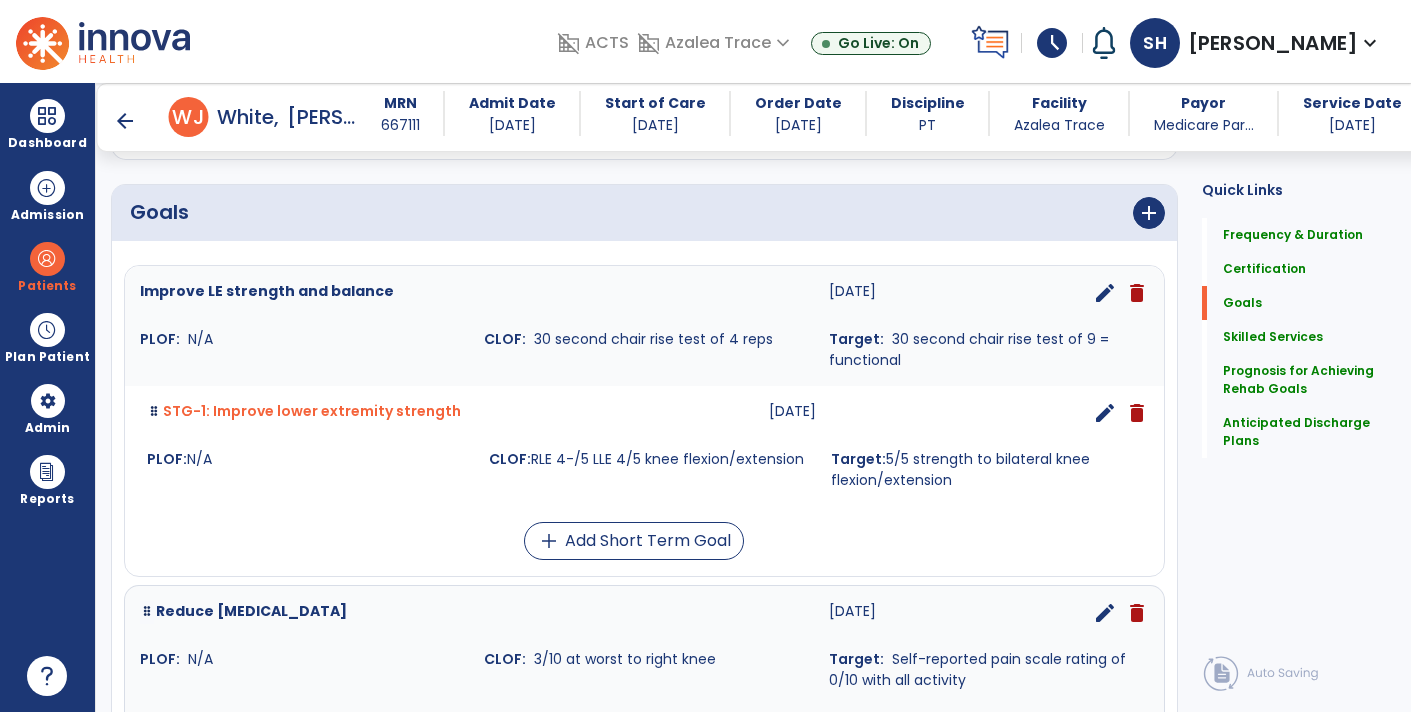 scroll, scrollTop: 432, scrollLeft: 0, axis: vertical 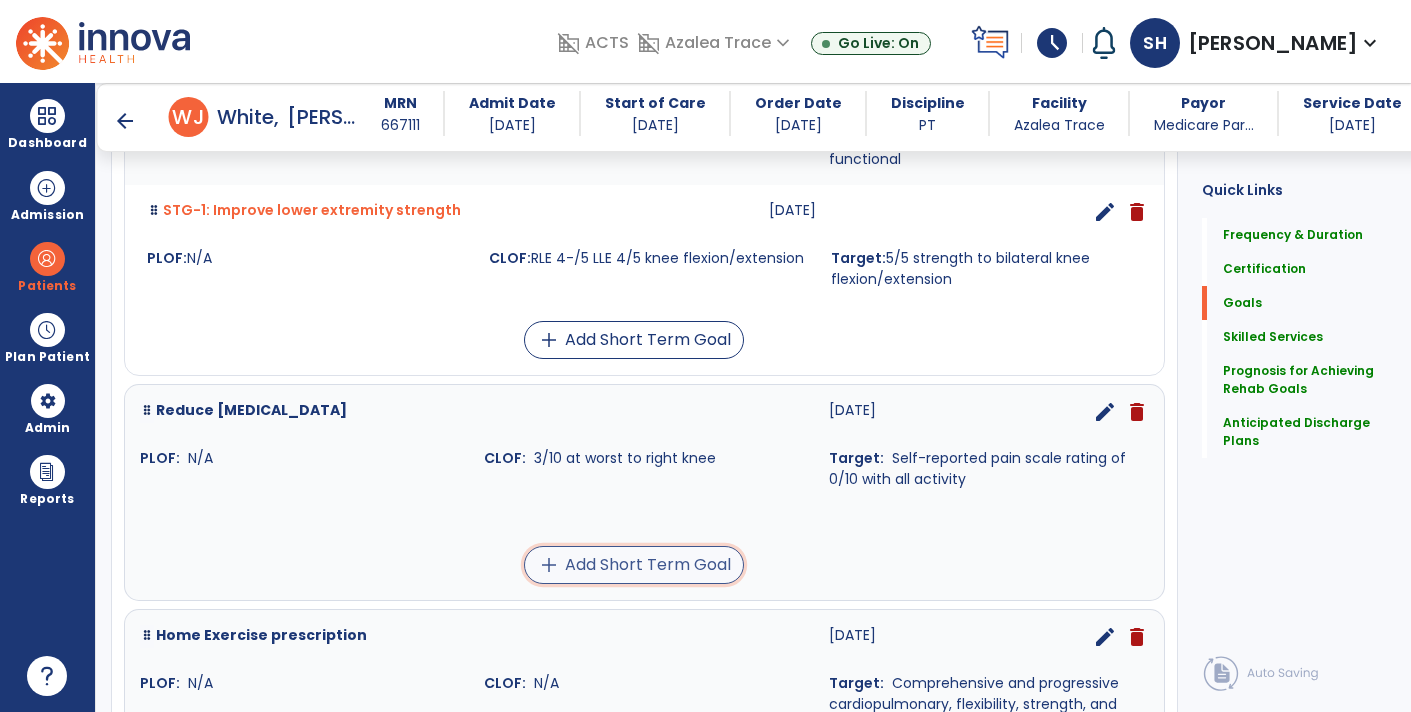 click on "add  Add Short Term Goal" at bounding box center [634, 565] 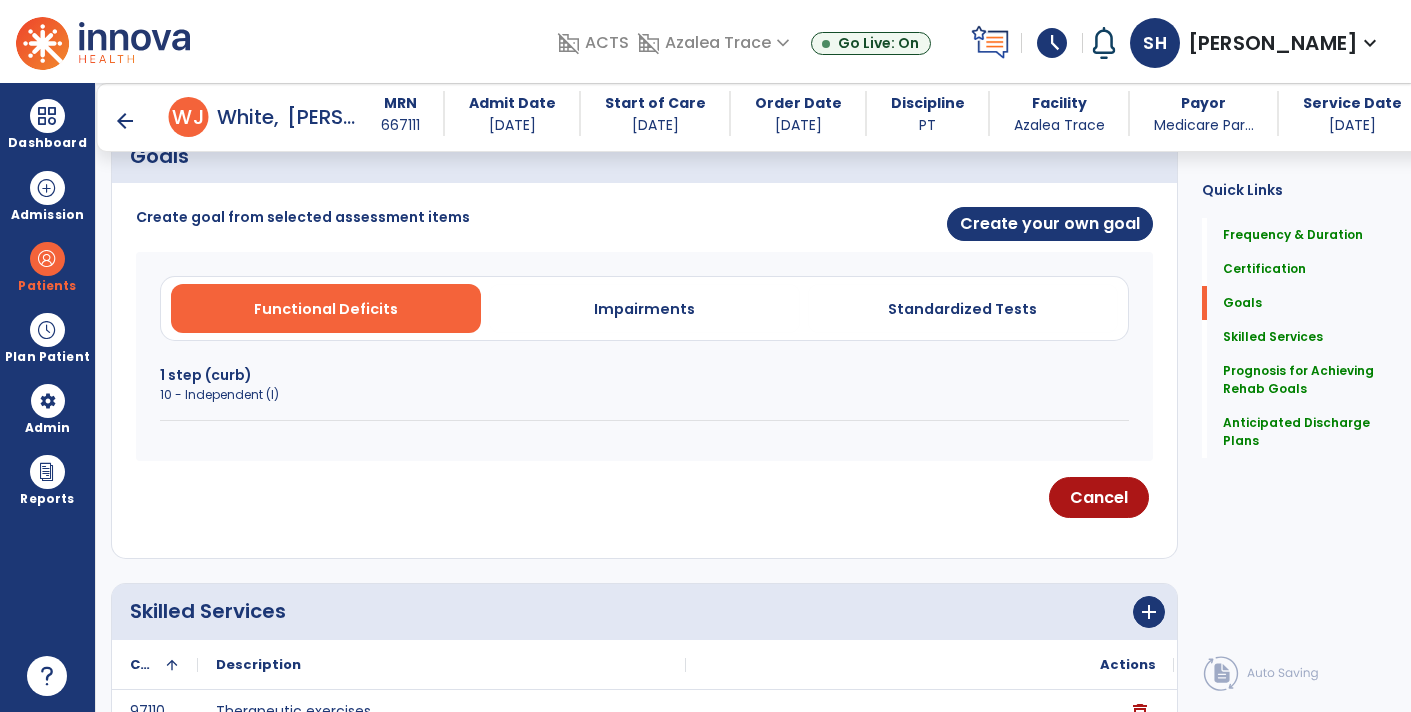 scroll, scrollTop: 487, scrollLeft: 0, axis: vertical 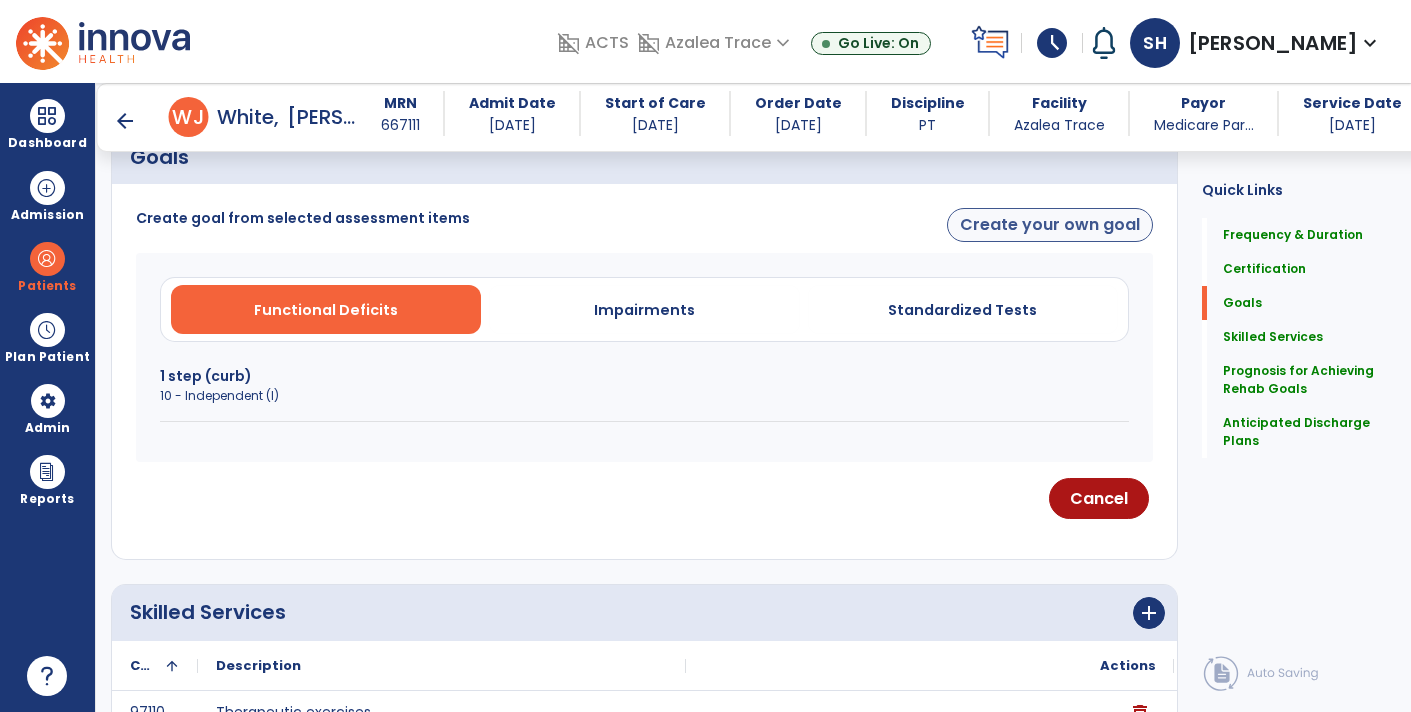 click on "Create your own goal" at bounding box center (1050, 225) 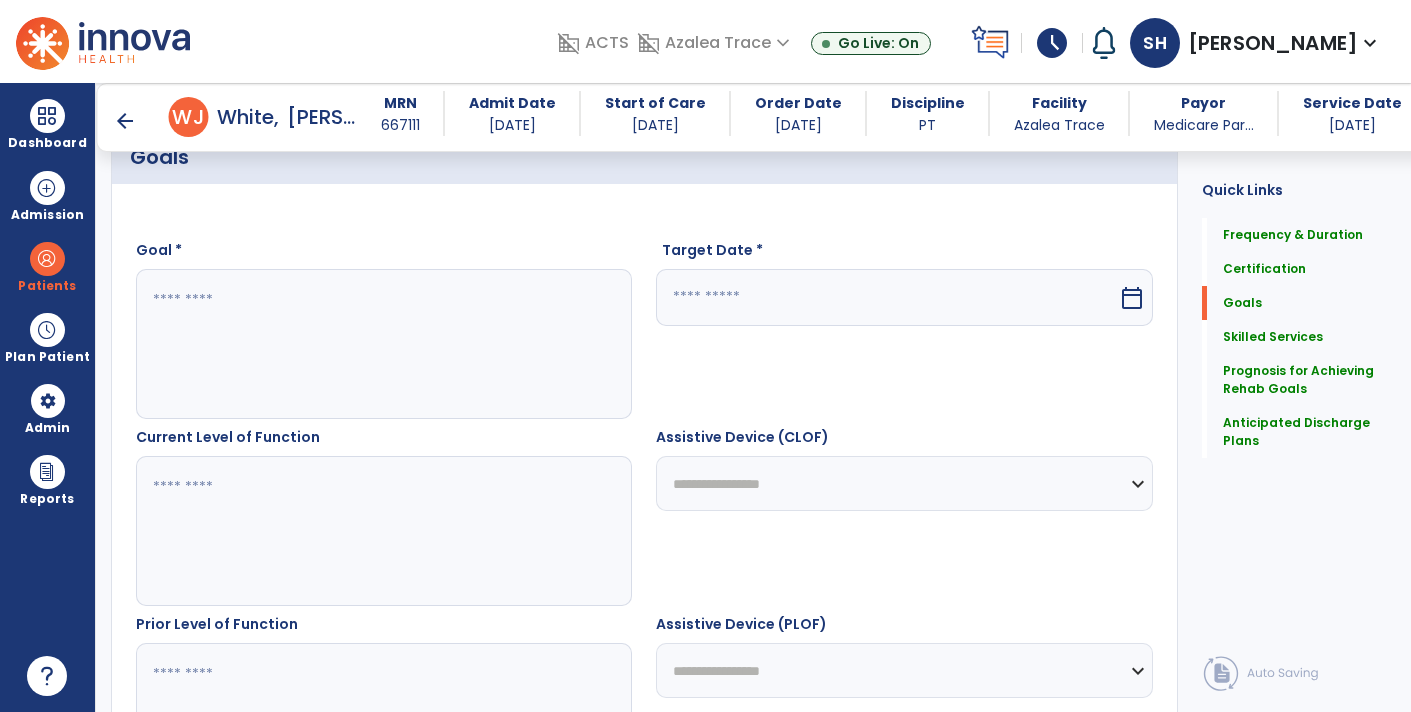 click at bounding box center [383, 344] 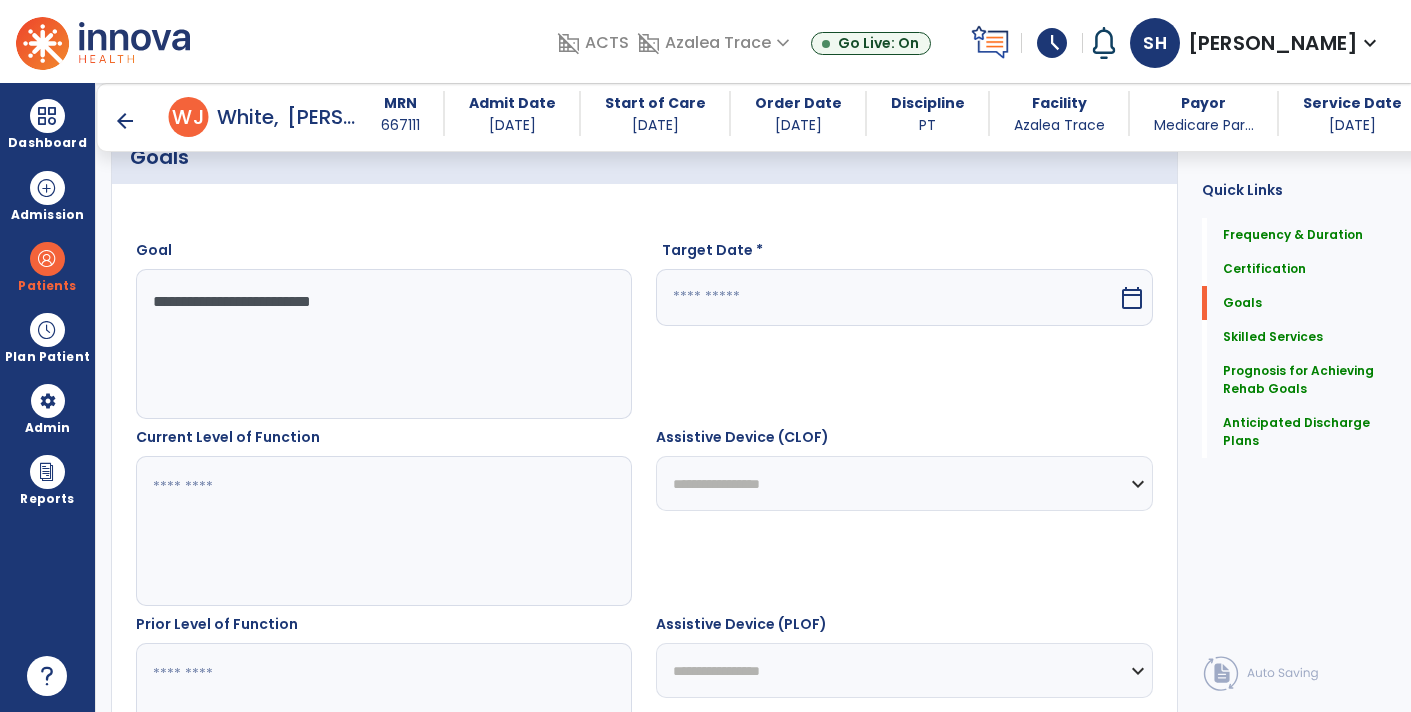 type on "**********" 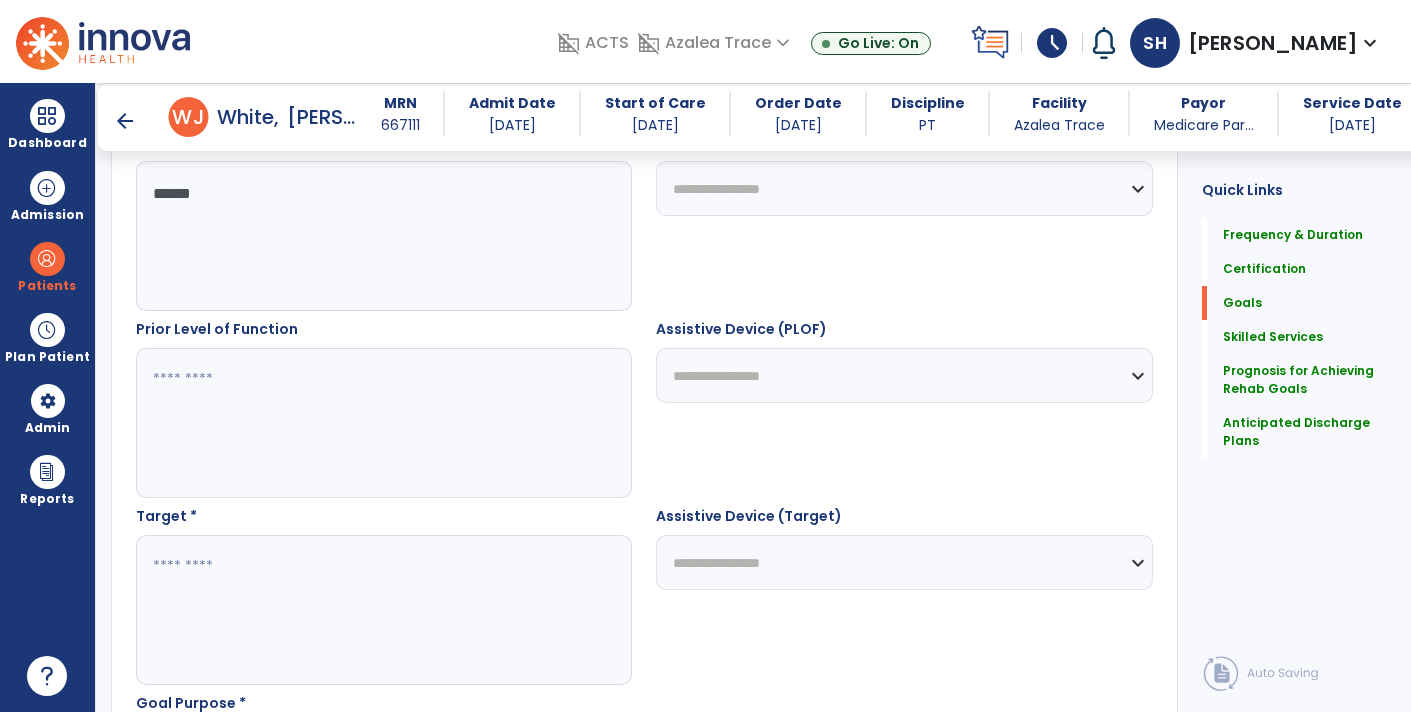 scroll, scrollTop: 795, scrollLeft: 0, axis: vertical 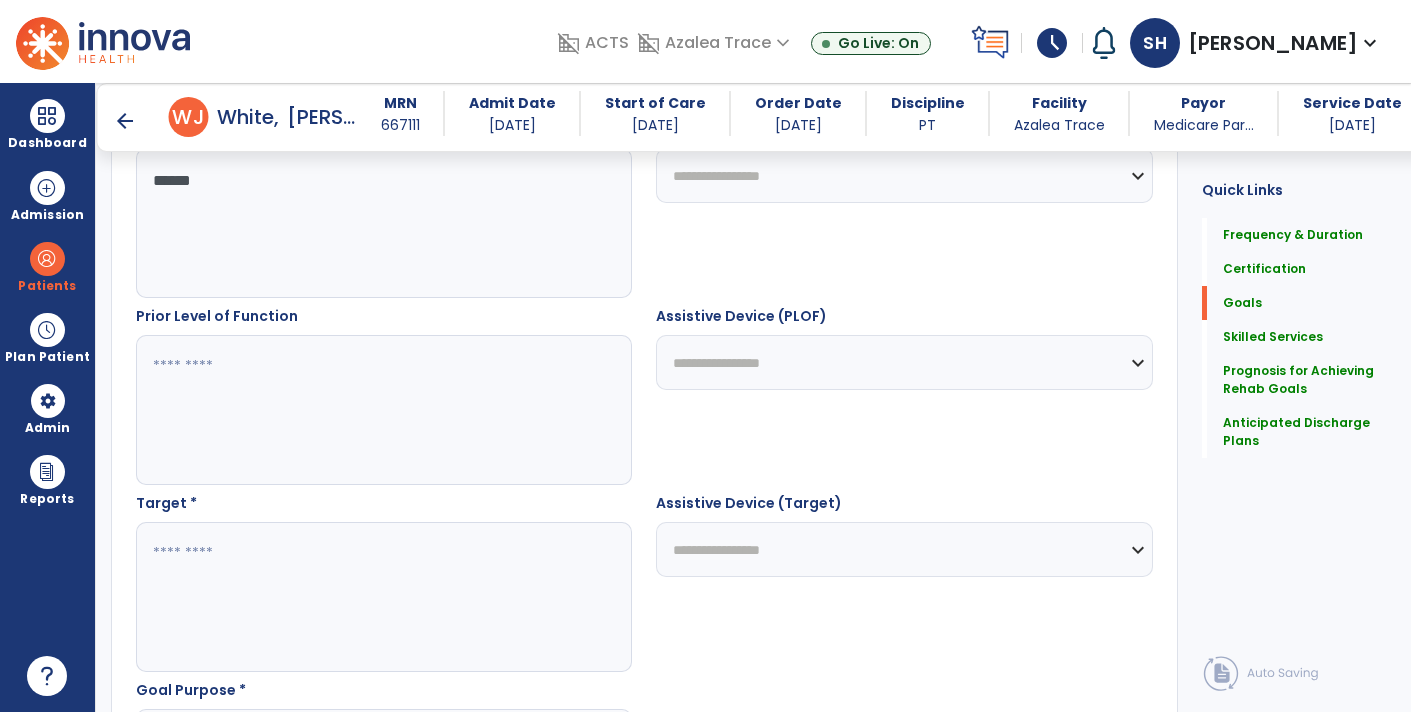 type on "*****" 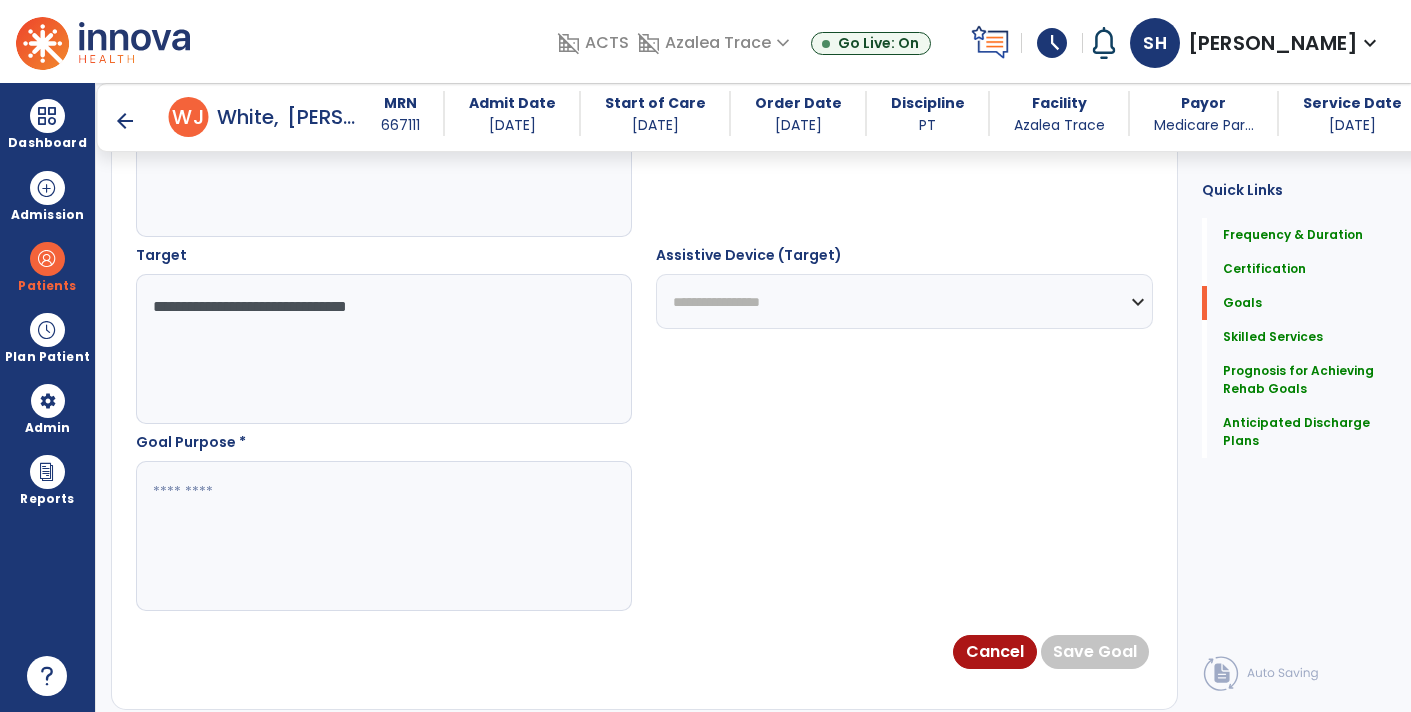scroll, scrollTop: 1044, scrollLeft: 0, axis: vertical 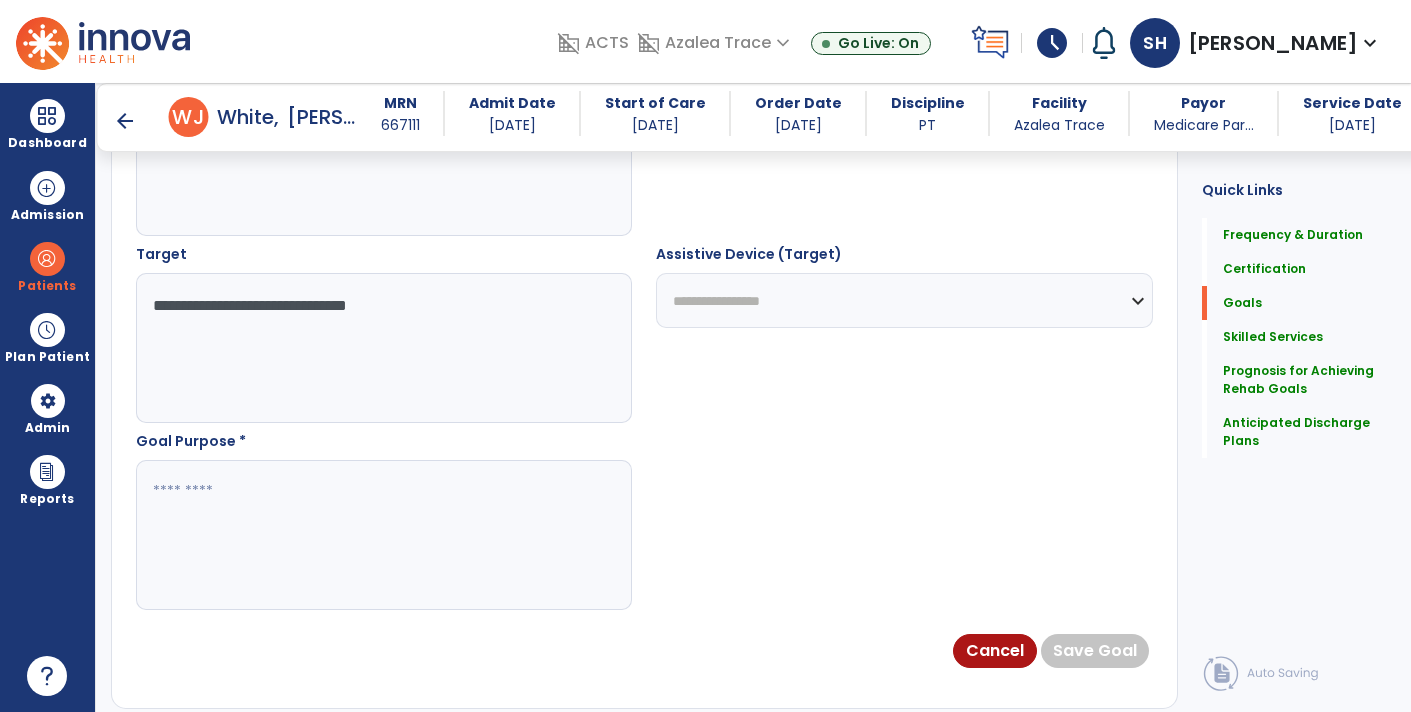 type on "**********" 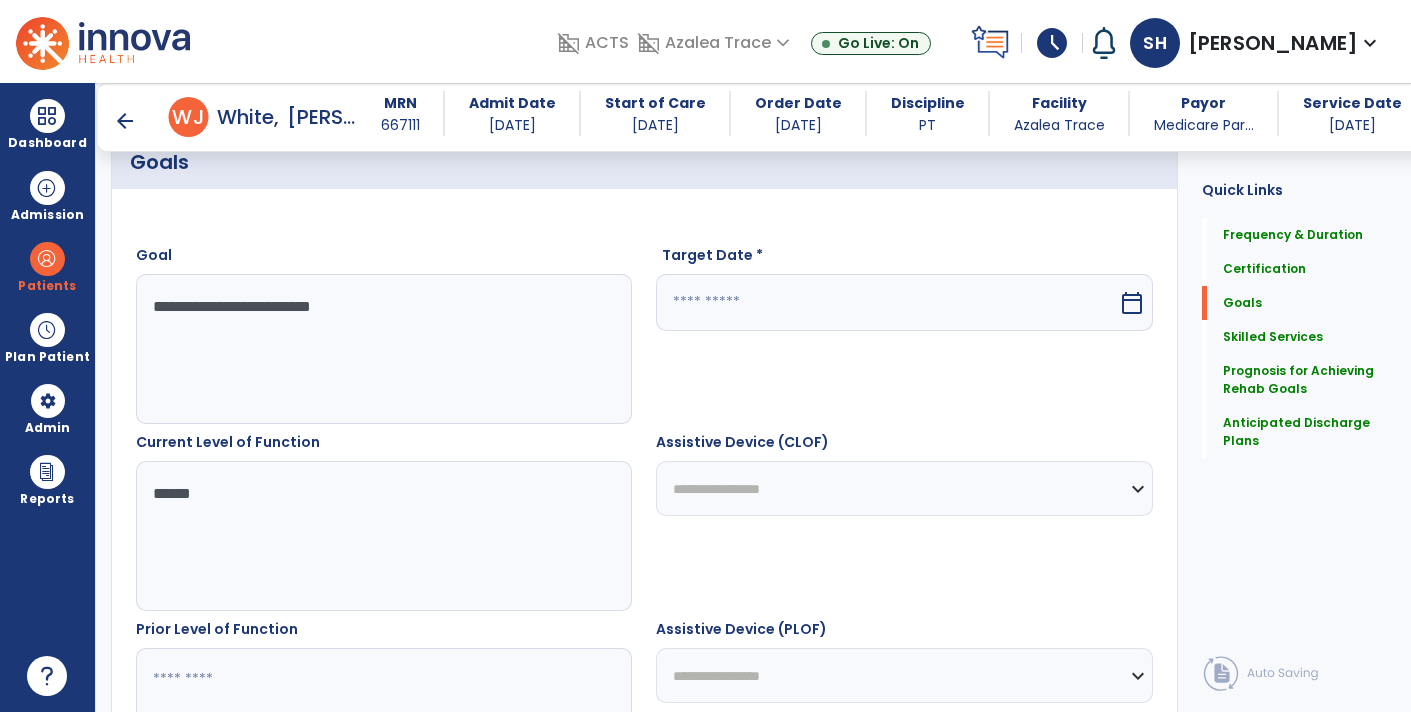 scroll, scrollTop: 482, scrollLeft: 0, axis: vertical 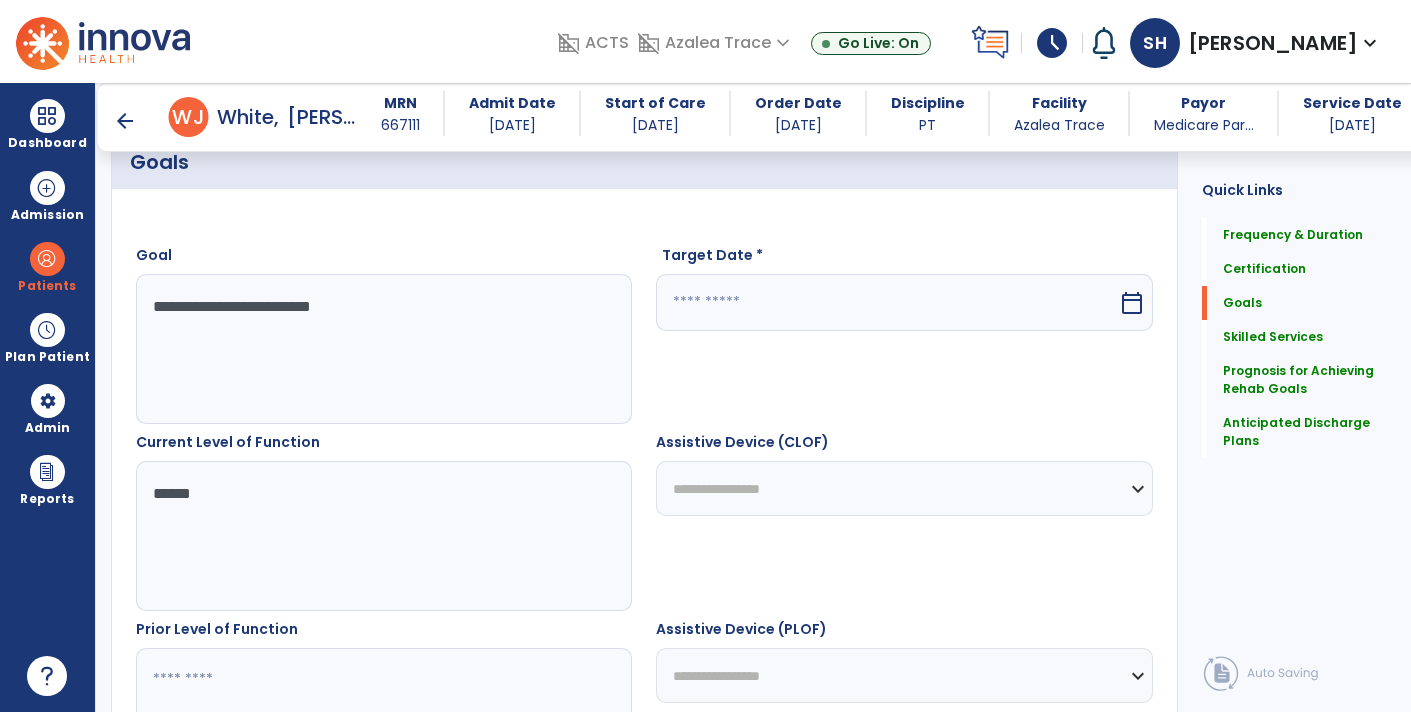 type on "**********" 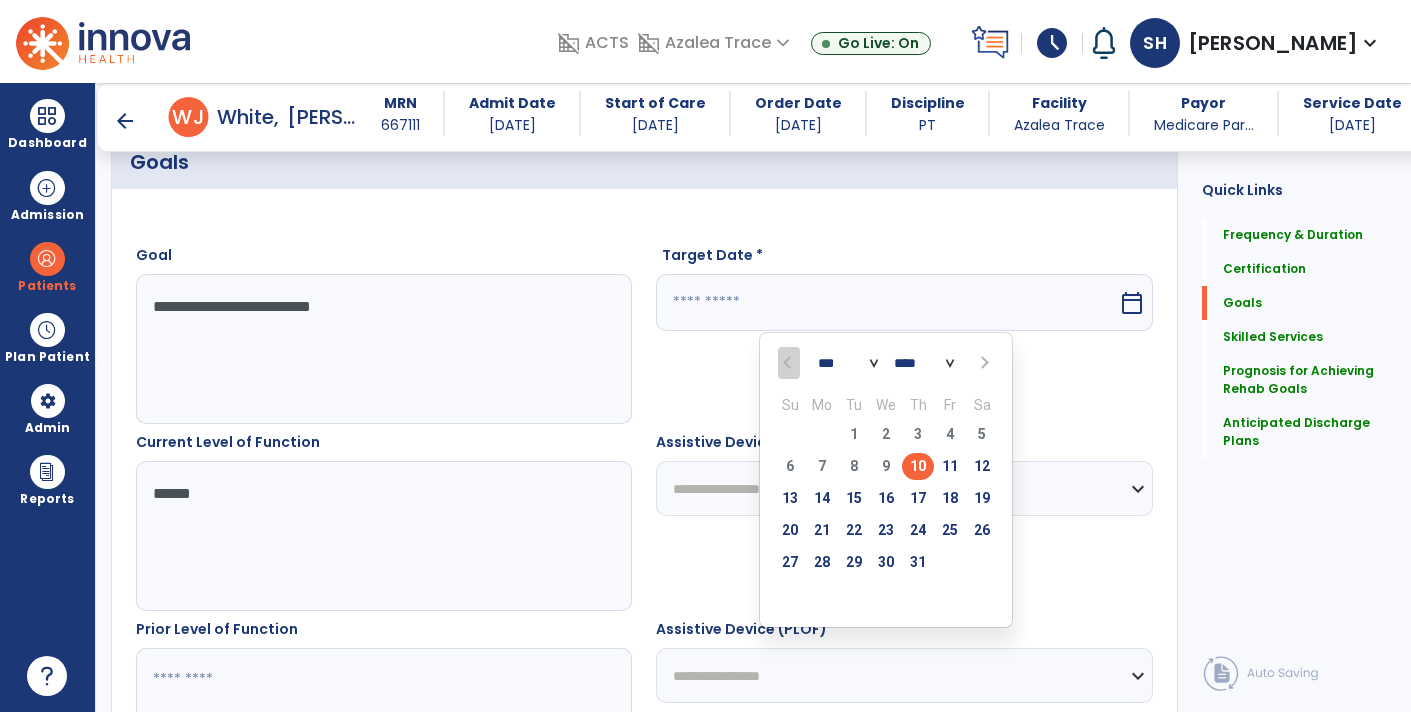 click on "*** ***" at bounding box center [848, 364] 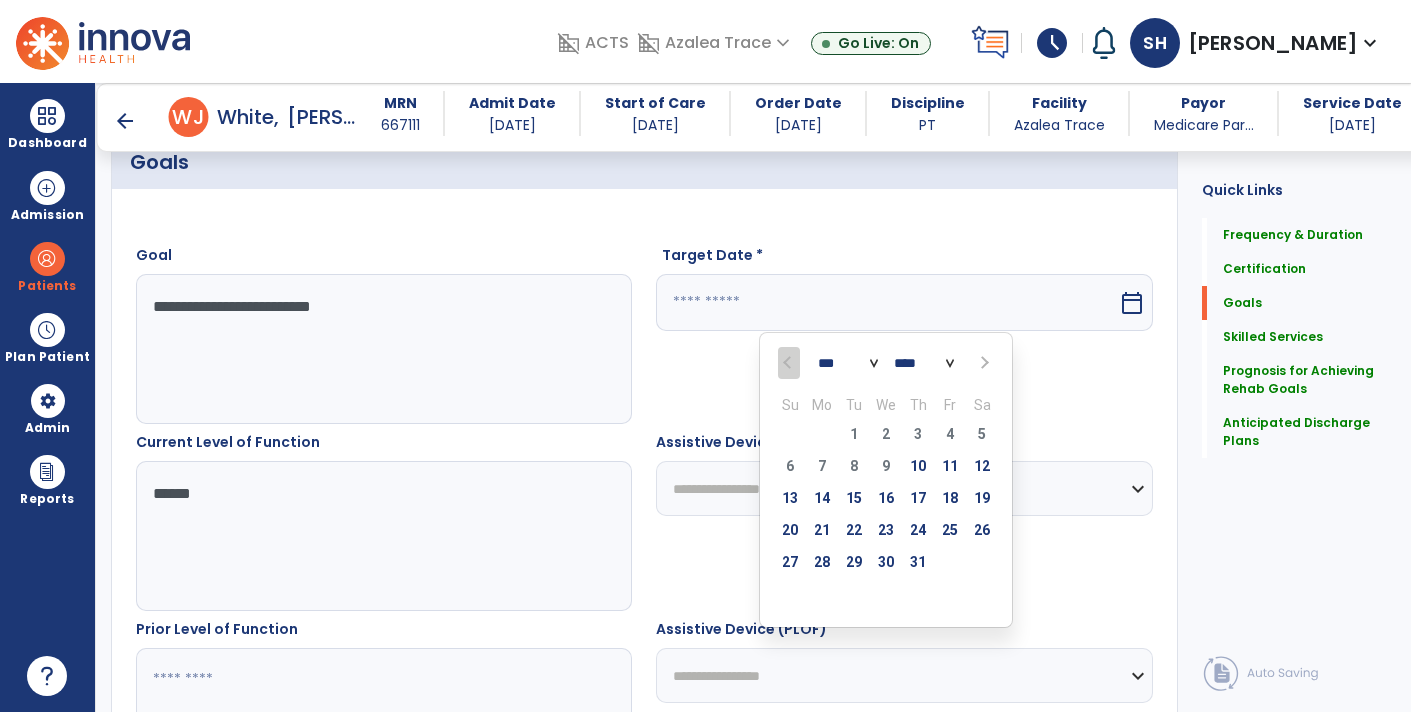 select on "*" 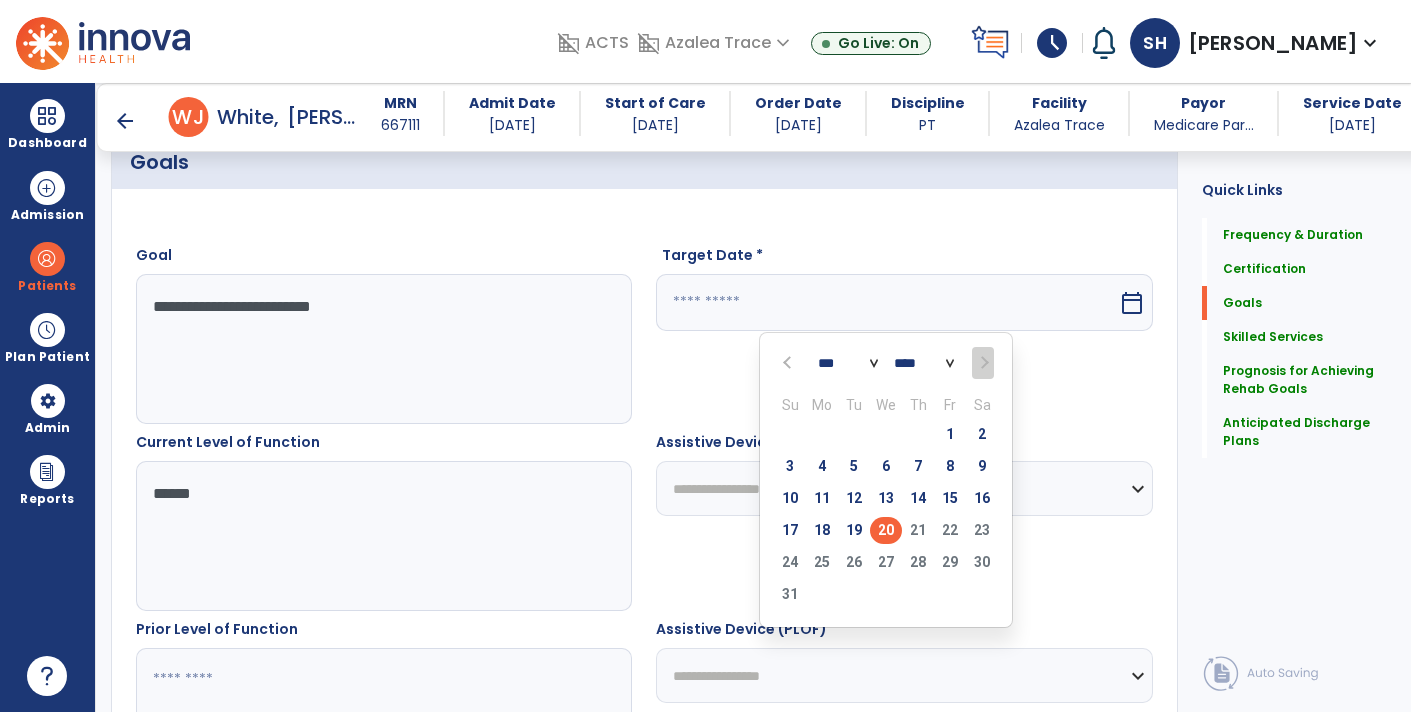 click on "20" at bounding box center [886, 530] 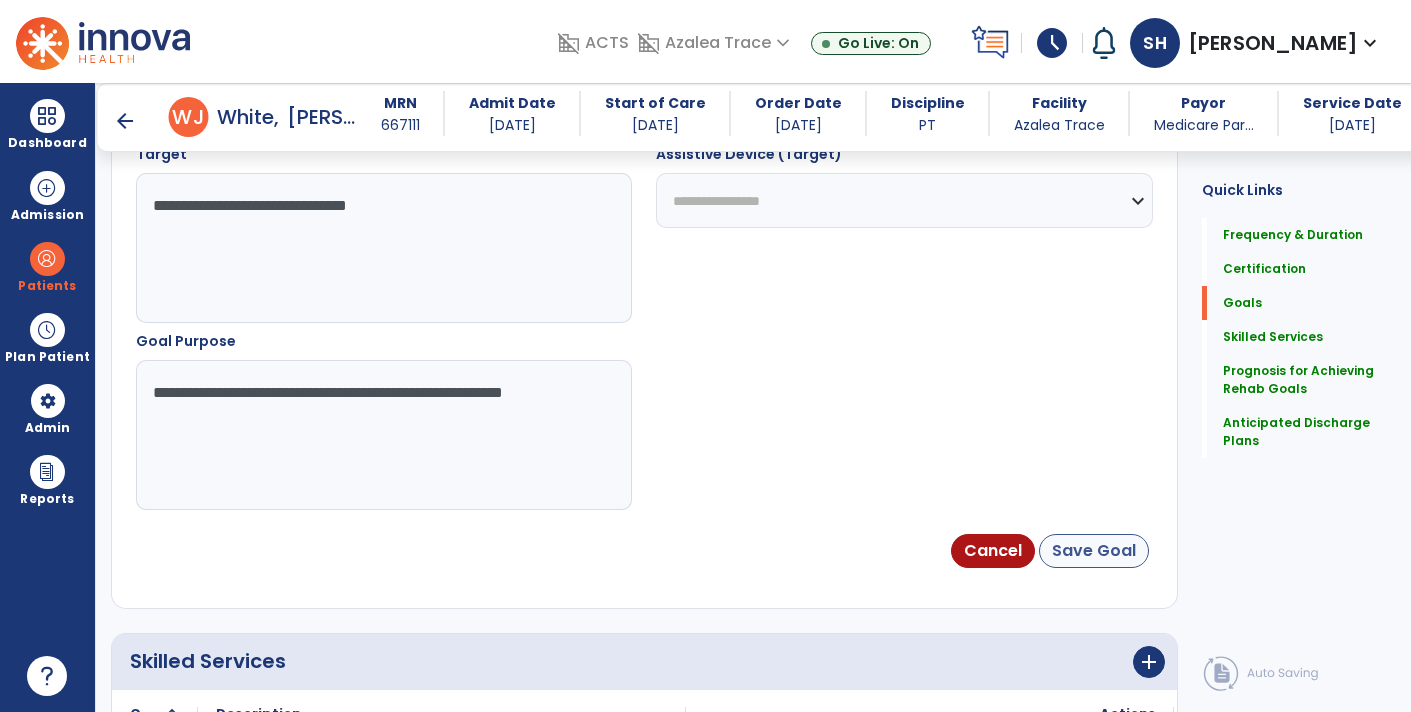 click on "Save Goal" at bounding box center [1094, 551] 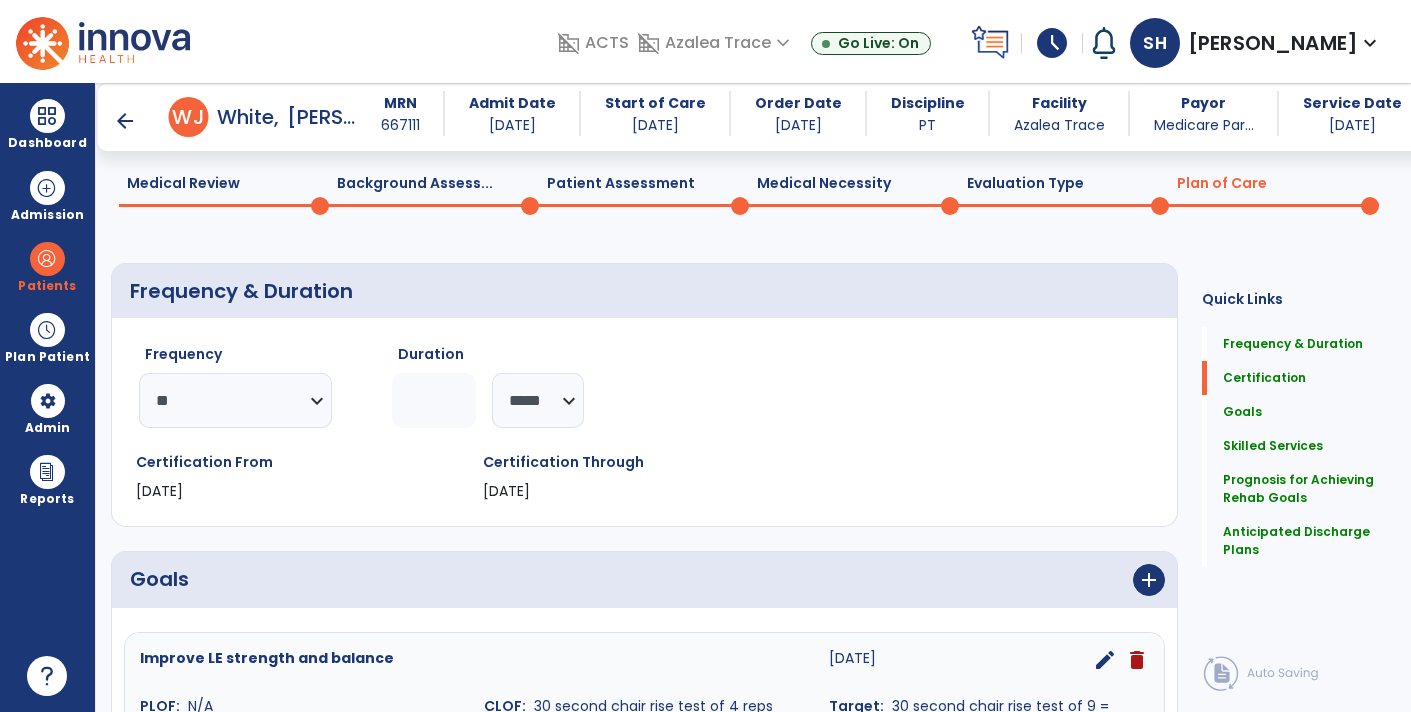 scroll, scrollTop: 62, scrollLeft: 0, axis: vertical 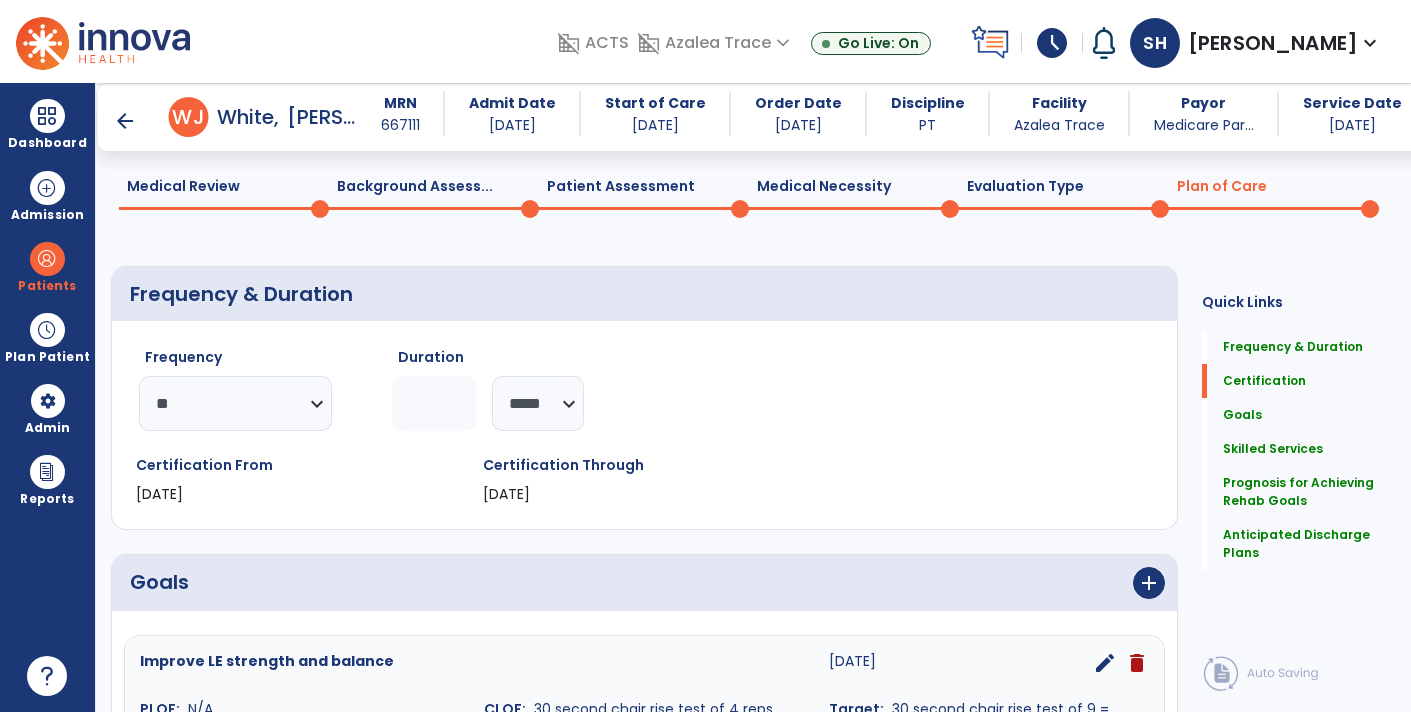click on "arrow_back" at bounding box center [125, 121] 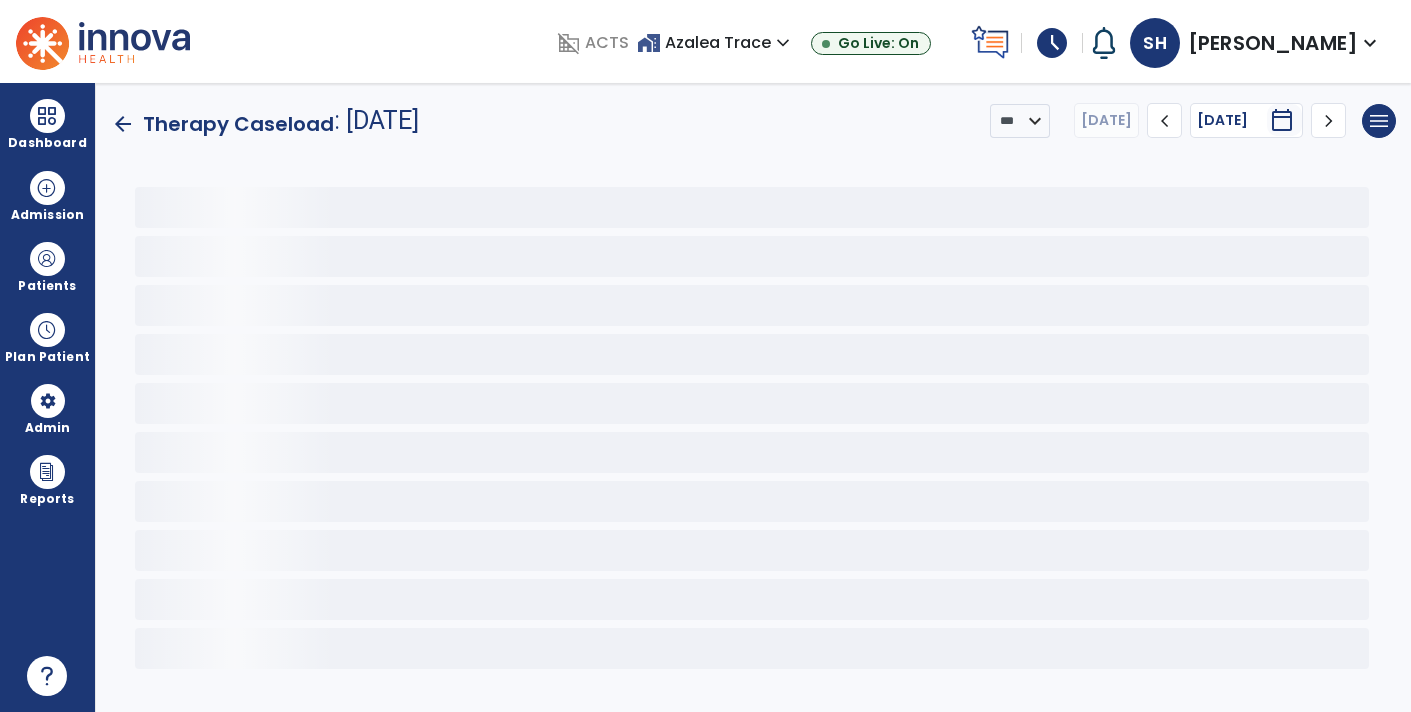 scroll, scrollTop: 0, scrollLeft: 0, axis: both 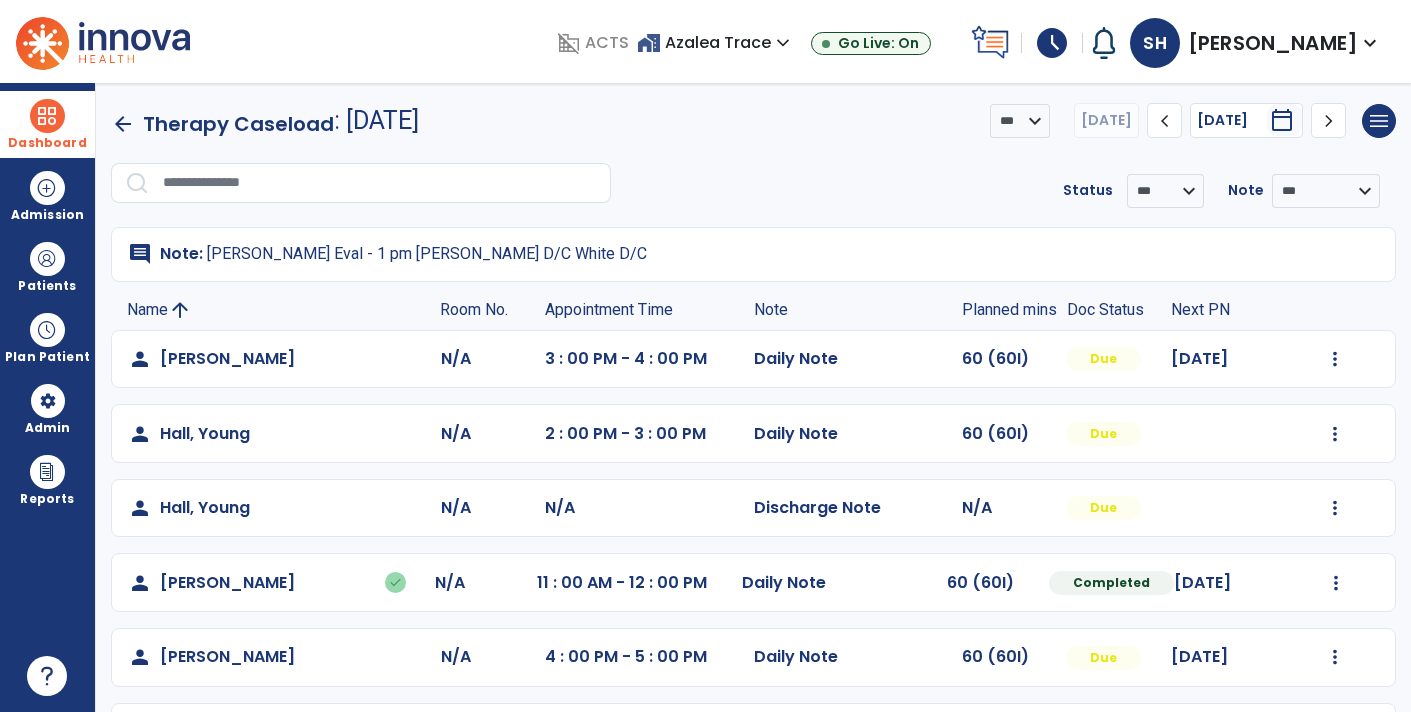 click on "Dashboard" at bounding box center (47, 124) 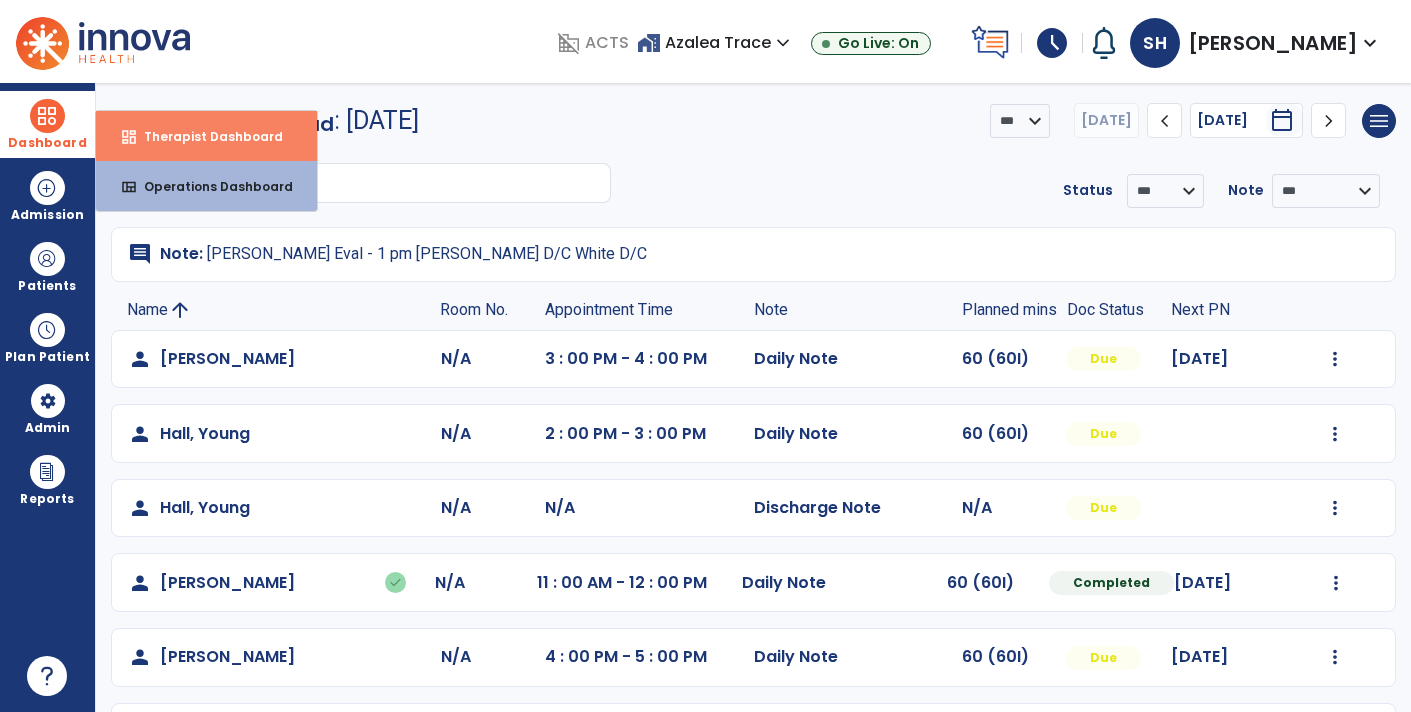 click on "Therapist Dashboard" at bounding box center [205, 136] 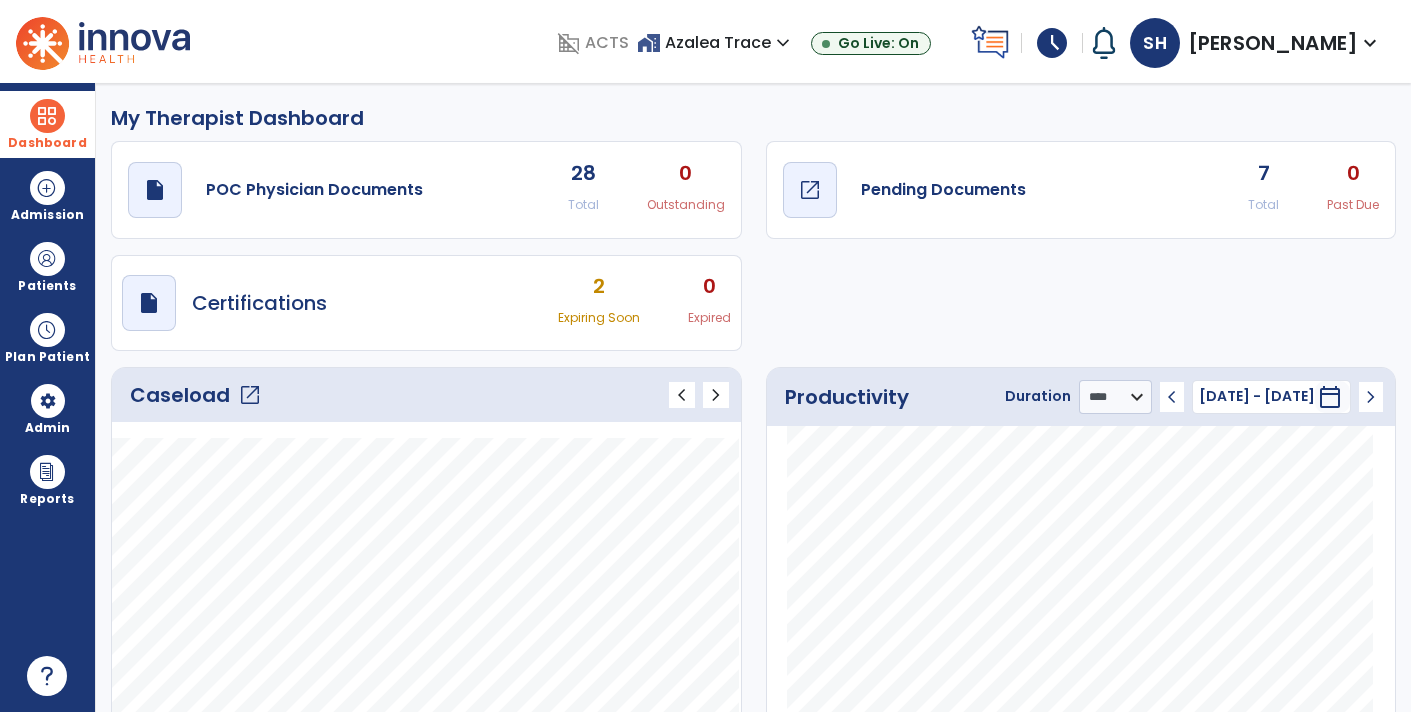 click on "open_in_new" 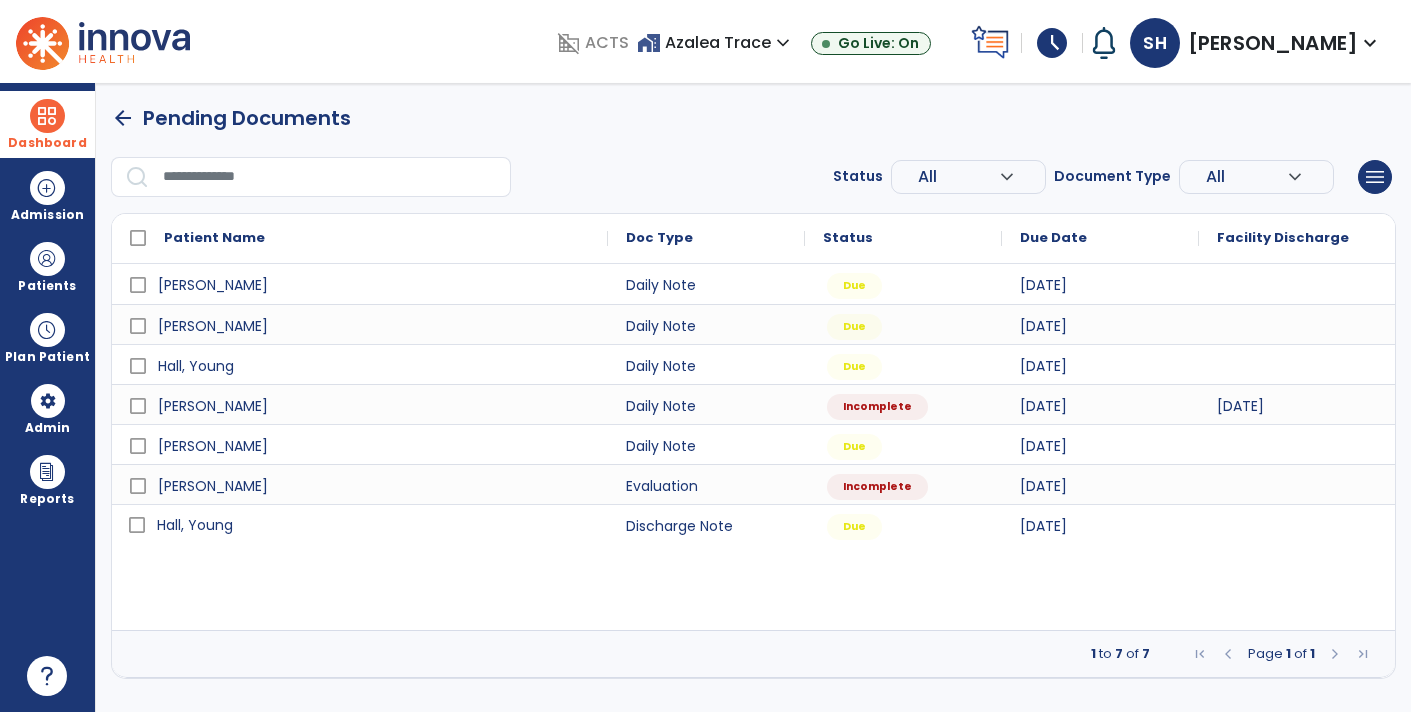 click on "Hall, Young" at bounding box center [195, 525] 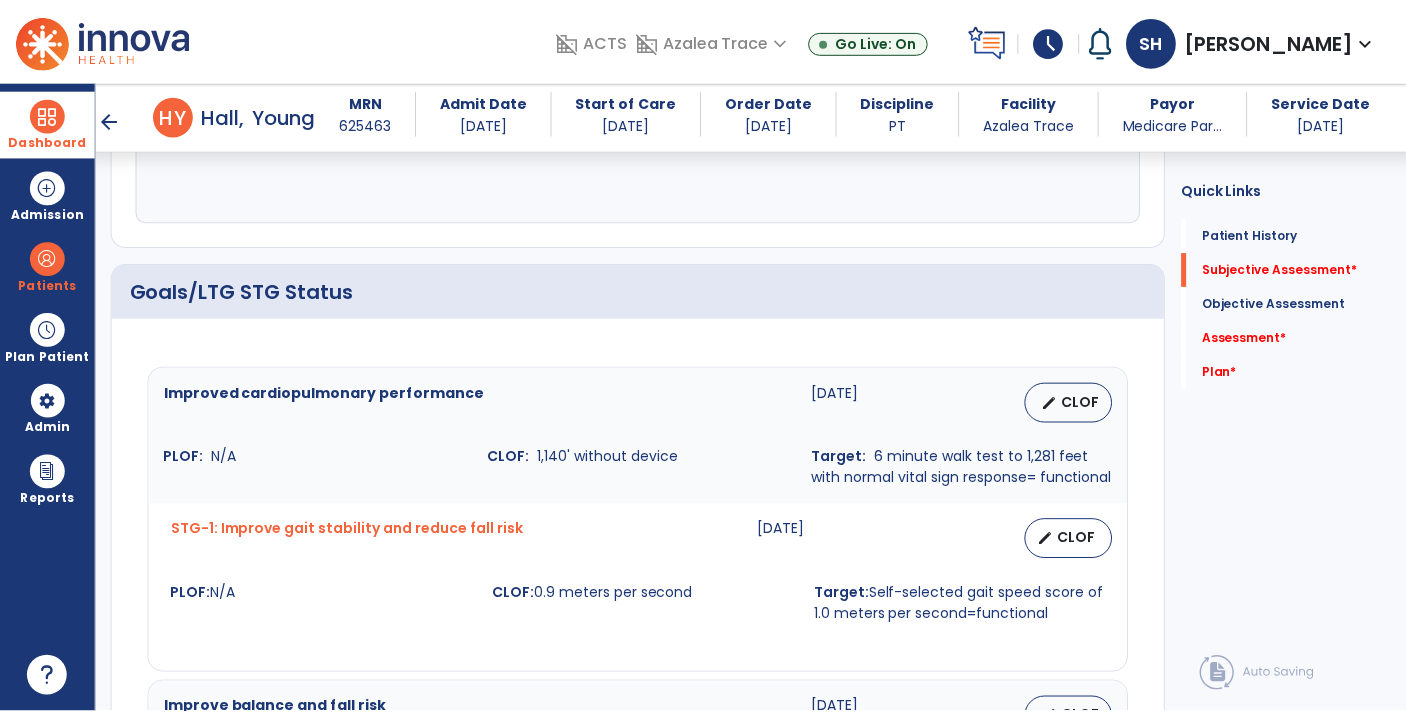 scroll, scrollTop: 662, scrollLeft: 0, axis: vertical 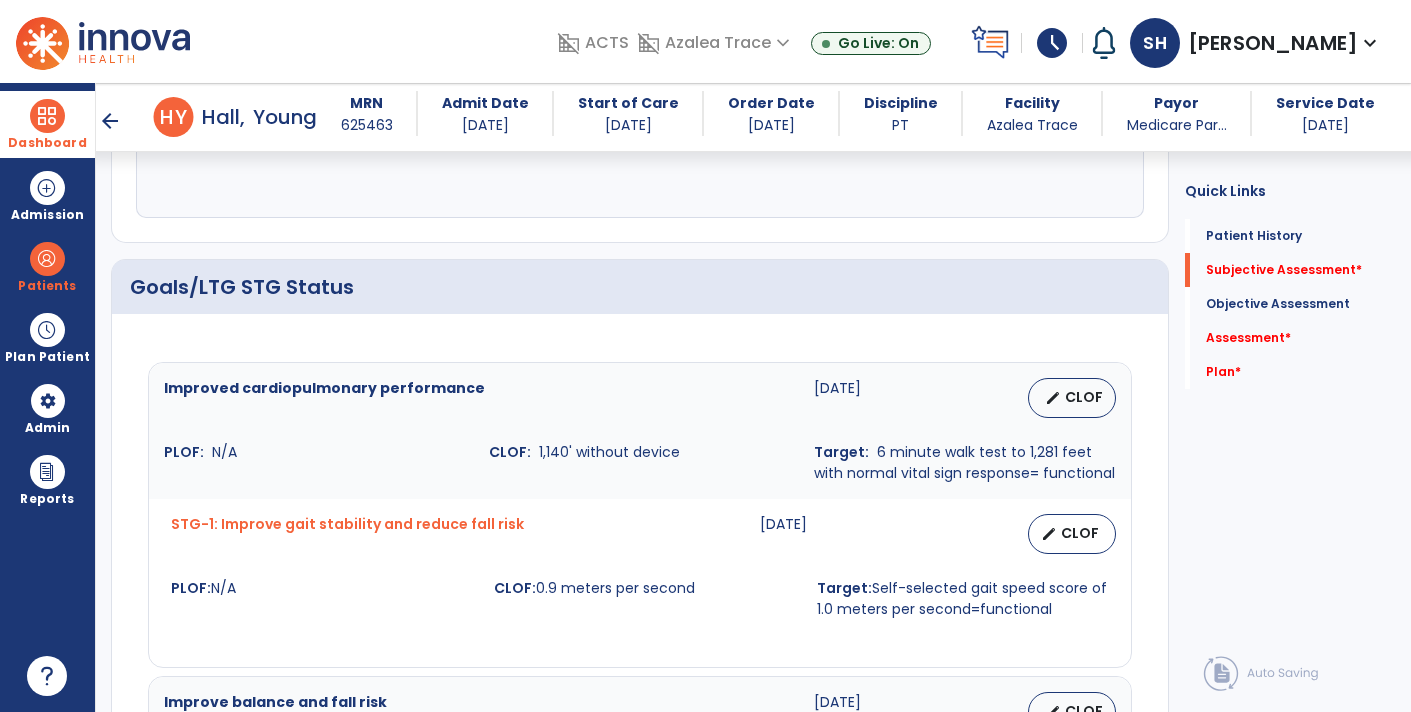 click on "edit   CLOF" at bounding box center [1072, 398] 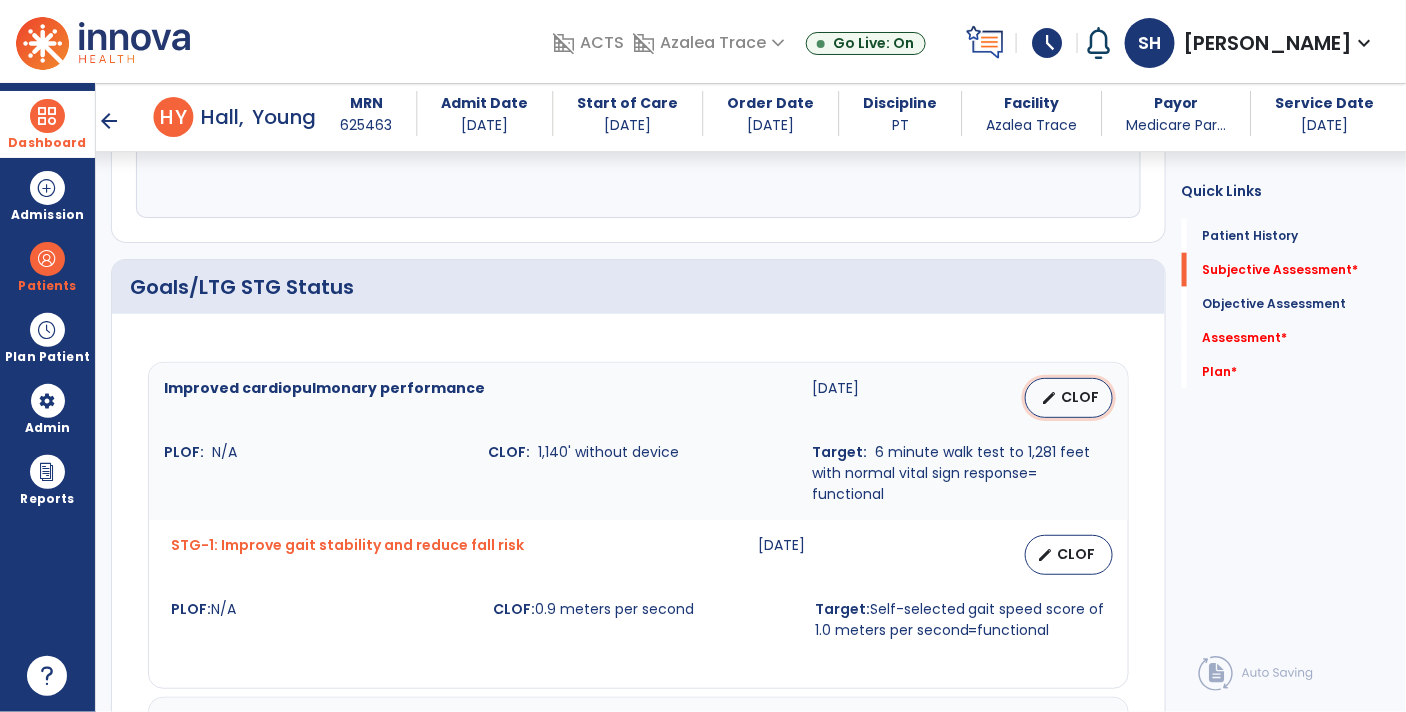select on "********" 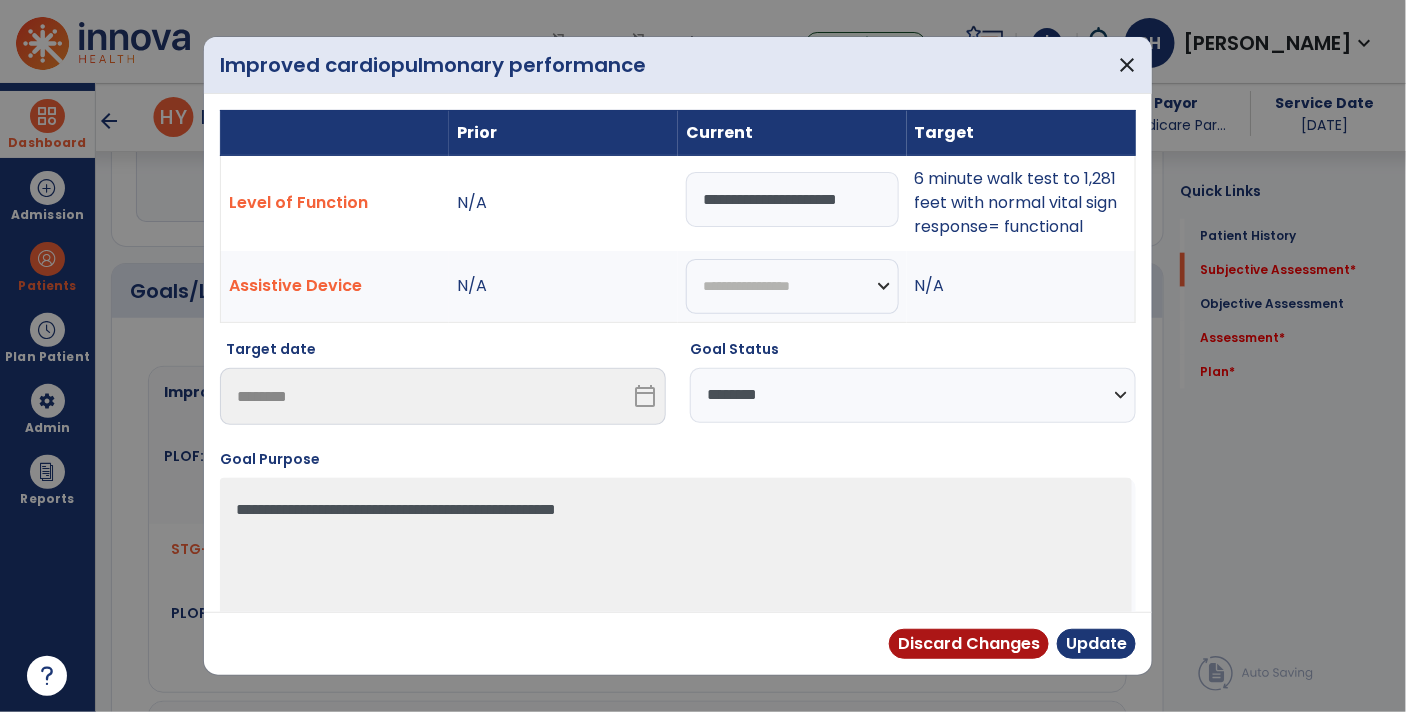 scroll, scrollTop: 662, scrollLeft: 0, axis: vertical 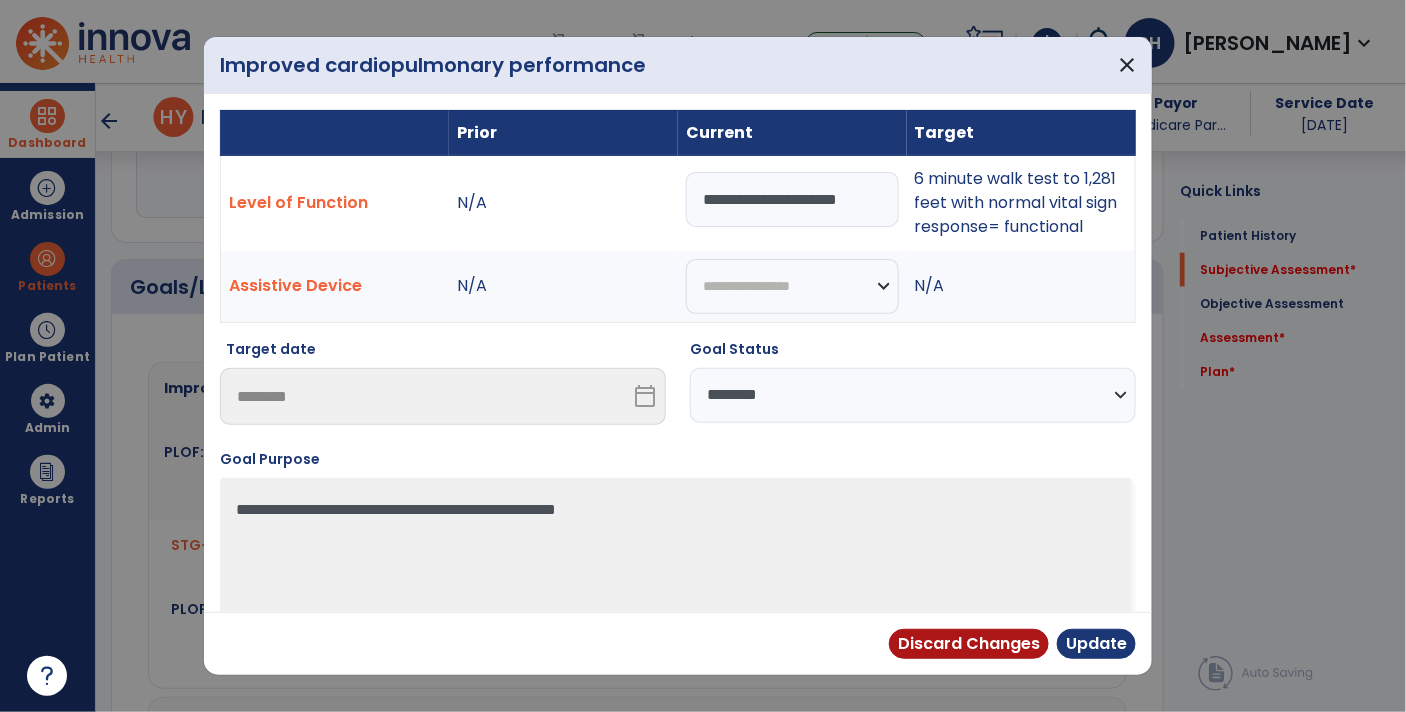 click on "**********" at bounding box center (792, 199) 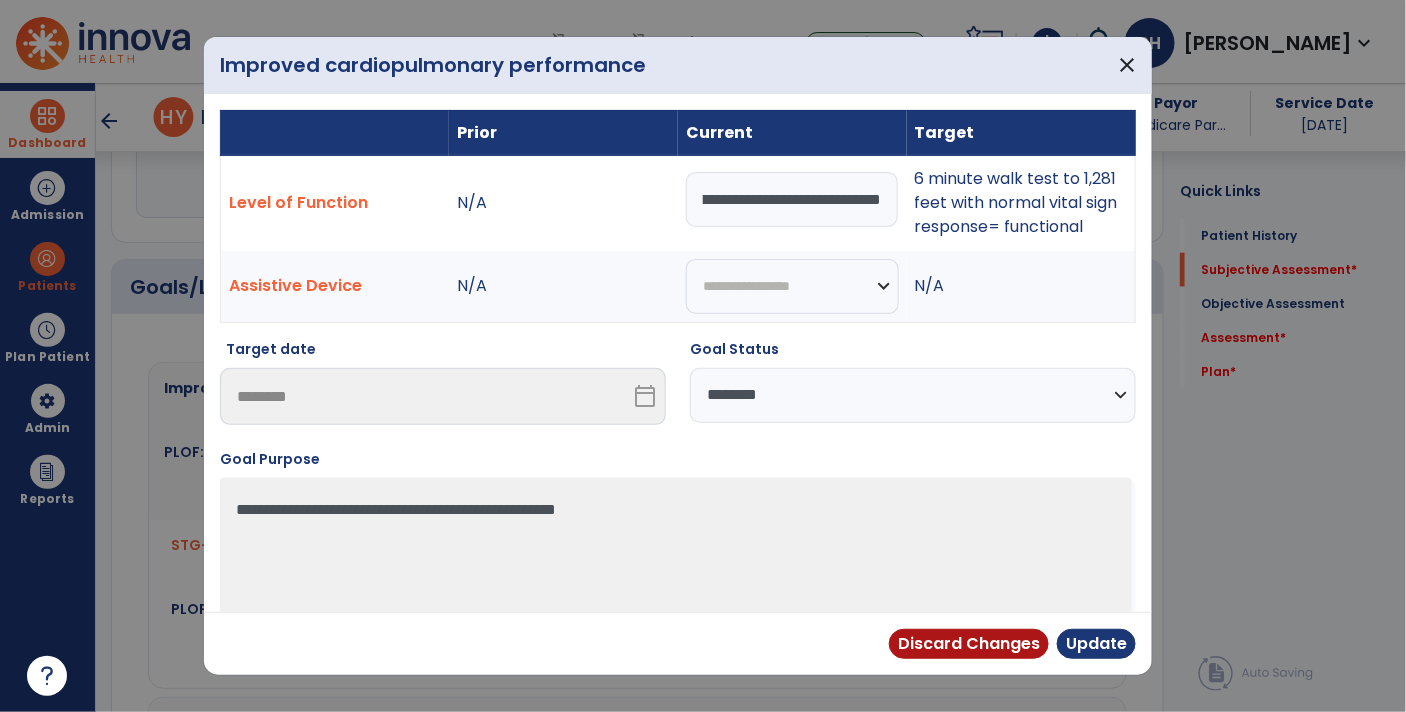 scroll, scrollTop: 0, scrollLeft: 231, axis: horizontal 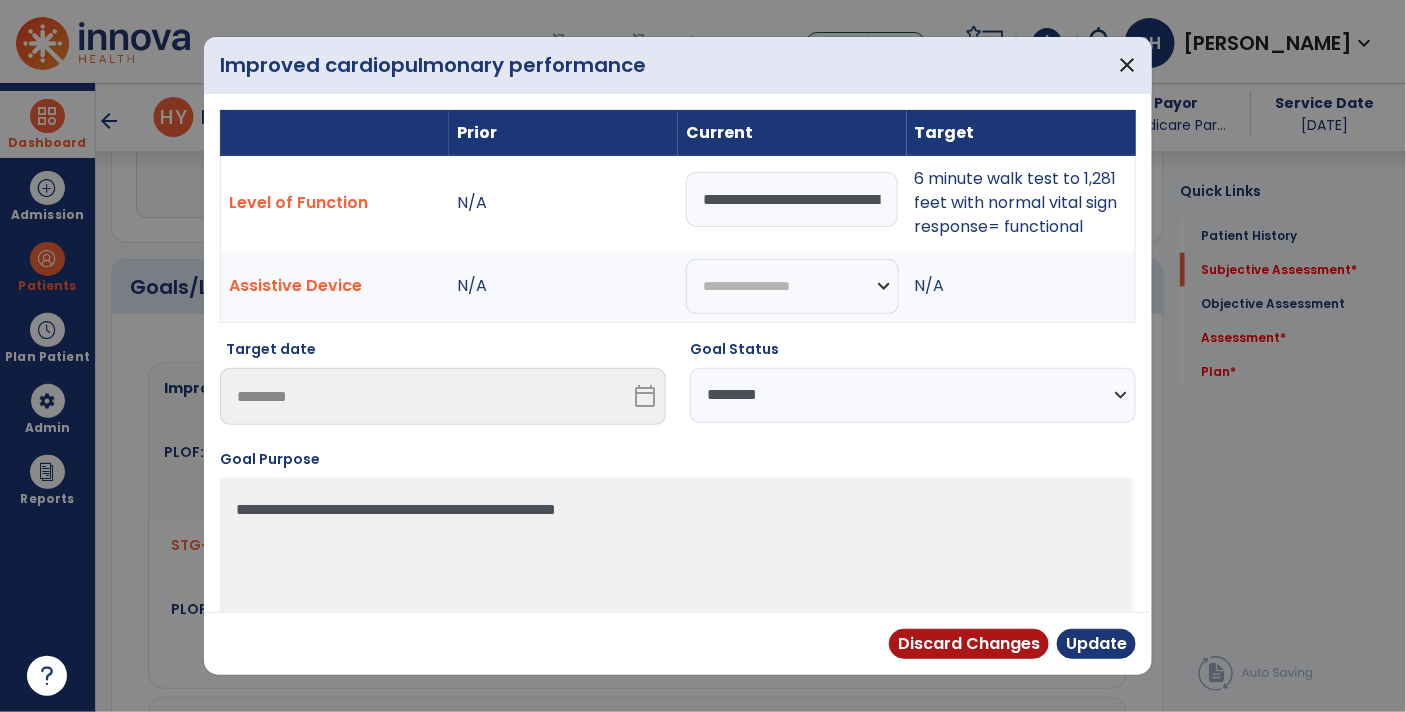 select on "**********" 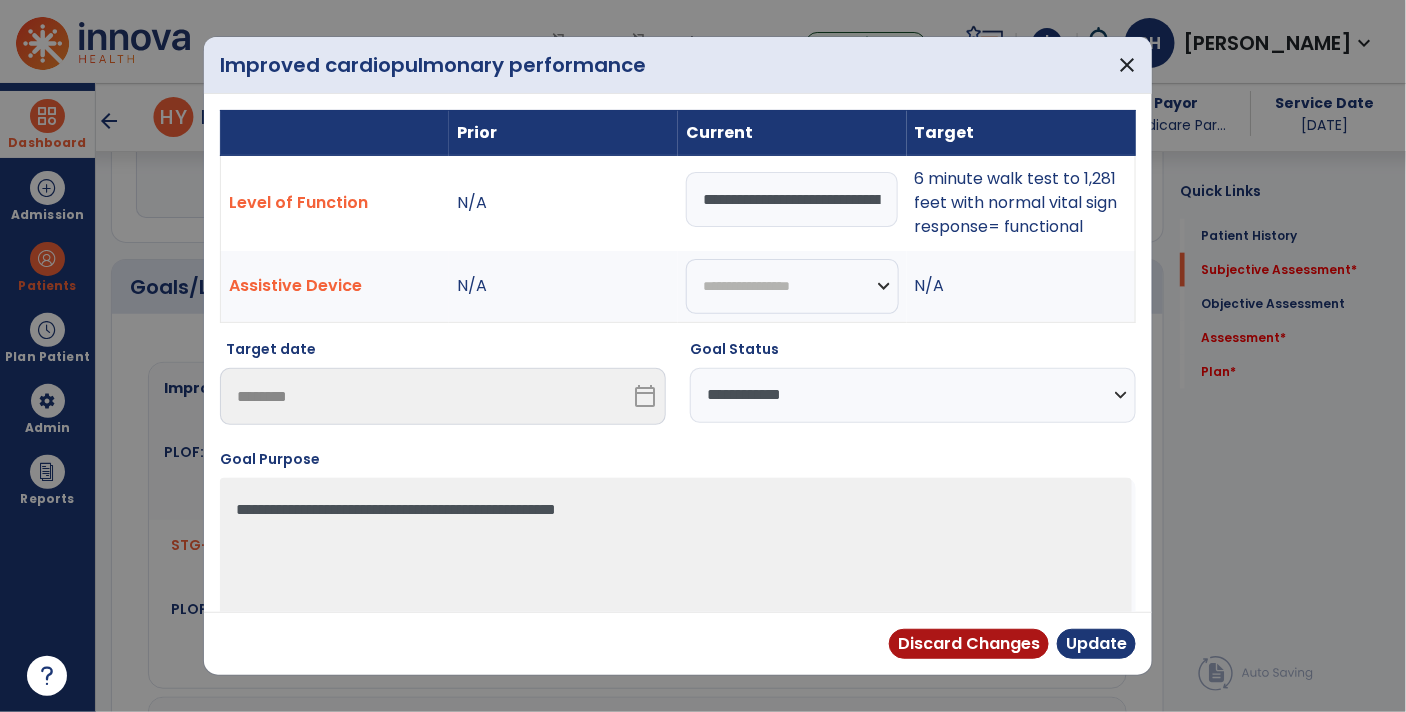 click on "**********" at bounding box center (913, 395) 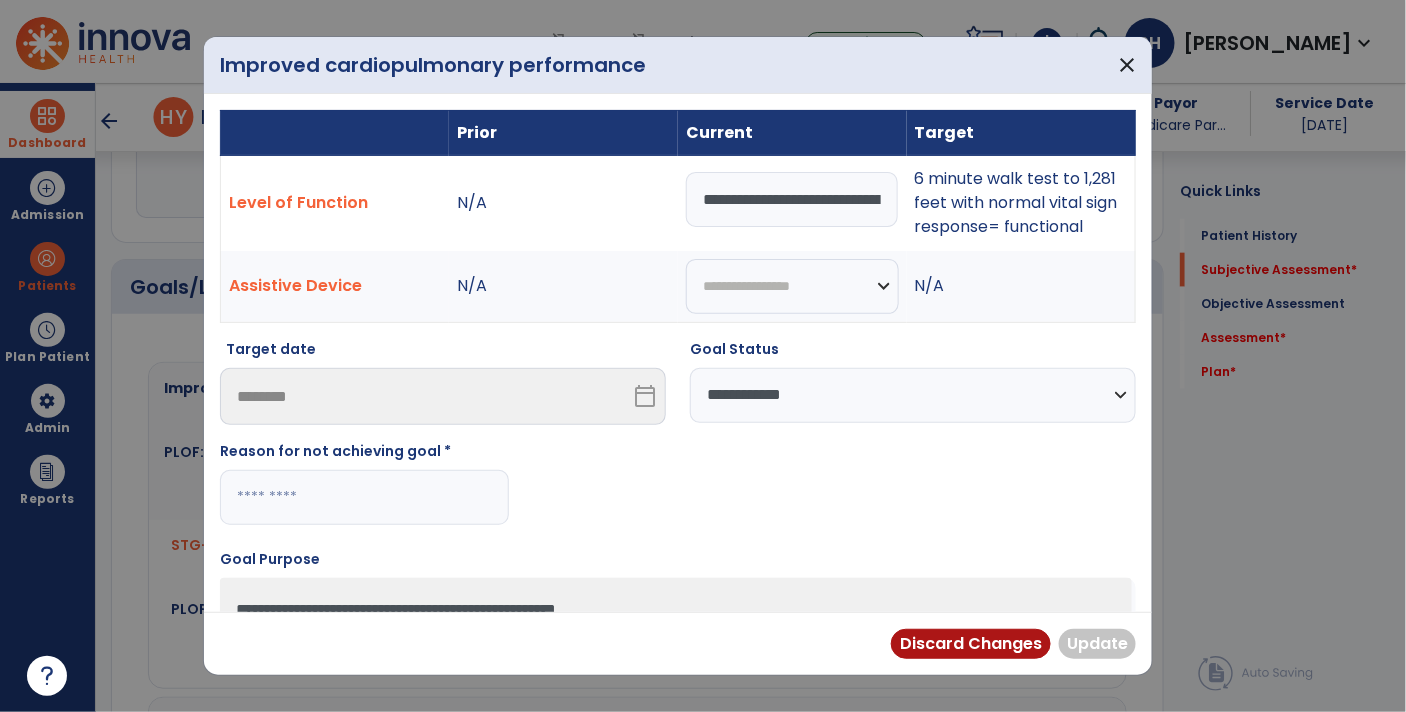 click at bounding box center (364, 497) 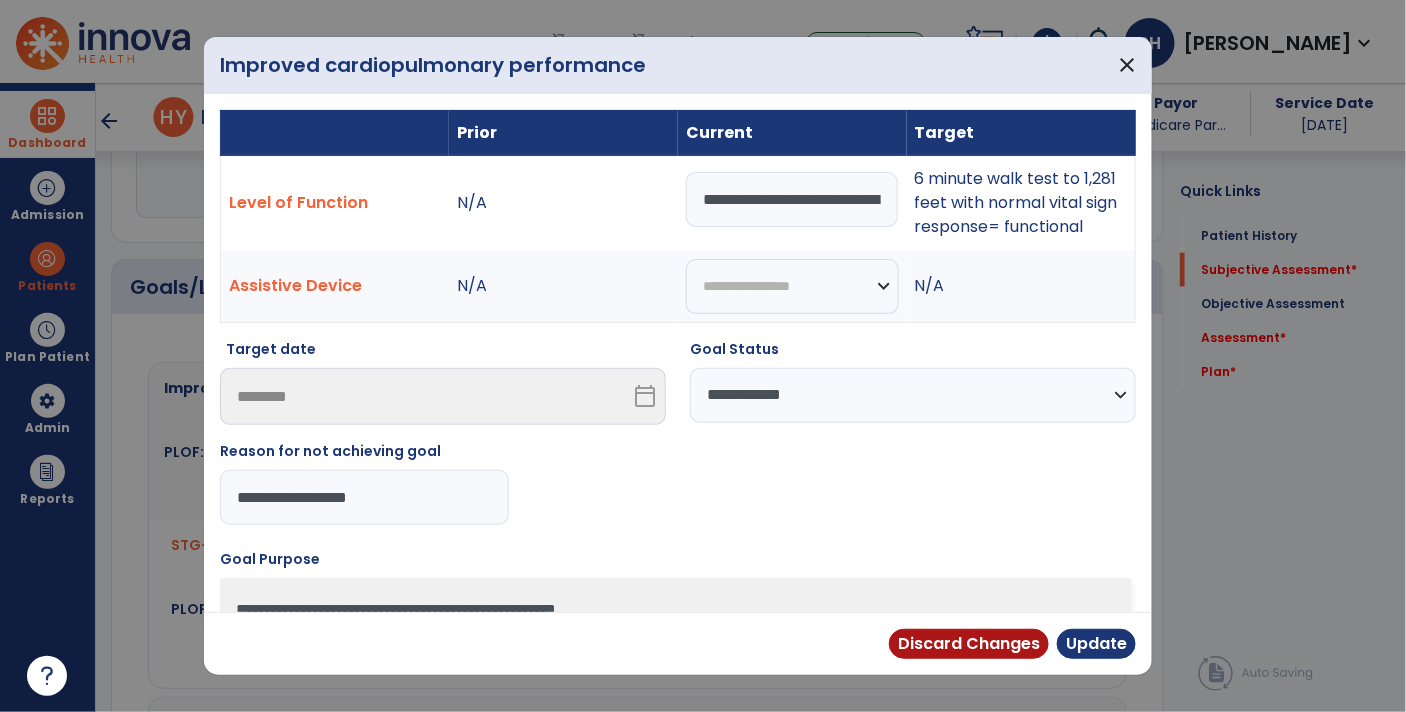 type on "**********" 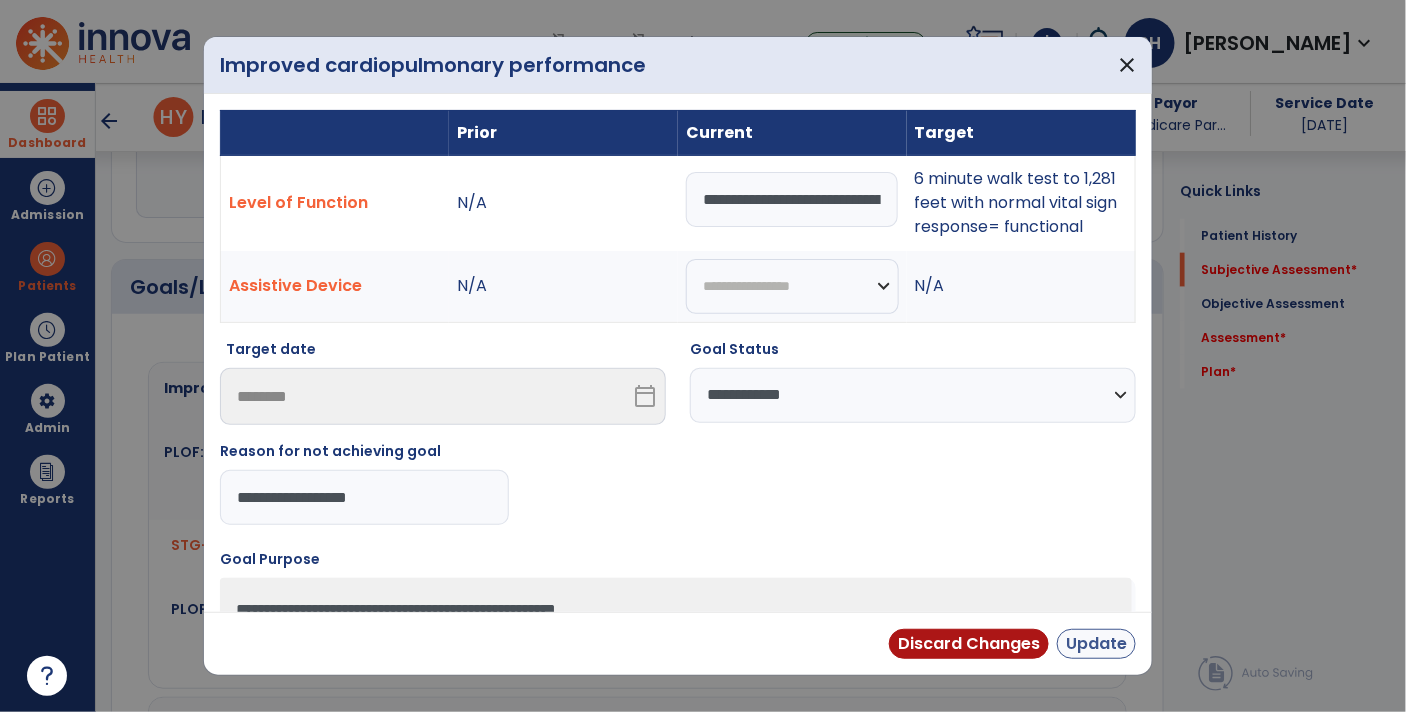 click on "Update" at bounding box center (1096, 644) 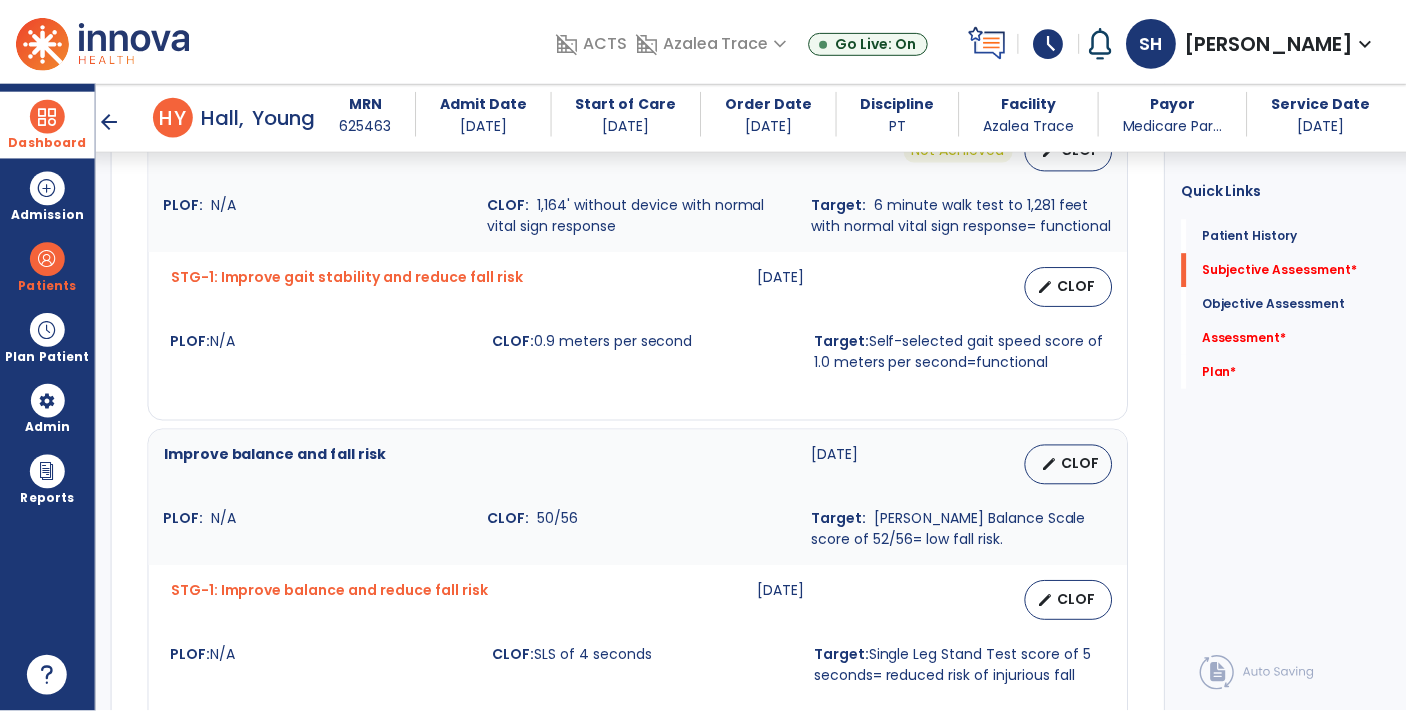 scroll, scrollTop: 920, scrollLeft: 0, axis: vertical 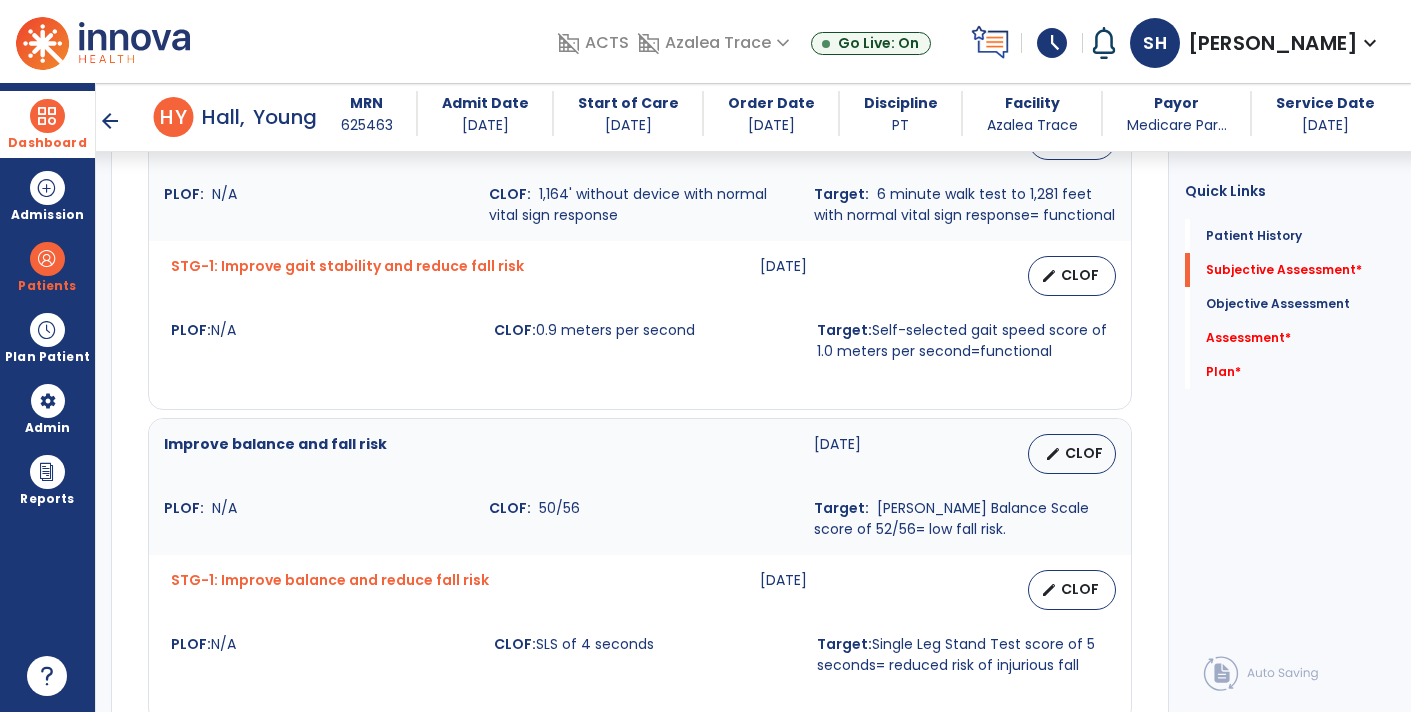 click on "edit   CLOF" at bounding box center (1072, 276) 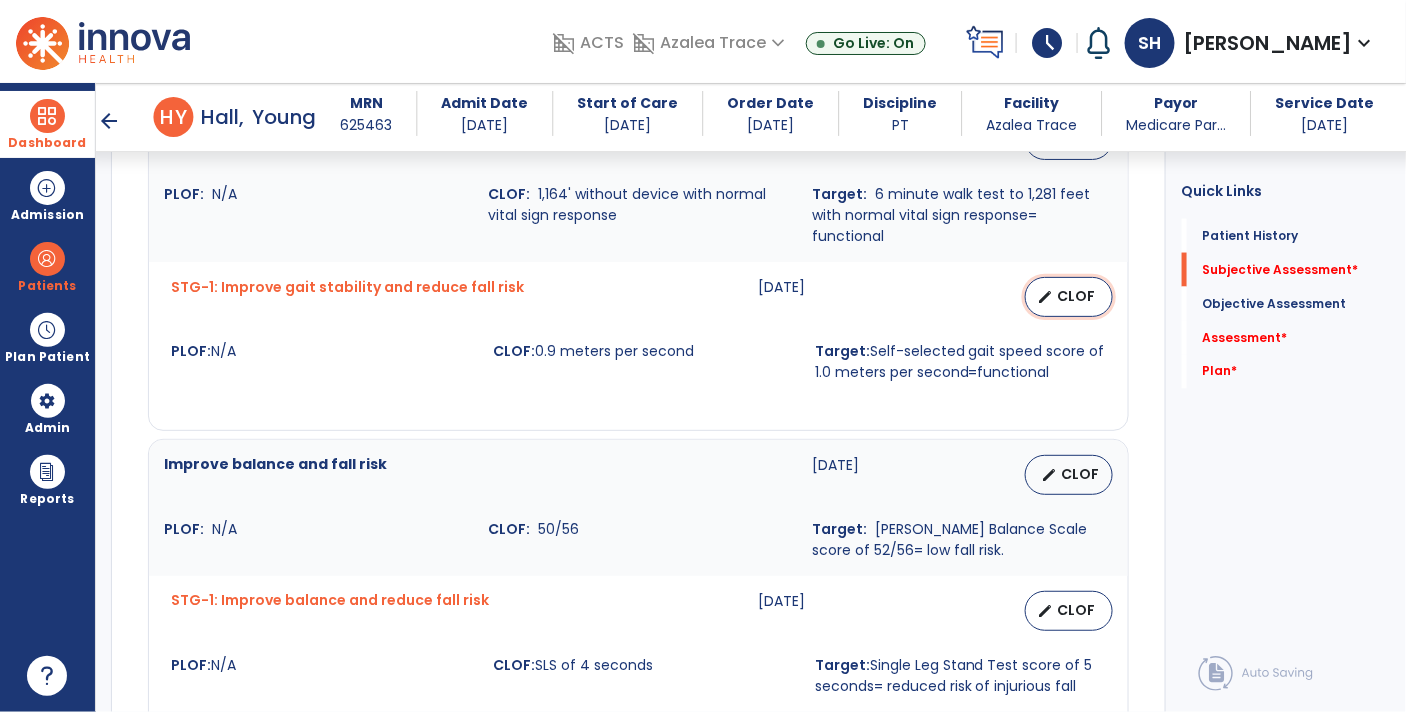 select on "********" 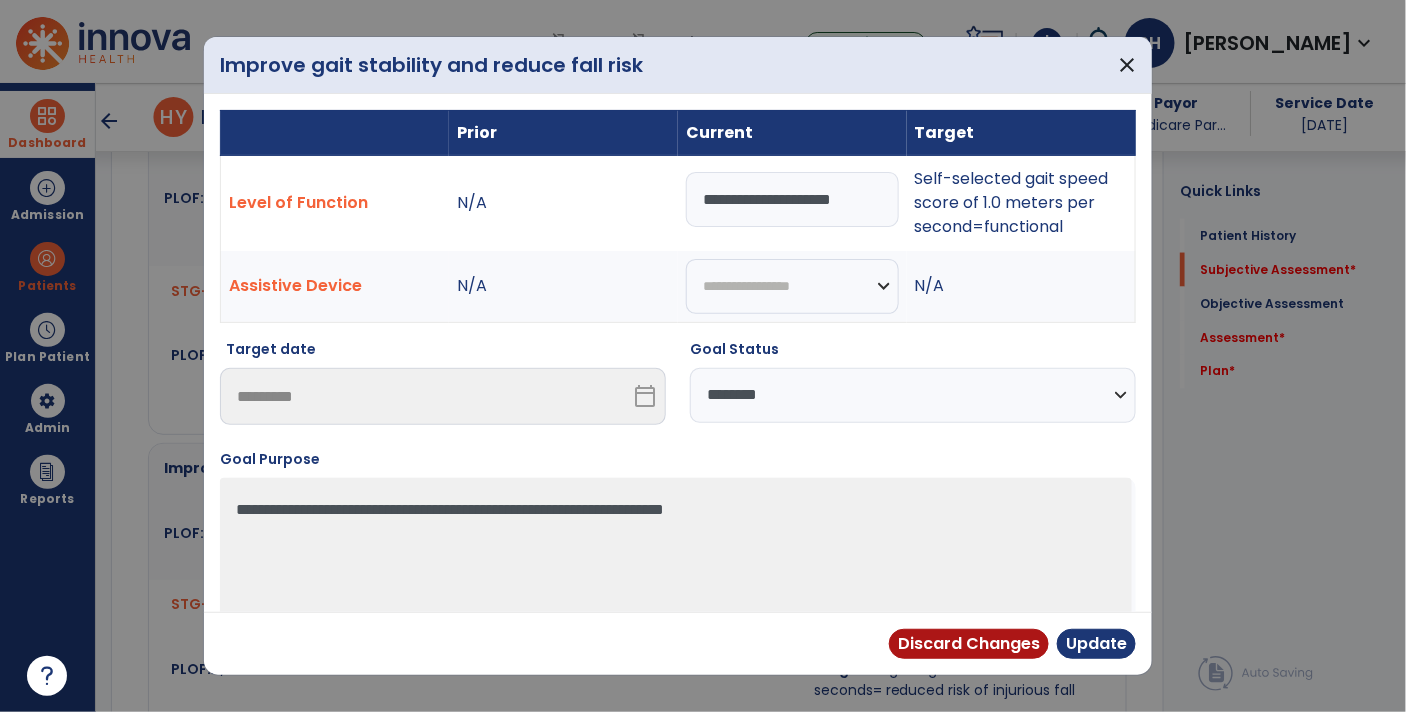 scroll, scrollTop: 920, scrollLeft: 0, axis: vertical 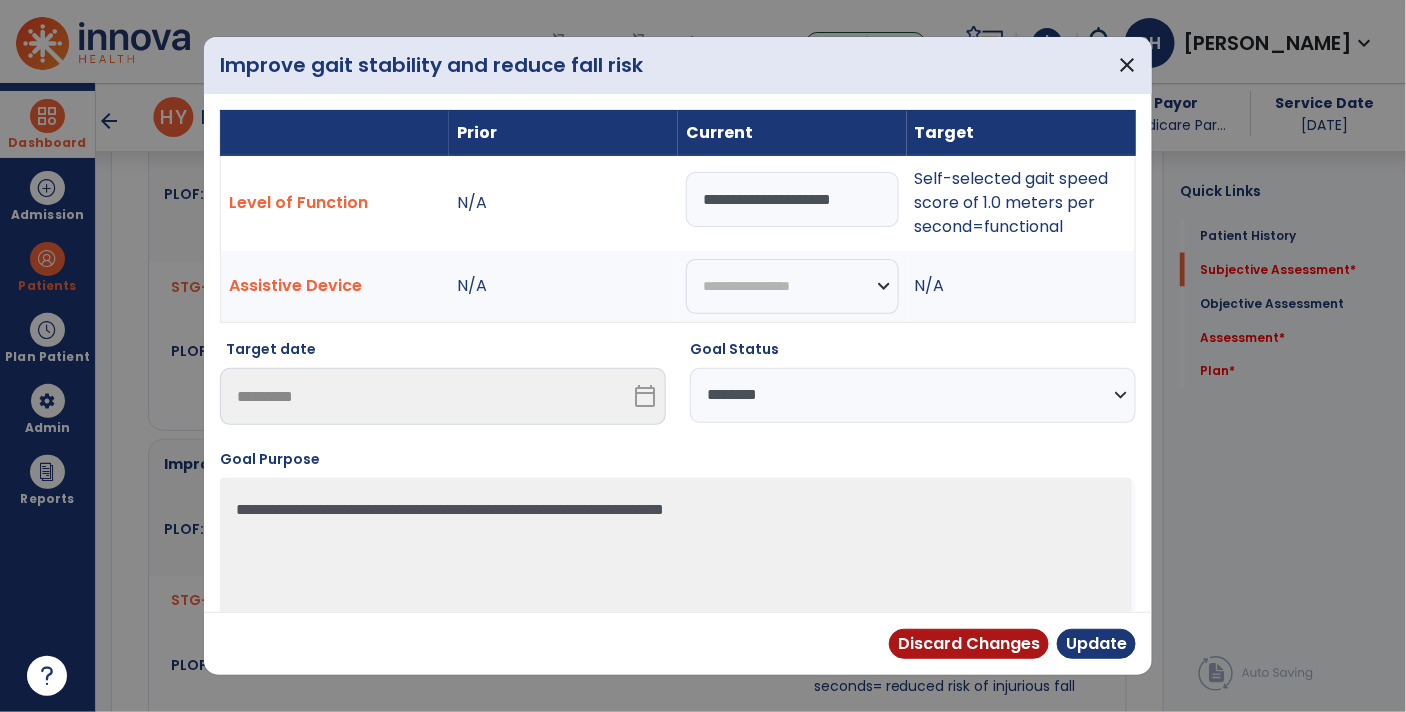 click on "**********" at bounding box center (792, 199) 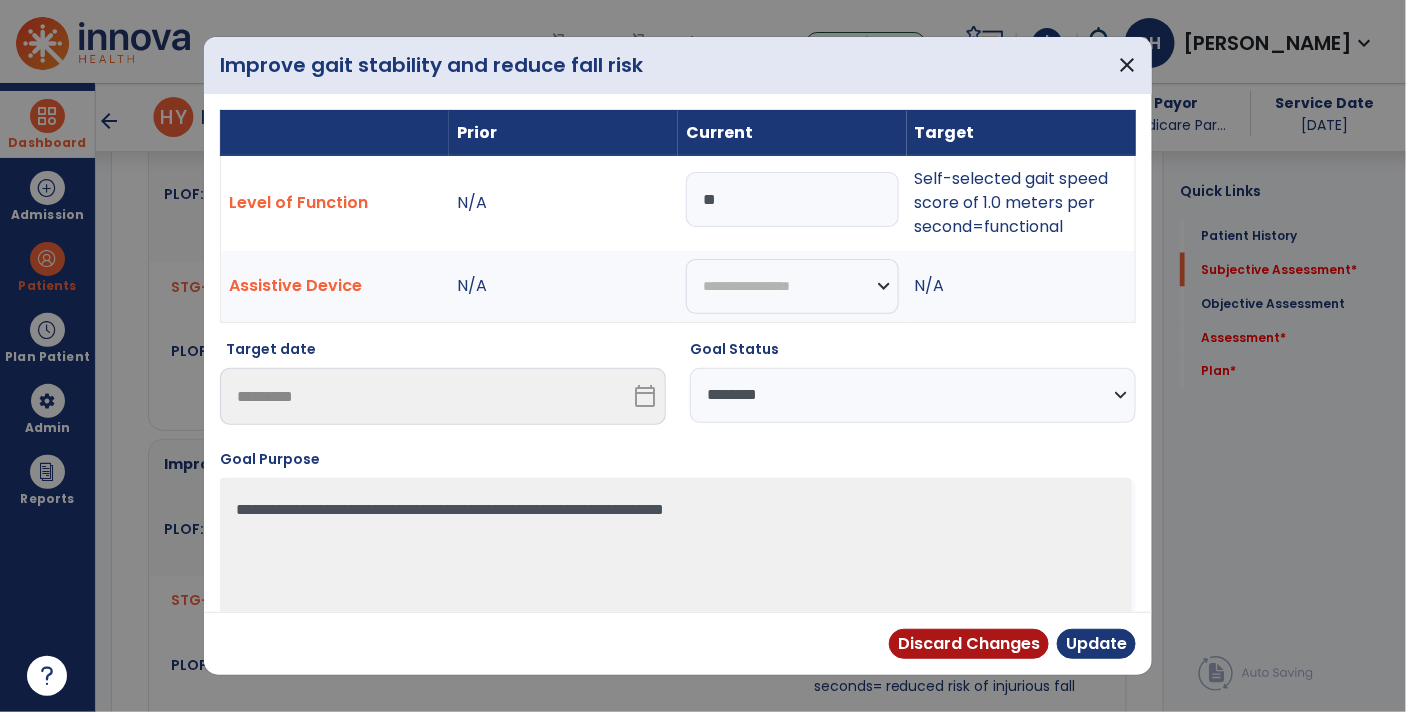 type on "*" 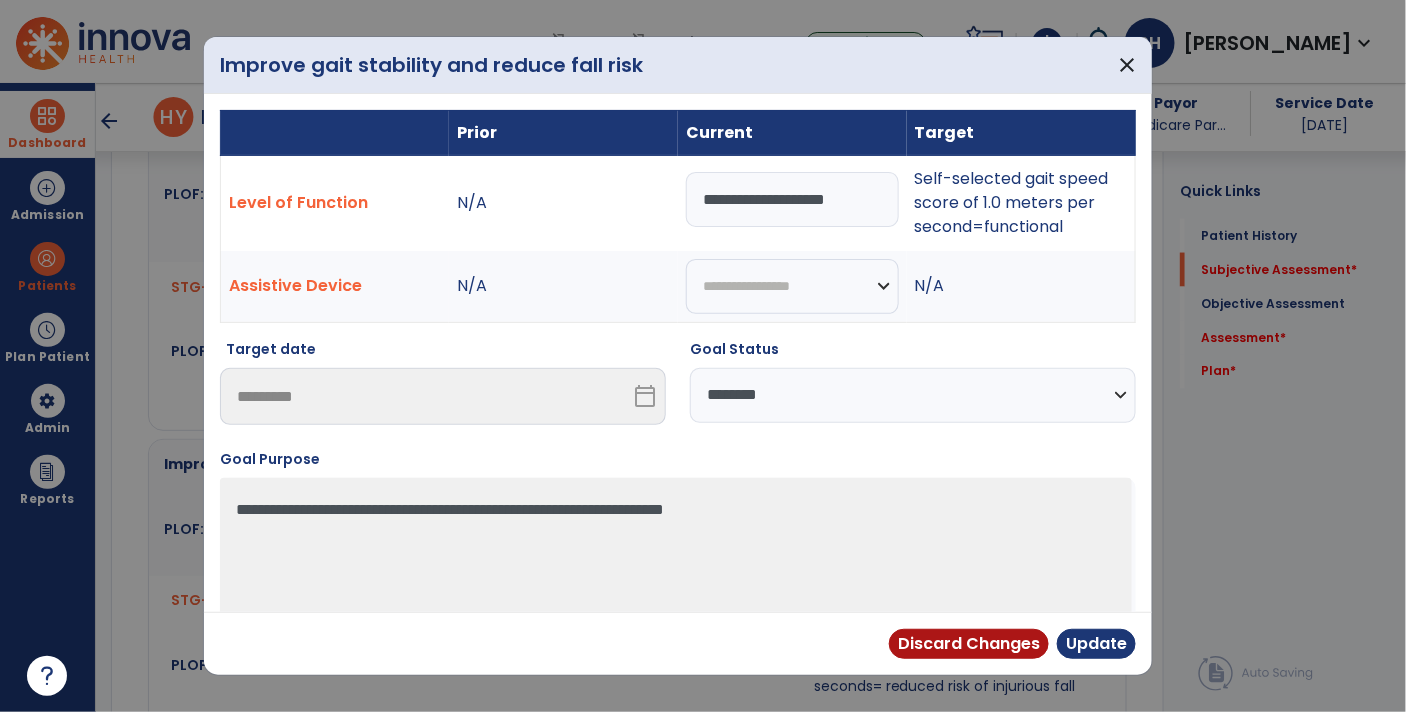 type on "**********" 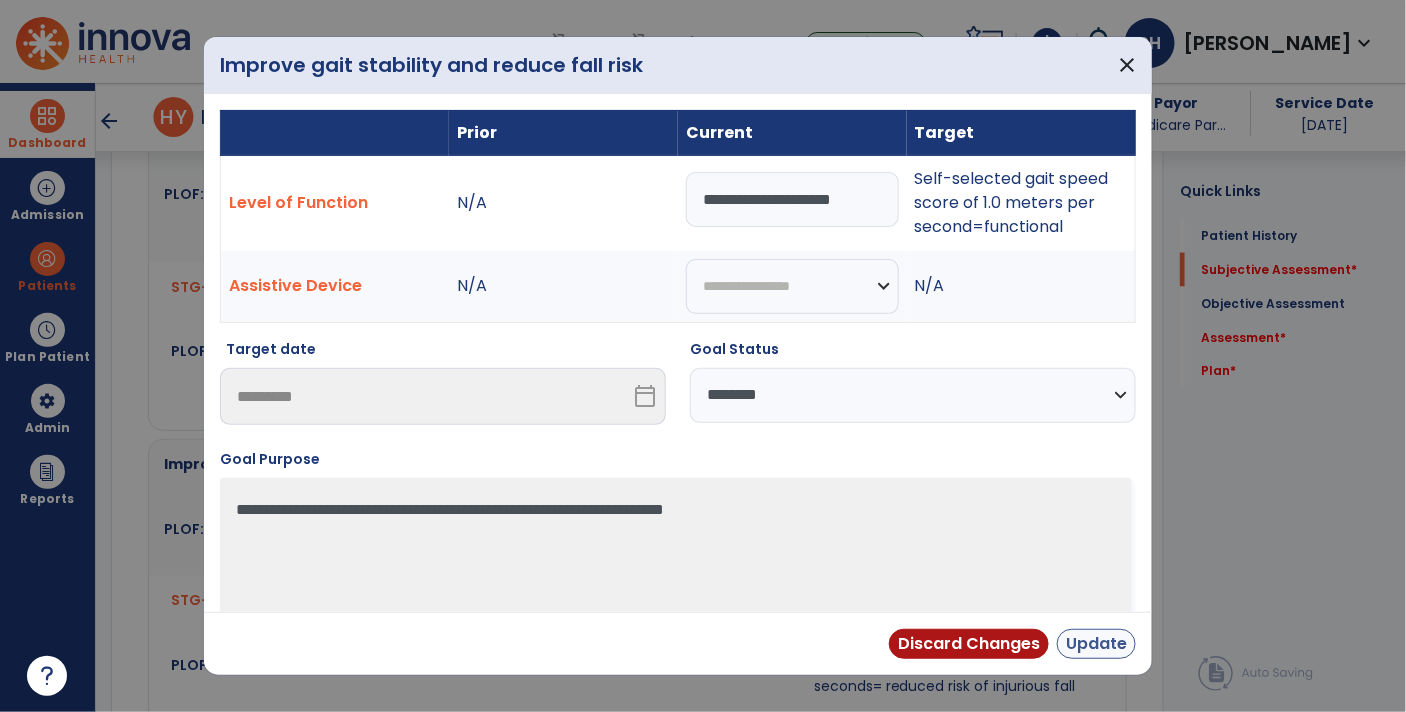 click on "Update" at bounding box center [1096, 644] 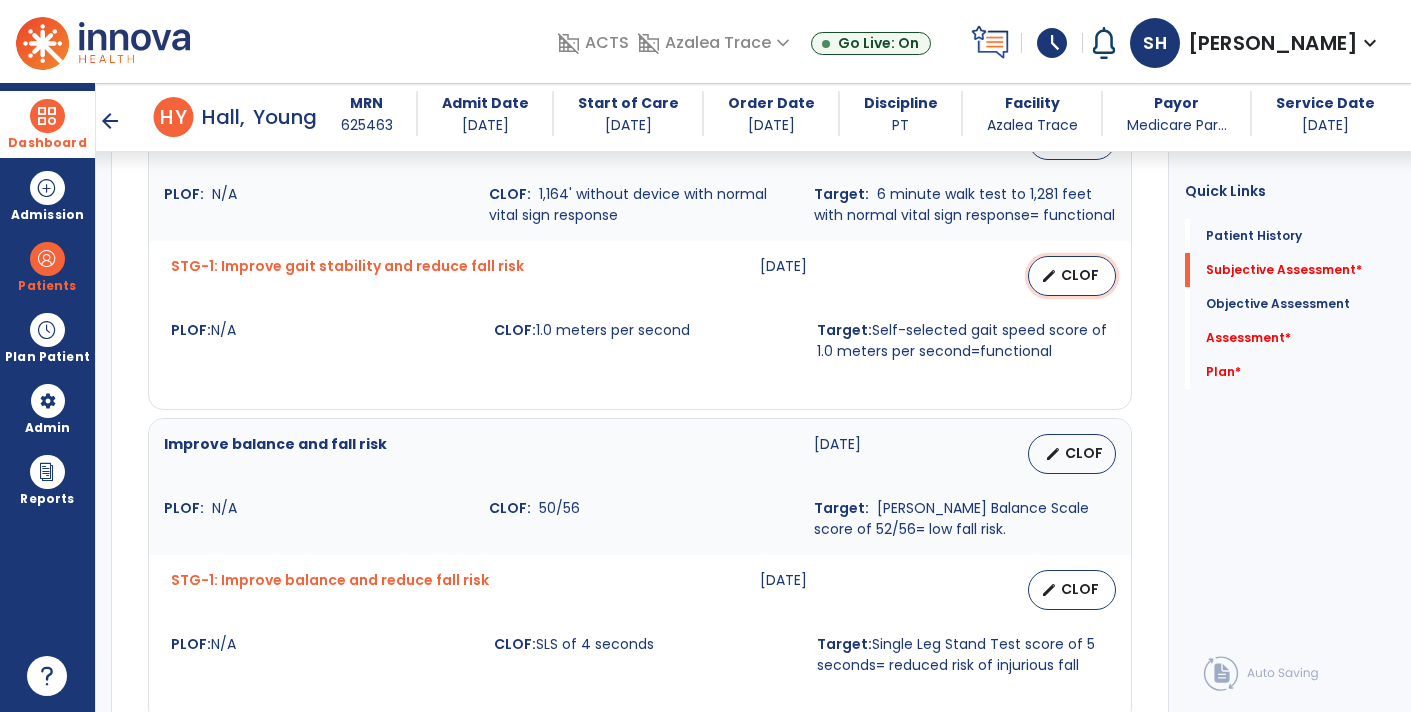 click on "CLOF" at bounding box center [1080, 275] 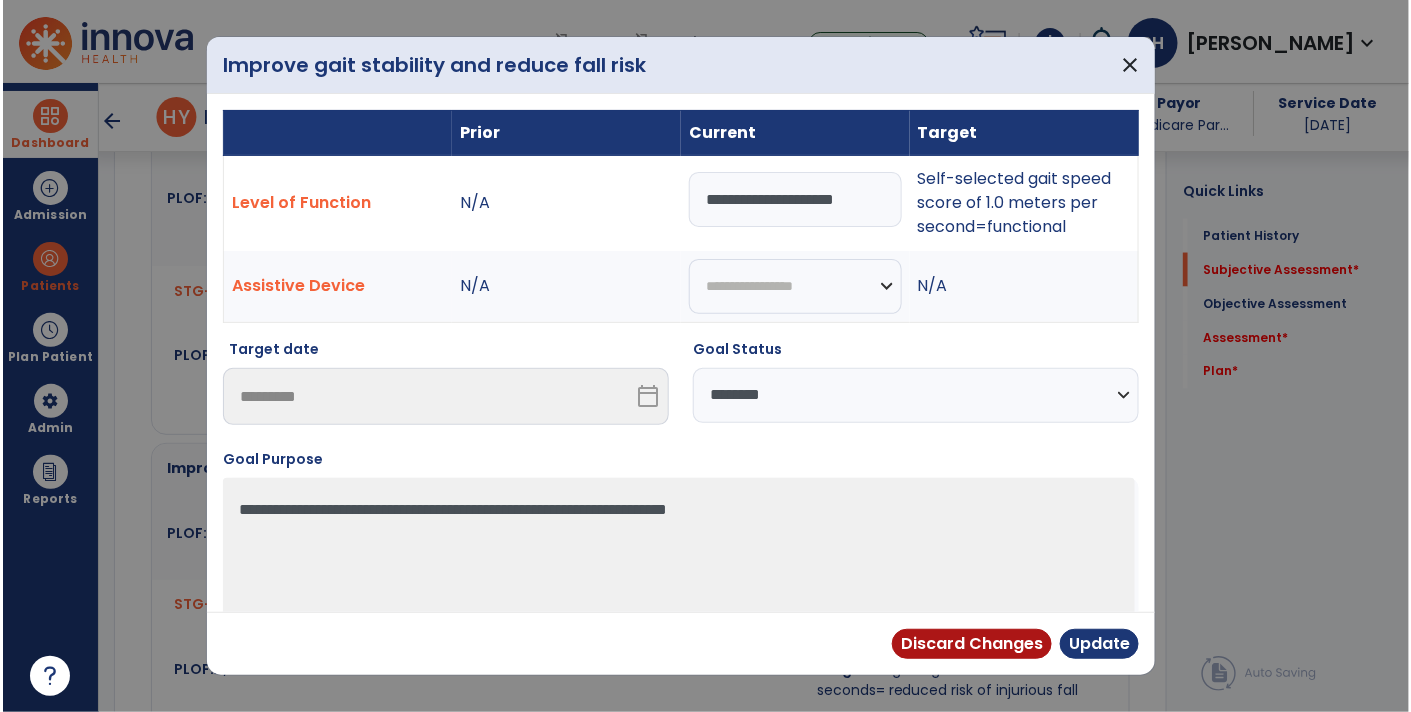 scroll, scrollTop: 920, scrollLeft: 0, axis: vertical 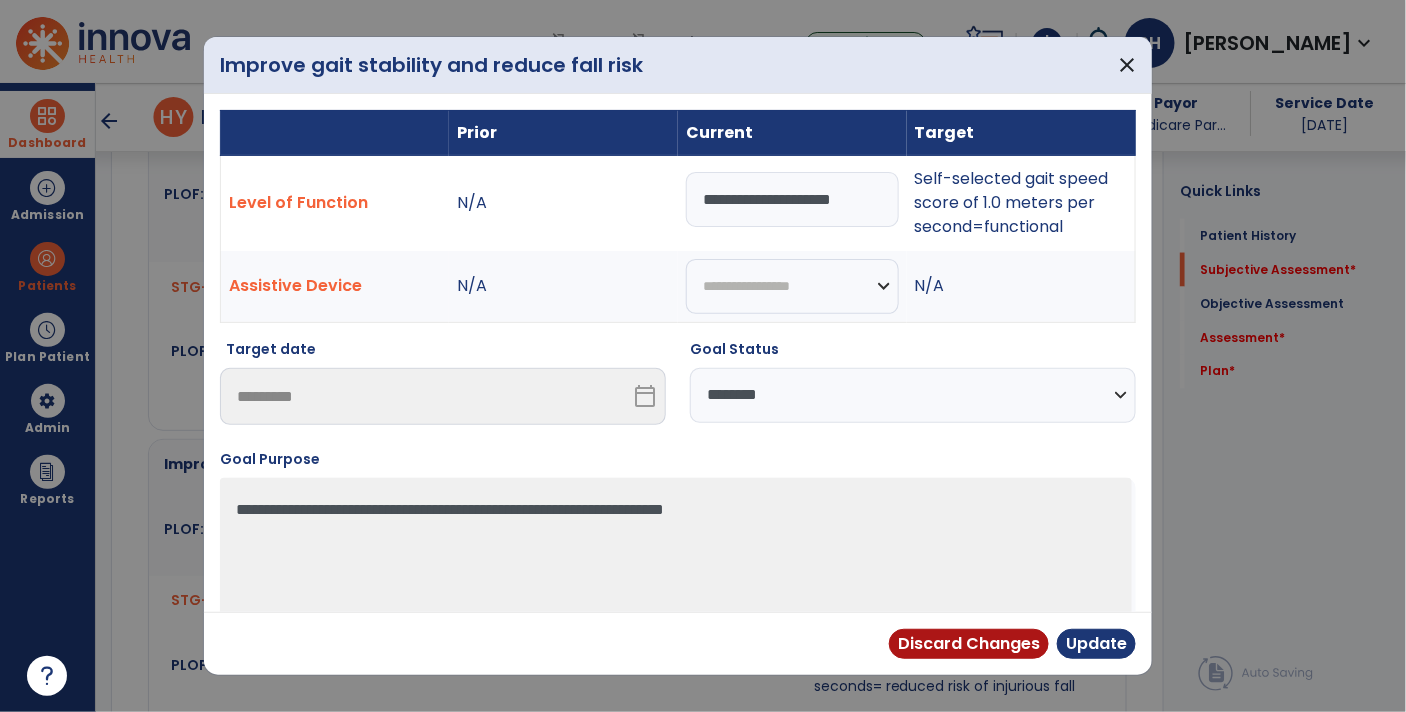 click on "**********" at bounding box center (913, 395) 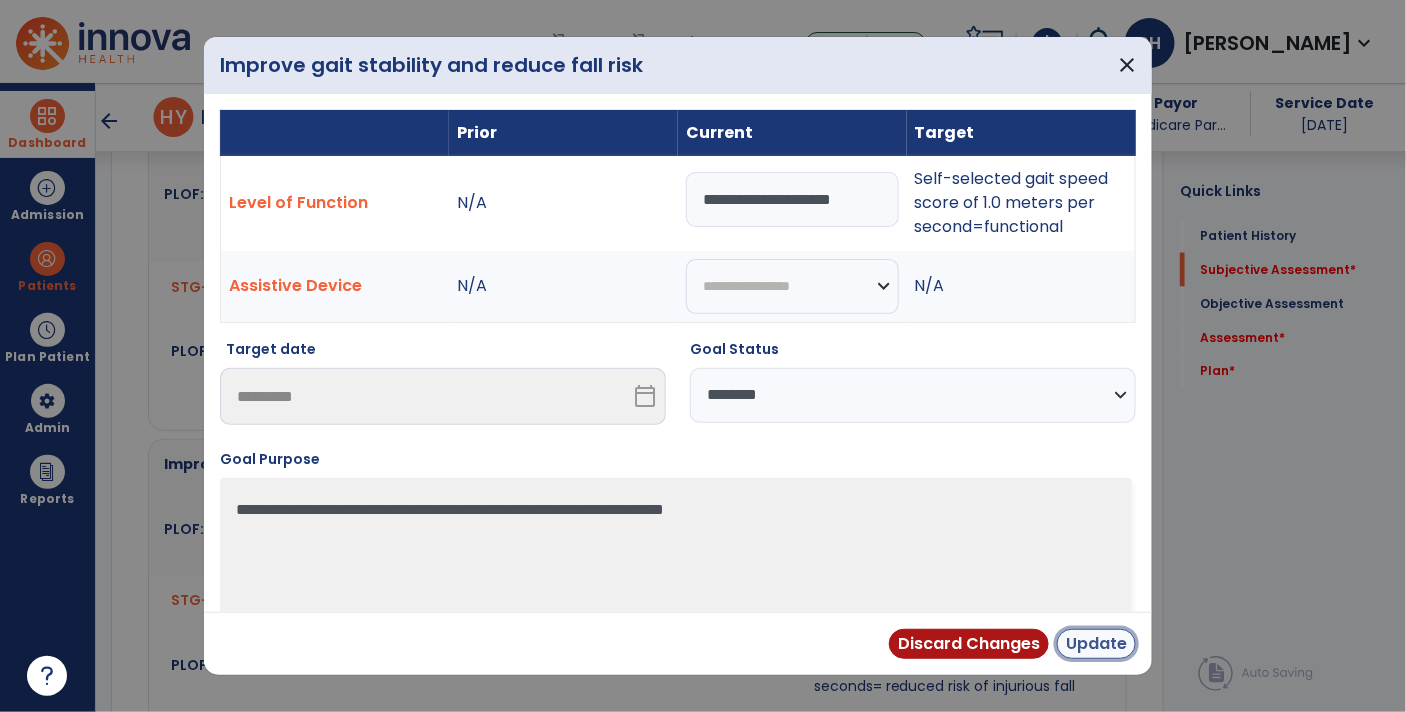 click on "Update" at bounding box center (1096, 644) 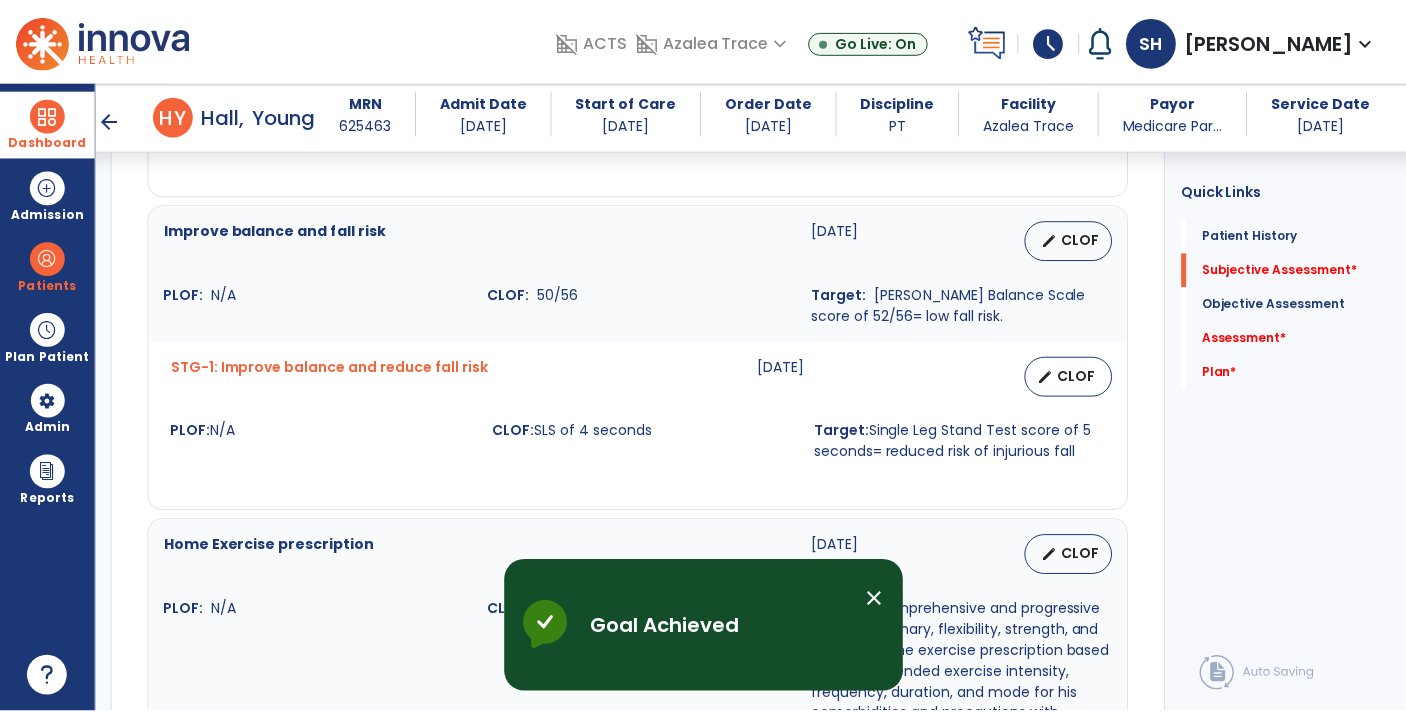 scroll, scrollTop: 1136, scrollLeft: 0, axis: vertical 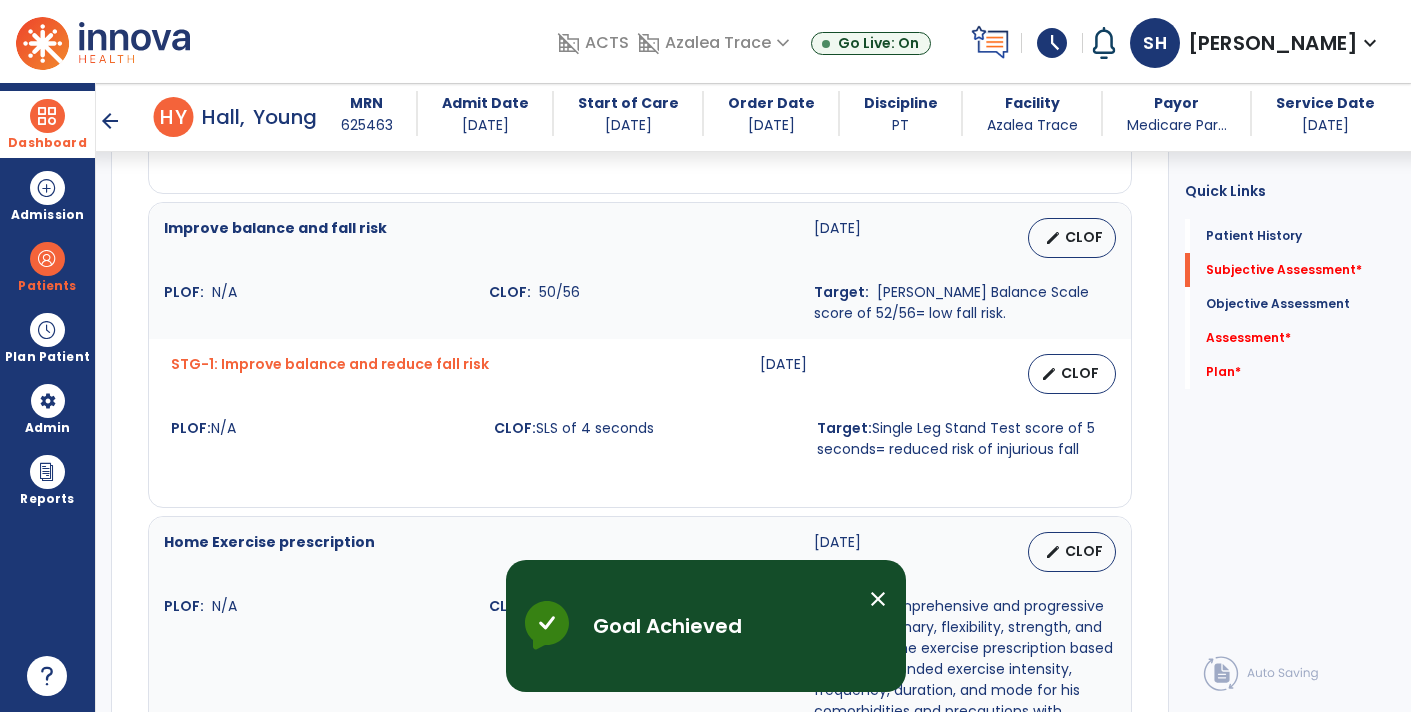click on "edit   CLOF" at bounding box center [1072, 238] 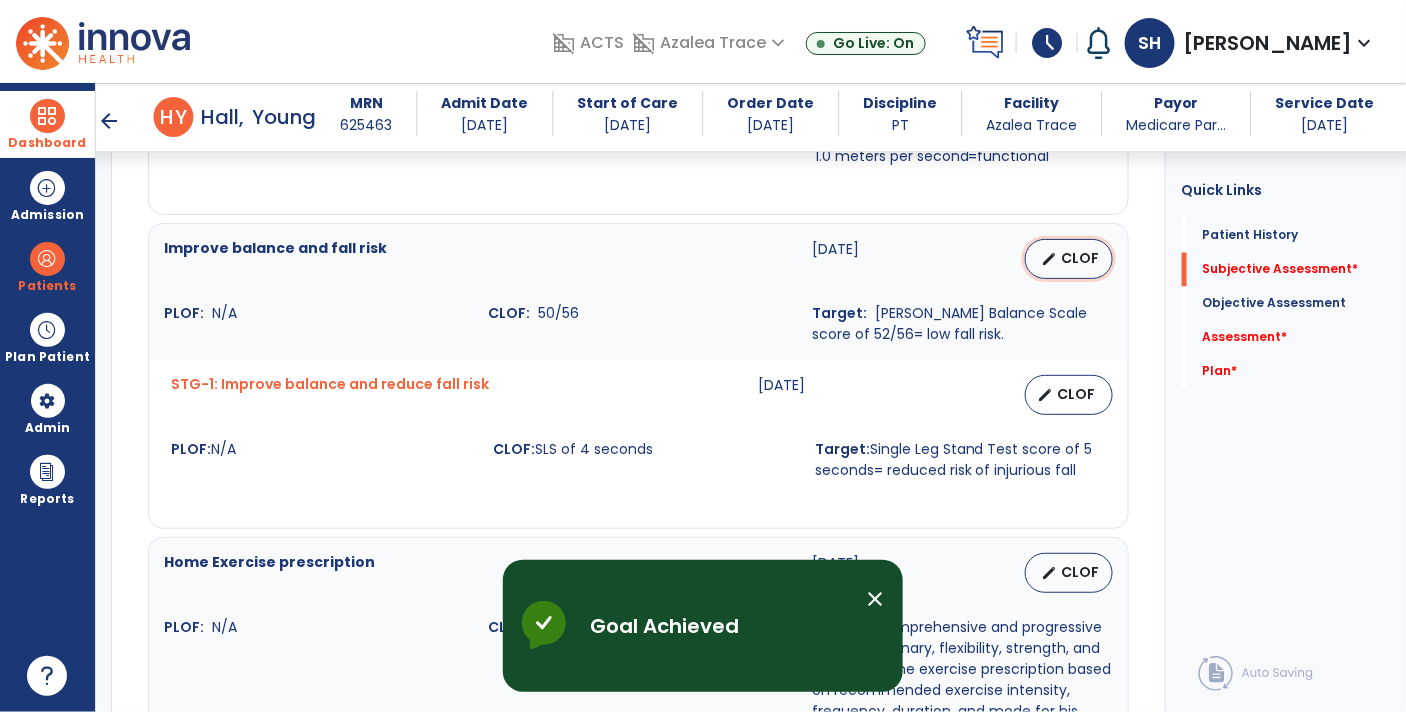 select on "********" 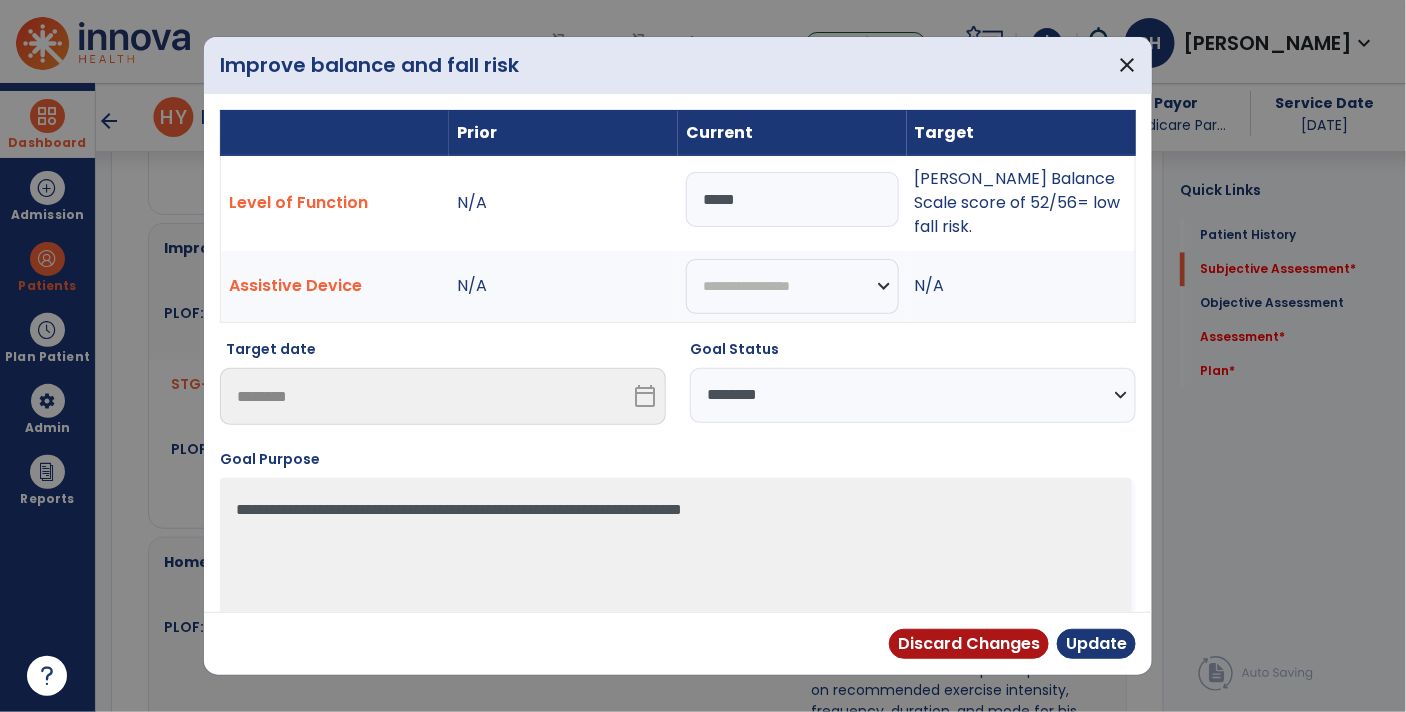 scroll, scrollTop: 1136, scrollLeft: 0, axis: vertical 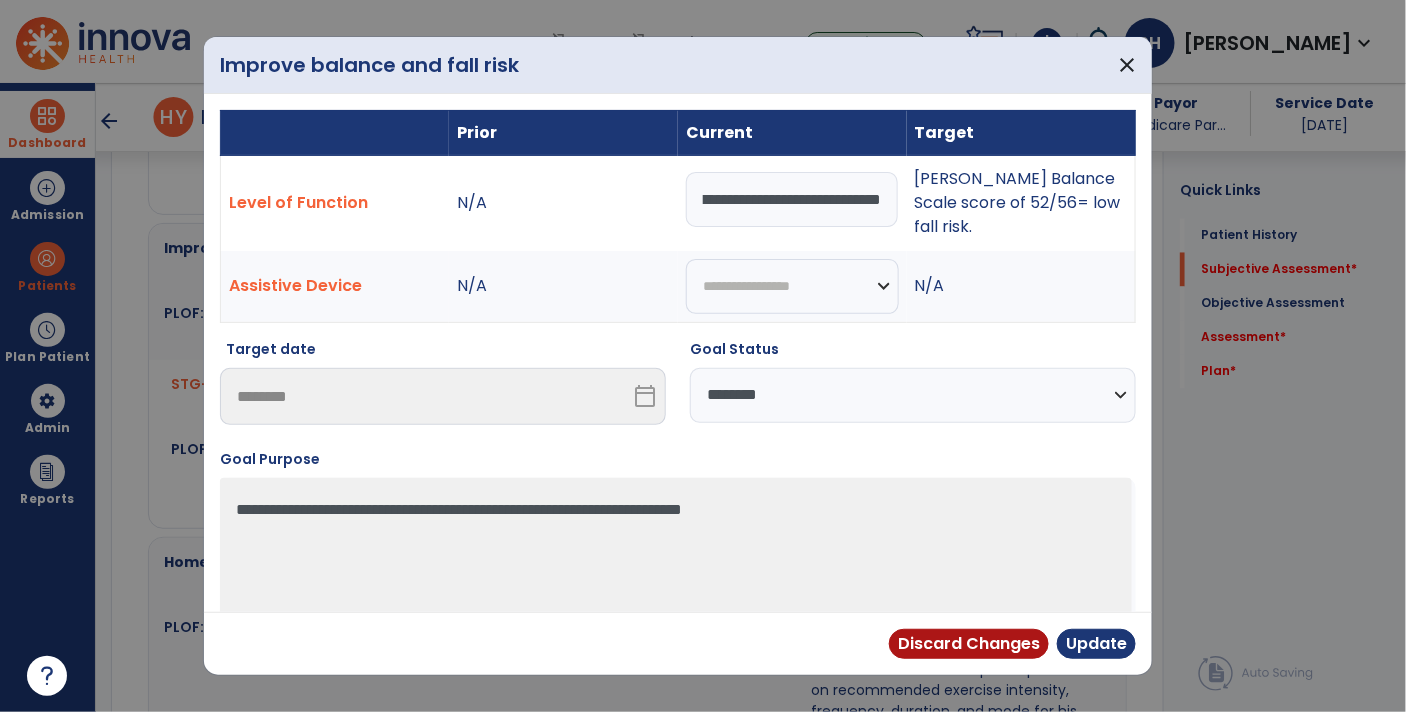 type on "**********" 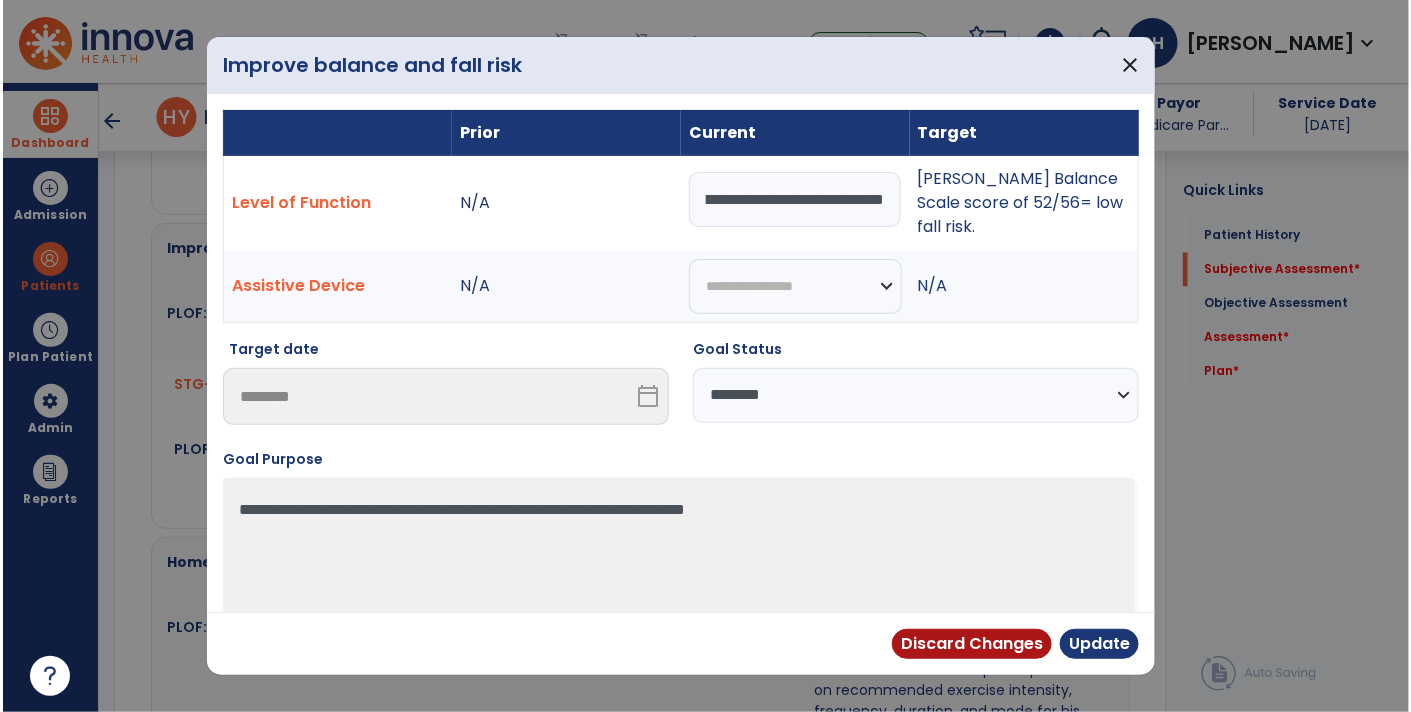 scroll, scrollTop: 0, scrollLeft: 0, axis: both 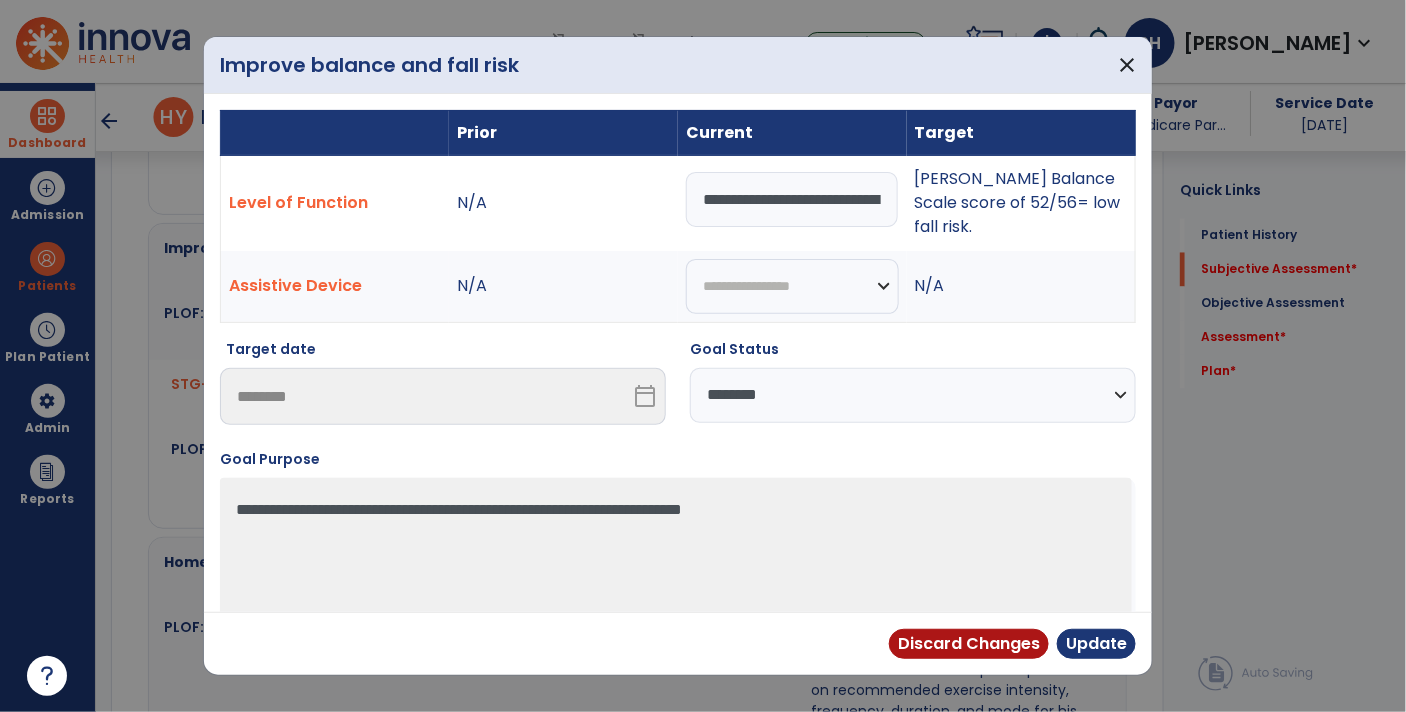 select on "********" 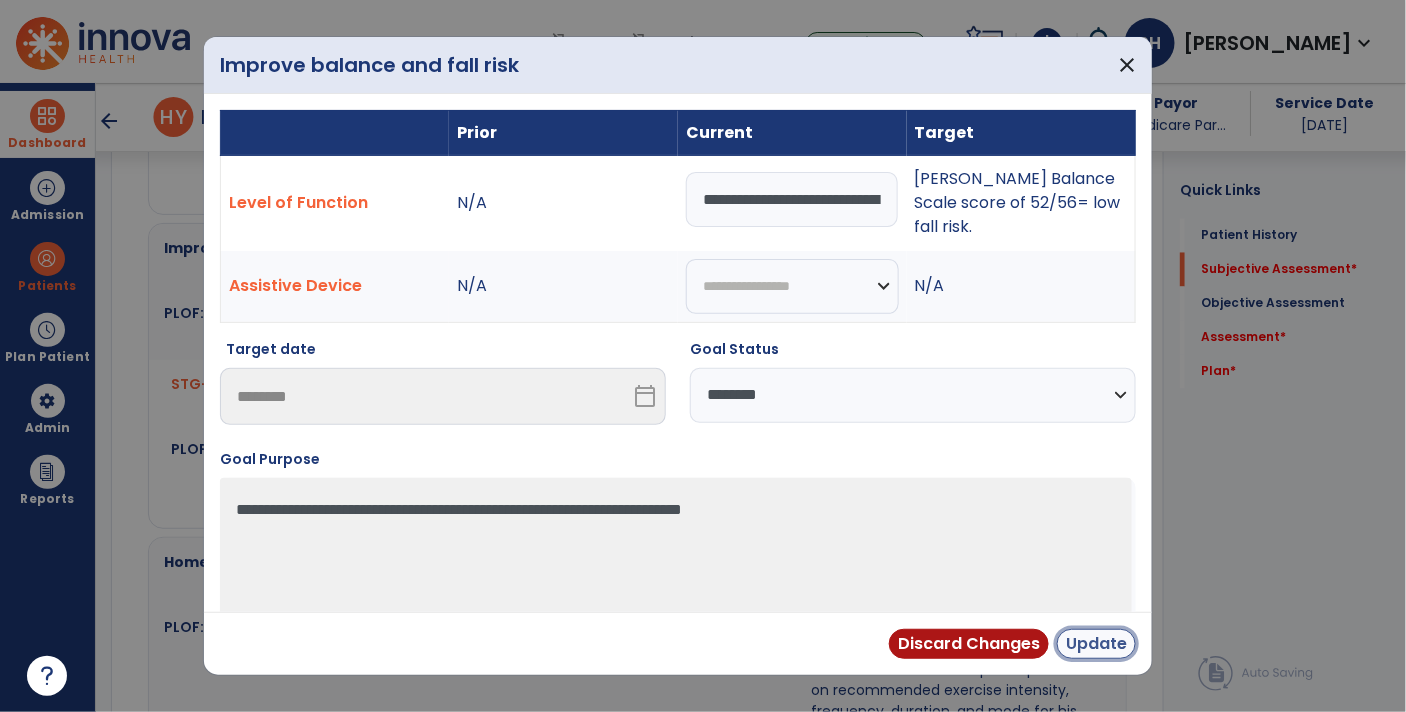 click on "Update" at bounding box center [1096, 644] 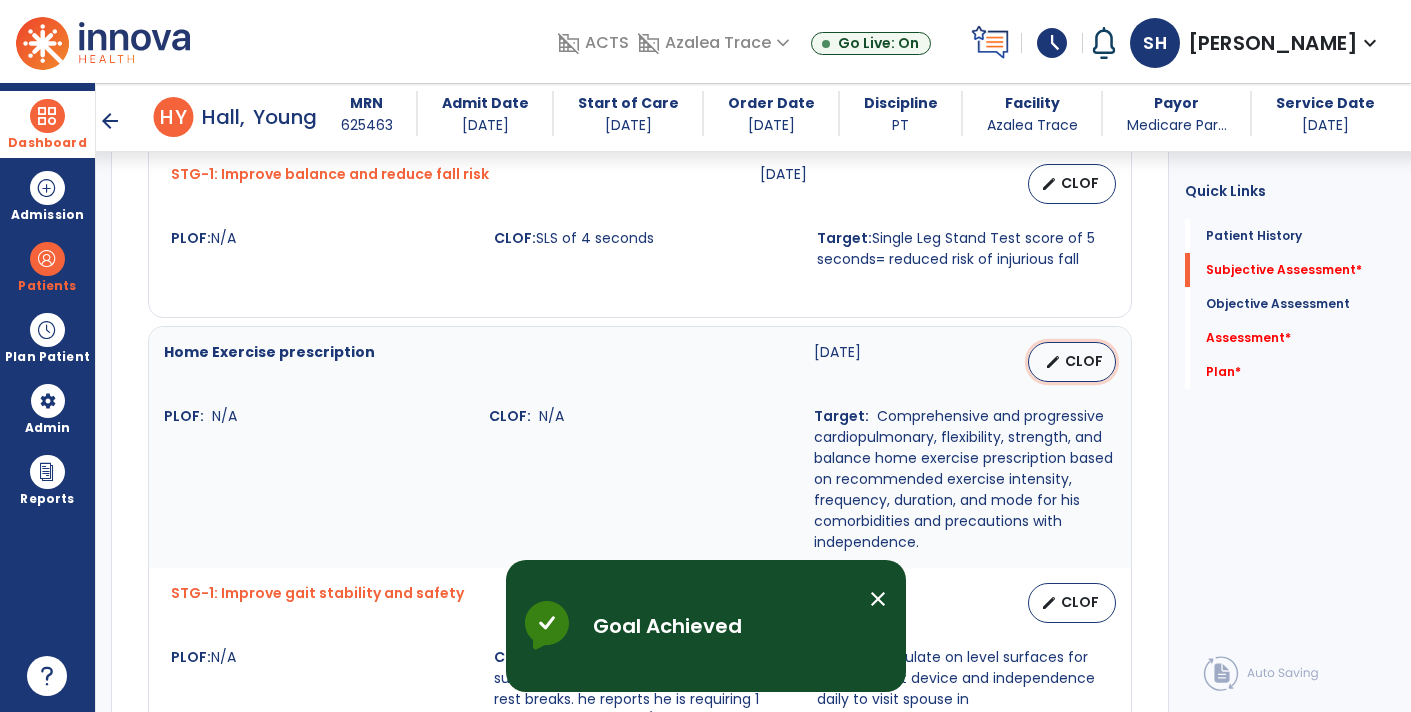 click on "edit   CLOF" at bounding box center [1072, 362] 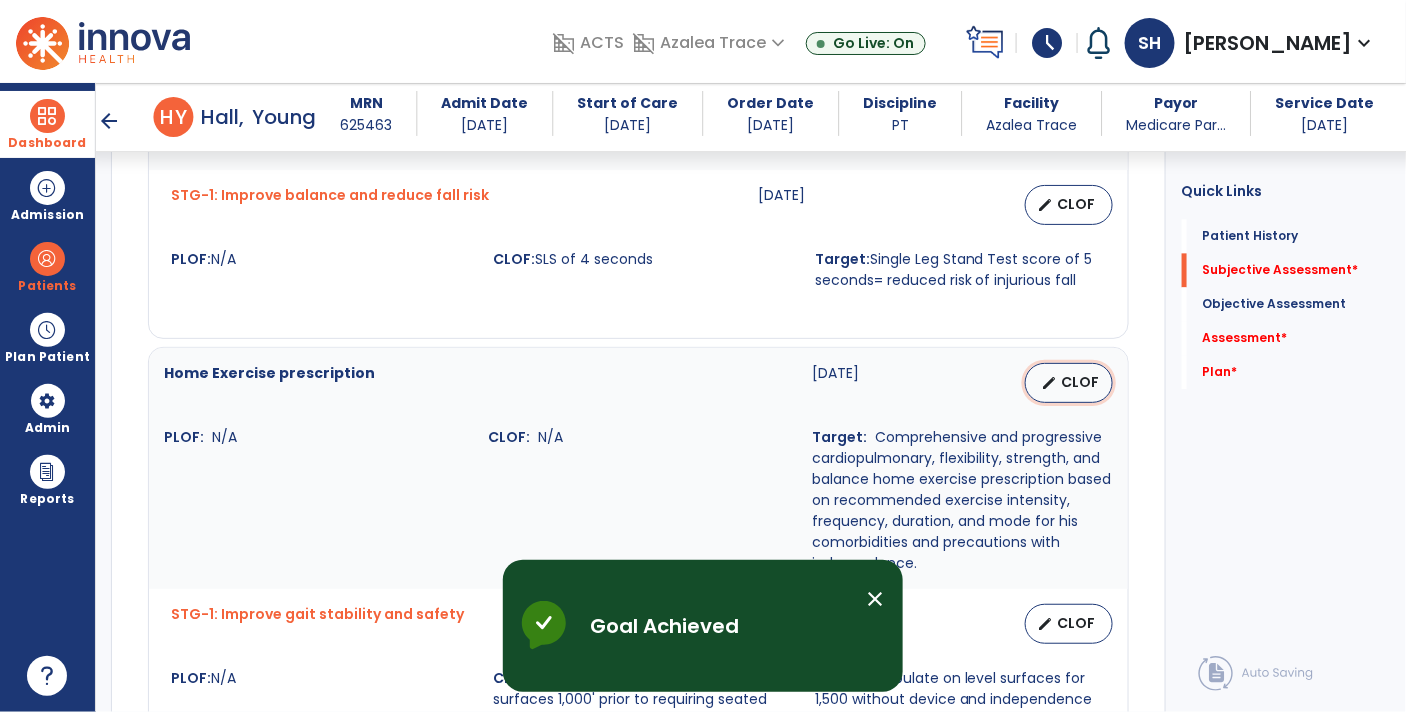 select on "********" 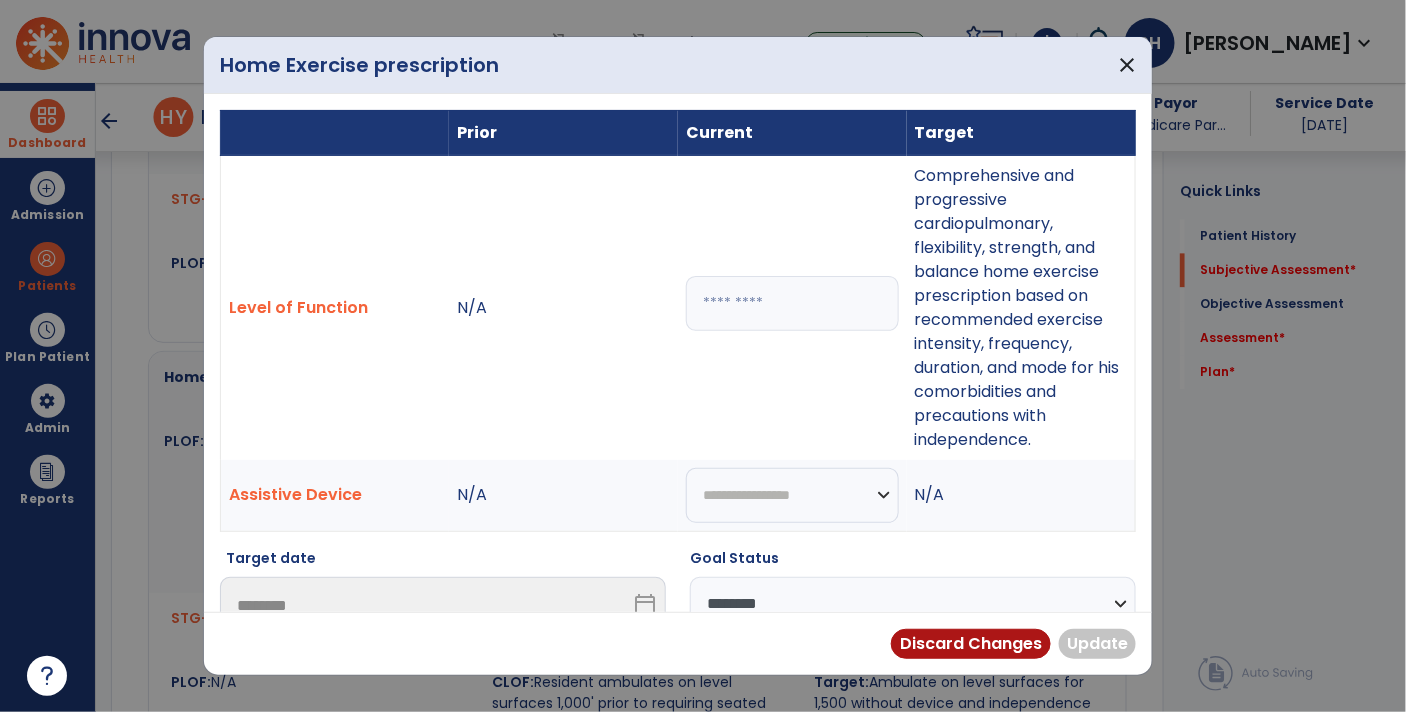 scroll, scrollTop: 1326, scrollLeft: 0, axis: vertical 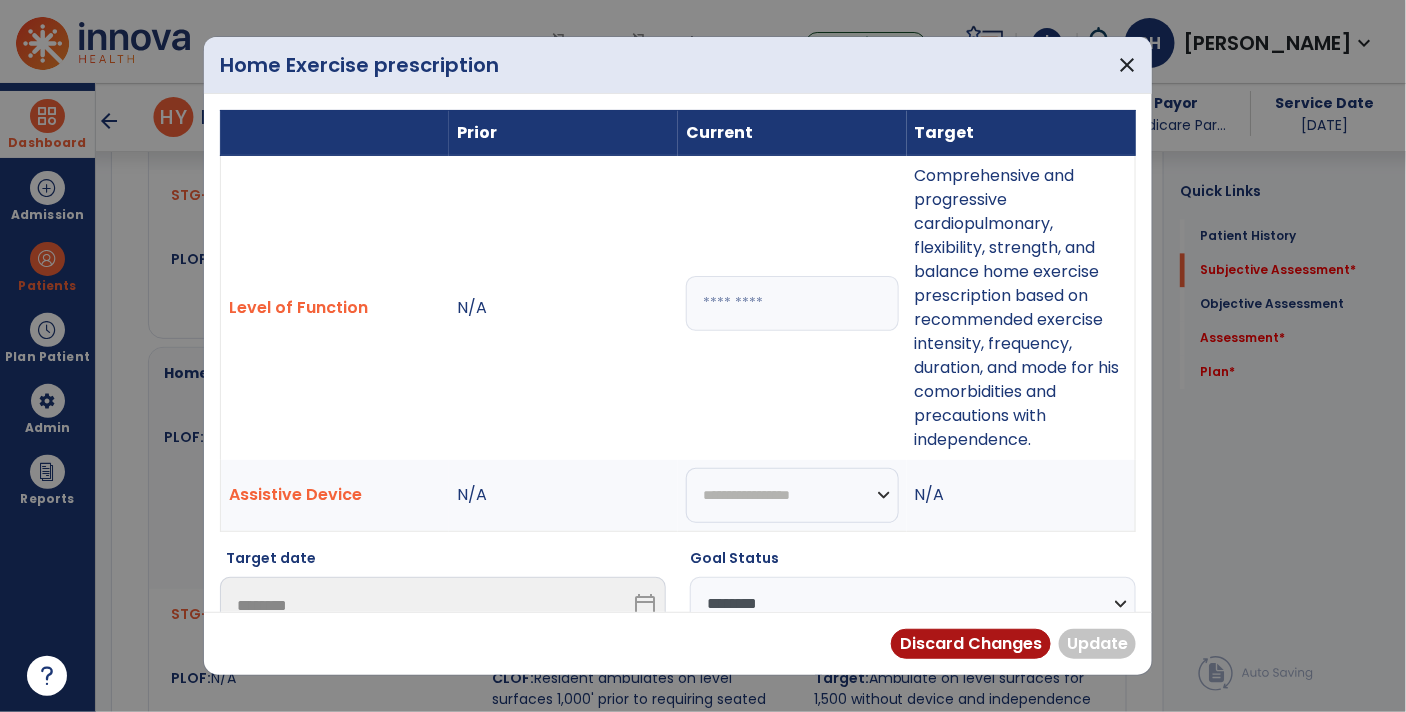 click at bounding box center [792, 303] 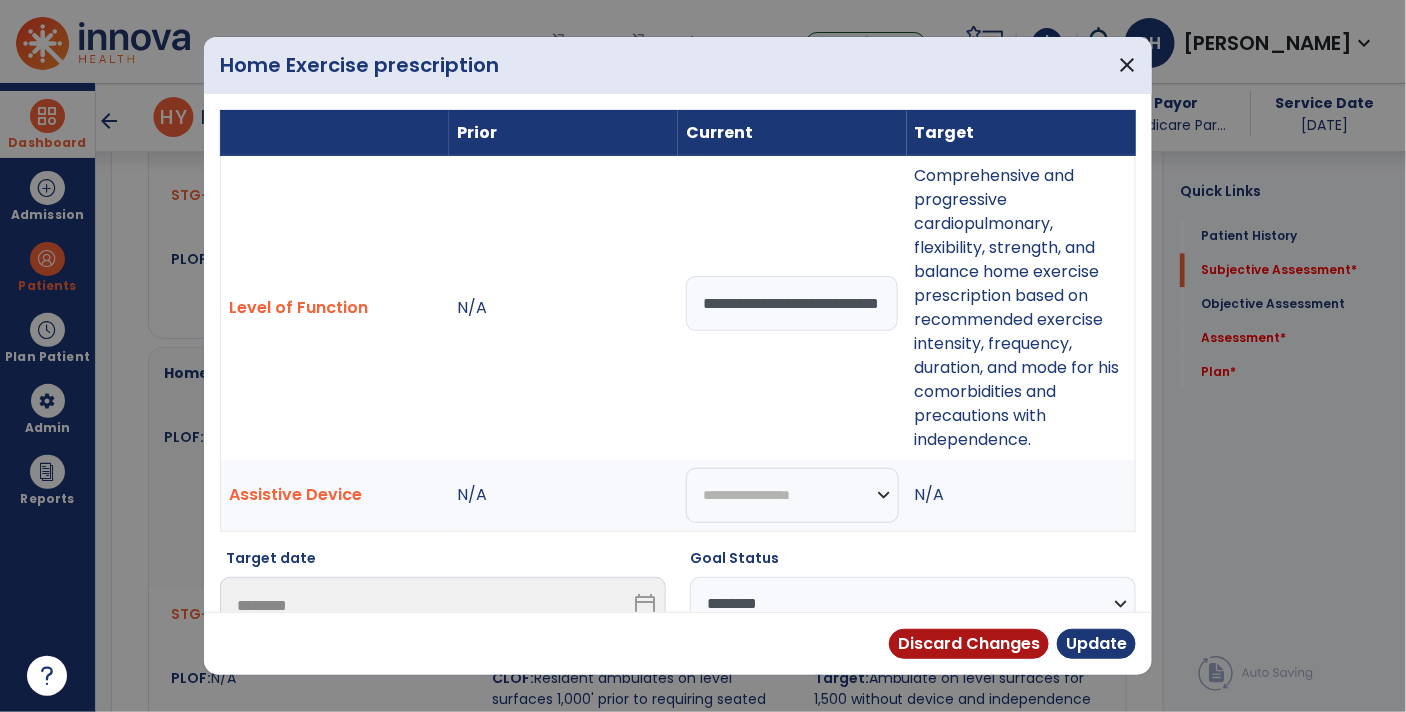 scroll, scrollTop: 0, scrollLeft: 58, axis: horizontal 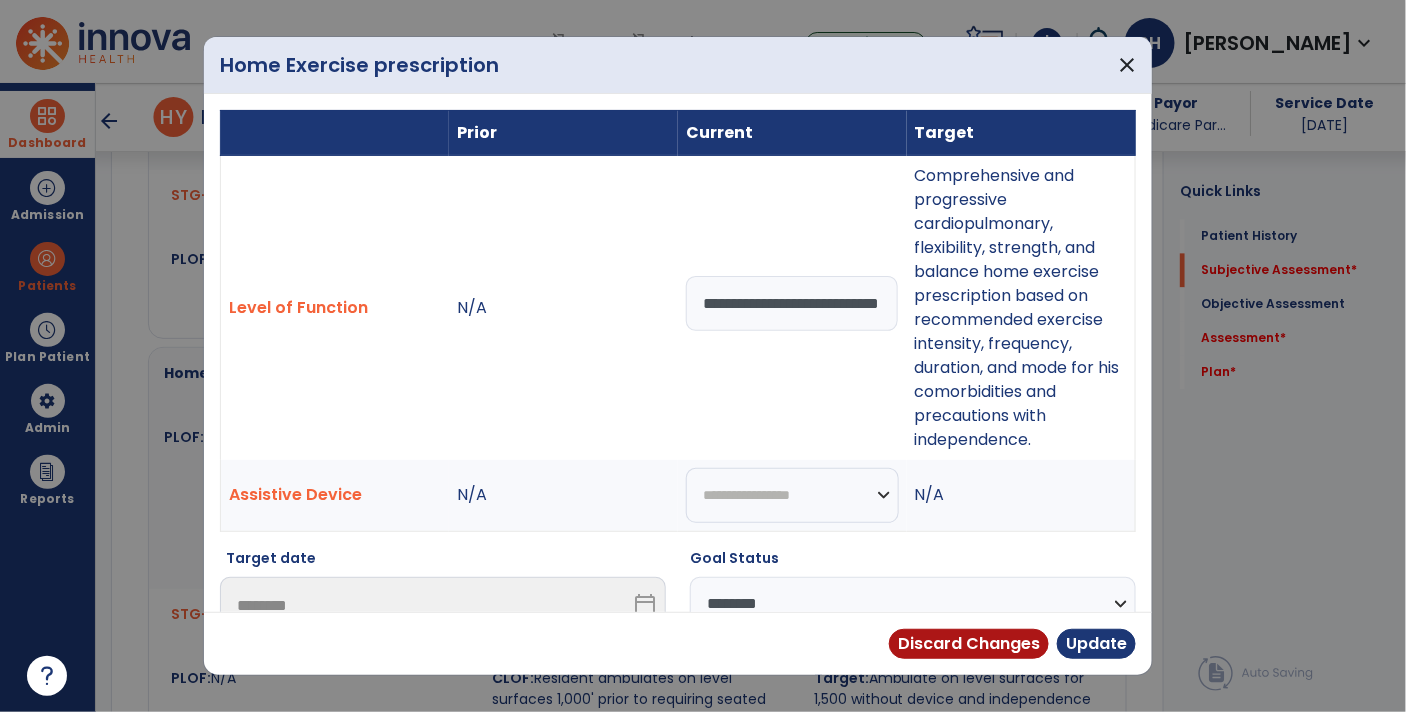 click on "**********" at bounding box center (792, 303) 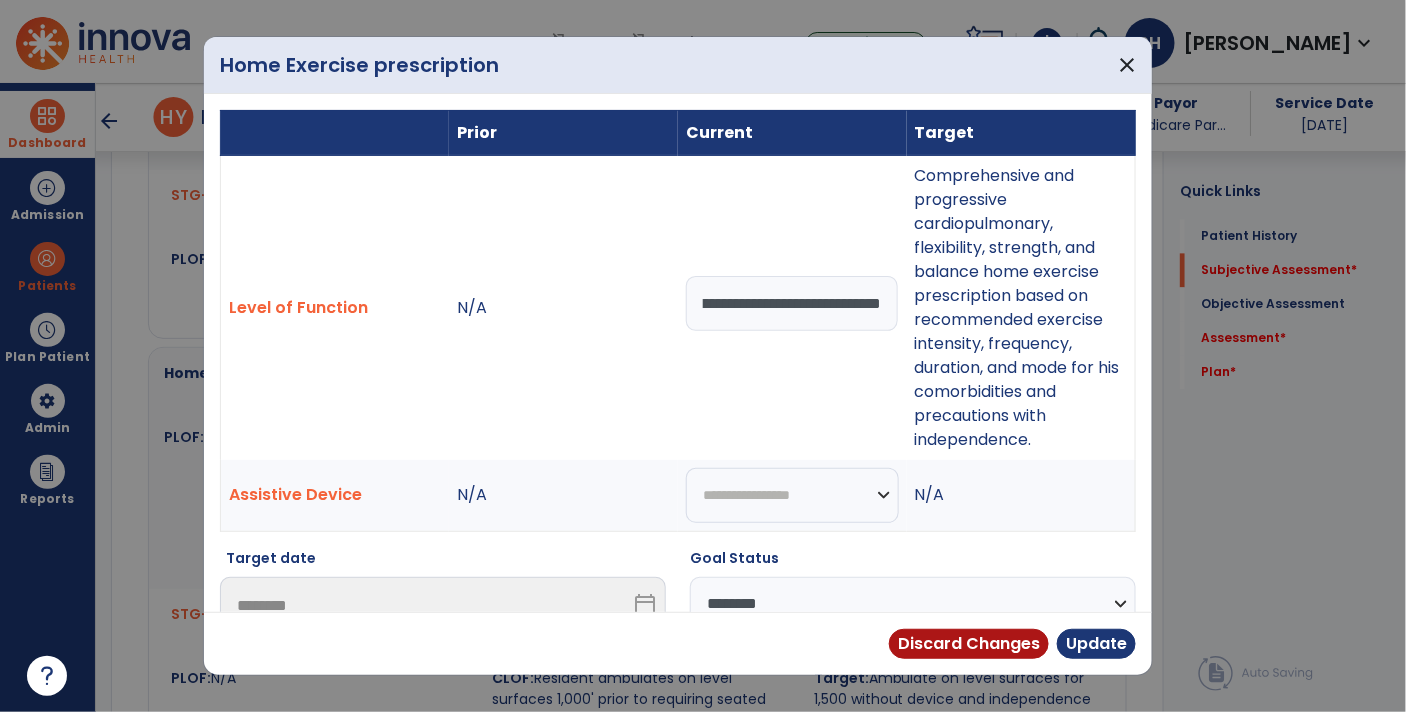 scroll, scrollTop: 0, scrollLeft: 155, axis: horizontal 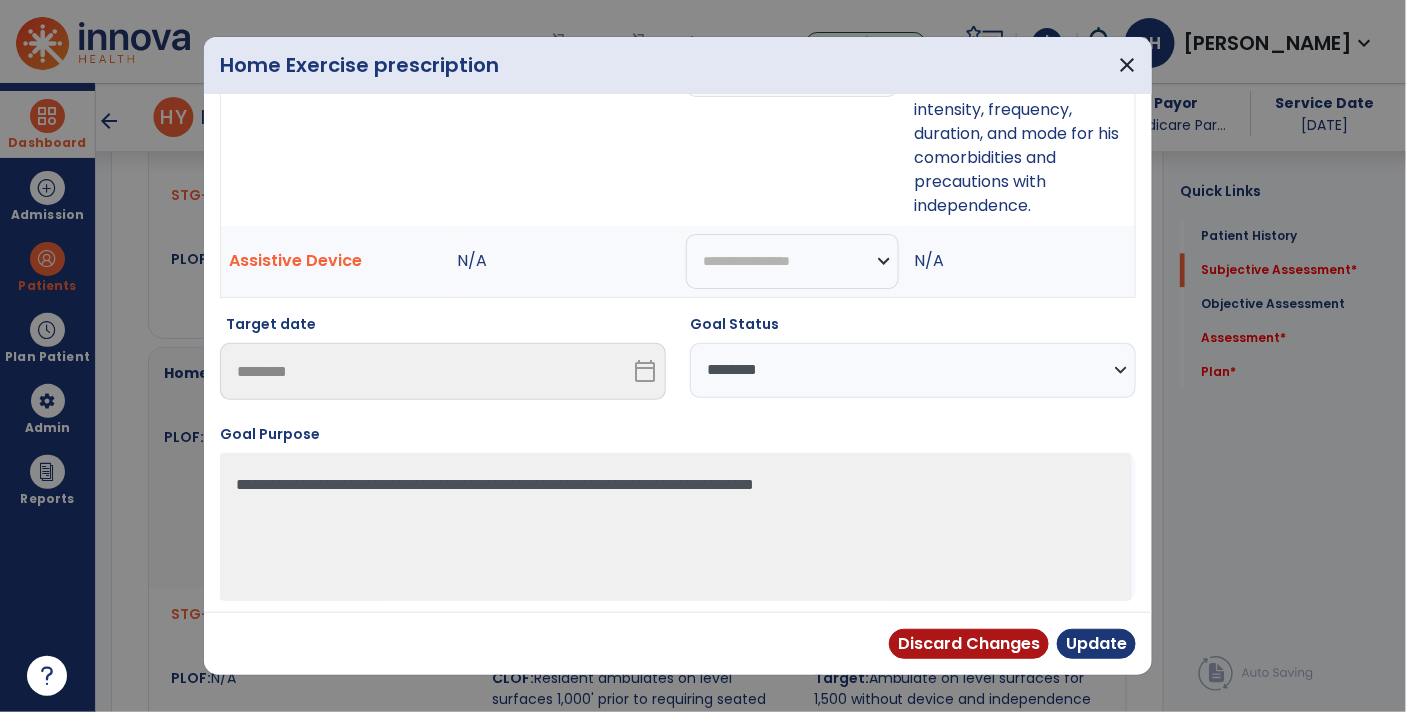 type on "**********" 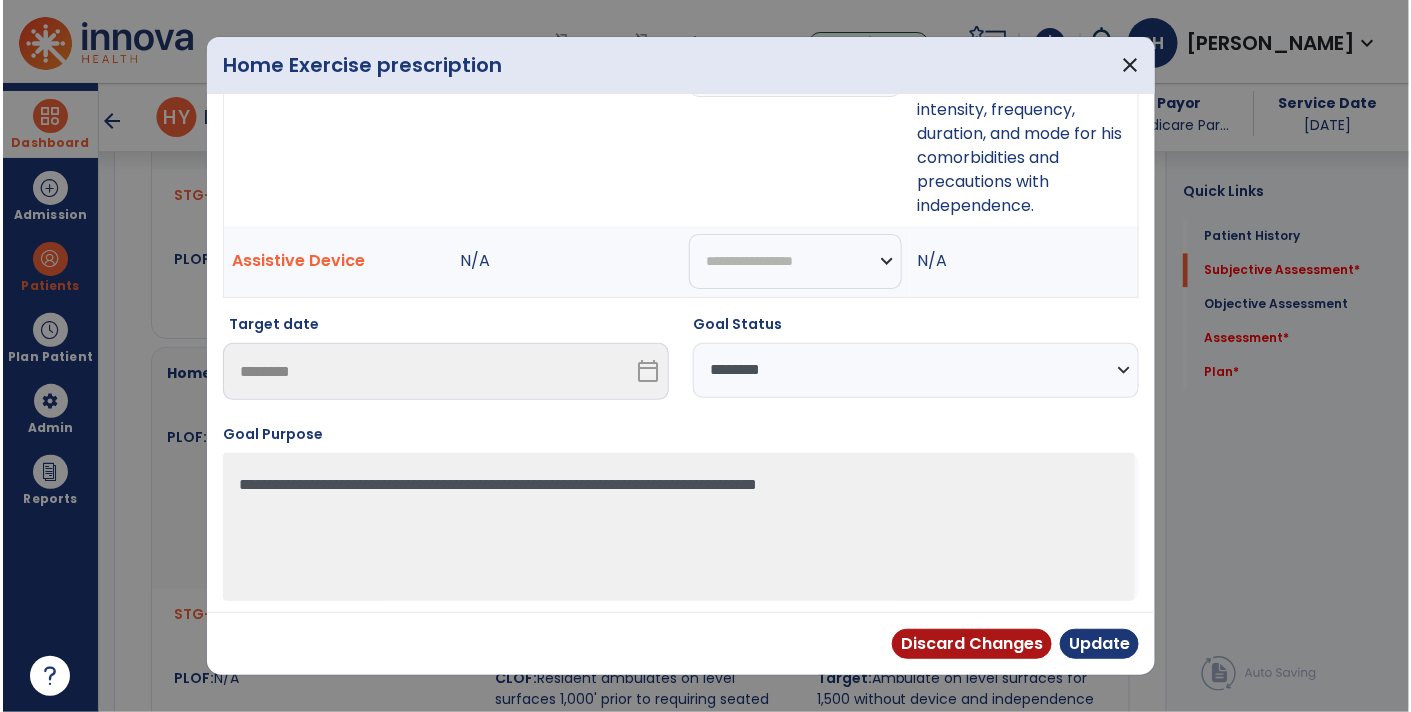 scroll, scrollTop: 0, scrollLeft: 0, axis: both 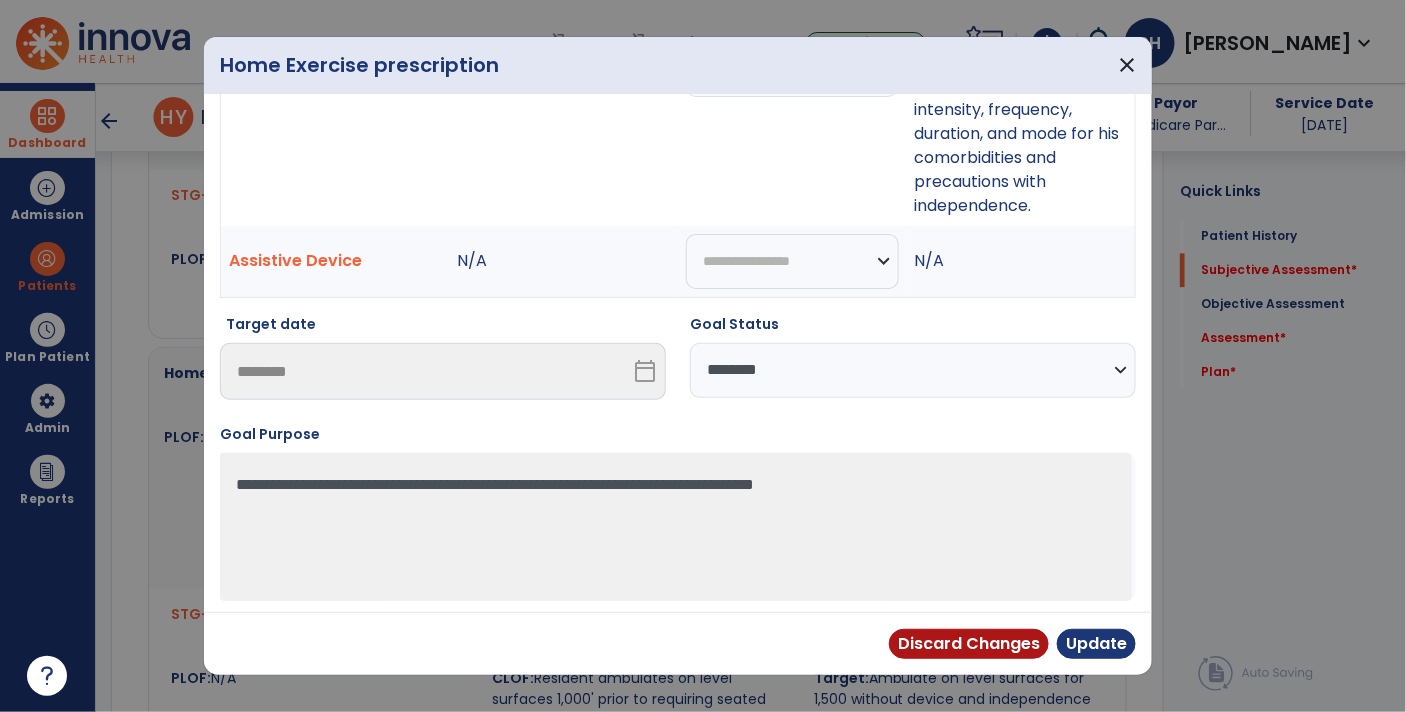 select on "********" 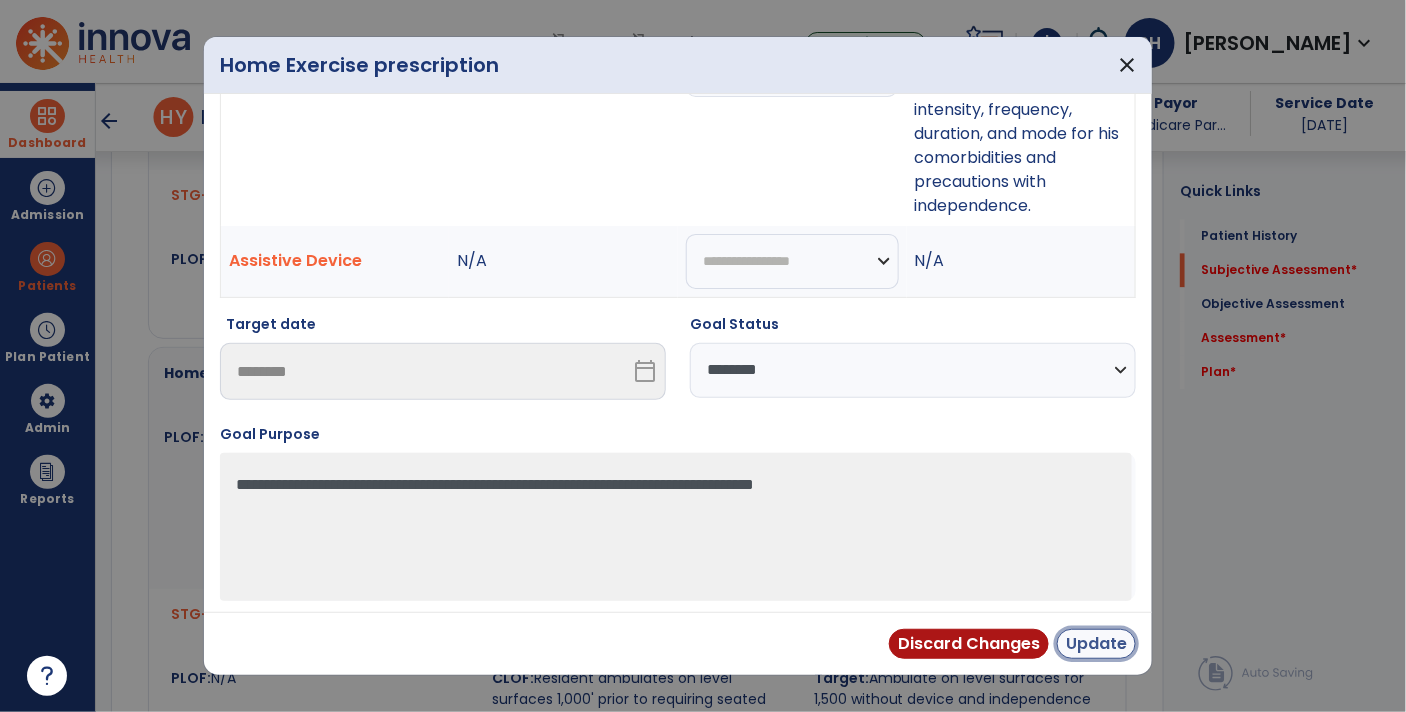 click on "Update" at bounding box center (1096, 644) 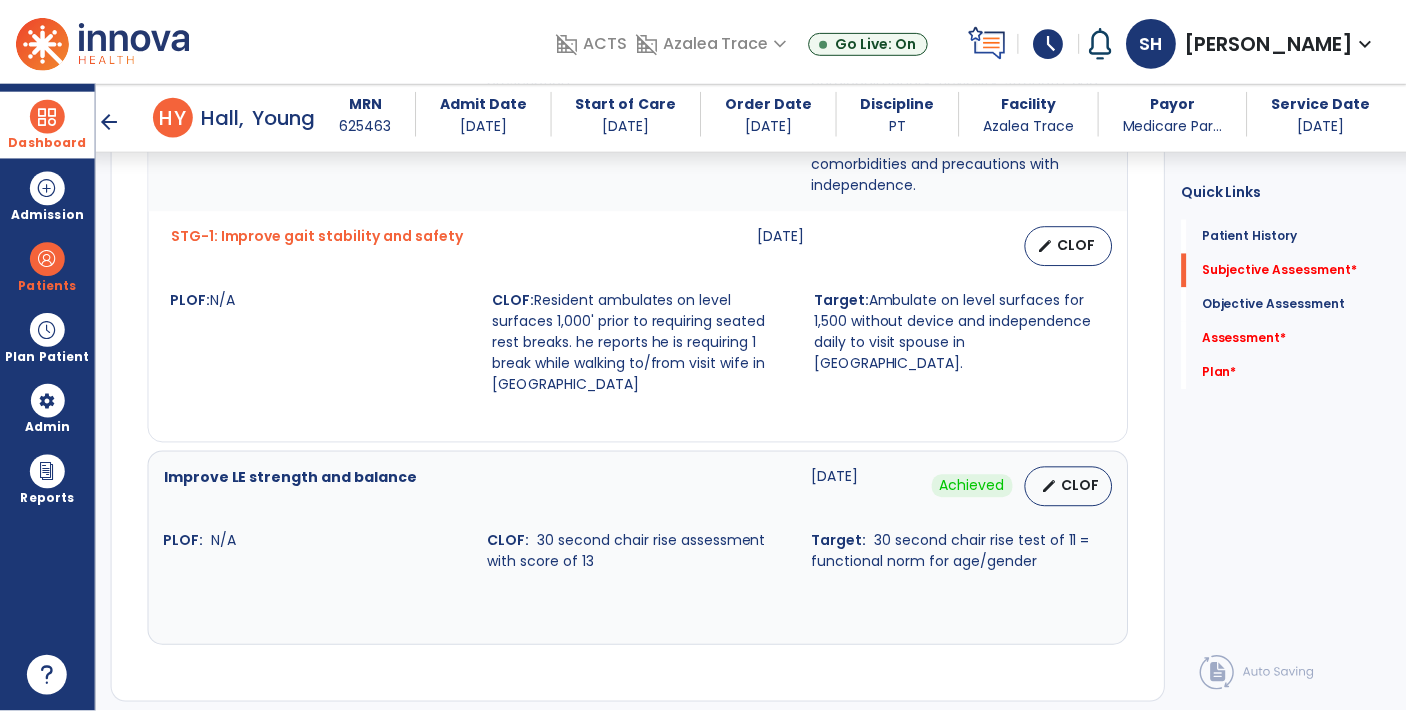 scroll, scrollTop: 1704, scrollLeft: 0, axis: vertical 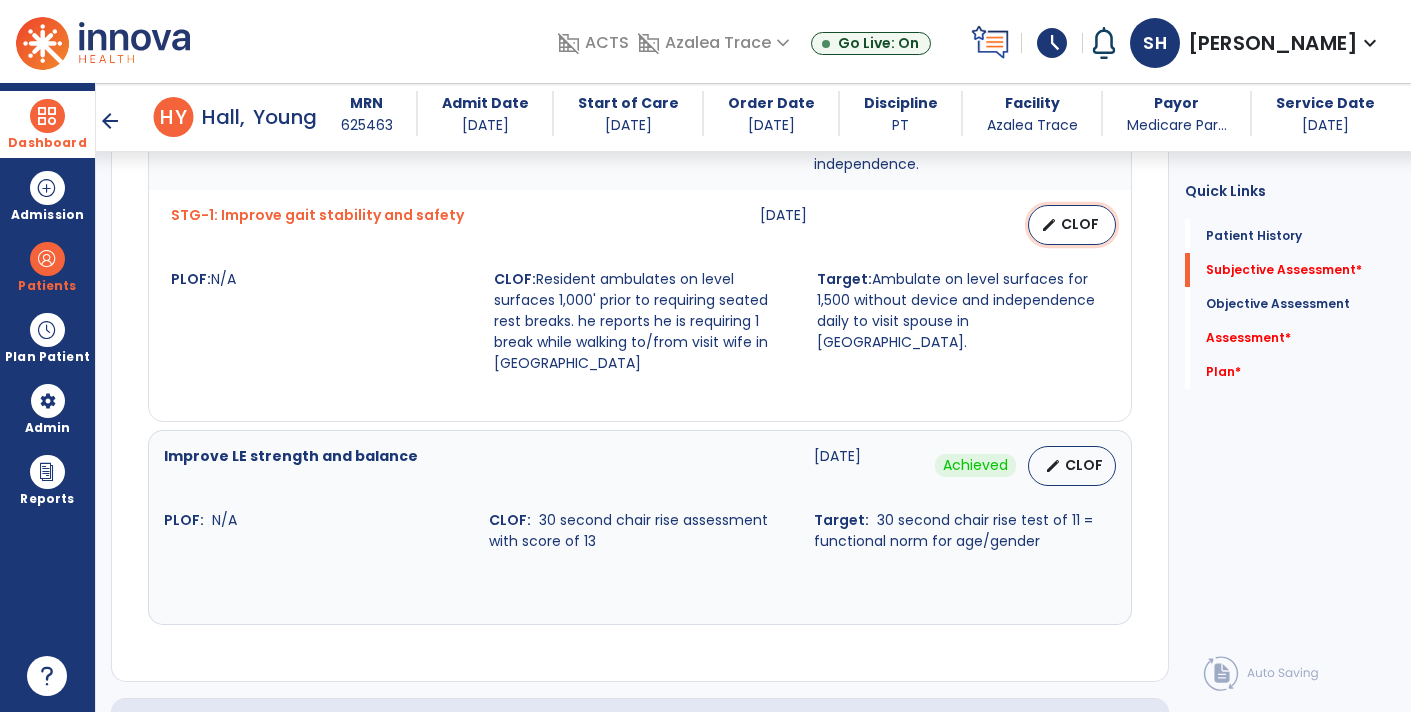 click on "edit   CLOF" at bounding box center (1072, 225) 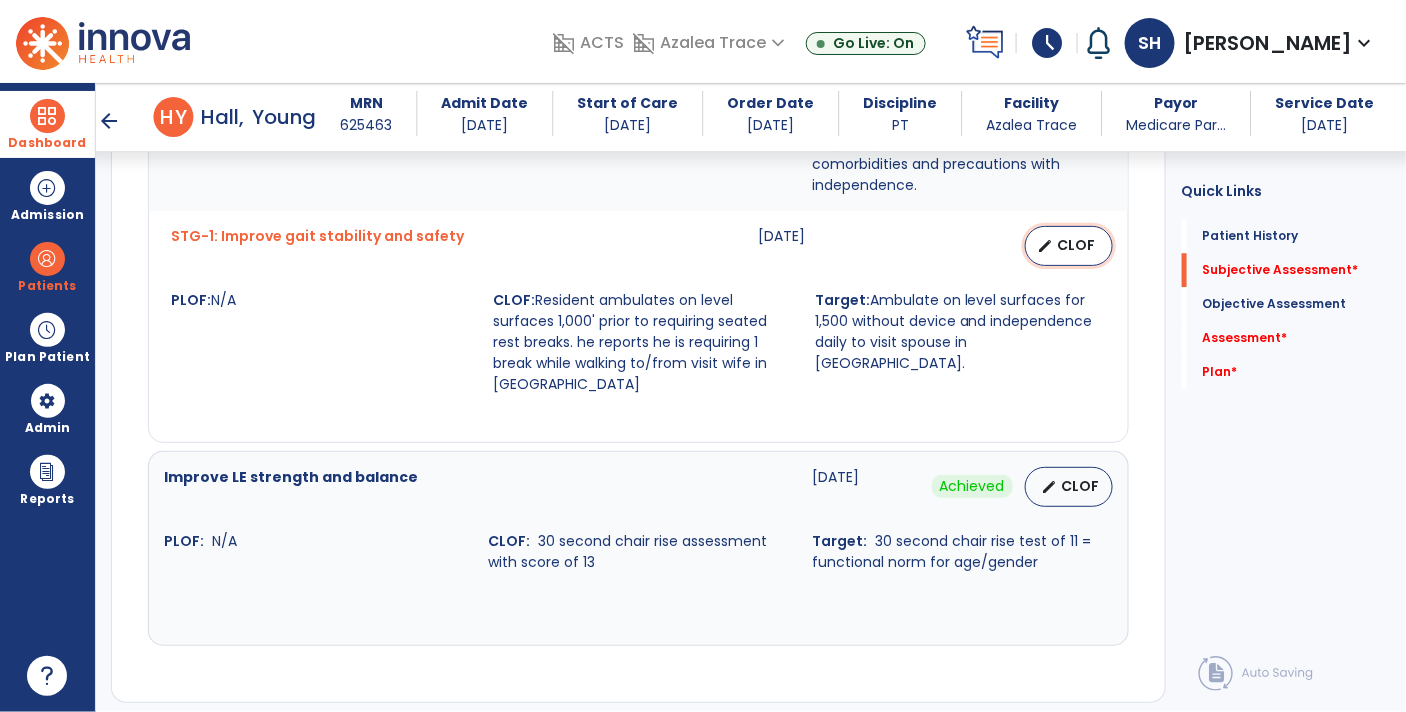 select on "********" 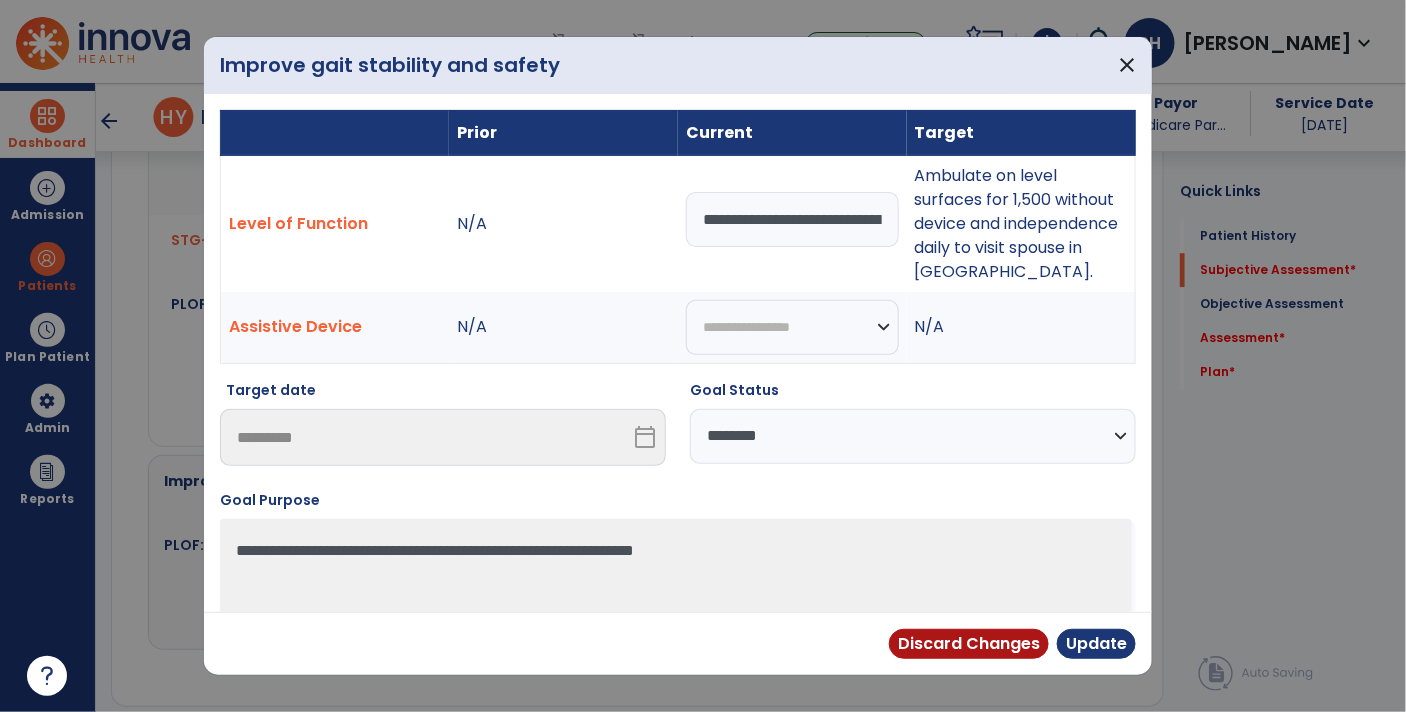 scroll, scrollTop: 1704, scrollLeft: 0, axis: vertical 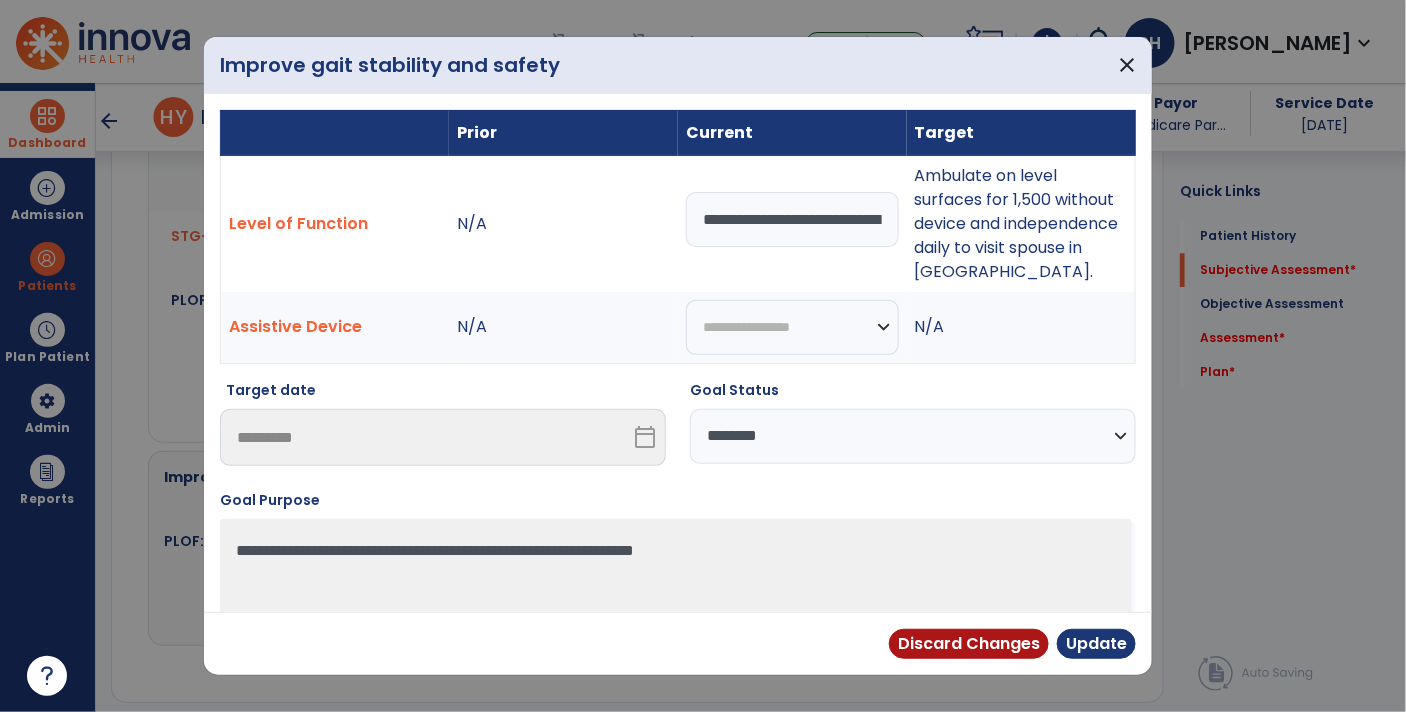 click on "**********" at bounding box center [792, 219] 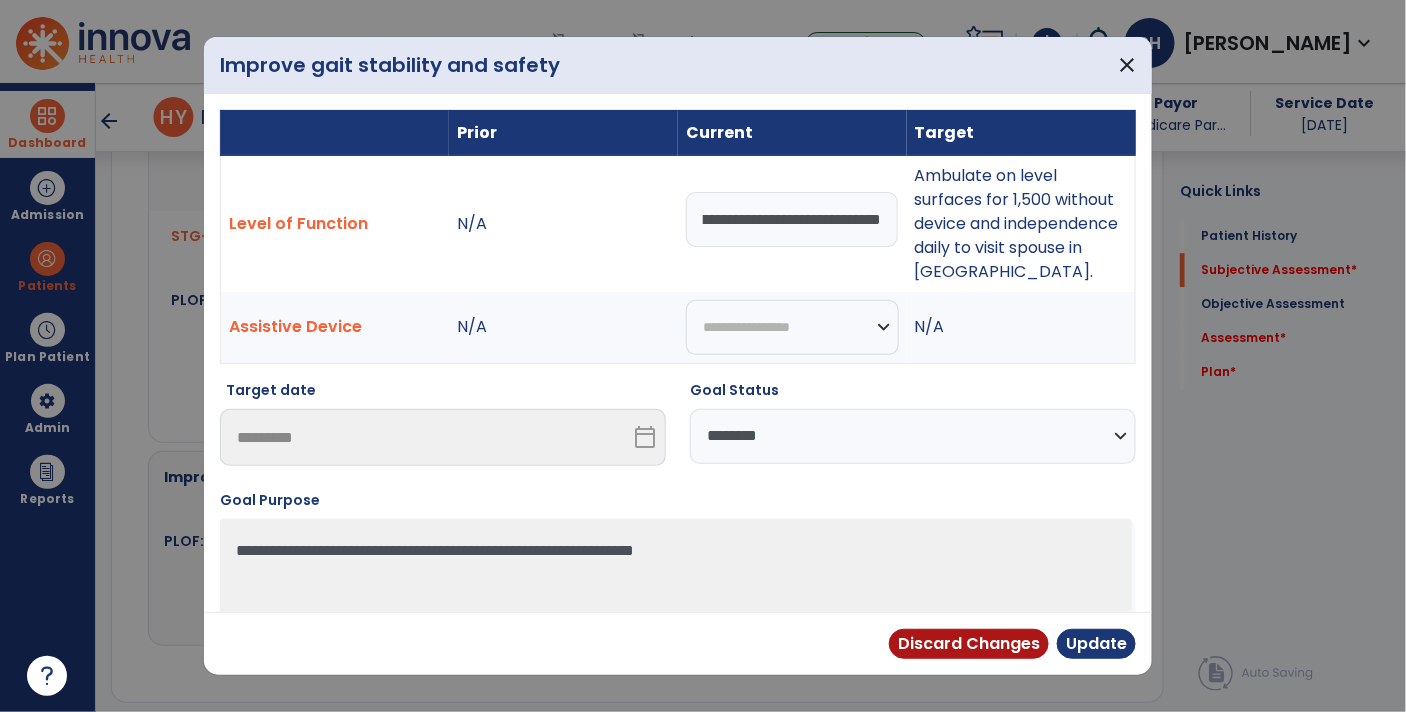 scroll, scrollTop: 0, scrollLeft: 286, axis: horizontal 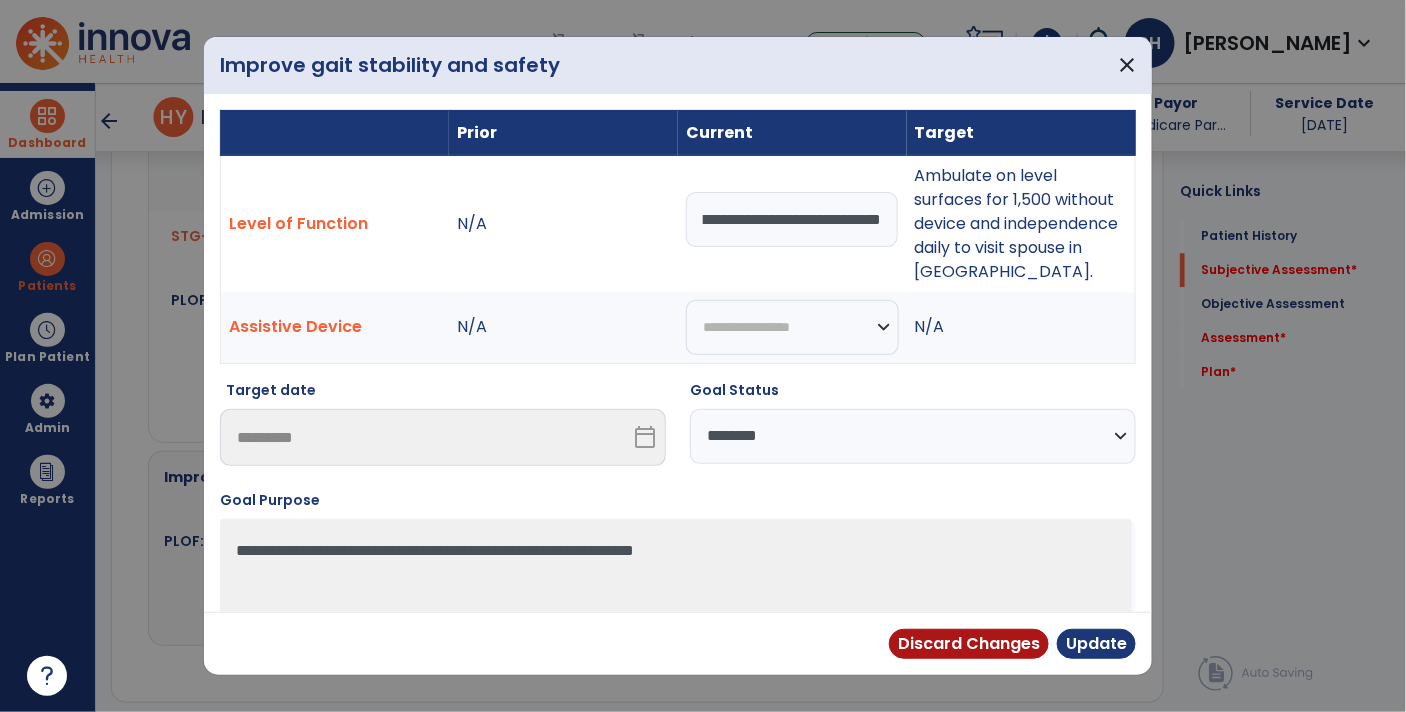 type on "**********" 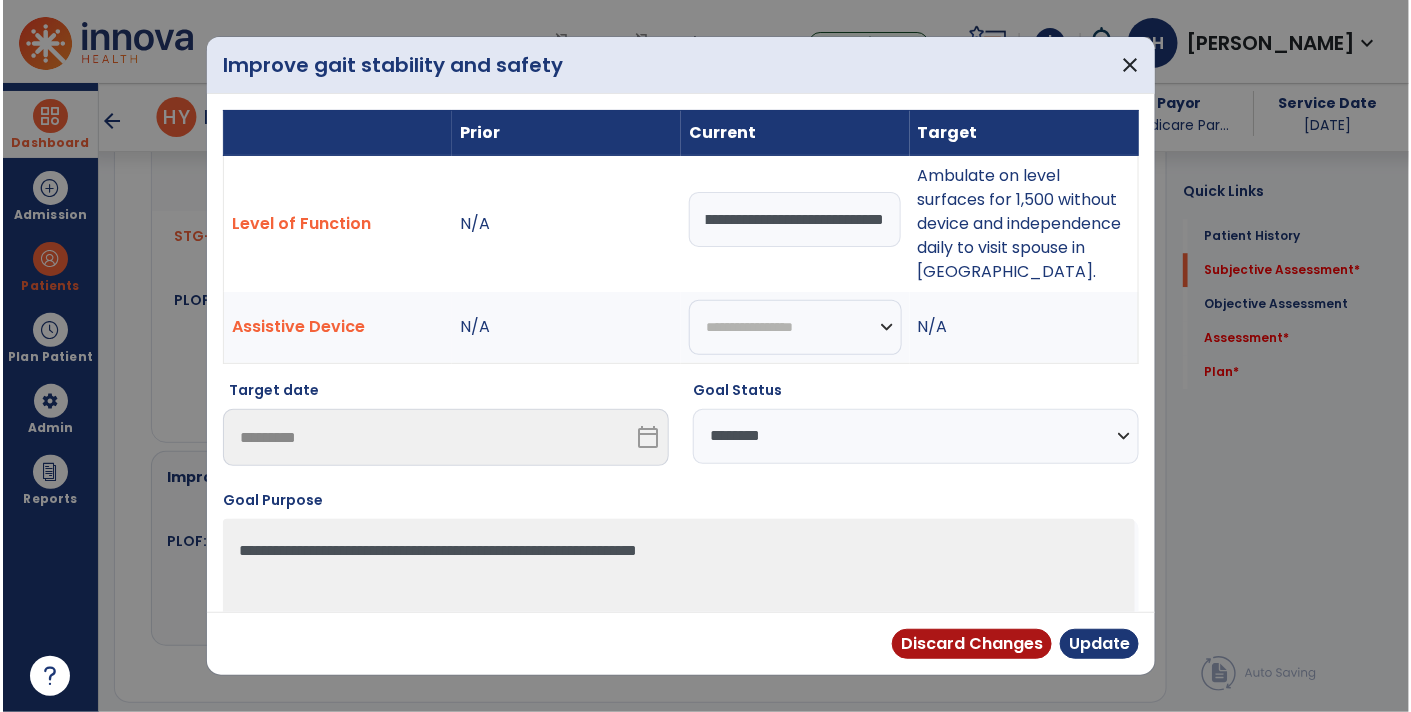 scroll, scrollTop: 0, scrollLeft: 0, axis: both 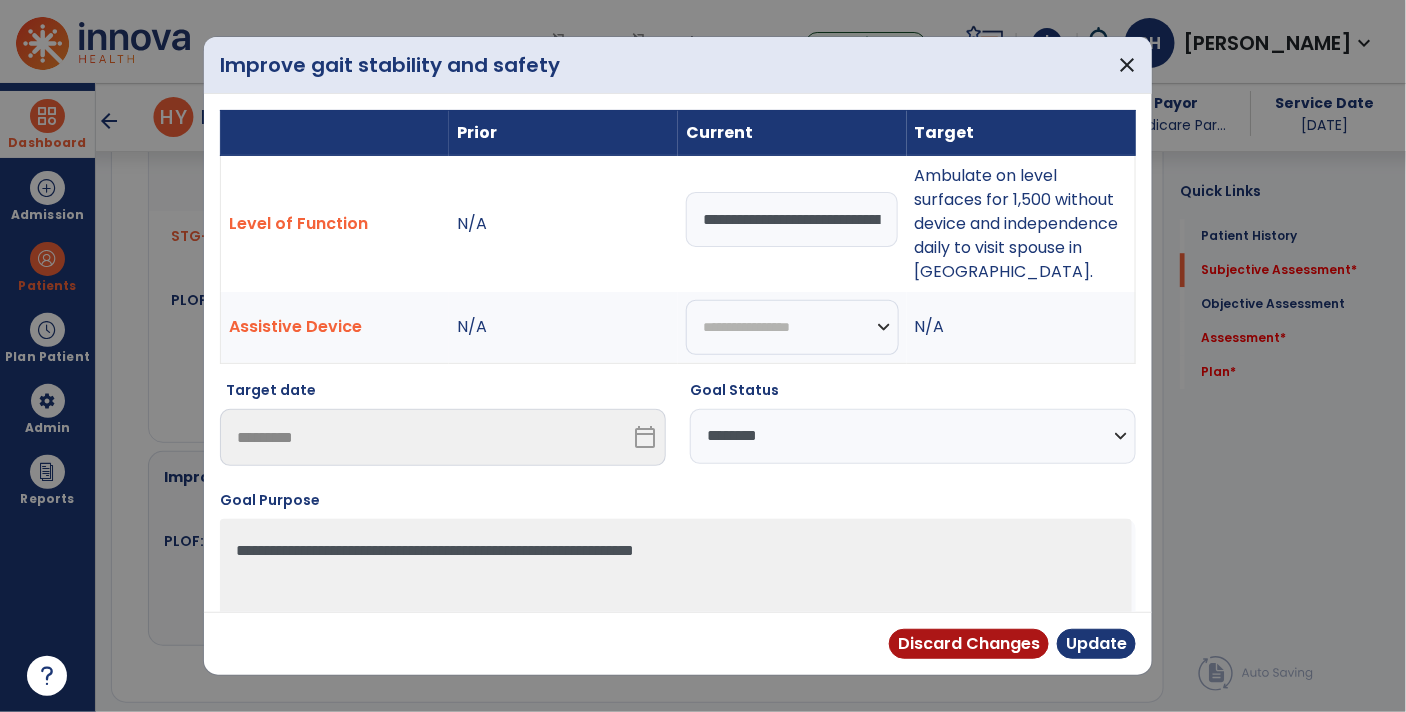 select on "********" 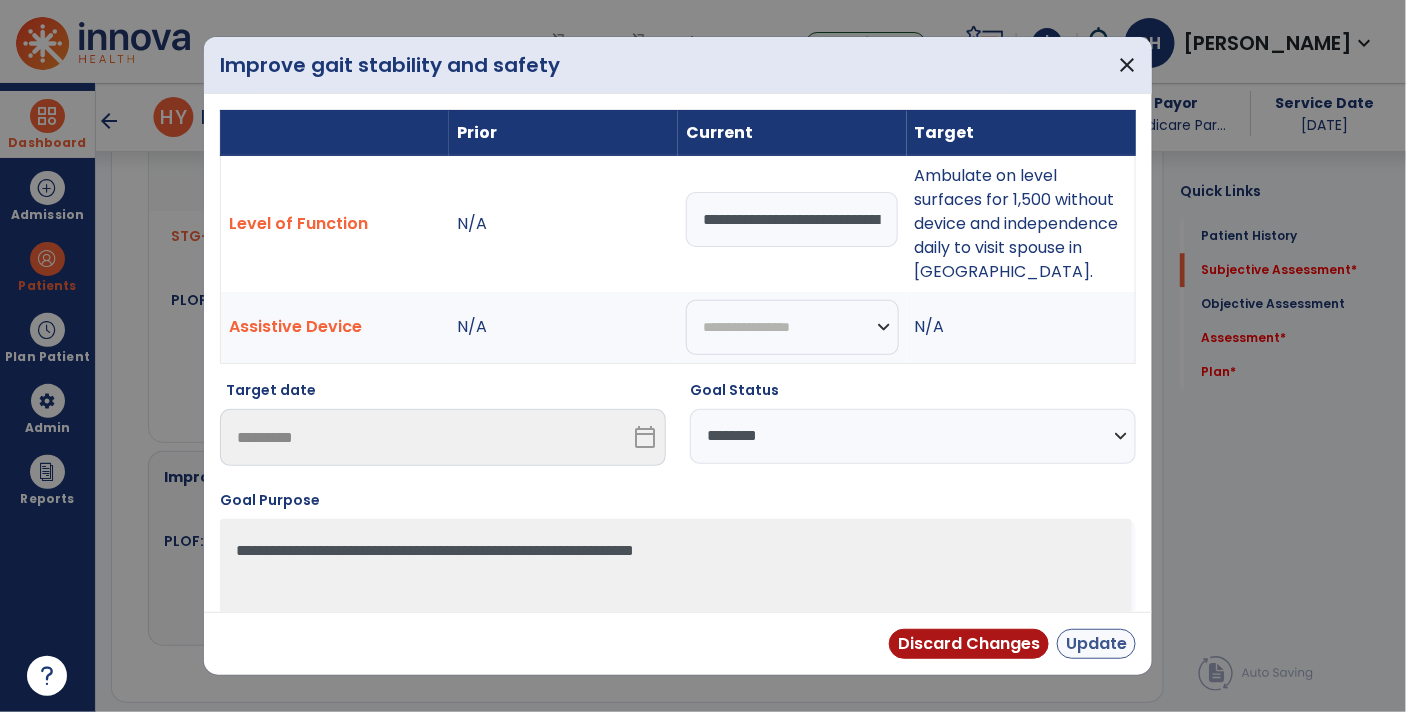 click on "Update" at bounding box center [1096, 644] 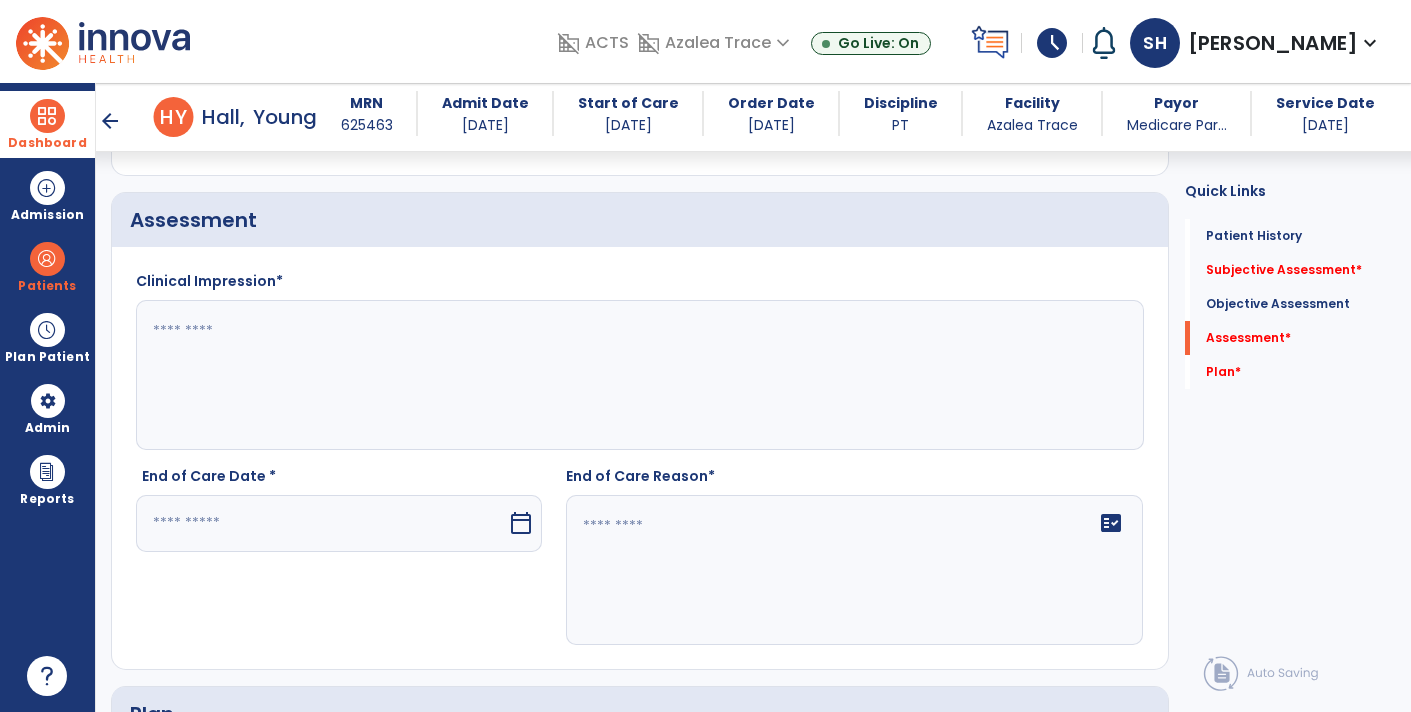 scroll, scrollTop: 2460, scrollLeft: 0, axis: vertical 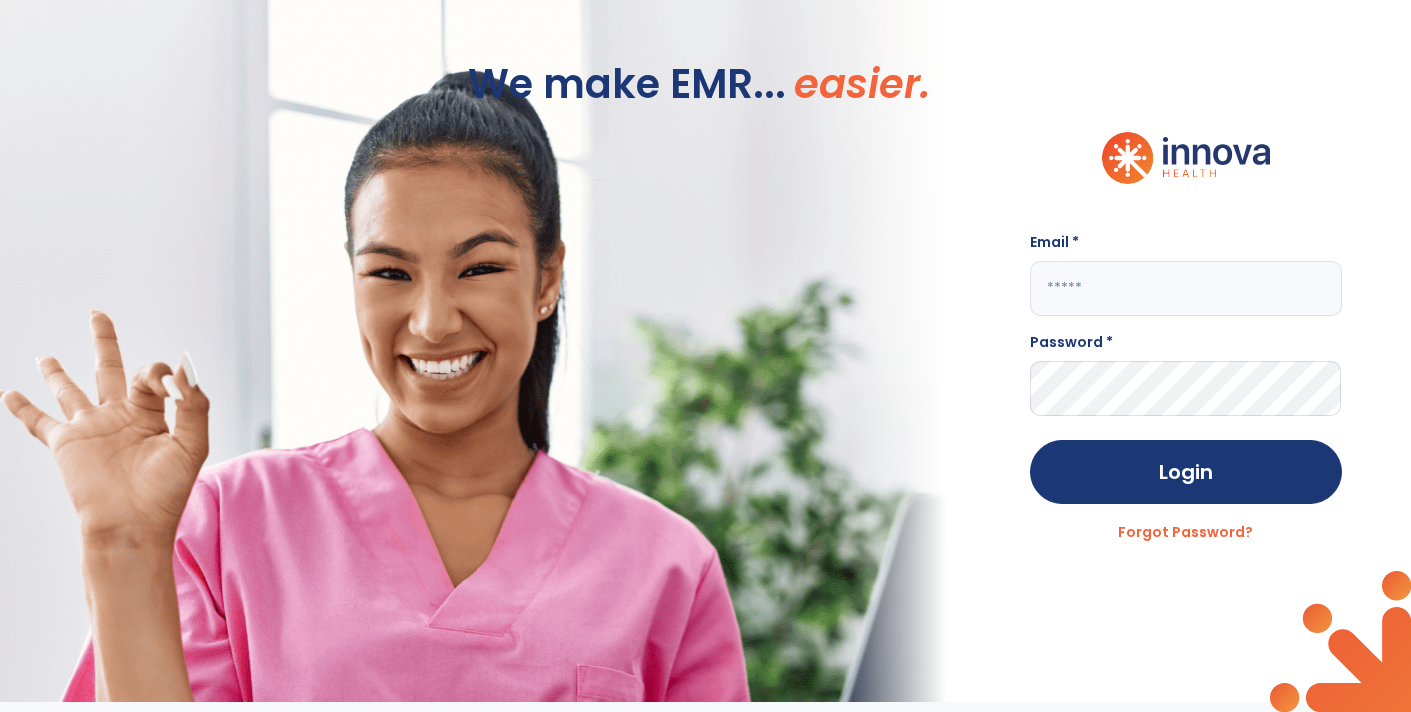 click 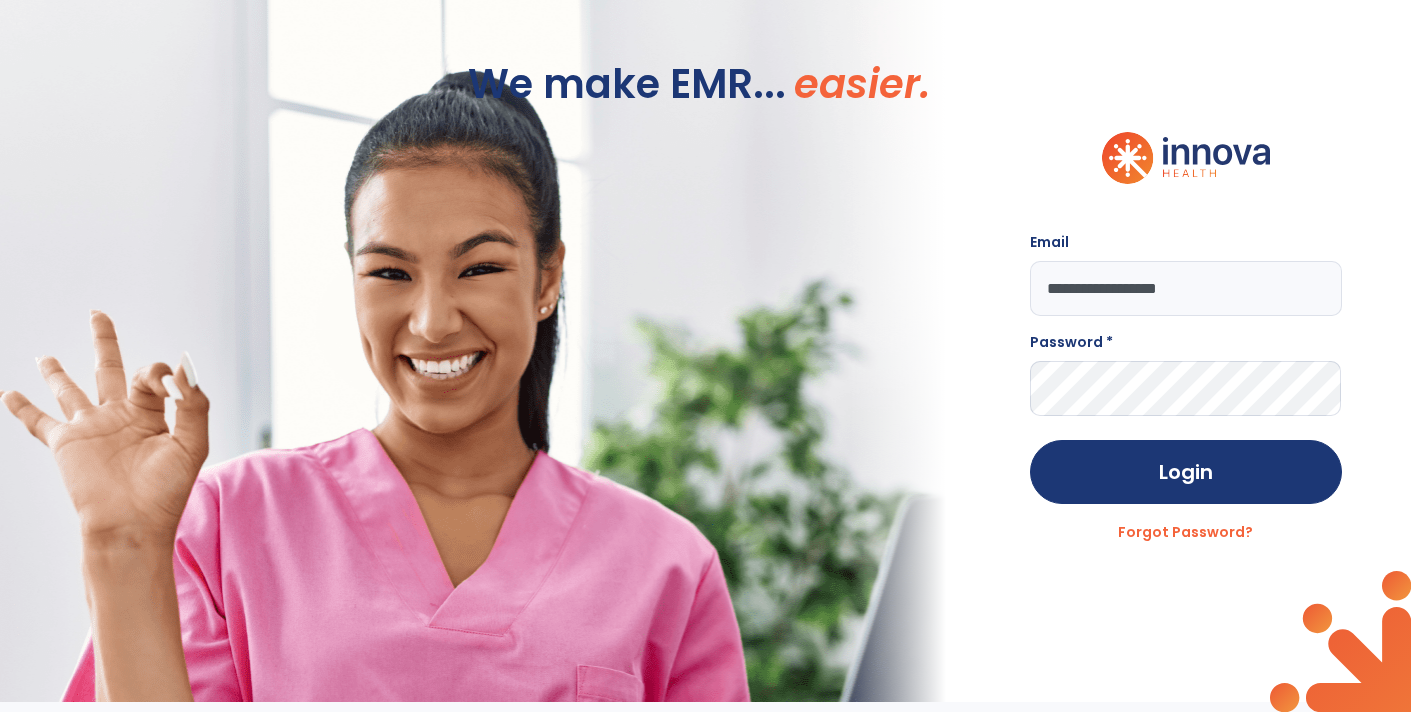 type on "**********" 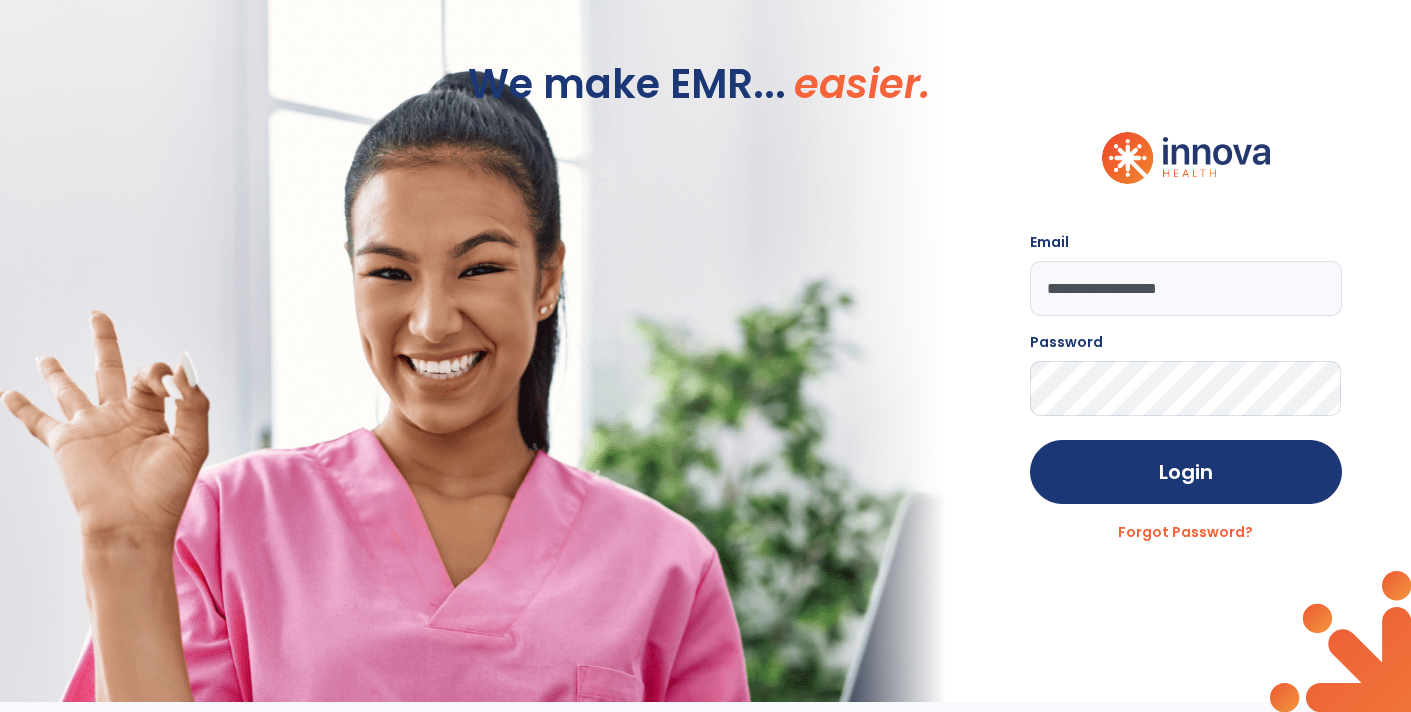 click on "Login" 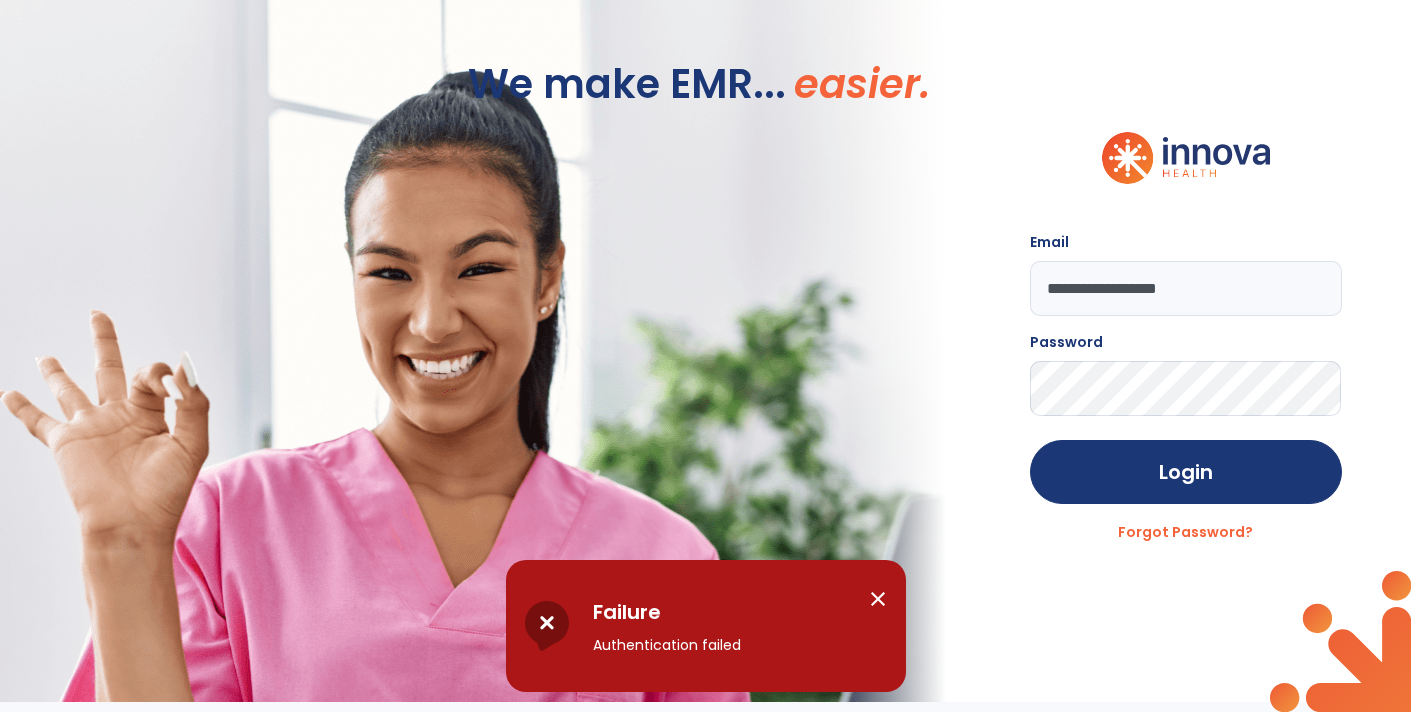 click on "Login" 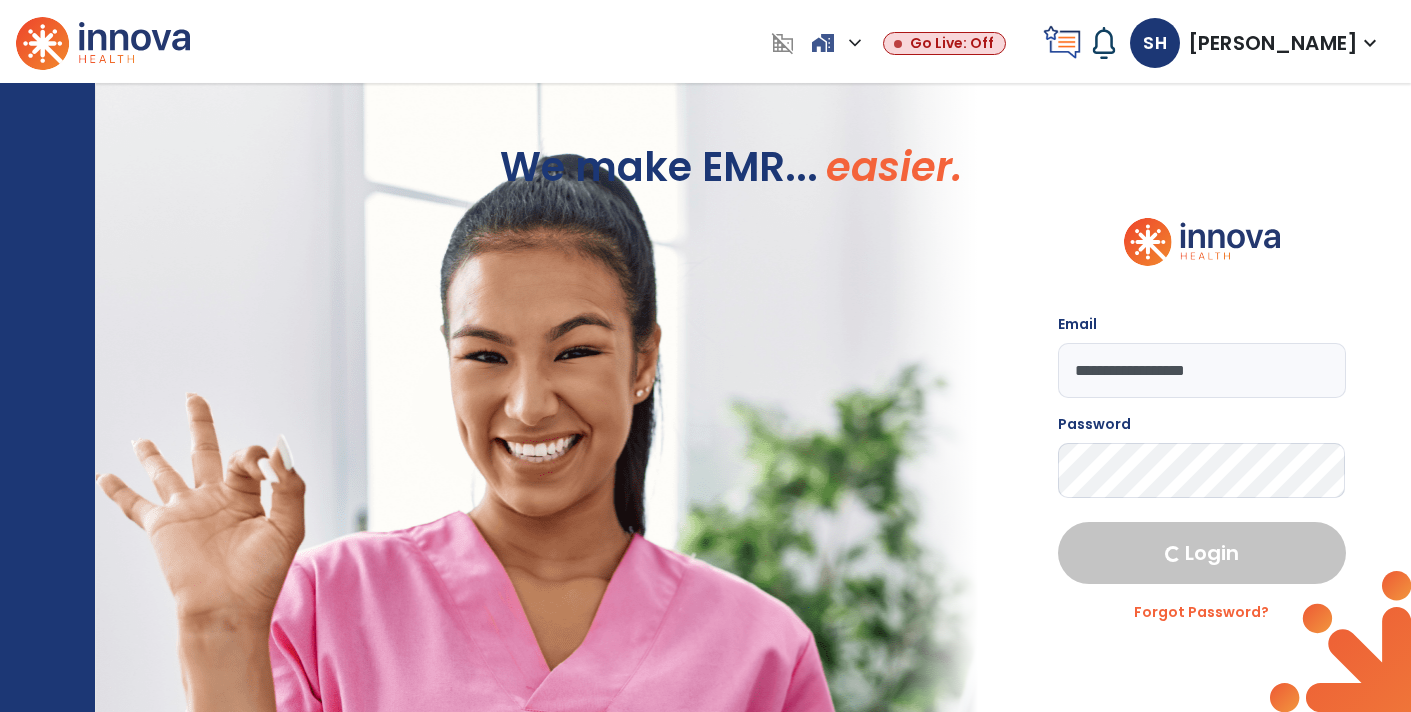 select on "****" 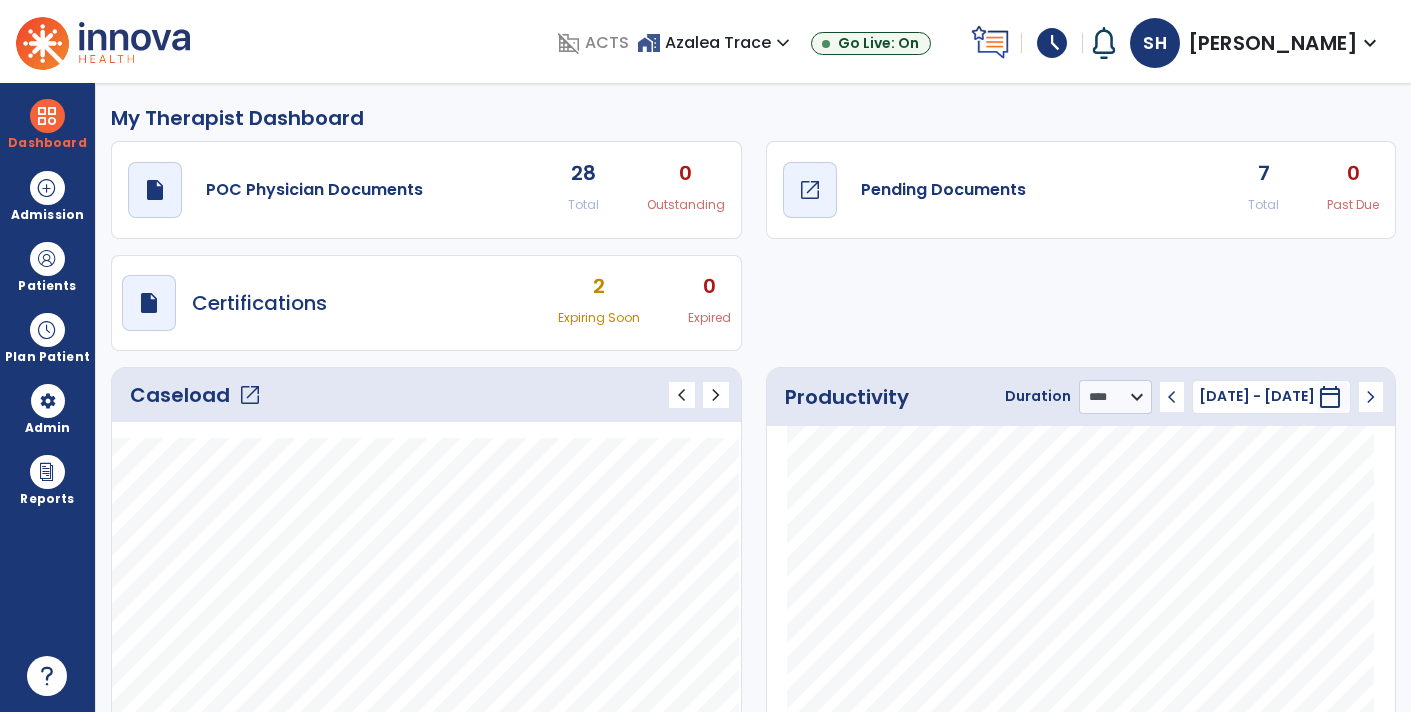 click on "draft   open_in_new" 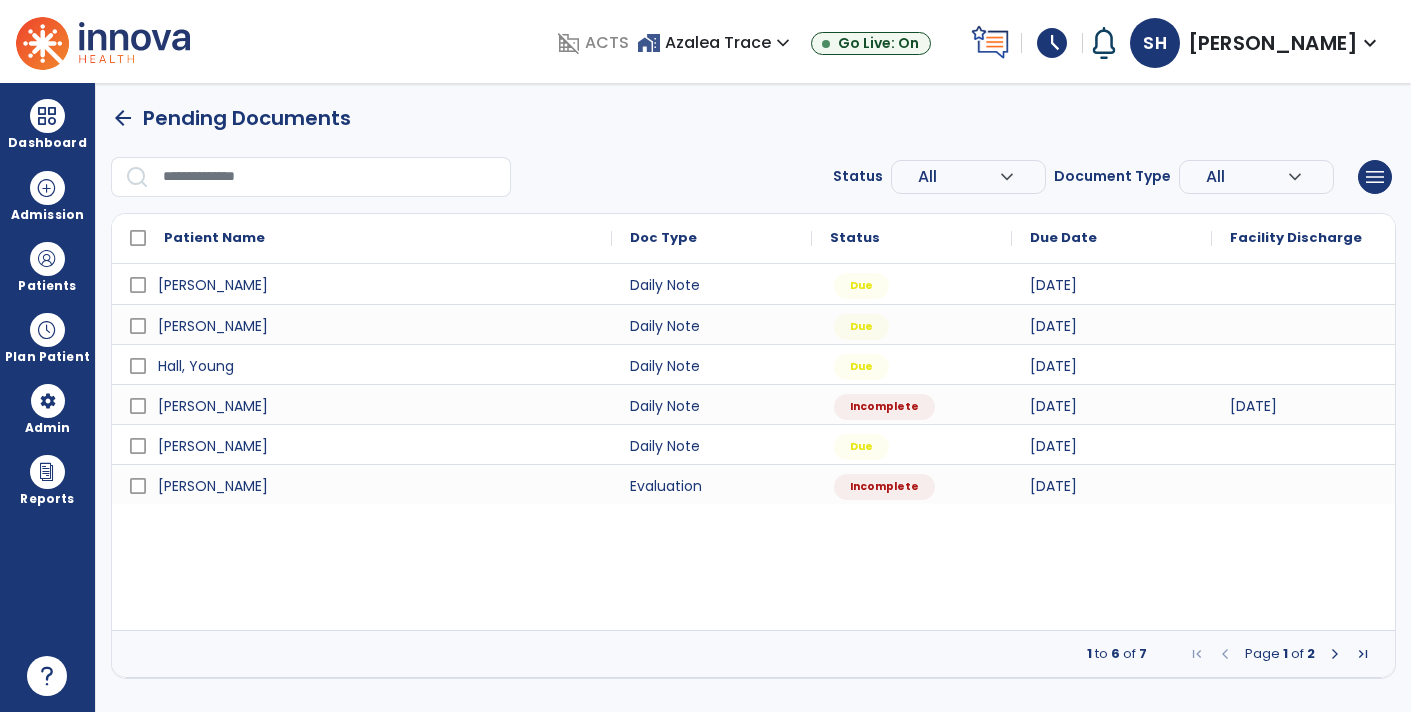 scroll, scrollTop: 0, scrollLeft: 0, axis: both 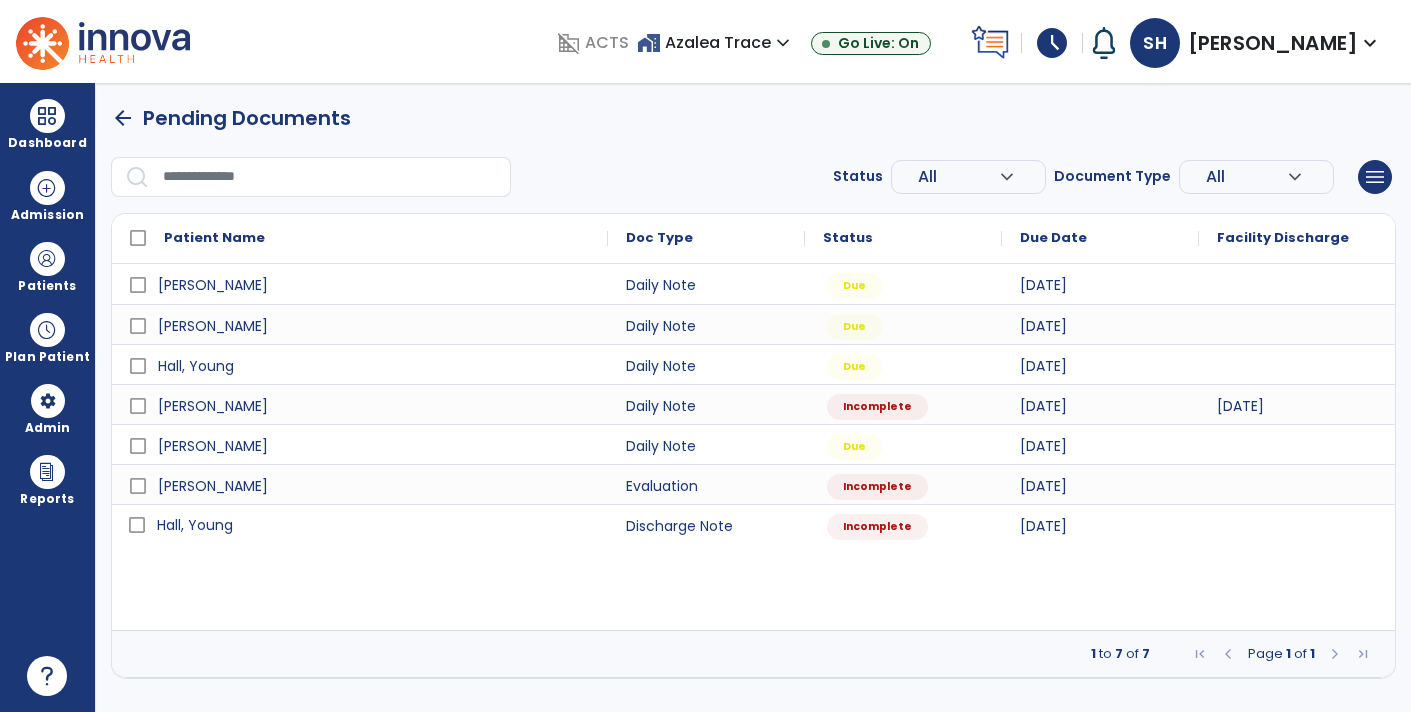 click on "Hall, Young" at bounding box center [195, 525] 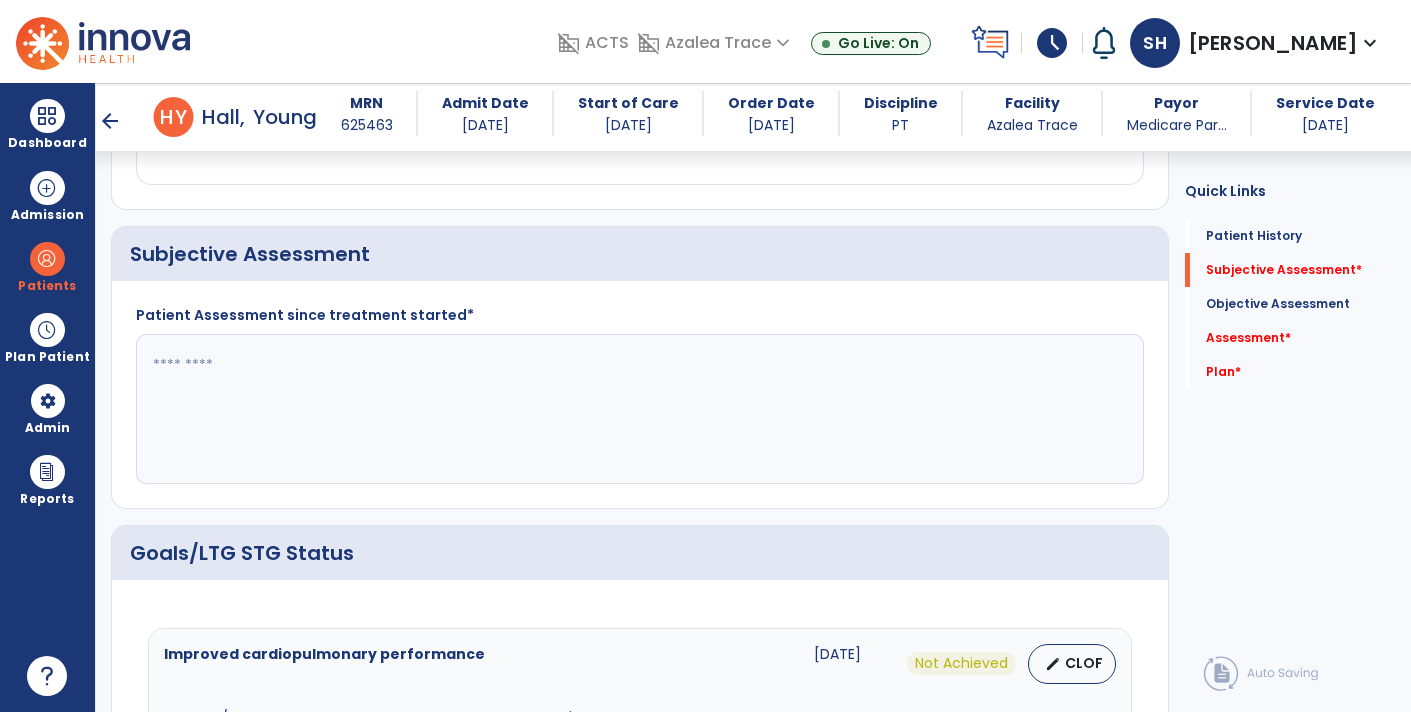 scroll, scrollTop: 393, scrollLeft: 0, axis: vertical 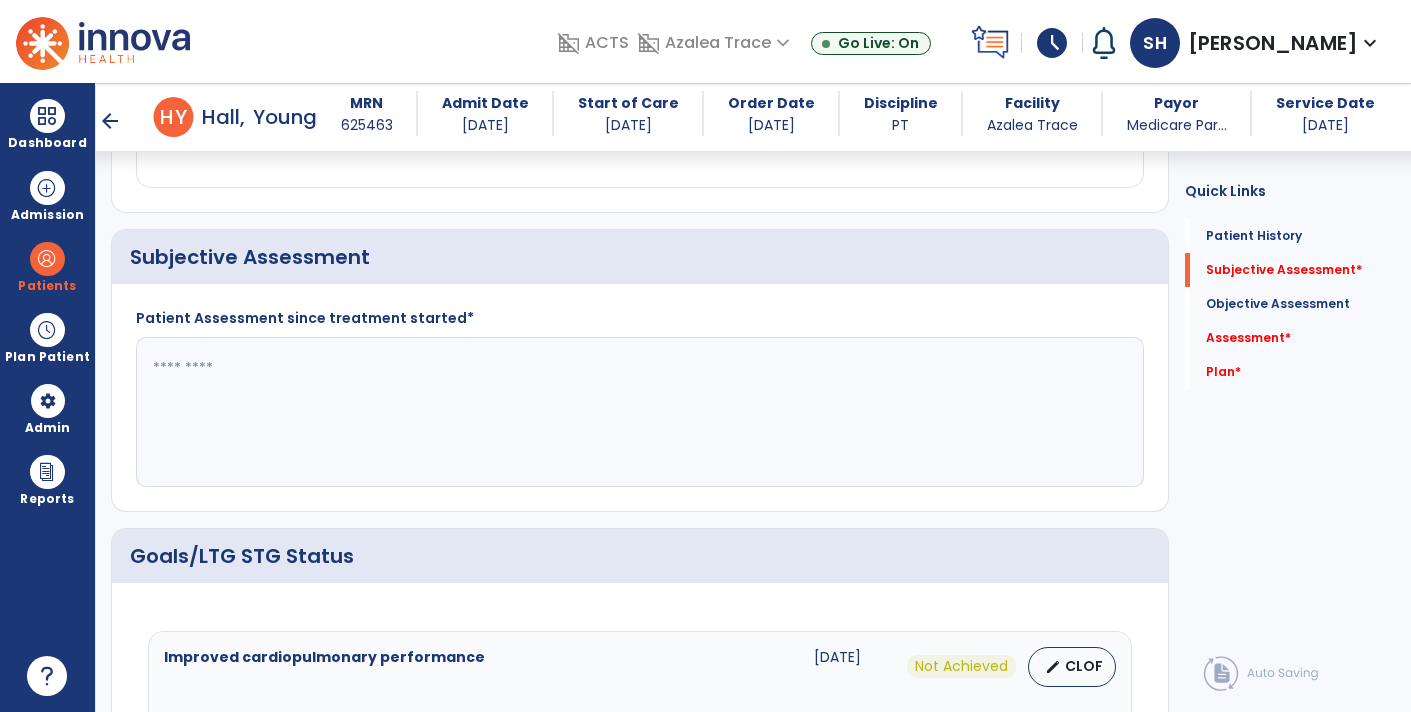 click 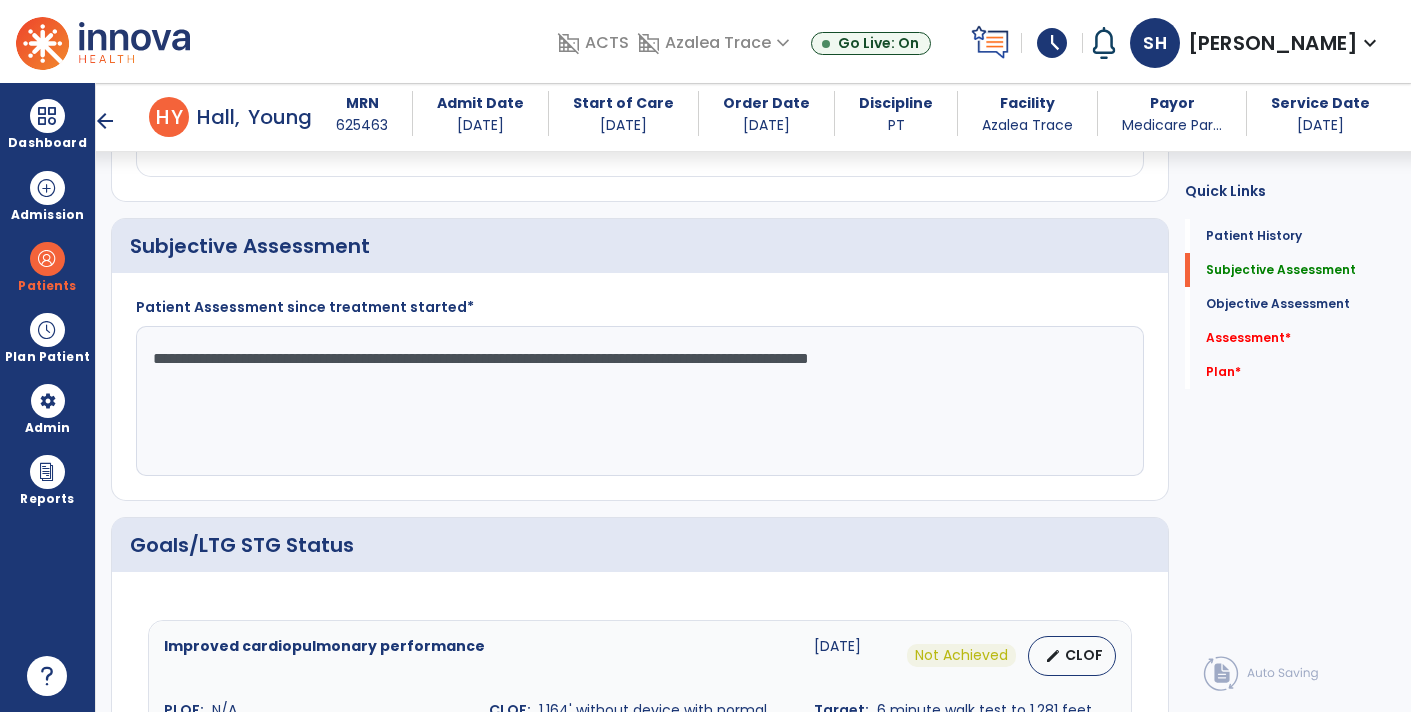 scroll, scrollTop: 407, scrollLeft: 0, axis: vertical 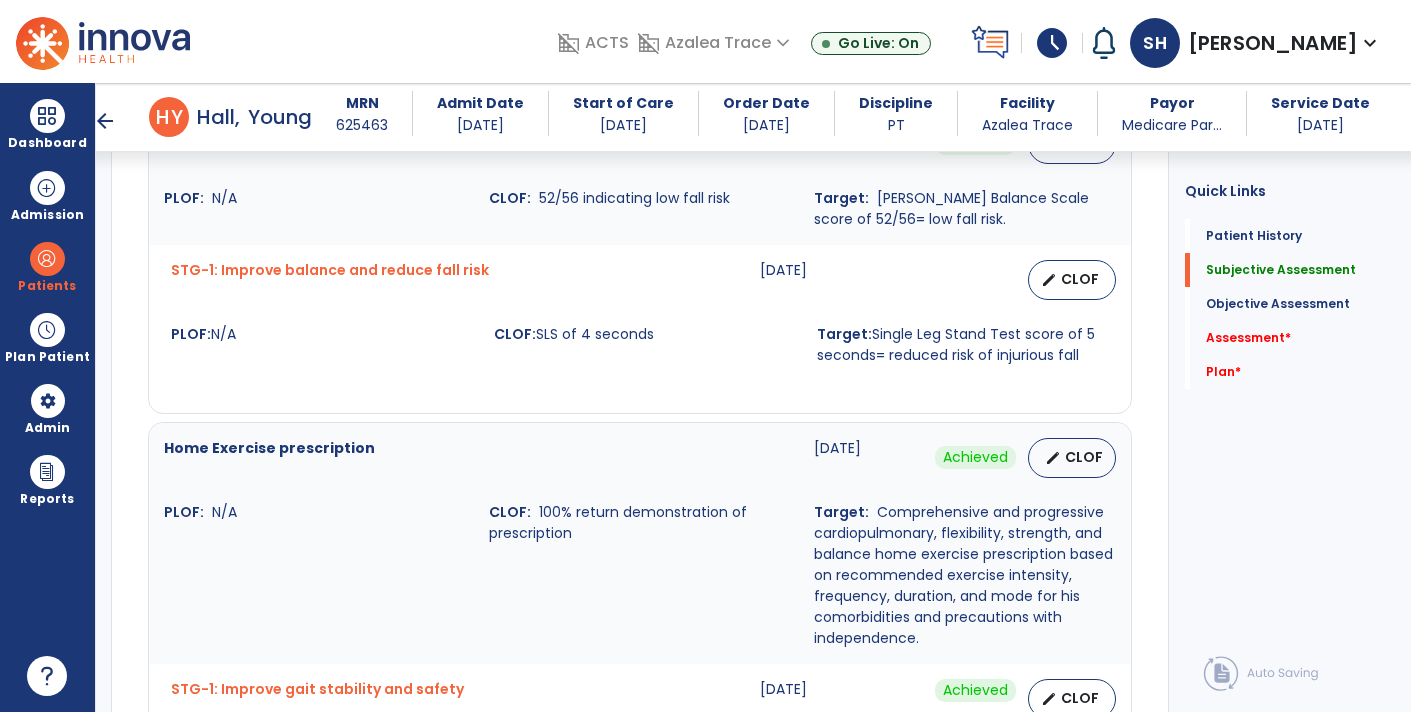 type on "**********" 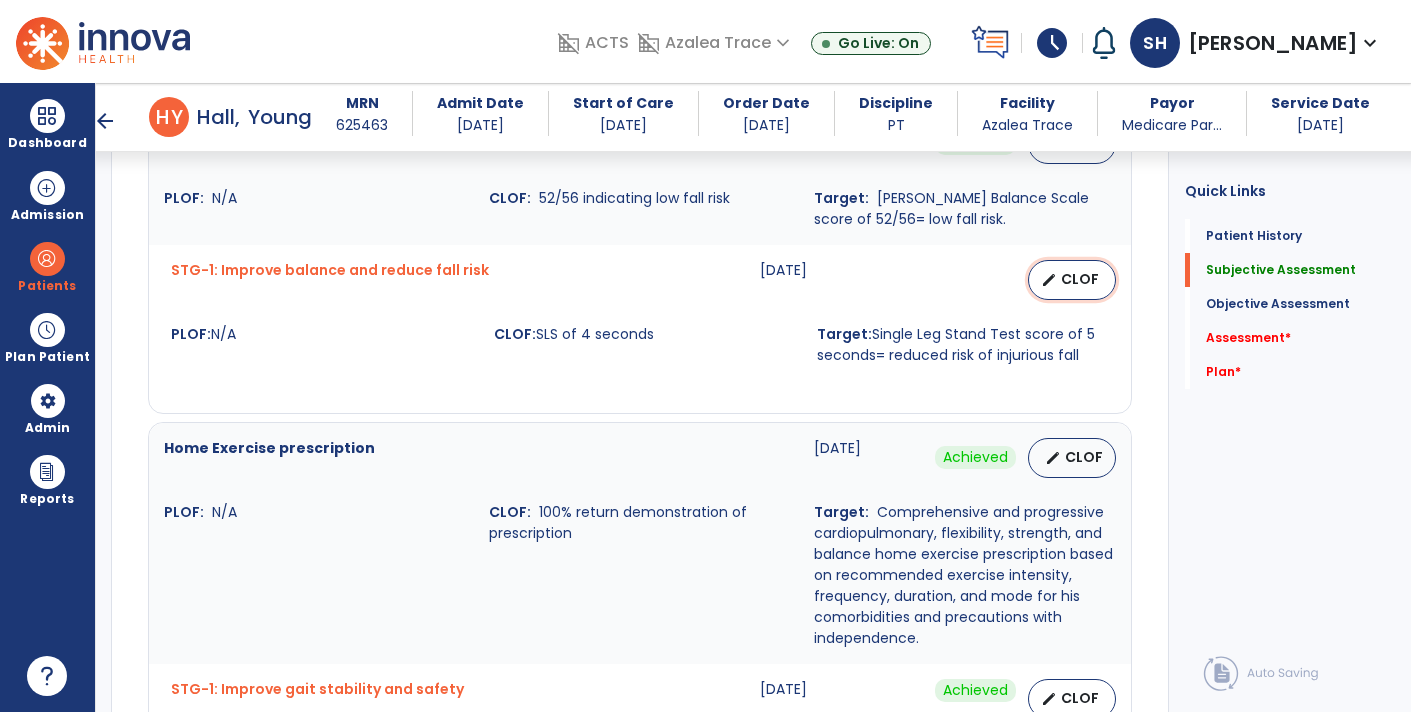 click on "edit   CLOF" at bounding box center (1072, 280) 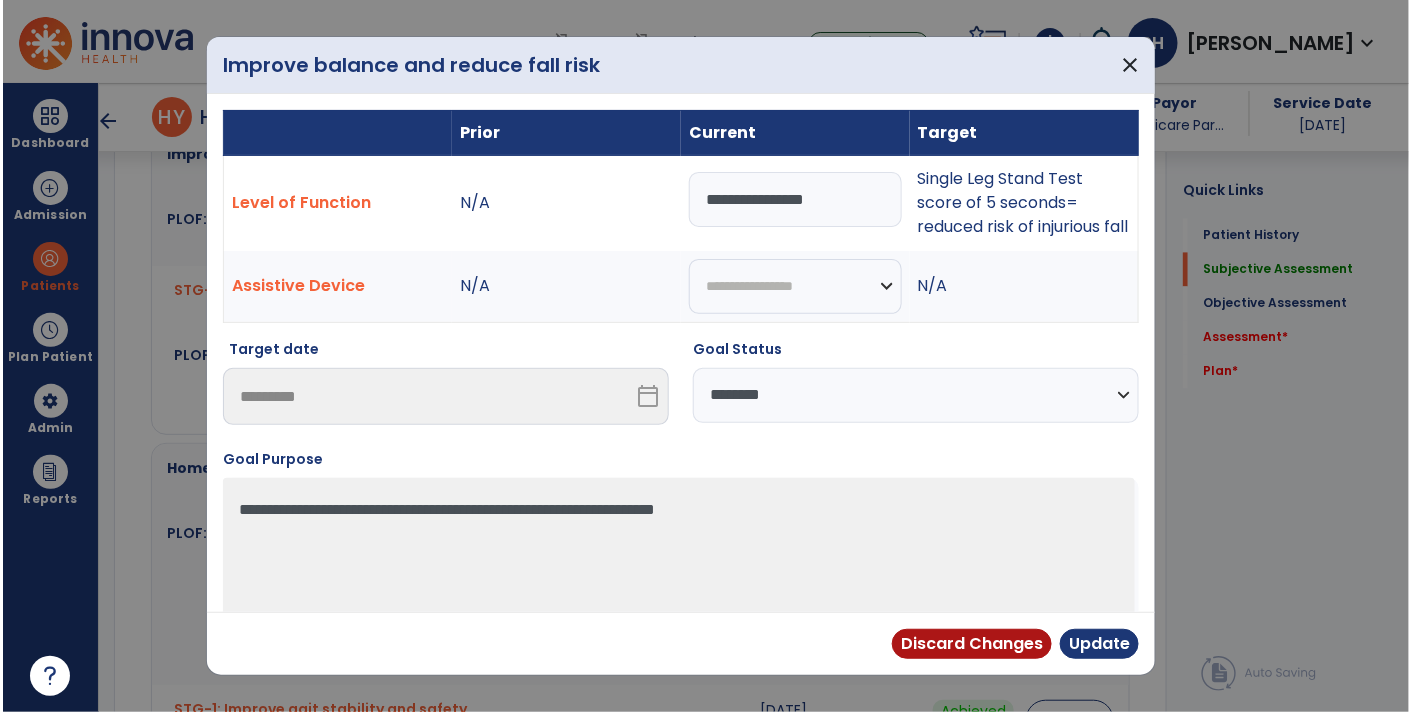 scroll, scrollTop: 1230, scrollLeft: 0, axis: vertical 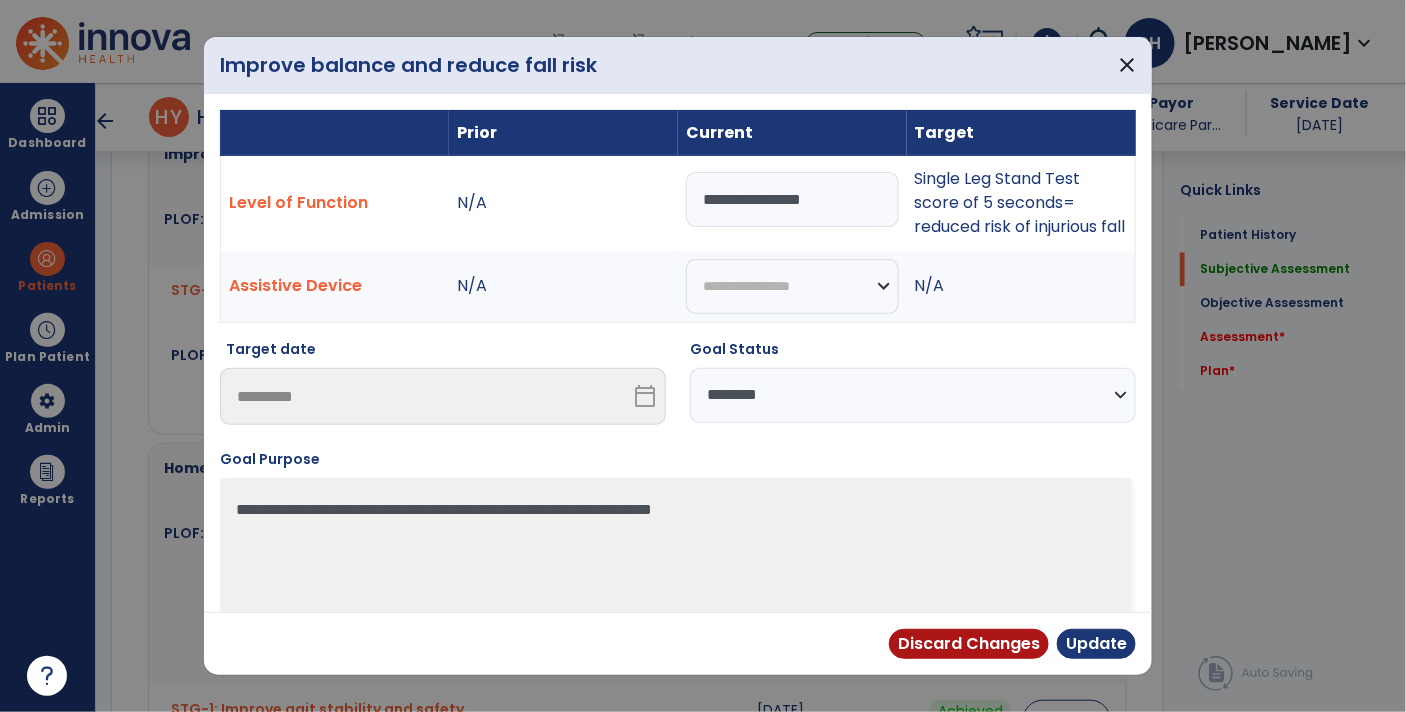 click on "**********" at bounding box center (792, 199) 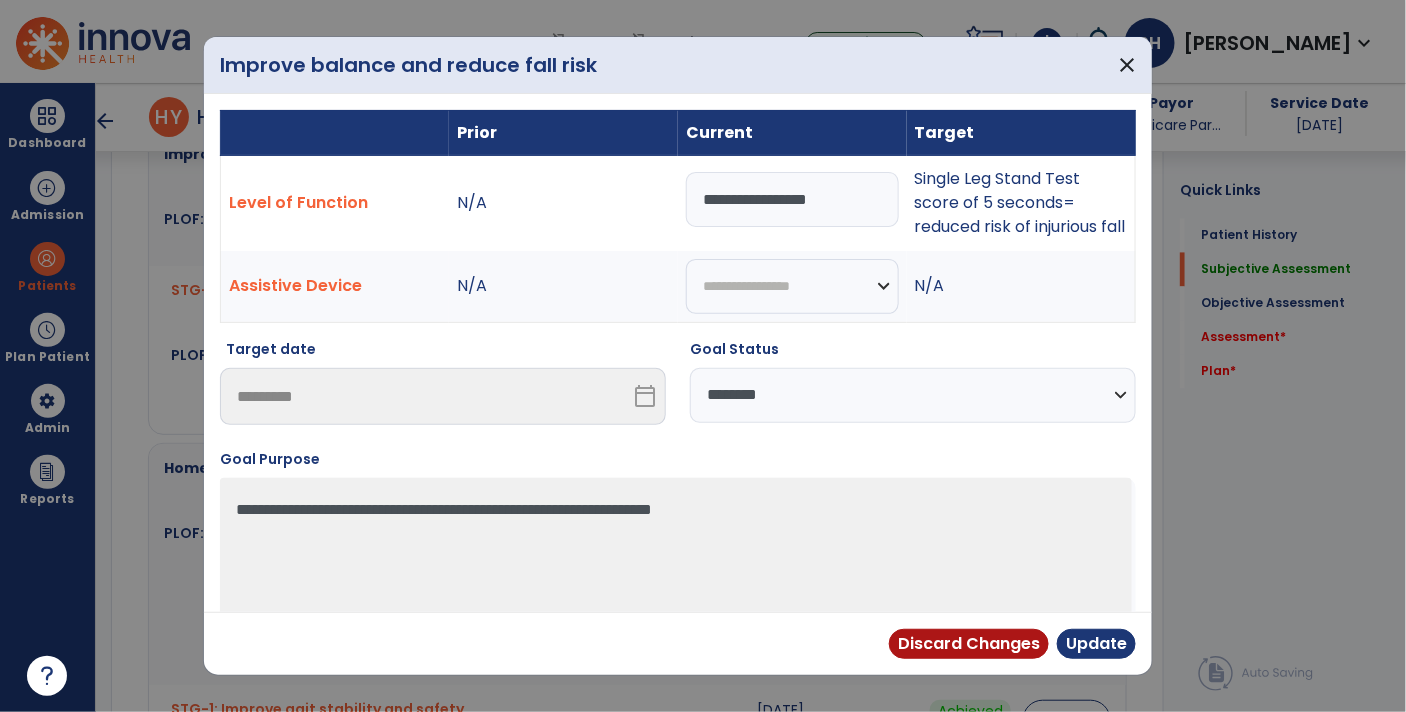 type on "**********" 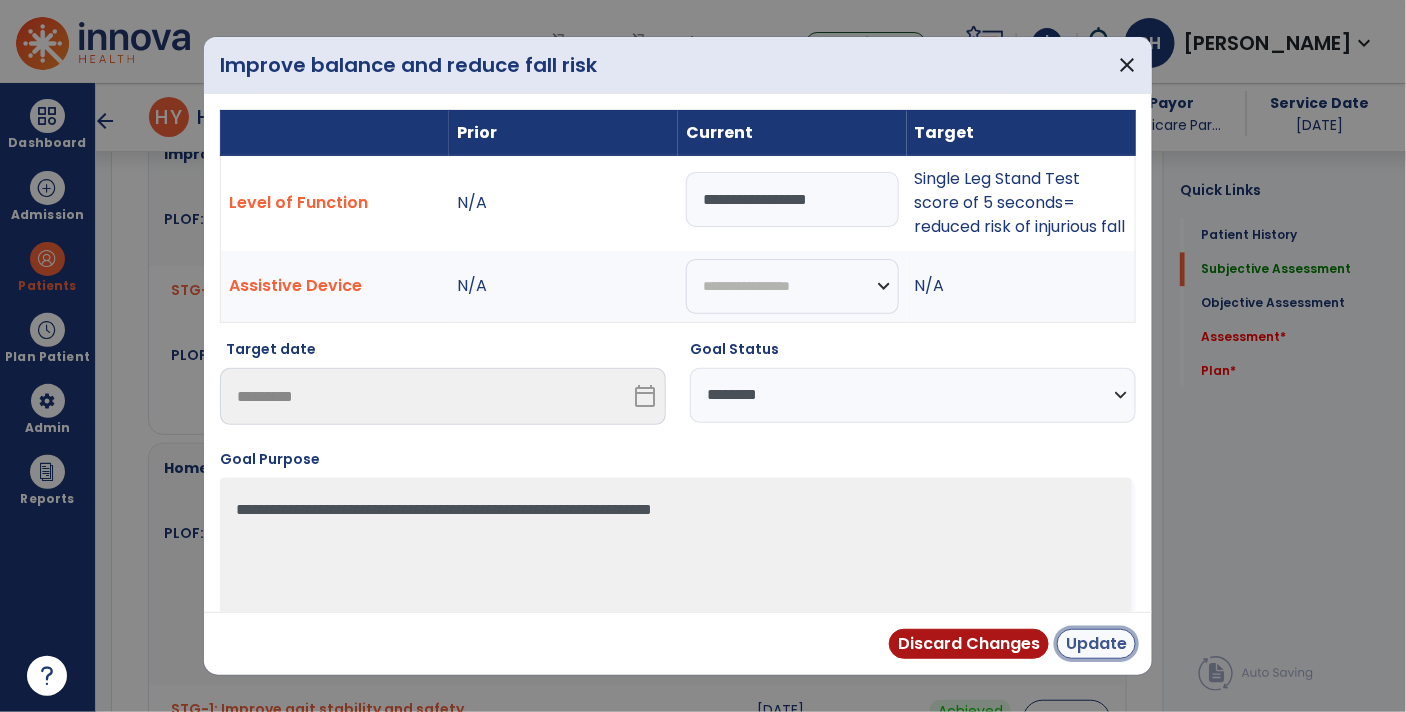 click on "Update" at bounding box center (1096, 644) 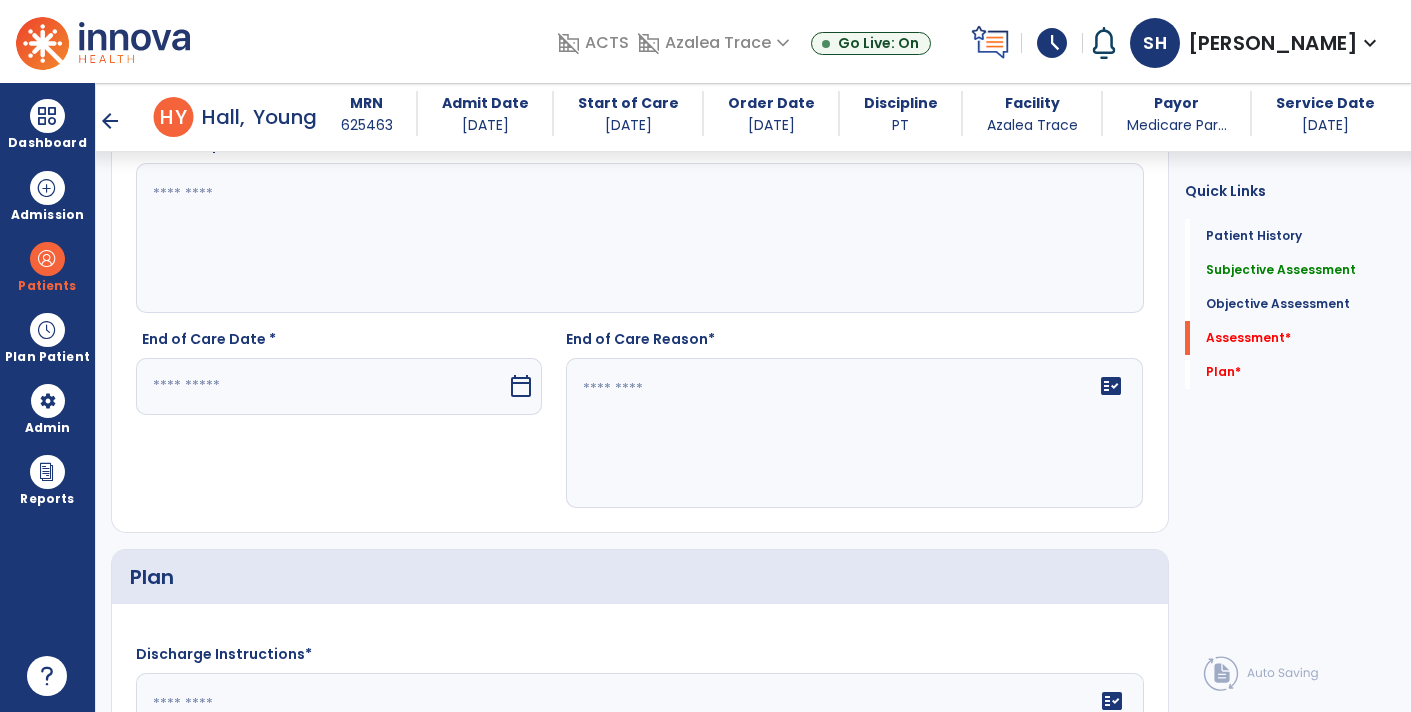scroll, scrollTop: 2583, scrollLeft: 0, axis: vertical 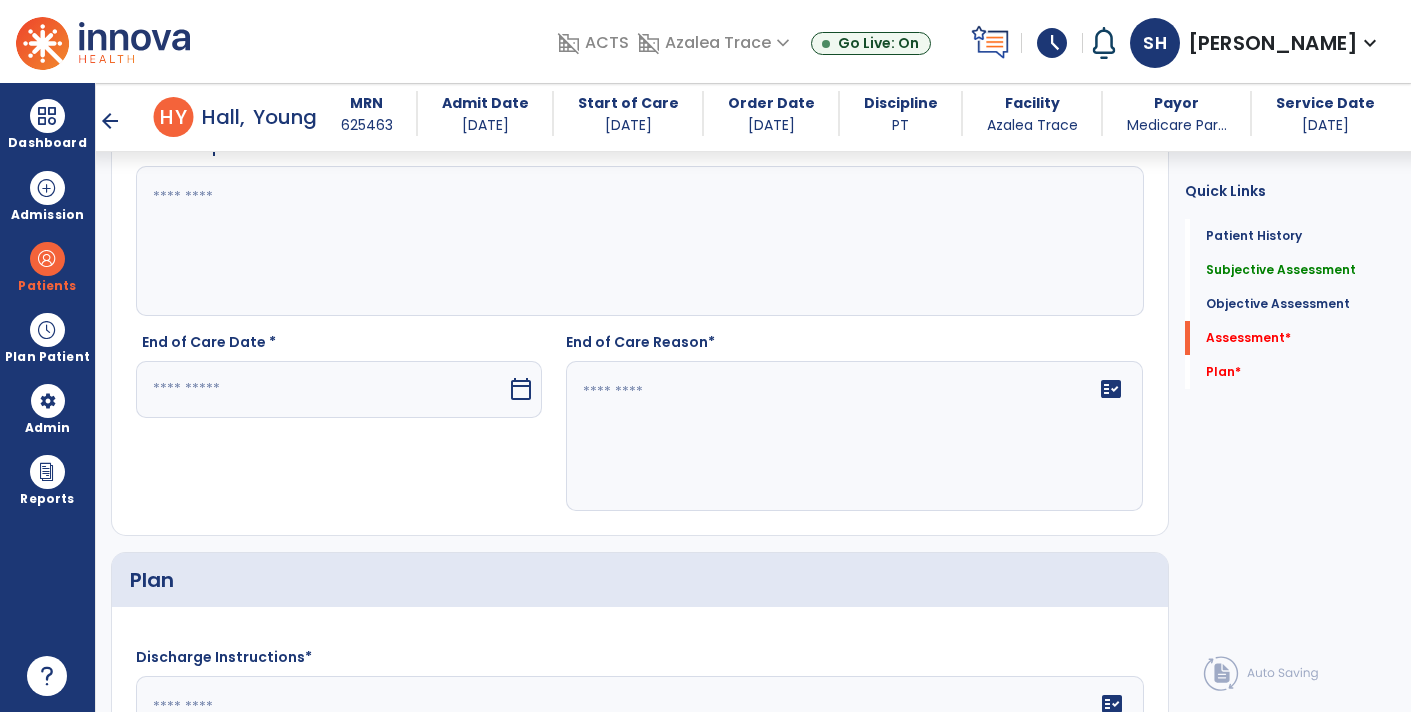 click at bounding box center [321, 389] 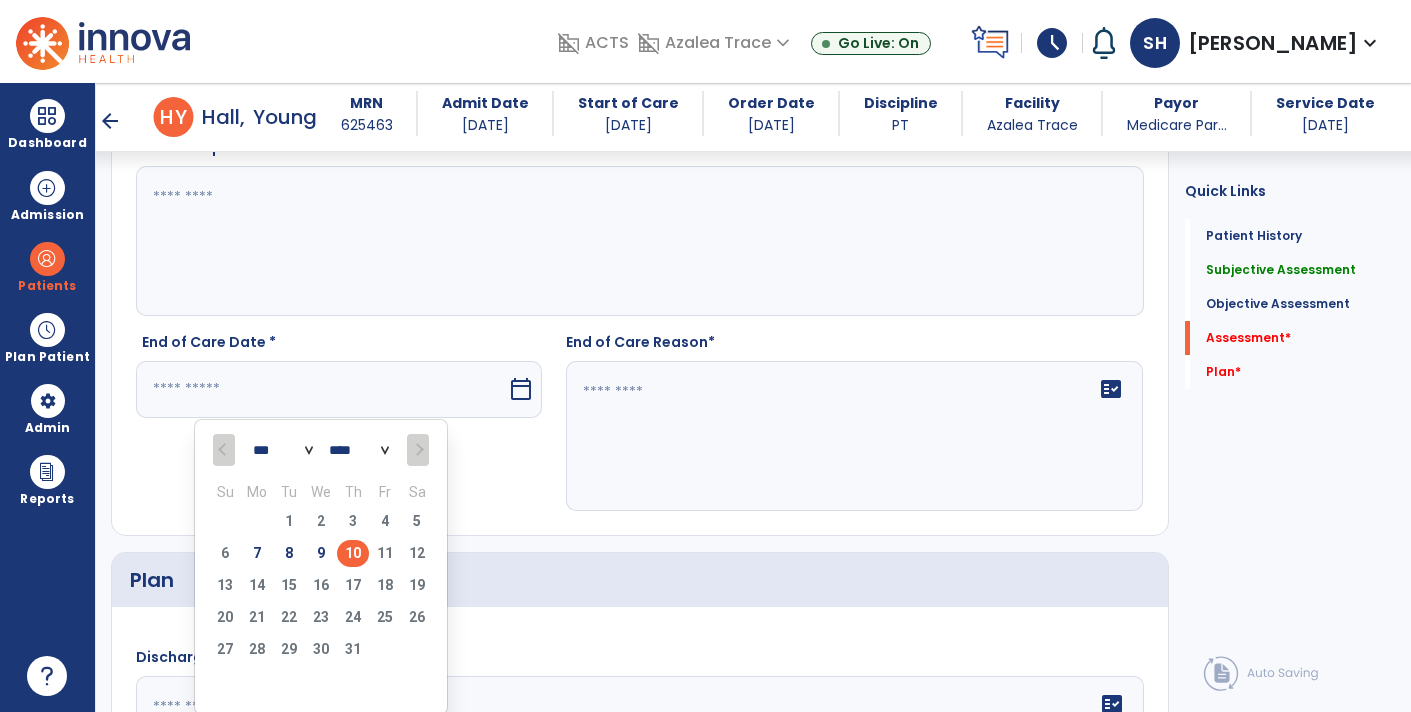 click on "10" at bounding box center [353, 553] 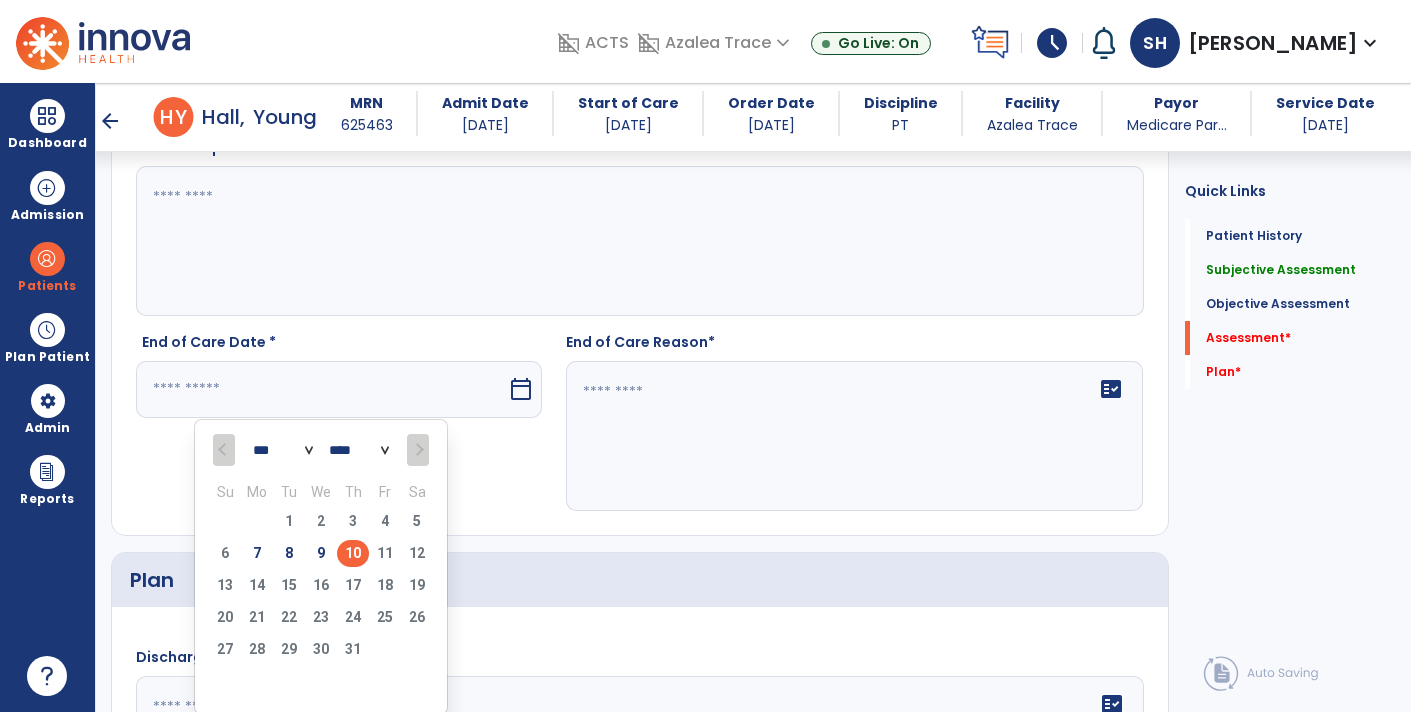 type on "*********" 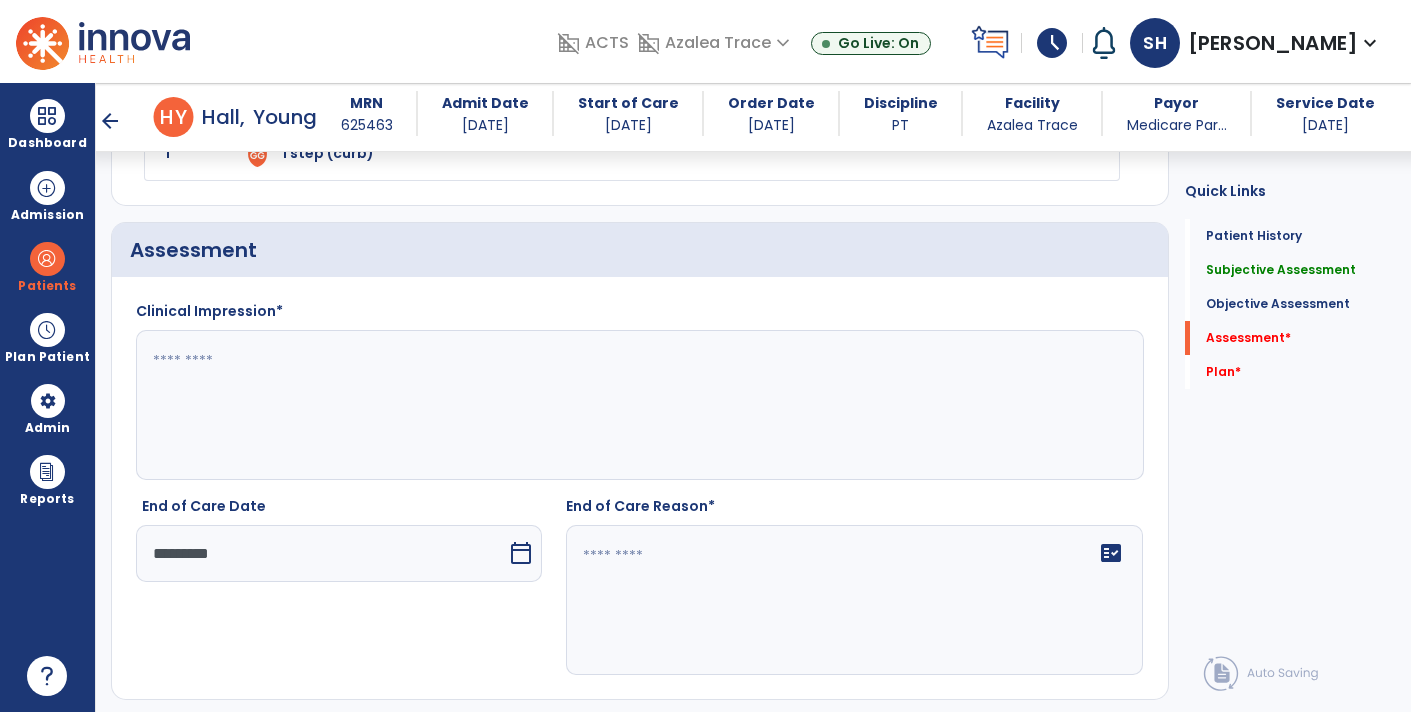 scroll, scrollTop: 2402, scrollLeft: 0, axis: vertical 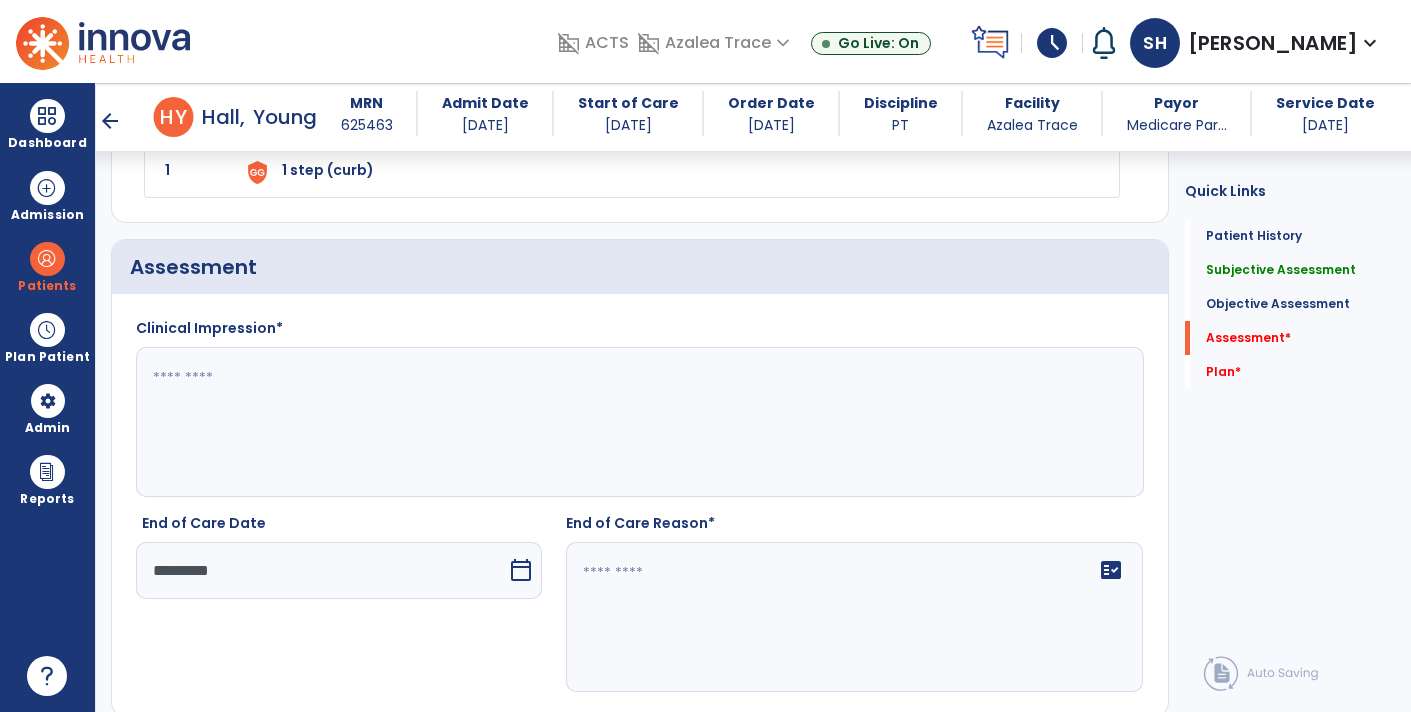 click 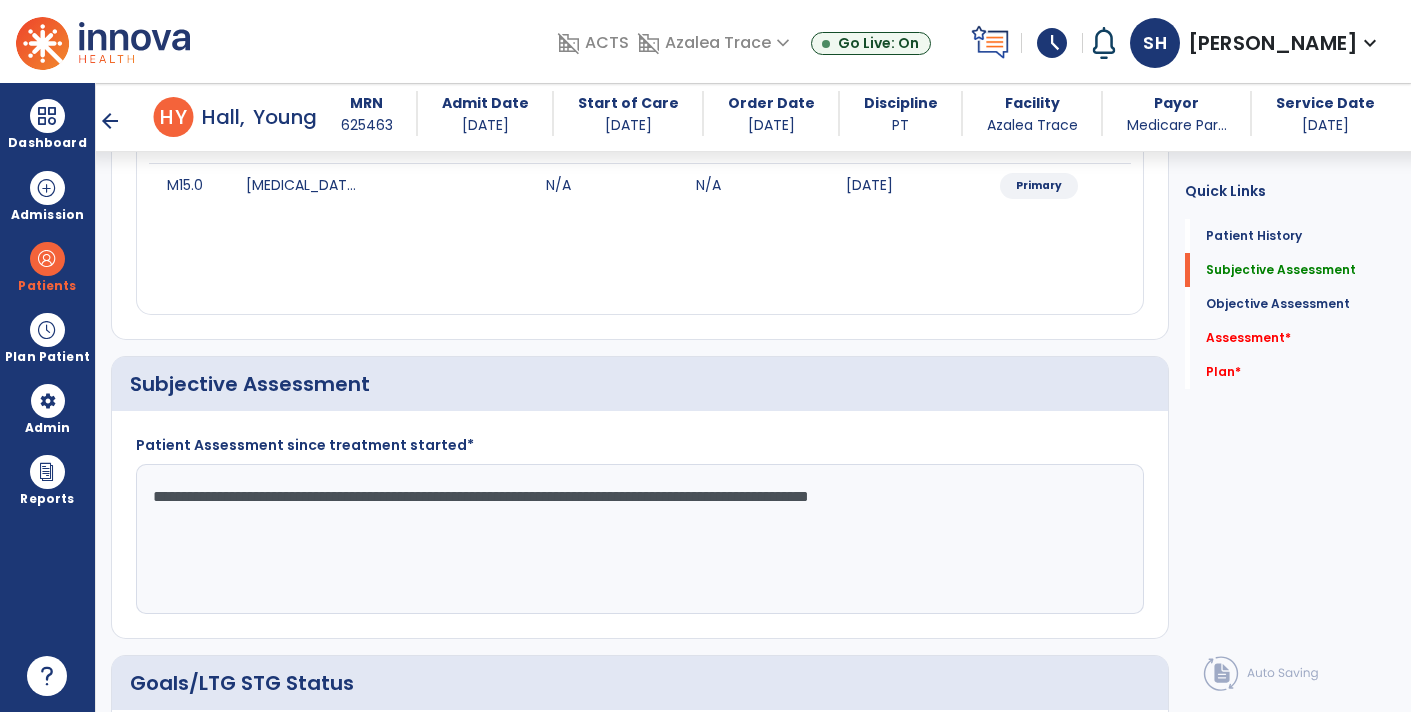scroll, scrollTop: 266, scrollLeft: 0, axis: vertical 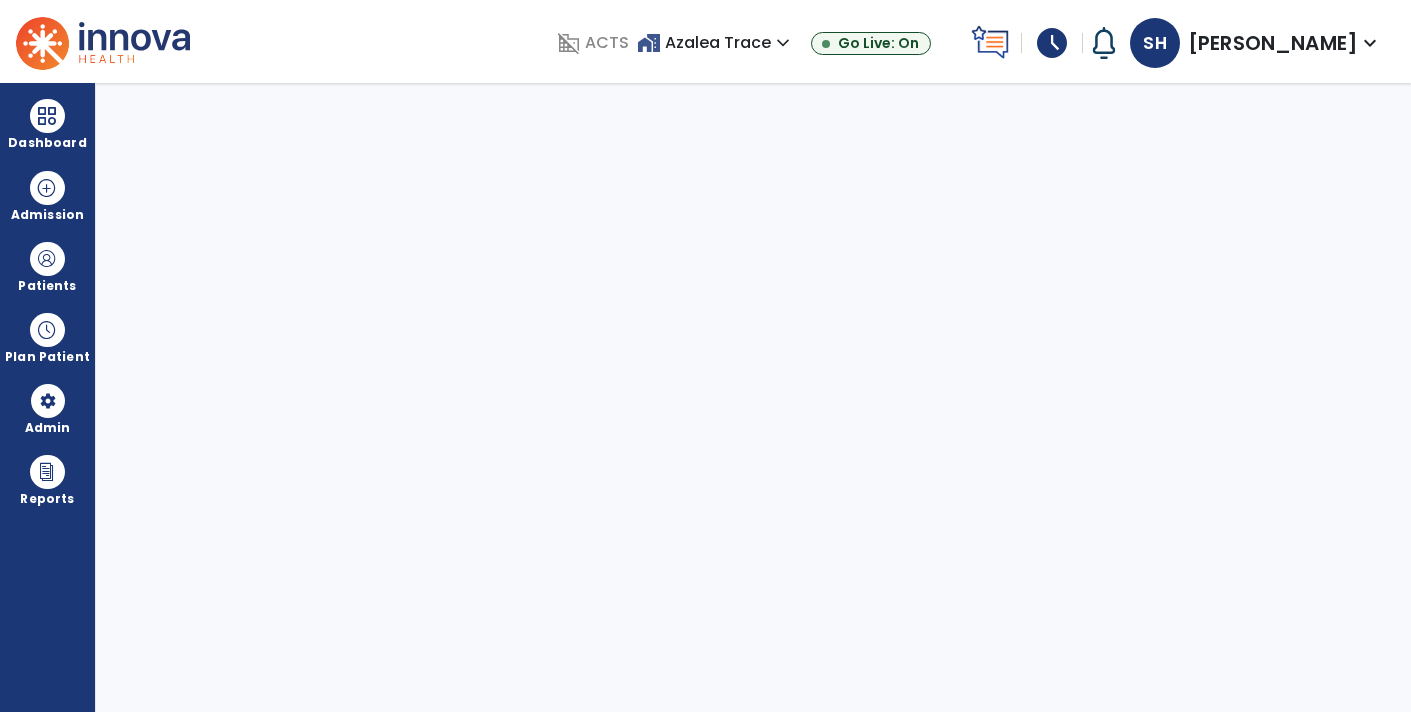 select on "****" 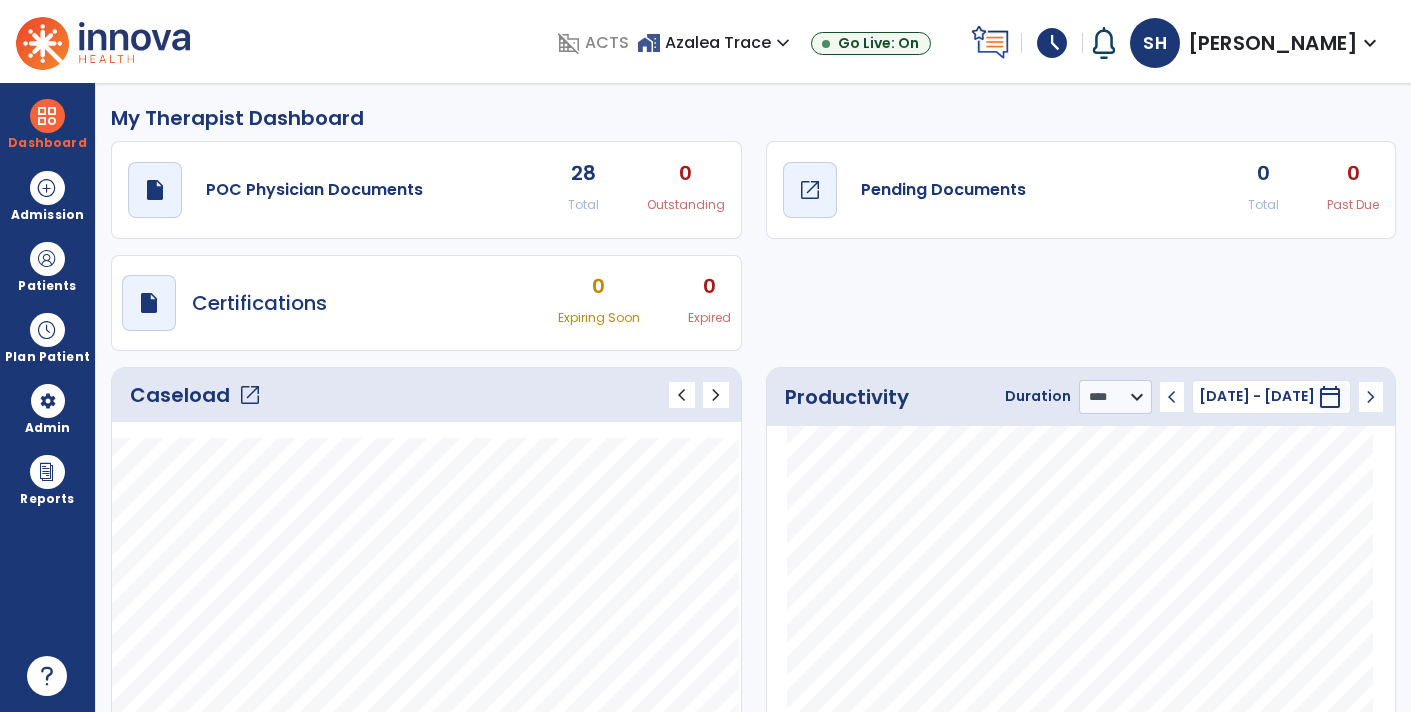 click on "Pending Documents" 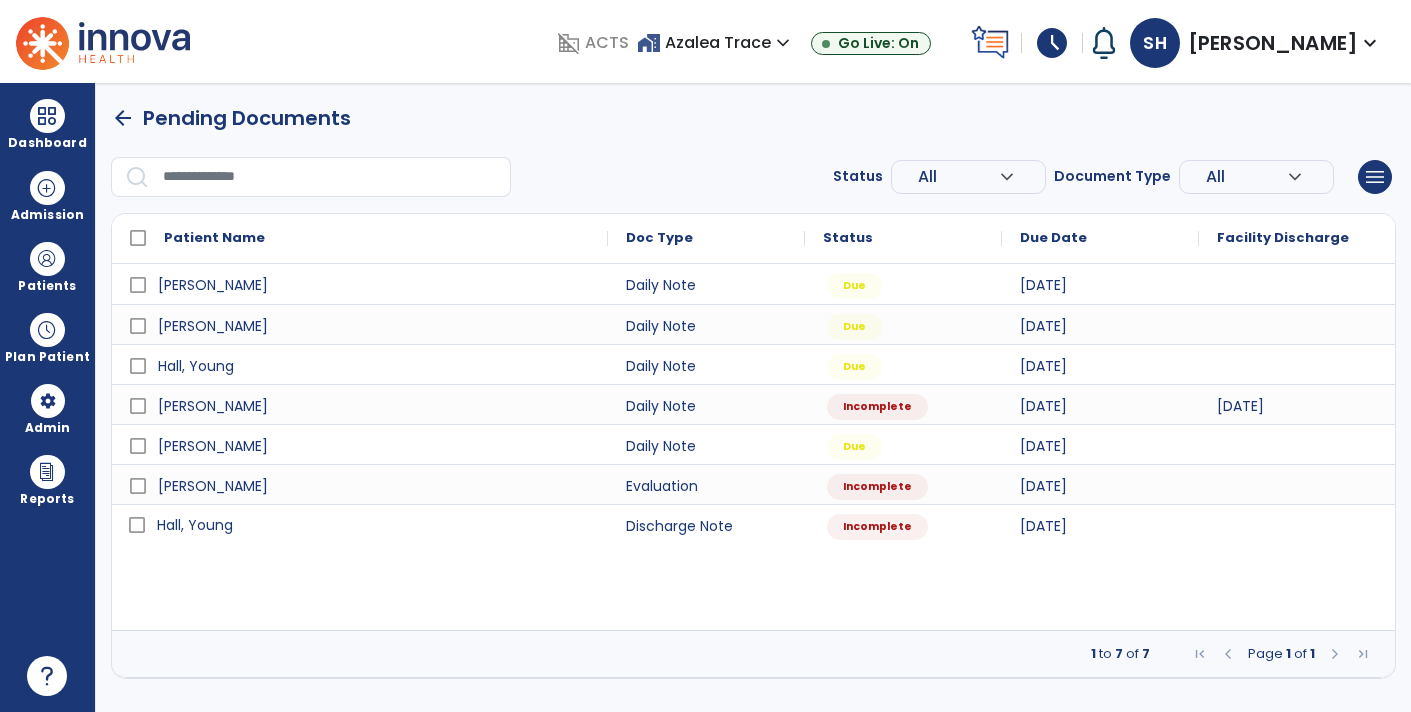 click on "Hall, Young" at bounding box center (195, 525) 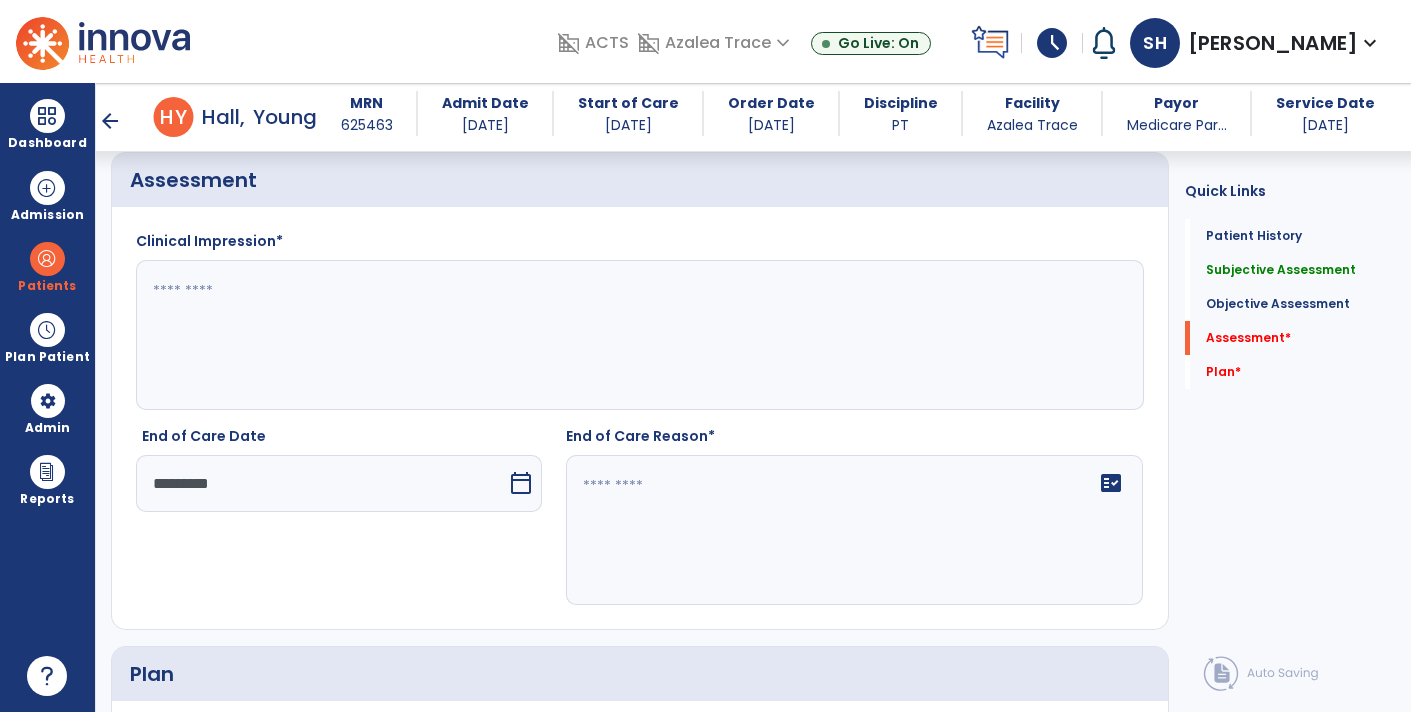 scroll, scrollTop: 2490, scrollLeft: 0, axis: vertical 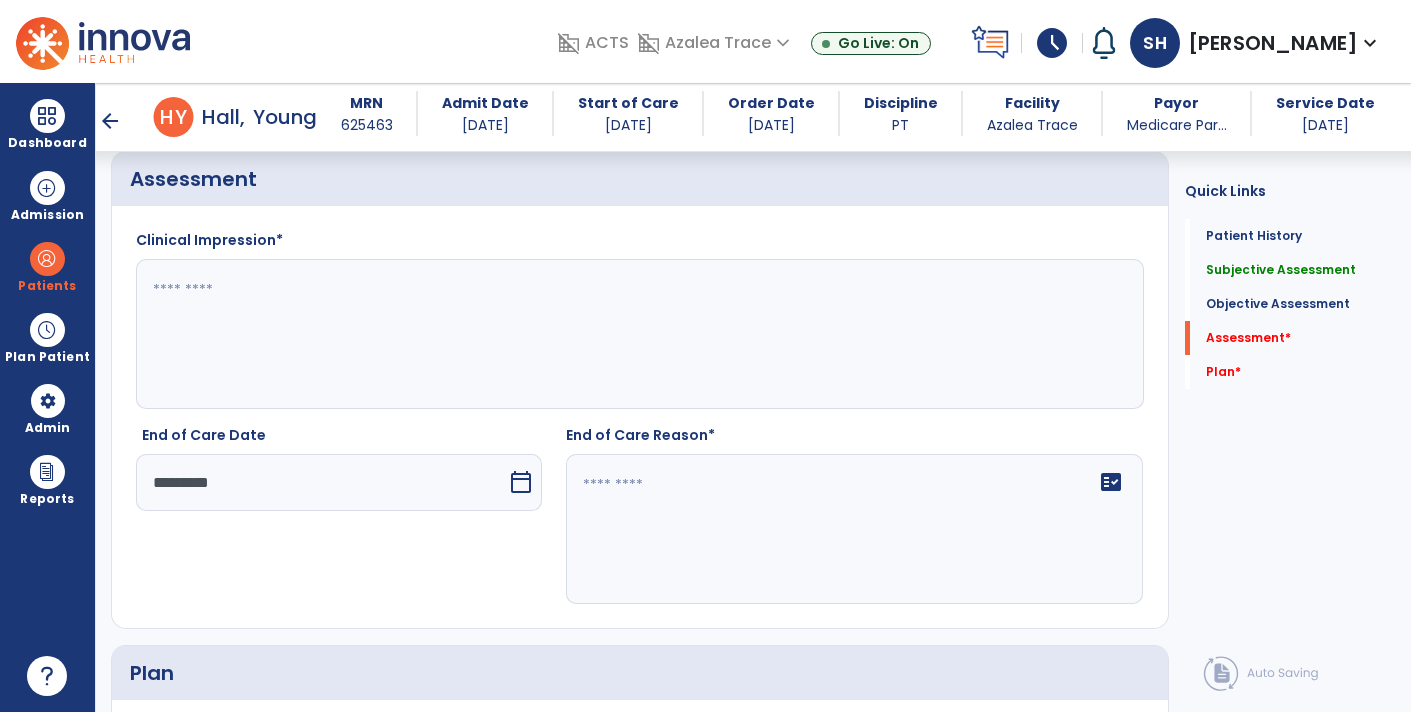 click 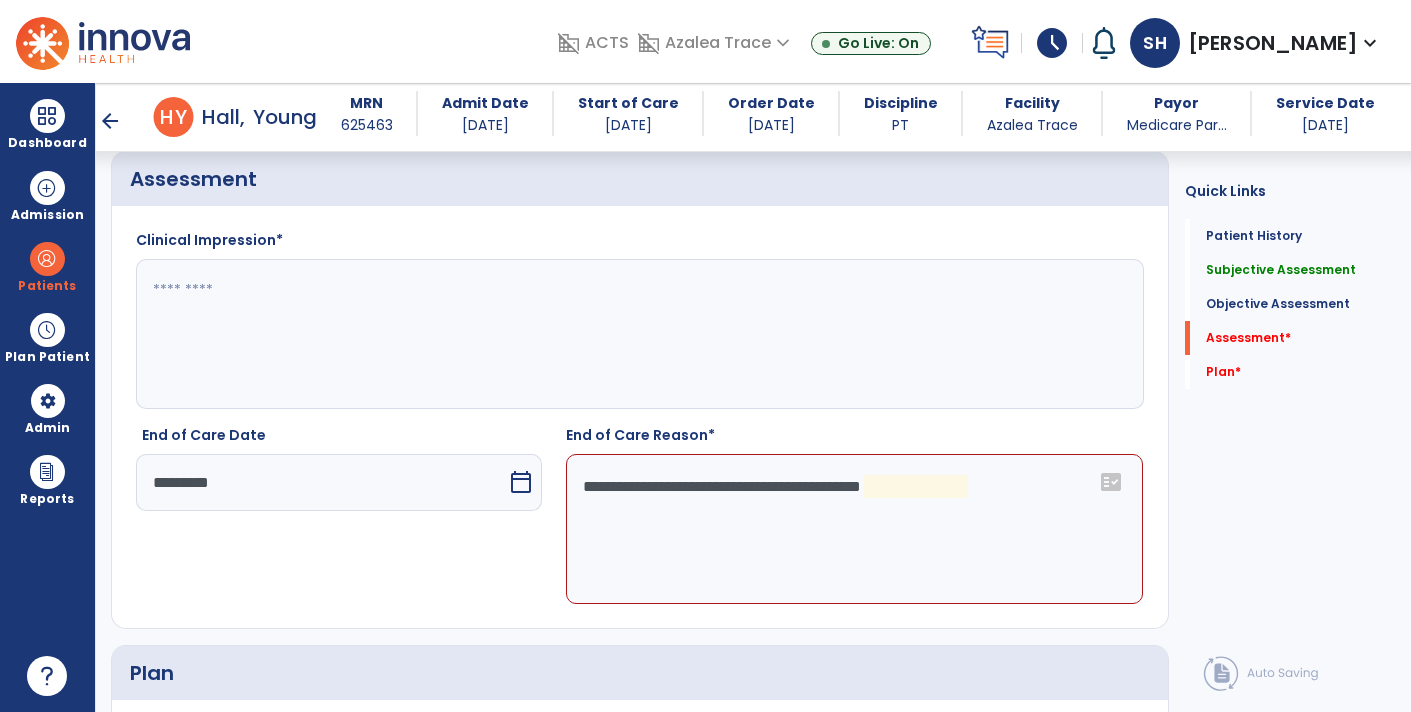 click on "**********" 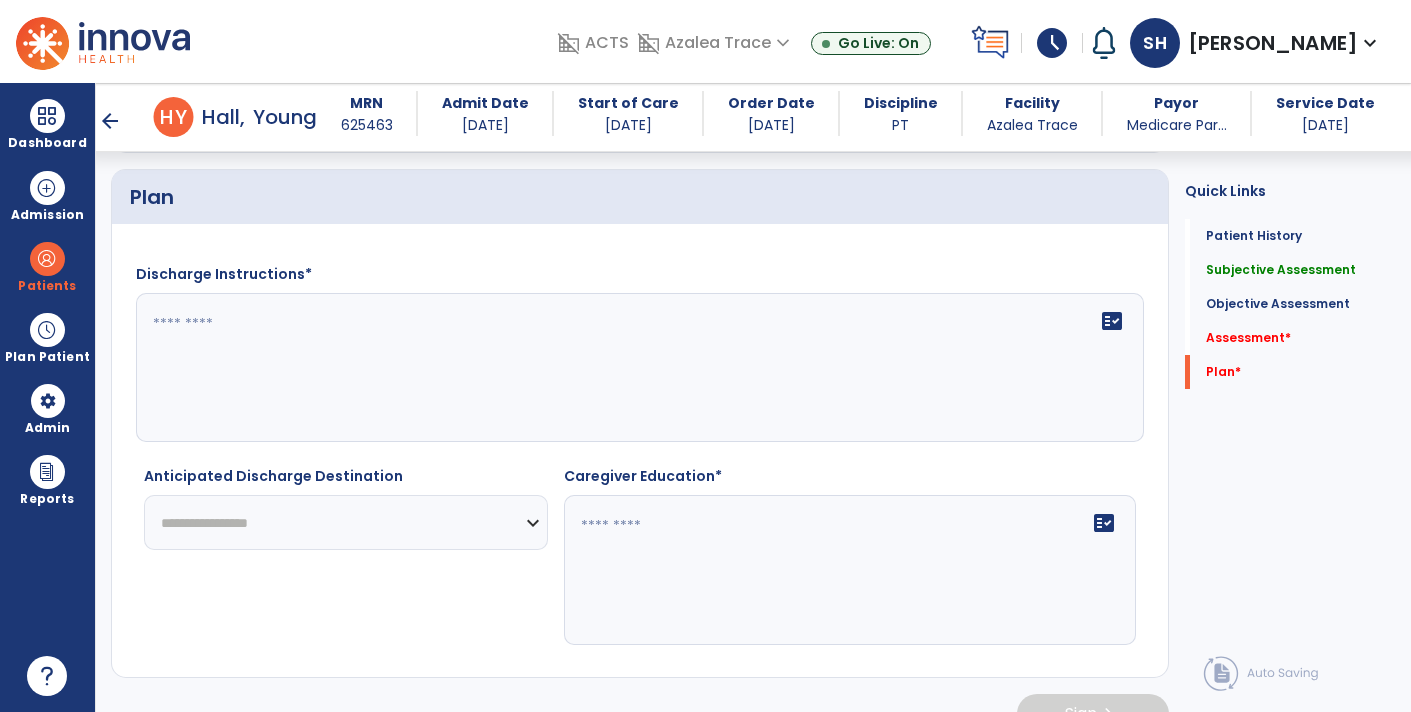 scroll, scrollTop: 2969, scrollLeft: 0, axis: vertical 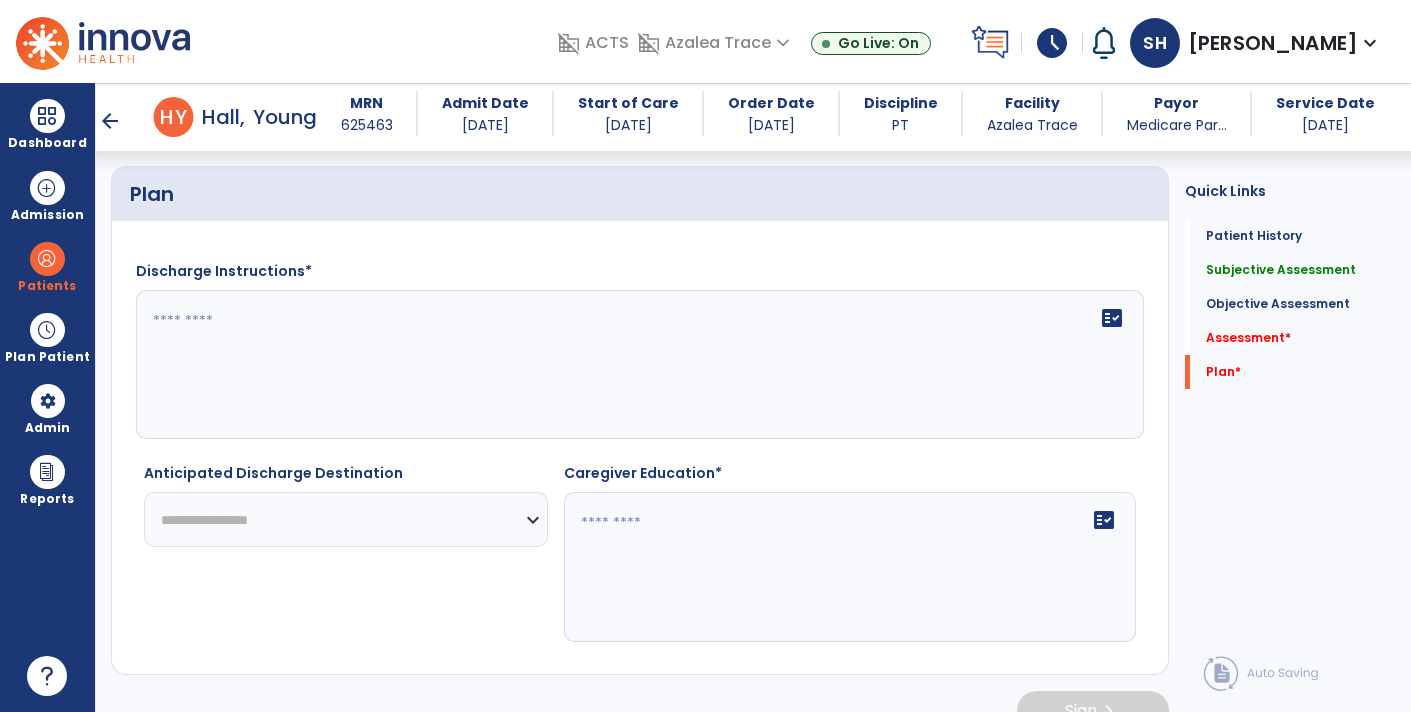 type on "**********" 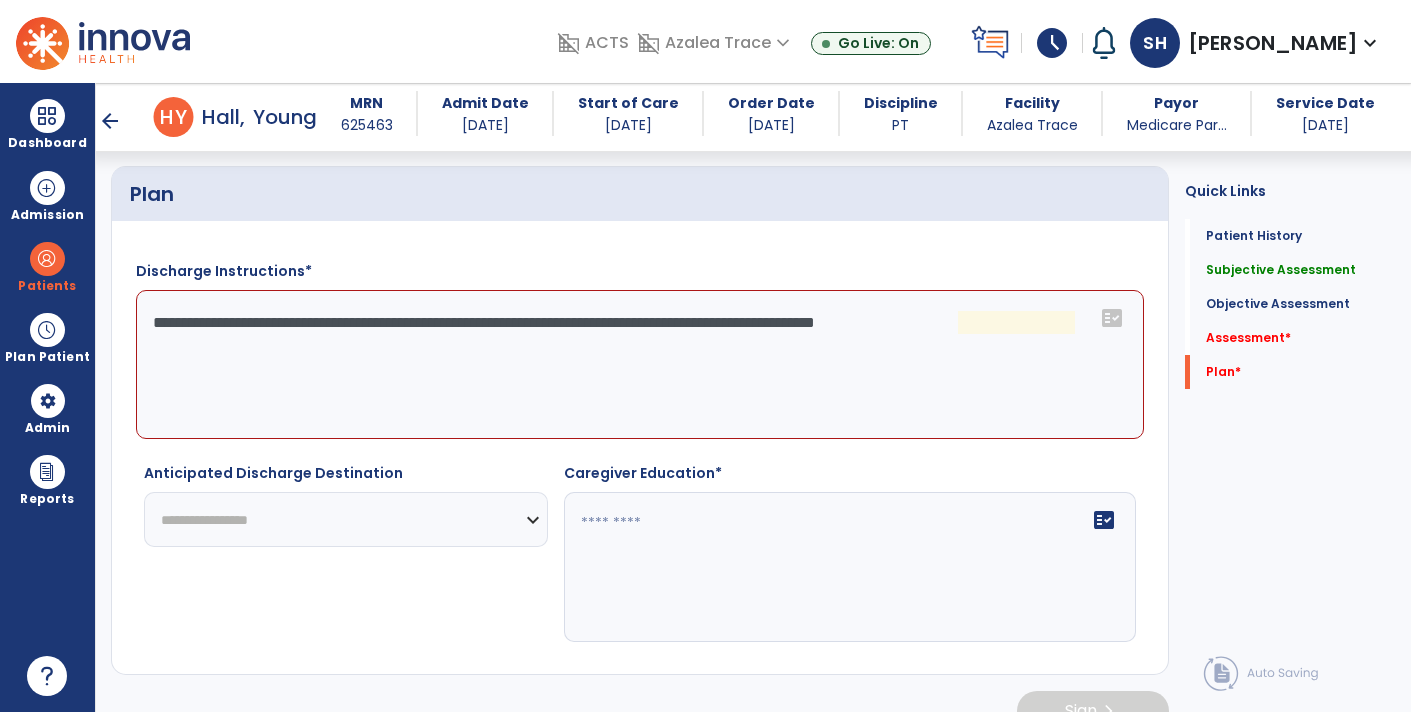 click on "**********" 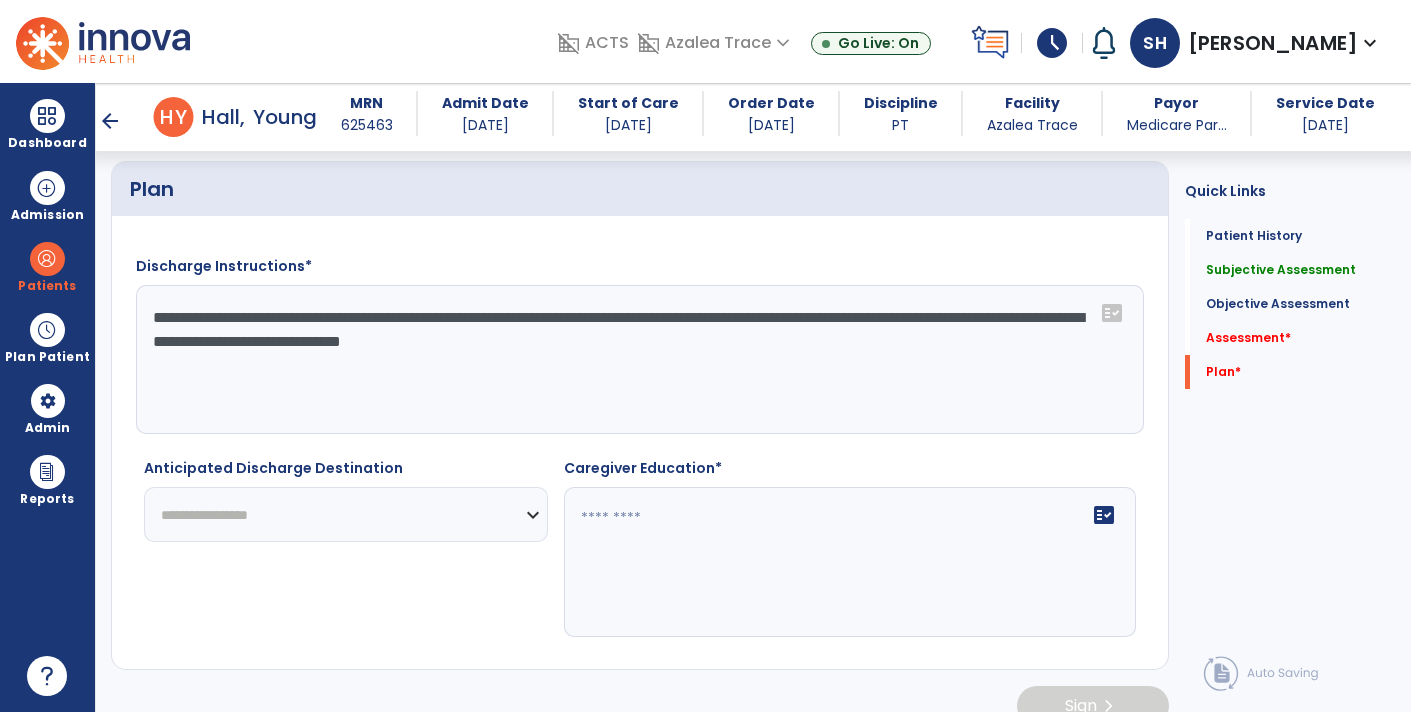 scroll, scrollTop: 2970, scrollLeft: 0, axis: vertical 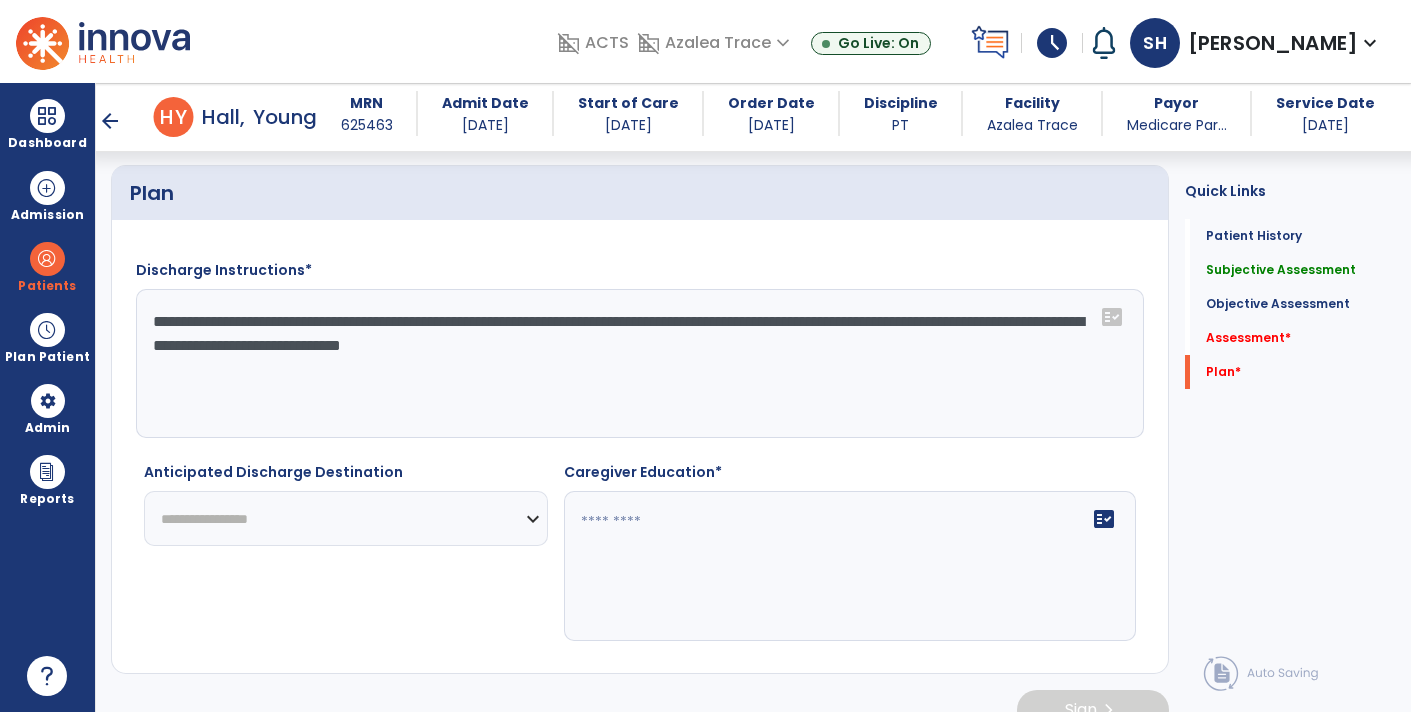 type on "**********" 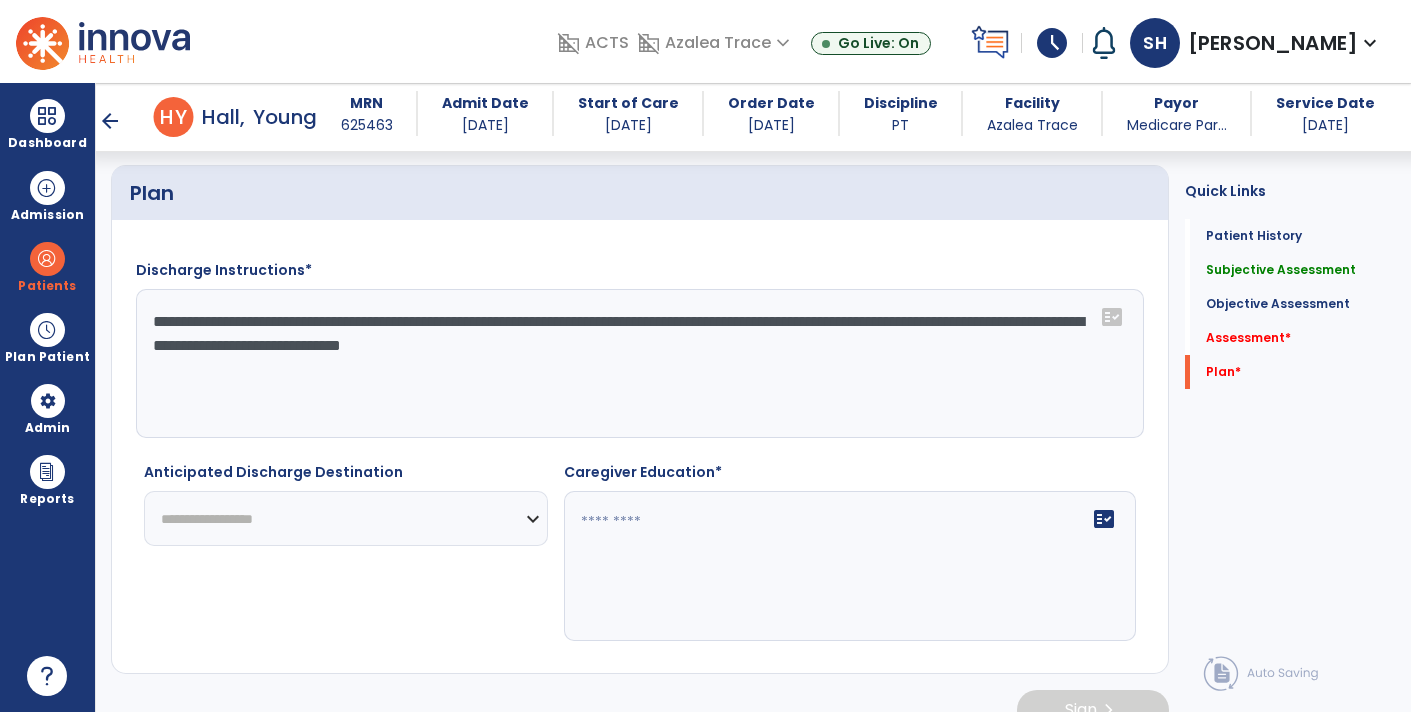 click on "**********" 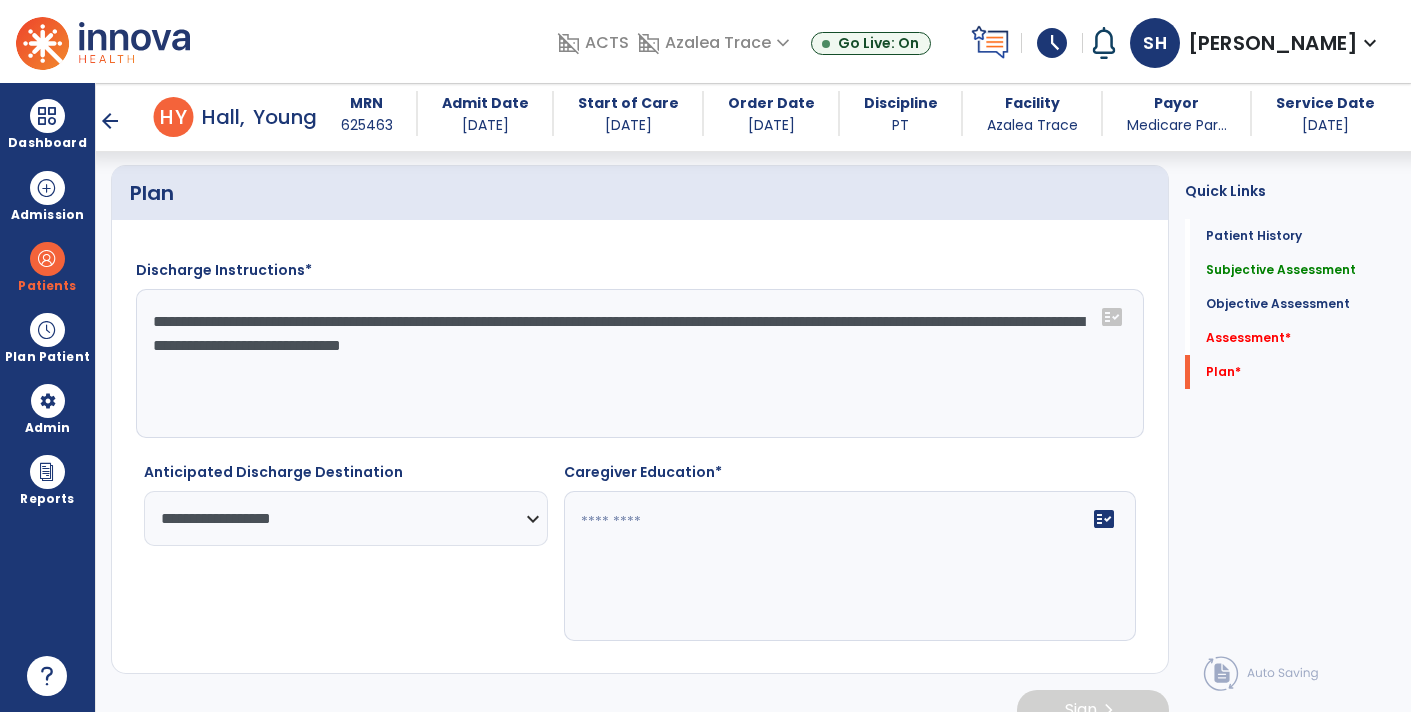 click 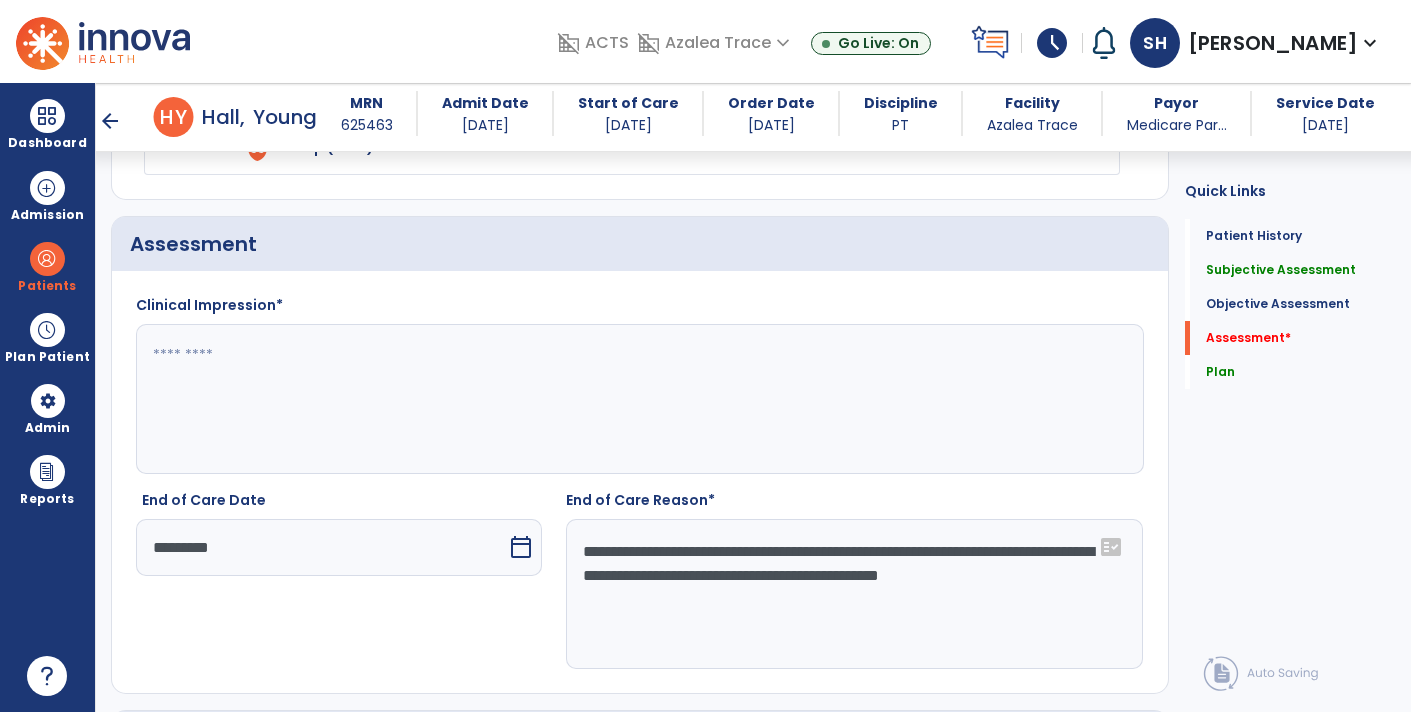 scroll, scrollTop: 2423, scrollLeft: 0, axis: vertical 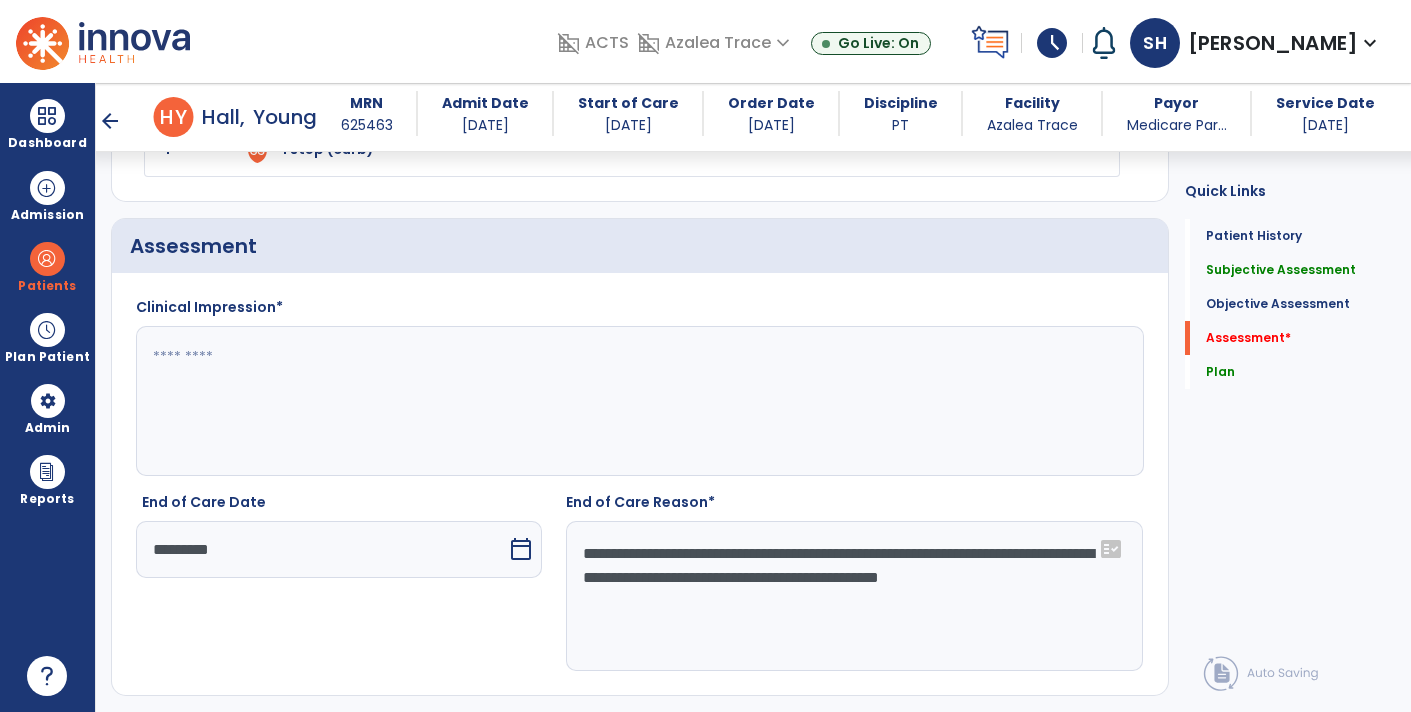 type on "**********" 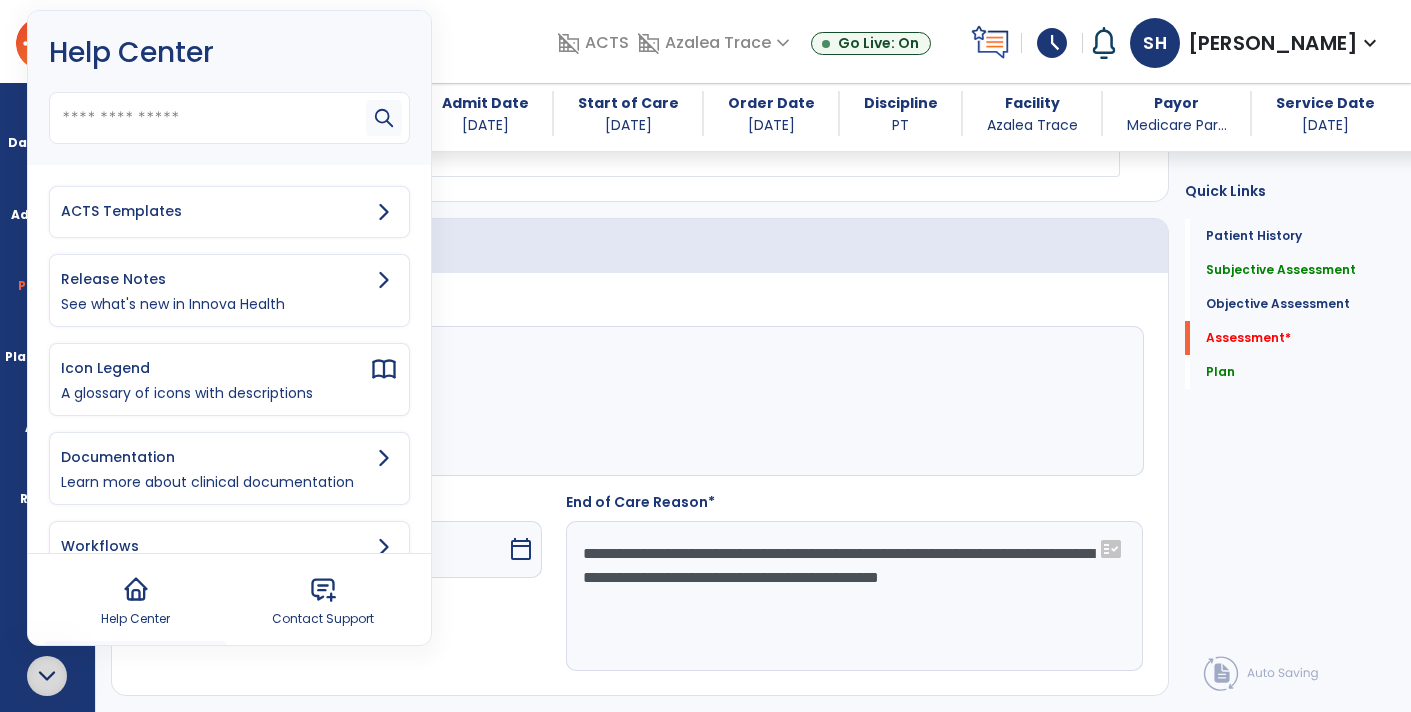 click on "ACTS Templates" at bounding box center (229, 212) 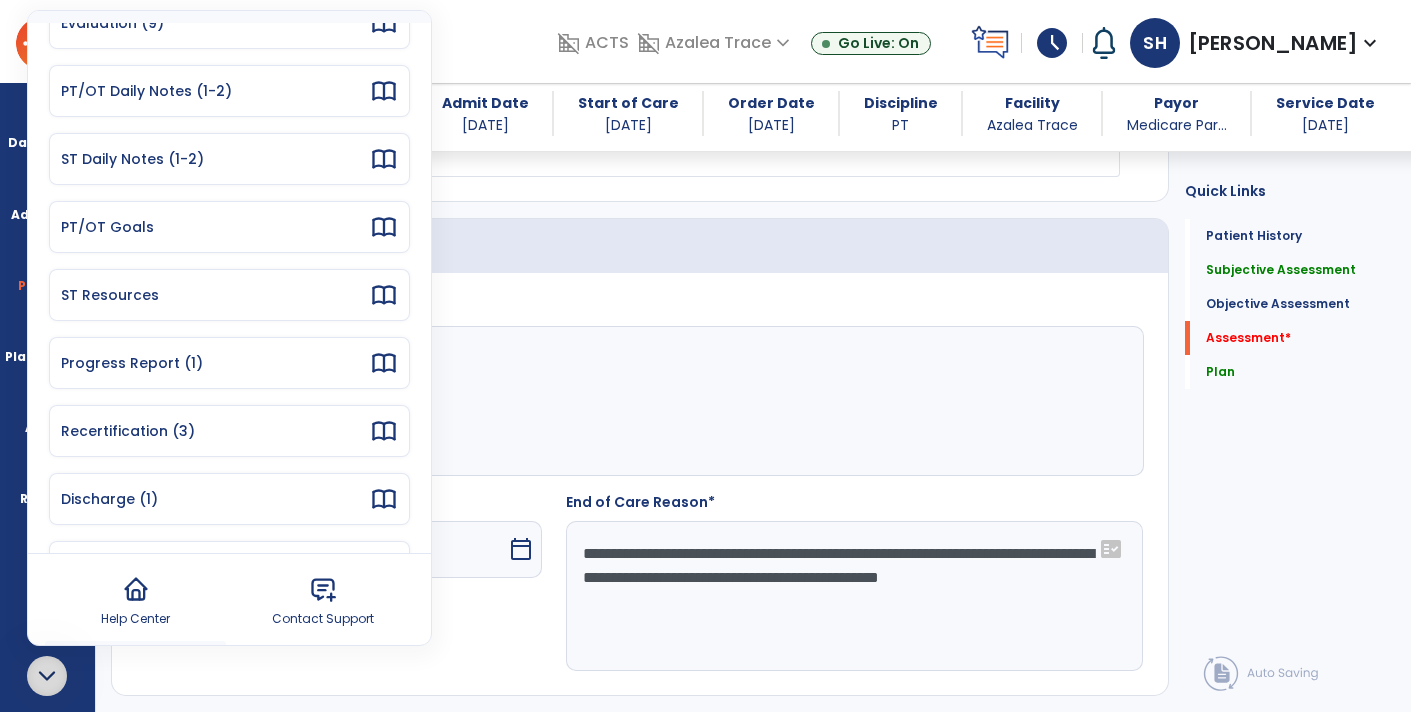 scroll, scrollTop: 179, scrollLeft: 0, axis: vertical 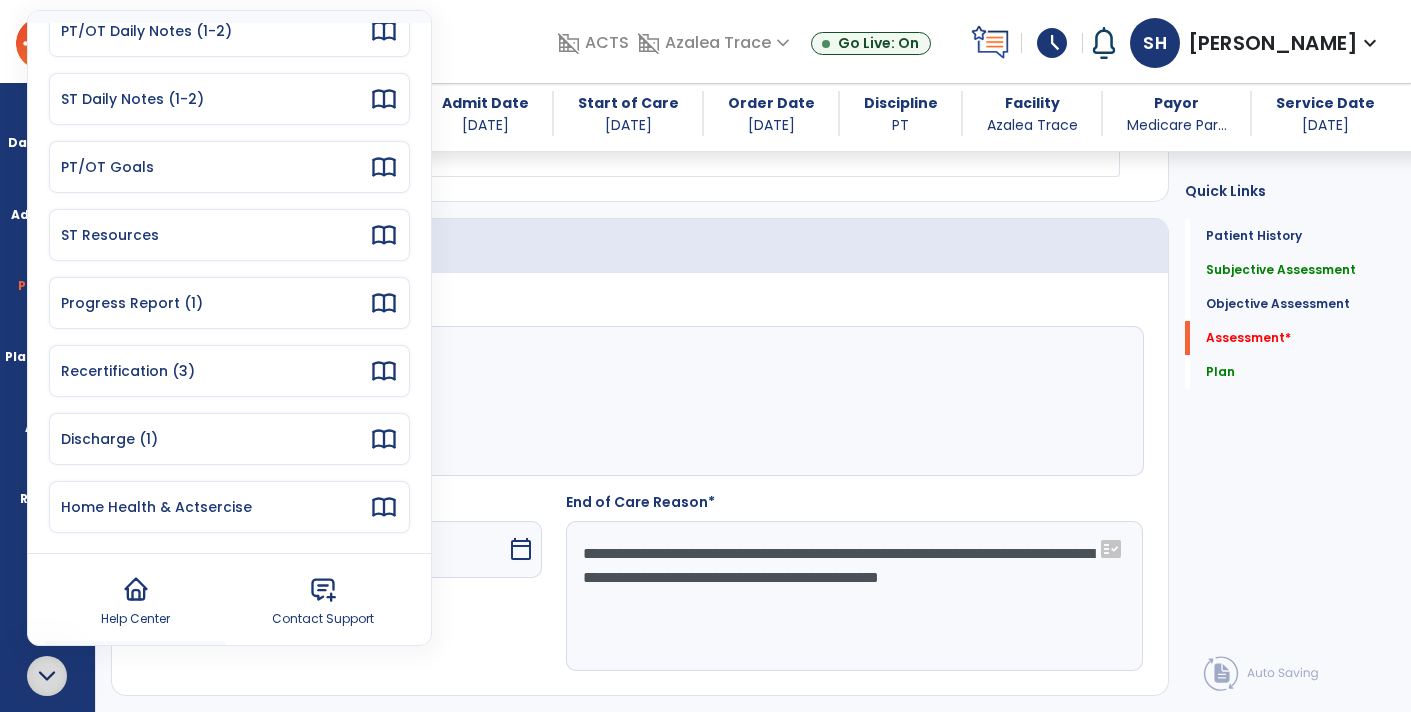 click on "Discharge (1)" at bounding box center [215, 439] 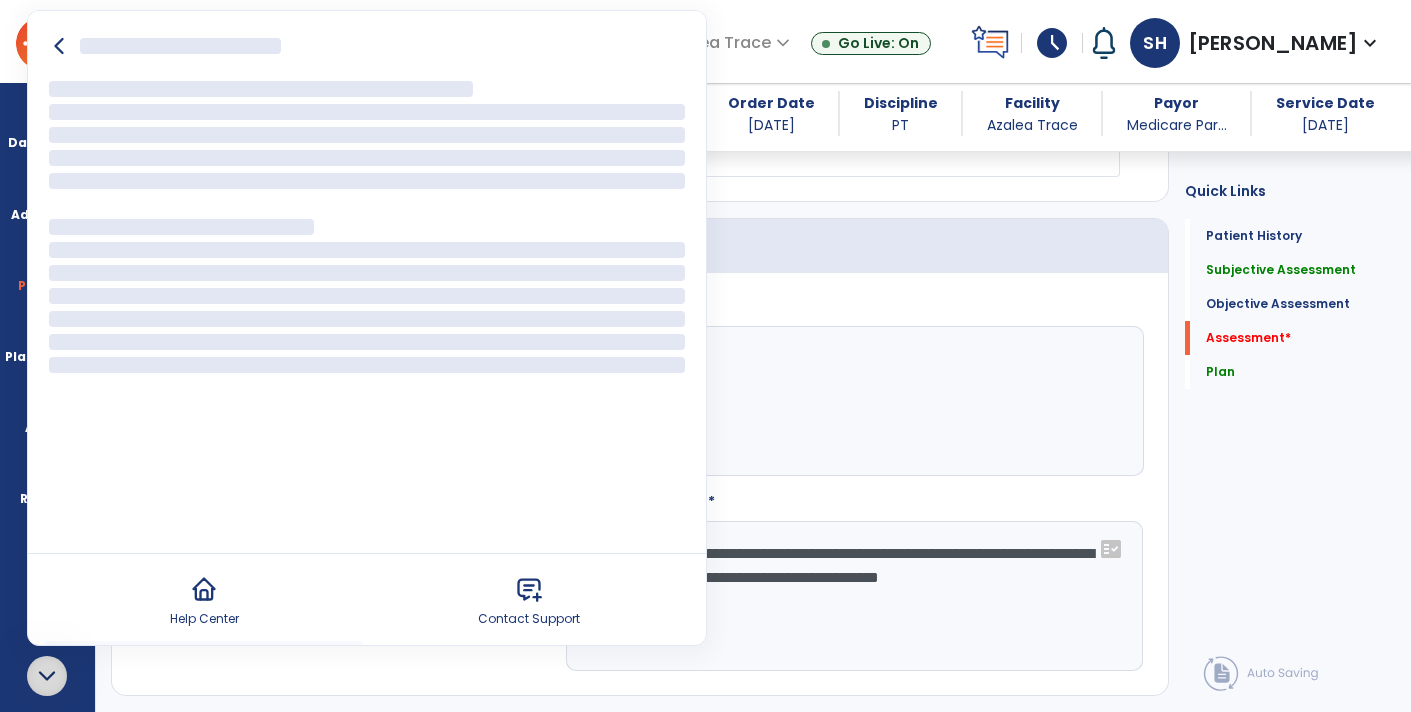 scroll, scrollTop: 0, scrollLeft: 0, axis: both 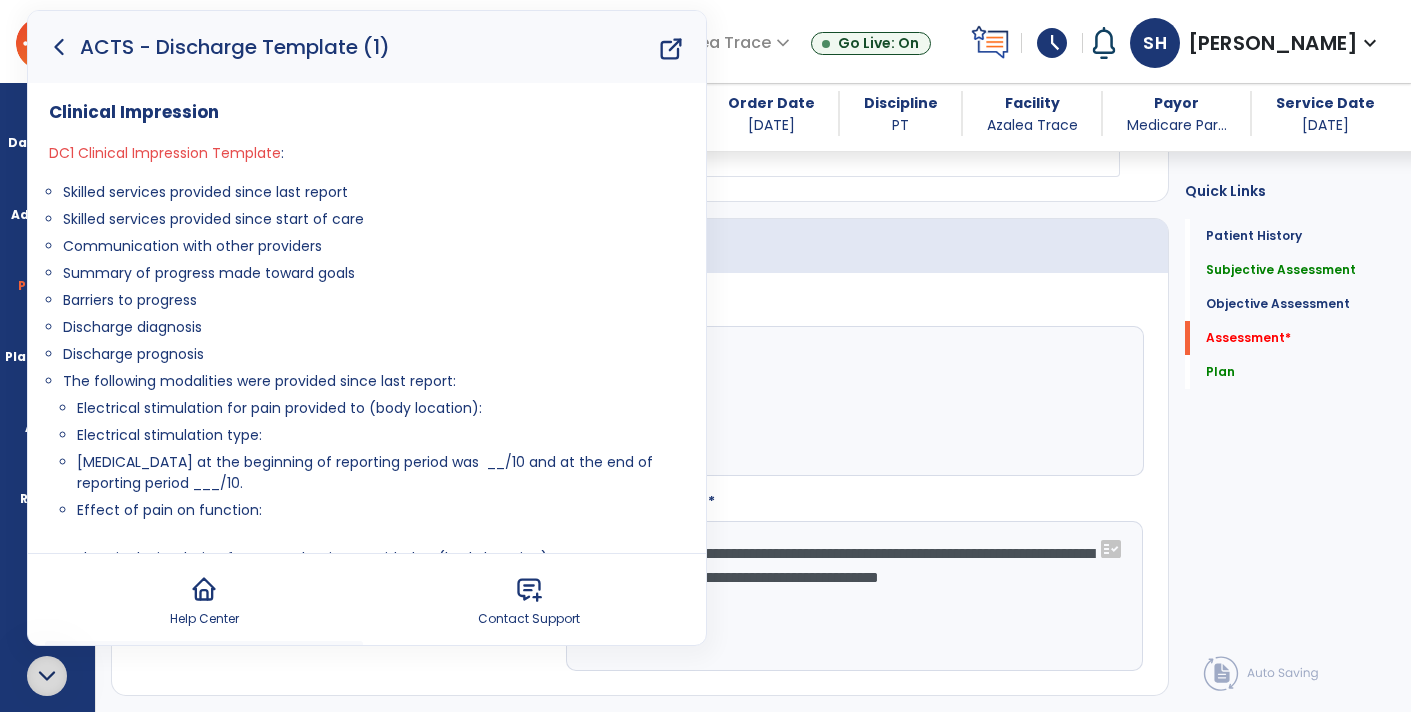 click on "Skilled services provided since last report" at bounding box center [374, 192] 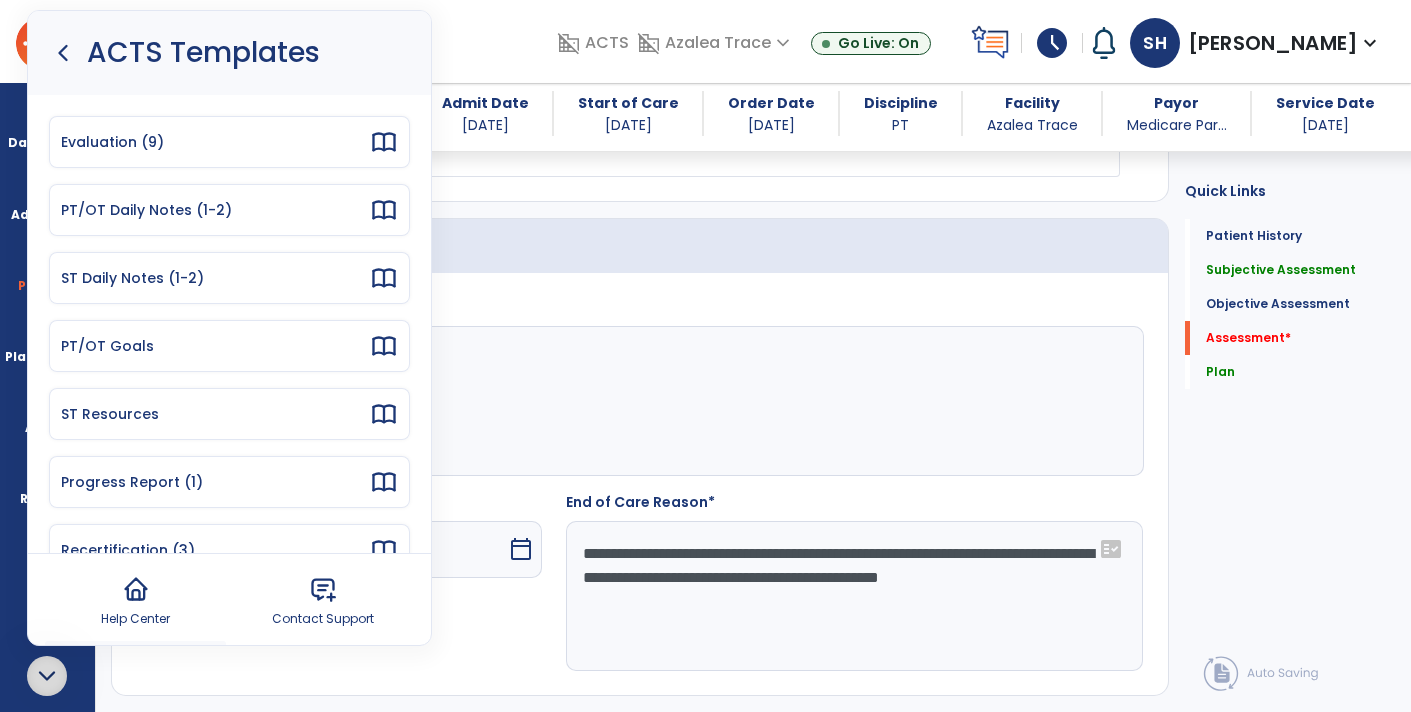 click 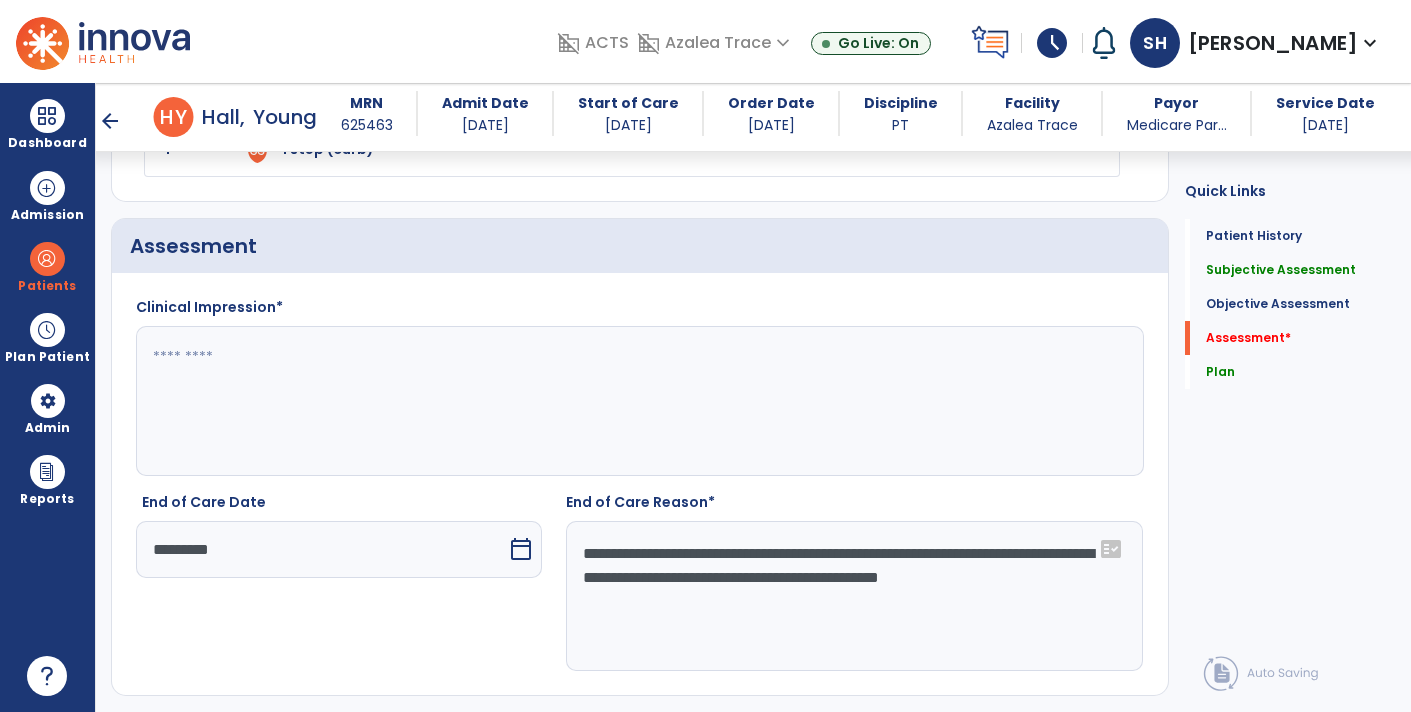 click 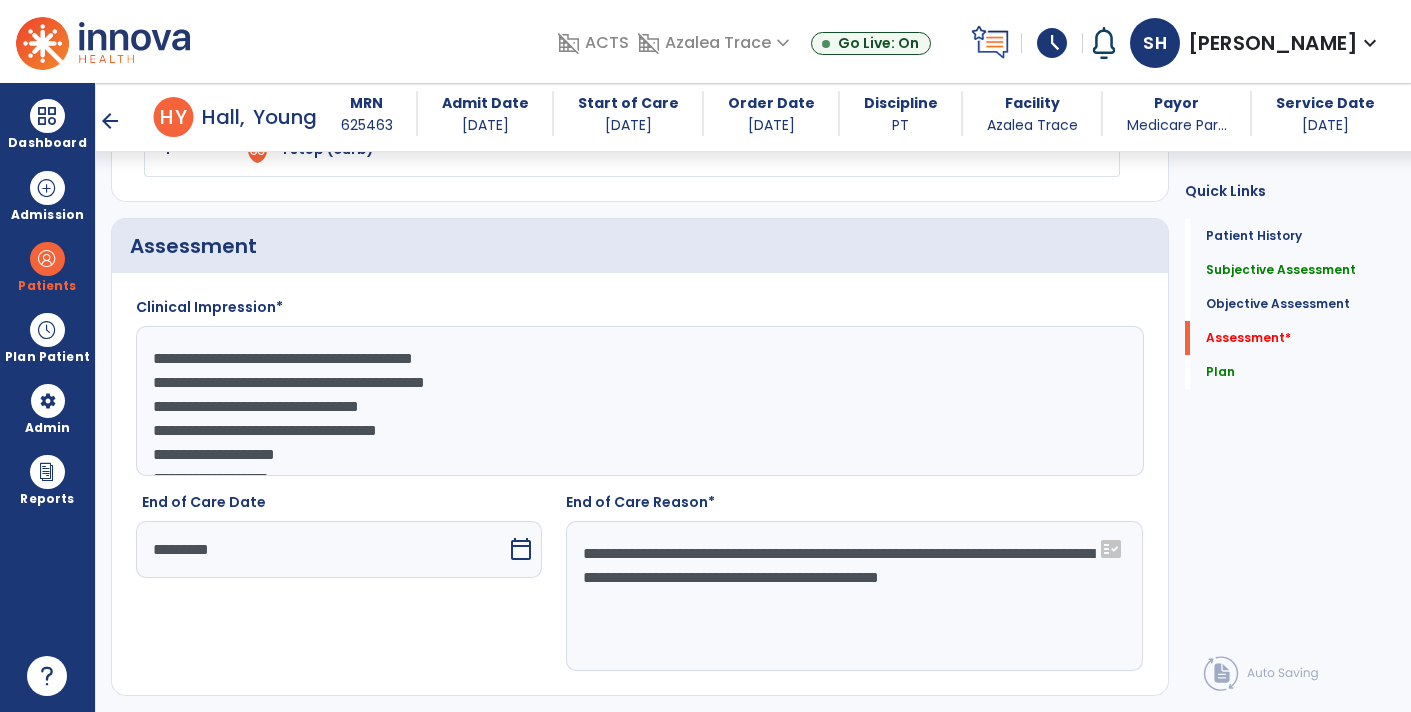 scroll, scrollTop: 39, scrollLeft: 0, axis: vertical 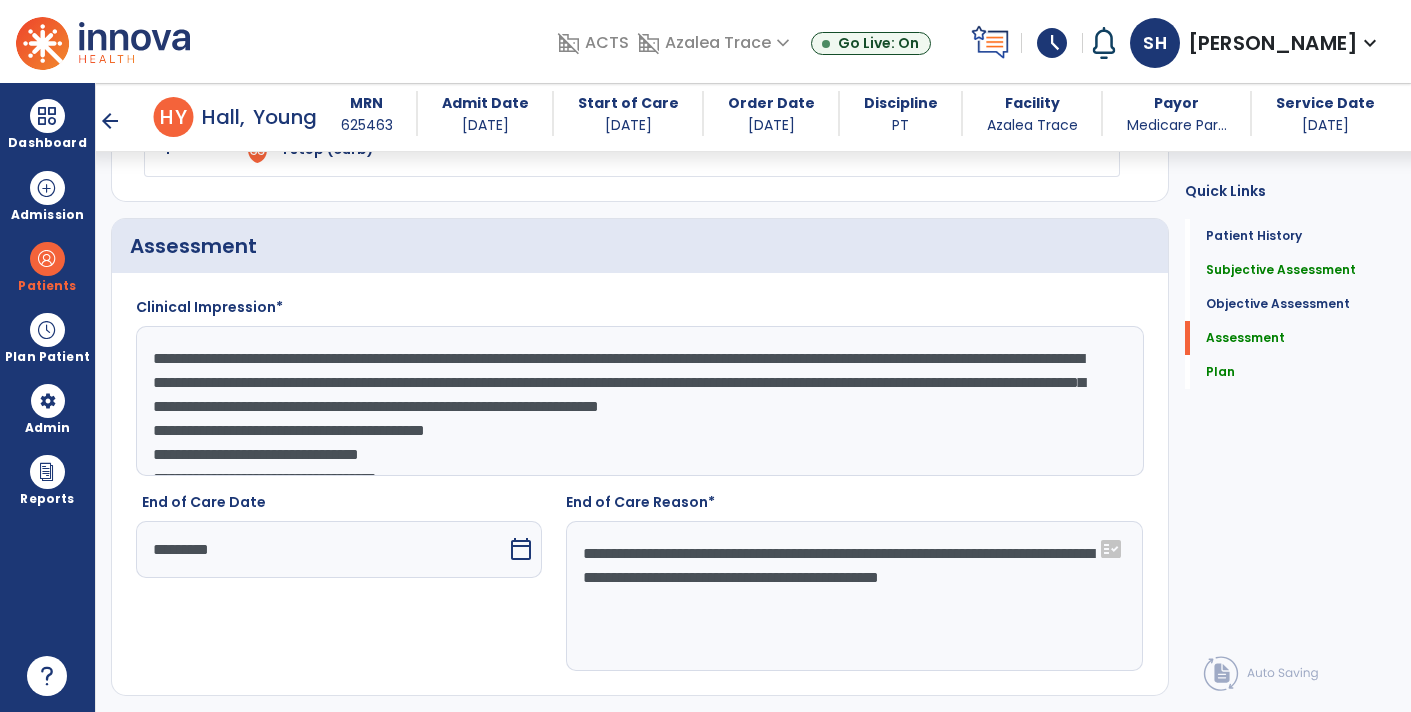 click on "**********" 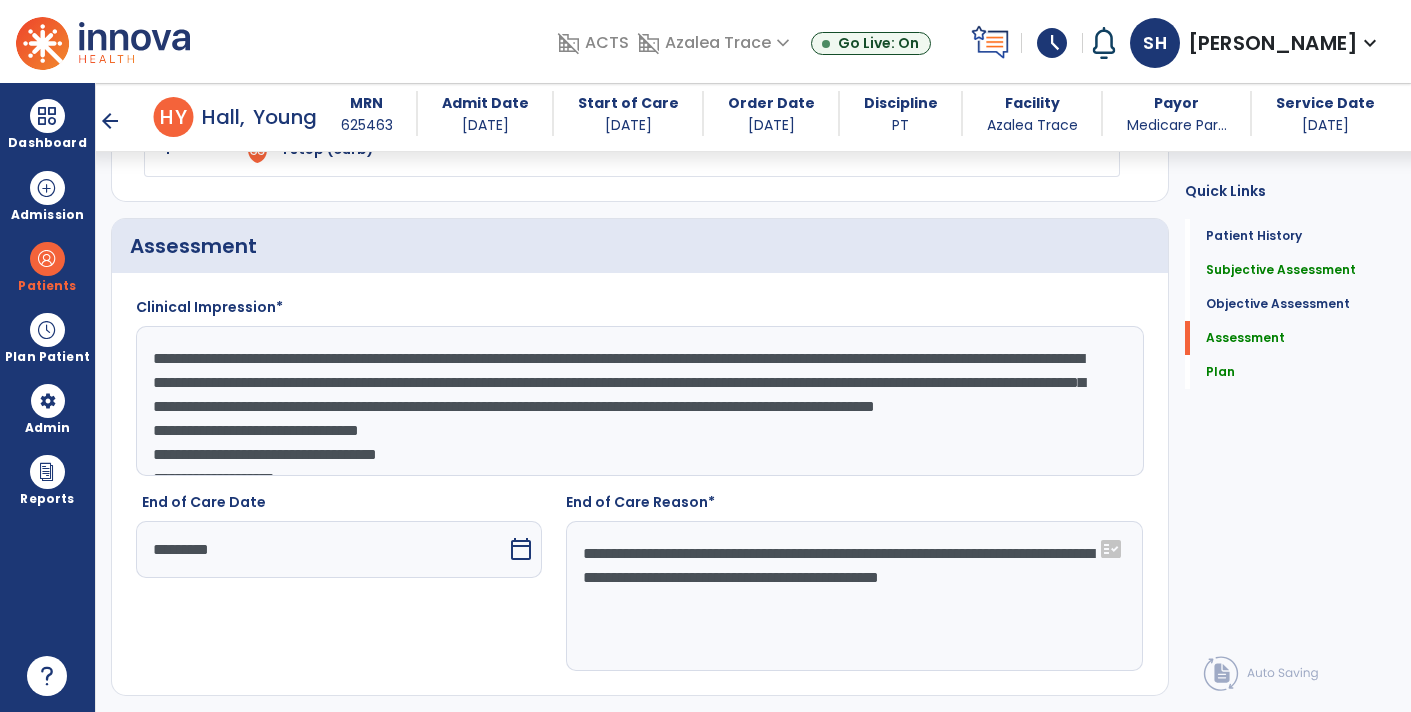 click on "**********" 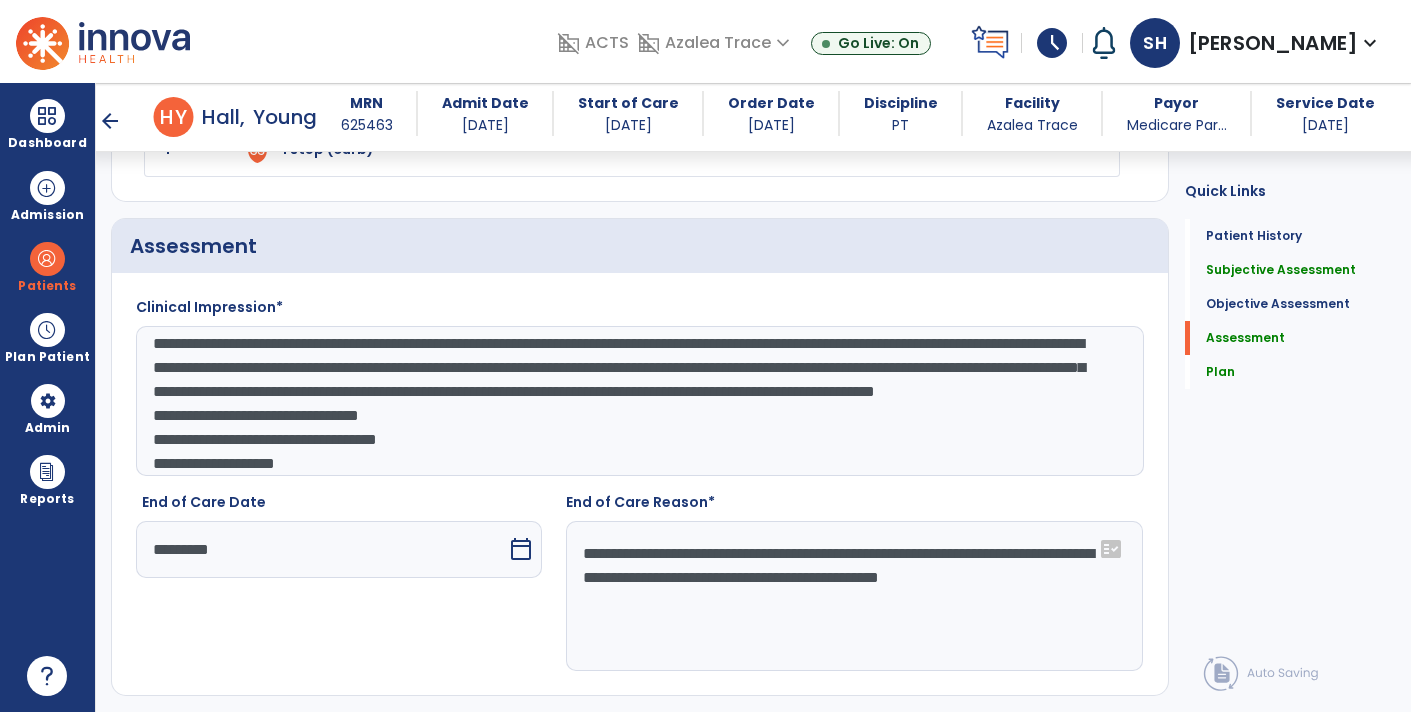 scroll, scrollTop: 15, scrollLeft: 0, axis: vertical 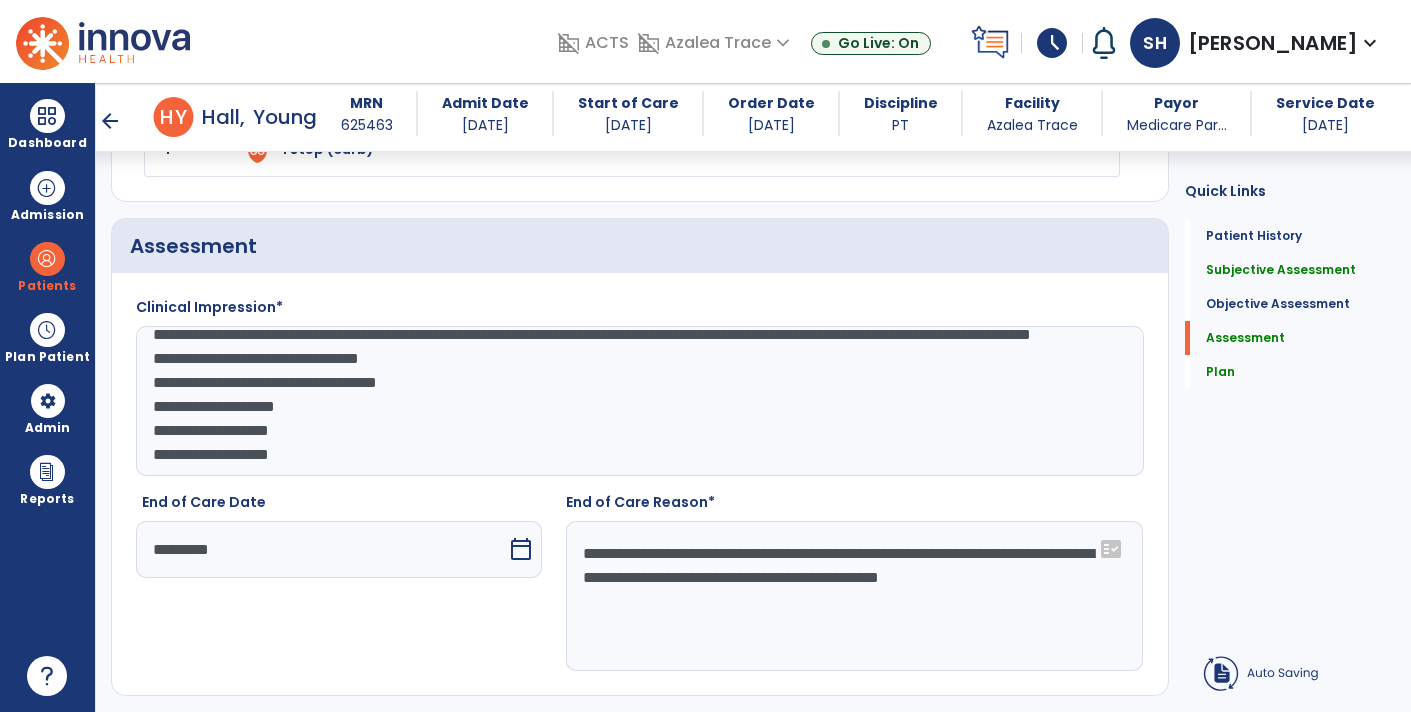 click on "**********" 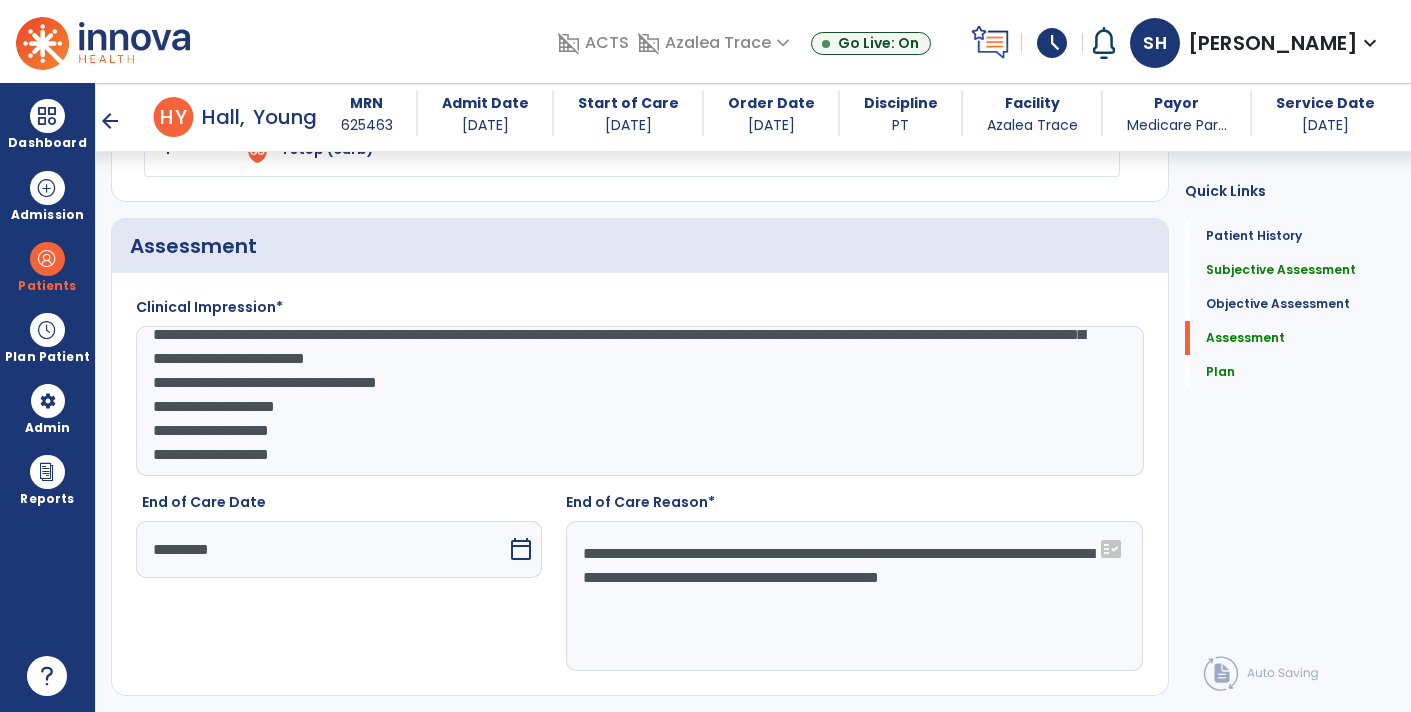 scroll, scrollTop: 119, scrollLeft: 0, axis: vertical 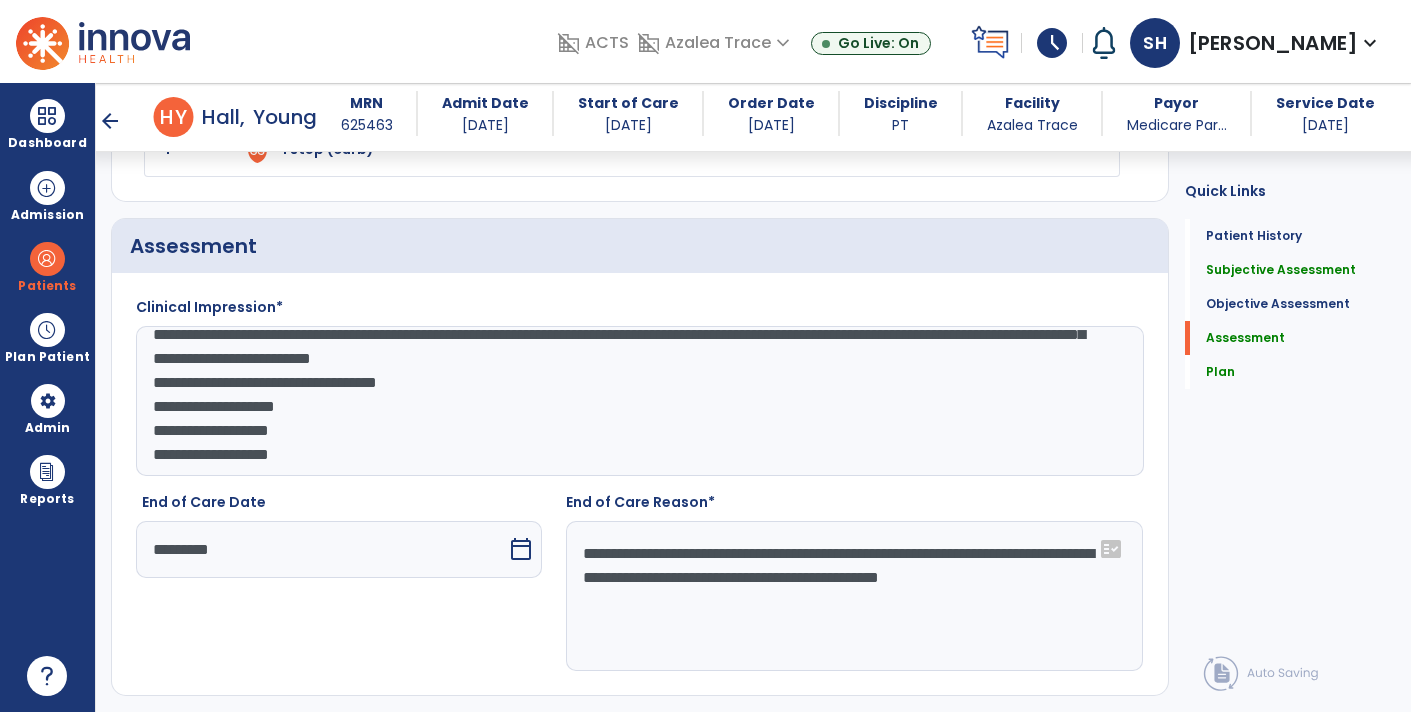 click on "**********" 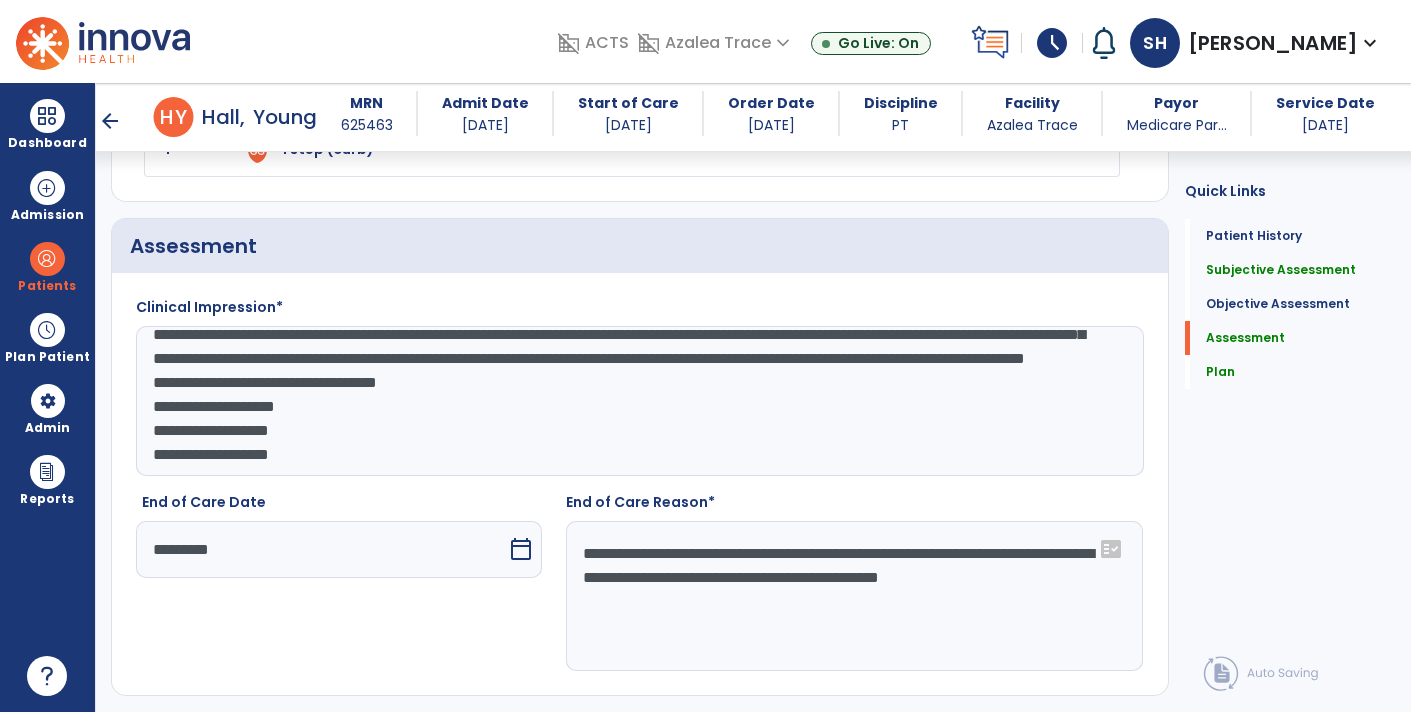 click on "**********" 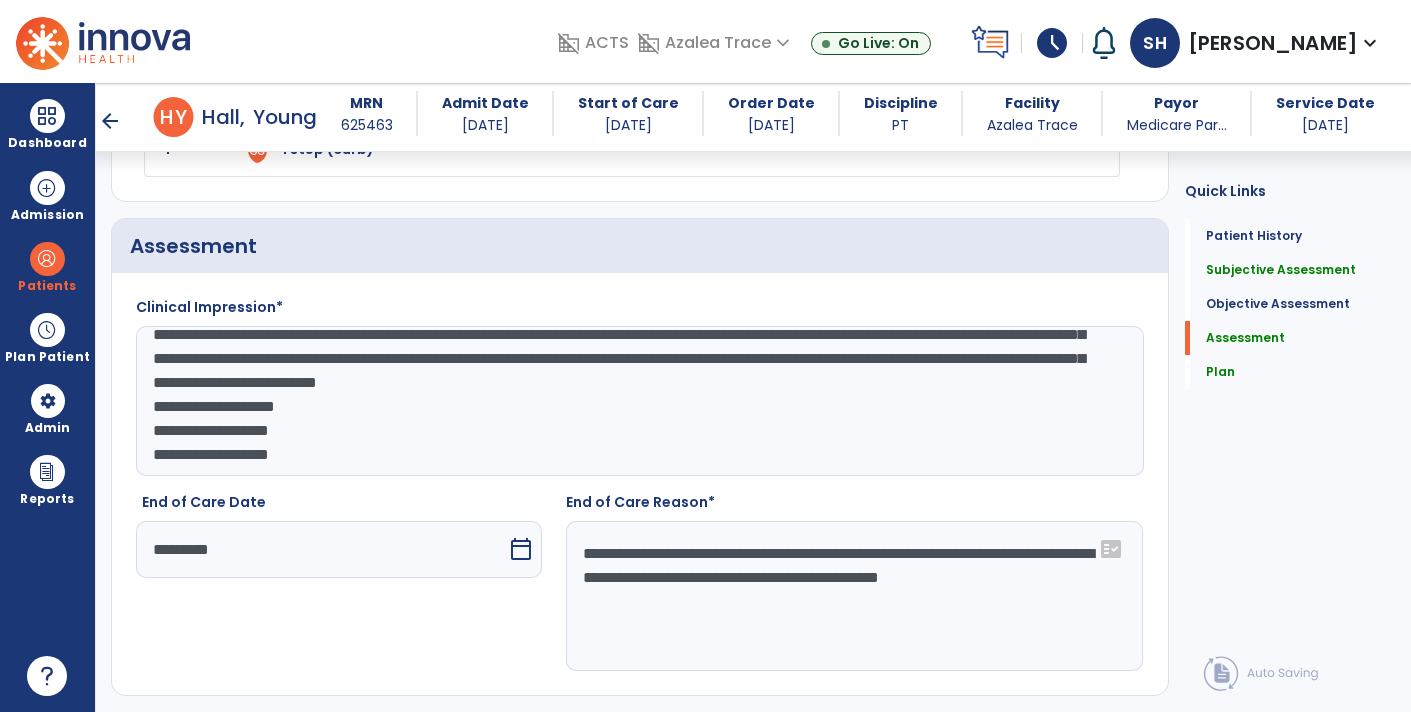 scroll, scrollTop: 96, scrollLeft: 0, axis: vertical 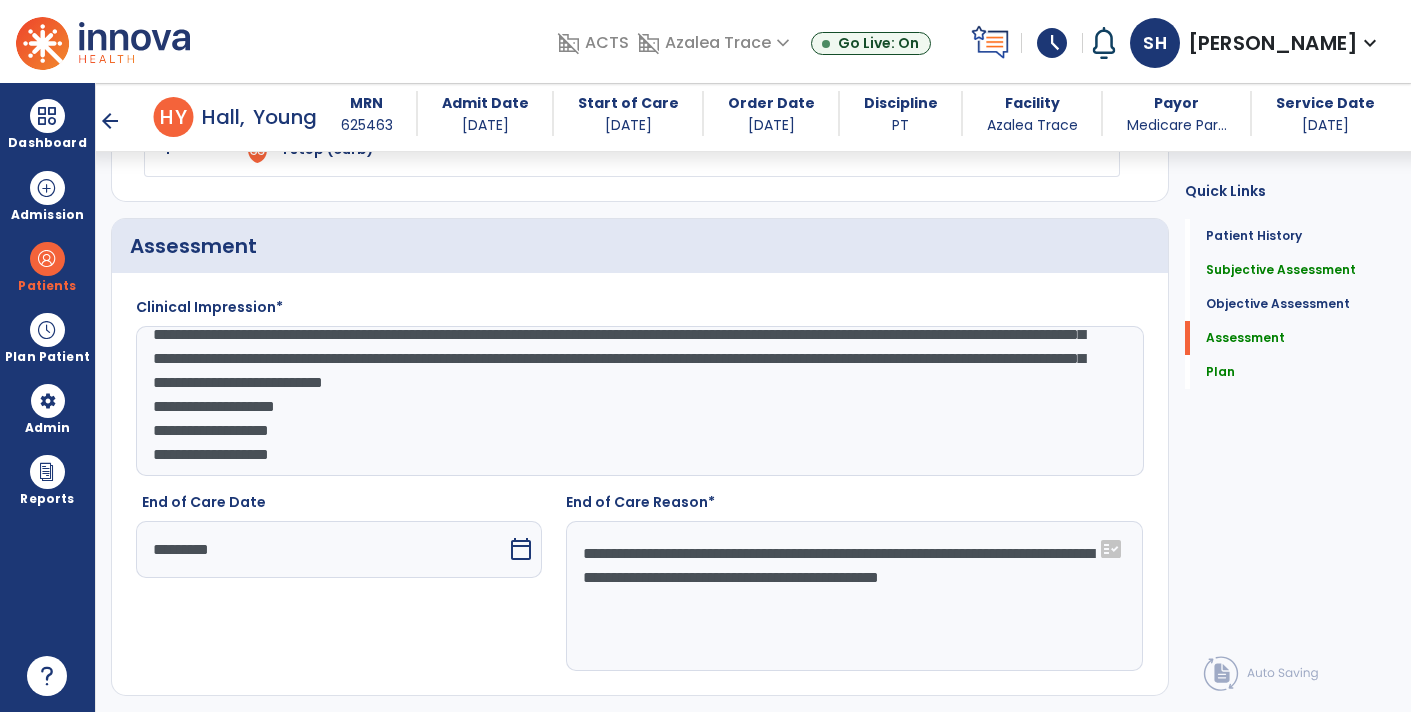 click on "**********" 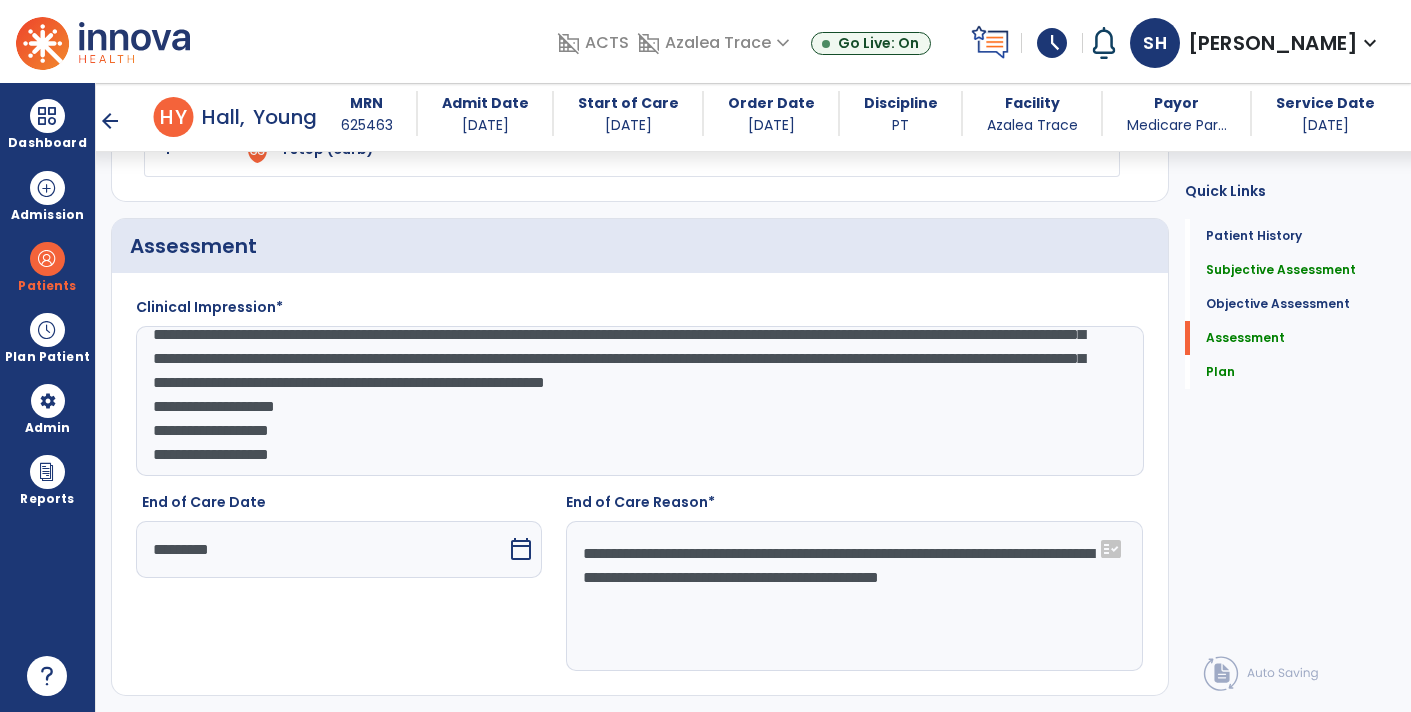 scroll, scrollTop: 119, scrollLeft: 0, axis: vertical 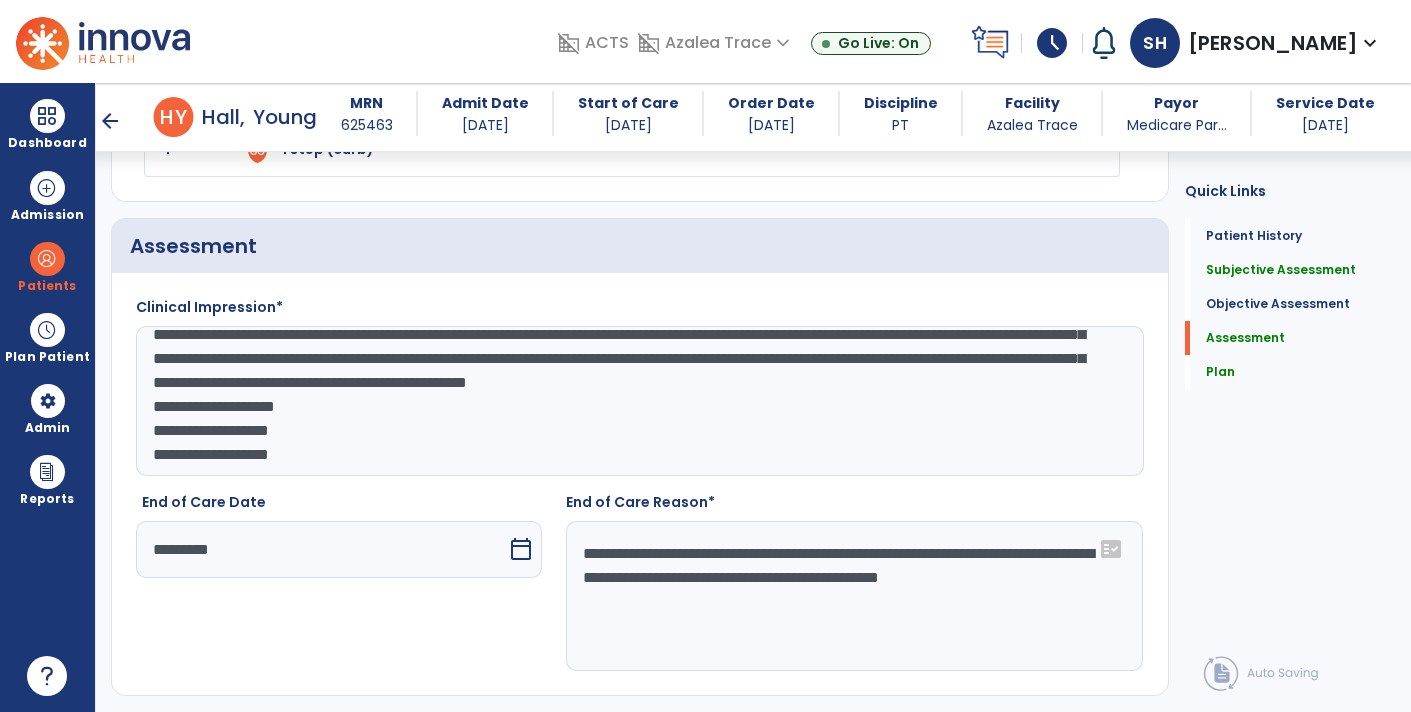 click on "**********" 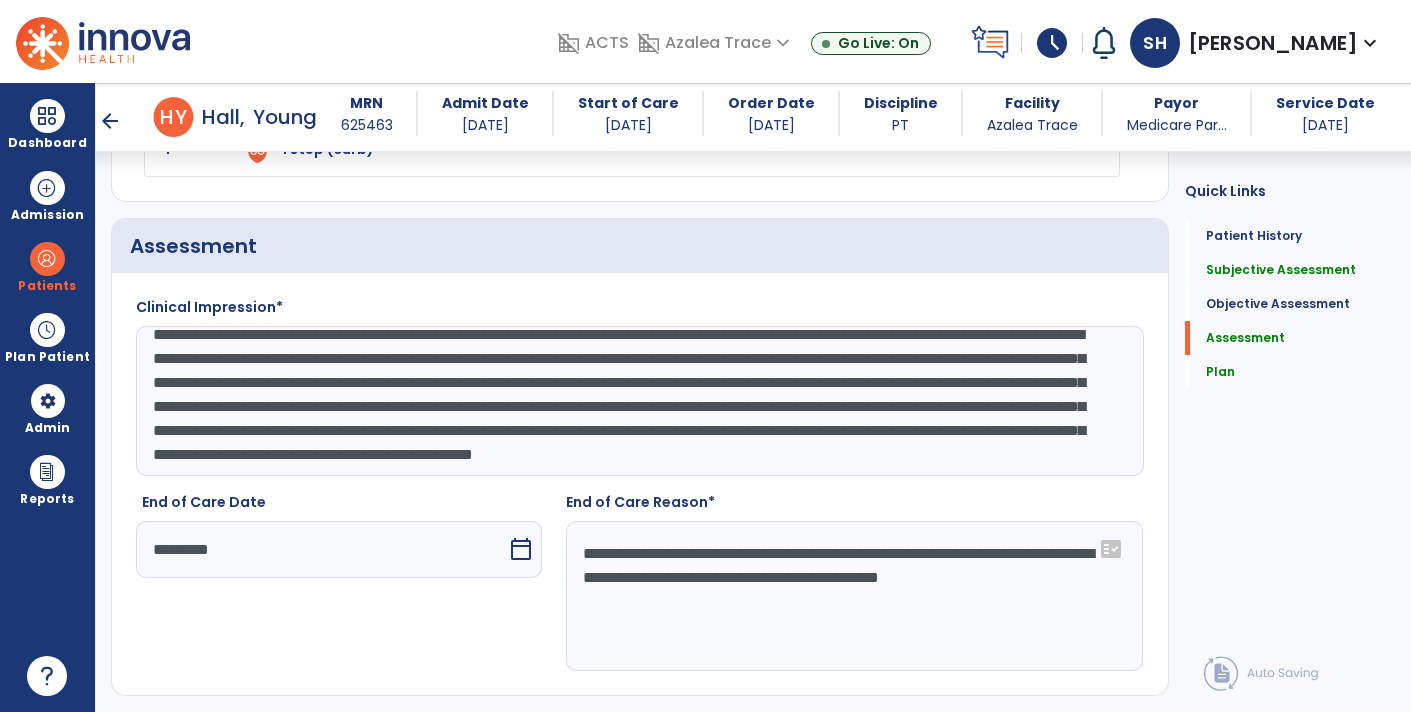 scroll, scrollTop: 96, scrollLeft: 0, axis: vertical 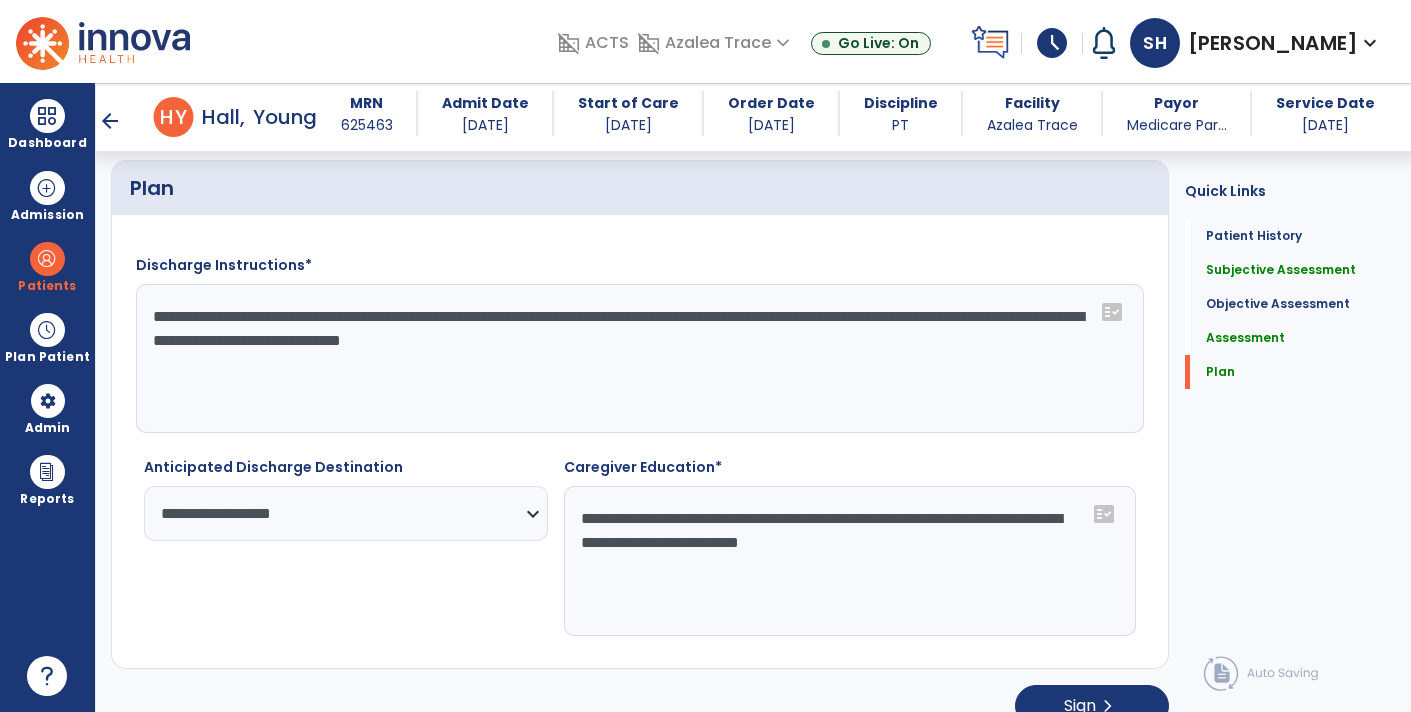 type on "**********" 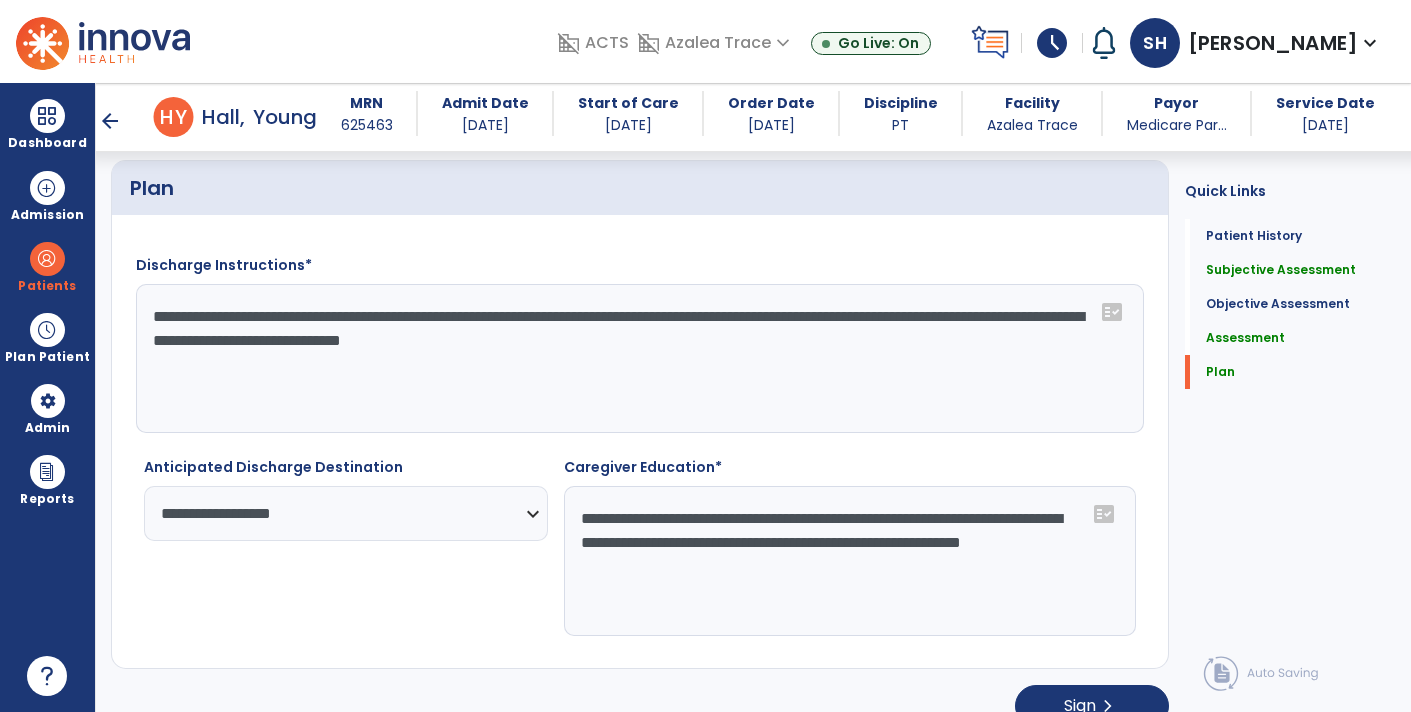 paste on "**********" 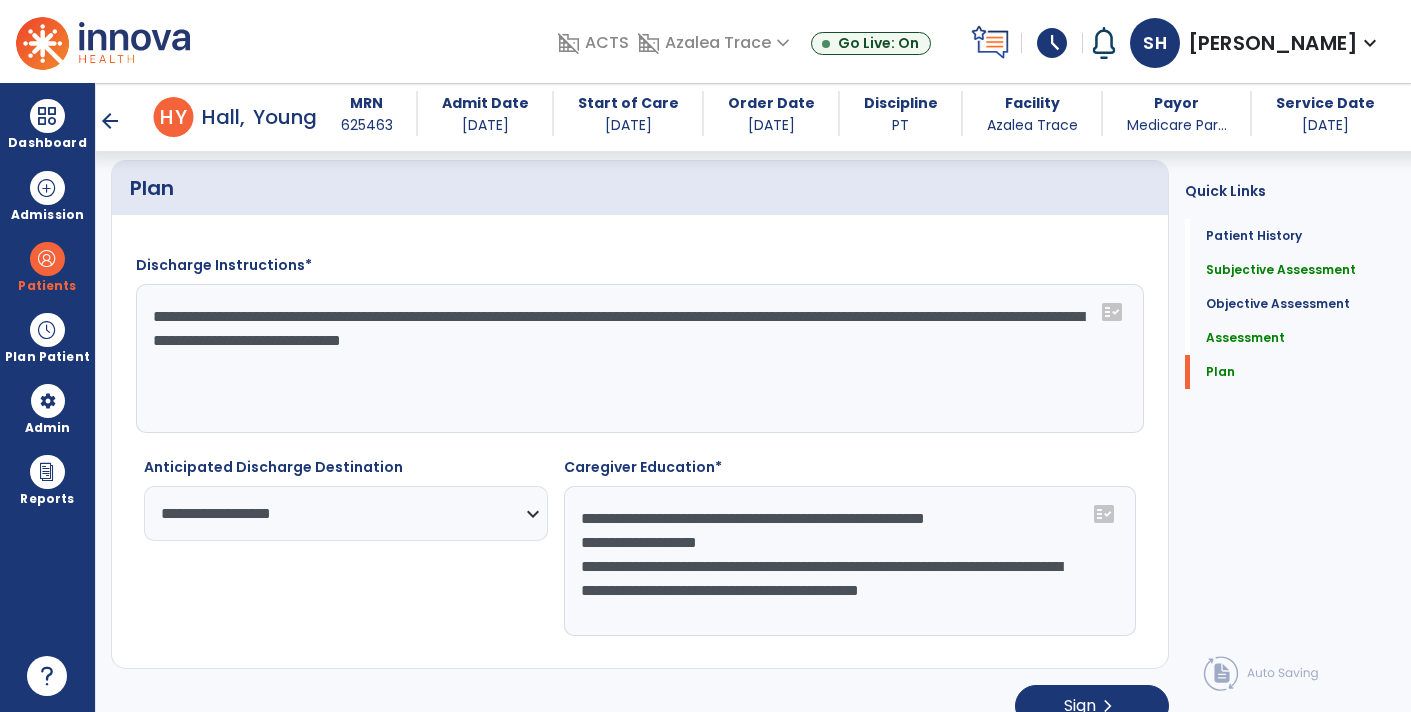 click on "**********" 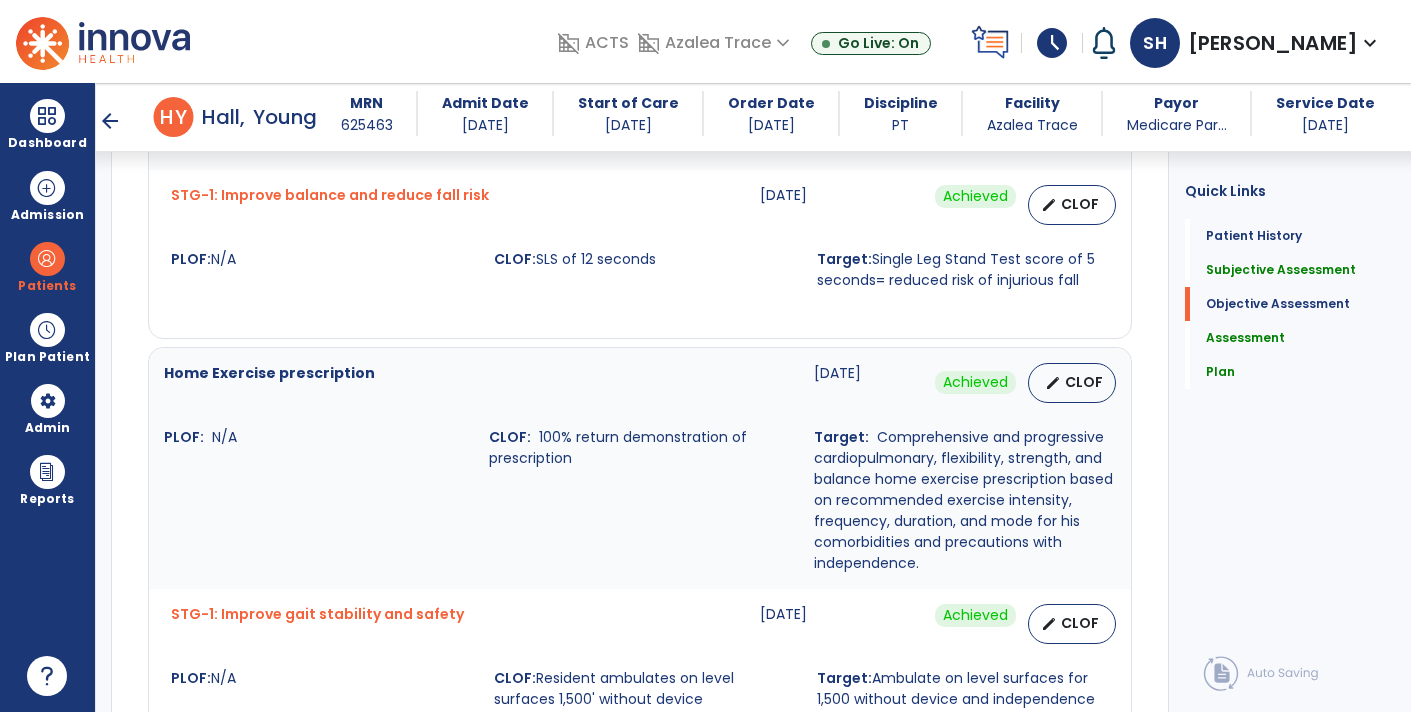 scroll, scrollTop: 0, scrollLeft: 0, axis: both 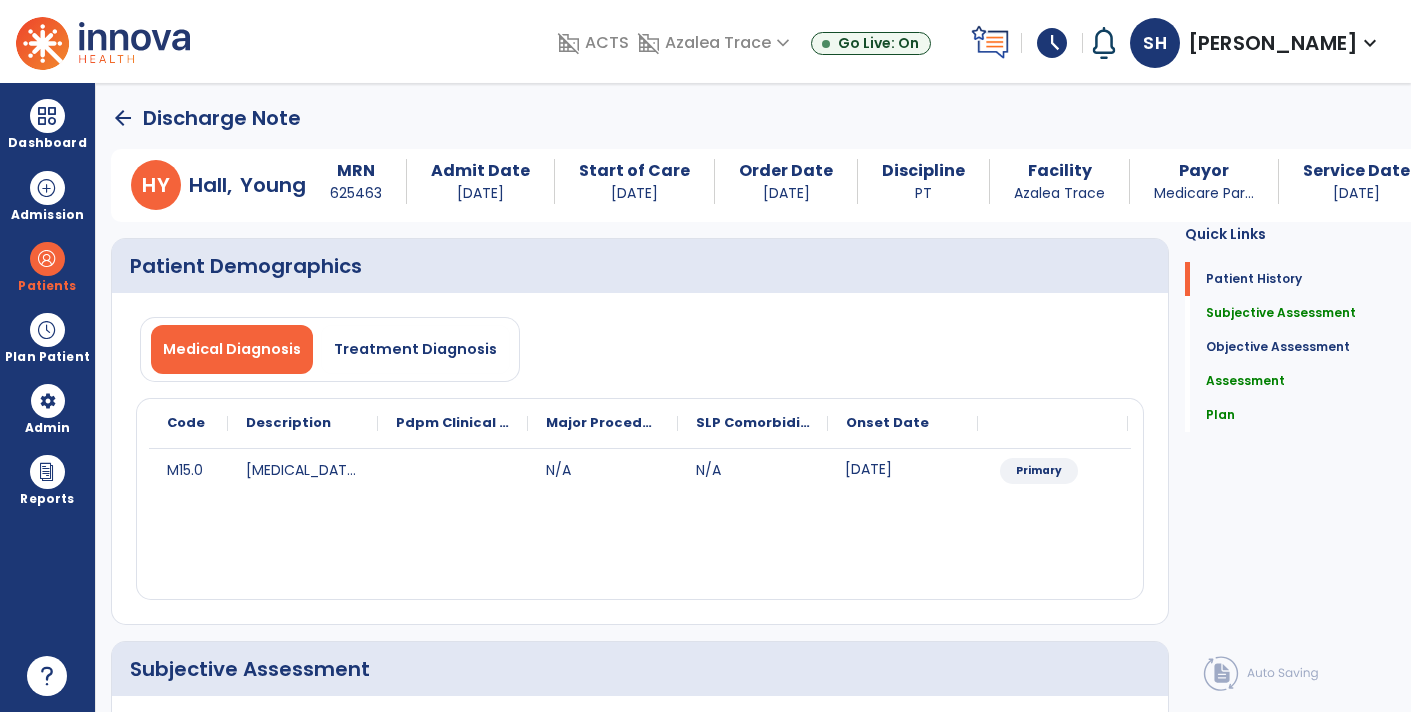 click on "[DATE]" 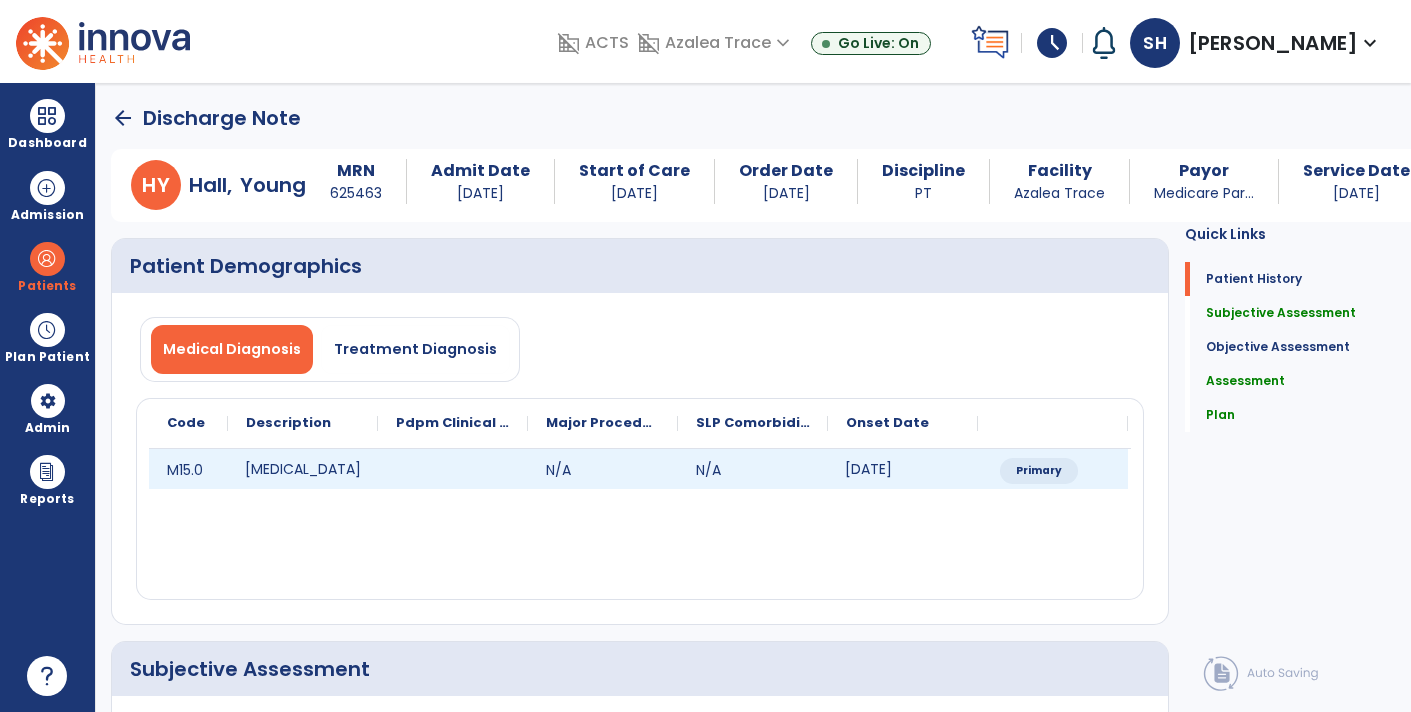 click on "[MEDICAL_DATA]" 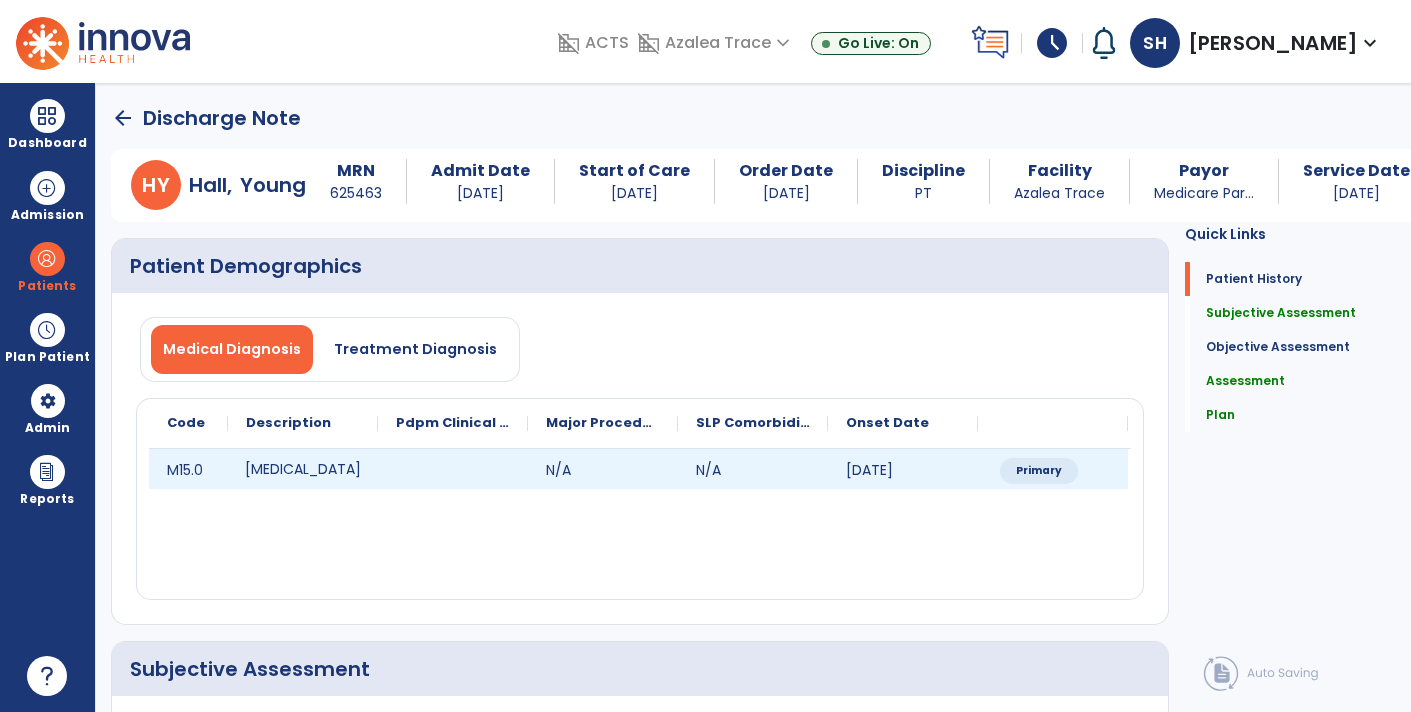 click on "[MEDICAL_DATA]" 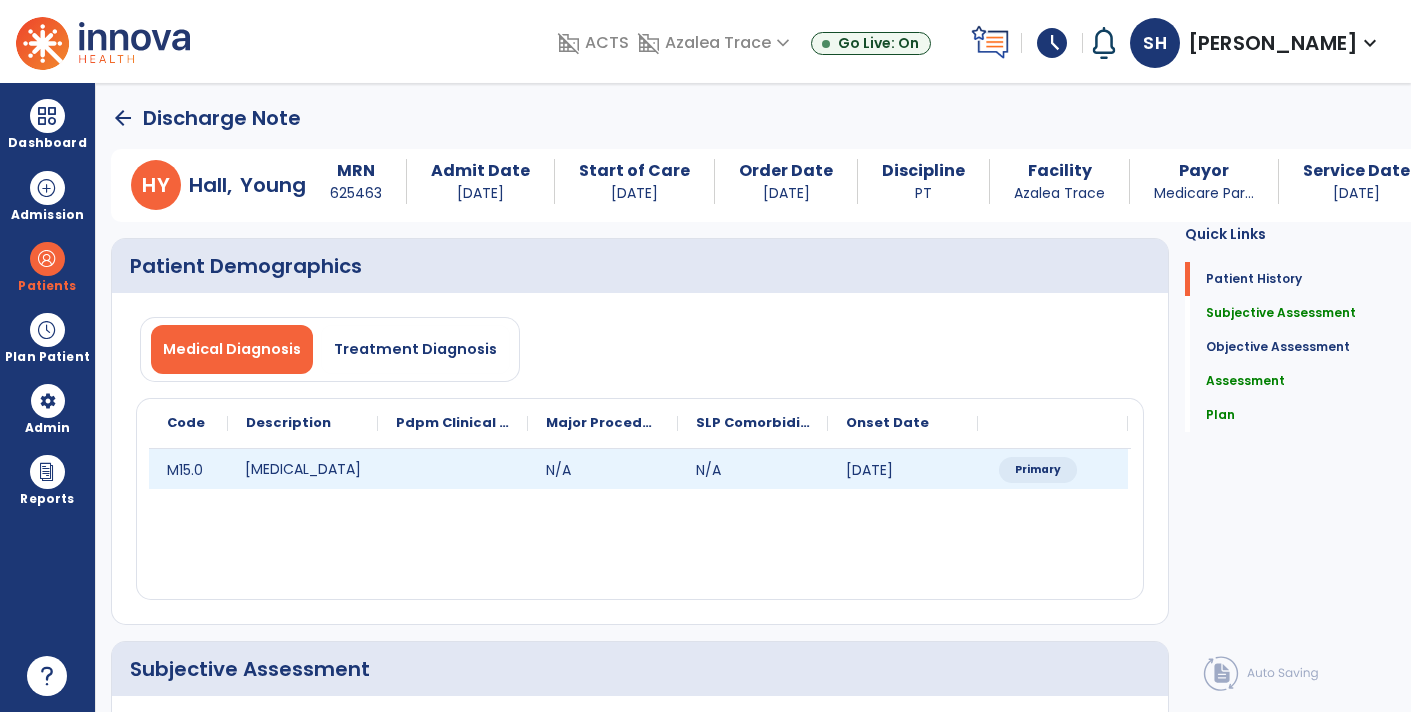 click on "Primary" 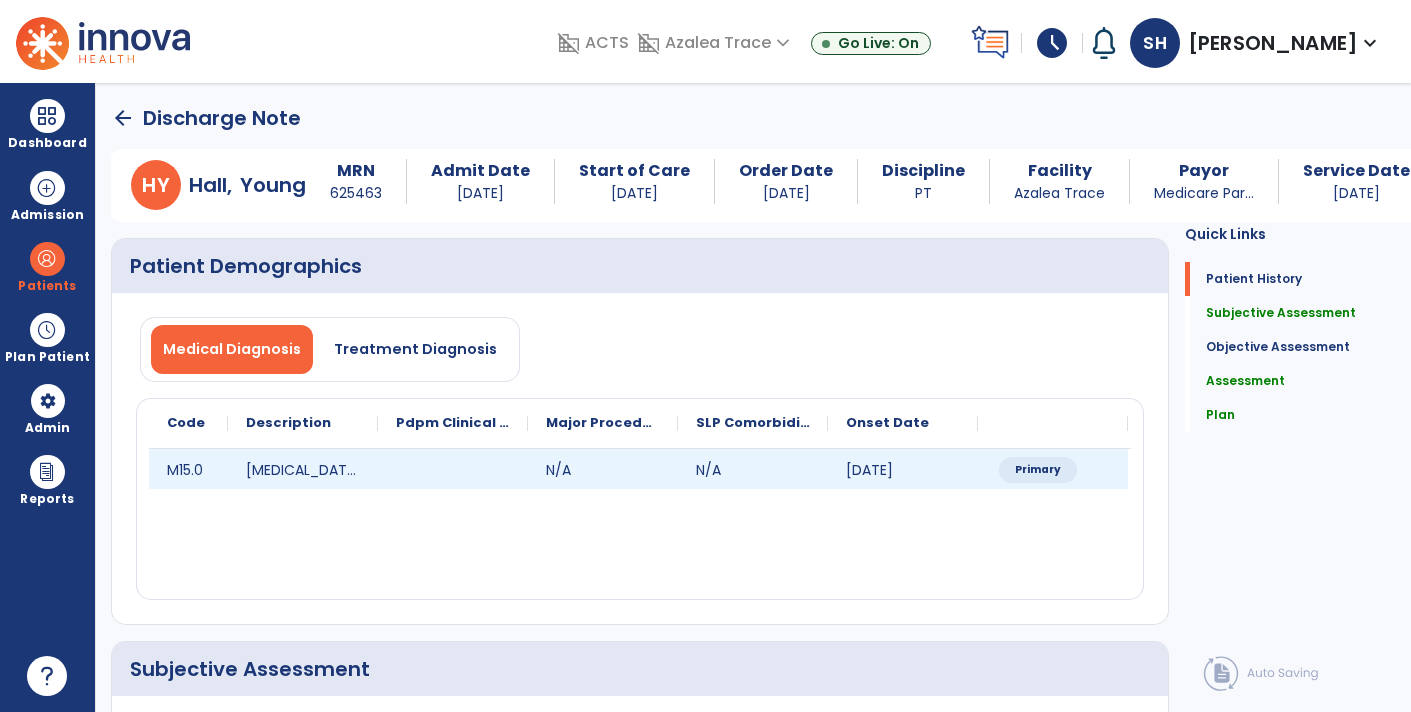 click on "Primary" 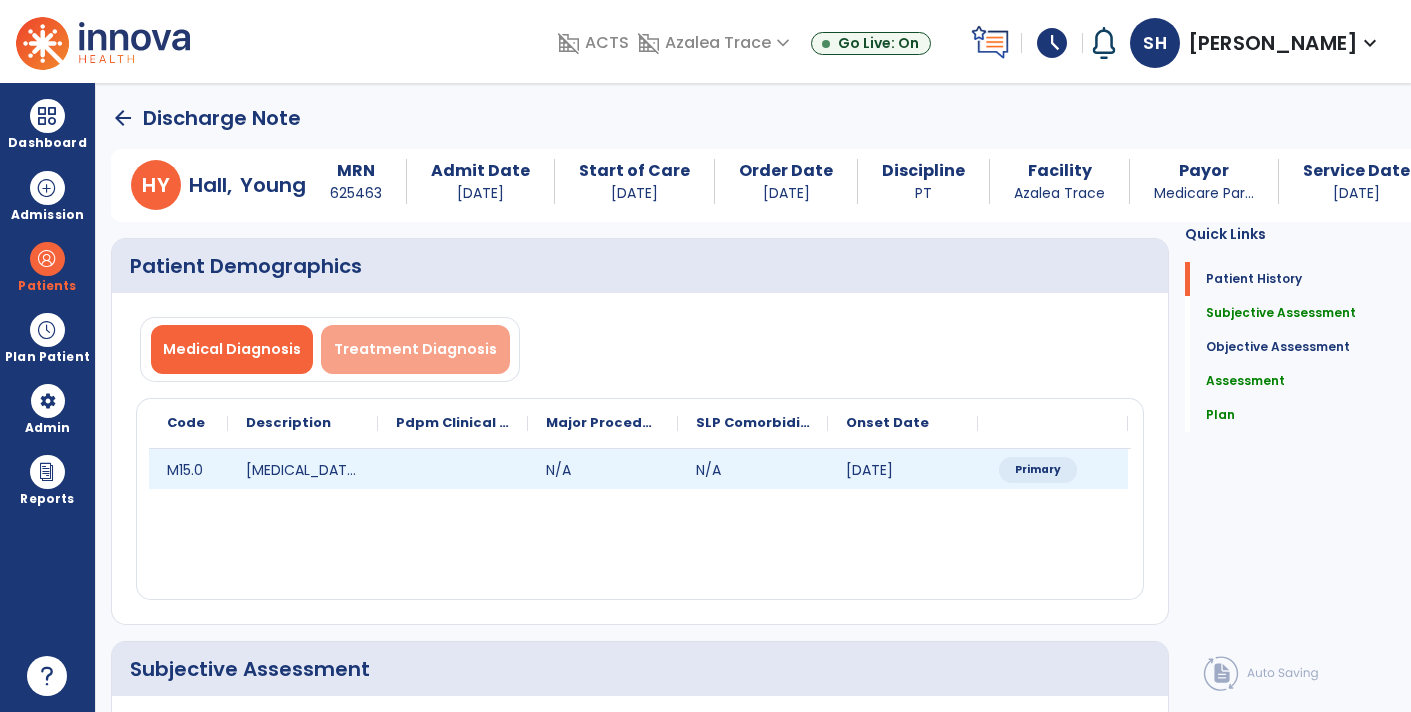 click on "Treatment Diagnosis" at bounding box center (415, 349) 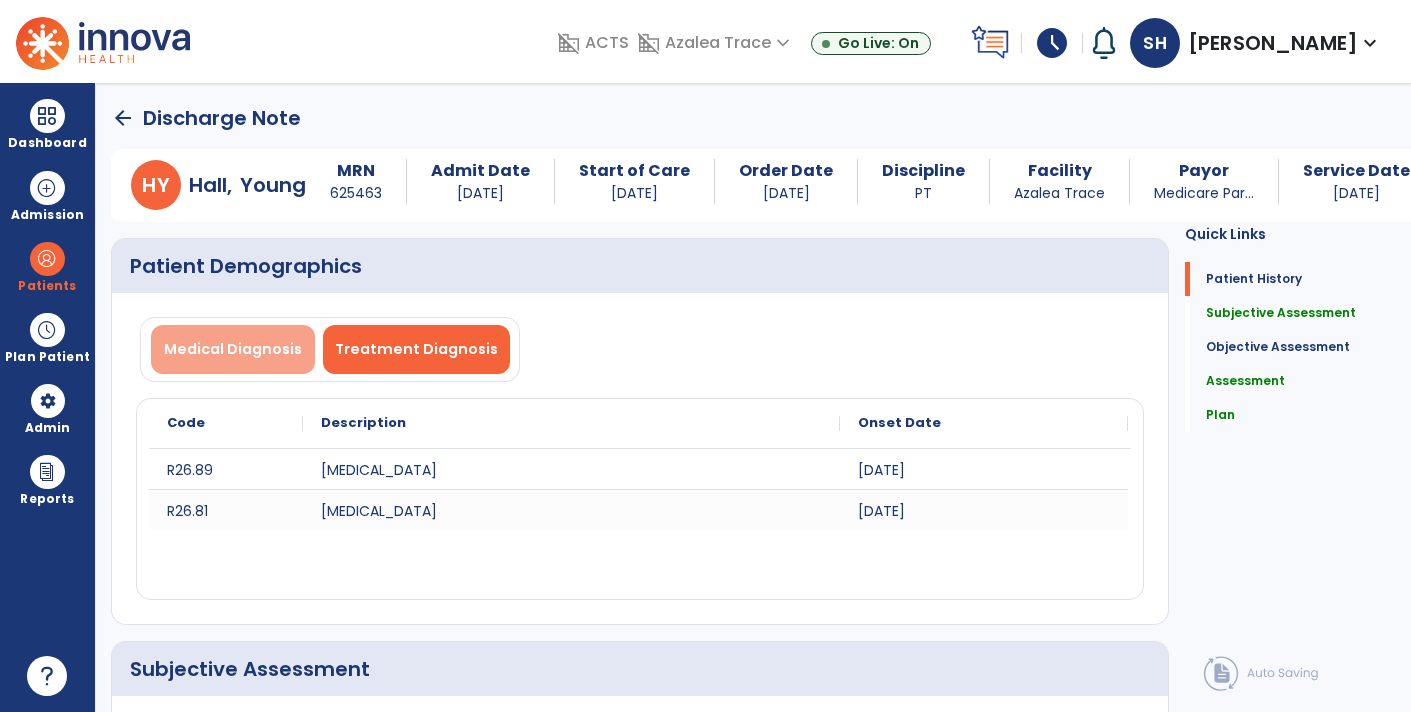 click on "Medical Diagnosis" at bounding box center (233, 349) 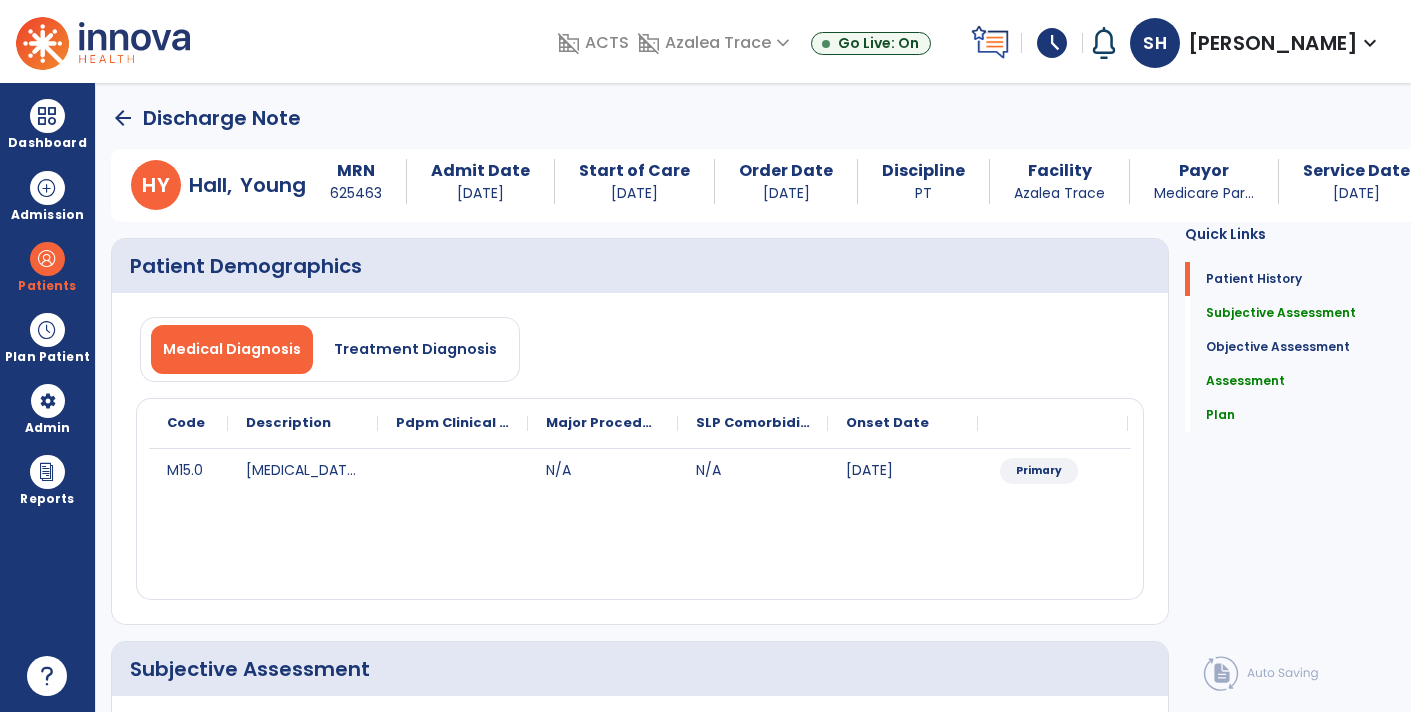 scroll, scrollTop: 12, scrollLeft: 0, axis: vertical 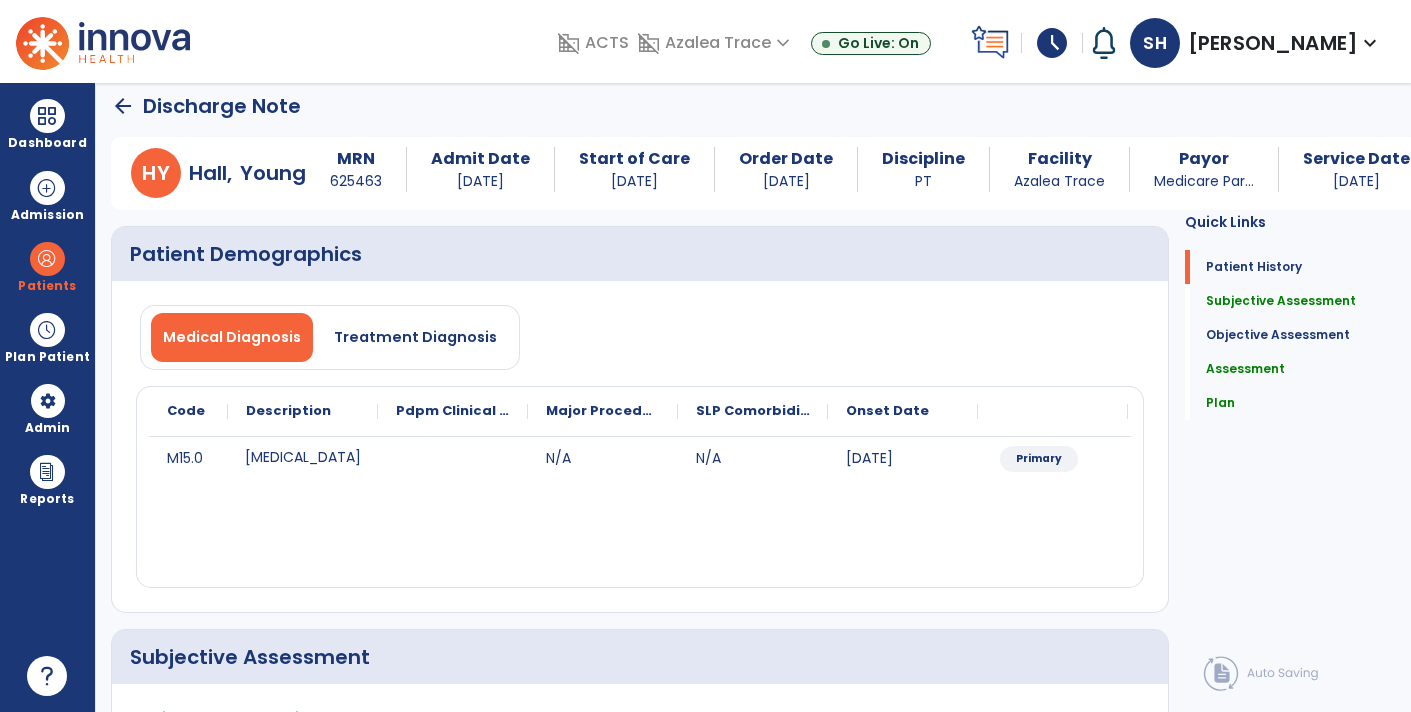 click on "[MEDICAL_DATA]" 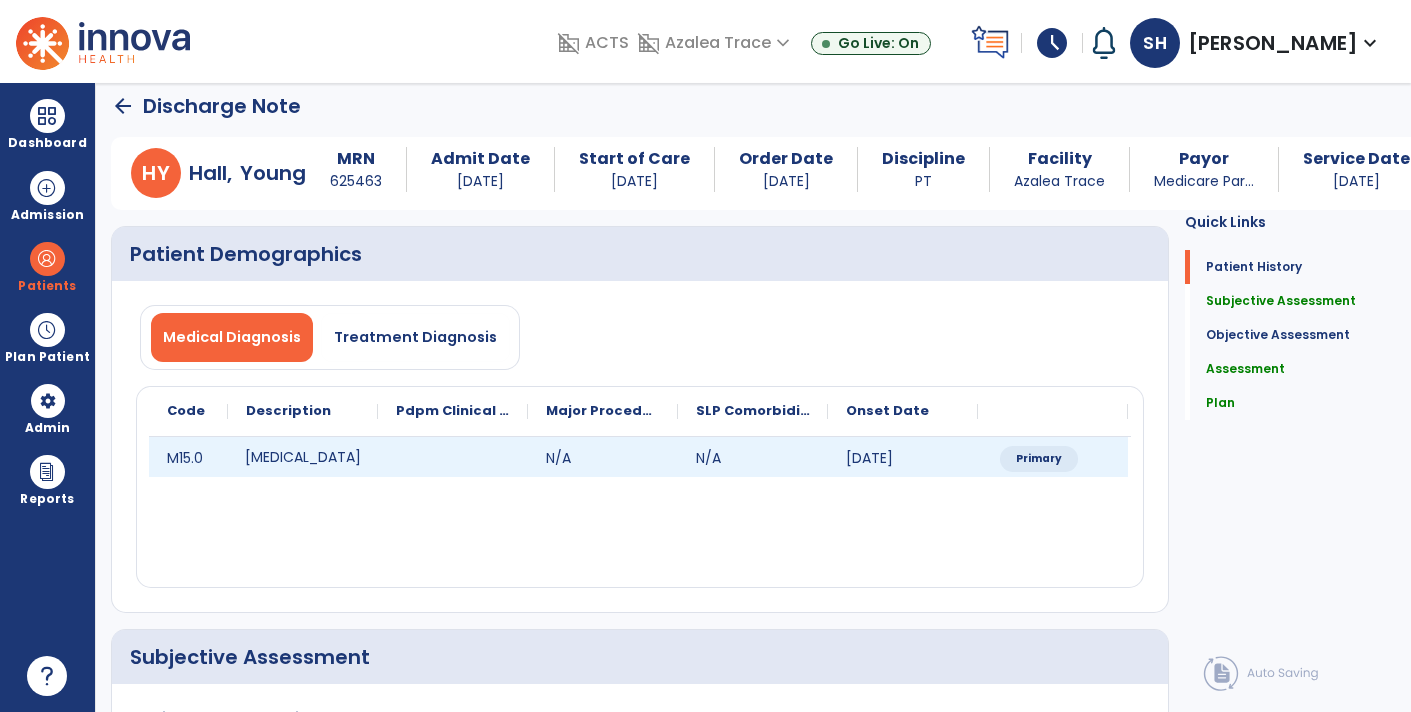 click on "[MEDICAL_DATA]" 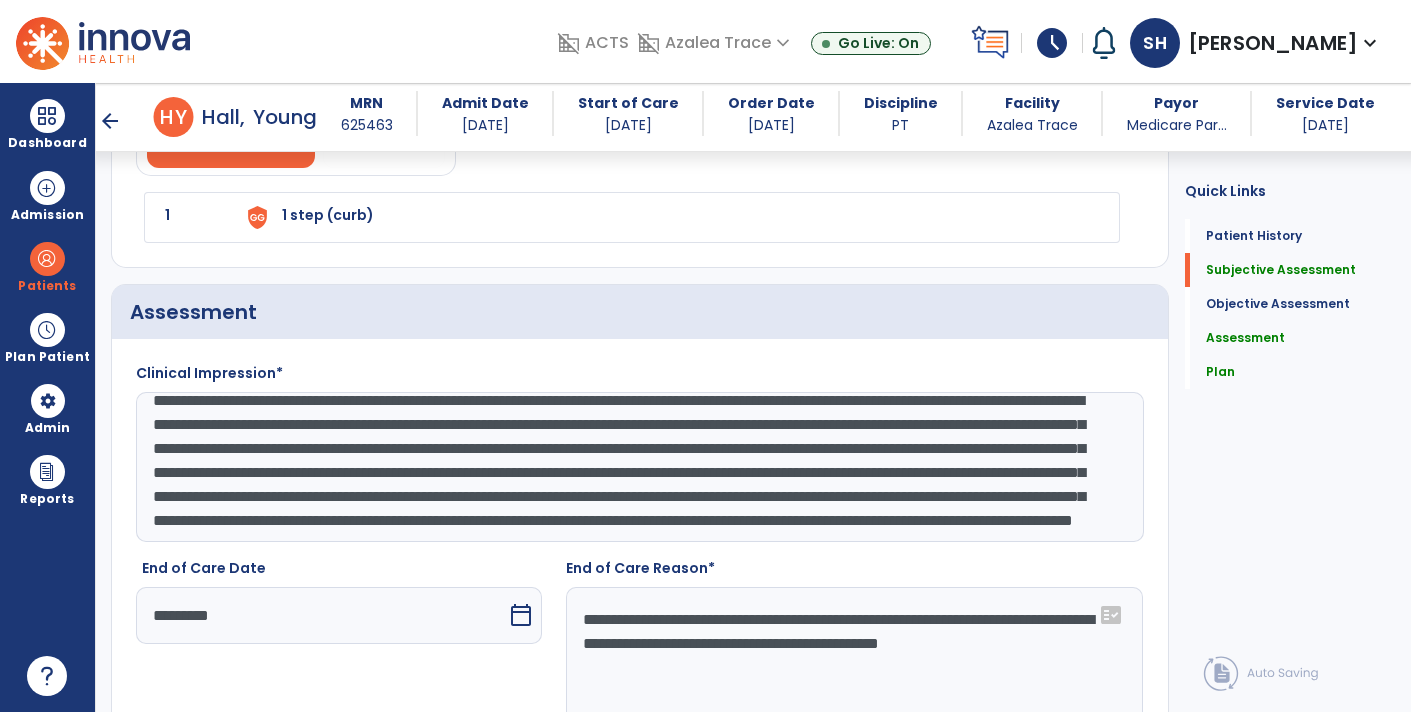 scroll, scrollTop: 2975, scrollLeft: 0, axis: vertical 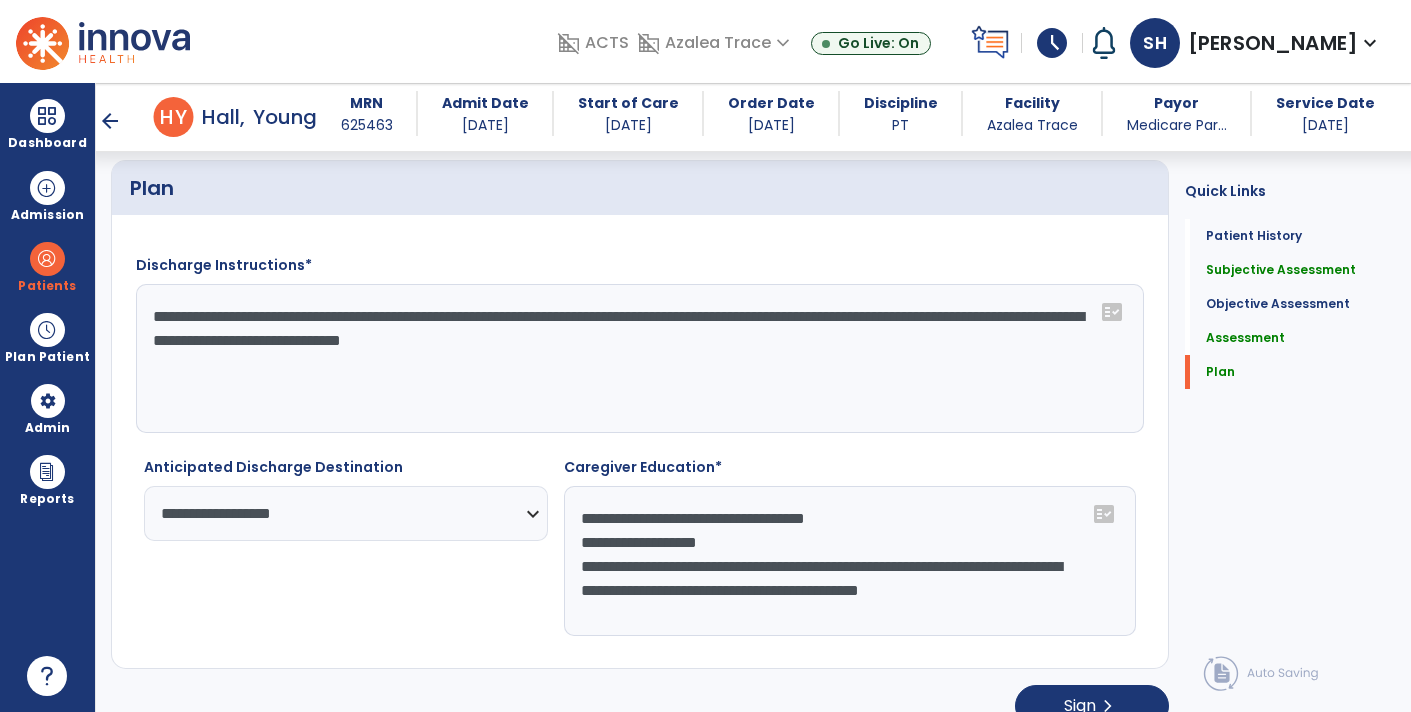 click on "**********" 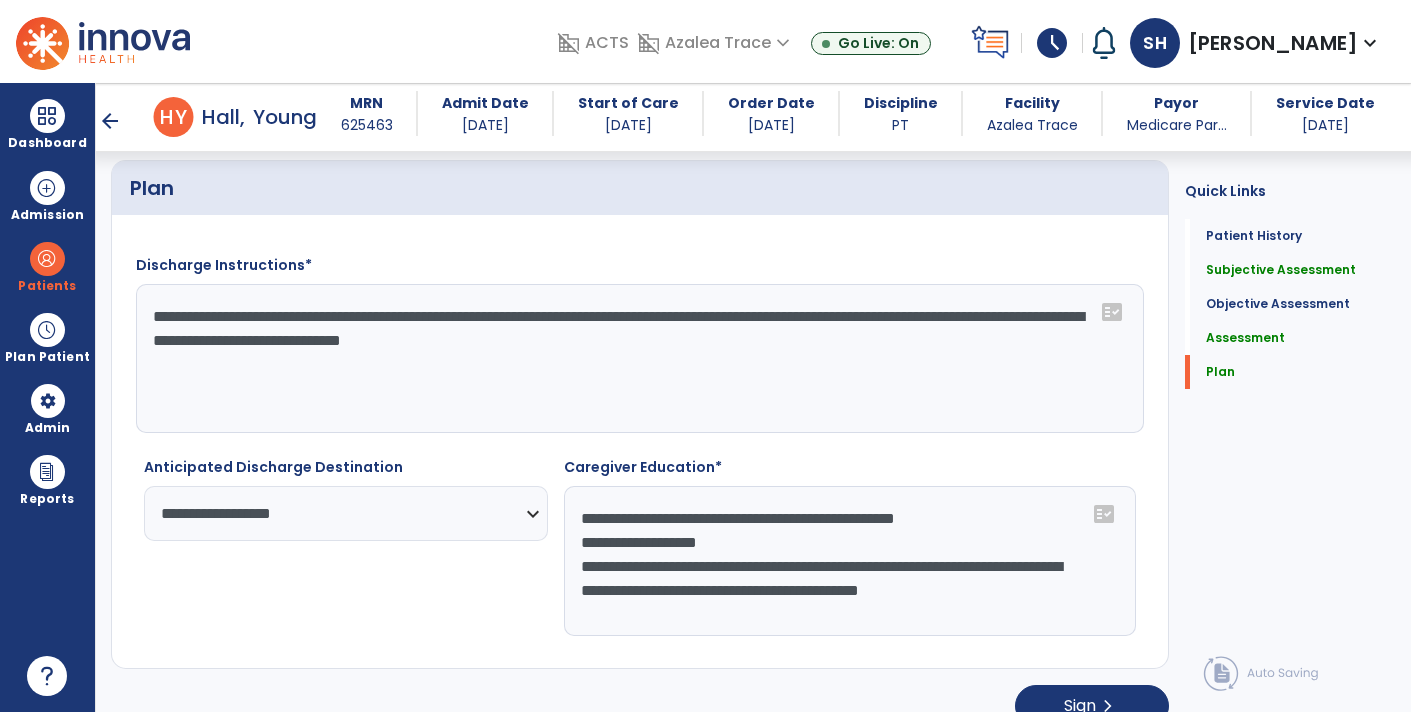 click on "**********" 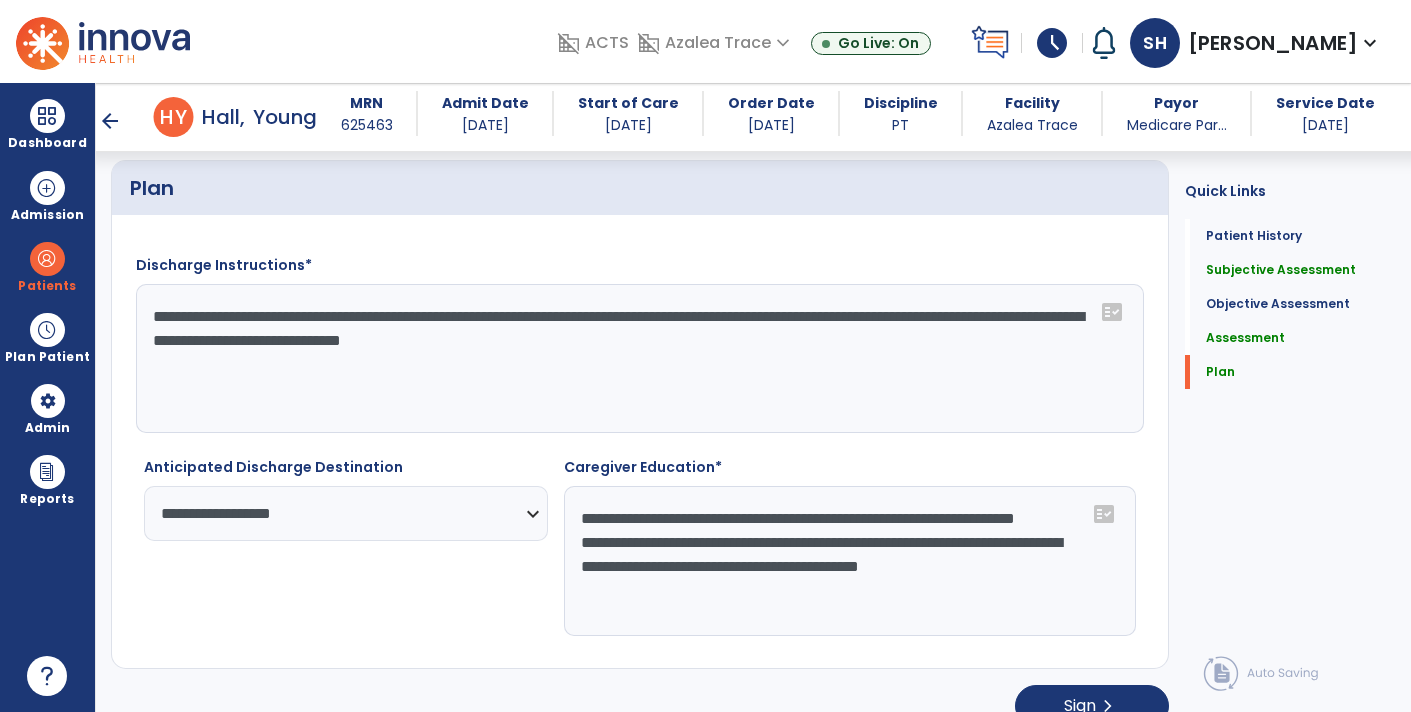 click on "**********" 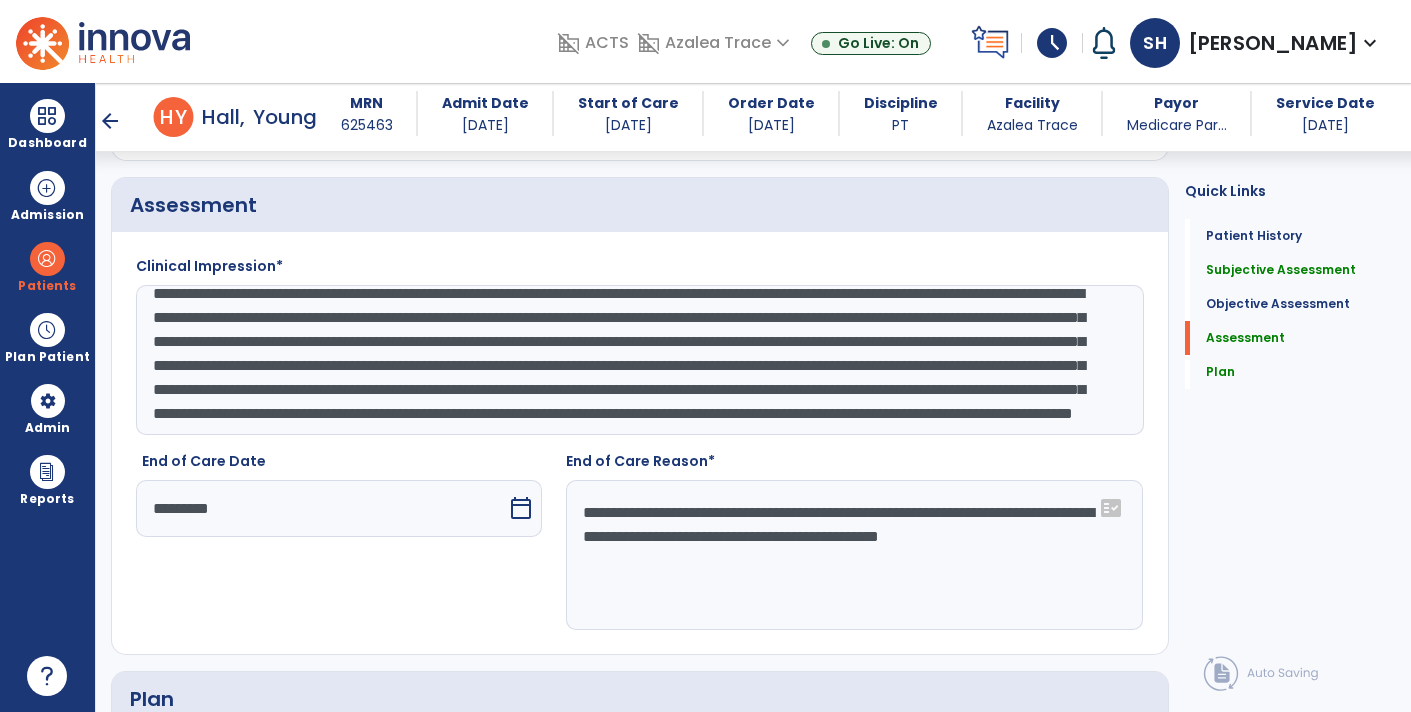 scroll, scrollTop: 2468, scrollLeft: 0, axis: vertical 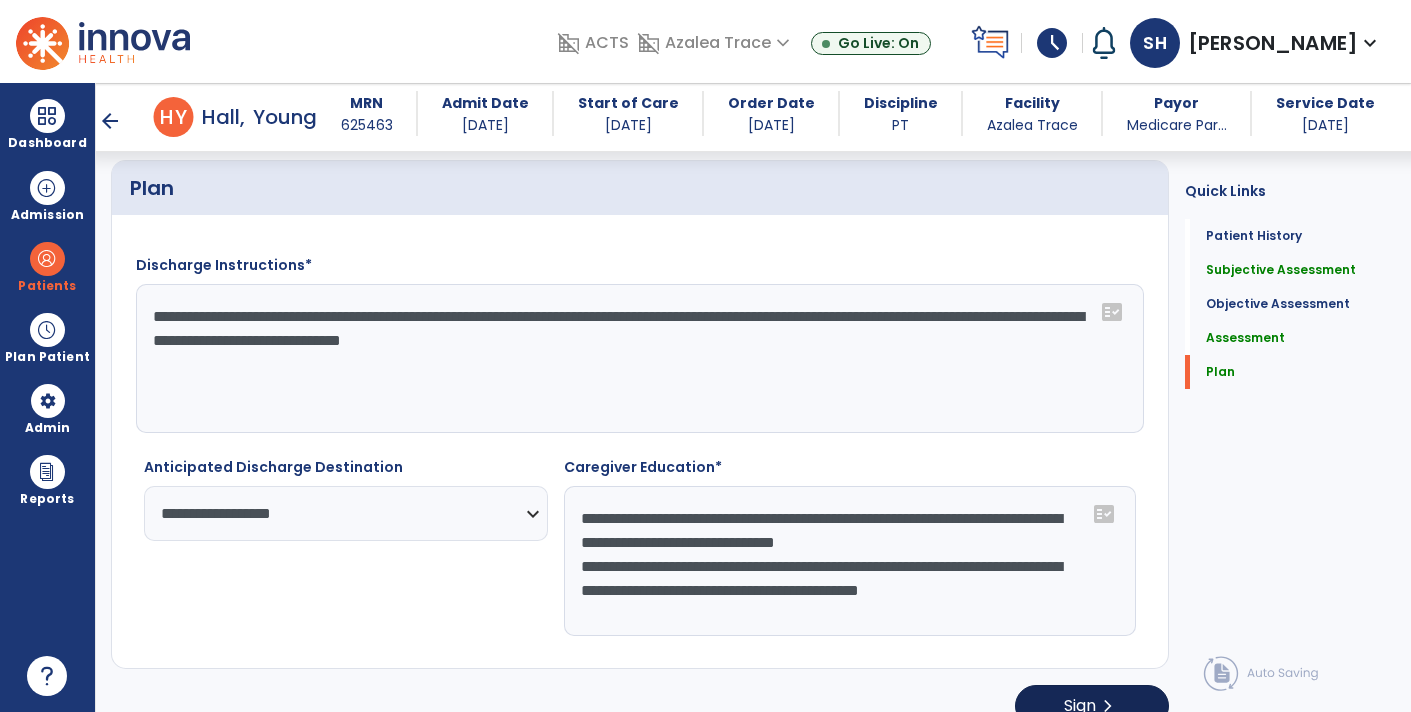 type on "**********" 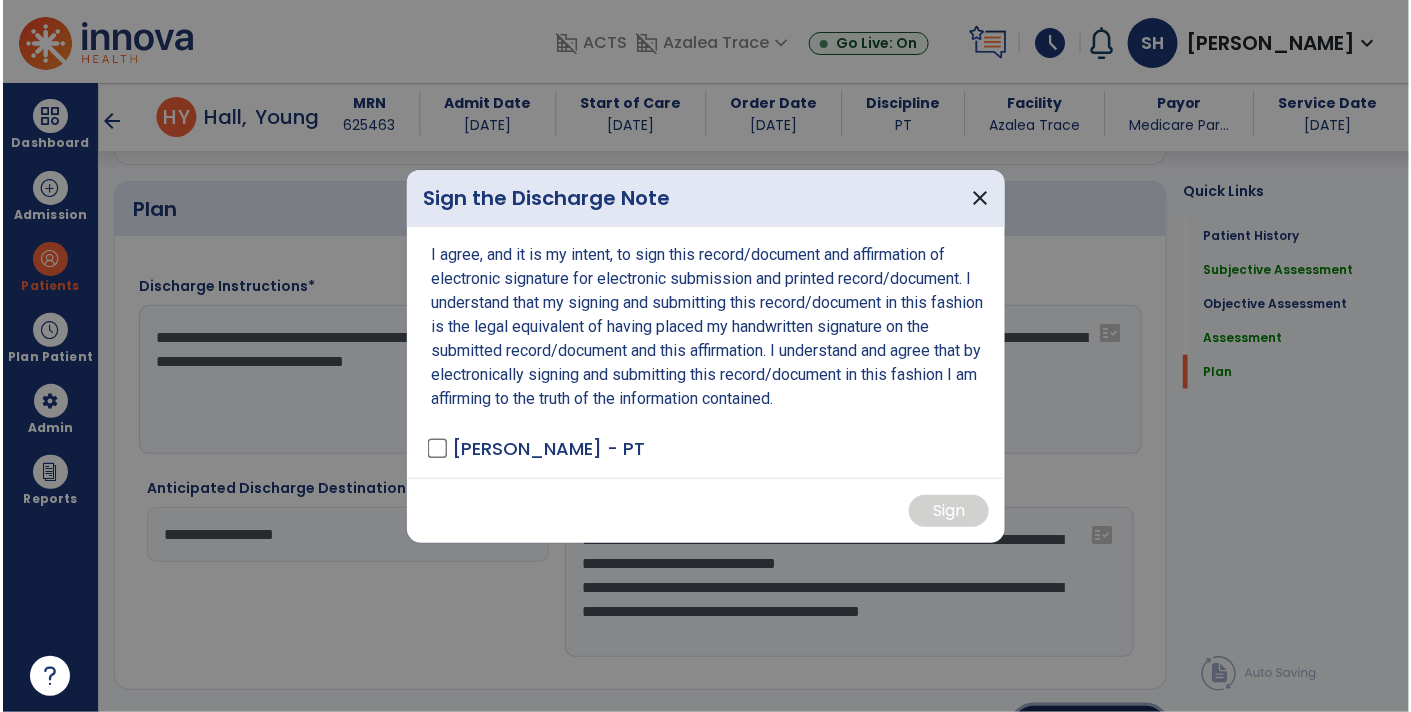 scroll, scrollTop: 2975, scrollLeft: 0, axis: vertical 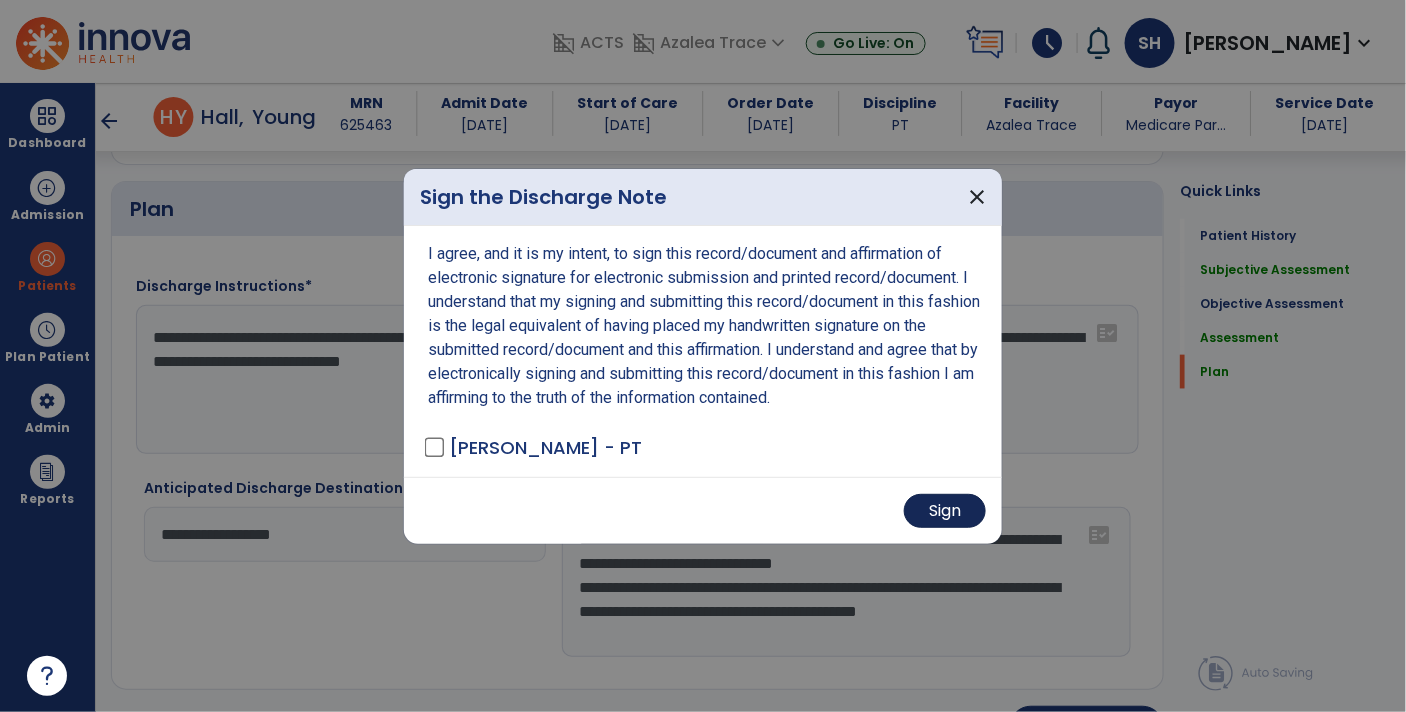 click on "Sign" at bounding box center [945, 511] 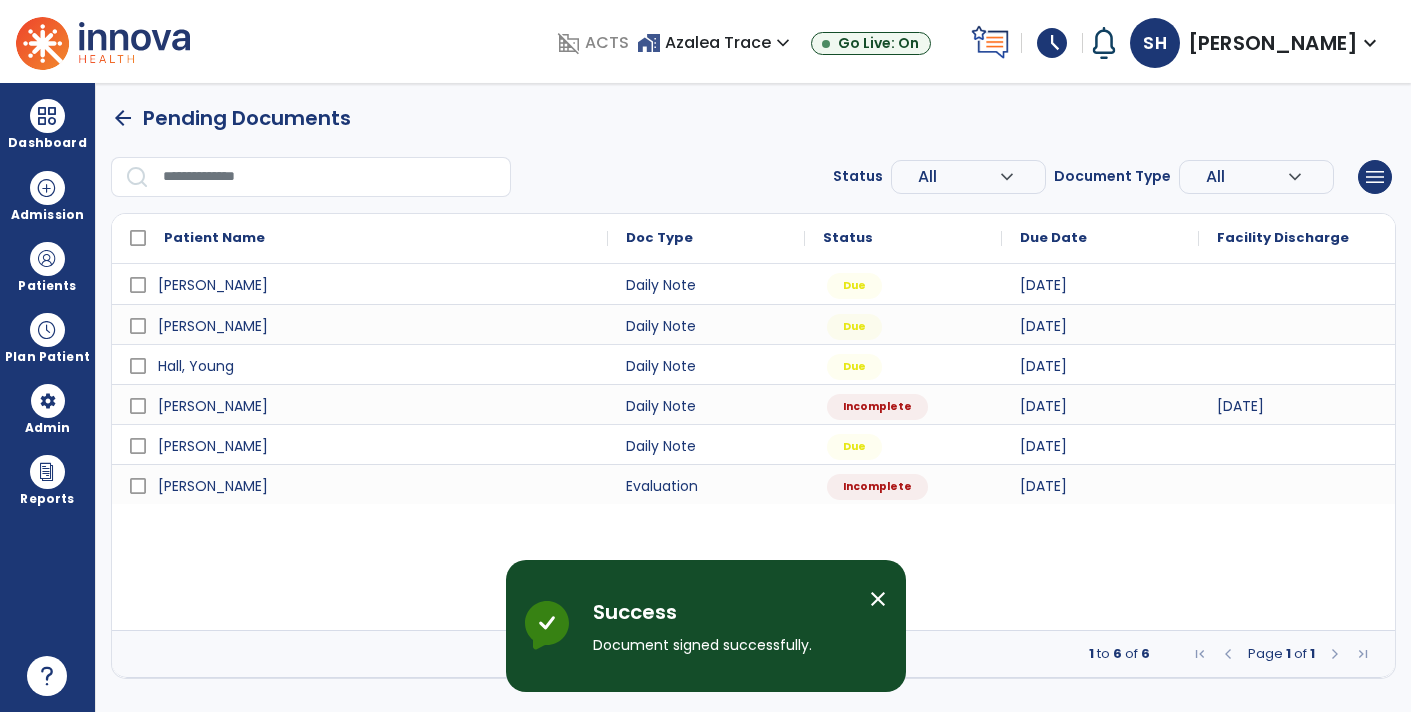 scroll, scrollTop: 0, scrollLeft: 0, axis: both 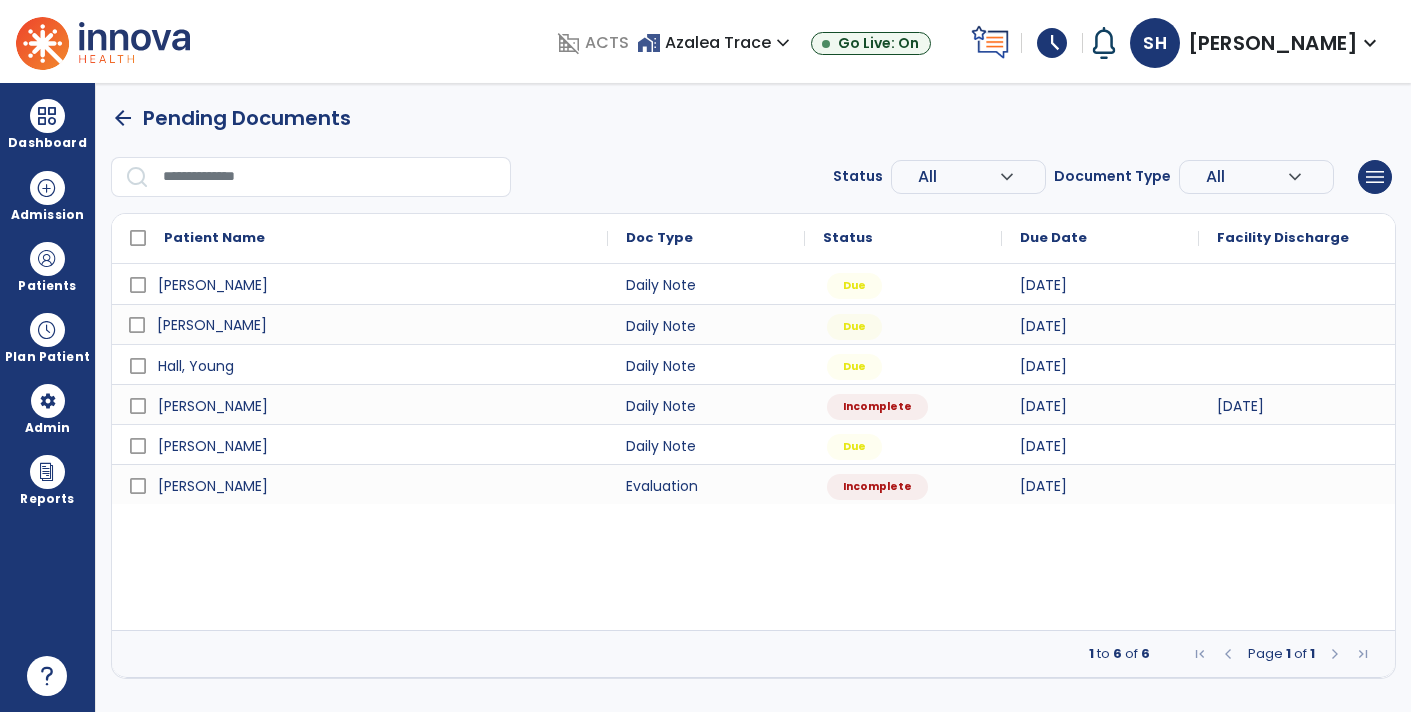 click on "[PERSON_NAME]" at bounding box center (374, 325) 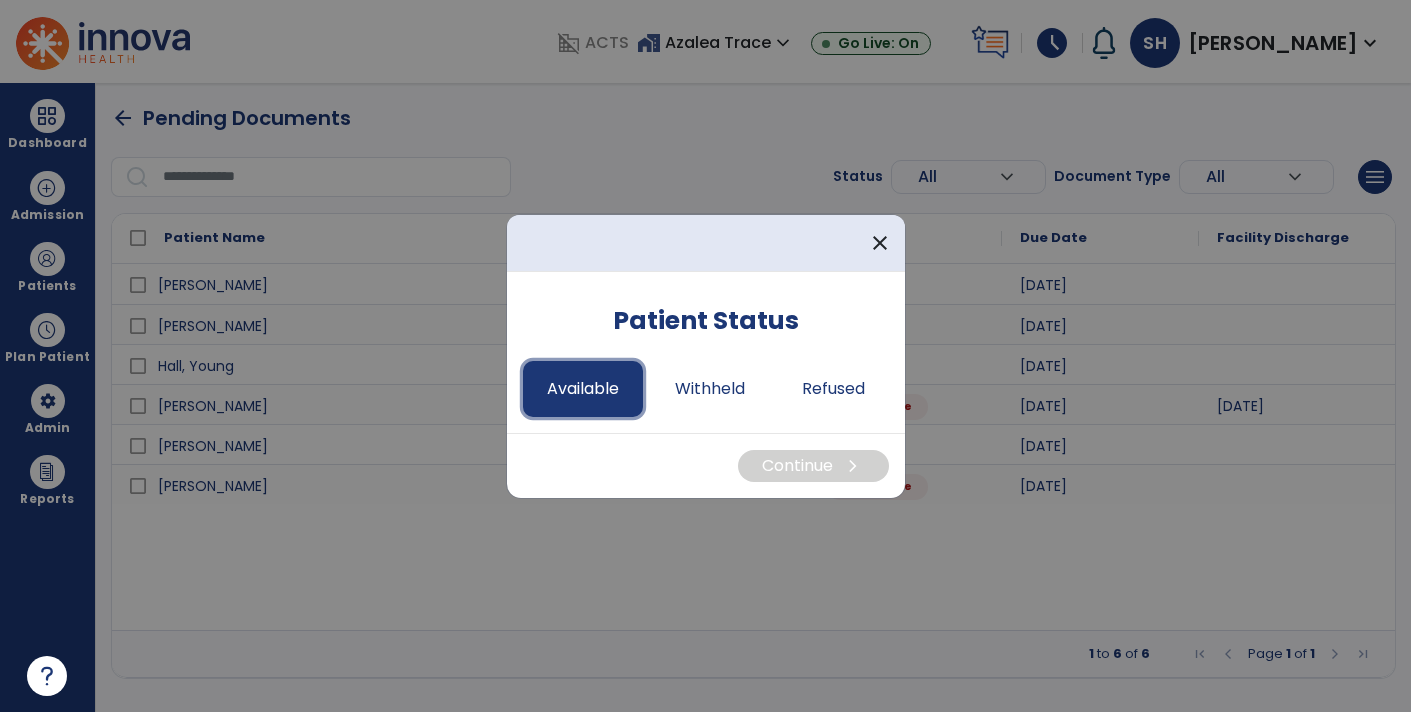 click on "Available" at bounding box center [583, 389] 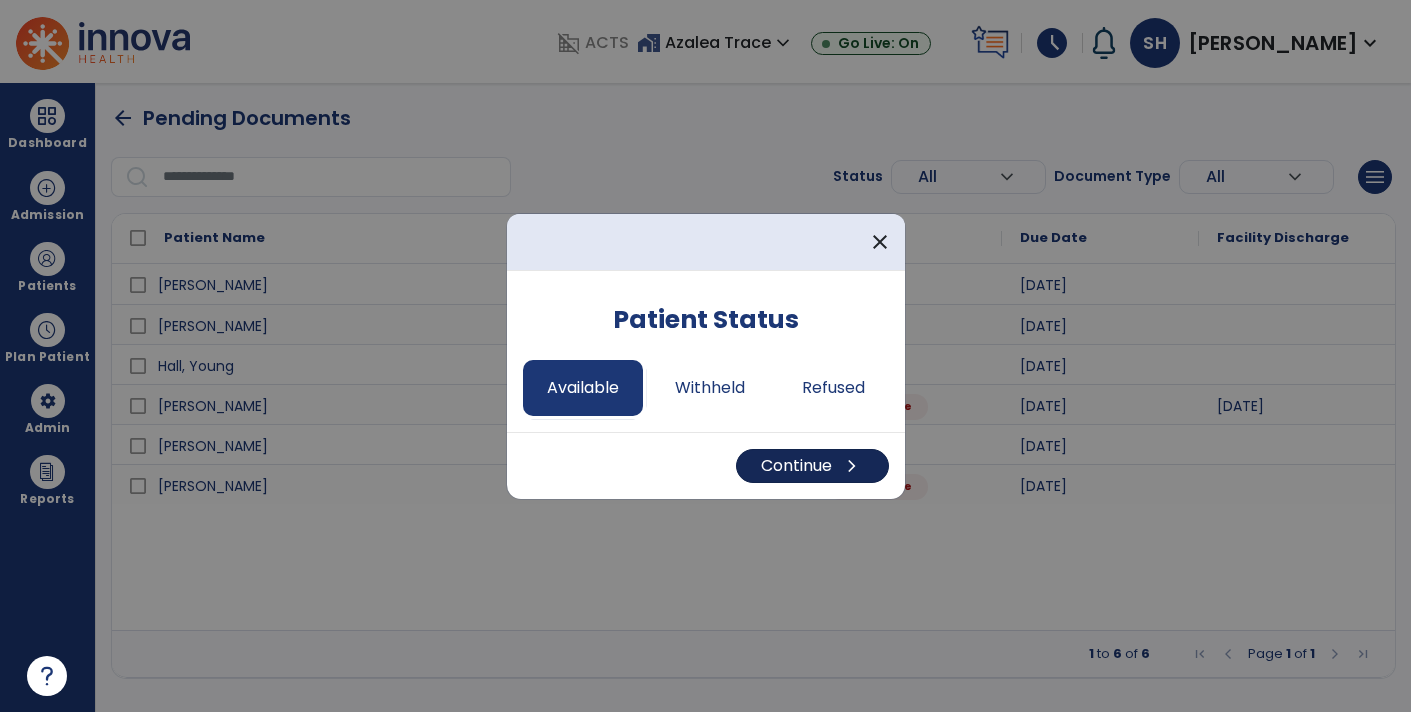 click on "chevron_right" at bounding box center [852, 466] 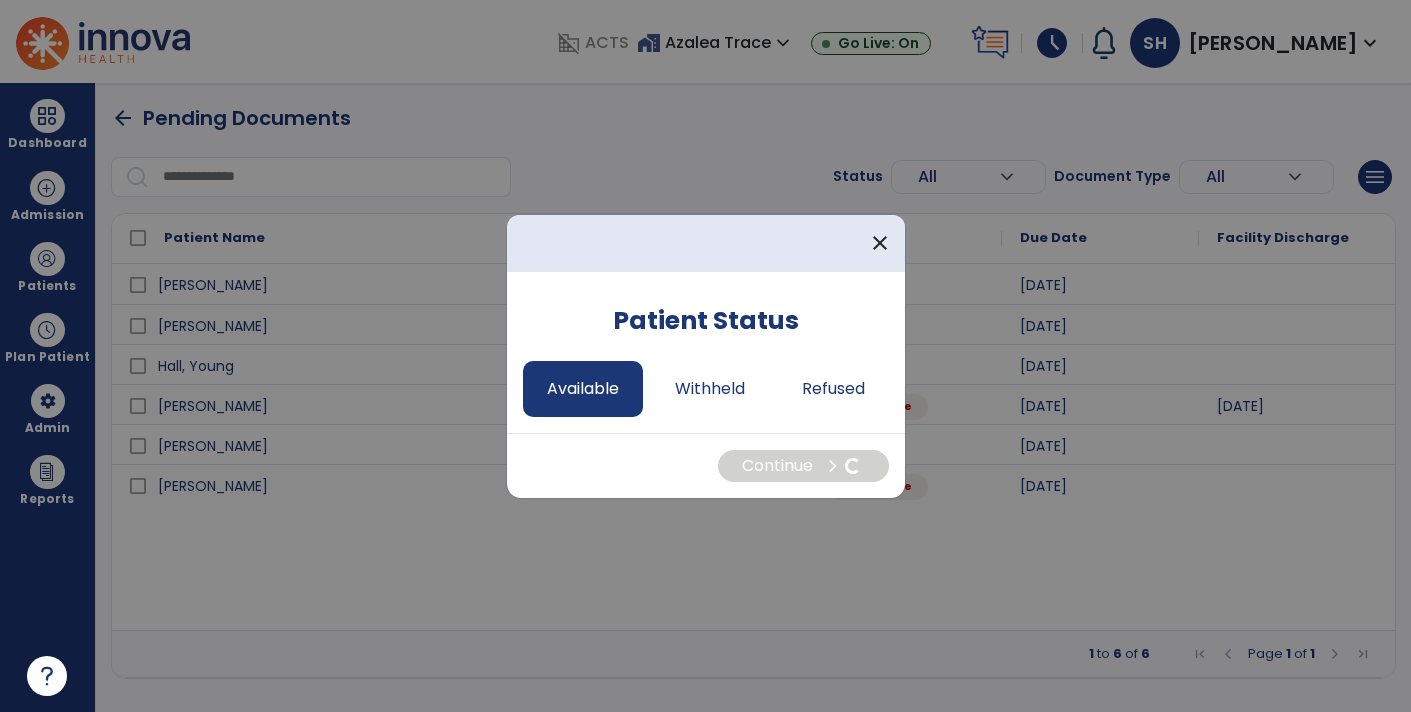 select on "*" 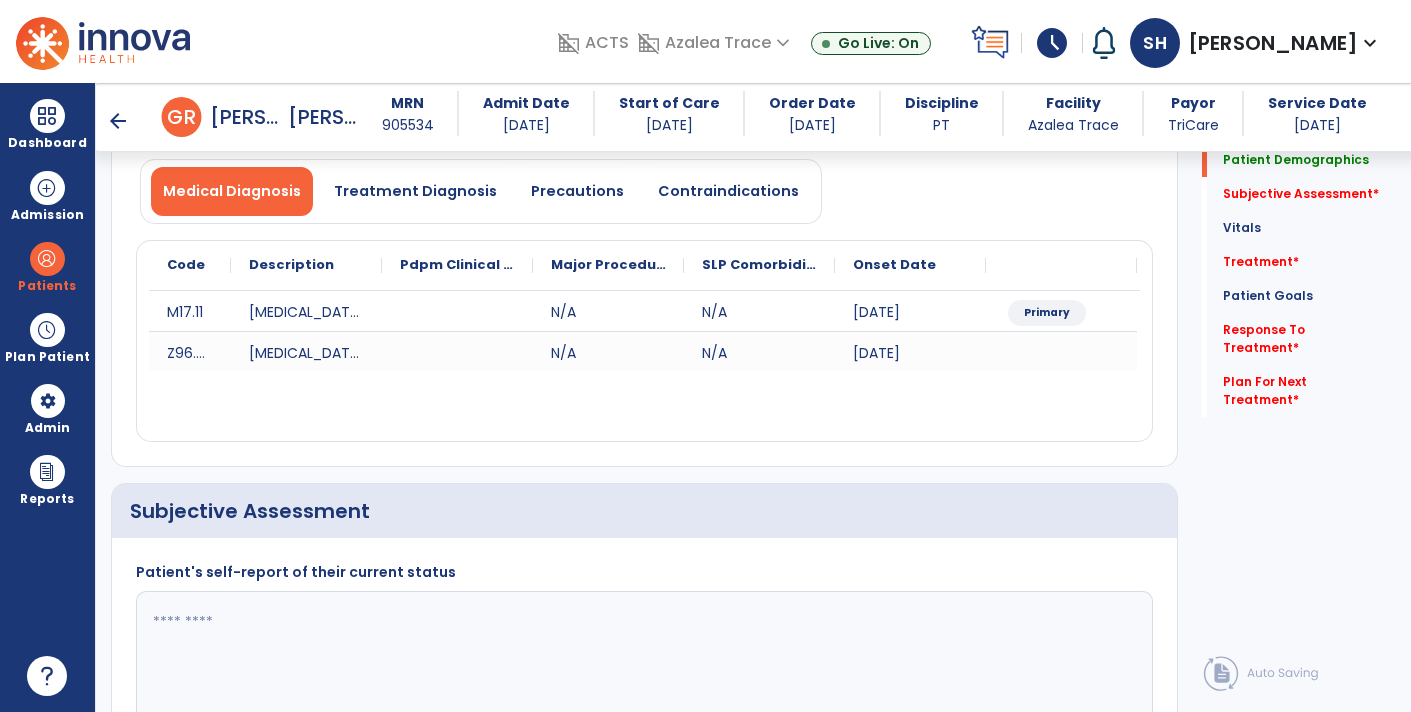 scroll, scrollTop: 371, scrollLeft: 0, axis: vertical 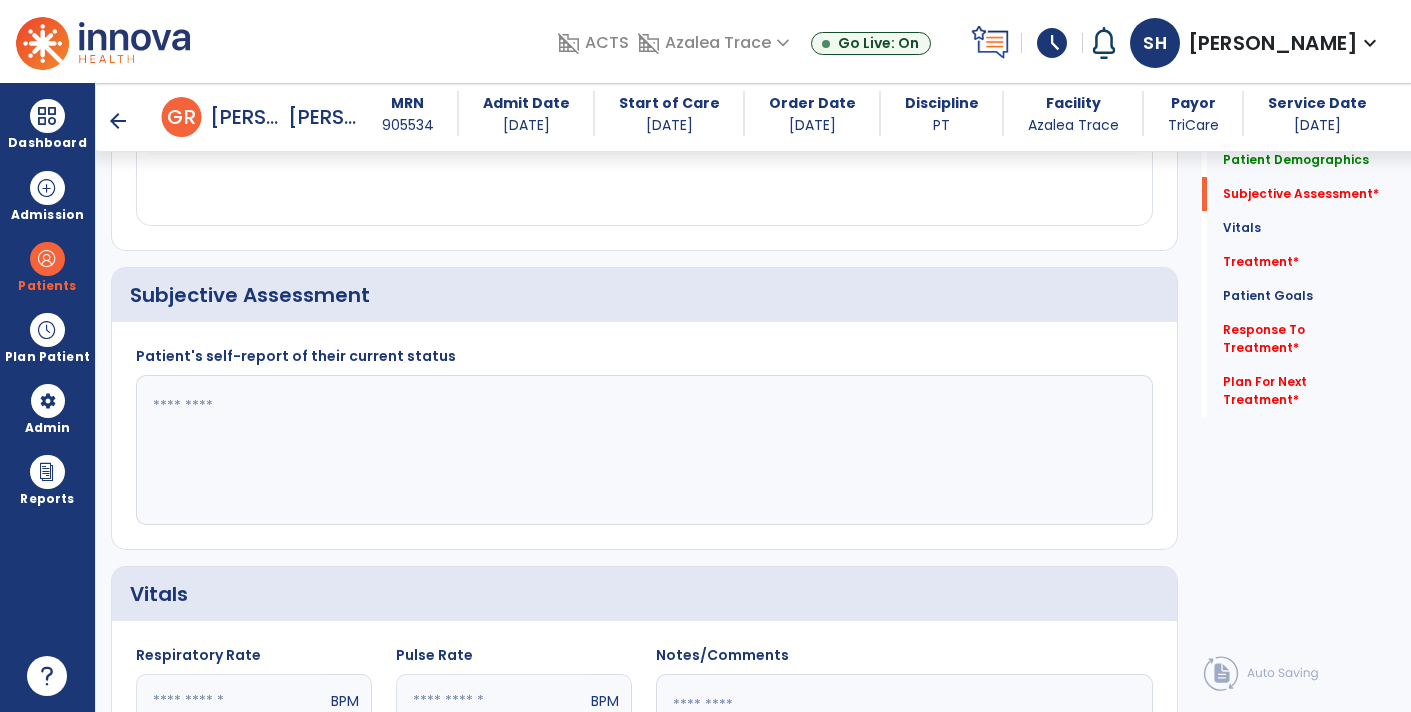 click 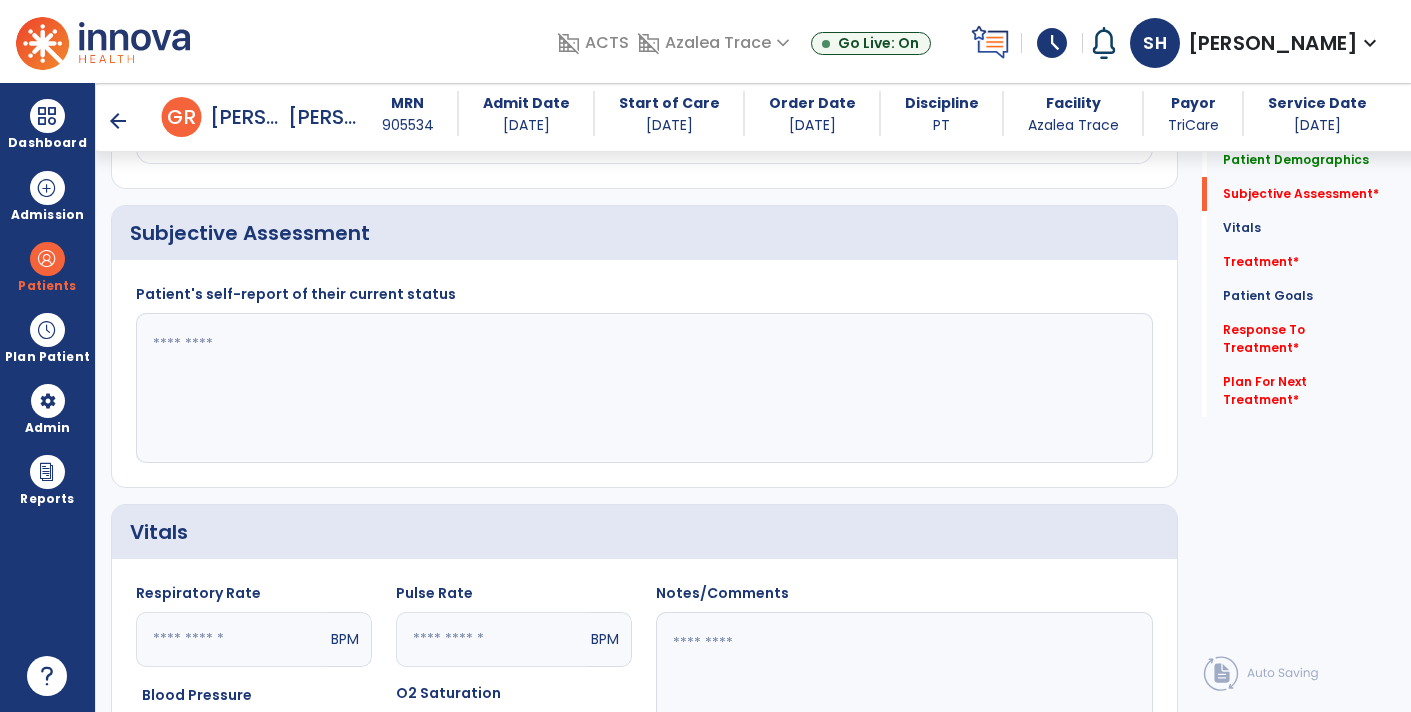 scroll, scrollTop: 432, scrollLeft: 0, axis: vertical 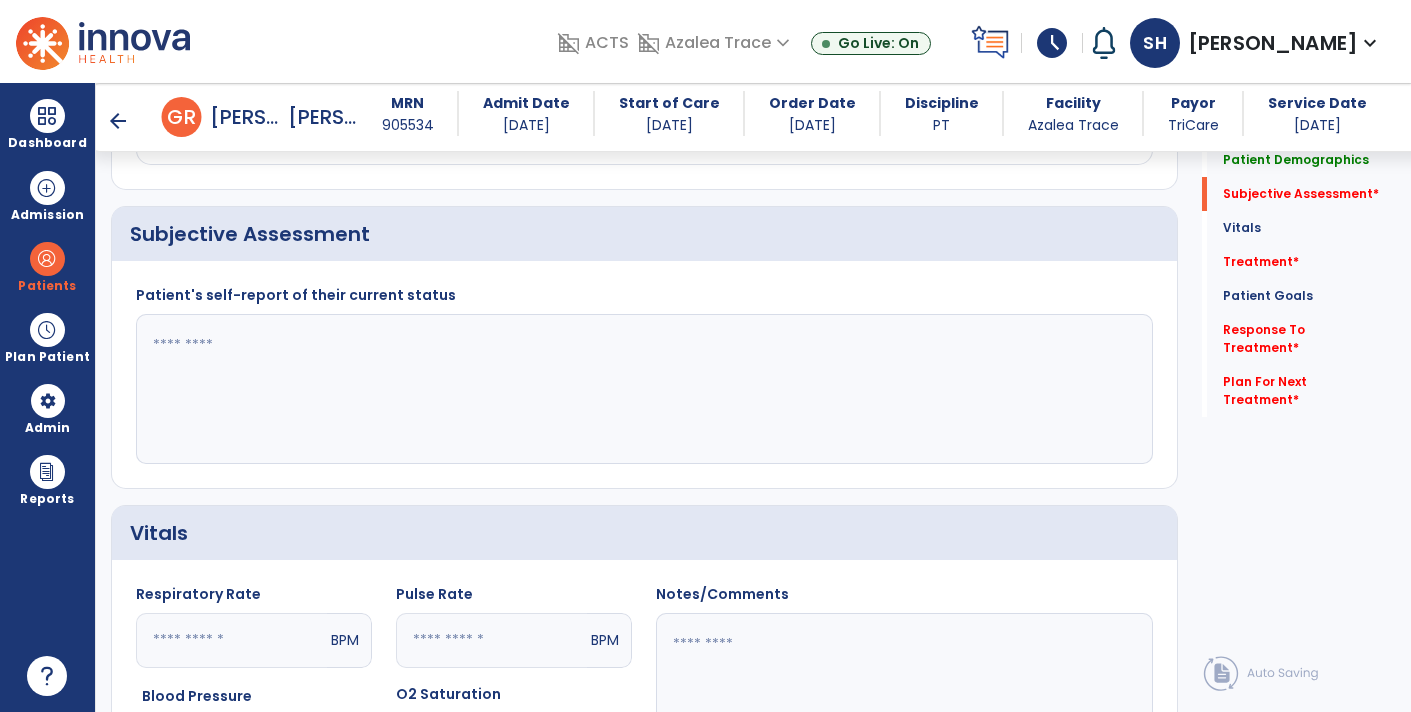 click 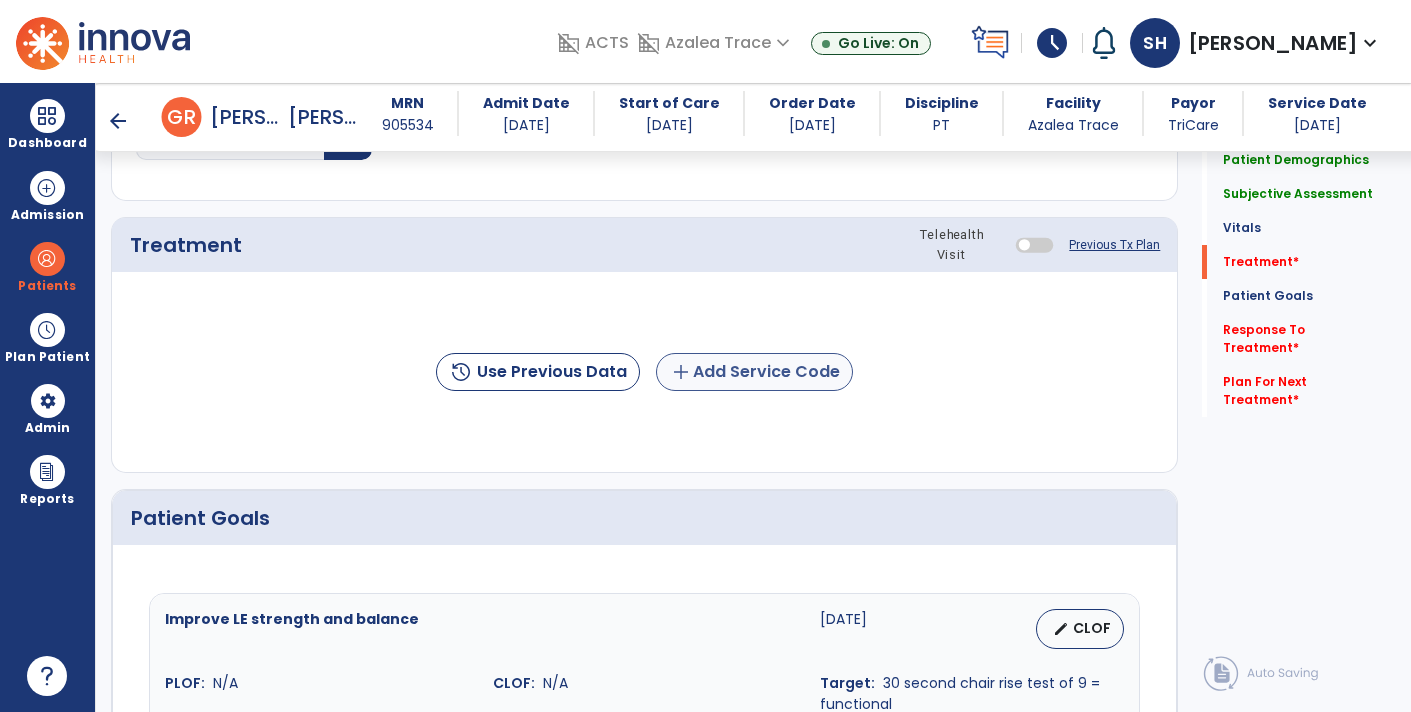 type on "**********" 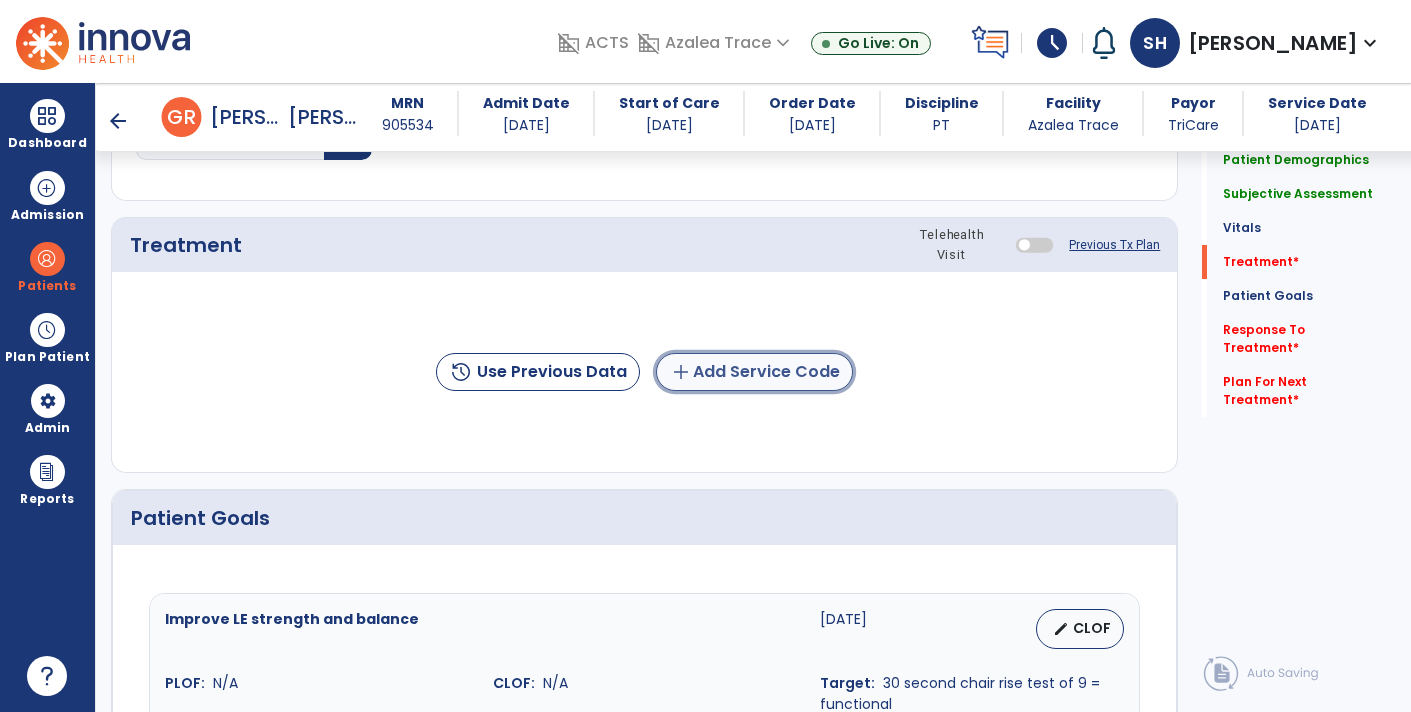 click on "add  Add Service Code" 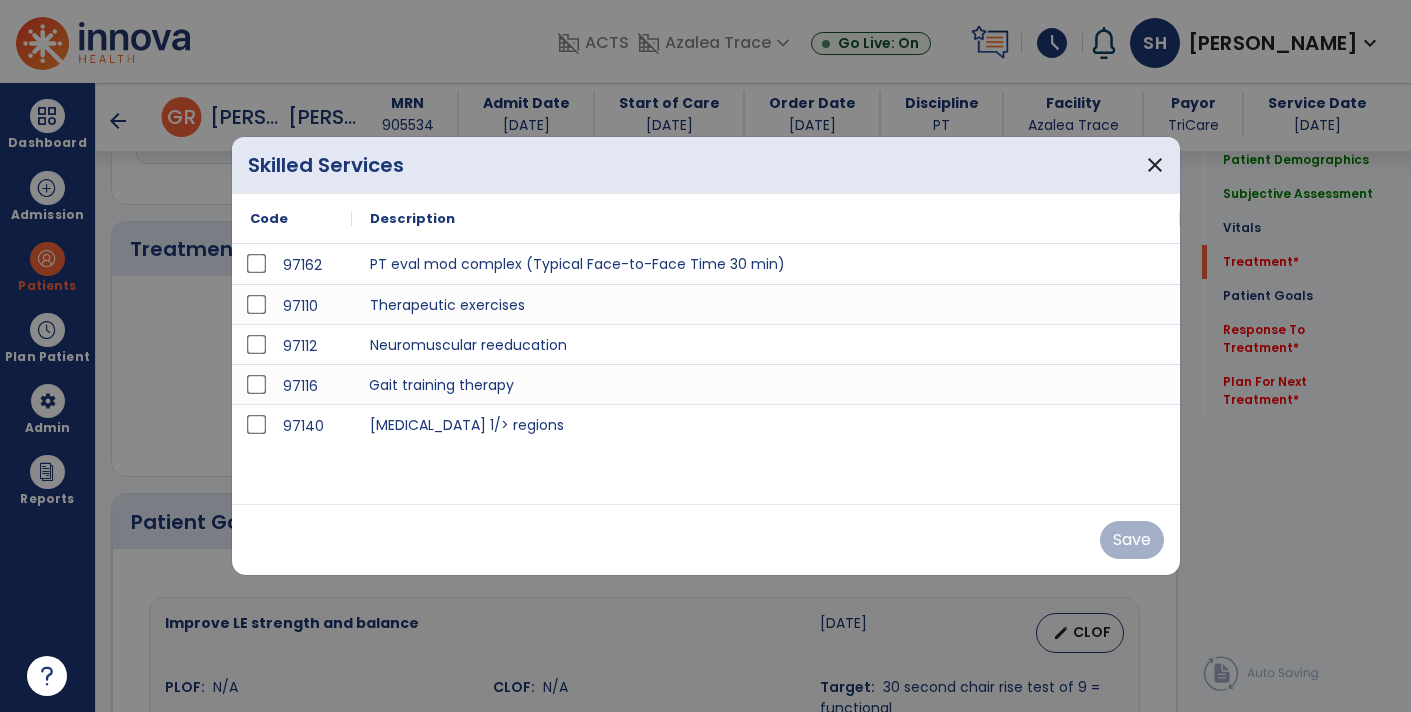 click on "Gait training therapy" at bounding box center [766, 384] 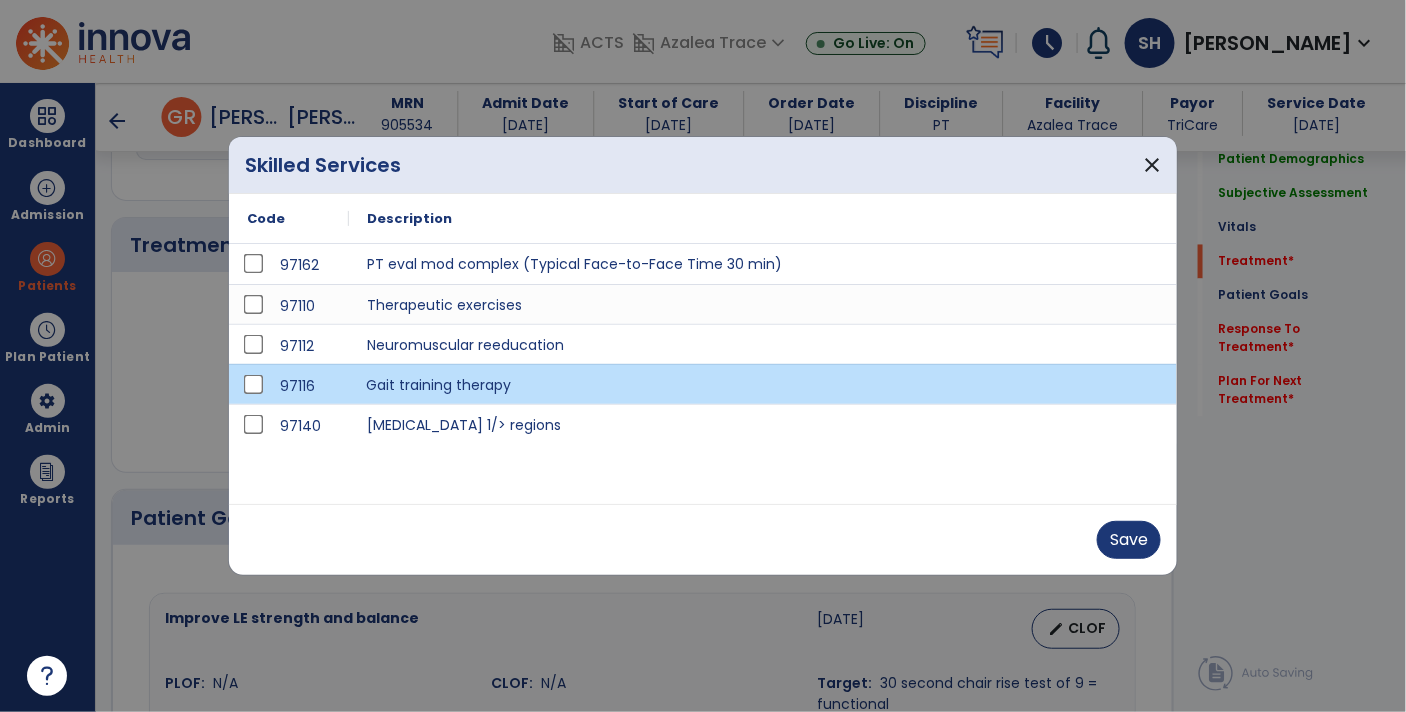 scroll, scrollTop: 1142, scrollLeft: 0, axis: vertical 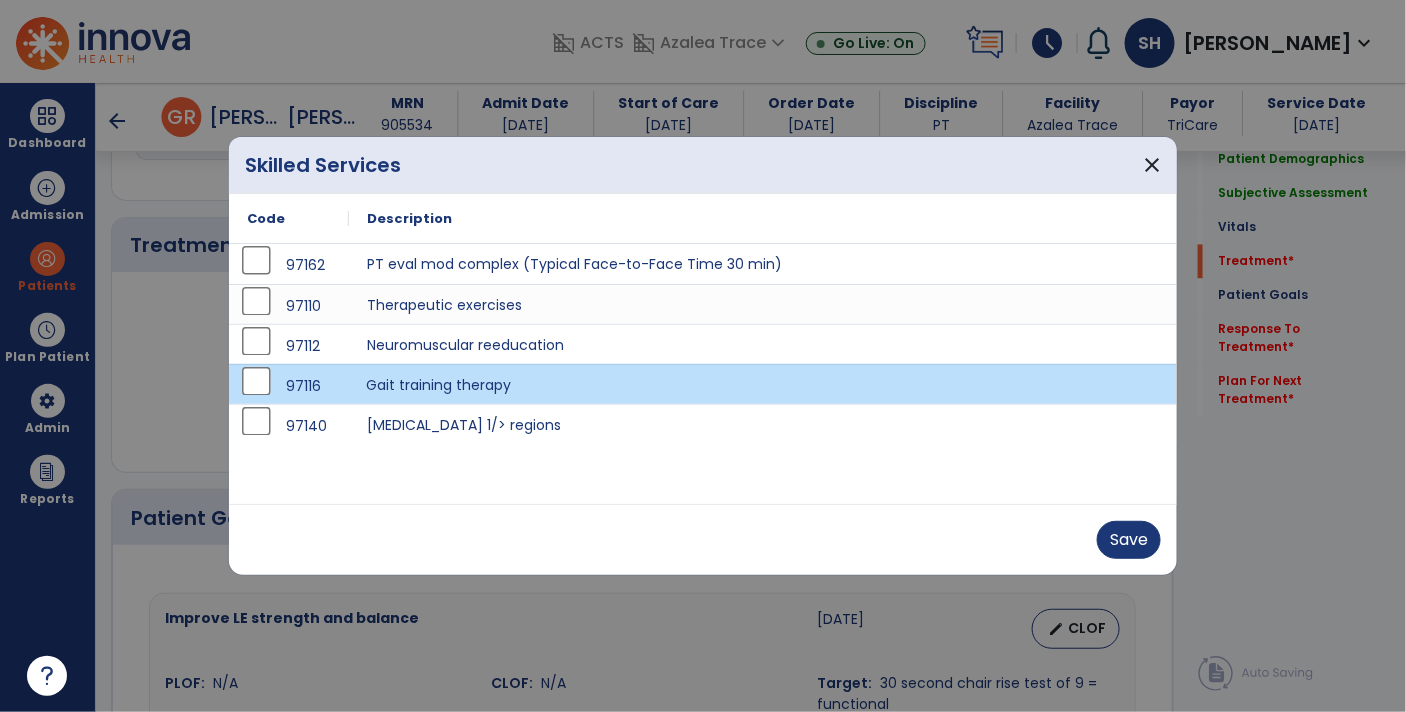 click on "97116" at bounding box center (289, 386) 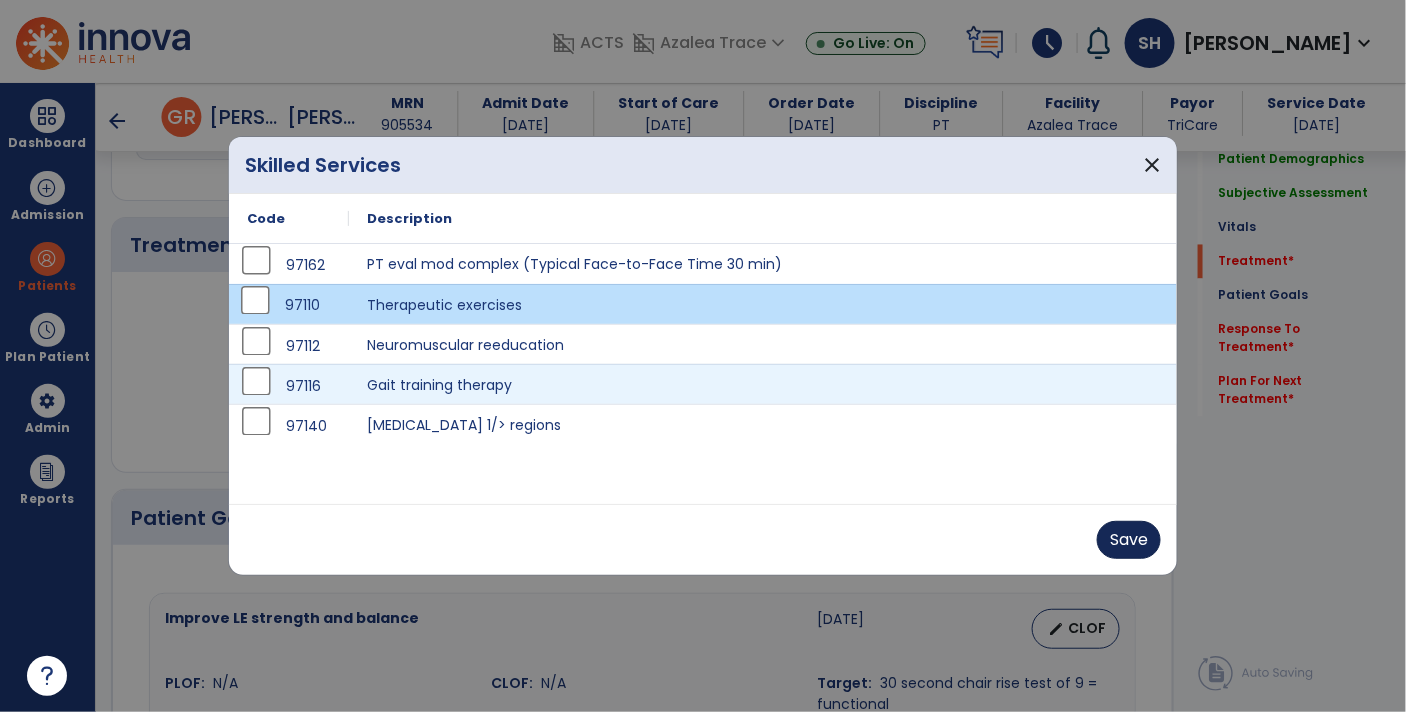click on "Save" at bounding box center (1129, 540) 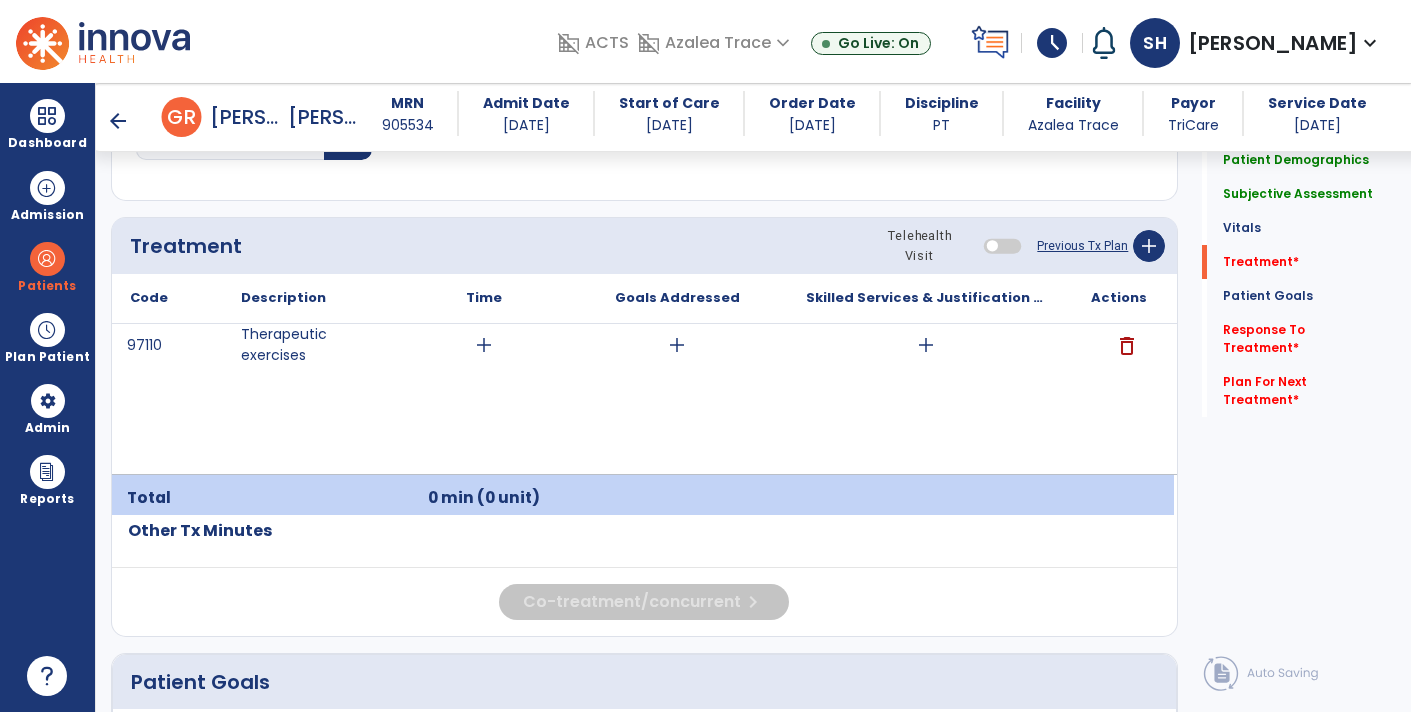 click on "add" at bounding box center (926, 345) 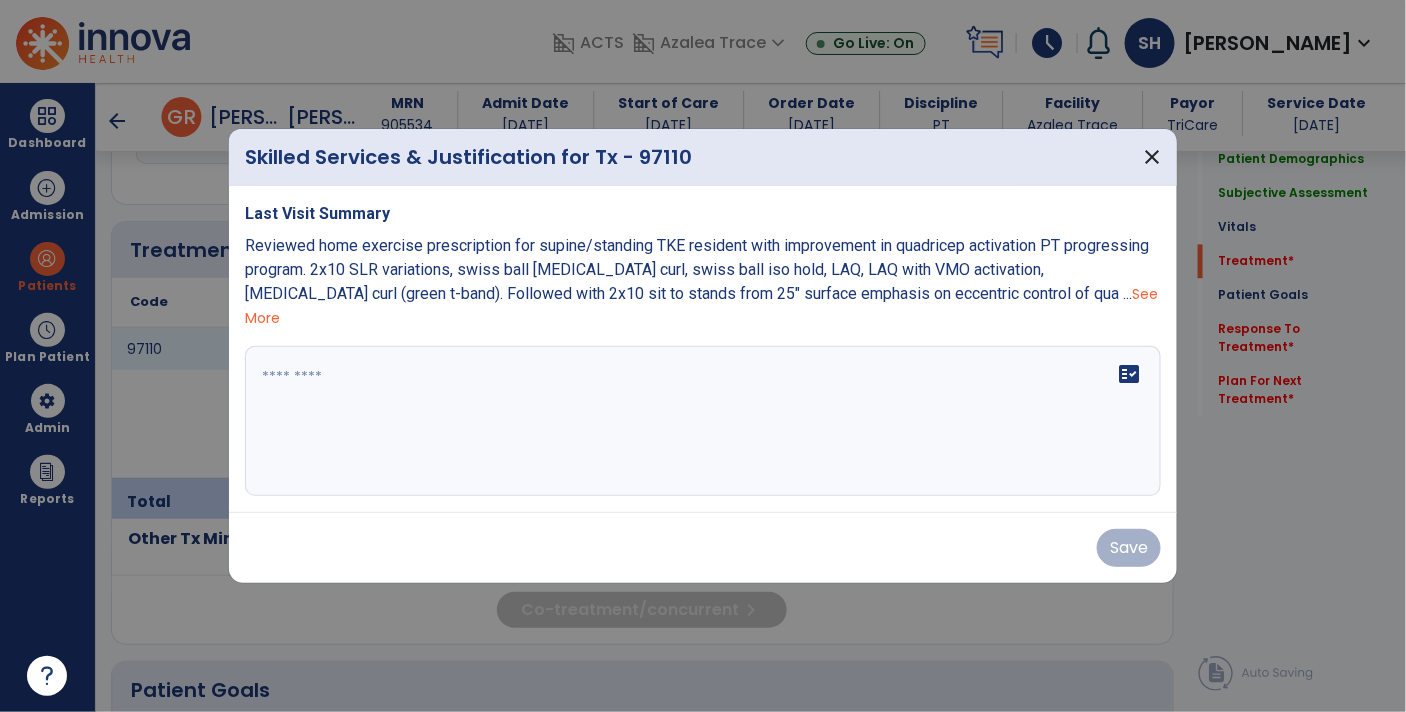 scroll, scrollTop: 1142, scrollLeft: 0, axis: vertical 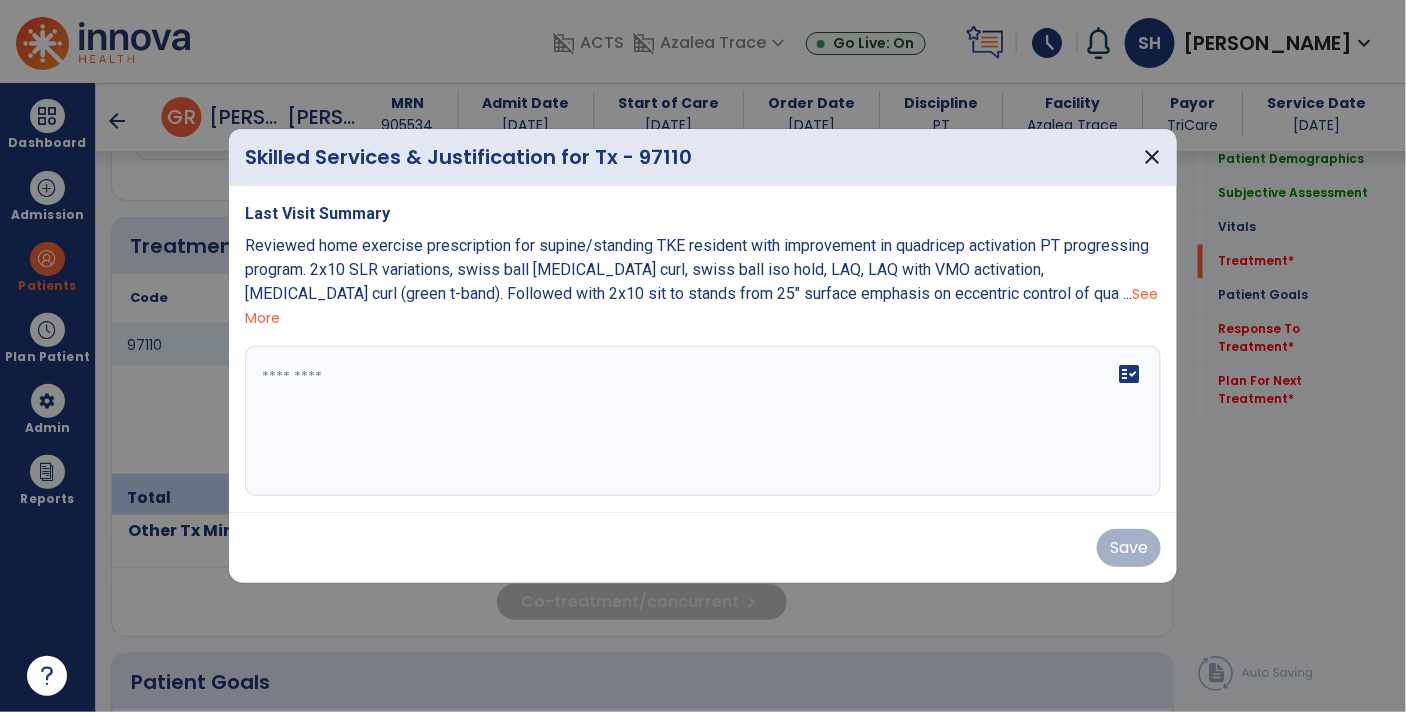 click on "fact_check" at bounding box center [703, 421] 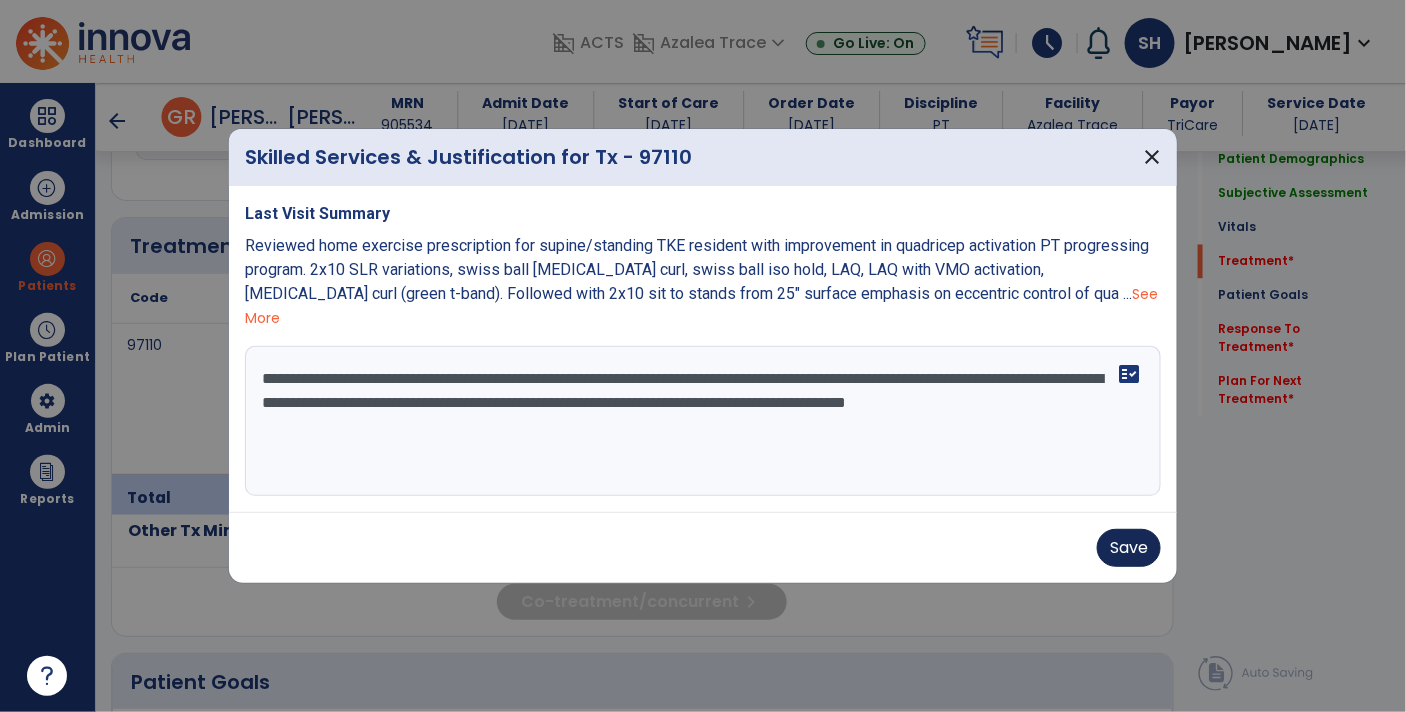 type on "**********" 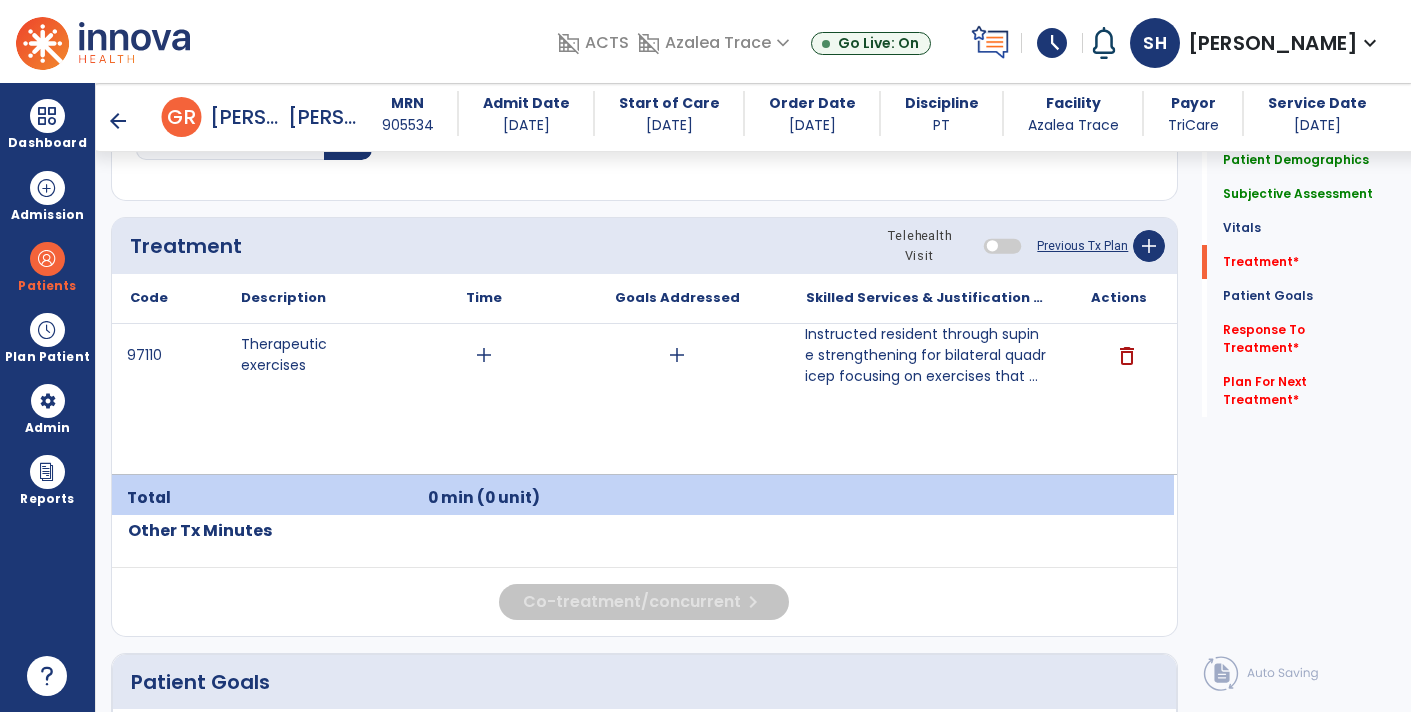click on "Instructed resident through supine strengthening for bilateral quadricep focusing on exercises that ..." at bounding box center [926, 355] 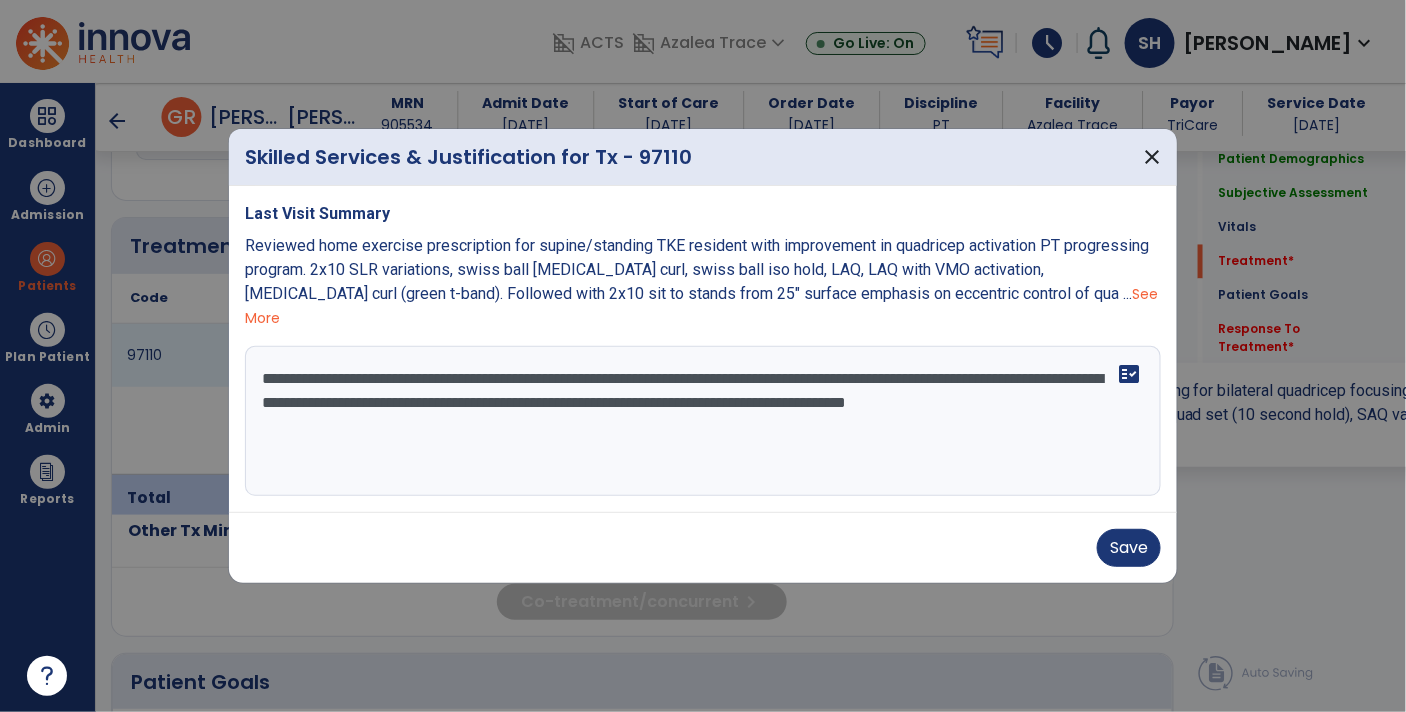 scroll, scrollTop: 1142, scrollLeft: 0, axis: vertical 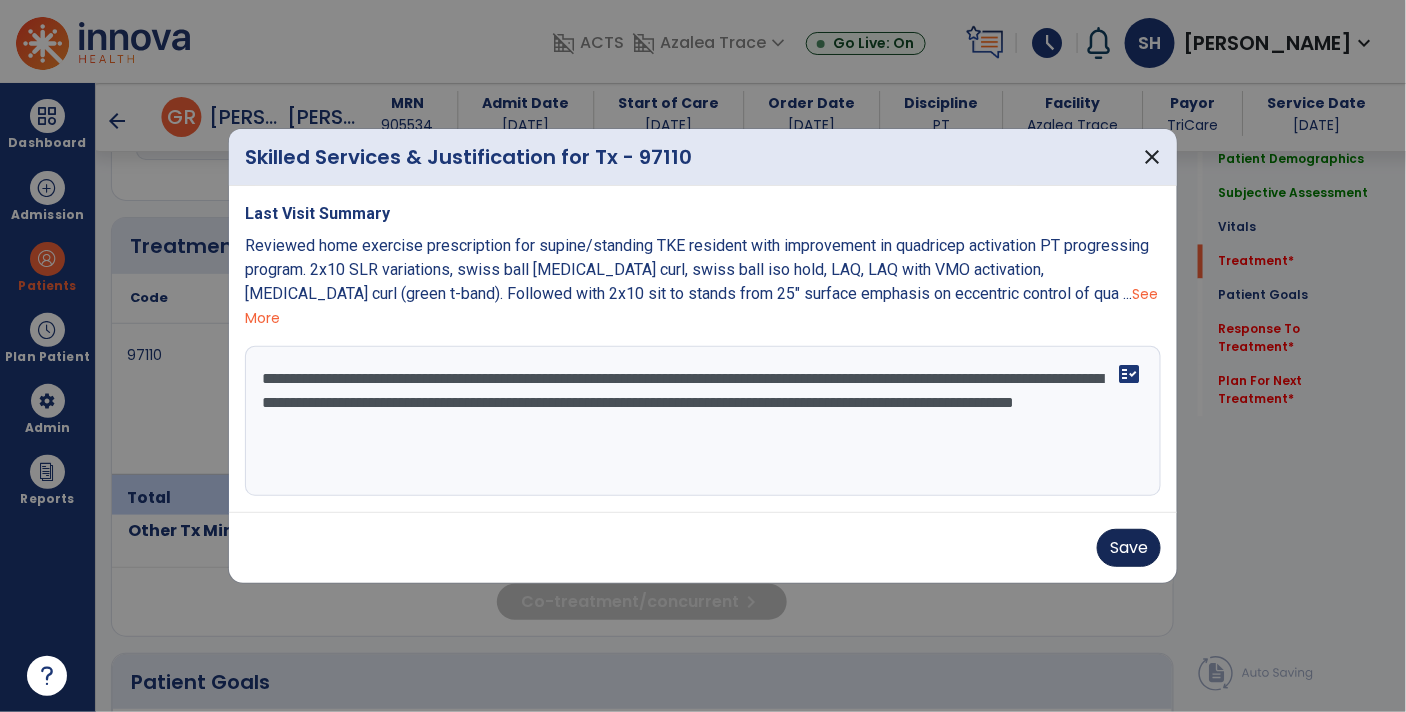 type on "**********" 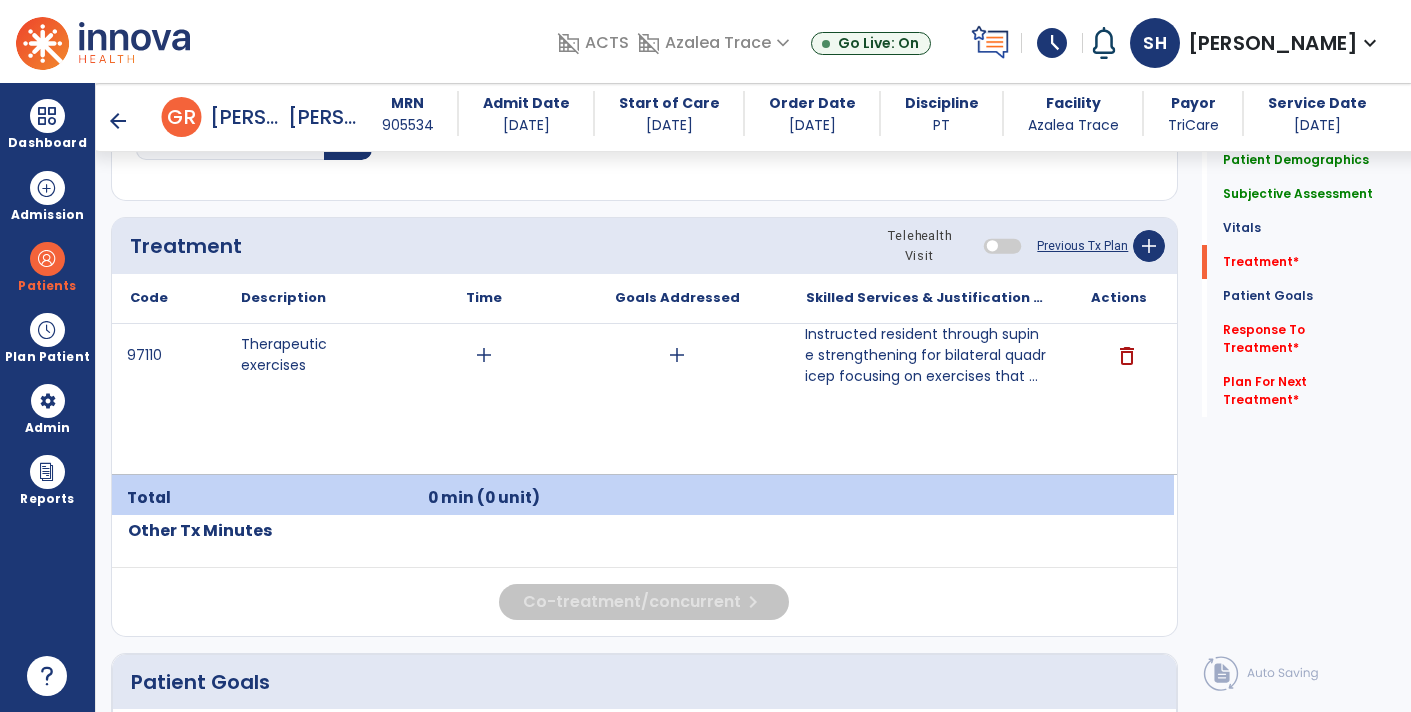 click on "Instructed resident through supine strengthening for bilateral quadricep focusing on exercises that ..." at bounding box center [926, 355] 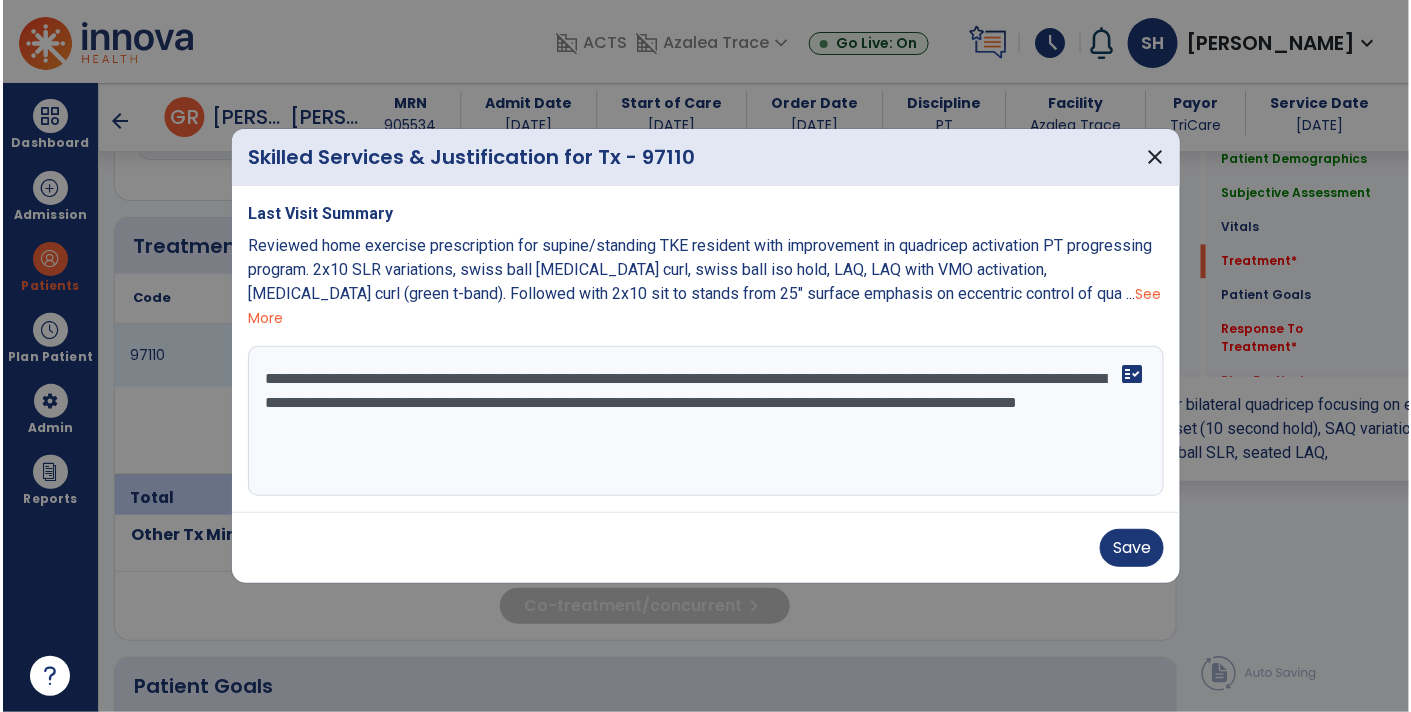 scroll, scrollTop: 1142, scrollLeft: 0, axis: vertical 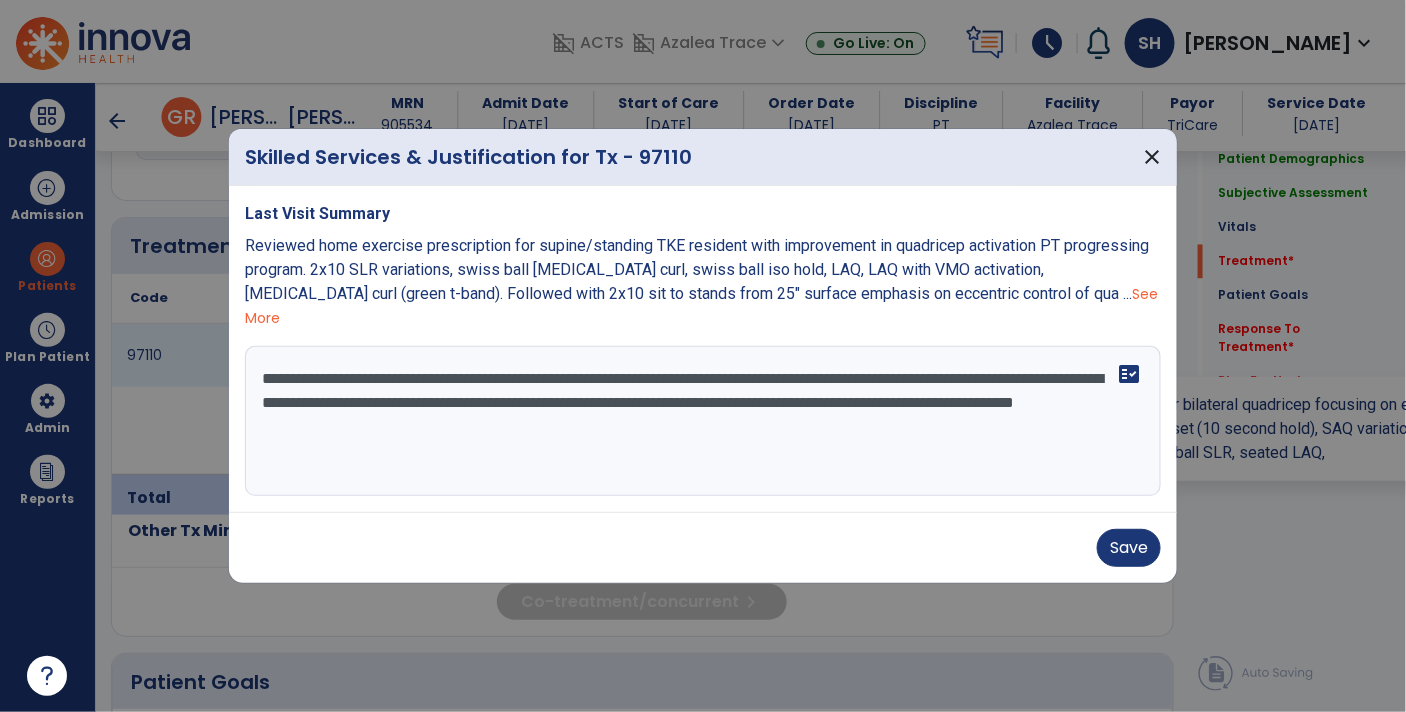 click on "**********" at bounding box center (703, 421) 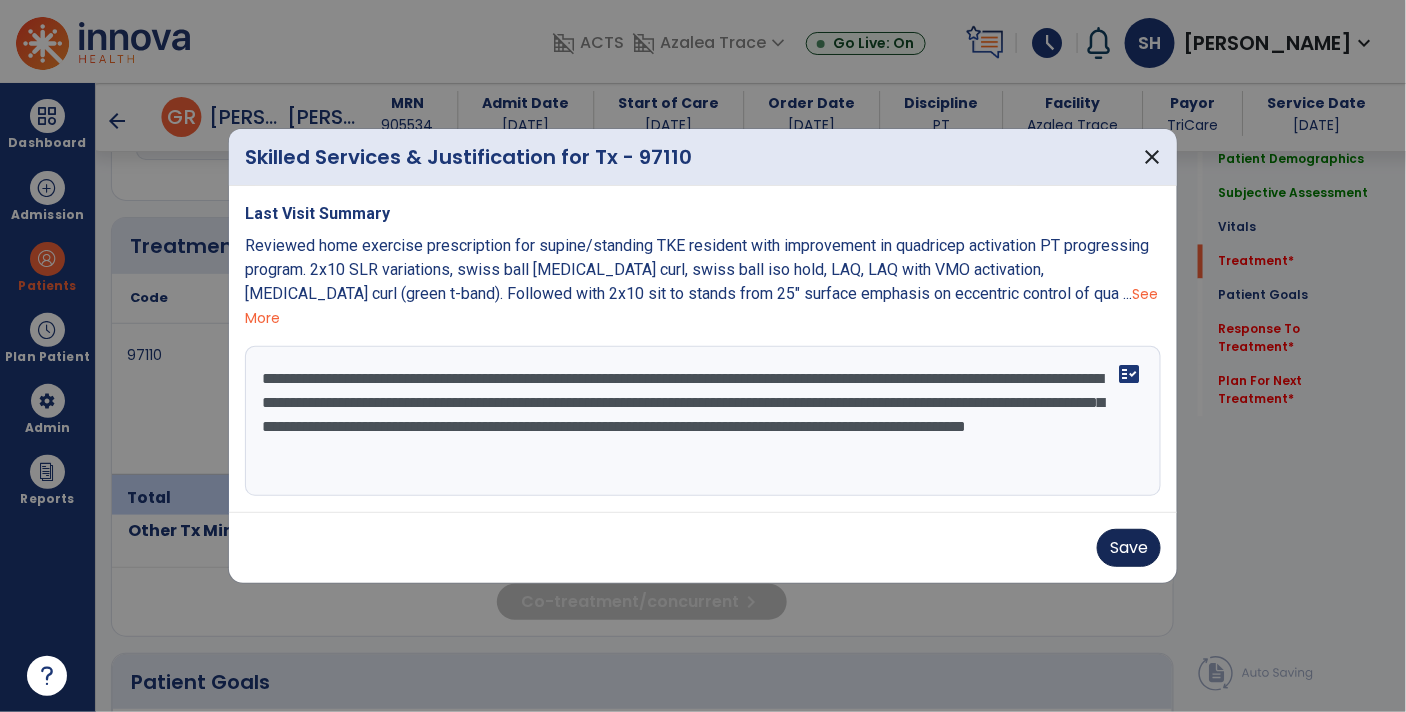 type on "**********" 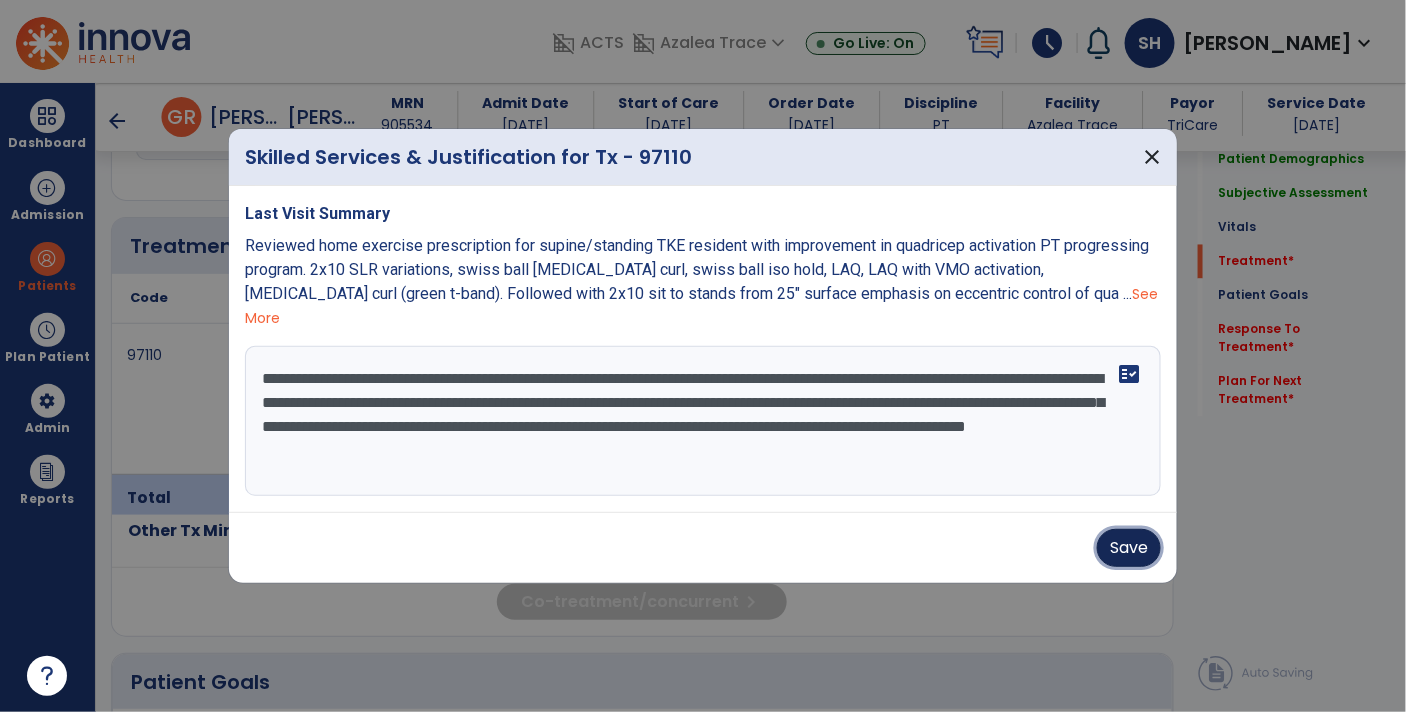click on "Save" at bounding box center [1129, 548] 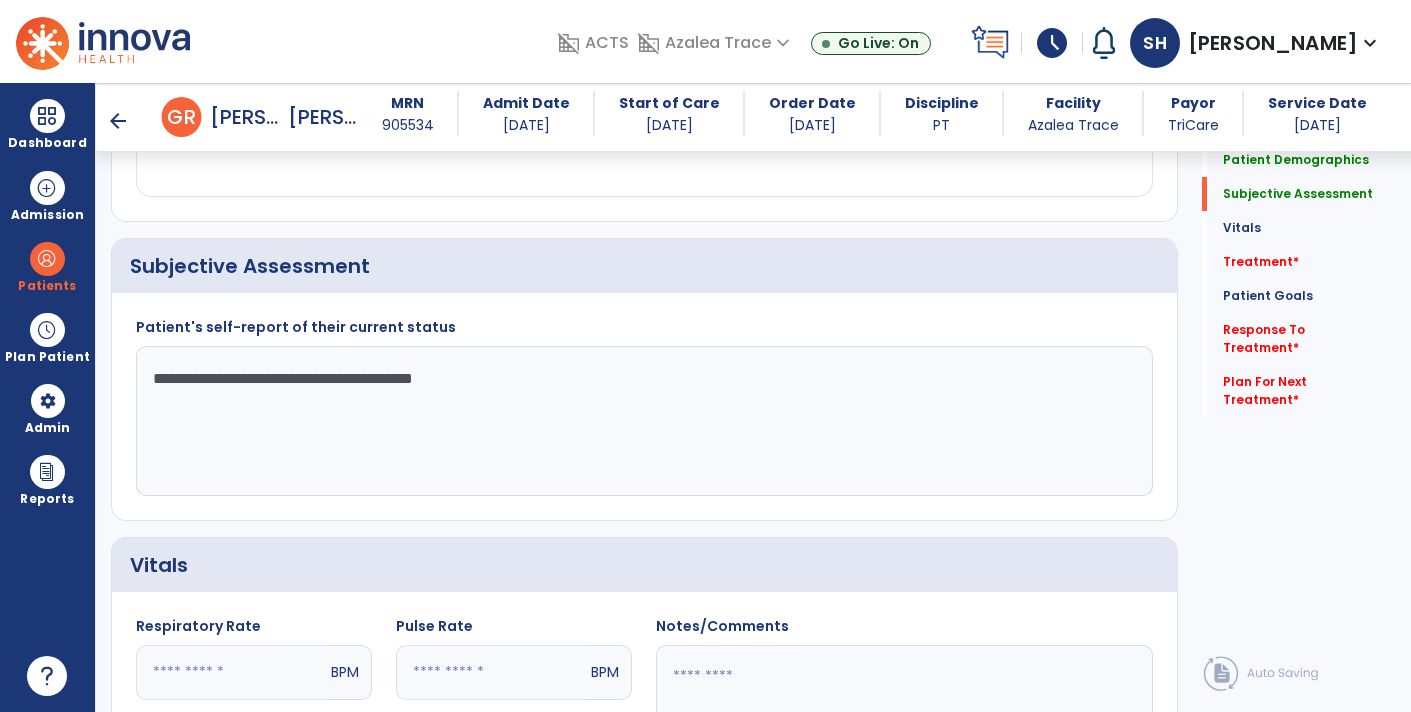 scroll, scrollTop: 406, scrollLeft: 0, axis: vertical 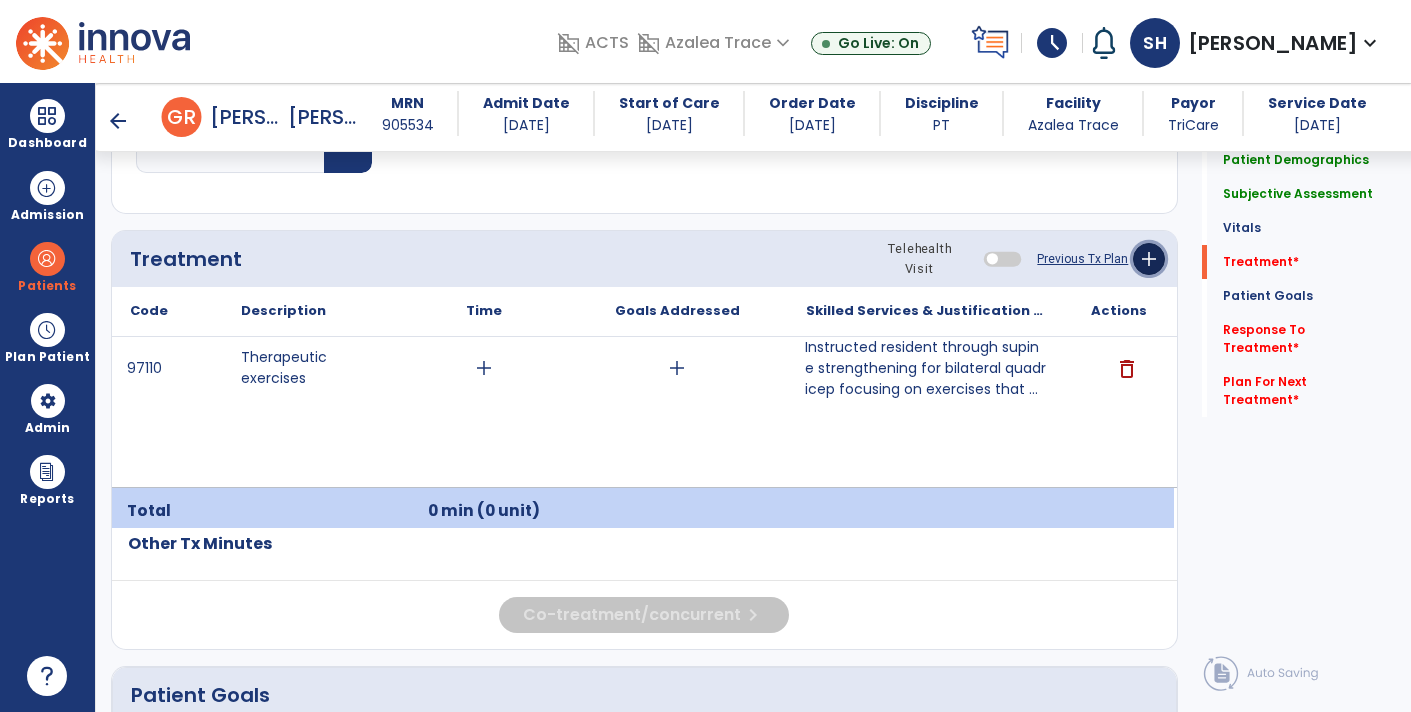 click on "add" 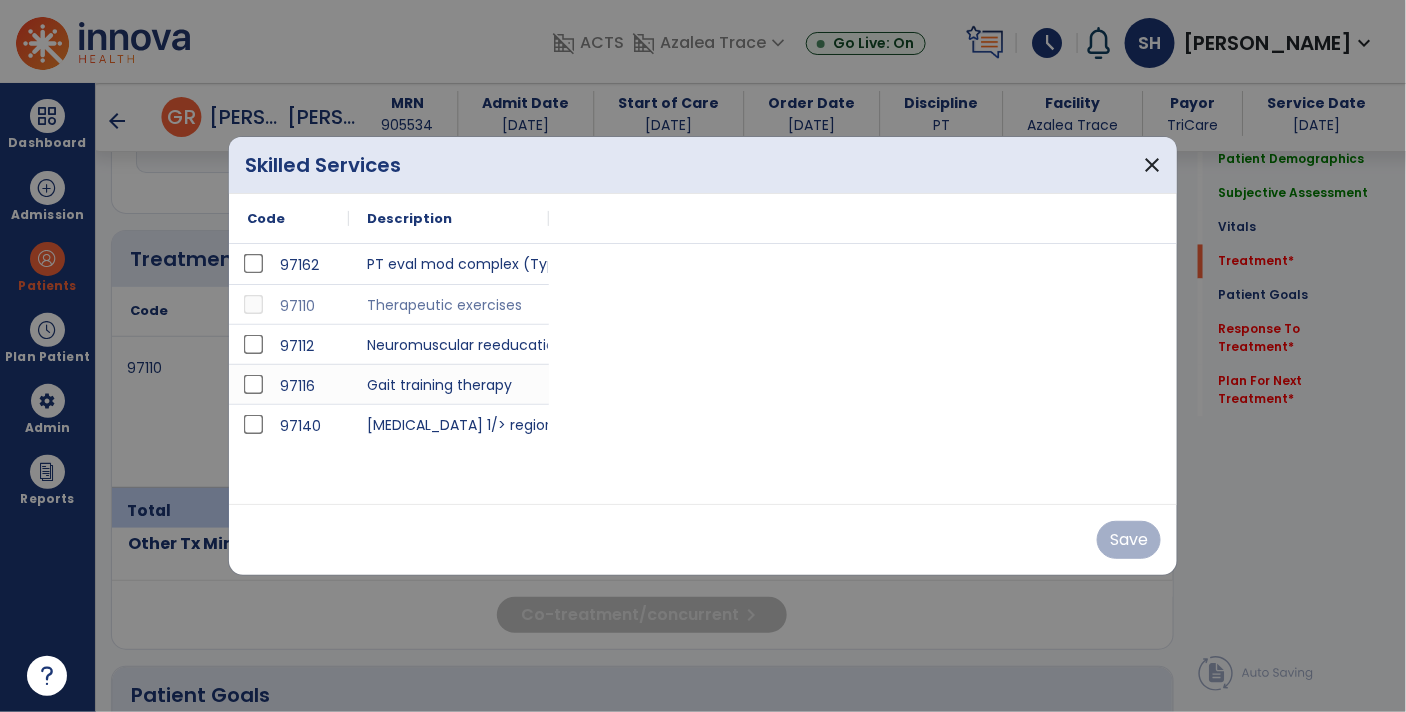 scroll, scrollTop: 1129, scrollLeft: 0, axis: vertical 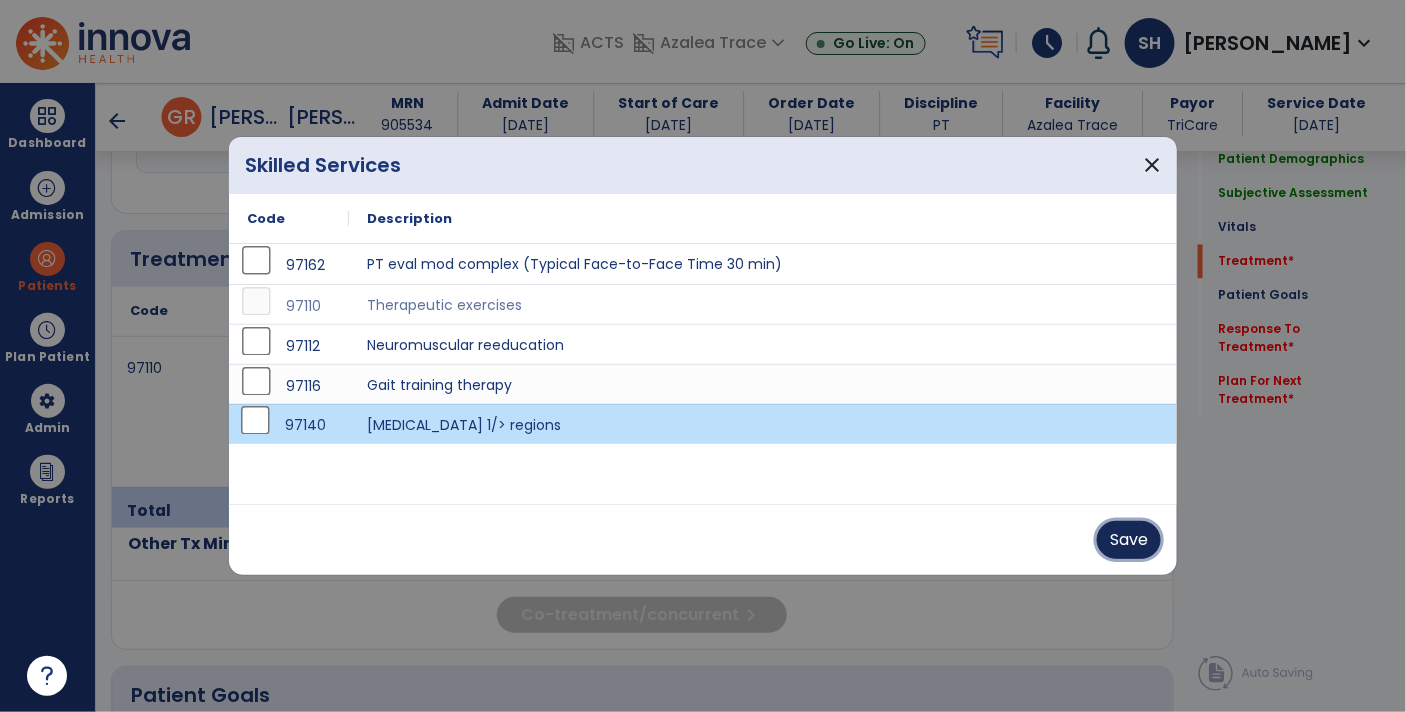 click on "Save" at bounding box center (1129, 540) 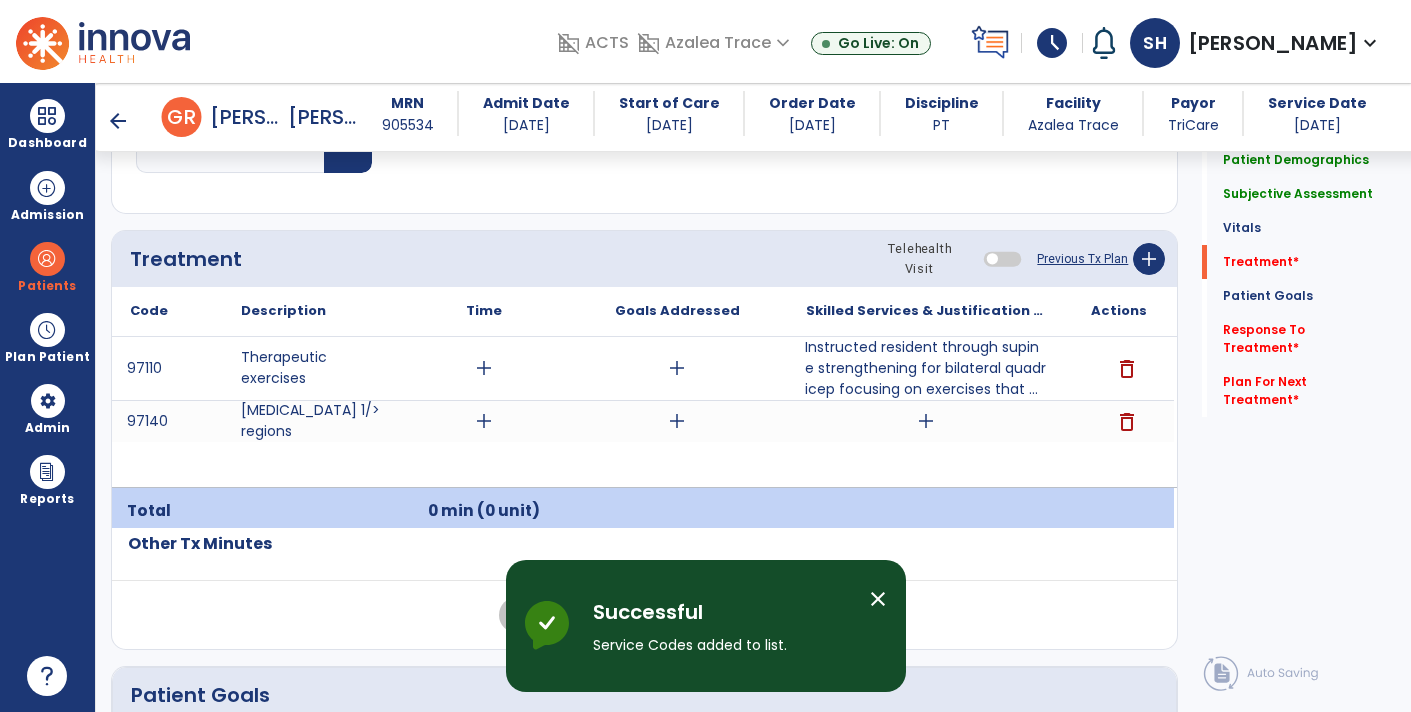click on "add" at bounding box center (926, 421) 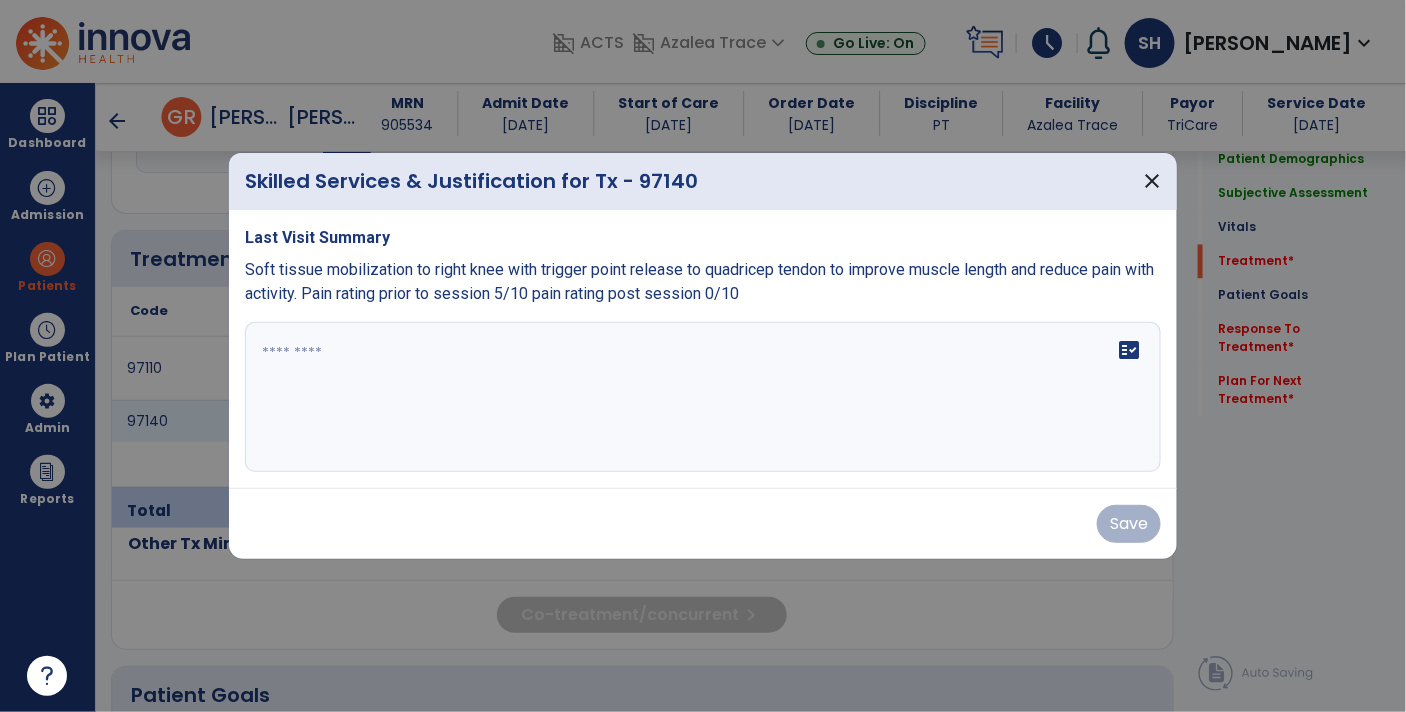 scroll, scrollTop: 1129, scrollLeft: 0, axis: vertical 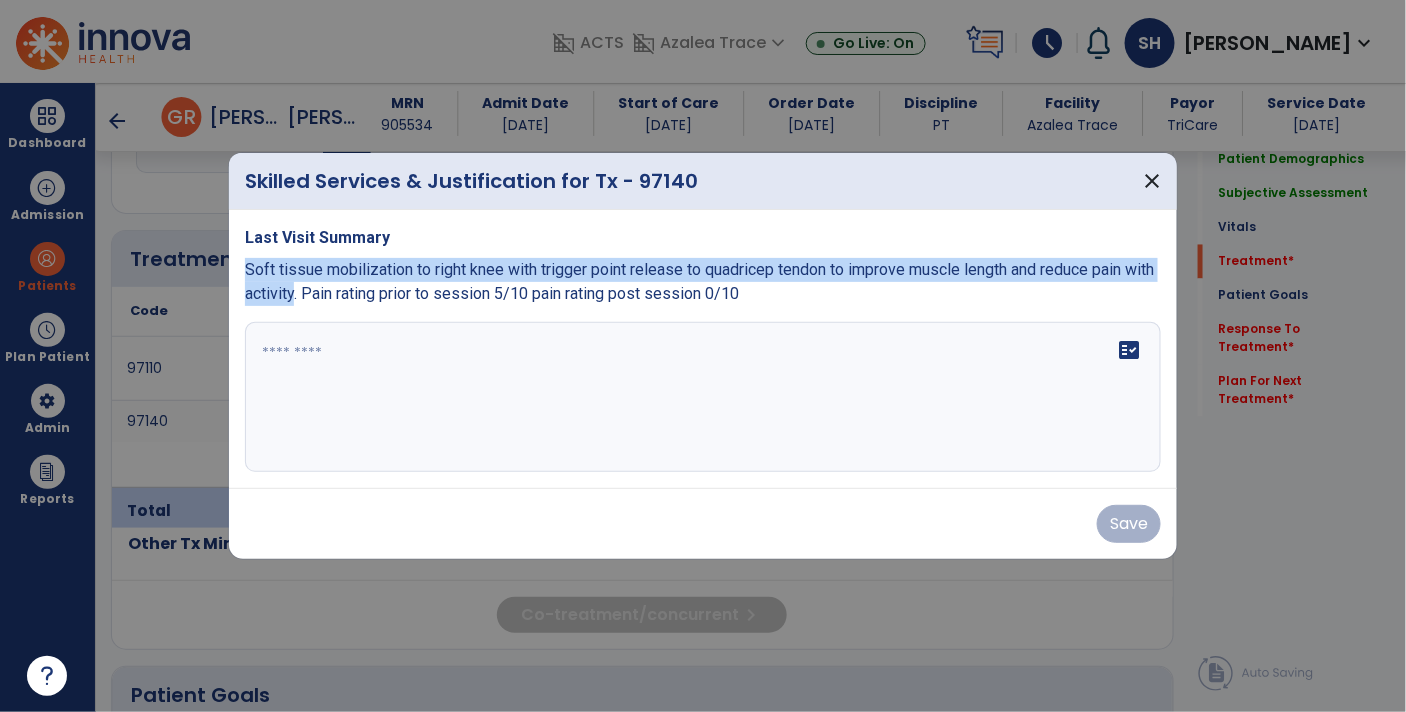 copy on "Soft tissue mobilization to right knee with trigger point release to quadricep tendon to improve muscle length and reduce pain with activity" 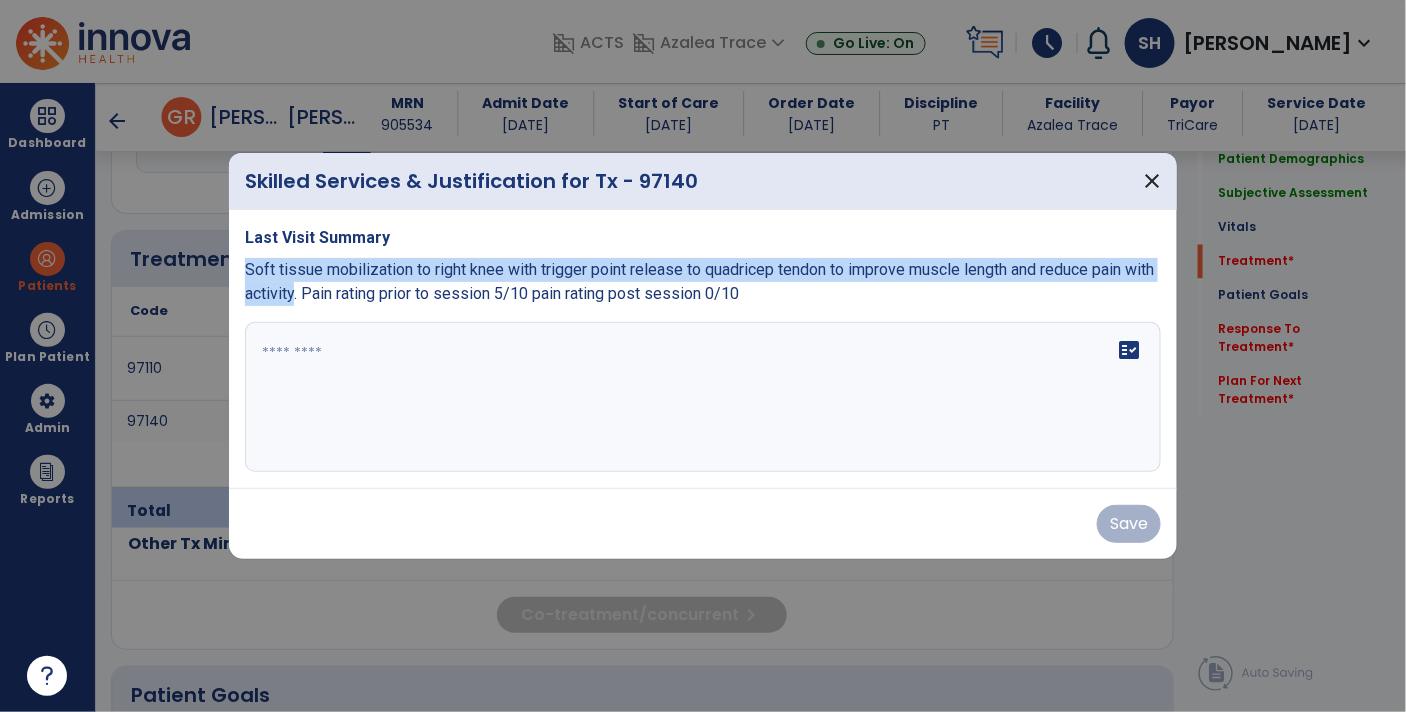 click on "fact_check" at bounding box center [703, 397] 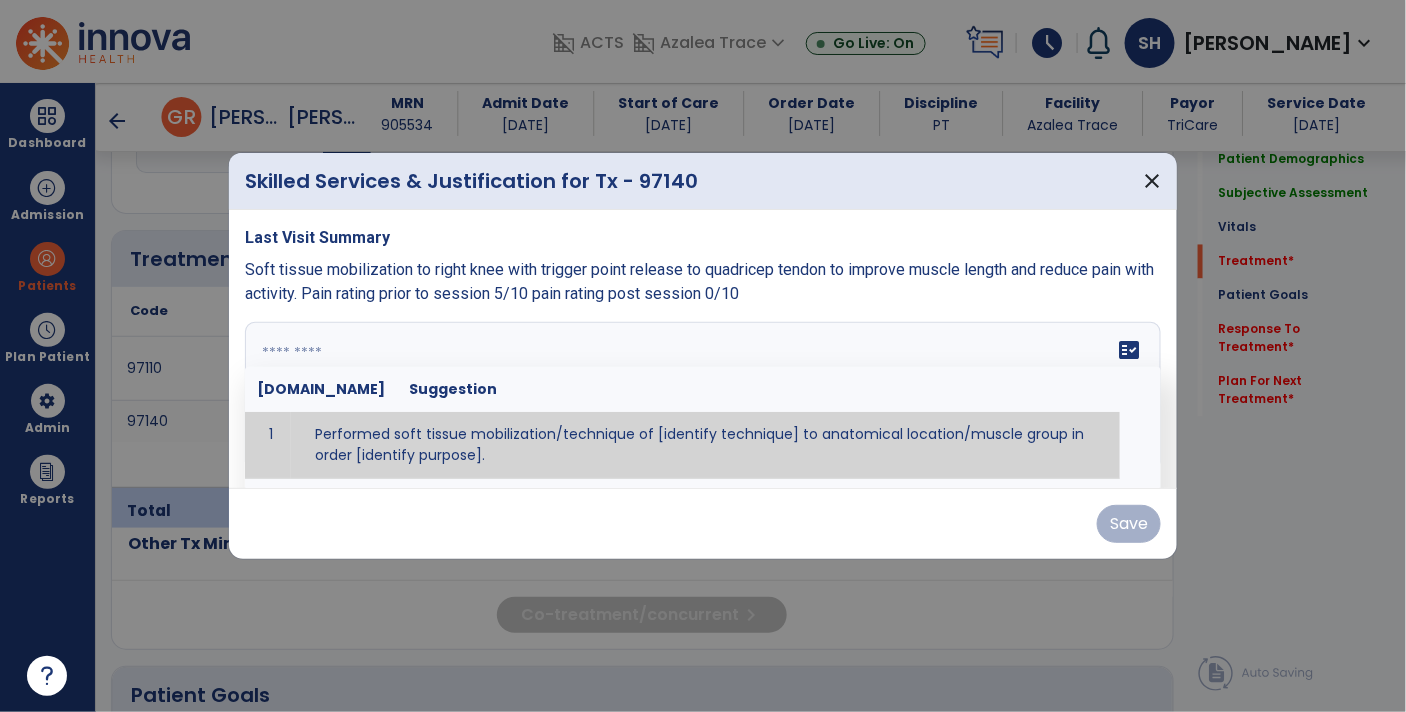 click at bounding box center (701, 397) 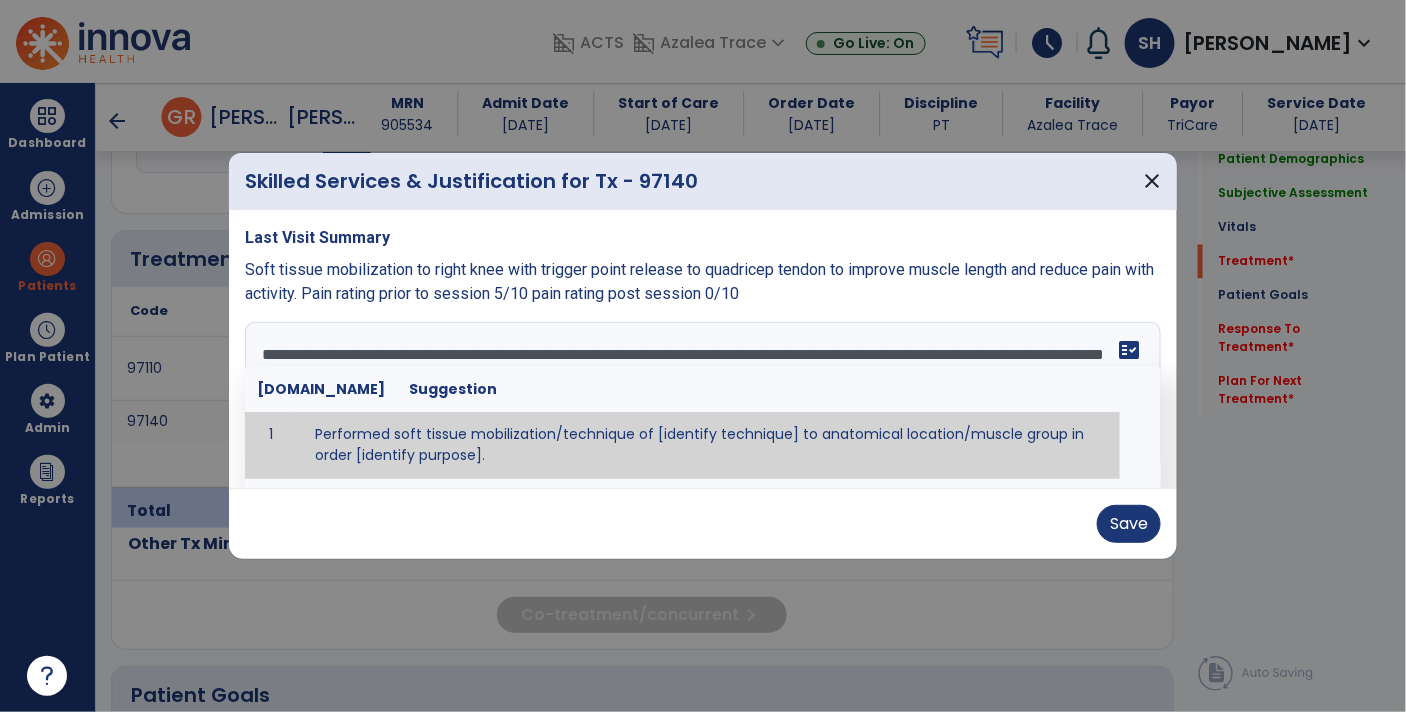 click on "Soft tissue mobilization to right knee with trigger point release to quadricep tendon to improve muscle length and reduce pain with activity. Pain rating prior to session 5/10 pain rating post session 0/10" at bounding box center [699, 281] 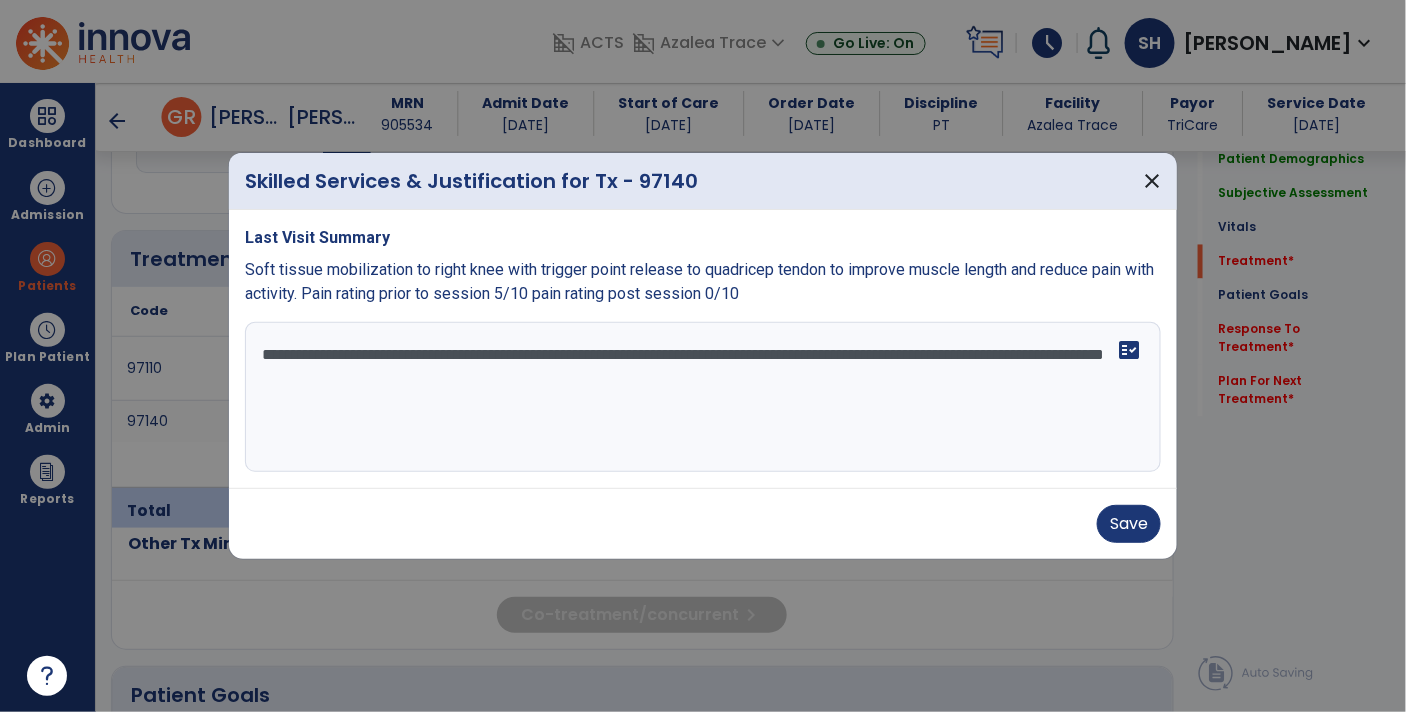 click on "**********" at bounding box center [703, 397] 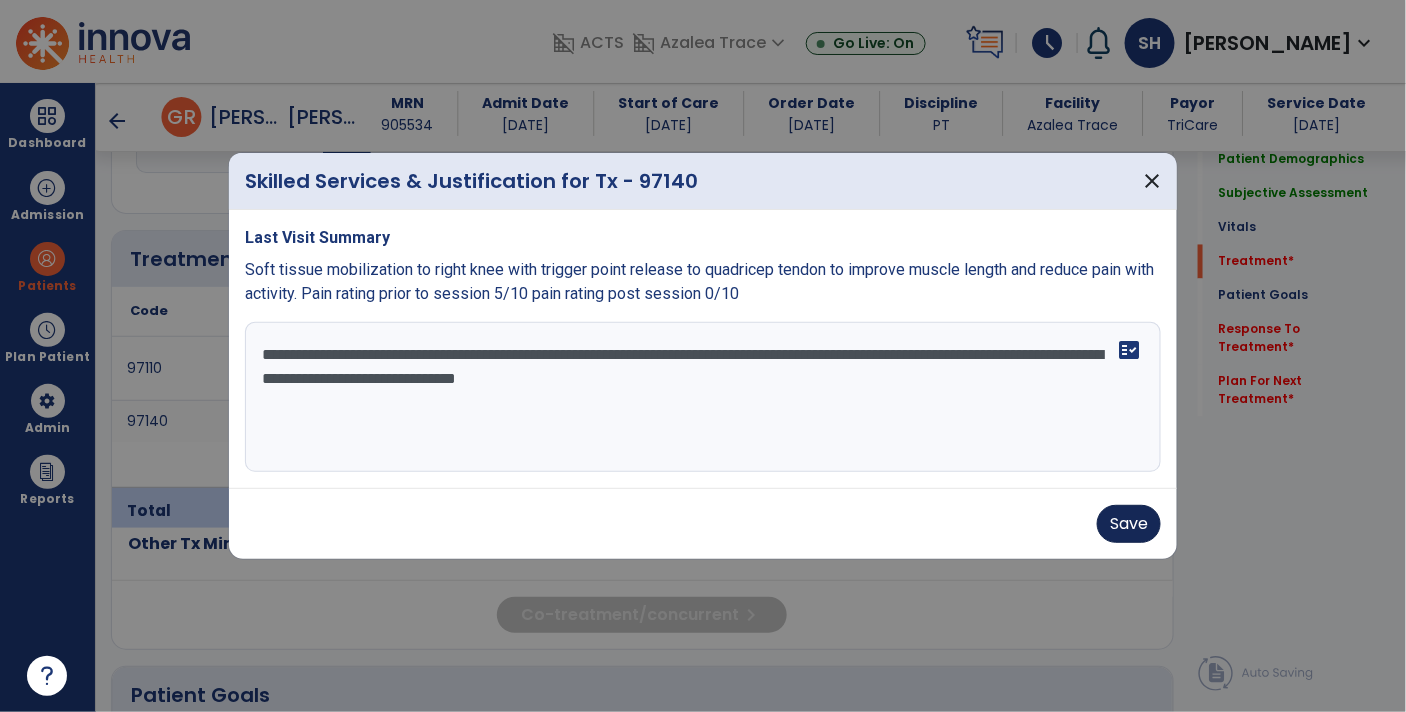 type on "**********" 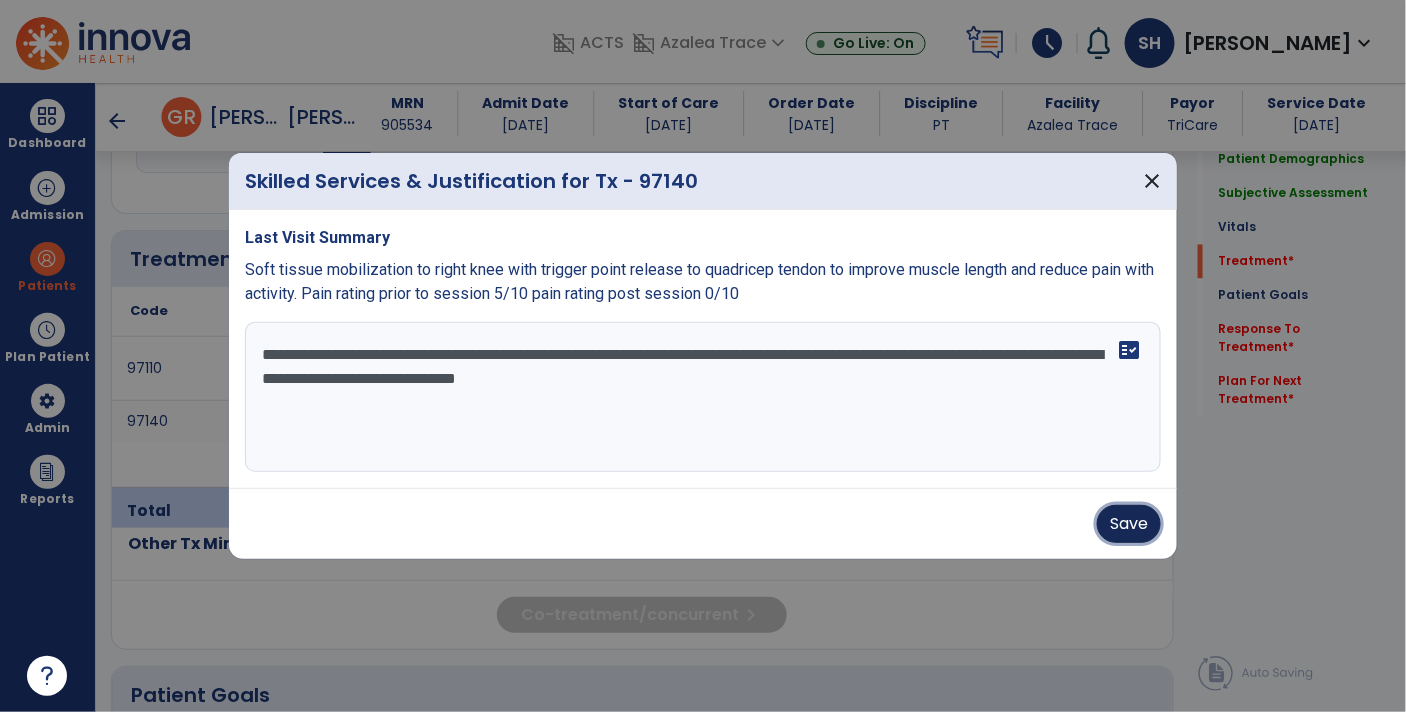 click on "Save" at bounding box center (1129, 524) 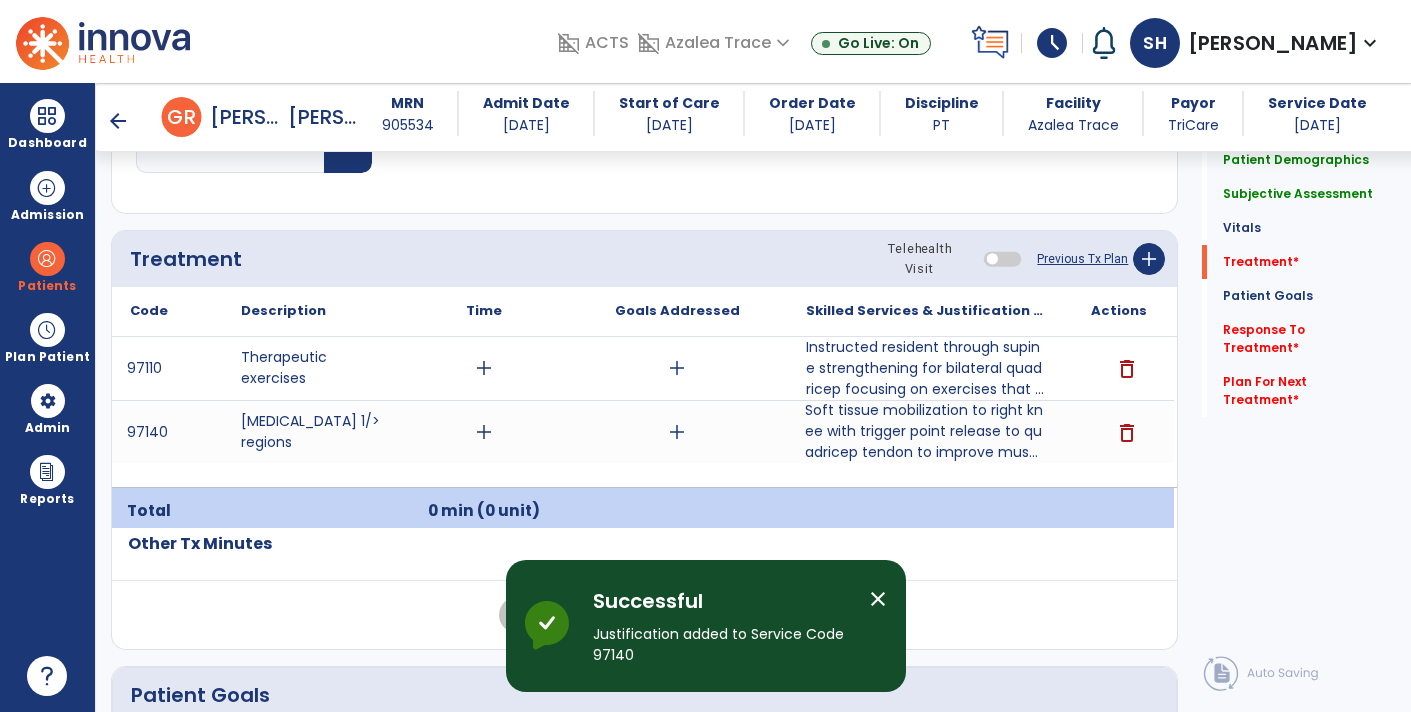 click on "Soft tissue mobilization to right knee with trigger point release to quadricep tendon to improve mus..." at bounding box center [926, 431] 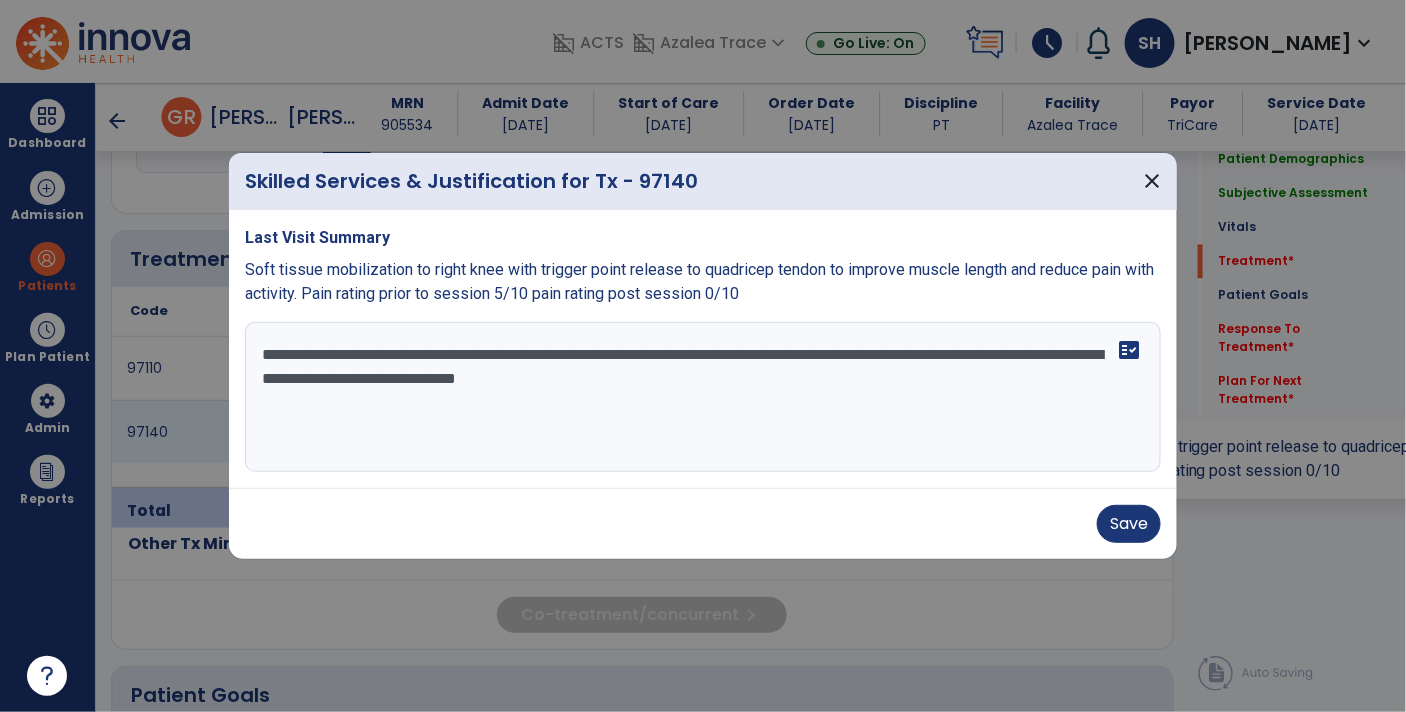 scroll, scrollTop: 1129, scrollLeft: 0, axis: vertical 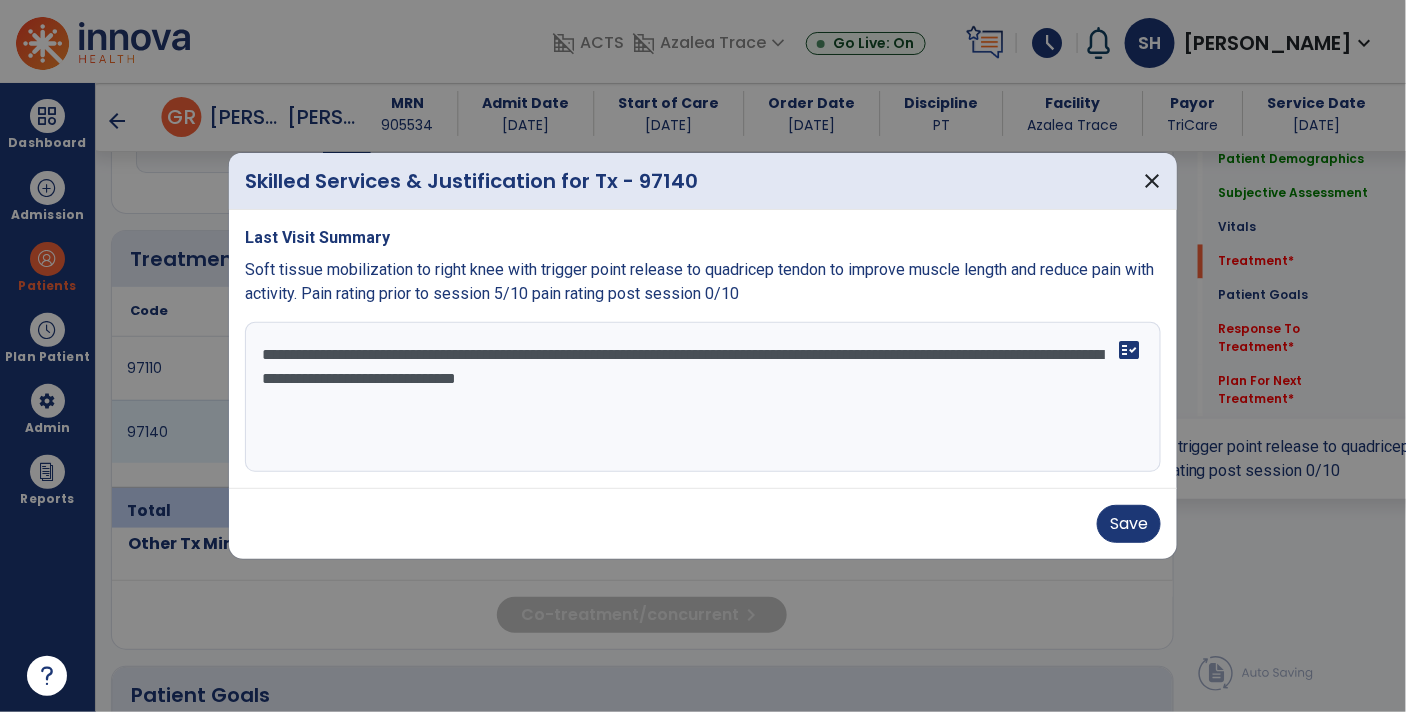 click on "**********" at bounding box center [703, 397] 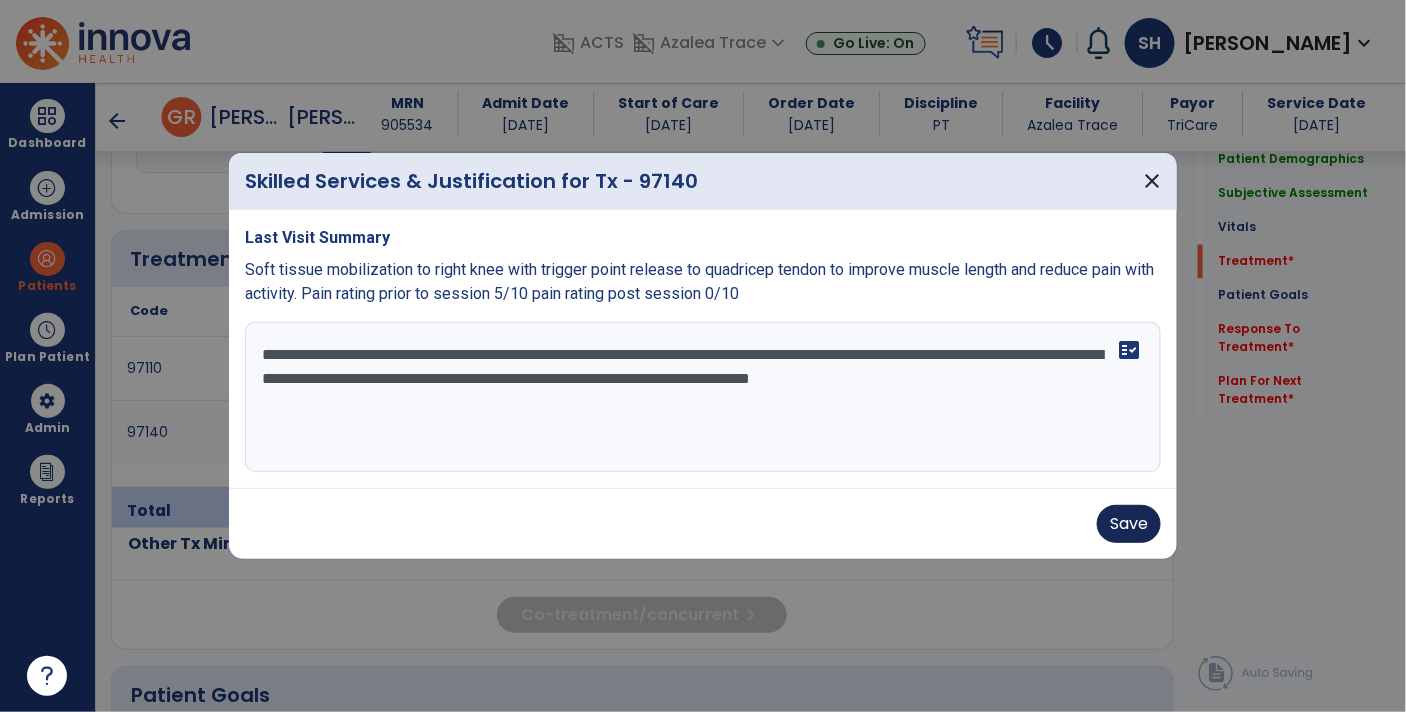 type on "**********" 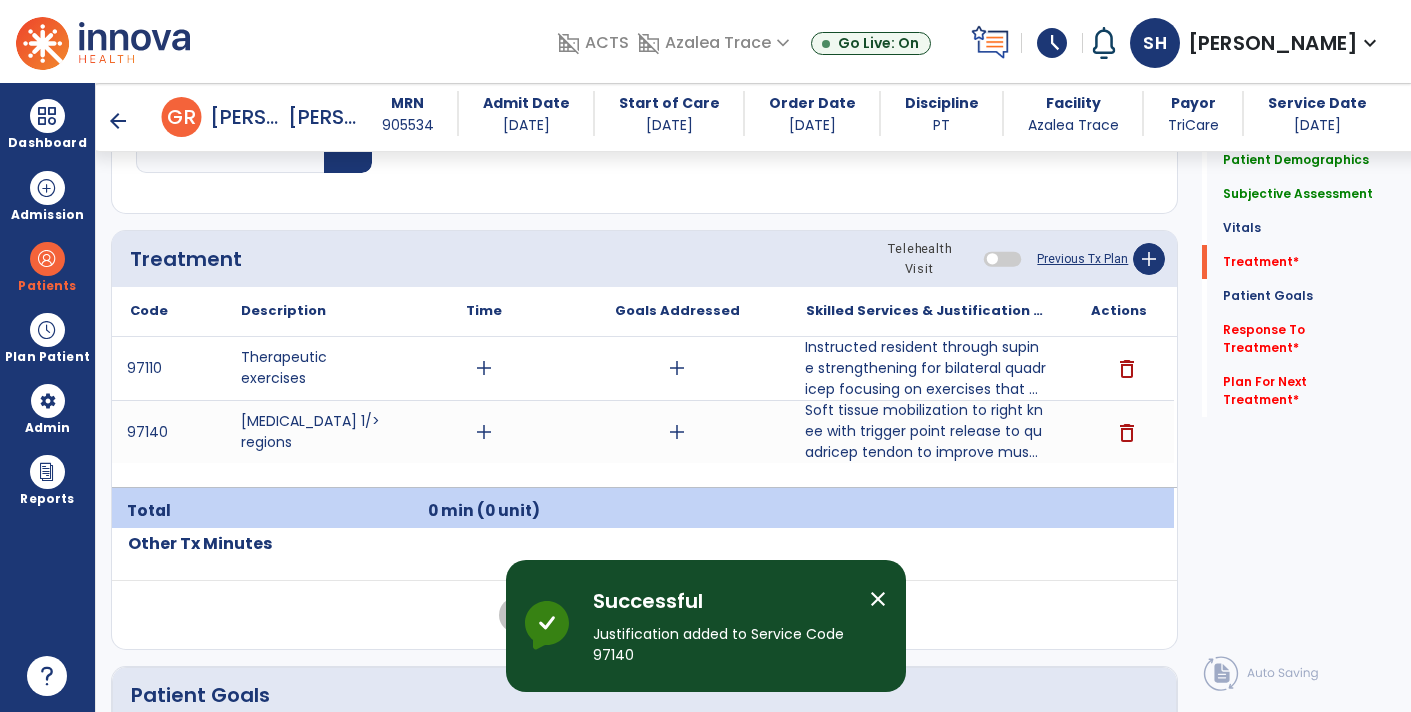 click on "Instructed resident through supine strengthening for bilateral quadricep focusing on exercises that ..." at bounding box center [926, 368] 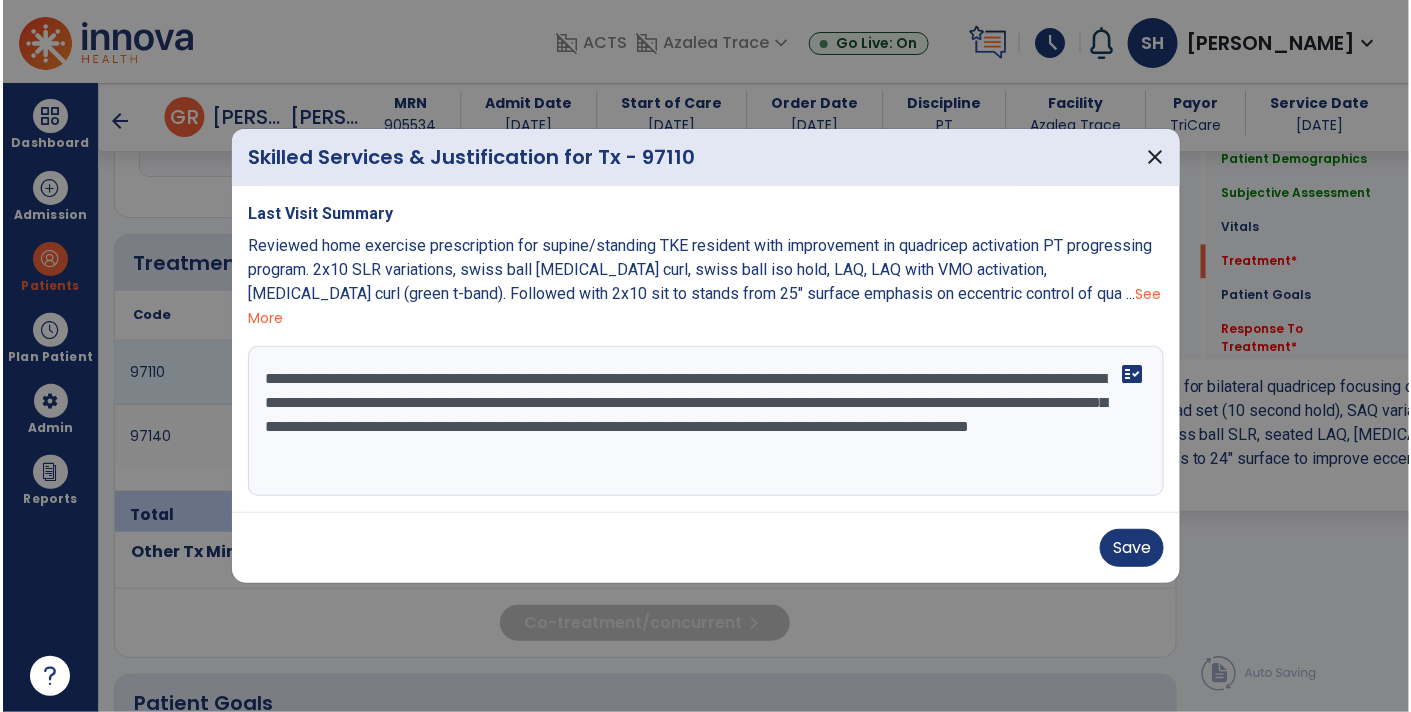 scroll, scrollTop: 1129, scrollLeft: 0, axis: vertical 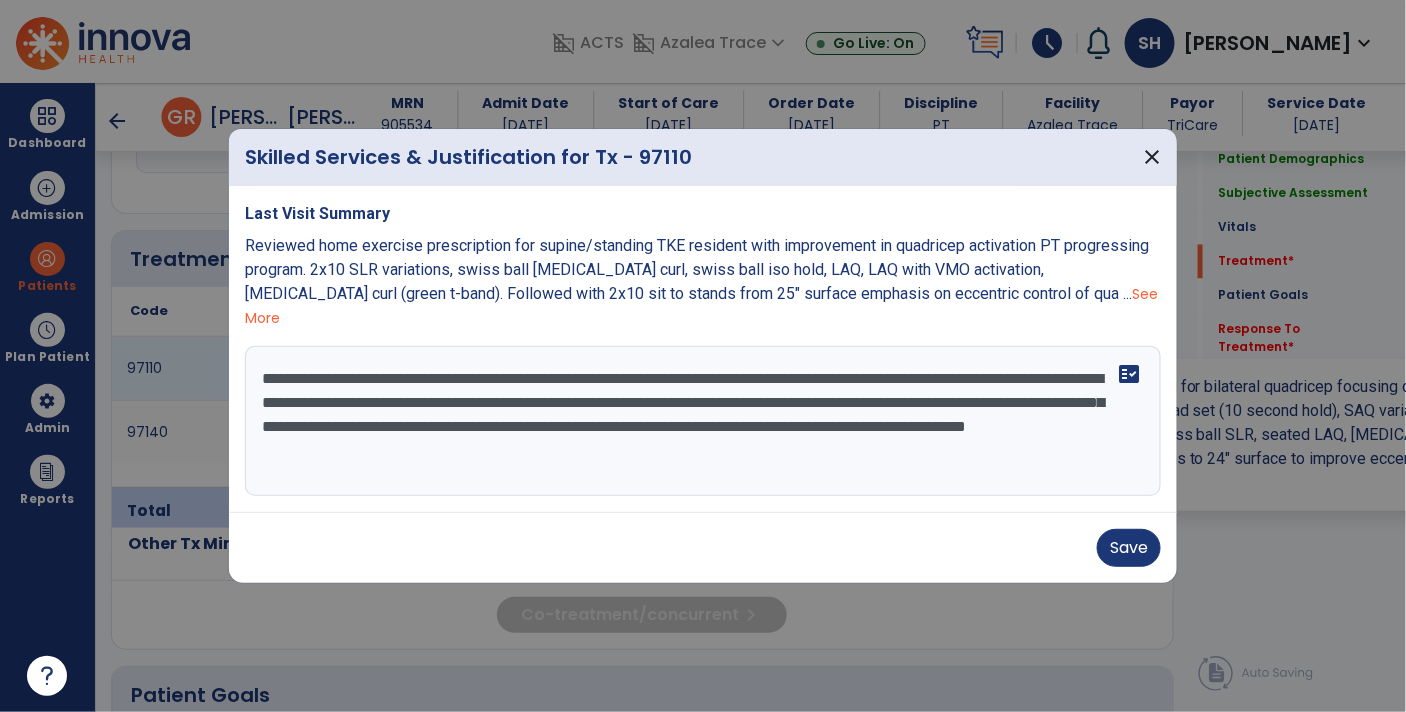 click on "**********" at bounding box center (703, 421) 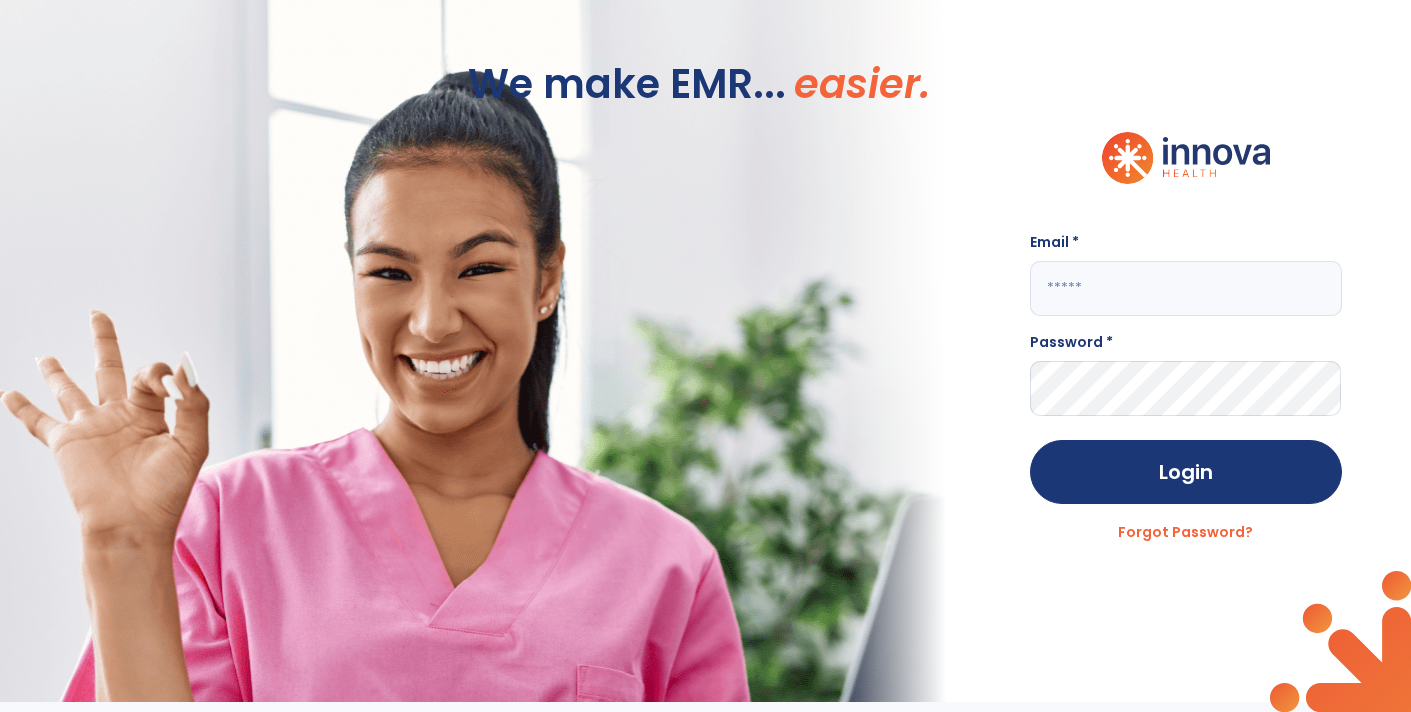 scroll, scrollTop: 0, scrollLeft: 0, axis: both 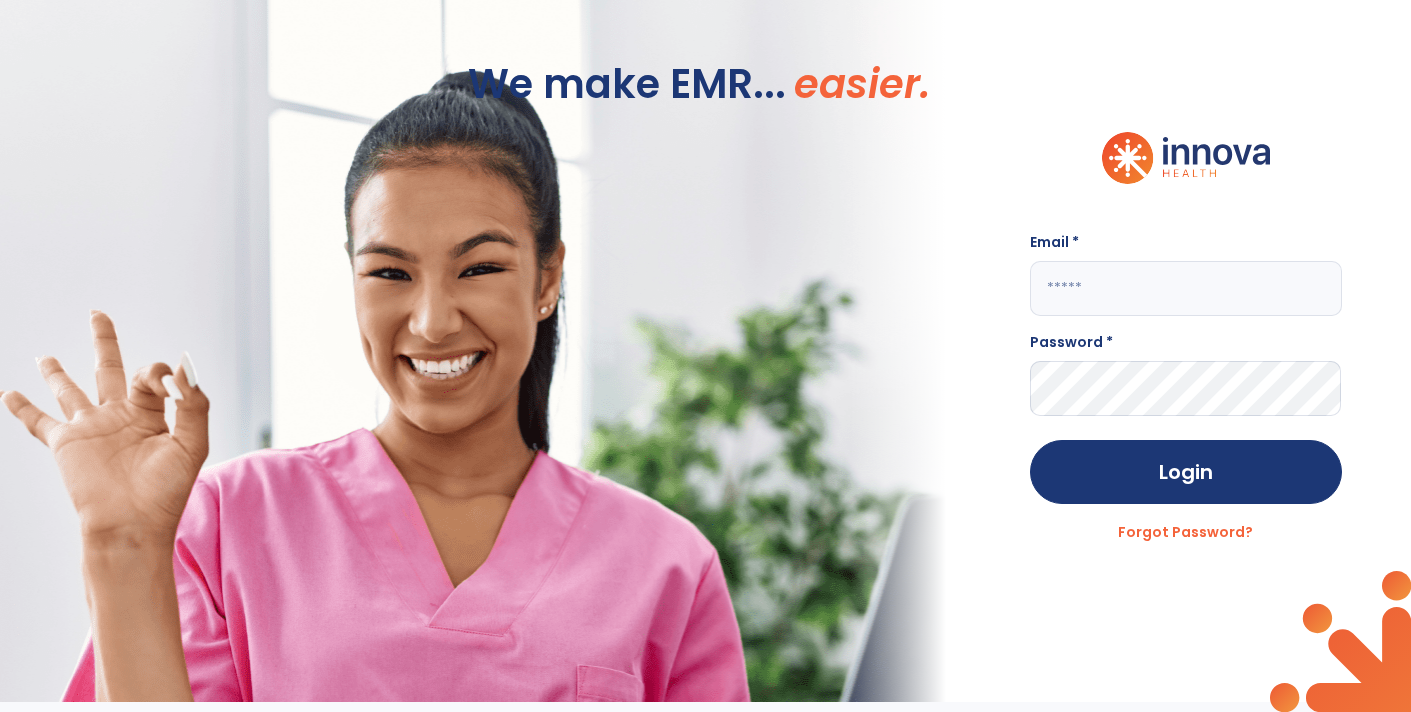 click 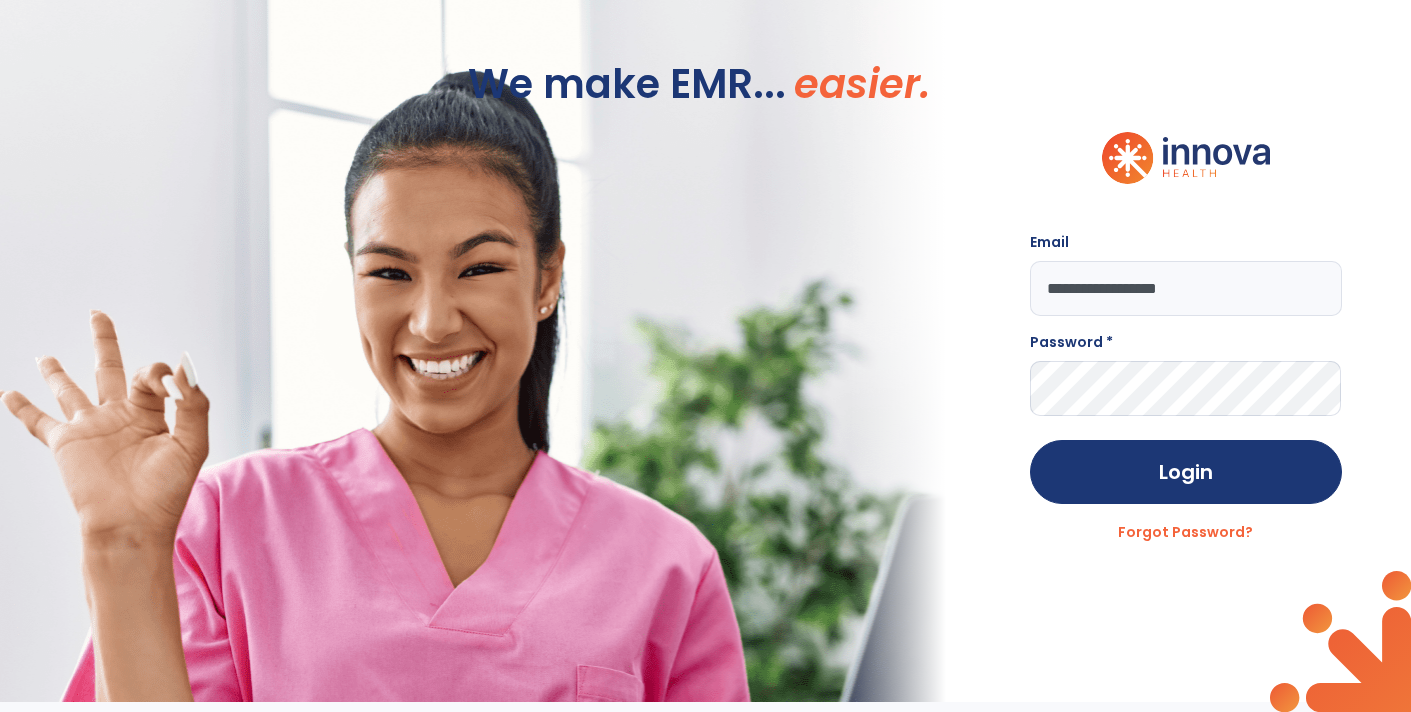 type on "**********" 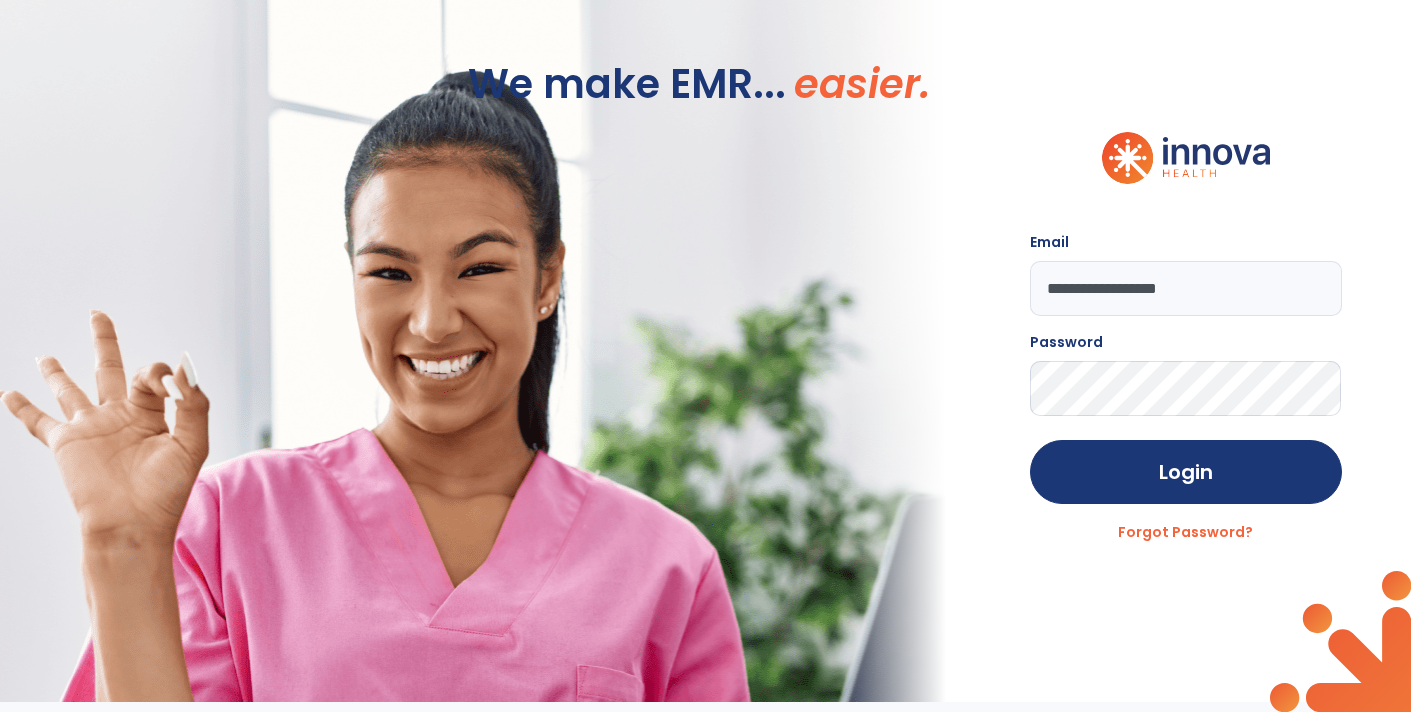 click on "Login" 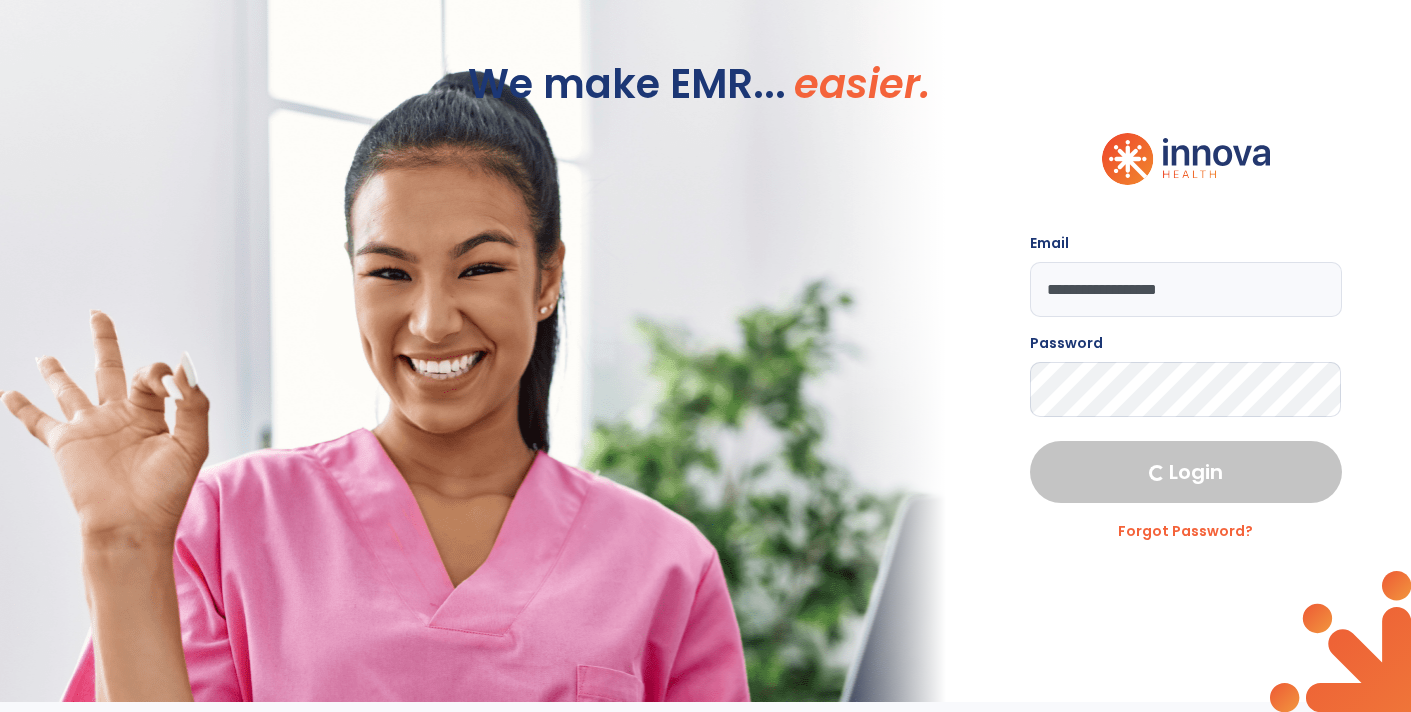 select on "****" 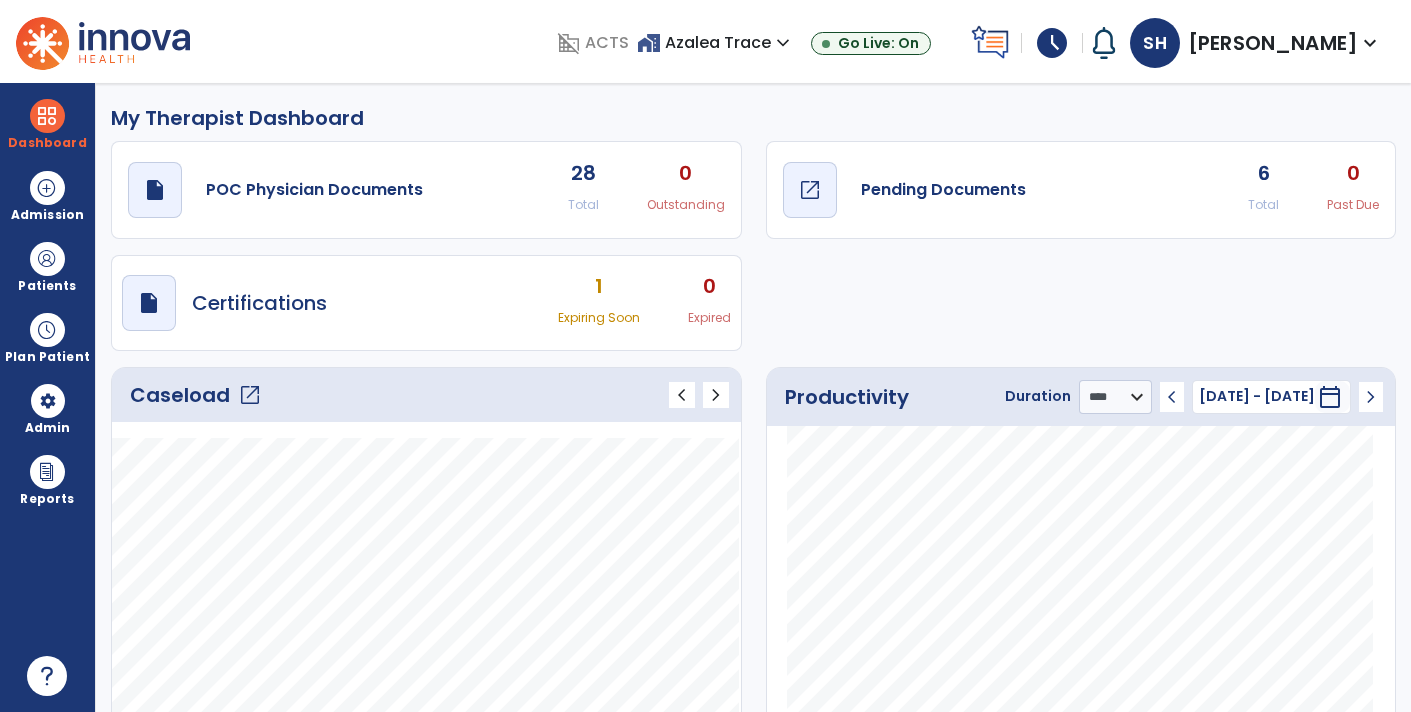 click on "draft   open_in_new  Pending Documents" 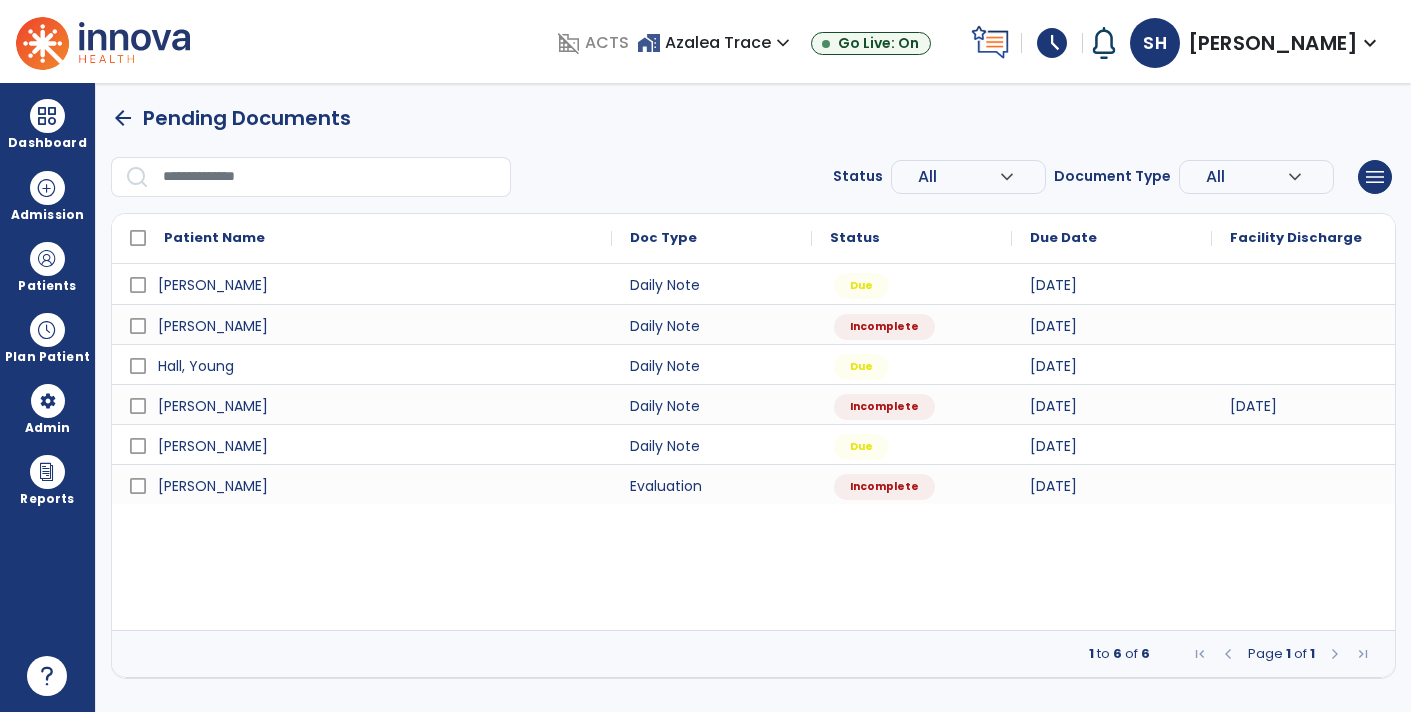 scroll, scrollTop: 0, scrollLeft: 0, axis: both 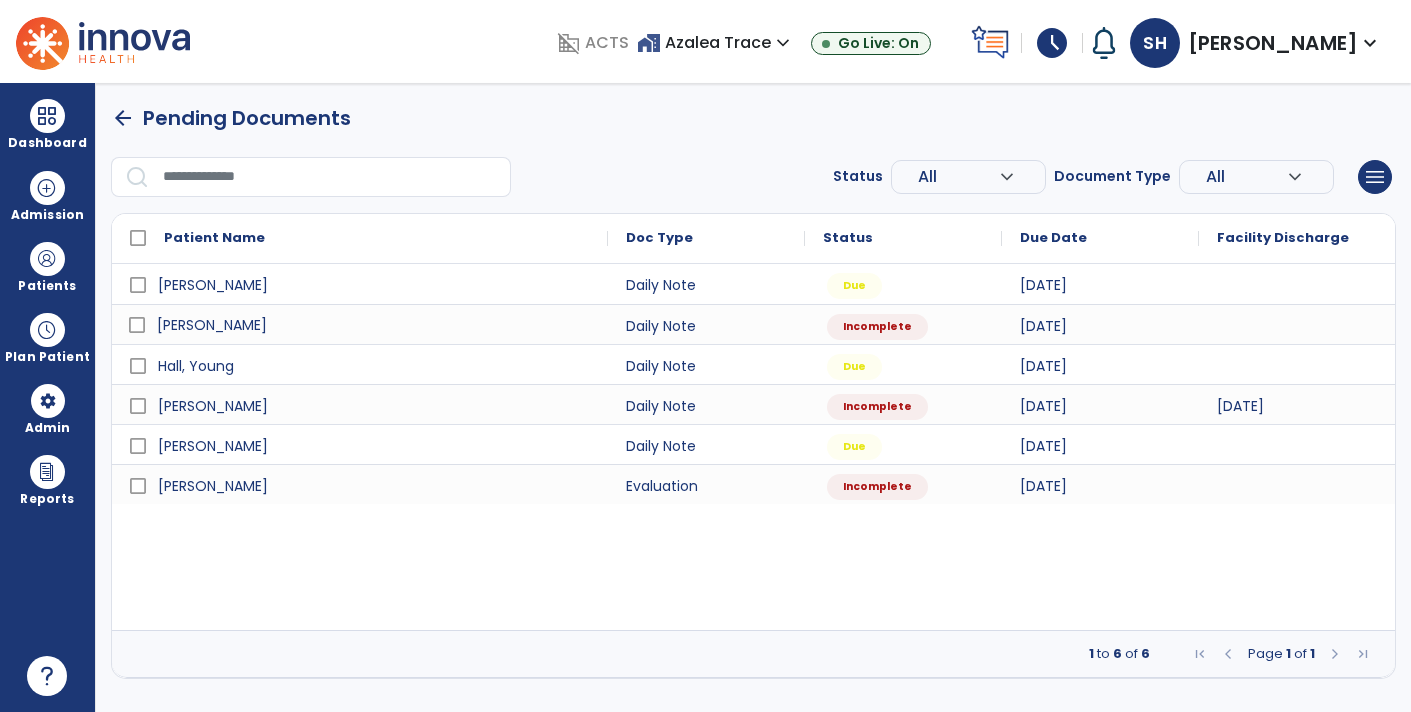 click on "[PERSON_NAME]" at bounding box center [374, 325] 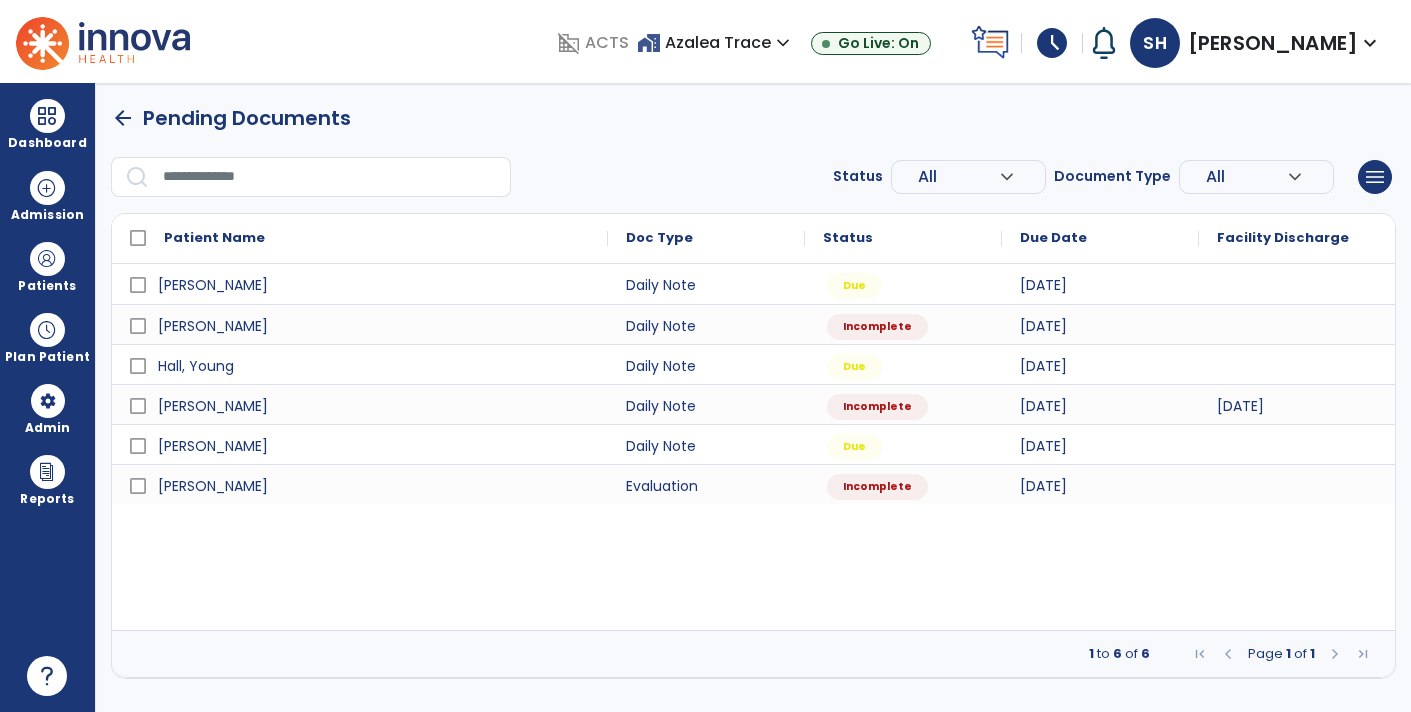 select on "*" 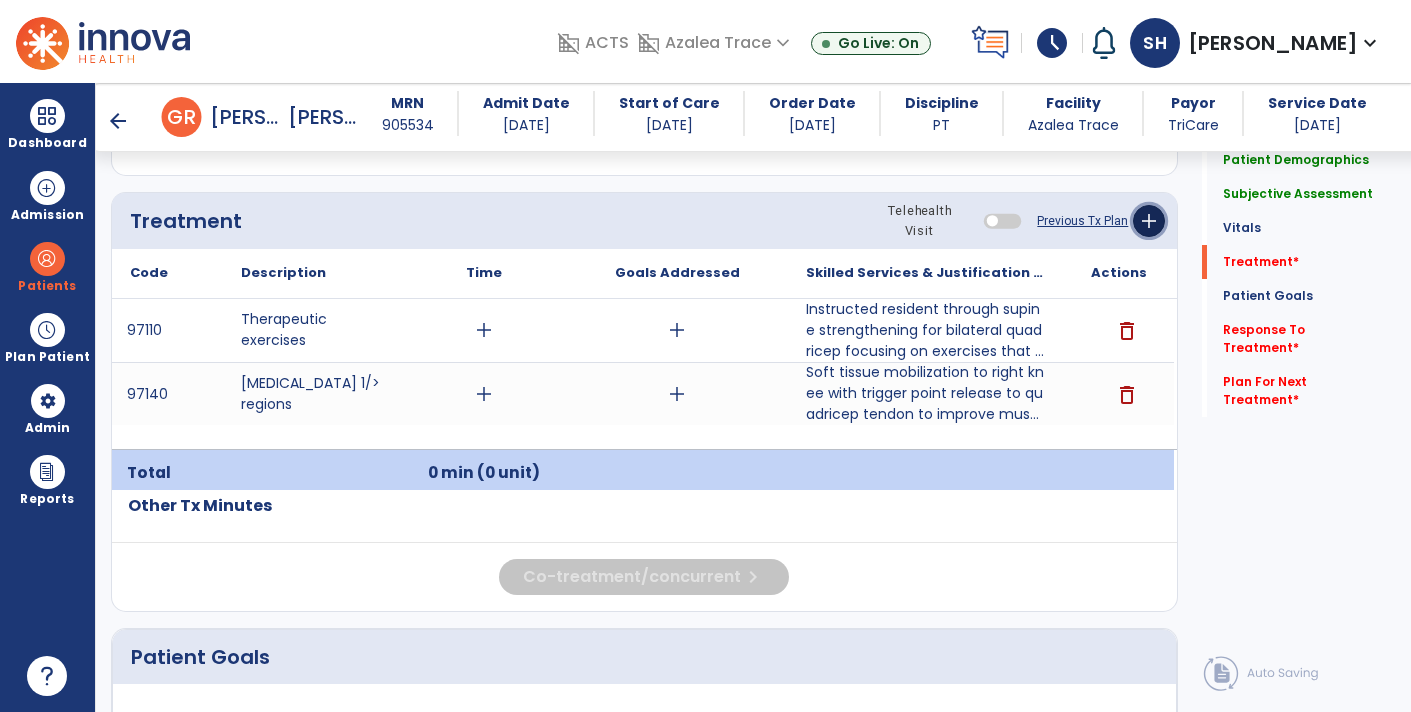 click on "add" 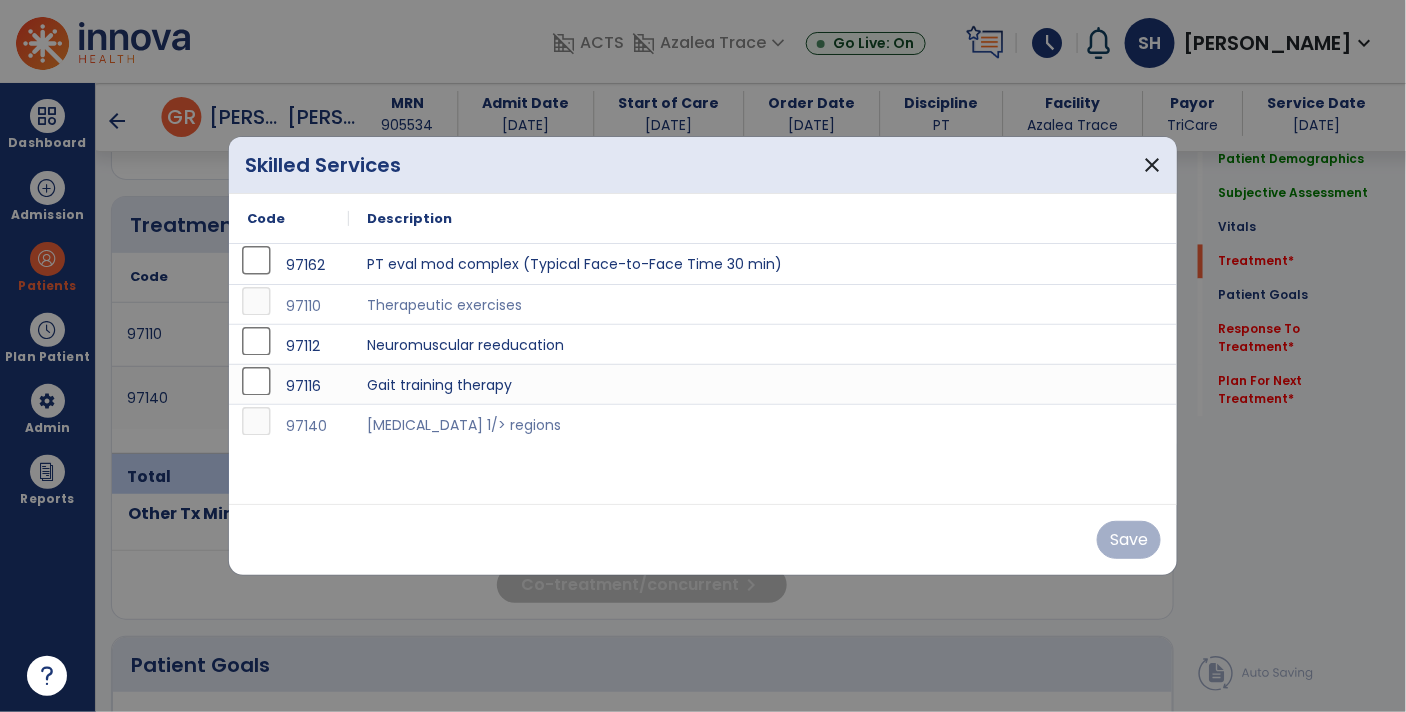 scroll, scrollTop: 1167, scrollLeft: 0, axis: vertical 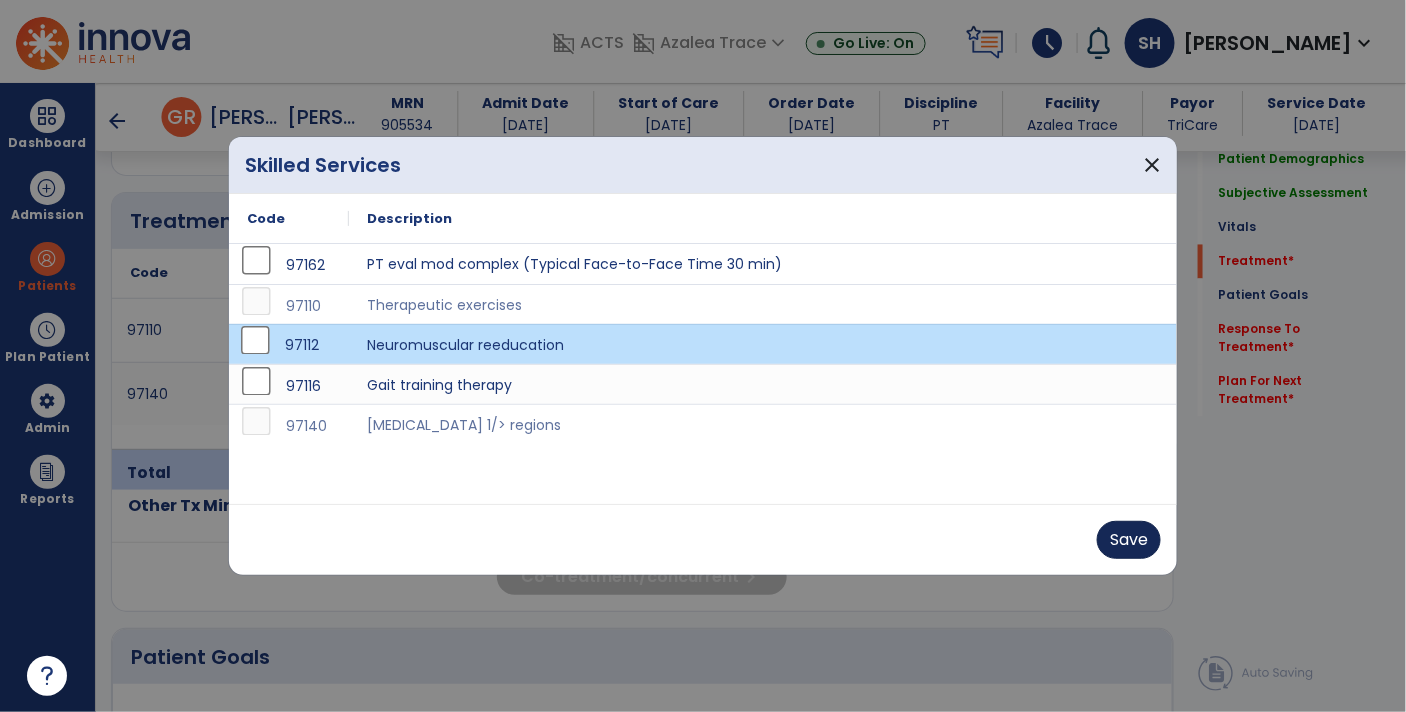 click on "Save" at bounding box center (1129, 540) 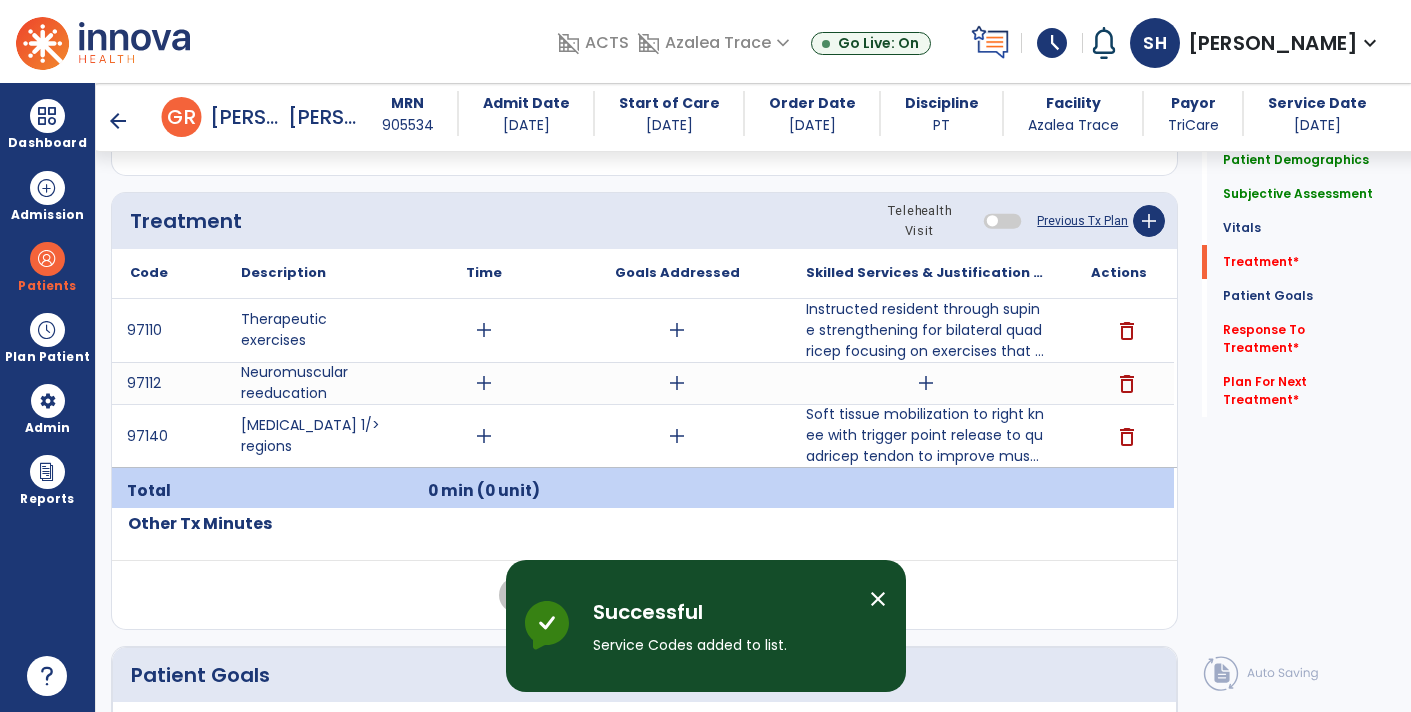 click on "add" at bounding box center [926, 383] 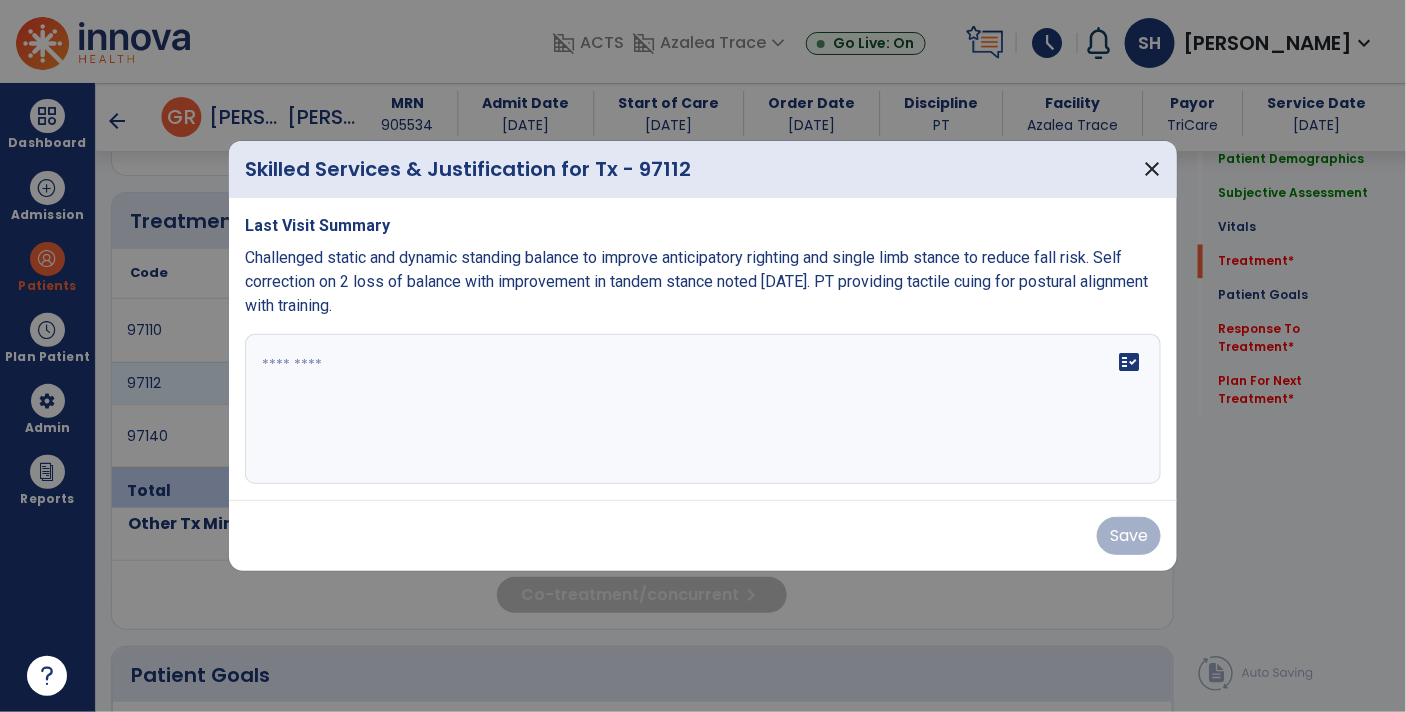 scroll, scrollTop: 1167, scrollLeft: 0, axis: vertical 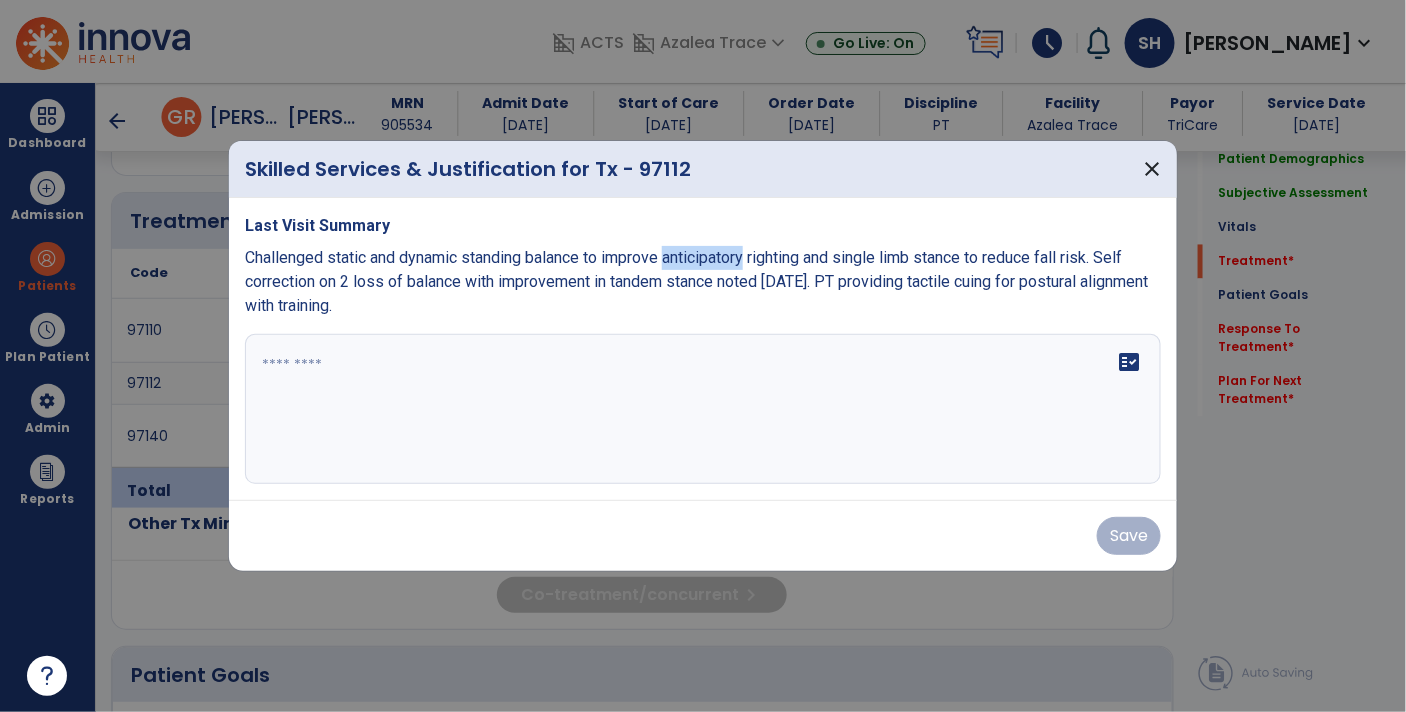 click on "fact_check" at bounding box center (703, 409) 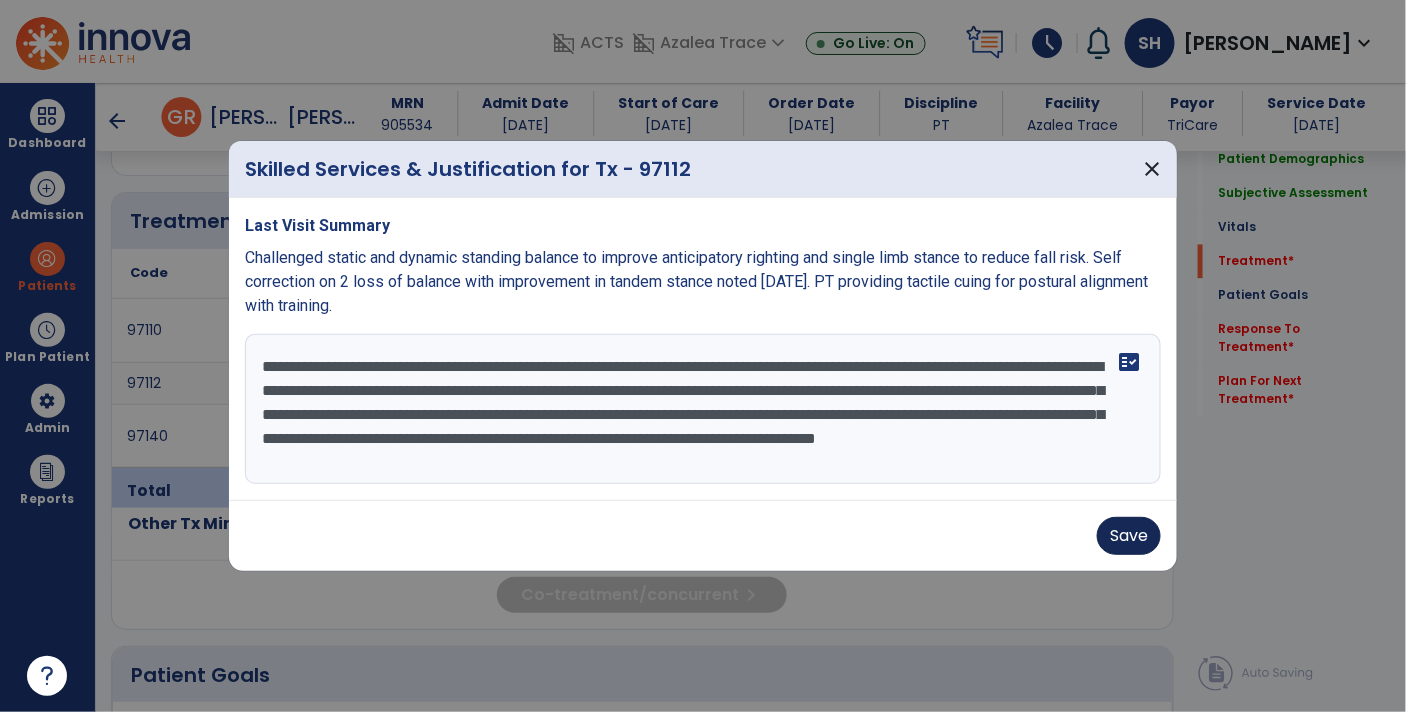 type on "**********" 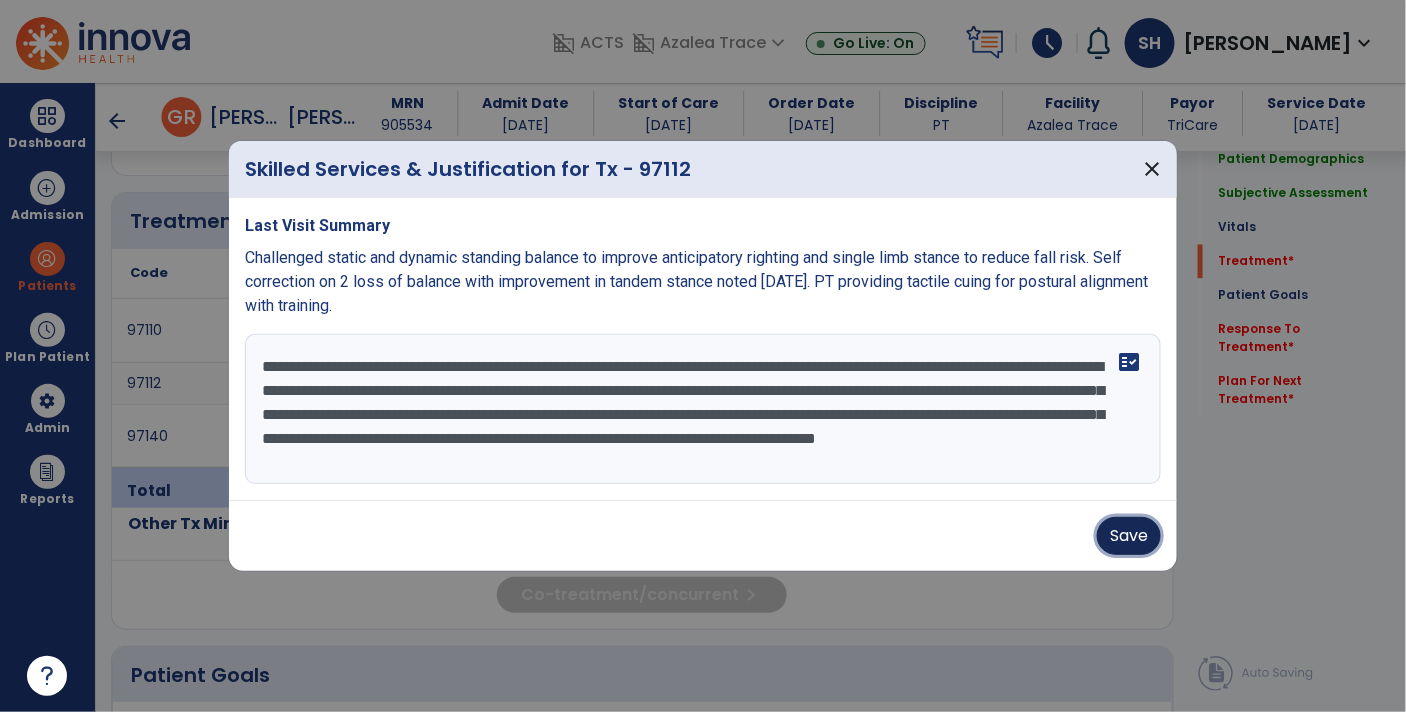 click on "Save" at bounding box center [1129, 536] 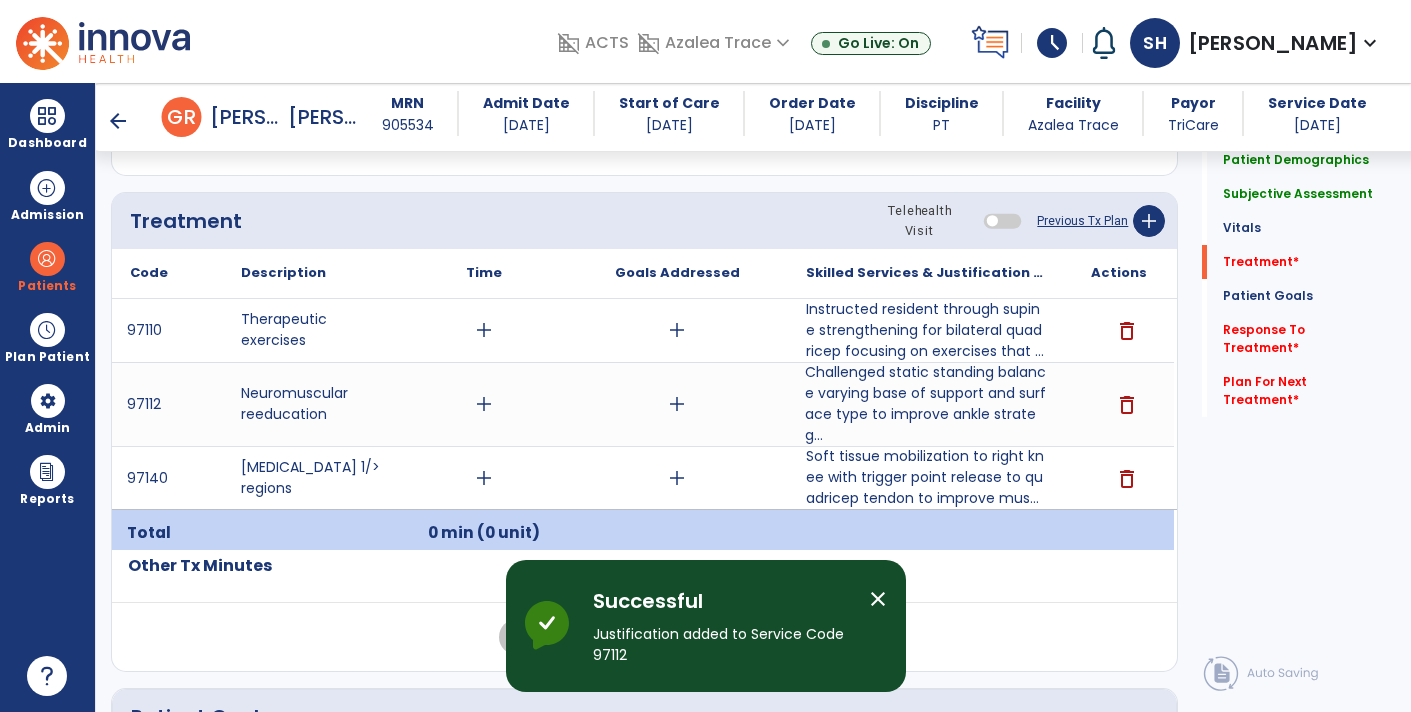 click on "add" at bounding box center [484, 404] 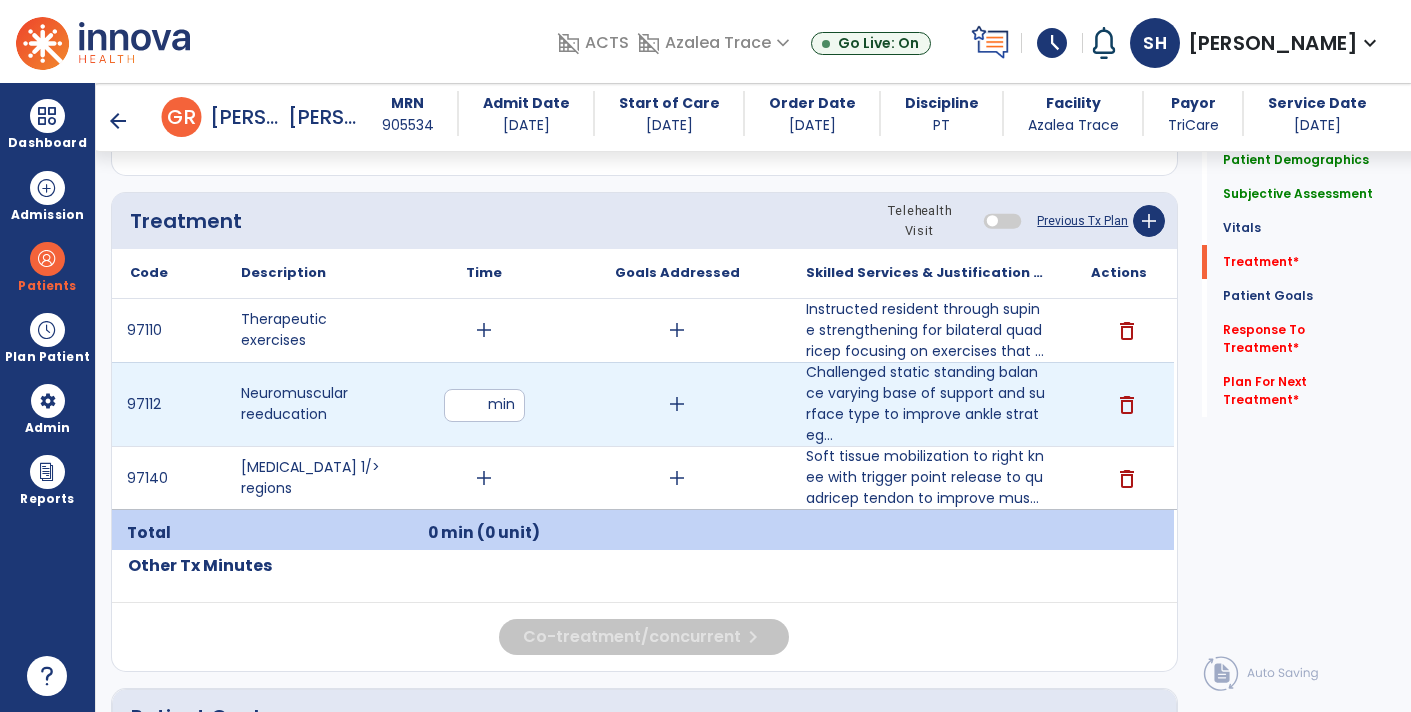 type on "**" 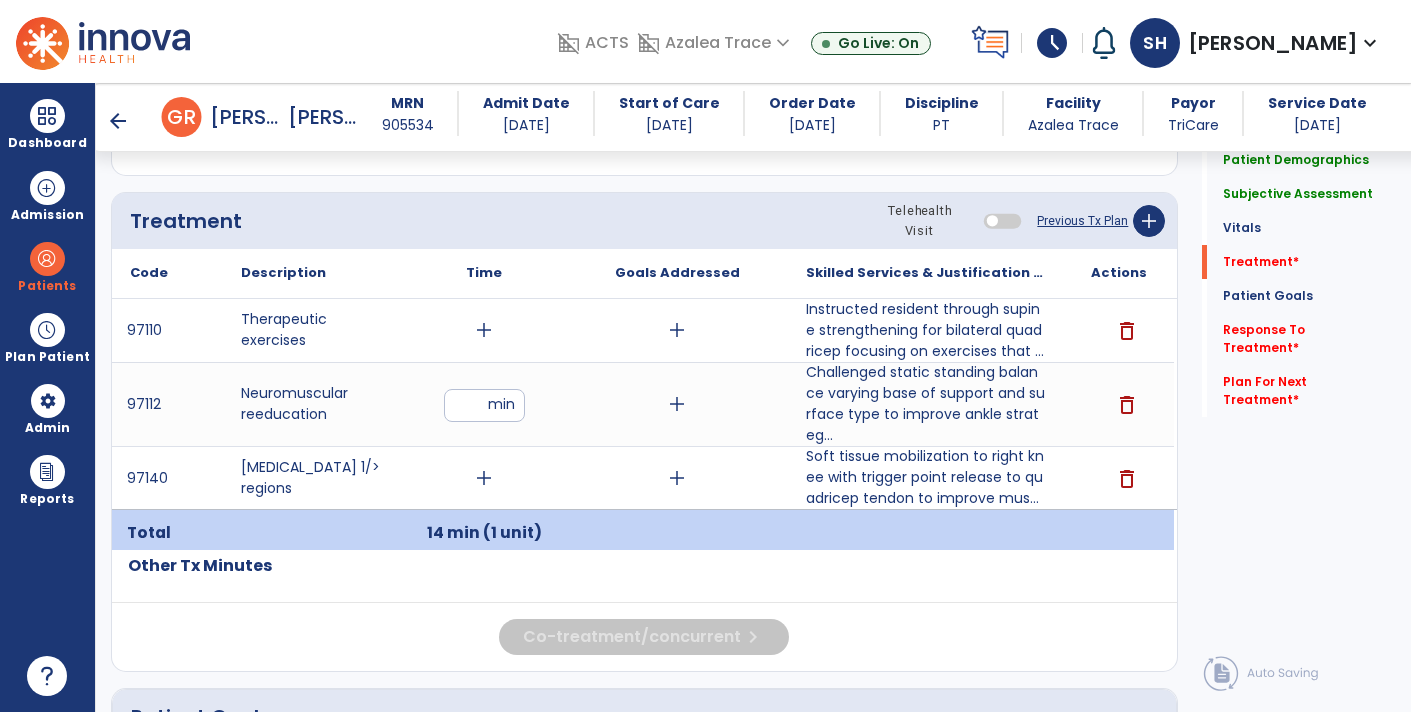 click on "add" at bounding box center [484, 330] 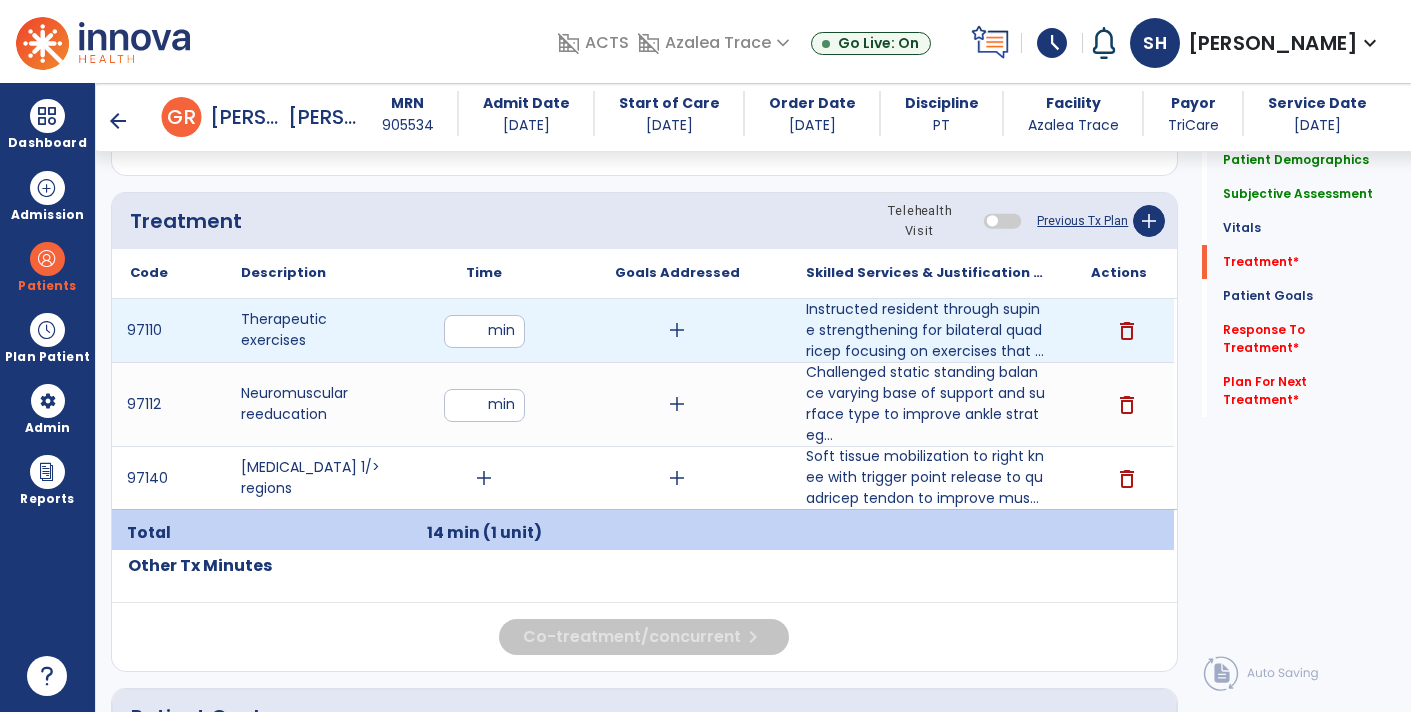 type on "**" 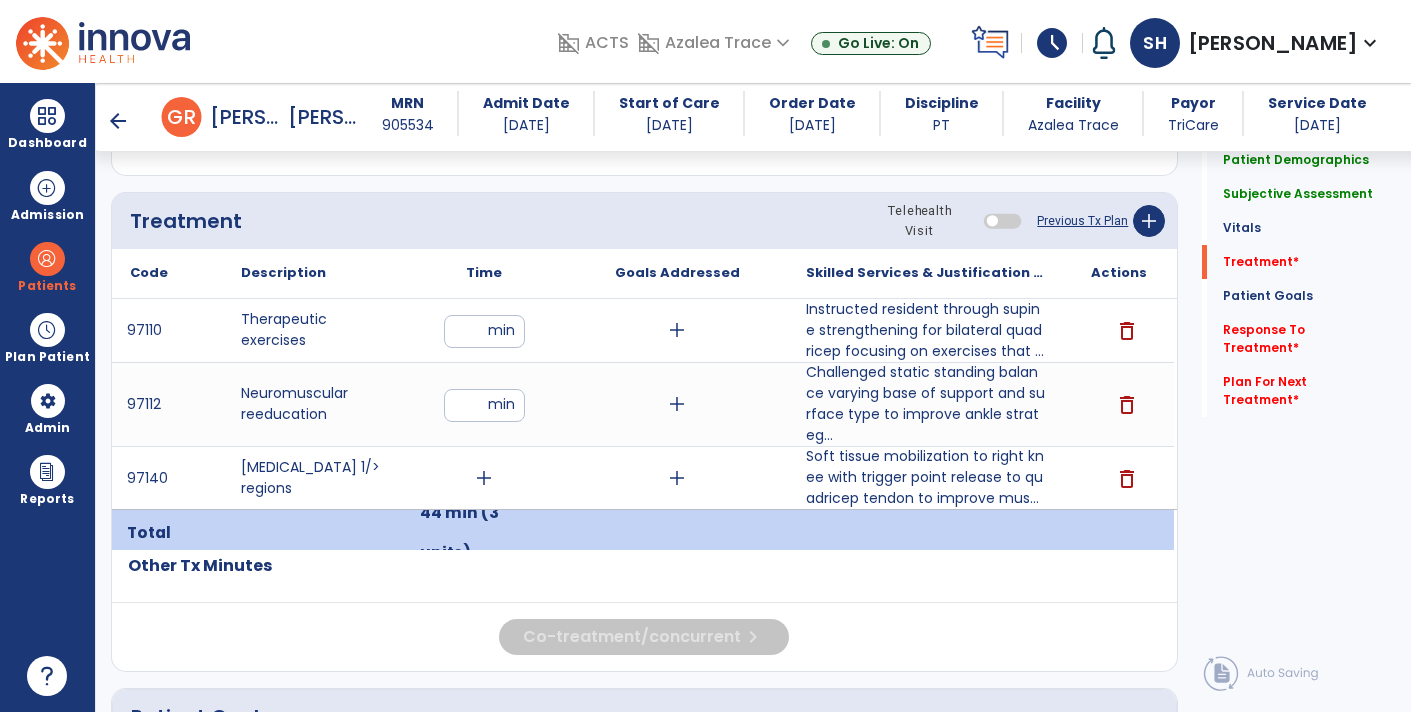 click on "**" at bounding box center (484, 331) 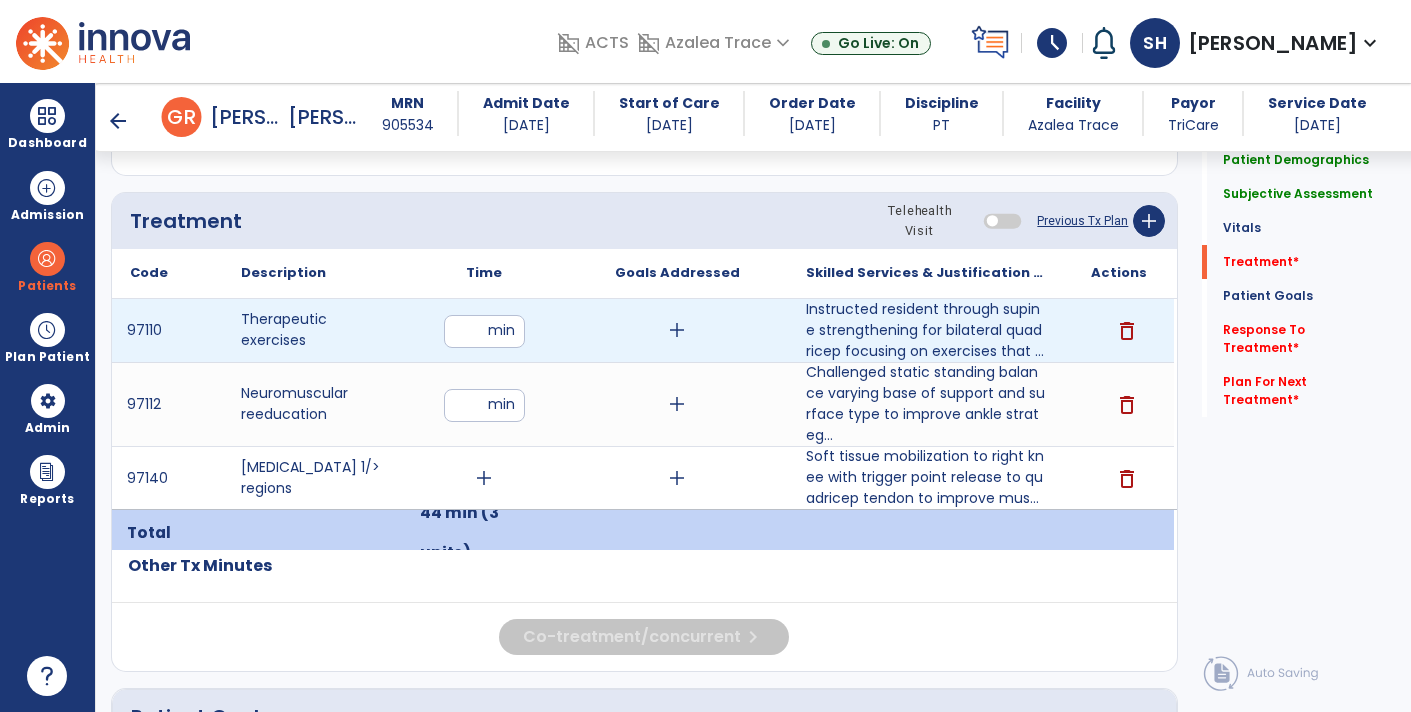 type on "*" 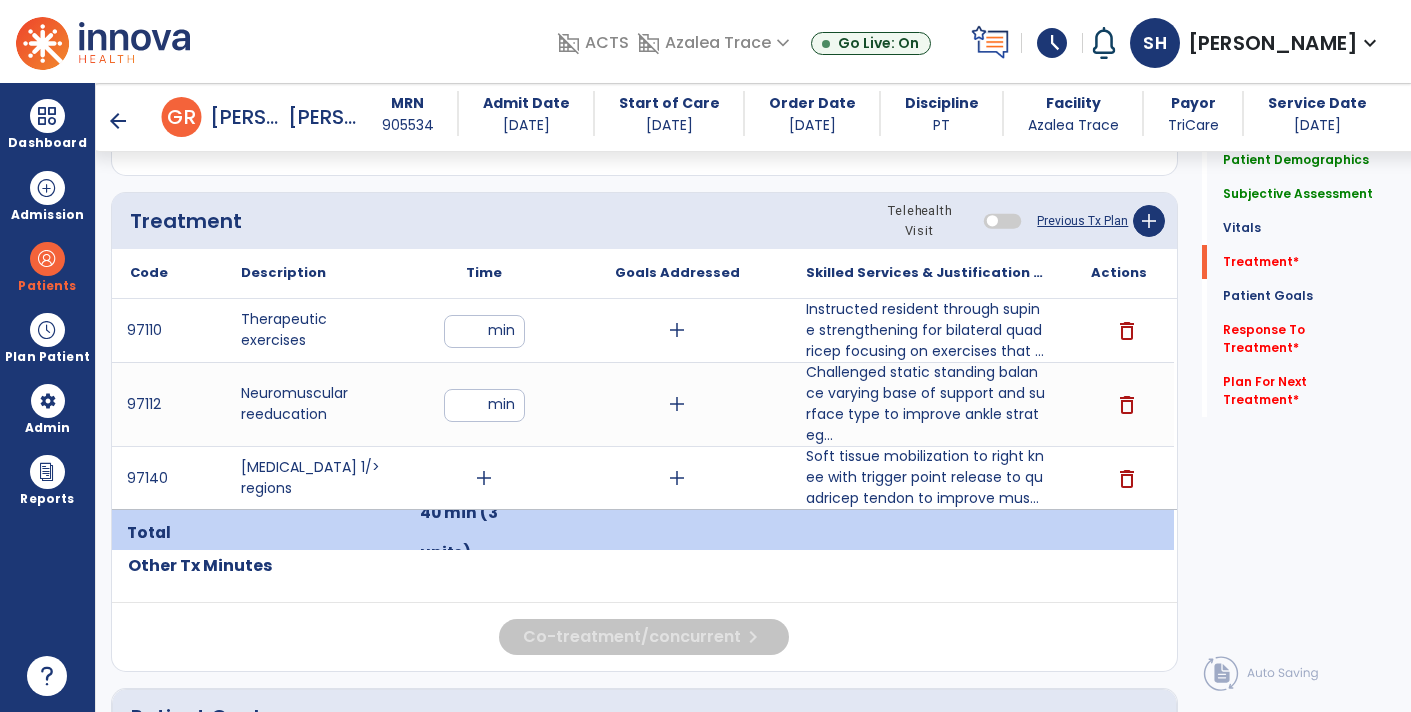 click on "add" at bounding box center (484, 478) 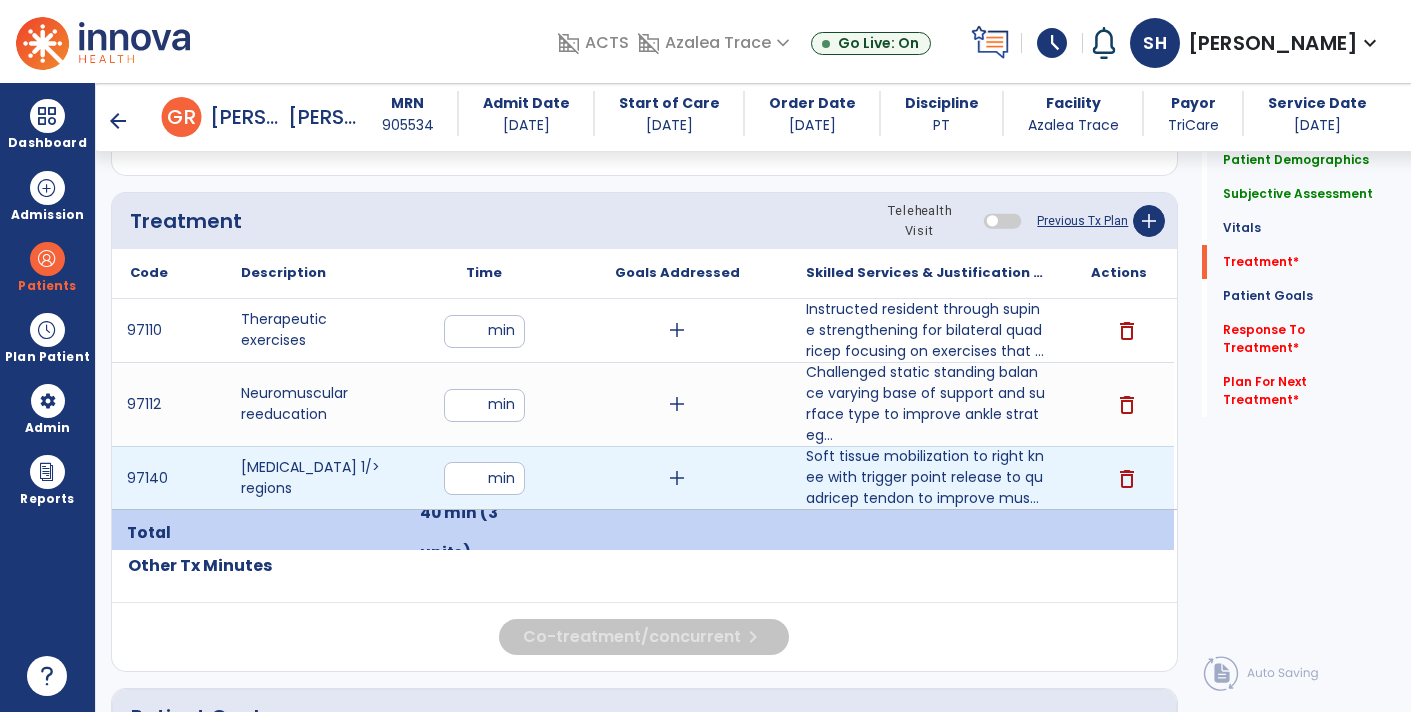 type on "**" 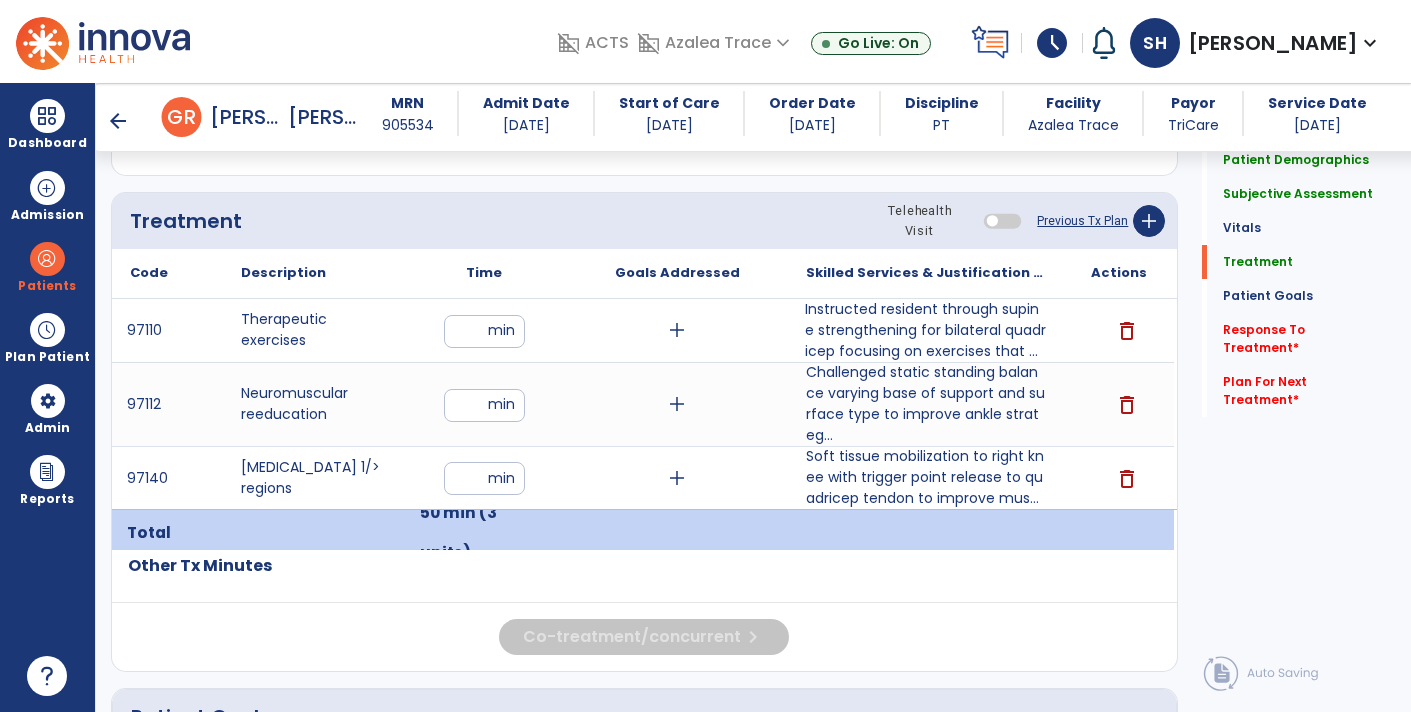 click on "Instructed resident through supine strengthening for bilateral quadricep focusing on exercises that ..." at bounding box center [926, 330] 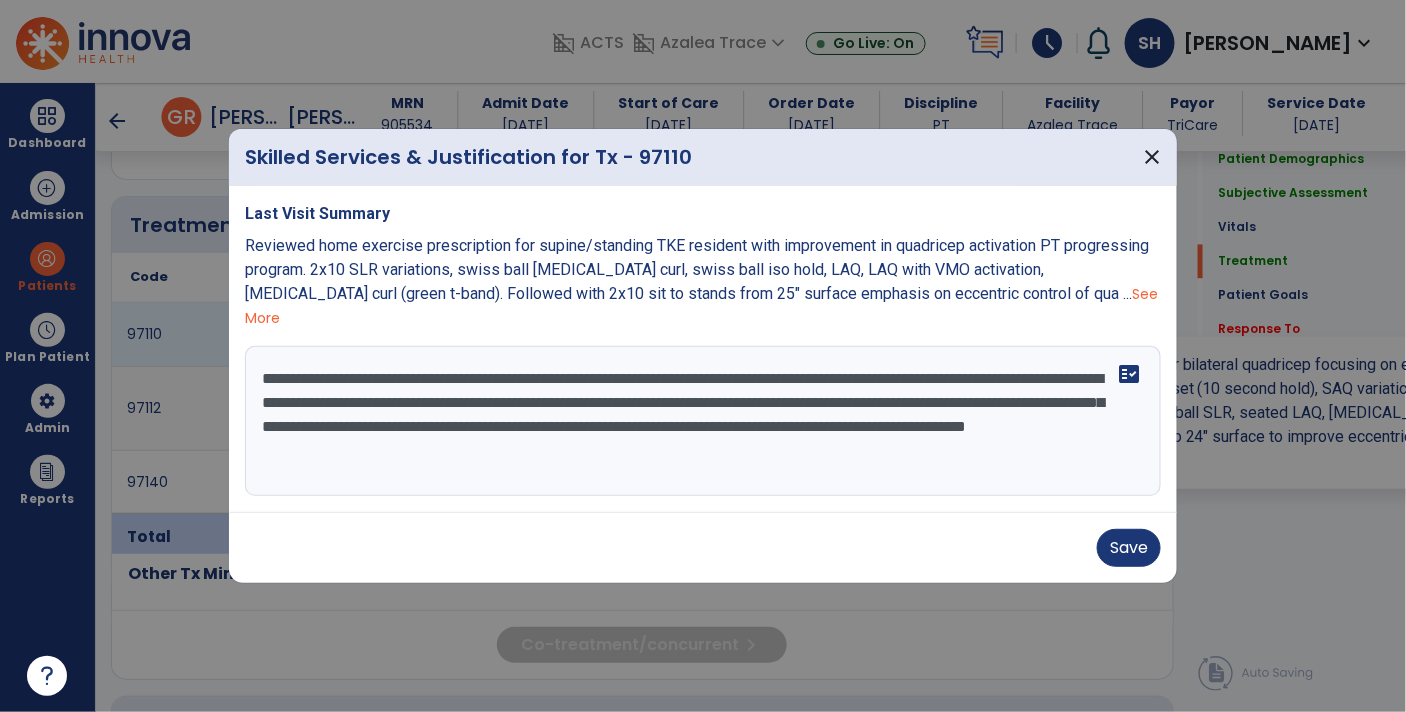 scroll, scrollTop: 1167, scrollLeft: 0, axis: vertical 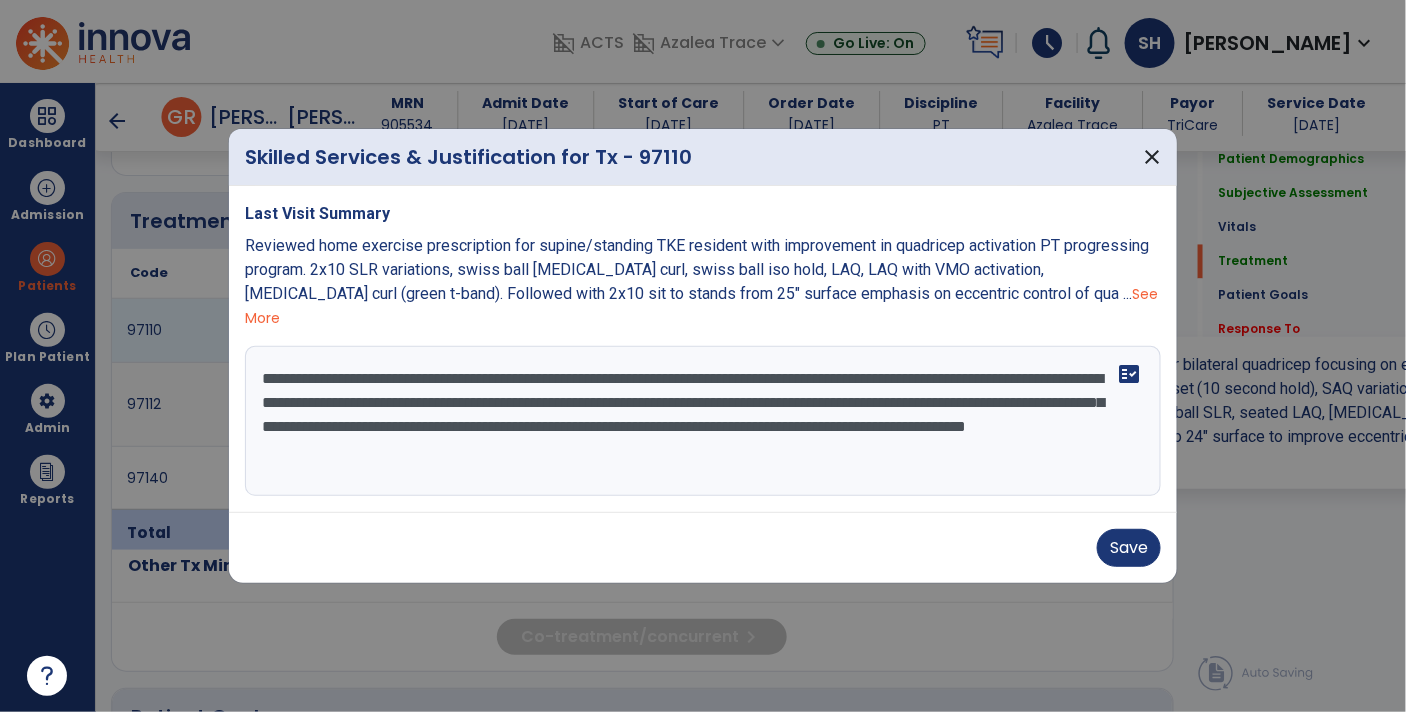 click on "**********" at bounding box center (703, 421) 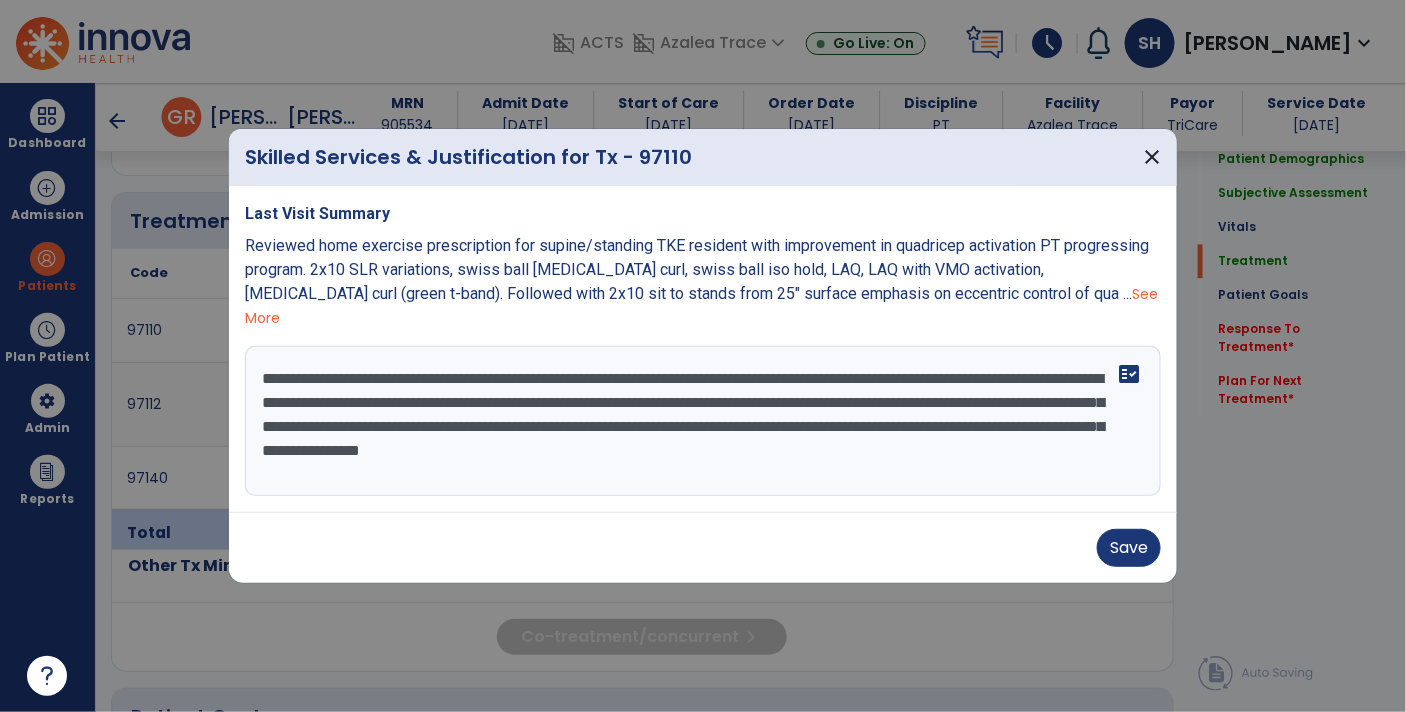 click on "**********" at bounding box center (703, 421) 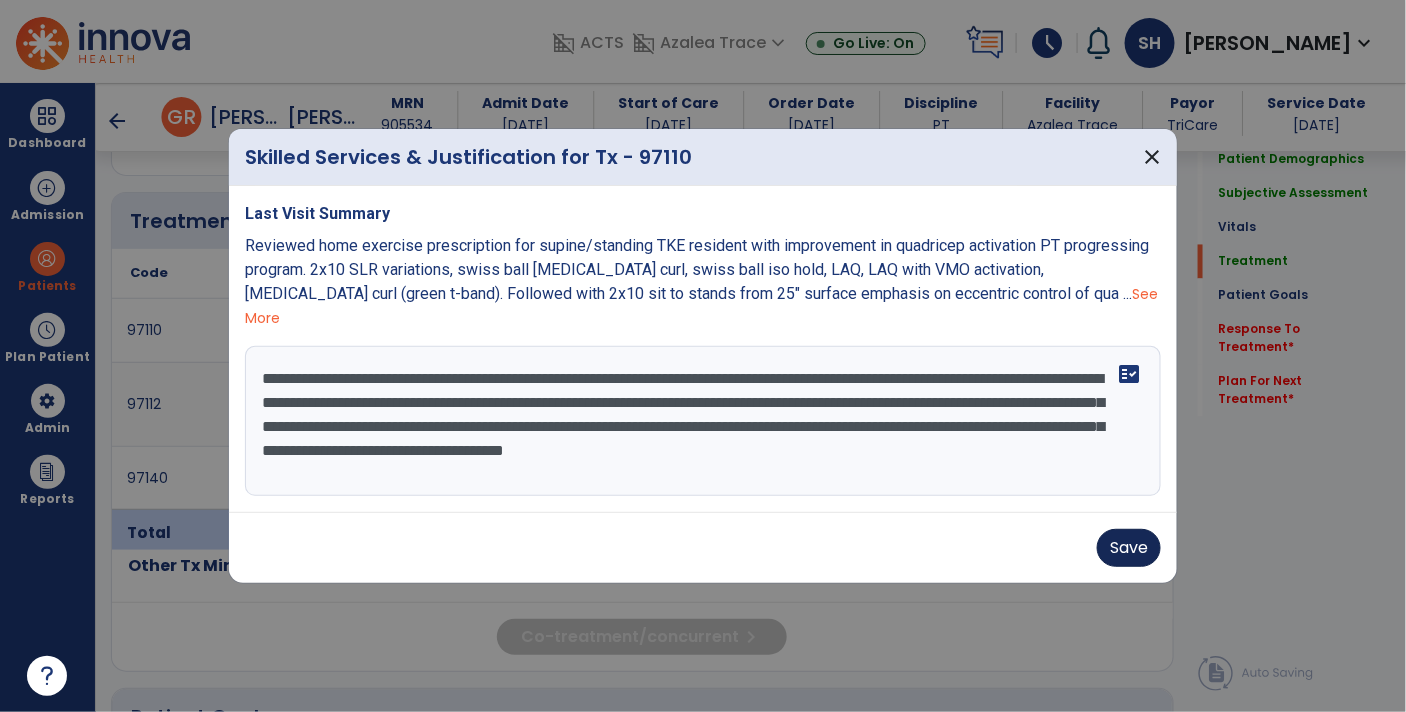 type on "**********" 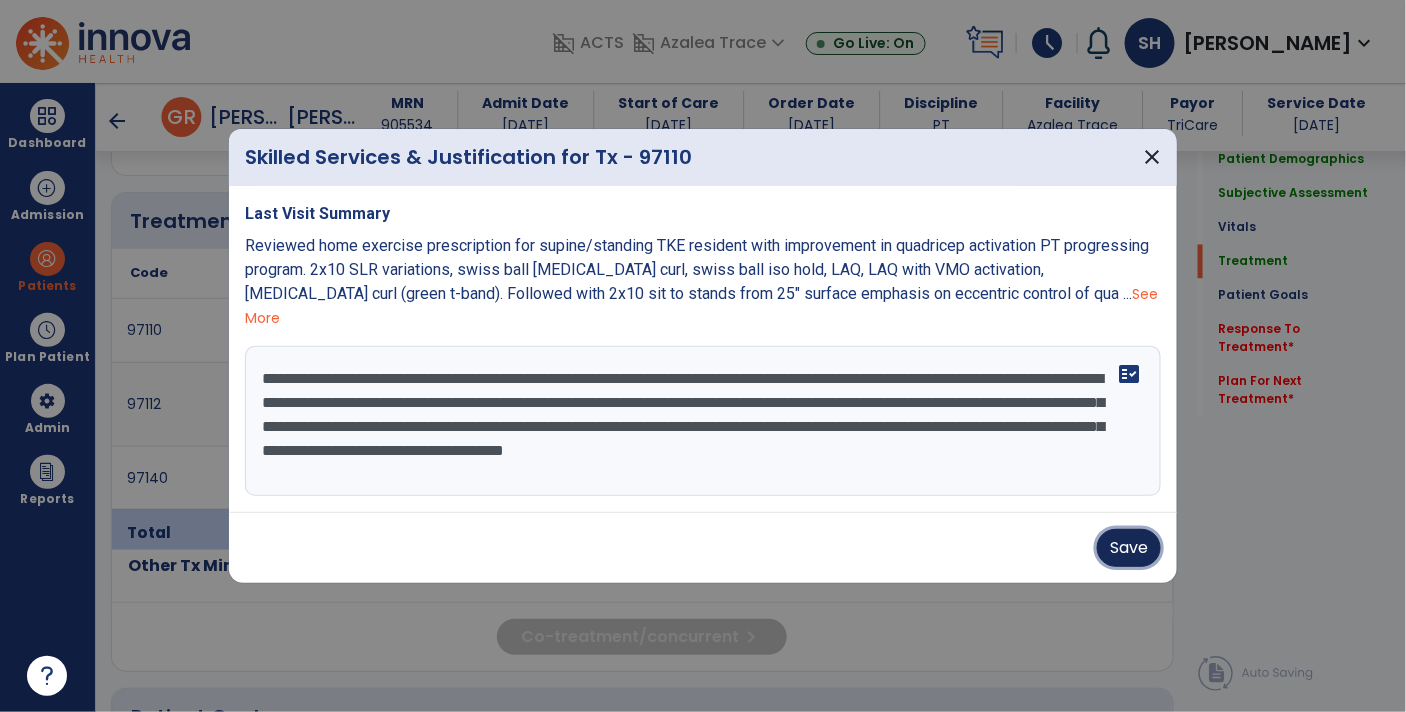 click on "Save" at bounding box center (1129, 548) 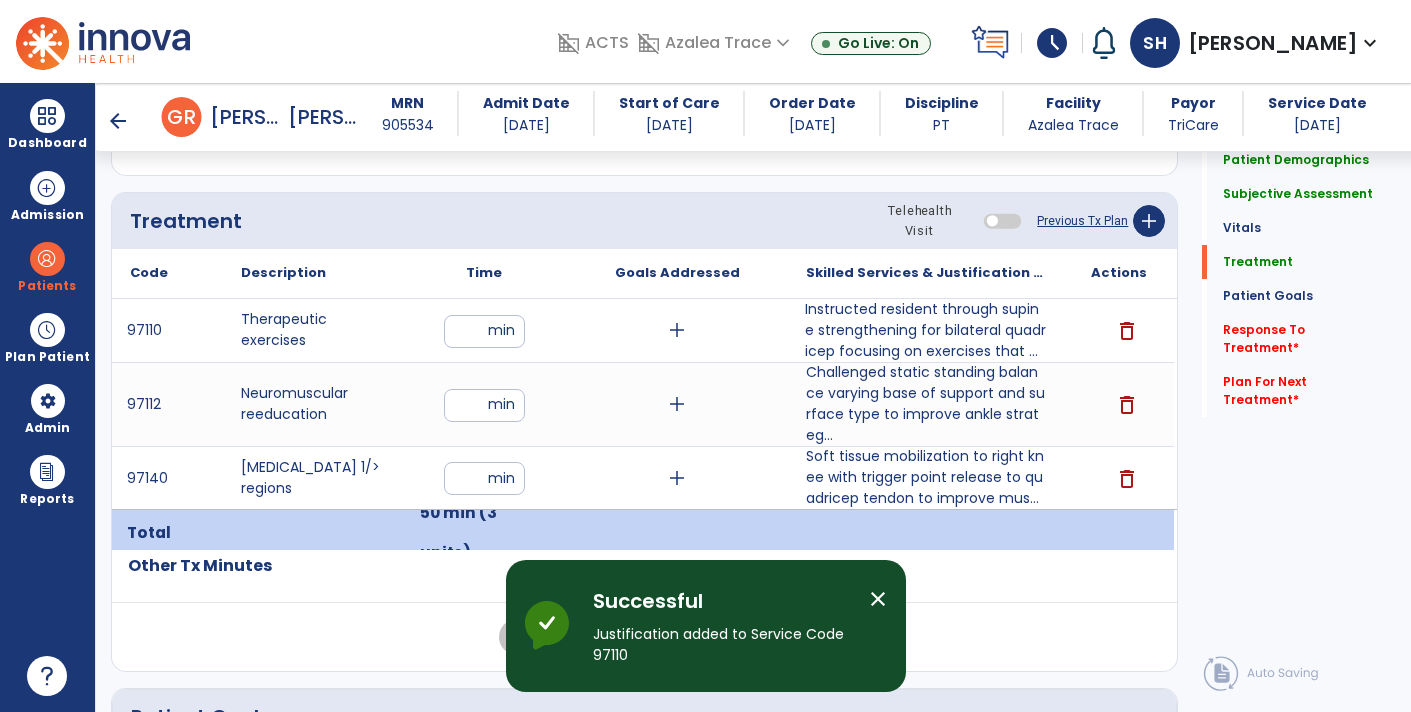 click on "add" at bounding box center [677, 330] 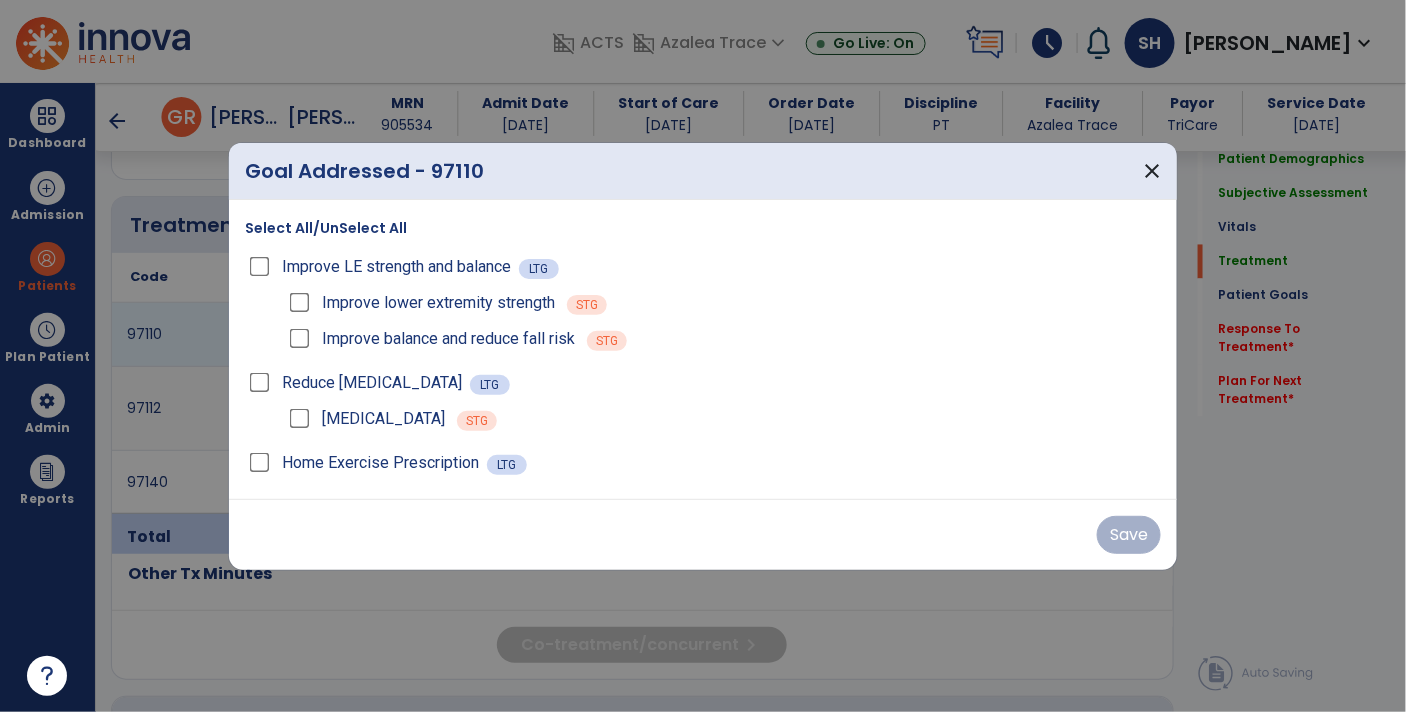 scroll, scrollTop: 1167, scrollLeft: 0, axis: vertical 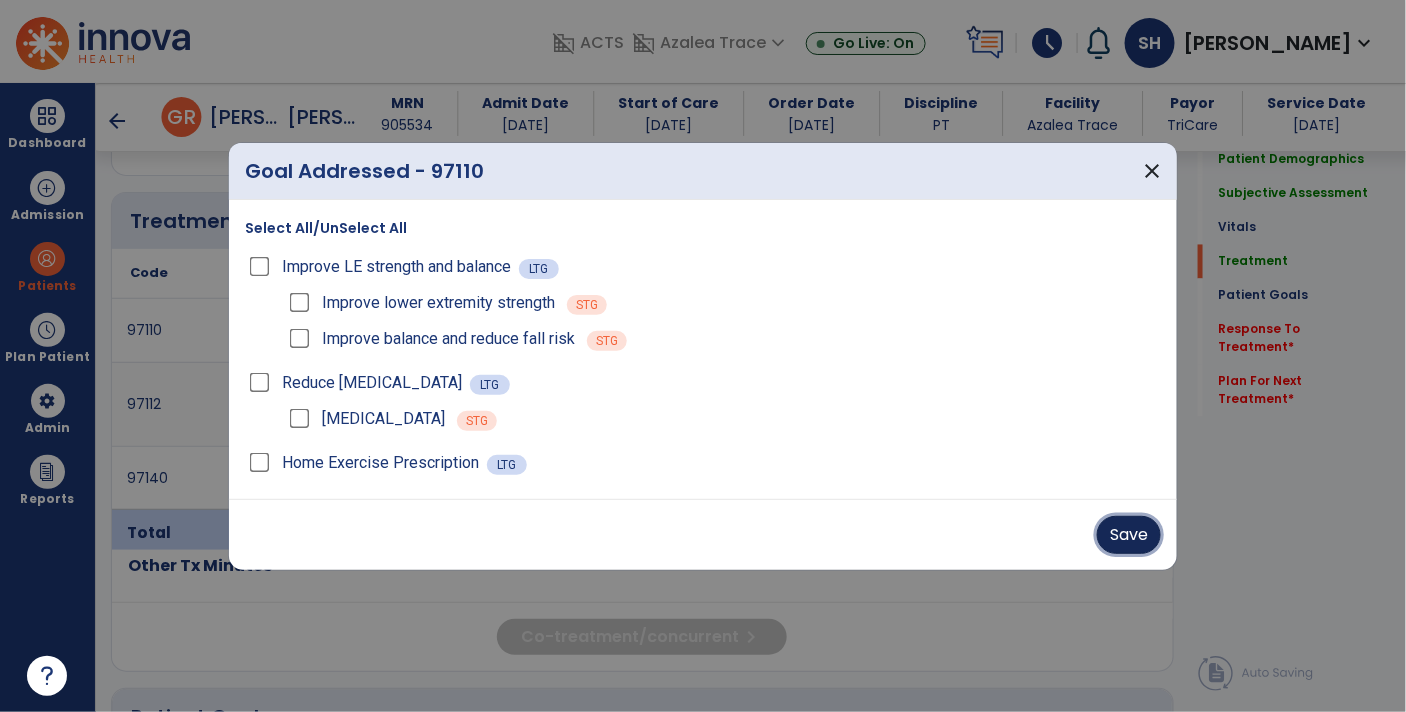 click on "Save" at bounding box center [1129, 535] 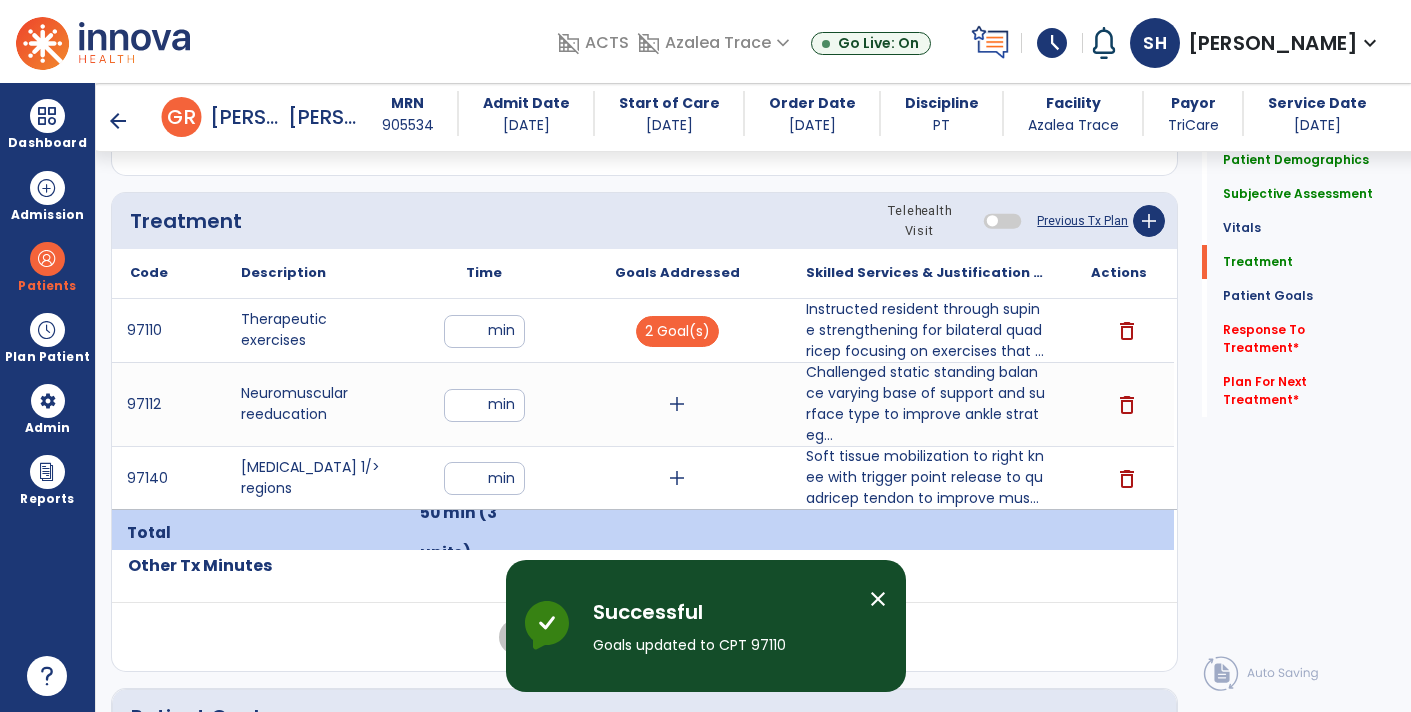 click on "add" at bounding box center [677, 404] 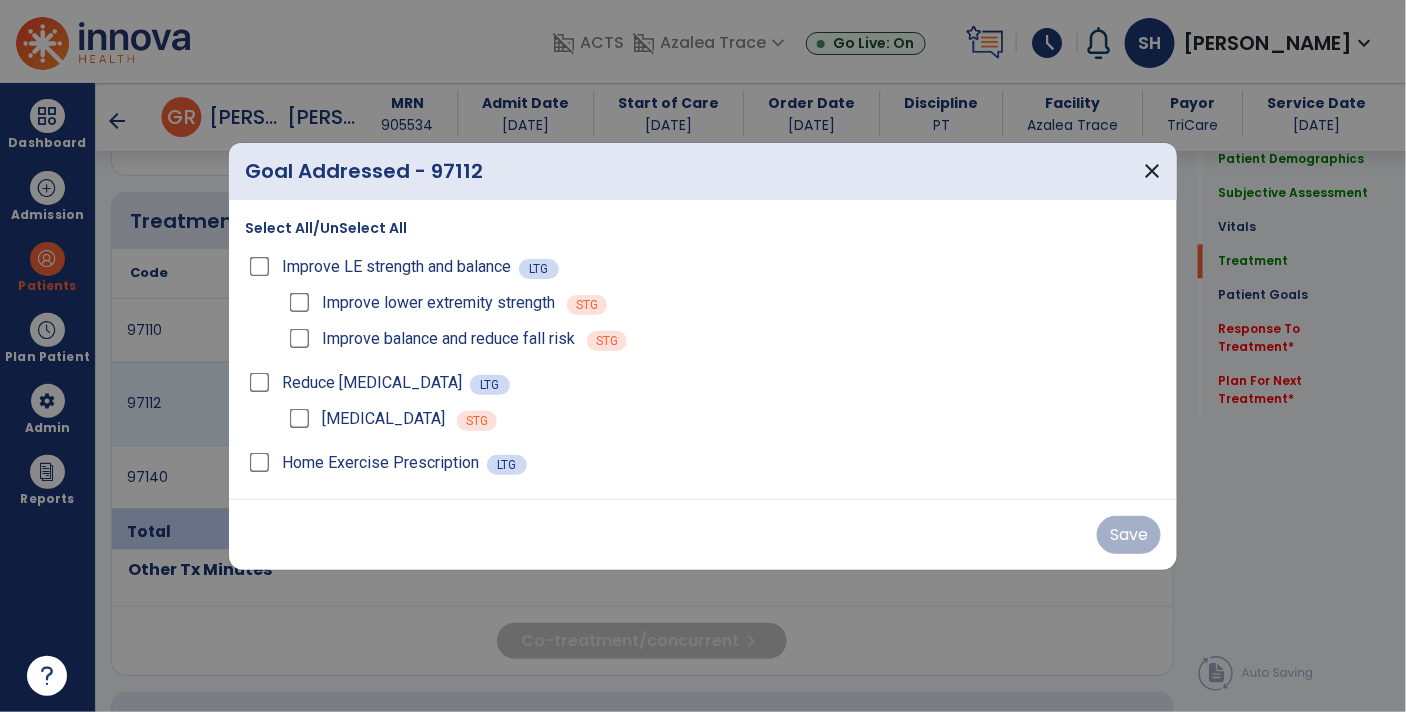 scroll, scrollTop: 1167, scrollLeft: 0, axis: vertical 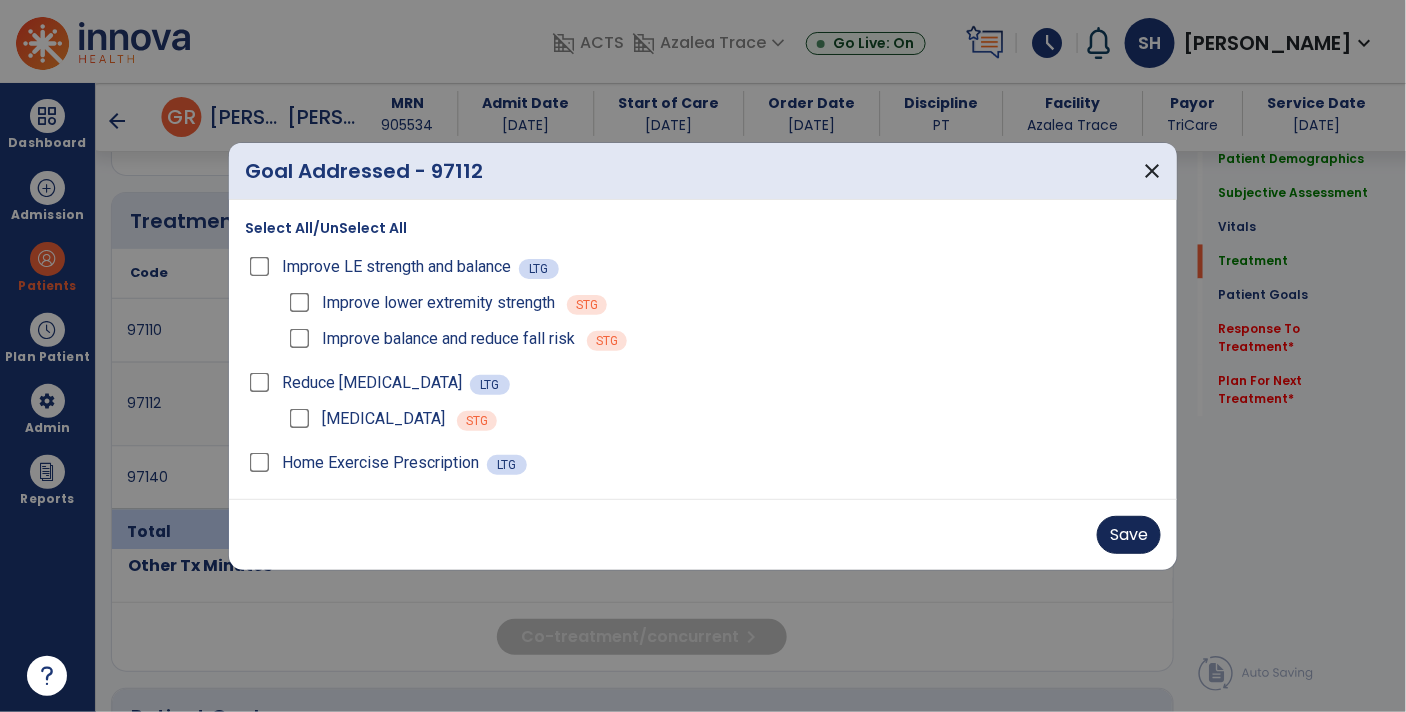 click on "Save" at bounding box center (1129, 535) 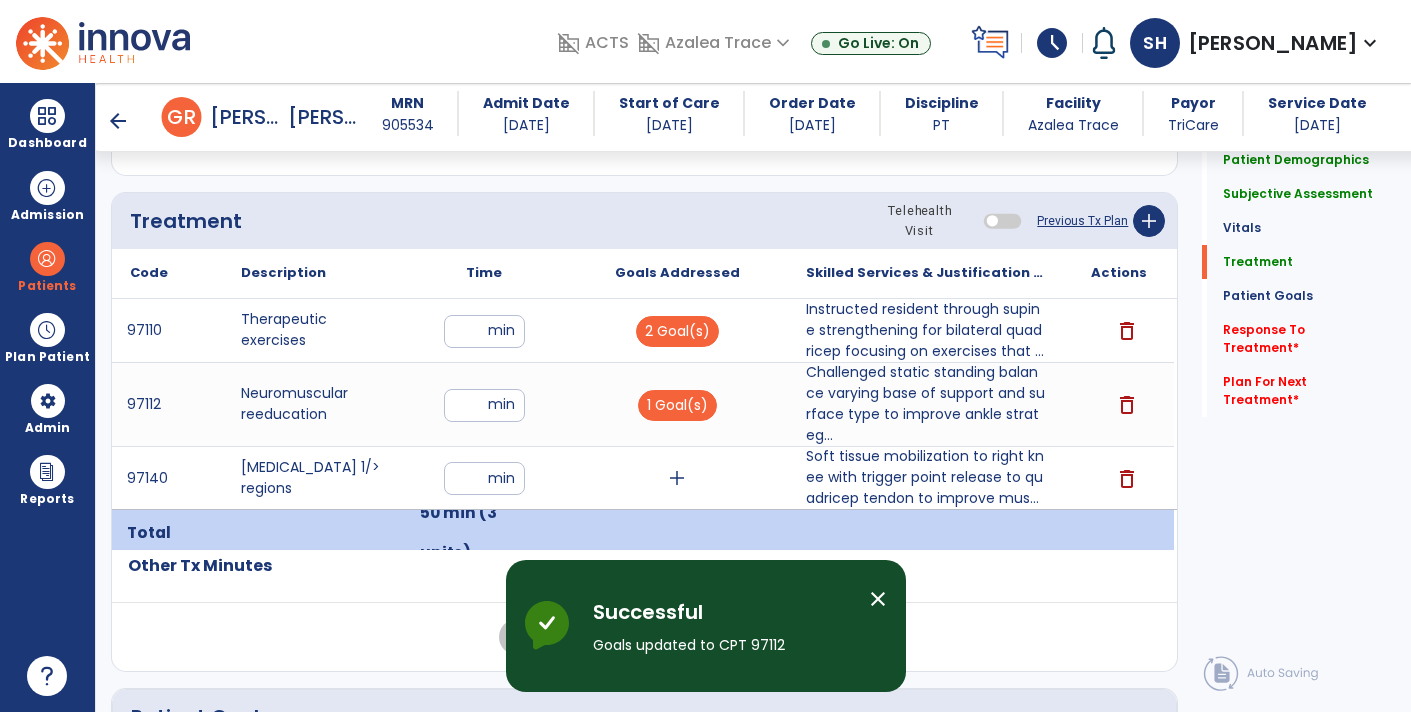 click on "add" at bounding box center (677, 478) 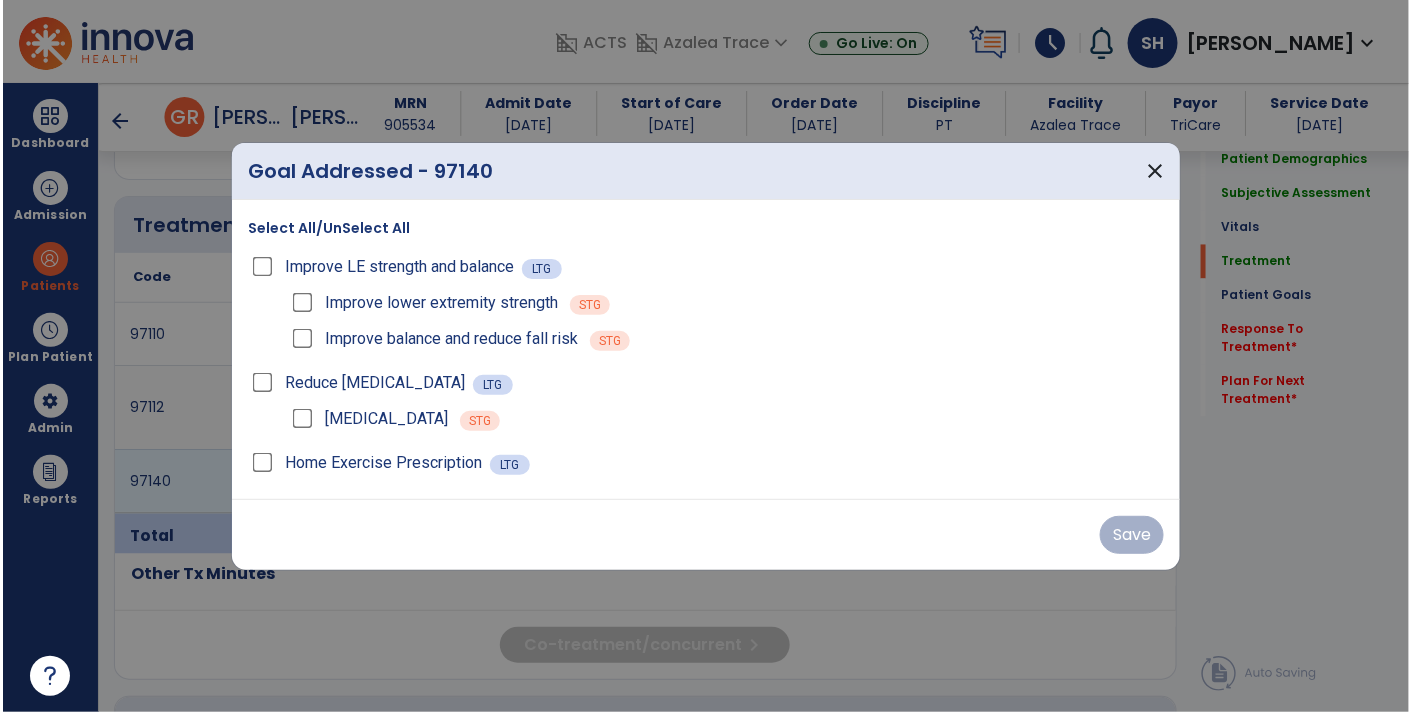 scroll, scrollTop: 1167, scrollLeft: 0, axis: vertical 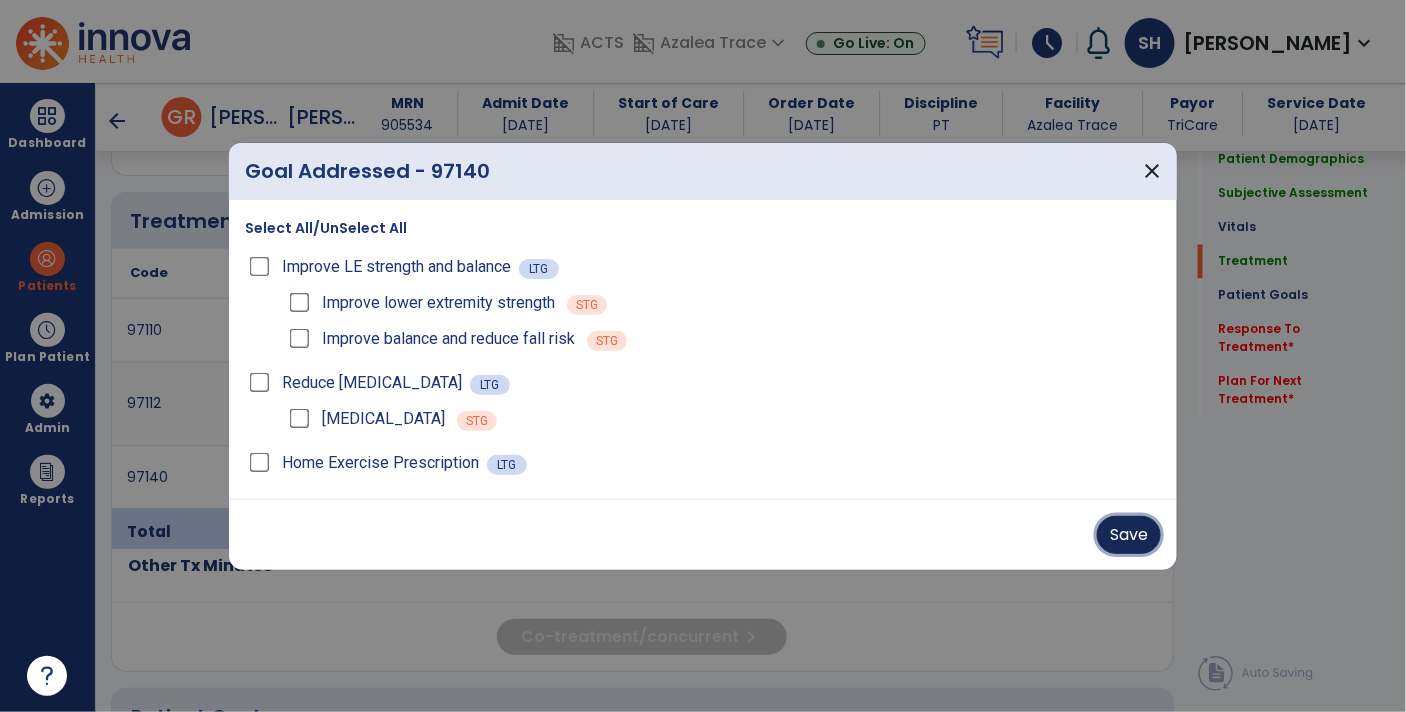 click on "Save" at bounding box center (1129, 535) 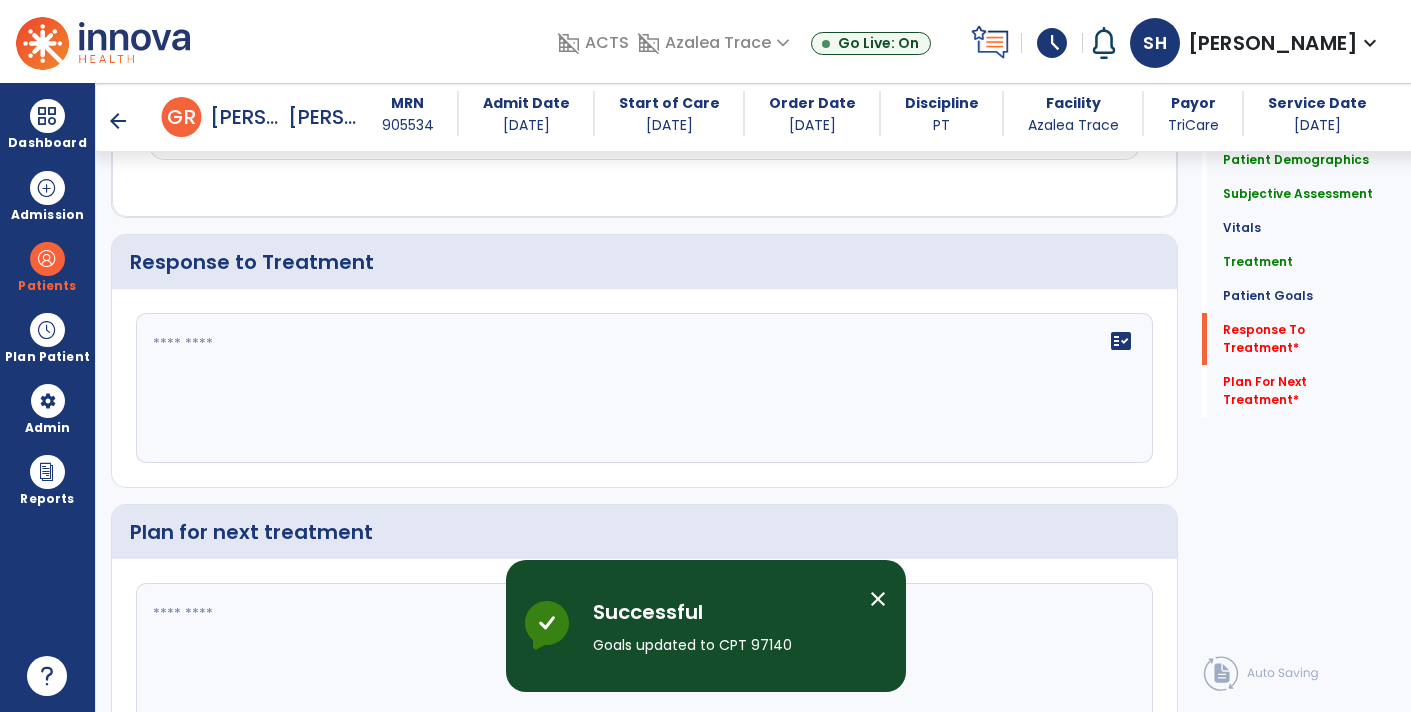 scroll, scrollTop: 2952, scrollLeft: 0, axis: vertical 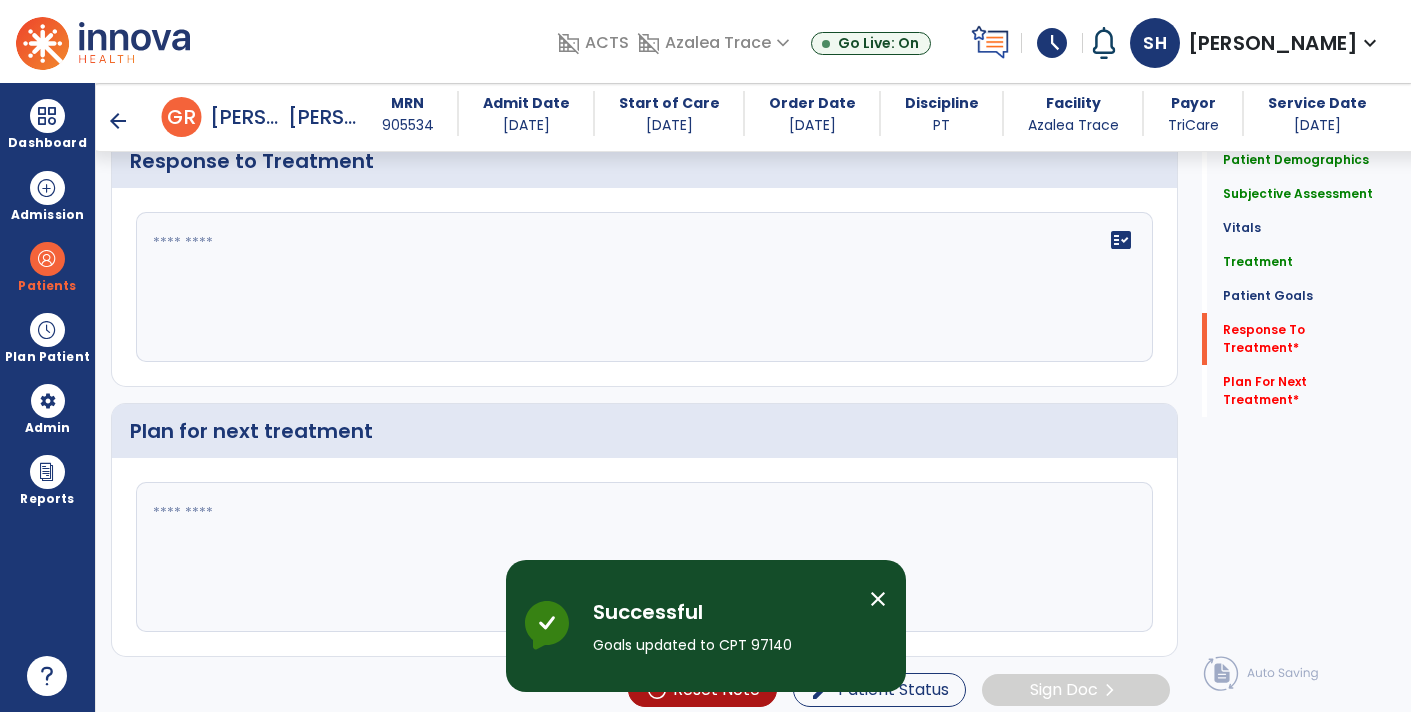 click 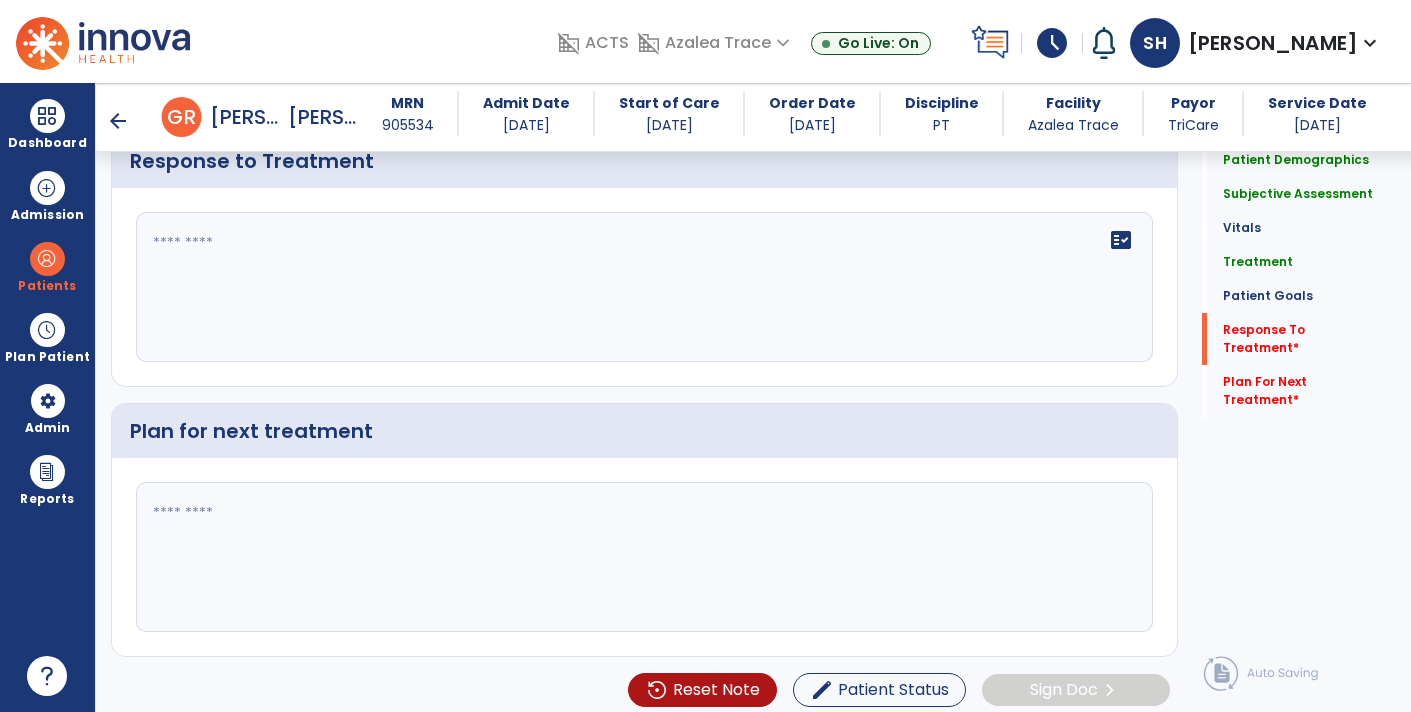click on "fact_check" 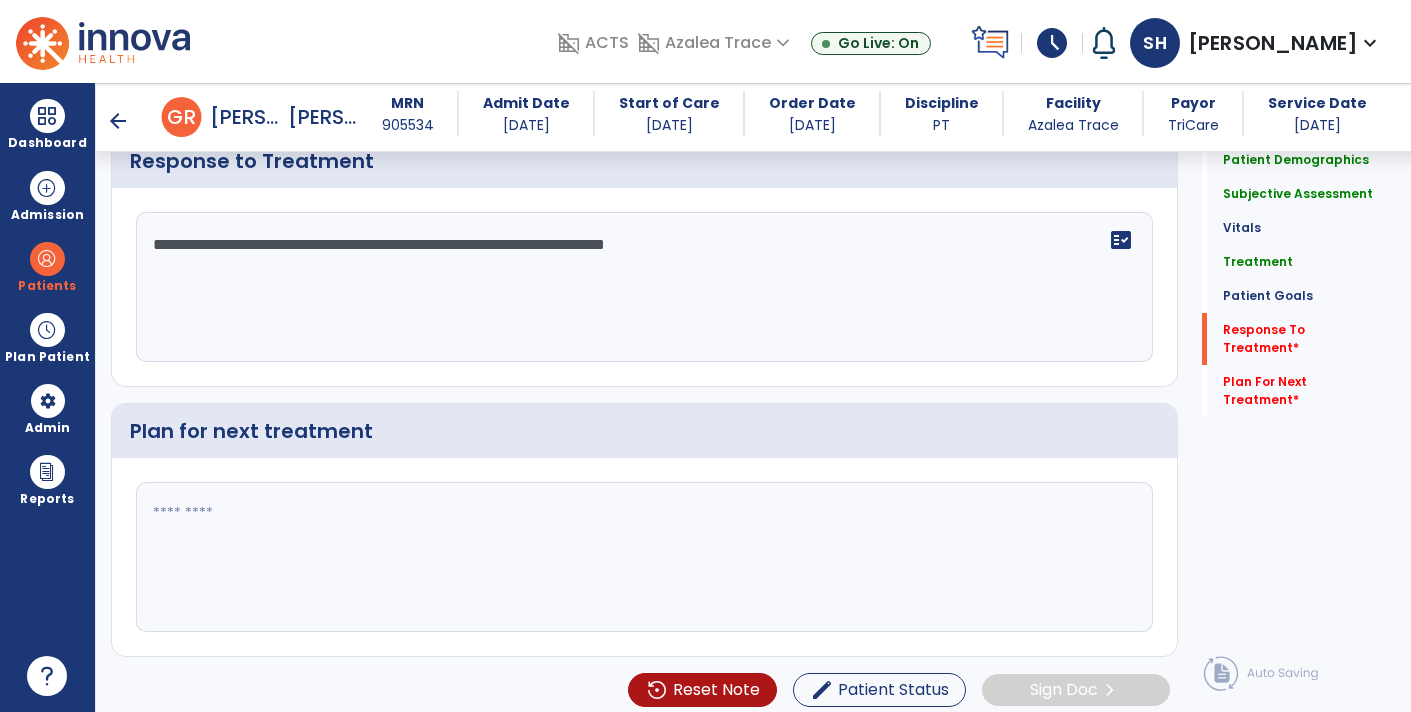 type on "**********" 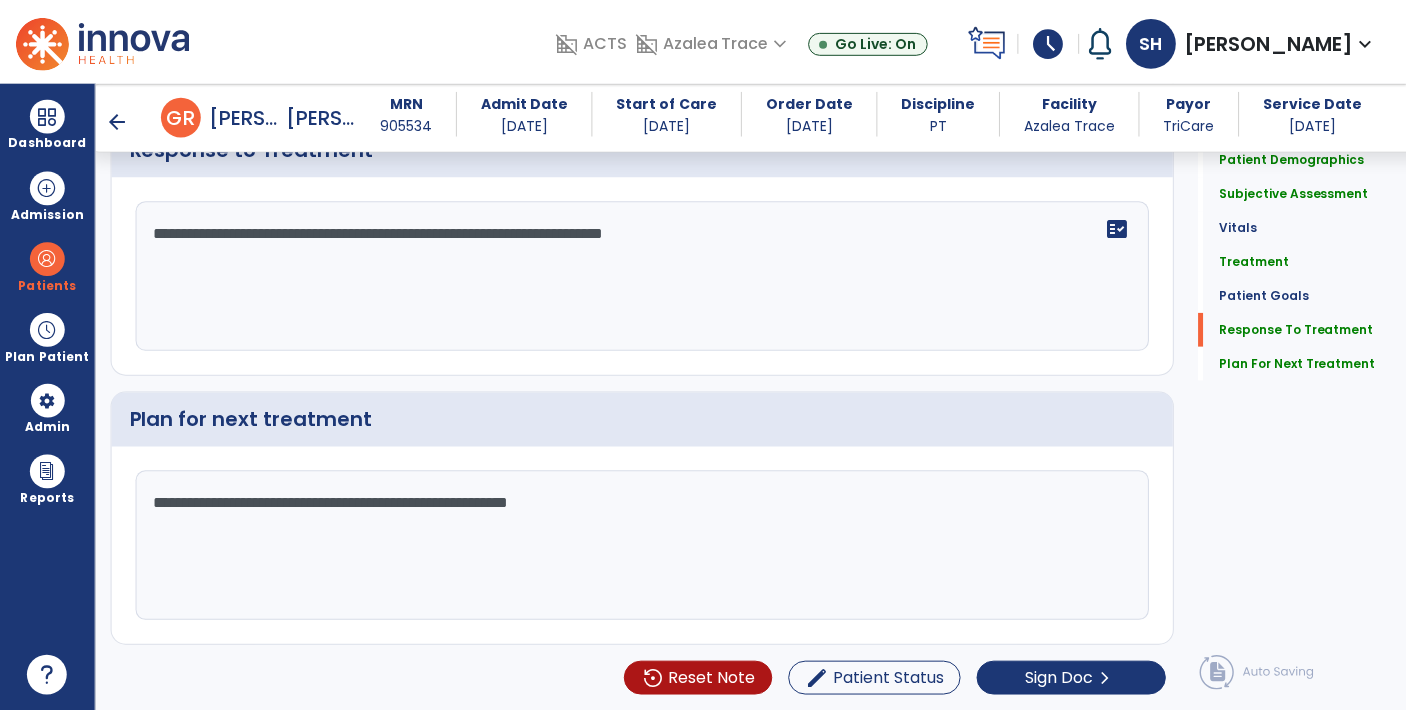 scroll, scrollTop: 2952, scrollLeft: 0, axis: vertical 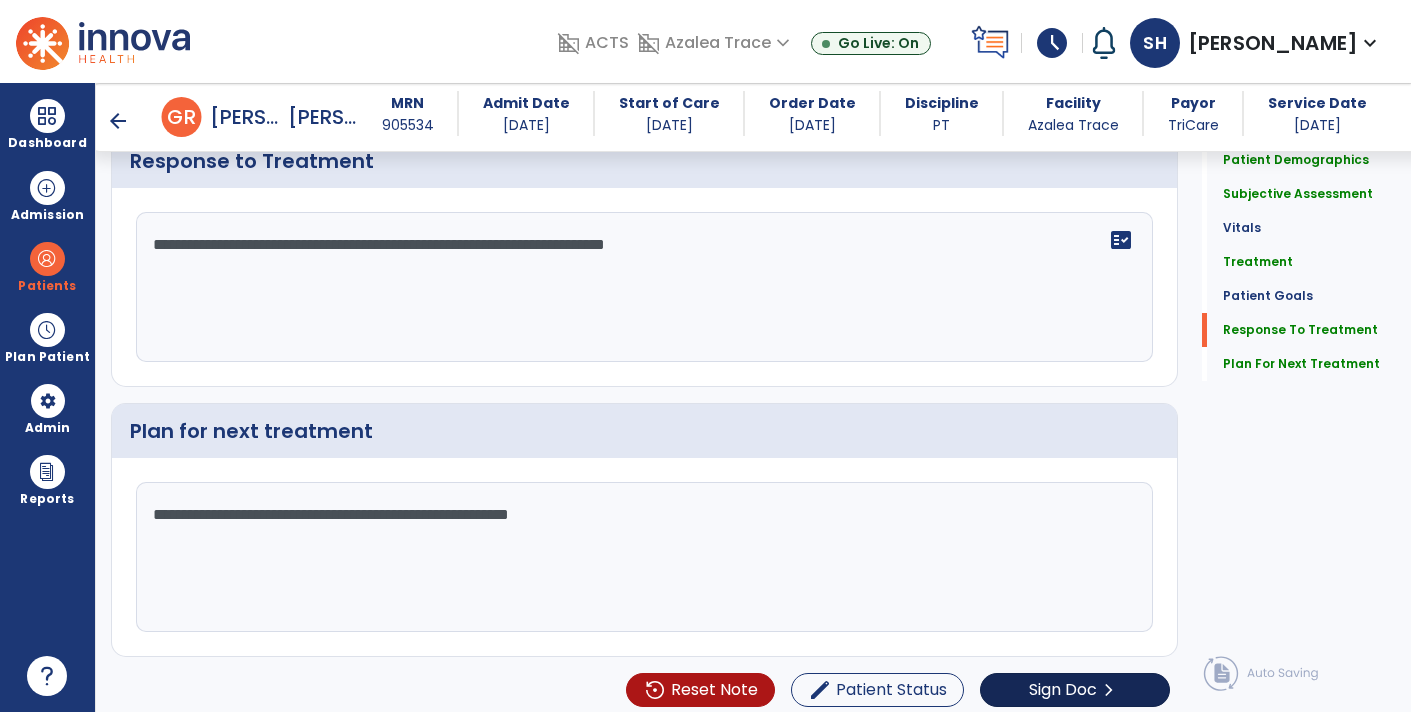 type on "**********" 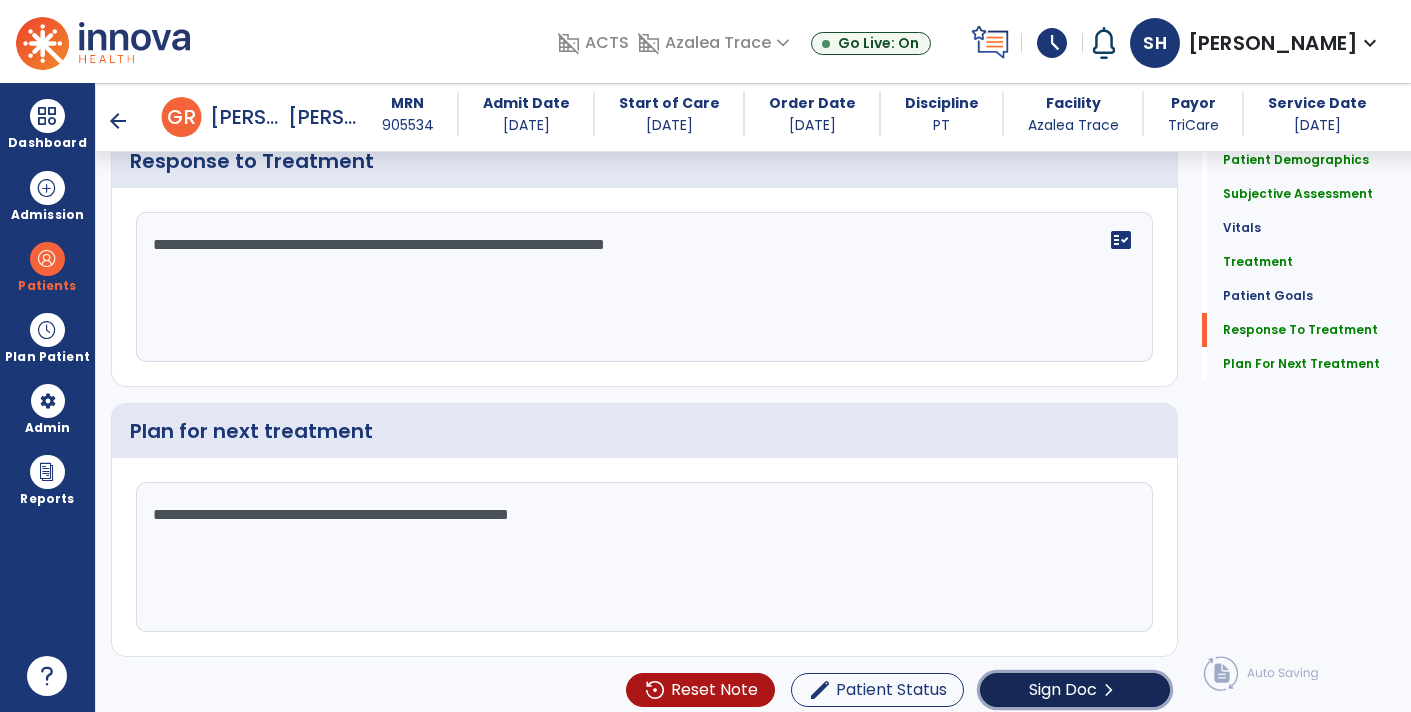 click on "chevron_right" 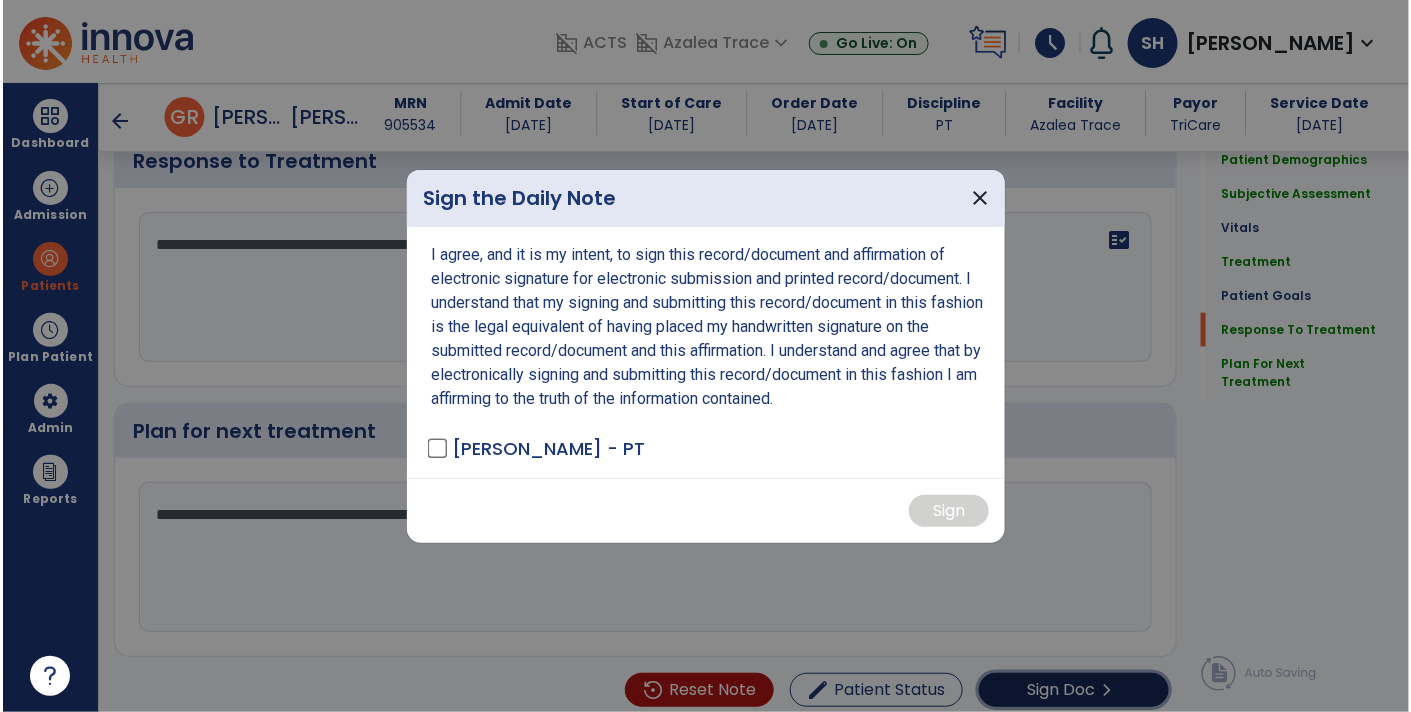 scroll, scrollTop: 2952, scrollLeft: 0, axis: vertical 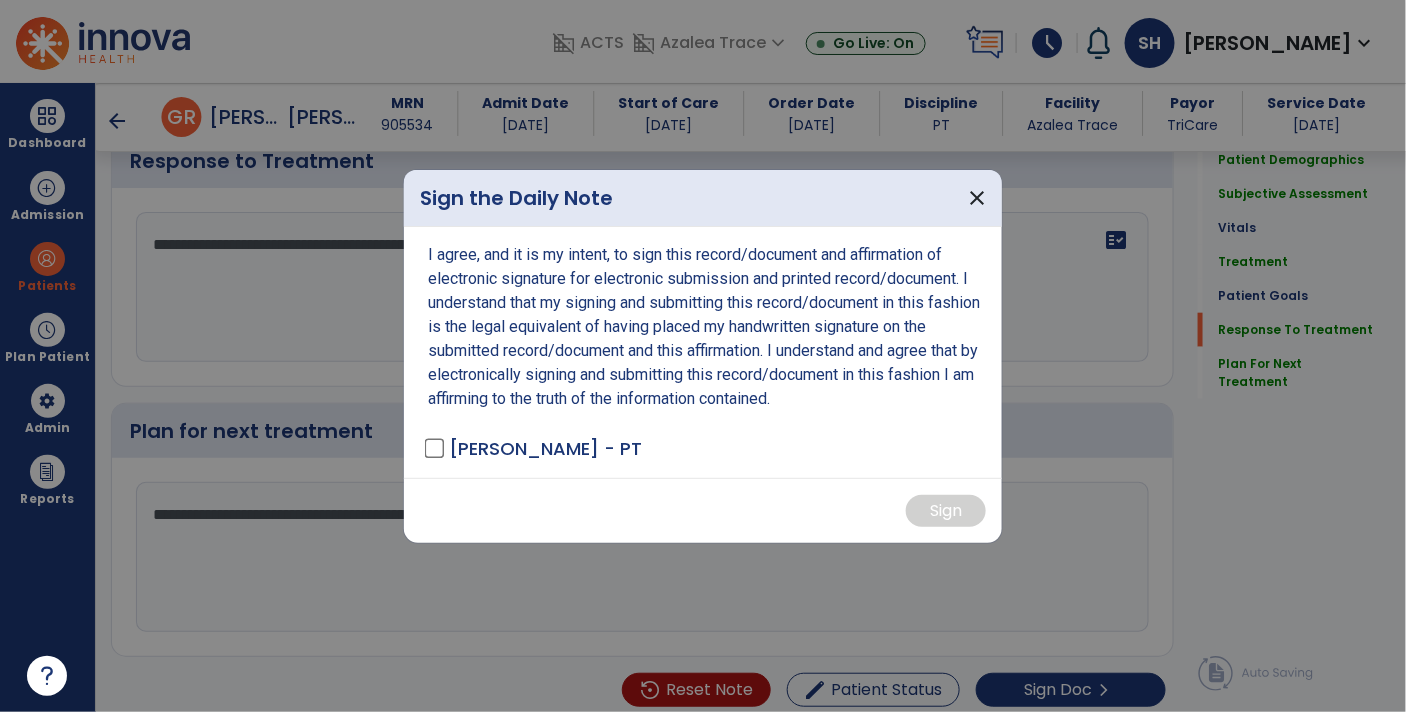click on "I agree, and it is my intent, to sign this record/document and affirmation of electronic signature for electronic submission and printed record/document. I understand that my signing and submitting this record/document in this fashion is the legal equivalent of having placed my handwritten signature on the submitted record/document and this affirmation. I understand and agree that by electronically signing and submitting this record/document in this fashion I am affirming to the truth of the information contained.  [PERSON_NAME]  - PT" at bounding box center (703, 352) 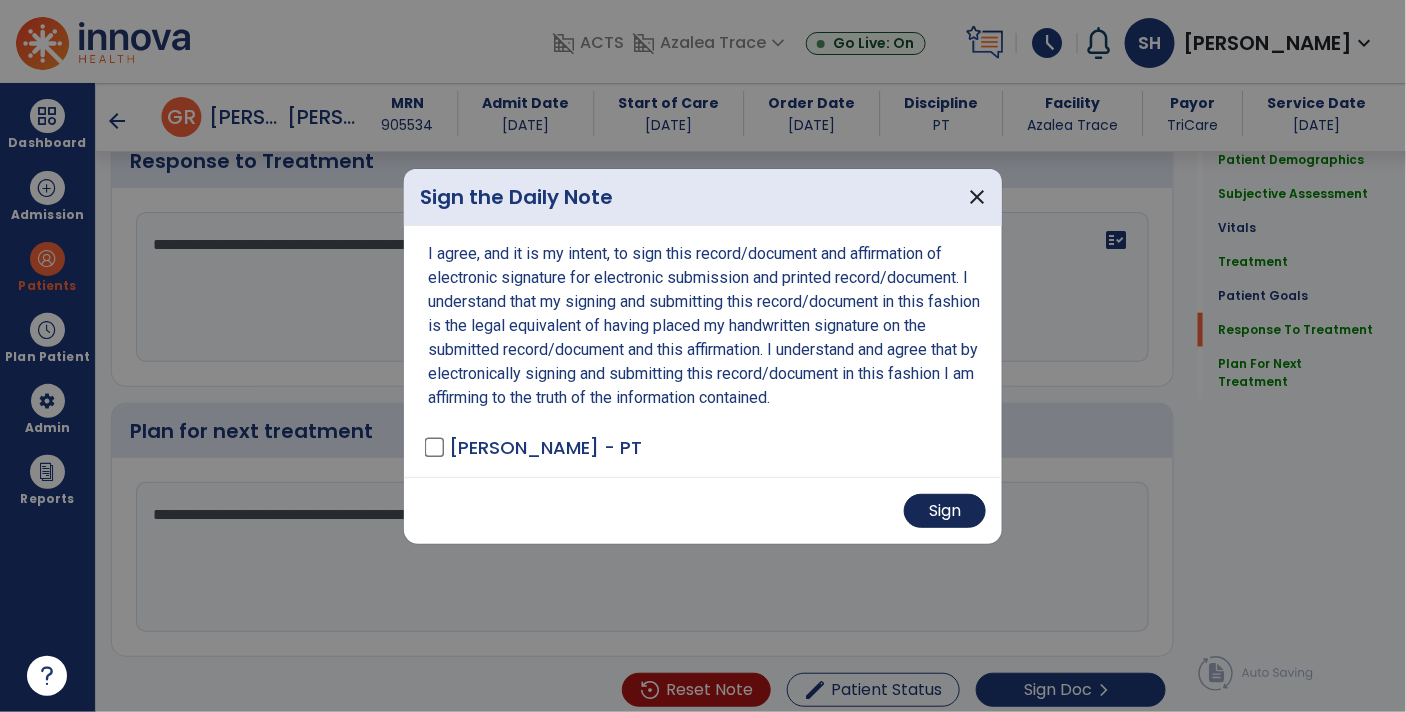 click on "Sign" at bounding box center (945, 511) 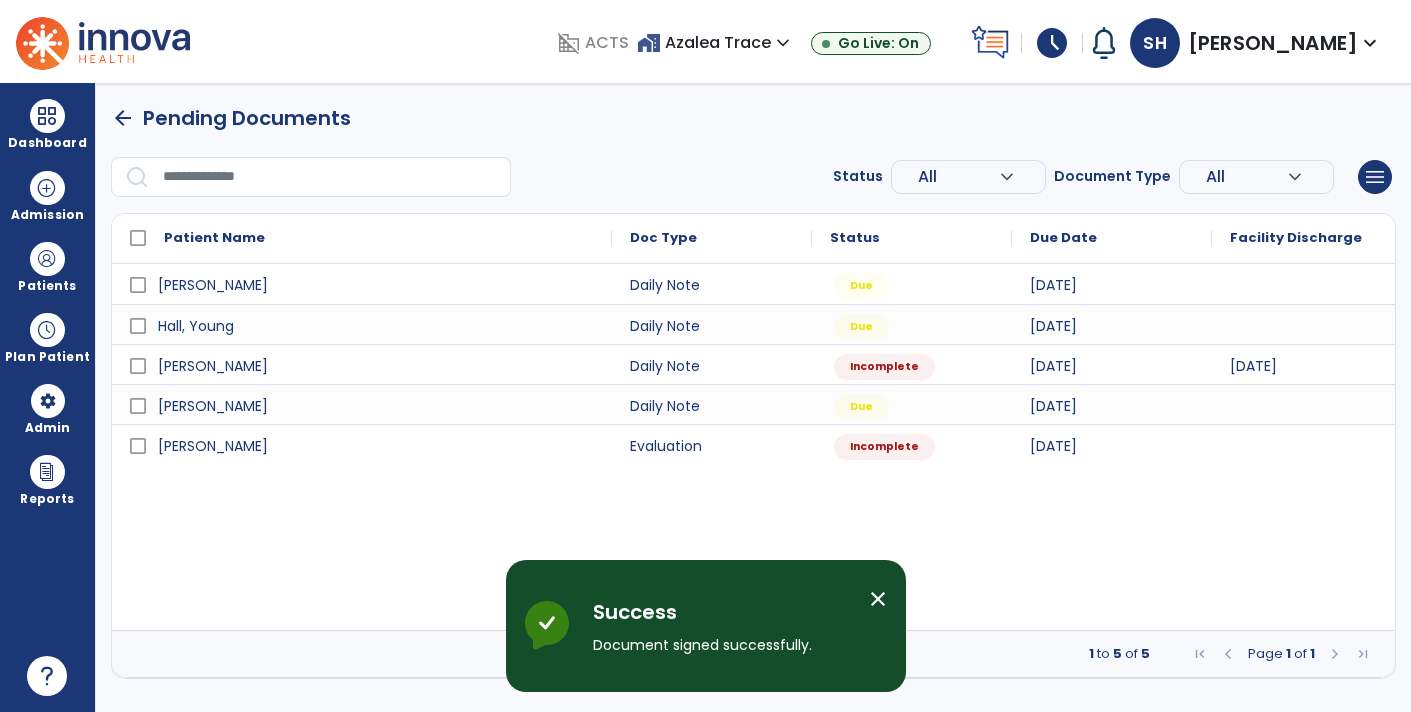 scroll, scrollTop: 0, scrollLeft: 0, axis: both 